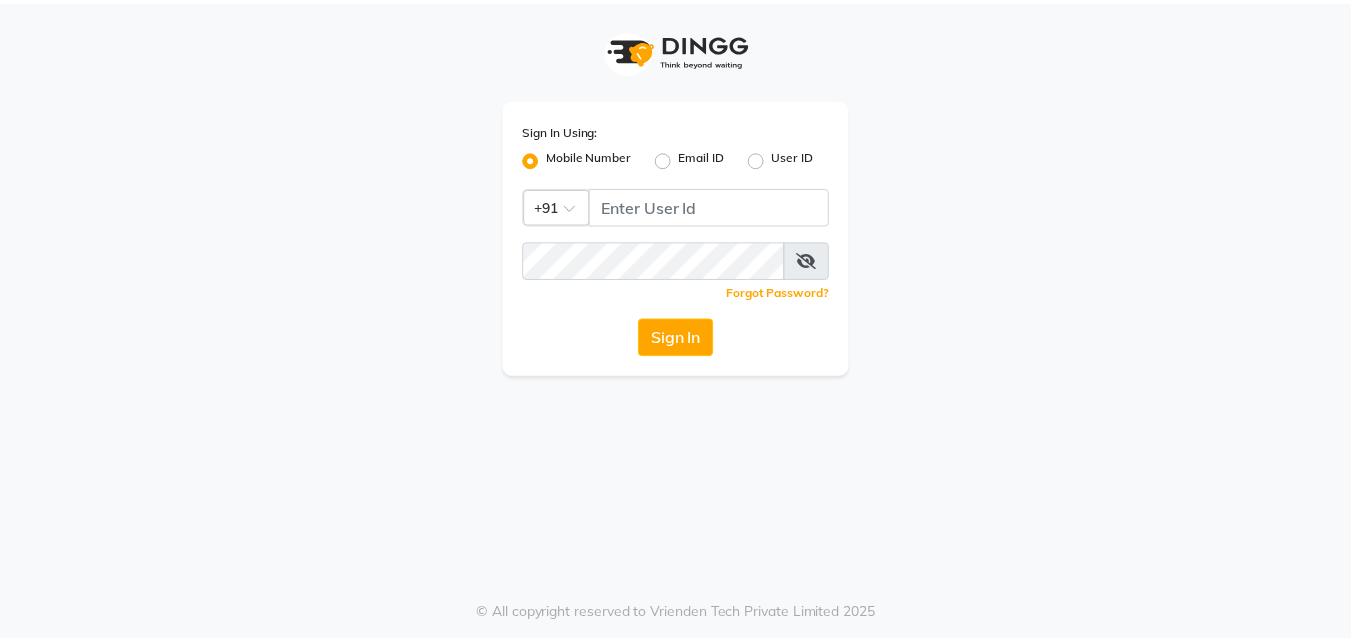 scroll, scrollTop: 0, scrollLeft: 0, axis: both 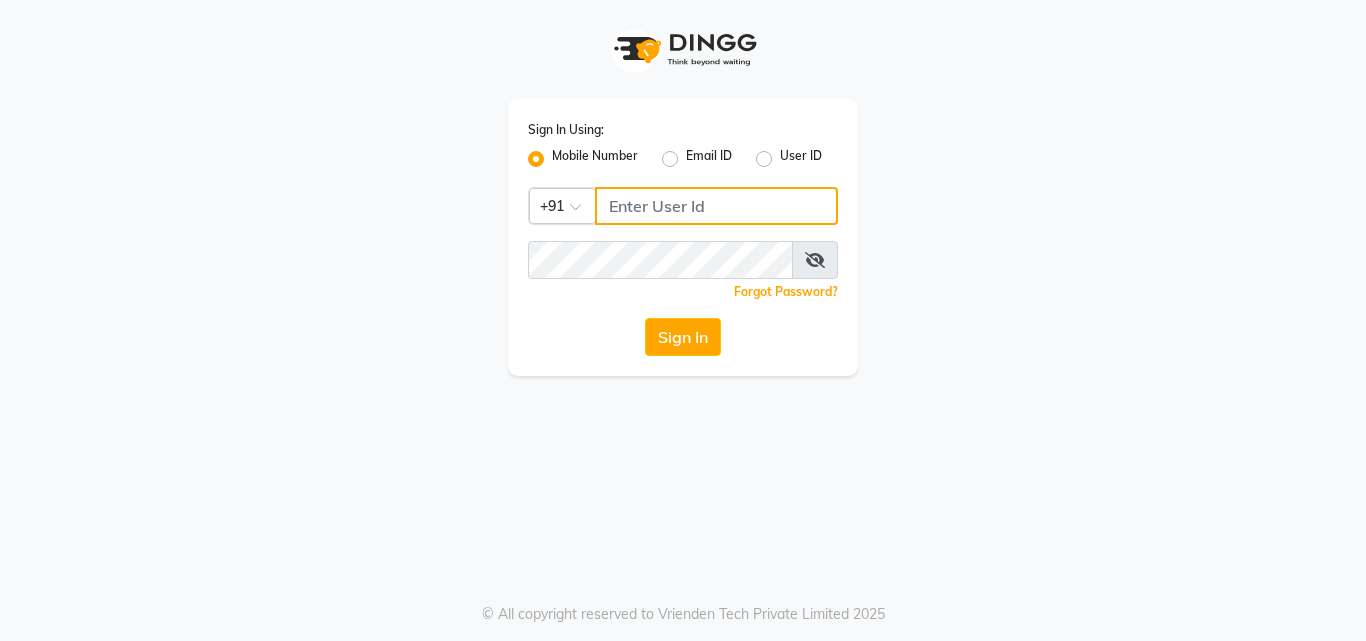 click 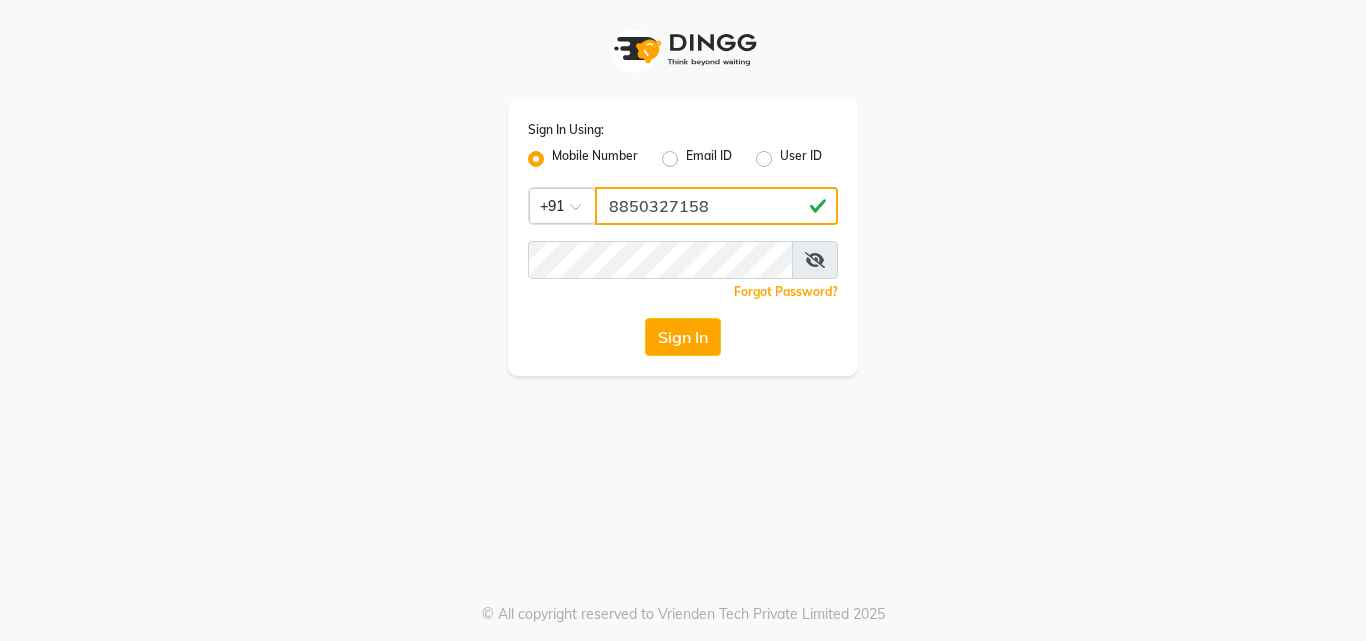 type on "8850327158" 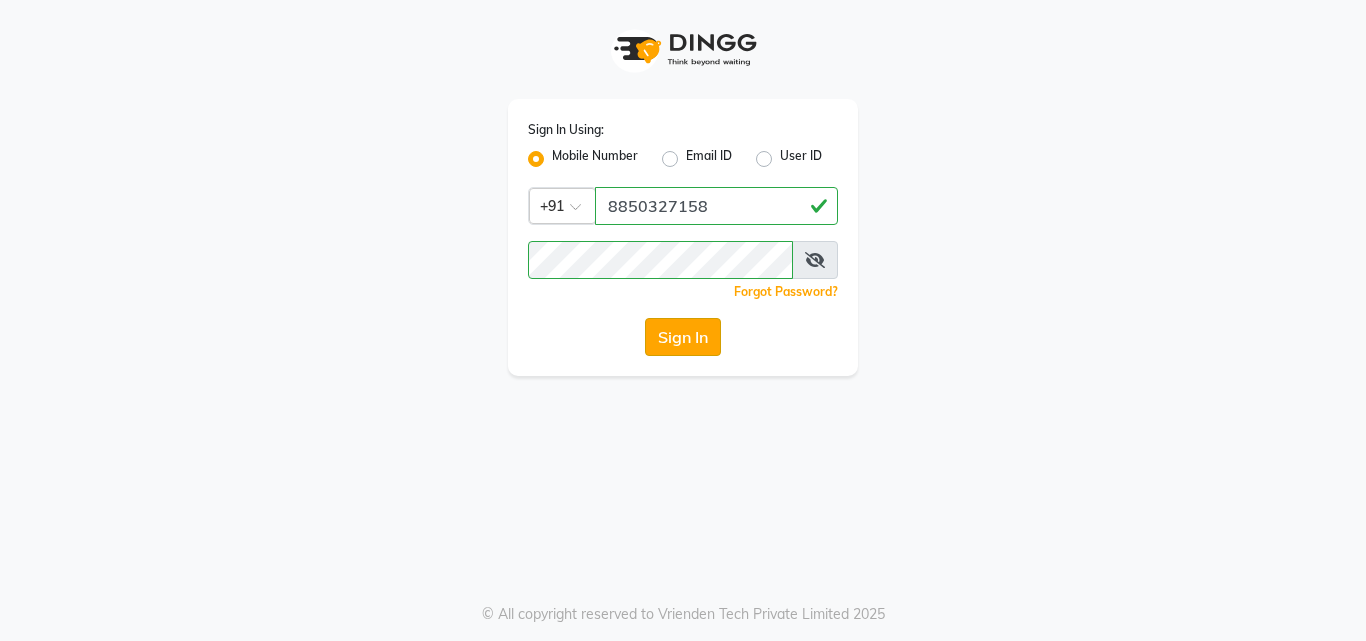 click on "Sign In" 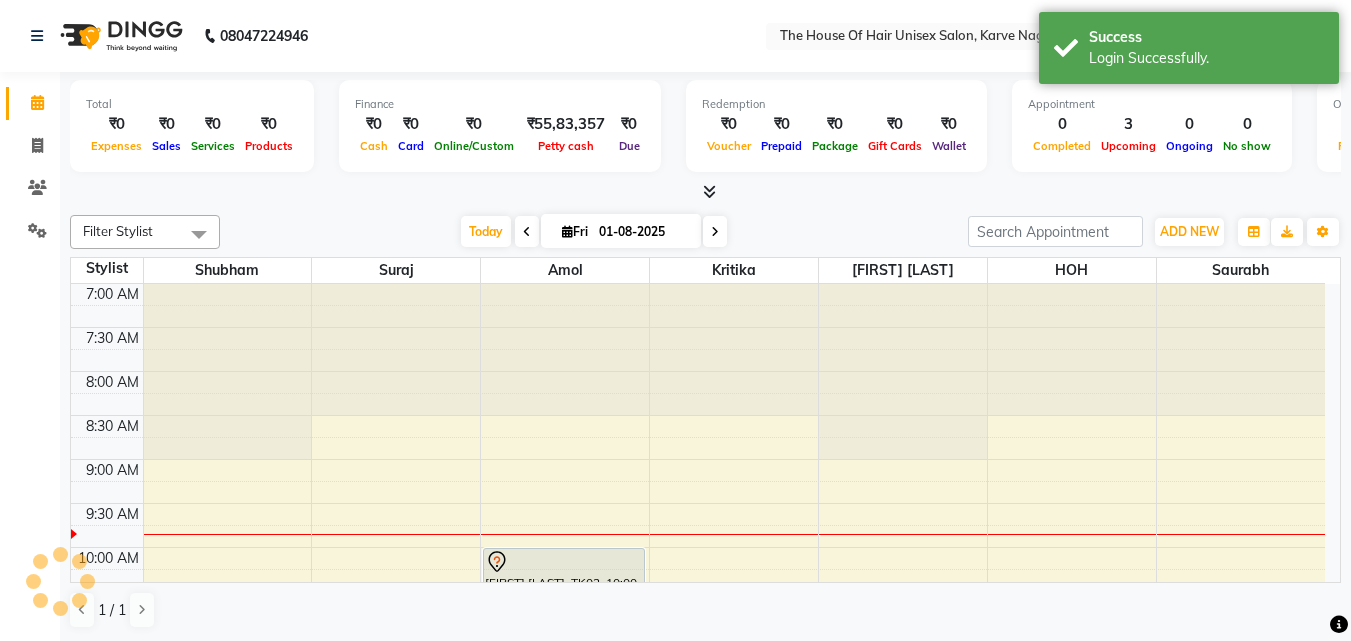 scroll, scrollTop: 0, scrollLeft: 0, axis: both 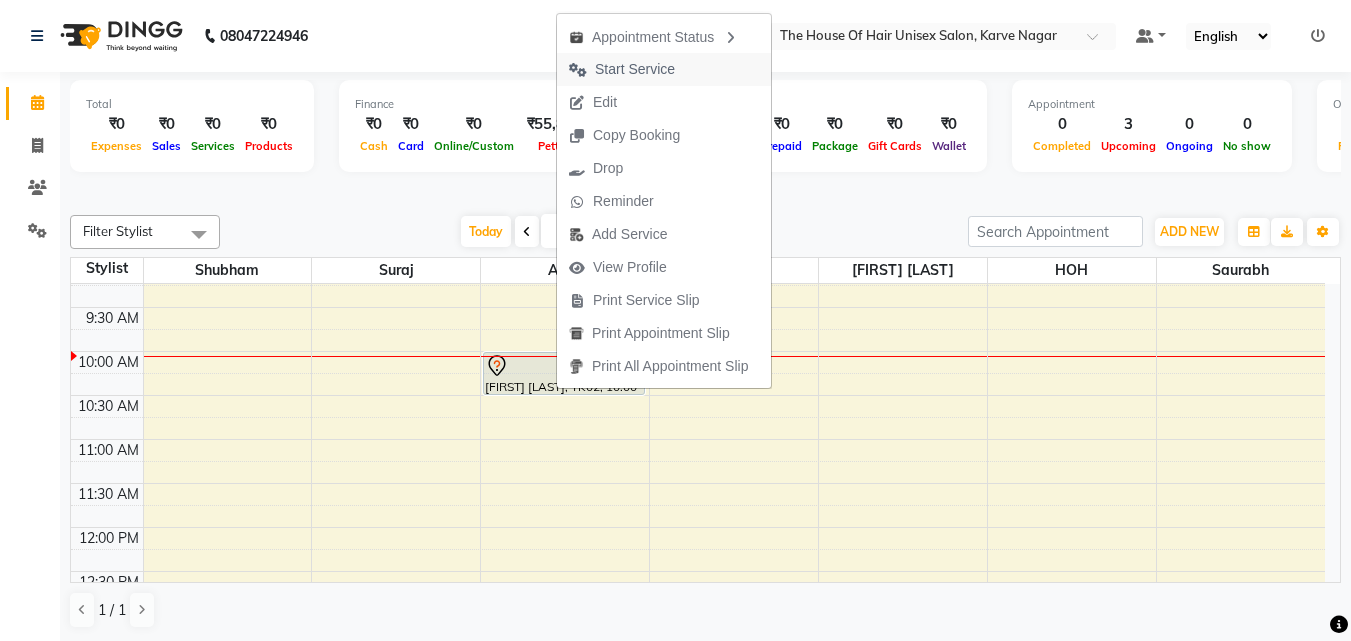 click on "Start Service" at bounding box center [635, 69] 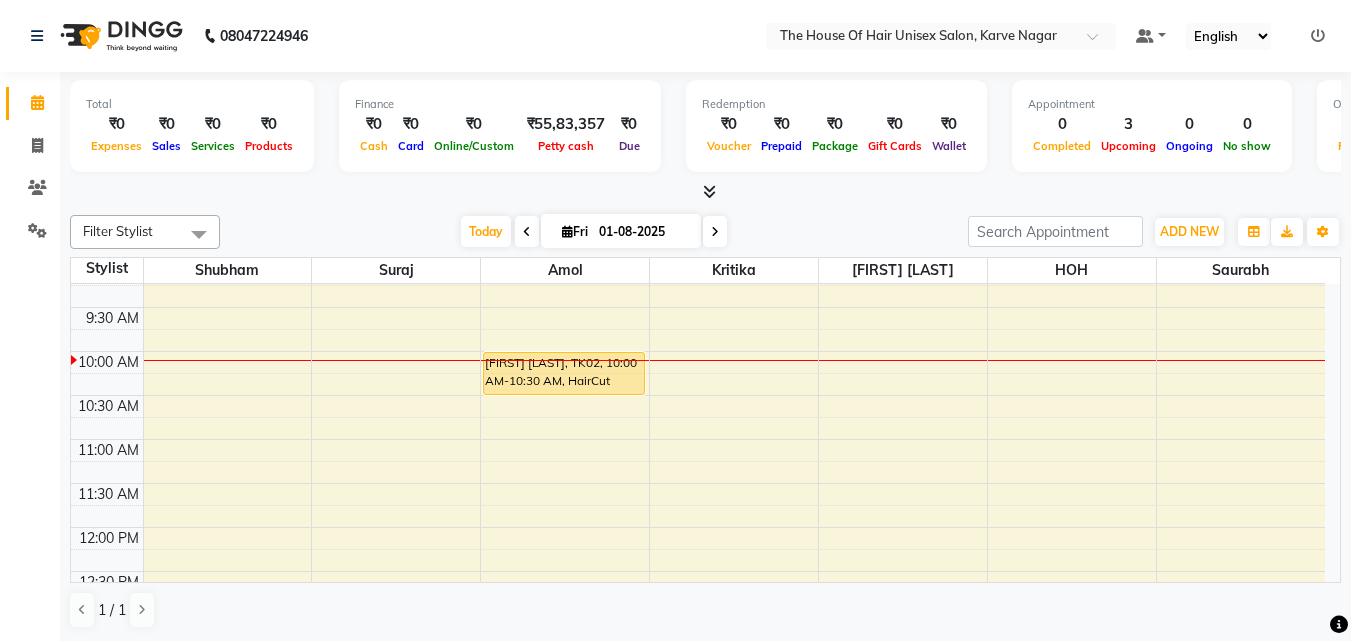 drag, startPoint x: 1322, startPoint y: 369, endPoint x: 1332, endPoint y: 373, distance: 10.770329 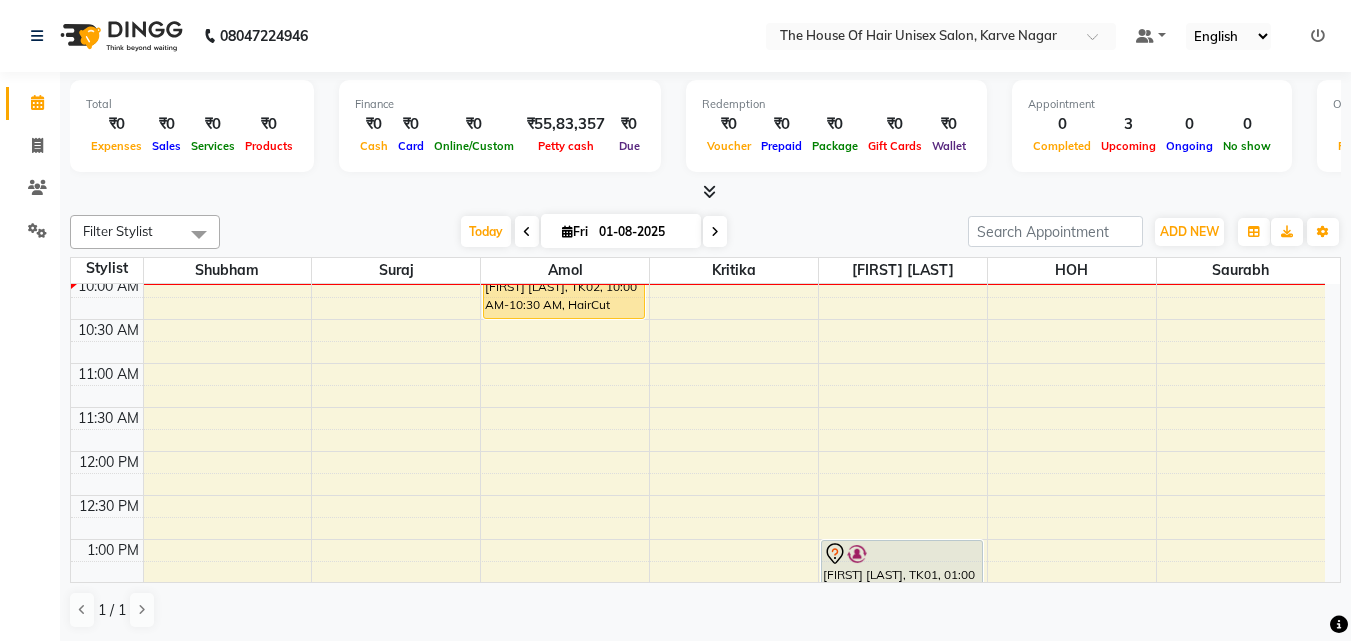 scroll, scrollTop: 191, scrollLeft: 0, axis: vertical 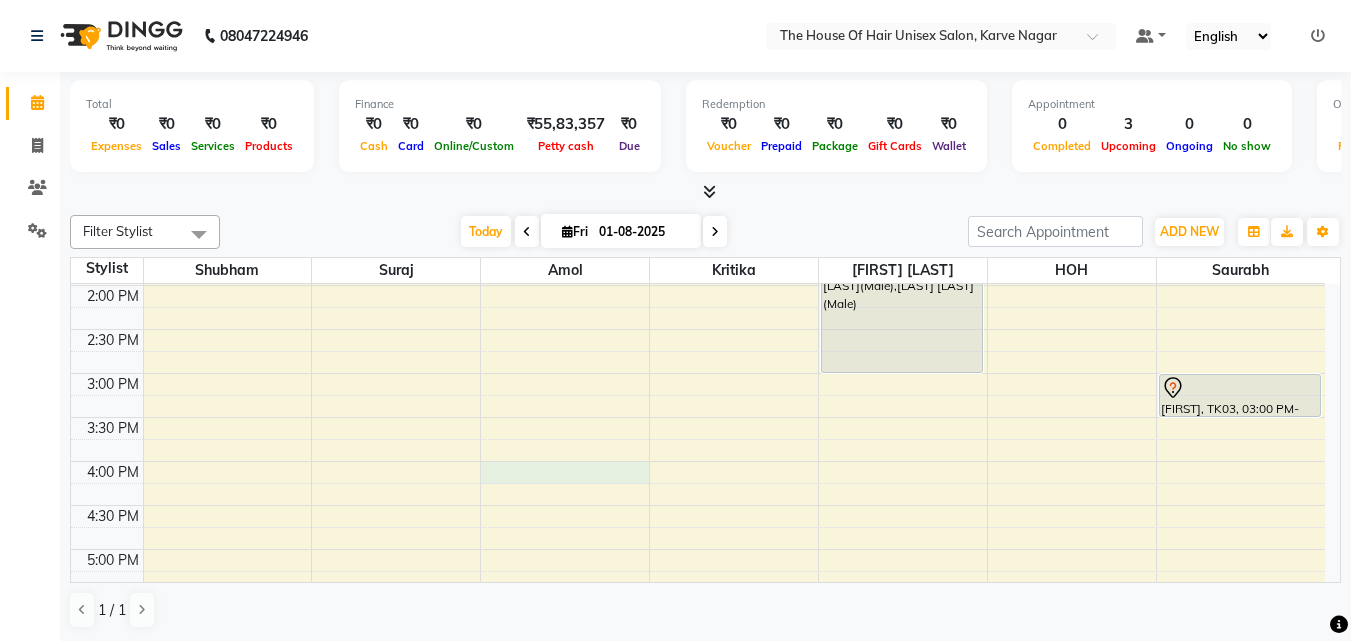 click on "7:00 AM 7:30 AM 8:00 AM 8:30 AM 9:00 AM 9:30 AM 10:00 AM 10:30 AM 11:00 AM 11:30 AM 12:00 PM 12:30 PM 1:00 PM 1:30 PM 2:00 PM 2:30 PM 3:00 PM 3:30 PM 4:00 PM 4:30 PM 5:00 PM 5:30 PM 6:00 PM 6:30 PM 7:00 PM 7:30 PM 8:00 PM 8:30 PM 9:00 PM 9:30 PM    VIRAJ PAREKH, TK02, 10:00 AM-10:30 AM, HairCut [Male] without wash             atharv pawar, TK01, 01:00 PM-03:00 PM, HairCut [Male] without wash,Beard Triming Crafting(Male),Global Colour (Male)             Ketan, TK03, 03:00 PM-03:30 PM, O3 De-Tan" at bounding box center (698, 329) 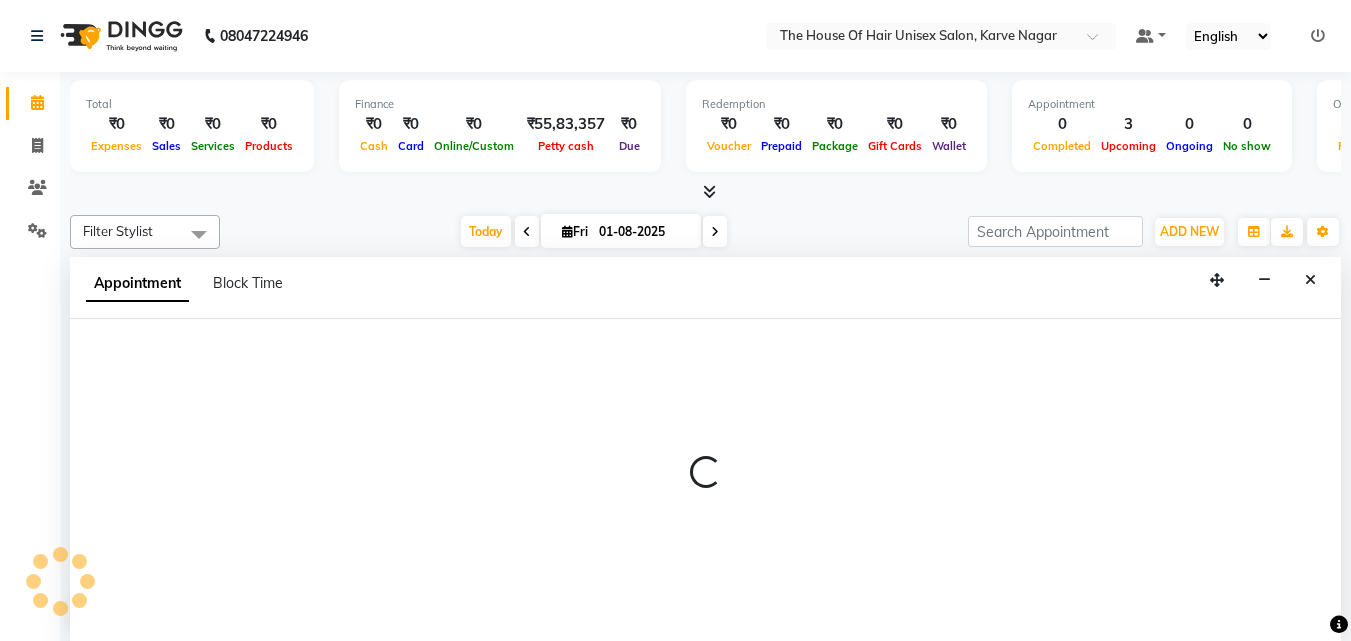 scroll, scrollTop: 1, scrollLeft: 0, axis: vertical 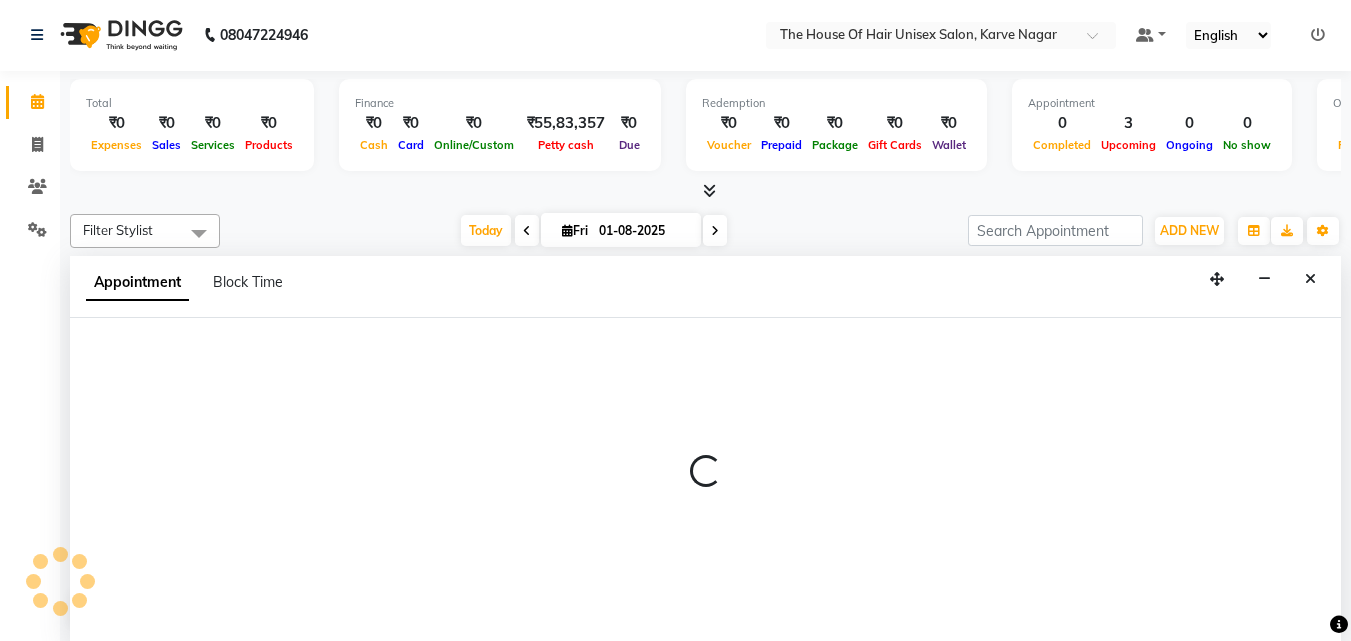 select on "13497" 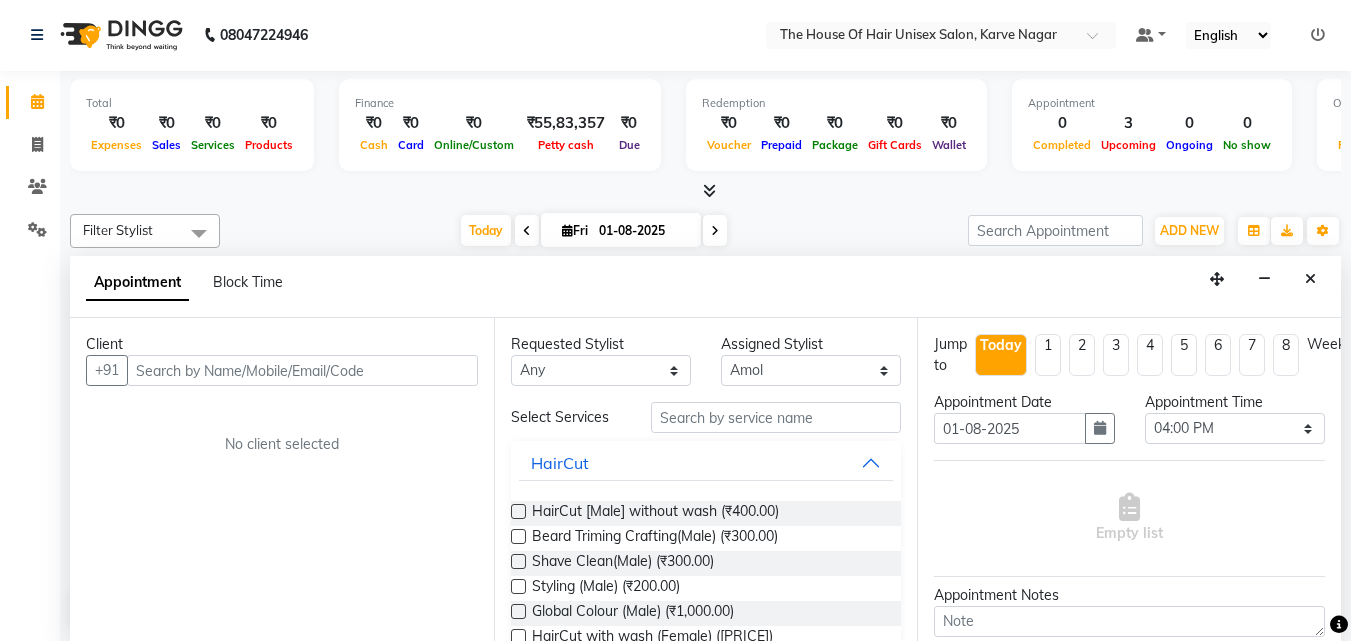 click at bounding box center [302, 370] 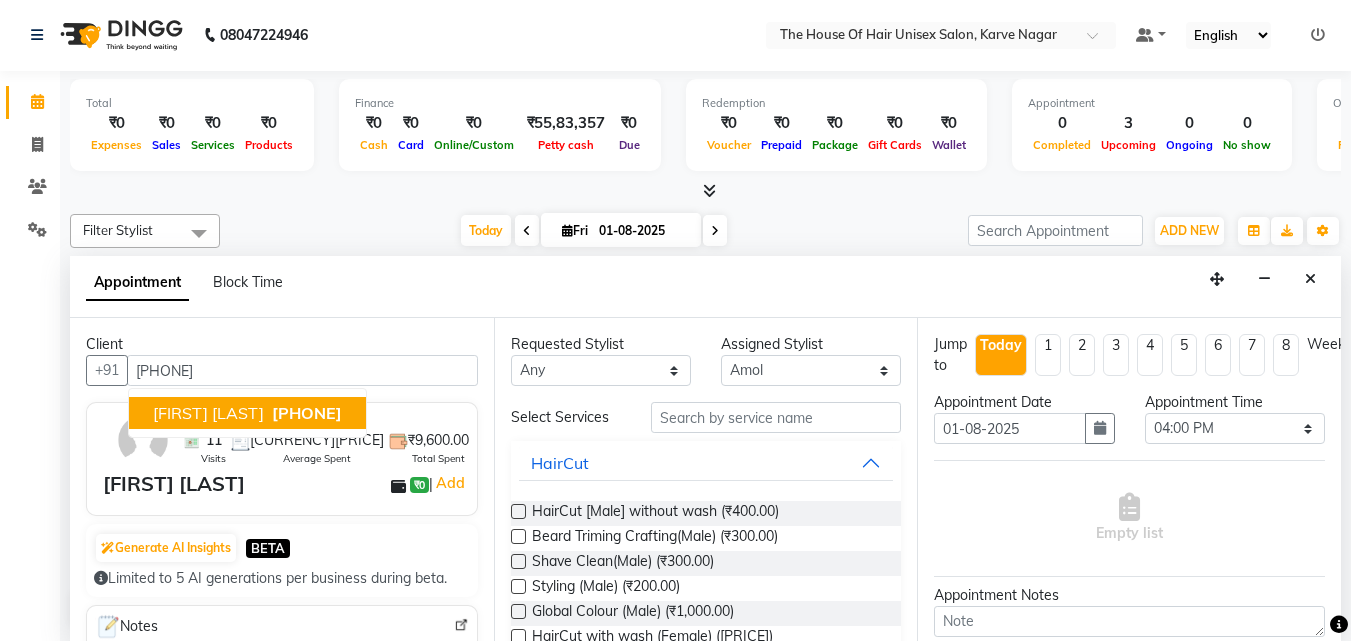 click on "[PHONE]" at bounding box center [307, 413] 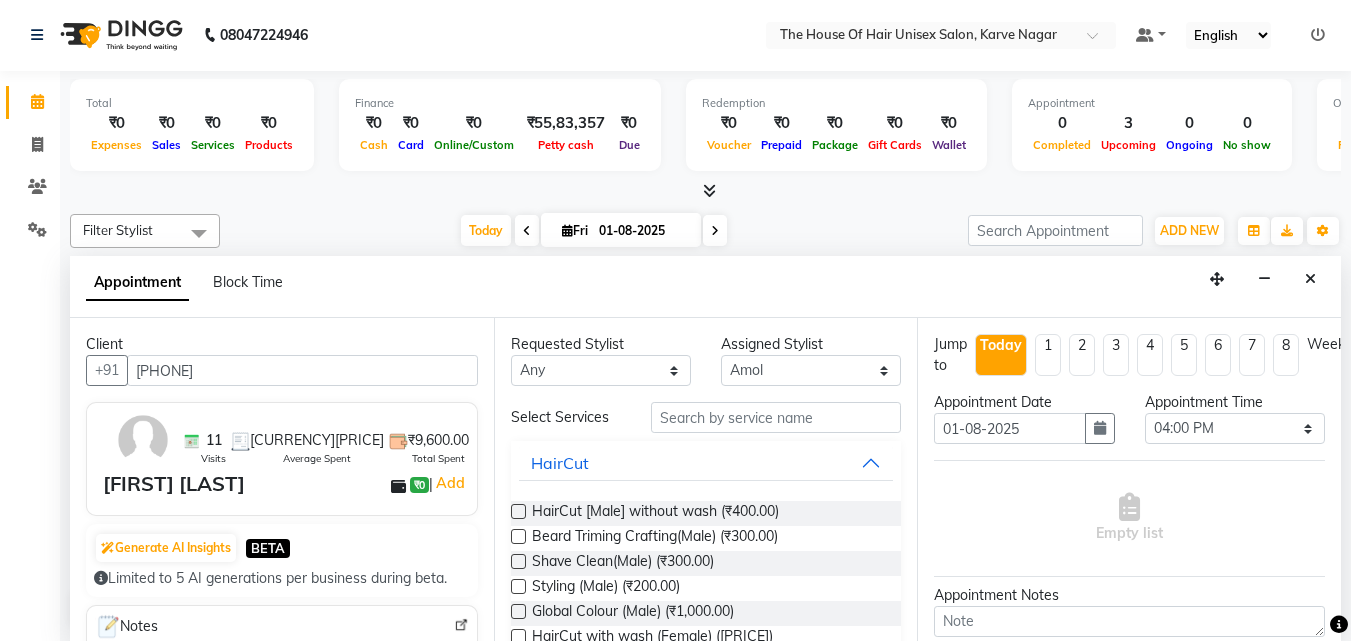 type on "[PHONE]" 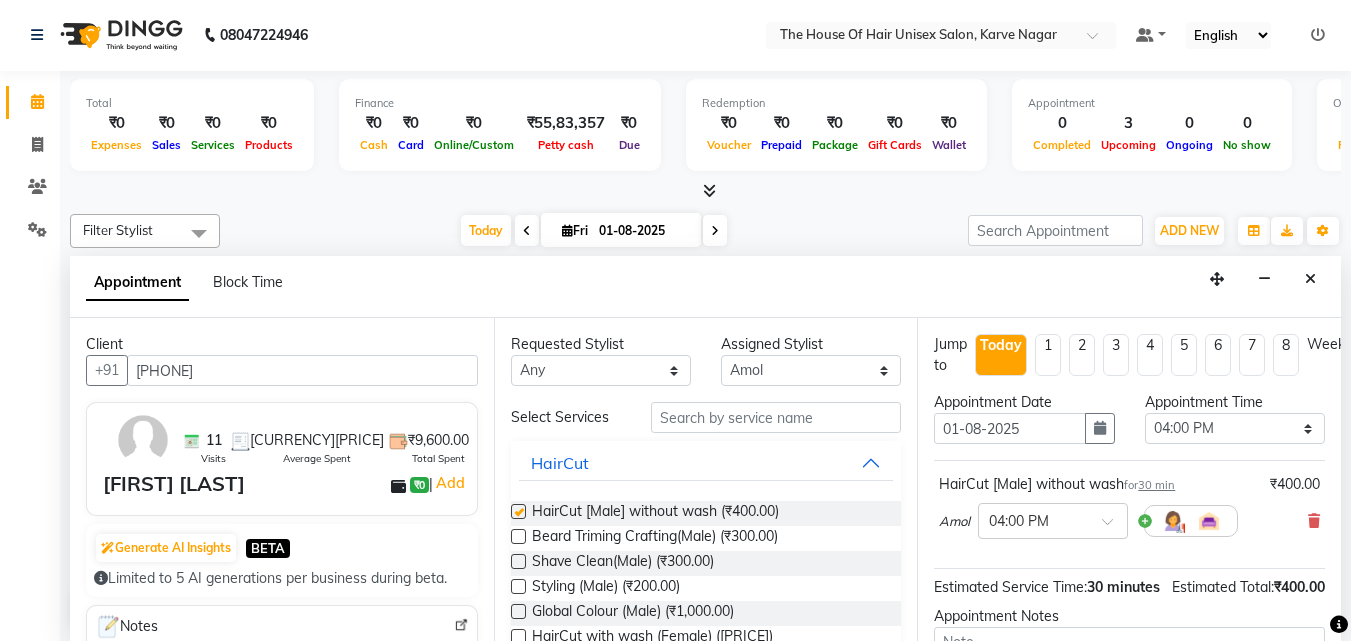 checkbox on "false" 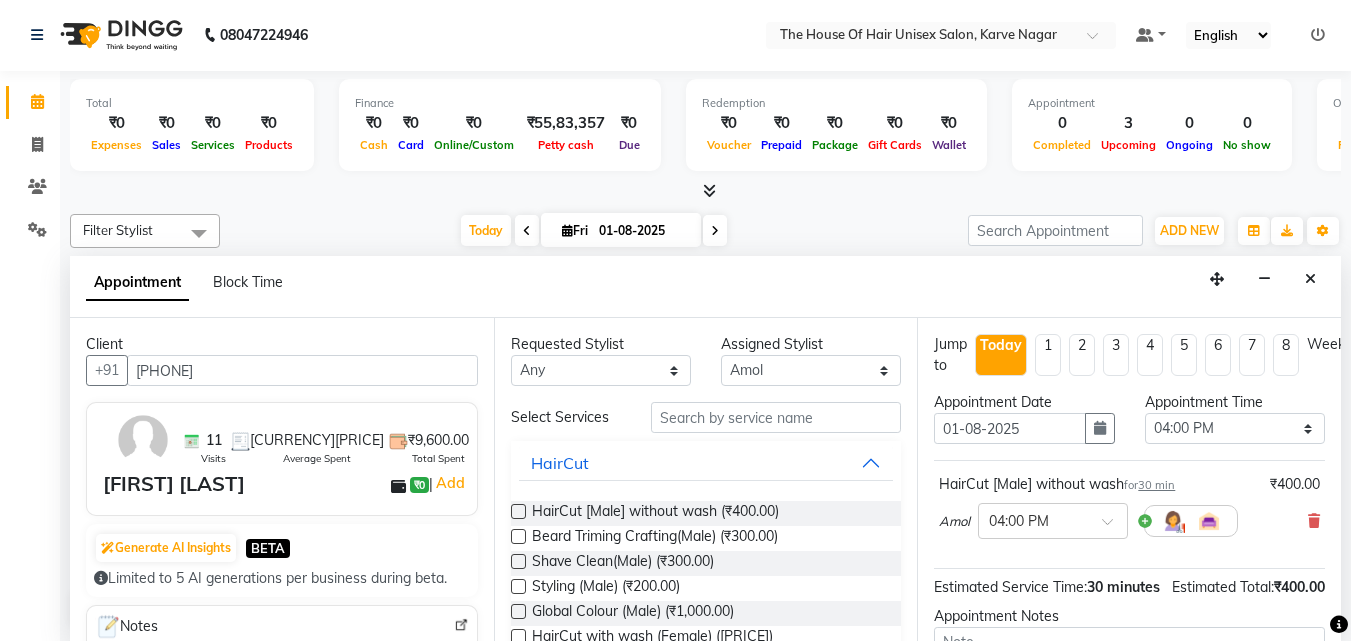 click at bounding box center [518, 536] 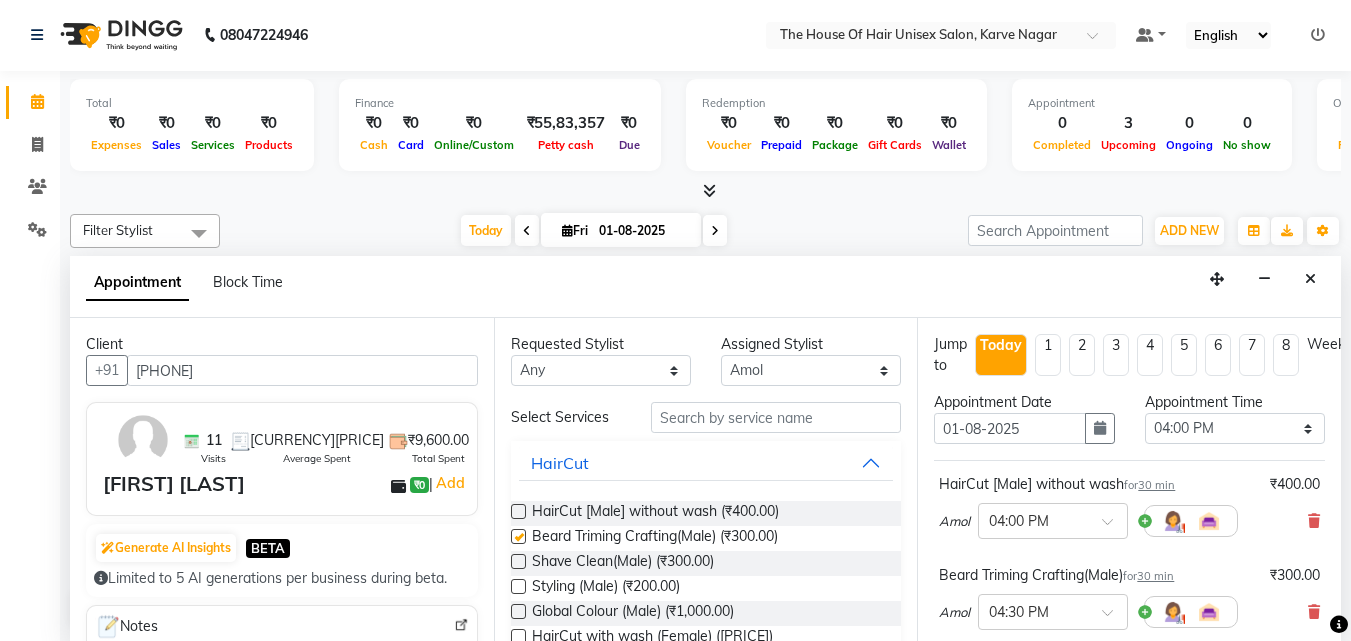 checkbox on "false" 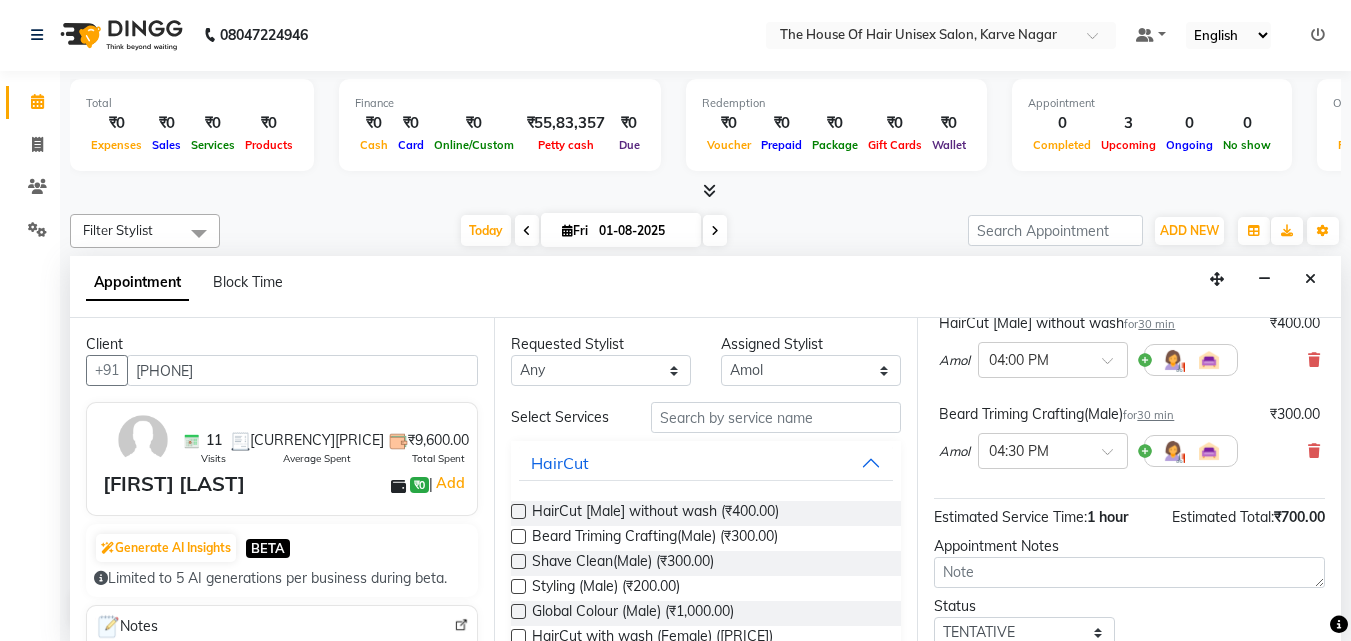 scroll, scrollTop: 164, scrollLeft: 0, axis: vertical 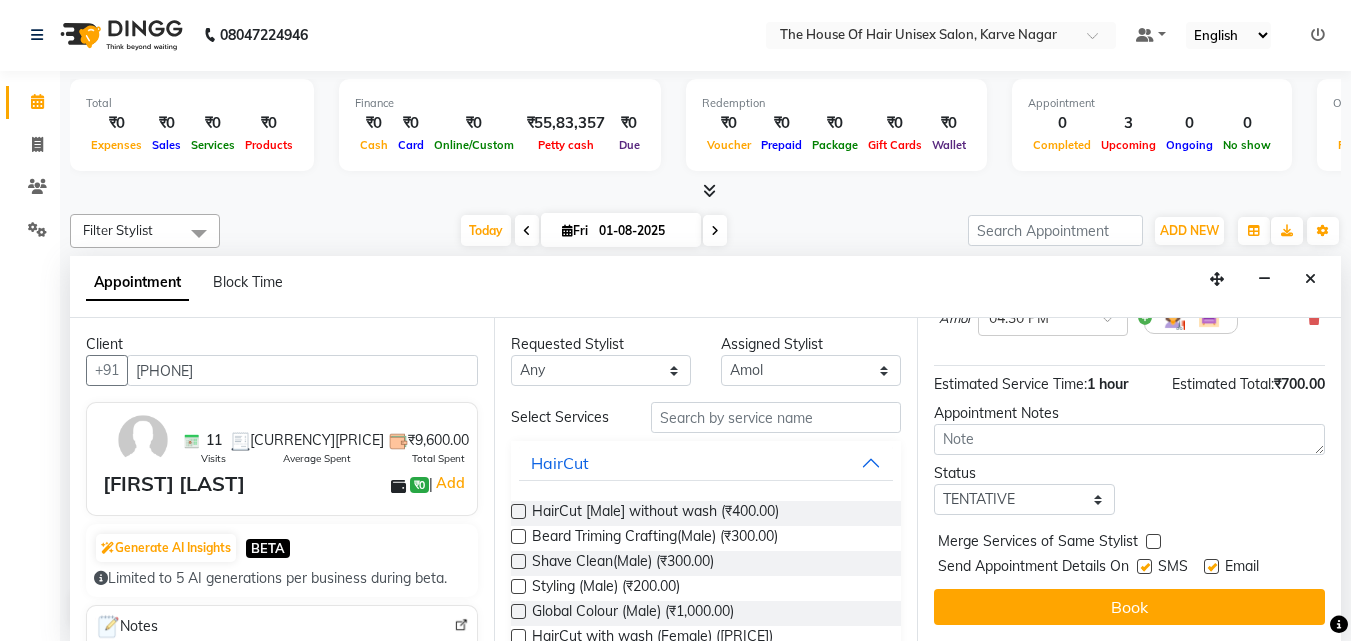 click at bounding box center (1153, 541) 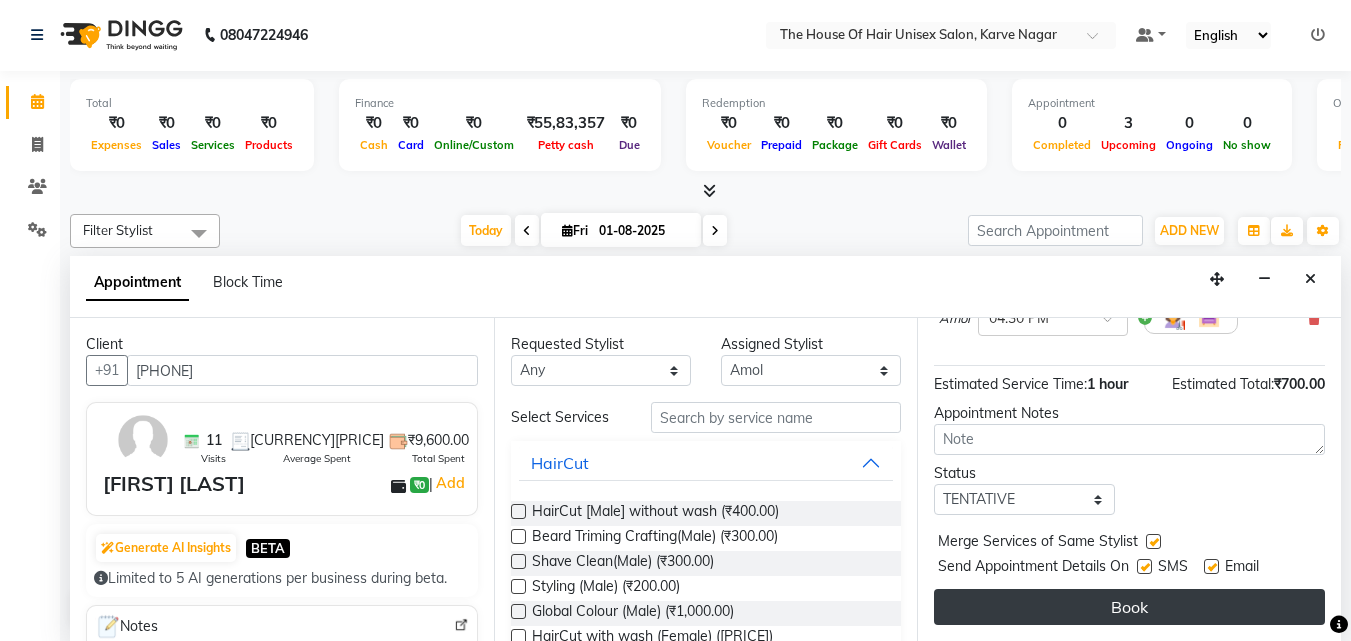 click on "Book" at bounding box center (1129, 607) 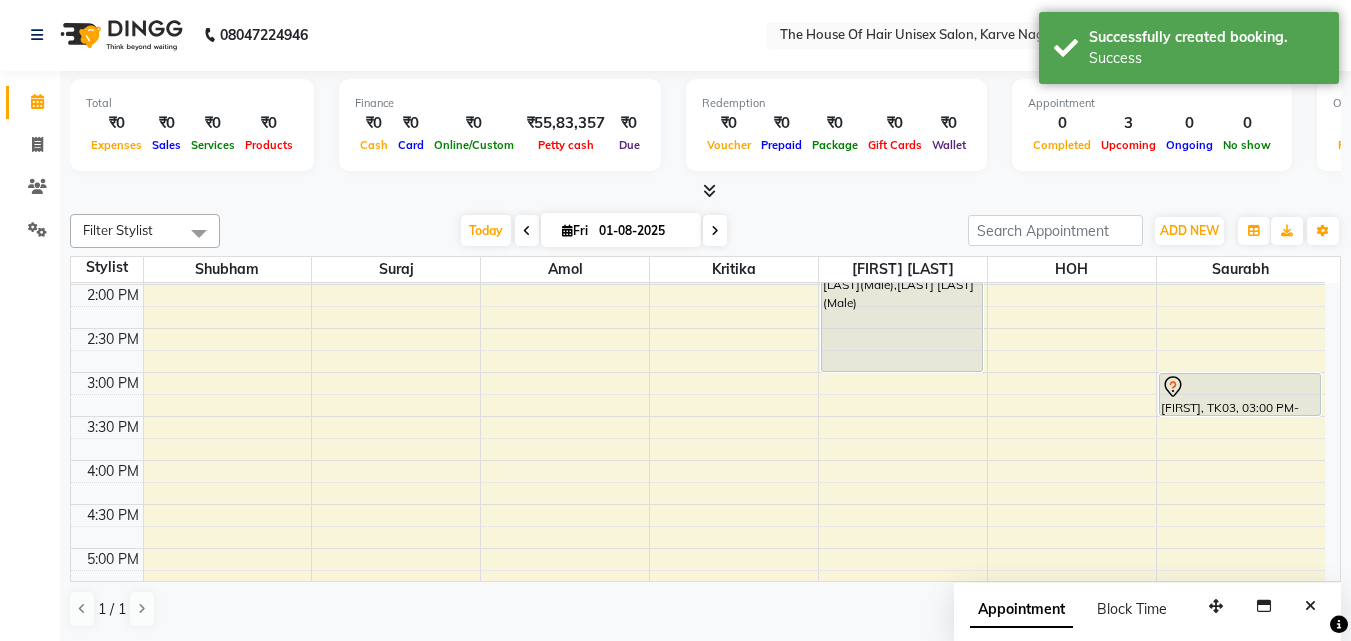 scroll, scrollTop: 0, scrollLeft: 0, axis: both 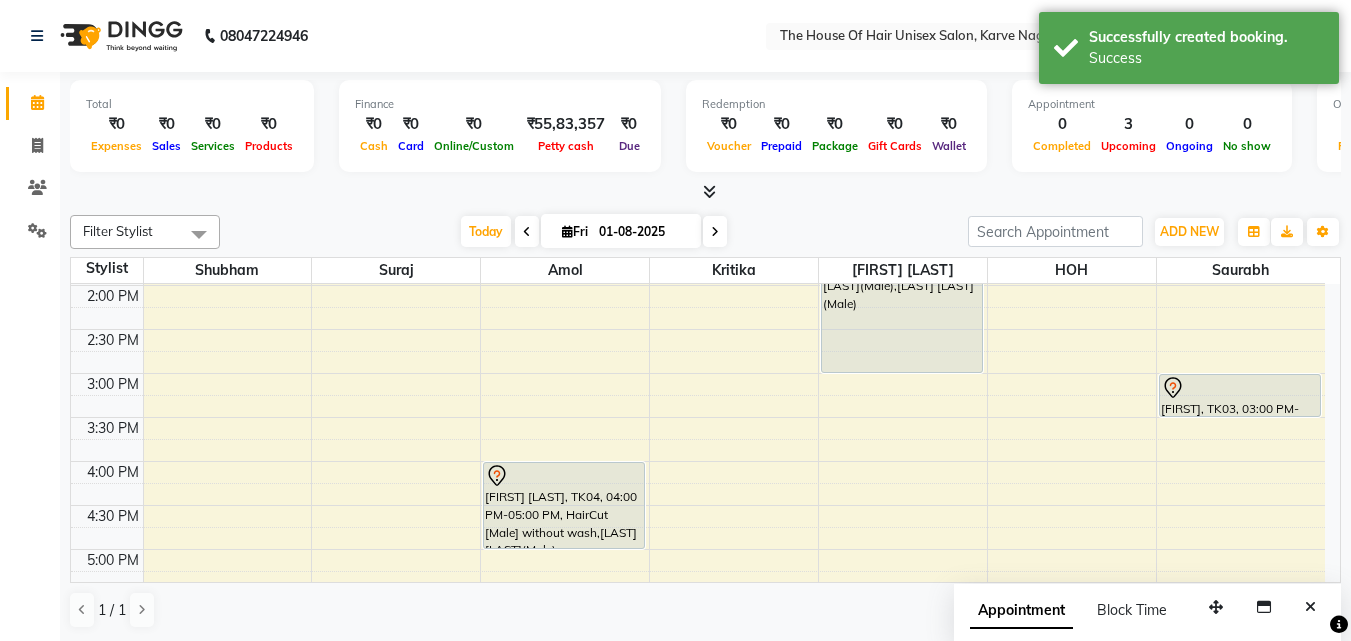 click on "7:00 AM 7:30 AM 8:00 AM 8:30 AM 9:00 AM 9:30 AM 10:00 AM 10:30 AM 11:00 AM 11:30 AM 12:00 PM 12:30 PM 1:00 PM 1:30 PM 2:00 PM 2:30 PM 3:00 PM 3:30 PM 4:00 PM 4:30 PM 5:00 PM 5:30 PM 6:00 PM 6:30 PM 7:00 PM 7:30 PM 8:00 PM 8:30 PM 9:00 PM 9:30 PM    VIRAJ PAREKH, TK02, 10:00 AM-10:30 AM, HairCut [Male] without wash             Abhay Kunjir, TK04, 04:00 PM-05:00 PM, HairCut [Male] without wash,Beard Triming Crafting(Male)             atharv pawar, TK01, 01:00 PM-03:00 PM, HairCut [Male] without wash,Beard Triming Crafting(Male),Global Colour (Male)             Ketan, TK03, 03:00 PM-03:30 PM, O3 De-Tan" at bounding box center [698, 329] 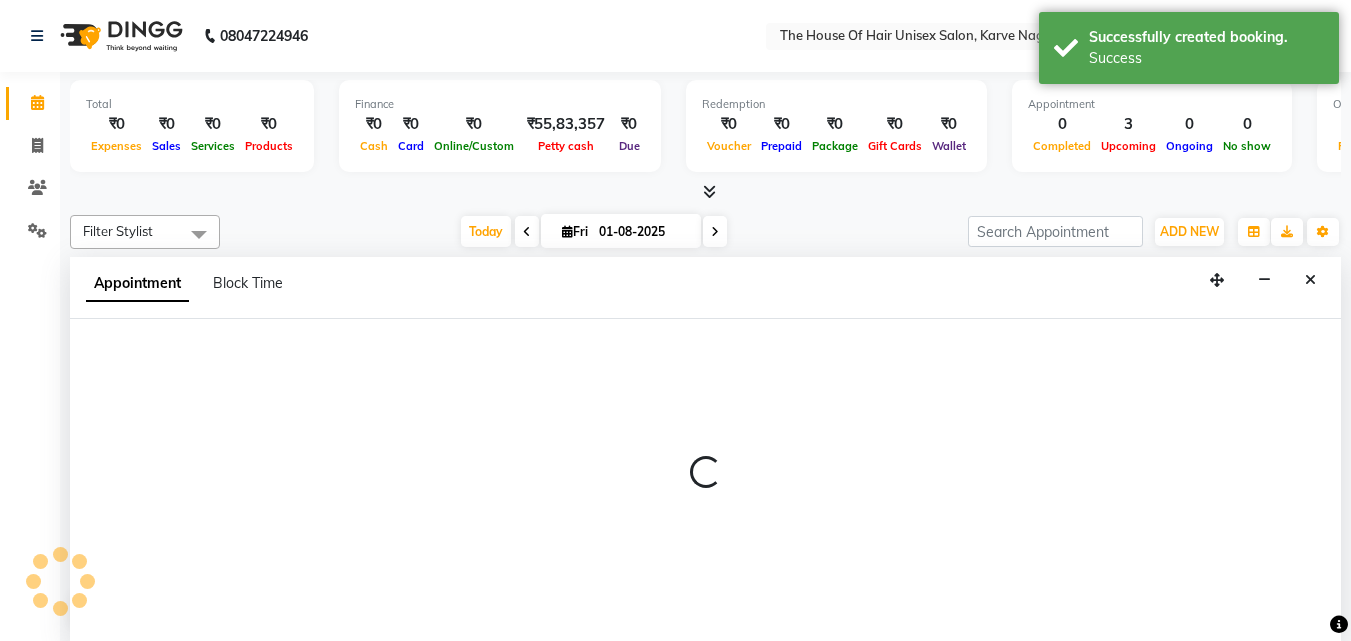 select on "85989" 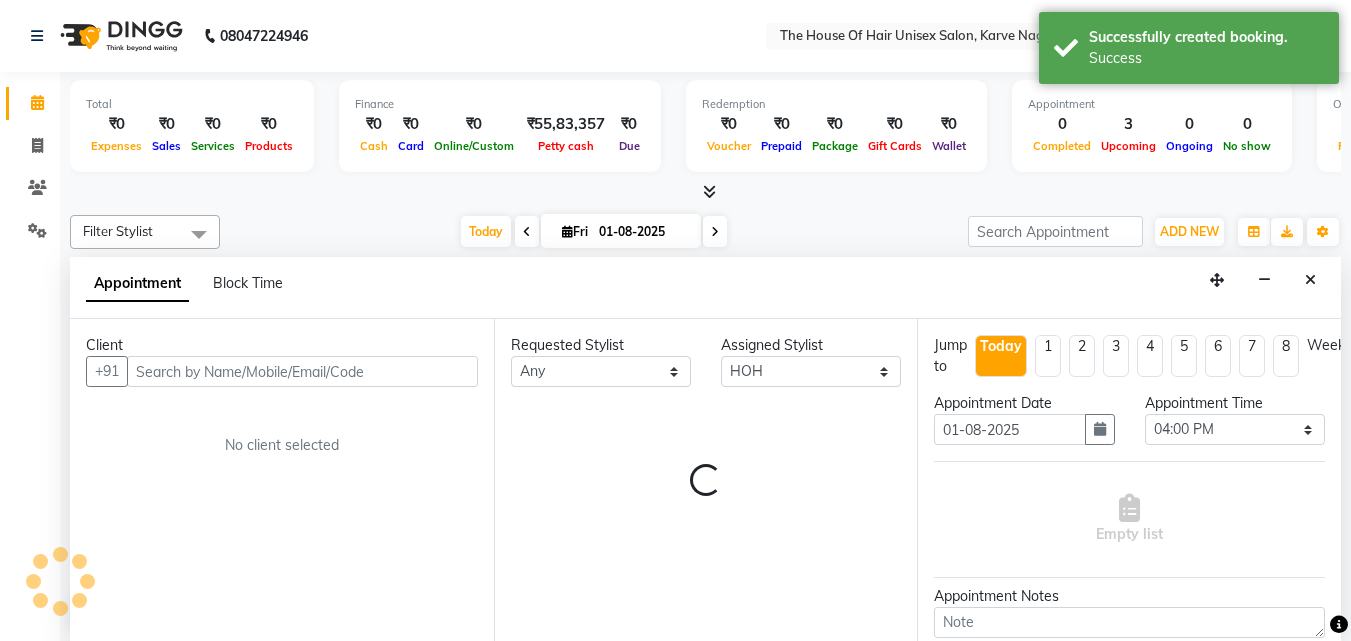 scroll, scrollTop: 1, scrollLeft: 0, axis: vertical 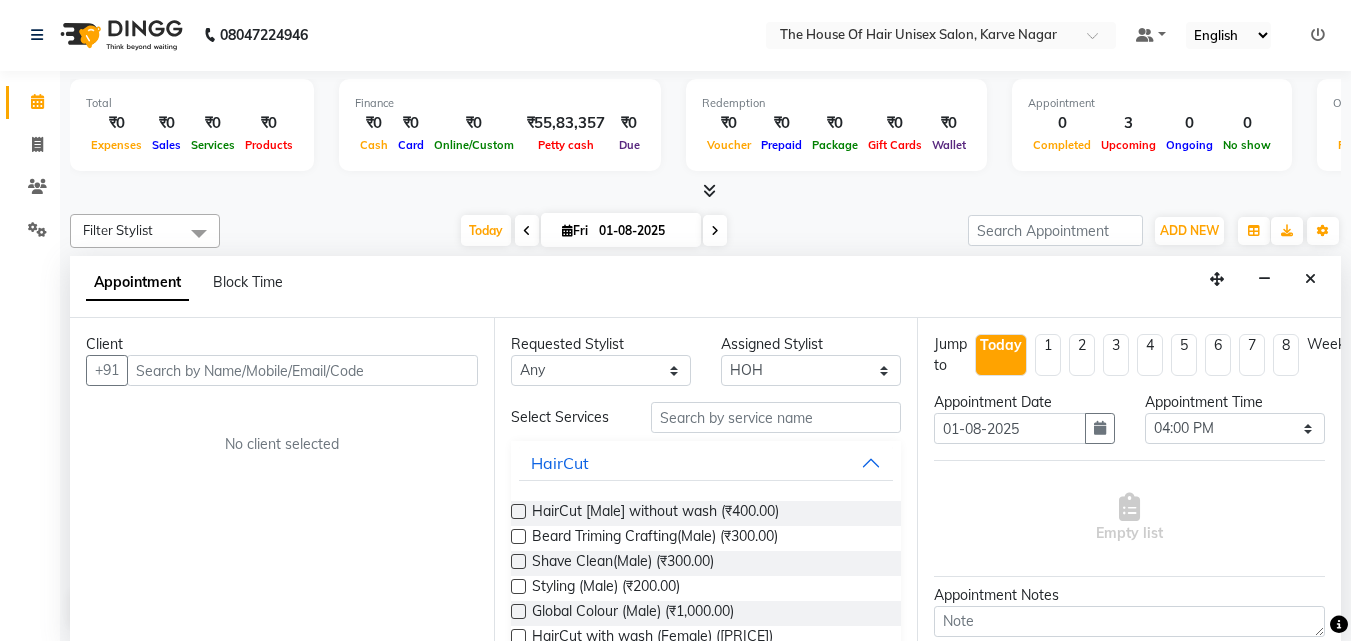 click at bounding box center [302, 370] 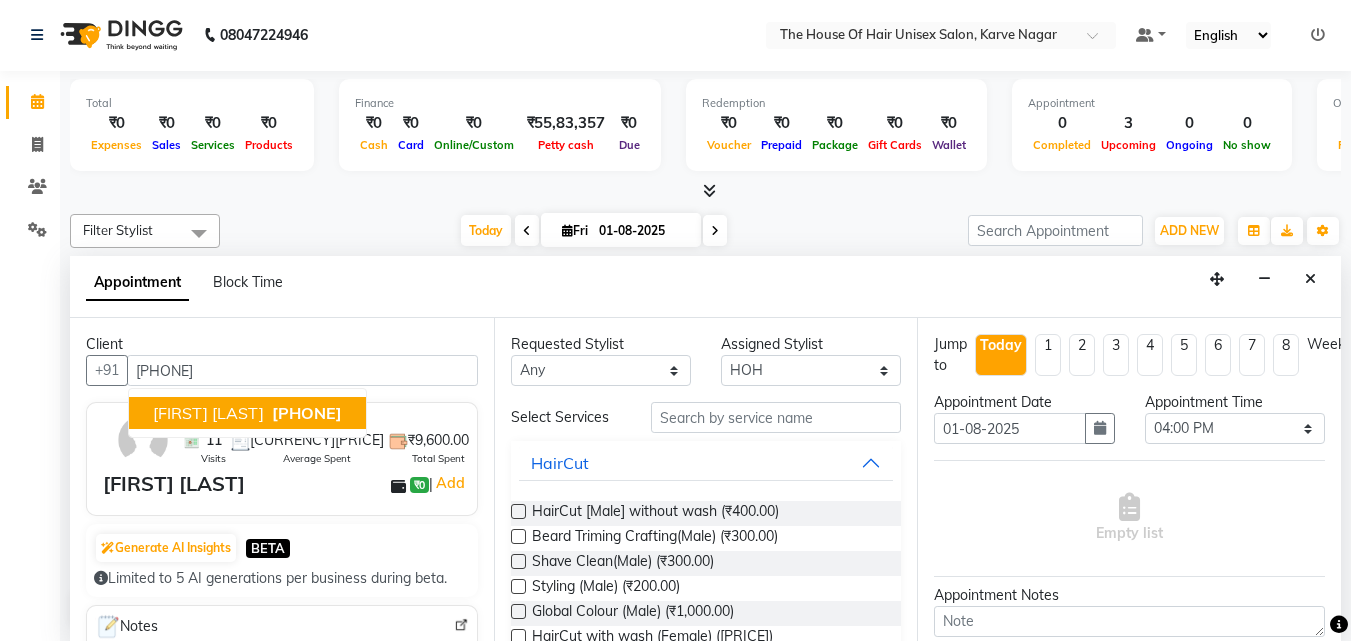 click on "[PHONE]" at bounding box center [305, 413] 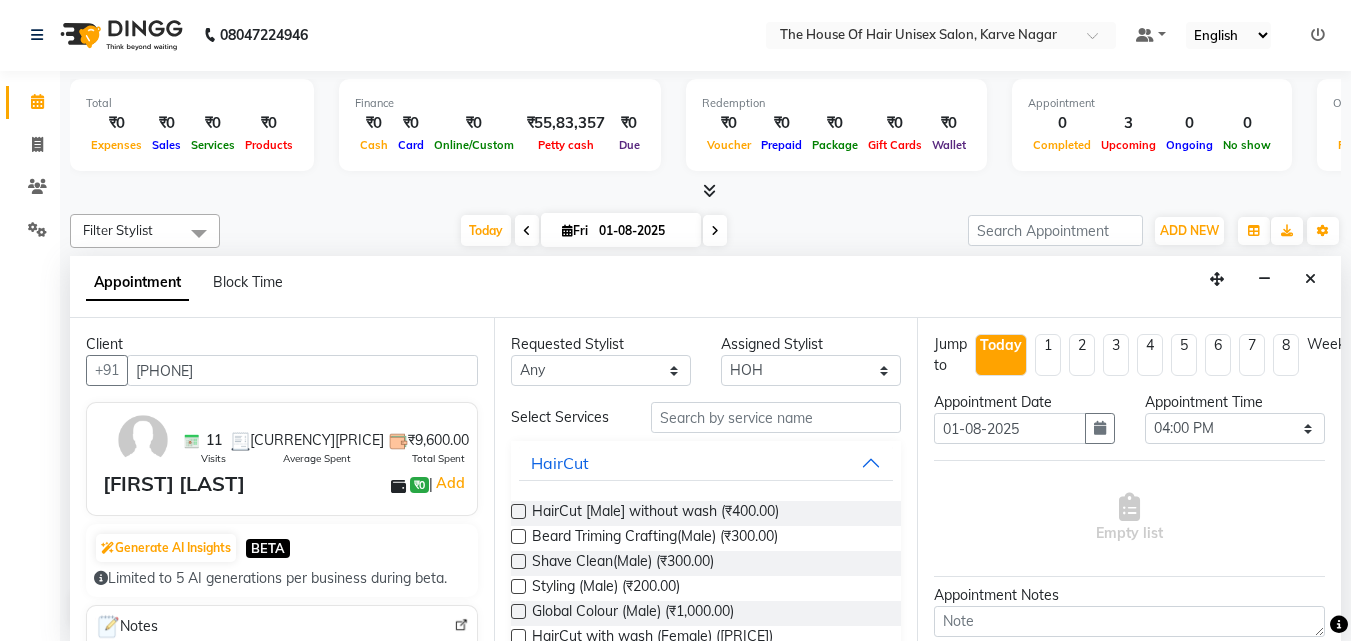 type on "[PHONE]" 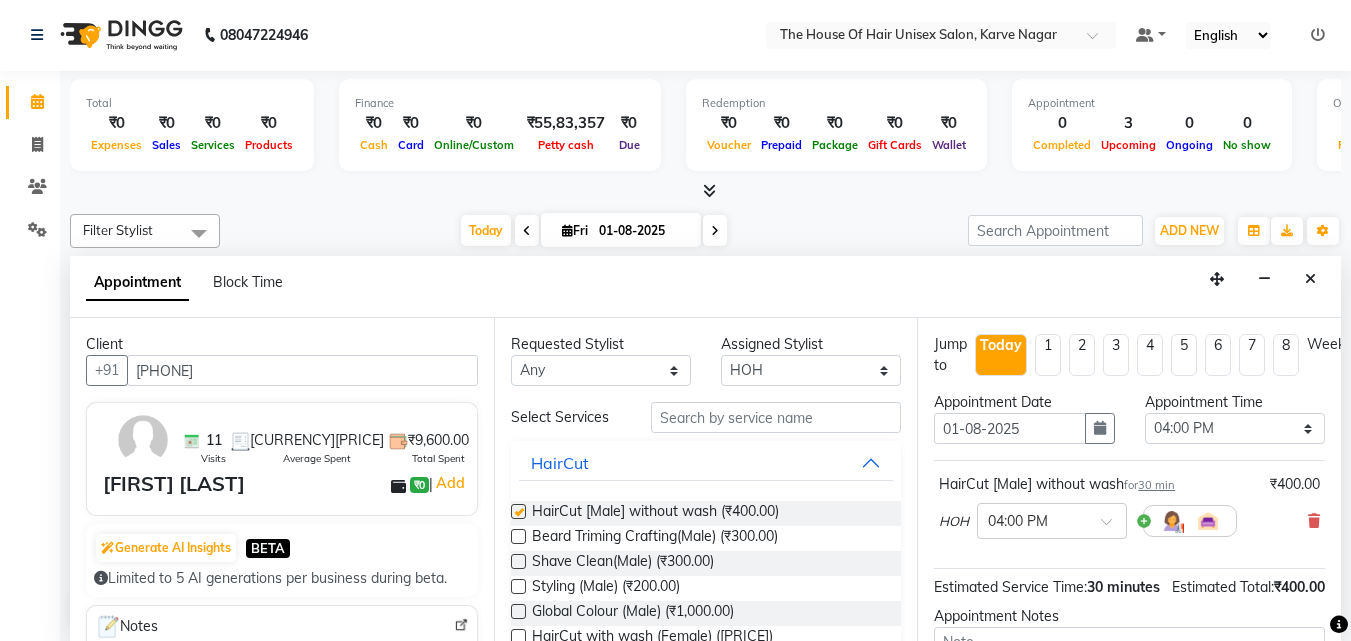 checkbox on "false" 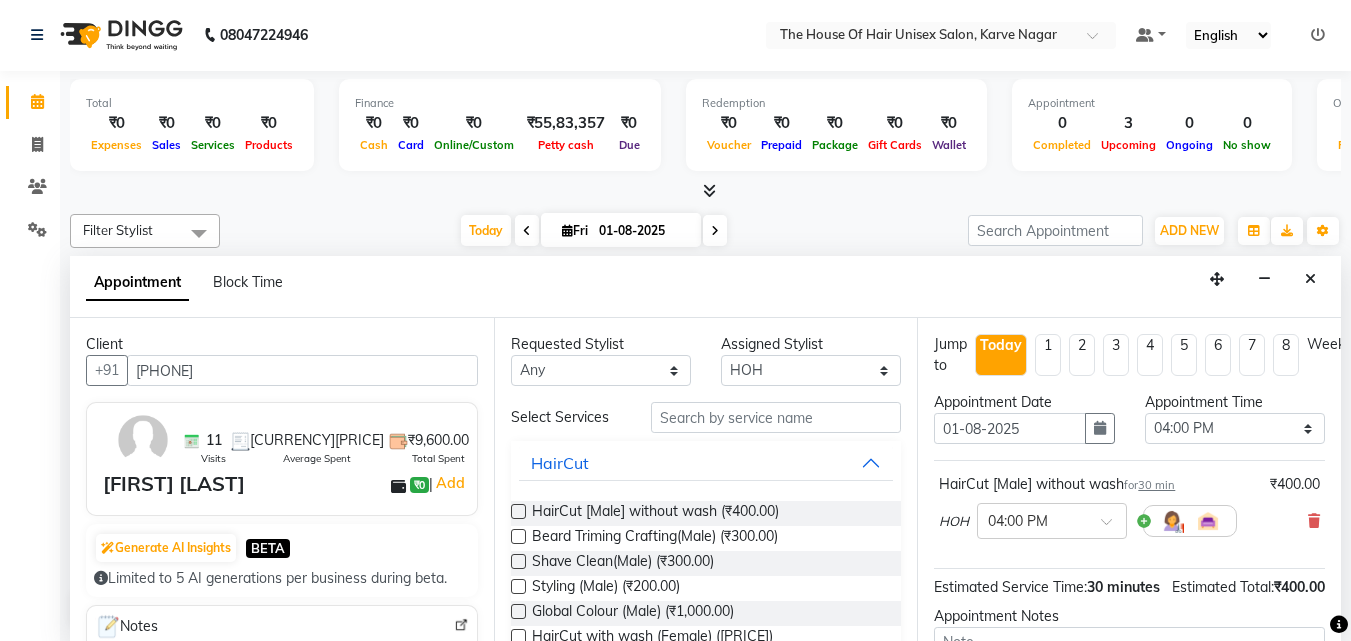 scroll, scrollTop: 40, scrollLeft: 0, axis: vertical 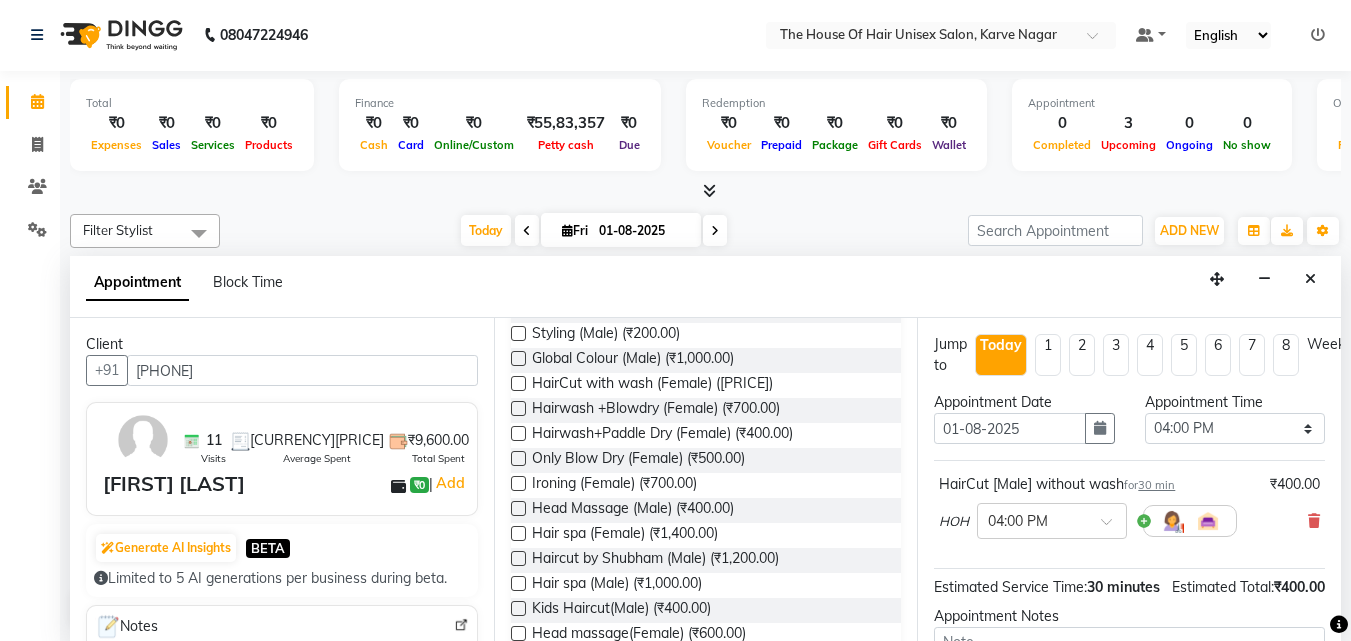 click at bounding box center [518, 383] 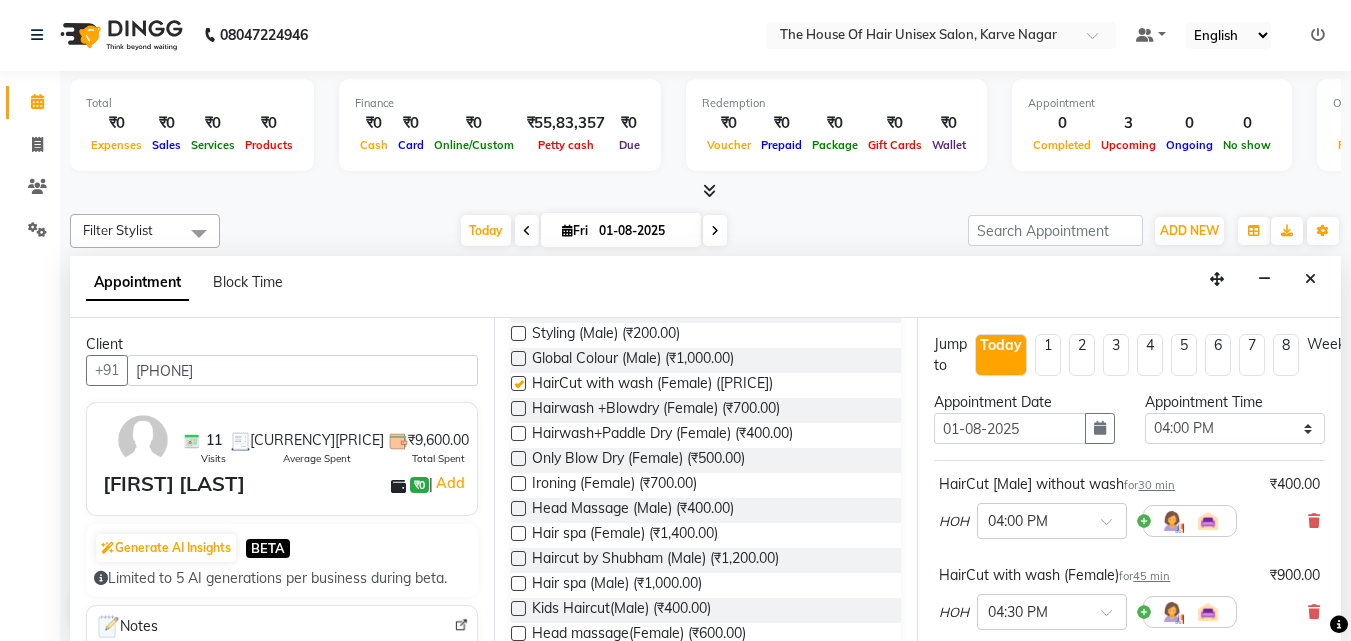 checkbox on "false" 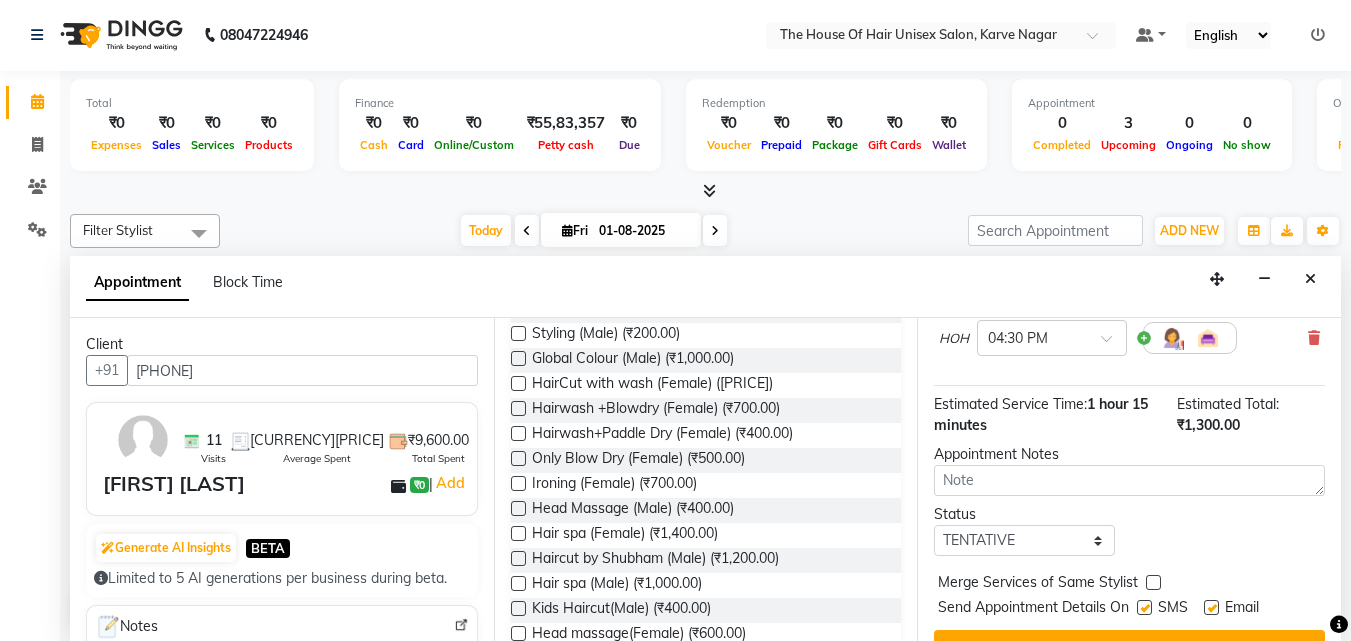 scroll, scrollTop: 330, scrollLeft: 0, axis: vertical 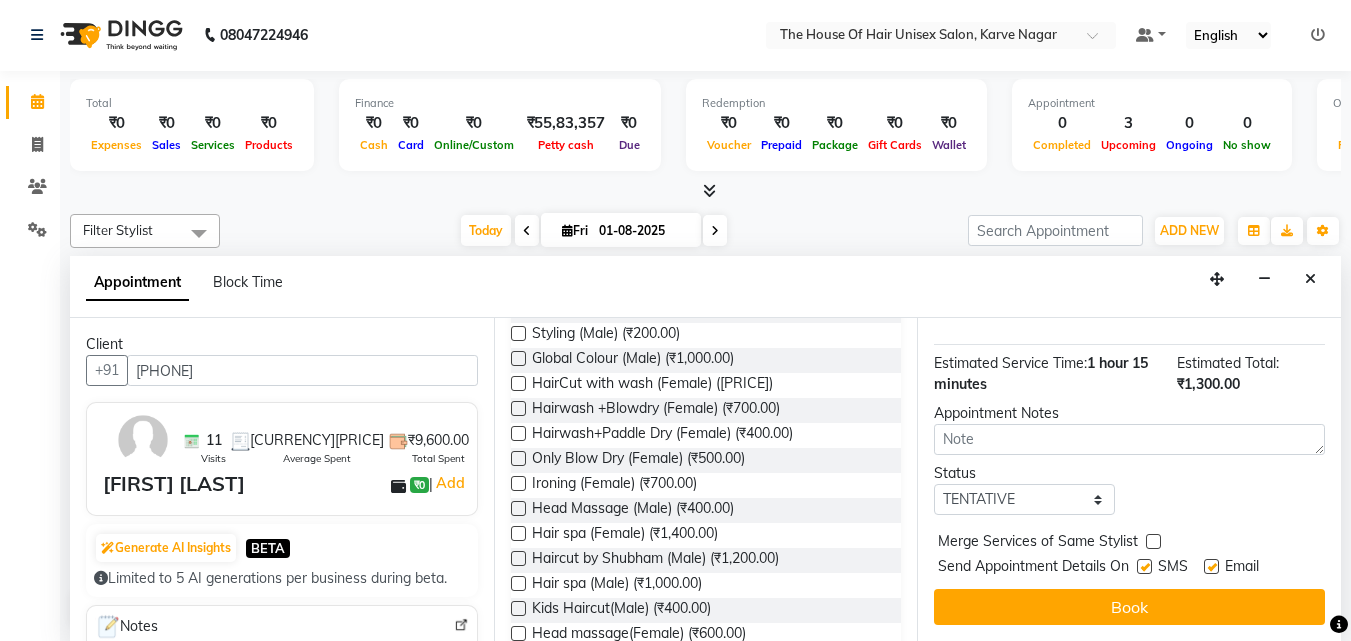 click at bounding box center [1153, 541] 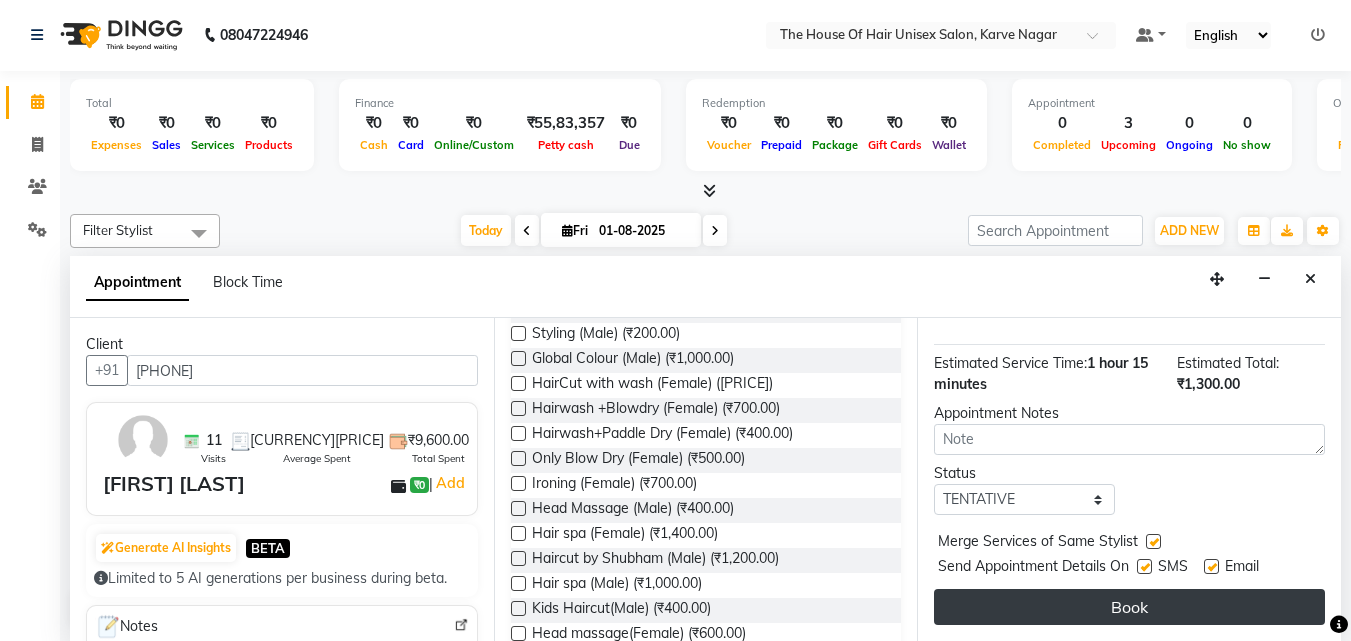 click on "Book" at bounding box center [1129, 607] 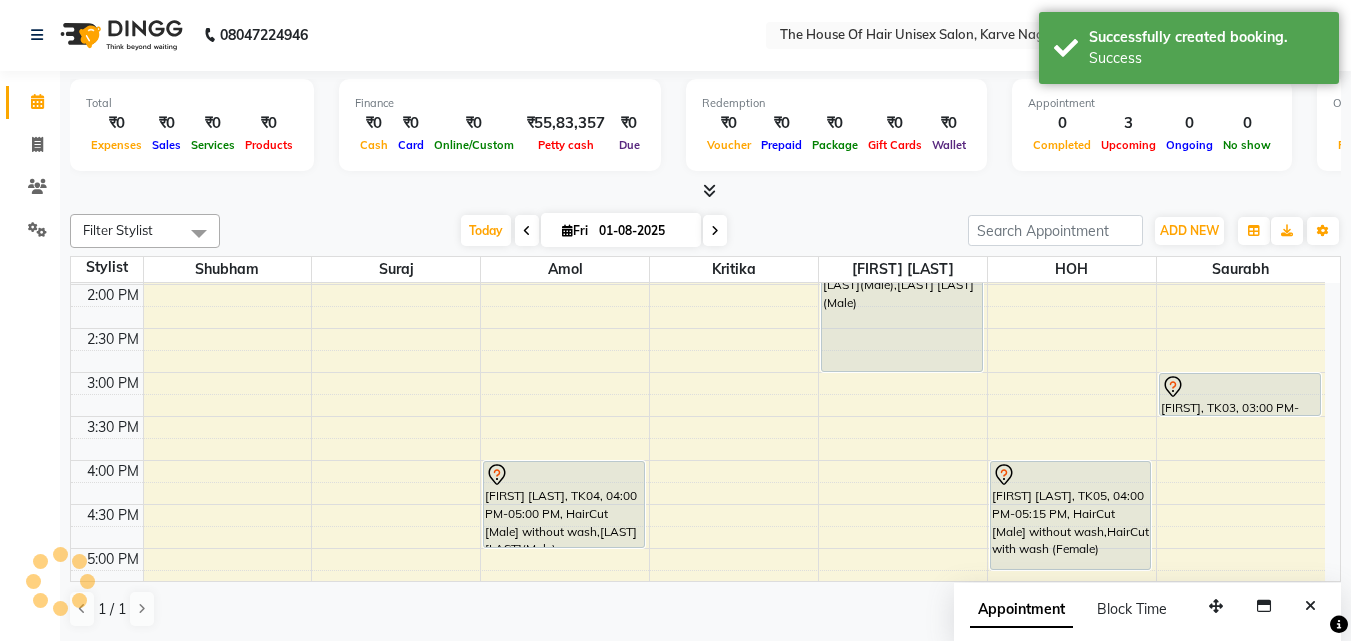 scroll, scrollTop: 0, scrollLeft: 0, axis: both 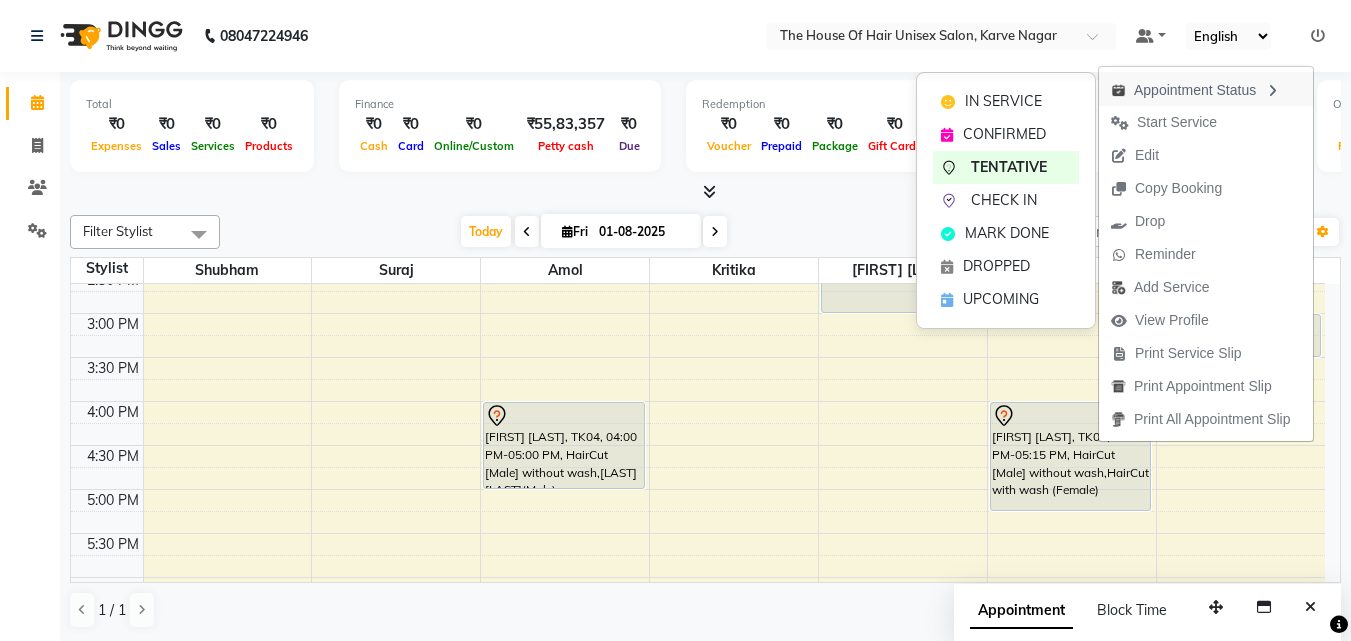 click on "Appointment Status" at bounding box center [1206, 89] 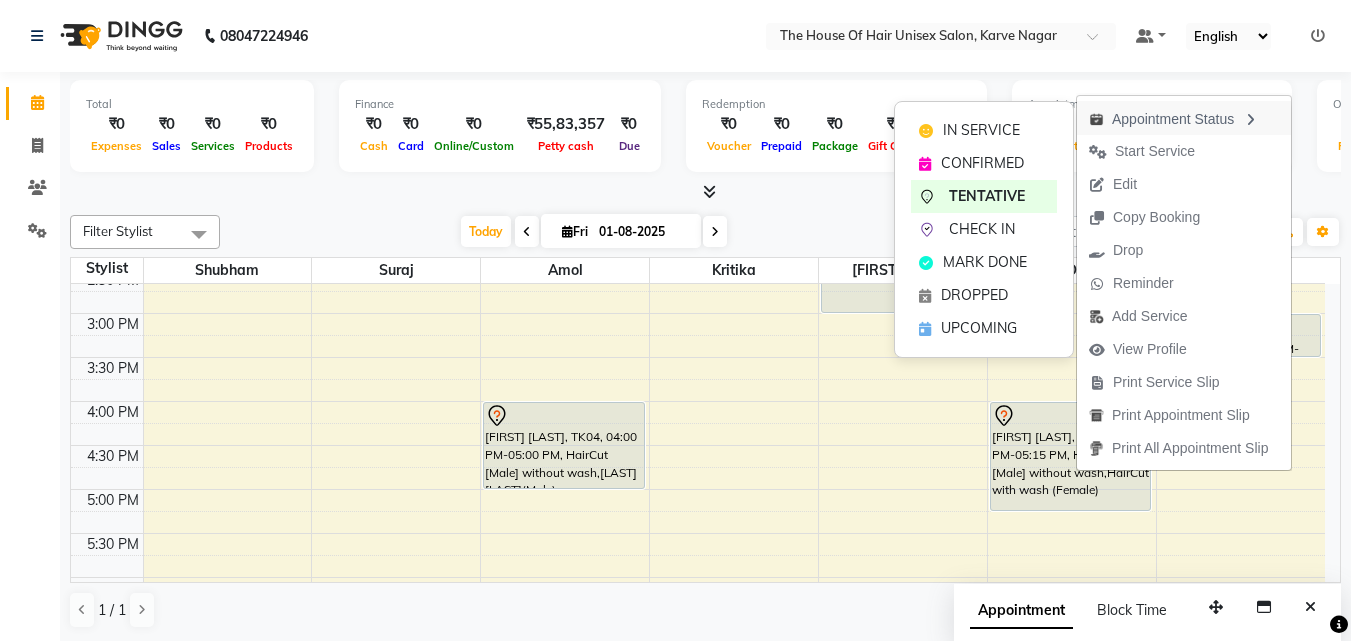 click at bounding box center [1250, 120] 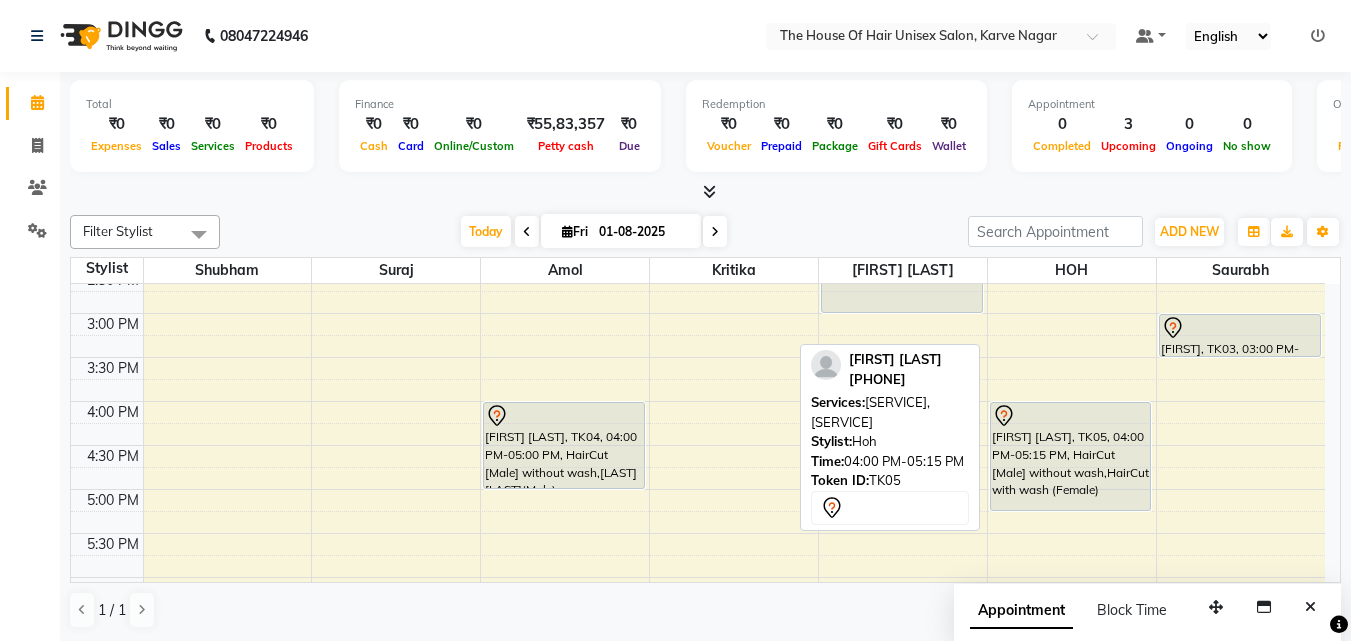 click on "Abhay Kunjir, TK05, 04:00 PM-05:15 PM, HairCut [Male] without wash,HairCut with wash (Female)" at bounding box center [1071, 456] 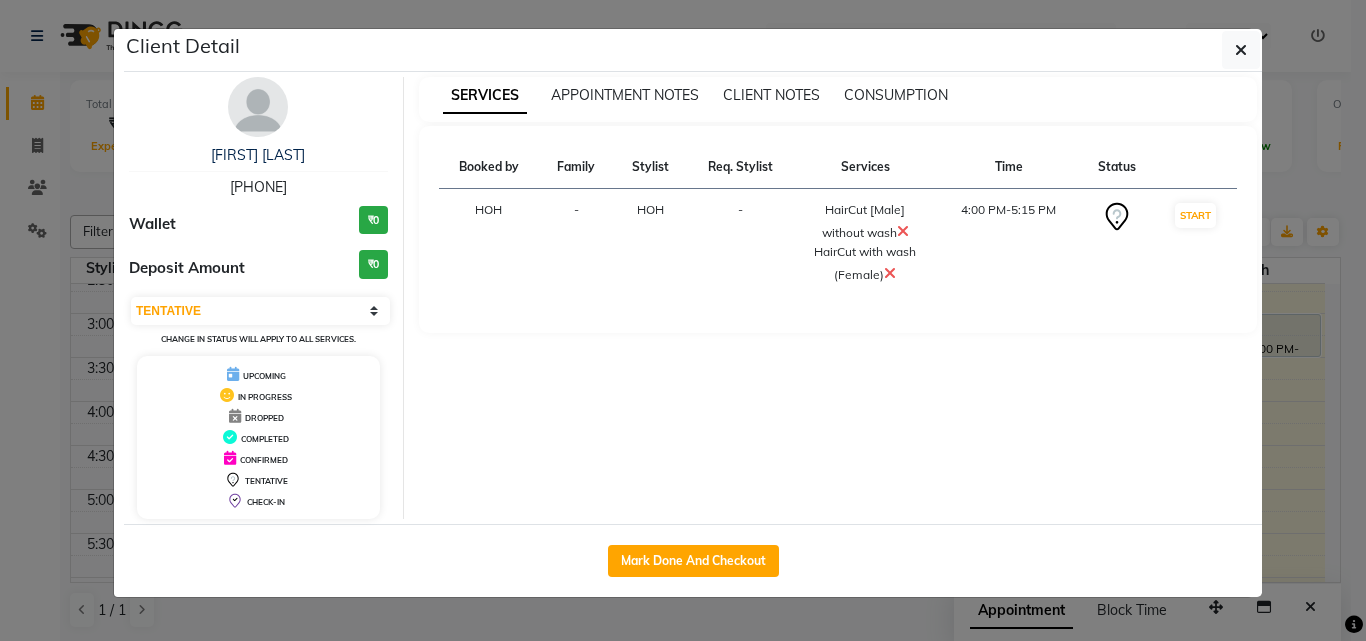 drag, startPoint x: 1044, startPoint y: 473, endPoint x: 1137, endPoint y: 306, distance: 191.14915 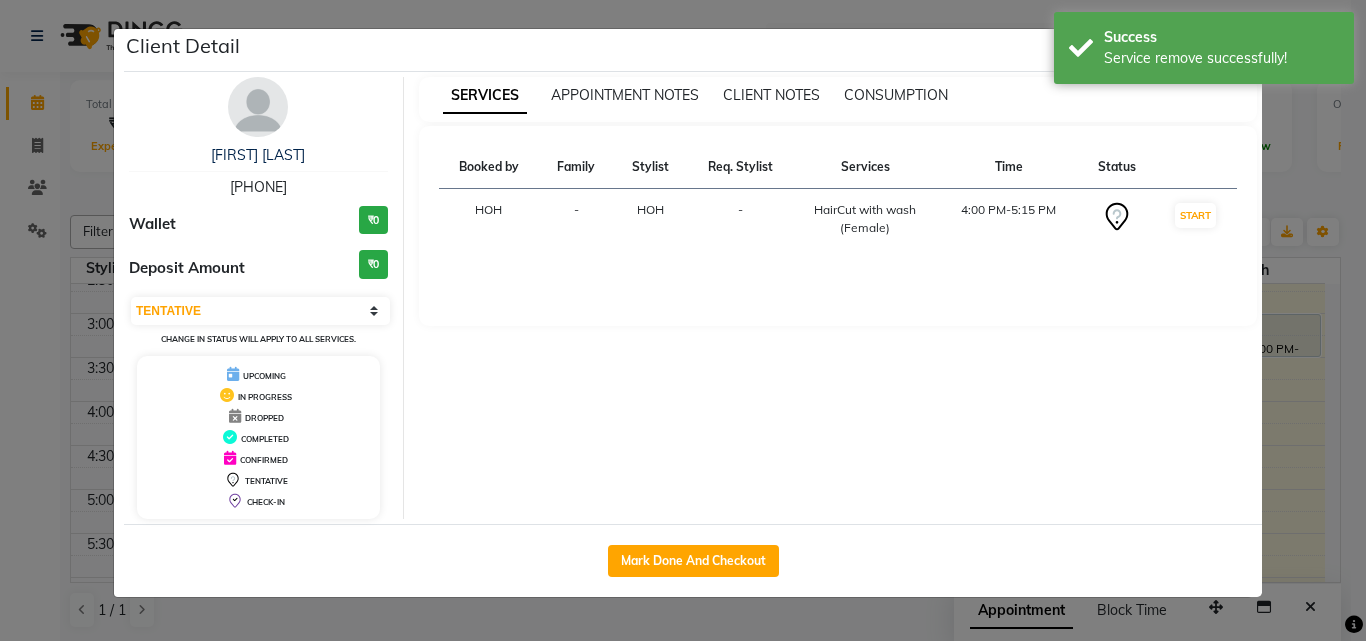 click on "Client Detail  Abhay Kunjir   9529280805 Wallet ₹0 Deposit Amount  ₹0  Select IN SERVICE CONFIRMED TENTATIVE CHECK IN MARK DONE DROPPED UPCOMING Change in status will apply to all services. UPCOMING IN PROGRESS DROPPED COMPLETED CONFIRMED TENTATIVE CHECK-IN SERVICES APPOINTMENT NOTES CLIENT NOTES CONSUMPTION Booked by Family Stylist Req. Stylist Services Time Status  HOH  - HOH -  HairCut with wash (Female)   4:00 PM-5:15 PM   START   Mark Done And Checkout" 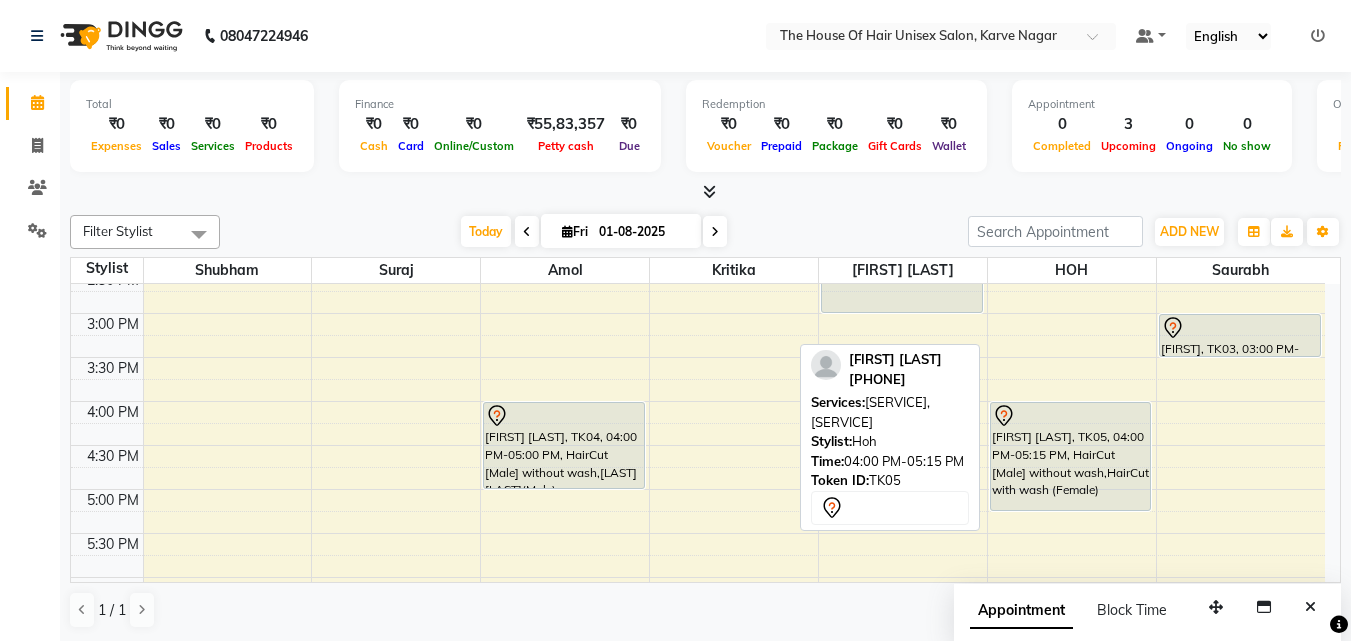 click on "Abhay Kunjir, TK05, 04:00 PM-05:15 PM, HairCut [Male] without wash,HairCut with wash (Female)" at bounding box center [1071, 456] 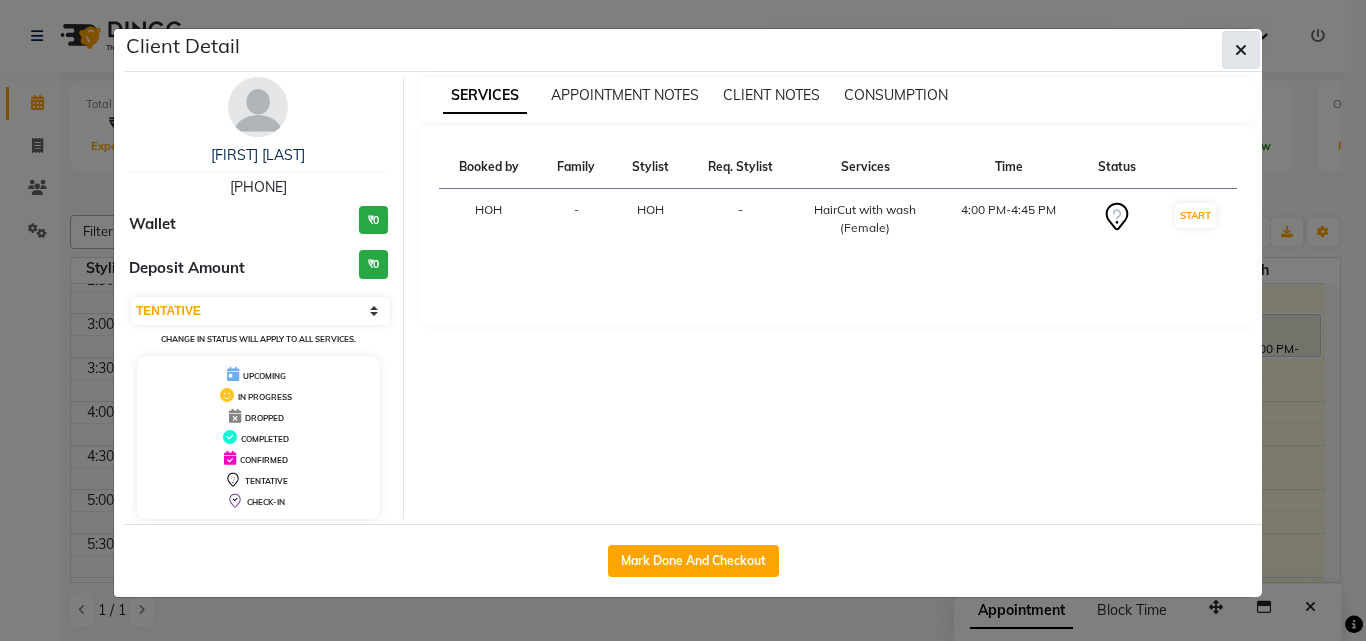 click 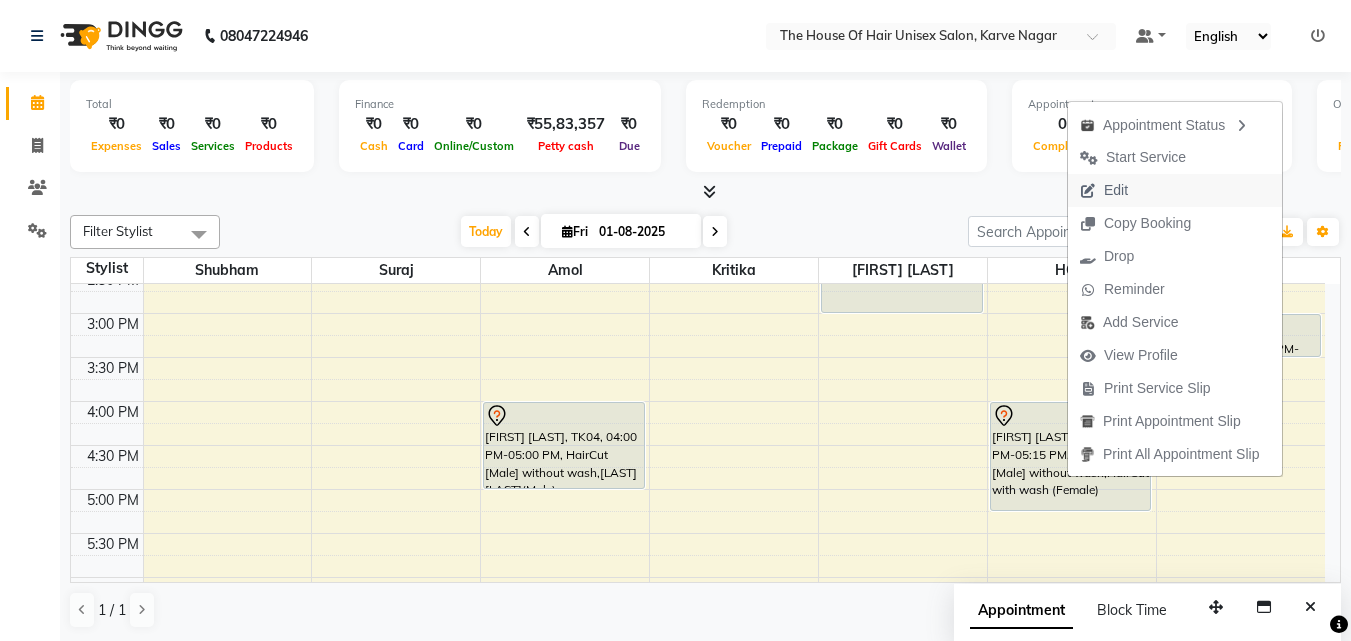 click on "Edit" at bounding box center [1175, 190] 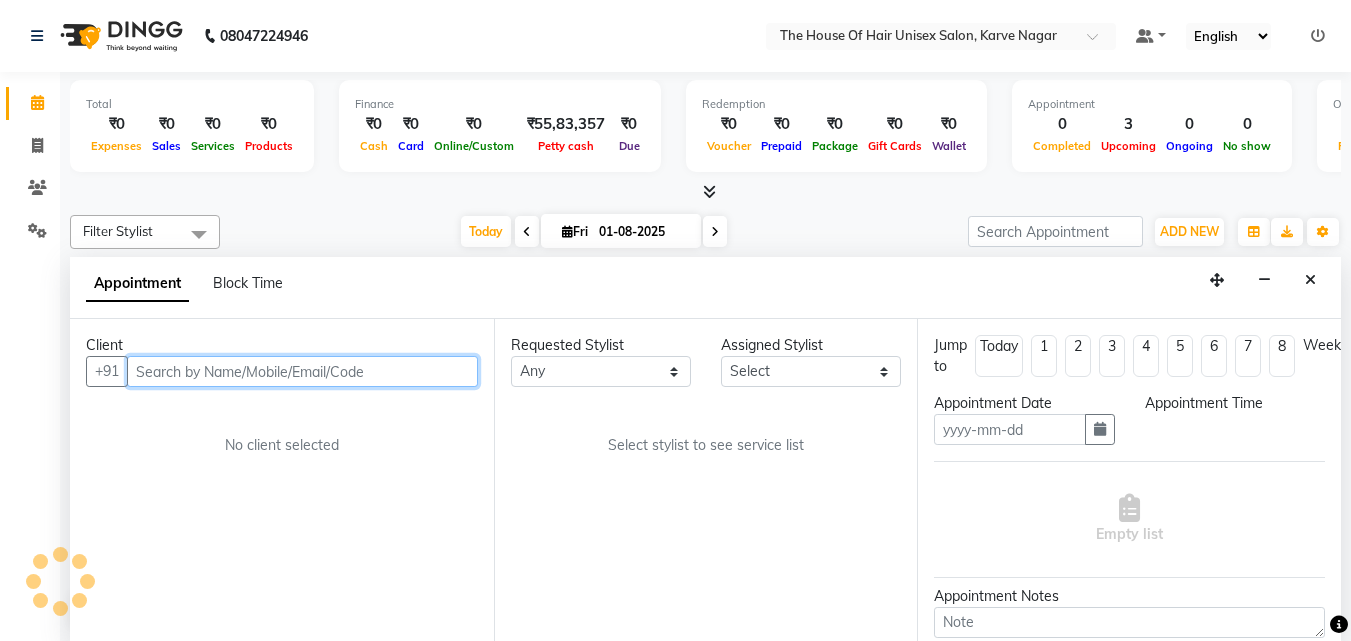 type on "01-08-2025" 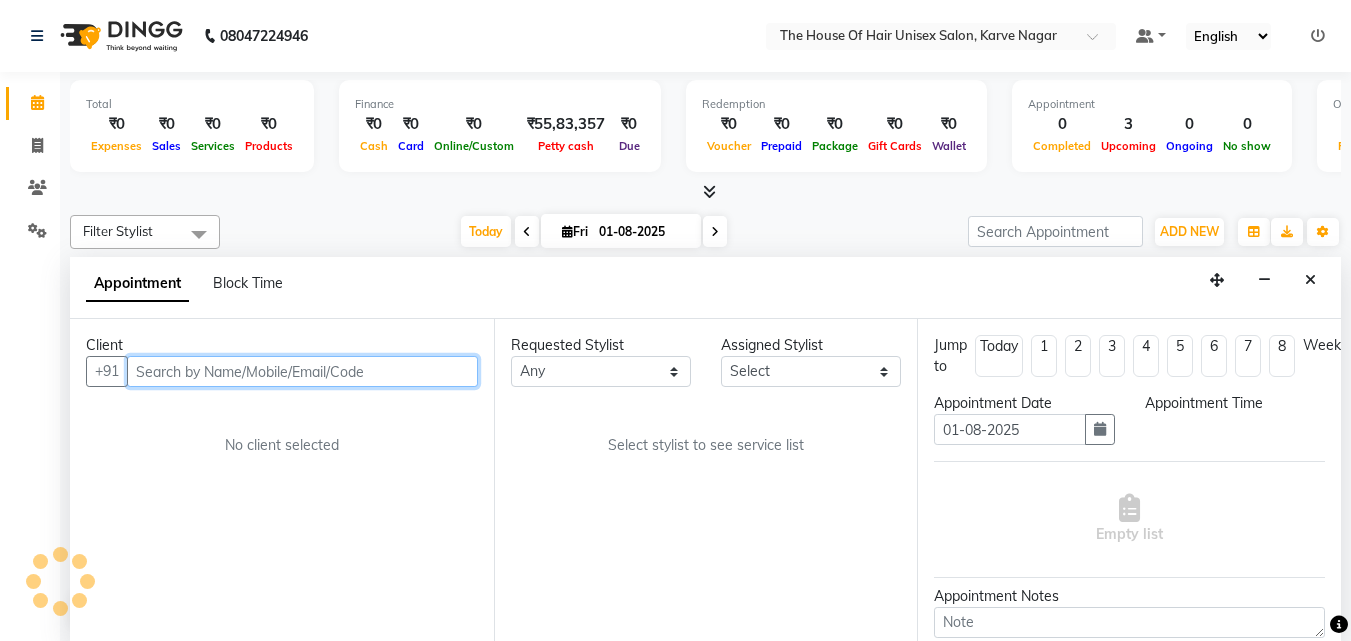 scroll, scrollTop: 1, scrollLeft: 0, axis: vertical 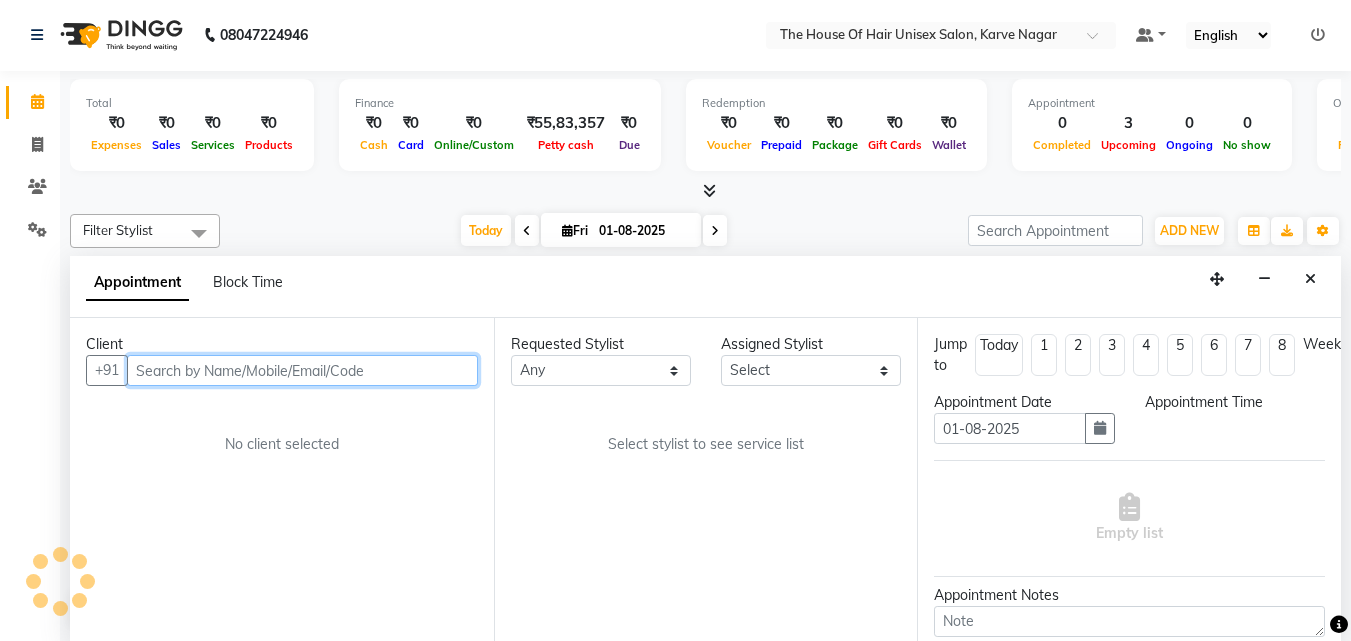 select on "85989" 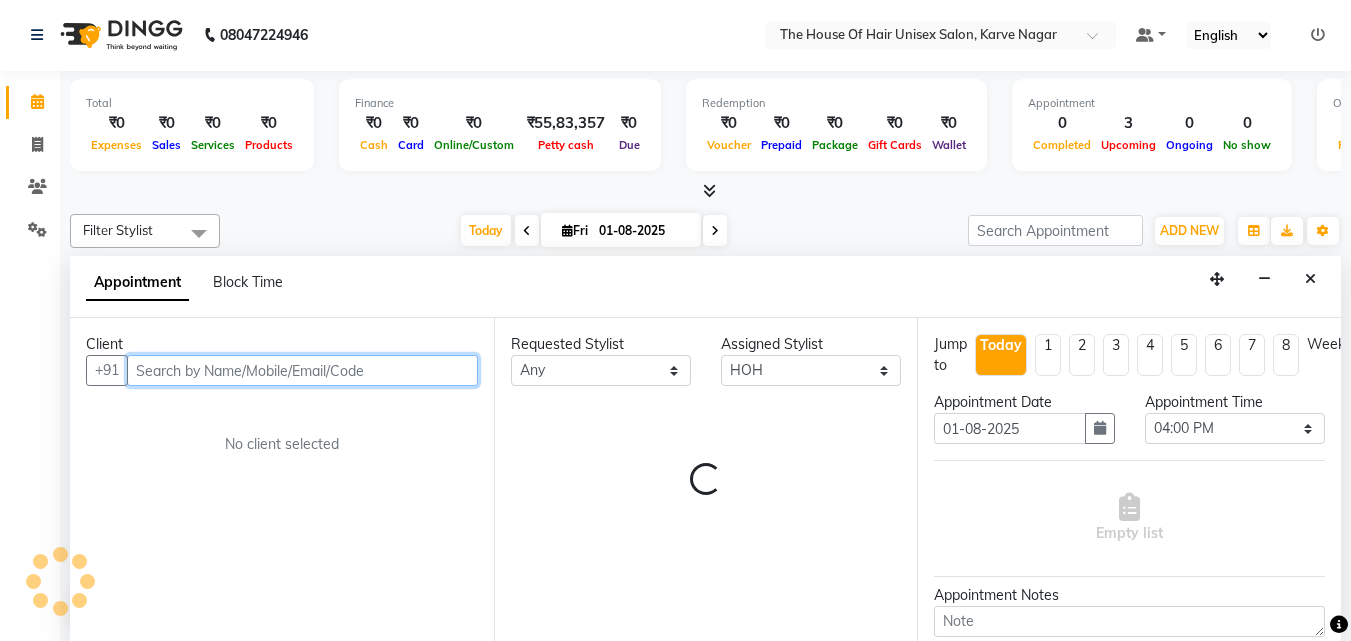 select on "160" 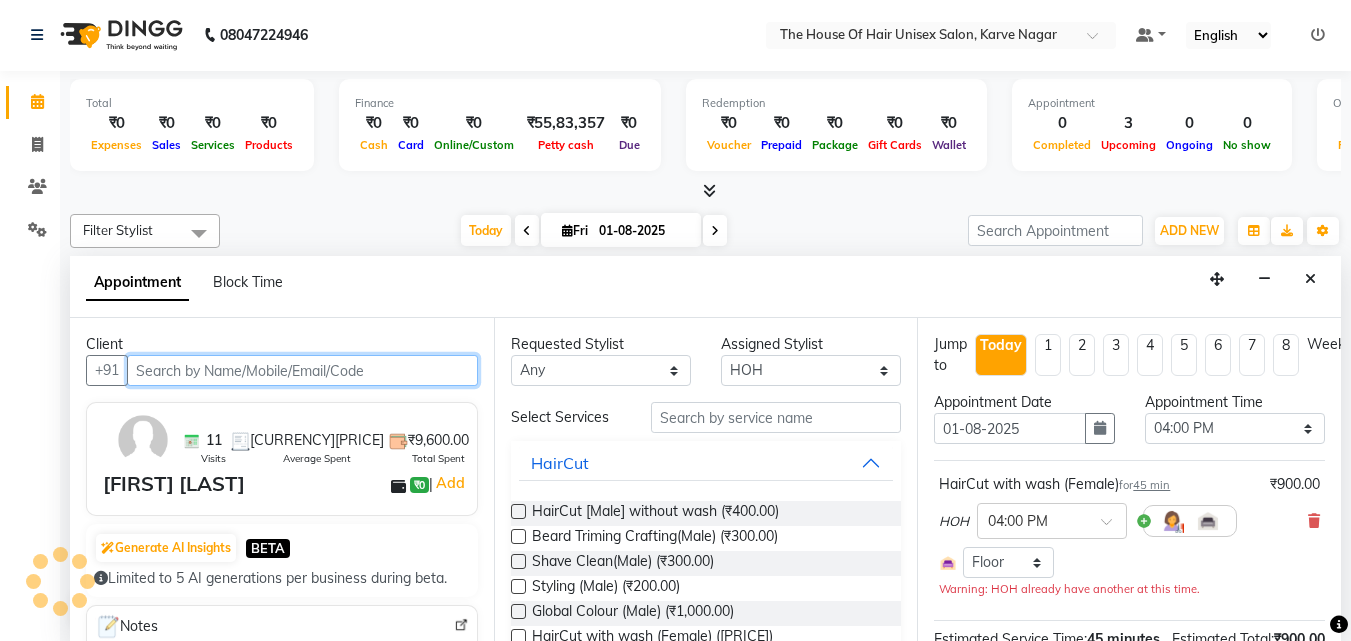 scroll, scrollTop: 265, scrollLeft: 0, axis: vertical 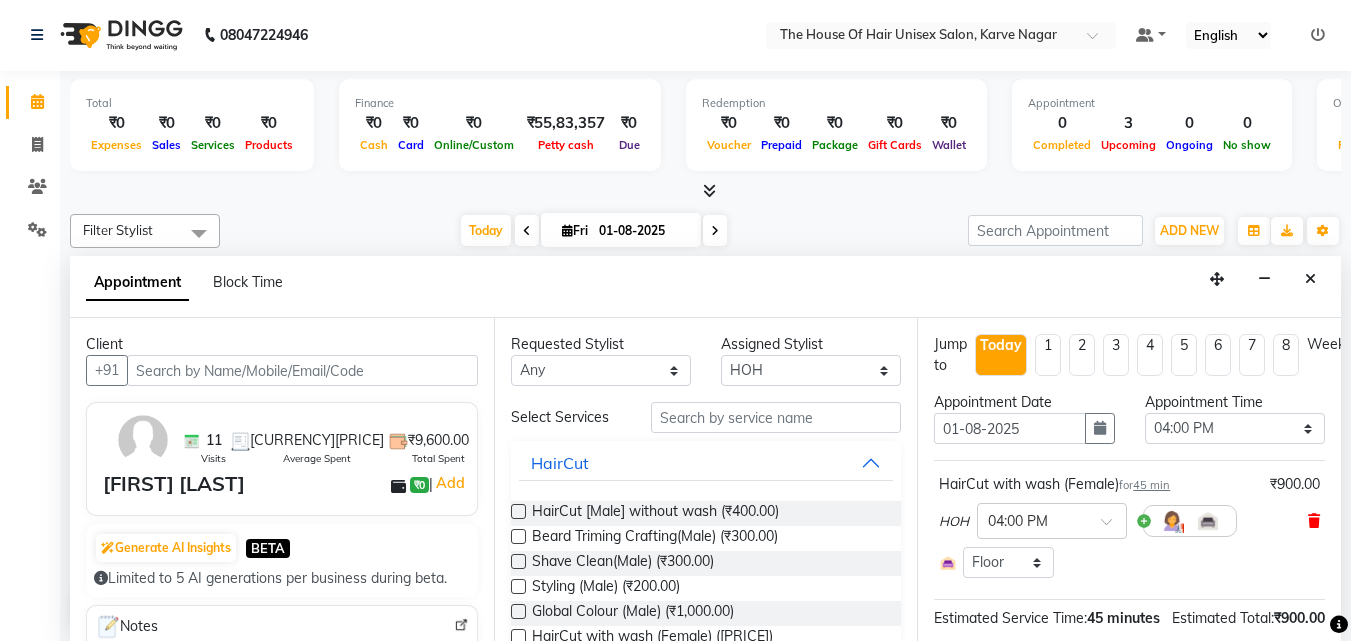 click at bounding box center (1314, 521) 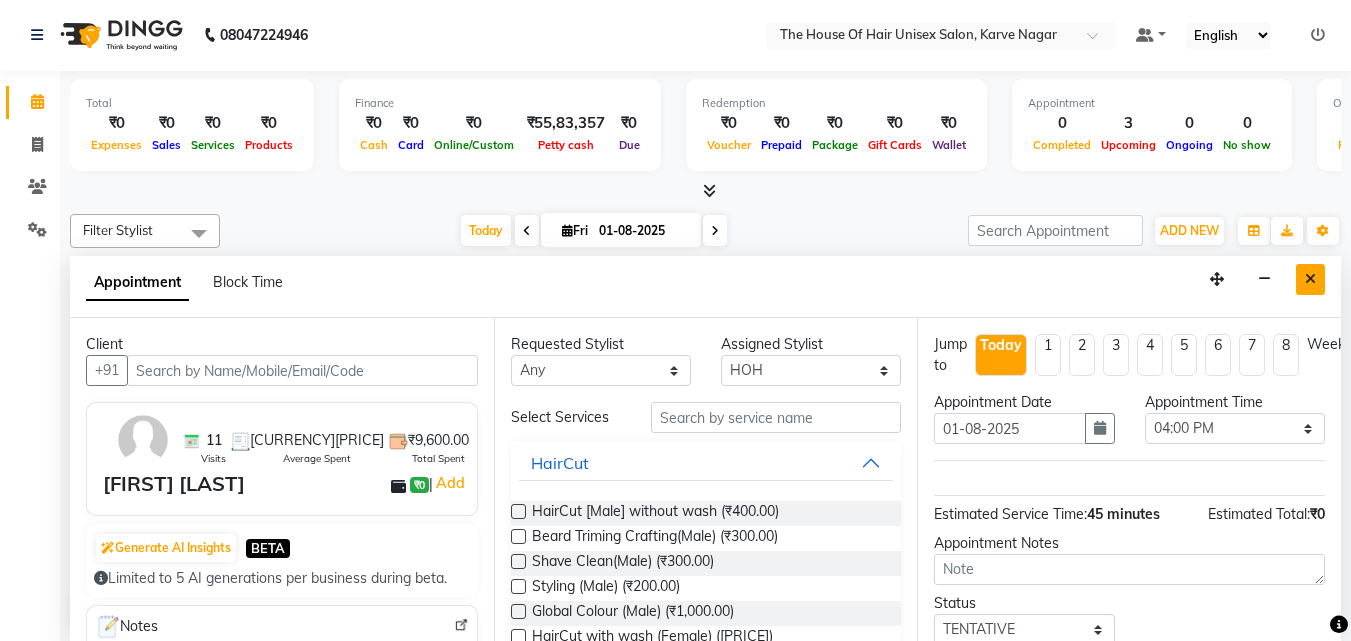 click at bounding box center [1310, 279] 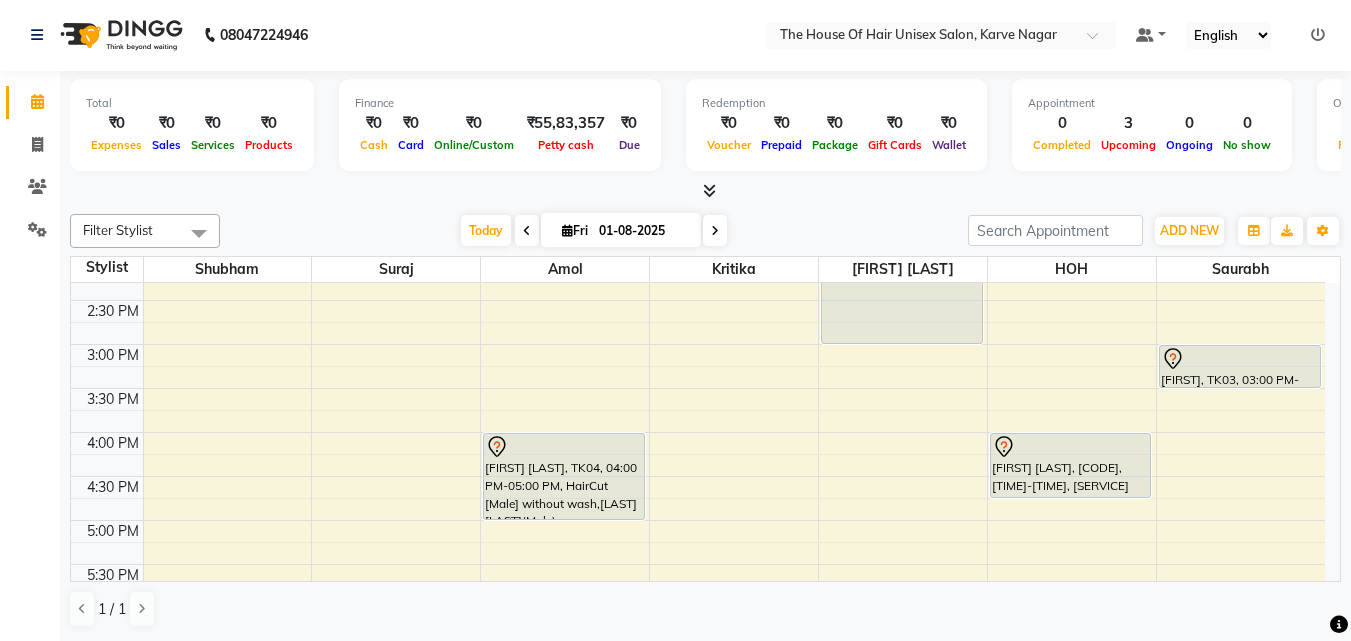 scroll, scrollTop: 637, scrollLeft: 0, axis: vertical 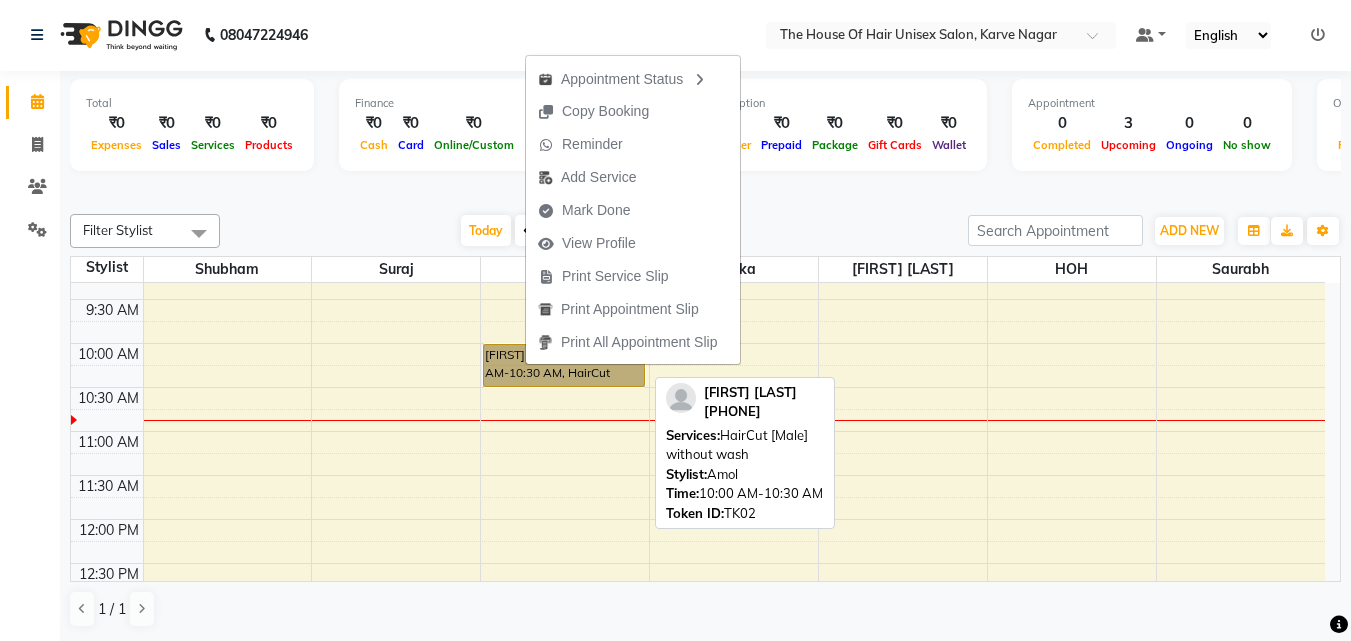 click on "[FIRST] [LAST], TK02, [TIME]-[TIME], HairCut [Male] without wash" at bounding box center [564, 365] 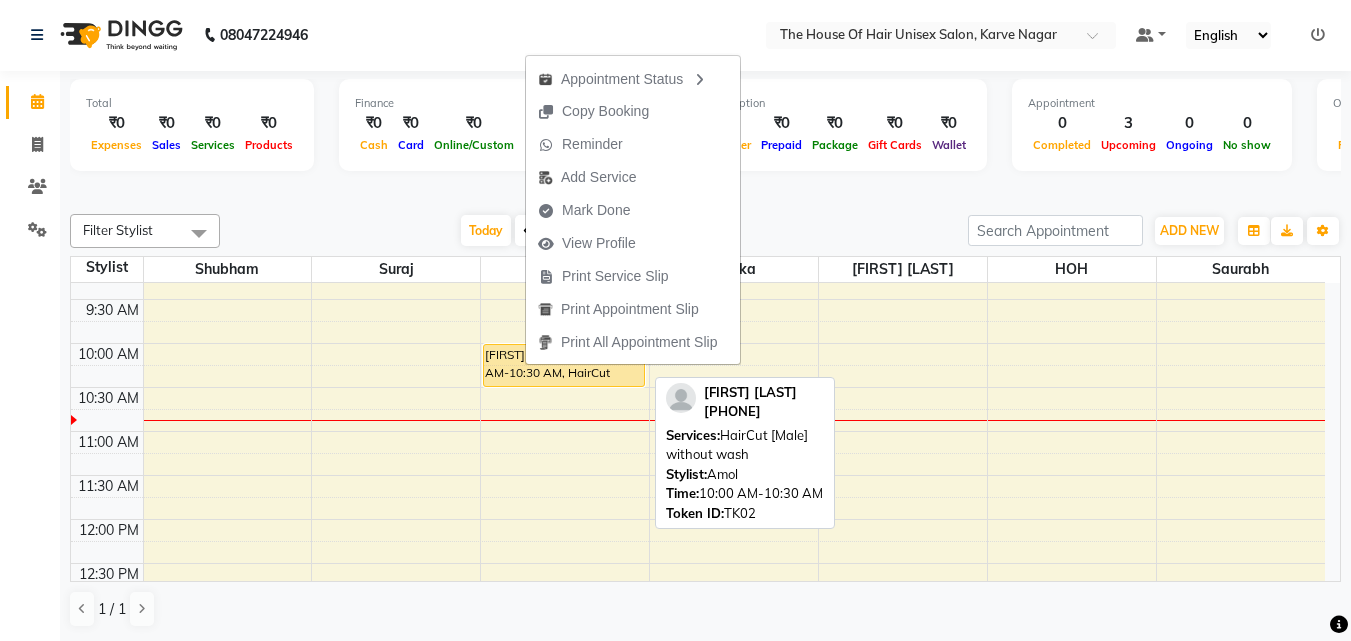 select on "1" 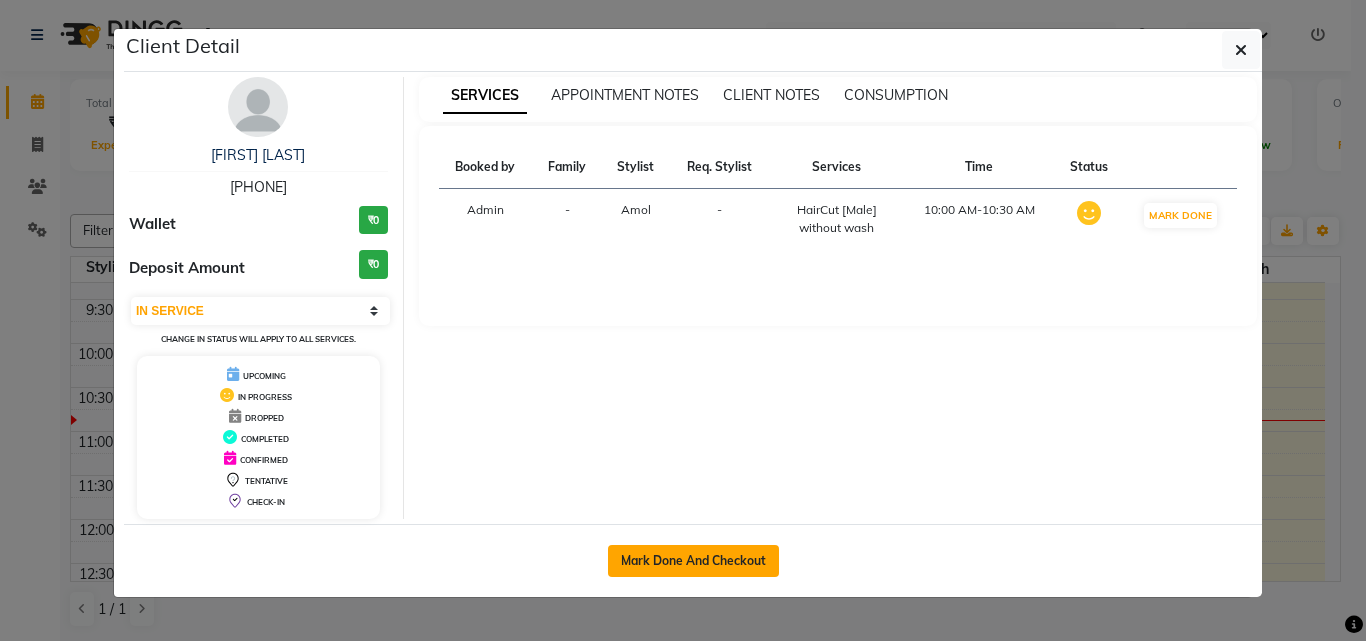 click on "Mark Done And Checkout" 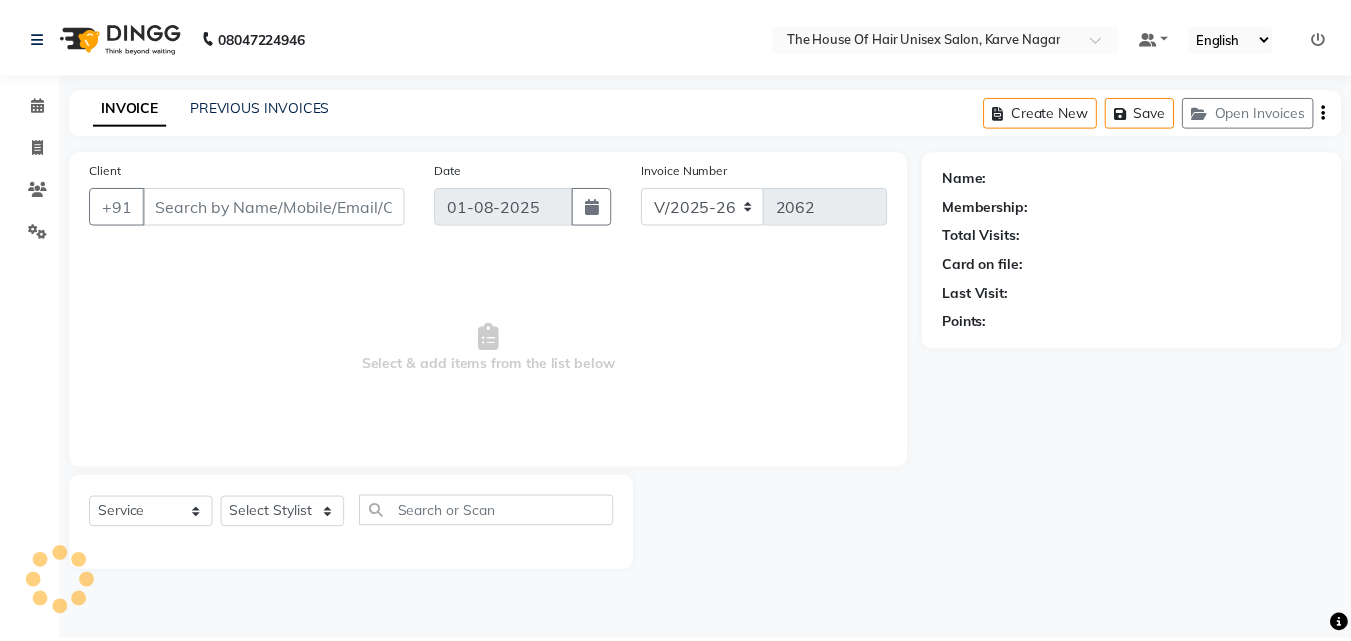 scroll, scrollTop: 0, scrollLeft: 0, axis: both 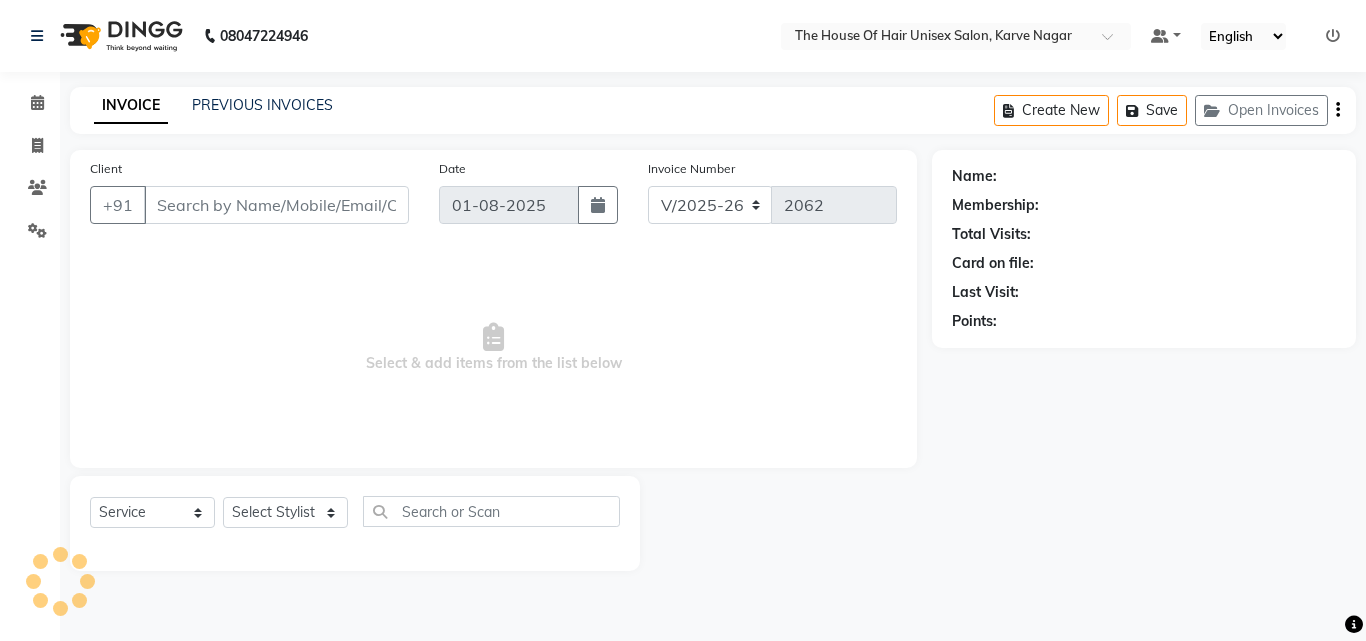 type on "9767129007" 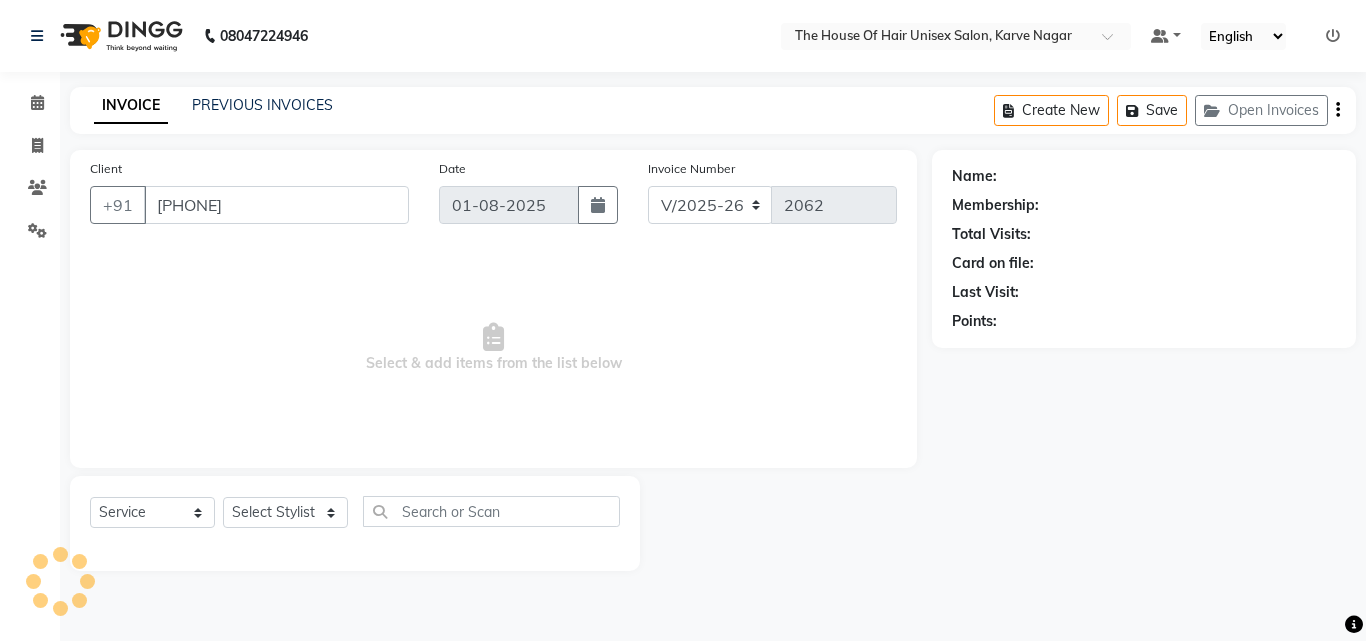 select on "13497" 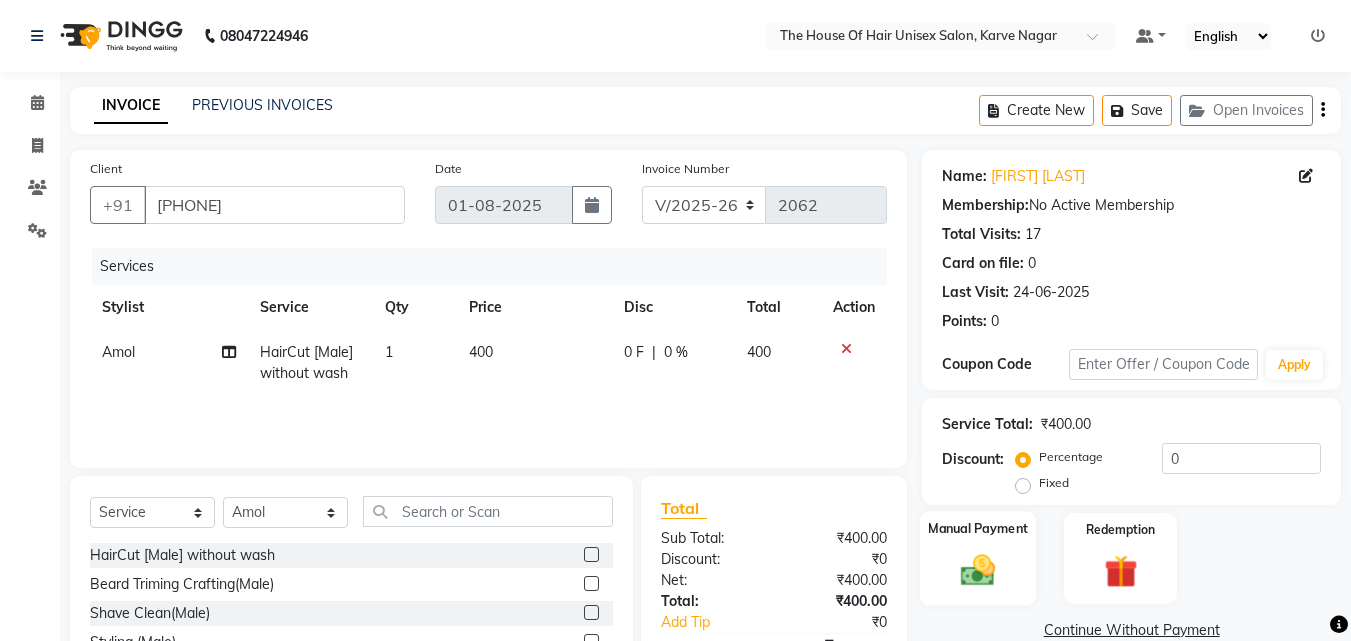 click 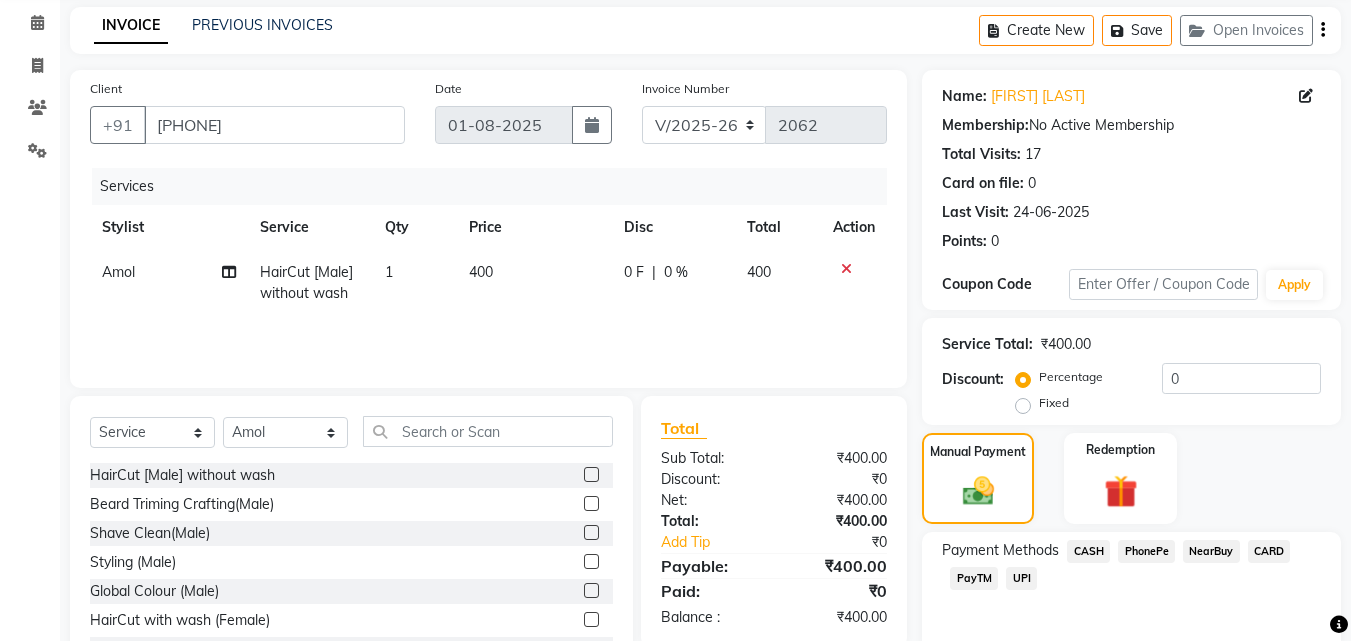scroll, scrollTop: 81, scrollLeft: 0, axis: vertical 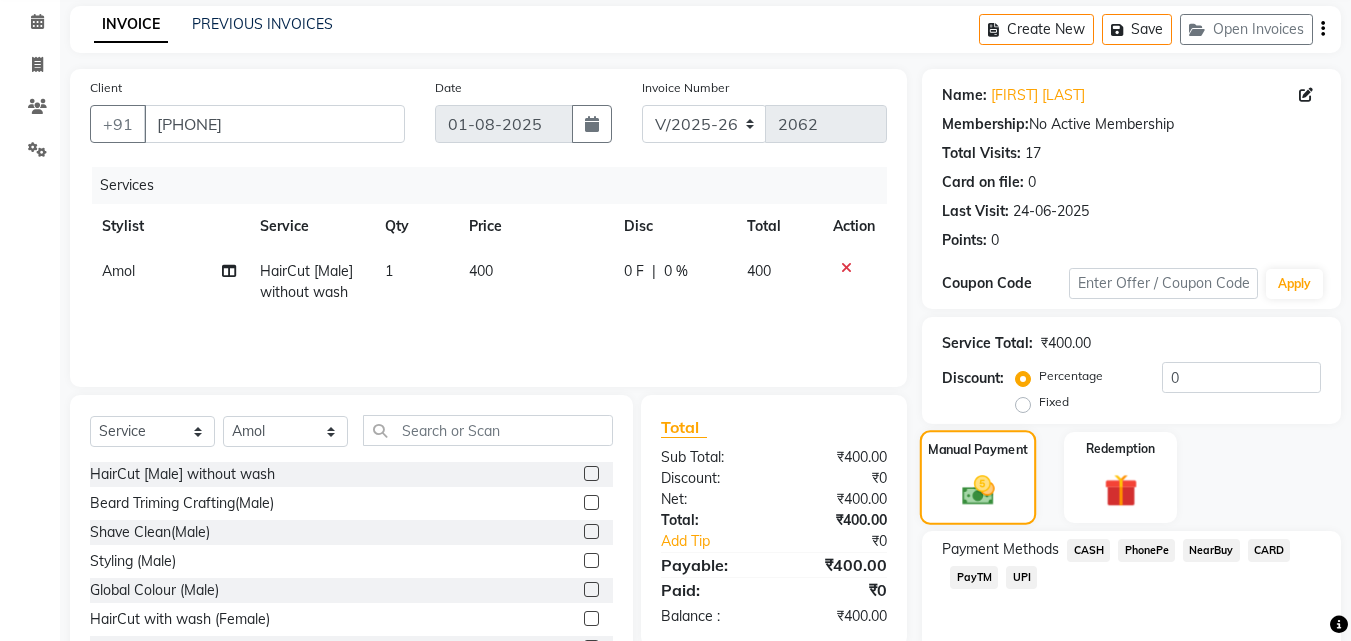 click 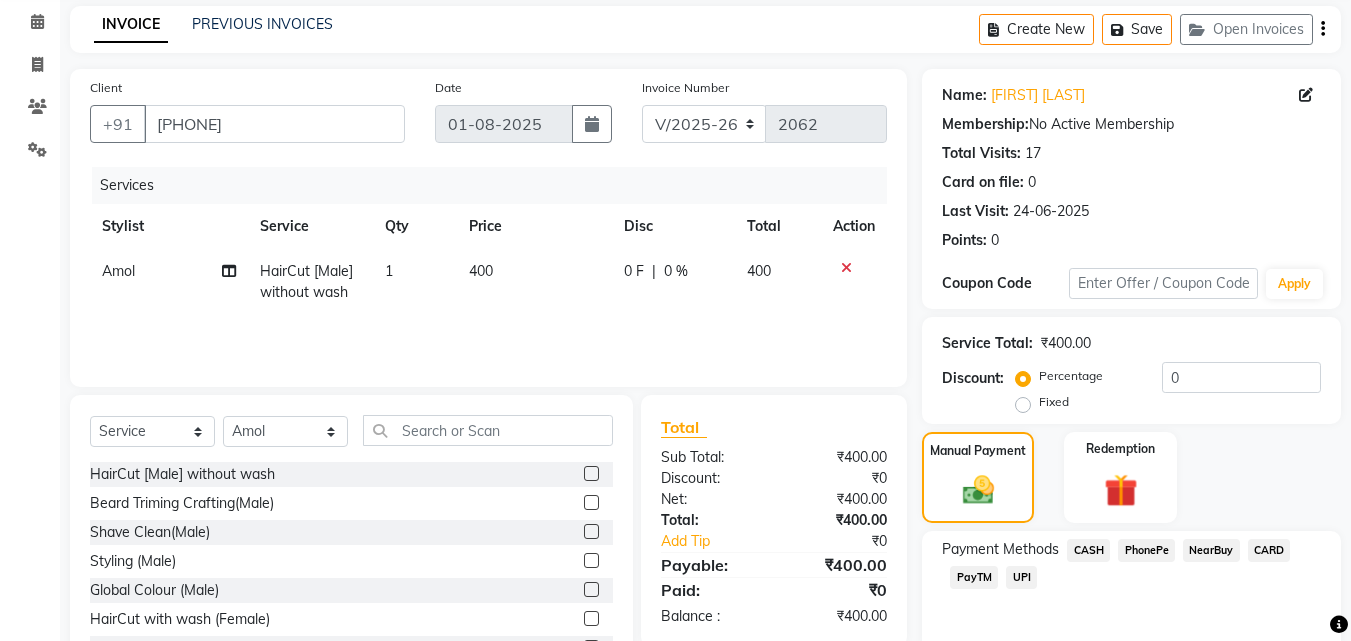 click on "UPI" 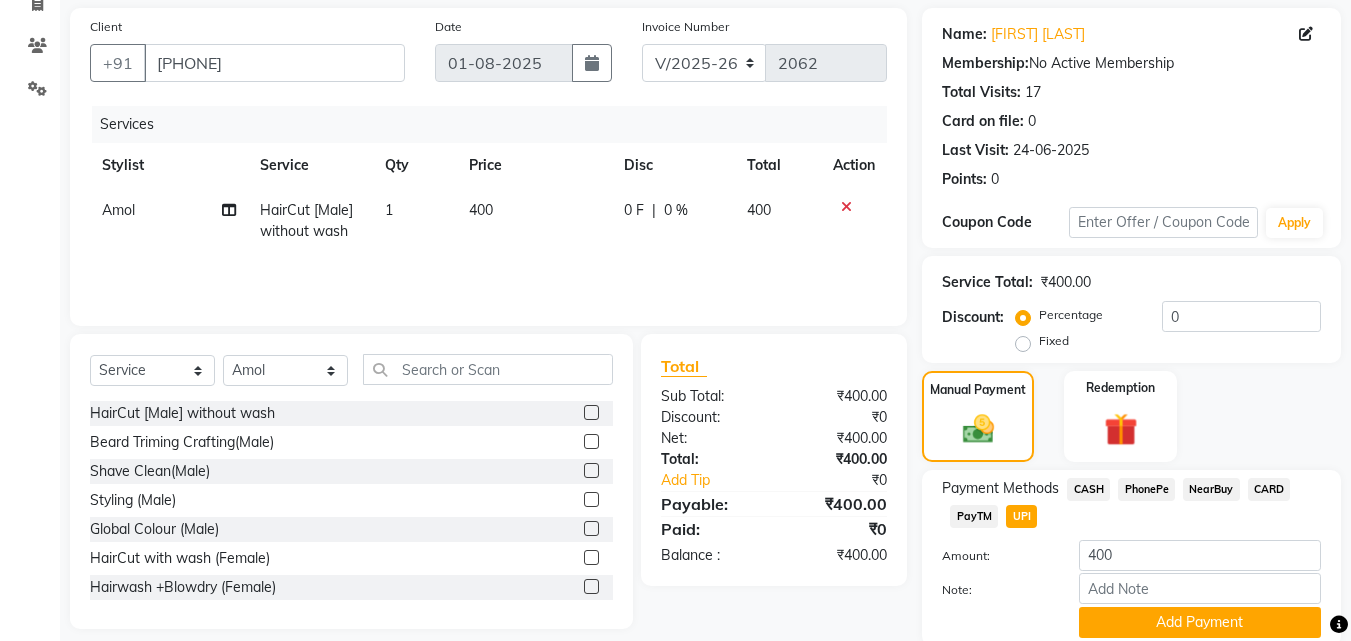 scroll, scrollTop: 155, scrollLeft: 0, axis: vertical 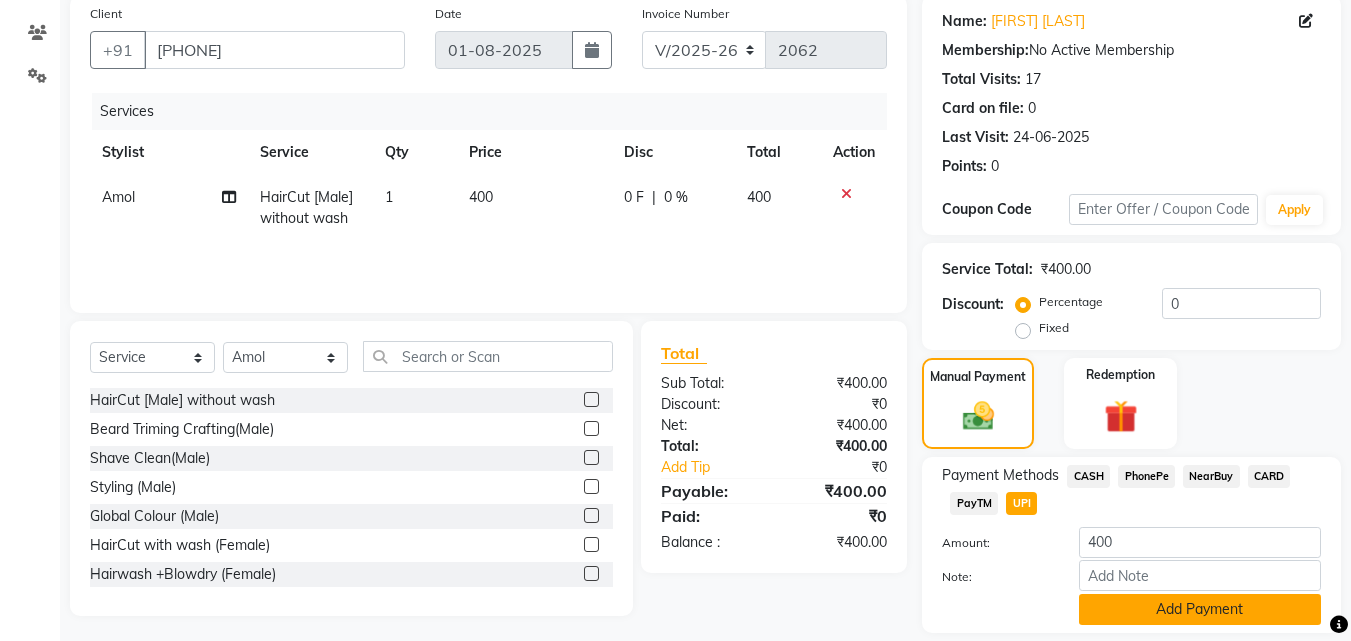 click on "Add Payment" 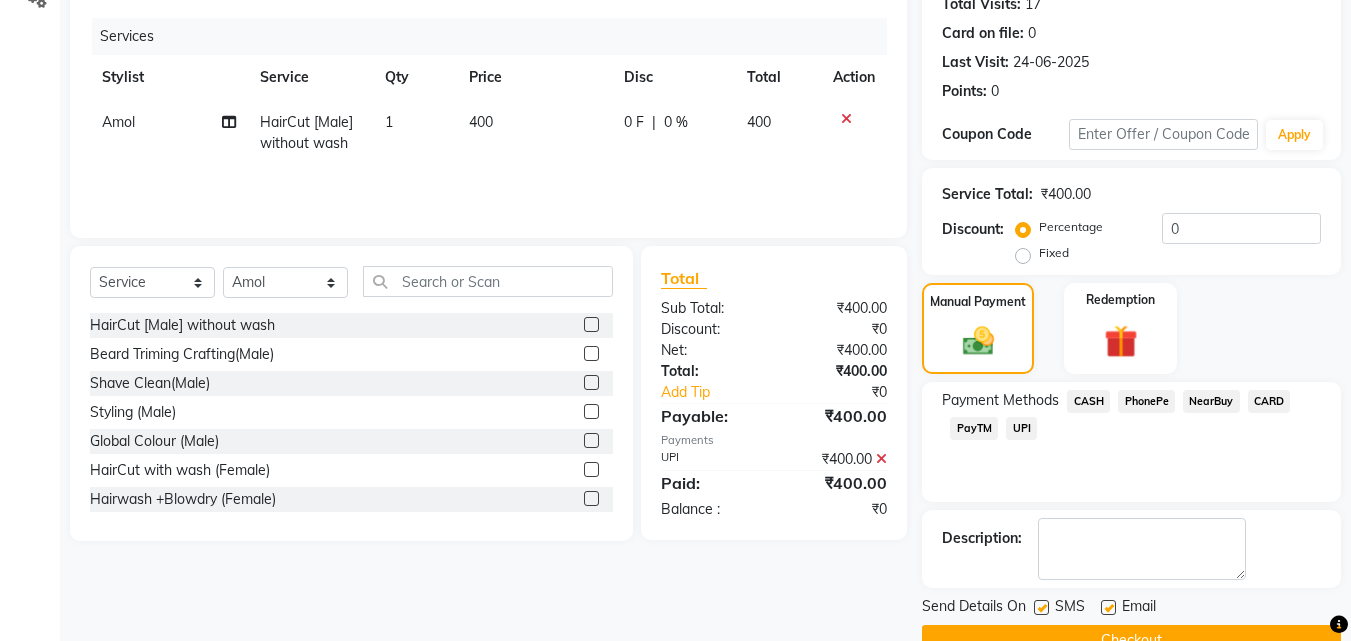 scroll, scrollTop: 275, scrollLeft: 0, axis: vertical 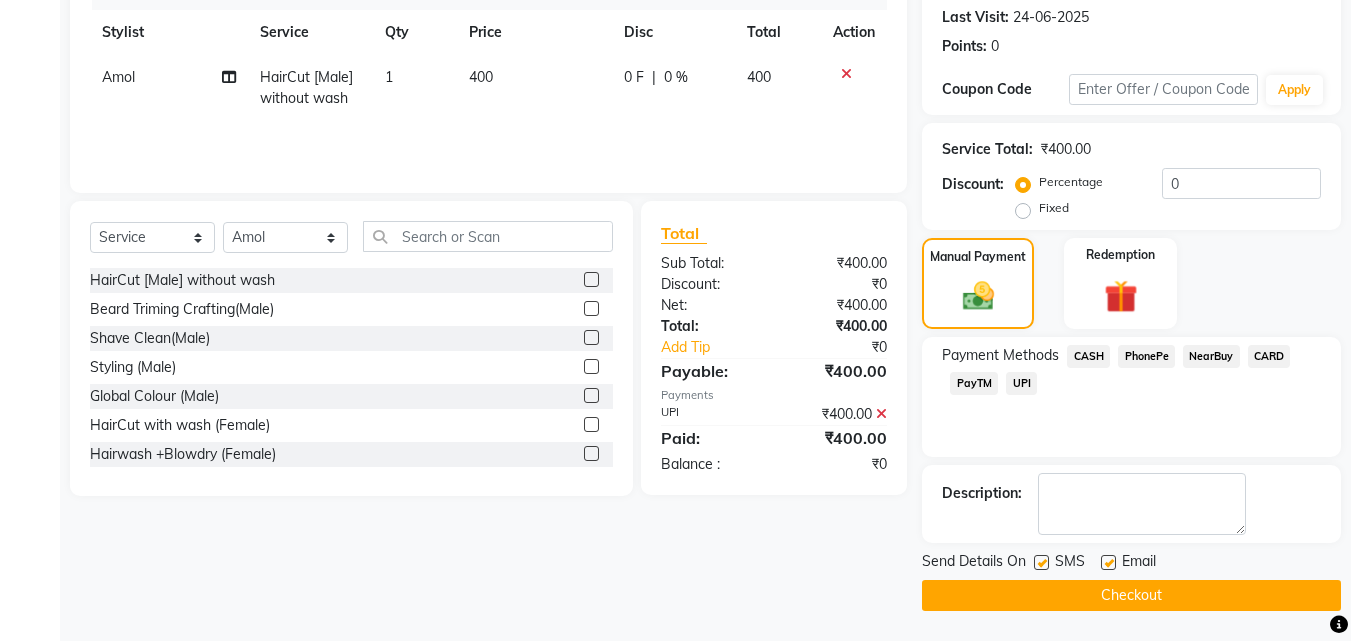 click on "UPI" 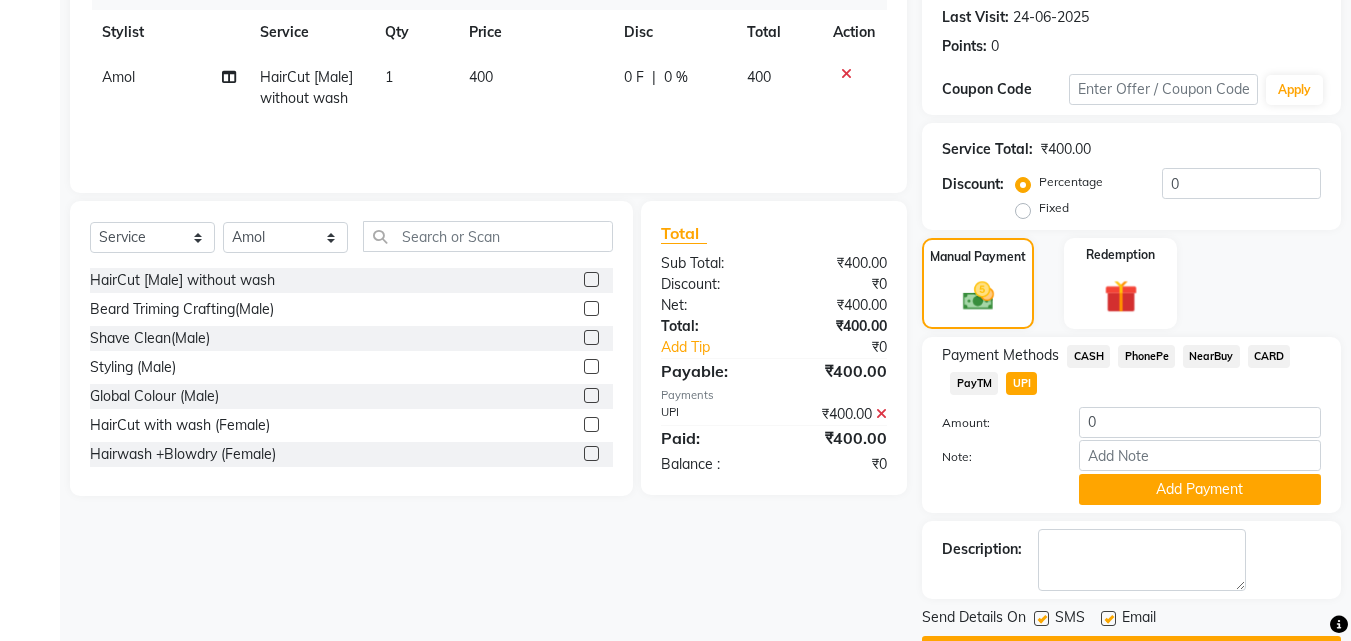 scroll, scrollTop: 331, scrollLeft: 0, axis: vertical 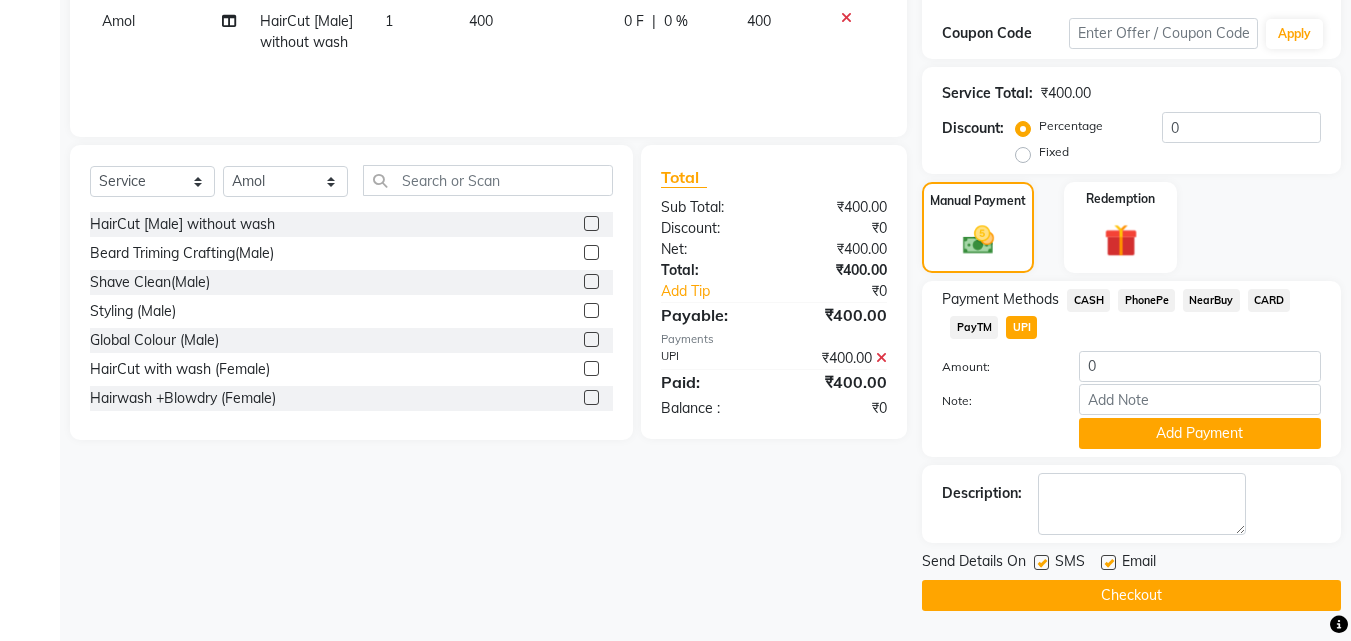 click on "UPI" 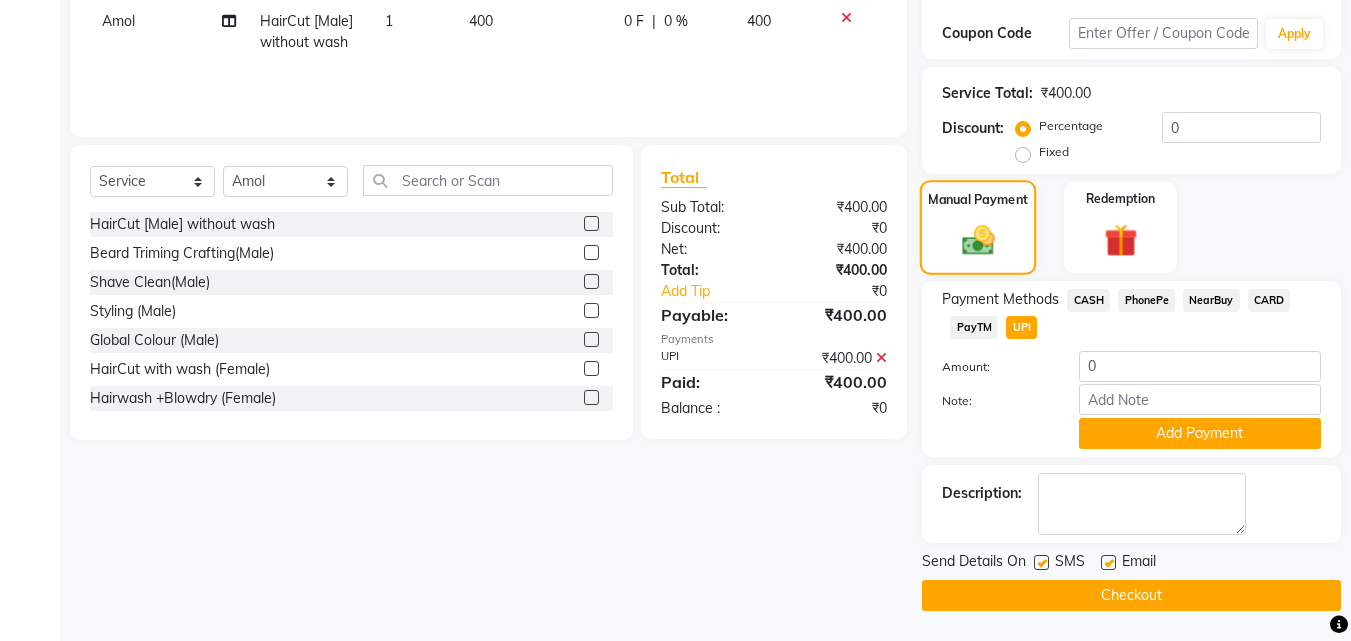 click on "Manual Payment" 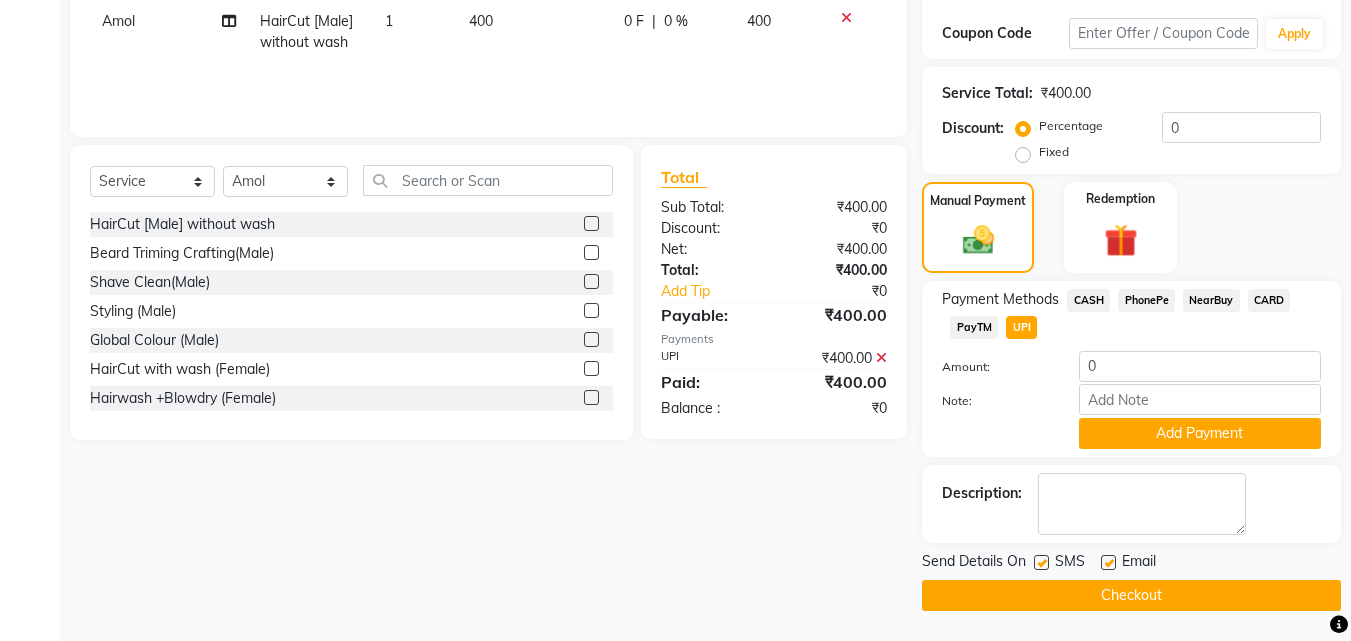 click on "Checkout" 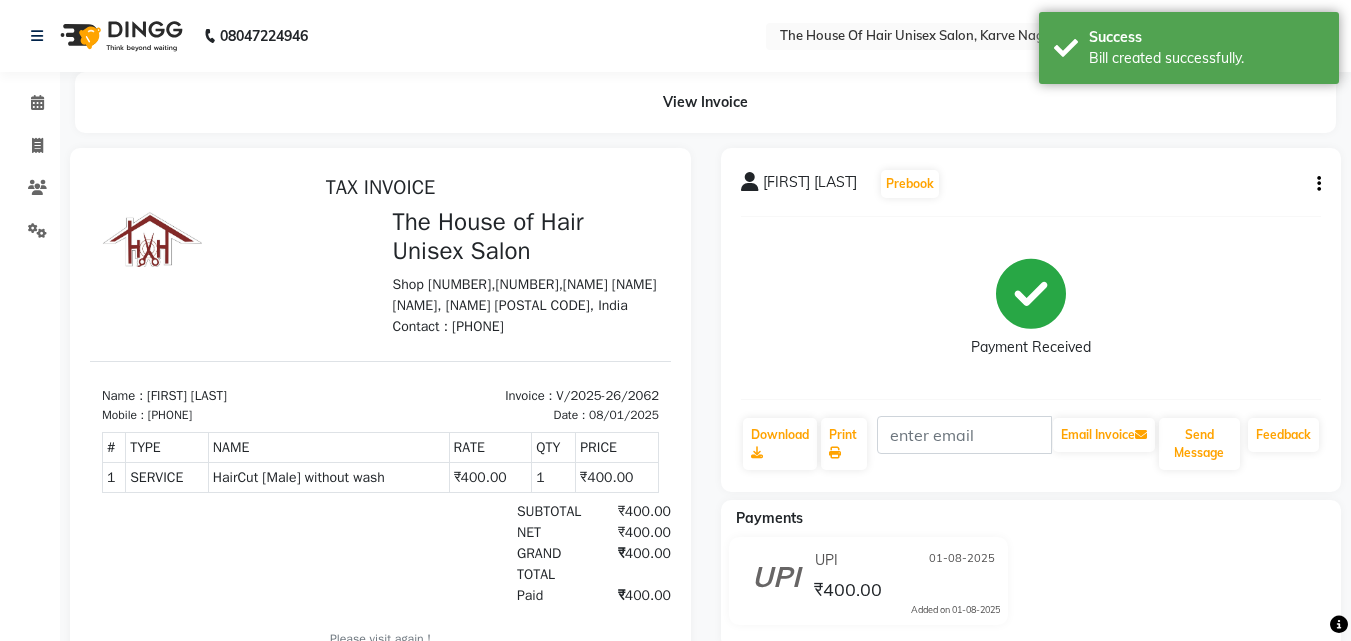 scroll, scrollTop: 0, scrollLeft: 0, axis: both 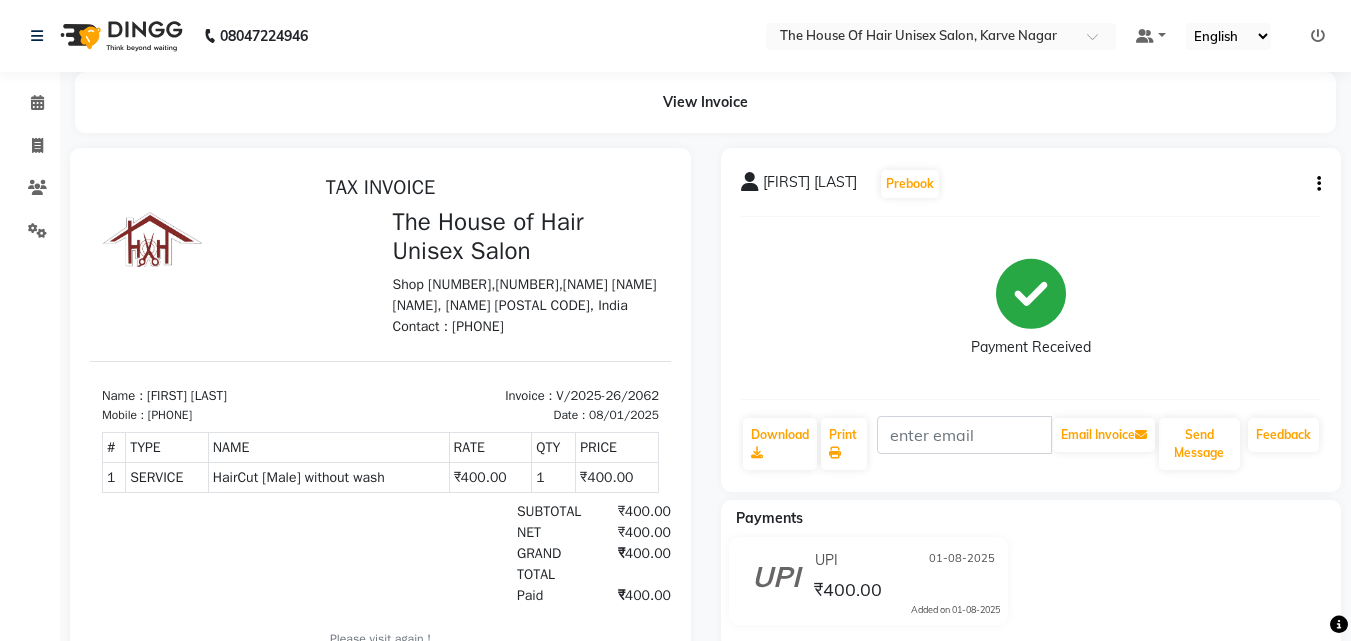select on "service" 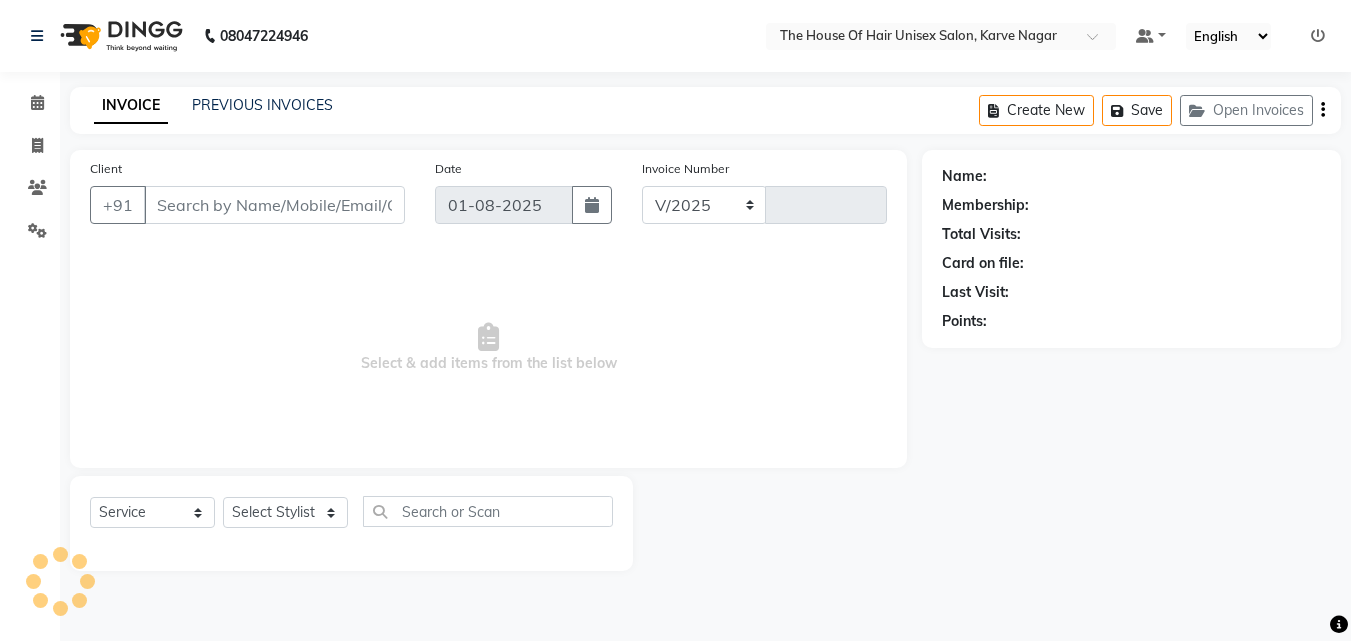 select on "598" 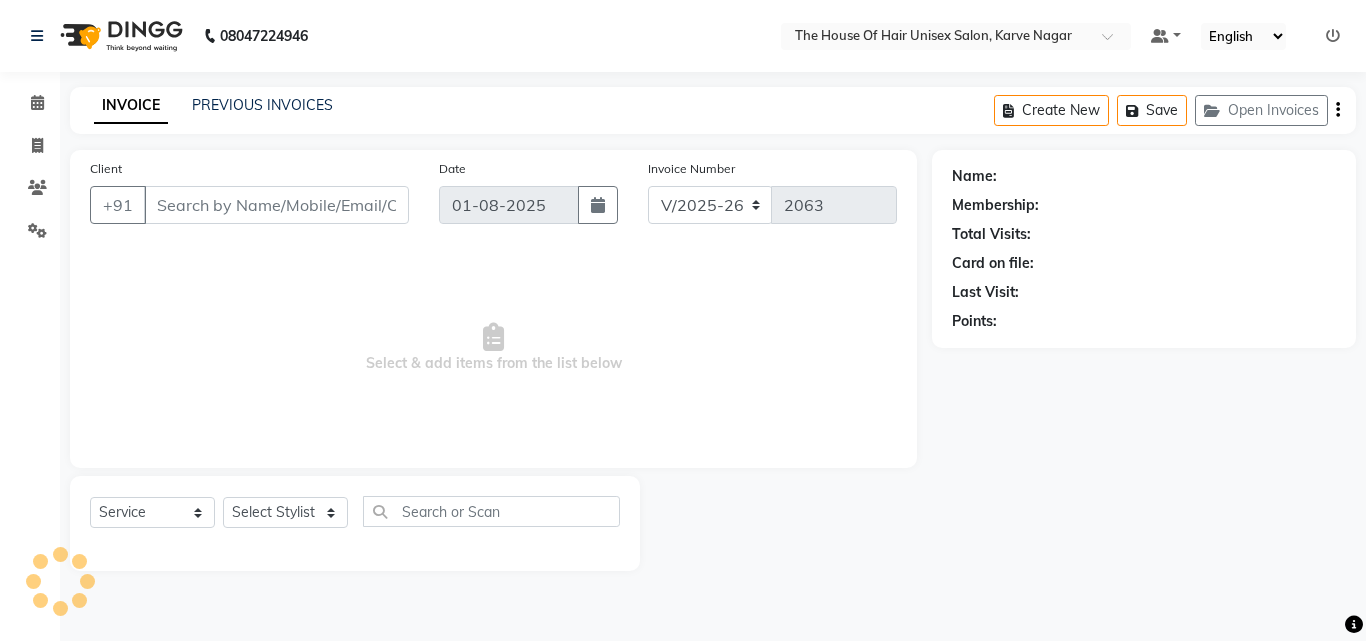 type on "9767129007" 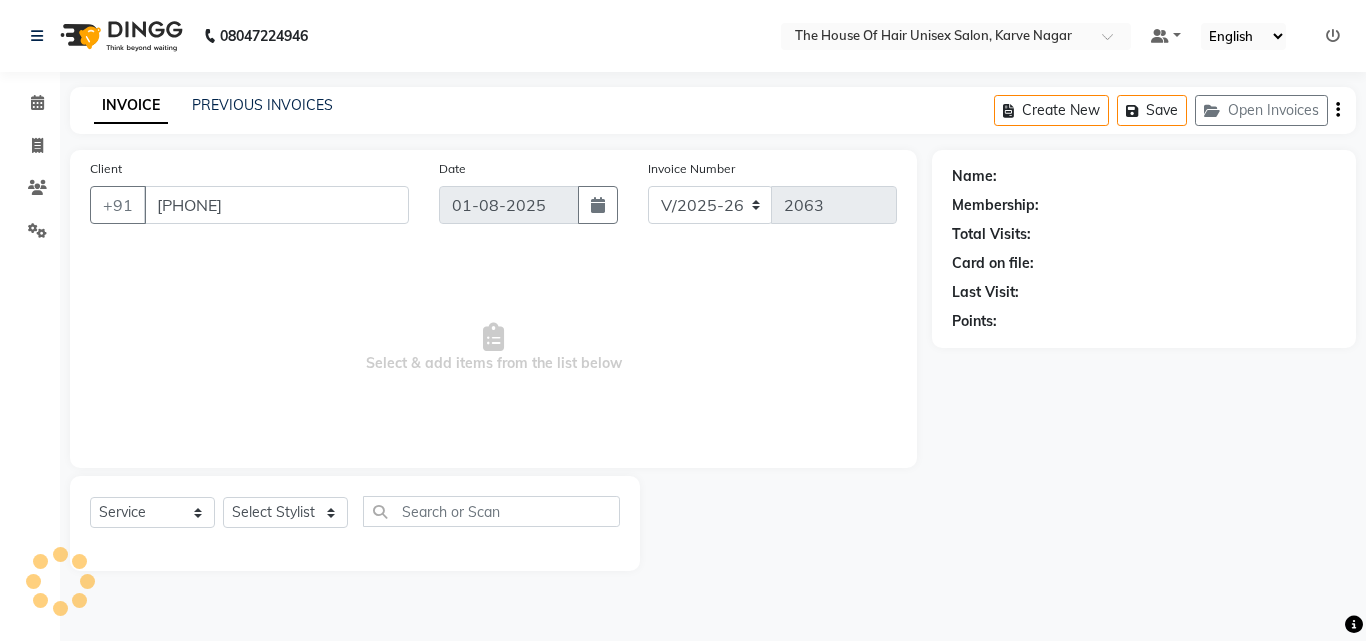 select on "13497" 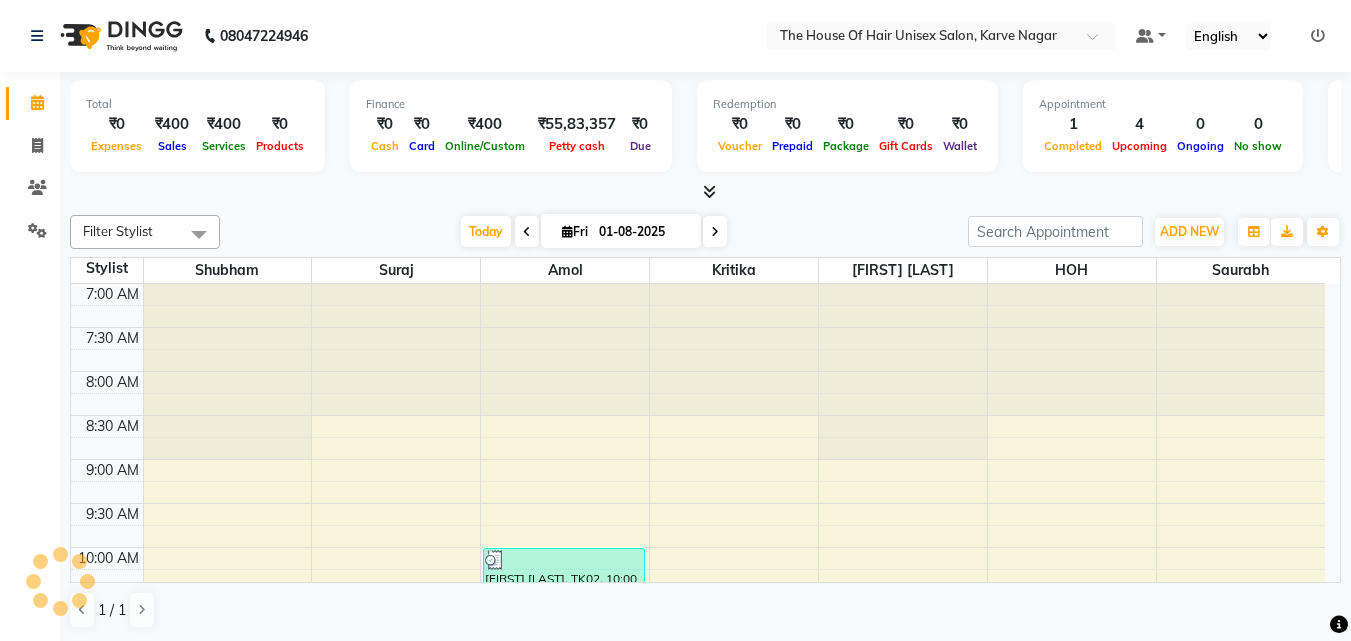 scroll, scrollTop: 0, scrollLeft: 0, axis: both 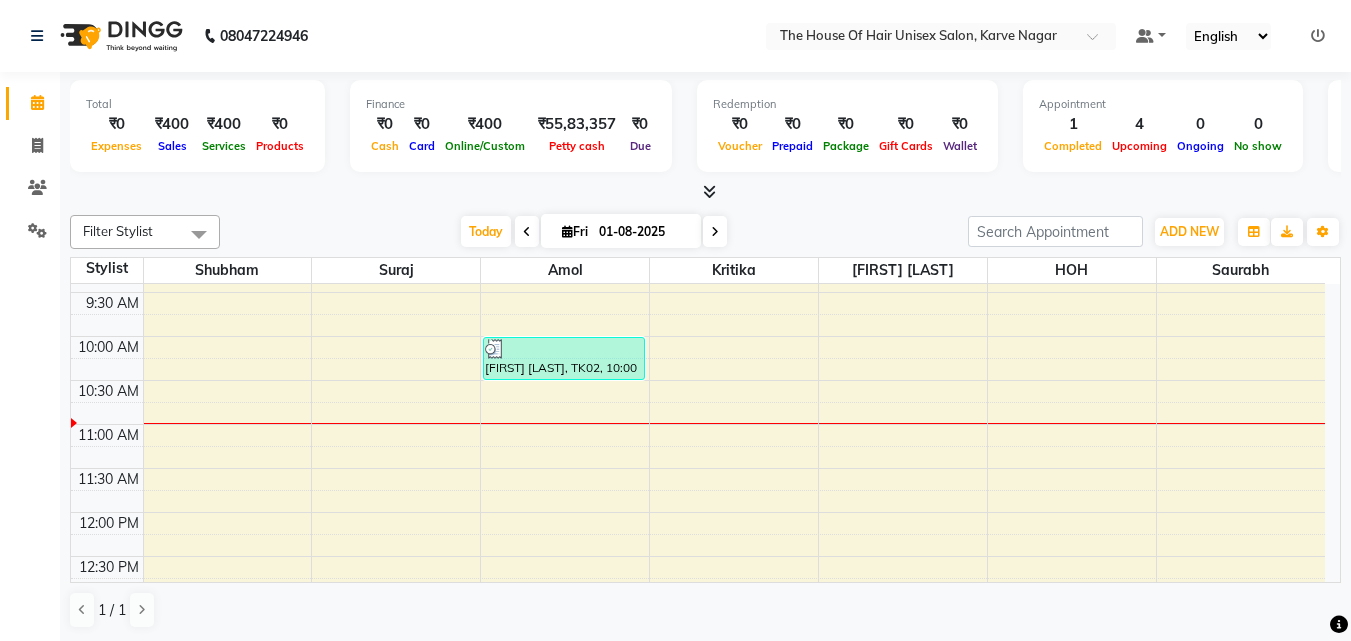 click on "7:00 AM 7:30 AM 8:00 AM 8:30 AM 9:00 AM 9:30 AM 10:00 AM 10:30 AM 11:00 AM 11:30 AM 12:00 PM 12:30 PM 1:00 PM 1:30 PM 2:00 PM 2:30 PM 3:00 PM 3:30 PM 4:00 PM 4:30 PM 5:00 PM 5:30 PM 6:00 PM 6:30 PM 7:00 PM 7:30 PM 8:00 PM 8:30 PM 9:00 PM 9:30 PM     VIRAJ PAREKH, TK02, 10:00 AM-10:30 AM, HairCut [Male] without wash             Abhay Kunjir, TK04, 04:00 PM-05:00 PM, HairCut [Male] without wash,Beard Triming Crafting(Male)             atharv pawar, TK01, 01:00 PM-03:00 PM, HairCut [Male] without wash,Beard Triming Crafting(Male),Global Colour (Male)             Abhay Kunjir, TK05, 04:00 PM-04:45 PM, HairCut with wash (Female)             Ketan, TK03, 03:00 PM-03:30 PM, O3 De-Tan" at bounding box center (698, 732) 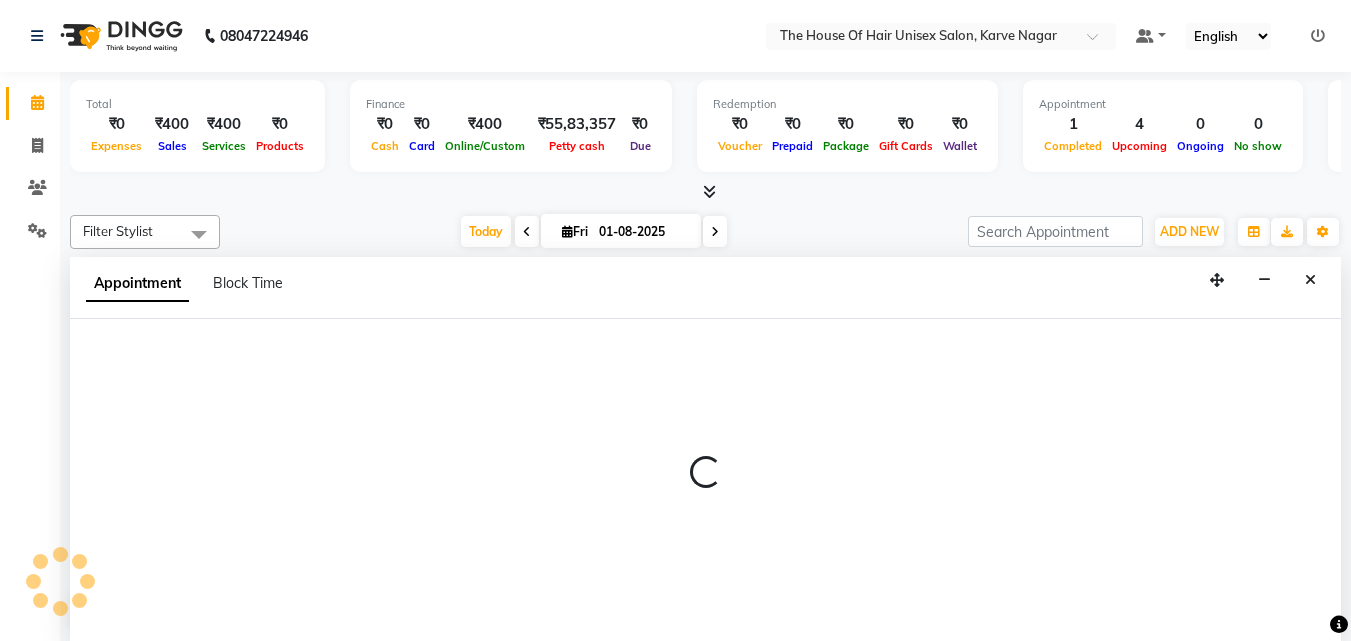 select on "85989" 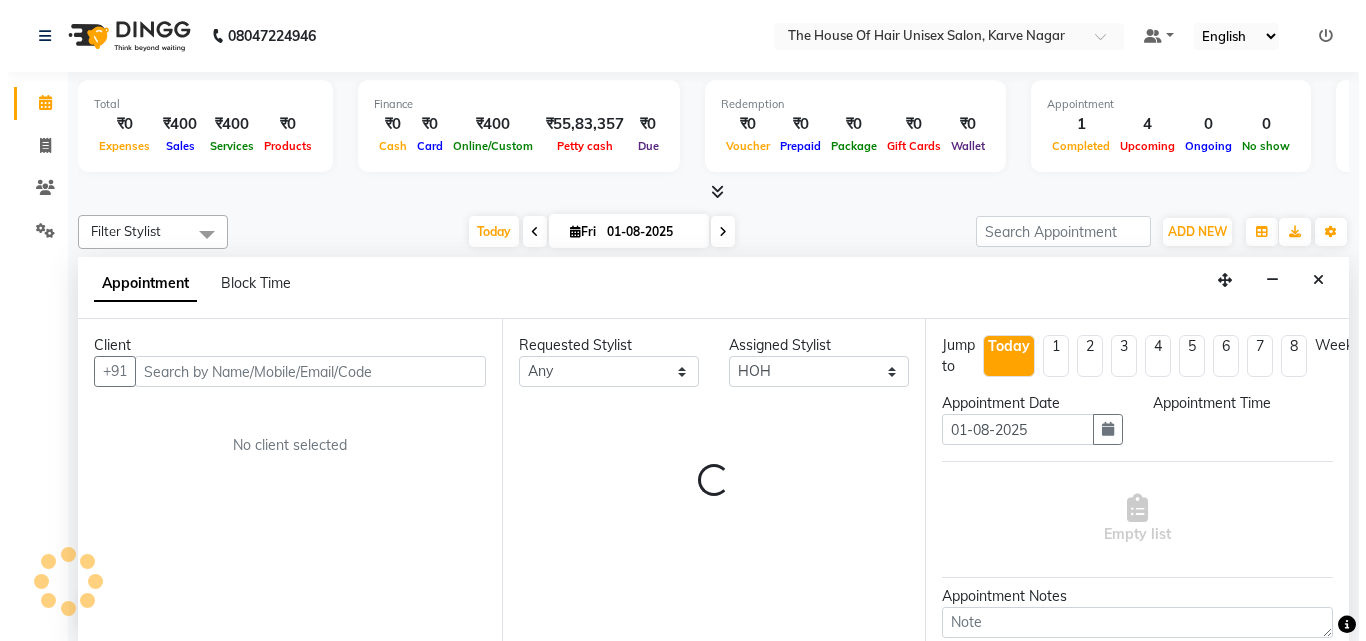 scroll, scrollTop: 1, scrollLeft: 0, axis: vertical 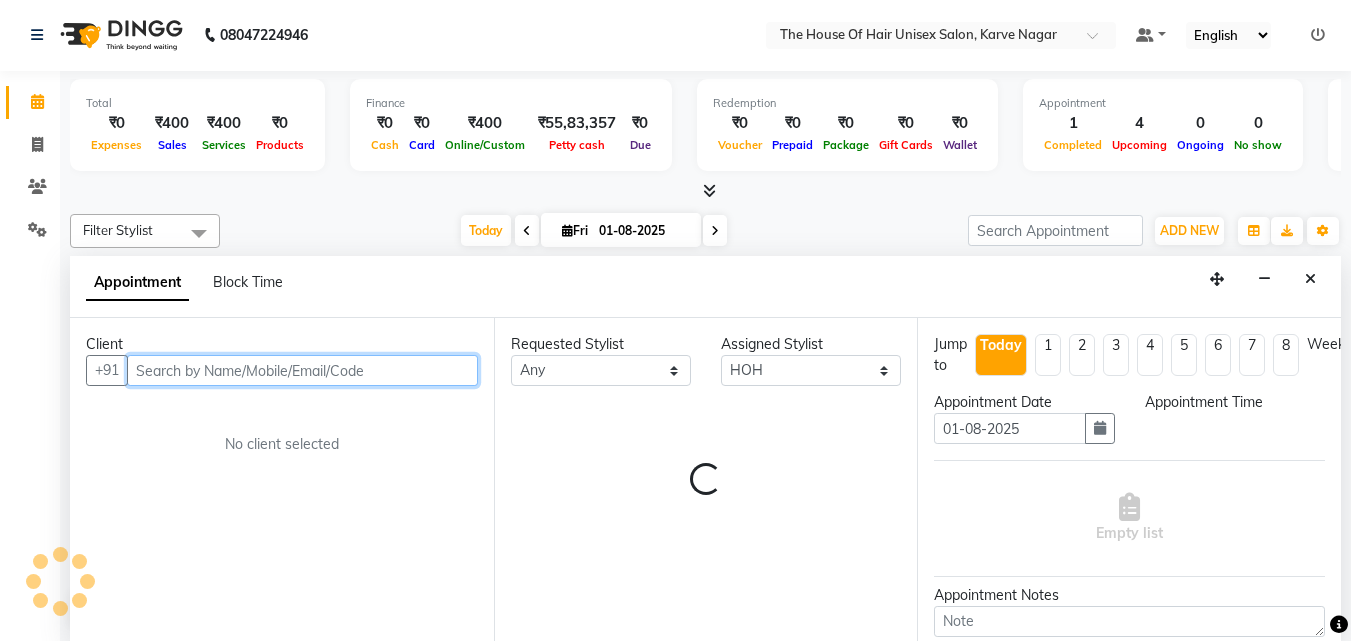 select on "690" 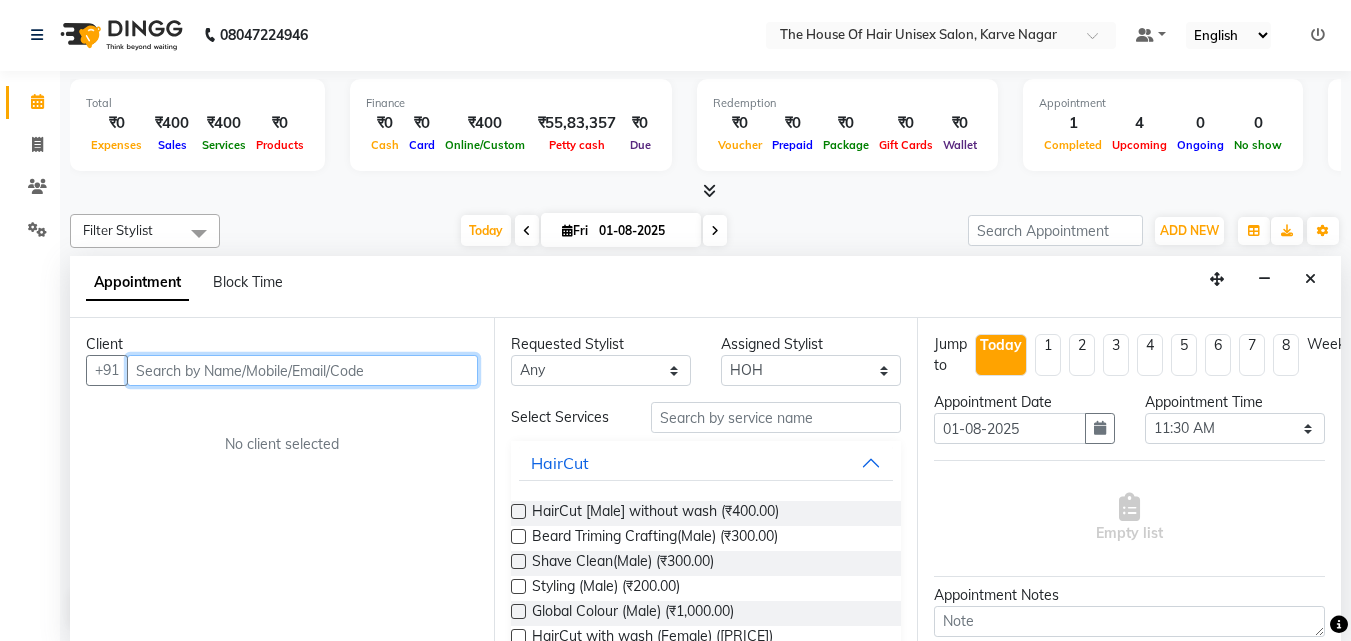 click at bounding box center (302, 370) 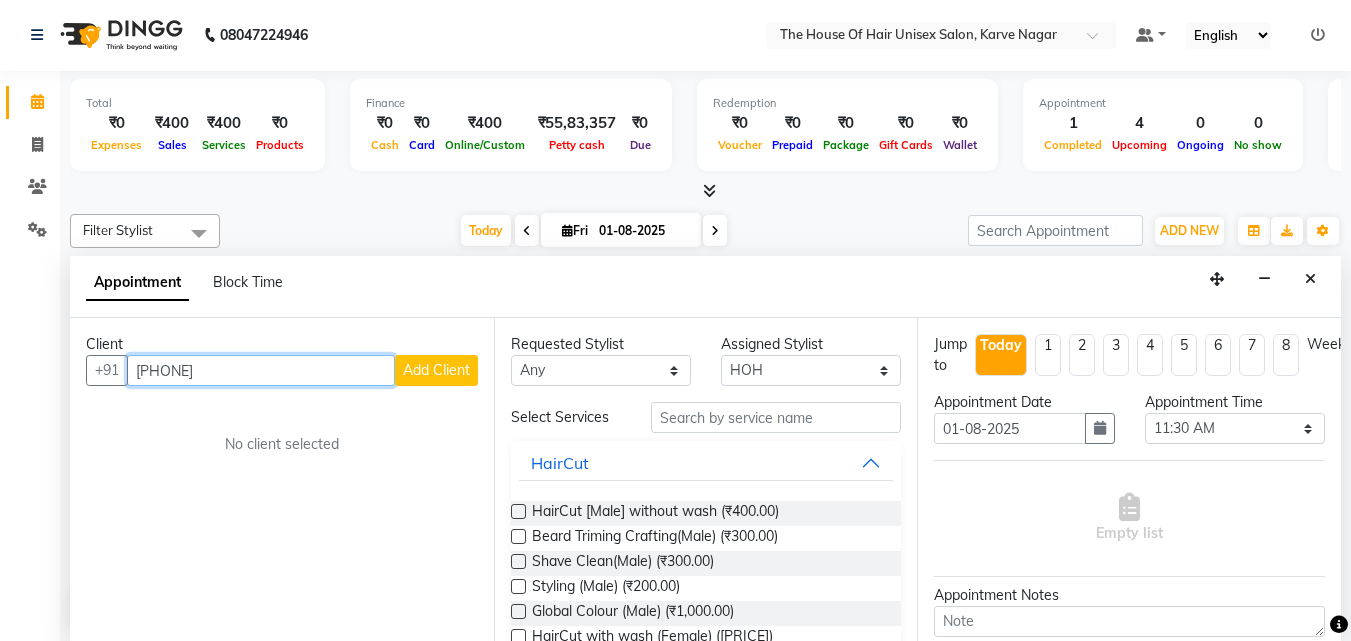 type on "[PHONE]" 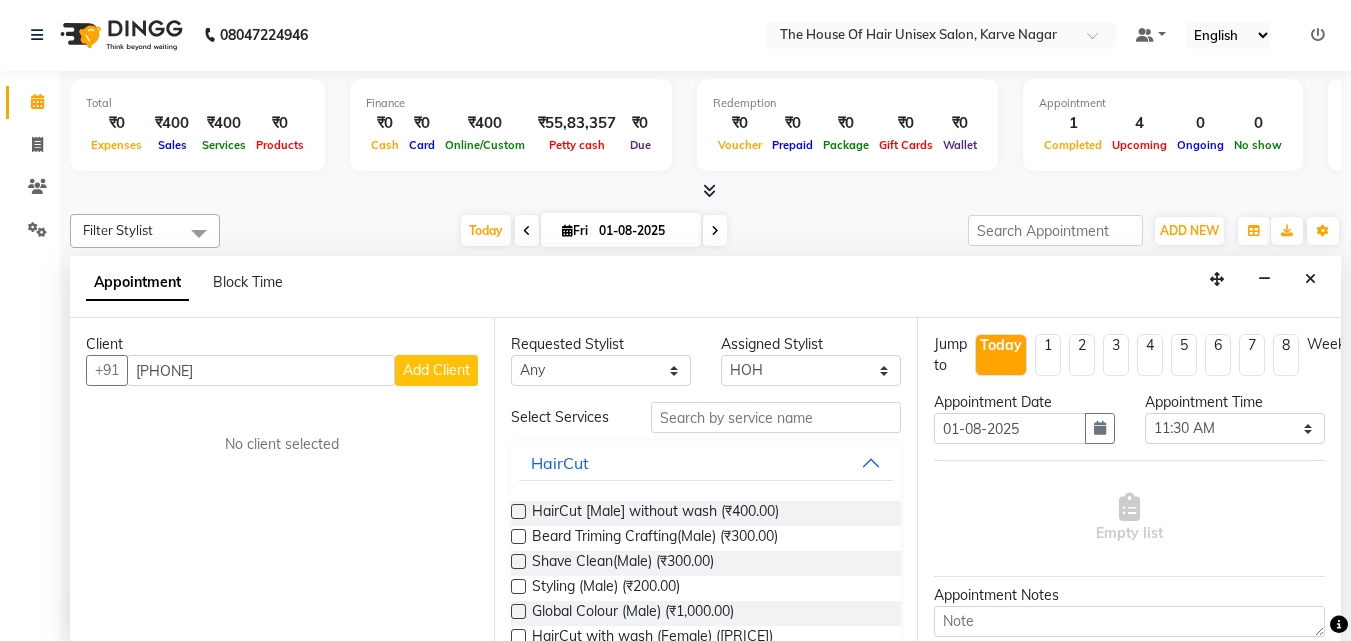 click on "Add Client" at bounding box center (436, 370) 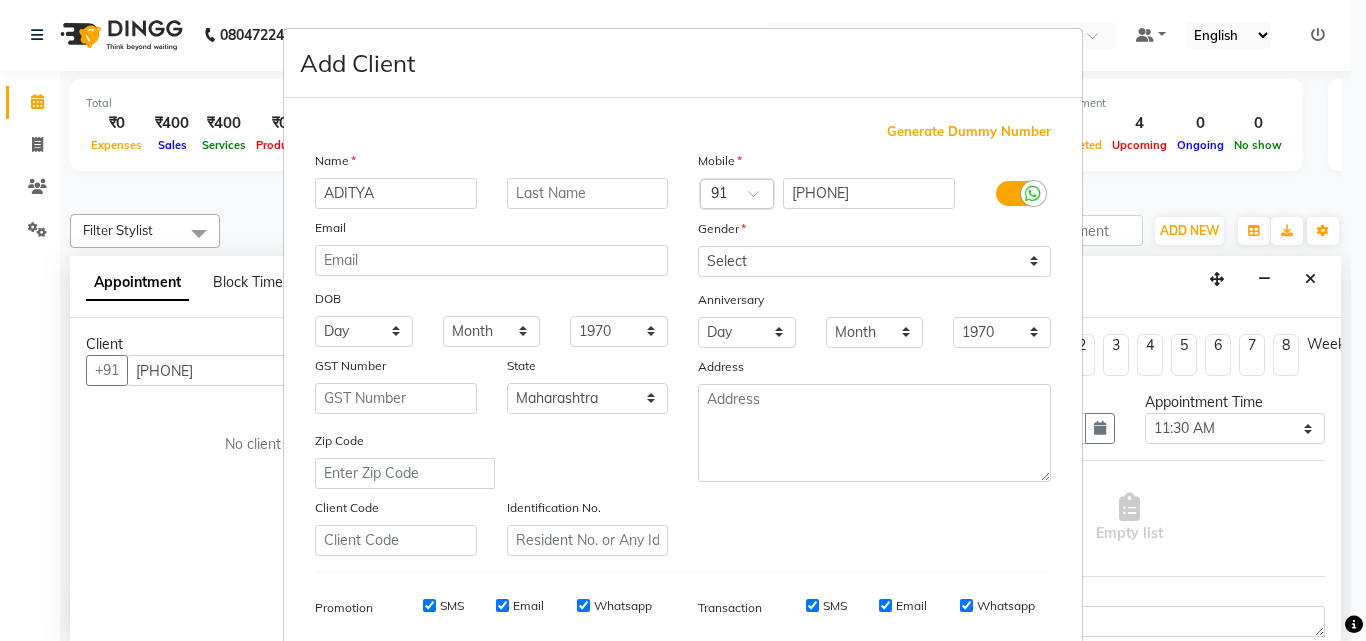 type on "ADITYA" 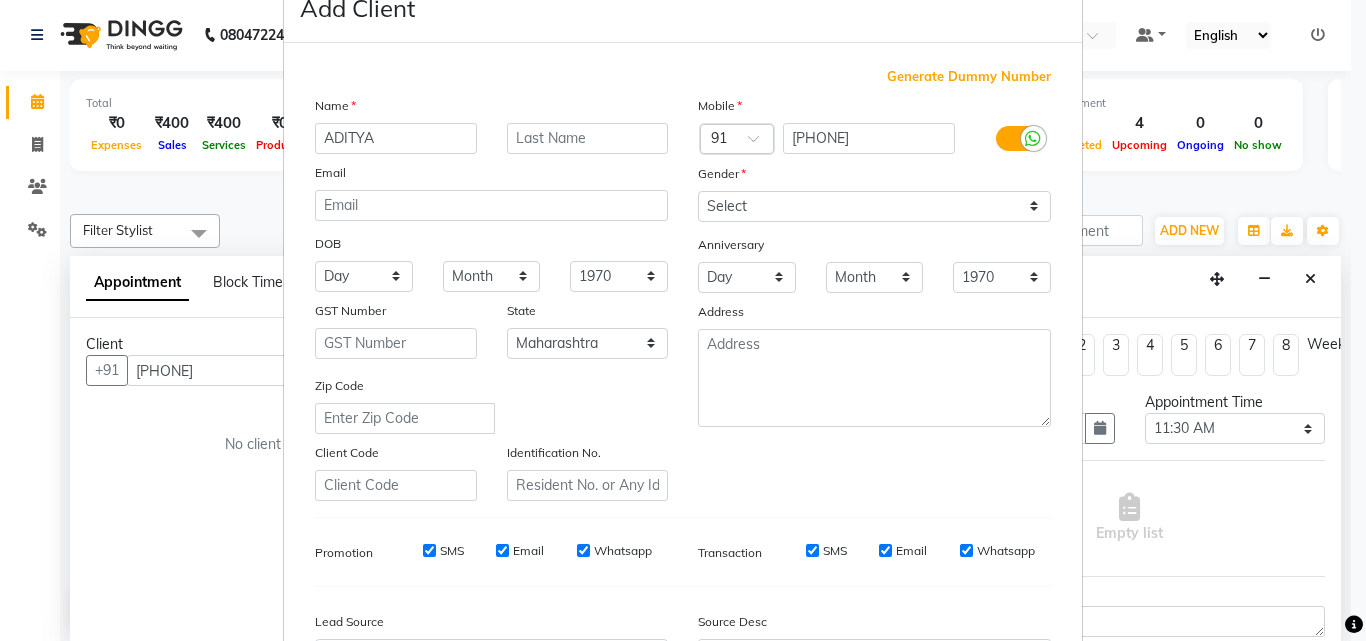 scroll, scrollTop: 58, scrollLeft: 0, axis: vertical 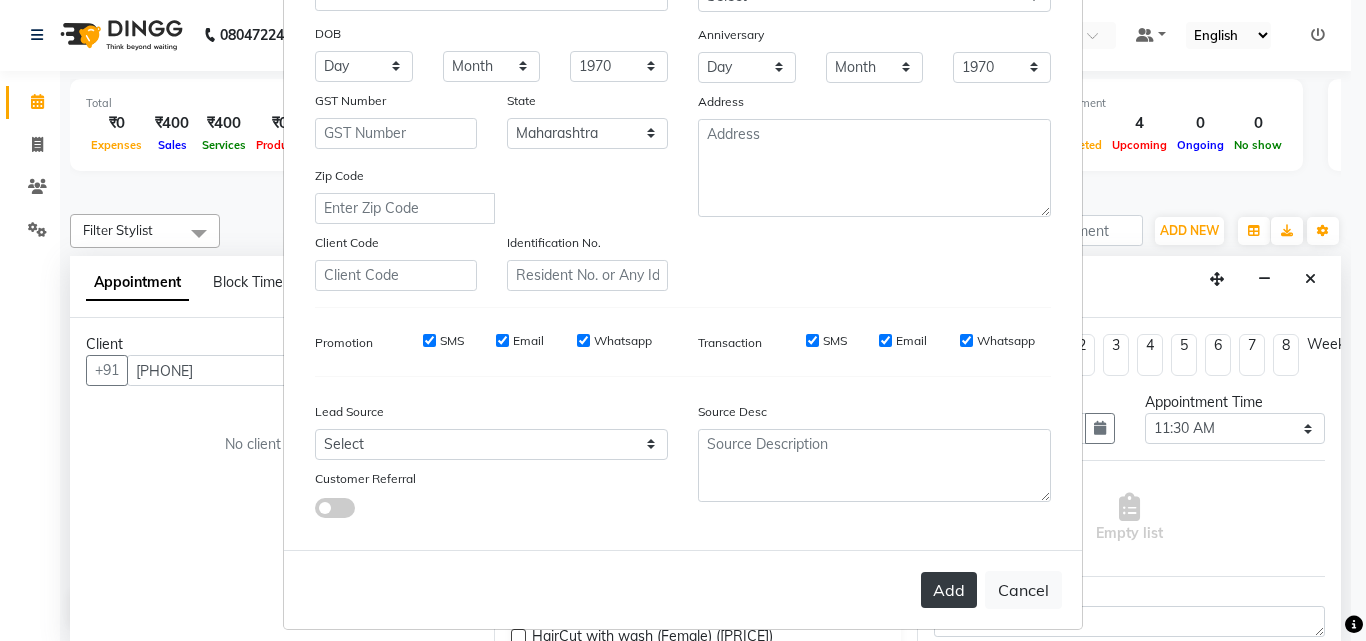 click on "Add" at bounding box center [949, 590] 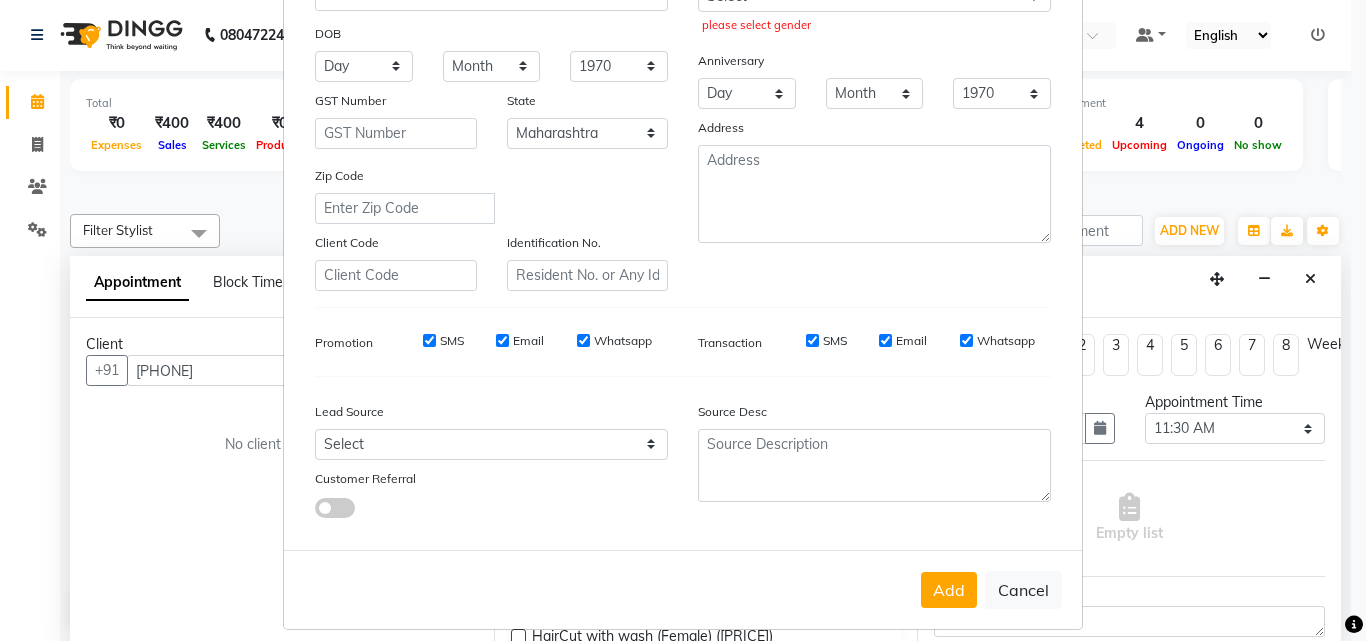 scroll, scrollTop: 282, scrollLeft: 0, axis: vertical 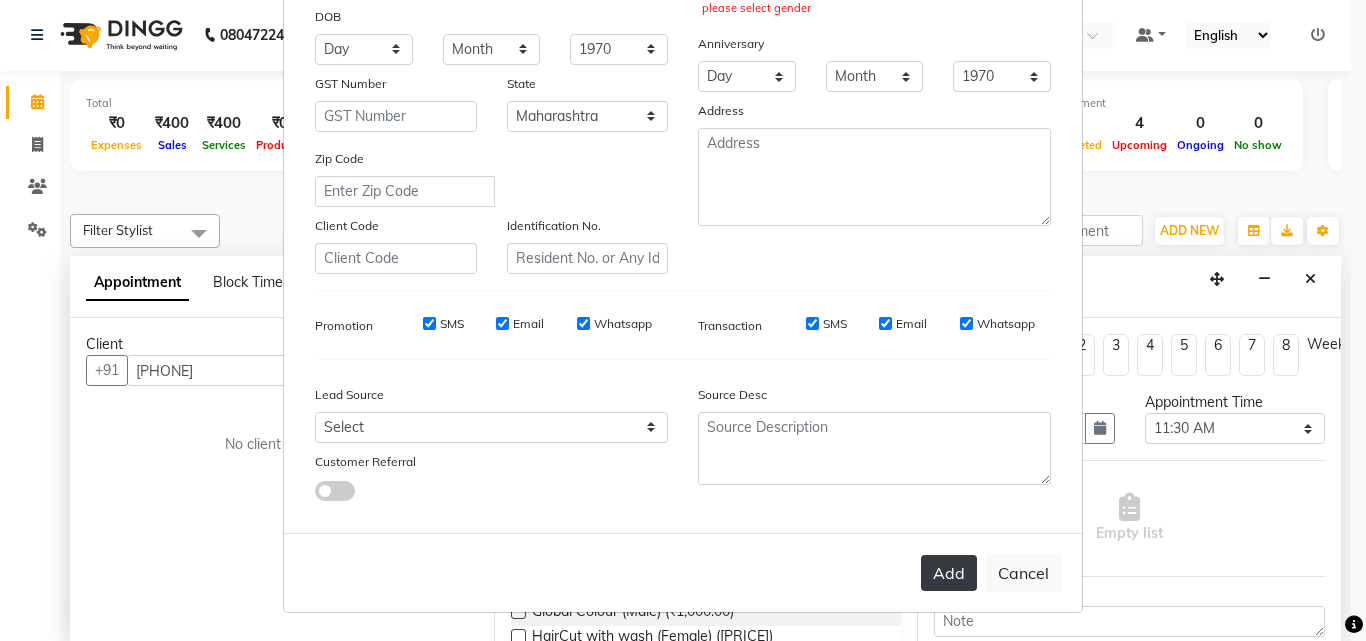 click on "Add" at bounding box center (949, 573) 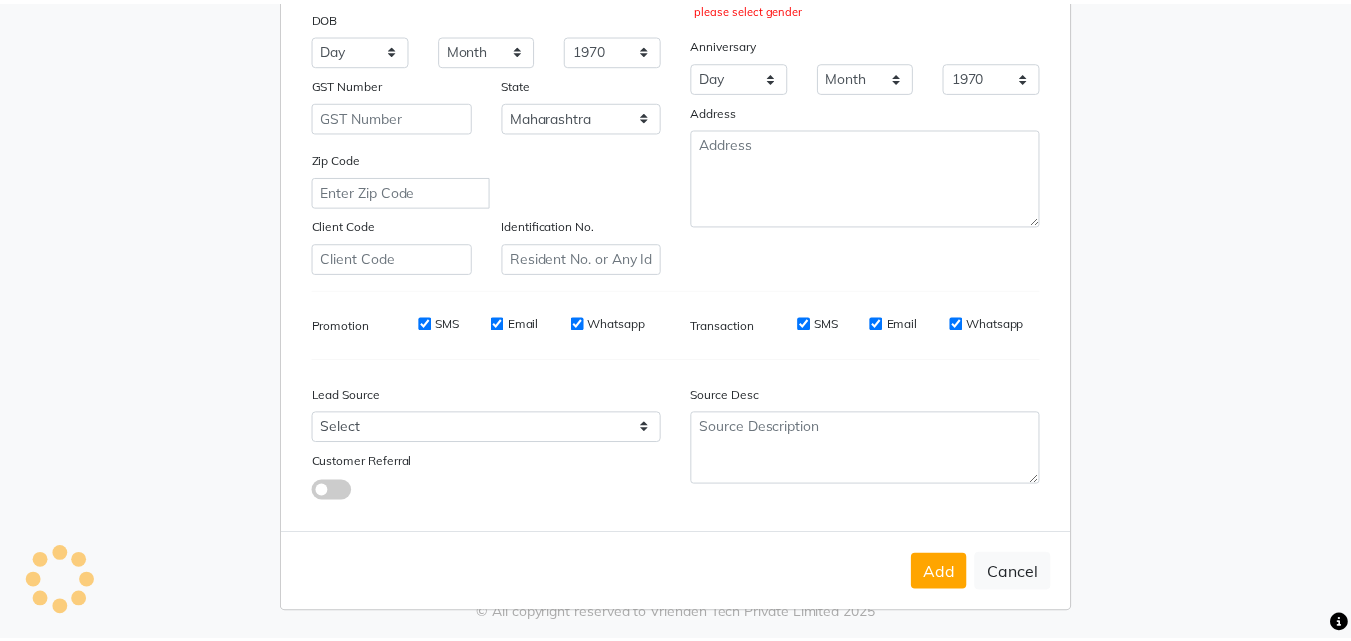 scroll, scrollTop: 0, scrollLeft: 0, axis: both 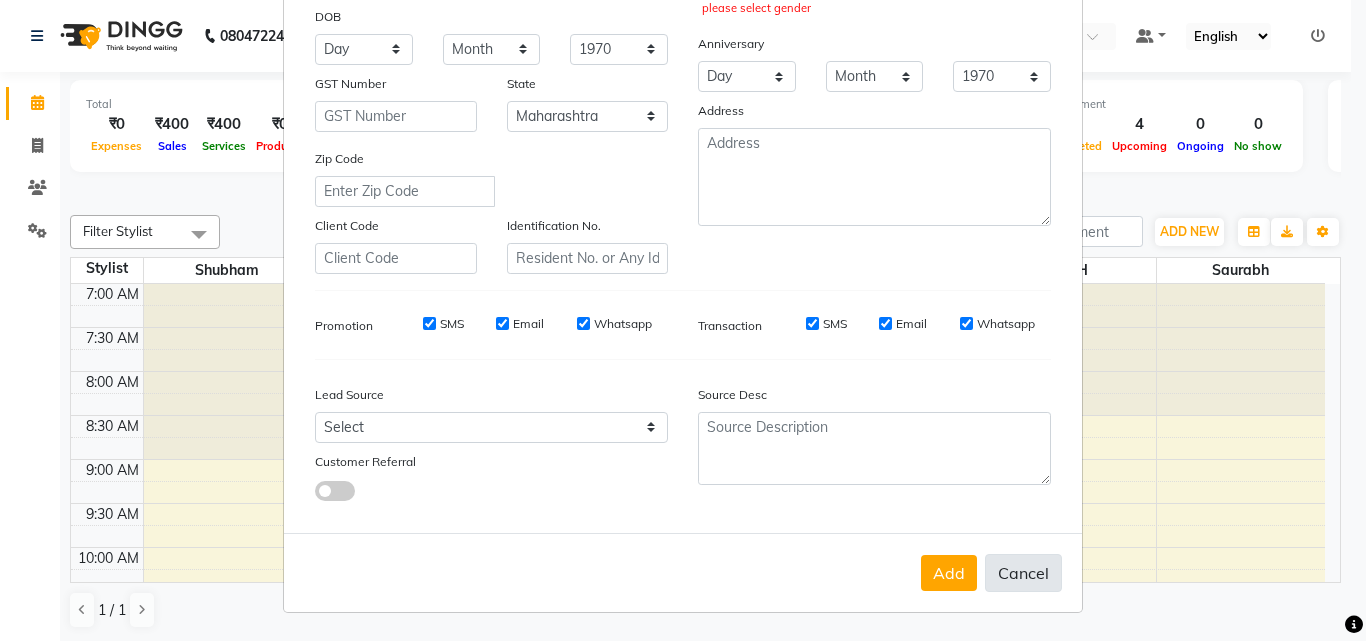 click on "Cancel" at bounding box center (1023, 573) 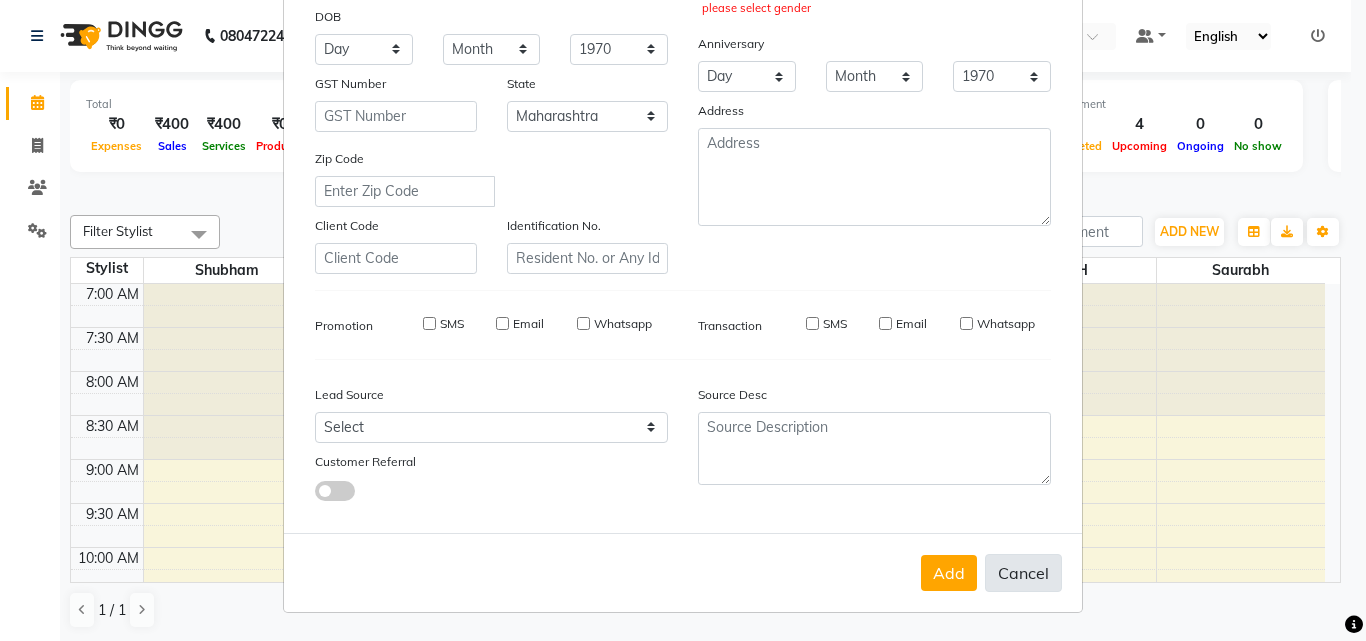type 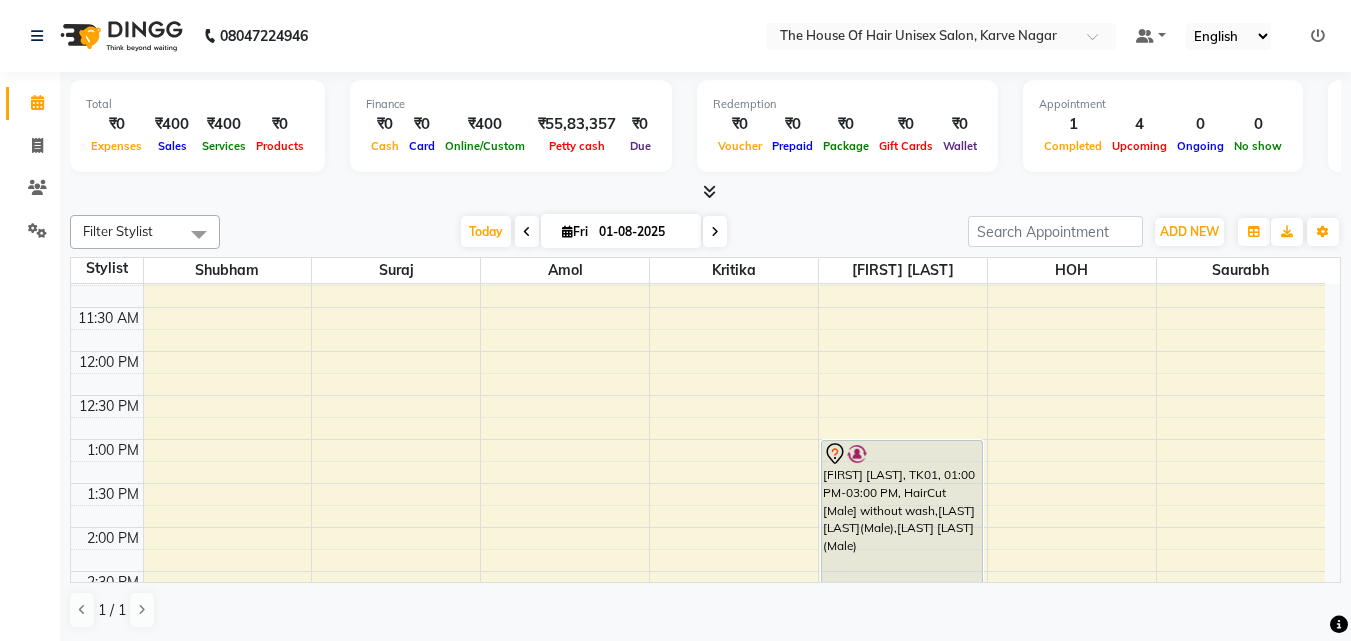 scroll, scrollTop: 387, scrollLeft: 0, axis: vertical 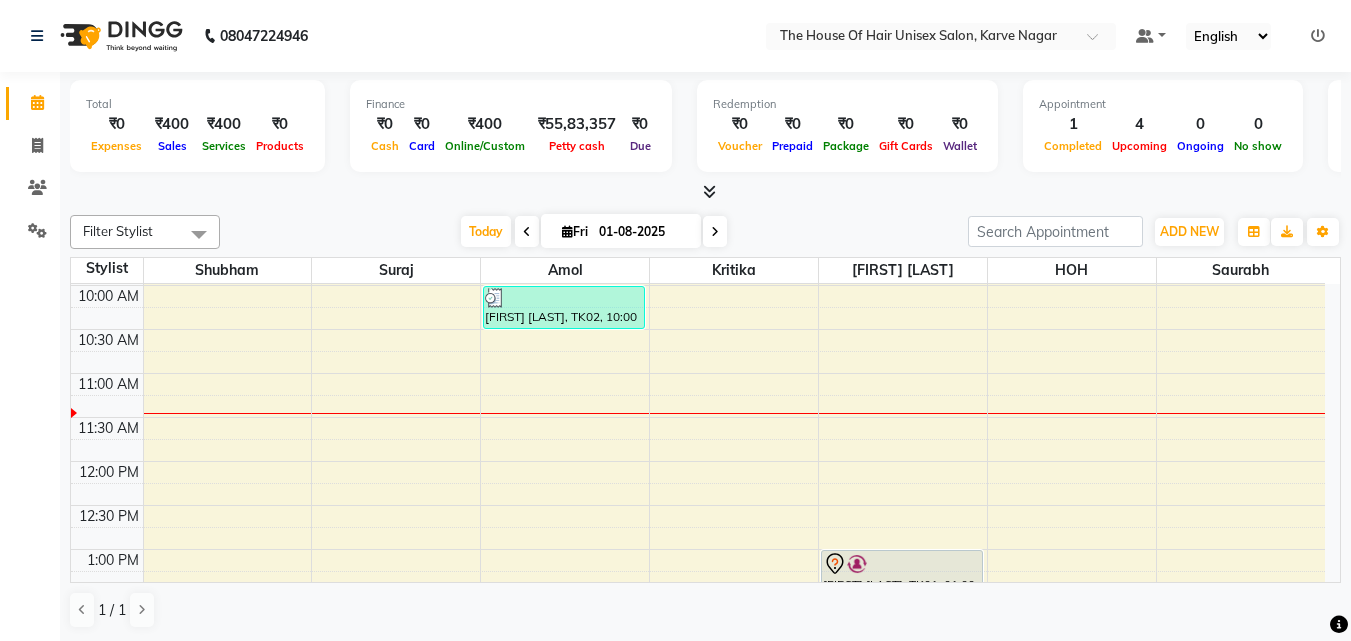 click on "7:00 AM 7:30 AM 8:00 AM 8:30 AM 9:00 AM 9:30 AM 10:00 AM 10:30 AM 11:00 AM 11:30 AM 12:00 PM 12:30 PM 1:00 PM 1:30 PM 2:00 PM 2:30 PM 3:00 PM 3:30 PM 4:00 PM 4:30 PM 5:00 PM 5:30 PM 6:00 PM 6:30 PM 7:00 PM 7:30 PM 8:00 PM 8:30 PM 9:00 PM 9:30 PM     VIRAJ PAREKH, TK02, 10:00 AM-10:30 AM, HairCut [Male] without wash             Abhay Kunjir, TK04, 04:00 PM-05:00 PM, HairCut [Male] without wash,Beard Triming Crafting(Male)             atharv pawar, TK01, 01:00 PM-03:00 PM, HairCut [Male] without wash,Beard Triming Crafting(Male),Global Colour (Male)             Abhay Kunjir, TK05, 04:00 PM-04:45 PM, HairCut with wash (Female)             Ketan, TK03, 03:00 PM-03:30 PM, O3 De-Tan" at bounding box center (698, 681) 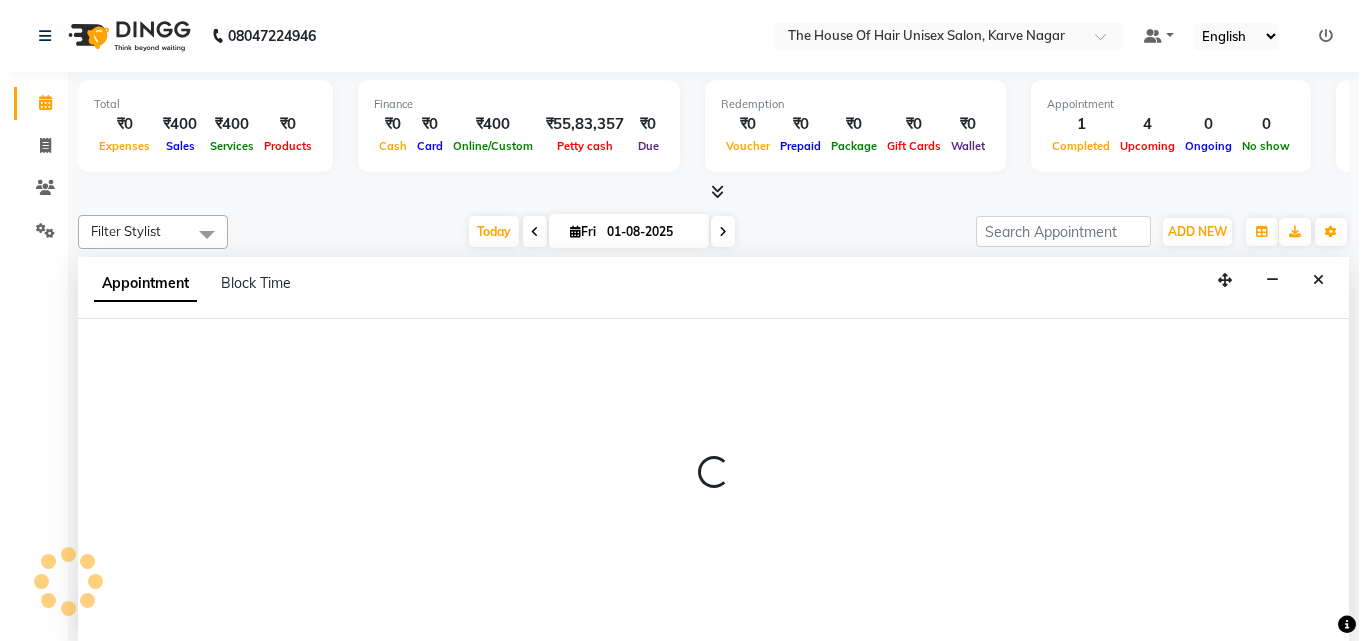 scroll, scrollTop: 1, scrollLeft: 0, axis: vertical 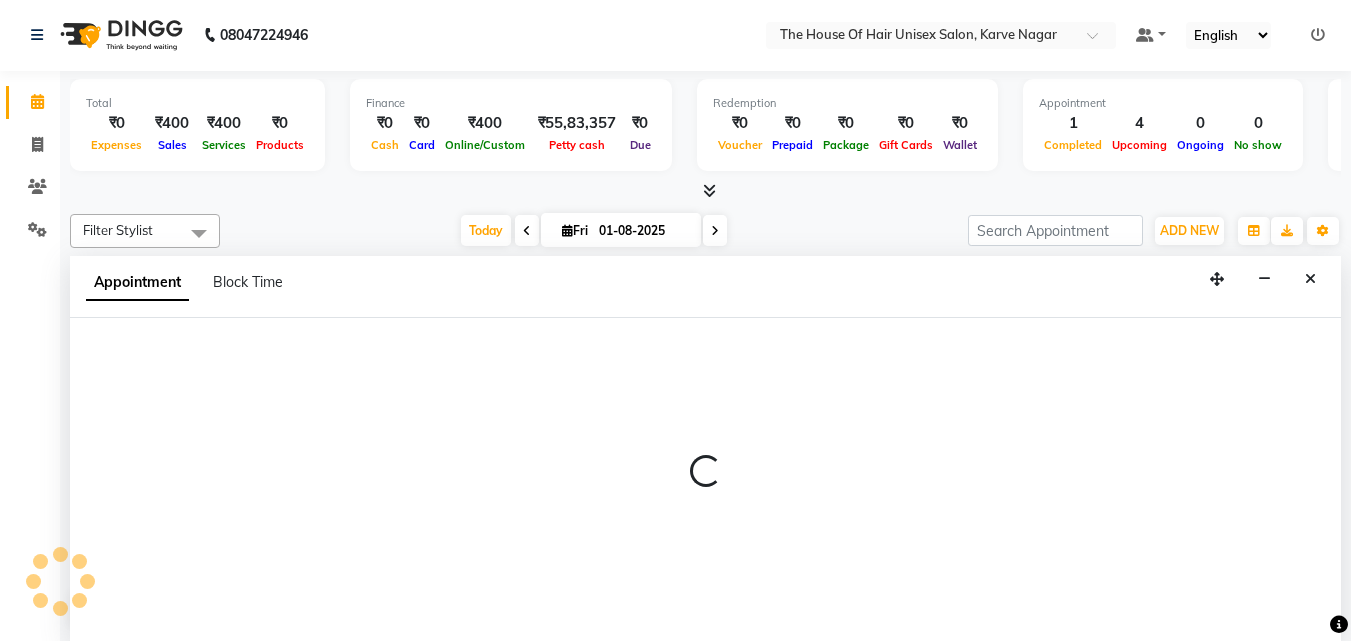 select on "85989" 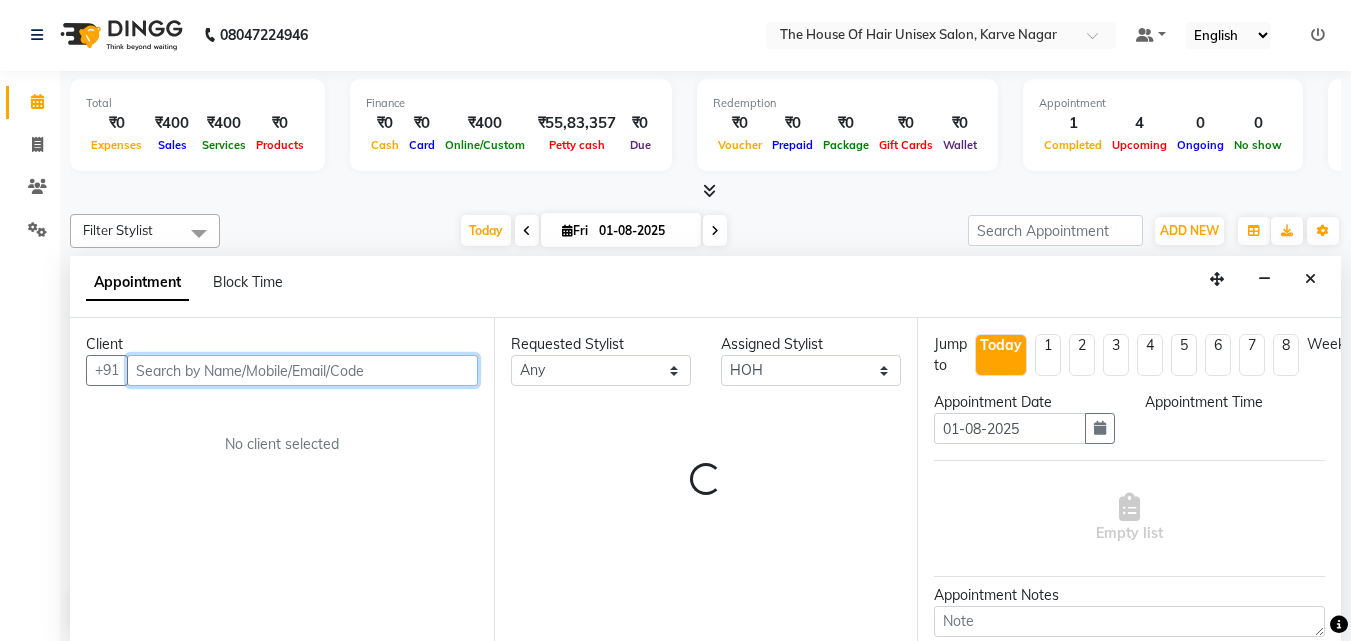 select on "690" 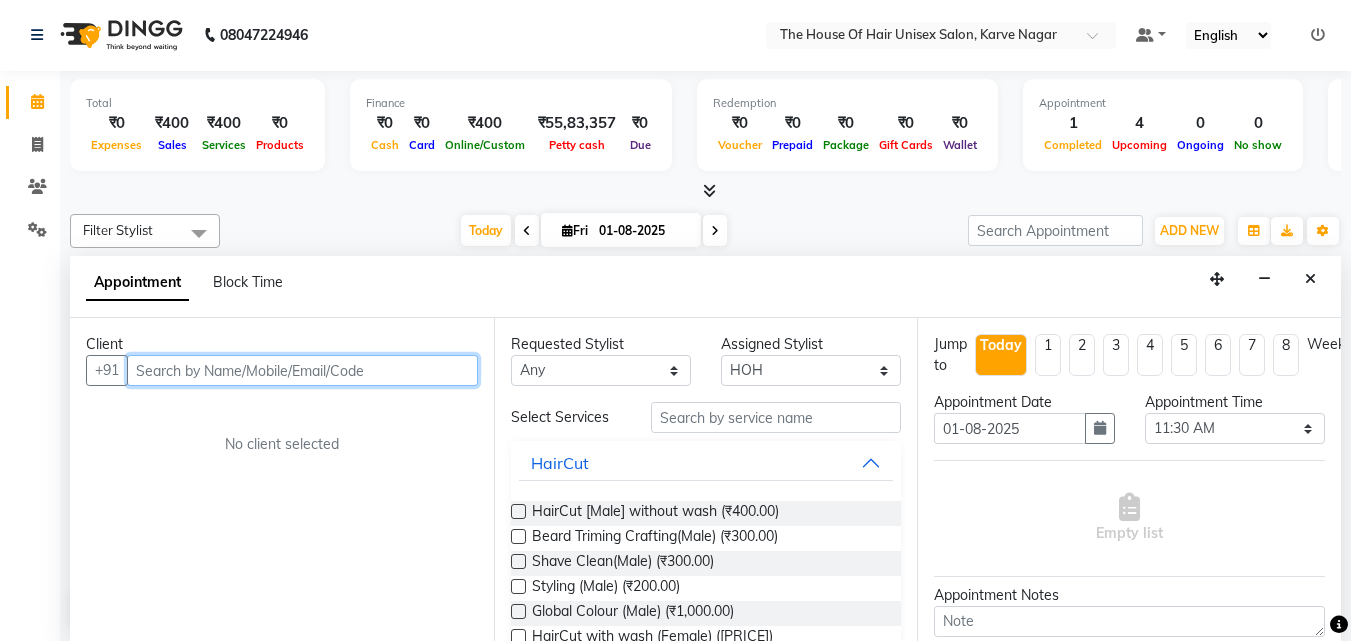 click at bounding box center (302, 370) 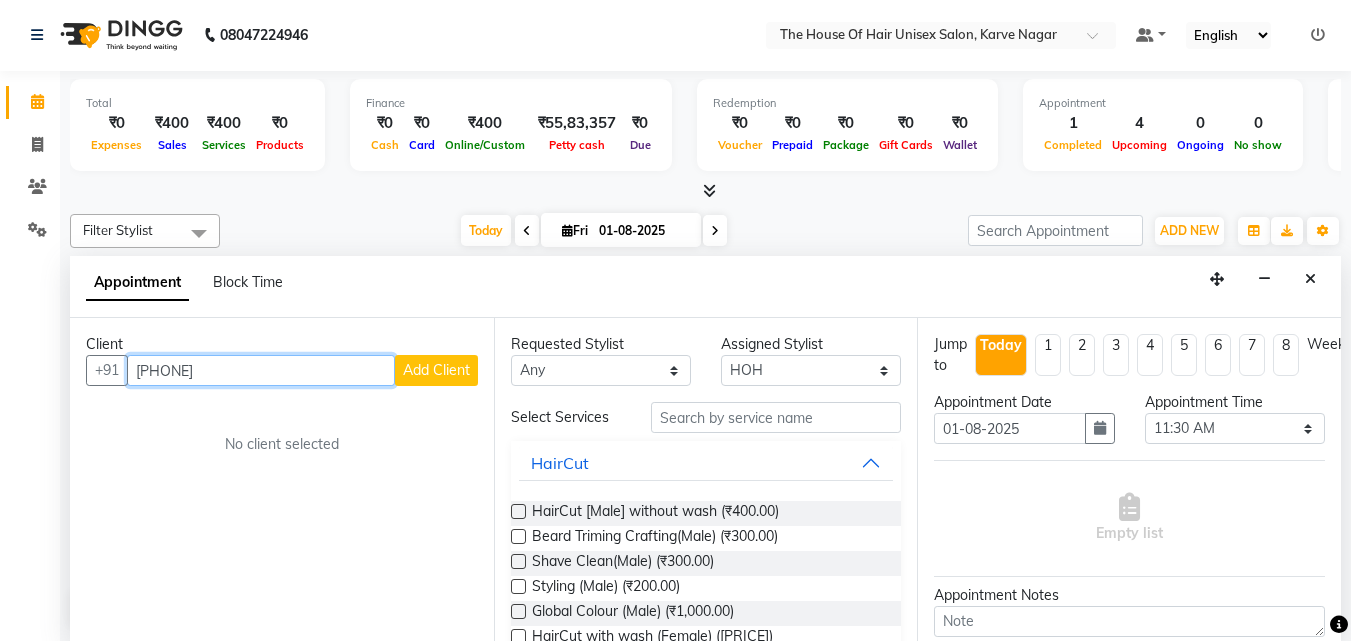 type on "[PHONE]" 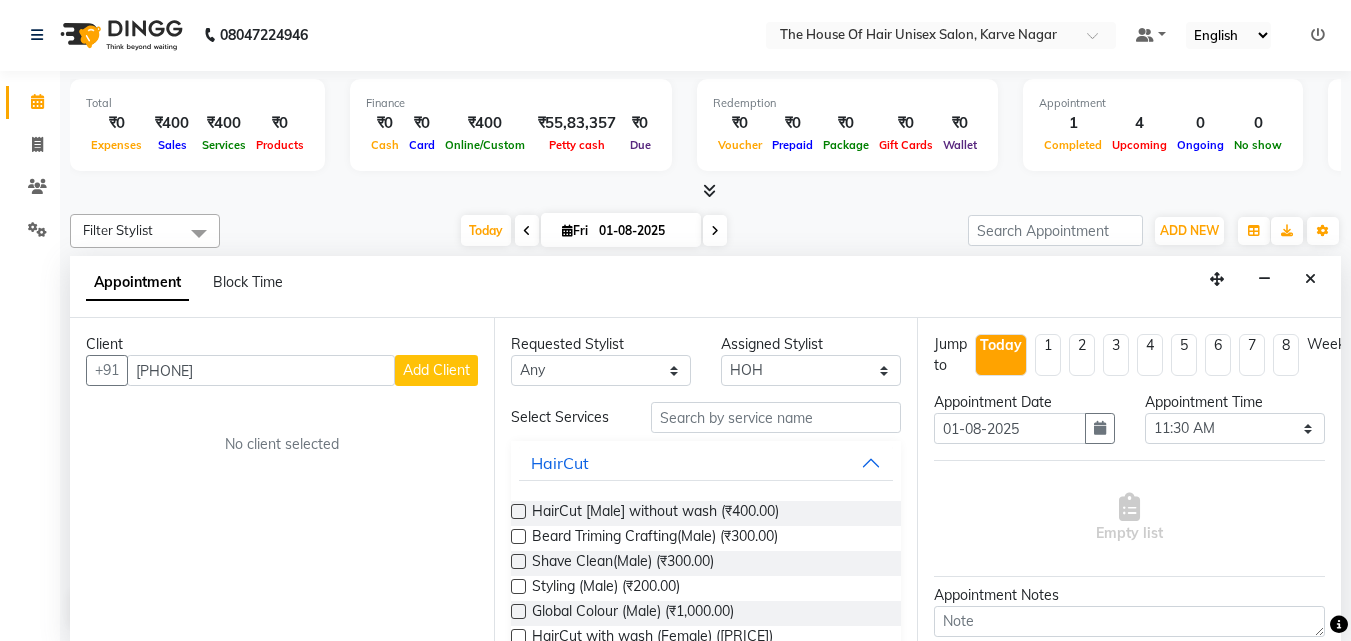 click on "Add Client" at bounding box center (436, 370) 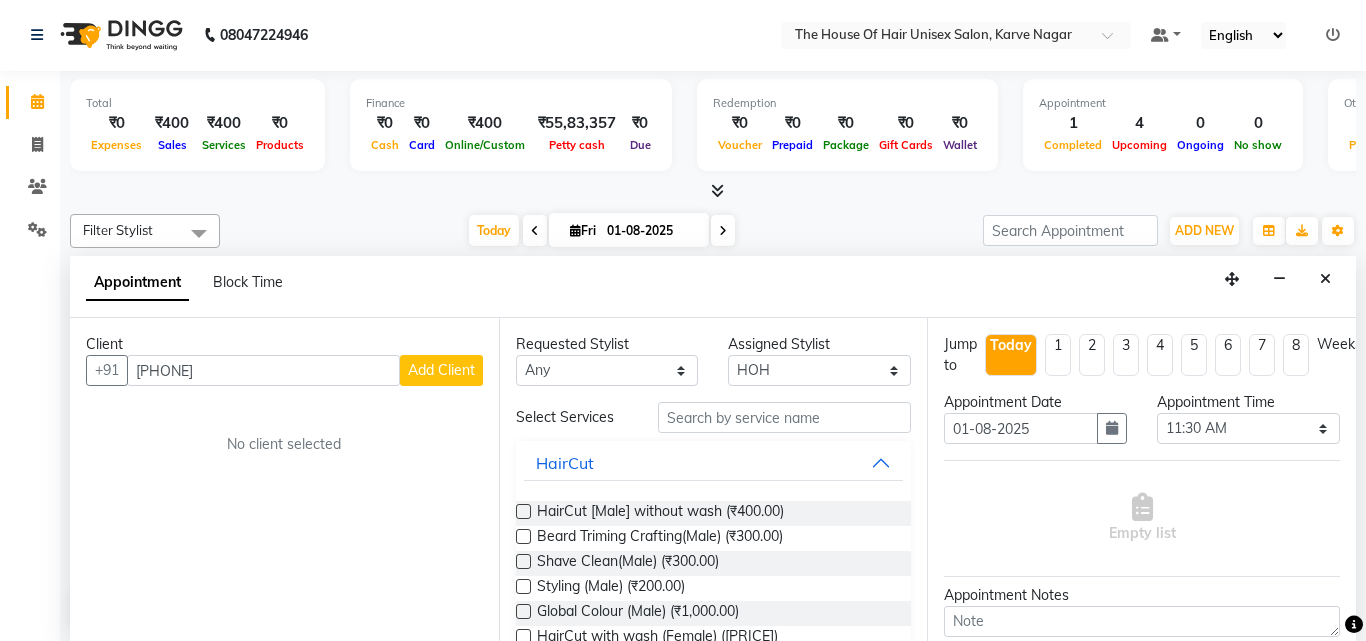 select on "22" 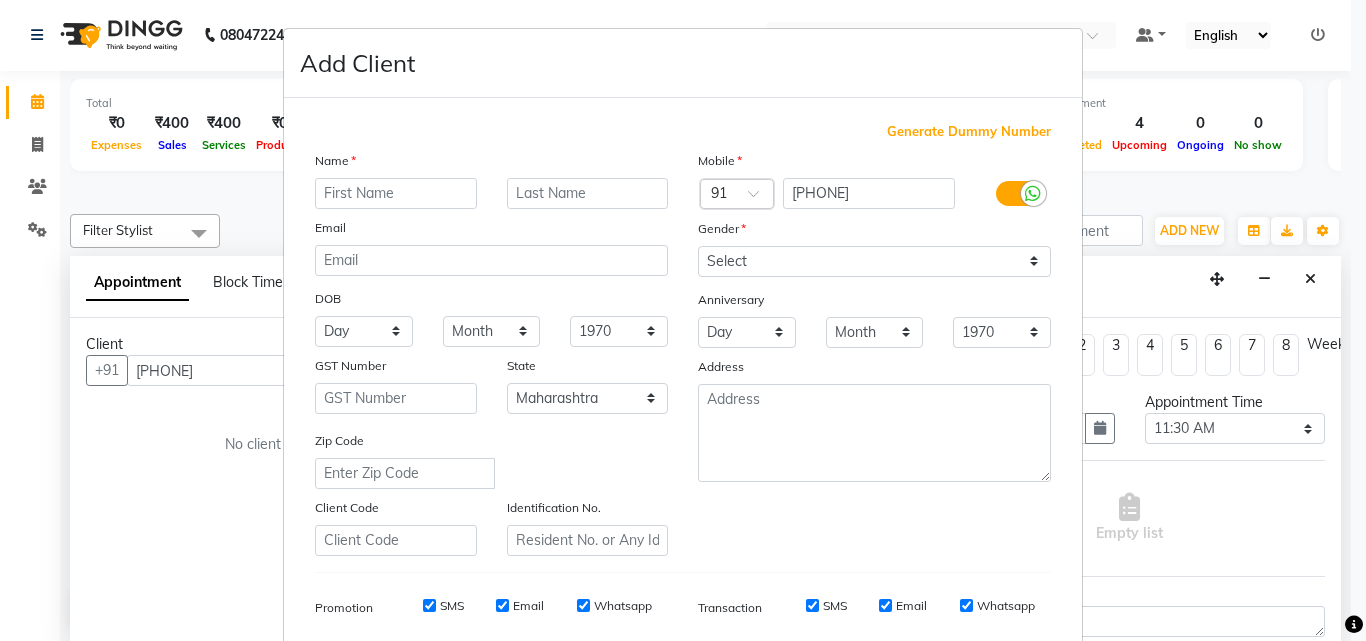 click at bounding box center (396, 193) 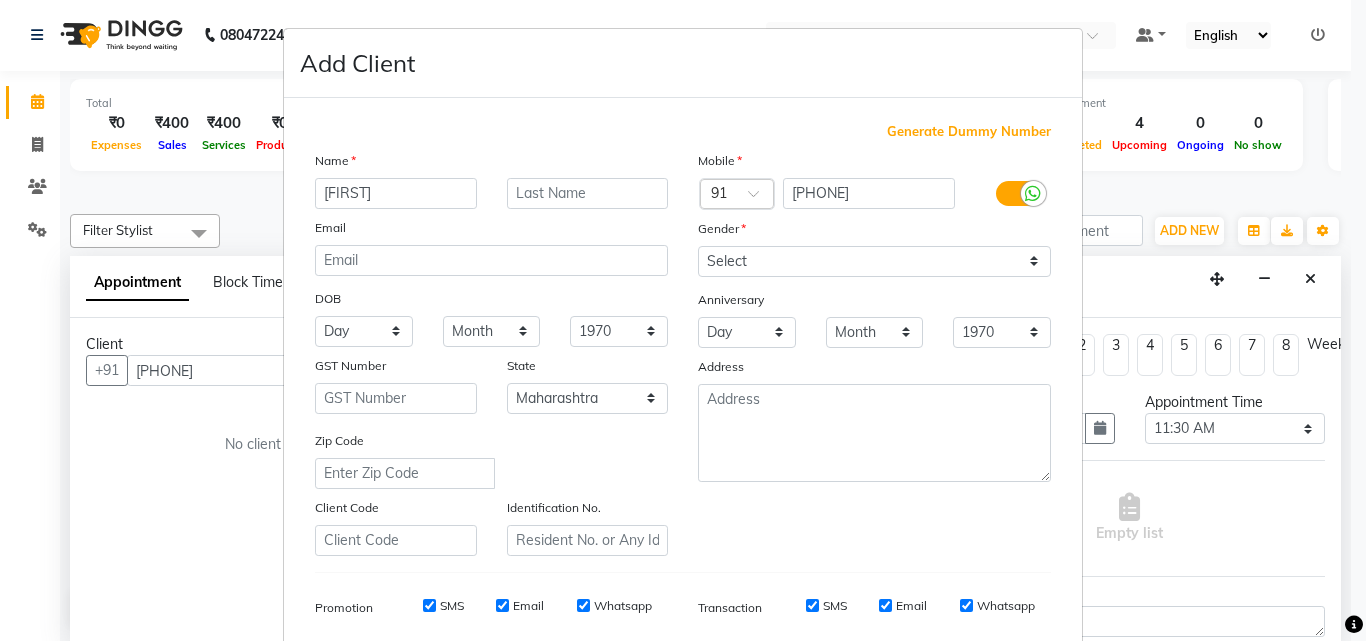 type on "[NAME]" 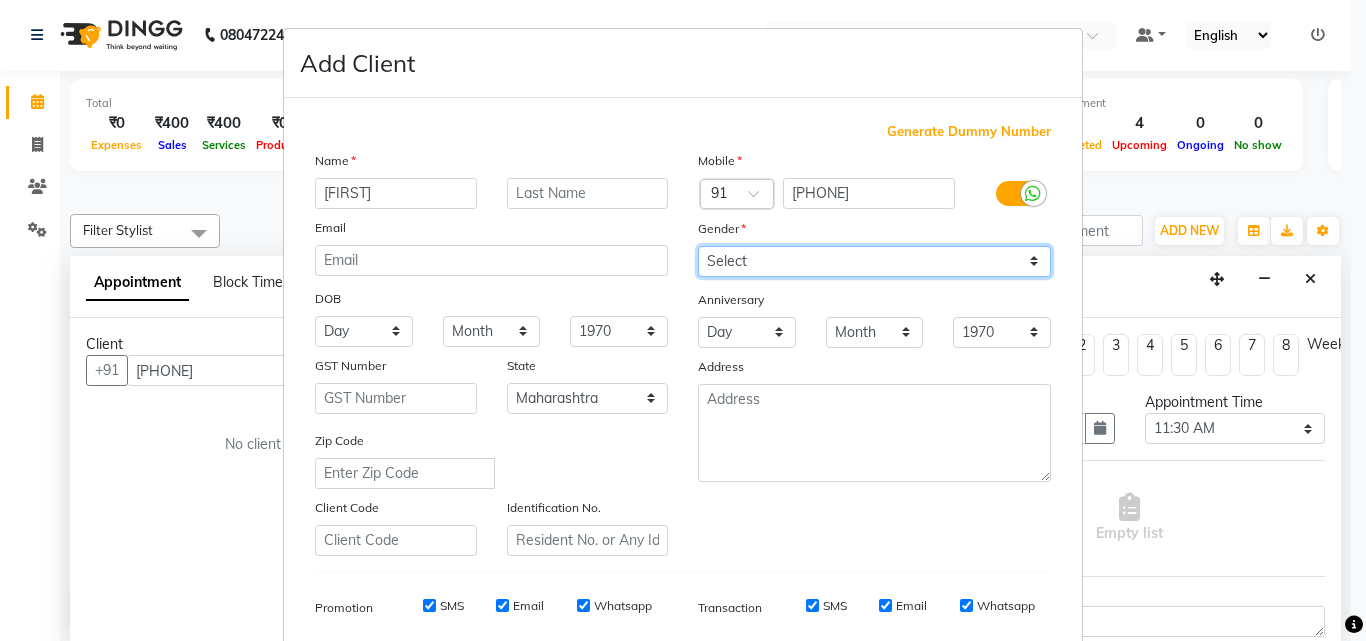click on "Select Male Female Other Prefer Not To Say" at bounding box center (874, 261) 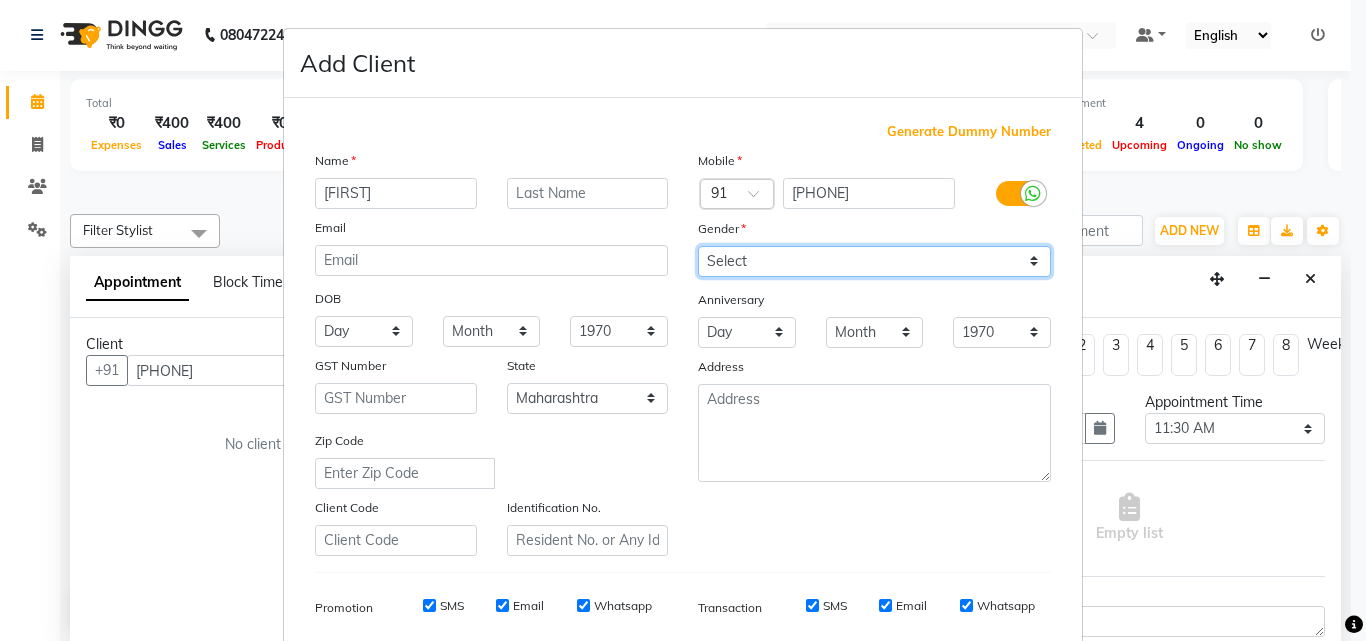 select on "male" 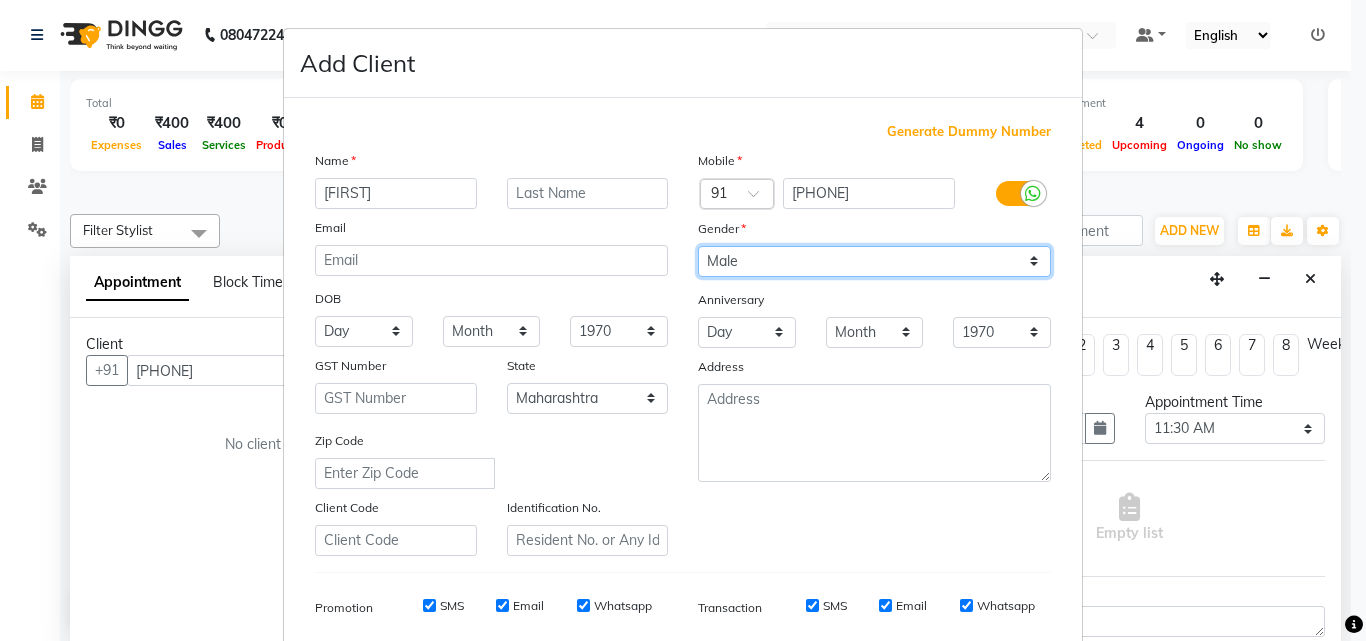 click on "Select Male Female Other Prefer Not To Say" at bounding box center [874, 261] 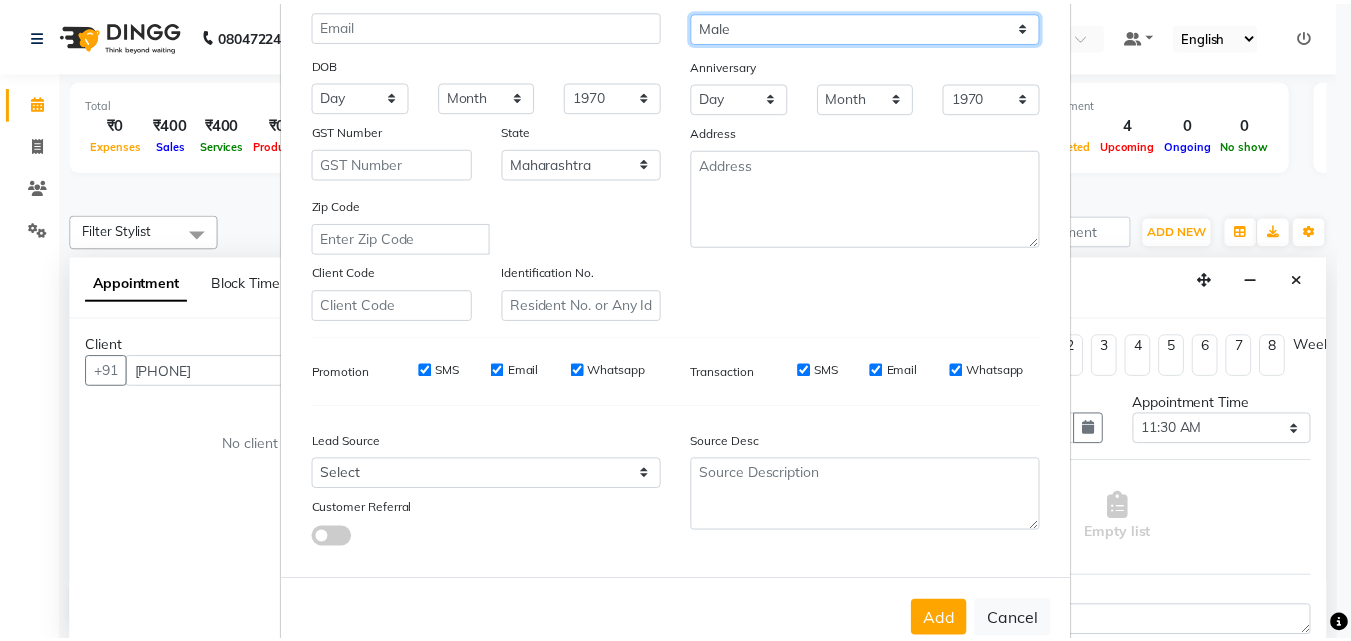 scroll, scrollTop: 282, scrollLeft: 0, axis: vertical 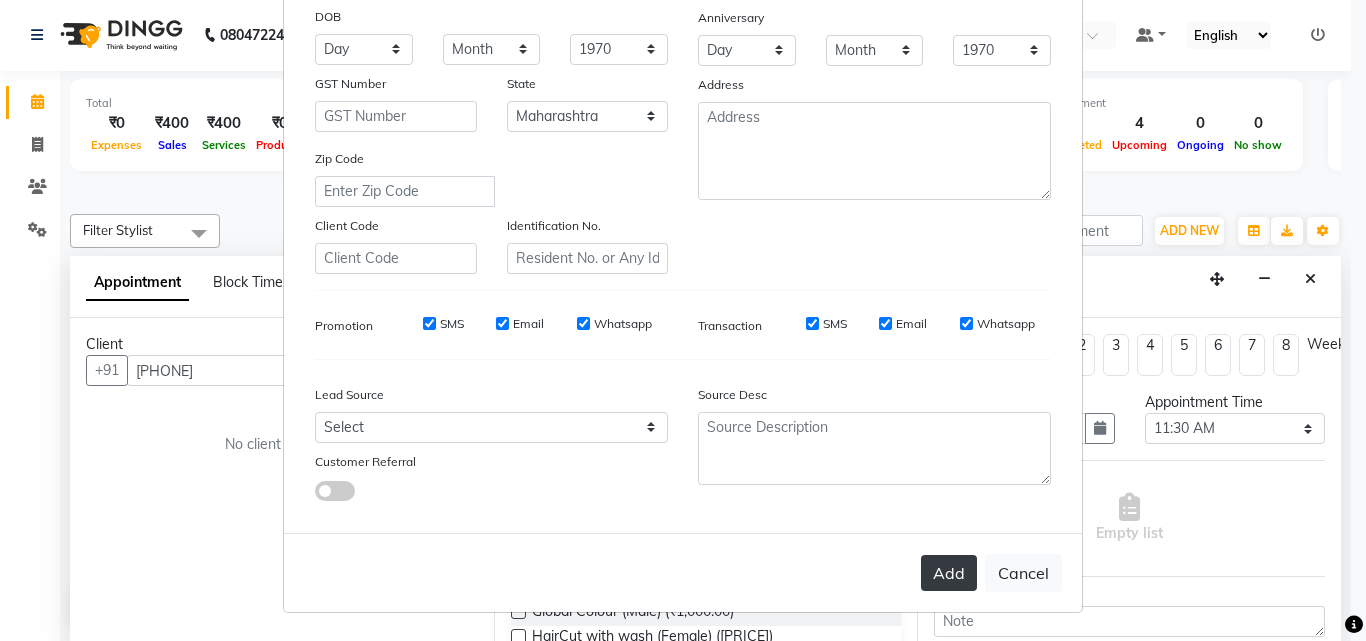 click on "Add" at bounding box center [949, 573] 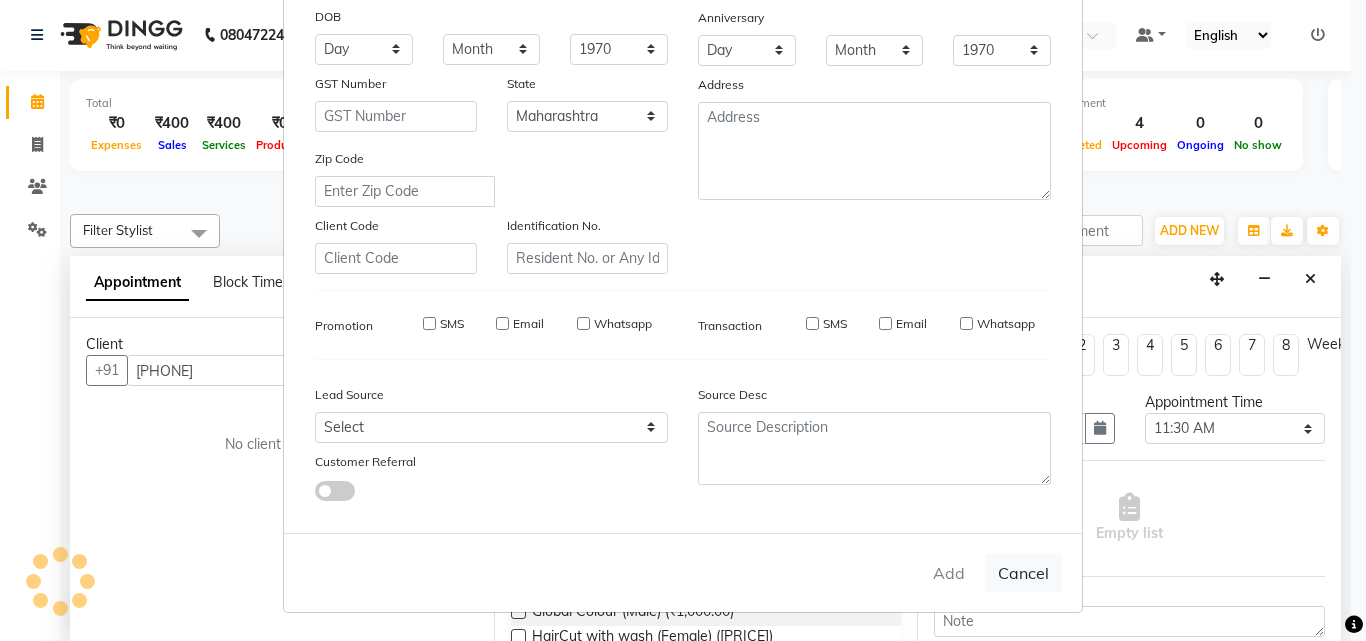 type 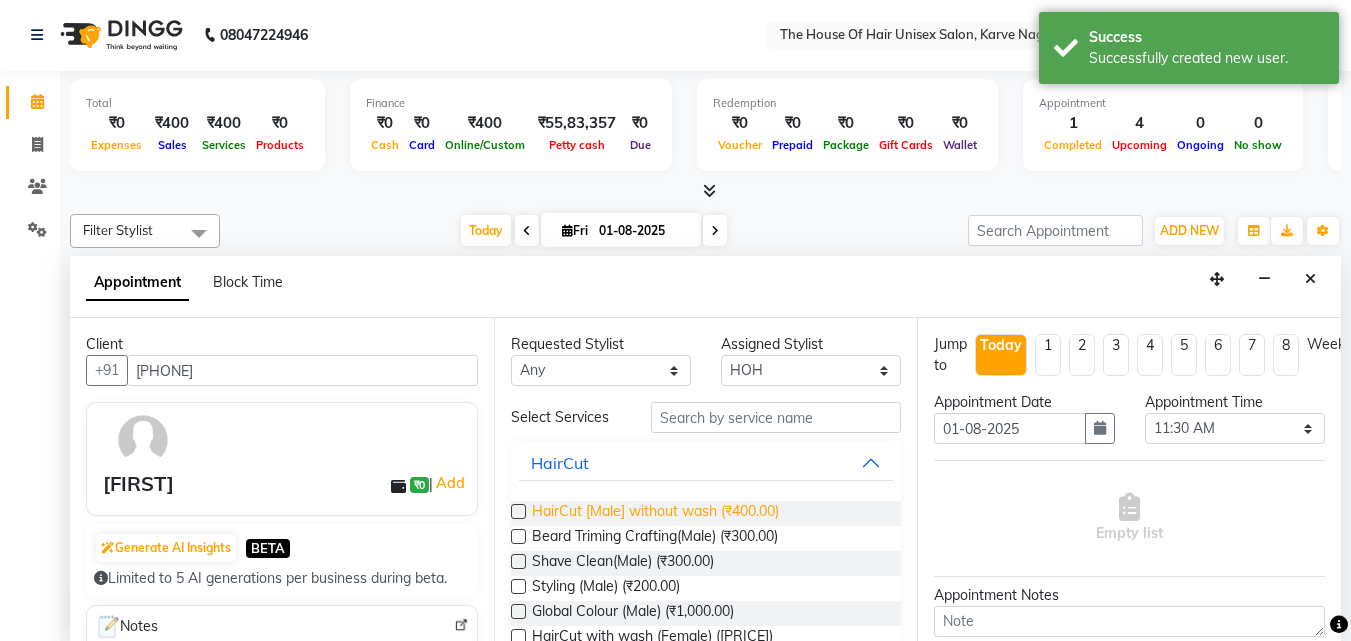 click on "HairCut [Male] without wash (₹400.00)" at bounding box center (655, 513) 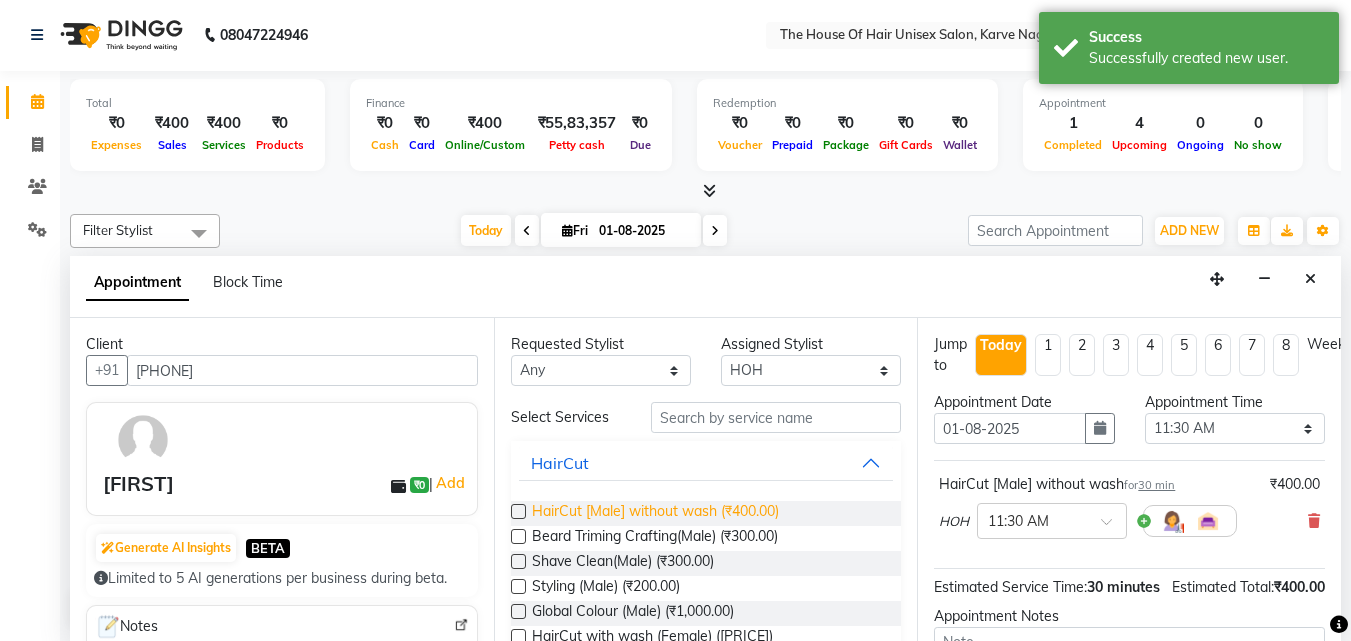 click on "HairCut [Male] without wash (₹400.00)" at bounding box center (655, 513) 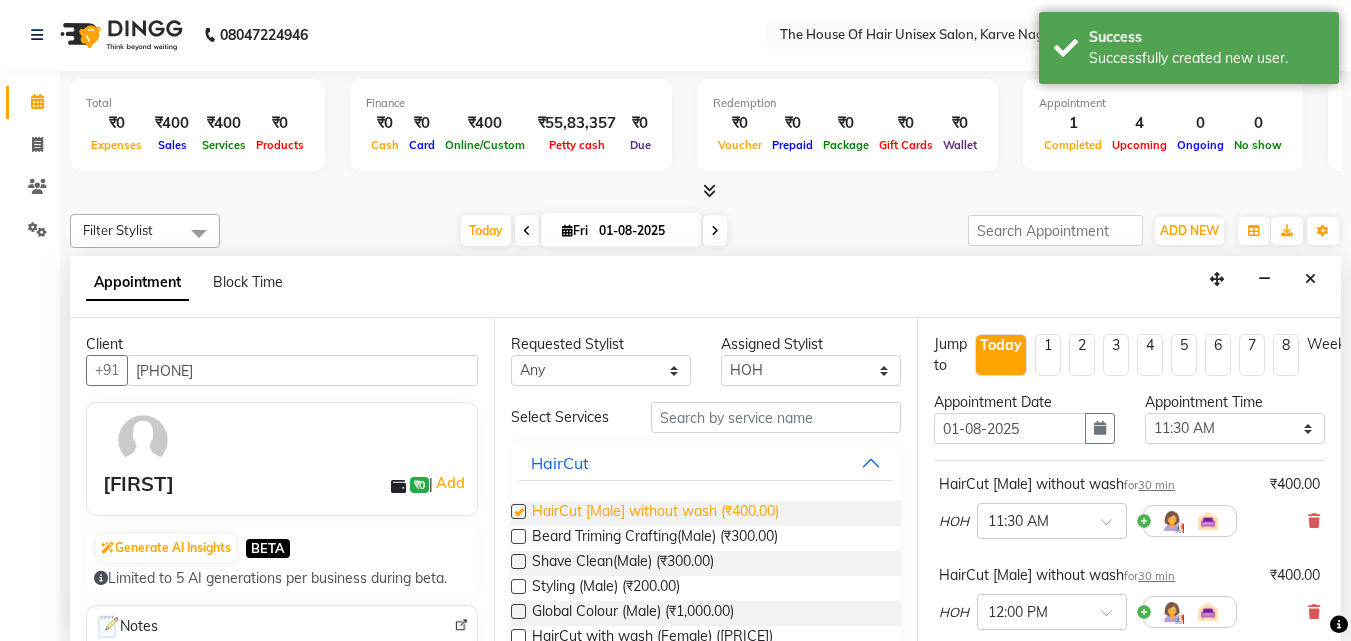 checkbox on "false" 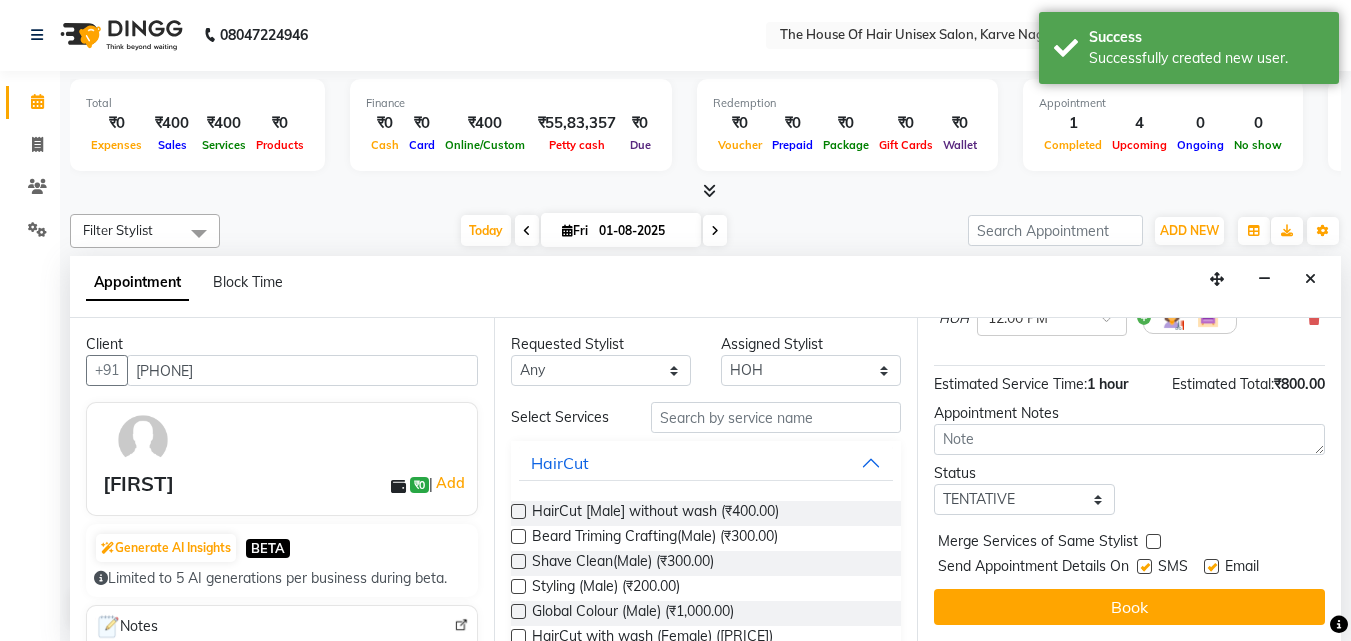 scroll, scrollTop: 308, scrollLeft: 0, axis: vertical 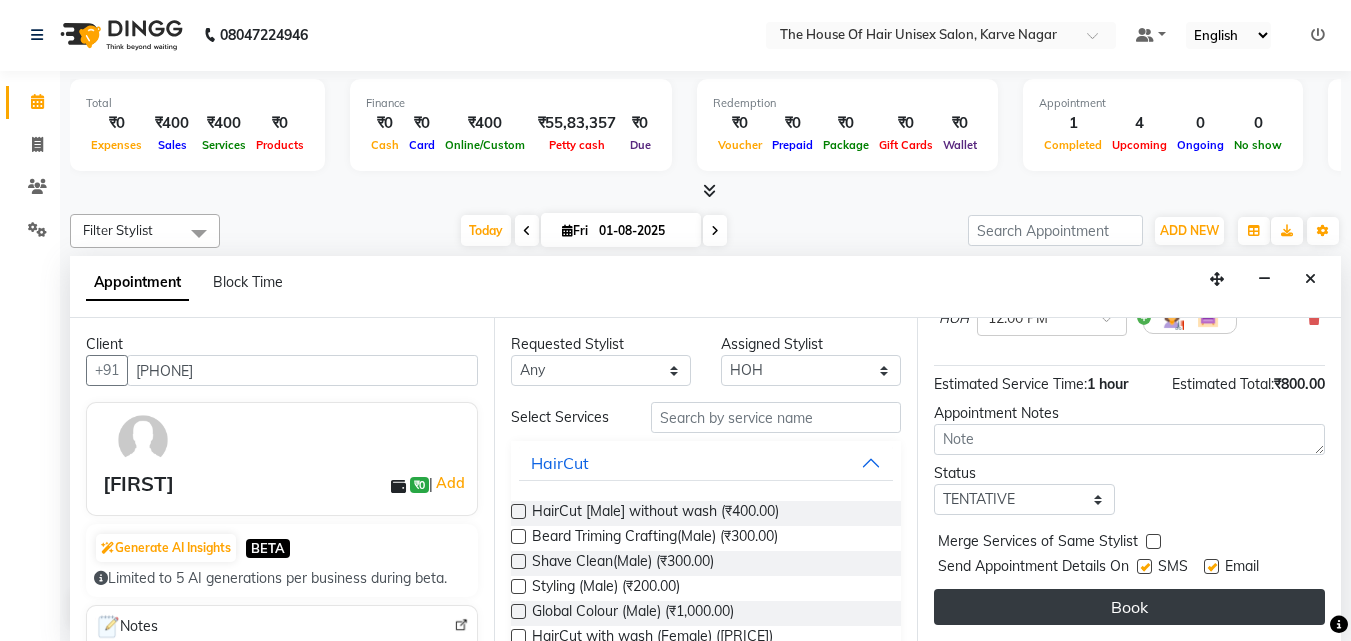 click on "Book" at bounding box center [1129, 607] 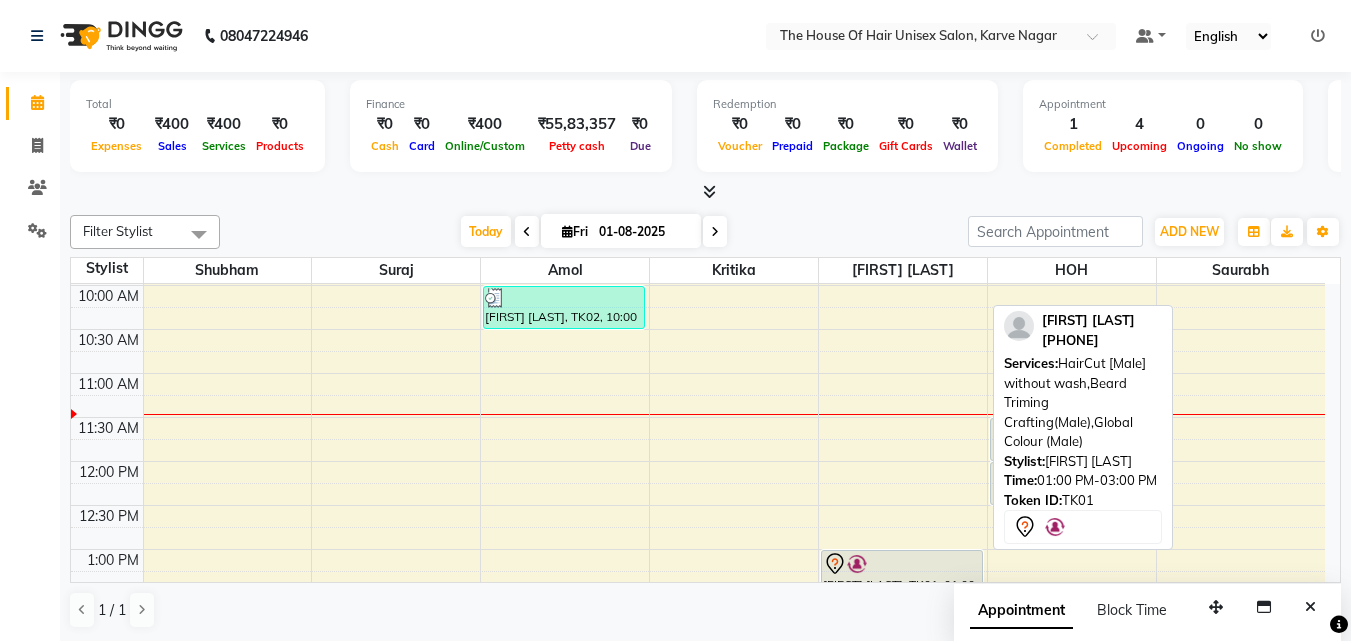 scroll, scrollTop: 1, scrollLeft: 0, axis: vertical 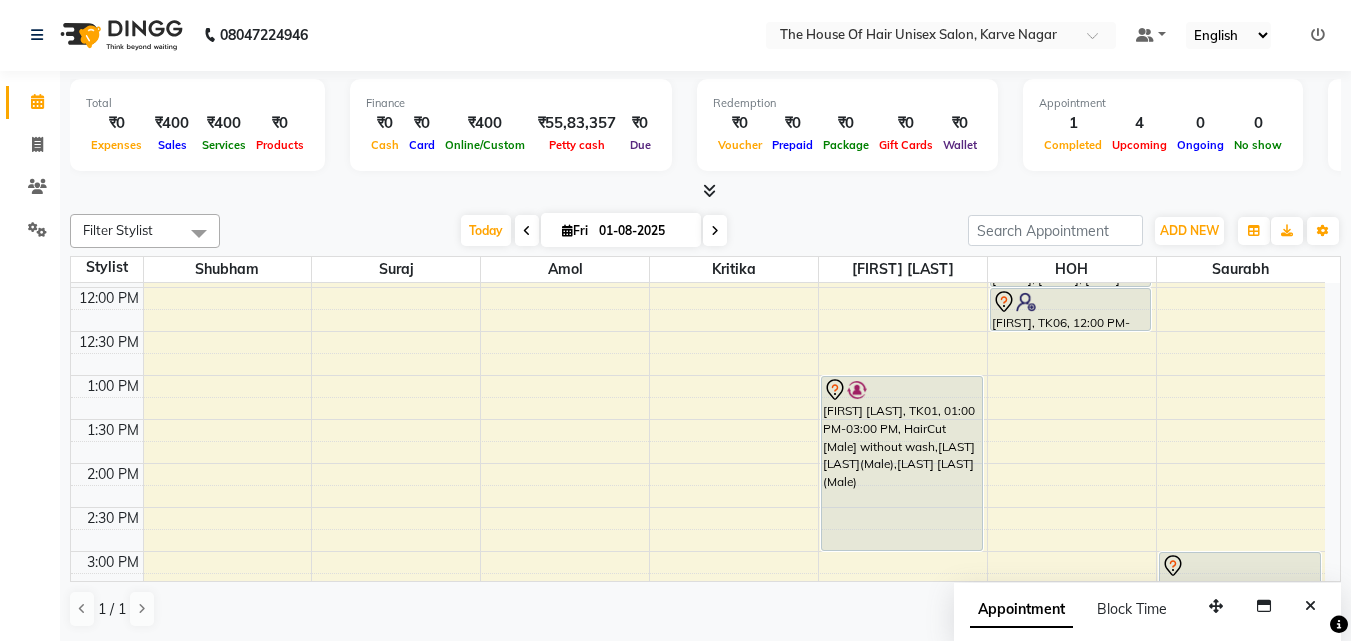 click on "7:00 AM 7:30 AM 8:00 AM 8:30 AM 9:00 AM 9:30 AM 10:00 AM 10:30 AM 11:00 AM 11:30 AM 12:00 PM 12:30 PM 1:00 PM 1:30 PM 2:00 PM 2:30 PM 3:00 PM 3:30 PM 4:00 PM 4:30 PM 5:00 PM 5:30 PM 6:00 PM 6:30 PM 7:00 PM 7:30 PM 8:00 PM 8:30 PM 9:00 PM 9:30 PM     VIRAJ PAREKH, TK02, 10:00 AM-10:30 AM, HairCut [Male] without wash             Abhay Kunjir, TK04, 04:00 PM-05:00 PM, HairCut [Male] without wash,Beard Triming Crafting(Male)             atharv pawar, TK01, 01:00 PM-03:00 PM, HairCut [Male] without wash,Beard Triming Crafting(Male),Global Colour (Male)             Aaditya, TK06, 11:30 AM-12:00 PM, HairCut [Male] without wash             Aaditya, TK06, 12:00 PM-12:30 PM, HairCut [Male] without wash             Abhay Kunjir, TK05, 04:00 PM-04:45 PM, HairCut with wash (Female)             Ketan, TK03, 03:00 PM-03:30 PM, O3 De-Tan" at bounding box center (698, 507) 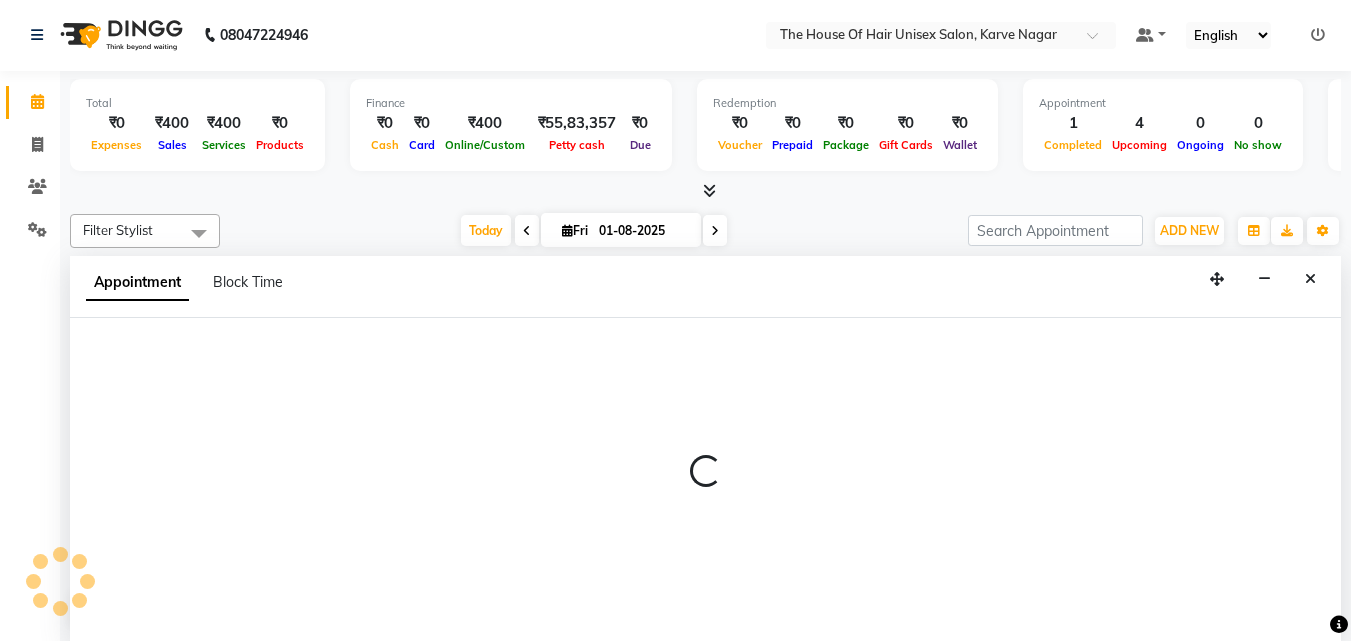 select on "13497" 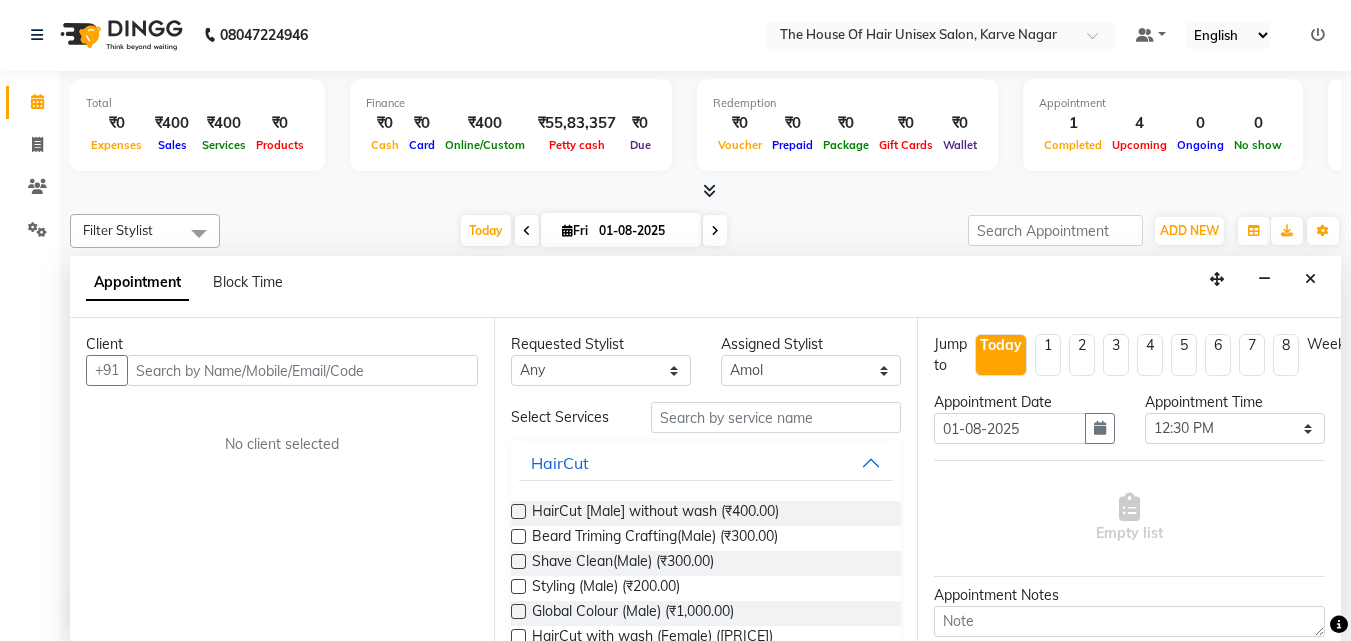 click at bounding box center (302, 370) 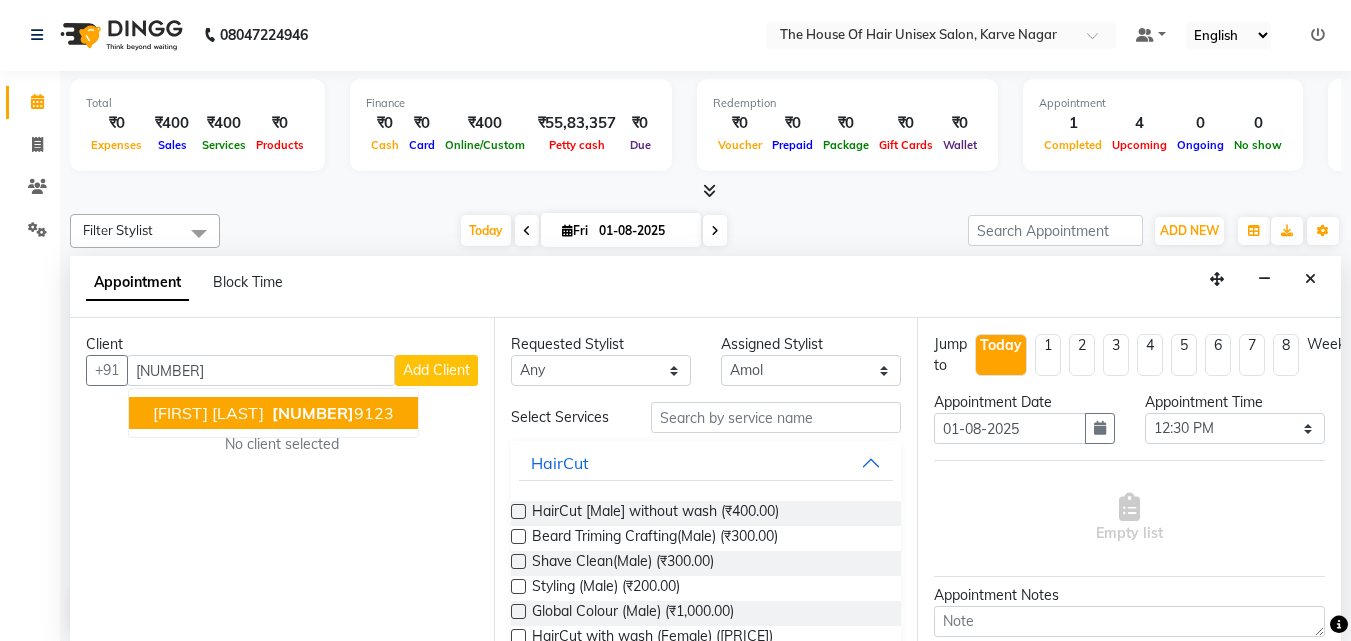 click on "749854" at bounding box center (313, 413) 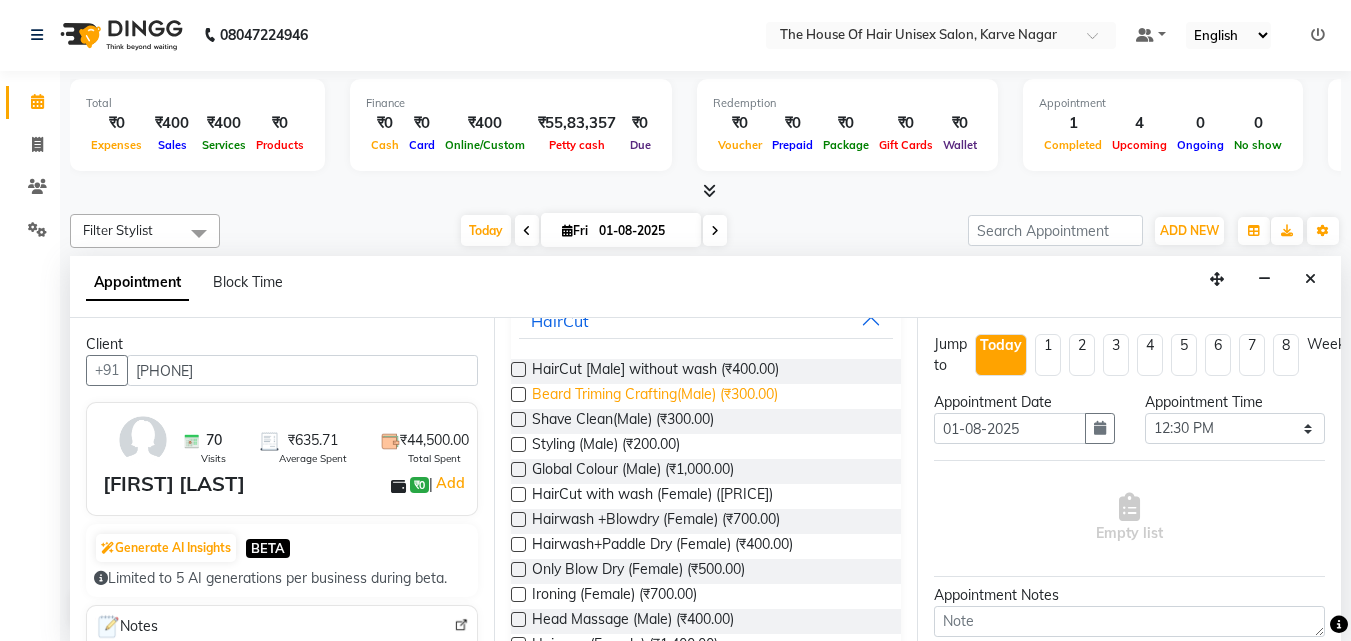 scroll, scrollTop: 145, scrollLeft: 0, axis: vertical 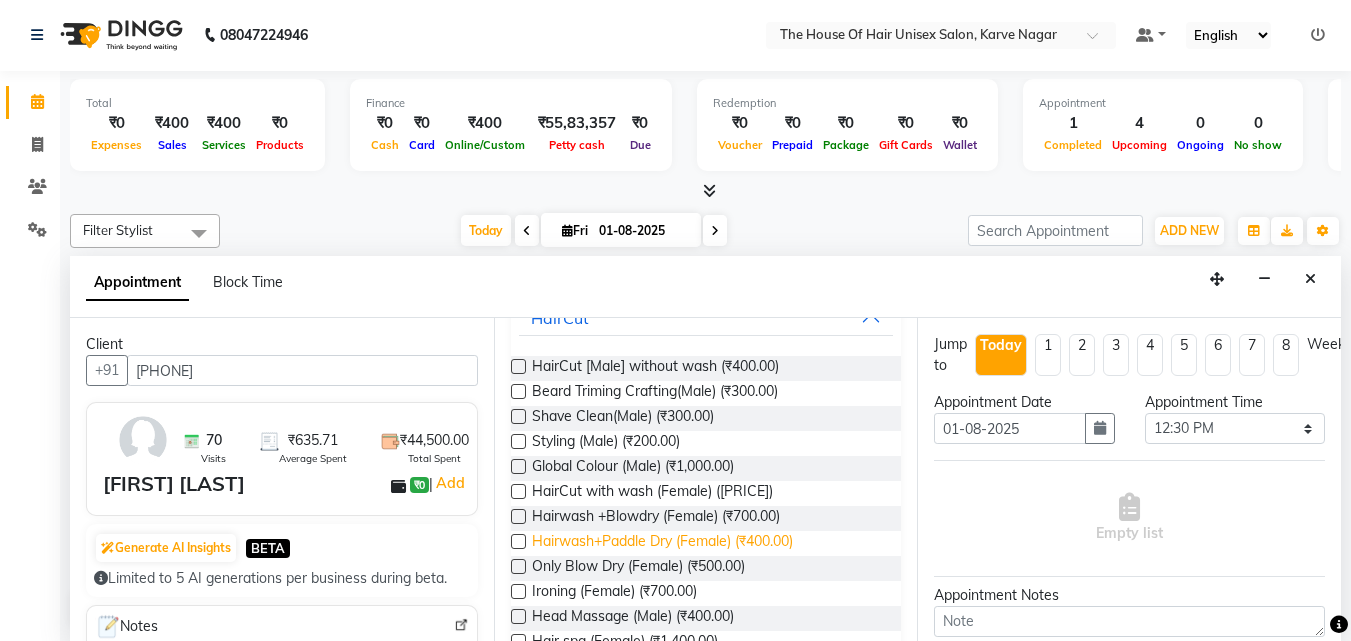 type on "7498549123" 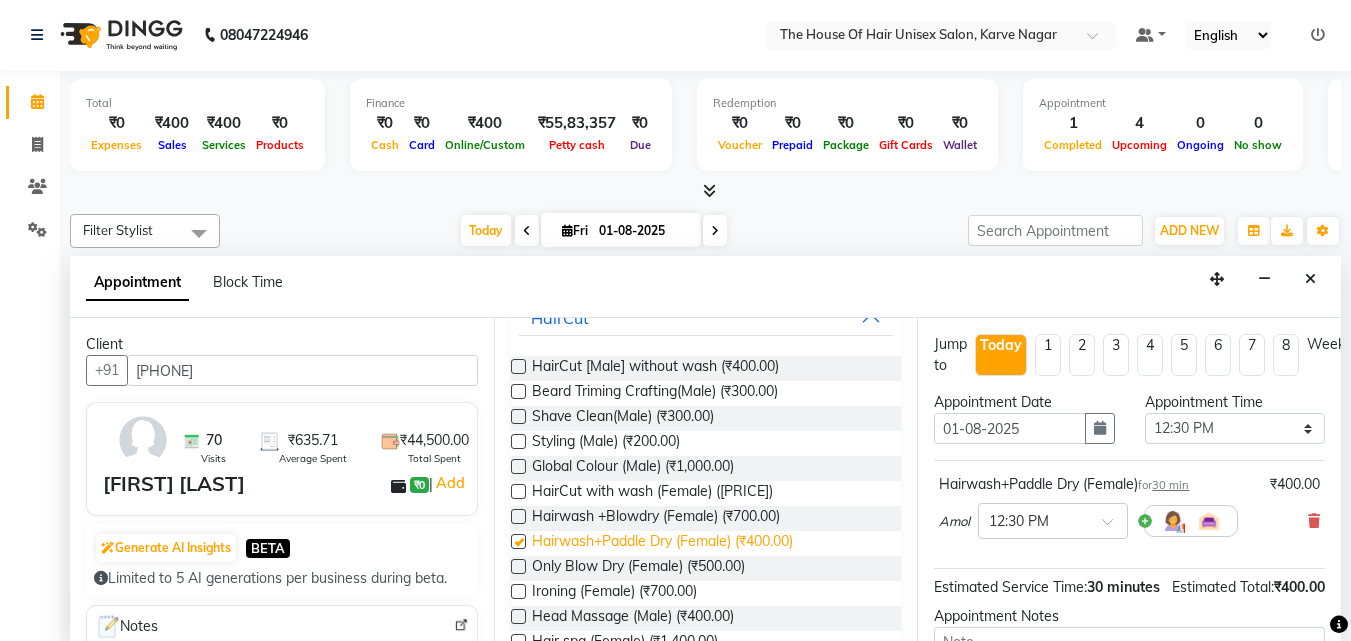 checkbox on "false" 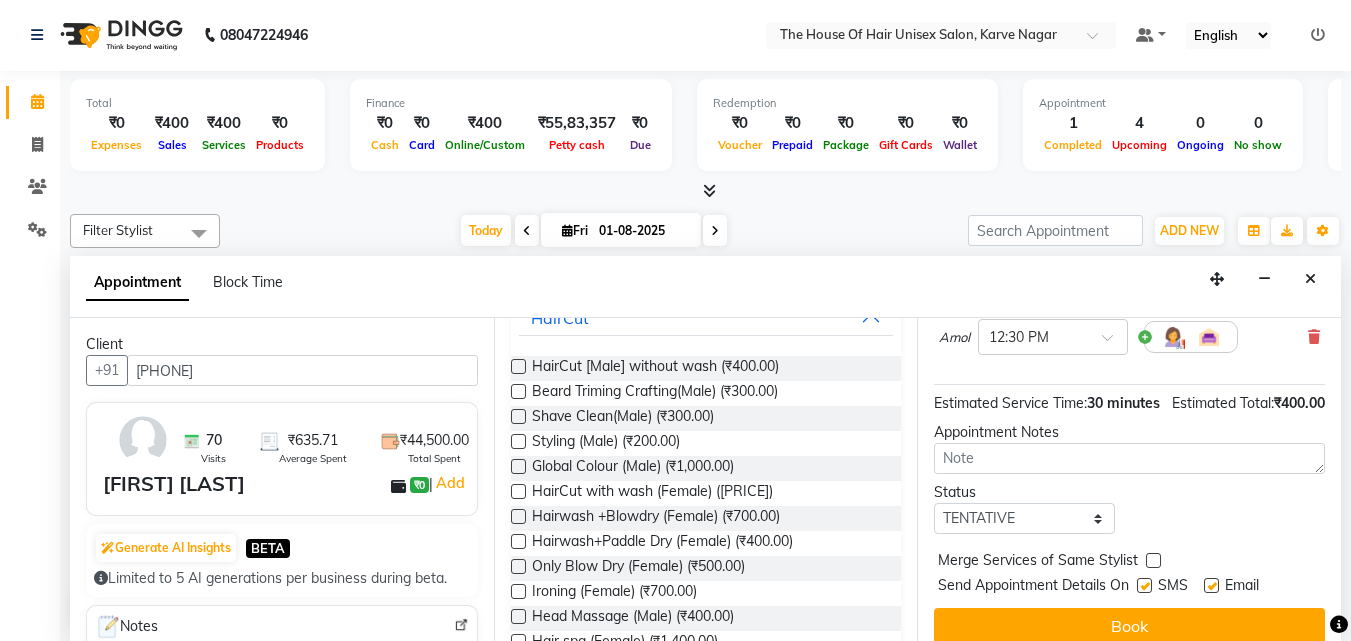 scroll, scrollTop: 239, scrollLeft: 0, axis: vertical 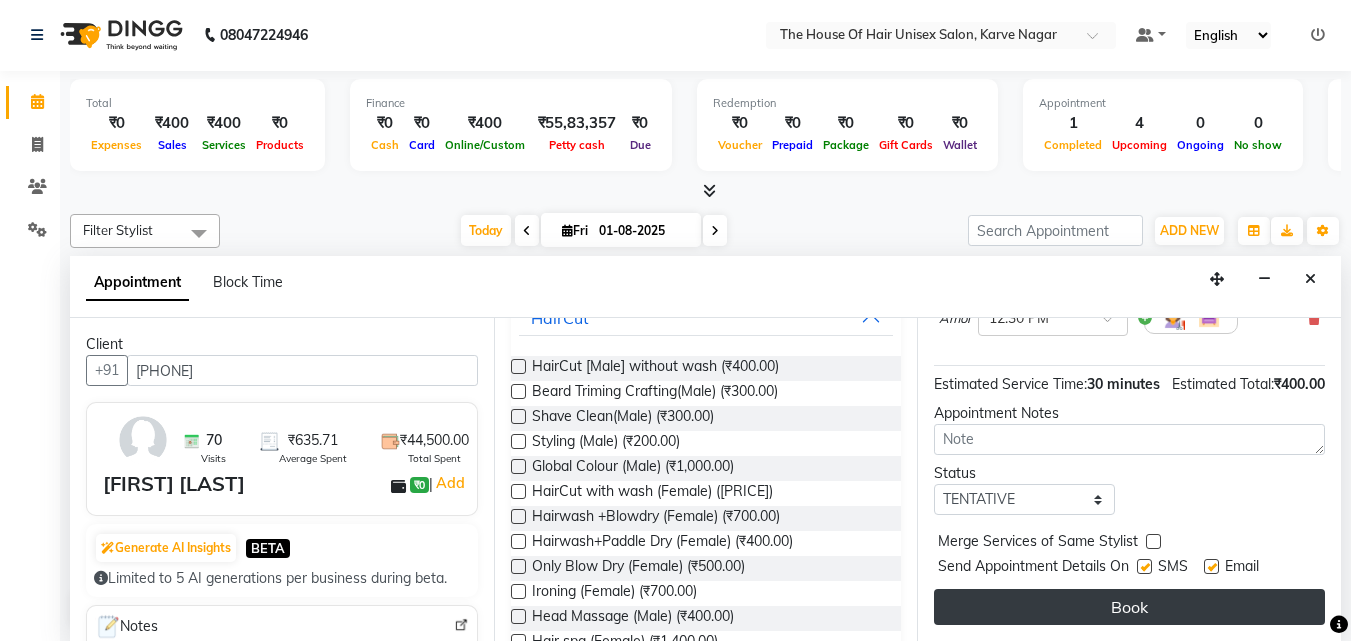 click on "Book" at bounding box center (1129, 607) 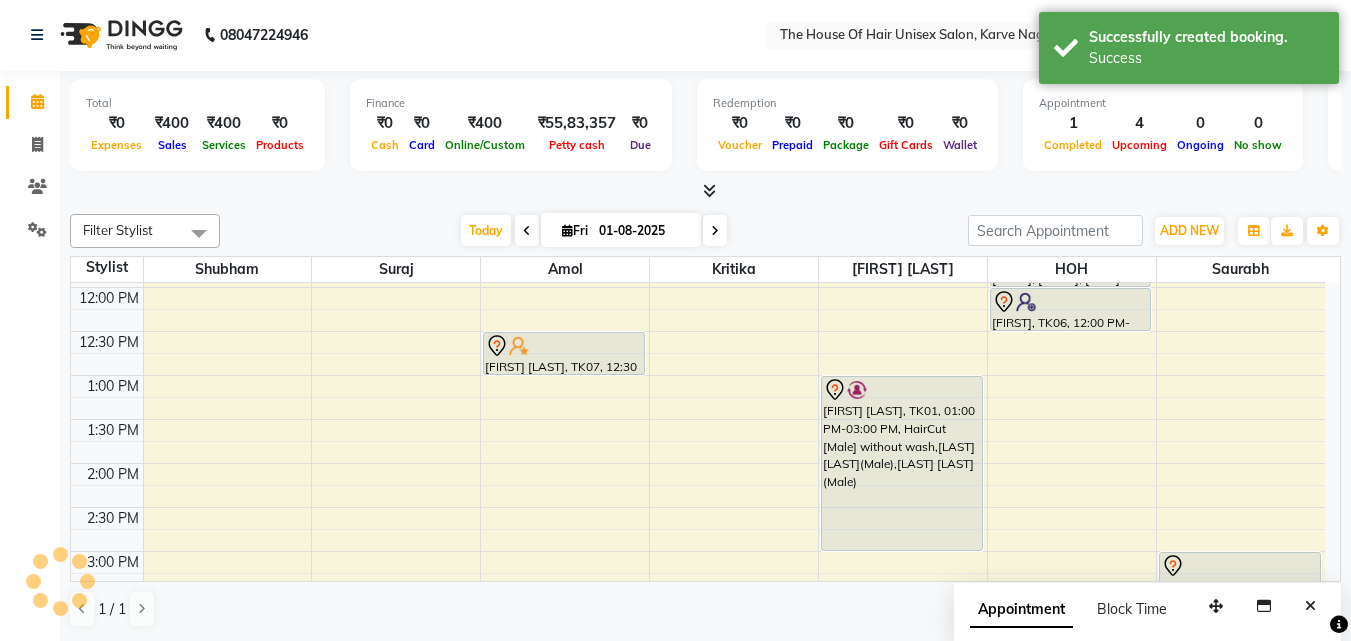 scroll, scrollTop: 0, scrollLeft: 0, axis: both 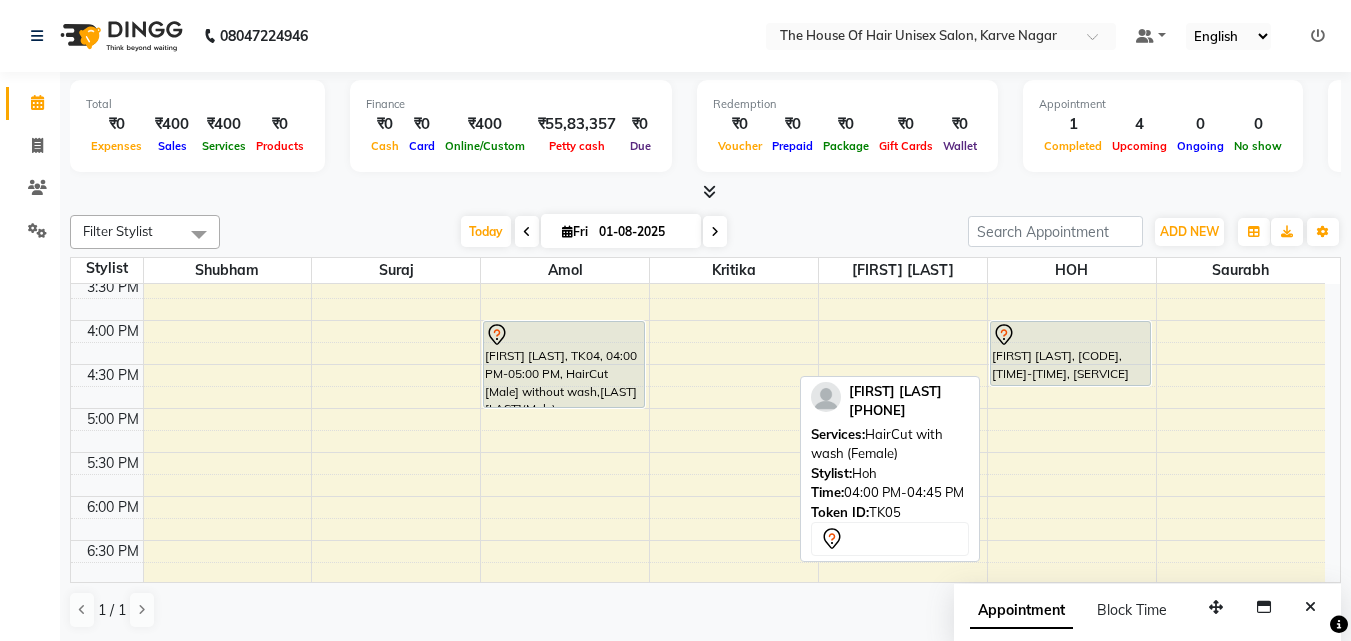click on "[NAME], TK05, 04:00 PM-04:45 PM, HairCut with wash (Female)" at bounding box center [1071, 353] 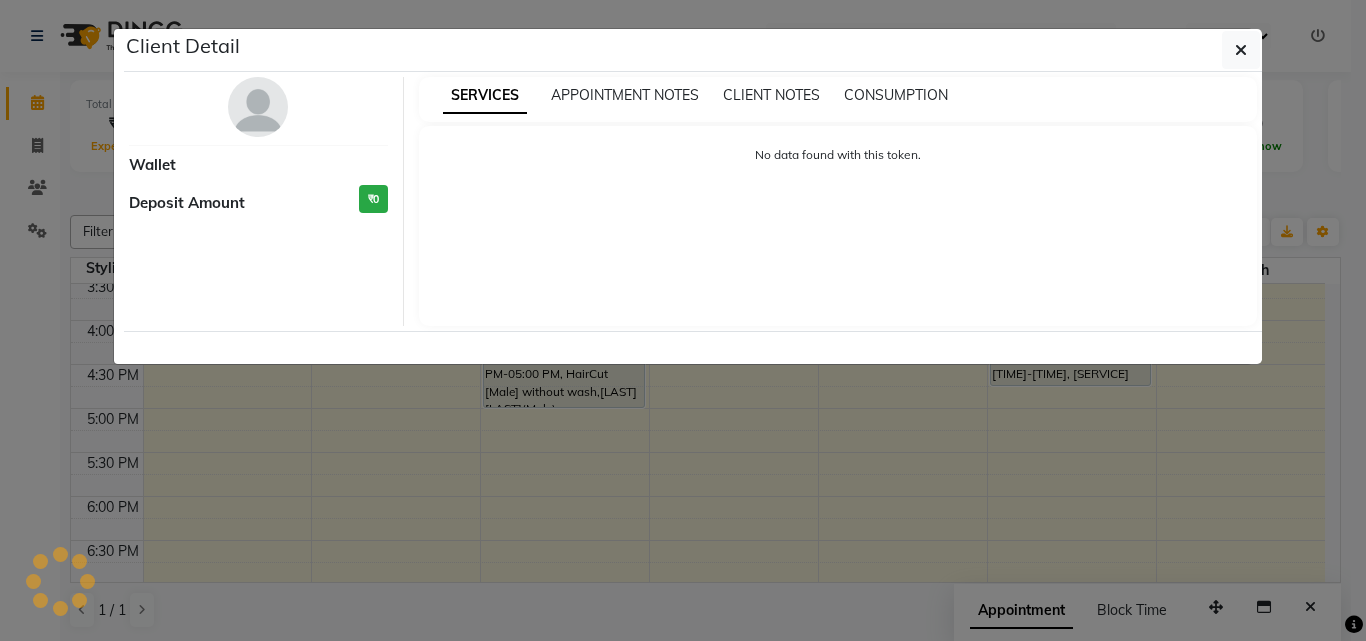 select on "7" 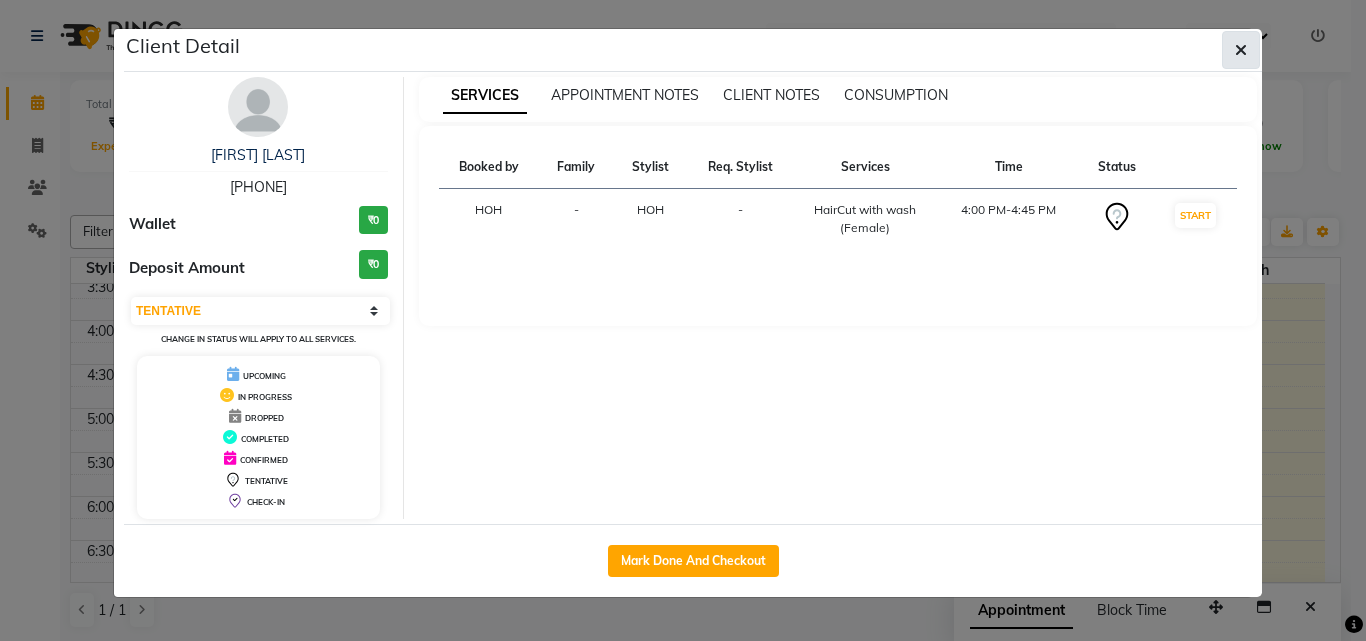 click 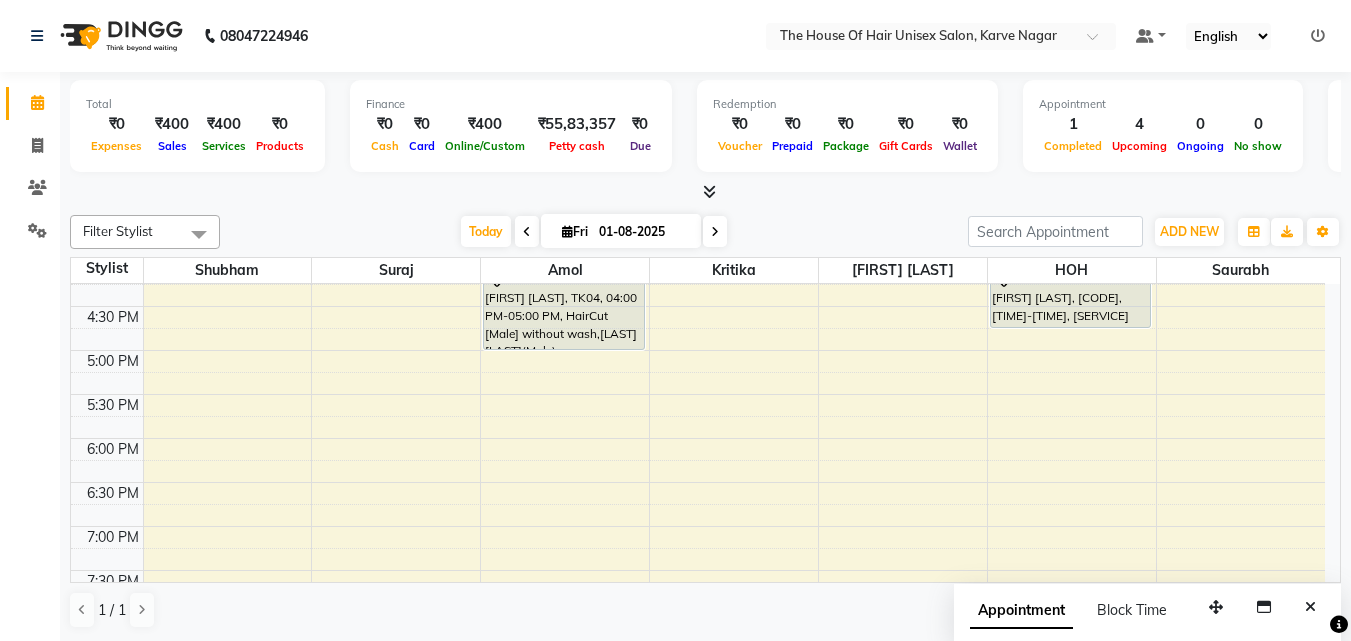 scroll, scrollTop: 812, scrollLeft: 0, axis: vertical 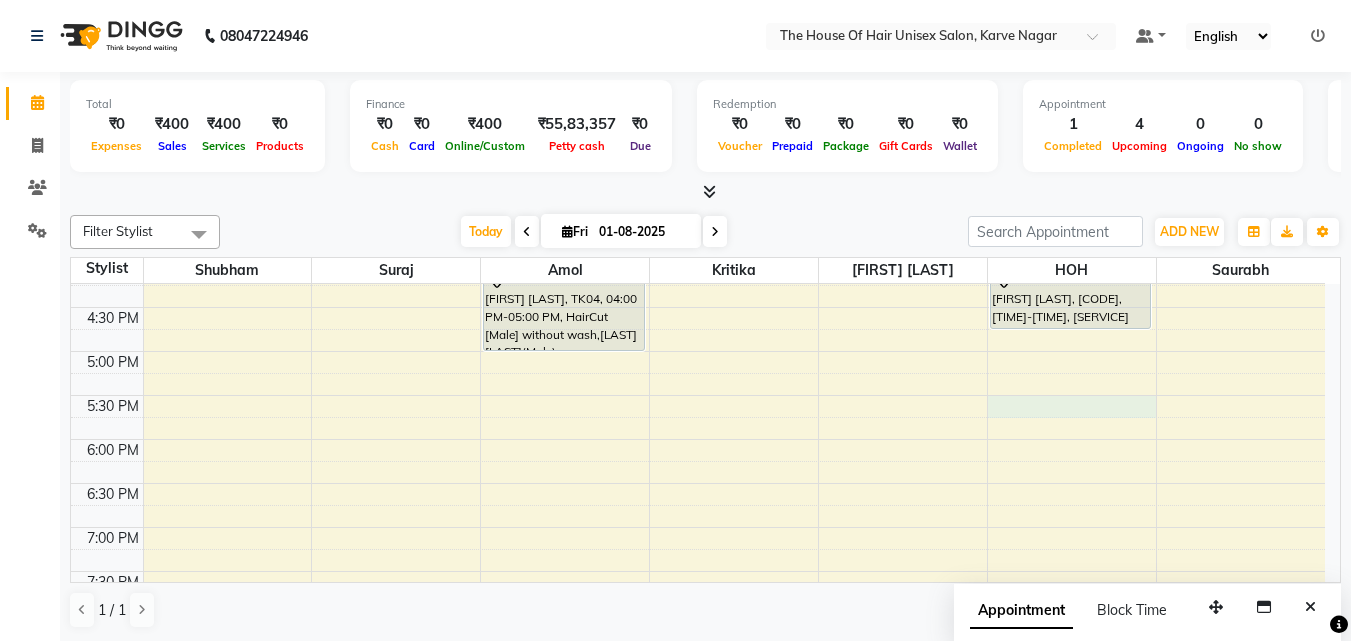 click on "7:00 AM 7:30 AM 8:00 AM 8:30 AM 9:00 AM 9:30 AM 10:00 AM 10:30 AM 11:00 AM 11:30 AM 12:00 PM 12:30 PM 1:00 PM 1:30 PM 2:00 PM 2:30 PM 3:00 PM 3:30 PM 4:00 PM 4:30 PM 5:00 PM 5:30 PM 6:00 PM 6:30 PM 7:00 PM 7:30 PM 8:00 PM 8:30 PM 9:00 PM 9:30 PM     VIRAJ PAREKH, TK02, 10:00 AM-10:30 AM, HairCut [Male] without wash             shruti joshi, TK07, 12:30 PM-01:00 PM, Hairwash+Paddle Dry (Female)             Abhay Kunjir, TK04, 04:00 PM-05:00 PM, HairCut [Male] without wash,Beard Triming Crafting(Male)             atharv pawar, TK01, 01:00 PM-03:00 PM, HairCut [Male] without wash,Beard Triming Crafting(Male),Global Colour (Male)             Aaditya, TK06, 11:30 AM-12:00 PM, HairCut [Male] without wash             Aaditya, TK06, 12:00 PM-12:30 PM, HairCut [Male] without wash             Abhay Kunjir, TK05, 04:00 PM-04:45 PM, HairCut with wash (Female)             Ketan, TK03, 03:00 PM-03:30 PM, O3 De-Tan" at bounding box center [698, 131] 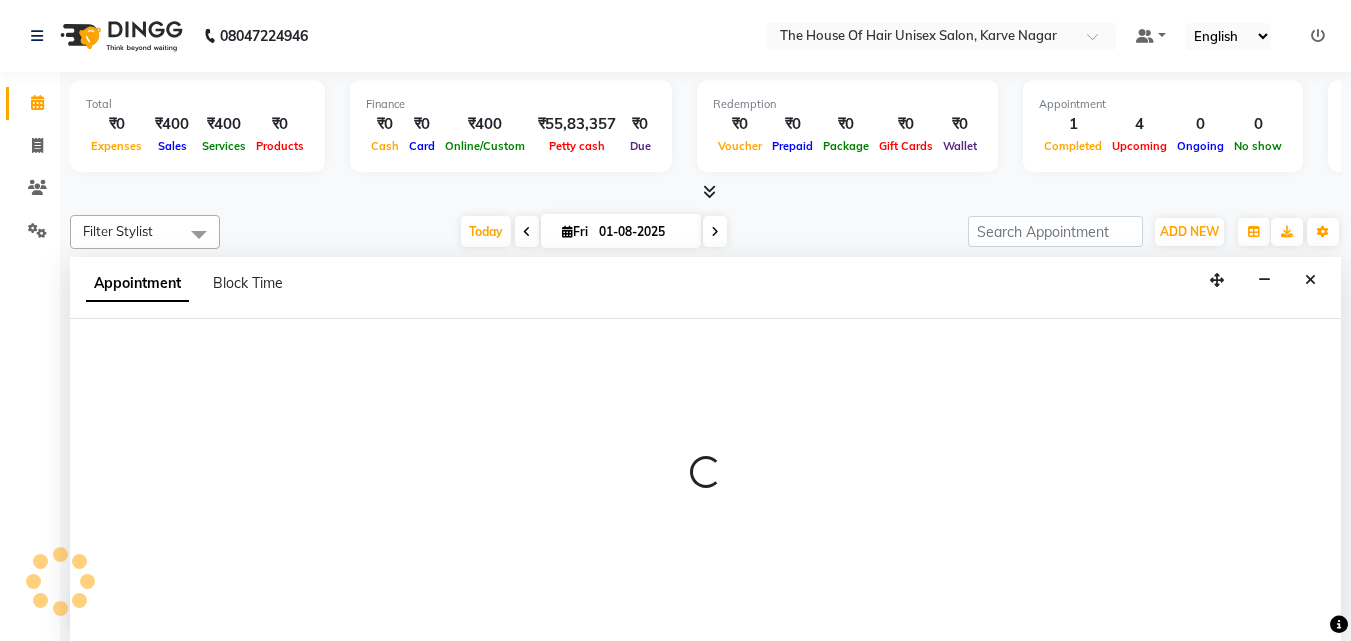 scroll, scrollTop: 1, scrollLeft: 0, axis: vertical 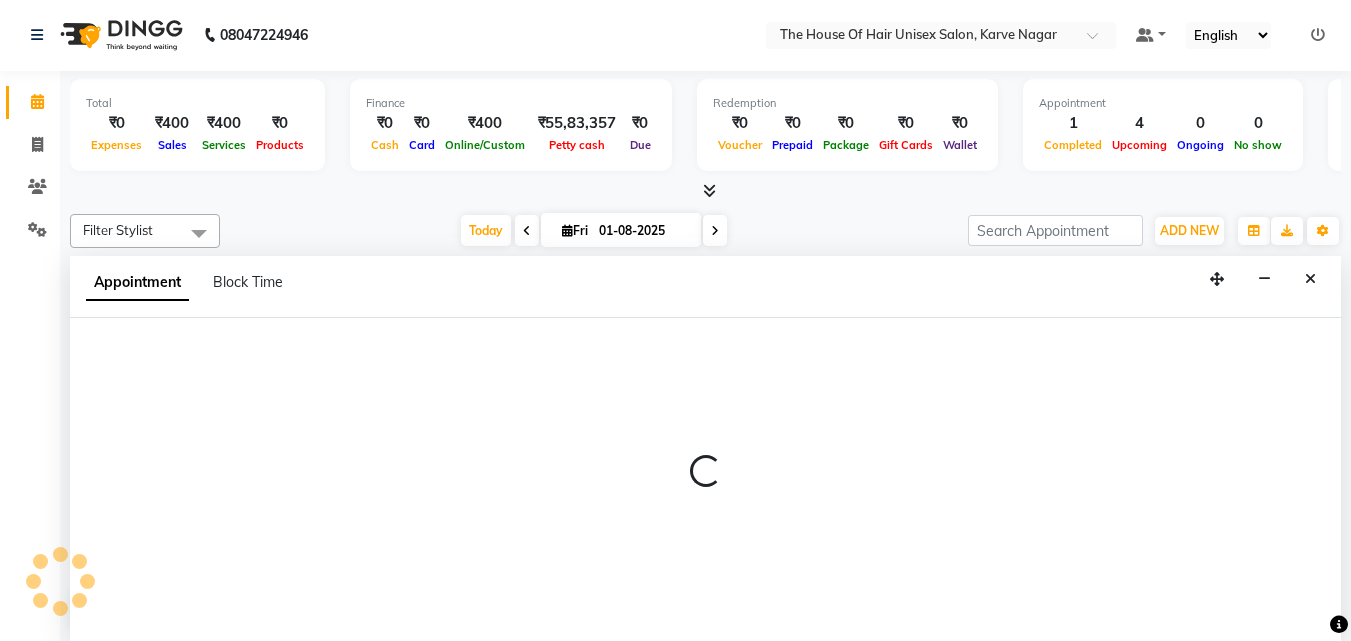 select on "85989" 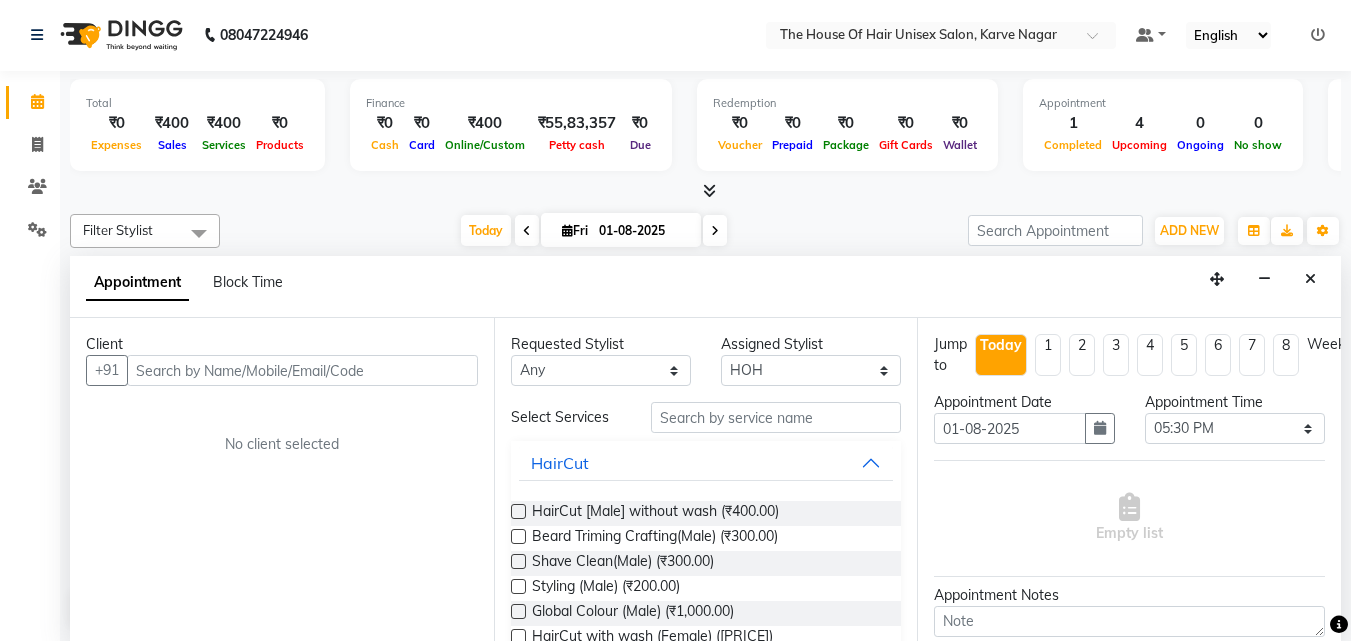 click at bounding box center [302, 370] 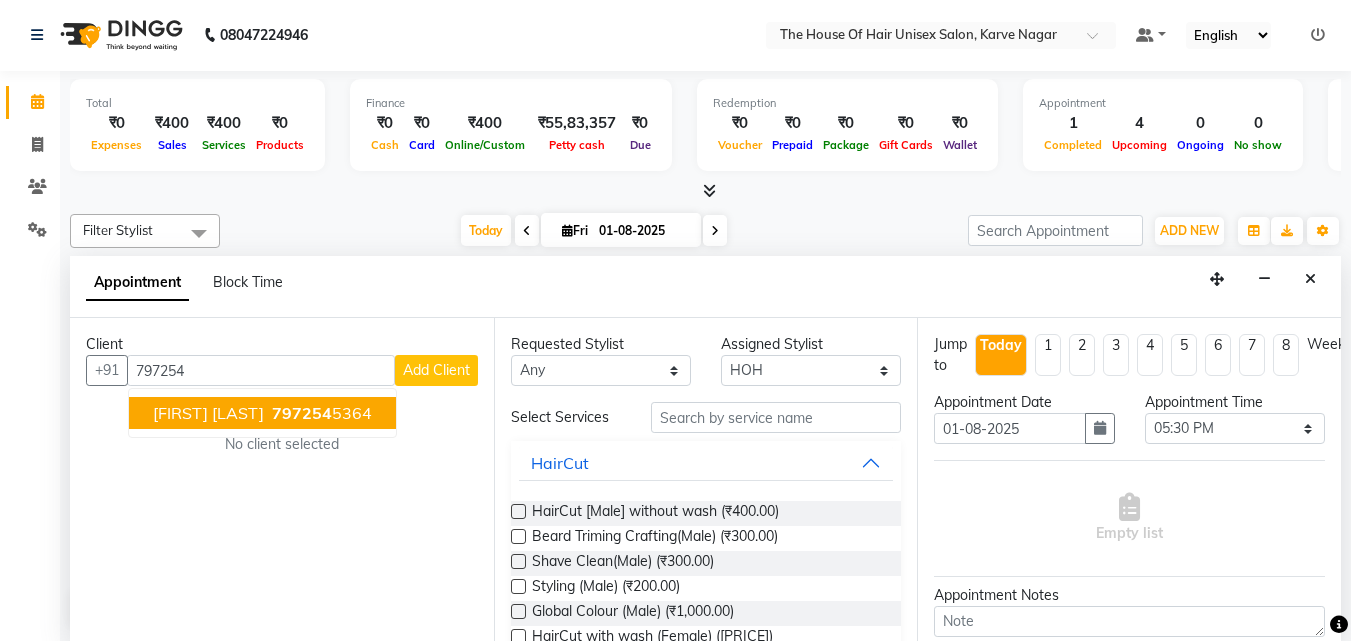 click on "sayali Pendharkar   797254 5364" at bounding box center (262, 413) 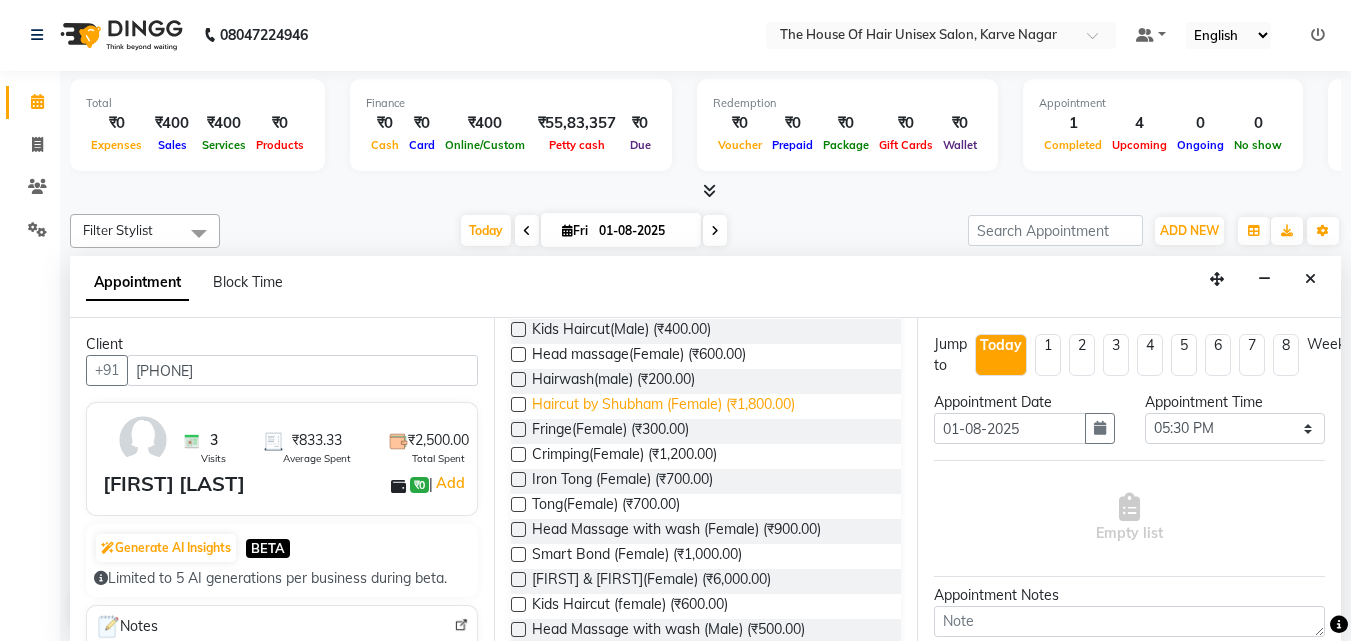 scroll, scrollTop: 535, scrollLeft: 0, axis: vertical 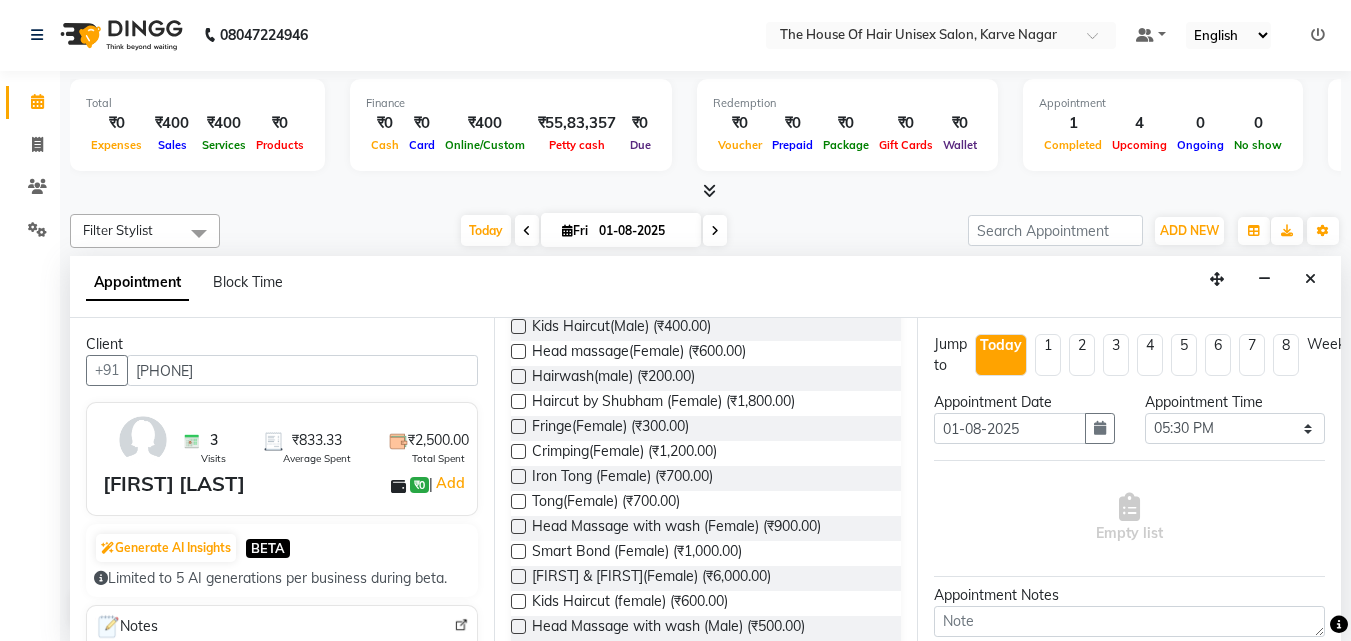 type on "[PHONE]" 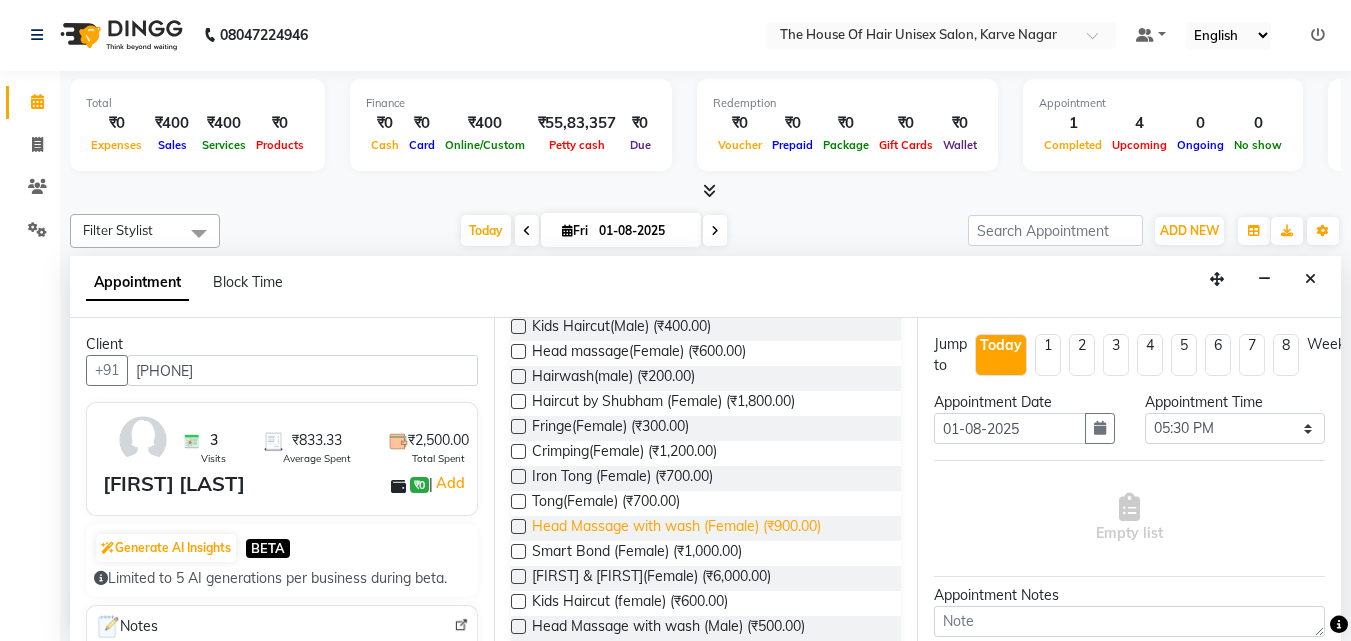 click on "Head Massage with wash (Female) (₹900.00)" at bounding box center (676, 528) 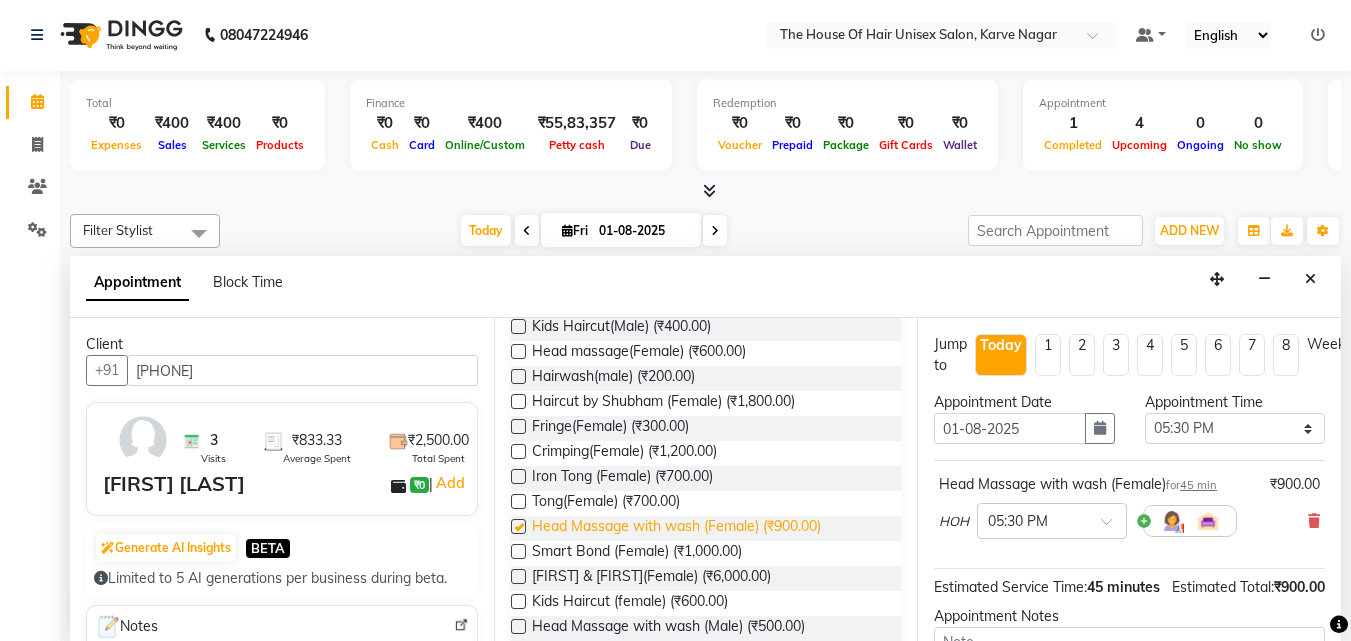 checkbox on "false" 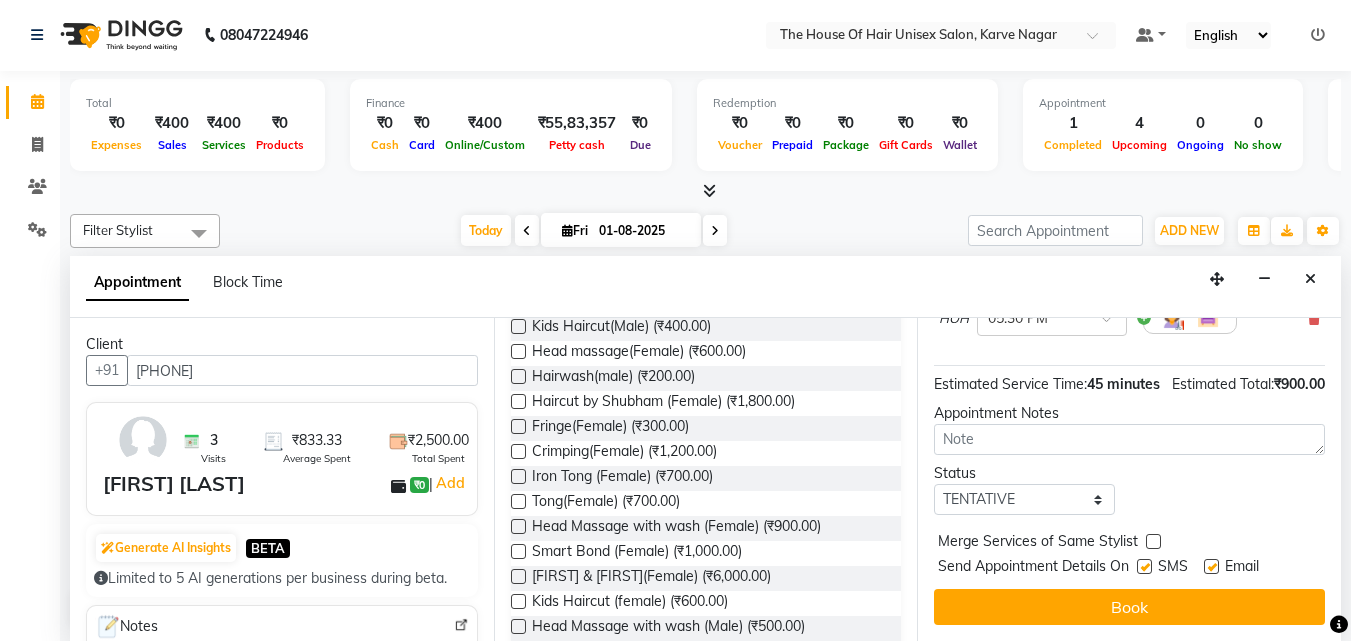 scroll, scrollTop: 239, scrollLeft: 0, axis: vertical 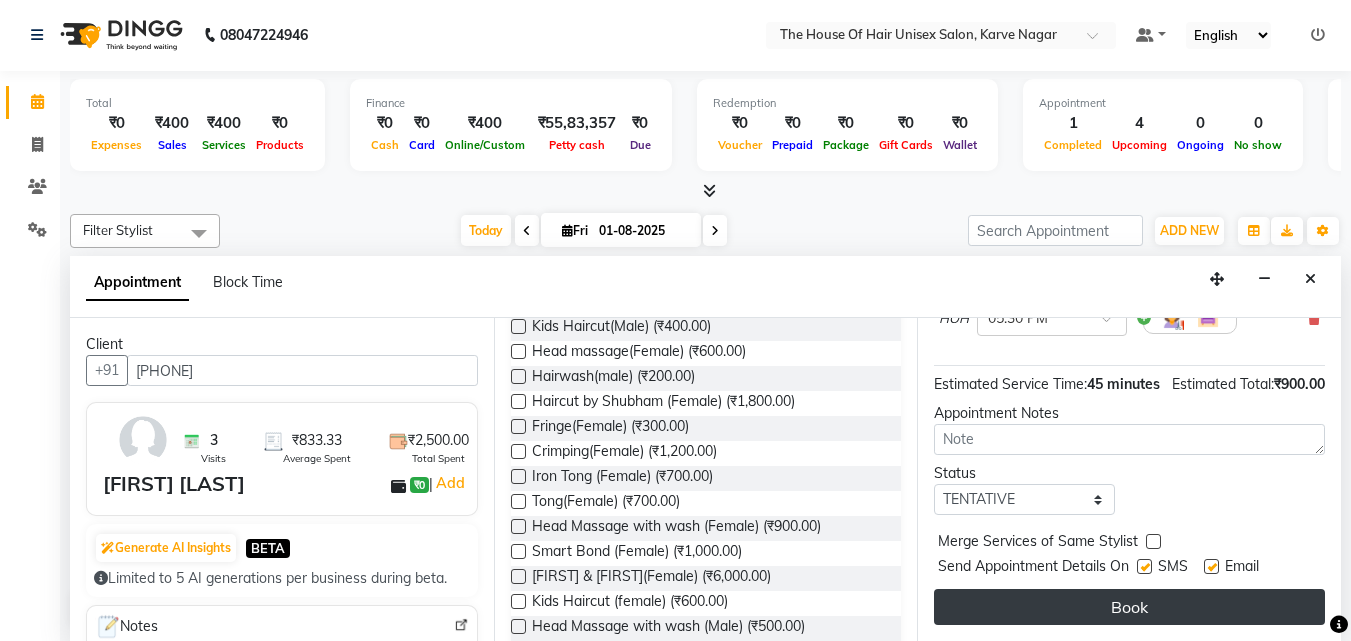 click on "Book" at bounding box center [1129, 607] 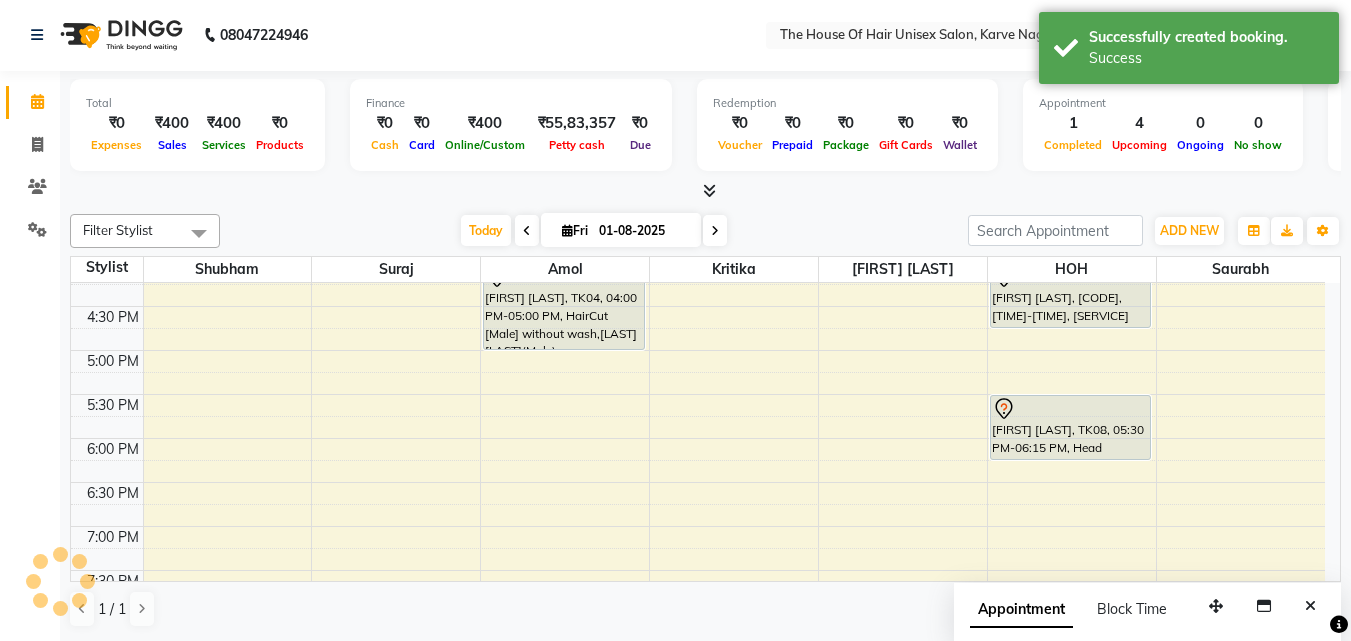 scroll, scrollTop: 0, scrollLeft: 0, axis: both 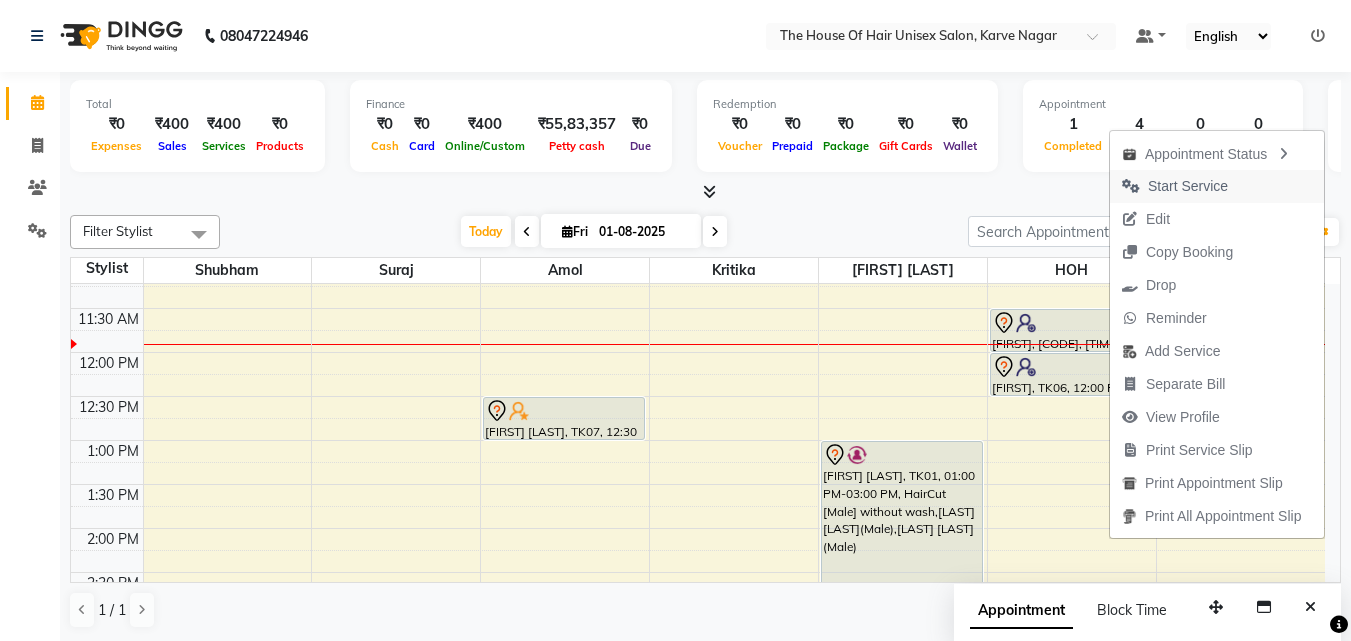 click on "Start Service" at bounding box center [1188, 186] 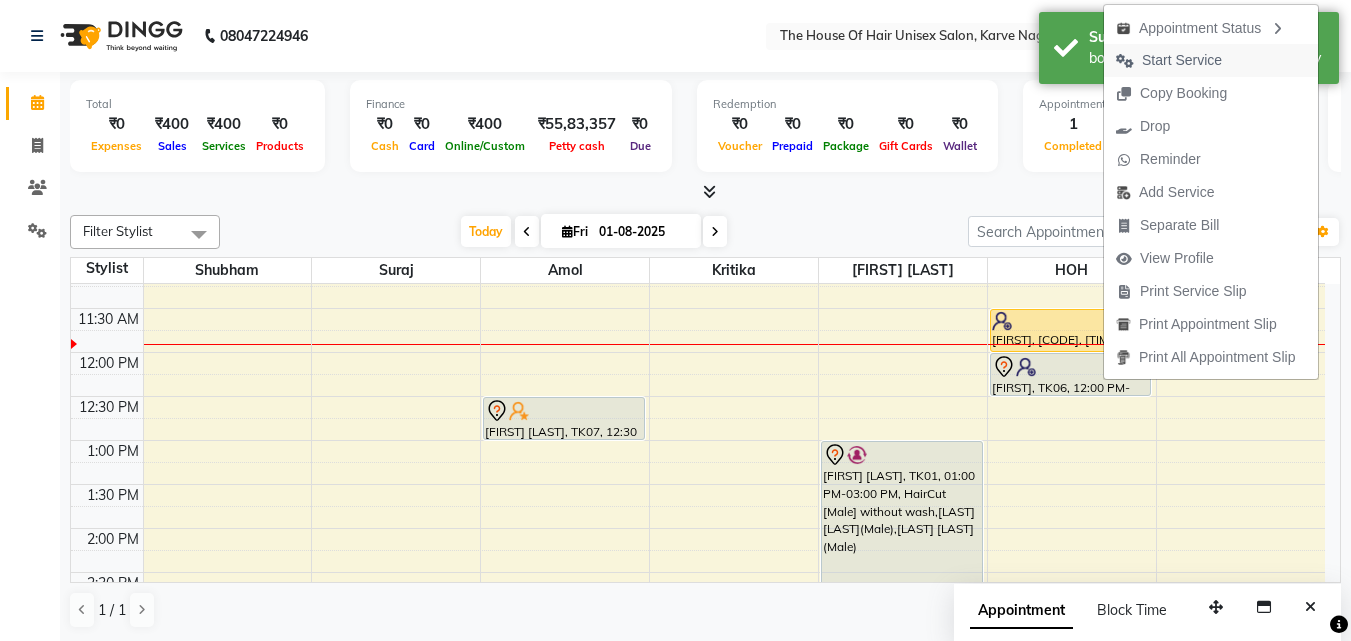 click on "Start Service" at bounding box center [1182, 60] 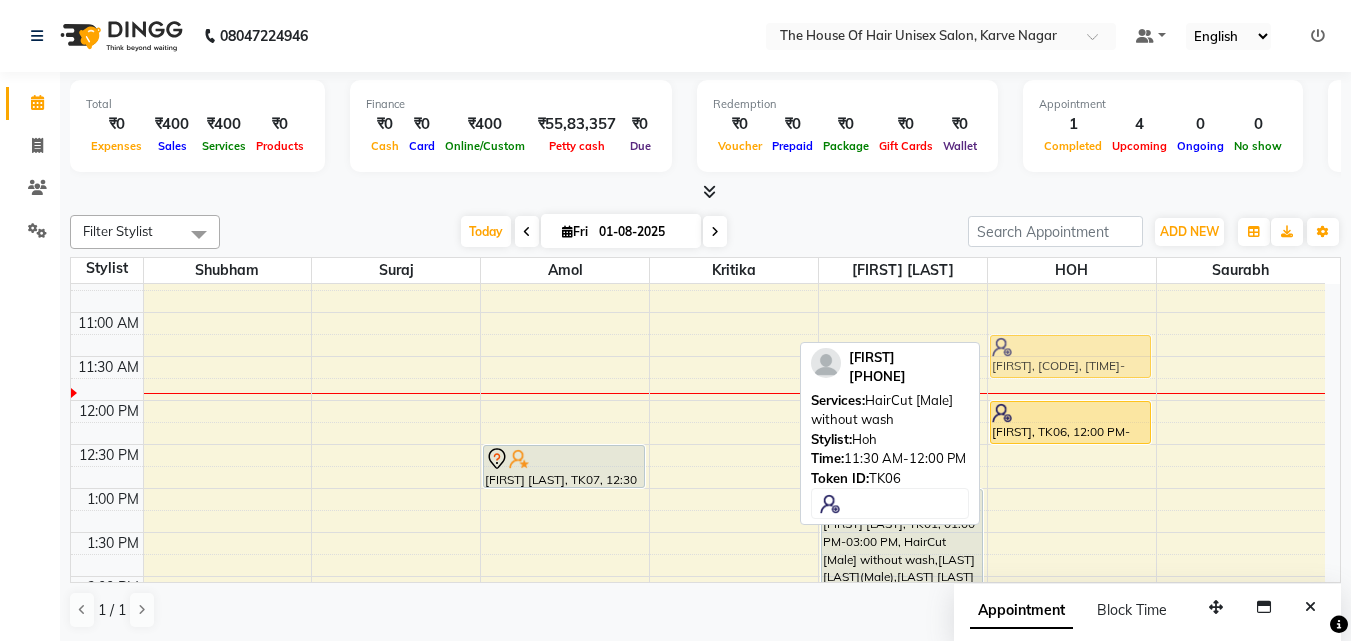 scroll, scrollTop: 322, scrollLeft: 0, axis: vertical 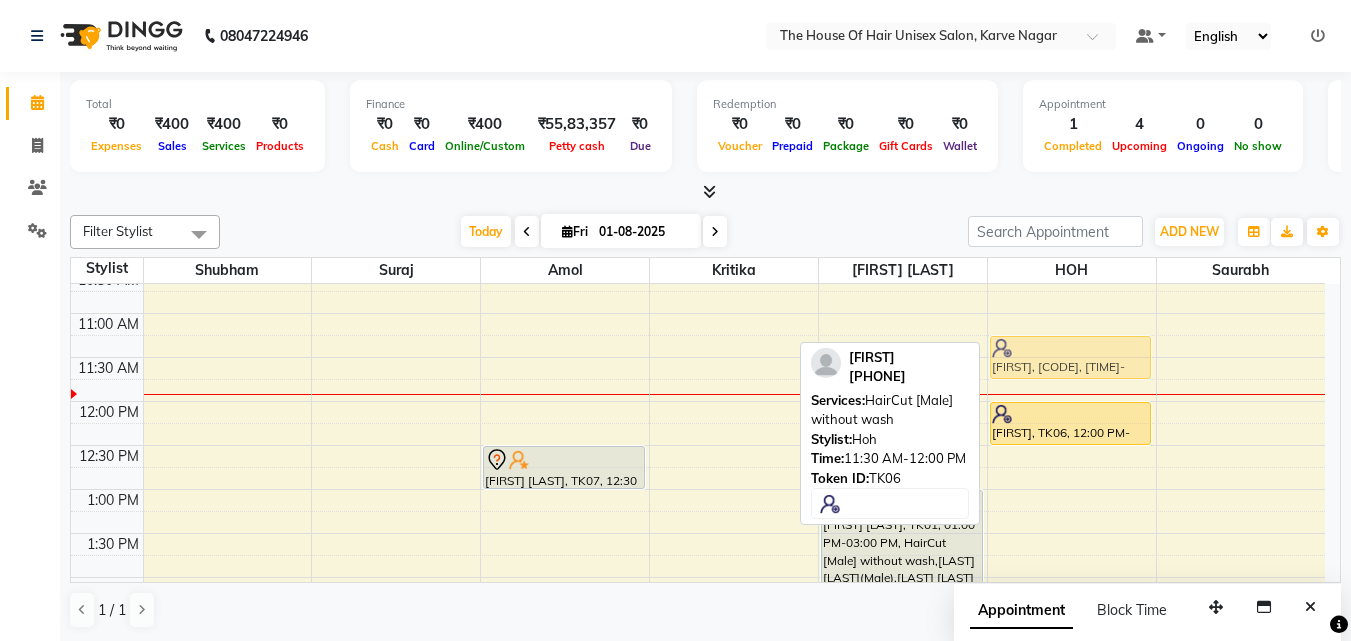 drag, startPoint x: 1072, startPoint y: 315, endPoint x: 1069, endPoint y: 346, distance: 31.144823 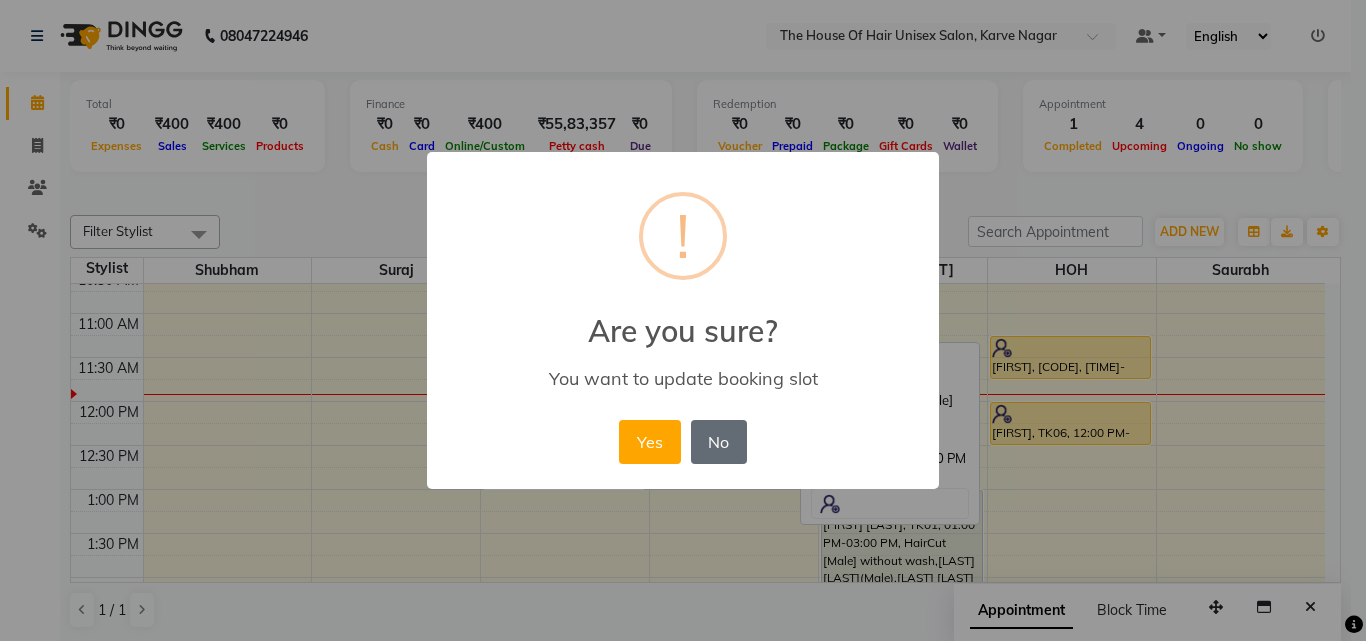click on "No" at bounding box center (719, 442) 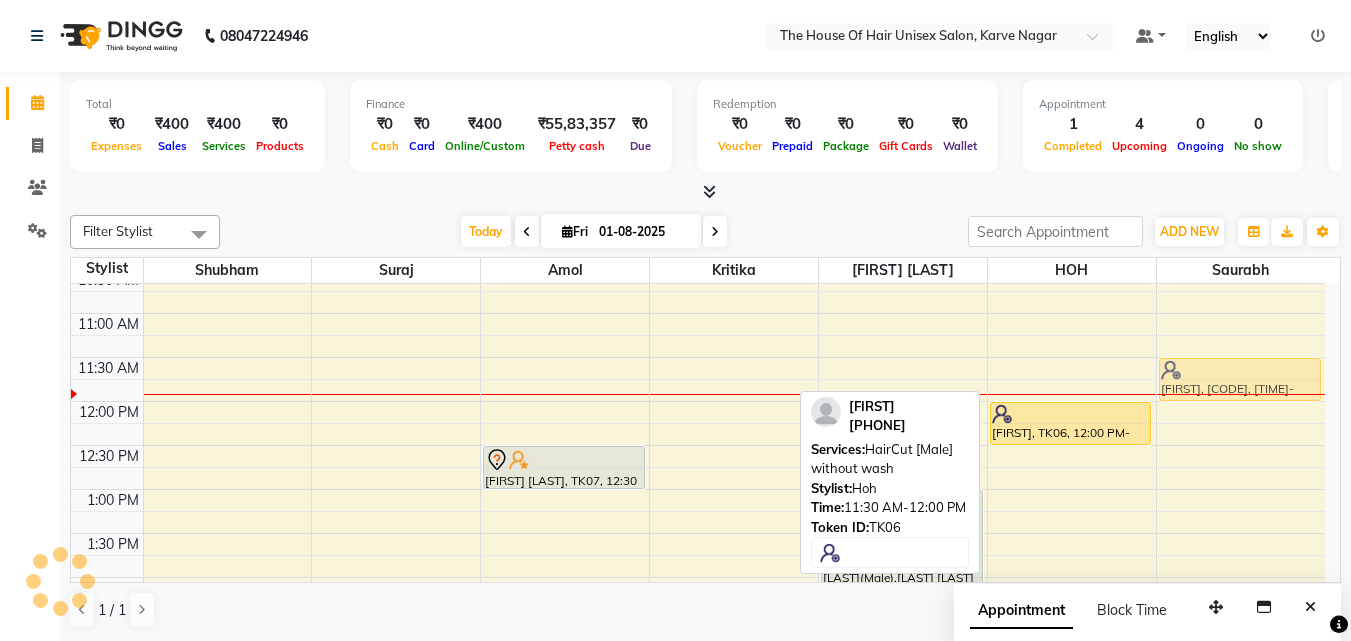 drag, startPoint x: 1047, startPoint y: 374, endPoint x: 1165, endPoint y: 374, distance: 118 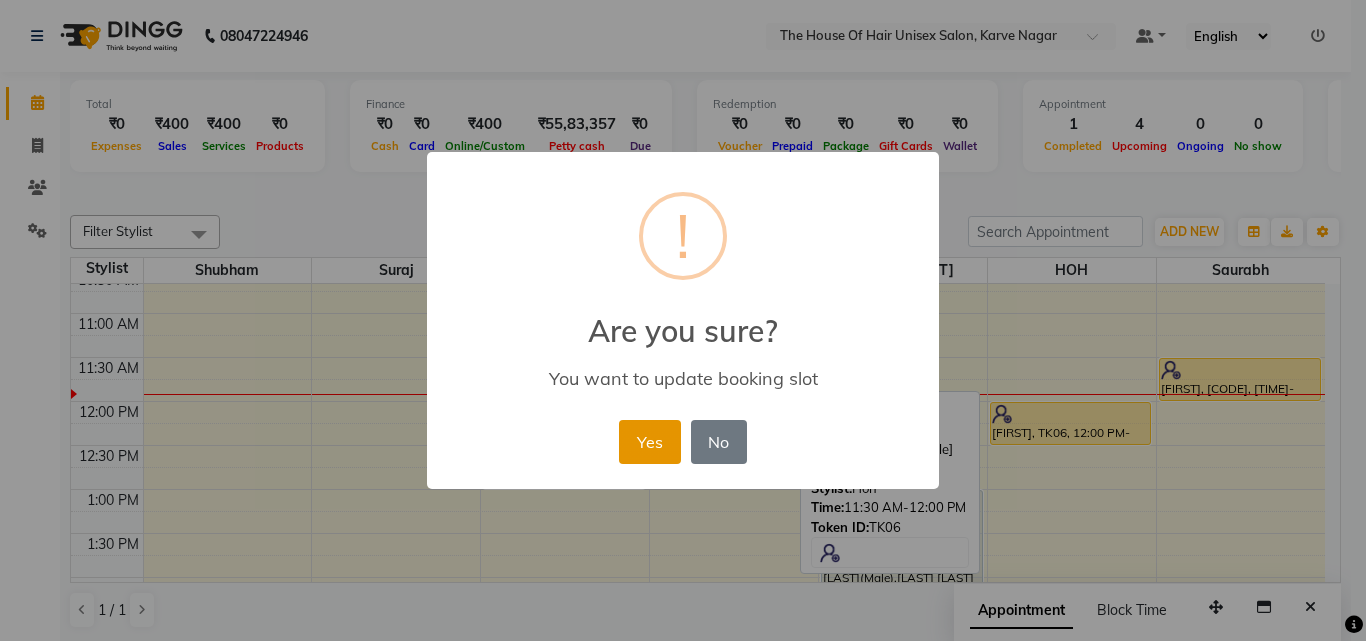 click on "Yes" at bounding box center [649, 442] 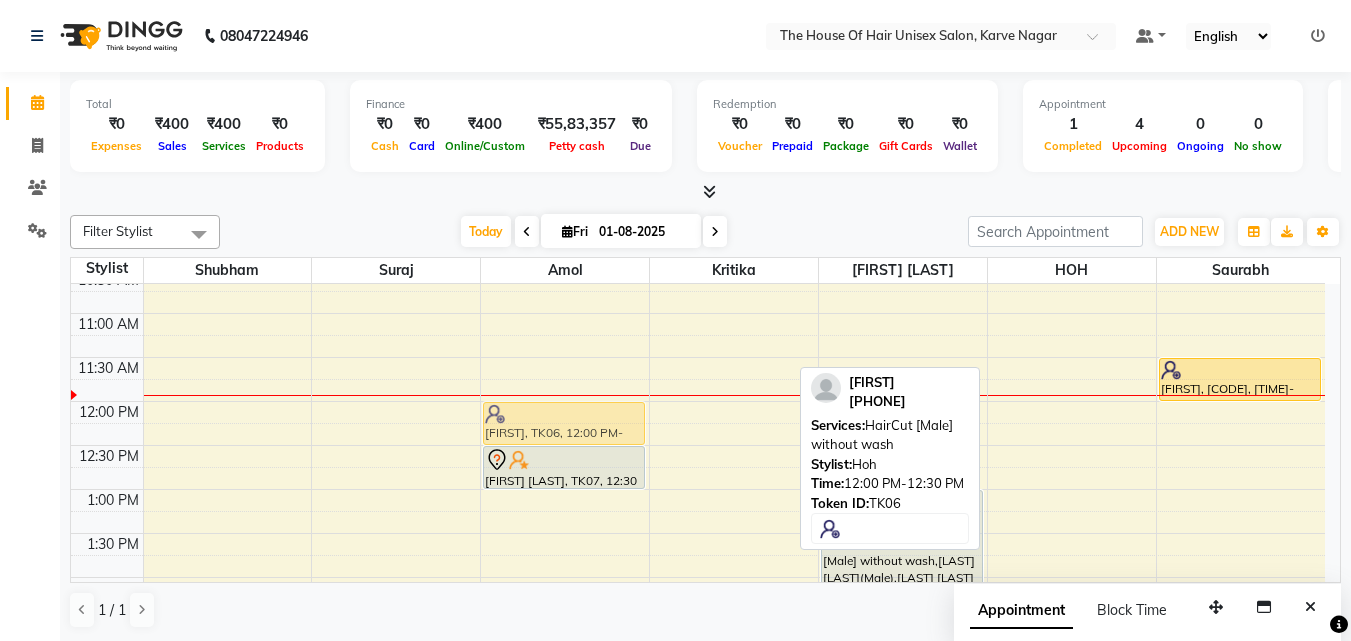 drag, startPoint x: 1078, startPoint y: 427, endPoint x: 587, endPoint y: 418, distance: 491.0825 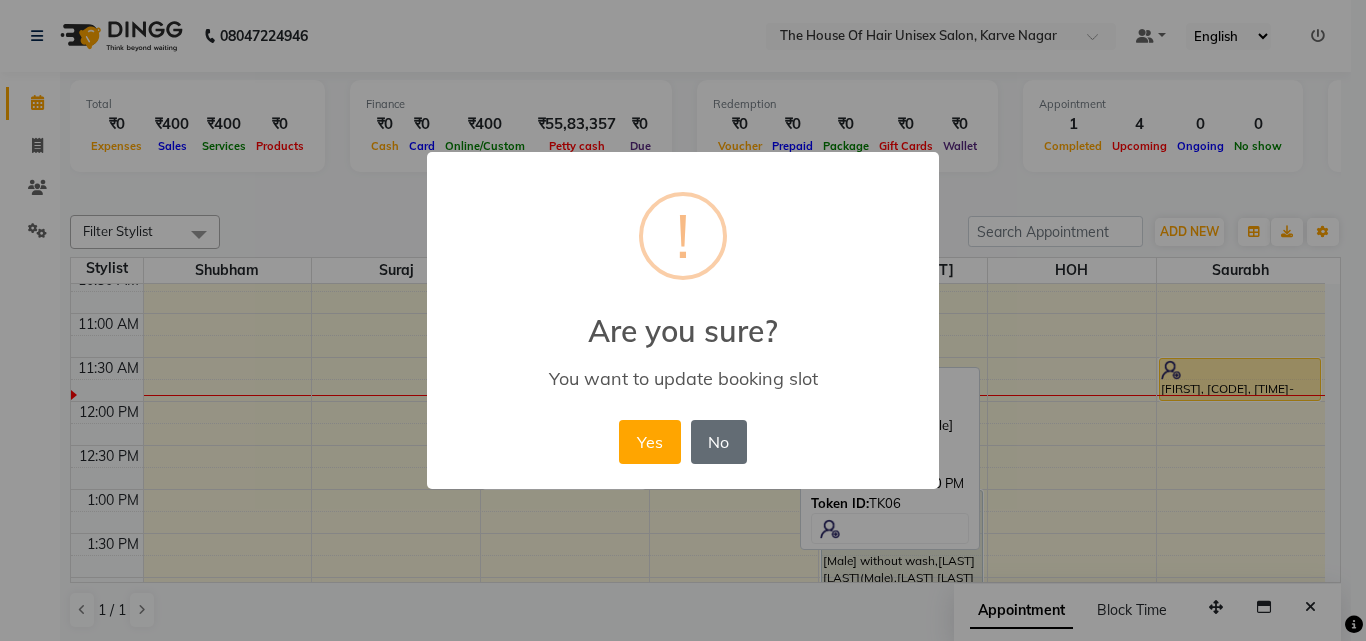 click on "No" at bounding box center (719, 442) 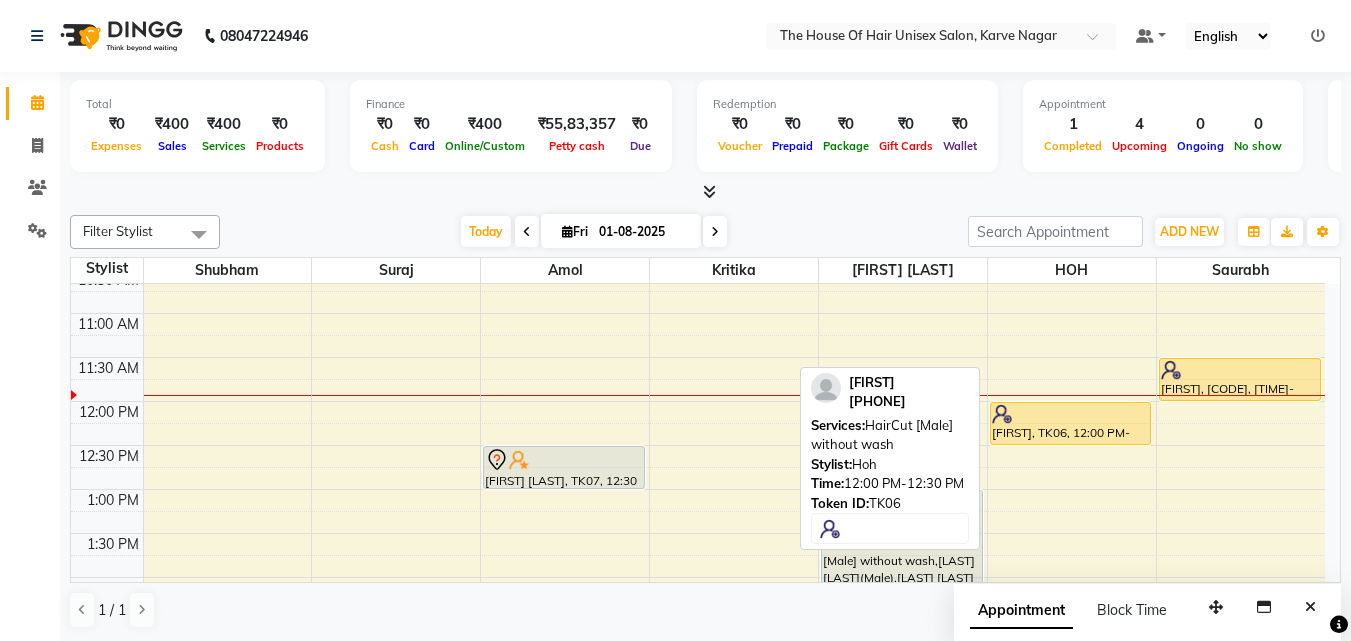 click at bounding box center (1071, 414) 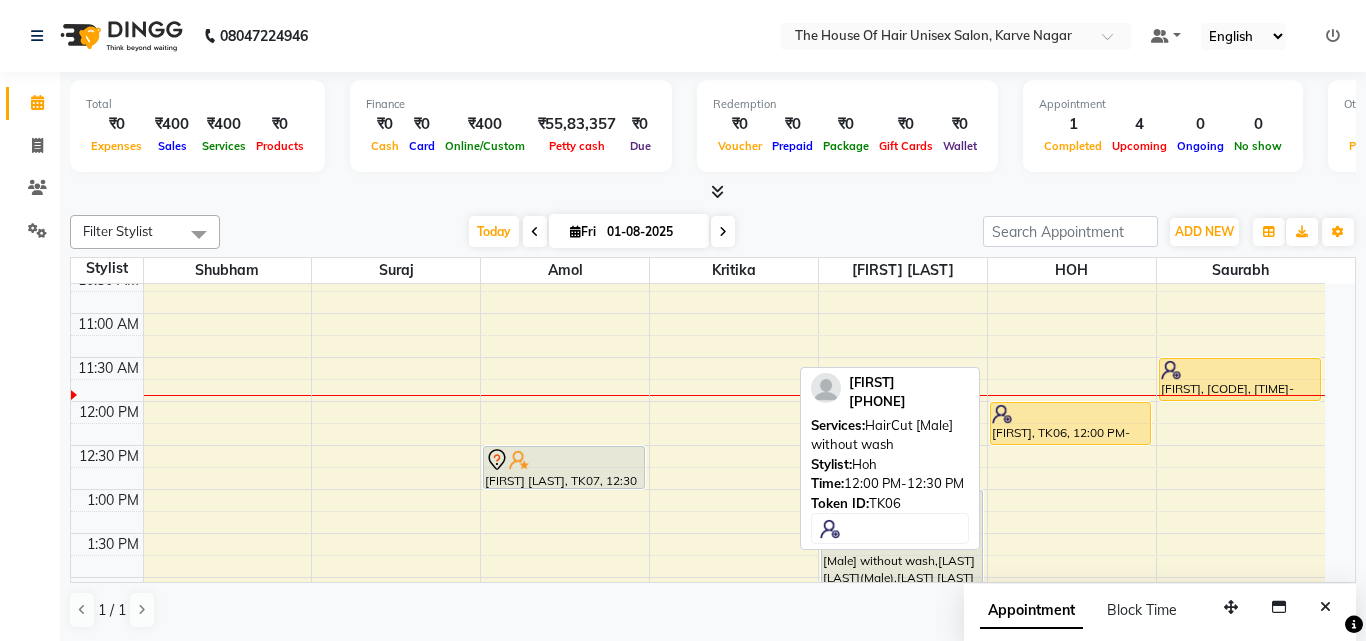 select on "1" 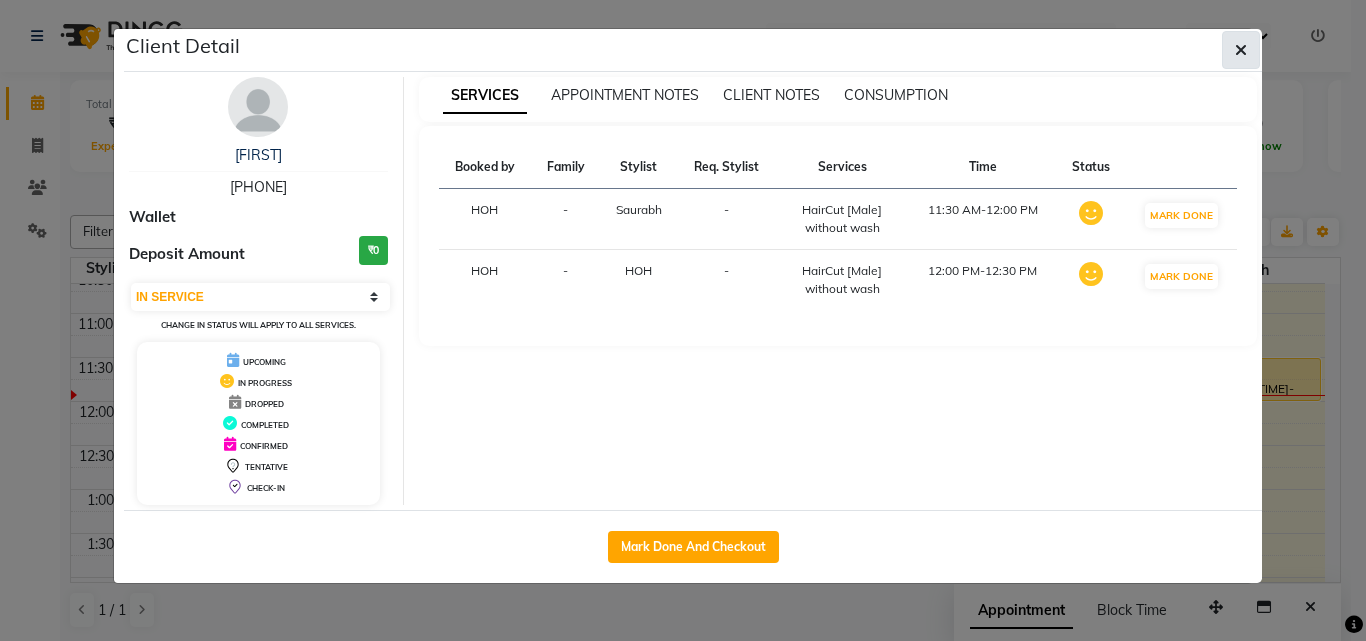 click 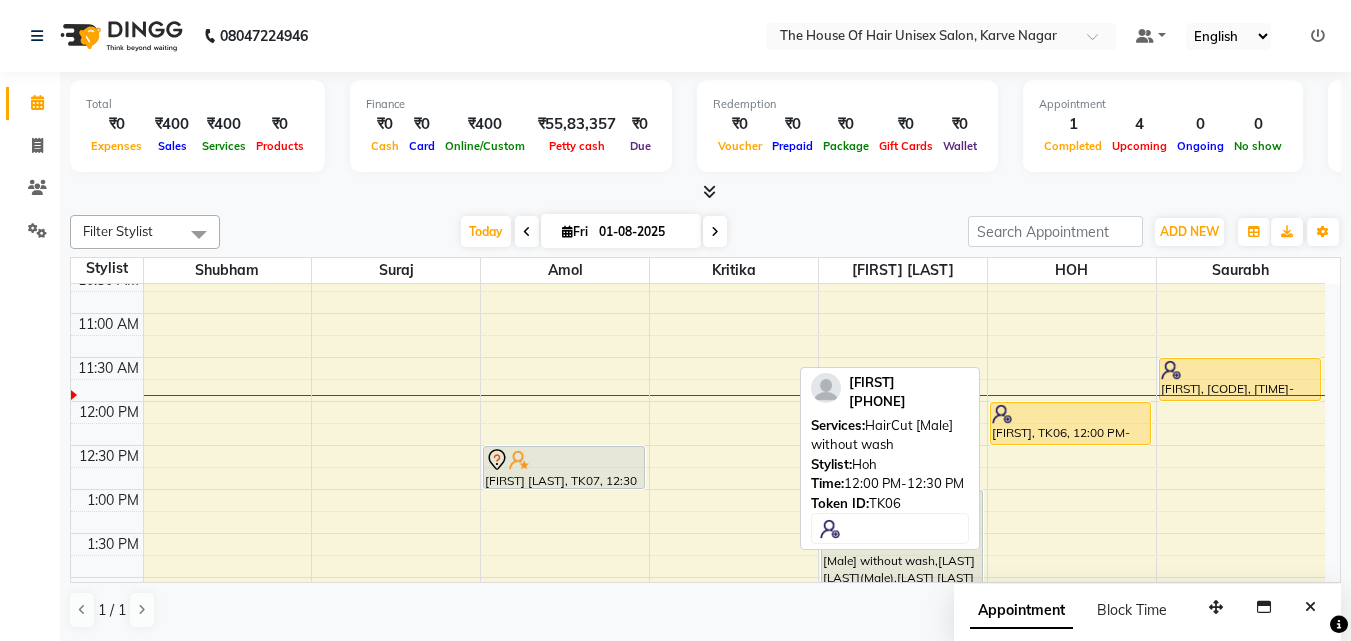 click at bounding box center (1071, 414) 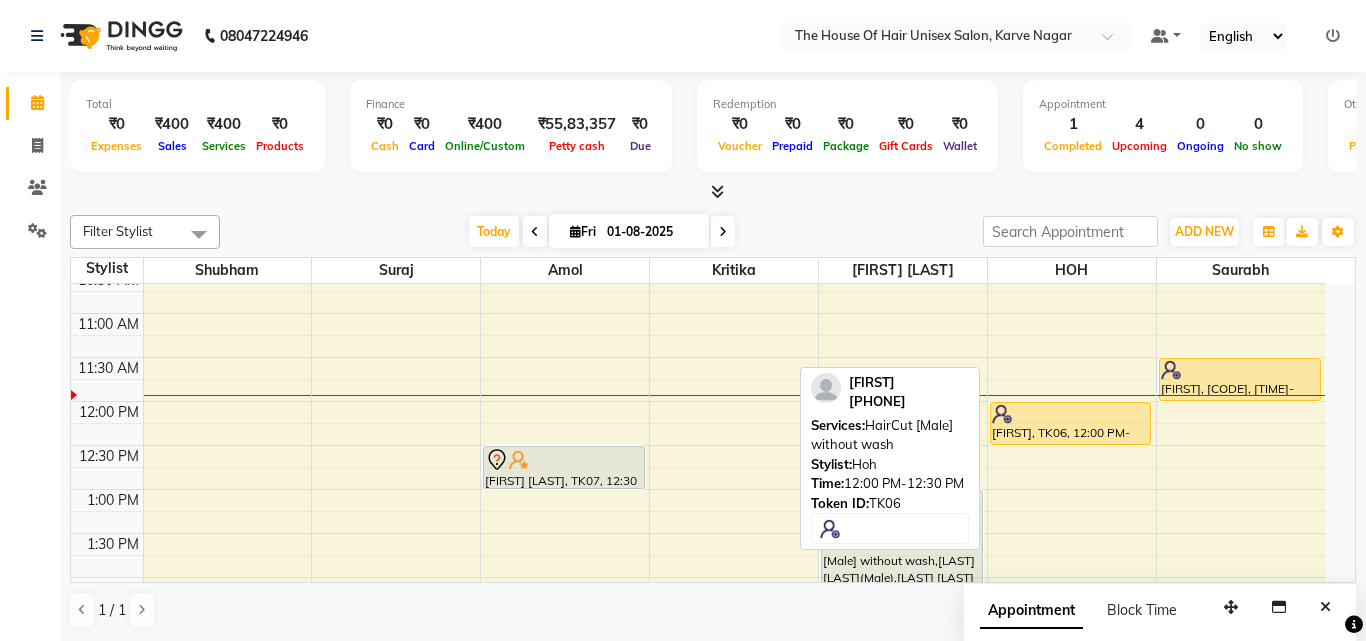 select on "1" 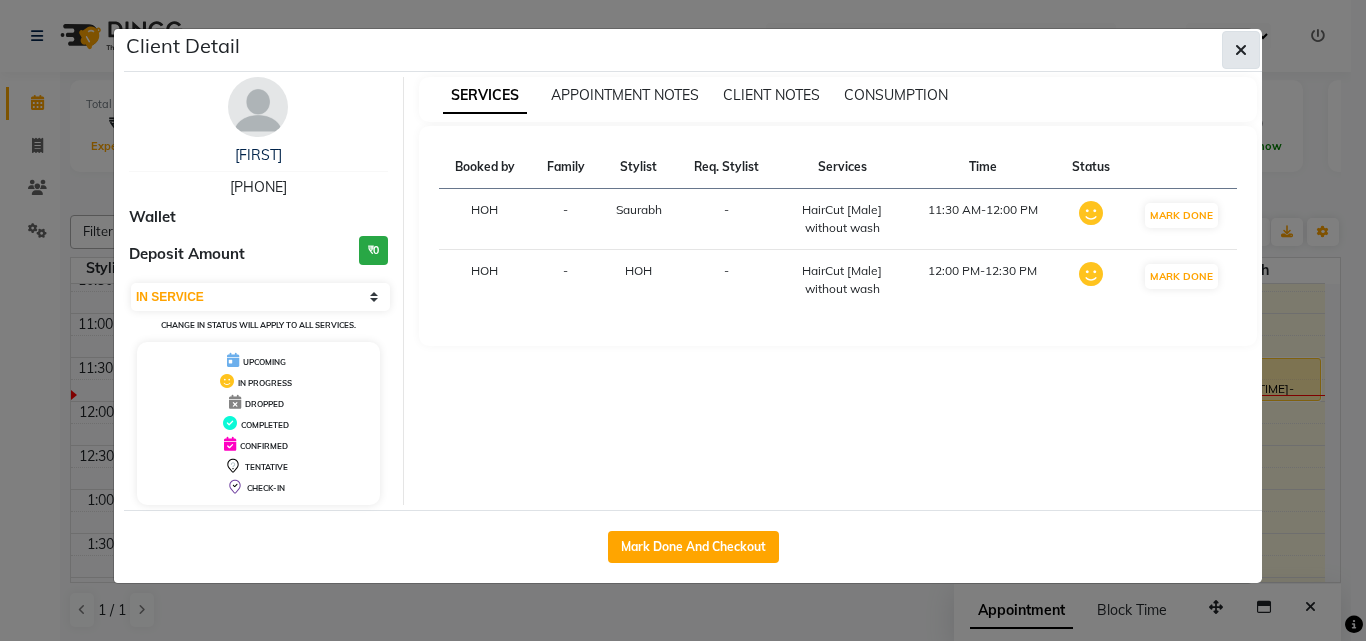click 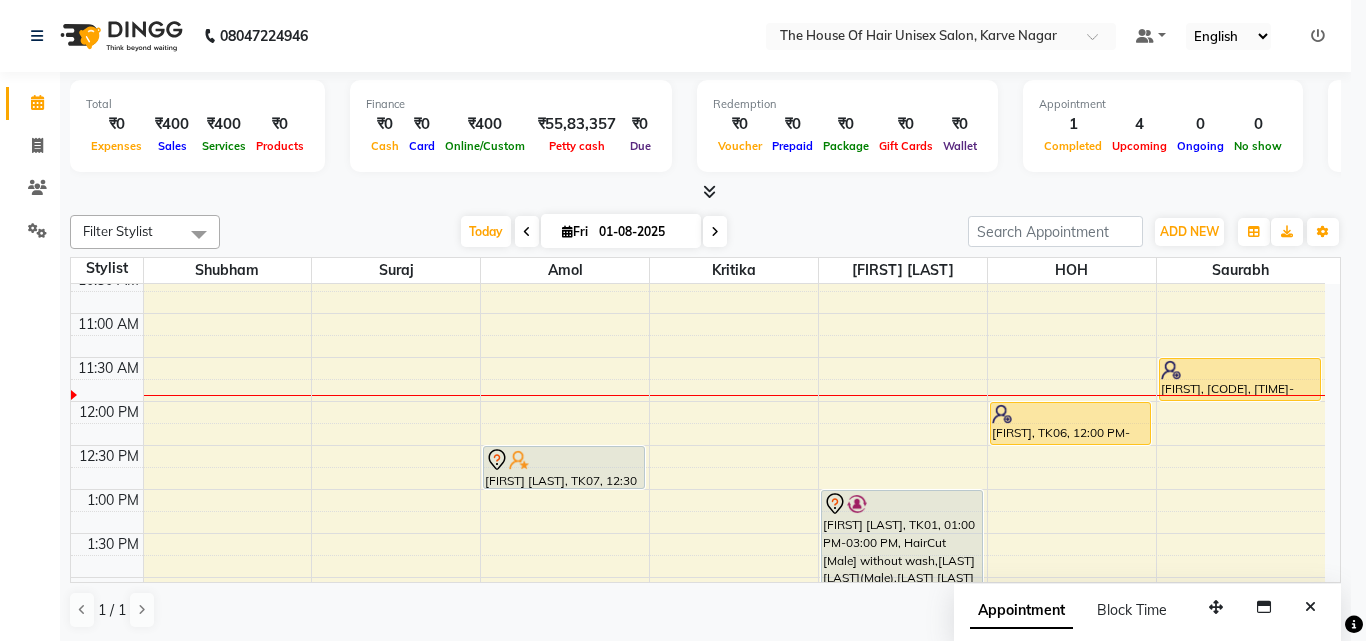 click on "SERVICES APPOINTMENT NOTES CLIENT NOTES CONSUMPTION Booked by Family Stylist Req. Stylist Services Time Status  HOH  - Saurabh -  HairCut [Male] without wash   11:30 AM-12:00 PM   MARK DONE   HOH  - HOH -  HairCut [Male] without wash   12:00 PM-12:30 PM   MARK DONE" at bounding box center [838, 191] 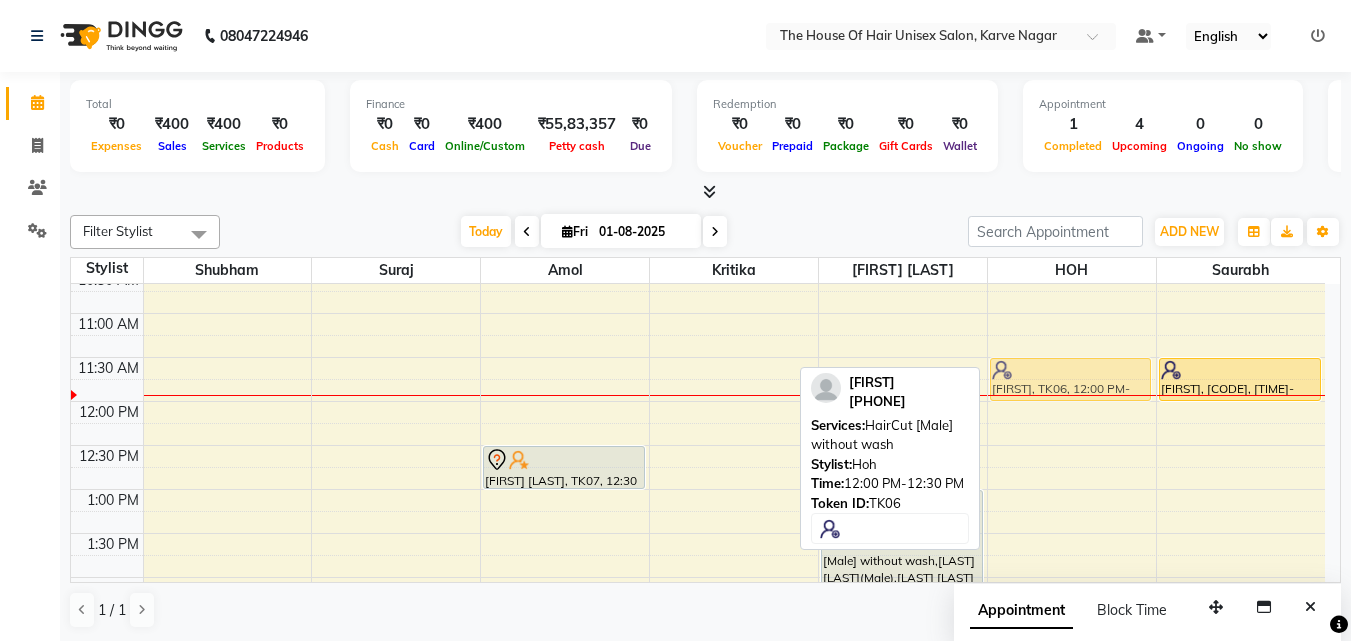 drag, startPoint x: 1062, startPoint y: 410, endPoint x: 1101, endPoint y: 373, distance: 53.75872 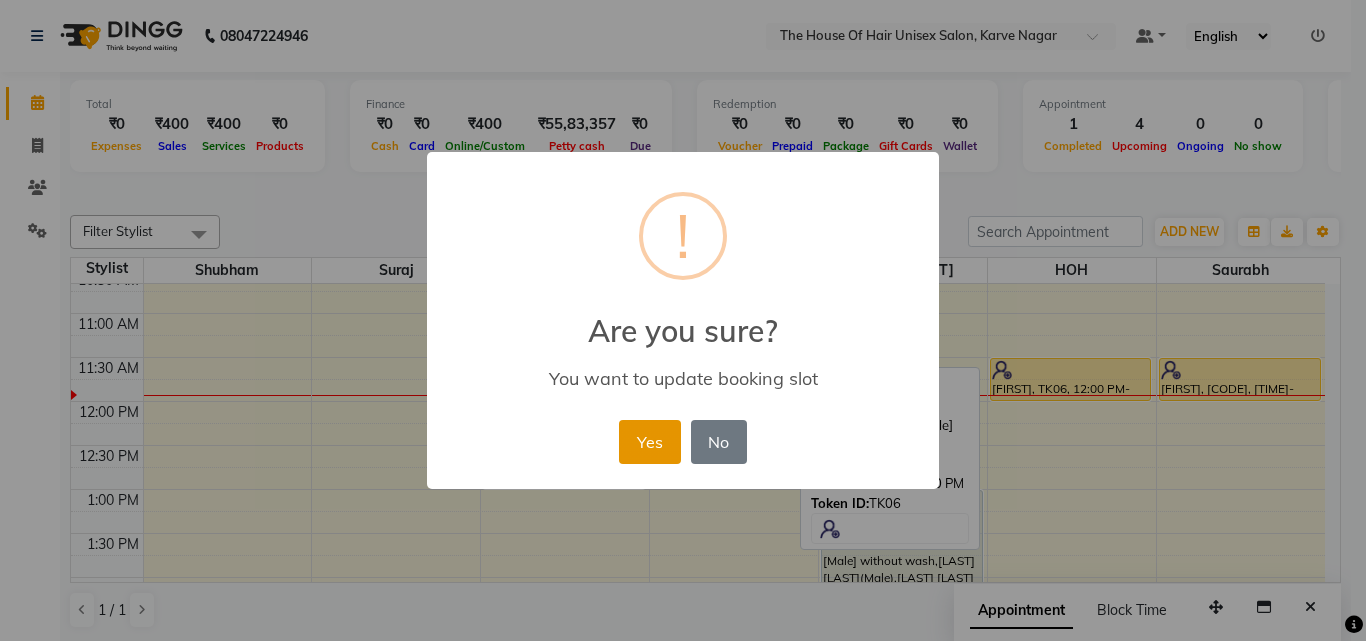 click on "Yes" at bounding box center (649, 442) 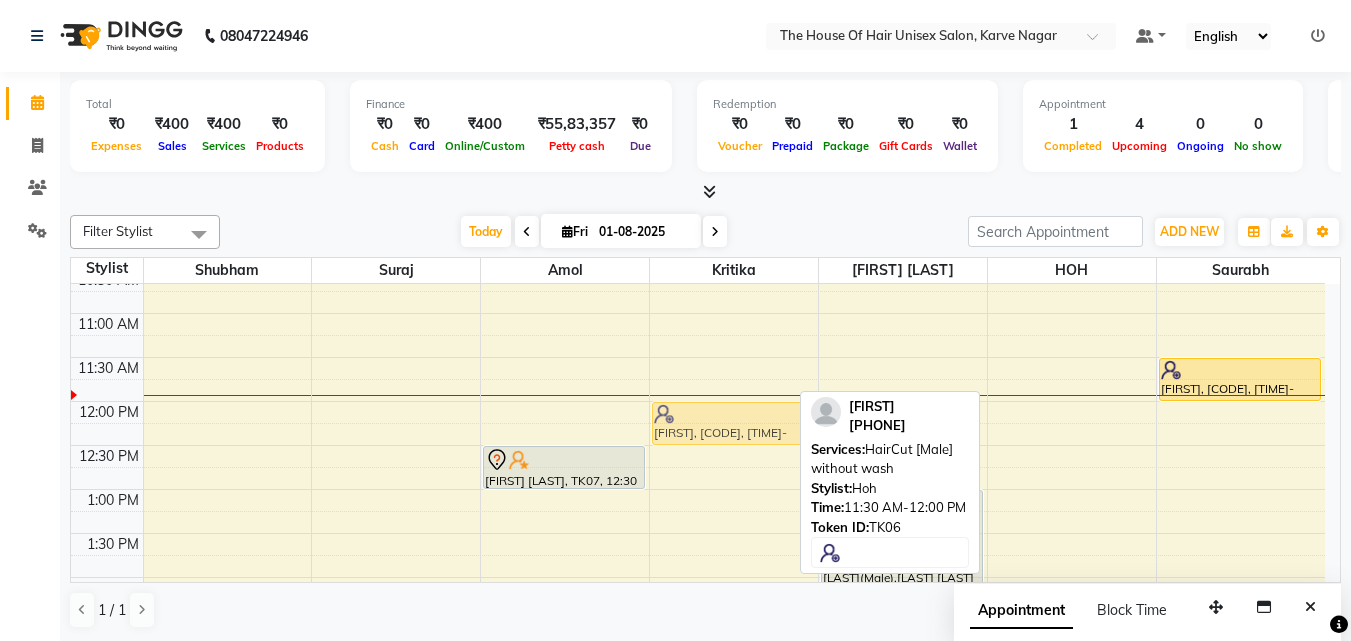 drag, startPoint x: 1075, startPoint y: 376, endPoint x: 723, endPoint y: 399, distance: 352.7506 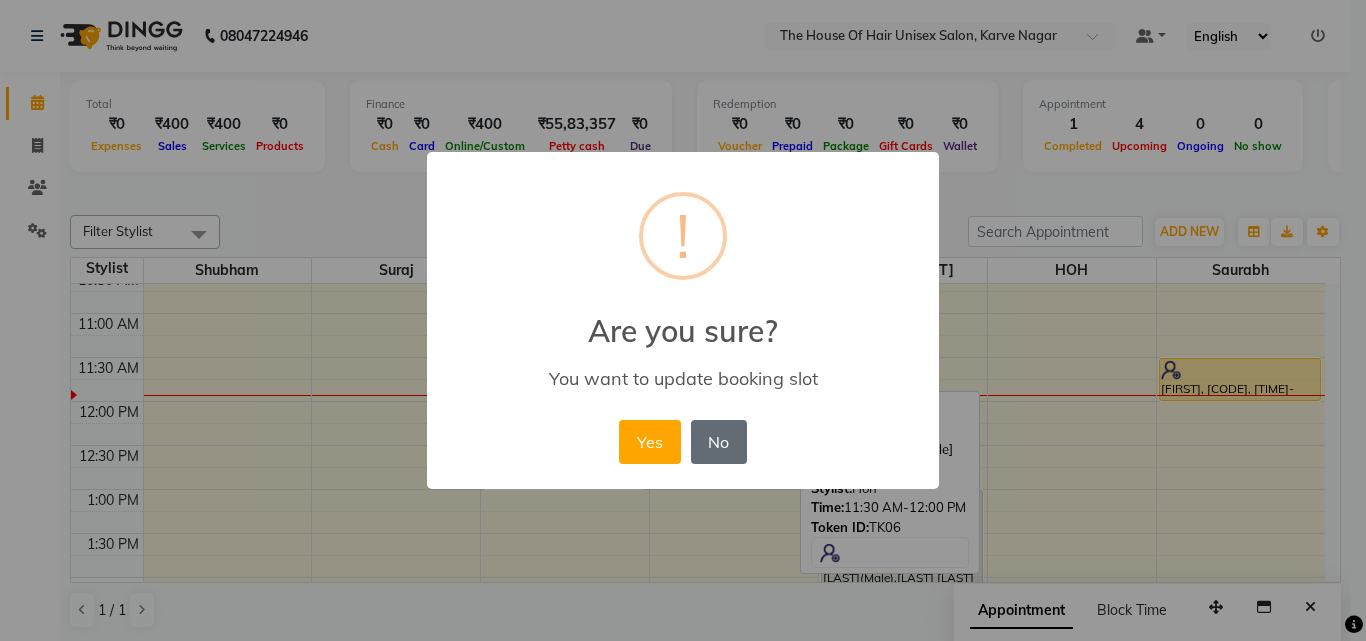 click on "No" at bounding box center (719, 442) 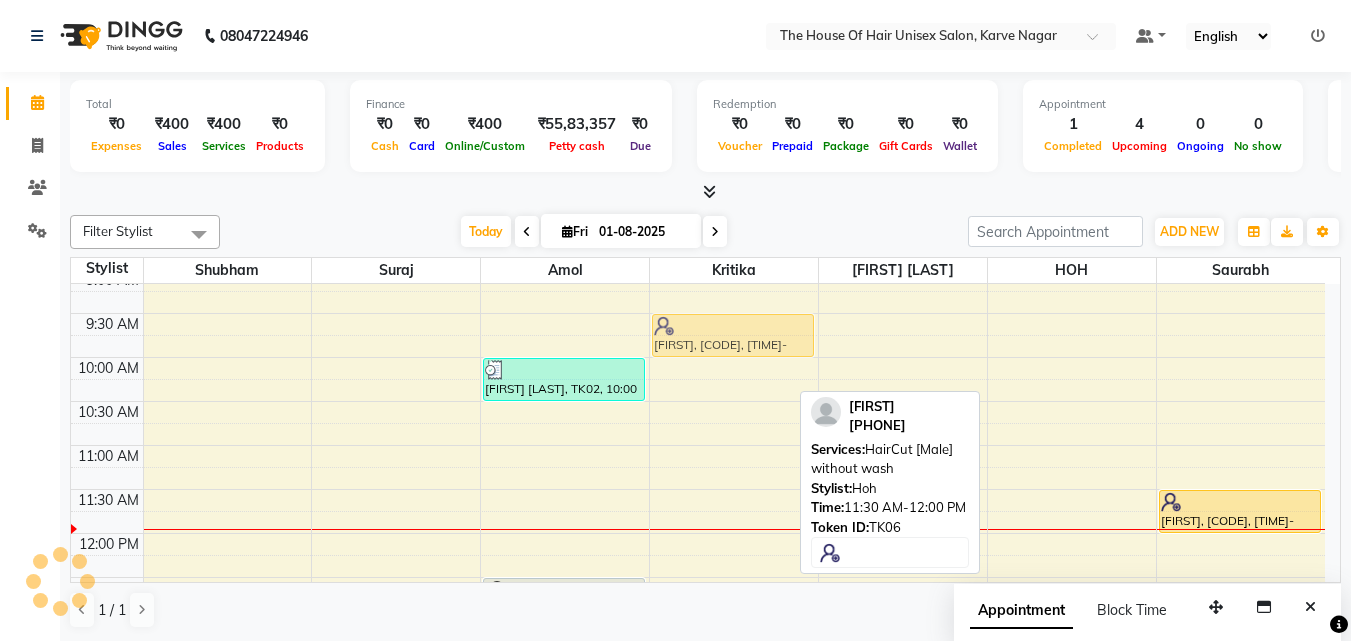 scroll, scrollTop: 178, scrollLeft: 0, axis: vertical 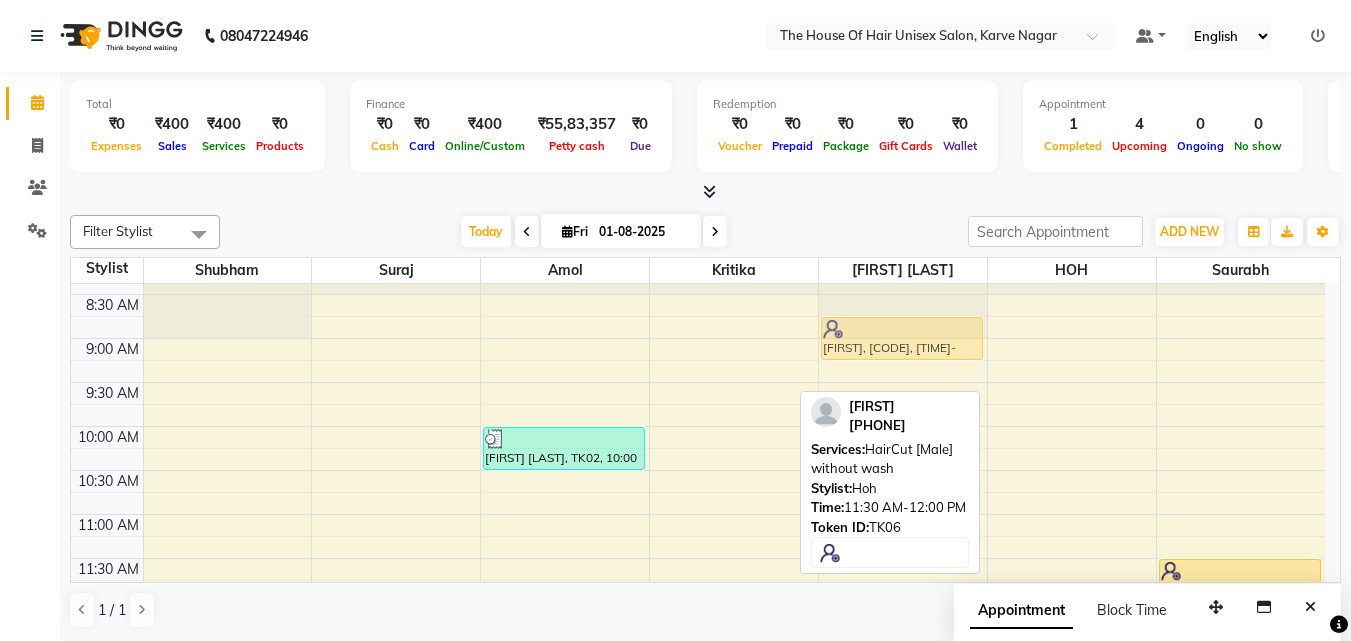 drag, startPoint x: 1046, startPoint y: 363, endPoint x: 914, endPoint y: 328, distance: 136.56134 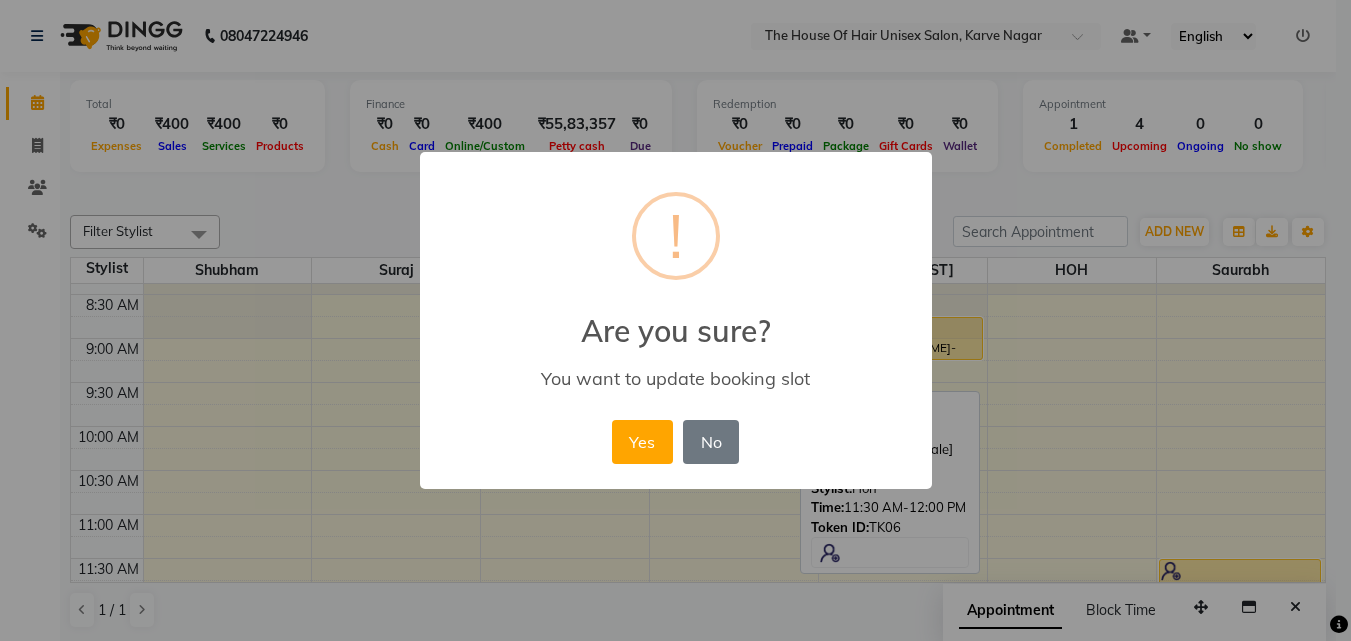 scroll, scrollTop: 120, scrollLeft: 0, axis: vertical 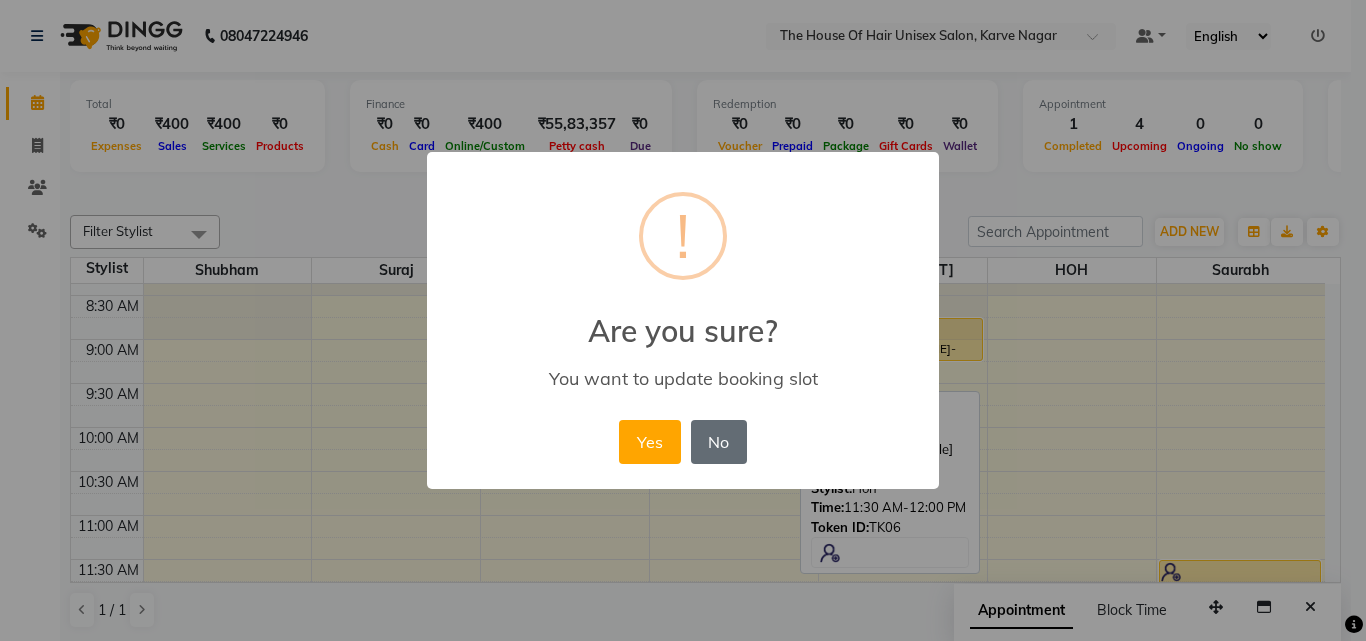 click on "No" at bounding box center [719, 442] 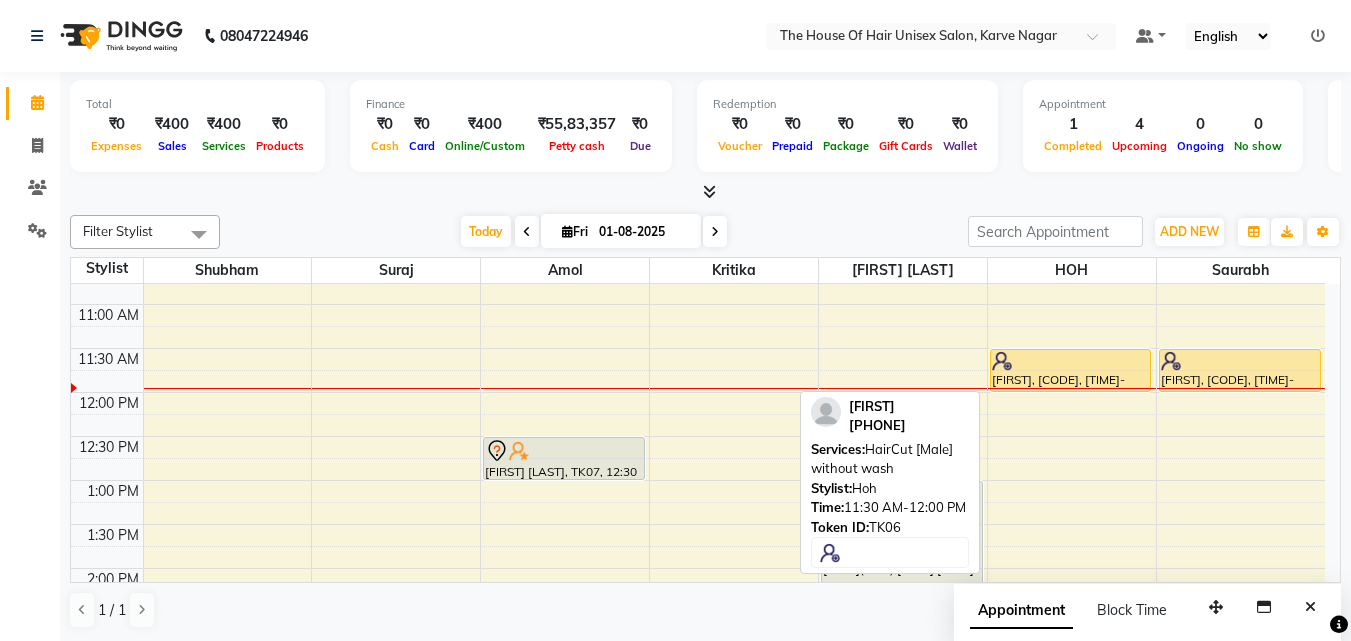 scroll, scrollTop: 341, scrollLeft: 0, axis: vertical 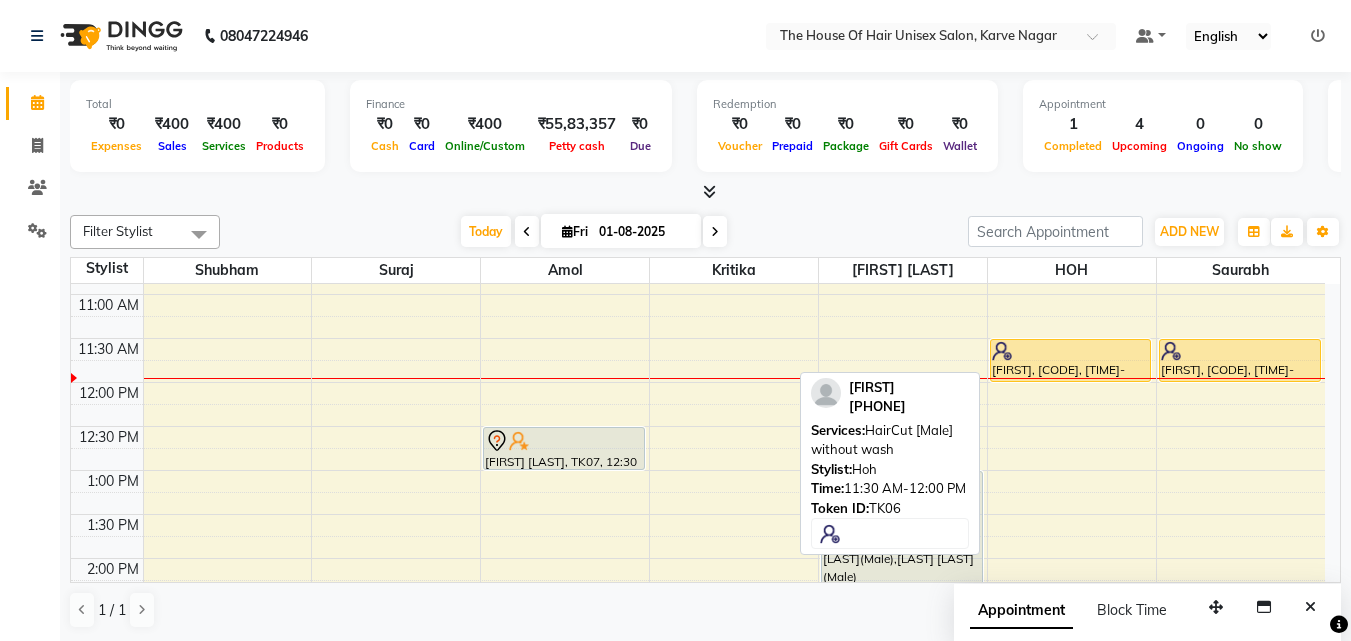 click at bounding box center (1071, 351) 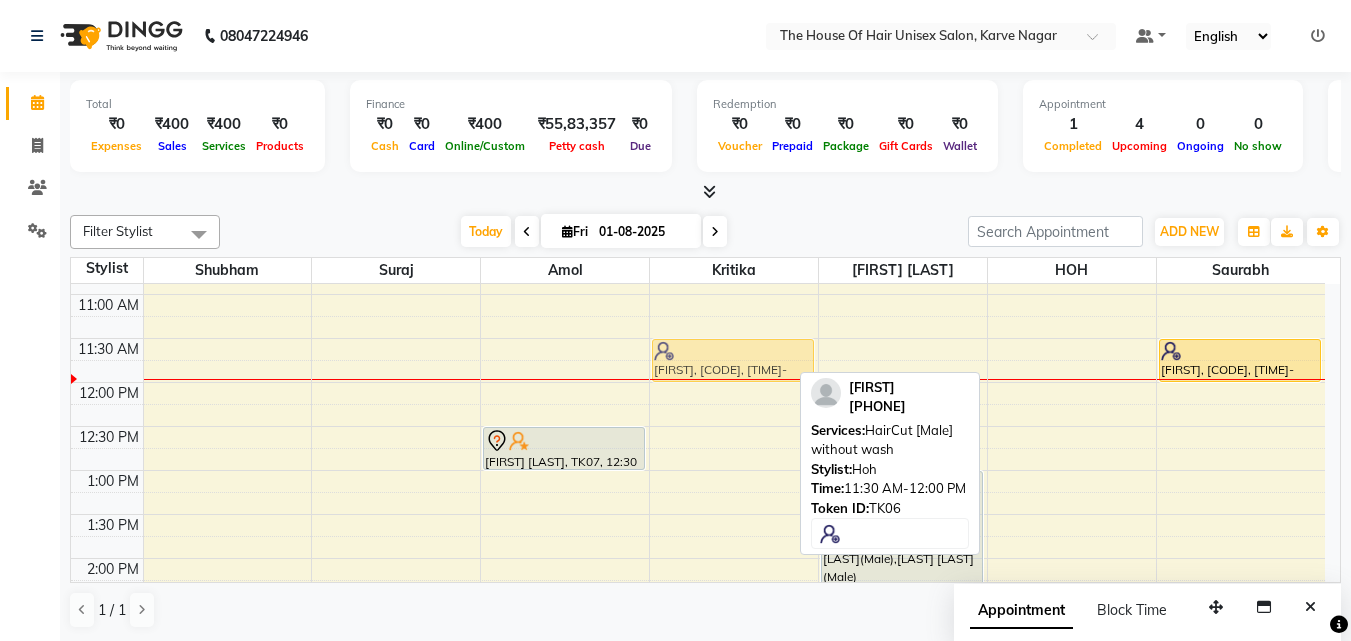 drag, startPoint x: 1057, startPoint y: 352, endPoint x: 643, endPoint y: 346, distance: 414.0435 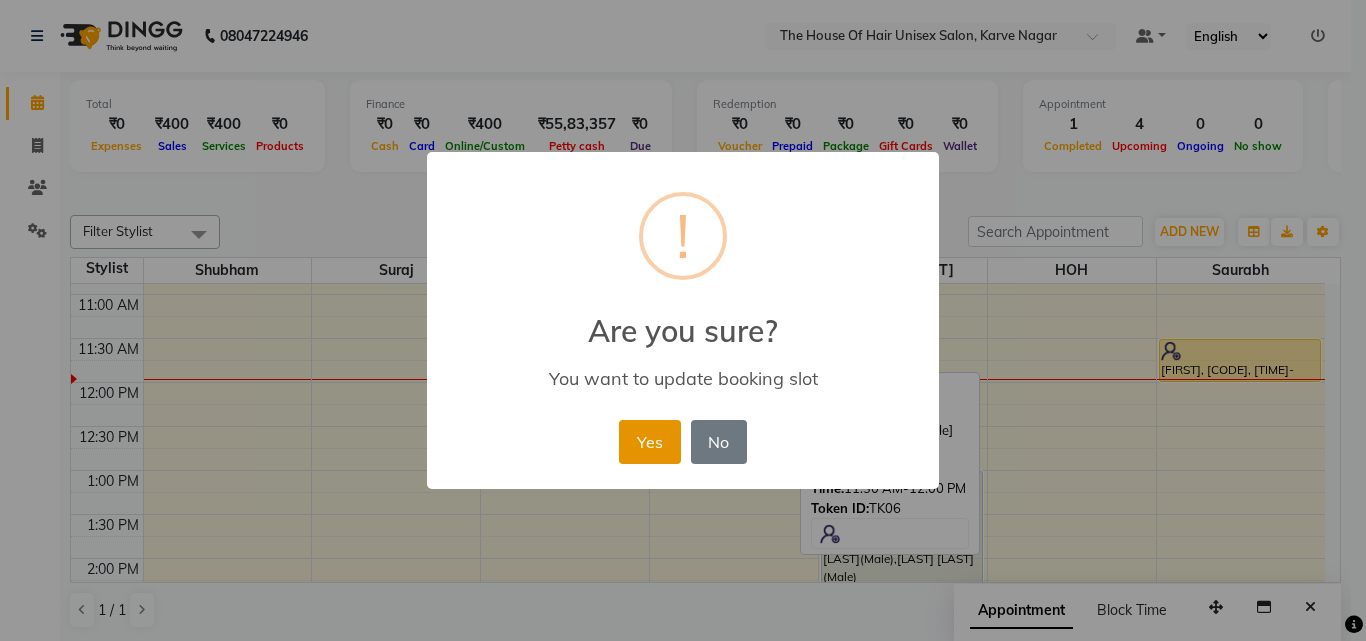 click on "Yes" at bounding box center (649, 442) 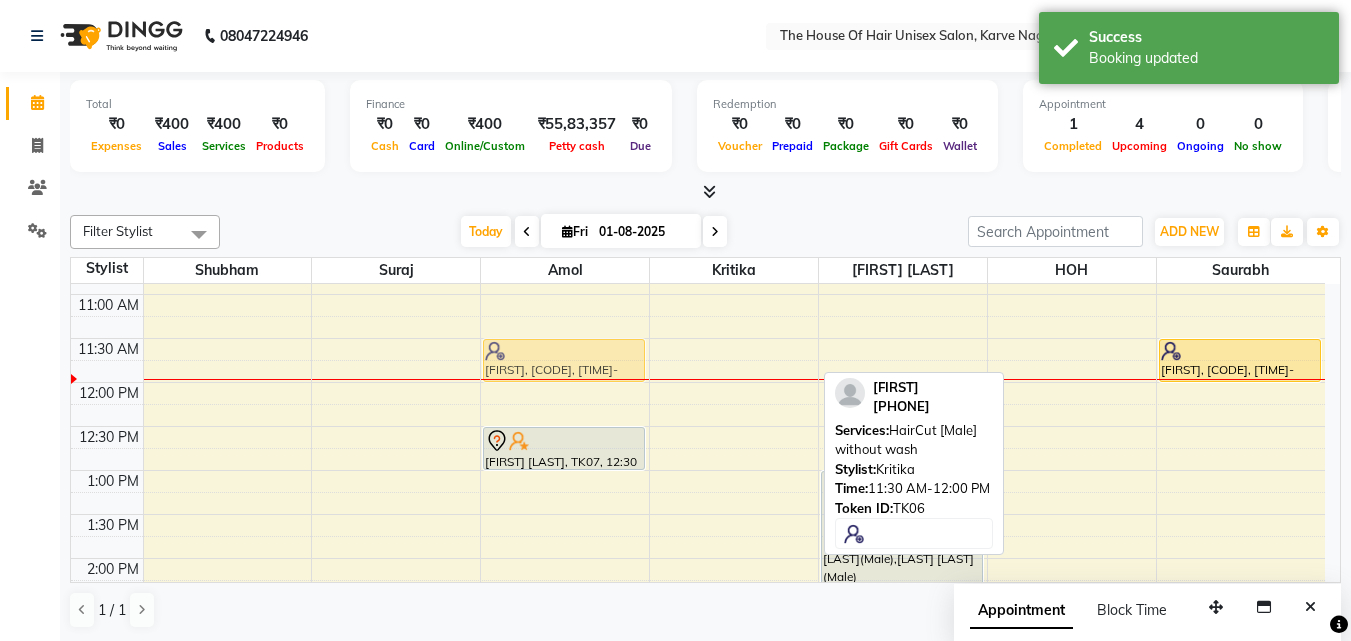 drag, startPoint x: 701, startPoint y: 359, endPoint x: 589, endPoint y: 350, distance: 112.36102 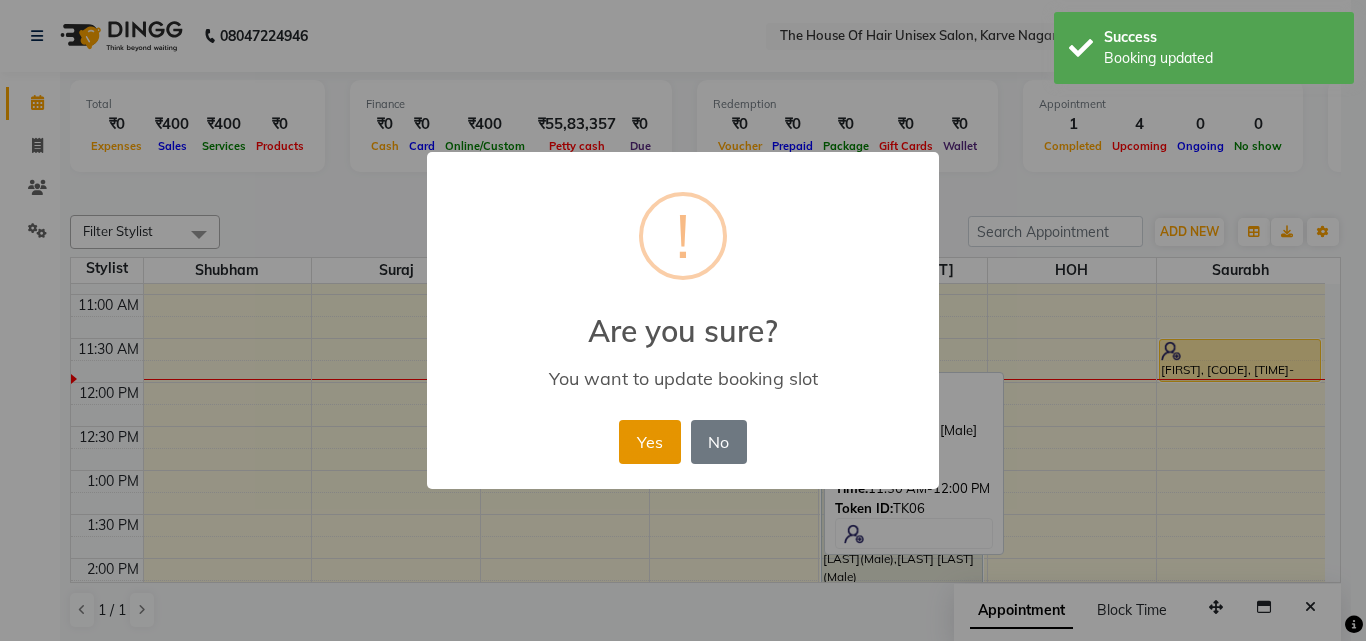click on "Yes" at bounding box center (649, 442) 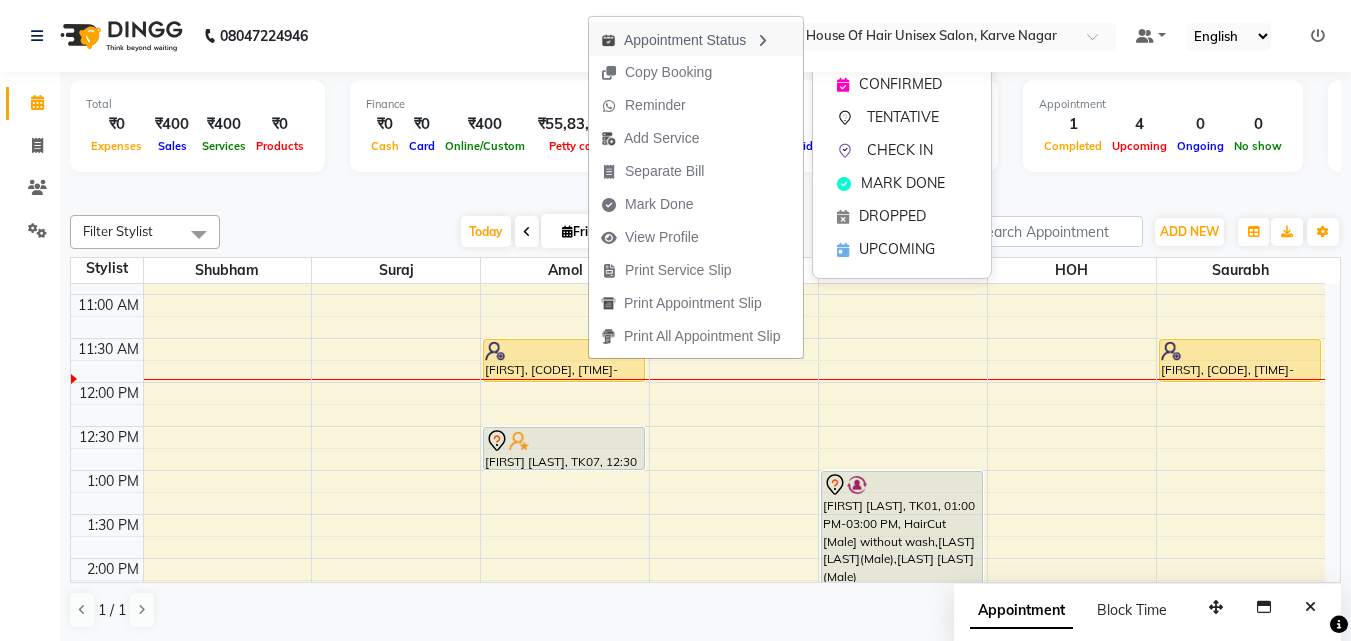 click at bounding box center (762, 41) 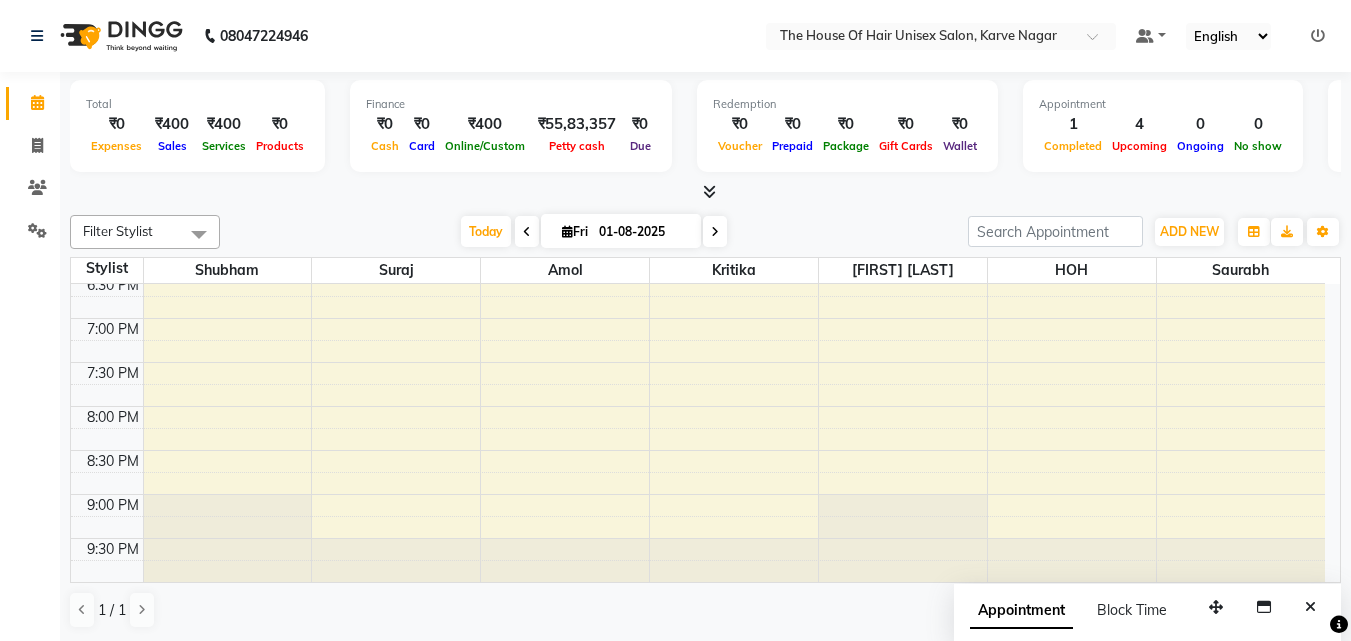 scroll, scrollTop: 1020, scrollLeft: 0, axis: vertical 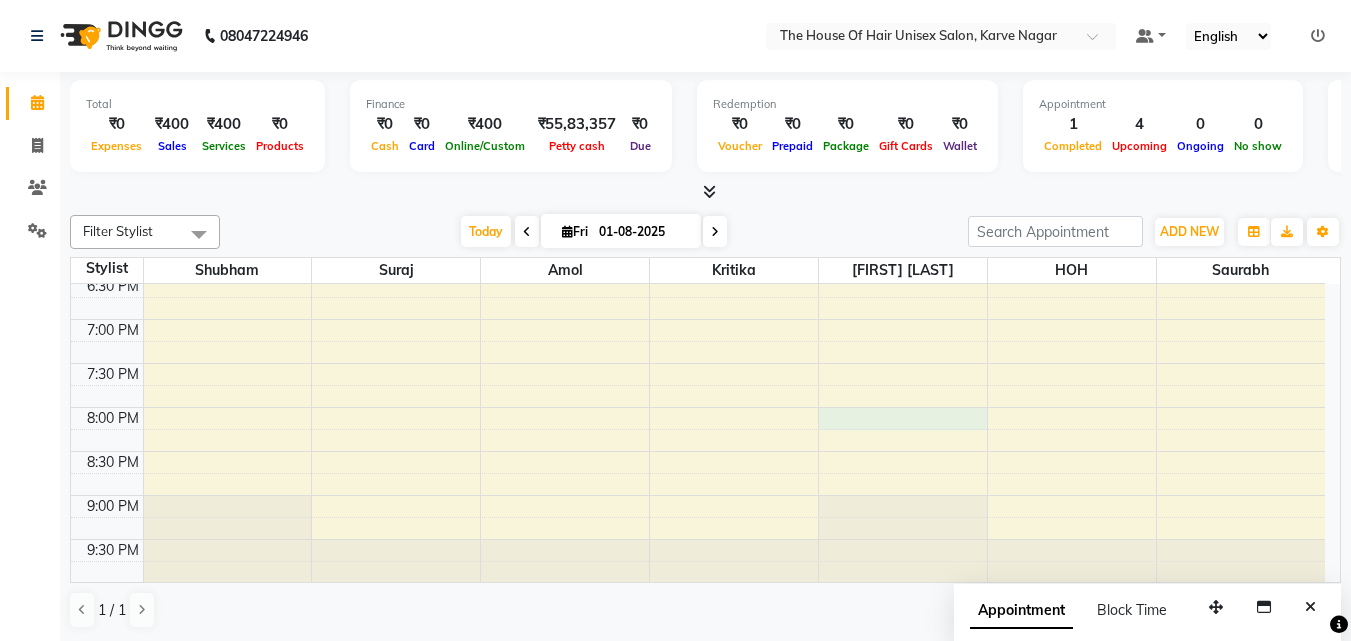 click on "7:00 AM 7:30 AM 8:00 AM 8:30 AM 9:00 AM 9:30 AM 10:00 AM 10:30 AM 11:00 AM 11:30 AM 12:00 PM 12:30 PM 1:00 PM 1:30 PM 2:00 PM 2:30 PM 3:00 PM 3:30 PM 4:00 PM 4:30 PM 5:00 PM 5:30 PM 6:00 PM 6:30 PM 7:00 PM 7:30 PM 8:00 PM 8:30 PM 9:00 PM 9:30 PM     VIRAJ PAREKH, TK02, 10:00 AM-10:30 AM, HairCut [Male] without wash     Aaditya, TK06, 11:30 AM-12:00 PM, HairCut [Male] without wash             shruti joshi, TK07, 12:30 PM-01:00 PM, Hairwash+Paddle Dry (Female)             Abhay Kunjir, TK04, 04:00 PM-05:00 PM, HairCut [Male] without wash,Beard Triming Crafting(Male)             atharv pawar, TK01, 01:00 PM-03:00 PM, HairCut [Male] without wash,Beard Triming Crafting(Male),Global Colour (Male)             Abhay Kunjir, TK05, 04:00 PM-04:45 PM, HairCut with wash (Female)             sayali Pendharkar, TK08, 05:30 PM-06:15 PM, Head Massage with wash (Female)     Aaditya, TK06, 11:30 AM-12:00 PM, HairCut [Male] without wash             Ketan, TK03, 03:00 PM-03:30 PM, O3 De-Tan" at bounding box center [698, -77] 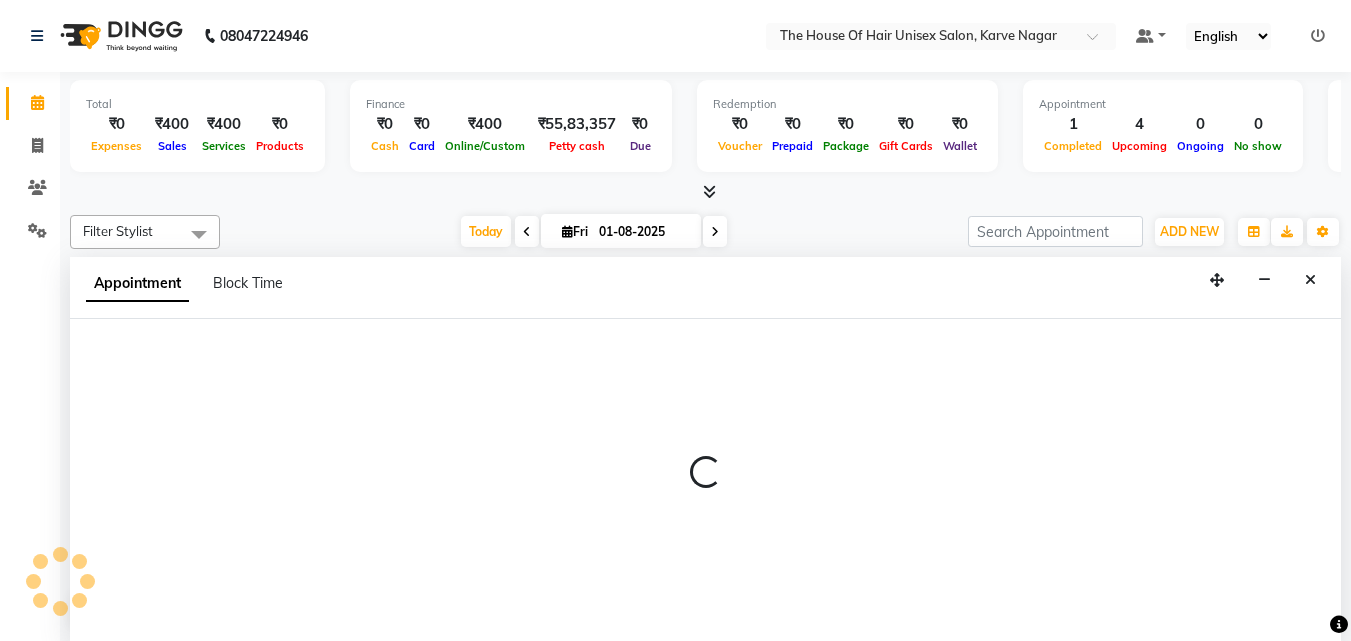scroll, scrollTop: 1, scrollLeft: 0, axis: vertical 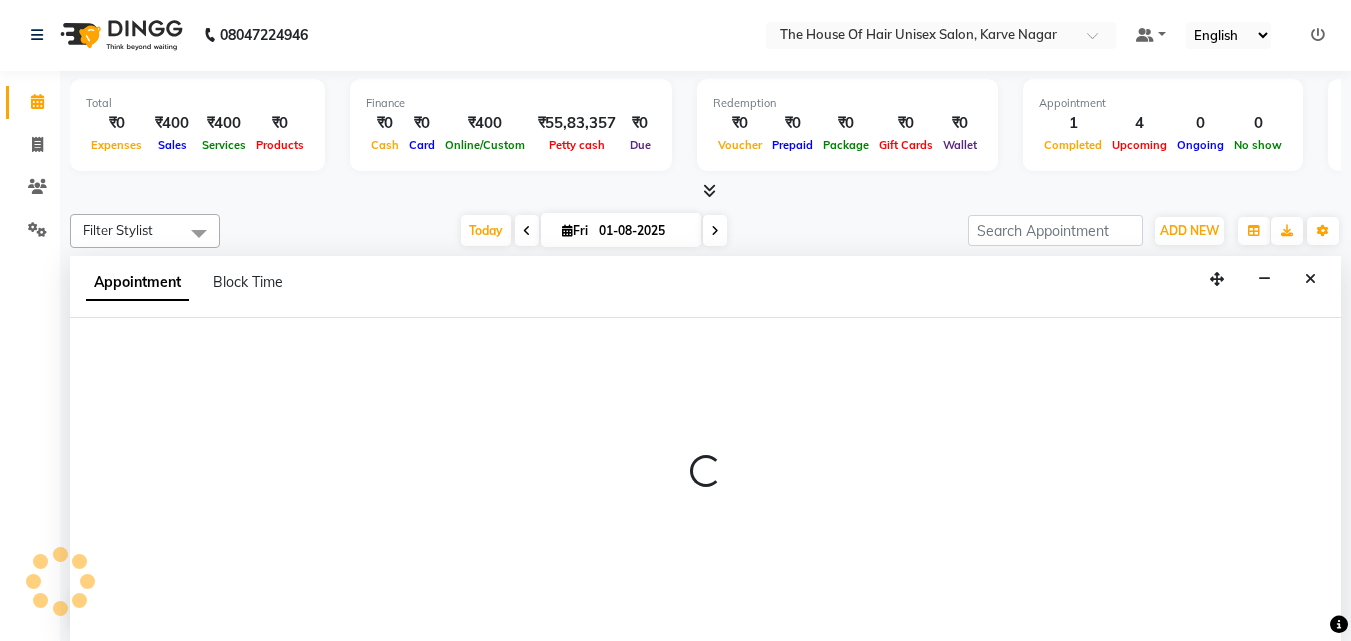 select on "42814" 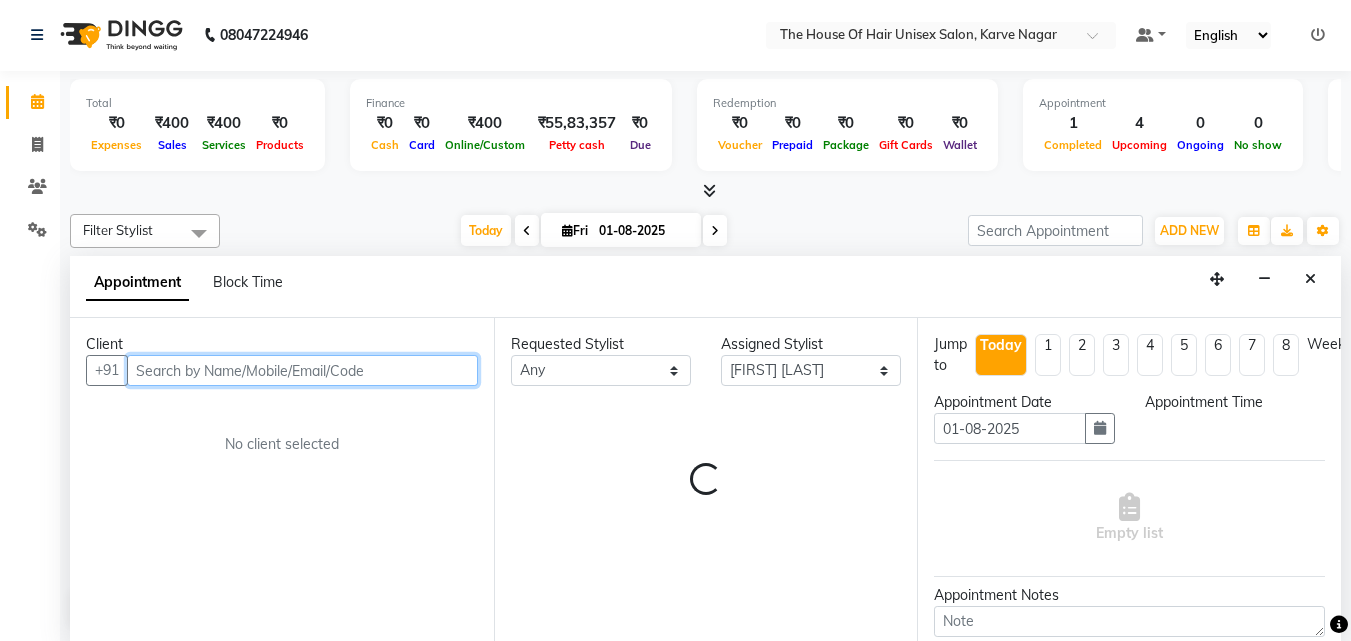 select on "1200" 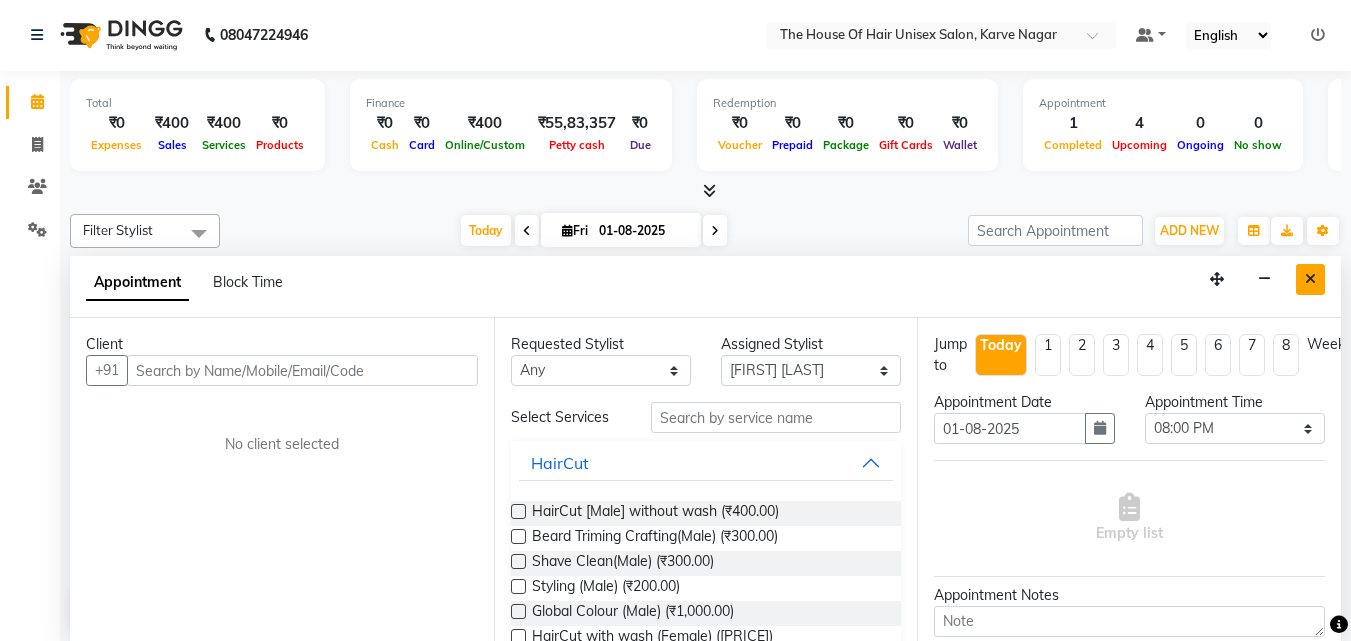 click at bounding box center [1310, 279] 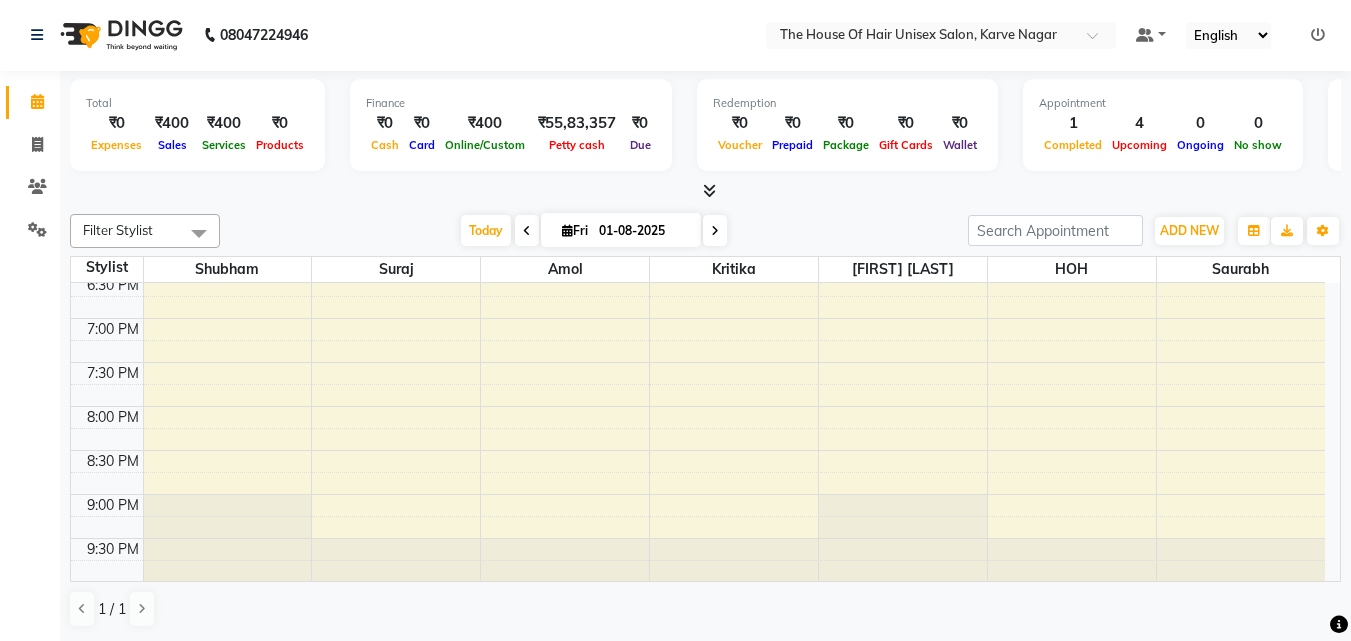 scroll, scrollTop: 0, scrollLeft: 0, axis: both 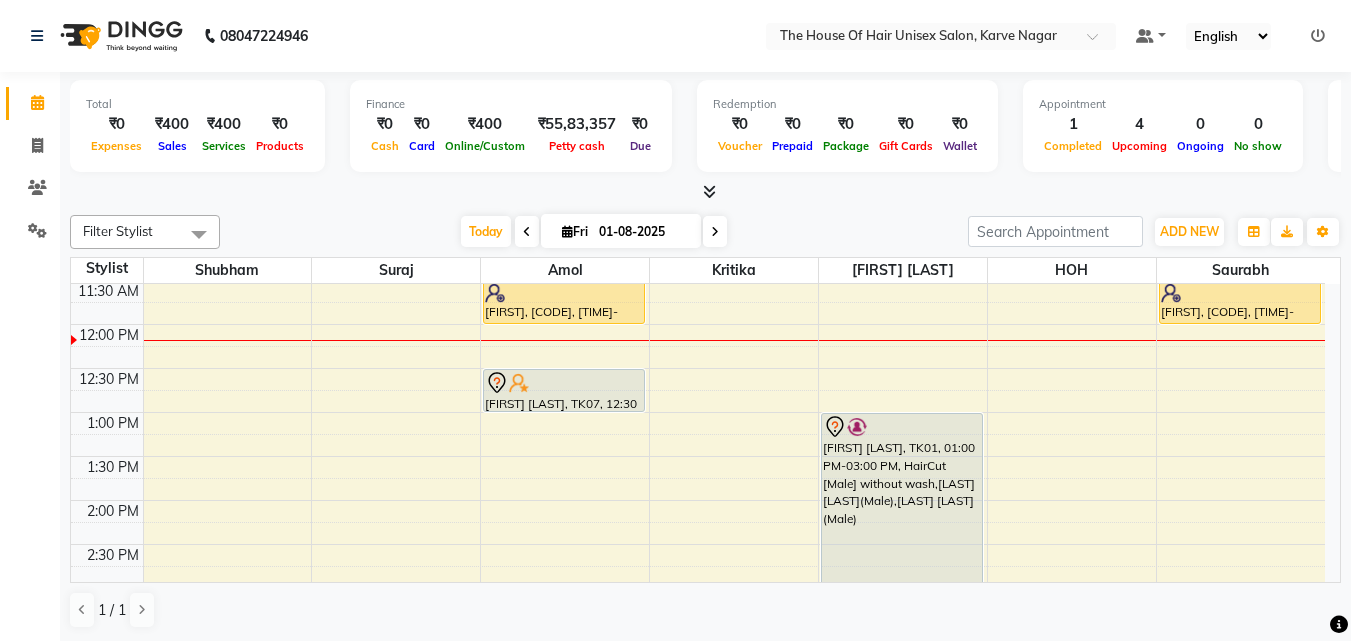 click on "7:00 AM 7:30 AM 8:00 AM 8:30 AM 9:00 AM 9:30 AM 10:00 AM 10:30 AM 11:00 AM 11:30 AM 12:00 PM 12:30 PM 1:00 PM 1:30 PM 2:00 PM 2:30 PM 3:00 PM 3:30 PM 4:00 PM 4:30 PM 5:00 PM 5:30 PM 6:00 PM 6:30 PM 7:00 PM 7:30 PM 8:00 PM 8:30 PM 9:00 PM 9:30 PM     VIRAJ PAREKH, TK02, 10:00 AM-10:30 AM, HairCut [Male] without wash     Aaditya, TK06, 11:30 AM-12:00 PM, HairCut [Male] without wash             shruti joshi, TK07, 12:30 PM-01:00 PM, Hairwash+Paddle Dry (Female)             Abhay Kunjir, TK04, 04:00 PM-05:00 PM, HairCut [Male] without wash,Beard Triming Crafting(Male)             atharv pawar, TK01, 01:00 PM-03:00 PM, HairCut [Male] without wash,Beard Triming Crafting(Male),Global Colour (Male)             Abhay Kunjir, TK05, 04:00 PM-04:45 PM, HairCut with wash (Female)             sayali Pendharkar, TK08, 05:30 PM-06:15 PM, Head Massage with wash (Female)     Aaditya, TK06, 11:30 AM-12:00 PM, HairCut [Male] without wash             Ketan, TK03, 03:00 PM-03:30 PM, O3 De-Tan" at bounding box center [698, 544] 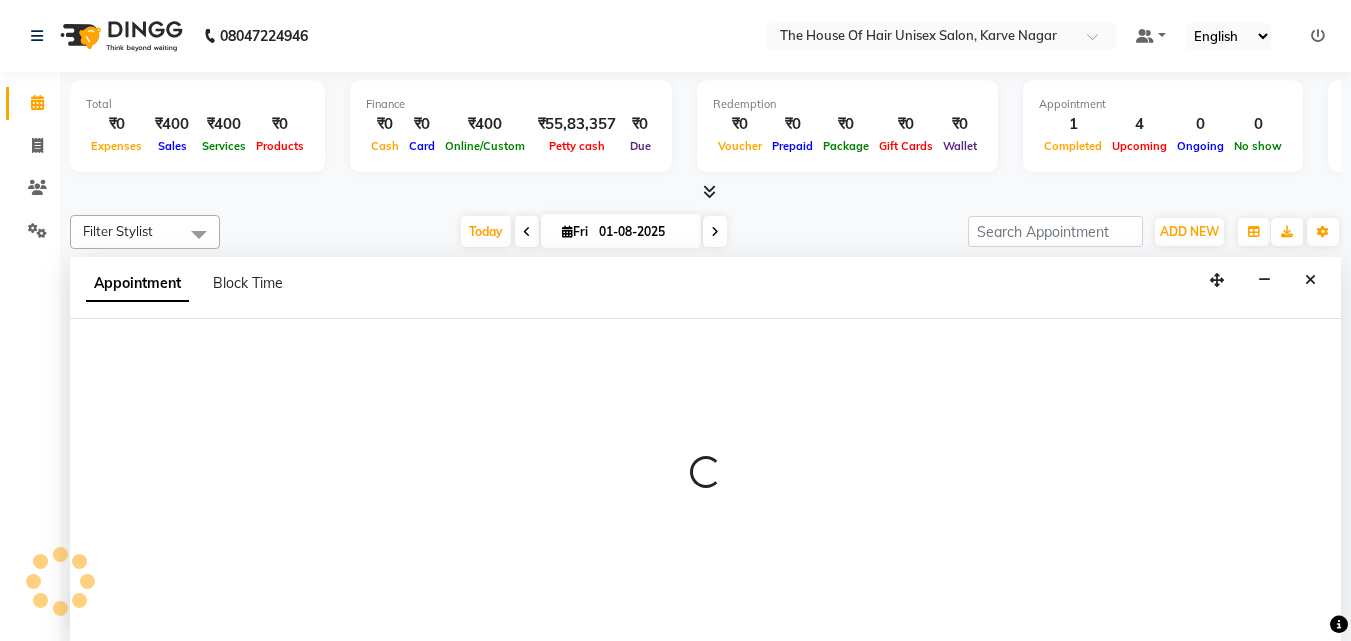 select on "85989" 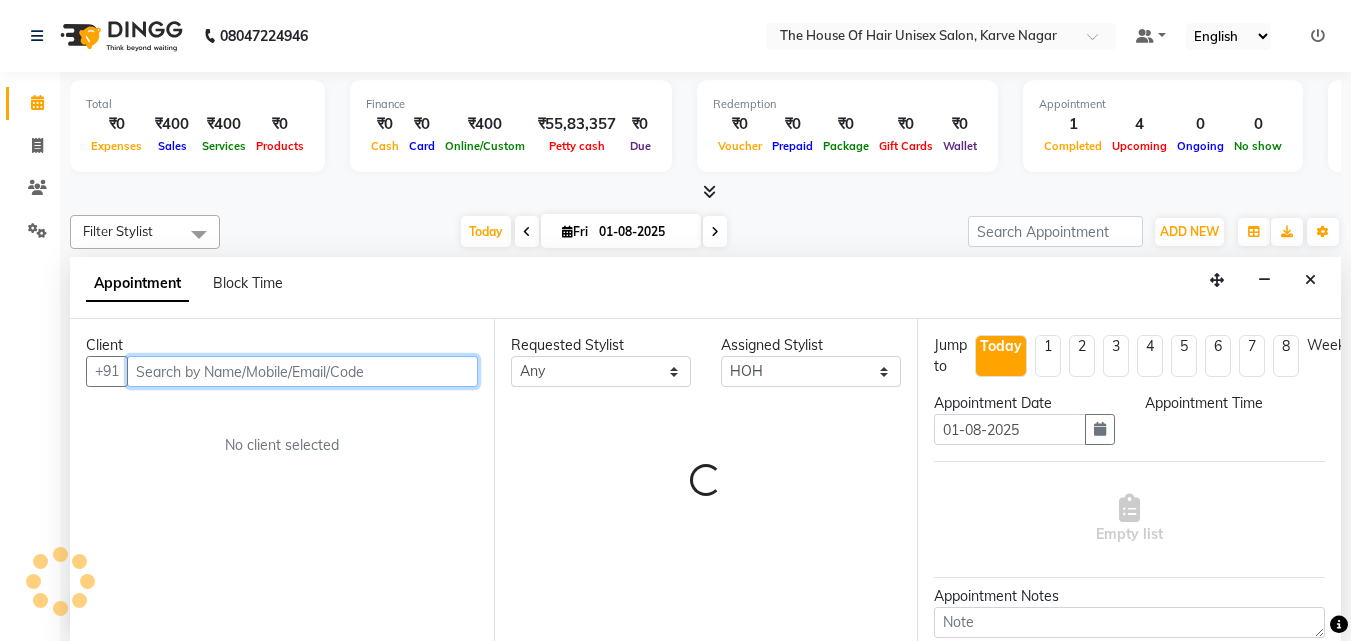 select on "735" 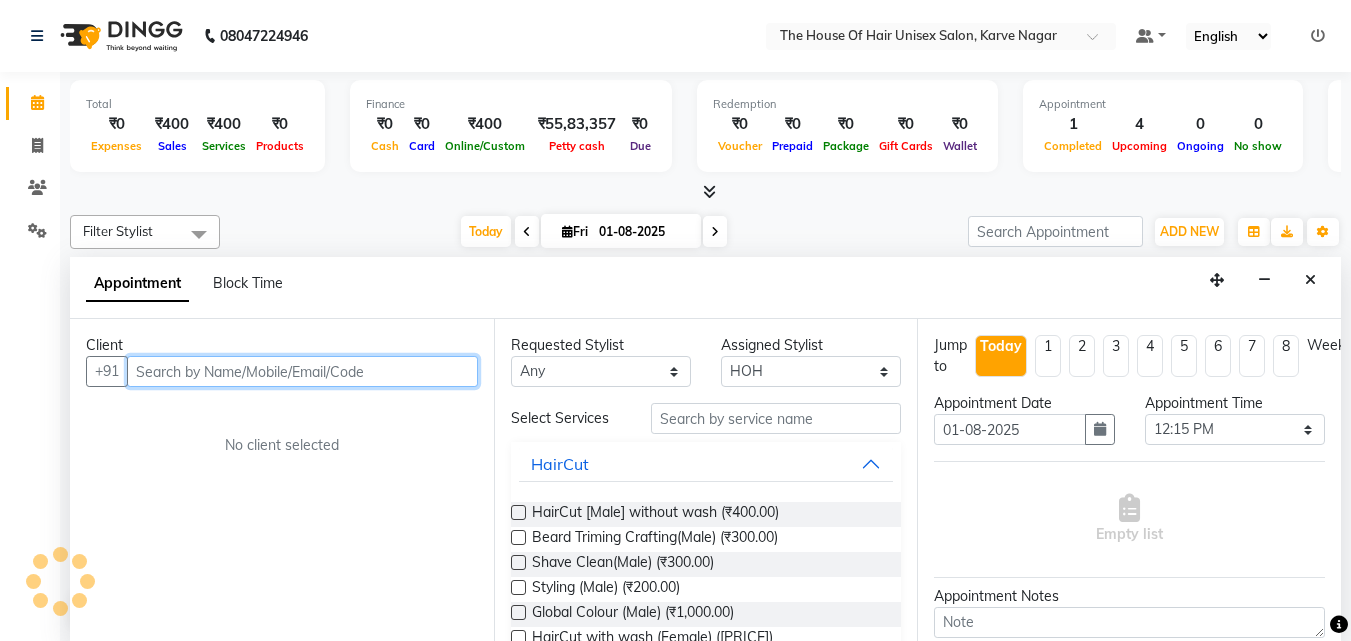 scroll, scrollTop: 1, scrollLeft: 0, axis: vertical 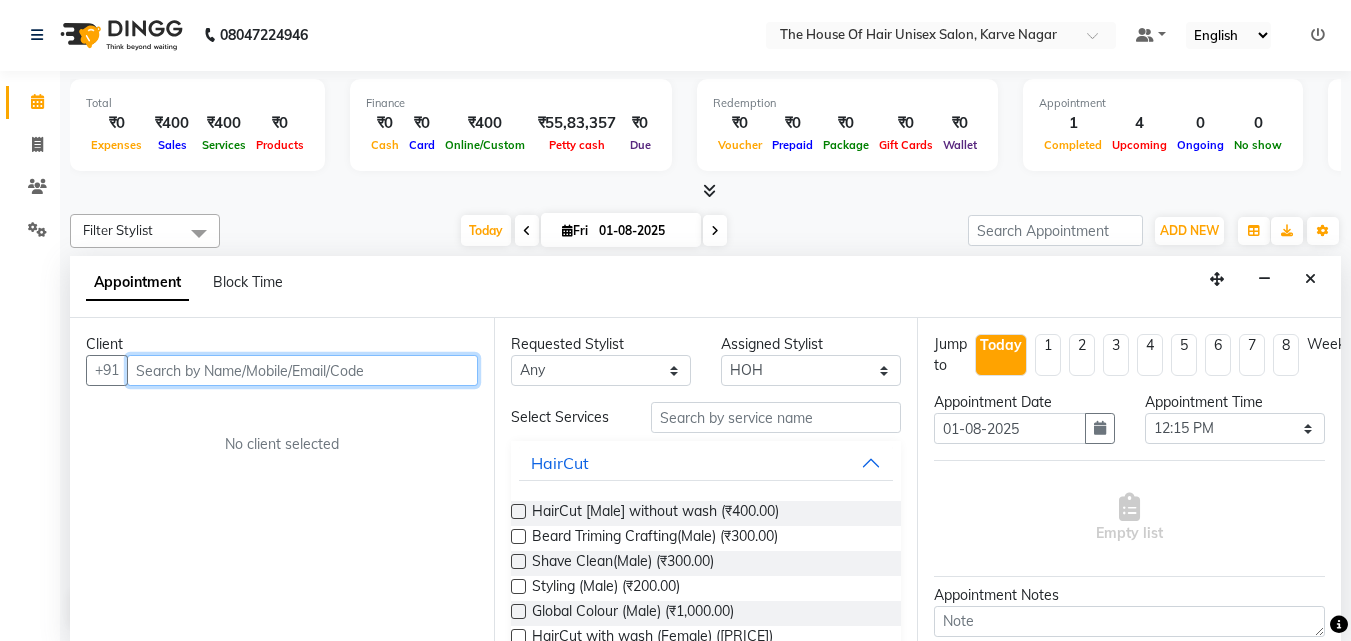 click at bounding box center [302, 370] 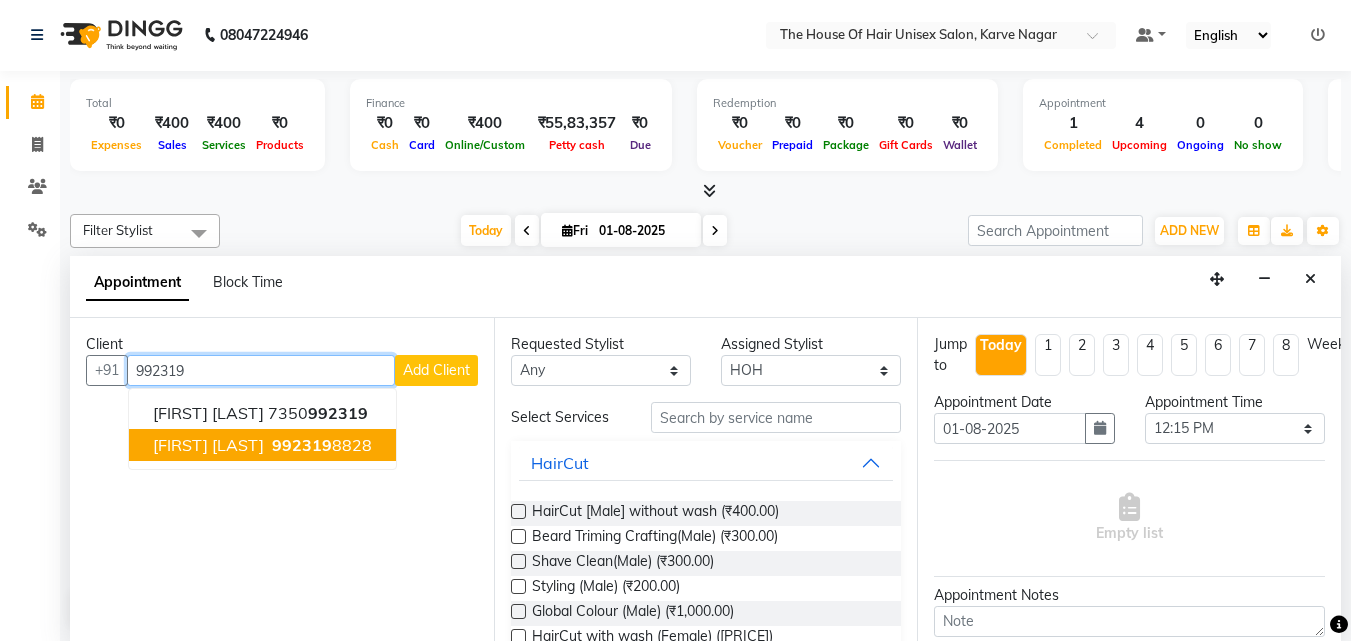 click on "[FIRST] [LAST]" at bounding box center [208, 445] 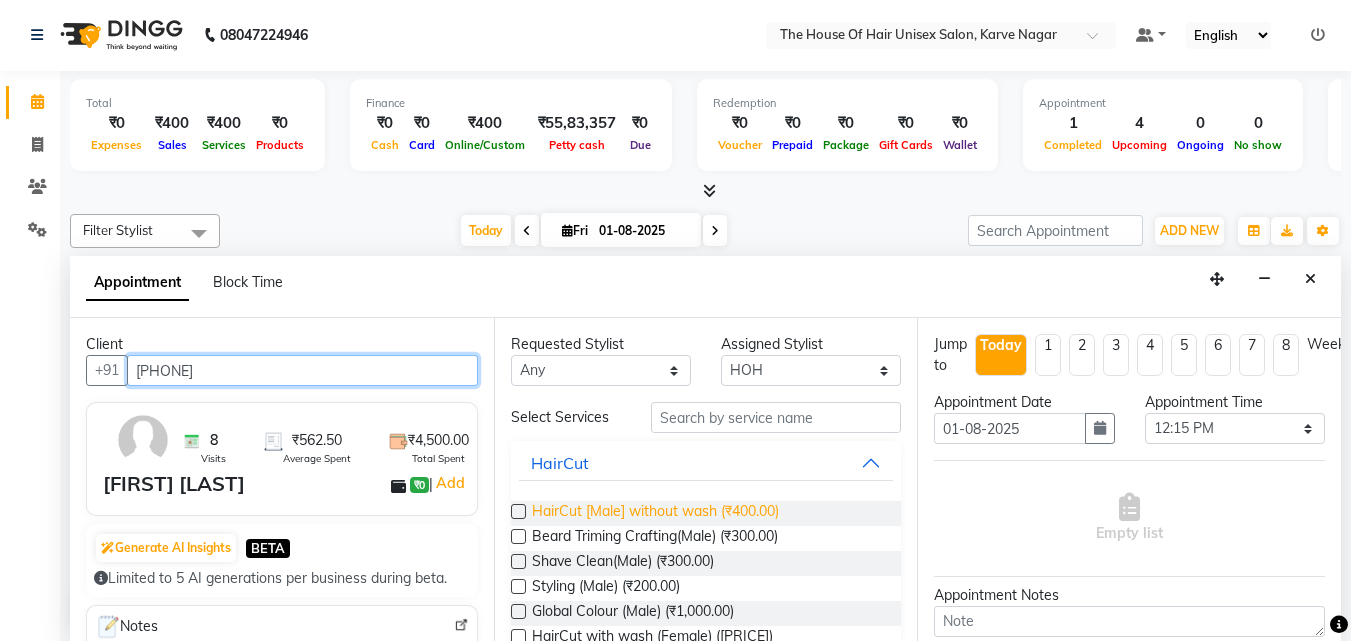 type on "[PHONE]" 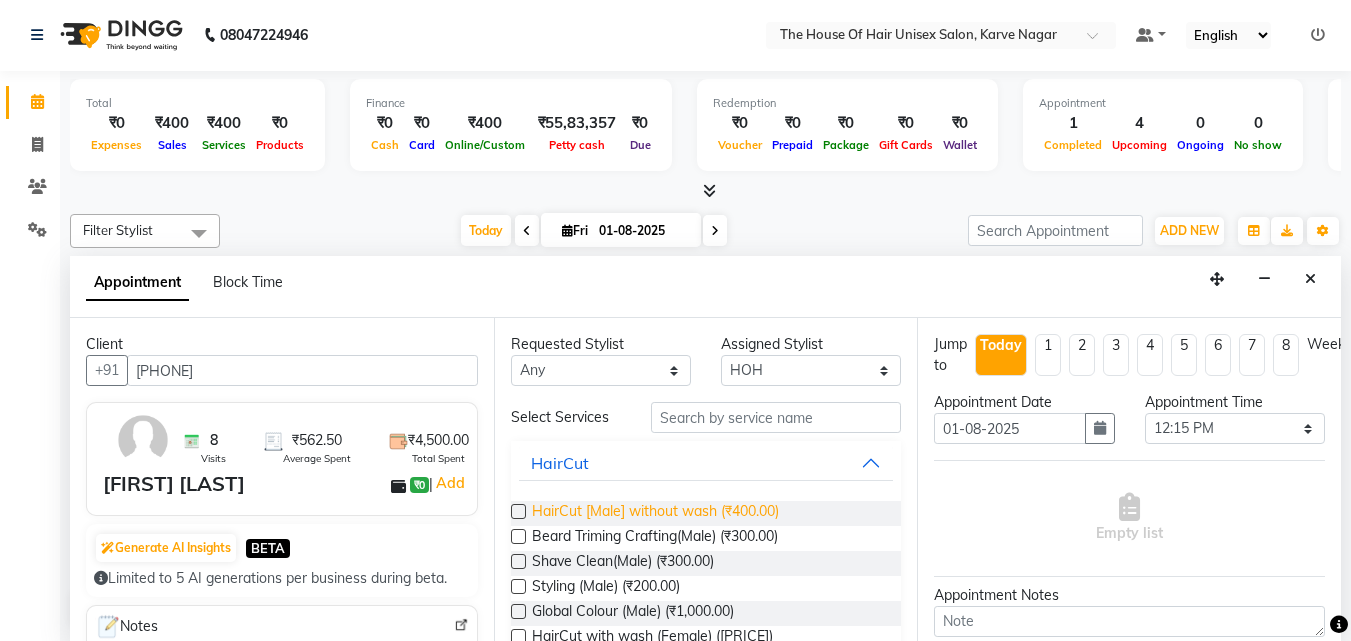 click on "HairCut [Male] without wash (₹400.00)" at bounding box center [655, 513] 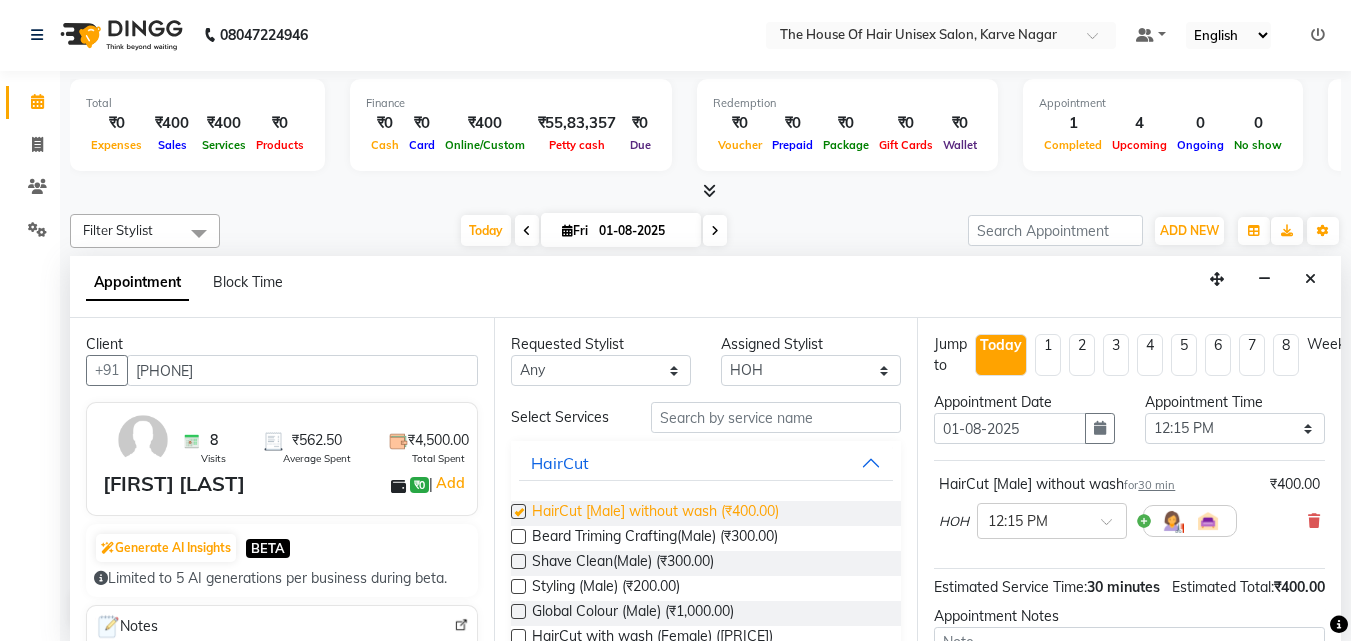 checkbox on "false" 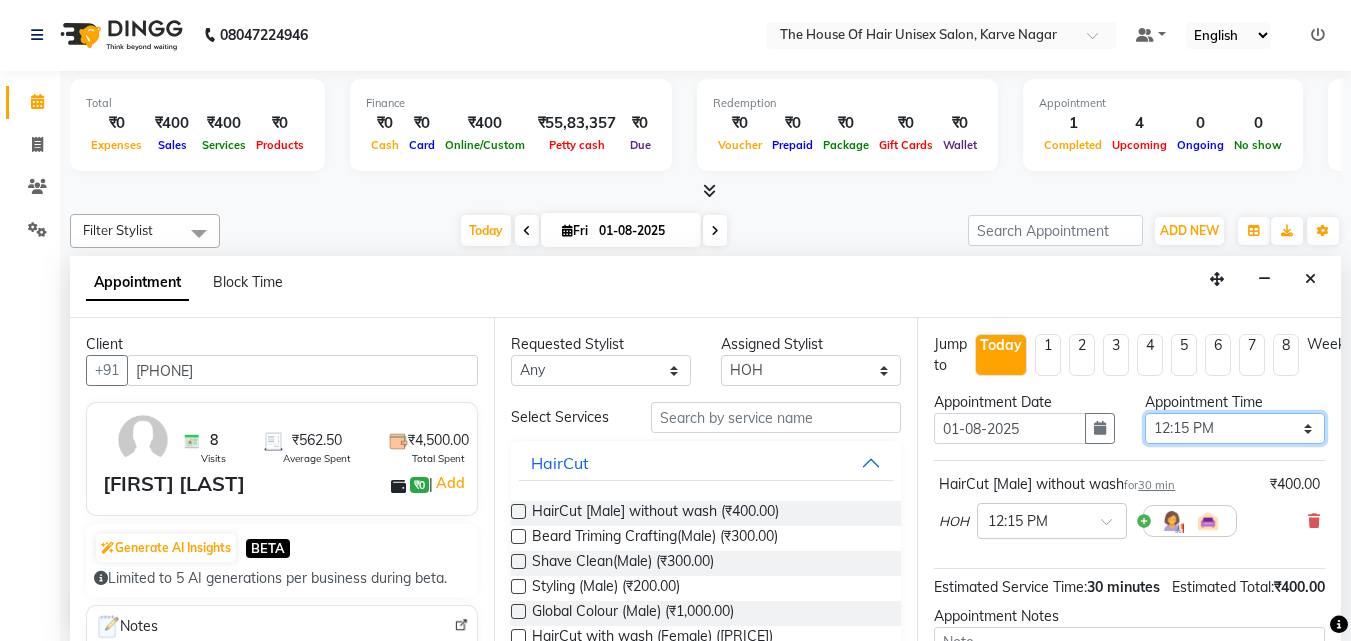 click on "Select 08:00 AM 08:15 AM 08:30 AM 08:45 AM 09:00 AM 09:15 AM 09:30 AM 09:45 AM 10:00 AM 10:15 AM 10:30 AM 10:45 AM 11:00 AM 11:15 AM 11:30 AM 11:45 AM 12:00 PM 12:15 PM 12:30 PM 12:45 PM 01:00 PM 01:15 PM 01:30 PM 01:45 PM 02:00 PM 02:15 PM 02:30 PM 02:45 PM 03:00 PM 03:15 PM 03:30 PM 03:45 PM 04:00 PM 04:15 PM 04:30 PM 04:45 PM 05:00 PM 05:15 PM 05:30 PM 05:45 PM 06:00 PM 06:15 PM 06:30 PM 06:45 PM 07:00 PM 07:15 PM 07:30 PM 07:45 PM 08:00 PM 08:15 PM 08:30 PM 08:45 PM 09:00 PM 09:15 PM 09:30 PM" at bounding box center (1235, 428) 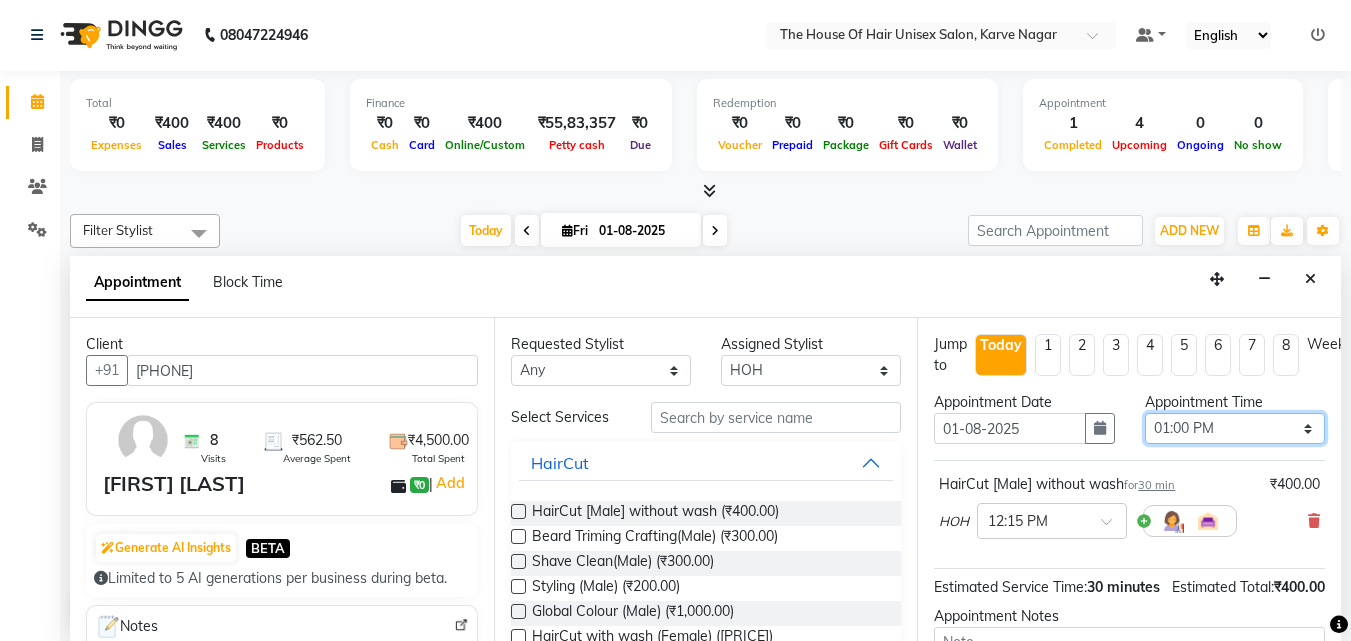 click on "Select 08:00 AM 08:15 AM 08:30 AM 08:45 AM 09:00 AM 09:15 AM 09:30 AM 09:45 AM 10:00 AM 10:15 AM 10:30 AM 10:45 AM 11:00 AM 11:15 AM 11:30 AM 11:45 AM 12:00 PM 12:15 PM 12:30 PM 12:45 PM 01:00 PM 01:15 PM 01:30 PM 01:45 PM 02:00 PM 02:15 PM 02:30 PM 02:45 PM 03:00 PM 03:15 PM 03:30 PM 03:45 PM 04:00 PM 04:15 PM 04:30 PM 04:45 PM 05:00 PM 05:15 PM 05:30 PM 05:45 PM 06:00 PM 06:15 PM 06:30 PM 06:45 PM 07:00 PM 07:15 PM 07:30 PM 07:45 PM 08:00 PM 08:15 PM 08:30 PM 08:45 PM 09:00 PM 09:15 PM 09:30 PM" at bounding box center (1235, 428) 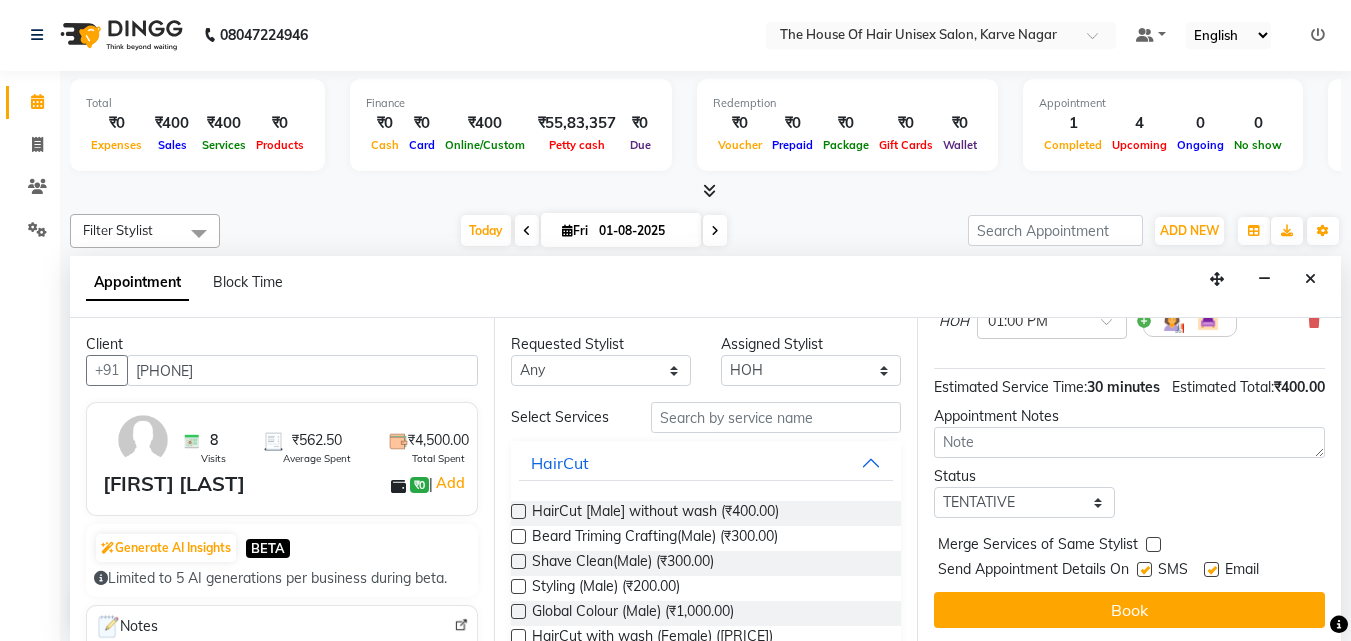 scroll, scrollTop: 239, scrollLeft: 0, axis: vertical 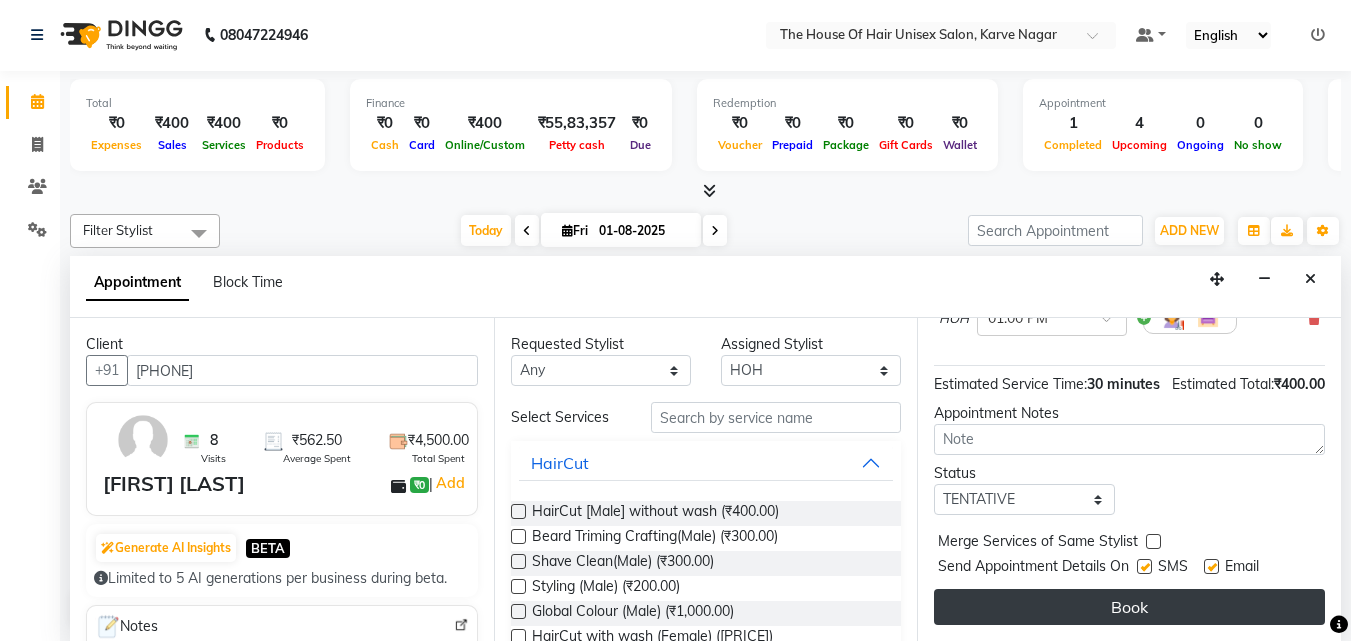 click on "Book" at bounding box center [1129, 607] 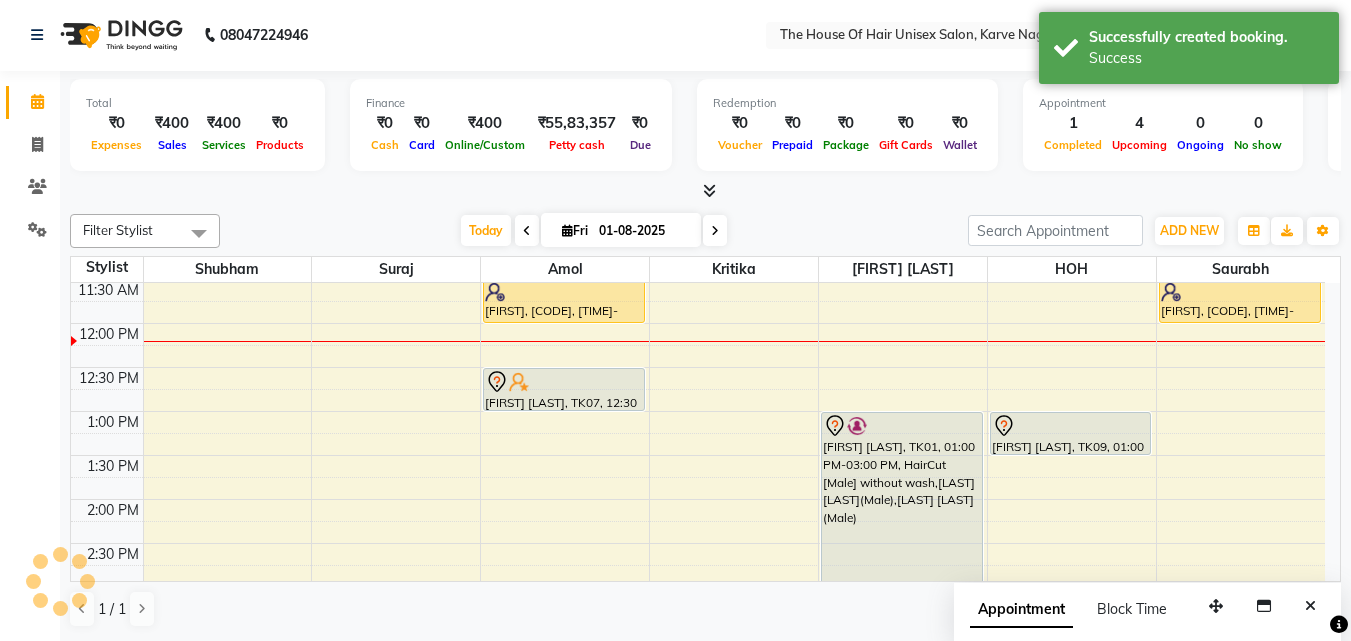 scroll, scrollTop: 0, scrollLeft: 0, axis: both 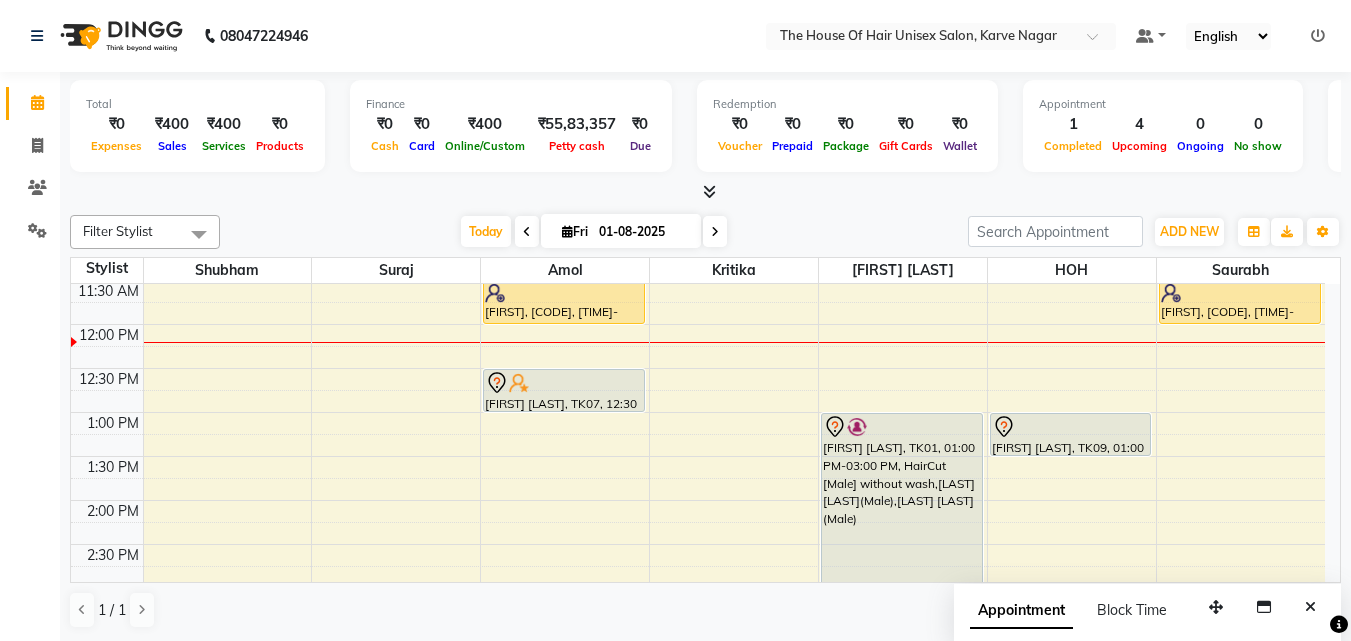 click at bounding box center [715, 232] 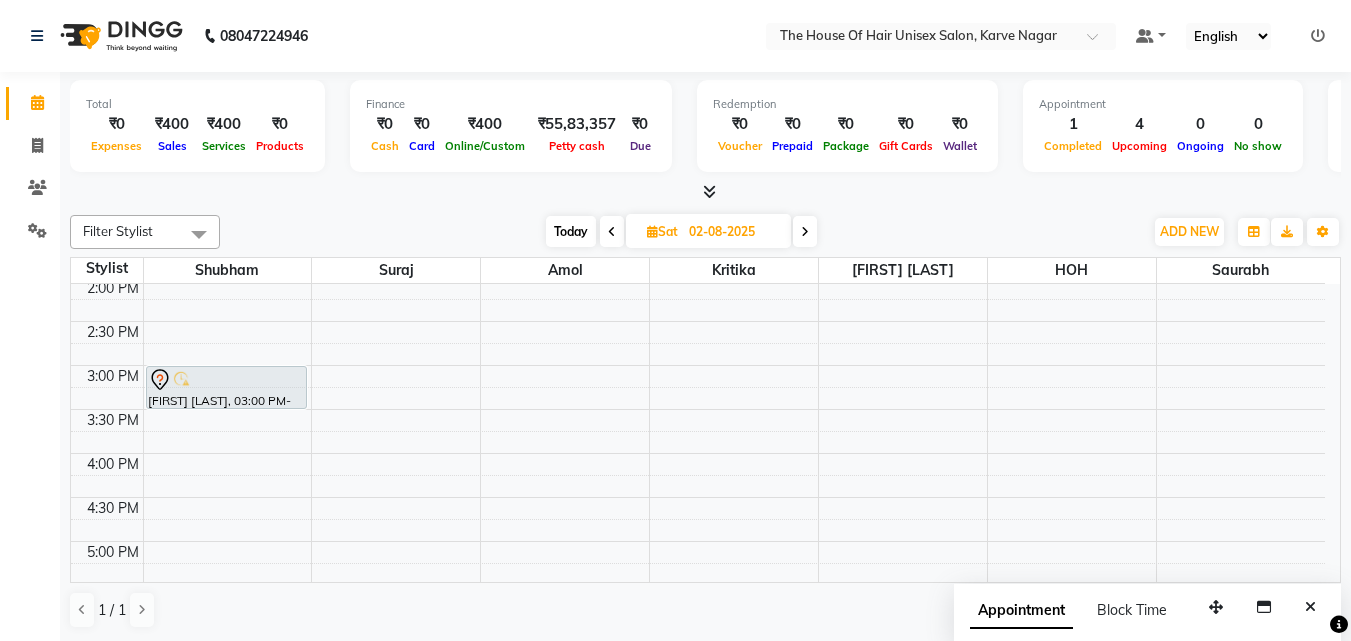 scroll, scrollTop: 620, scrollLeft: 0, axis: vertical 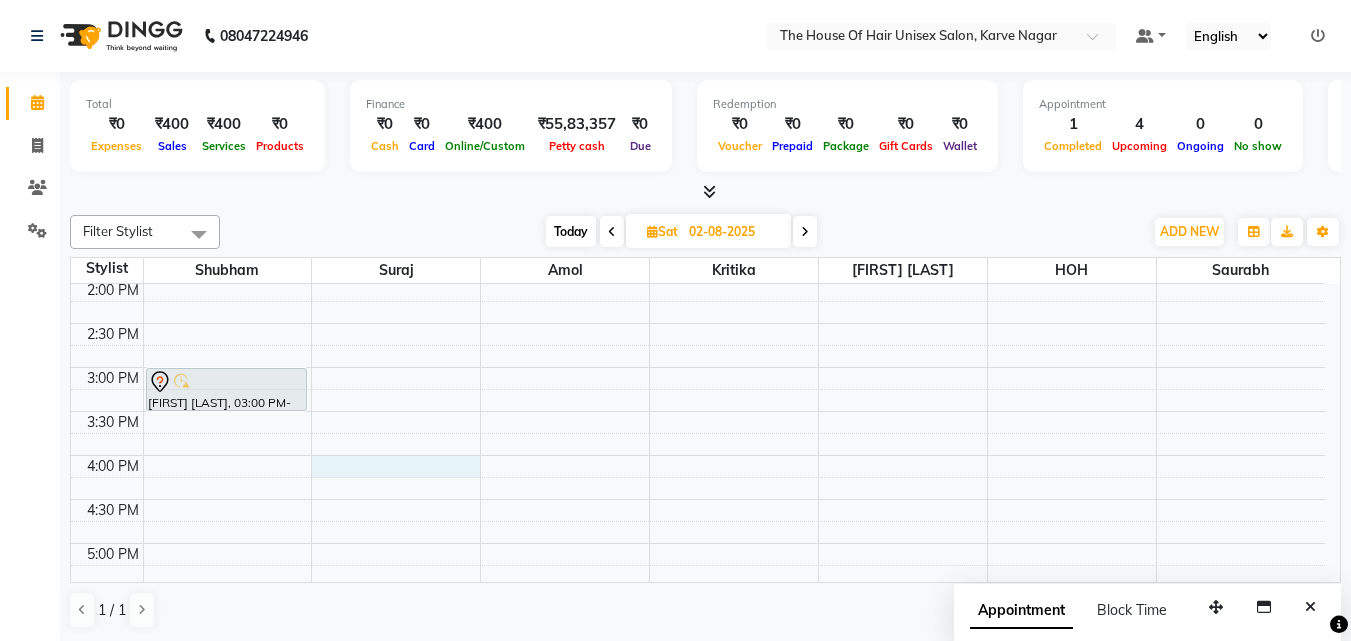 click on "7:00 AM 7:30 AM 8:00 AM 8:30 AM 9:00 AM 9:30 AM 10:00 AM 10:30 AM 11:00 AM 11:30 AM 12:00 PM 12:30 PM 1:00 PM 1:30 PM 2:00 PM 2:30 PM 3:00 PM 3:30 PM 4:00 PM 4:30 PM 5:00 PM 5:30 PM 6:00 PM 6:30 PM 7:00 PM 7:30 PM 8:00 PM 8:30 PM 9:00 PM 9:30 PM             pratham gokhale, 03:00 PM-03:30 PM, Haircut by Shubham (Male)             Prashant Khandagale, 11:30 AM-12:00 PM, Haircut without wash (female)" at bounding box center [698, 323] 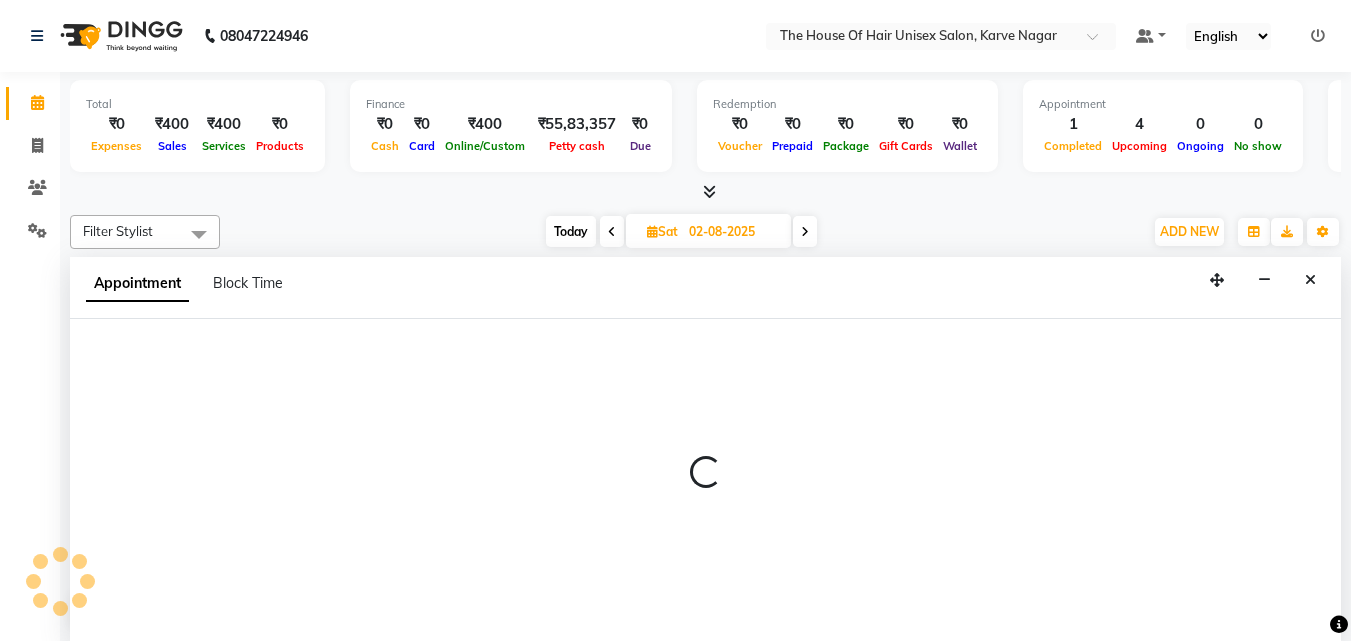 scroll, scrollTop: 1, scrollLeft: 0, axis: vertical 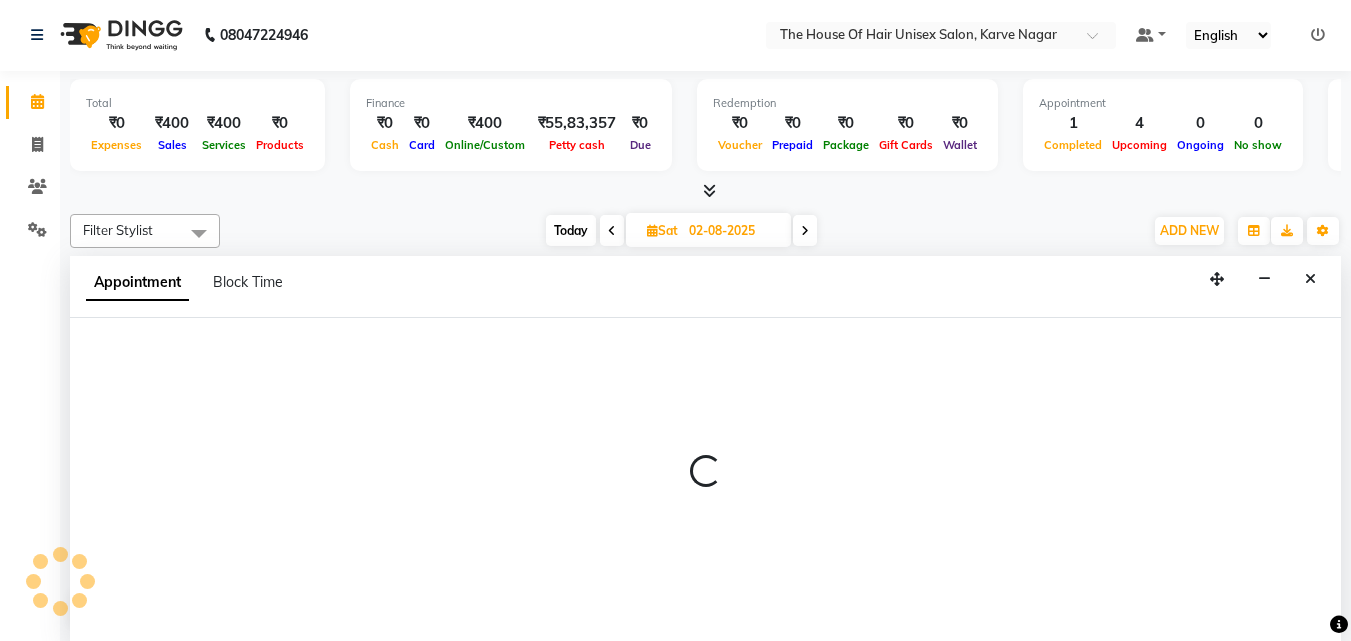 select on "[PHONE]" 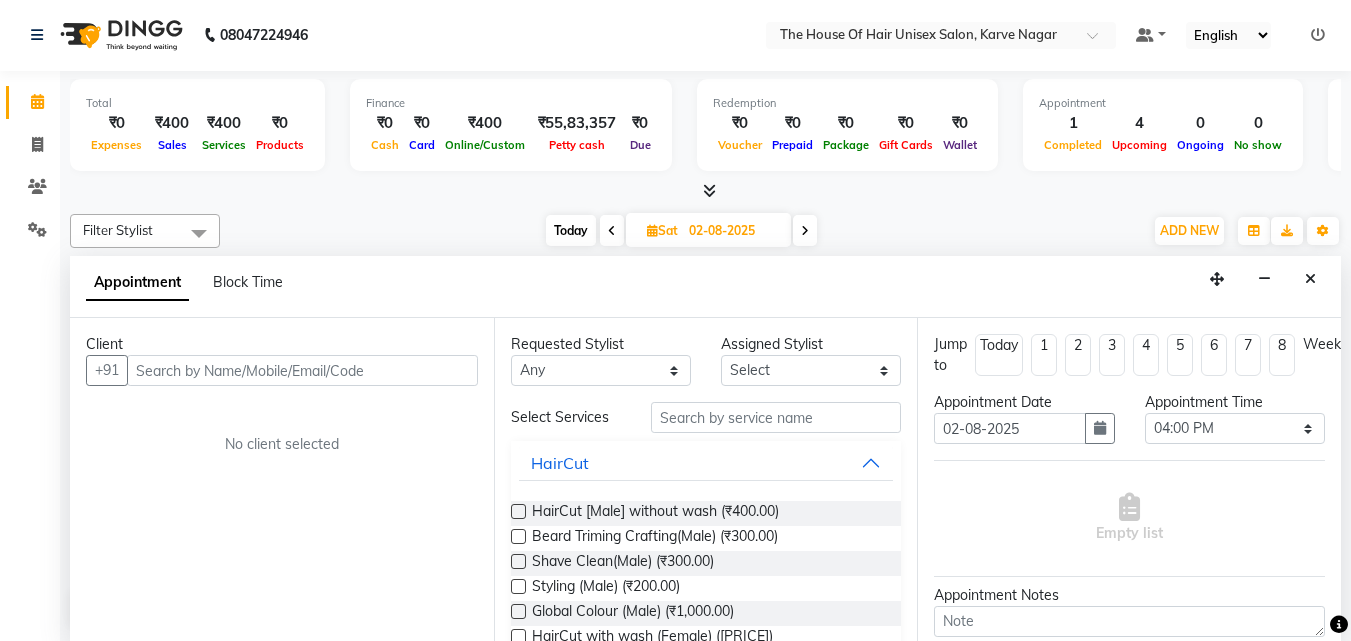 click at bounding box center [302, 370] 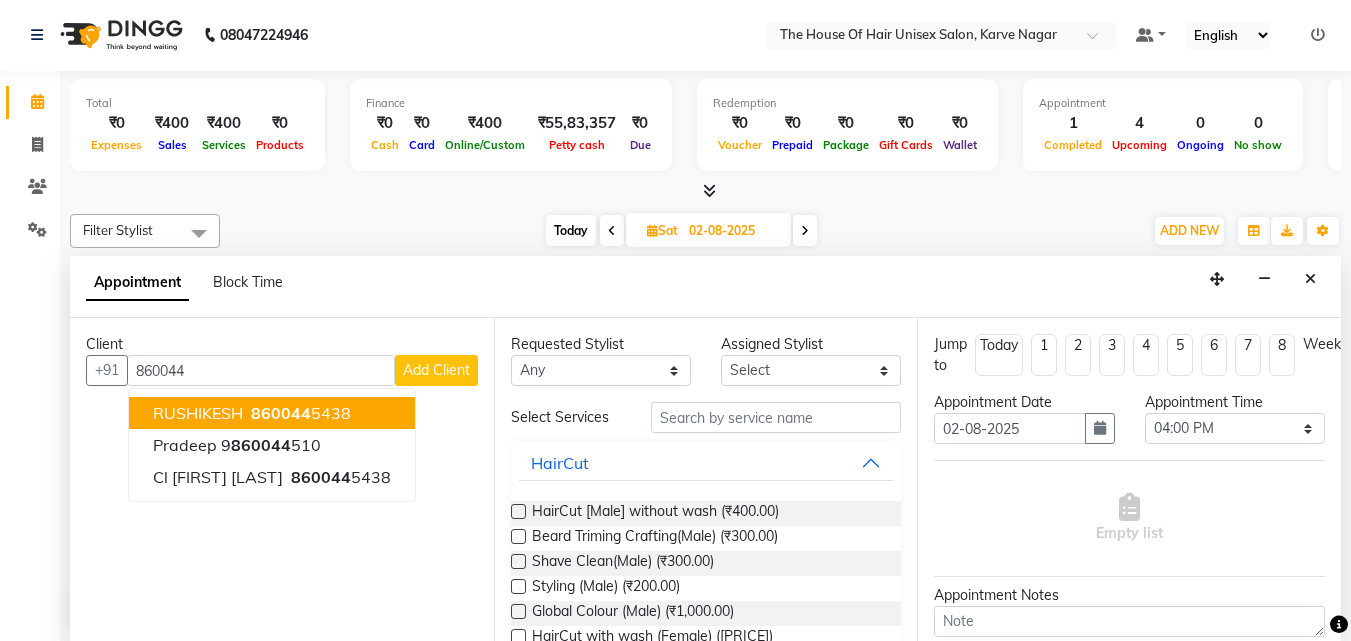 click on "860044" at bounding box center [281, 413] 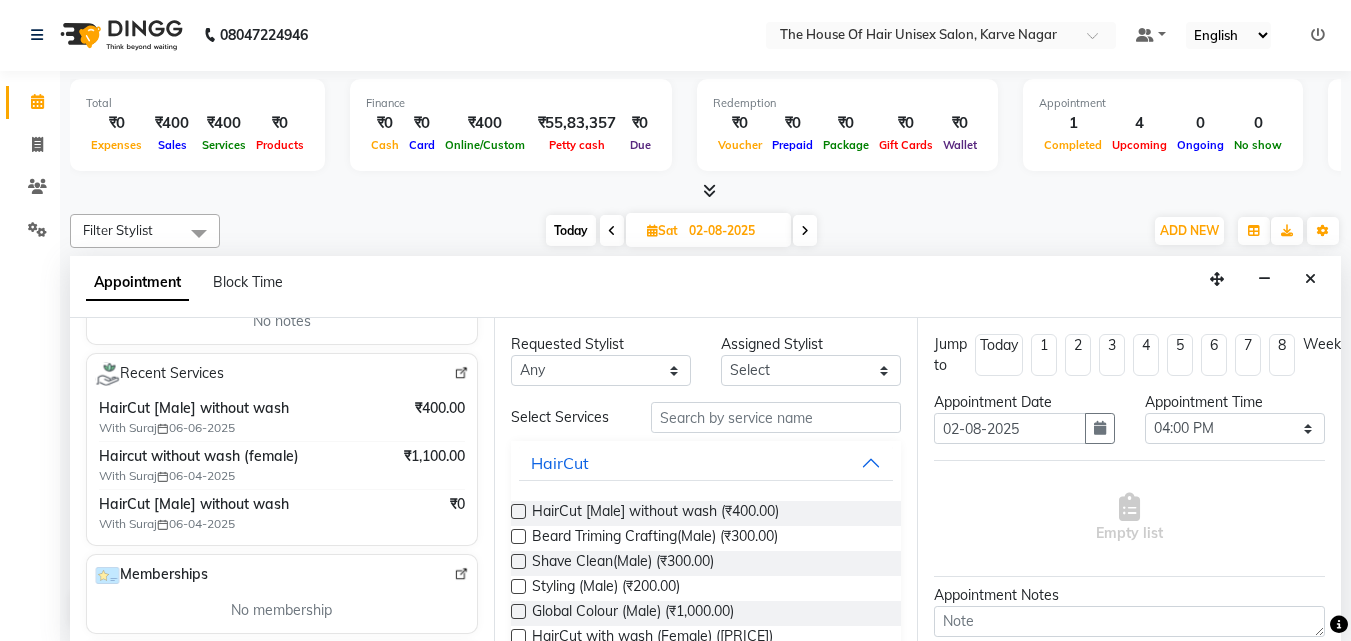 scroll, scrollTop: 334, scrollLeft: 0, axis: vertical 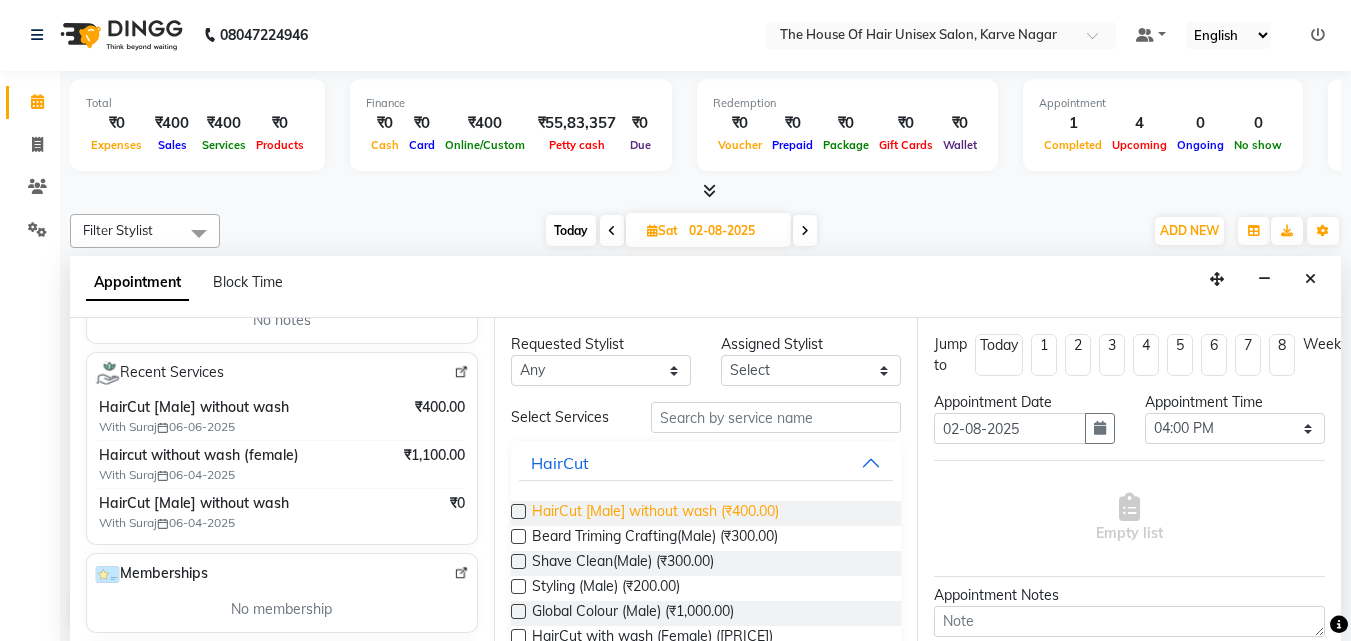type on "[PHONE]" 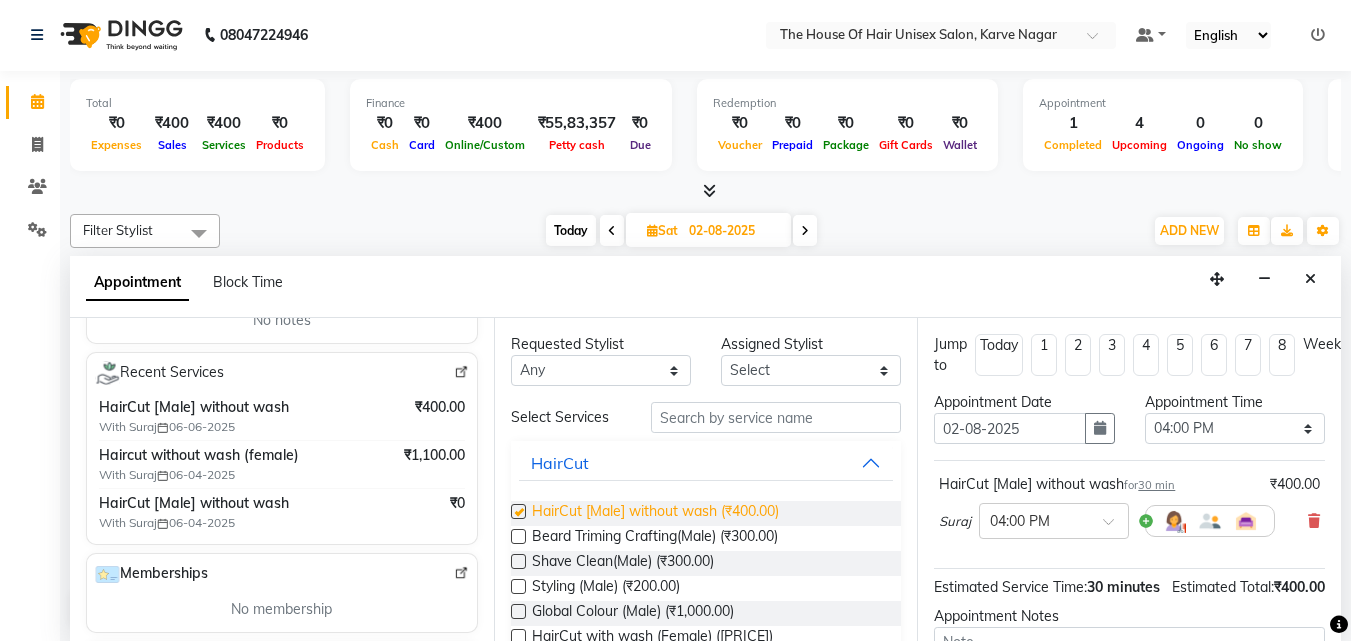 checkbox on "false" 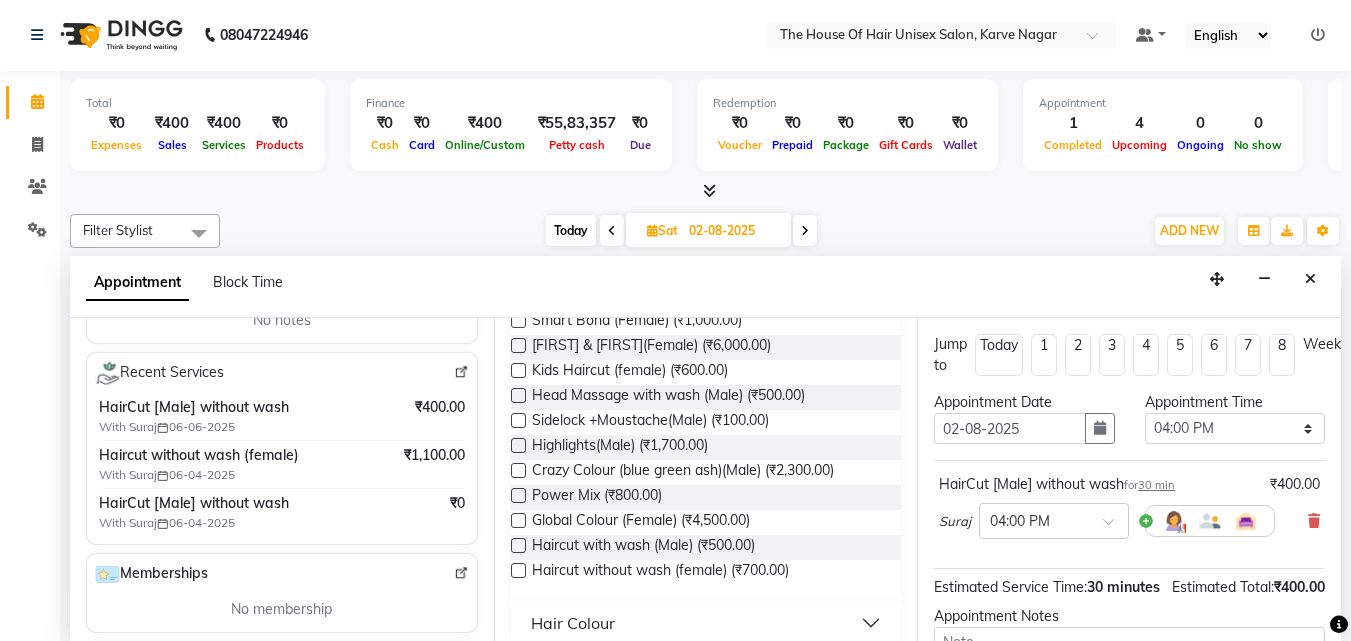 scroll, scrollTop: 825, scrollLeft: 0, axis: vertical 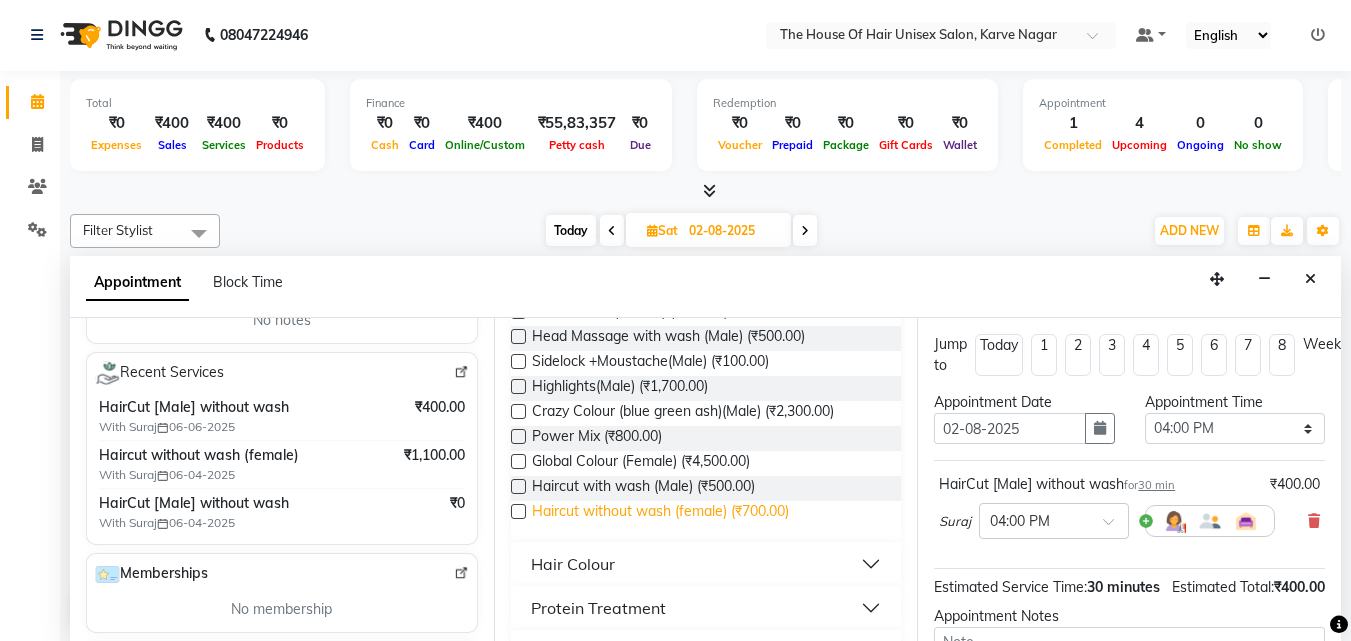 click on "Haircut without wash (female) (₹700.00)" at bounding box center [660, 513] 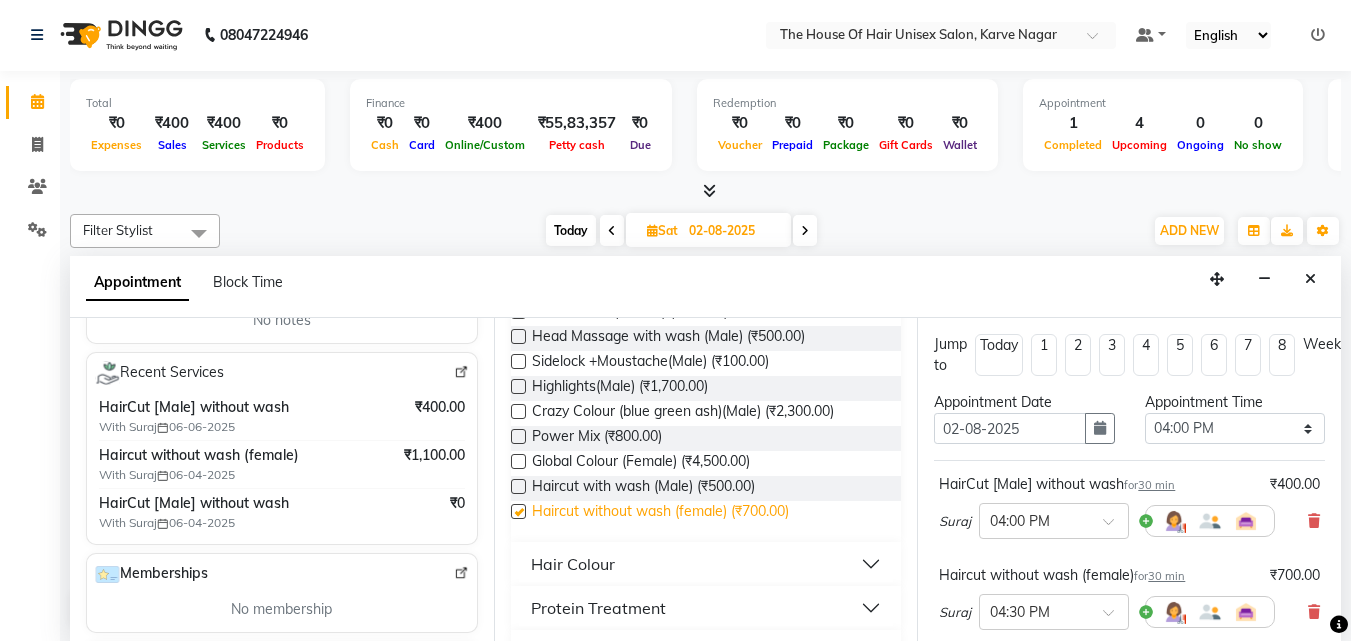 checkbox on "false" 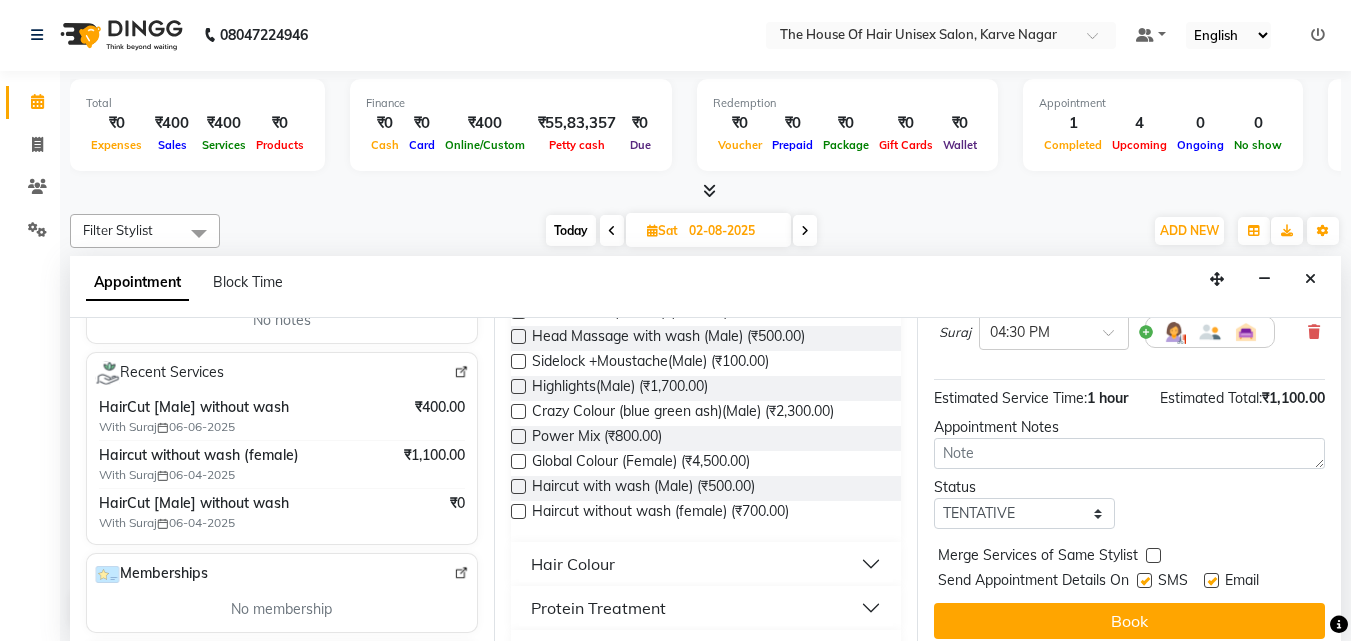 scroll, scrollTop: 309, scrollLeft: 0, axis: vertical 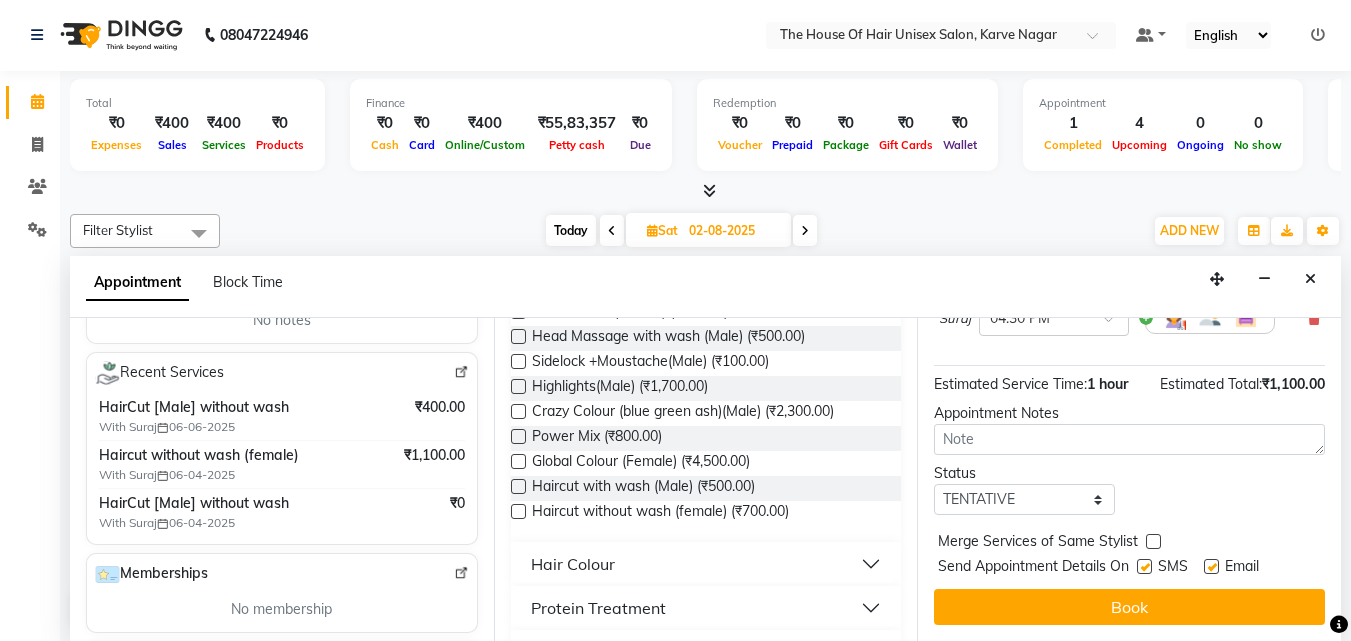 click at bounding box center [1153, 541] 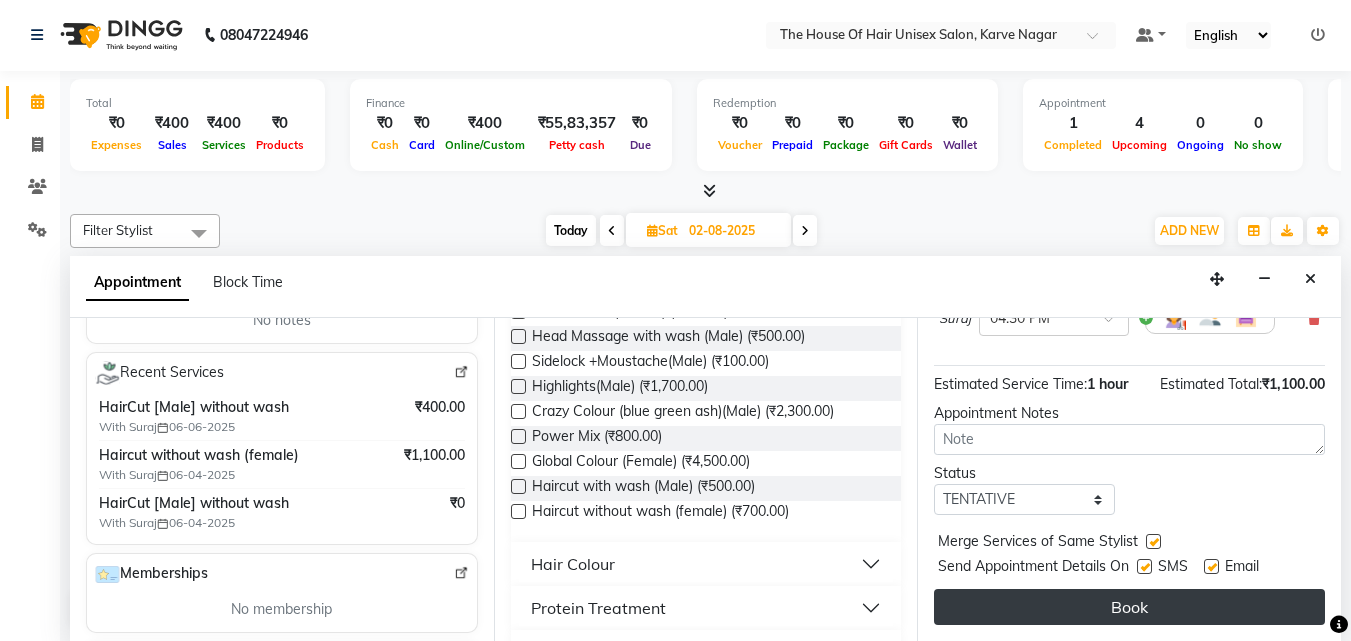 click on "Book" at bounding box center [1129, 607] 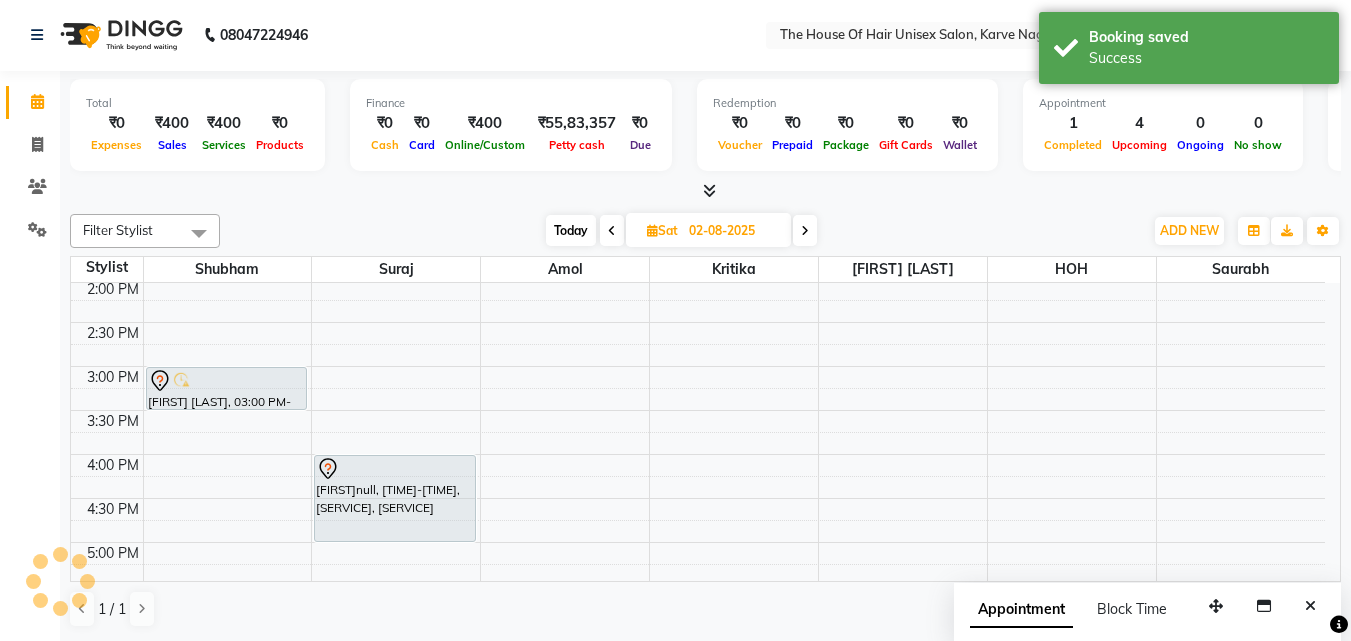 scroll, scrollTop: 0, scrollLeft: 0, axis: both 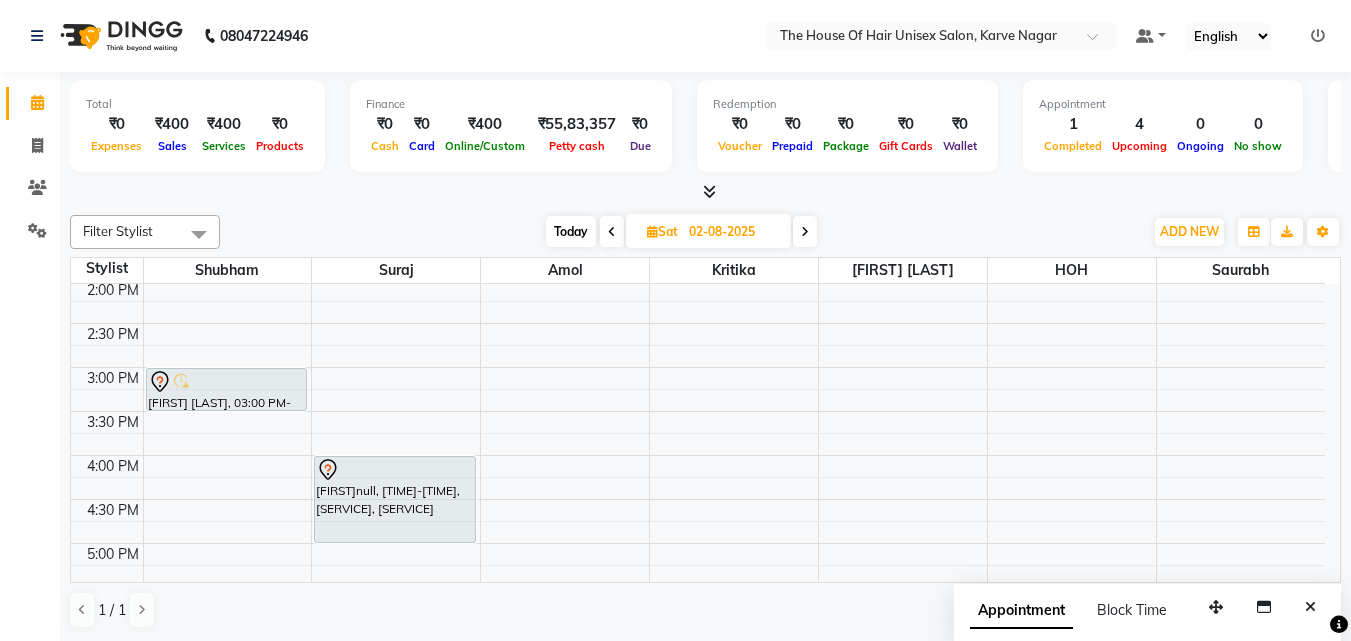 click on "Today" at bounding box center (571, 231) 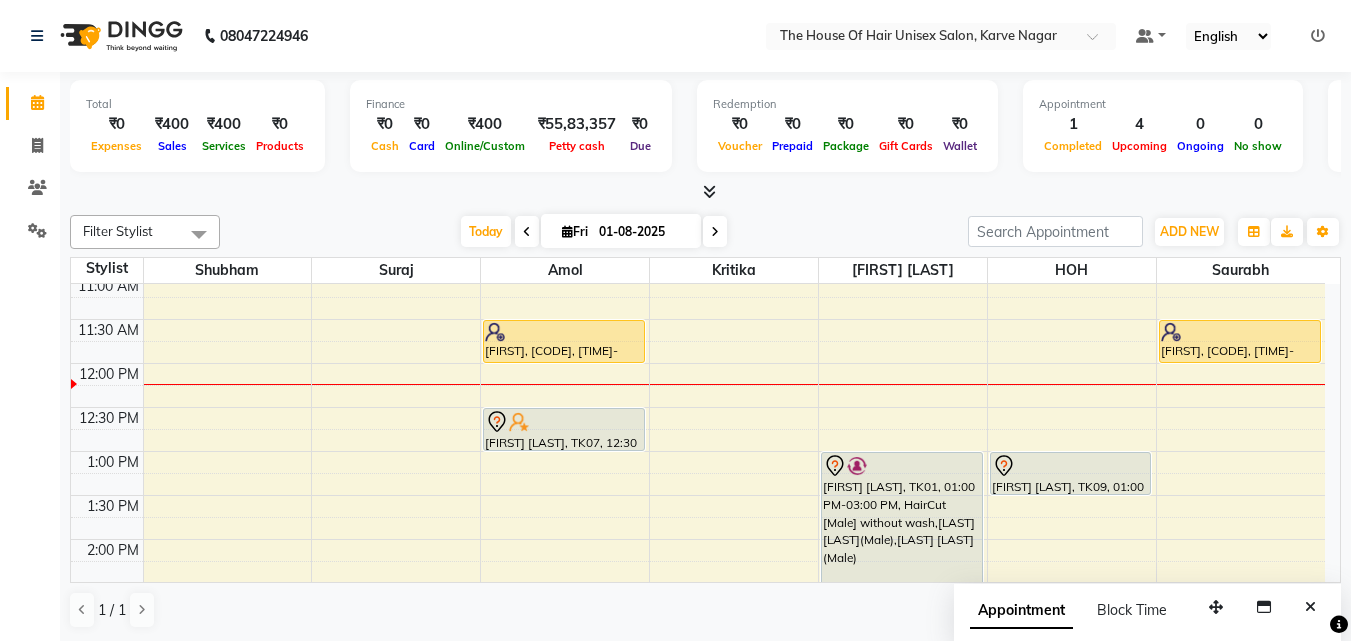 scroll, scrollTop: 324, scrollLeft: 0, axis: vertical 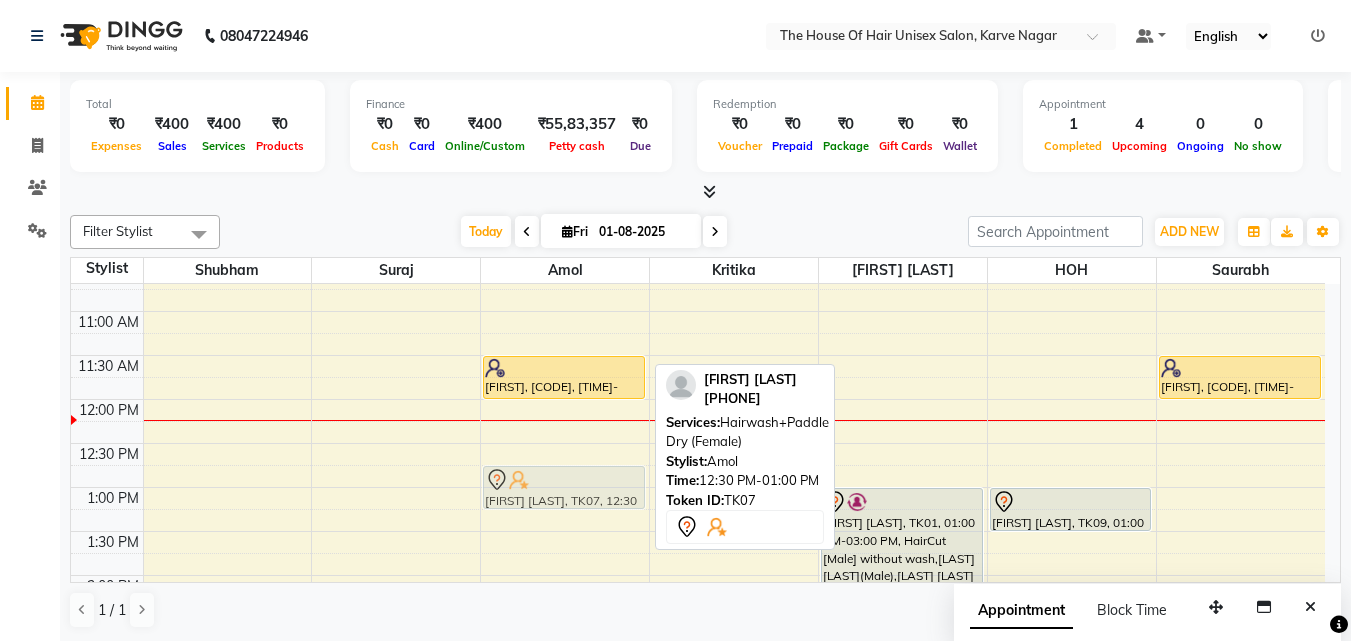 drag, startPoint x: 560, startPoint y: 468, endPoint x: 563, endPoint y: 487, distance: 19.235384 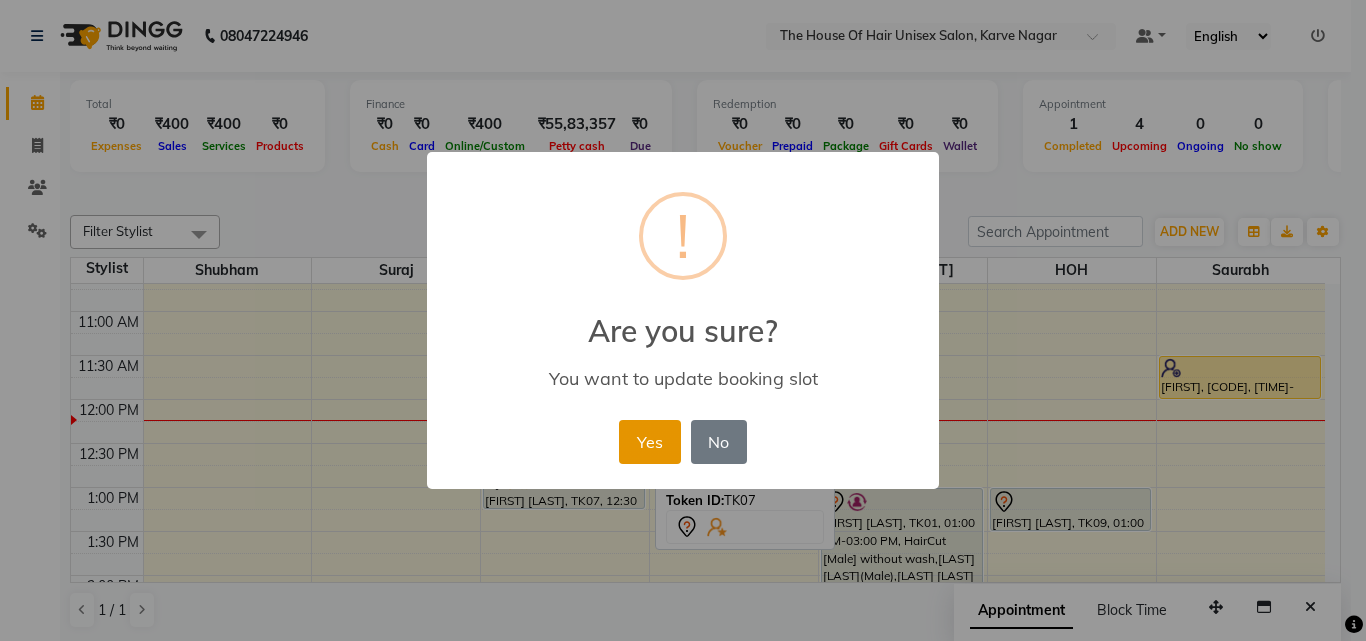 click on "Yes" at bounding box center (649, 442) 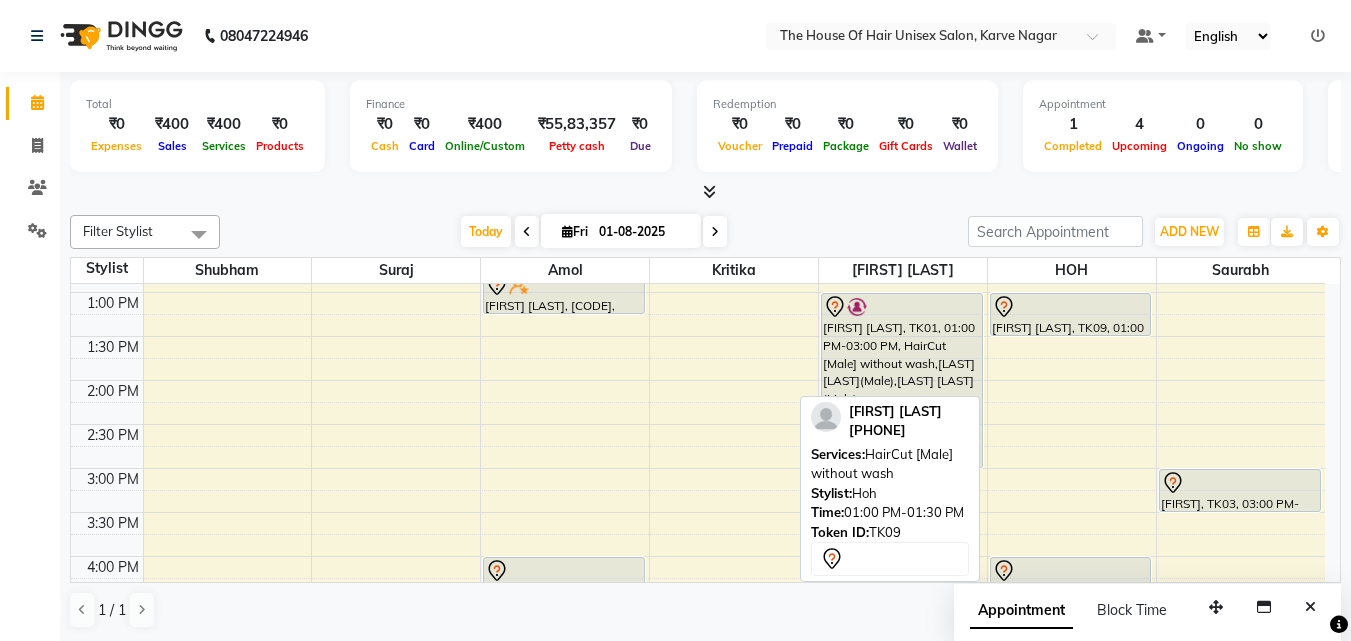 scroll, scrollTop: 520, scrollLeft: 0, axis: vertical 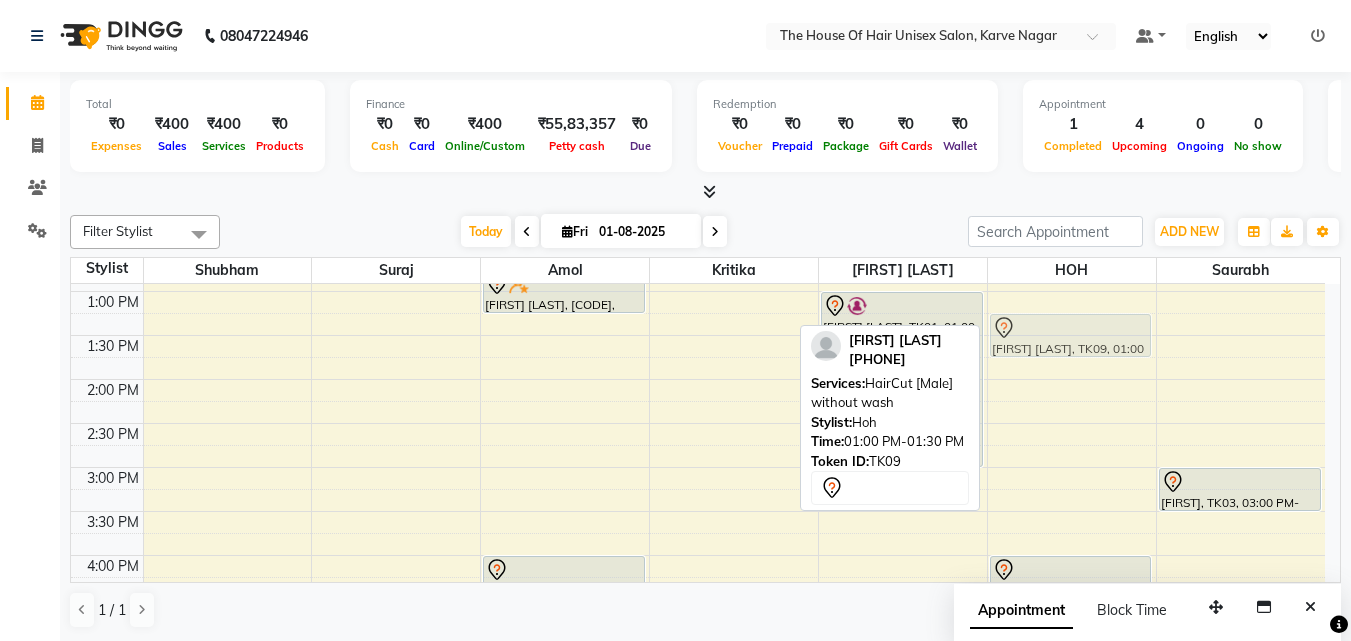 drag, startPoint x: 1088, startPoint y: 321, endPoint x: 1089, endPoint y: 352, distance: 31.016125 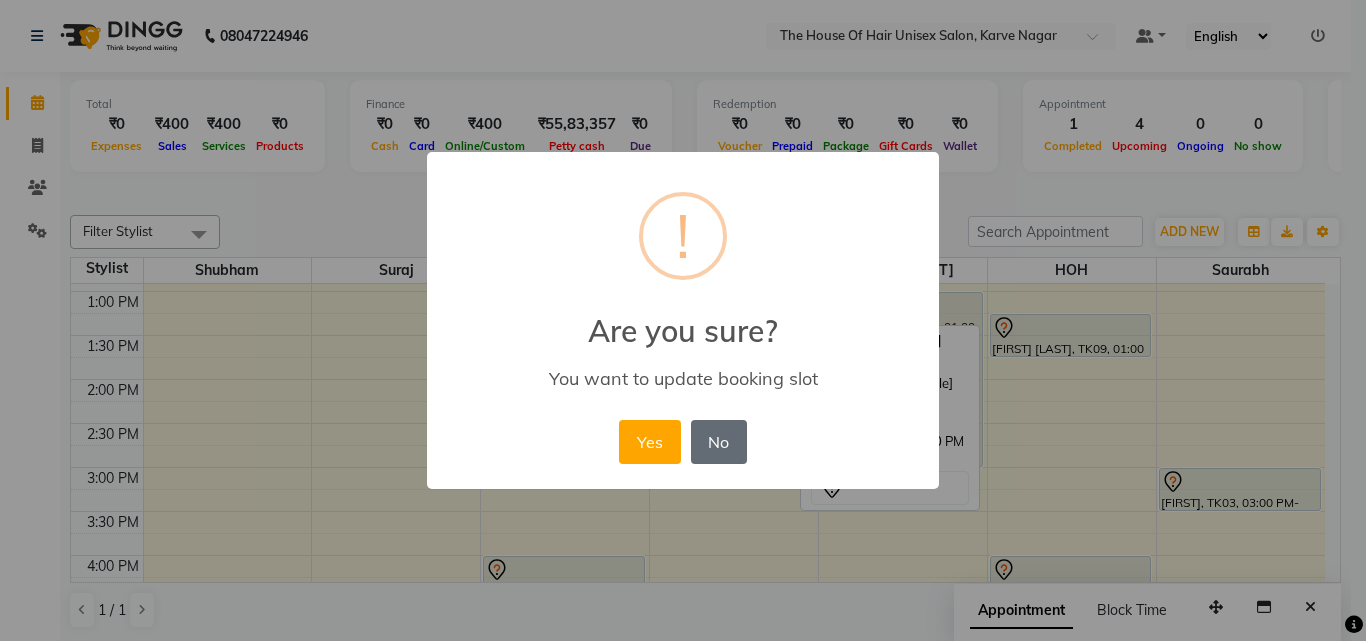 click on "No" at bounding box center (719, 442) 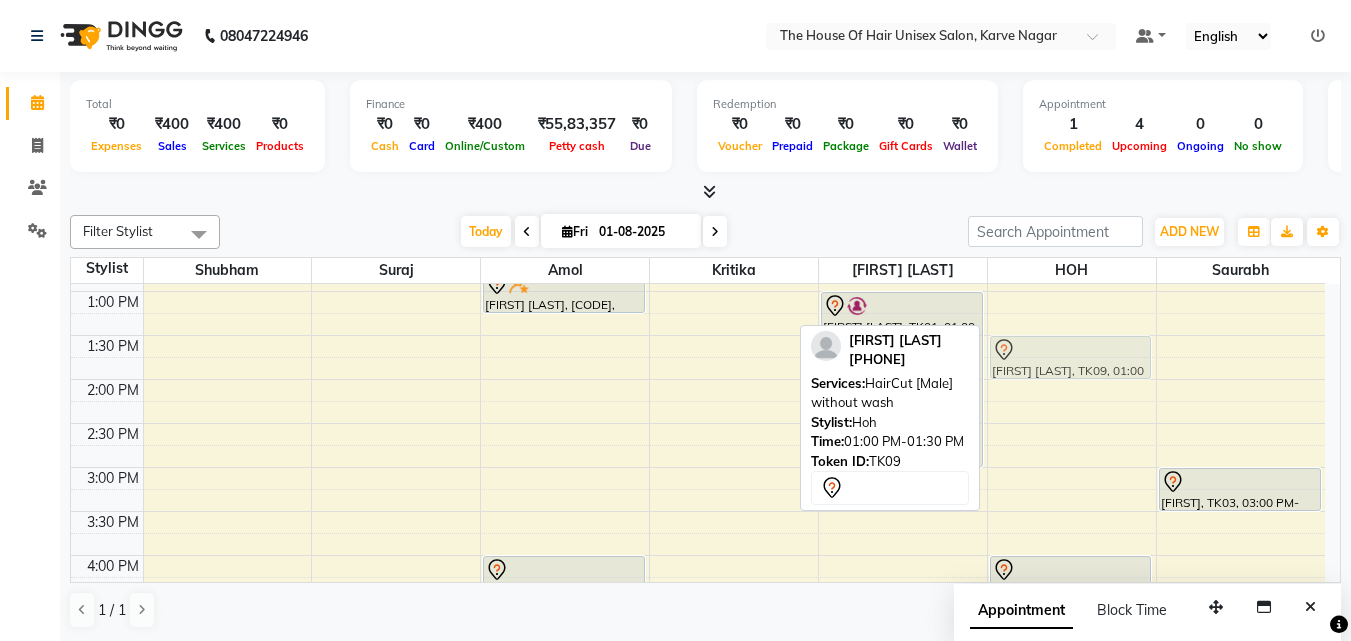 drag, startPoint x: 1101, startPoint y: 310, endPoint x: 1108, endPoint y: 349, distance: 39.623226 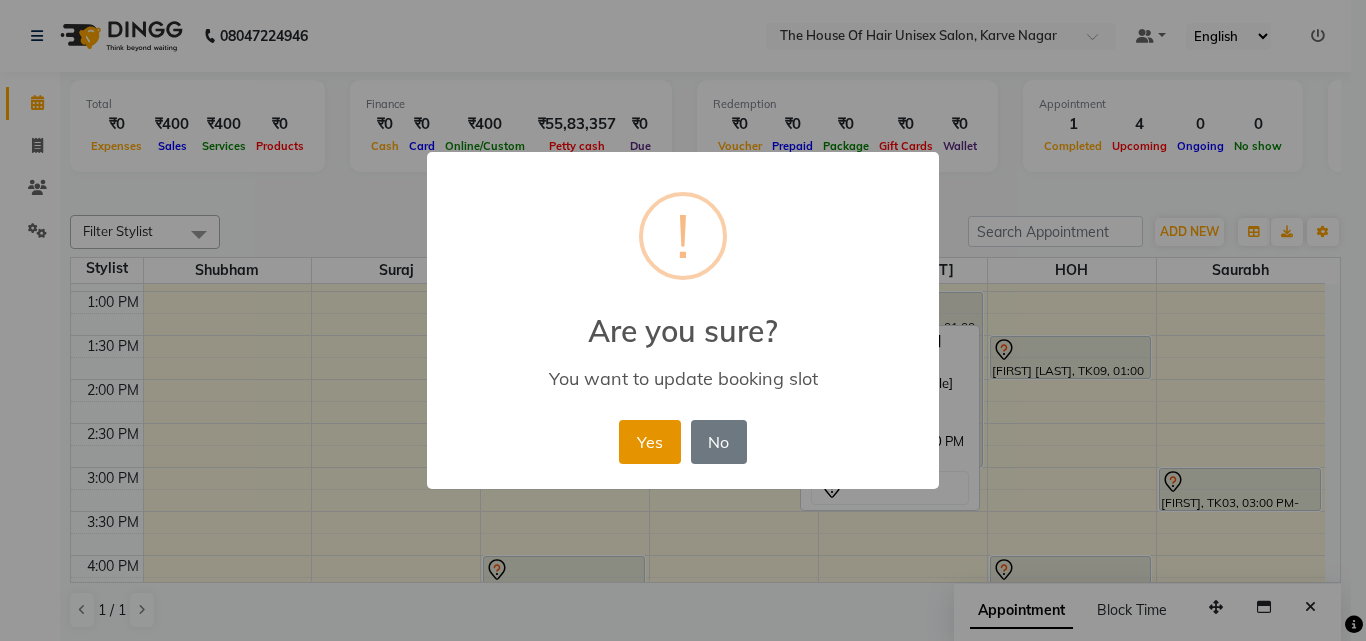 click on "Yes" at bounding box center (649, 442) 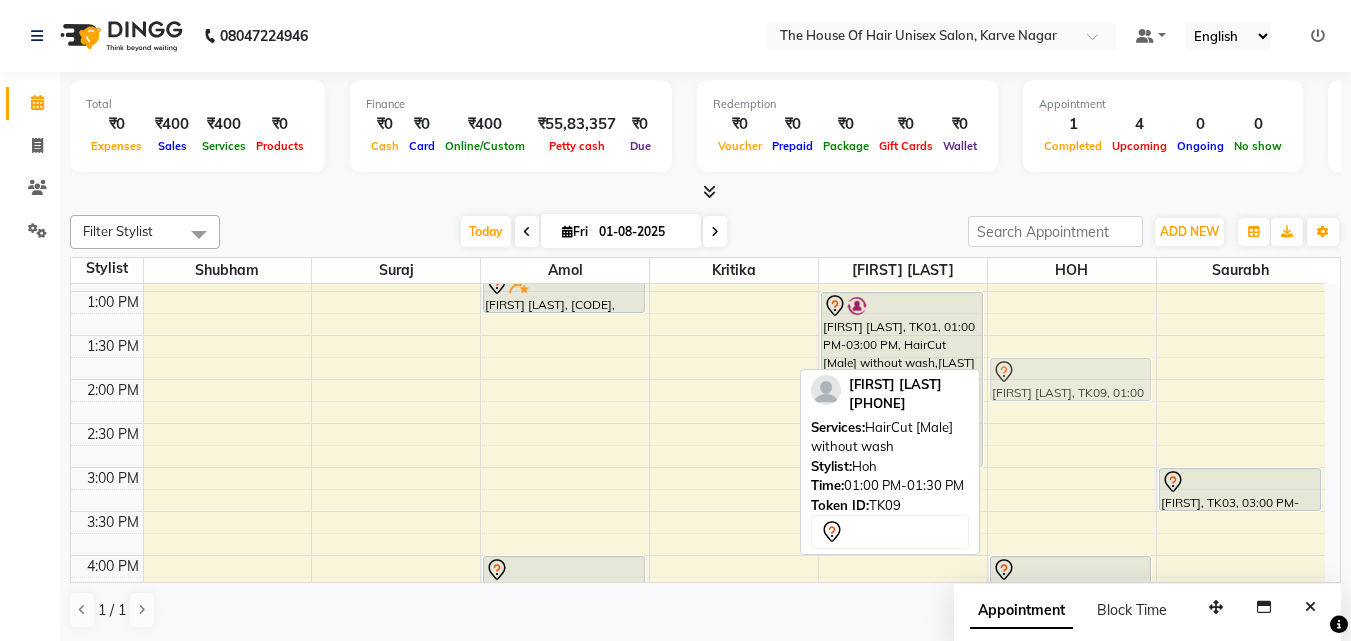 drag, startPoint x: 1022, startPoint y: 357, endPoint x: 1029, endPoint y: 389, distance: 32.75668 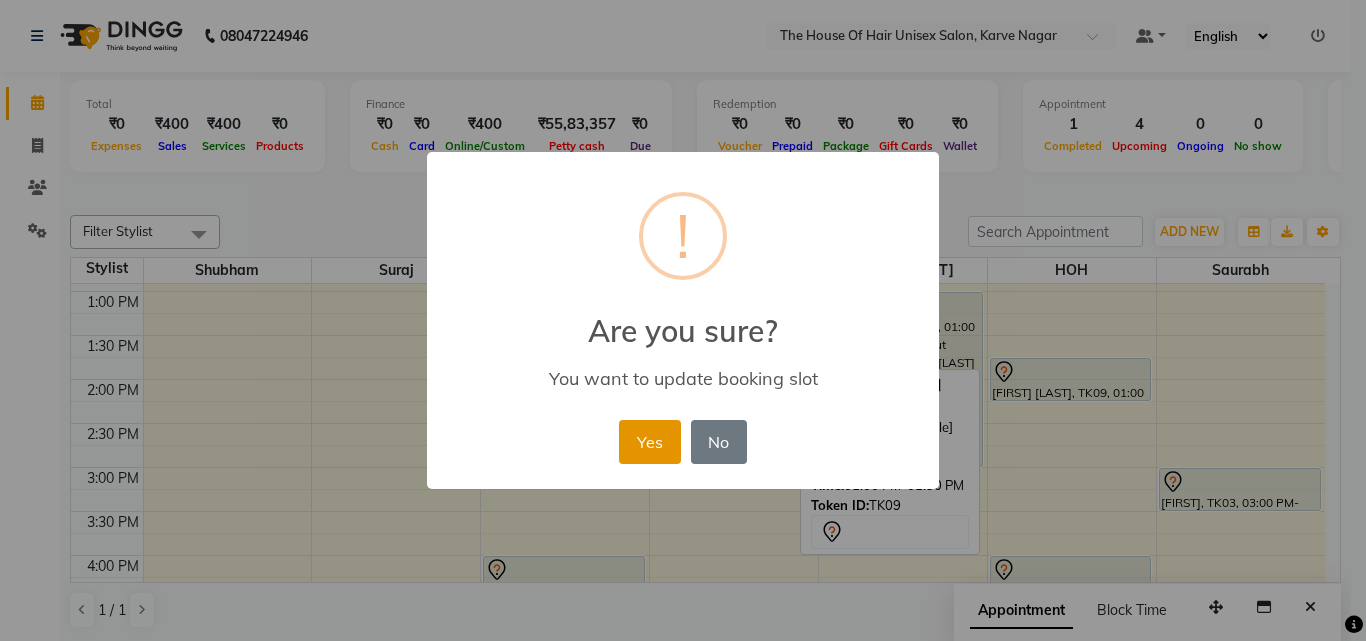 click on "Yes" at bounding box center [649, 442] 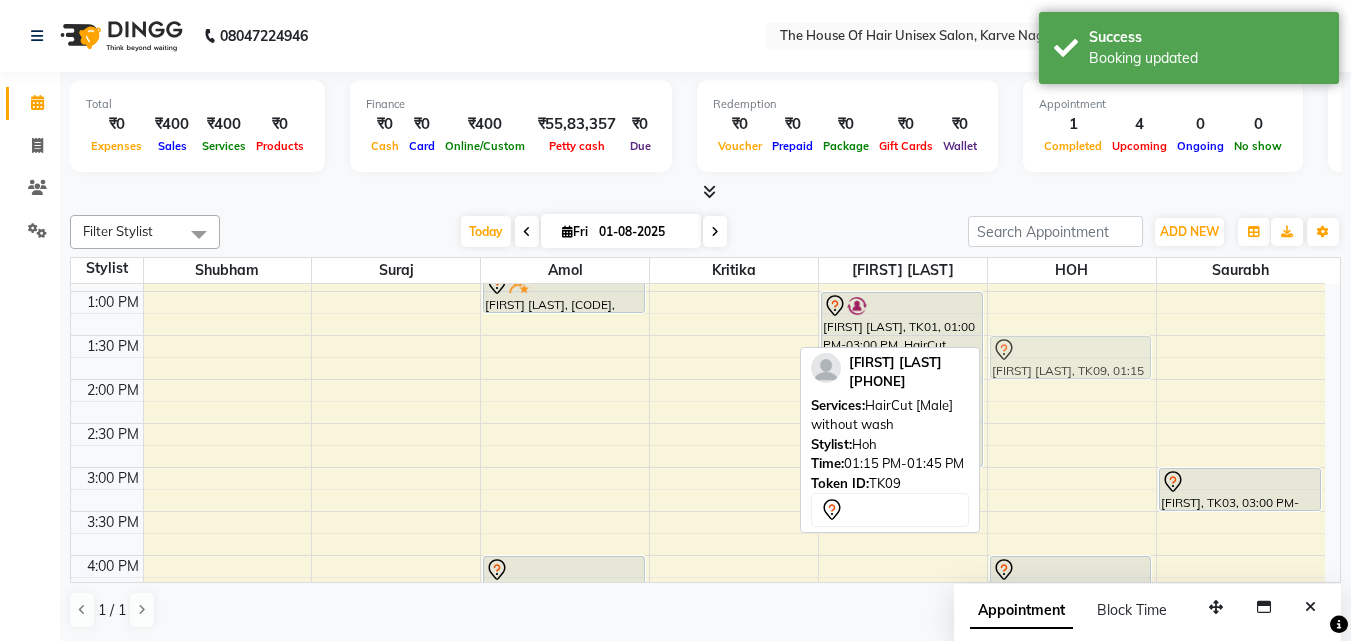 drag, startPoint x: 1025, startPoint y: 338, endPoint x: 1027, endPoint y: 351, distance: 13.152946 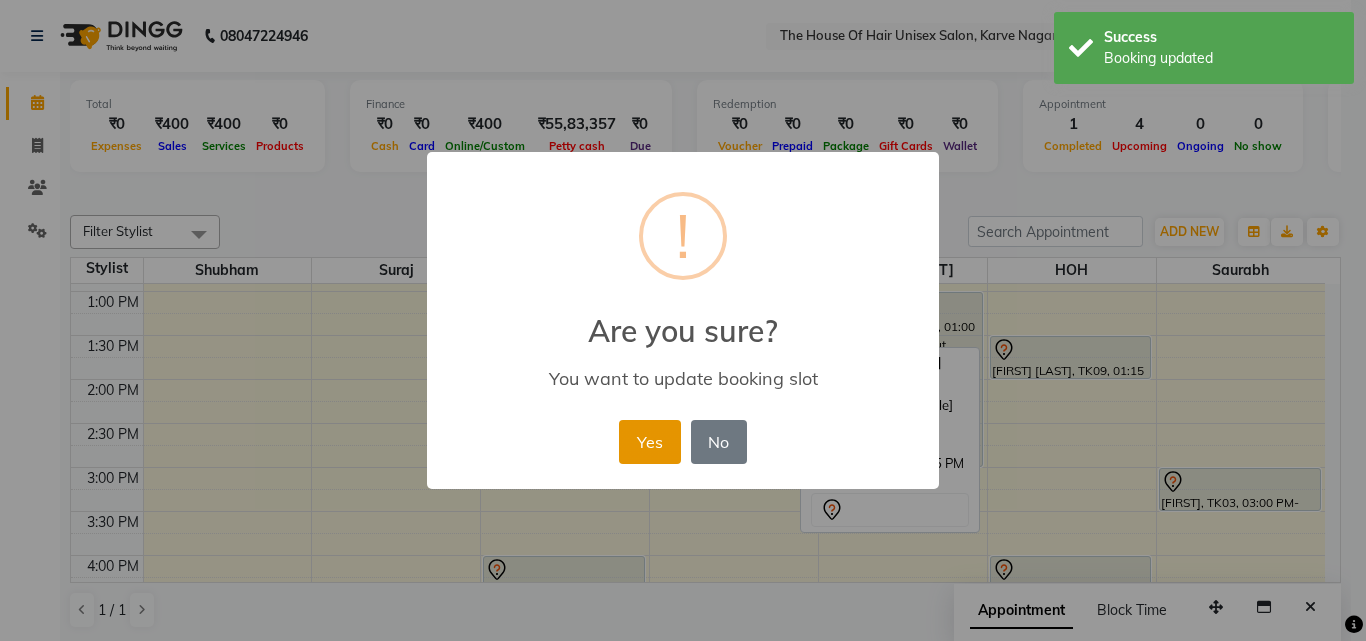 click on "Yes" at bounding box center [649, 442] 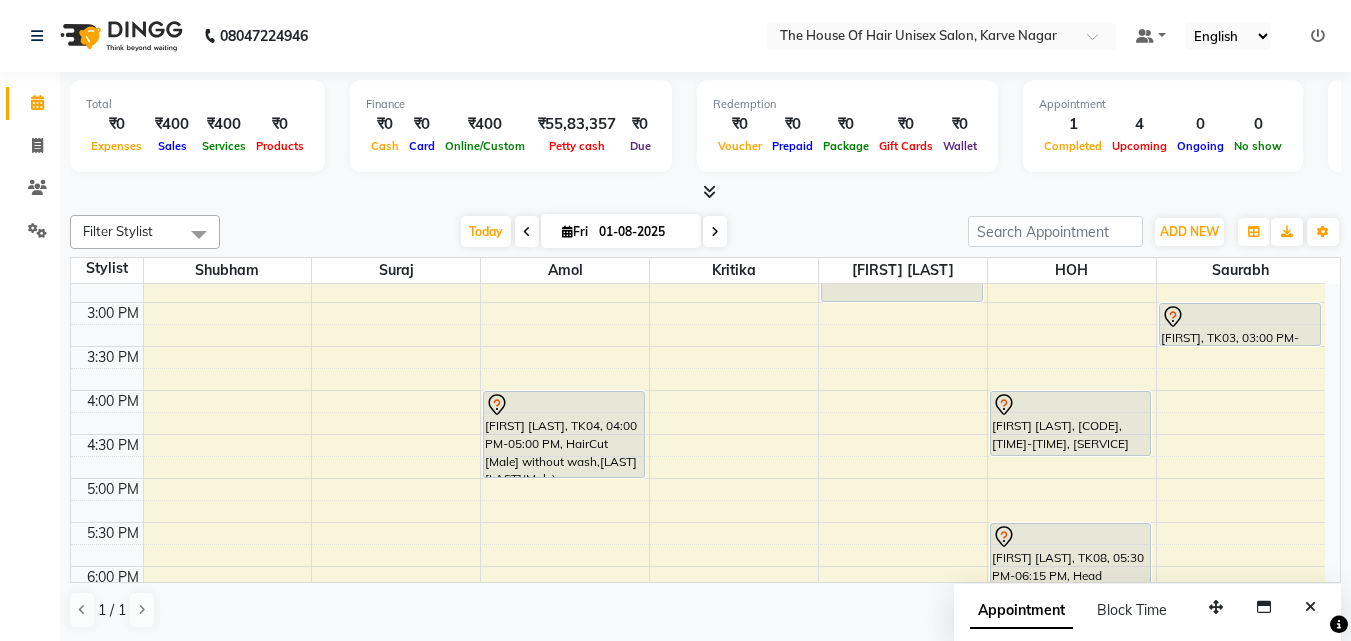 scroll, scrollTop: 689, scrollLeft: 0, axis: vertical 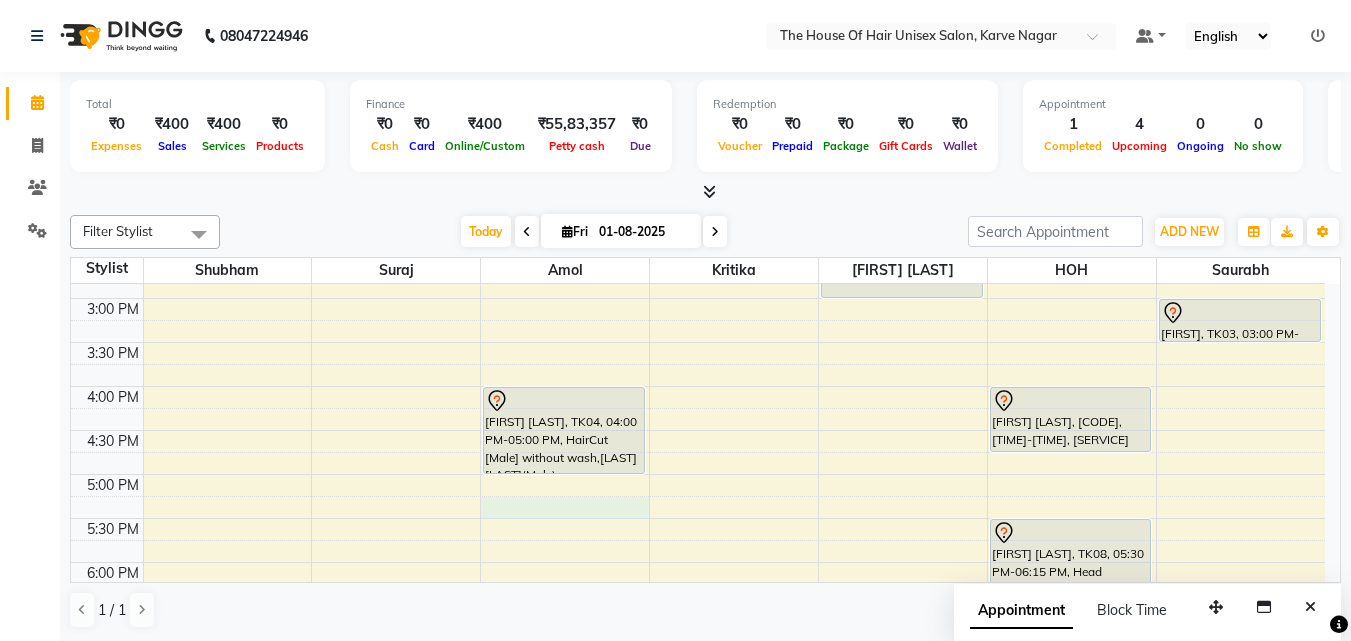 click on "7:00 AM 7:30 AM 8:00 AM 8:30 AM 9:00 AM 9:30 AM 10:00 AM 10:30 AM 11:00 AM 11:30 AM 12:00 PM 12:30 PM 1:00 PM 1:30 PM 2:00 PM 2:30 PM 3:00 PM 3:30 PM 4:00 PM 4:30 PM 5:00 PM 5:30 PM 6:00 PM 6:30 PM 7:00 PM 7:30 PM 8:00 PM 8:30 PM 9:00 PM 9:30 PM     VIRAJ PAREKH, TK02, 10:00 AM-10:30 AM, HairCut [Male] without wash     Aaditya, TK06, 11:30 AM-12:00 PM, HairCut [Male] without wash             shruti joshi, TK07, 12:45 PM-01:15 PM, Hairwash+Paddle Dry (Female)             Abhay Kunjir, TK04, 04:00 PM-05:00 PM, HairCut [Male] without wash,Beard Triming Crafting(Male)             atharv pawar, TK01, 01:00 PM-03:00 PM, HairCut [Male] without wash,Beard Triming Crafting(Male),Global Colour (Male)             ganesh jadhwar, TK09, 01:30 PM-02:00 PM, HairCut [Male] without wash             Abhay Kunjir, TK05, 04:00 PM-04:45 PM, HairCut with wash (Female)             sayali Pendharkar, TK08, 05:30 PM-06:15 PM, Head Massage with wash (Female)     Aaditya, TK06, 11:30 AM-12:00 PM, HairCut [Male] without wash" at bounding box center (698, 254) 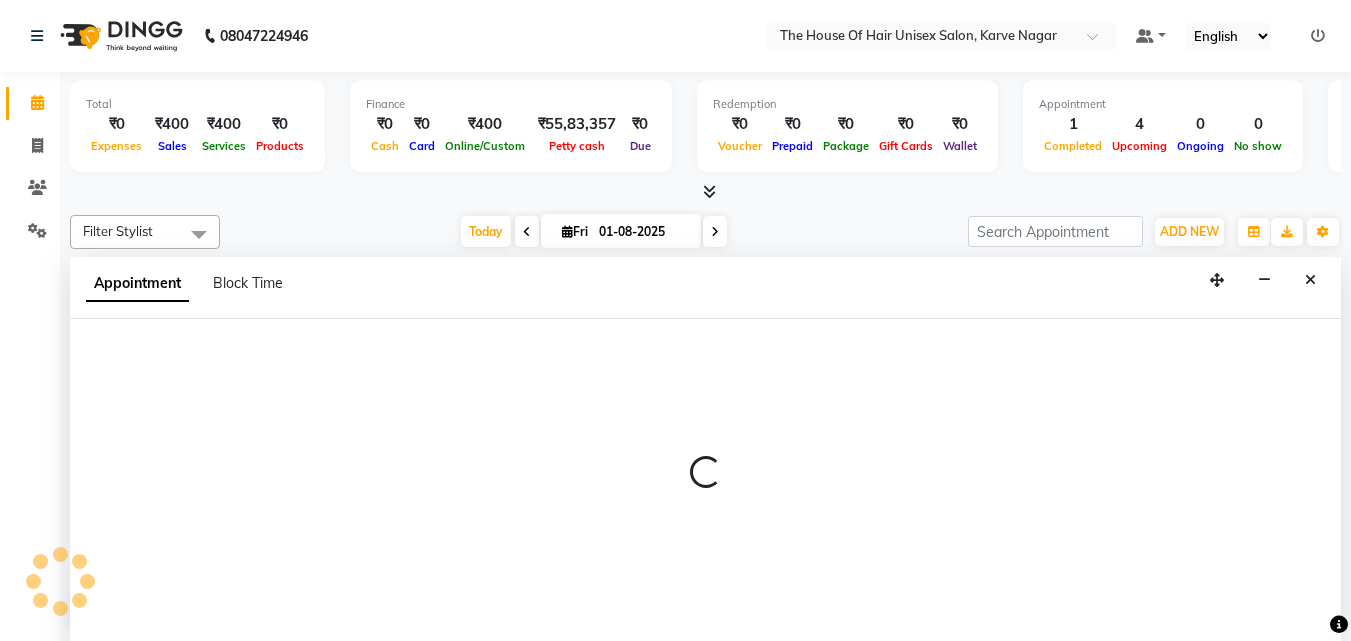 scroll, scrollTop: 1, scrollLeft: 0, axis: vertical 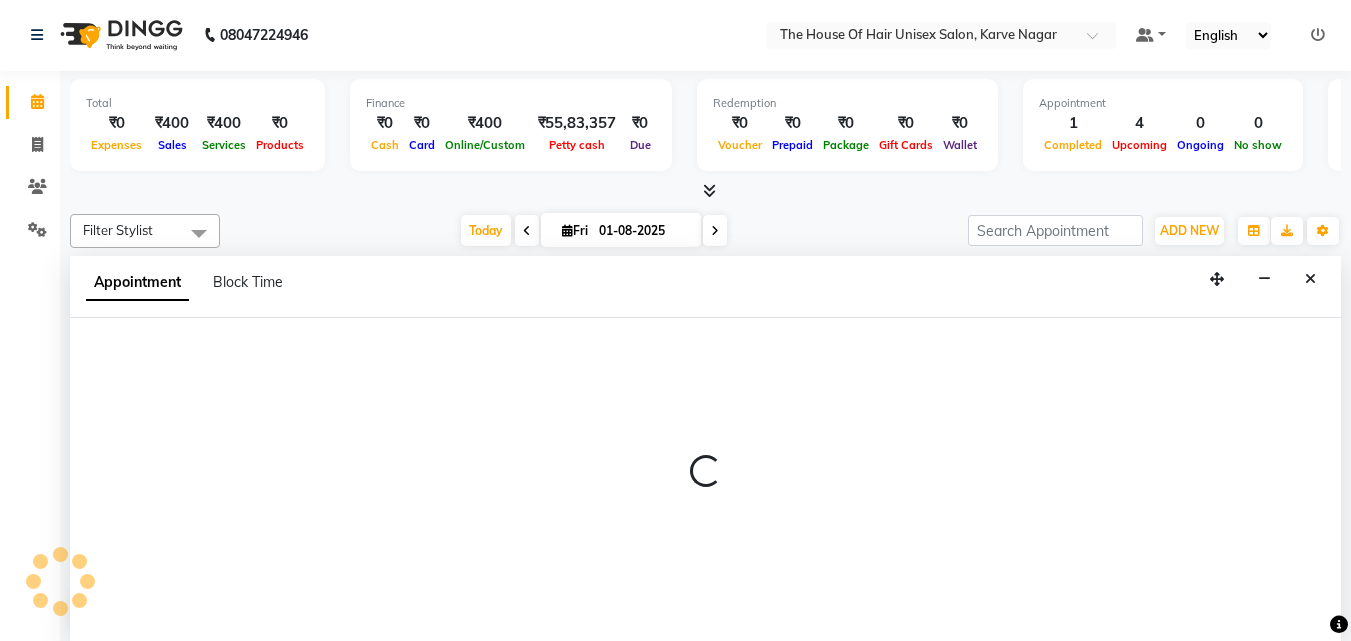 select on "13497" 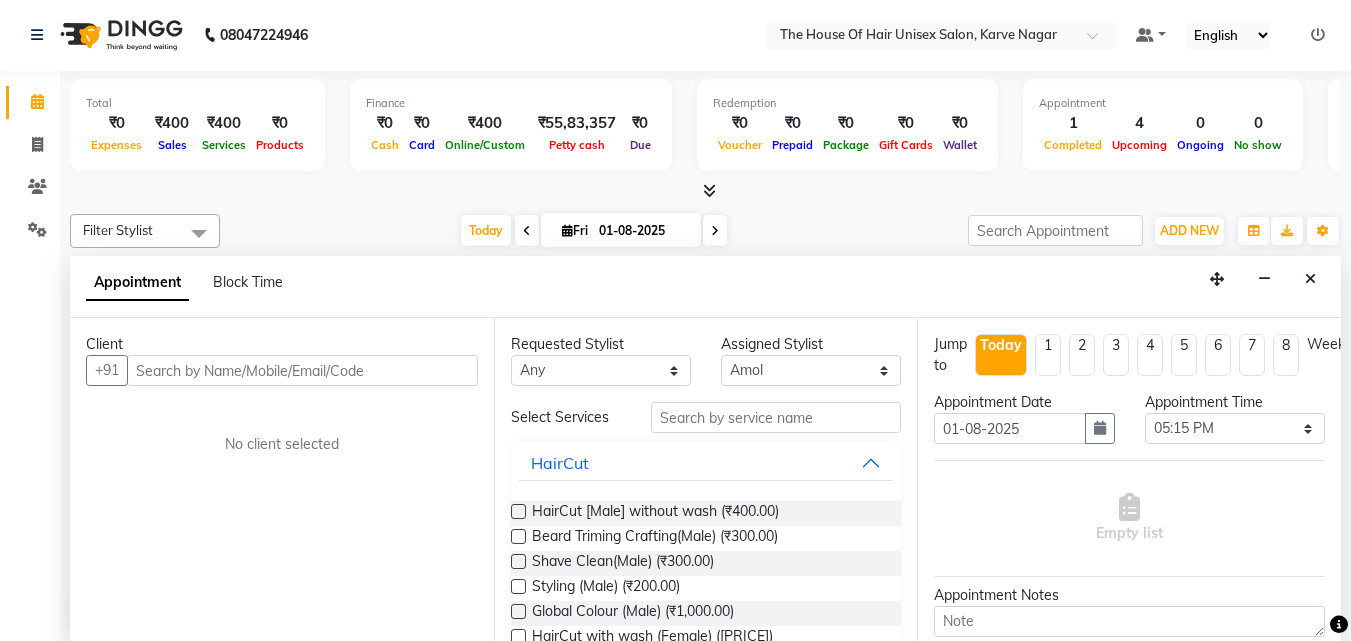 click at bounding box center [302, 370] 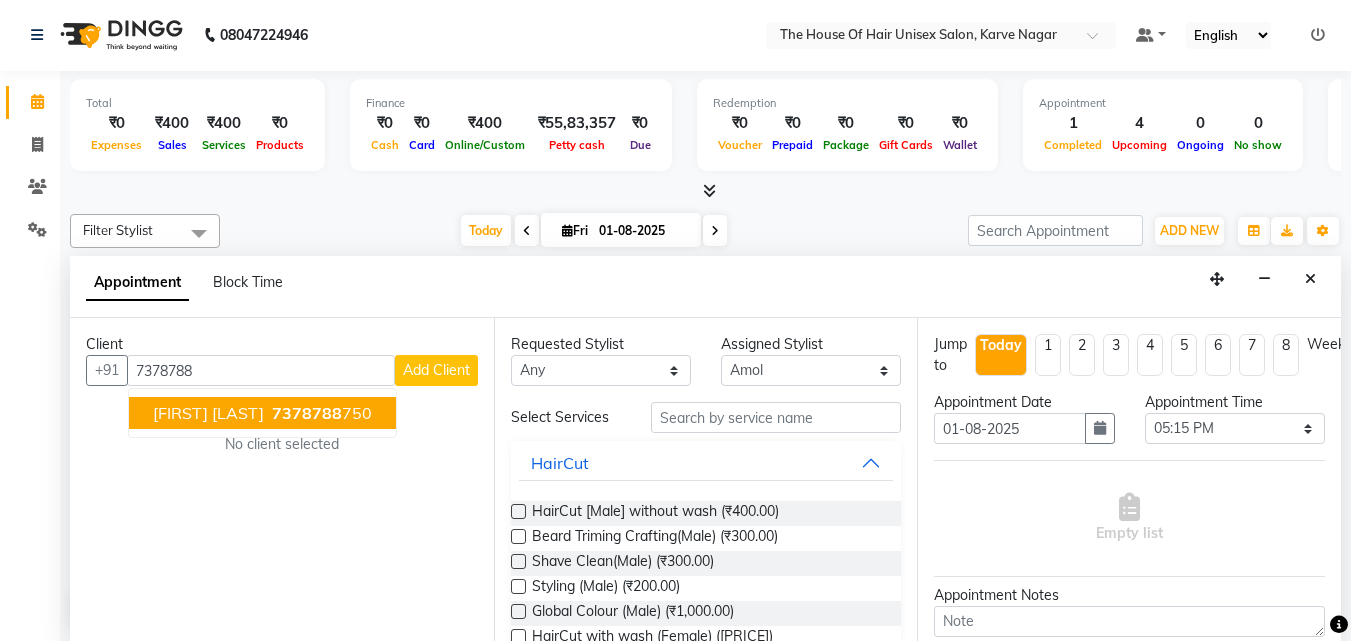 click on "7378788 750" at bounding box center [320, 413] 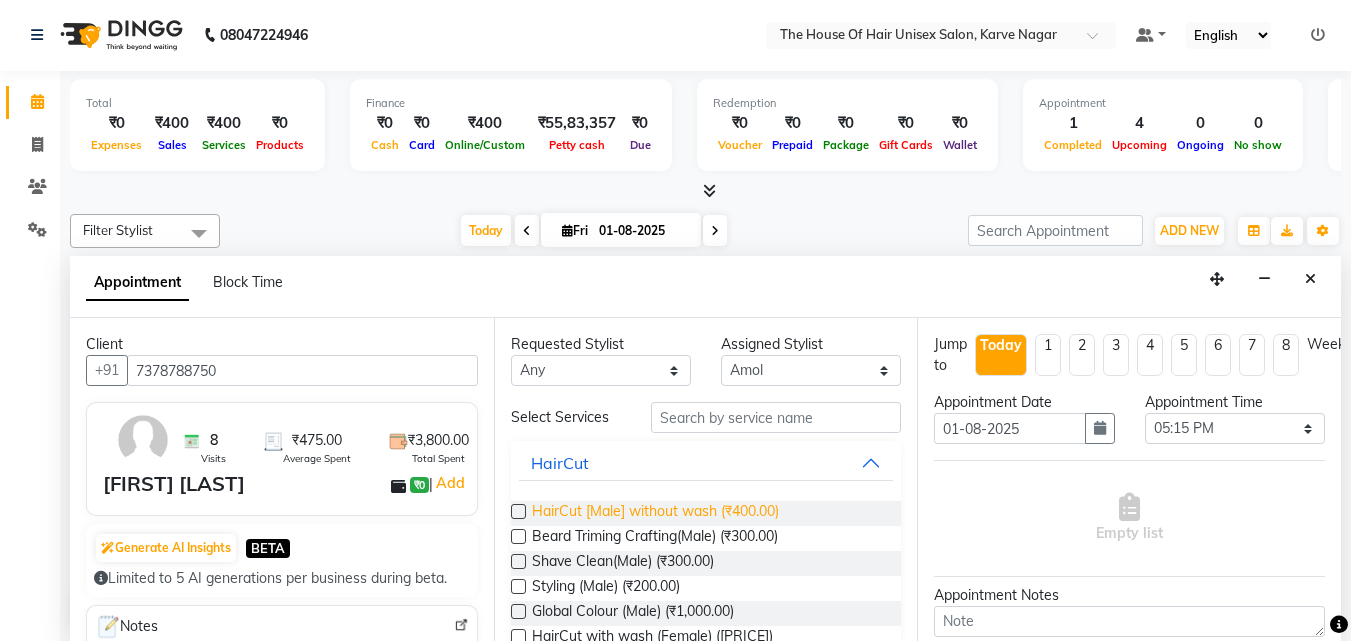 type on "7378788750" 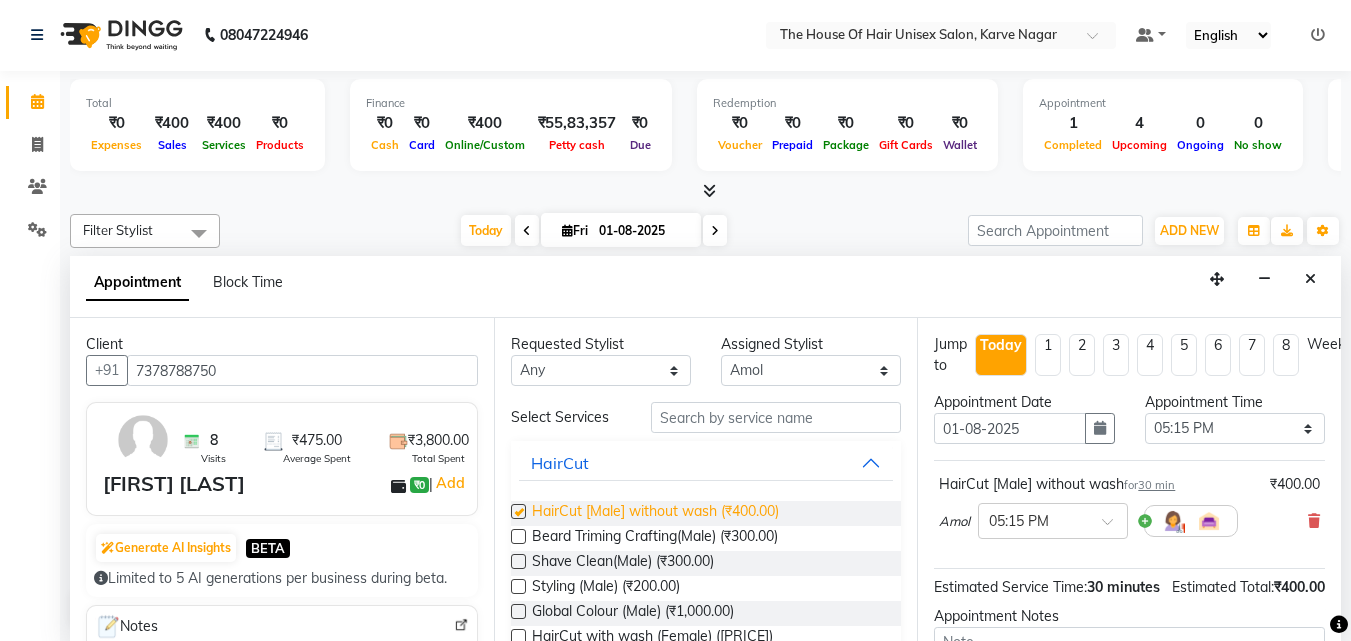 checkbox on "false" 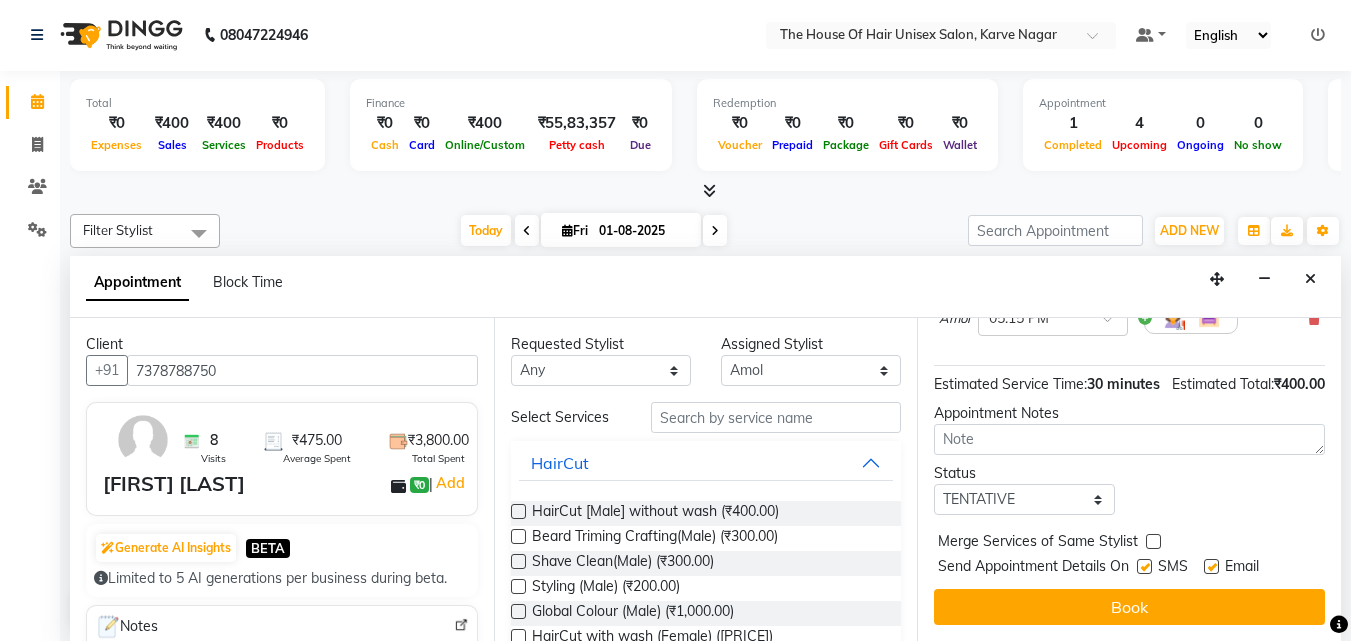 scroll, scrollTop: 239, scrollLeft: 0, axis: vertical 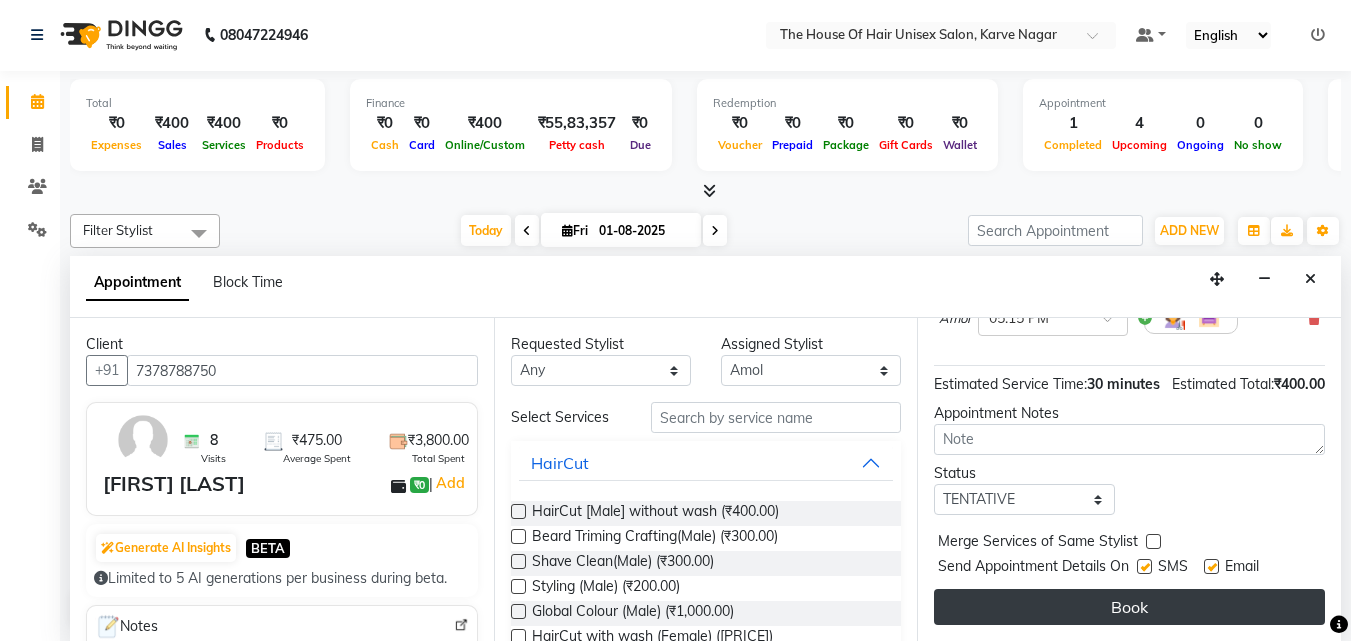 click on "Book" at bounding box center [1129, 607] 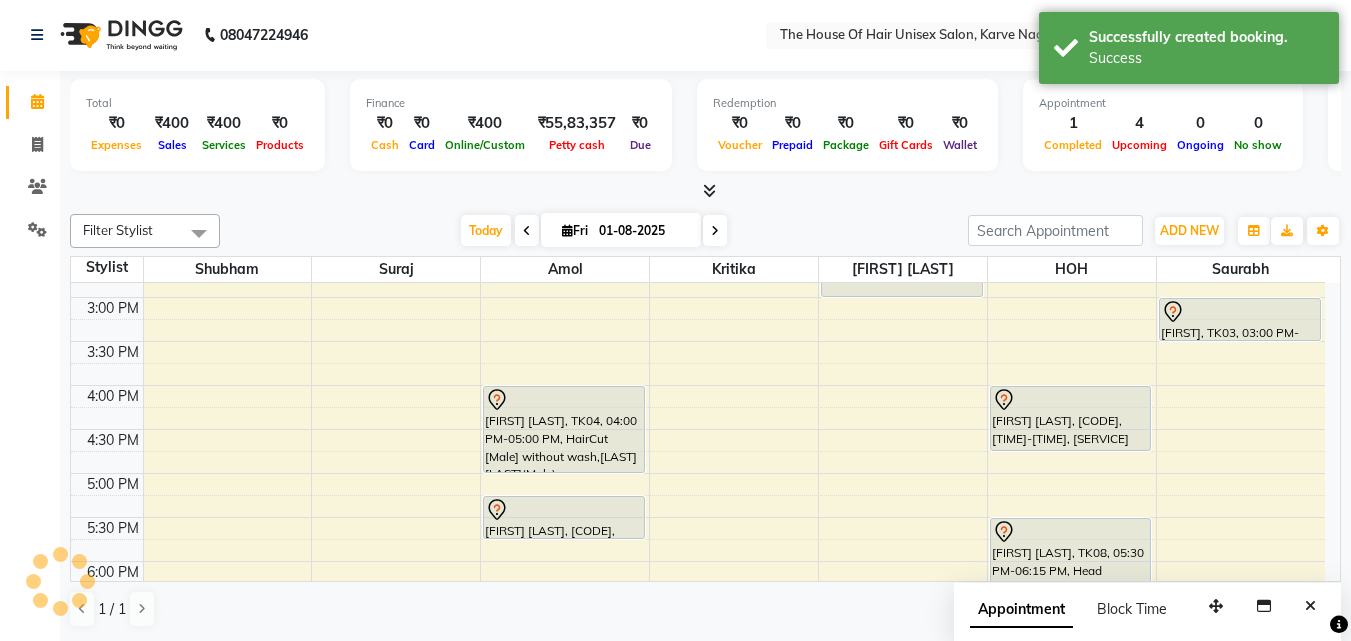 scroll, scrollTop: 0, scrollLeft: 0, axis: both 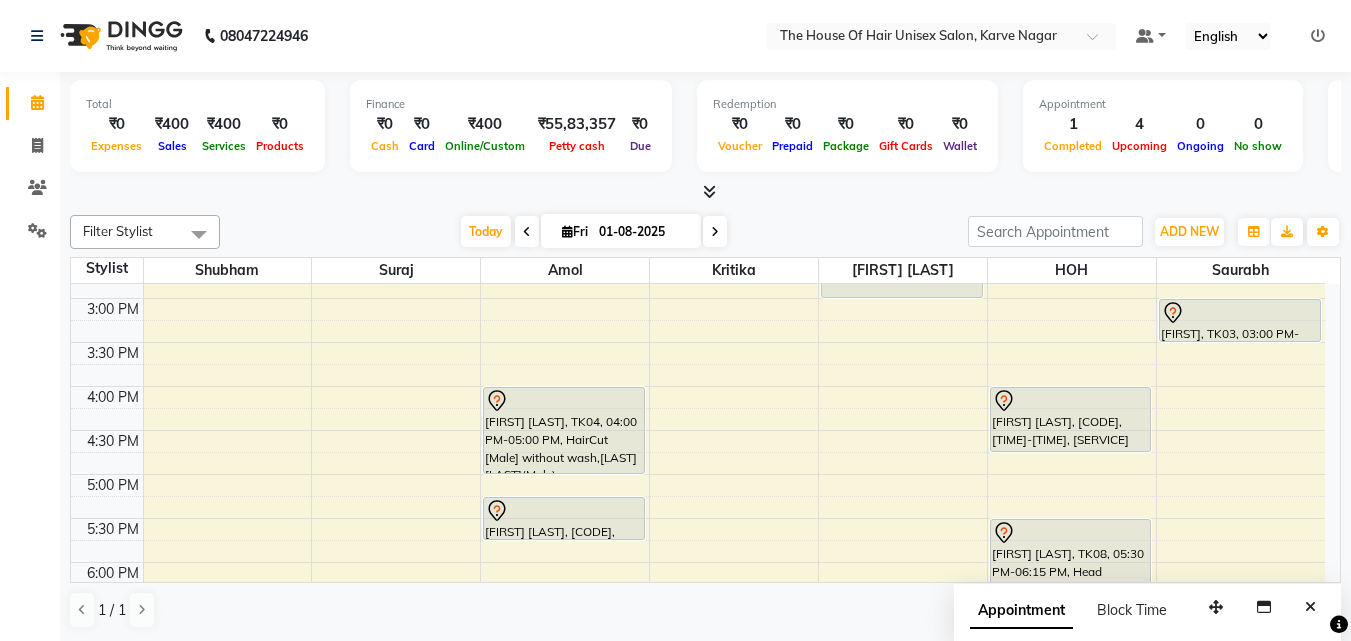 click on "7:00 AM 7:30 AM 8:00 AM 8:30 AM 9:00 AM 9:30 AM 10:00 AM 10:30 AM 11:00 AM 11:30 AM 12:00 PM 12:30 PM 1:00 PM 1:30 PM 2:00 PM 2:30 PM 3:00 PM 3:30 PM 4:00 PM 4:30 PM 5:00 PM 5:30 PM 6:00 PM 6:30 PM 7:00 PM 7:30 PM 8:00 PM 8:30 PM 9:00 PM 9:30 PM     VIRAJ PAREKH, TK02, 10:00 AM-10:30 AM, HairCut [Male] without wash     Aaditya, TK06, 11:30 AM-12:00 PM, HairCut [Male] without wash             shruti joshi, TK07, 12:45 PM-01:15 PM, Hairwash+Paddle Dry (Female)             Abhay Kunjir, TK04, 04:00 PM-05:00 PM, HairCut [Male] without wash,Beard Triming Crafting(Male)             Prajwal Kale, TK10, 05:15 PM-05:45 PM, HairCut [Male] without wash             atharv pawar, TK01, 01:00 PM-03:00 PM, HairCut [Male] without wash,Beard Triming Crafting(Male),Global Colour (Male)             ganesh jadhwar, TK09, 01:30 PM-02:00 PM, HairCut [Male] without wash             Abhay Kunjir, TK05, 04:00 PM-04:45 PM, HairCut with wash (Female)                 Aaditya, TK06, 11:30 AM-12:00 PM, HairCut [Male] without wash" at bounding box center [698, 254] 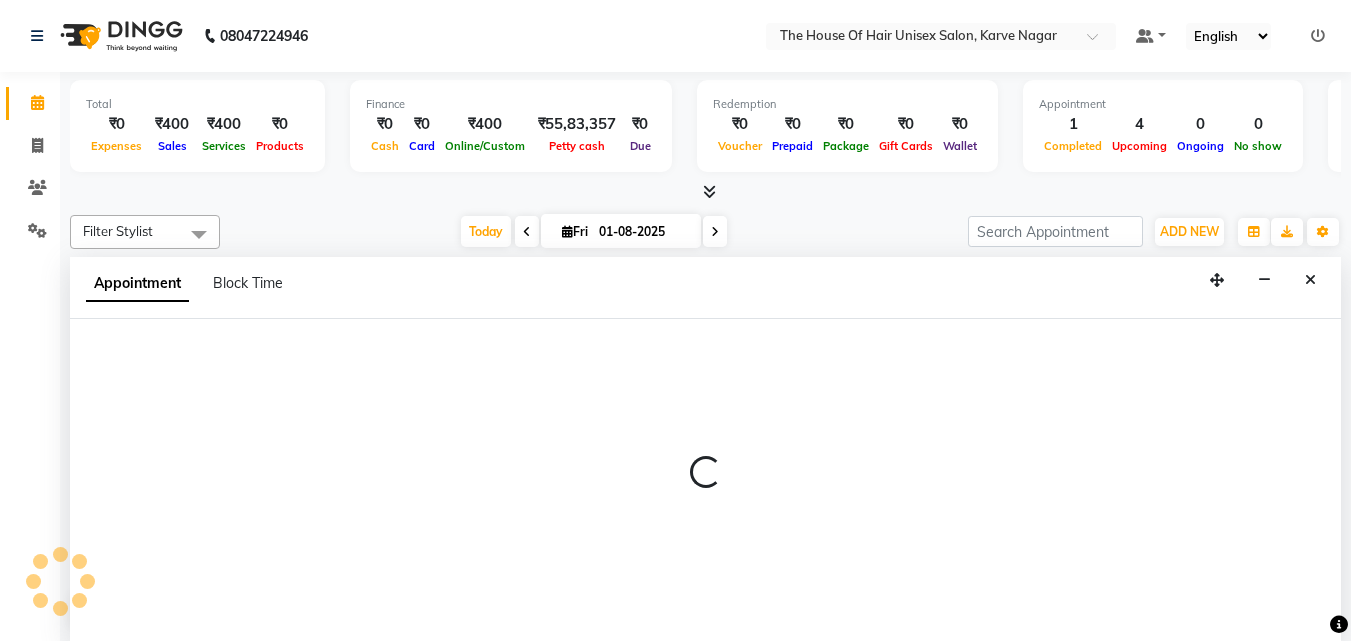 select on "20971" 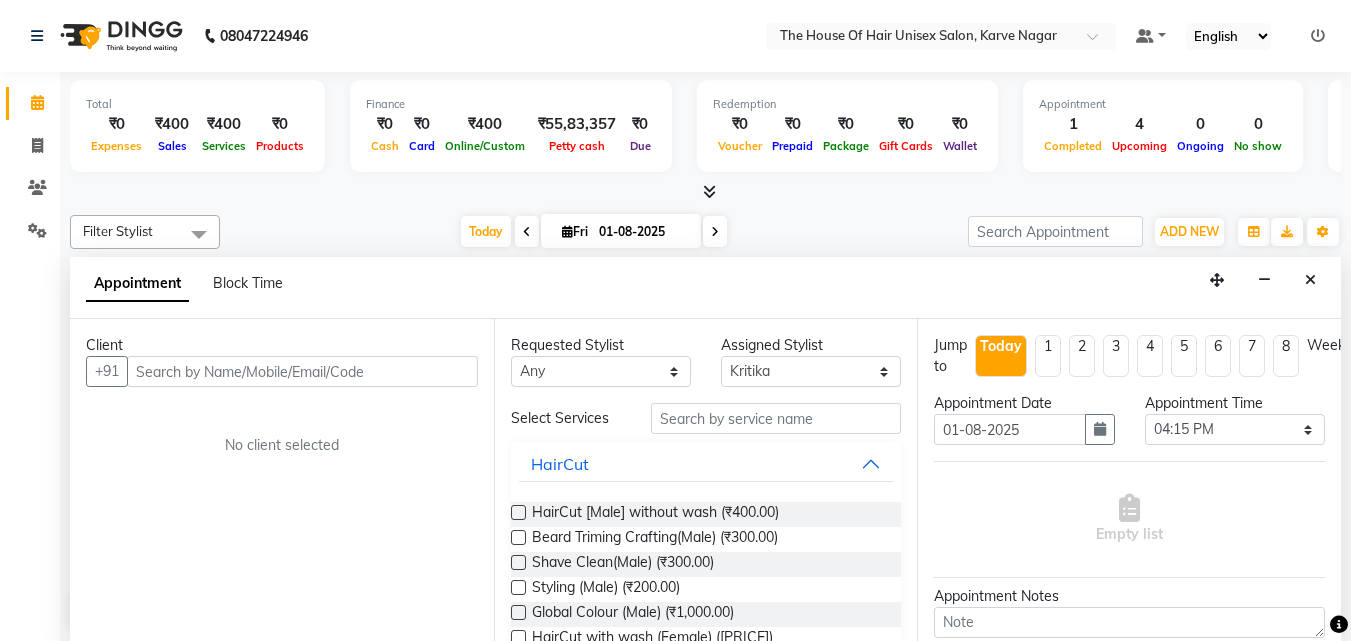 scroll, scrollTop: 1, scrollLeft: 0, axis: vertical 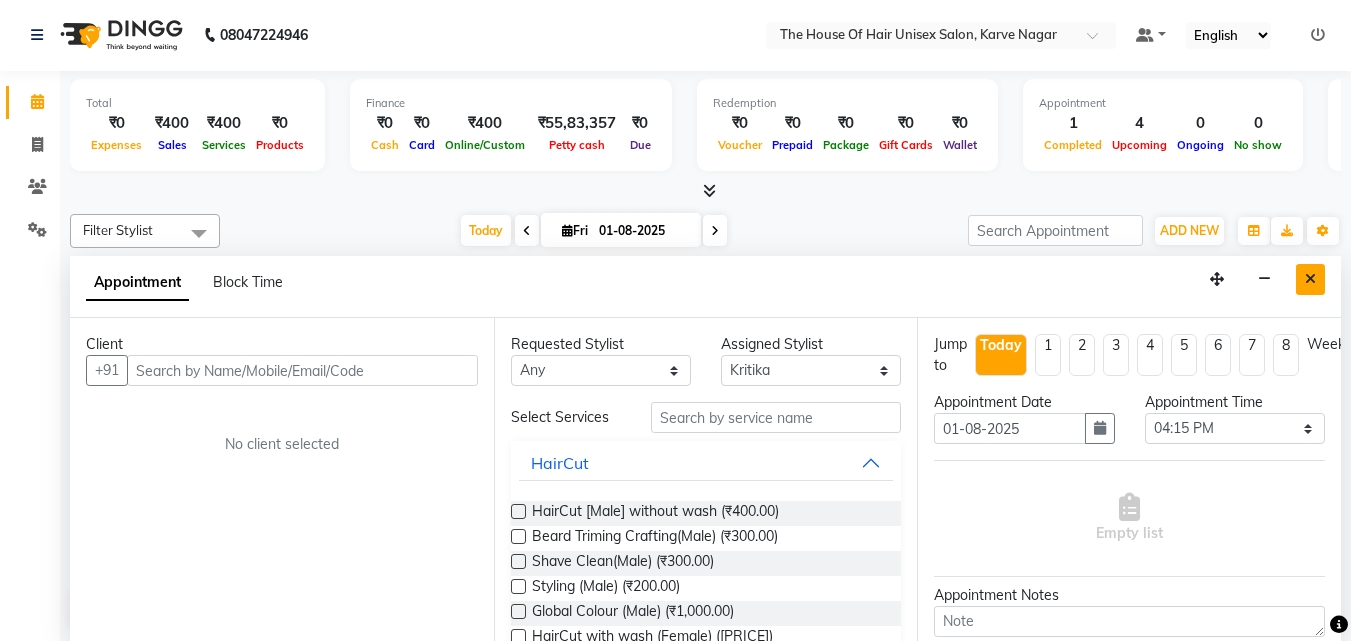 click at bounding box center (1310, 279) 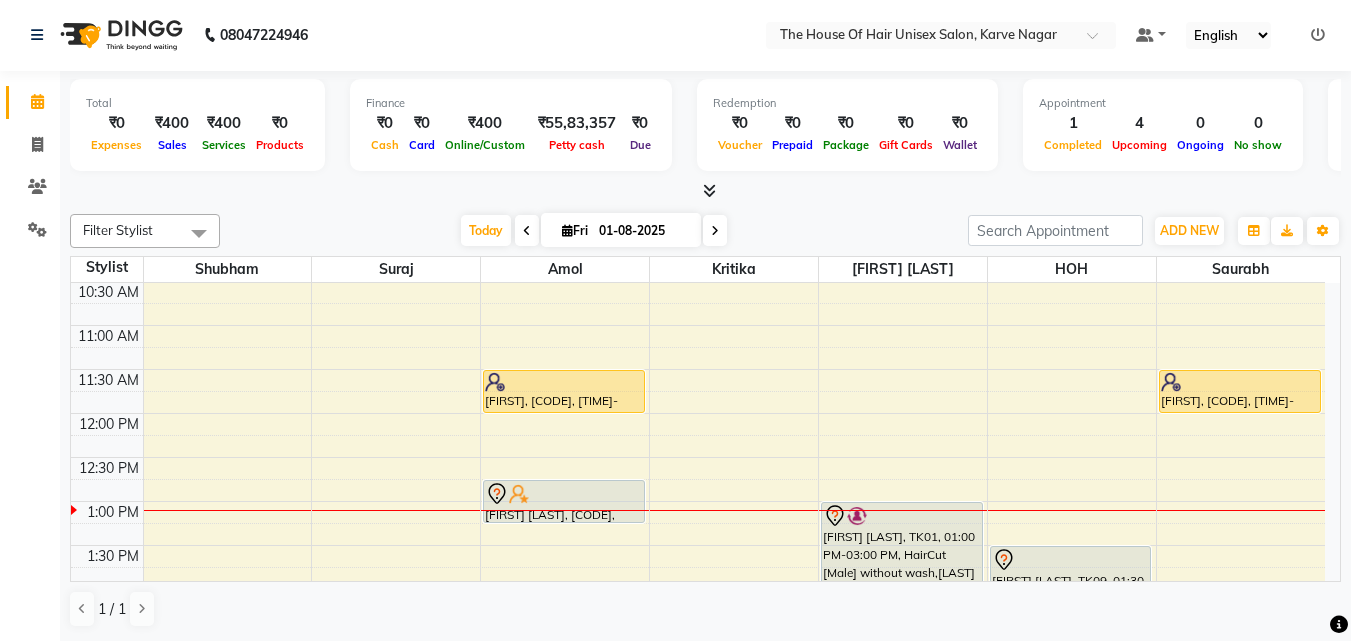 scroll, scrollTop: 310, scrollLeft: 0, axis: vertical 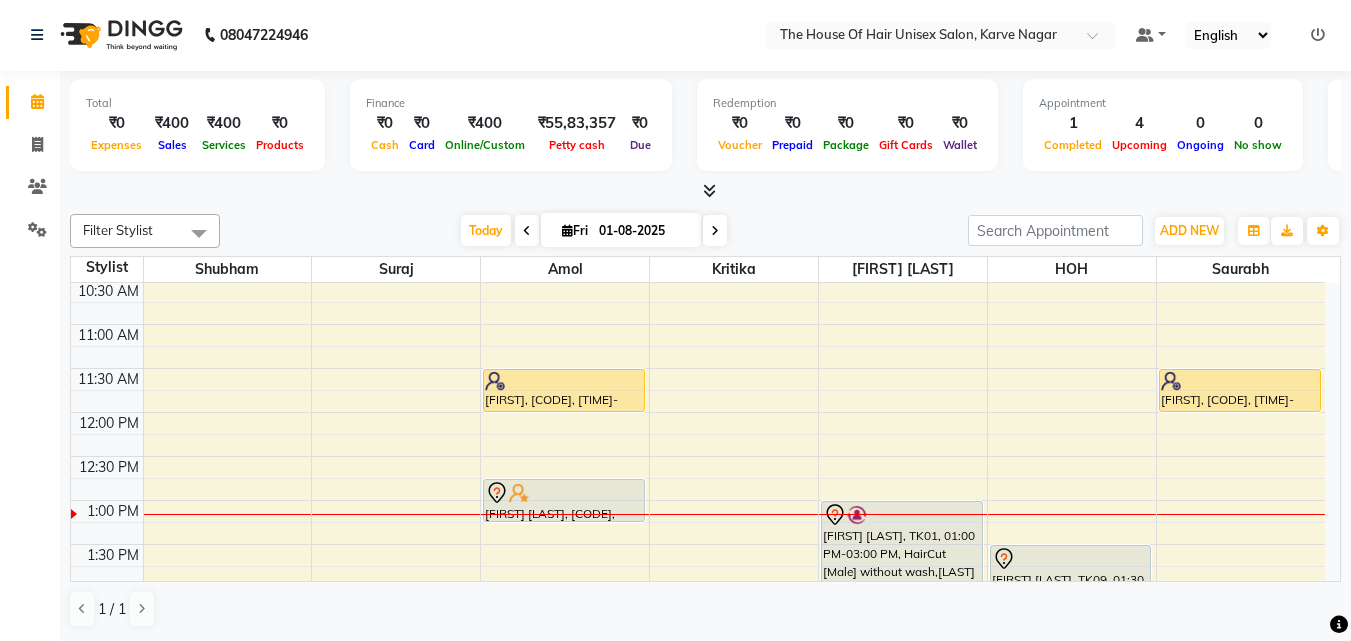 click at bounding box center (715, 230) 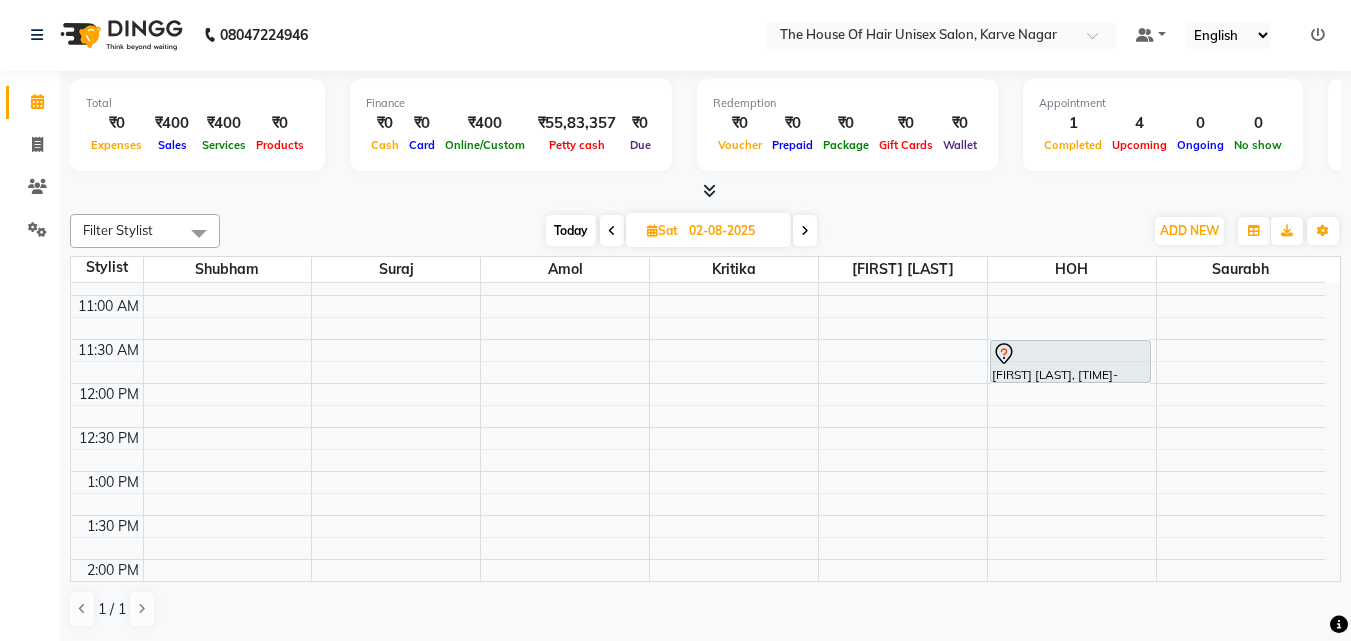 scroll, scrollTop: 336, scrollLeft: 0, axis: vertical 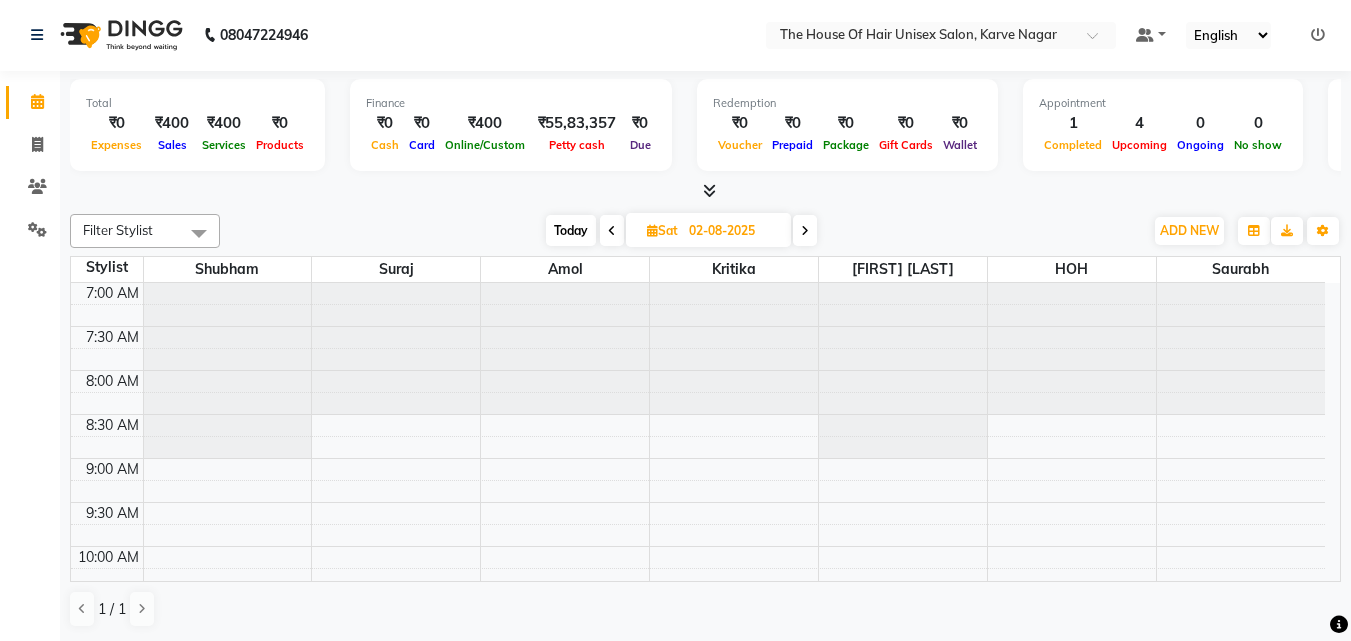 click at bounding box center (612, 230) 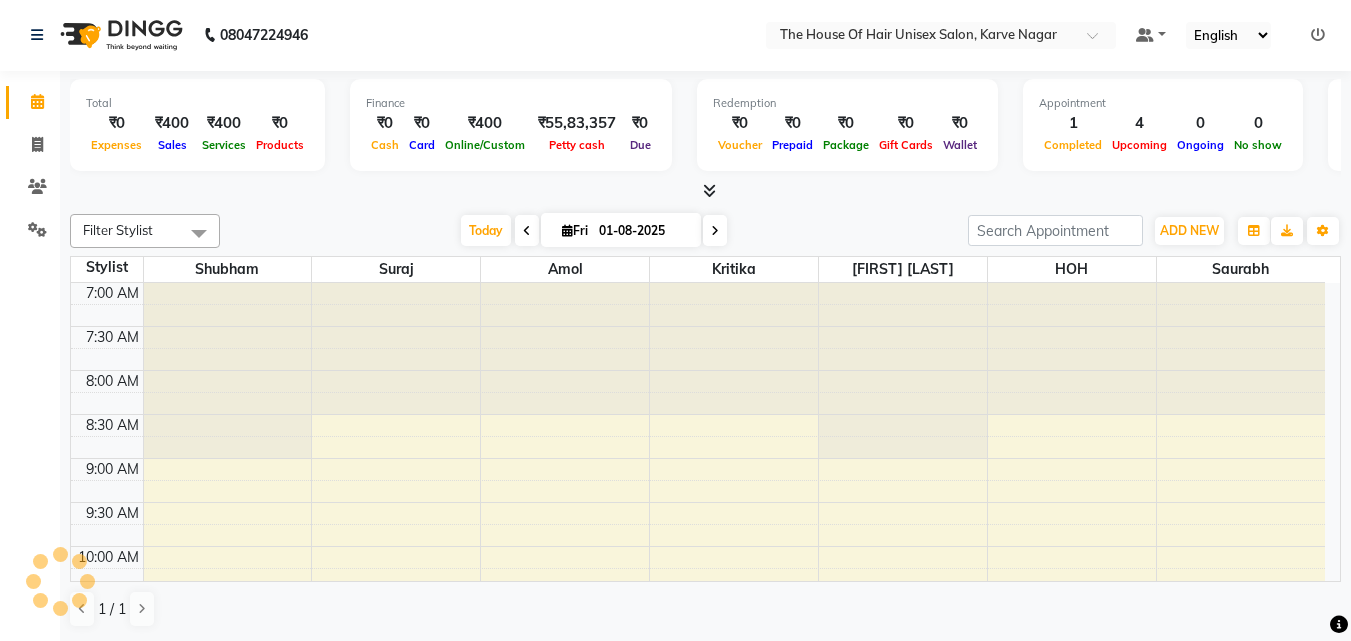 scroll, scrollTop: 529, scrollLeft: 0, axis: vertical 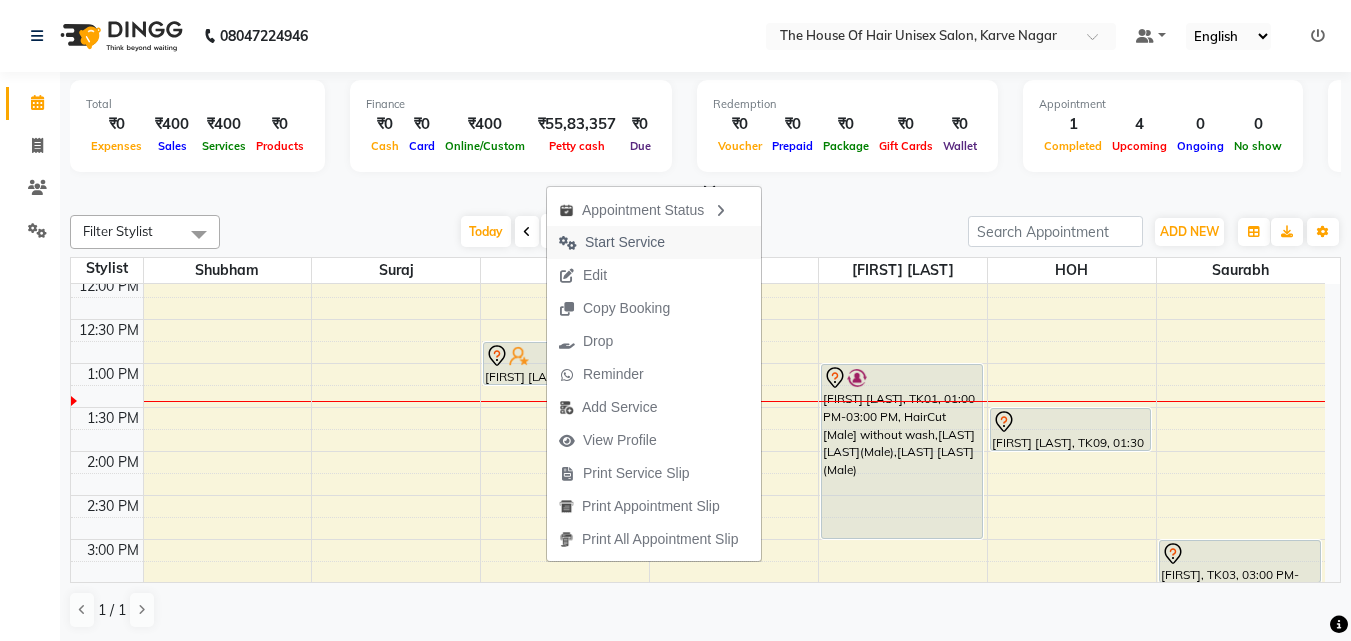 click on "Start Service" at bounding box center (625, 242) 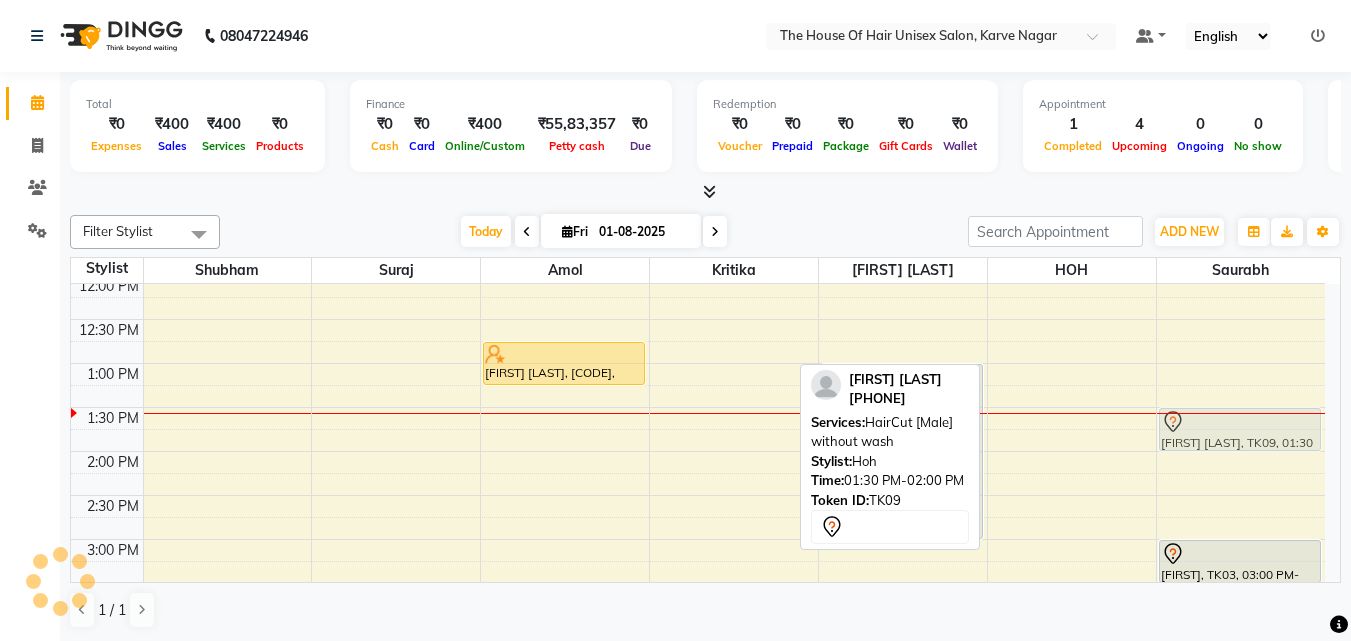 drag, startPoint x: 1043, startPoint y: 431, endPoint x: 1148, endPoint y: 431, distance: 105 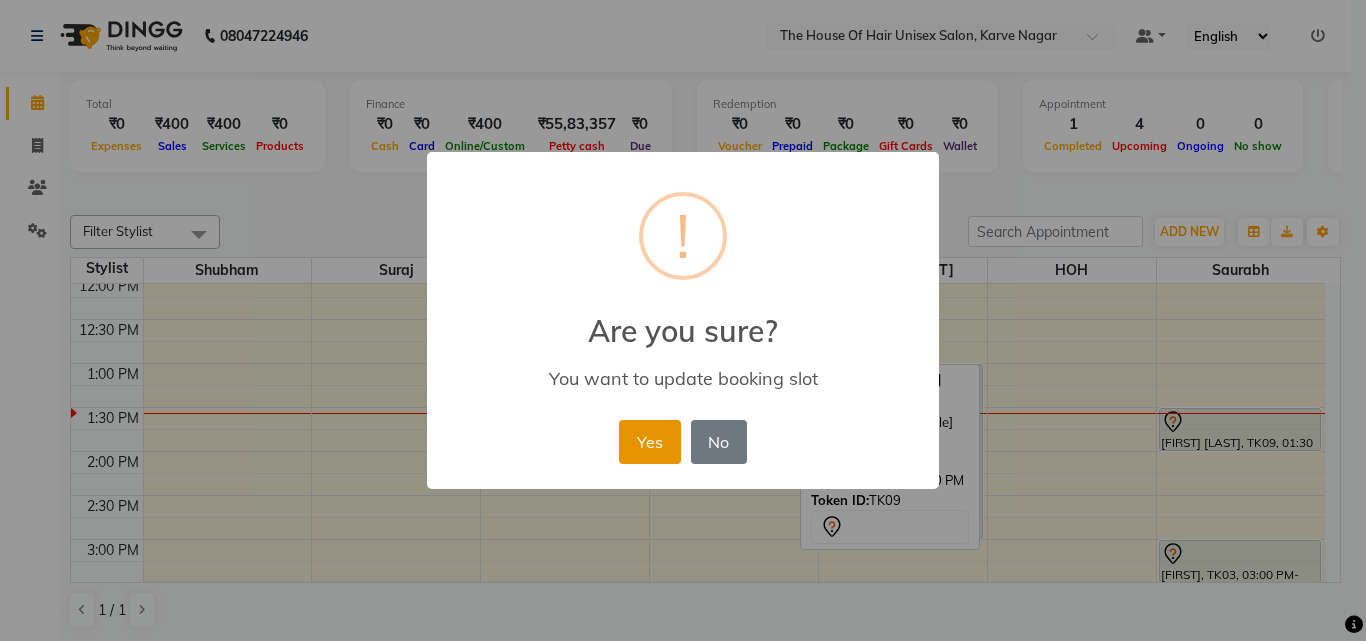 click on "Yes" at bounding box center (649, 442) 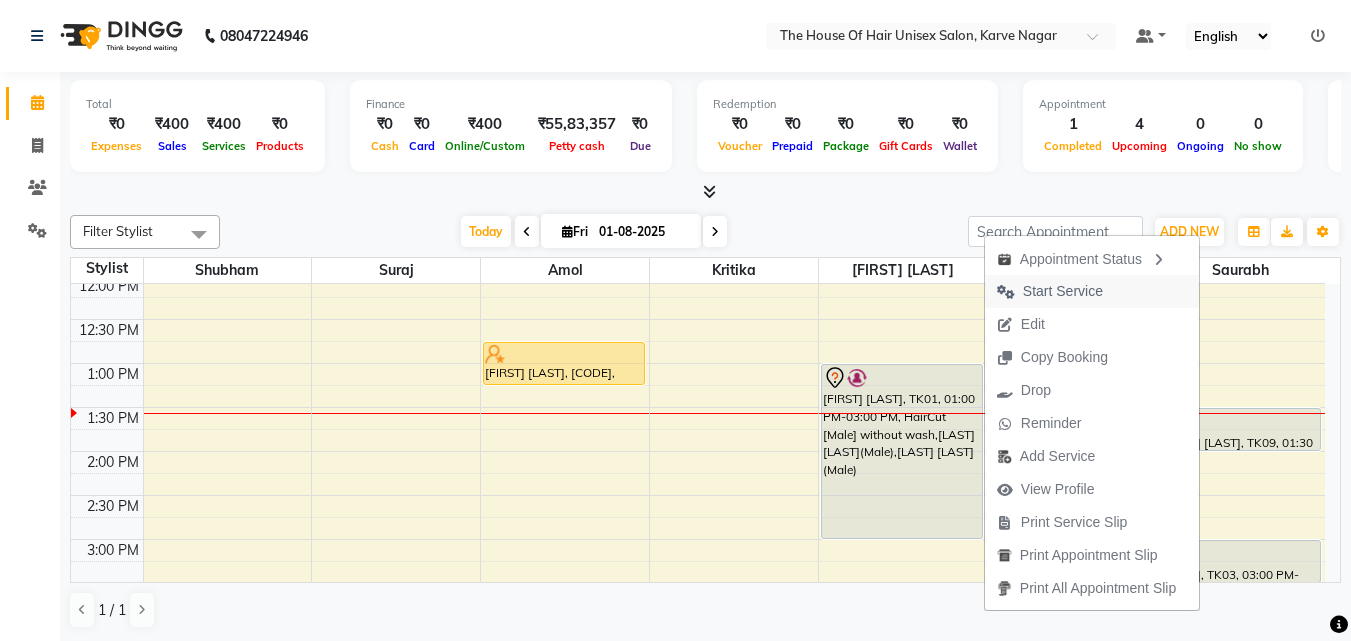 click on "Start Service" at bounding box center [1063, 291] 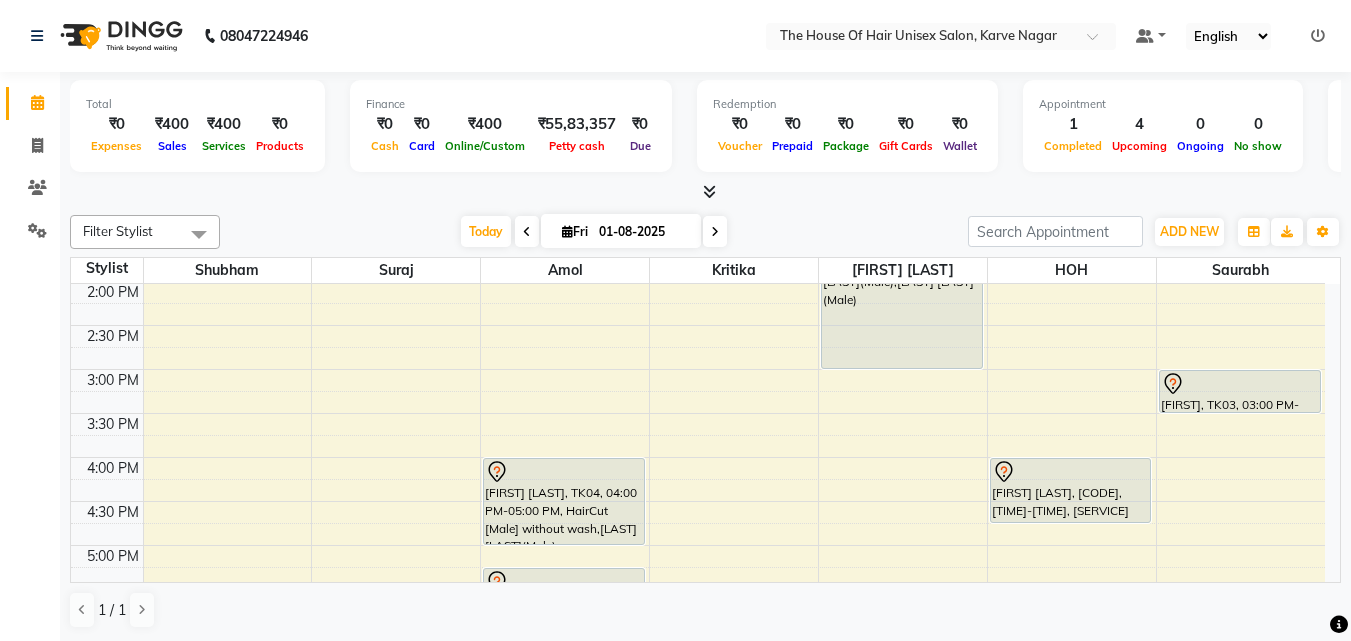 scroll, scrollTop: 604, scrollLeft: 0, axis: vertical 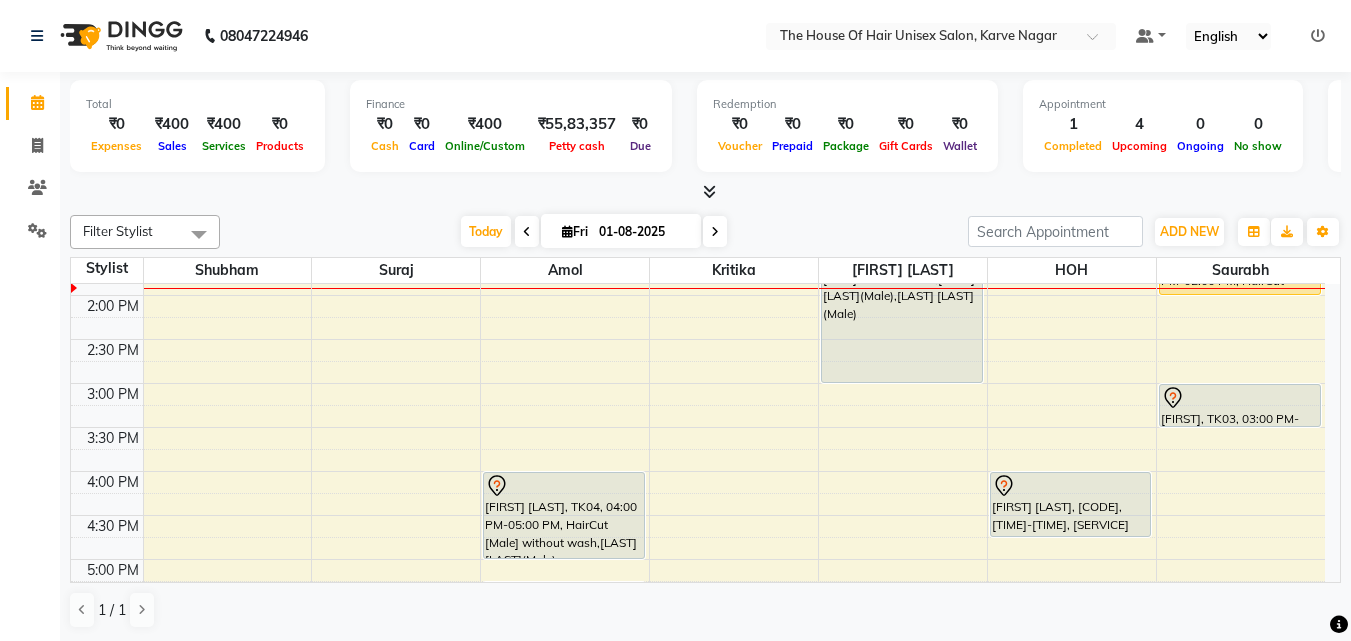 click on "7:00 AM 7:30 AM 8:00 AM 8:30 AM 9:00 AM 9:30 AM 10:00 AM 10:30 AM 11:00 AM 11:30 AM 12:00 PM 12:30 PM 1:00 PM 1:30 PM 2:00 PM 2:30 PM 3:00 PM 3:30 PM 4:00 PM 4:30 PM 5:00 PM 5:30 PM 6:00 PM 6:30 PM 7:00 PM 7:30 PM 8:00 PM 8:30 PM 9:00 PM 9:30 PM     VIRAJ PAREKH, TK02, 10:00 AM-10:30 AM, HairCut [Male] without wash     Aaditya, TK06, 11:30 AM-12:00 PM, HairCut [Male] without wash     shruti joshi, TK07, 12:45 PM-01:15 PM, Hairwash+Paddle Dry (Female)             Abhay Kunjir, TK04, 04:00 PM-05:00 PM, HairCut [Male] without wash,Beard Triming Crafting(Male)             Prajwal Kale, TK10, 05:15 PM-05:45 PM, HairCut [Male] without wash             atharv pawar, TK01, 01:00 PM-03:00 PM, HairCut [Male] without wash,Beard Triming Crafting(Male),Global Colour (Male)             Abhay Kunjir, TK05, 04:00 PM-04:45 PM, HairCut with wash (Female)             sayali Pendharkar, TK08, 05:30 PM-06:15 PM, Head Massage with wash (Female)     Aaditya, TK06, 11:30 AM-12:00 PM, HairCut [Male] without wash" at bounding box center [698, 339] 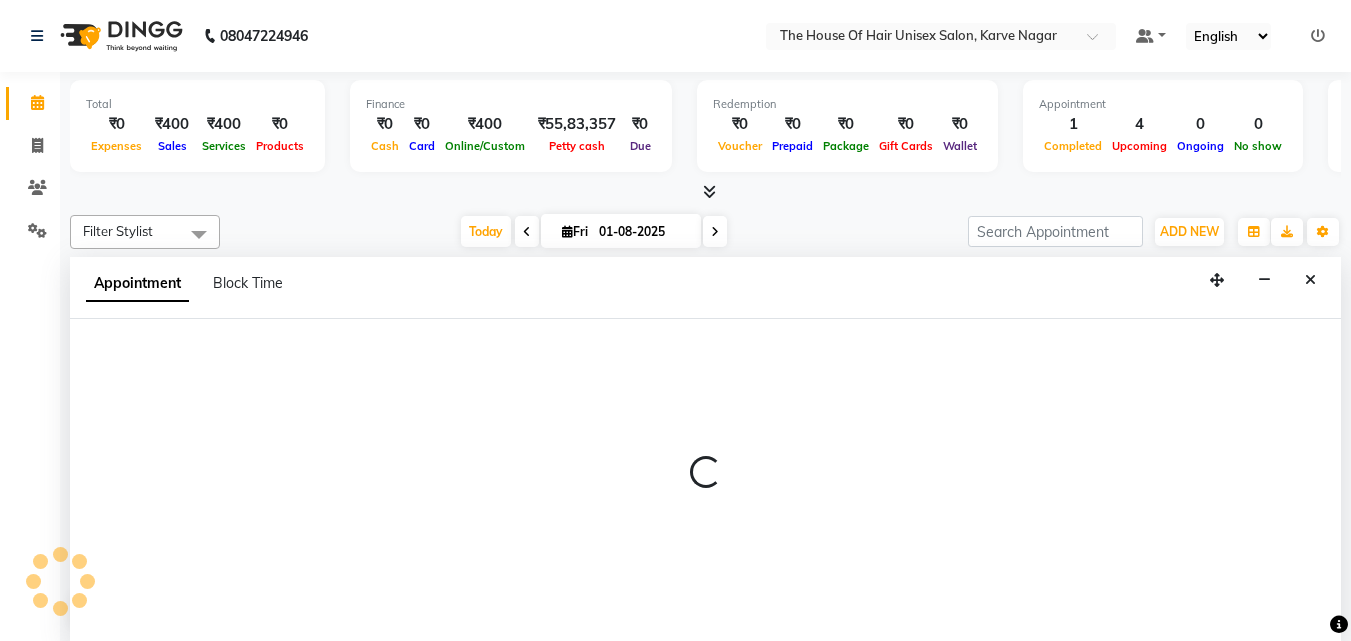 select on "13497" 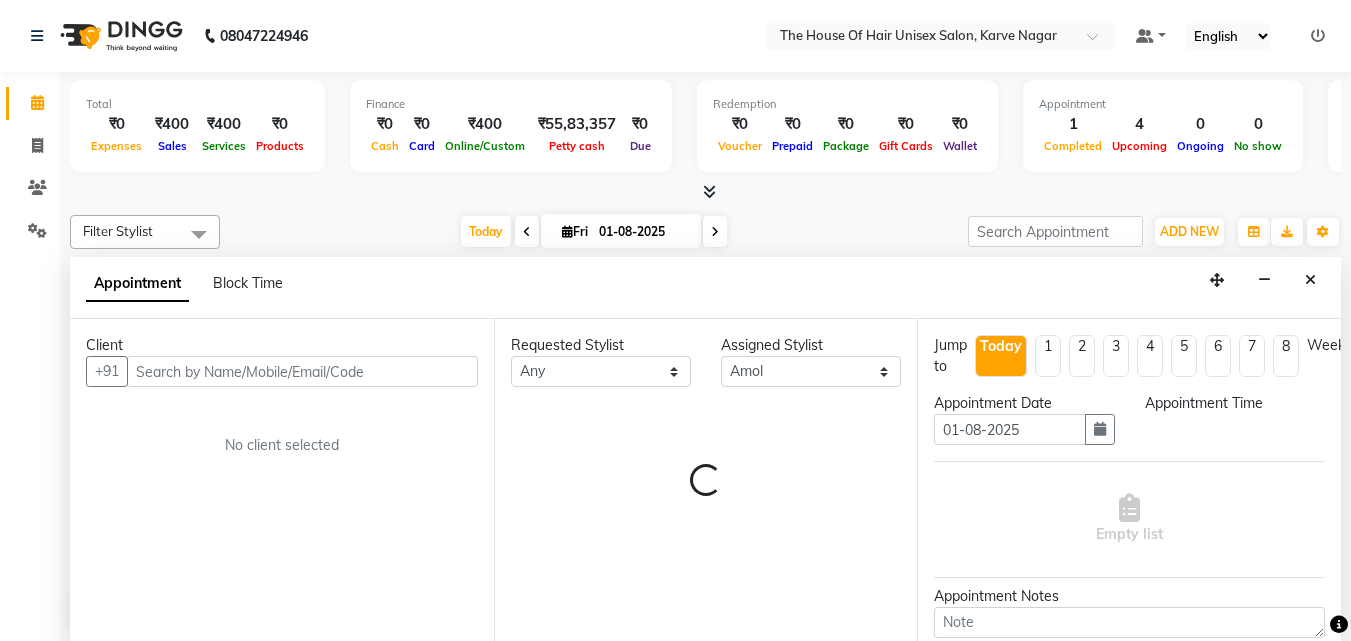 scroll, scrollTop: 1, scrollLeft: 0, axis: vertical 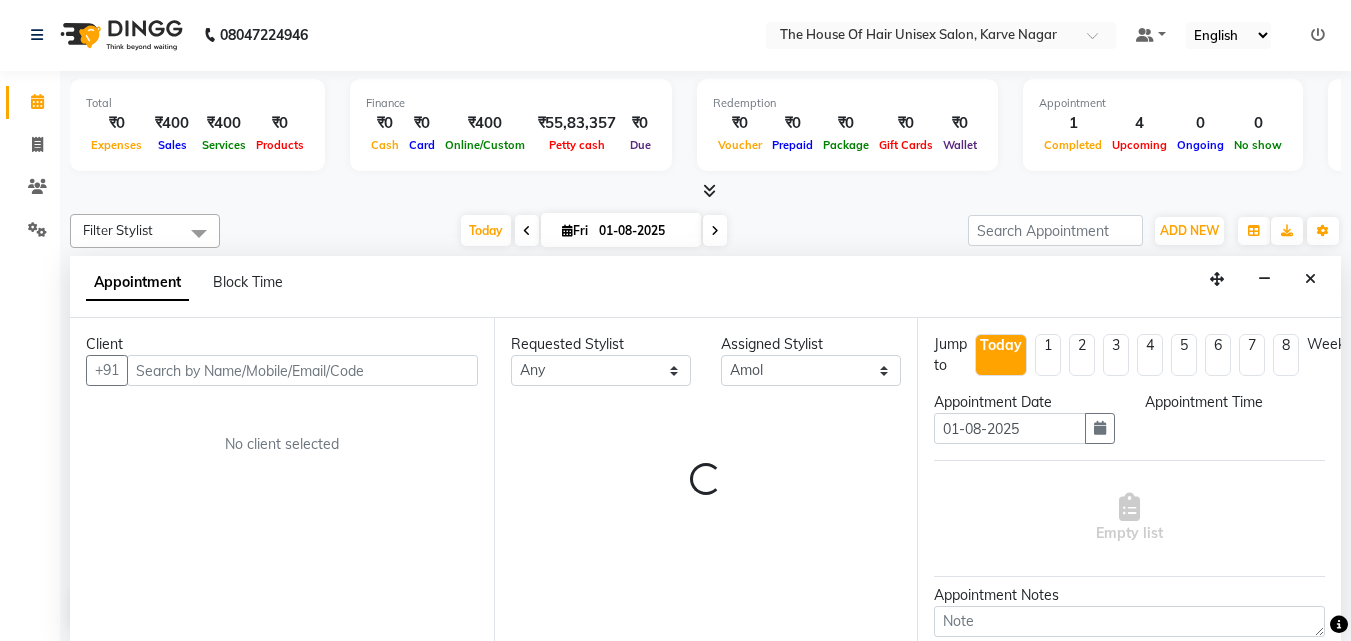 select on "930" 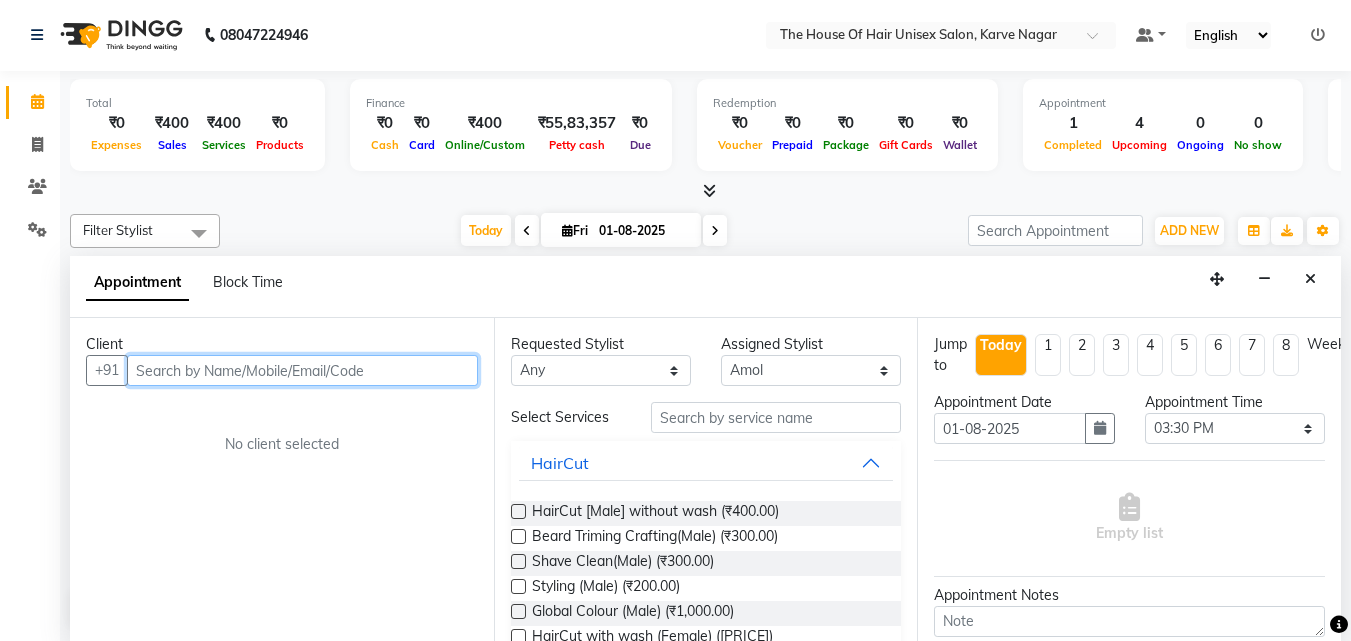 click at bounding box center [302, 370] 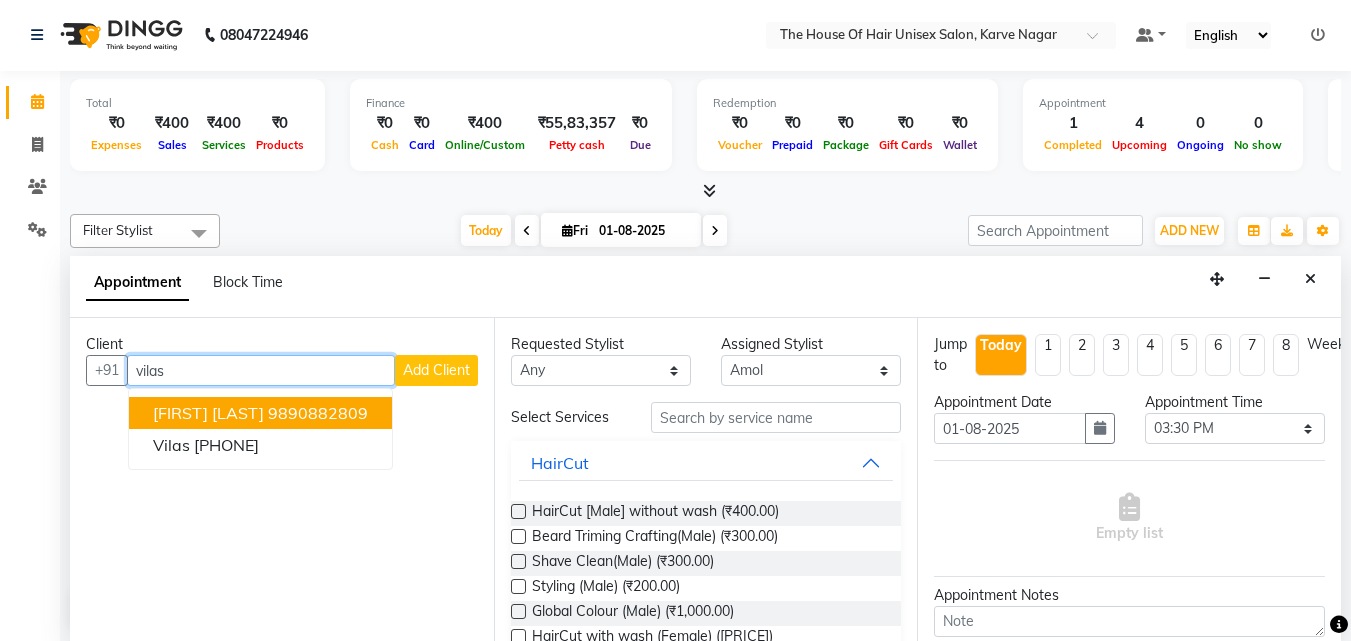 click on "9890882809" at bounding box center [318, 413] 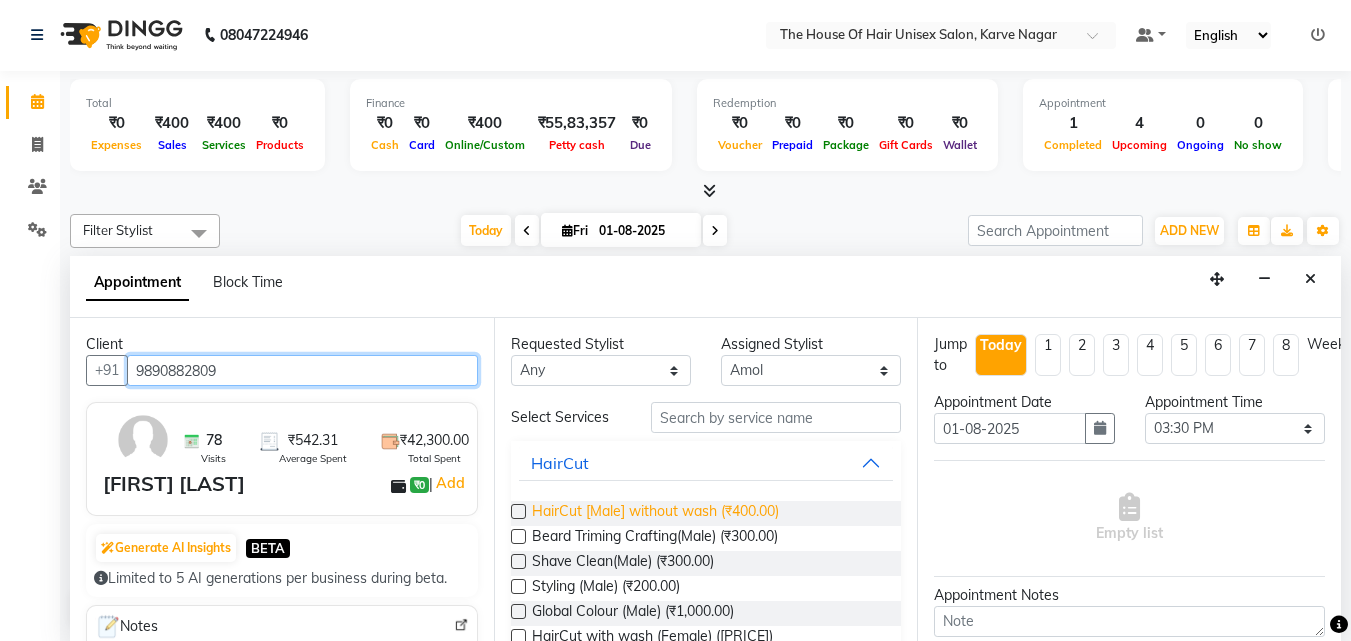 type on "9890882809" 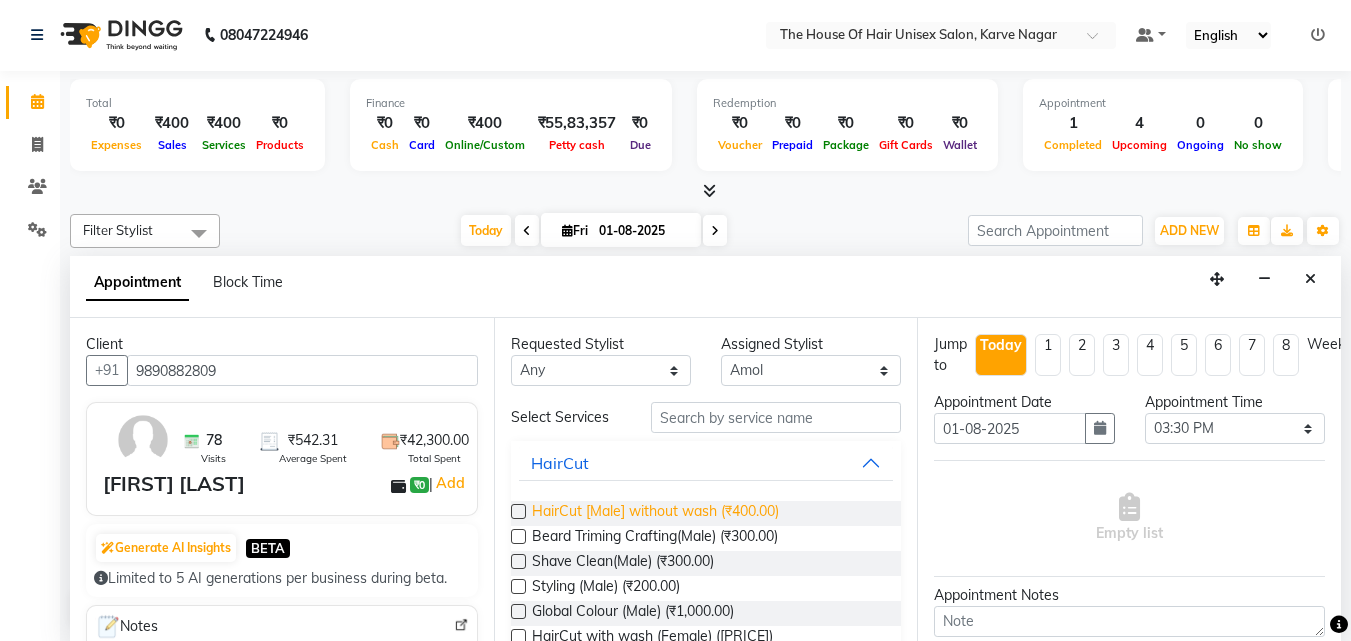 click on "HairCut [Male] without wash (₹400.00)" at bounding box center (655, 513) 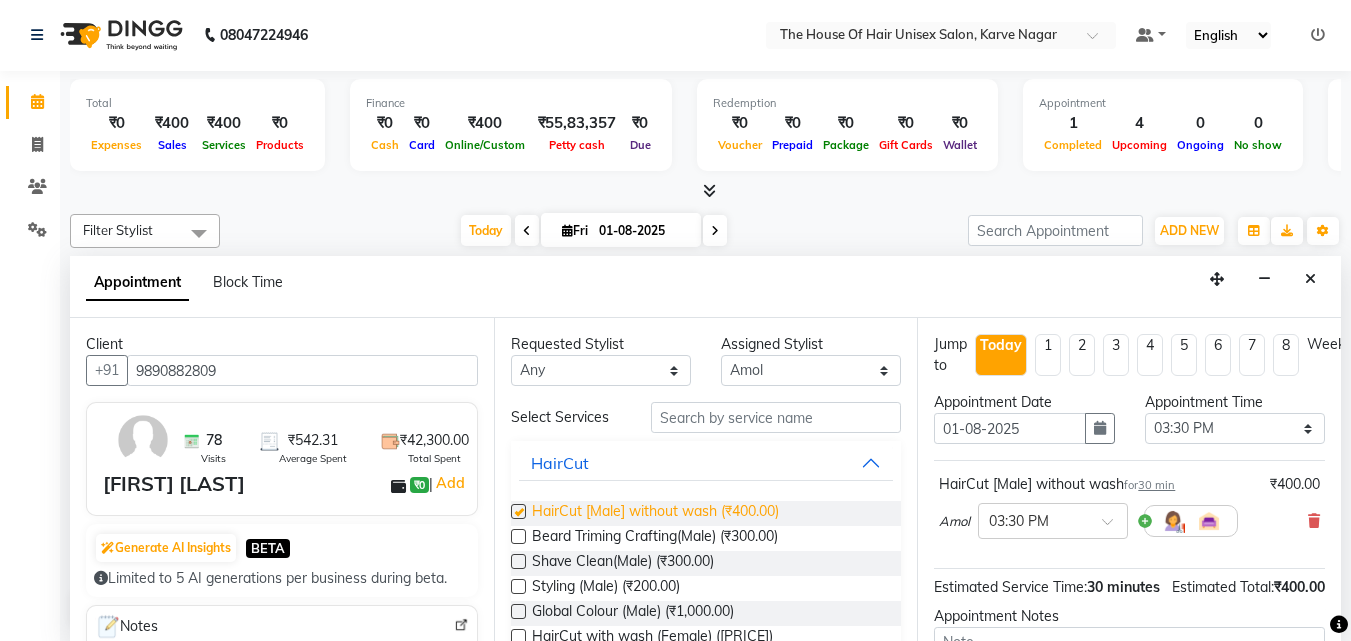 checkbox on "false" 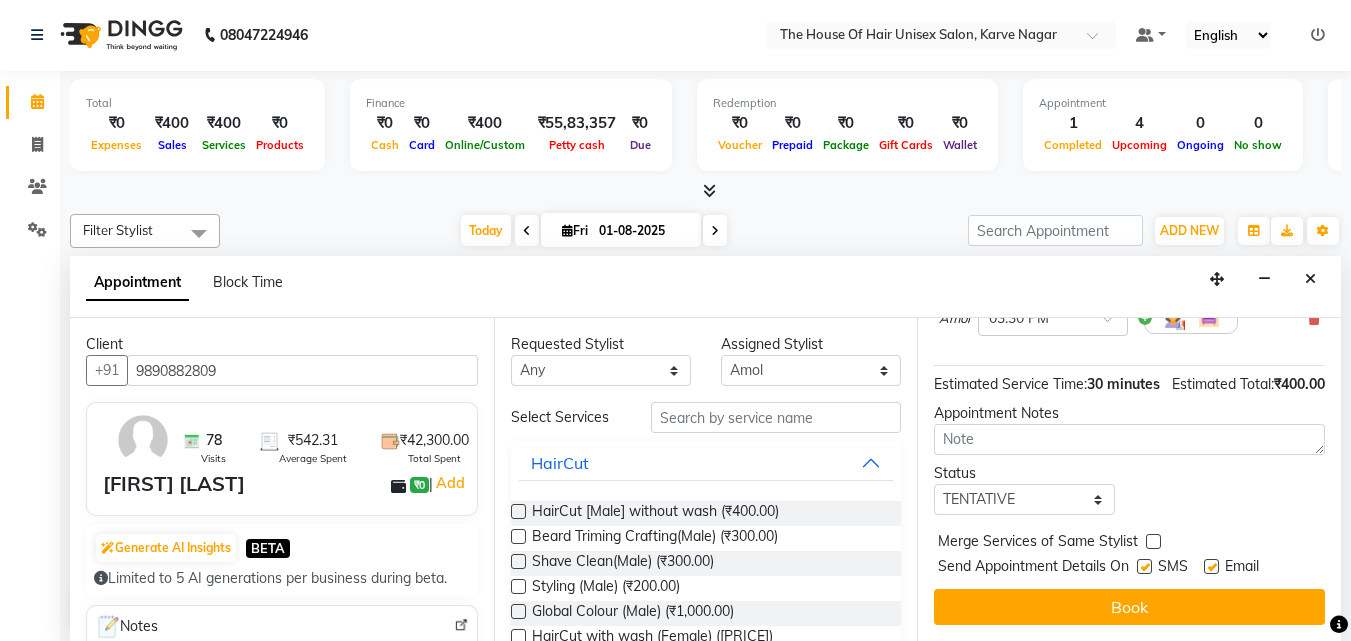 scroll, scrollTop: 239, scrollLeft: 0, axis: vertical 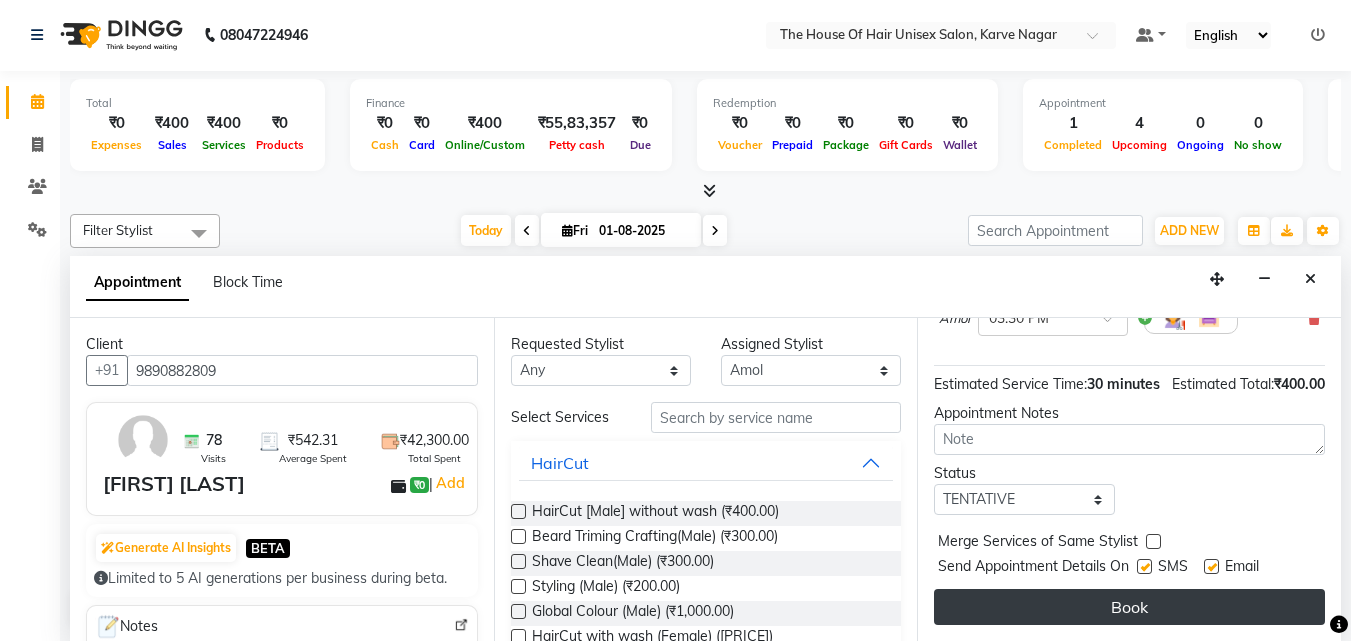 click on "Book" at bounding box center (1129, 607) 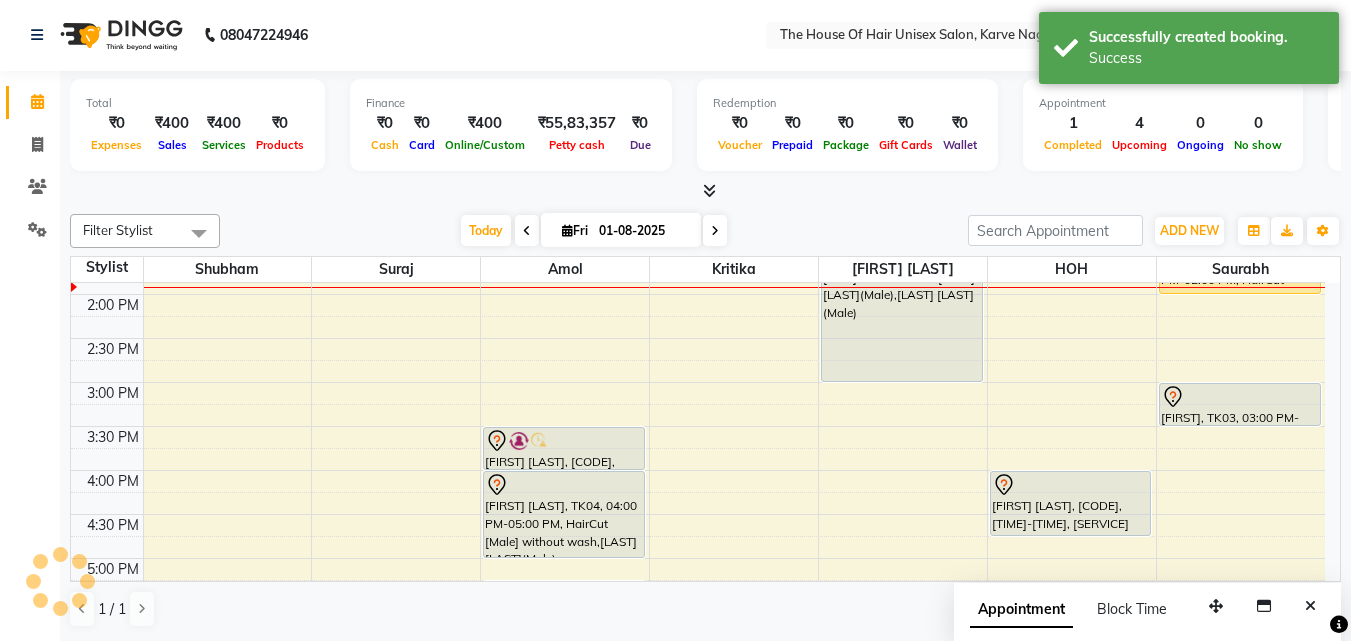 scroll, scrollTop: 0, scrollLeft: 0, axis: both 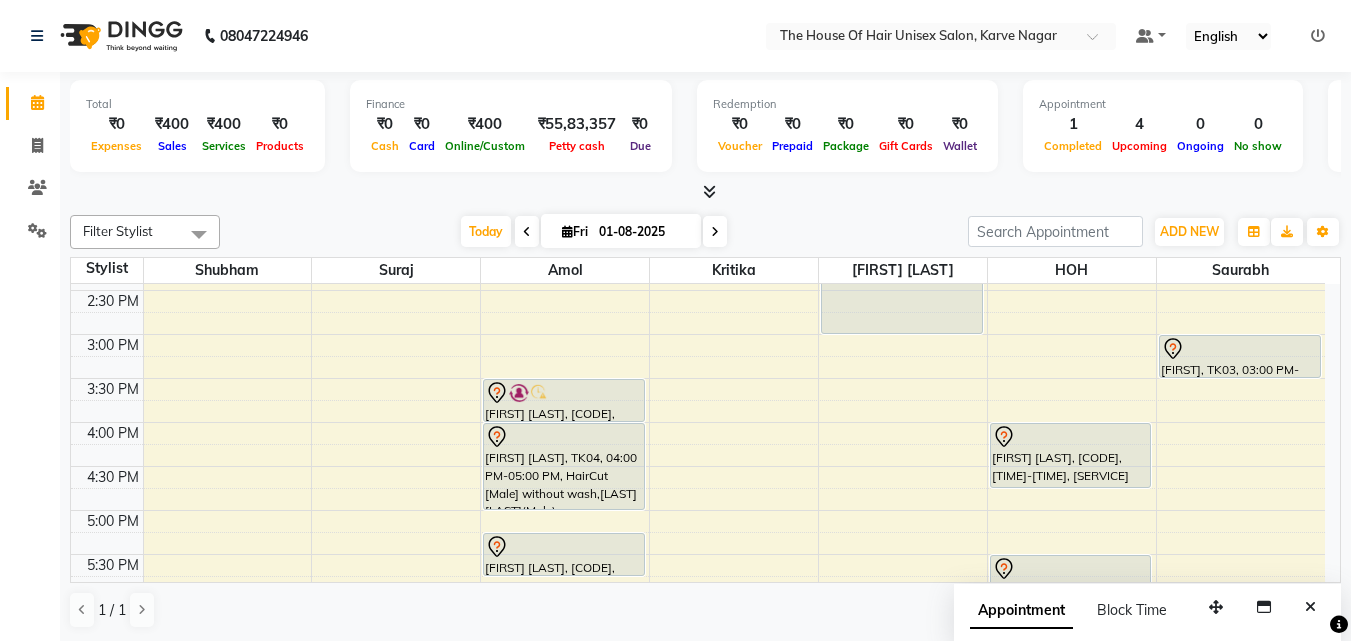 click at bounding box center [715, 232] 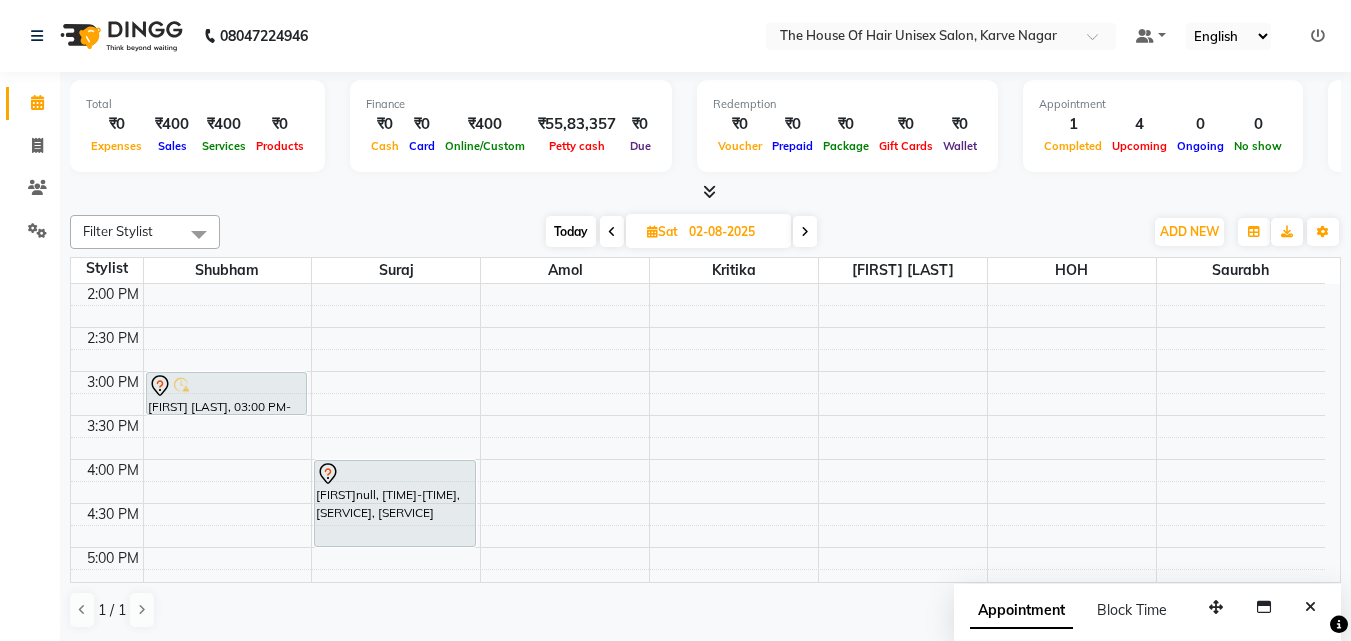 scroll, scrollTop: 670, scrollLeft: 0, axis: vertical 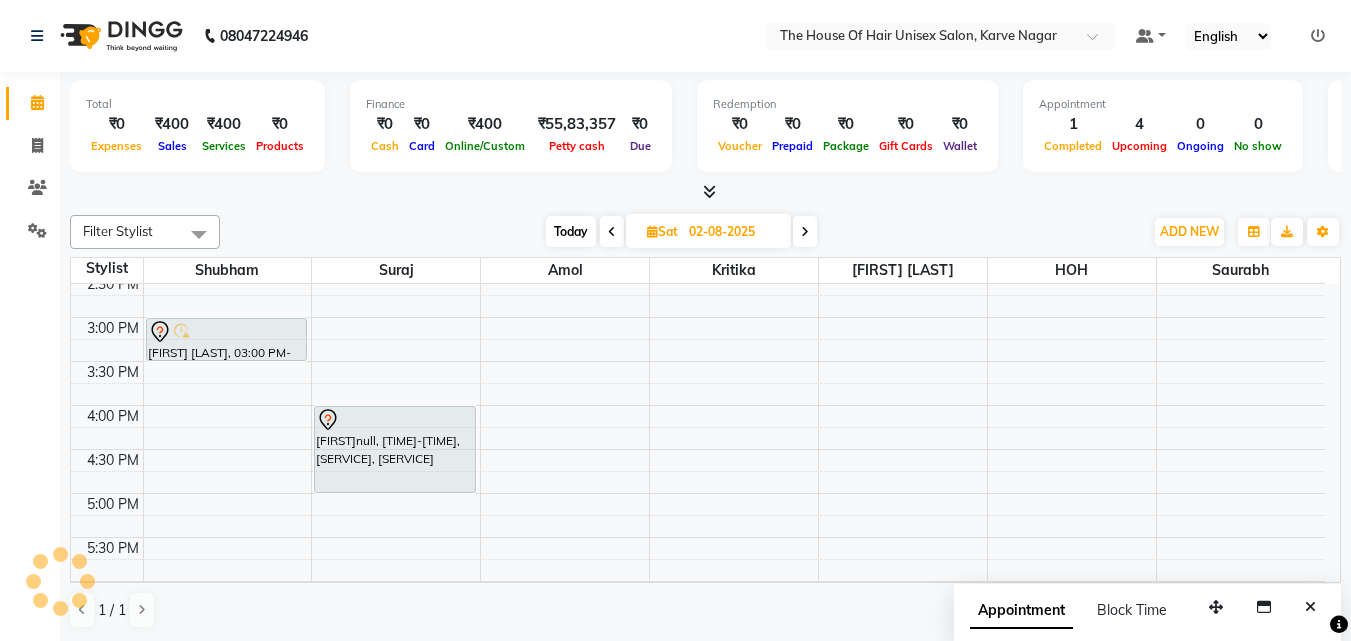 click on "Today" at bounding box center (571, 231) 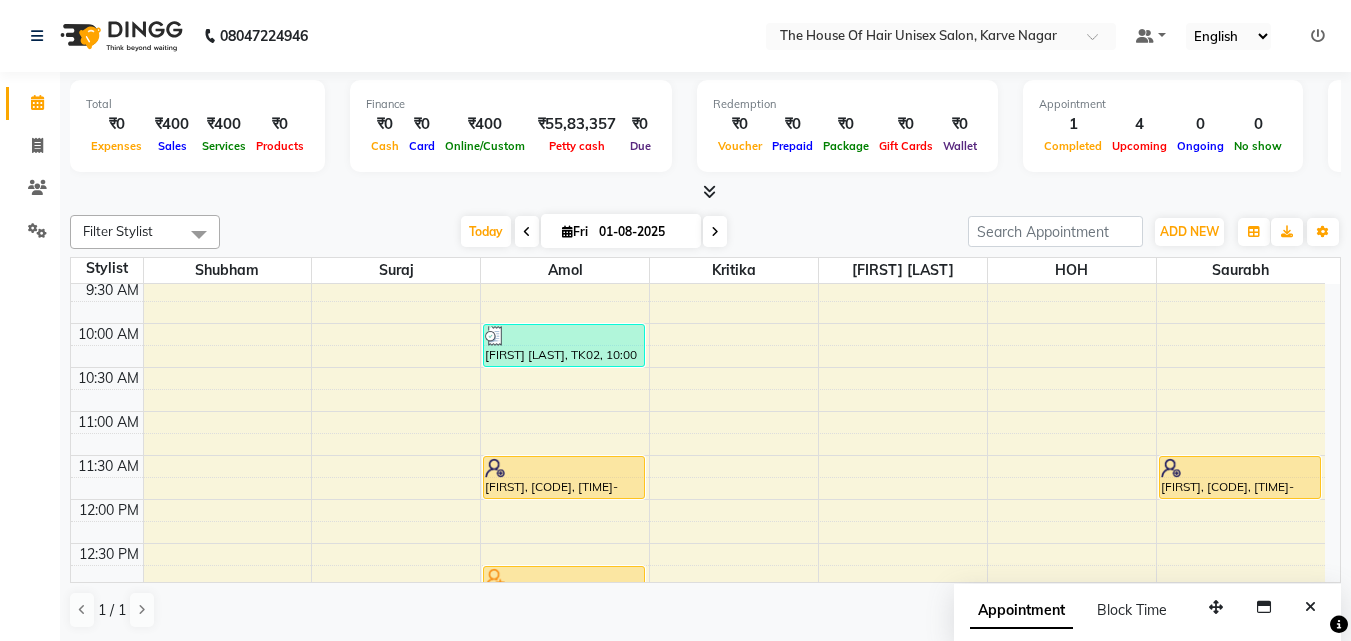 scroll, scrollTop: 236, scrollLeft: 0, axis: vertical 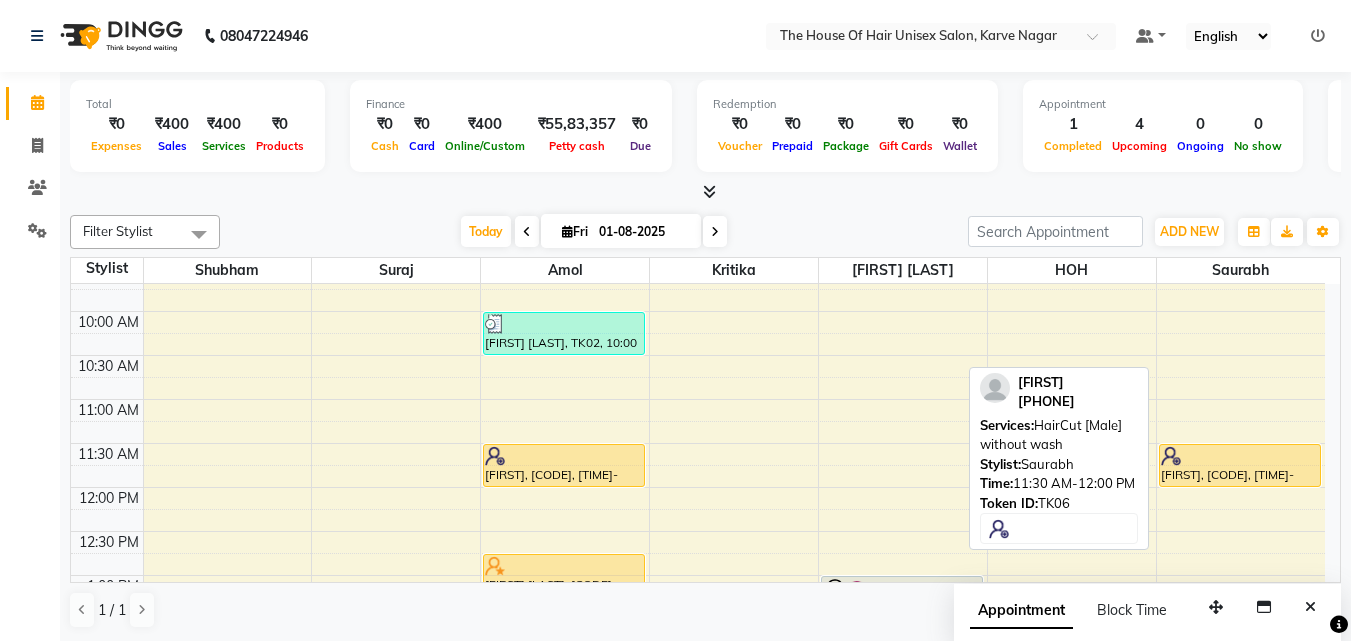 click on "Aaditya, TK06, 11:30 AM-12:00 PM, HairCut [Male] without wash" at bounding box center (1240, 465) 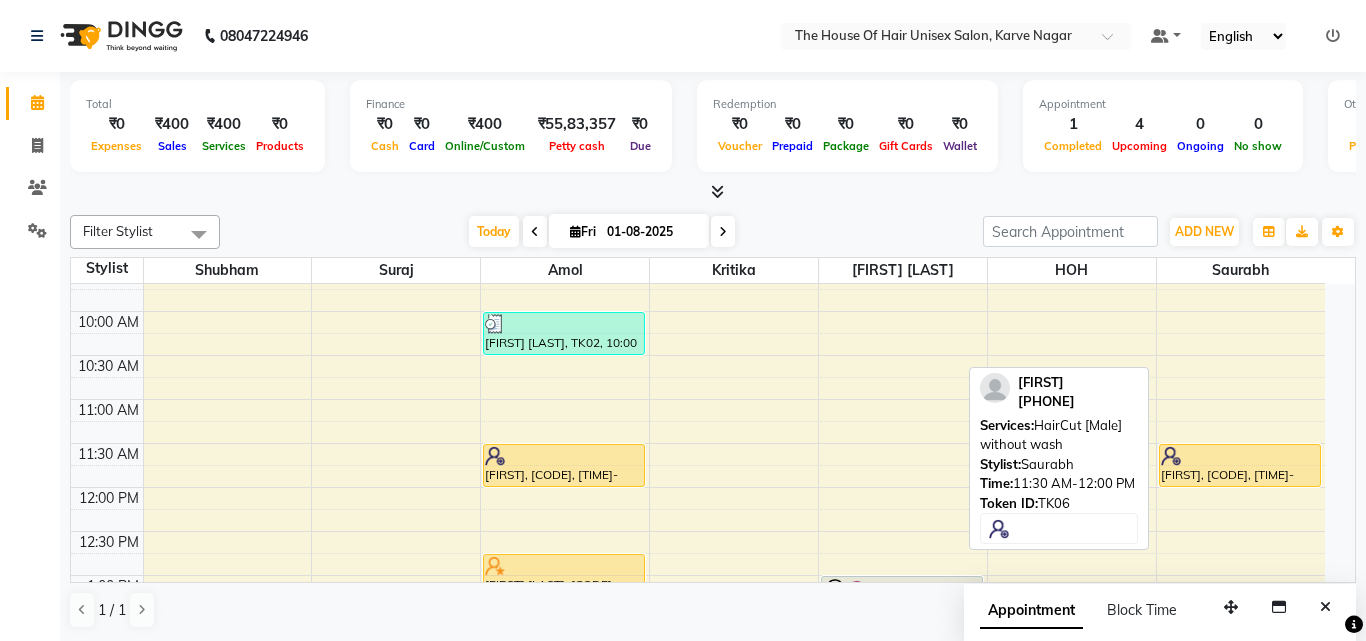 select on "1" 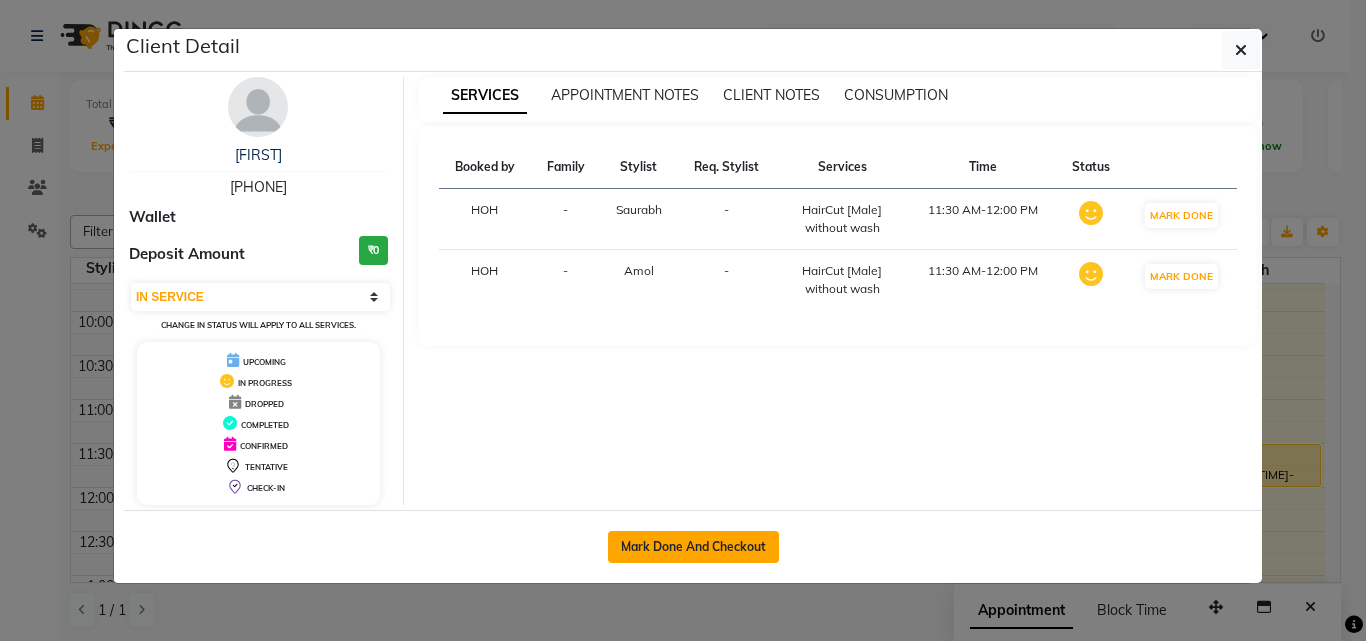 click on "Mark Done And Checkout" 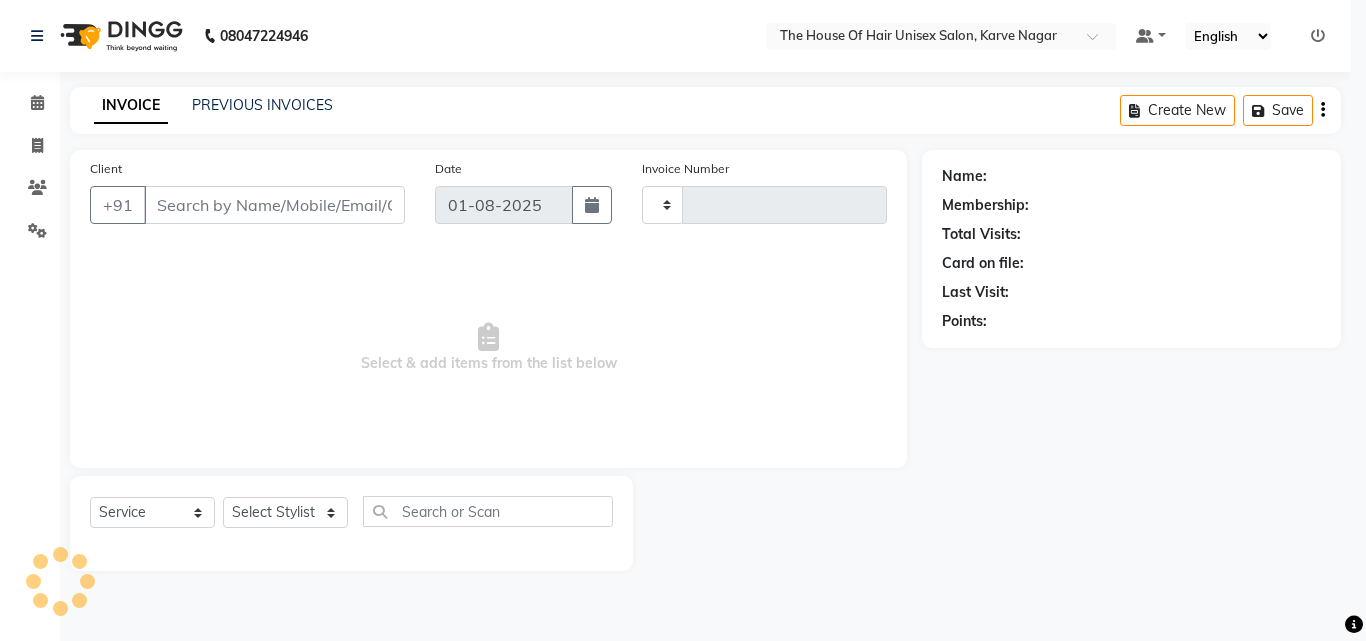 type on "2063" 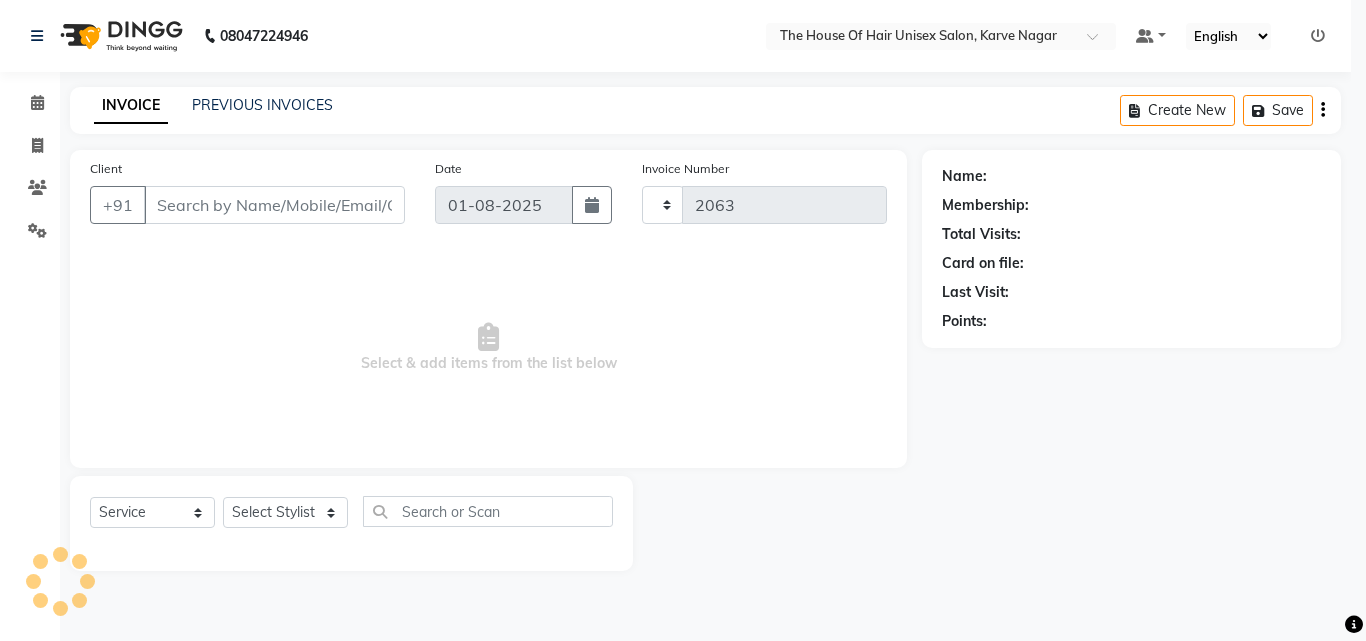 select on "598" 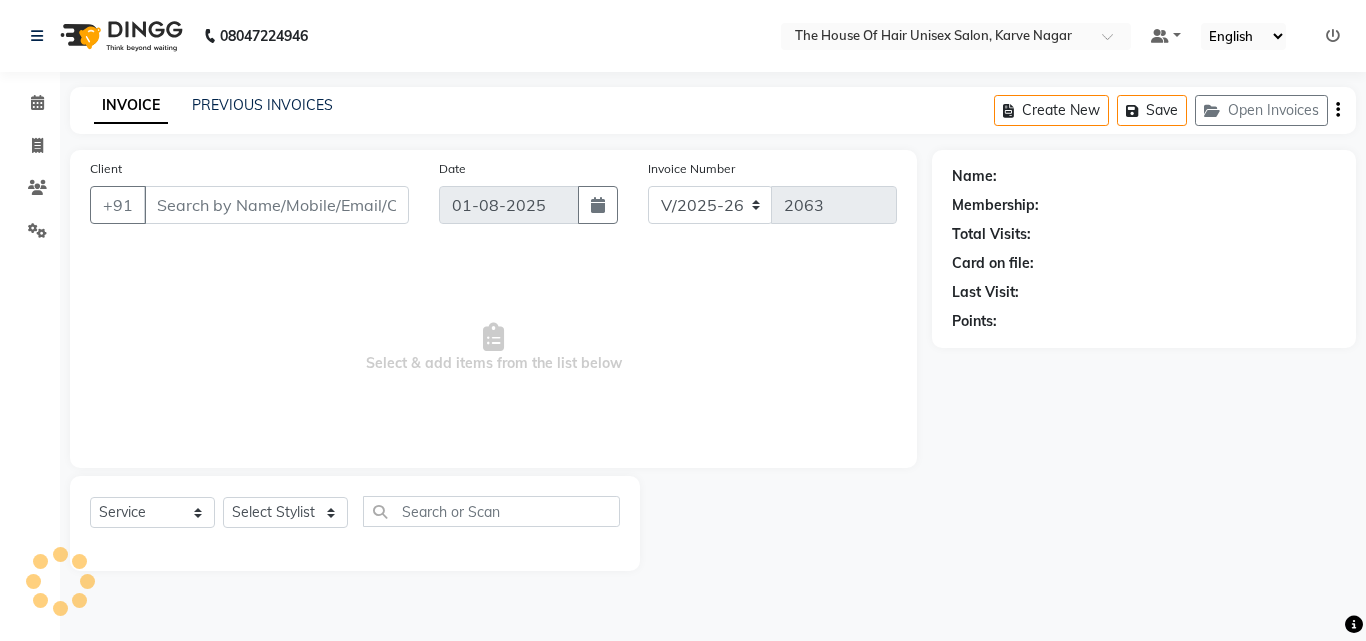 type on "[PHONE]" 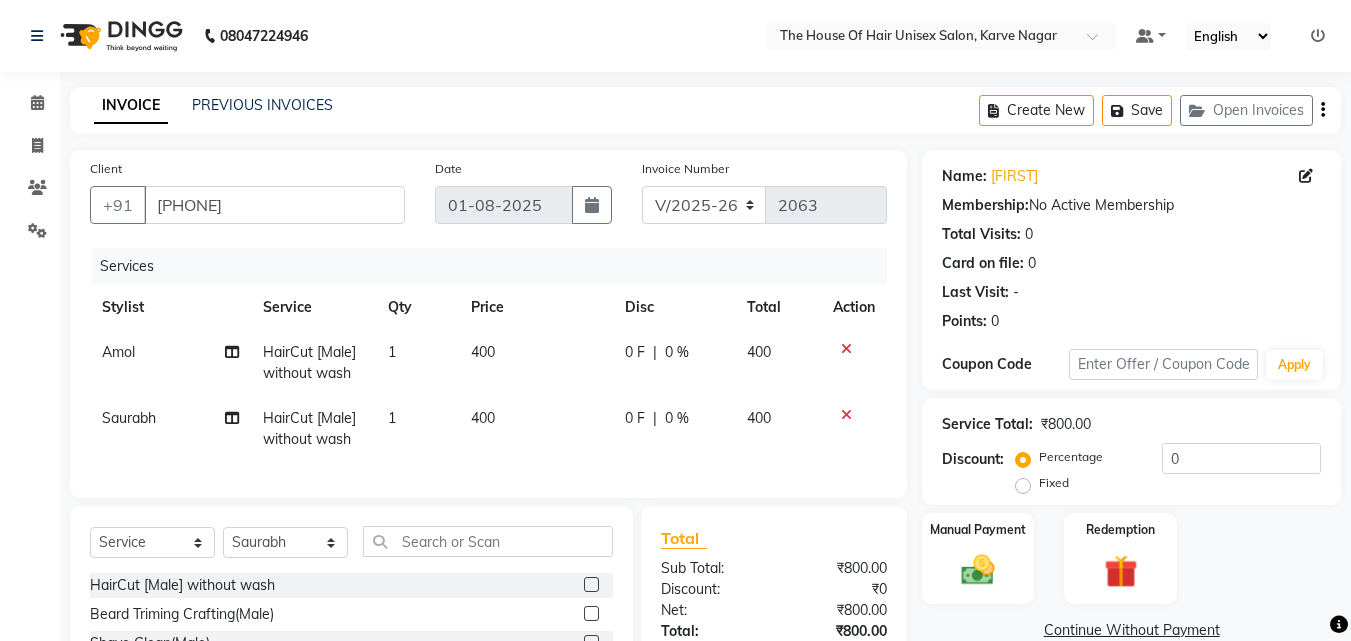 scroll, scrollTop: 138, scrollLeft: 0, axis: vertical 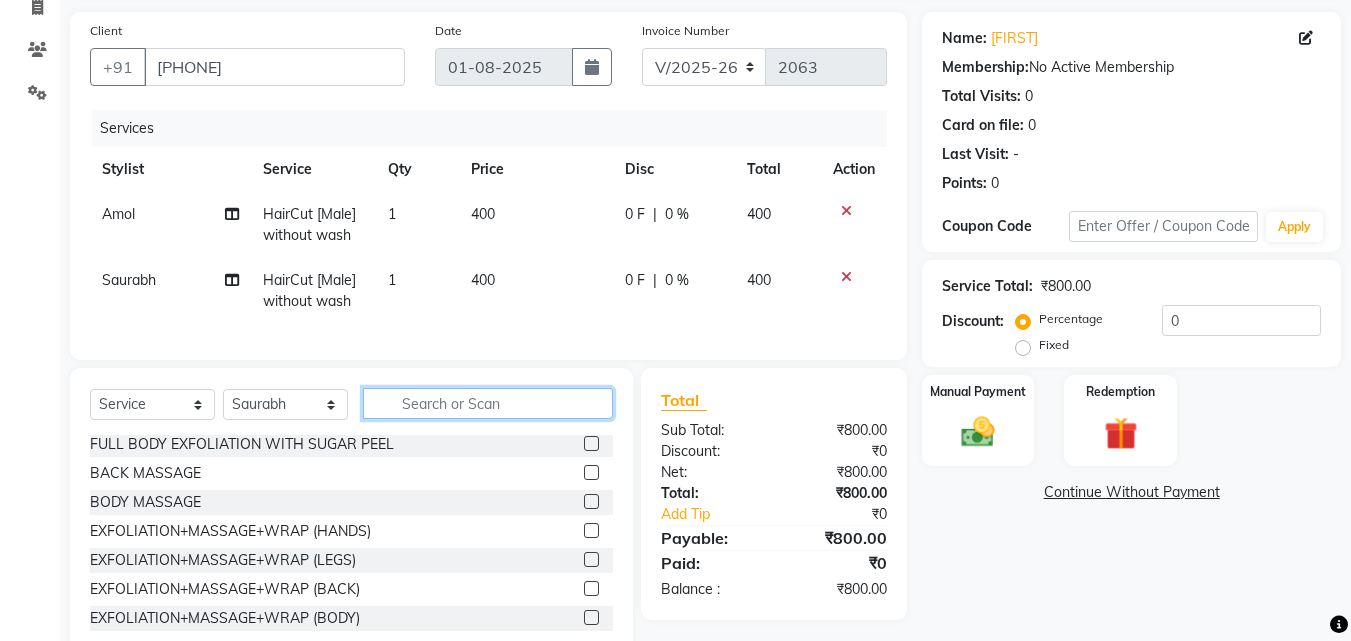 click 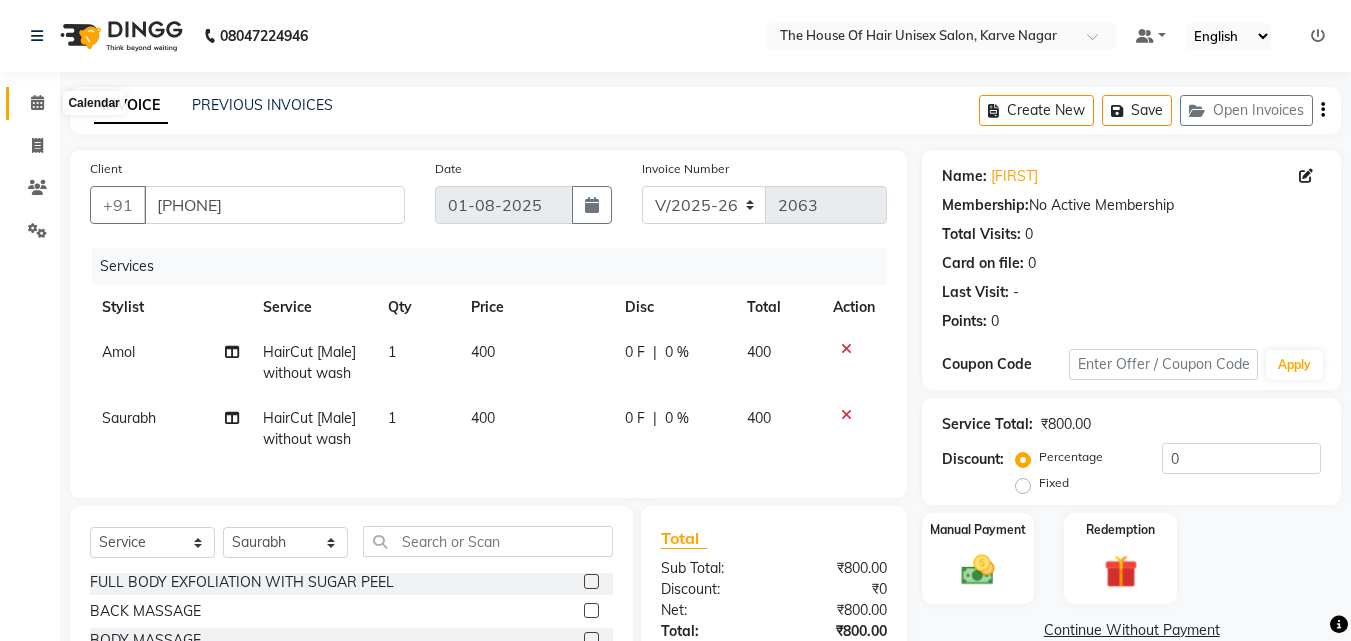 click 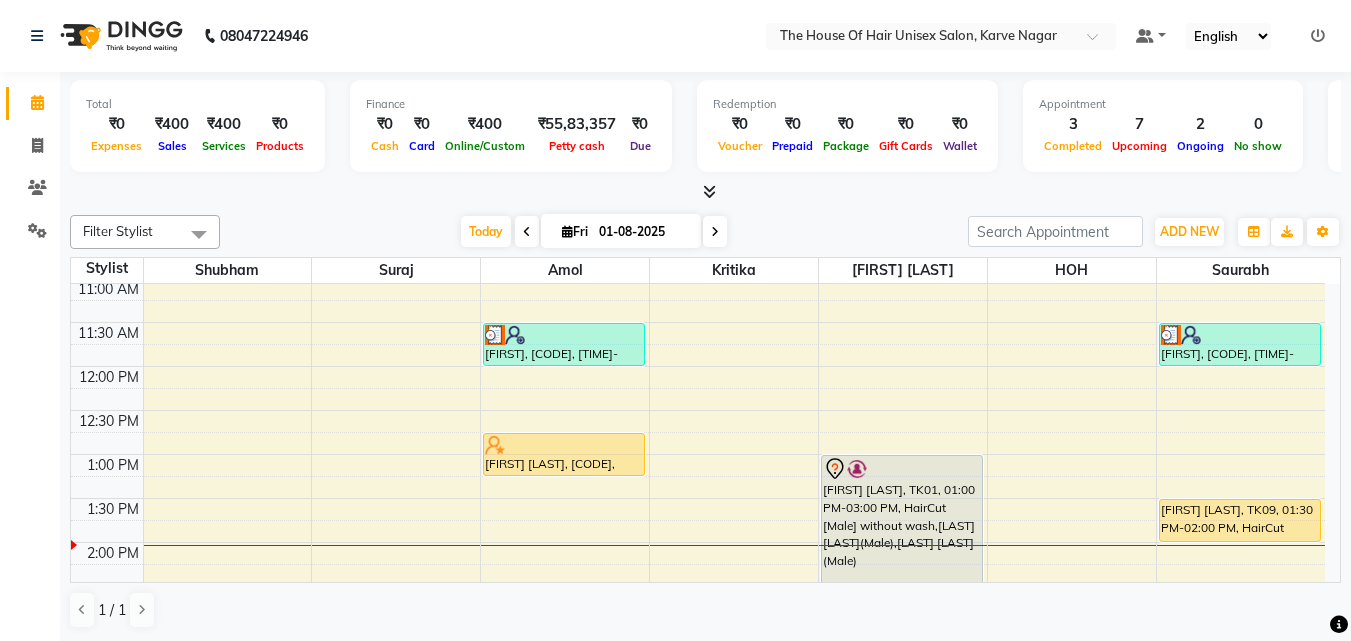 scroll, scrollTop: 349, scrollLeft: 0, axis: vertical 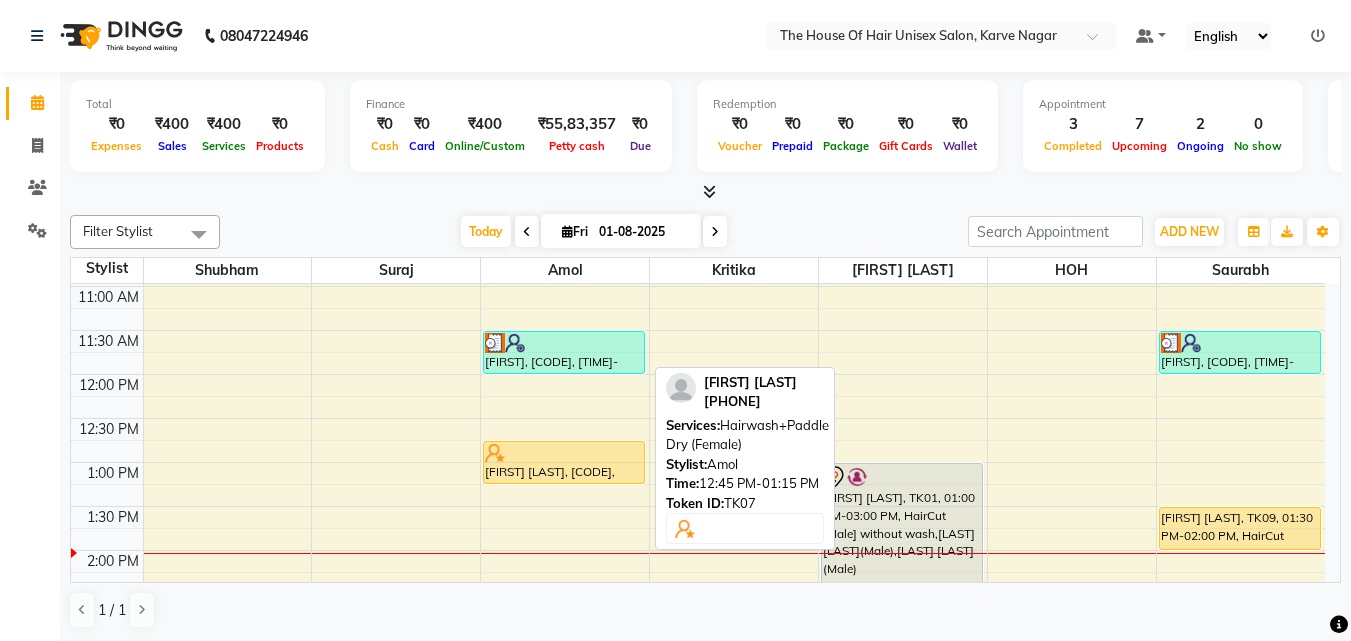 click at bounding box center [564, 453] 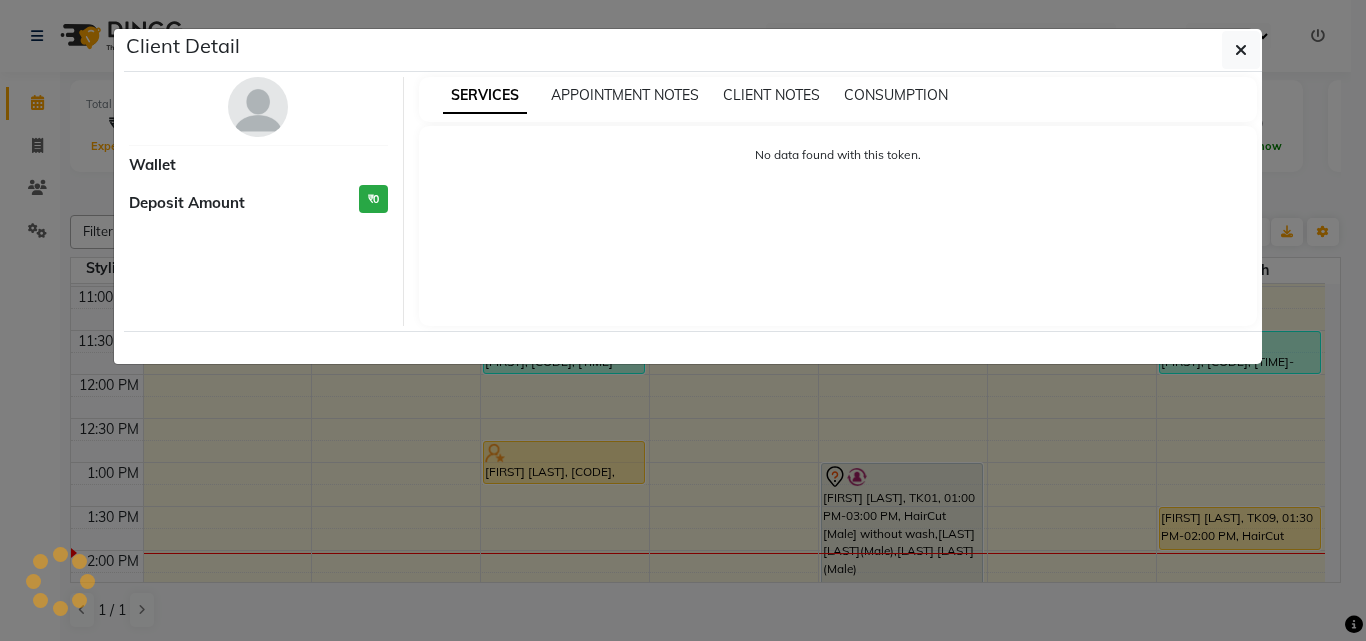 select on "1" 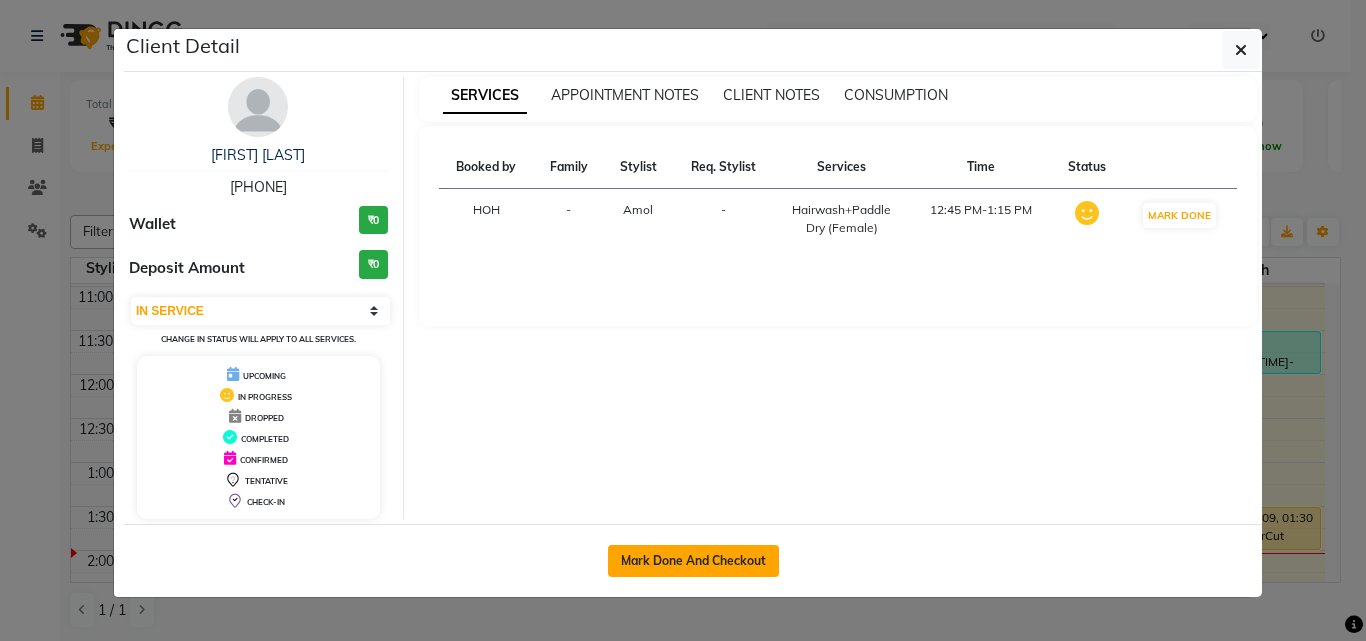click on "Mark Done And Checkout" 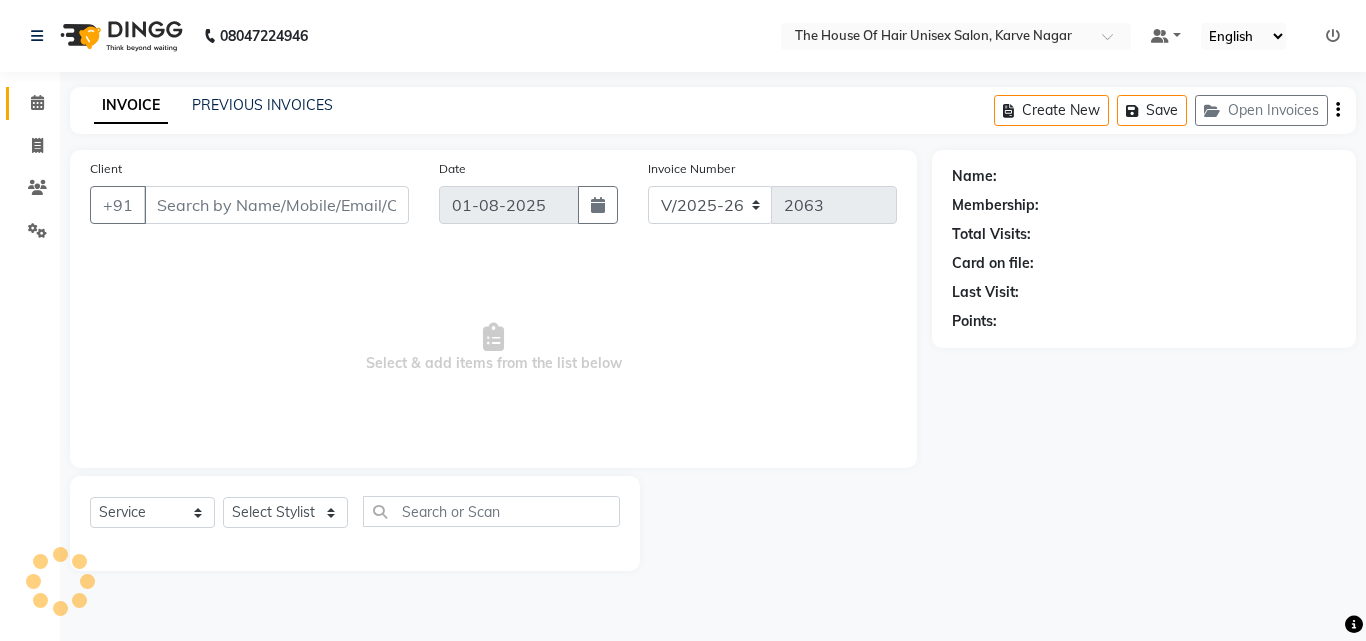 type on "7498549123" 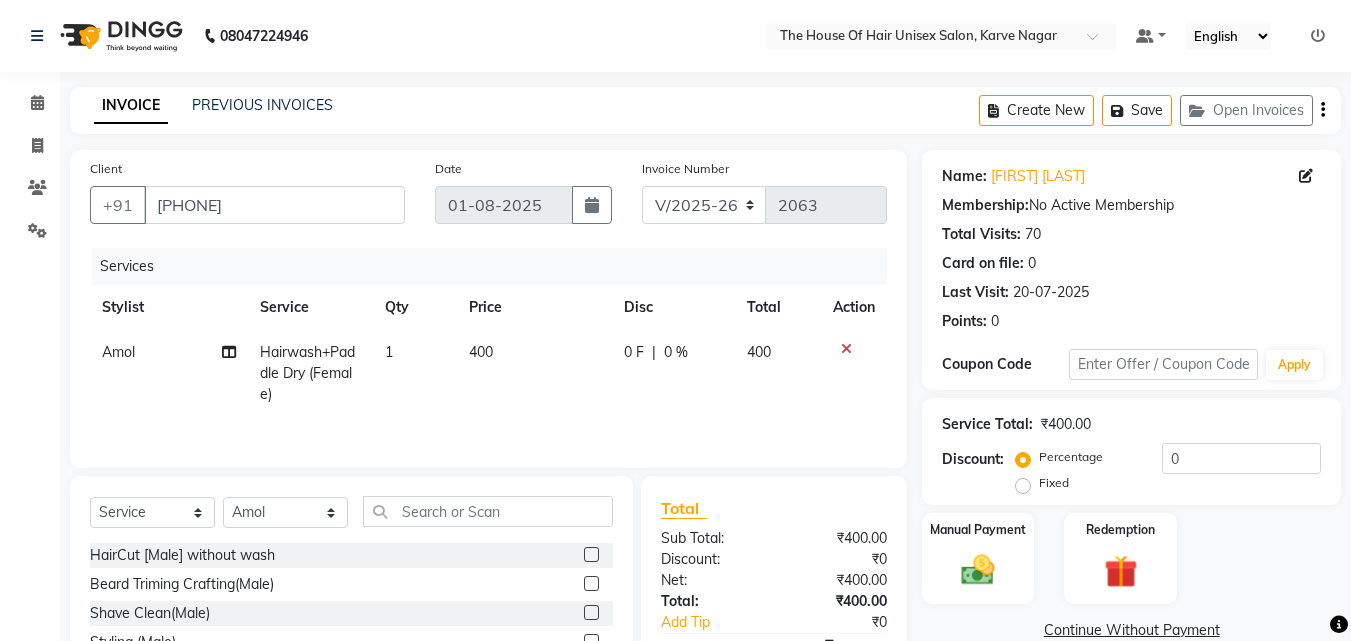 click on "Discount:" 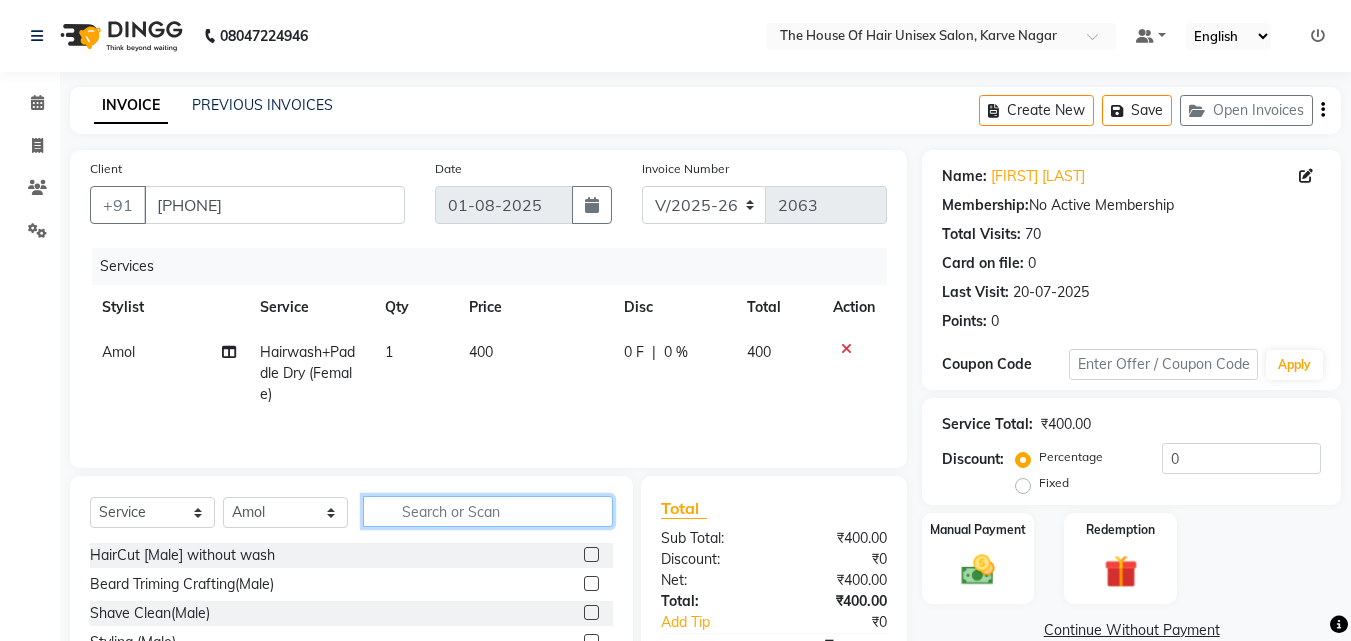 click 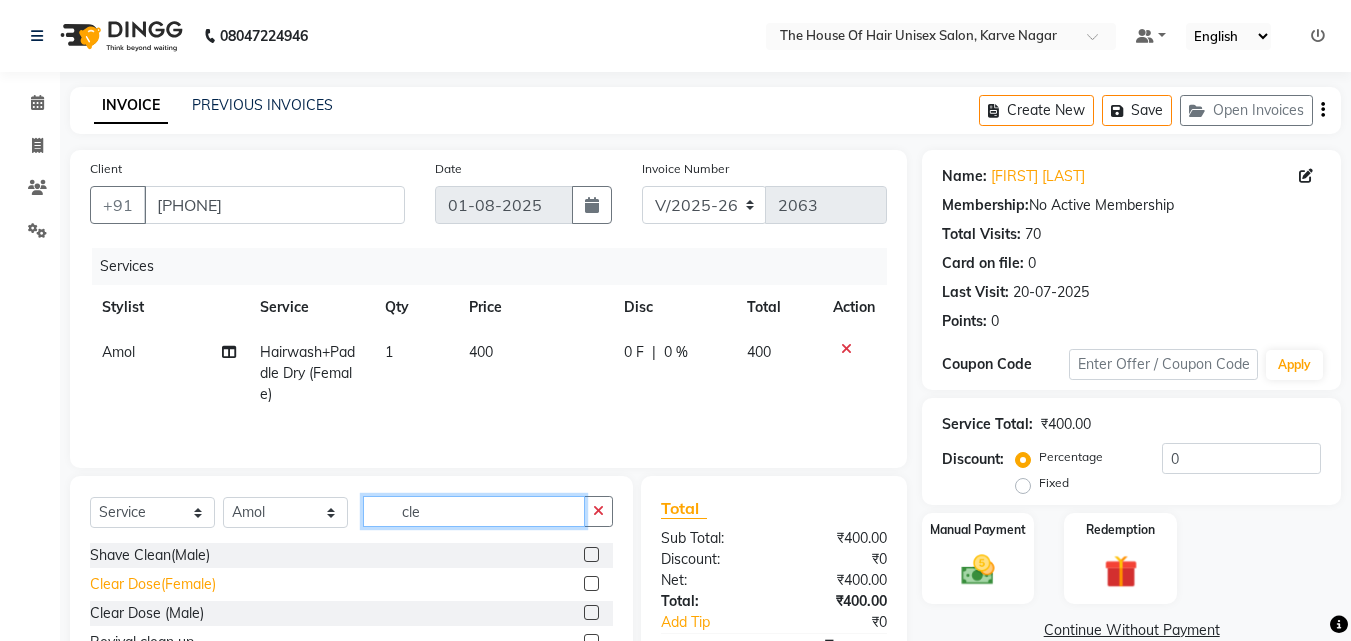 type on "cle" 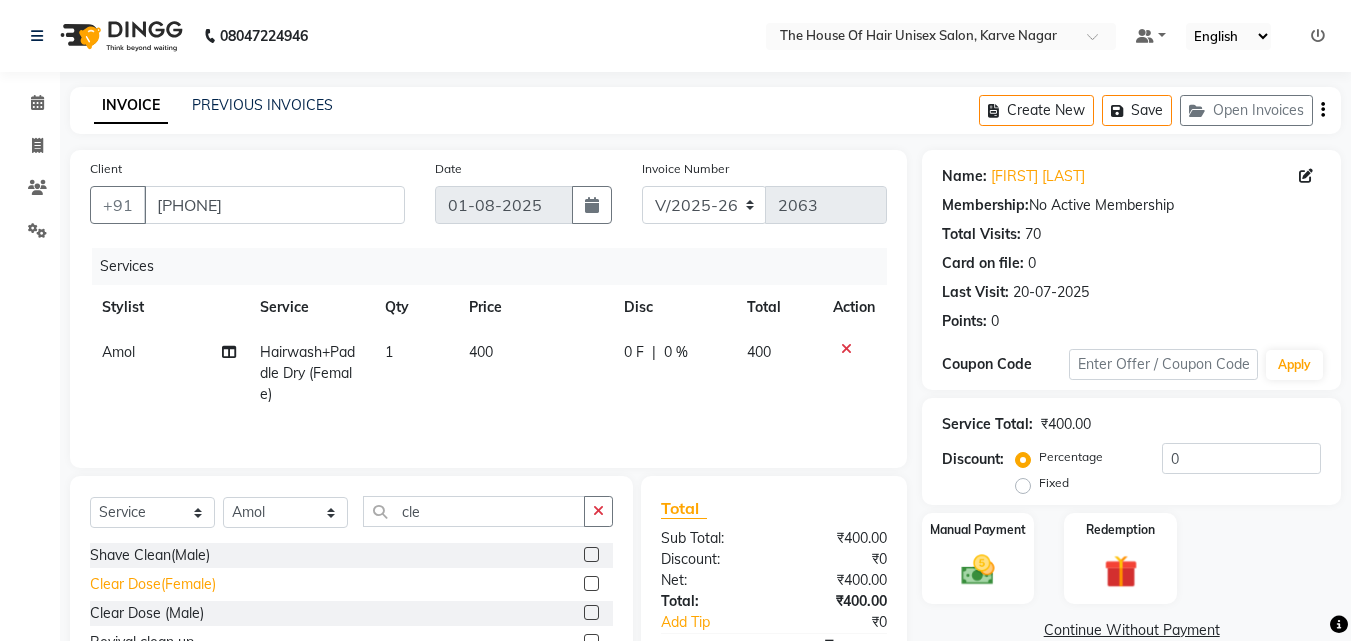 click on "Clear Dose(Female)" 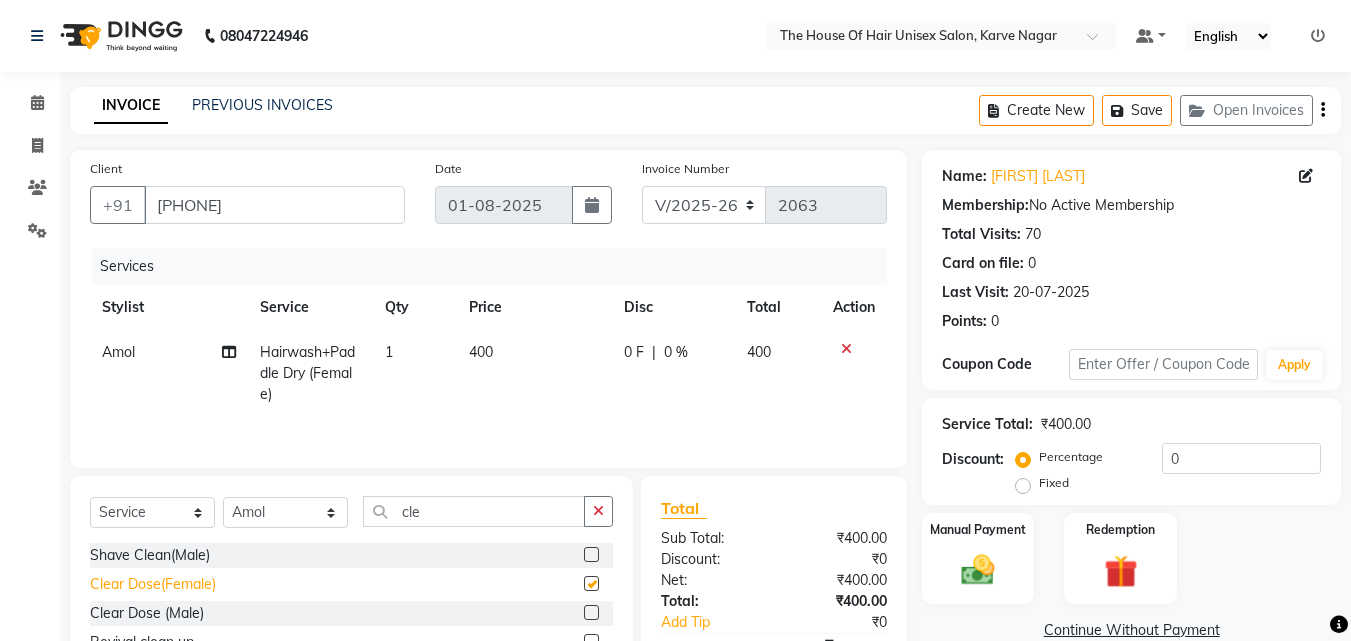 checkbox on "false" 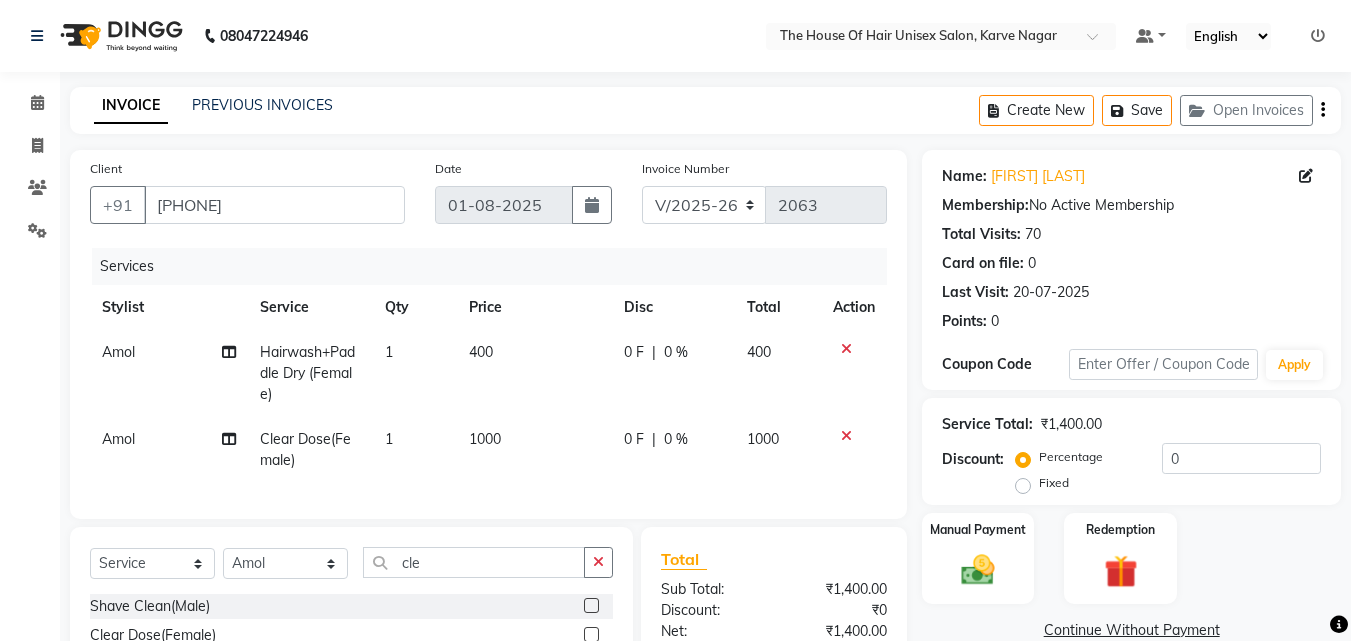 scroll, scrollTop: 137, scrollLeft: 0, axis: vertical 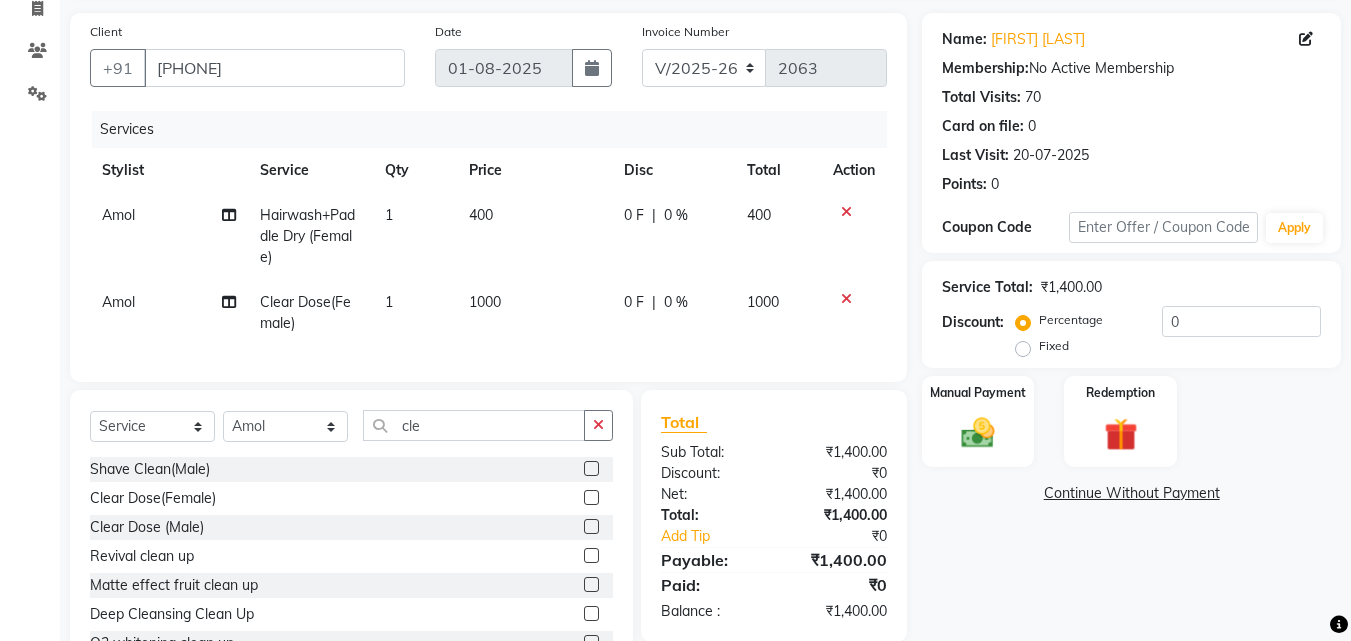 click on "400" 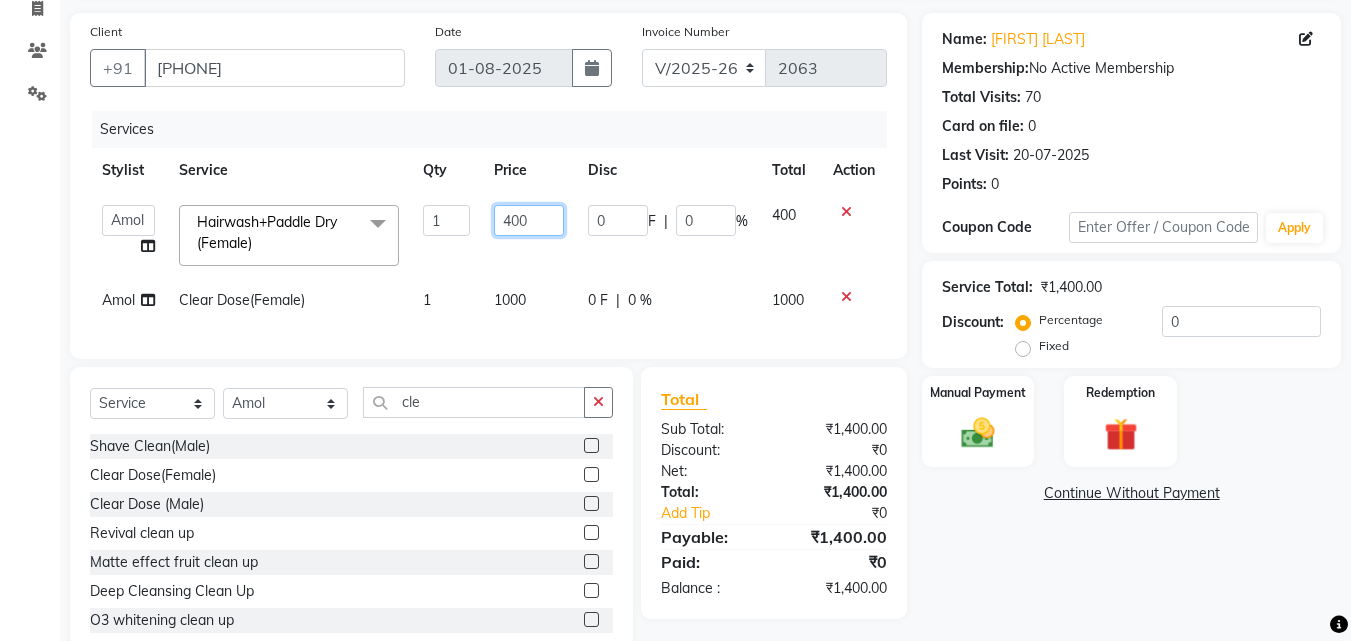 click on "400" 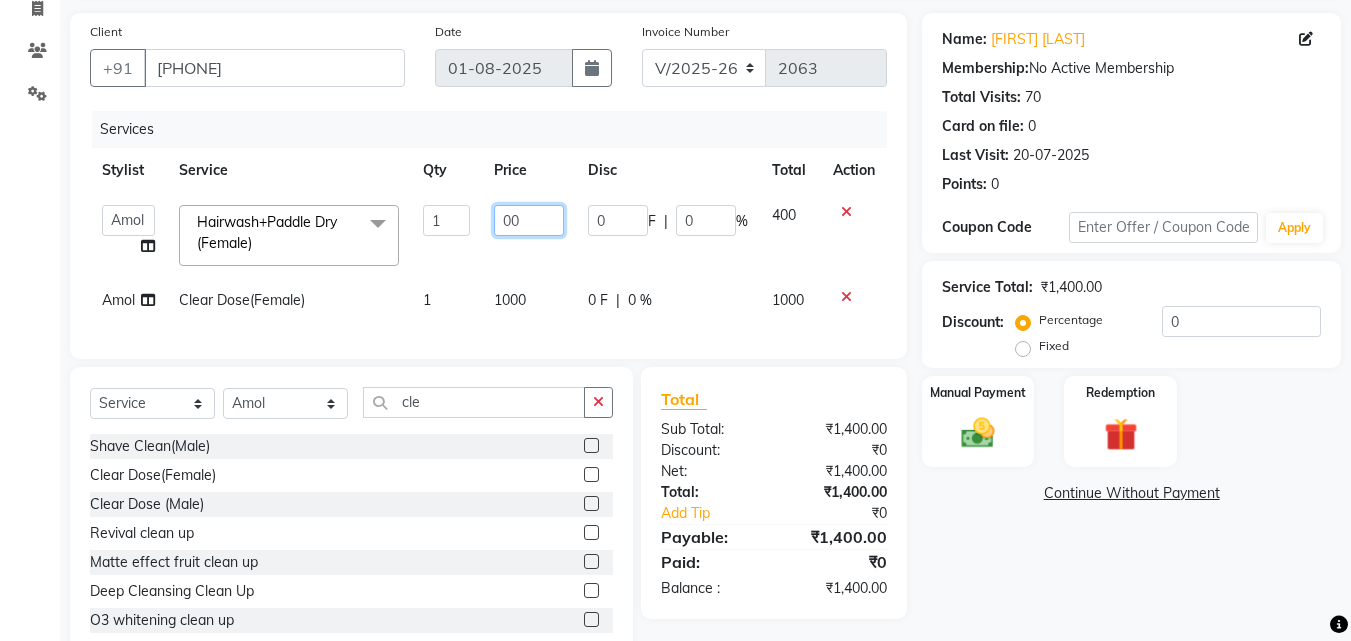 type on "200" 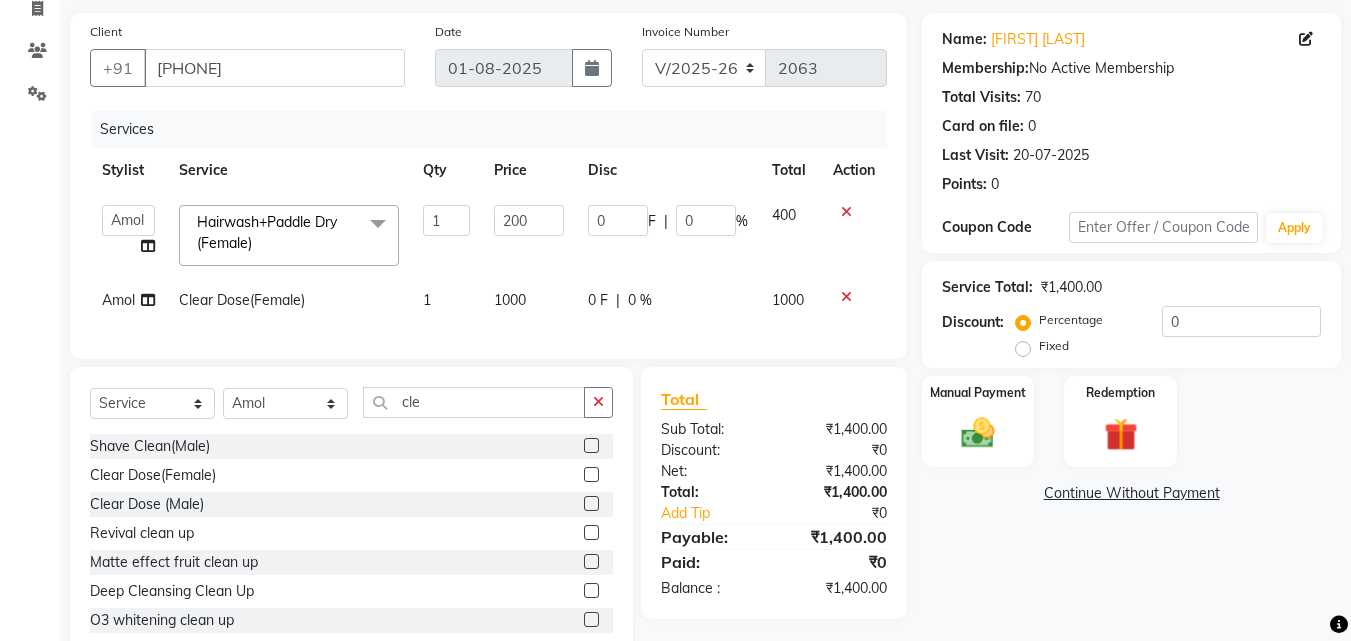 click on "Name: Shruti Joshi  Membership:  No Active Membership  Total Visits:  70 Card on file:  0 Last Visit:   20-07-2025 Points:   0  Coupon Code Apply Service Total:  ₹1,400.00  Discount:  Percentage   Fixed  0 Manual Payment Redemption  Continue Without Payment" 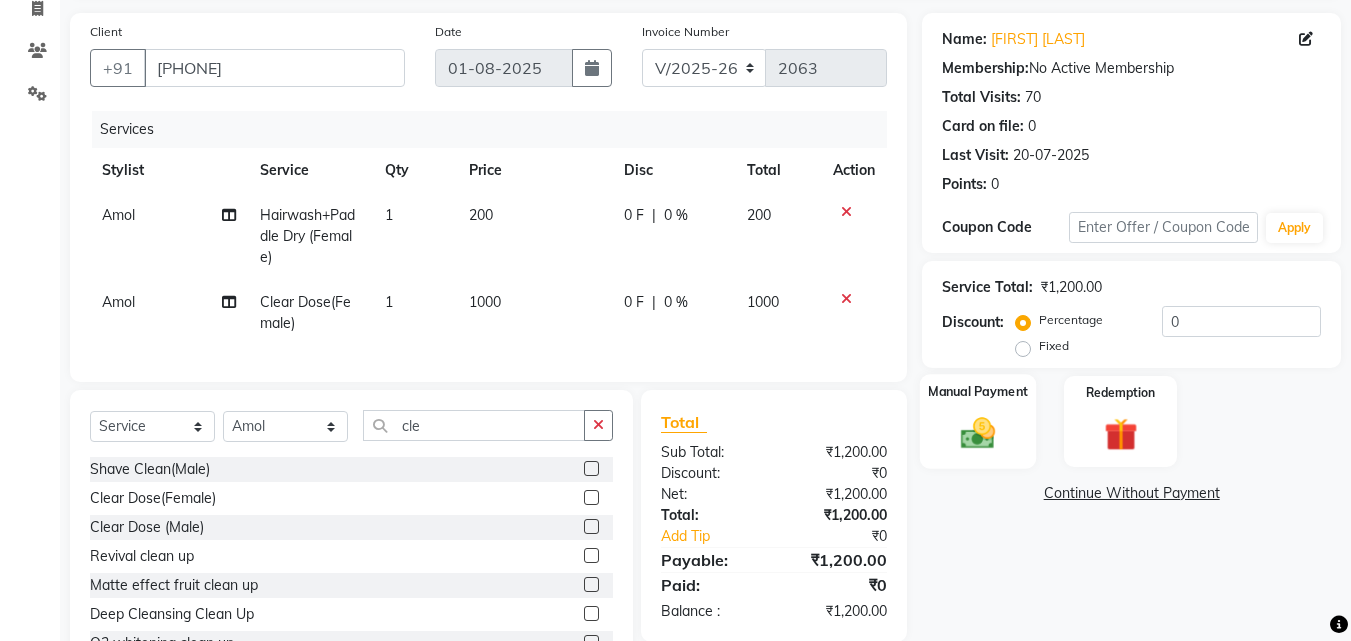 click 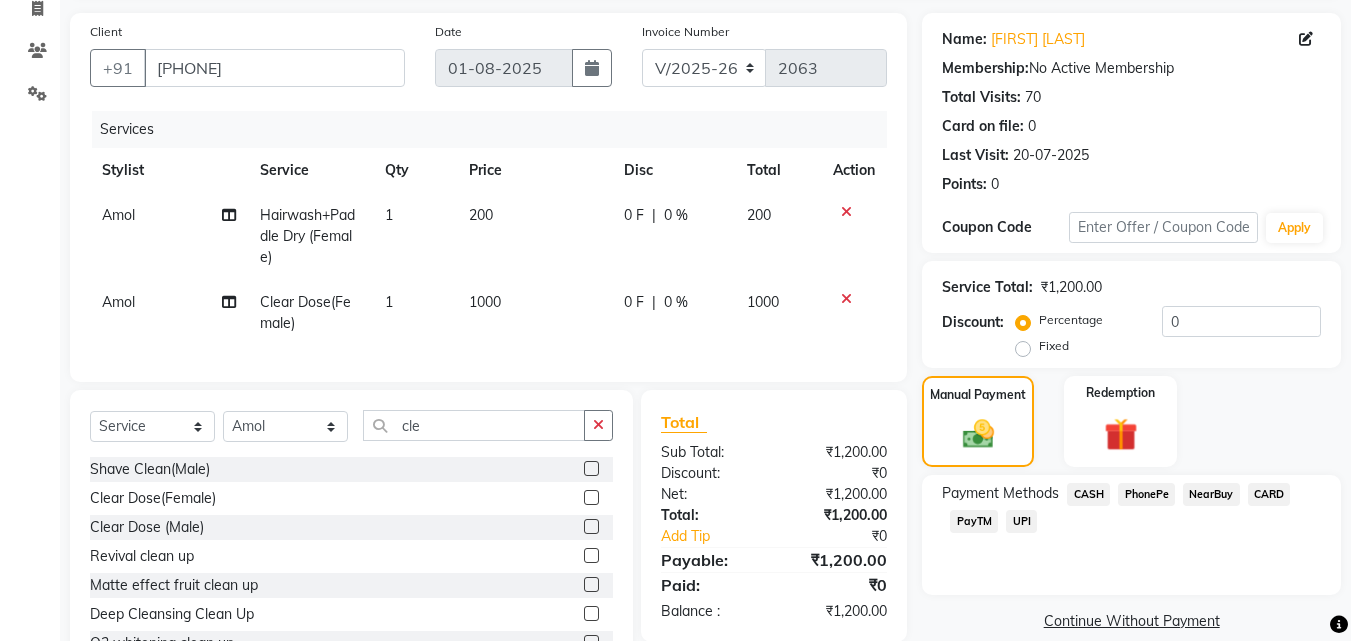 scroll, scrollTop: 226, scrollLeft: 0, axis: vertical 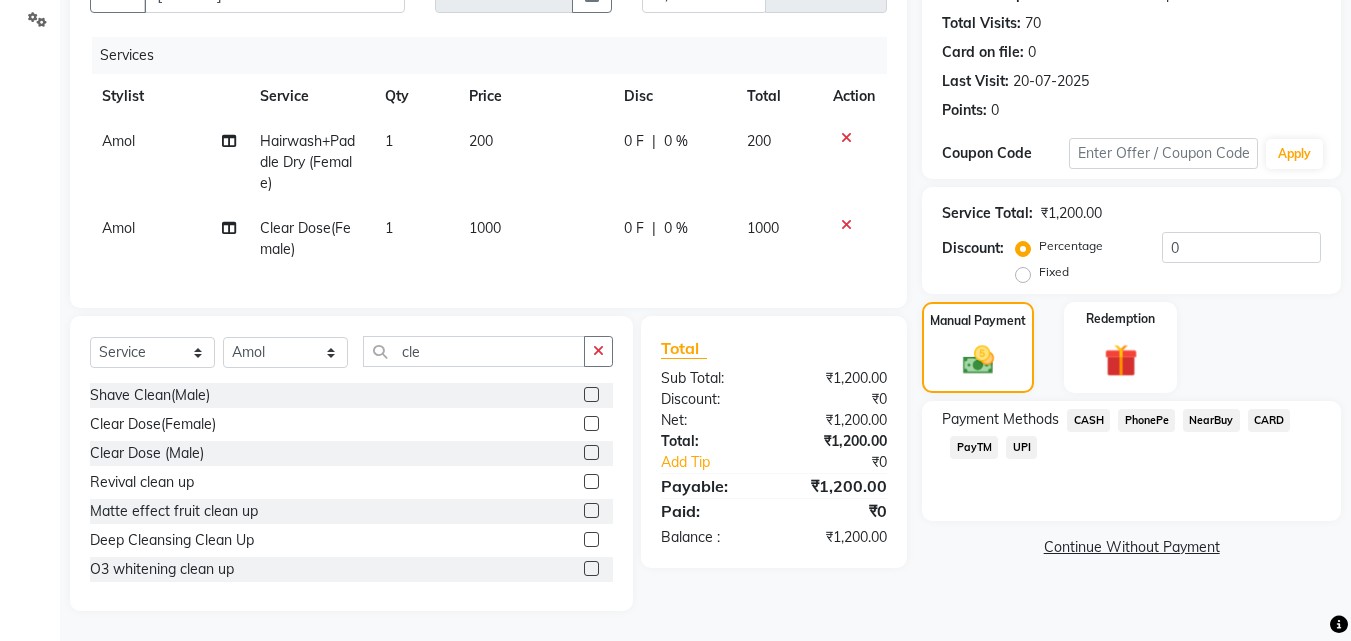 click on "CARD" 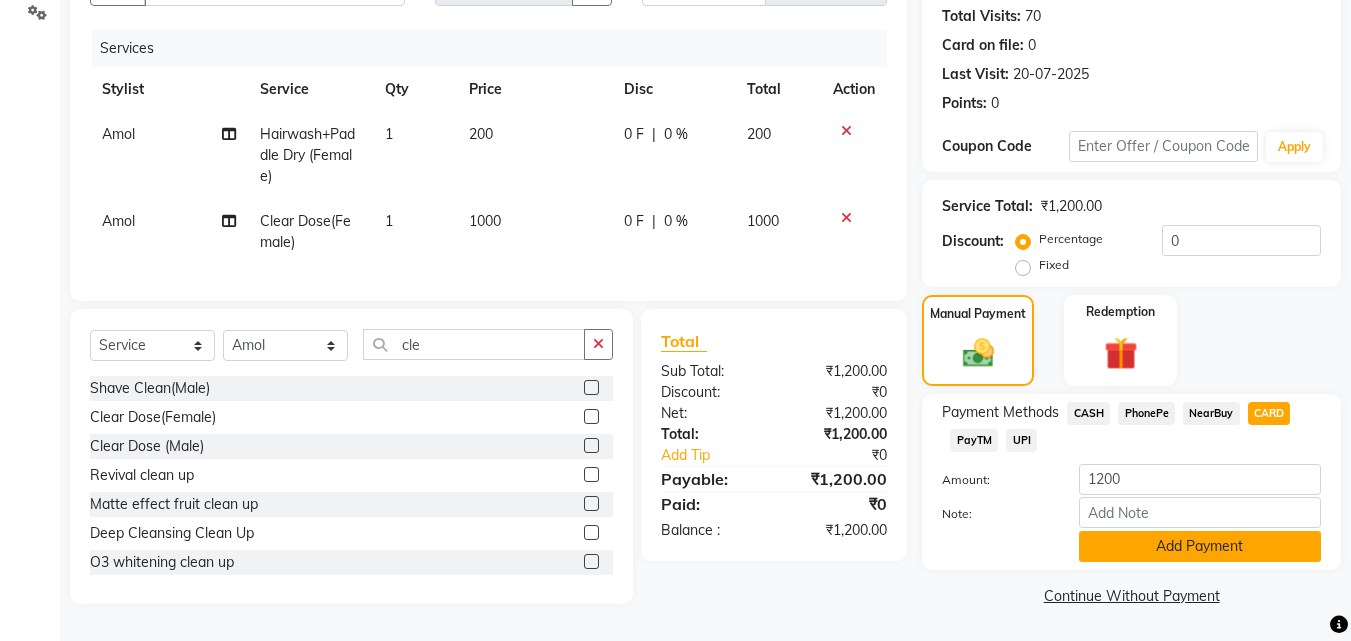 click on "Add Payment" 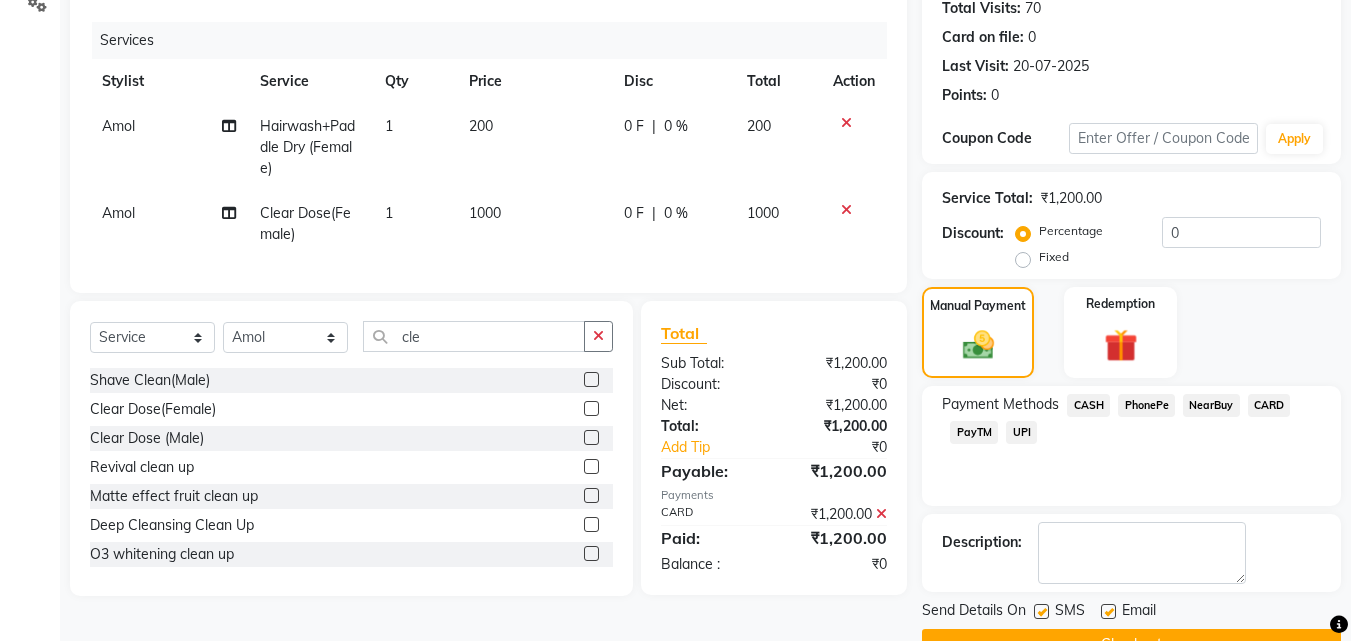 scroll, scrollTop: 275, scrollLeft: 0, axis: vertical 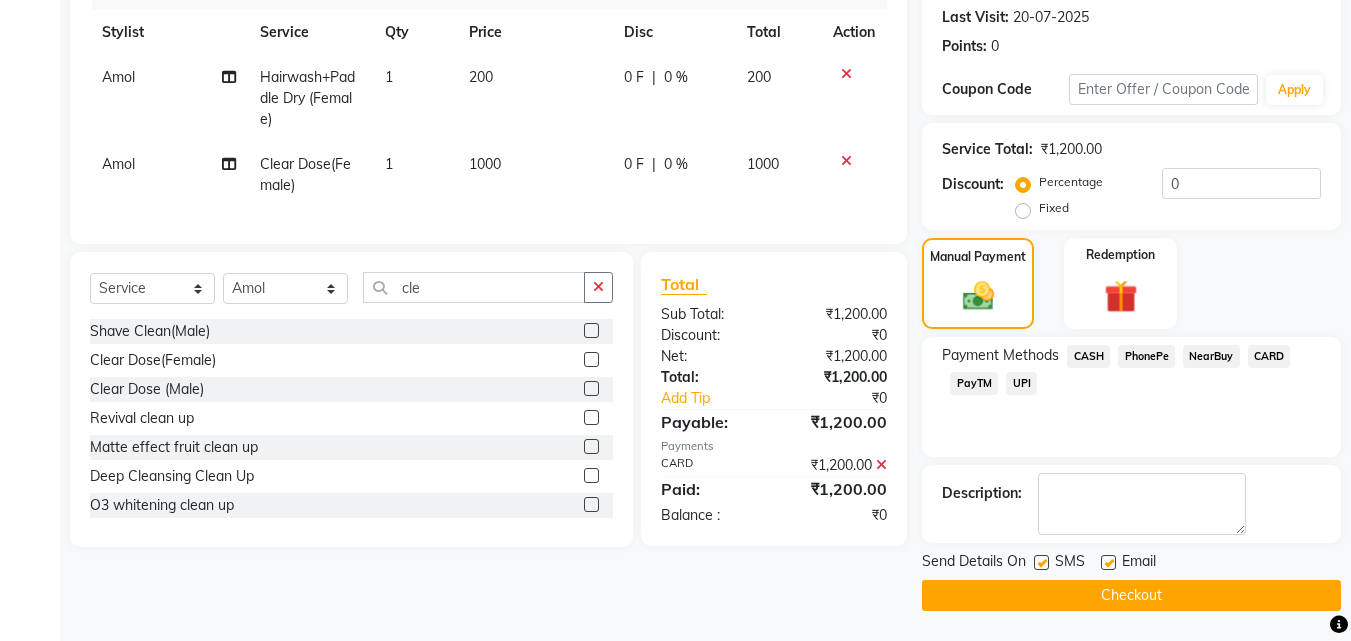 click on "Checkout" 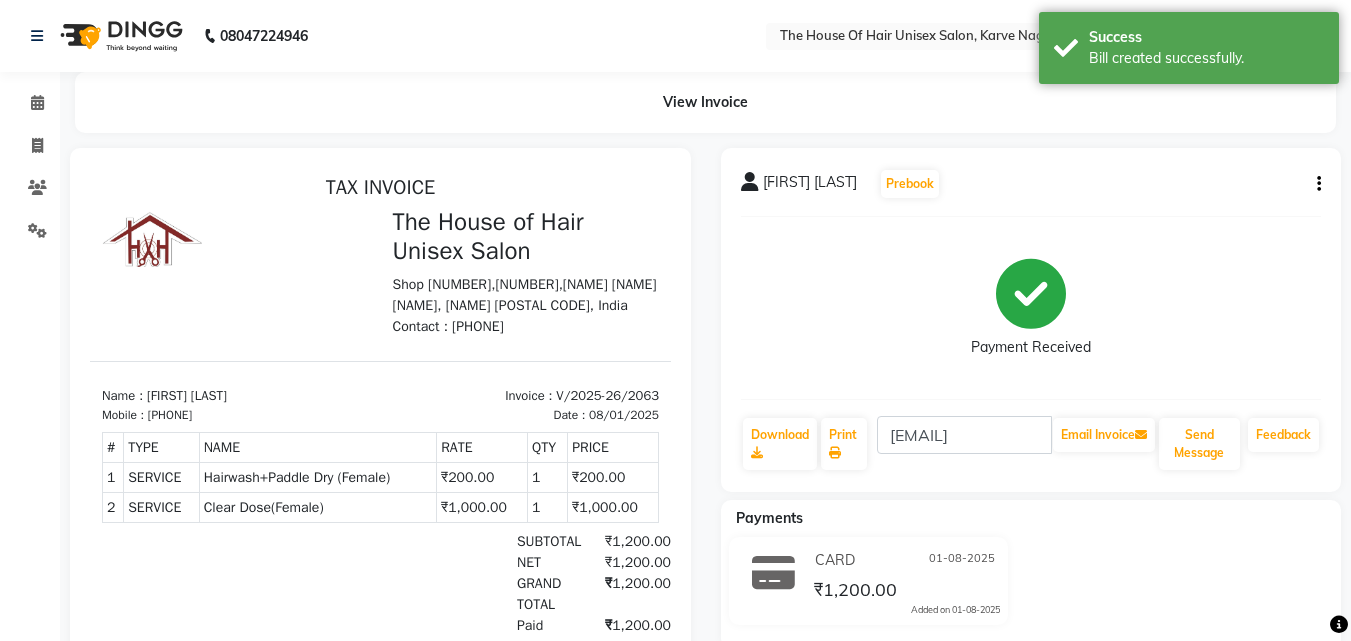 scroll, scrollTop: 0, scrollLeft: 0, axis: both 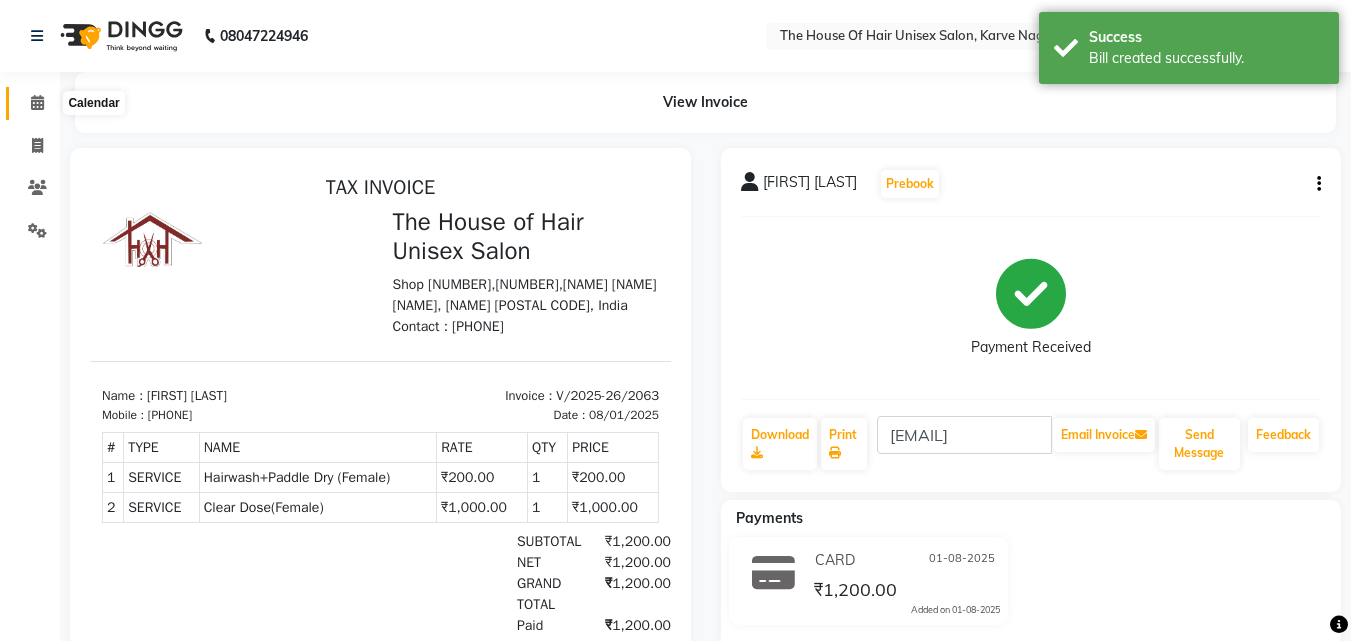 click 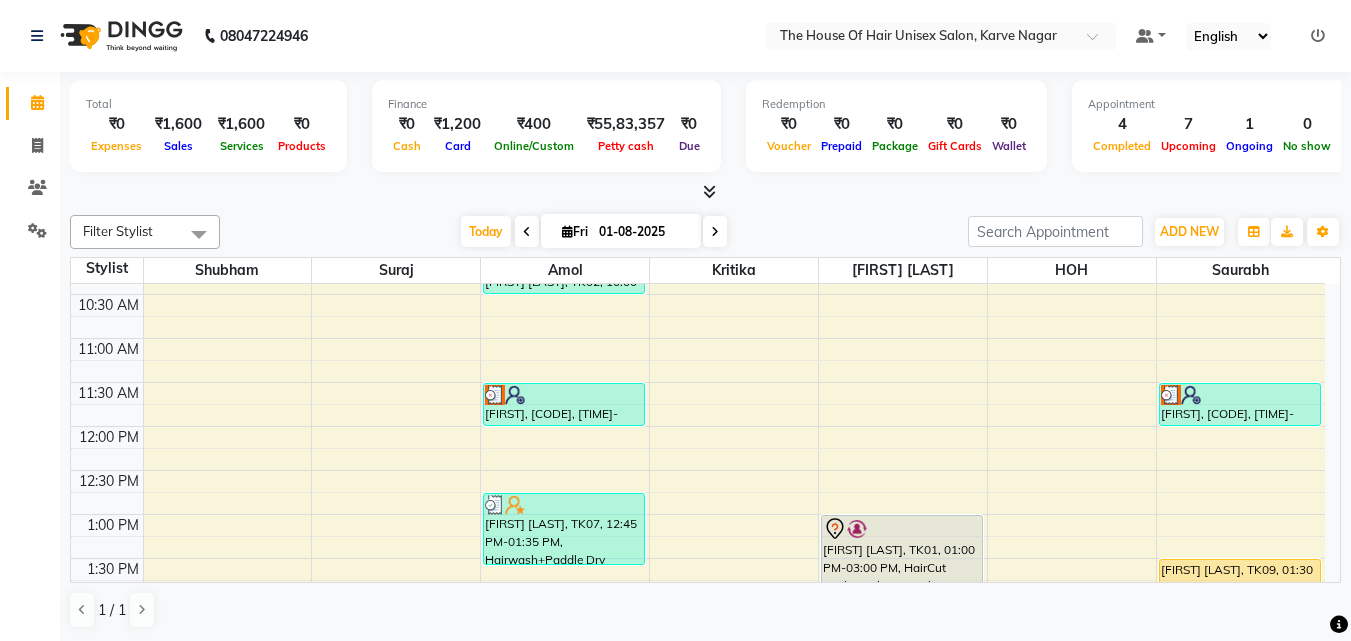 scroll, scrollTop: 303, scrollLeft: 0, axis: vertical 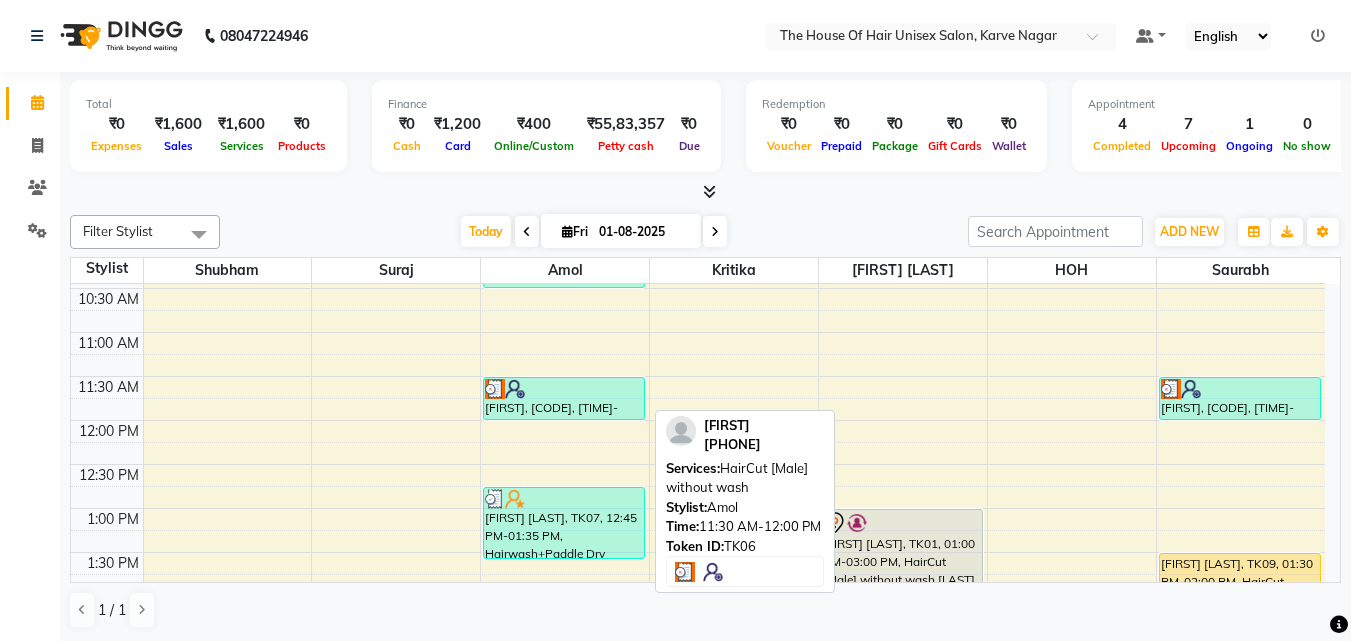 click at bounding box center [564, 389] 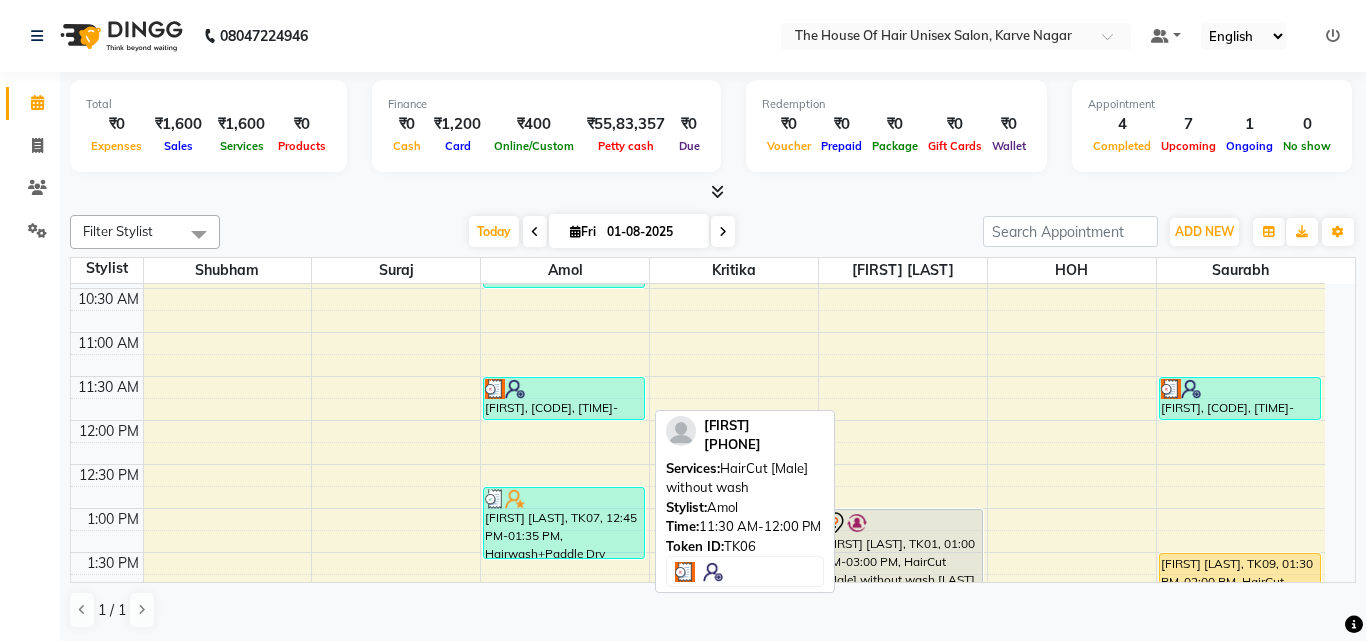 select on "3" 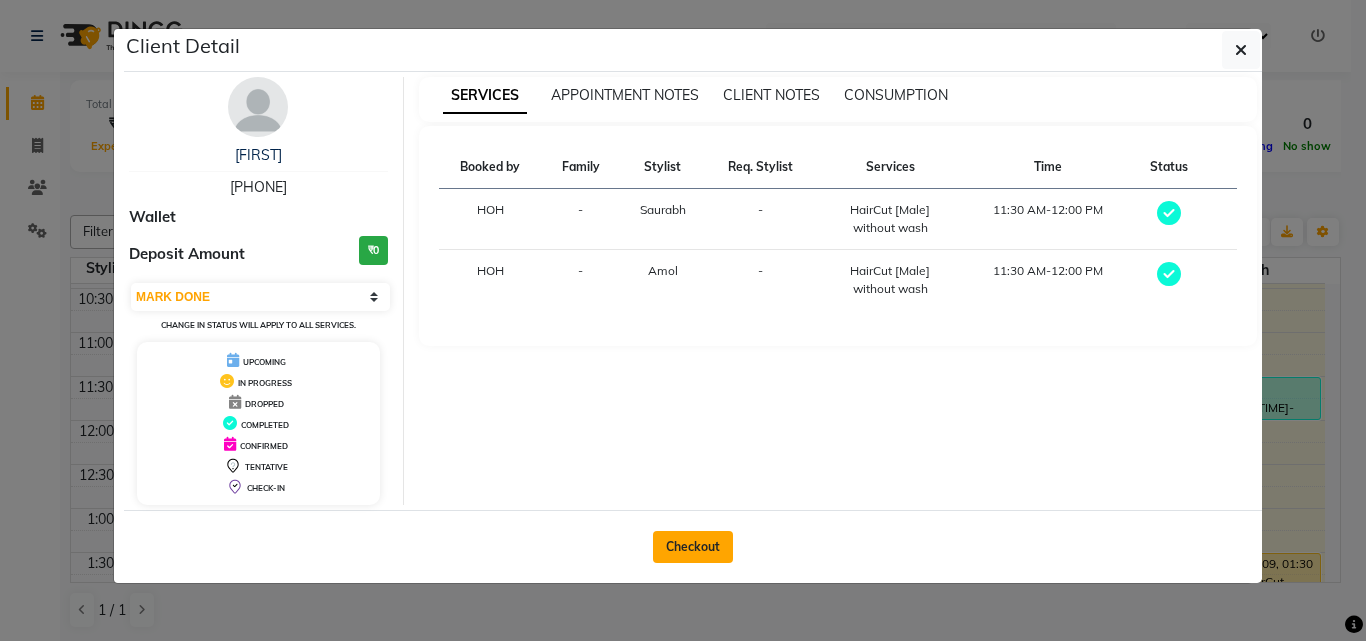 click on "Checkout" 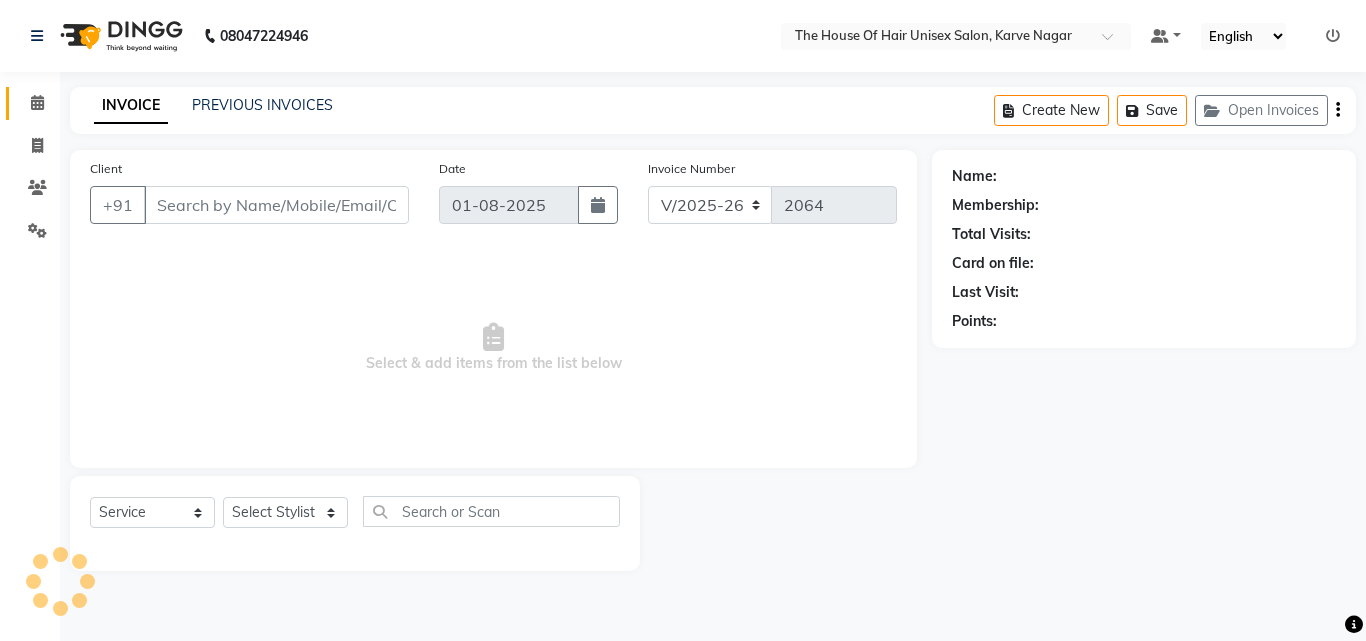 type on "[PHONE]" 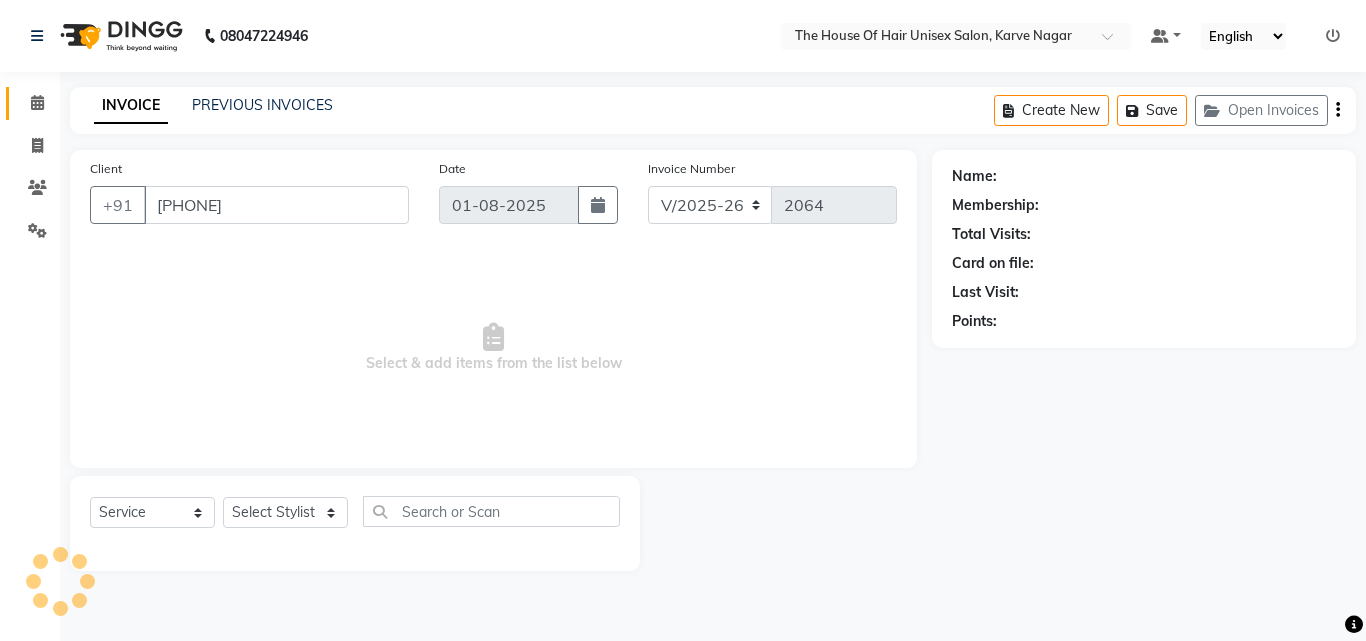 select on "86145" 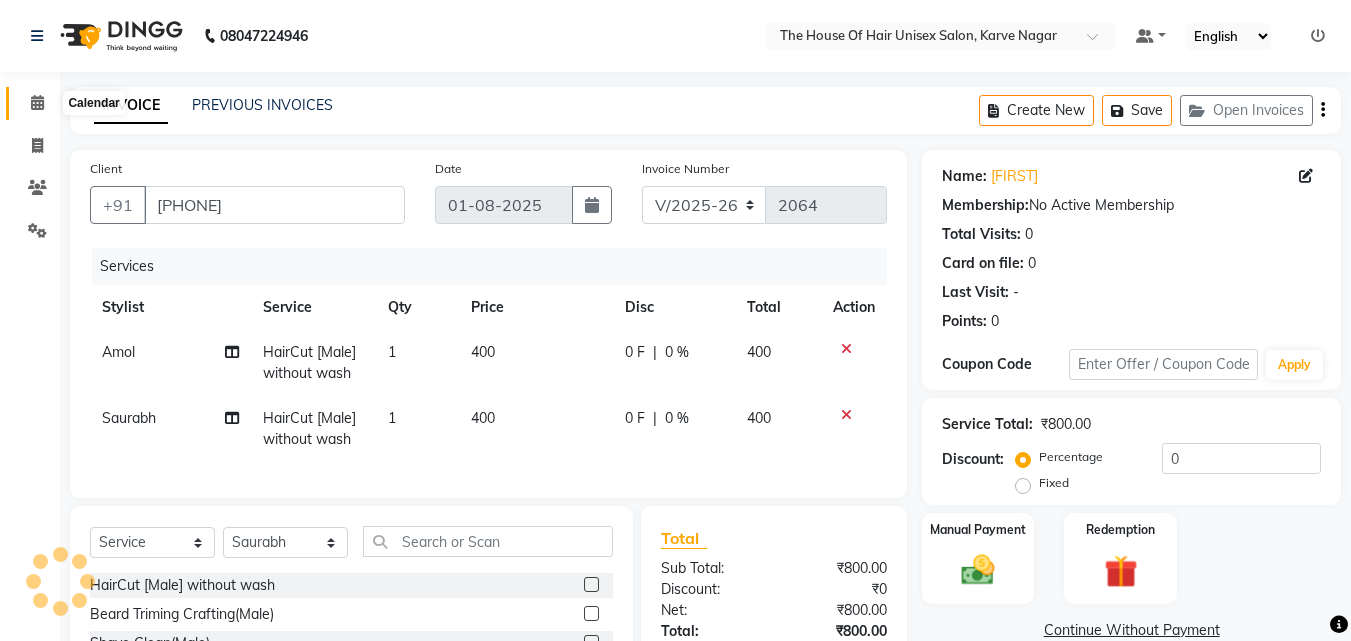 click 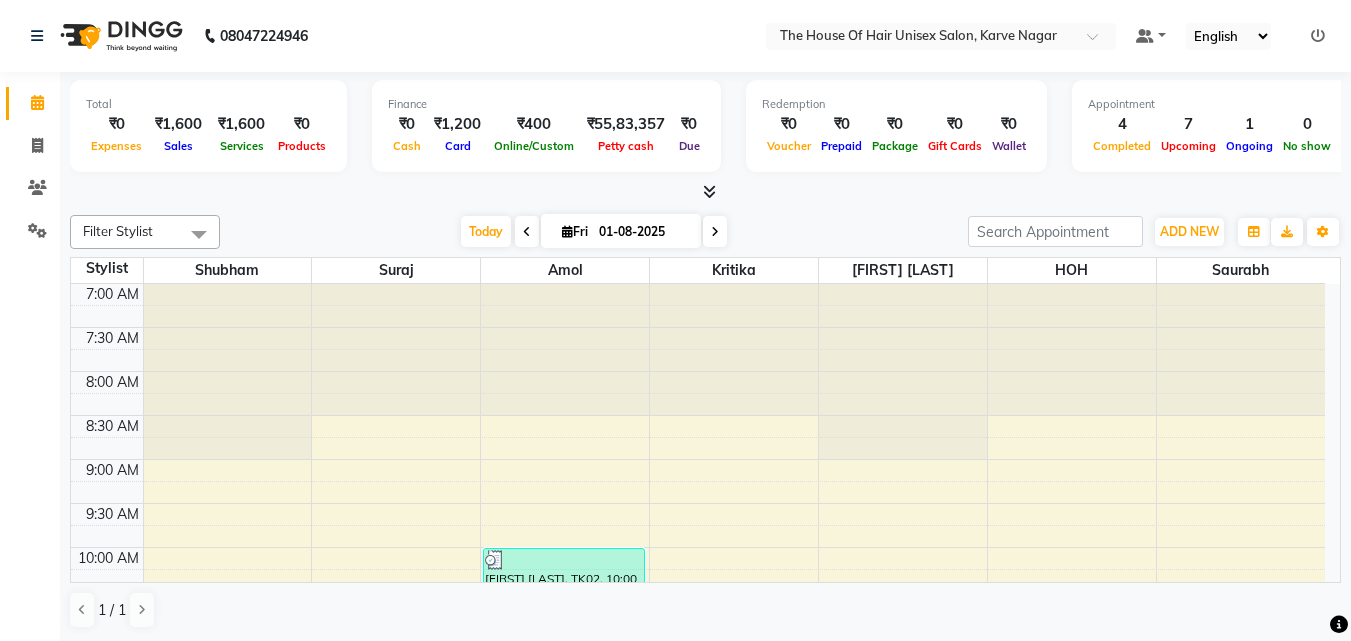drag, startPoint x: 195, startPoint y: 152, endPoint x: 632, endPoint y: 355, distance: 481.8485 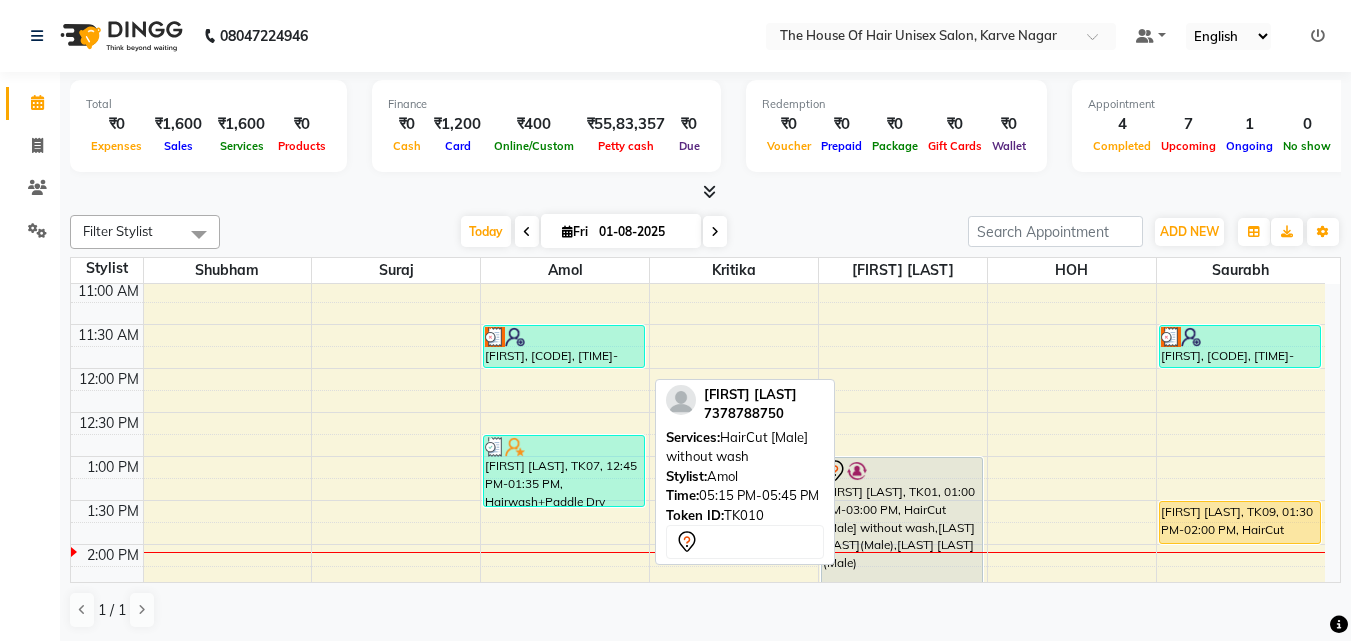 scroll, scrollTop: 353, scrollLeft: 0, axis: vertical 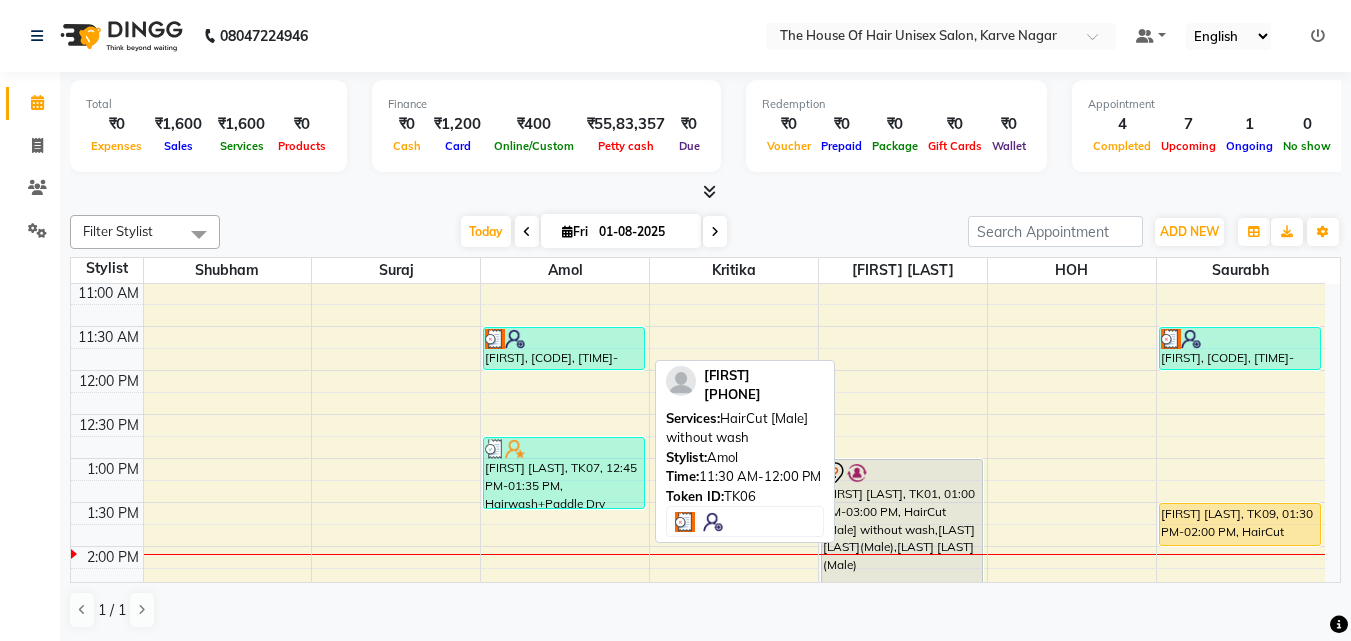 click at bounding box center (564, 339) 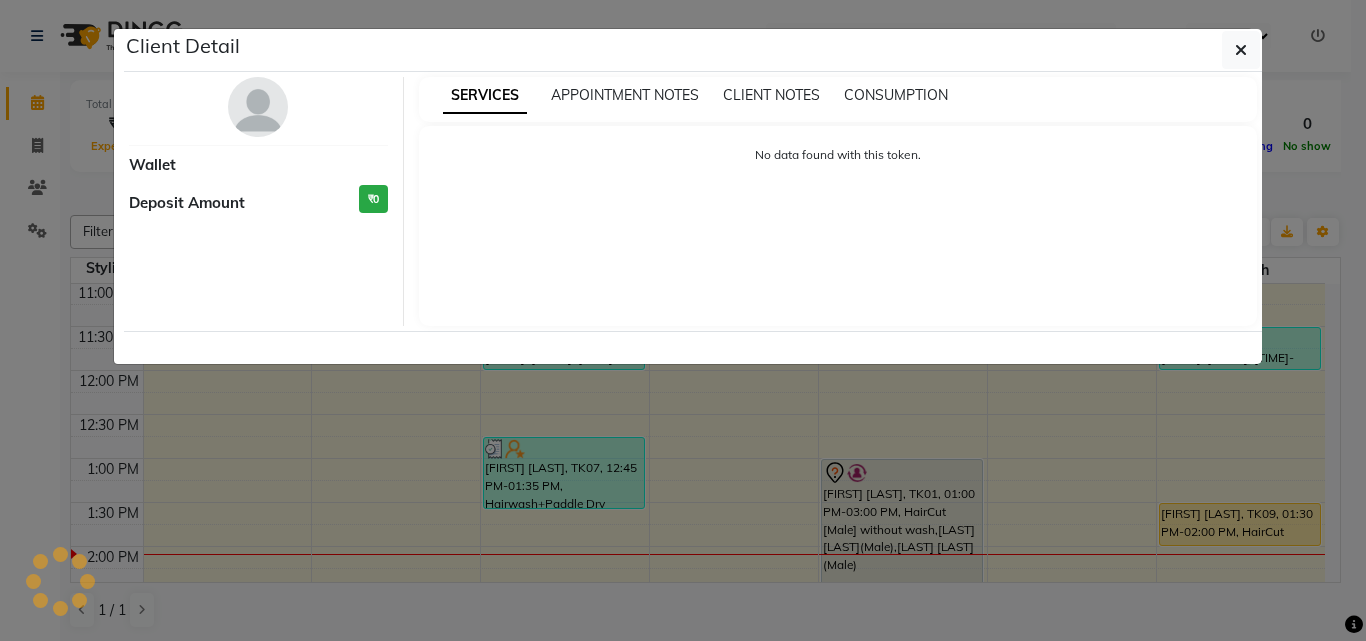 select on "3" 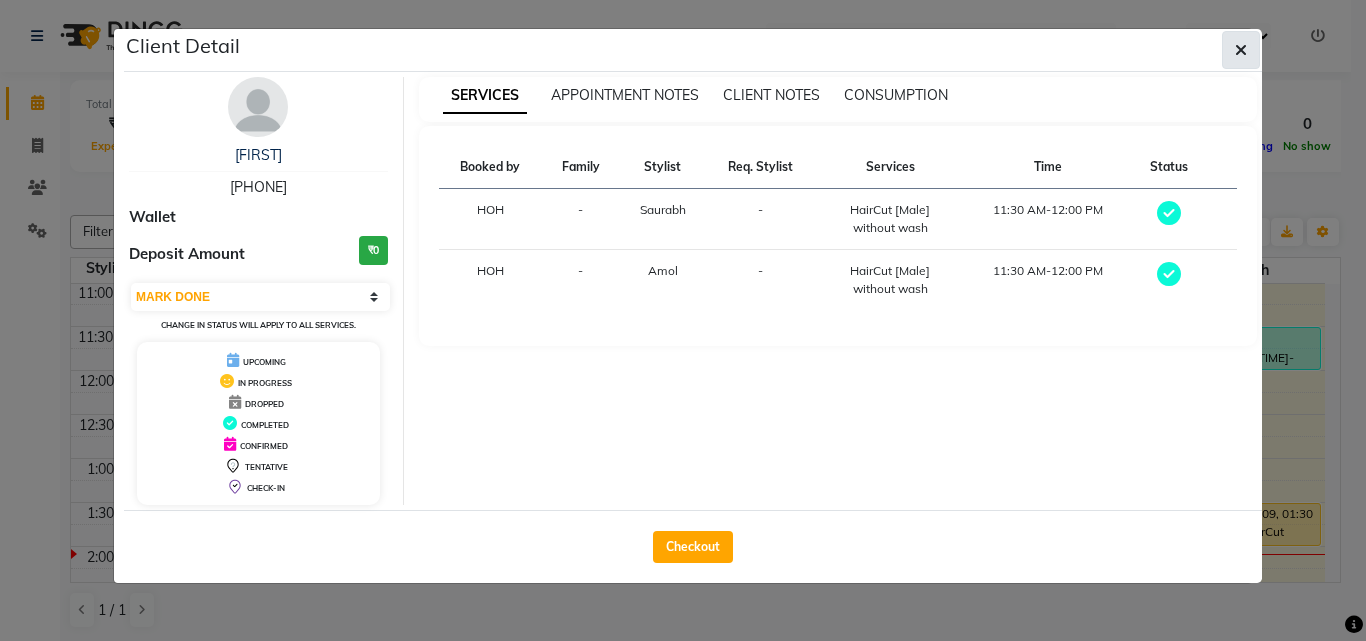 click 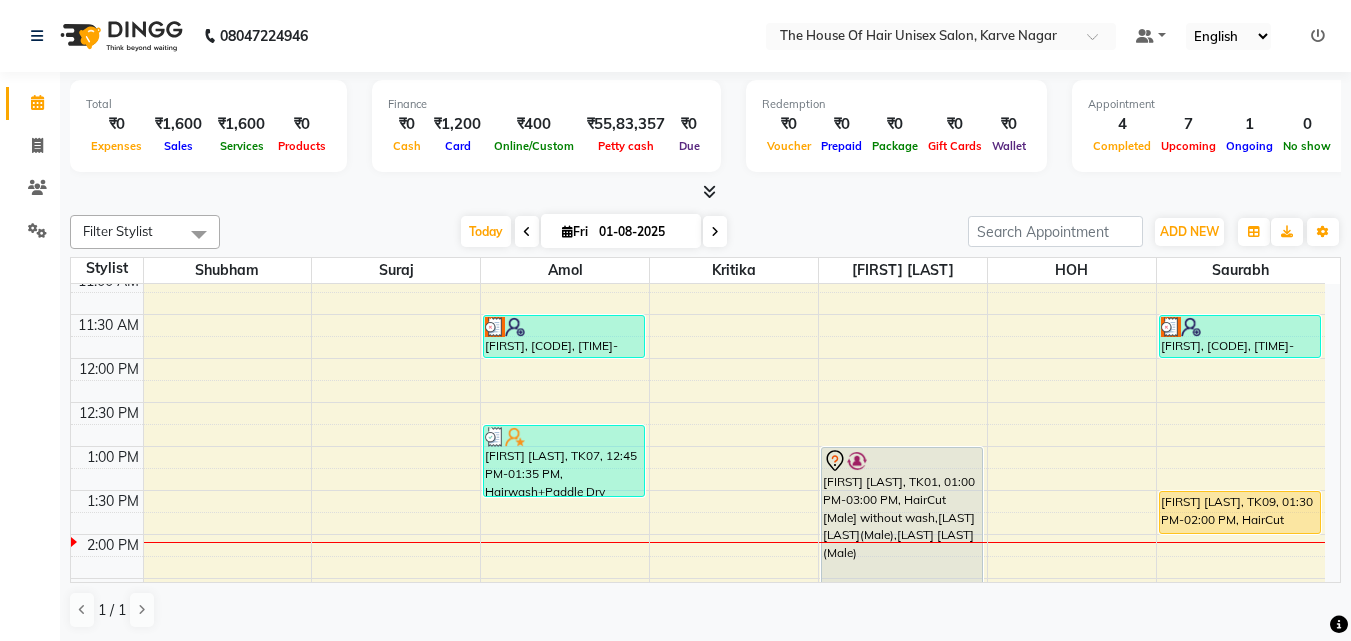 scroll, scrollTop: 364, scrollLeft: 0, axis: vertical 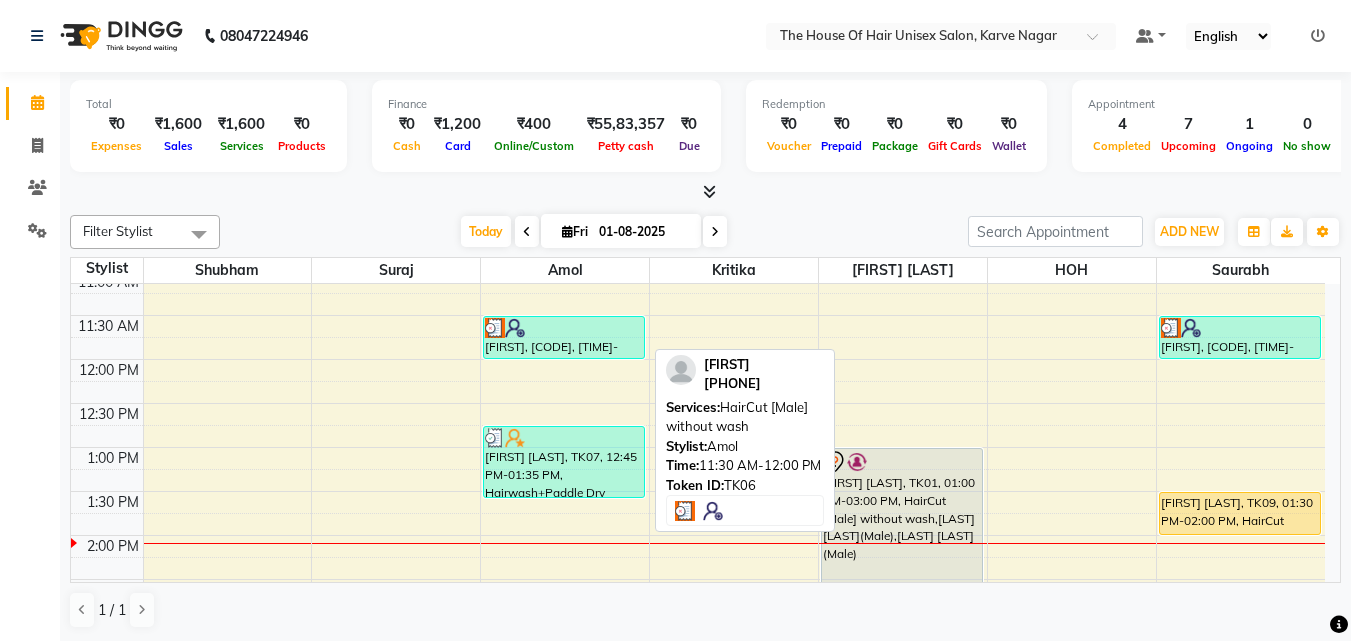 click at bounding box center [564, 328] 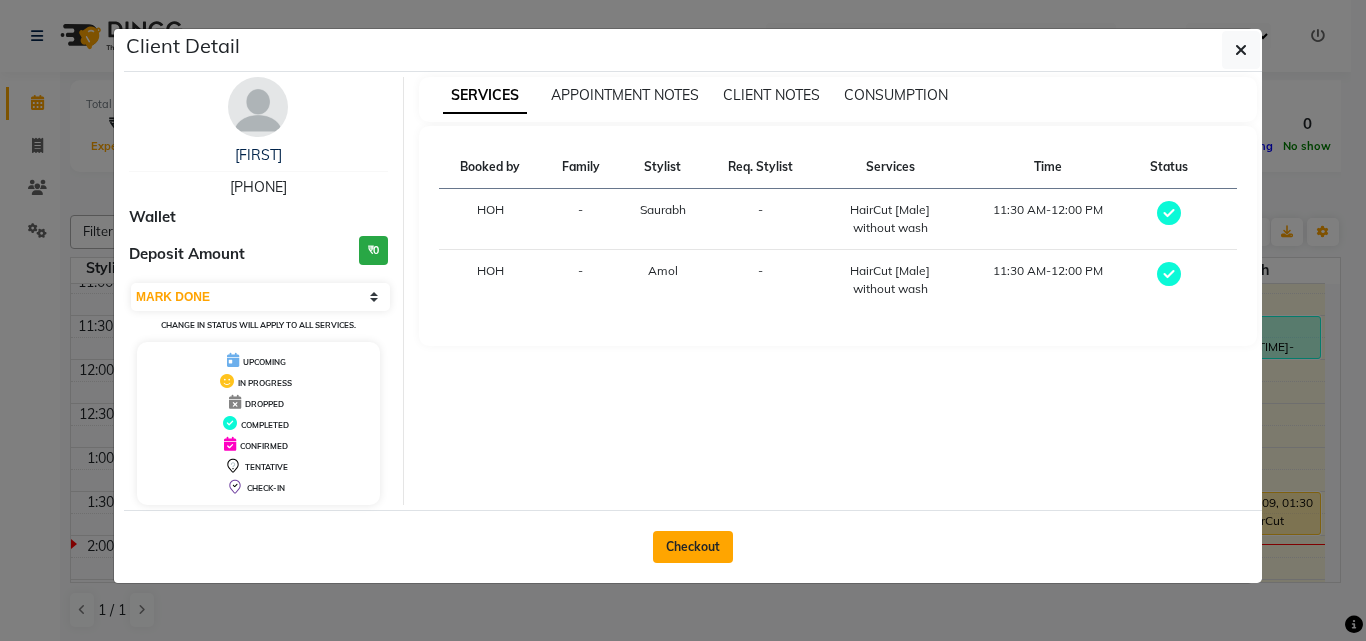 click on "Checkout" 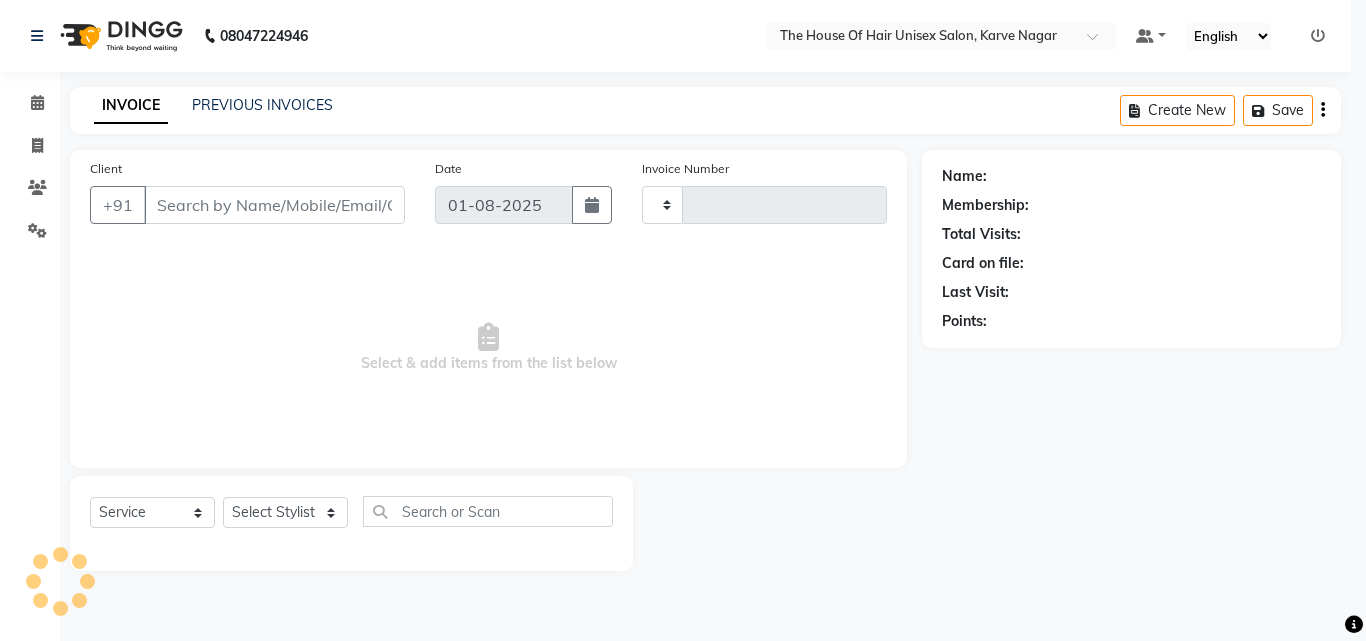 type on "2064" 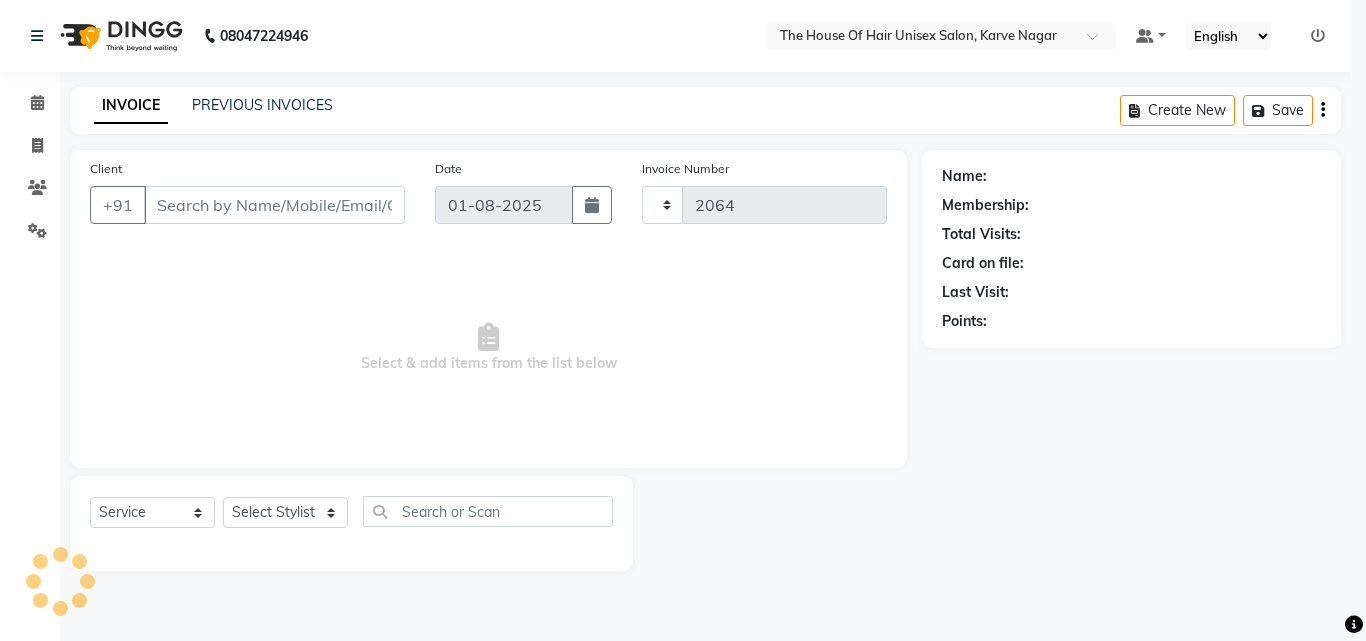 select on "598" 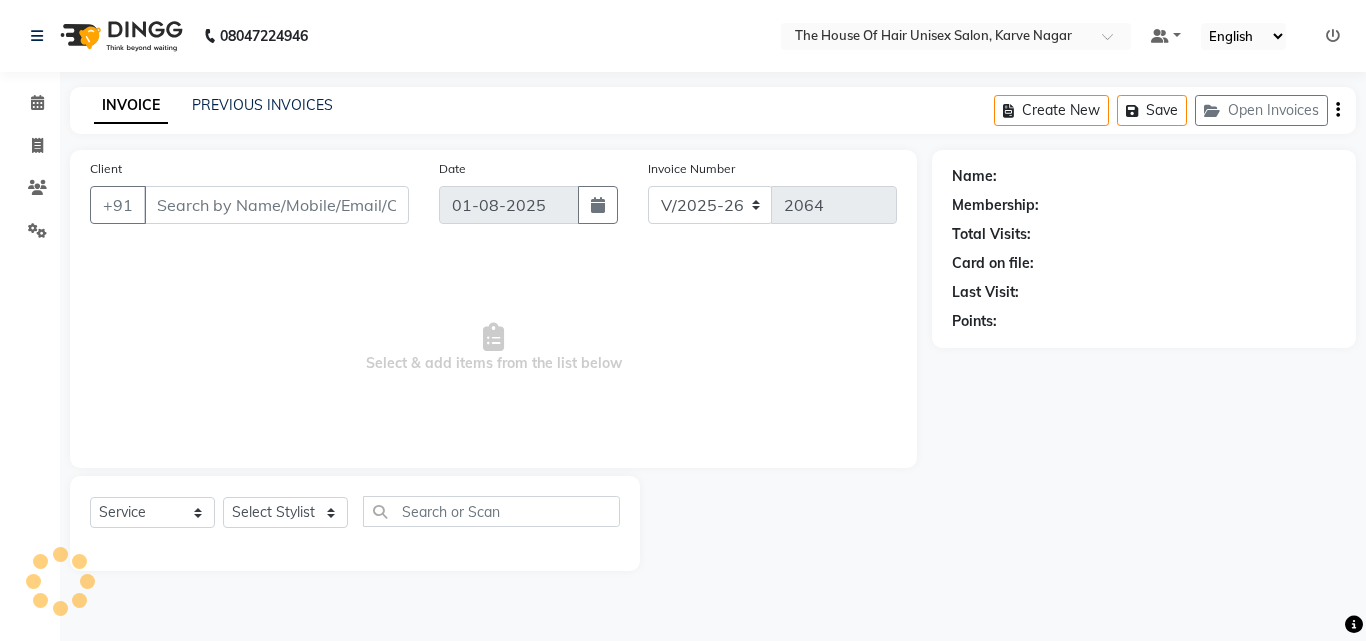 type on "[PHONE]" 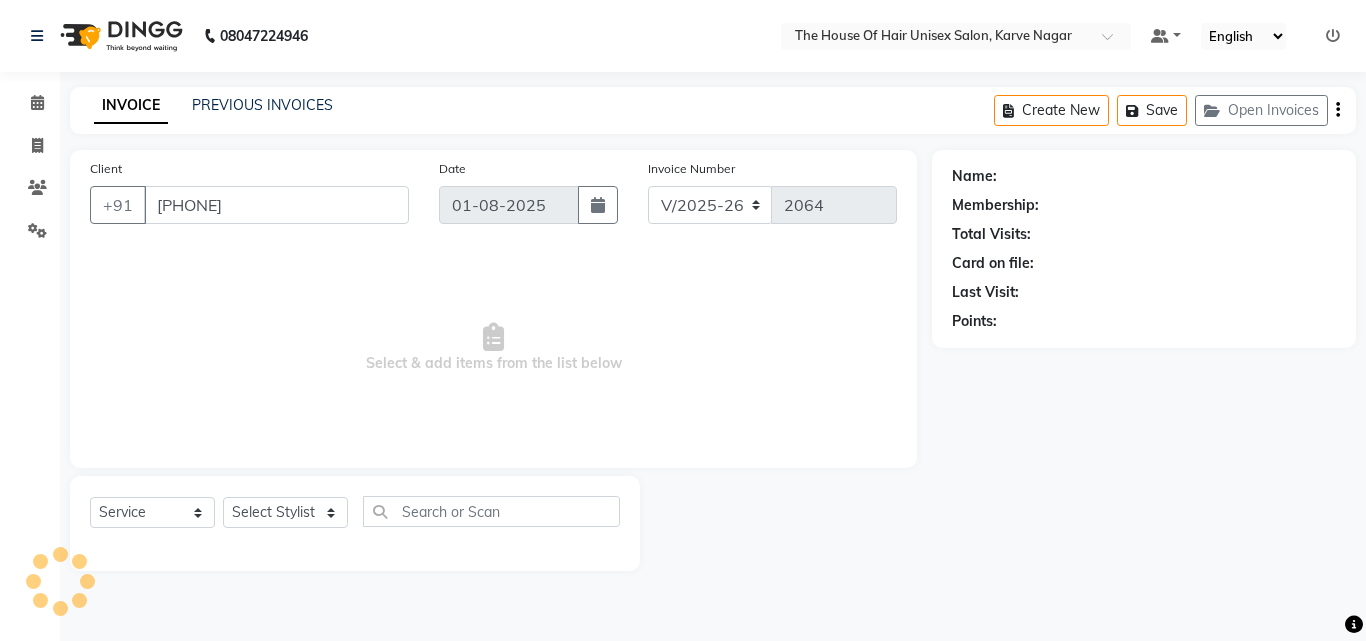 select on "86145" 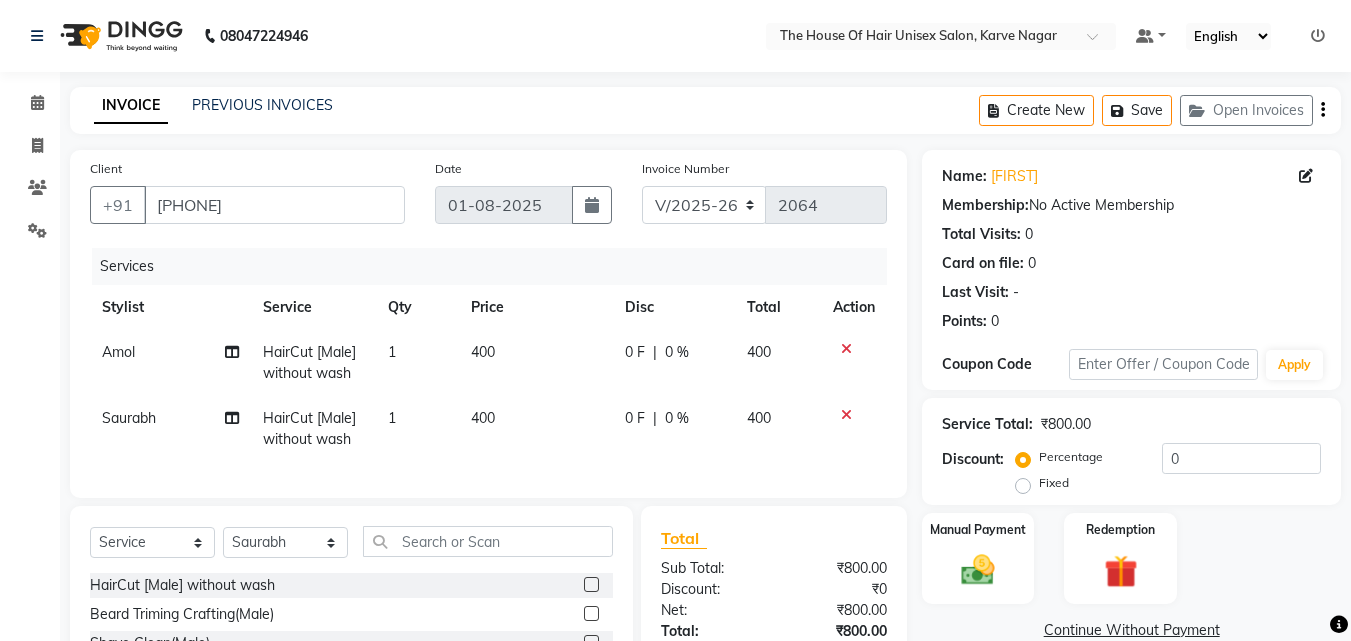 scroll, scrollTop: 205, scrollLeft: 0, axis: vertical 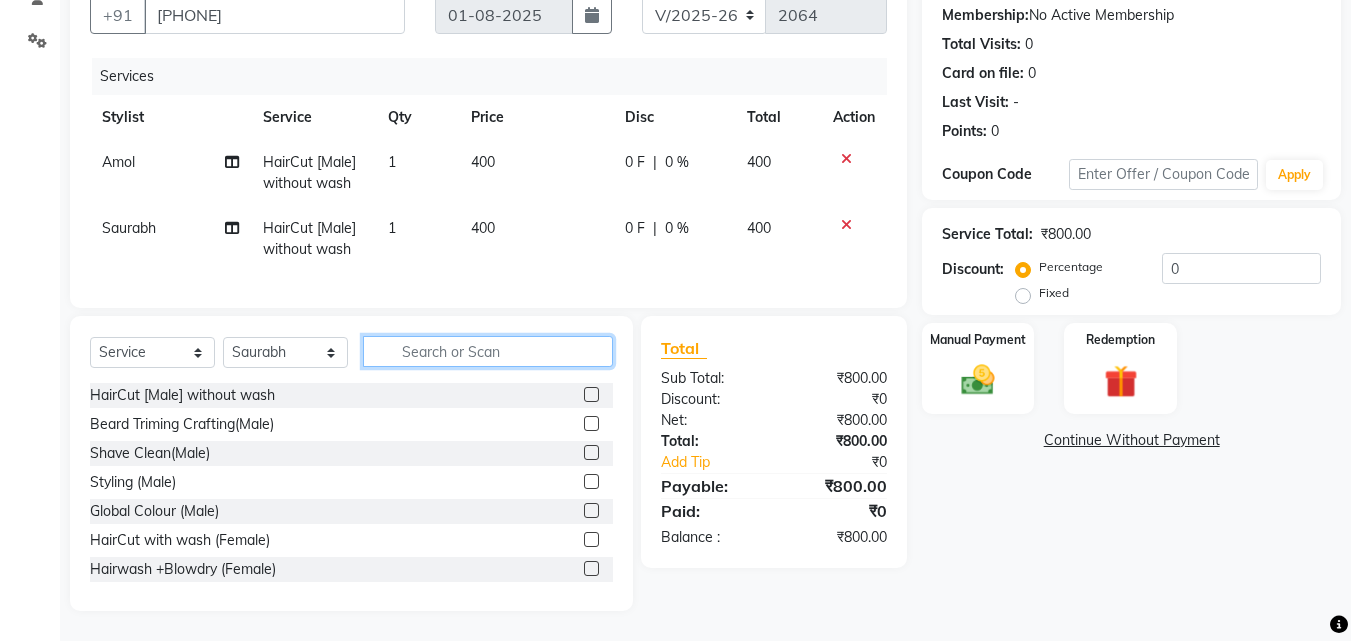click 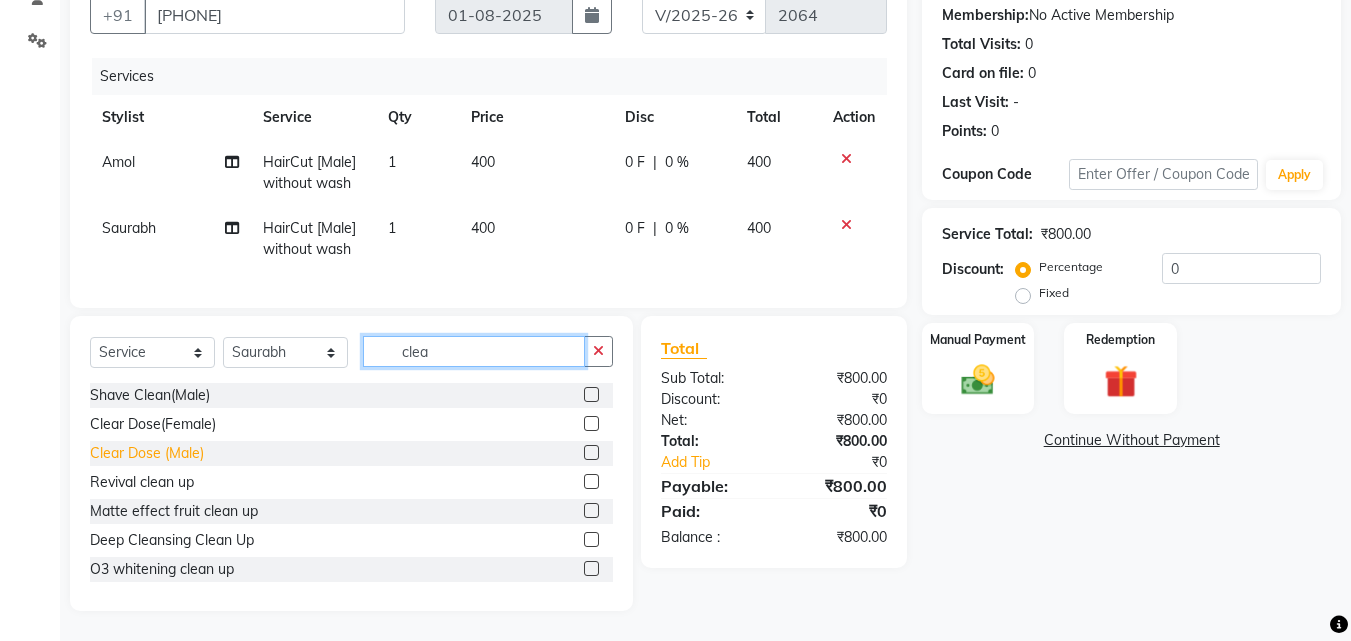 type on "clea" 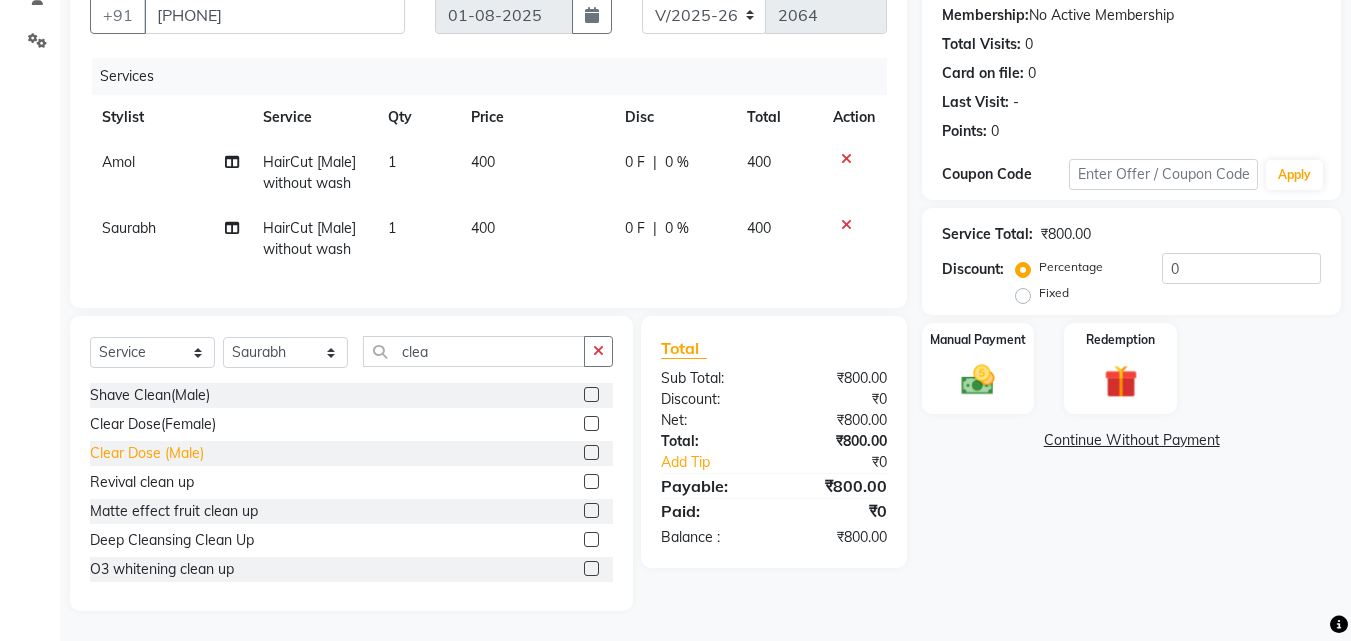 click on "Clear Dose (Male)" 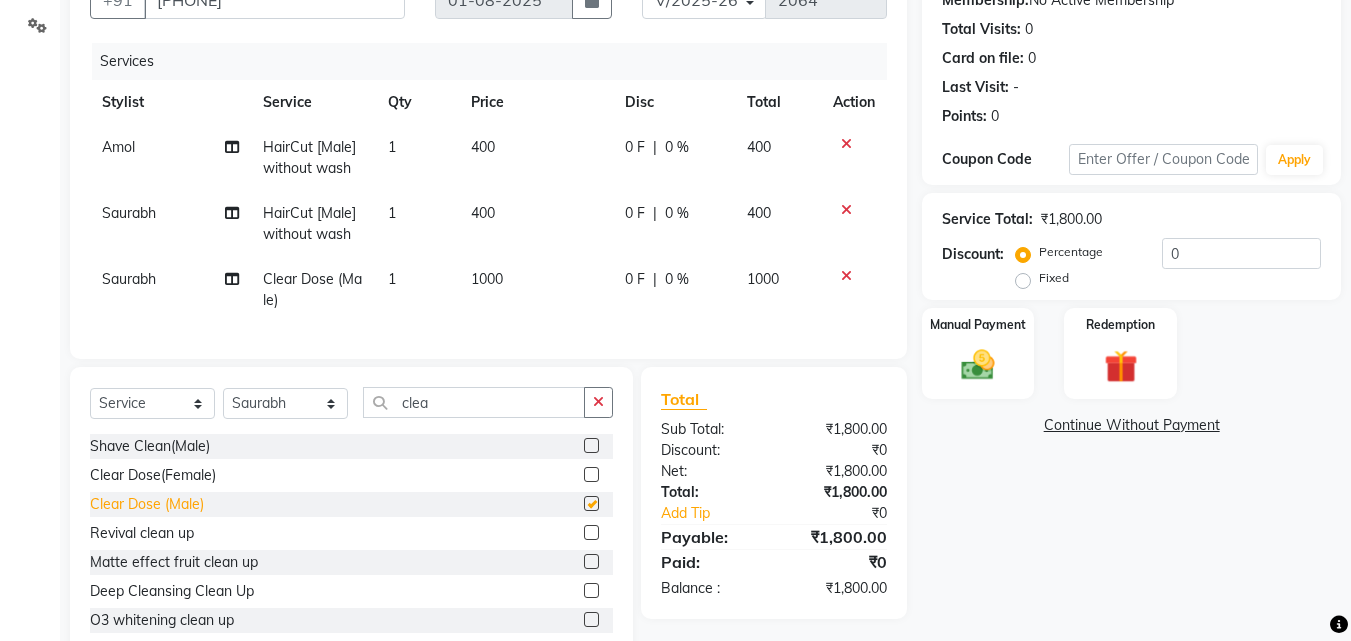checkbox on "false" 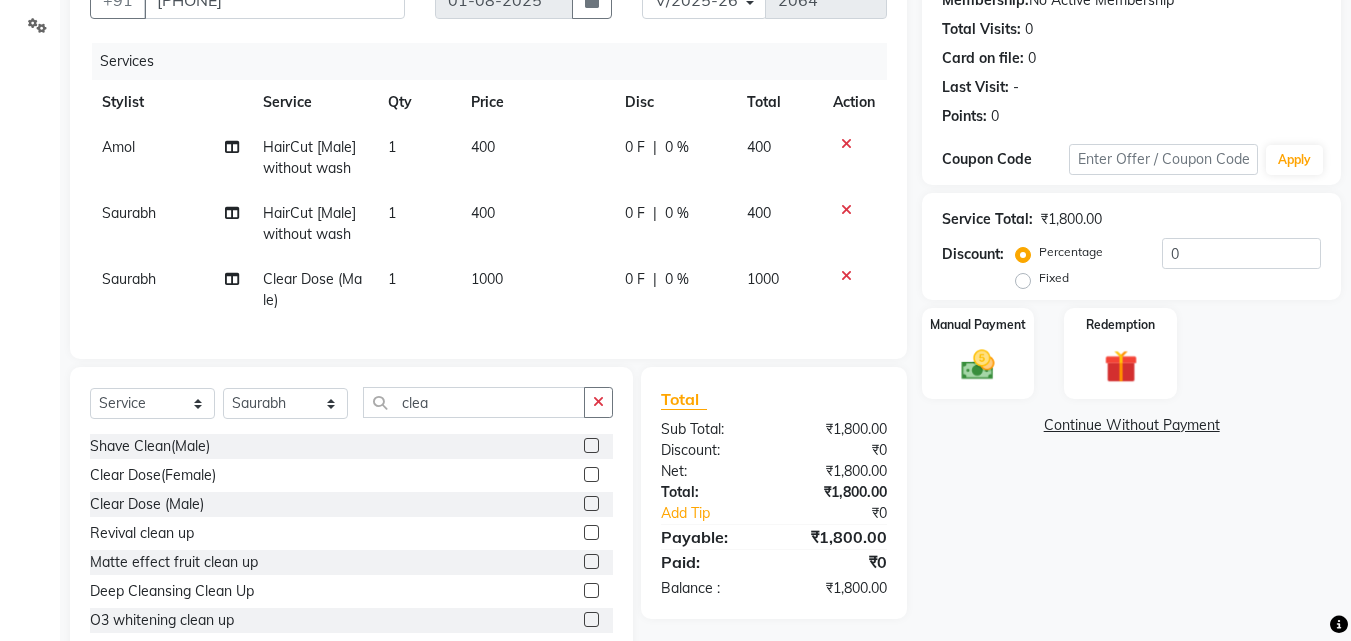 click 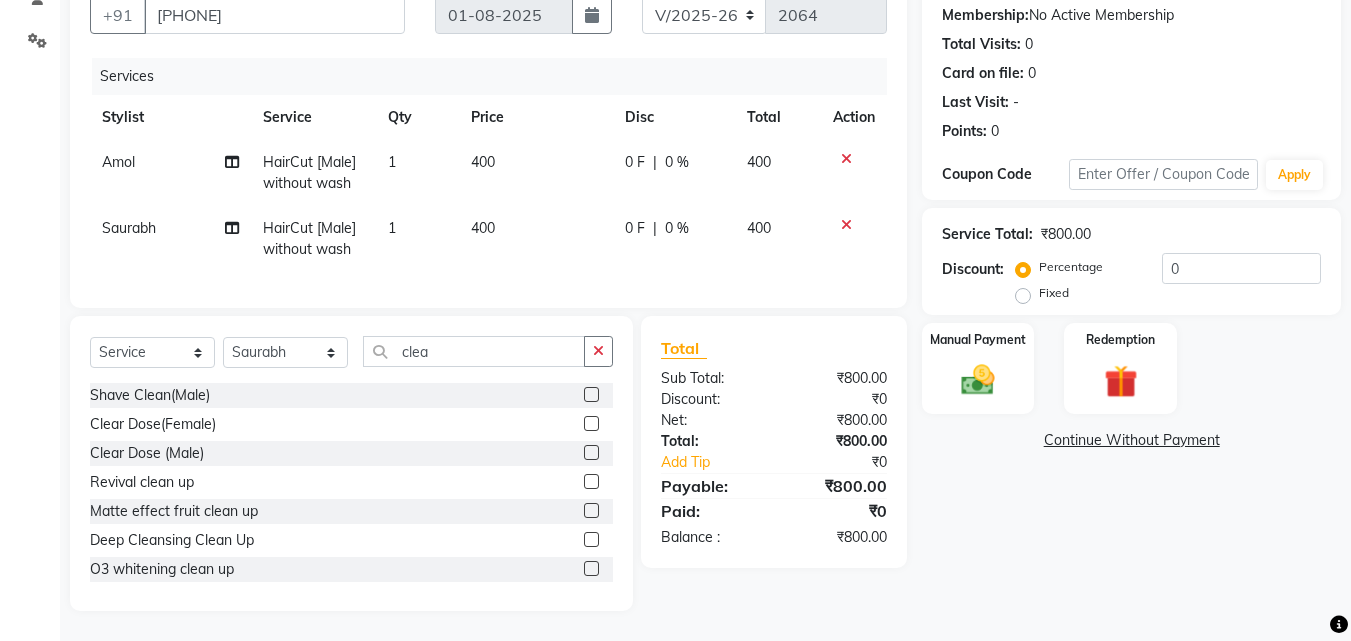 scroll, scrollTop: 0, scrollLeft: 0, axis: both 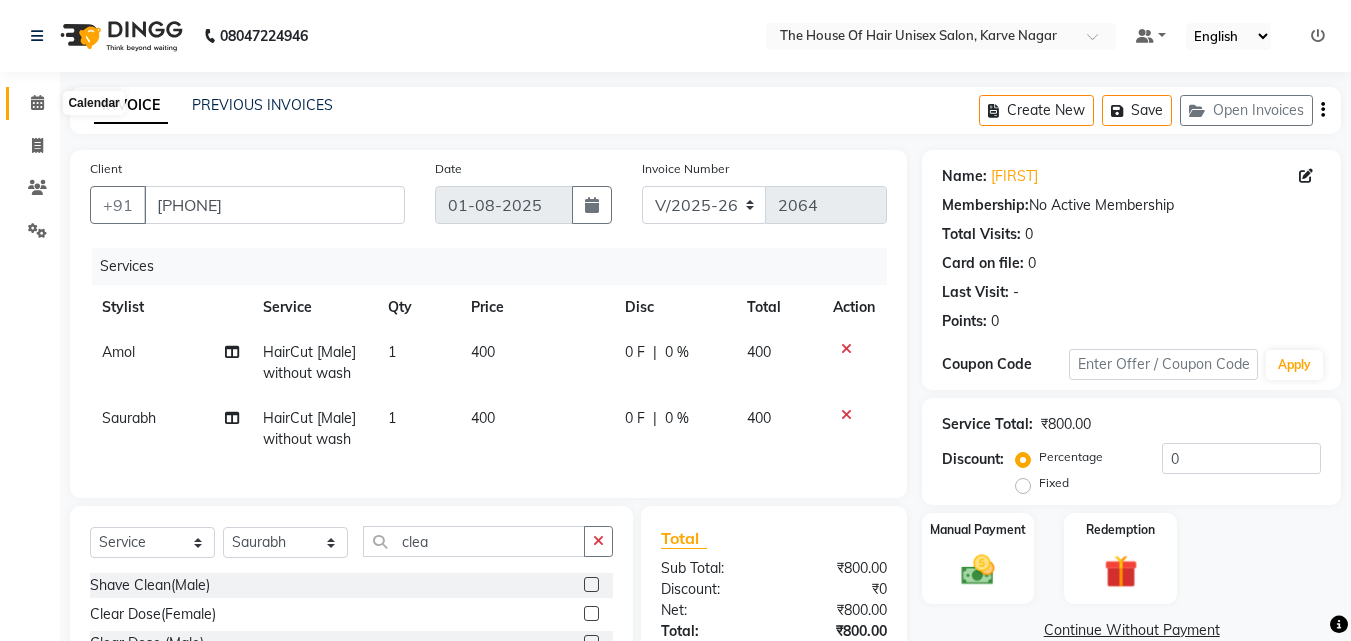 click 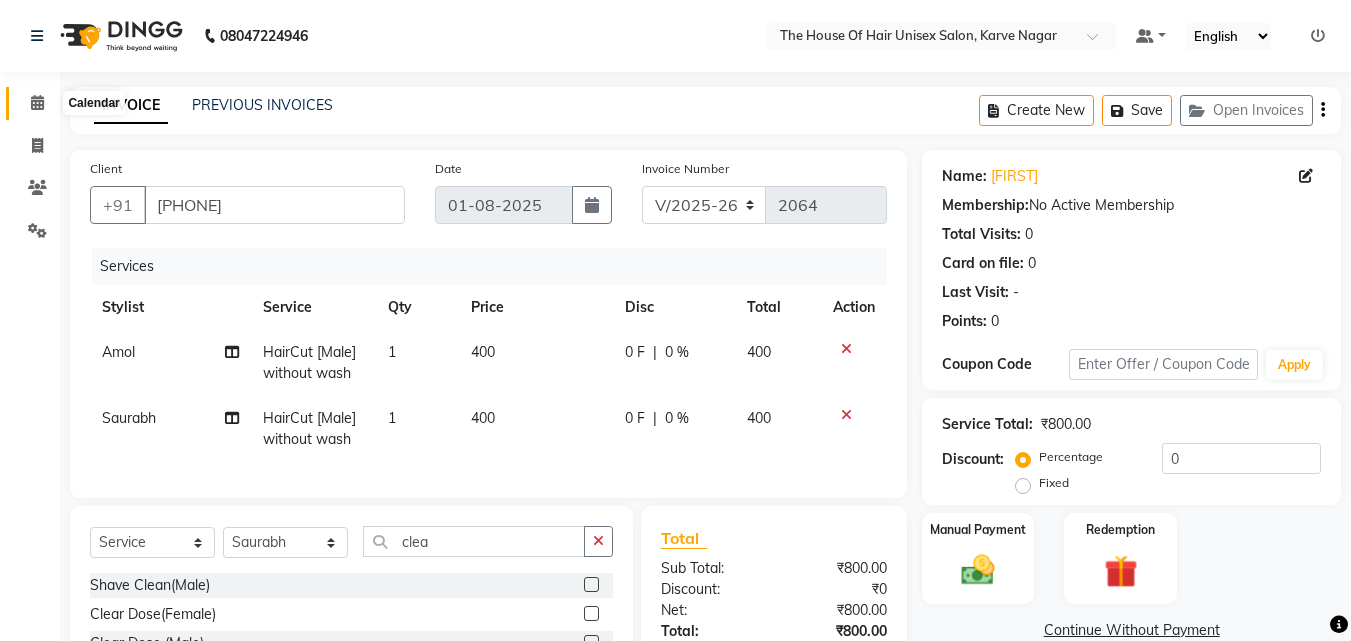 click 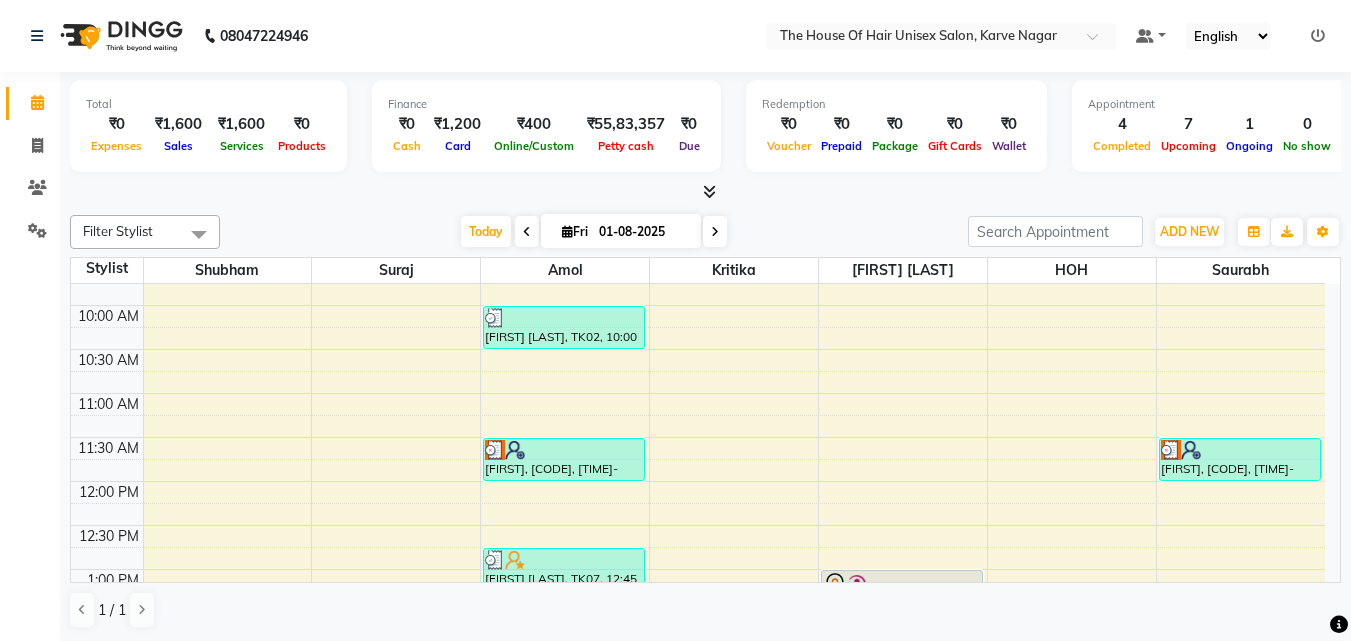 scroll, scrollTop: 242, scrollLeft: 0, axis: vertical 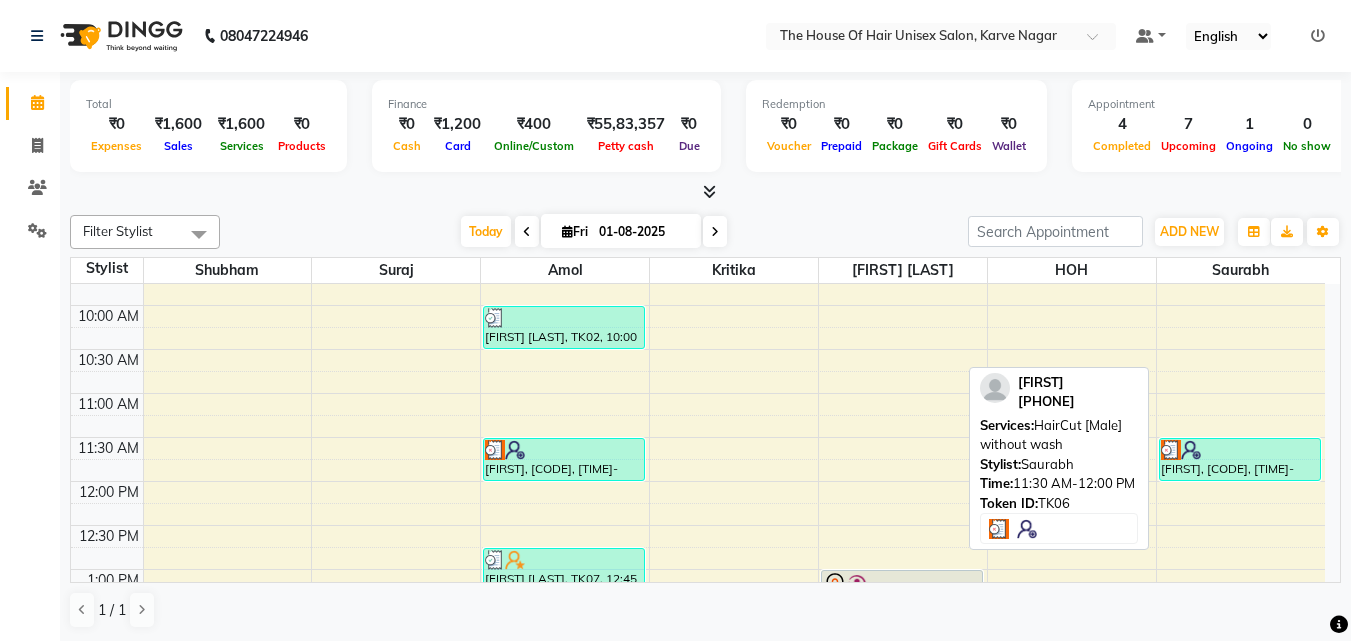 click on "Aaditya, TK06, 11:30 AM-12:00 PM, HairCut [Male] without wash" at bounding box center [1240, 459] 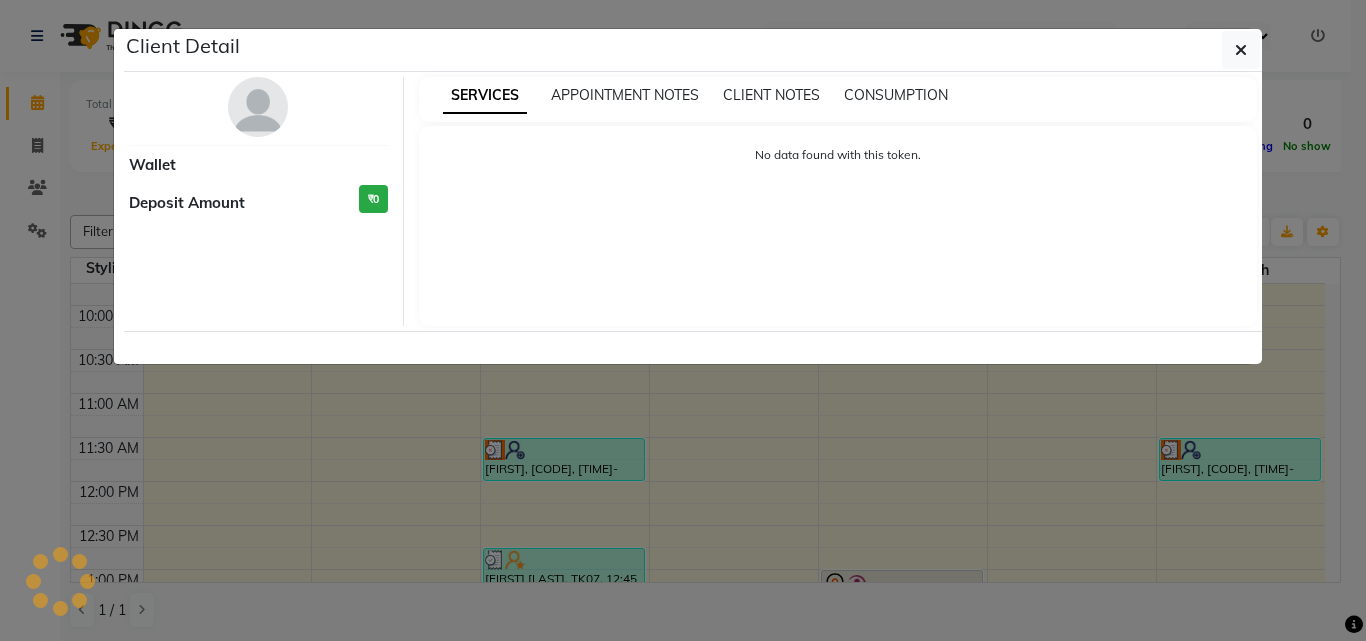 select on "3" 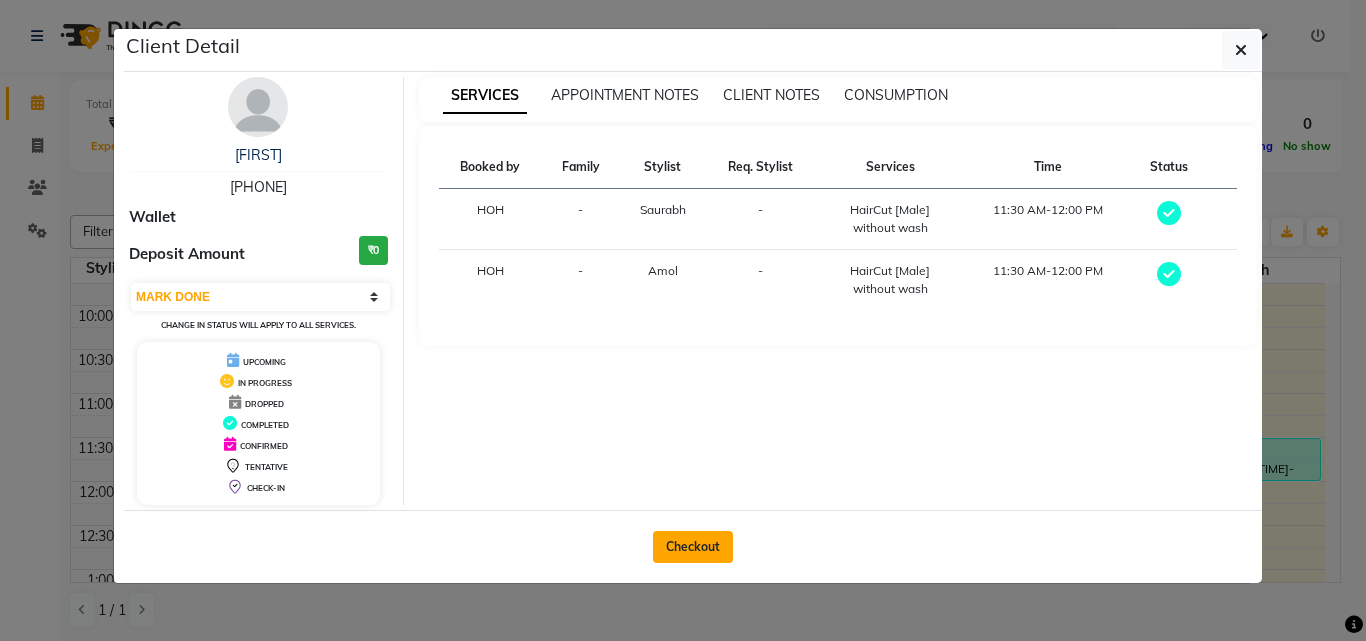 click on "Checkout" 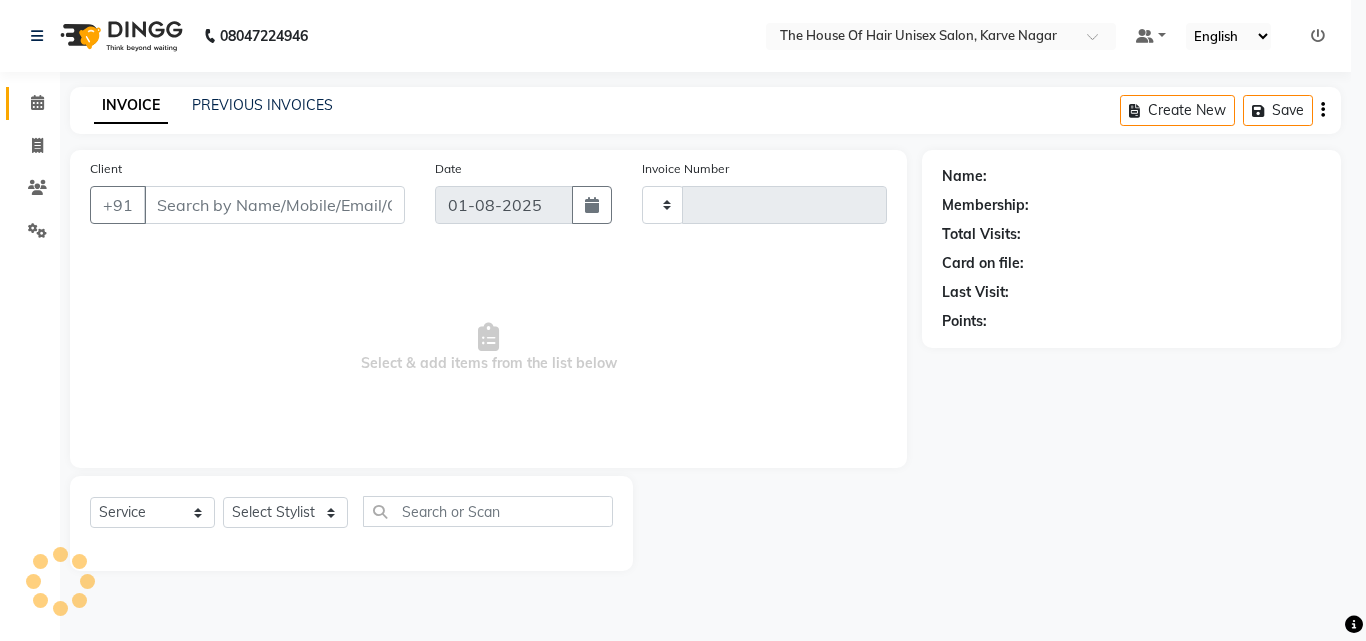 type on "2064" 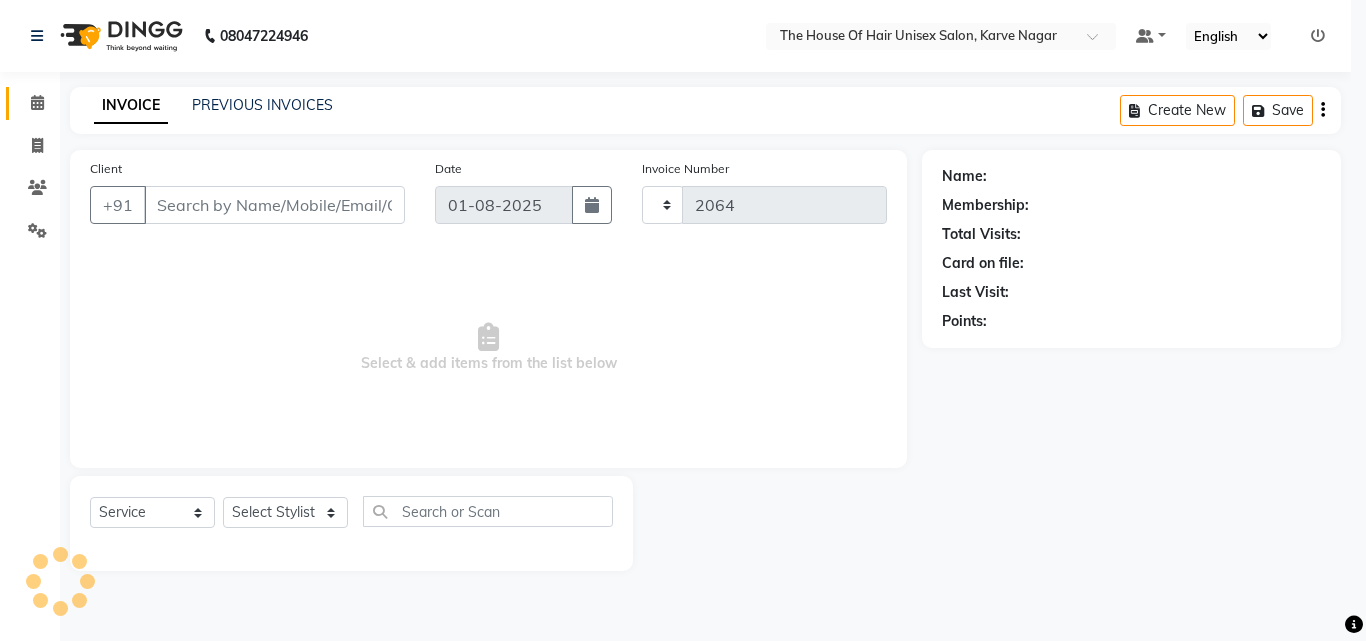 select on "598" 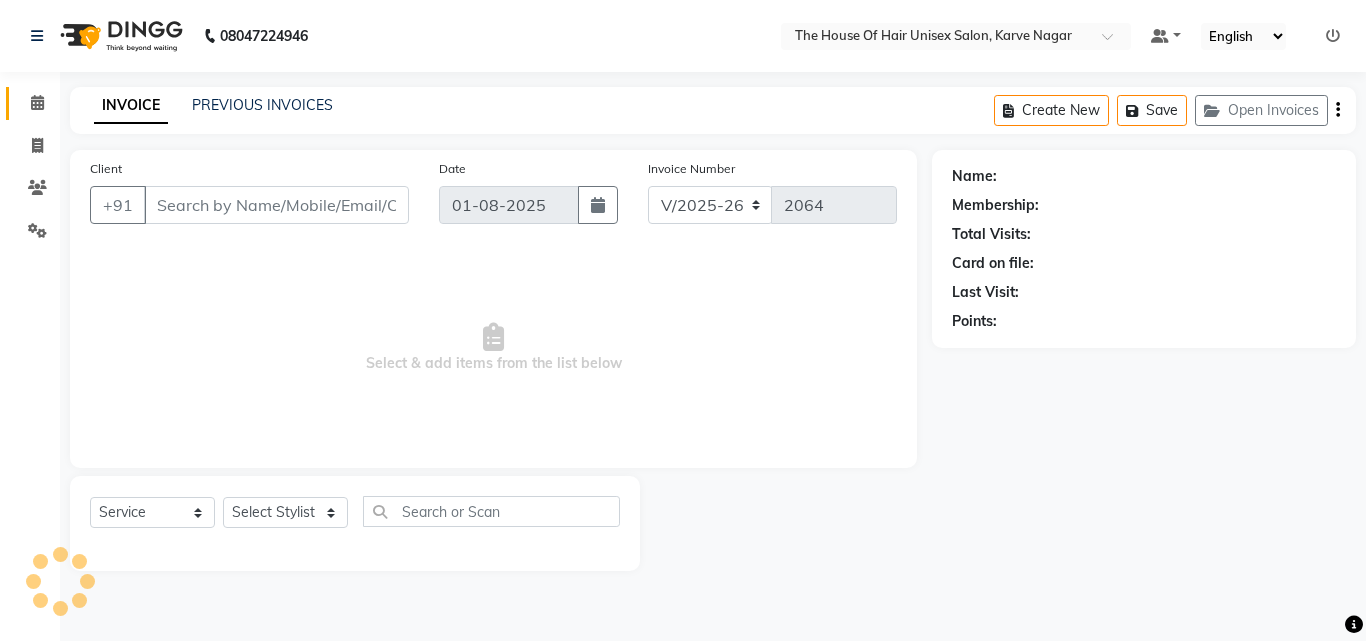 type on "[PHONE]" 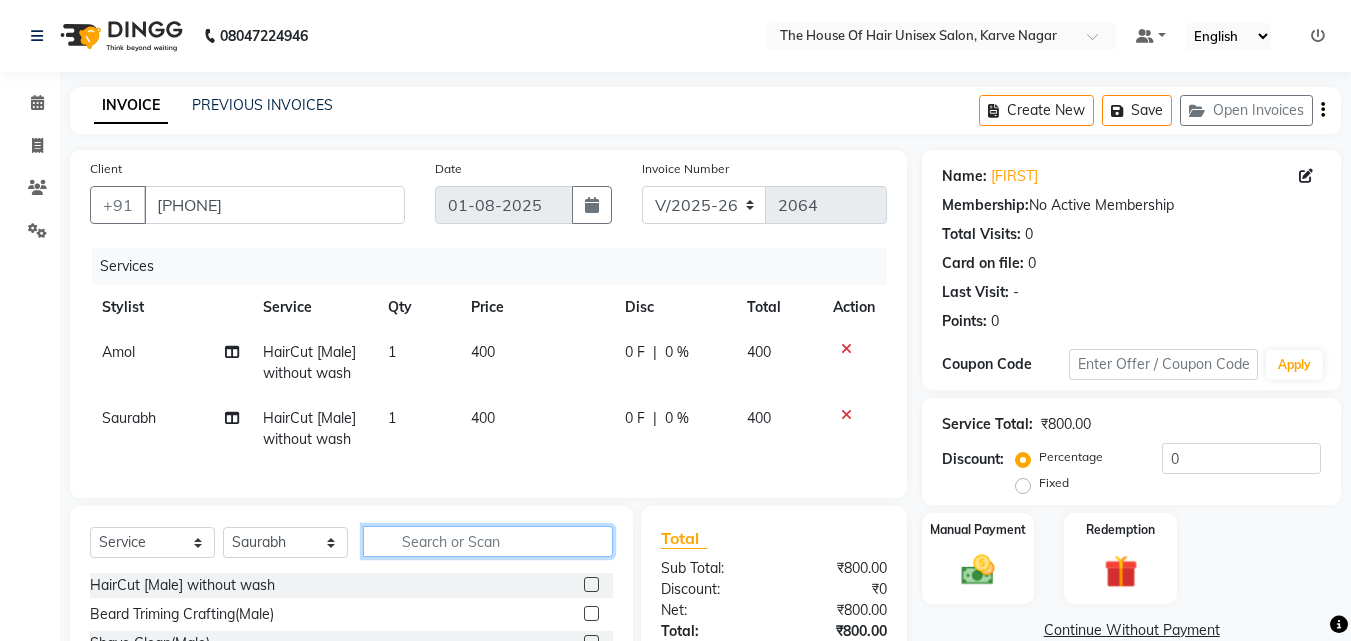 click 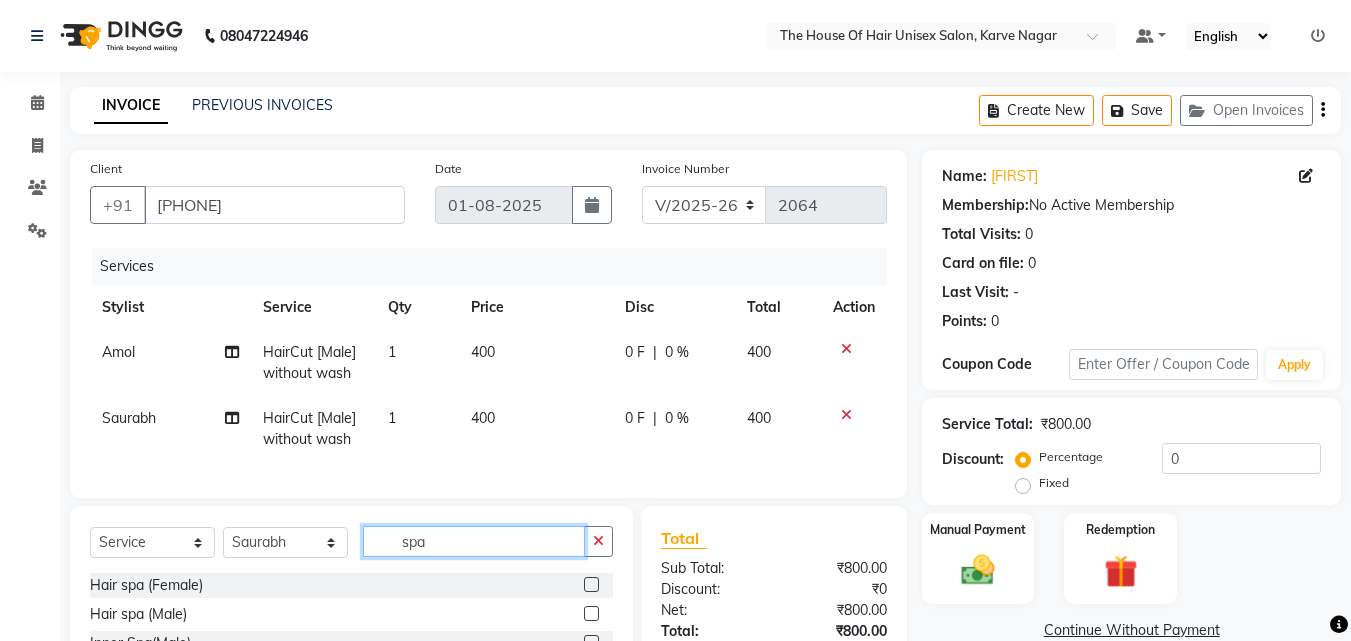 scroll, scrollTop: 4, scrollLeft: 0, axis: vertical 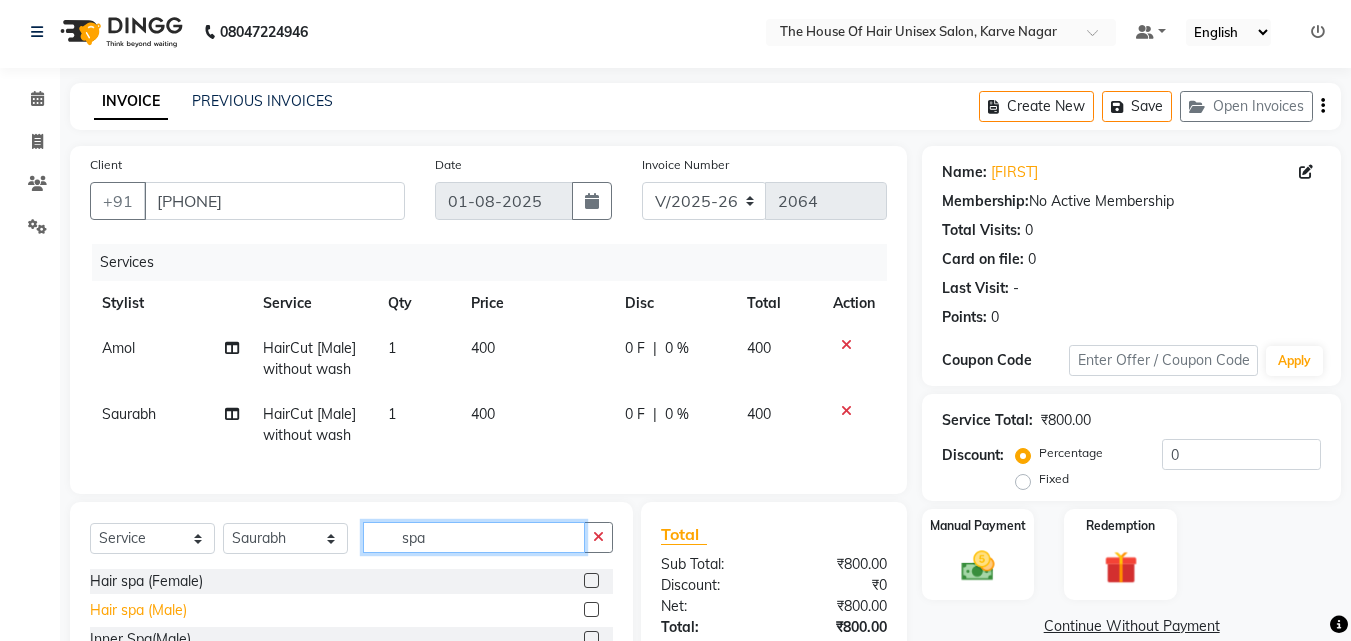 type on "spa" 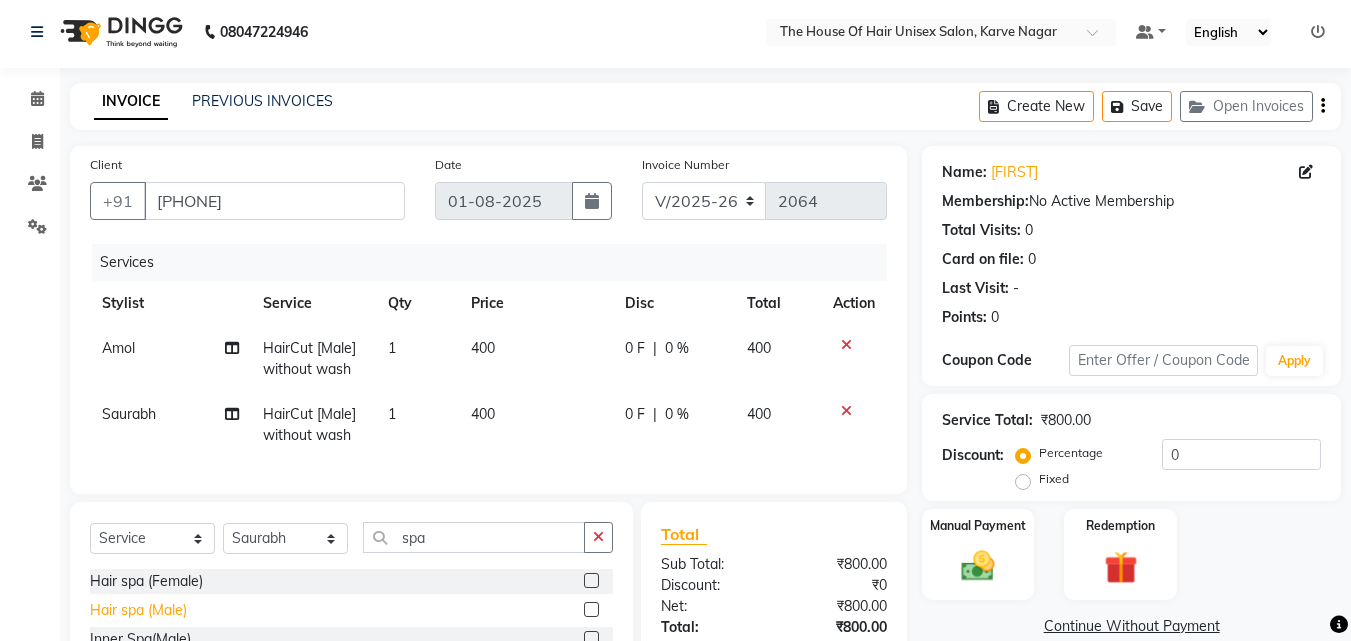 click on "Hair spa (Male)" 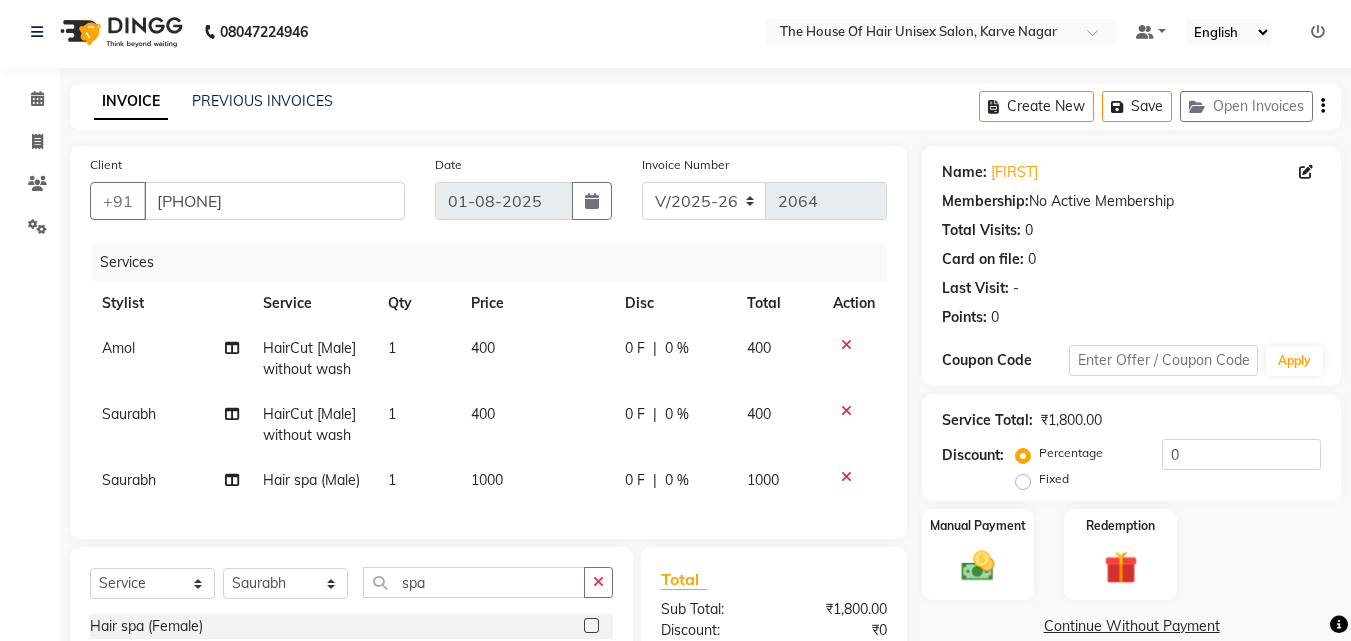 checkbox on "false" 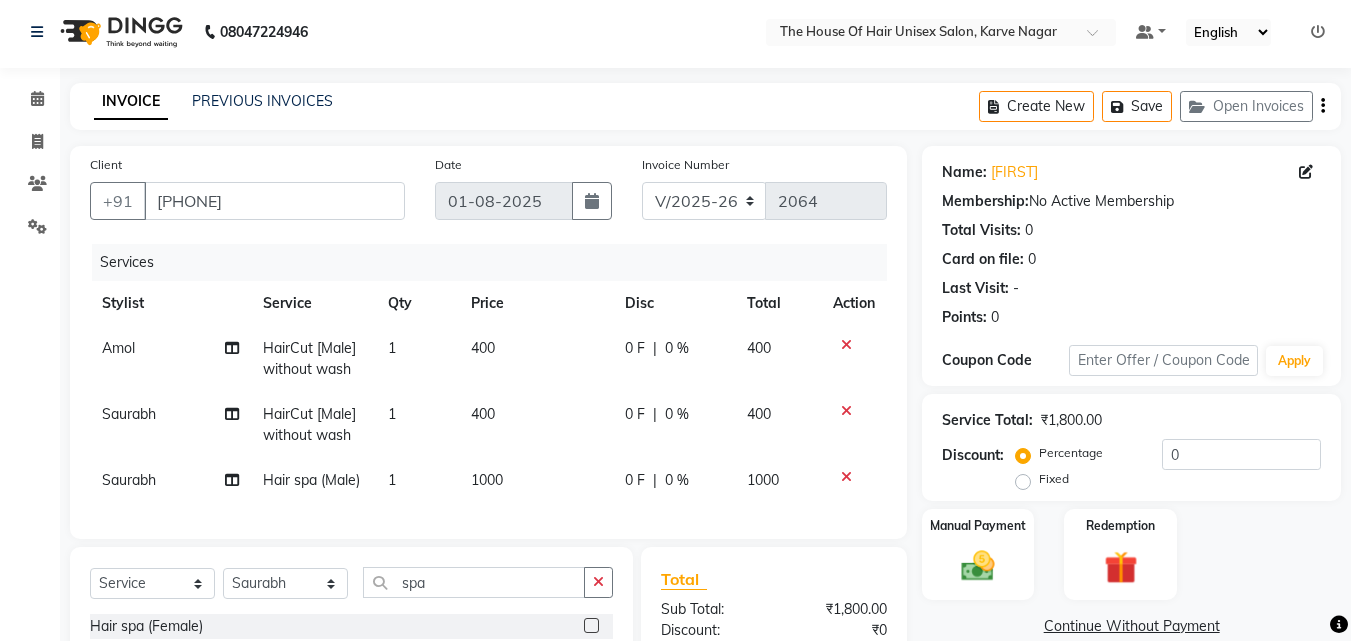 click on "1000" 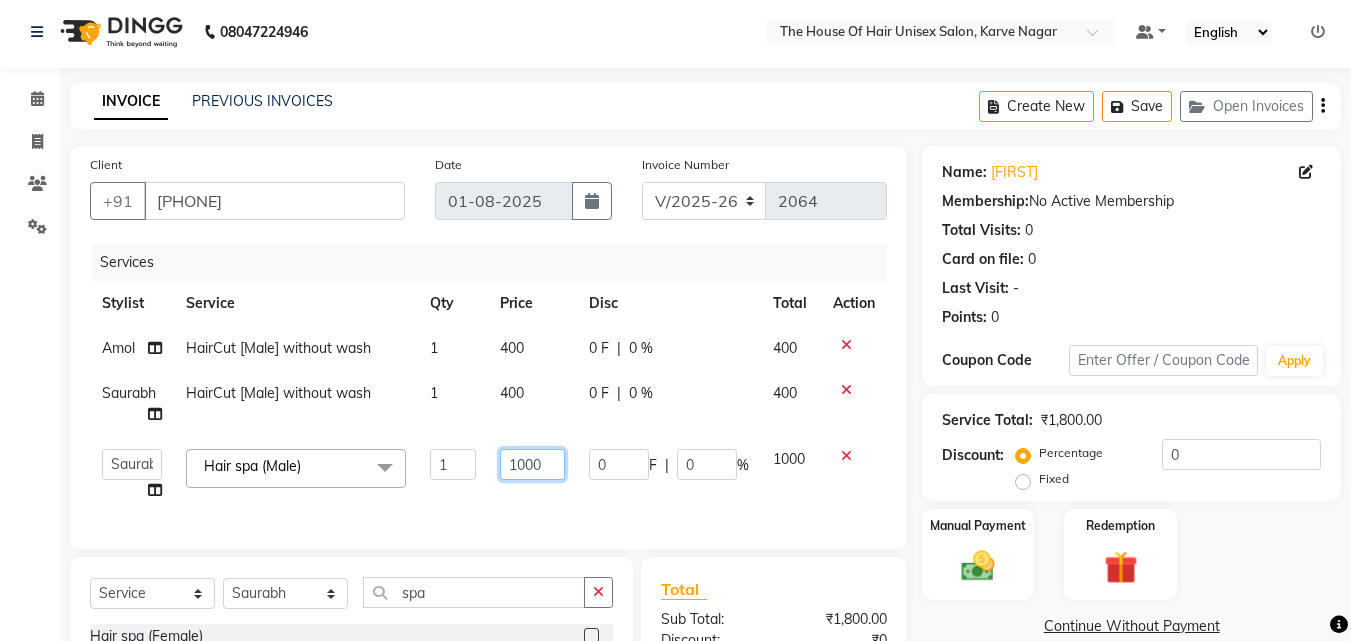 click on "1000" 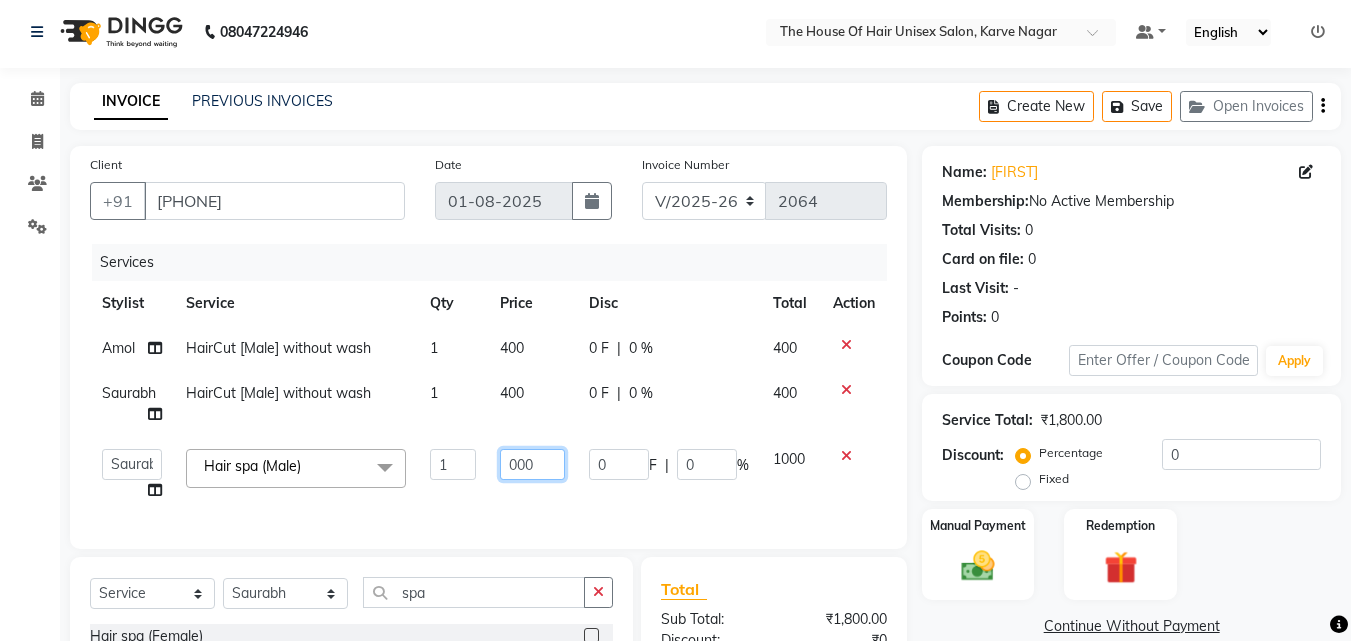 click on "000" 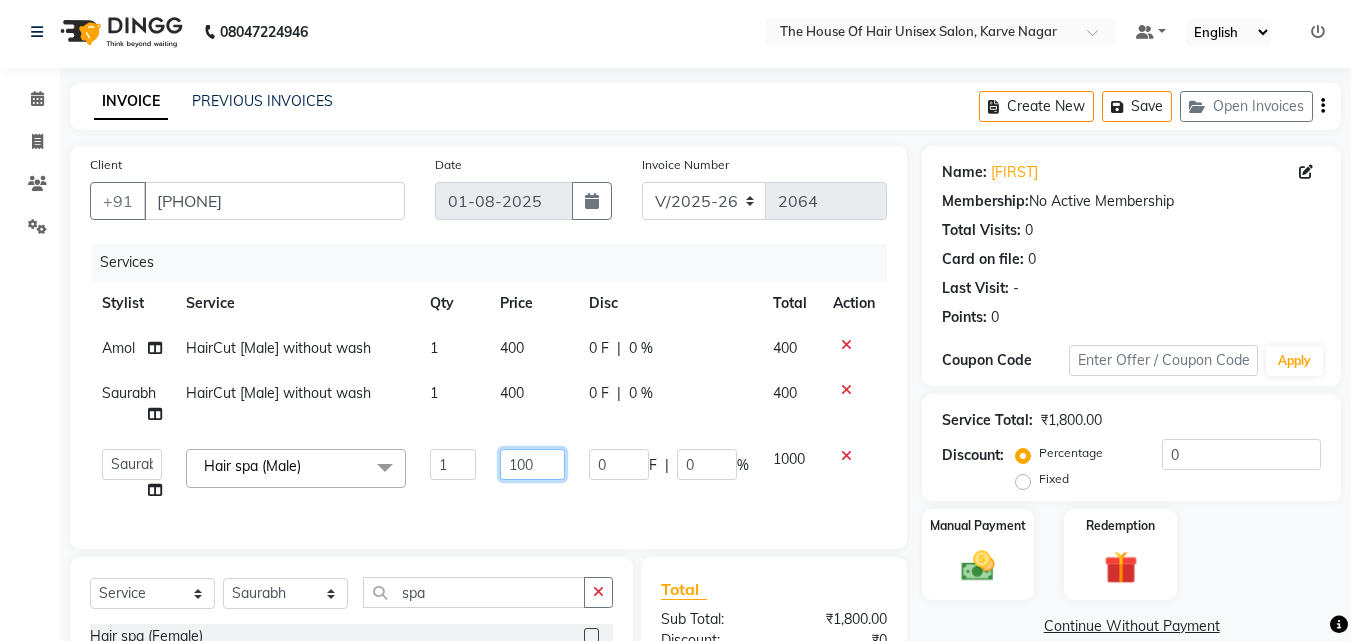 type on "1200" 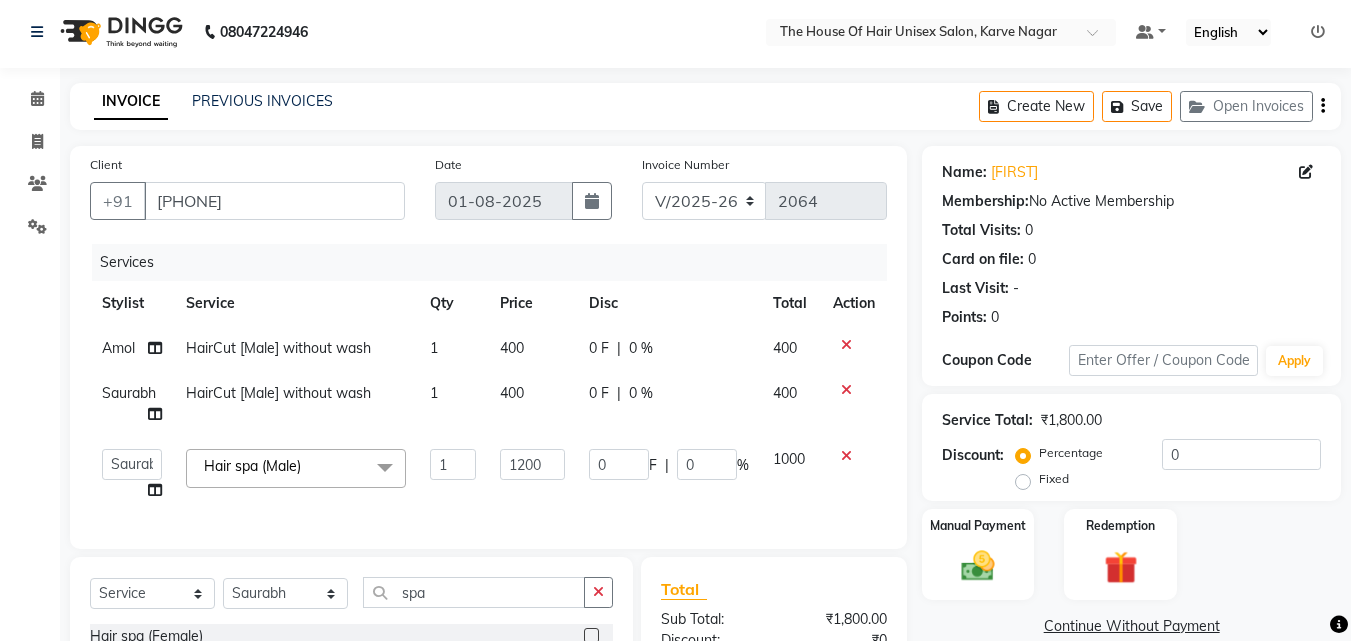click on "Manual Payment Redemption" 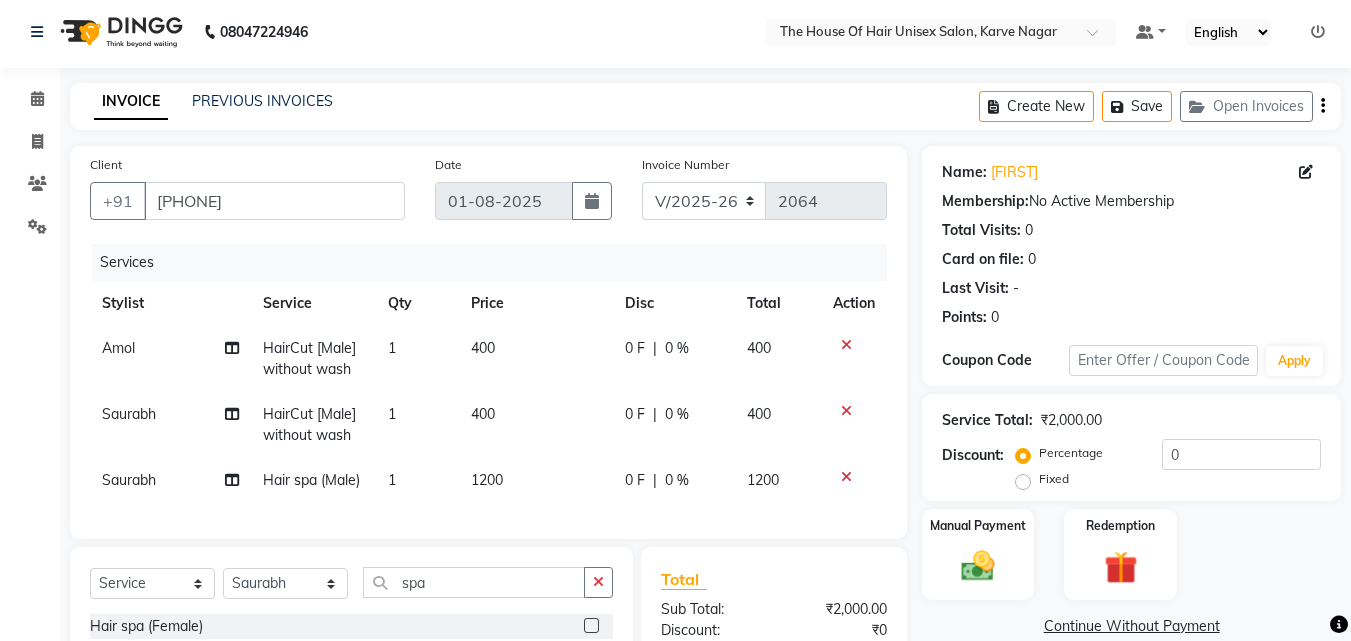 scroll, scrollTop: 148, scrollLeft: 0, axis: vertical 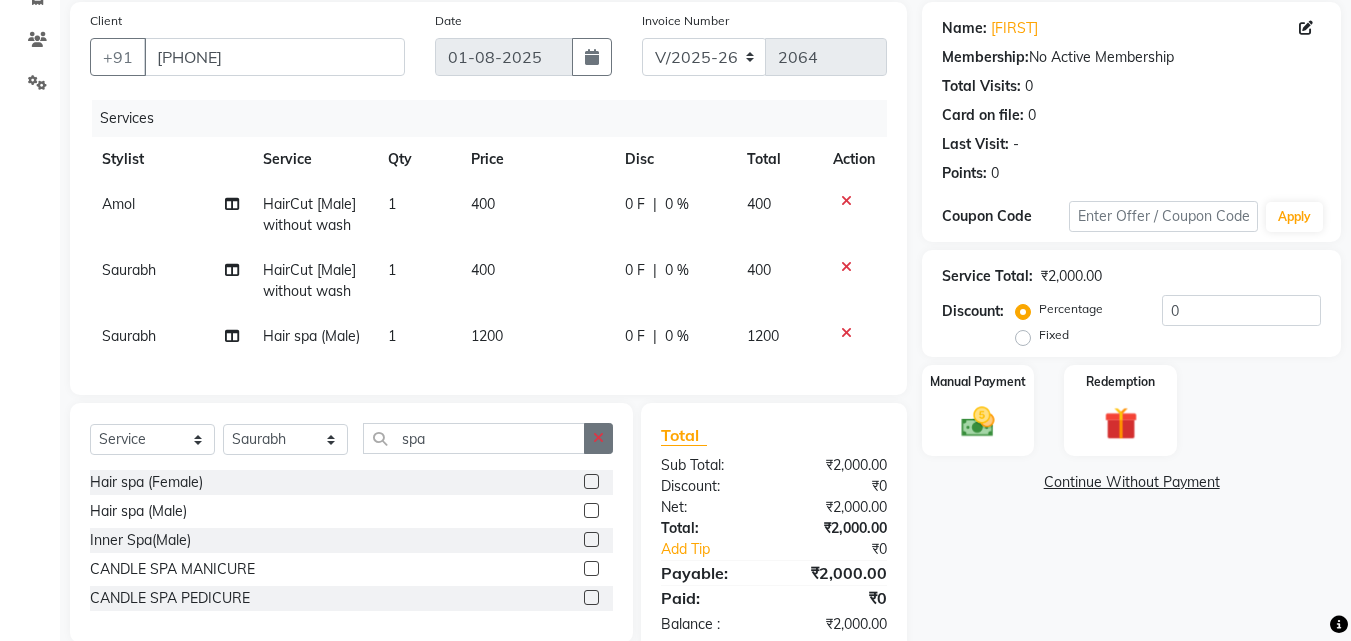 click 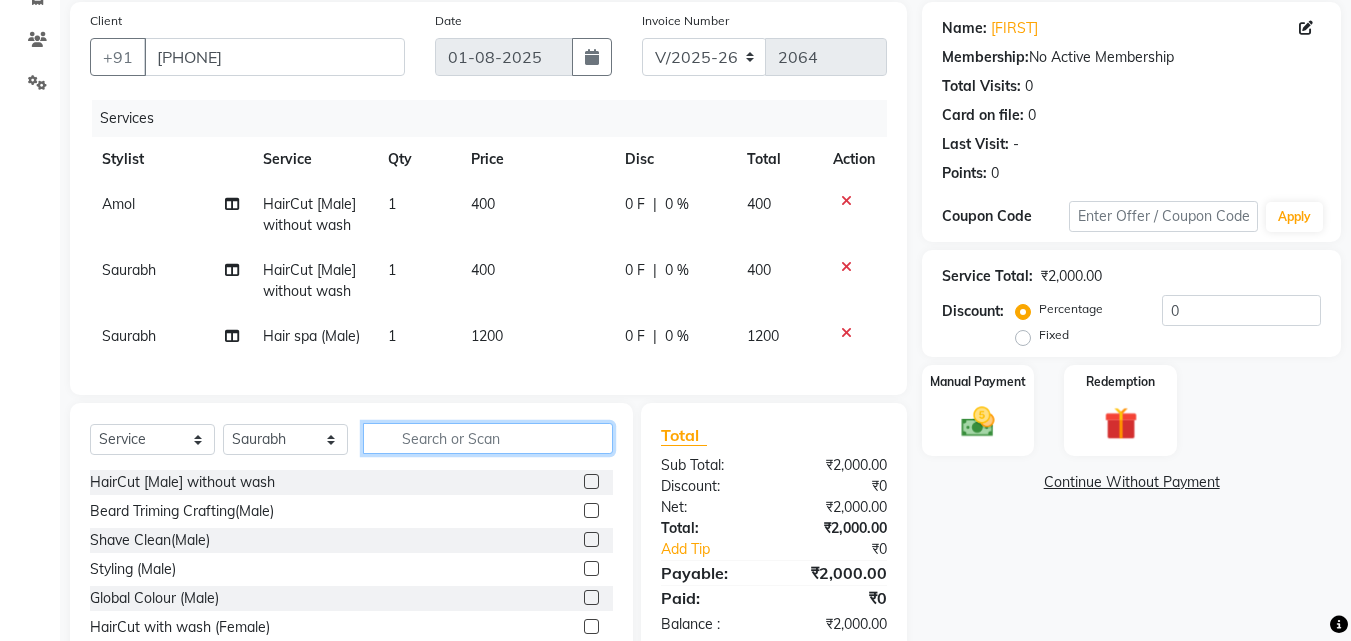 click 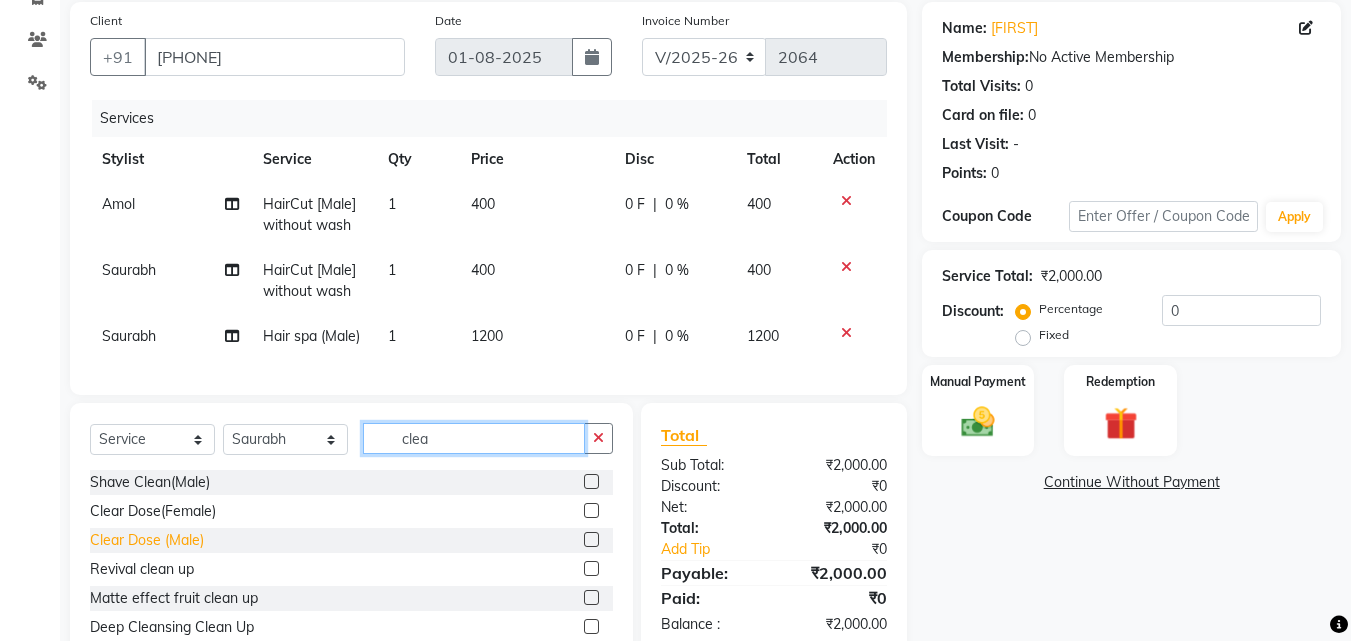 type on "clea" 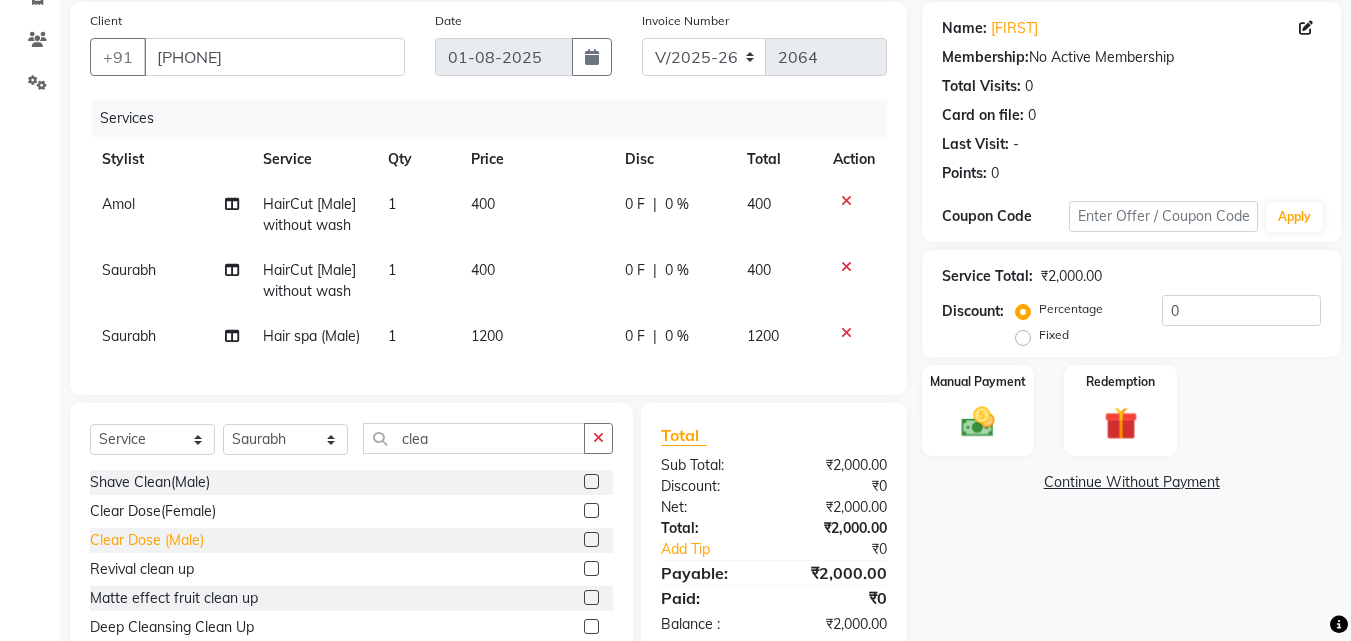 click on "Clear Dose (Male)" 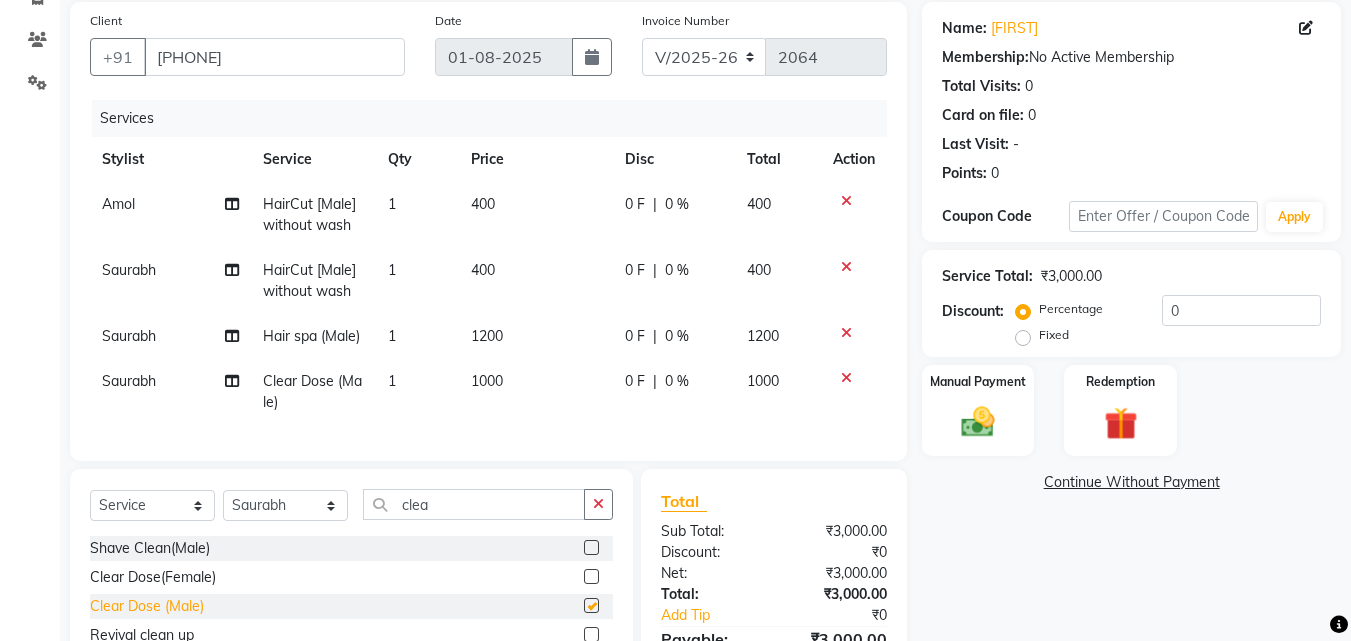 checkbox on "false" 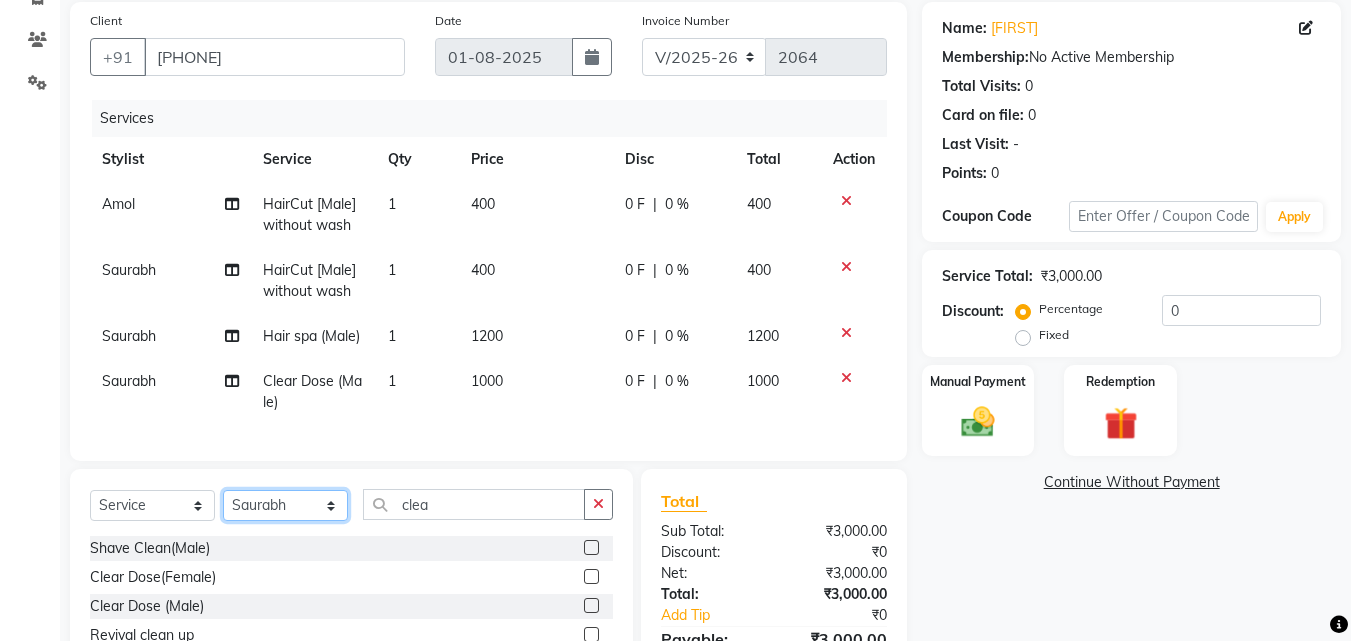 click on "Select Stylist Amol david kumar HOH Kritika Saurabh Shubham Suraj" 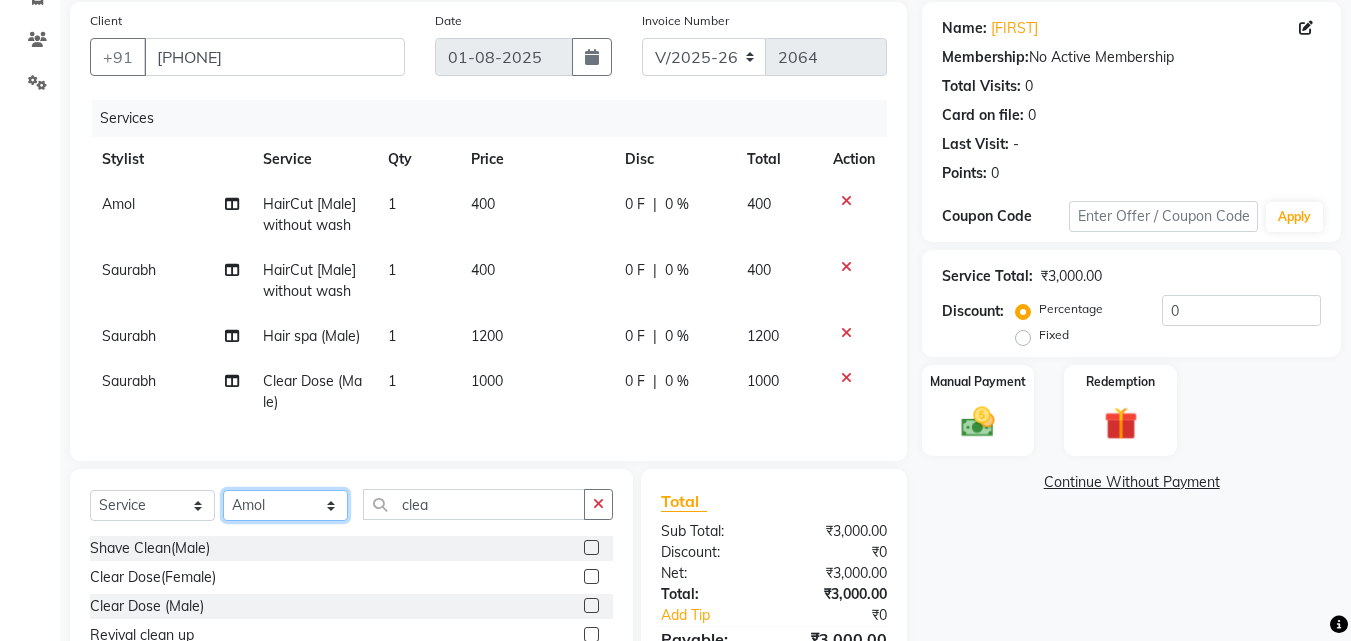 click on "Select Stylist Amol david kumar HOH Kritika Saurabh Shubham Suraj" 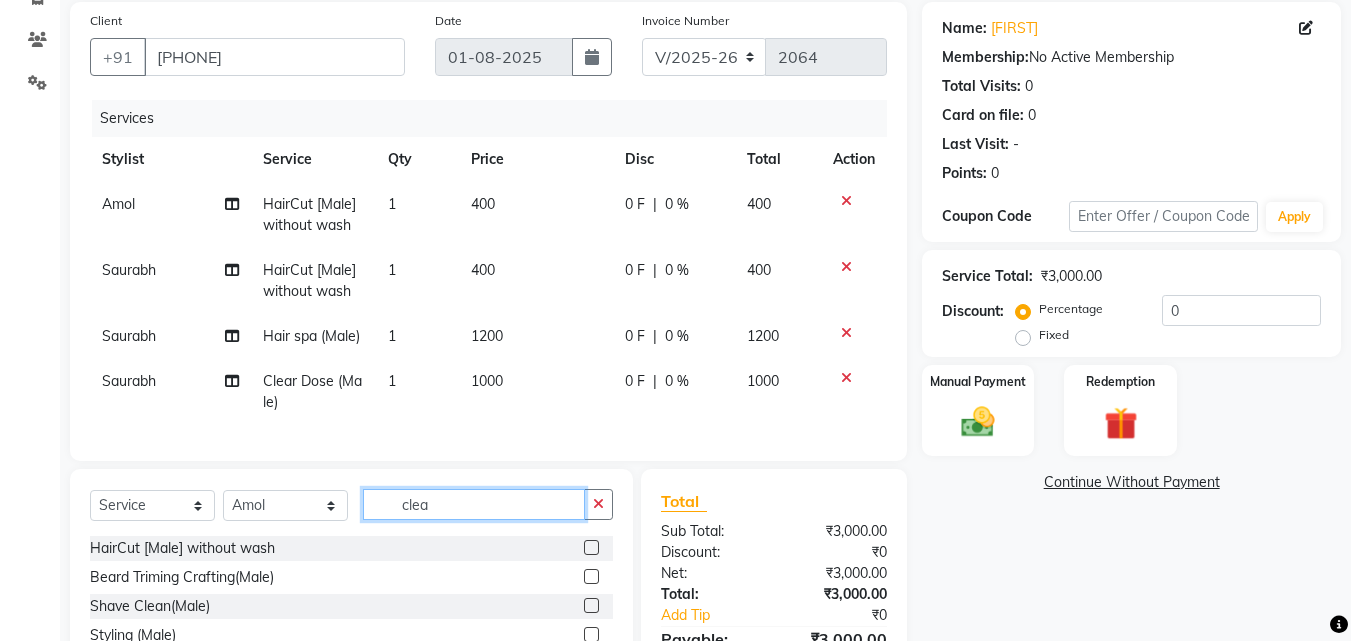 click on "clea" 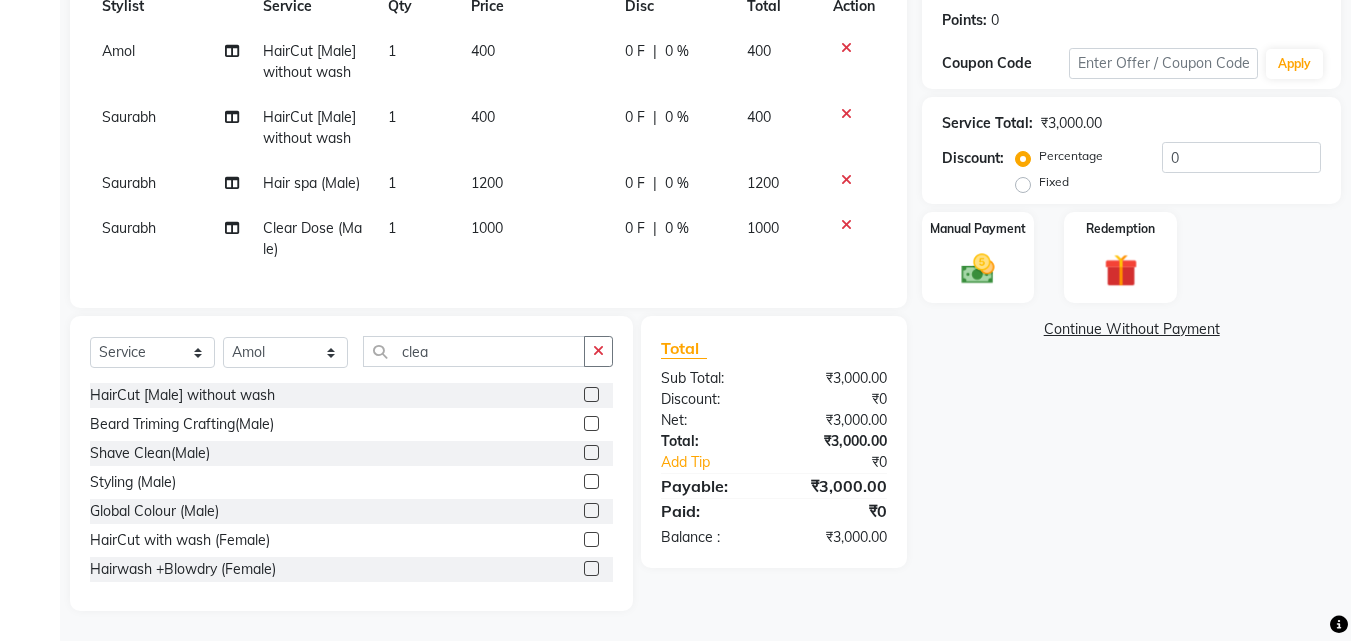 click 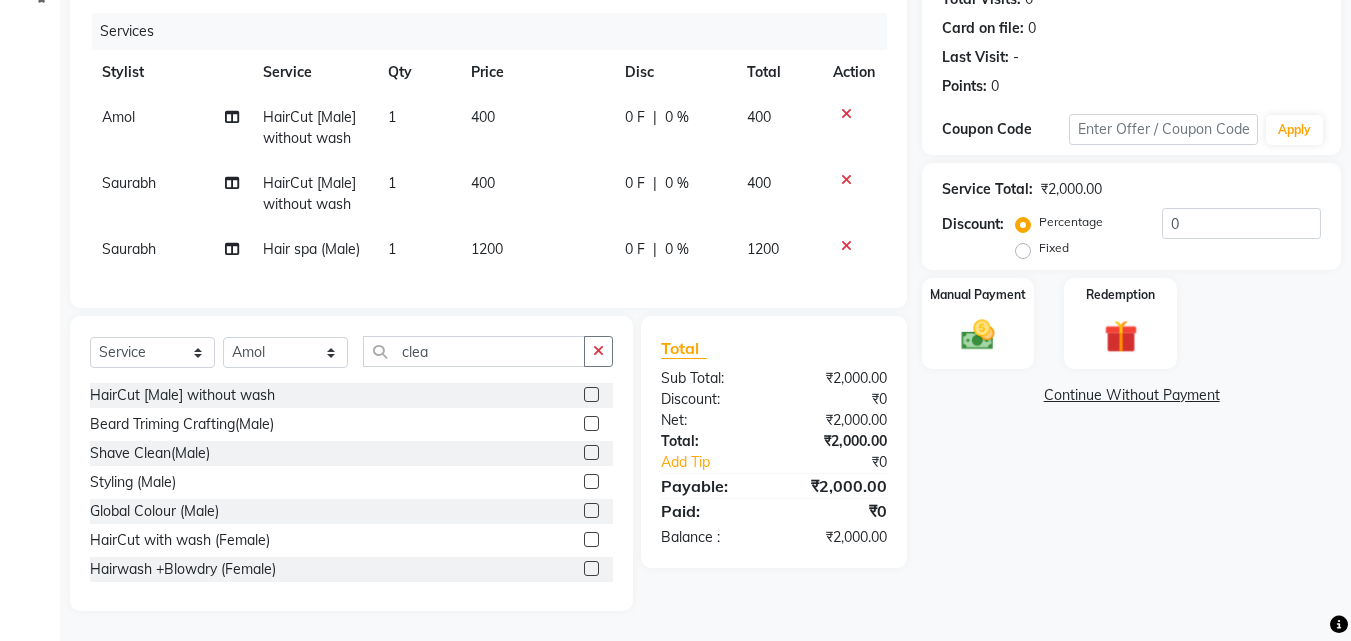 scroll, scrollTop: 250, scrollLeft: 0, axis: vertical 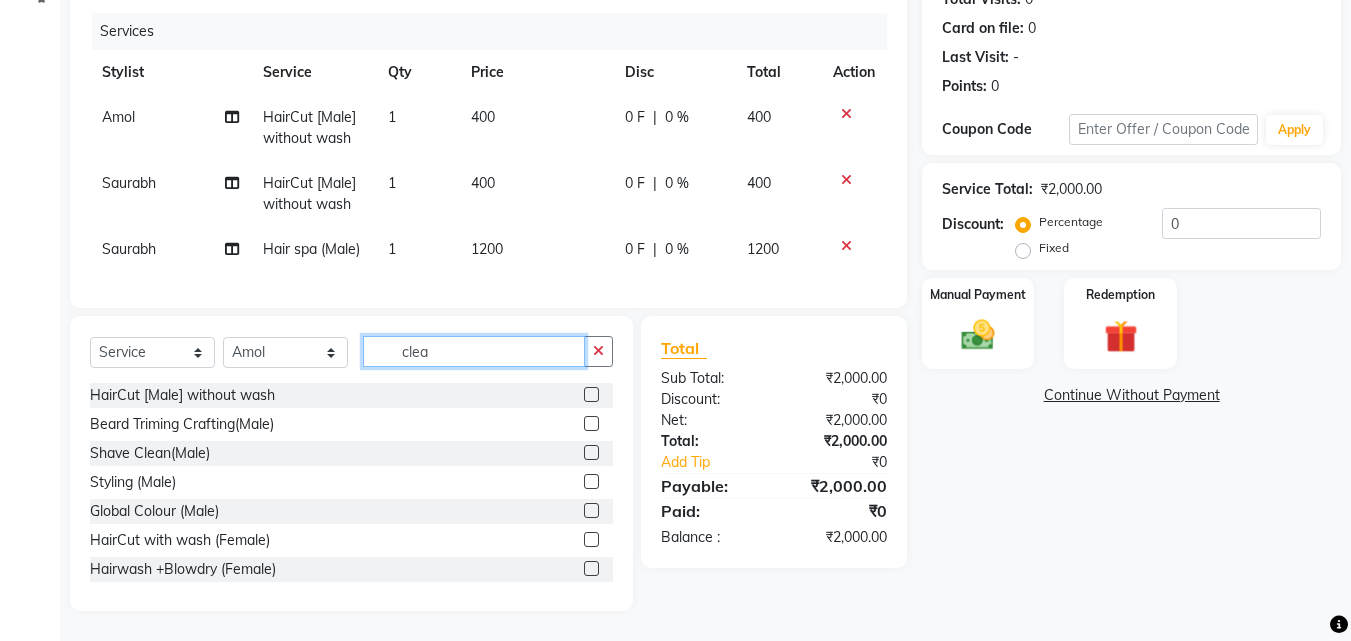 click on "clea" 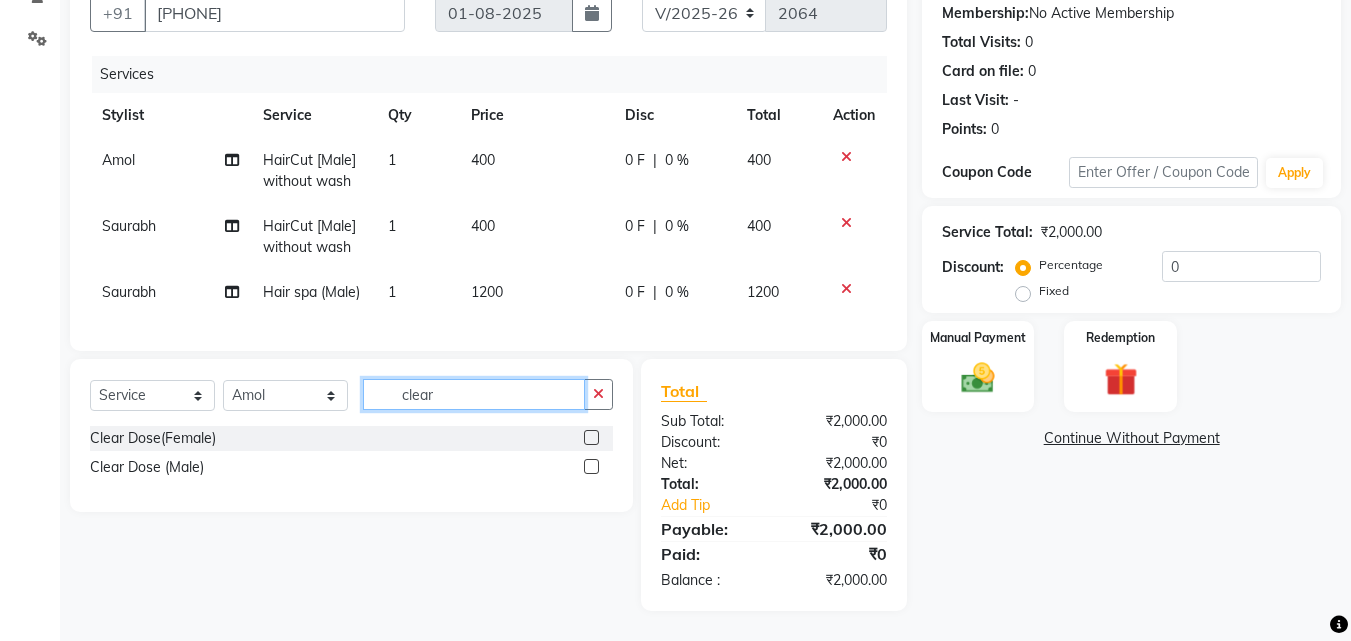 scroll, scrollTop: 207, scrollLeft: 0, axis: vertical 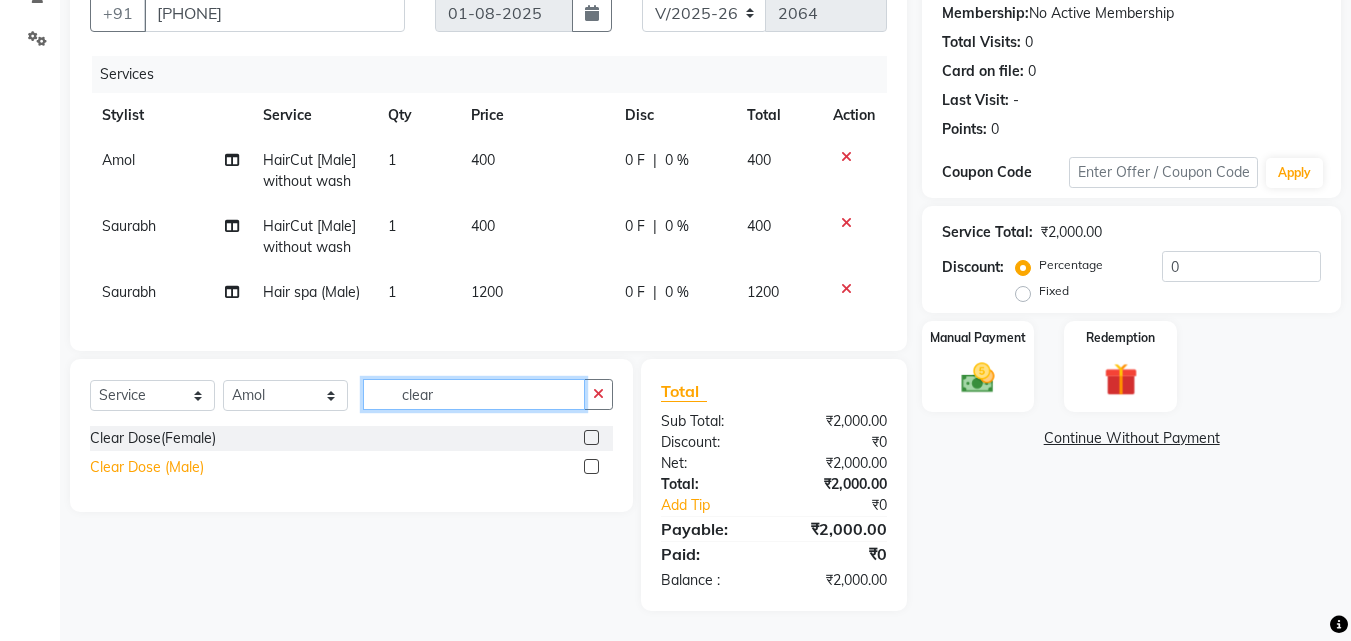 type on "clear" 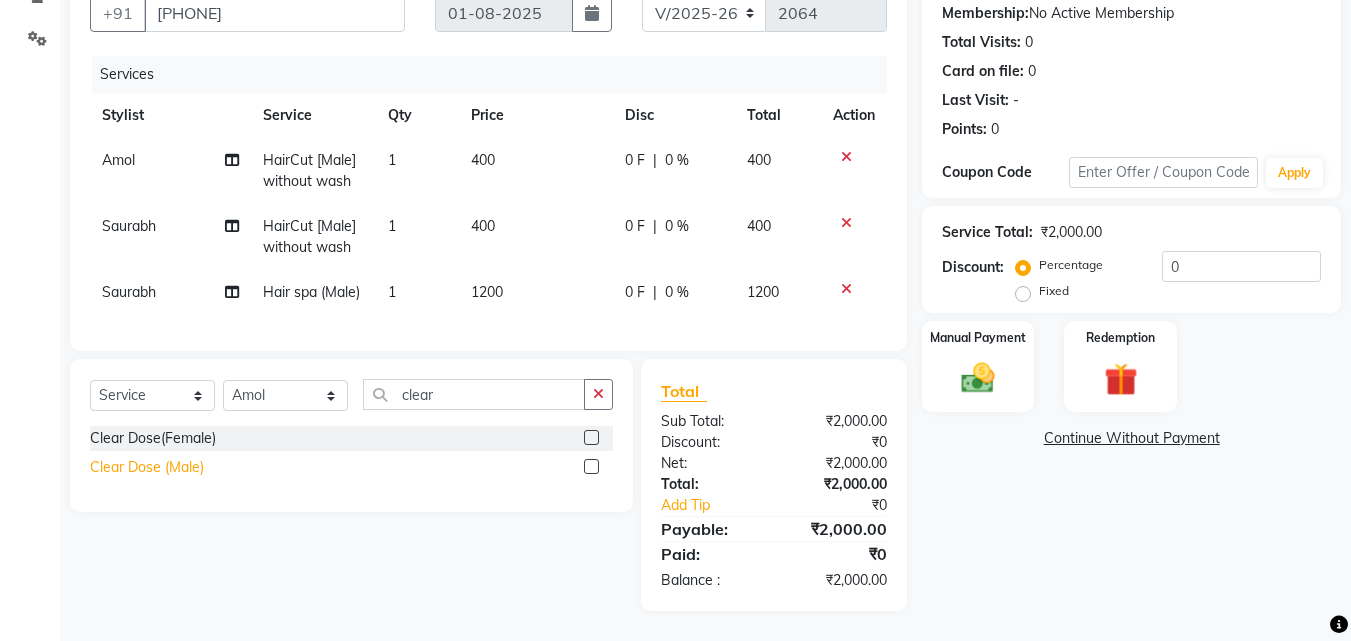 click on "Clear Dose (Male)" 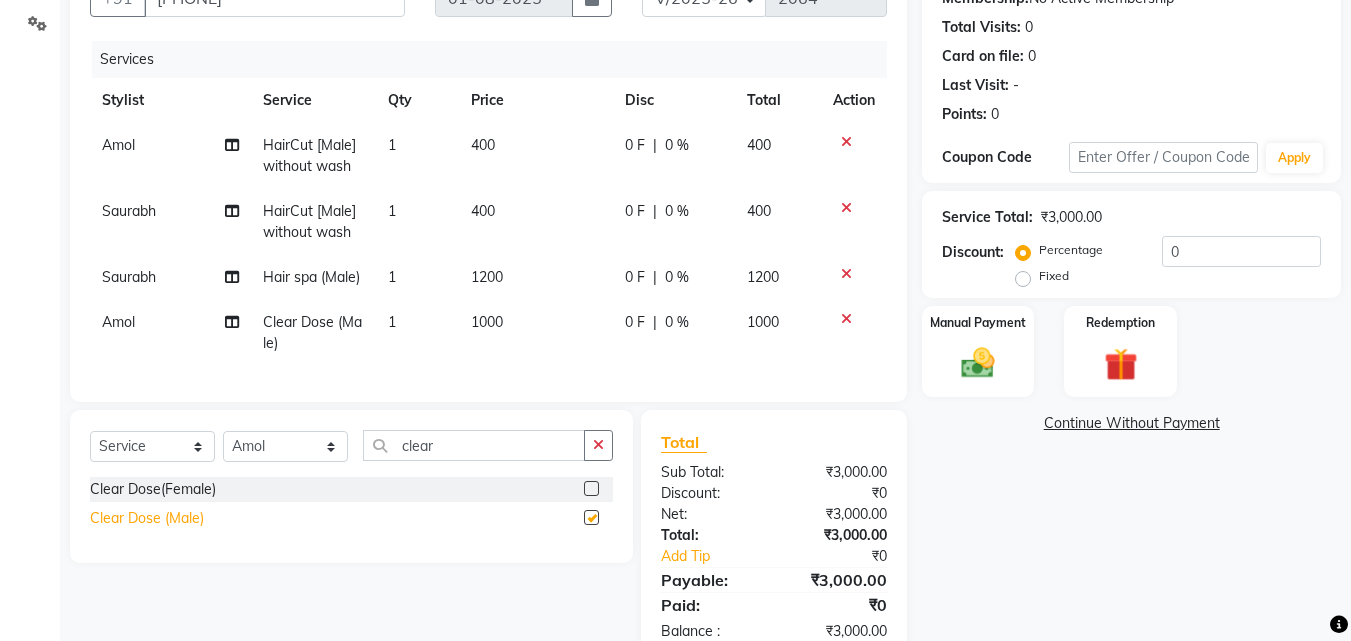 checkbox on "false" 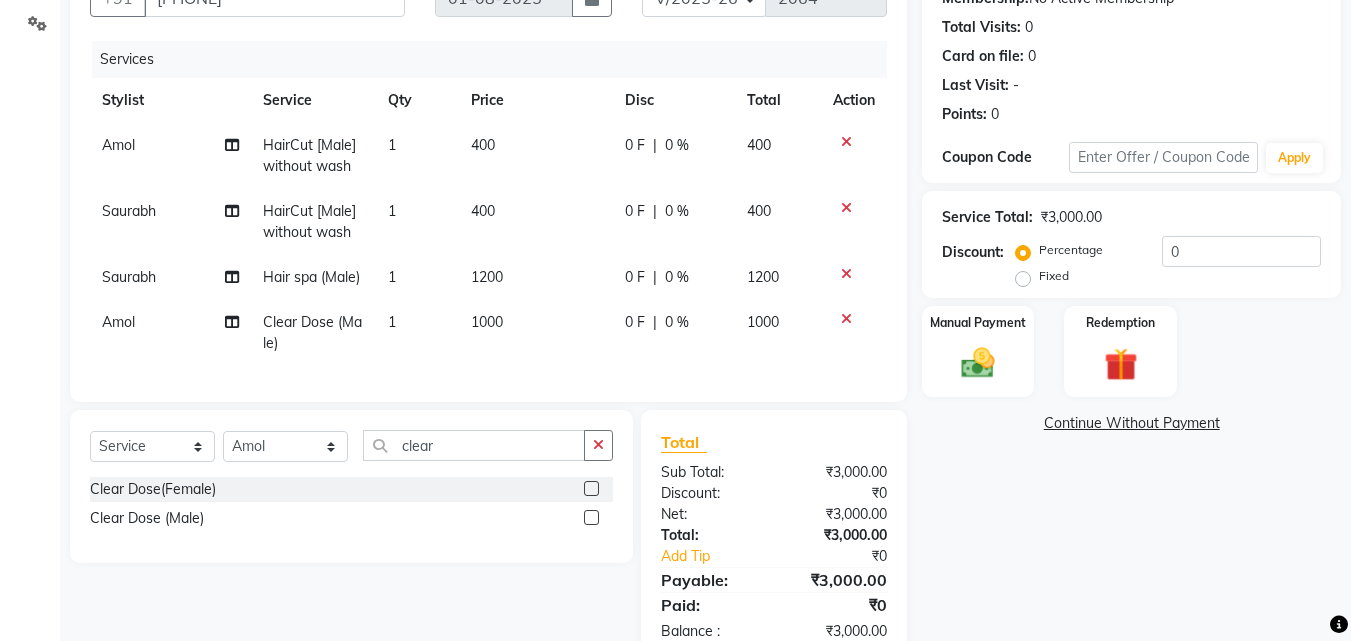 click on "400" 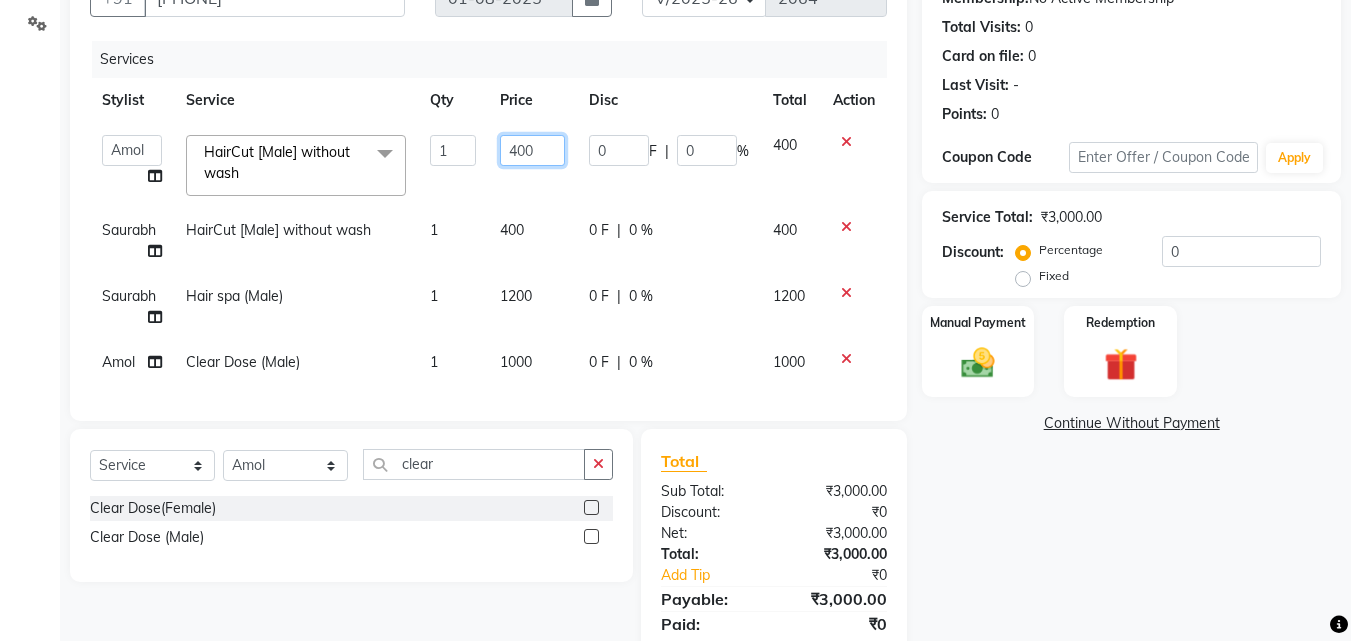 click on "400" 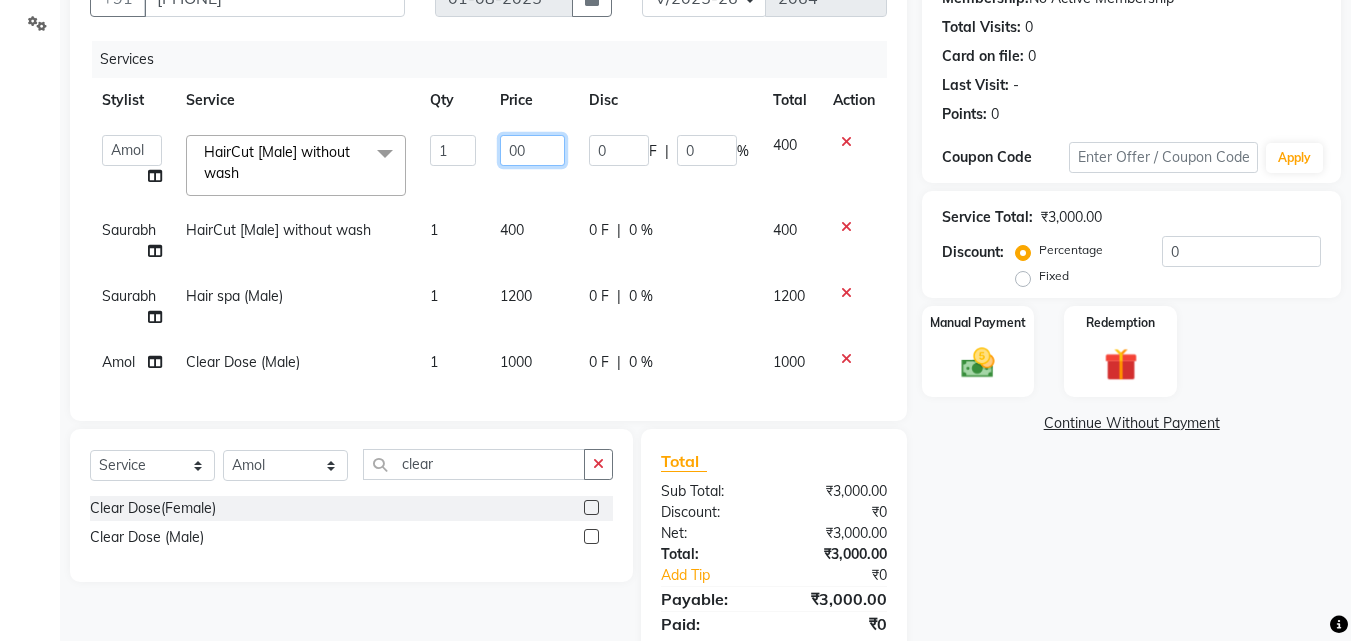 type on "500" 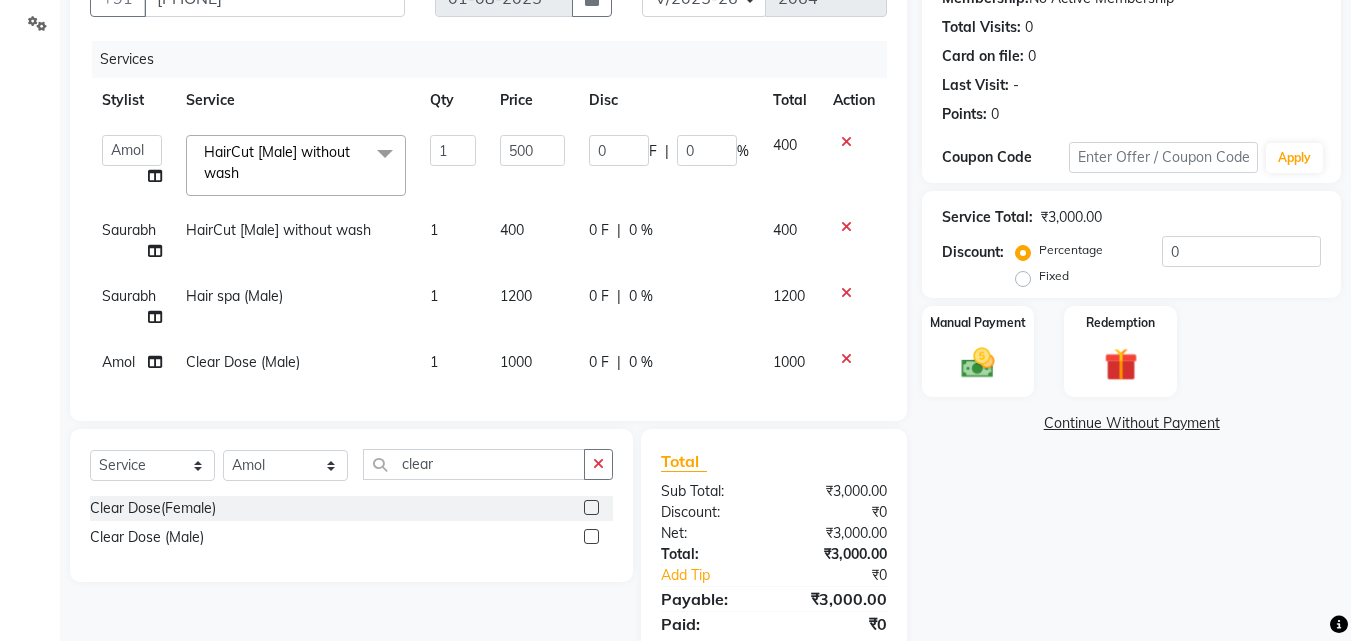 click on "Client +91 9028674148 Date 01-08-2025 Invoice Number V/2025 V/2025-26 2064 Services Stylist Service Qty Price Disc Total Action  Amol   david kumar   HOH   Kritika   Saurabh   Shubham   Suraj  HairCut [Male] without wash  x HairCut [Male] without wash Beard Triming Crafting(Male) Shave Clean(Male) Styling (Male) Global Colour (Male) HairCut with wash (Female) Hairwash +Blowdry (Female) Hairwash+Paddle Dry (Female) Only Blow Dry (Female) Ironing (Female) Head Massage (Male) Hair spa (Female) Haircut by Shubham (Male) Hair spa (Male) Kids Haircut(Male) Head massage(Female) Hairwash(male) Haircut by Shubham (Female) Fringe(Female) Crimping(Female) Iron Tong (Female) Tong(Female) Head Massage with wash (Female) Smart Bond (Female) Hightlights & Babylights(Female) Kids Haircut (female) Head Massage with wash (Male) Sidelock +Moustache(Male) Highlights(Male) Crazy Colour (blue green ash)(Male) Power Mix Global Colour (Female) Haircut with wash (Male) Haircut without wash (female) Ammonia free touch up (Female) 1 0" 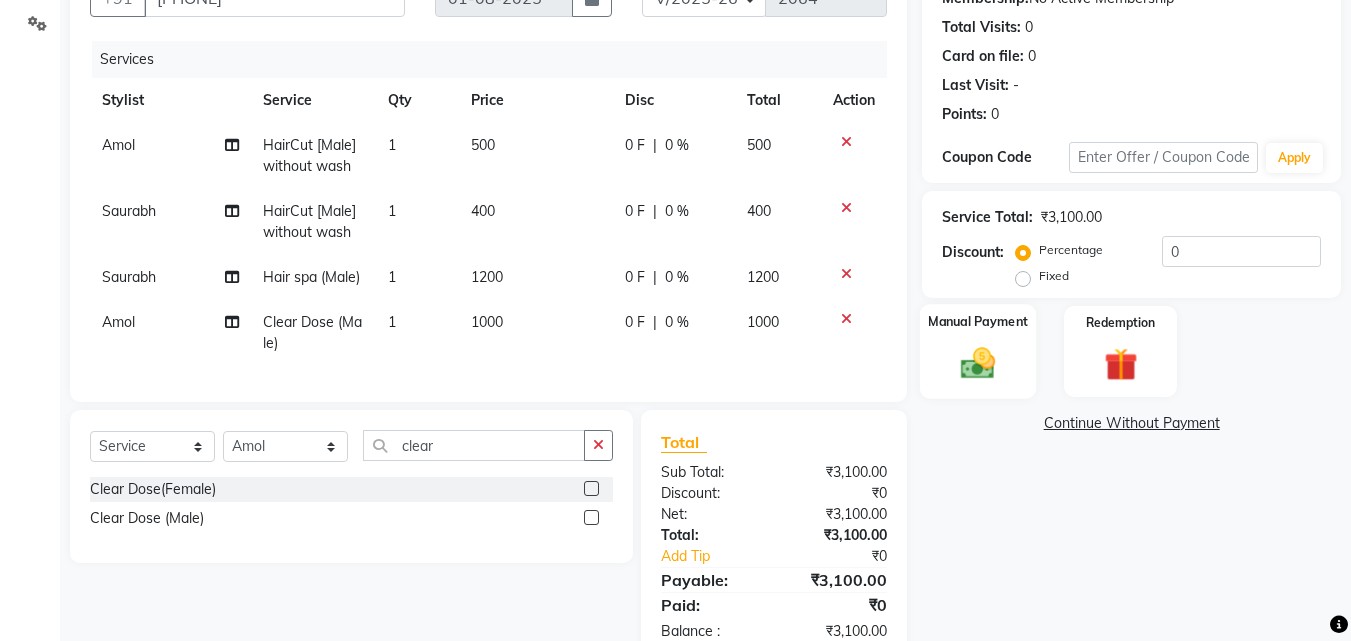 click 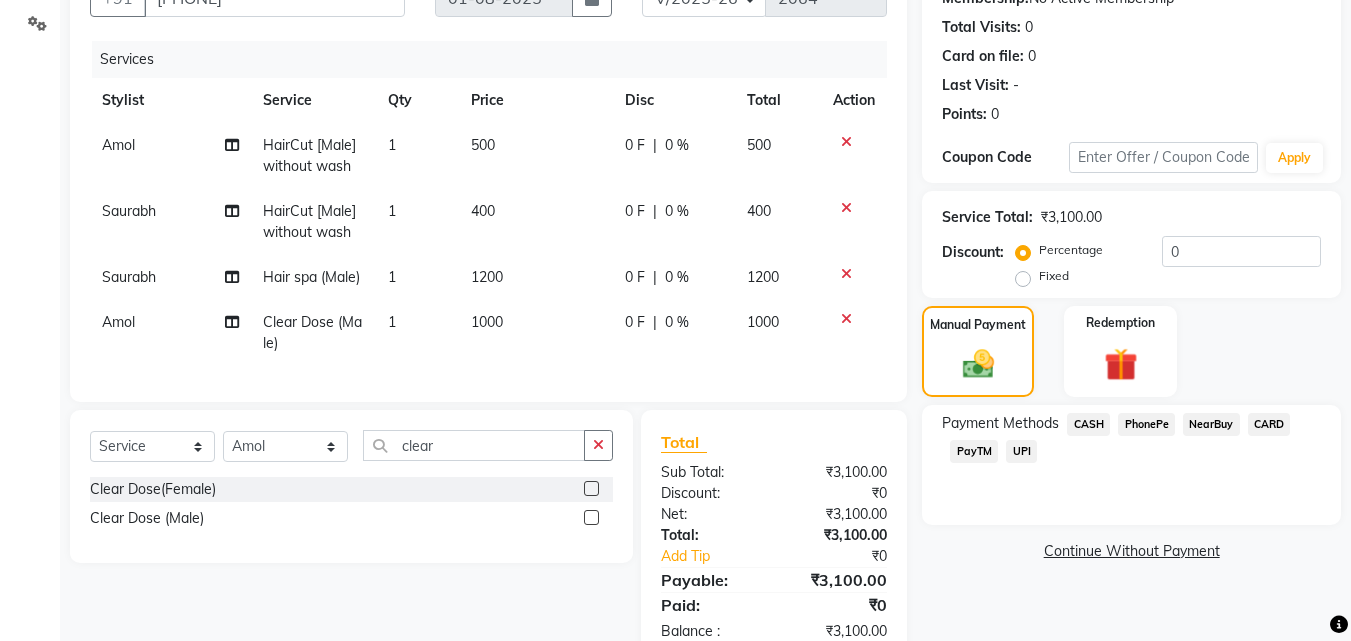 click on "UPI" 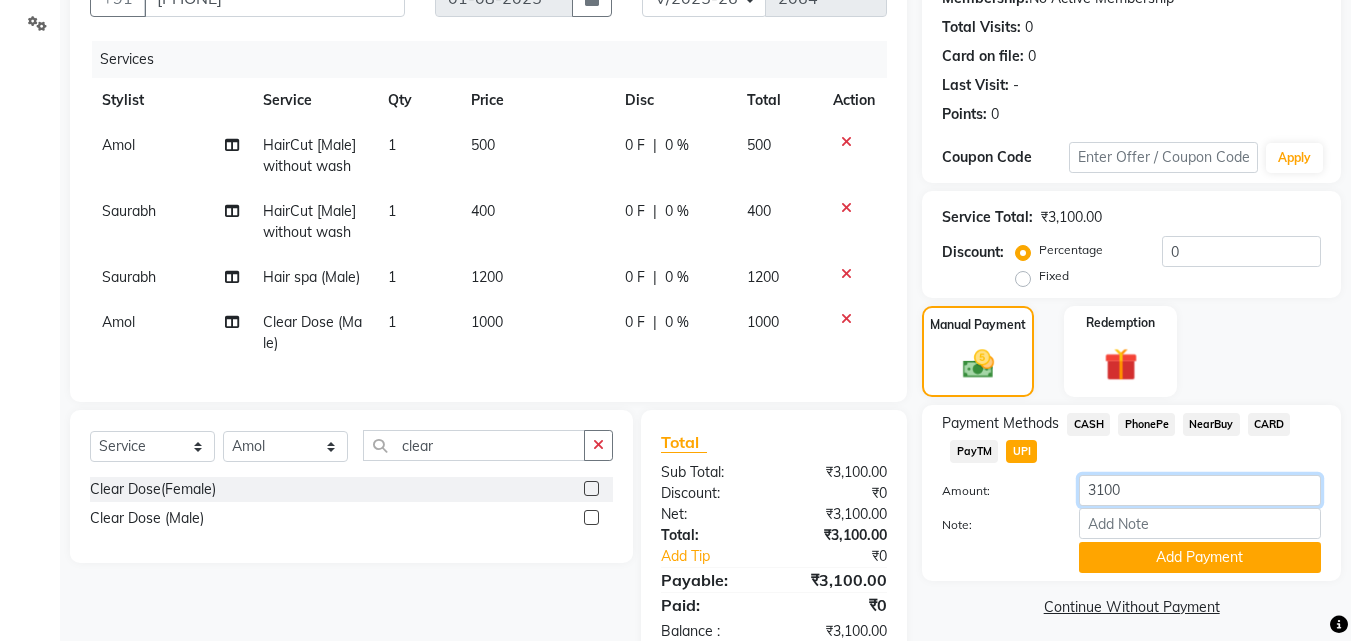 click on "3100" 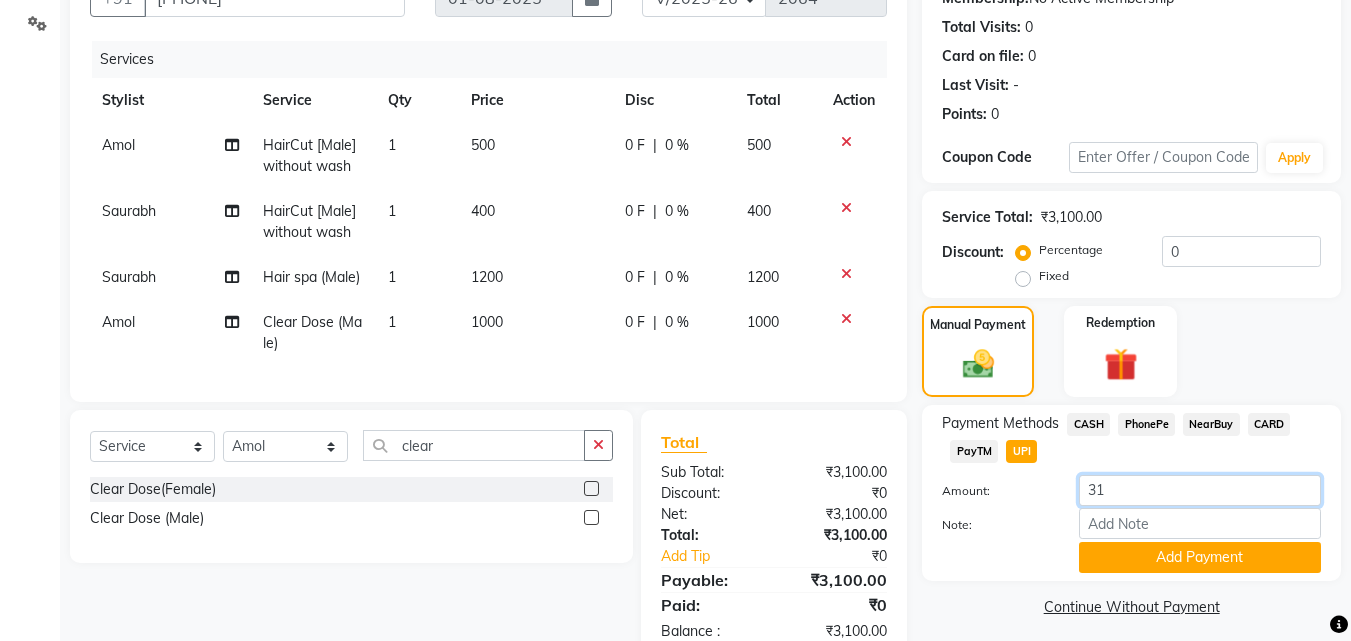 type on "3" 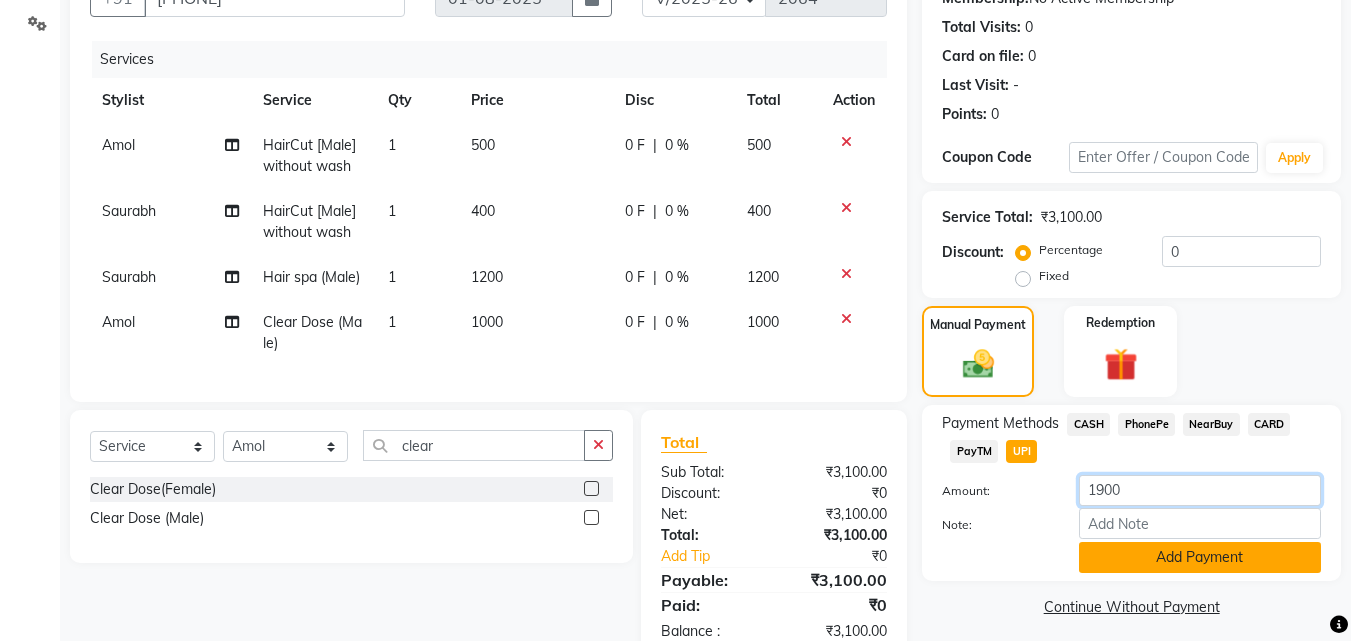 type on "1900" 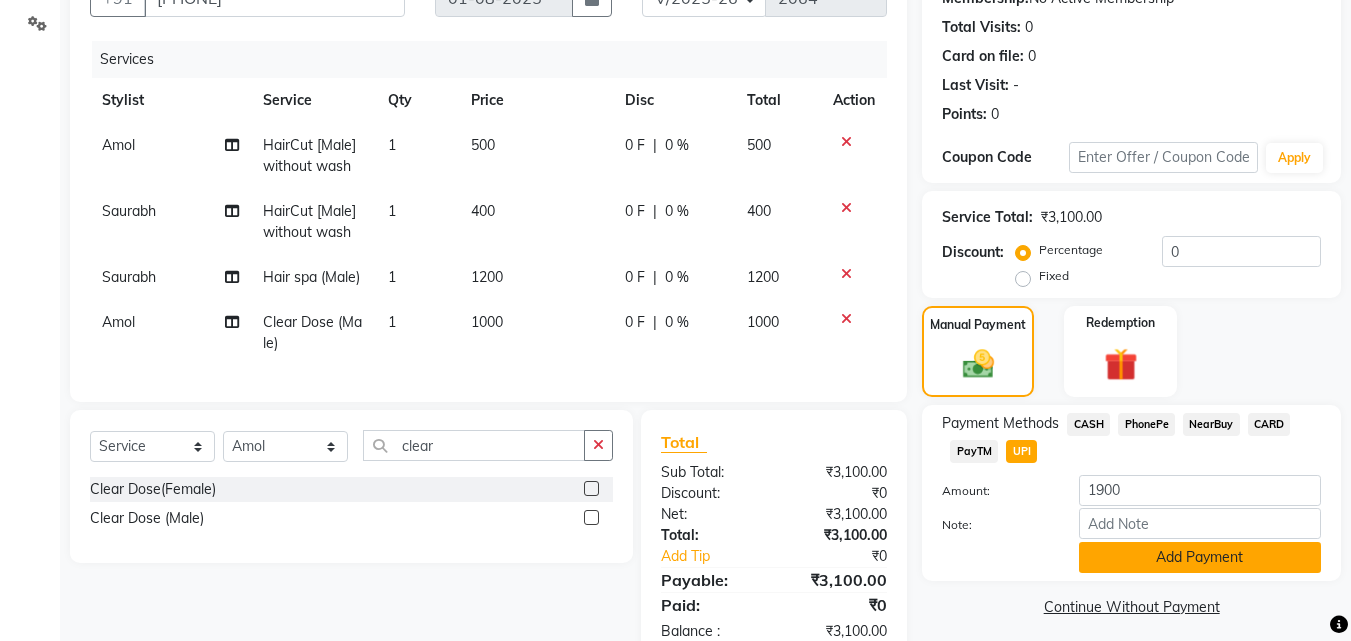 click on "Add Payment" 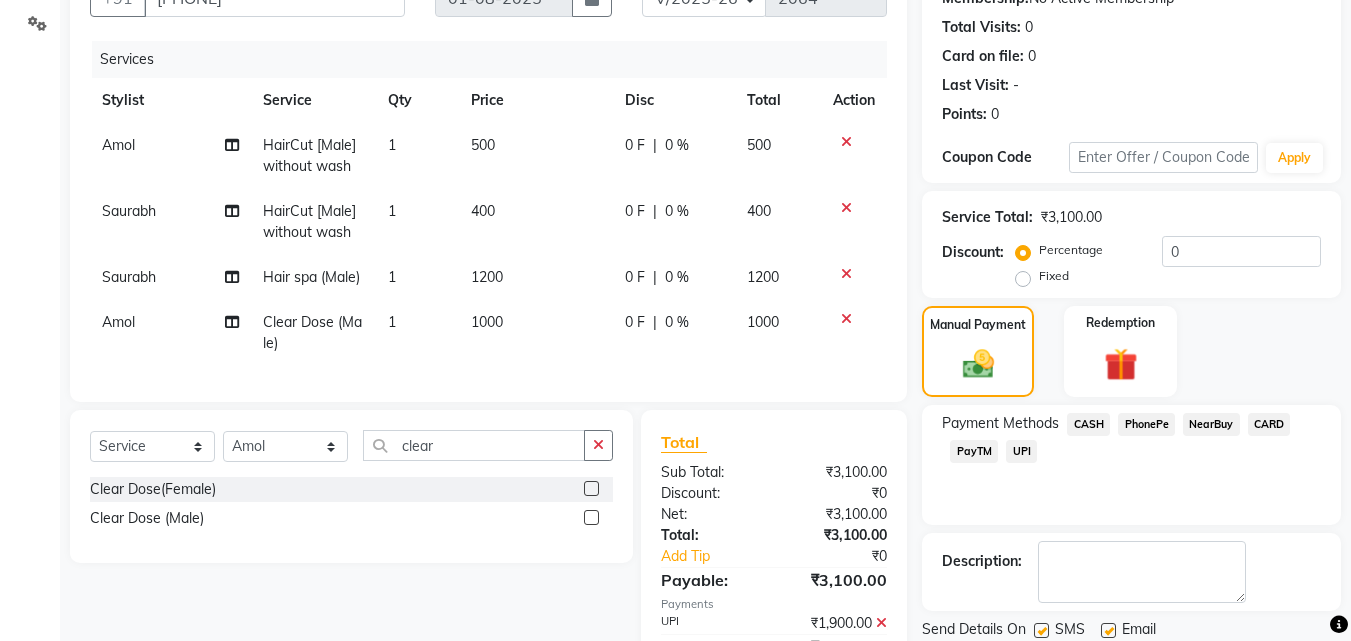 click on "CASH" 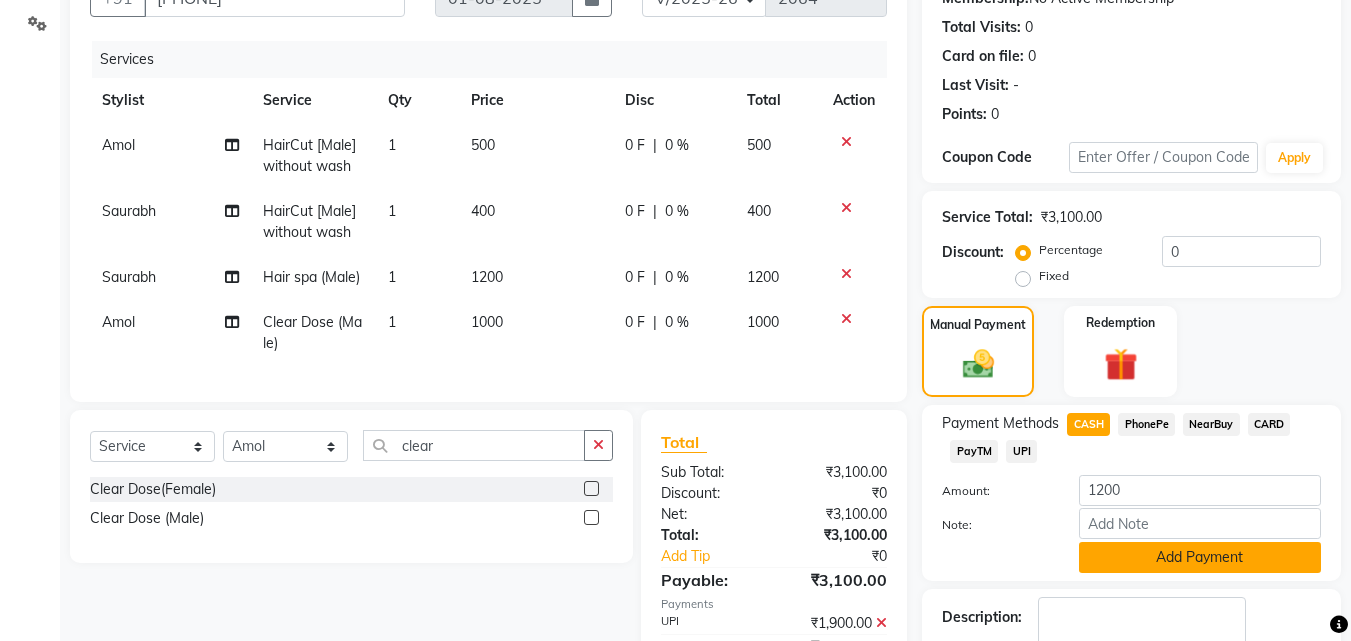 click on "Add Payment" 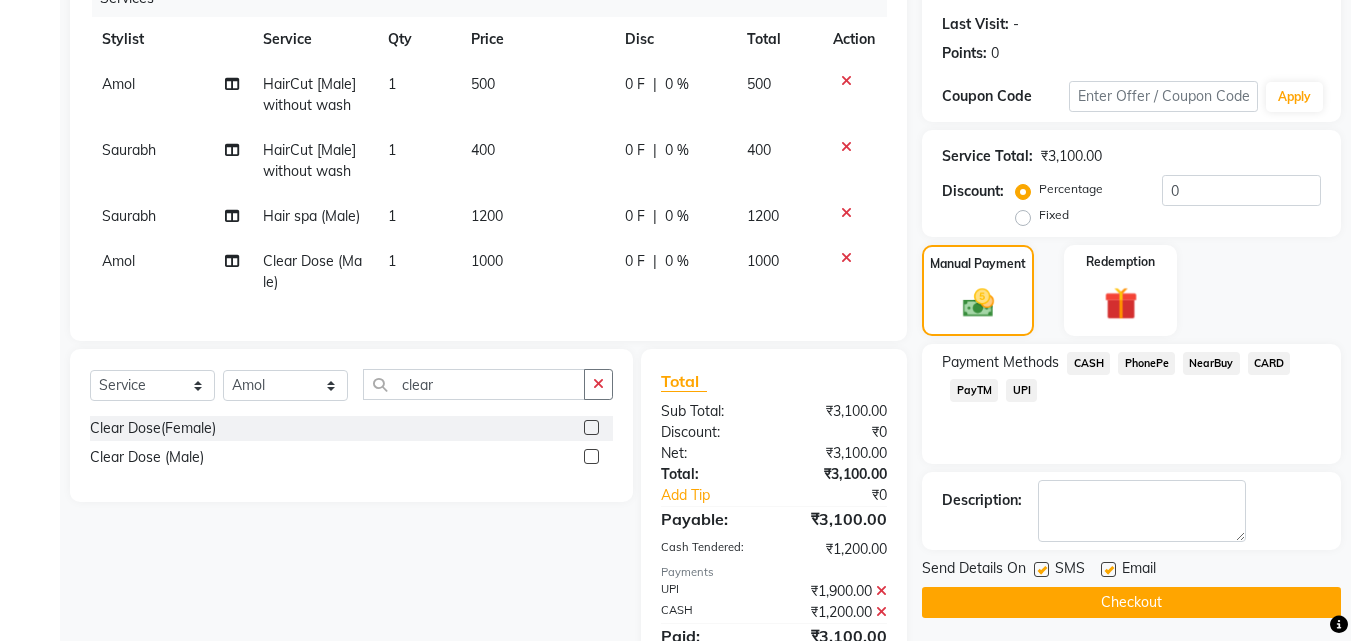 scroll, scrollTop: 359, scrollLeft: 0, axis: vertical 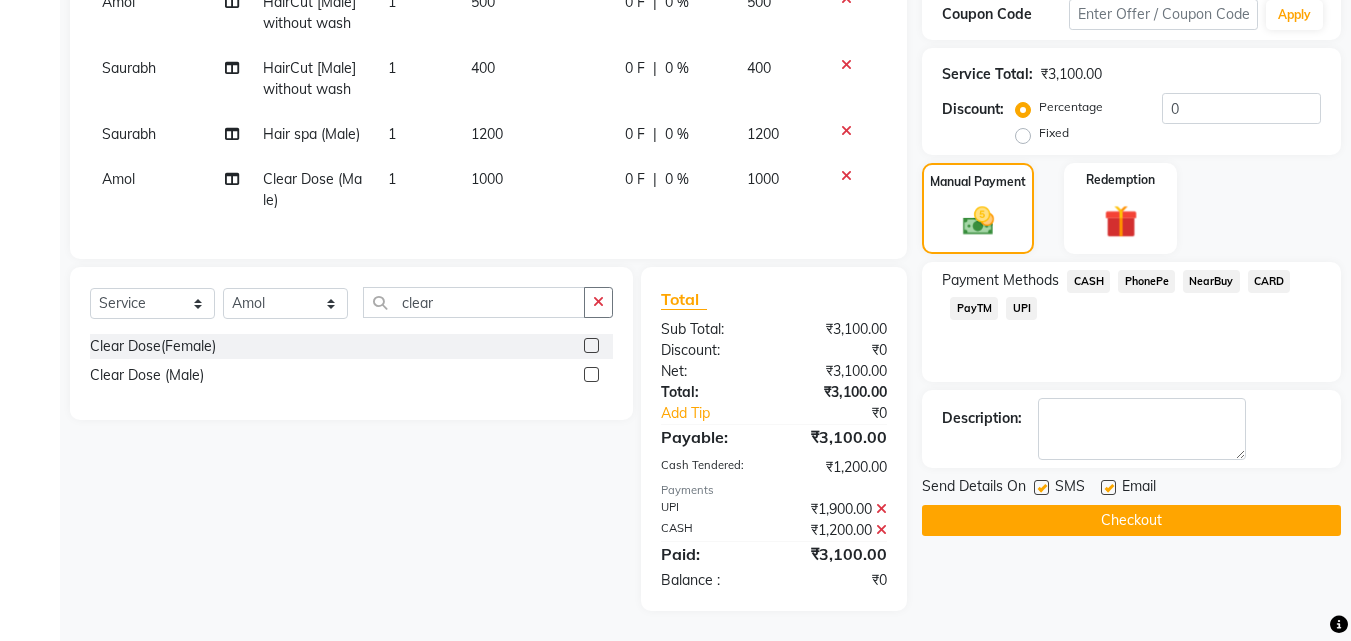 click on "Checkout" 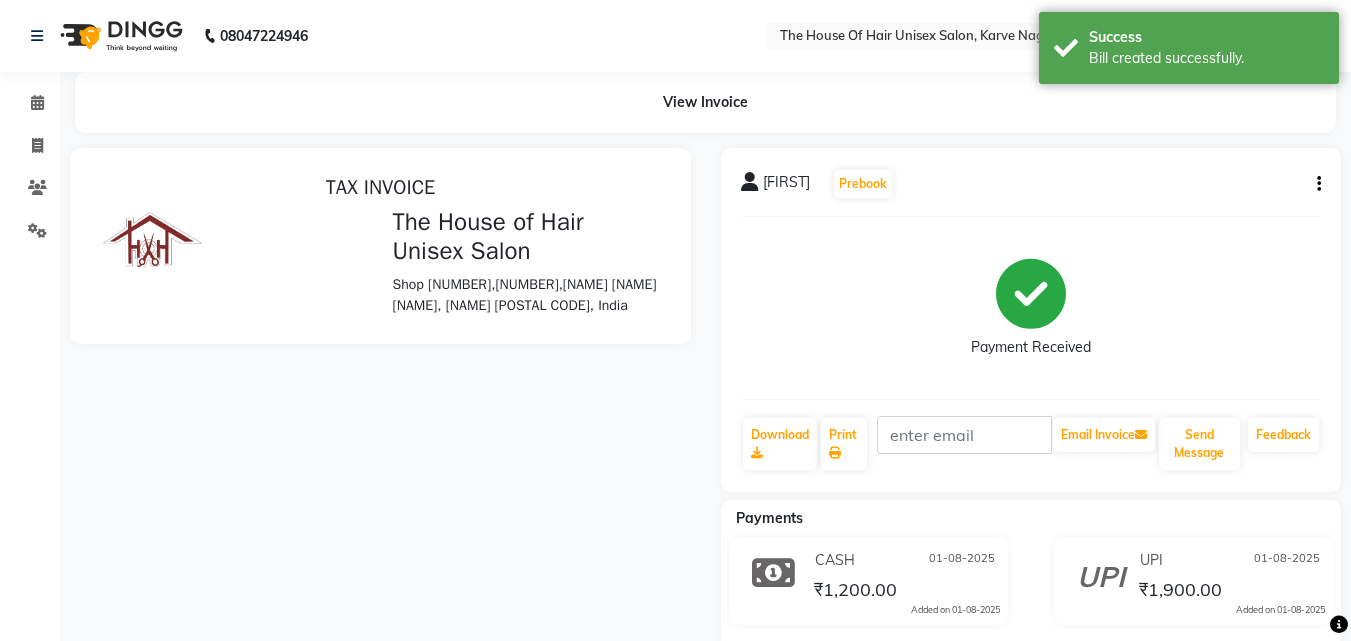 scroll, scrollTop: 0, scrollLeft: 0, axis: both 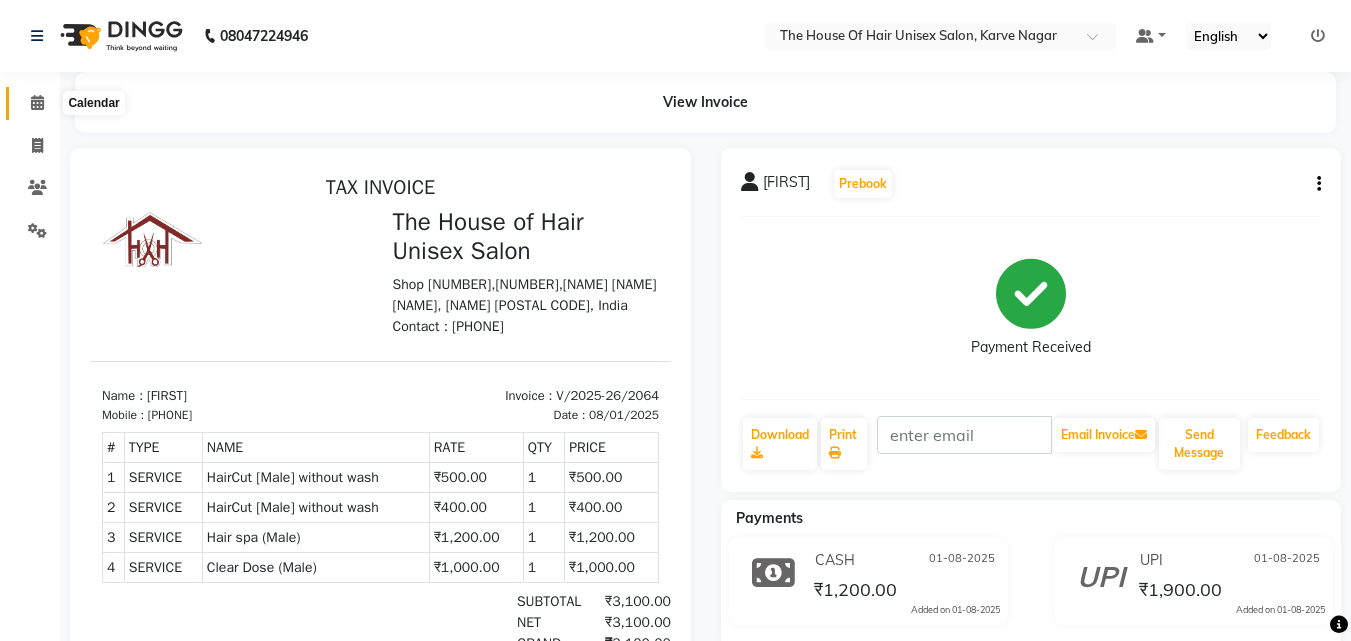 click 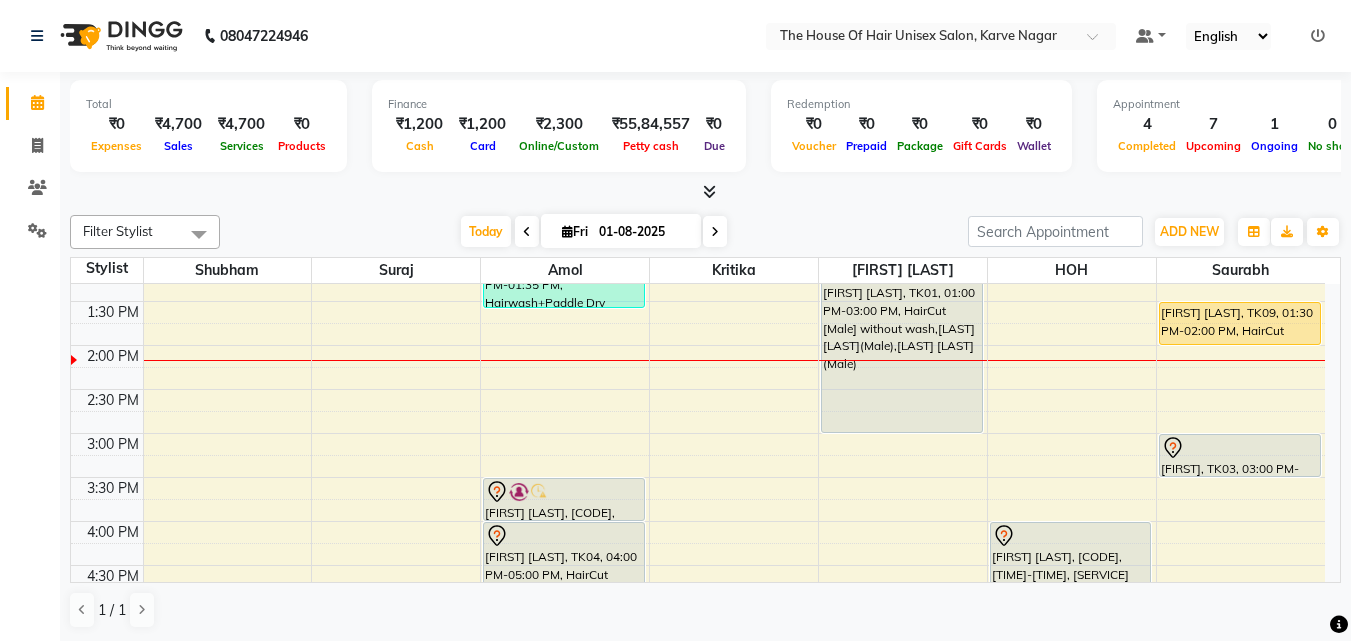 scroll, scrollTop: 568, scrollLeft: 0, axis: vertical 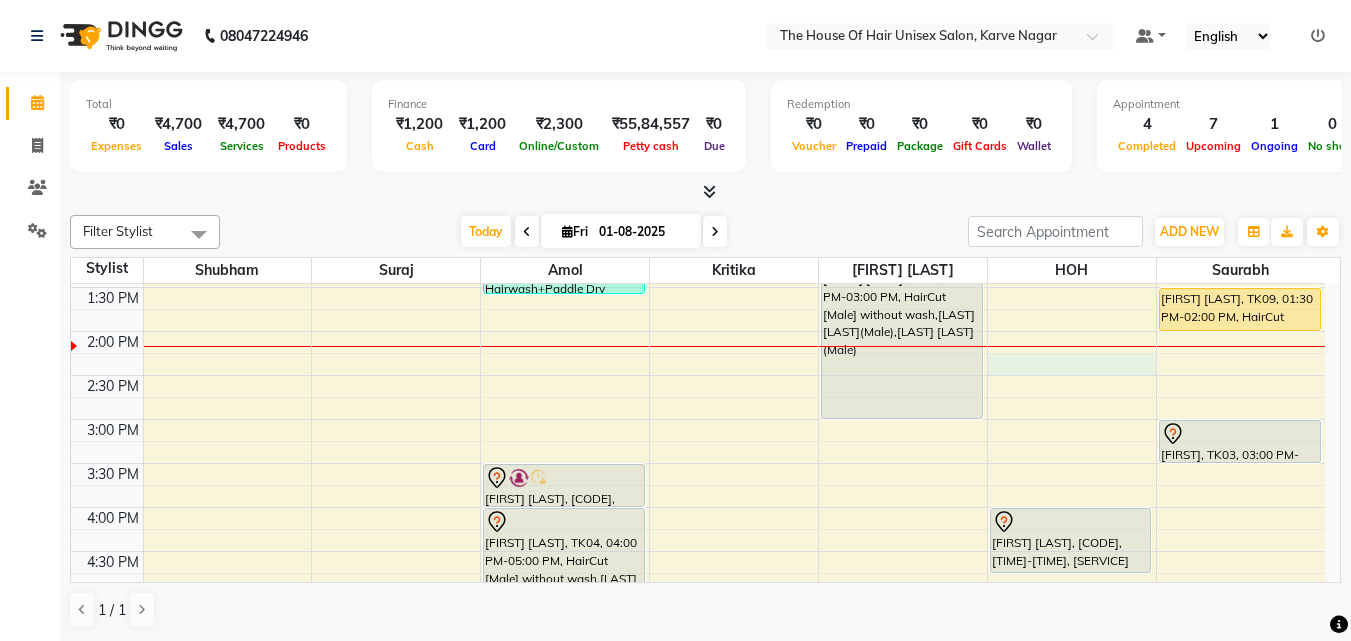 click on "7:00 AM 7:30 AM 8:00 AM 8:30 AM 9:00 AM 9:30 AM 10:00 AM 10:30 AM 11:00 AM 11:30 AM 12:00 PM 12:30 PM 1:00 PM 1:30 PM 2:00 PM 2:30 PM 3:00 PM 3:30 PM 4:00 PM 4:30 PM 5:00 PM 5:30 PM 6:00 PM 6:30 PM 7:00 PM 7:30 PM 8:00 PM 8:30 PM 9:00 PM 9:30 PM     VIRAJ PAREKH, TK02, 10:00 AM-10:30 AM, HairCut [Male] without wash     Aaditya, TK06, 11:30 AM-12:40 PM, HairCut [Male] without wash,Clear Dose (Male)     shruti joshi, TK07, 12:45 PM-01:35 PM, Hairwash+Paddle Dry (Female),Clear Dose(Female)             vilas gawankar, TK11, 03:30 PM-04:00 PM, HairCut [Male] without wash             Abhay Kunjir, TK04, 04:00 PM-05:00 PM, HairCut [Male] without wash,Beard Triming Crafting(Male)             Prajwal Kale, TK10, 05:15 PM-05:45 PM, HairCut [Male] without wash             atharv pawar, TK01, 01:00 PM-03:00 PM, HairCut [Male] without wash,Beard Triming Crafting(Male),Global Colour (Male)             Abhay Kunjir, TK05, 04:00 PM-04:45 PM, HairCut with wash (Female)" at bounding box center (698, 375) 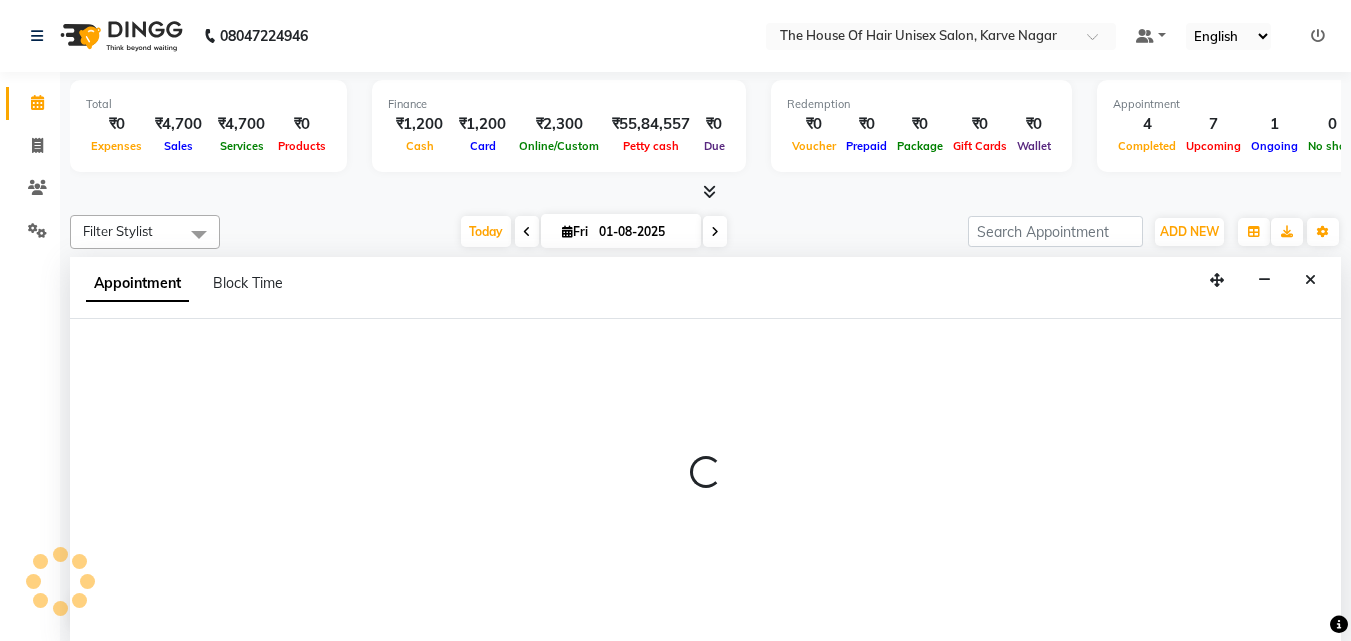 select on "85989" 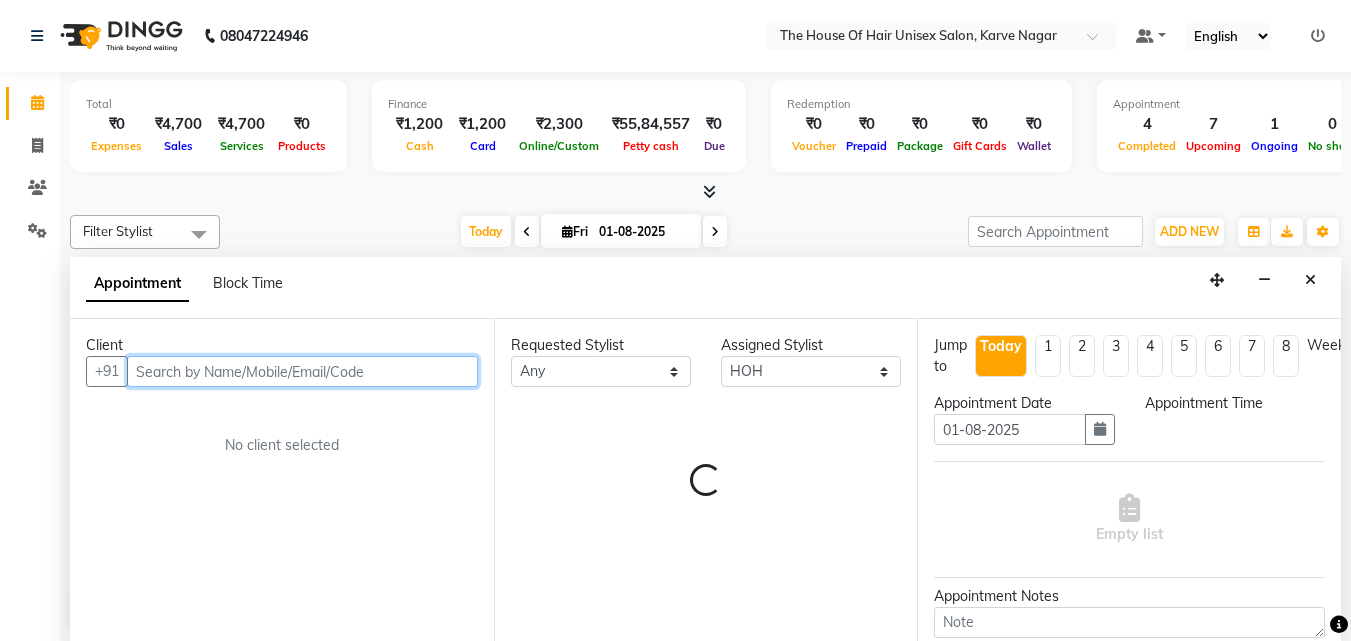 select on "855" 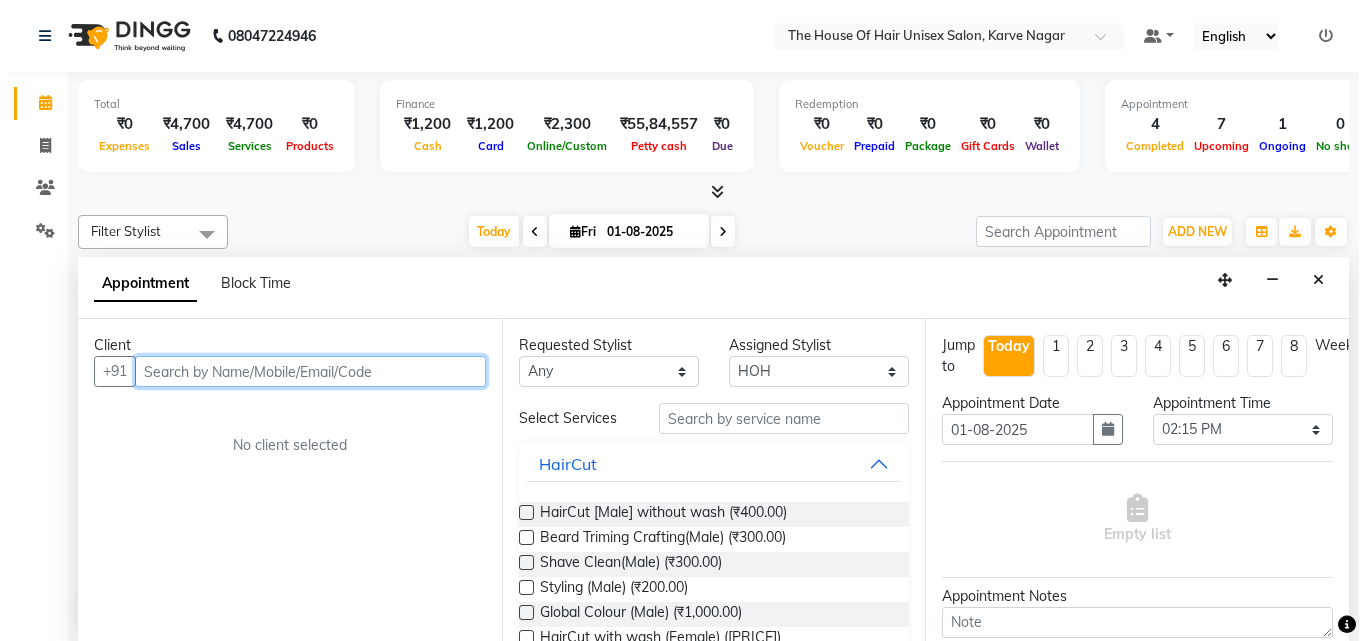 scroll, scrollTop: 1, scrollLeft: 0, axis: vertical 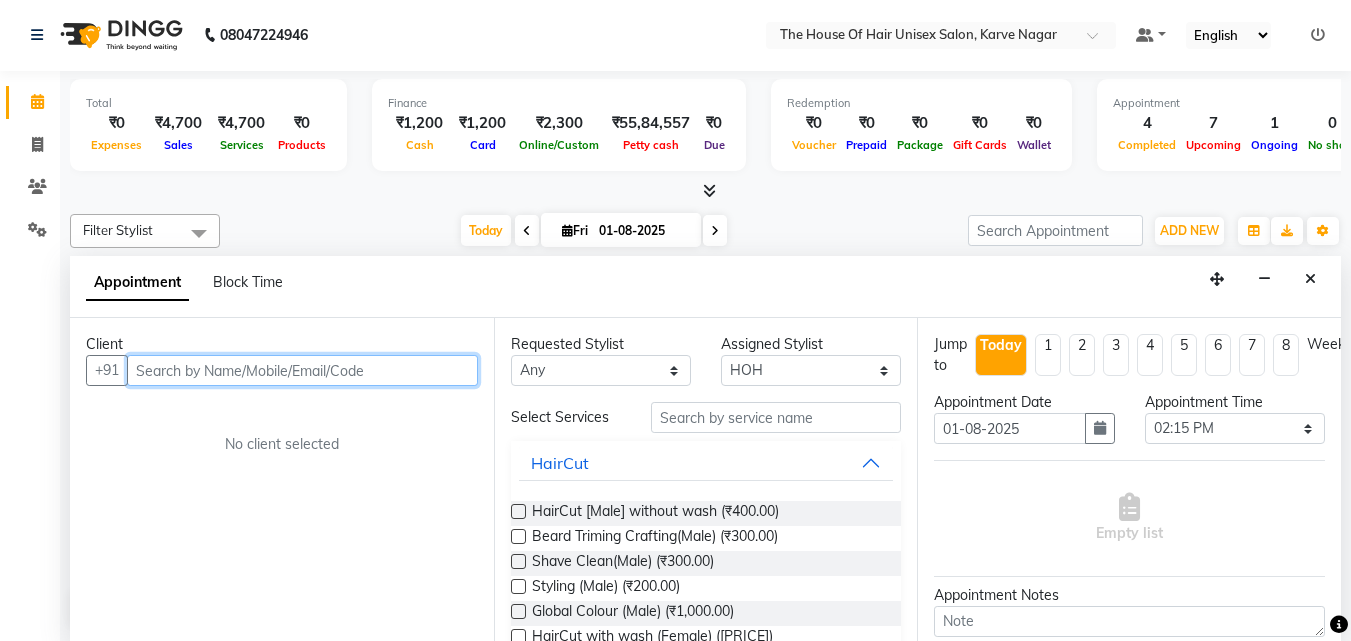 click at bounding box center (302, 370) 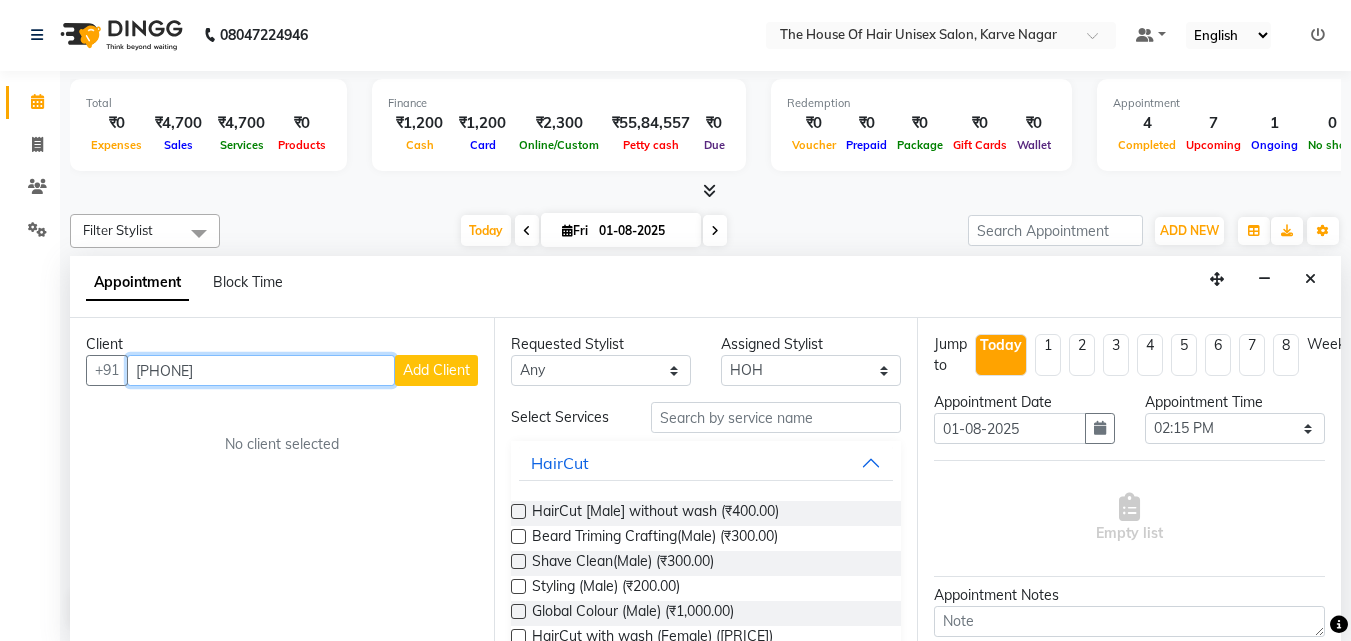 type on "[PHONE]" 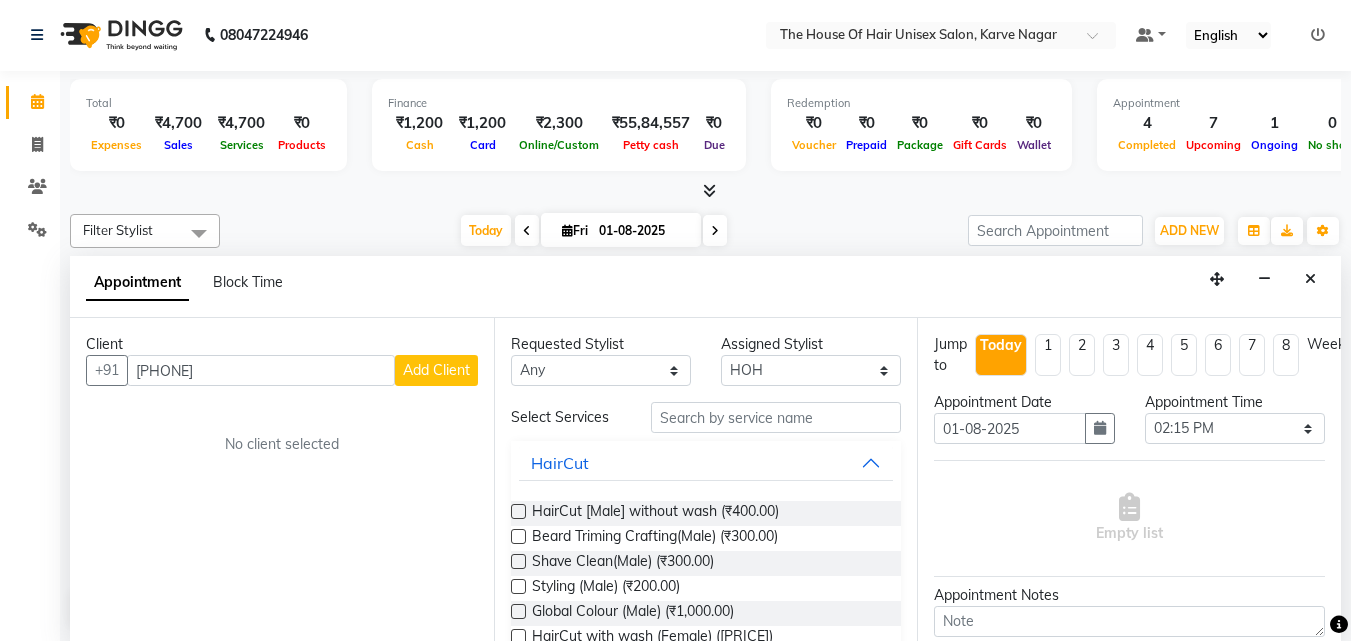 click on "Add Client" at bounding box center [436, 370] 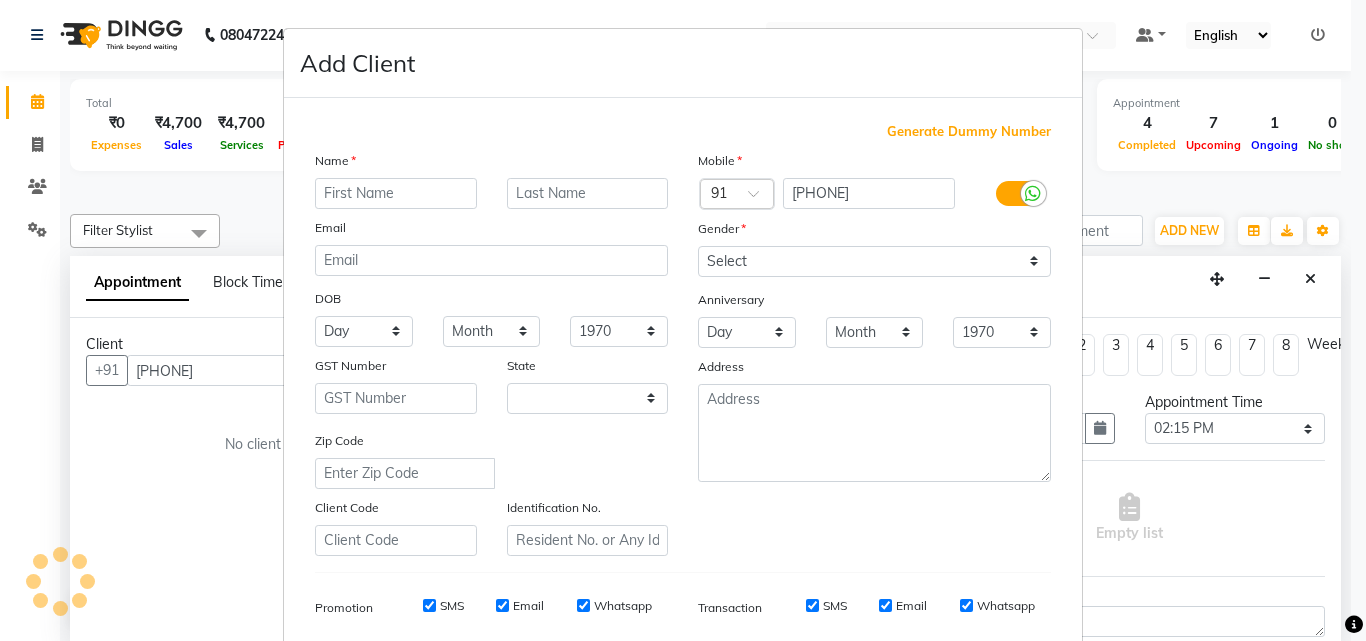 select on "22" 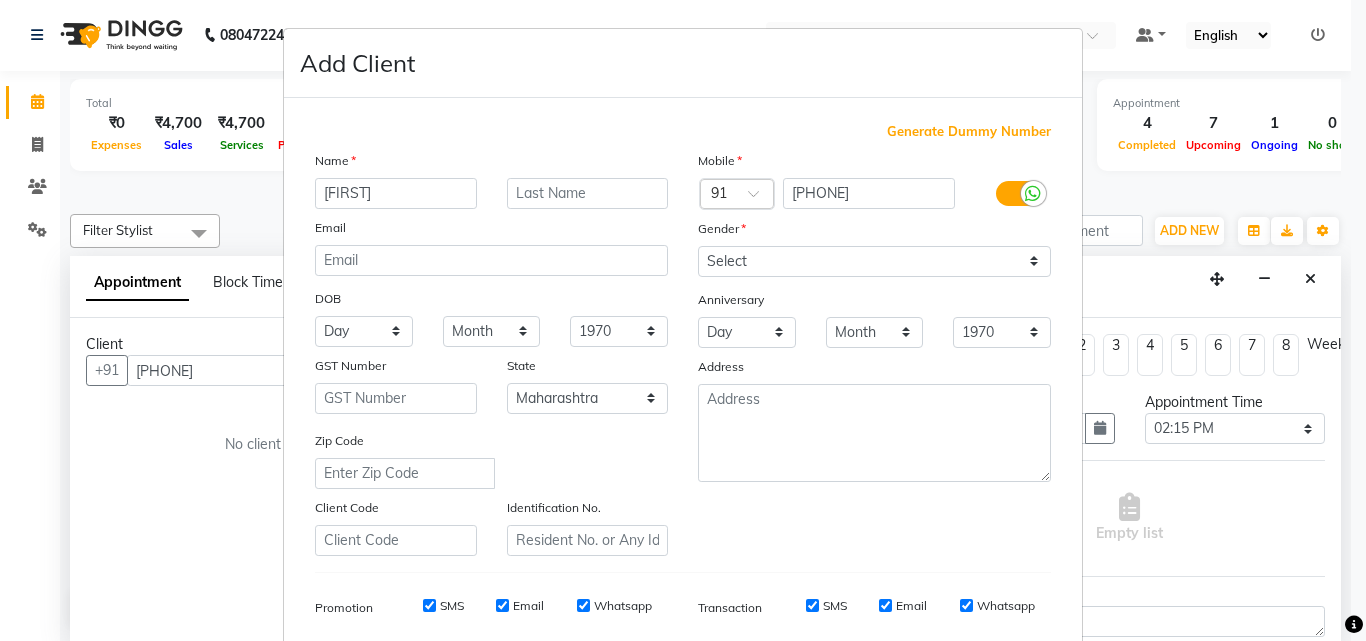 type on "[FIRST]" 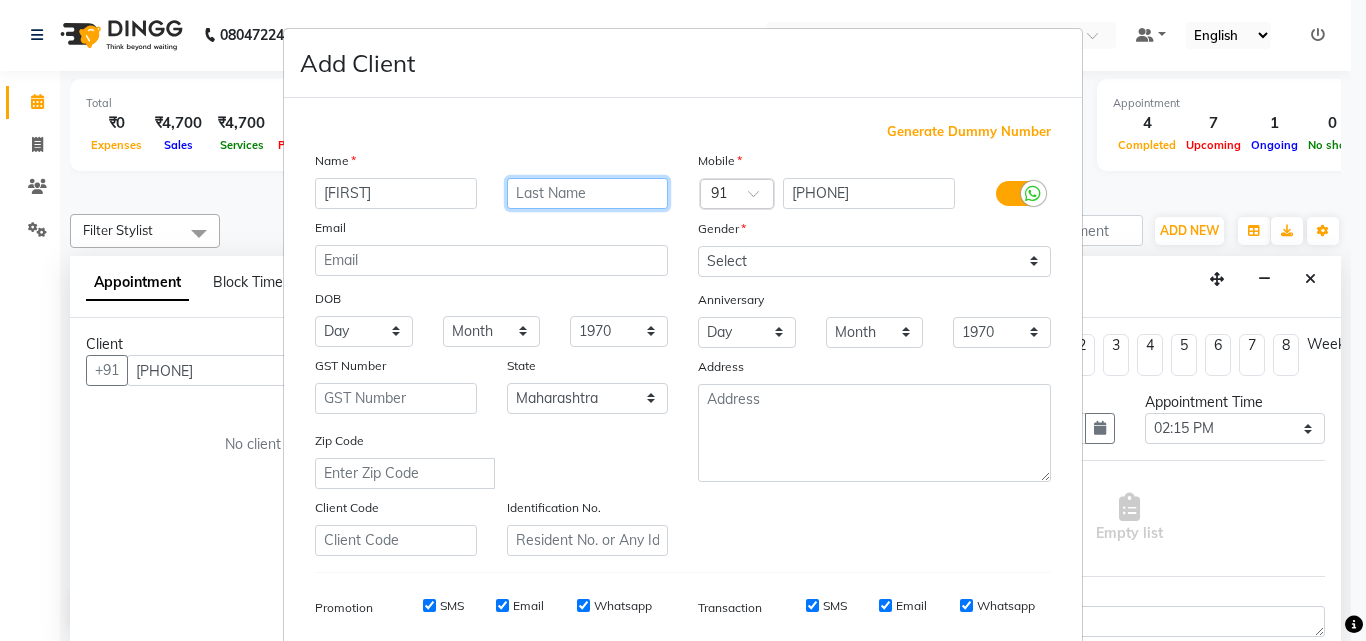 click at bounding box center [588, 193] 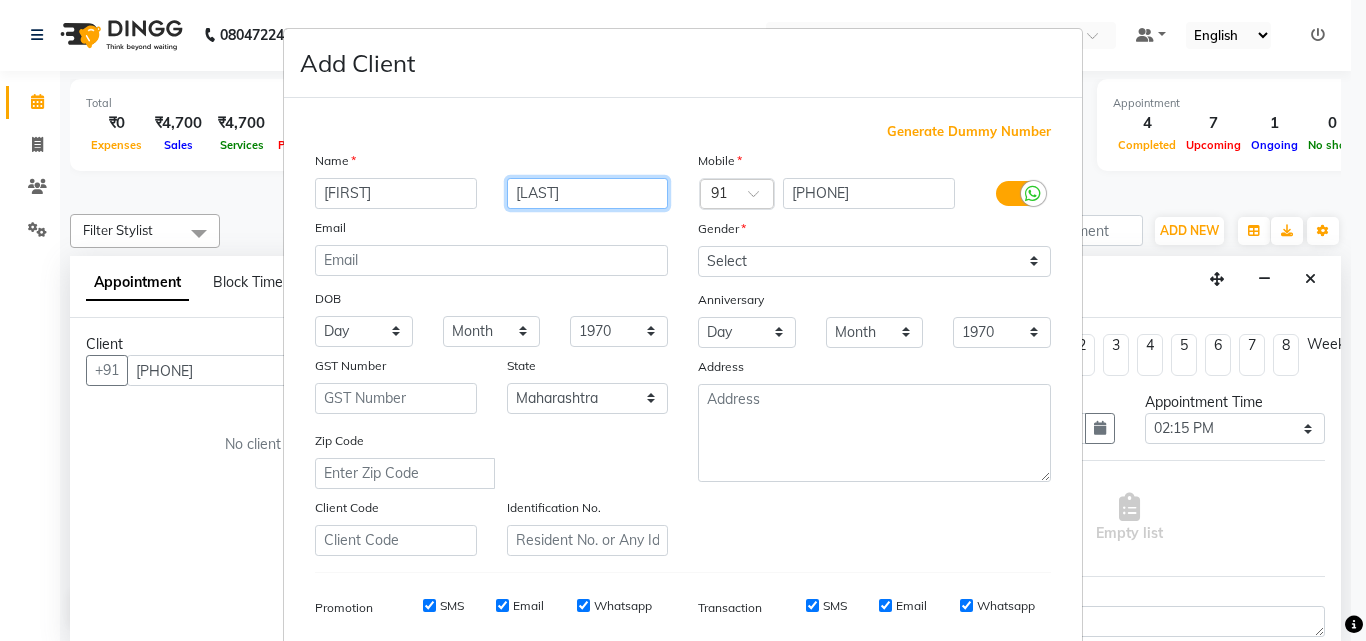 type on "[NAME]" 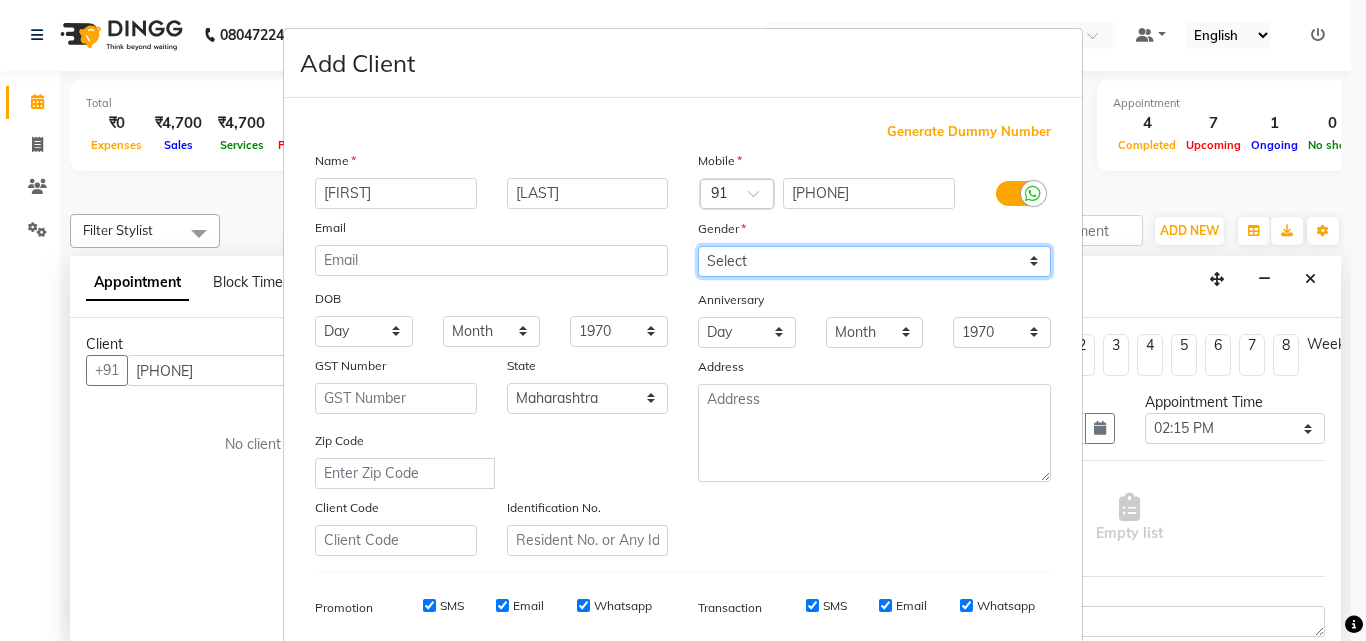 click on "Select Male Female Other Prefer Not To Say" at bounding box center (874, 261) 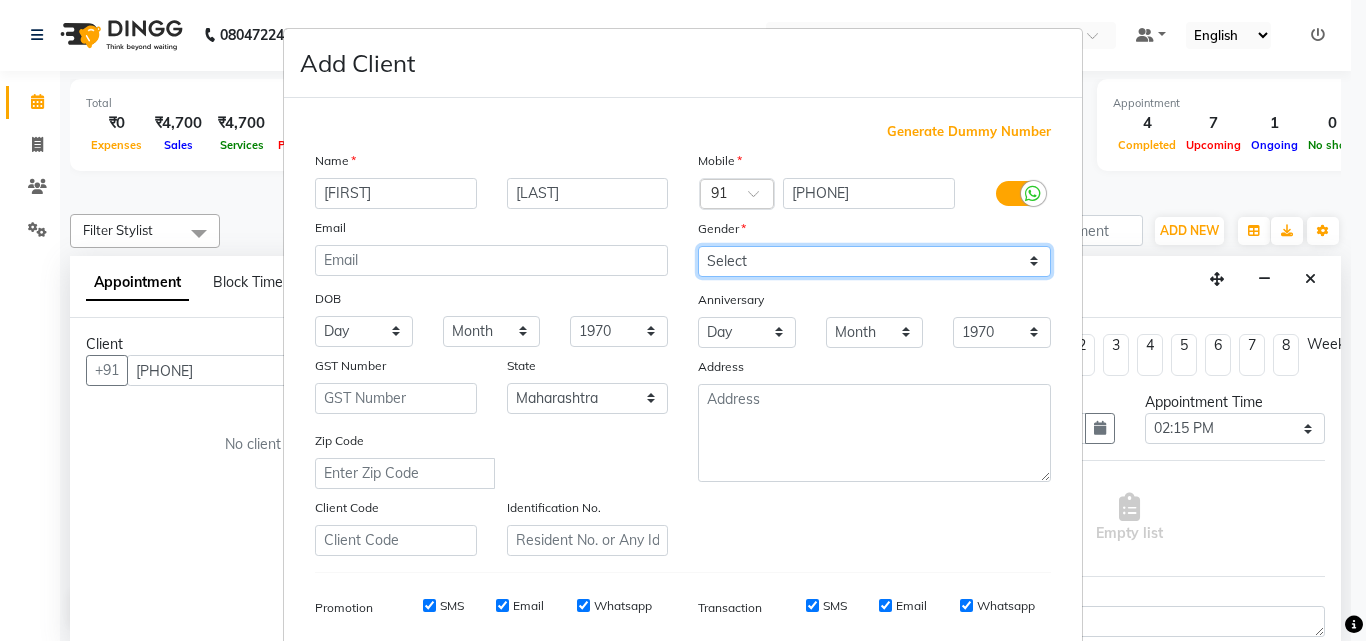select on "male" 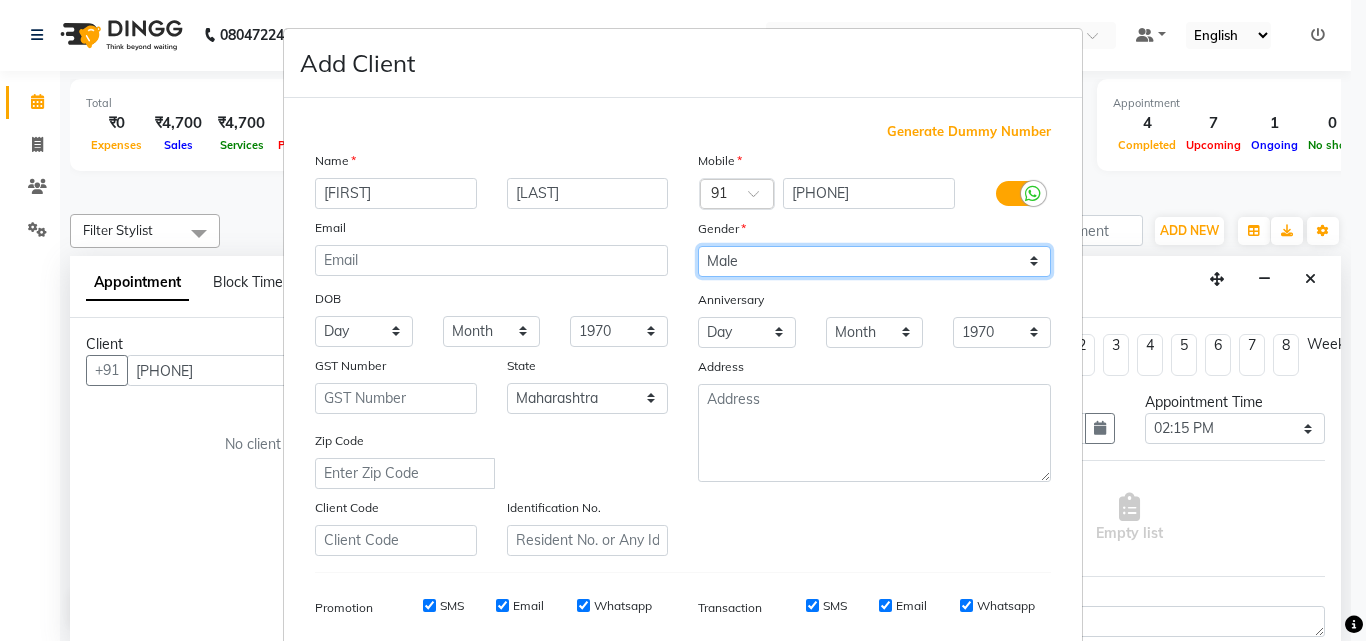 click on "Select Male Female Other Prefer Not To Say" at bounding box center [874, 261] 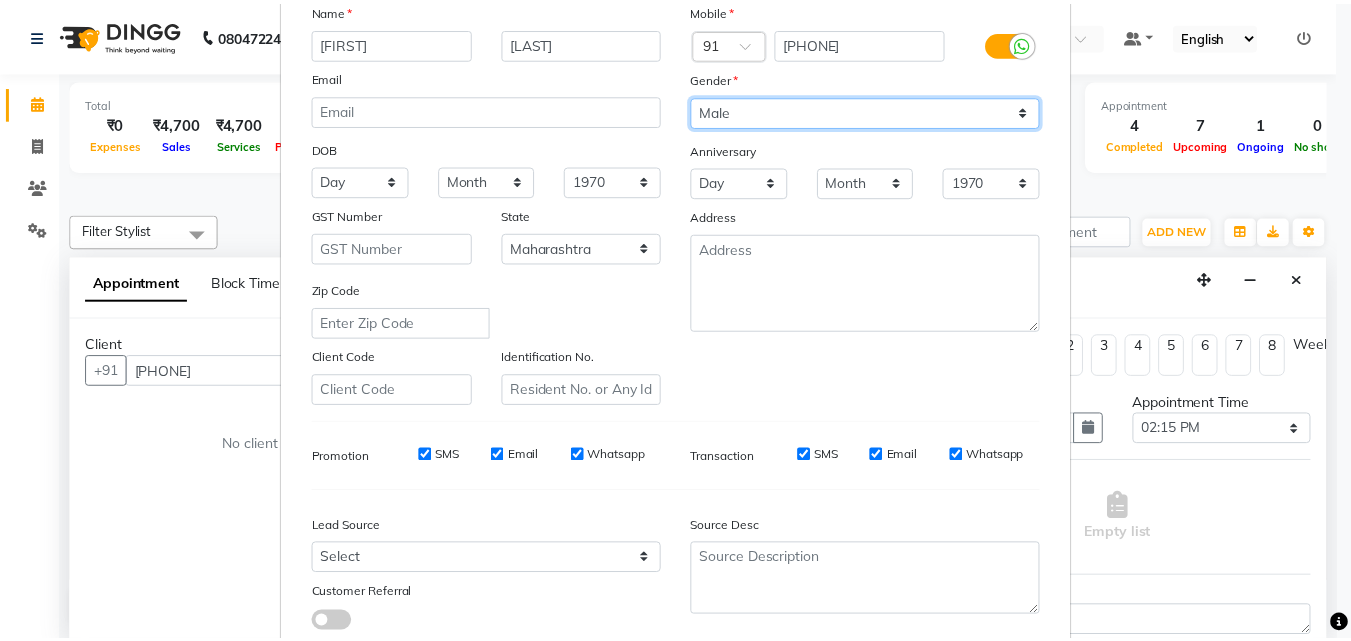 scroll, scrollTop: 282, scrollLeft: 0, axis: vertical 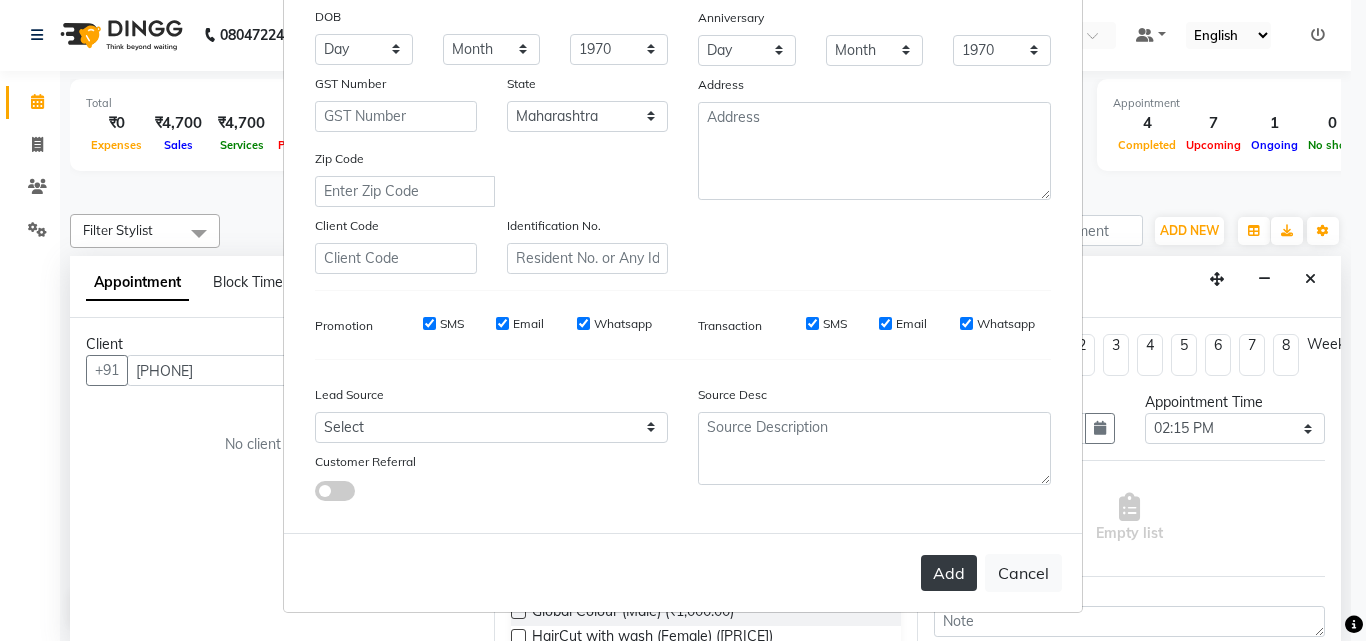 click on "Add" at bounding box center [949, 573] 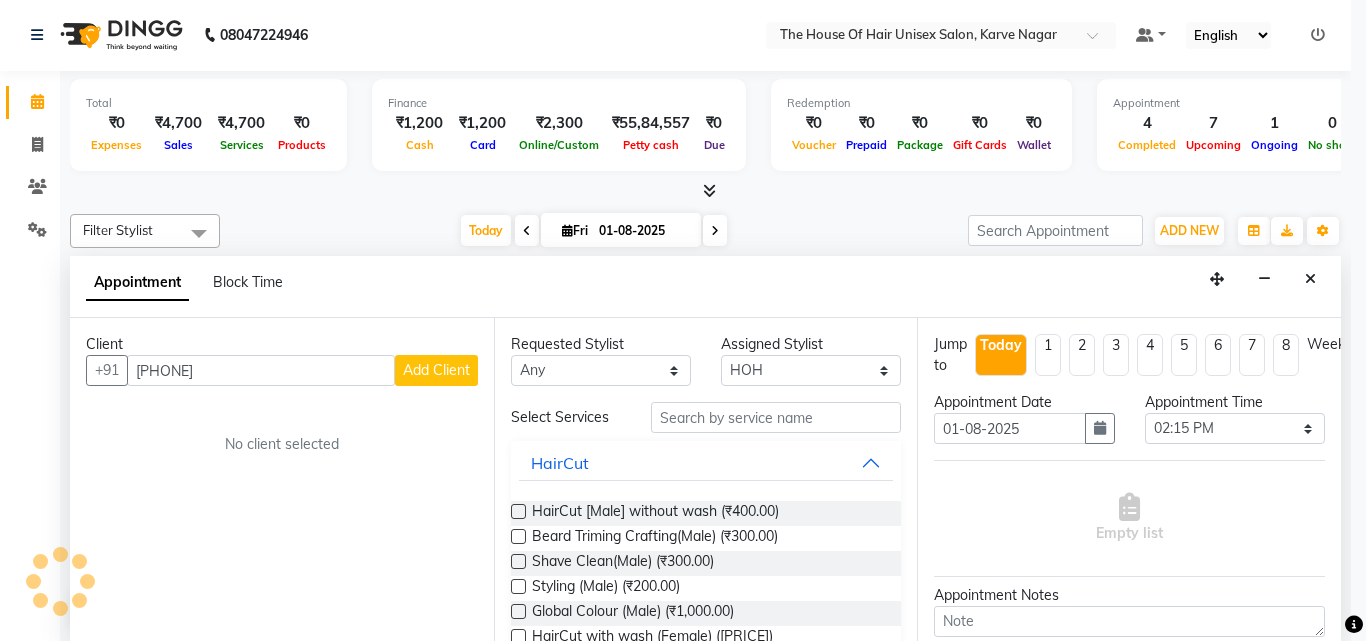type 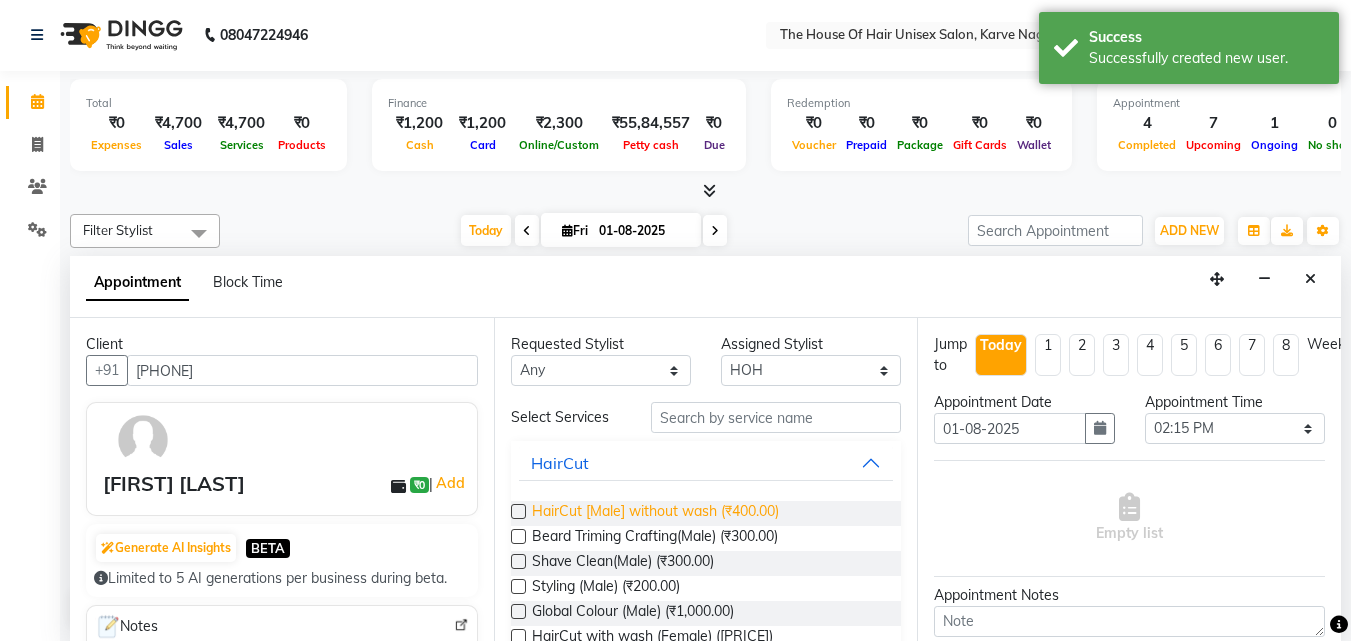 click on "HairCut [Male] without wash (₹400.00)" at bounding box center [655, 513] 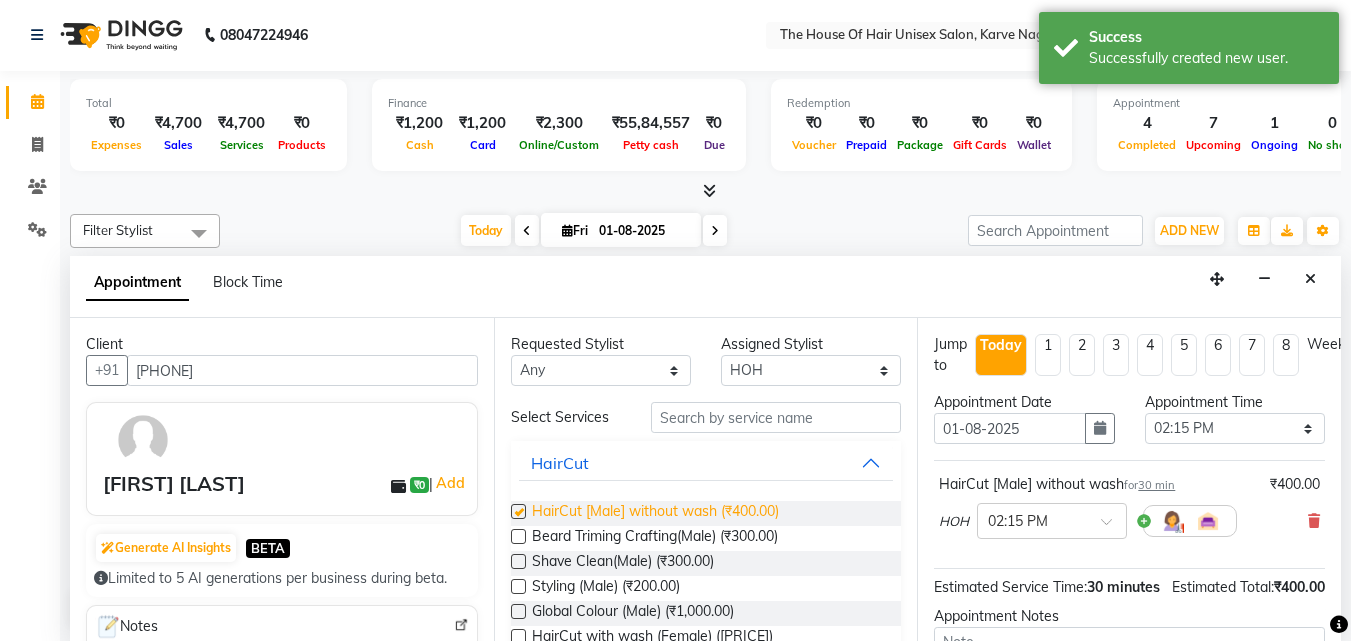 checkbox on "false" 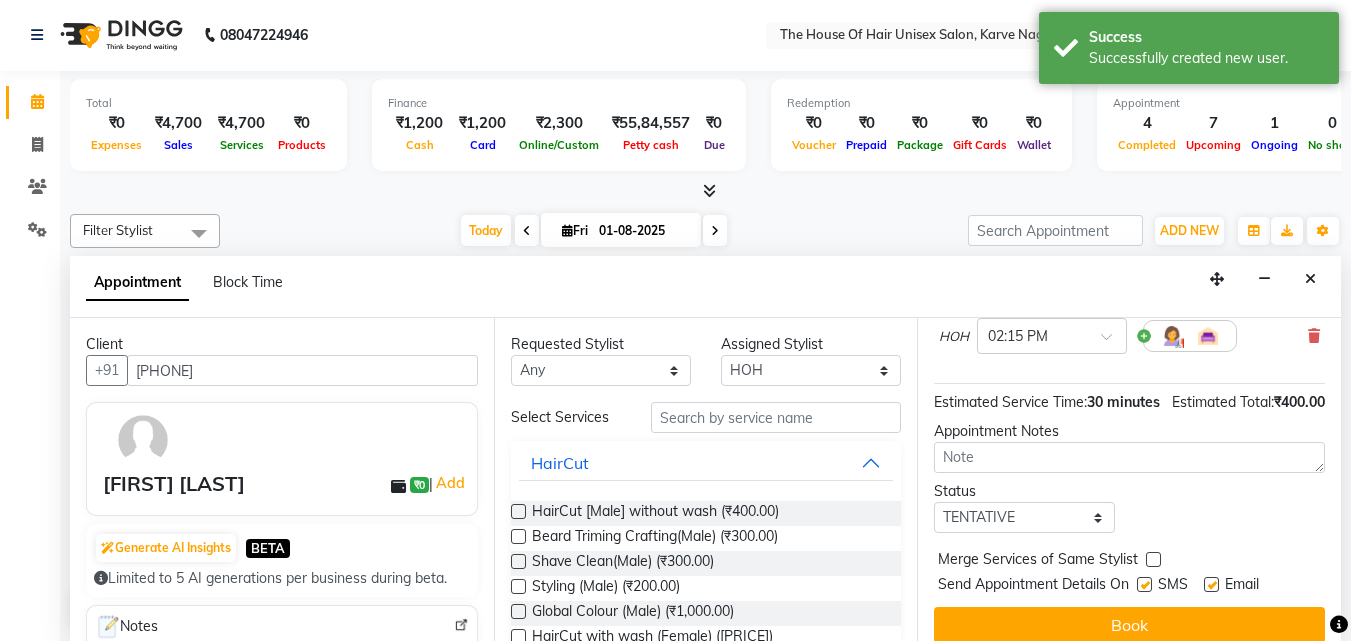 scroll, scrollTop: 239, scrollLeft: 0, axis: vertical 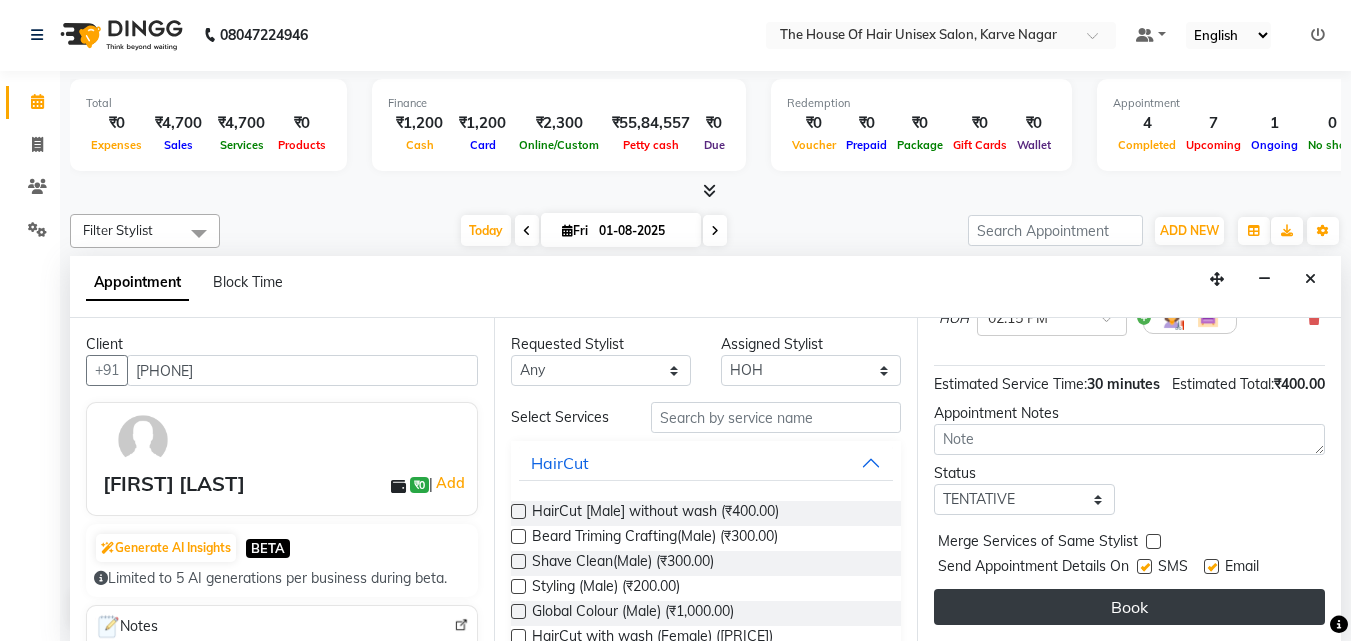 click on "Book" at bounding box center [1129, 607] 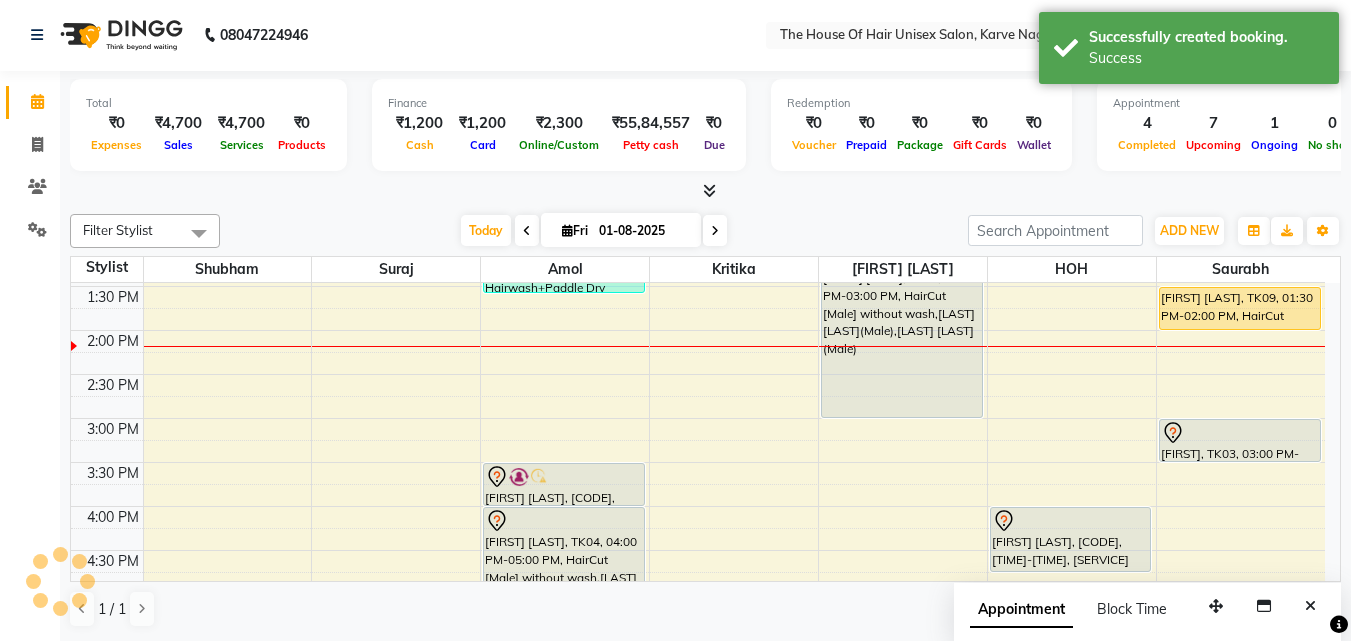 scroll, scrollTop: 0, scrollLeft: 0, axis: both 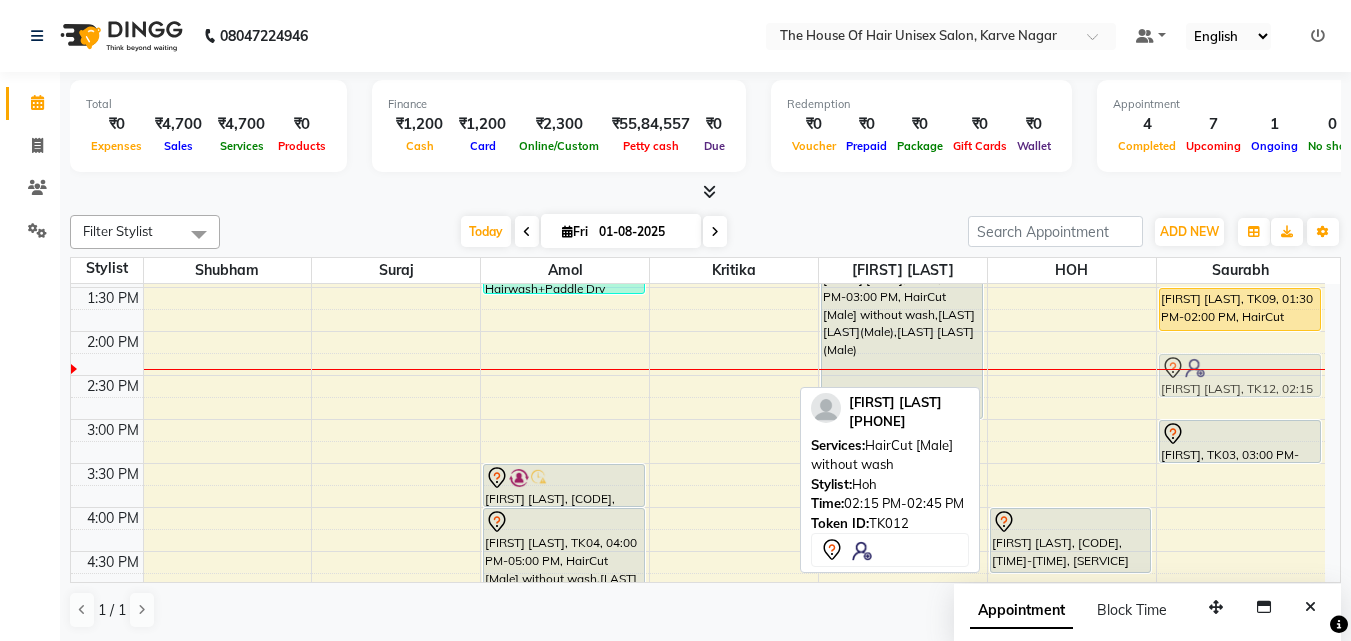 drag, startPoint x: 1049, startPoint y: 375, endPoint x: 1208, endPoint y: 383, distance: 159.20113 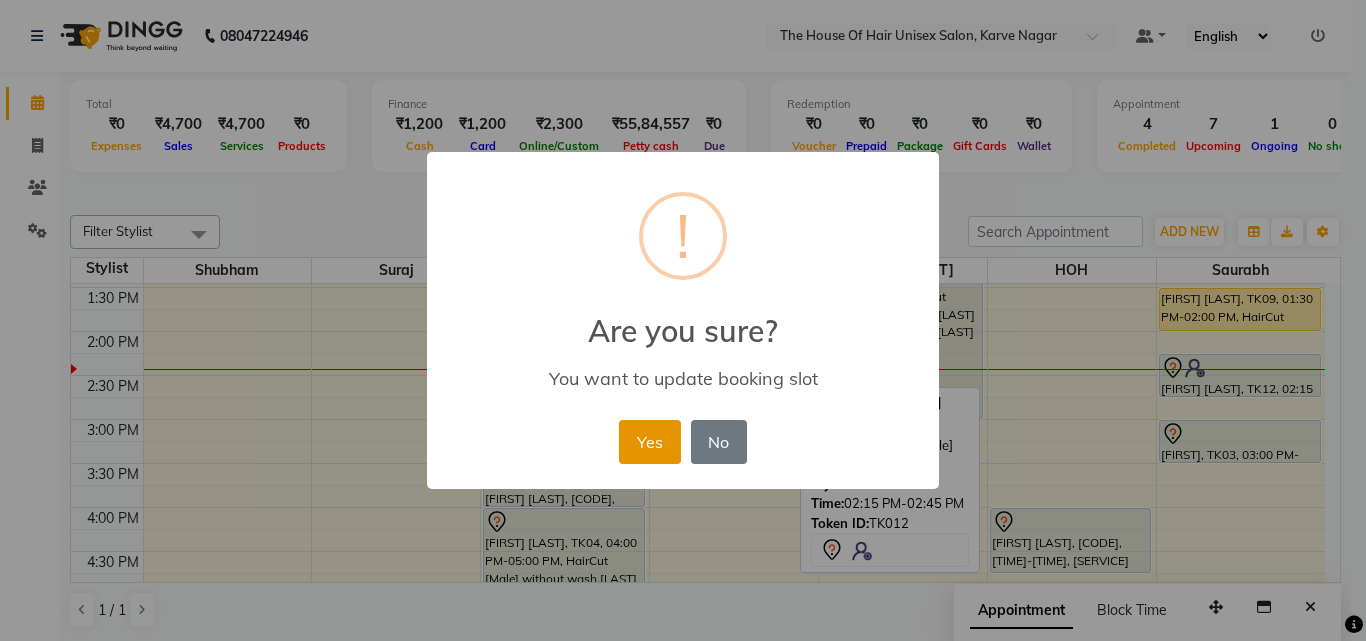 click on "Yes" at bounding box center [649, 442] 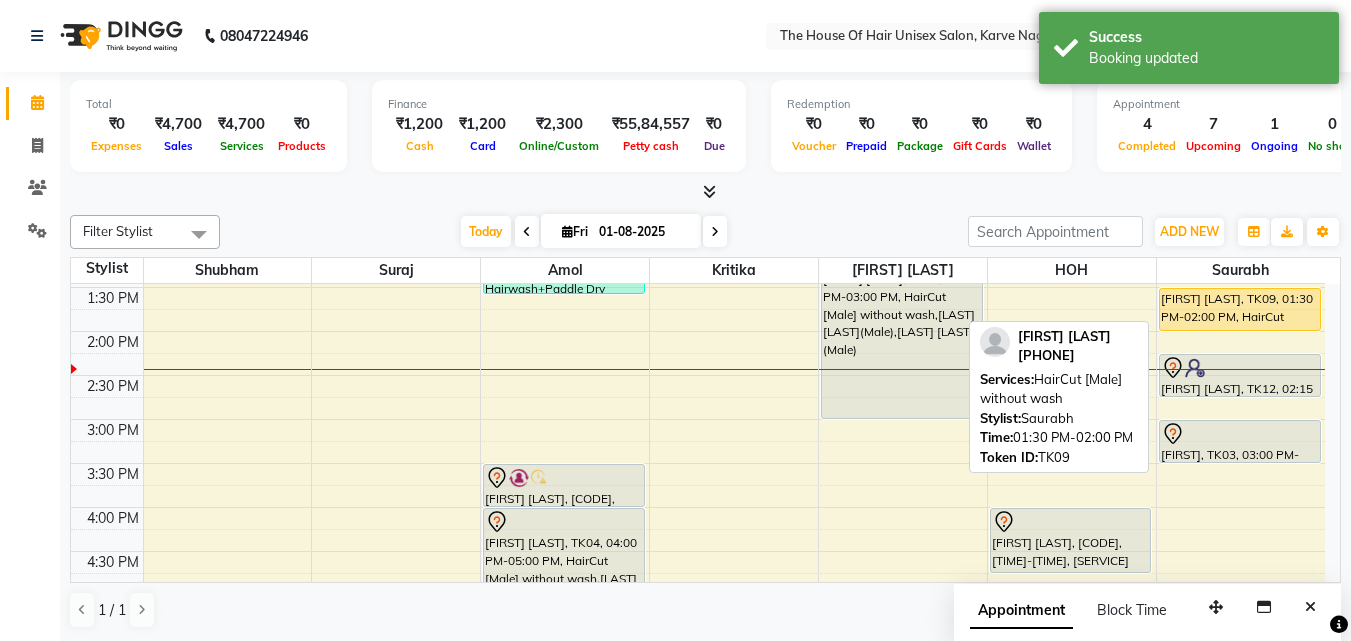 click on "ganesh jadhwar, TK09, 01:30 PM-02:00 PM, HairCut [Male] without wash" at bounding box center (1240, 309) 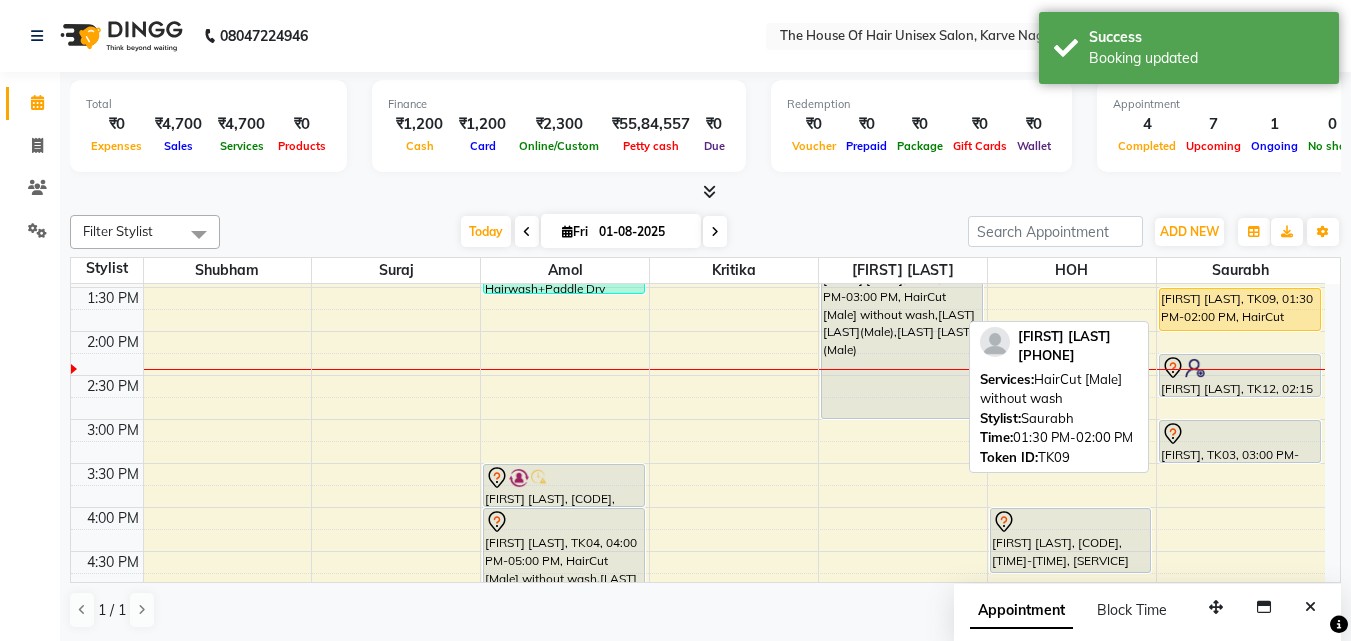 click on "ganesh jadhwar, TK09, 01:30 PM-02:00 PM, HairCut [Male] without wash" at bounding box center [1240, 309] 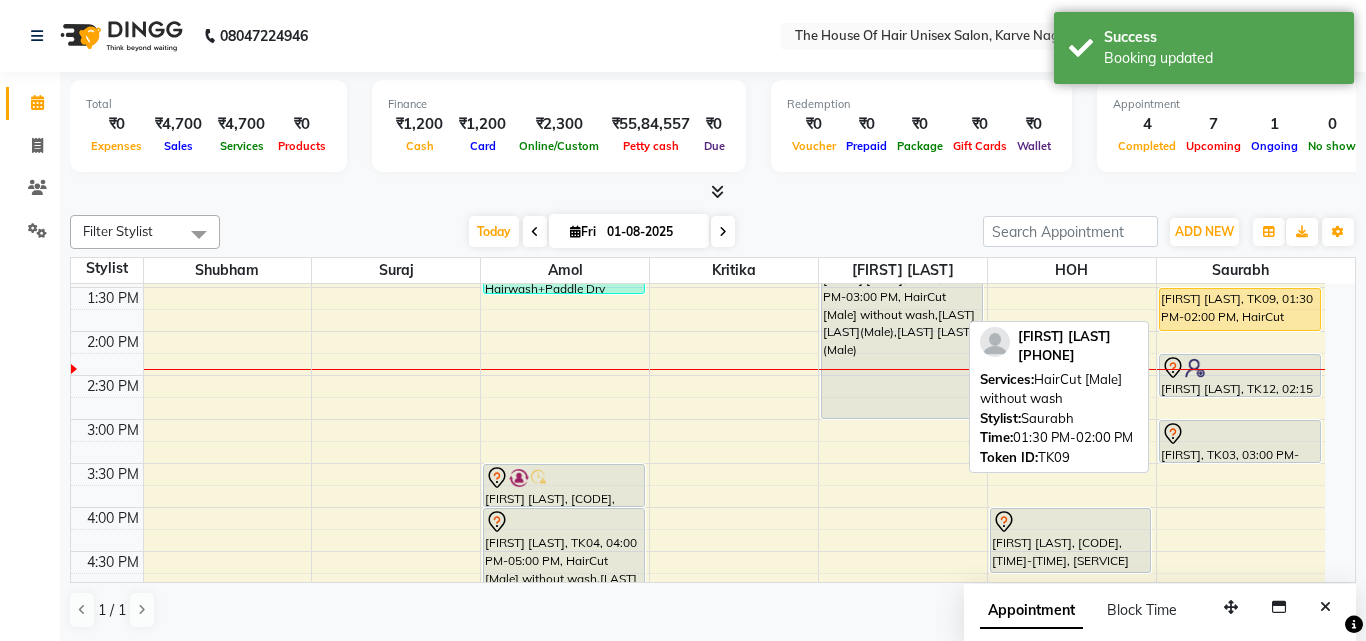 select on "1" 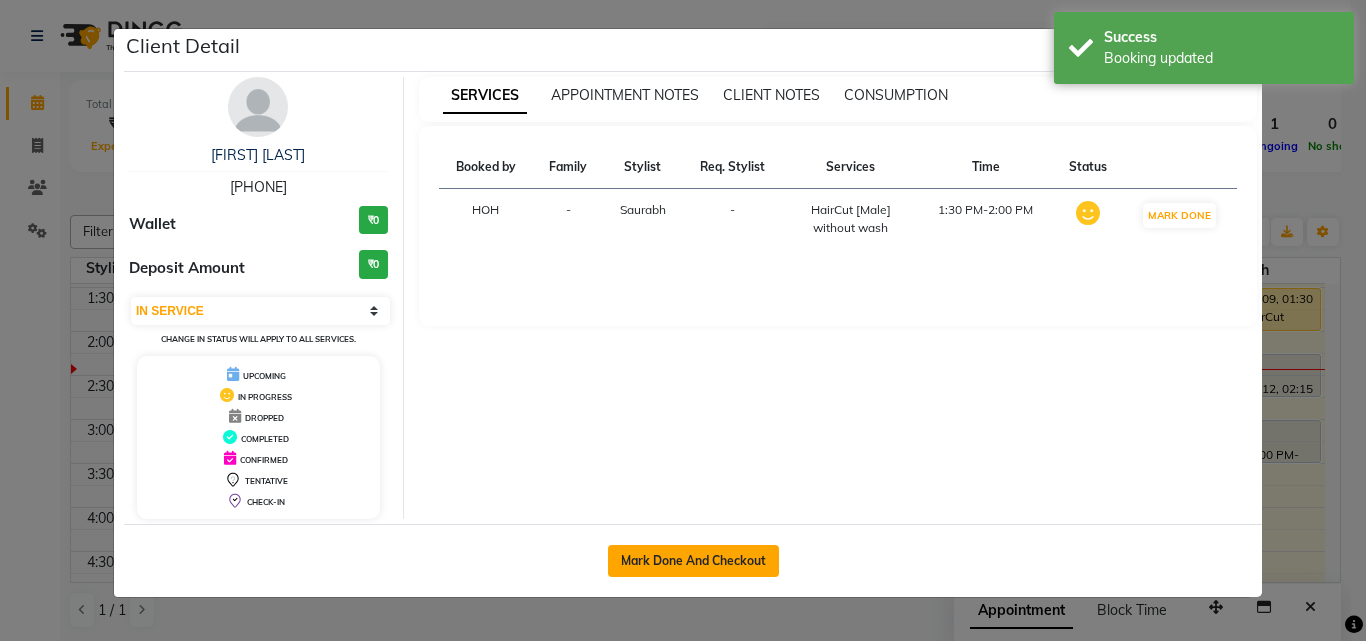 click on "Mark Done And Checkout" 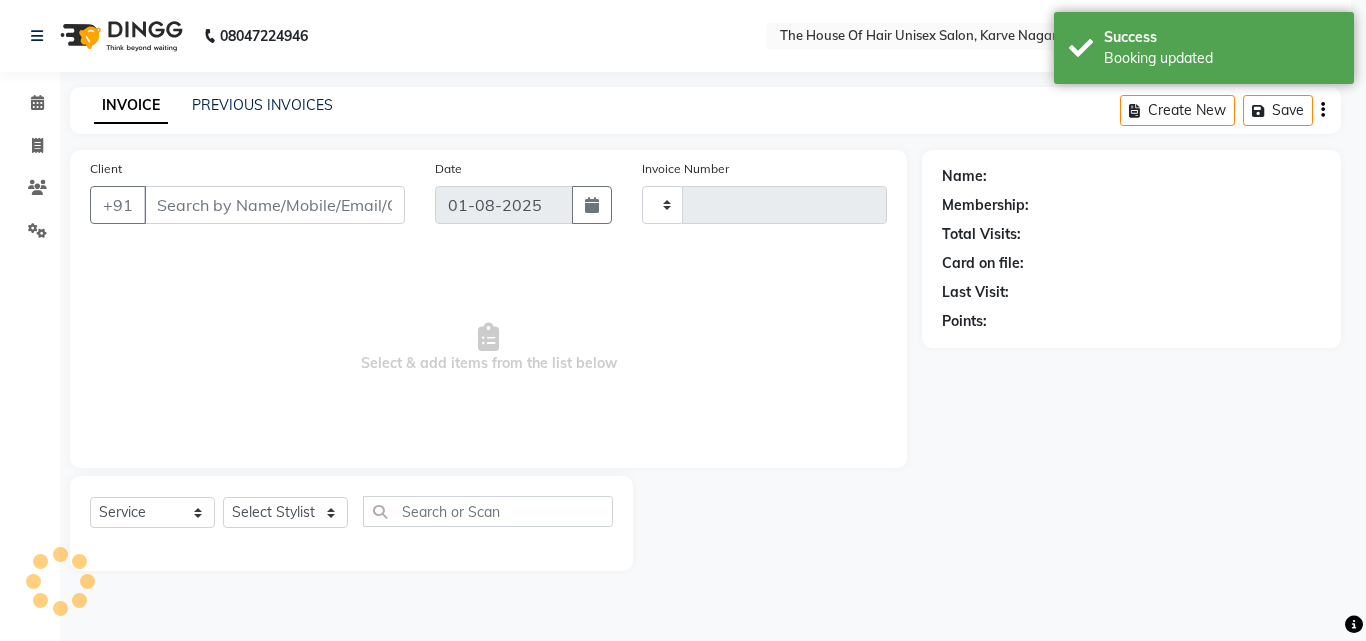 type on "2065" 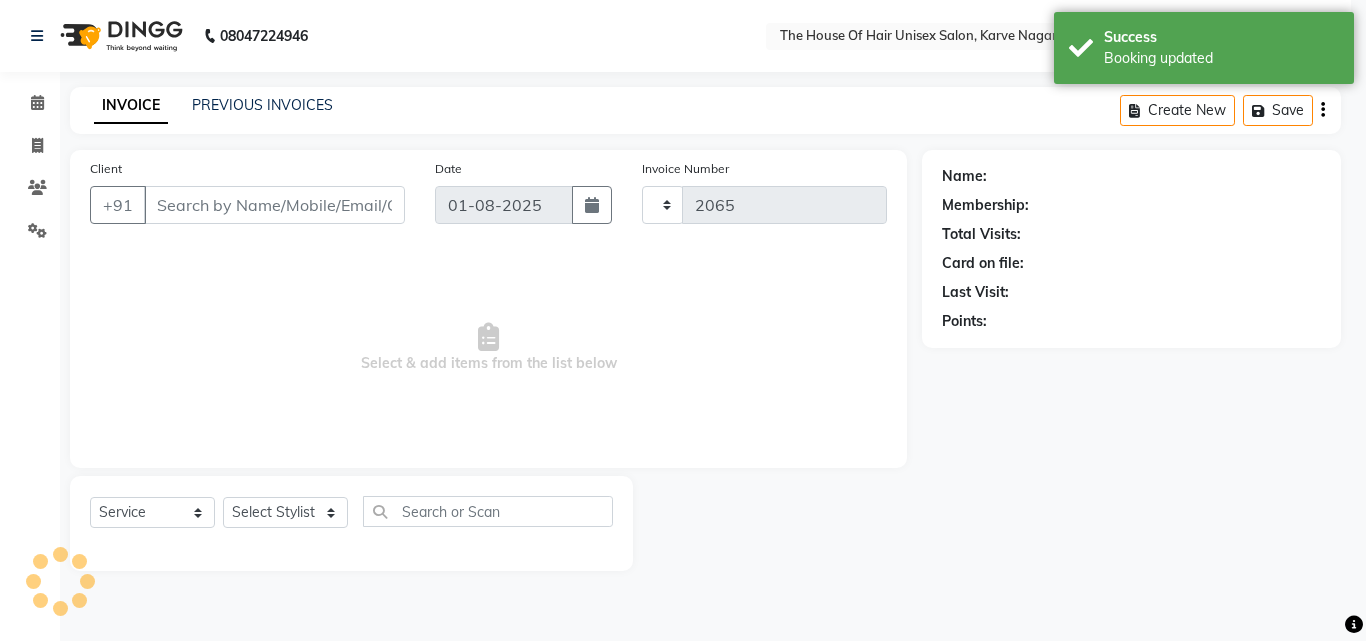 select on "598" 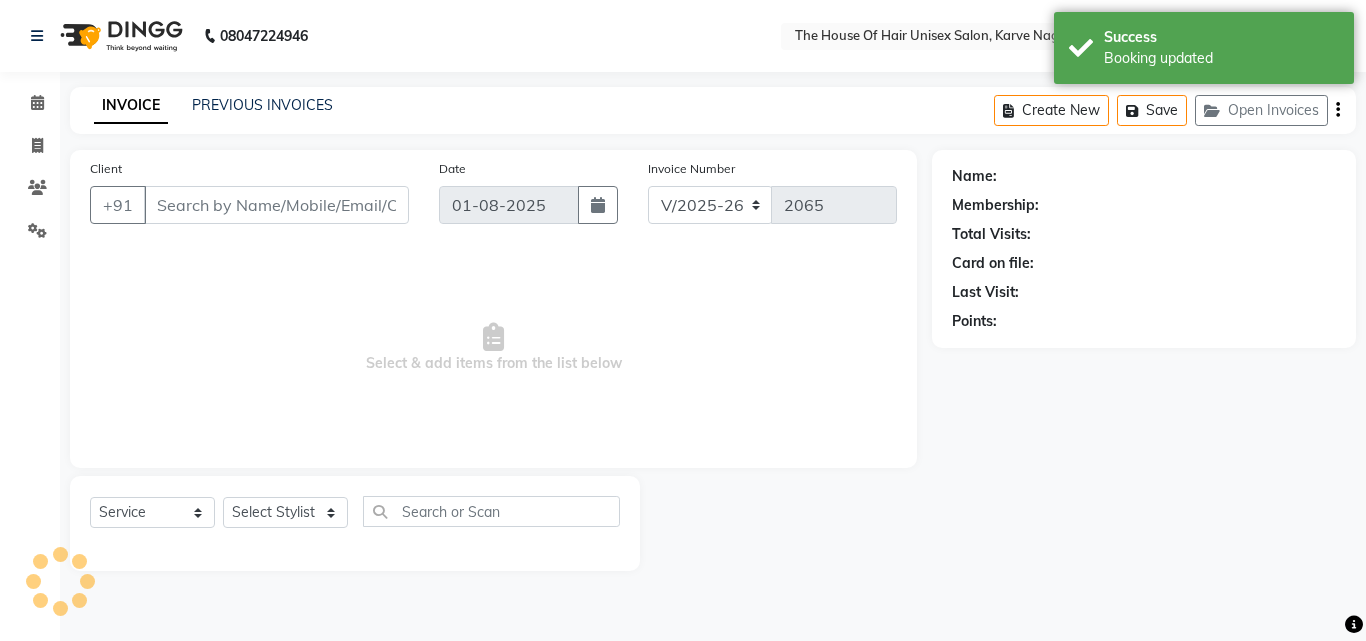 type on "[PHONE]" 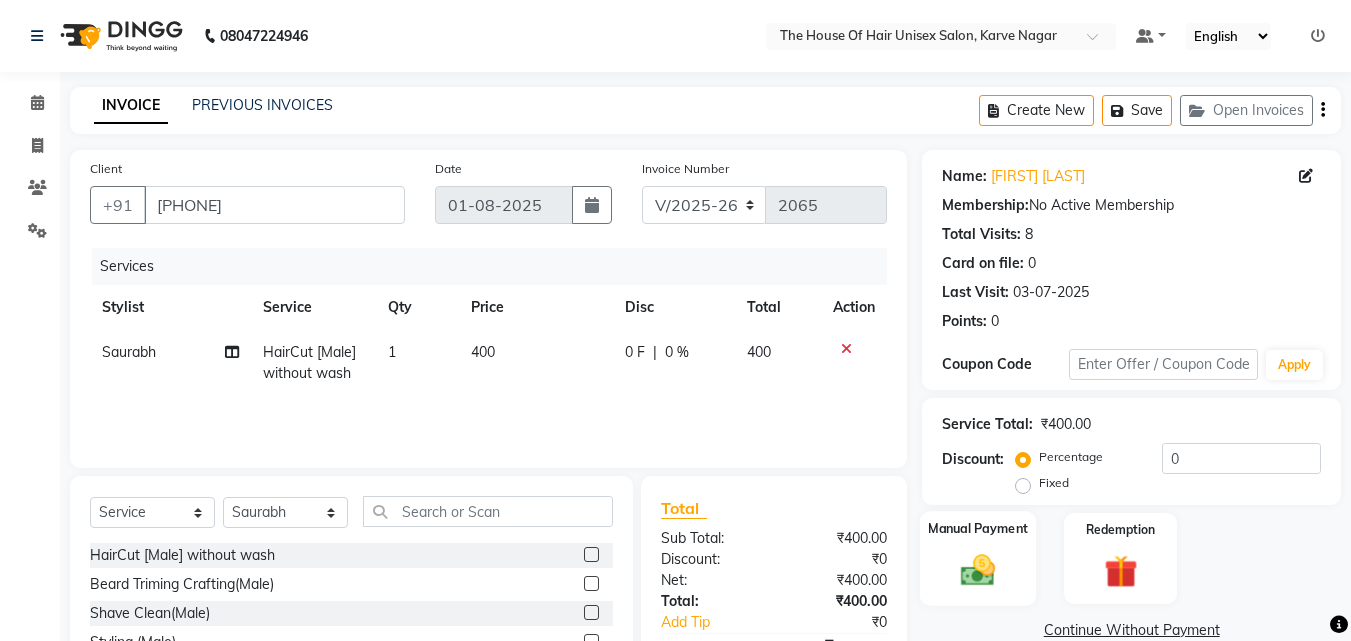click 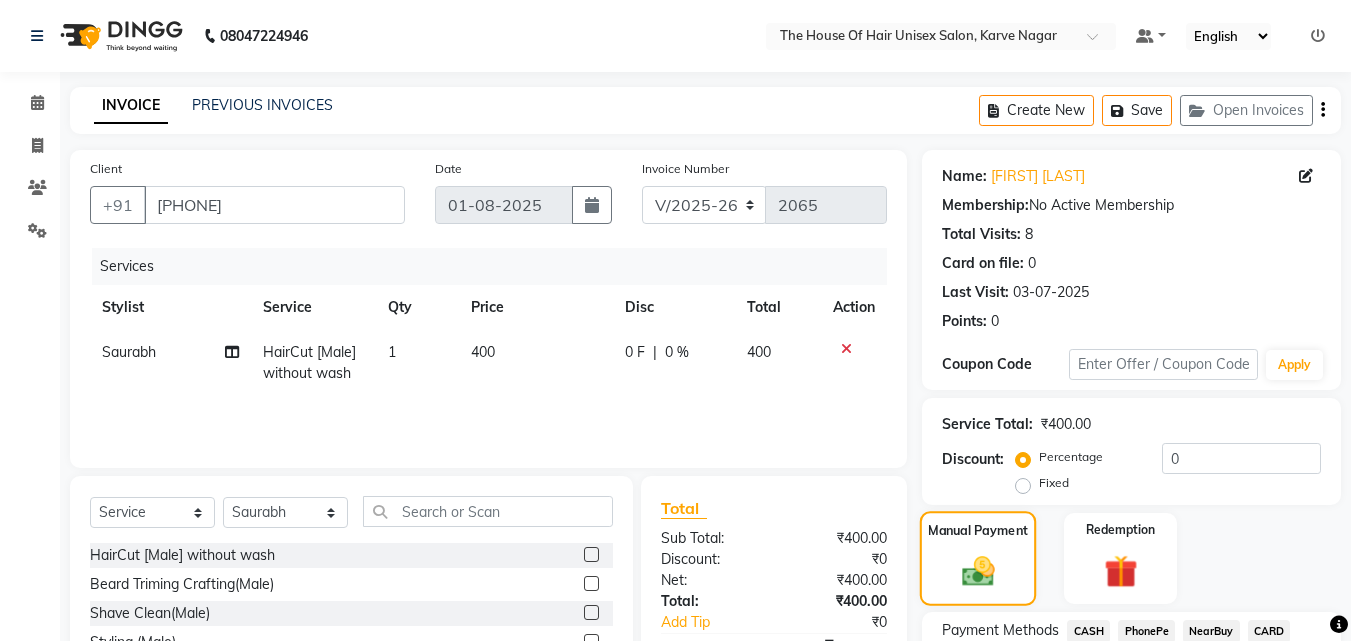 scroll, scrollTop: 121, scrollLeft: 0, axis: vertical 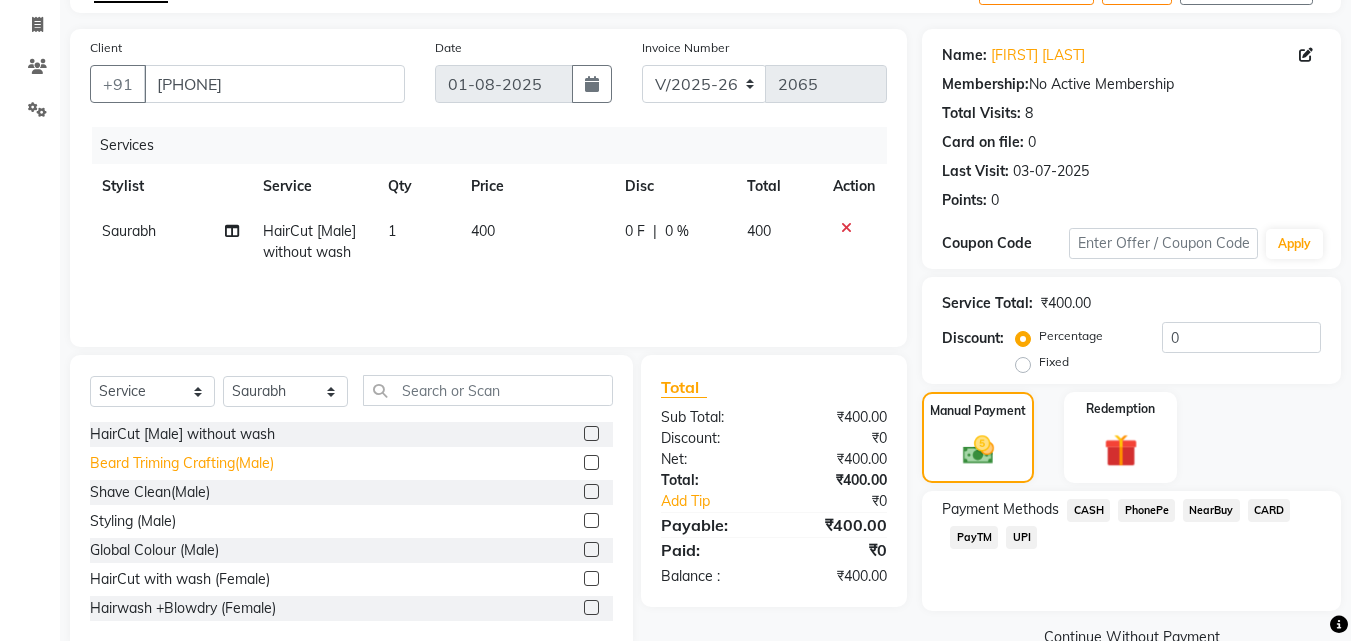 click on "Beard Triming Crafting(Male)" 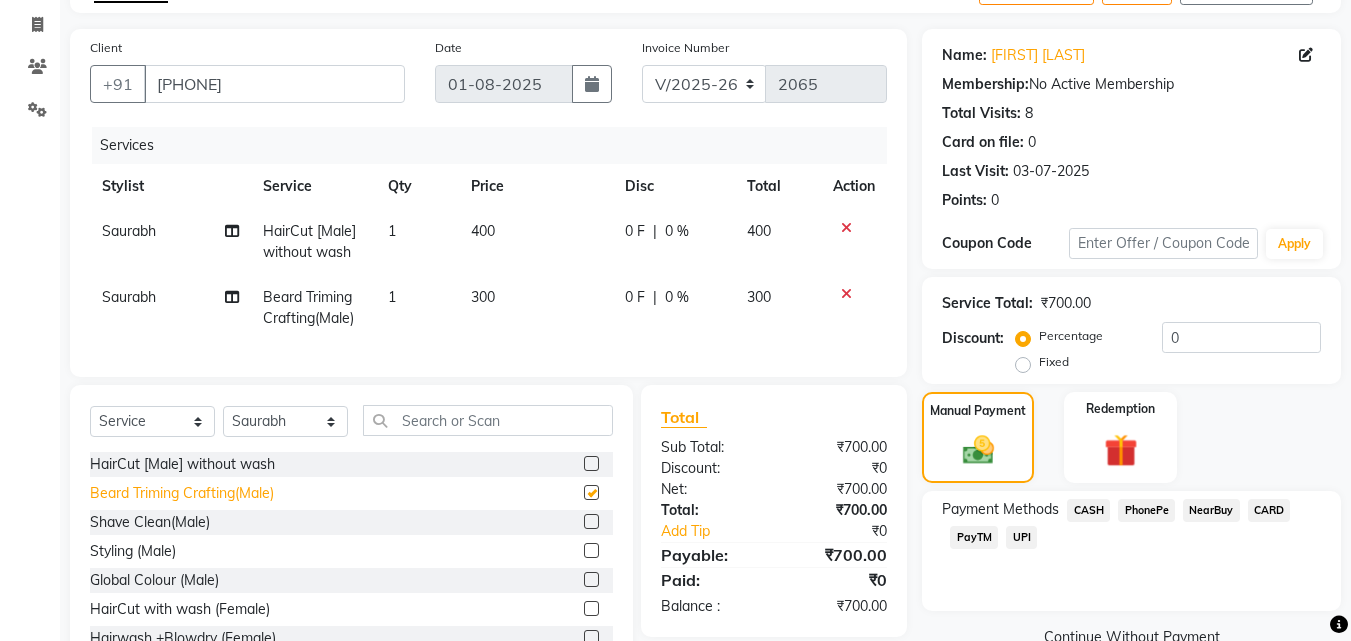 checkbox on "false" 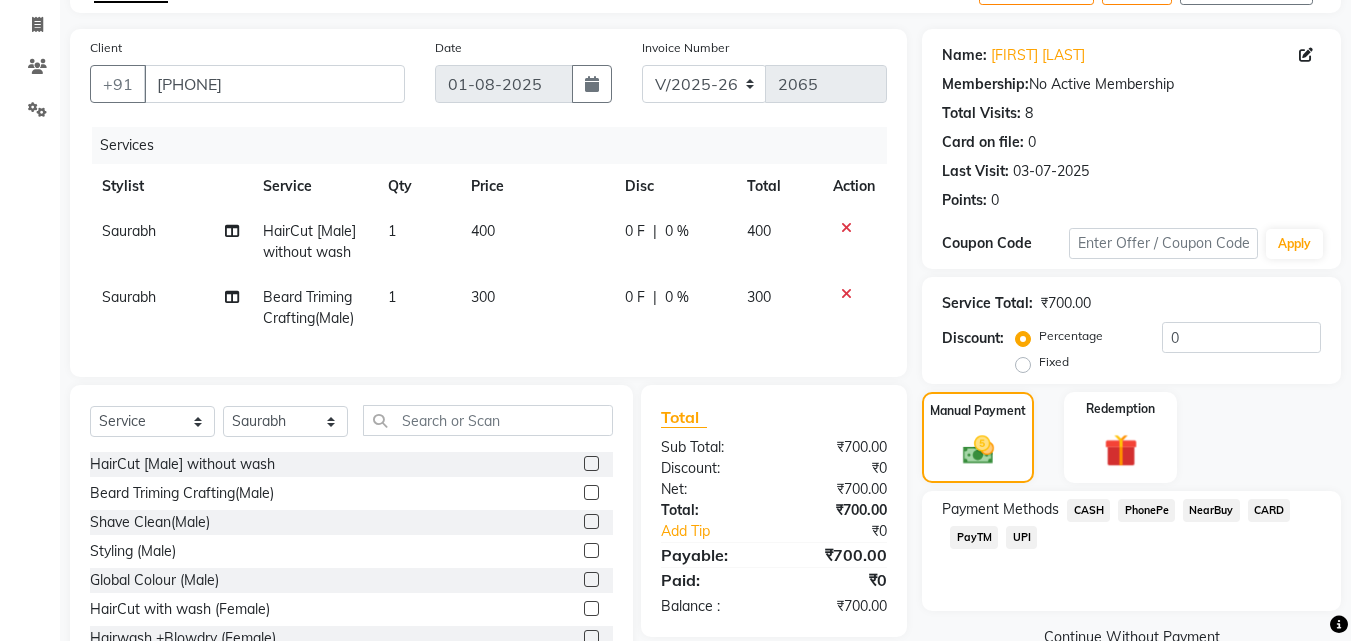 click on "UPI" 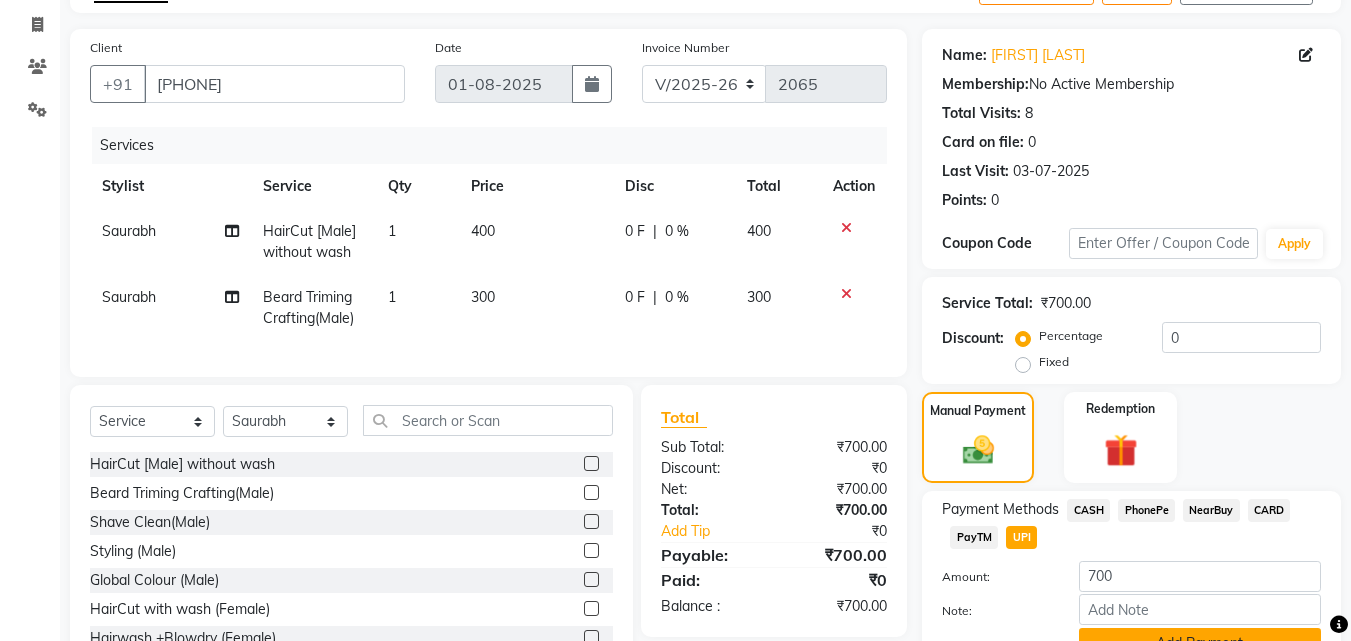 scroll, scrollTop: 218, scrollLeft: 0, axis: vertical 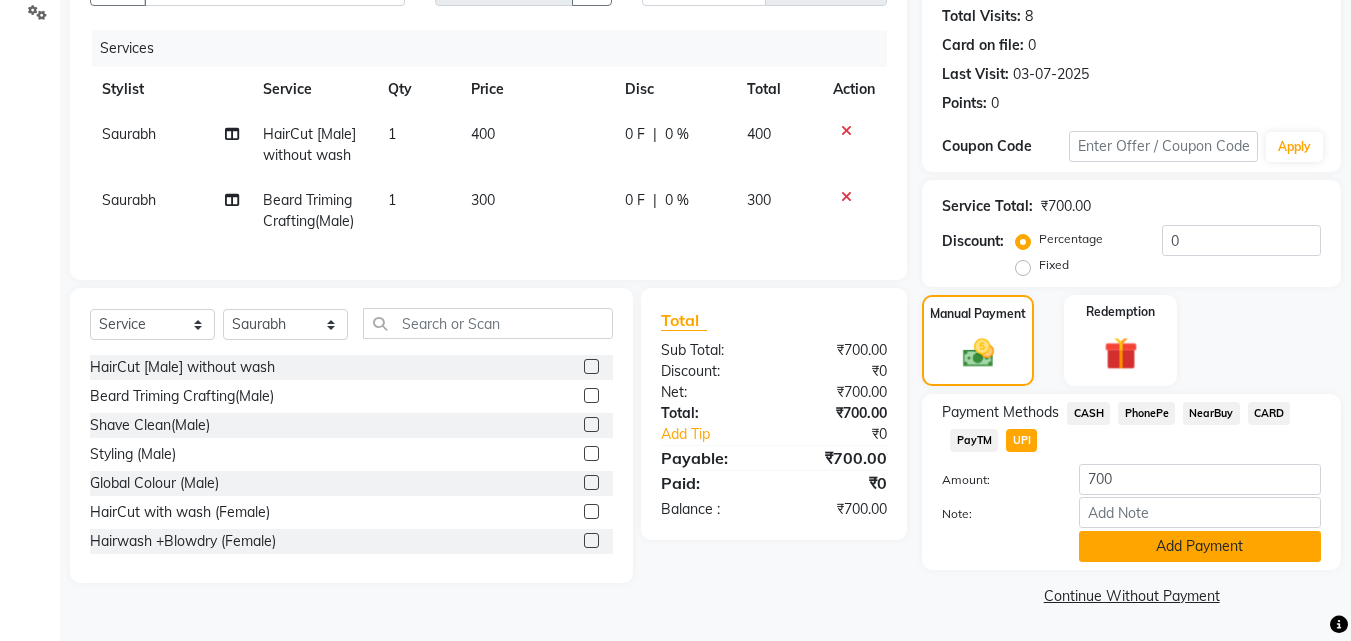 click on "Add Payment" 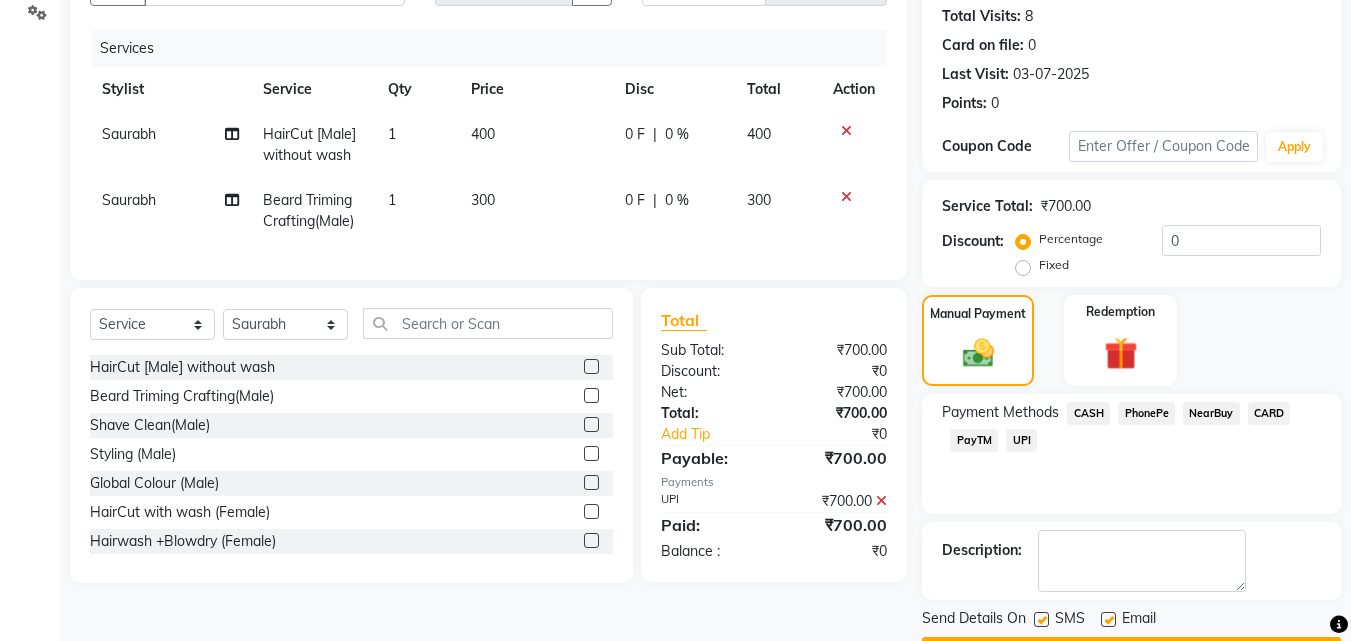 scroll, scrollTop: 275, scrollLeft: 0, axis: vertical 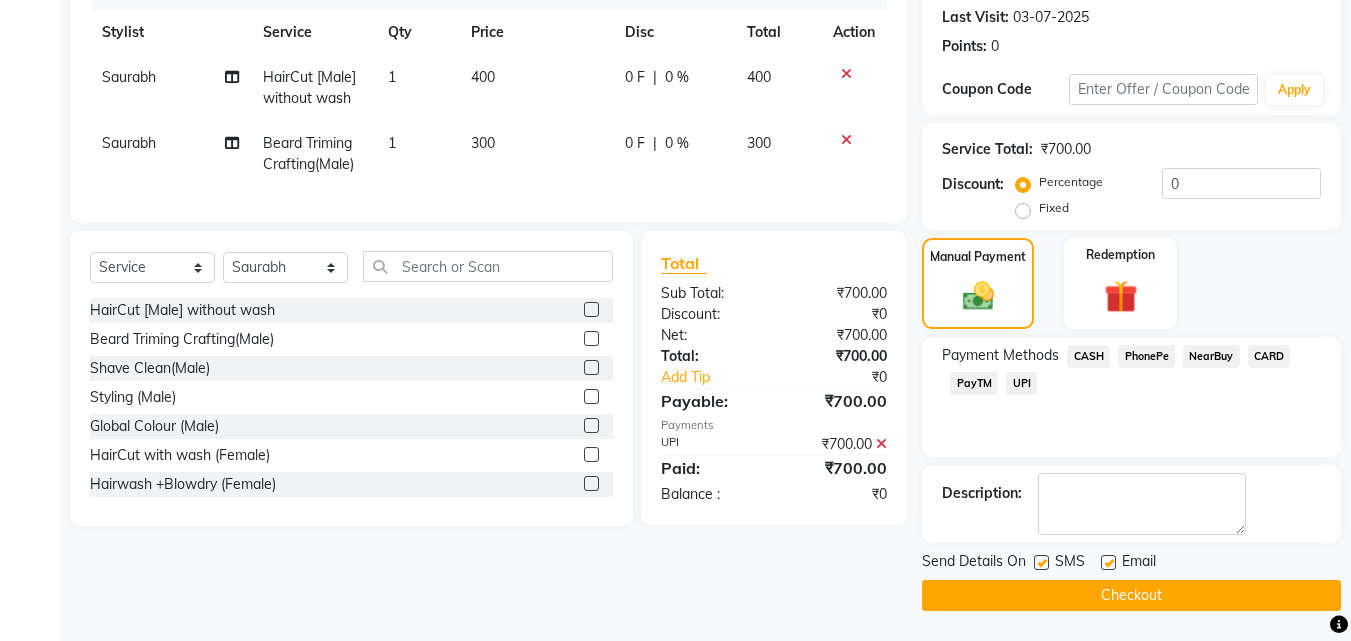 click on "Checkout" 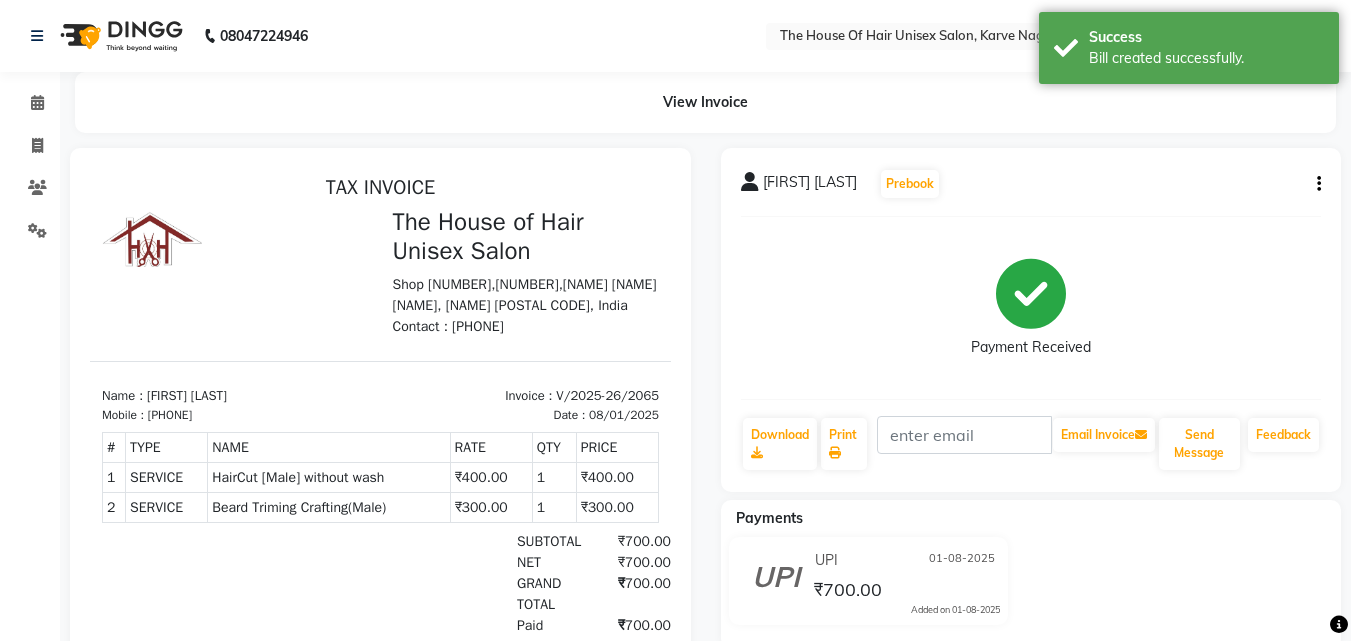 scroll, scrollTop: 0, scrollLeft: 0, axis: both 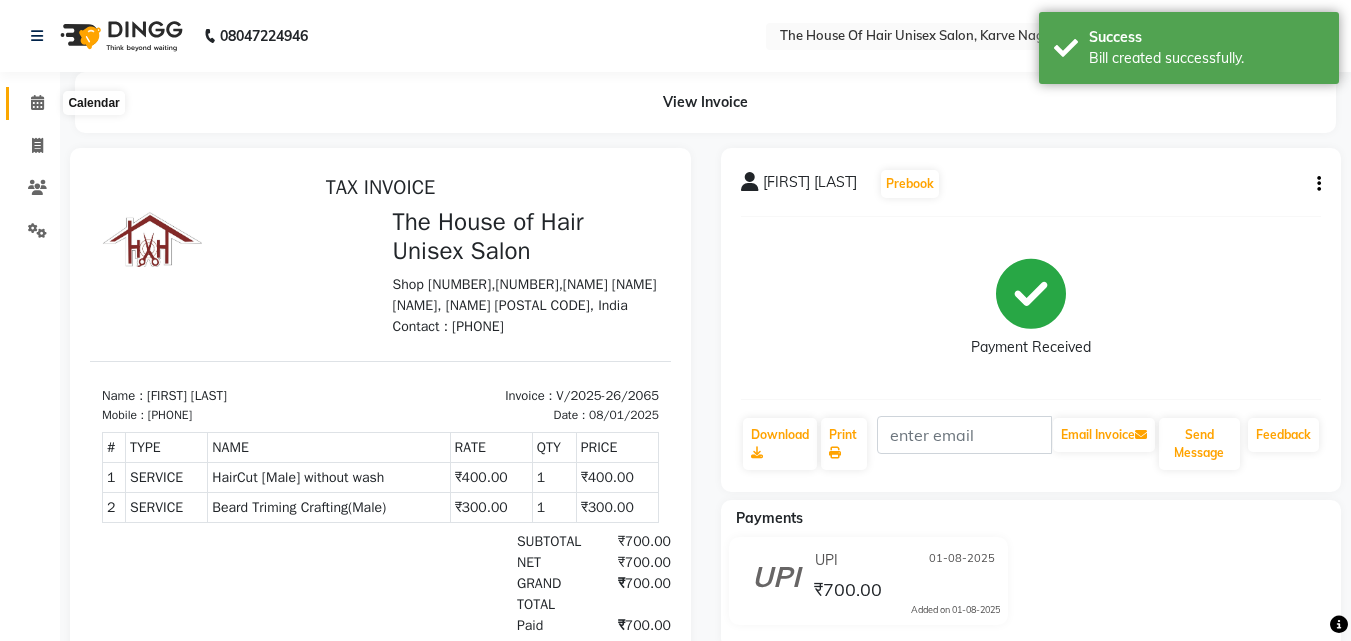 click 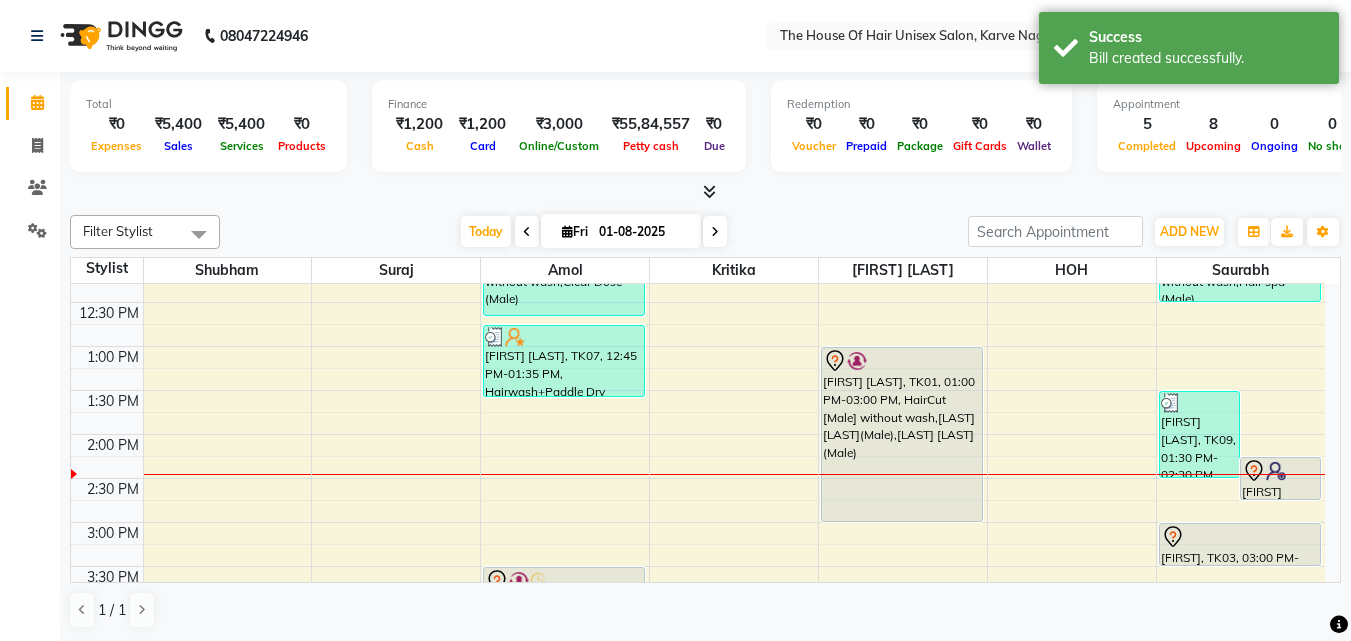 scroll, scrollTop: 463, scrollLeft: 0, axis: vertical 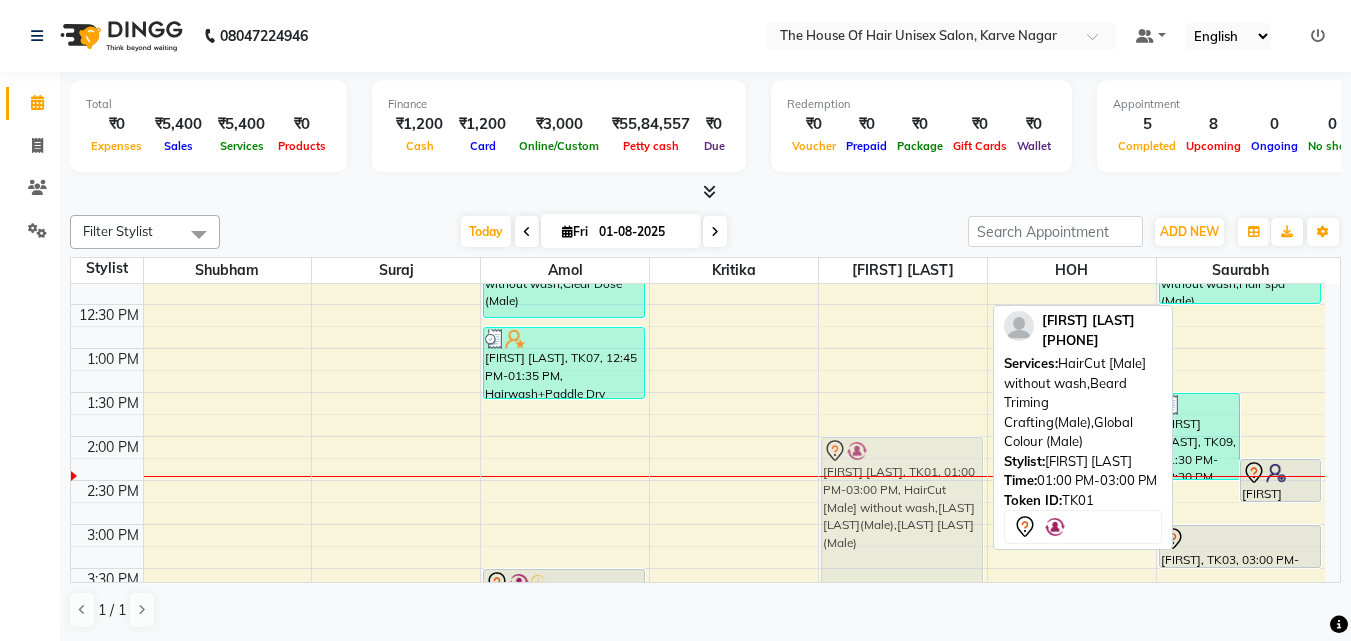 drag, startPoint x: 913, startPoint y: 419, endPoint x: 926, endPoint y: 496, distance: 78.08969 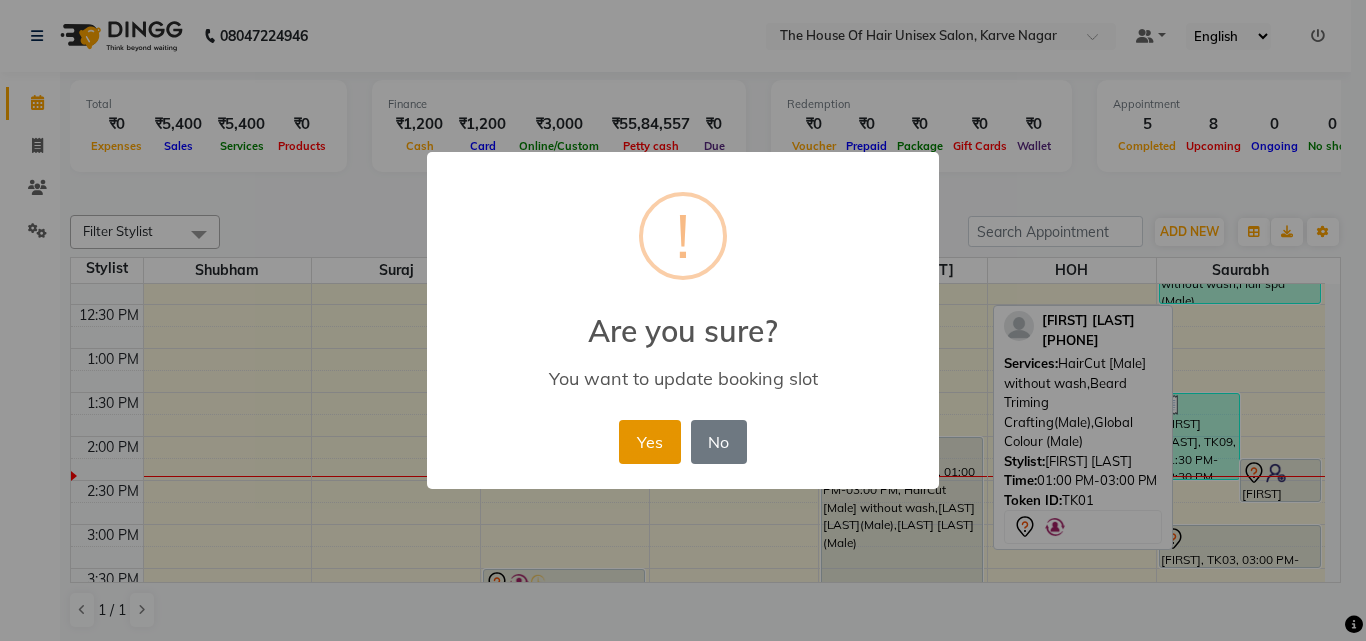click on "Yes" at bounding box center [649, 442] 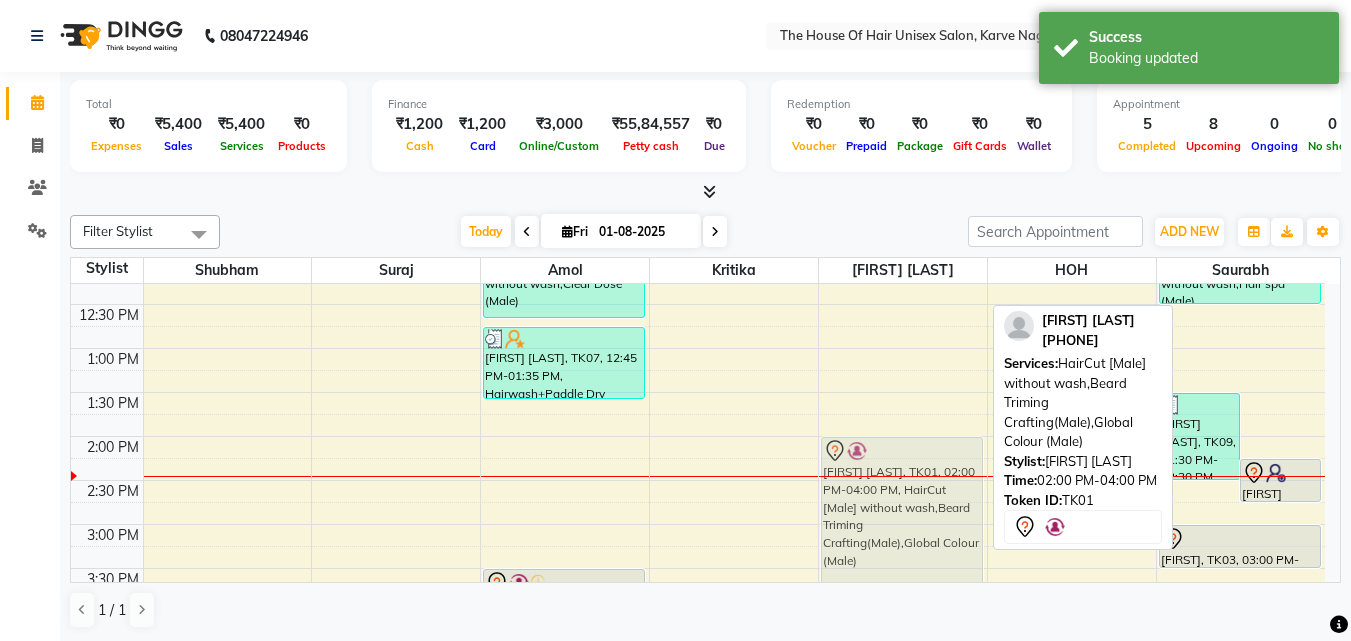 click on "atharv pawar, TK01, 02:00 PM-04:00 PM, HairCut [Male] without wash,Beard Triming Crafting(Male),Global Colour (Male)             atharv pawar, TK01, 02:00 PM-04:00 PM, HairCut [Male] without wash,Beard Triming Crafting(Male),Global Colour (Male)" at bounding box center [903, 480] 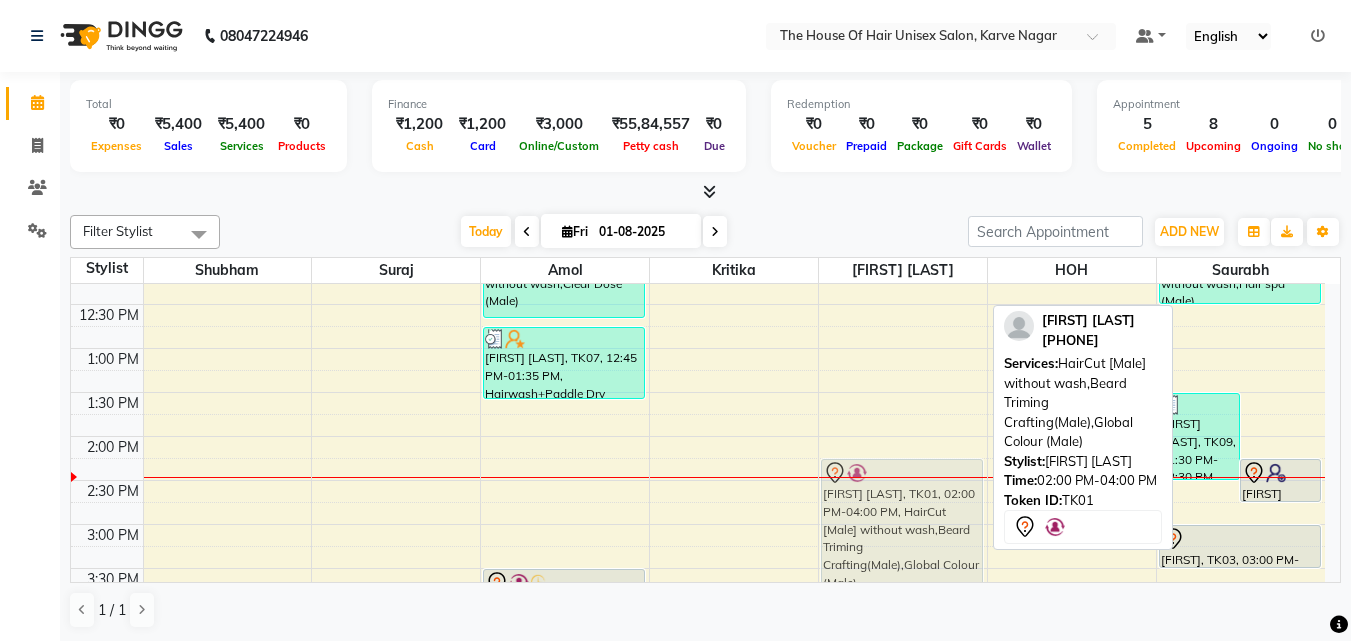 drag, startPoint x: 947, startPoint y: 498, endPoint x: 947, endPoint y: 512, distance: 14 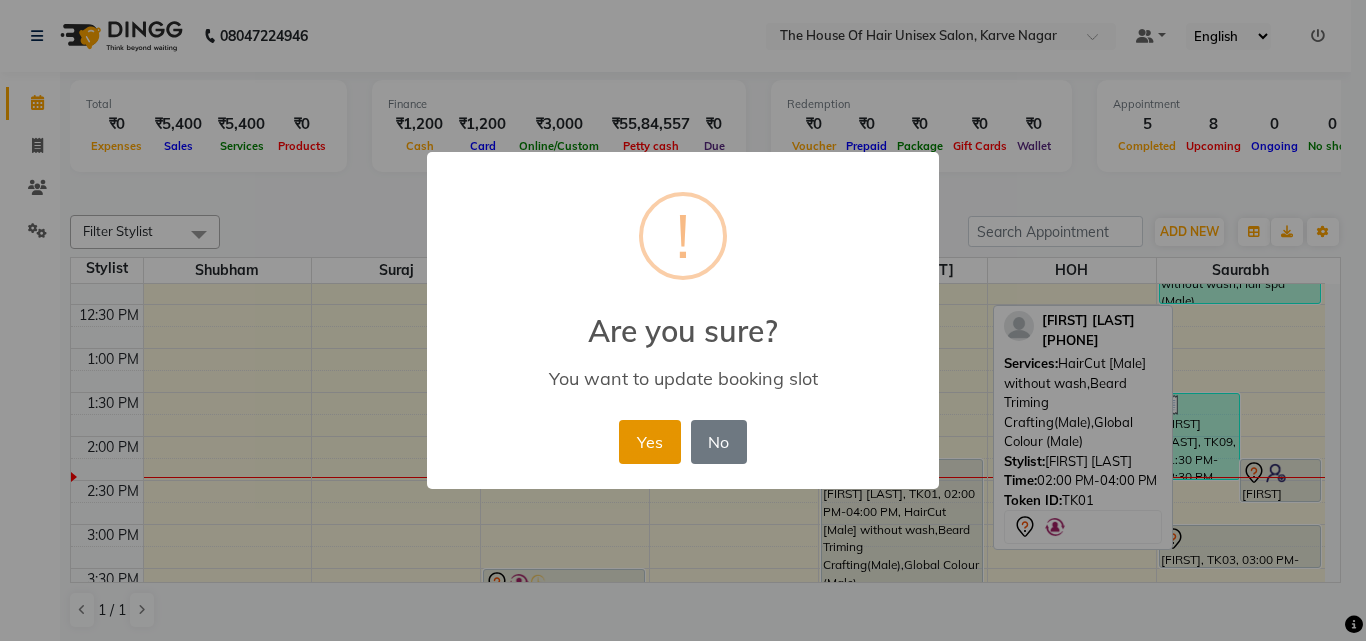 click on "Yes" at bounding box center (649, 442) 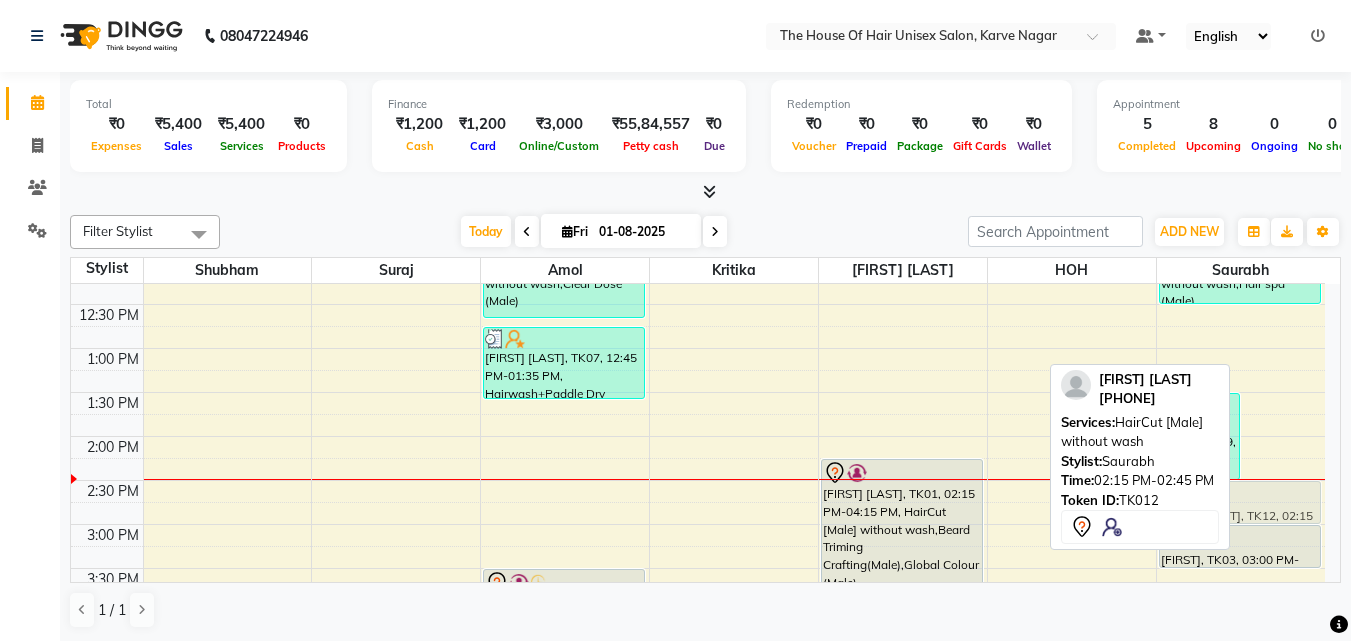 drag, startPoint x: 1276, startPoint y: 480, endPoint x: 1285, endPoint y: 495, distance: 17.492855 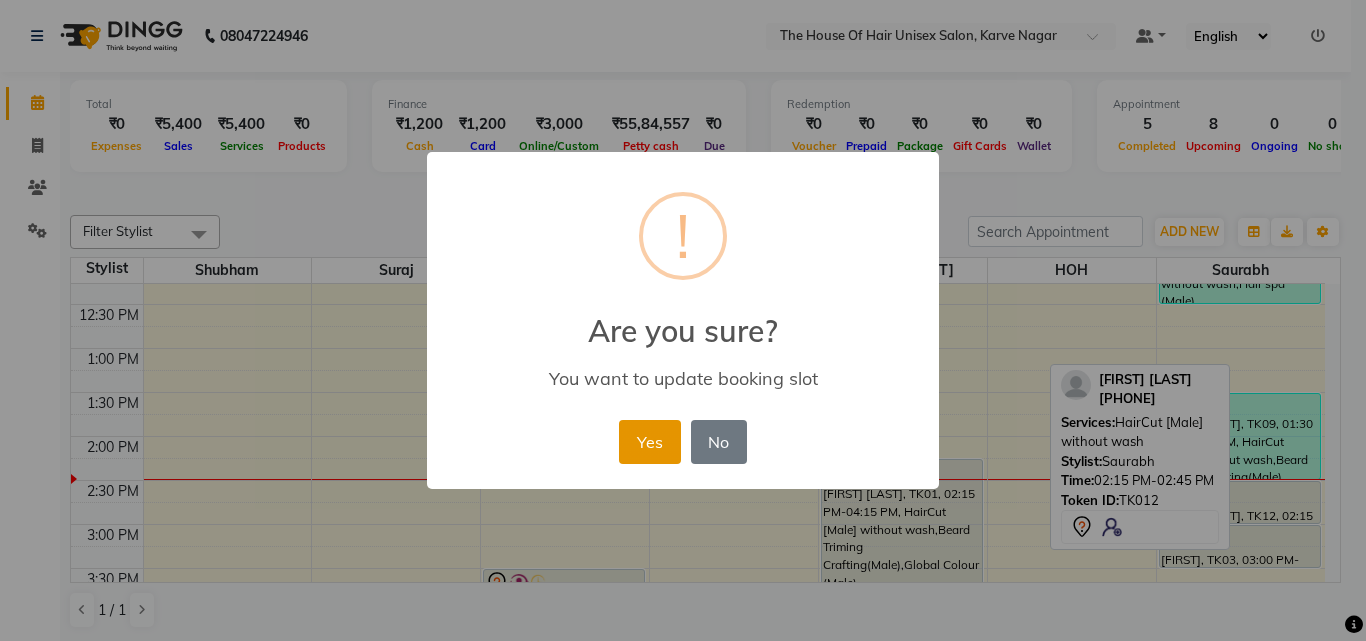 click on "Yes" at bounding box center (649, 442) 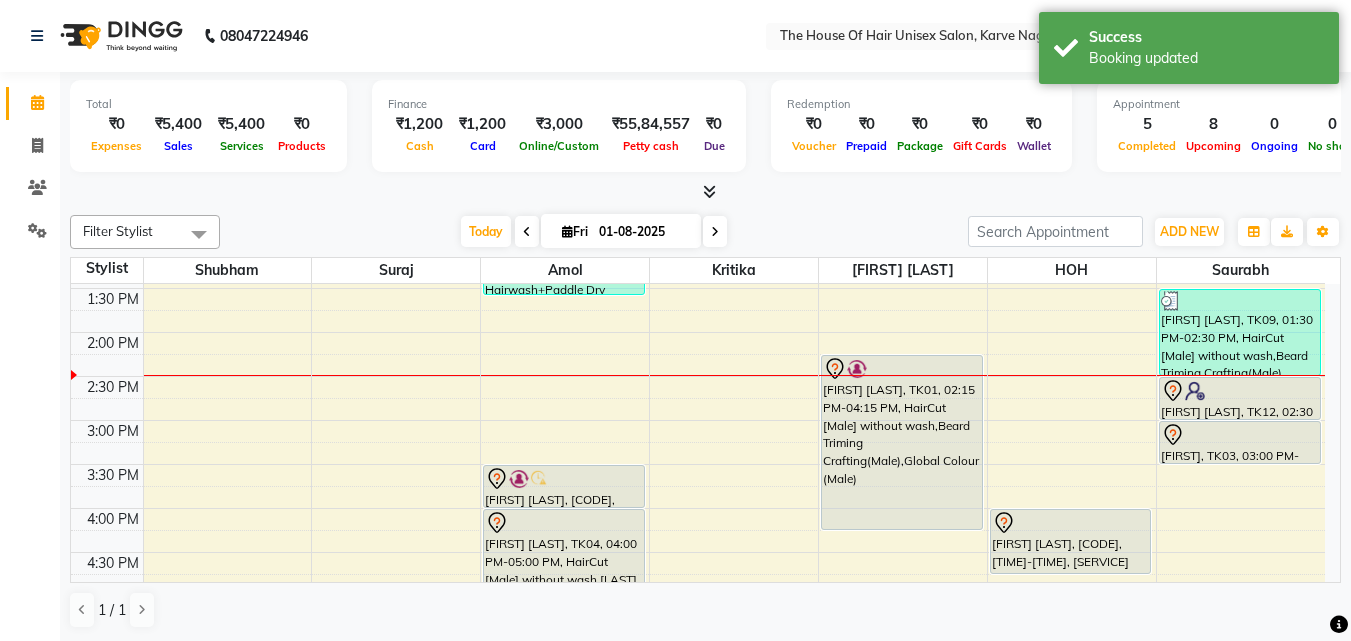scroll, scrollTop: 574, scrollLeft: 0, axis: vertical 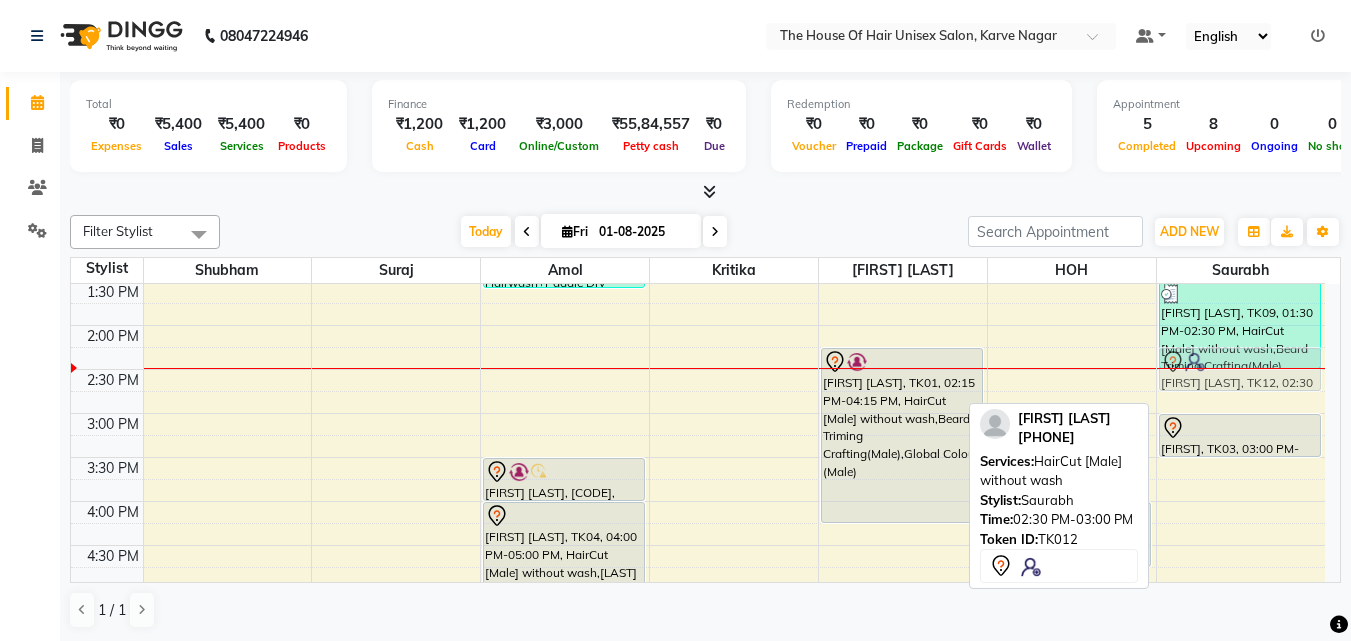 drag, startPoint x: 1296, startPoint y: 380, endPoint x: 1296, endPoint y: 364, distance: 16 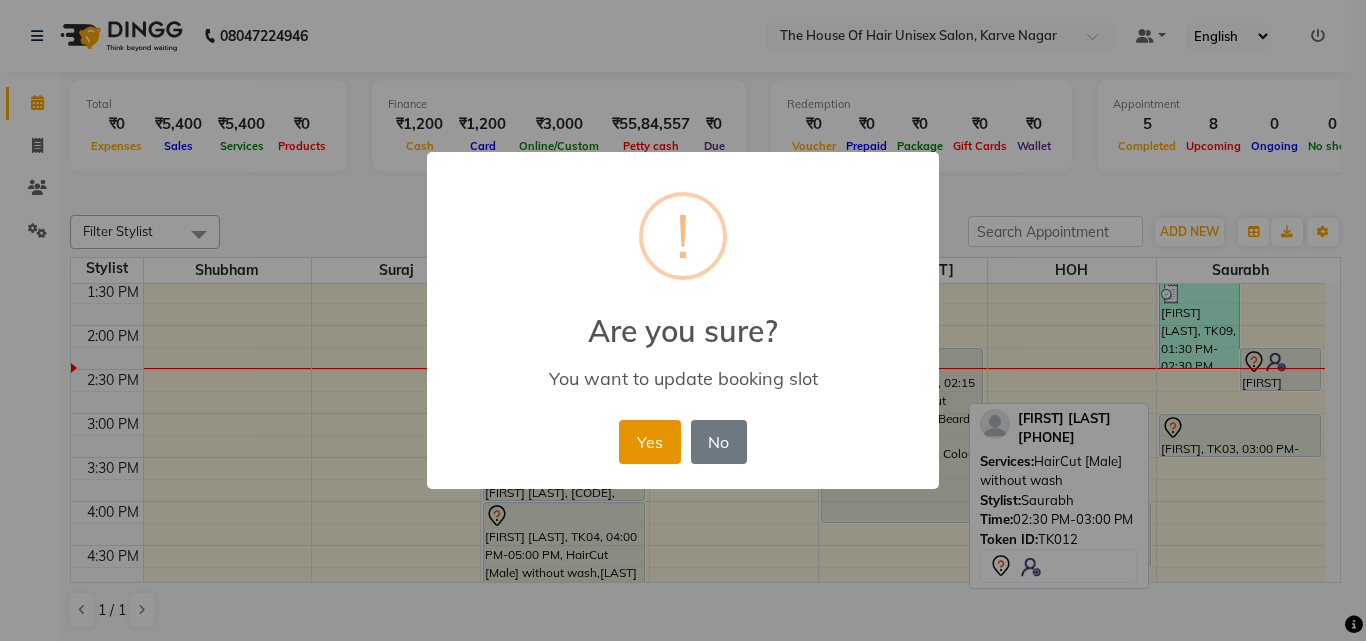click on "Yes" at bounding box center (649, 442) 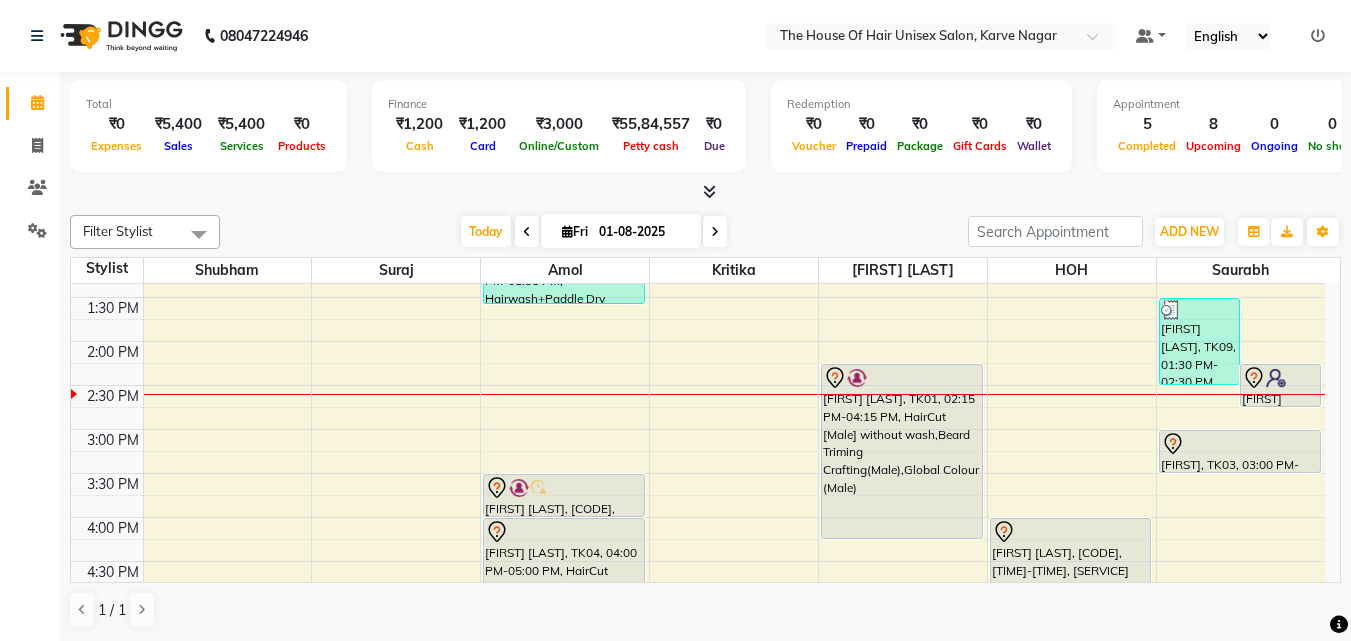 scroll, scrollTop: 554, scrollLeft: 0, axis: vertical 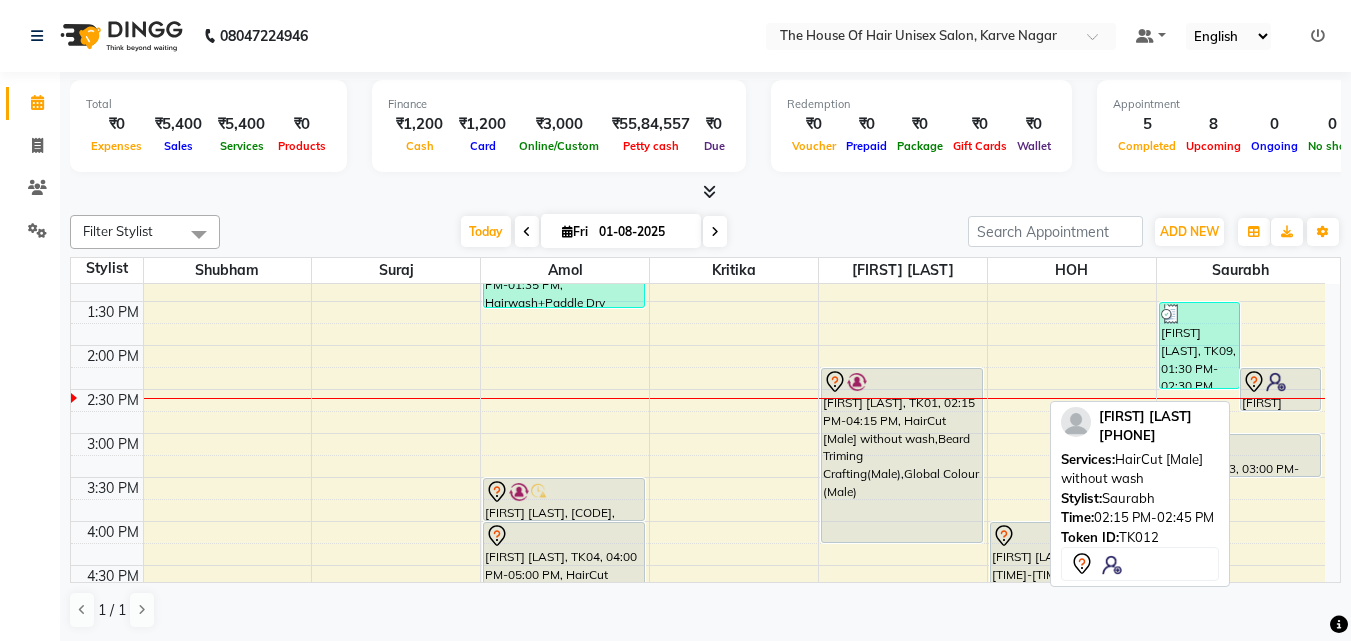 click on "[FIRST] [LAST], TK12, [TIME]-[TIME], HairCut [Male] without wash" at bounding box center (1280, 389) 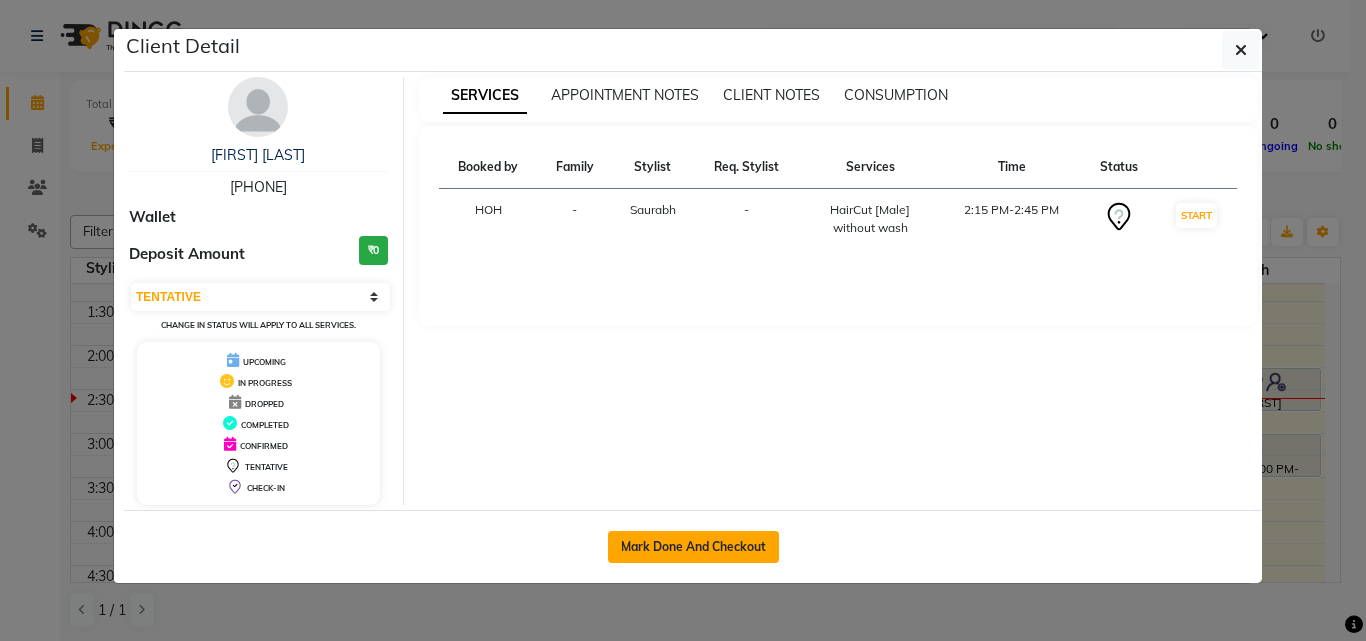 click on "Mark Done And Checkout" 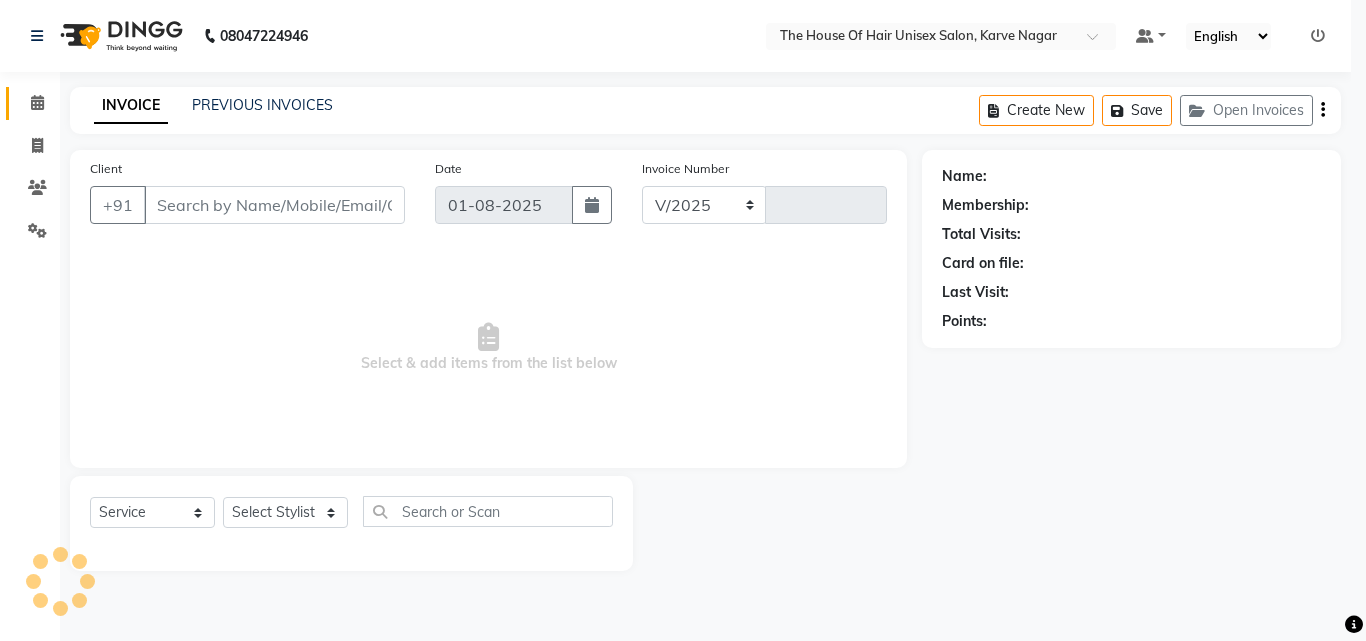select on "598" 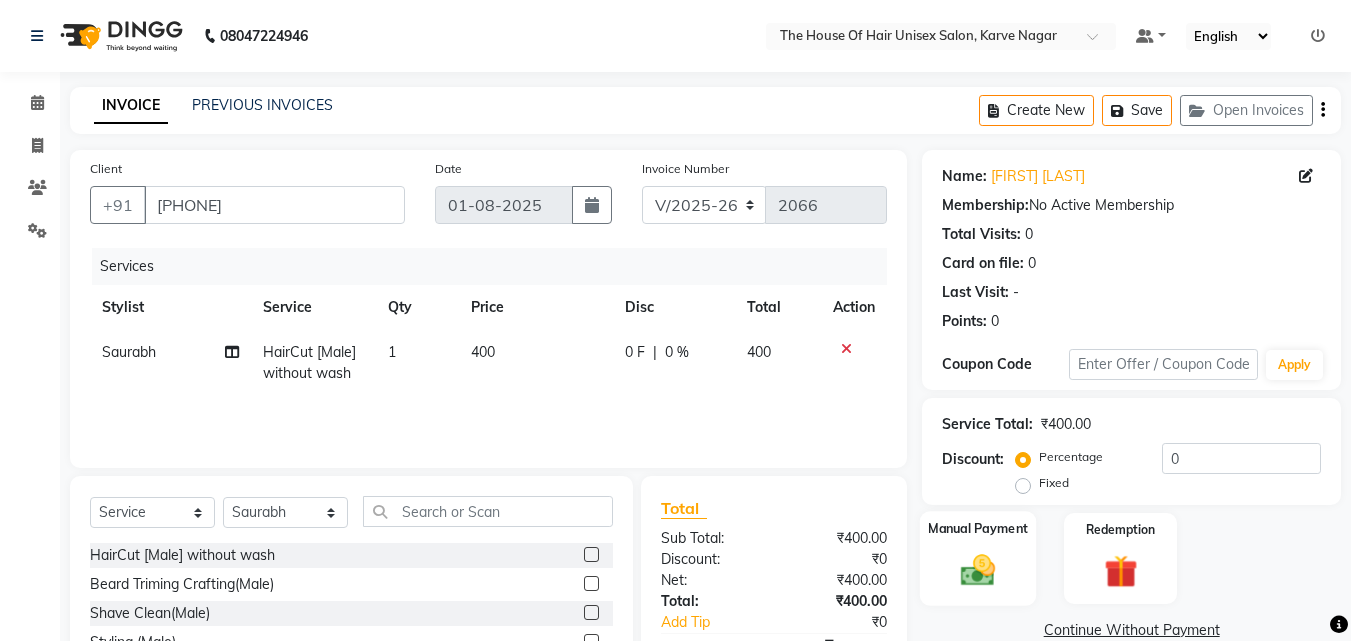 click 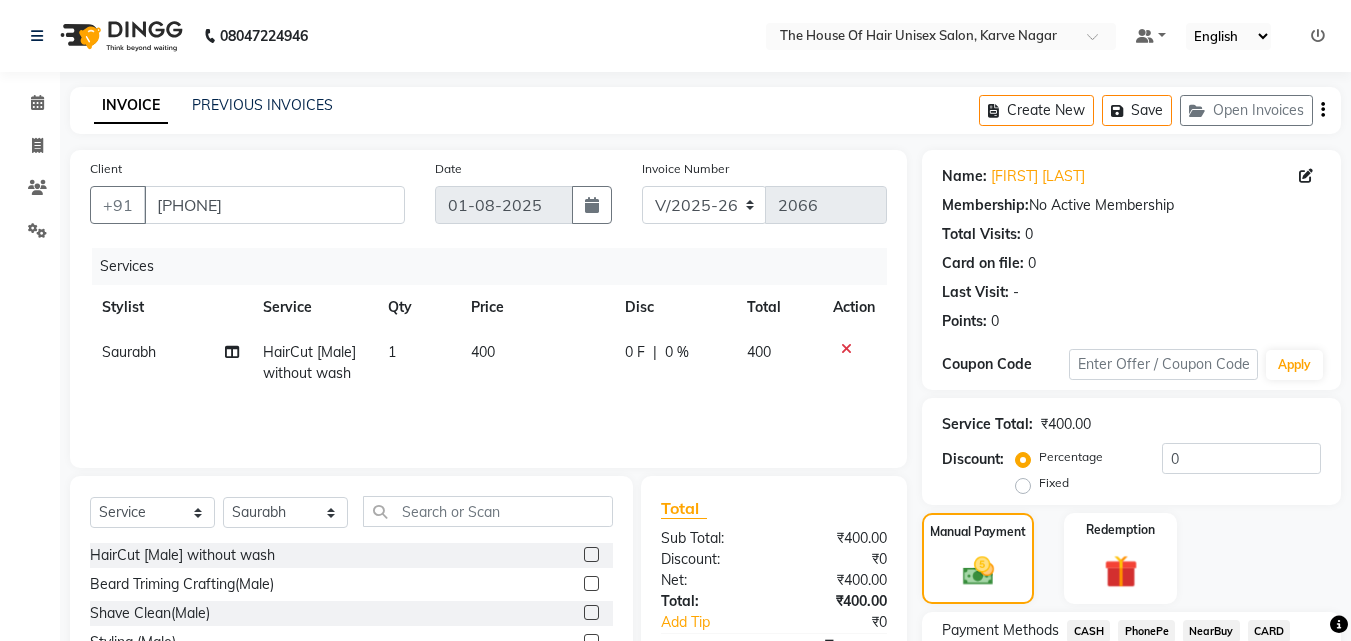 scroll, scrollTop: 162, scrollLeft: 0, axis: vertical 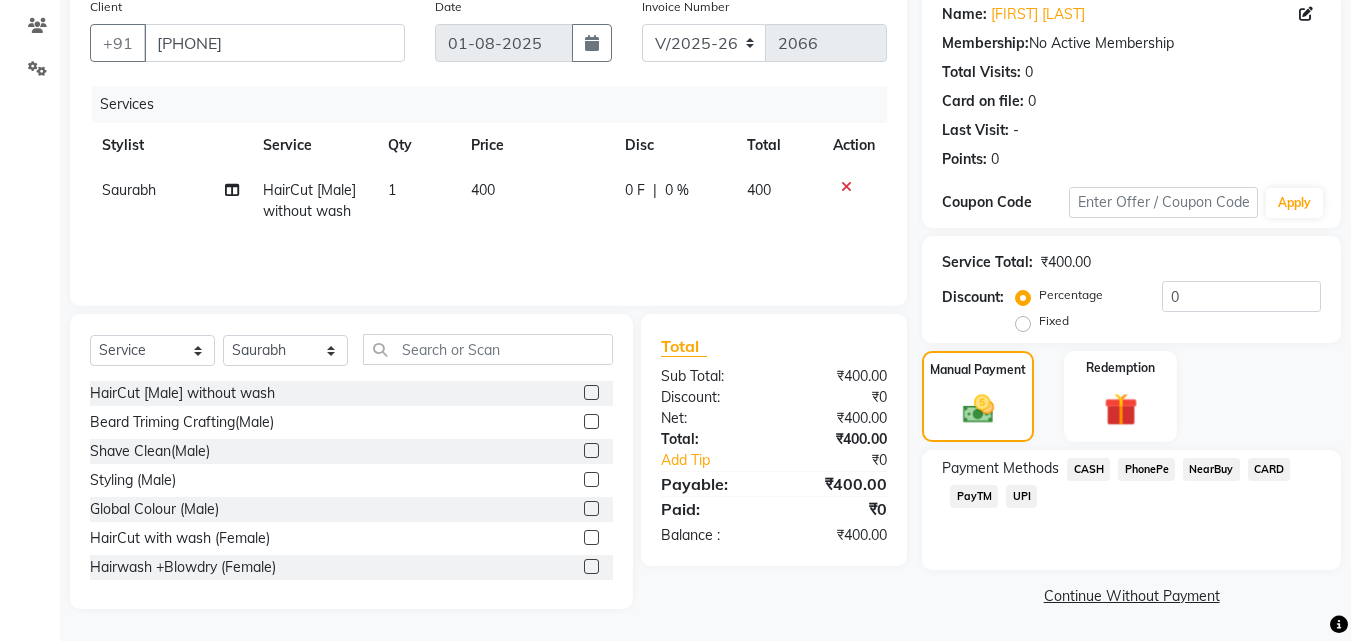 click on "CASH" 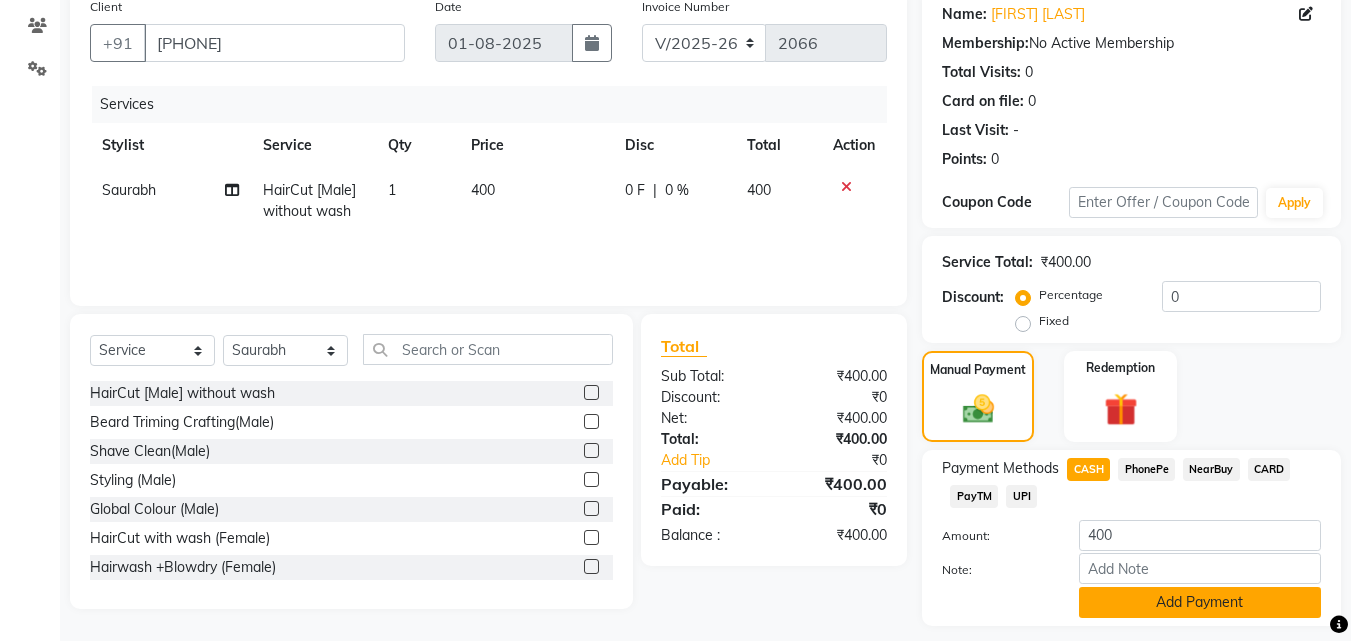 click on "Add Payment" 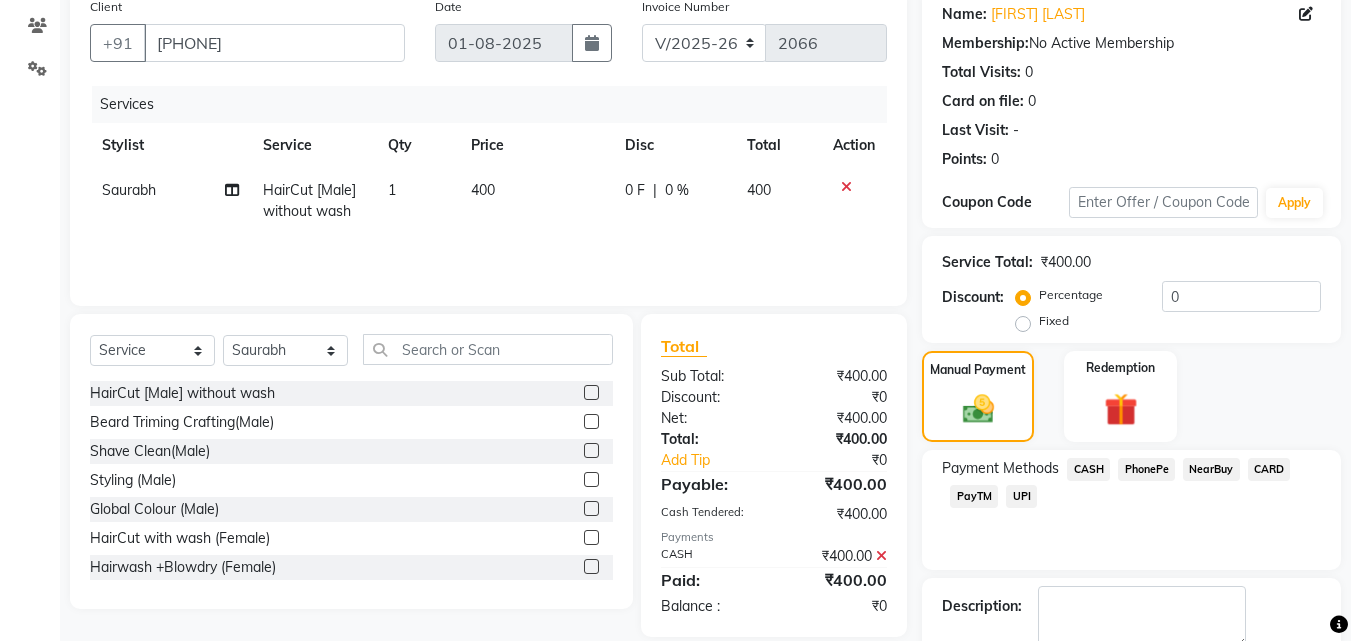 scroll, scrollTop: 275, scrollLeft: 0, axis: vertical 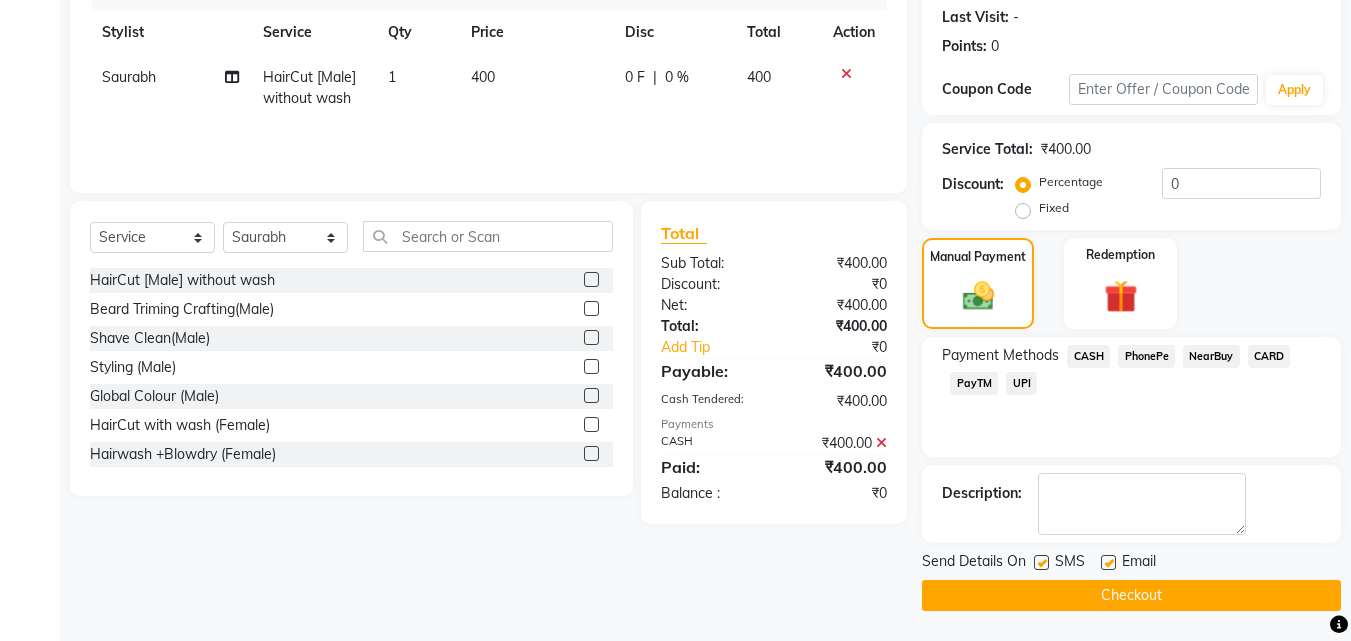 click on "Checkout" 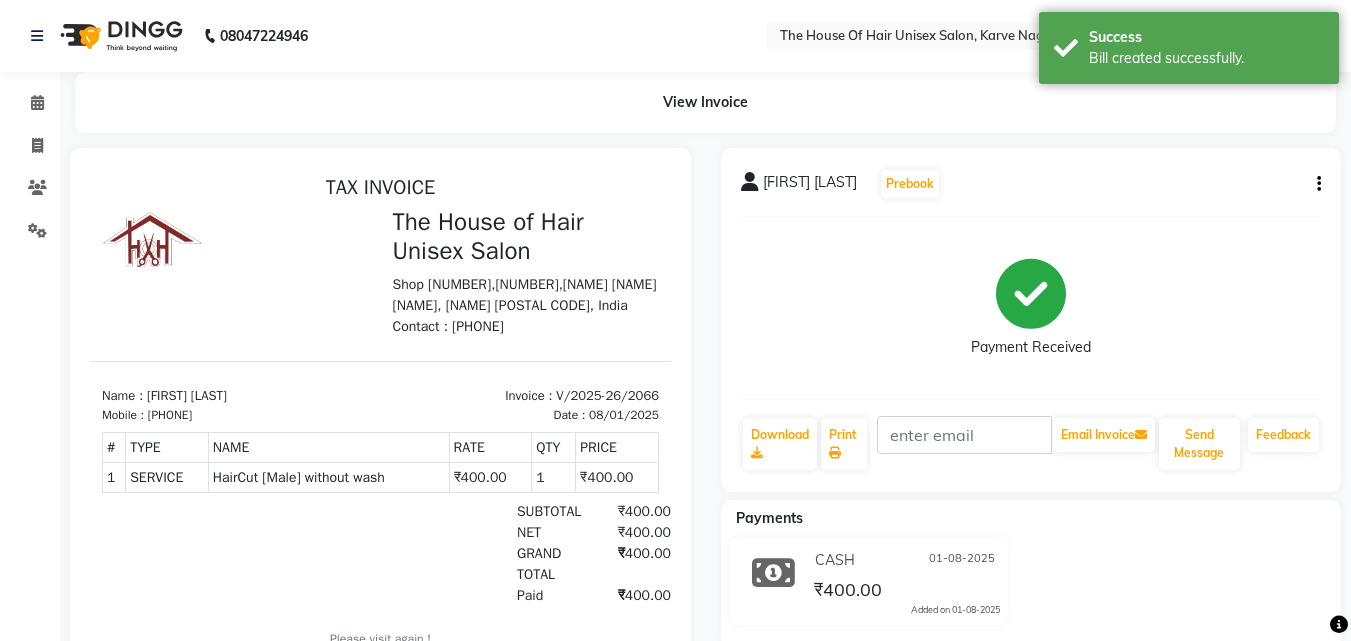 scroll, scrollTop: 0, scrollLeft: 0, axis: both 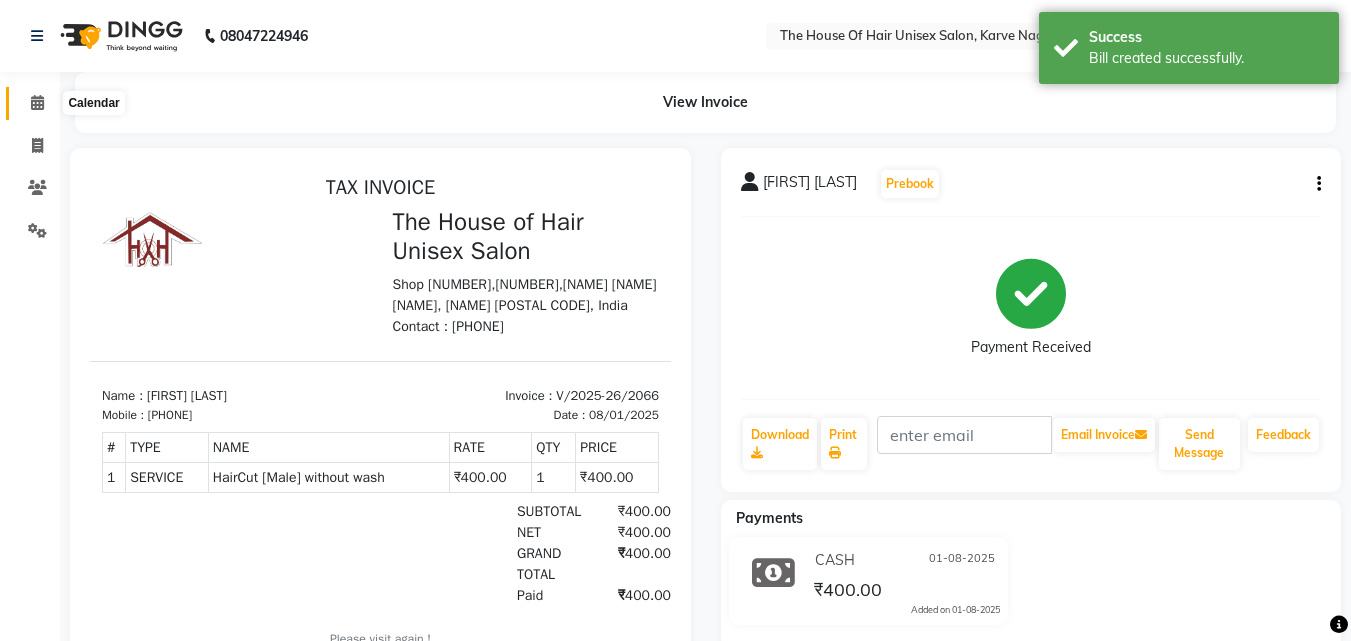 click 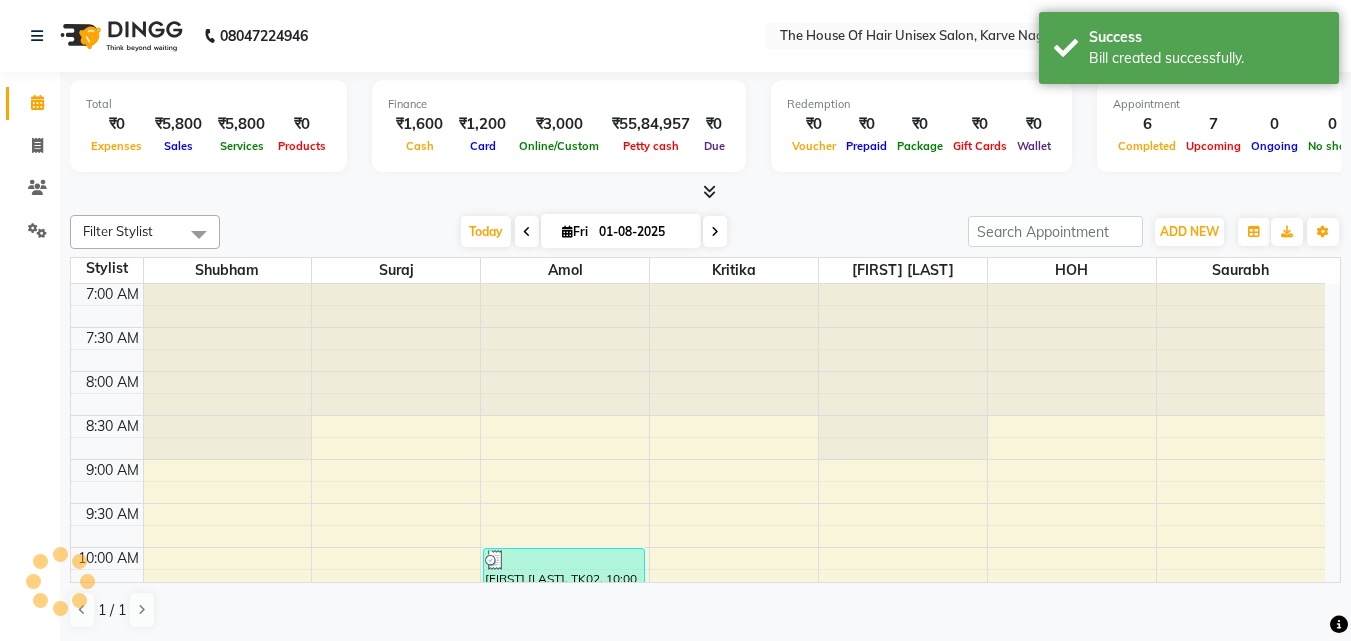 scroll, scrollTop: 617, scrollLeft: 0, axis: vertical 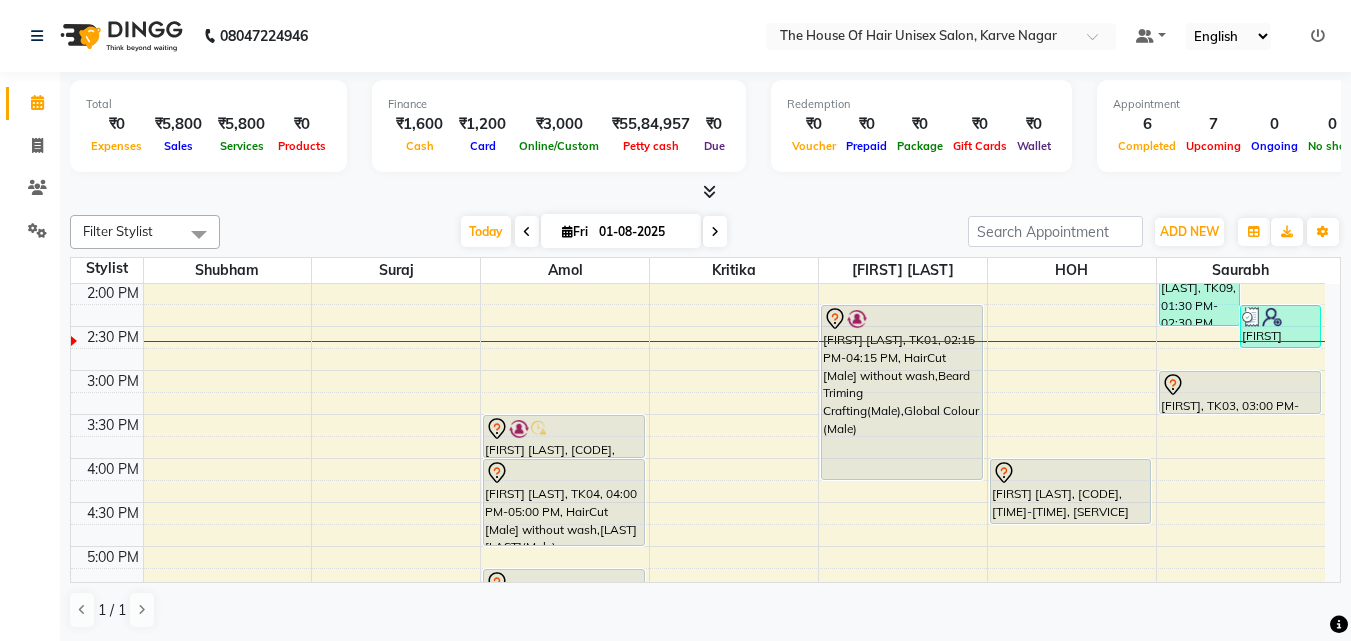 click at bounding box center (715, 232) 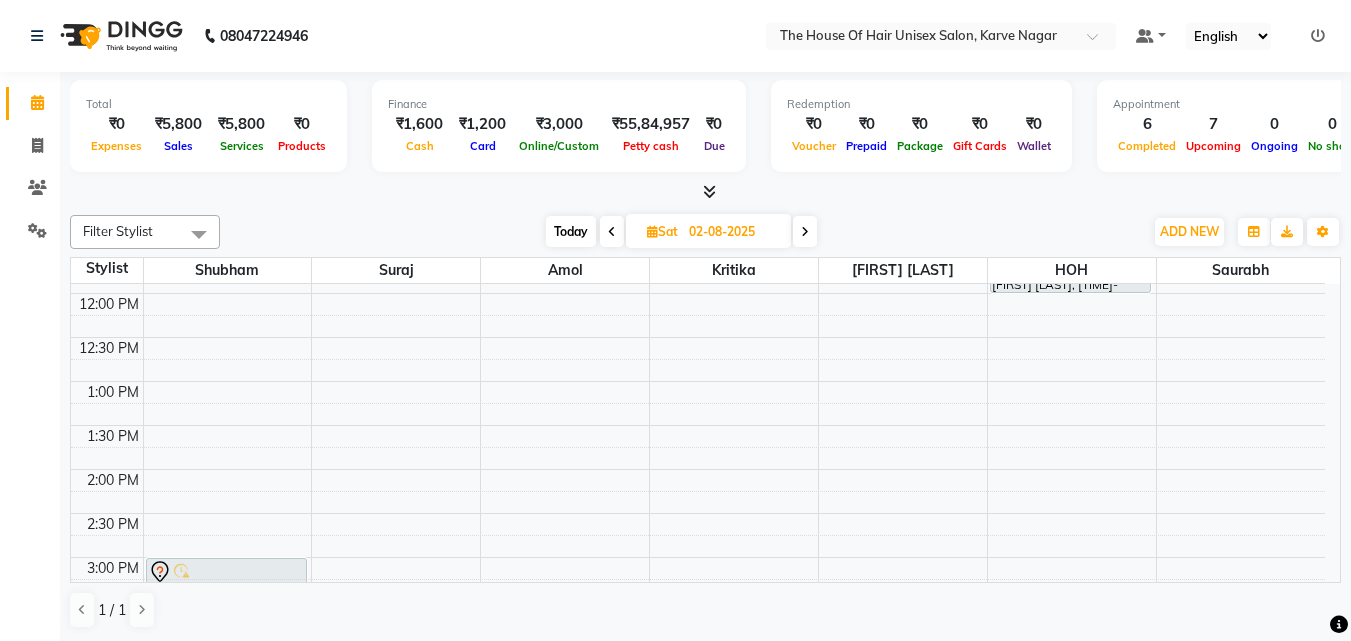 scroll, scrollTop: 433, scrollLeft: 0, axis: vertical 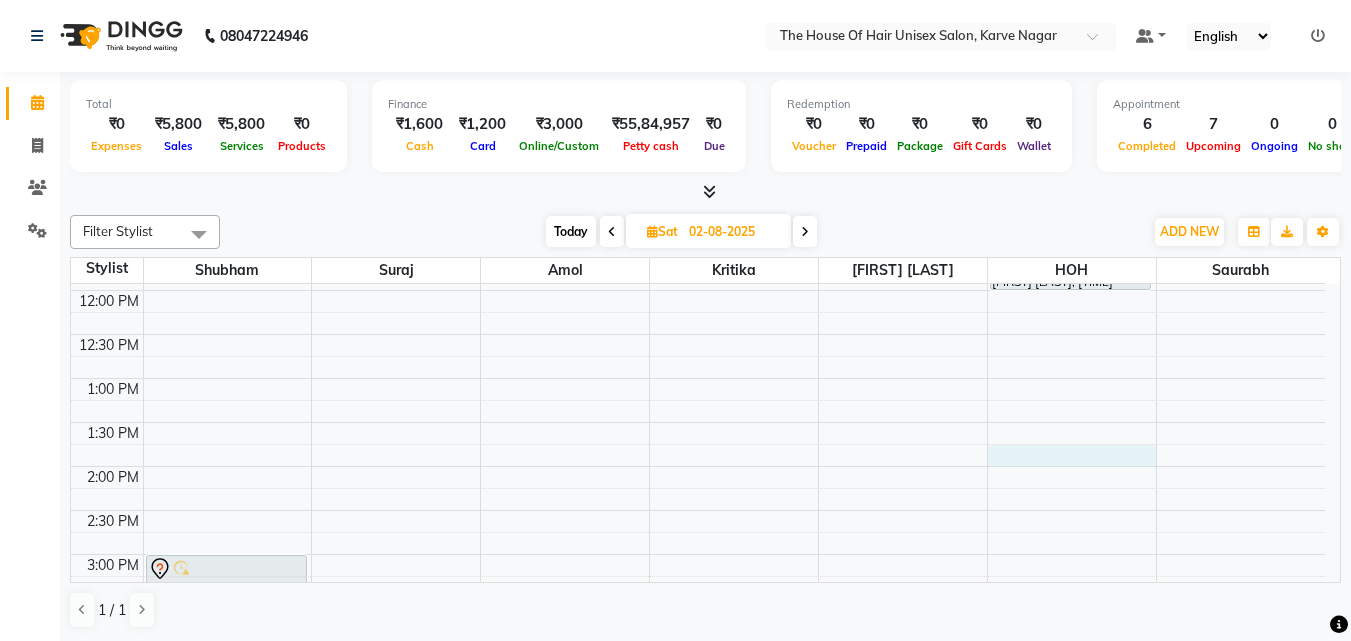 click on "7:00 AM 7:30 AM 8:00 AM 8:30 AM 9:00 AM 9:30 AM 10:00 AM 10:30 AM 11:00 AM 11:30 AM 12:00 PM 12:30 PM 1:00 PM 1:30 PM 2:00 PM 2:30 PM 3:00 PM 3:30 PM 4:00 PM 4:30 PM 5:00 PM 5:30 PM 6:00 PM 6:30 PM 7:00 PM 7:30 PM 8:00 PM 8:30 PM 9:00 PM 9:30 PM             pratham gokhale, 03:00 PM-03:30 PM, Haircut by Shubham (Male)             RUSHIKESHnull, 04:00 PM-05:00 PM, HairCut [Male] without wash,Haircut without wash (female)             Prashant Khandagale, 11:30 AM-12:00 PM, Haircut without wash (female)" at bounding box center (698, 510) 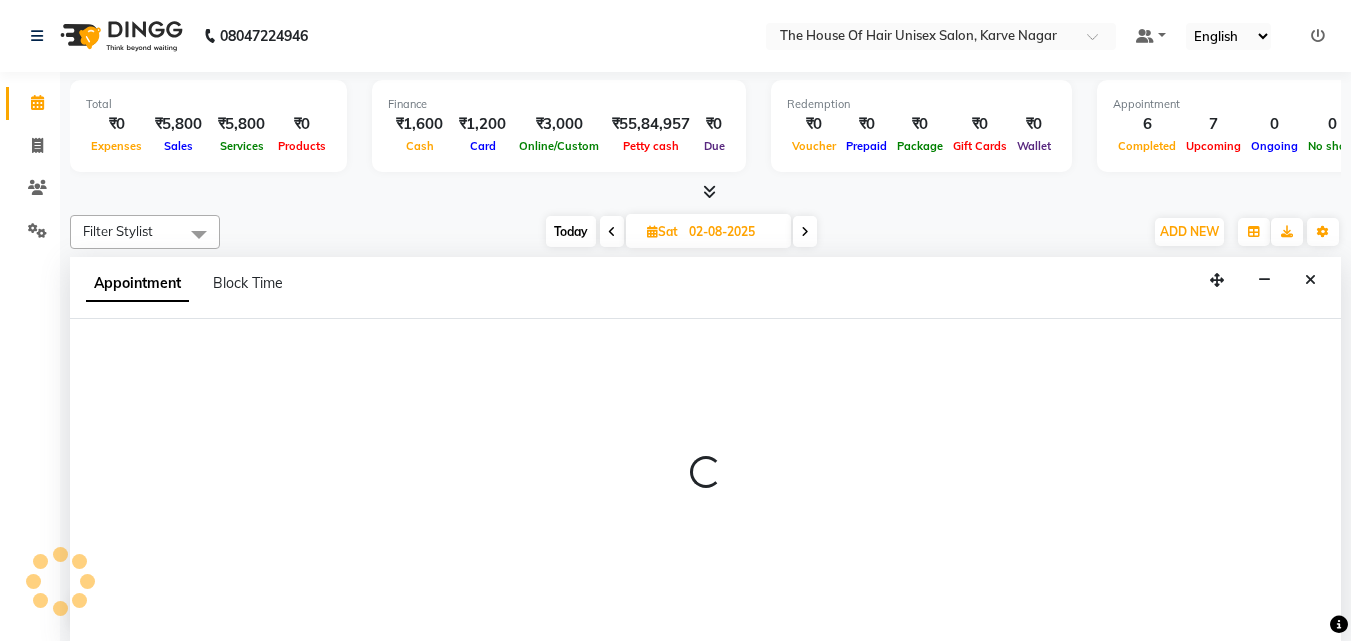 scroll, scrollTop: 1, scrollLeft: 0, axis: vertical 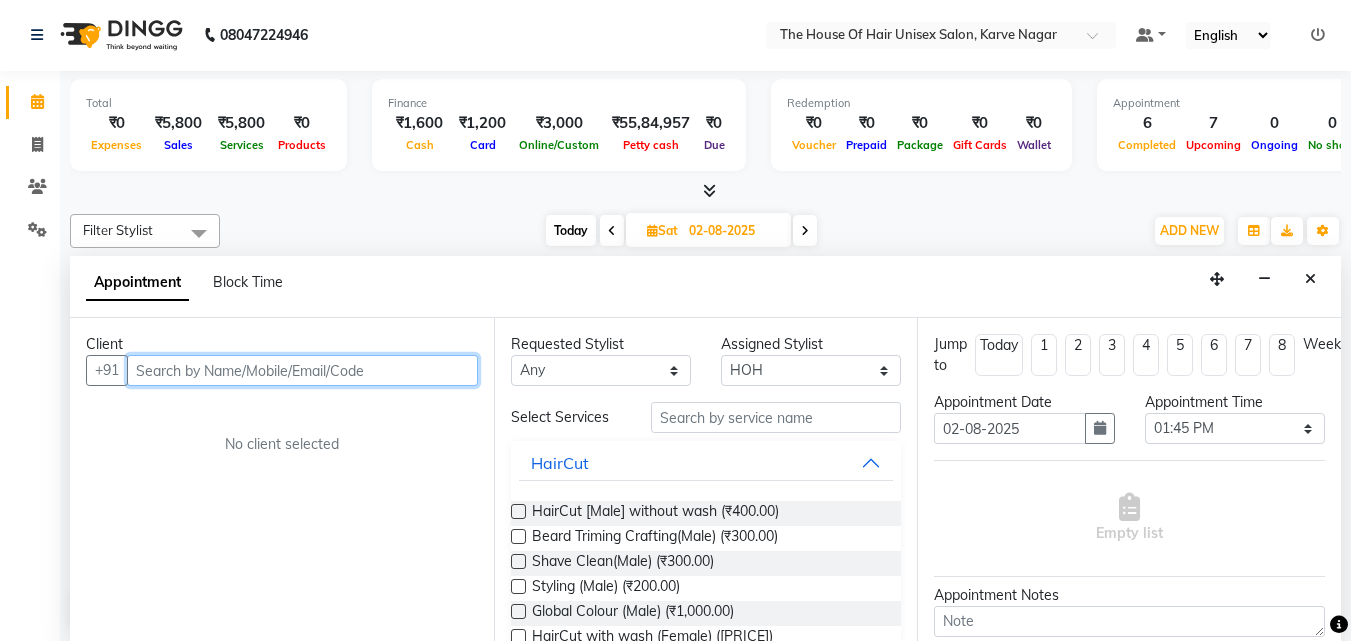 click at bounding box center [302, 370] 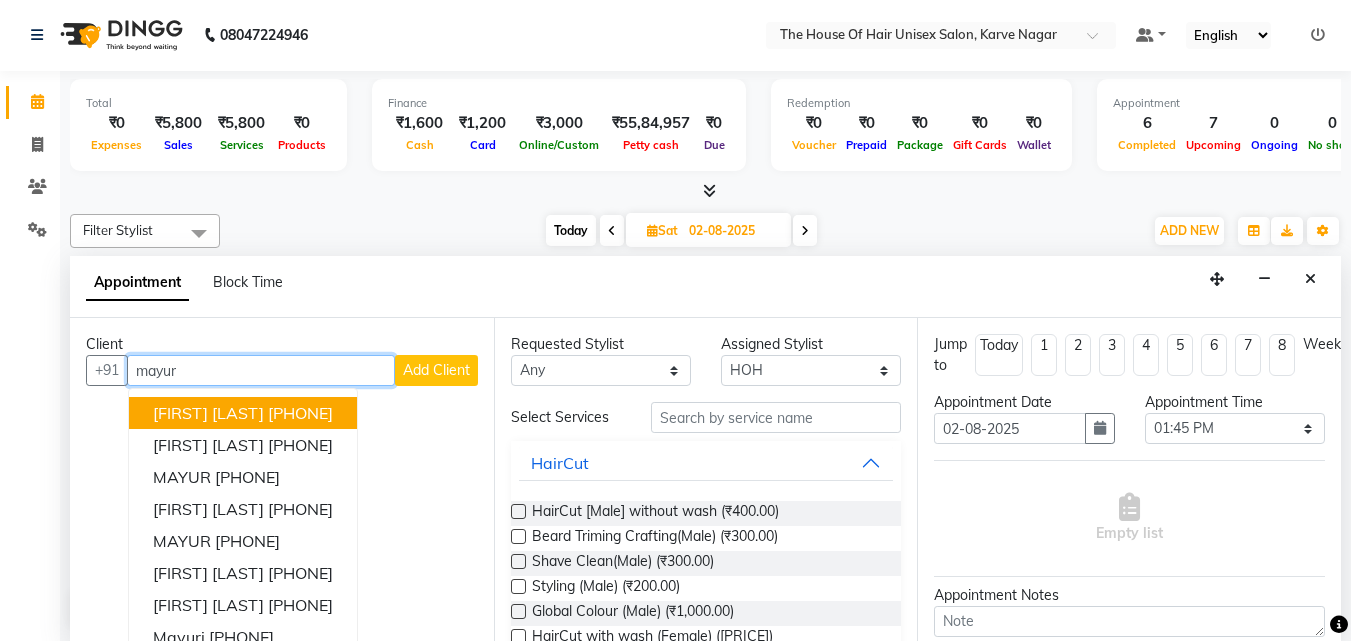 click on "mayur" at bounding box center (261, 370) 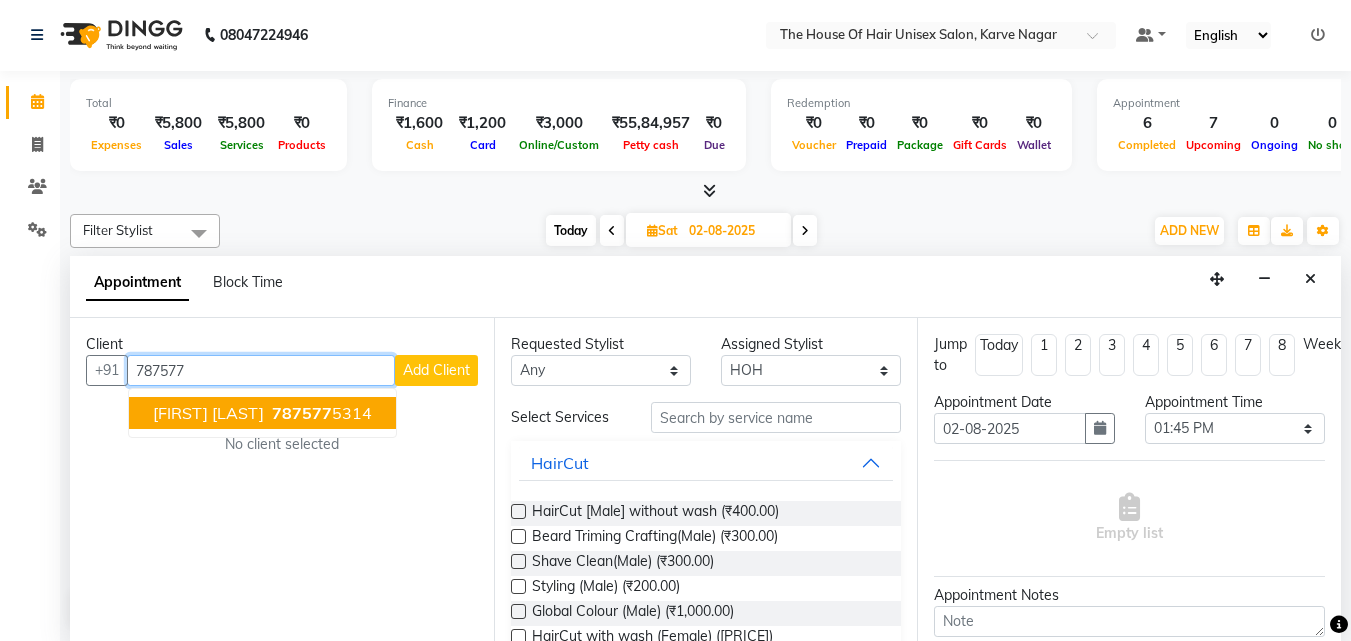 click on "mayur nakte" at bounding box center [208, 413] 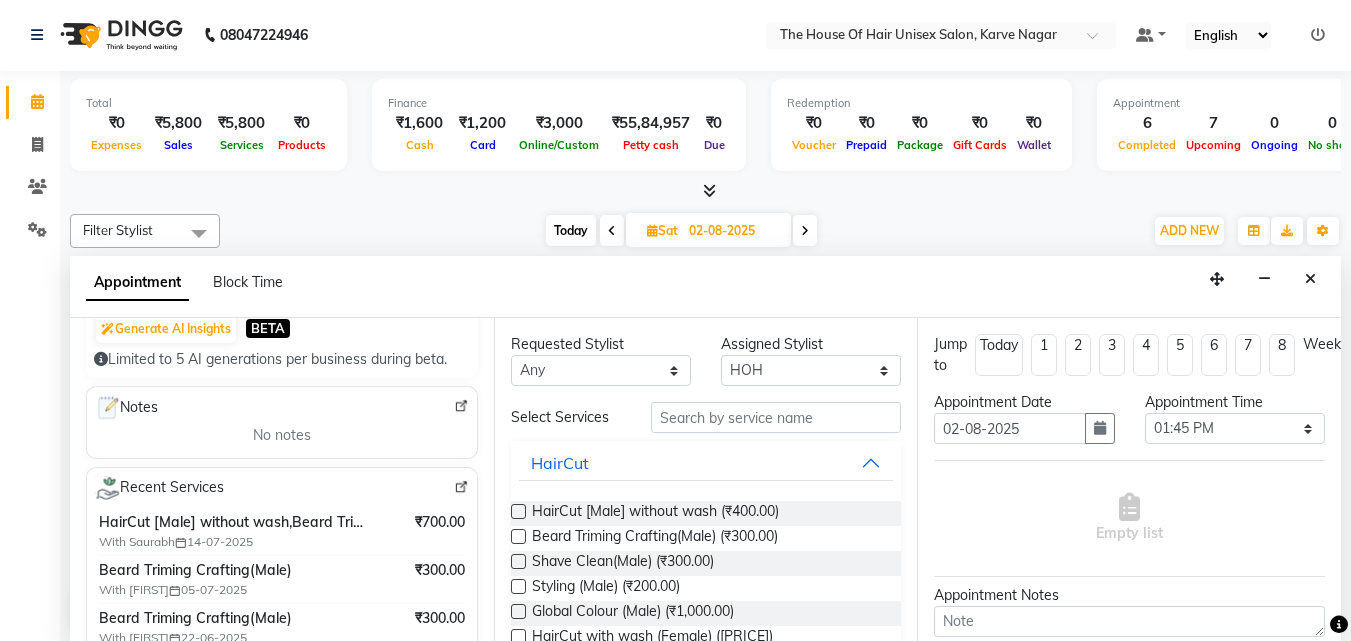 scroll, scrollTop: 294, scrollLeft: 0, axis: vertical 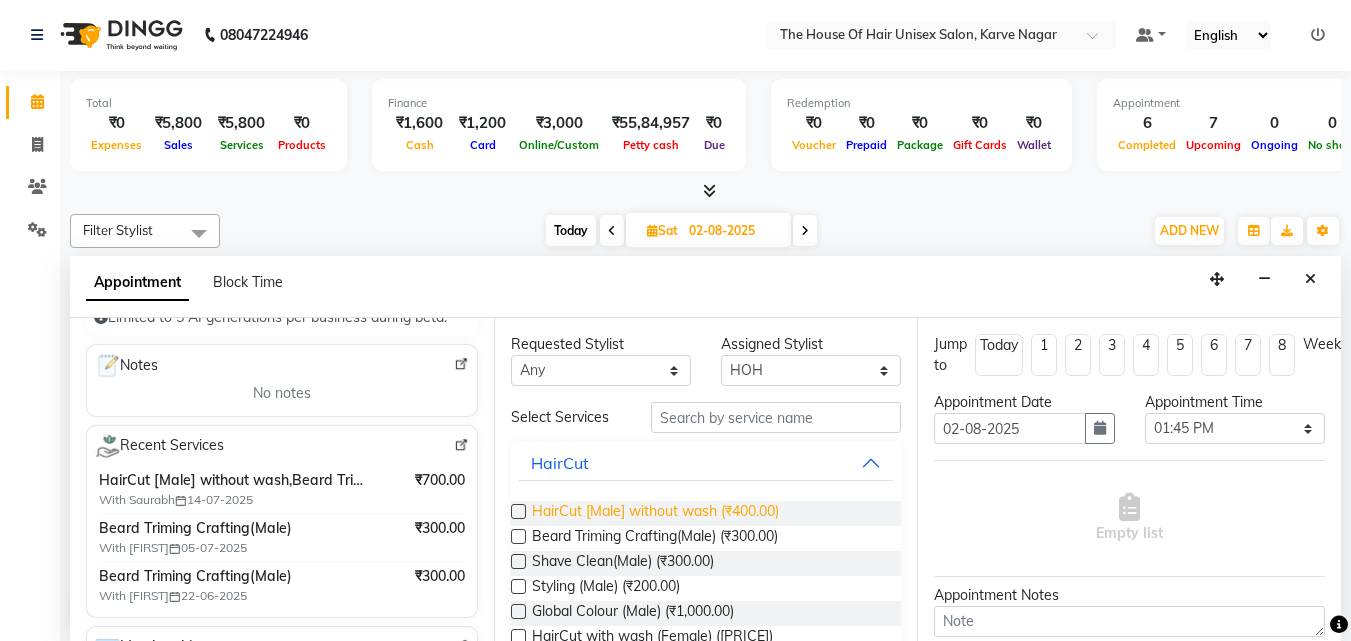 click on "HairCut [Male] without wash (₹400.00)" at bounding box center [655, 513] 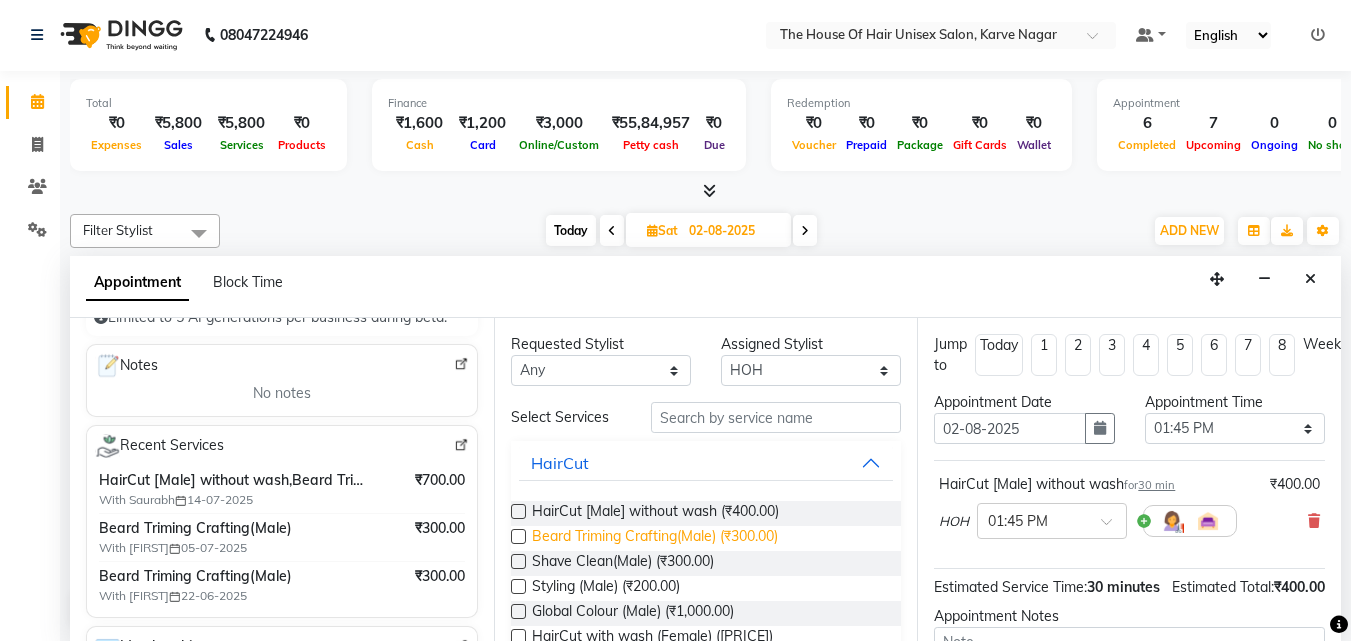 click on "Beard Triming Crafting(Male) (₹300.00)" at bounding box center [655, 538] 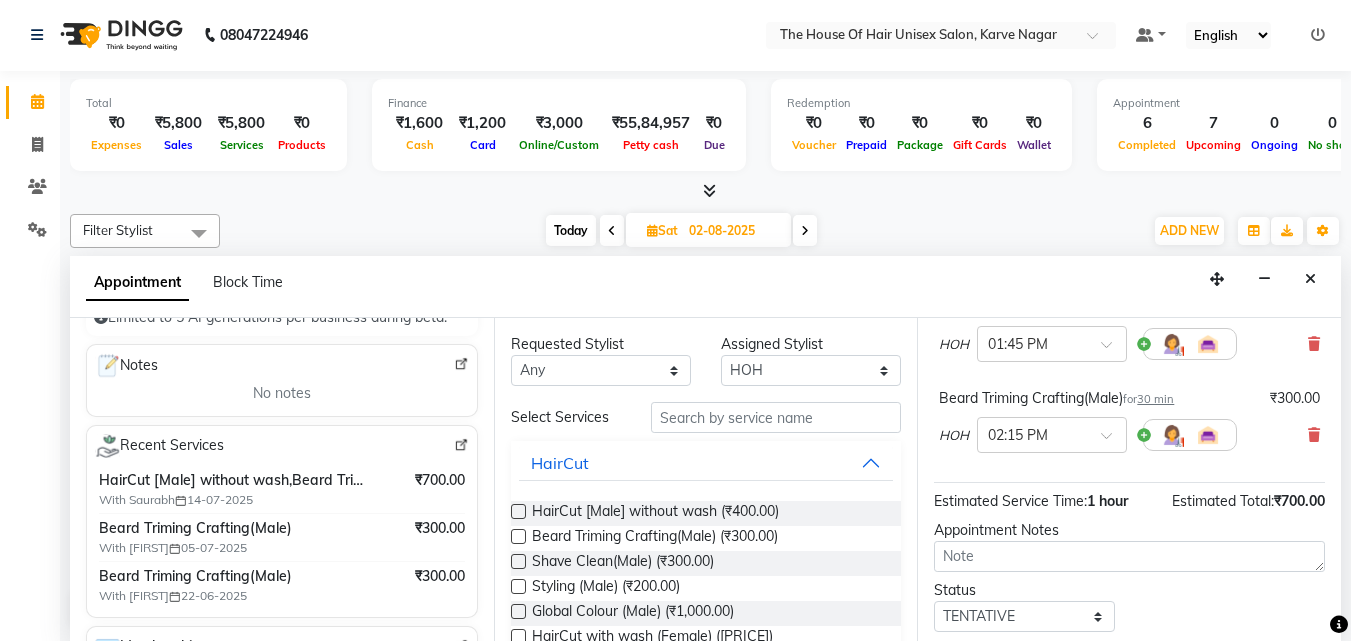 scroll, scrollTop: 282, scrollLeft: 0, axis: vertical 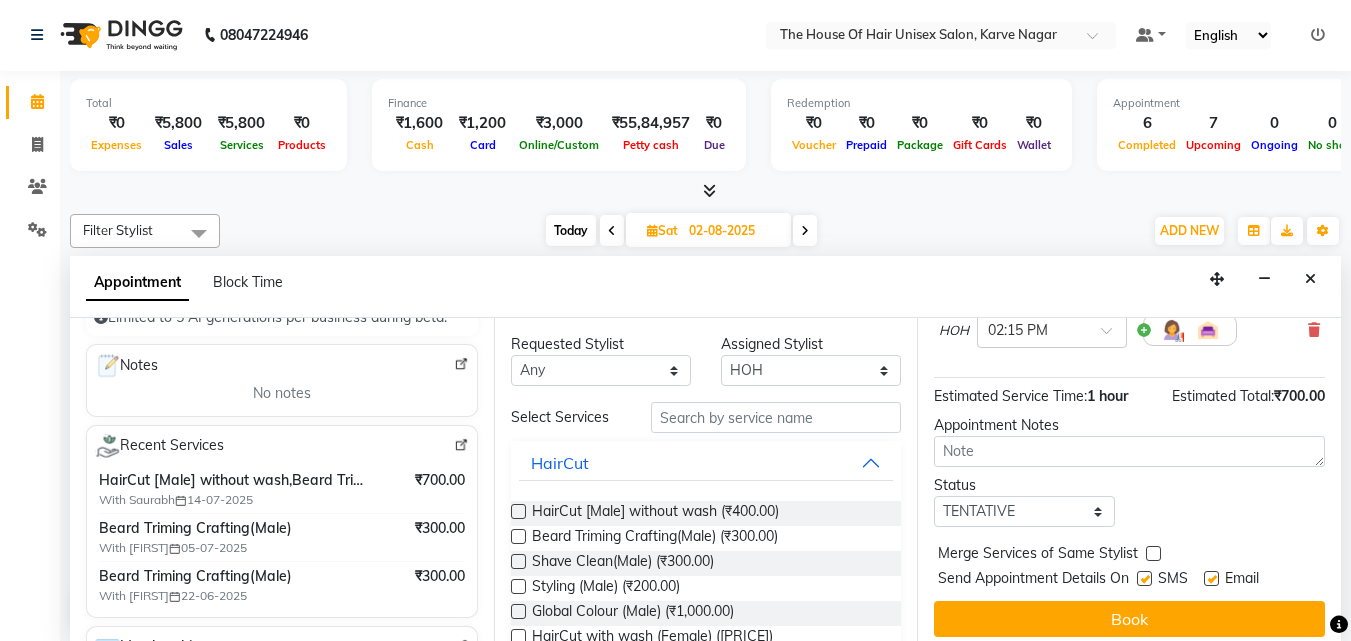 click at bounding box center (1153, 553) 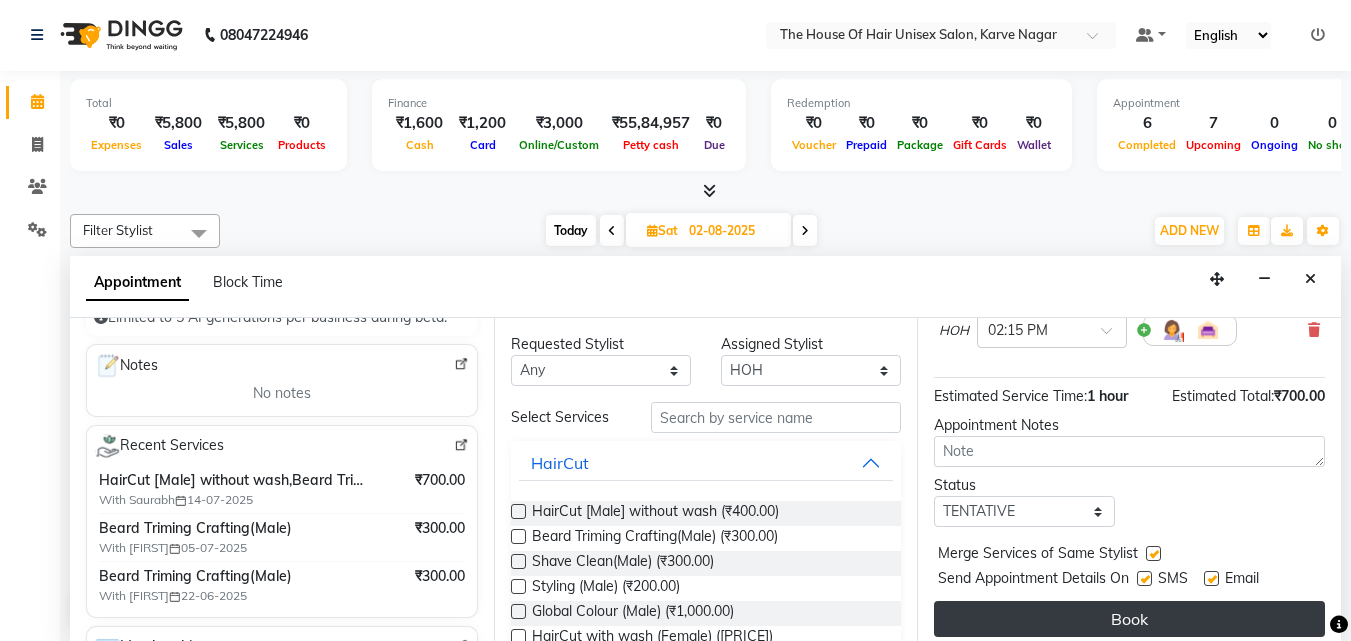 click on "Book" at bounding box center [1129, 619] 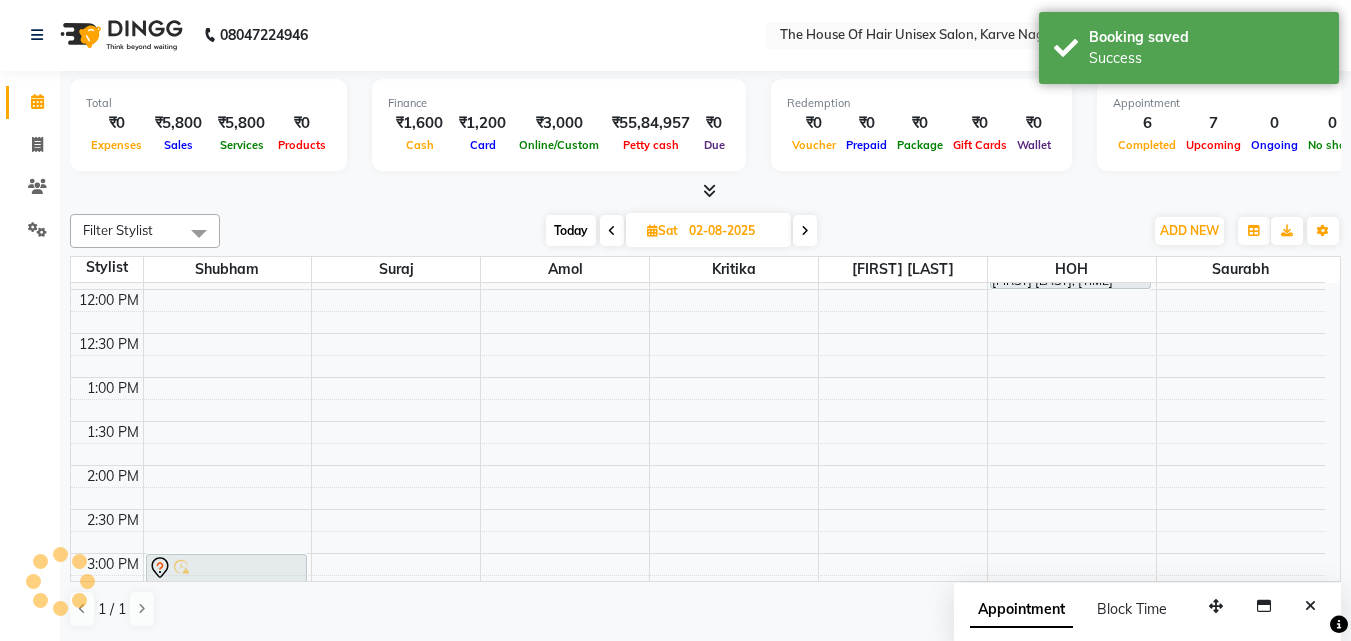 scroll, scrollTop: 0, scrollLeft: 0, axis: both 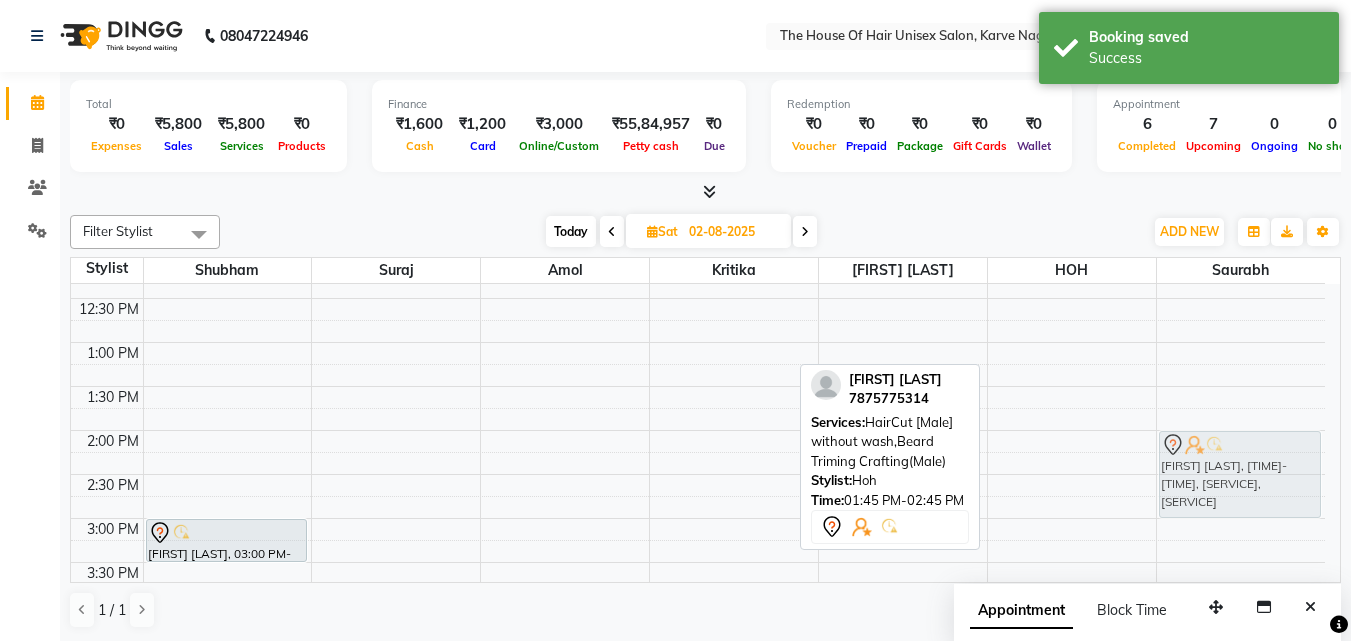 drag, startPoint x: 1099, startPoint y: 439, endPoint x: 1222, endPoint y: 454, distance: 123.911255 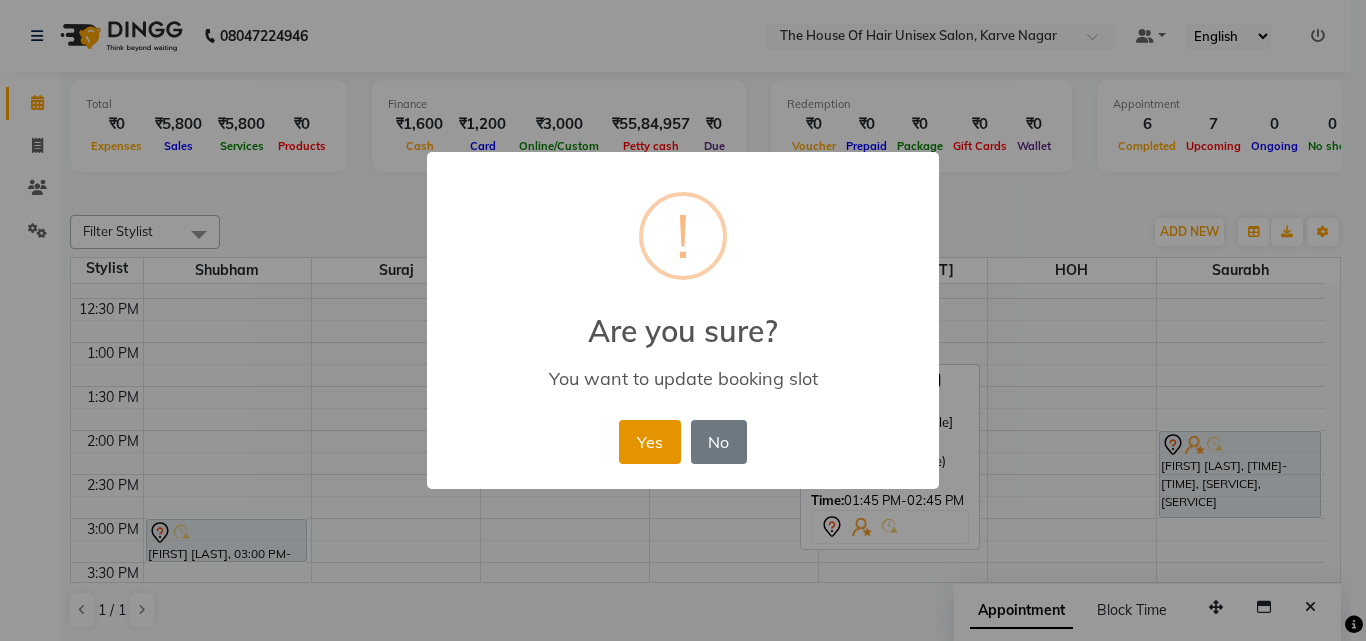 click on "Yes" at bounding box center (649, 442) 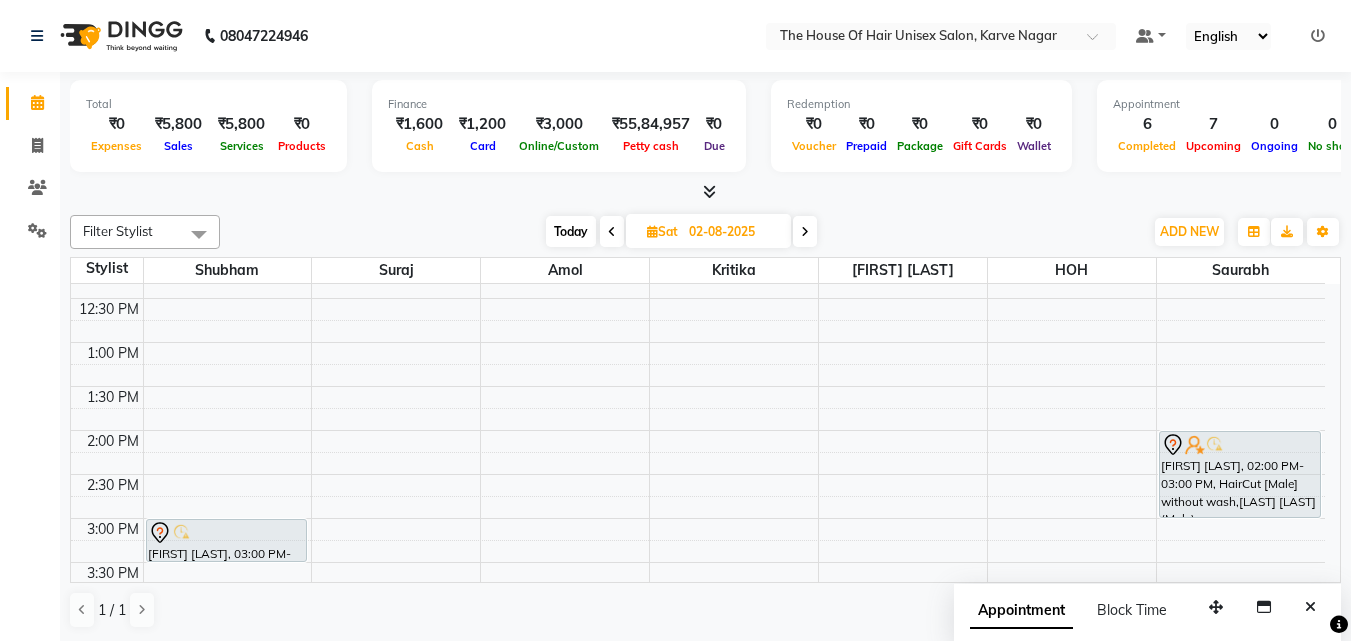 click at bounding box center [612, 232] 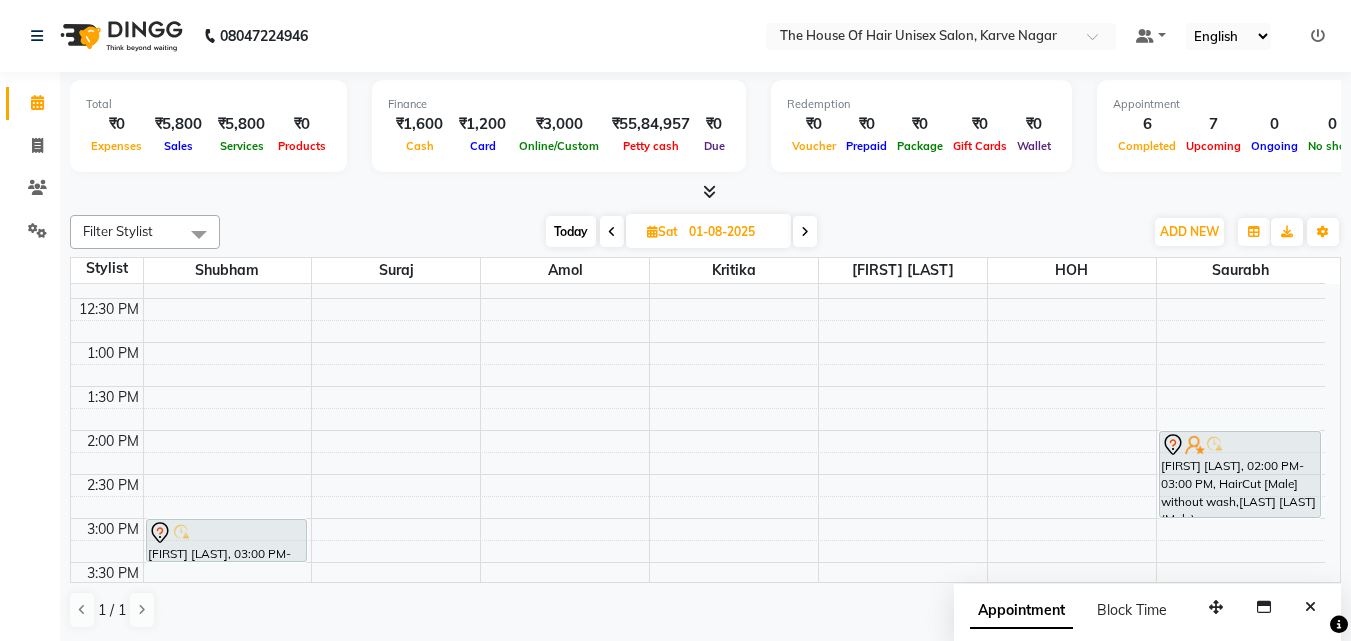 scroll, scrollTop: 617, scrollLeft: 0, axis: vertical 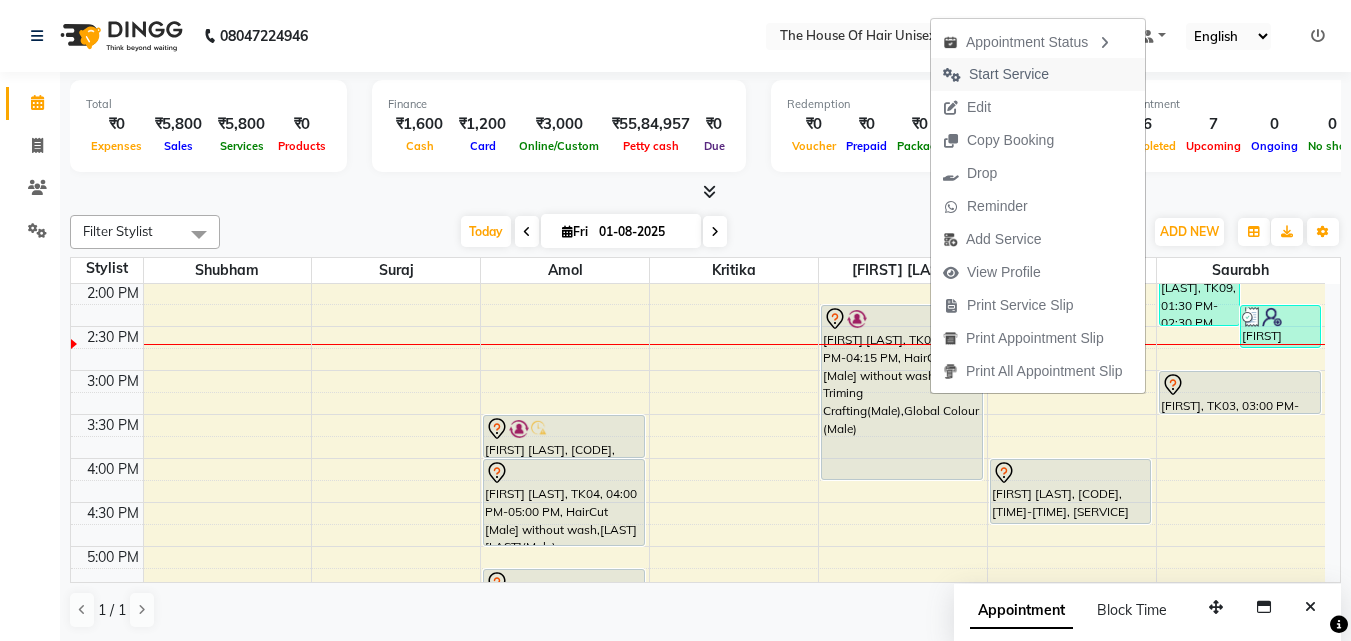 click on "Start Service" at bounding box center [1009, 74] 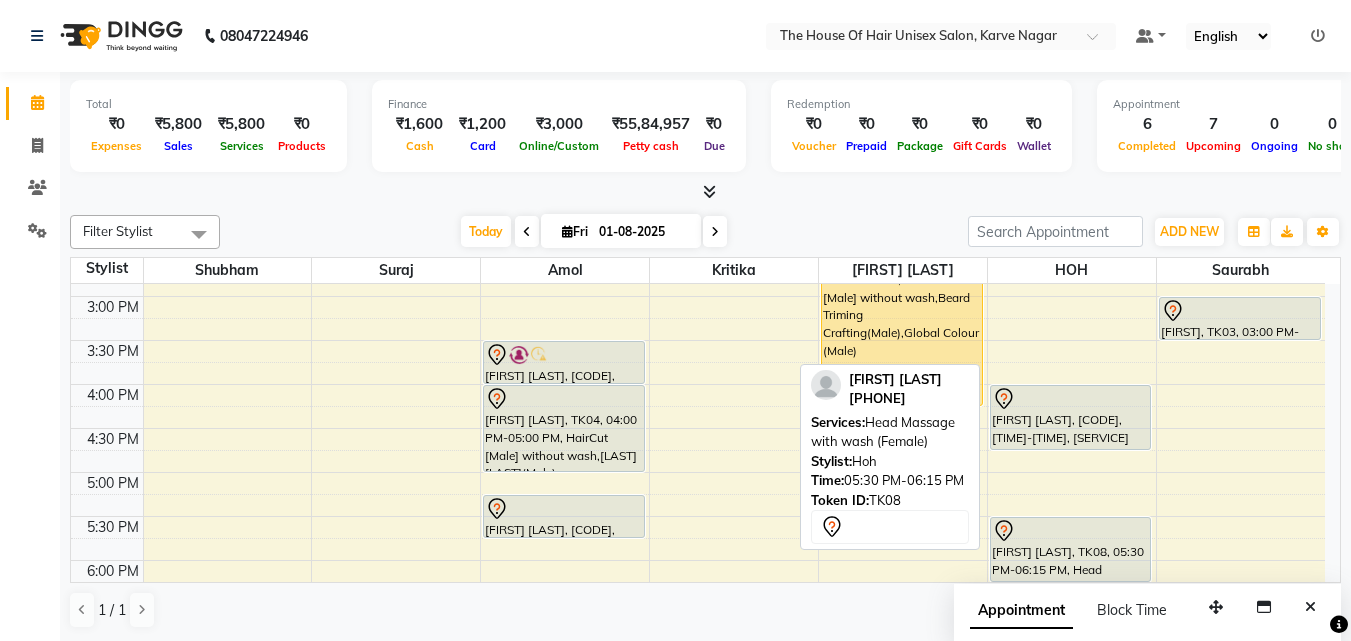 scroll, scrollTop: 690, scrollLeft: 0, axis: vertical 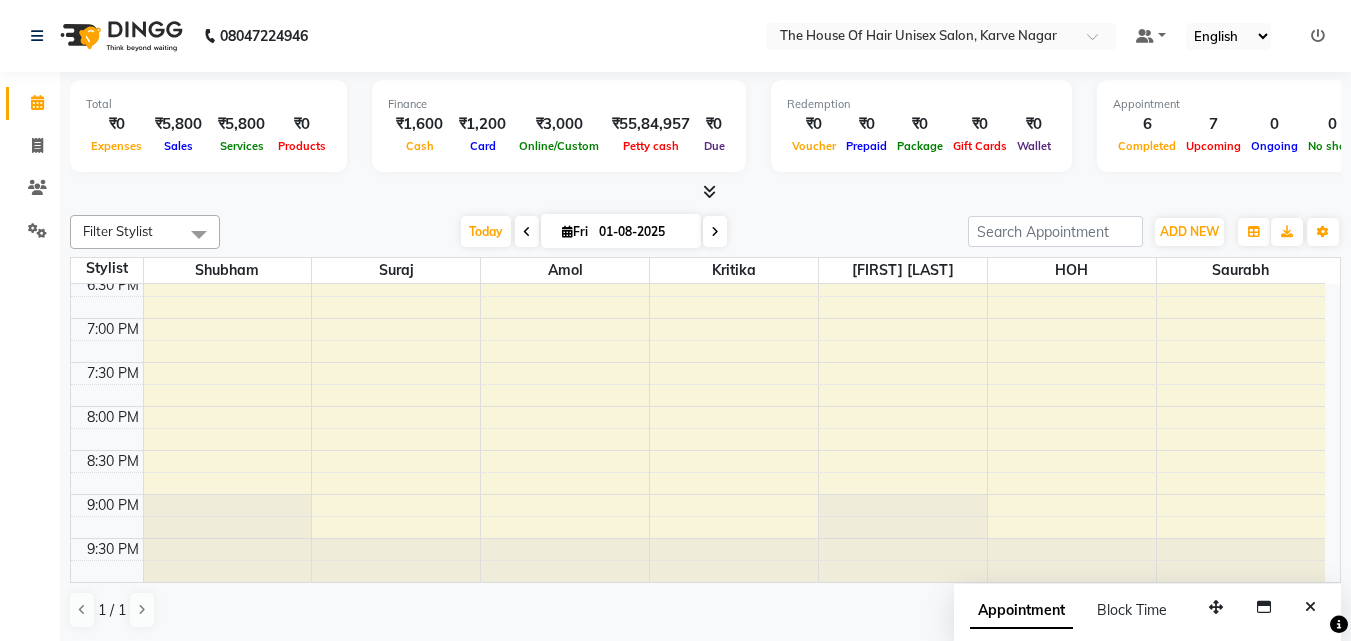 click at bounding box center [715, 231] 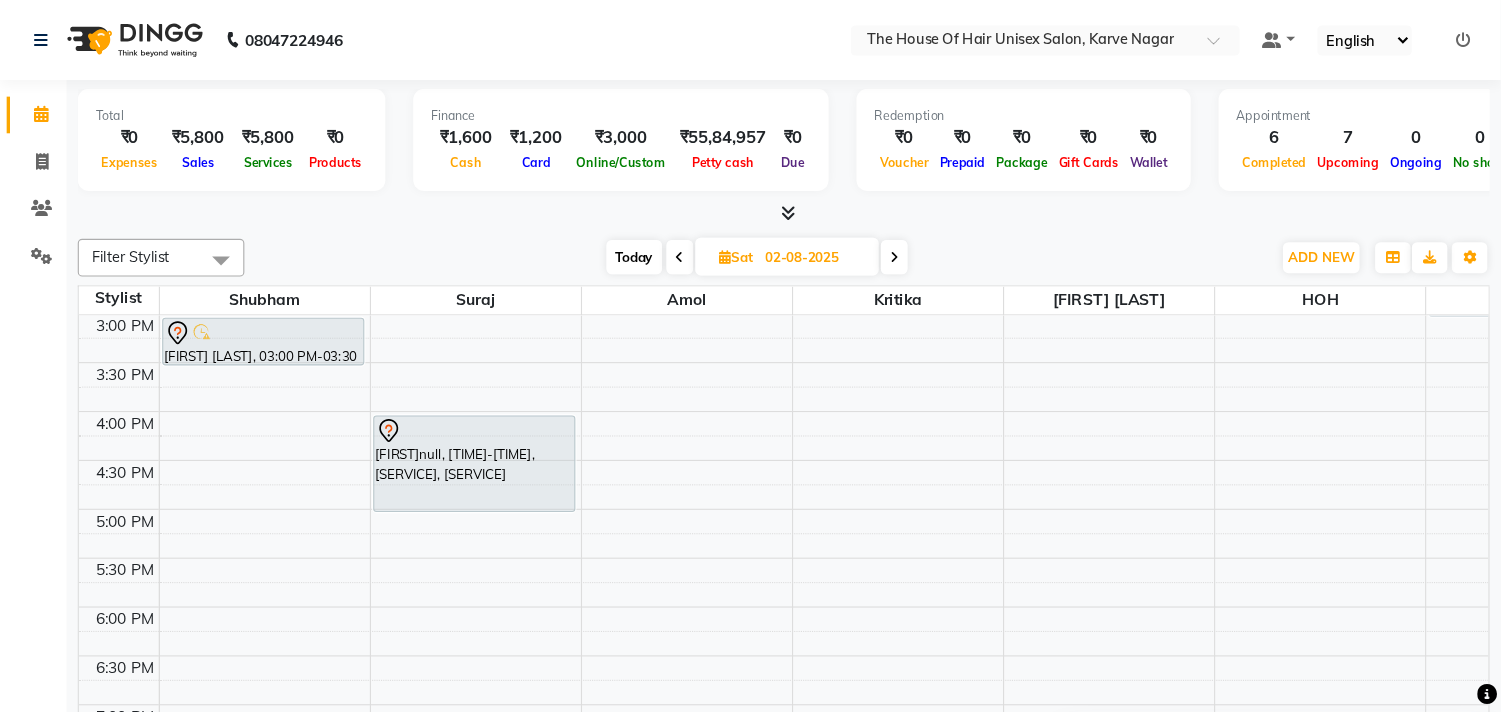 scroll, scrollTop: 705, scrollLeft: 0, axis: vertical 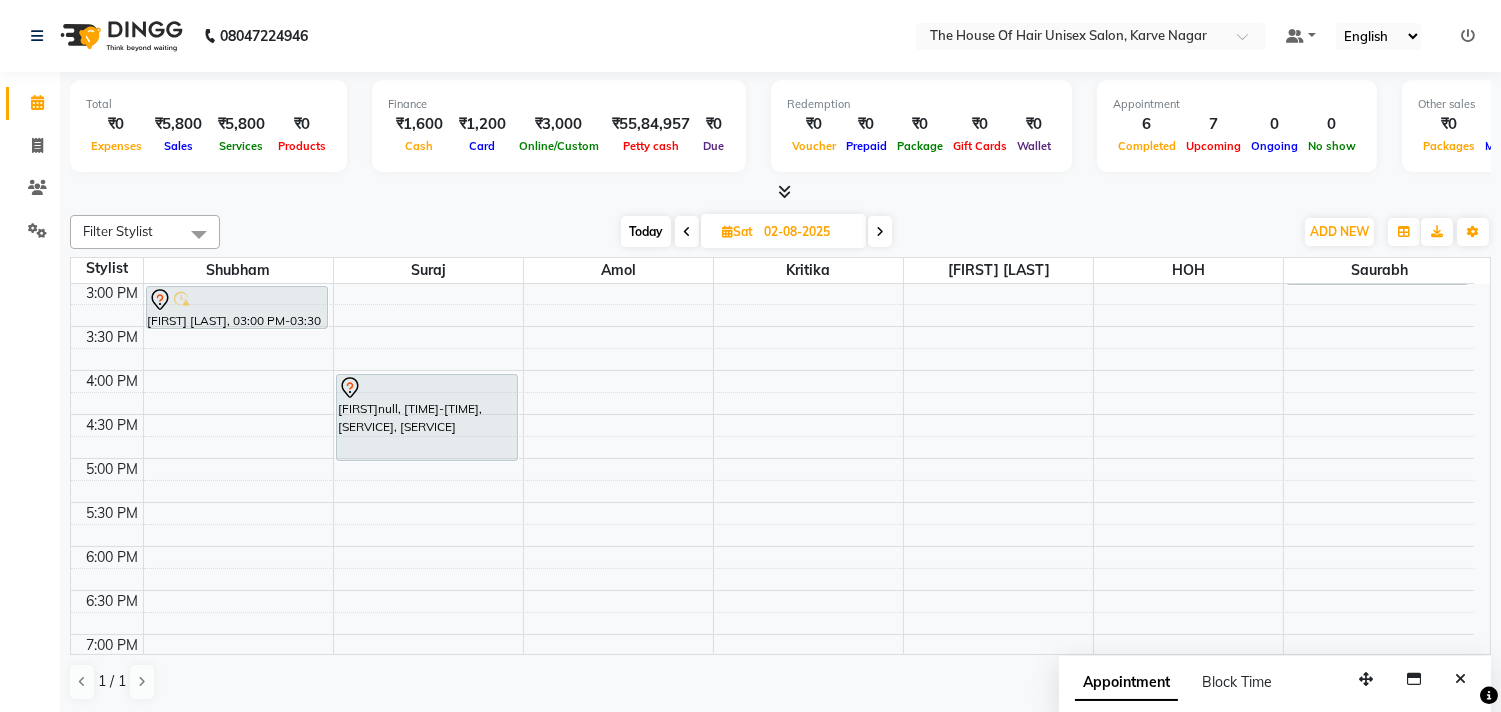 click at bounding box center [687, 232] 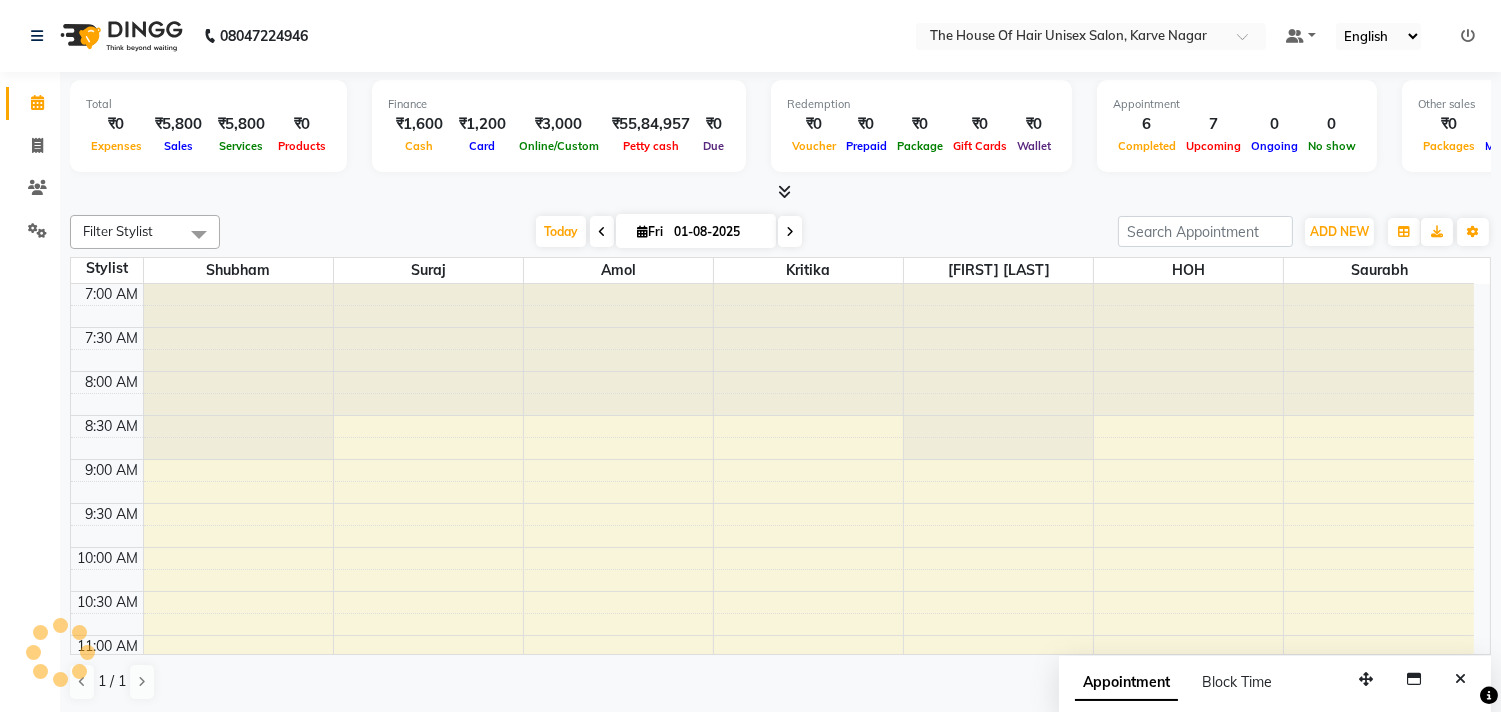 scroll, scrollTop: 707, scrollLeft: 0, axis: vertical 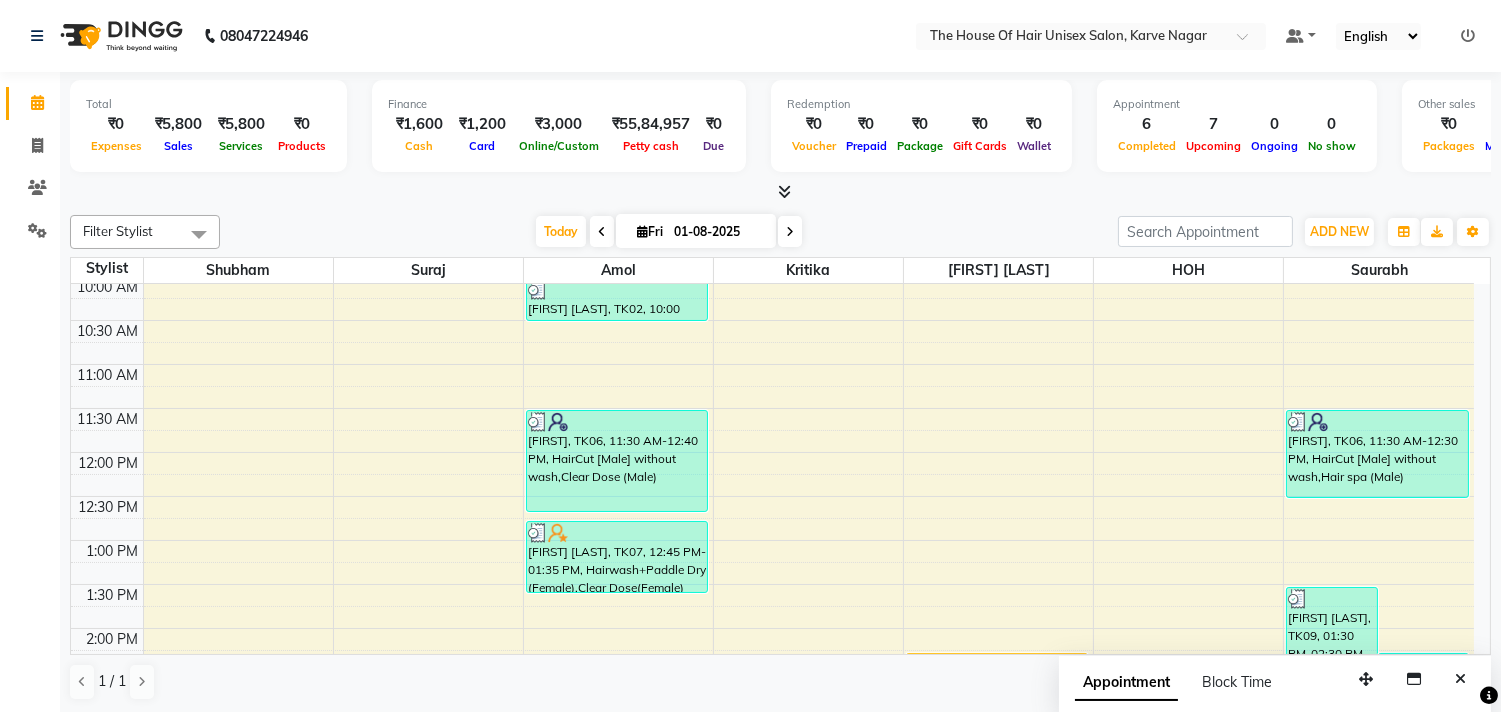 click at bounding box center (790, 232) 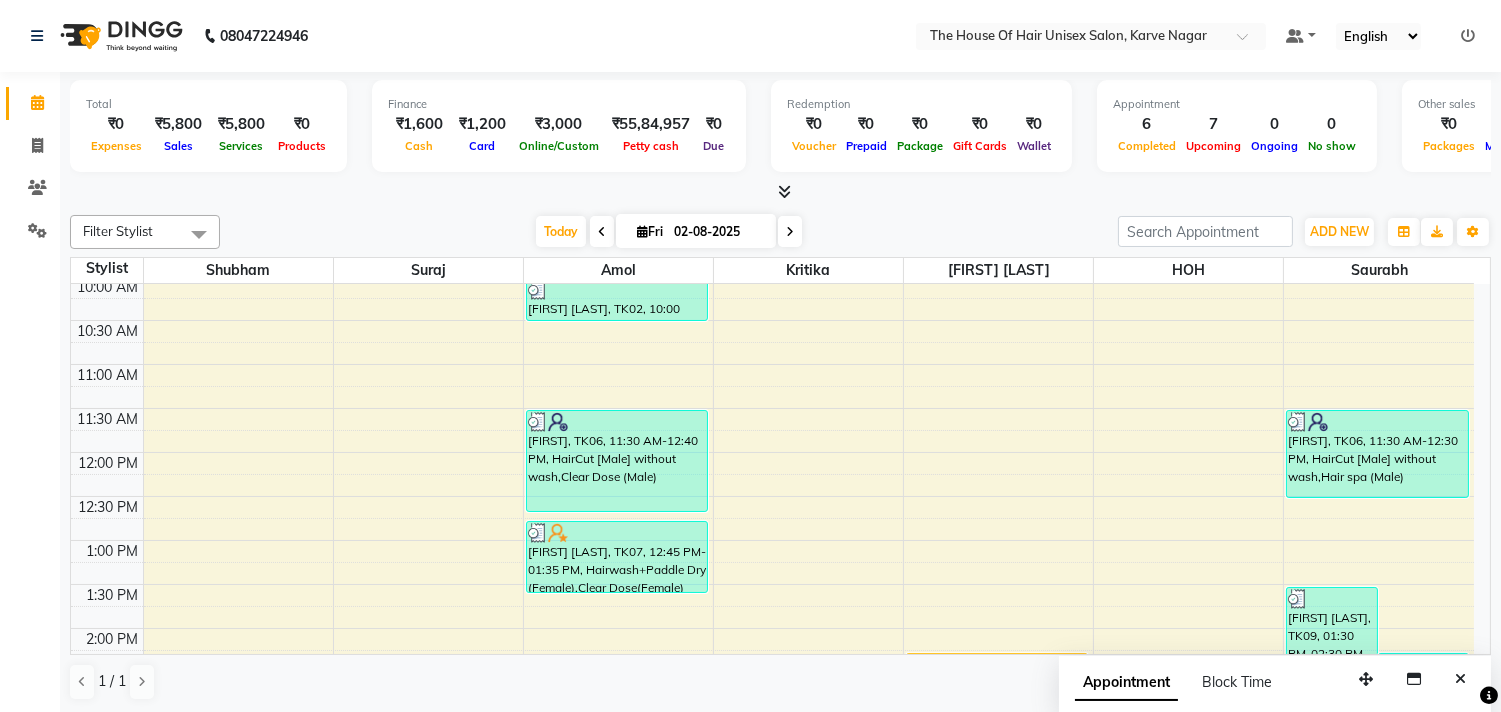 scroll, scrollTop: 707, scrollLeft: 0, axis: vertical 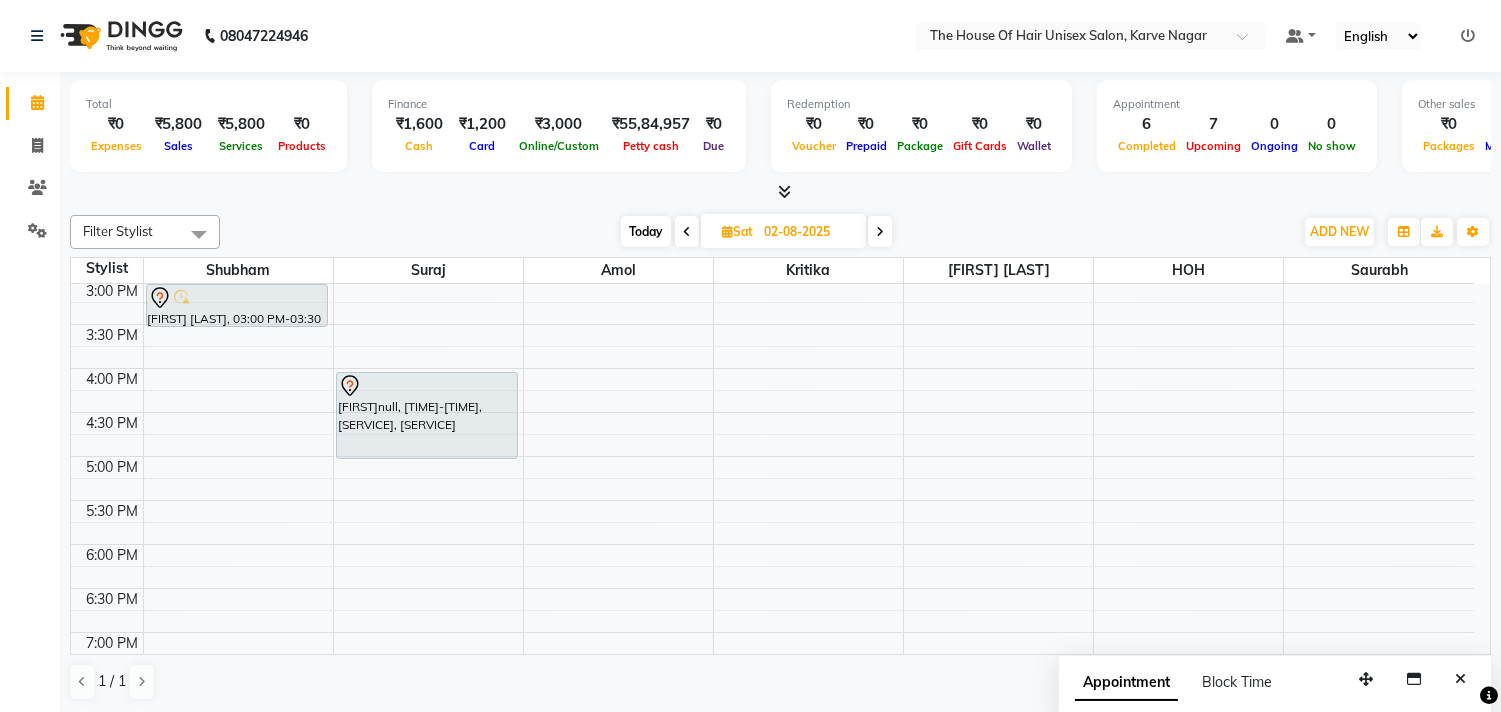 click at bounding box center (687, 231) 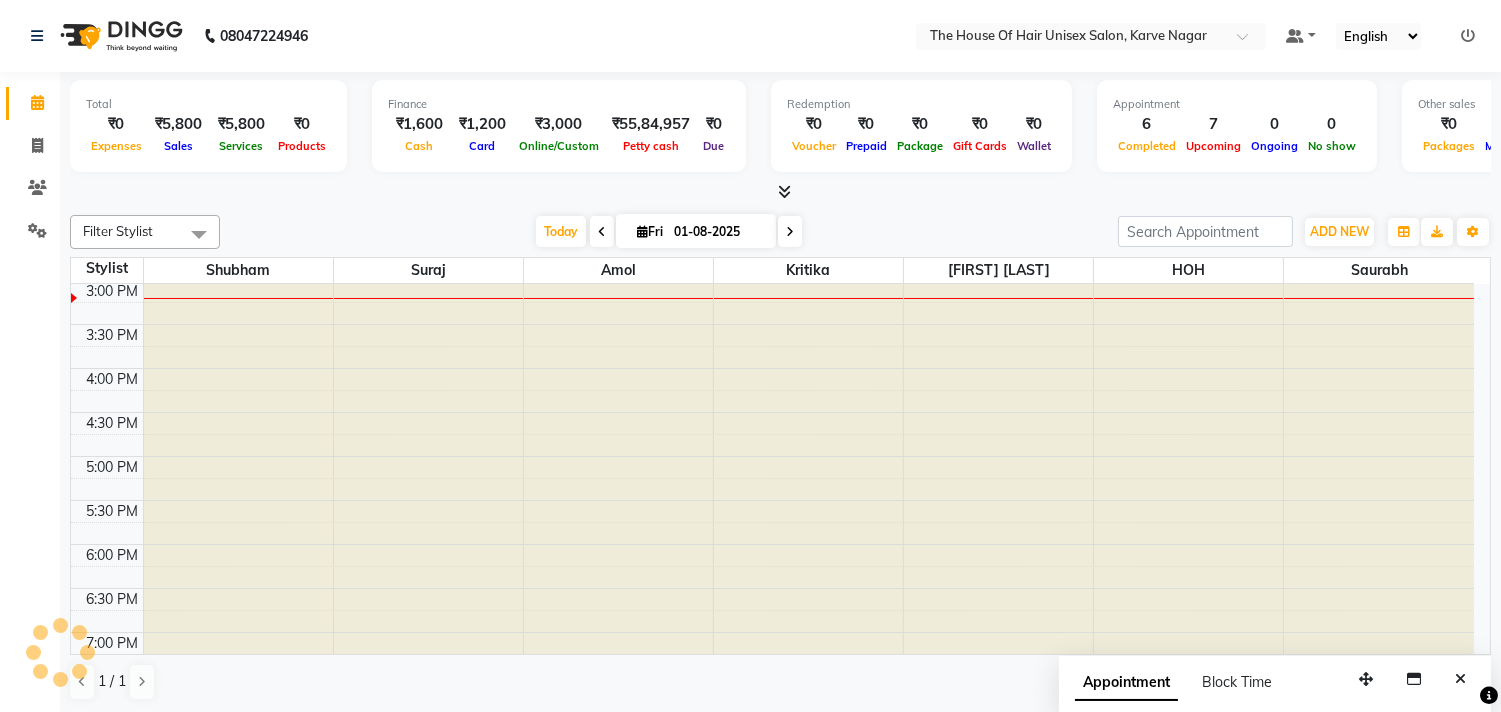 scroll, scrollTop: 707, scrollLeft: 0, axis: vertical 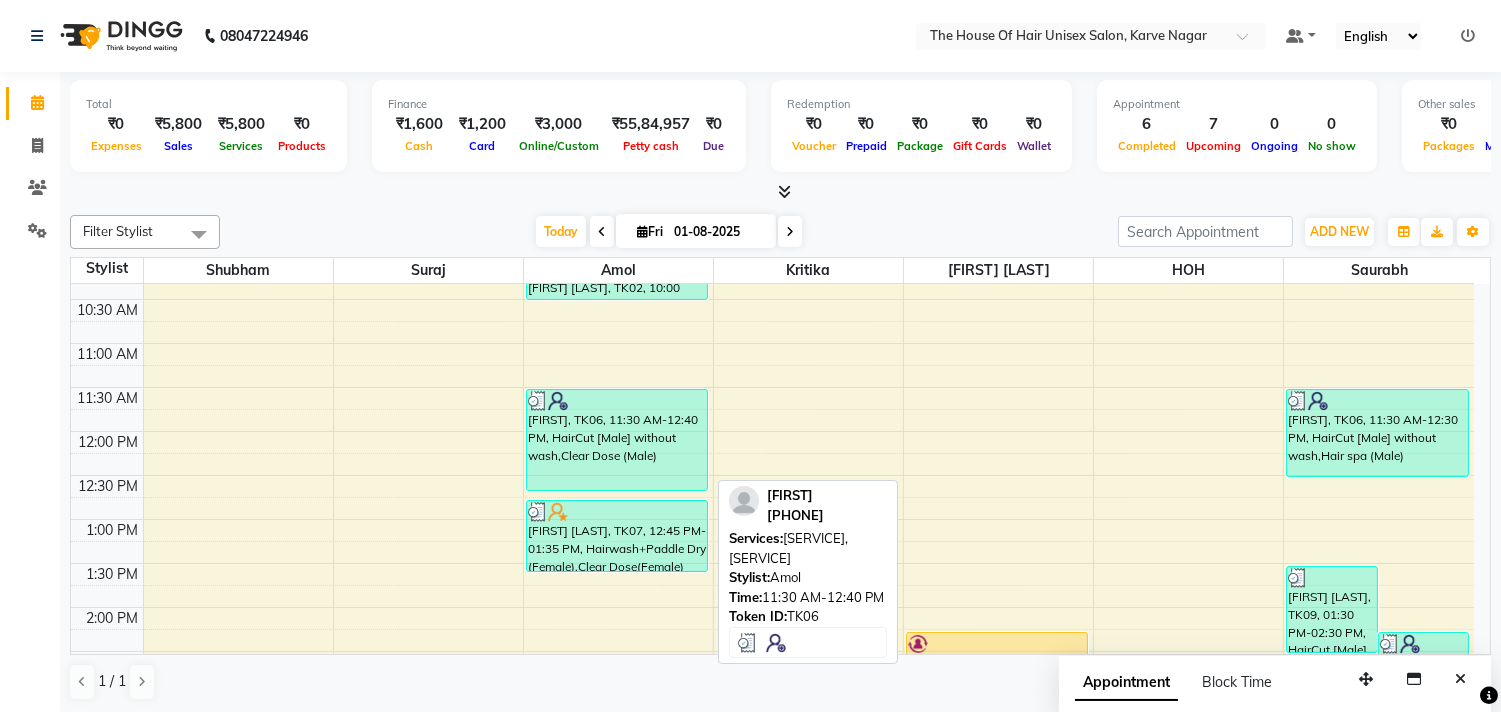 click on "[NAME], TK06, 11:30 AM-12:40 PM, HairCut [Male] without wash,Clear Dose (Male)" at bounding box center (617, 440) 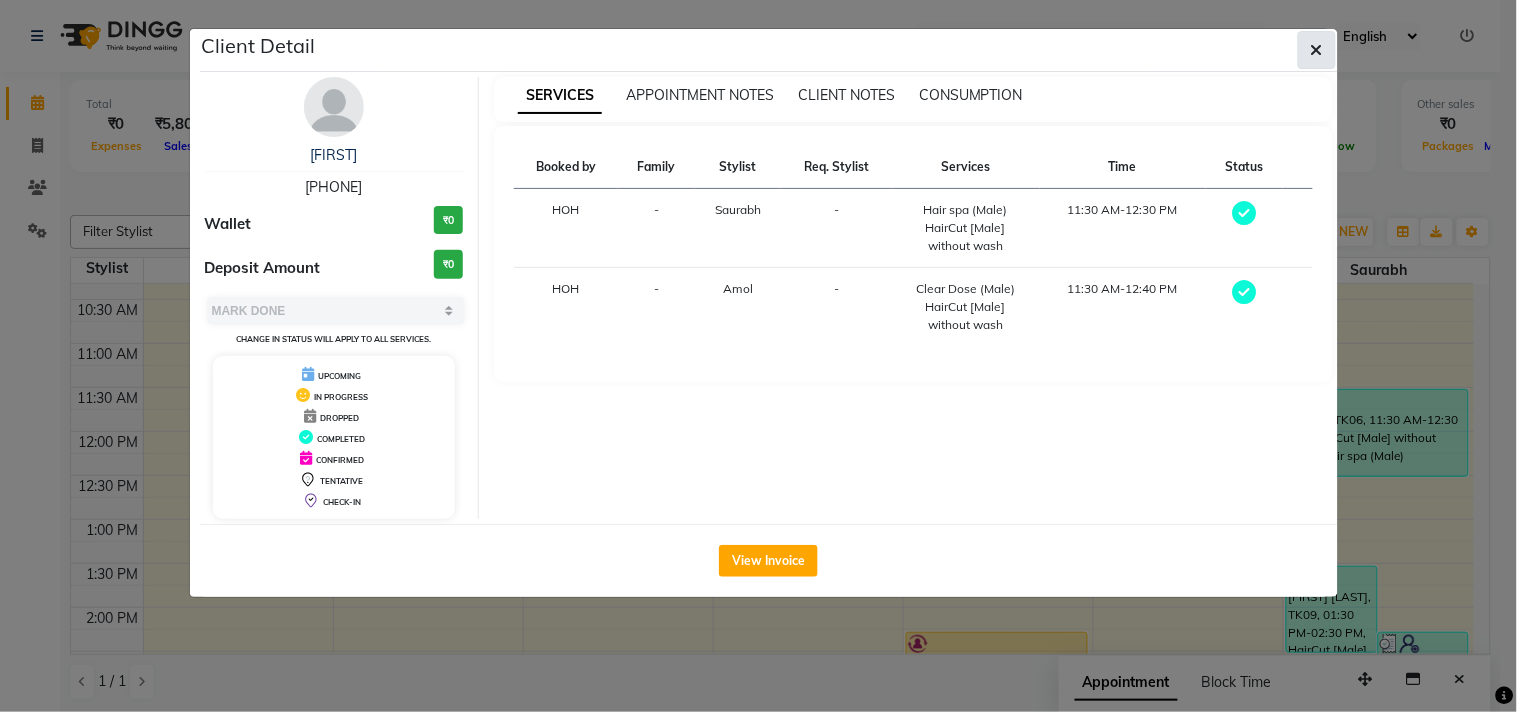 click 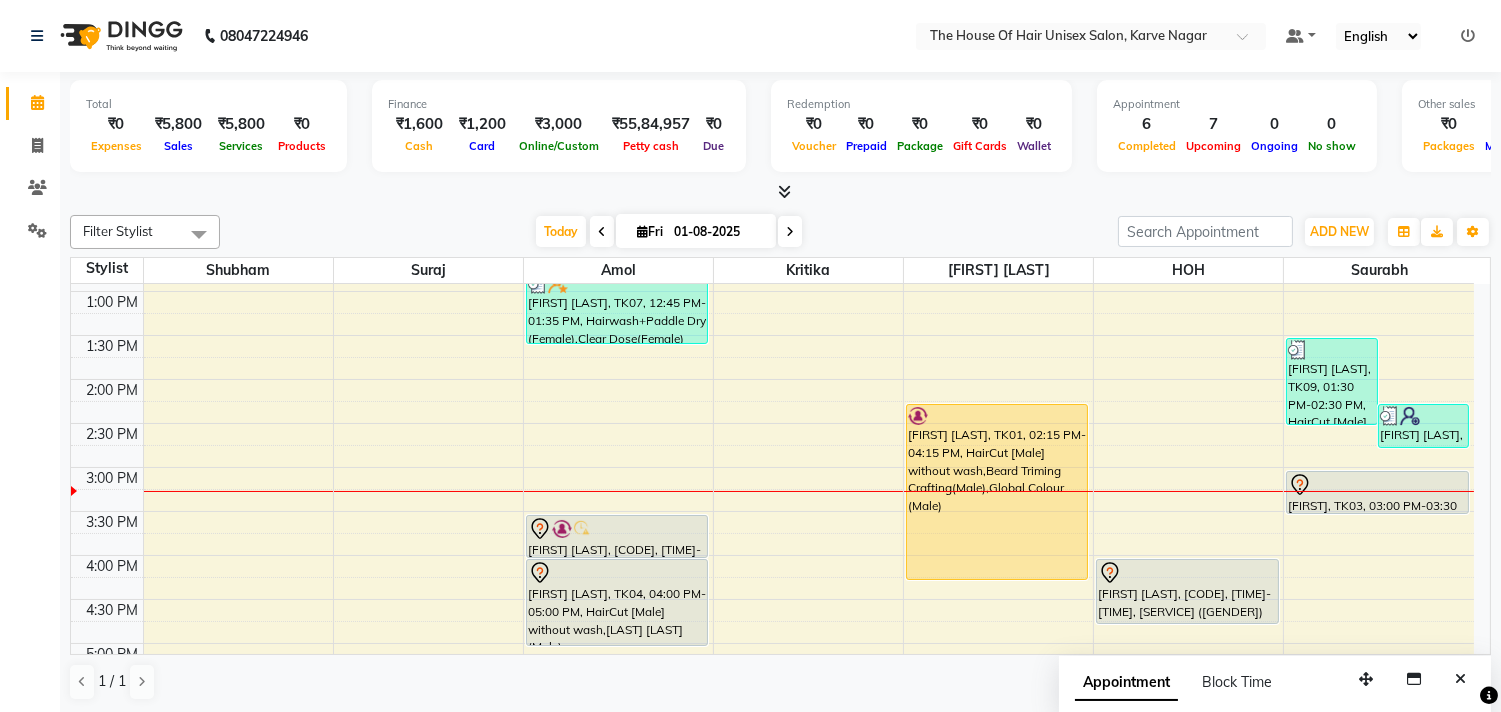 scroll, scrollTop: 528, scrollLeft: 0, axis: vertical 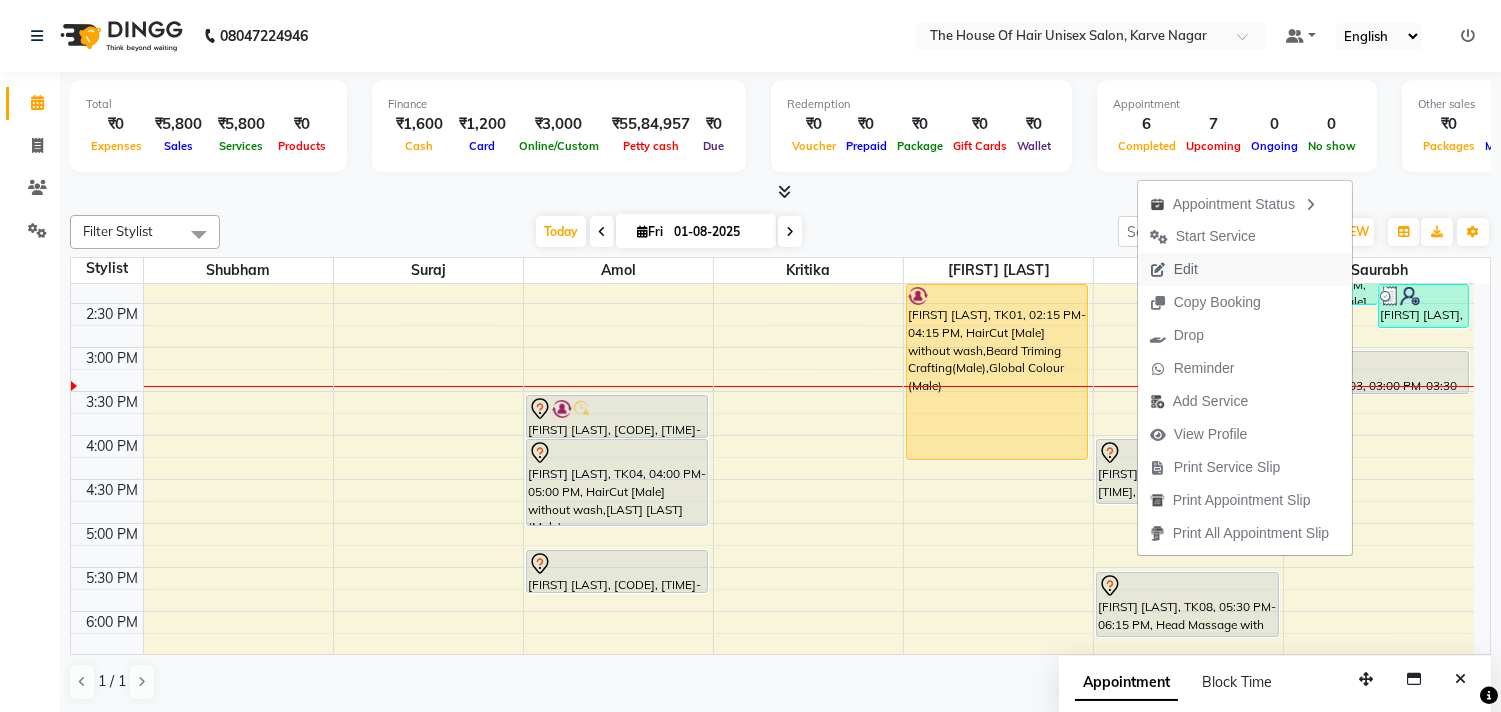 click on "Edit" at bounding box center [1186, 269] 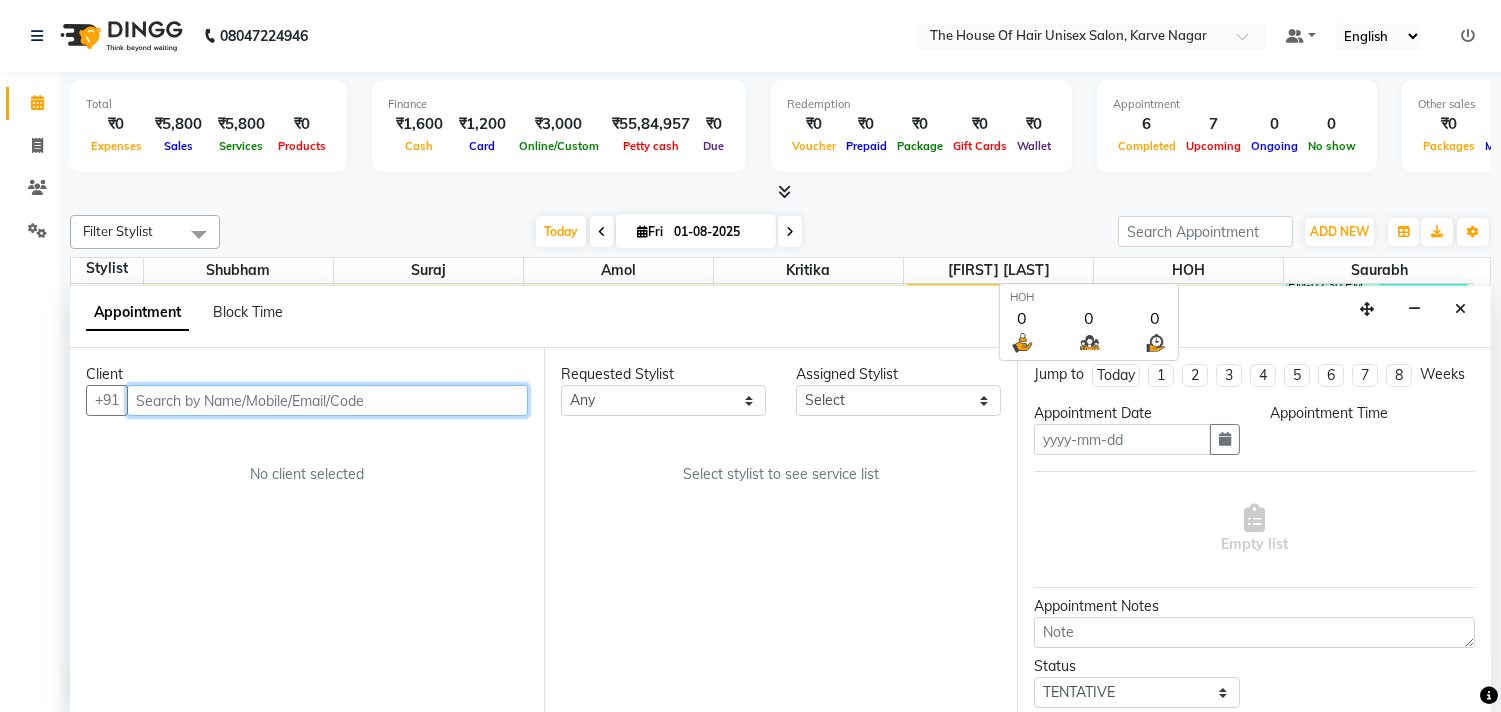 scroll, scrollTop: 1, scrollLeft: 0, axis: vertical 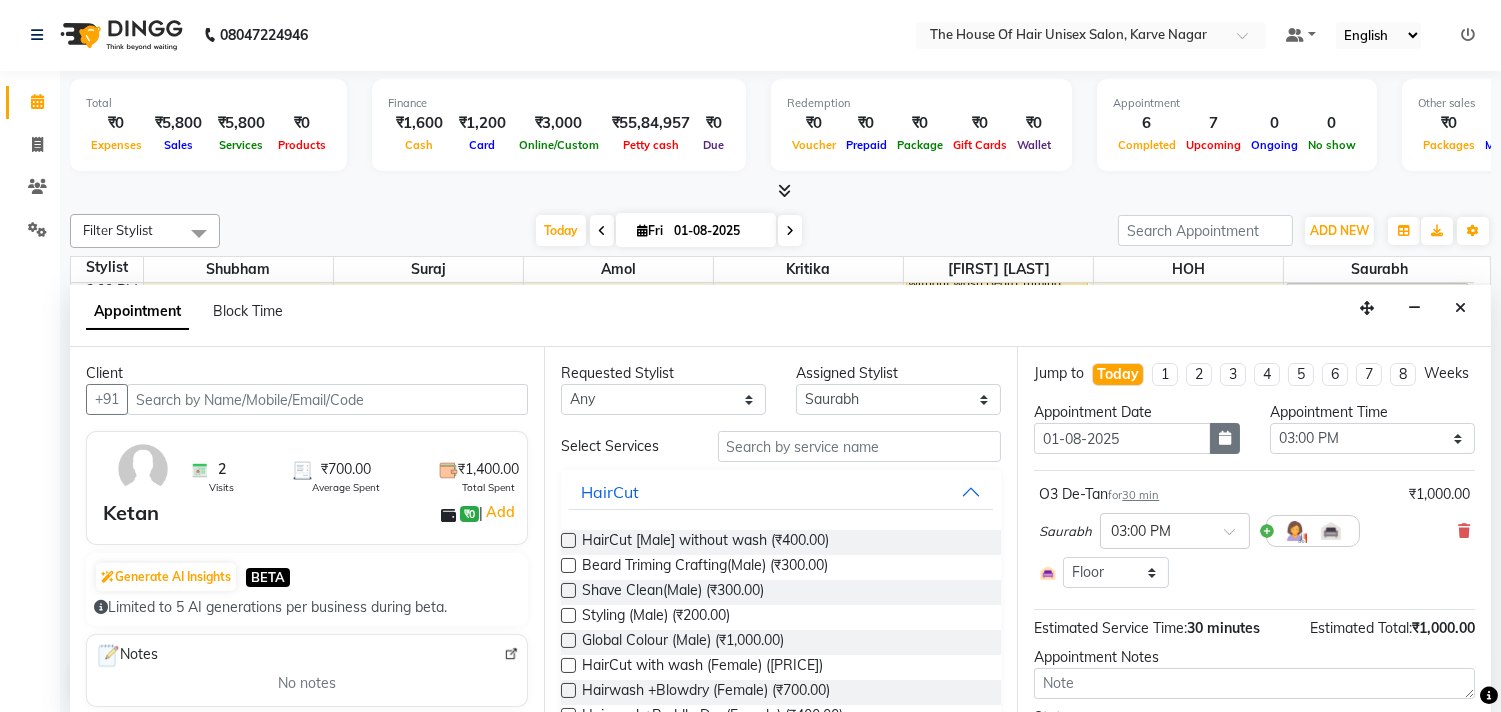 click at bounding box center (1225, 438) 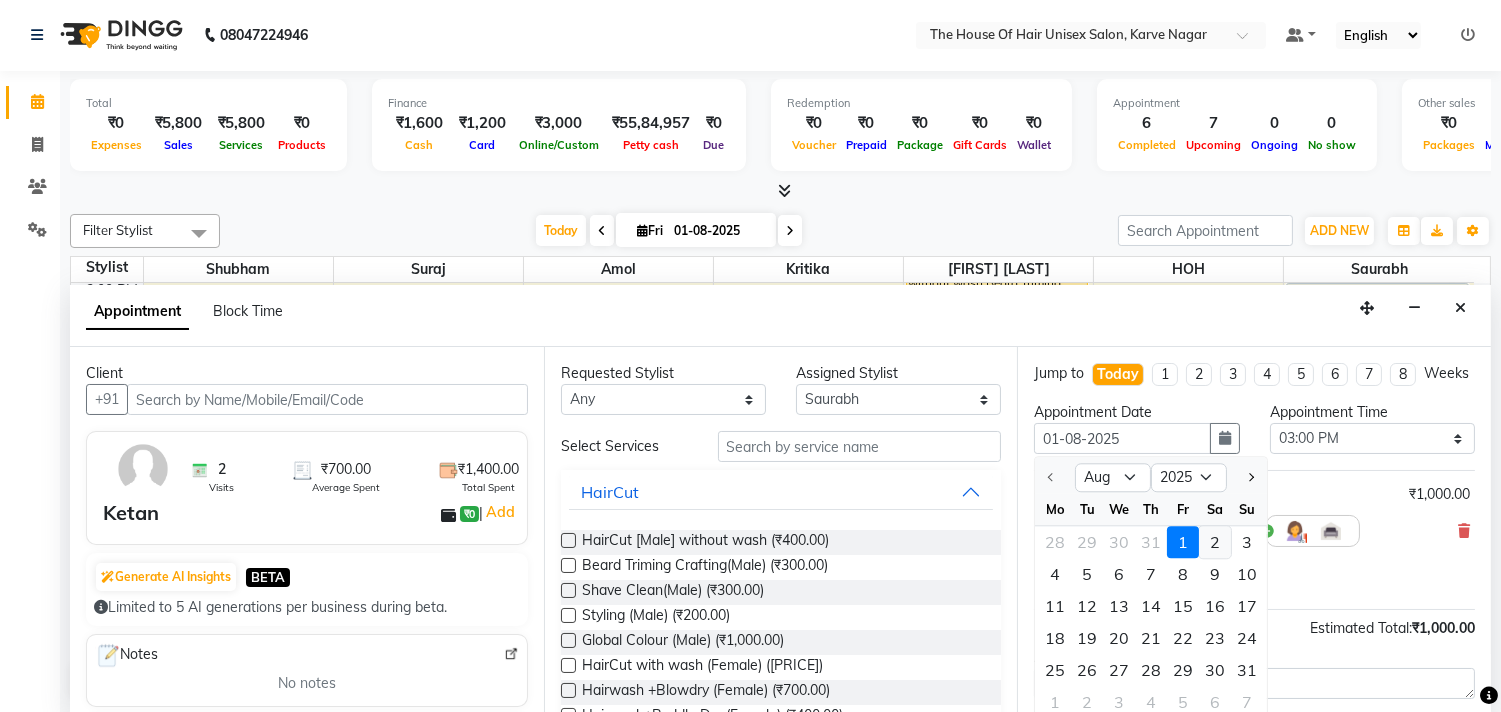 click on "2" at bounding box center [1215, 543] 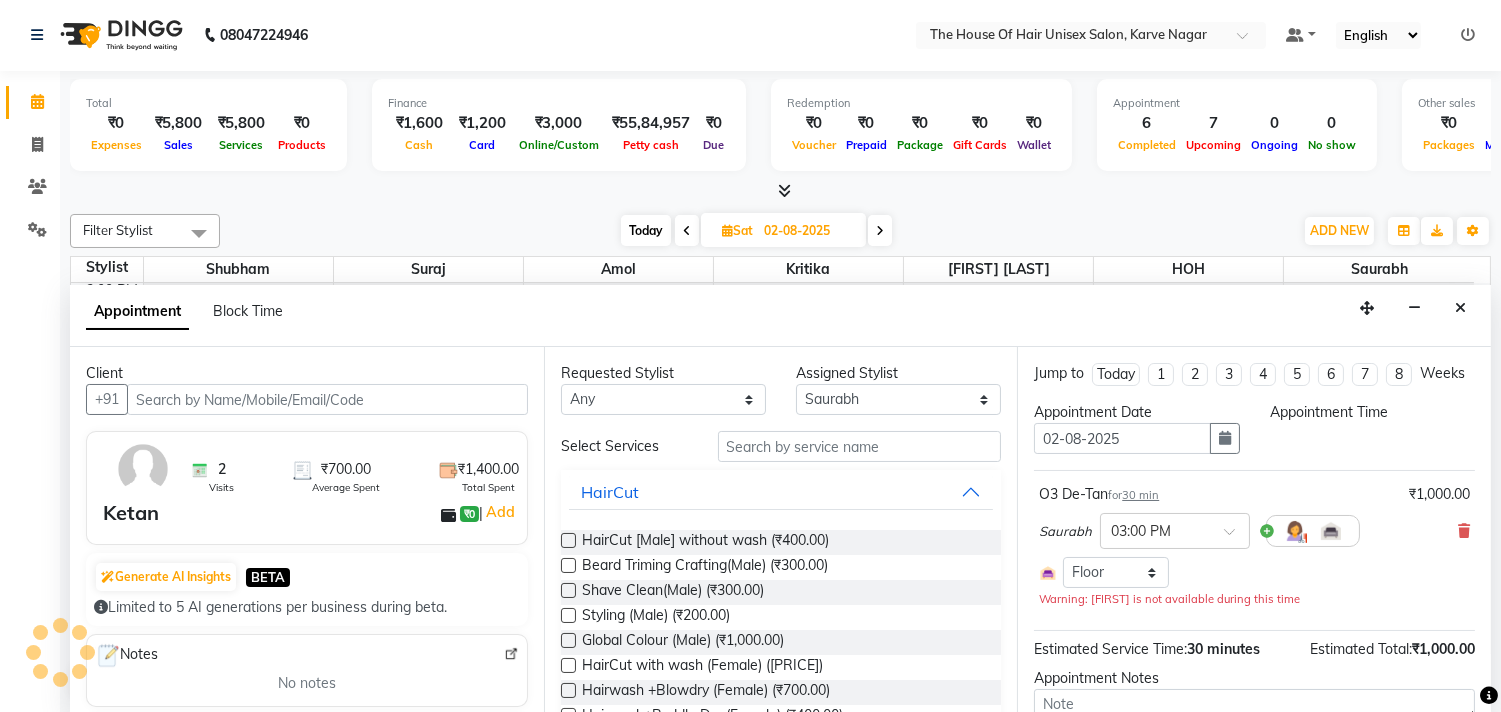 scroll, scrollTop: 707, scrollLeft: 0, axis: vertical 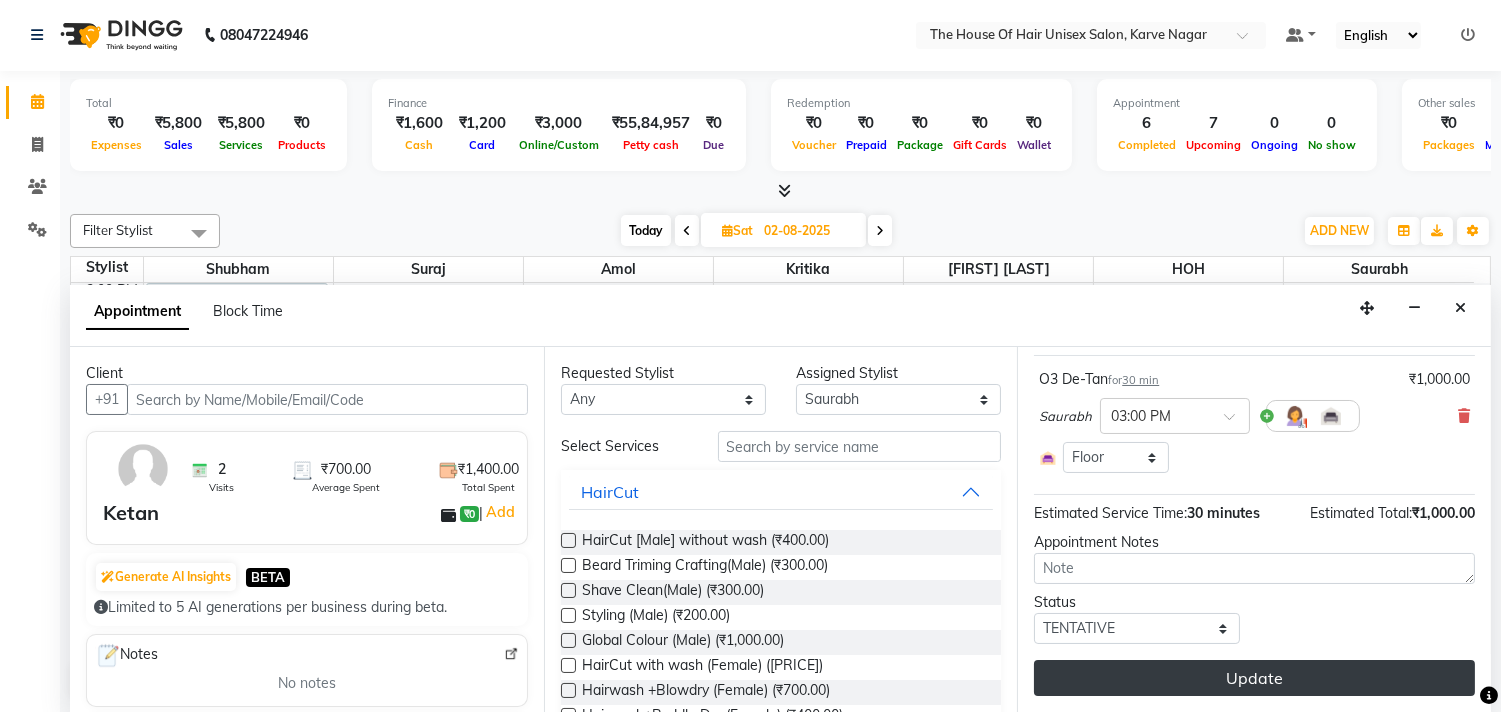click on "Update" at bounding box center [1254, 678] 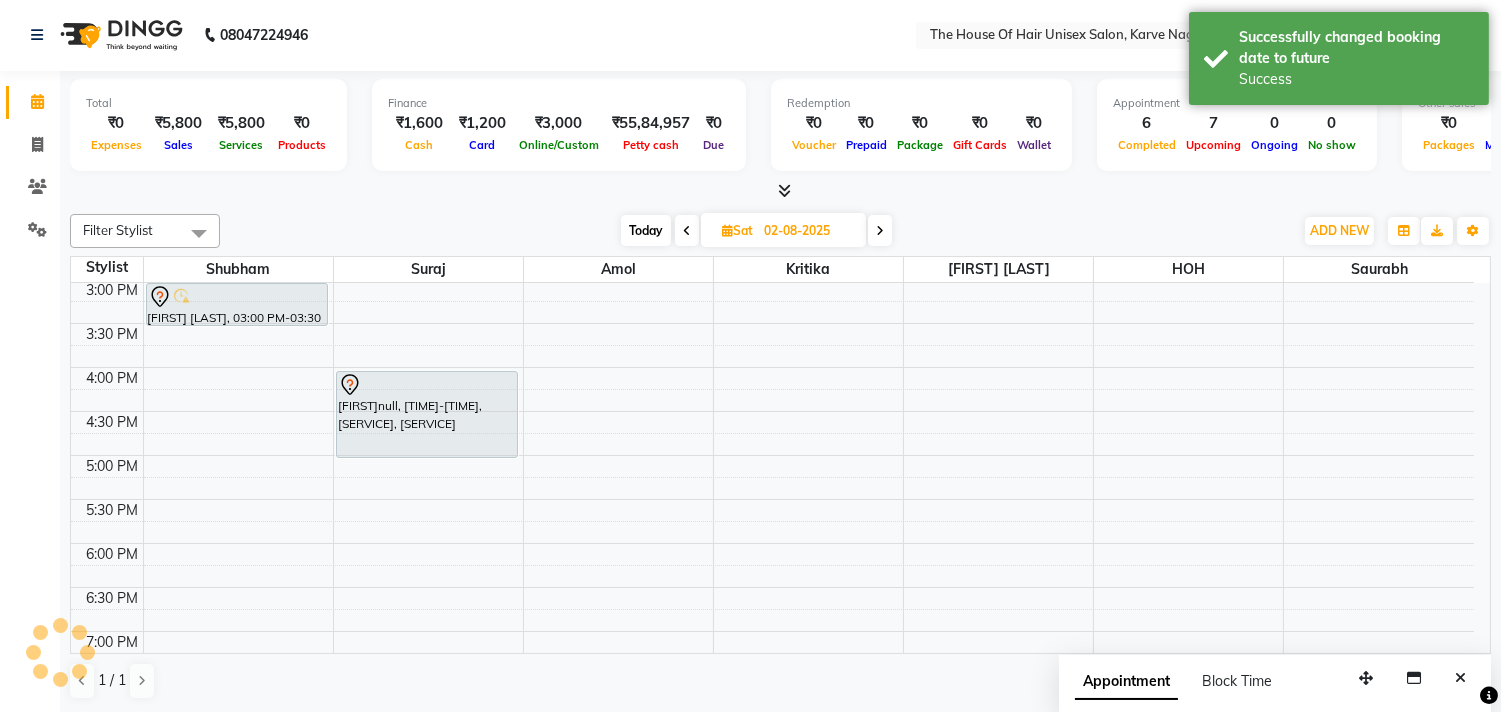 scroll, scrollTop: 0, scrollLeft: 0, axis: both 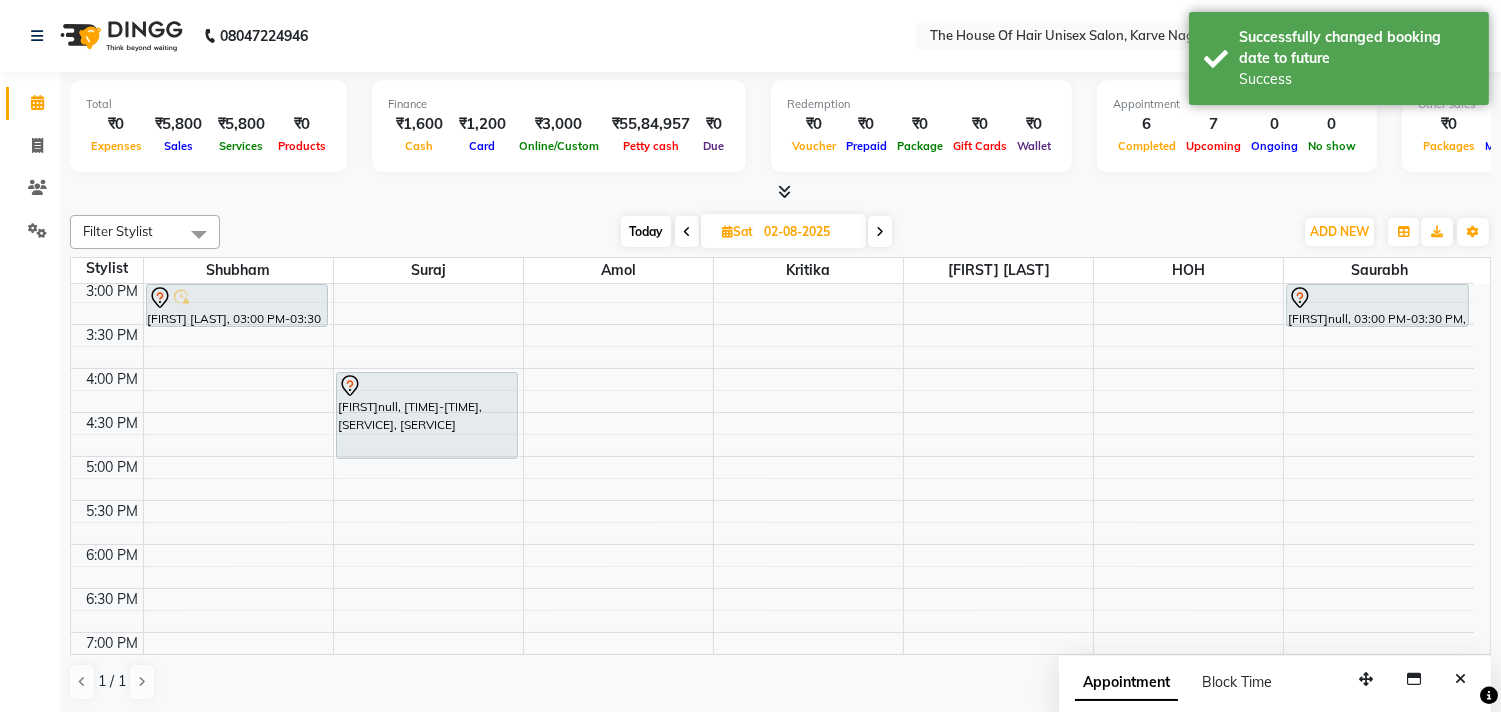 click on "Today" at bounding box center (646, 231) 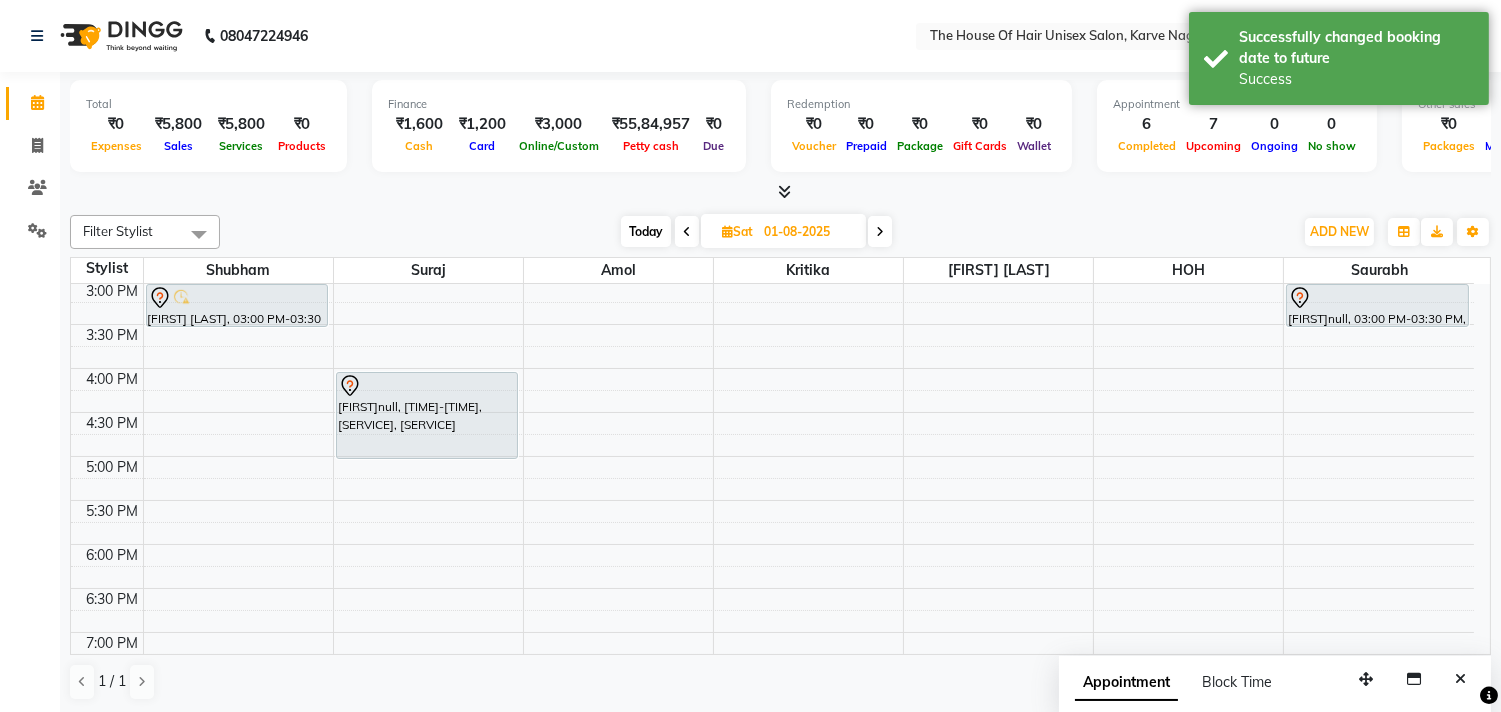 scroll, scrollTop: 707, scrollLeft: 0, axis: vertical 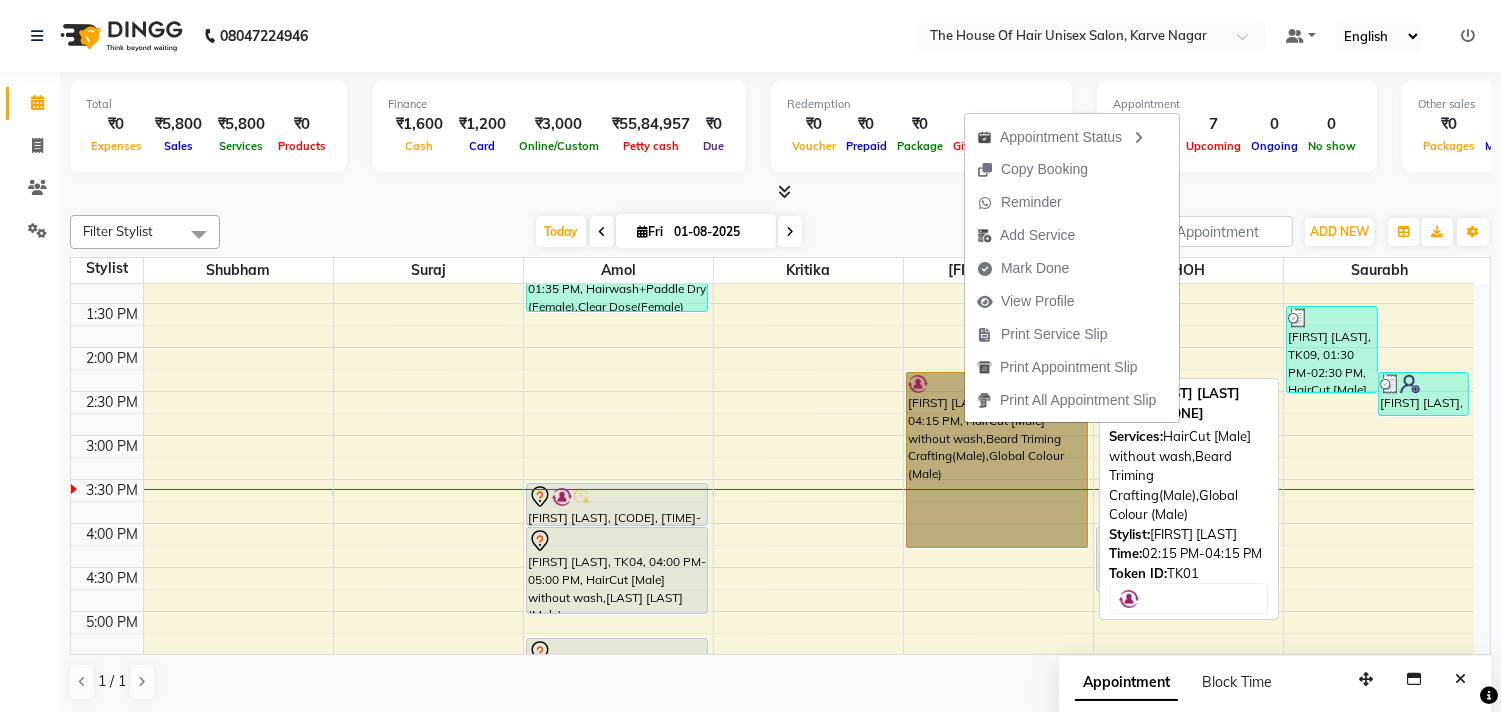 click on "[NAME], TK01, 02:15 PM-04:15 PM, HairCut [Male] without wash,Beard Triming Crafting(Male),Global Colour (Male)" at bounding box center [997, 460] 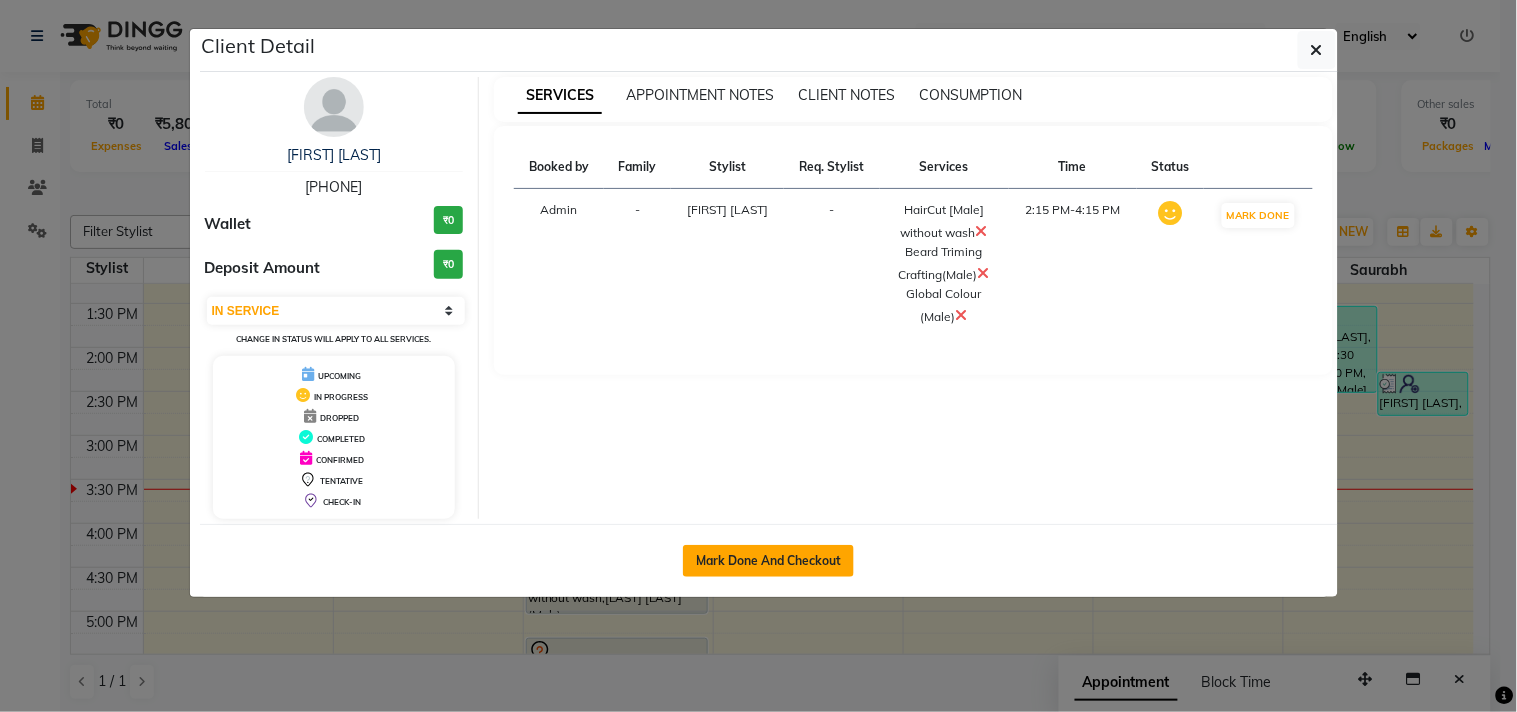 click on "Mark Done And Checkout" 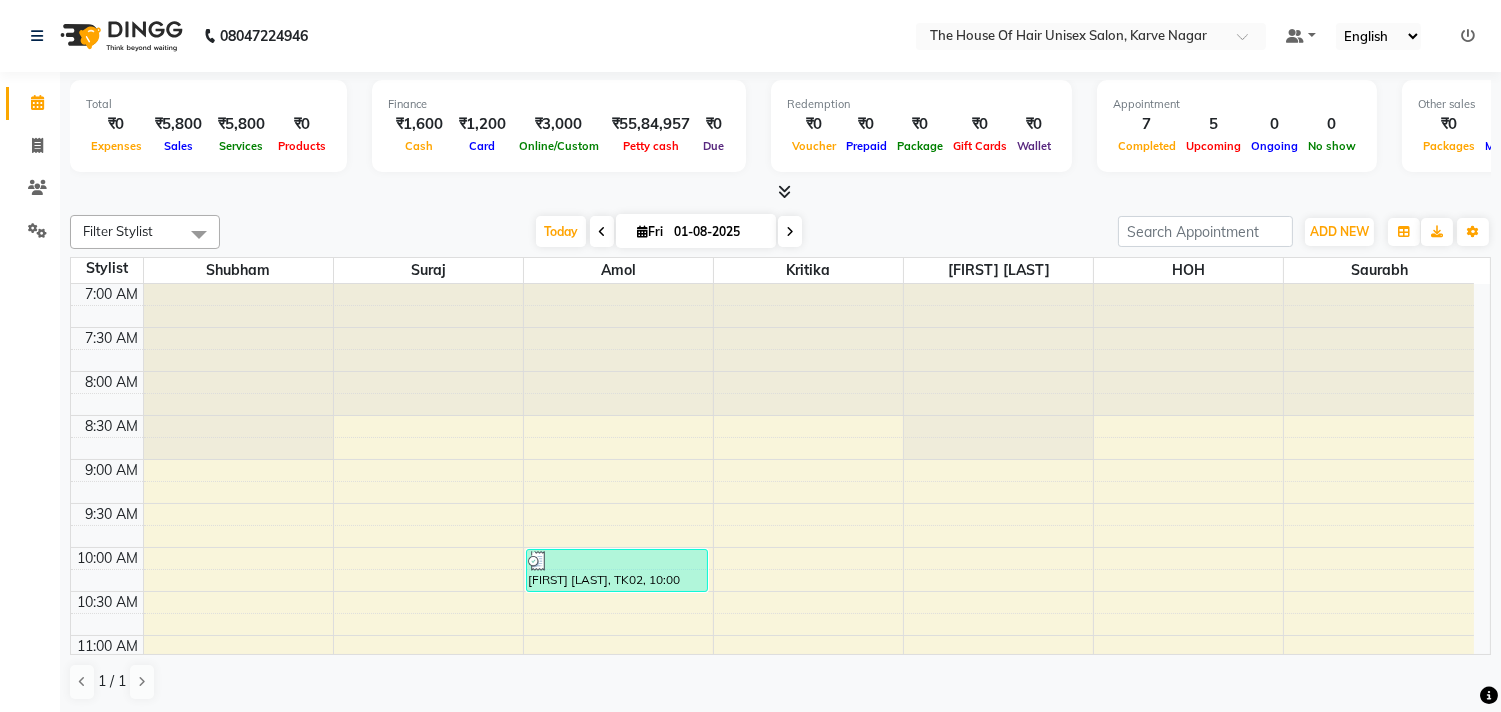 click at bounding box center [602, 232] 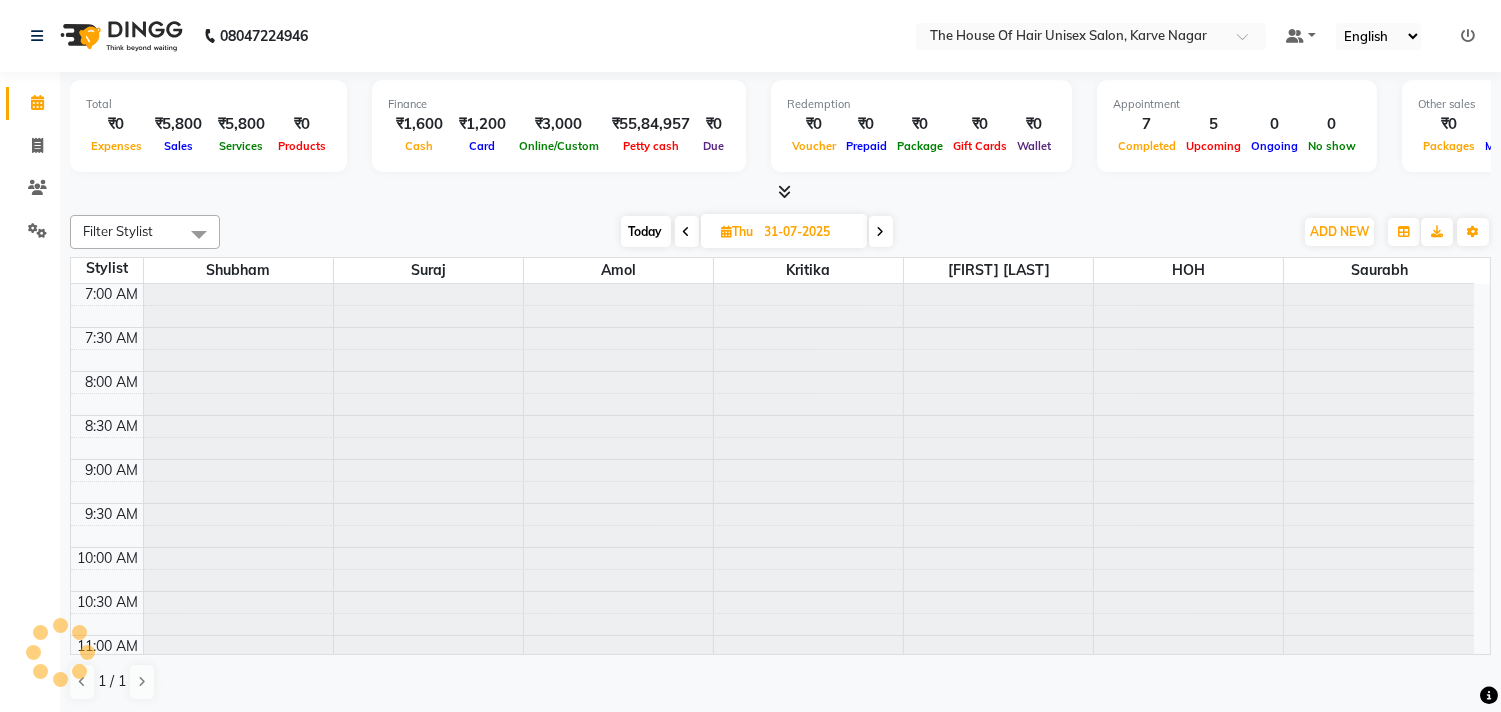 scroll, scrollTop: 707, scrollLeft: 0, axis: vertical 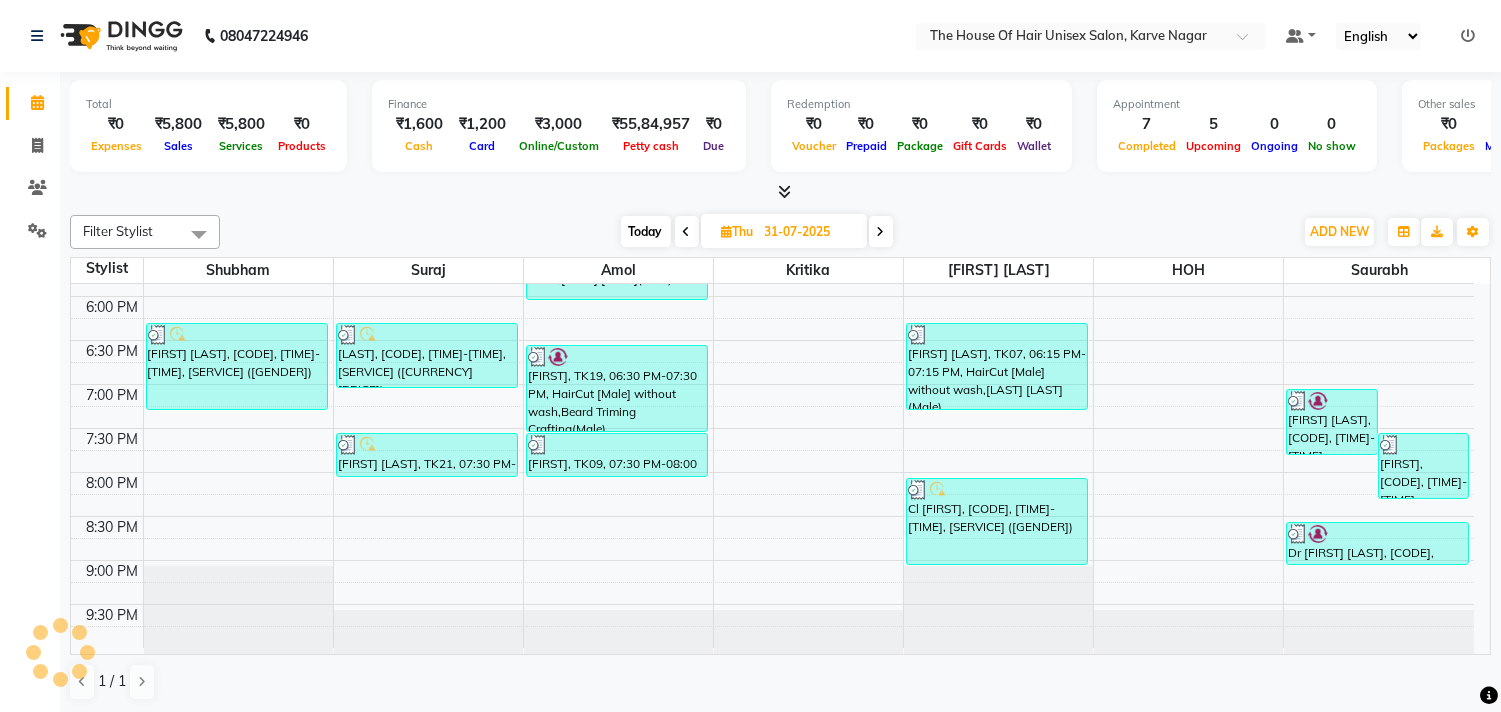 click on "Today" at bounding box center [646, 231] 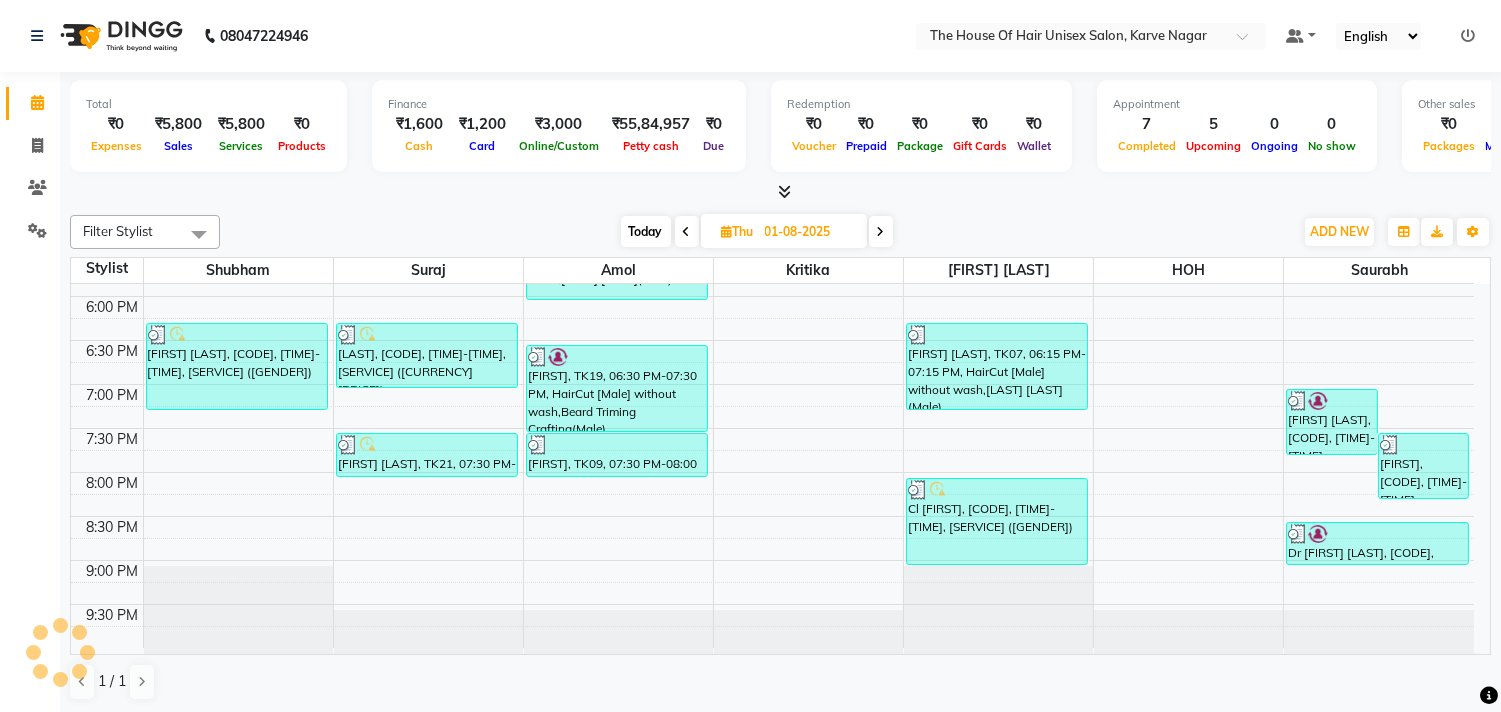 scroll, scrollTop: 707, scrollLeft: 0, axis: vertical 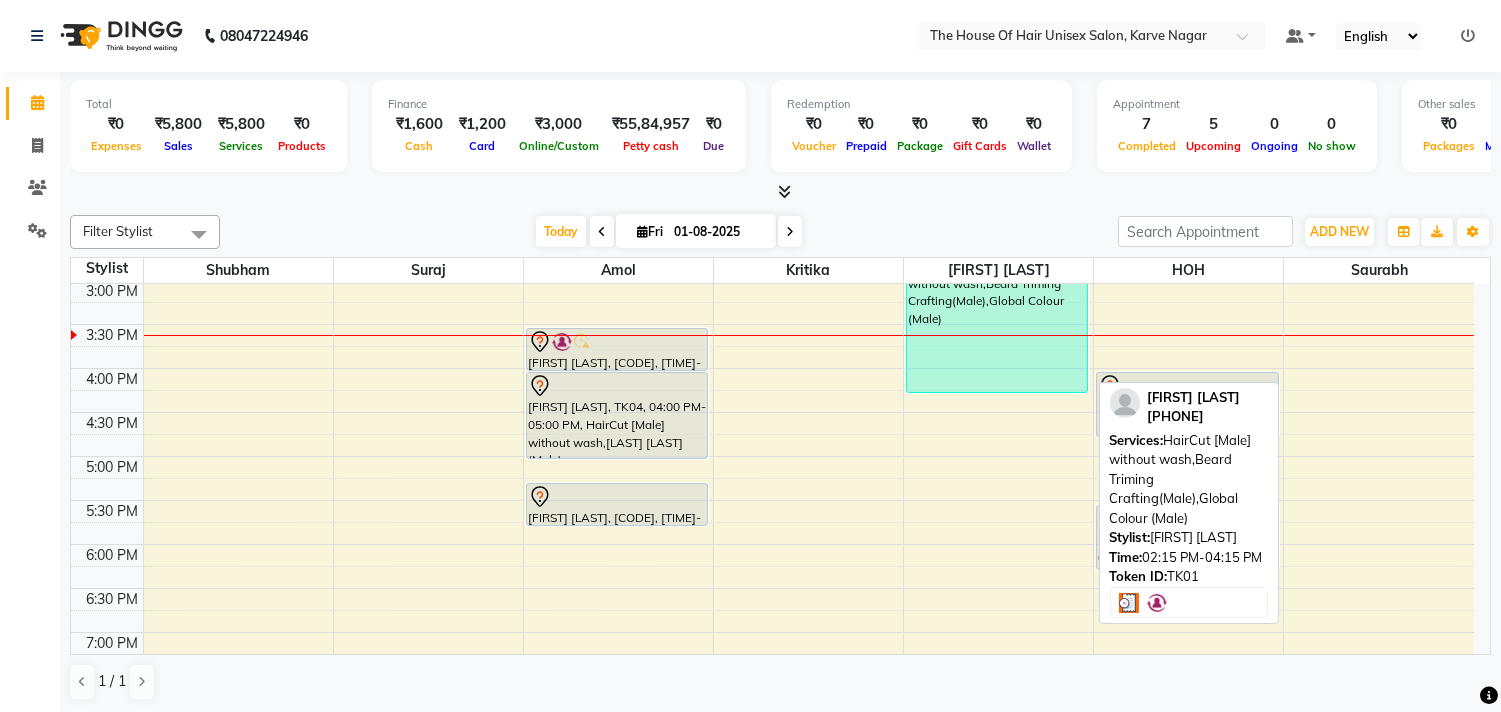 click on "[NAME], TK01, 02:15 PM-04:15 PM, HairCut [Male] without wash,Beard Triming Crafting(Male),Global Colour (Male)" at bounding box center (997, 305) 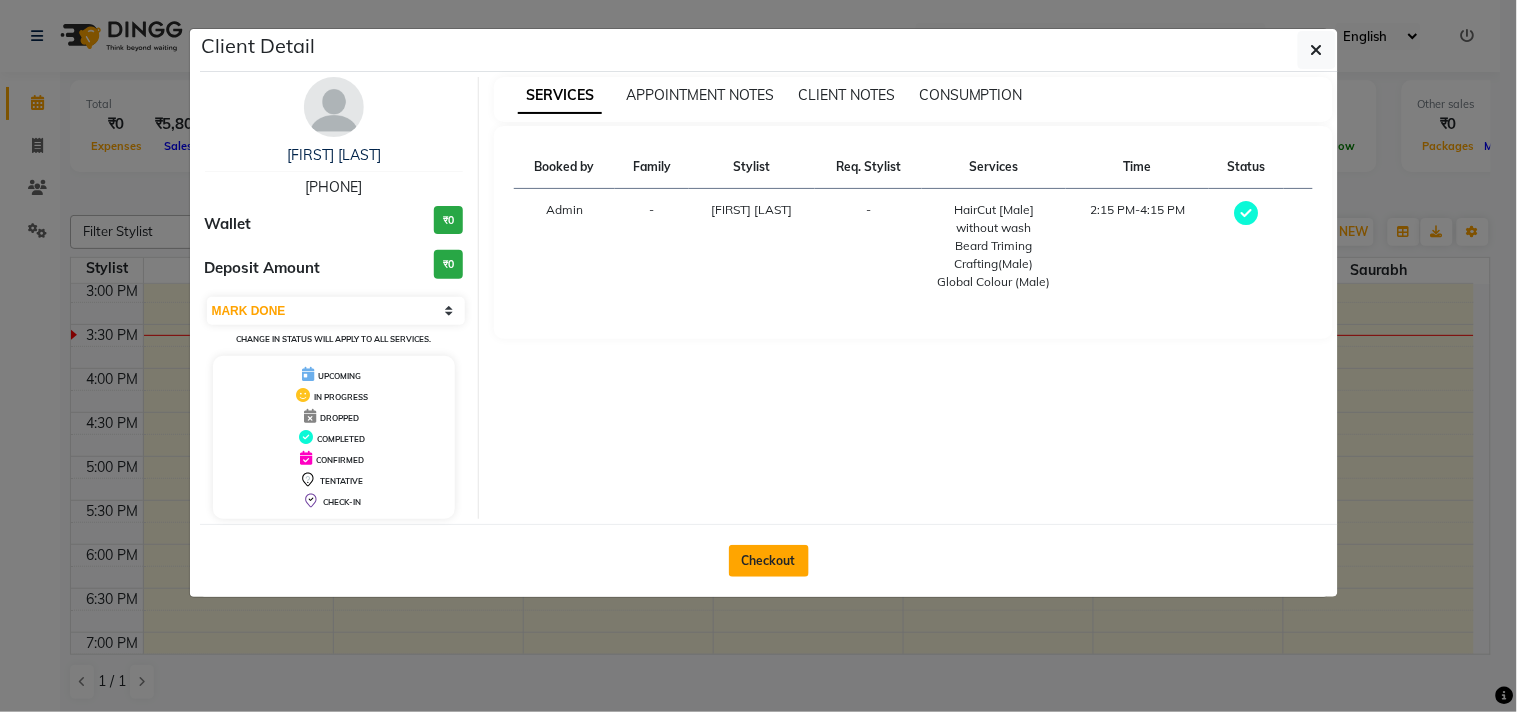 click on "Checkout" 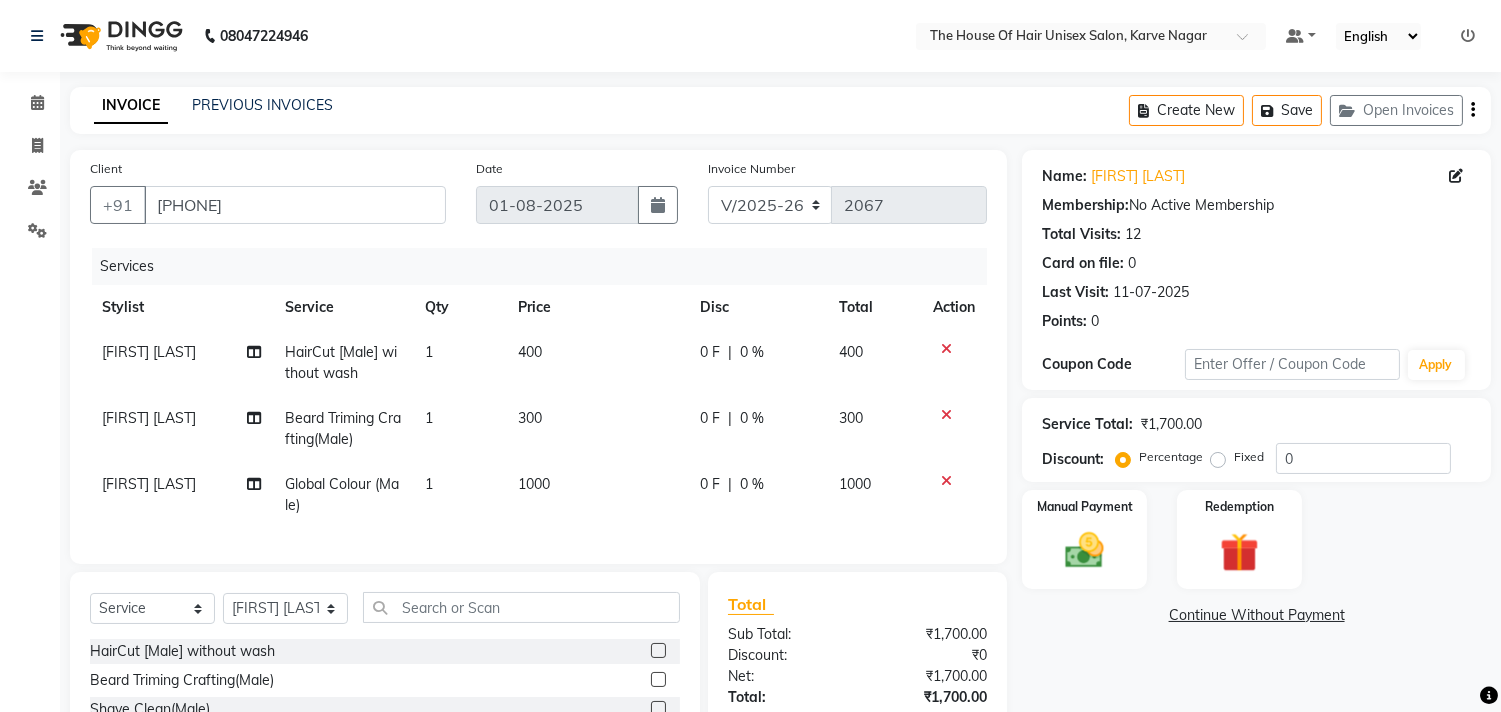 scroll, scrollTop: 100, scrollLeft: 0, axis: vertical 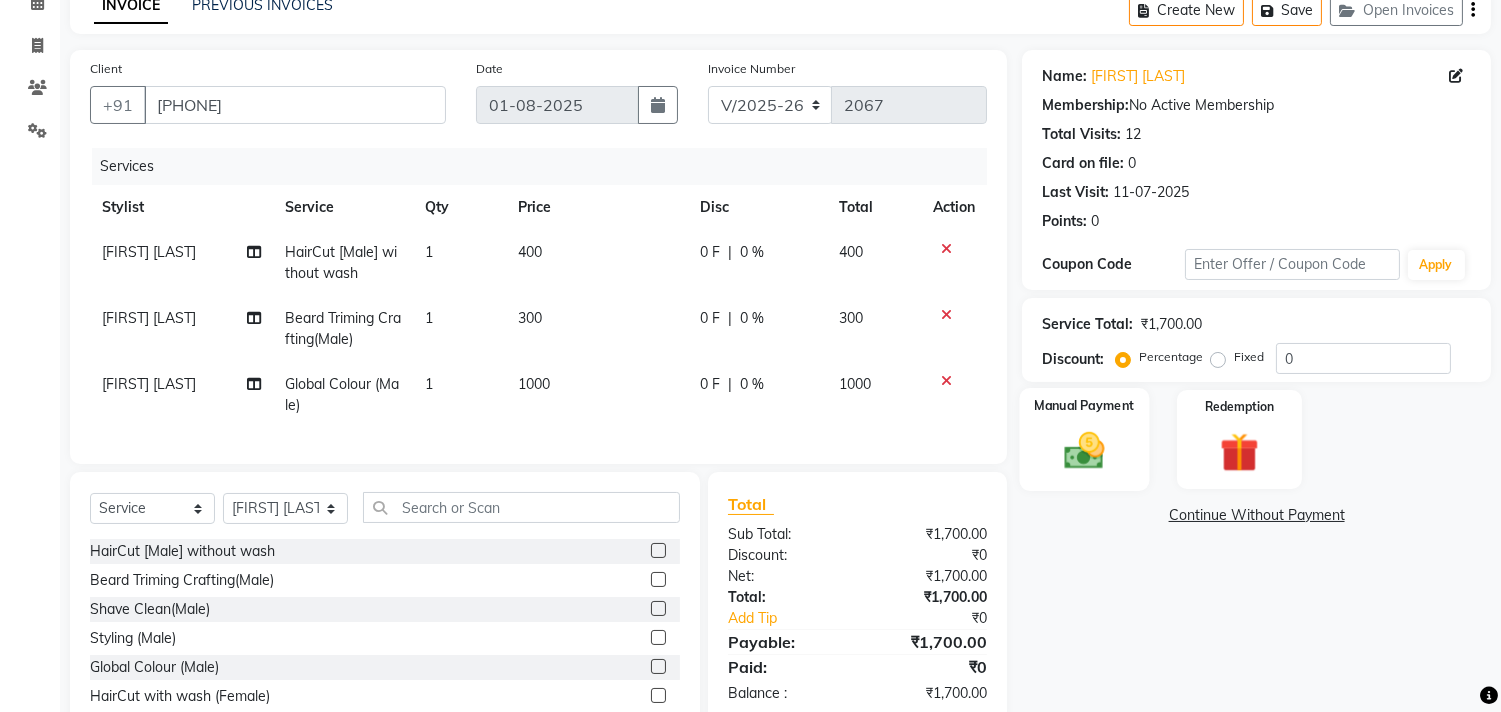 click 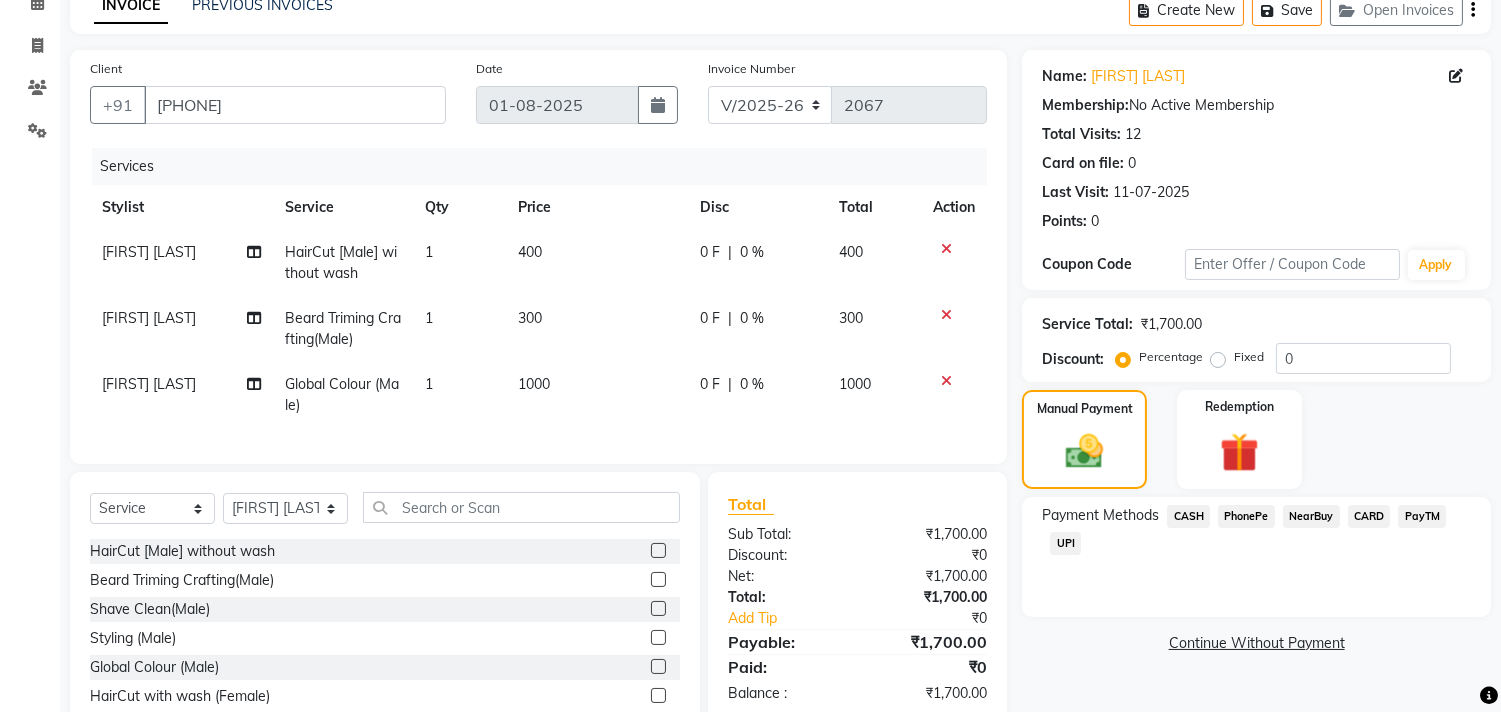 click on "UPI" 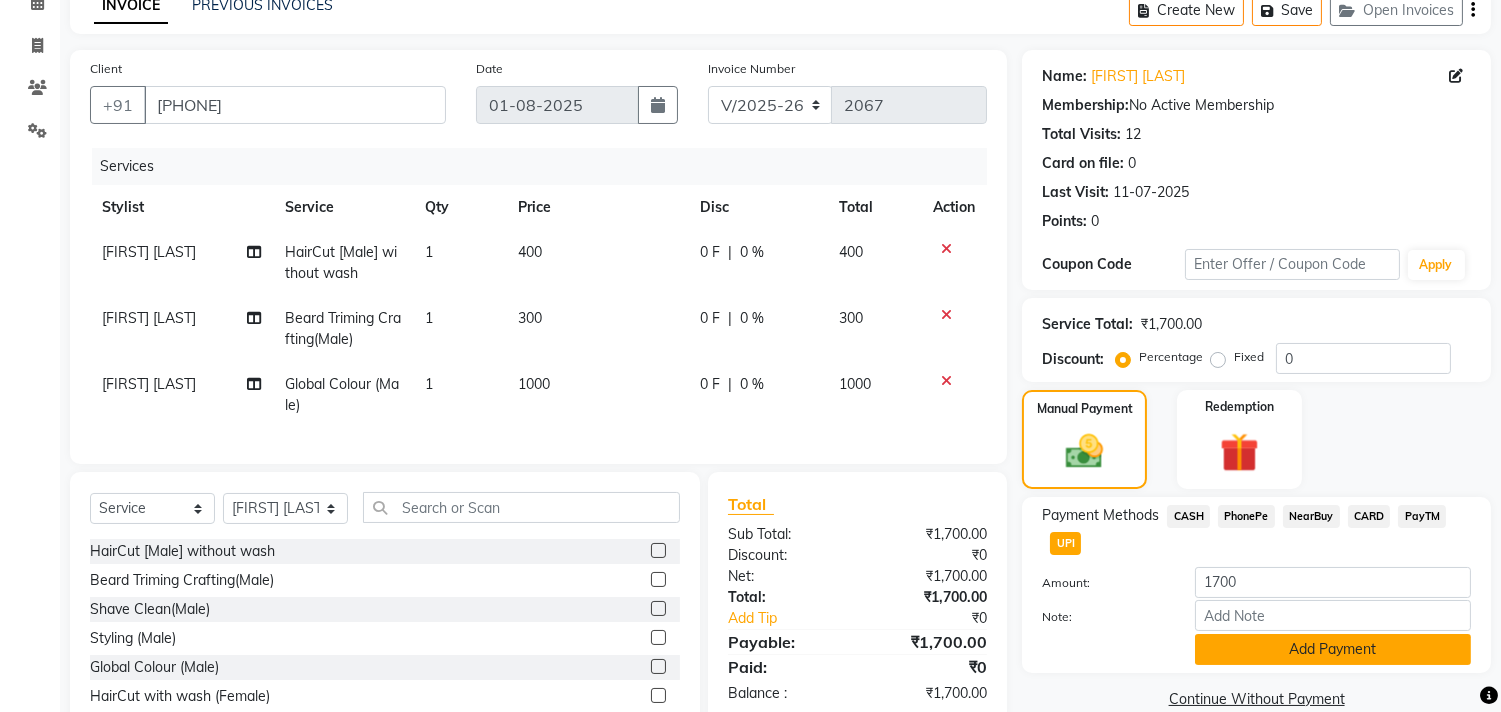 click on "Add Payment" 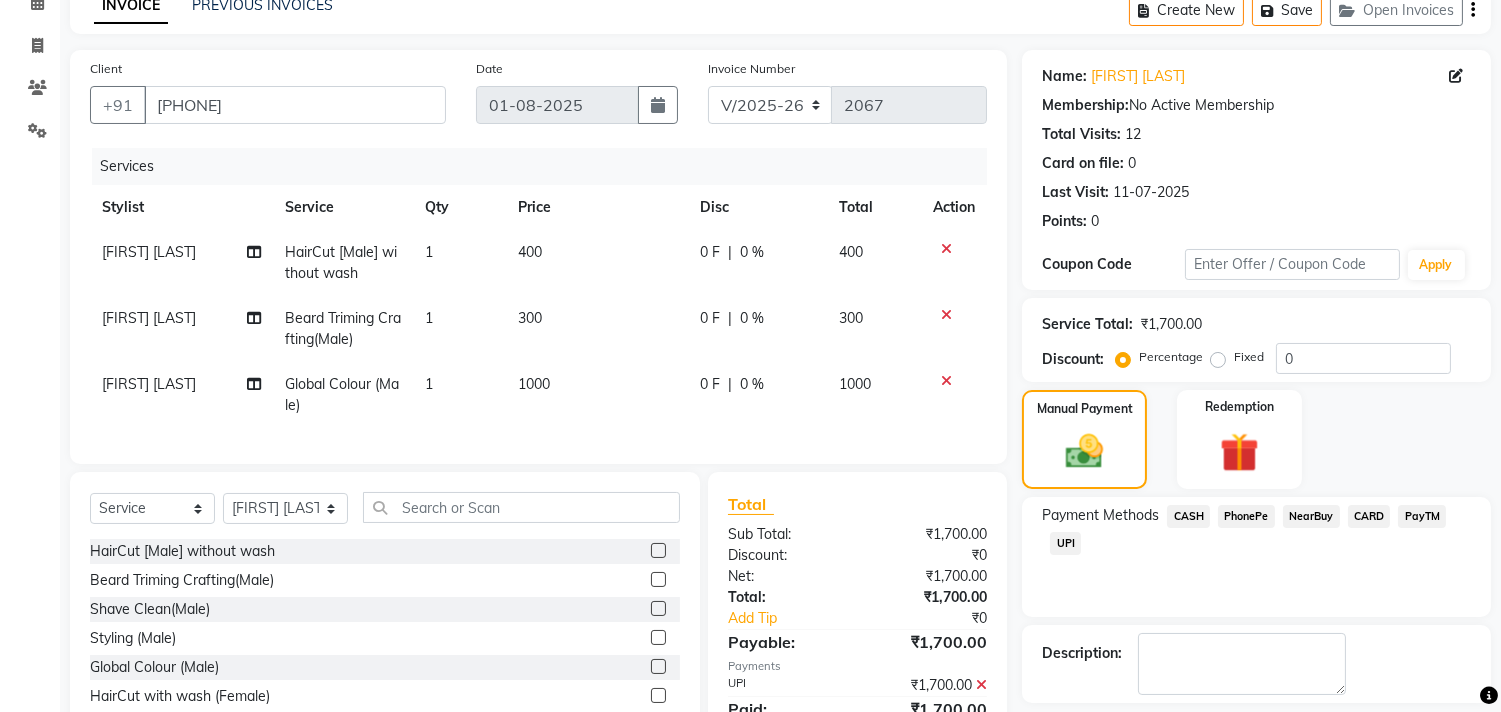 scroll, scrollTop: 201, scrollLeft: 0, axis: vertical 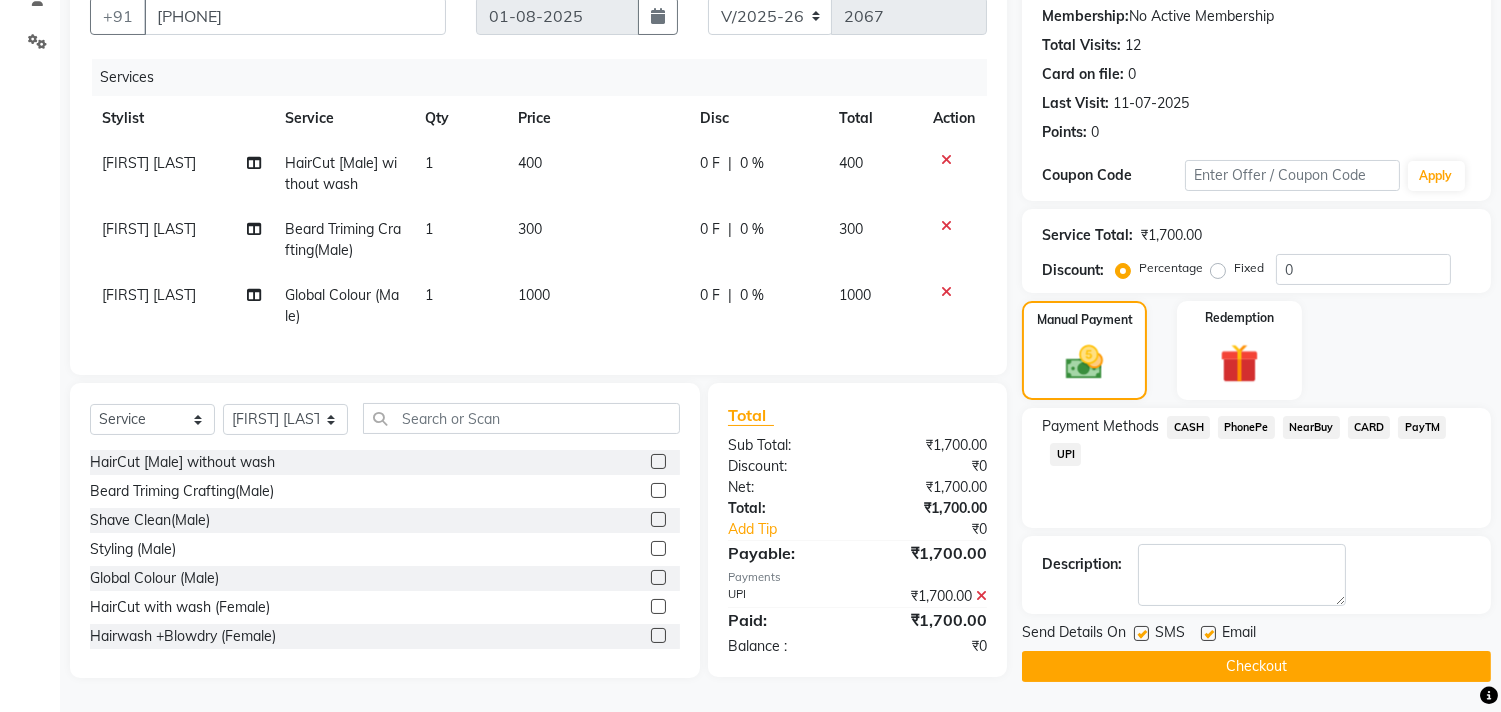 click on "Checkout" 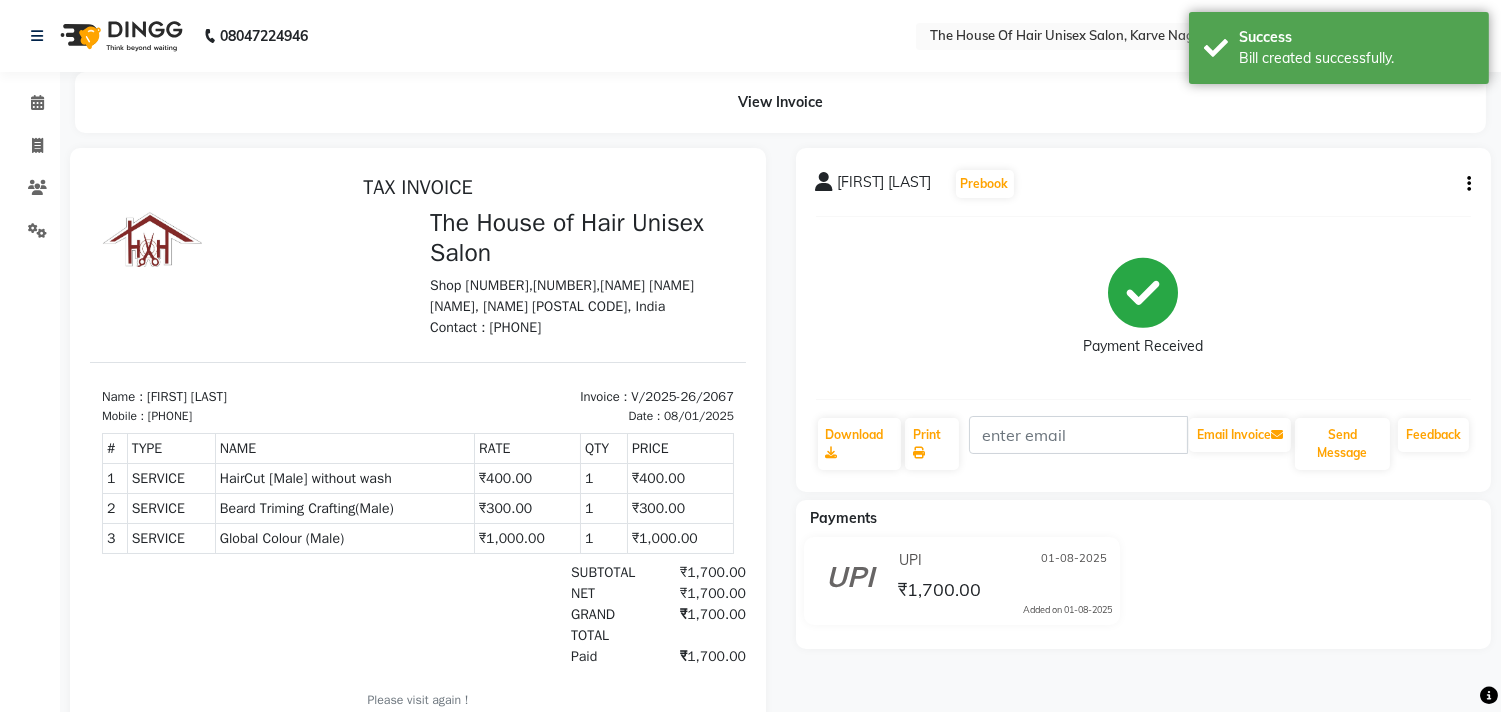 scroll, scrollTop: 0, scrollLeft: 0, axis: both 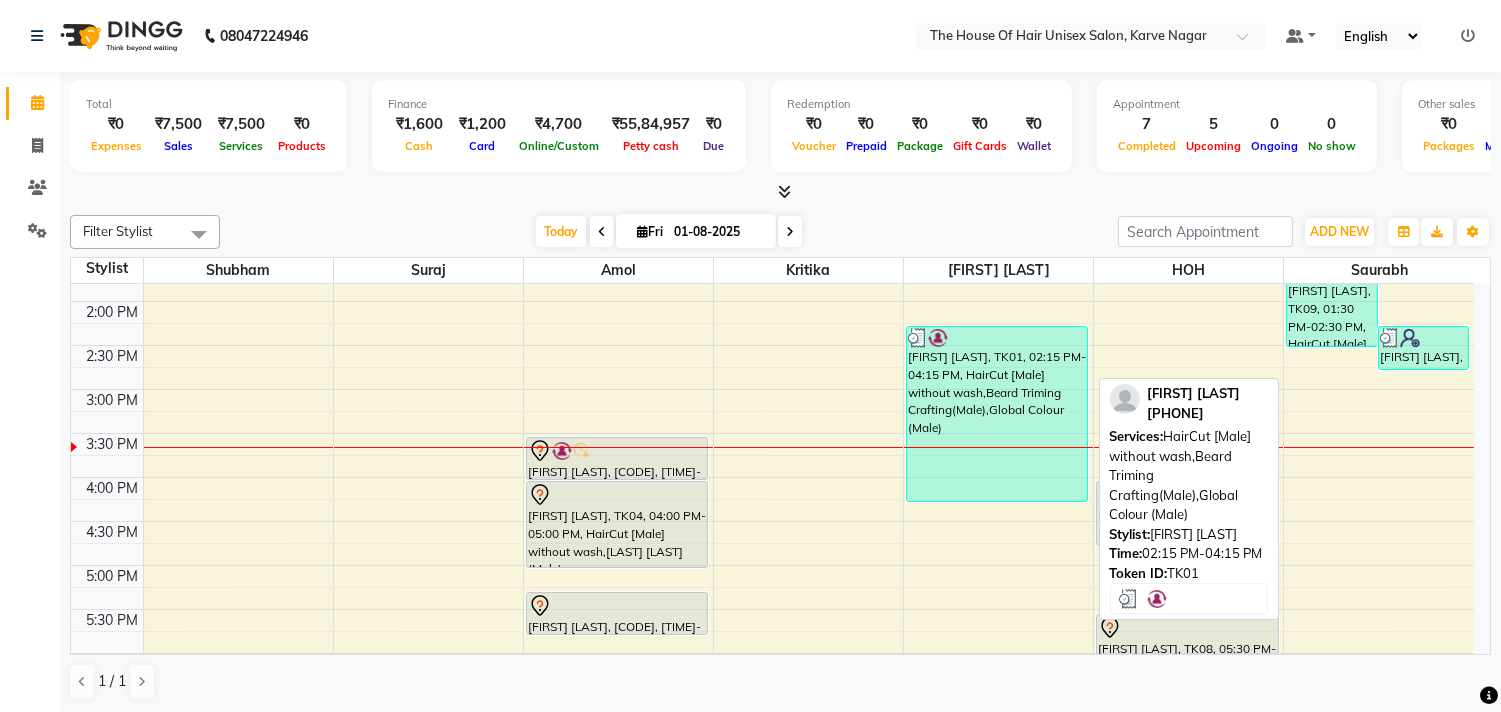 drag, startPoint x: 1017, startPoint y: 475, endPoint x: 1017, endPoint y: 450, distance: 25 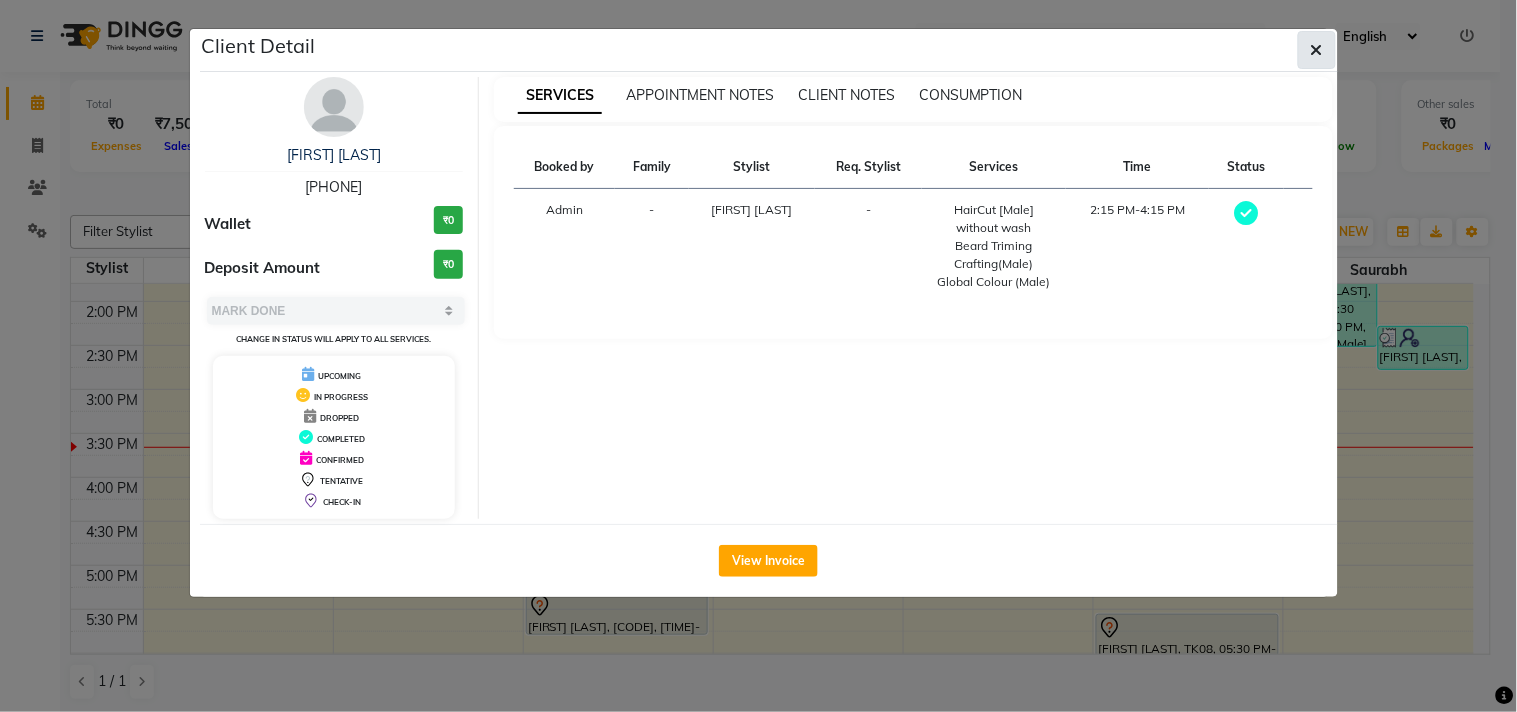 click 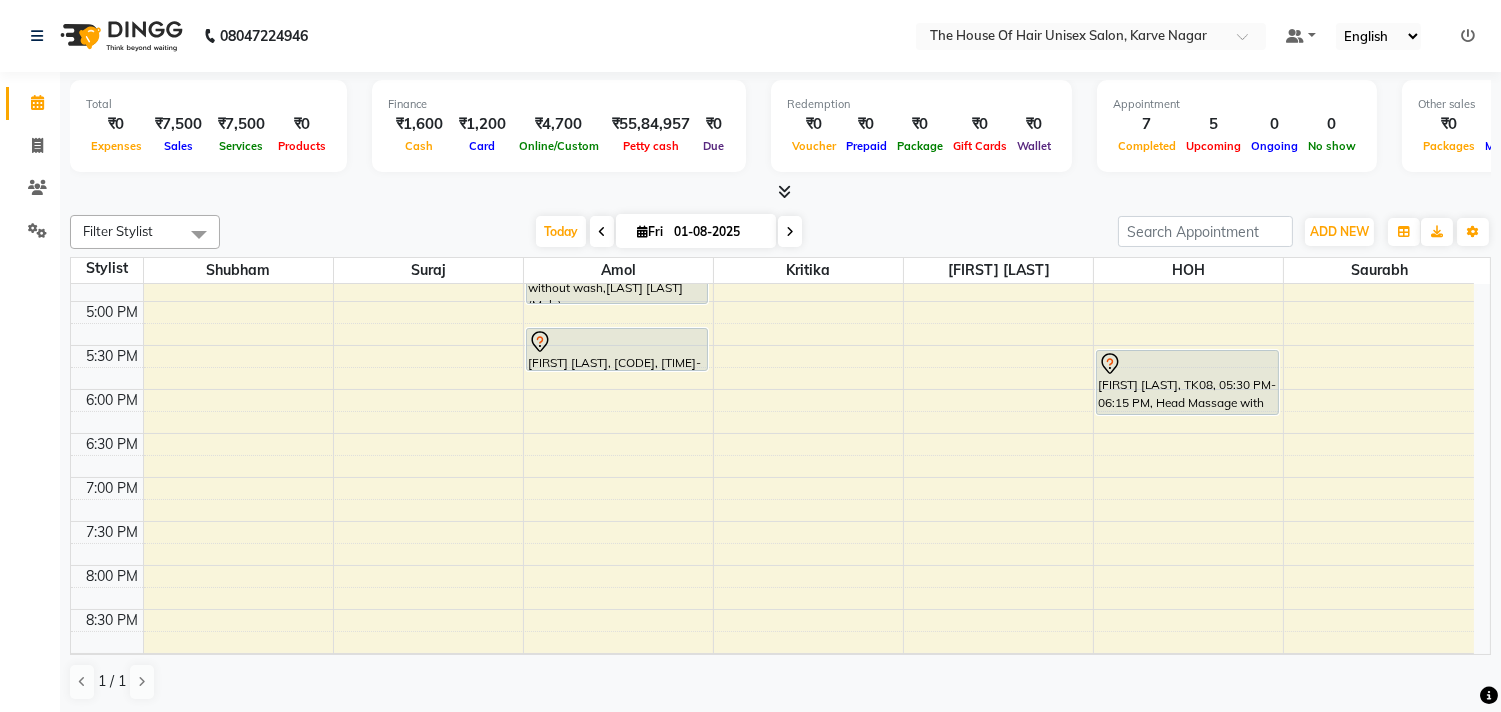 scroll, scrollTop: 880, scrollLeft: 0, axis: vertical 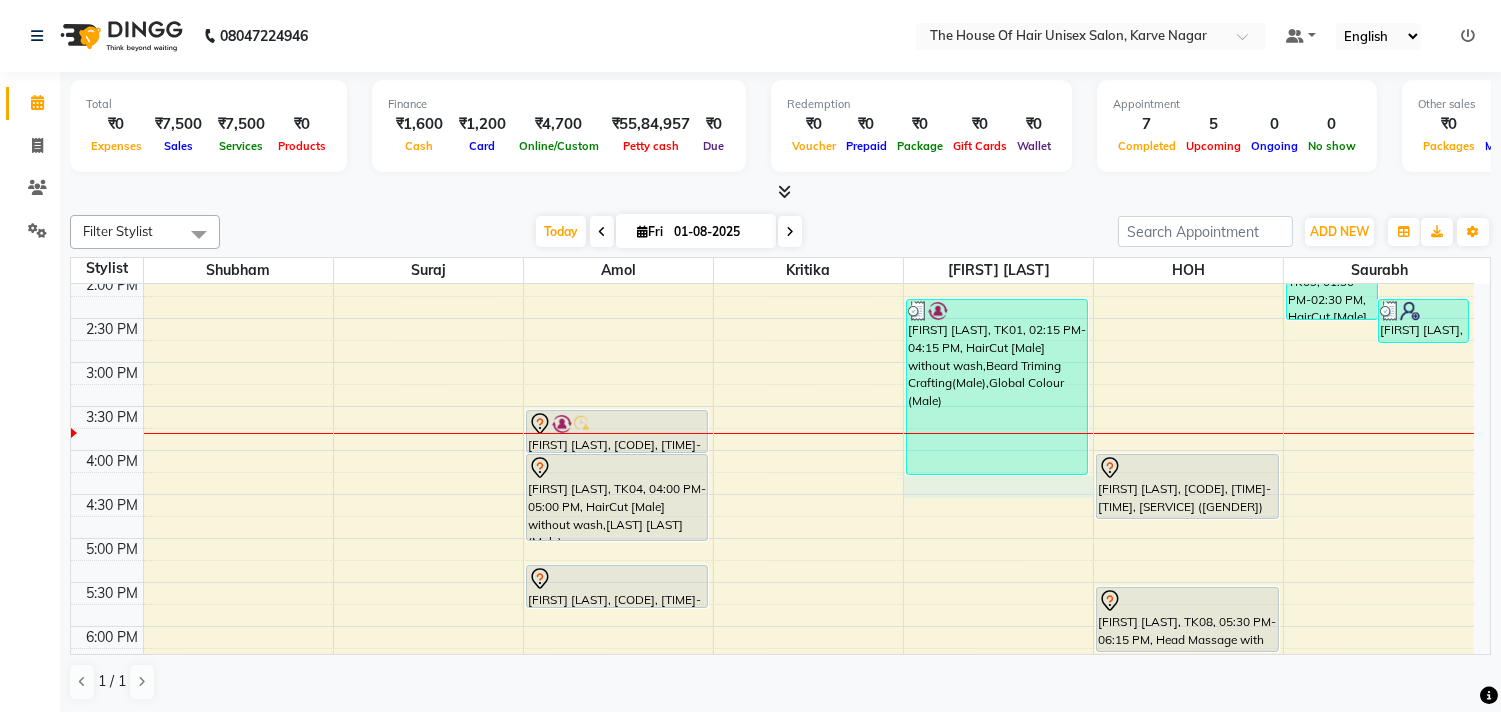 click on "7:00 AM 7:30 AM 8:00 AM 8:30 AM 9:00 AM 9:30 AM 10:00 AM 10:30 AM 11:00 AM 11:30 AM 12:00 PM 12:30 PM 1:00 PM 1:30 PM 2:00 PM 2:30 PM 3:00 PM 3:30 PM 4:00 PM 4:30 PM 5:00 PM 5:30 PM 6:00 PM 6:30 PM 7:00 PM 7:30 PM 8:00 PM 8:30 PM 9:00 PM 9:30 PM     VIRAJ PAREKH, TK02, 10:00 AM-10:30 AM, HairCut [Male] without wash     Aaditya, TK06, 11:30 AM-12:40 PM, HairCut [Male] without wash,Clear Dose (Male)     shruti joshi, TK07, 12:45 PM-01:35 PM, Hairwash+Paddle Dry (Female),Clear Dose(Female)             vilas gawankar, TK11, 03:30 PM-04:00 PM, HairCut [Male] without wash             Abhay Kunjir, TK04, 04:00 PM-05:00 PM, HairCut [Male] without wash,Beard Triming Crafting(Male)             Prajwal Kale, TK10, 05:15 PM-05:45 PM, HairCut [Male] without wash     atharv pawar, TK01, 02:15 PM-04:15 PM, HairCut [Male] without wash,Beard Triming Crafting(Male),Global Colour (Male)             Abhay Kunjir, TK05, 04:00 PM-04:45 PM, HairCut with wash (Female)" at bounding box center (772, 318) 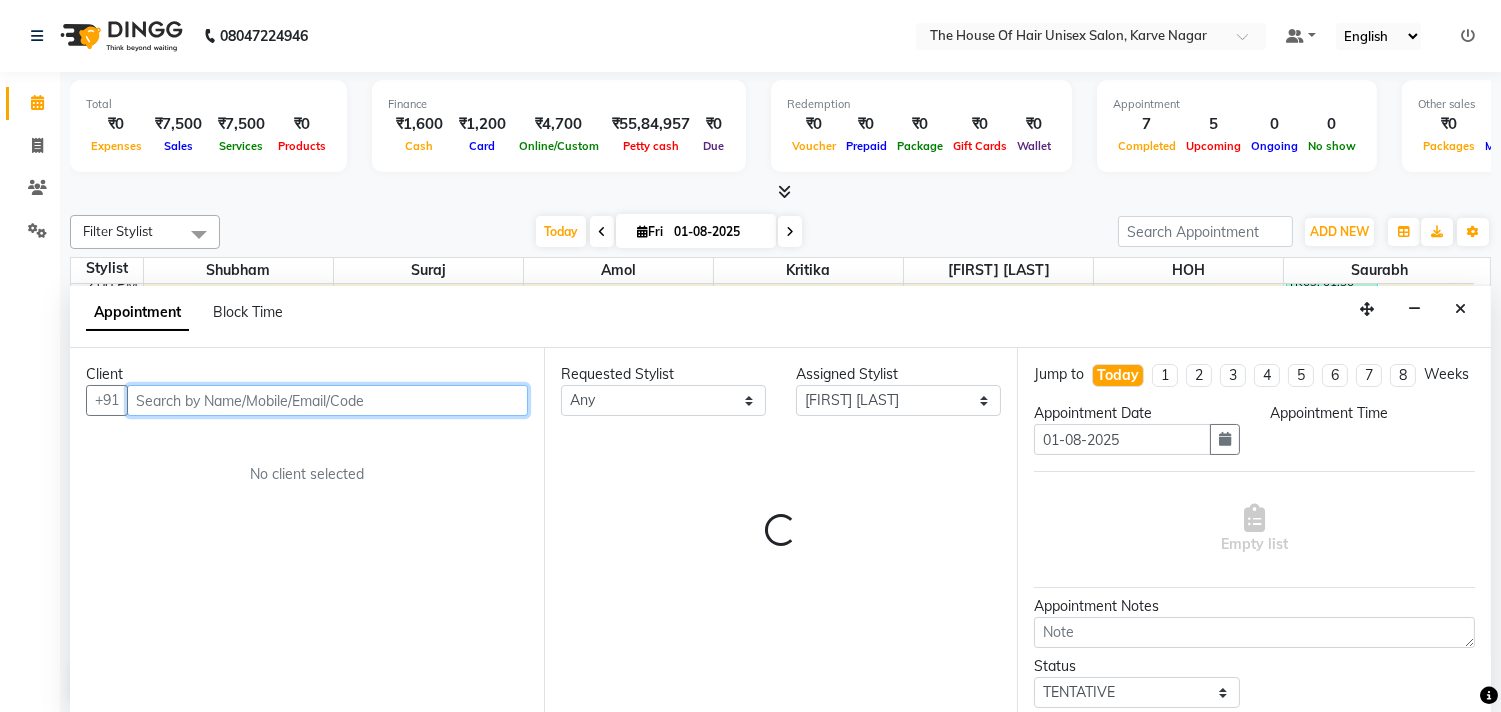 scroll, scrollTop: 1, scrollLeft: 0, axis: vertical 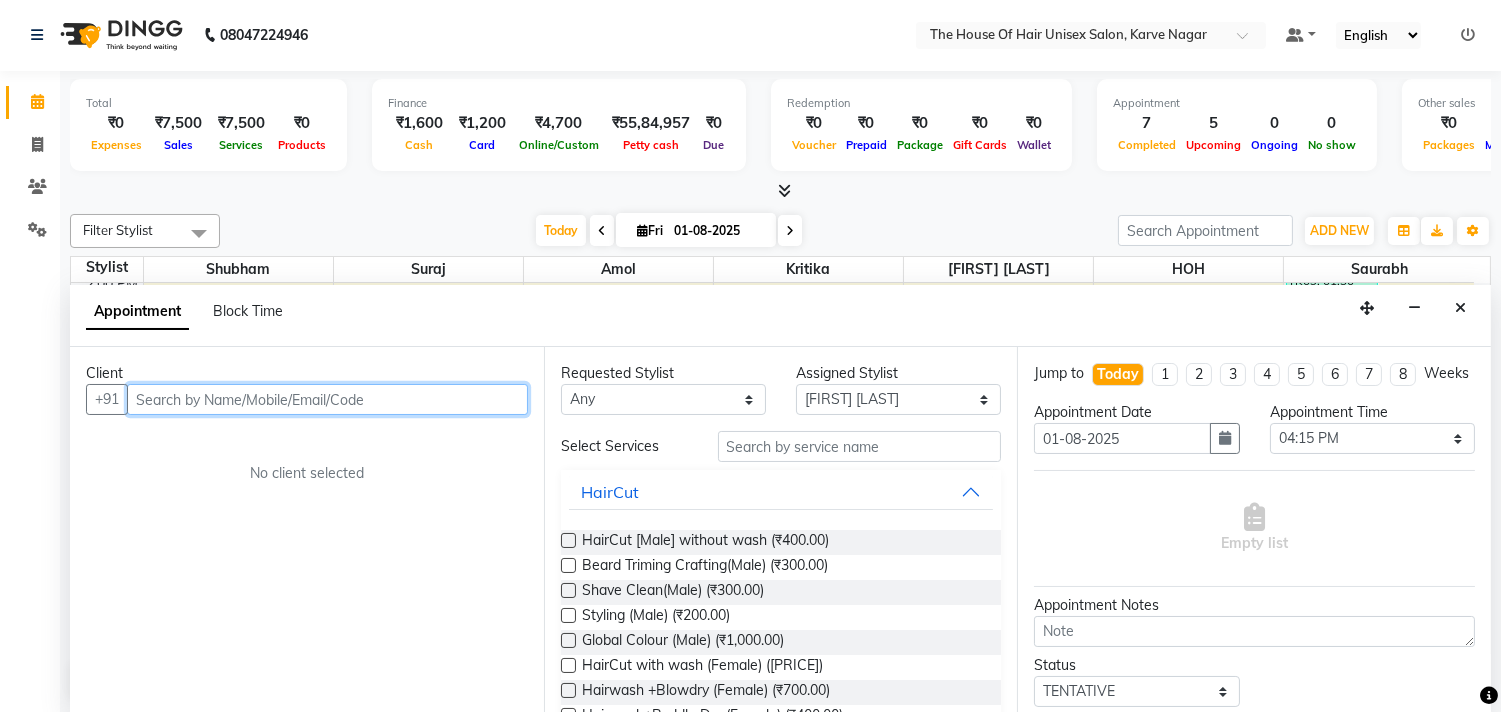 click at bounding box center (327, 399) 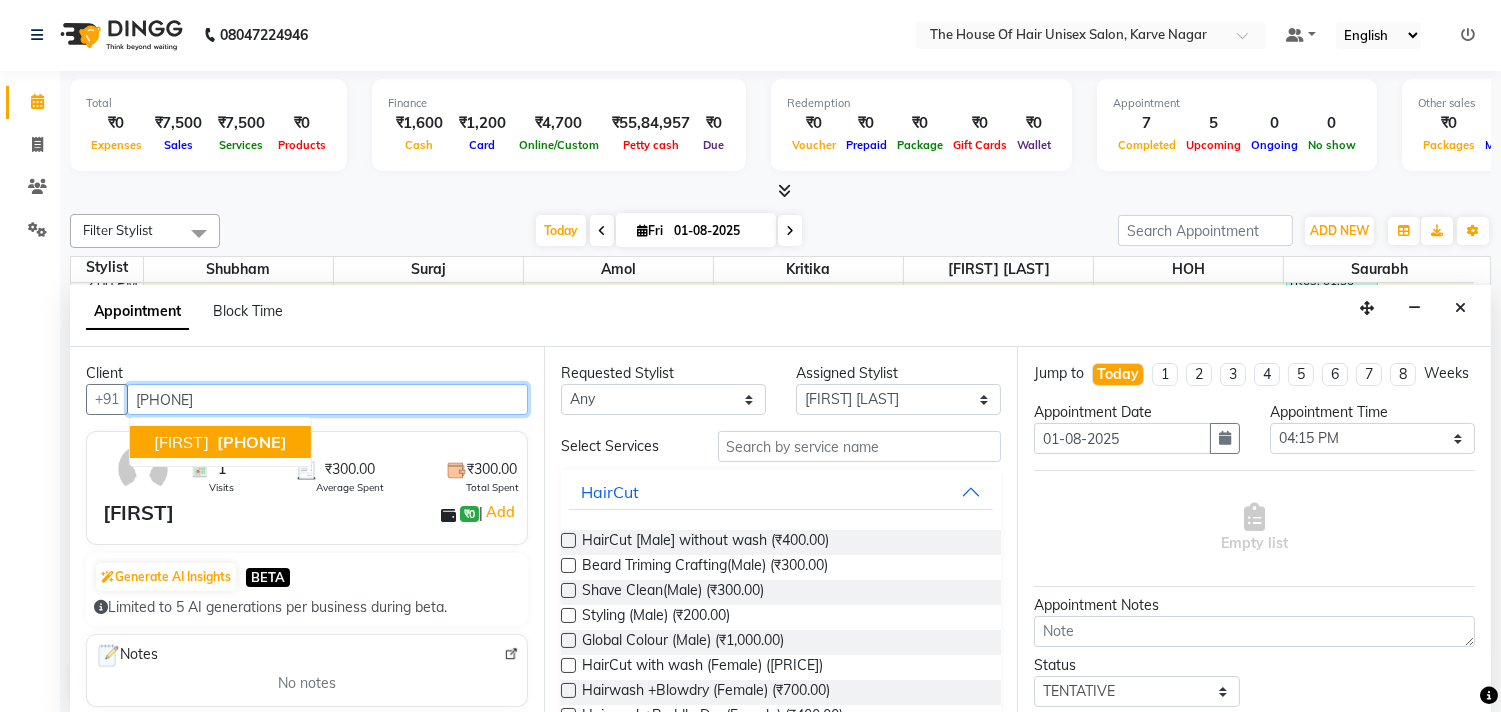 click on "[PHONE]" at bounding box center (252, 442) 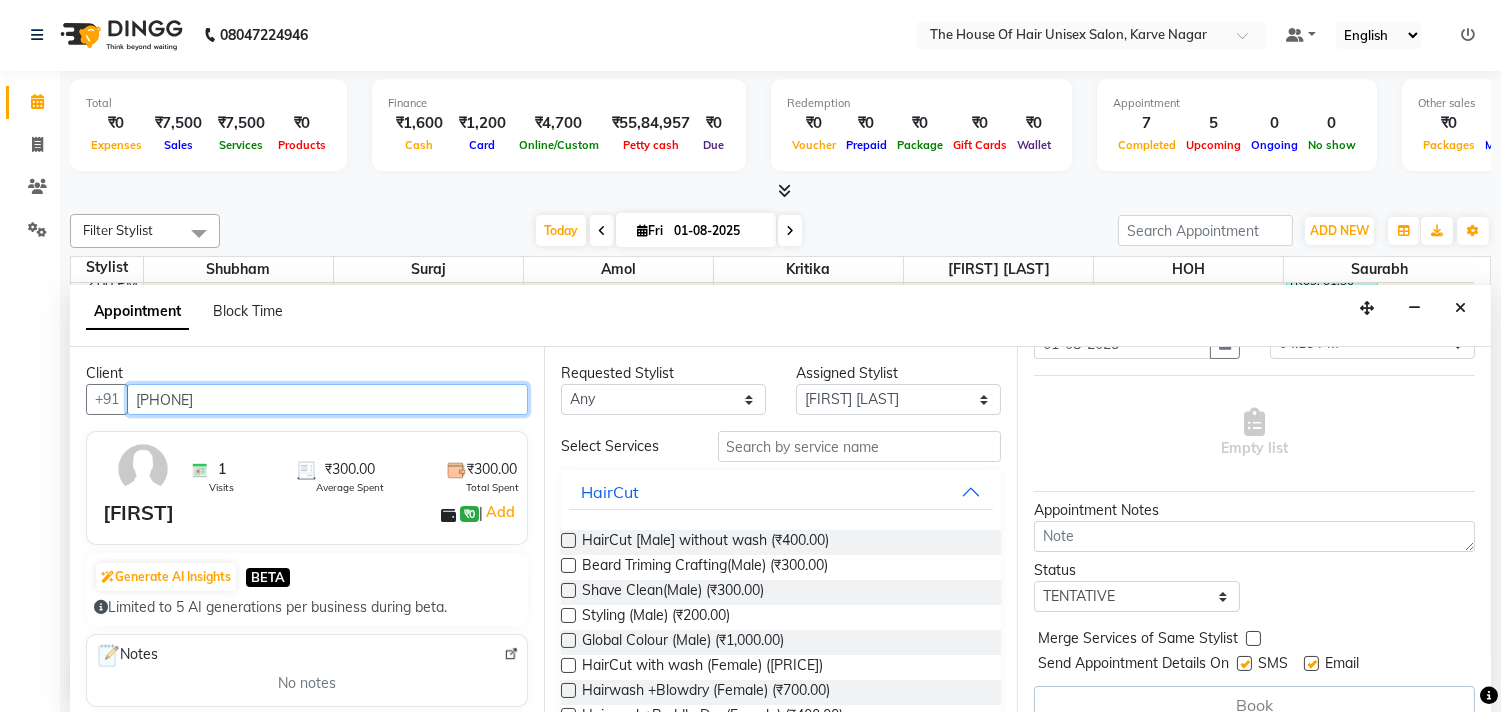 scroll, scrollTop: 142, scrollLeft: 0, axis: vertical 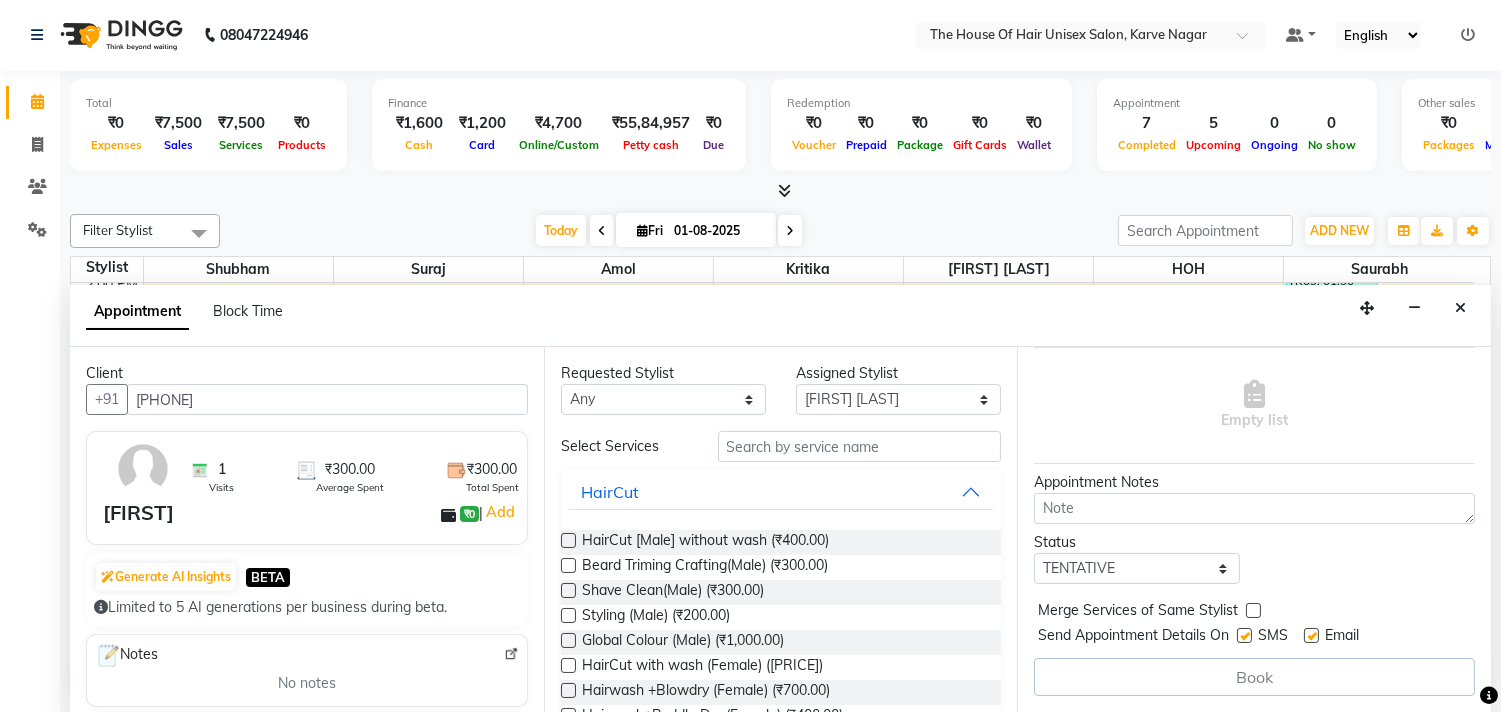 click at bounding box center [1253, 610] 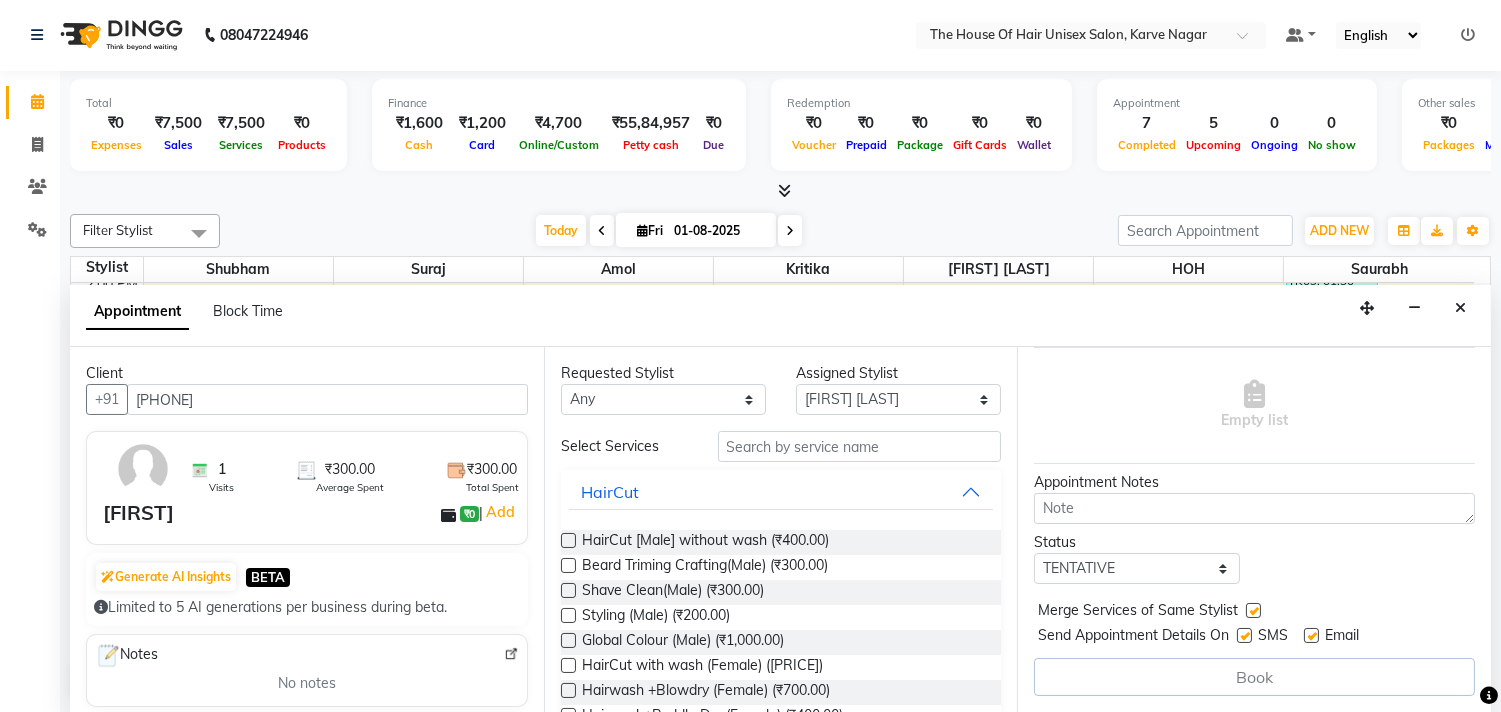 click at bounding box center [568, 565] 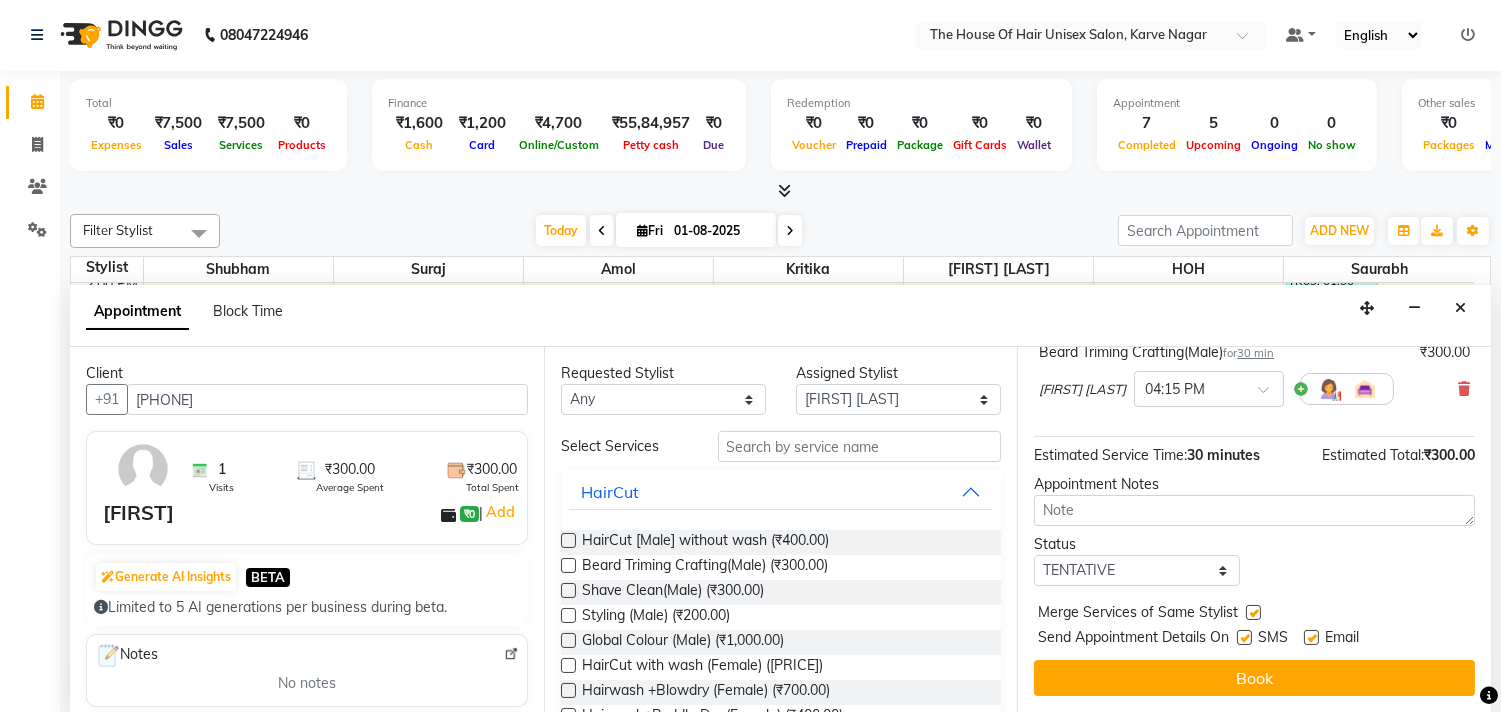 click at bounding box center (1253, 612) 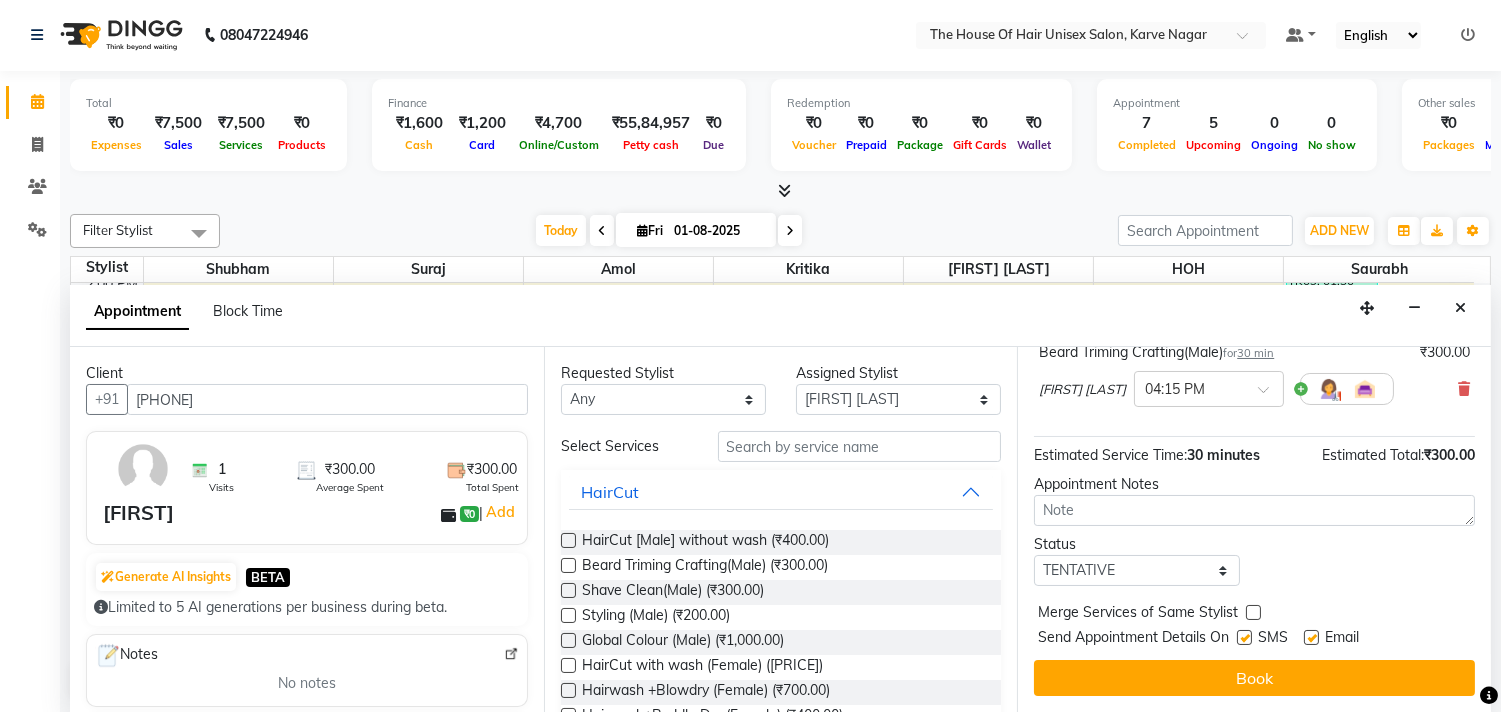 click at bounding box center (1253, 612) 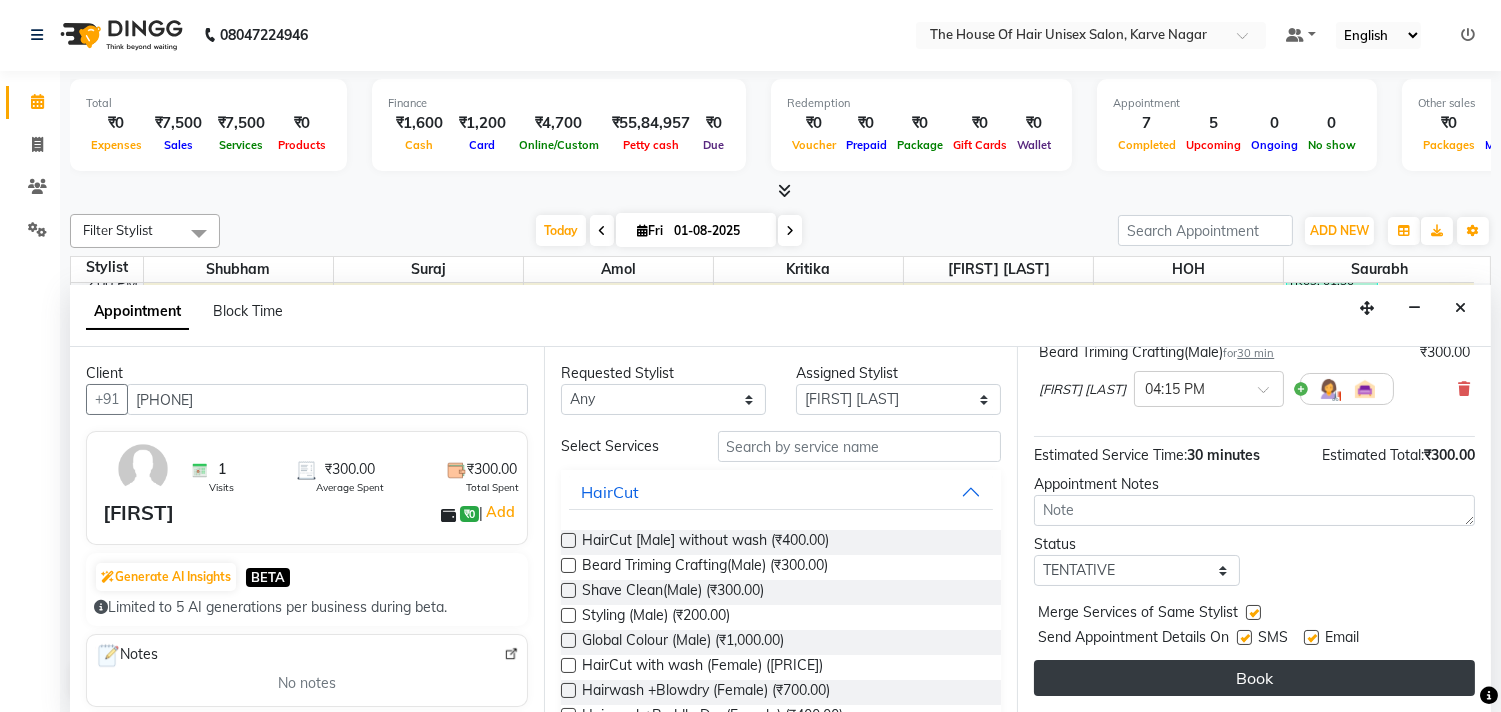 click on "Book" at bounding box center (1254, 678) 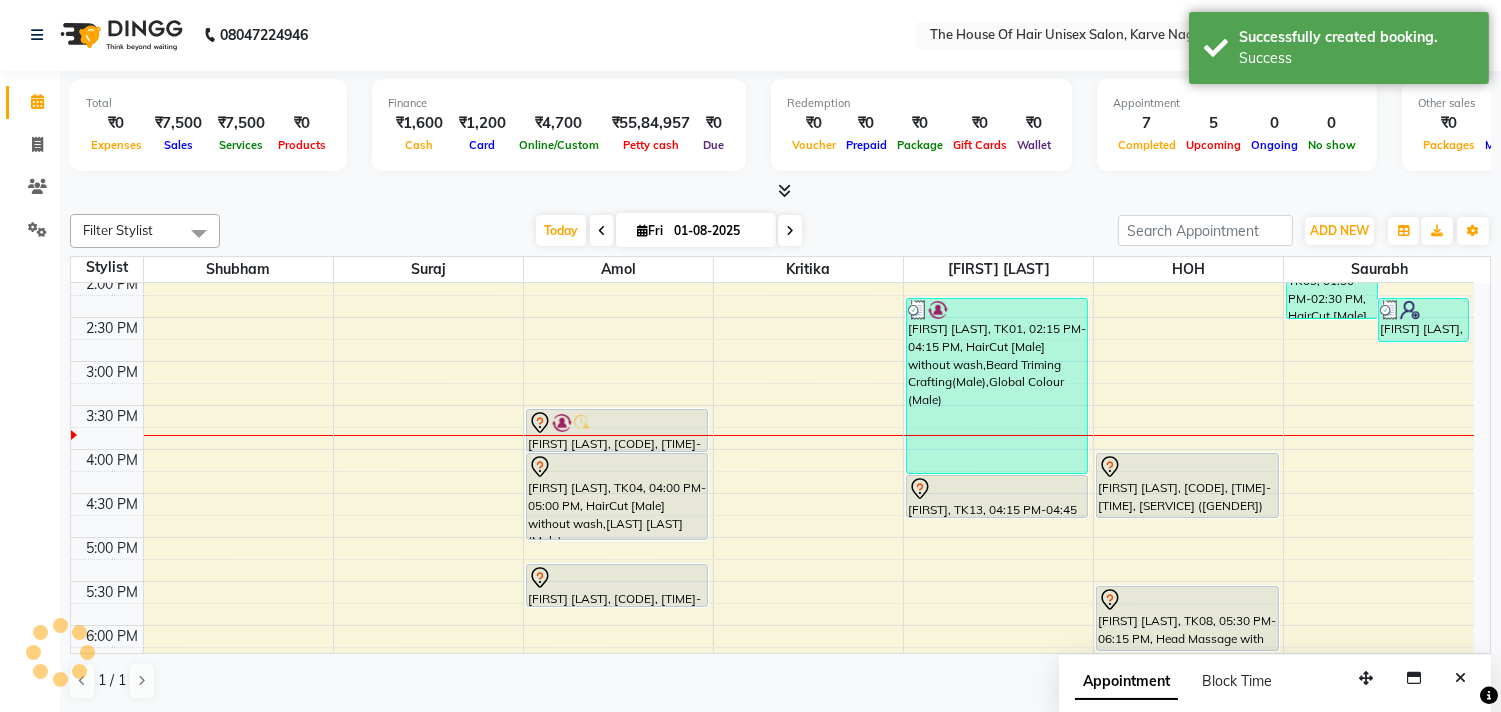 scroll, scrollTop: 0, scrollLeft: 0, axis: both 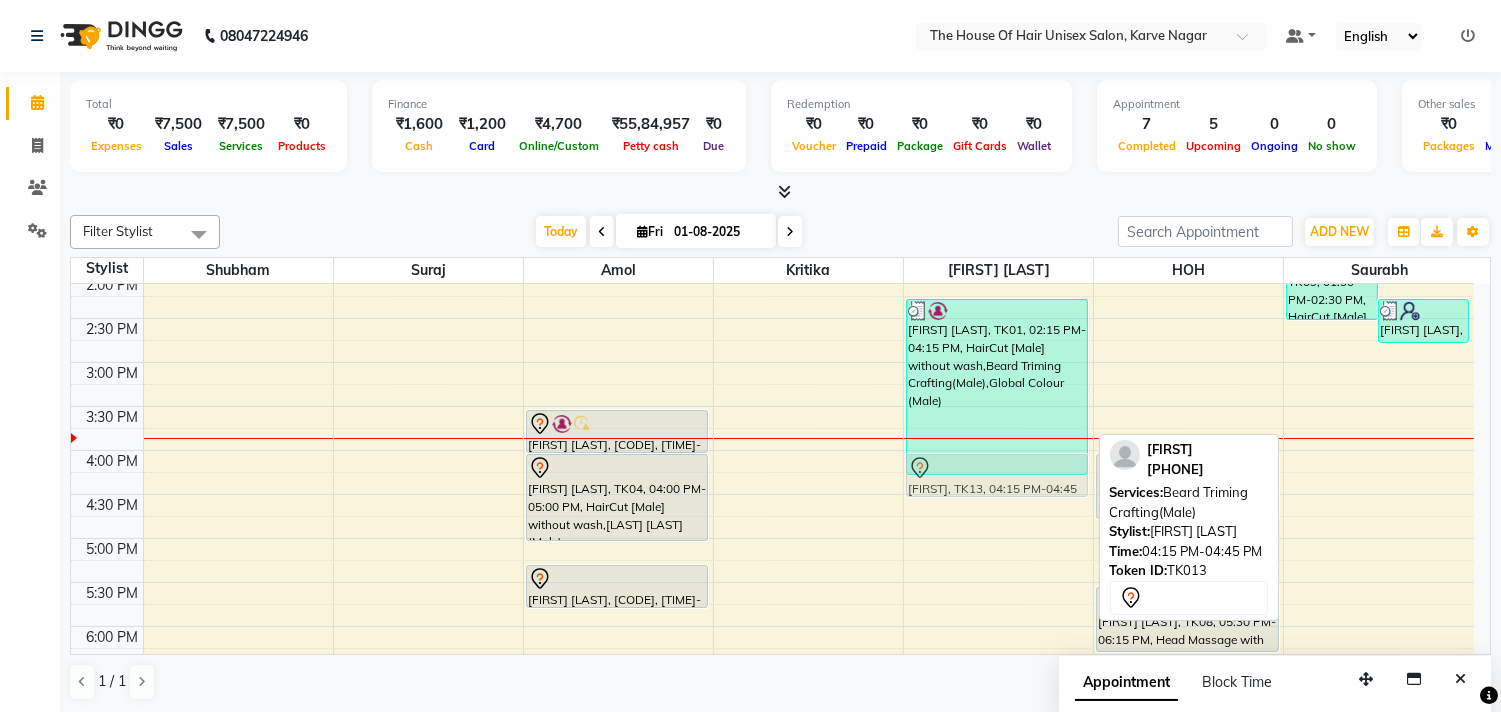 drag, startPoint x: 935, startPoint y: 484, endPoint x: 934, endPoint y: 467, distance: 17.029387 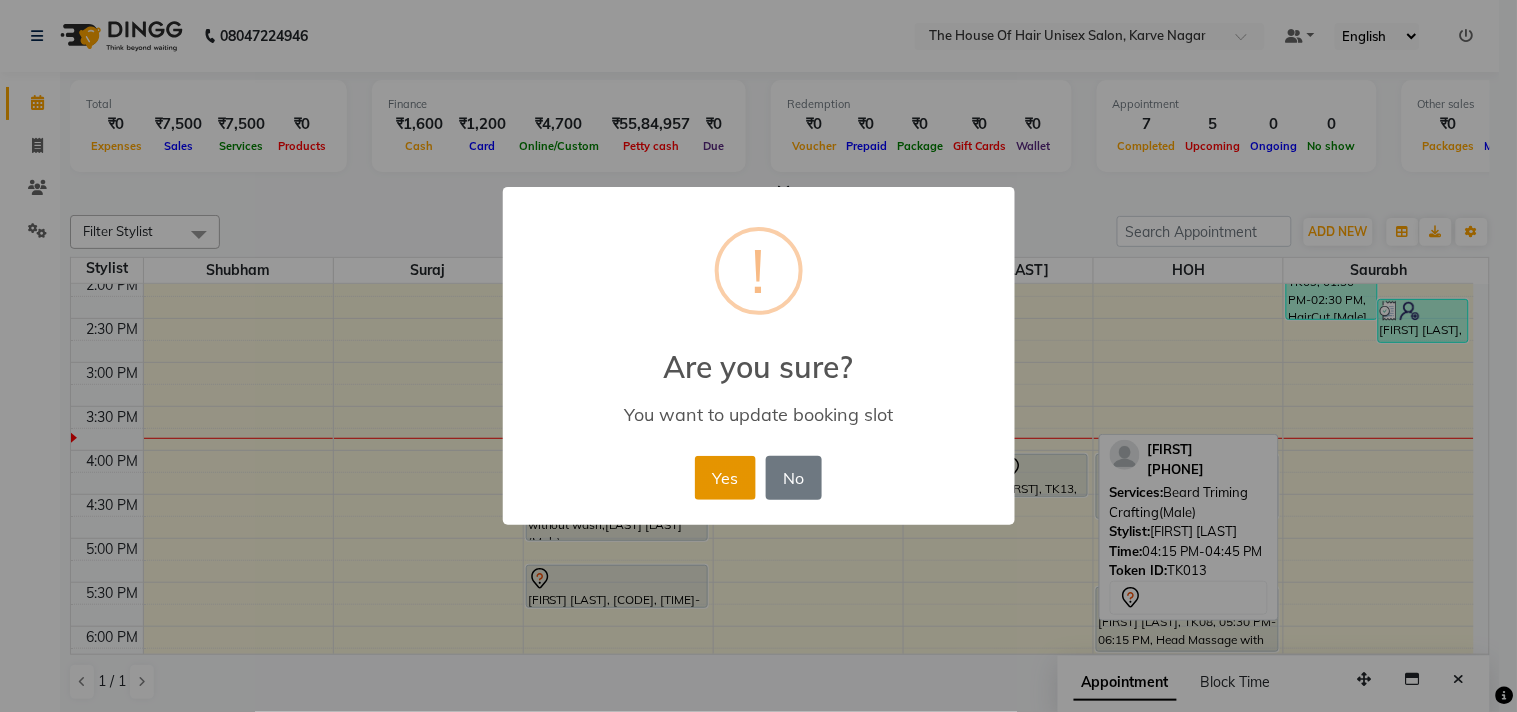 click on "Yes" at bounding box center (725, 478) 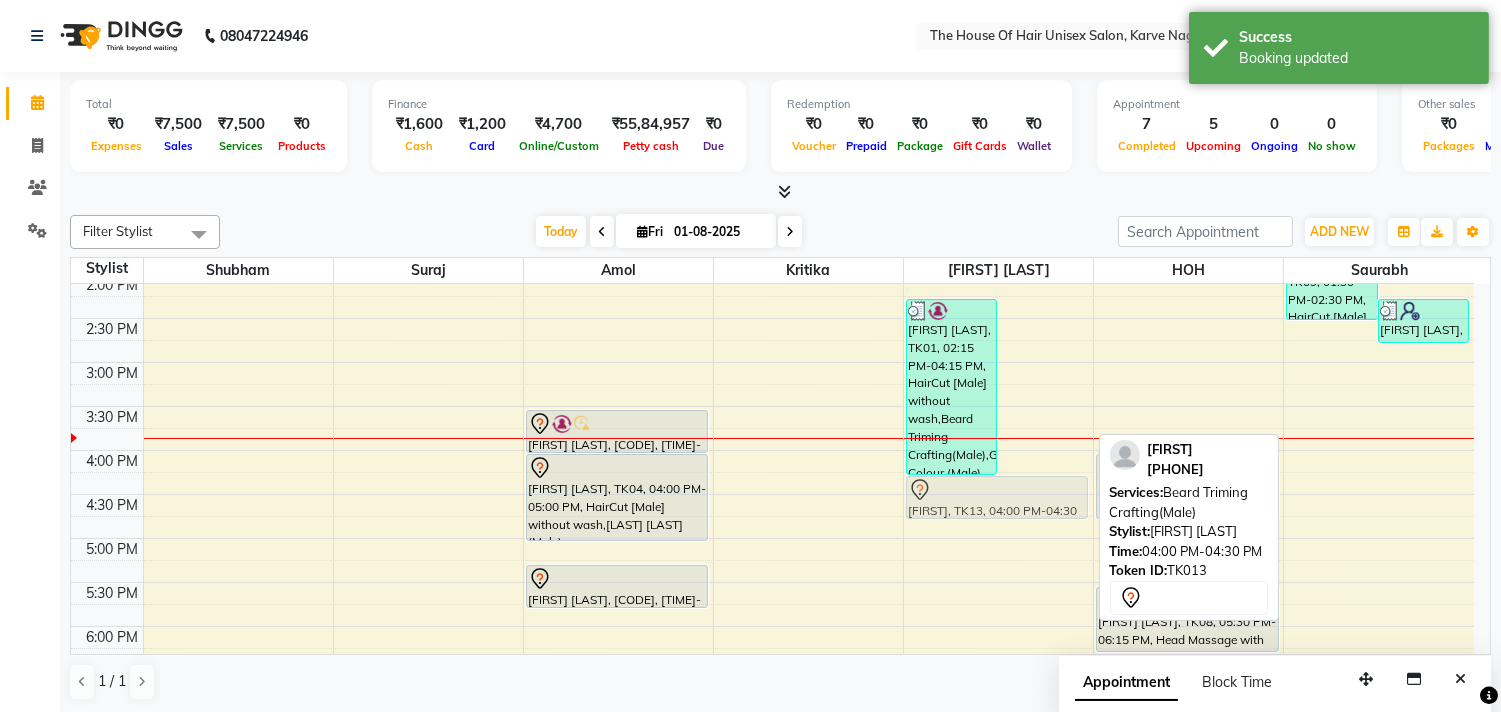 drag, startPoint x: 1032, startPoint y: 470, endPoint x: 1030, endPoint y: 491, distance: 21.095022 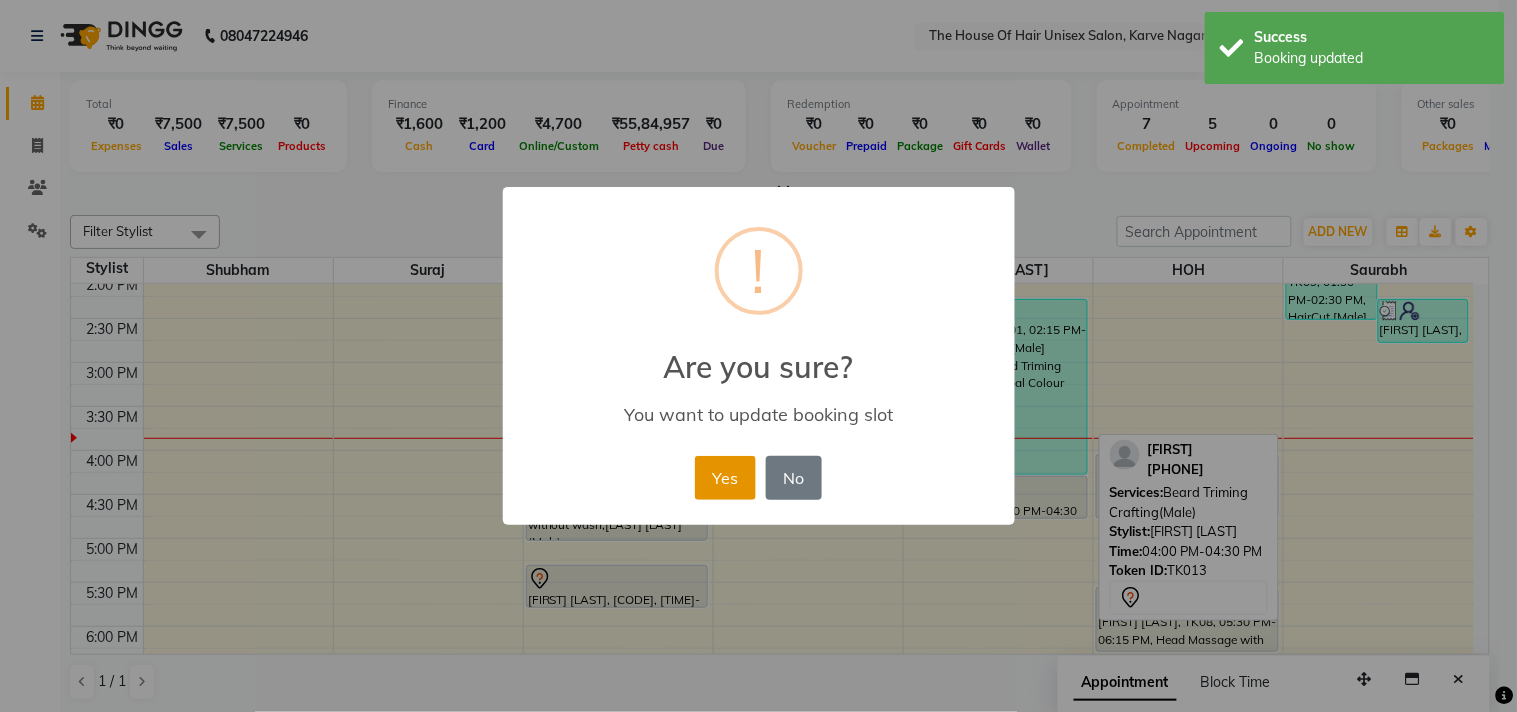 click on "Yes" at bounding box center [725, 478] 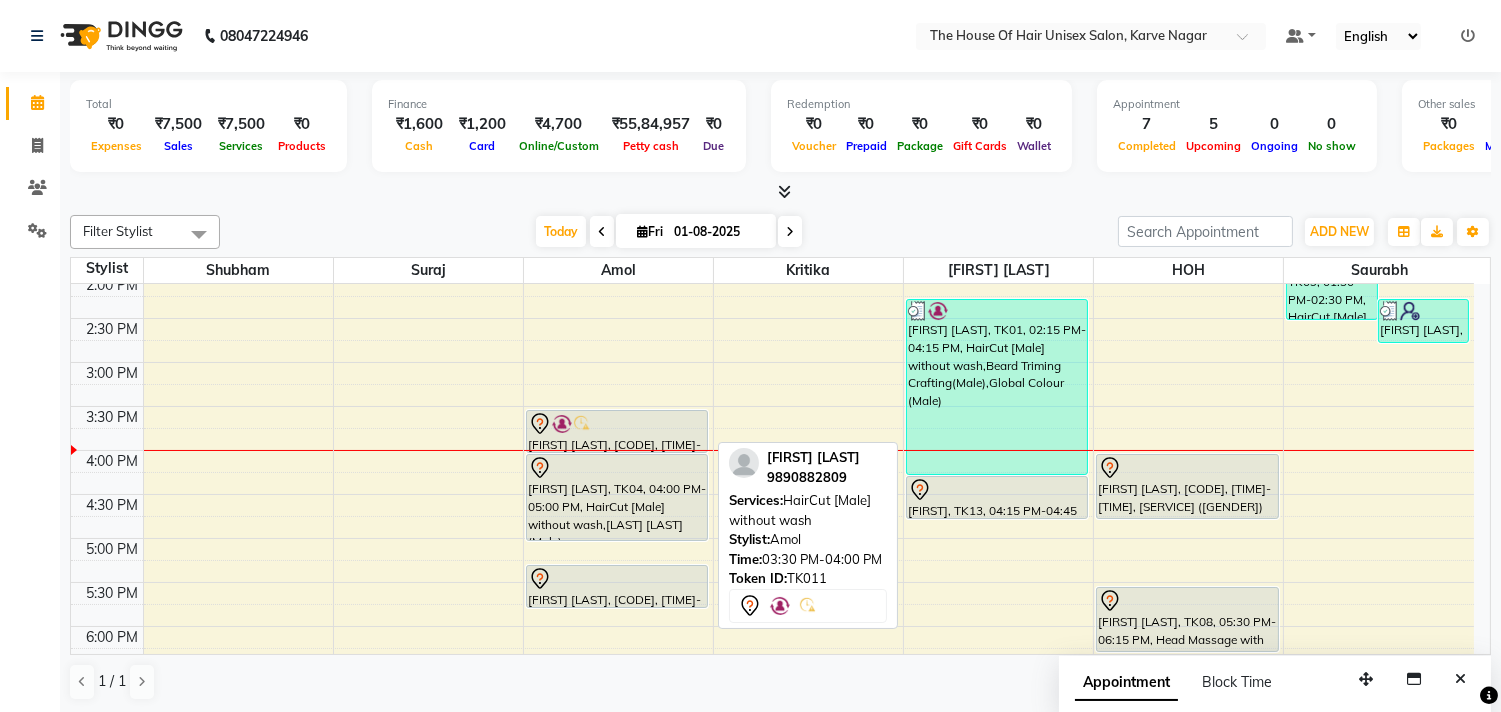click on "vilas gawankar, TK11, 03:30 PM-04:00 PM, HairCut [Male] without wash" at bounding box center (617, 431) 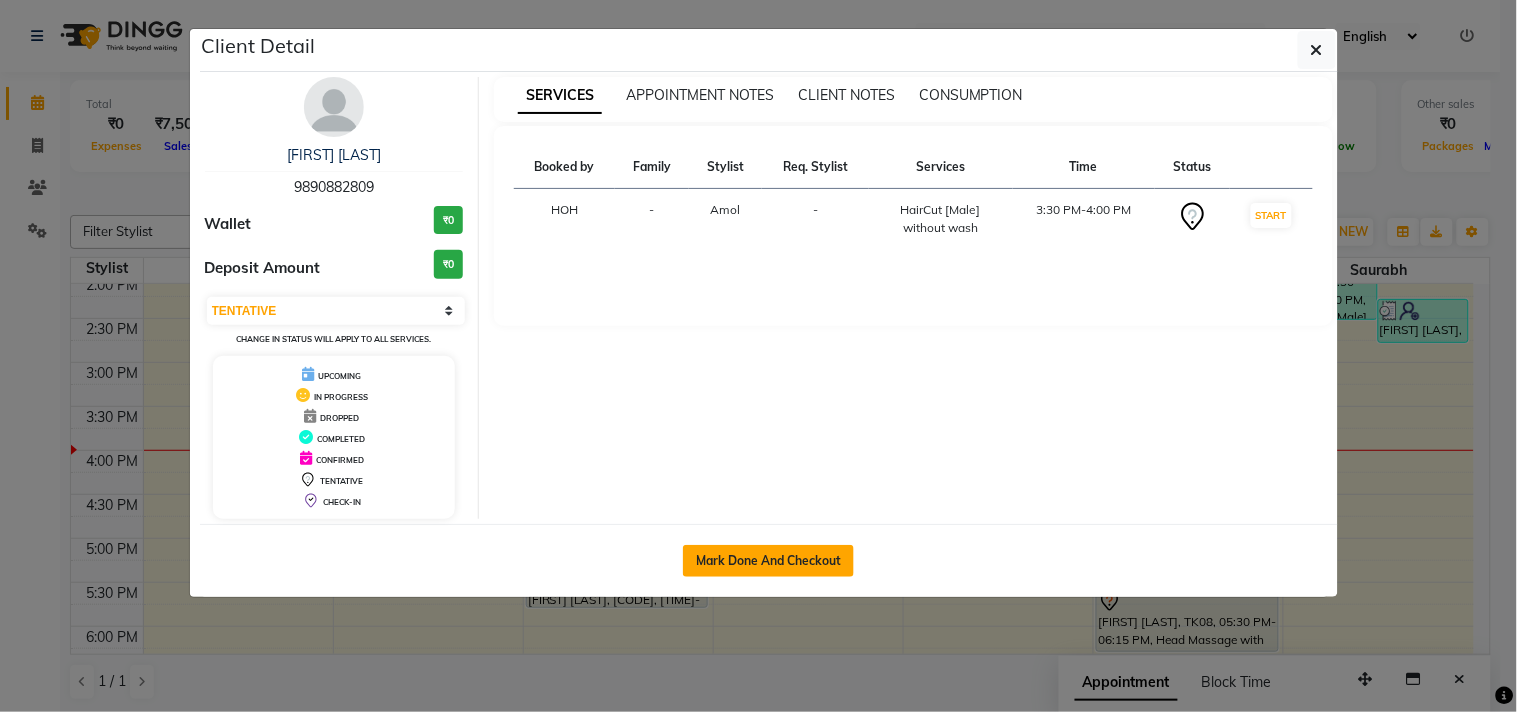 click on "Mark Done And Checkout" 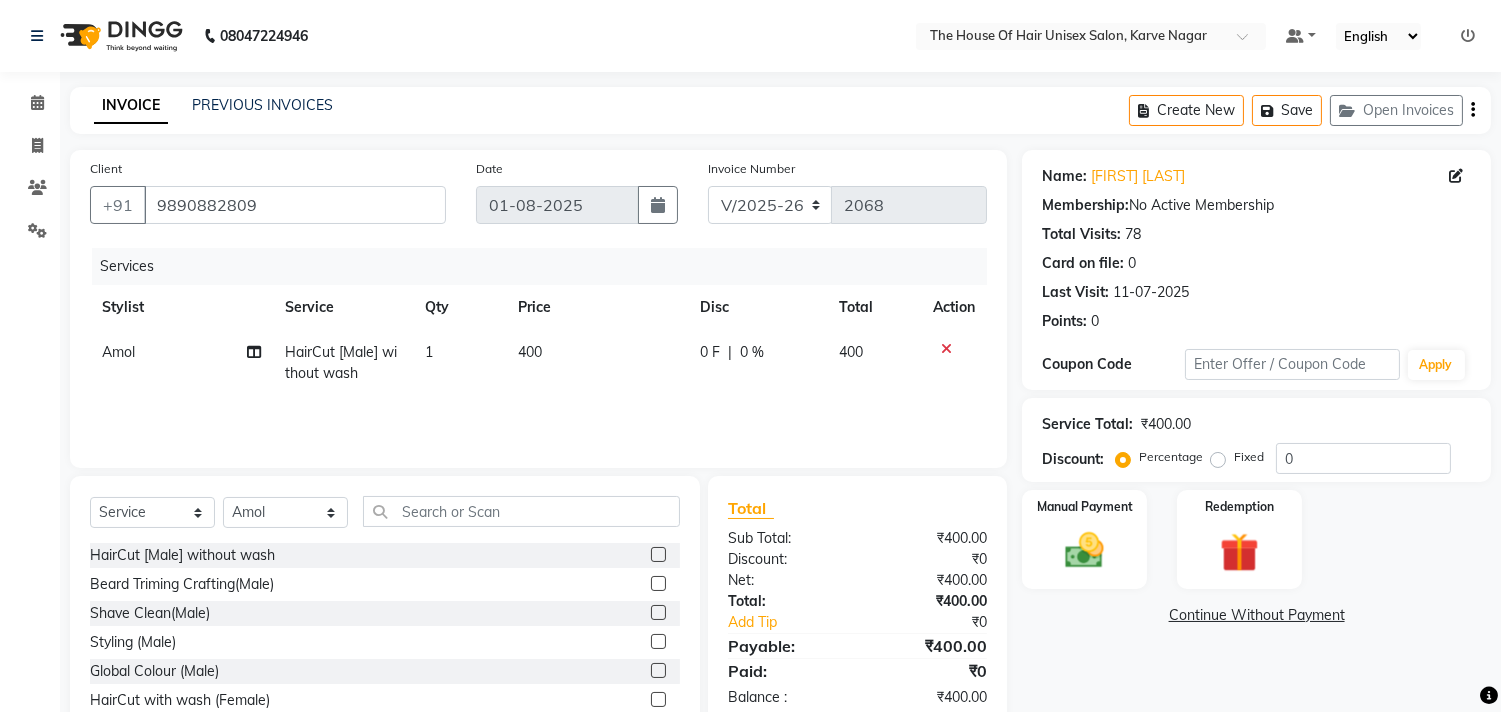 scroll, scrollTop: 88, scrollLeft: 0, axis: vertical 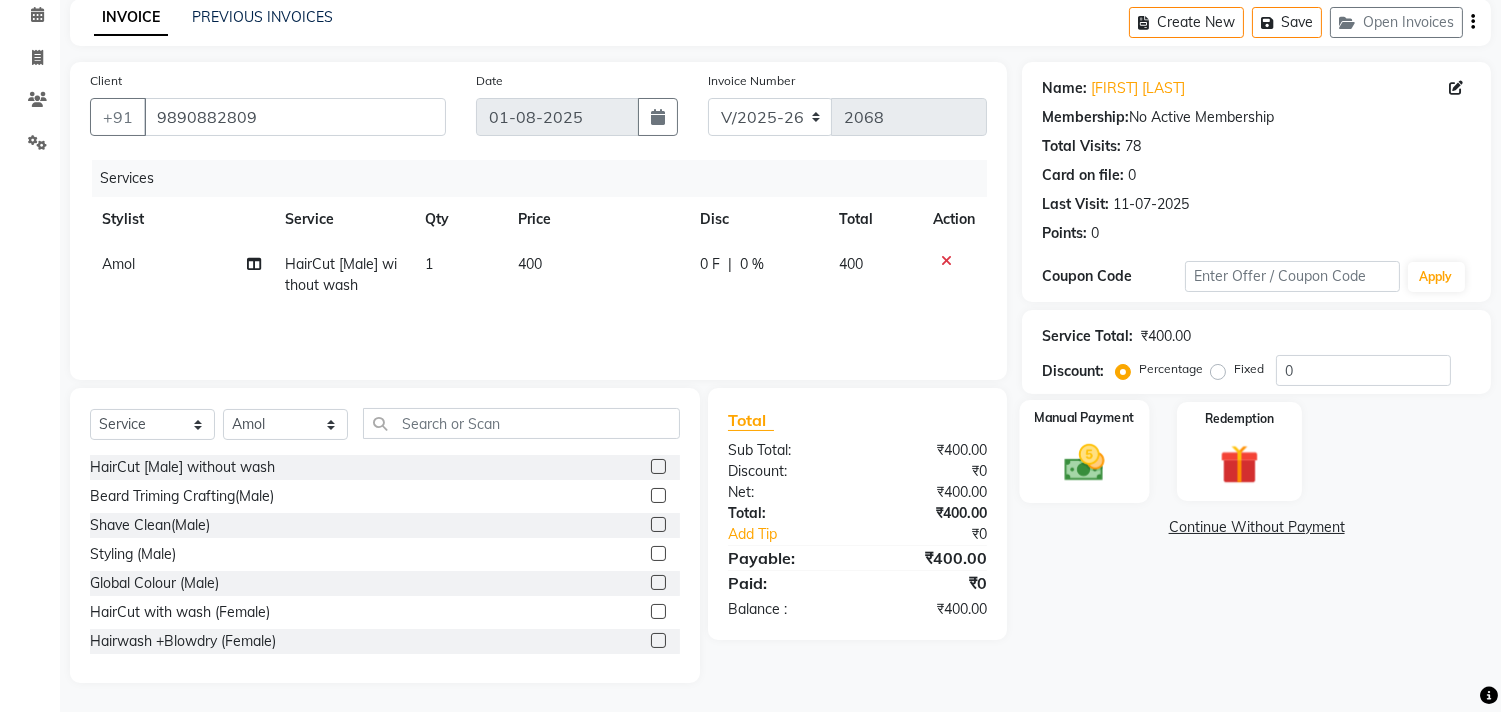 click 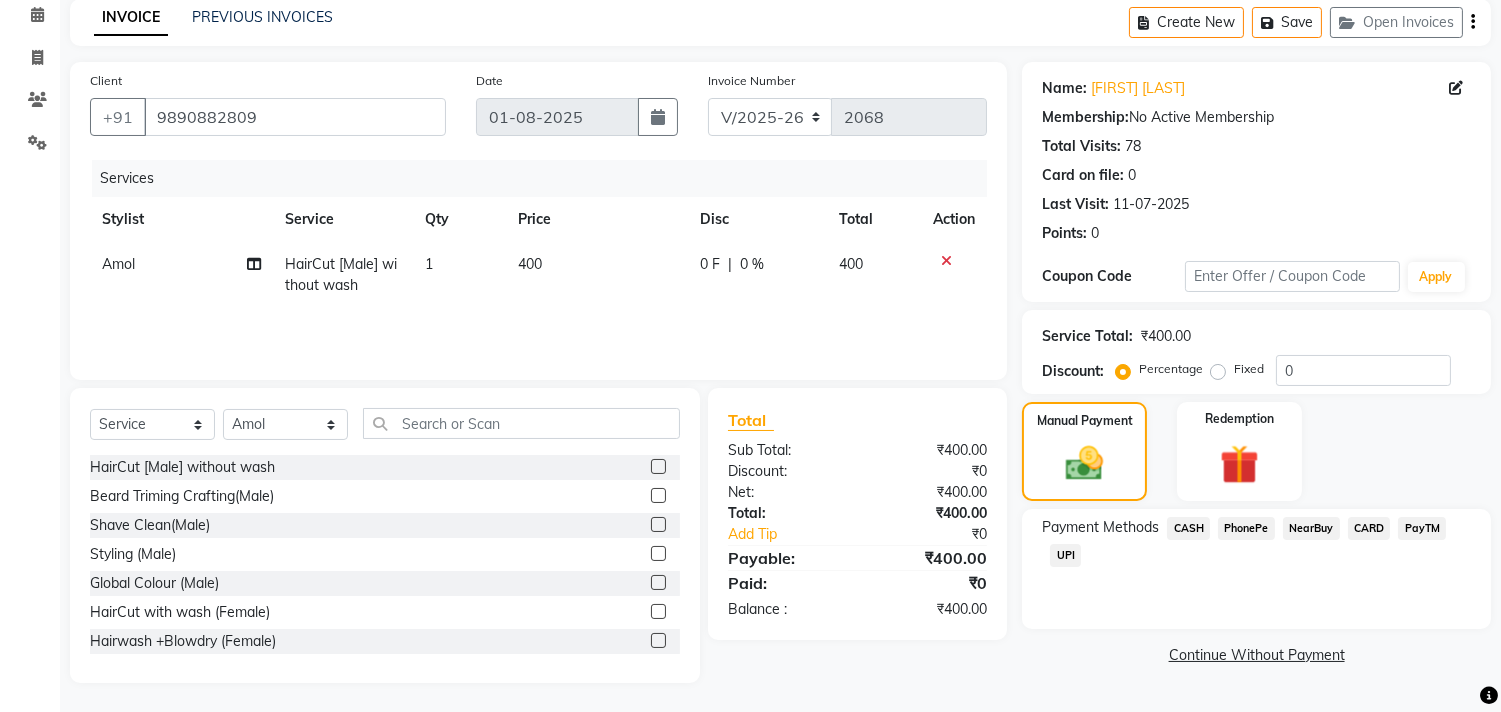 click on "CASH" 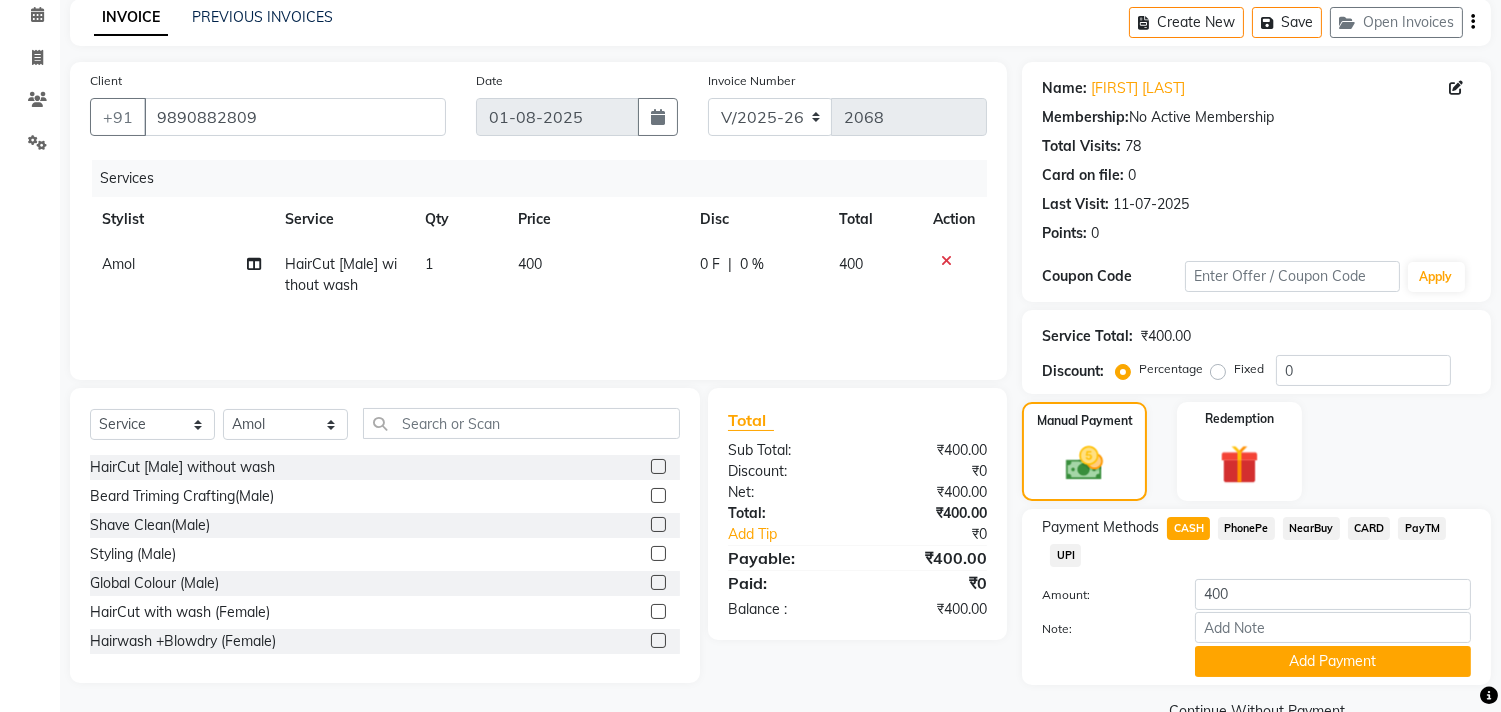 click 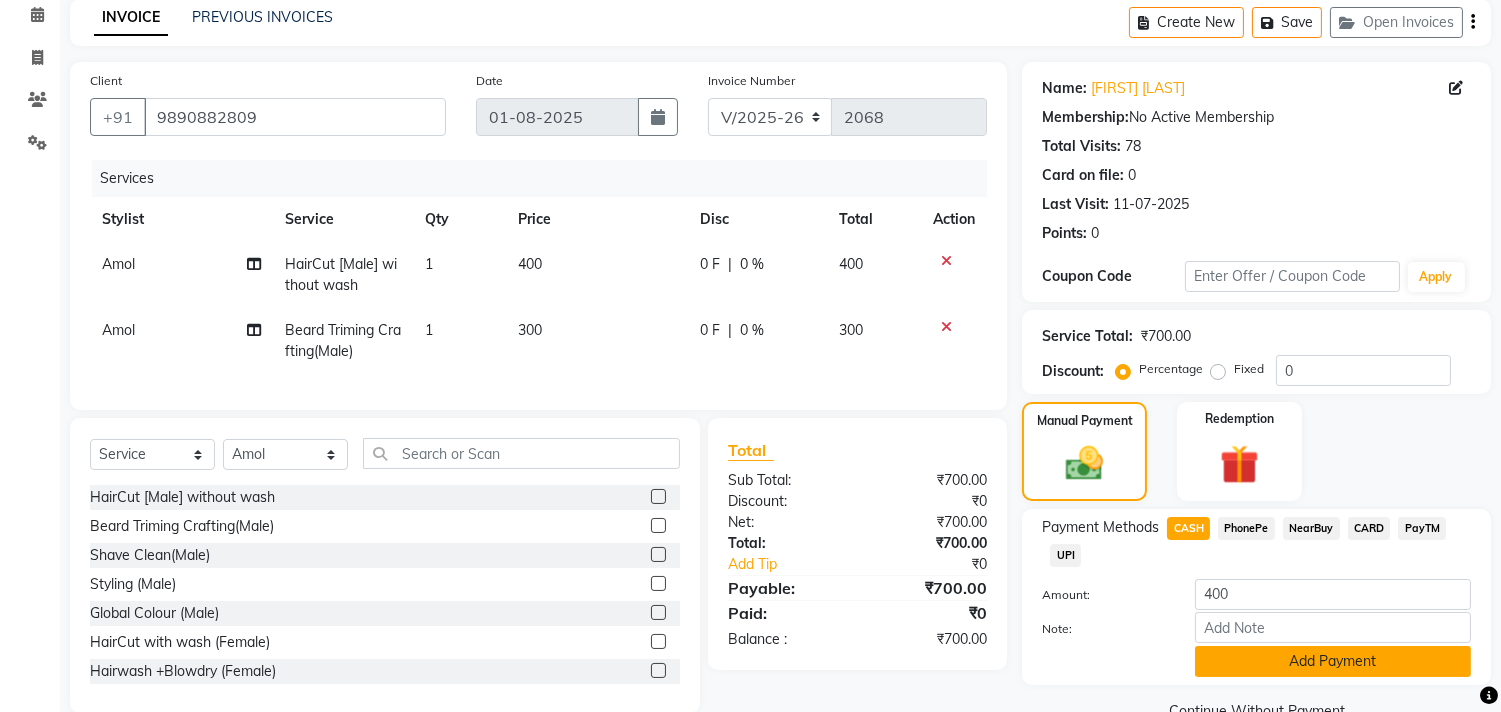 click on "Add Payment" 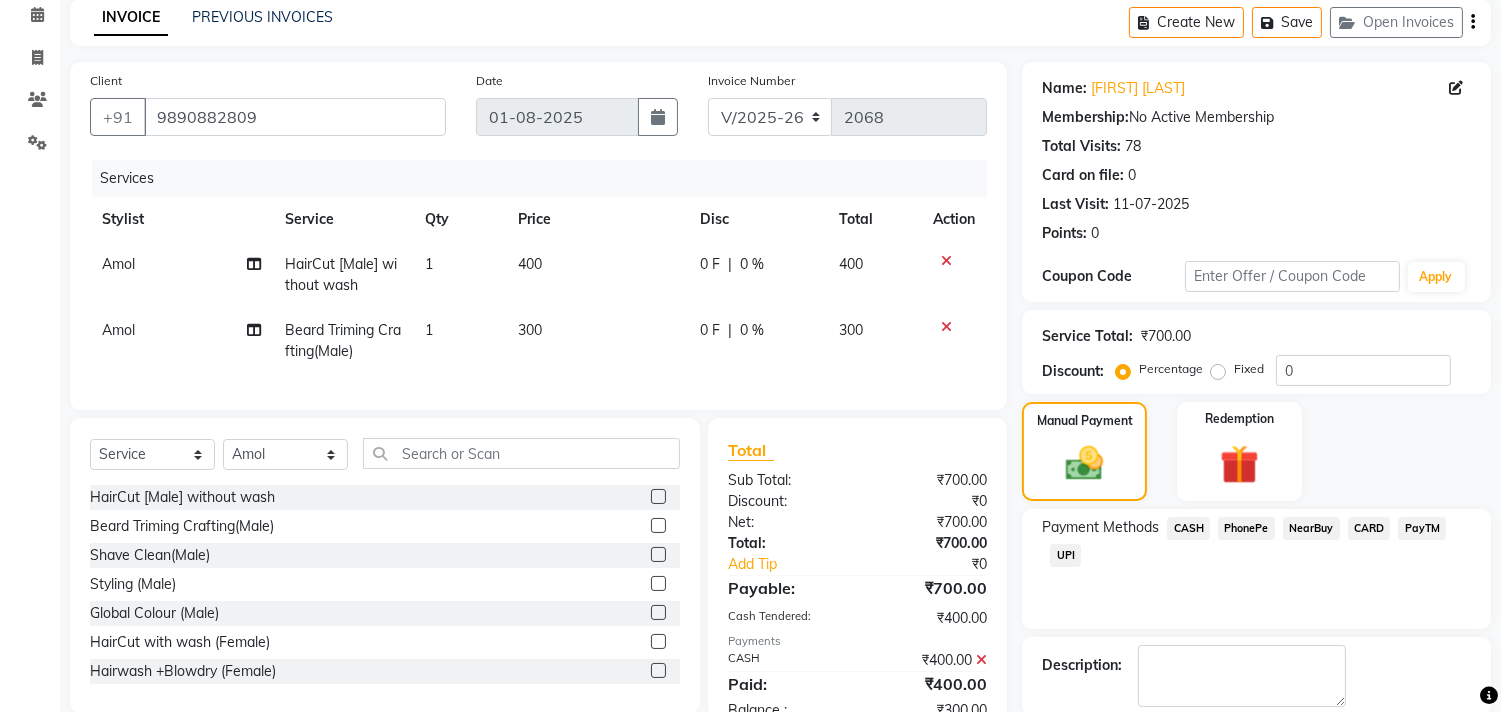 scroll, scrollTop: 155, scrollLeft: 0, axis: vertical 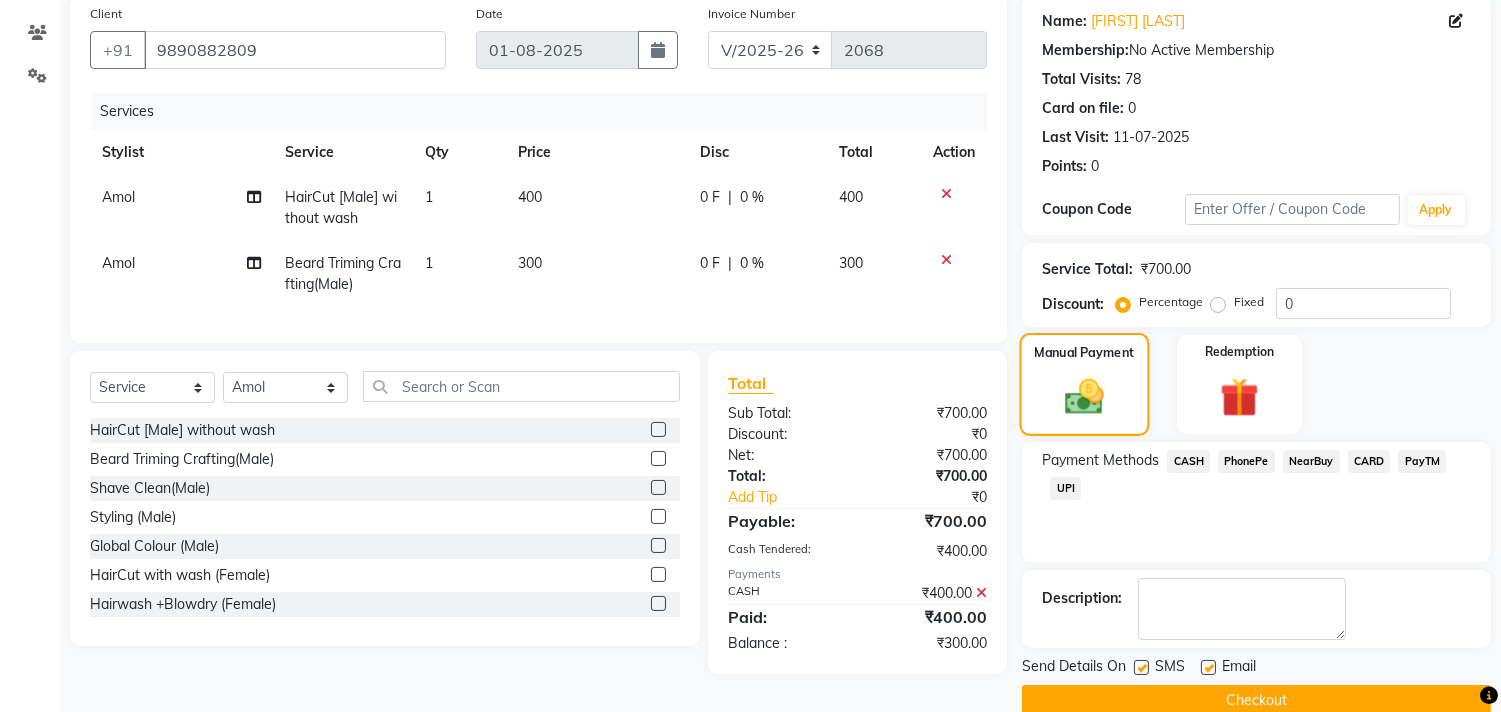 click 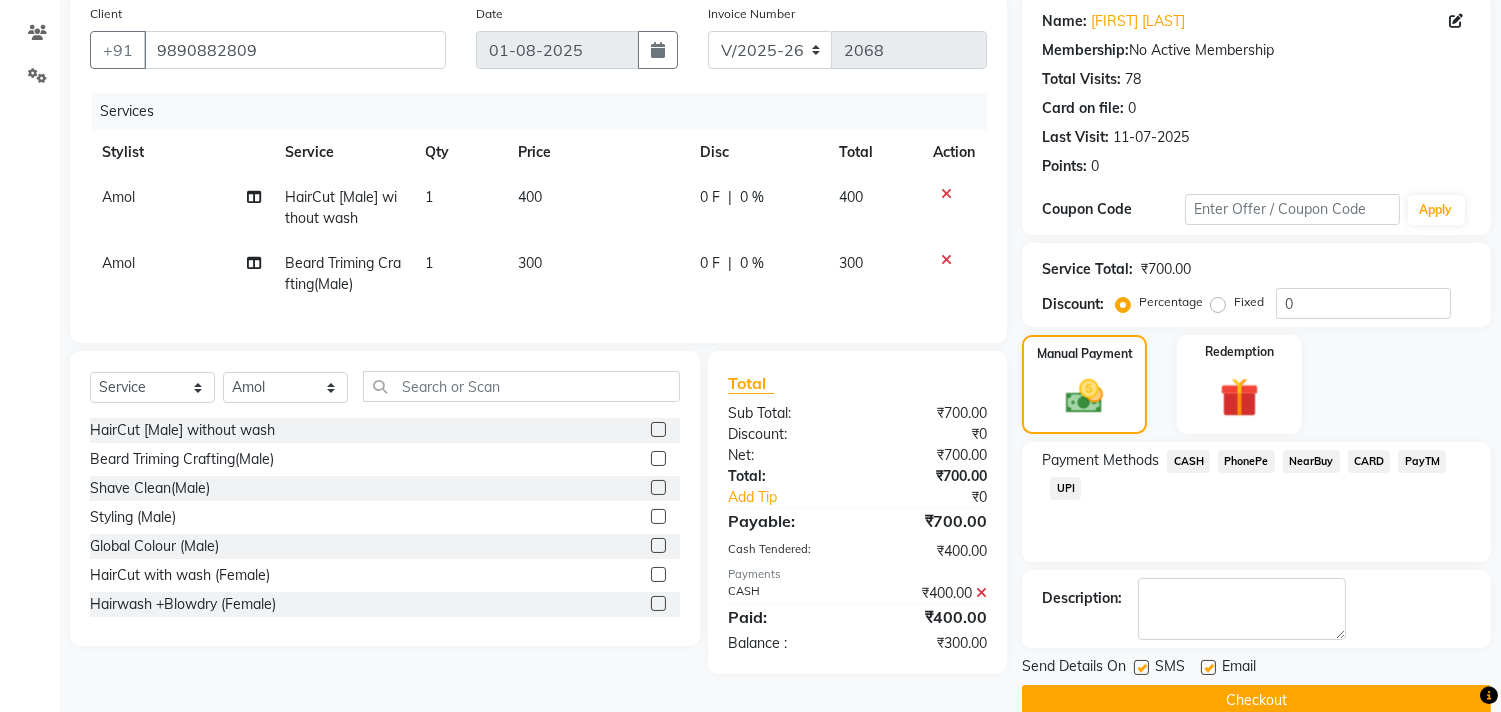 click on "CASH" 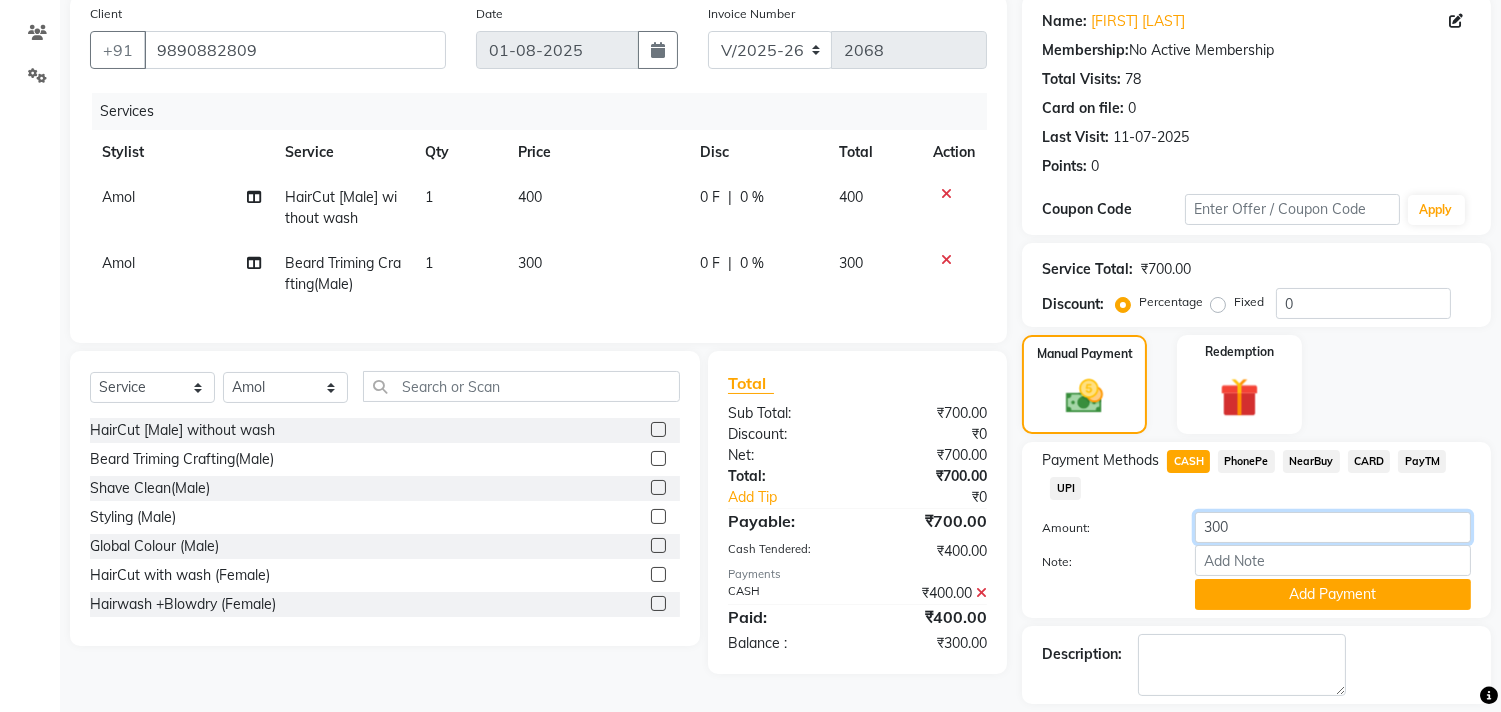 click on "300" 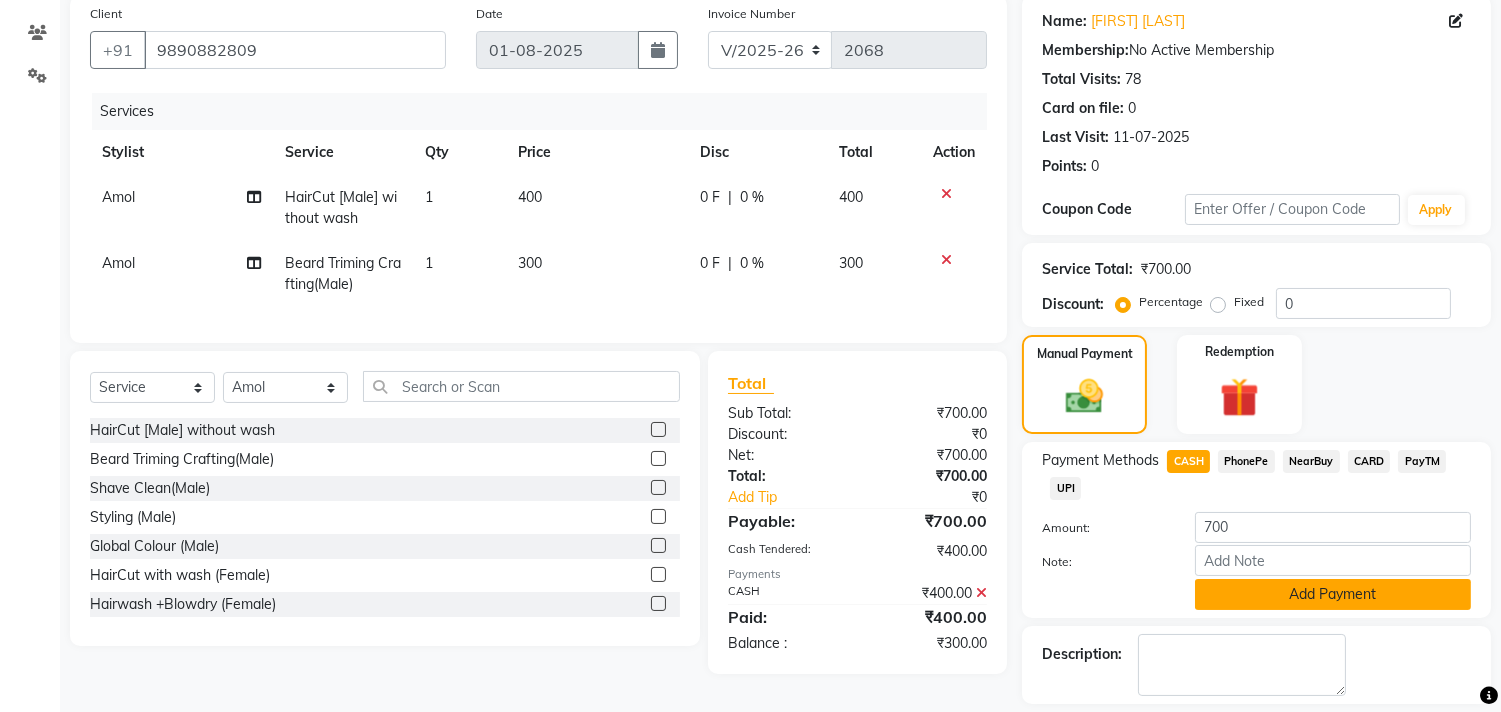 click on "Add Payment" 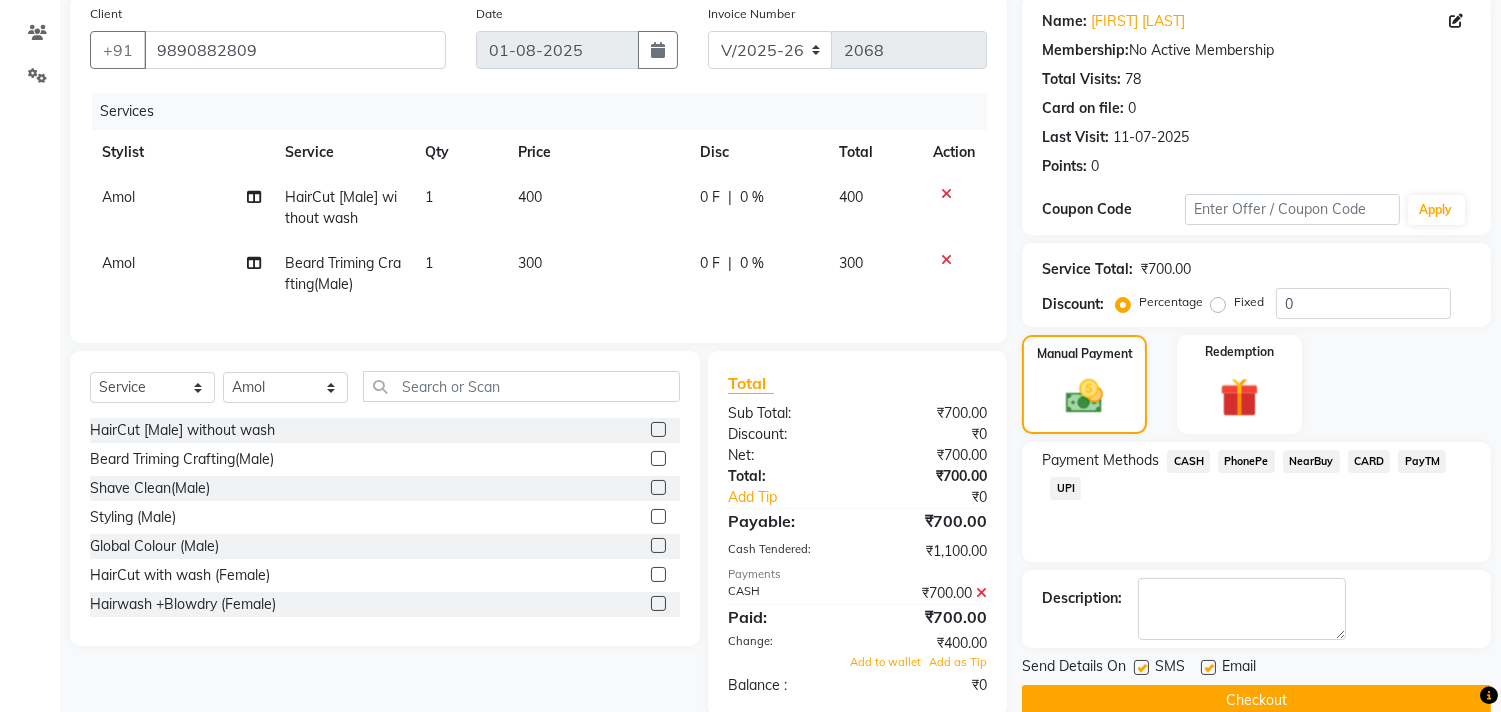 scroll, scrollTop: 0, scrollLeft: 0, axis: both 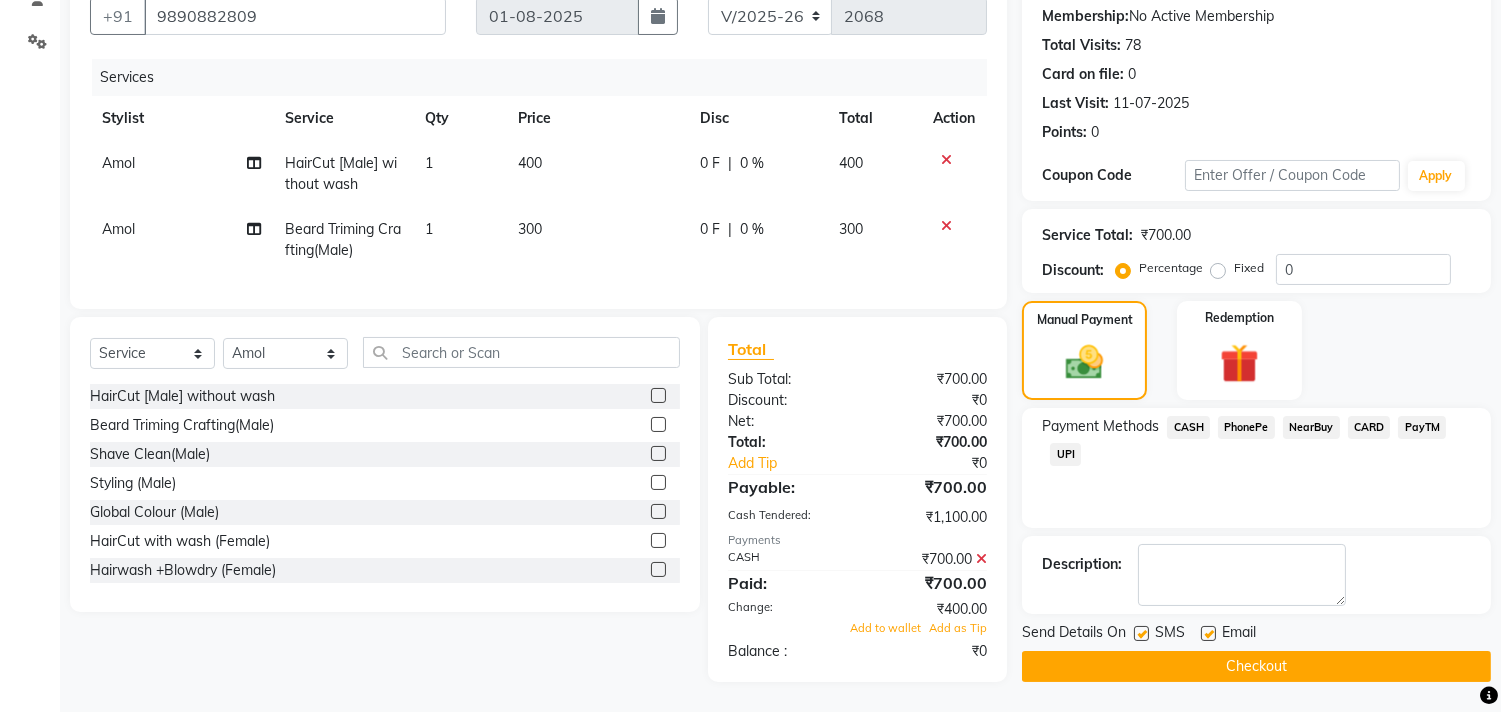 click 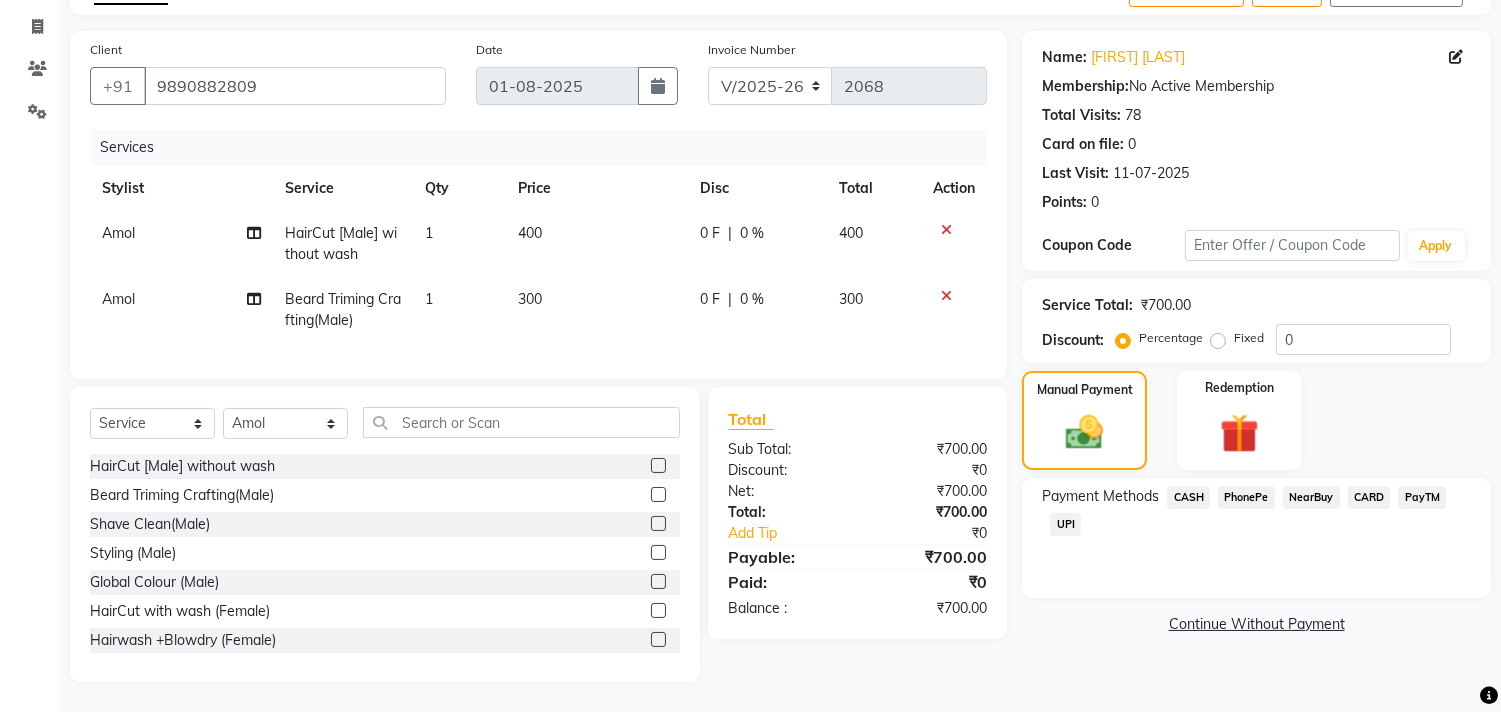 scroll, scrollTop: 135, scrollLeft: 0, axis: vertical 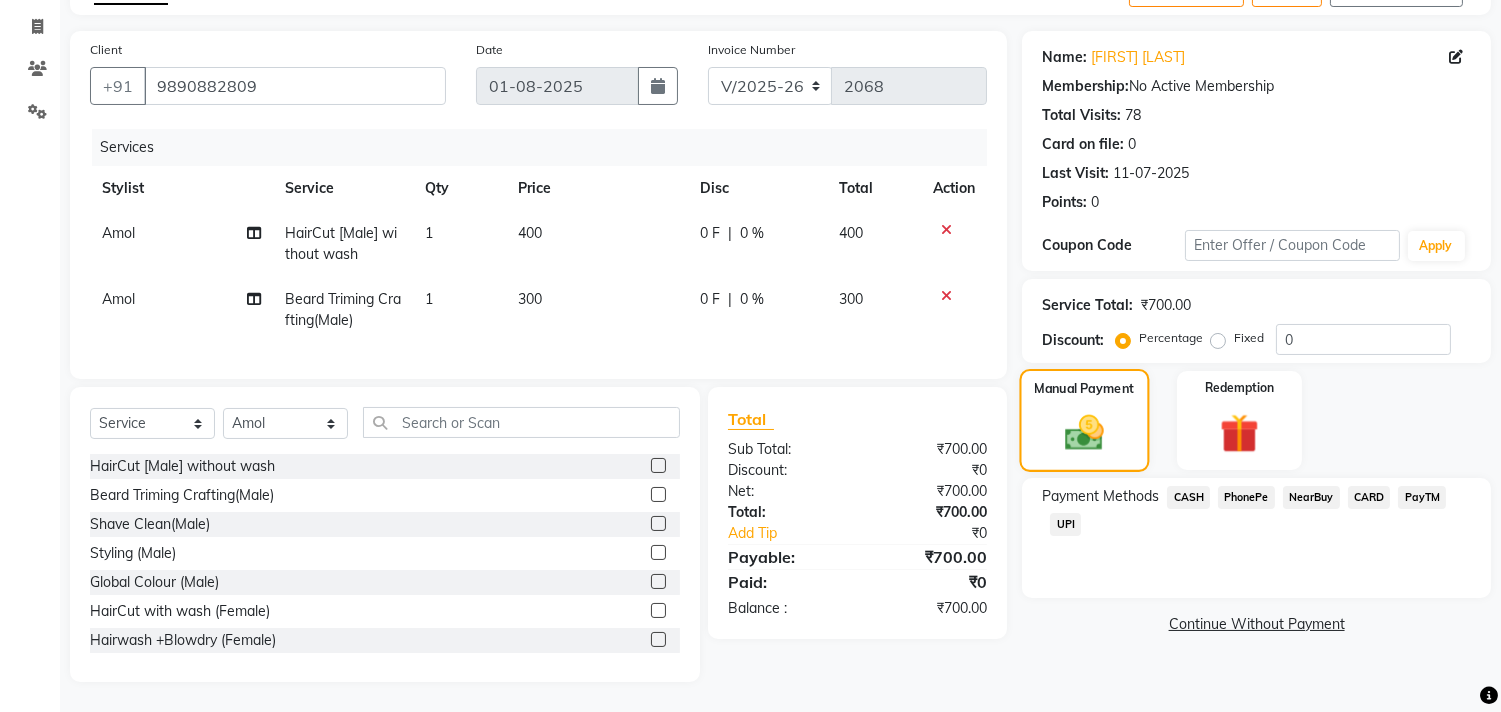click 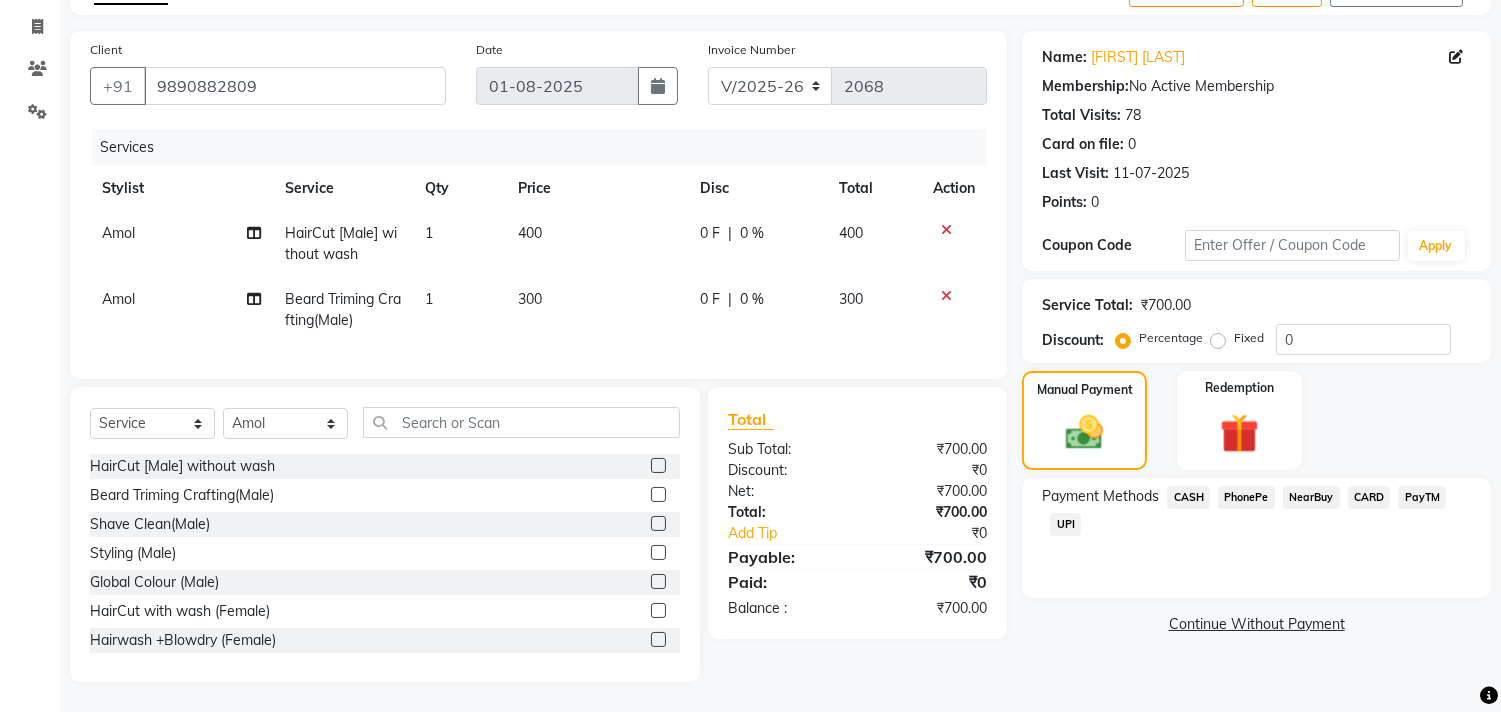 click on "CASH" 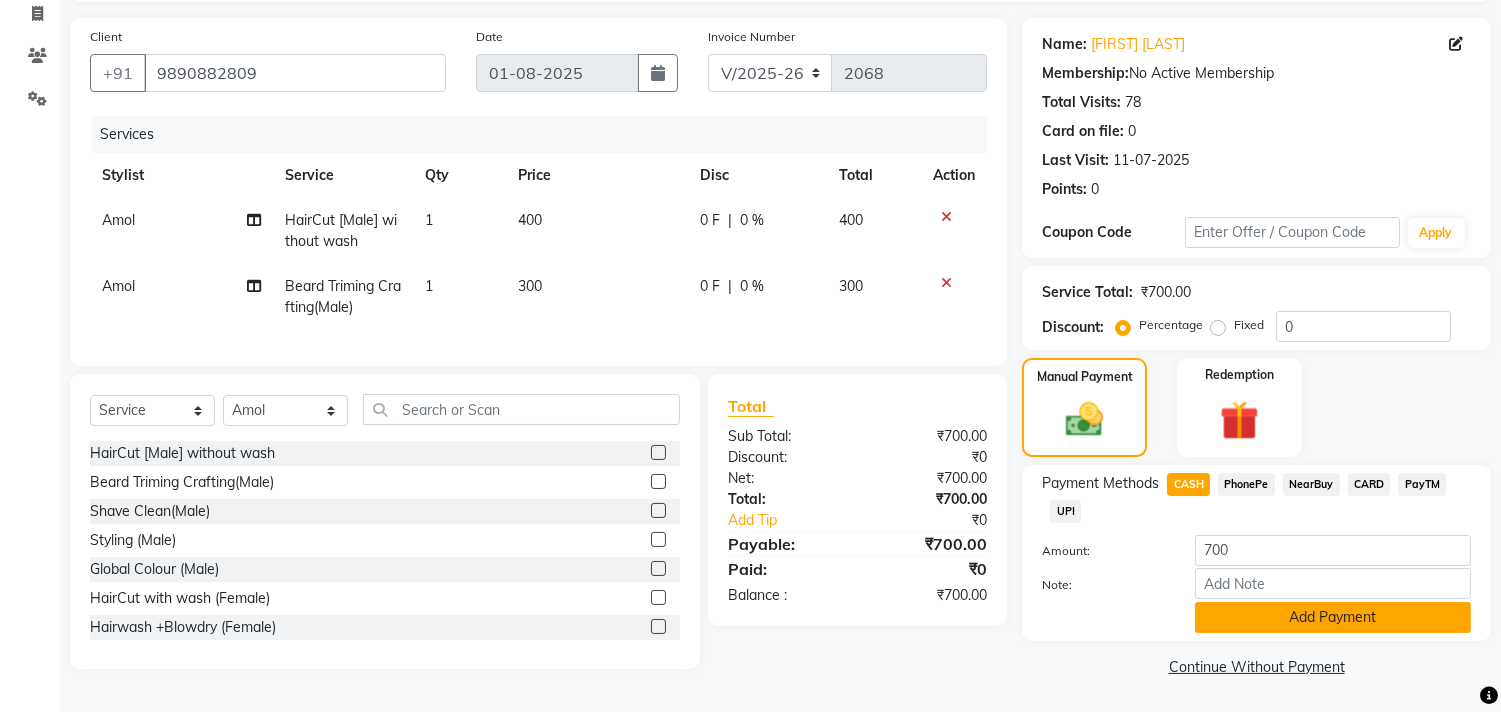 click on "Add Payment" 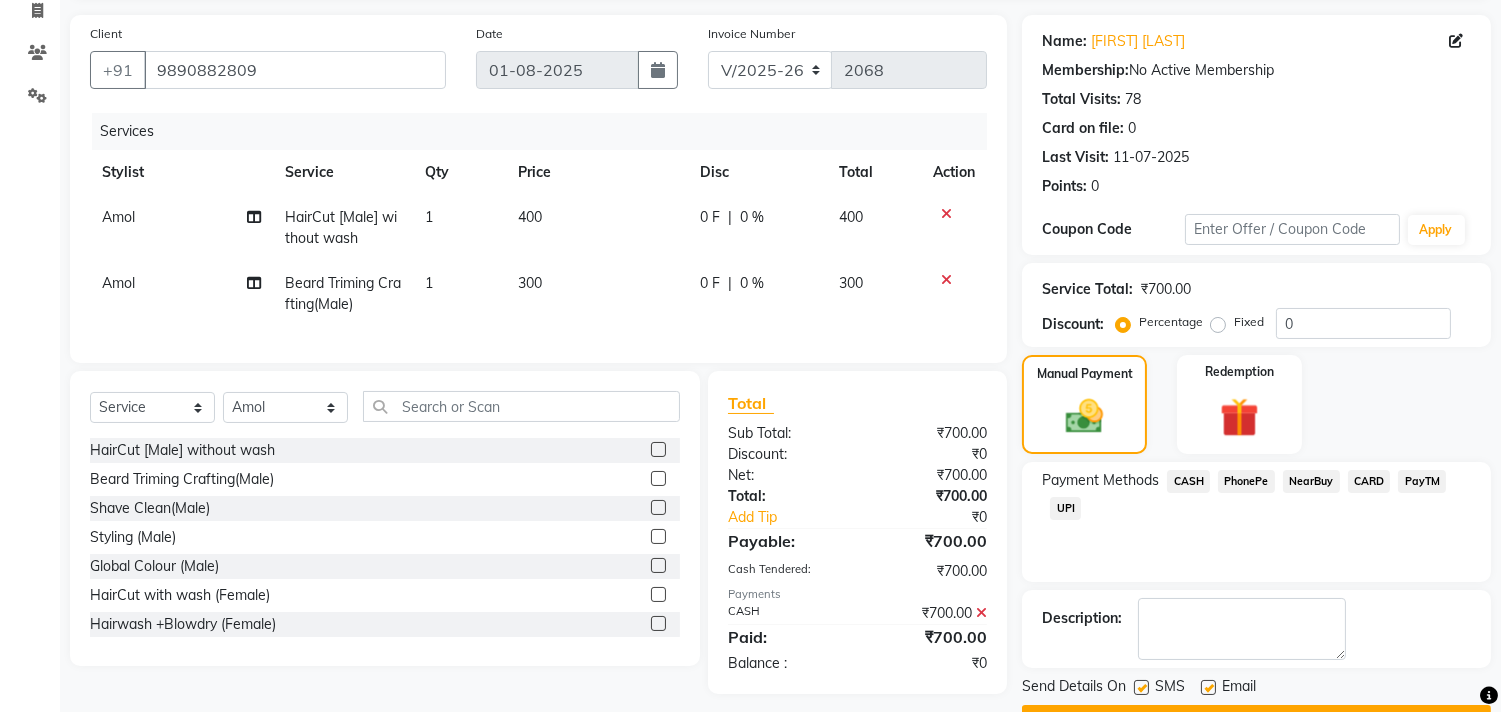 scroll, scrollTop: 187, scrollLeft: 0, axis: vertical 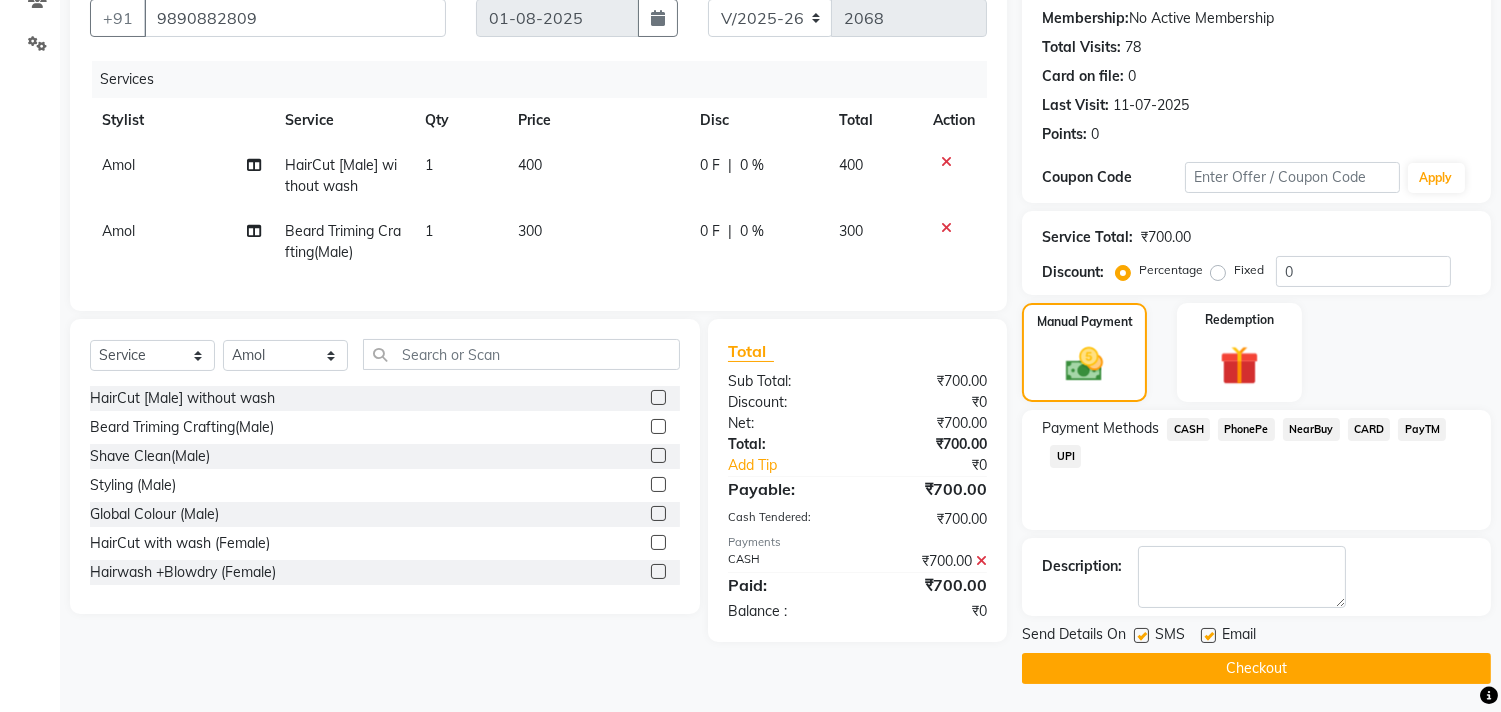 click on "Checkout" 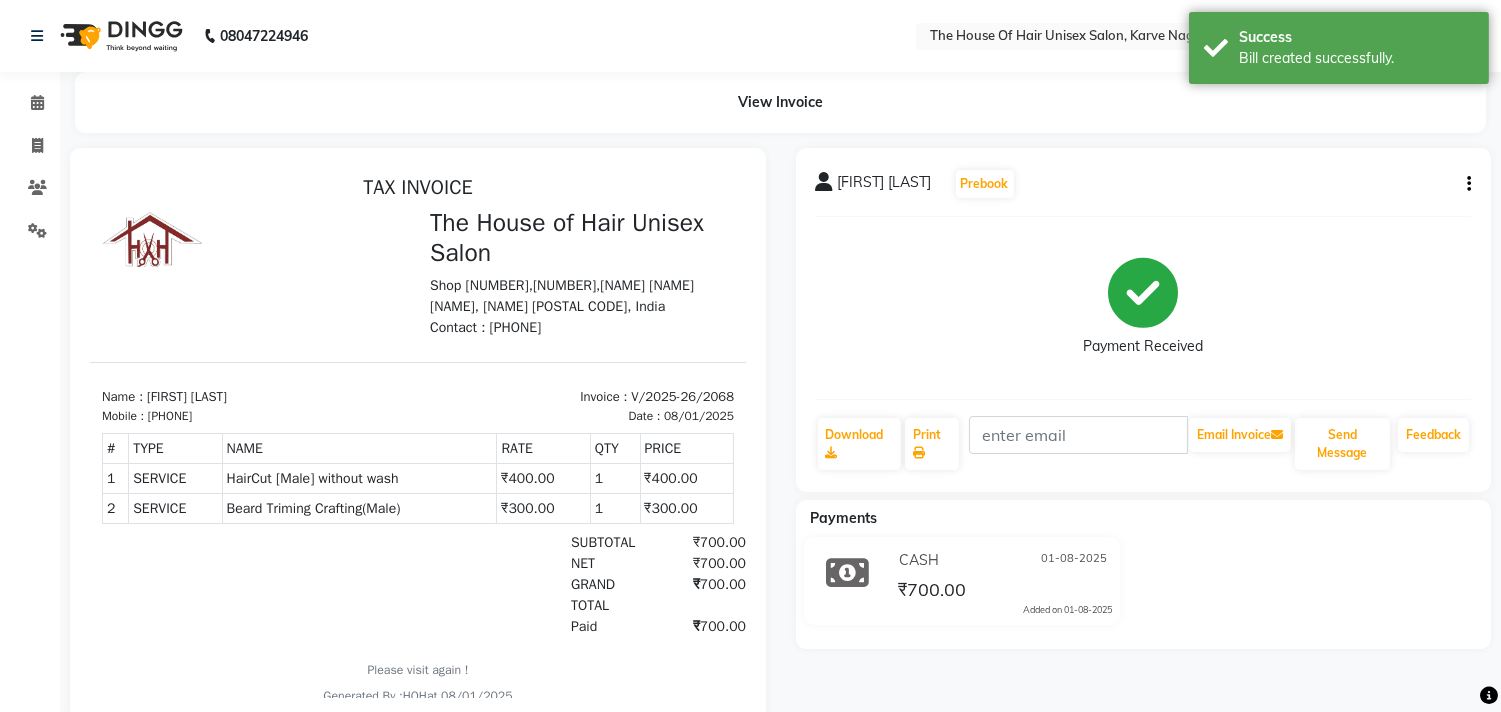 scroll, scrollTop: 0, scrollLeft: 0, axis: both 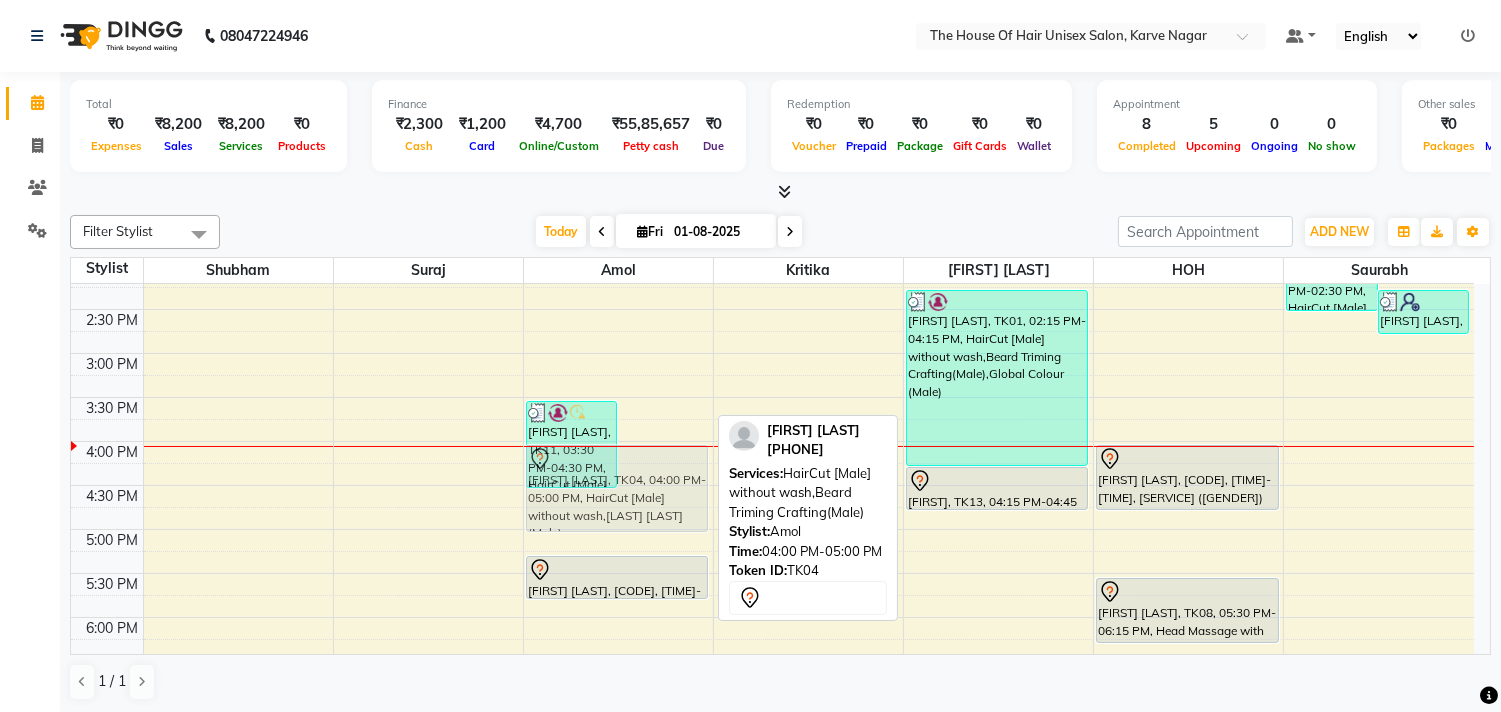 drag, startPoint x: 658, startPoint y: 451, endPoint x: 665, endPoint y: 460, distance: 11.401754 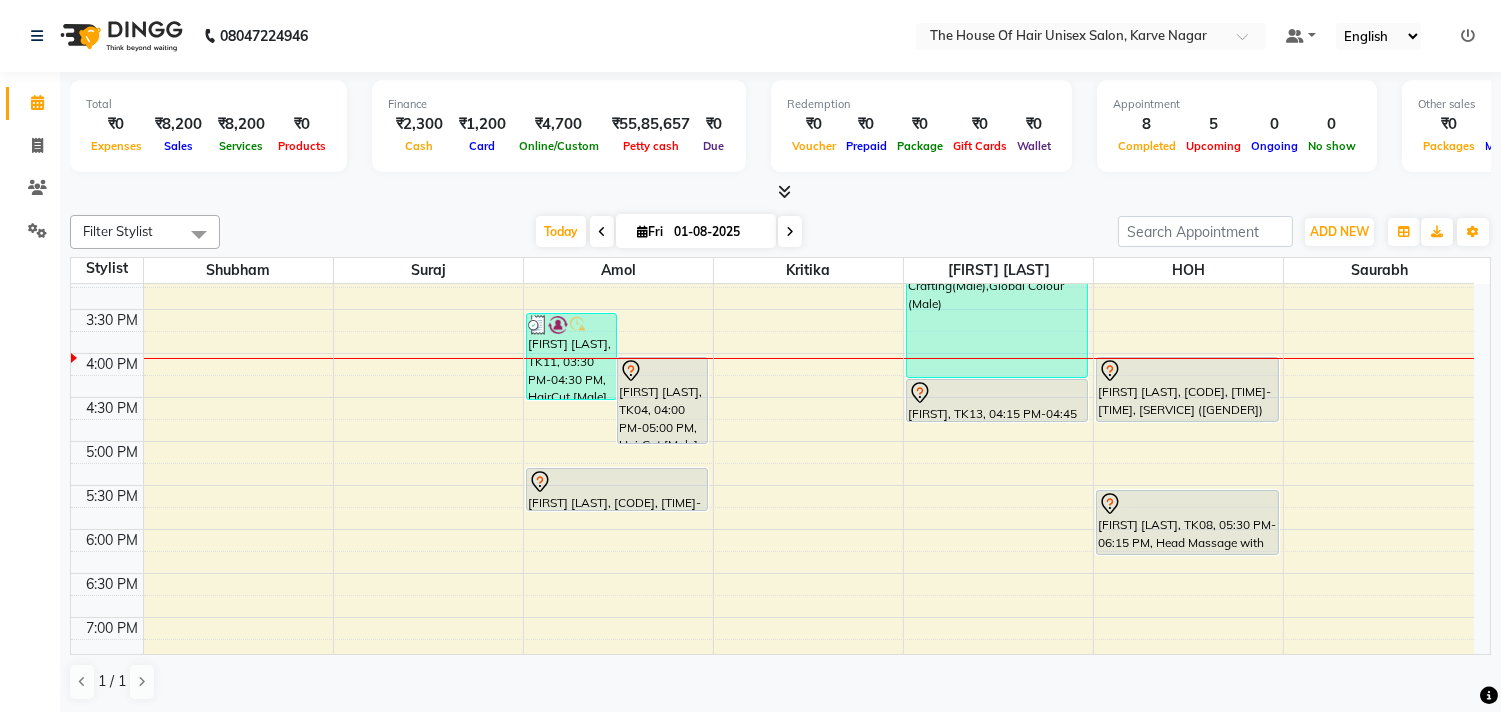 scroll, scrollTop: 723, scrollLeft: 0, axis: vertical 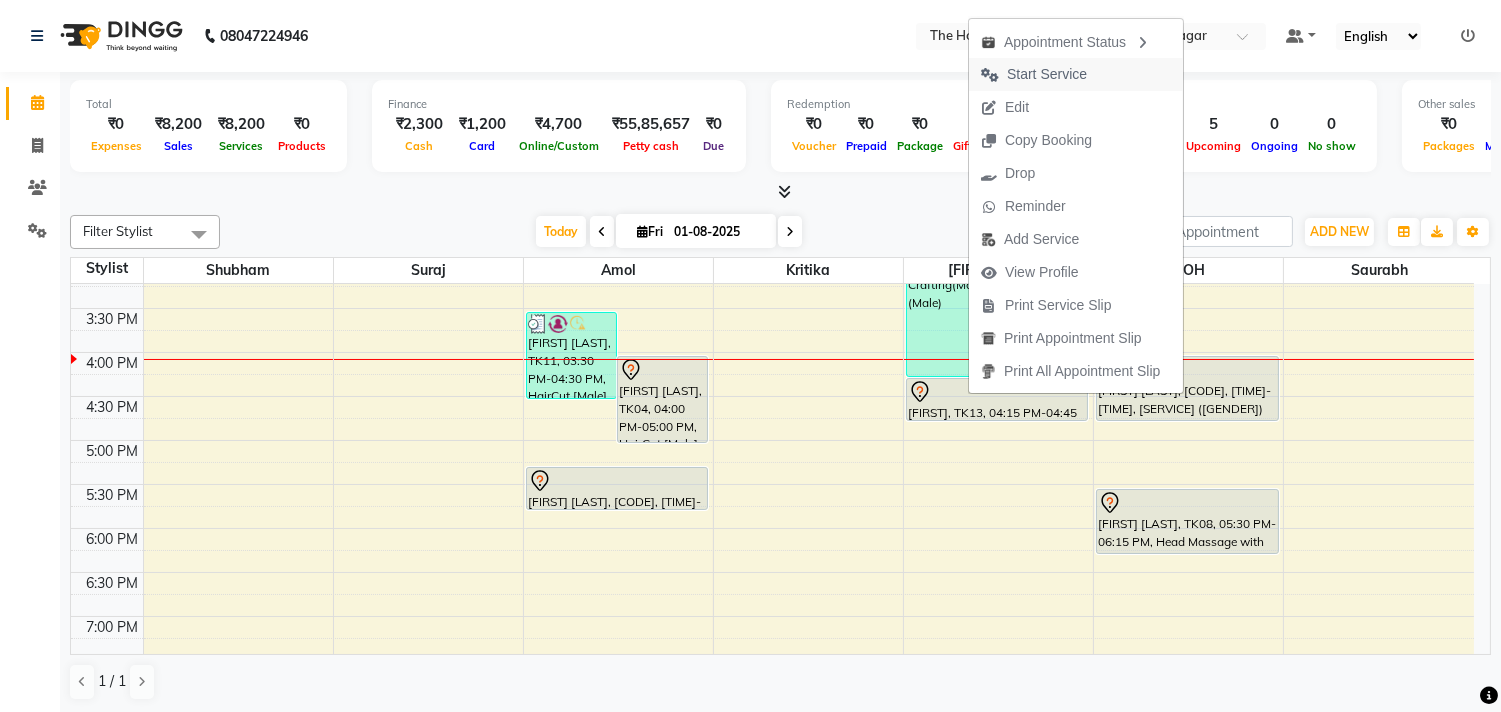 click on "Start Service" at bounding box center [1047, 74] 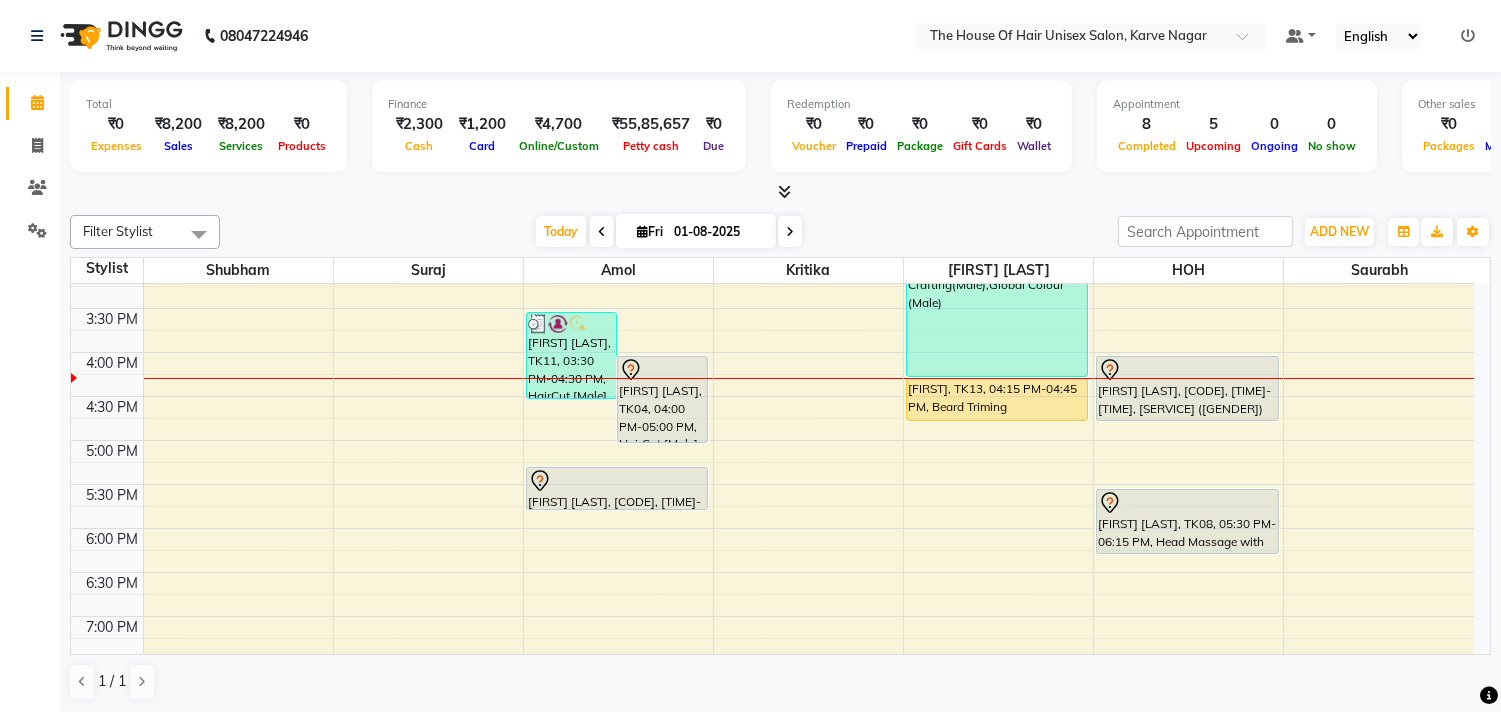 click at bounding box center (602, 232) 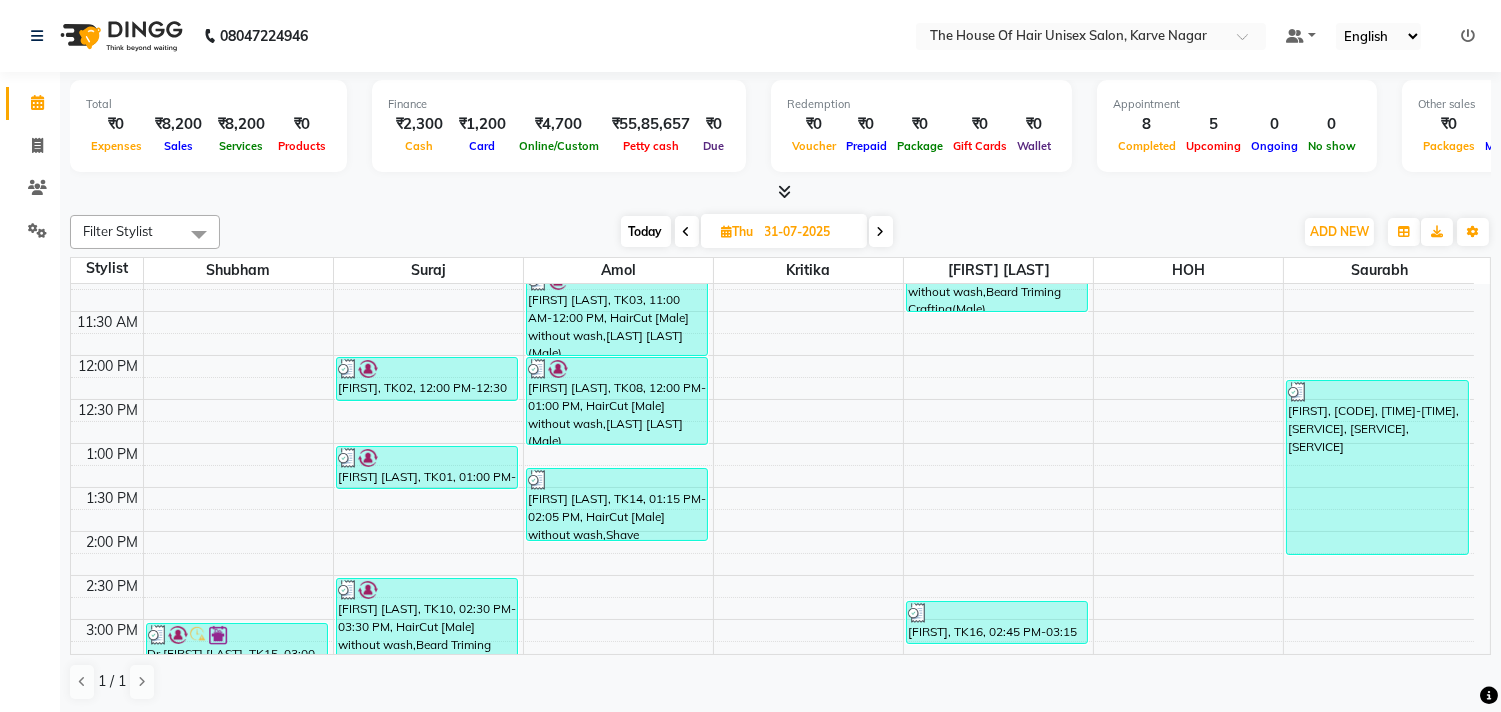 scroll, scrollTop: 366, scrollLeft: 0, axis: vertical 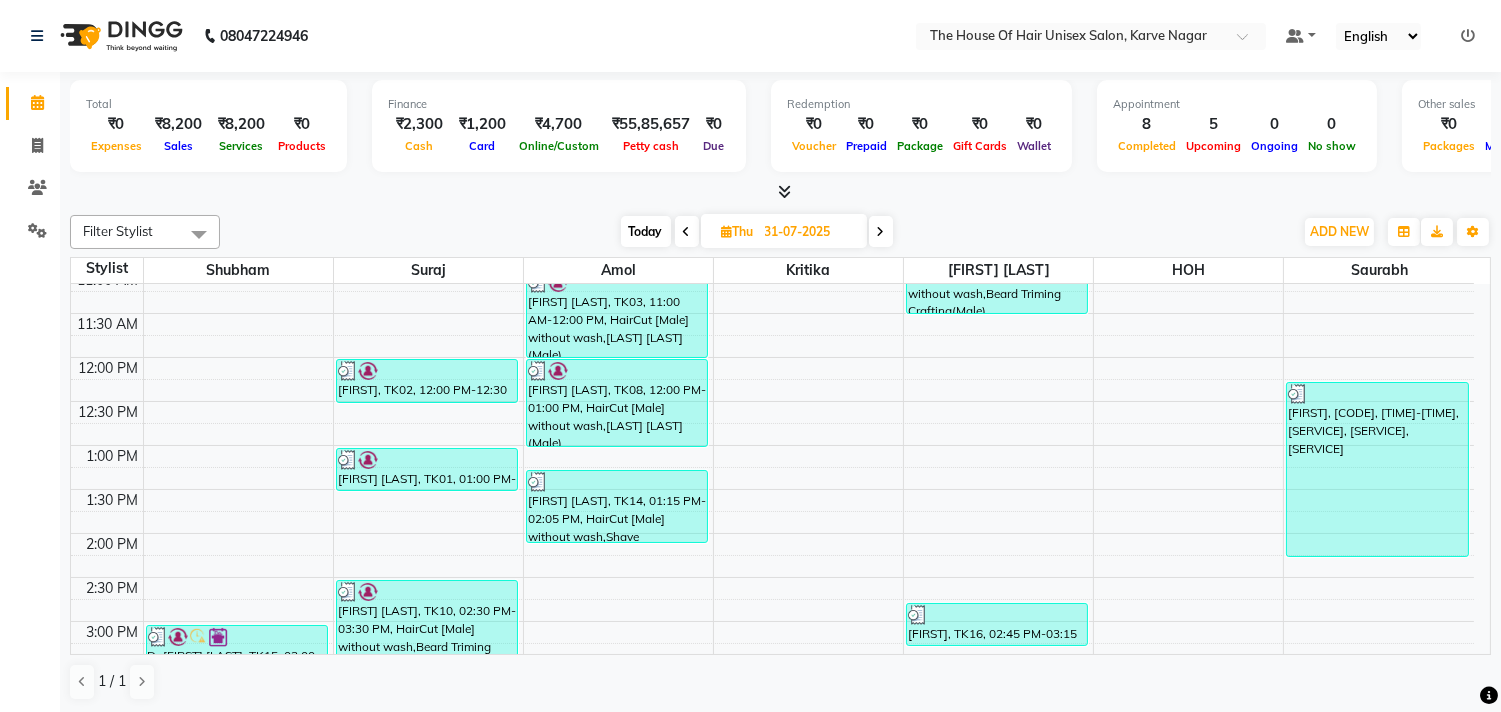 click at bounding box center [881, 232] 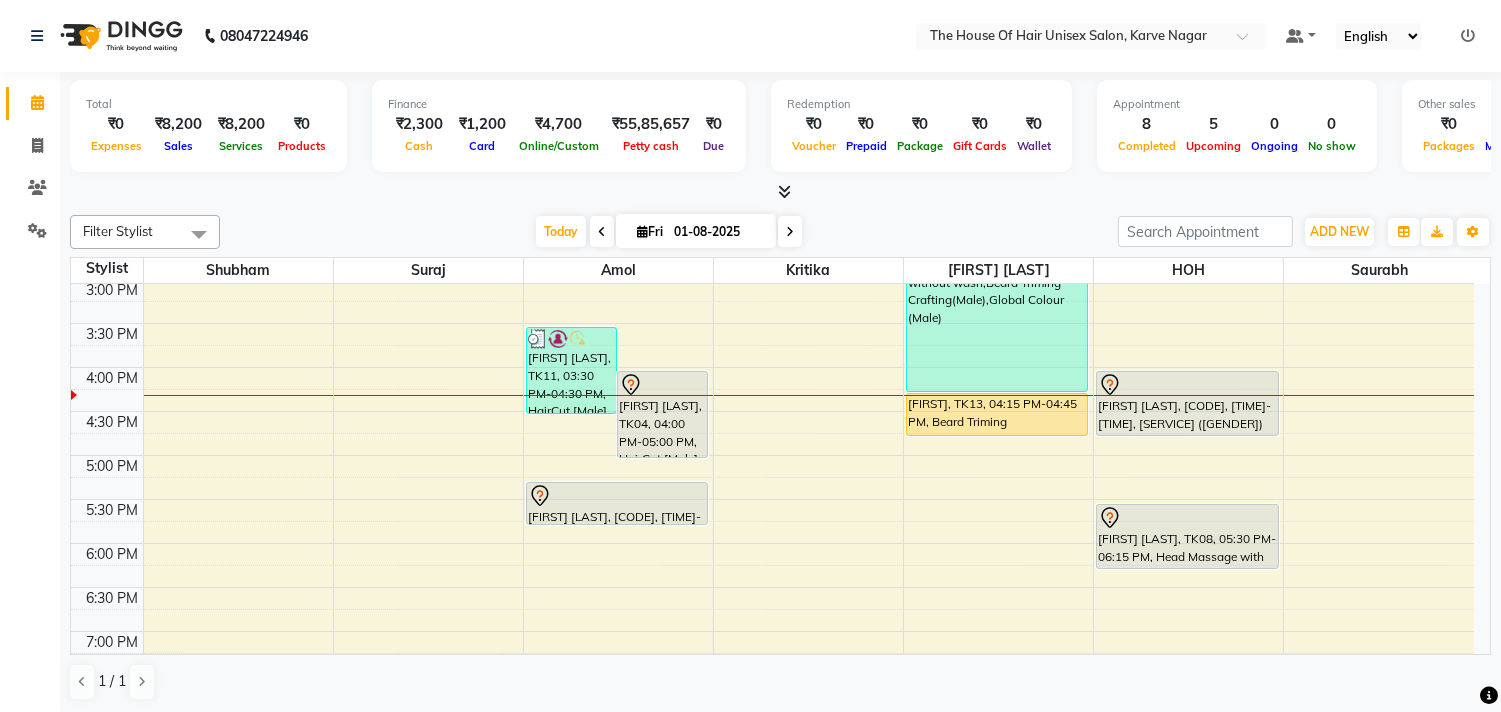 scroll, scrollTop: 703, scrollLeft: 0, axis: vertical 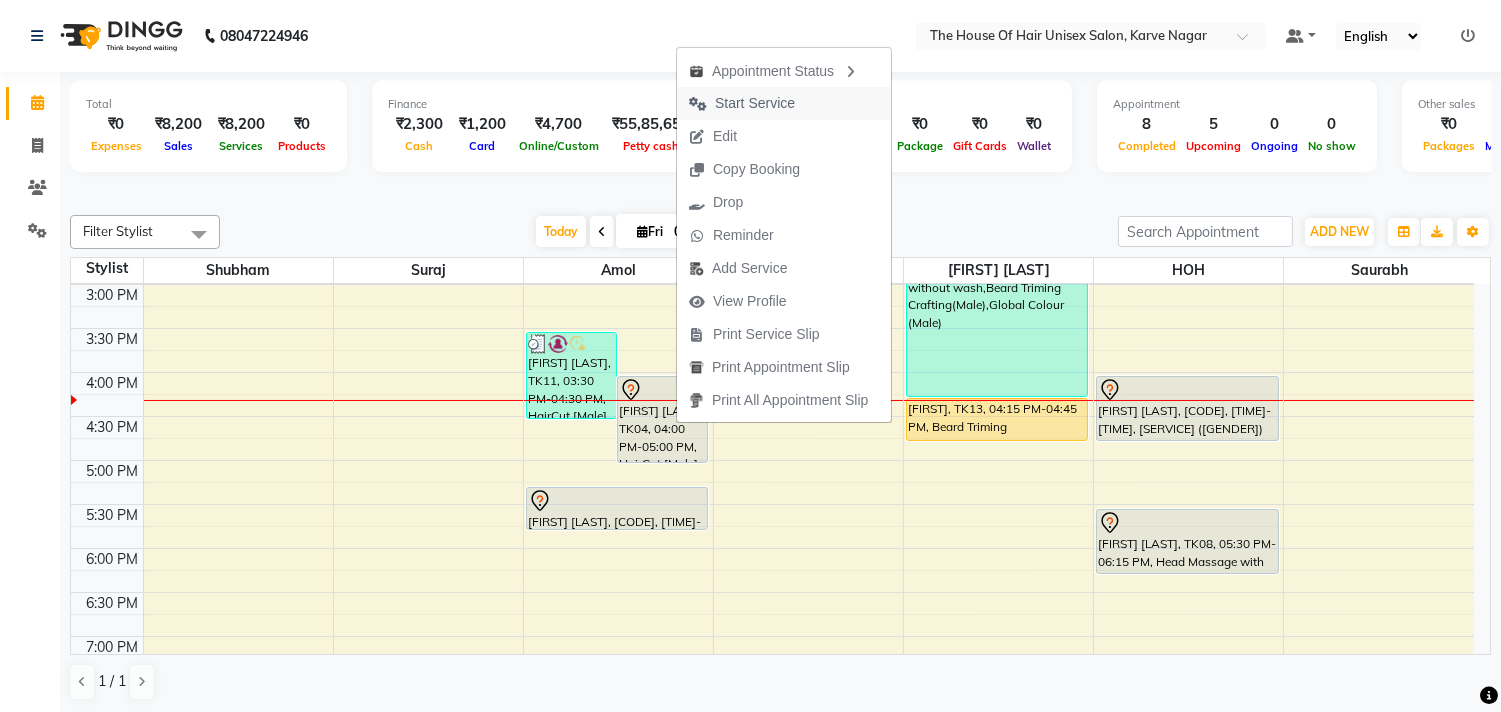click on "Start Service" at bounding box center [755, 103] 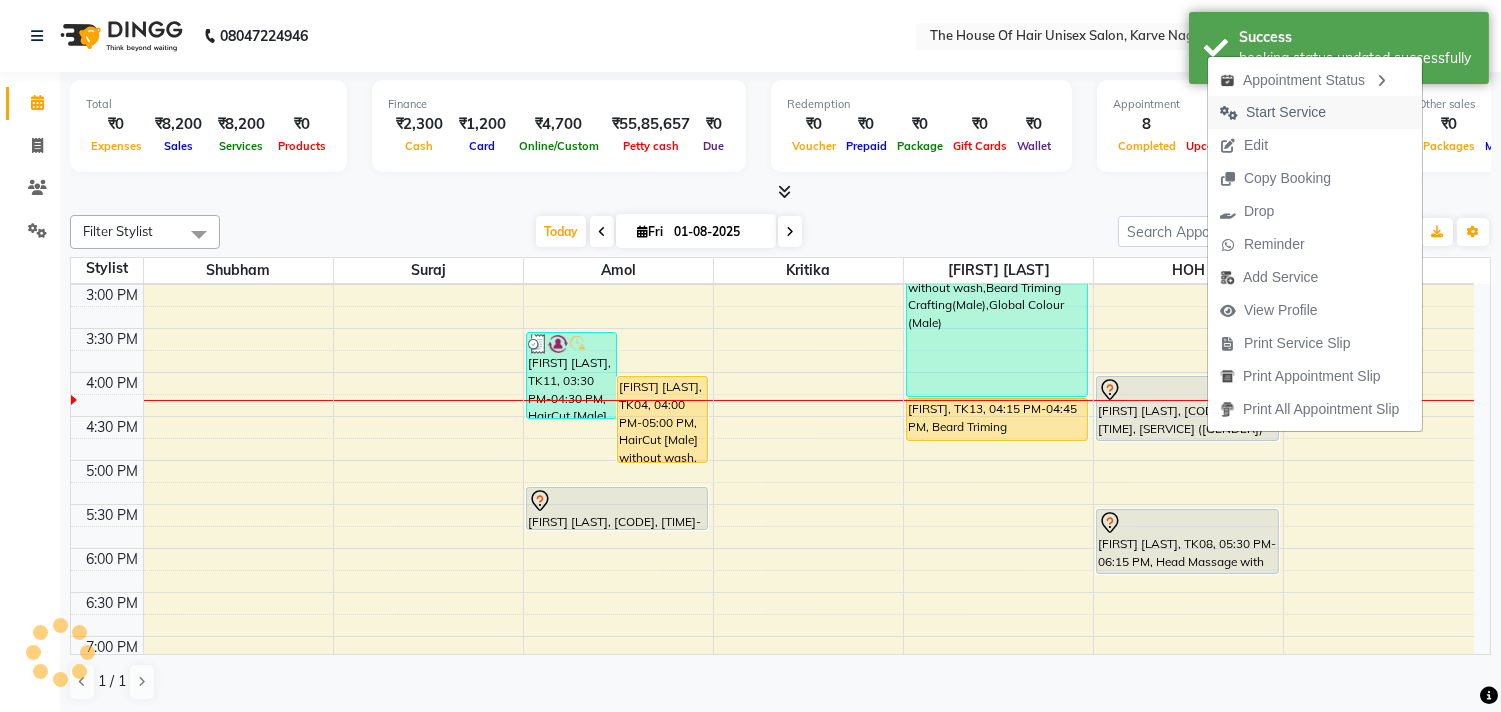 click on "Start Service" at bounding box center (1286, 112) 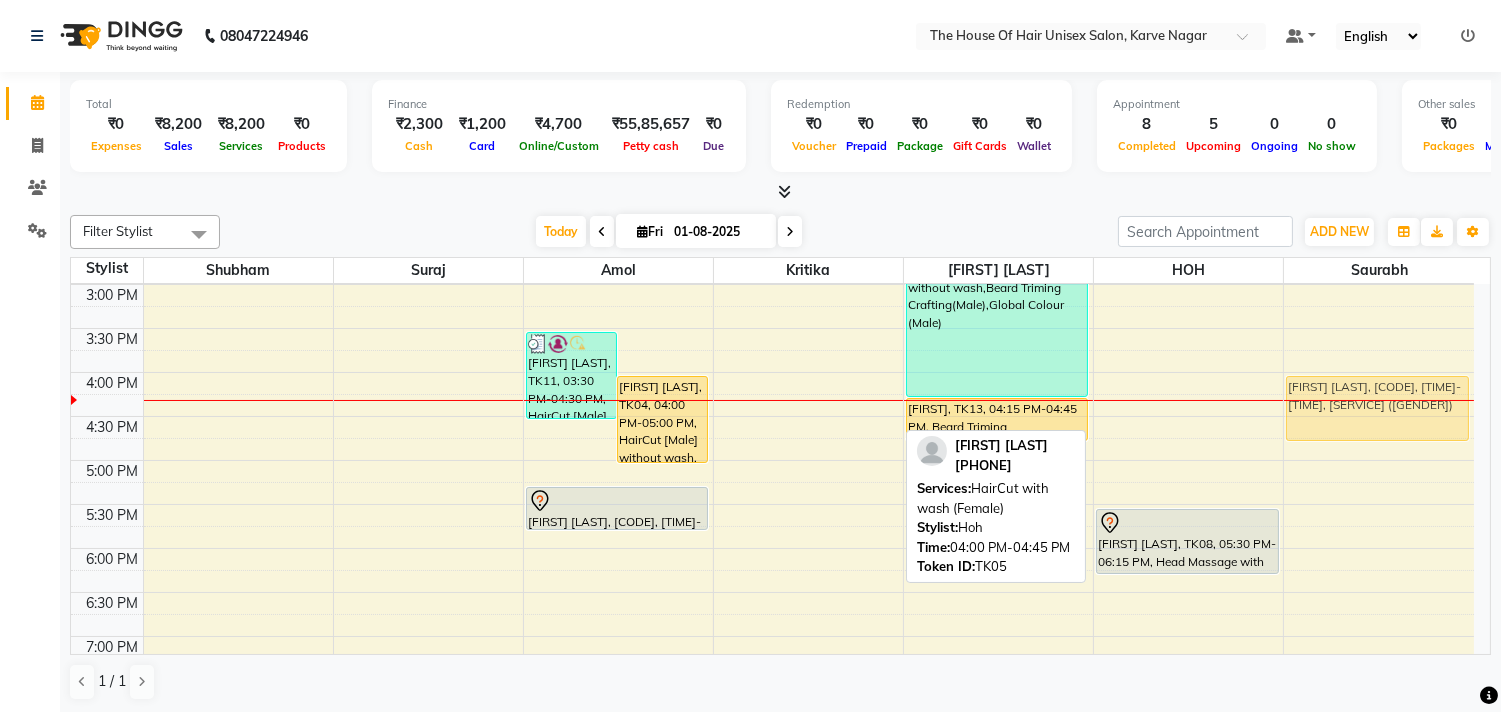 drag, startPoint x: 1246, startPoint y: 386, endPoint x: 1352, endPoint y: 387, distance: 106.004715 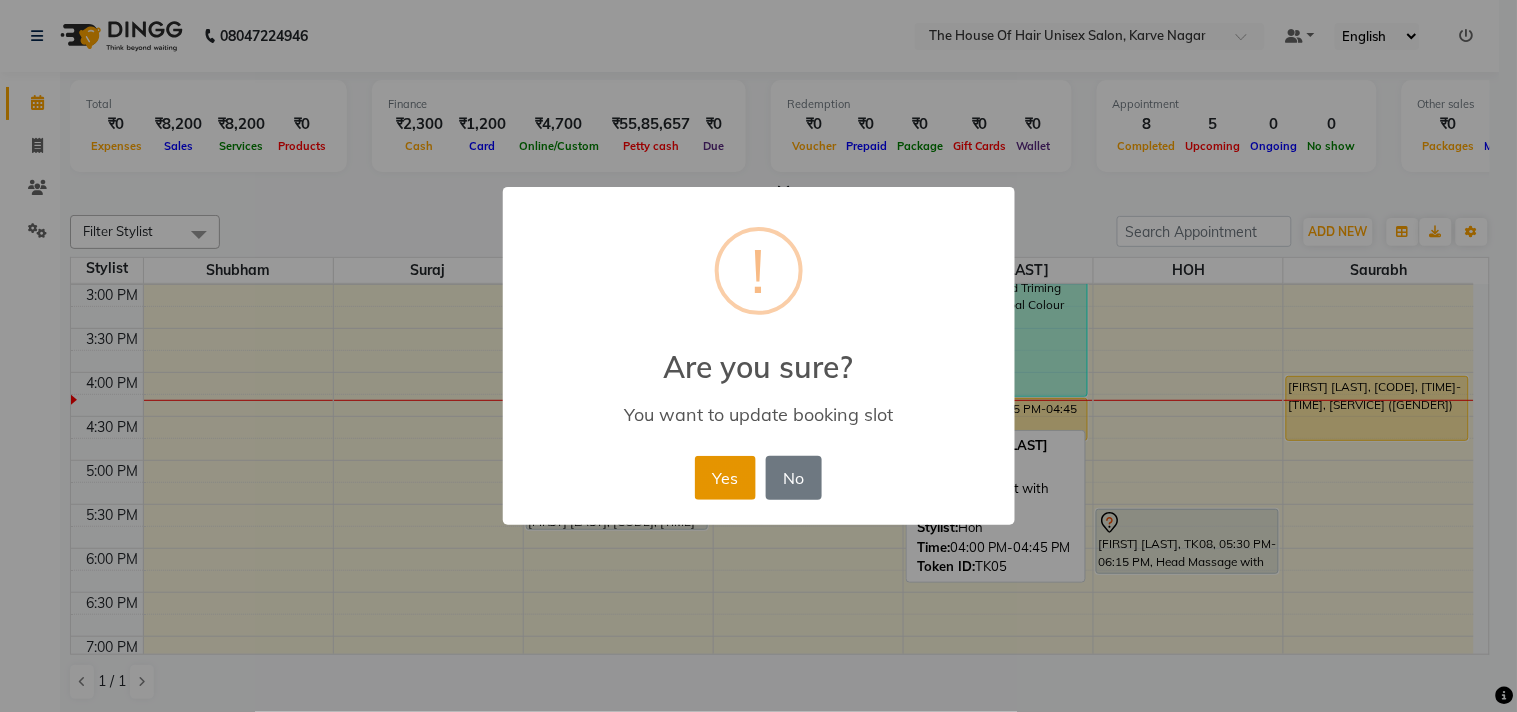 click on "Yes" at bounding box center [725, 478] 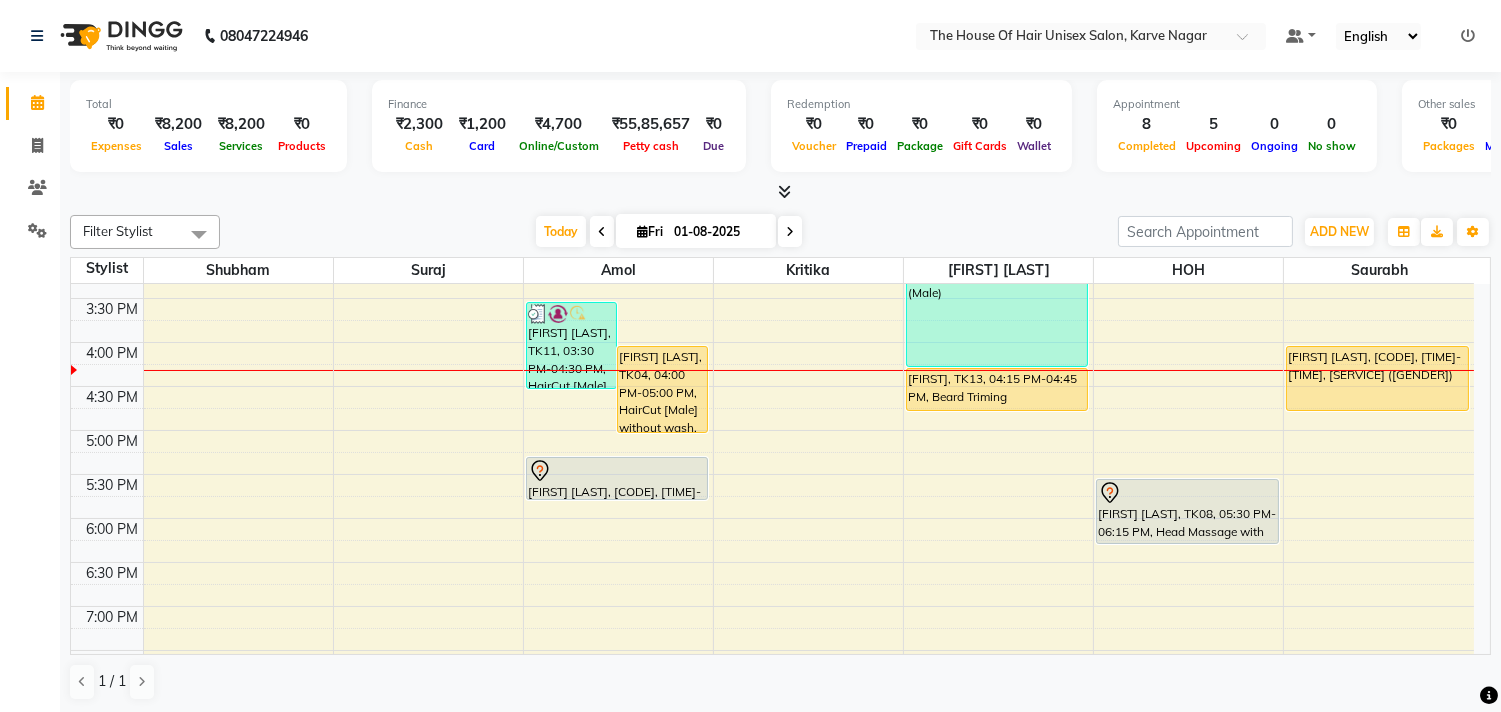 scroll, scrollTop: 732, scrollLeft: 0, axis: vertical 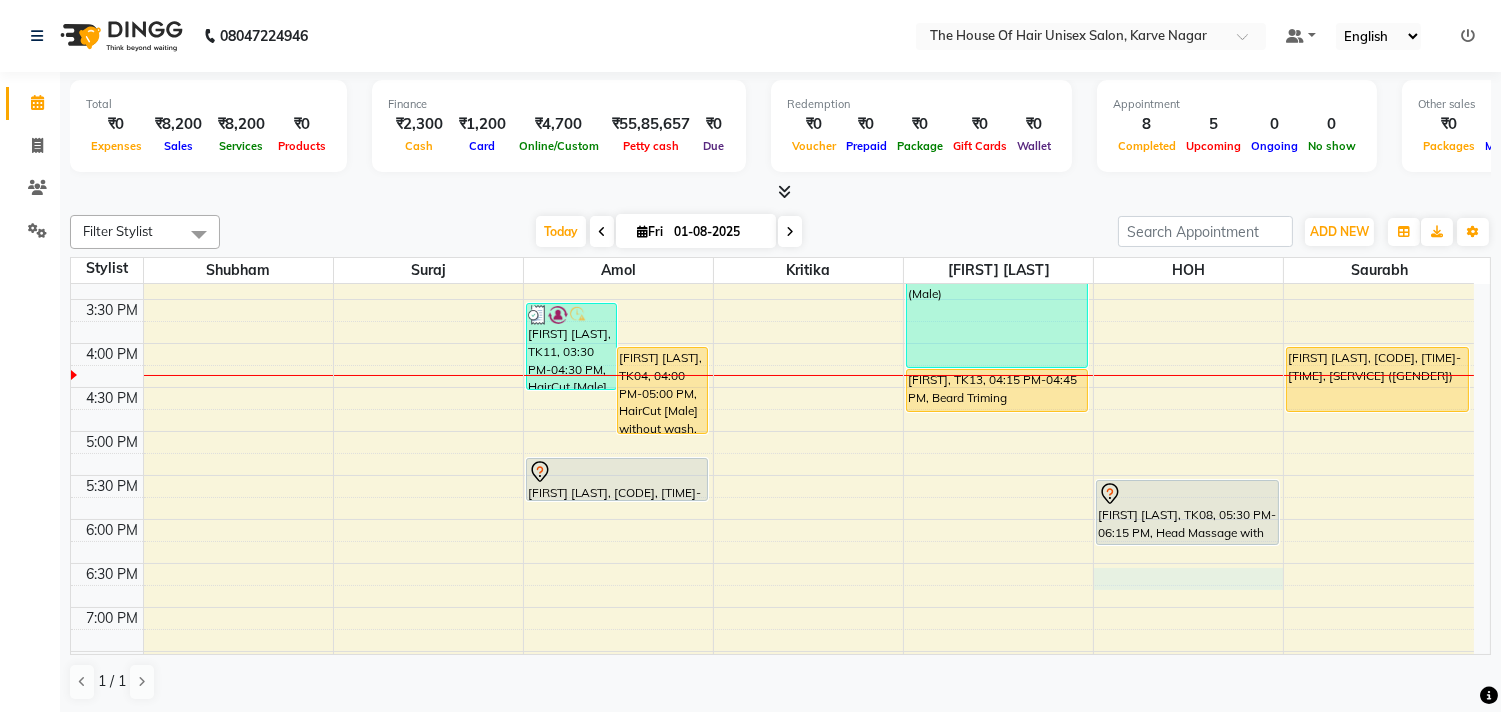 click on "7:00 AM 7:30 AM 8:00 AM 8:30 AM 9:00 AM 9:30 AM 10:00 AM 10:30 AM 11:00 AM 11:30 AM 12:00 PM 12:30 PM 1:00 PM 1:30 PM 2:00 PM 2:30 PM 3:00 PM 3:30 PM 4:00 PM 4:30 PM 5:00 PM 5:30 PM 6:00 PM 6:30 PM 7:00 PM 7:30 PM 8:00 PM 8:30 PM 9:00 PM 9:30 PM     vilas gawankar, TK11, 03:30 PM-04:30 PM, HairCut [Male] without wash,Beard Triming Crafting(Male)    Abhay Kunjir, TK04, 04:00 PM-05:00 PM, HairCut [Male] without wash,Beard Triming Crafting(Male)     VIRAJ PAREKH, TK02, 10:00 AM-10:30 AM, HairCut [Male] without wash     Aaditya, TK06, 11:30 AM-12:40 PM, HairCut [Male] without wash,Clear Dose (Male)     shruti joshi, TK07, 12:45 PM-01:35 PM, Hairwash+Paddle Dry (Female),Clear Dose(Female)             Prajwal Kale, TK10, 05:15 PM-05:45 PM, HairCut [Male] without wash     atharv pawar, TK01, 02:15 PM-04:15 PM, HairCut [Male] without wash,Beard Triming Crafting(Male),Global Colour (Male)    Imad, TK13, 04:15 PM-04:45 PM, Beard Triming Crafting(Male)" at bounding box center (772, 211) 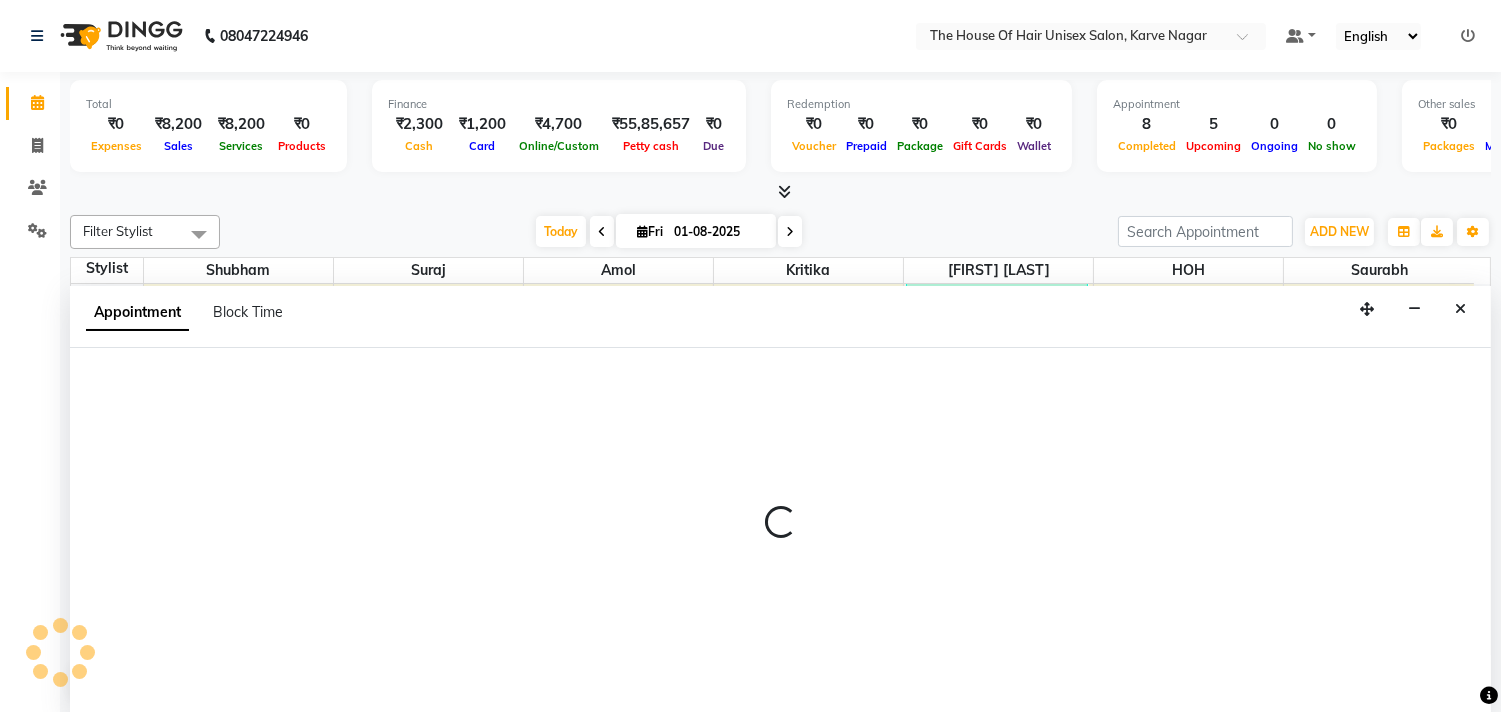 scroll, scrollTop: 1, scrollLeft: 0, axis: vertical 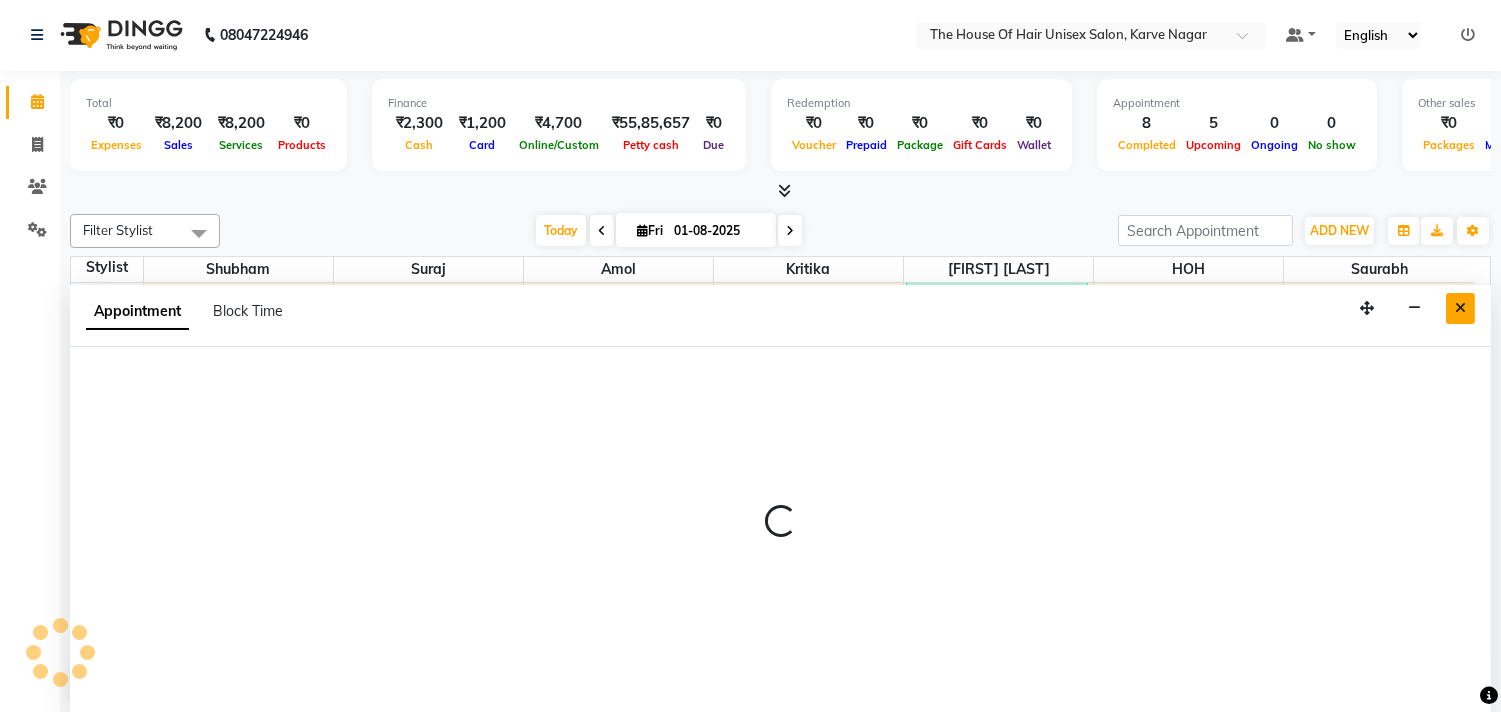 click at bounding box center (1460, 308) 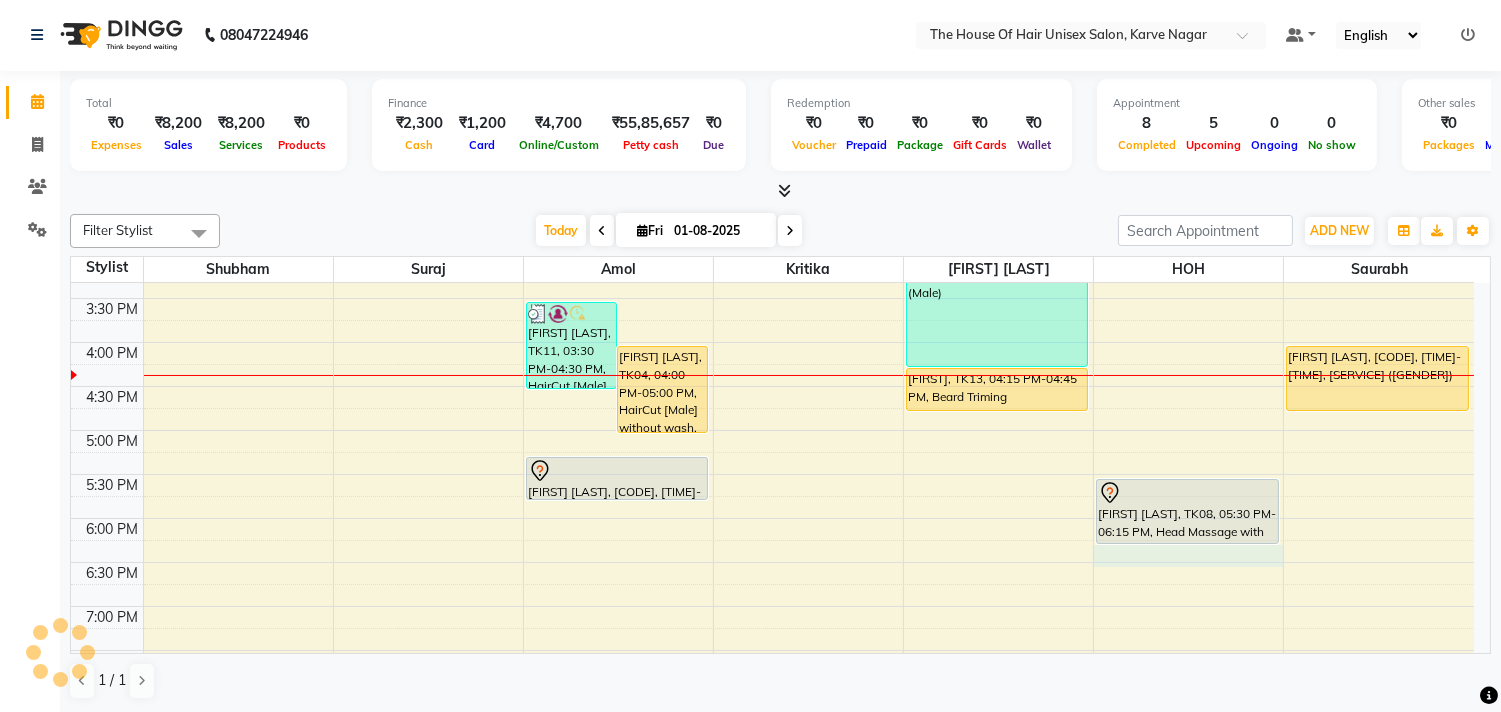 click on "7:00 AM 7:30 AM 8:00 AM 8:30 AM 9:00 AM 9:30 AM 10:00 AM 10:30 AM 11:00 AM 11:30 AM 12:00 PM 12:30 PM 1:00 PM 1:30 PM 2:00 PM 2:30 PM 3:00 PM 3:30 PM 4:00 PM 4:30 PM 5:00 PM 5:30 PM 6:00 PM 6:30 PM 7:00 PM 7:30 PM 8:00 PM 8:30 PM 9:00 PM 9:30 PM     vilas gawankar, TK11, 03:30 PM-04:30 PM, HairCut [Male] without wash,Beard Triming Crafting(Male)    Abhay Kunjir, TK04, 04:00 PM-05:00 PM, HairCut [Male] without wash,Beard Triming Crafting(Male)     VIRAJ PAREKH, TK02, 10:00 AM-10:30 AM, HairCut [Male] without wash     Aaditya, TK06, 11:30 AM-12:40 PM, HairCut [Male] without wash,Clear Dose (Male)     shruti joshi, TK07, 12:45 PM-01:35 PM, Hairwash+Paddle Dry (Female),Clear Dose(Female)             Prajwal Kale, TK10, 05:15 PM-05:45 PM, HairCut [Male] without wash     atharv pawar, TK01, 02:15 PM-04:15 PM, HairCut [Male] without wash,Beard Triming Crafting(Male),Global Colour (Male)    Imad, TK13, 04:15 PM-04:45 PM, Beard Triming Crafting(Male)" at bounding box center (772, 210) 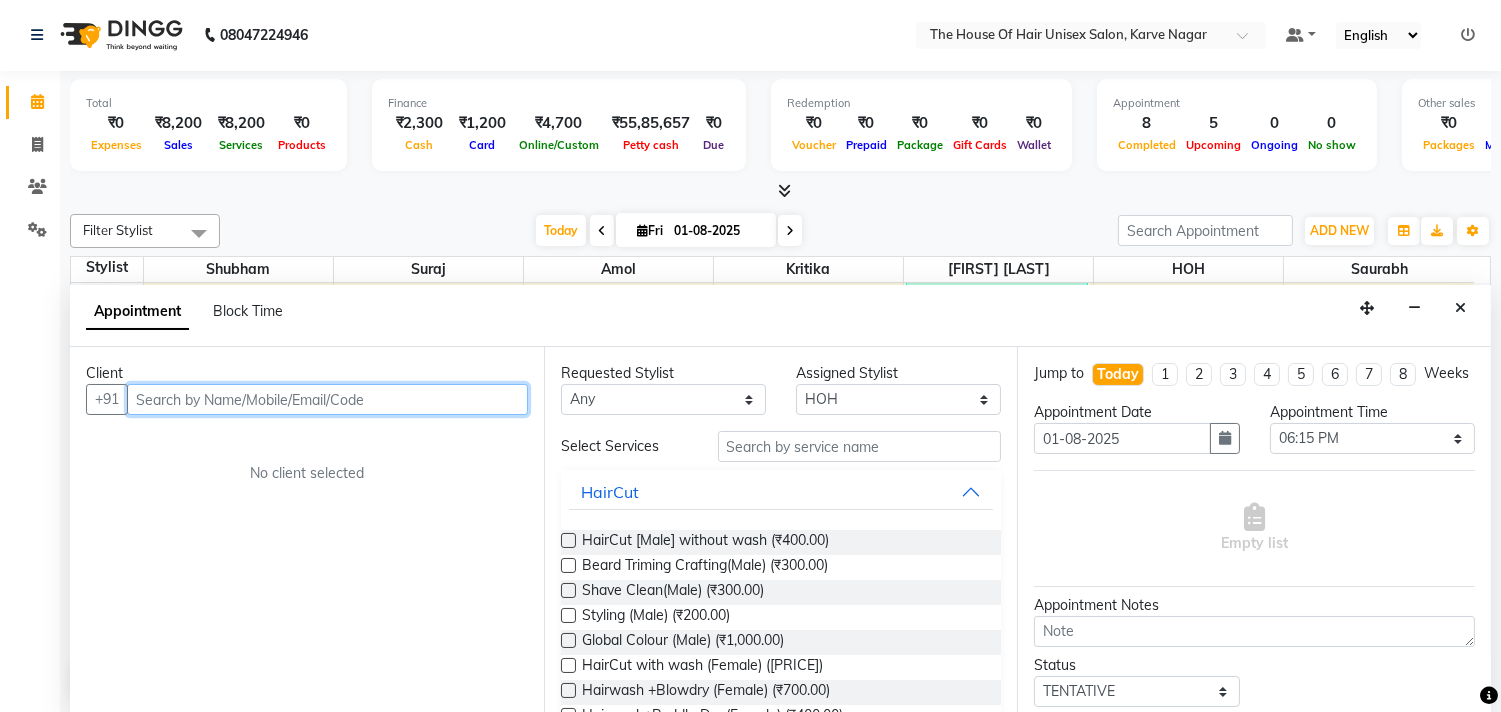 click at bounding box center (327, 399) 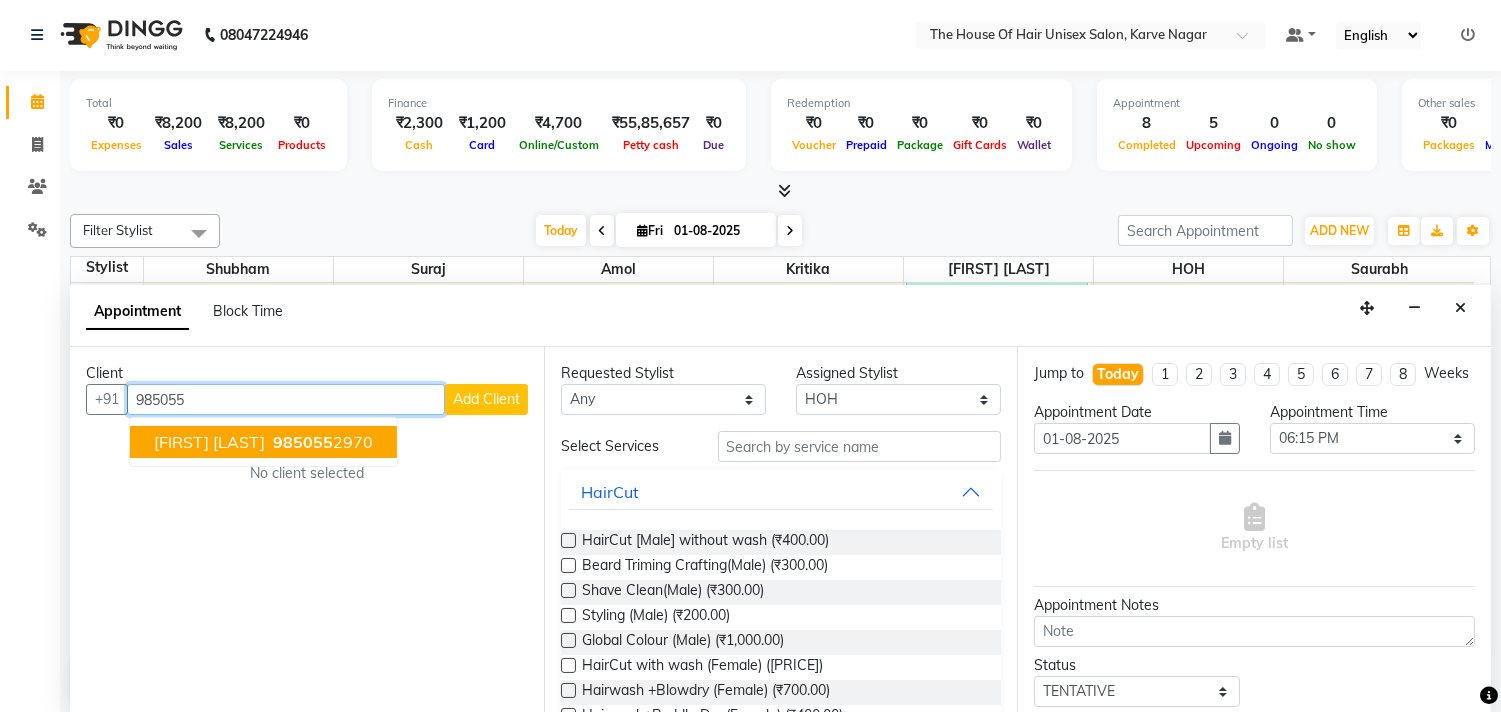 click on "985055 2970" at bounding box center (321, 442) 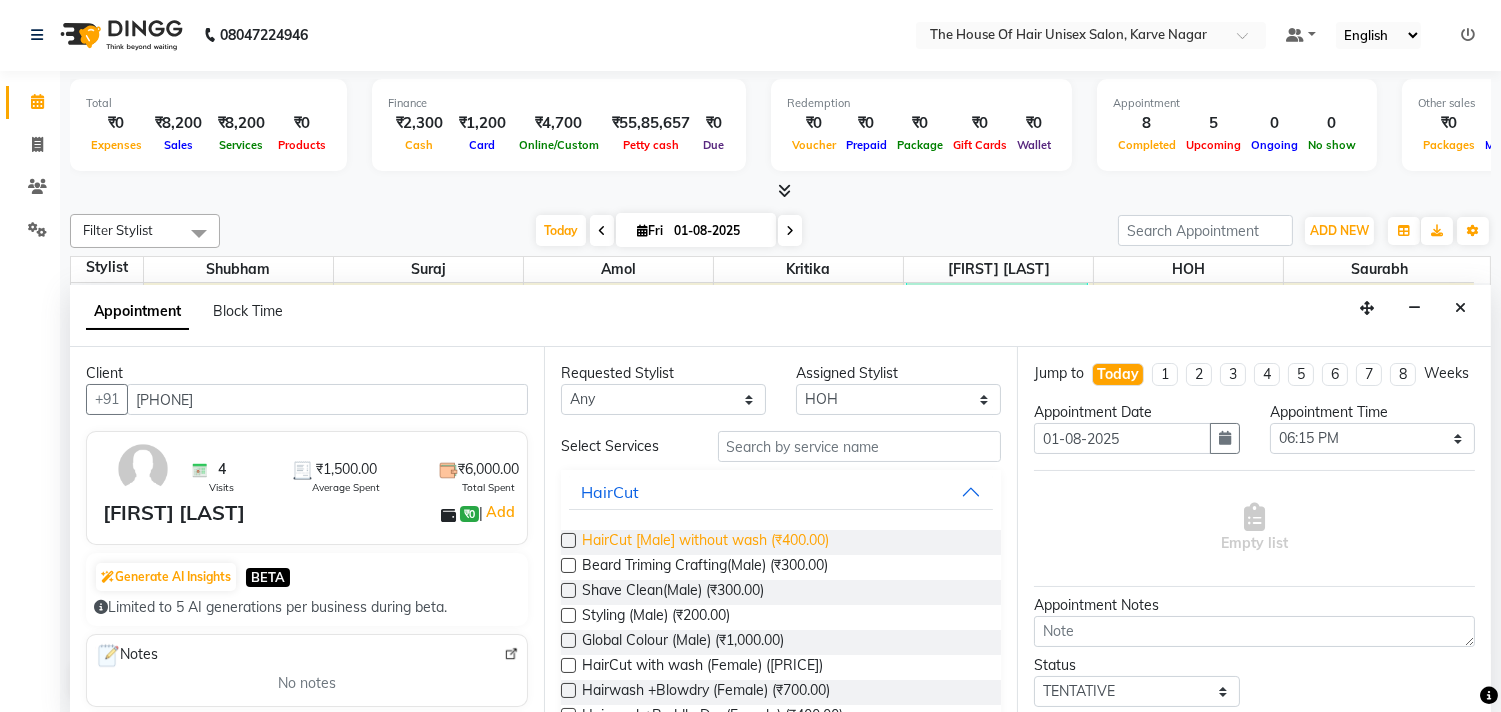 click on "HairCut [Male] without wash (₹400.00)" at bounding box center [705, 542] 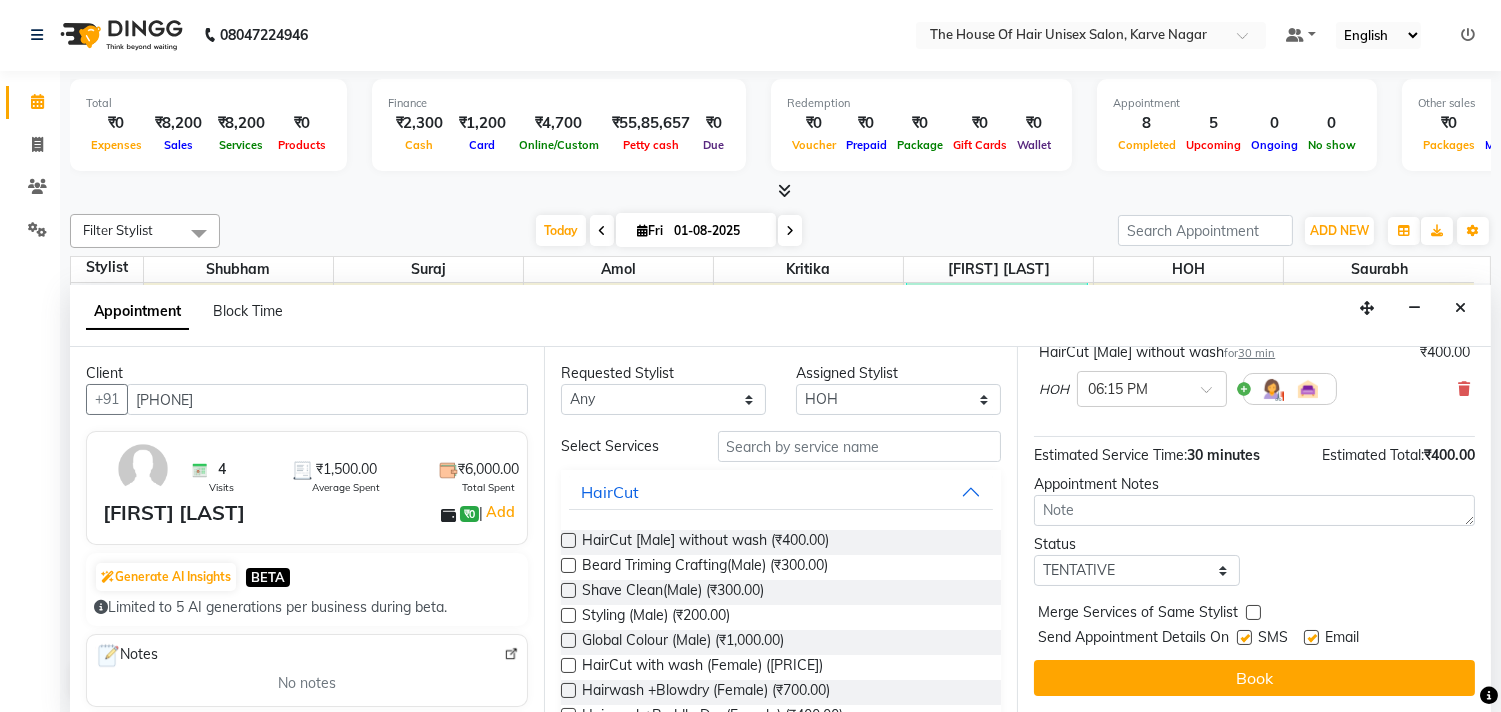 scroll, scrollTop: 138, scrollLeft: 0, axis: vertical 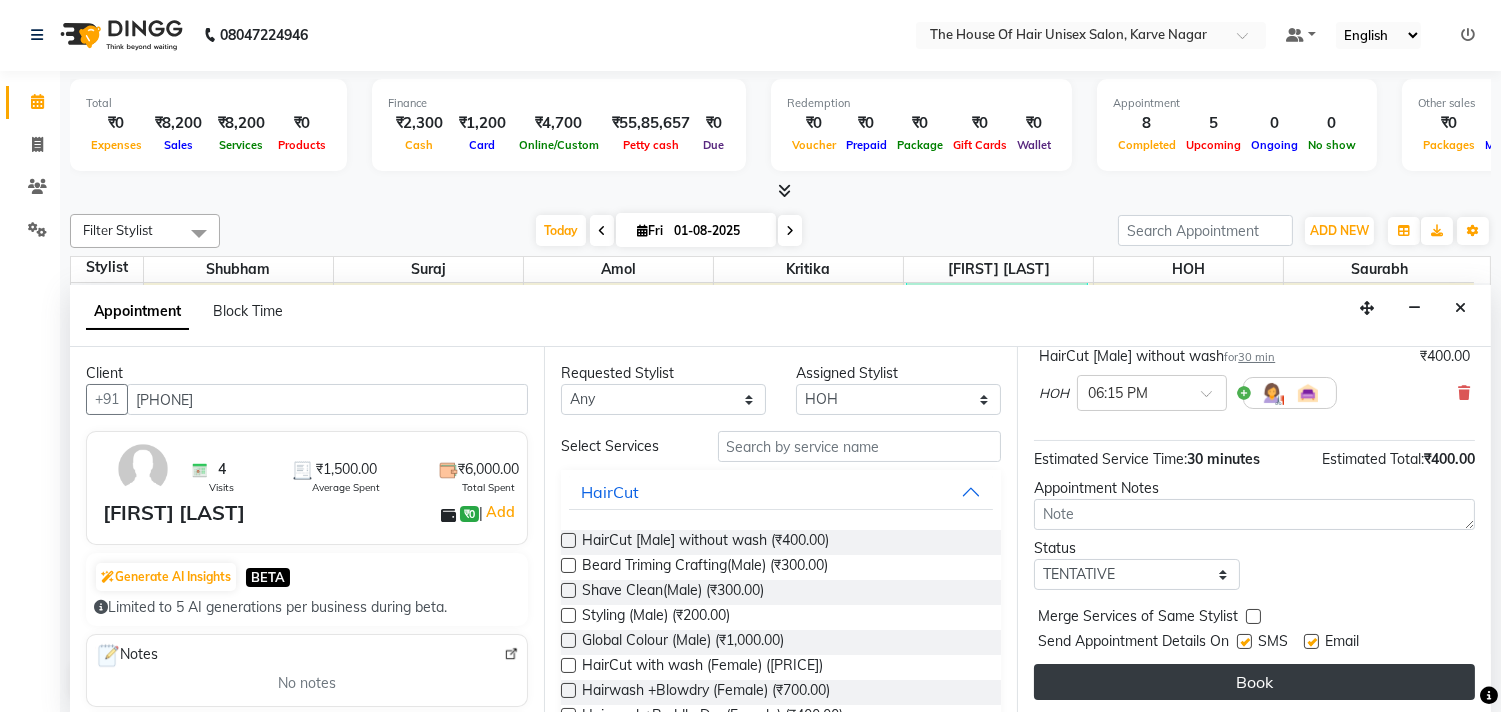 click on "Book" at bounding box center (1254, 682) 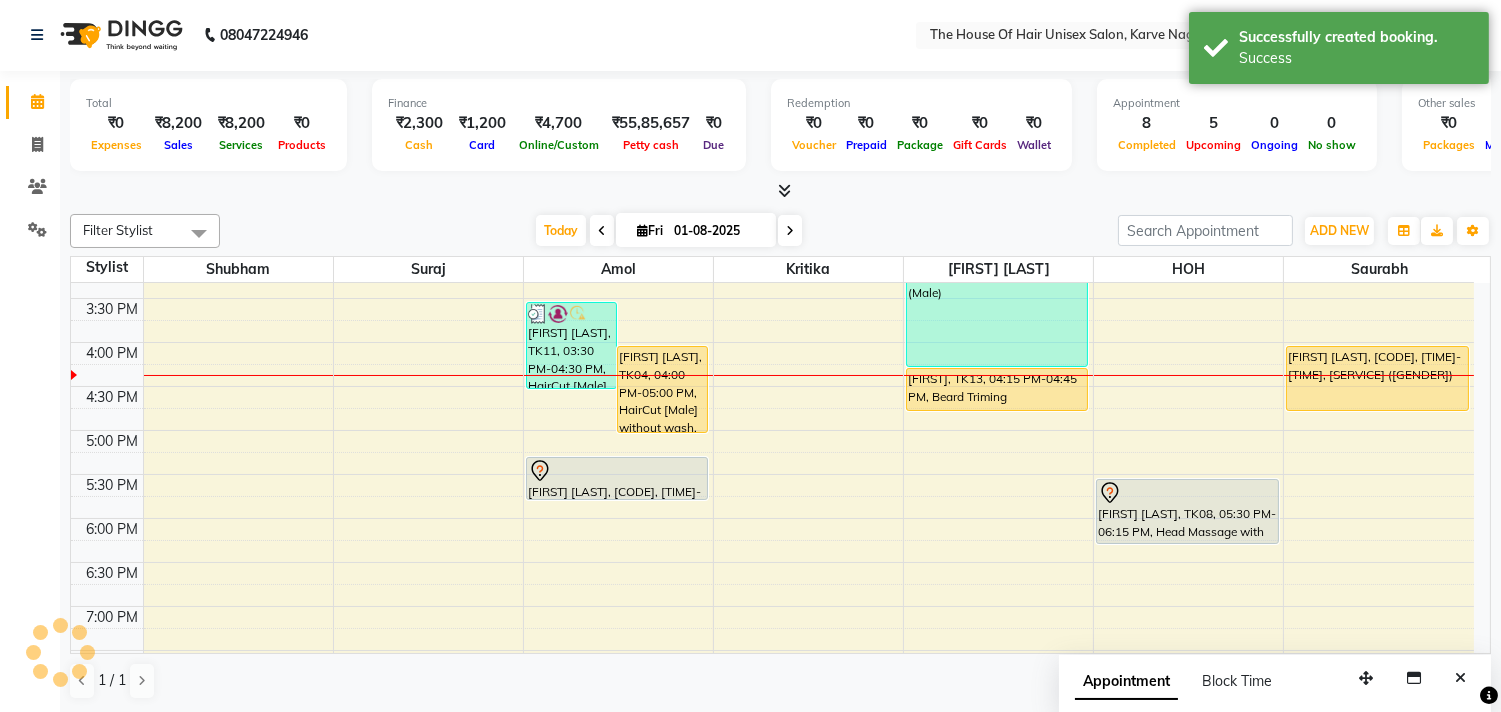 scroll, scrollTop: 0, scrollLeft: 0, axis: both 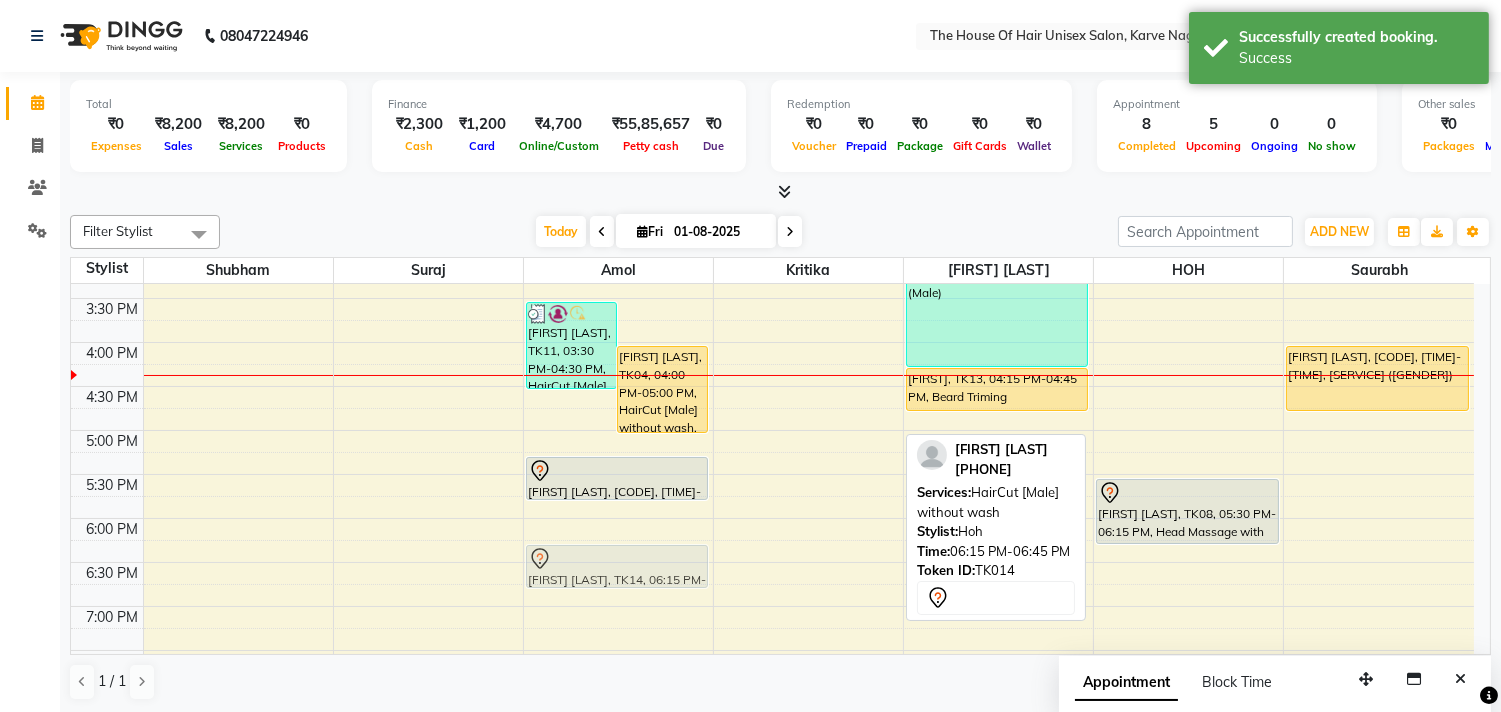 drag, startPoint x: 1220, startPoint y: 576, endPoint x: 708, endPoint y: 573, distance: 512.0088 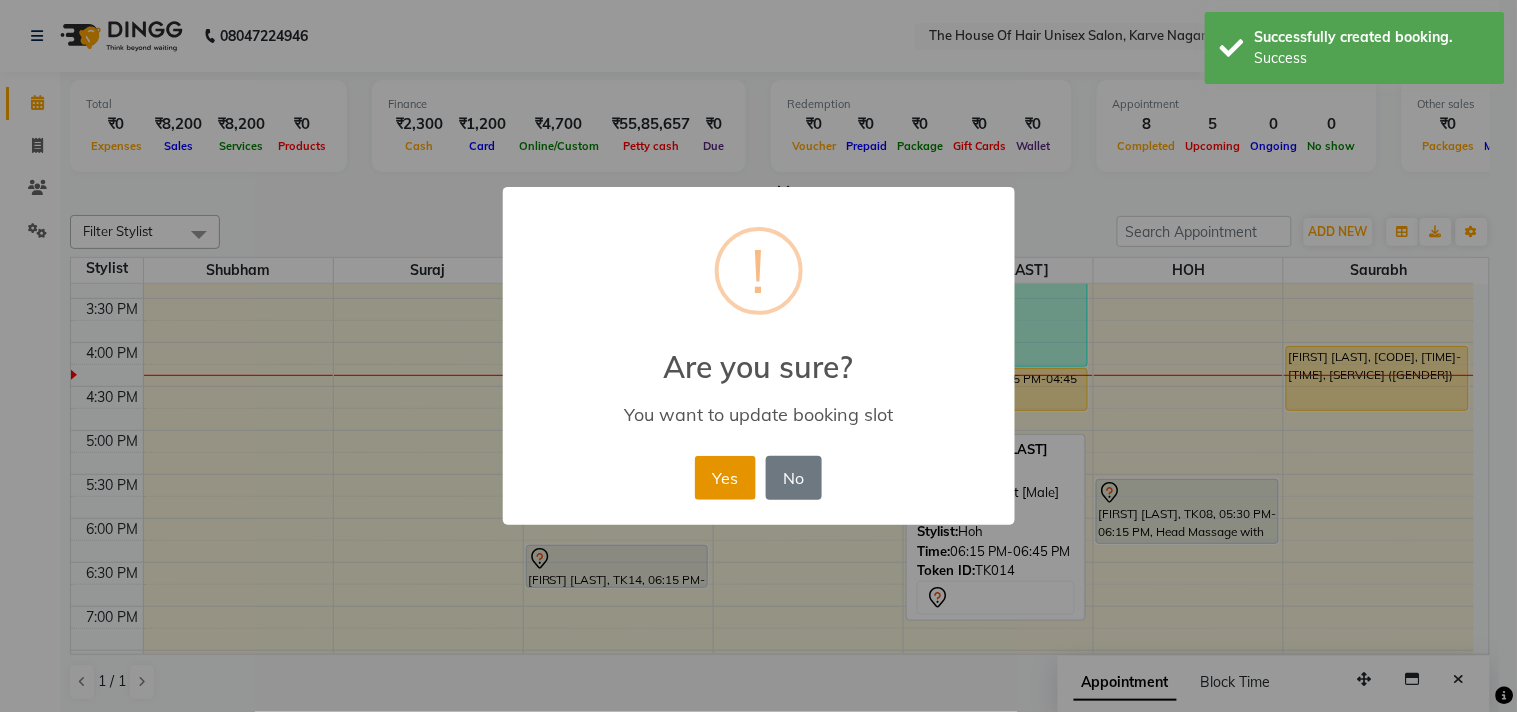 click on "Yes" at bounding box center (725, 478) 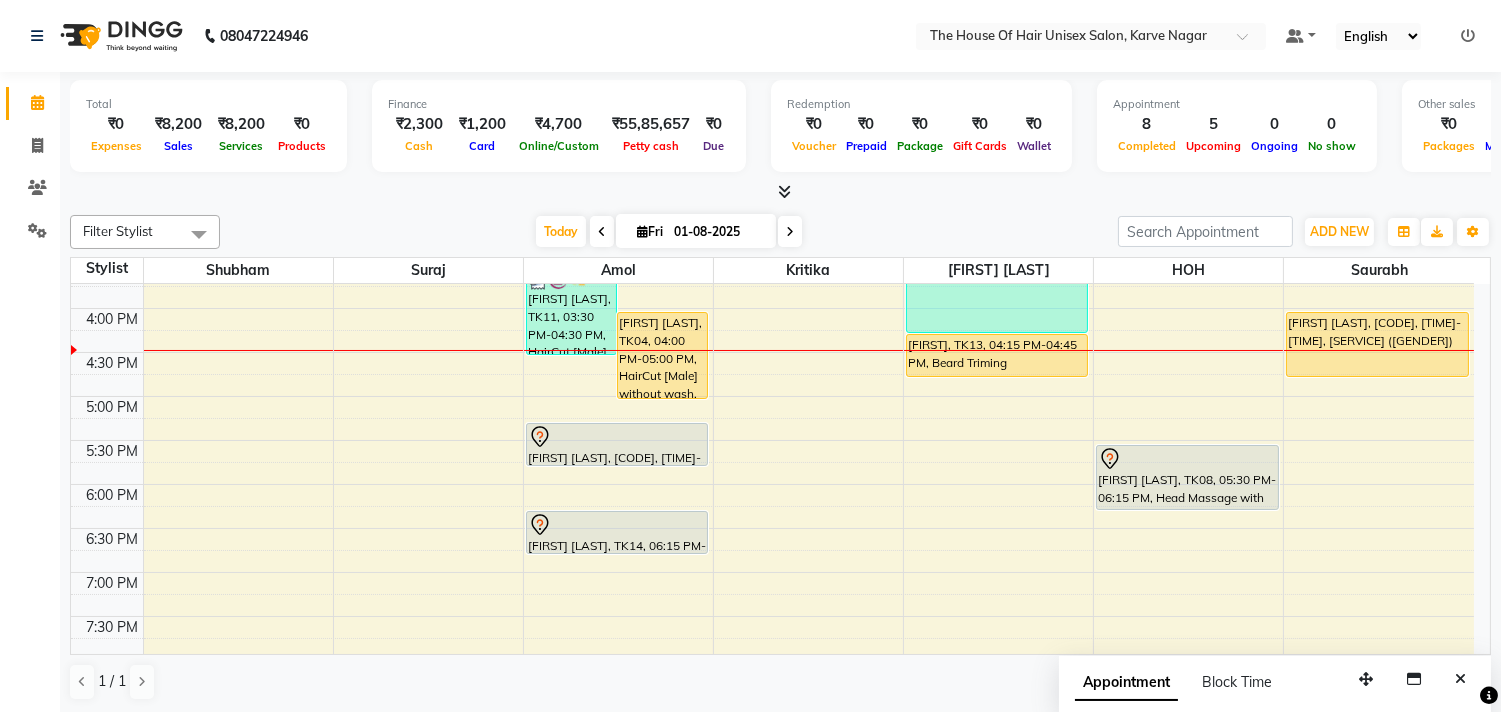 scroll, scrollTop: 748, scrollLeft: 0, axis: vertical 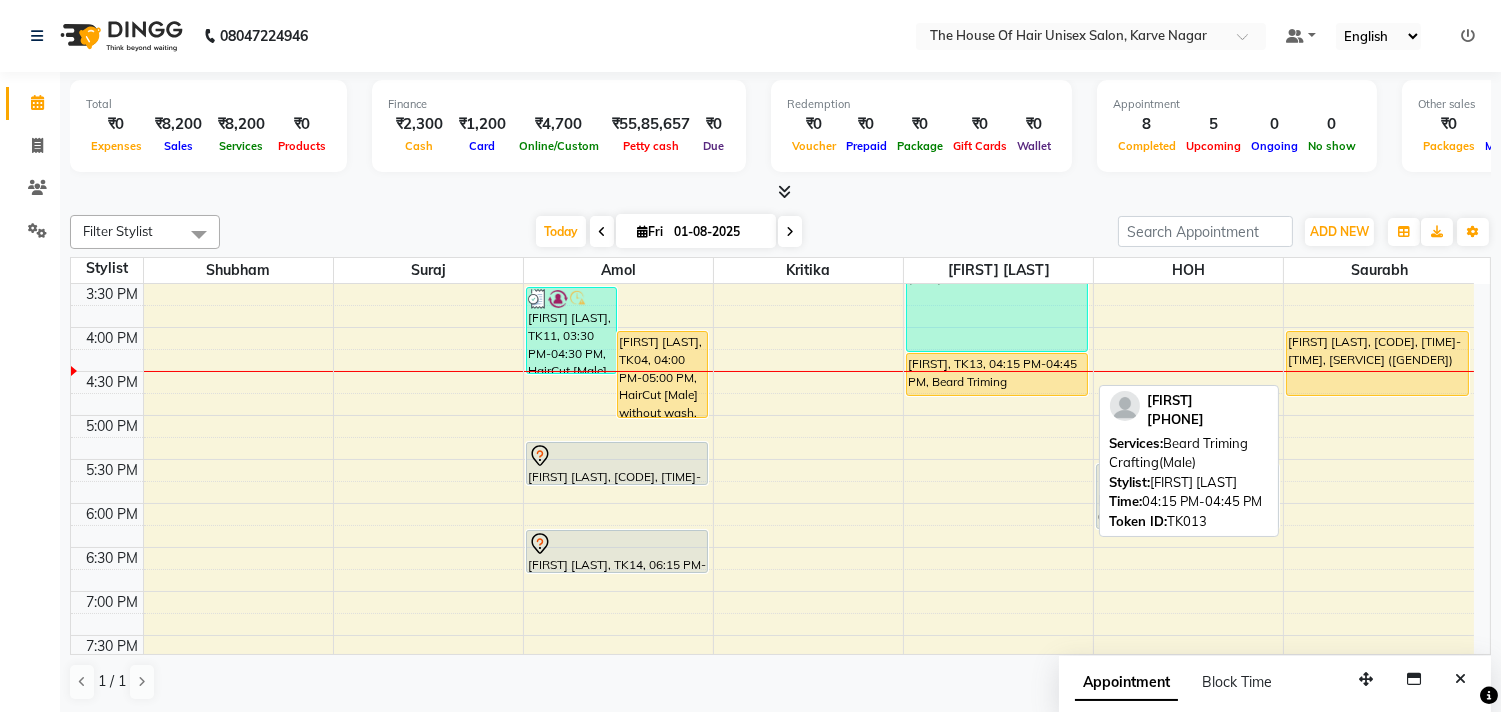 click on "[FIRST], TK13, [TIME]-[TIME], Beard Triming Crafting(Male)" at bounding box center (997, 374) 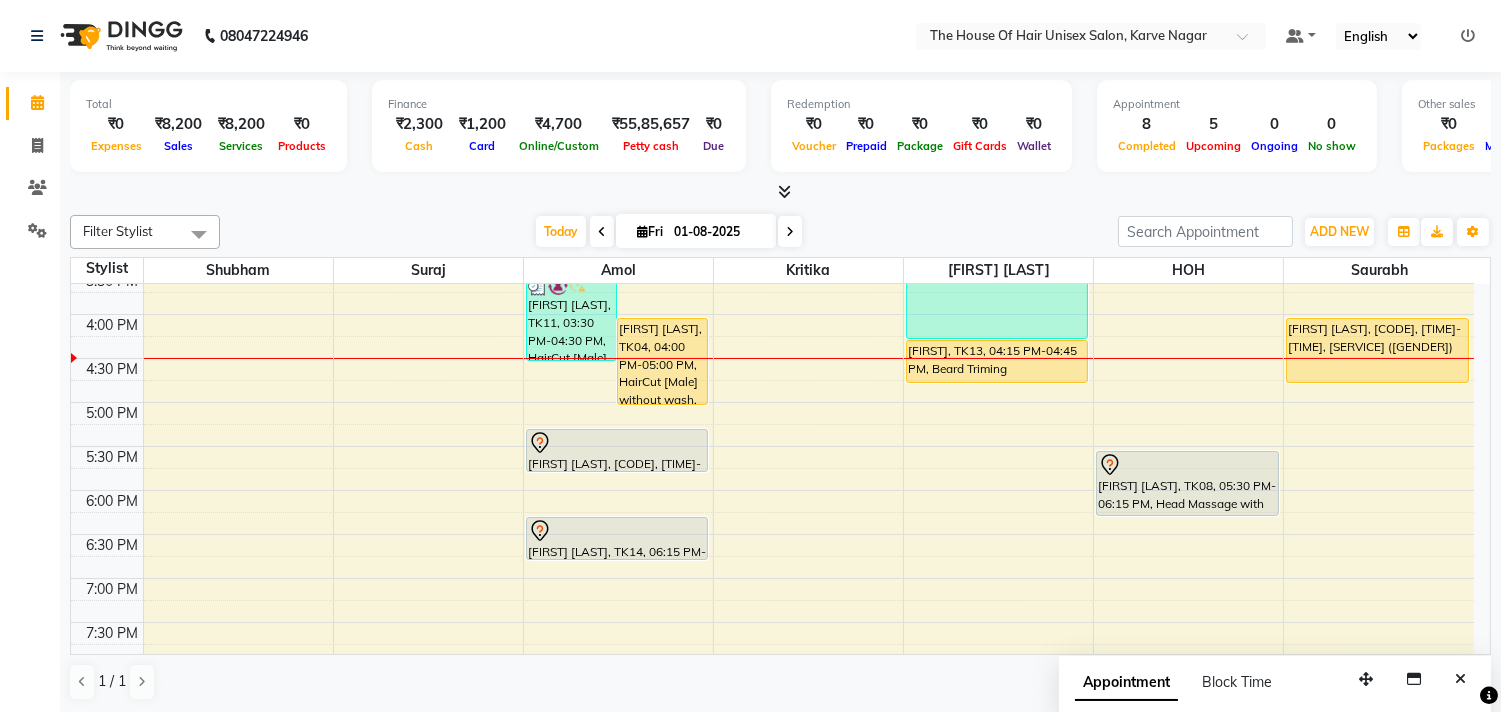 scroll, scrollTop: 751, scrollLeft: 0, axis: vertical 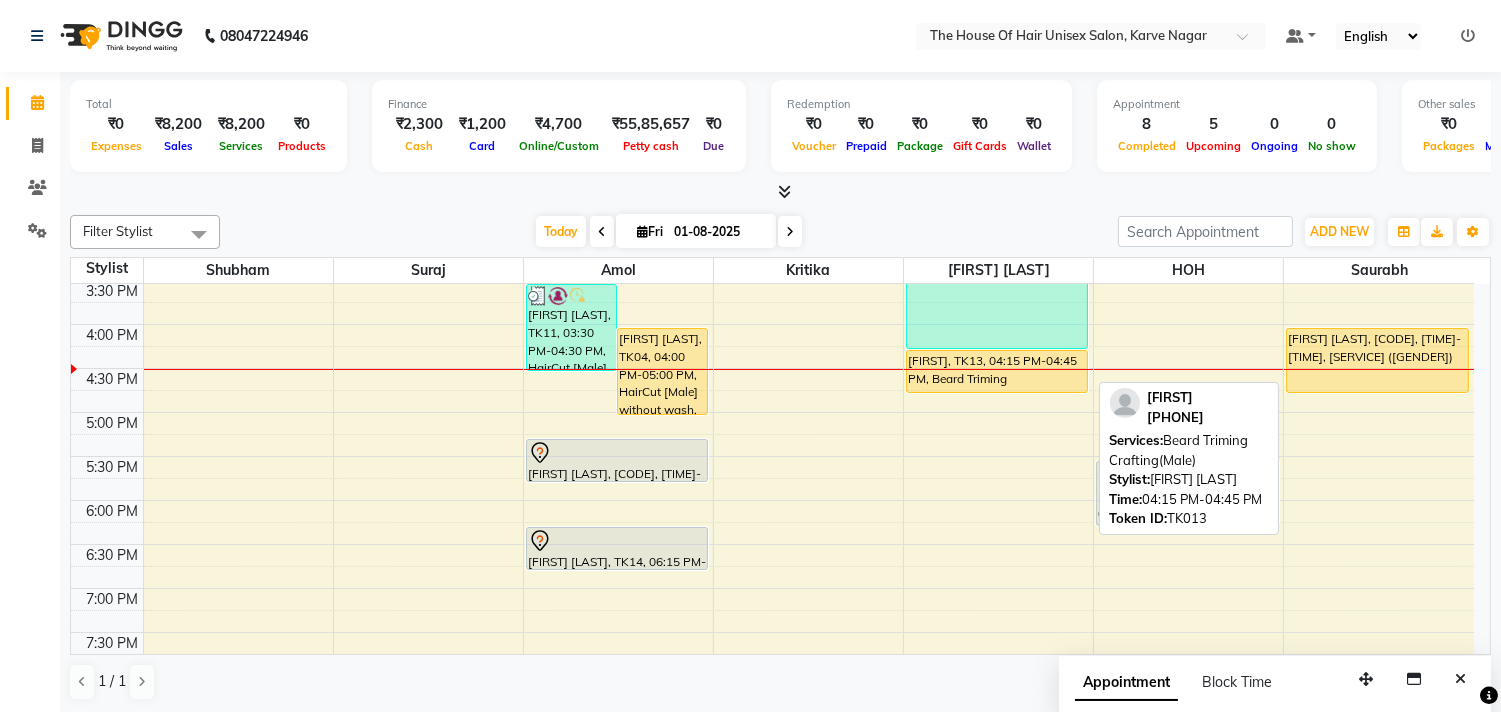 click on "[FIRST], TK13, [TIME]-[TIME], Beard Triming Crafting(Male)" at bounding box center [997, 371] 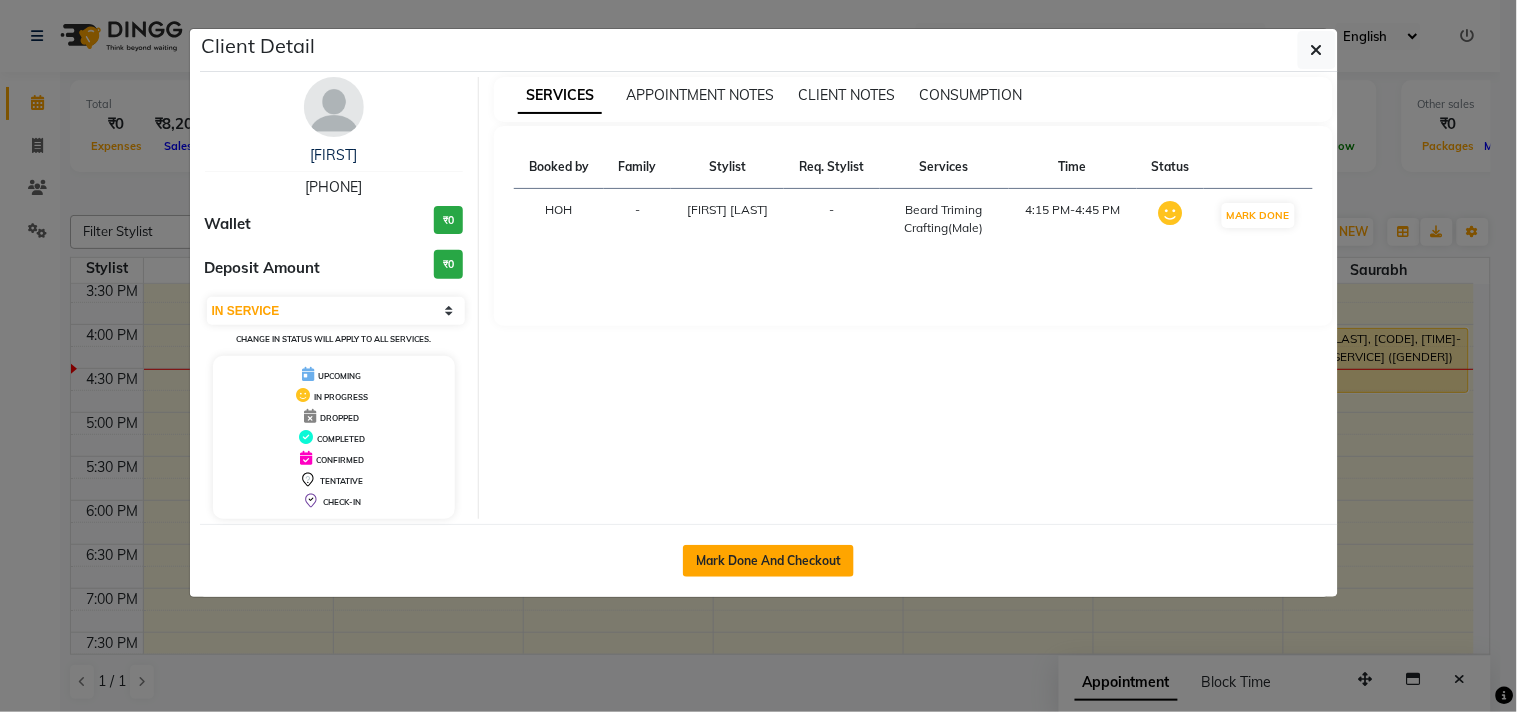 click on "Mark Done And Checkout" 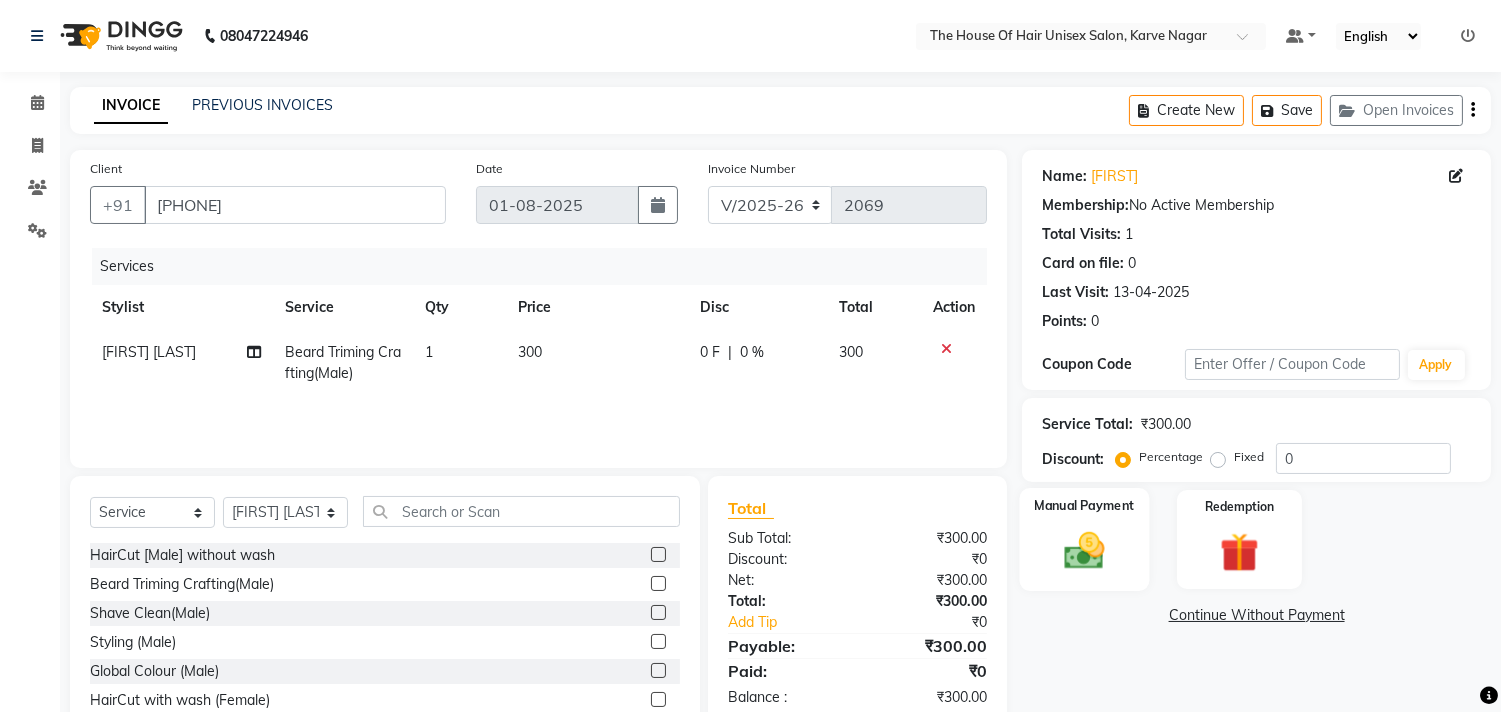 click 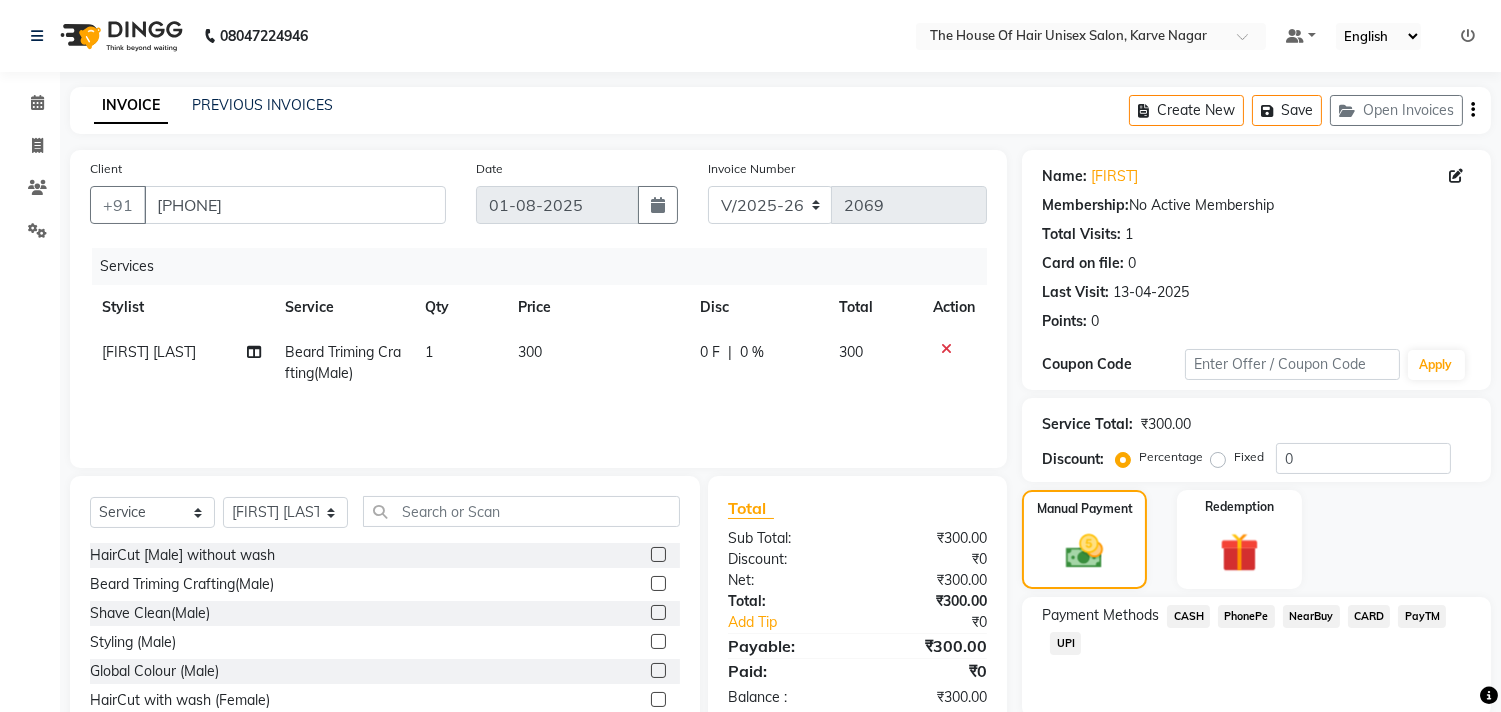 click on "UPI" 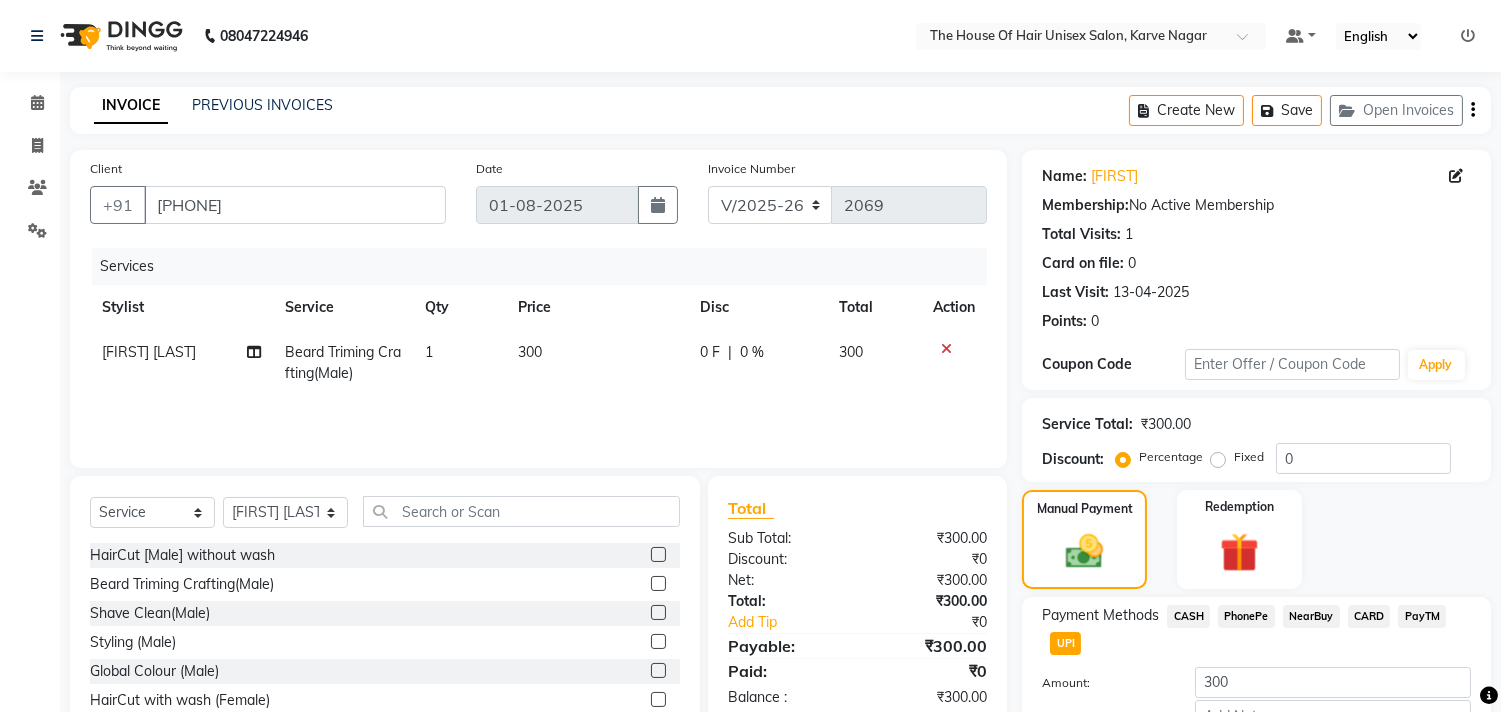 scroll, scrollTop: 132, scrollLeft: 0, axis: vertical 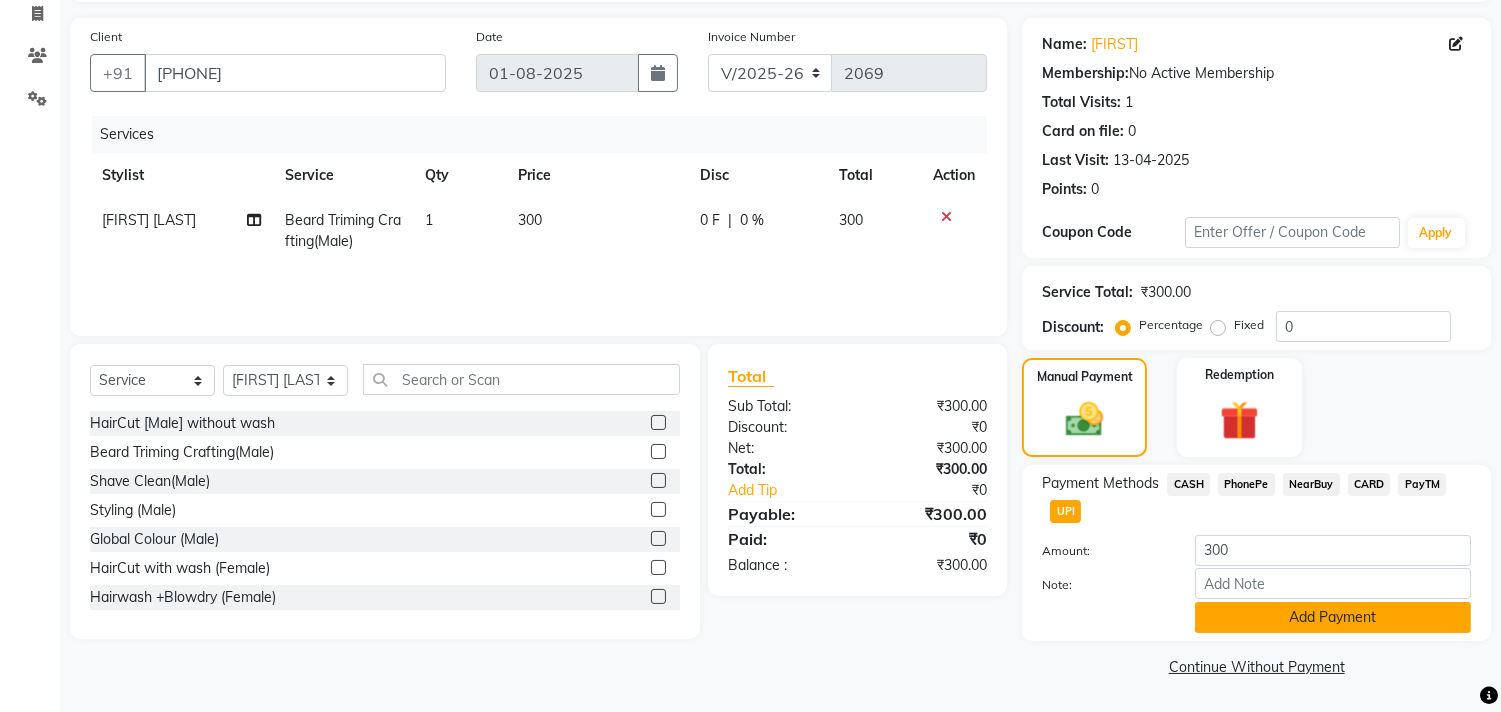 click on "Add Payment" 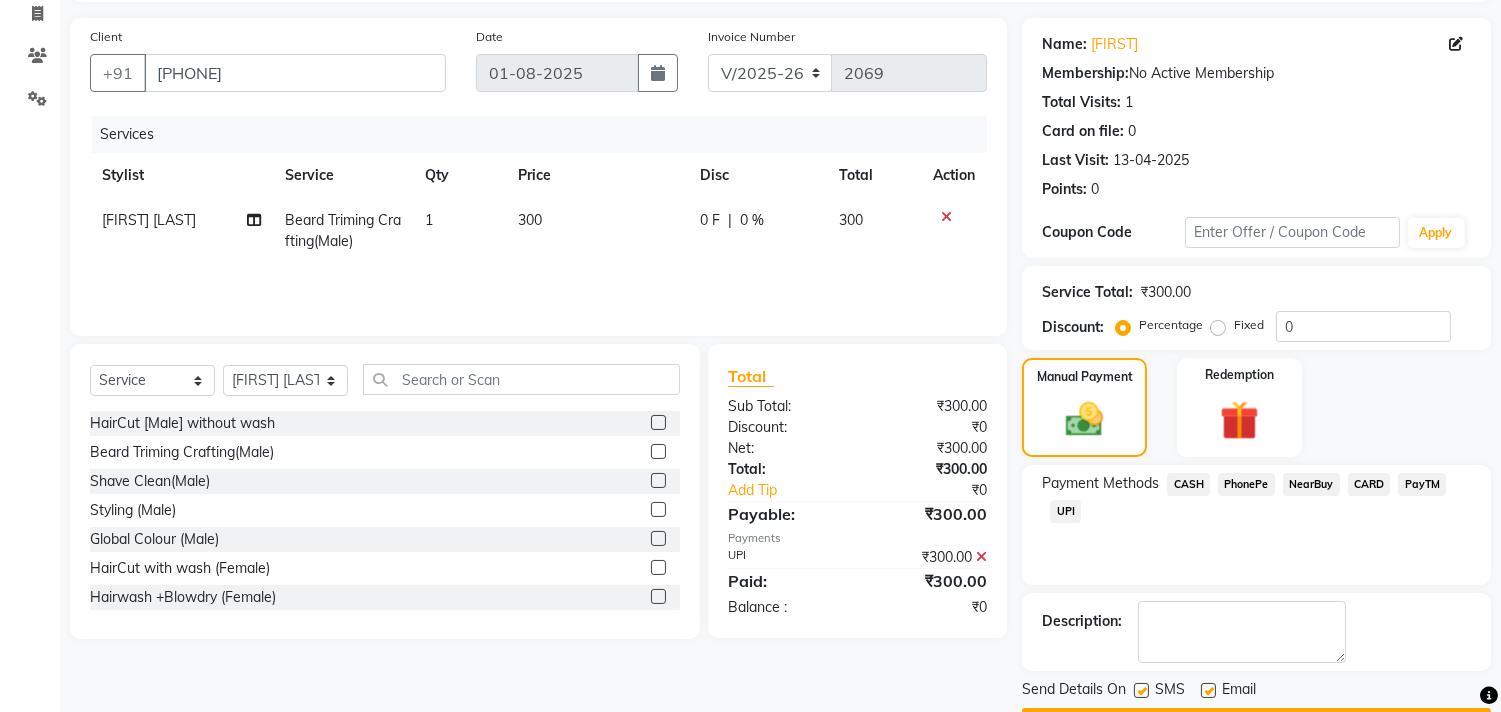 scroll, scrollTop: 187, scrollLeft: 0, axis: vertical 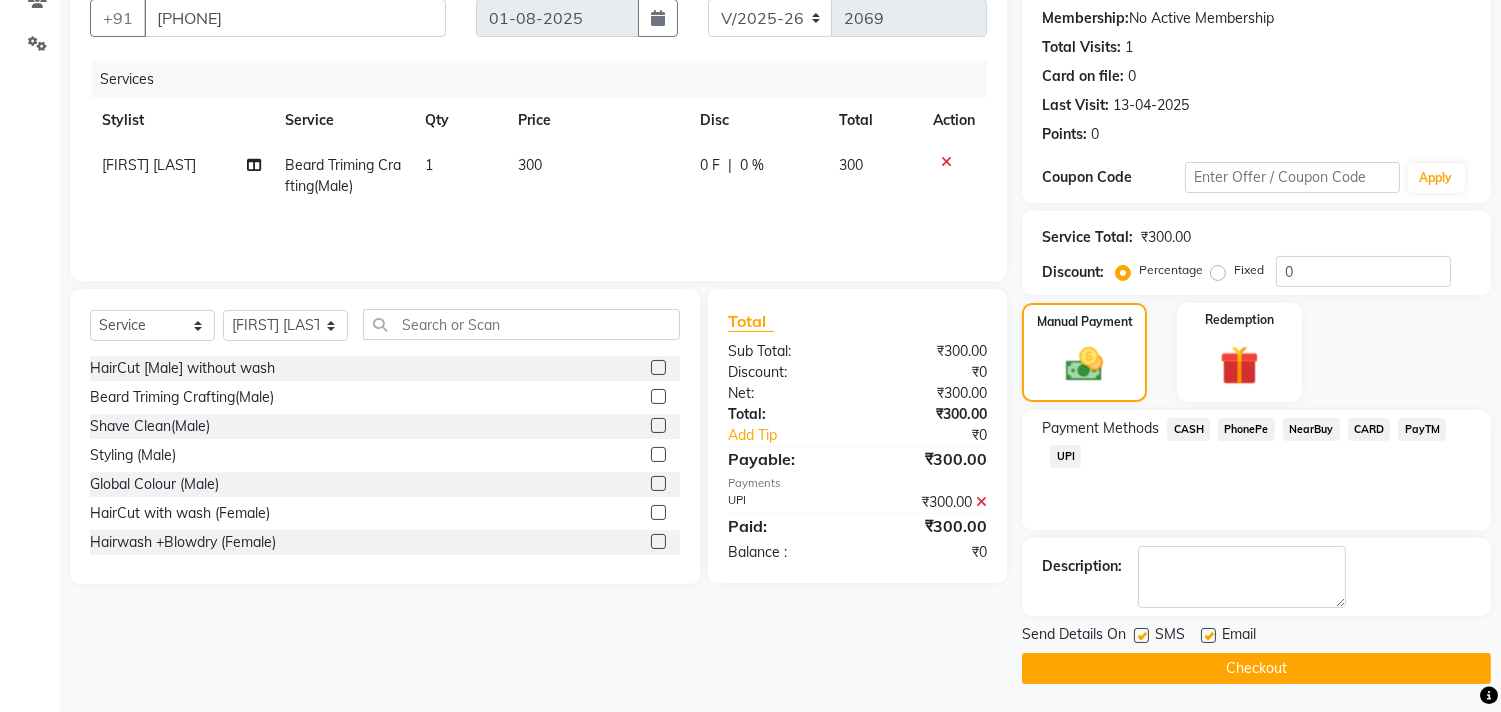 click on "Checkout" 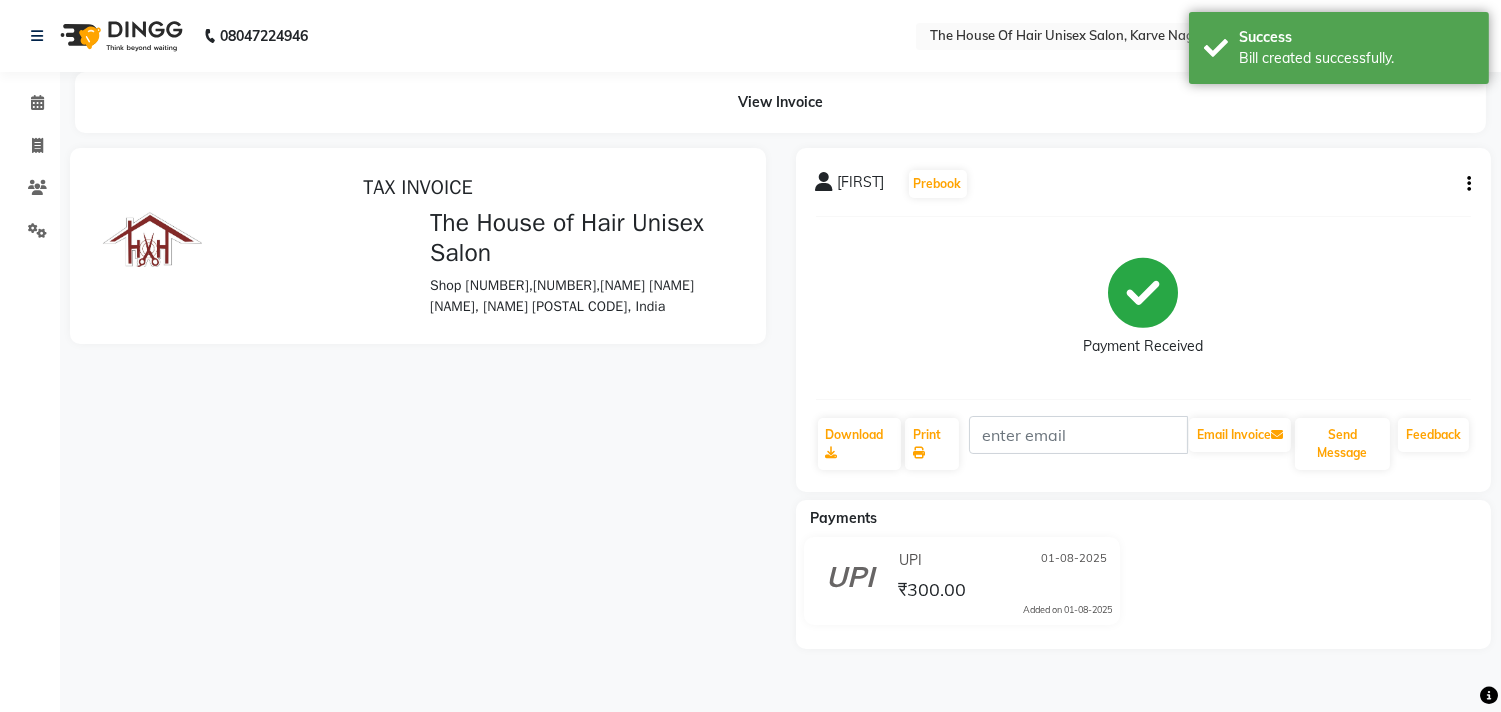 scroll, scrollTop: 0, scrollLeft: 0, axis: both 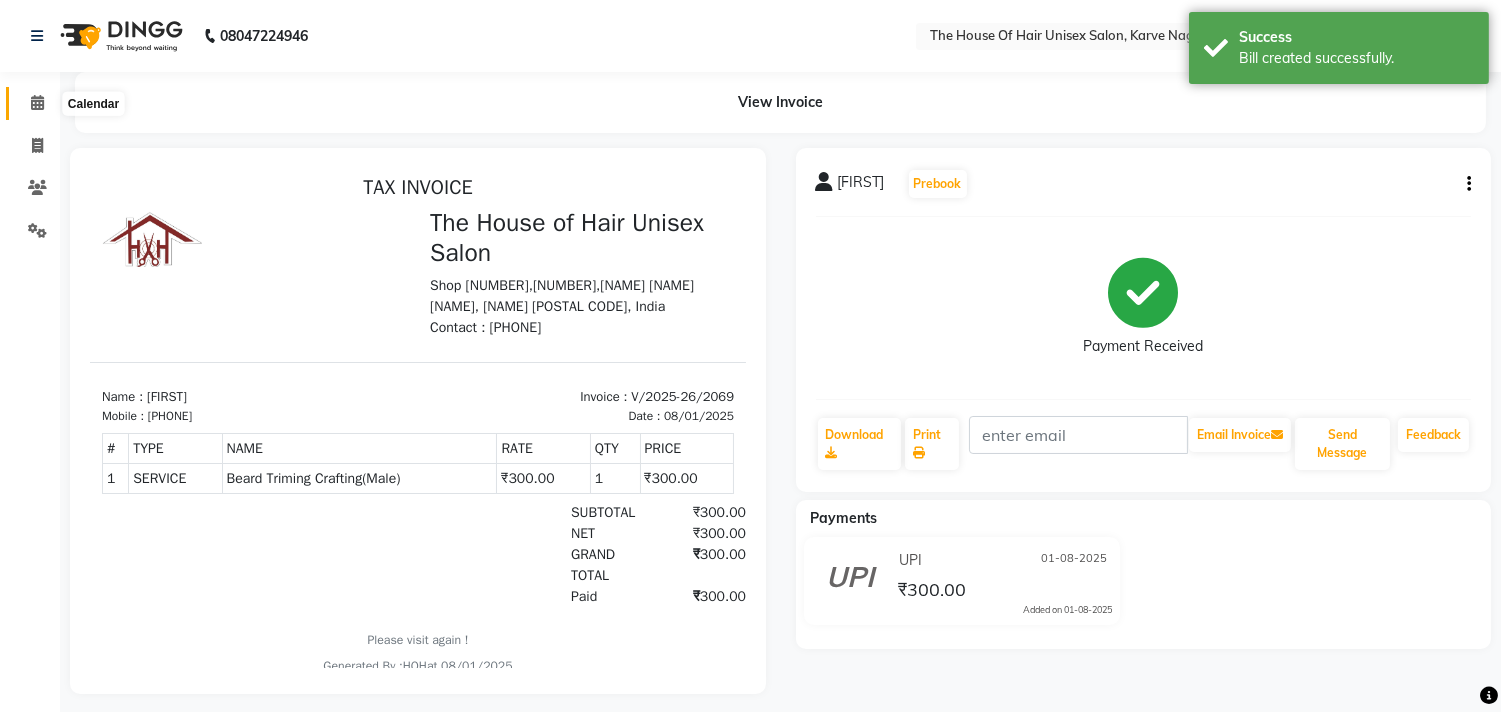 click 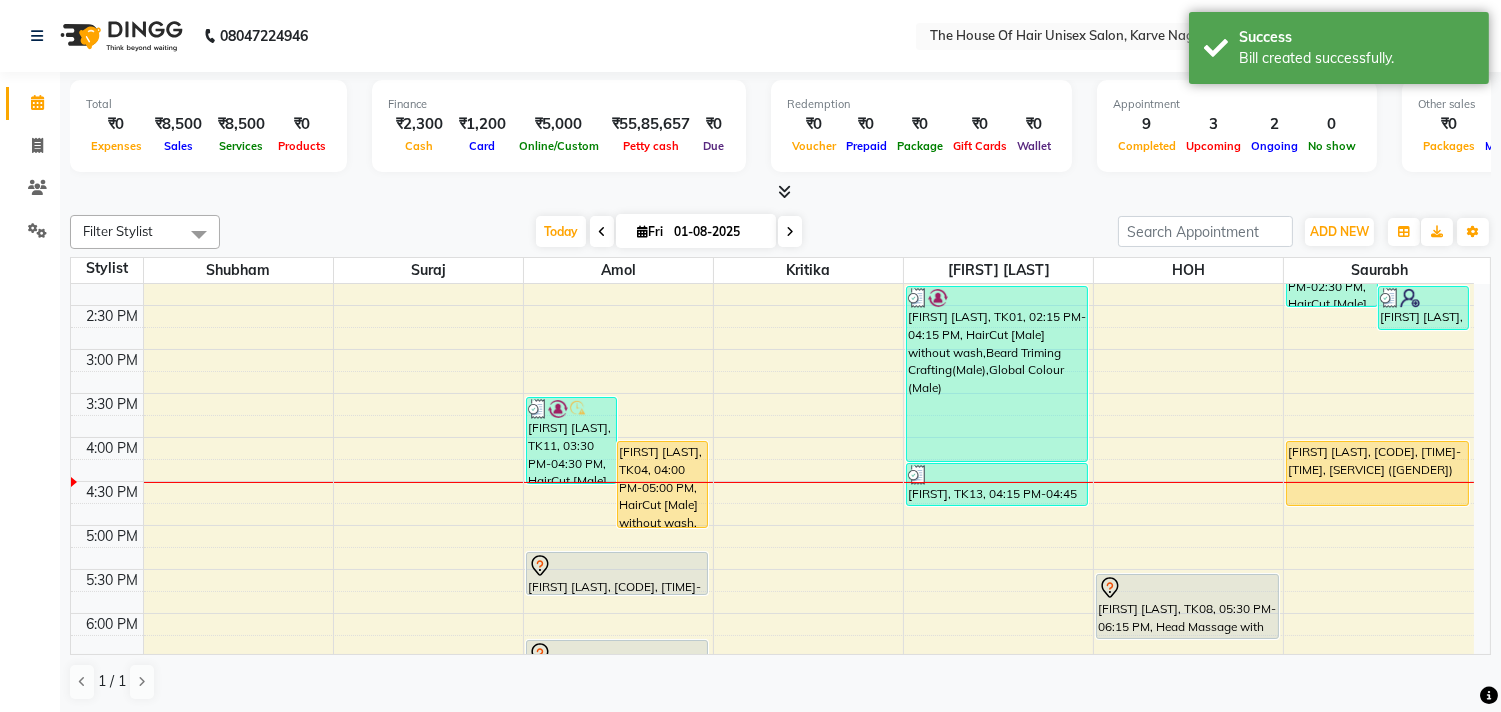 scroll, scrollTop: 638, scrollLeft: 0, axis: vertical 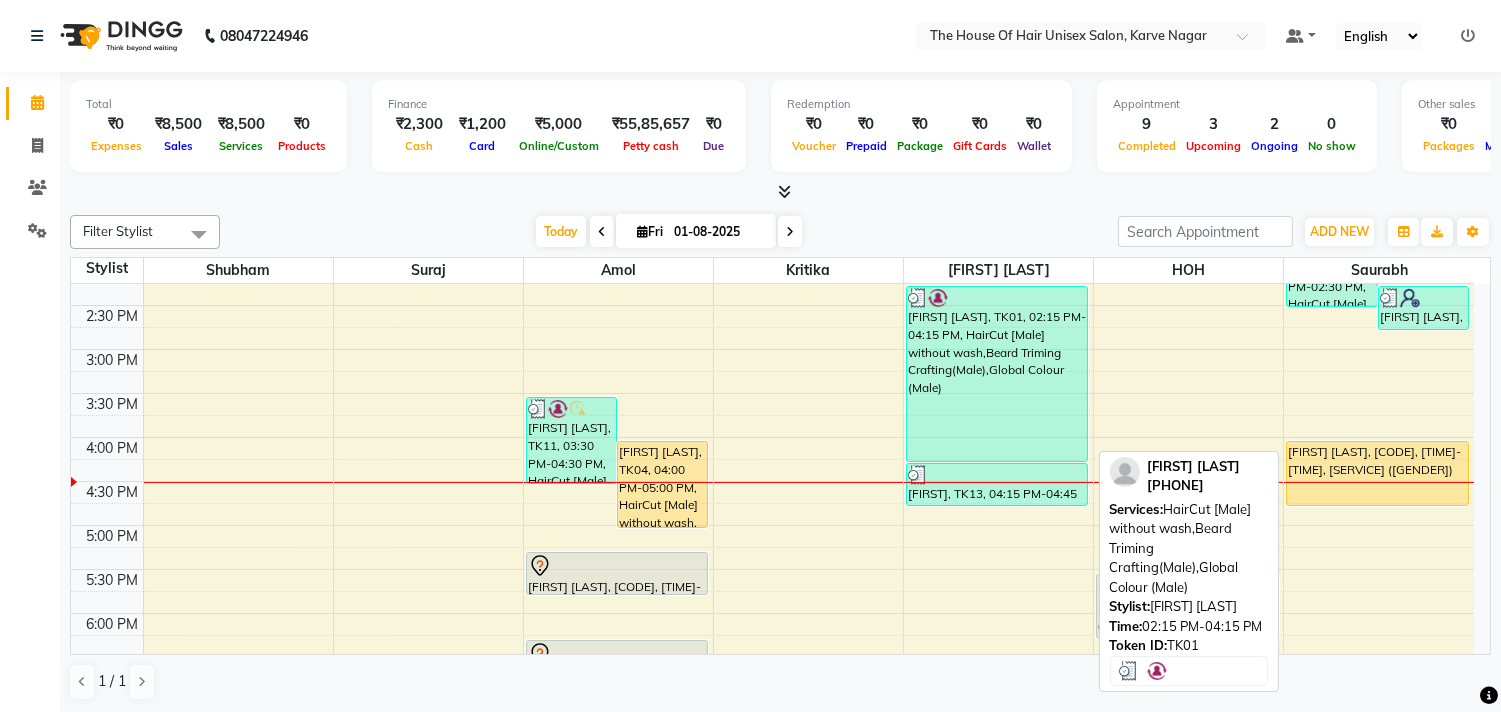 click on "[NAME], TK01, 02:15 PM-04:15 PM, HairCut [Male] without wash,Beard Triming Crafting(Male),Global Colour (Male)" at bounding box center (997, 374) 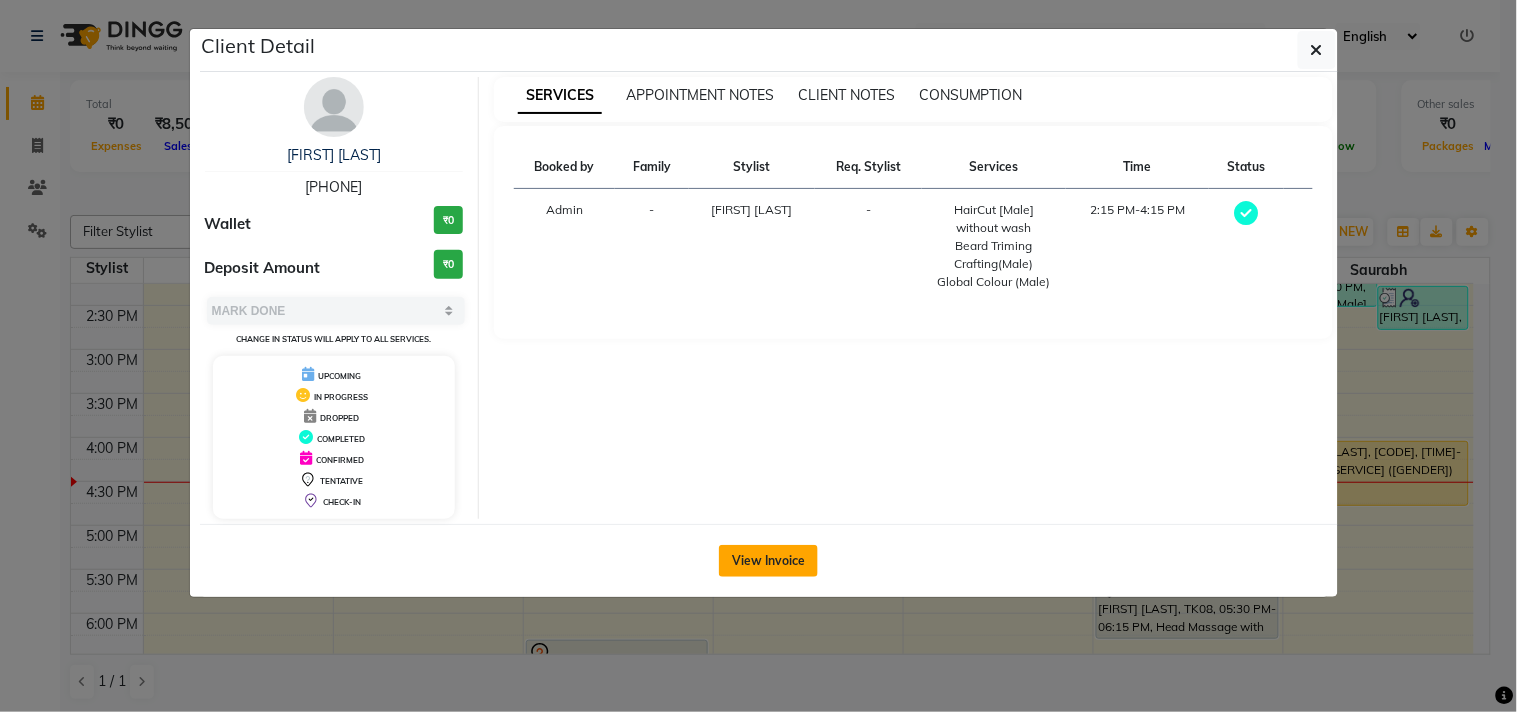 click on "View Invoice" 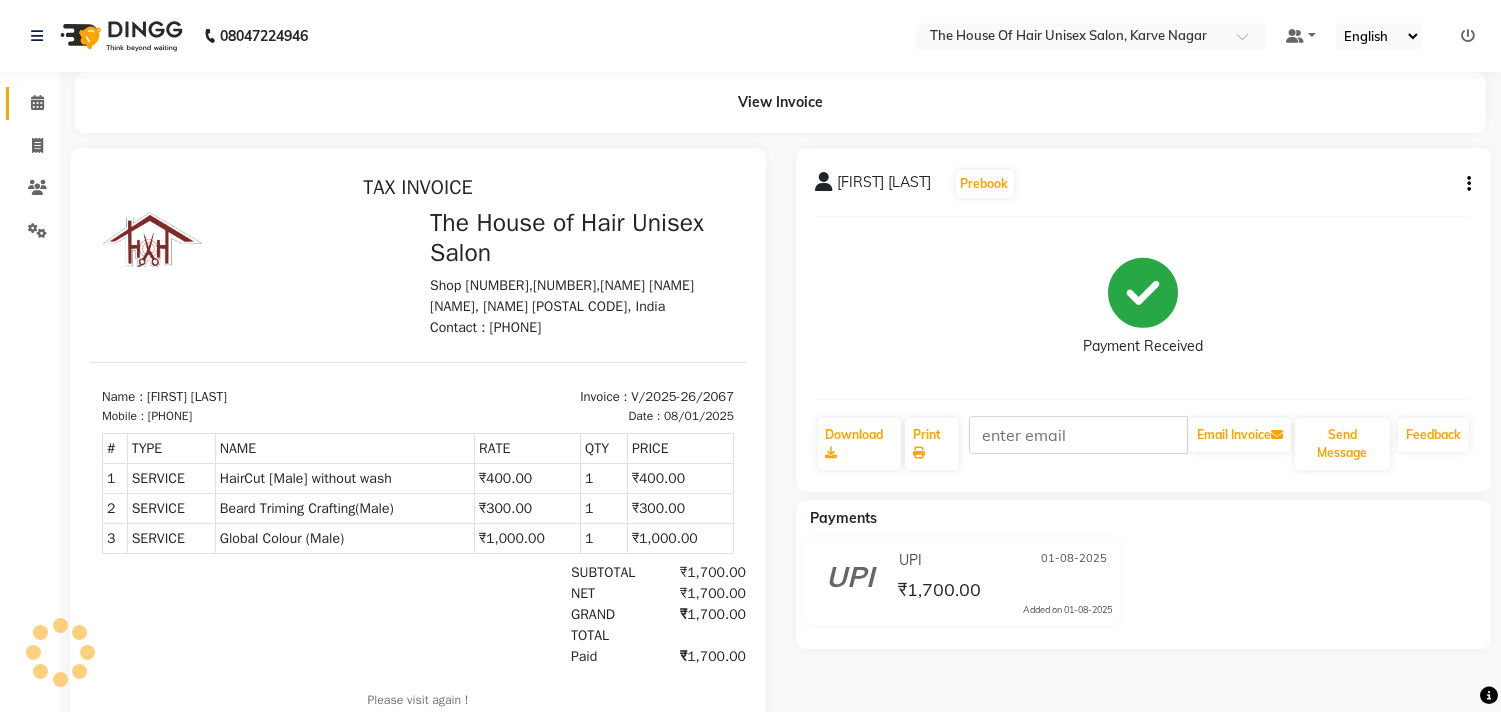 scroll, scrollTop: 0, scrollLeft: 0, axis: both 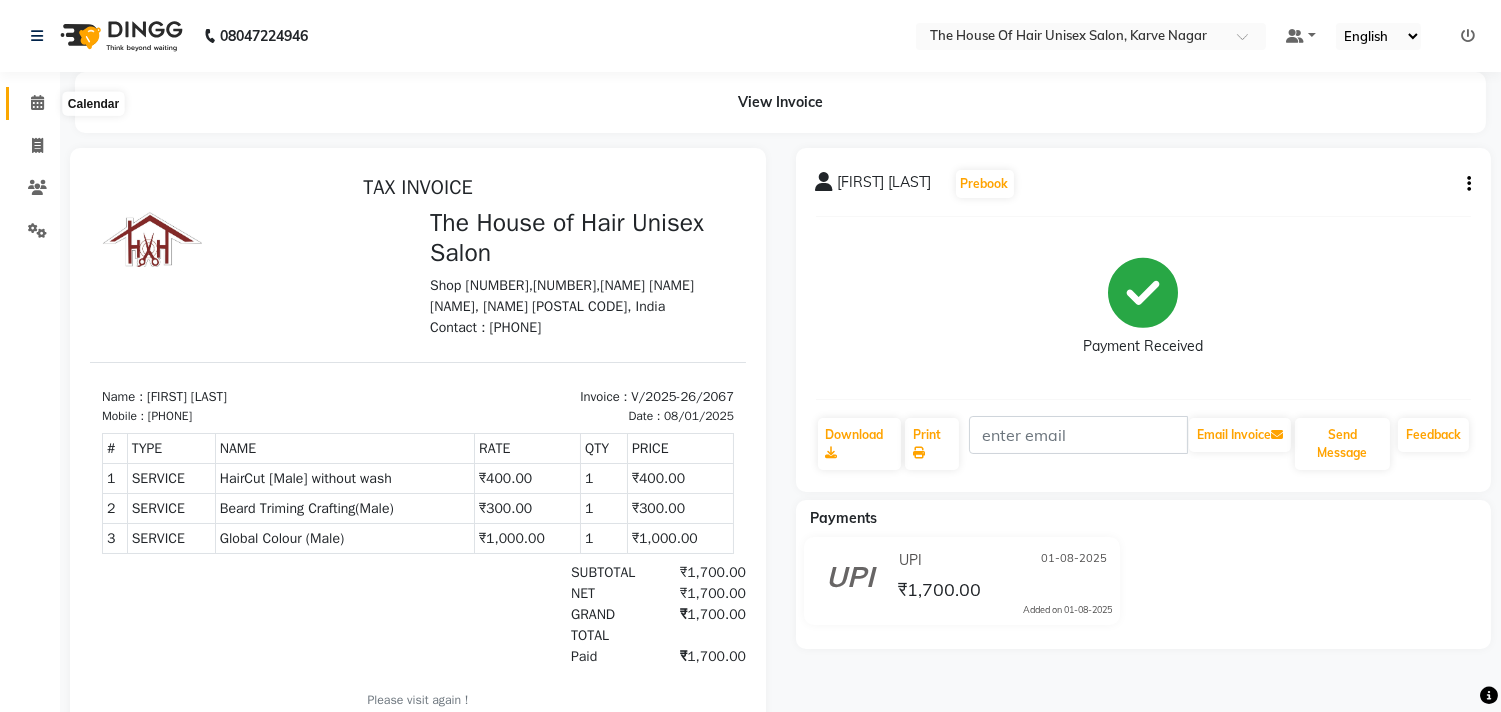click 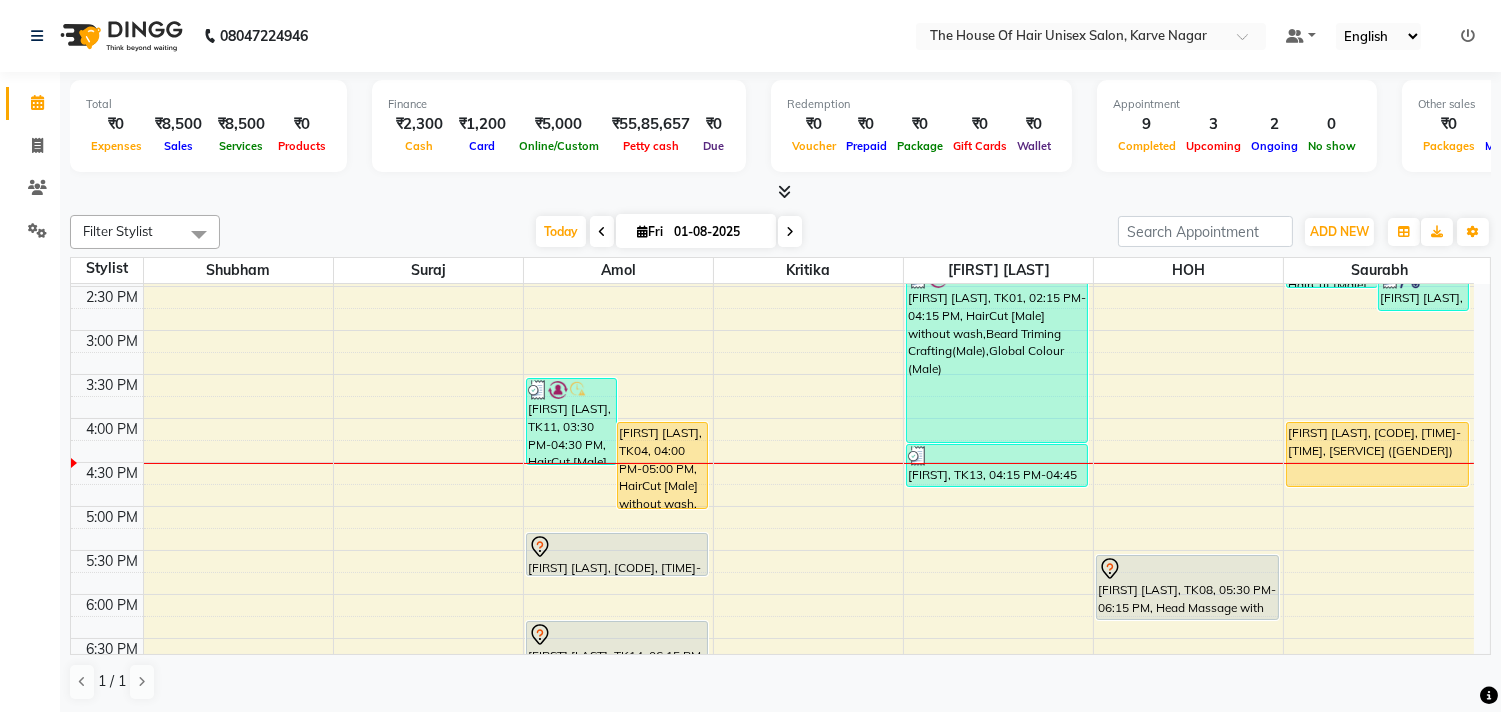 scroll, scrollTop: 656, scrollLeft: 0, axis: vertical 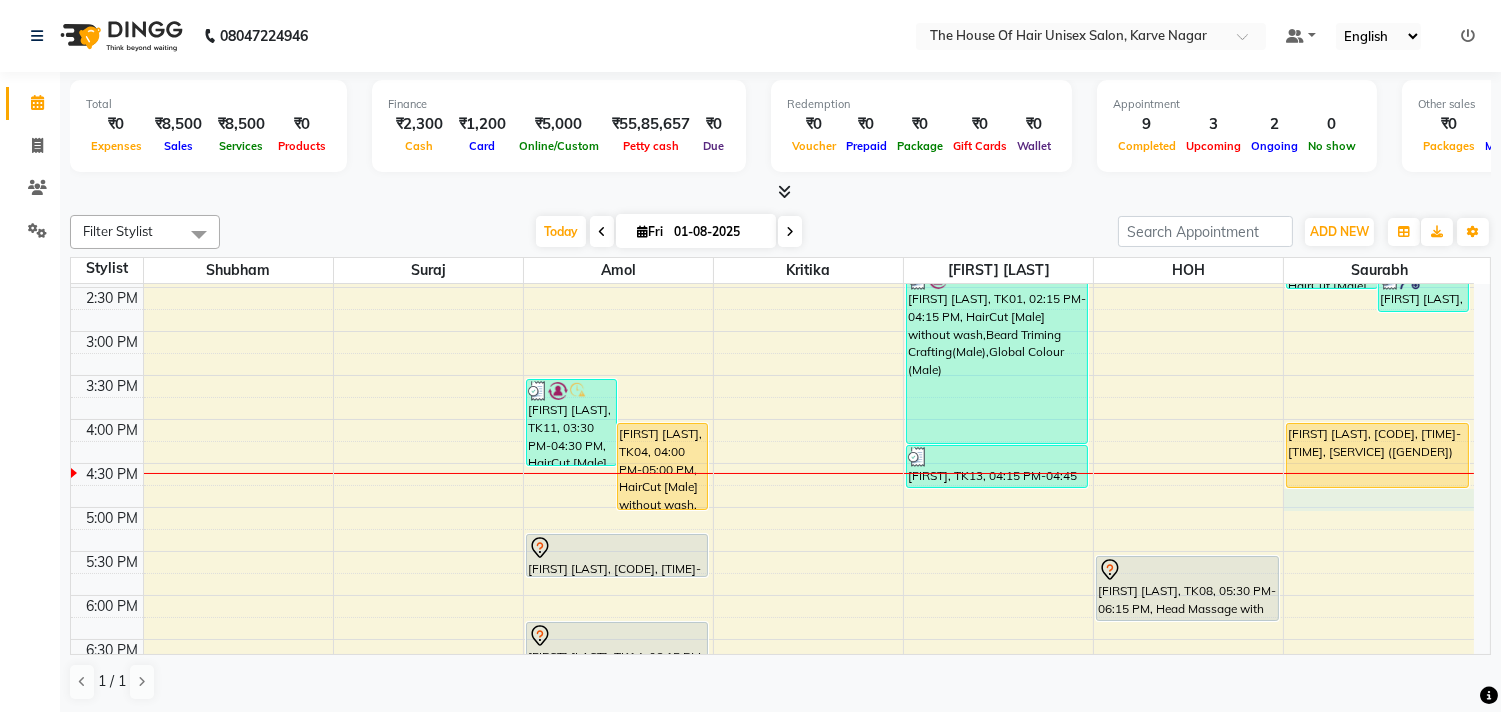 click on "7:00 AM 7:30 AM 8:00 AM 8:30 AM 9:00 AM 9:30 AM 10:00 AM 10:30 AM 11:00 AM 11:30 AM 12:00 PM 12:30 PM 1:00 PM 1:30 PM 2:00 PM 2:30 PM 3:00 PM 3:30 PM 4:00 PM 4:30 PM 5:00 PM 5:30 PM 6:00 PM 6:30 PM 7:00 PM 7:30 PM 8:00 PM 8:30 PM 9:00 PM 9:30 PM     vilas gawankar, TK11, 03:30 PM-04:30 PM, HairCut [Male] without wash,Beard Triming Crafting(Male)    Abhay Kunjir, TK04, 04:00 PM-05:00 PM, HairCut [Male] without wash,Beard Triming Crafting(Male)     VIRAJ PAREKH, TK02, 10:00 AM-10:30 AM, HairCut [Male] without wash     Aaditya, TK06, 11:30 AM-12:40 PM, HairCut [Male] without wash,Clear Dose (Male)     shruti joshi, TK07, 12:45 PM-01:35 PM, Hairwash+Paddle Dry (Female),Clear Dose(Female)             Prajwal Kale, TK10, 05:15 PM-05:45 PM, HairCut [Male] without wash             Gunjan Mutha, TK14, 06:15 PM-06:45 PM, HairCut [Male] without wash     atharv pawar, TK01, 02:15 PM-04:15 PM, HairCut [Male] without wash,Beard Triming Crafting(Male),Global Colour (Male)" at bounding box center (772, 287) 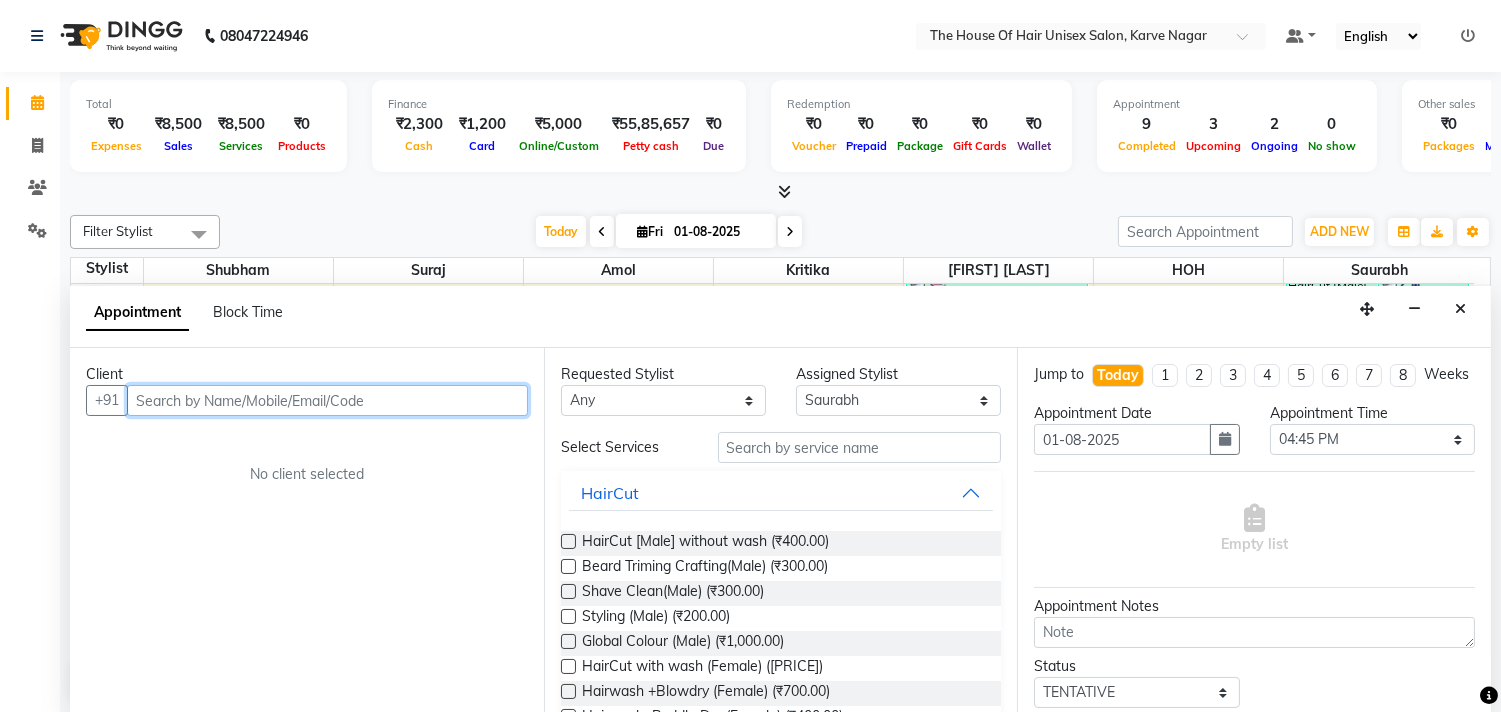 scroll, scrollTop: 1, scrollLeft: 0, axis: vertical 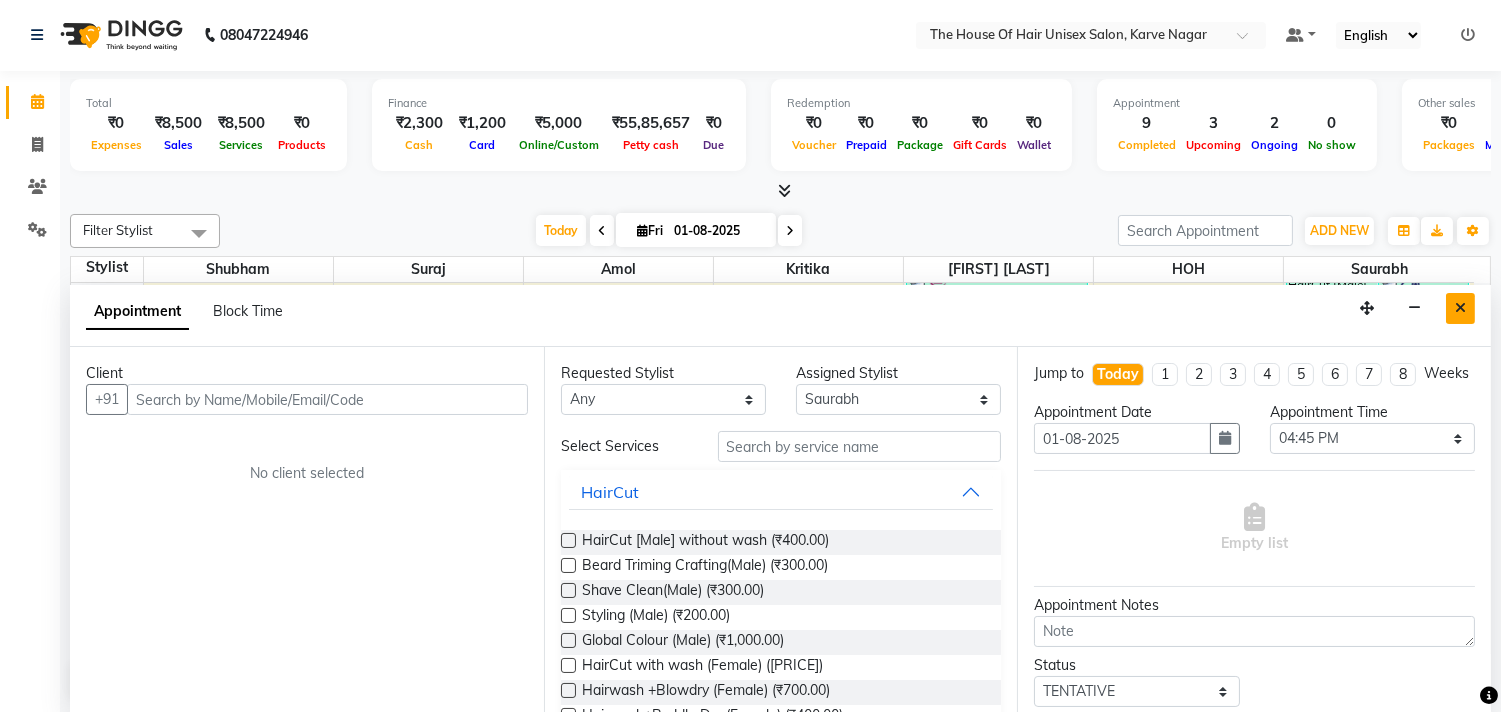 click at bounding box center (1460, 308) 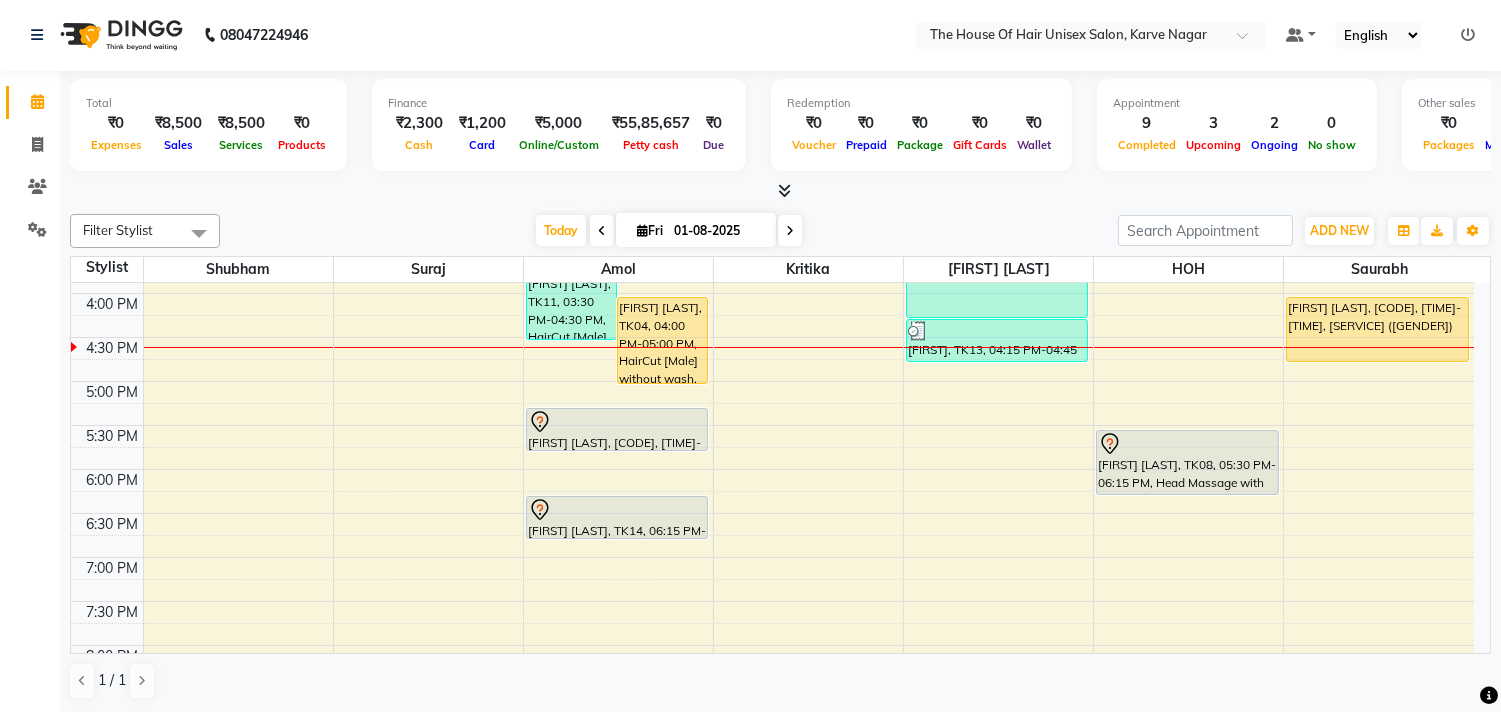 scroll, scrollTop: 775, scrollLeft: 0, axis: vertical 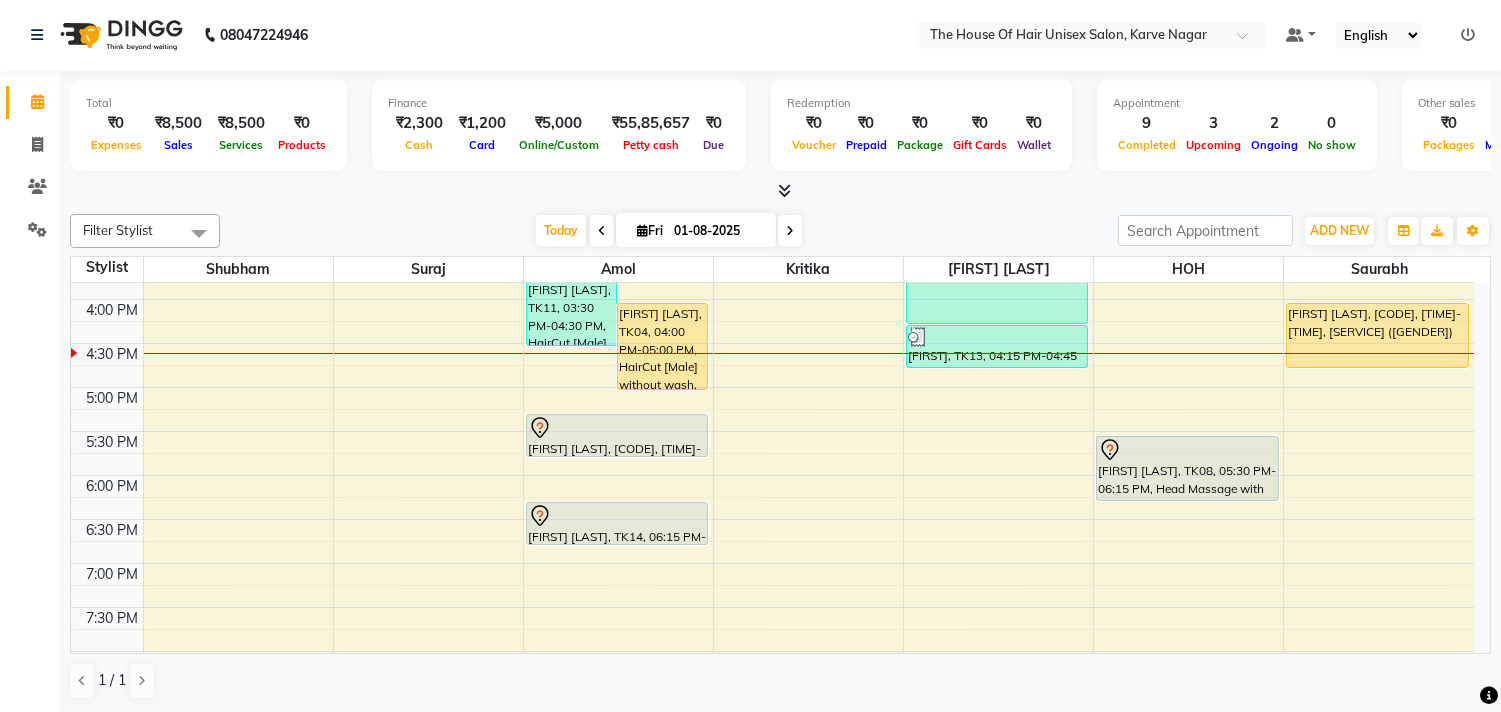 click on "7:00 AM 7:30 AM 8:00 AM 8:30 AM 9:00 AM 9:30 AM 10:00 AM 10:30 AM 11:00 AM 11:30 AM 12:00 PM 12:30 PM 1:00 PM 1:30 PM 2:00 PM 2:30 PM 3:00 PM 3:30 PM 4:00 PM 4:30 PM 5:00 PM 5:30 PM 6:00 PM 6:30 PM 7:00 PM 7:30 PM 8:00 PM 8:30 PM 9:00 PM 9:30 PM     vilas gawankar, TK11, 03:30 PM-04:30 PM, HairCut [Male] without wash,Beard Triming Crafting(Male)    Abhay Kunjir, TK04, 04:00 PM-05:00 PM, HairCut [Male] without wash,Beard Triming Crafting(Male)     VIRAJ PAREKH, TK02, 10:00 AM-10:30 AM, HairCut [Male] without wash     Aaditya, TK06, 11:30 AM-12:40 PM, HairCut [Male] without wash,Clear Dose (Male)     shruti joshi, TK07, 12:45 PM-01:35 PM, Hairwash+Paddle Dry (Female),Clear Dose(Female)             Prajwal Kale, TK10, 05:15 PM-05:45 PM, HairCut [Male] without wash             Gunjan Mutha, TK14, 06:15 PM-06:45 PM, HairCut [Male] without wash     atharv pawar, TK01, 02:15 PM-04:15 PM, HairCut [Male] without wash,Beard Triming Crafting(Male),Global Colour (Male)" at bounding box center (772, 167) 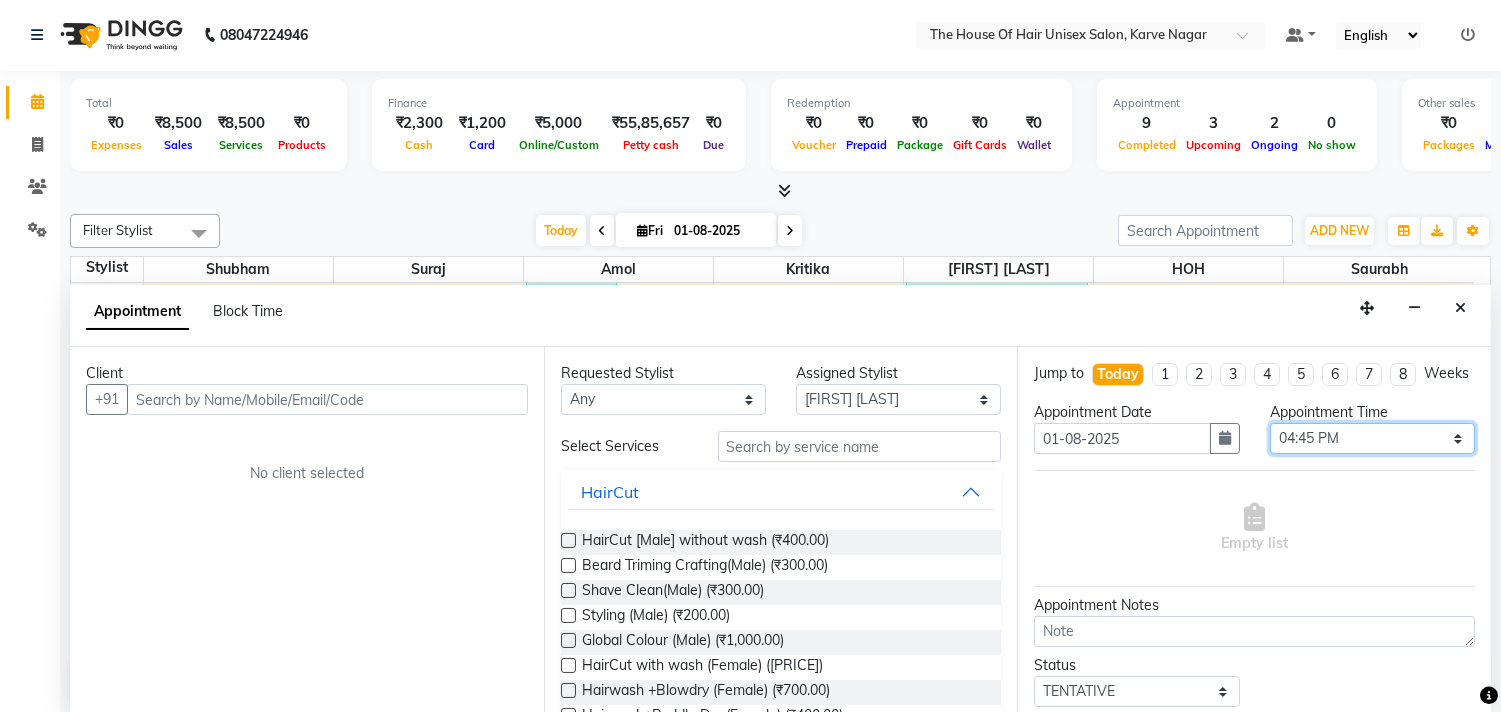 click on "Select 08:00 AM 08:15 AM 08:30 AM 08:45 AM 09:00 AM 09:15 AM 09:30 AM 09:45 AM 10:00 AM 10:15 AM 10:30 AM 10:45 AM 11:00 AM 11:15 AM 11:30 AM 11:45 AM 12:00 PM 12:15 PM 12:30 PM 12:45 PM 01:00 PM 01:15 PM 01:30 PM 01:45 PM 02:00 PM 02:15 PM 02:30 PM 02:45 PM 03:00 PM 03:15 PM 03:30 PM 03:45 PM 04:00 PM 04:15 PM 04:30 PM 04:45 PM 05:00 PM 05:15 PM 05:30 PM 05:45 PM 06:00 PM 06:15 PM 06:30 PM 06:45 PM 07:00 PM 07:15 PM 07:30 PM 07:45 PM 08:00 PM 08:15 PM 08:30 PM 08:45 PM 09:00 PM 09:15 PM 09:30 PM" at bounding box center [1372, 438] 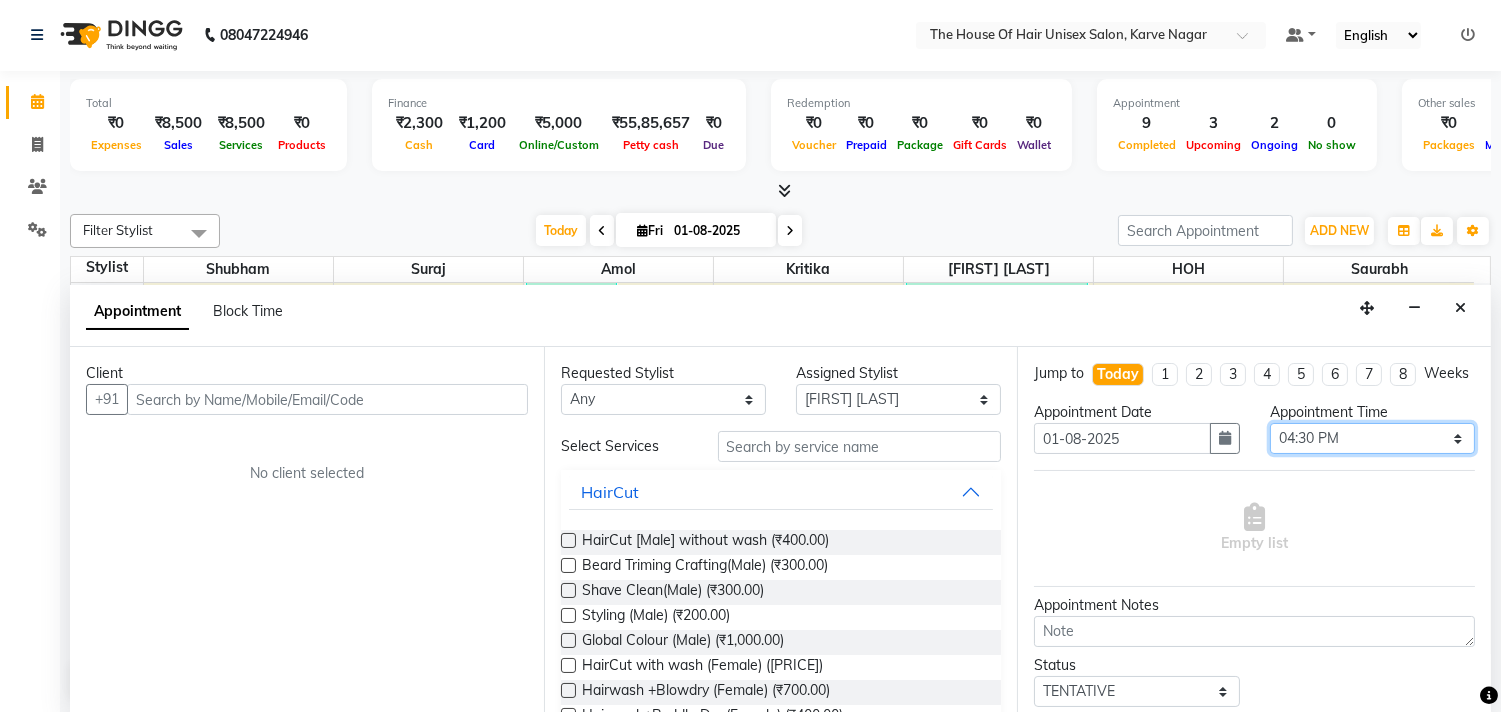 click on "Select 08:00 AM 08:15 AM 08:30 AM 08:45 AM 09:00 AM 09:15 AM 09:30 AM 09:45 AM 10:00 AM 10:15 AM 10:30 AM 10:45 AM 11:00 AM 11:15 AM 11:30 AM 11:45 AM 12:00 PM 12:15 PM 12:30 PM 12:45 PM 01:00 PM 01:15 PM 01:30 PM 01:45 PM 02:00 PM 02:15 PM 02:30 PM 02:45 PM 03:00 PM 03:15 PM 03:30 PM 03:45 PM 04:00 PM 04:15 PM 04:30 PM 04:45 PM 05:00 PM 05:15 PM 05:30 PM 05:45 PM 06:00 PM 06:15 PM 06:30 PM 06:45 PM 07:00 PM 07:15 PM 07:30 PM 07:45 PM 08:00 PM 08:15 PM 08:30 PM 08:45 PM 09:00 PM 09:15 PM 09:30 PM" at bounding box center [1372, 438] 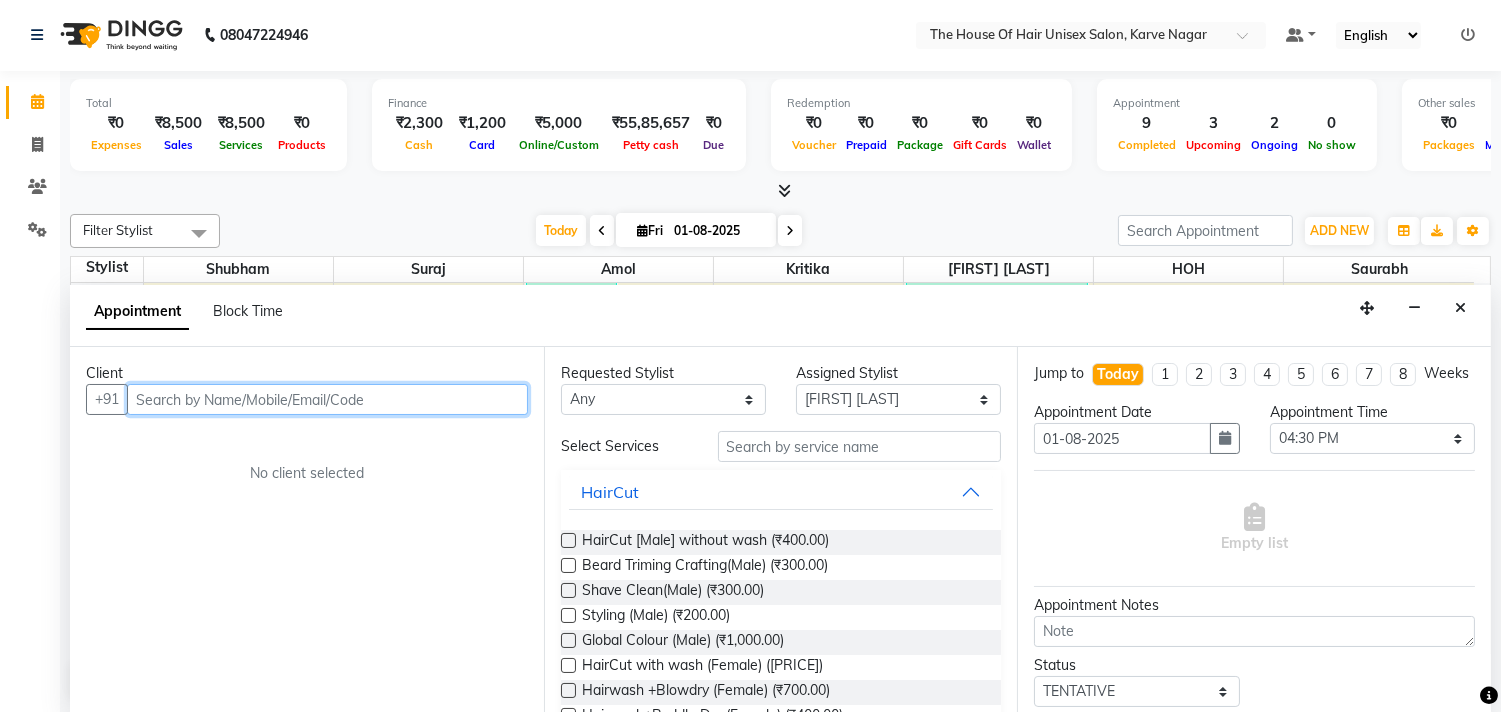 click at bounding box center [327, 399] 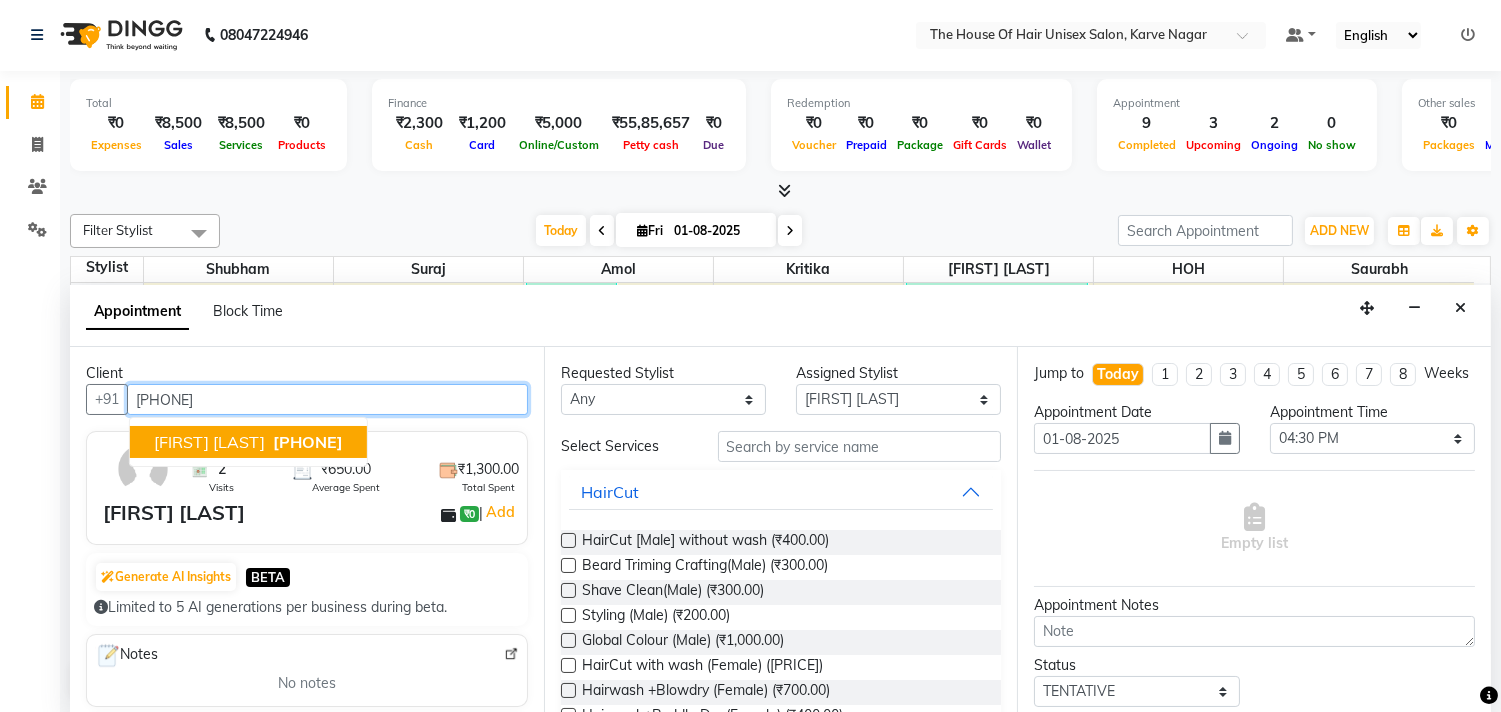 click on "[PHONE]" at bounding box center [308, 442] 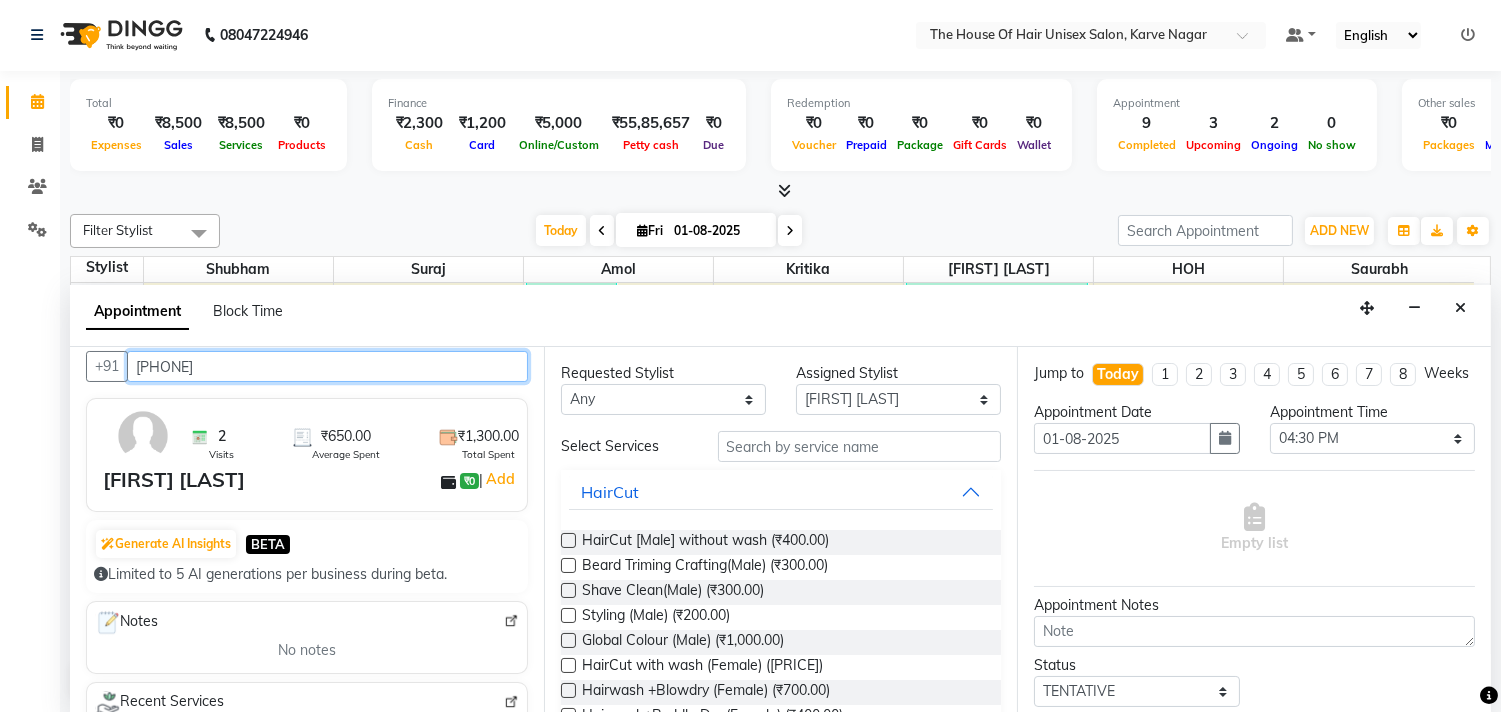 scroll, scrollTop: 28, scrollLeft: 0, axis: vertical 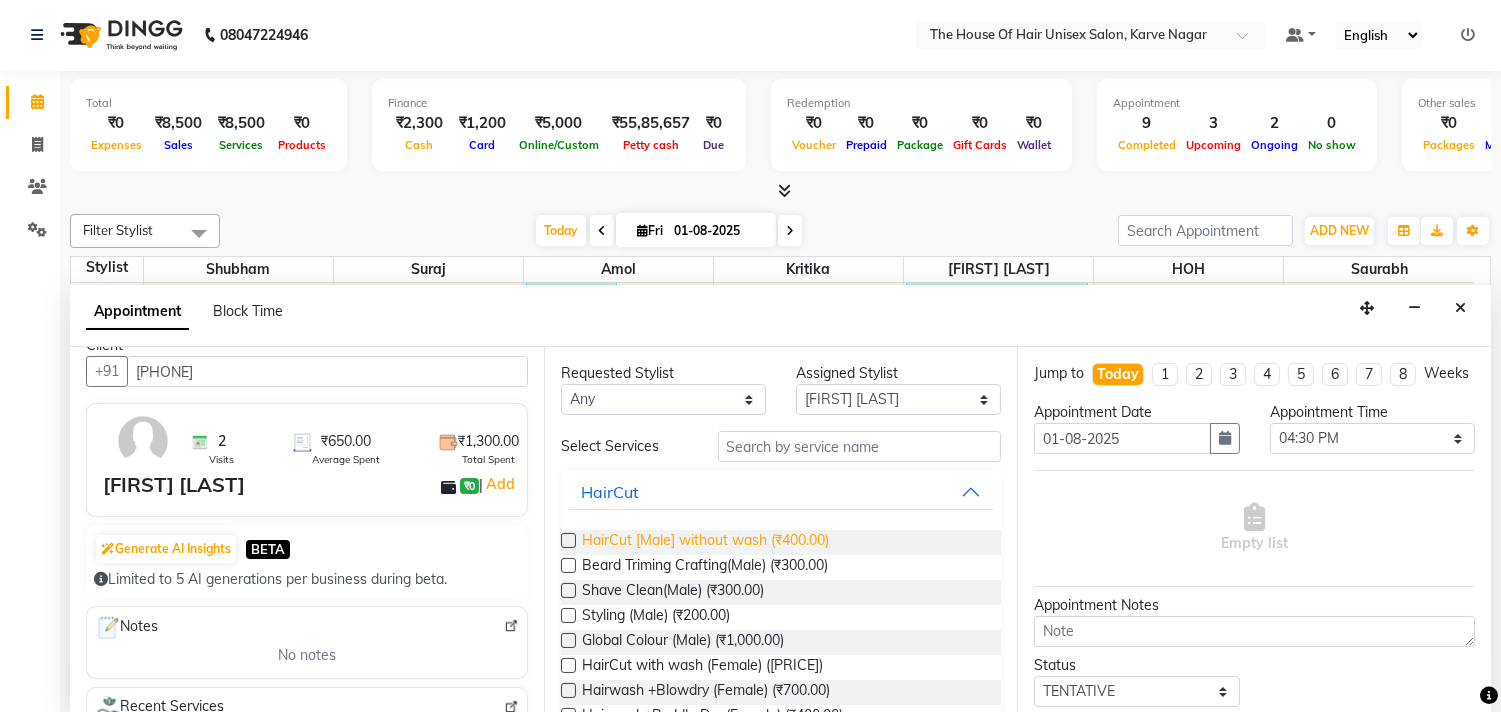click on "HairCut [Male] without wash (₹400.00)" at bounding box center (705, 542) 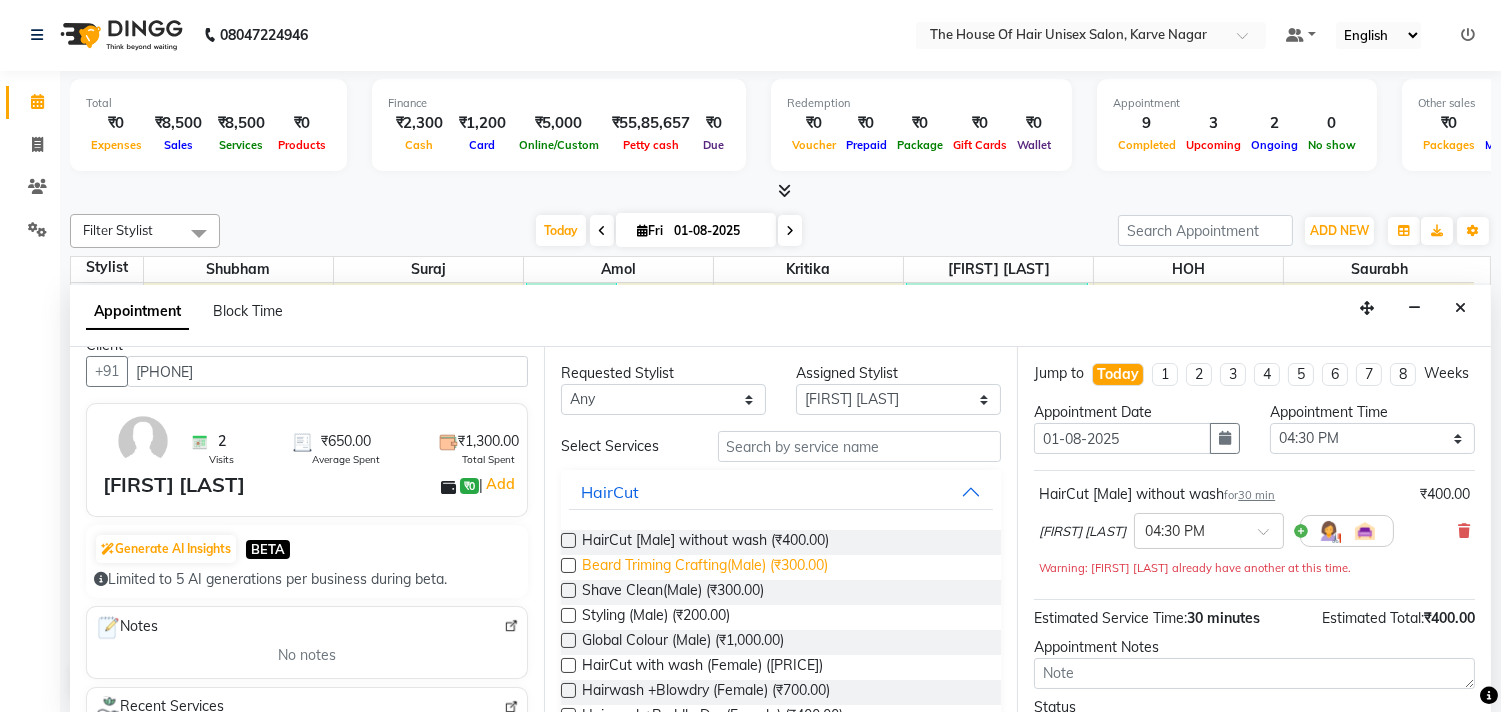 click on "Beard Triming Crafting(Male) (₹300.00)" at bounding box center [705, 567] 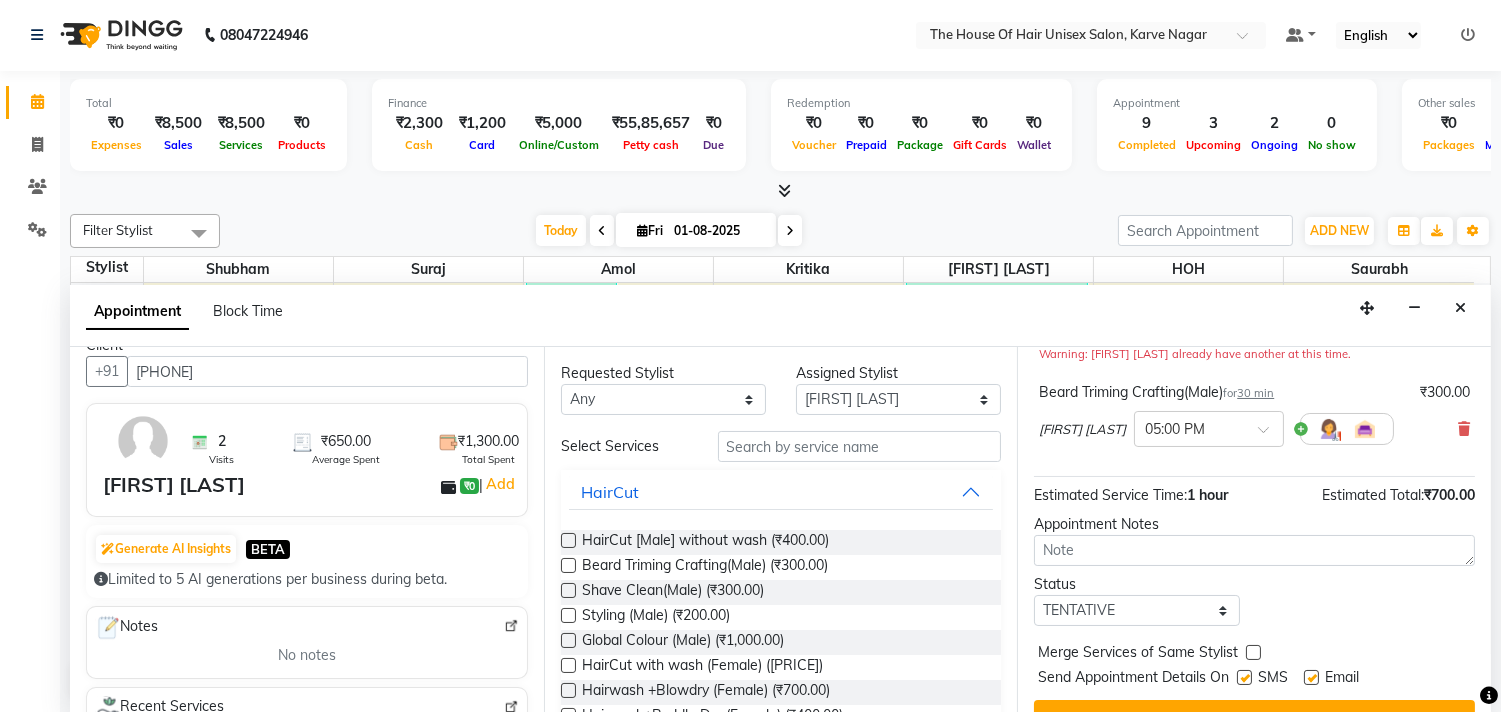 scroll, scrollTop: 243, scrollLeft: 0, axis: vertical 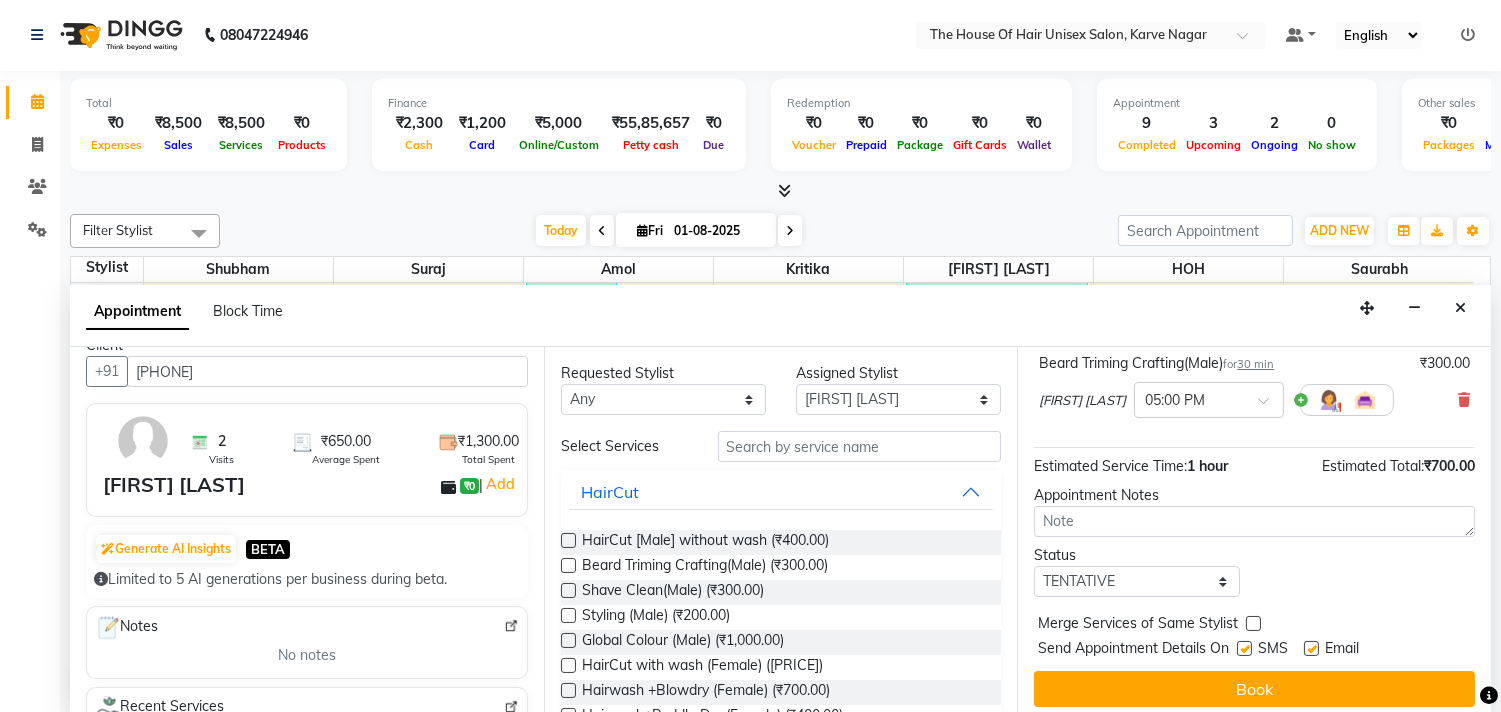 click at bounding box center [1253, 623] 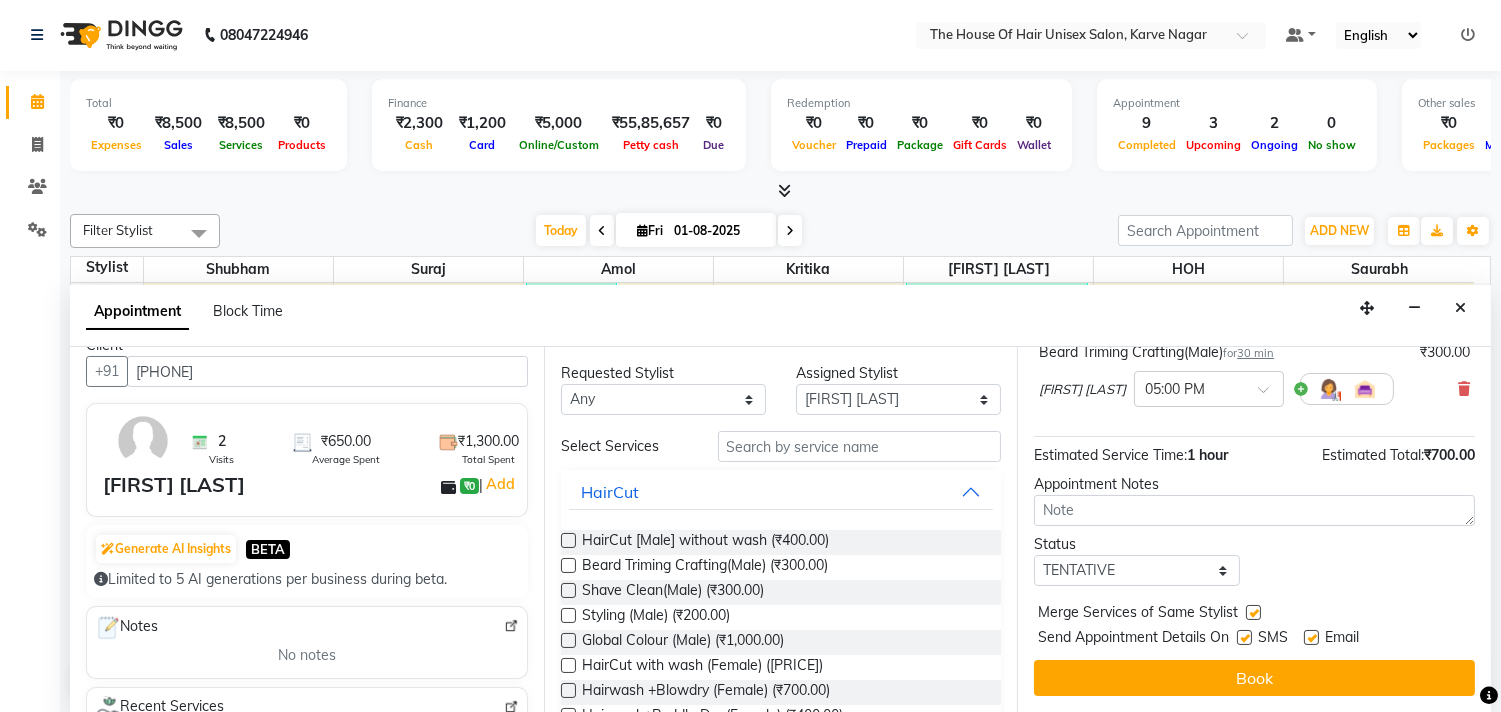 scroll, scrollTop: 272, scrollLeft: 0, axis: vertical 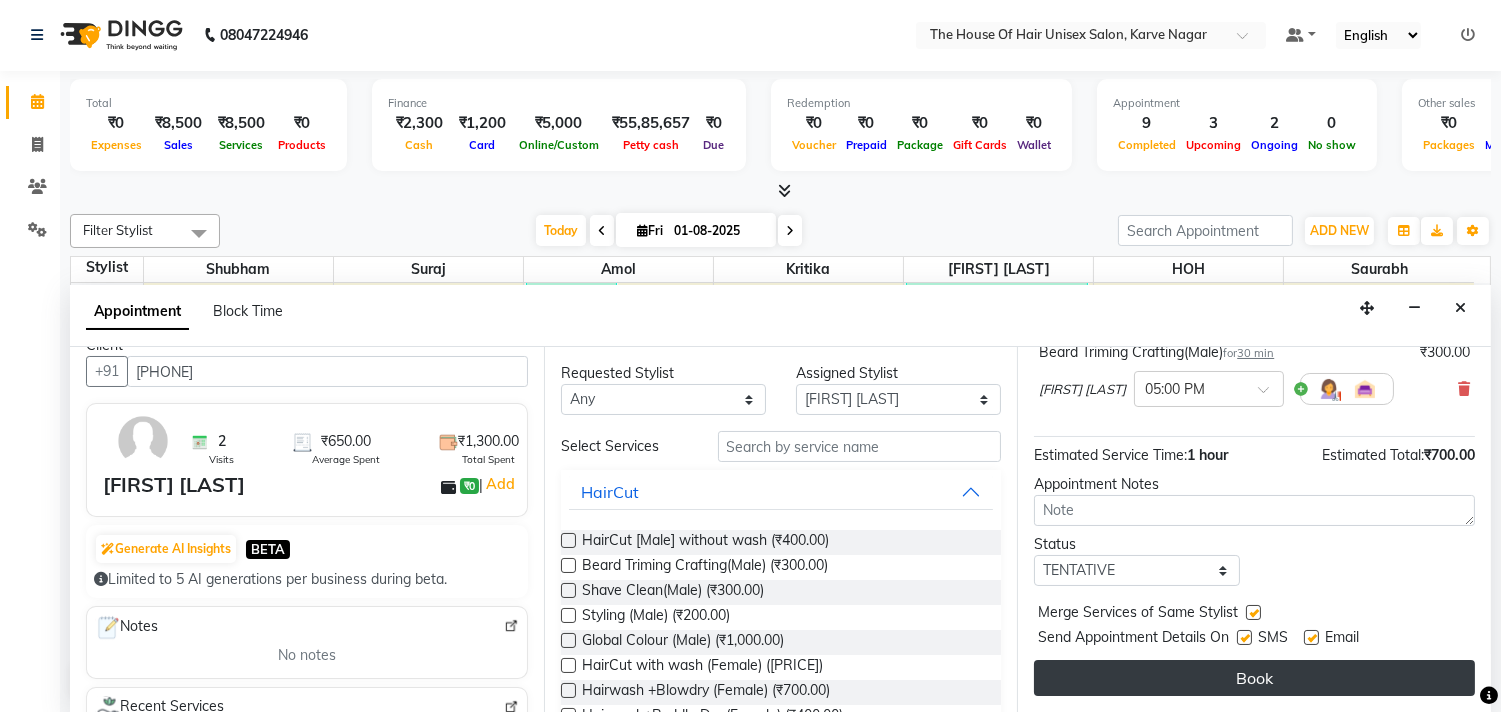 click on "Book" at bounding box center [1254, 678] 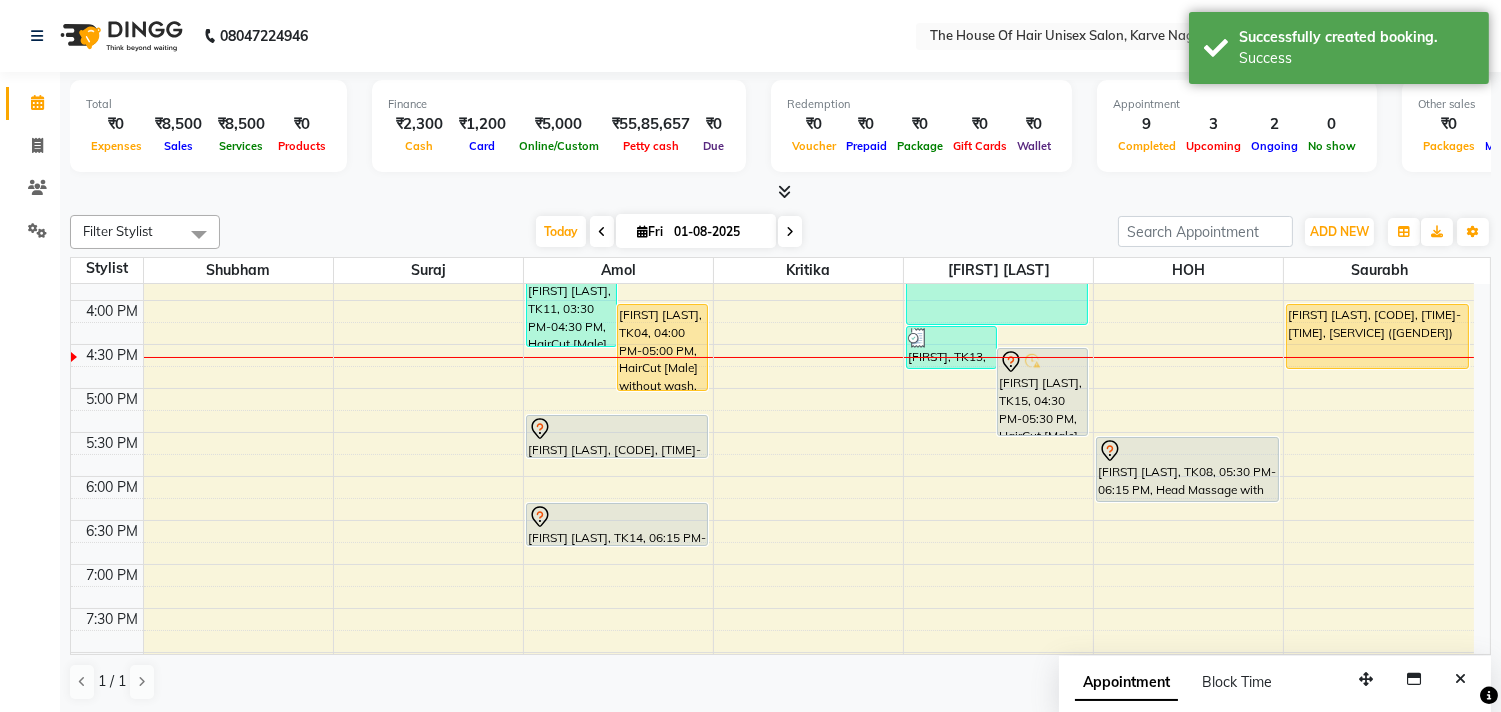 scroll, scrollTop: 1, scrollLeft: 0, axis: vertical 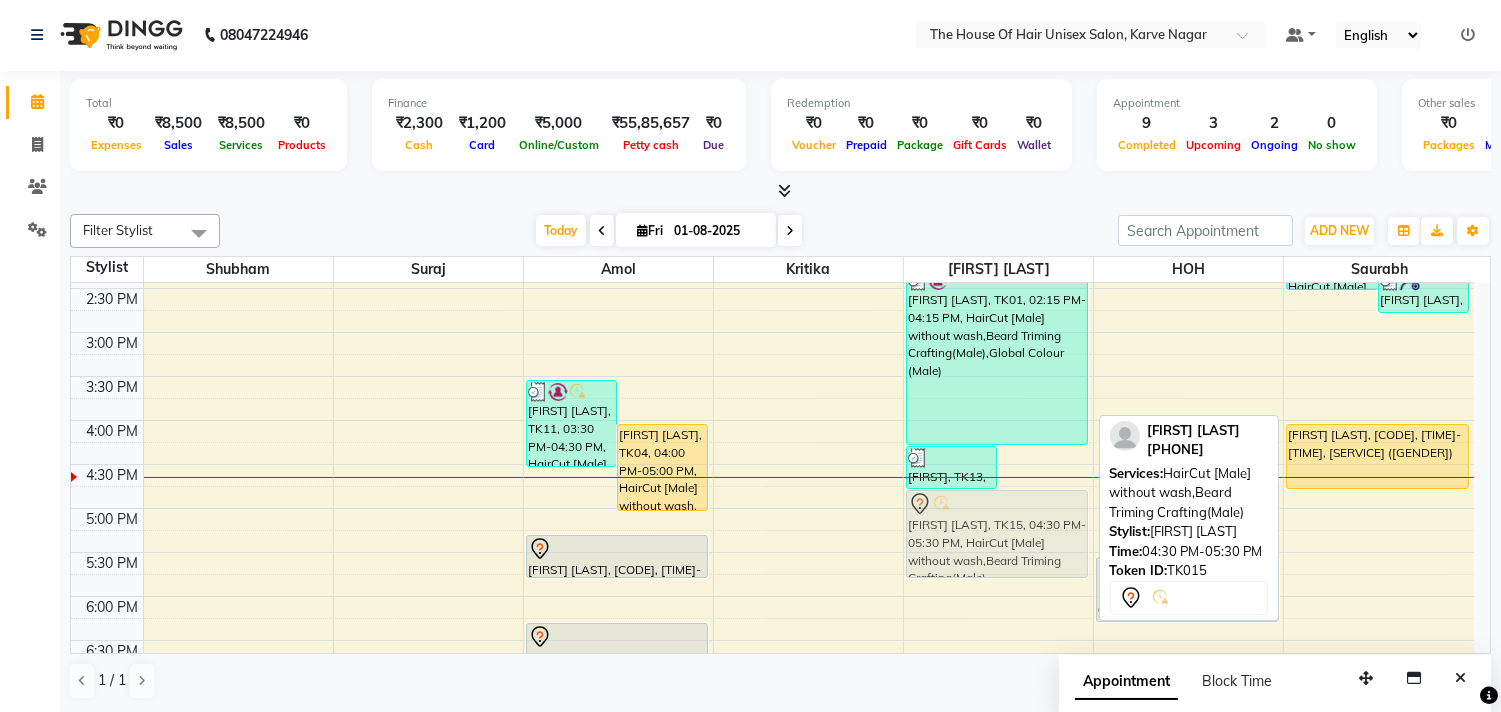 click on "Imad, TK13, 04:15 PM-04:45 PM, Beard Triming Crafting(Male)             Sanket rajopadhya, TK15, 04:30 PM-05:30 PM, HairCut [Male] without wash,Beard Triming Crafting(Male)     atharv pawar, TK01, 02:15 PM-04:15 PM, HairCut [Male] without wash,Beard Triming Crafting(Male),Global Colour (Male)             Sanket rajopadhya, TK15, 04:30 PM-05:30 PM, HairCut [Male] without wash,Beard Triming Crafting(Male)" at bounding box center (998, 288) 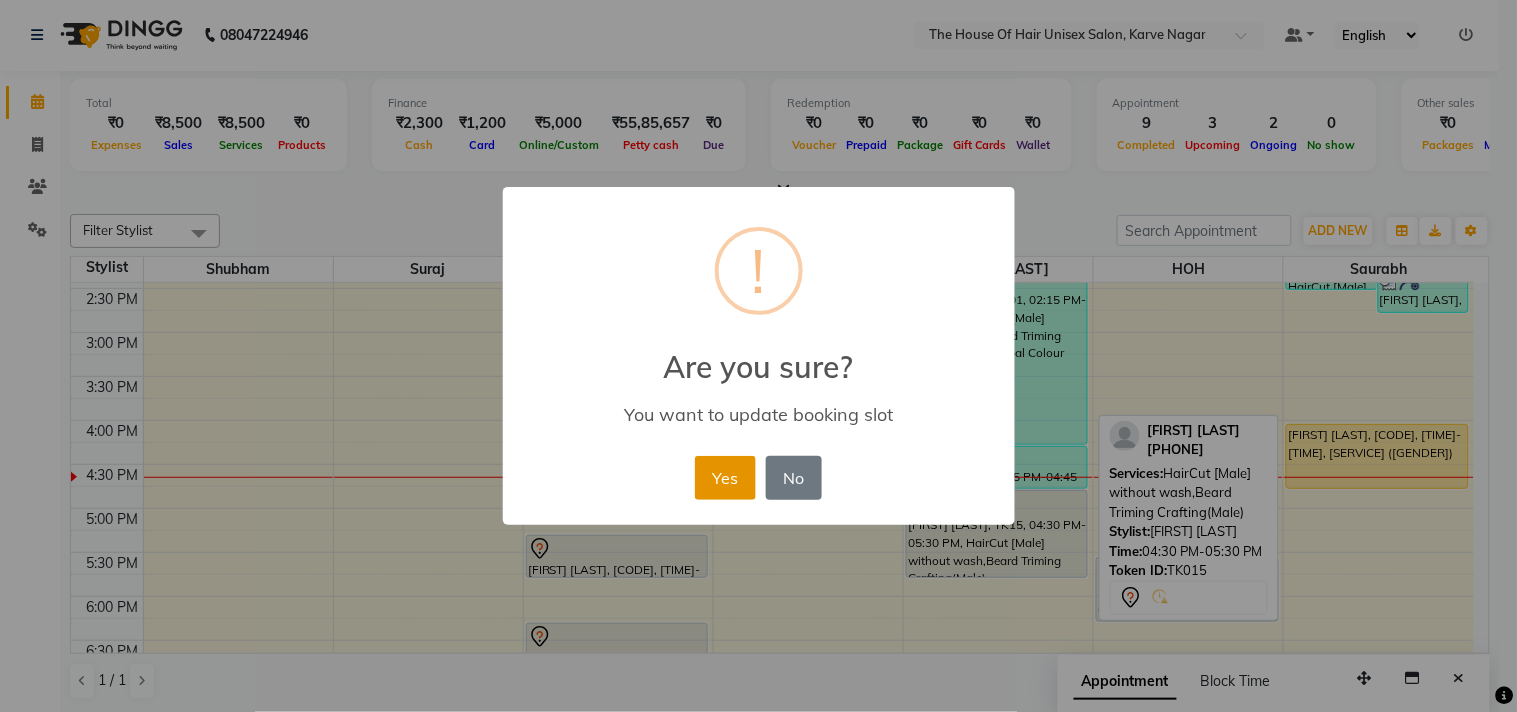 click on "Yes" at bounding box center (725, 478) 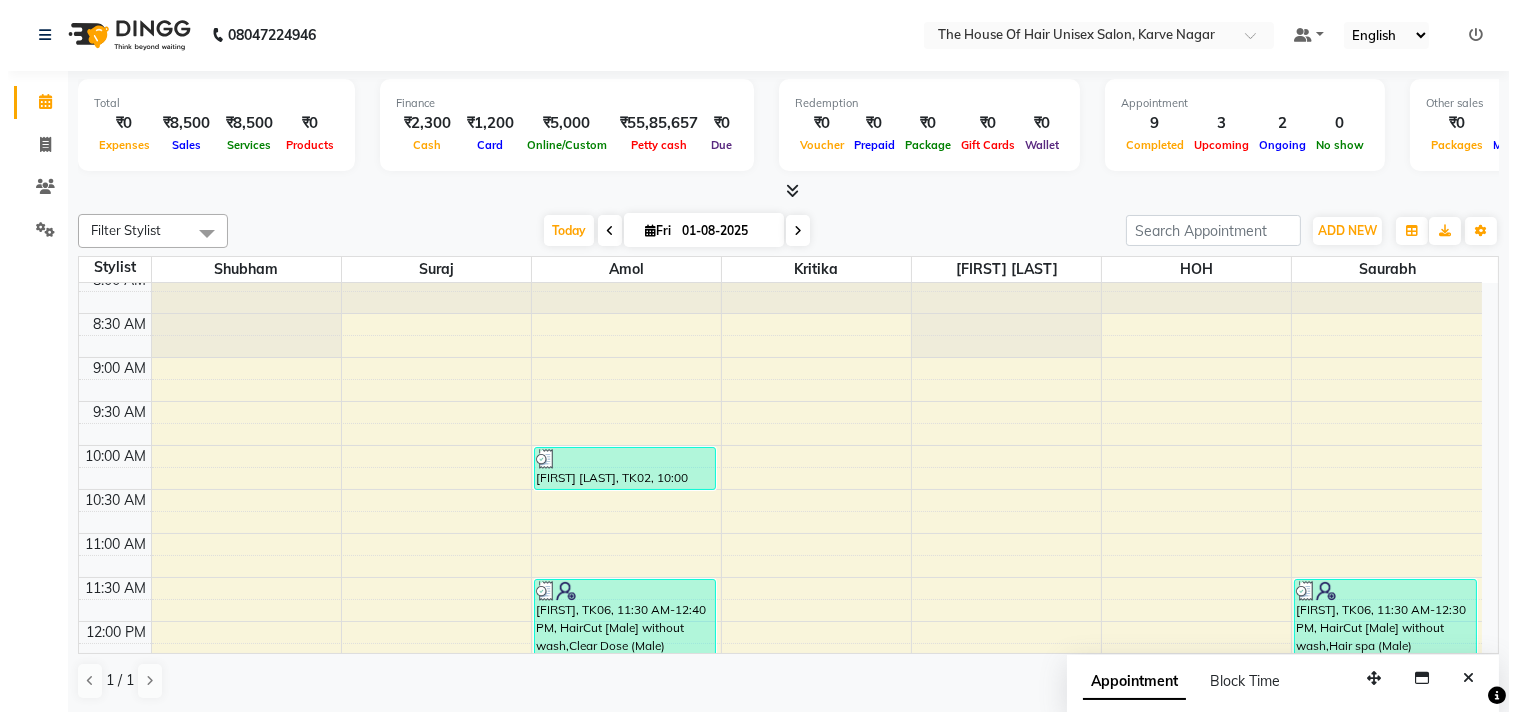 scroll, scrollTop: 107, scrollLeft: 0, axis: vertical 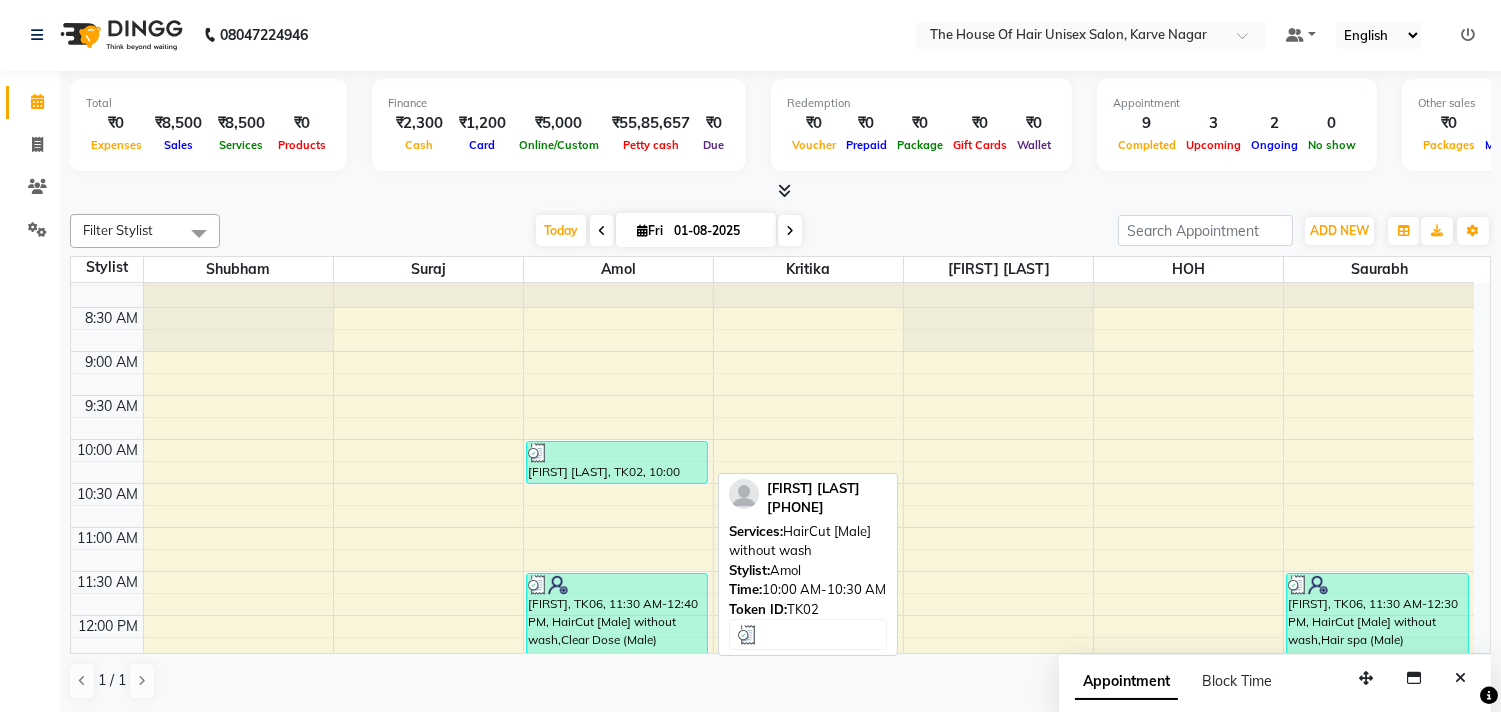 click at bounding box center [617, 453] 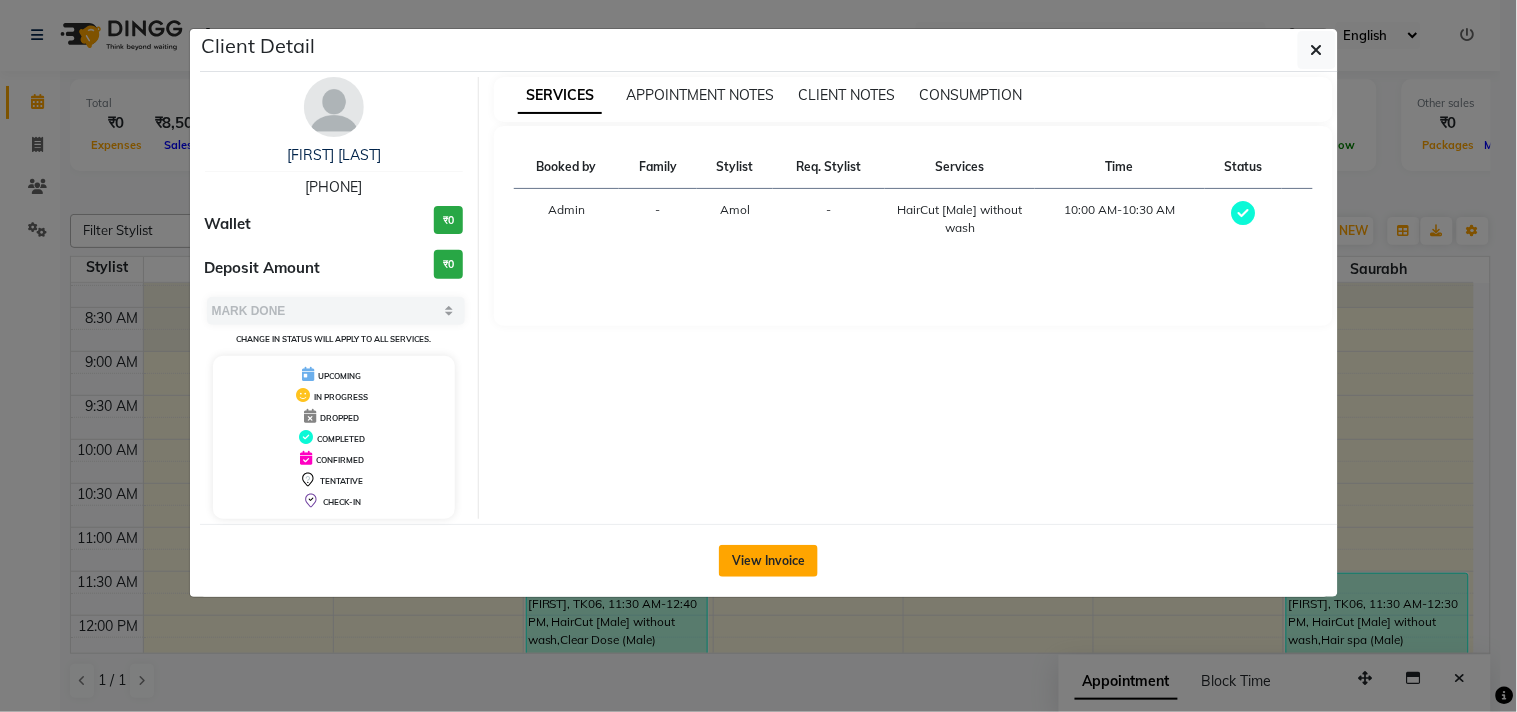 click on "View Invoice" 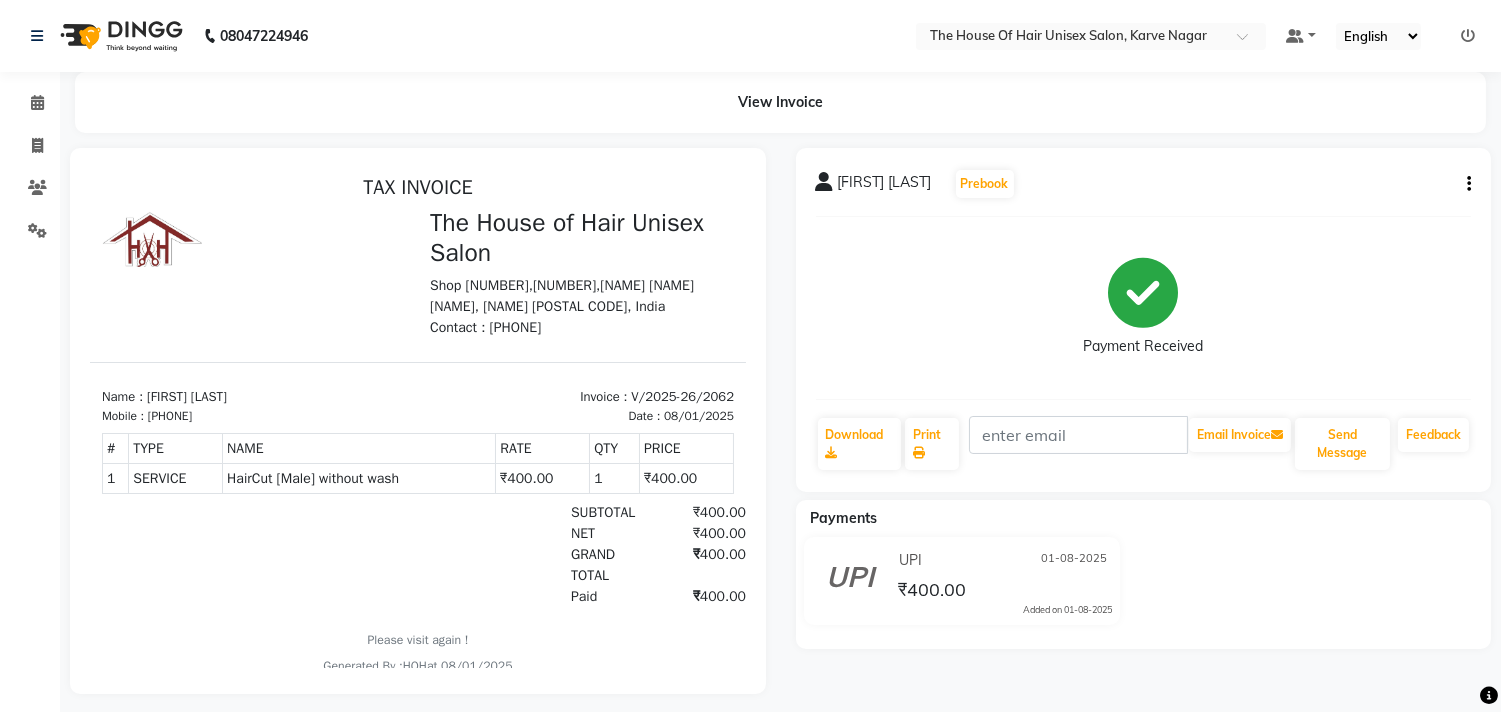 scroll, scrollTop: 0, scrollLeft: 0, axis: both 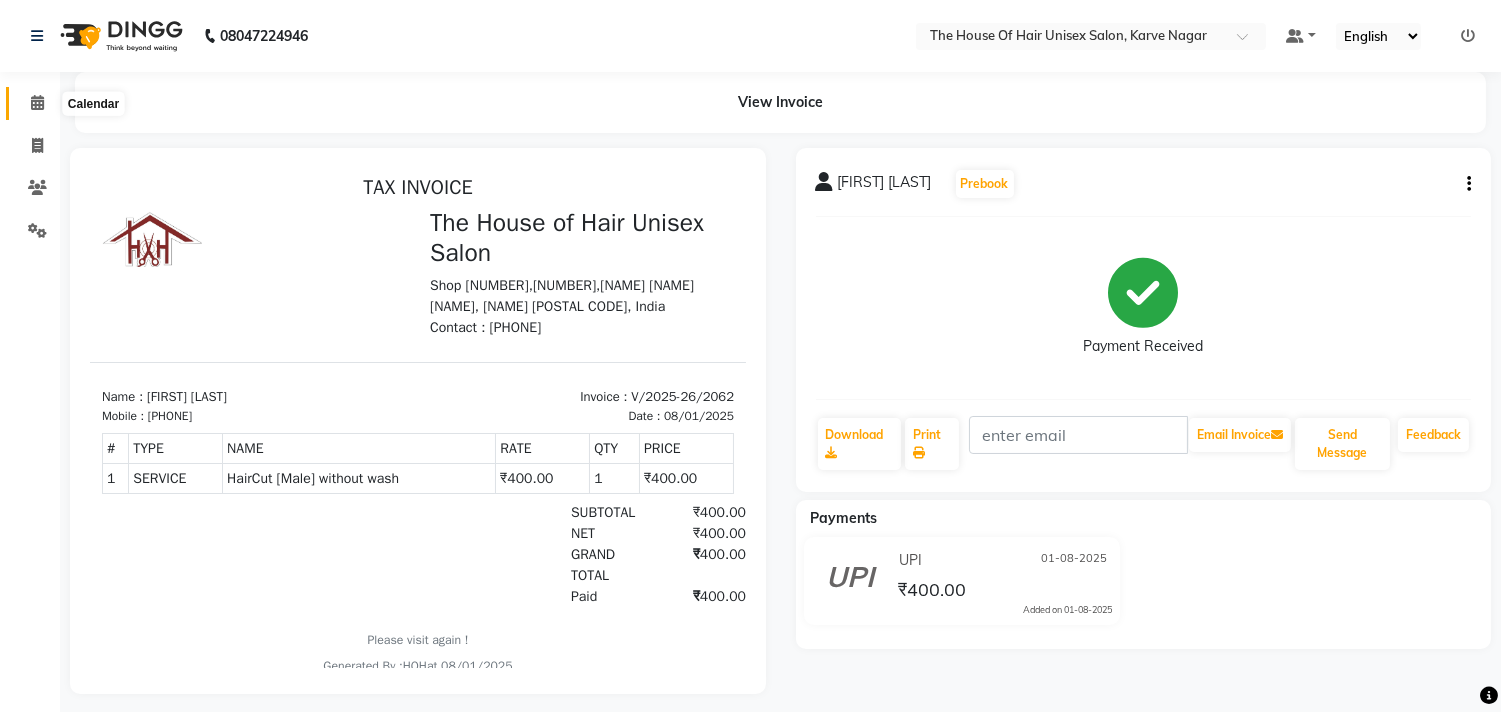 click 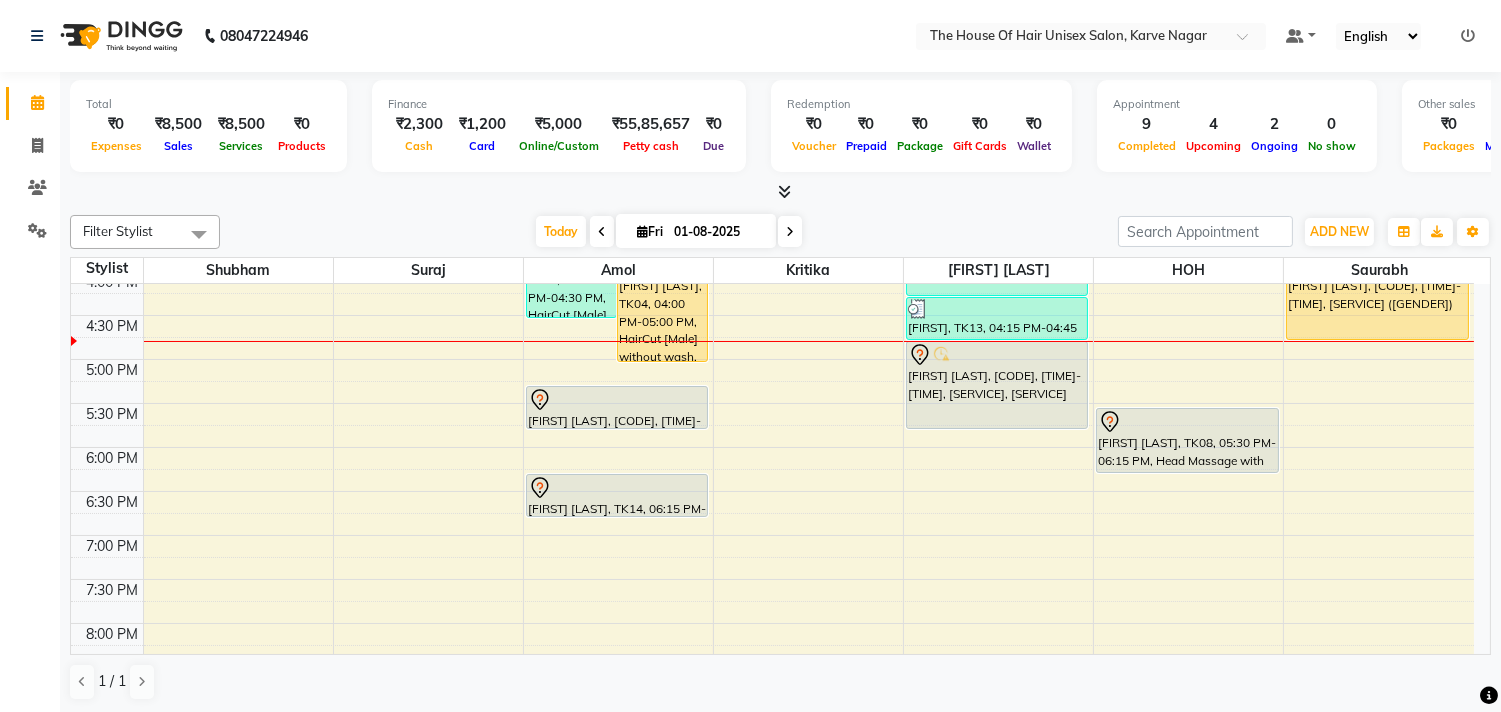 scroll, scrollTop: 794, scrollLeft: 0, axis: vertical 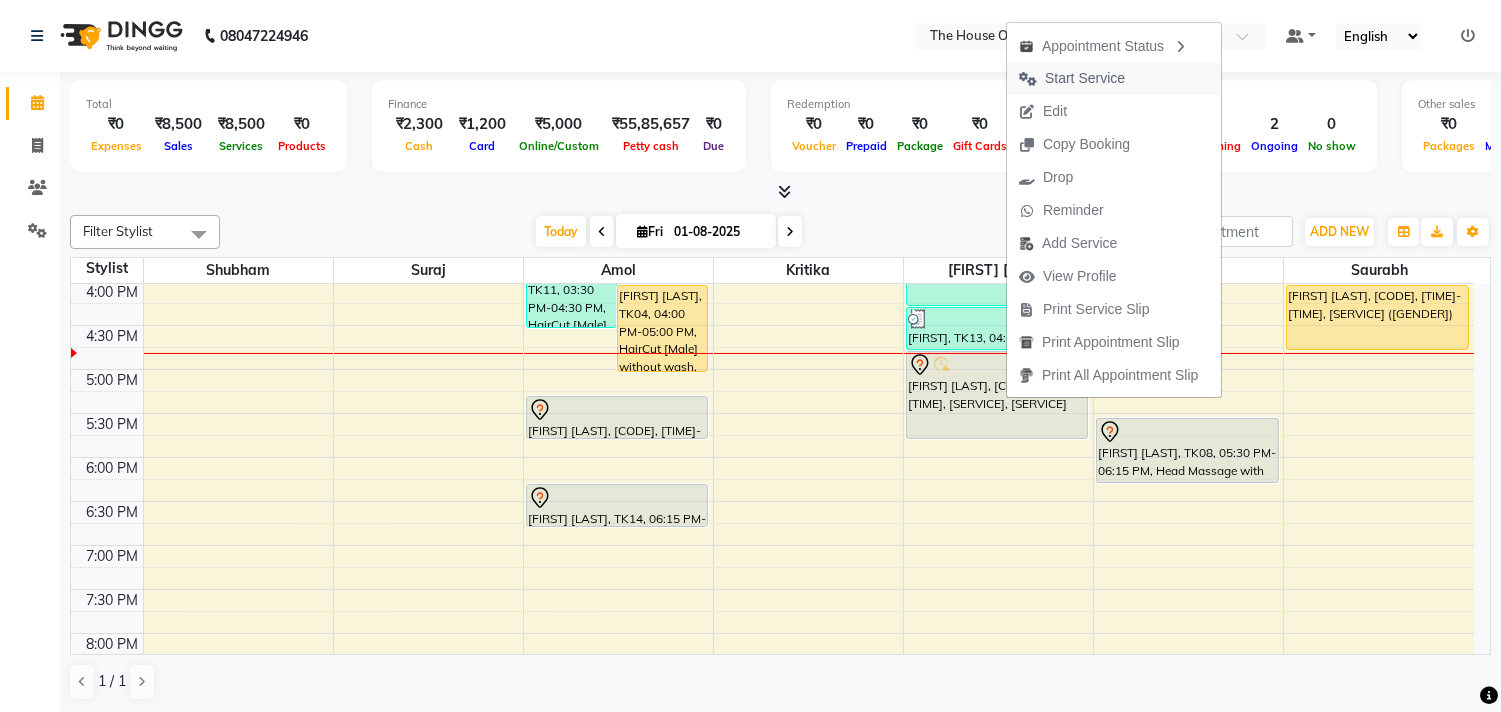 click on "Start Service" at bounding box center [1085, 78] 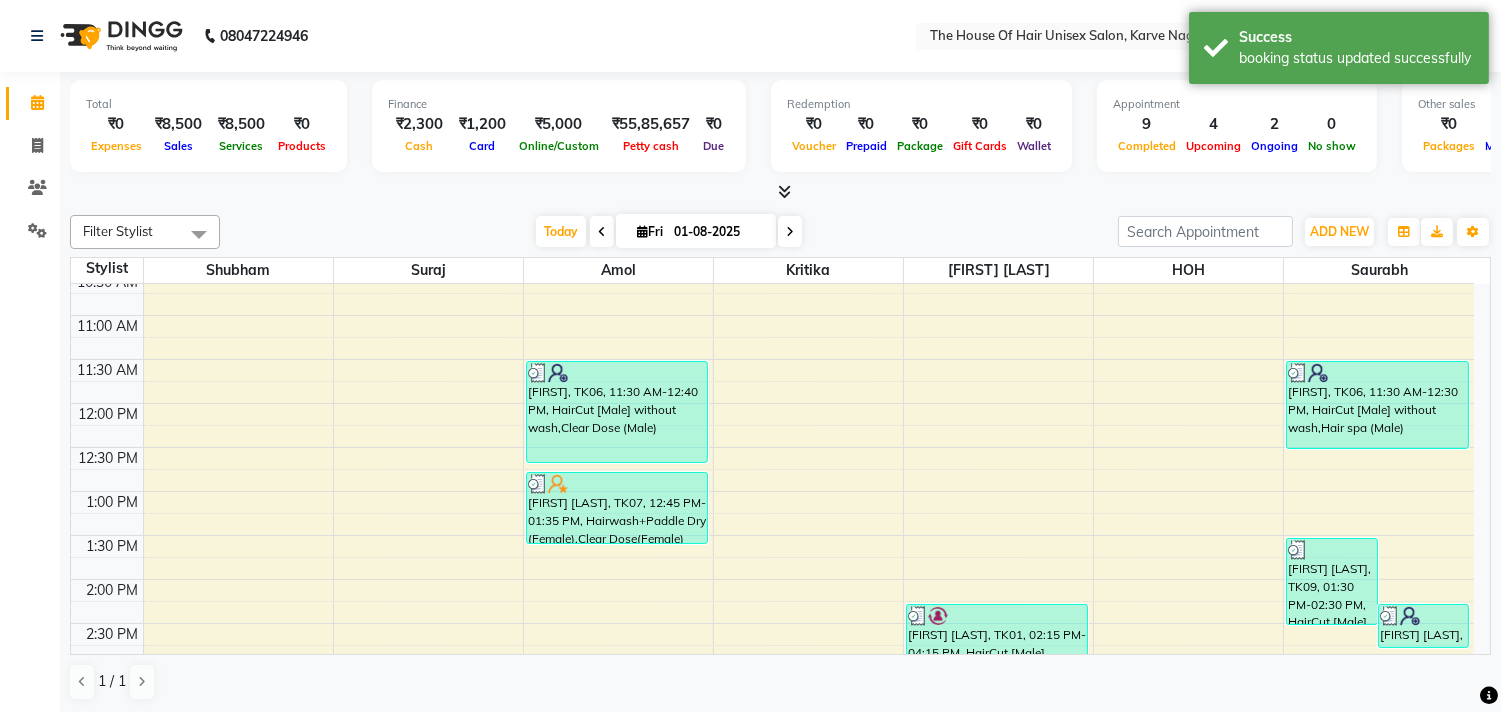 scroll, scrollTop: 314, scrollLeft: 0, axis: vertical 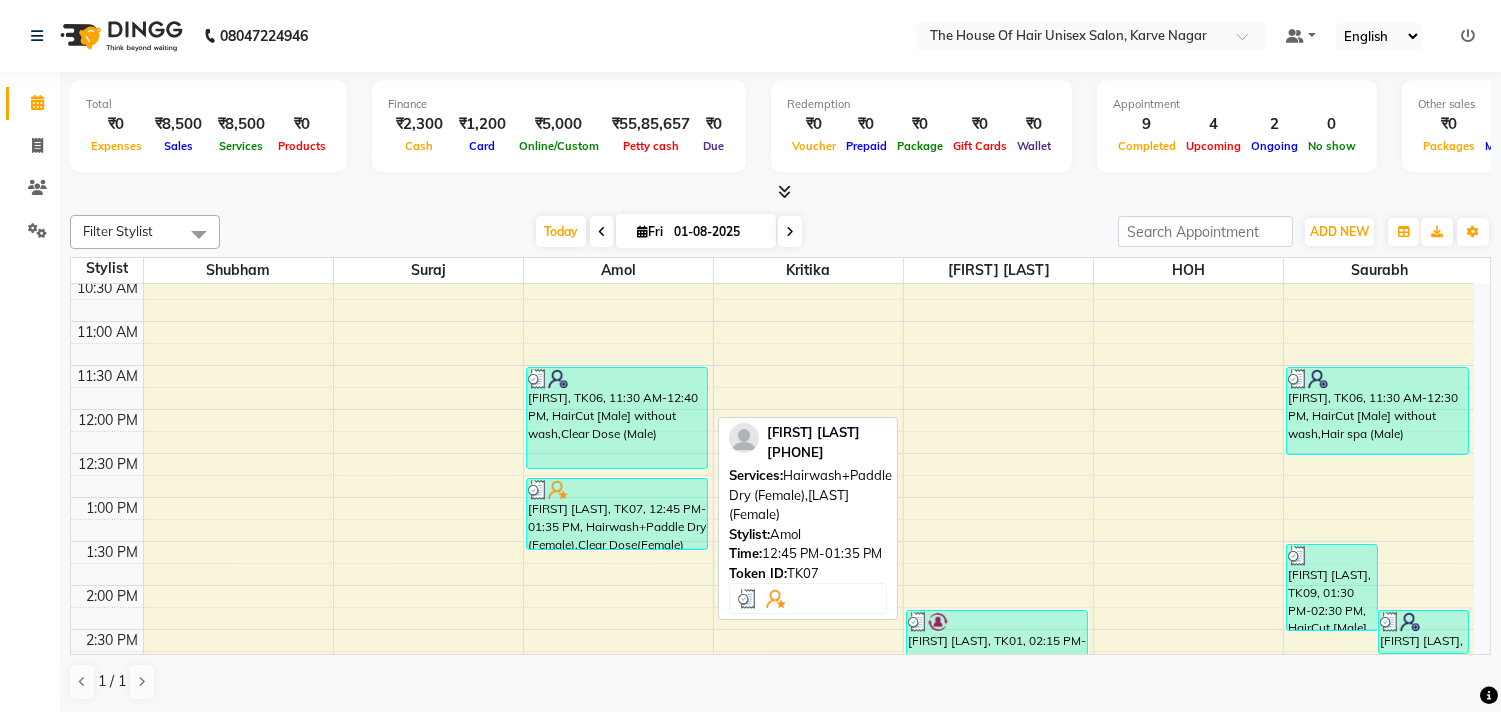 click on "[FIRST] [LAST], TK07, [TIME]-[TIME], Hairwash+Paddle Dry (Female),Clear Dose(Female)" at bounding box center [617, 514] 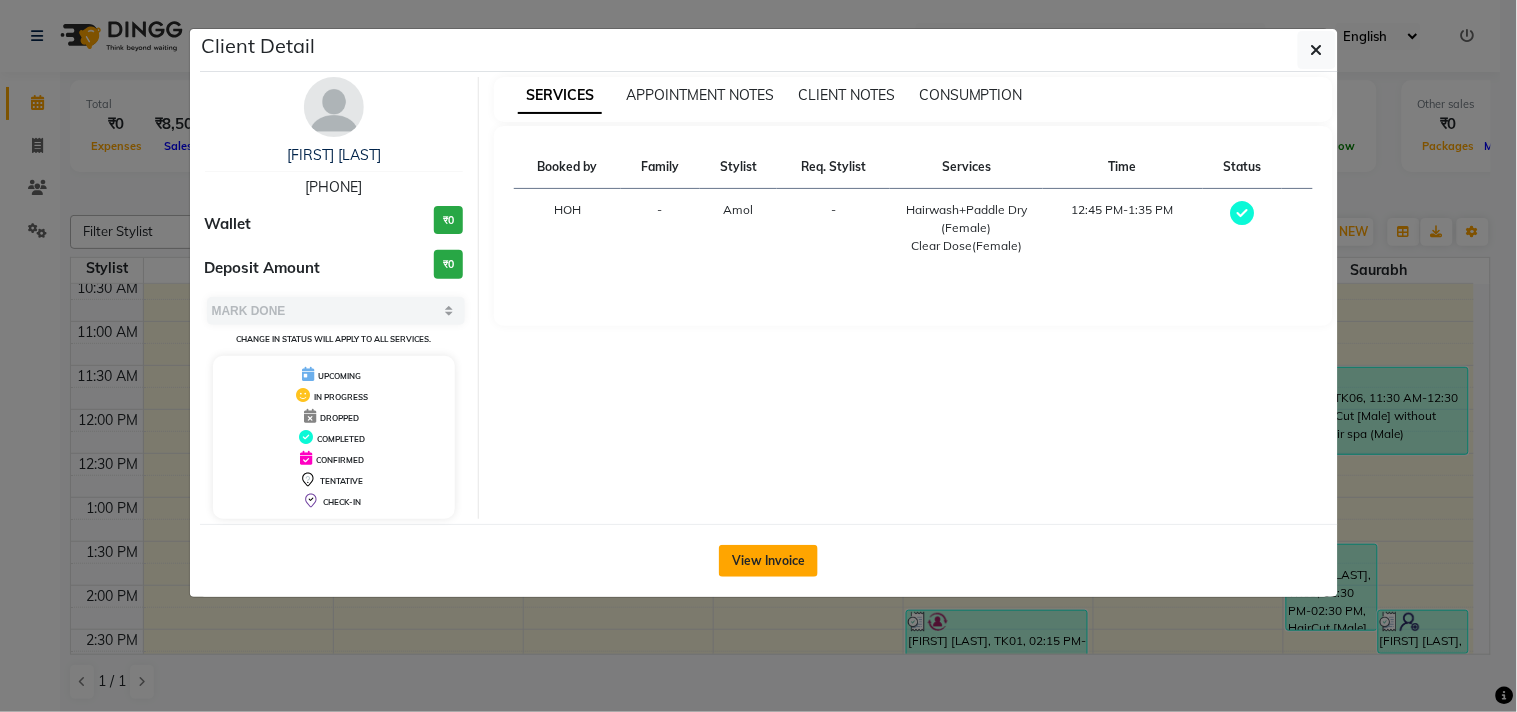 click on "View Invoice" 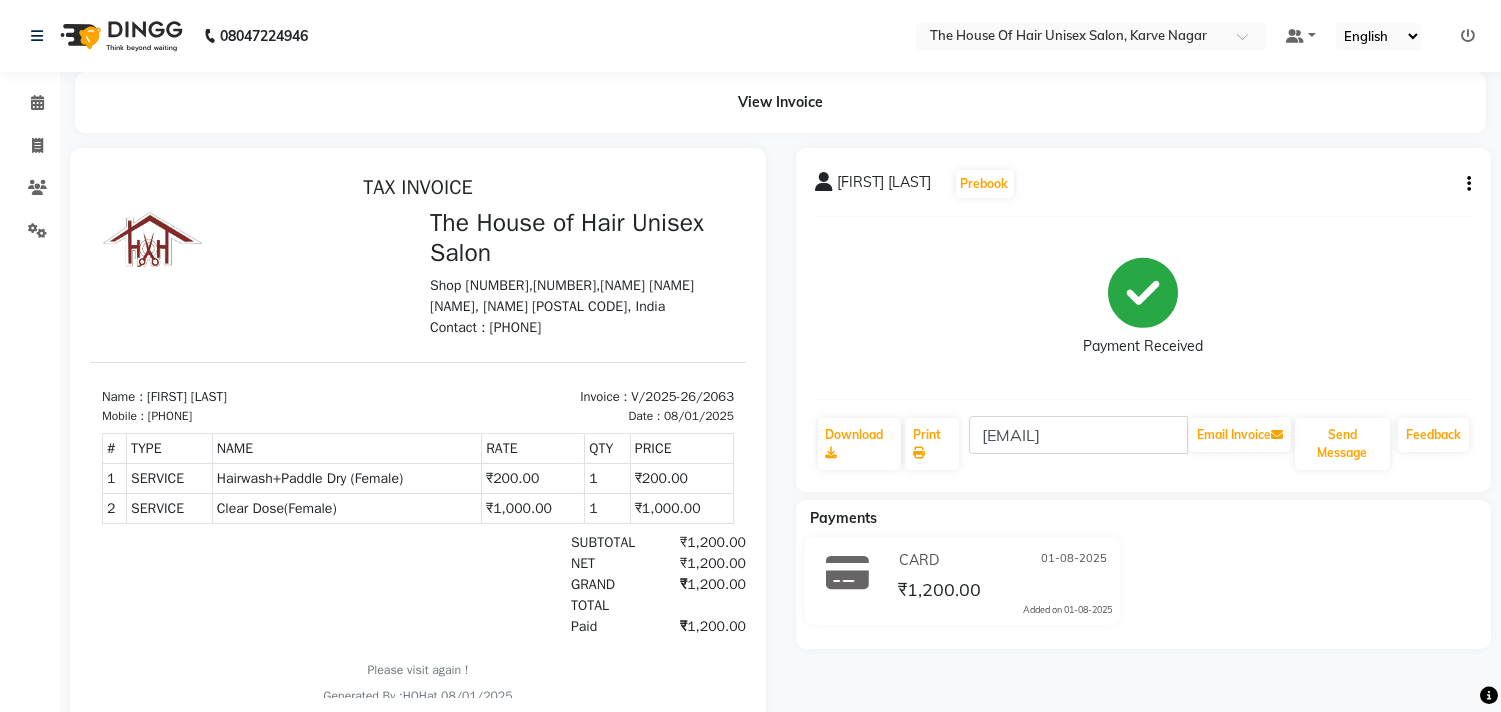 scroll, scrollTop: 0, scrollLeft: 0, axis: both 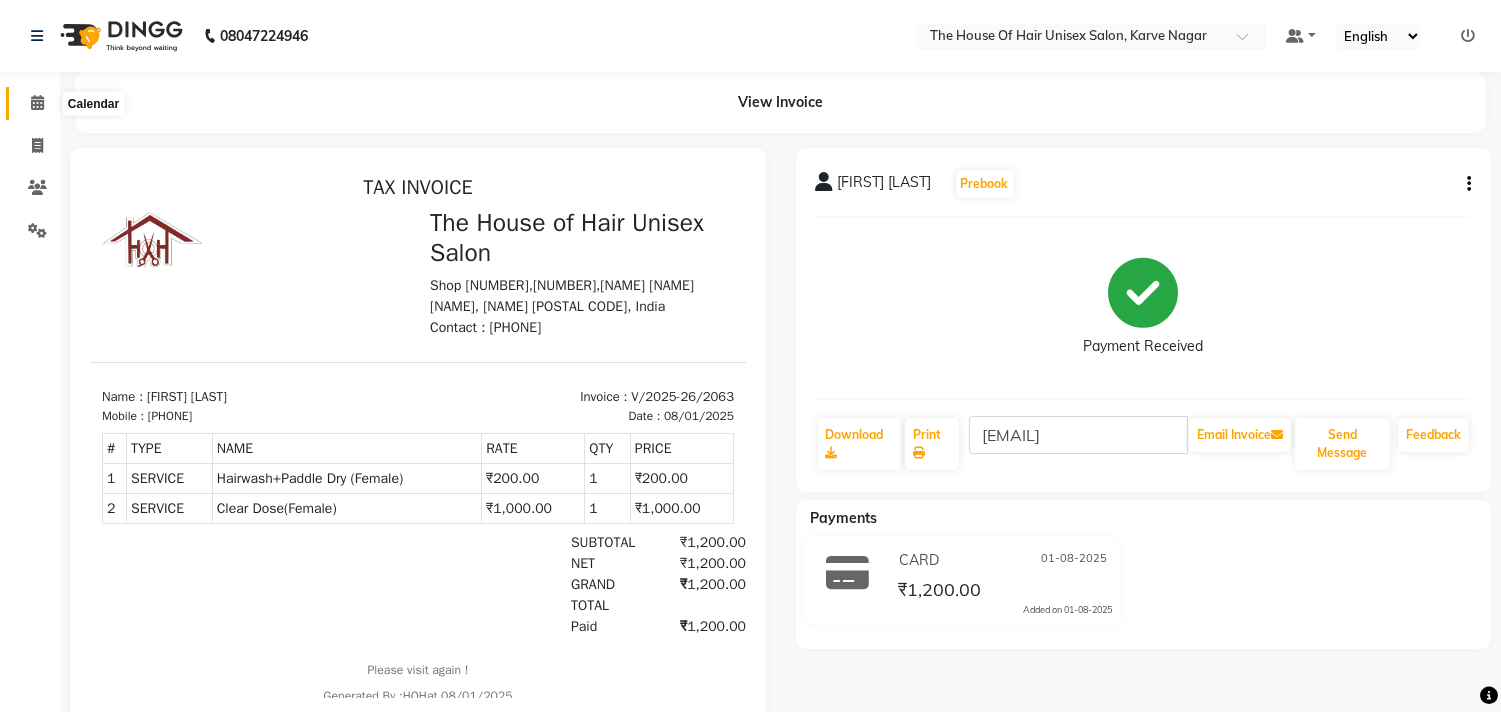 click 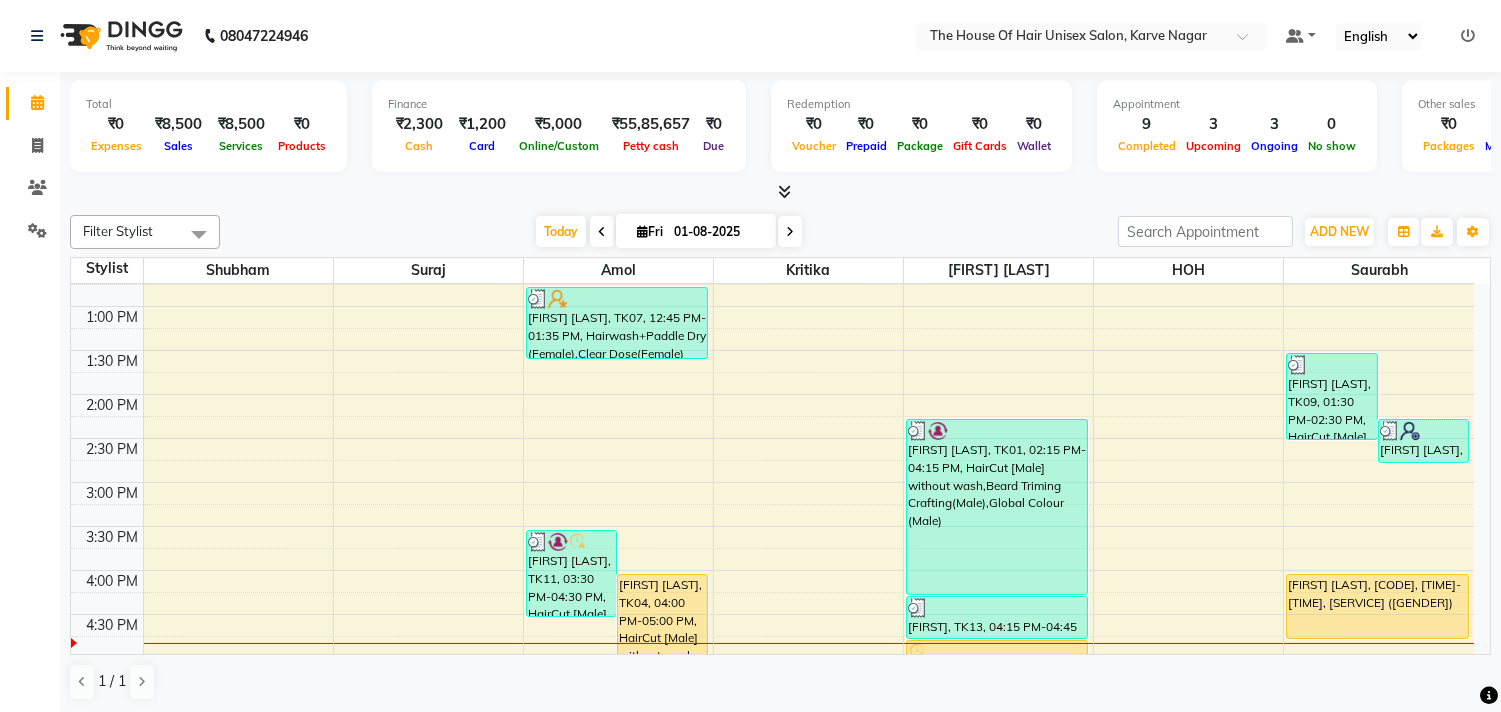 scroll, scrollTop: 471, scrollLeft: 0, axis: vertical 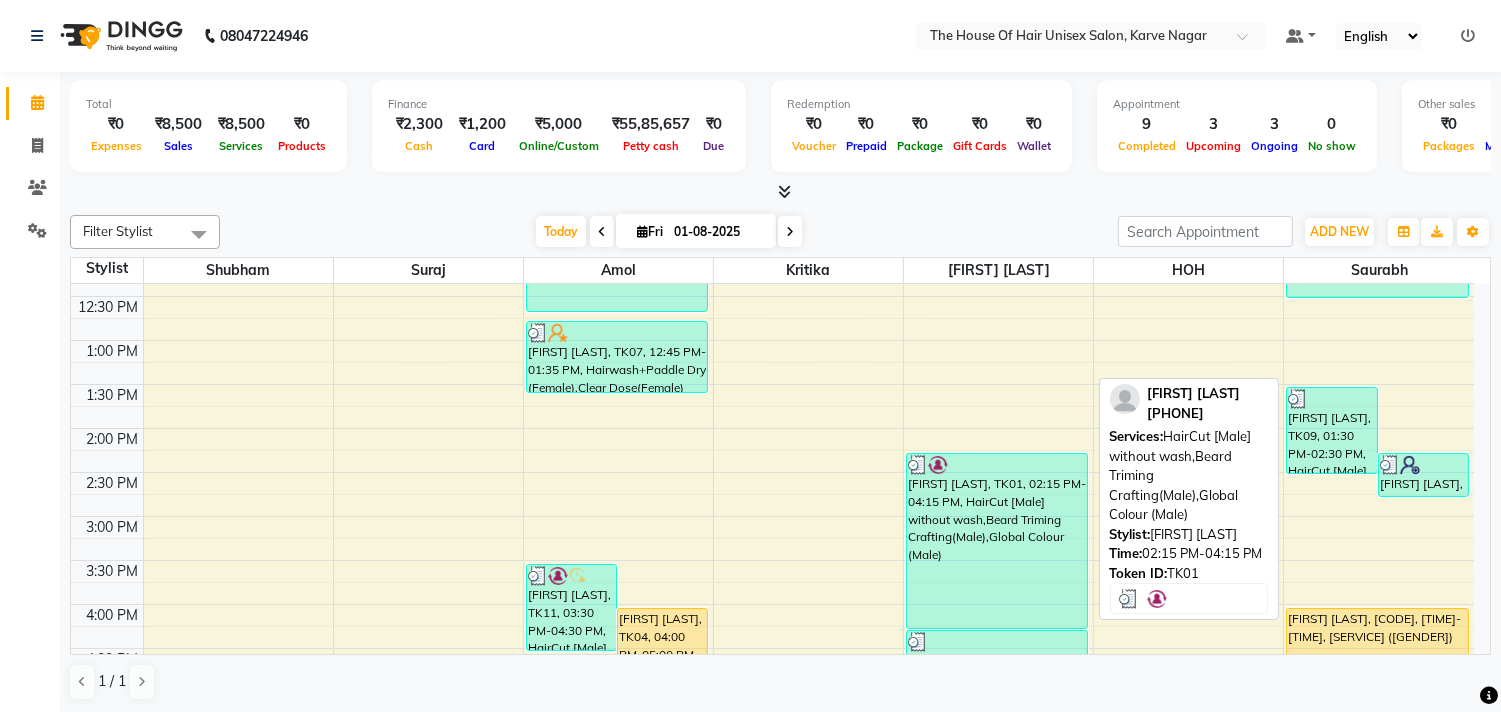 click on "[NAME], TK01, 02:15 PM-04:15 PM, HairCut [Male] without wash,Beard Triming Crafting(Male),Global Colour (Male)" at bounding box center (997, 541) 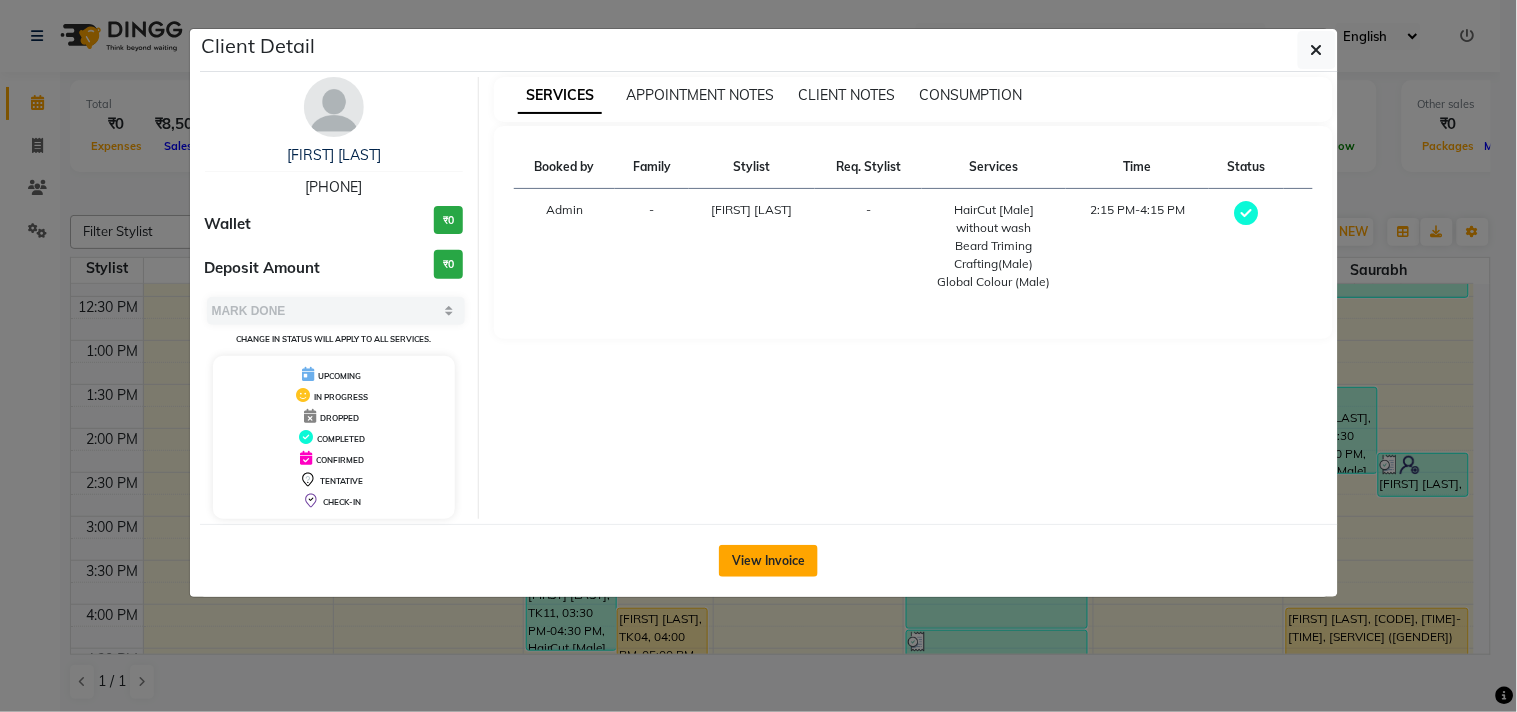 click on "View Invoice" 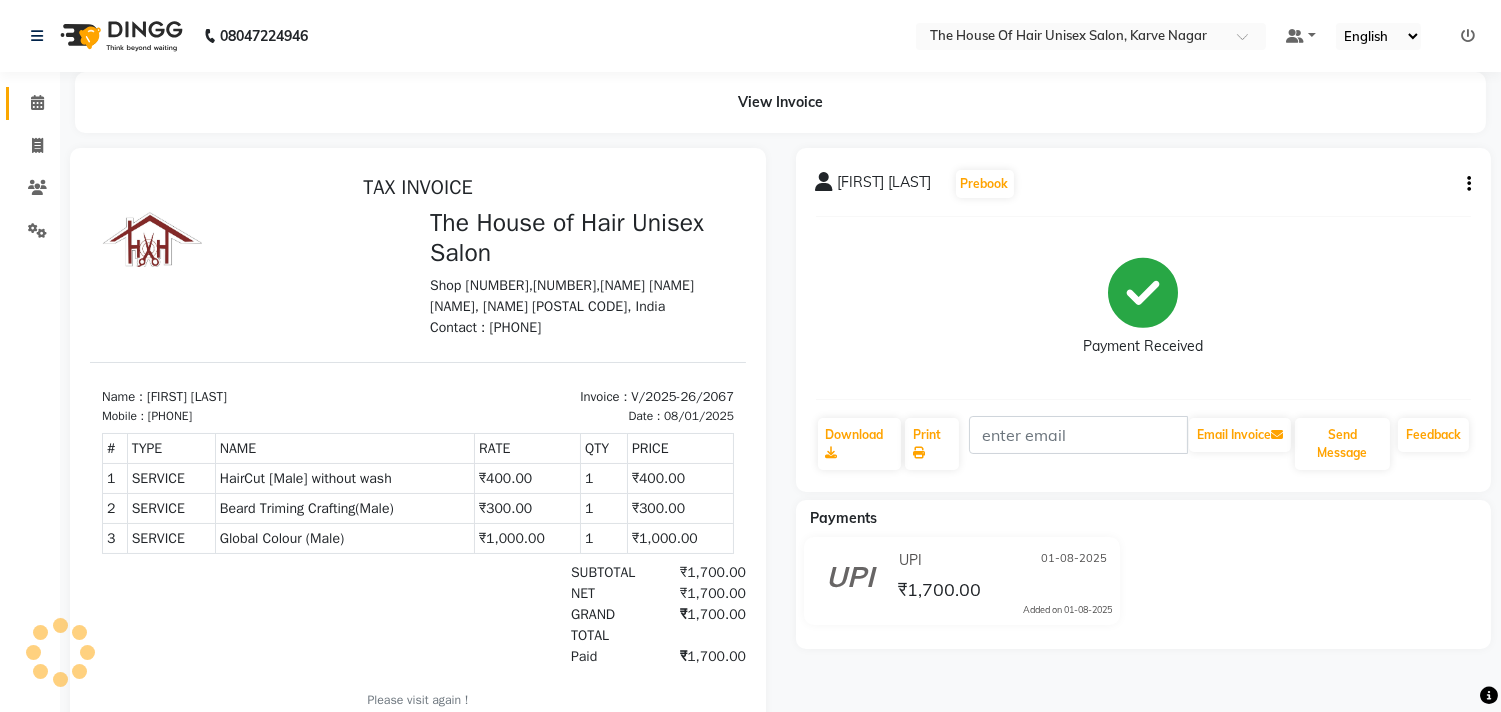 scroll, scrollTop: 0, scrollLeft: 0, axis: both 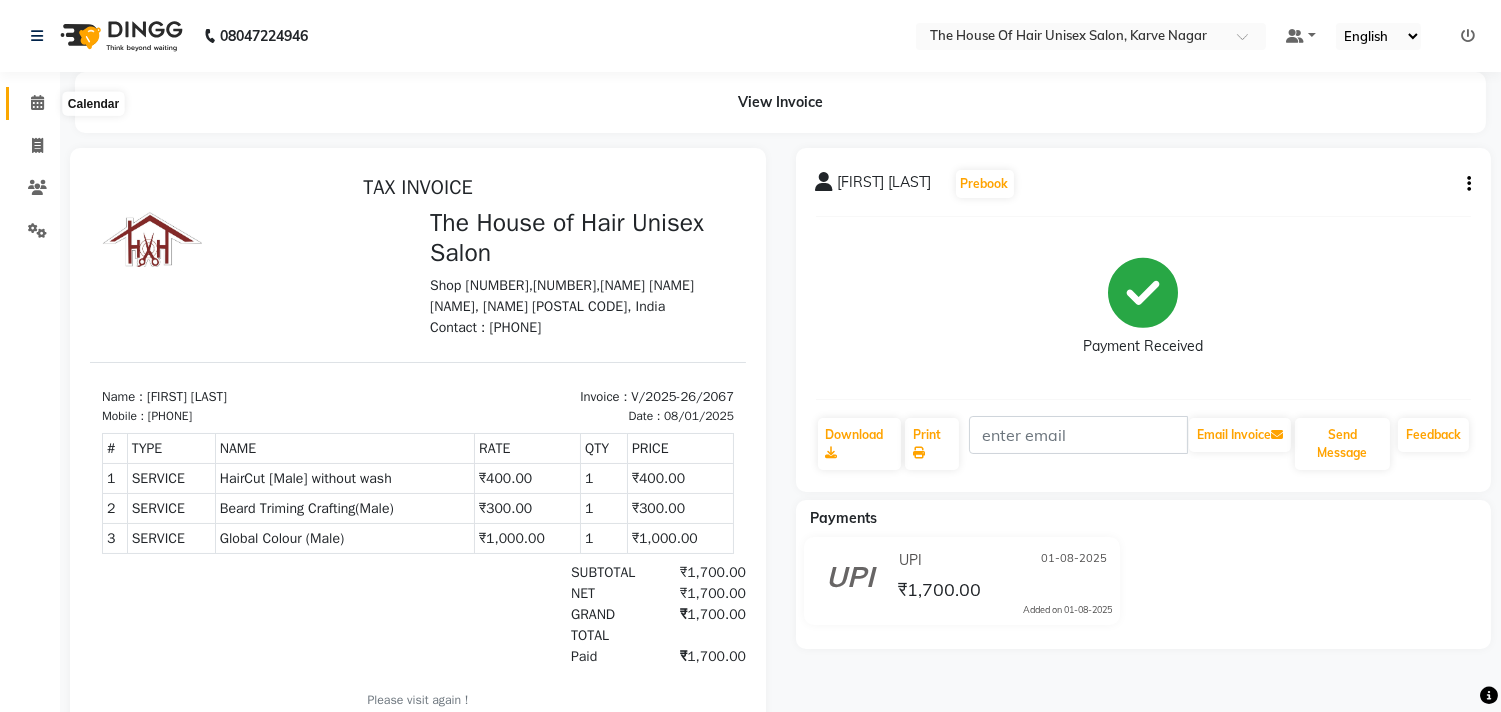 click 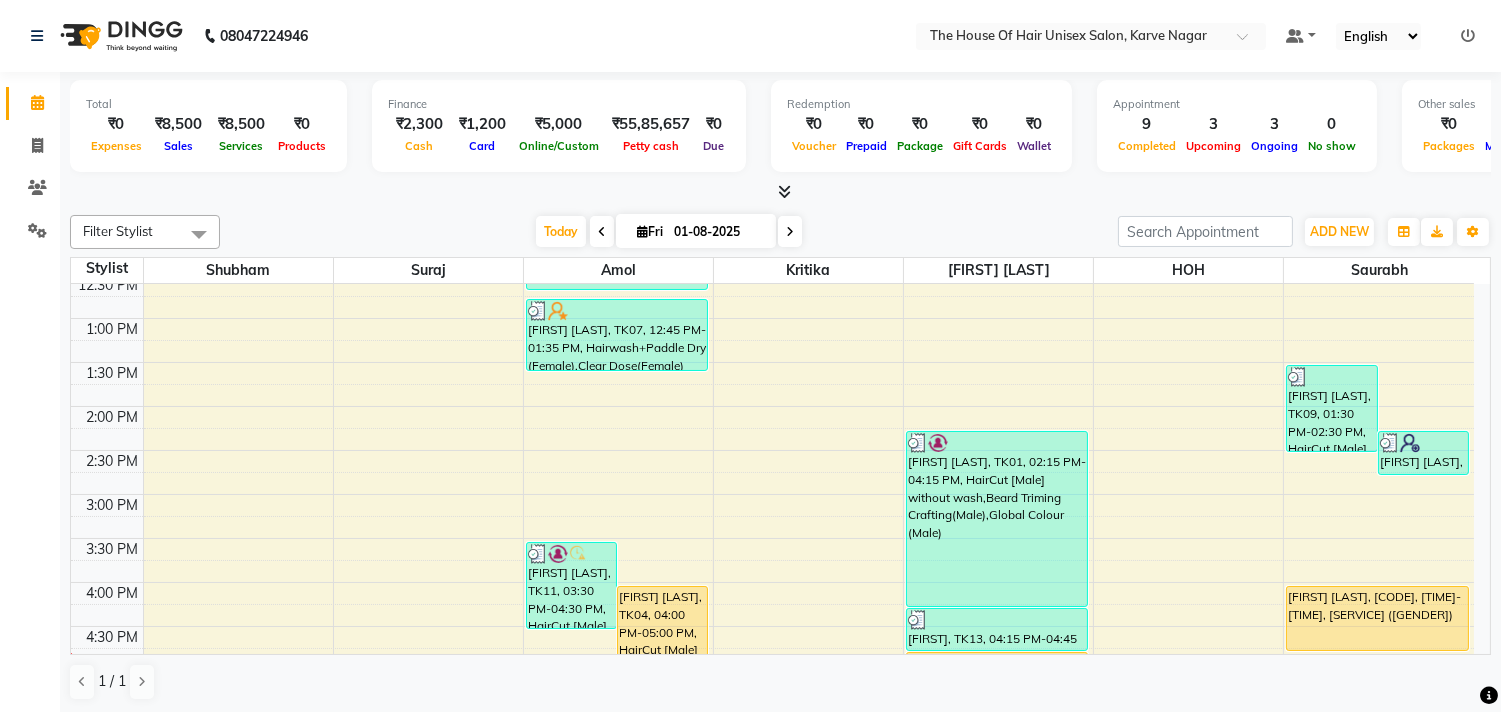 scroll, scrollTop: 494, scrollLeft: 0, axis: vertical 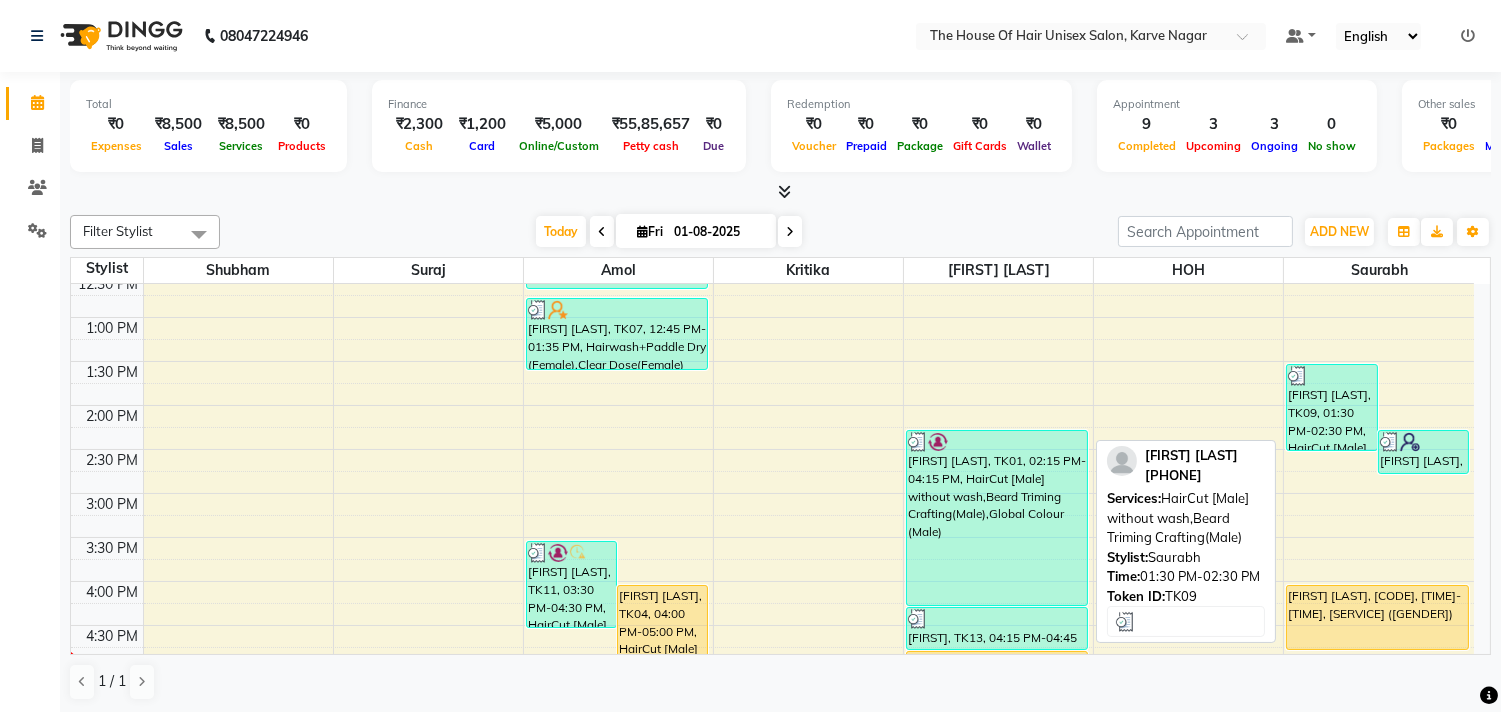 click on "[NAME], TK09, 01:30 PM-02:30 PM, HairCut [Male] without wash,Beard Triming Crafting(Male)" at bounding box center [1331, 407] 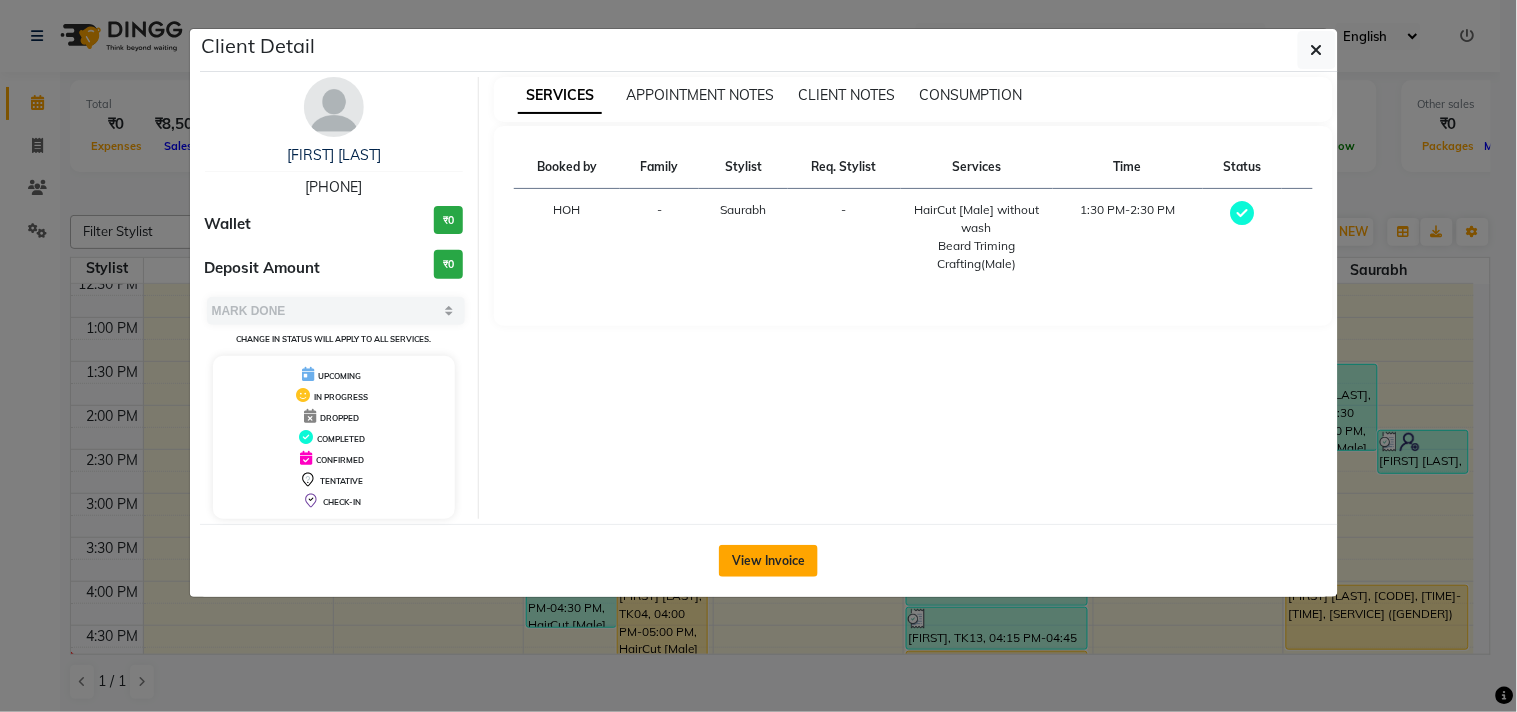 click on "View Invoice" 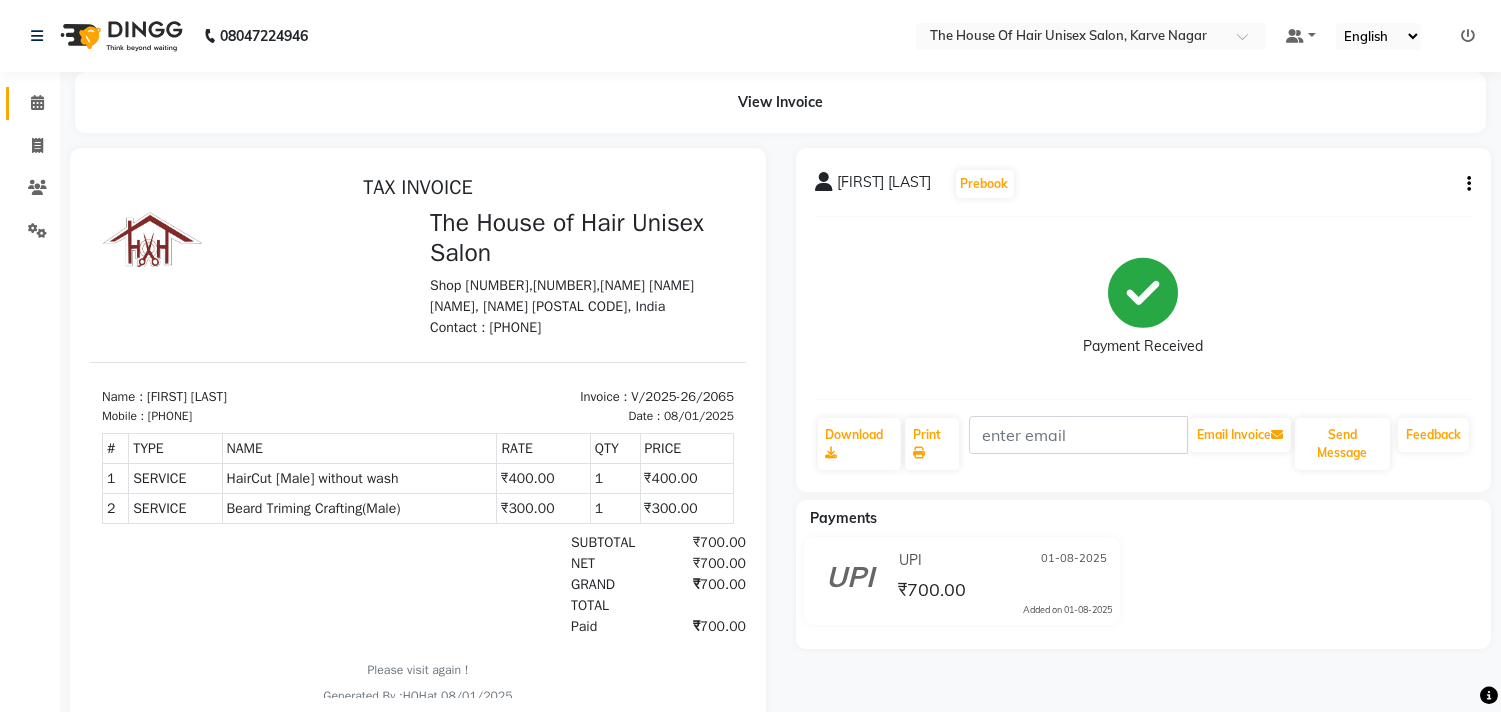 scroll, scrollTop: 0, scrollLeft: 0, axis: both 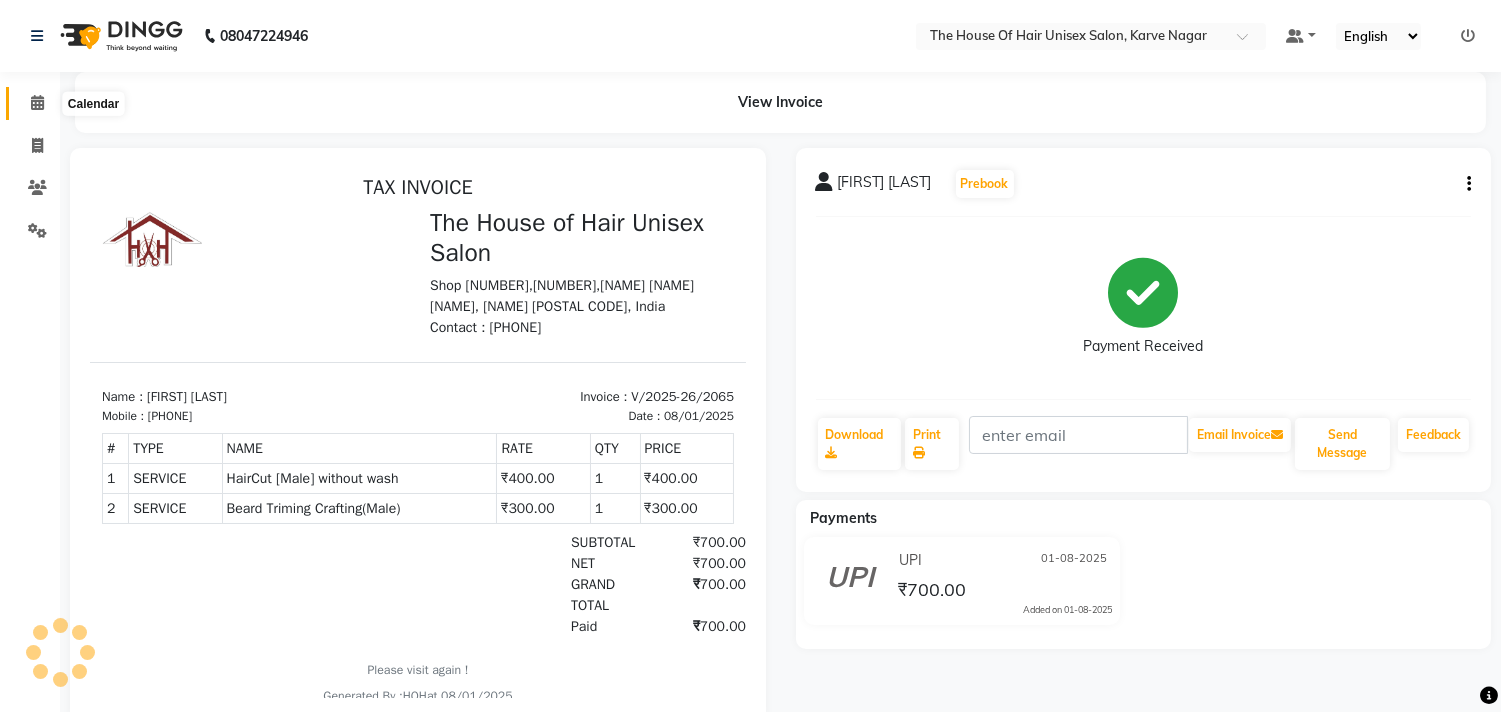 click 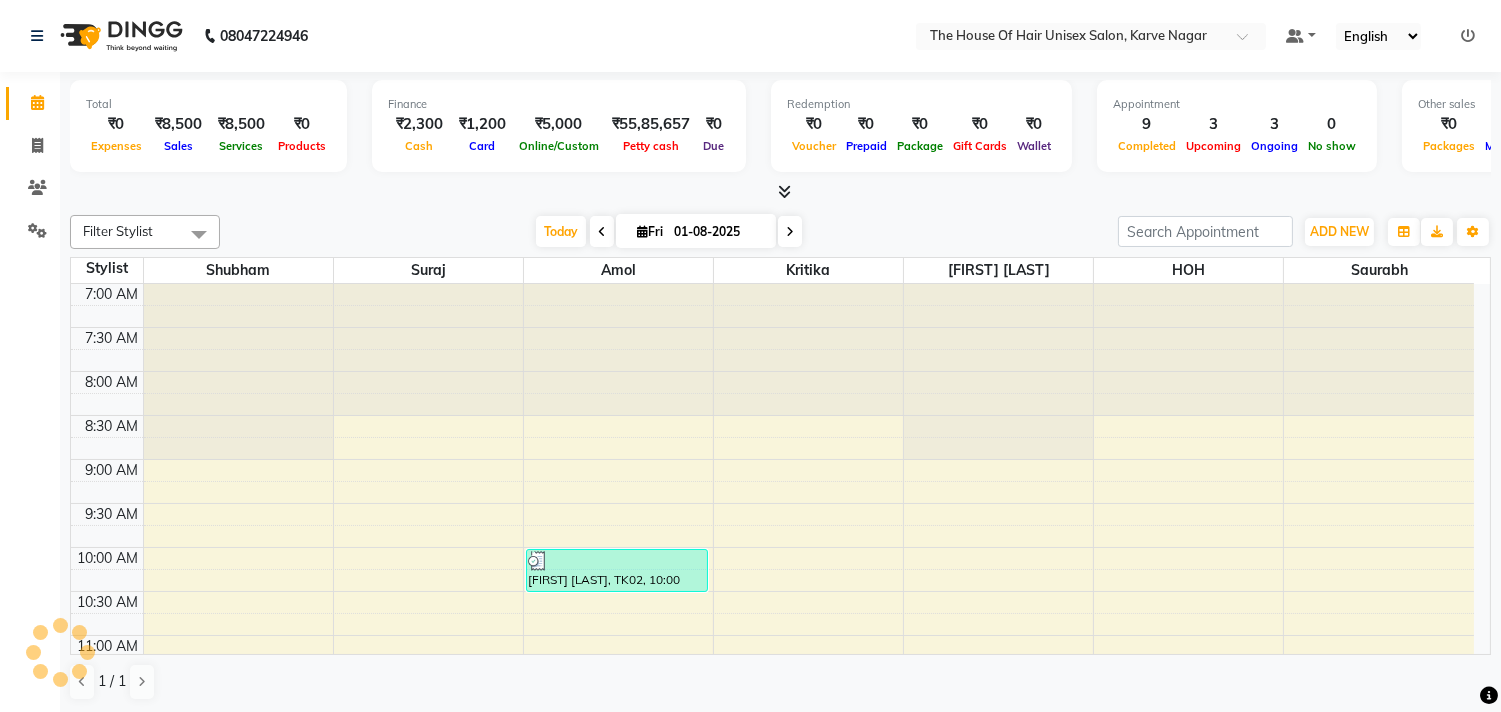 scroll, scrollTop: 796, scrollLeft: 0, axis: vertical 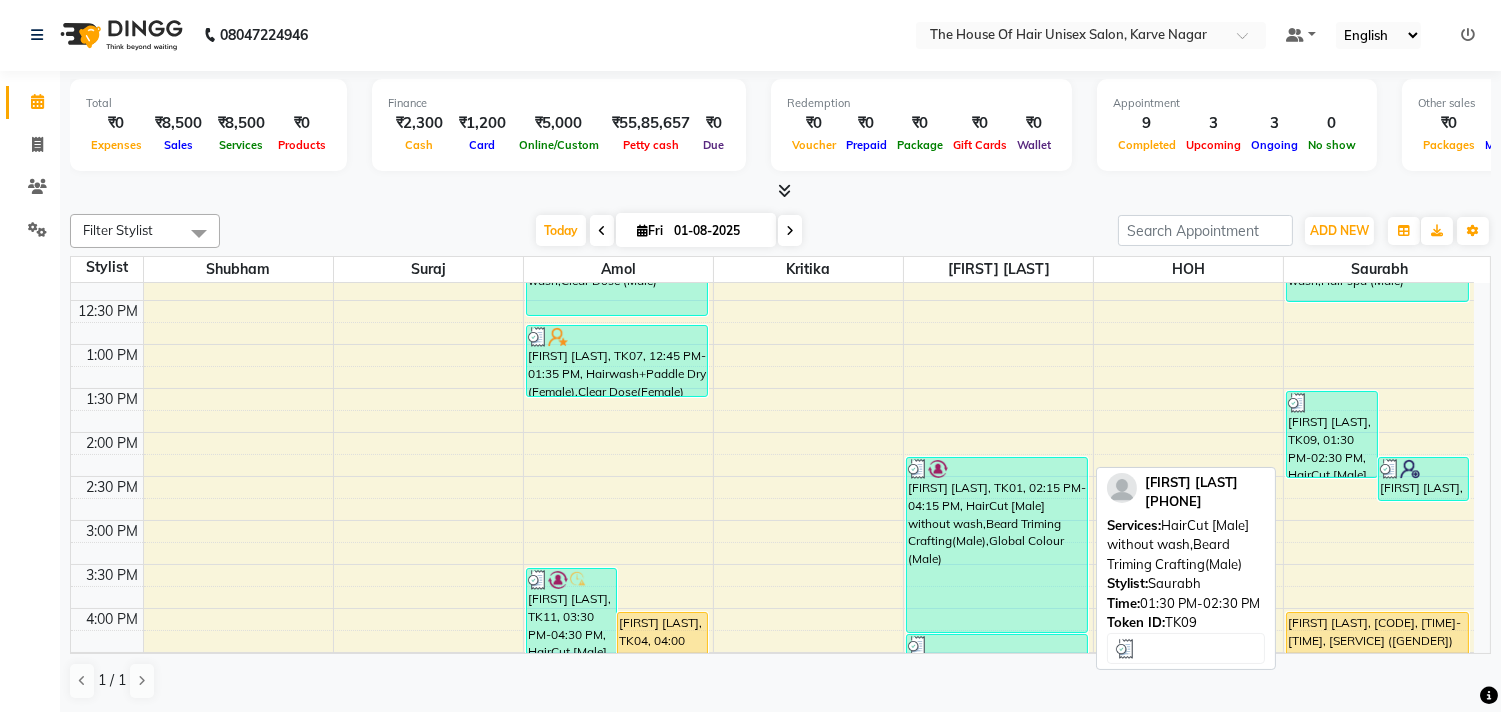 click on "[NAME], TK09, 01:30 PM-02:30 PM, HairCut [Male] without wash,Beard Triming Crafting(Male)" at bounding box center [1331, 434] 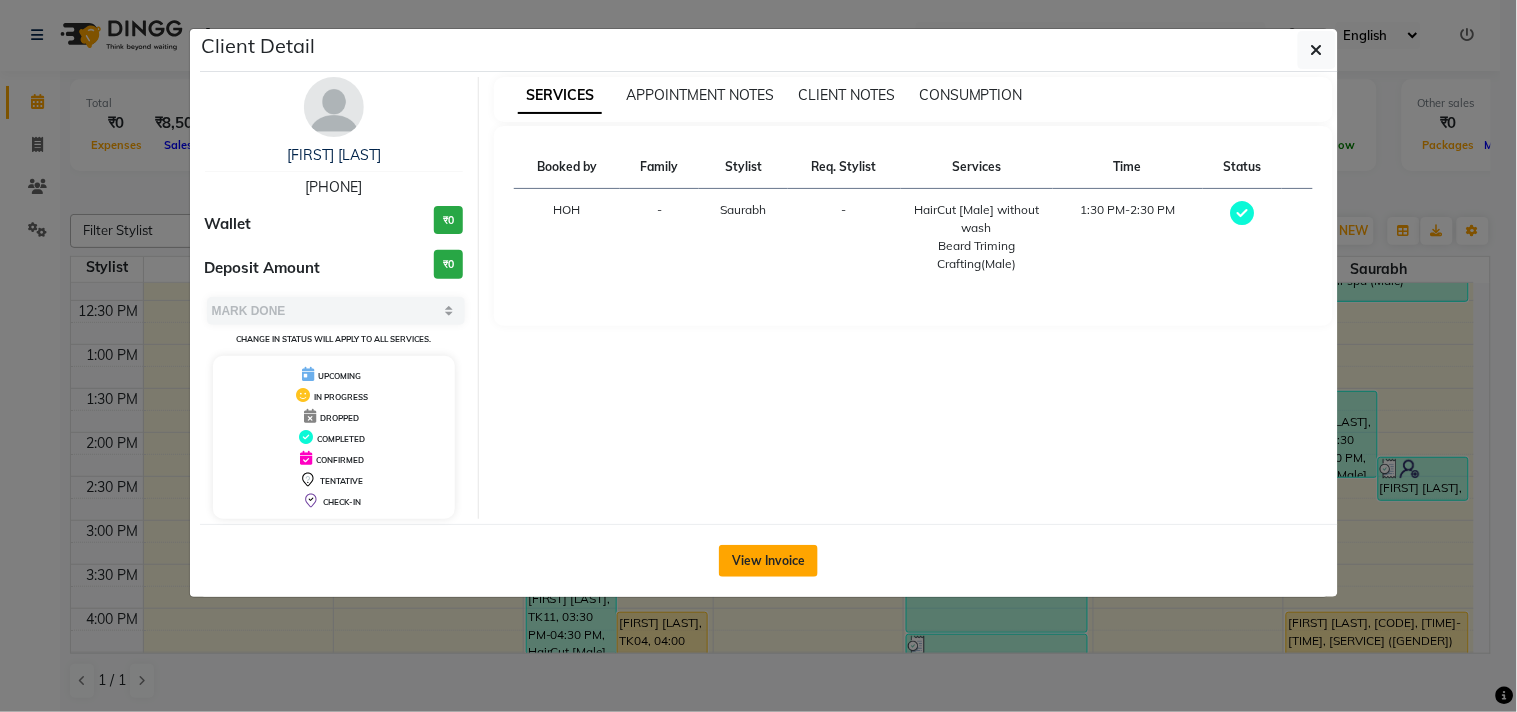 click on "View Invoice" 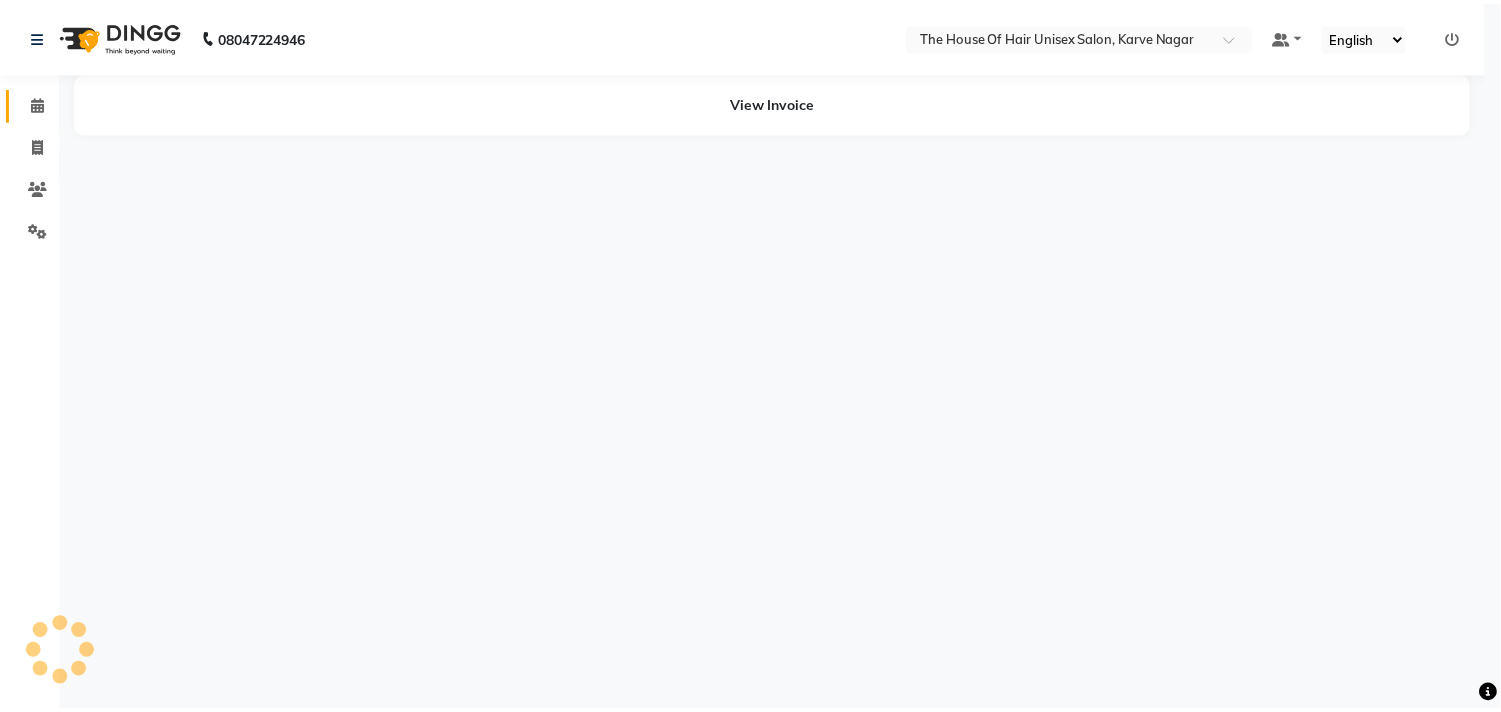 scroll, scrollTop: 0, scrollLeft: 0, axis: both 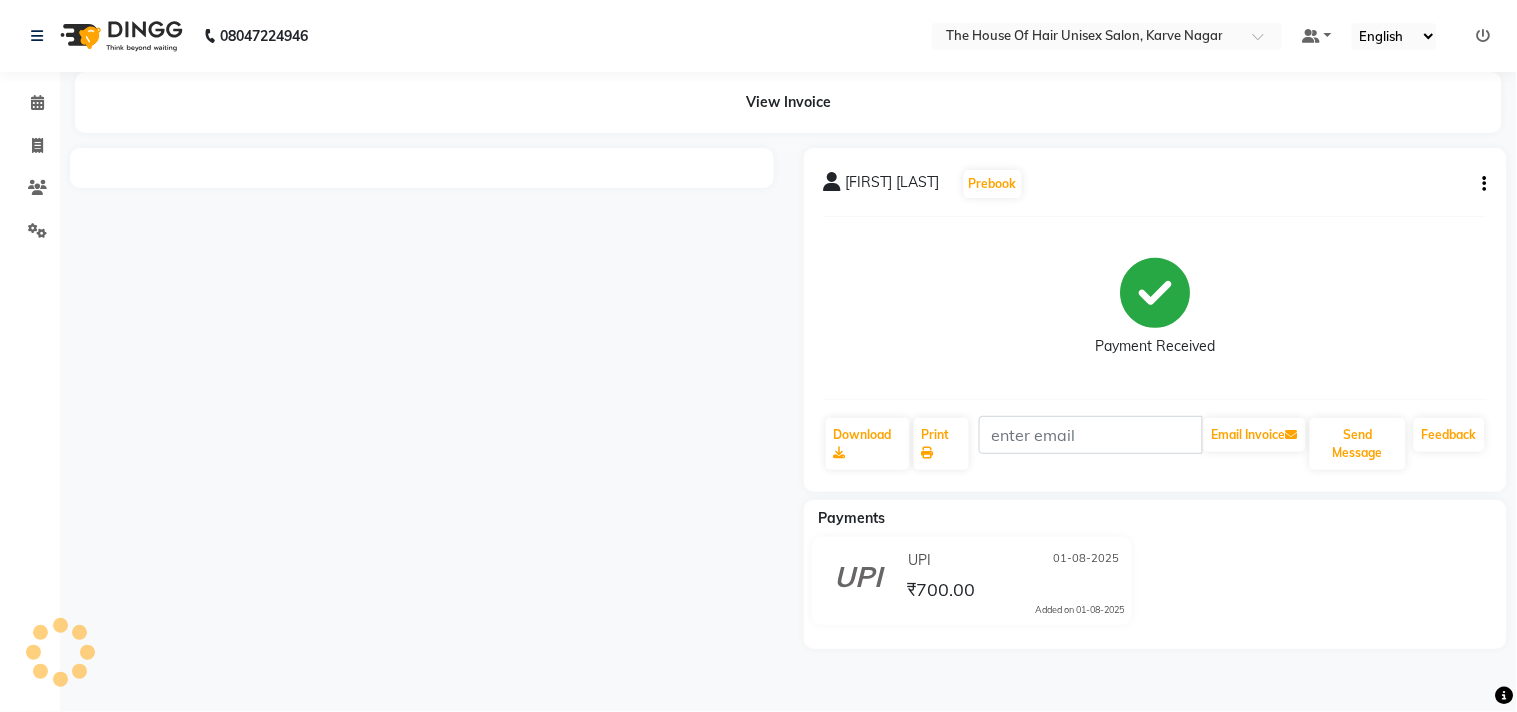 click at bounding box center (422, 398) 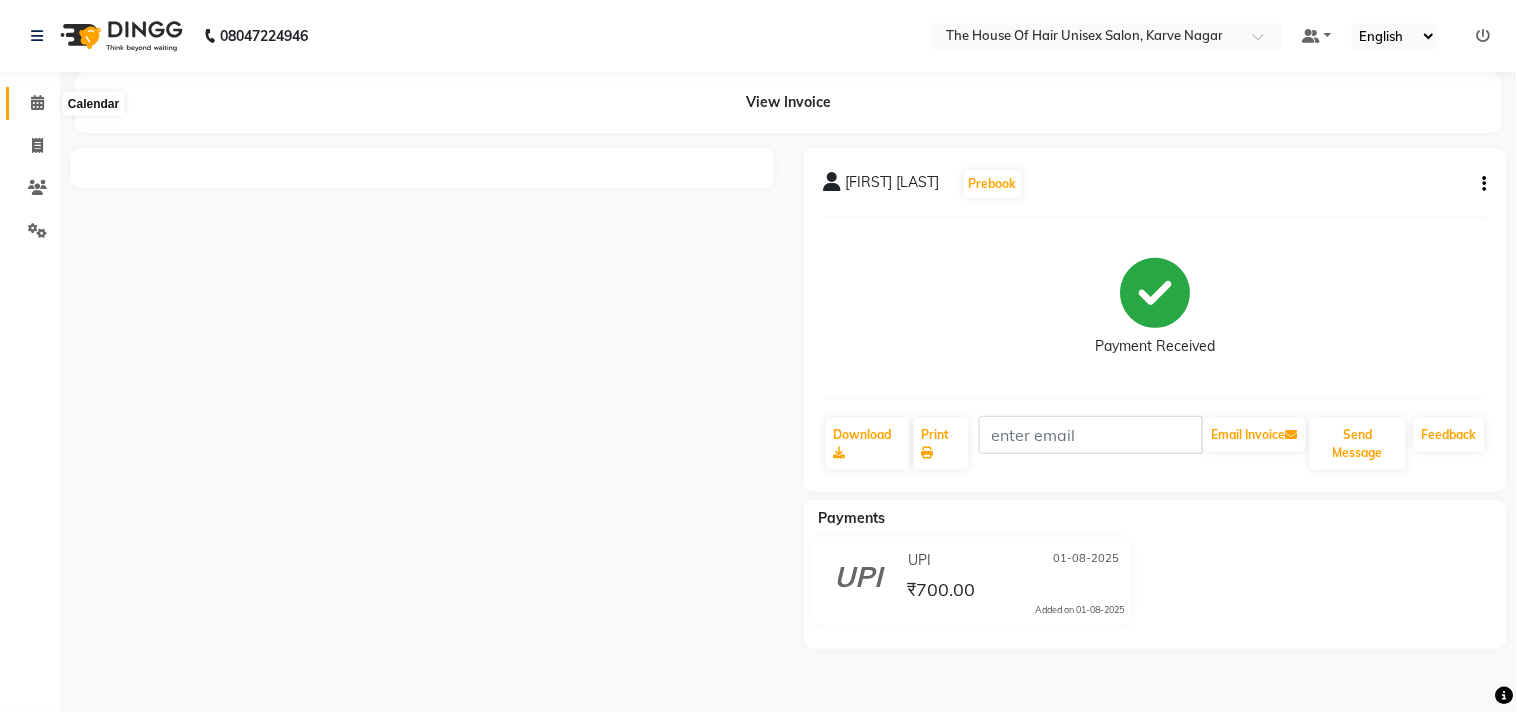click 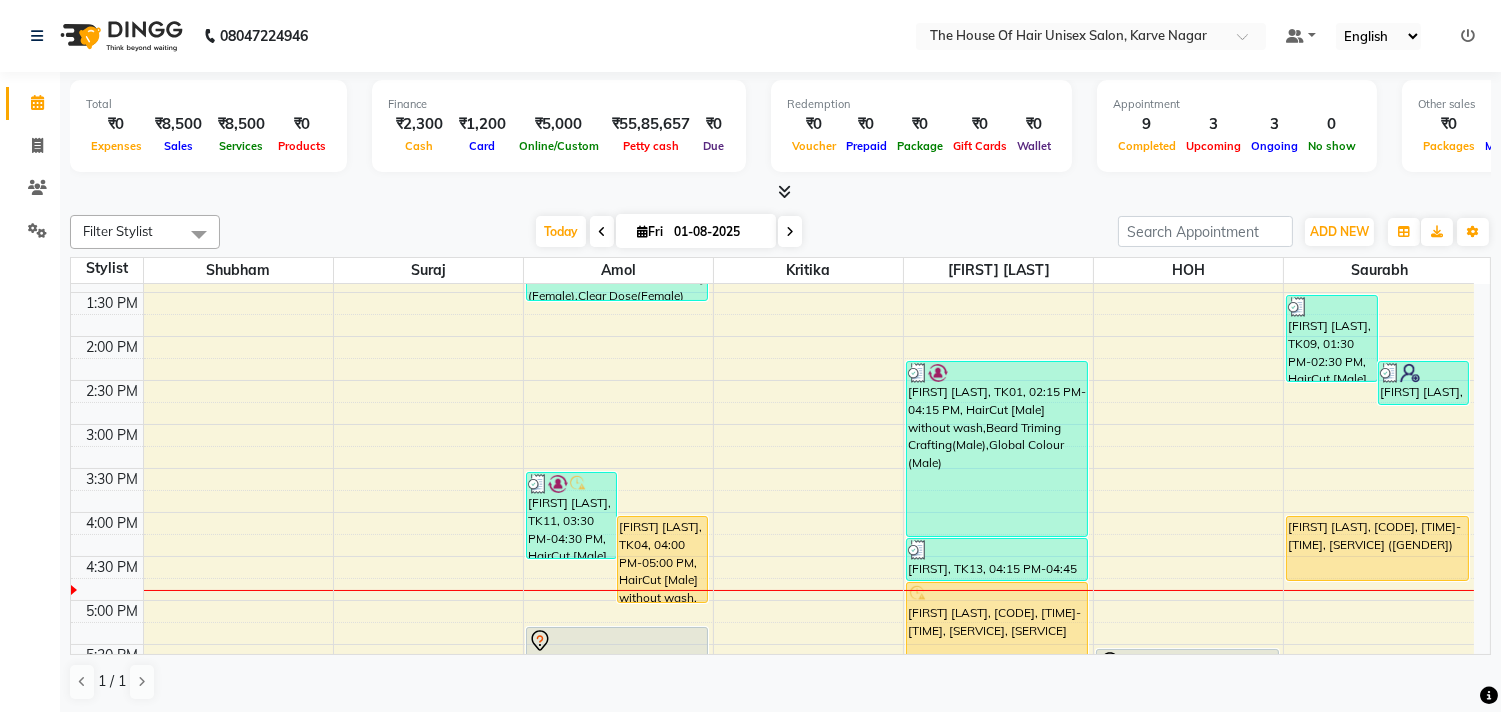 scroll, scrollTop: 564, scrollLeft: 0, axis: vertical 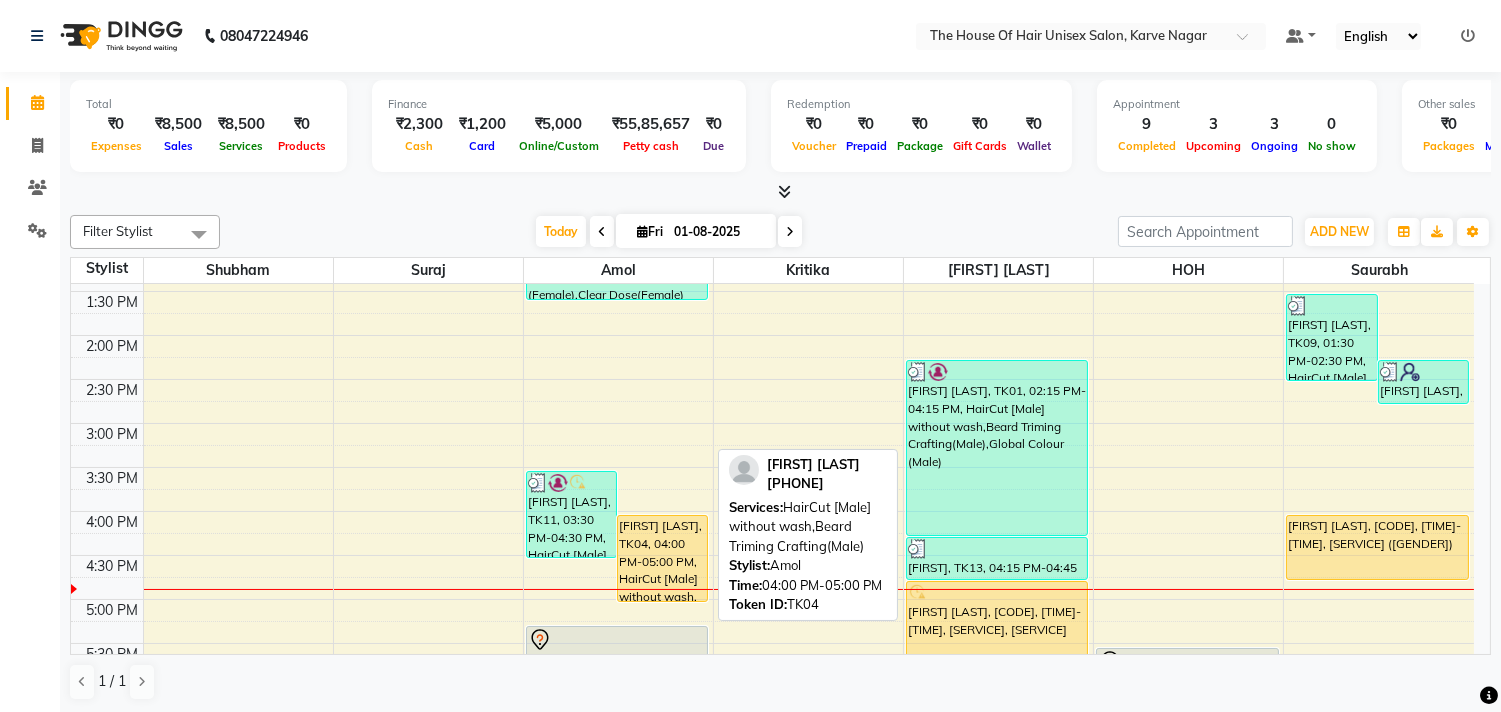 click on "[FIRST] [LAST], TK04, [TIME]-[TIME], HairCut [Male] without wash,Beard Triming Crafting(Male)" at bounding box center [662, 558] 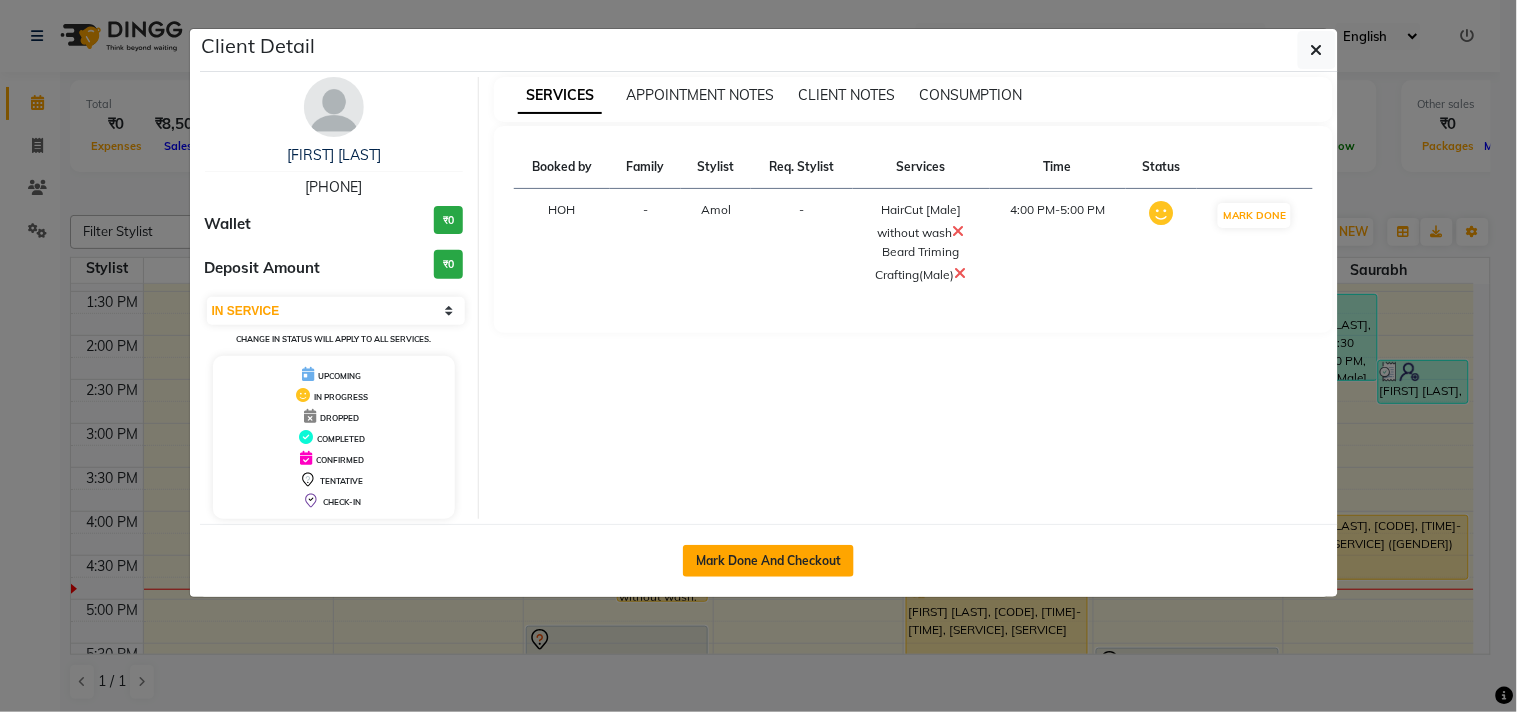 click on "Mark Done And Checkout" 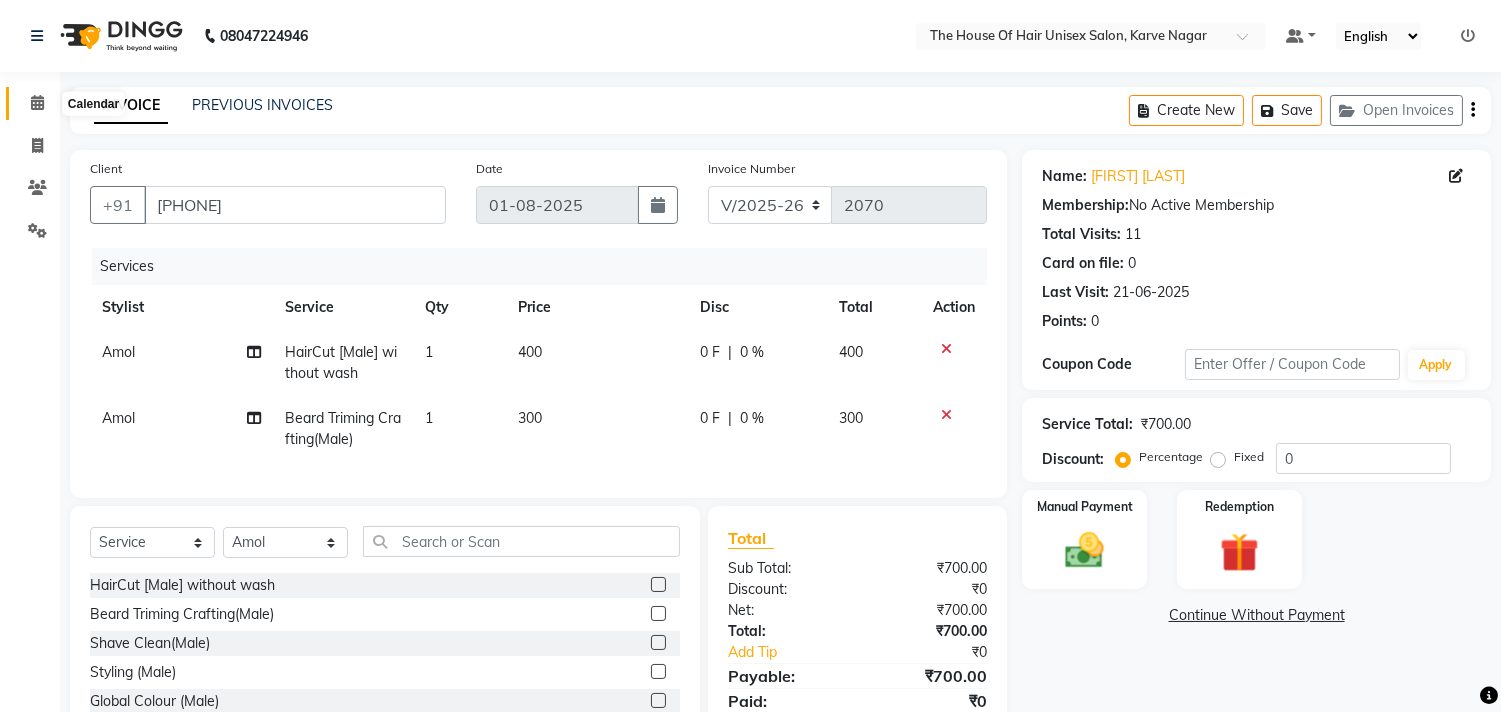 click 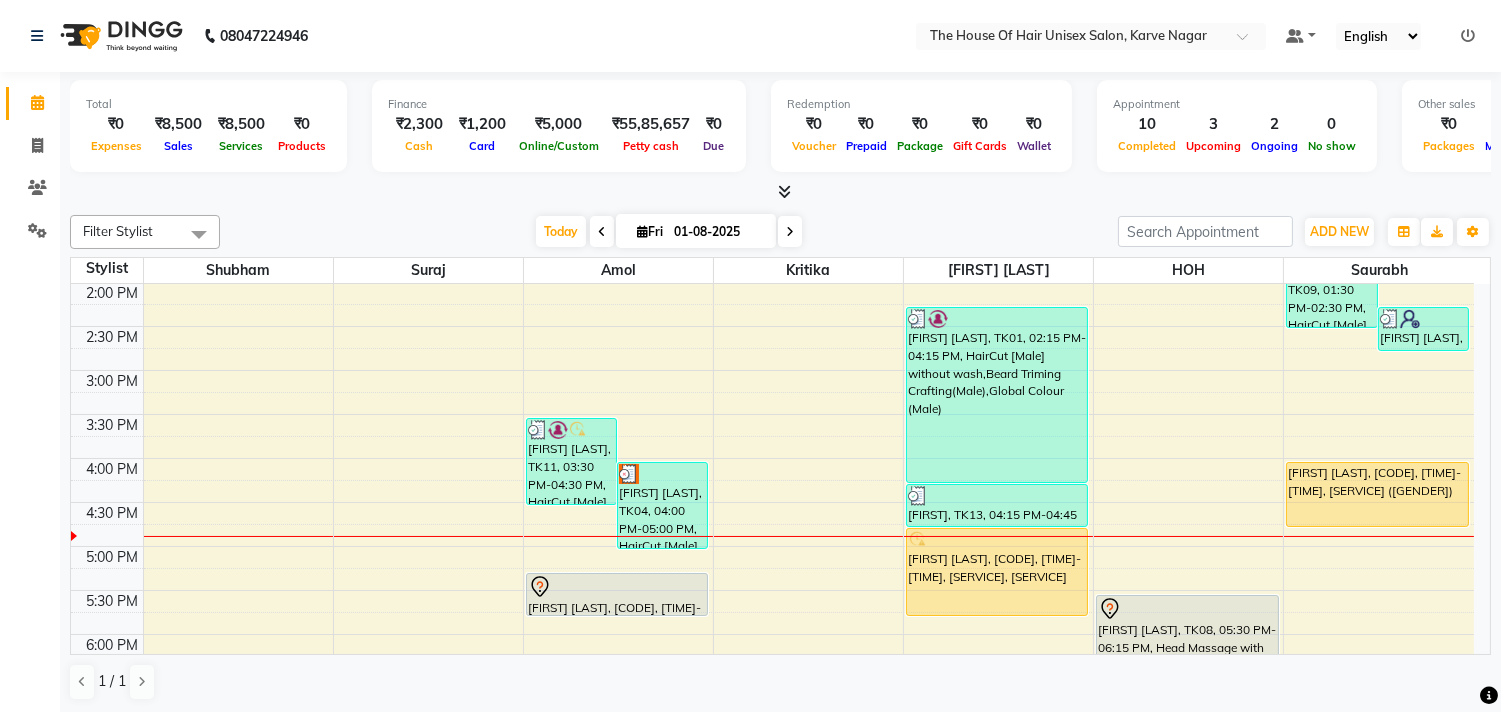 scroll, scrollTop: 618, scrollLeft: 0, axis: vertical 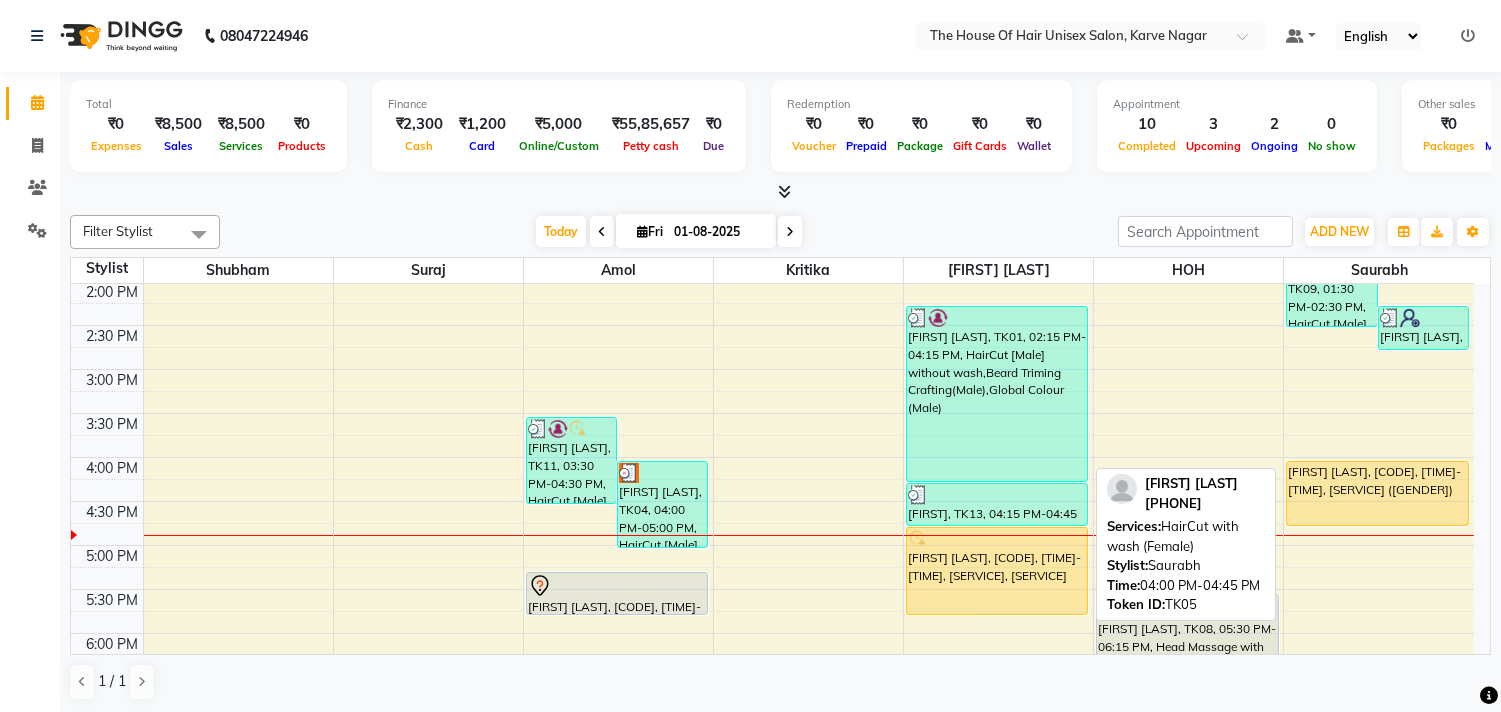 click on "[NAME], TK05, 04:00 PM-04:45 PM, HairCut with wash (Female)" at bounding box center [1377, 493] 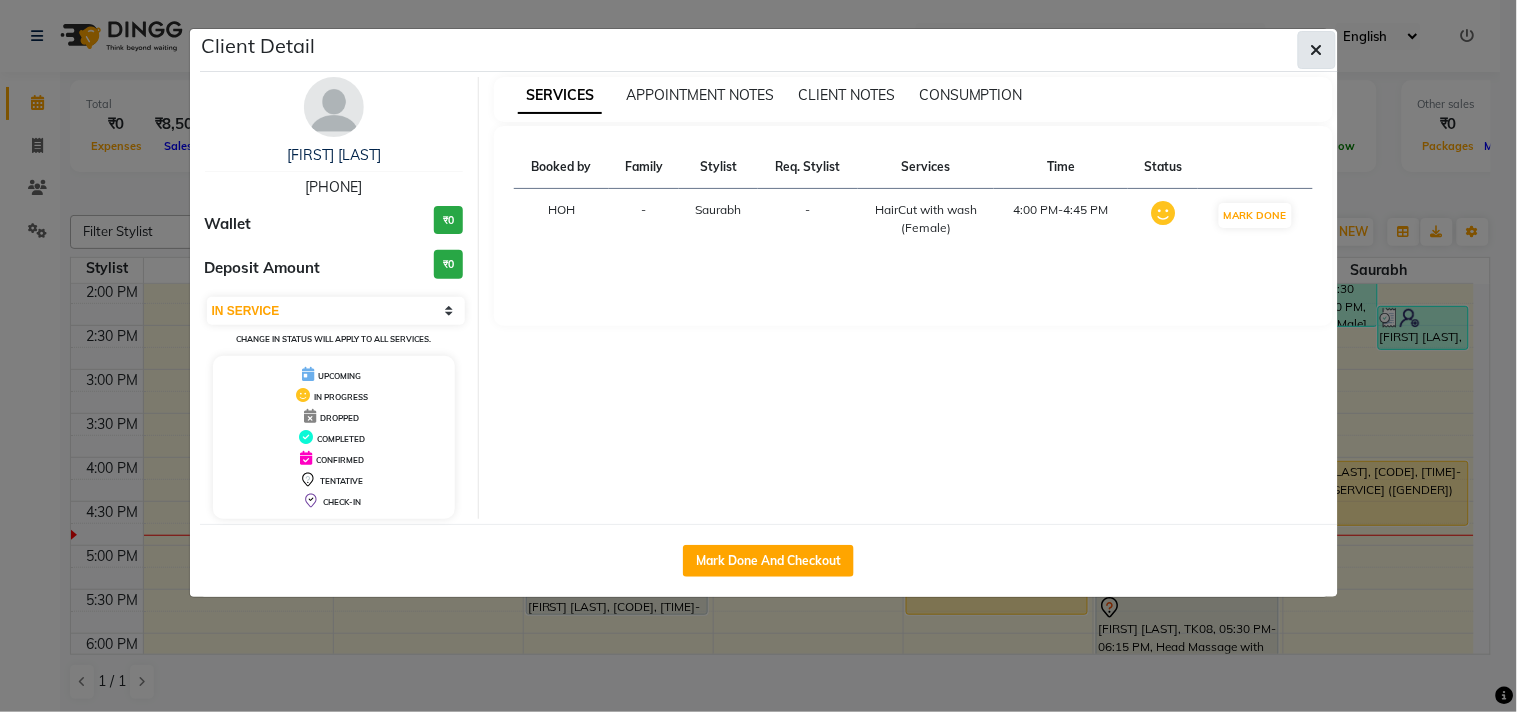 click 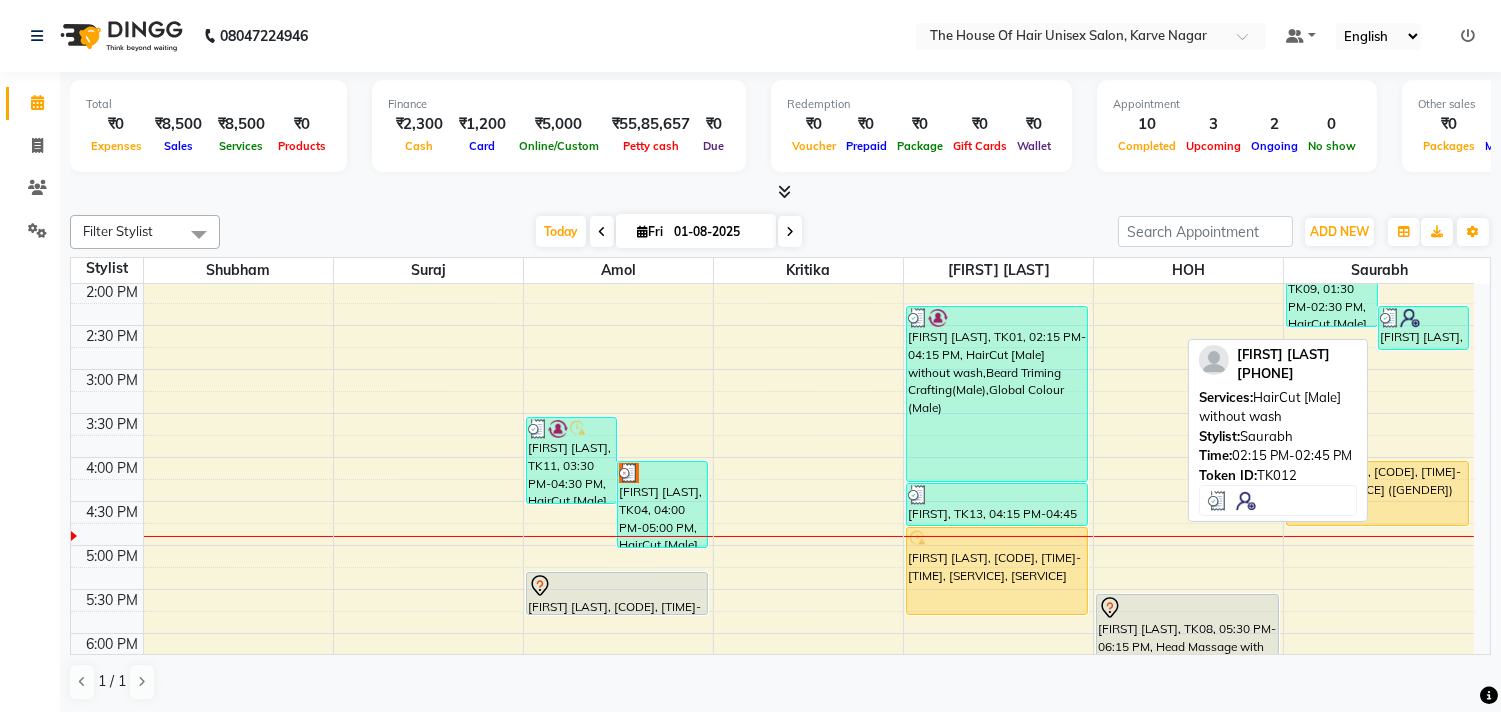 click at bounding box center [1423, 318] 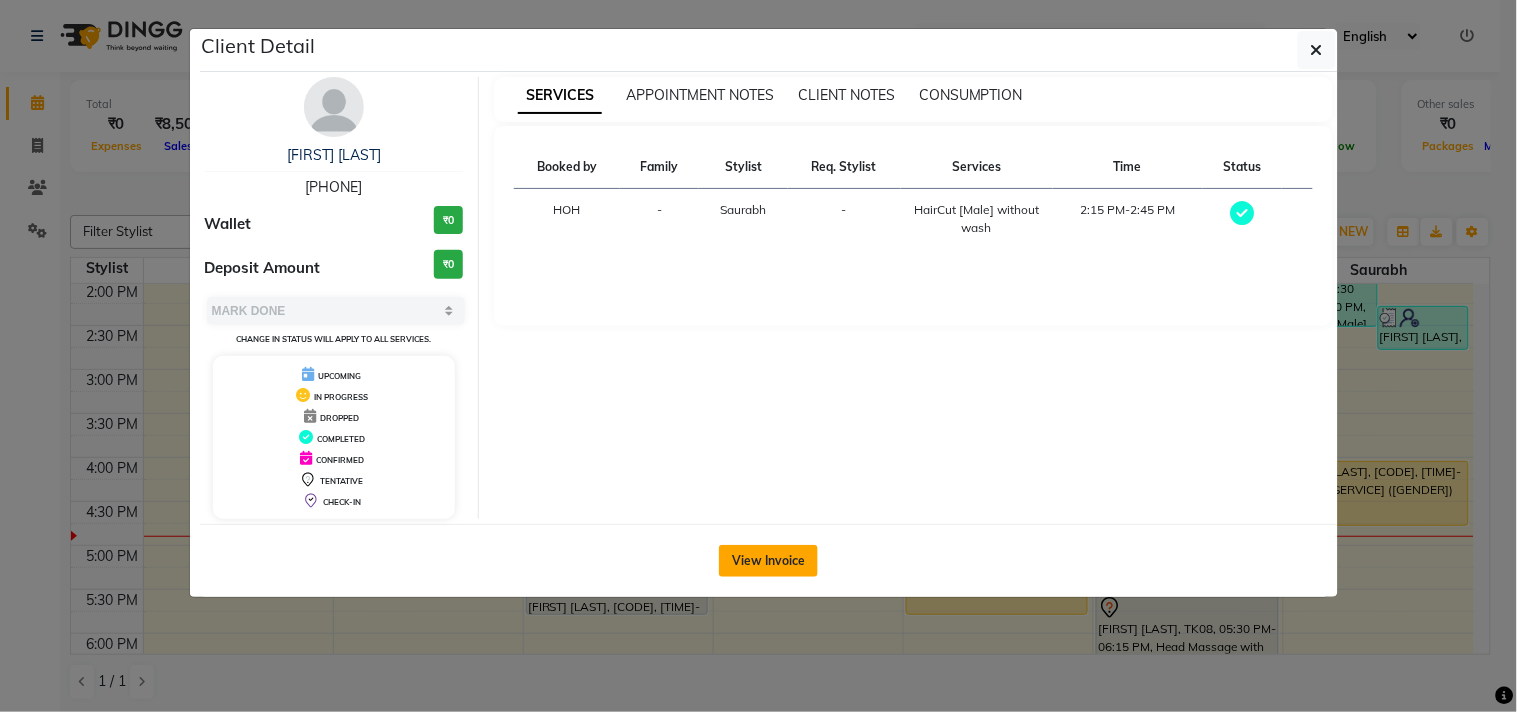 click on "View Invoice" 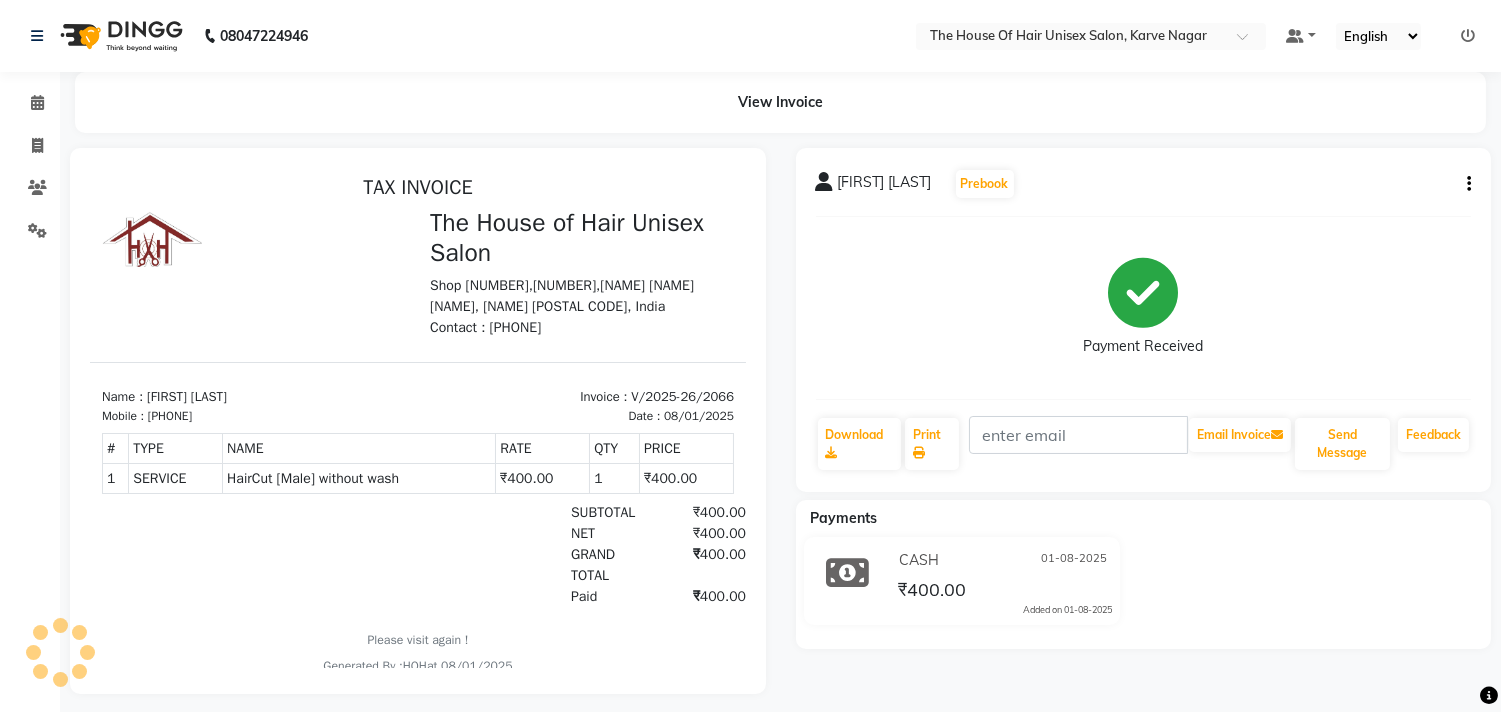 scroll, scrollTop: 0, scrollLeft: 0, axis: both 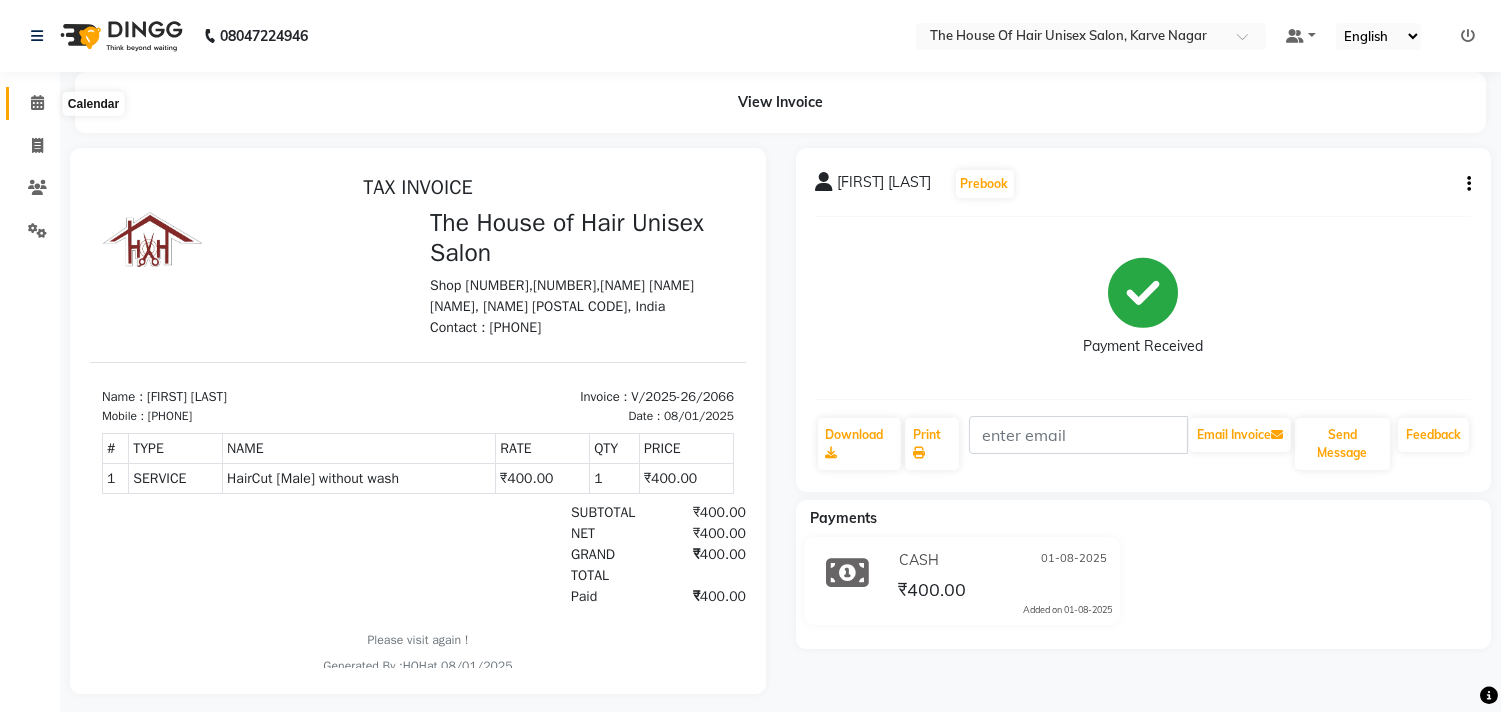 click 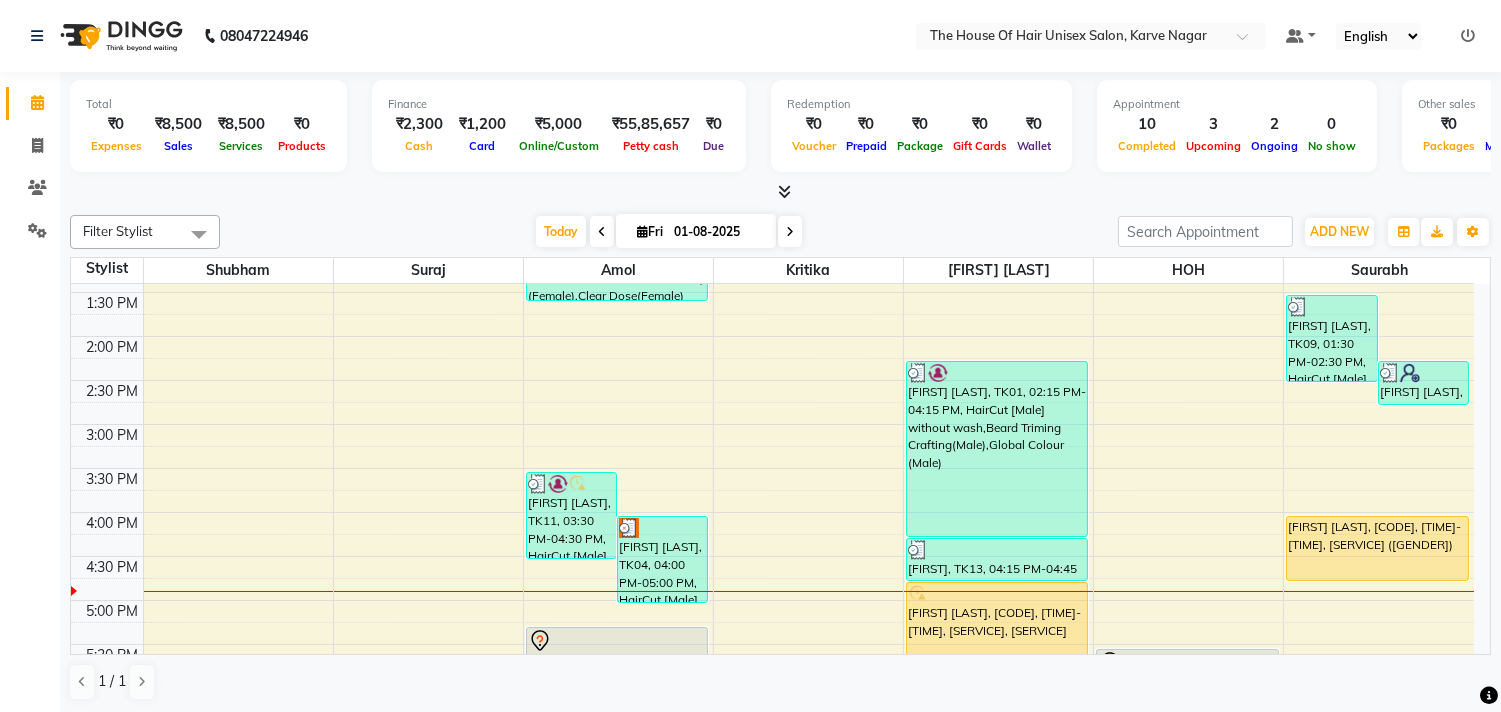 scroll, scrollTop: 568, scrollLeft: 0, axis: vertical 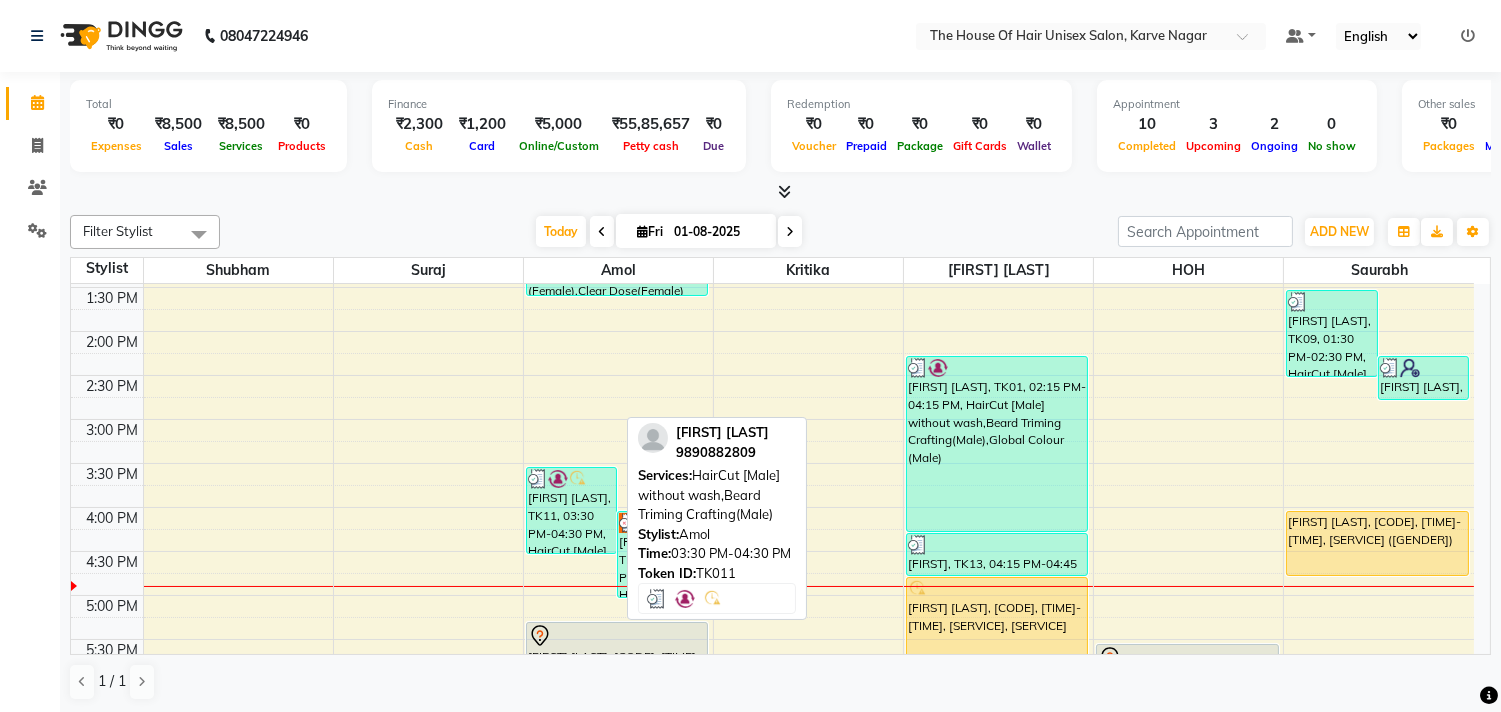 click on "[FIRST] [LAST], TK11, [TIME]-[TIME], HairCut [Male] without wash,Beard Triming Crafting(Male)     [FIRST] [LAST], TK04, [TIME]-[TIME], HairCut [Male] without wash,Beard Triming Crafting(Male),Haircut without wash (female)    [FIRST] [LAST], TK10, [TIME]-[TIME], HairCut [Male] without wash    [FIRST] [LAST], TK14, [TIME]-[TIME], HairCut [Male] without wash     [FIRST] [LAST], [TIME]-[TIME], HairCut [Male] without wash     [FIRST] [LAST], TK02, [TIME]-[TIME], HairCut [Male] without wash     [FIRST], TK06, [TIME]-[TIME], HairCut [Male] without wash,Clear Dose (Male)     [FIRST] [LAST], TK07, [TIME]-[TIME], Hairwash+Paddle Dry (Female),Clear Dose(Female)" at bounding box center [571, 510] 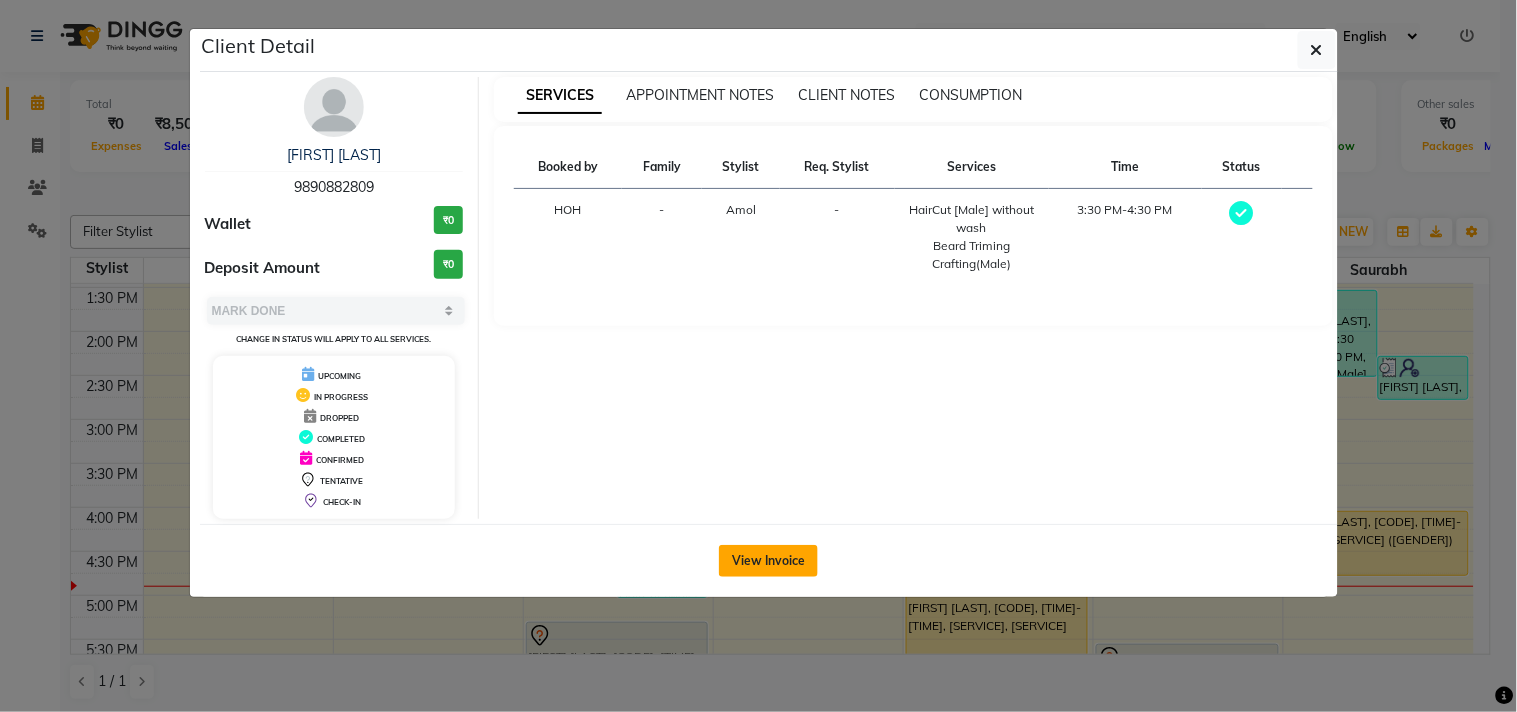 click on "View Invoice" 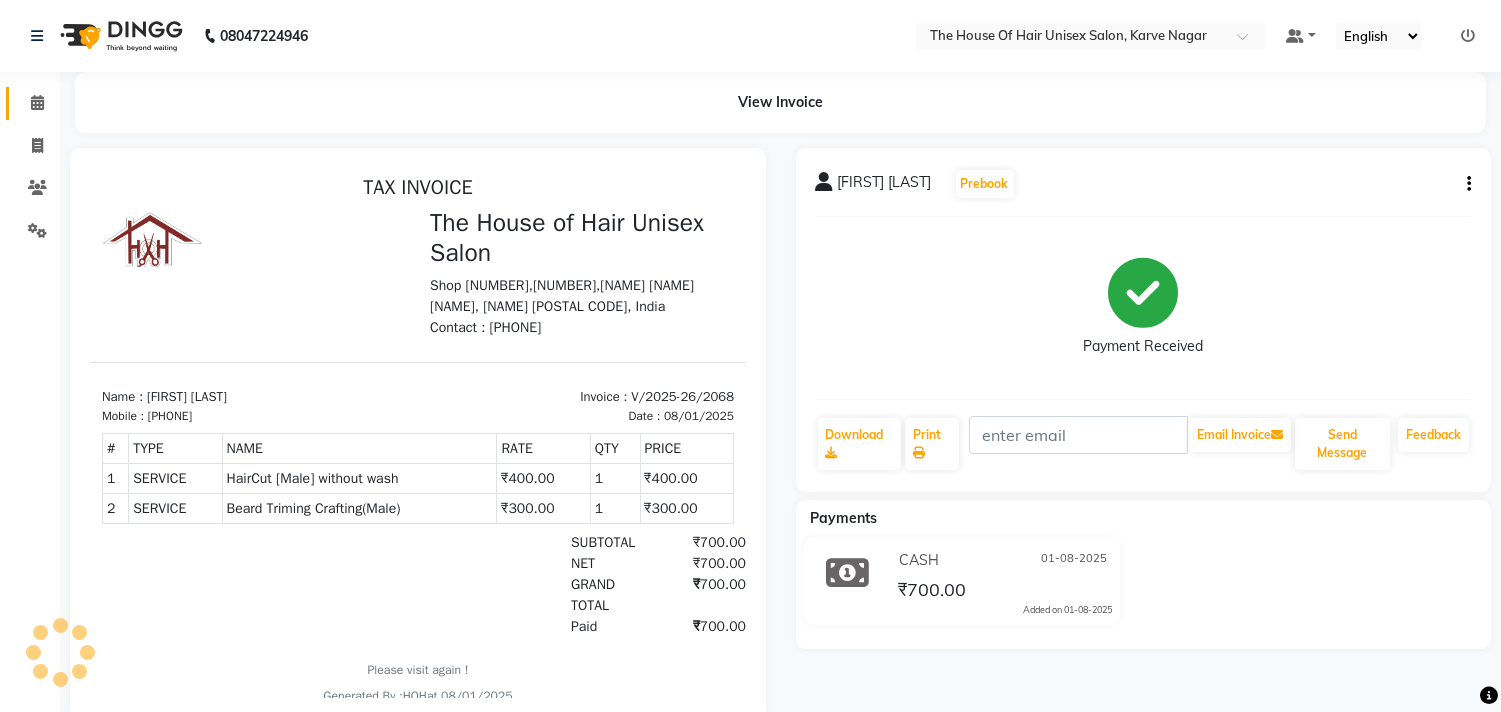 scroll, scrollTop: 0, scrollLeft: 0, axis: both 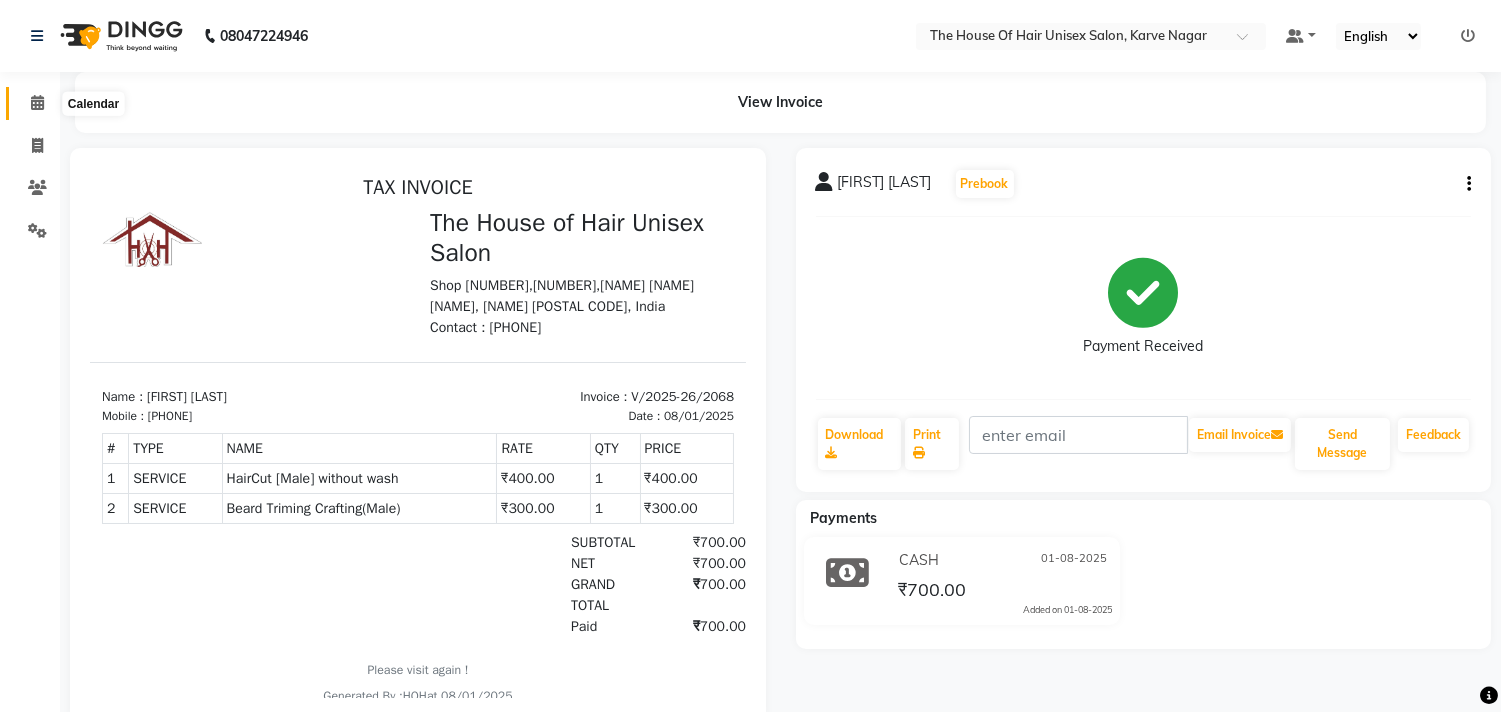 click 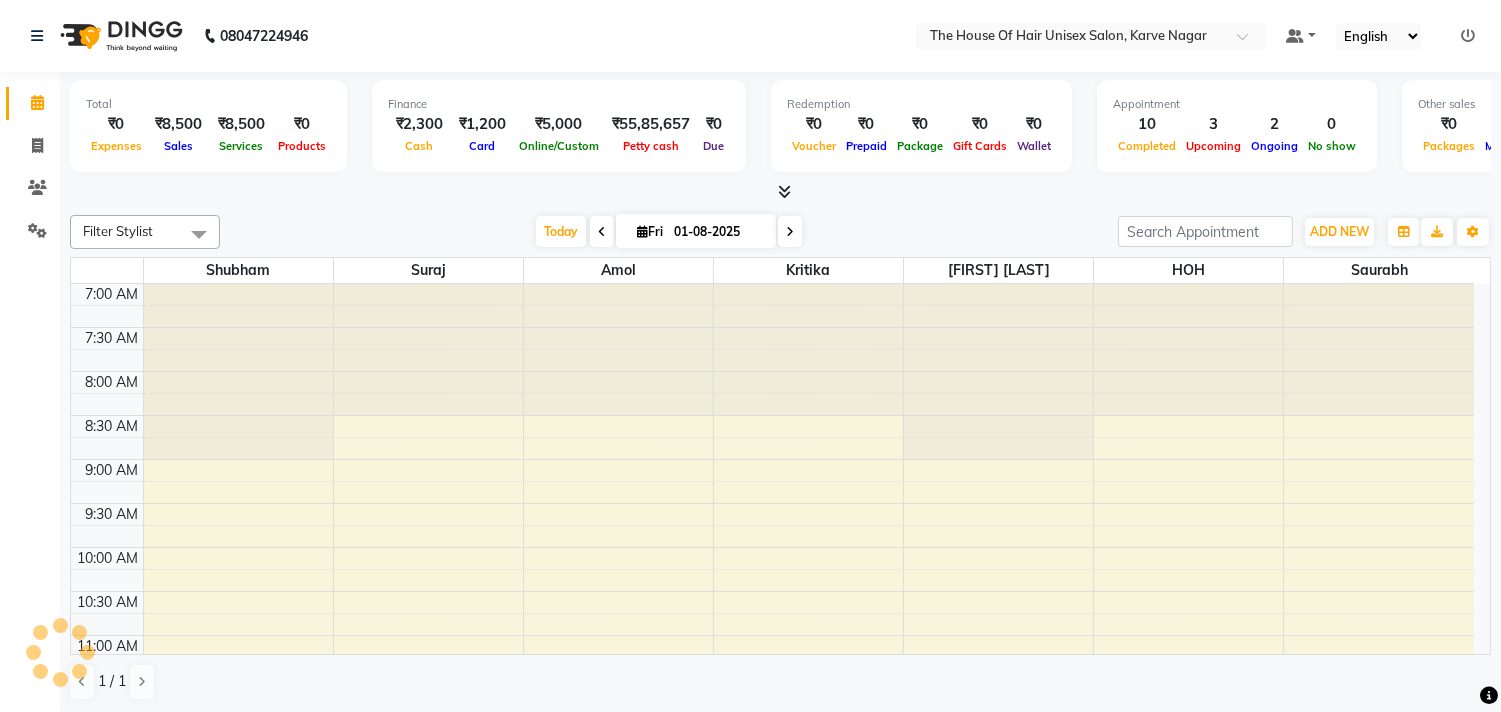 click 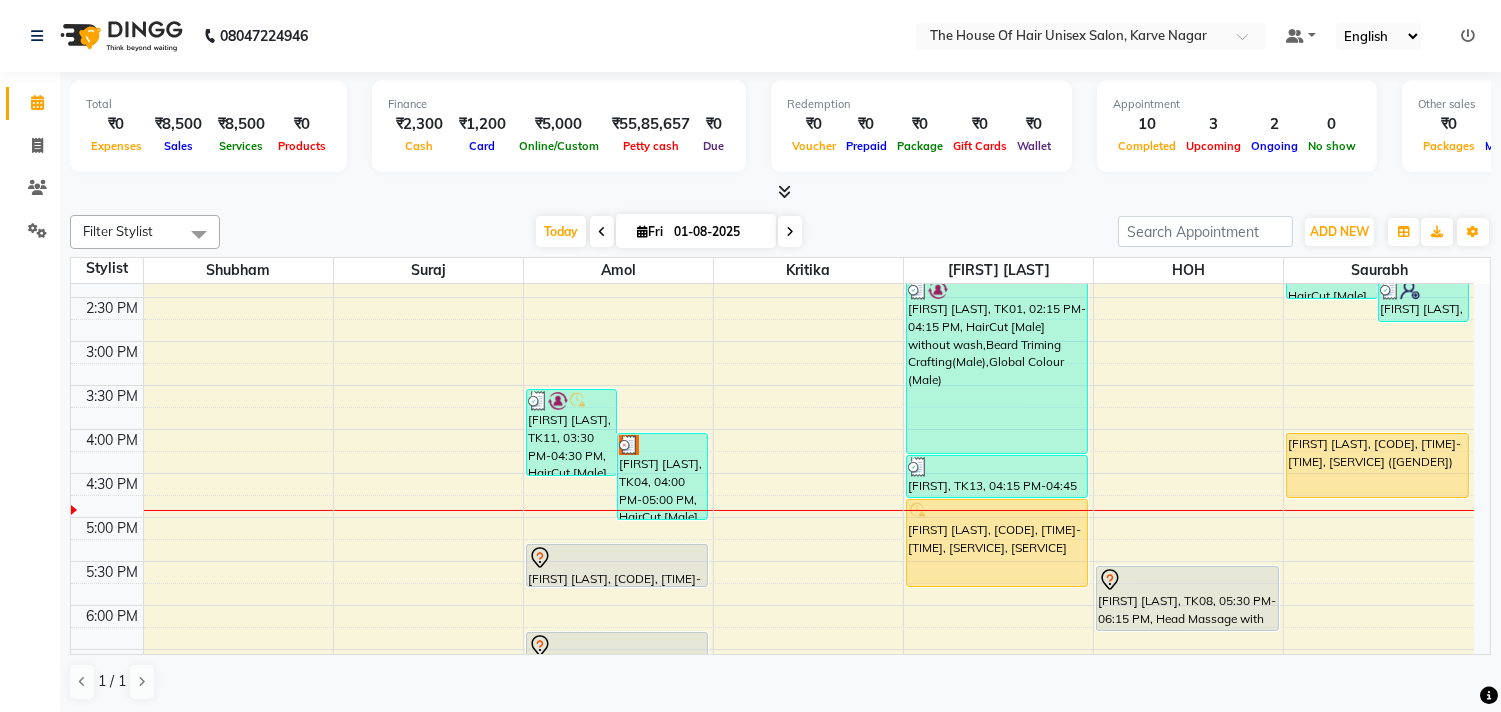 scroll, scrollTop: 647, scrollLeft: 0, axis: vertical 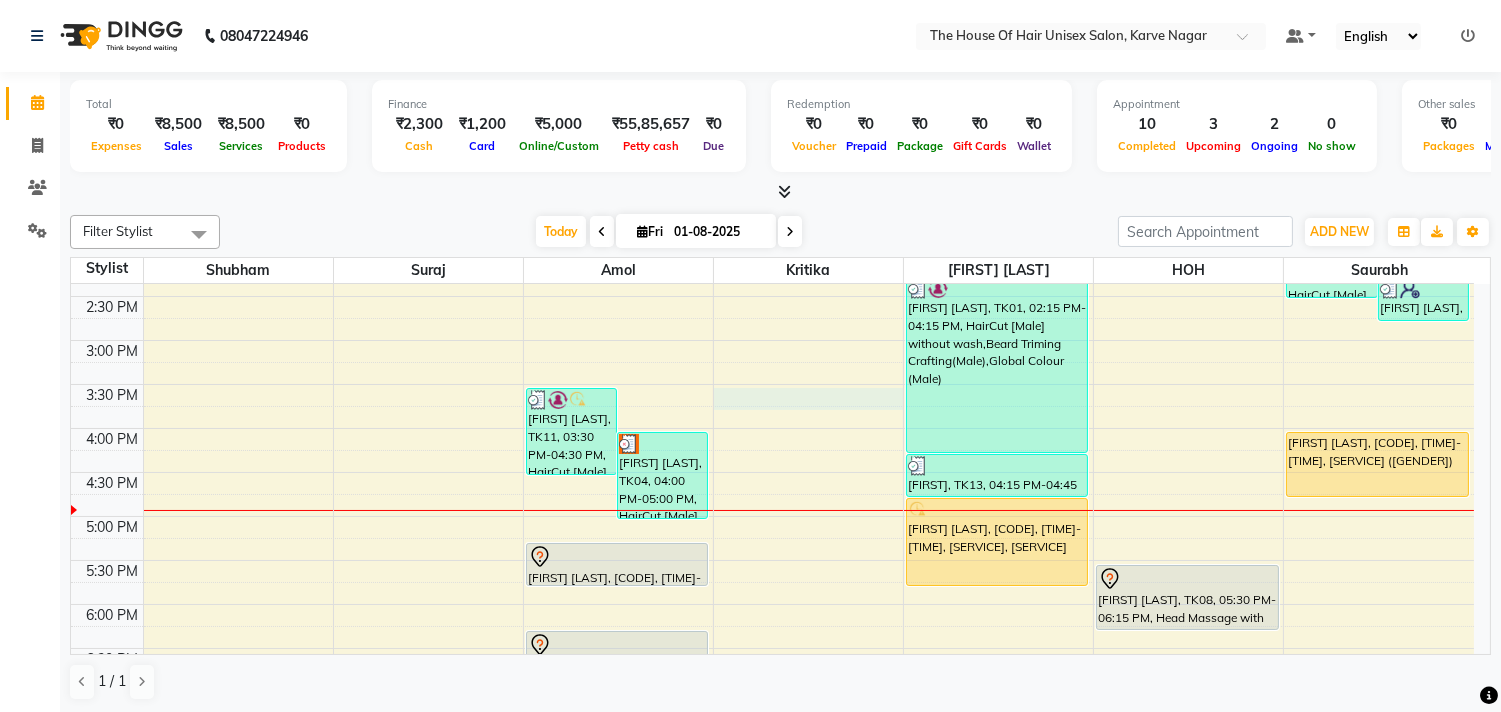 click on "7:00 AM 7:30 AM 8:00 AM 8:30 AM 9:00 AM 9:30 AM 10:00 AM 10:30 AM 11:00 AM 11:30 AM 12:00 PM 12:30 PM 1:00 PM 1:30 PM 2:00 PM 2:30 PM 3:00 PM 3:30 PM 4:00 PM 4:30 PM 5:00 PM 5:30 PM 6:00 PM 6:30 PM 7:00 PM 7:30 PM 8:00 PM 8:30 PM 9:00 PM 9:30 PM     vilas gawankar, TK11, 03:30 PM-04:30 PM, HairCut [Male] without wash,Beard Triming Crafting(Male)     Abhay Kunjir, TK04, 04:00 PM-05:00 PM, HairCut [Male] without wash,Beard Triming Crafting(Male)     VIRAJ PAREKH, TK02, 10:00 AM-10:30 AM, HairCut [Male] without wash     Aaditya, TK06, 11:30 AM-12:40 PM, HairCut [Male] without wash,Clear Dose (Male)     shruti joshi, TK07, 12:45 PM-01:35 PM, Hairwash+Paddle Dry (Female),Clear Dose(Female)             Prajwal Kale, TK10, 05:15 PM-05:45 PM, HairCut [Male] without wash             Gunjan Mutha, TK14, 06:15 PM-06:45 PM, HairCut [Male] without wash     atharv pawar, TK01, 02:15 PM-04:15 PM, HairCut [Male] without wash,Beard Triming Crafting(Male),Global Colour (Male)" at bounding box center [772, 296] 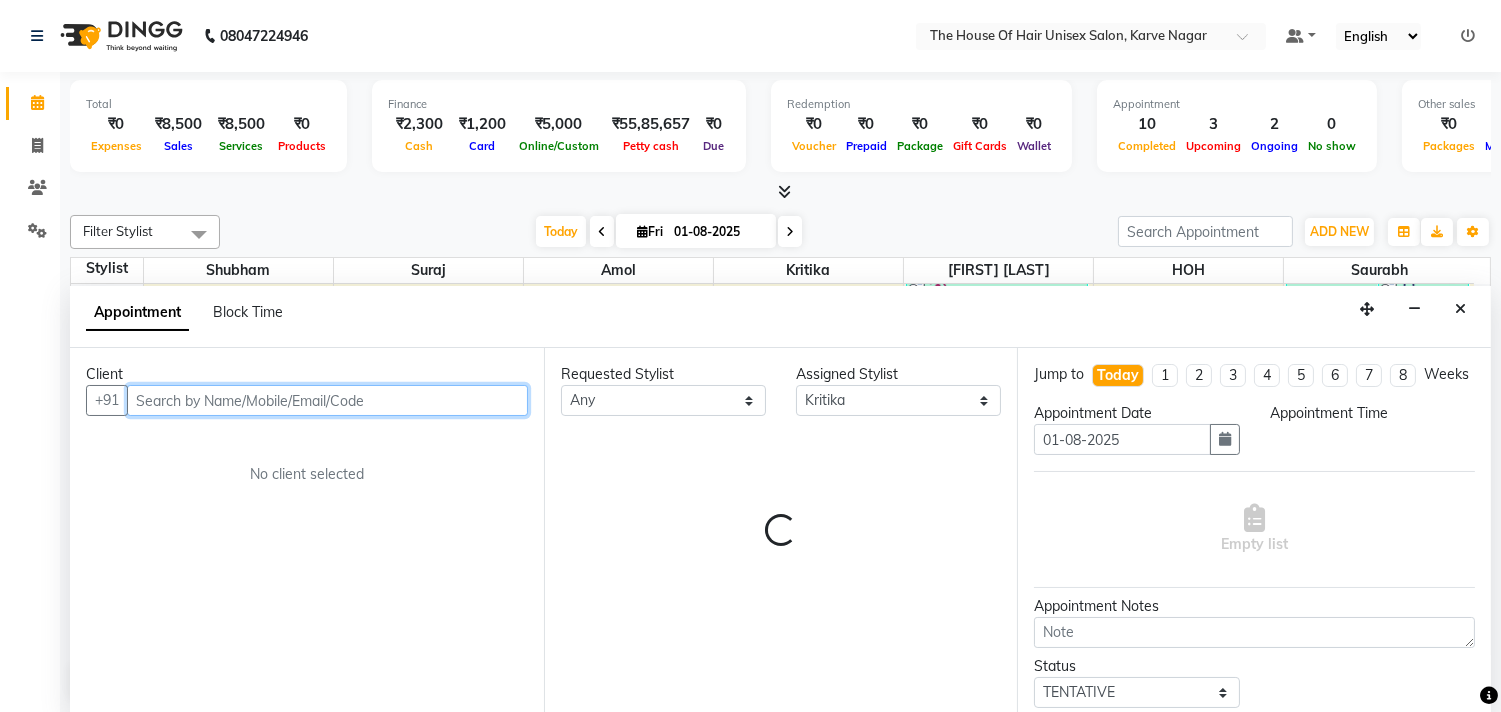 scroll, scrollTop: 1, scrollLeft: 0, axis: vertical 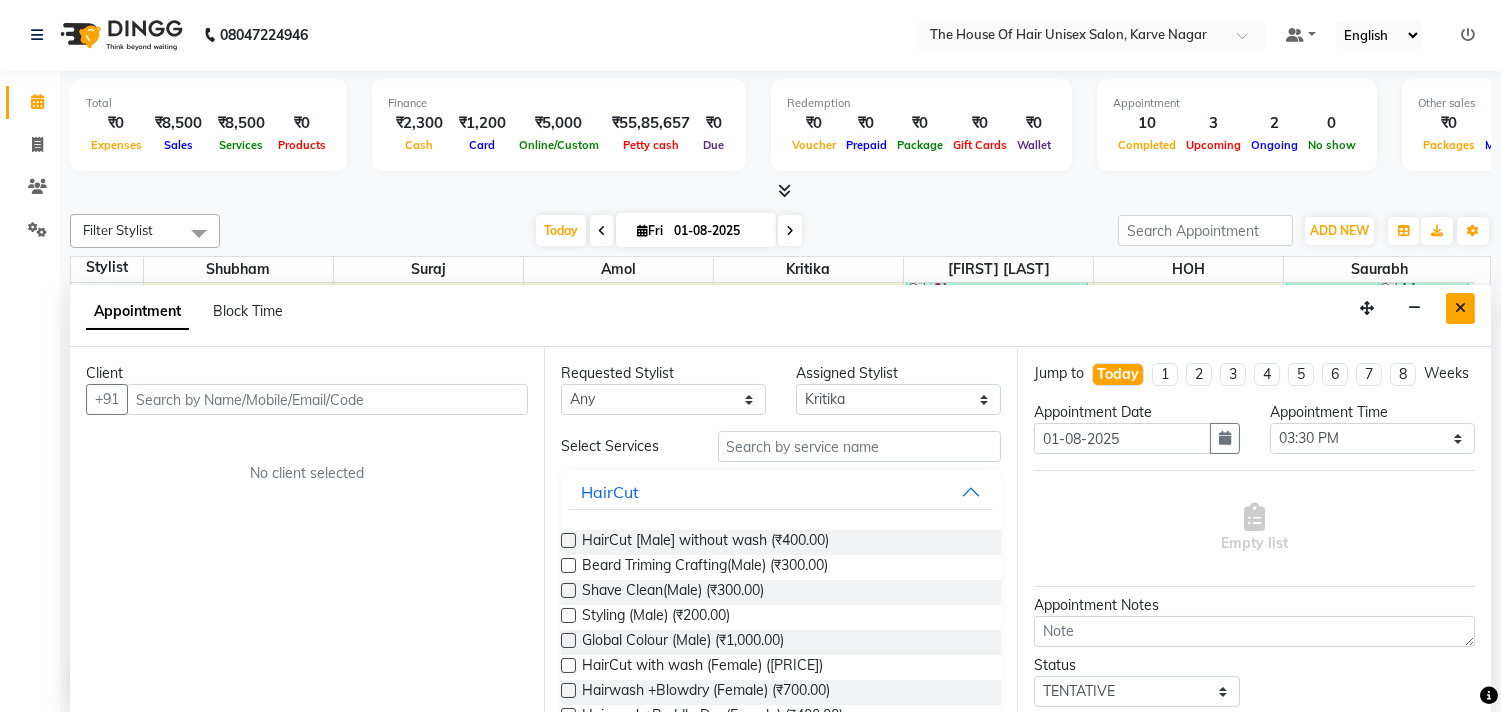 click at bounding box center (1460, 308) 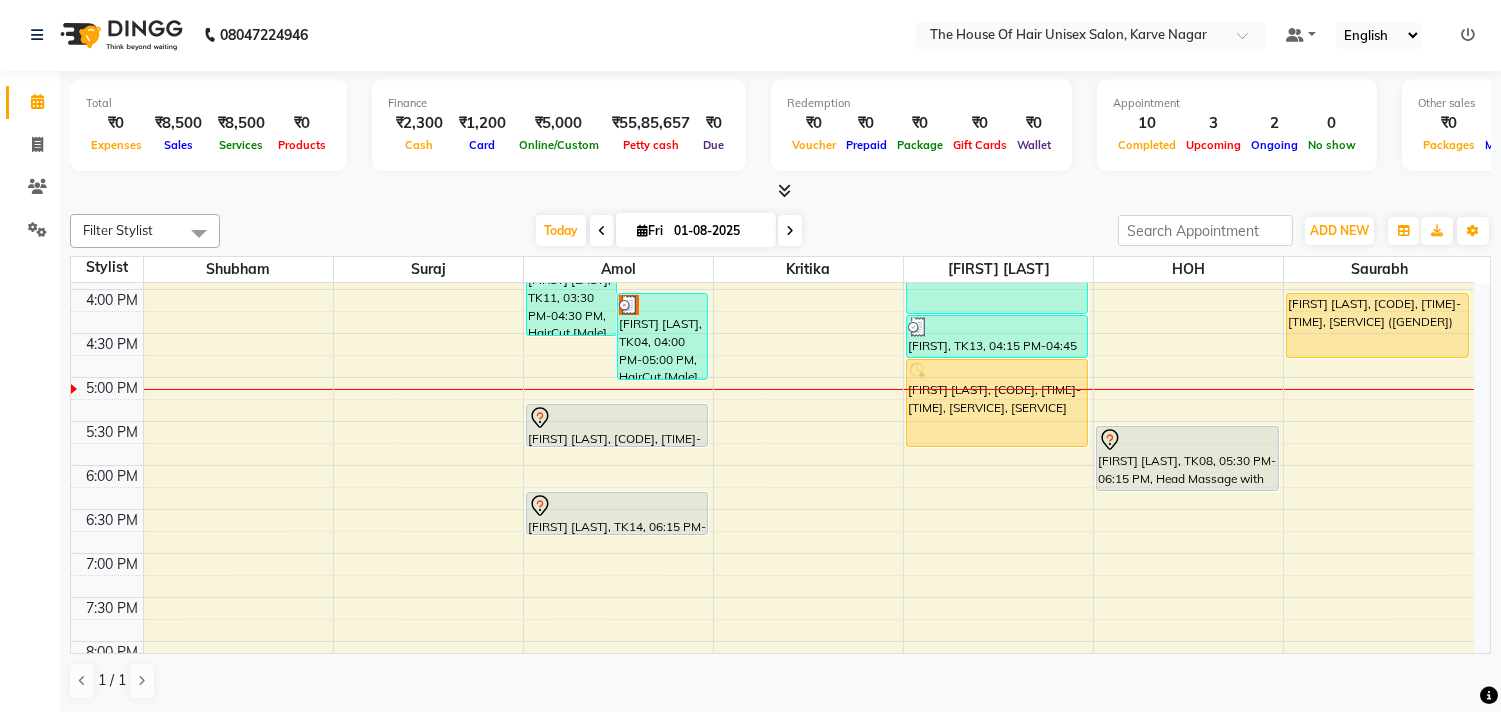 scroll, scrollTop: 792, scrollLeft: 0, axis: vertical 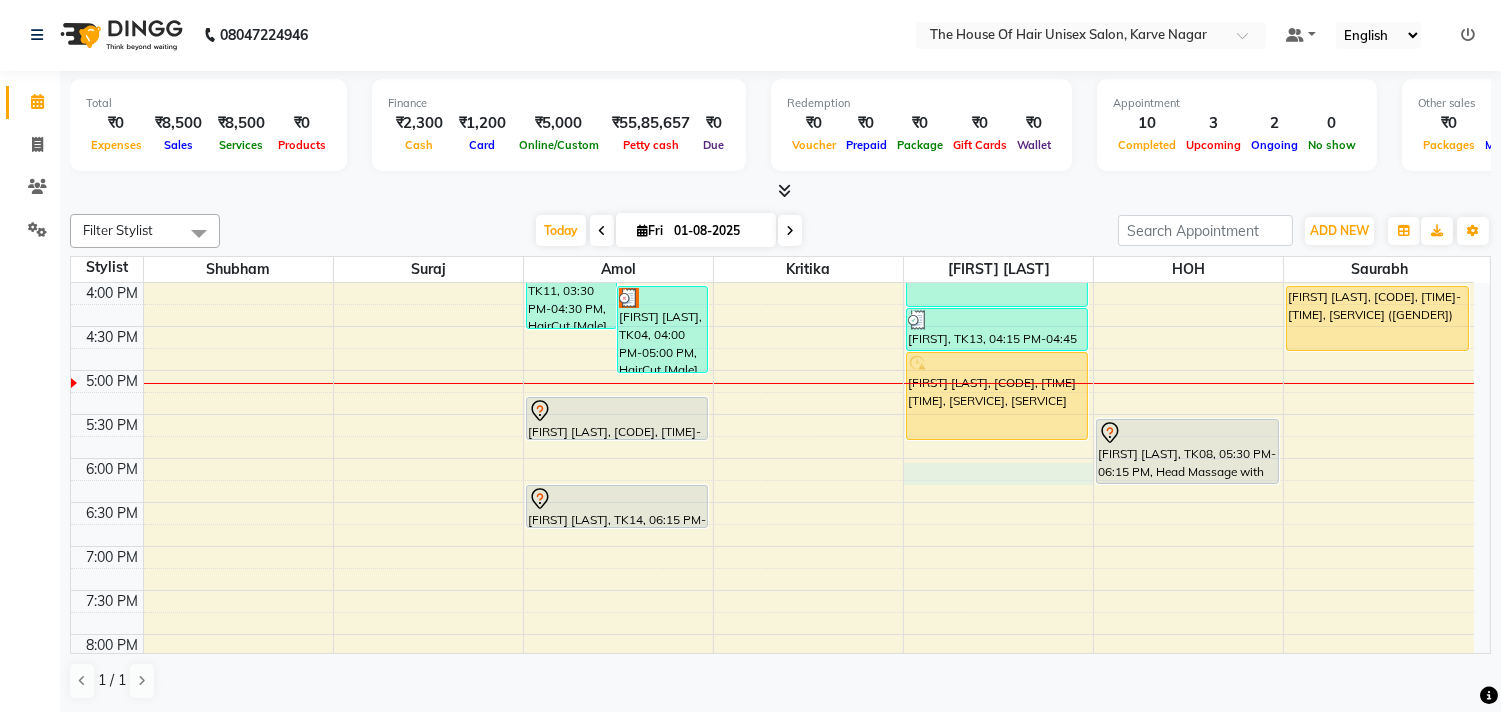 click on "7:00 AM 7:30 AM 8:00 AM 8:30 AM 9:00 AM 9:30 AM 10:00 AM 10:30 AM 11:00 AM 11:30 AM 12:00 PM 12:30 PM 1:00 PM 1:30 PM 2:00 PM 2:30 PM 3:00 PM 3:30 PM 4:00 PM 4:30 PM 5:00 PM 5:30 PM 6:00 PM 6:30 PM 7:00 PM 7:30 PM 8:00 PM 8:30 PM 9:00 PM 9:30 PM     vilas gawankar, TK11, 03:30 PM-04:30 PM, HairCut [Male] without wash,Beard Triming Crafting(Male)     Abhay Kunjir, TK04, 04:00 PM-05:00 PM, HairCut [Male] without wash,Beard Triming Crafting(Male)     VIRAJ PAREKH, TK02, 10:00 AM-10:30 AM, HairCut [Male] without wash     Aaditya, TK06, 11:30 AM-12:40 PM, HairCut [Male] without wash,Clear Dose (Male)     shruti joshi, TK07, 12:45 PM-01:35 PM, Hairwash+Paddle Dry (Female),Clear Dose(Female)             Prajwal Kale, TK10, 05:15 PM-05:45 PM, HairCut [Male] without wash             Gunjan Mutha, TK14, 06:15 PM-06:45 PM, HairCut [Male] without wash     atharv pawar, TK01, 02:15 PM-04:15 PM, HairCut [Male] without wash,Beard Triming Crafting(Male),Global Colour (Male)" at bounding box center (772, 150) 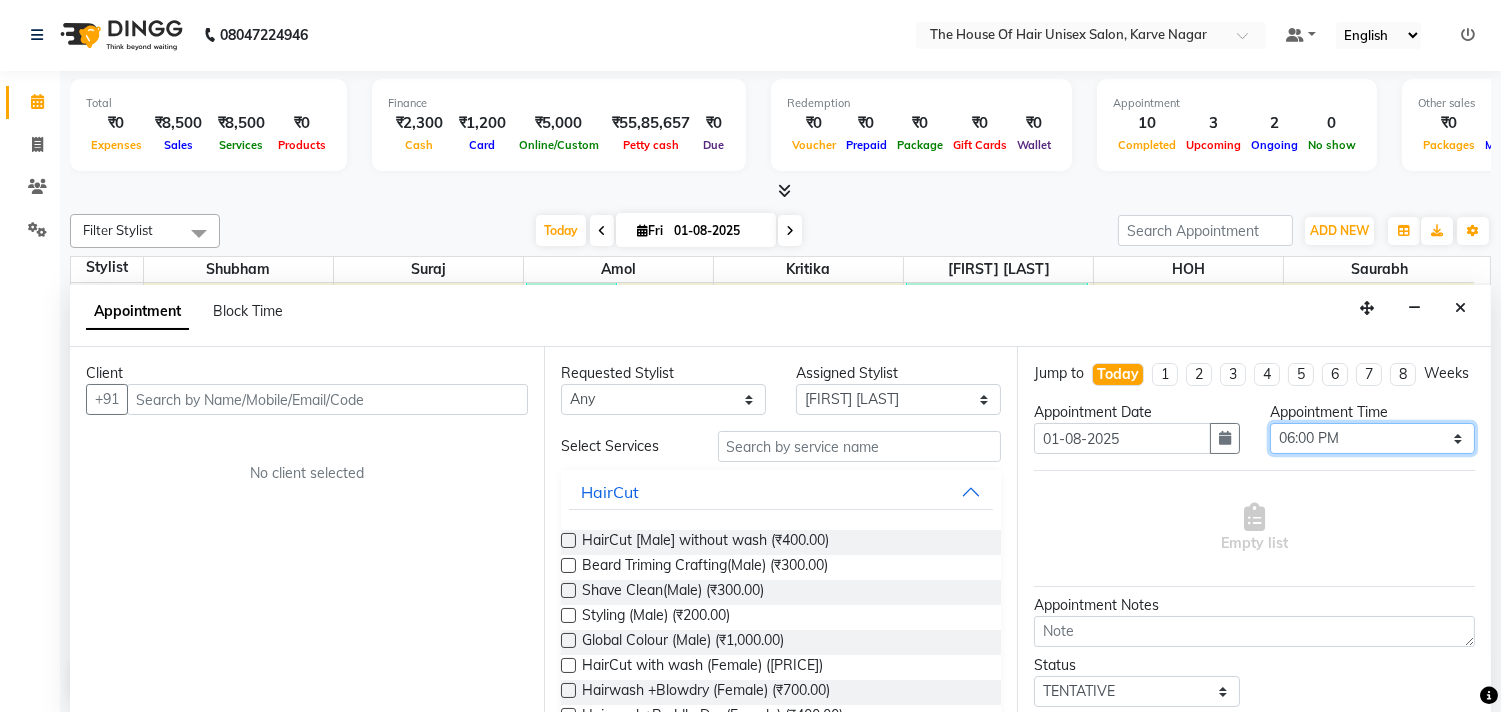 click on "Select 08:00 AM 08:15 AM 08:30 AM 08:45 AM 09:00 AM 09:15 AM 09:30 AM 09:45 AM 10:00 AM 10:15 AM 10:30 AM 10:45 AM 11:00 AM 11:15 AM 11:30 AM 11:45 AM 12:00 PM 12:15 PM 12:30 PM 12:45 PM 01:00 PM 01:15 PM 01:30 PM 01:45 PM 02:00 PM 02:15 PM 02:30 PM 02:45 PM 03:00 PM 03:15 PM 03:30 PM 03:45 PM 04:00 PM 04:15 PM 04:30 PM 04:45 PM 05:00 PM 05:15 PM 05:30 PM 05:45 PM 06:00 PM 06:15 PM 06:30 PM 06:45 PM 07:00 PM 07:15 PM 07:30 PM 07:45 PM 08:00 PM 08:15 PM 08:30 PM 08:45 PM 09:00 PM 09:15 PM 09:30 PM" at bounding box center [1372, 438] 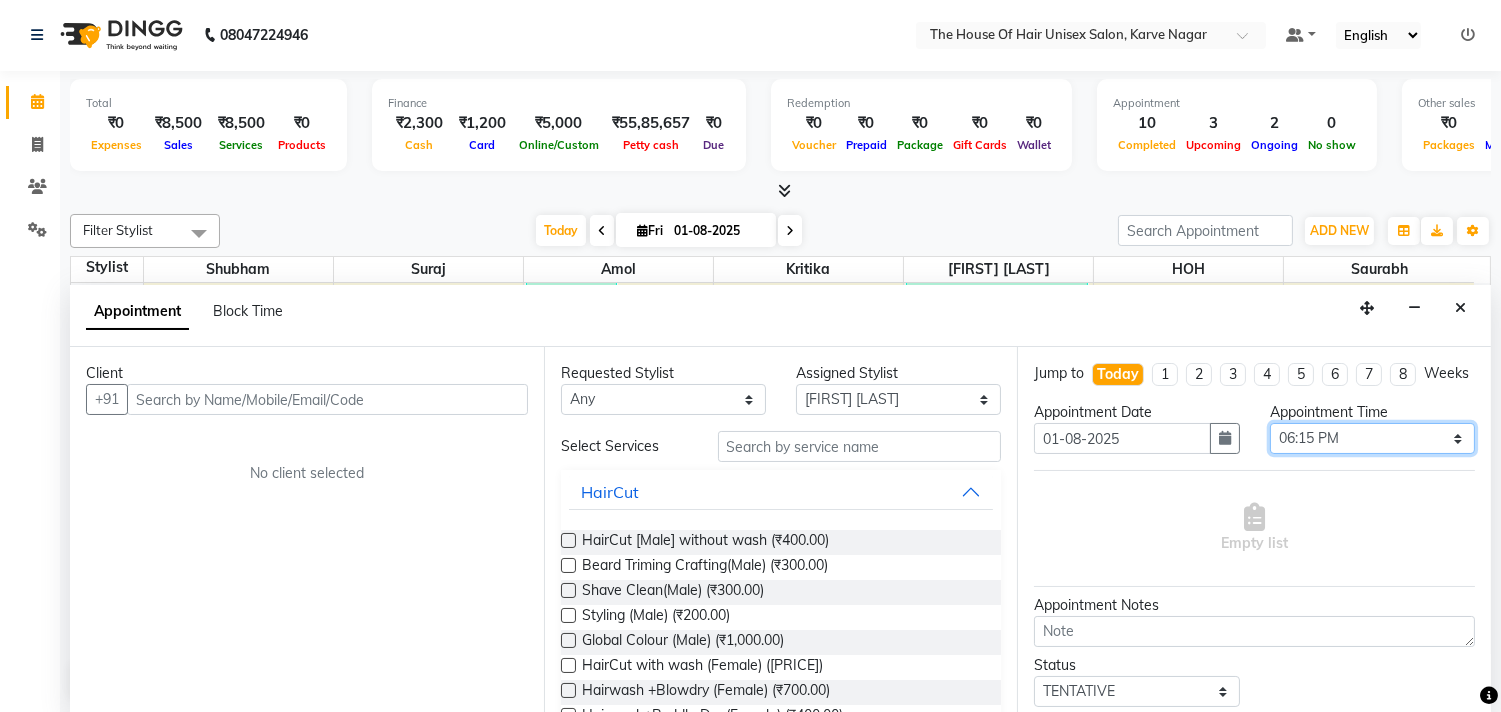 click on "Select 08:00 AM 08:15 AM 08:30 AM 08:45 AM 09:00 AM 09:15 AM 09:30 AM 09:45 AM 10:00 AM 10:15 AM 10:30 AM 10:45 AM 11:00 AM 11:15 AM 11:30 AM 11:45 AM 12:00 PM 12:15 PM 12:30 PM 12:45 PM 01:00 PM 01:15 PM 01:30 PM 01:45 PM 02:00 PM 02:15 PM 02:30 PM 02:45 PM 03:00 PM 03:15 PM 03:30 PM 03:45 PM 04:00 PM 04:15 PM 04:30 PM 04:45 PM 05:00 PM 05:15 PM 05:30 PM 05:45 PM 06:00 PM 06:15 PM 06:30 PM 06:45 PM 07:00 PM 07:15 PM 07:30 PM 07:45 PM 08:00 PM 08:15 PM 08:30 PM 08:45 PM 09:00 PM 09:15 PM 09:30 PM" at bounding box center (1372, 438) 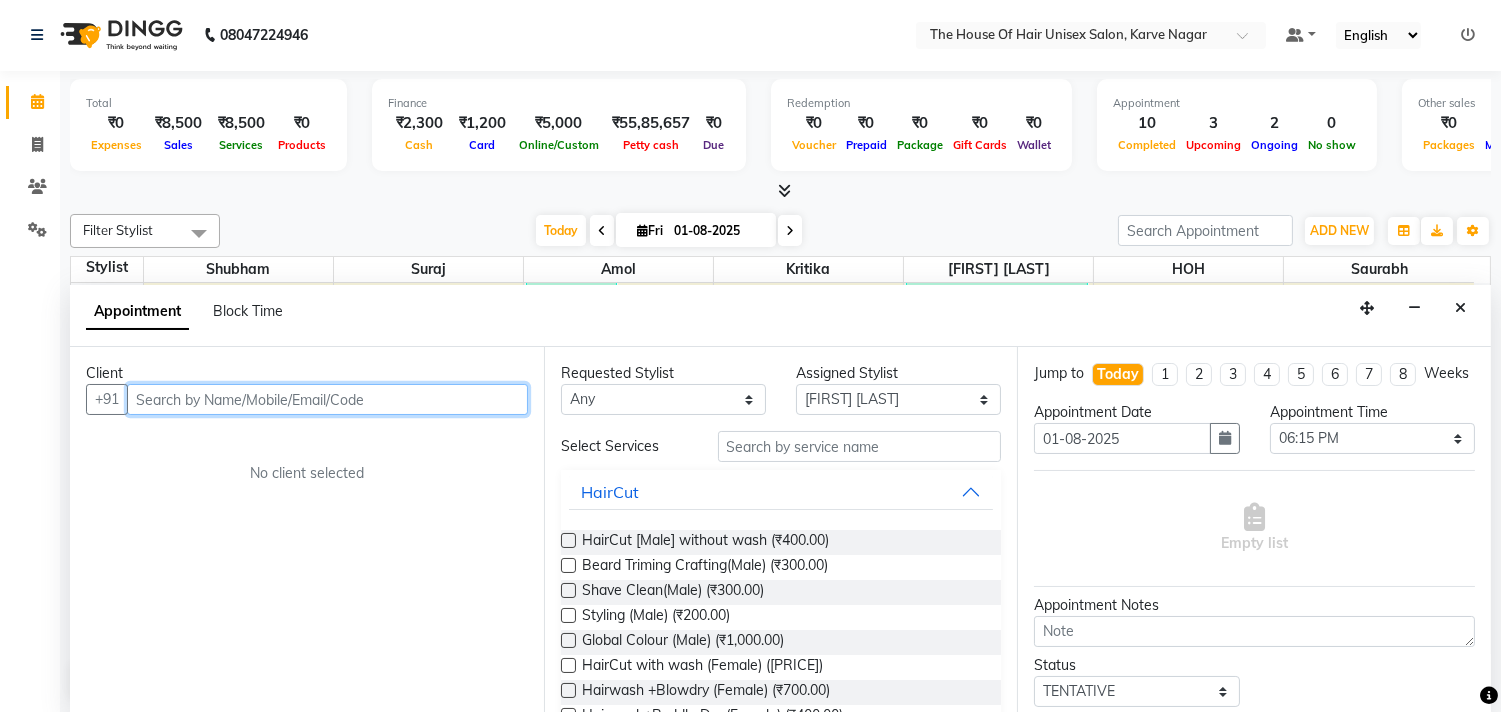click at bounding box center (327, 399) 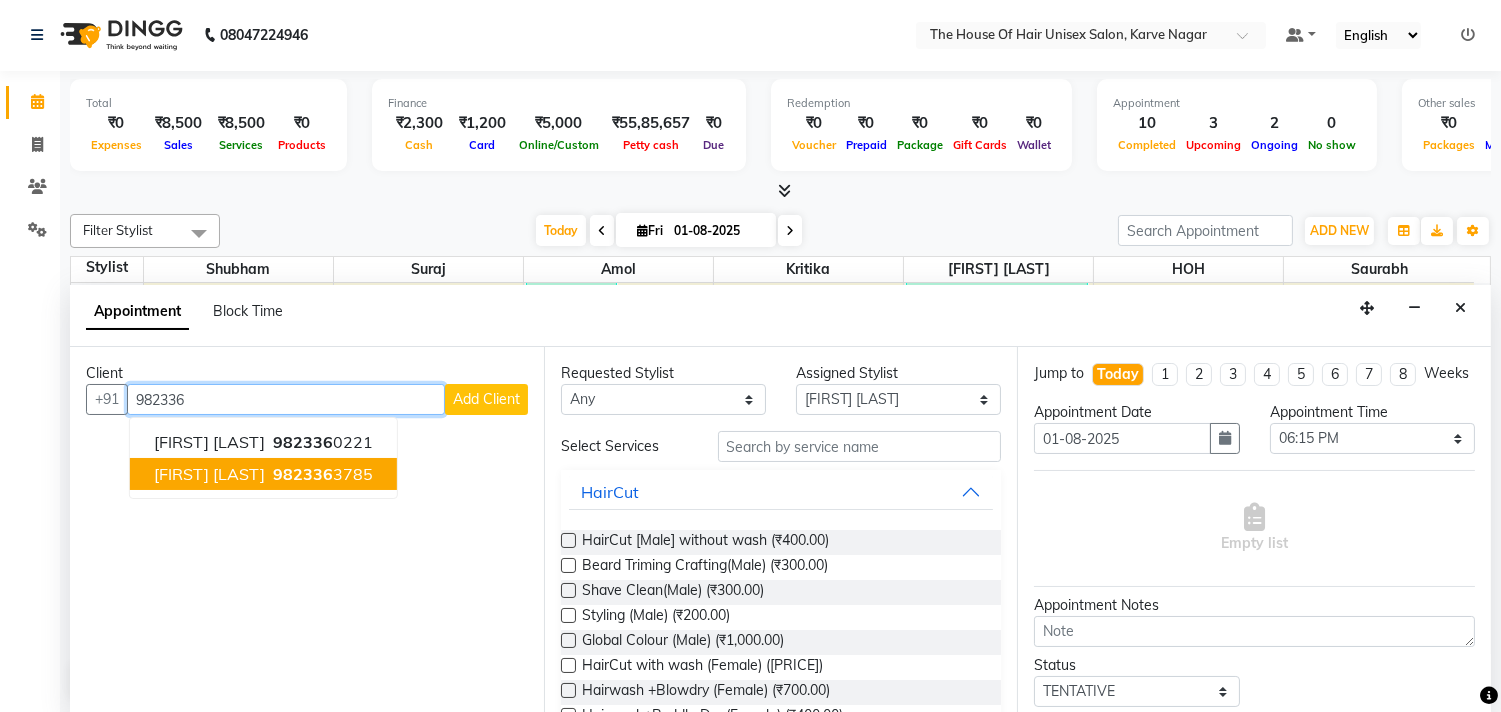 click on "982336" at bounding box center (303, 474) 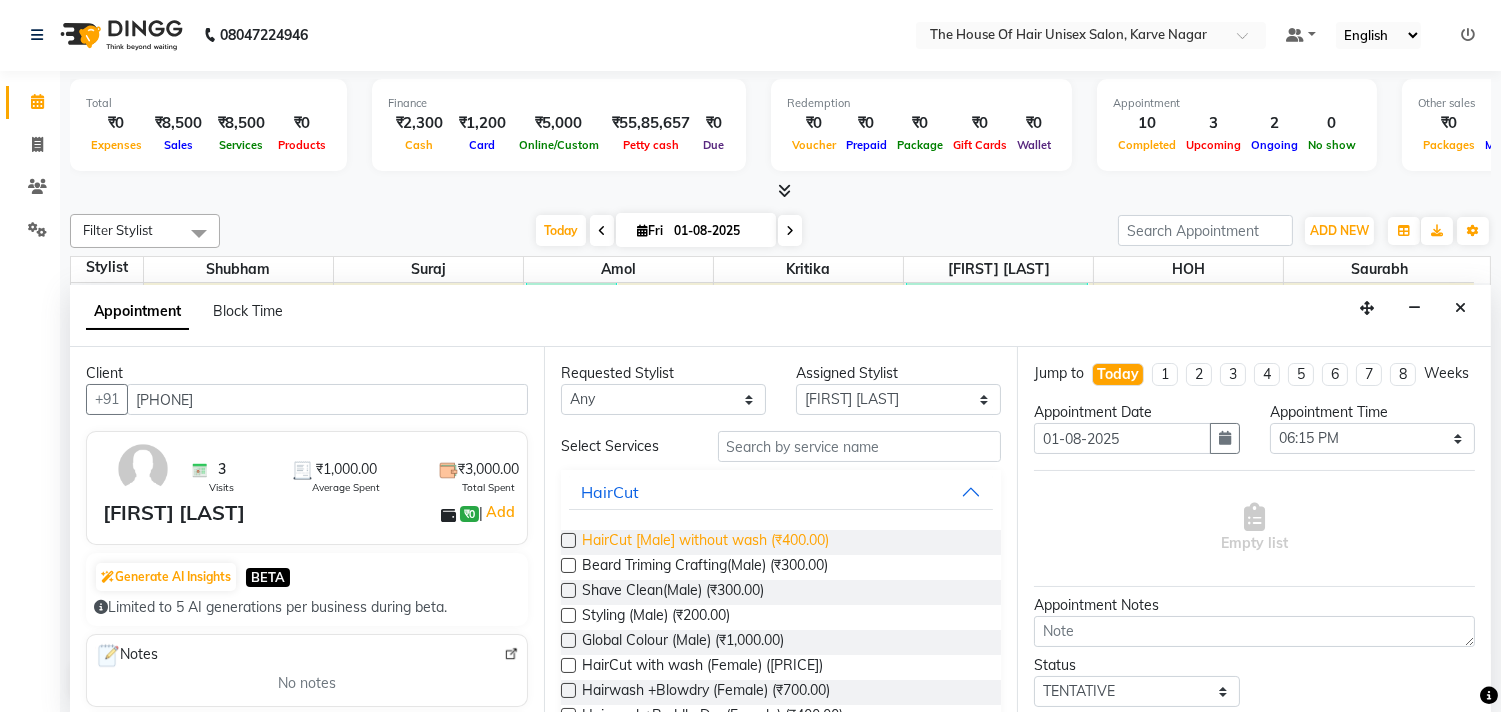 click on "HairCut [Male] without wash (₹400.00)" at bounding box center (705, 542) 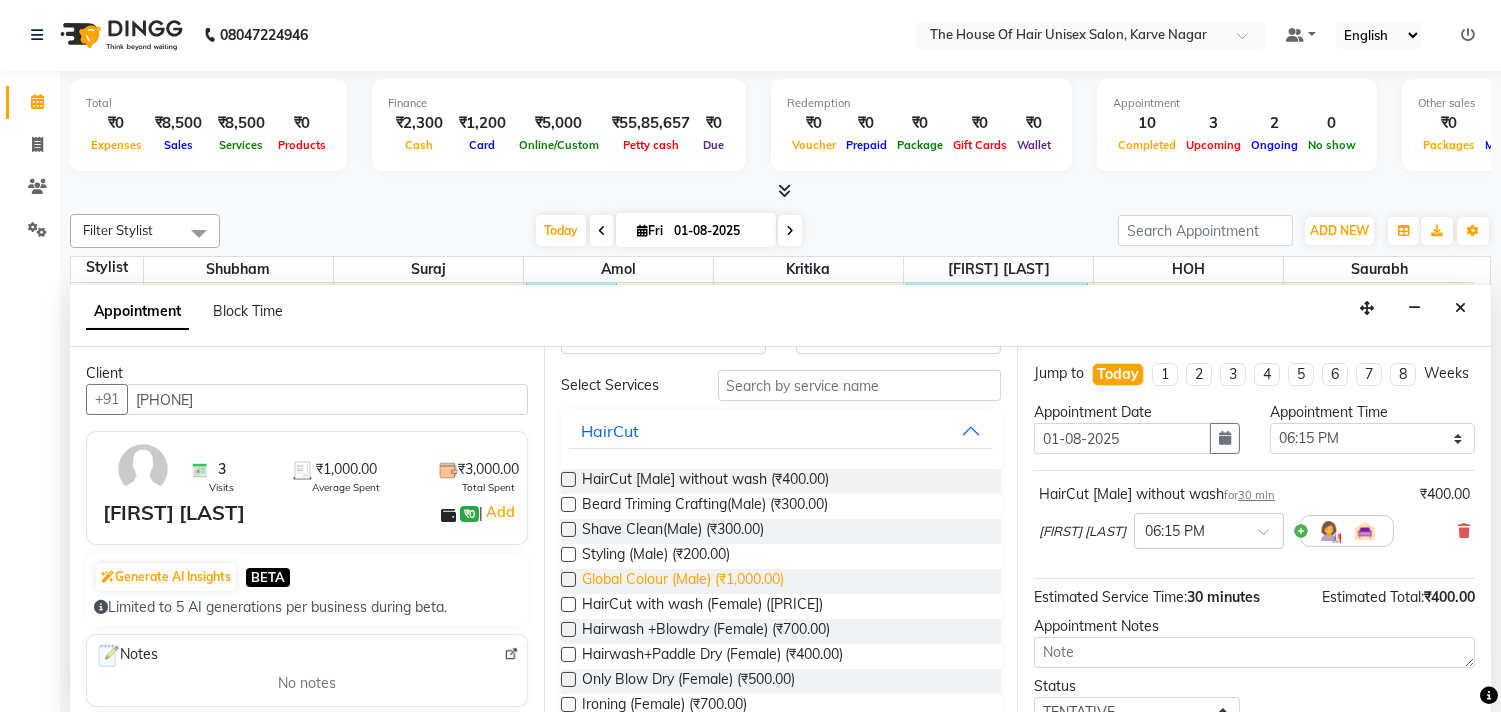 scroll, scrollTop: 57, scrollLeft: 0, axis: vertical 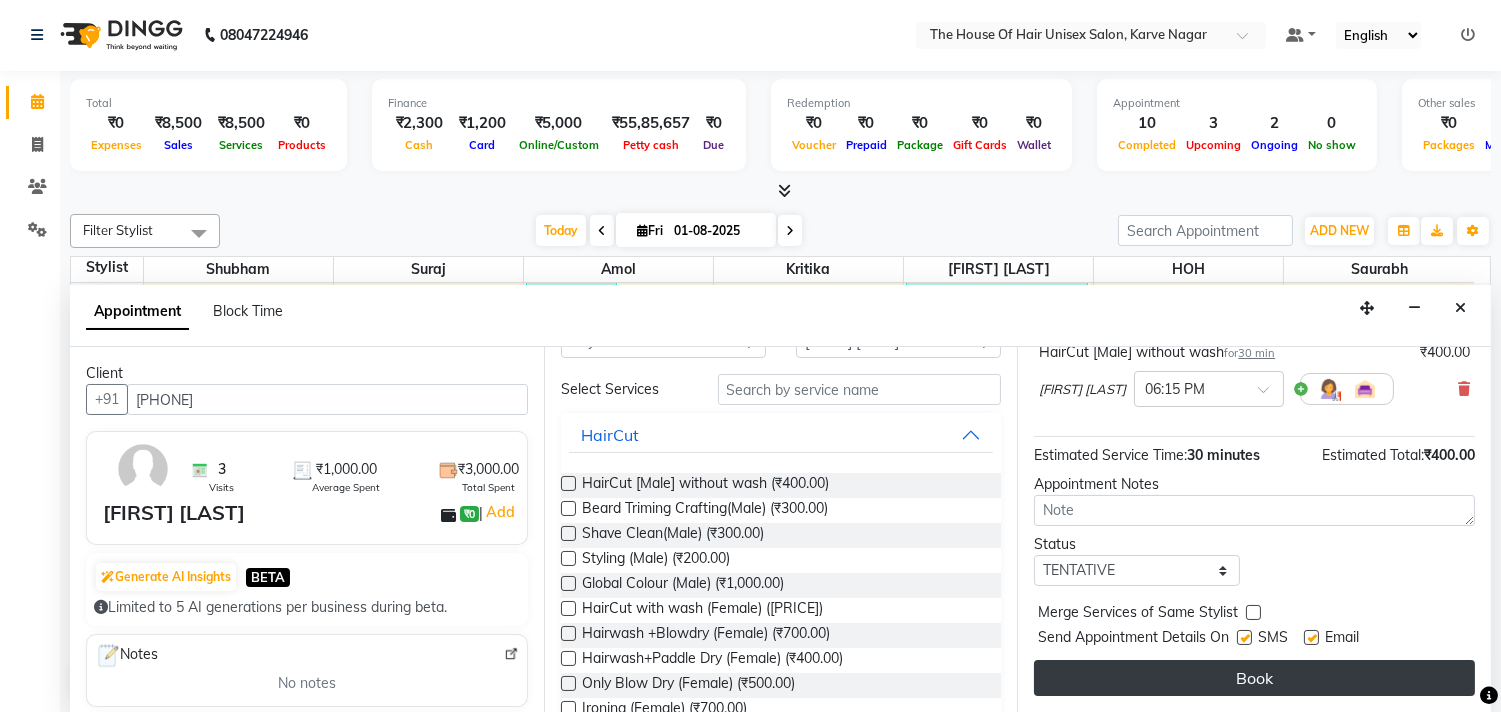 click on "Book" at bounding box center [1254, 678] 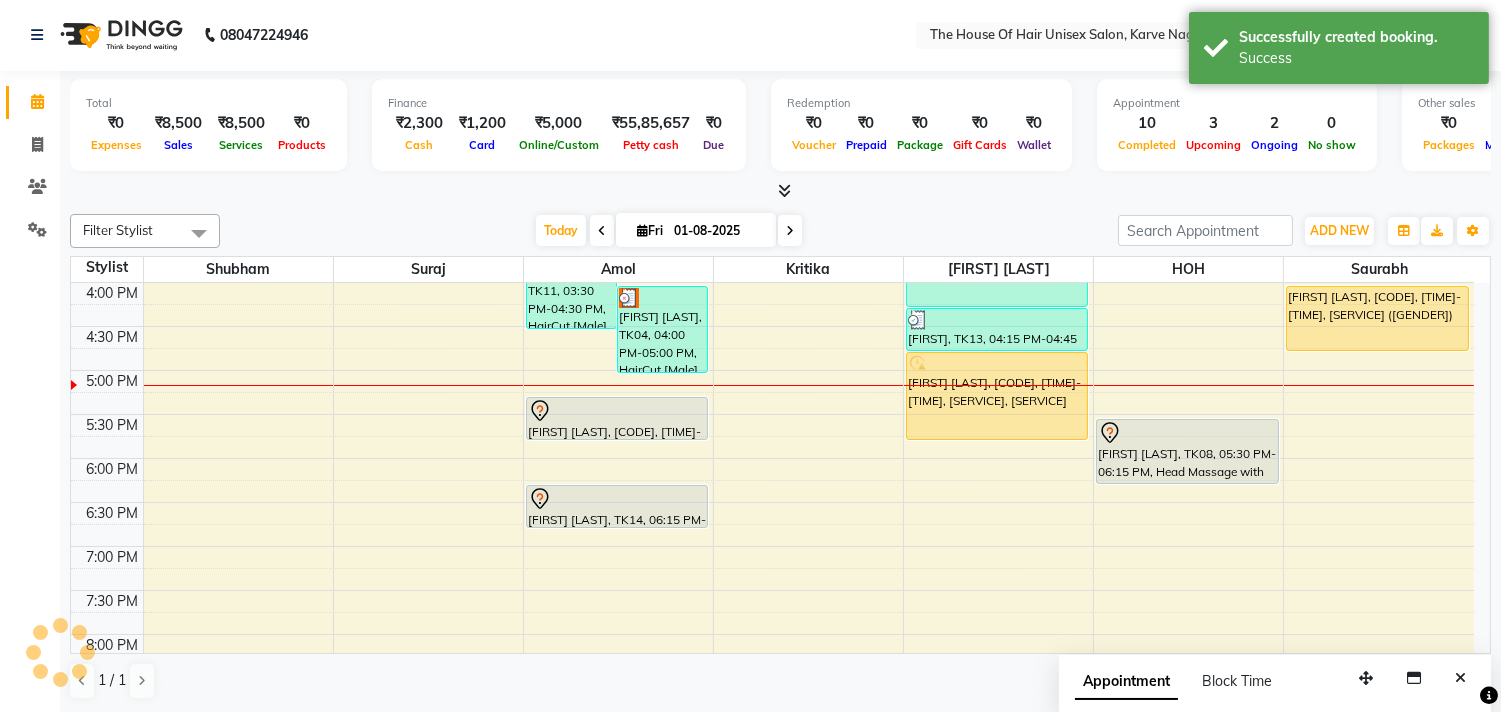scroll, scrollTop: 0, scrollLeft: 0, axis: both 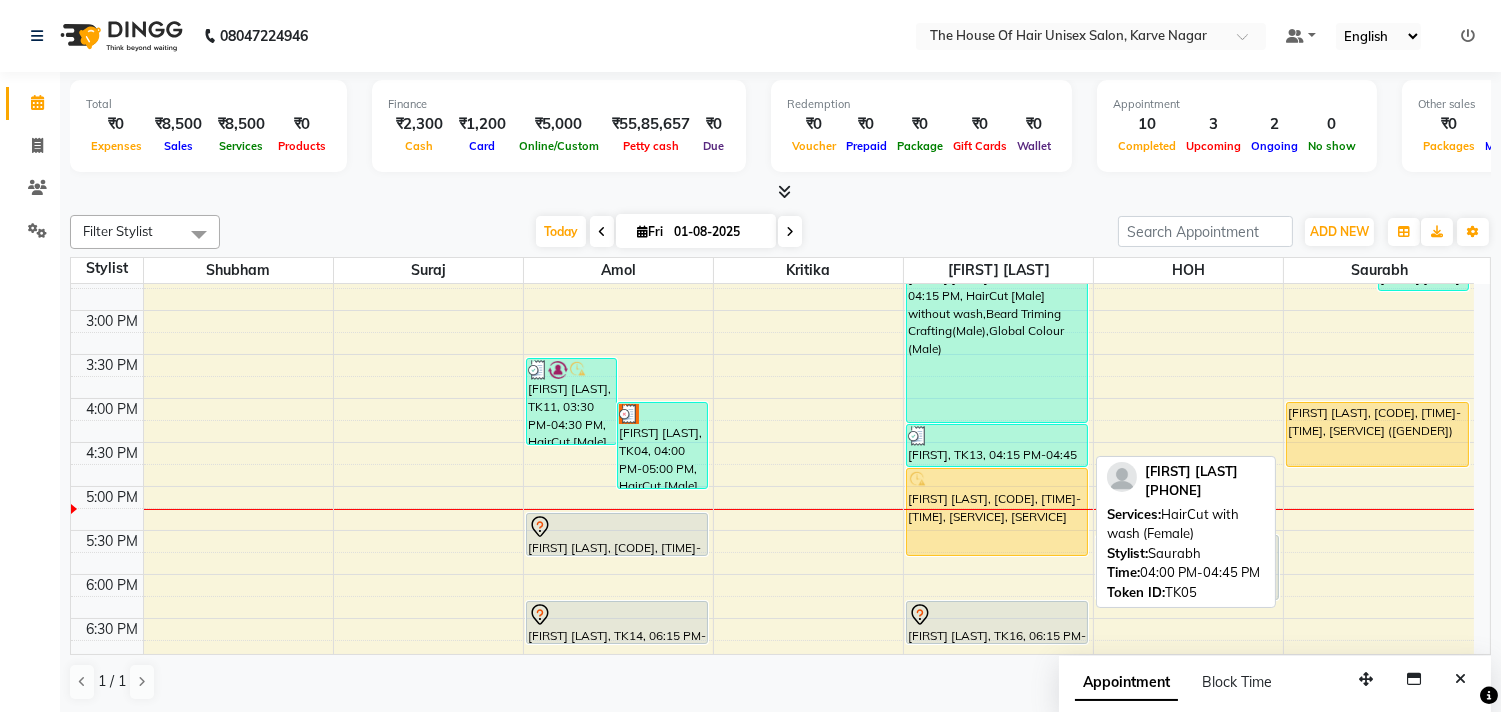 click on "[NAME], TK05, 04:00 PM-04:45 PM, HairCut with wash (Female)" at bounding box center [1377, 434] 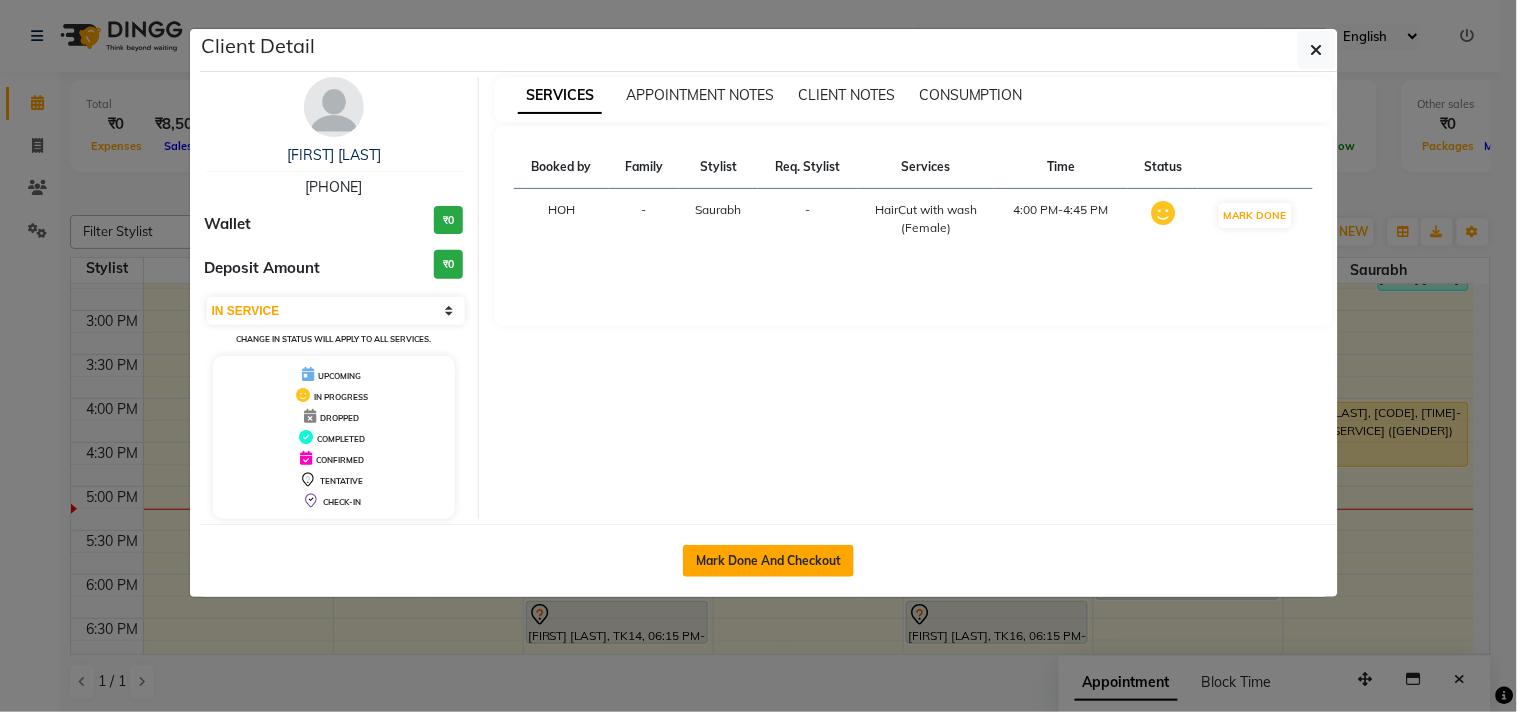 click on "Mark Done And Checkout" 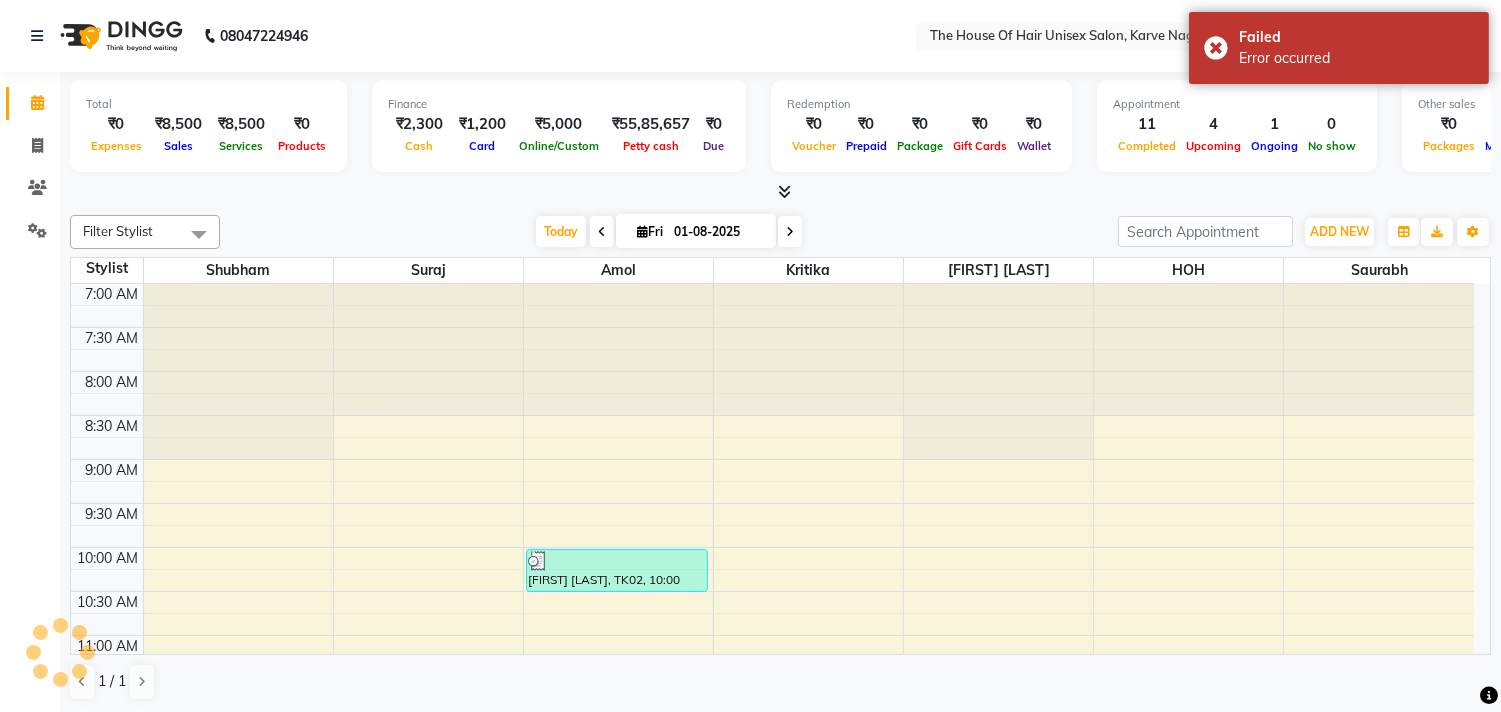 scroll, scrollTop: 0, scrollLeft: 0, axis: both 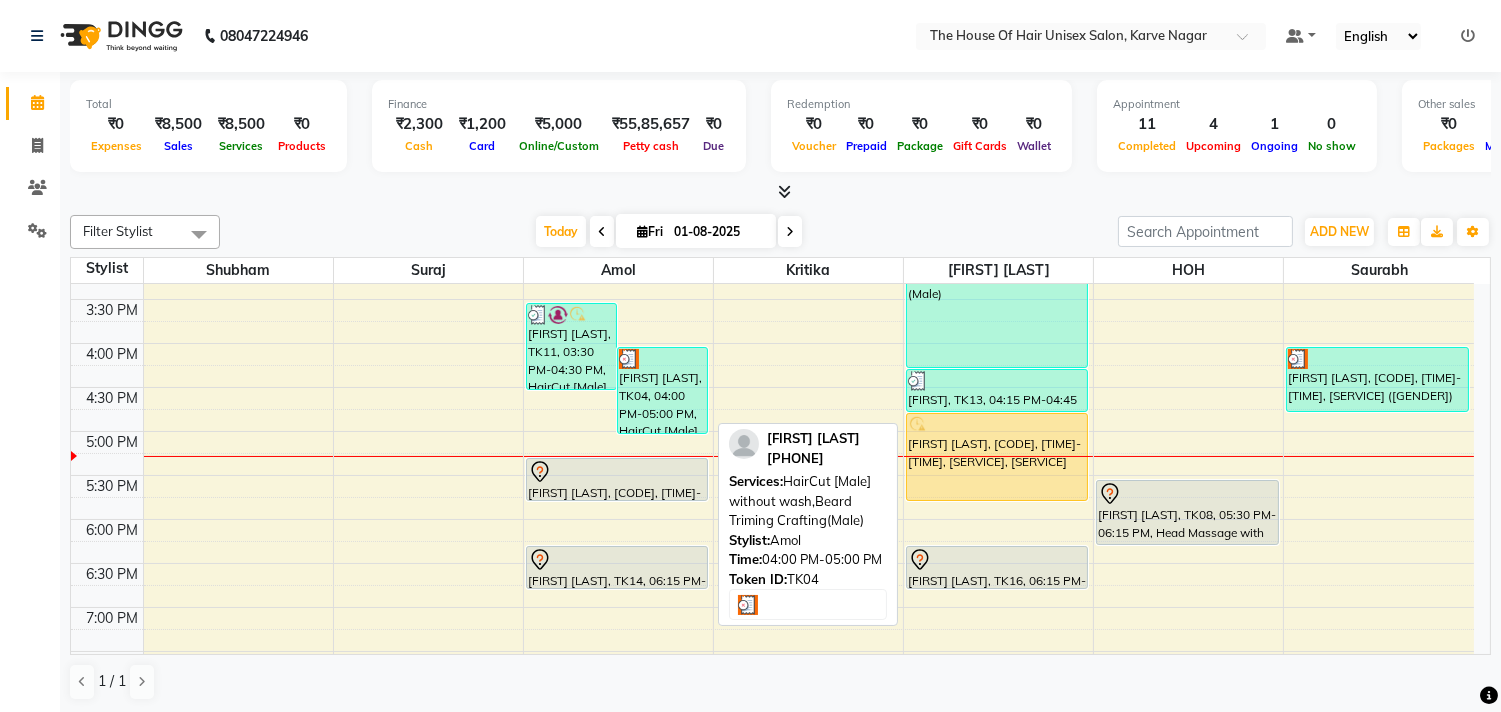 click on "[FIRST] [LAST], TK04, [TIME]-[TIME], HairCut [Male] without wash,Beard Triming Crafting(Male)" at bounding box center [662, 390] 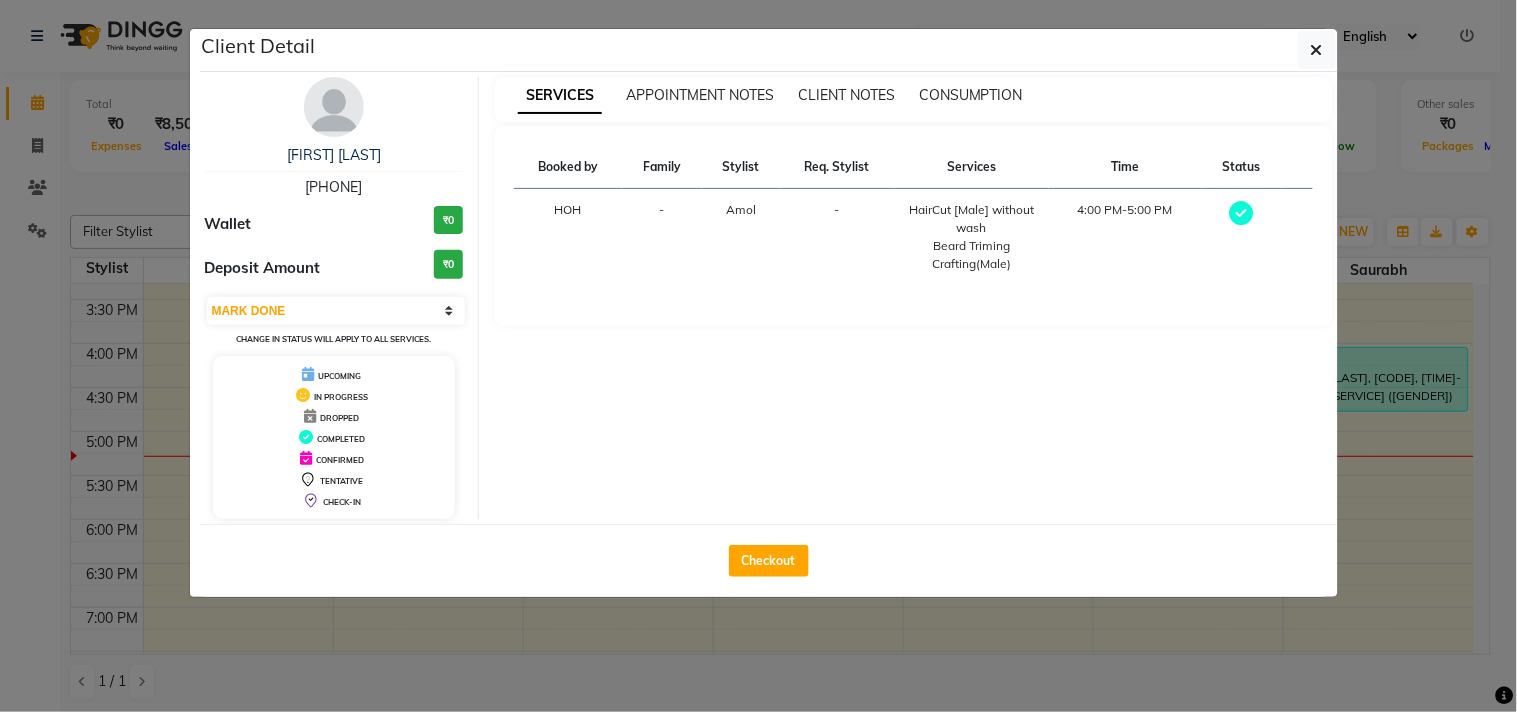 click on "Client Detail  Abhay Kunjir   9529280805 Wallet ₹0 Deposit Amount  ₹0  Select MARK DONE UPCOMING Change in status will apply to all services. UPCOMING IN PROGRESS DROPPED COMPLETED CONFIRMED TENTATIVE CHECK-IN SERVICES APPOINTMENT NOTES CLIENT NOTES CONSUMPTION Booked by Family Stylist Req. Stylist Services Time Status  HOH  - Amol -  HairCut [Male] without wash   Beard Triming Crafting(Male)   4:00 PM-5:00 PM   Checkout" 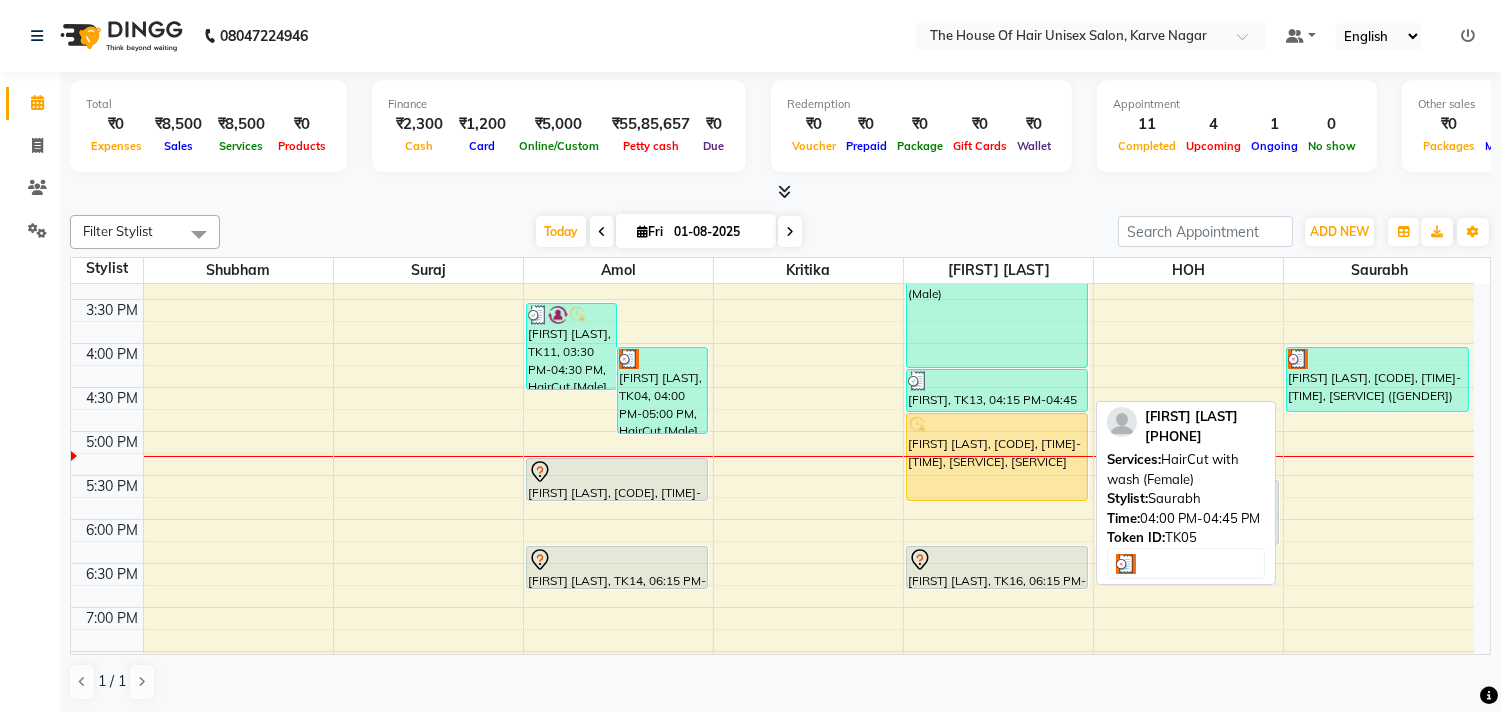 click on "[NAME], TK05, 04:00 PM-04:45 PM, HairCut with wash (Female)" at bounding box center [1377, 379] 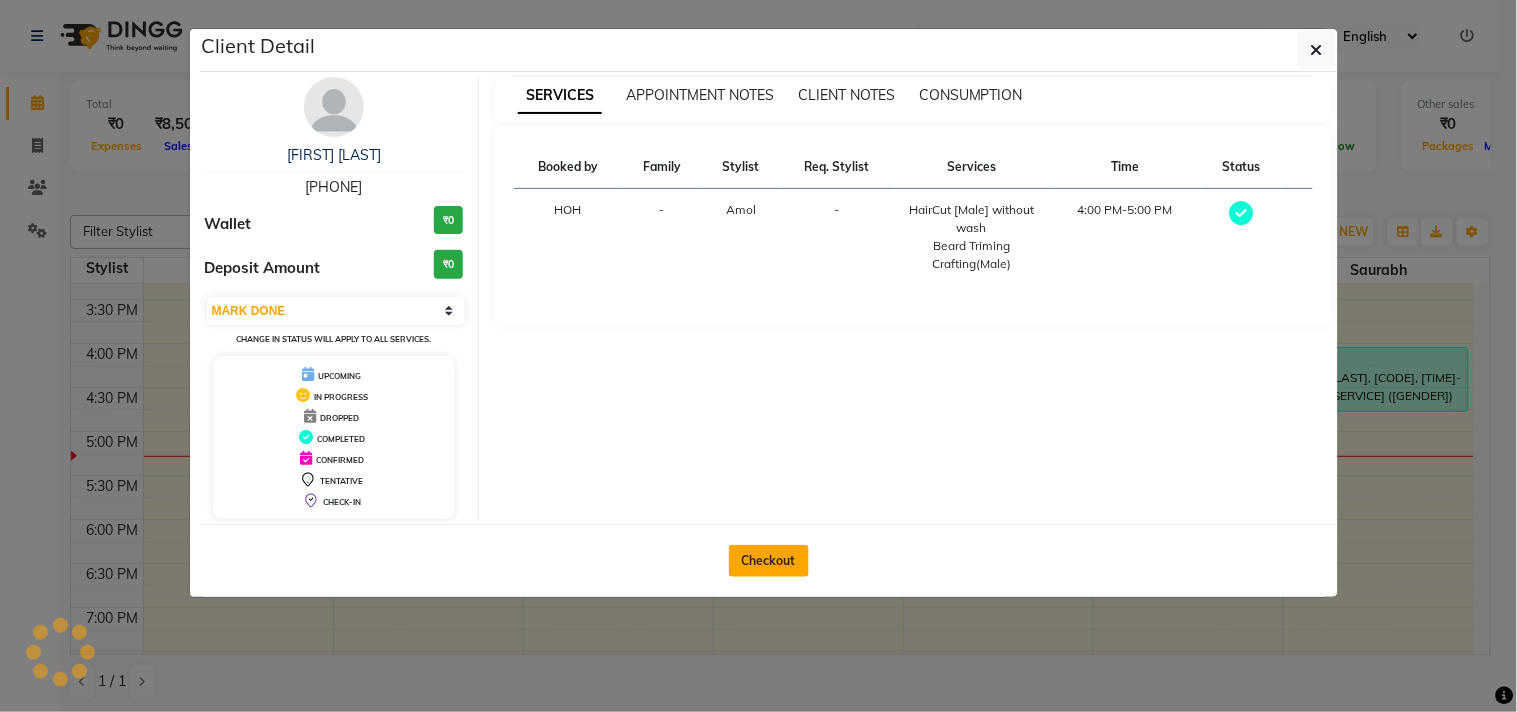 click on "Checkout" 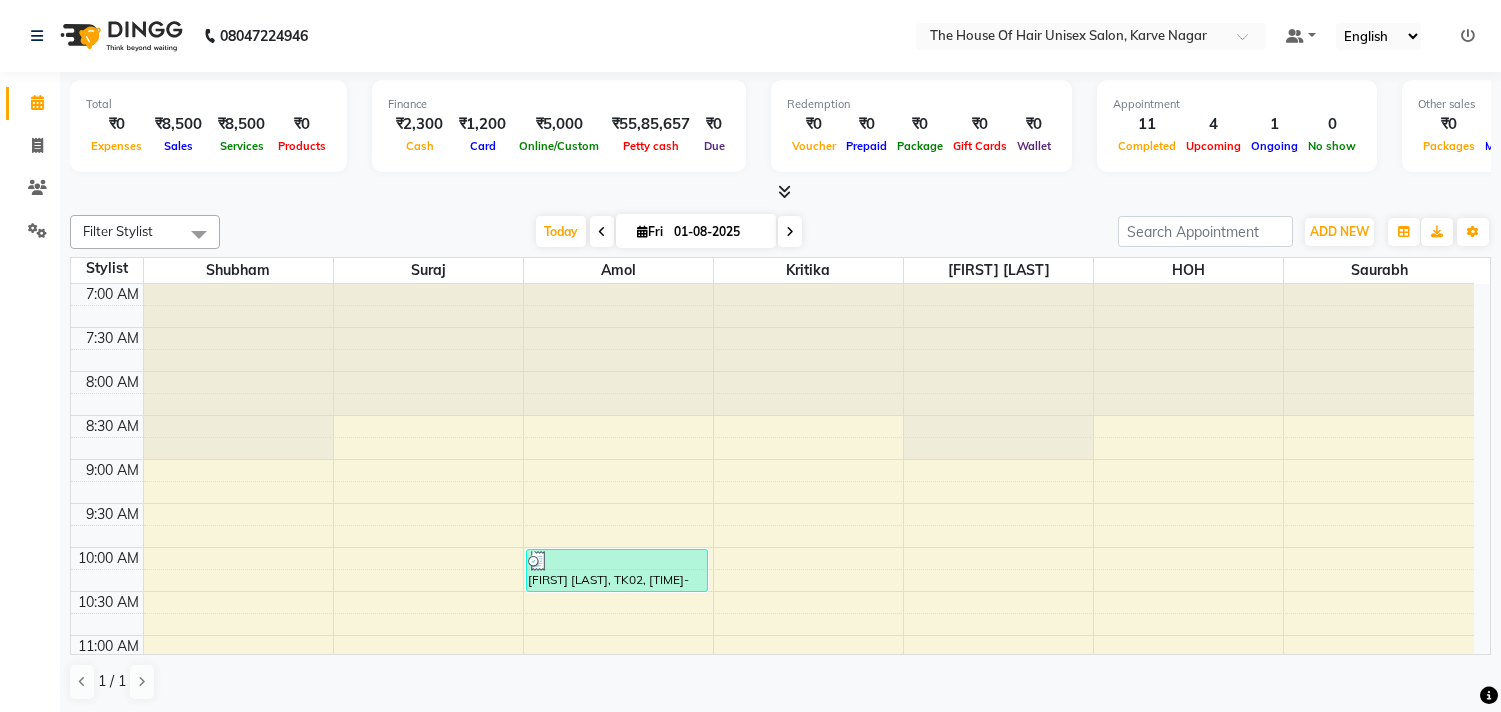 scroll, scrollTop: 0, scrollLeft: 0, axis: both 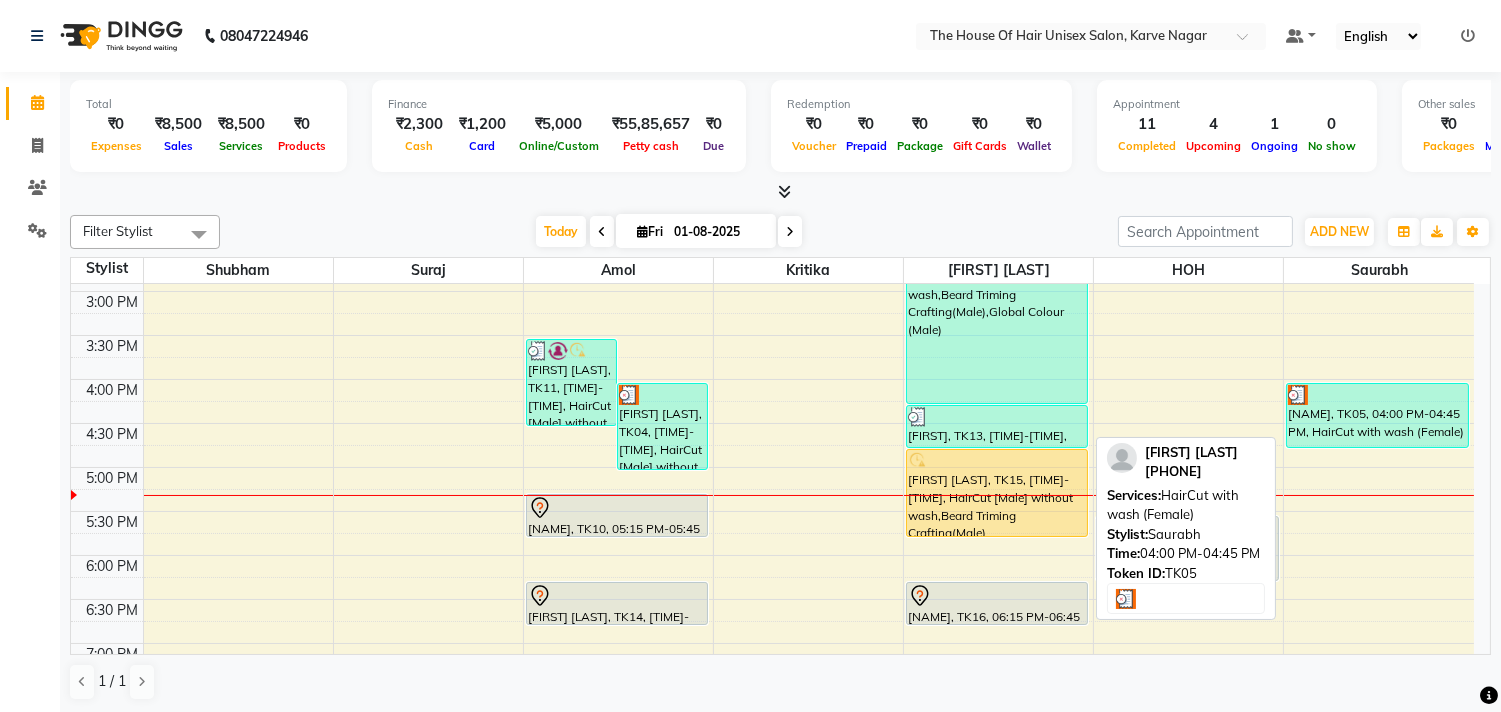 click on "[NAME], TK05, 04:00 PM-04:45 PM, HairCut with wash (Female)" at bounding box center [1377, 415] 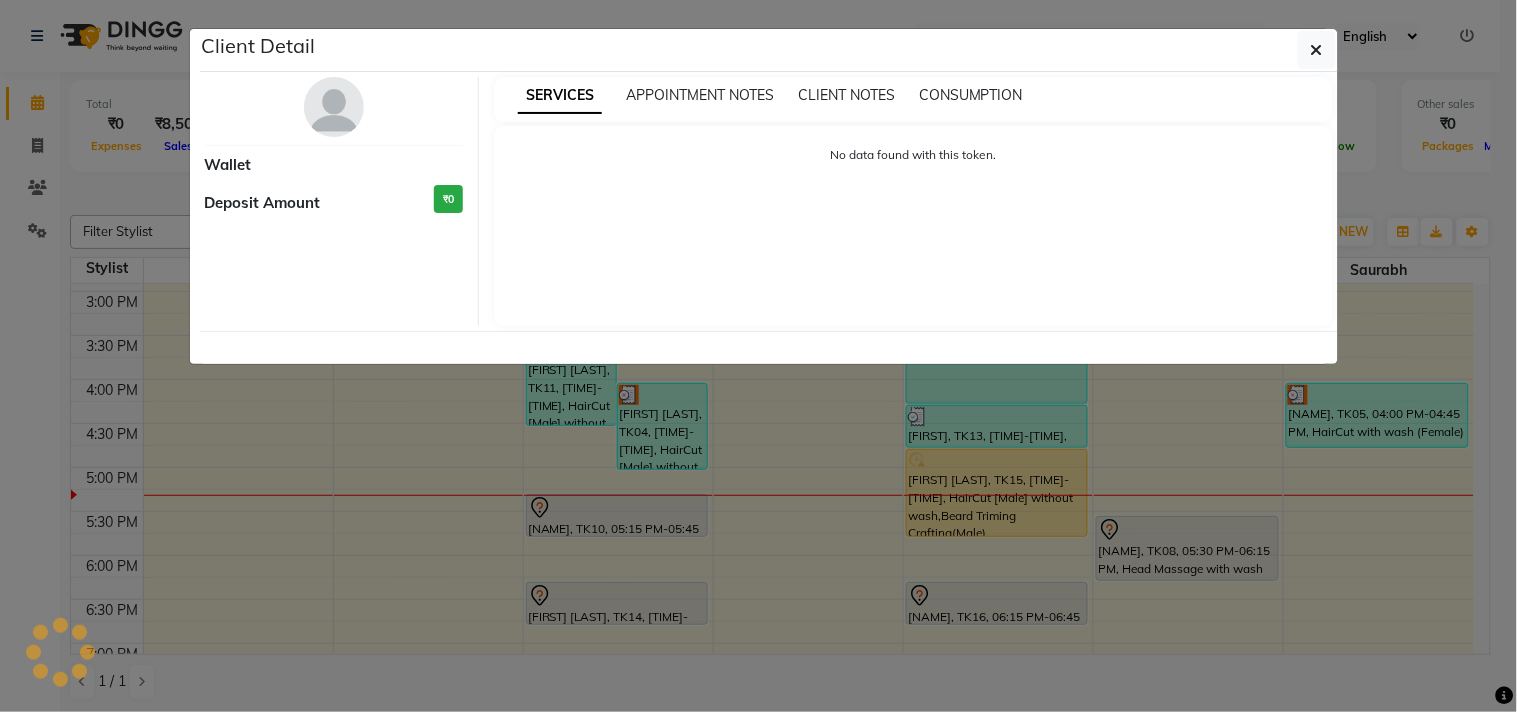 select on "3" 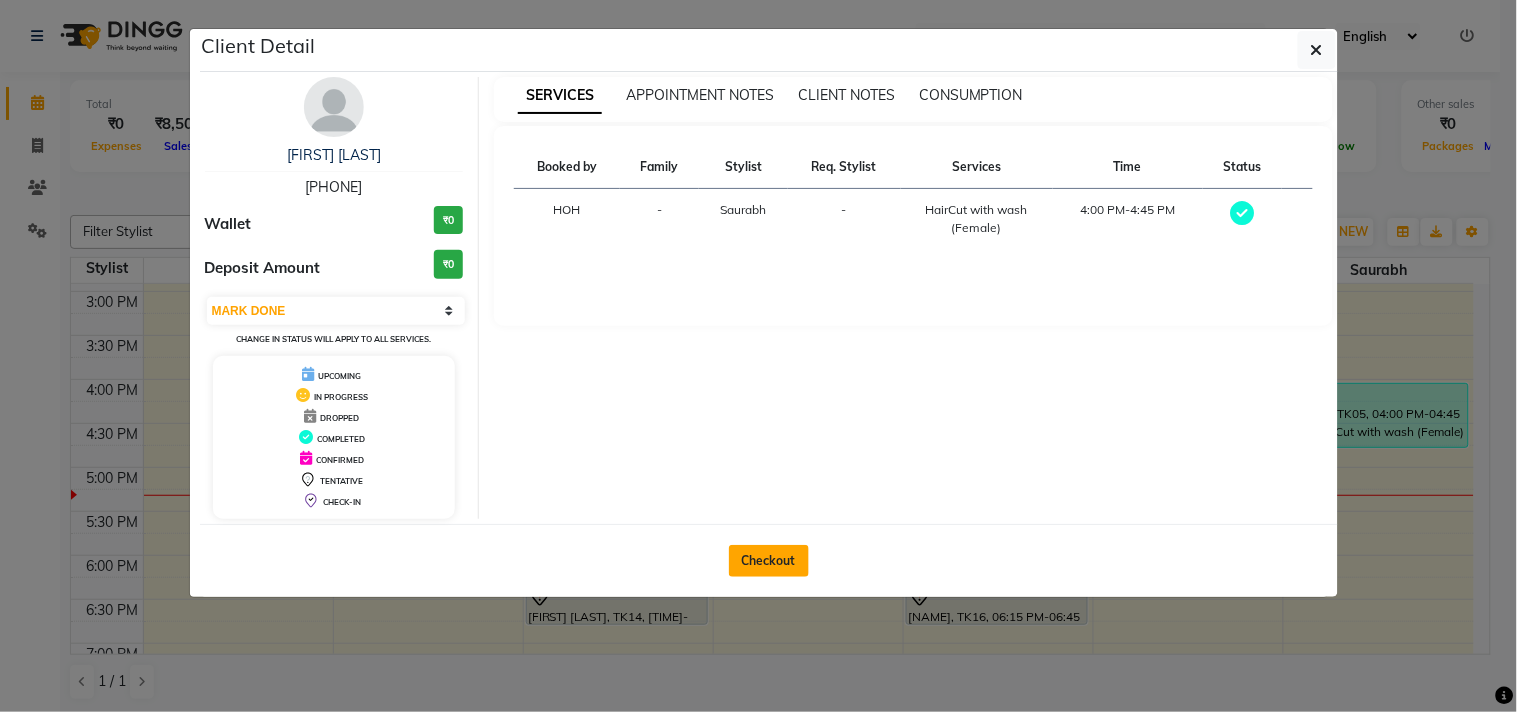 click on "Checkout" 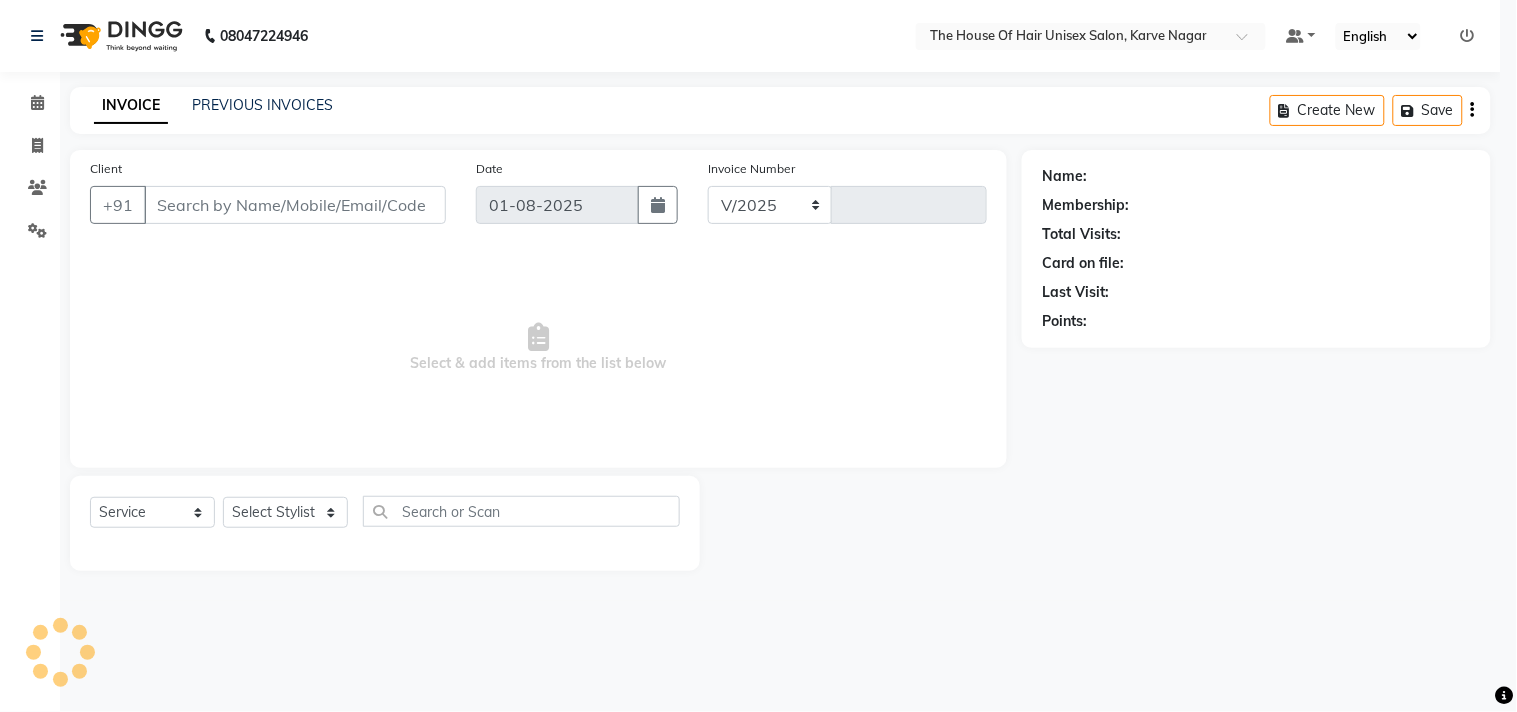 select on "598" 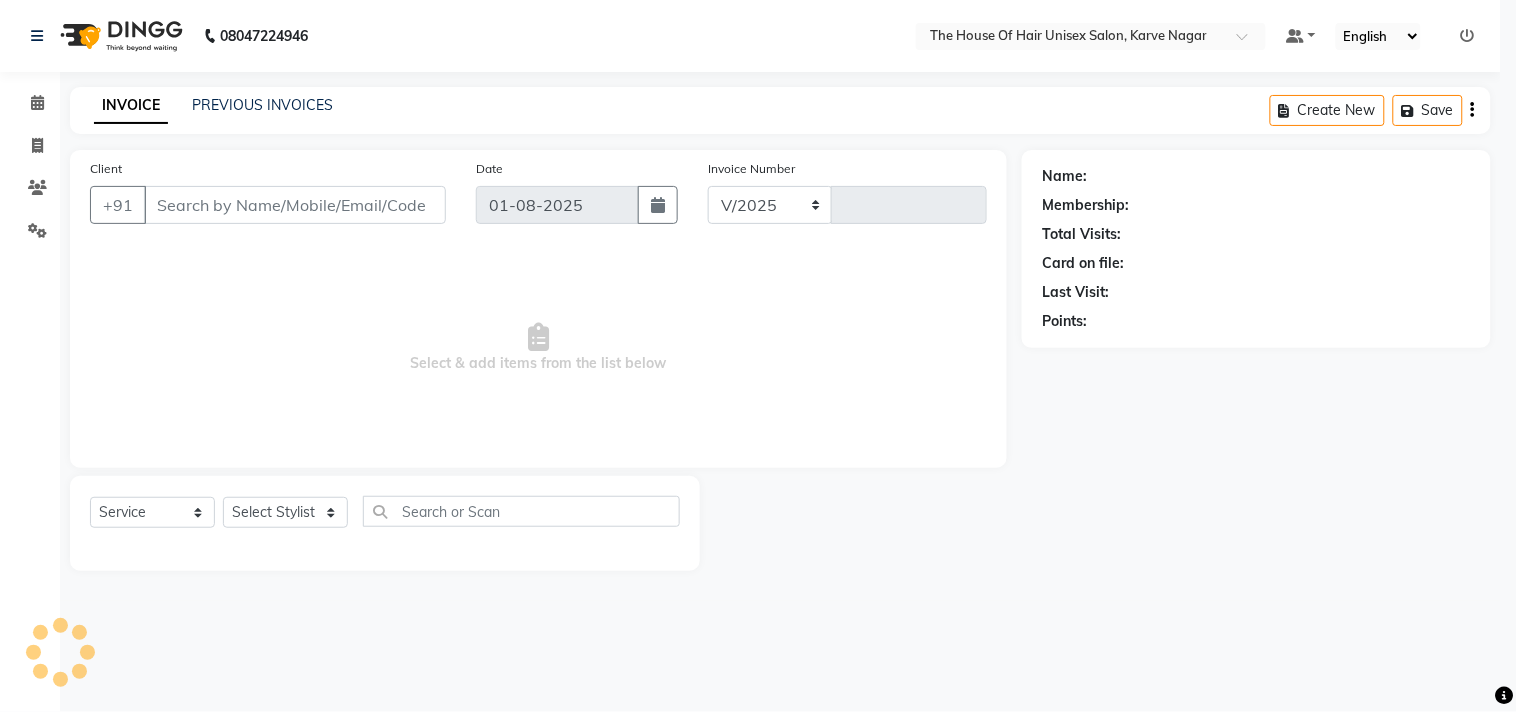 type on "2070" 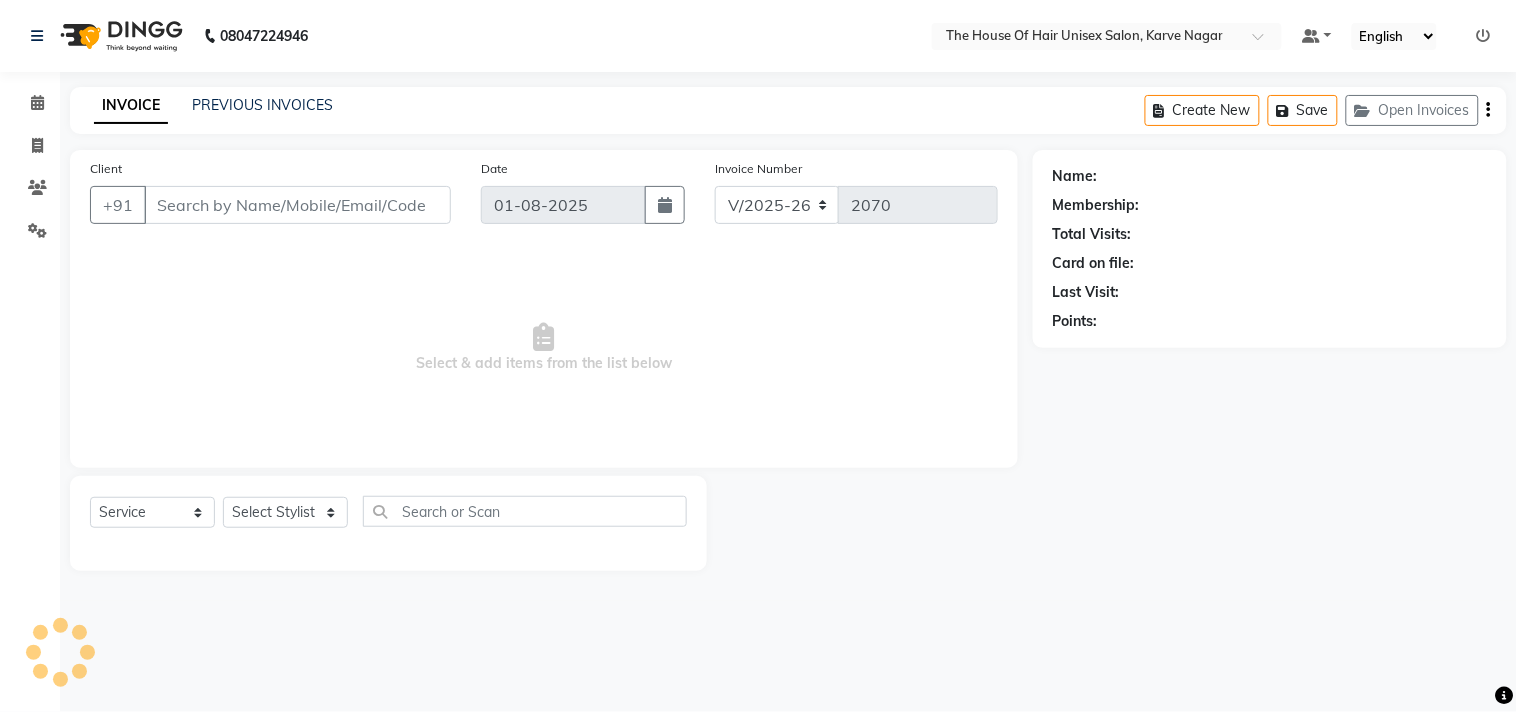 type on "[PHONE]" 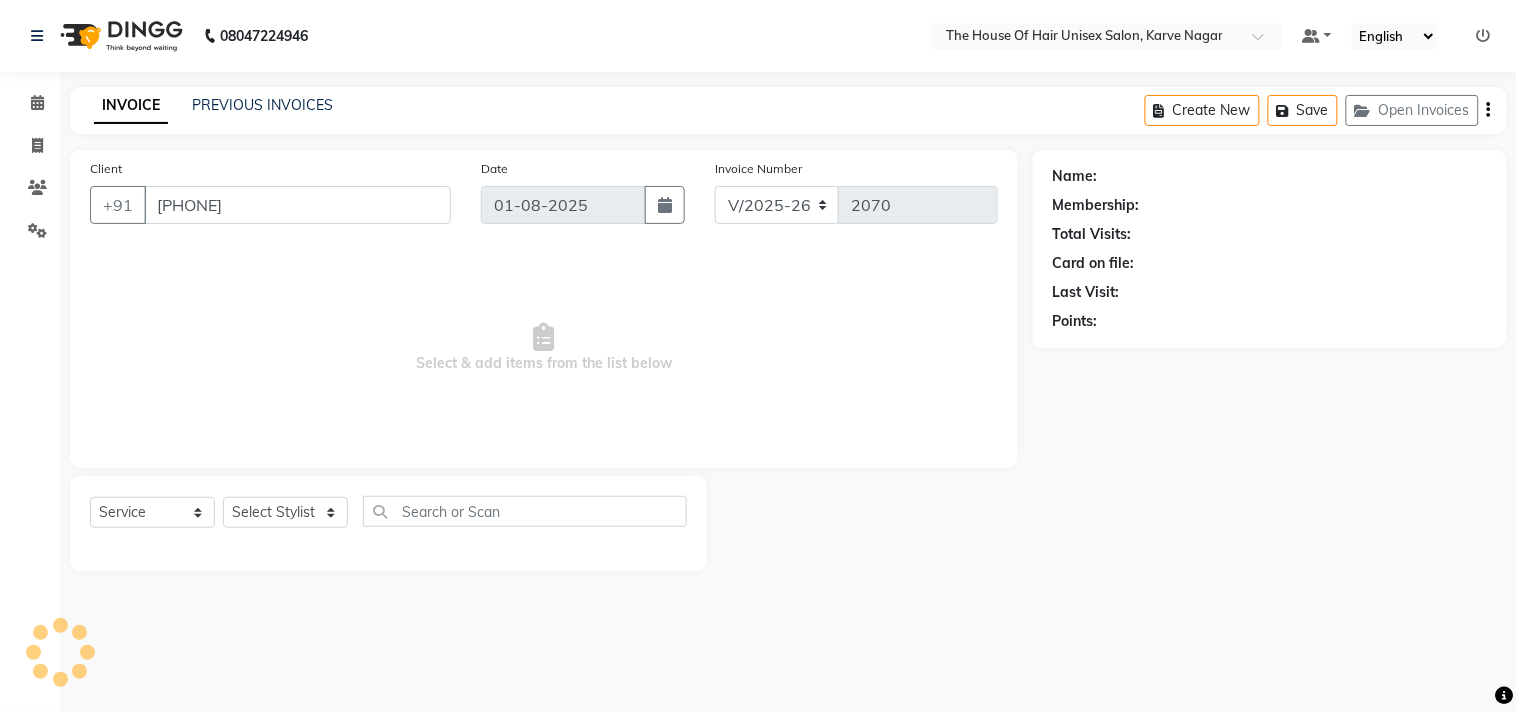 select on "86145" 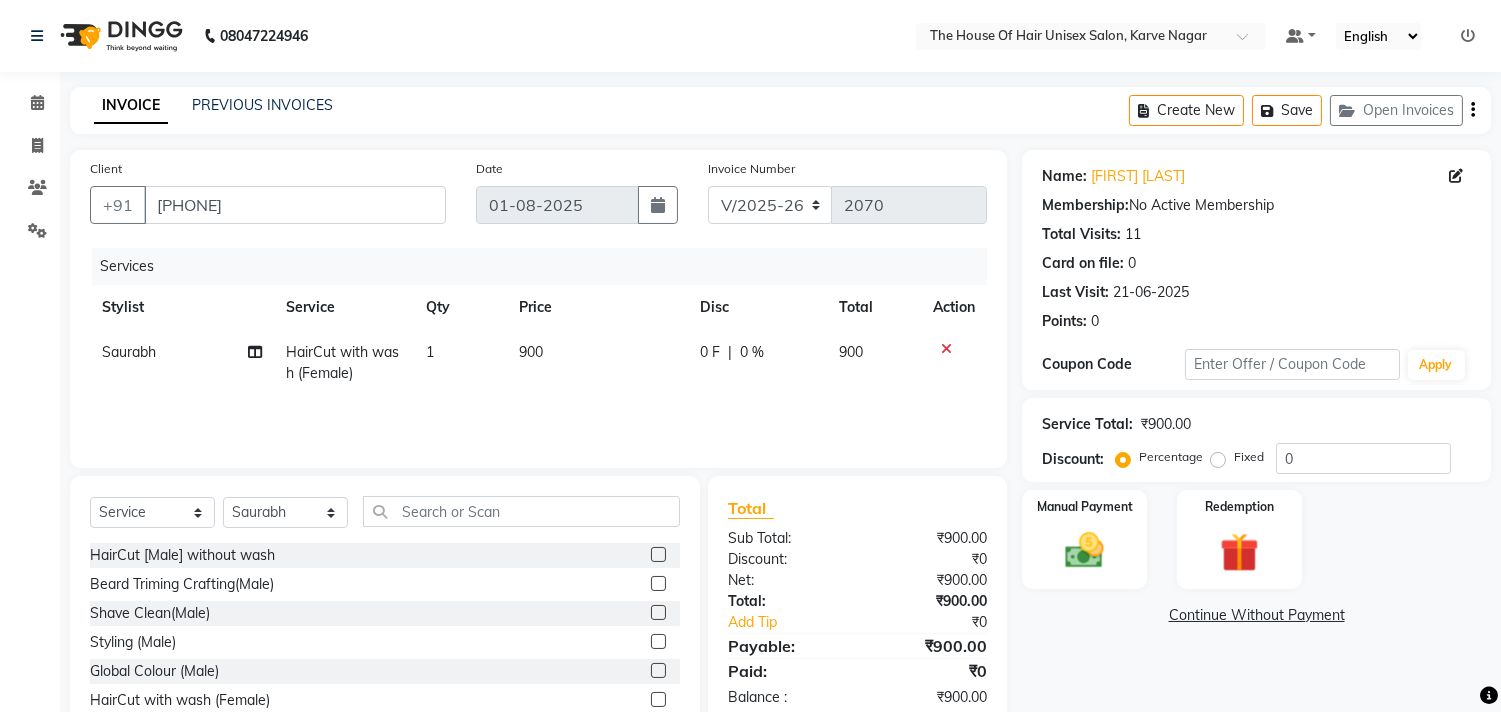scroll, scrollTop: 88, scrollLeft: 0, axis: vertical 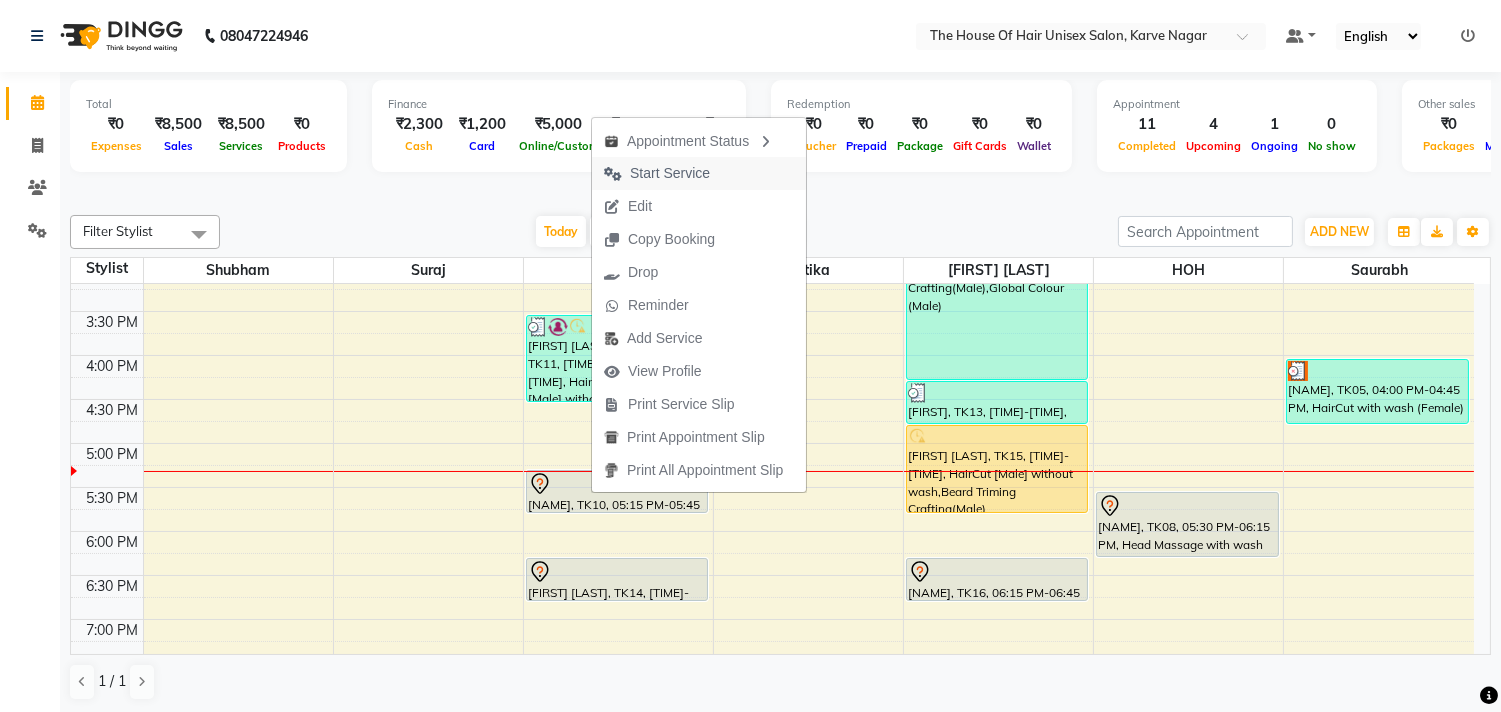 click on "Start Service" at bounding box center [670, 173] 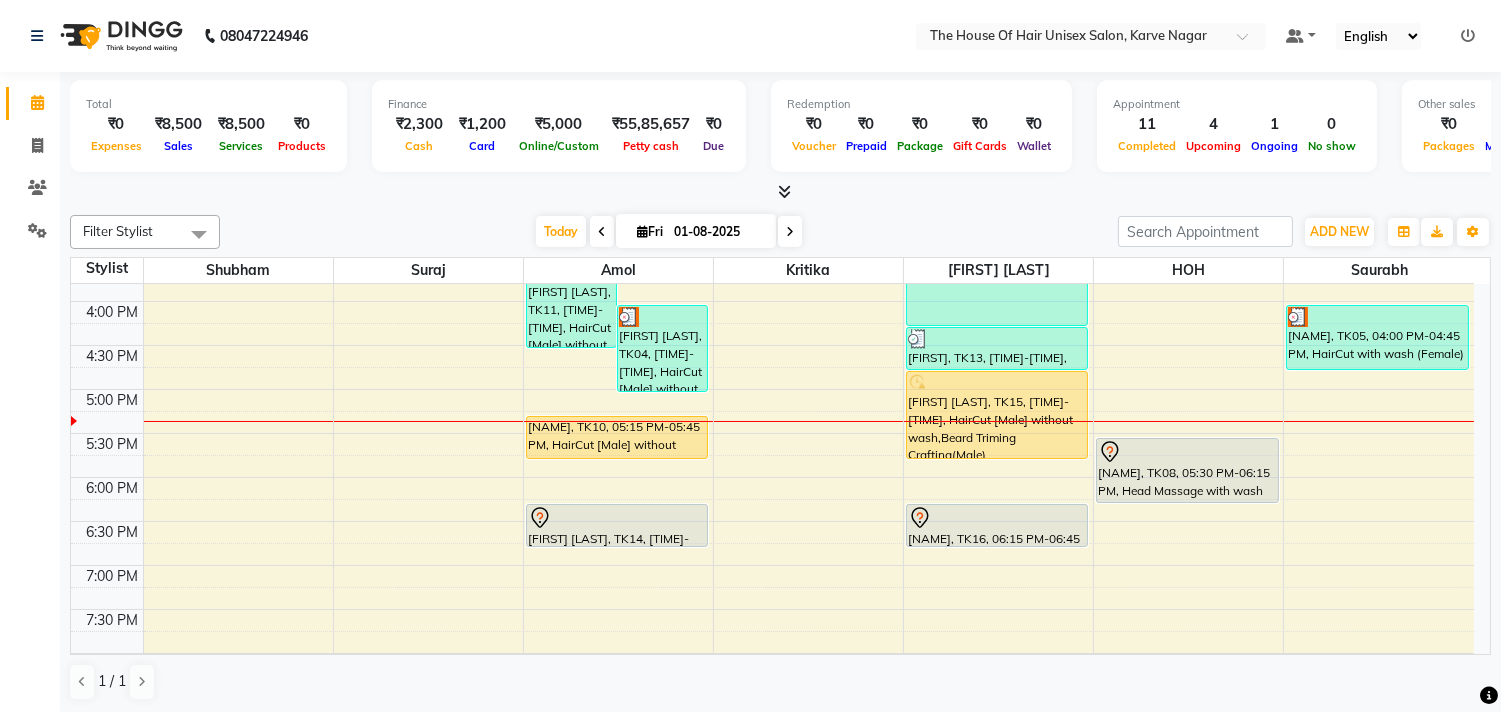 scroll, scrollTop: 792, scrollLeft: 0, axis: vertical 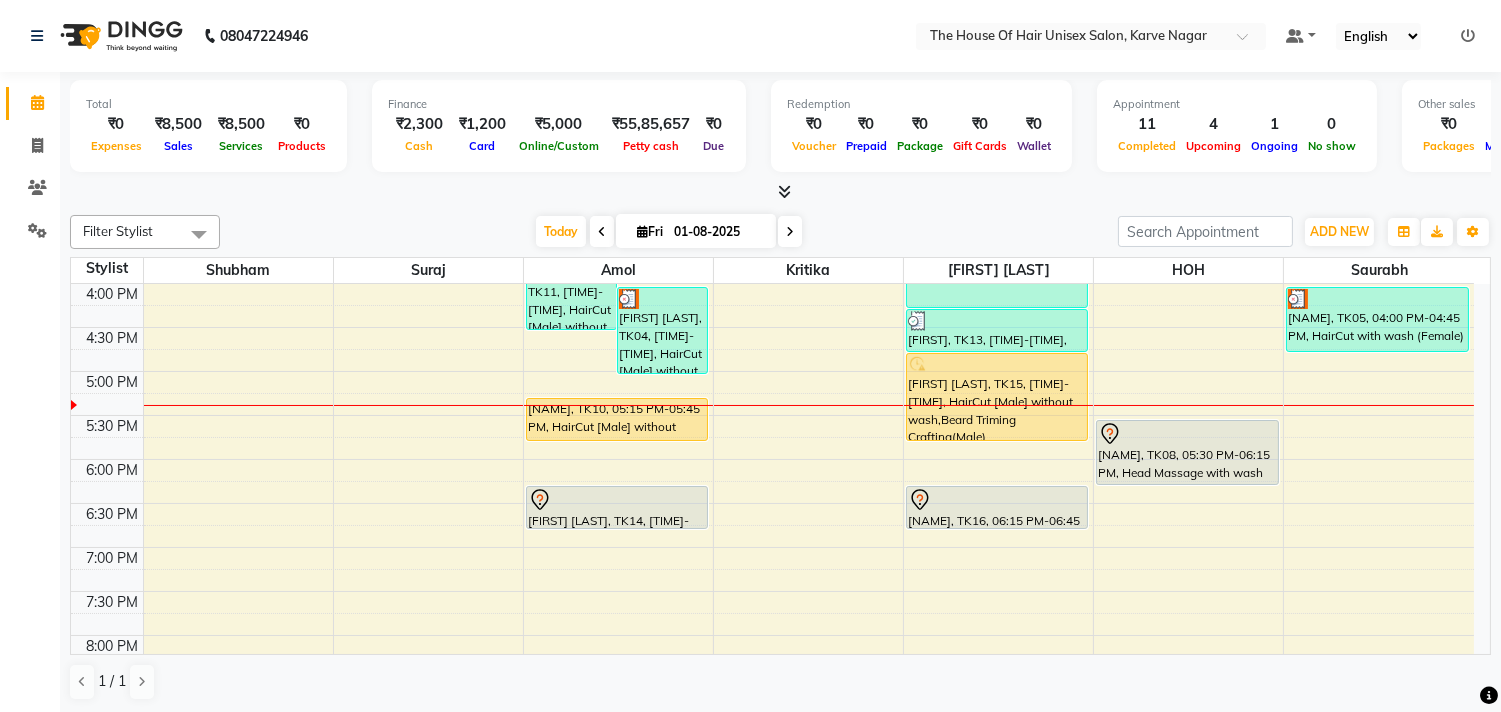 click at bounding box center (790, 232) 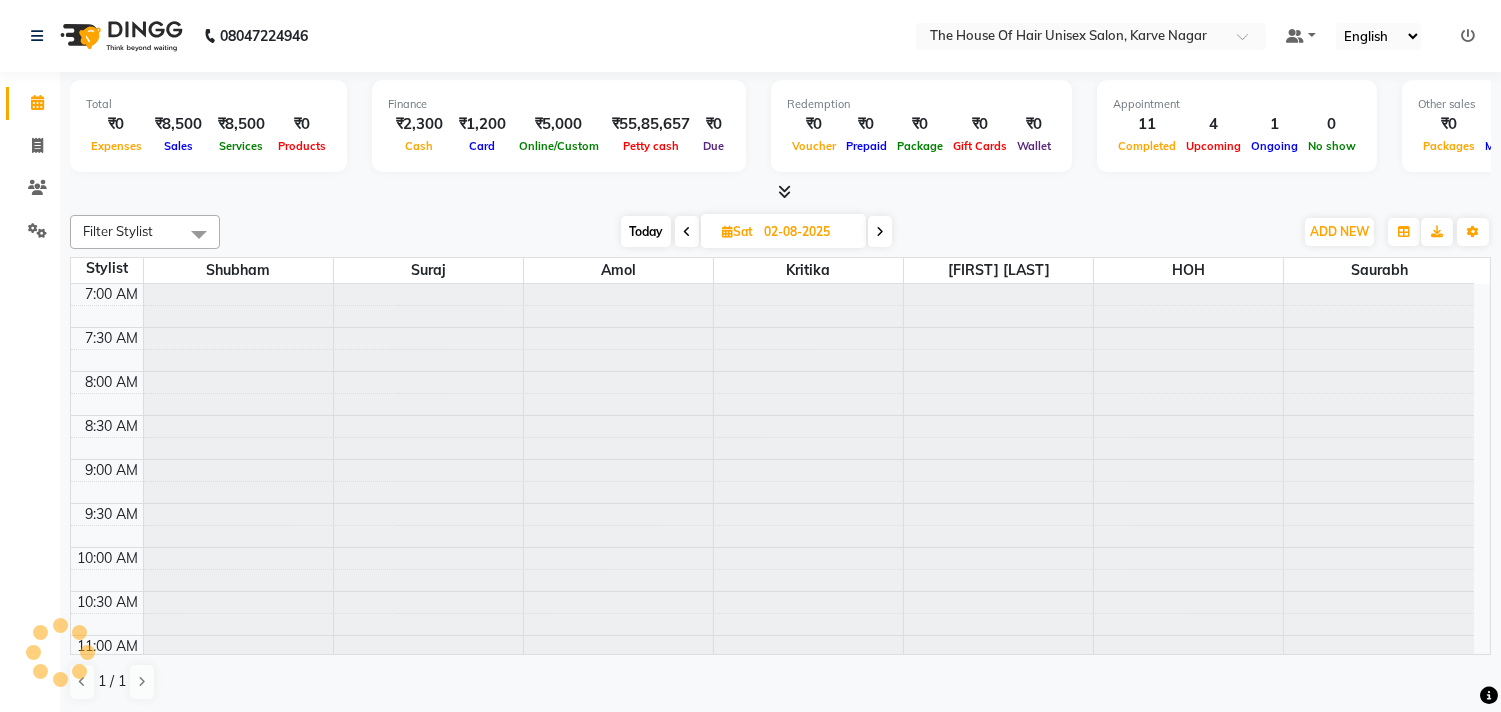 scroll, scrollTop: 885, scrollLeft: 0, axis: vertical 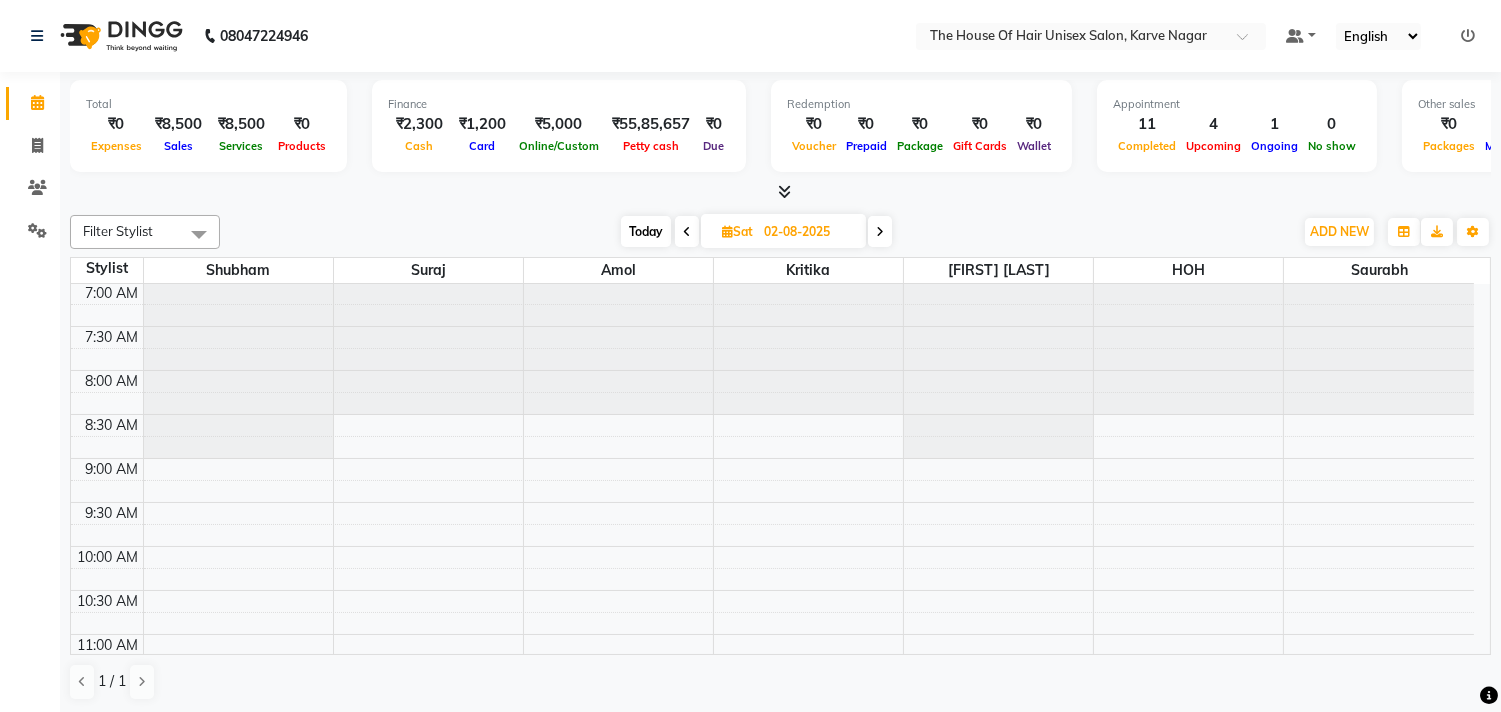 click on "Today" at bounding box center (646, 231) 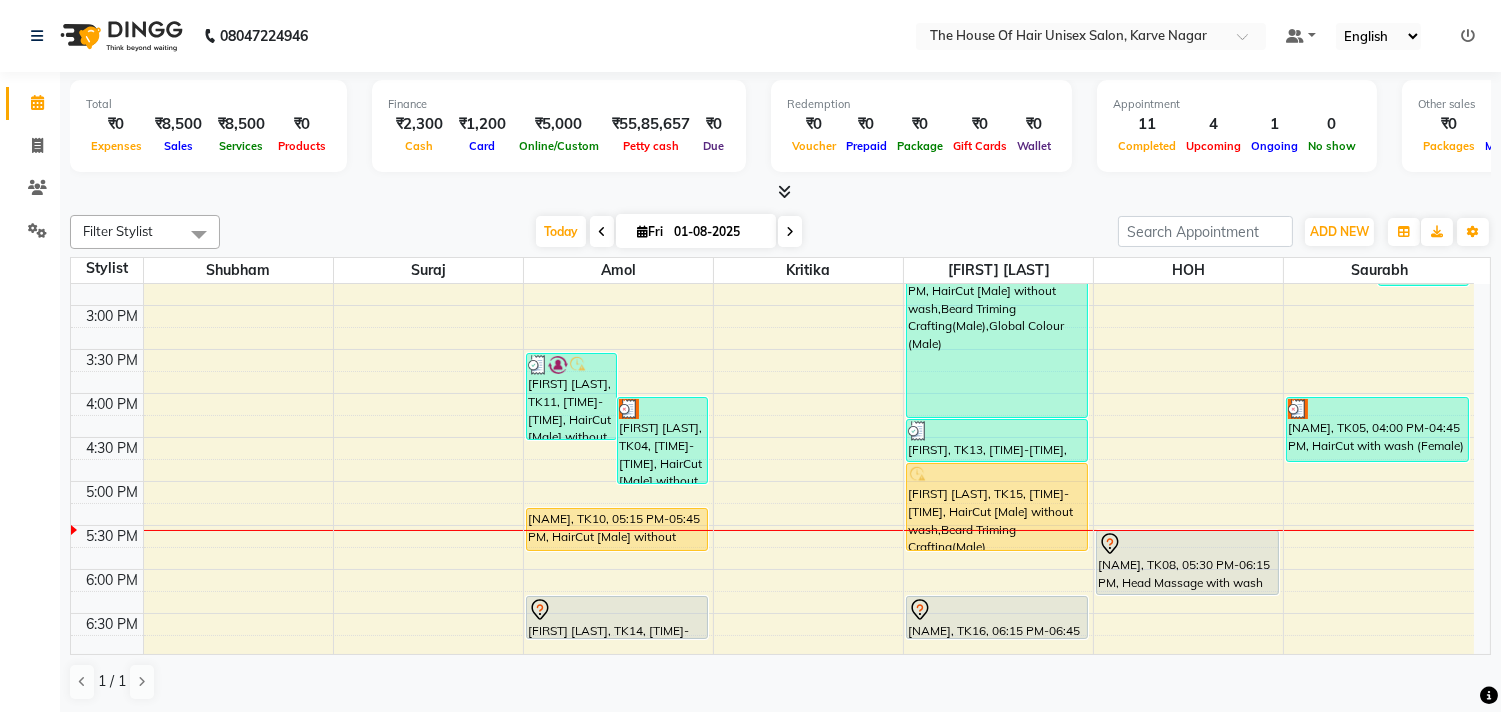 scroll, scrollTop: 680, scrollLeft: 0, axis: vertical 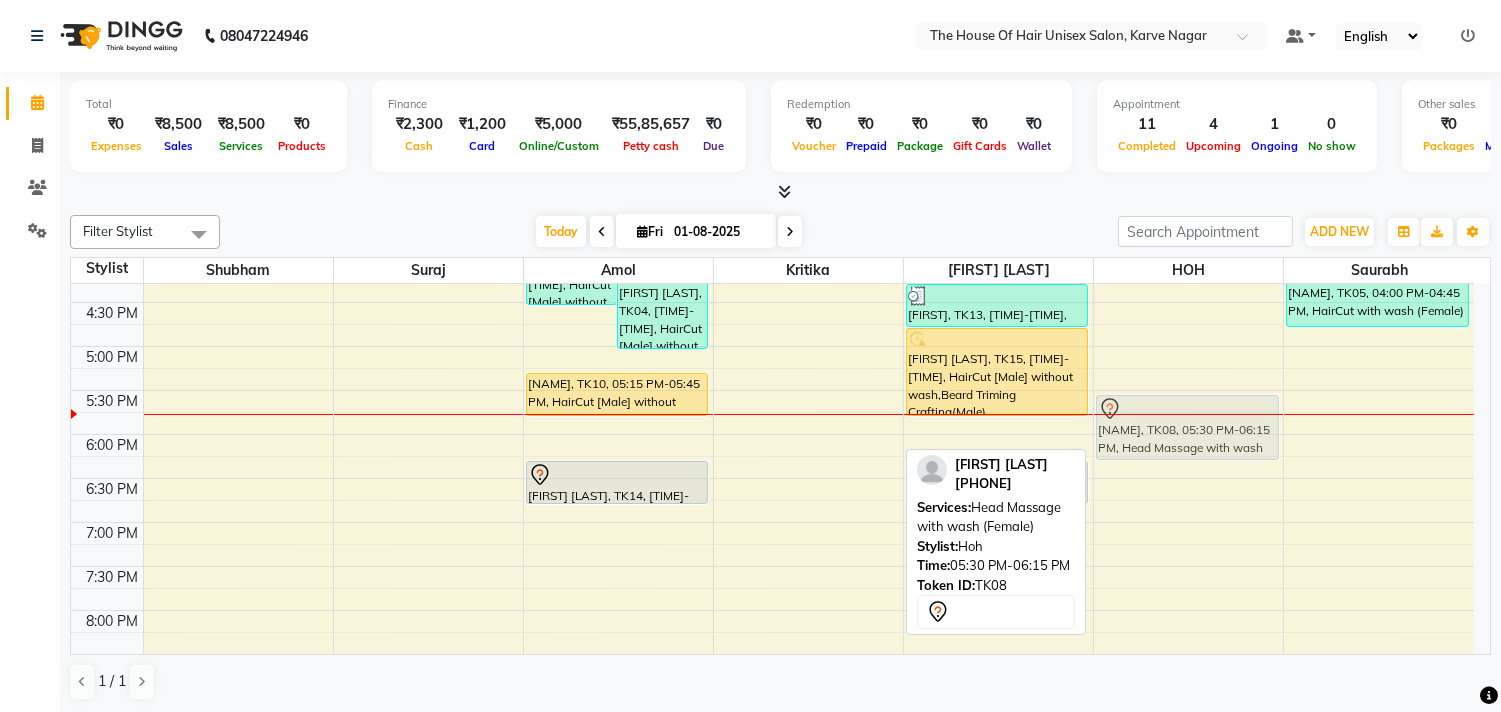 drag, startPoint x: 1226, startPoint y: 405, endPoint x: 1307, endPoint y: 404, distance: 81.00617 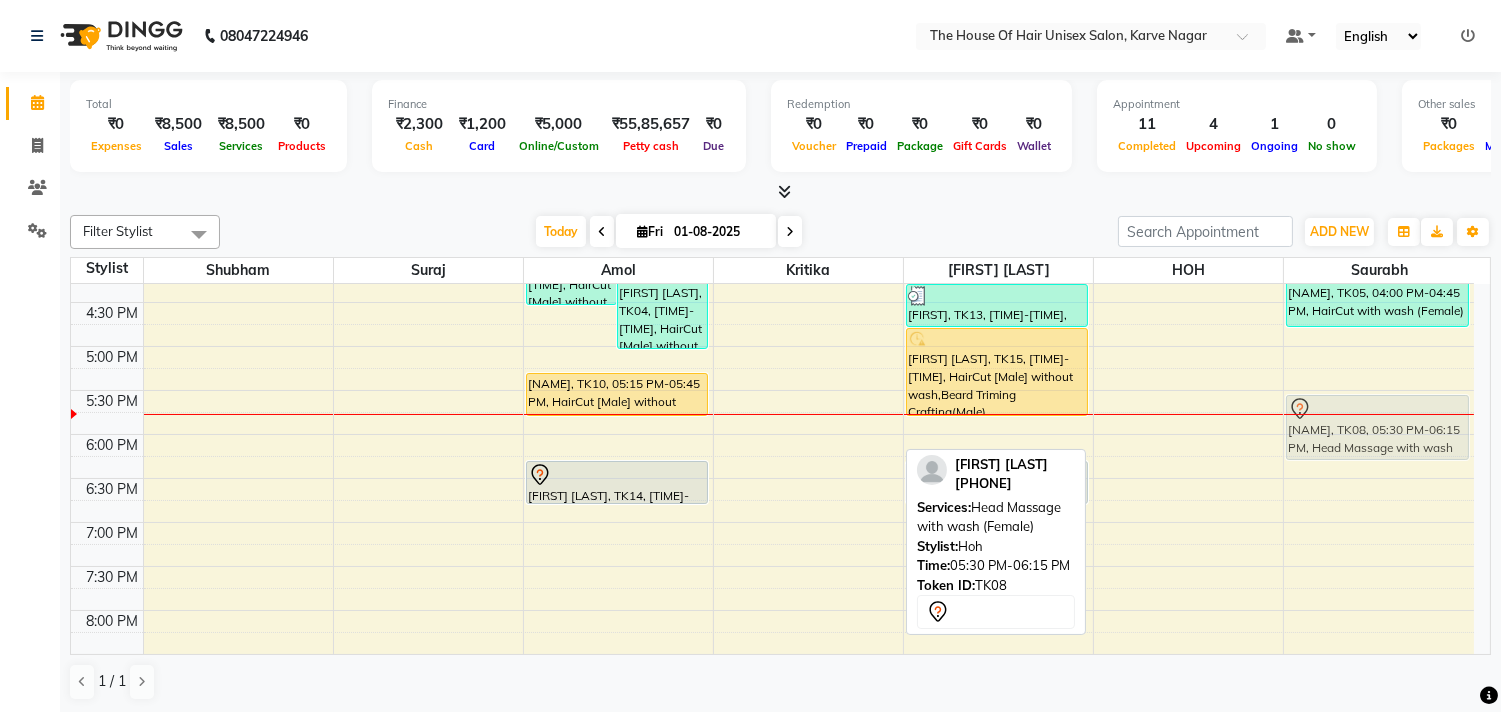 drag, startPoint x: 1225, startPoint y: 398, endPoint x: 1330, endPoint y: 402, distance: 105.076164 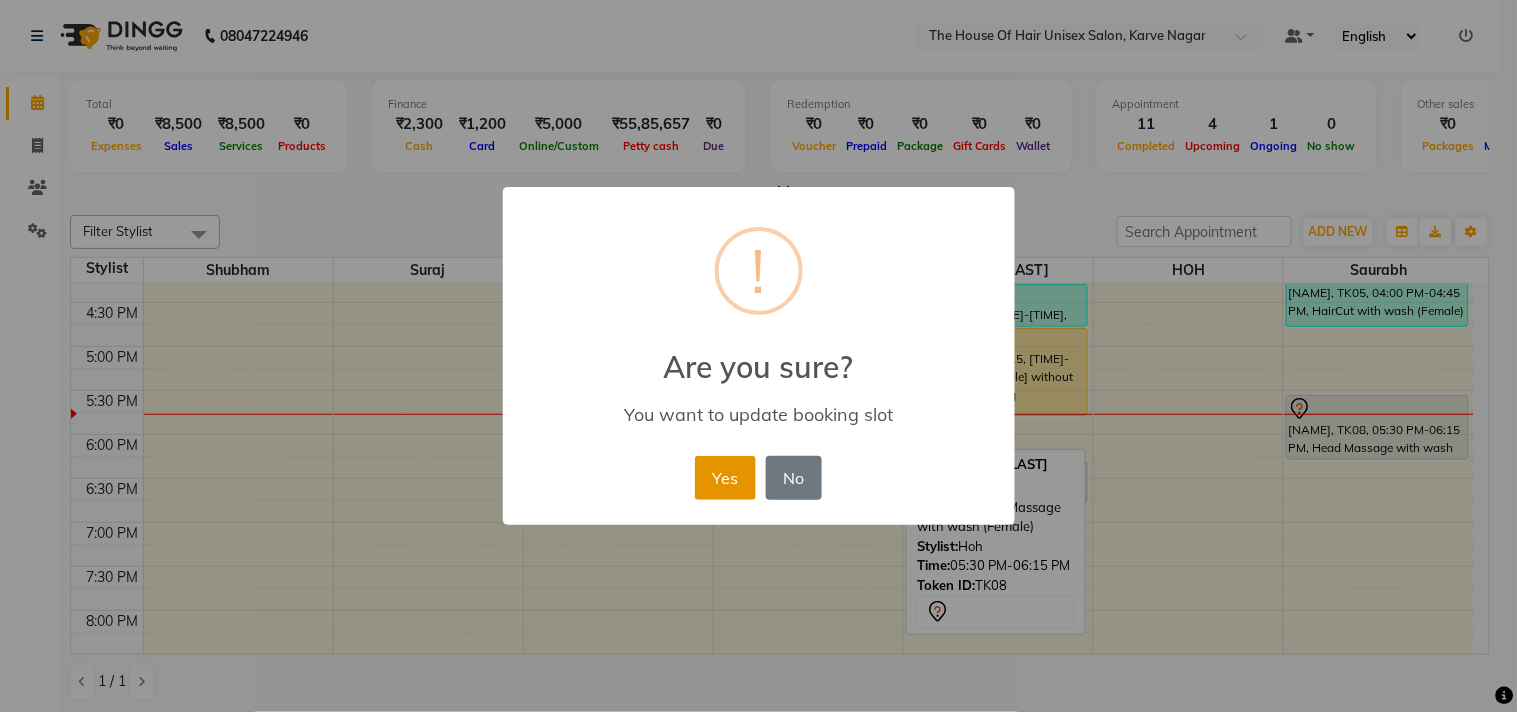 click on "Yes" at bounding box center (725, 478) 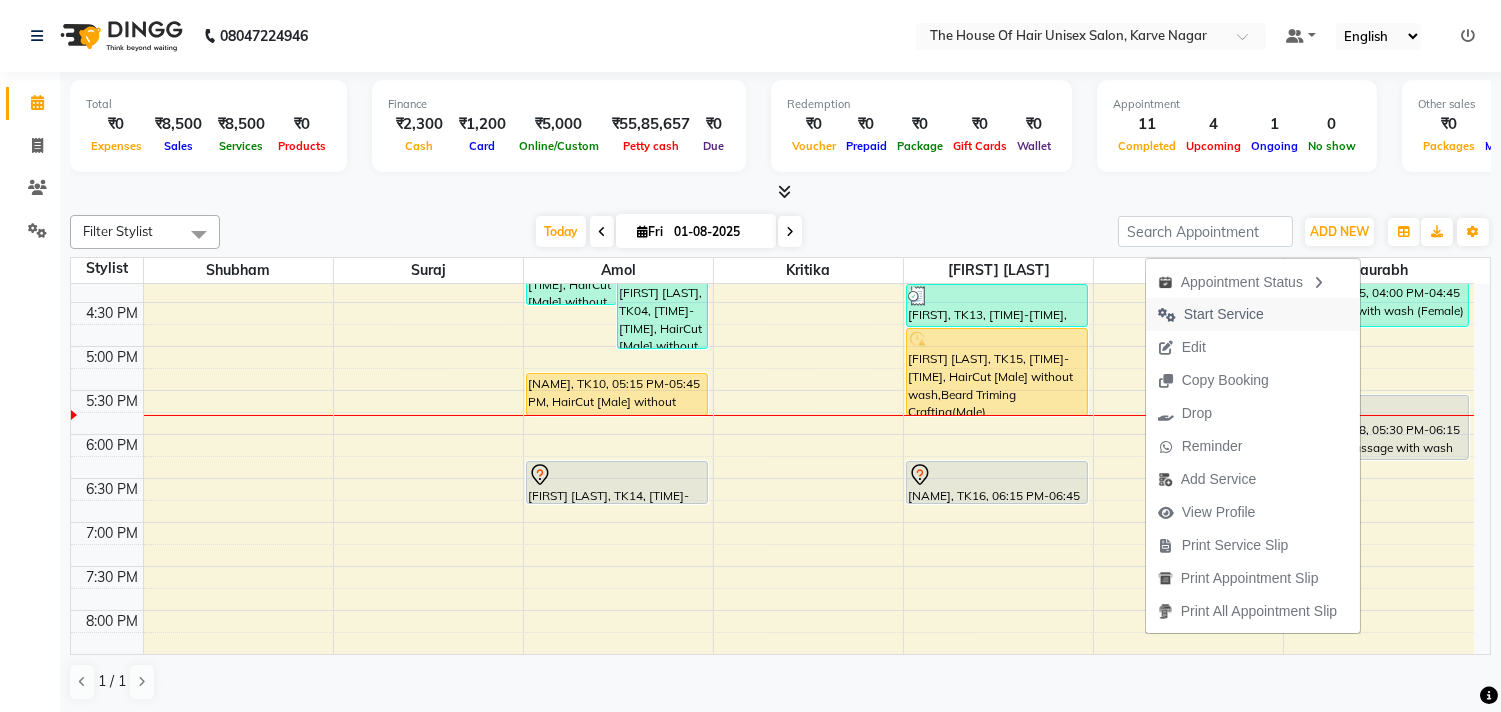 click on "Start Service" at bounding box center [1224, 314] 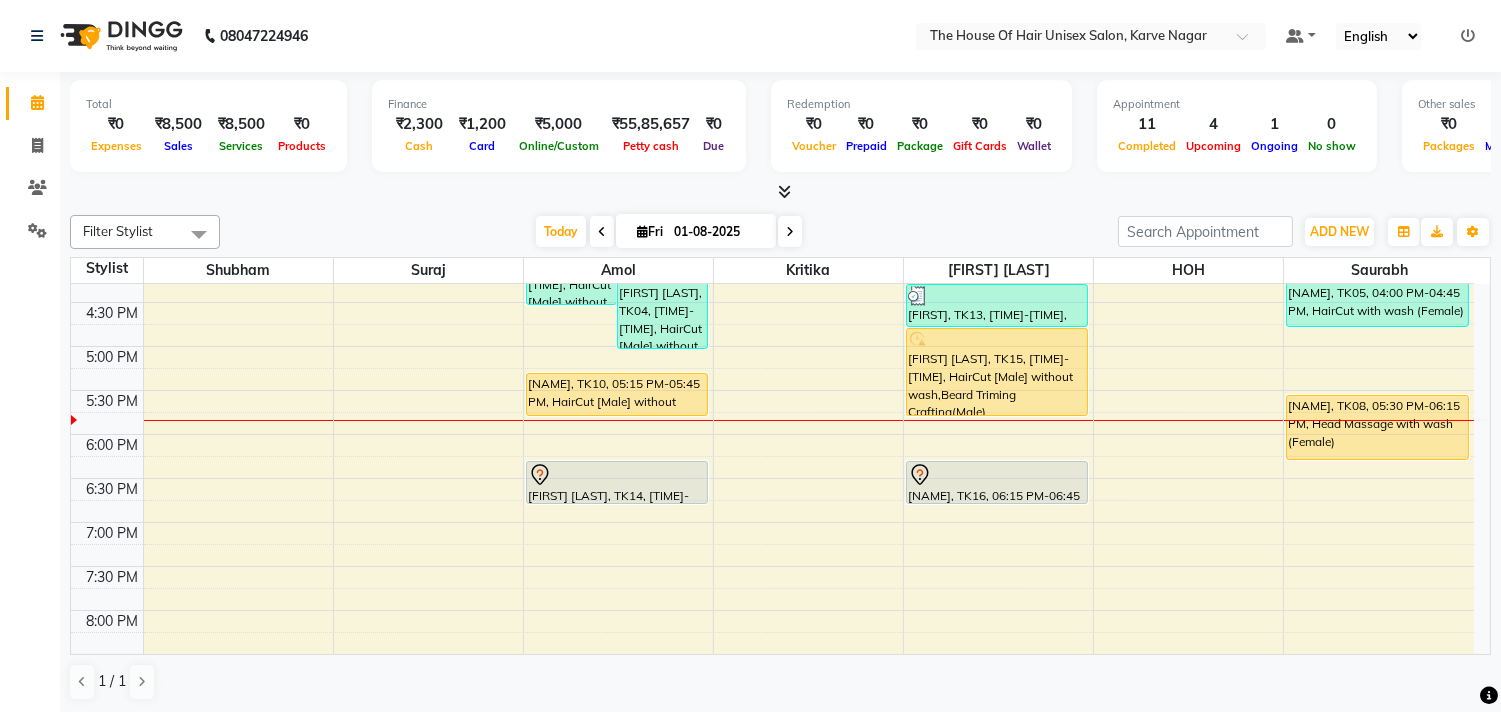click at bounding box center (790, 232) 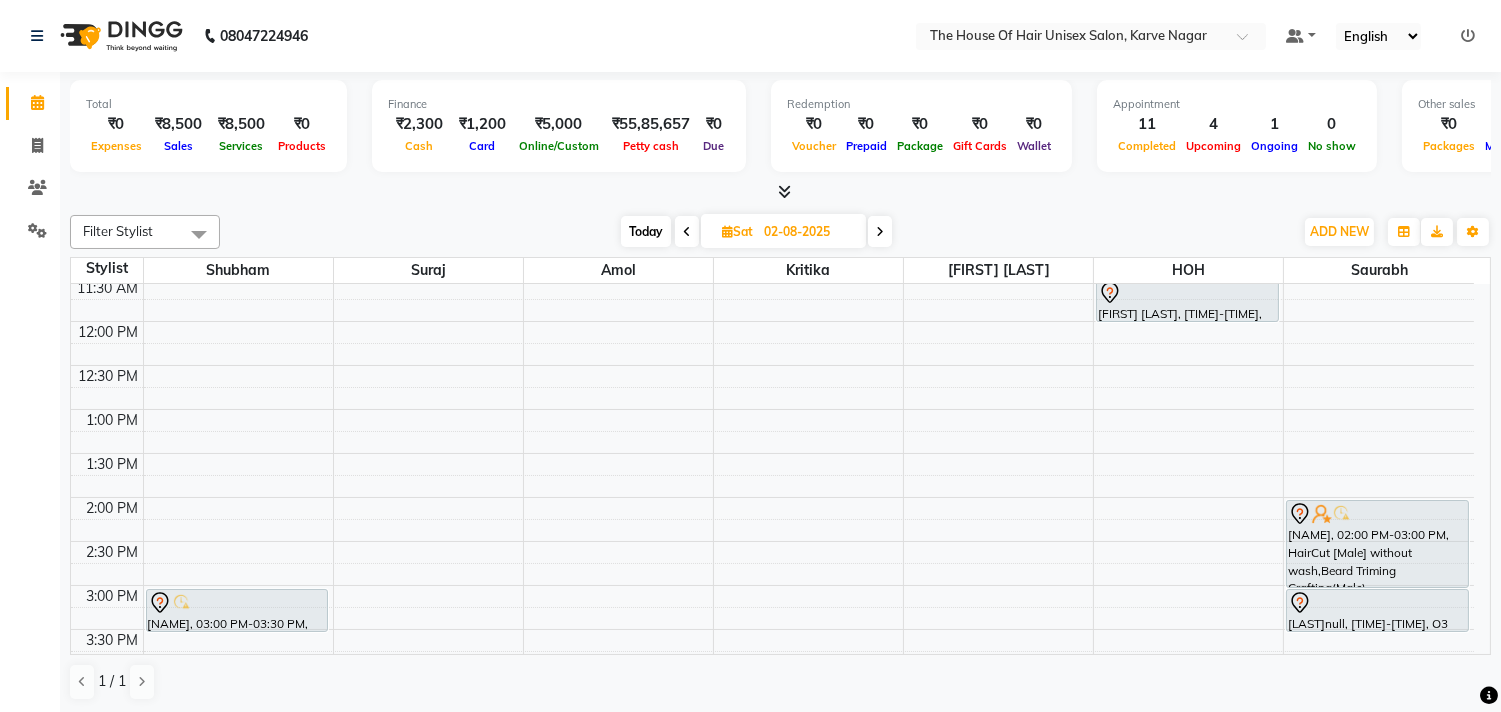 scroll, scrollTop: 391, scrollLeft: 0, axis: vertical 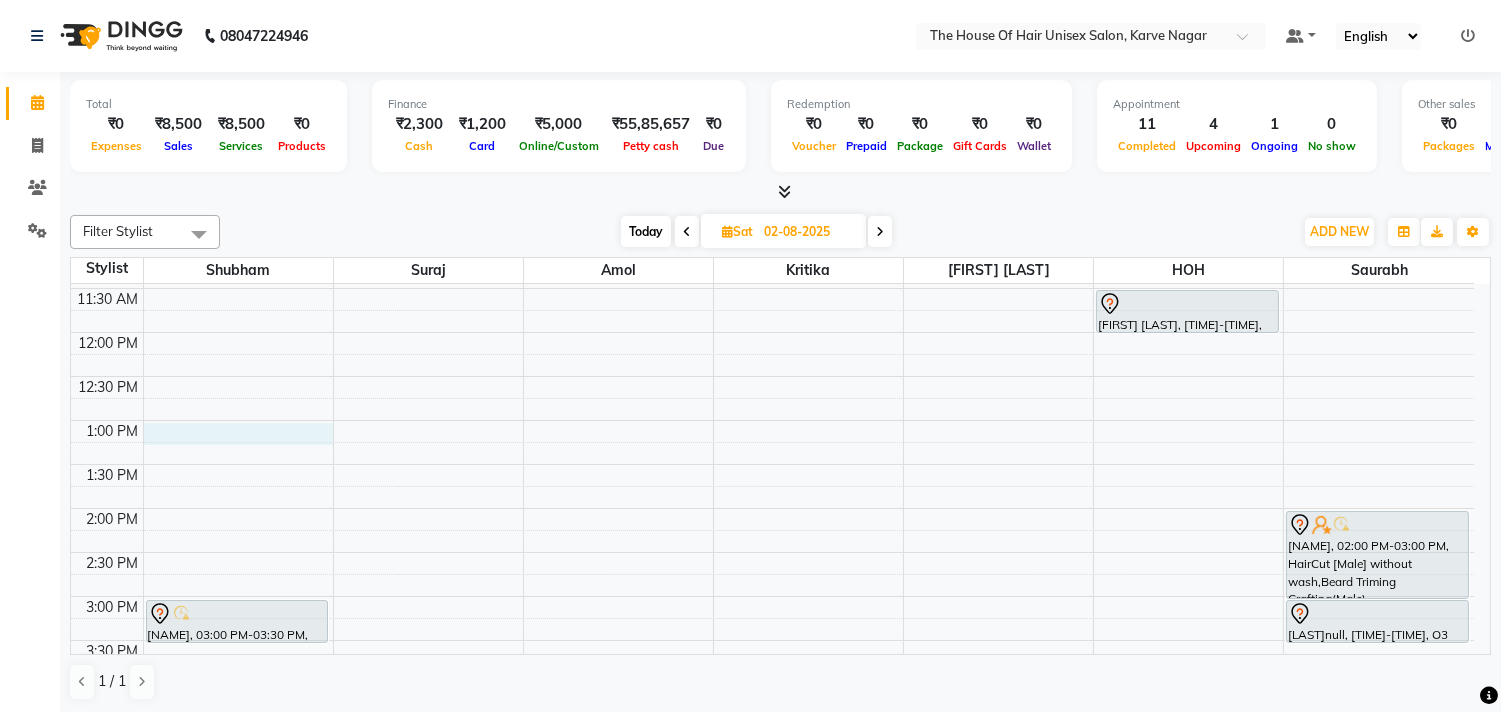 click on "[FIRST] [LAST], [TIME]-[TIME], Haircut by [FIRST] (Male)             [LAST]null, [TIME]-[TIME], HairCut [Male] without wash,Haircut without wash (female)             [FIRST] [LAST], [TIME]-[TIME], Haircut without wash (female)             [FIRST], [TIME]-[TIME], HairCut [Male] without wash,Beard Triming Crafting(Male)             [LAST]null, [TIME]-[TIME], O3 De-Tan" at bounding box center [772, 552] 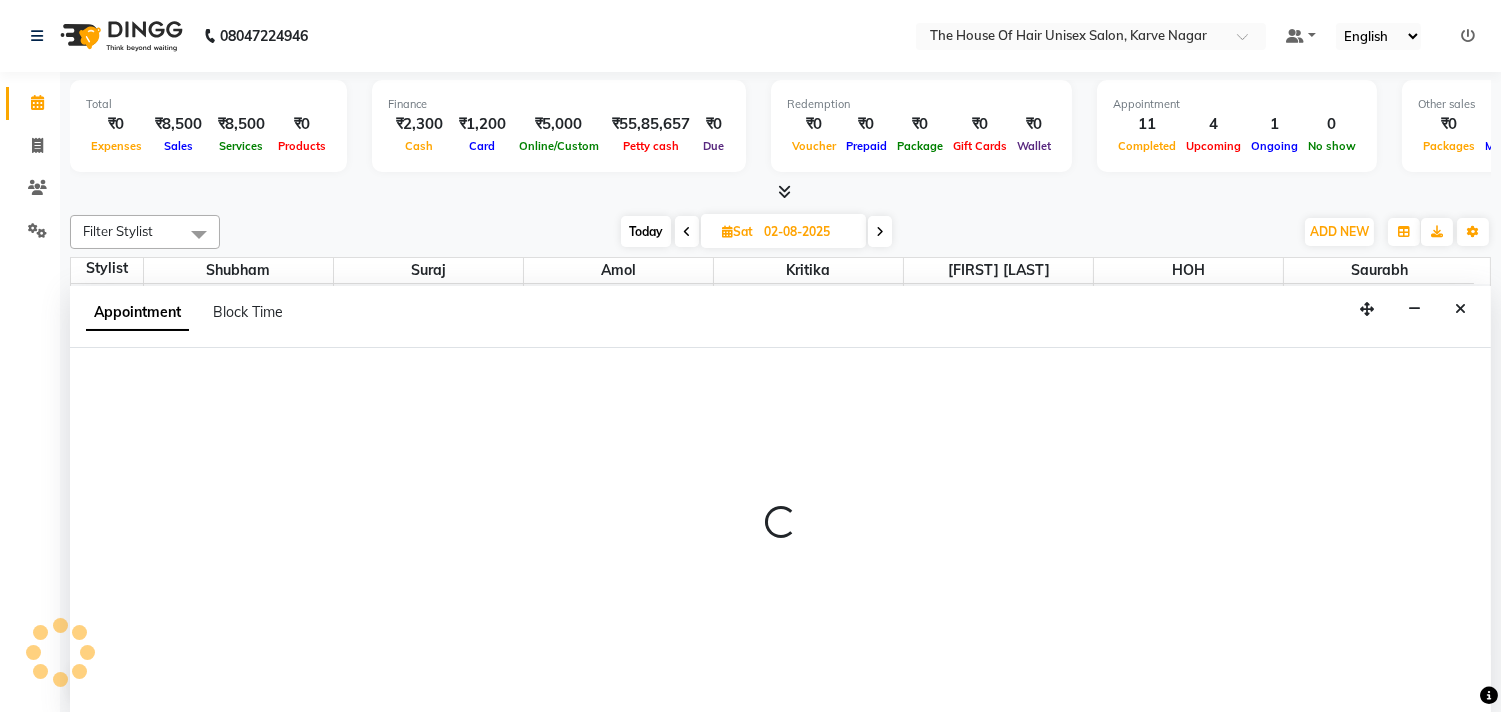 scroll, scrollTop: 1, scrollLeft: 0, axis: vertical 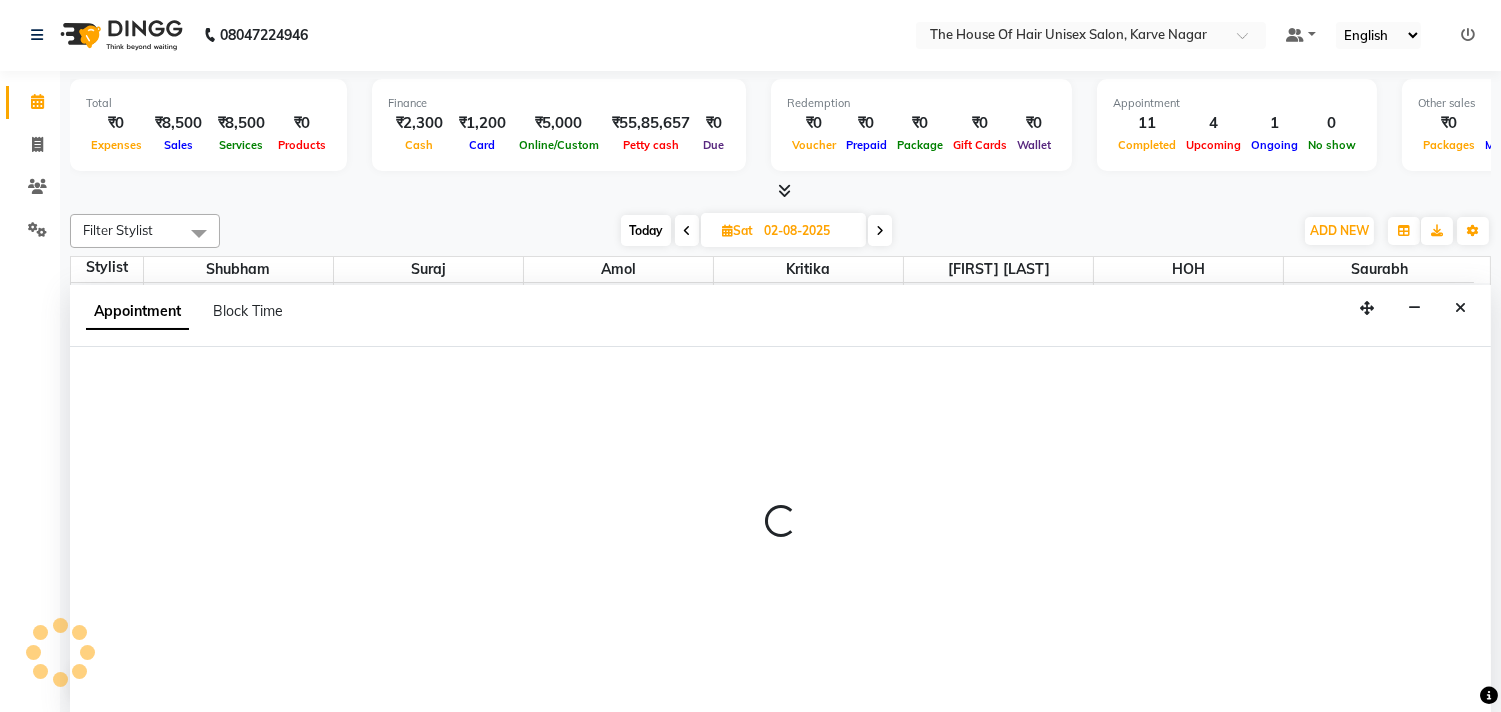 select on "8430" 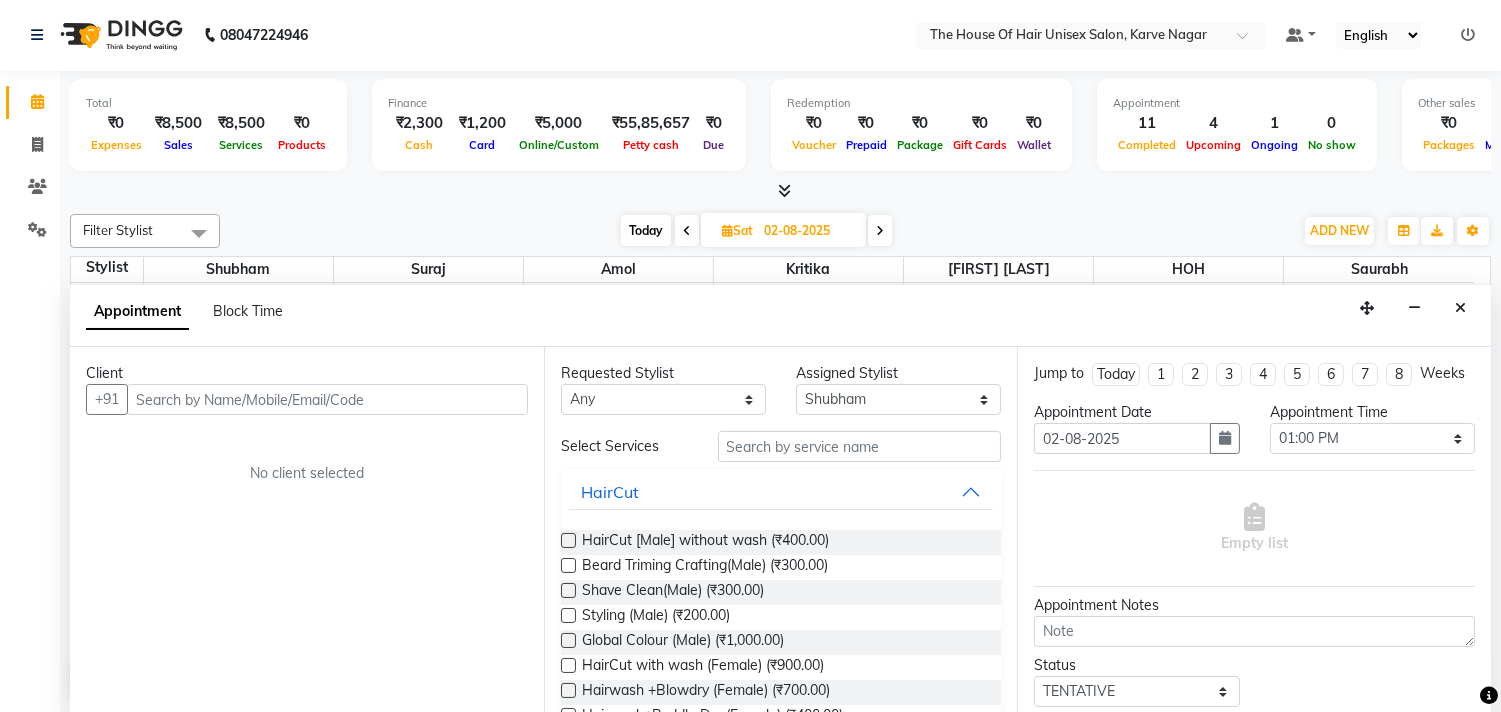 click at bounding box center (327, 399) 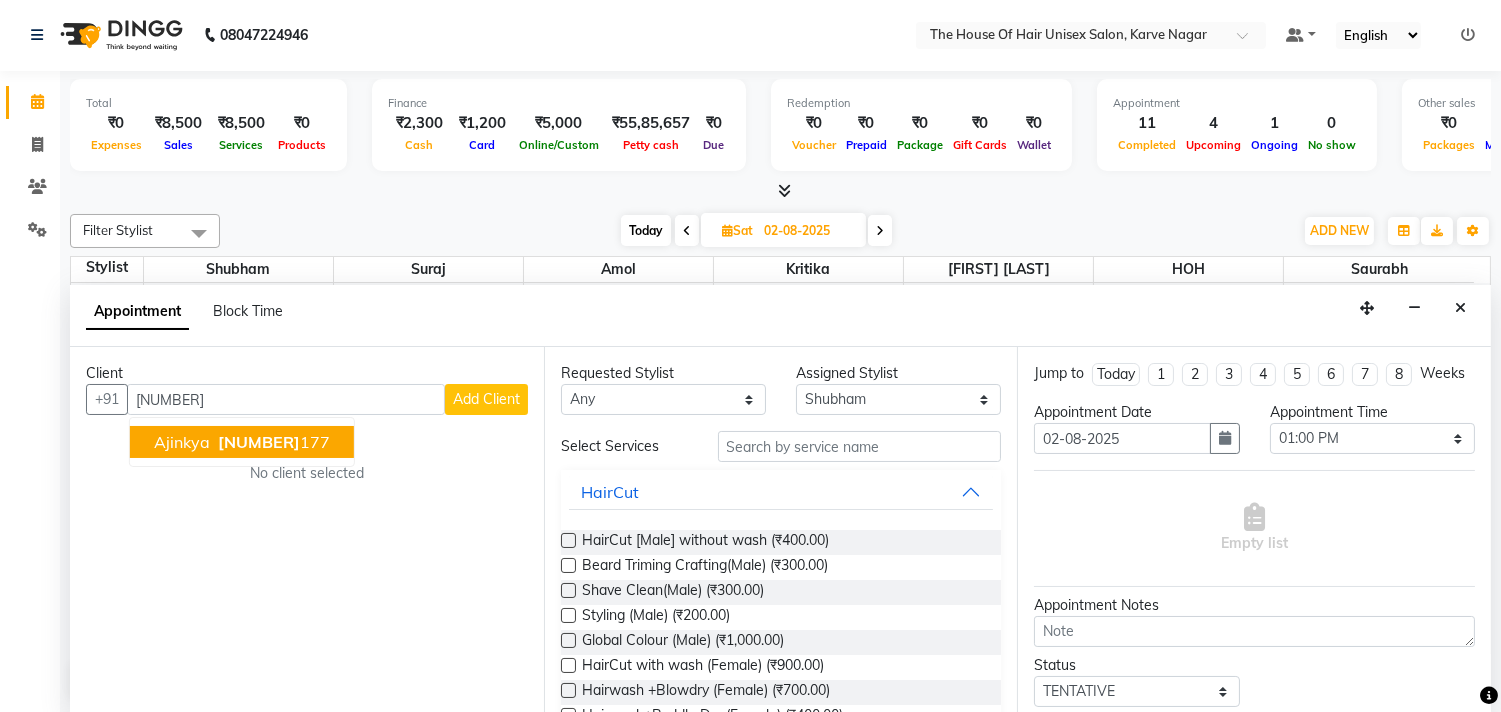 click on "[NUMBER]" at bounding box center [259, 442] 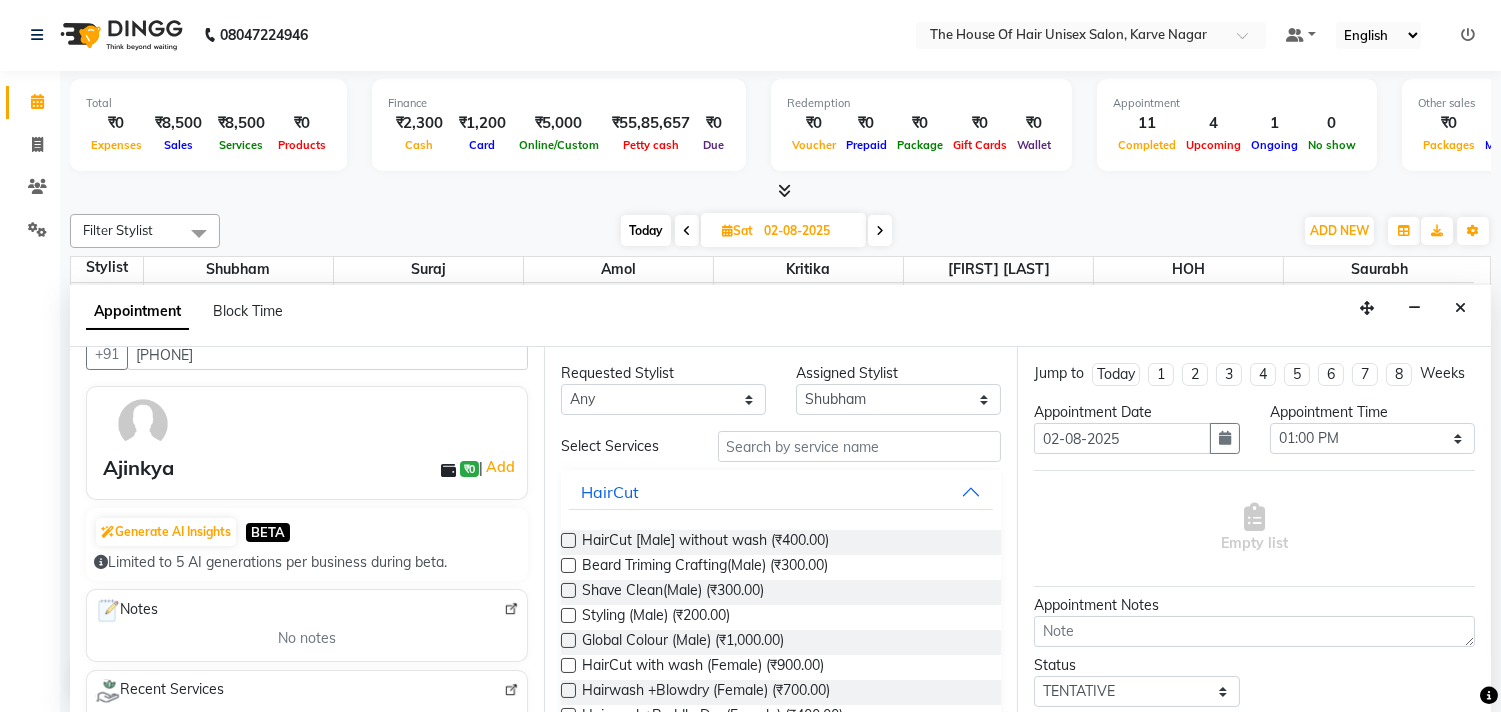 scroll, scrollTop: 0, scrollLeft: 0, axis: both 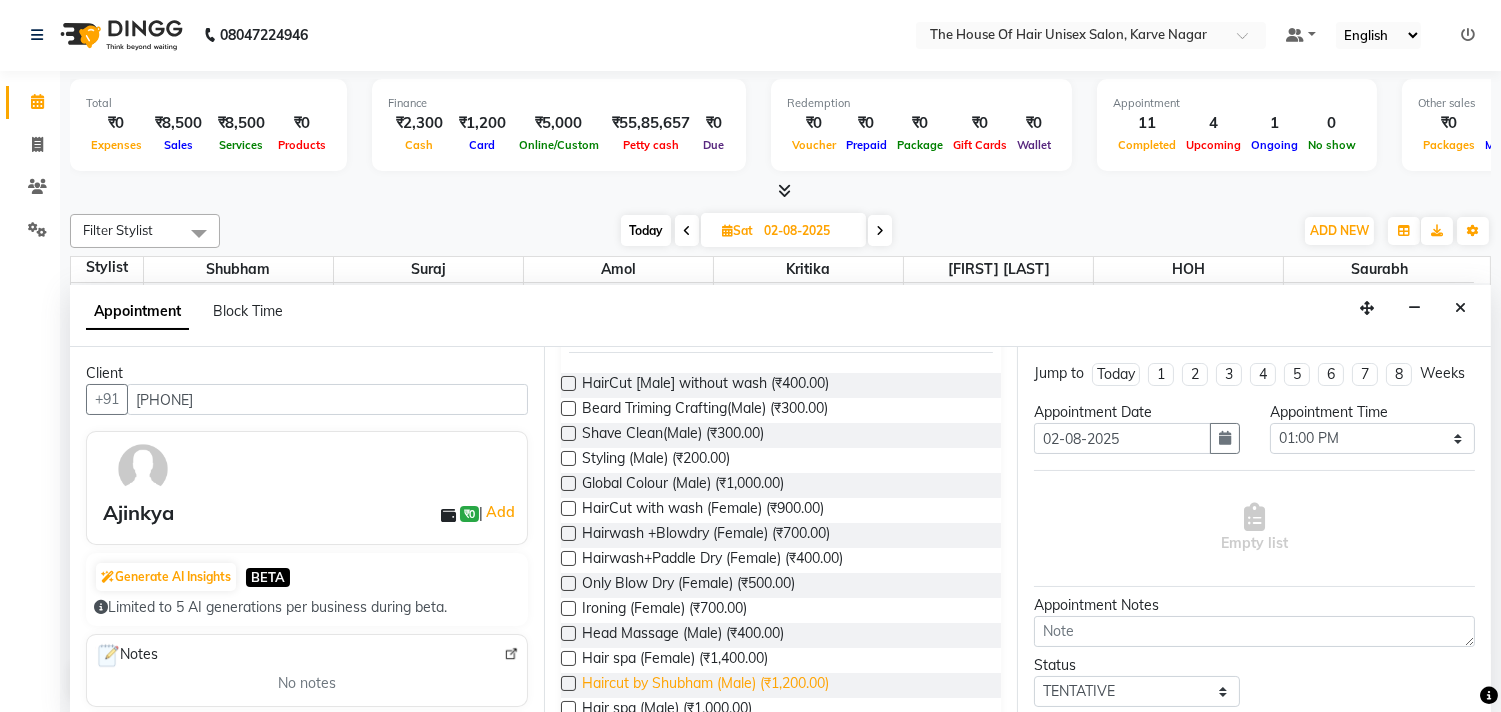 type on "[PHONE]" 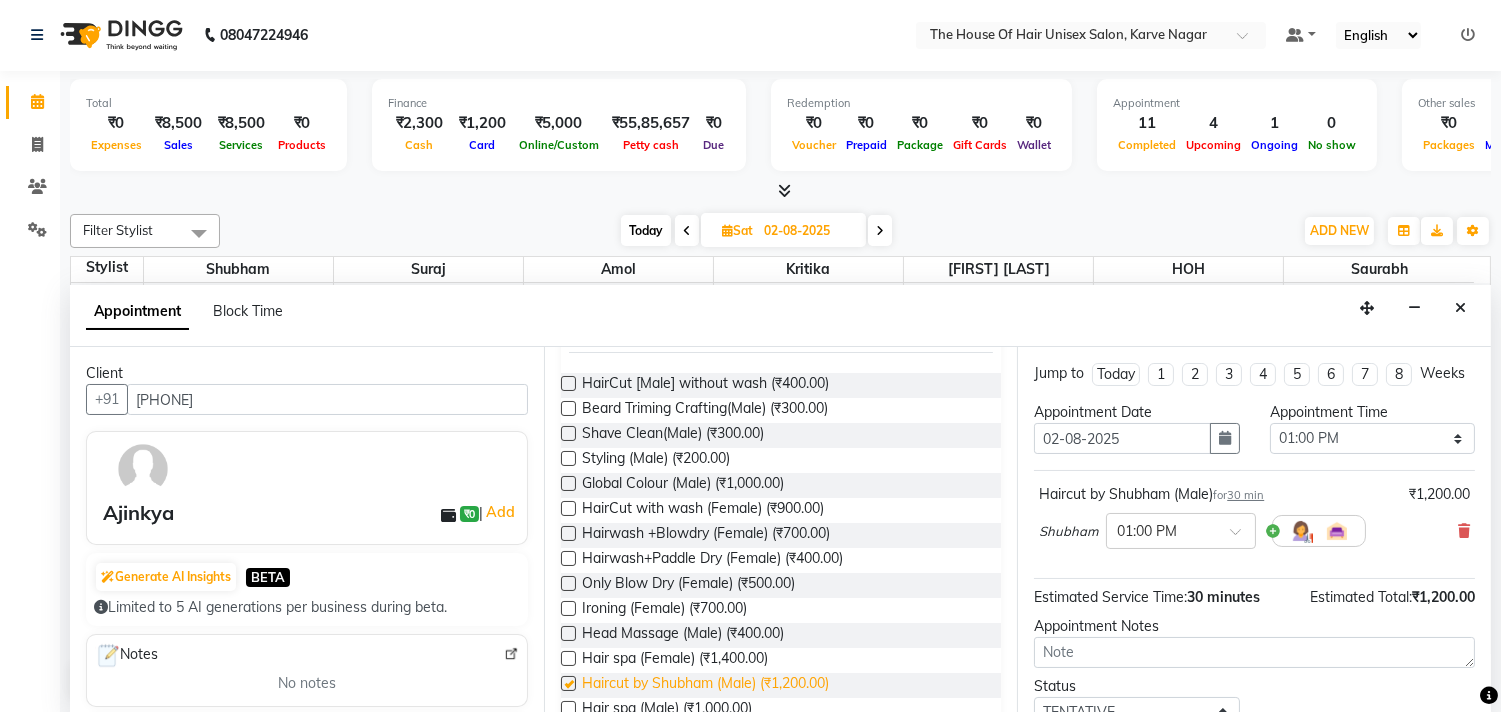 checkbox on "false" 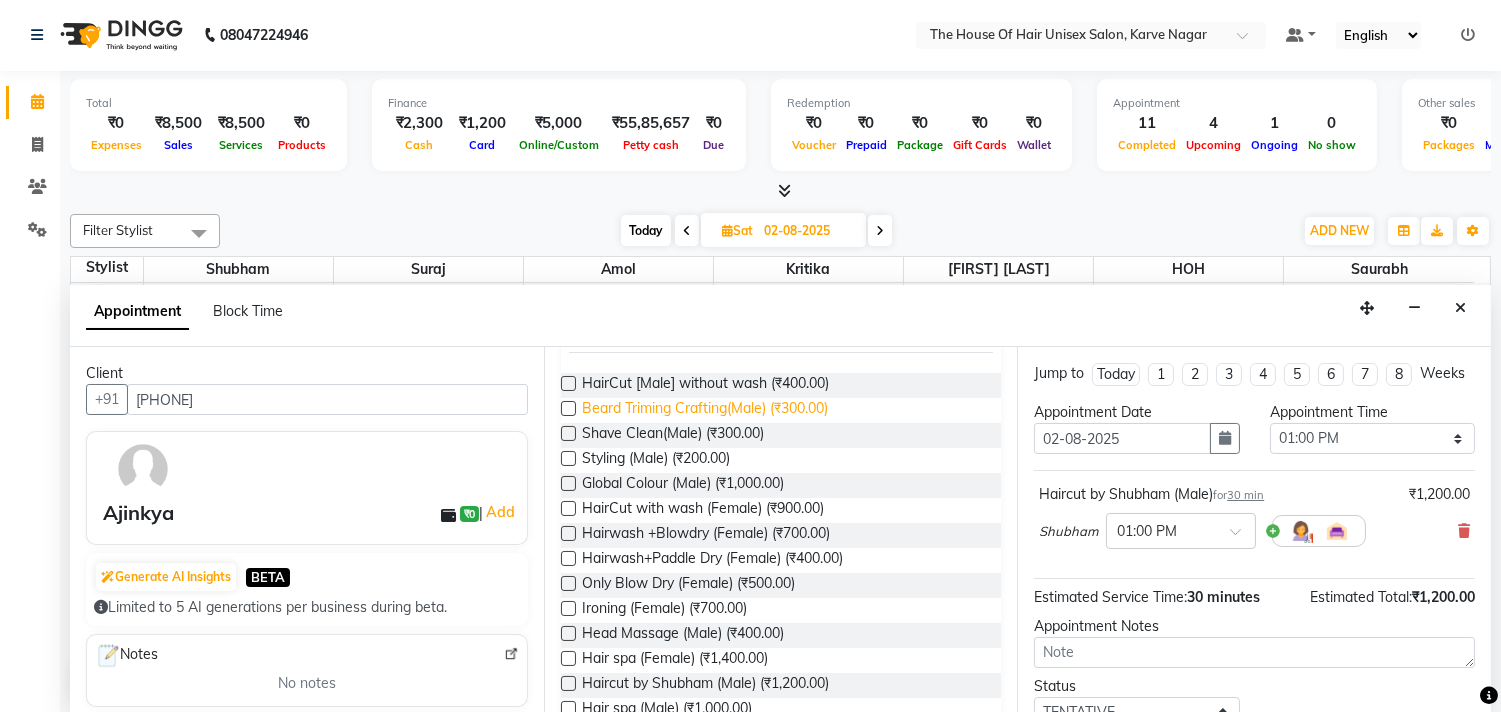 click on "Beard Triming Crafting(Male) (₹300.00)" at bounding box center [705, 410] 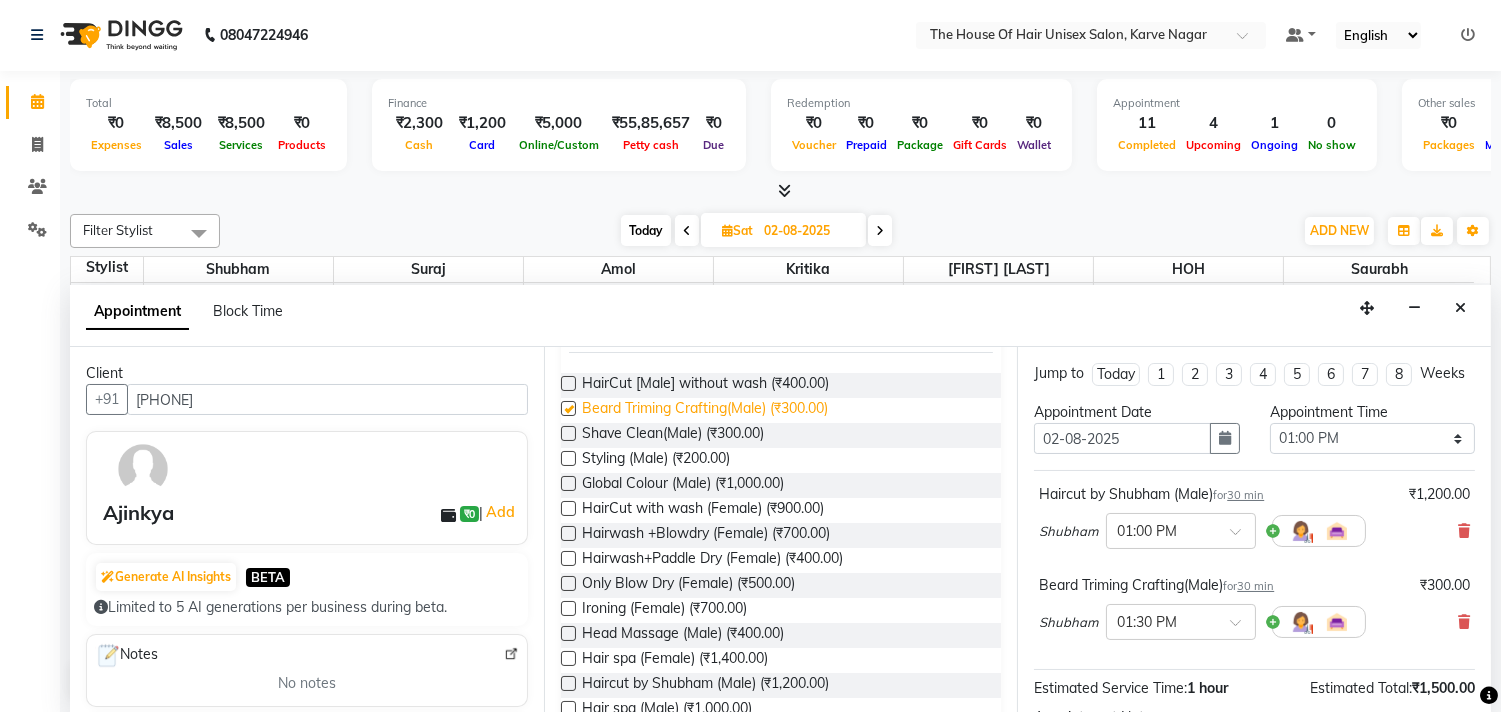 checkbox on "false" 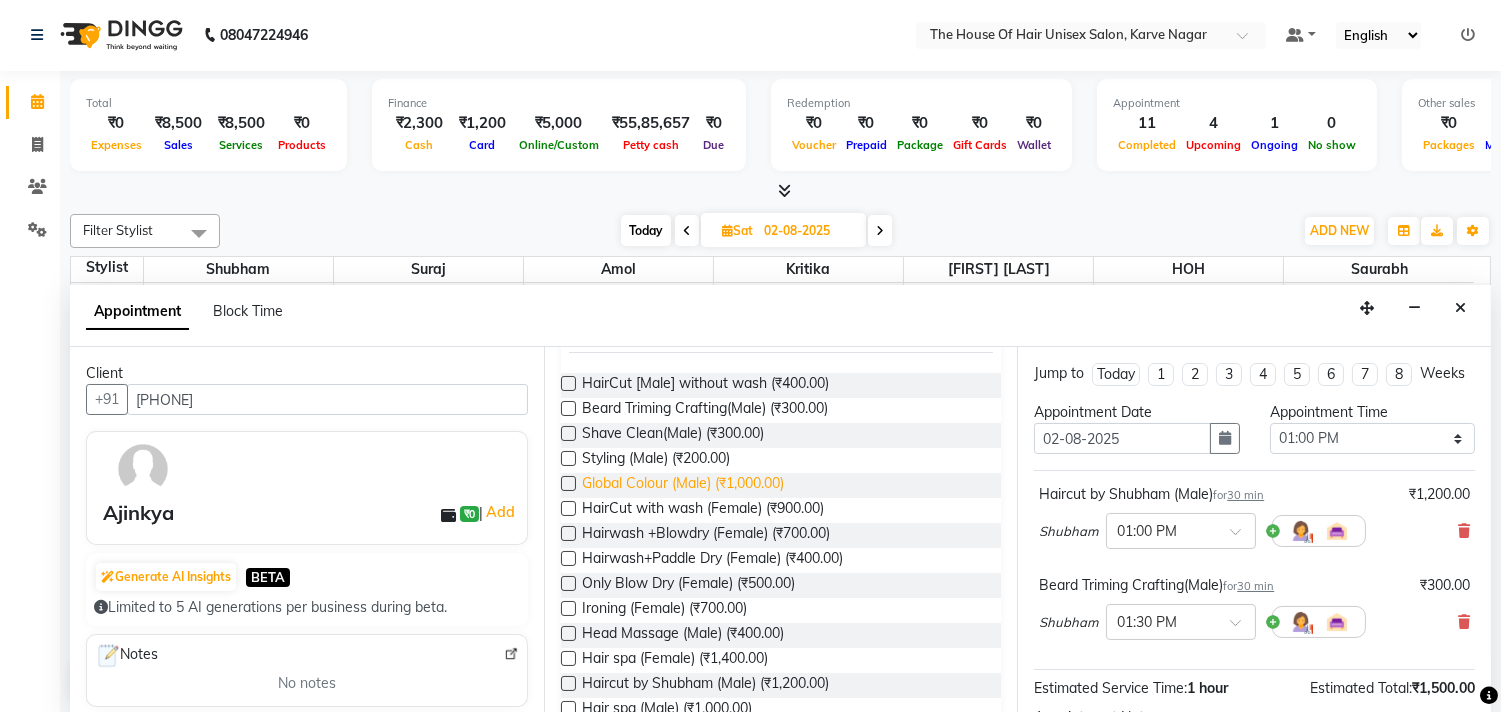 click on "Global Colour (Male) (₹1,000.00)" at bounding box center [683, 485] 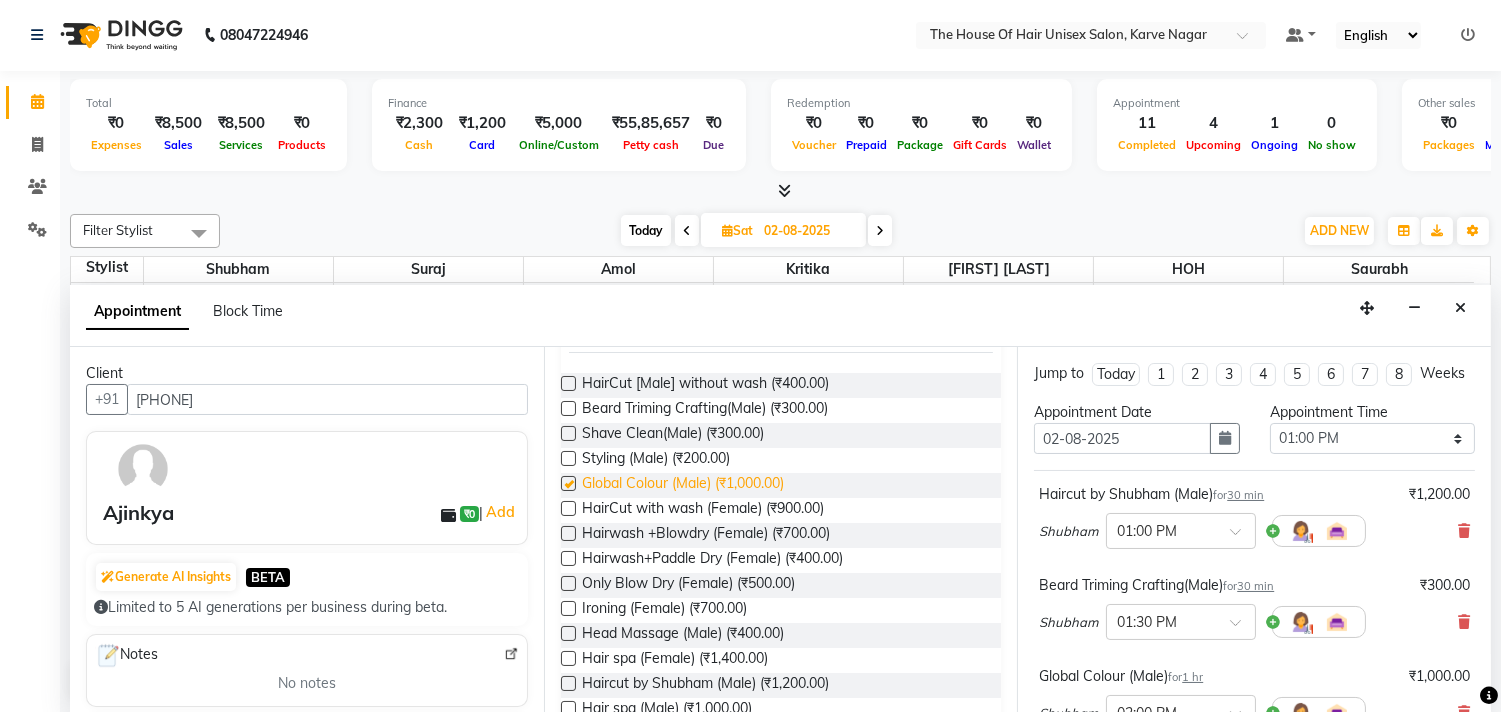 checkbox on "false" 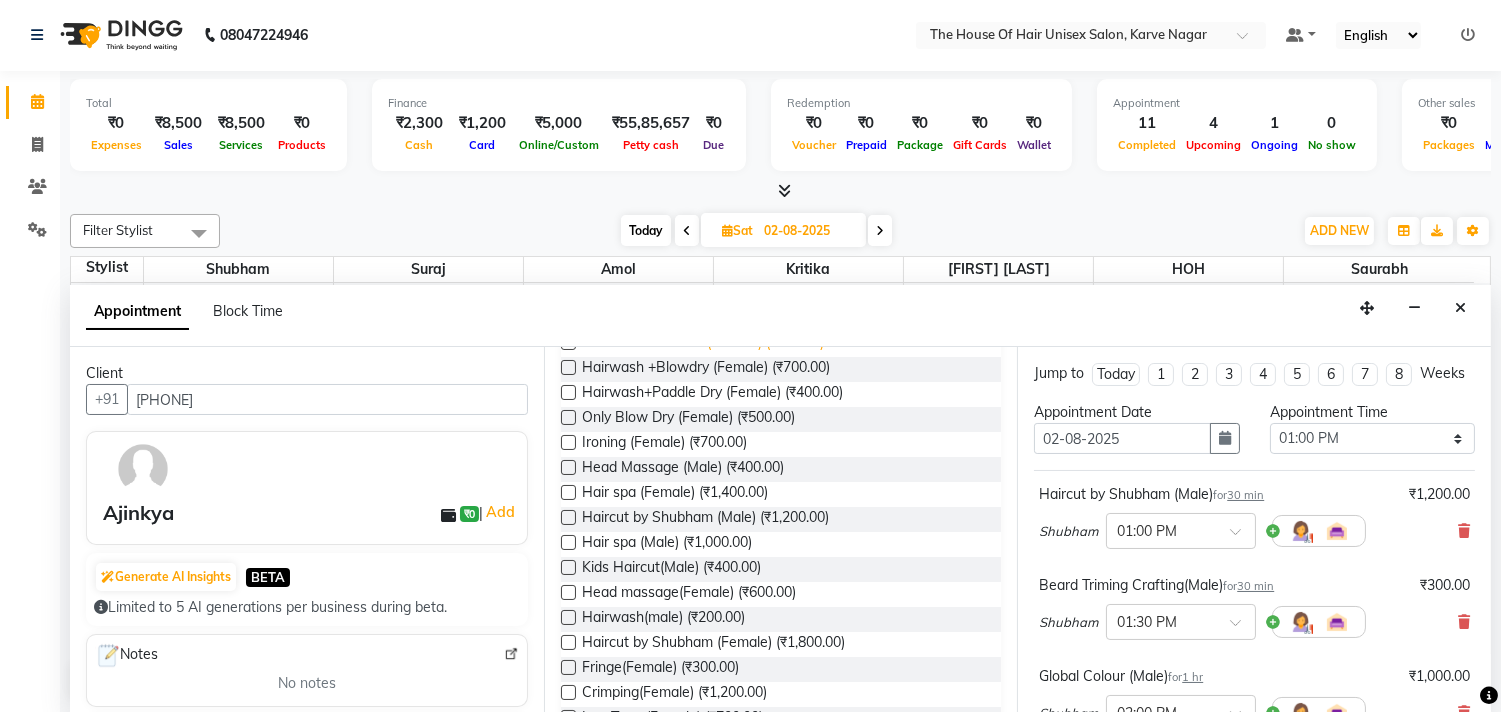 scroll, scrollTop: 324, scrollLeft: 0, axis: vertical 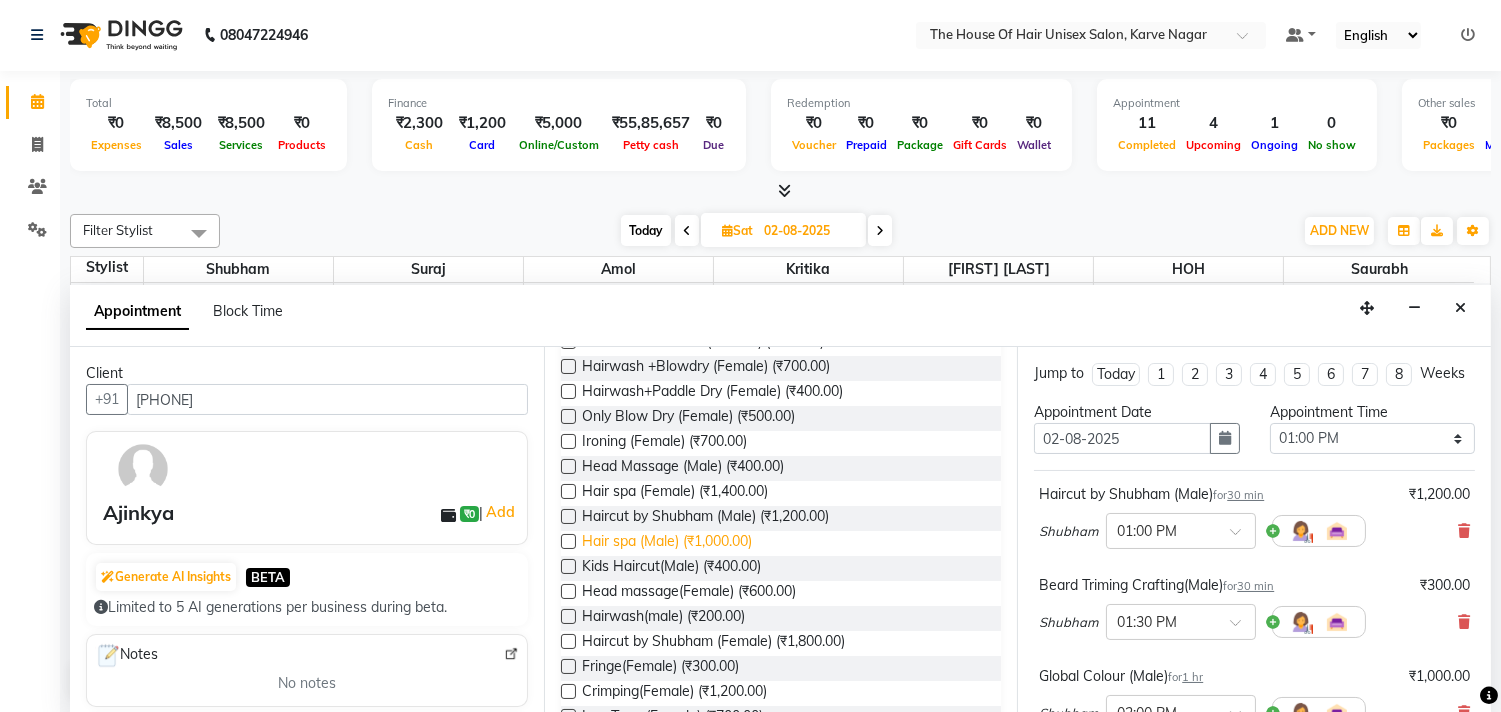click on "Hair spa (Male) (₹1,000.00)" at bounding box center [667, 543] 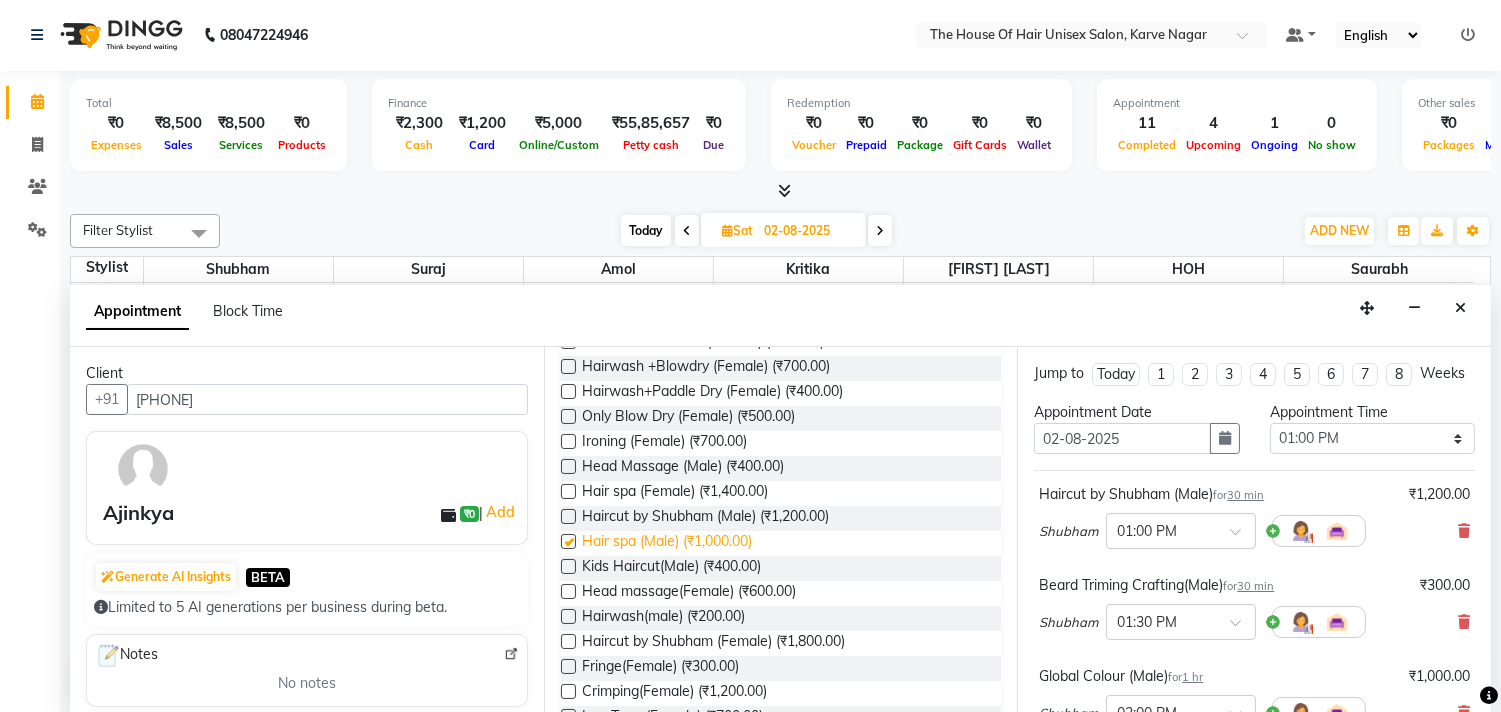 checkbox on "false" 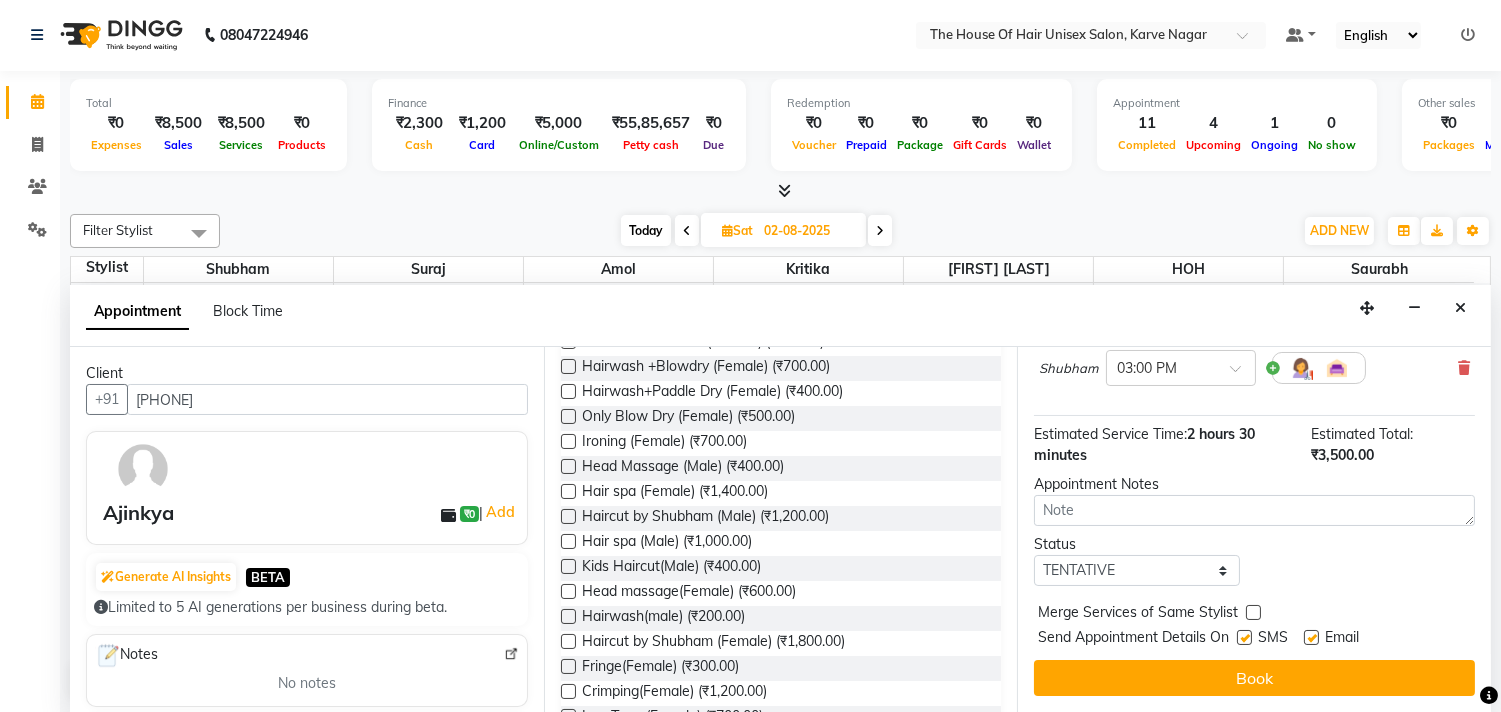 scroll, scrollTop: 445, scrollLeft: 0, axis: vertical 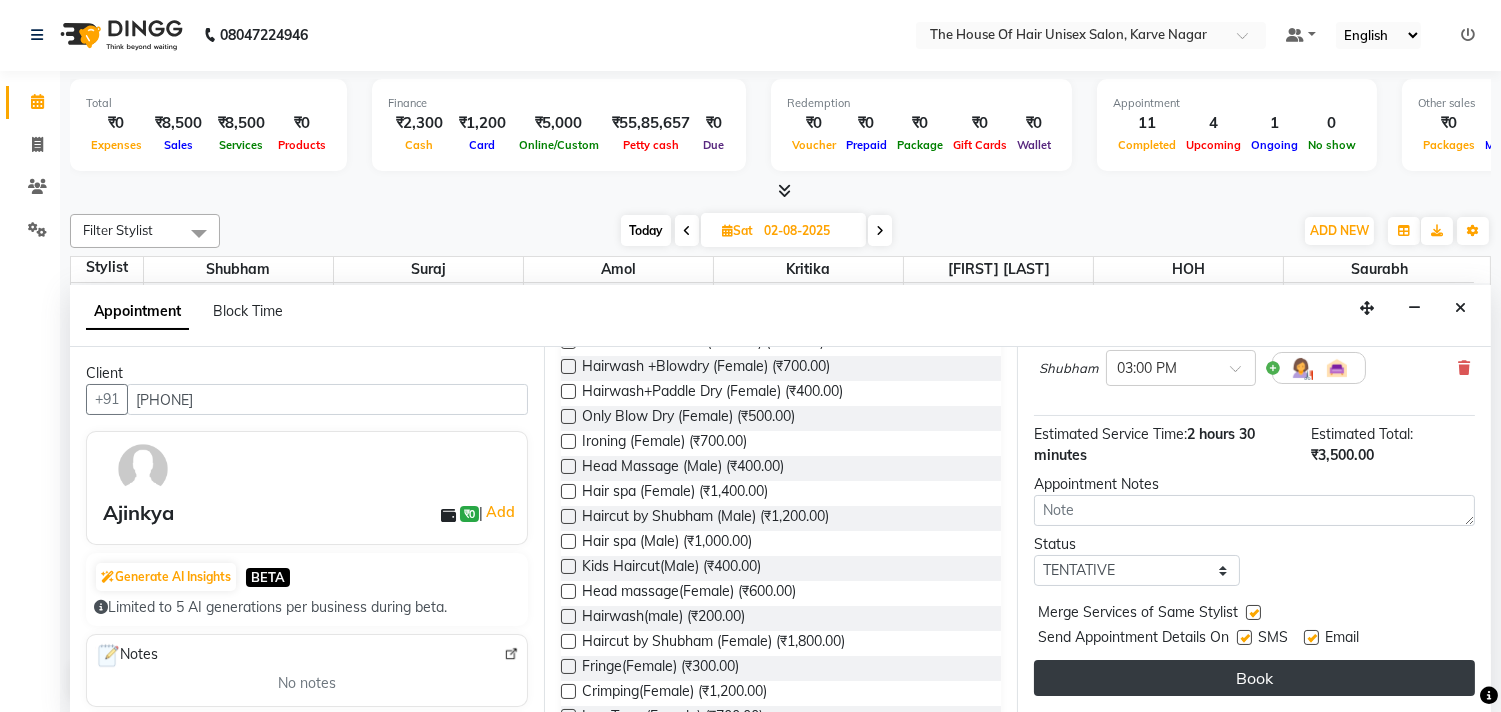 click on "Book" at bounding box center (1254, 678) 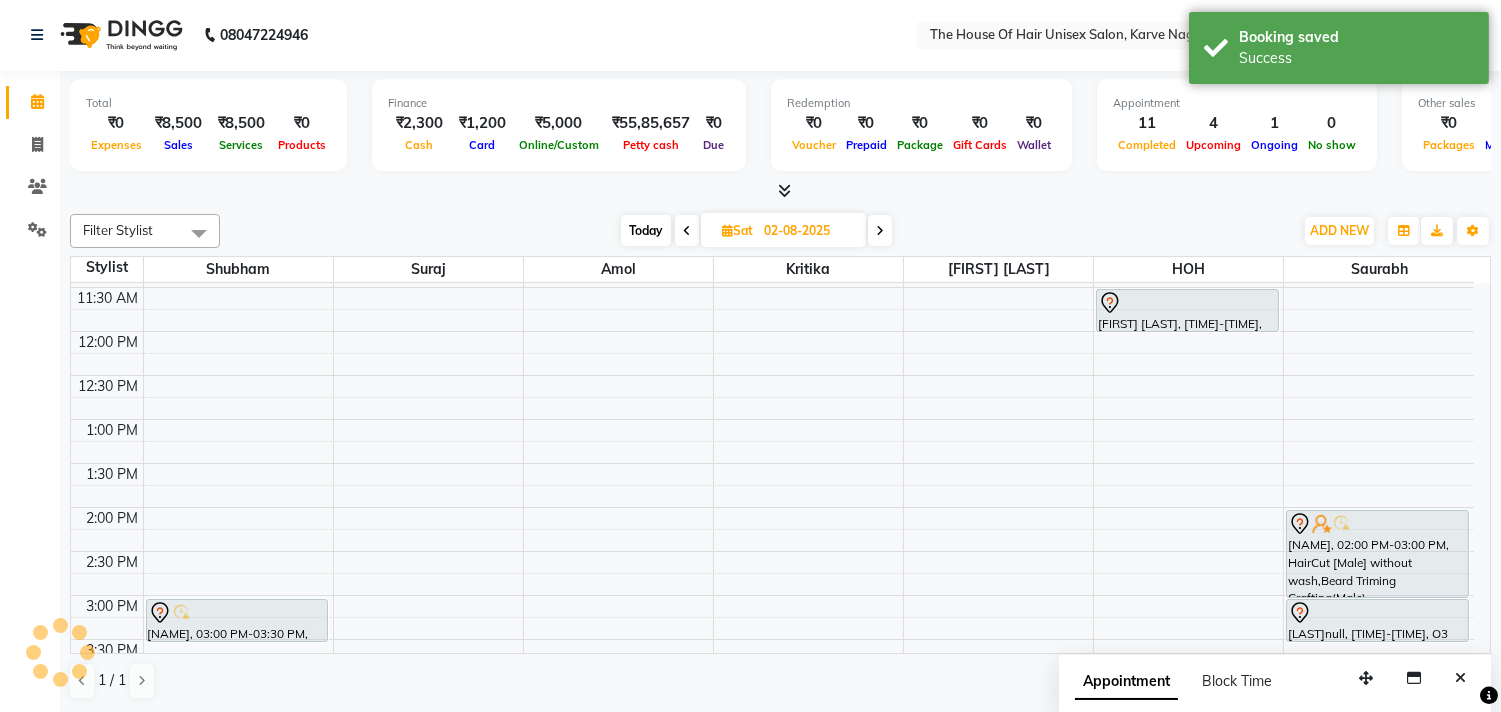 scroll, scrollTop: 0, scrollLeft: 0, axis: both 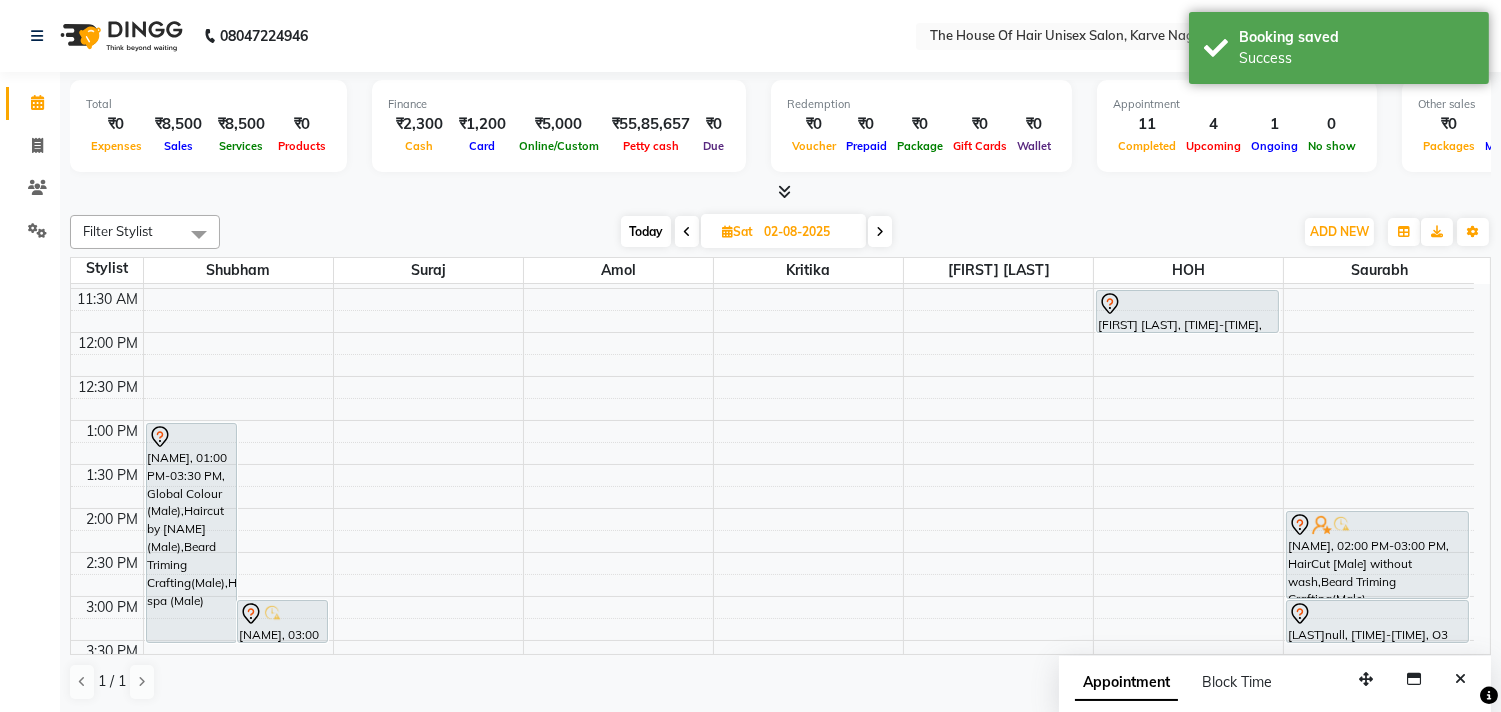 click on "[LAST]null, [TIME]-[TIME], Global Colour (Male),Haircut by [LAST] (Male),Beard Triming Crafting(Male),Hair spa (Male)             [LAST], [TIME]-[TIME], Haircut by [LAST] (Male)             [LAST]null, [TIME]-[TIME], HairCut [Male] without wash,Haircut without wash (female)             [LAST], [TIME]-[TIME], Haircut without wash (female)             [LAST], [TIME]-[TIME], HairCut [Male] without wash,Beard Triming Crafting(Male)             [LAST]null, [TIME]-[TIME], O3 De-Tan" at bounding box center (772, 552) 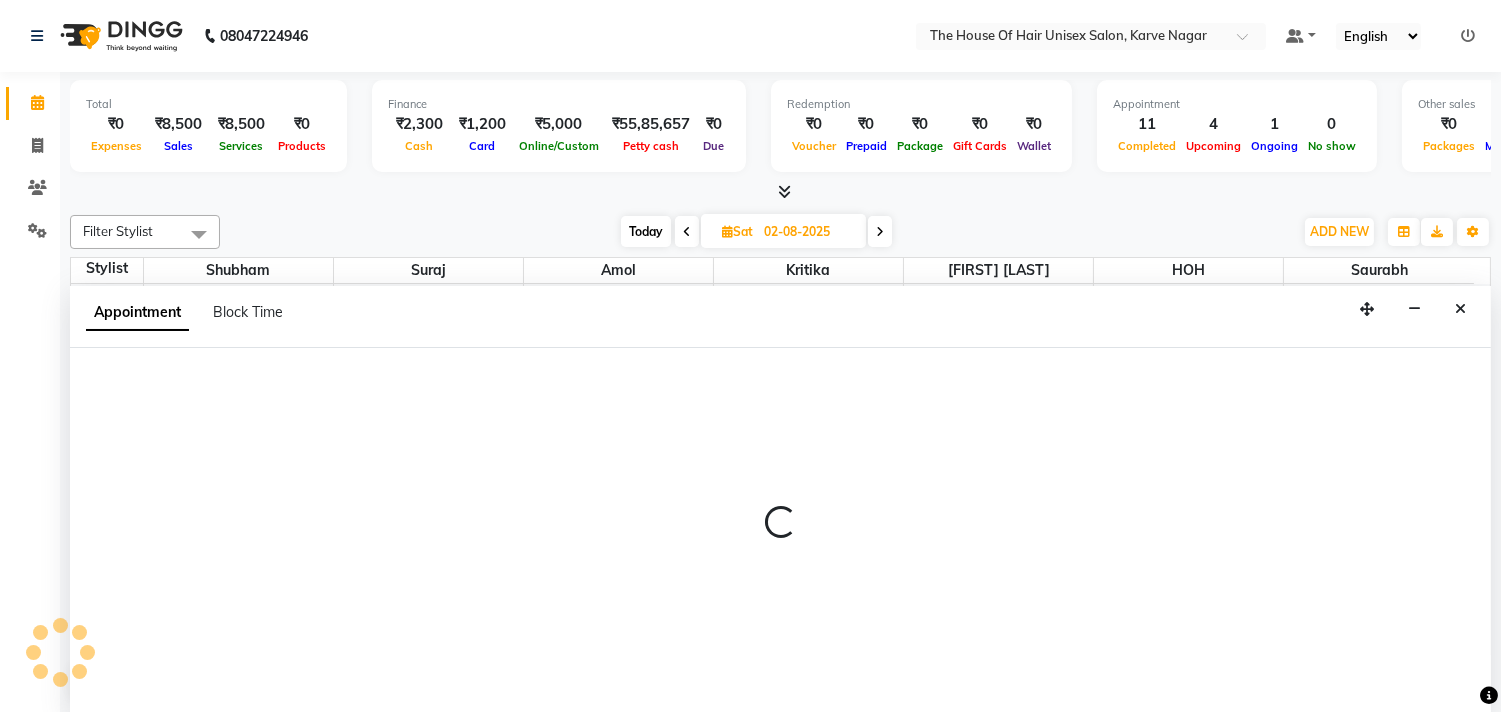 scroll, scrollTop: 1, scrollLeft: 0, axis: vertical 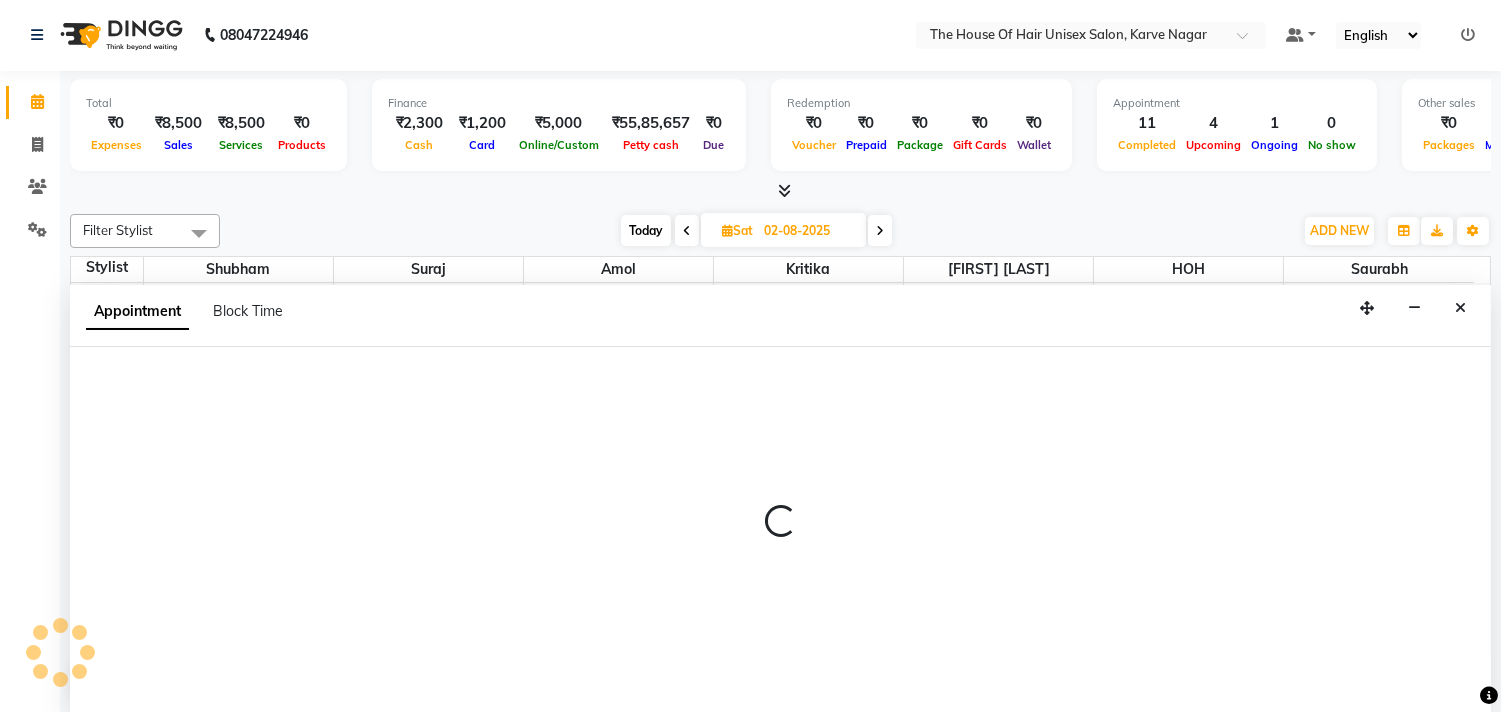 select on "85989" 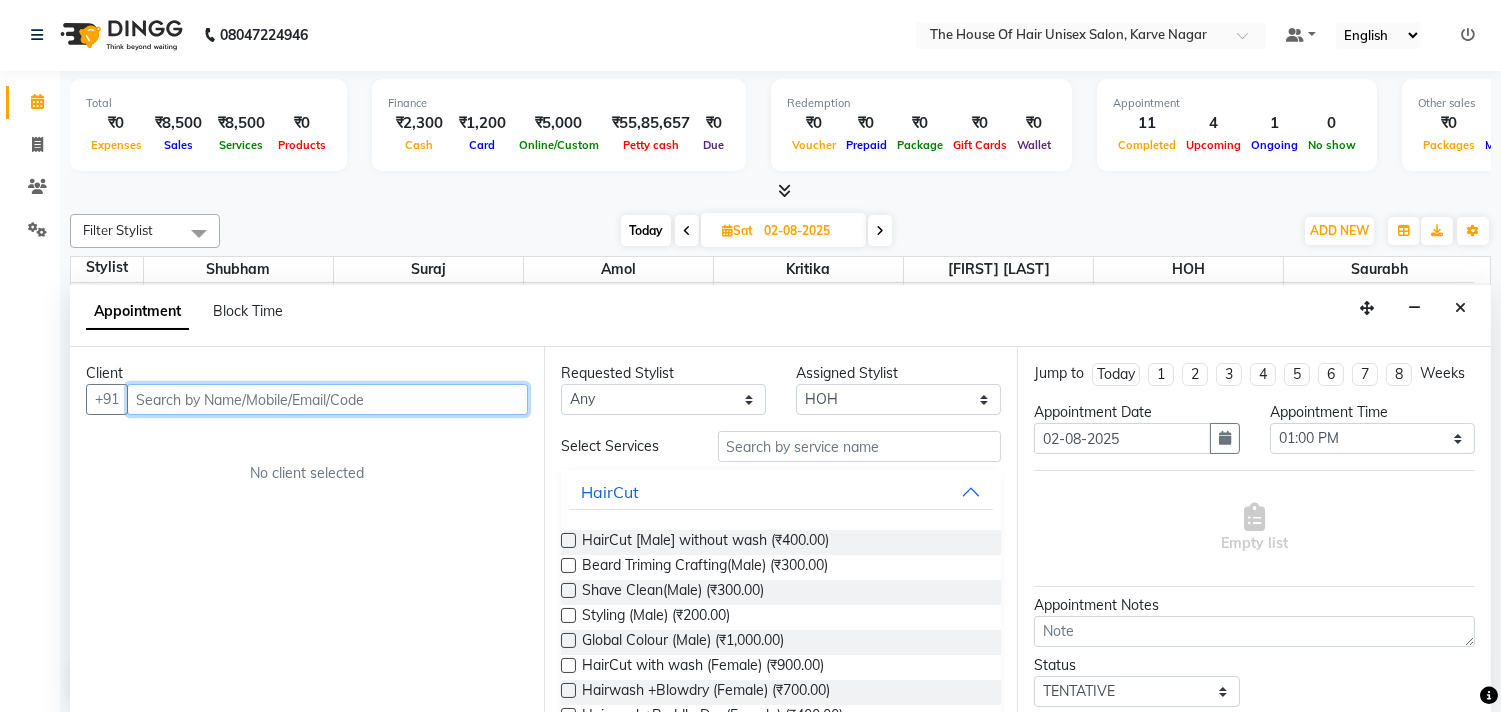 click at bounding box center (327, 399) 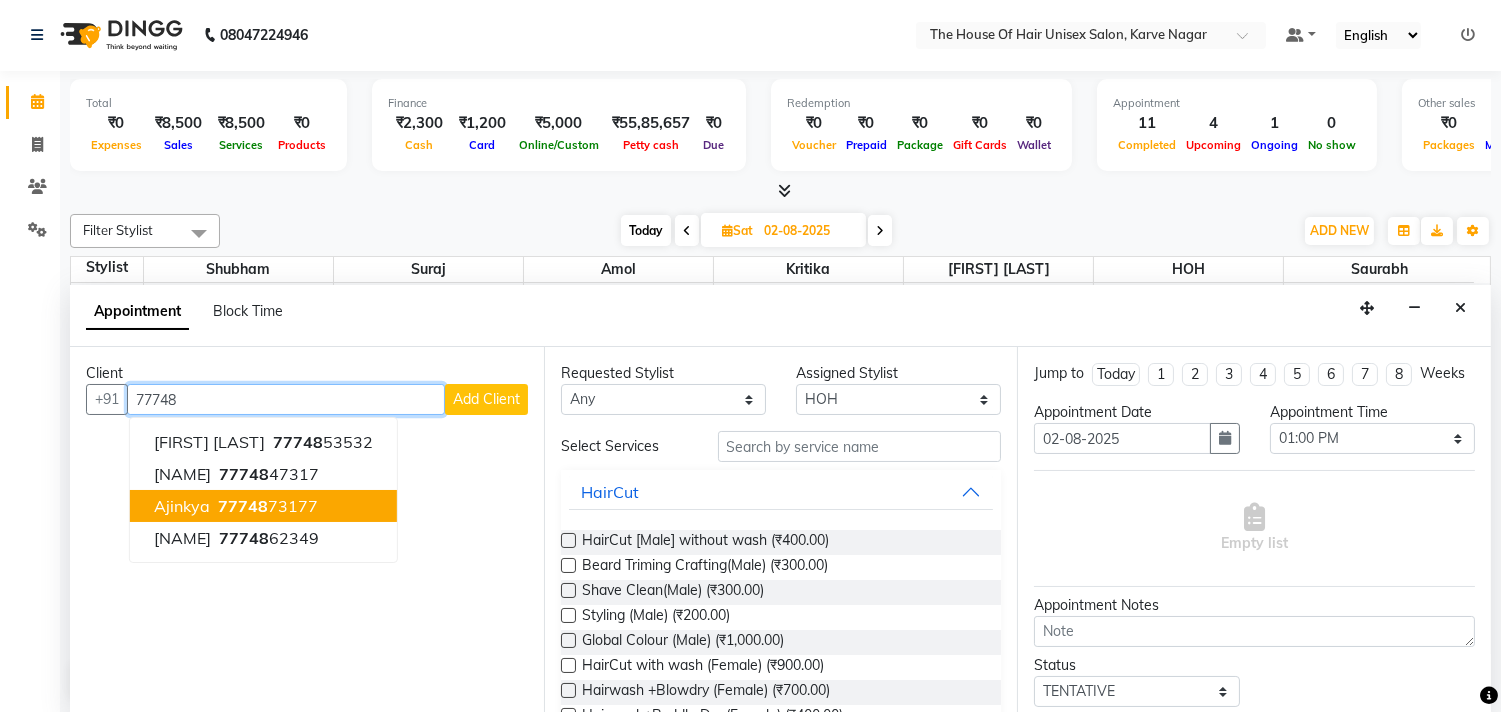 click on "77748" at bounding box center (243, 506) 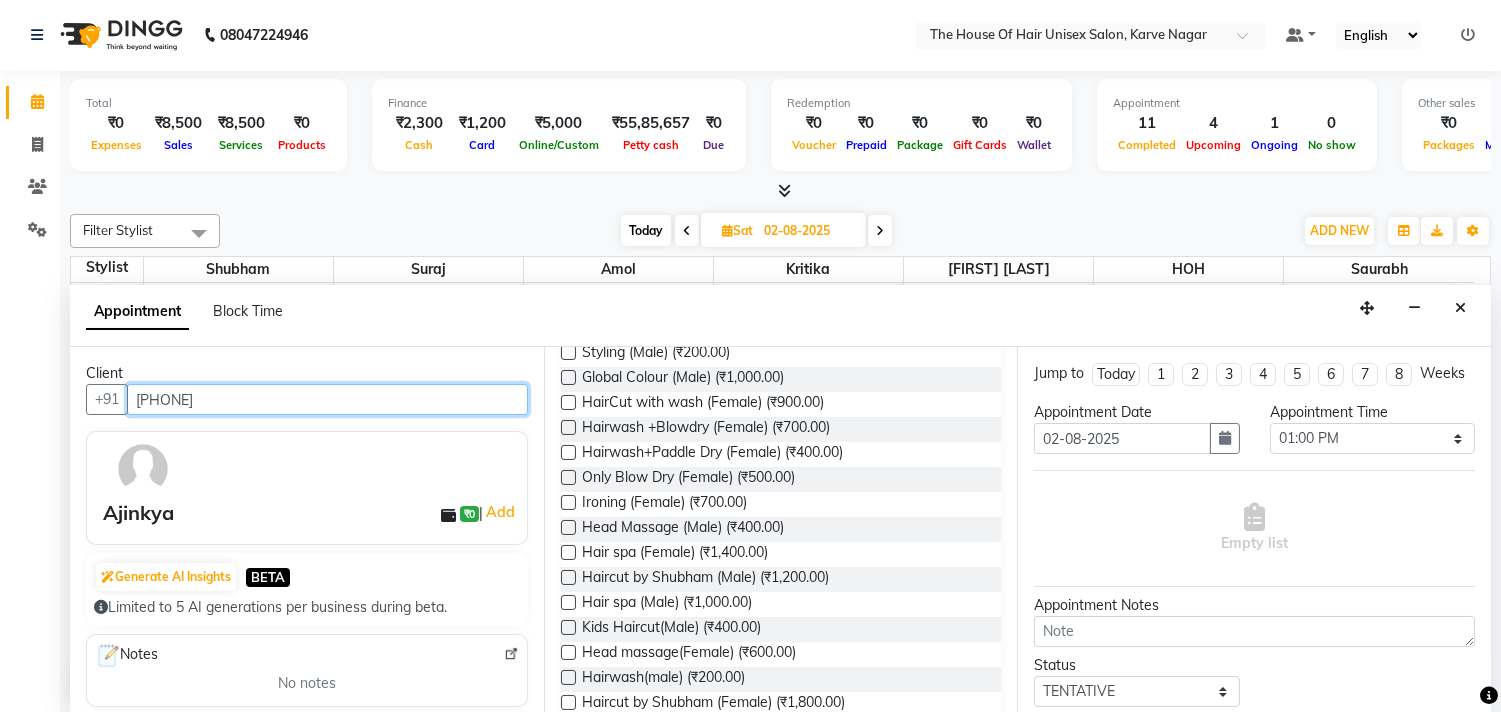 scroll, scrollTop: 266, scrollLeft: 0, axis: vertical 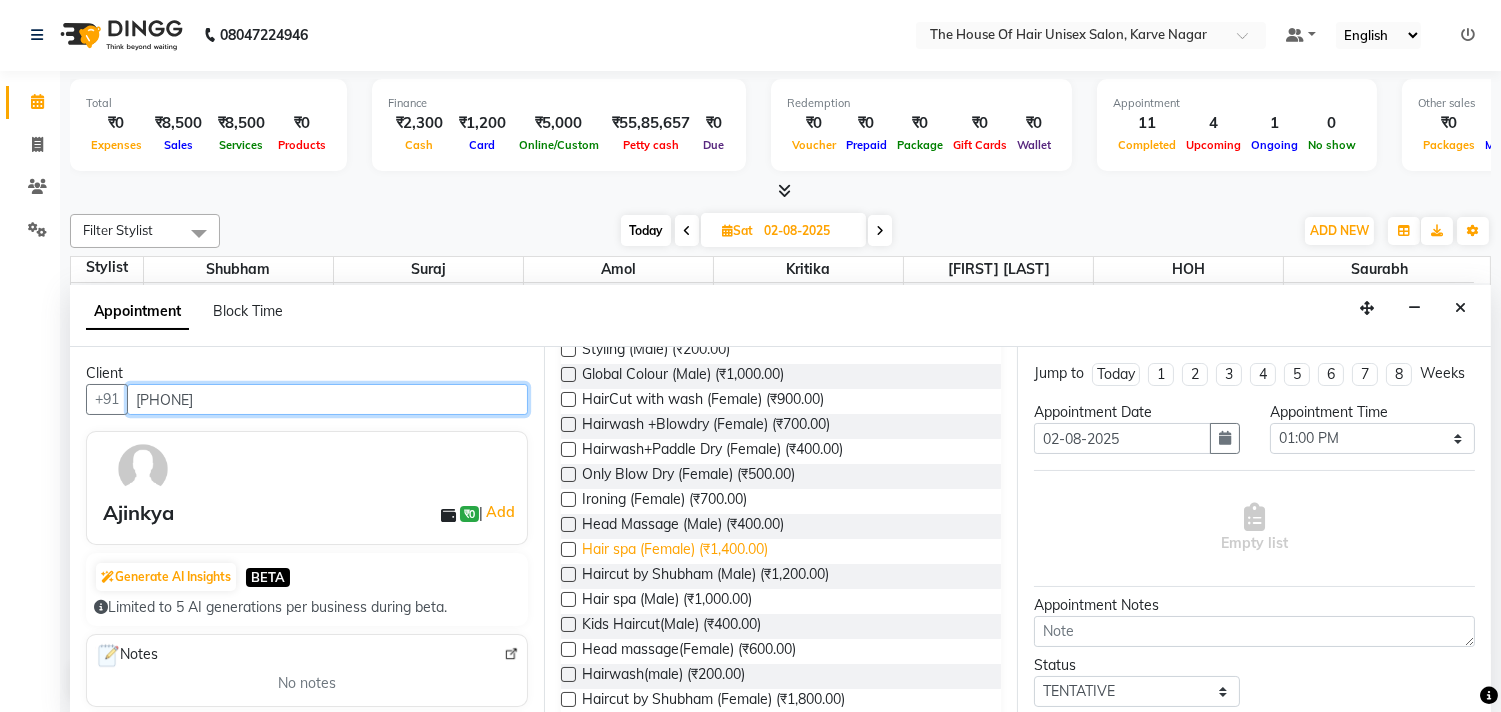 type on "[PHONE]" 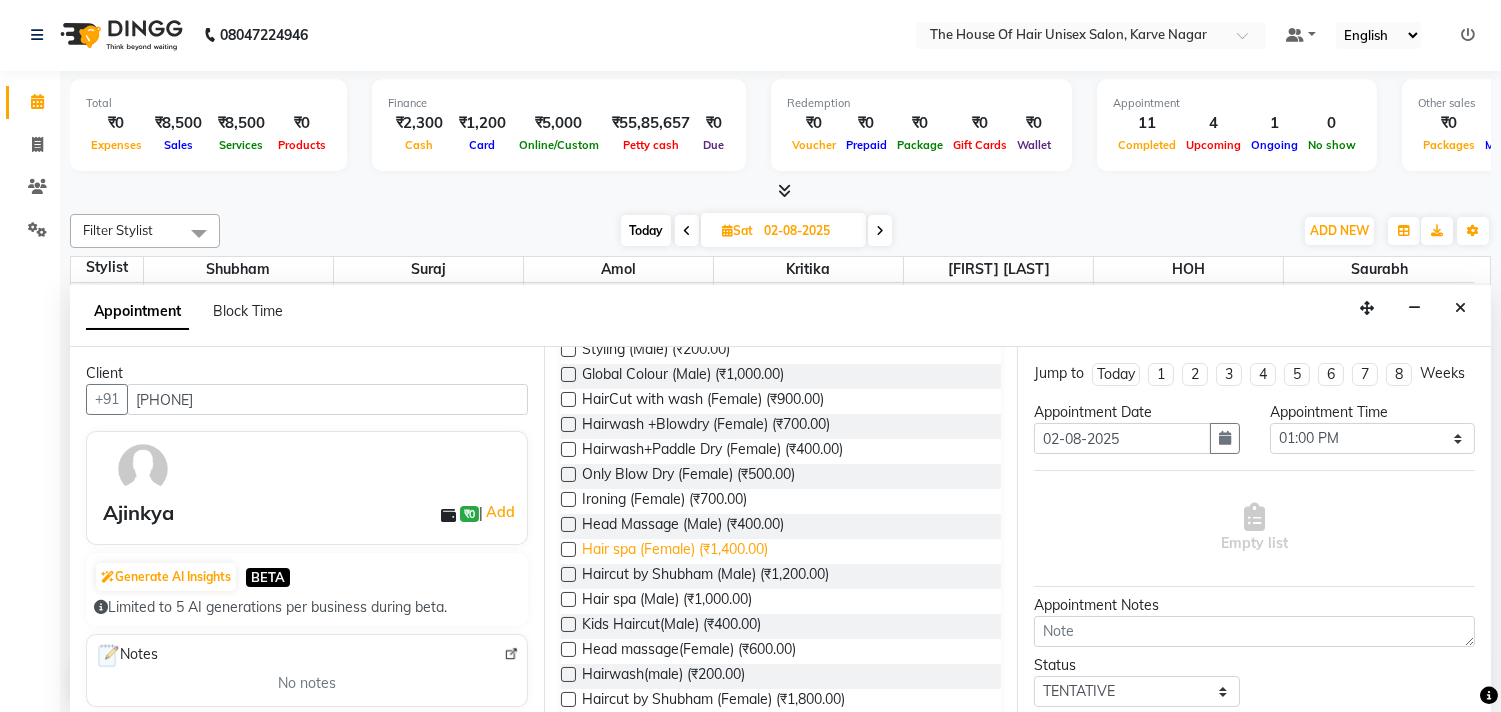 click on "Hair spa (Female) (₹1,400.00)" at bounding box center [675, 551] 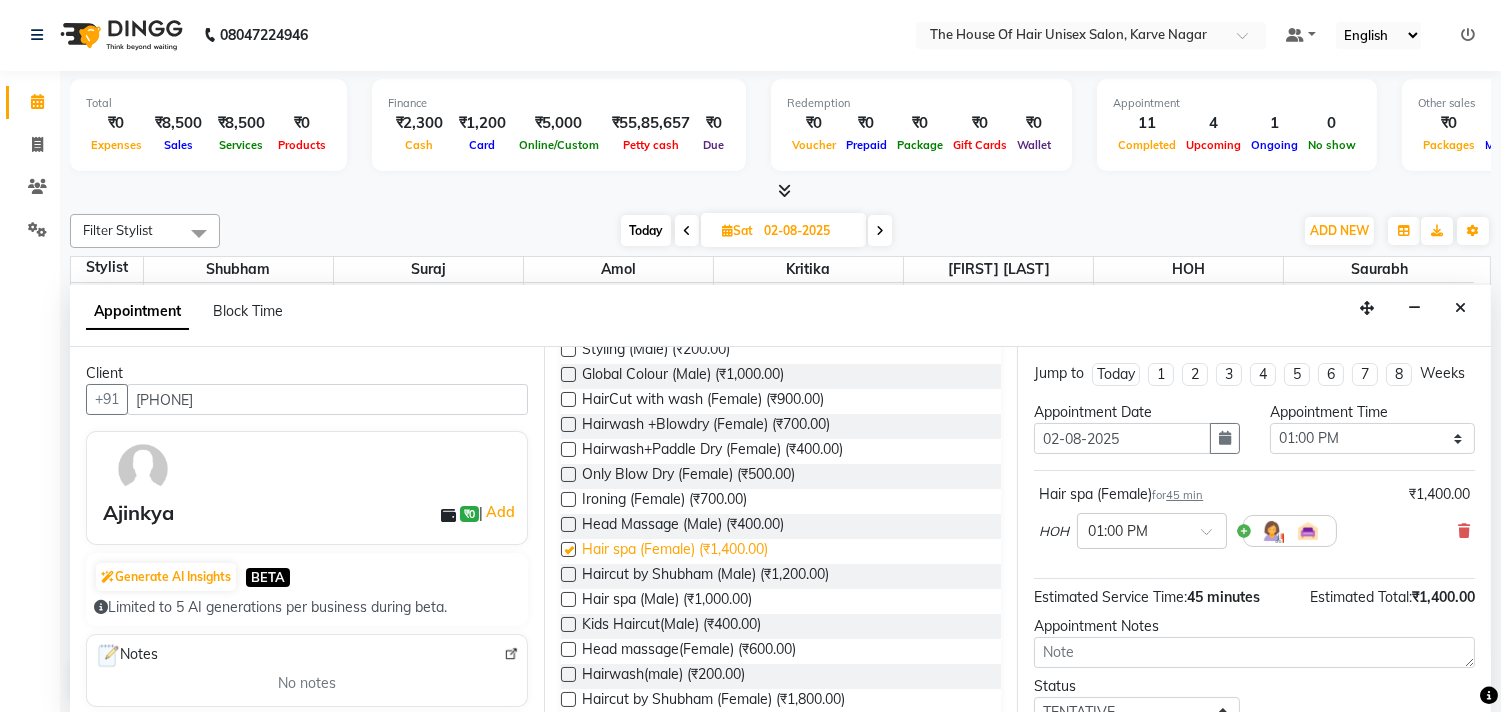 checkbox on "false" 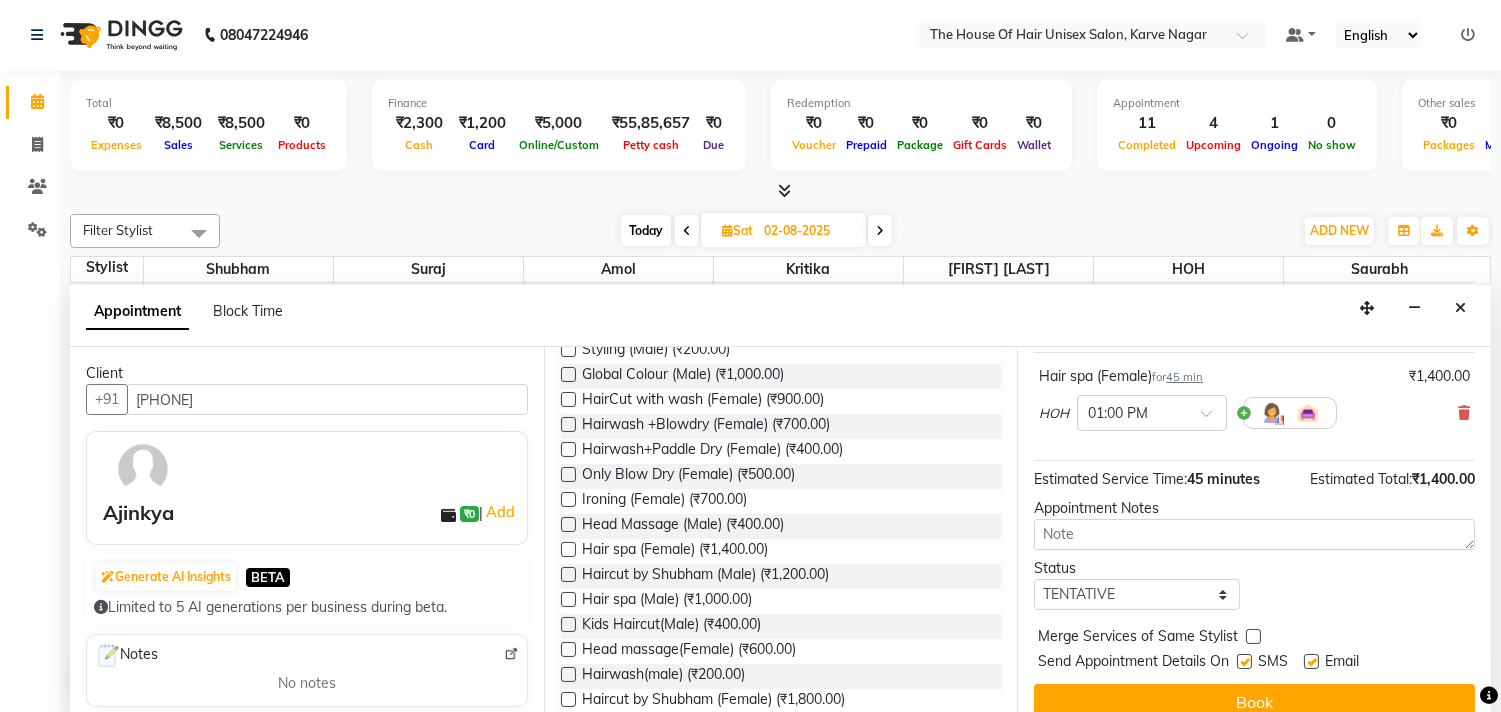 scroll, scrollTop: 161, scrollLeft: 0, axis: vertical 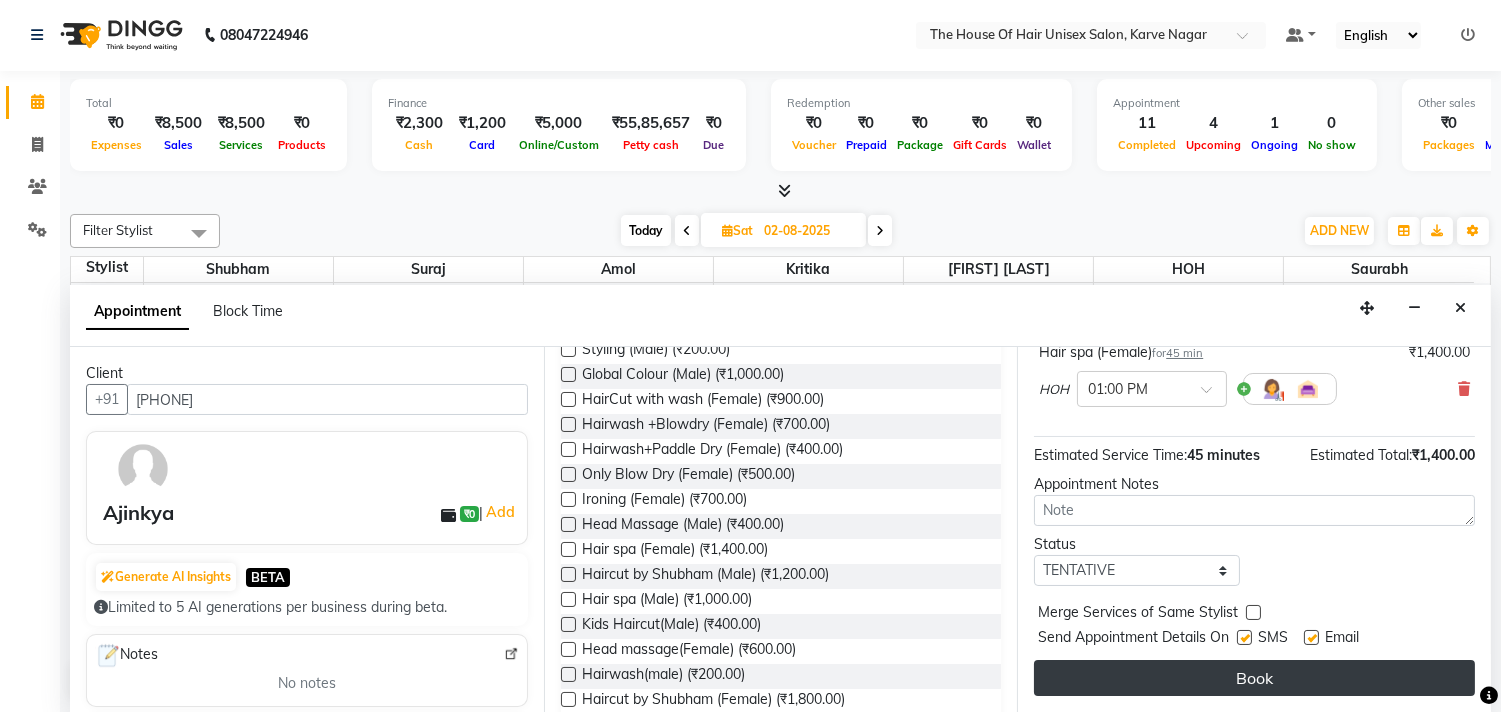 click on "Book" at bounding box center (1254, 678) 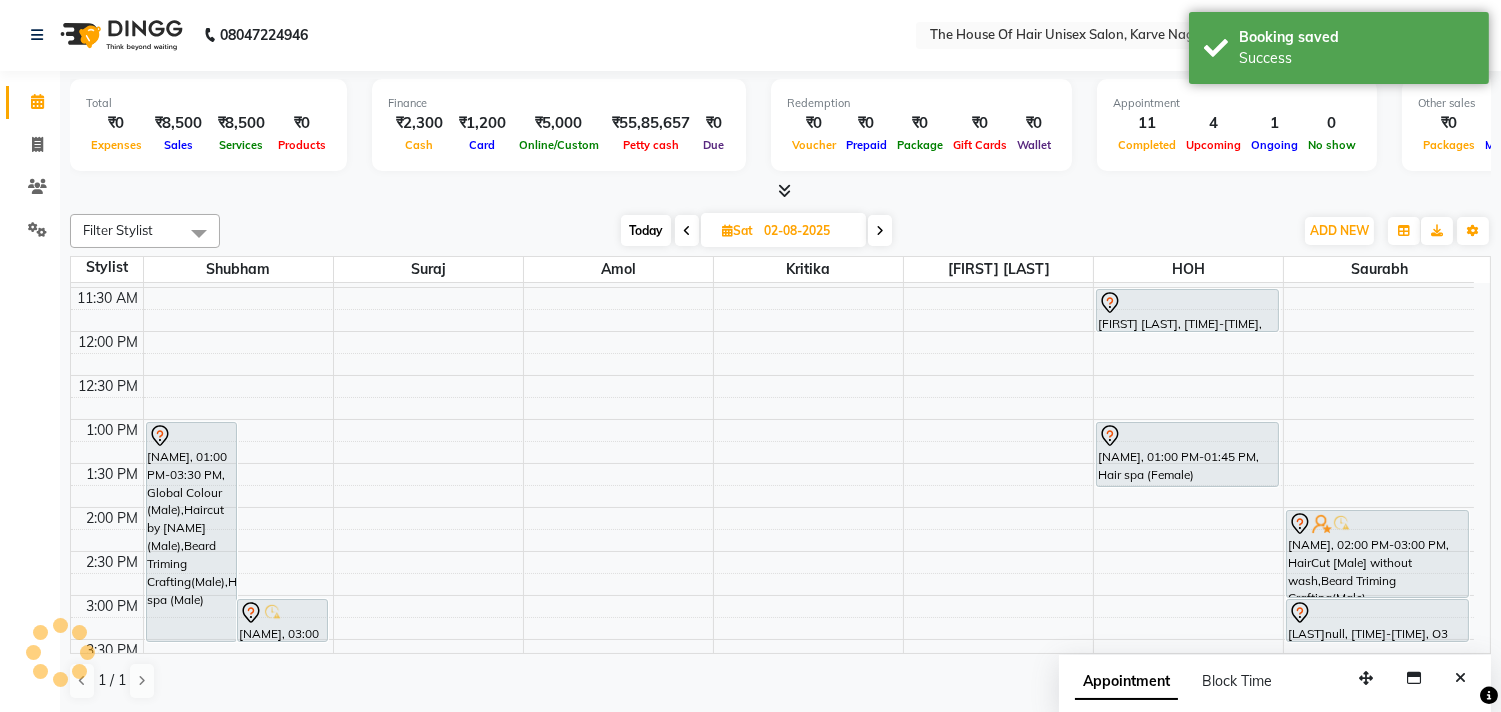 scroll, scrollTop: 0, scrollLeft: 0, axis: both 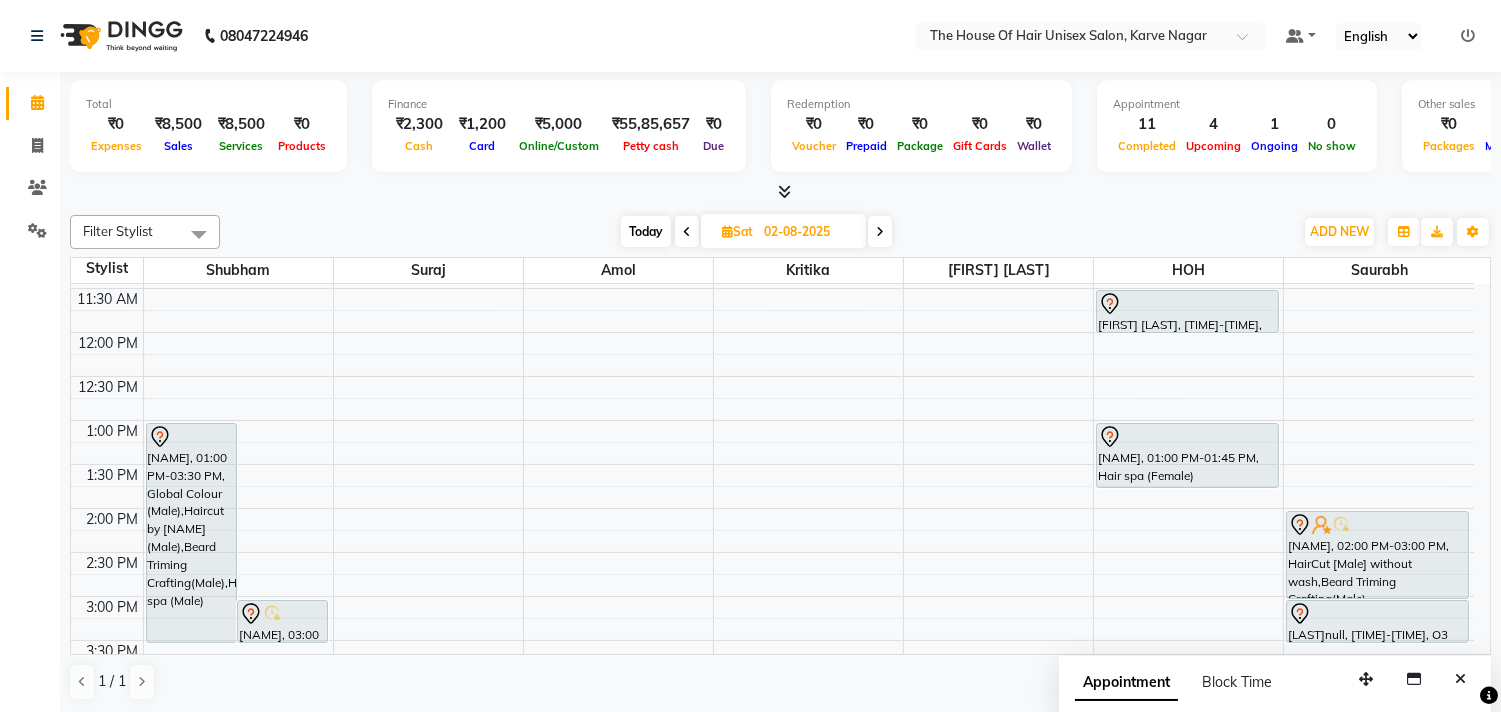 click at bounding box center [880, 232] 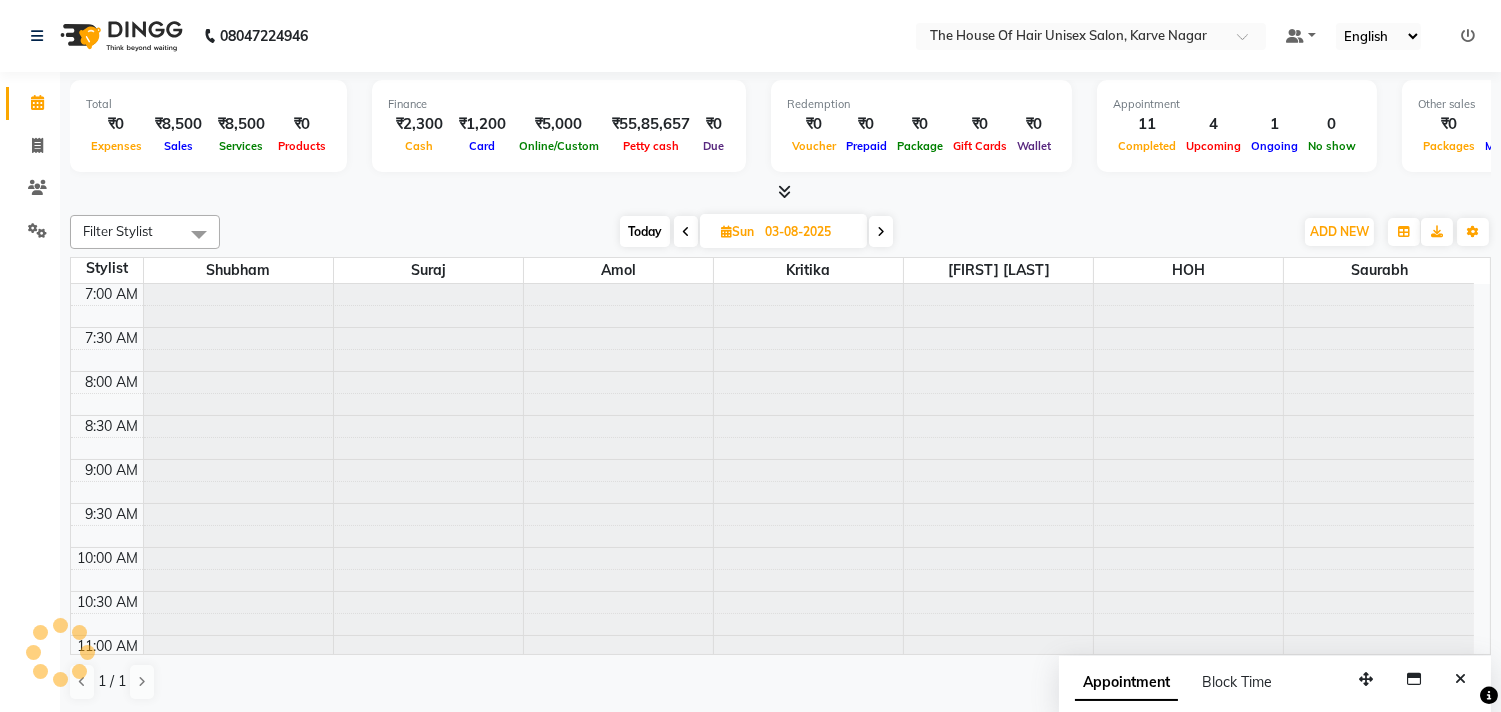 scroll, scrollTop: 885, scrollLeft: 0, axis: vertical 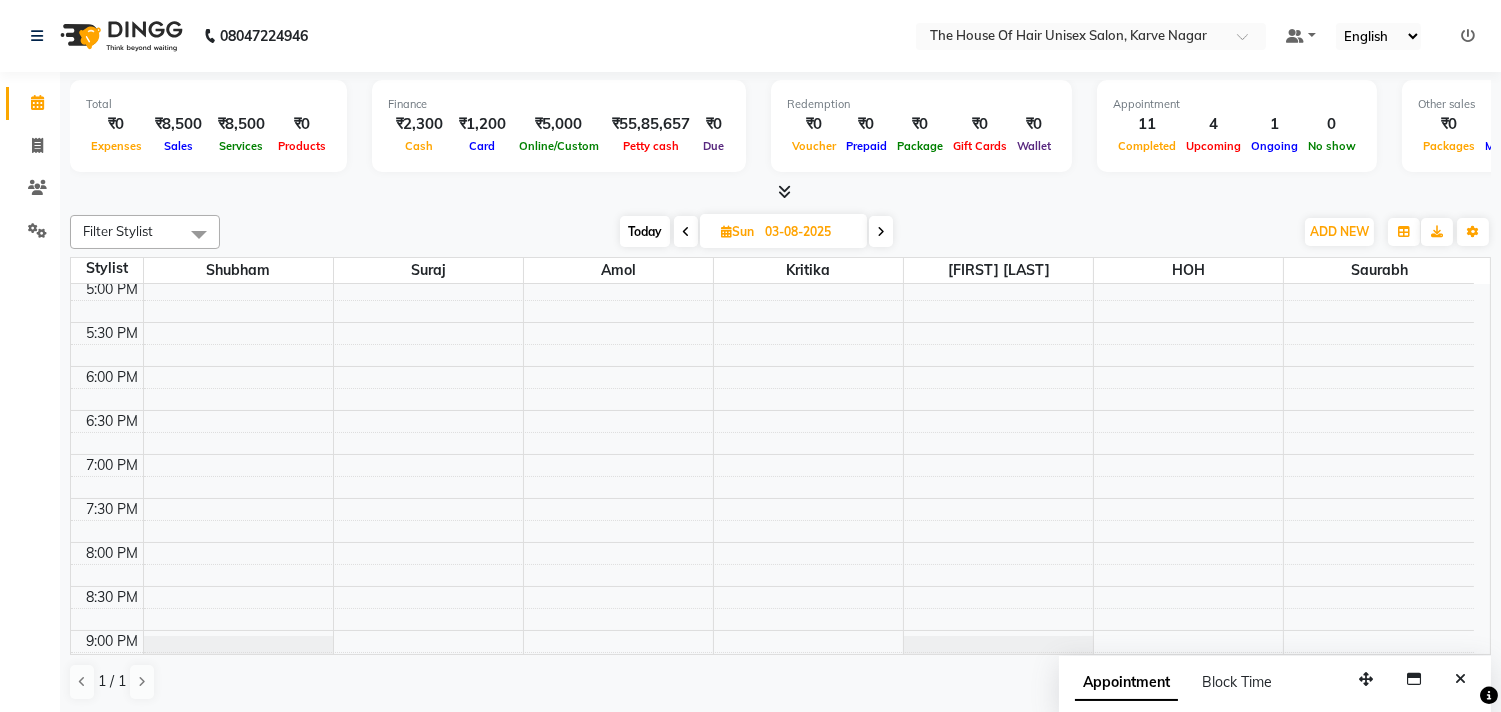 click at bounding box center [881, 232] 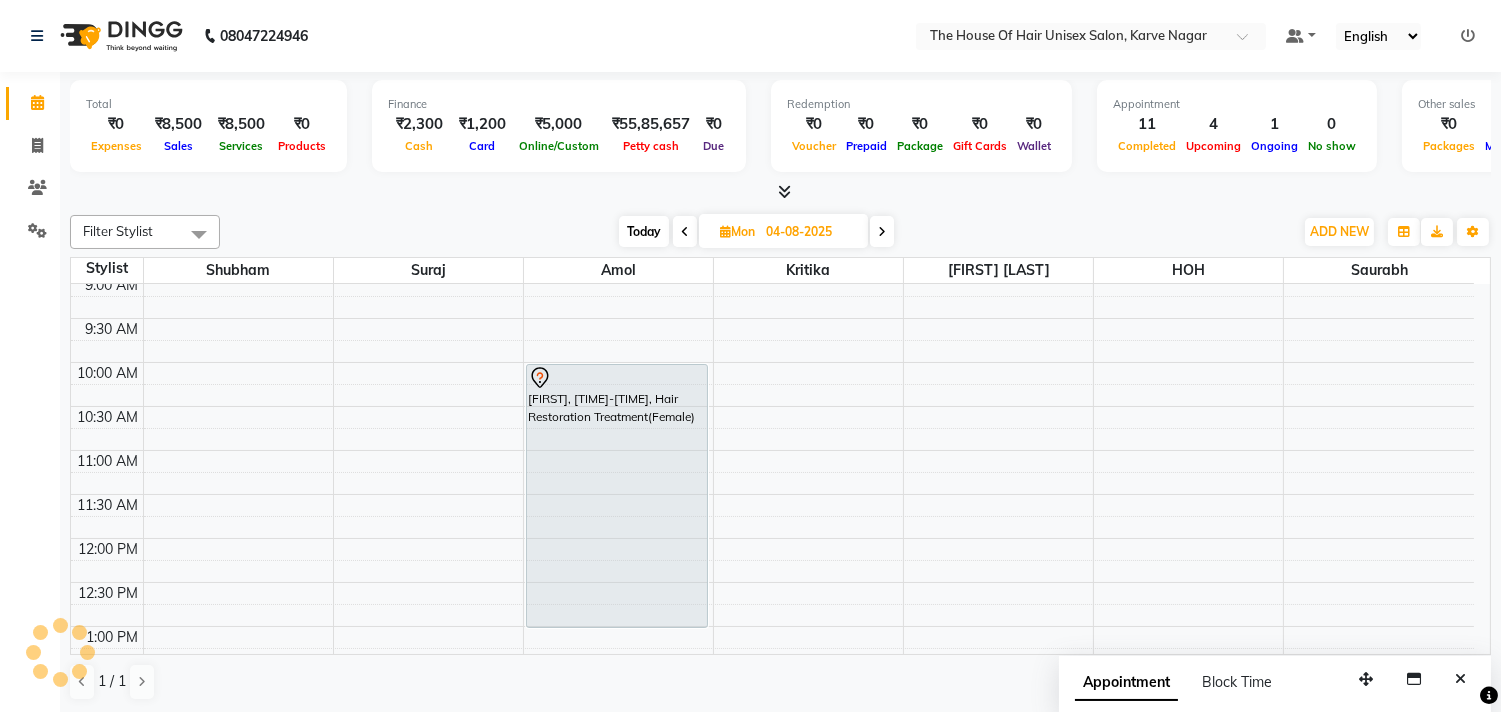 scroll, scrollTop: 186, scrollLeft: 0, axis: vertical 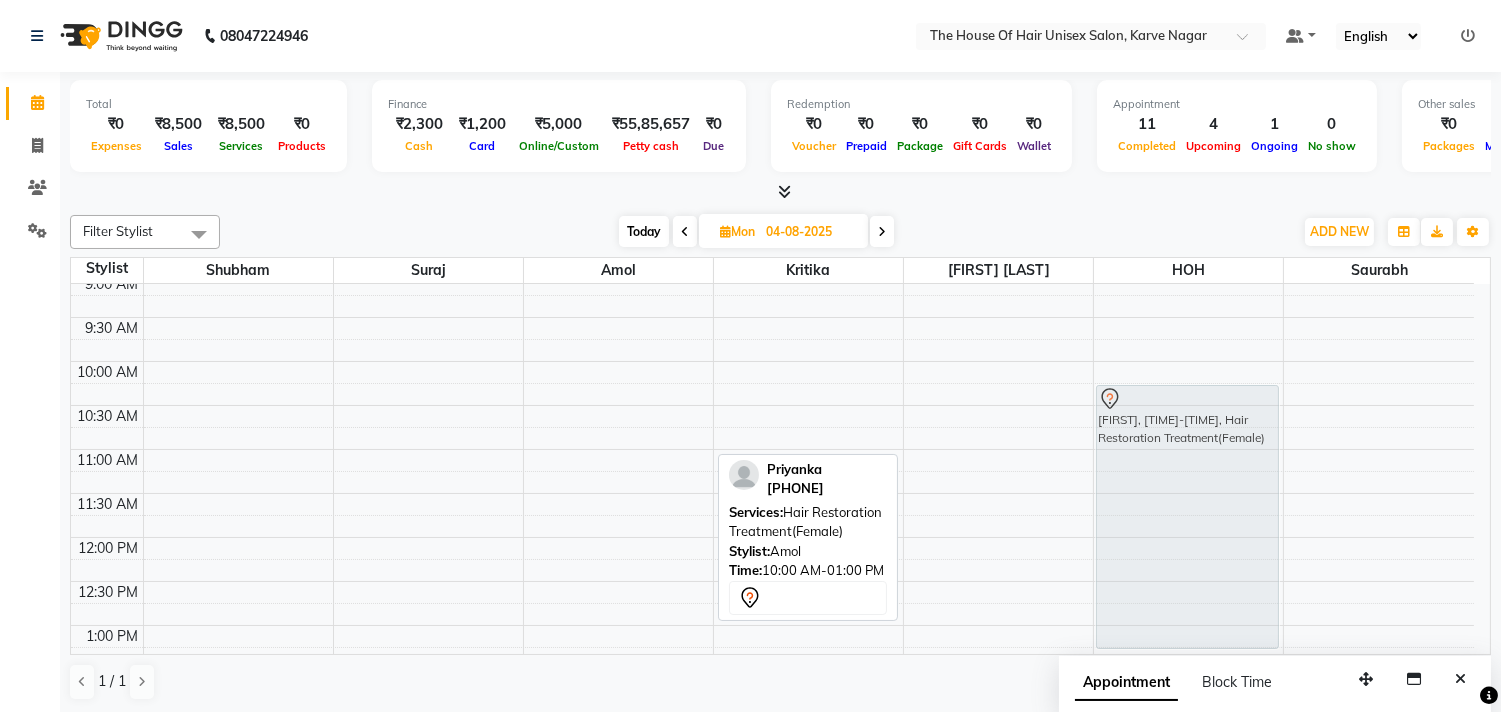 drag, startPoint x: 665, startPoint y: 410, endPoint x: 1152, endPoint y: 417, distance: 487.0503 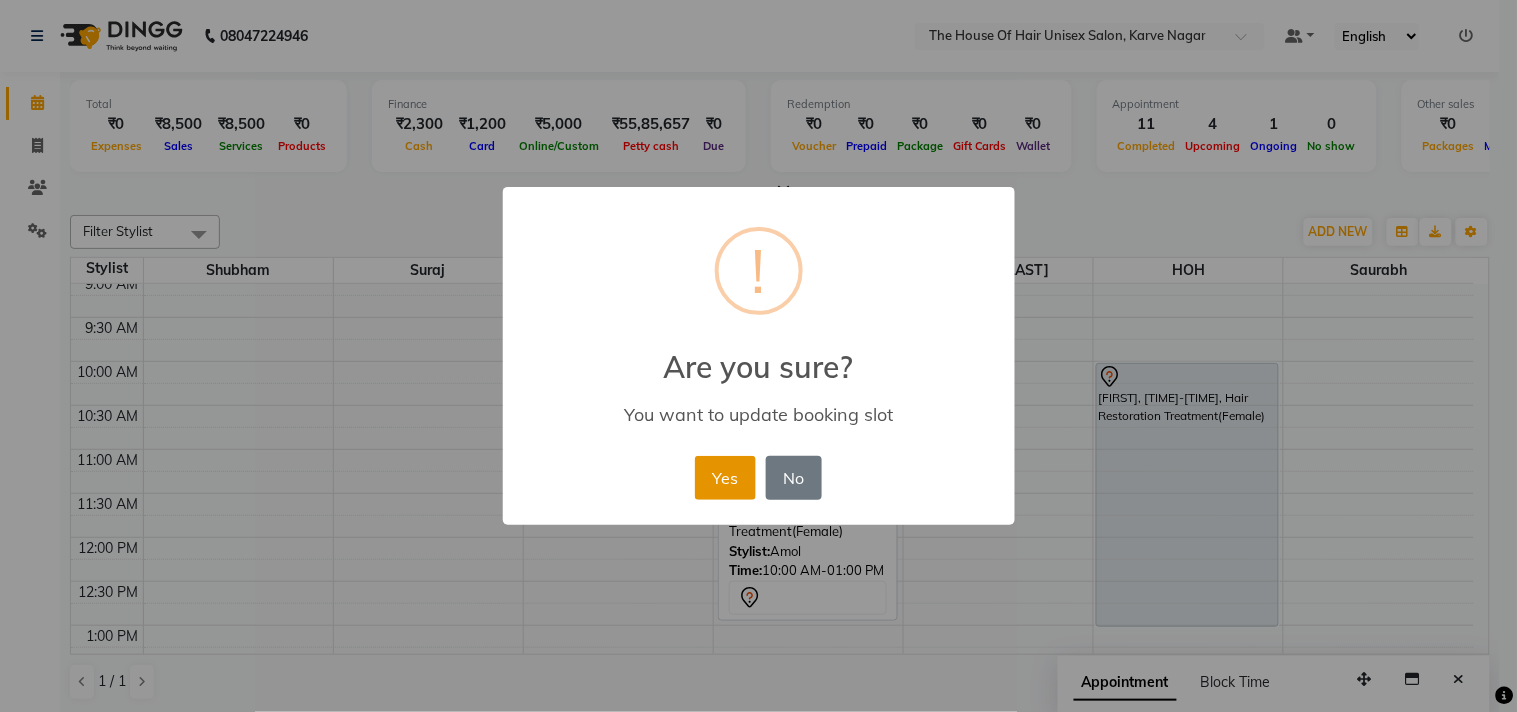 click on "Yes" at bounding box center (725, 478) 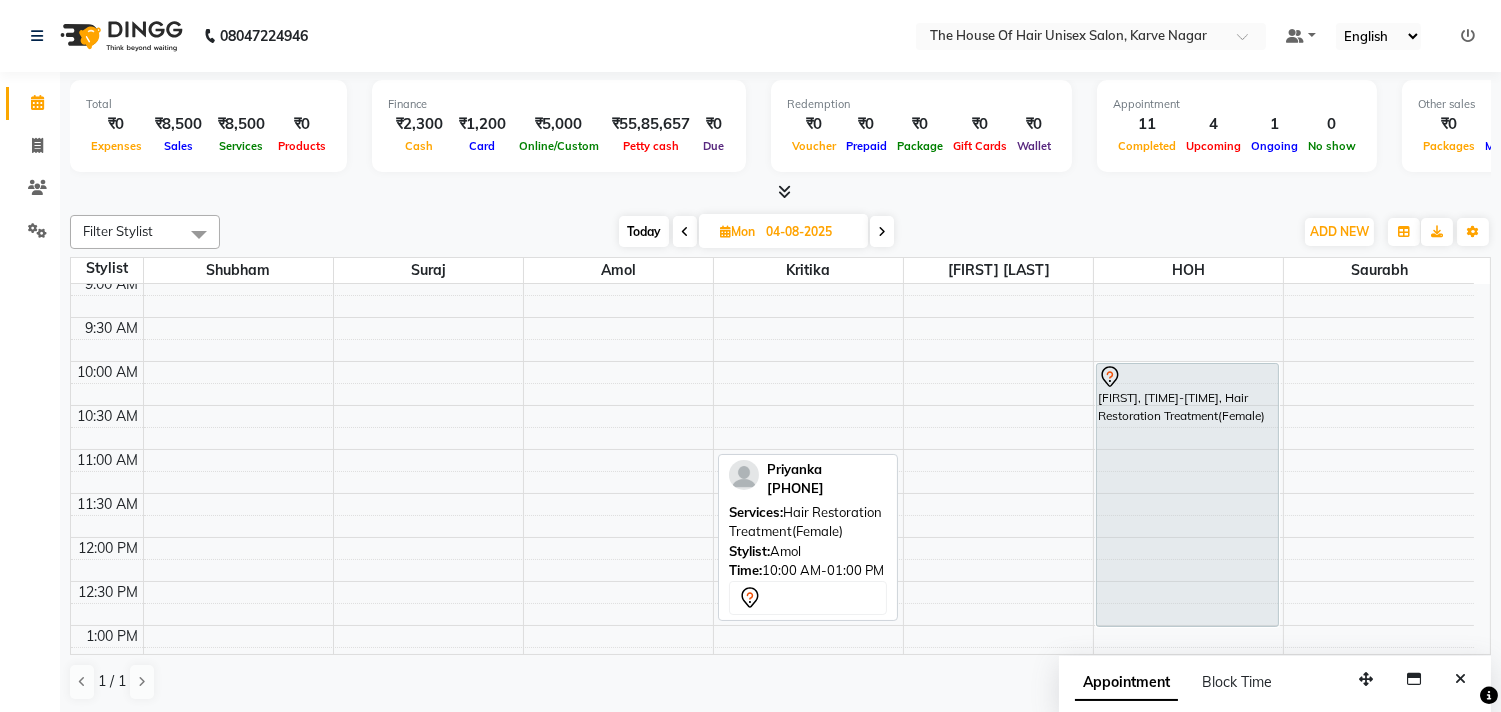 click on "Today" at bounding box center (644, 231) 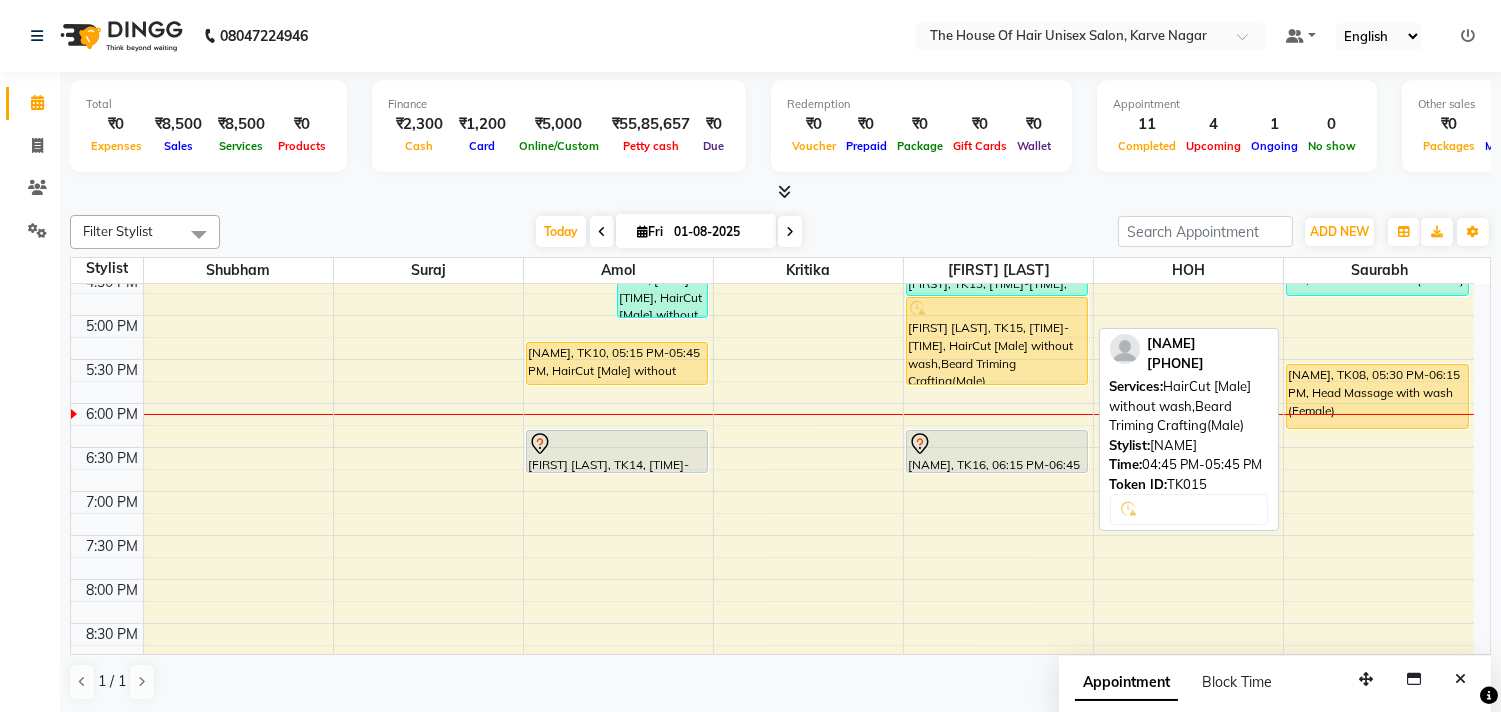 scroll, scrollTop: 840, scrollLeft: 0, axis: vertical 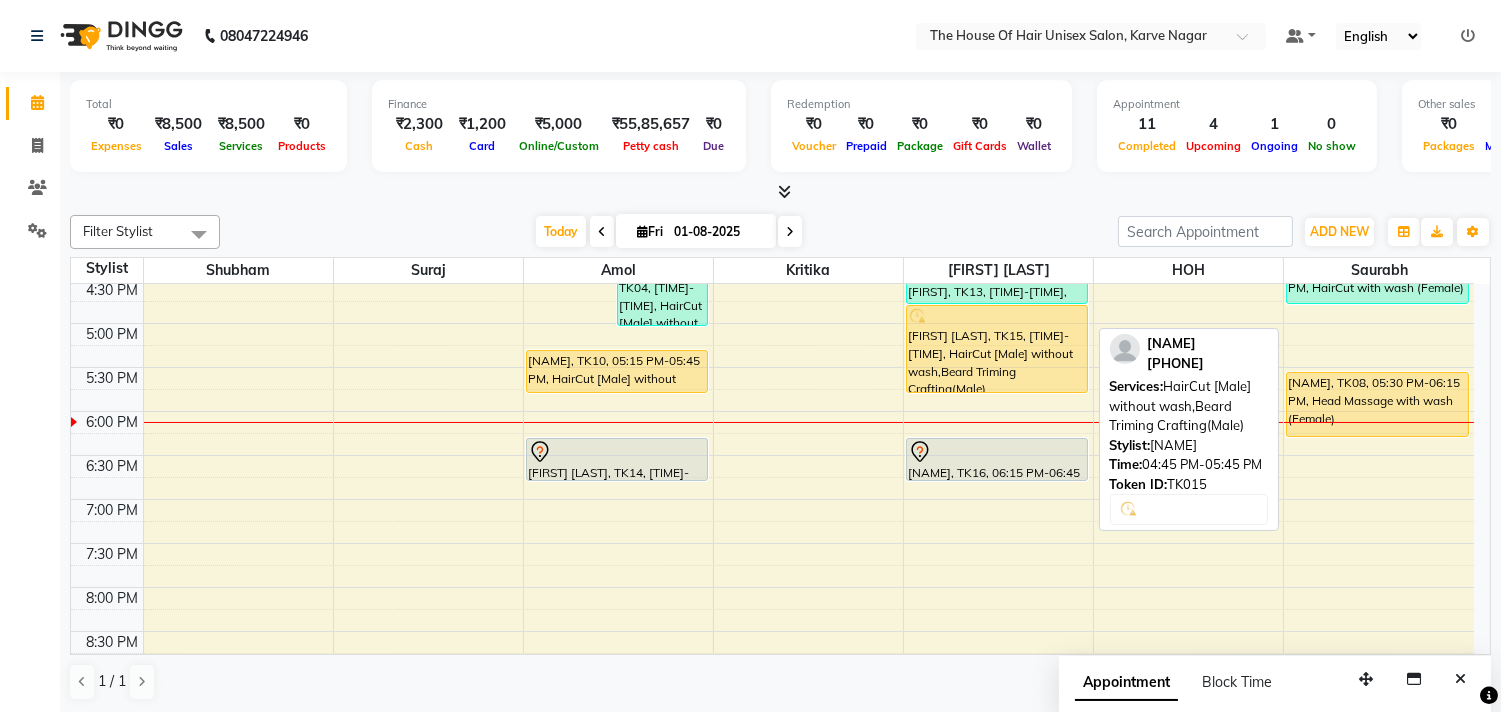 click on "[FIRST] [LAST], TK15, [TIME]-[TIME], HairCut [Male] without wash,Beard Triming Crafting(Male)" at bounding box center [997, 349] 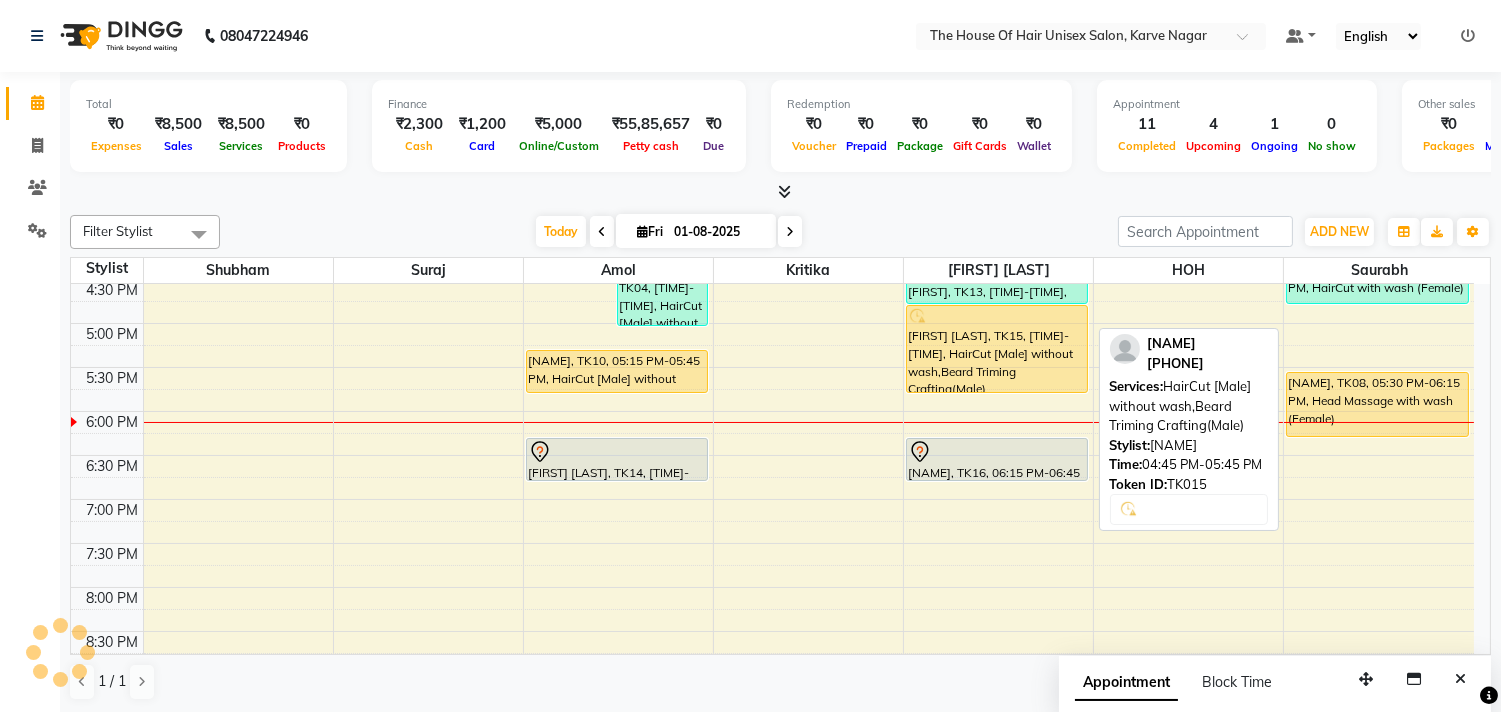 click on "[FIRST] [LAST], TK15, [TIME]-[TIME], HairCut [Male] without wash,Beard Triming Crafting(Male)" at bounding box center (997, 349) 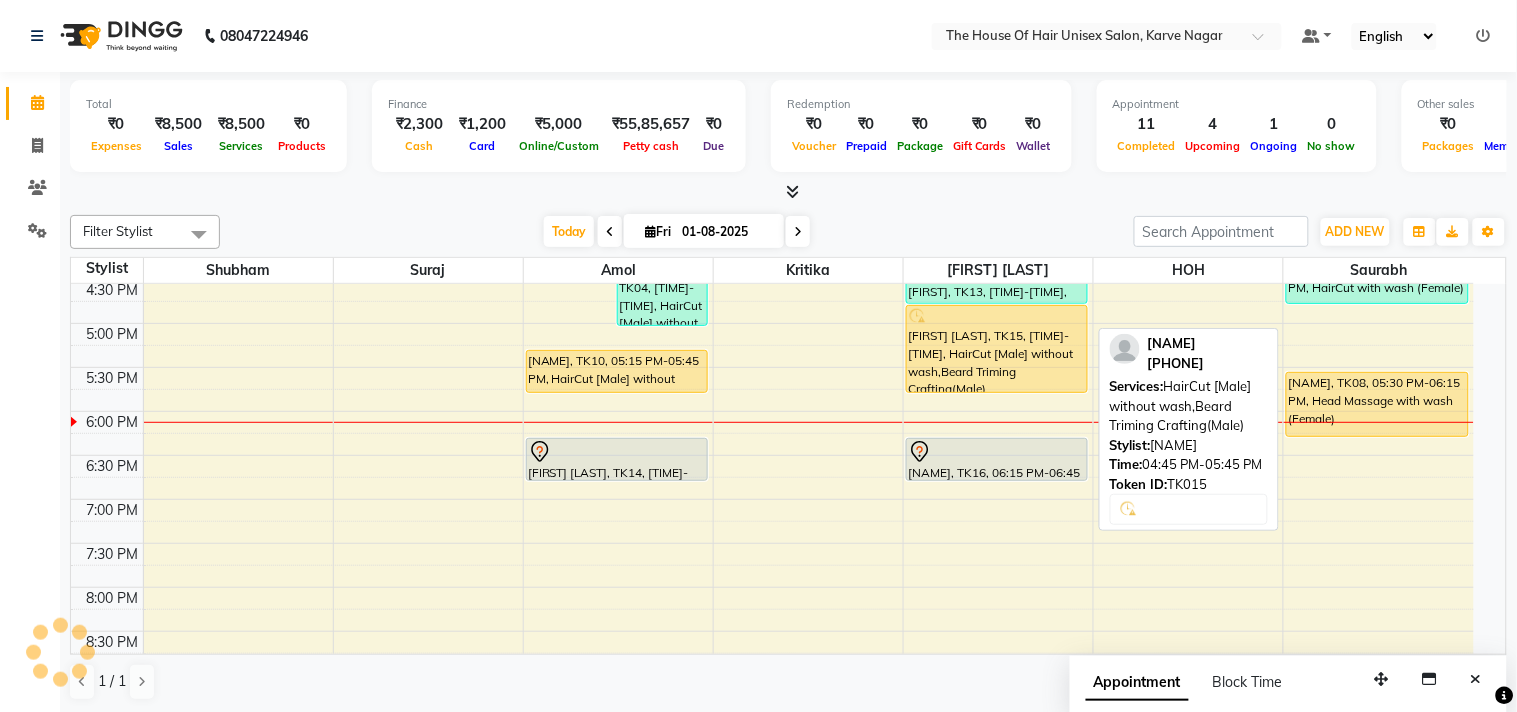 select on "1" 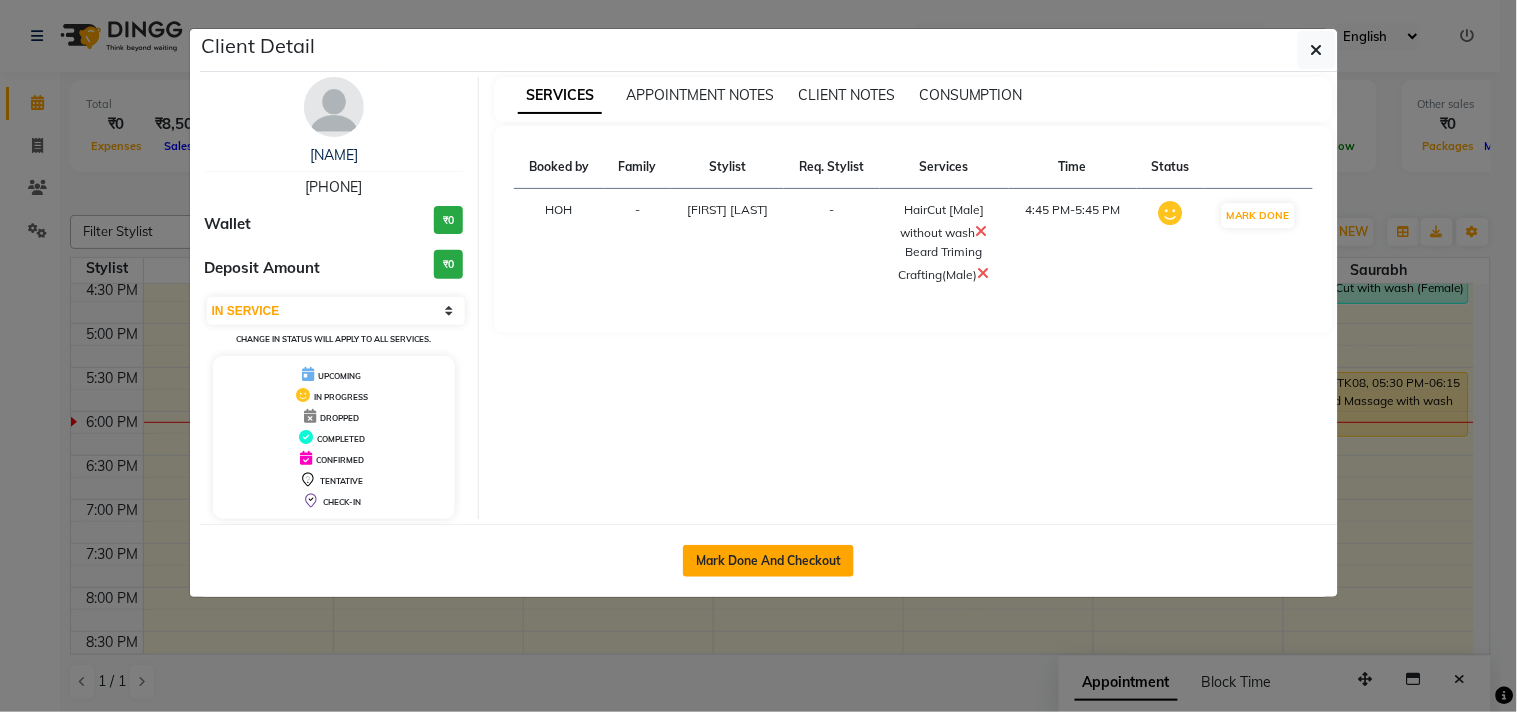 click on "Mark Done And Checkout" 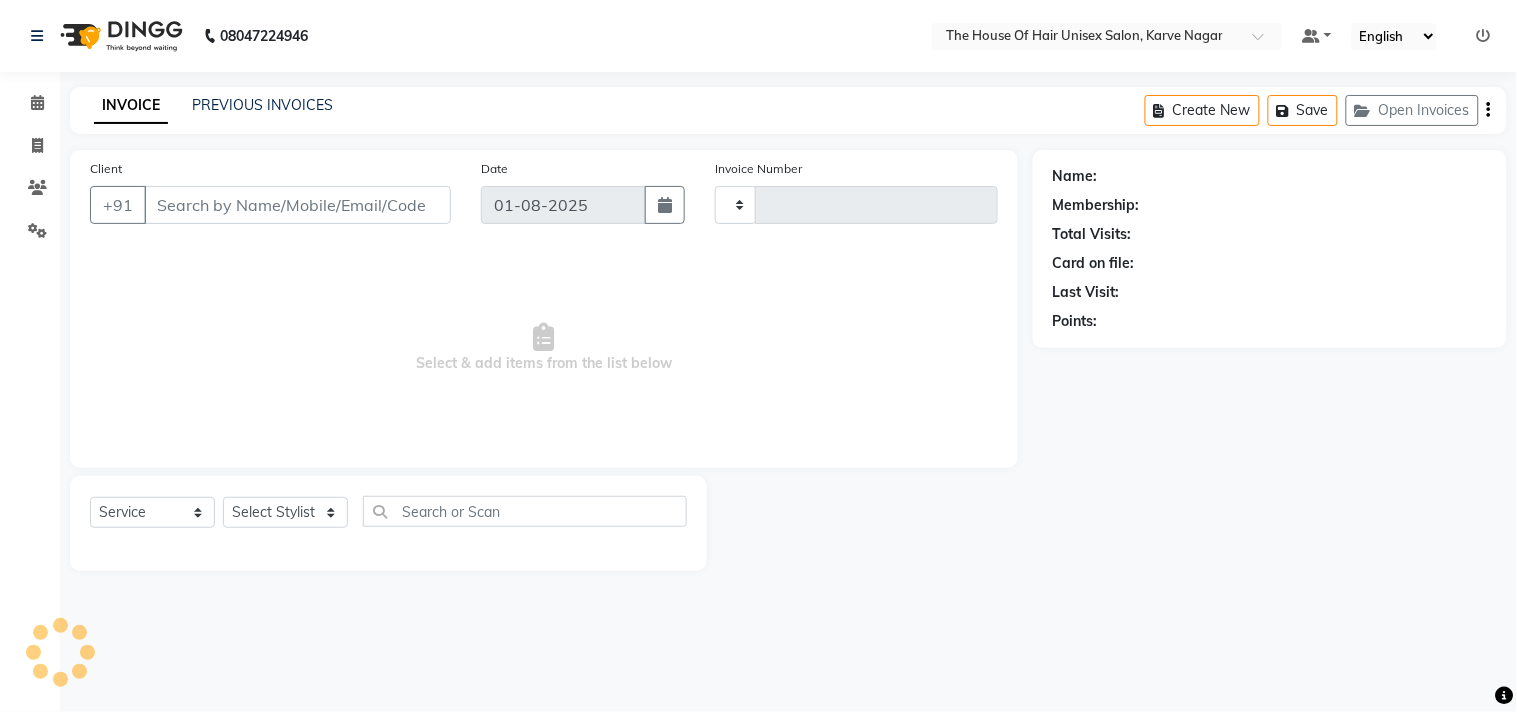 type on "2070" 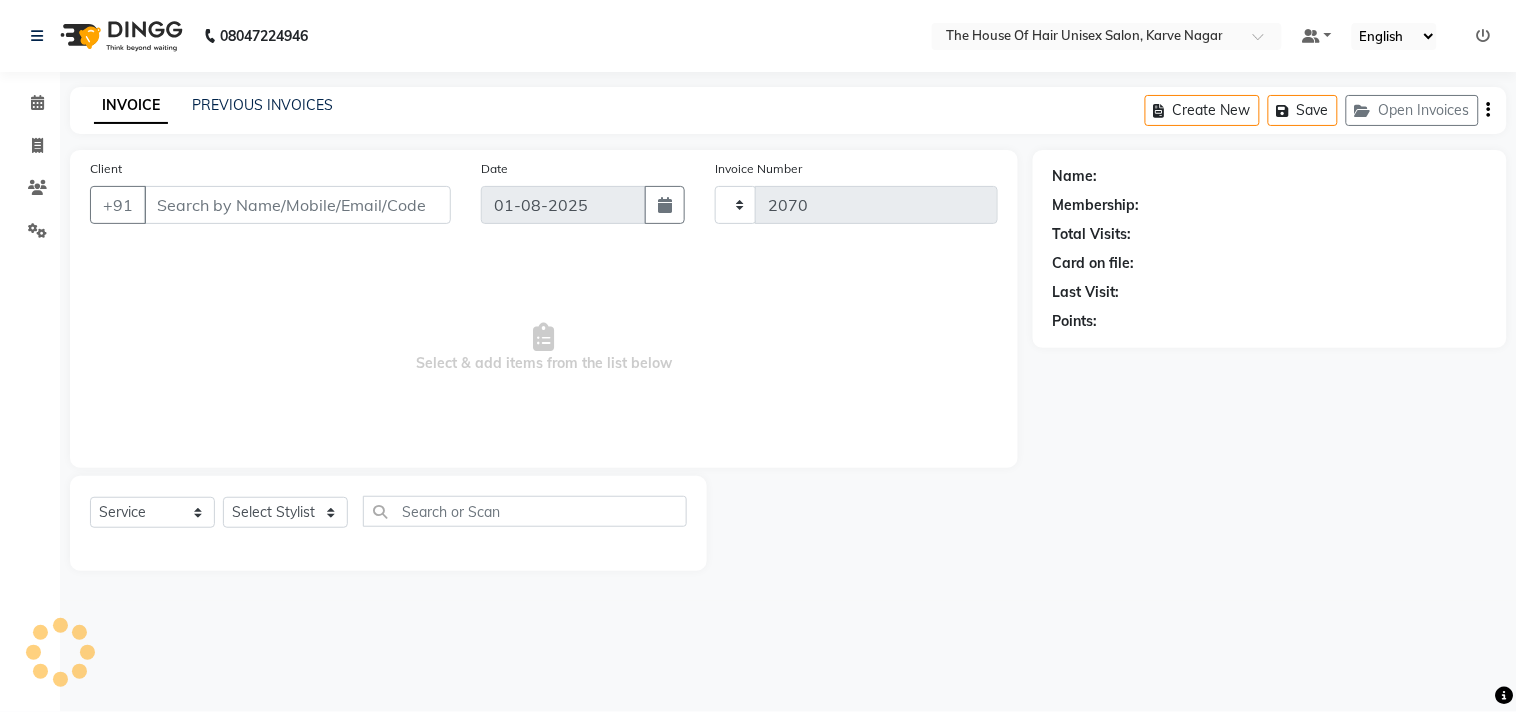 select on "598" 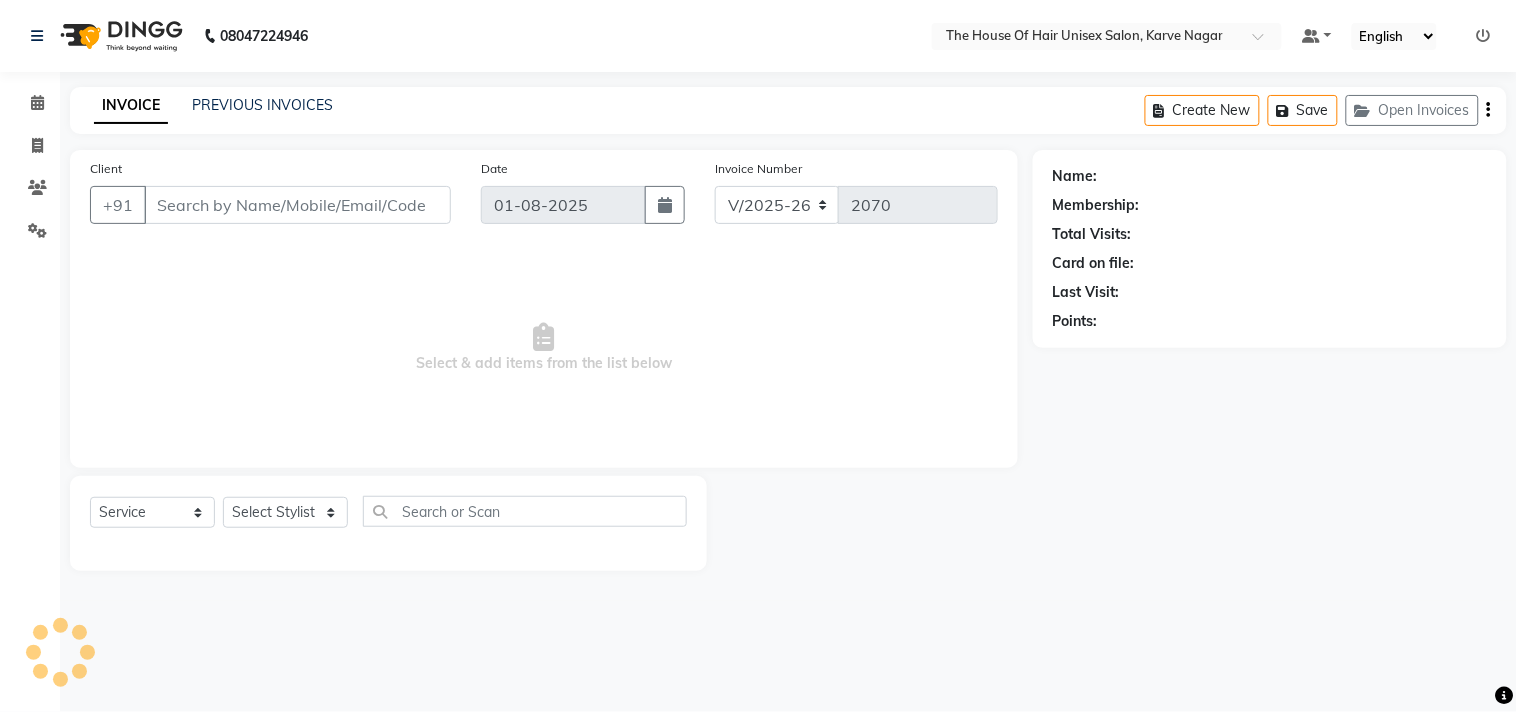 type on "[PHONE]" 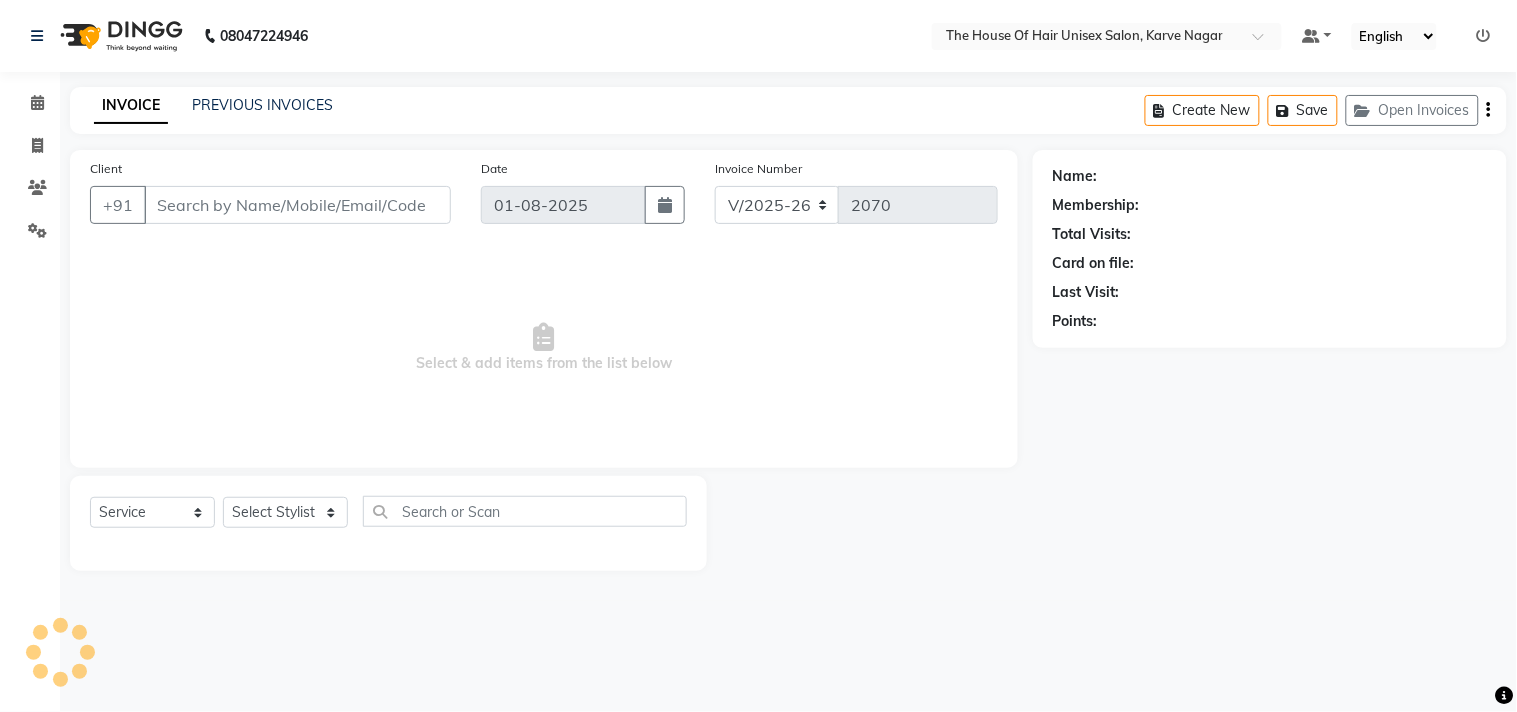 select on "42814" 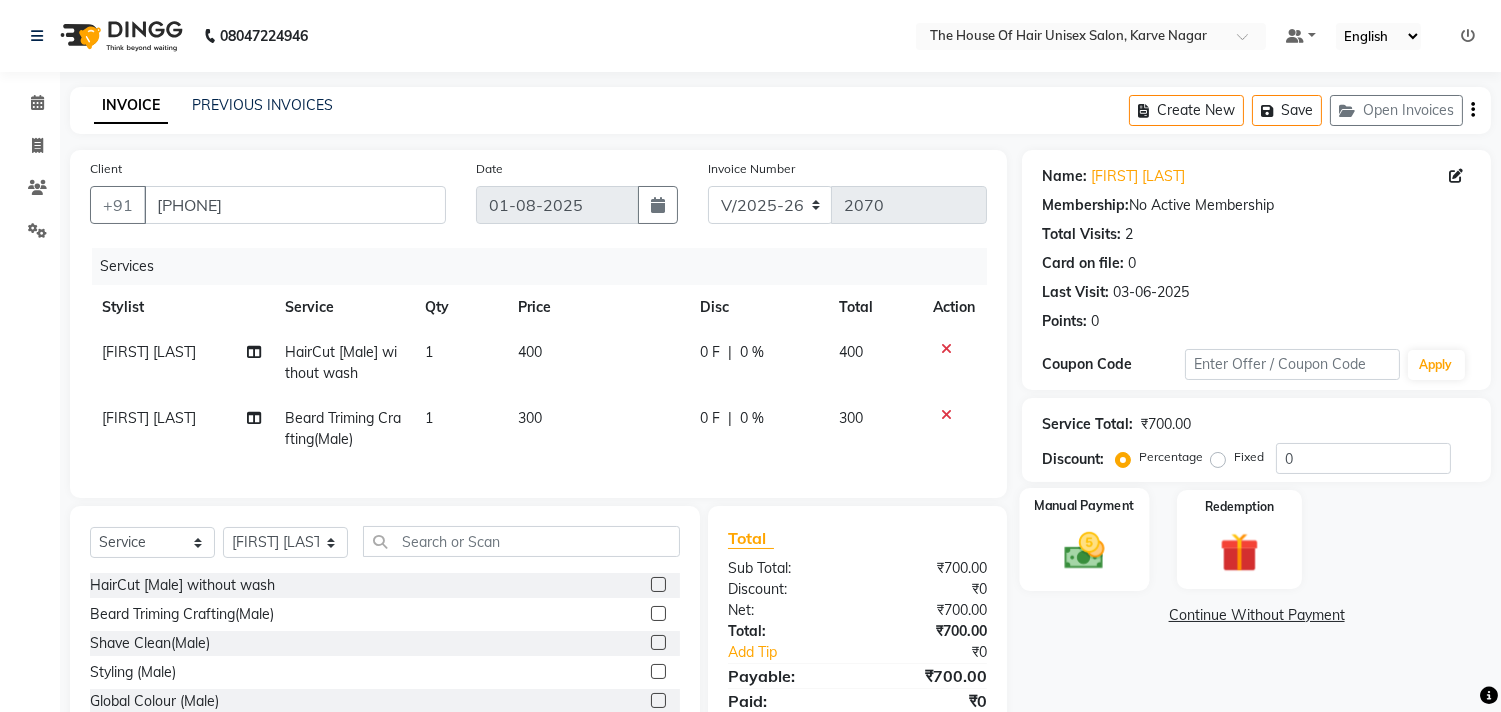 click 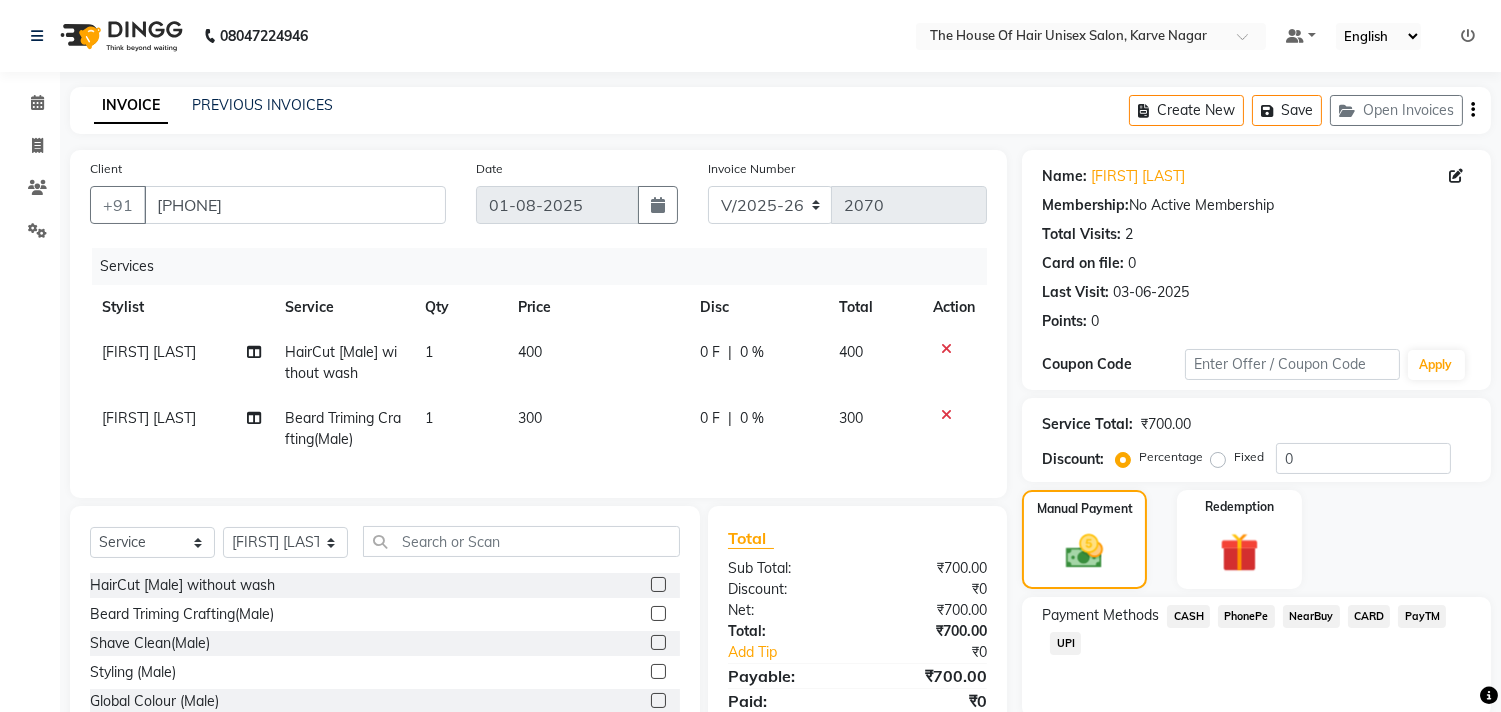 click on "UPI" 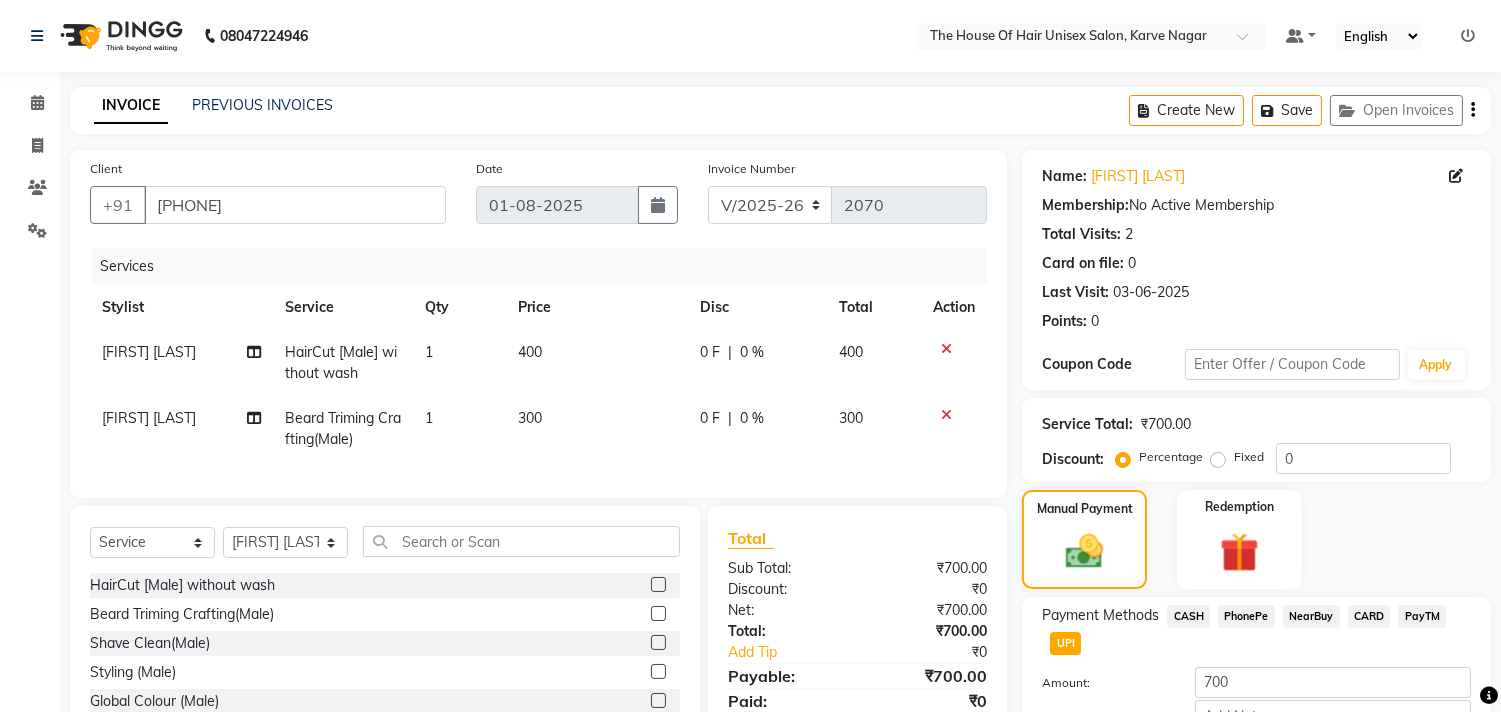 scroll, scrollTop: 135, scrollLeft: 0, axis: vertical 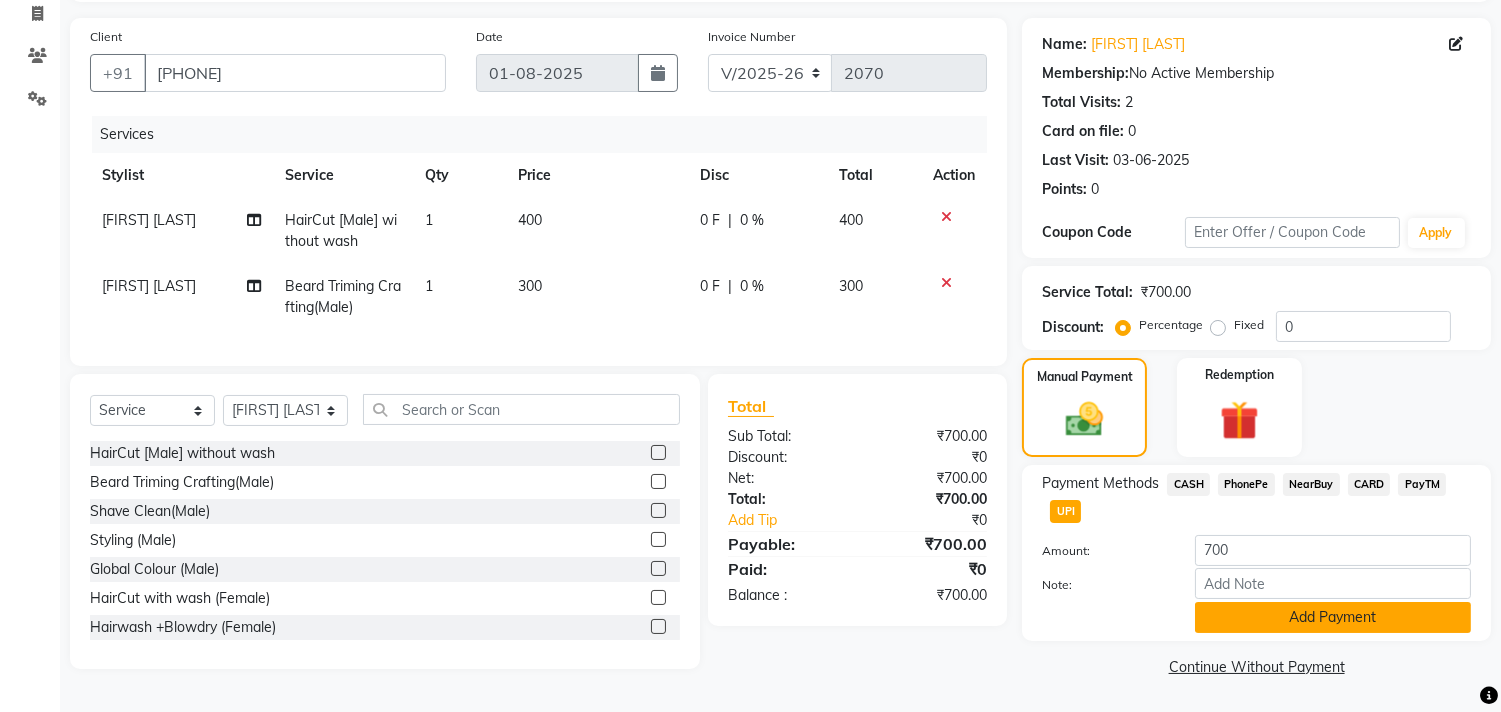 click on "Add Payment" 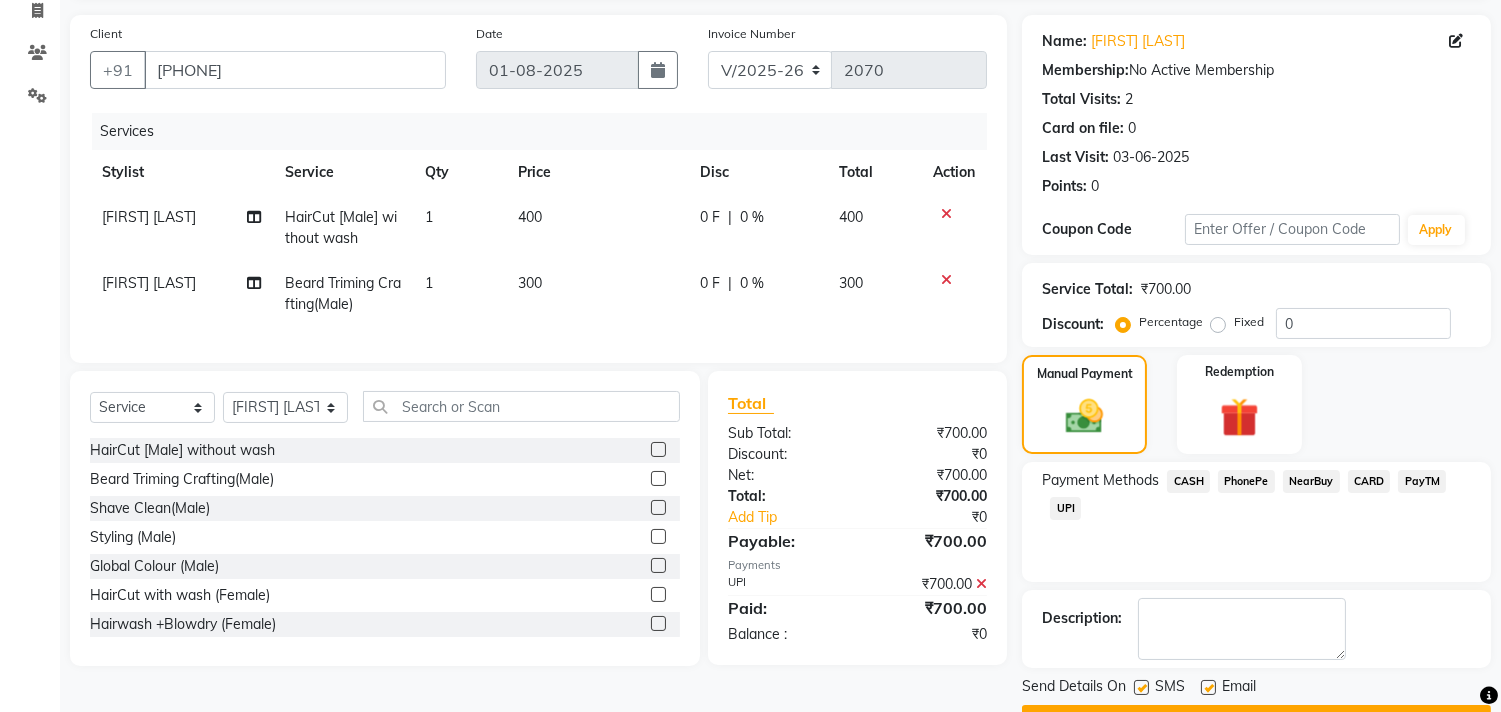 scroll, scrollTop: 187, scrollLeft: 0, axis: vertical 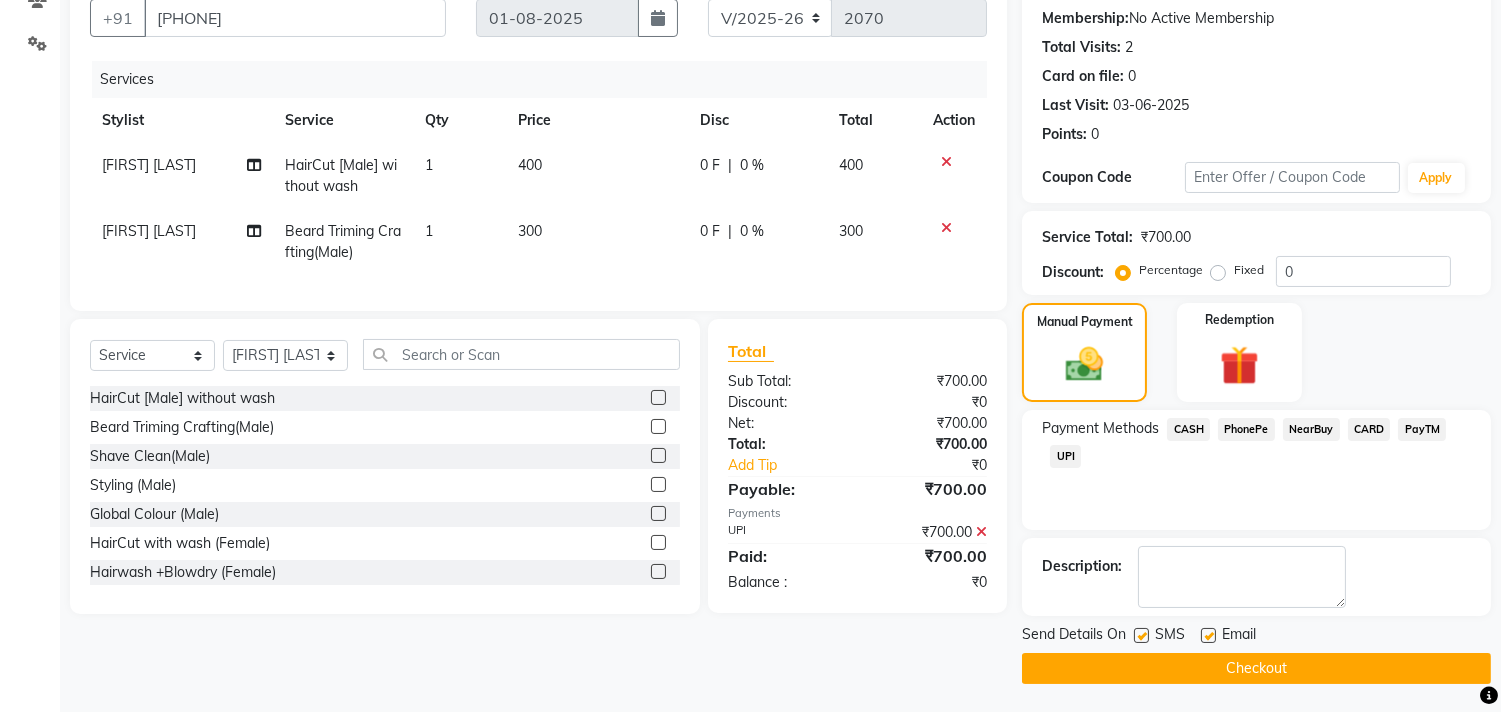click on "Checkout" 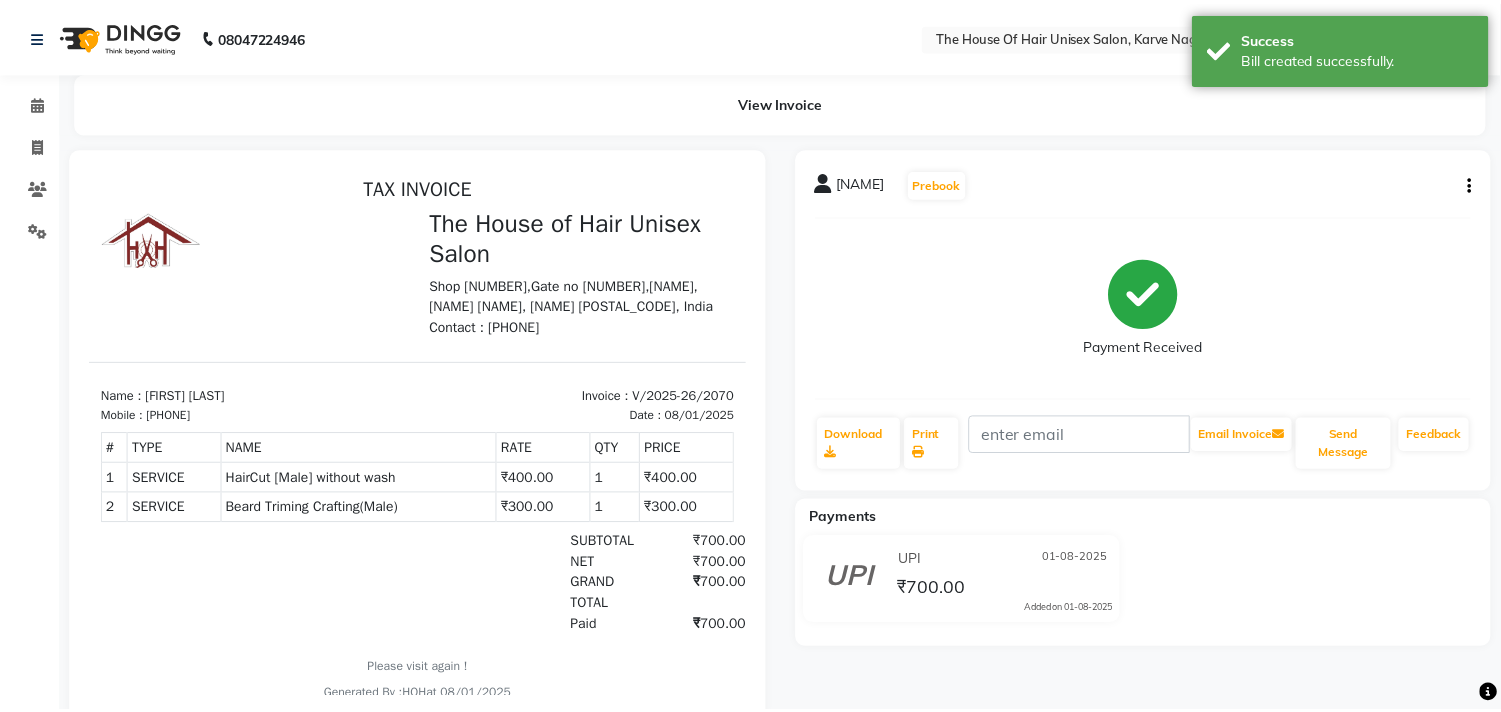 scroll, scrollTop: 0, scrollLeft: 0, axis: both 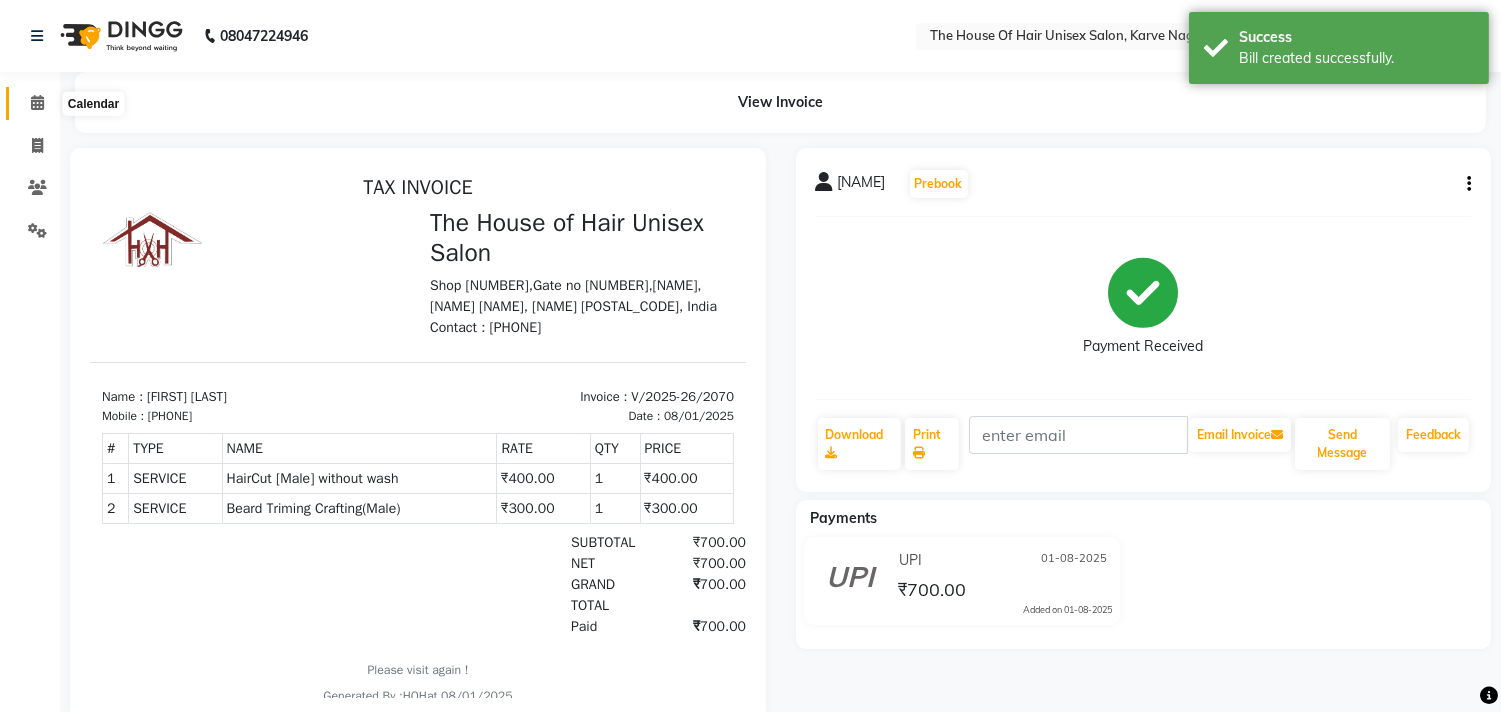 click 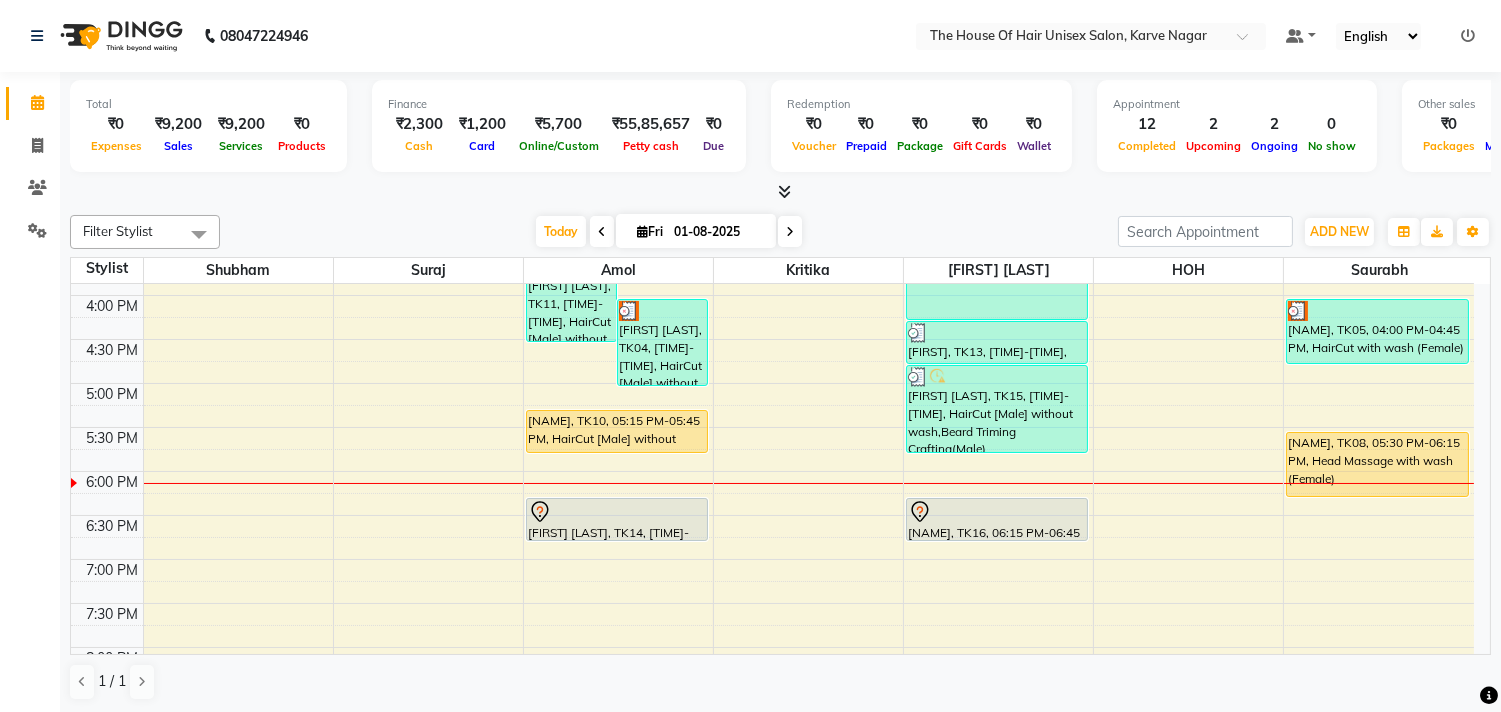 scroll, scrollTop: 777, scrollLeft: 0, axis: vertical 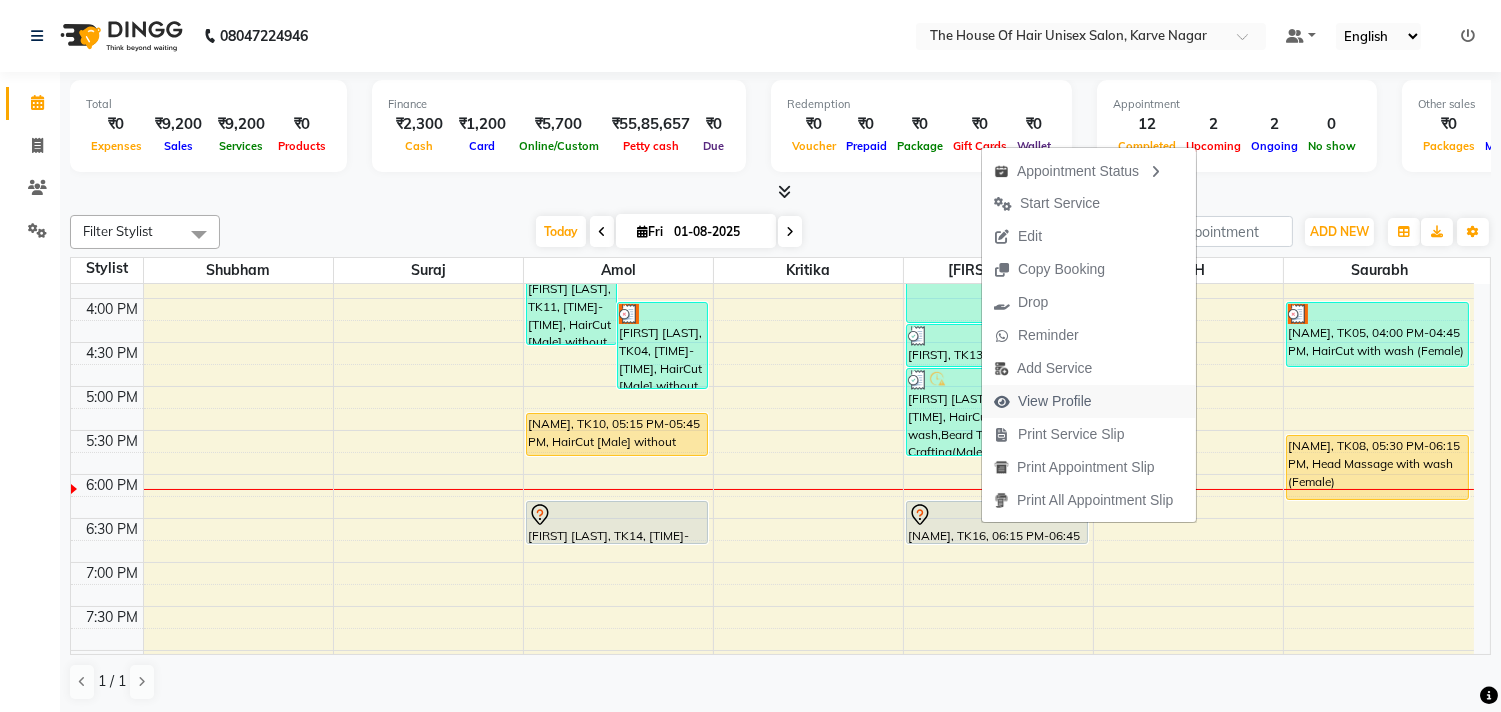 click on "View Profile" at bounding box center [1055, 401] 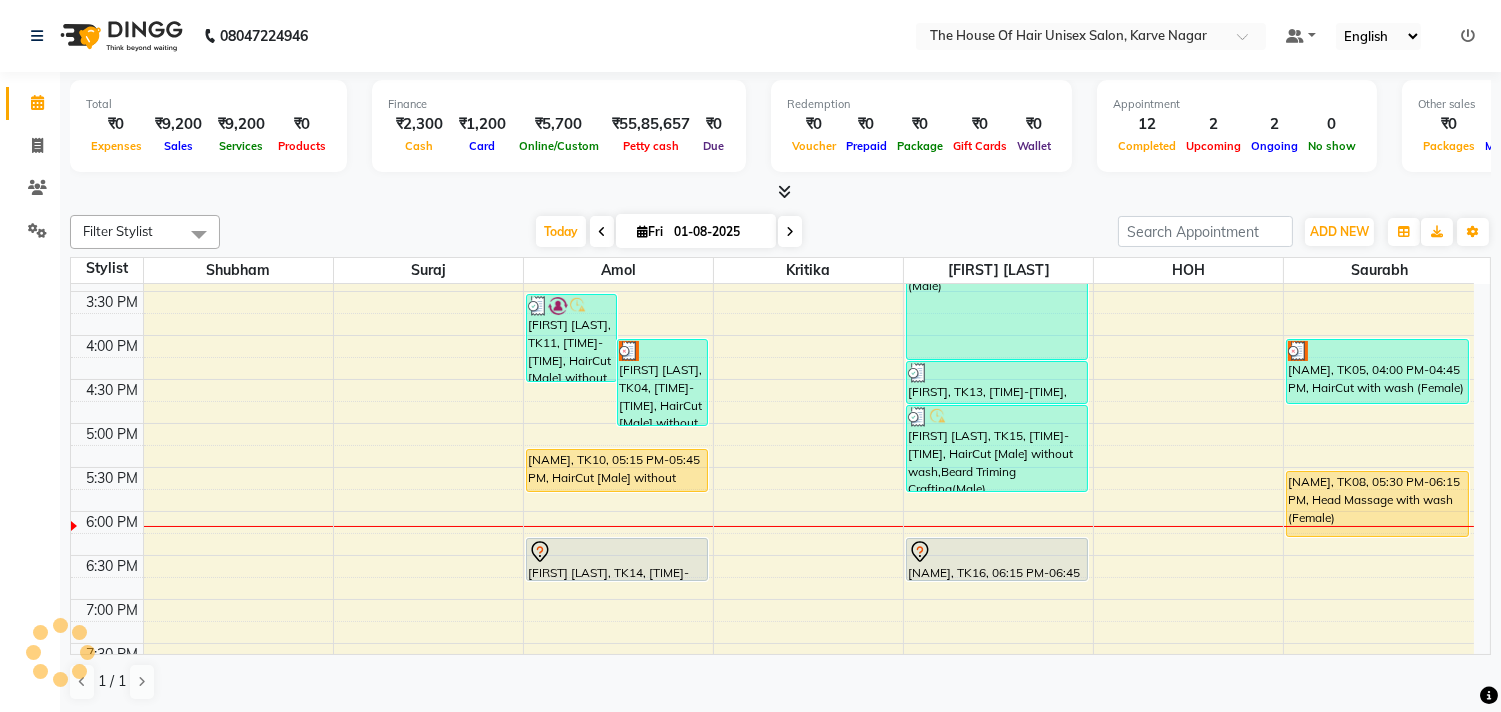 scroll, scrollTop: 0, scrollLeft: 0, axis: both 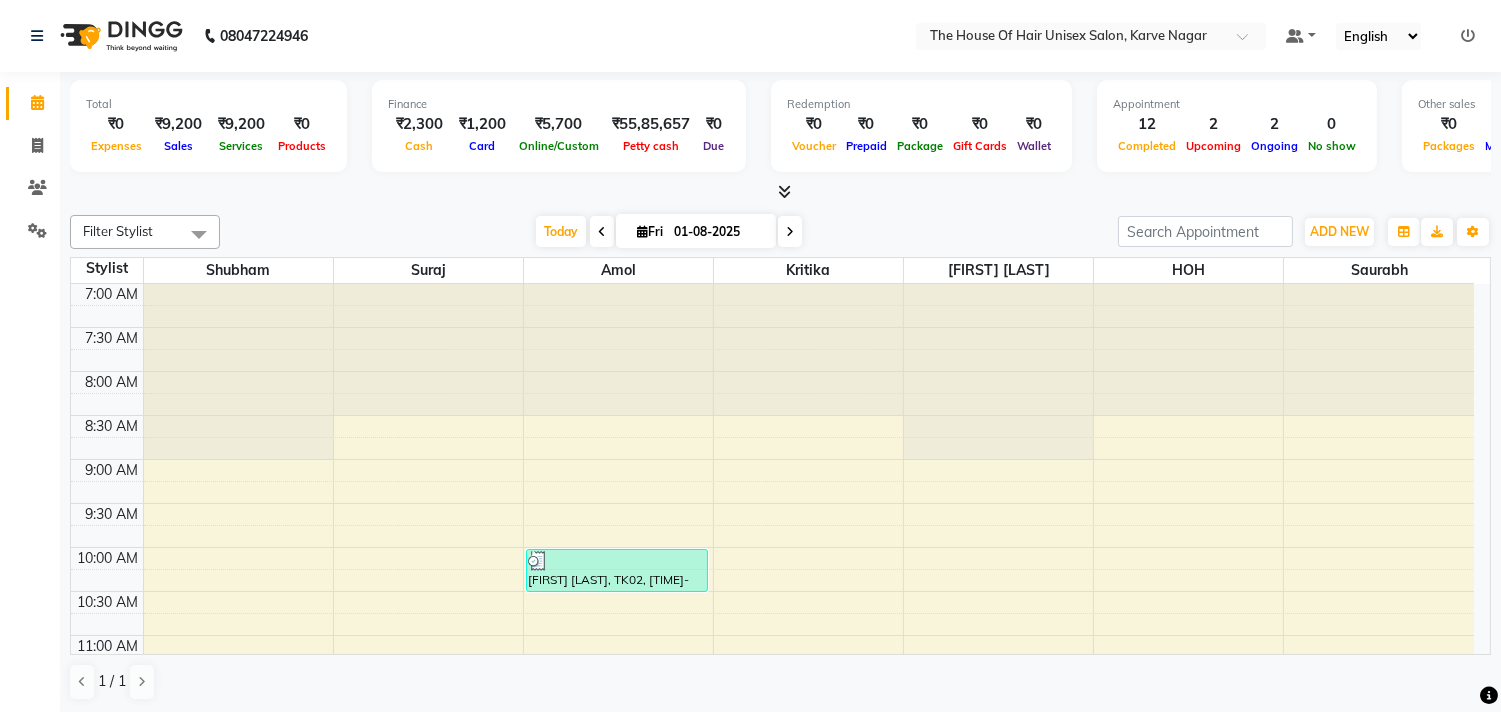 click on "Total  ₹0  Expenses ₹9,200  Sales ₹9,200  Services ₹0  Products Finance  ₹2,300  Cash ₹1,200  Card ₹5,700  Online/Custom ₹55,85,657 Petty cash ₹0 Due  Redemption  ₹0 Voucher ₹0 Prepaid ₹0 Package ₹0  Gift Cards ₹0  Wallet  Appointment  12 Completed 2 Upcoming 2 Ongoing 0 No show  Other sales  ₹0  Packages ₹0  Memberships ₹0  Vouchers ₹0  Prepaids ₹0  Gift Cards Filter Stylist Select All [FIRST] [FIRST] HOH [FIRST] [FIRST] [FIRST] [FIRST] Today  Fri 01-08-2025 Toggle Dropdown Add Appointment Add Invoice Add Attendance Add Client Add Transaction Toggle Dropdown Add Appointment Add Invoice Add Attendance Add Client ADD NEW Toggle Dropdown Add Appointment Add Invoice Add Attendance Add Client Add Transaction Filter Stylist Select All [FIRST] [FIRST] HOH [FIRST] [FIRST] [FIRST] [FIRST] Group By  Staff View   Room View  View as Vertical  Vertical - Week View  Horizontal  Horizontal - Week View  List  Toggle Dropdown Calendar Settings Manage Tags   Arrange Stylists  Full Screen 7" 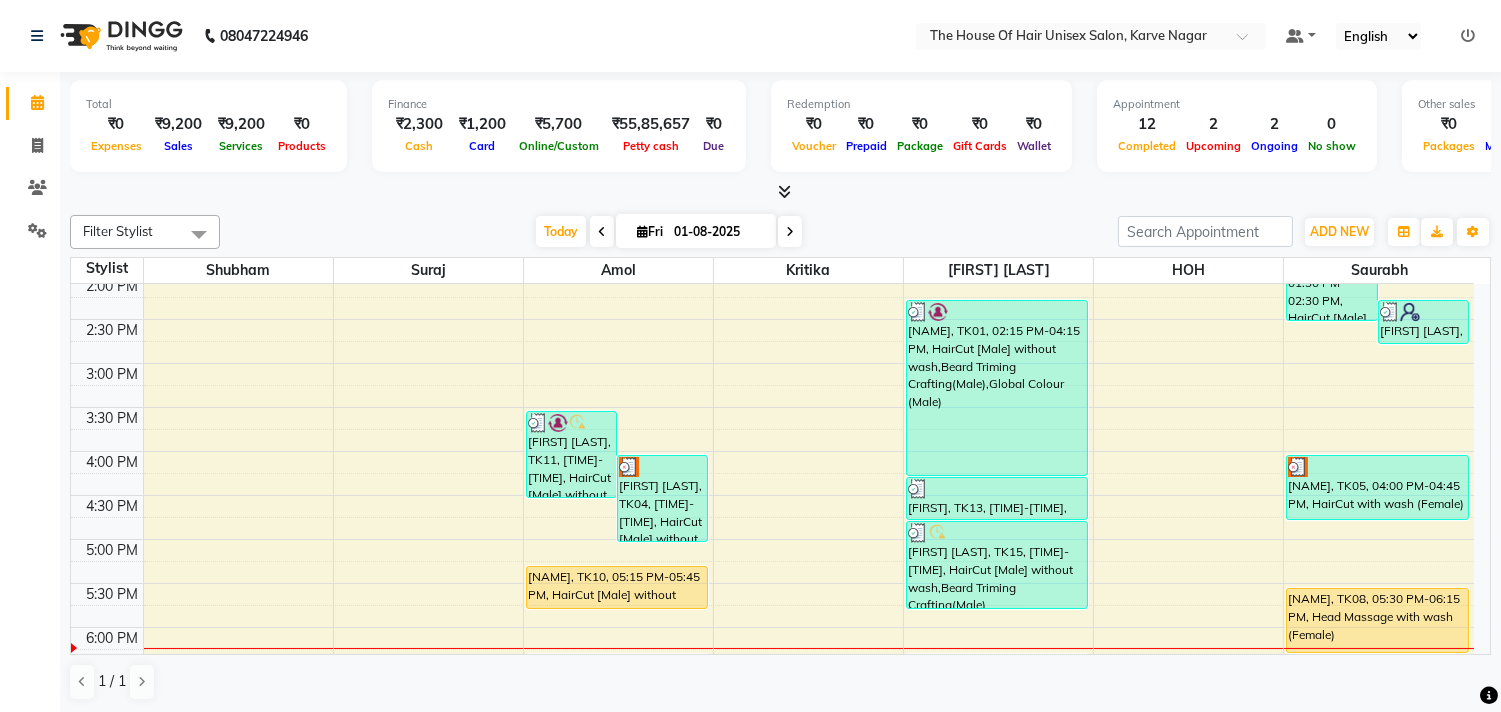 scroll, scrollTop: 622, scrollLeft: 0, axis: vertical 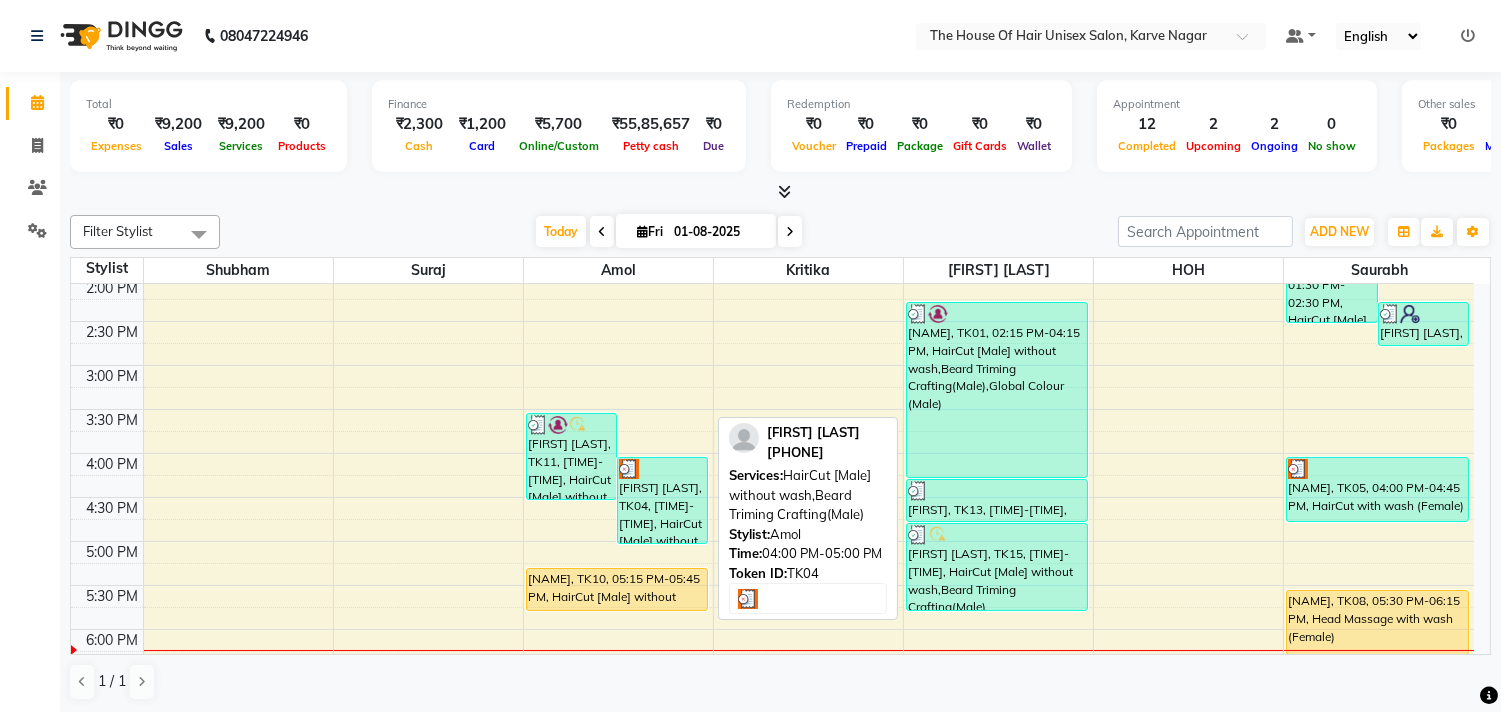 click on "[FIRST] [LAST], TK04, [TIME]-[TIME], HairCut [Male] without wash,Beard Triming Crafting(Male)" at bounding box center (662, 500) 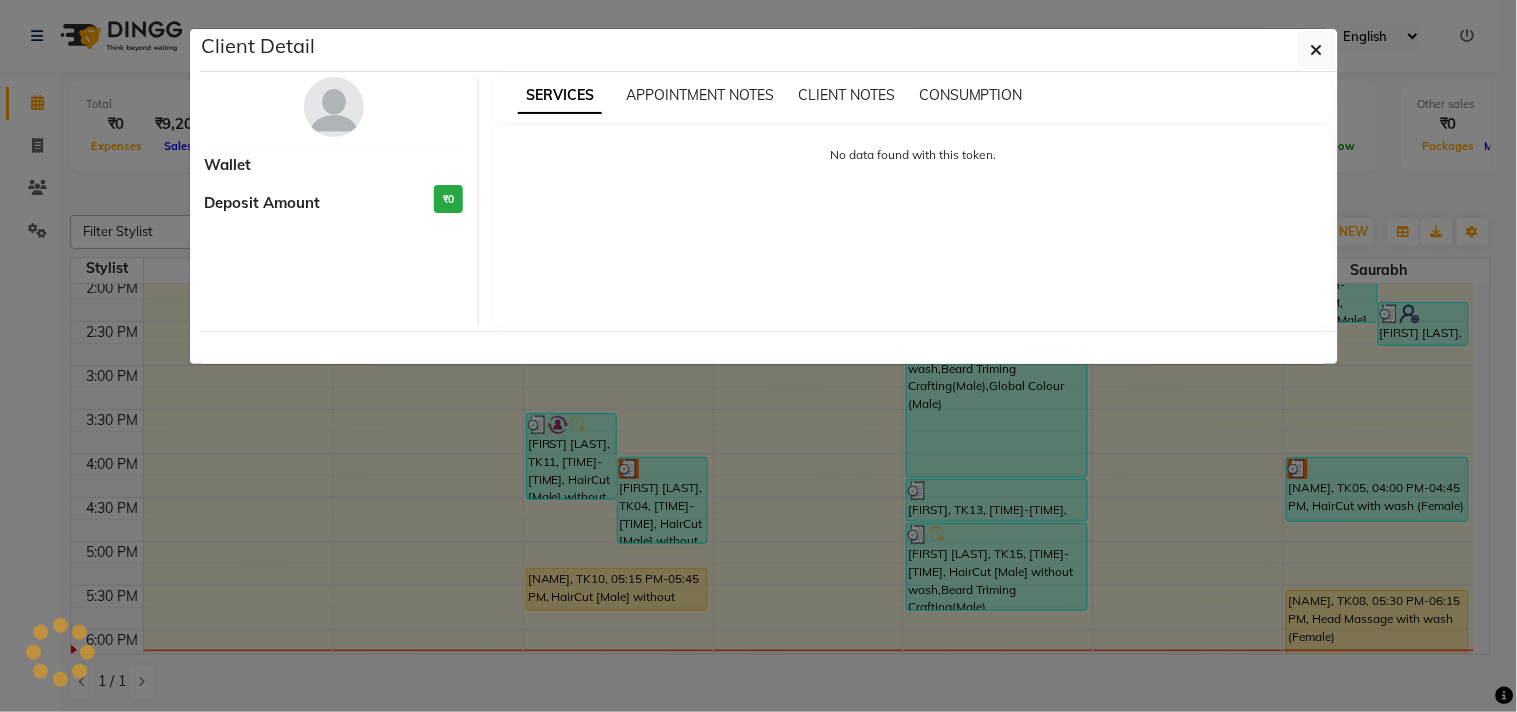 select on "3" 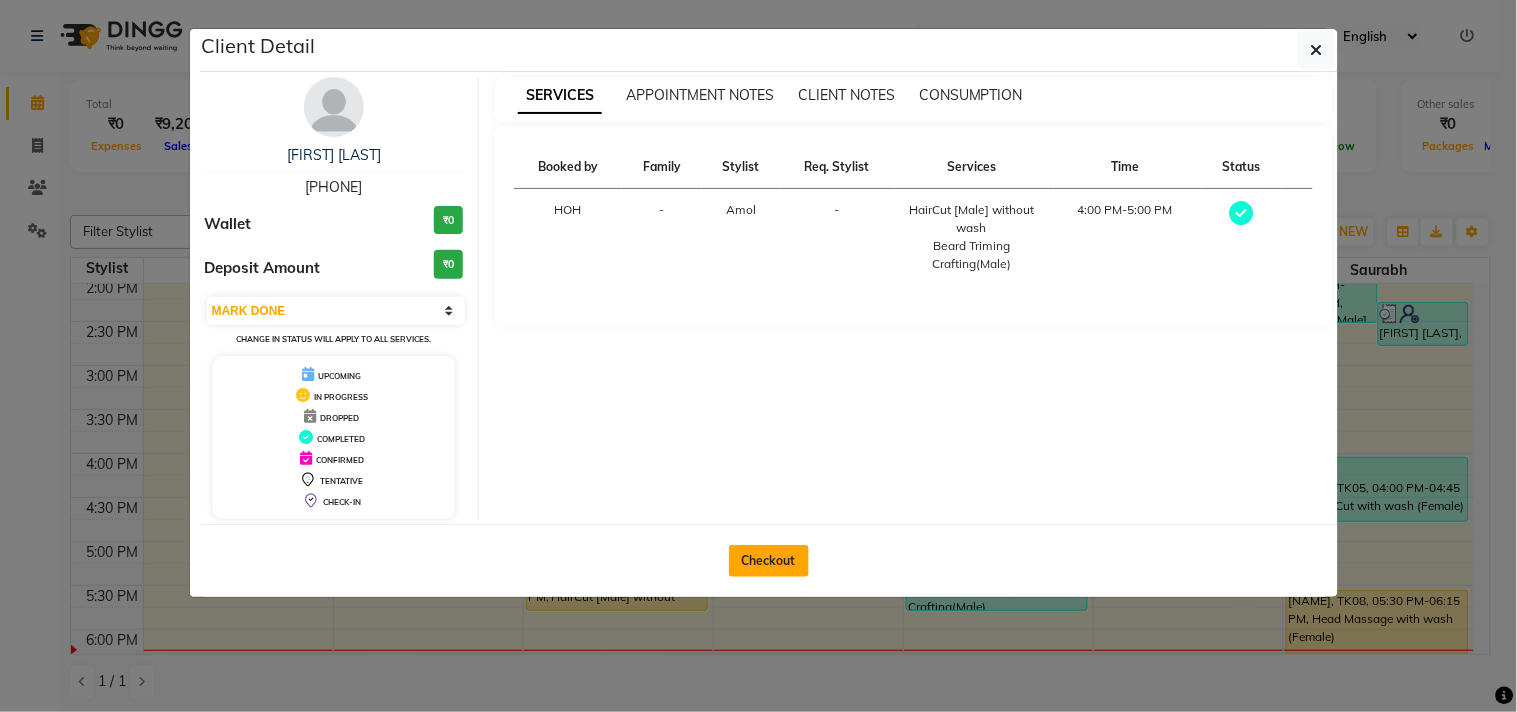 click on "Checkout" 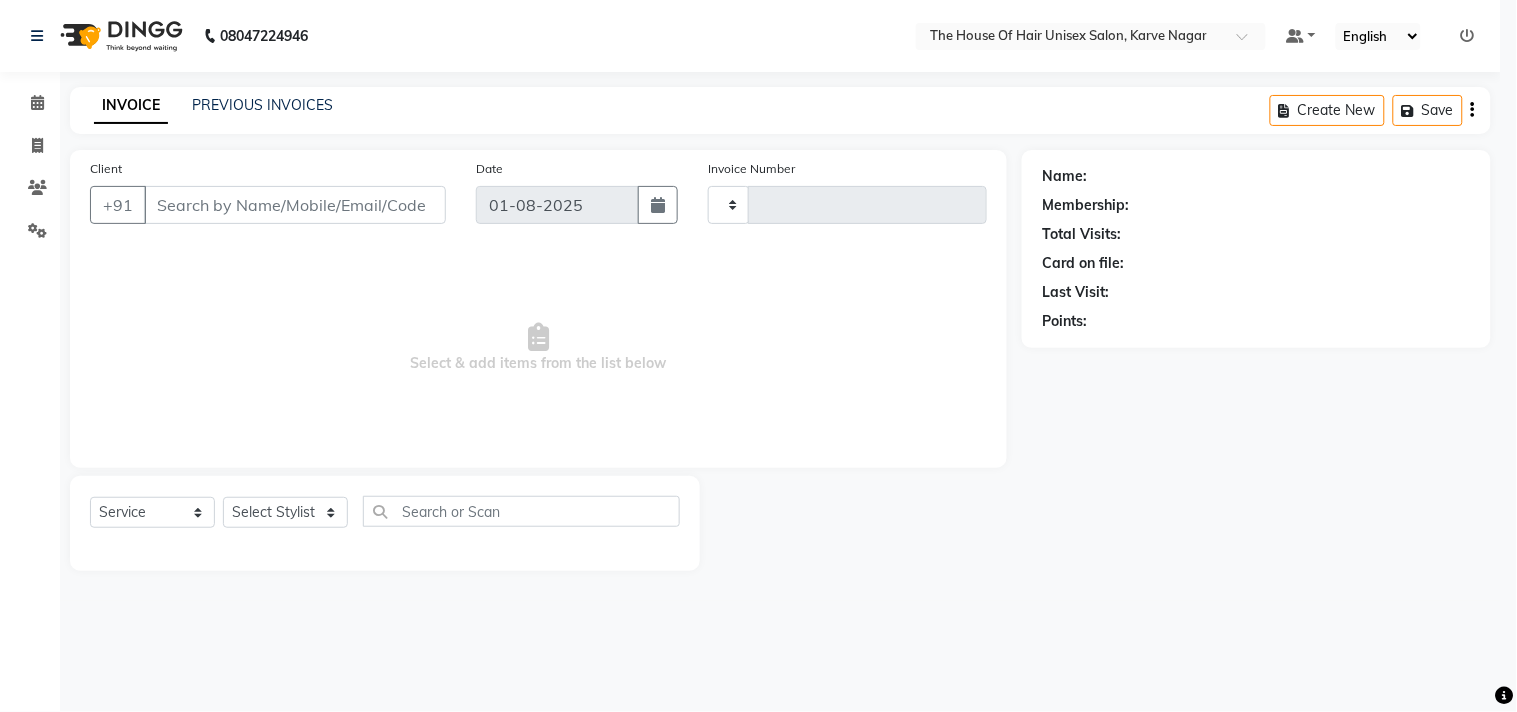 type on "2071" 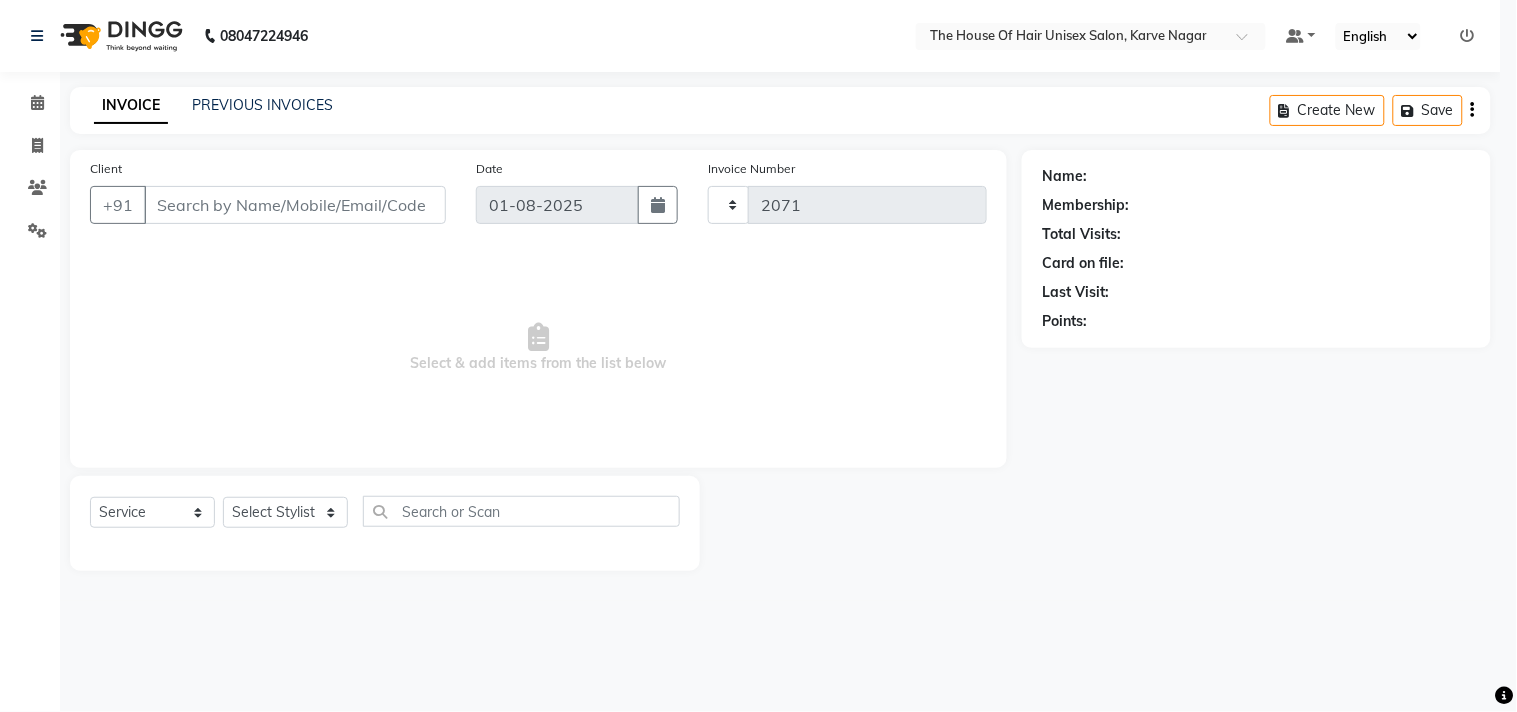 select on "598" 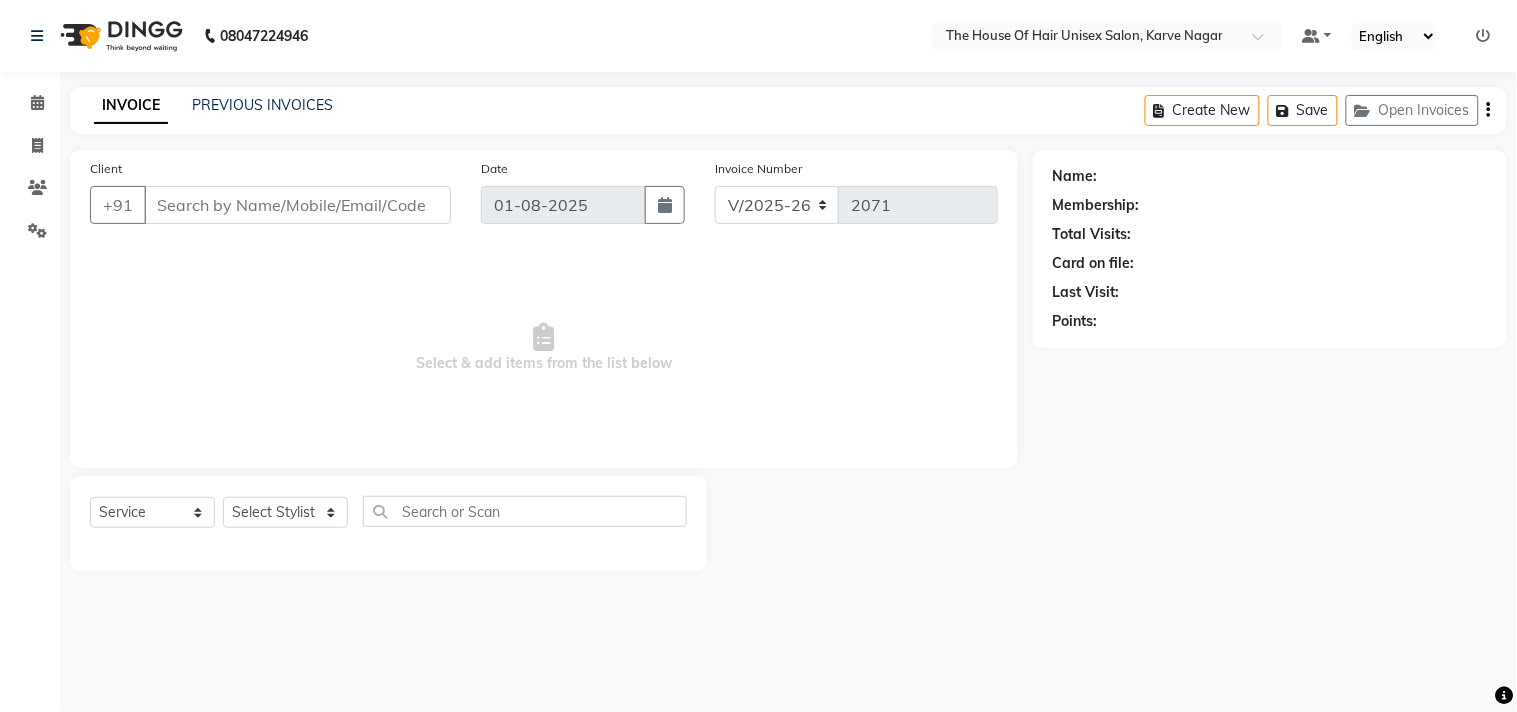 type on "[PHONE]" 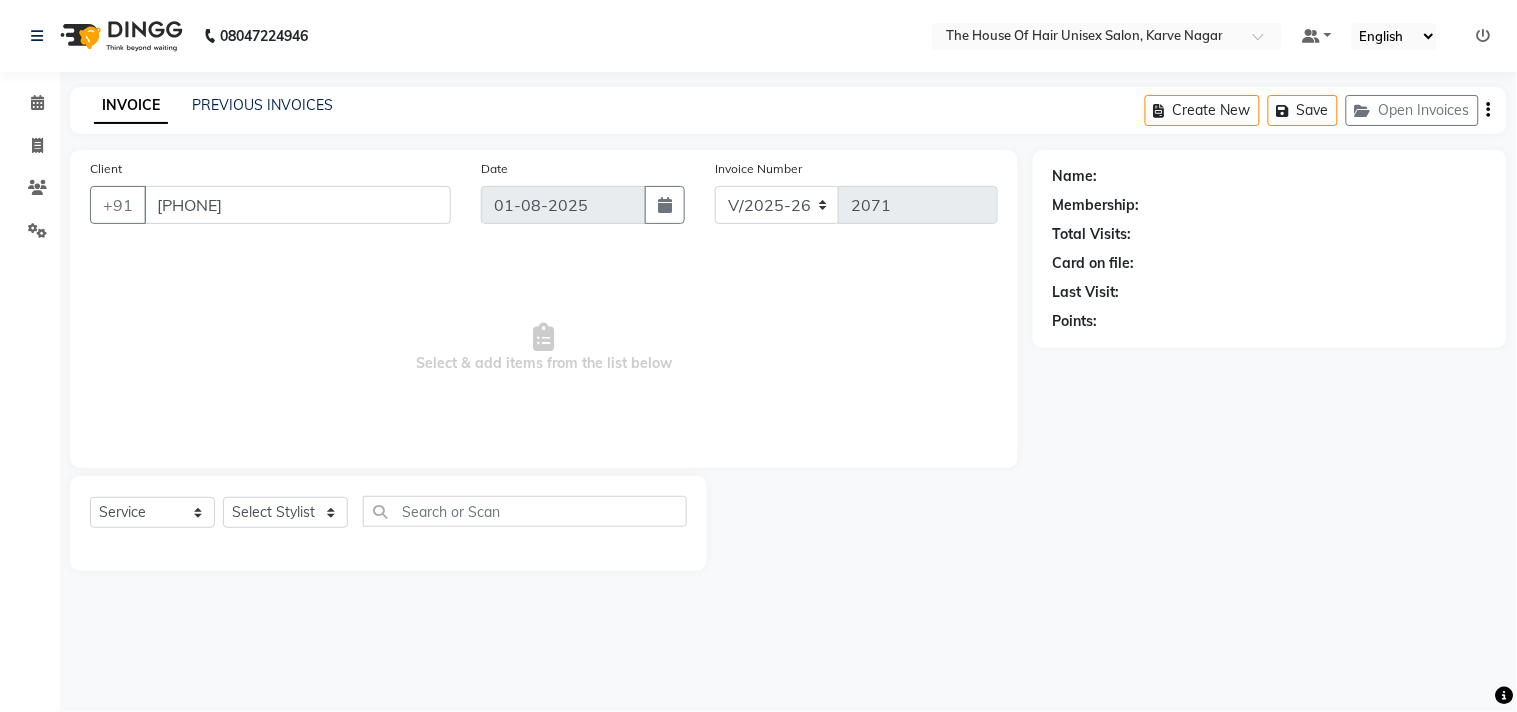 select on "13497" 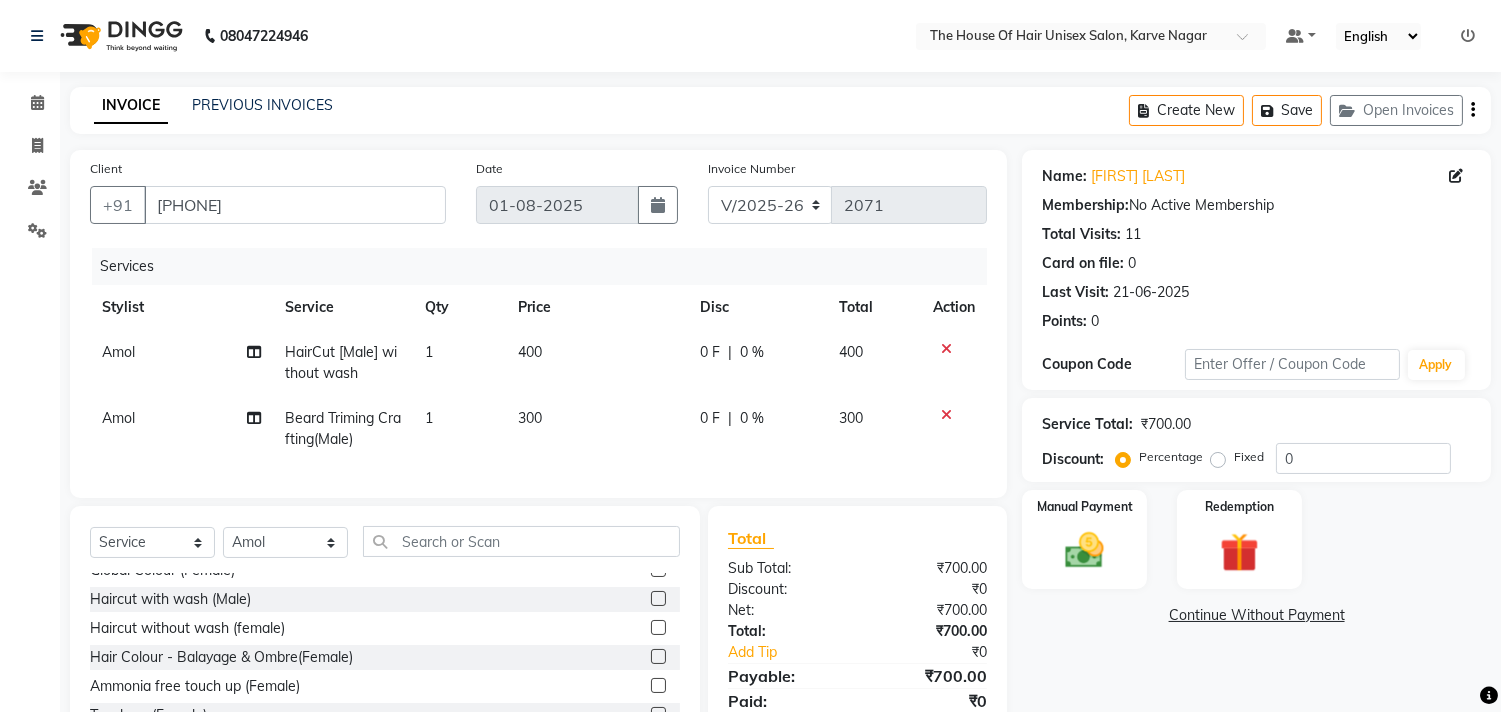 scroll, scrollTop: 913, scrollLeft: 0, axis: vertical 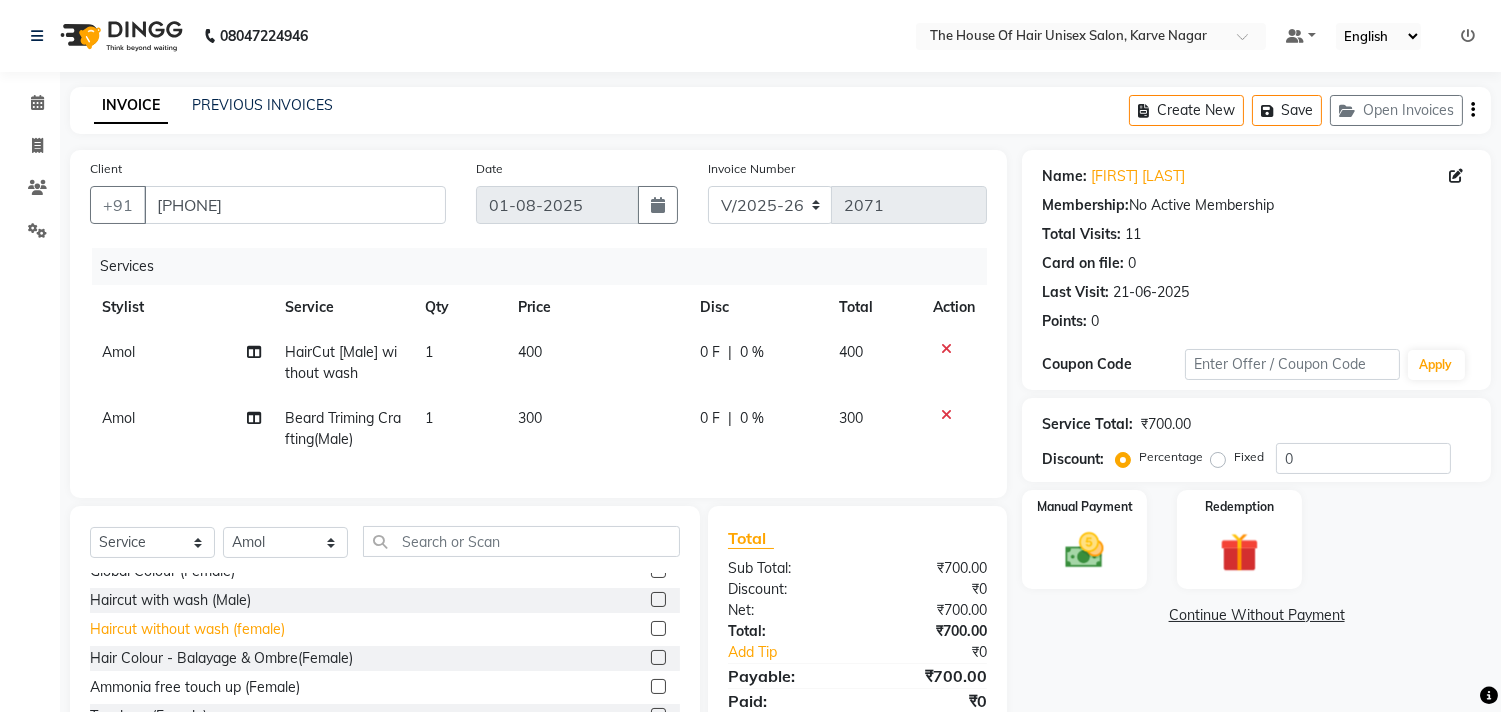 click on "Haircut without wash (female)" 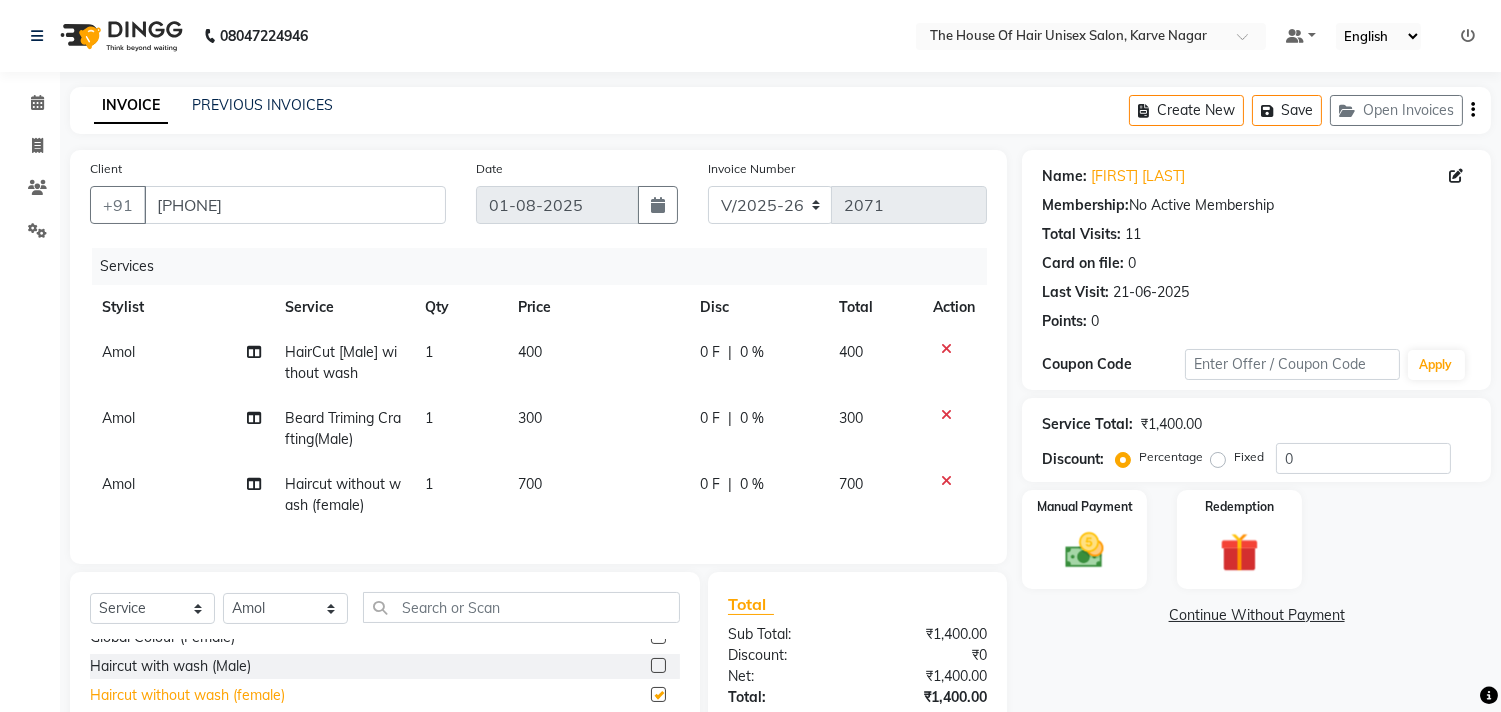 checkbox on "false" 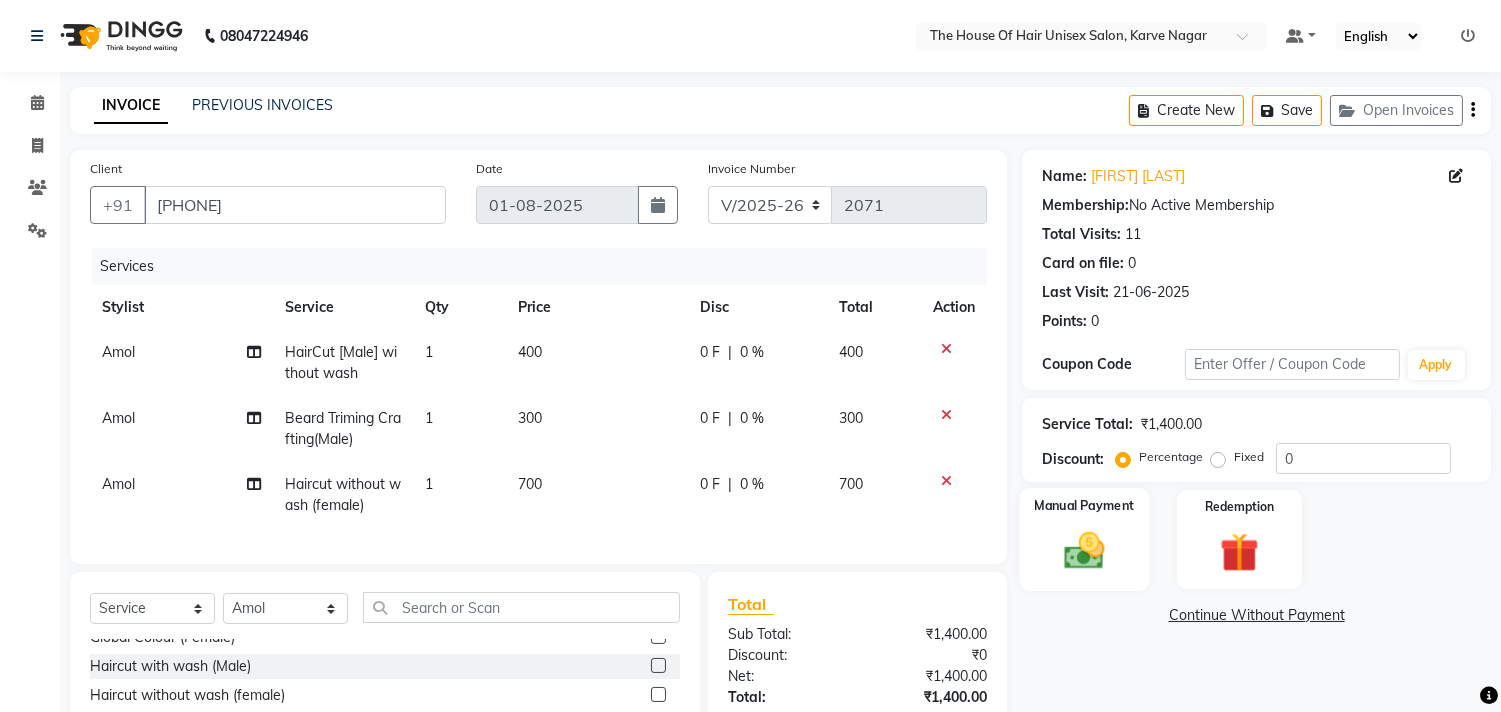 scroll, scrollTop: 80, scrollLeft: 0, axis: vertical 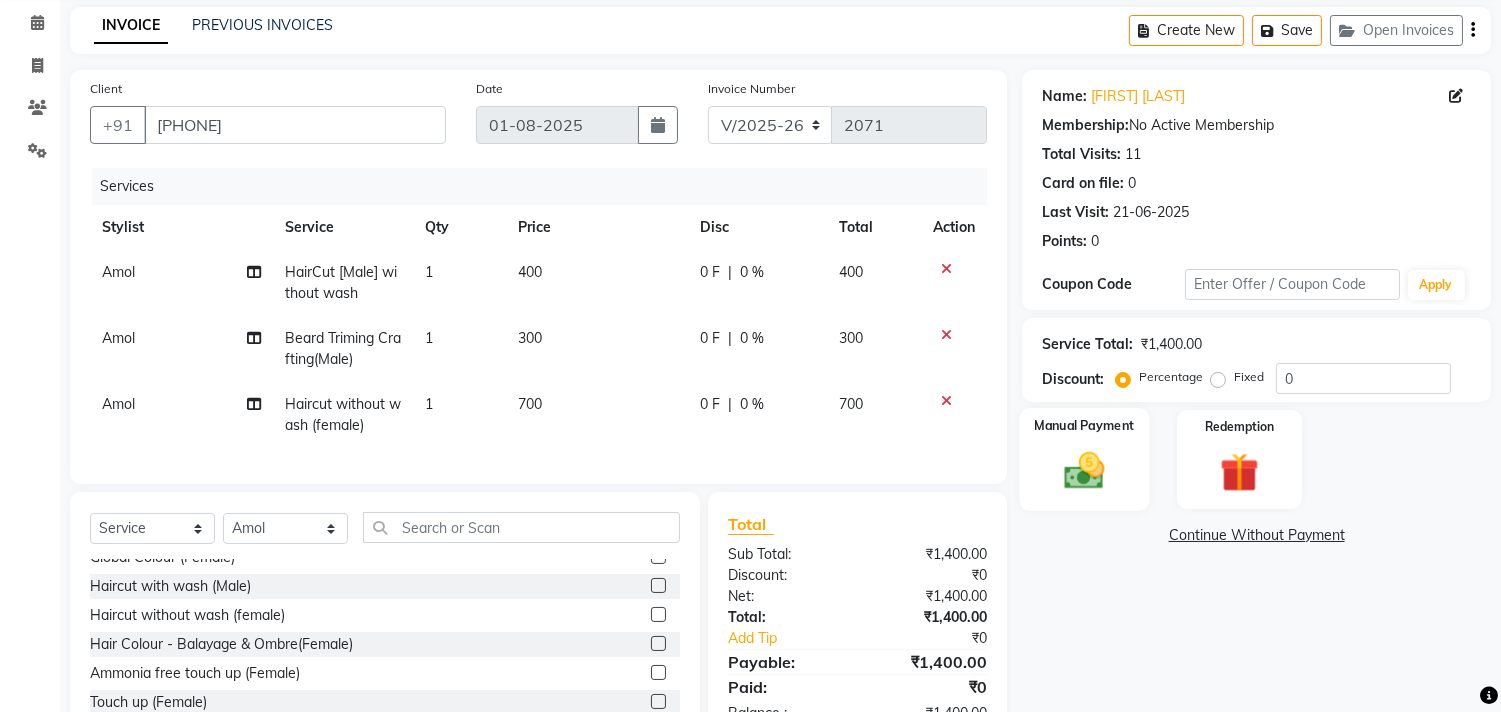 click 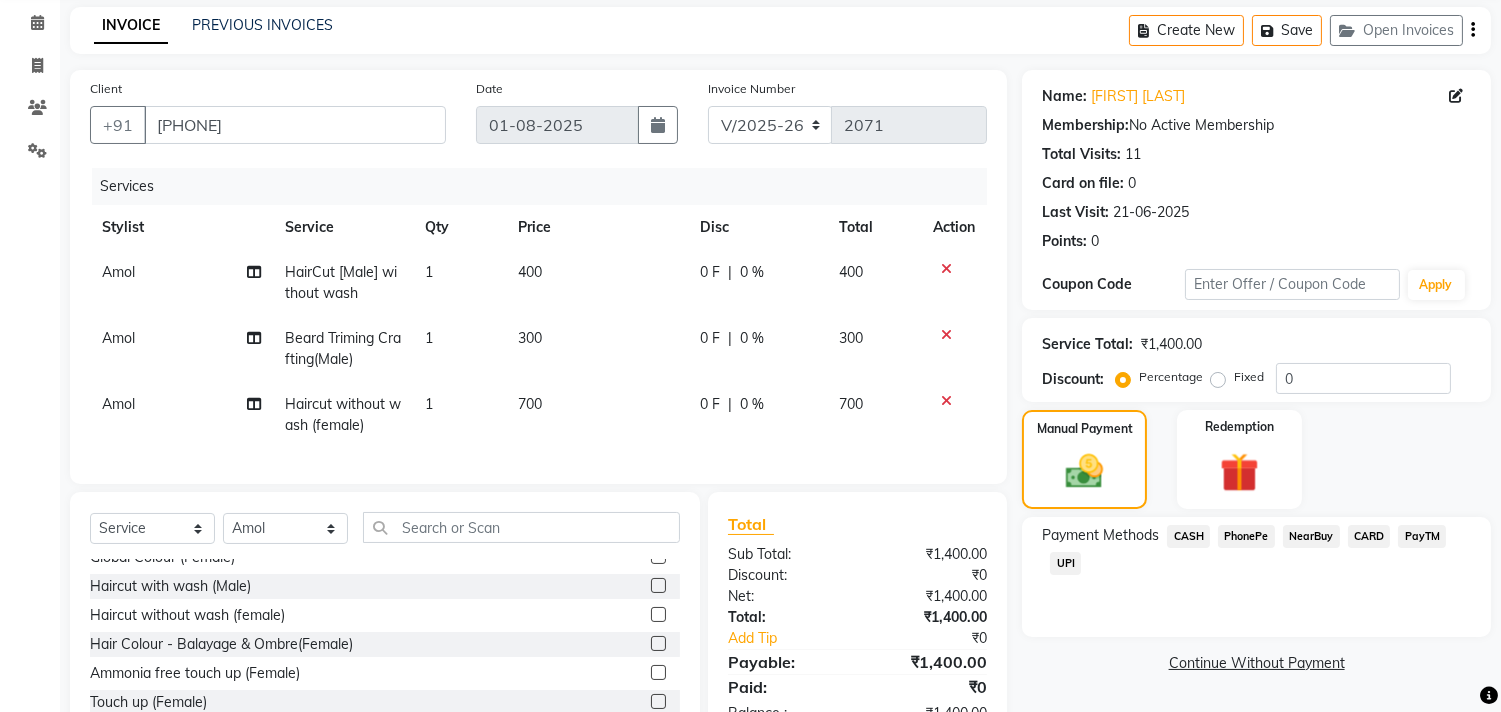 click on "CASH" 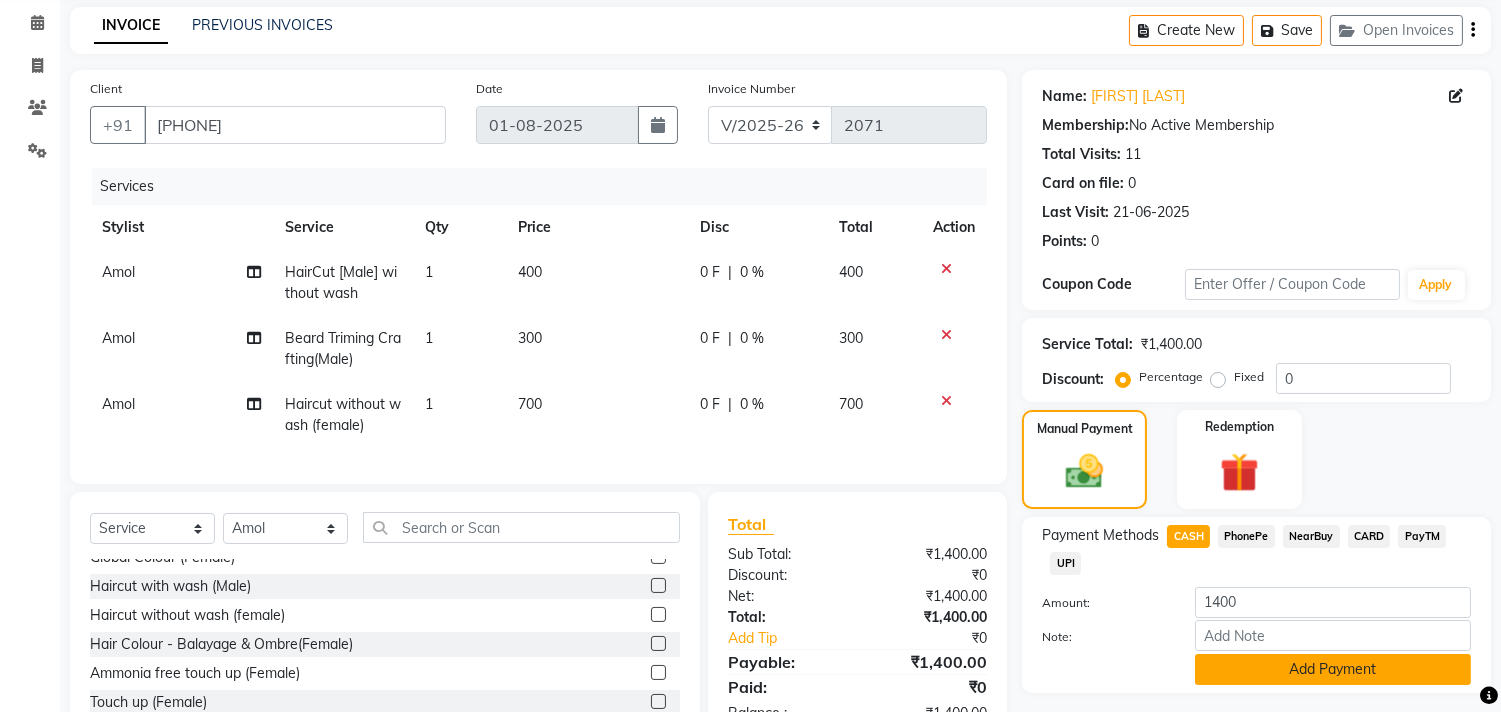 click on "Add Payment" 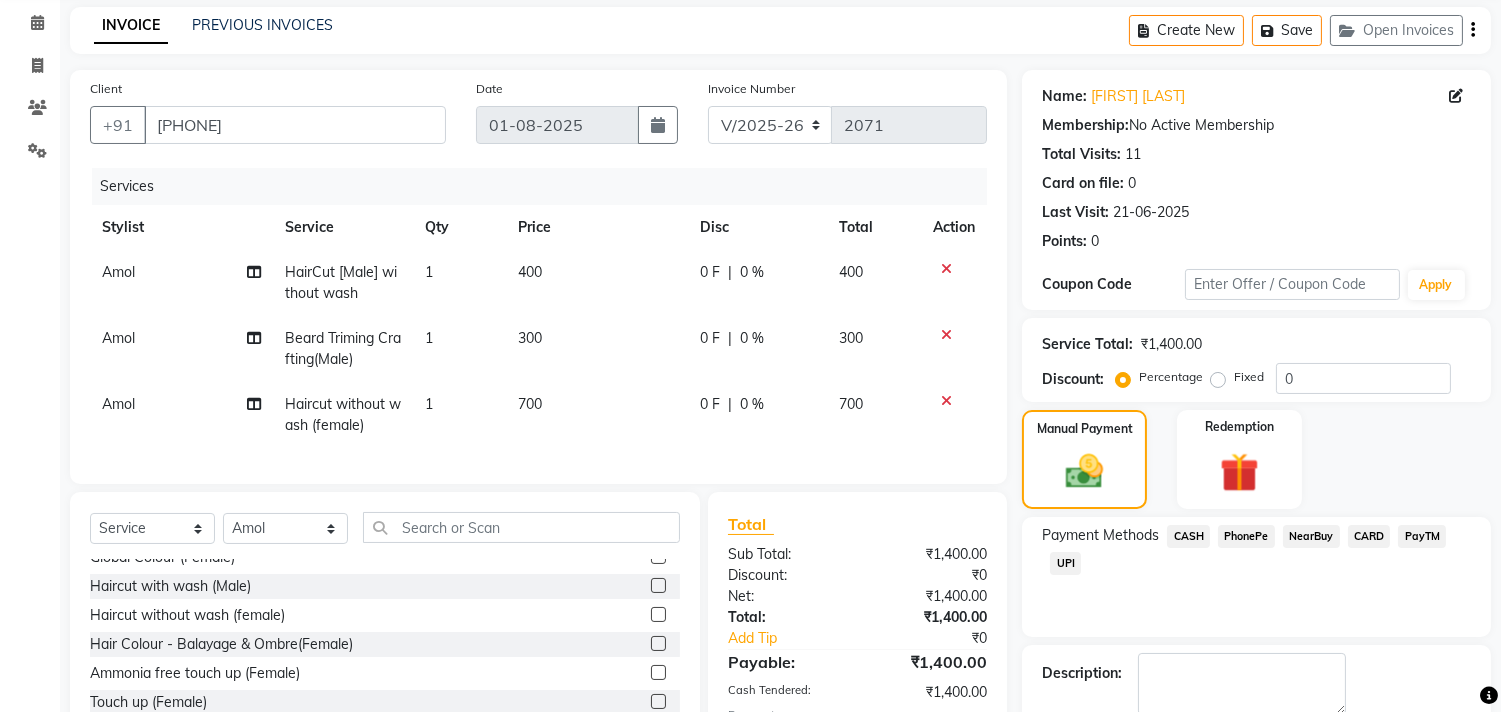 scroll, scrollTop: 230, scrollLeft: 0, axis: vertical 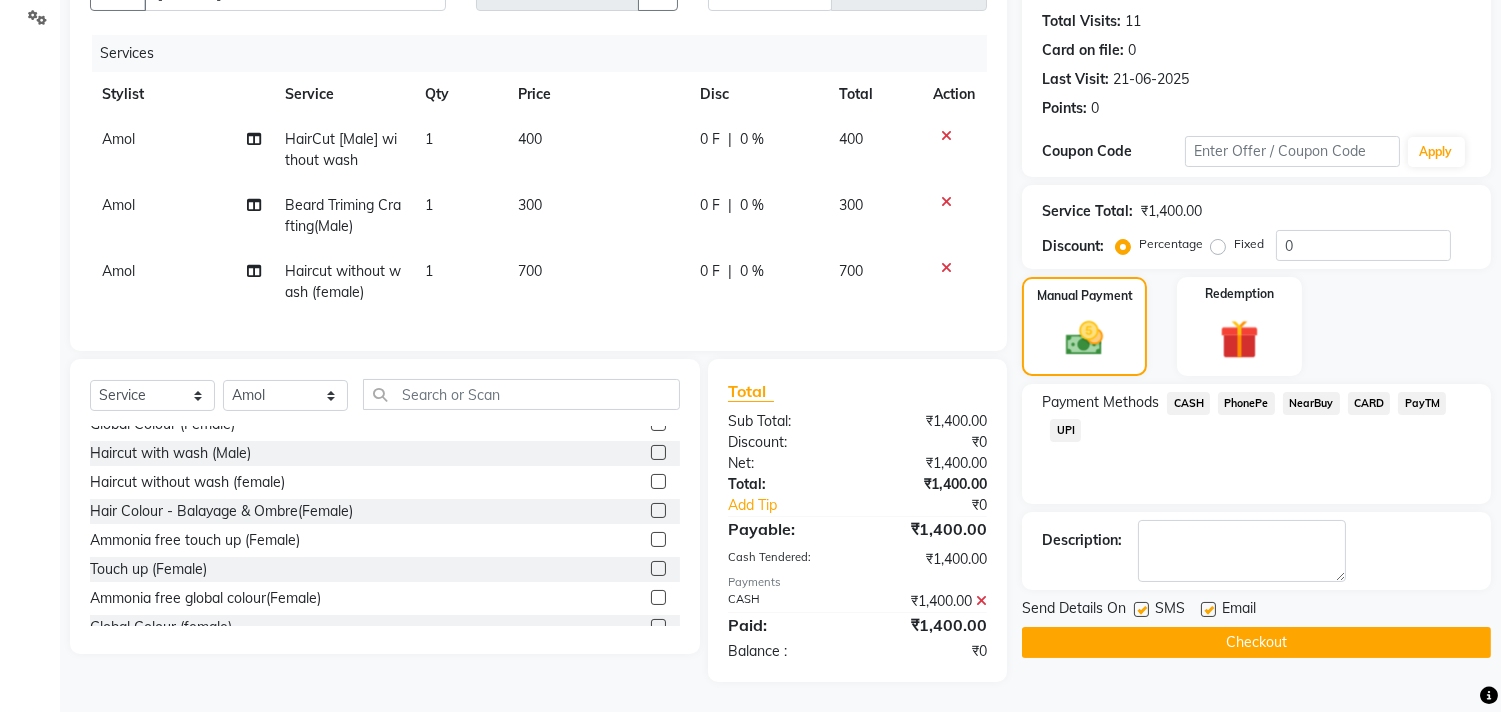 click on "Checkout" 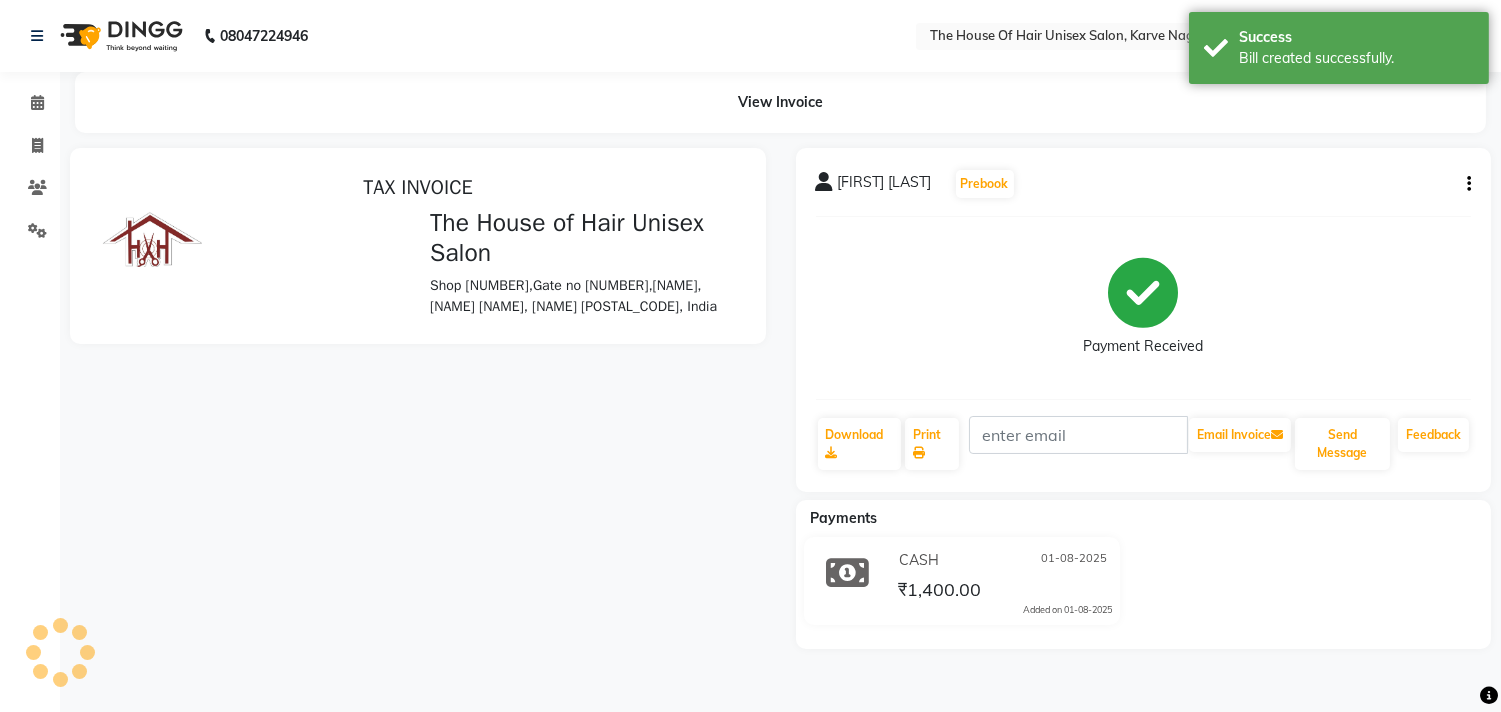 scroll, scrollTop: 0, scrollLeft: 0, axis: both 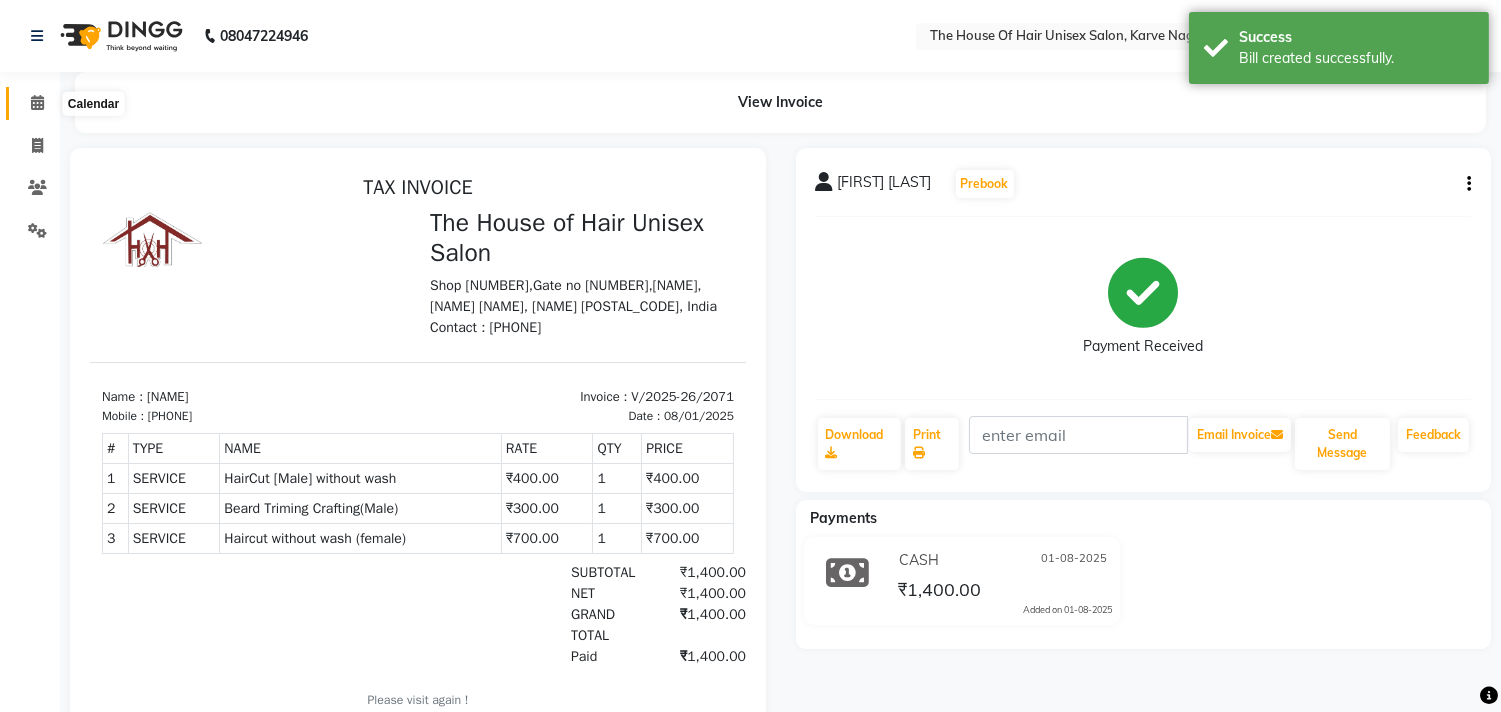 click 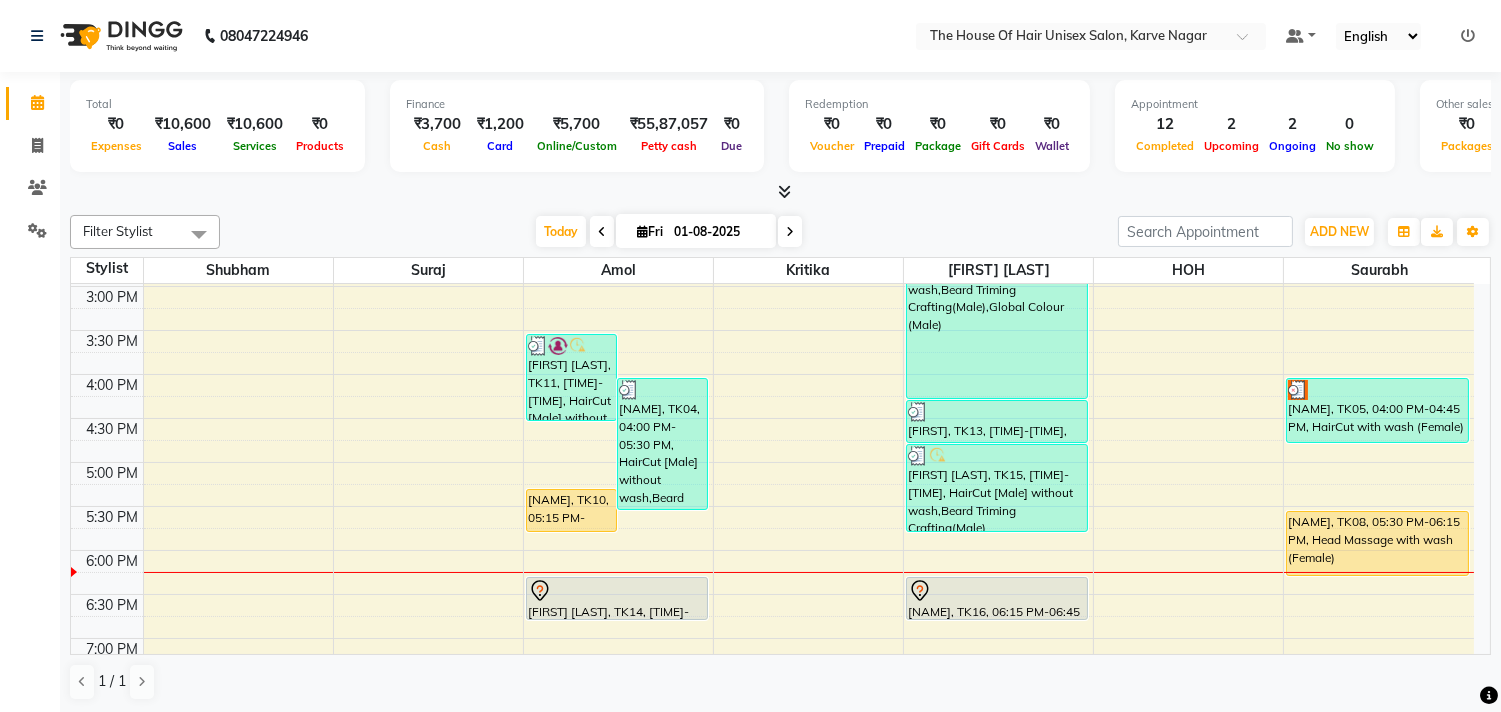 scroll, scrollTop: 700, scrollLeft: 0, axis: vertical 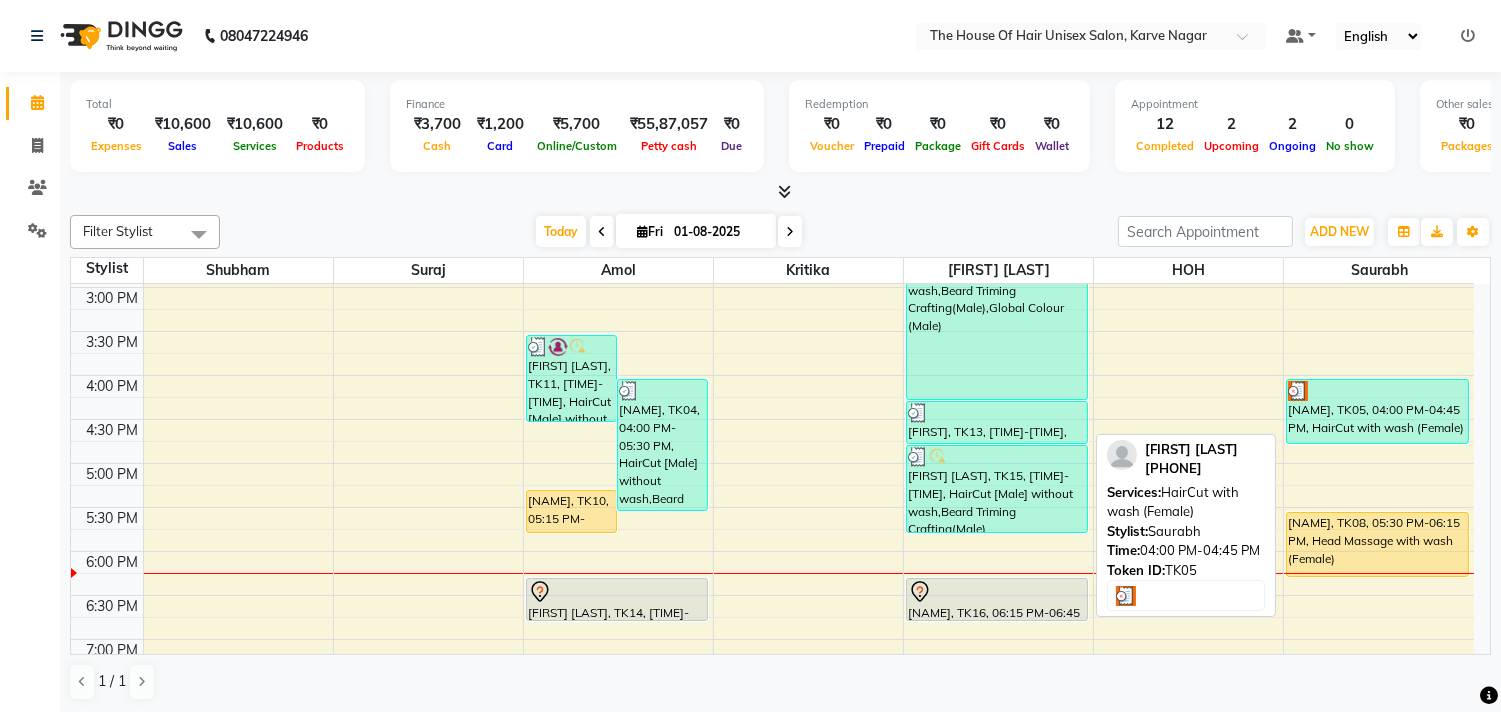 click at bounding box center [1298, 391] 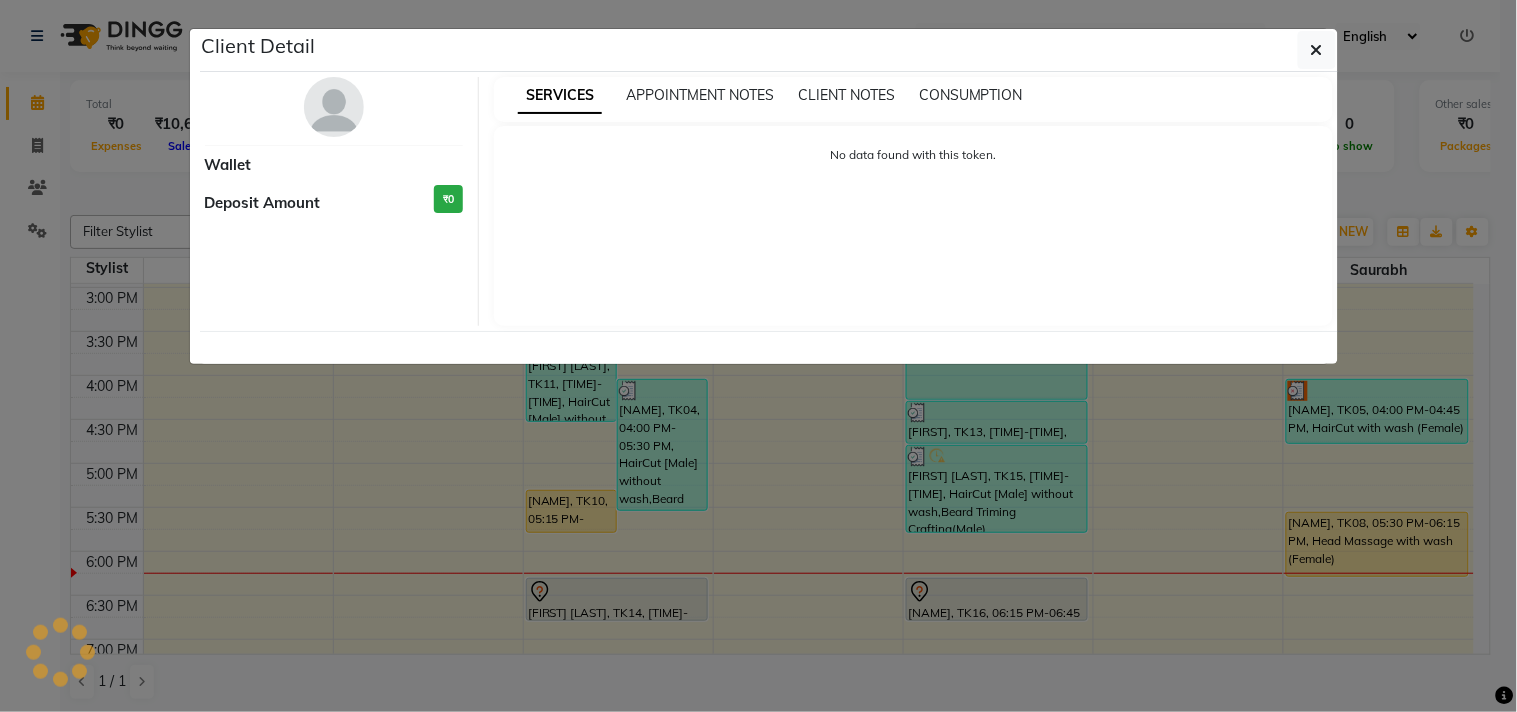 select on "3" 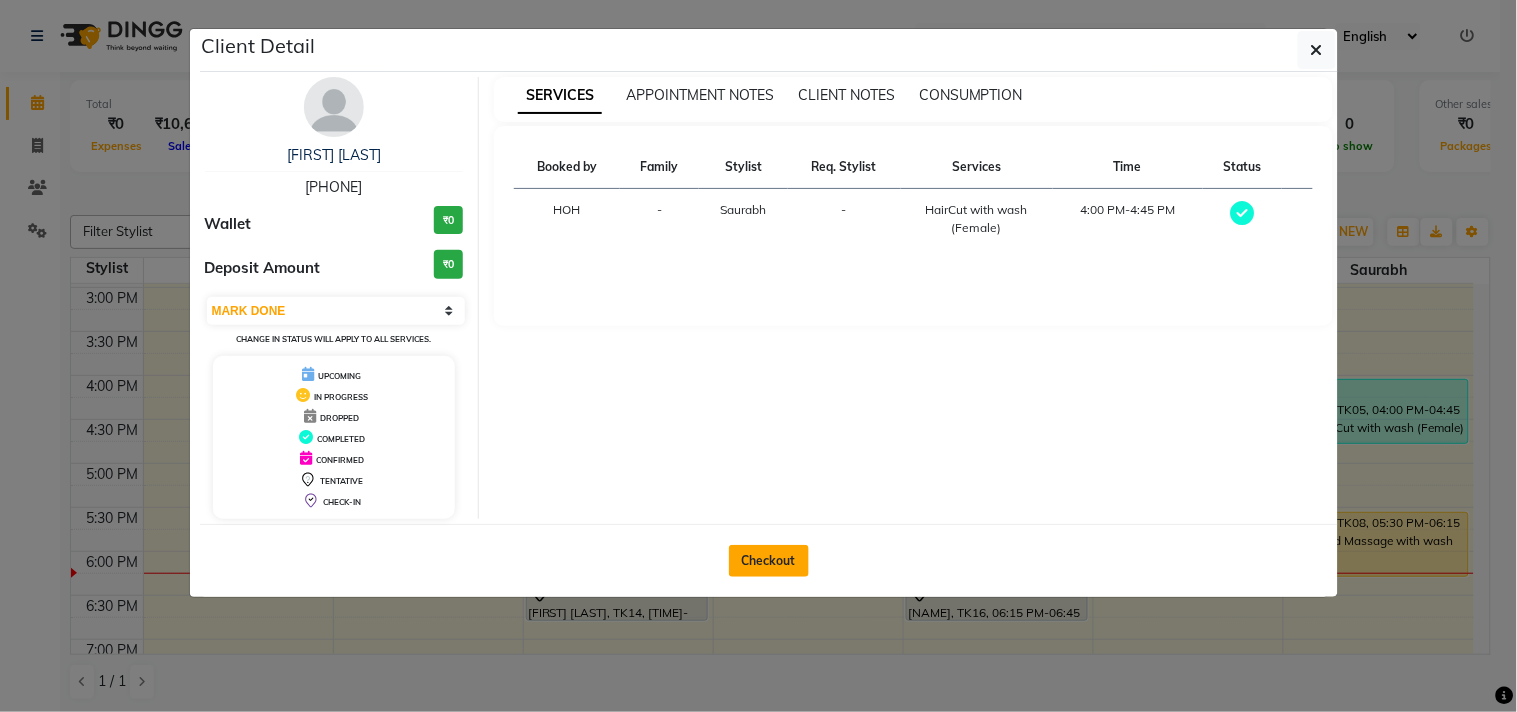 click on "Checkout" 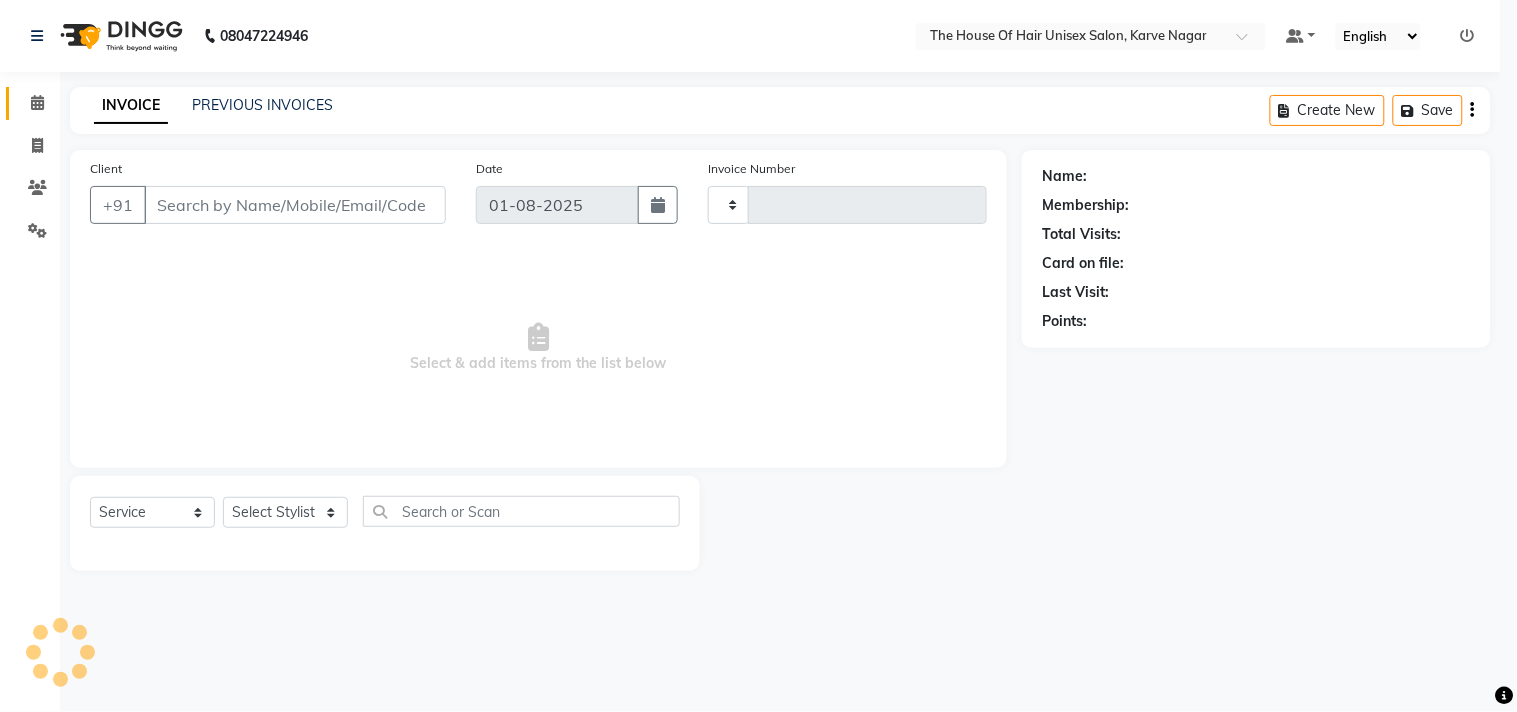 type on "2072" 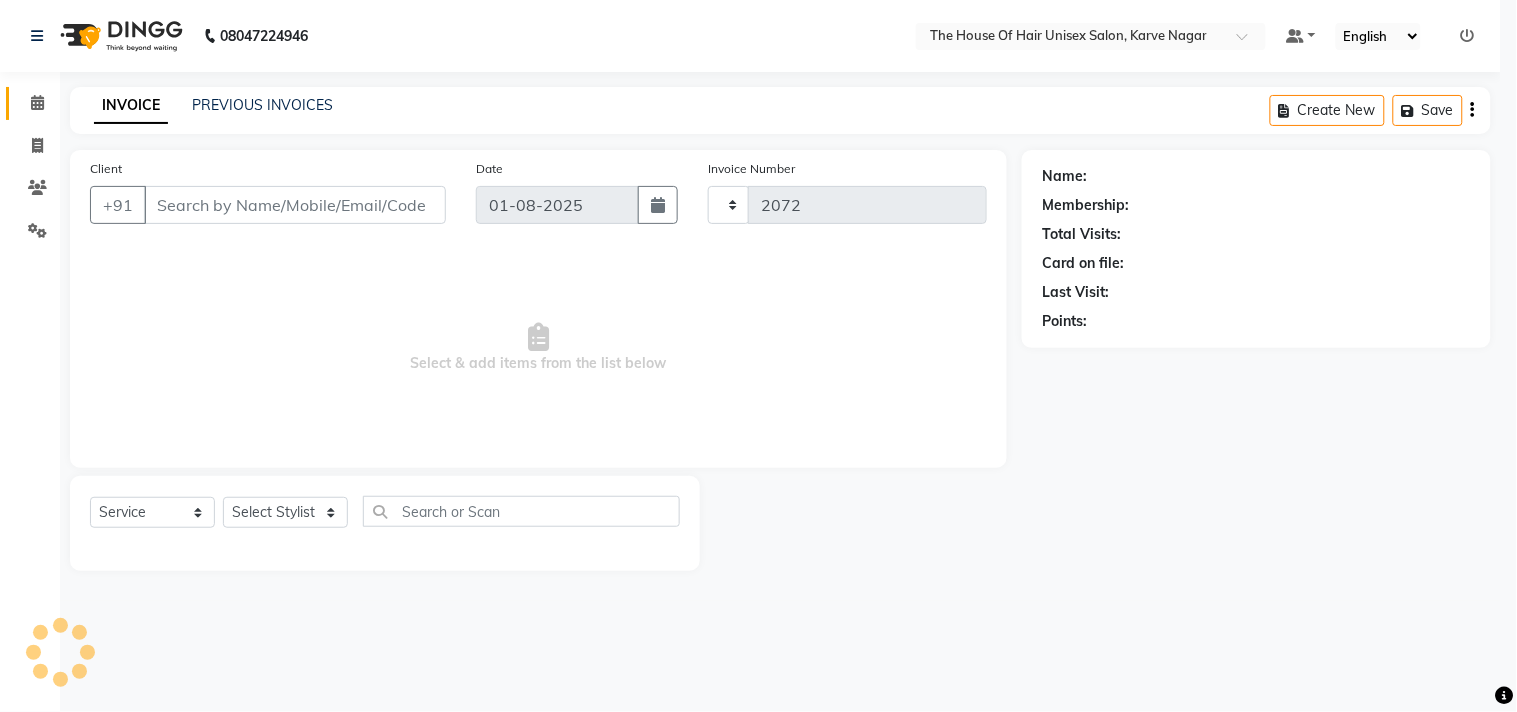 select on "598" 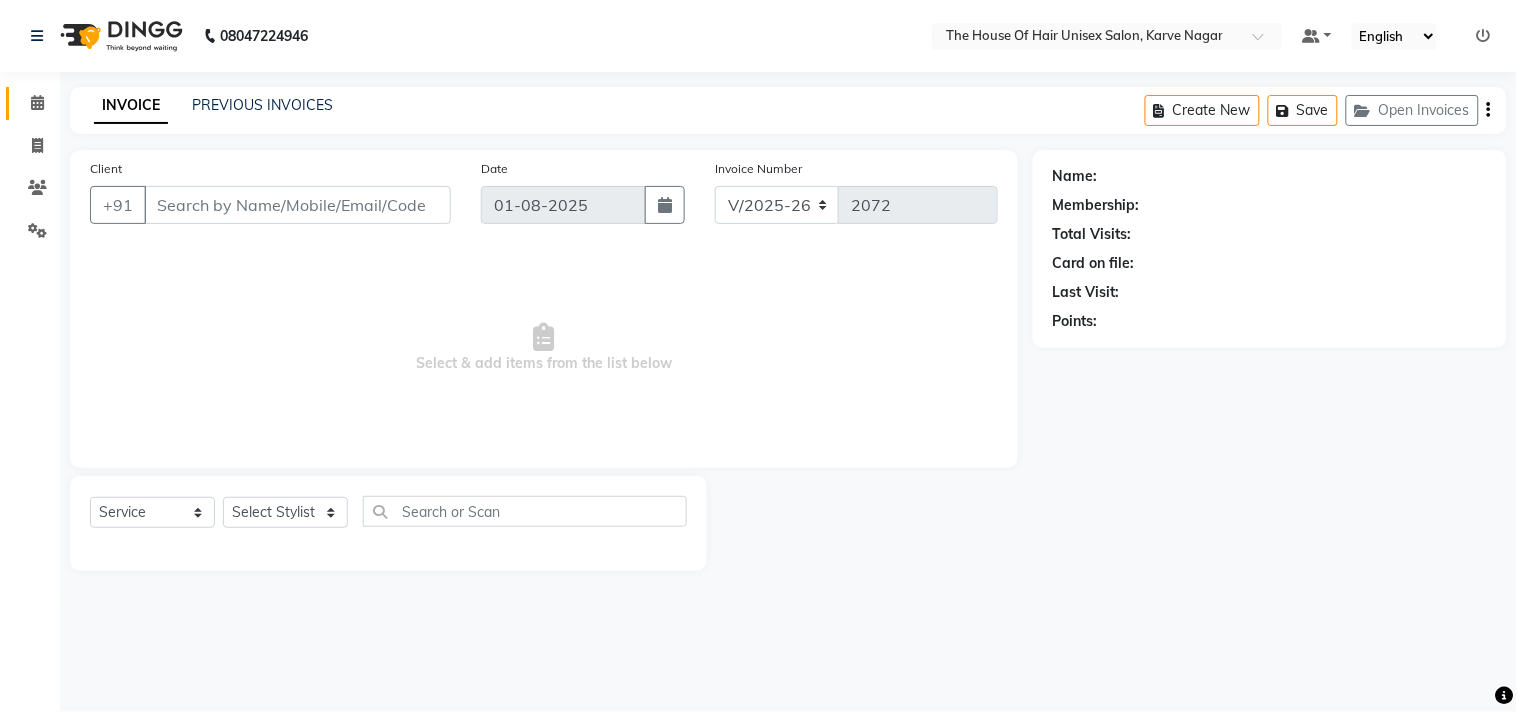 type on "[PHONE]" 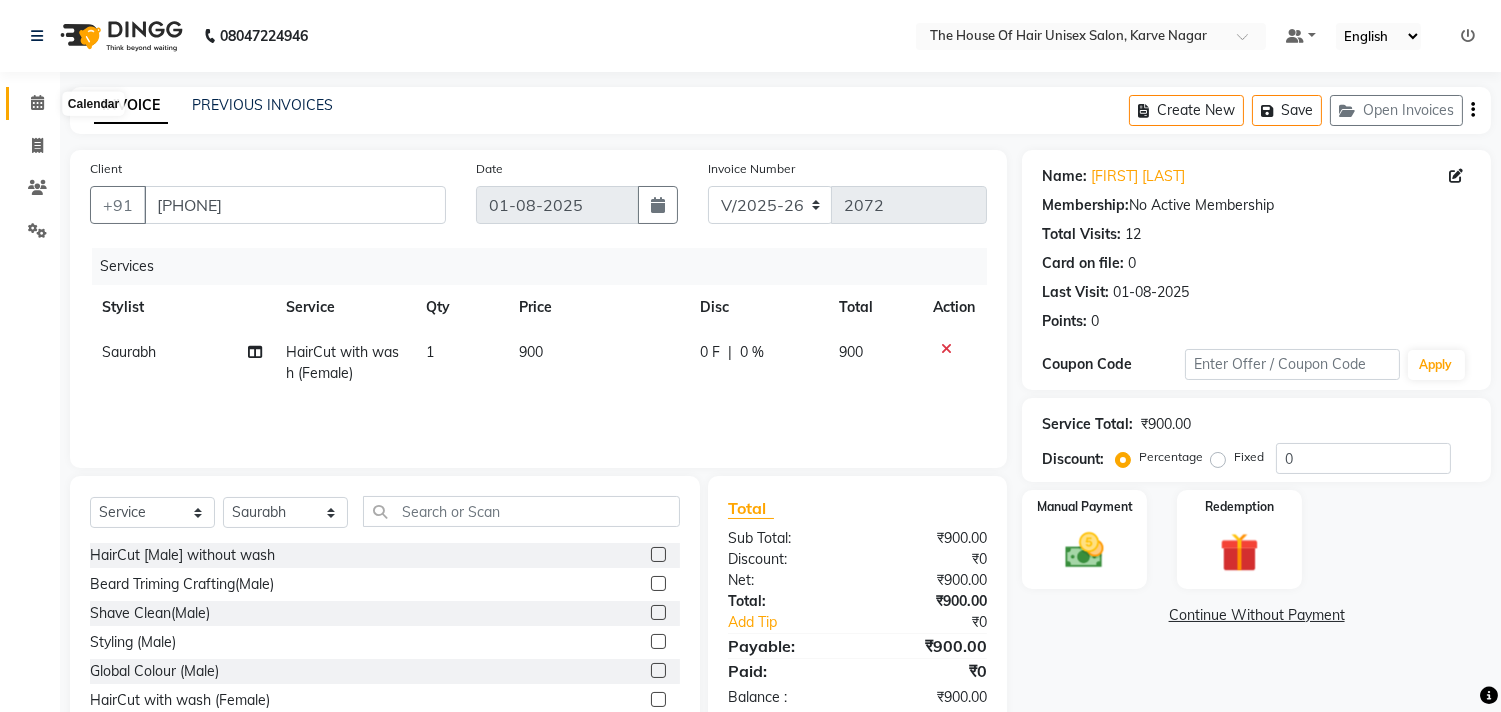 click 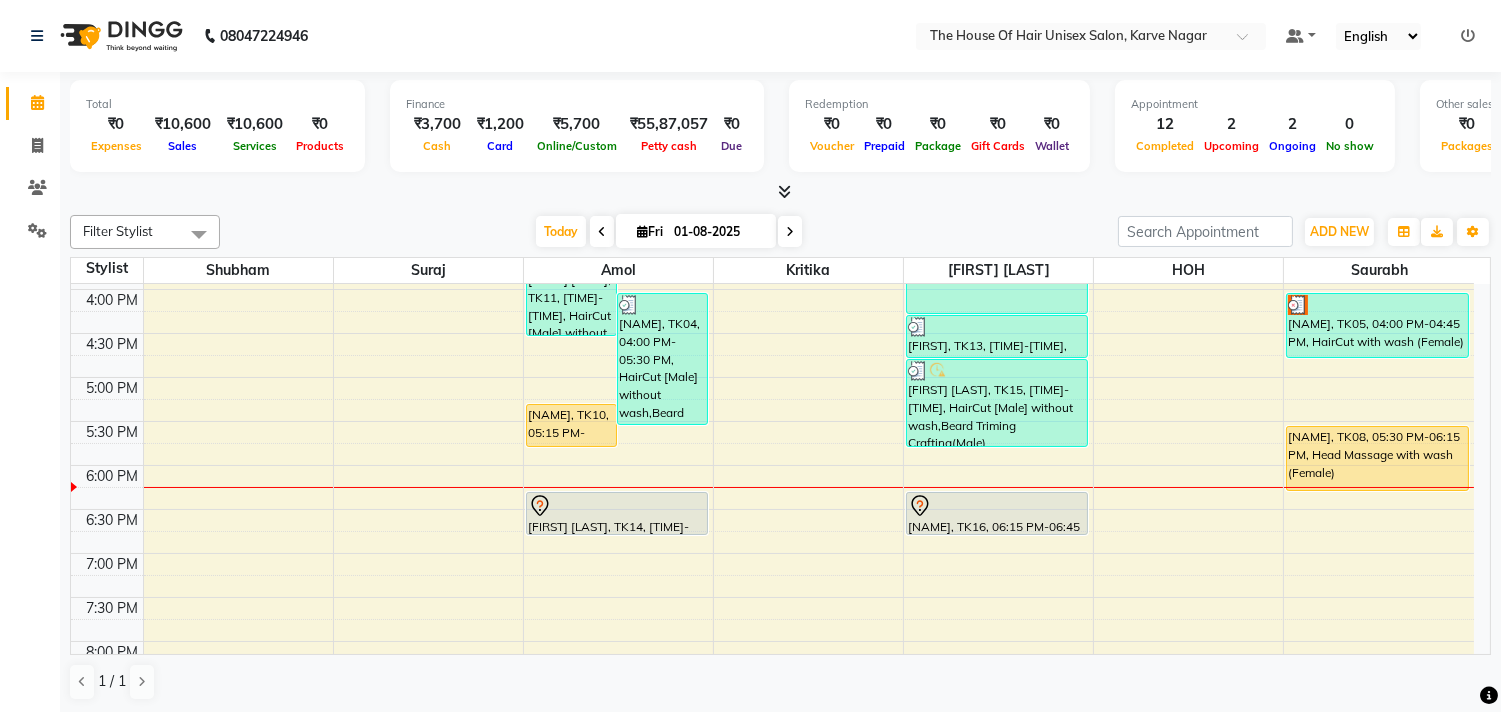 scroll, scrollTop: 753, scrollLeft: 0, axis: vertical 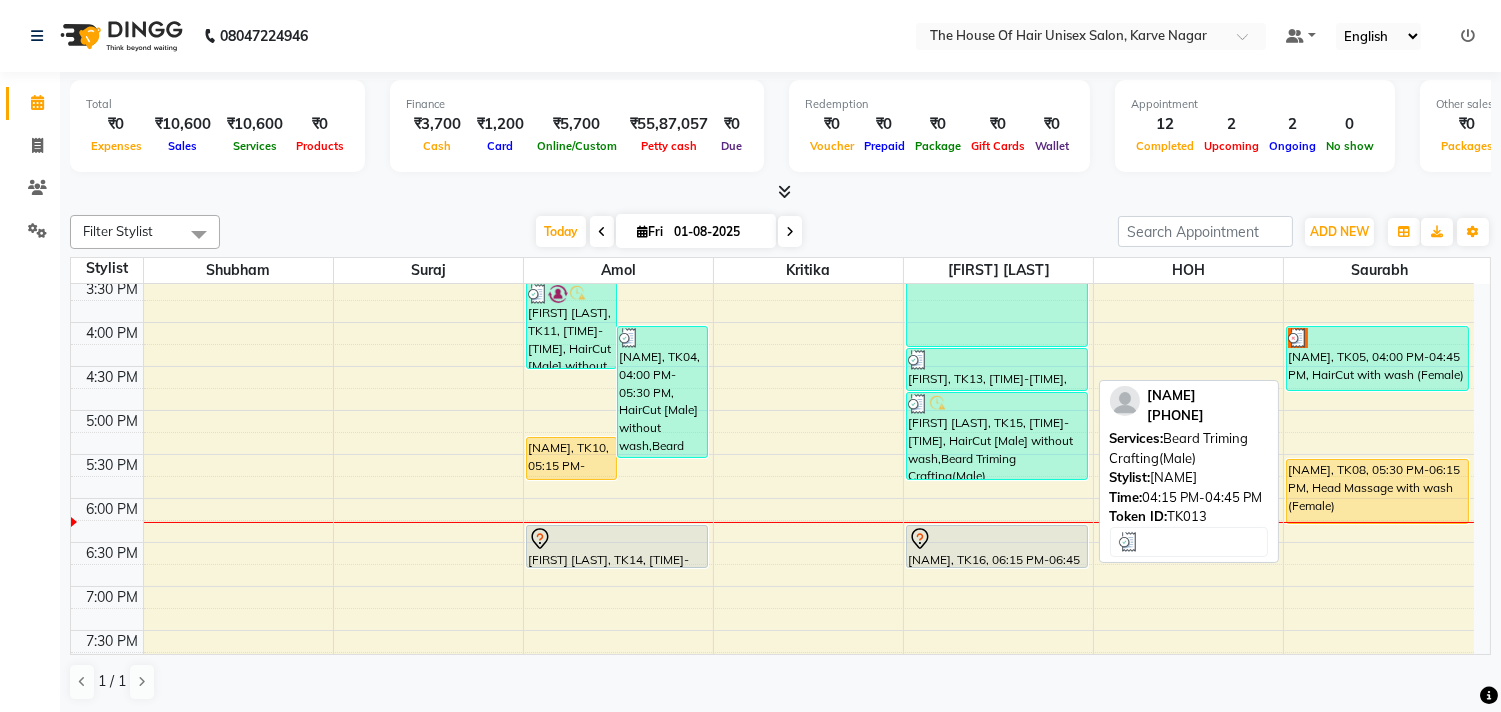click on "[FIRST], TK13, [TIME]-[TIME], Beard Triming Crafting(Male)" at bounding box center (997, 369) 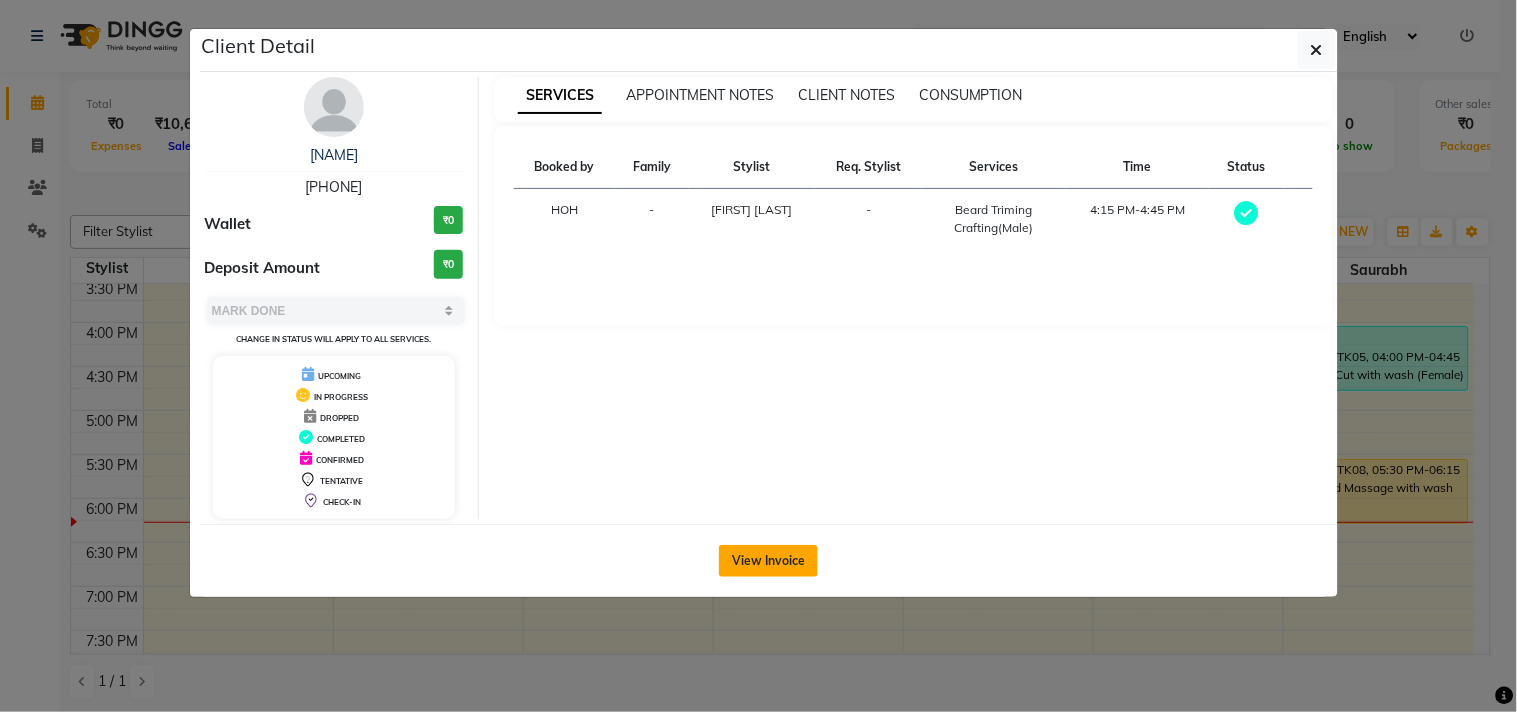click on "View Invoice" 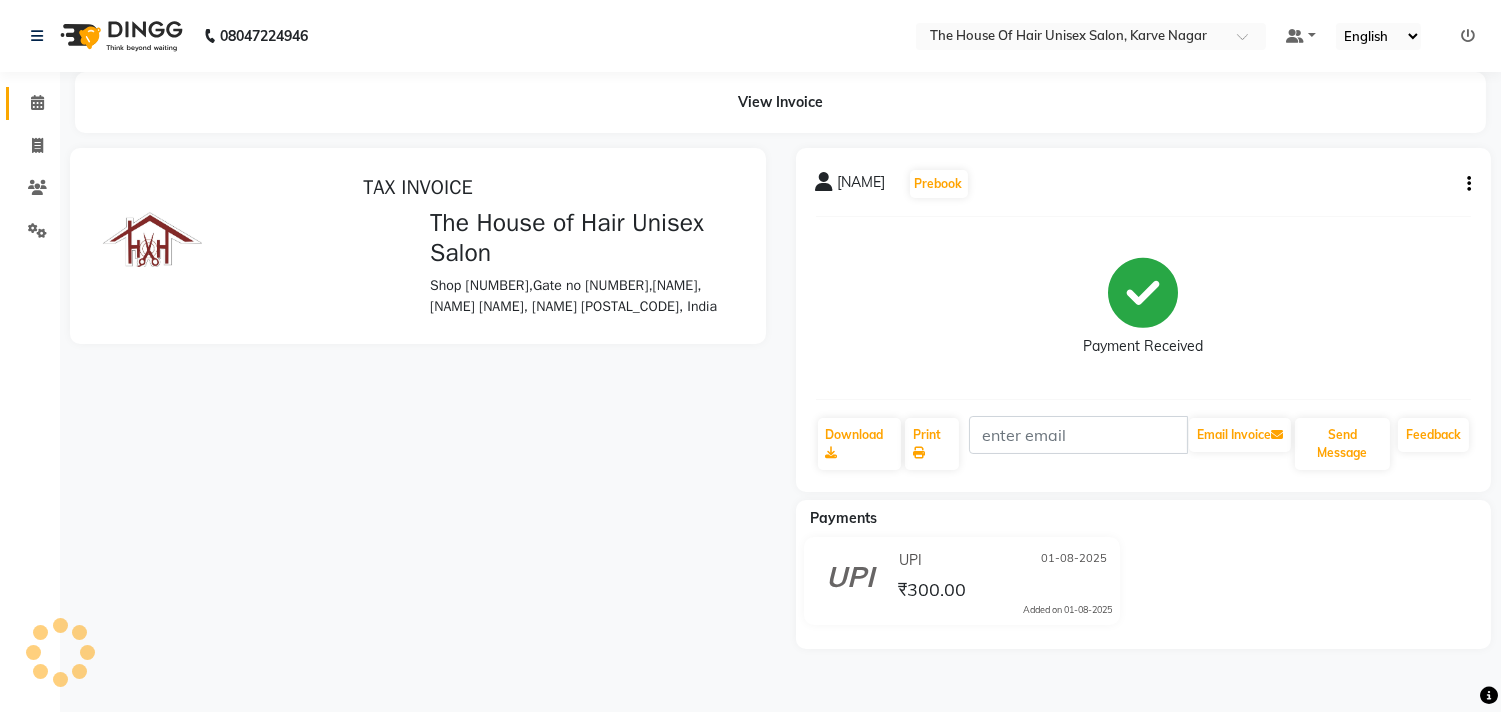 scroll, scrollTop: 0, scrollLeft: 0, axis: both 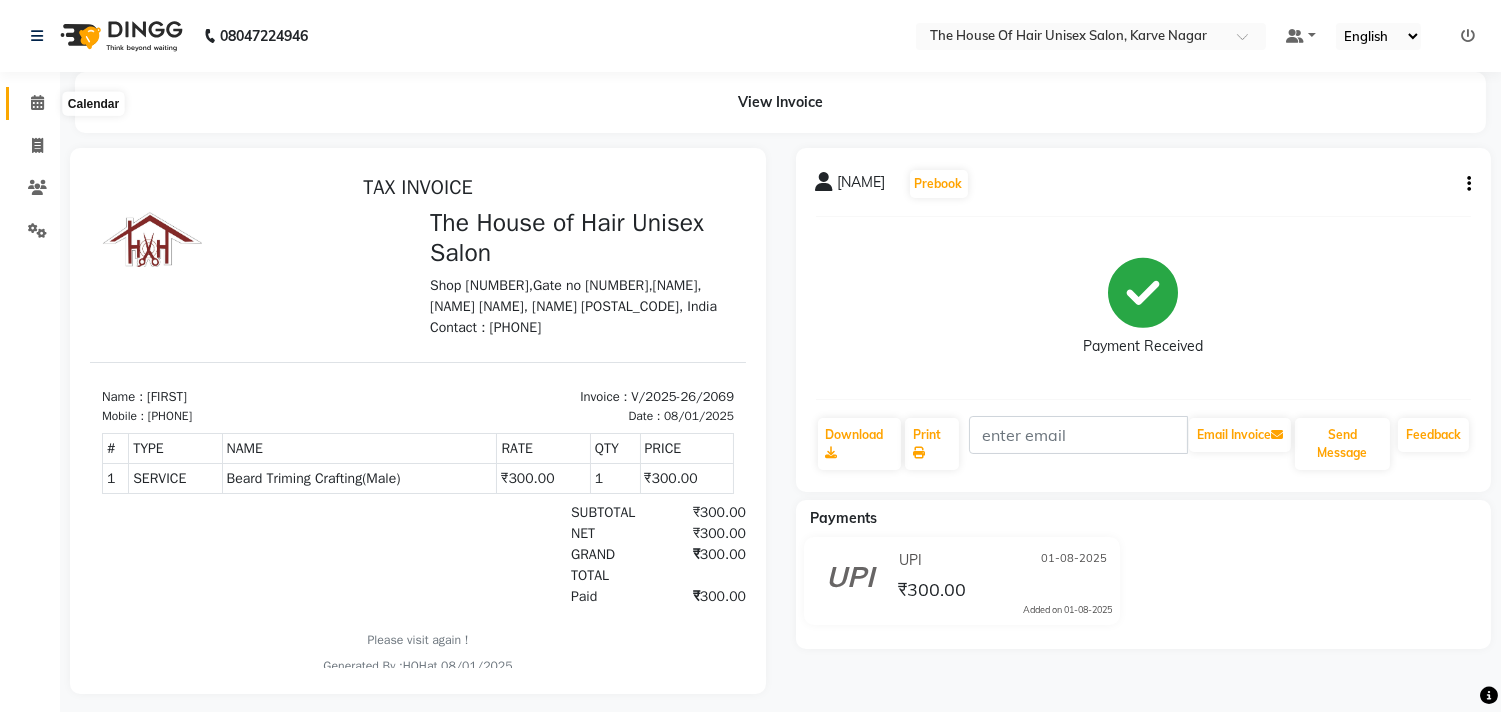 click 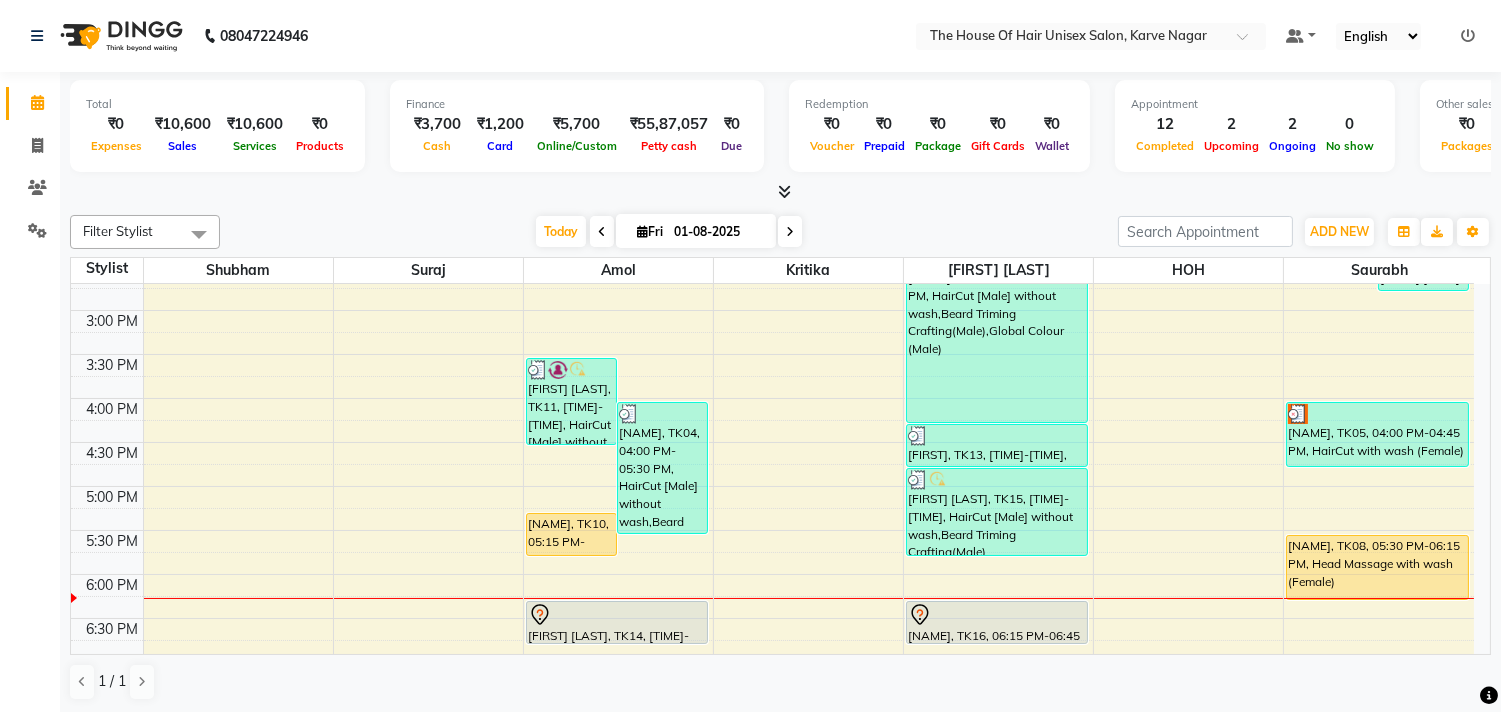 scroll, scrollTop: 727, scrollLeft: 0, axis: vertical 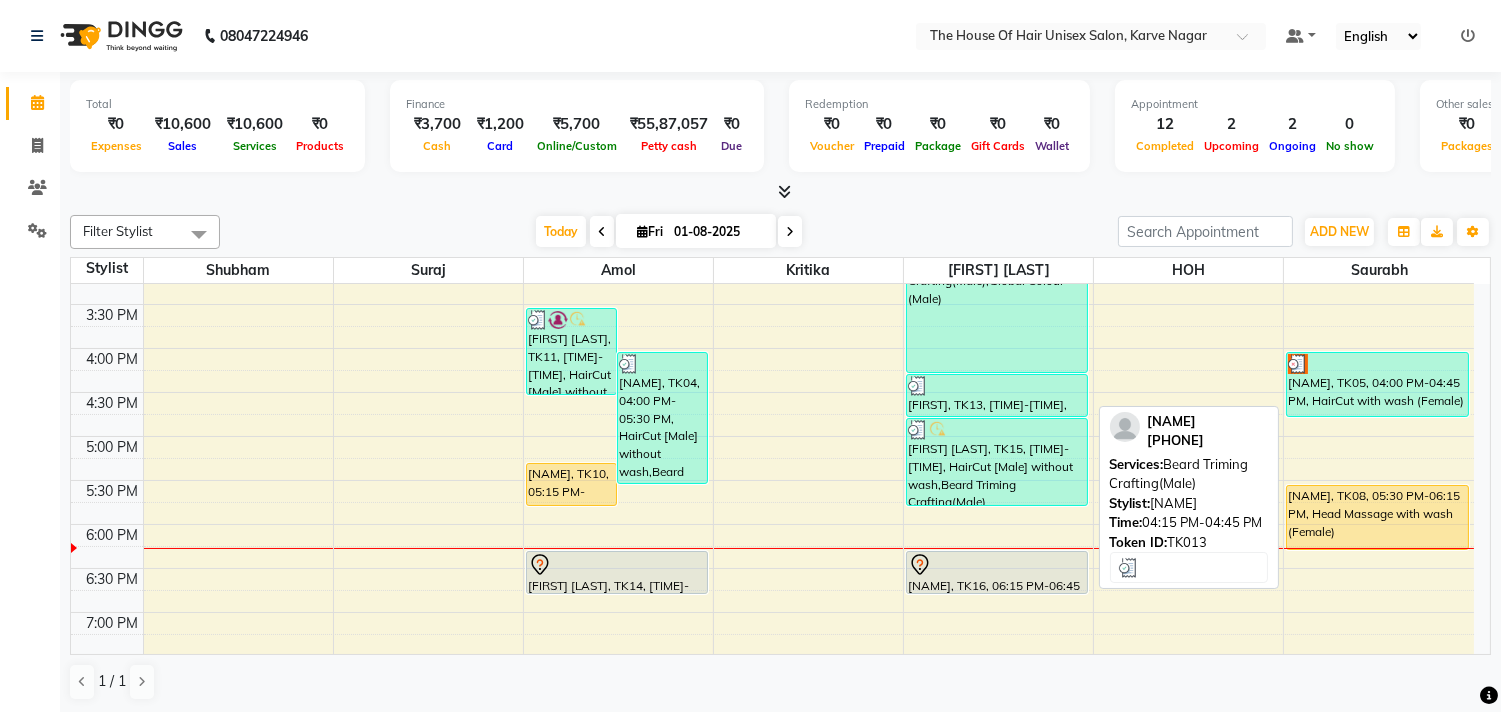 click on "[FIRST], TK13, [TIME]-[TIME], Beard Triming Crafting(Male)" at bounding box center [997, 395] 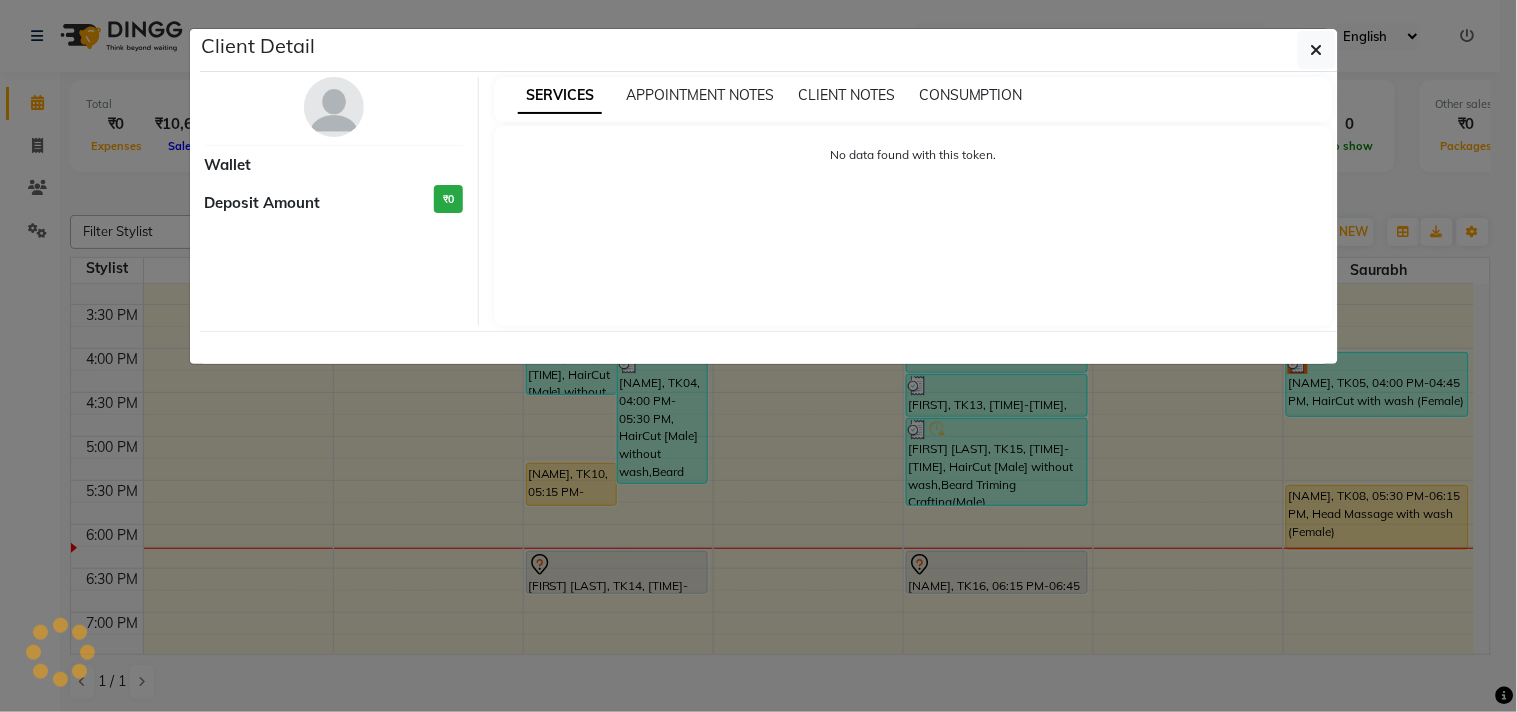 select on "3" 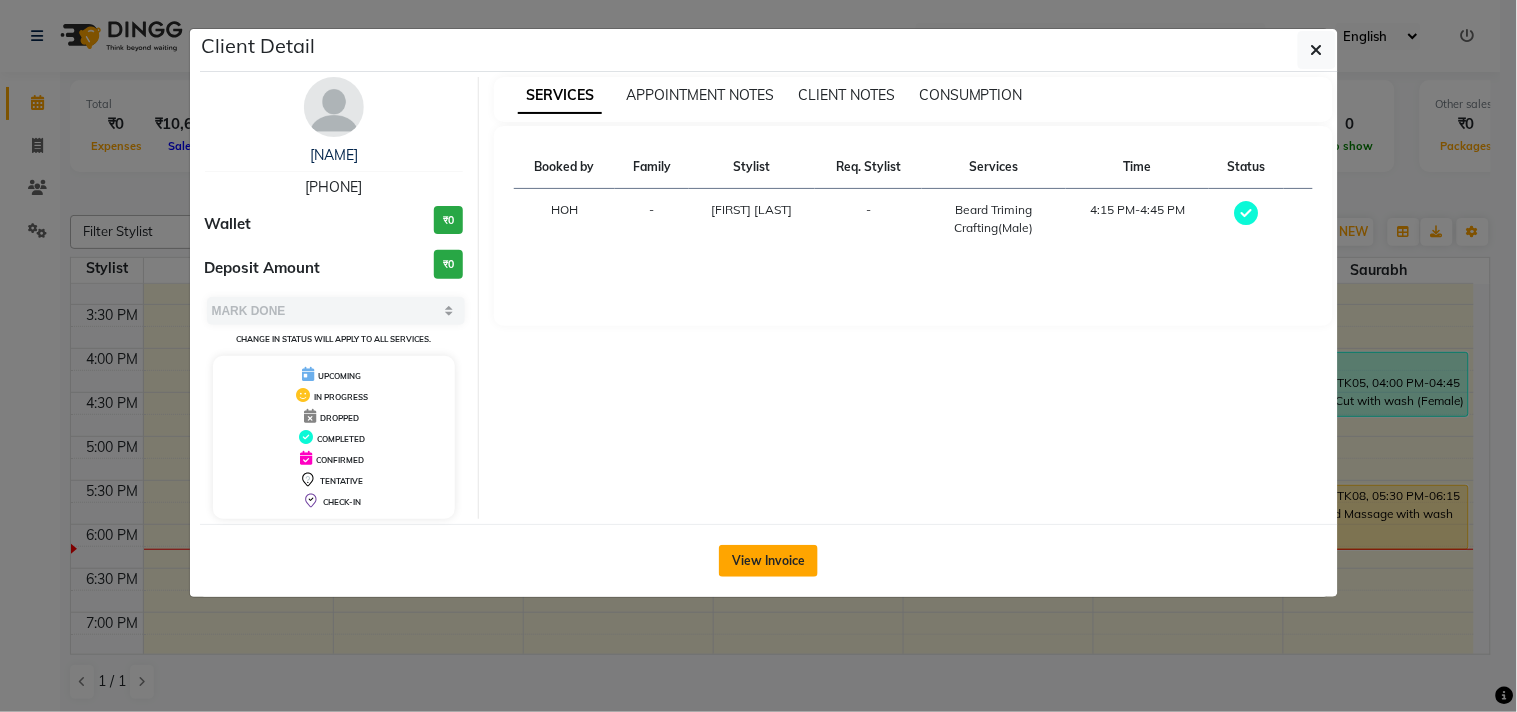 click on "View Invoice" 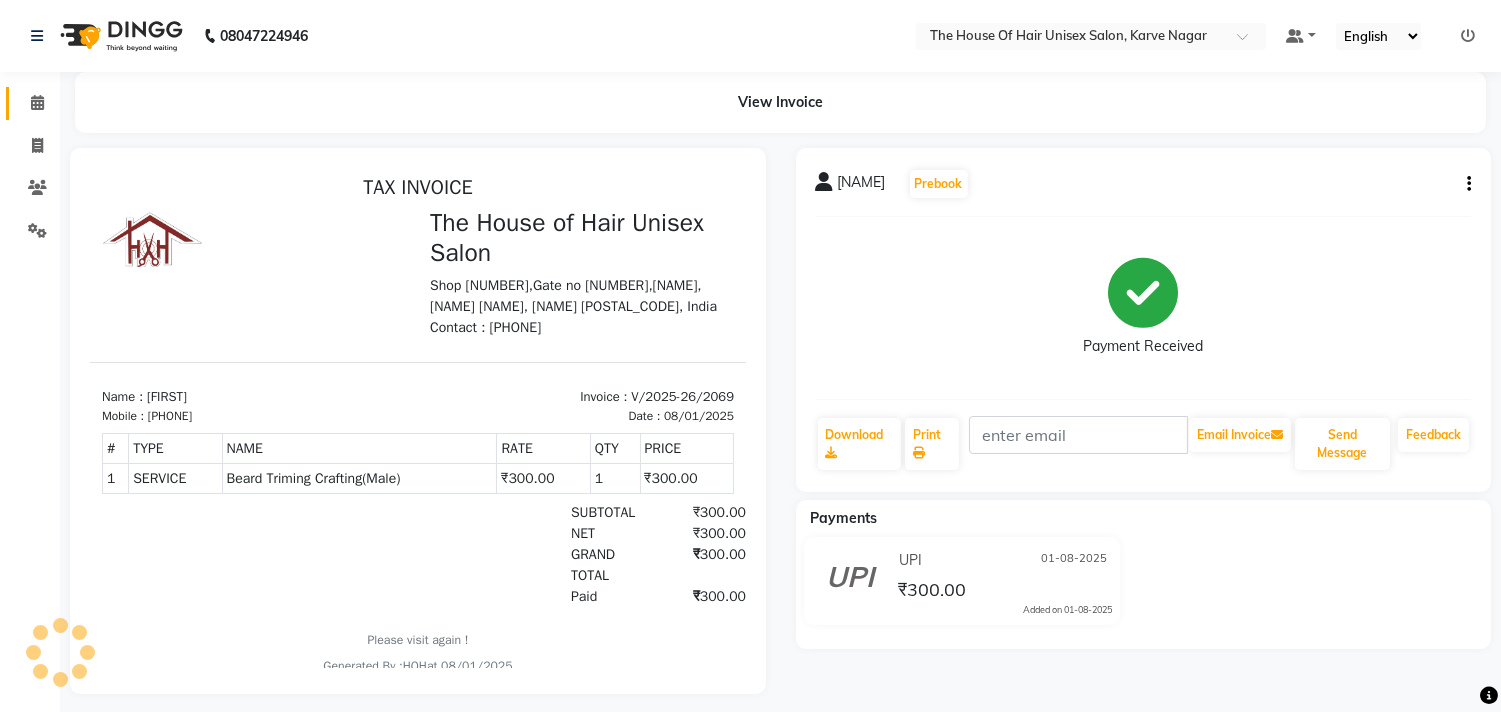 scroll, scrollTop: 0, scrollLeft: 0, axis: both 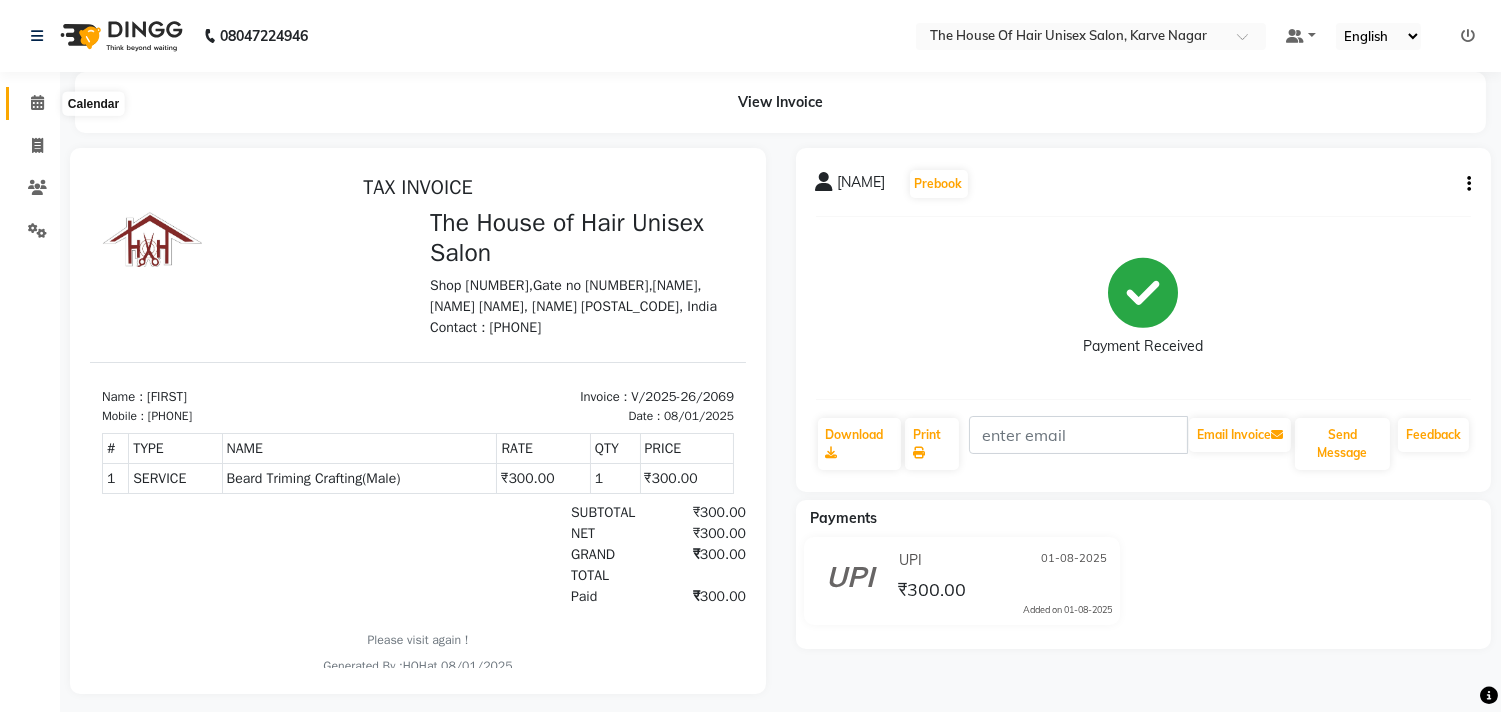 click 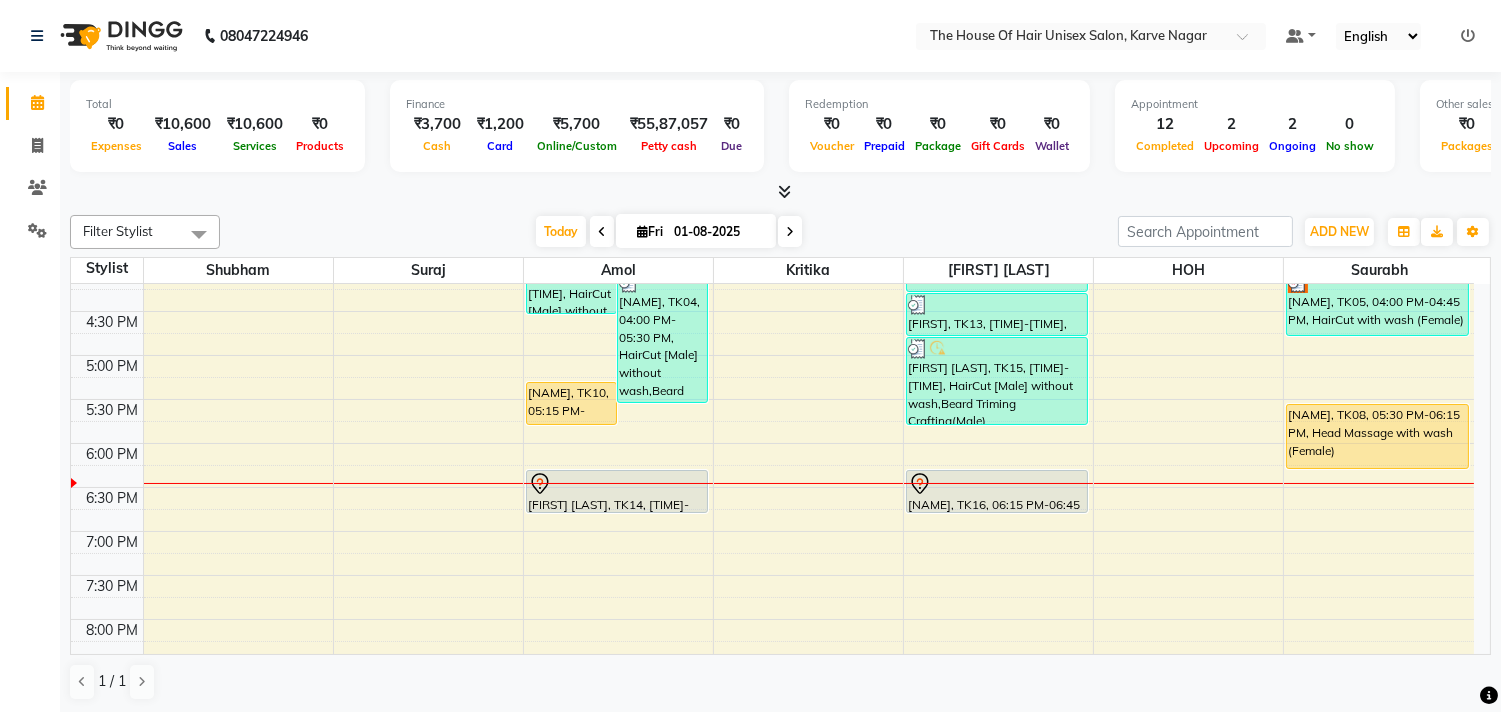 scroll, scrollTop: 807, scrollLeft: 0, axis: vertical 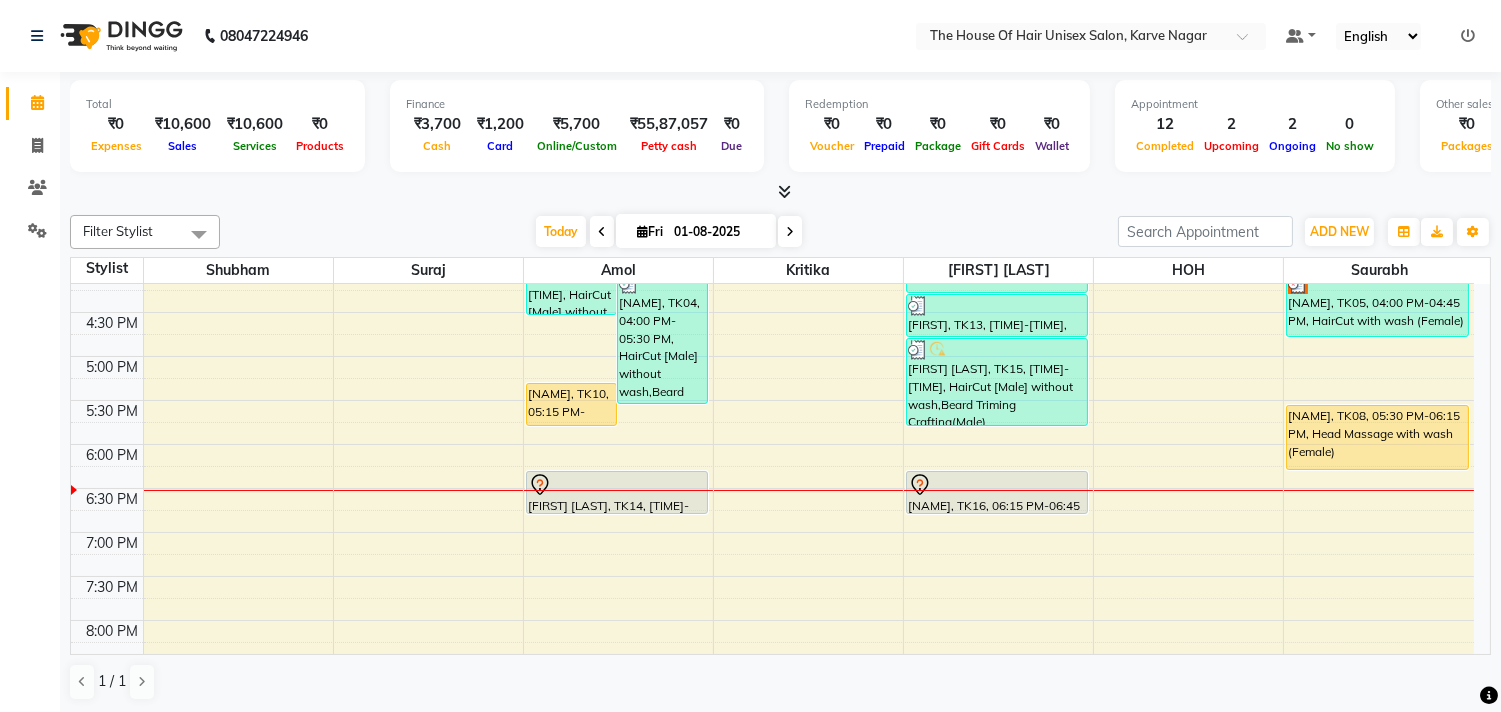 click at bounding box center [790, 232] 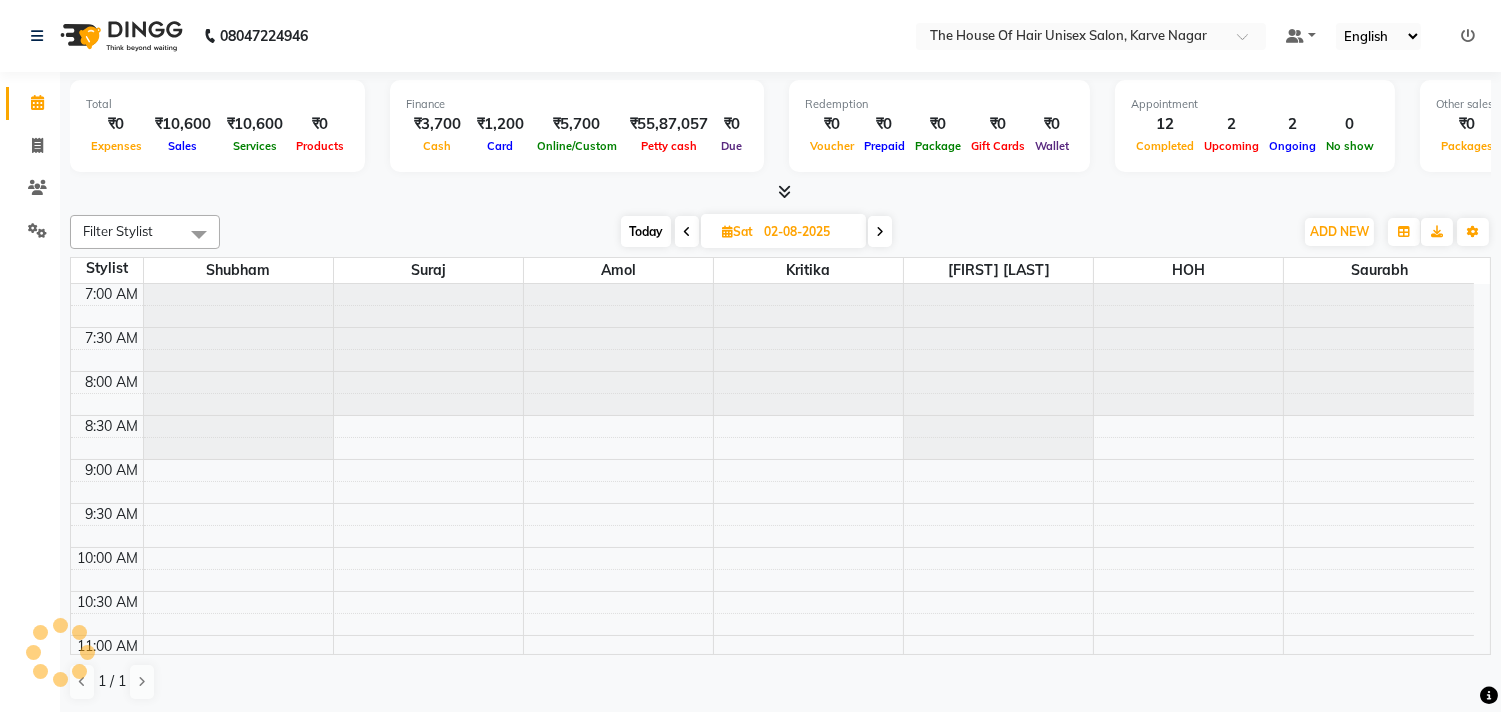 scroll, scrollTop: 956, scrollLeft: 0, axis: vertical 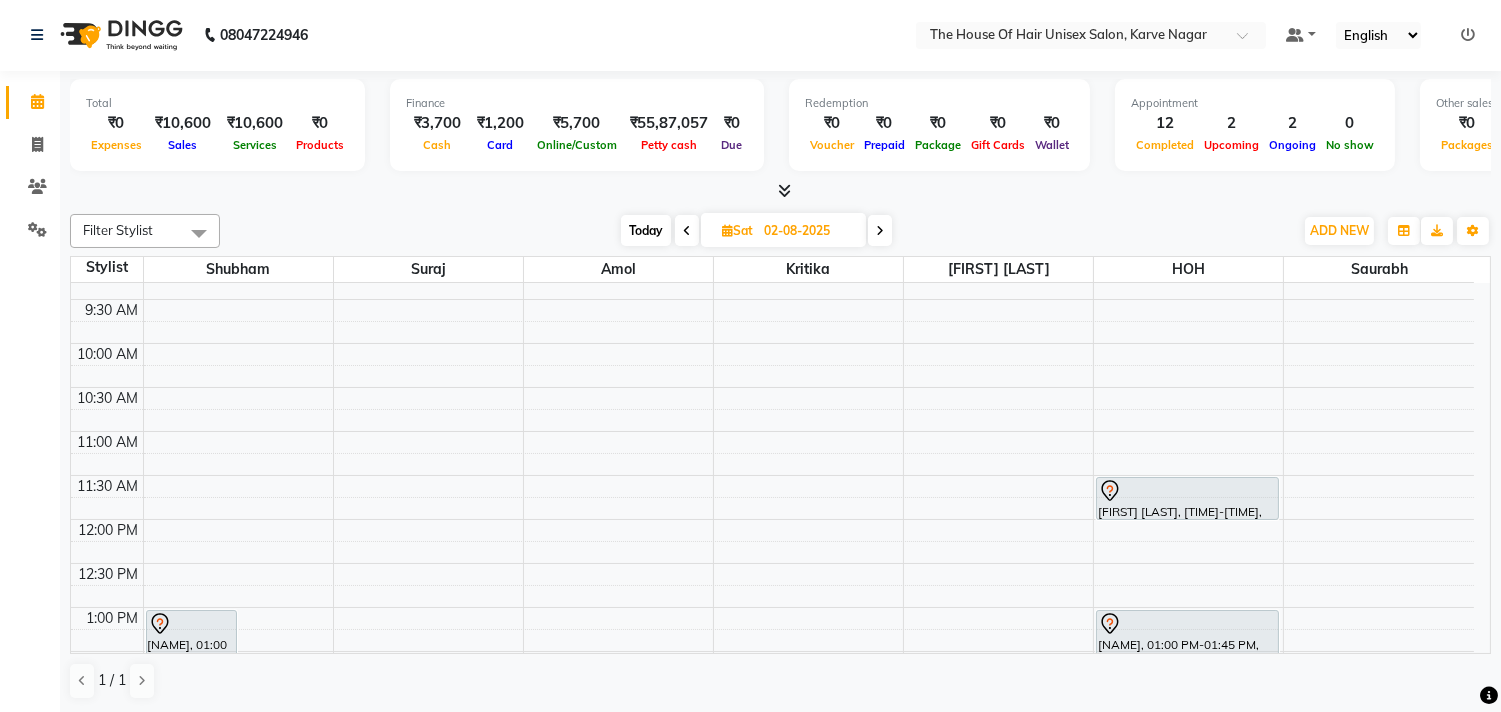 click on "[LAST]null, [TIME]-[TIME], Global Colour (Male),Haircut by [LAST] (Male),Beard Triming Crafting(Male),Hair spa (Male)             [LAST], [TIME]-[TIME], Haircut by [LAST] (Male)             [LAST]null, [TIME]-[TIME], HairCut [Male] without wash,Haircut without wash (female)             [LAST], [TIME]-[TIME], Haircut without wash (female)             [LAST]null, [TIME]-[TIME], Hair spa (Female)             [LAST], [TIME]-[TIME], HairCut [Male] without wash,Beard Triming Crafting(Male)             [LAST]null, [TIME]-[TIME], O3 De-Tan" at bounding box center [772, 739] 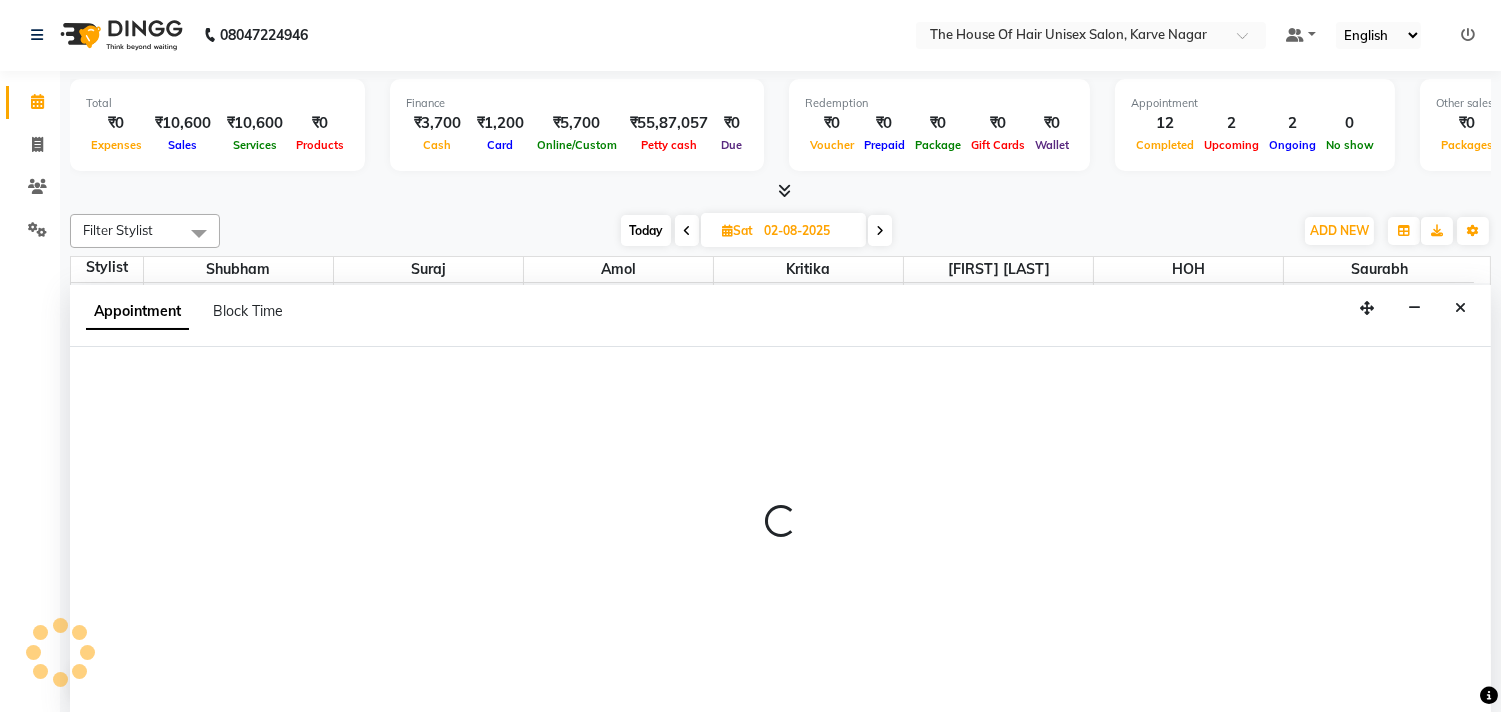 select on "42814" 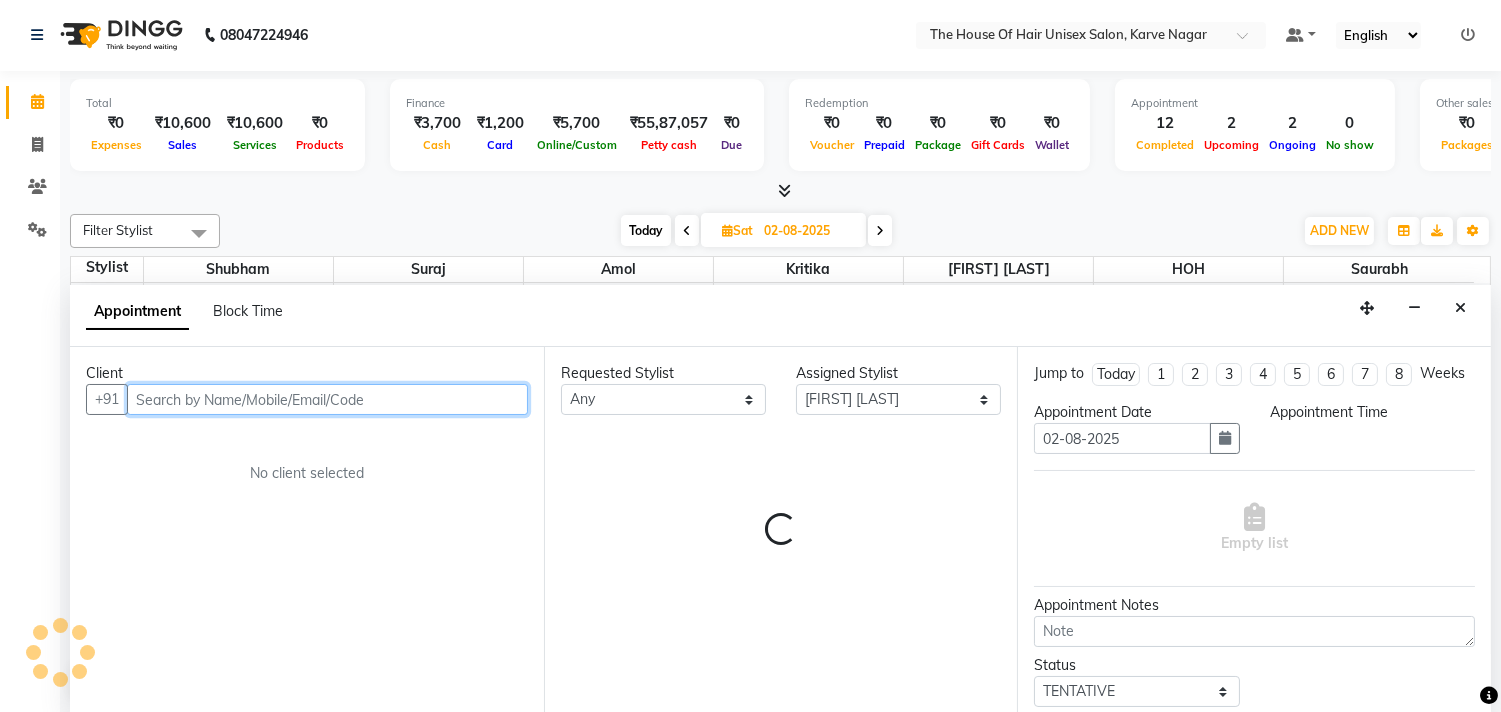 select on "690" 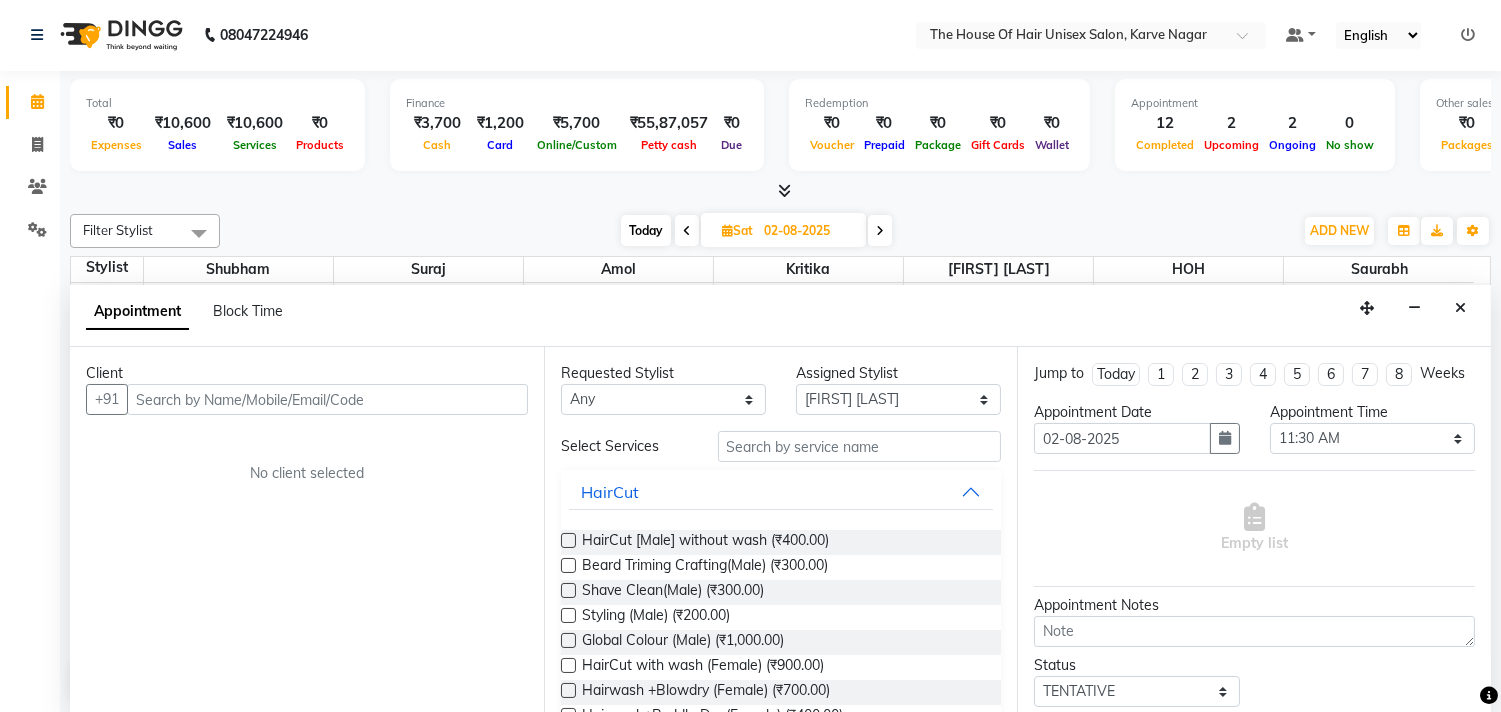 click on "Today" at bounding box center (646, 230) 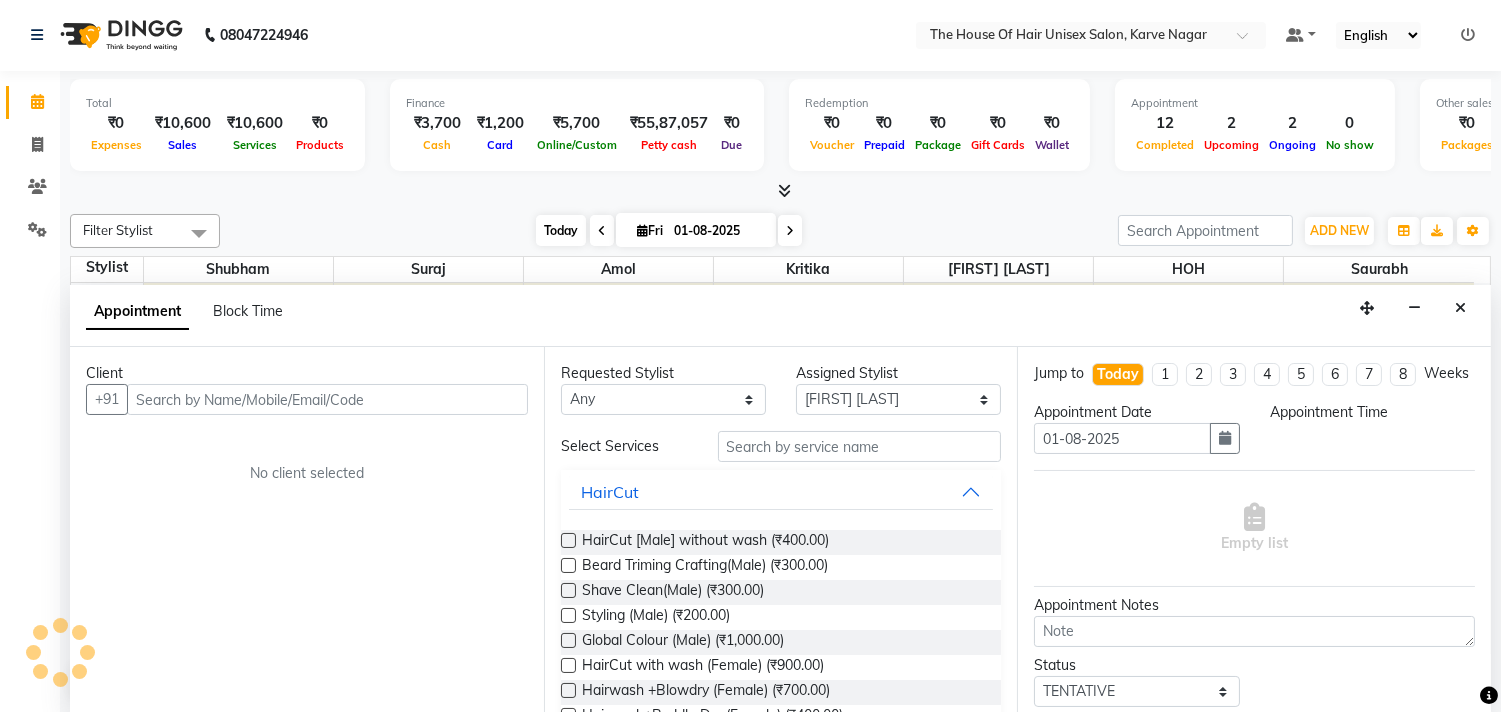 scroll, scrollTop: 0, scrollLeft: 0, axis: both 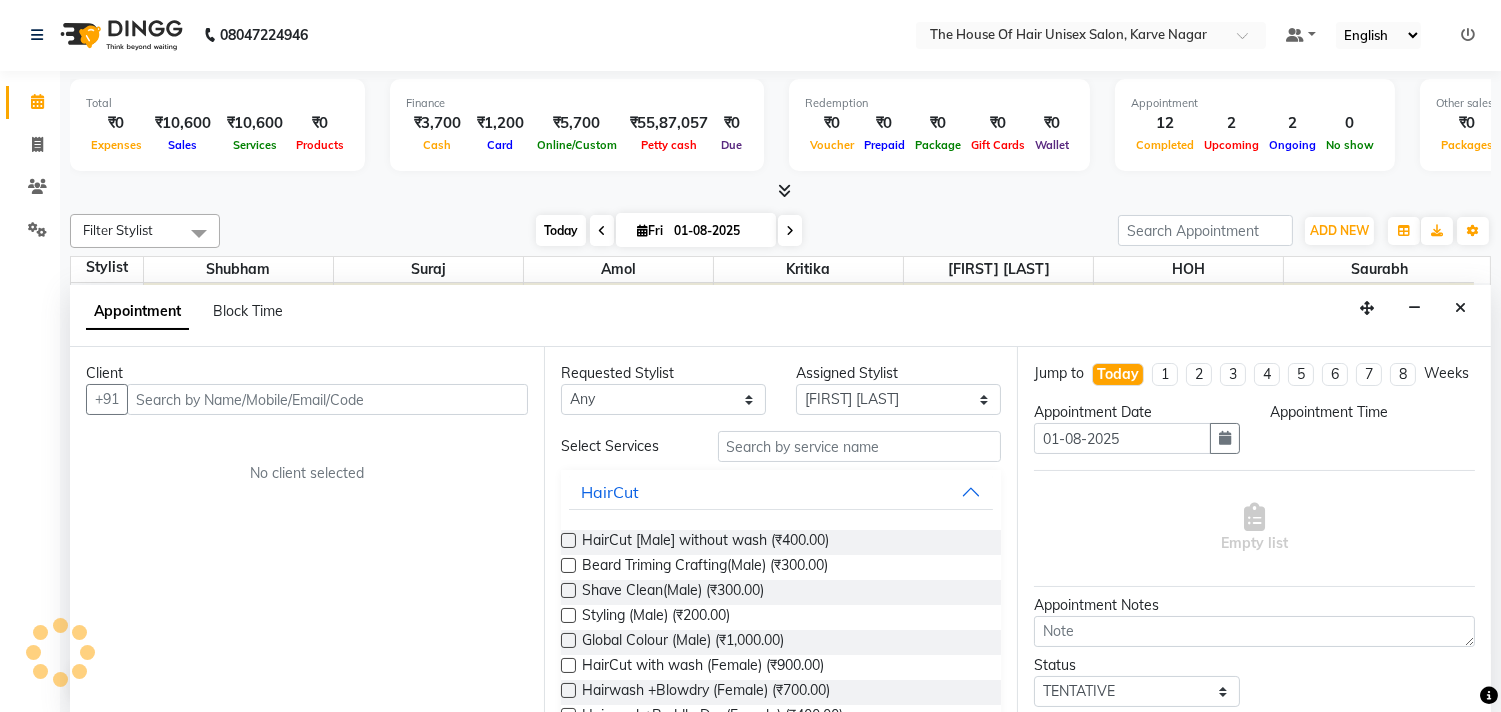 select on "690" 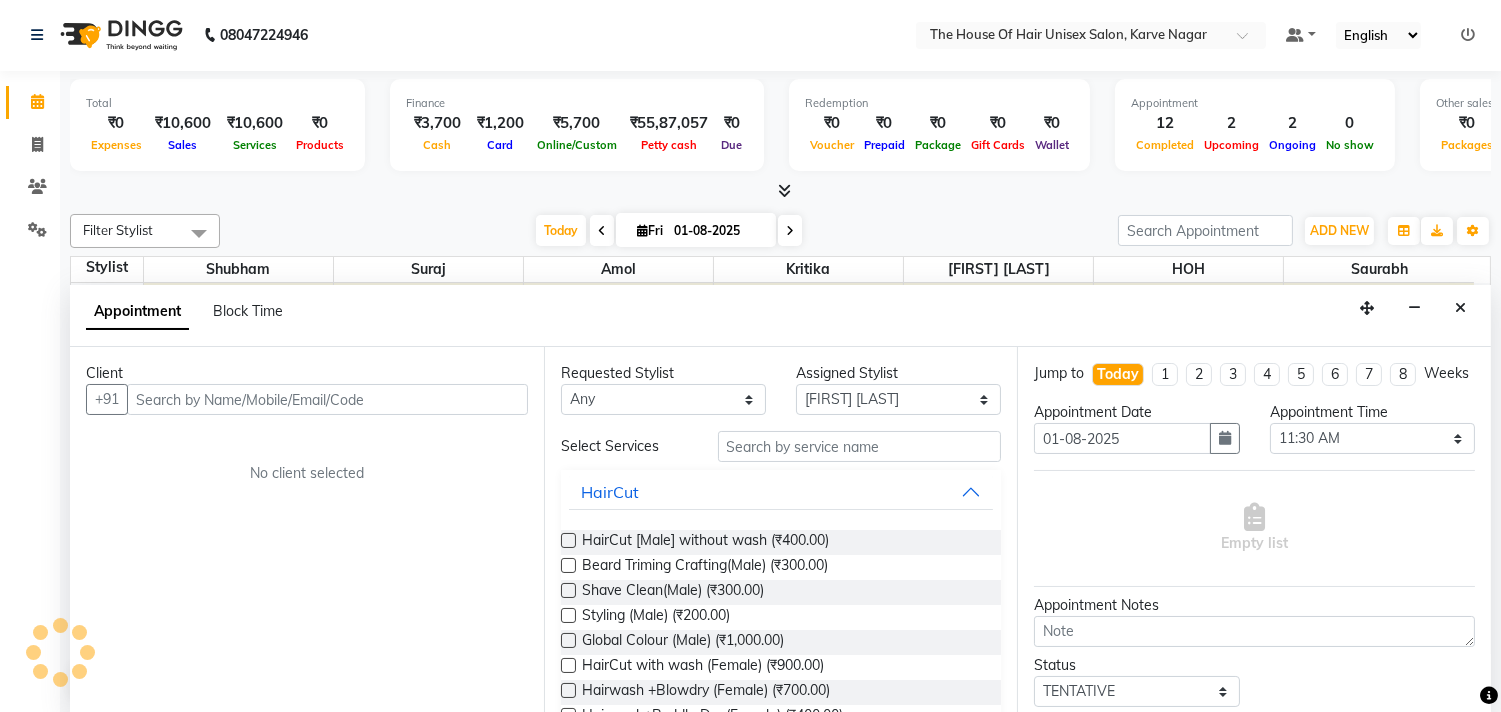scroll, scrollTop: 956, scrollLeft: 0, axis: vertical 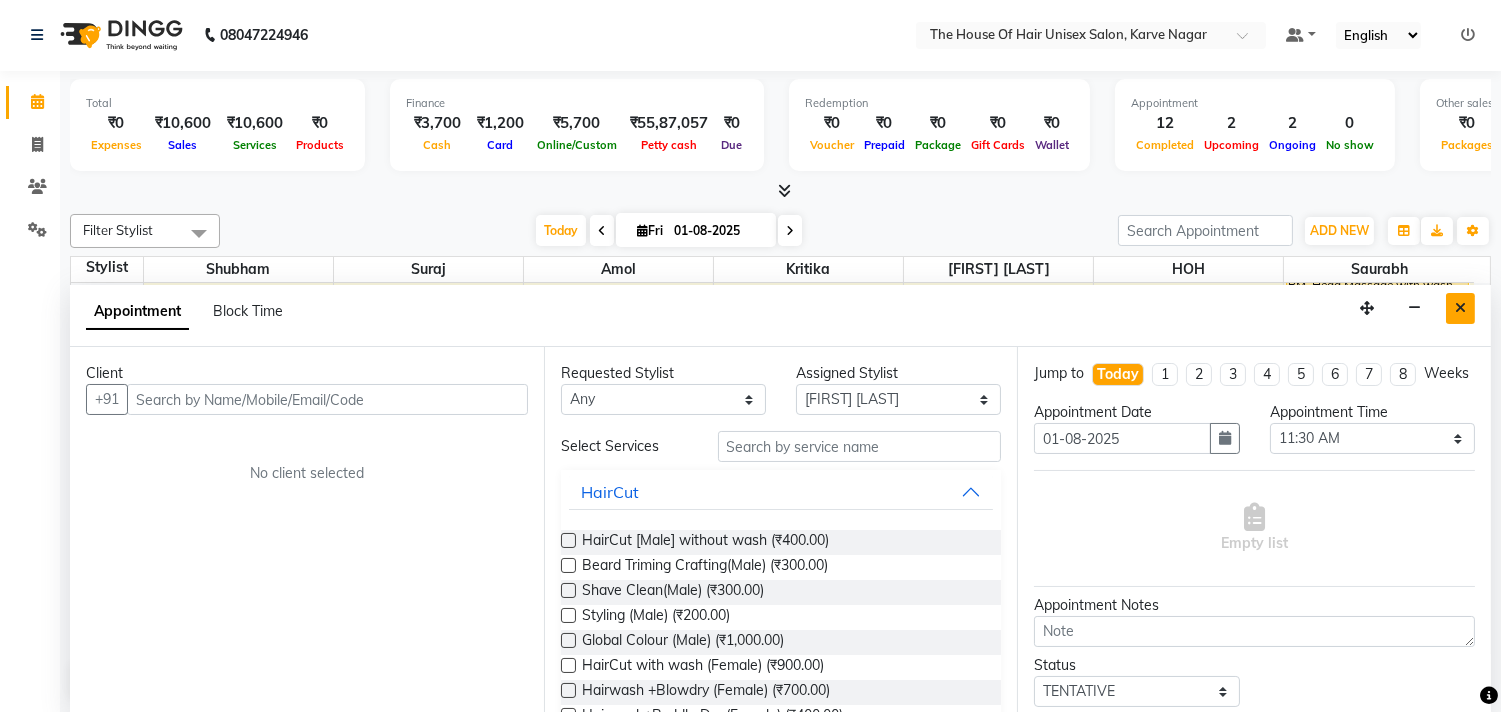 click at bounding box center (1460, 308) 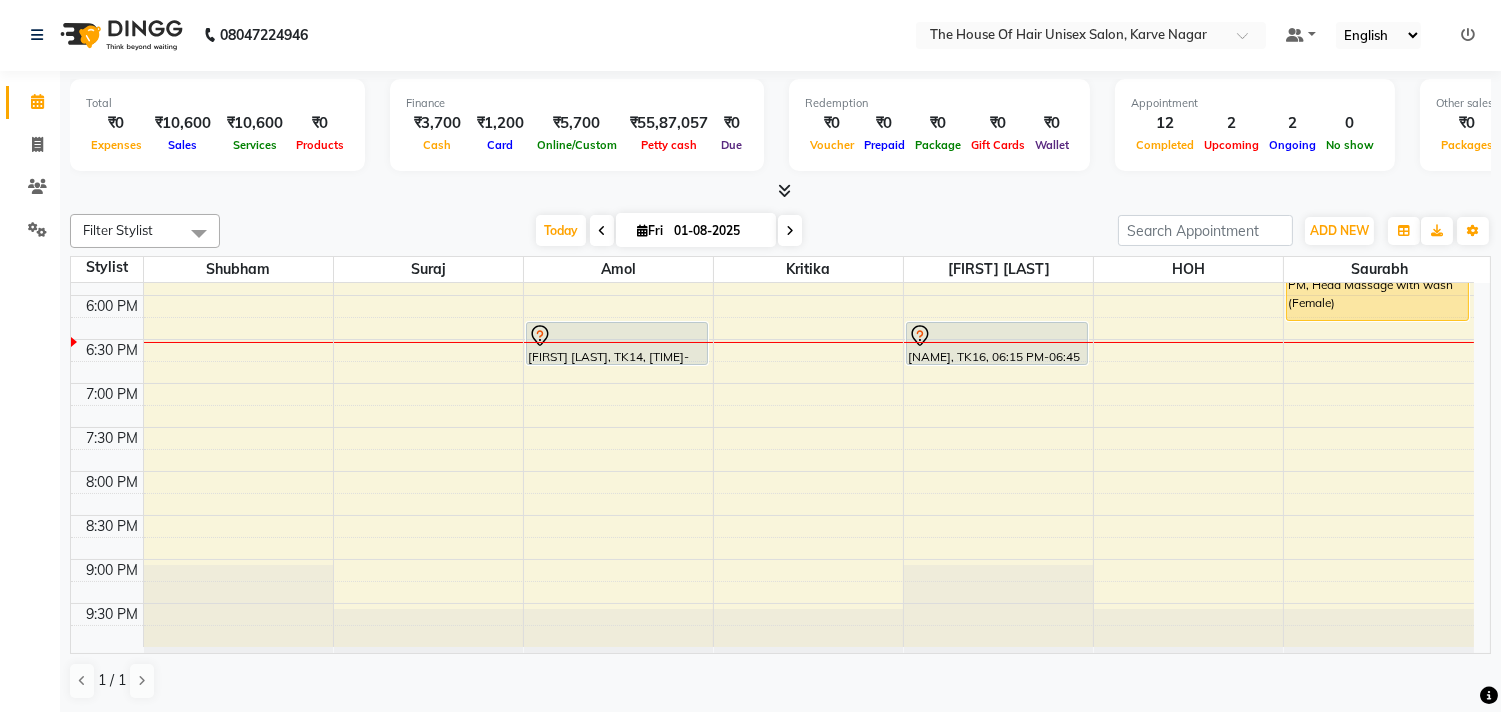 click on "[FIRST] [LAST], TK11, [TIME]-[TIME], HairCut [Male] without wash,Beard Triming Crafting(Male)     [FIRST] [LAST], TK04, [TIME]-[TIME], HairCut [Male] without wash,Beard Triming Crafting(Male),Haircut without wash (female)    [FIRST] [LAST], TK10, [TIME]-[TIME], HairCut [Male] without wash     [FIRST] [LAST], TK02, [TIME]-[TIME], HairCut [Male] without wash     [FIRST], TK06, [TIME]-[TIME], HairCut [Male] without wash,Clear Dose (Male)     [FIRST] [LAST], TK07, [TIME]-[TIME], Hairwash+Paddle Dry (Female),Clear Dose(Female)             [FIRST] [LAST], TK14, [TIME]-[TIME], HairCut [Male] without wash     [FIRST] [LAST], TK17, [TIME]-[TIME], HairCut [Male] without wash     [FIRST] [LAST], TK01, [TIME]-[TIME], HairCut [Male] without wash,Beard Triming Crafting(Male),Global Colour (Male)" at bounding box center [772, -13] 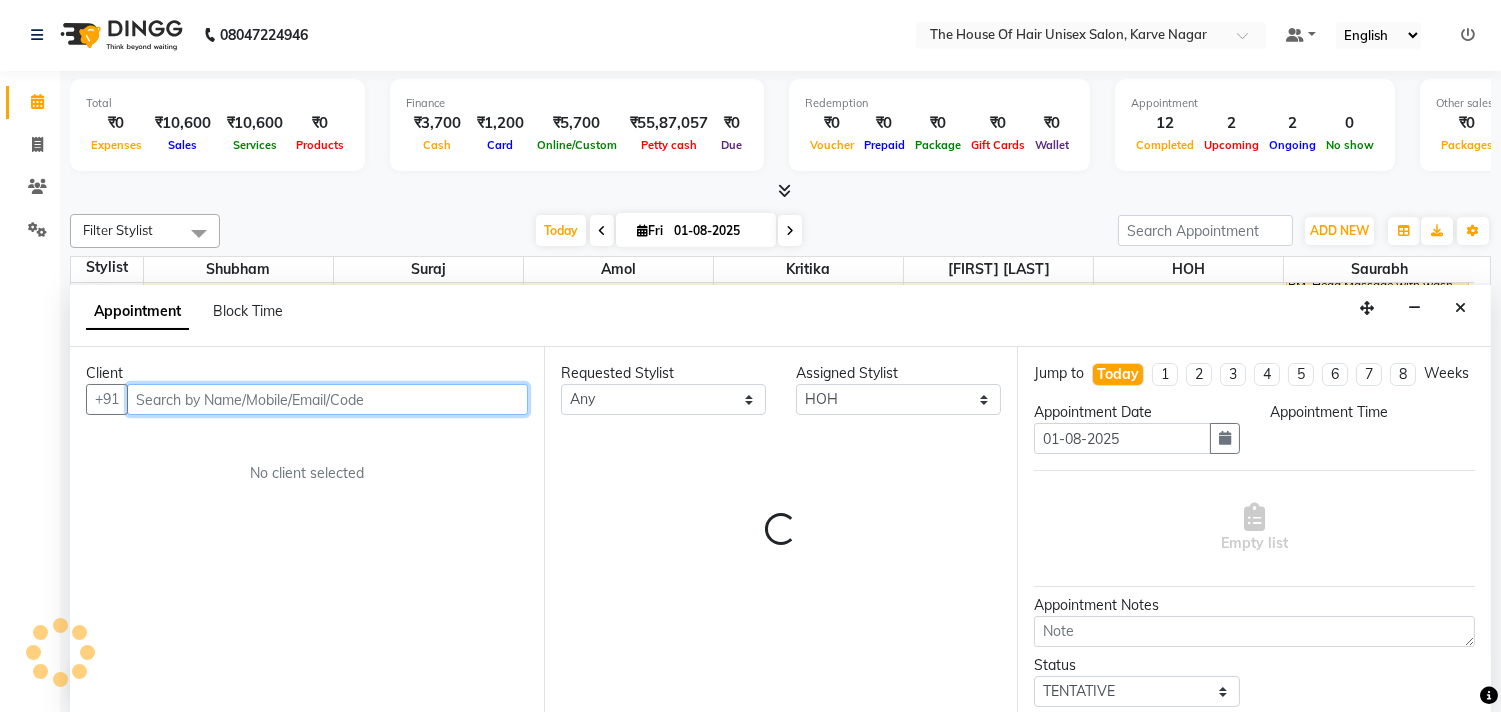 select on "1110" 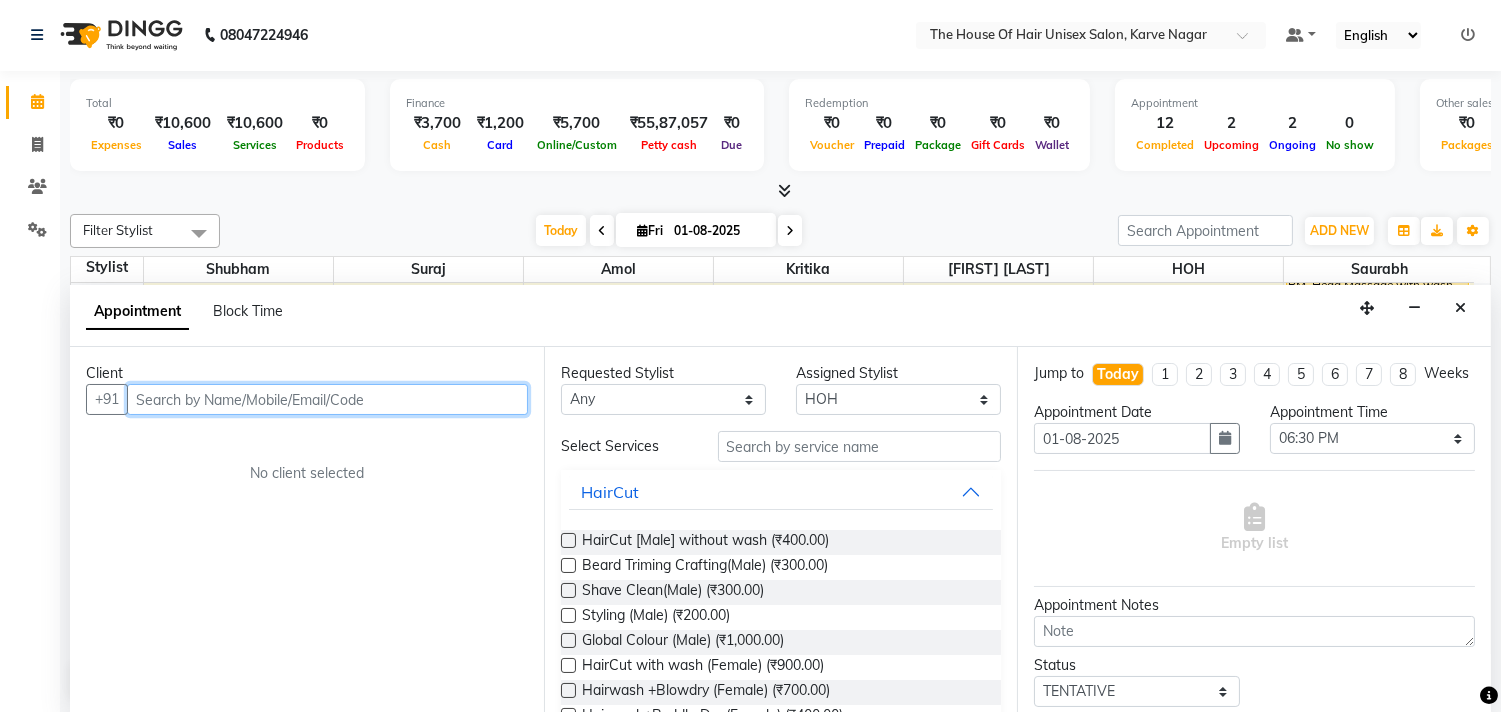 click at bounding box center (327, 399) 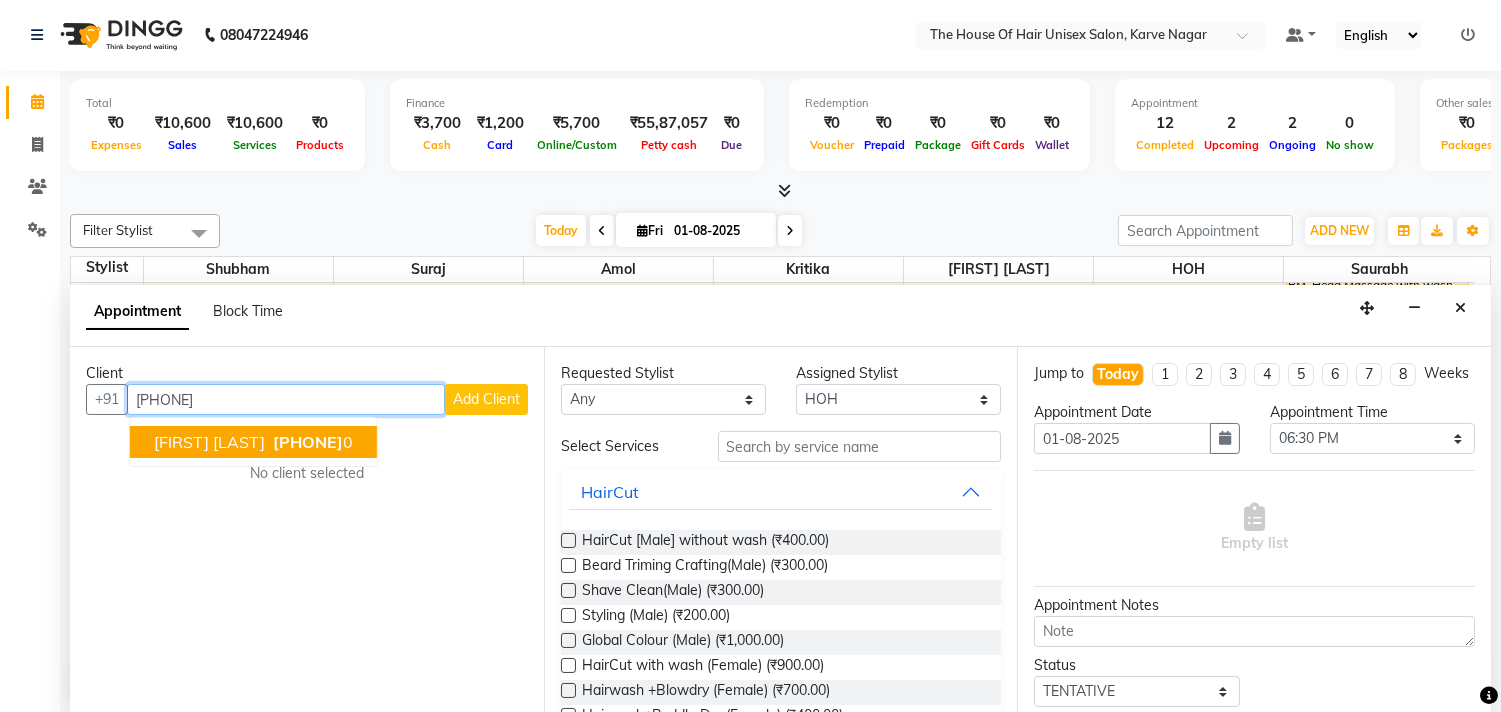 click on "[FIRST] [LAST]" at bounding box center (209, 442) 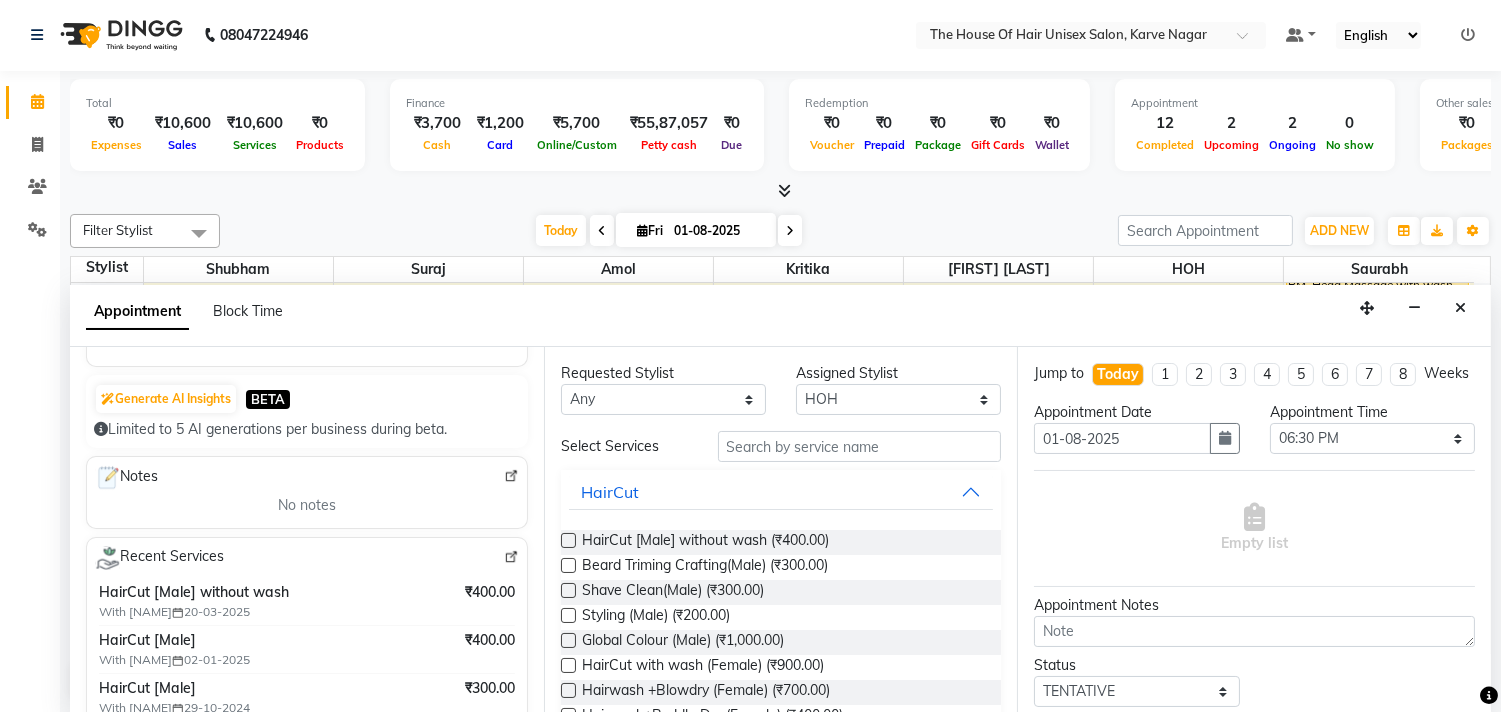 scroll, scrollTop: 205, scrollLeft: 0, axis: vertical 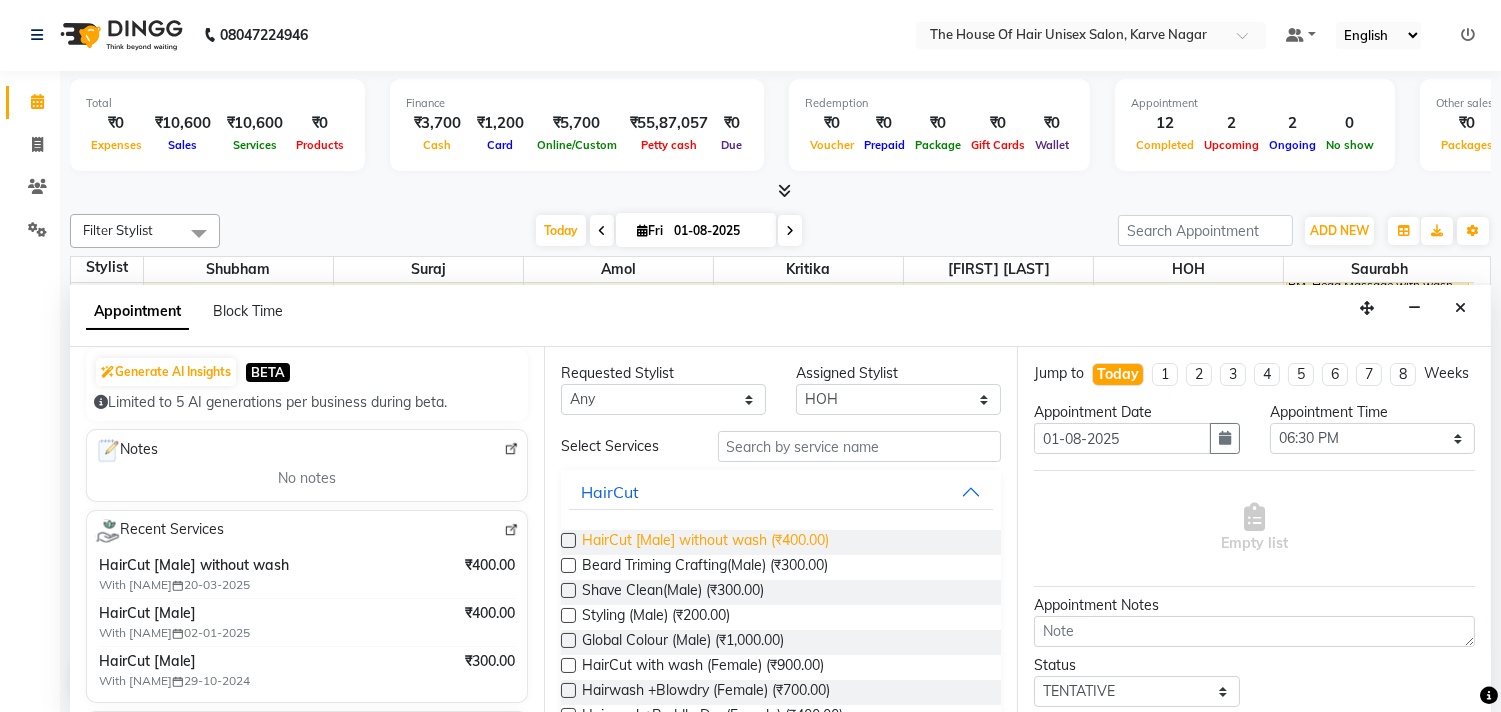 type on "[PHONE]" 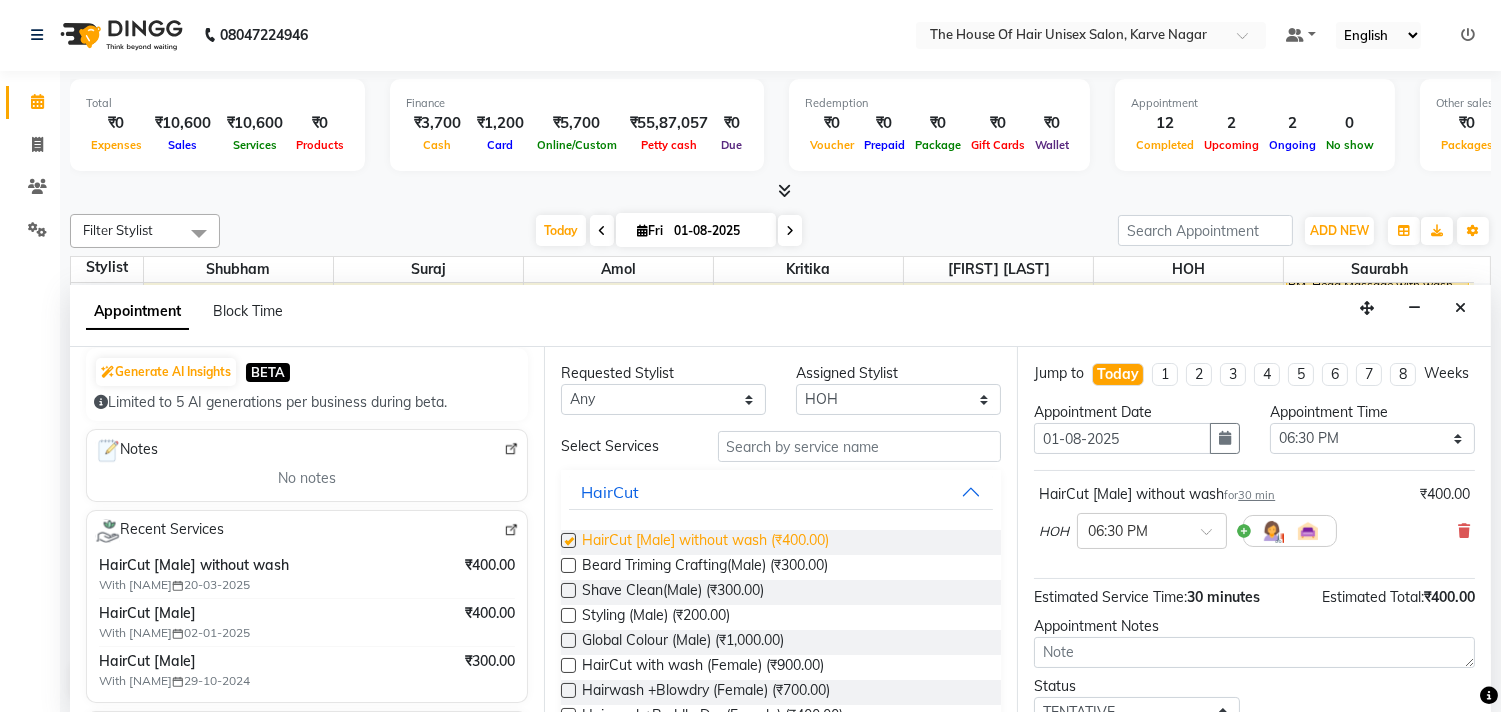 checkbox on "false" 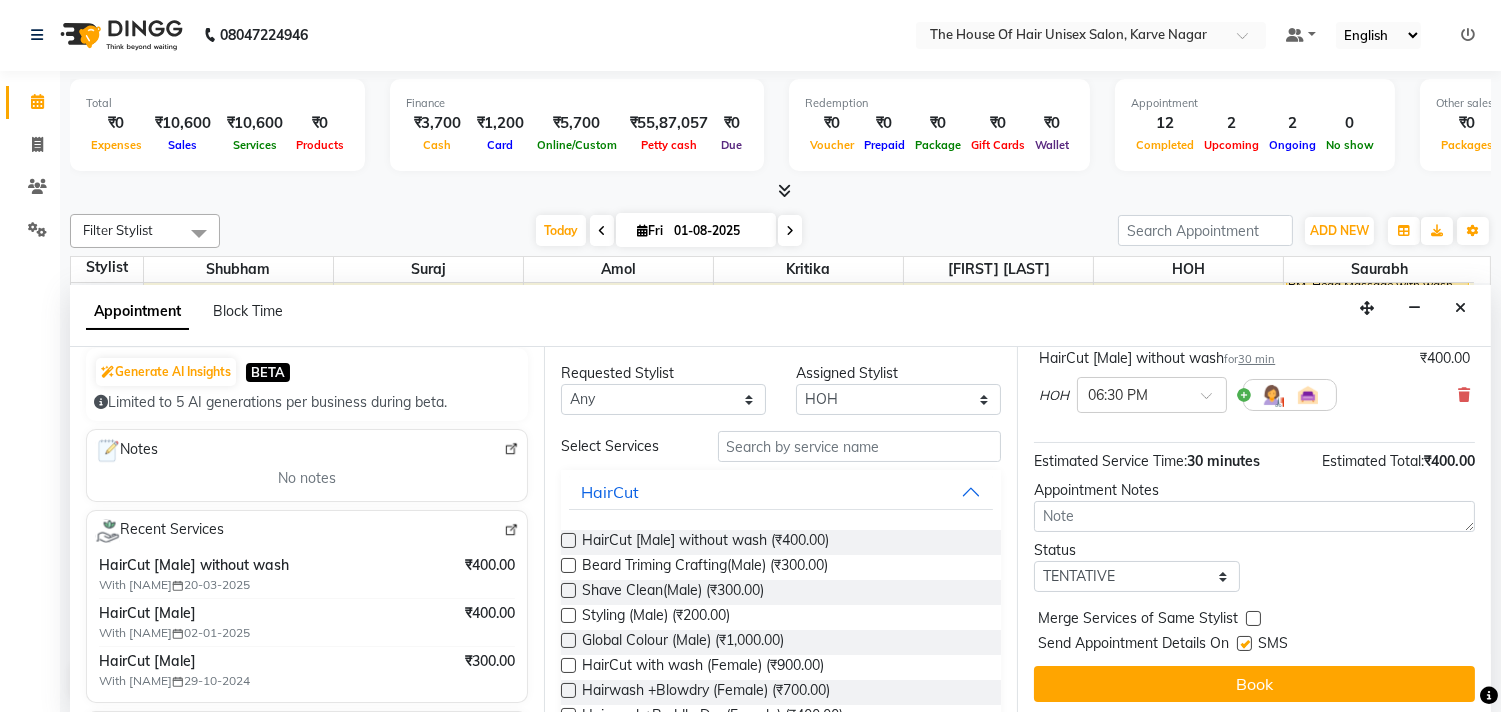 scroll, scrollTop: 161, scrollLeft: 0, axis: vertical 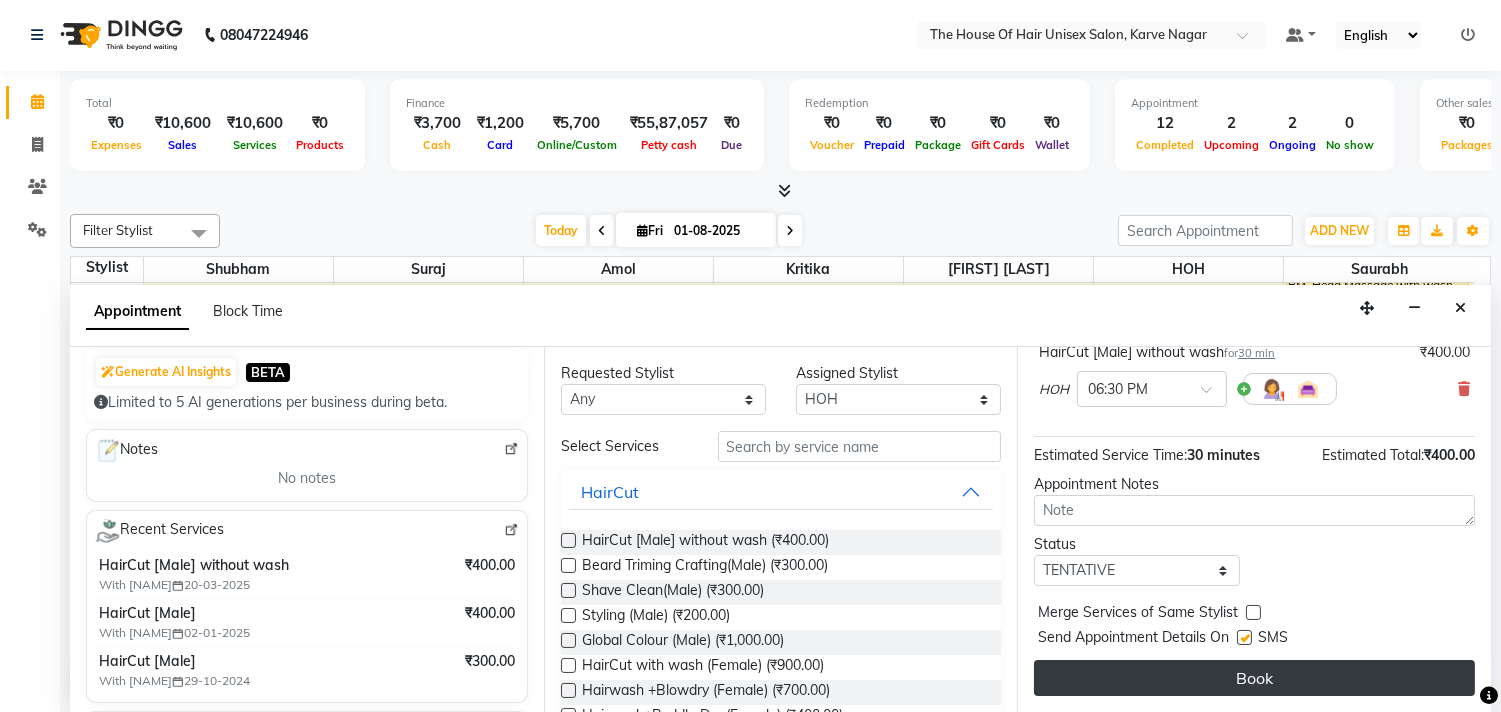 click on "Book" at bounding box center (1254, 678) 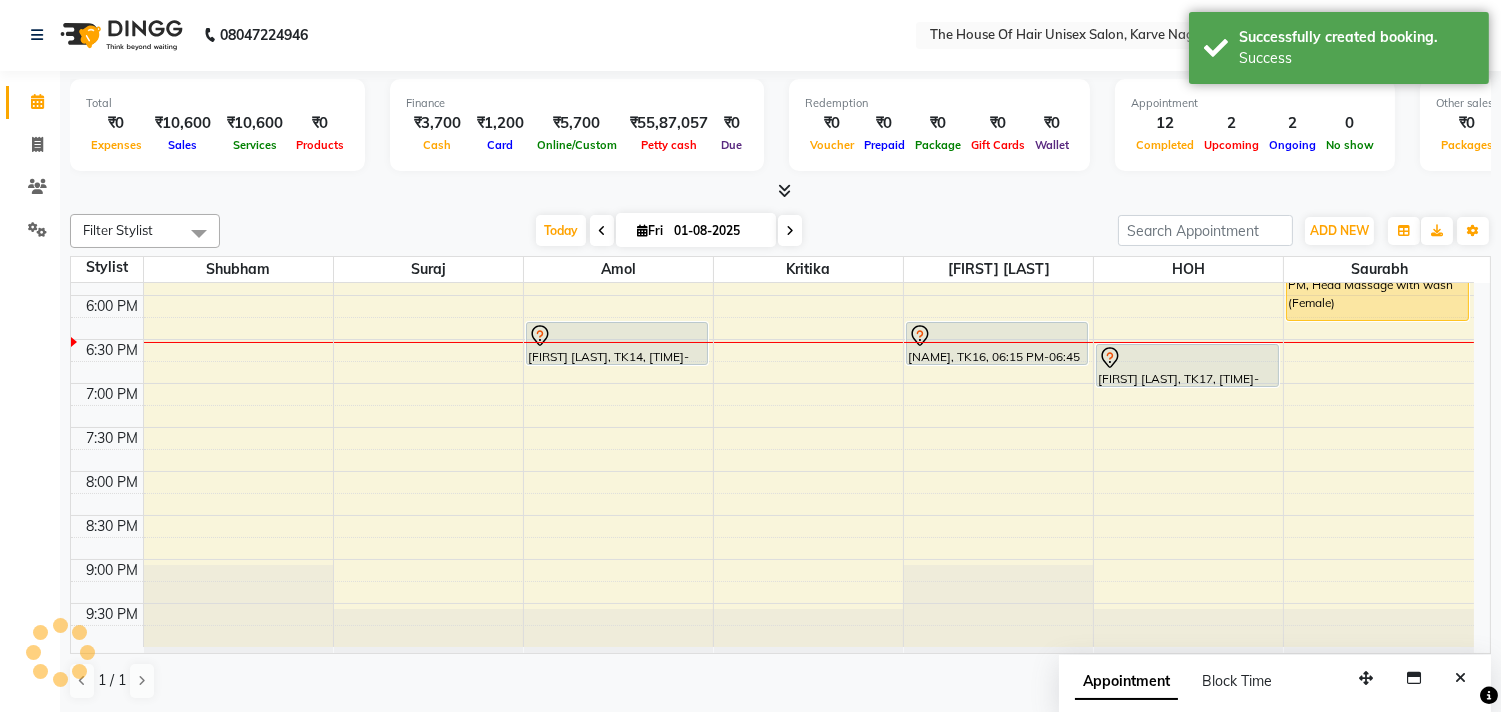 scroll, scrollTop: 0, scrollLeft: 0, axis: both 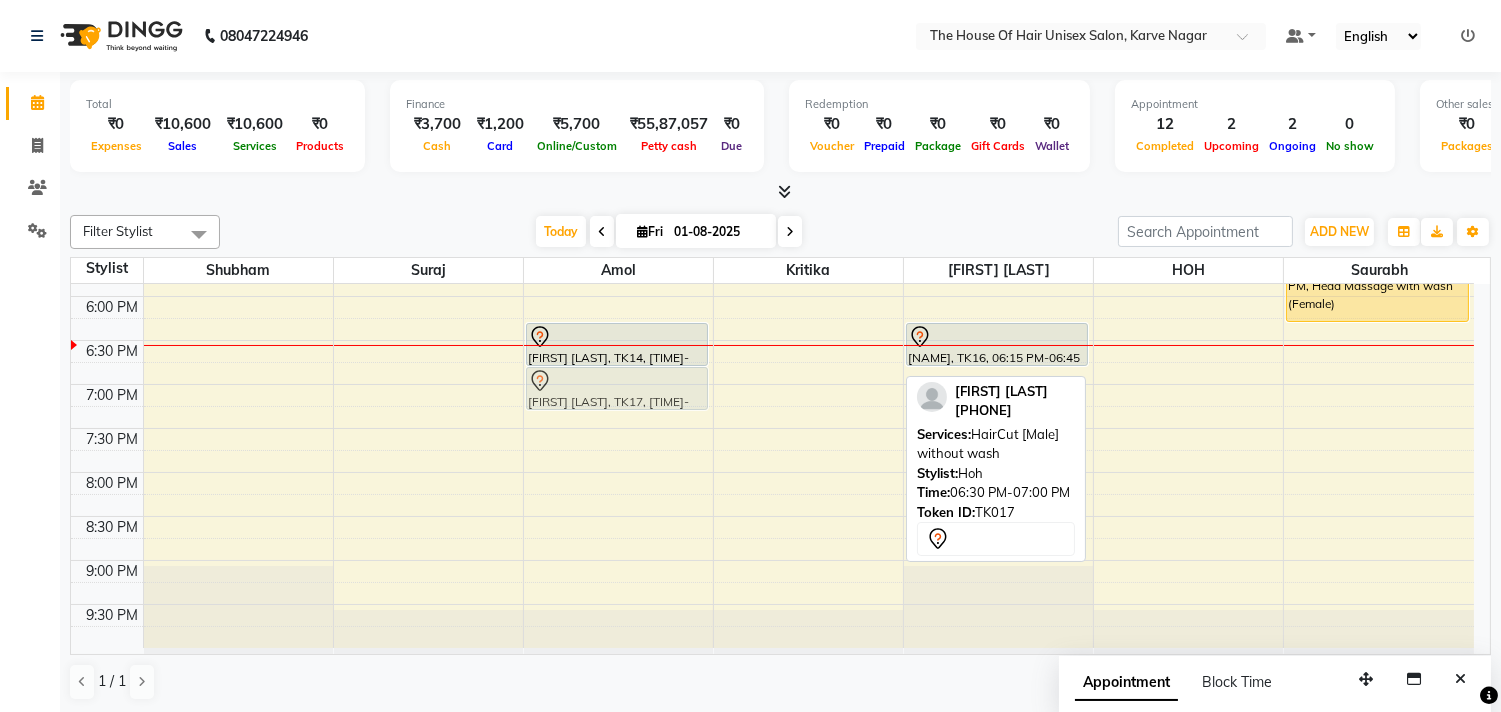drag, startPoint x: 1187, startPoint y: 354, endPoint x: 645, endPoint y: 372, distance: 542.2988 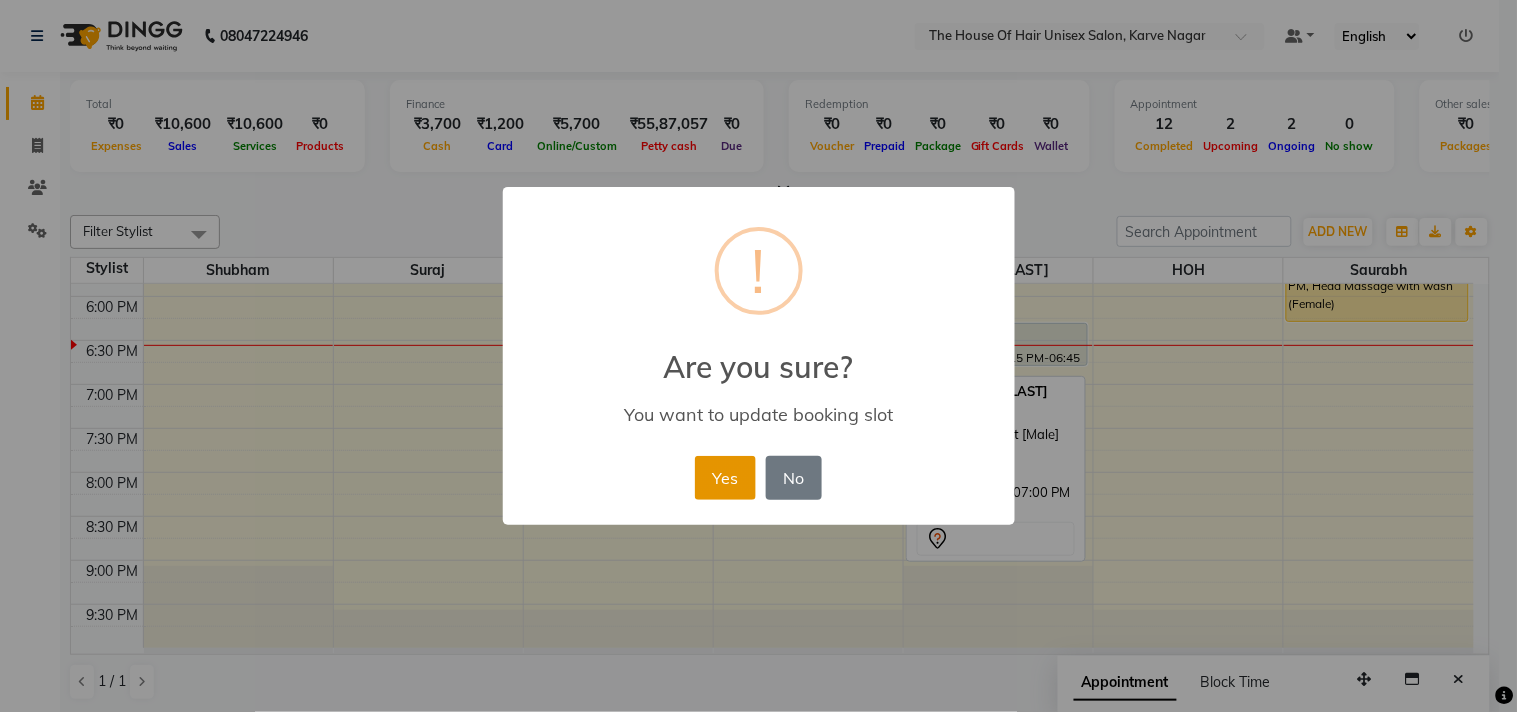 click on "Yes" at bounding box center [725, 478] 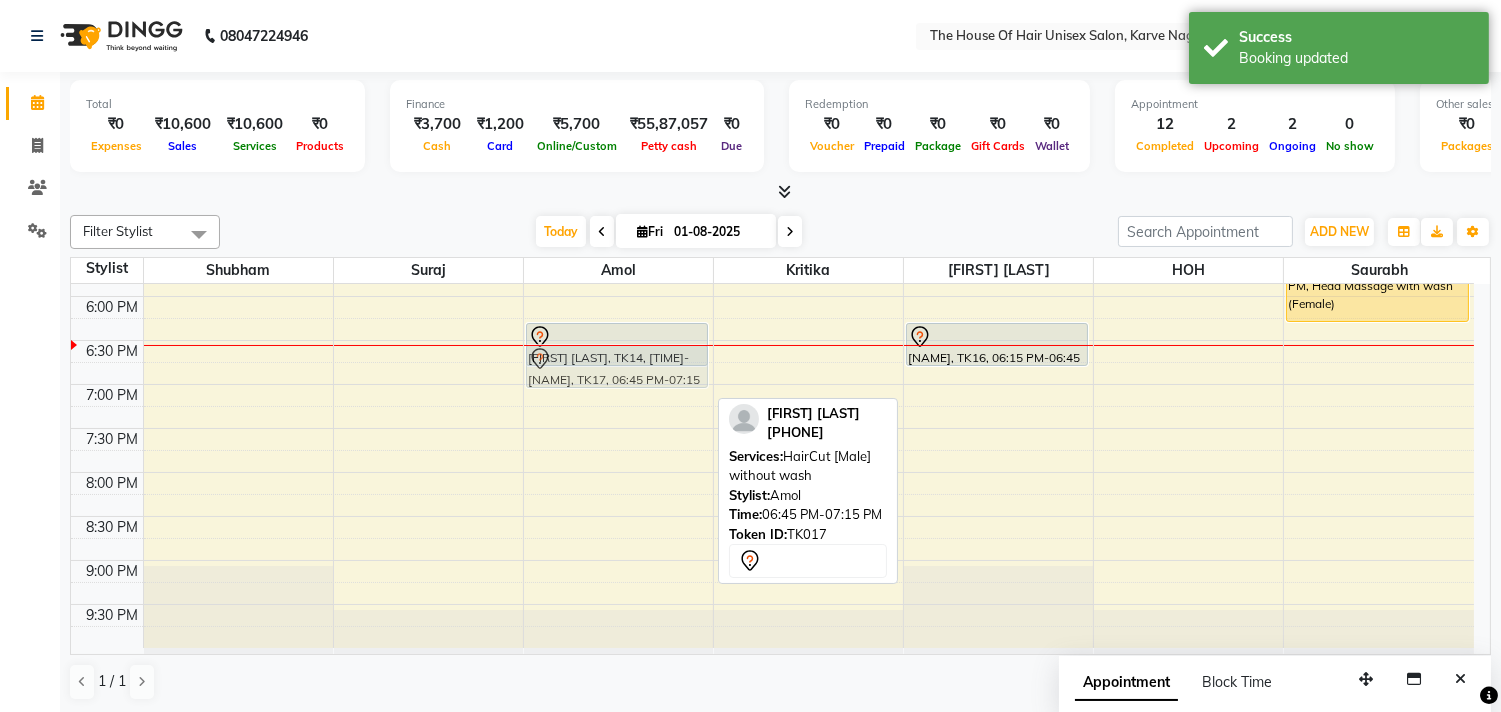 drag, startPoint x: 607, startPoint y: 378, endPoint x: 607, endPoint y: 363, distance: 15 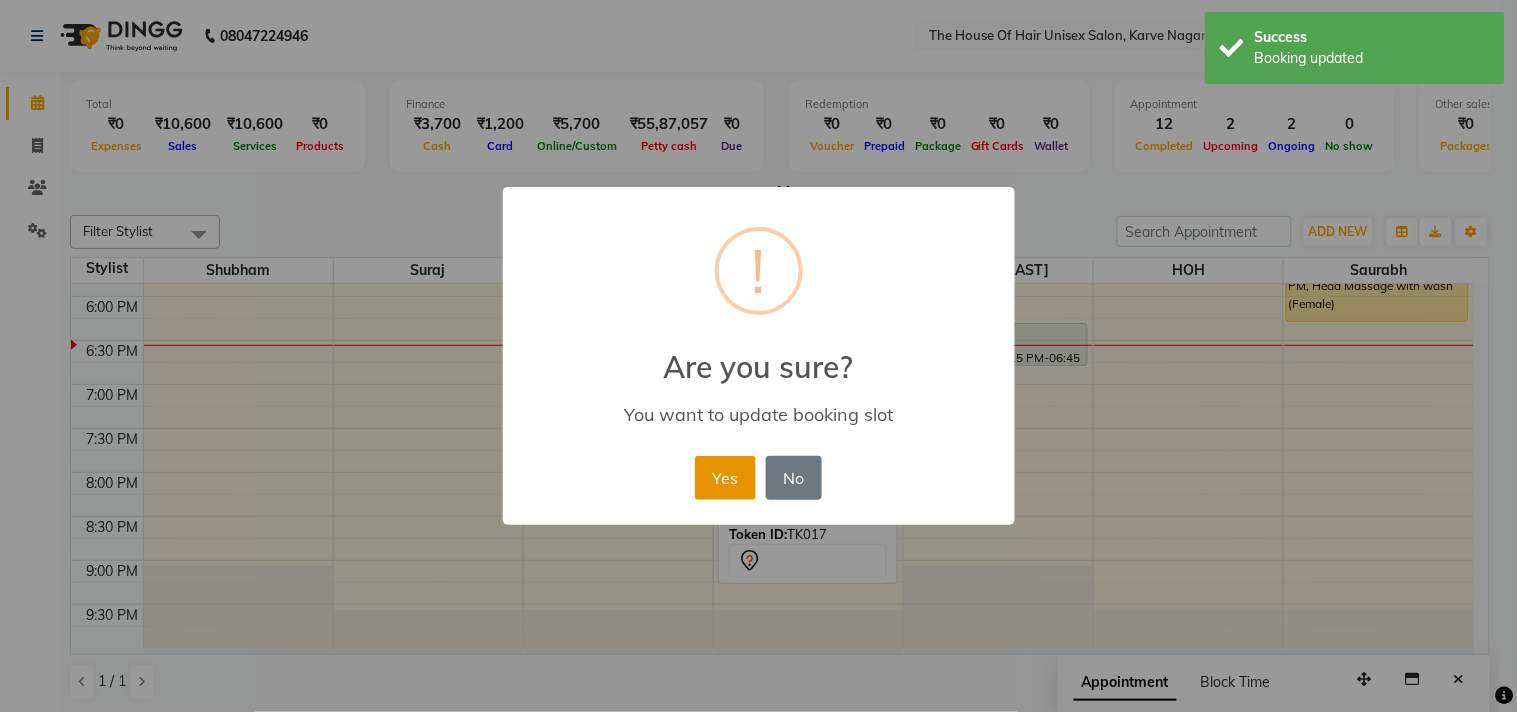 click on "Yes" at bounding box center [725, 478] 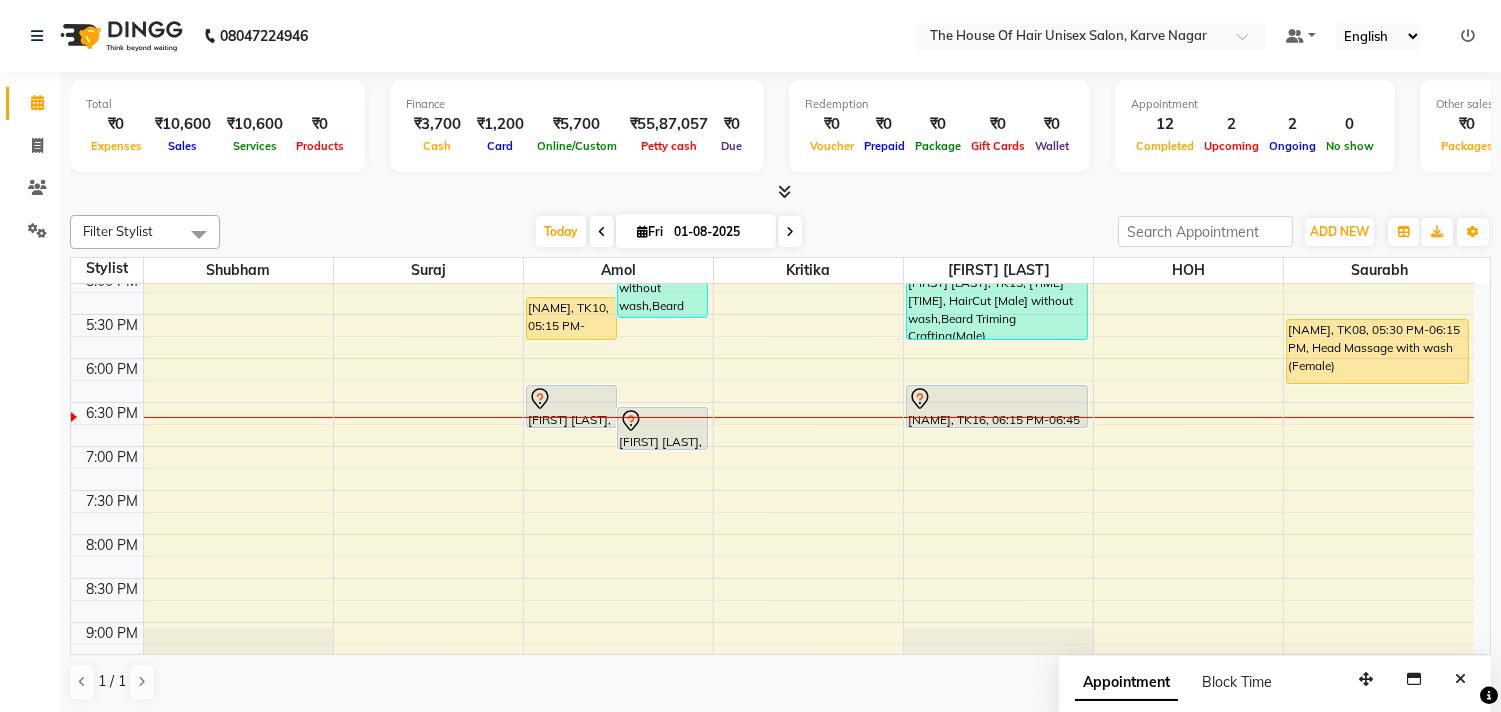scroll, scrollTop: 887, scrollLeft: 0, axis: vertical 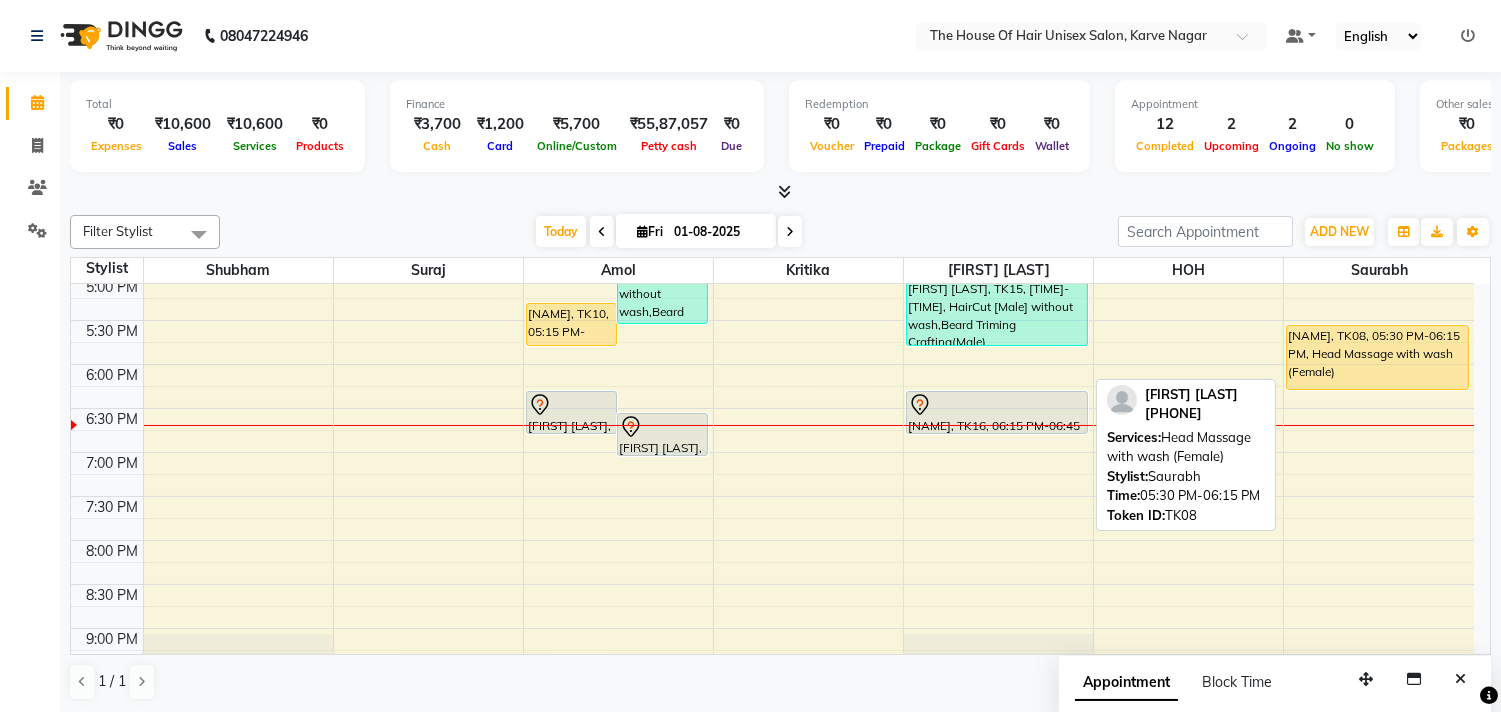 click on "[NAME], TK08, 05:30 PM-06:15 PM, Head Massage with wash (Female)" at bounding box center (1377, 357) 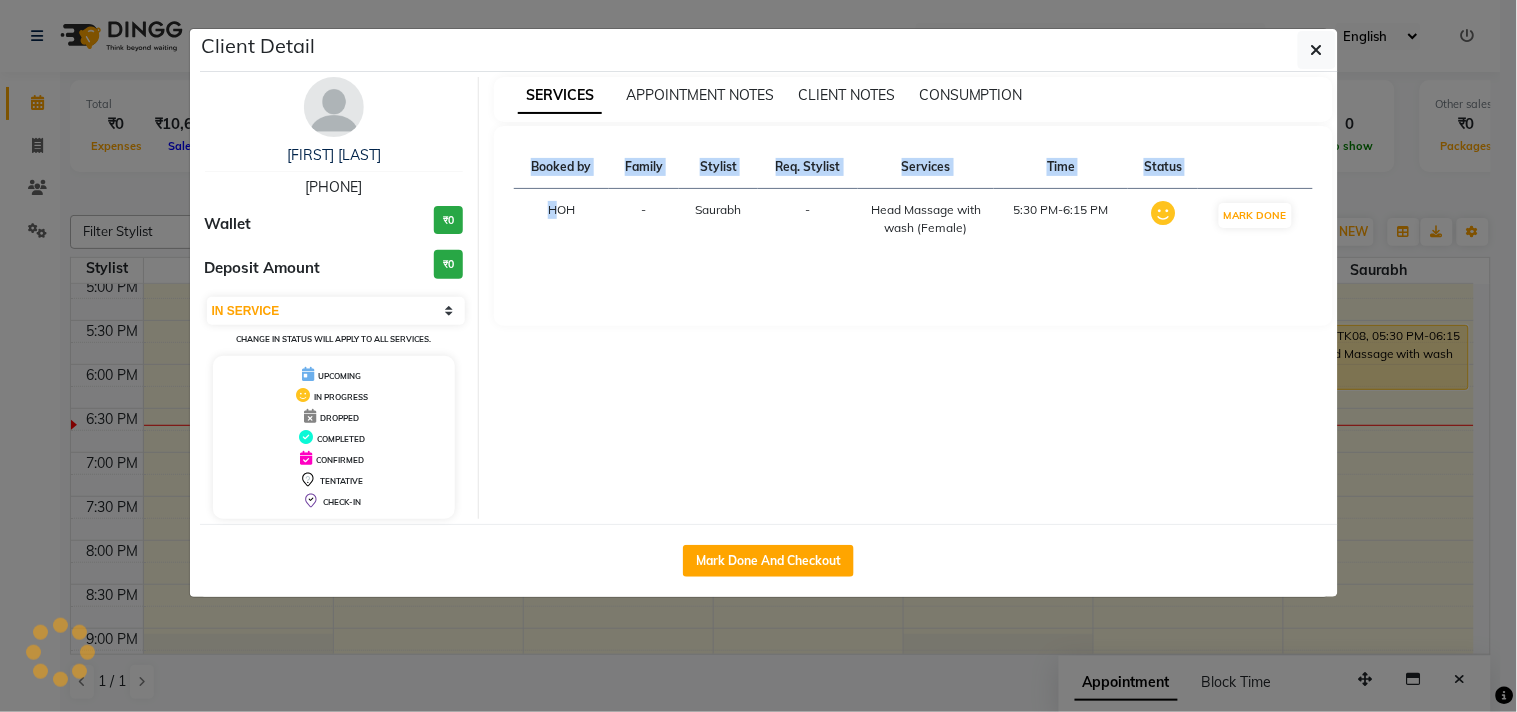 click on "SERVICES APPOINTMENT NOTES CLIENT NOTES CONSUMPTION Booked by Family Stylist Req. Stylist Services Time Status  HOH  - [FIRST] -  Head Massage with wash (Female)   [TIME]-[TIME]   MARK DONE" at bounding box center (913, 298) 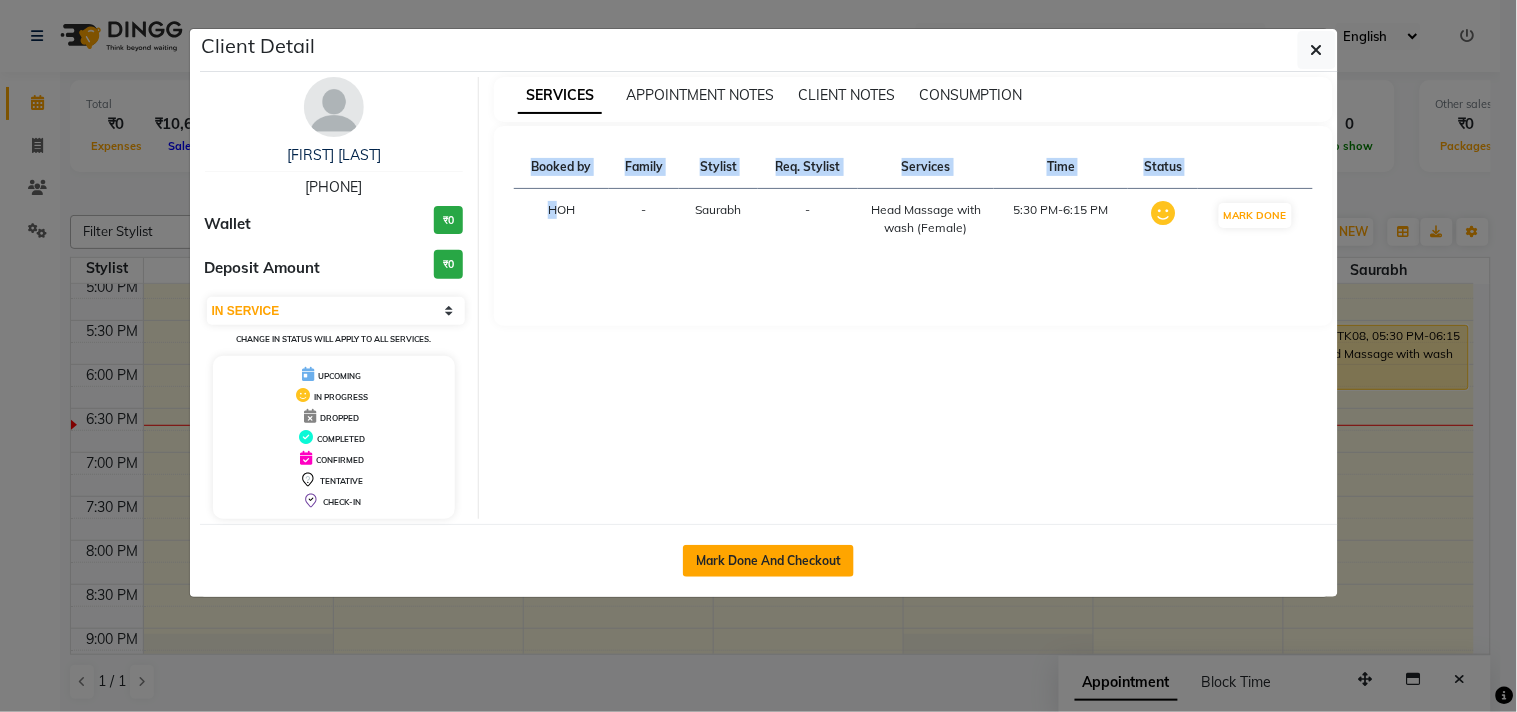 click on "Mark Done And Checkout" 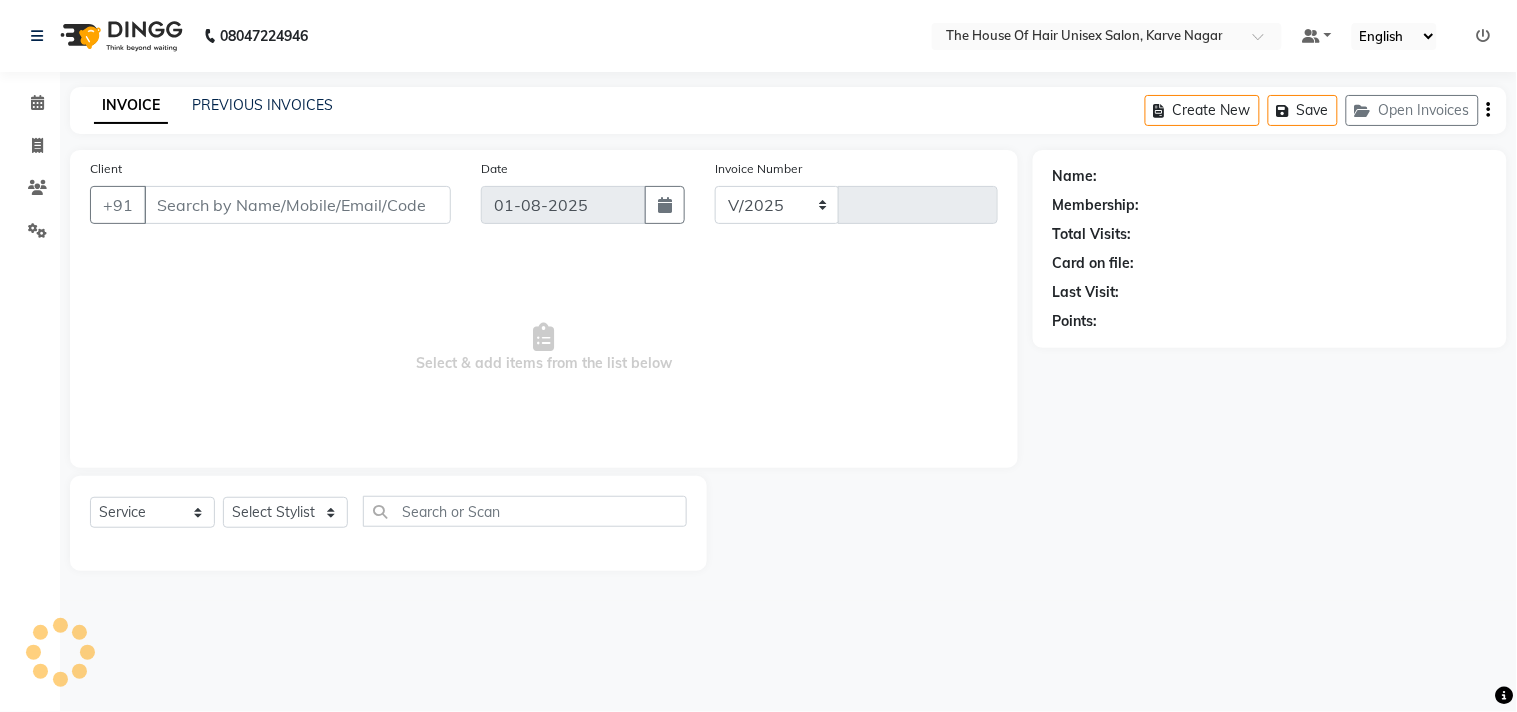 select on "598" 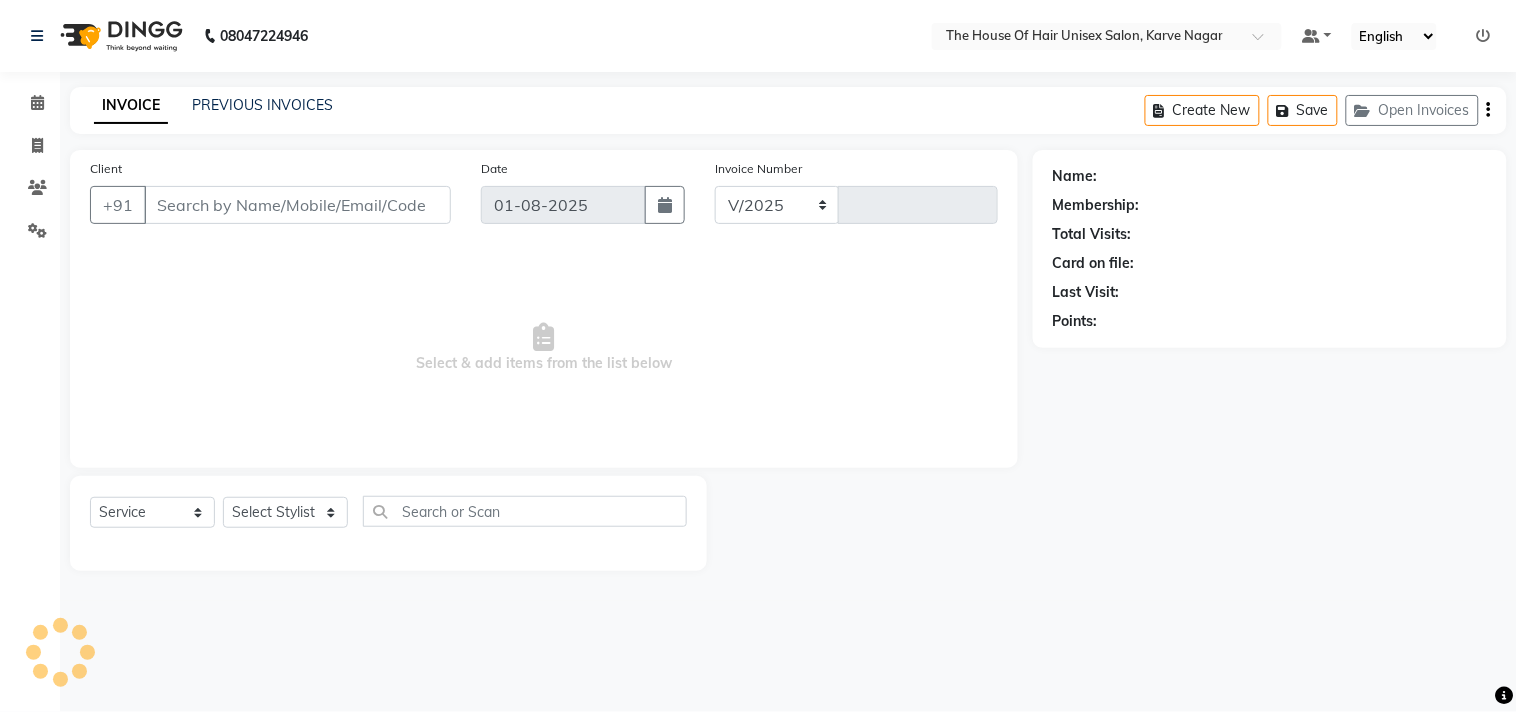 type on "2072" 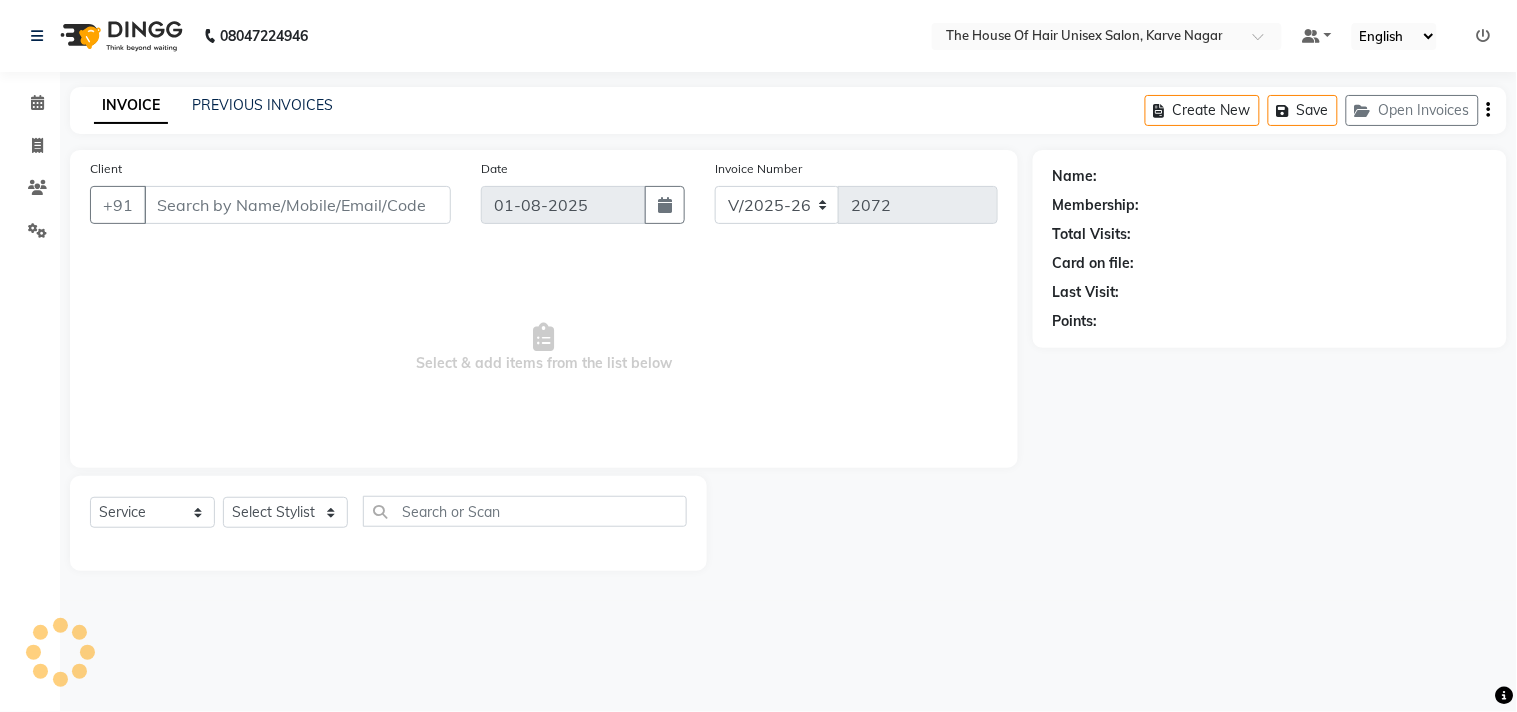 type on "[PHONE]" 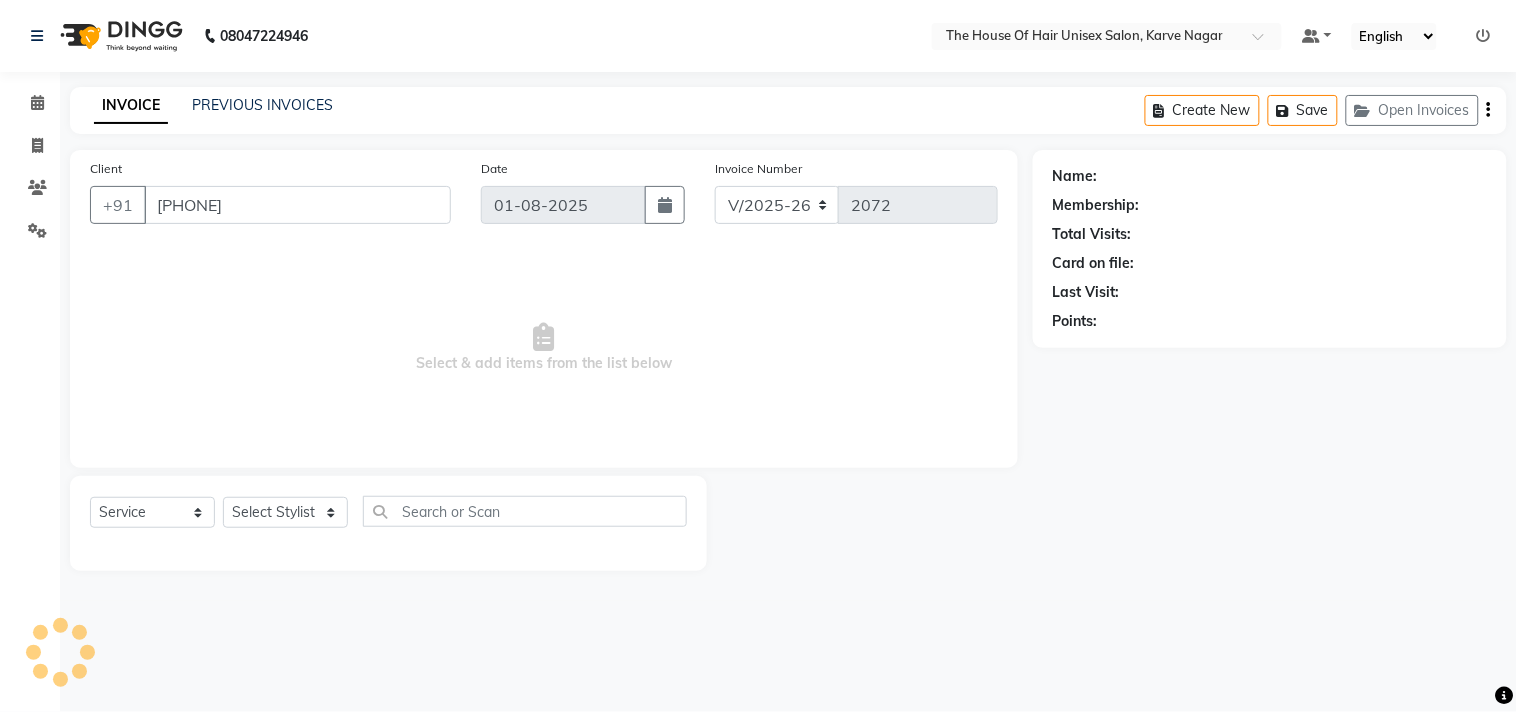 select on "86145" 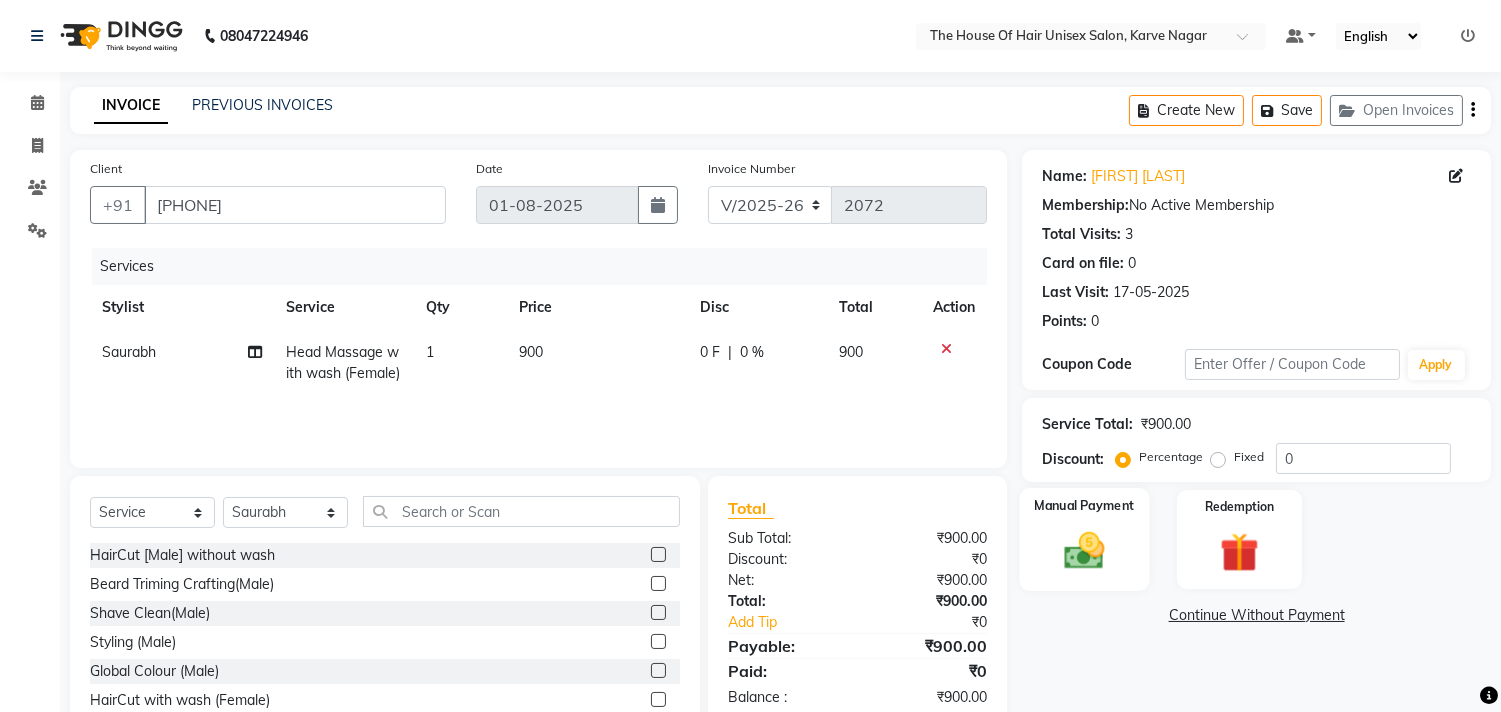 click 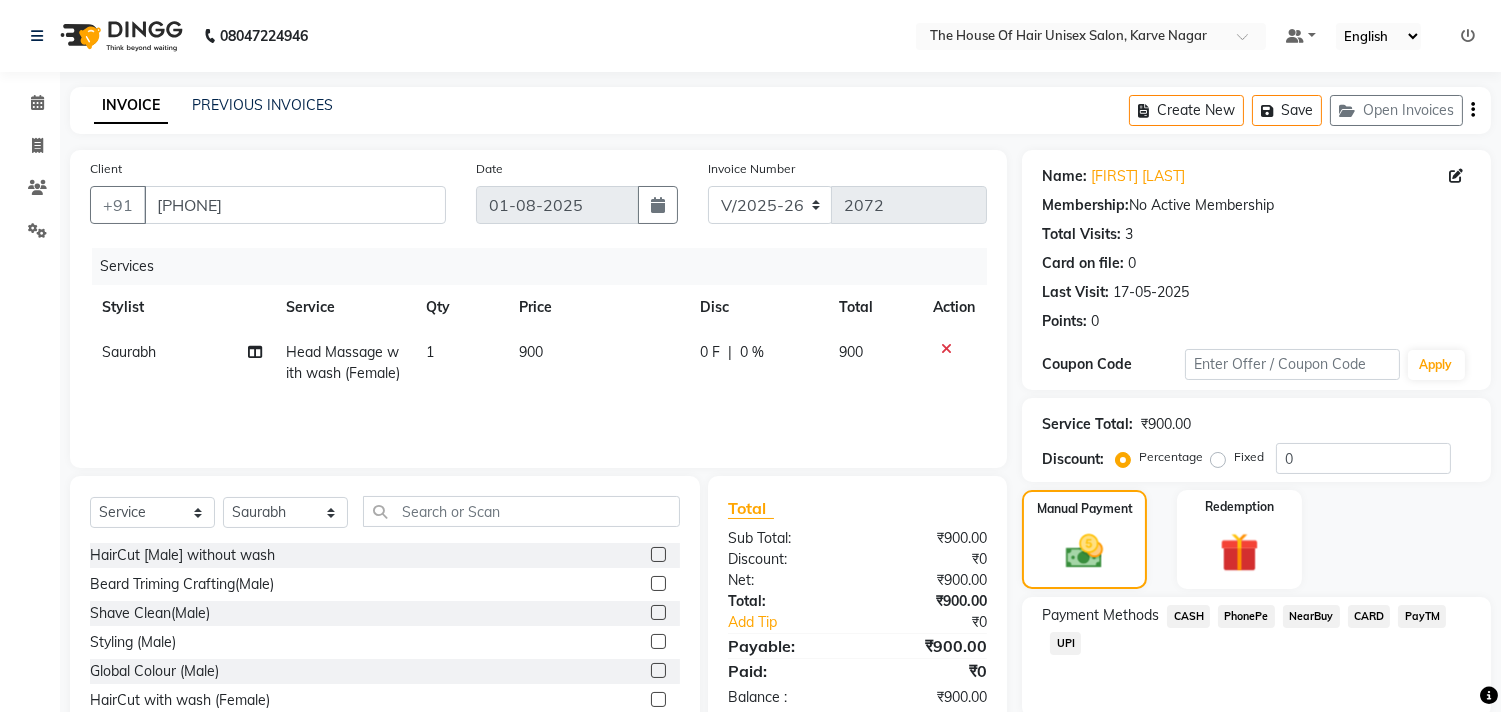 click on "UPI" 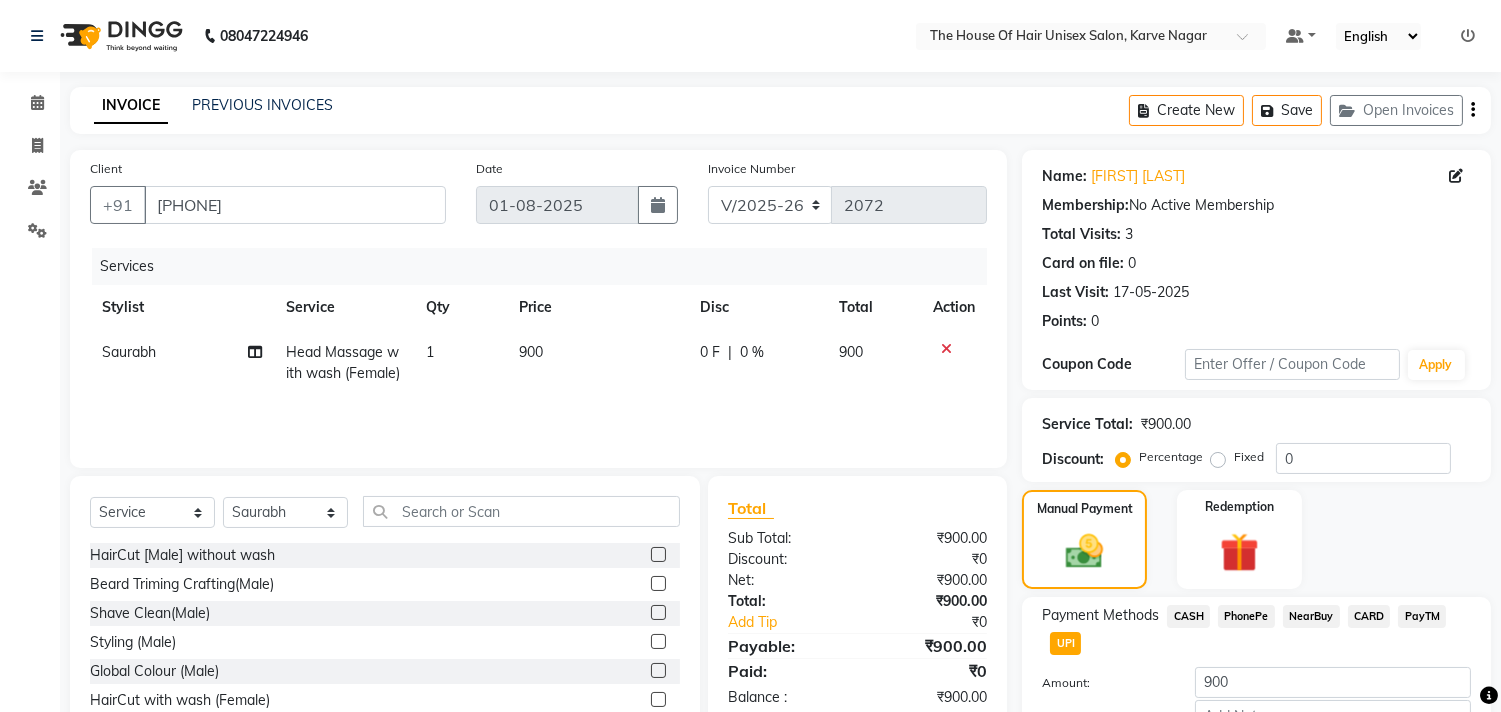 click on "UPI" 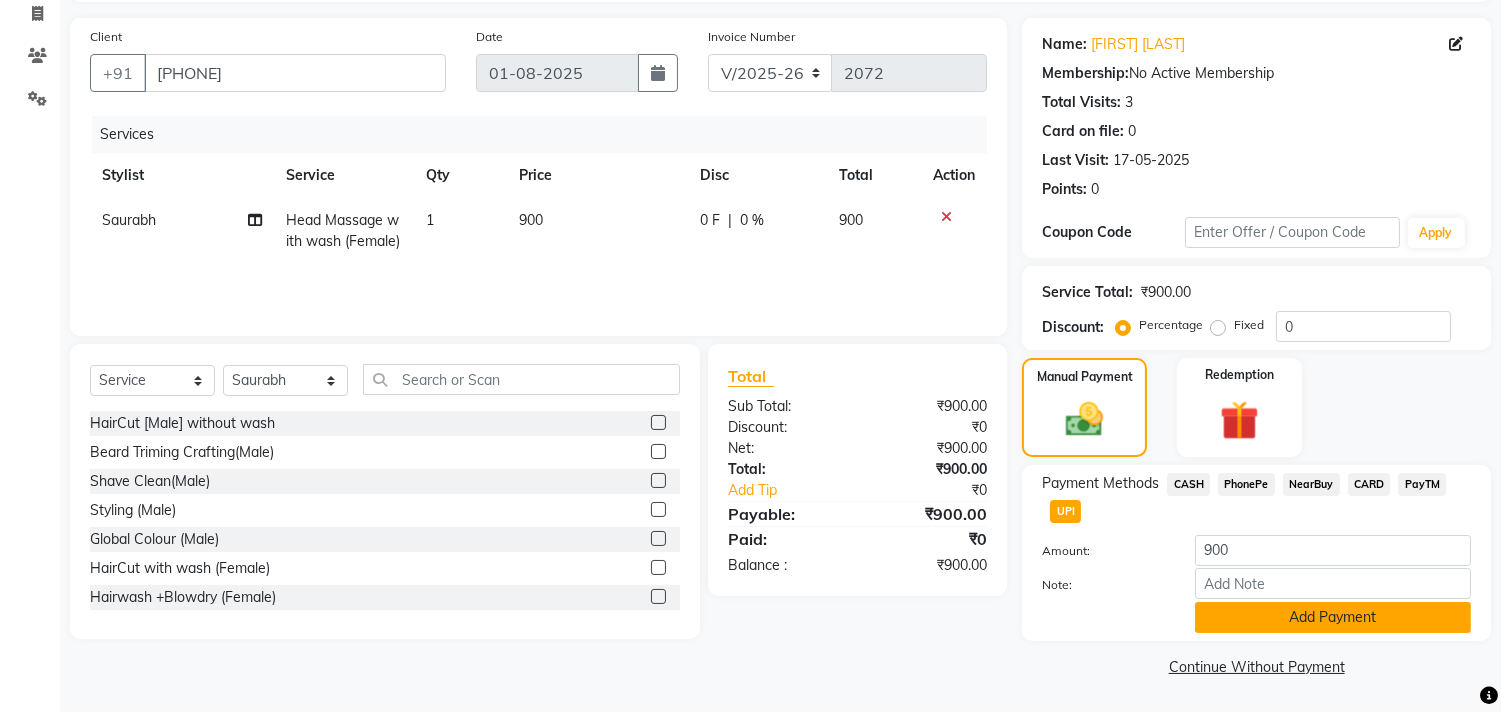 click on "Add Payment" 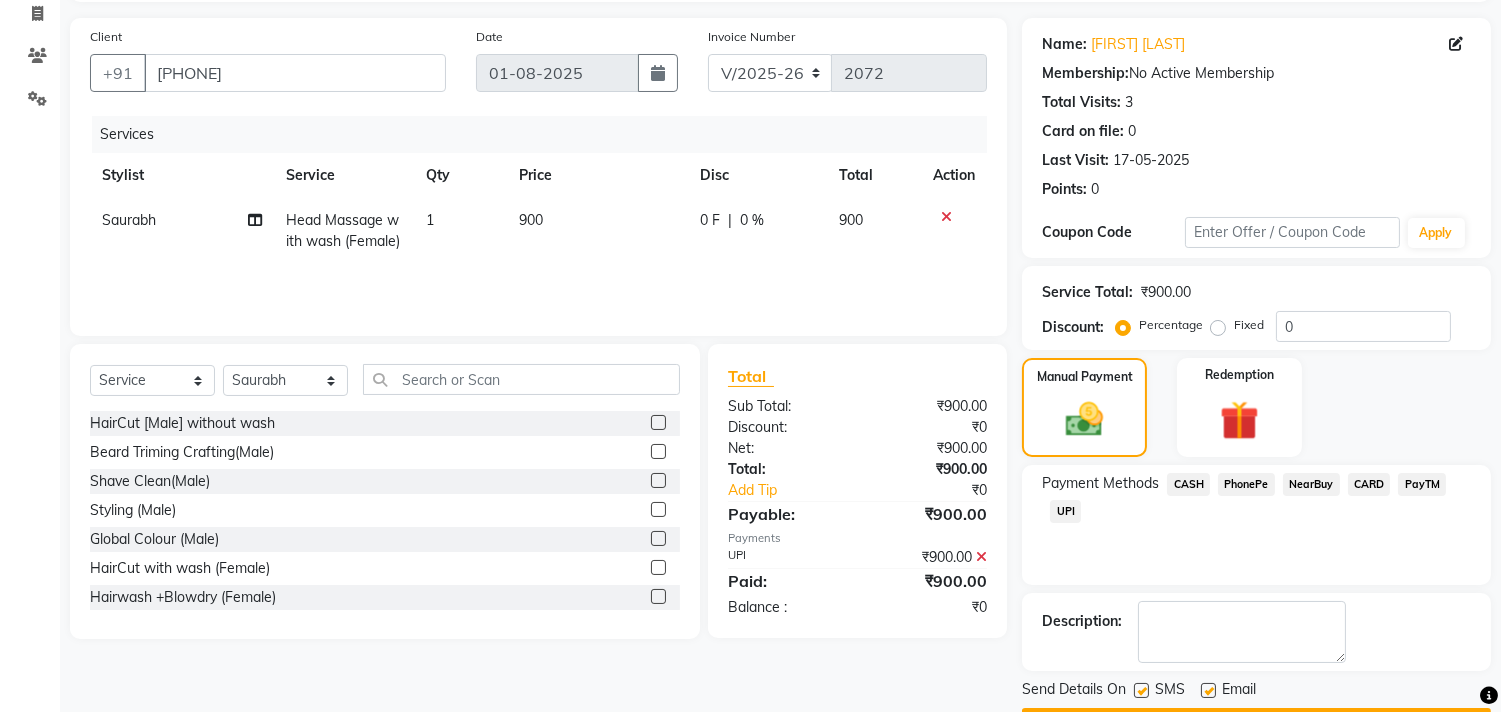 scroll, scrollTop: 187, scrollLeft: 0, axis: vertical 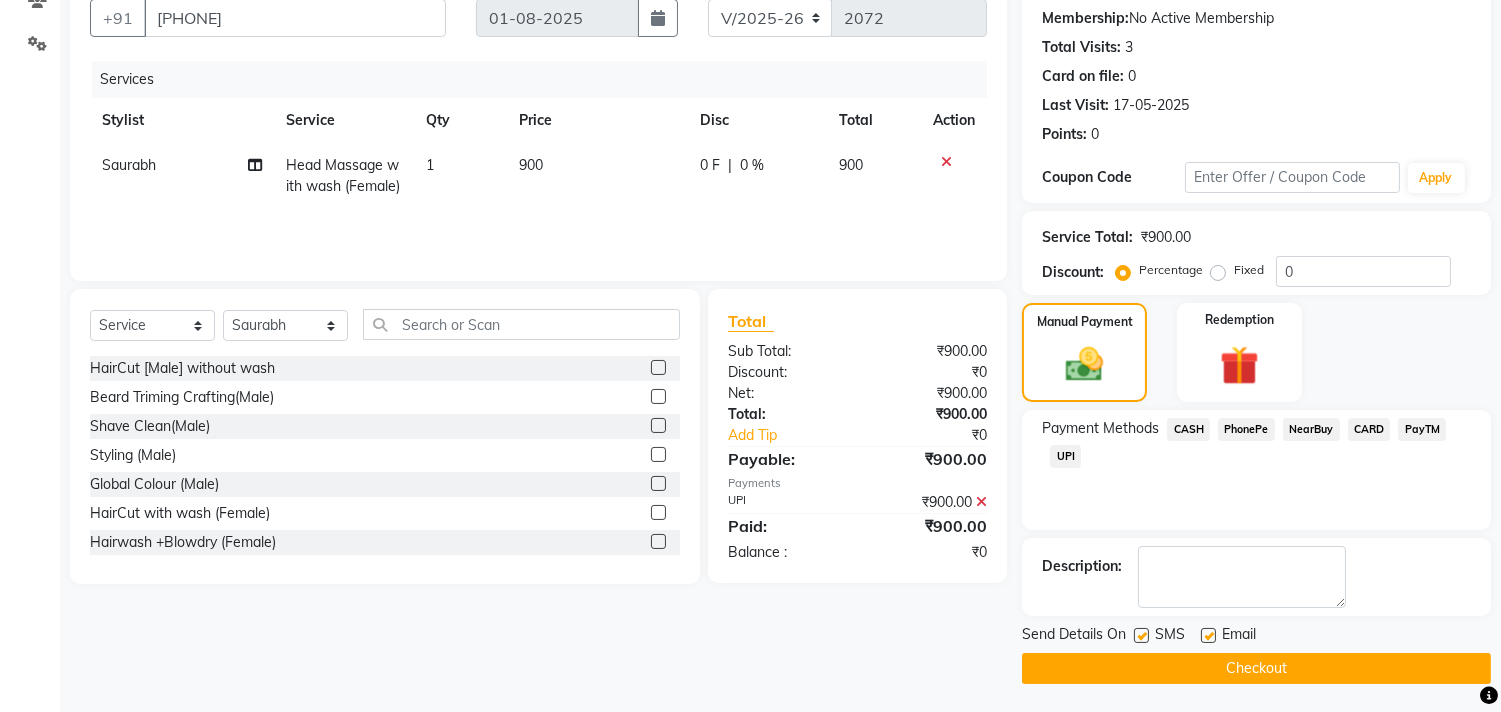 click on "Checkout" 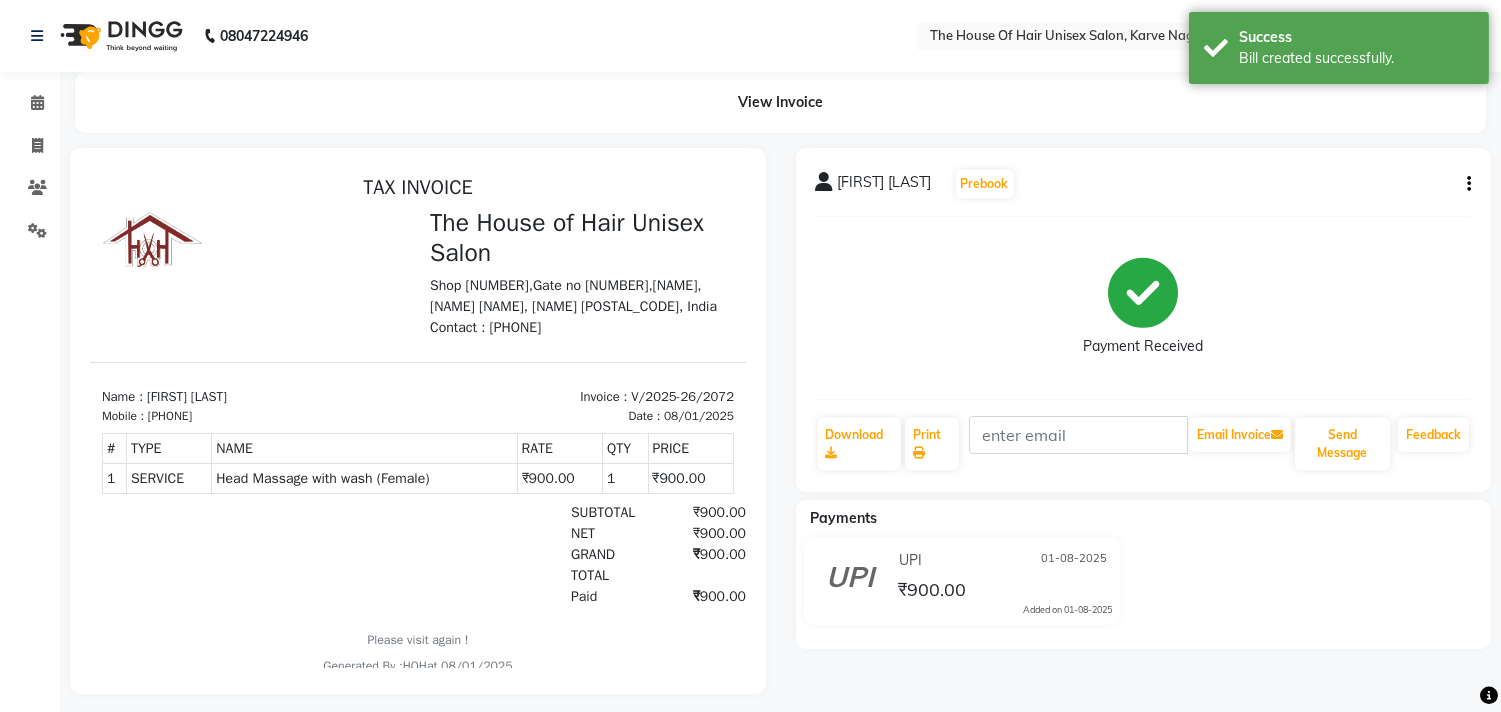 scroll, scrollTop: 0, scrollLeft: 0, axis: both 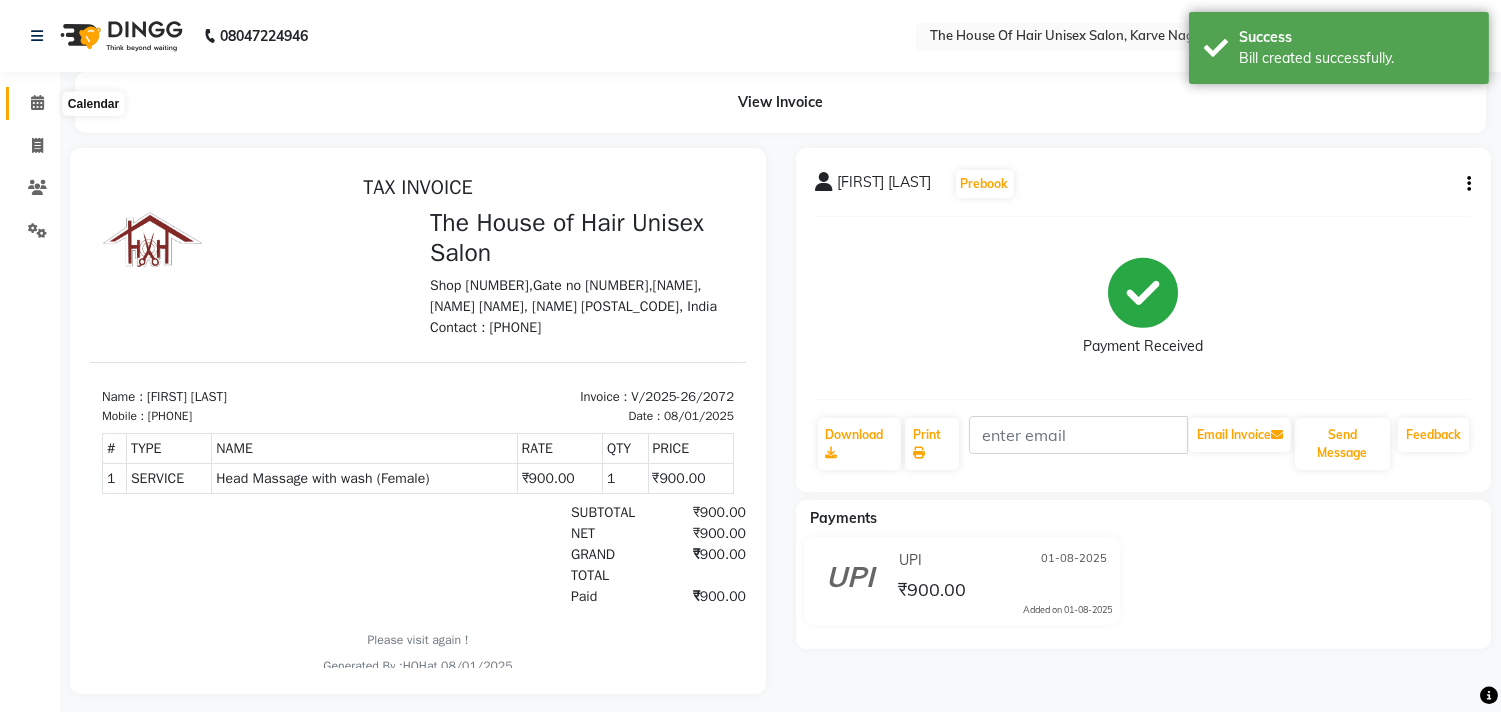 click 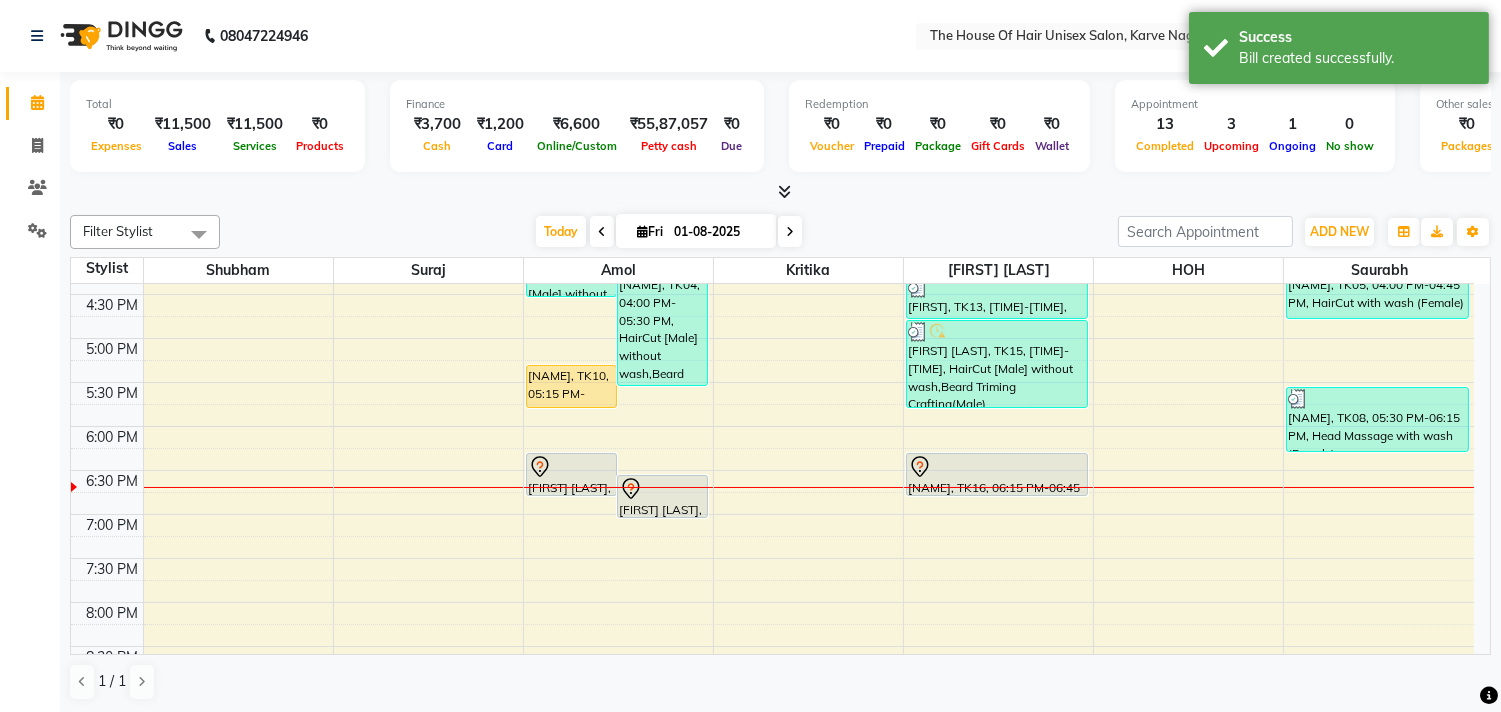 scroll, scrollTop: 813, scrollLeft: 0, axis: vertical 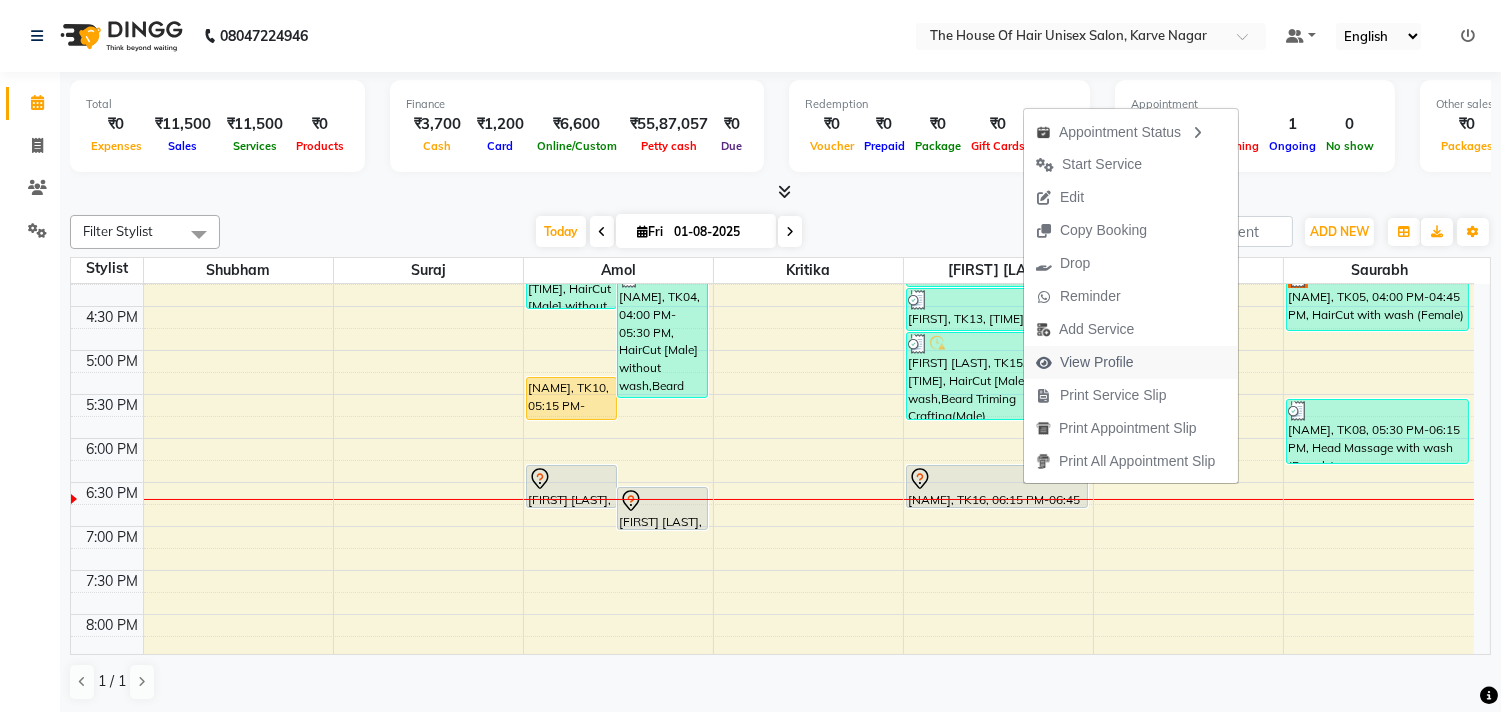 click on "View Profile" at bounding box center [1097, 362] 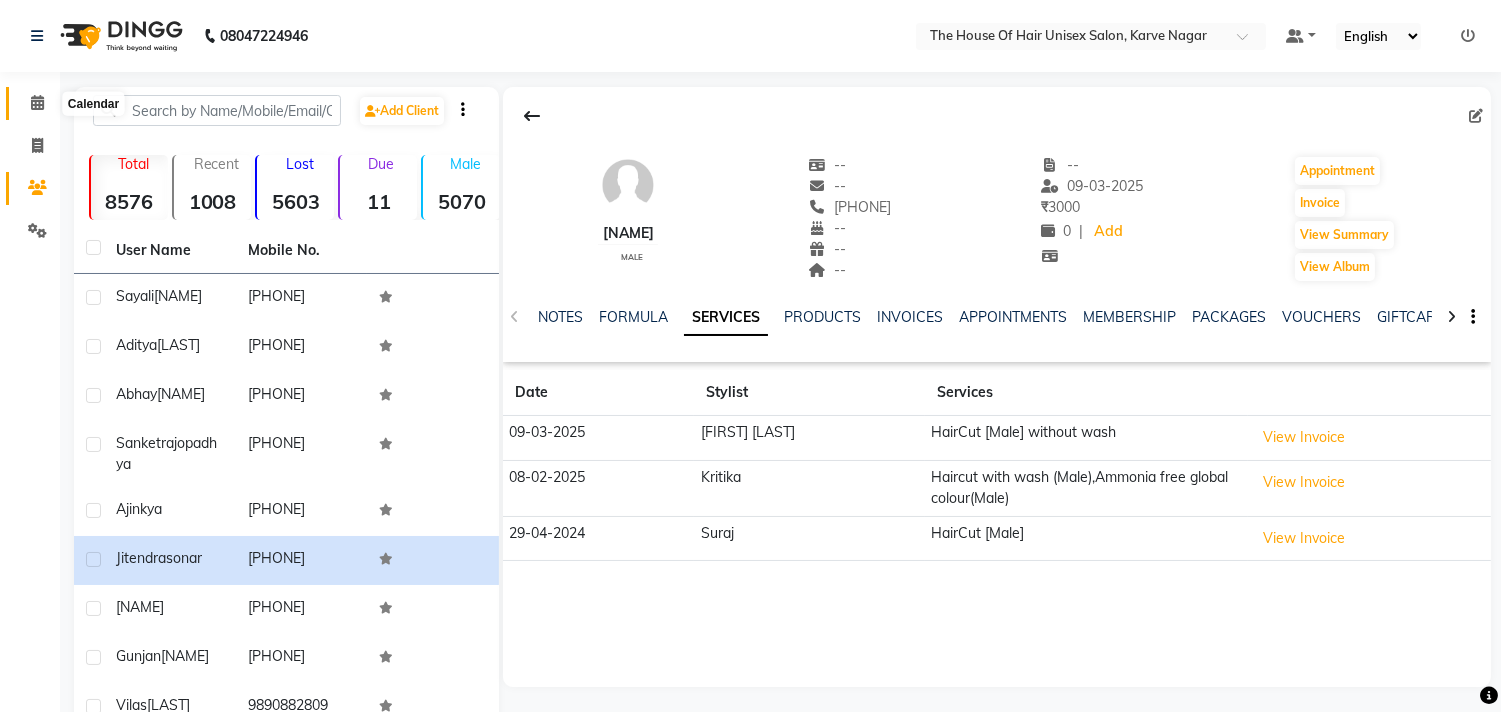 click 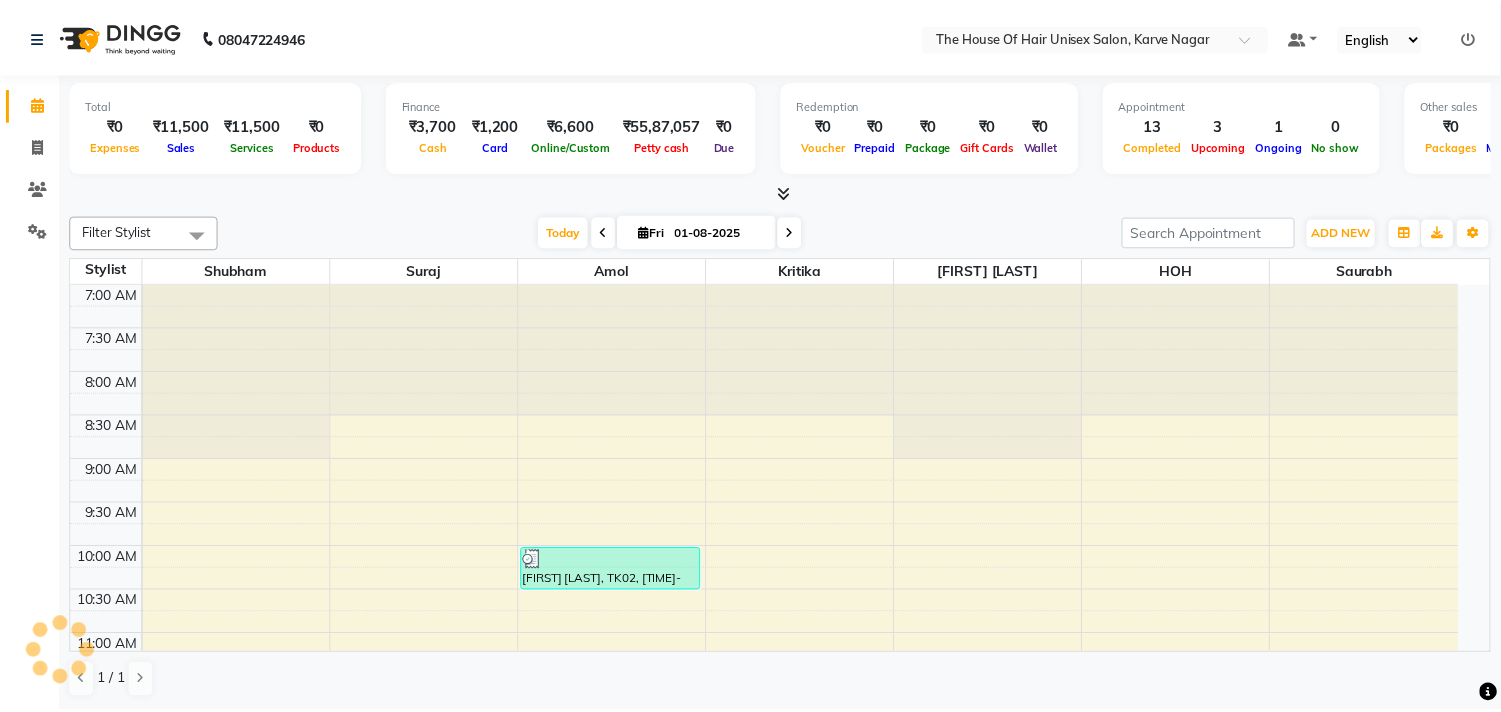 scroll, scrollTop: 0, scrollLeft: 0, axis: both 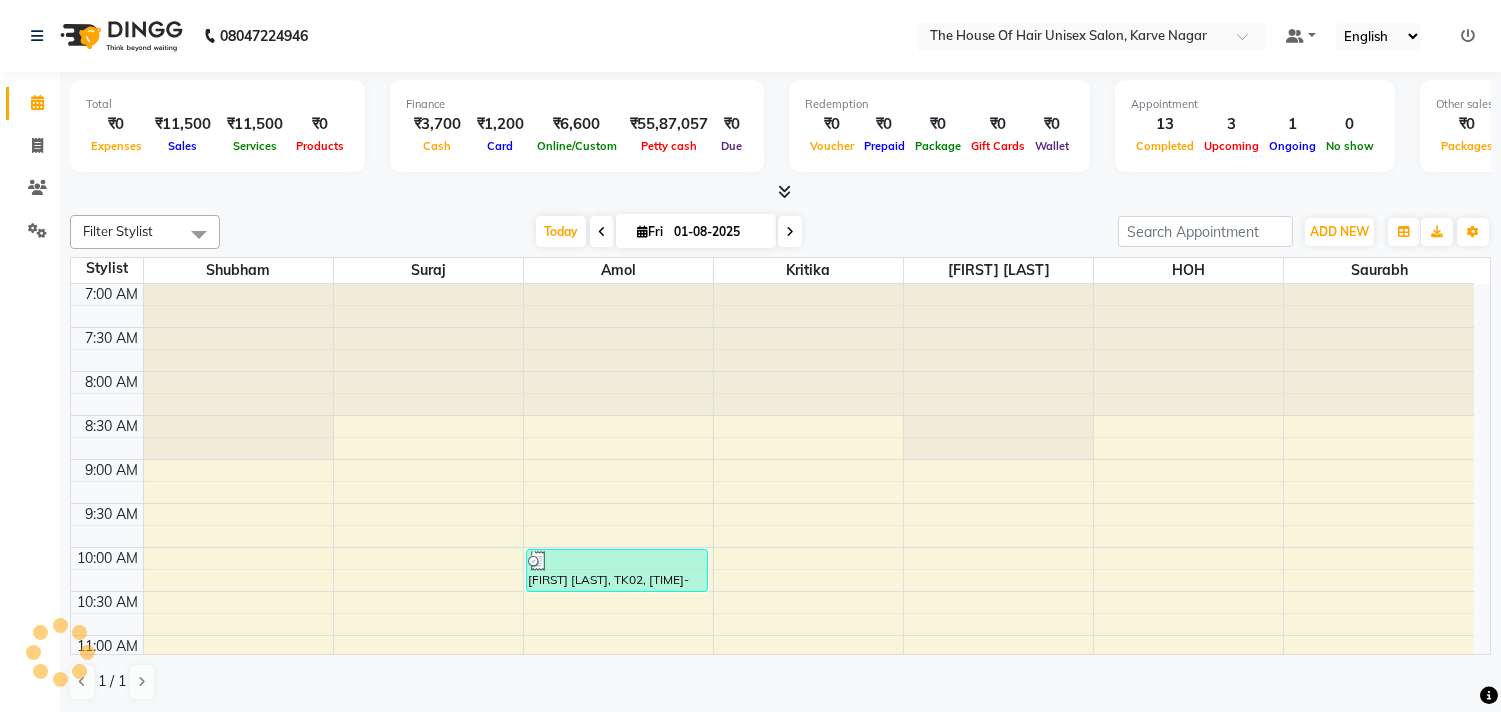 click at bounding box center (790, 231) 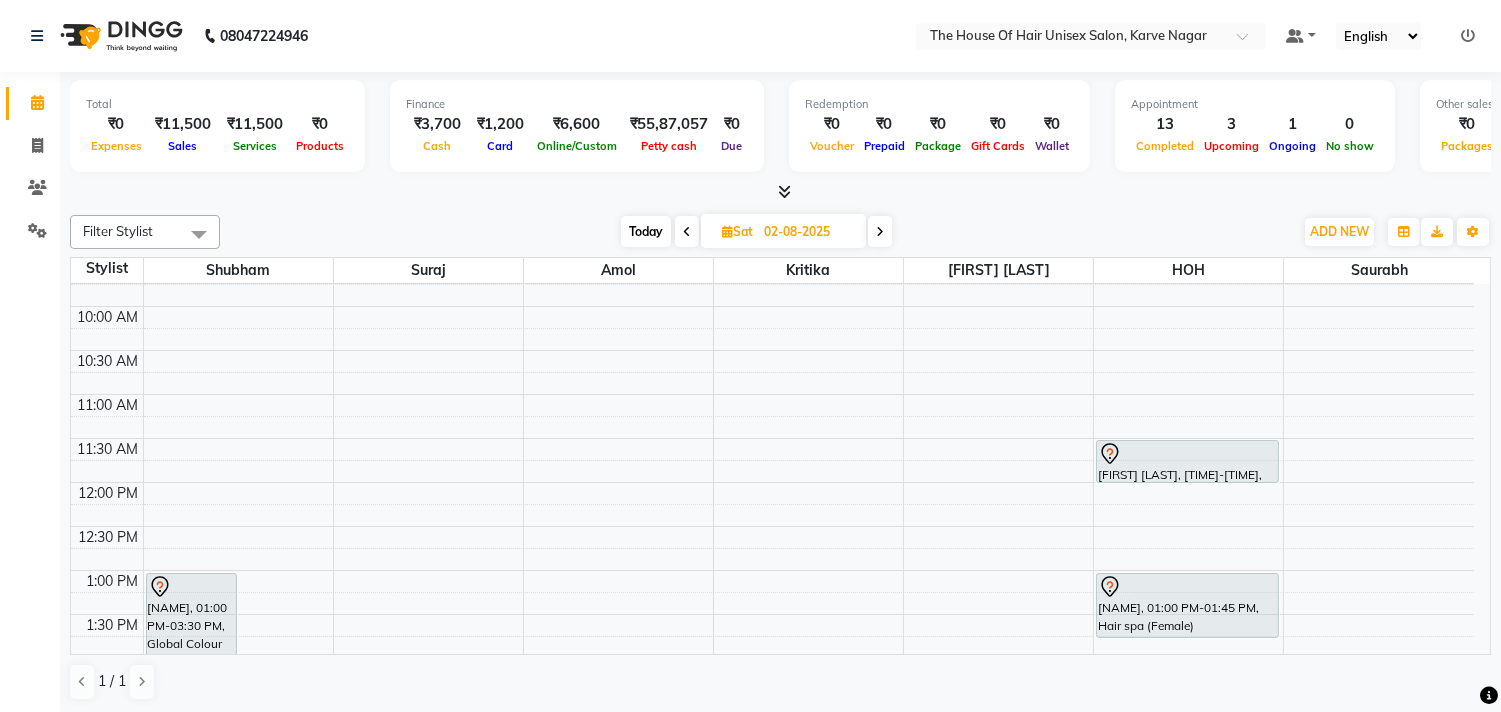 scroll, scrollTop: 238, scrollLeft: 0, axis: vertical 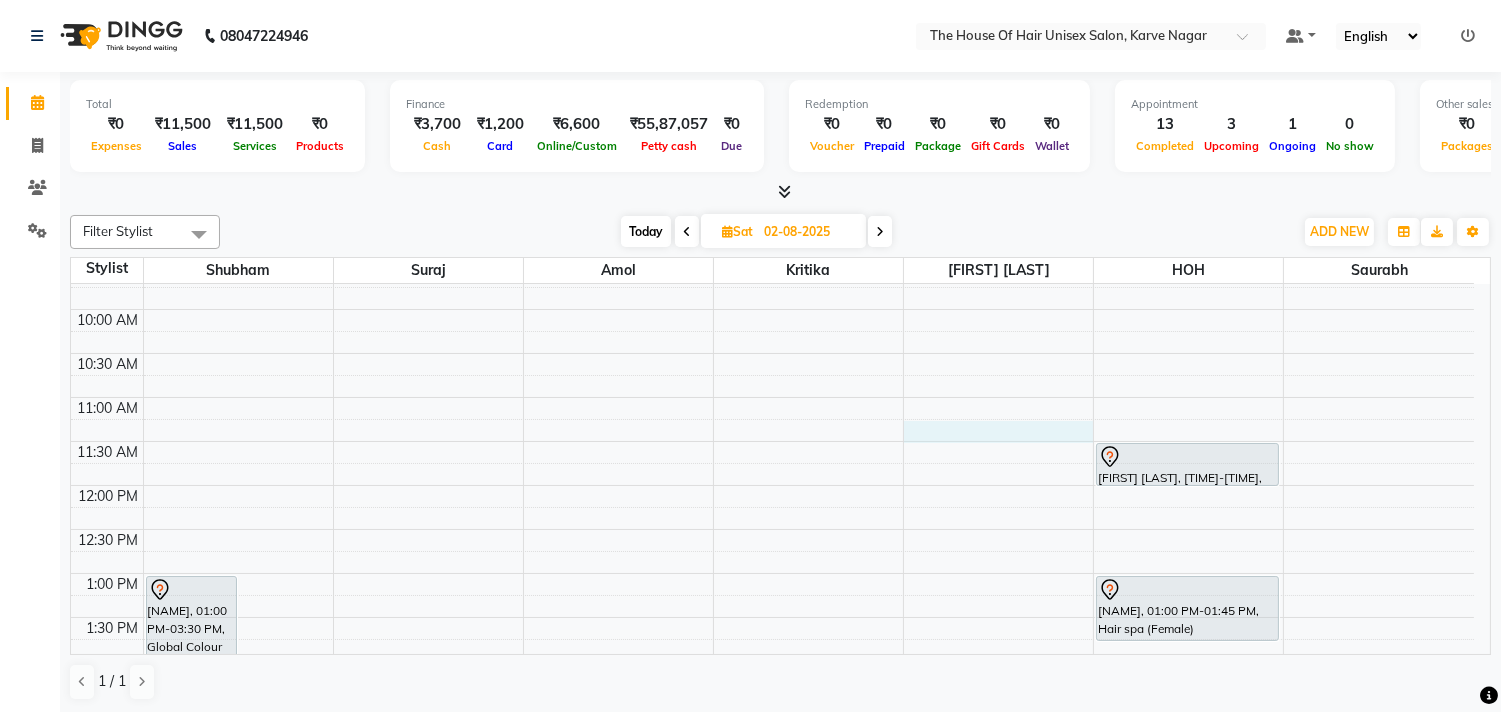 click on "[LAST]null, [TIME]-[TIME], Global Colour (Male),Haircut by [LAST] (Male),Beard Triming Crafting(Male),Hair spa (Male)             [LAST], [TIME]-[TIME], Haircut by [LAST] (Male)             [LAST]null, [TIME]-[TIME], HairCut [Male] without wash,Haircut without wash (female)             [LAST], [TIME]-[TIME], Haircut without wash (female)             [LAST]null, [TIME]-[TIME], Hair spa (Female)             [LAST], [TIME]-[TIME], HairCut [Male] without wash,Beard Triming Crafting(Male)             [LAST]null, [TIME]-[TIME], O3 De-Tan" at bounding box center (772, 705) 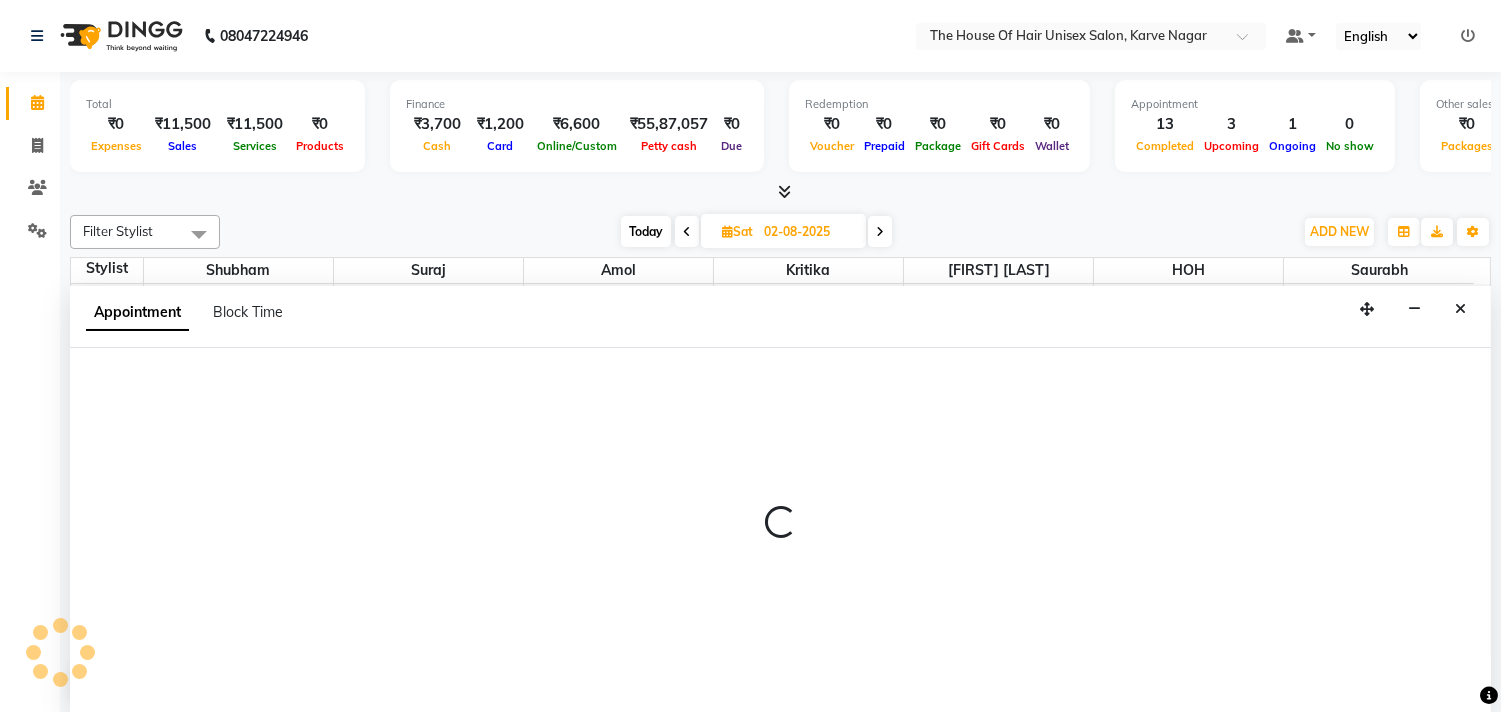 select on "42814" 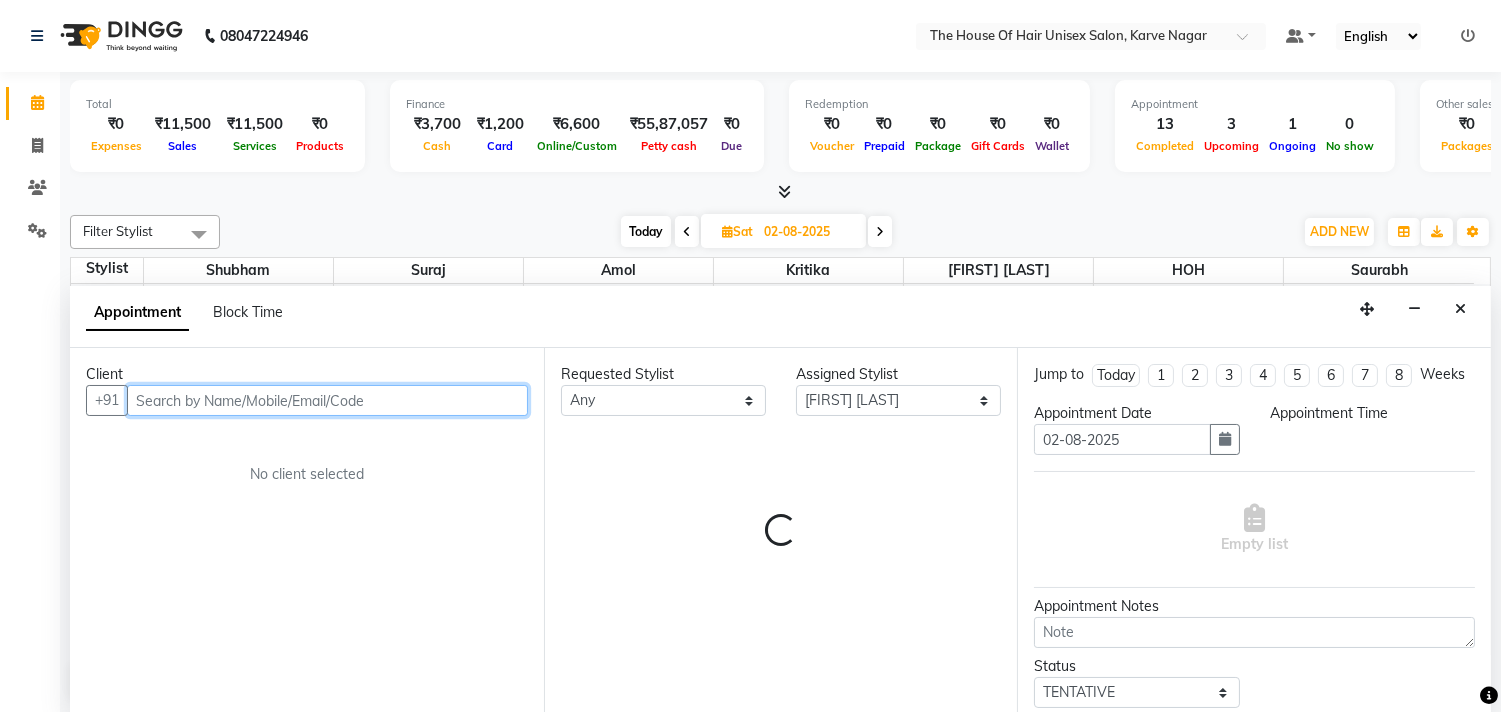 scroll, scrollTop: 1, scrollLeft: 0, axis: vertical 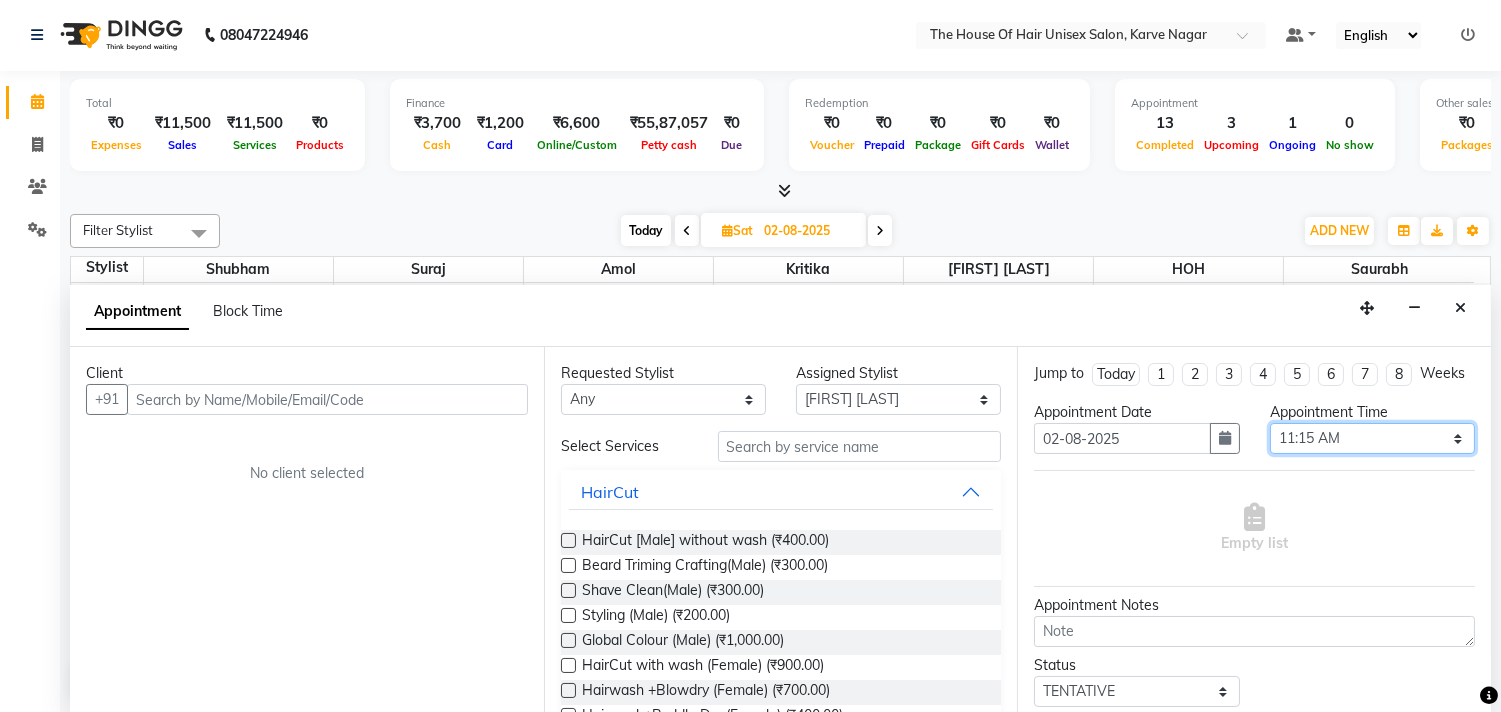 click on "Select 08:00 AM 08:15 AM 08:30 AM 08:45 AM 09:00 AM 09:15 AM 09:30 AM 09:45 AM 10:00 AM 10:15 AM 10:30 AM 10:45 AM 11:00 AM 11:15 AM 11:30 AM 11:45 AM 12:00 PM 12:15 PM 12:30 PM 12:45 PM 01:00 PM 01:15 PM 01:30 PM 01:45 PM 02:00 PM 02:15 PM 02:30 PM 02:45 PM 03:00 PM 03:15 PM 03:30 PM 03:45 PM 04:00 PM 04:15 PM 04:30 PM 04:45 PM 05:00 PM 05:15 PM 05:30 PM 05:45 PM 06:00 PM 06:15 PM 06:30 PM 06:45 PM 07:00 PM 07:15 PM 07:30 PM 07:45 PM 08:00 PM 08:15 PM 08:30 PM 08:45 PM 09:00 PM 09:15 PM 09:30 PM" at bounding box center [1372, 438] 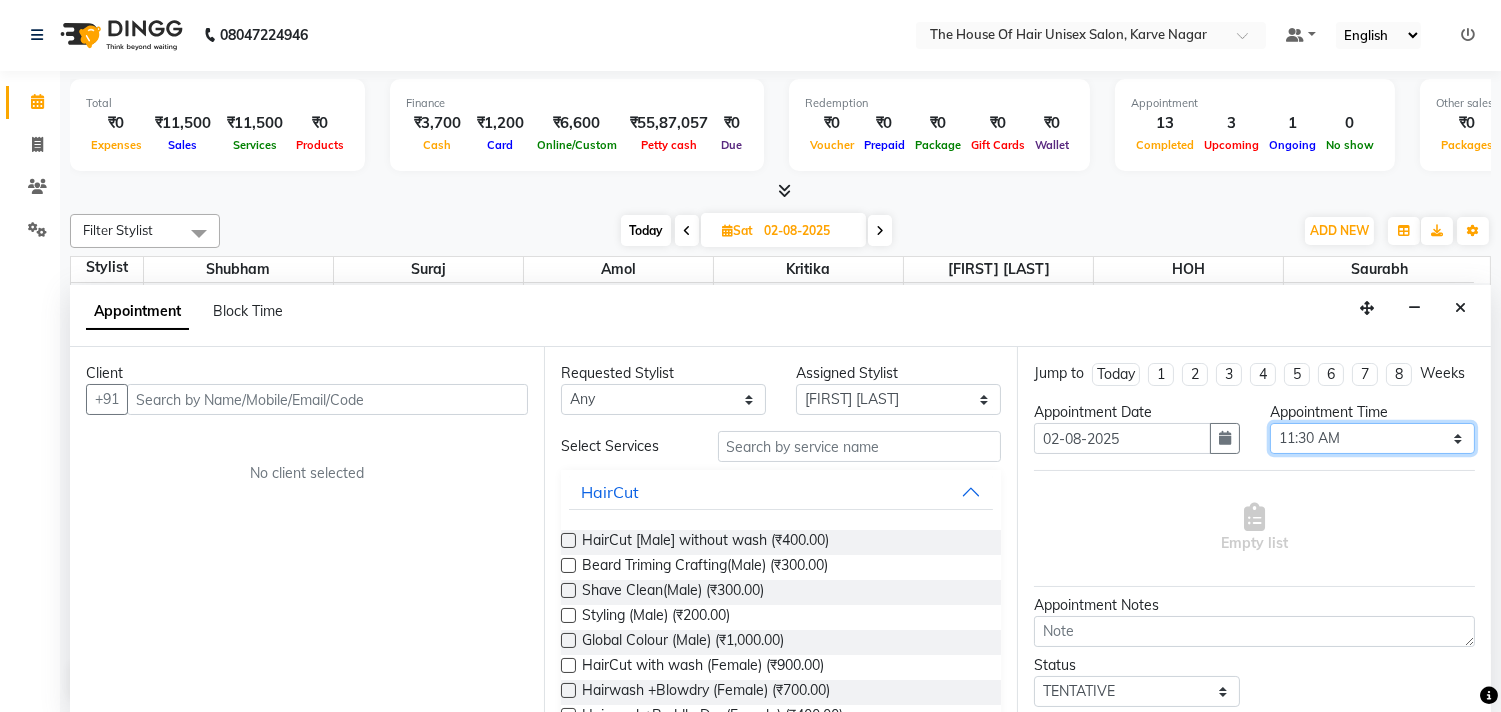 click on "Select 08:00 AM 08:15 AM 08:30 AM 08:45 AM 09:00 AM 09:15 AM 09:30 AM 09:45 AM 10:00 AM 10:15 AM 10:30 AM 10:45 AM 11:00 AM 11:15 AM 11:30 AM 11:45 AM 12:00 PM 12:15 PM 12:30 PM 12:45 PM 01:00 PM 01:15 PM 01:30 PM 01:45 PM 02:00 PM 02:15 PM 02:30 PM 02:45 PM 03:00 PM 03:15 PM 03:30 PM 03:45 PM 04:00 PM 04:15 PM 04:30 PM 04:45 PM 05:00 PM 05:15 PM 05:30 PM 05:45 PM 06:00 PM 06:15 PM 06:30 PM 06:45 PM 07:00 PM 07:15 PM 07:30 PM 07:45 PM 08:00 PM 08:15 PM 08:30 PM 08:45 PM 09:00 PM 09:15 PM 09:30 PM" at bounding box center [1372, 438] 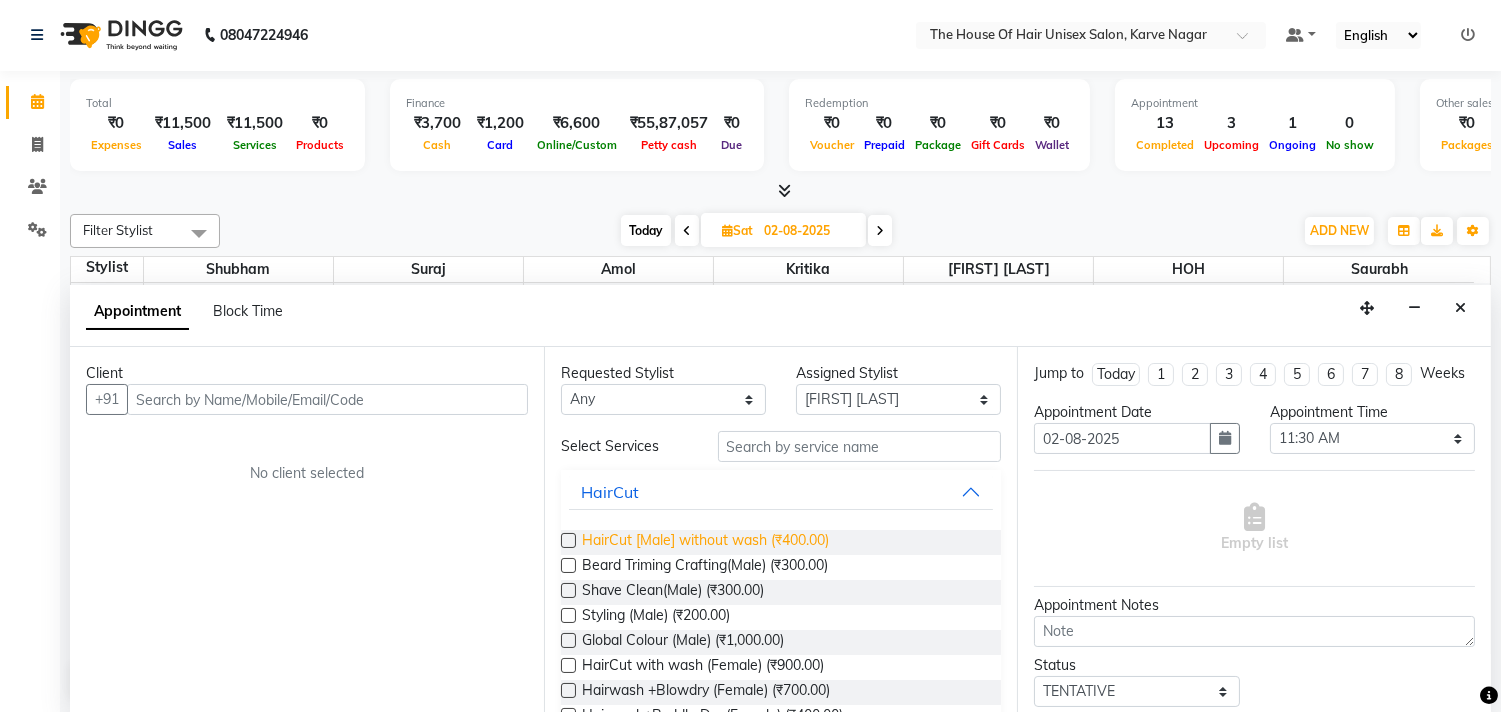 click on "HairCut [Male] without wash (₹400.00)" at bounding box center (705, 542) 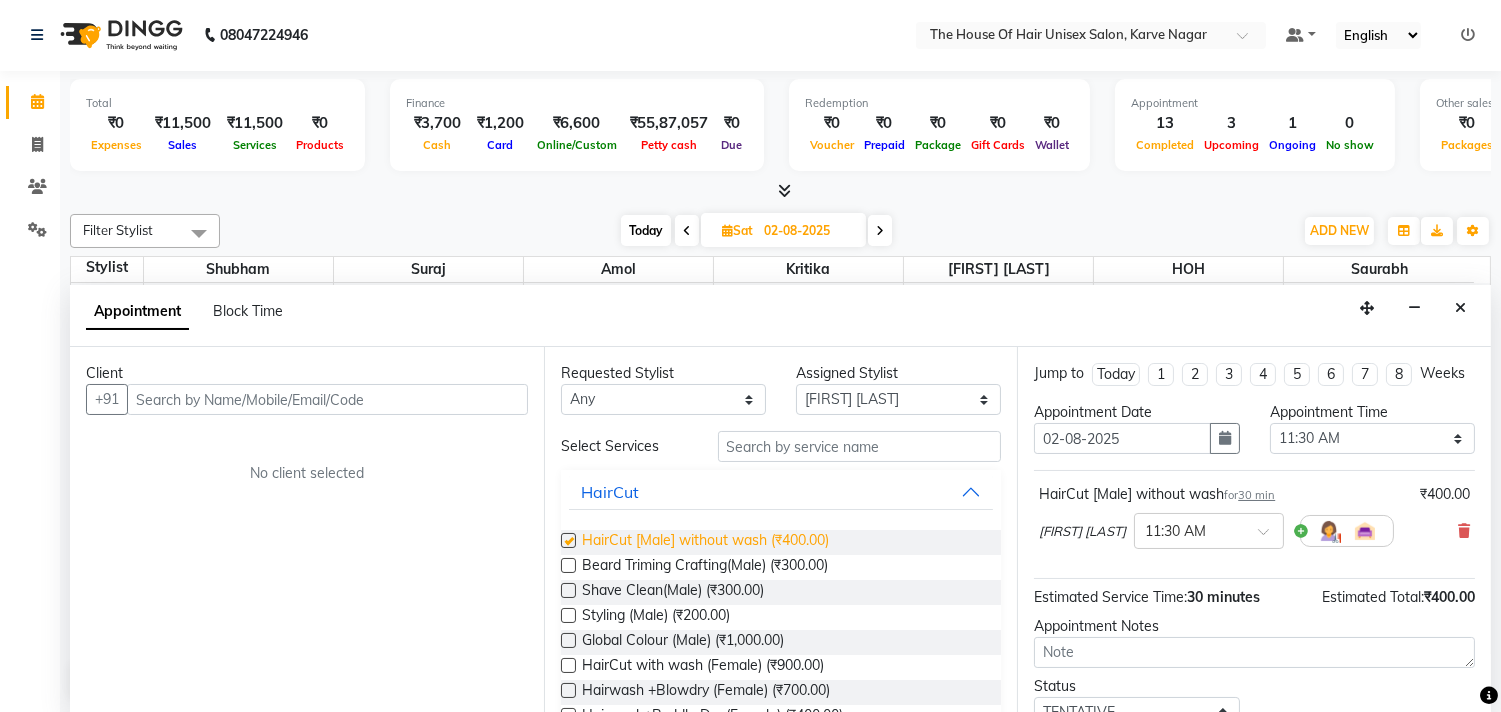 checkbox on "false" 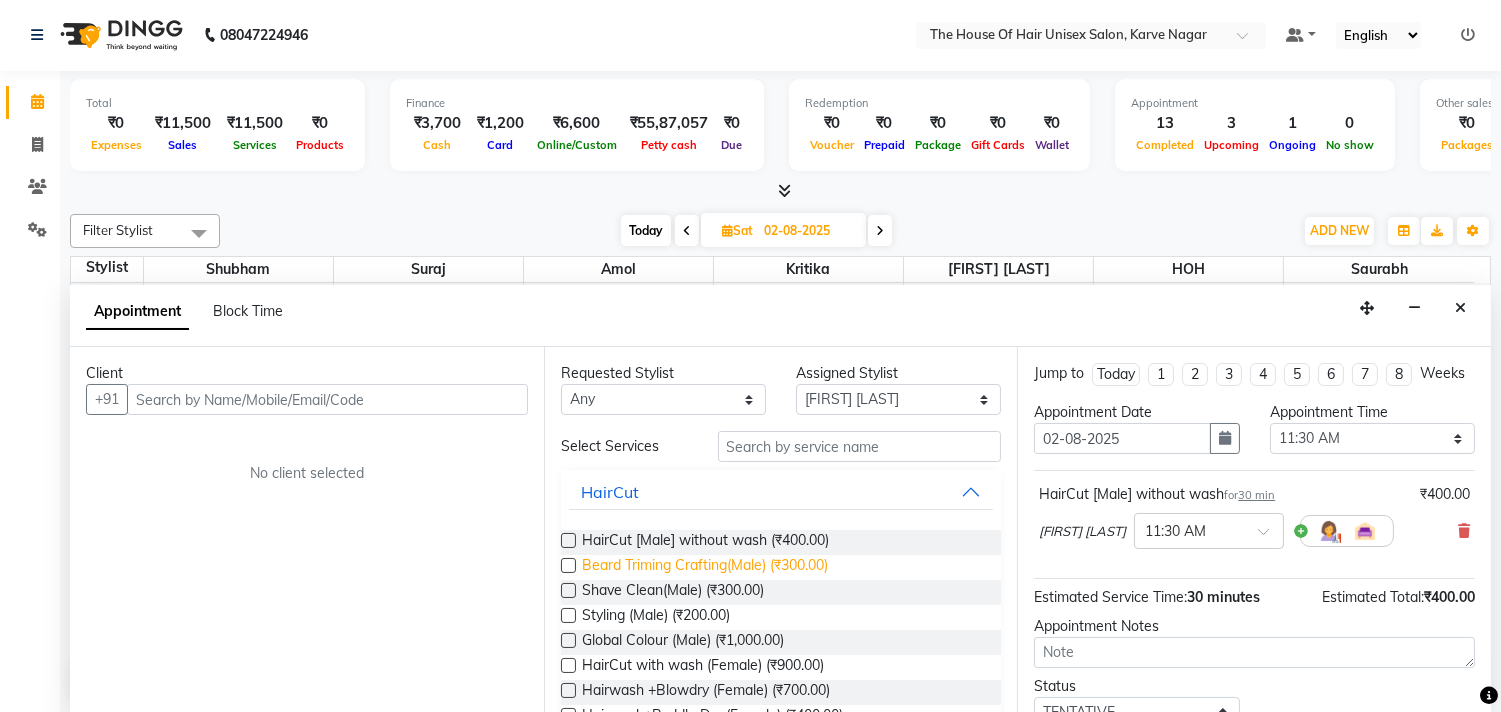 click on "Beard Triming Crafting(Male) (₹300.00)" at bounding box center (705, 567) 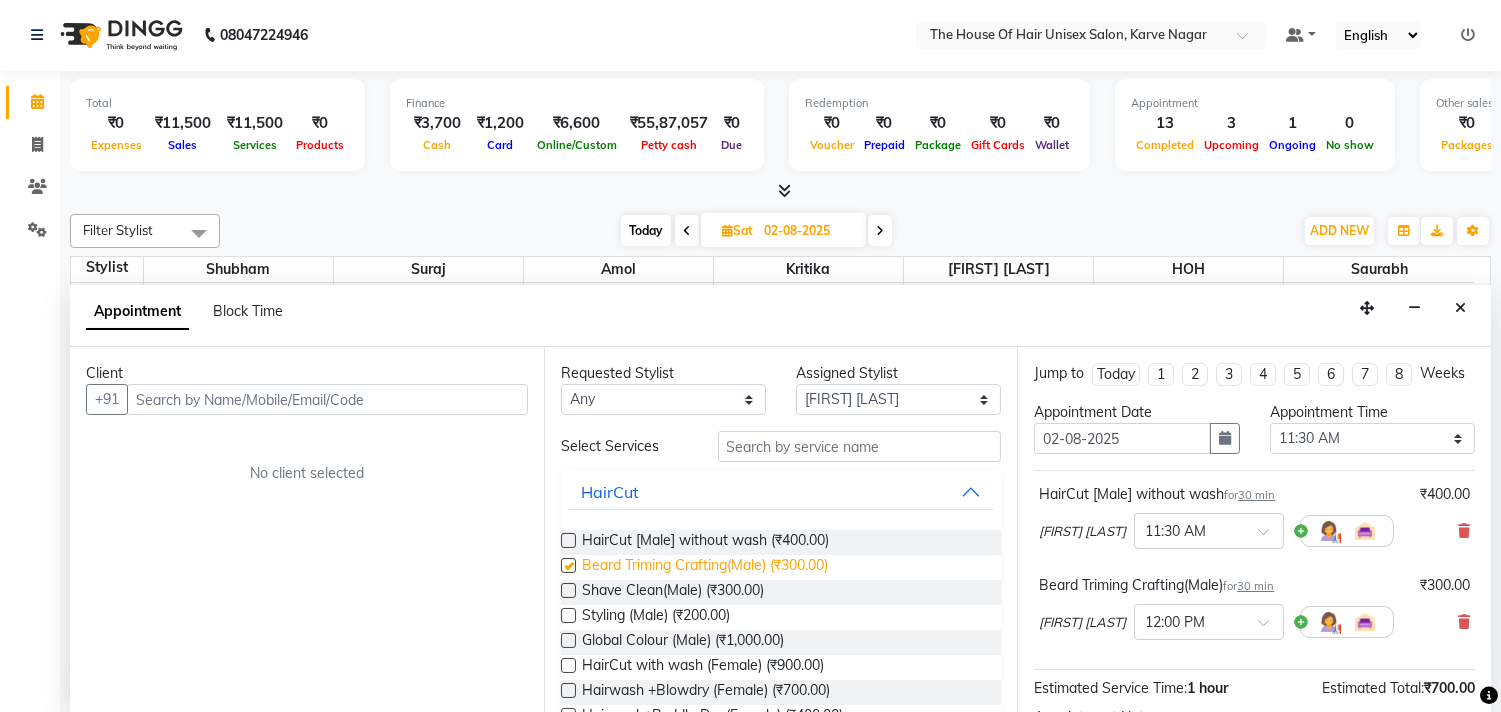 checkbox on "false" 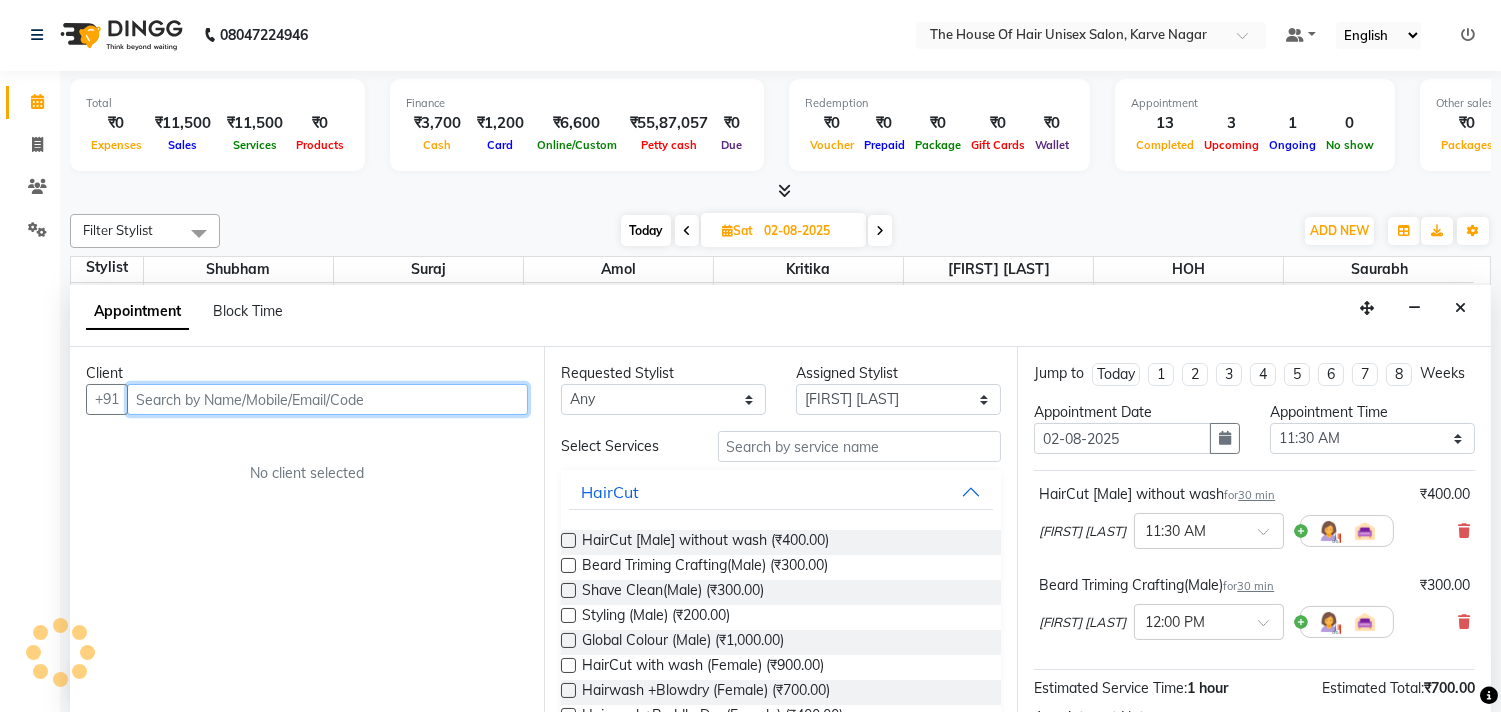 click at bounding box center [327, 399] 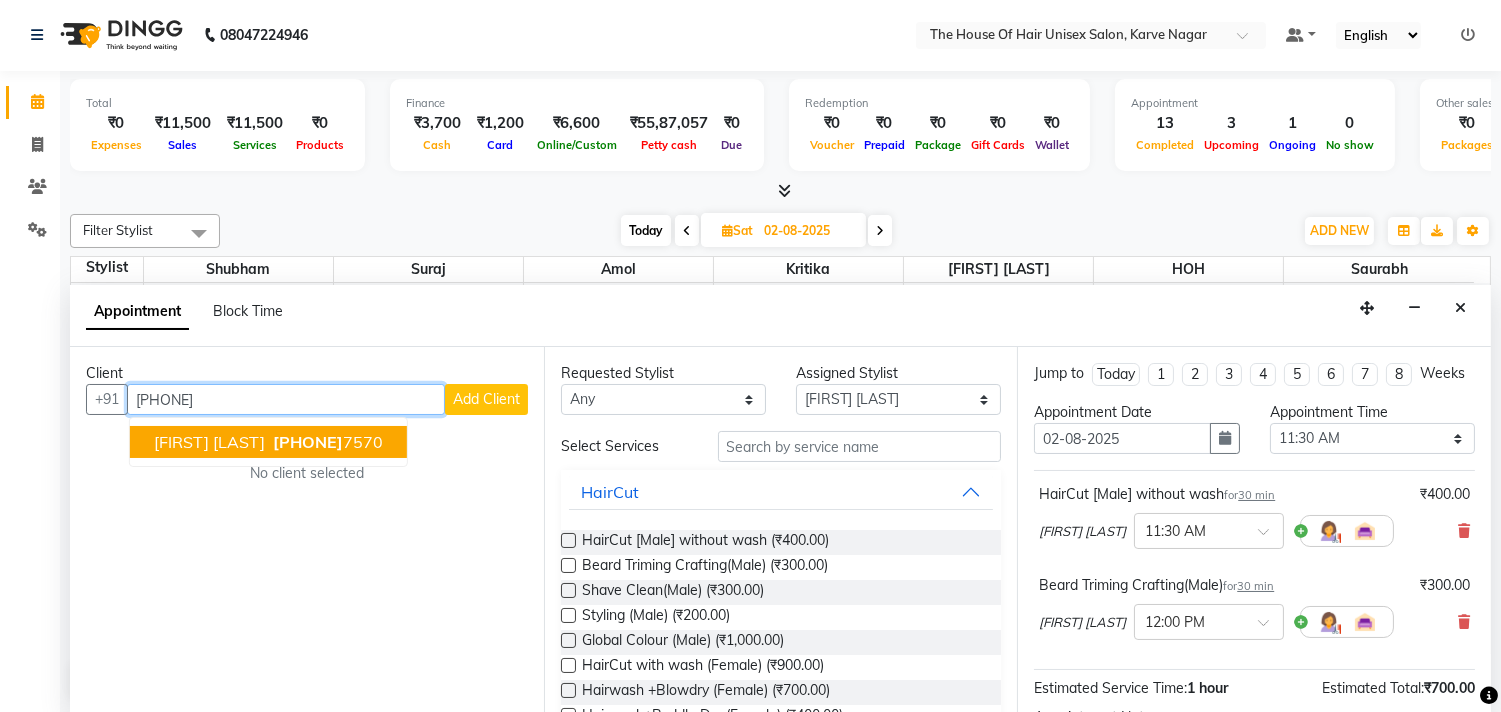 click on "[PHONE]" at bounding box center (308, 442) 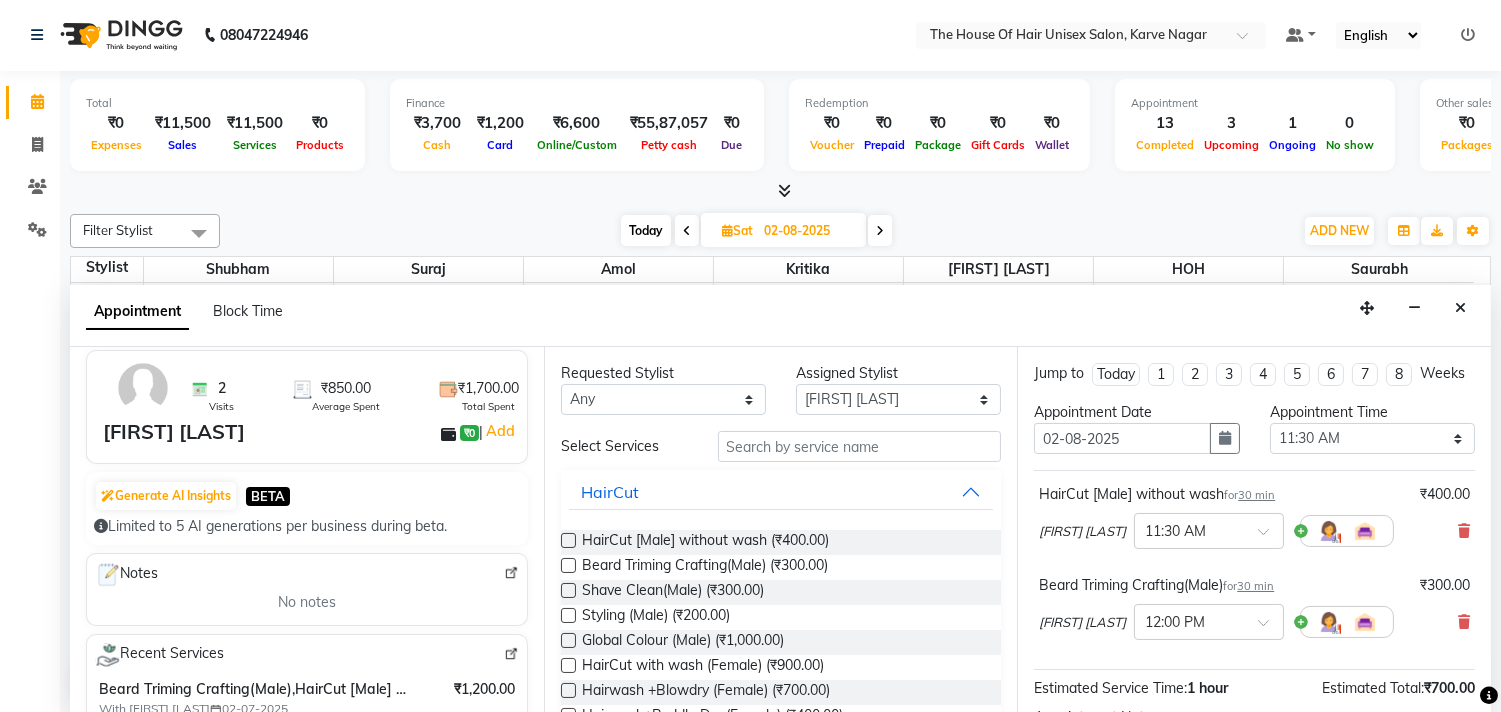 scroll, scrollTop: 288, scrollLeft: 0, axis: vertical 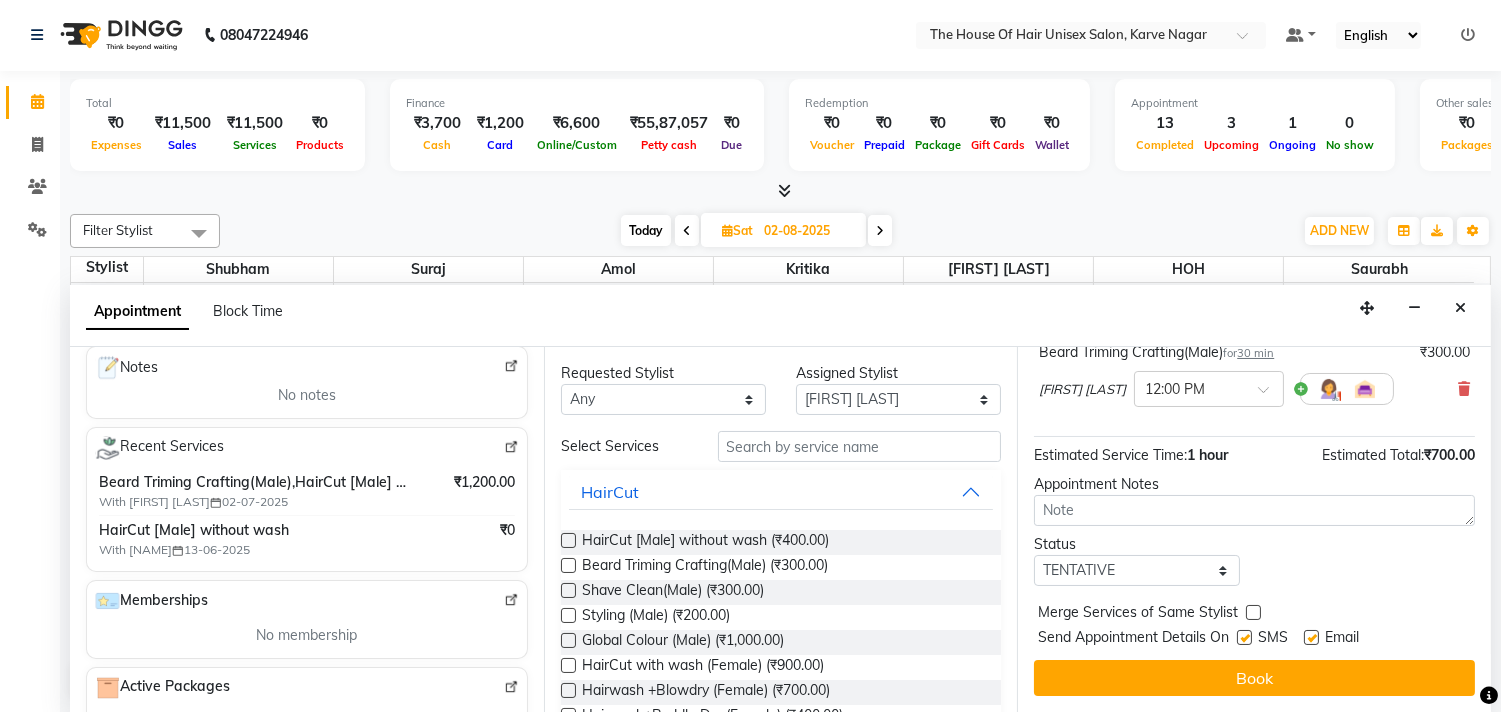 type on "[PHONE]" 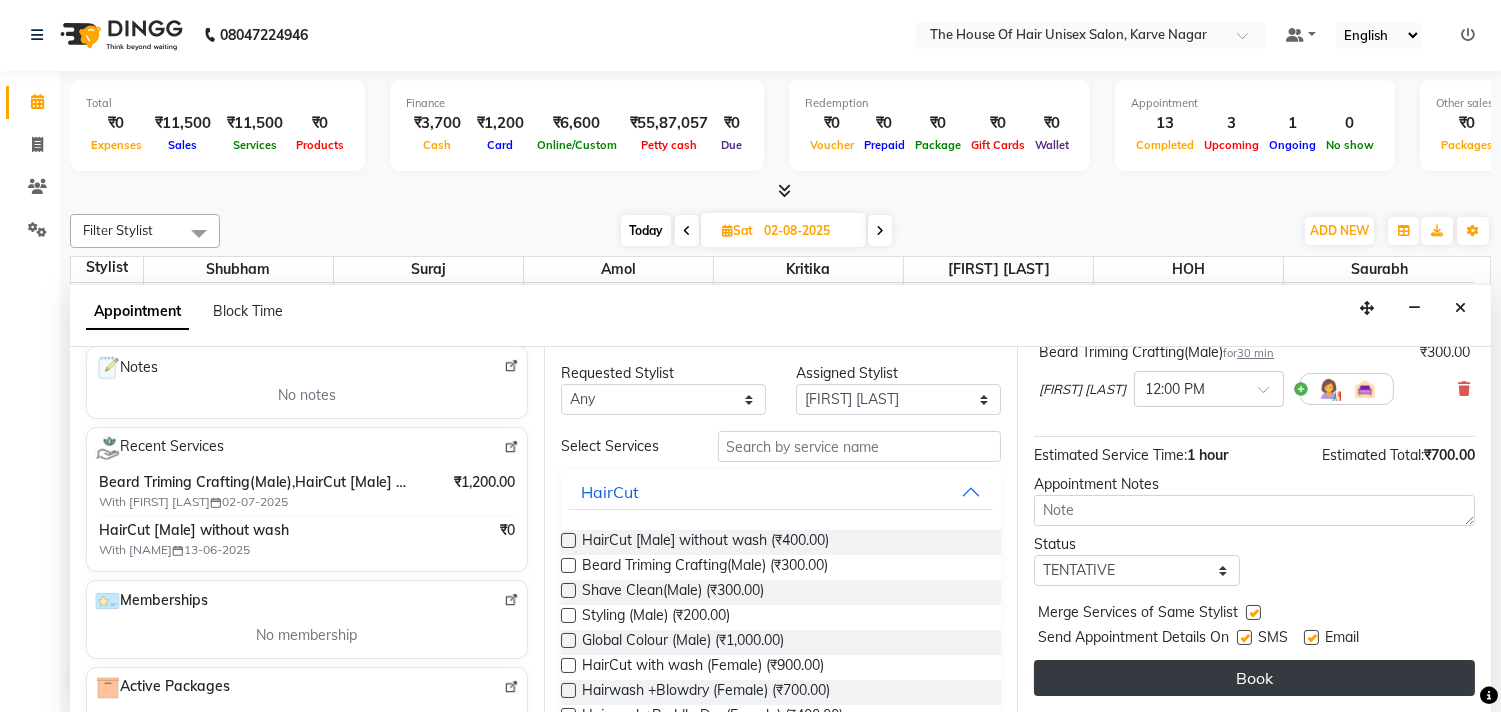 click on "Book" at bounding box center [1254, 678] 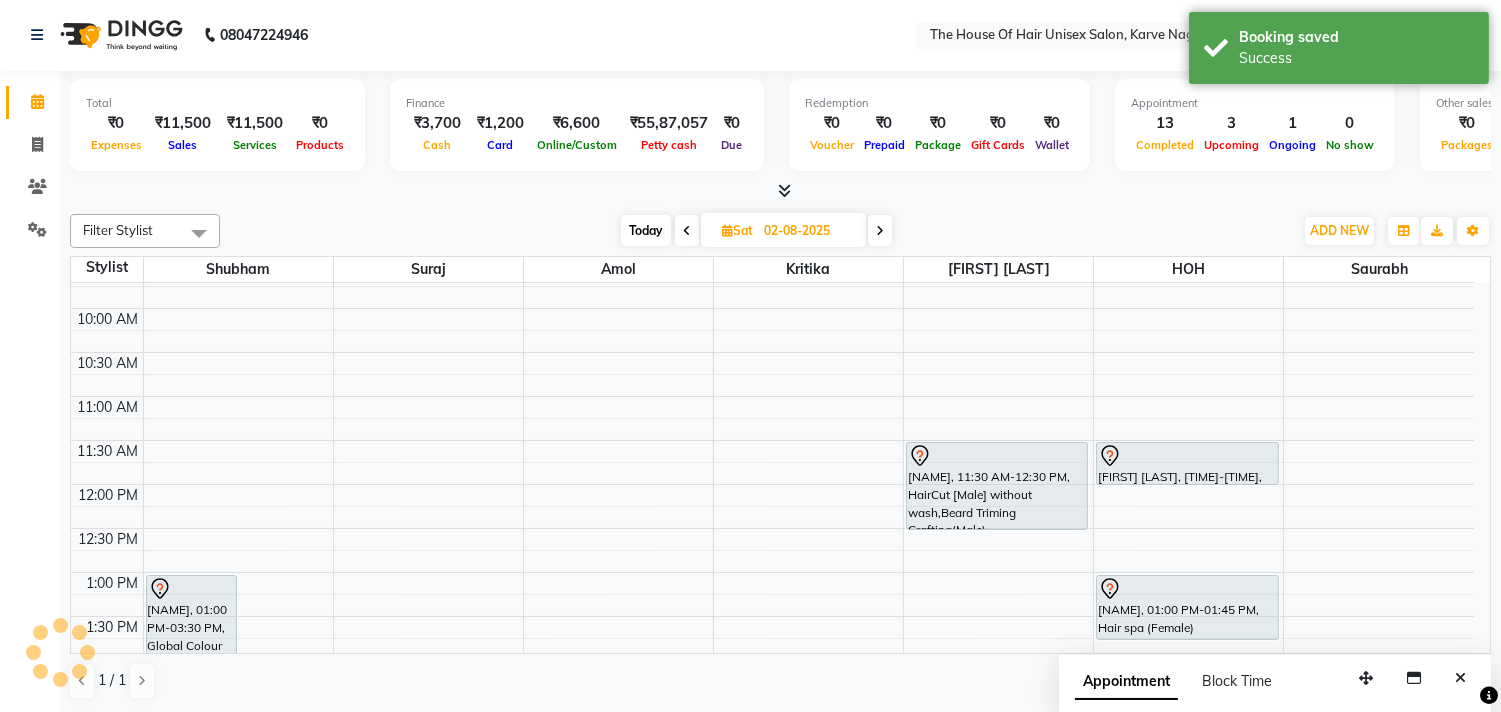 scroll, scrollTop: 0, scrollLeft: 0, axis: both 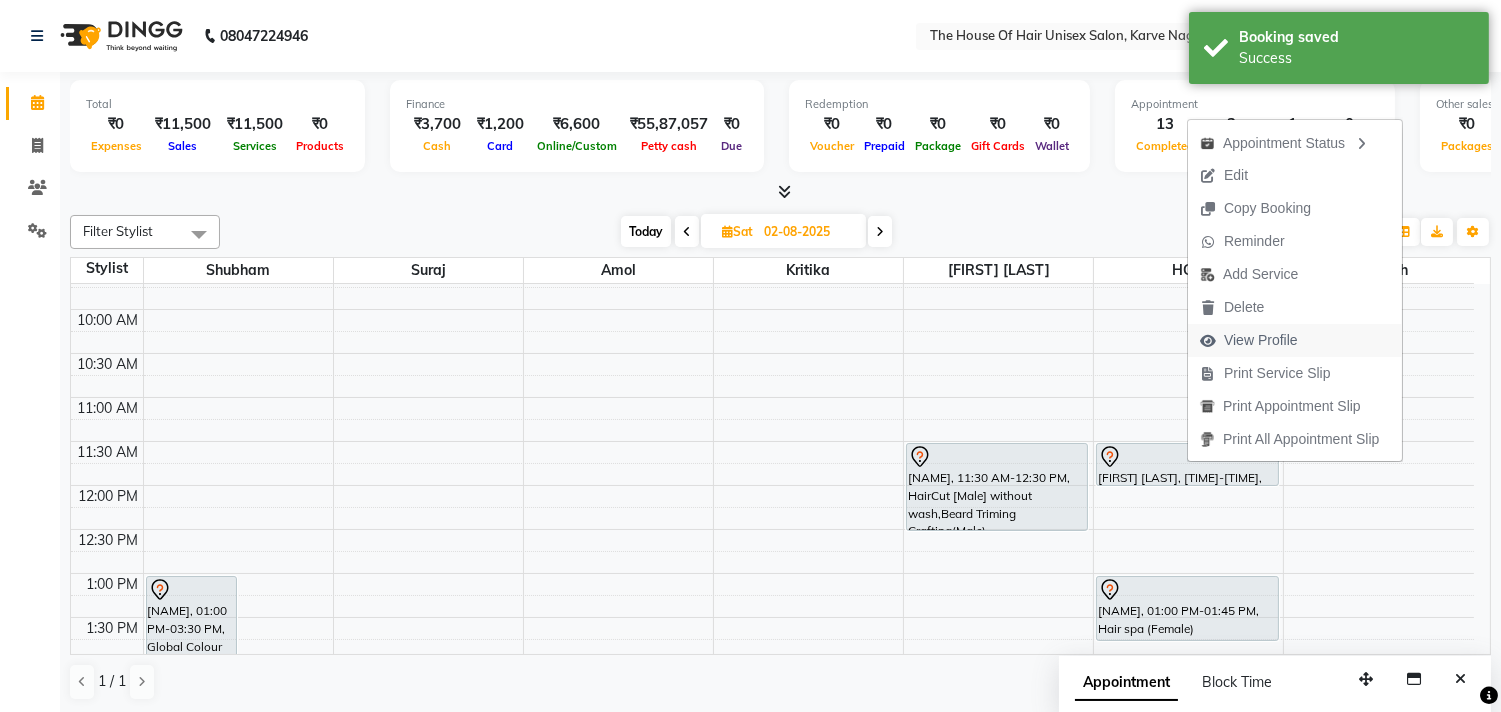 click on "View Profile" at bounding box center [1261, 340] 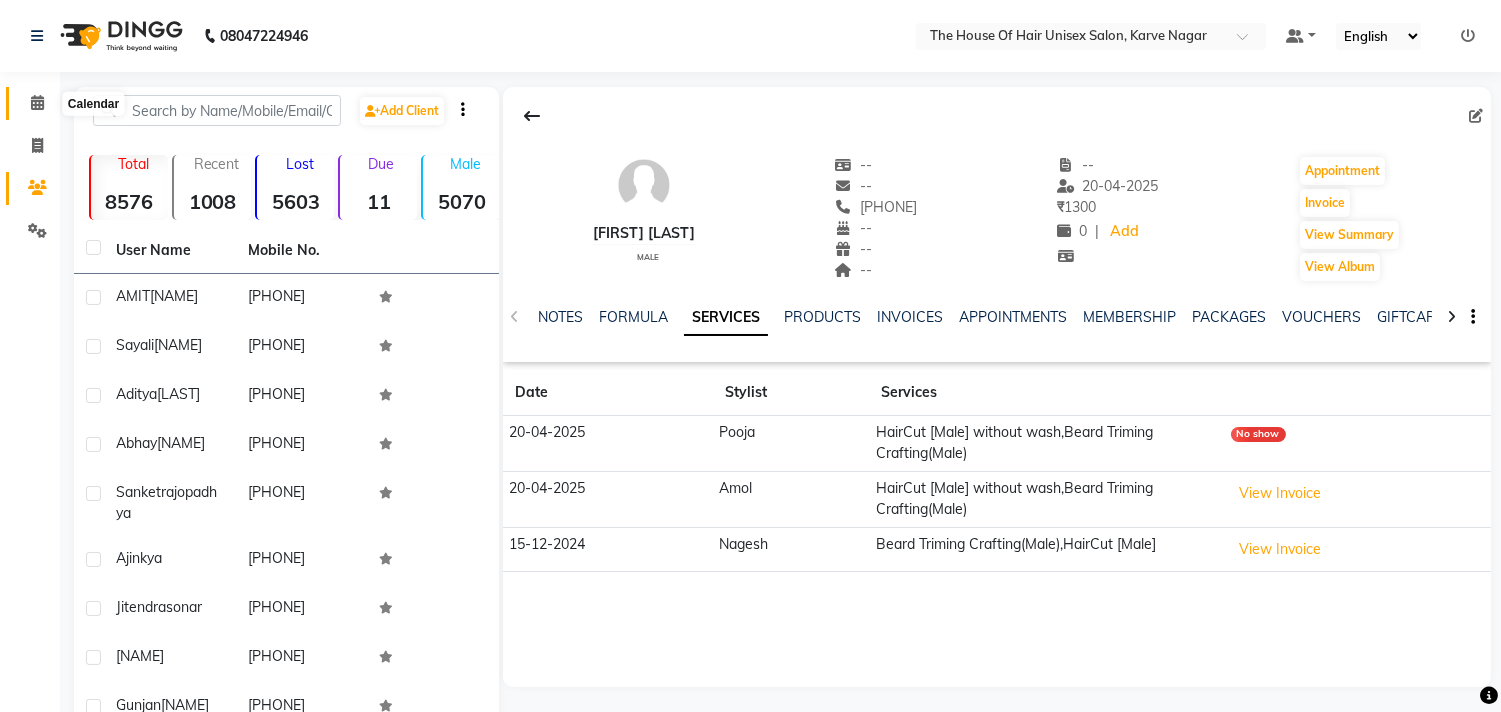 click 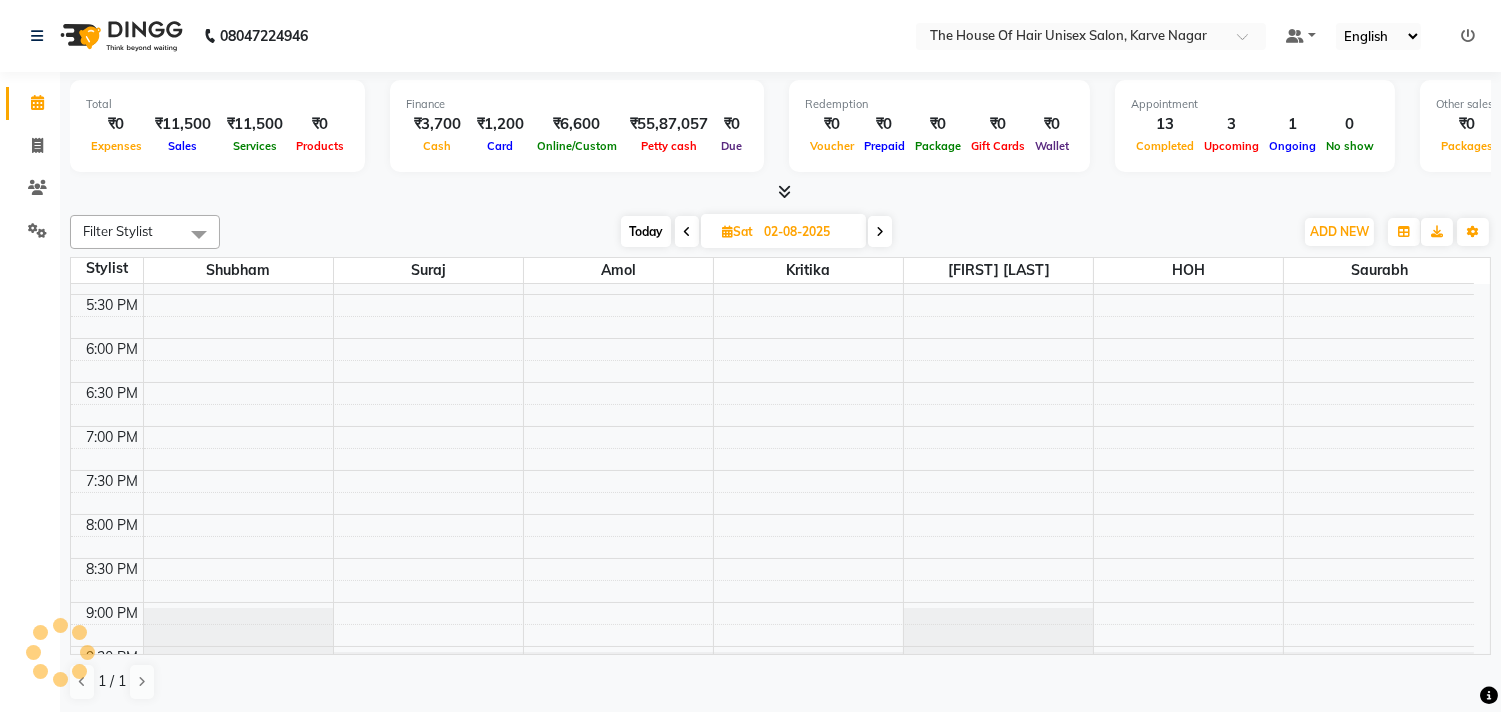 scroll, scrollTop: 0, scrollLeft: 0, axis: both 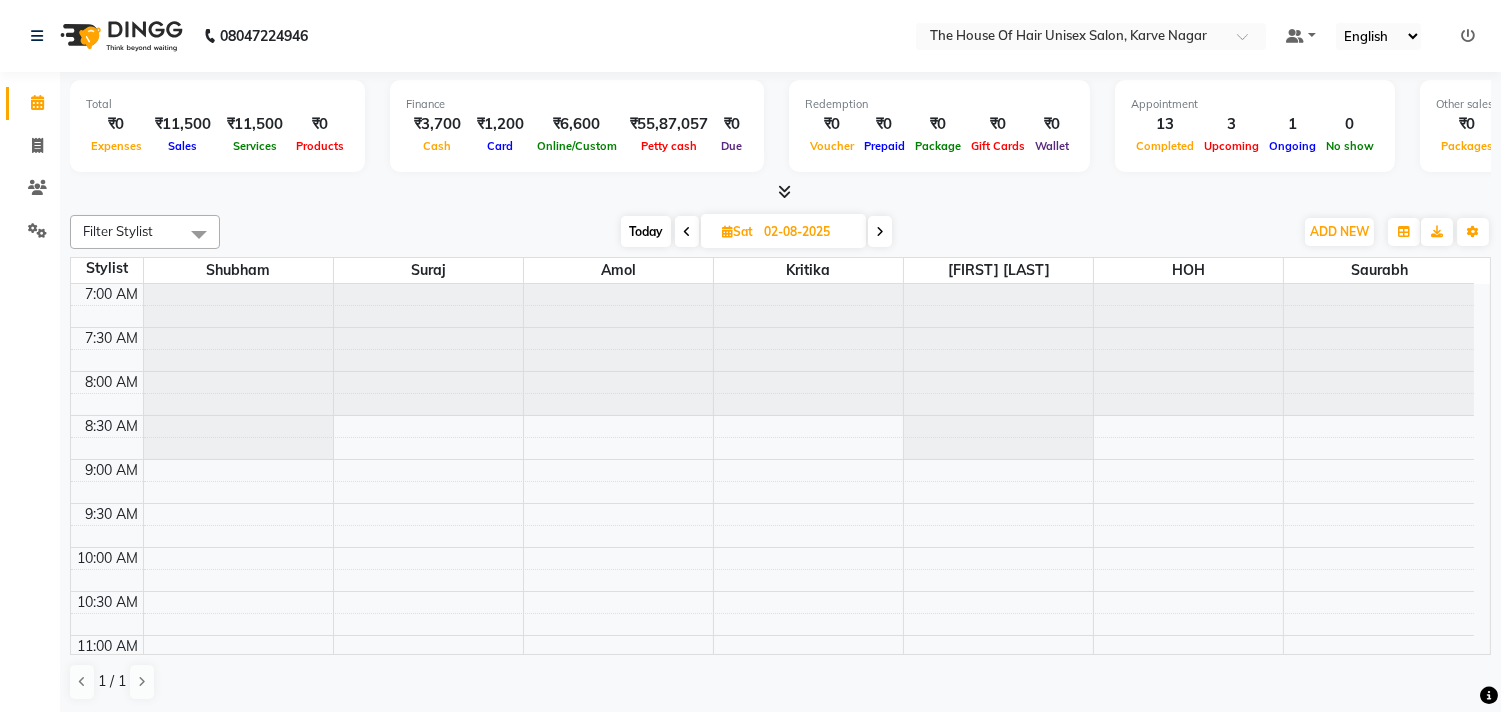 click on "Today" at bounding box center (646, 231) 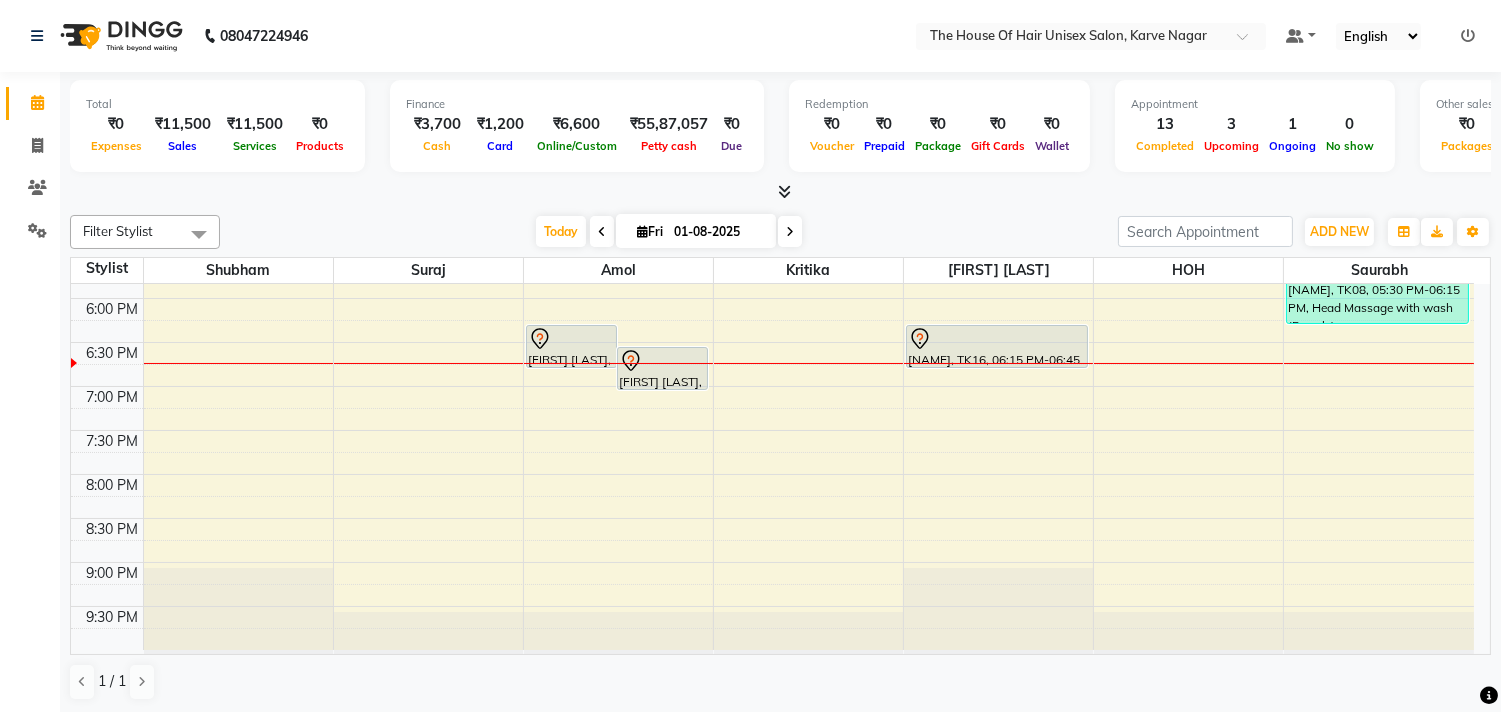 scroll, scrollTop: 955, scrollLeft: 0, axis: vertical 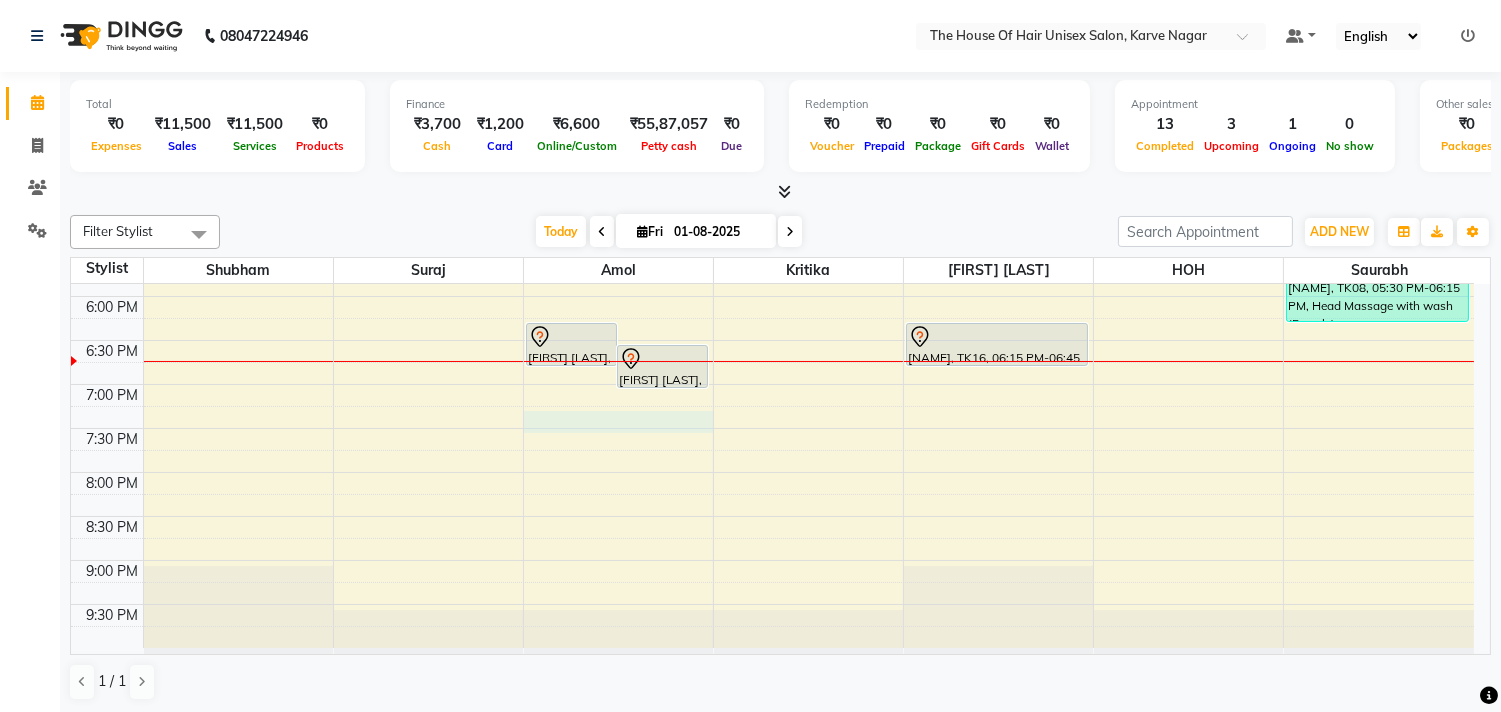click on "7:00 AM 7:30 AM 8:00 AM 8:30 AM 9:00 AM 9:30 AM 10:00 AM 10:30 AM 11:00 AM 11:30 AM 12:00 PM 12:30 PM 1:00 PM 1:30 PM 2:00 PM 2:30 PM 3:00 PM 3:30 PM 4:00 PM 4:30 PM 5:00 PM 5:30 PM 6:00 PM 6:30 PM 7:00 PM 7:30 PM 8:00 PM 8:30 PM 9:00 PM 9:30 PM     [FIRST] [LAST], TK11, [TIME]-[TIME], HairCut [Male] without wash,Beard Triming Crafting(Male)     [FIRST] [LAST], TK04, [TIME]-[TIME], HairCut [Male] without wash,Beard Triming Crafting(Male),Haircut without wash (female)    [FIRST] [LAST], TK10, [TIME]-[TIME], HairCut [Male] without wash             [FIRST] [LAST], TK14, [TIME]-[TIME], HairCut [Male] without wash             [FIRST] [LAST], TK17, [TIME]-[TIME], HairCut [Male] without wash     [FIRST] [LAST], TK02, [TIME]-[TIME], HairCut [Male] without wash     [FIRST], TK06, [TIME]-[TIME], HairCut [Male] without wash,Clear Dose (Male)     [FIRST] [LAST], TK07, [TIME]-[TIME], Hairwash+Paddle Dry (Female),Clear Dose(Female)         [FIRST], TK13, [TIME]-[TIME], Beard Triming Crafting(Male)" at bounding box center (772, -12) 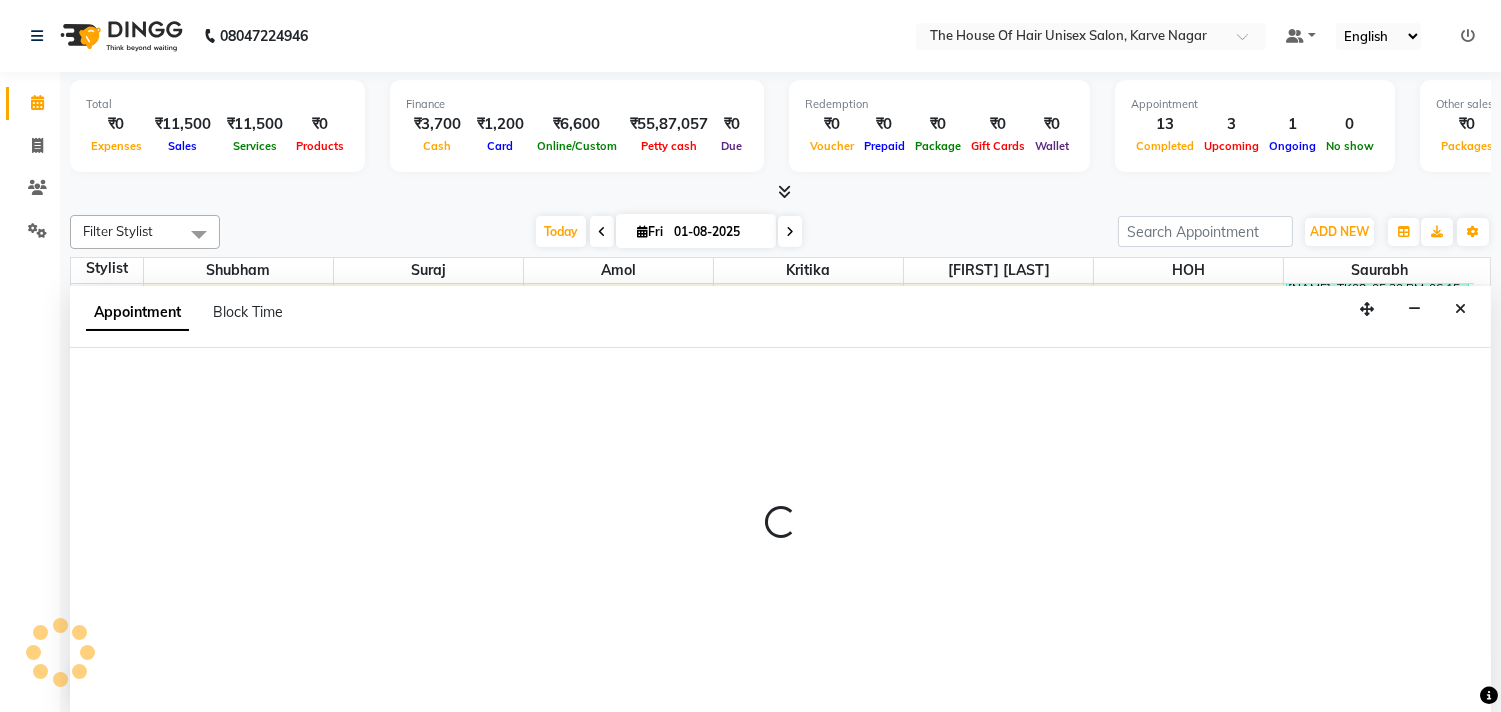 select on "13497" 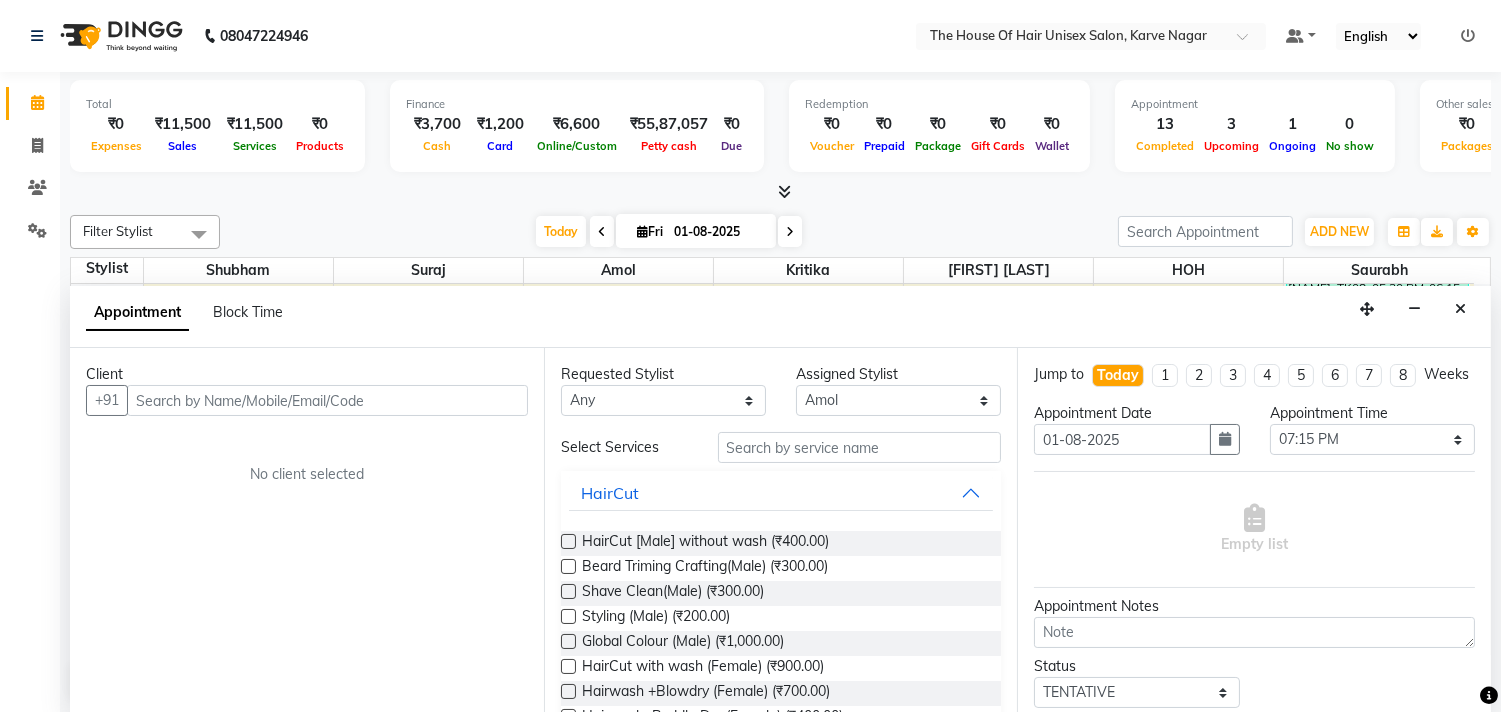 scroll, scrollTop: 1, scrollLeft: 0, axis: vertical 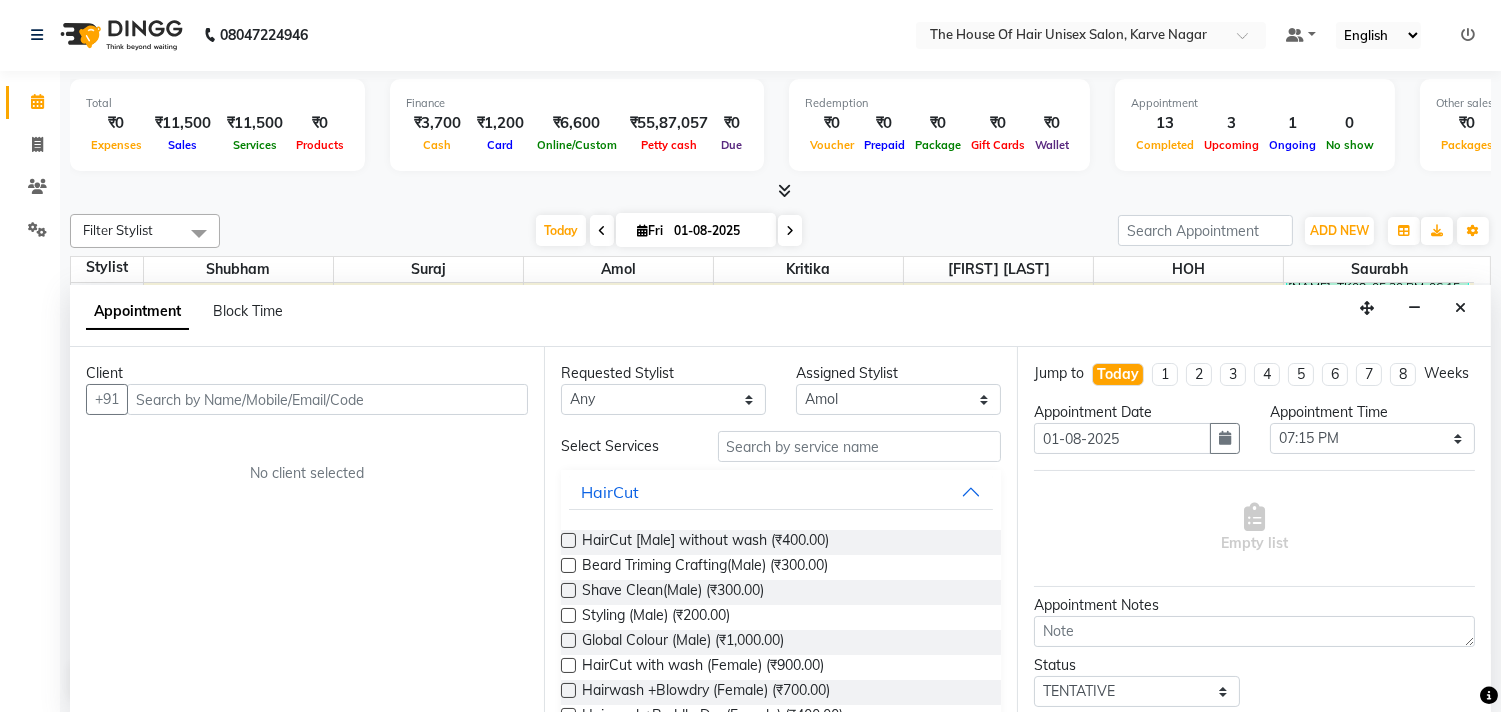 click at bounding box center [327, 399] 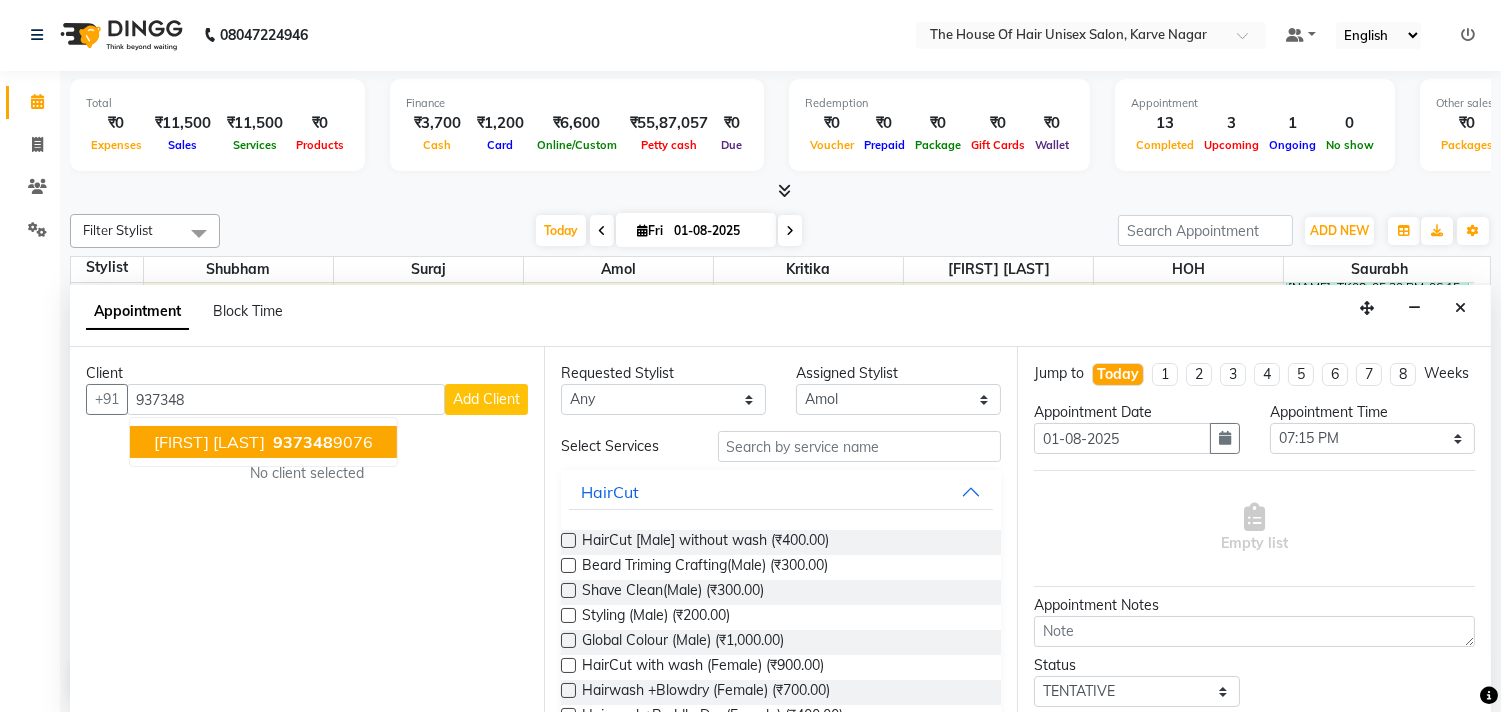 click on "937348" at bounding box center [303, 442] 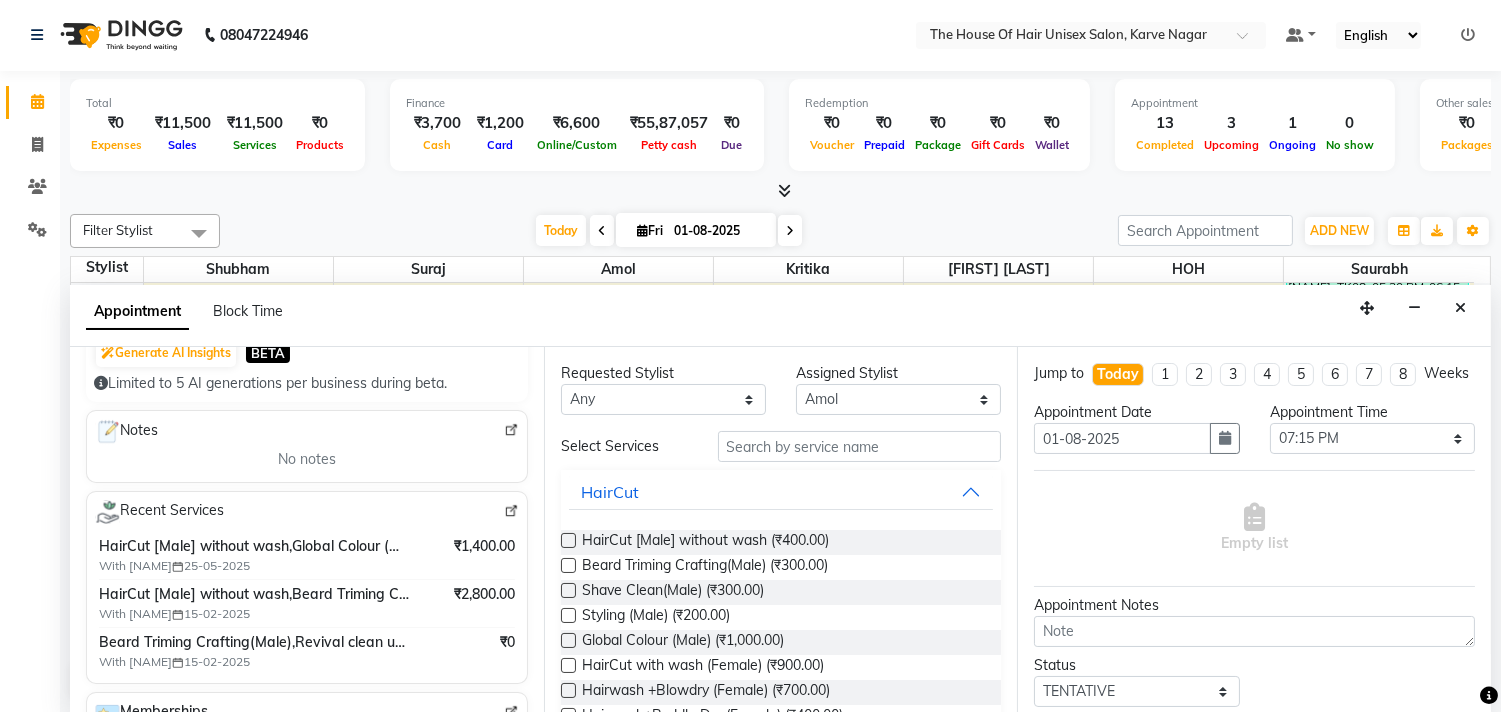 scroll, scrollTop: 237, scrollLeft: 0, axis: vertical 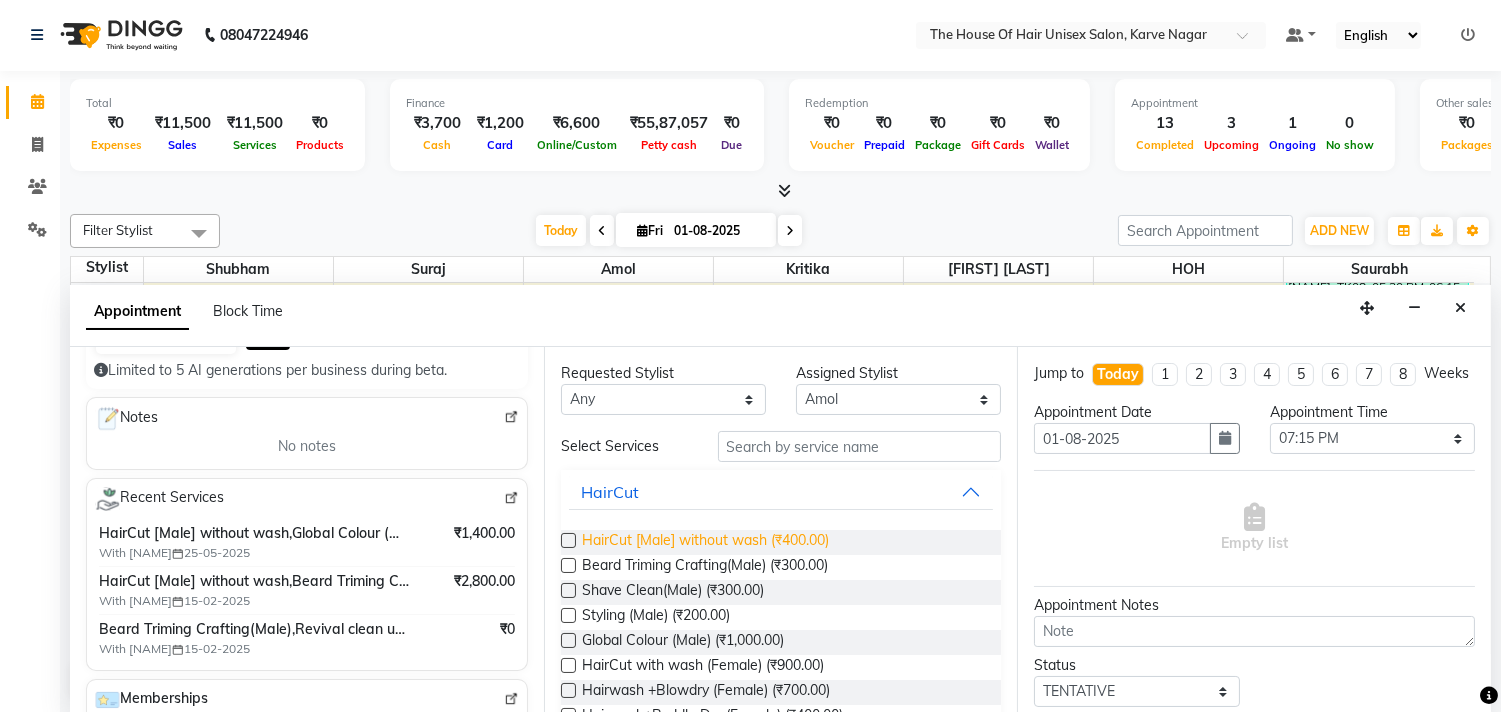 type on "[PHONE]" 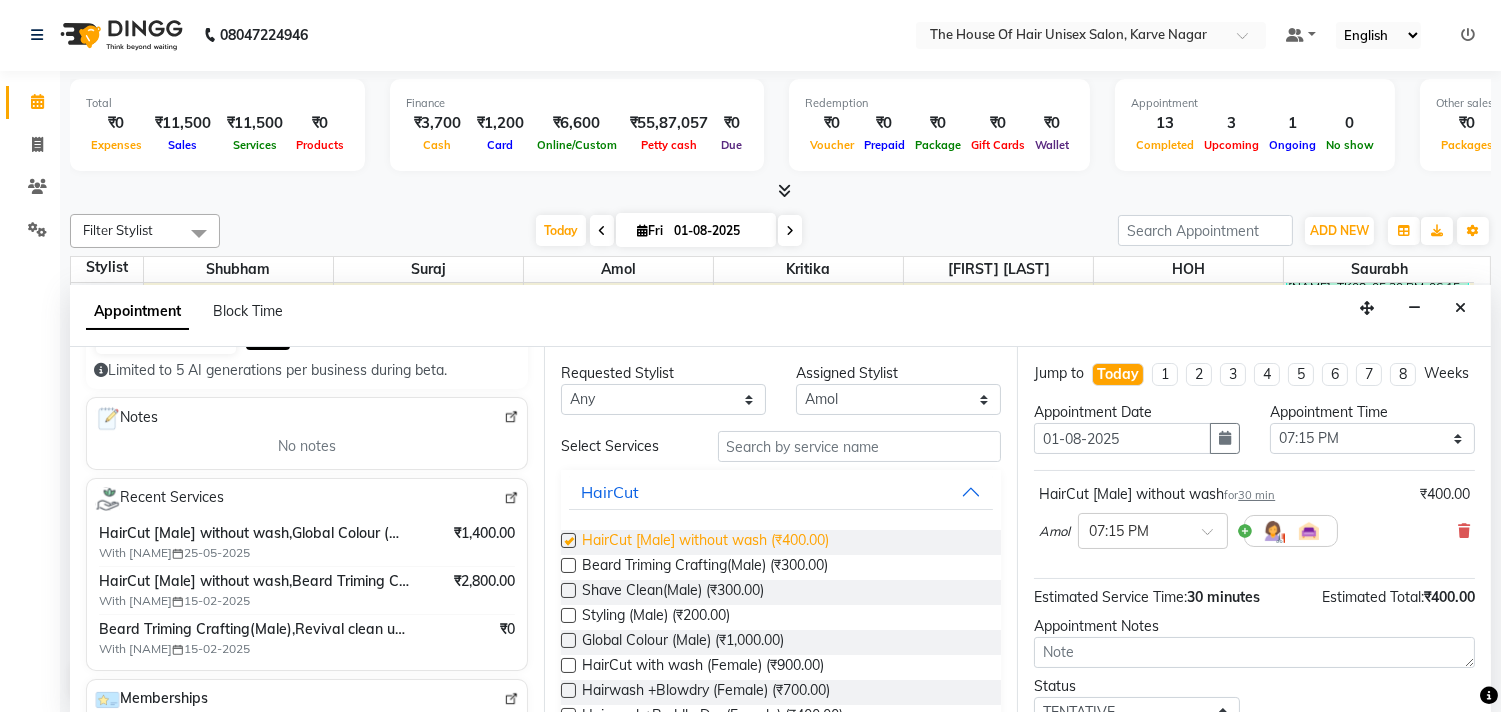 checkbox on "false" 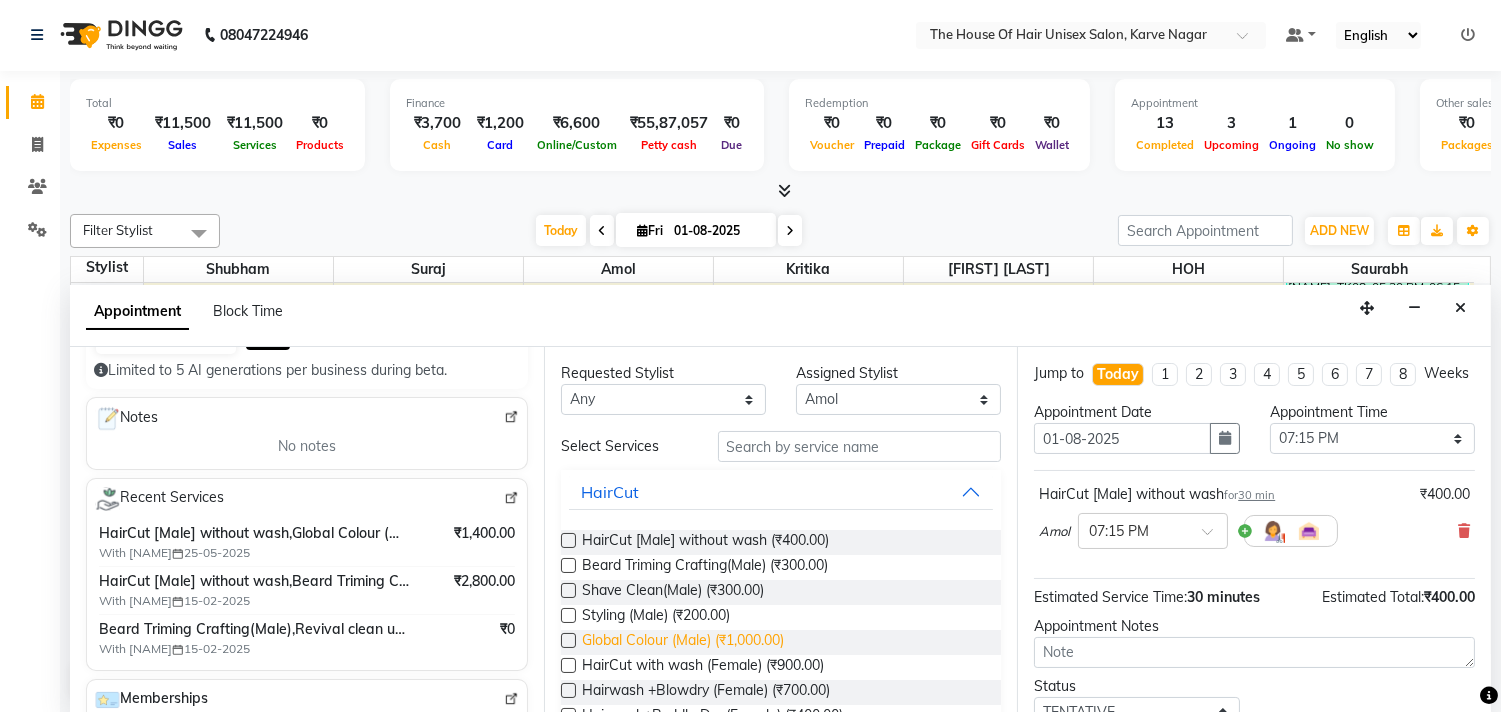 click on "Global Colour (Male) (₹1,000.00)" at bounding box center [683, 642] 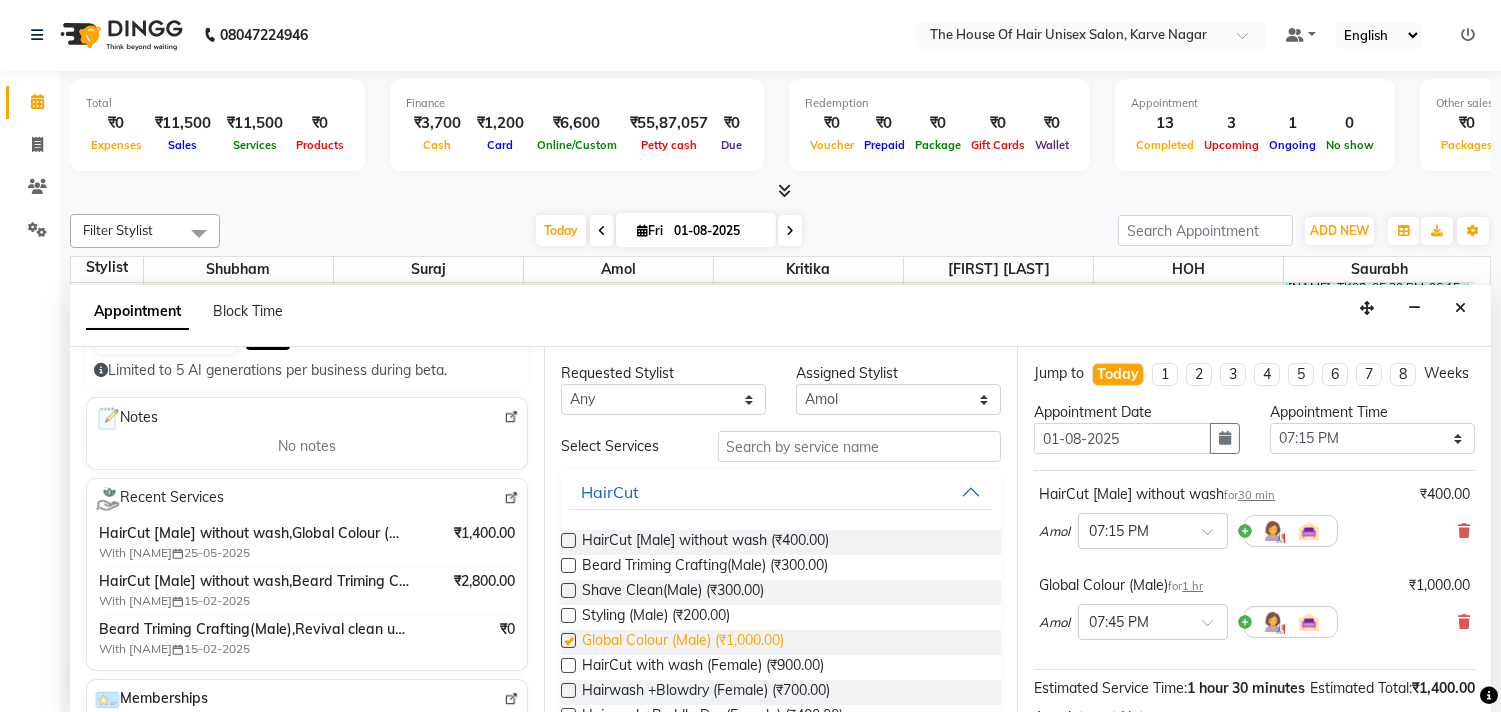 checkbox on "false" 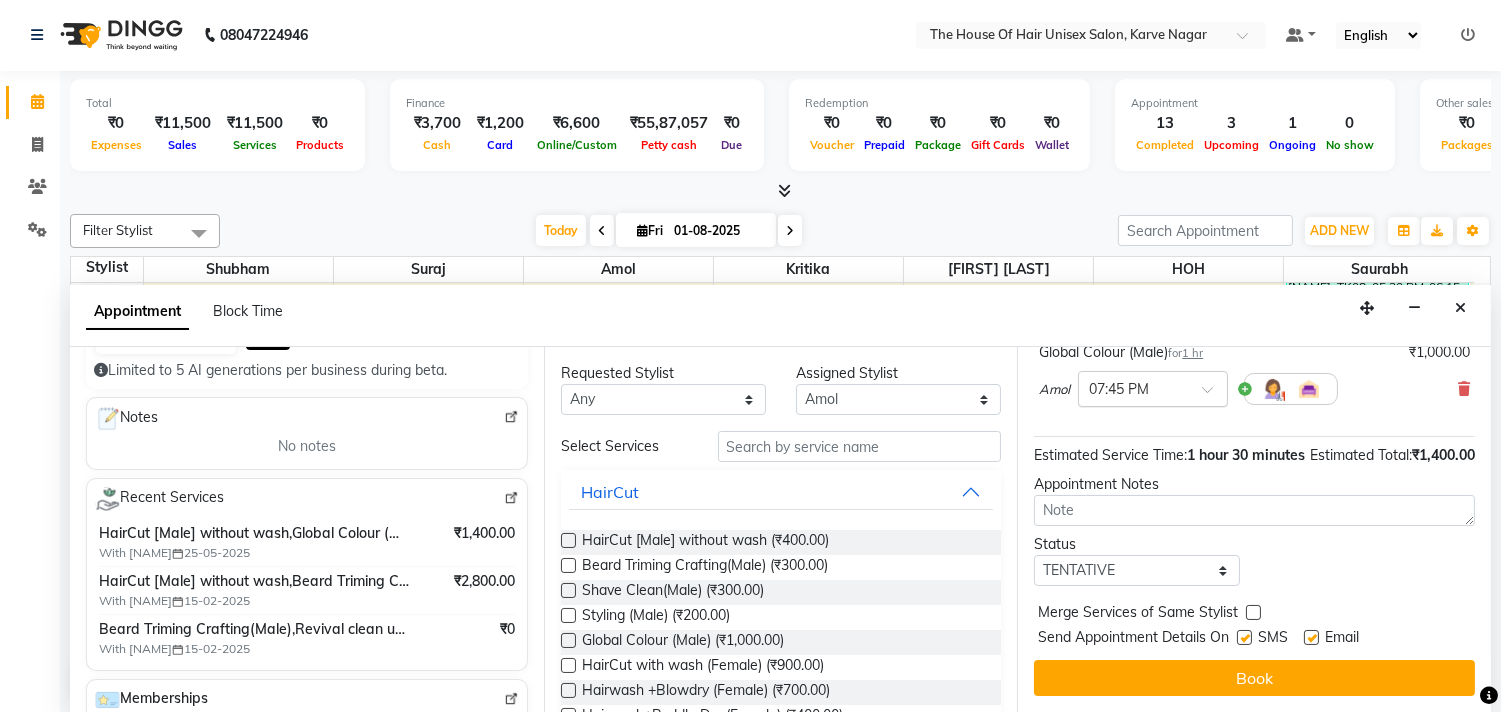 scroll, scrollTop: 272, scrollLeft: 0, axis: vertical 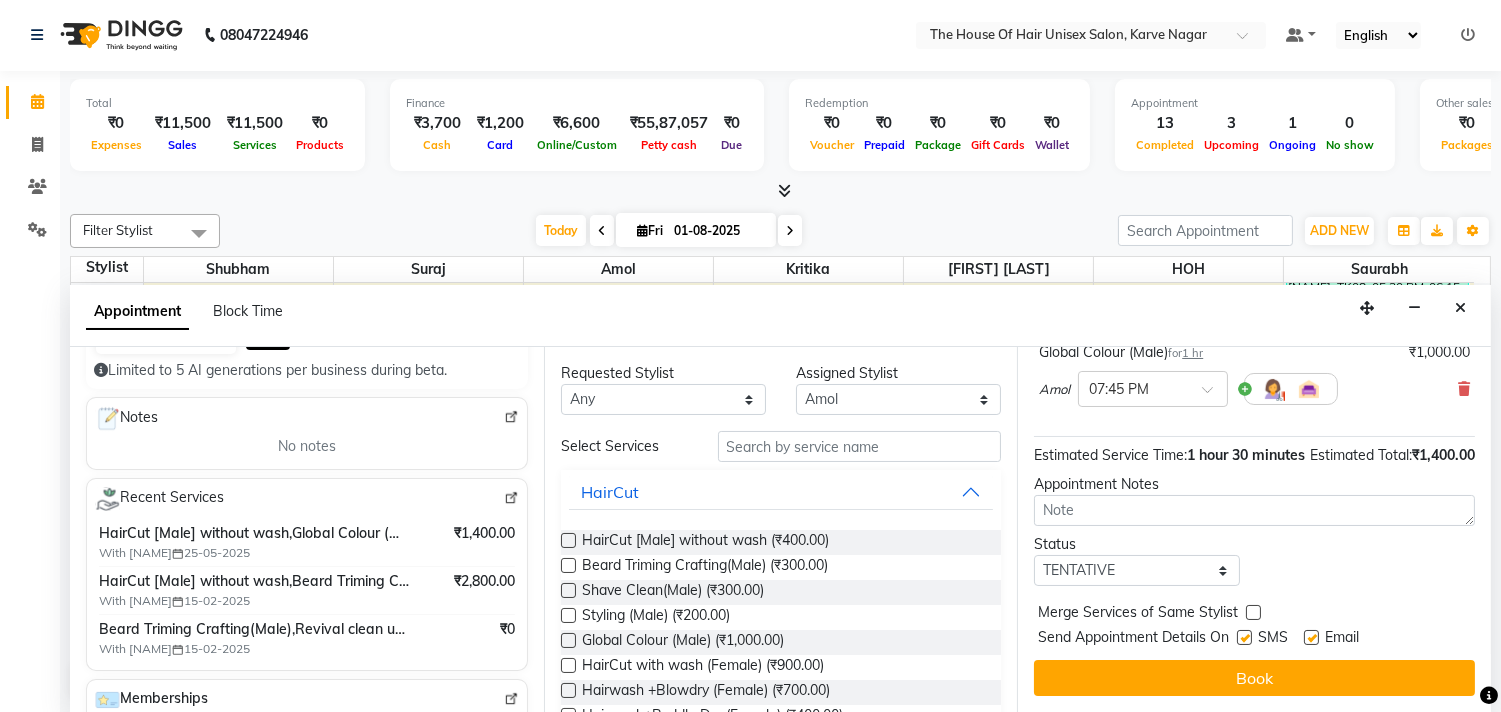 click at bounding box center [1253, 612] 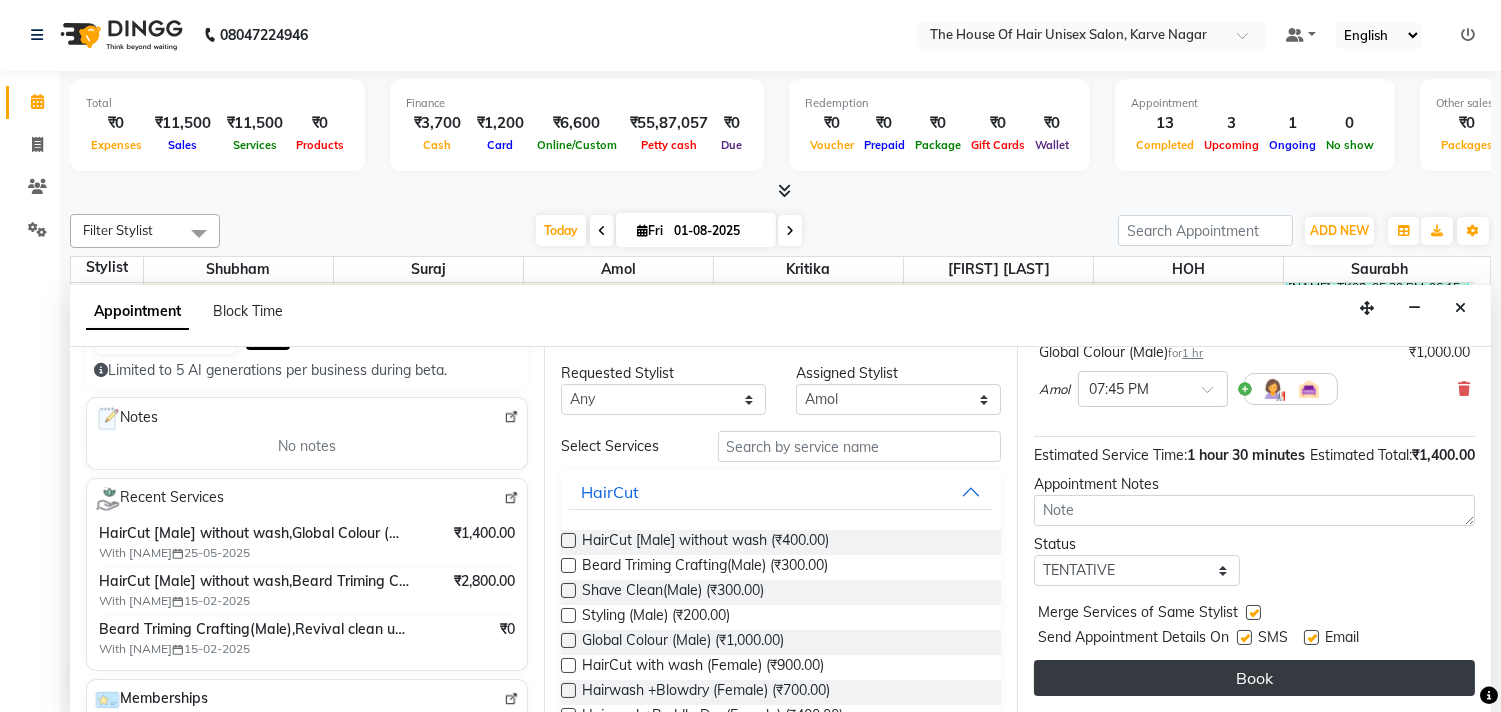 click on "Book" at bounding box center [1254, 678] 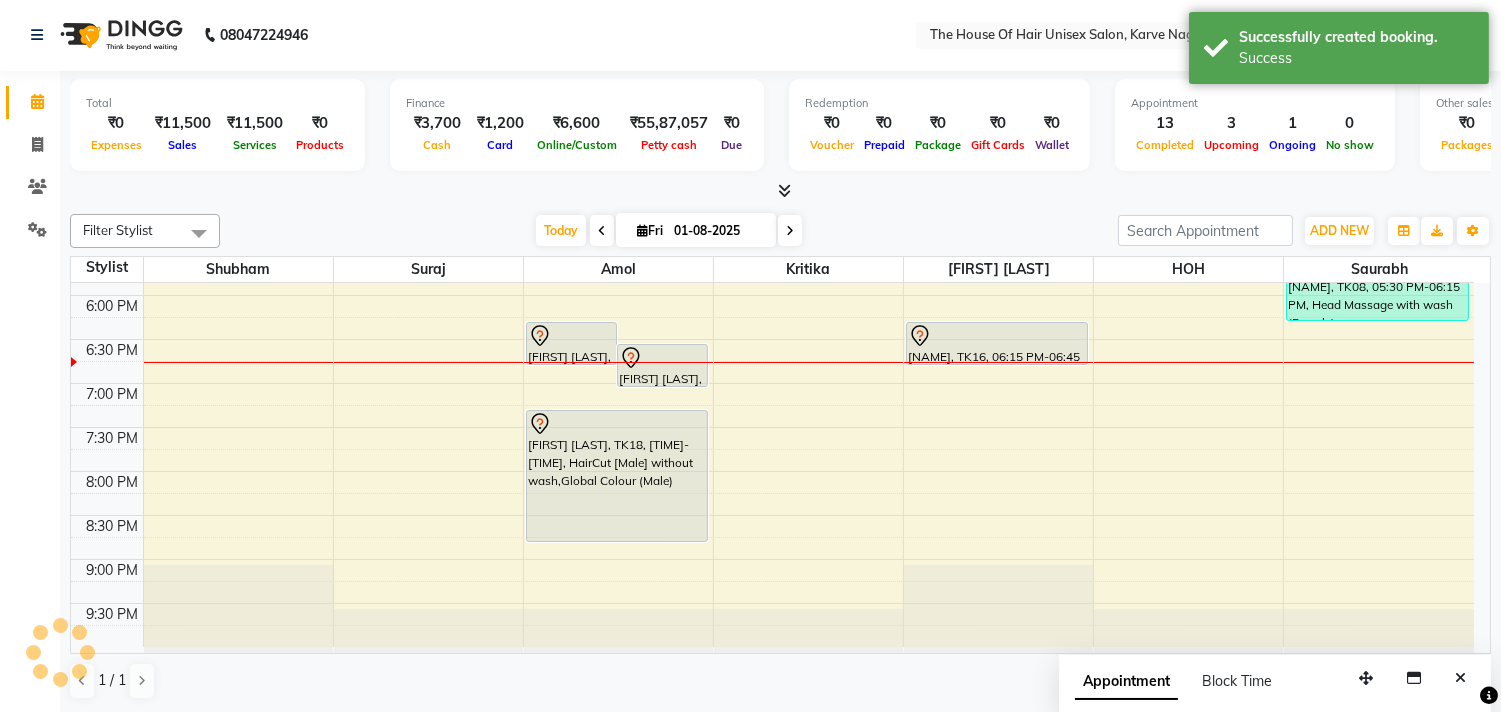 scroll, scrollTop: 0, scrollLeft: 0, axis: both 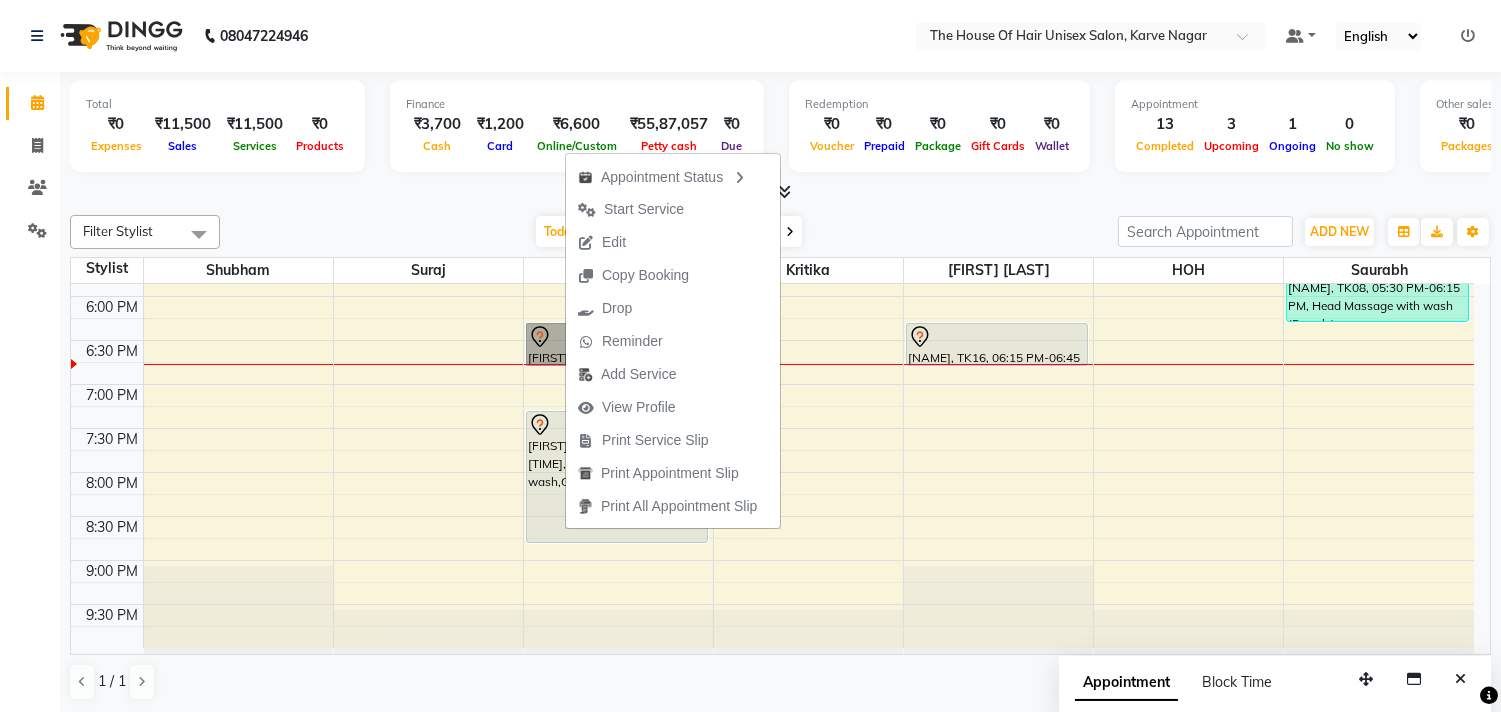 click on "7:00 AM 7:30 AM 8:00 AM 8:30 AM 9:00 AM 9:30 AM 10:00 AM 10:30 AM 11:00 AM 11:30 AM 12:00 PM 12:30 PM 1:00 PM 1:30 PM 2:00 PM 2:30 PM 3:00 PM 3:30 PM 4:00 PM 4:30 PM 5:00 PM 5:30 PM 6:00 PM 6:30 PM 7:00 PM 7:30 PM 8:00 PM 8:30 PM 9:00 PM 9:30 PM     [NAME], TK11, 03:30 PM-04:30 PM, HairCut [Male] without wash,Beard Triming Crafting(Male)     [NAME], TK04, 04:00 PM-05:30 PM, HairCut [Male] without wash,Beard Triming Crafting(Male),Haircut without wash (female)    [NAME], TK10, 05:15 PM-05:45 PM, HairCut [Male] without wash    [NAME], TK14, 06:15 PM-06:45 PM, HairCut [Male] without wash     [NAME], TK17, 06:30 PM-07:00 PM, HairCut [Male] without wash     [NAME], TK02, 10:00 AM-10:30 AM, HairCut [Male] without wash     [NAME], TK06, 11:30 AM-12:40 PM, HairCut [Male] without wash,Clear Dose (Male)     [NAME], TK07, 12:45 PM-01:35 PM, Hairwash+Paddle Dry (Female),Clear Dose(Female)" at bounding box center (772, -12) 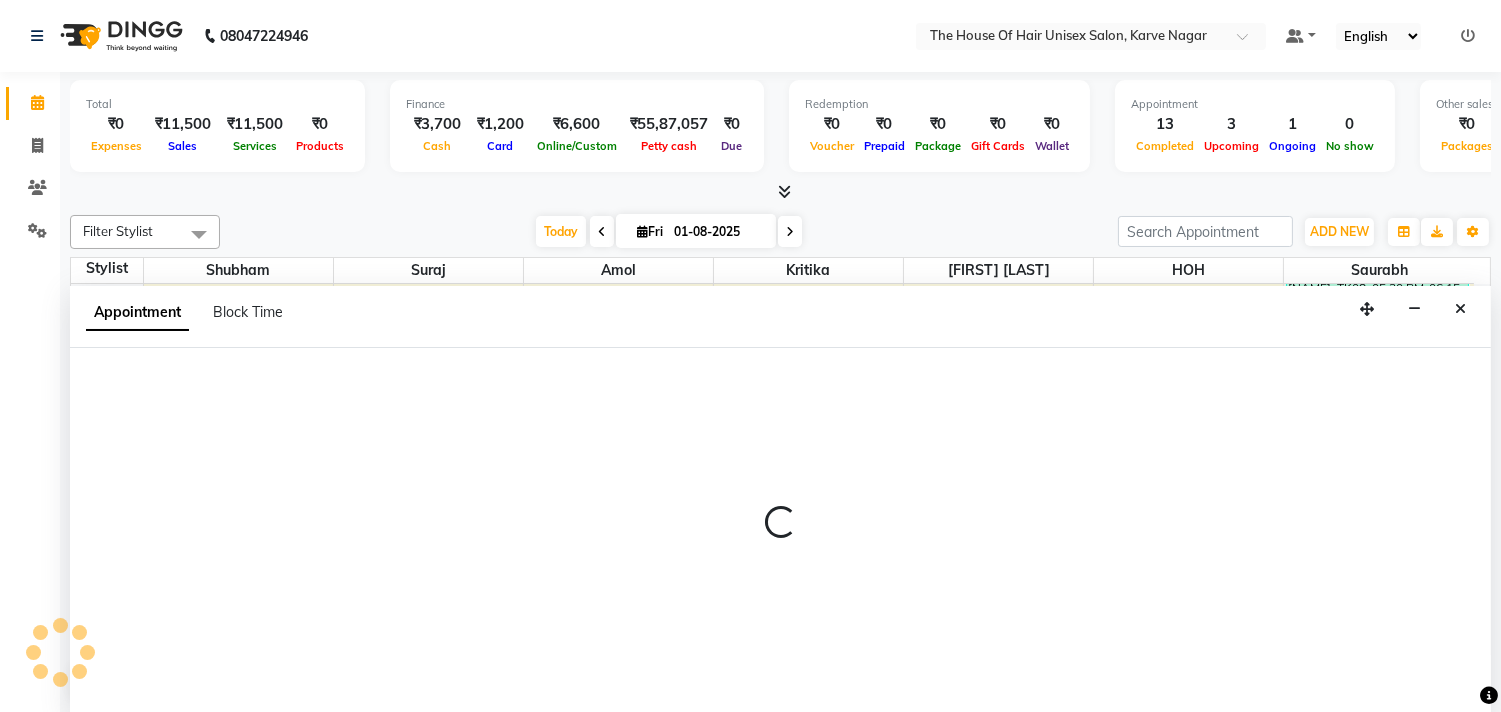 select on "20971" 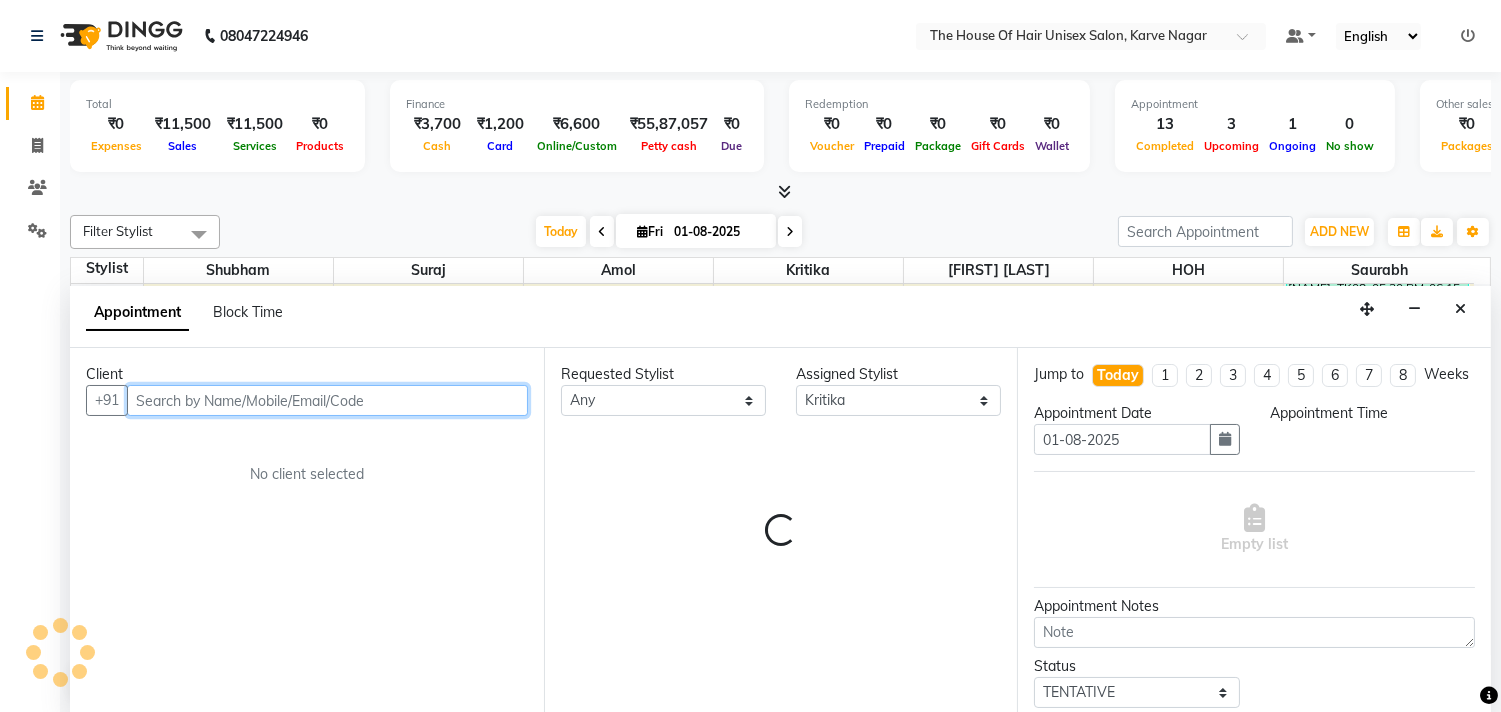 select on "1125" 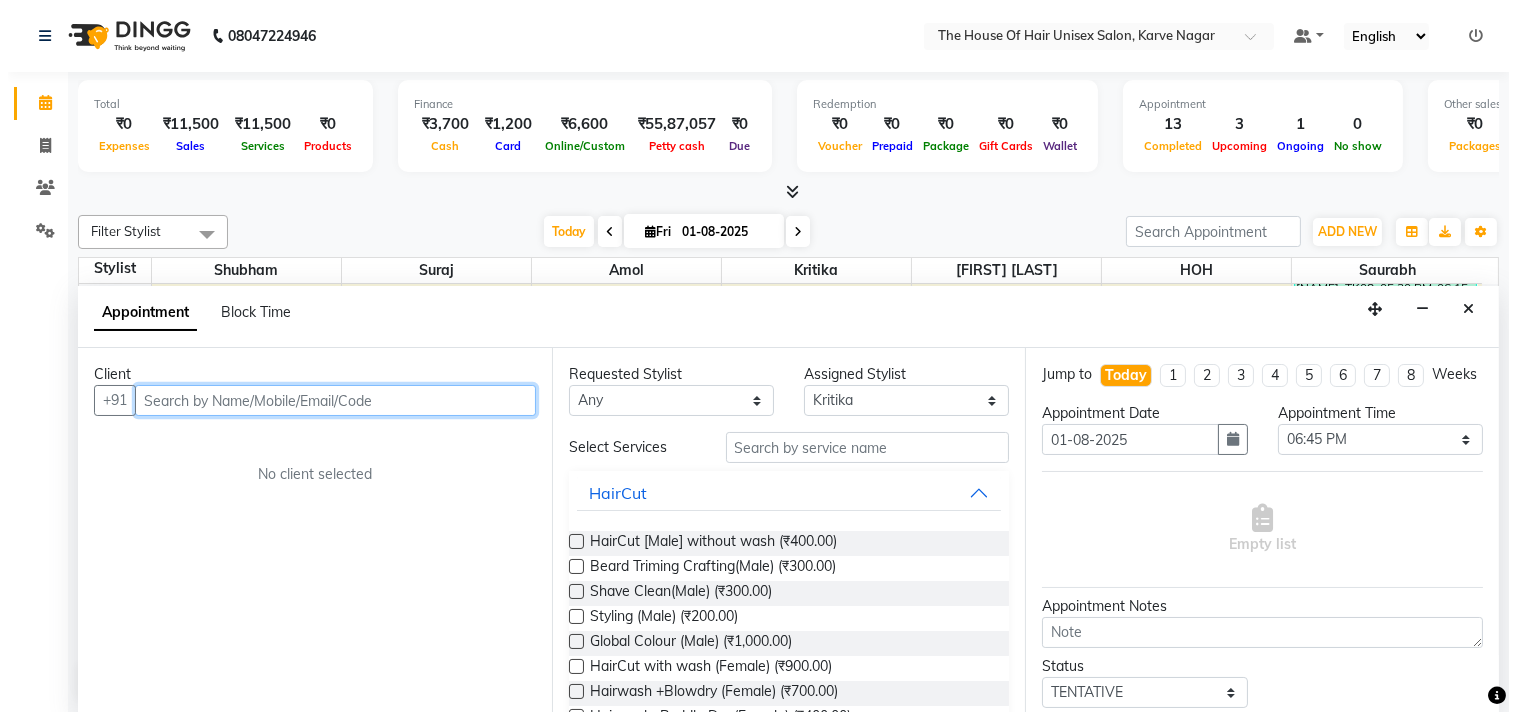 scroll, scrollTop: 1, scrollLeft: 0, axis: vertical 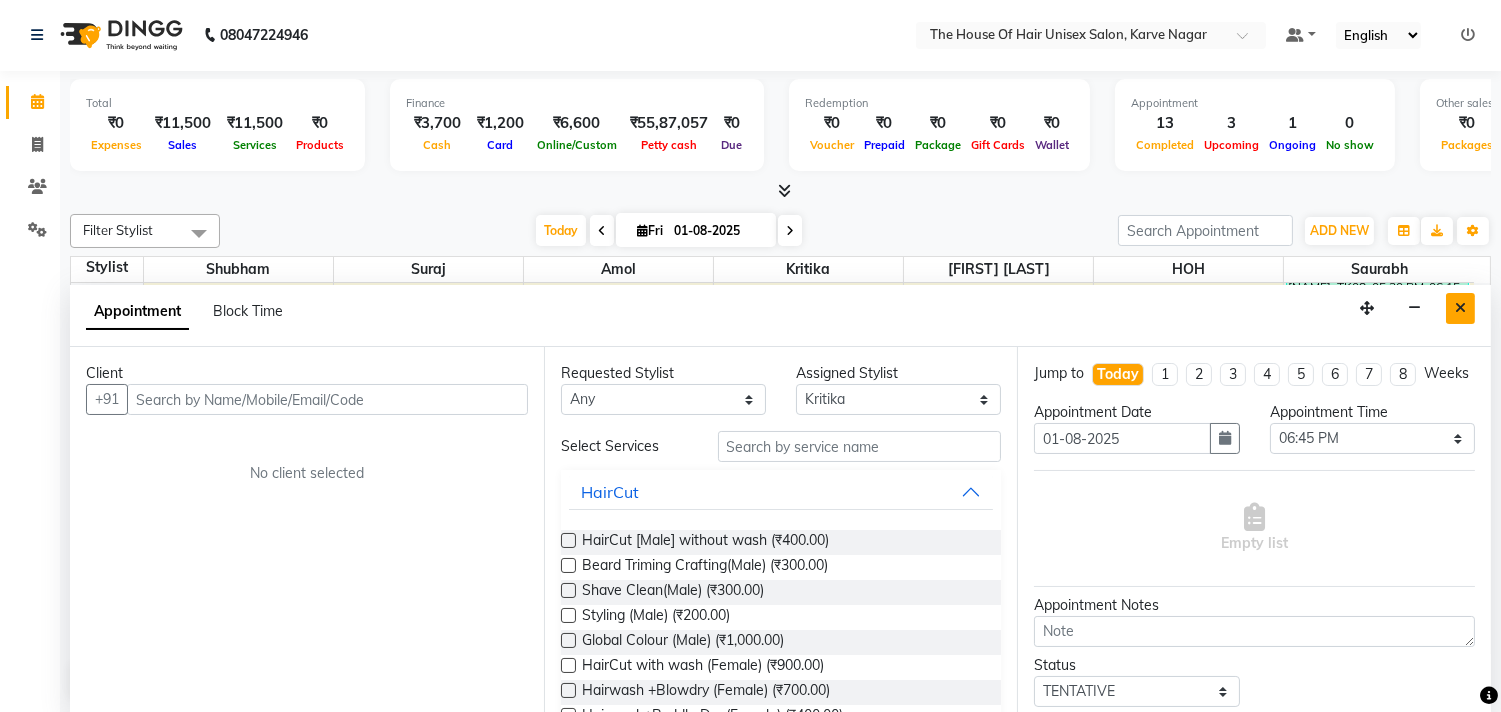 click at bounding box center [1460, 308] 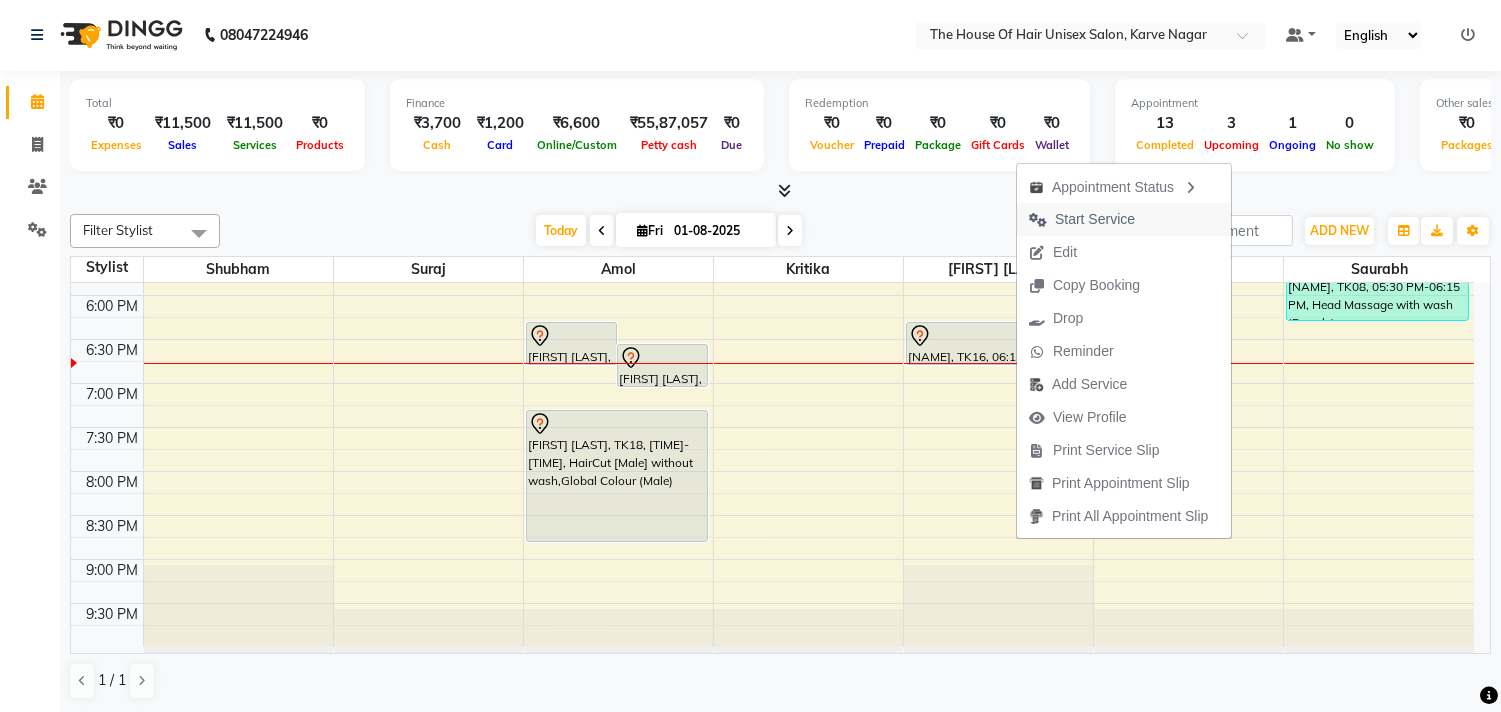 click on "Start Service" at bounding box center [1095, 219] 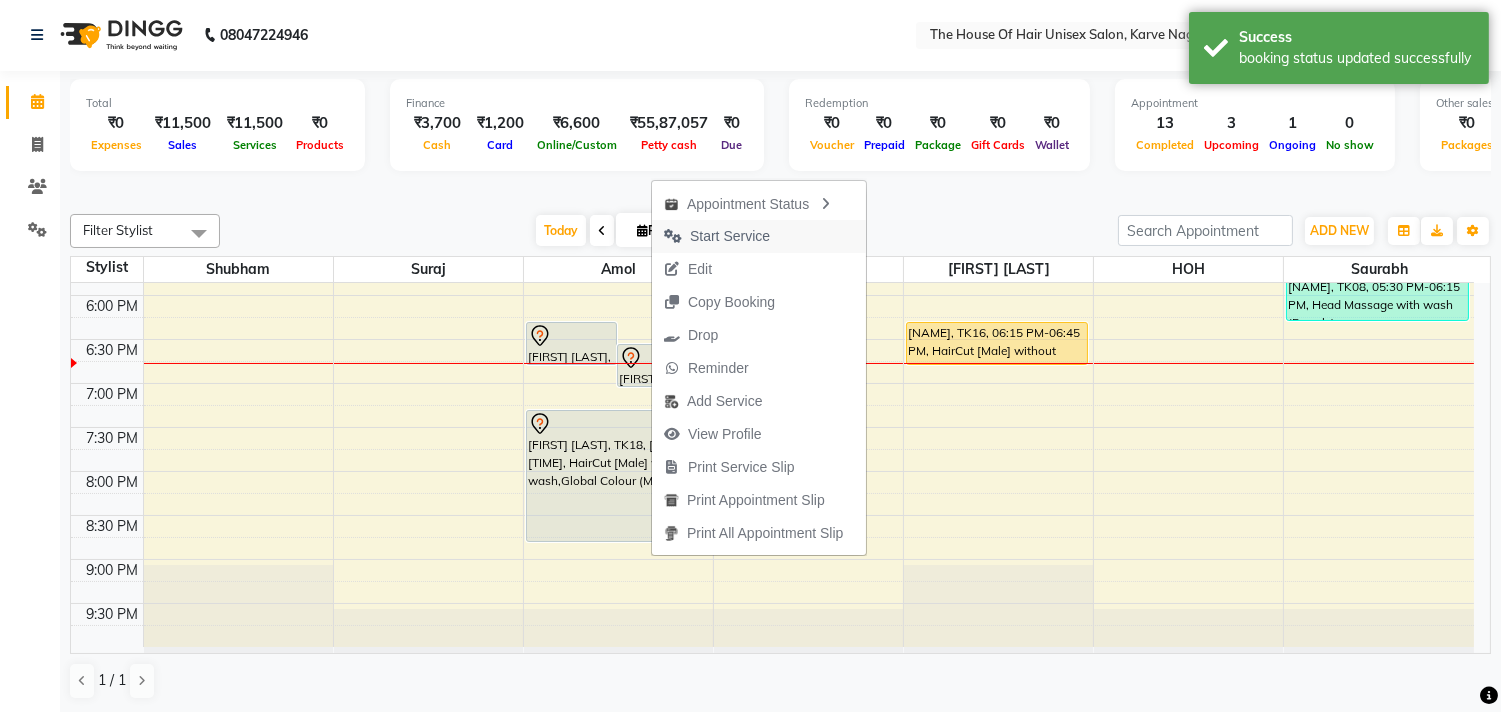 click on "Start Service" at bounding box center [730, 236] 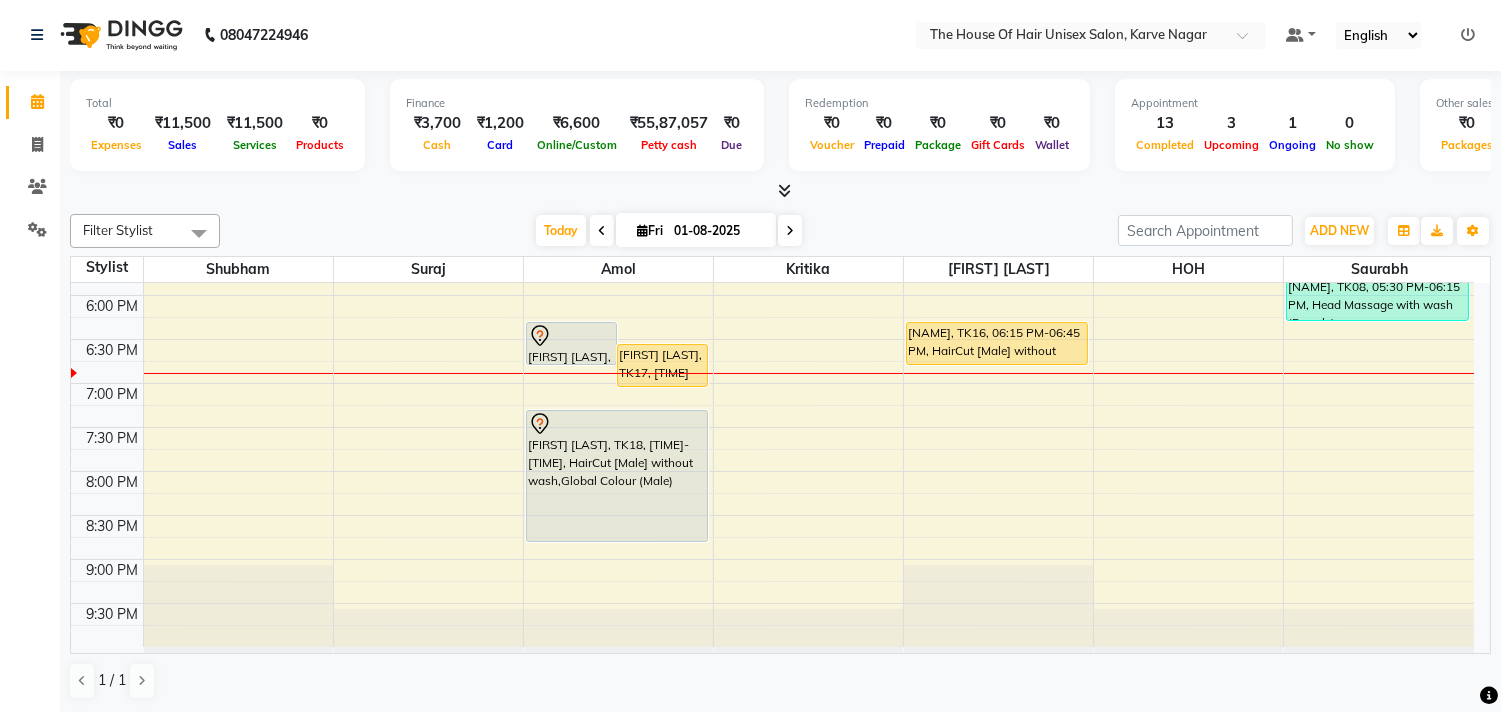 click on "[FIRST] [LAST], TK11, [TIME]-[TIME], HairCut [Male] without wash,Beard Triming Crafting(Male)     [FIRST] [LAST], TK04, [TIME]-[TIME], HairCut [Male] without wash,Beard Triming Crafting(Male),Haircut without wash (female)    [FIRST] [LAST], TK10, [TIME]-[TIME], HairCut [Male] without wash             [FIRST] [LAST], TK14, [TIME]-[TIME], HairCut [Male] without wash    [FIRST] [LAST], [TIME]-[TIME], HairCut [Male] without wash     [FIRST] [LAST], TK02, [TIME]-[TIME], HairCut [Male] without wash     [FIRST], TK06, [TIME]-[TIME], HairCut [Male] without wash,Clear Dose (Male)     [FIRST] [LAST], TK07, [TIME]-[TIME], Hairwash+Paddle Dry (Female),Clear Dose(Female)" at bounding box center (772, -13) 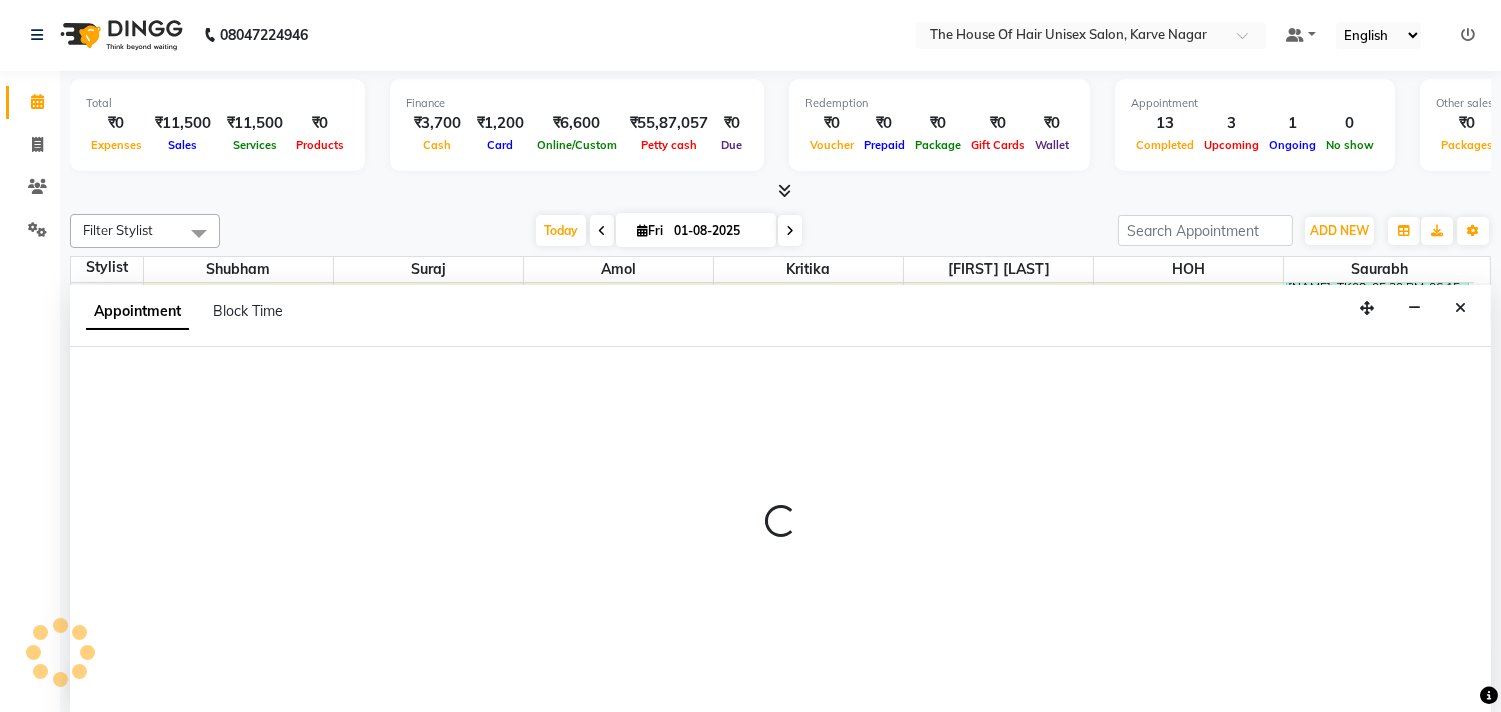 select on "85989" 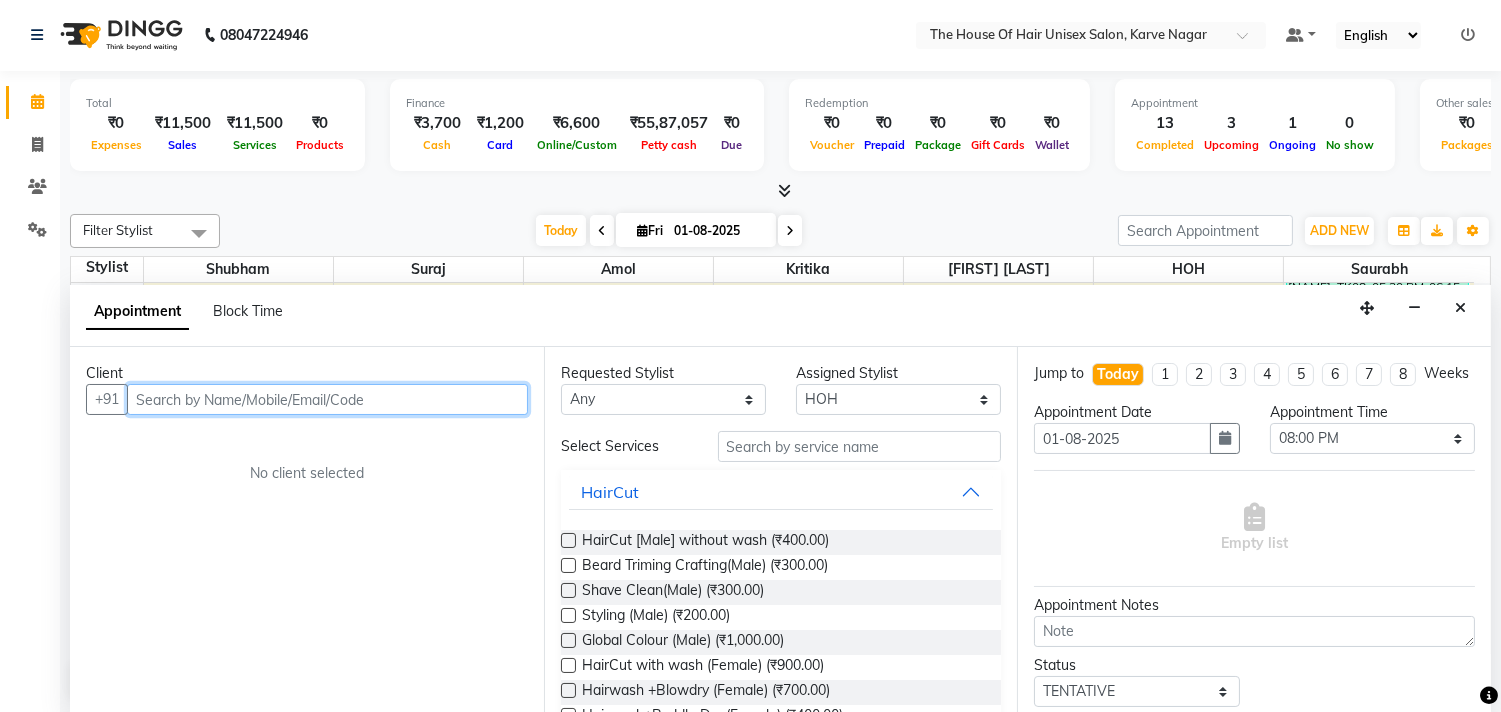 click at bounding box center [327, 399] 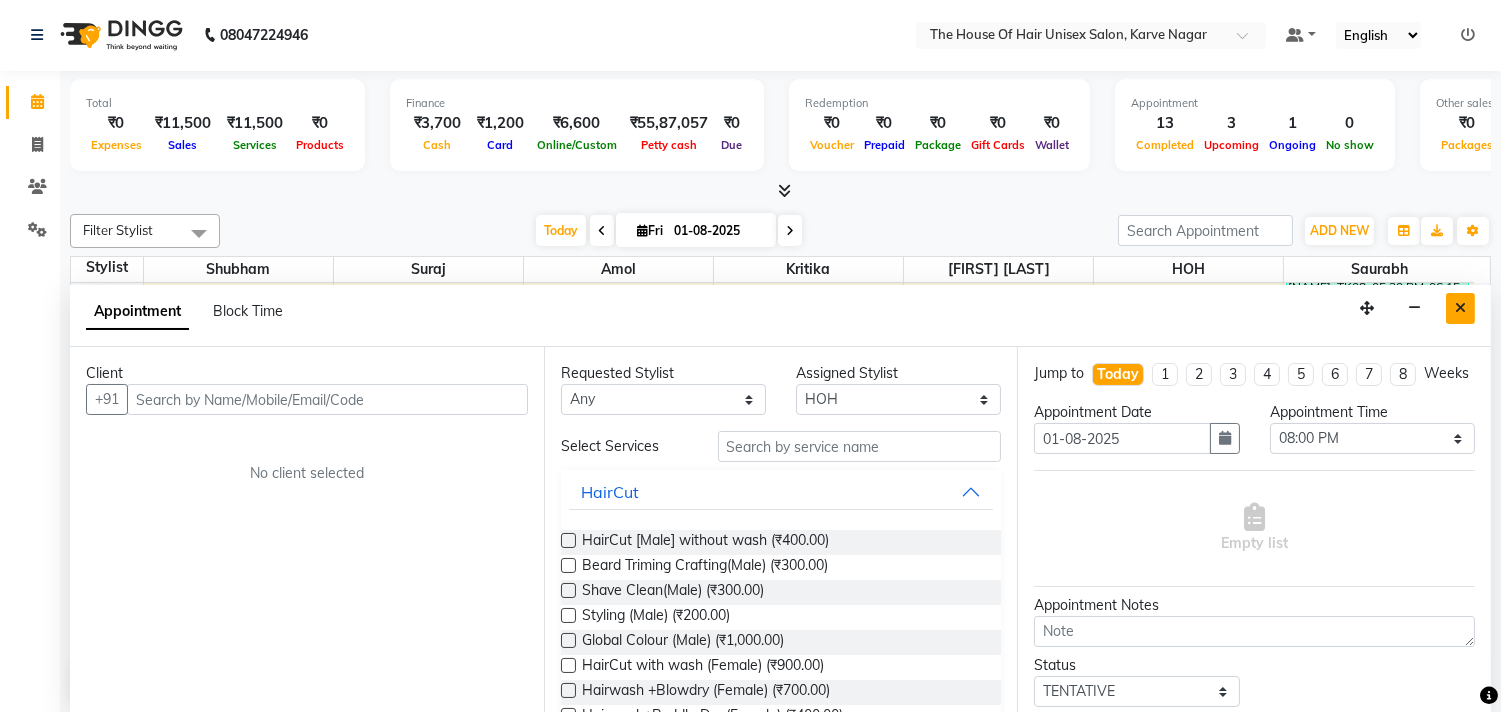 click at bounding box center (1460, 308) 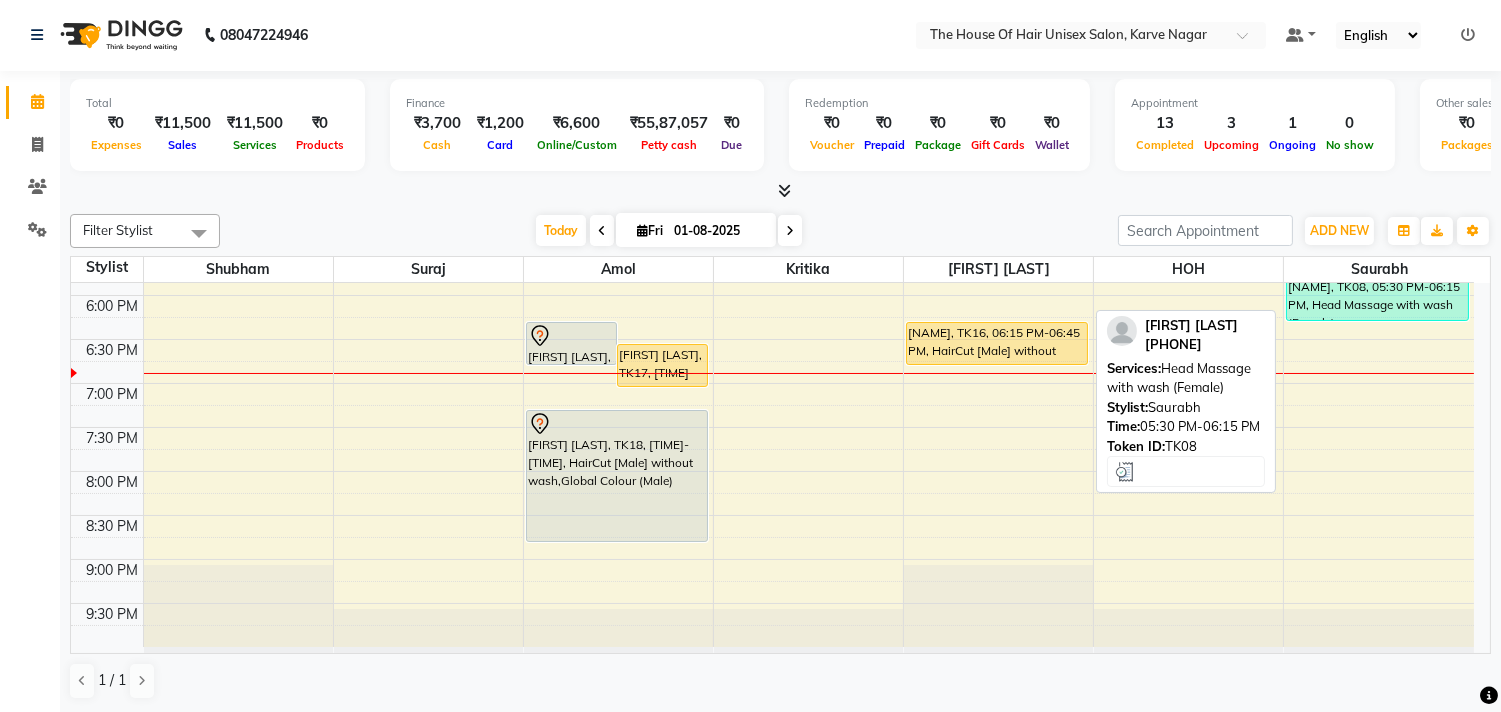click on "[NAME], TK08, 05:30 PM-06:15 PM, Head Massage with wash (Female)" at bounding box center [1377, 288] 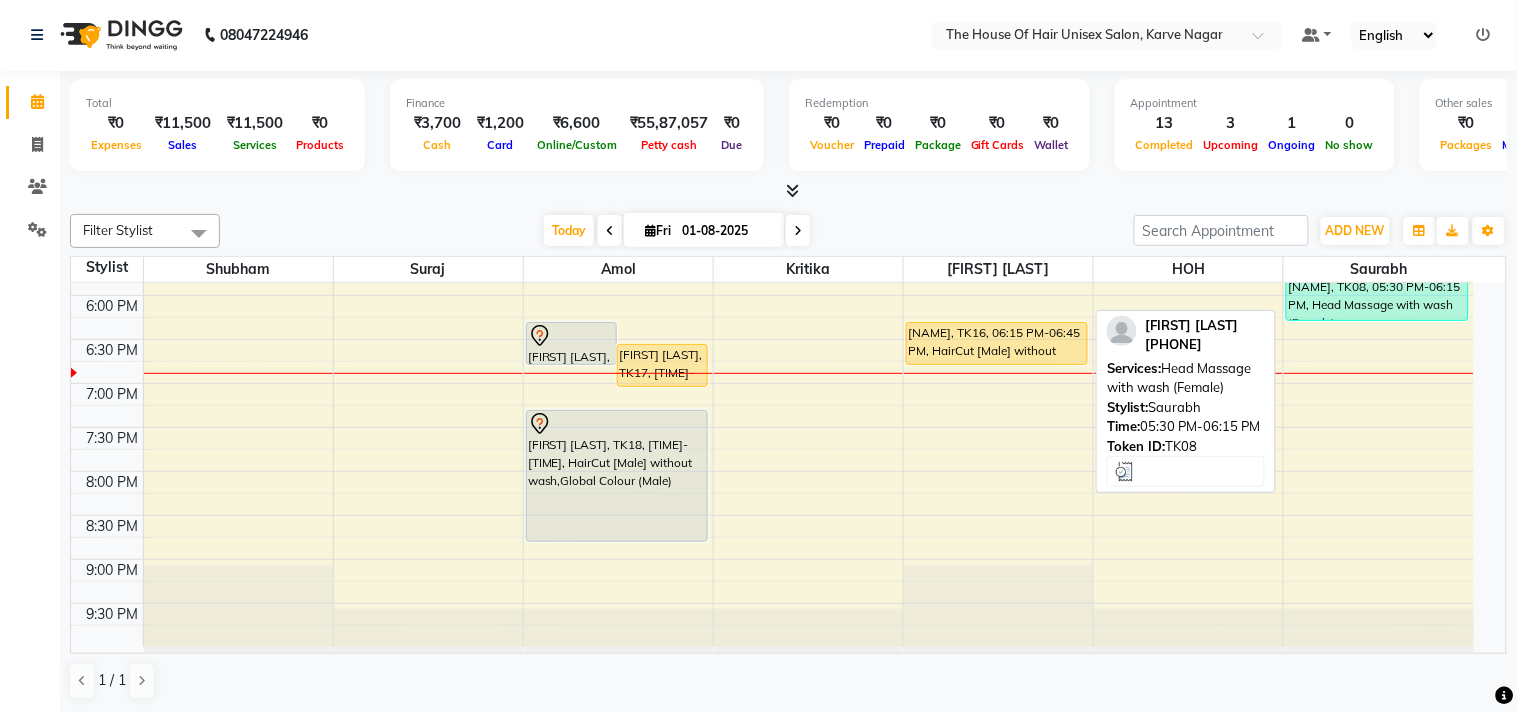 select on "3" 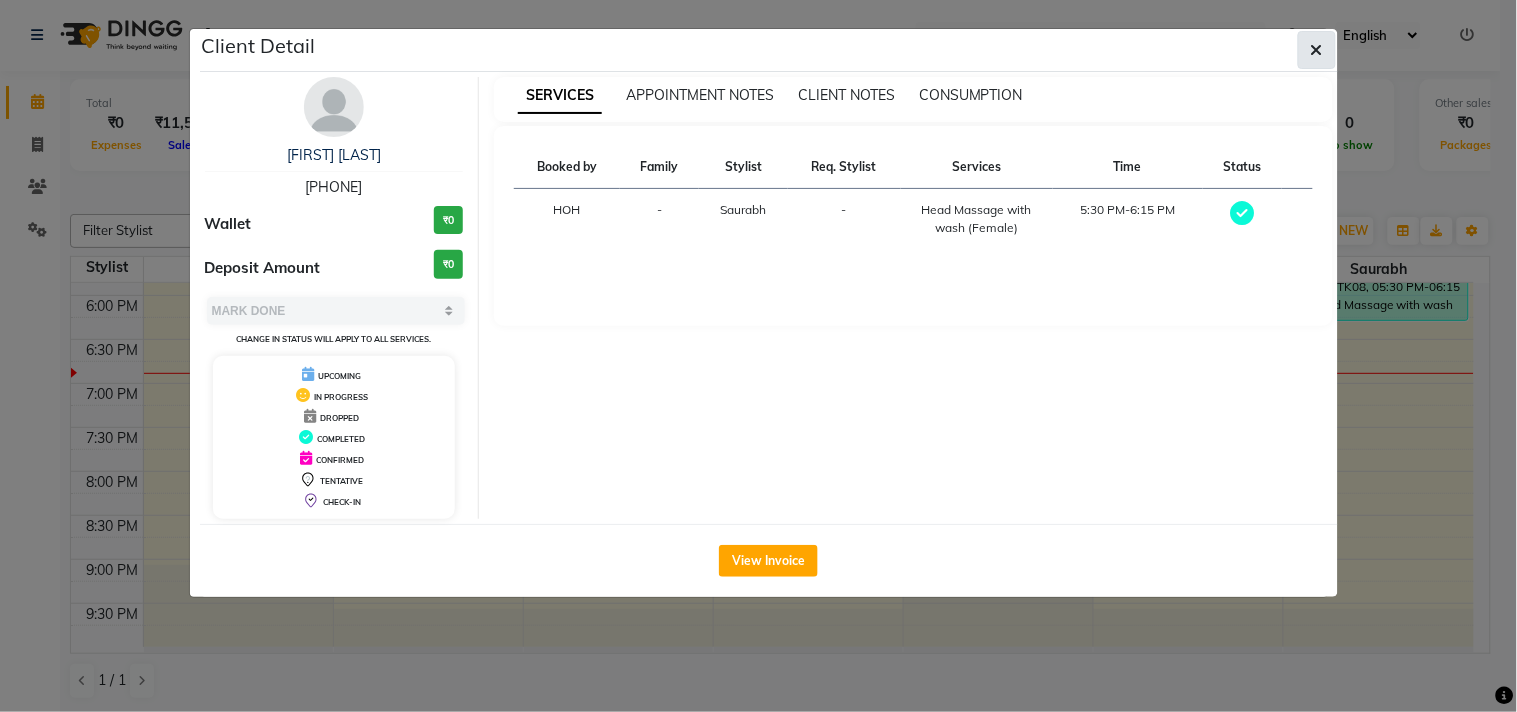 click 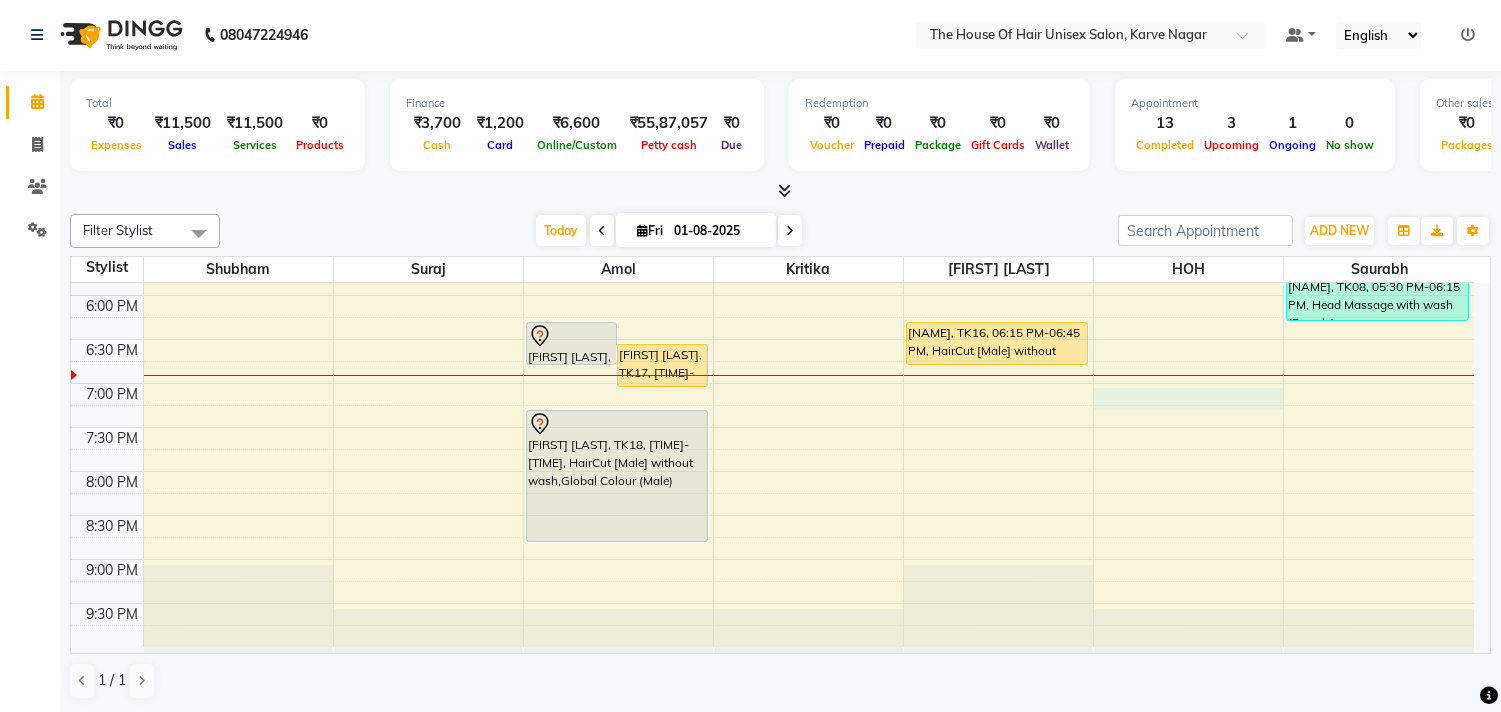 click on "[FIRST] [LAST], TK11, [TIME]-[TIME], HairCut [Male] without wash,Beard Triming Crafting(Male)     [FIRST] [LAST], TK04, [TIME]-[TIME], HairCut [Male] without wash,Beard Triming Crafting(Male),Haircut without wash (female)    [FIRST] [LAST], TK10, [TIME]-[TIME], HairCut [Male] without wash             [FIRST] [LAST], TK14, [TIME]-[TIME], HairCut [Male] without wash    [FIRST] [LAST], [TIME]-[TIME], HairCut [Male] without wash     [FIRST] [LAST], TK02, [TIME]-[TIME], HairCut [Male] without wash     [FIRST], TK06, [TIME]-[TIME], HairCut [Male] without wash,Clear Dose (Male)     [FIRST] [LAST], TK07, [TIME]-[TIME], Hairwash+Paddle Dry (Female),Clear Dose(Female)" at bounding box center [772, -13] 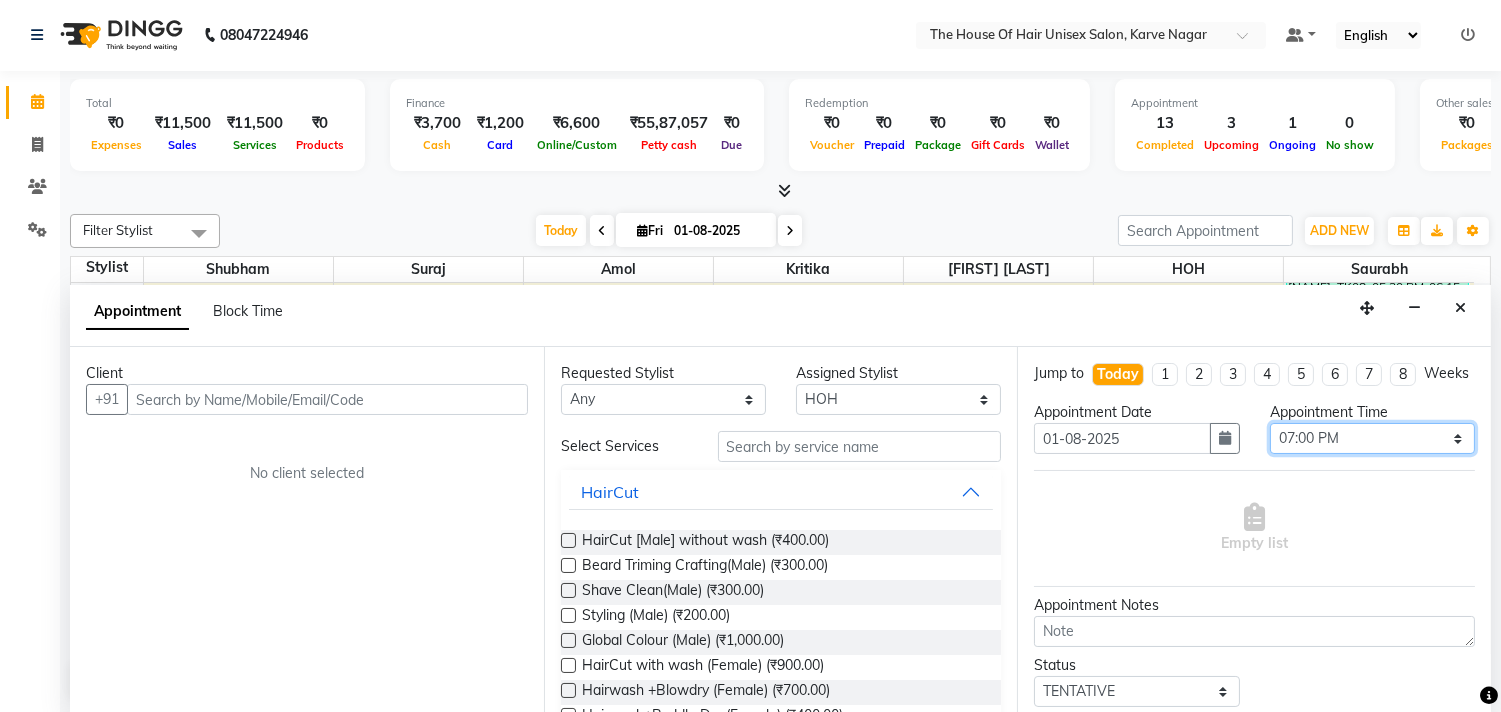 click on "Select 08:00 AM 08:15 AM 08:30 AM 08:45 AM 09:00 AM 09:15 AM 09:30 AM 09:45 AM 10:00 AM 10:15 AM 10:30 AM 10:45 AM 11:00 AM 11:15 AM 11:30 AM 11:45 AM 12:00 PM 12:15 PM 12:30 PM 12:45 PM 01:00 PM 01:15 PM 01:30 PM 01:45 PM 02:00 PM 02:15 PM 02:30 PM 02:45 PM 03:00 PM 03:15 PM 03:30 PM 03:45 PM 04:00 PM 04:15 PM 04:30 PM 04:45 PM 05:00 PM 05:15 PM 05:30 PM 05:45 PM 06:00 PM 06:15 PM 06:30 PM 06:45 PM 07:00 PM 07:15 PM 07:30 PM 07:45 PM 08:00 PM 08:15 PM 08:30 PM 08:45 PM 09:00 PM 09:15 PM 09:30 PM" at bounding box center [1372, 438] 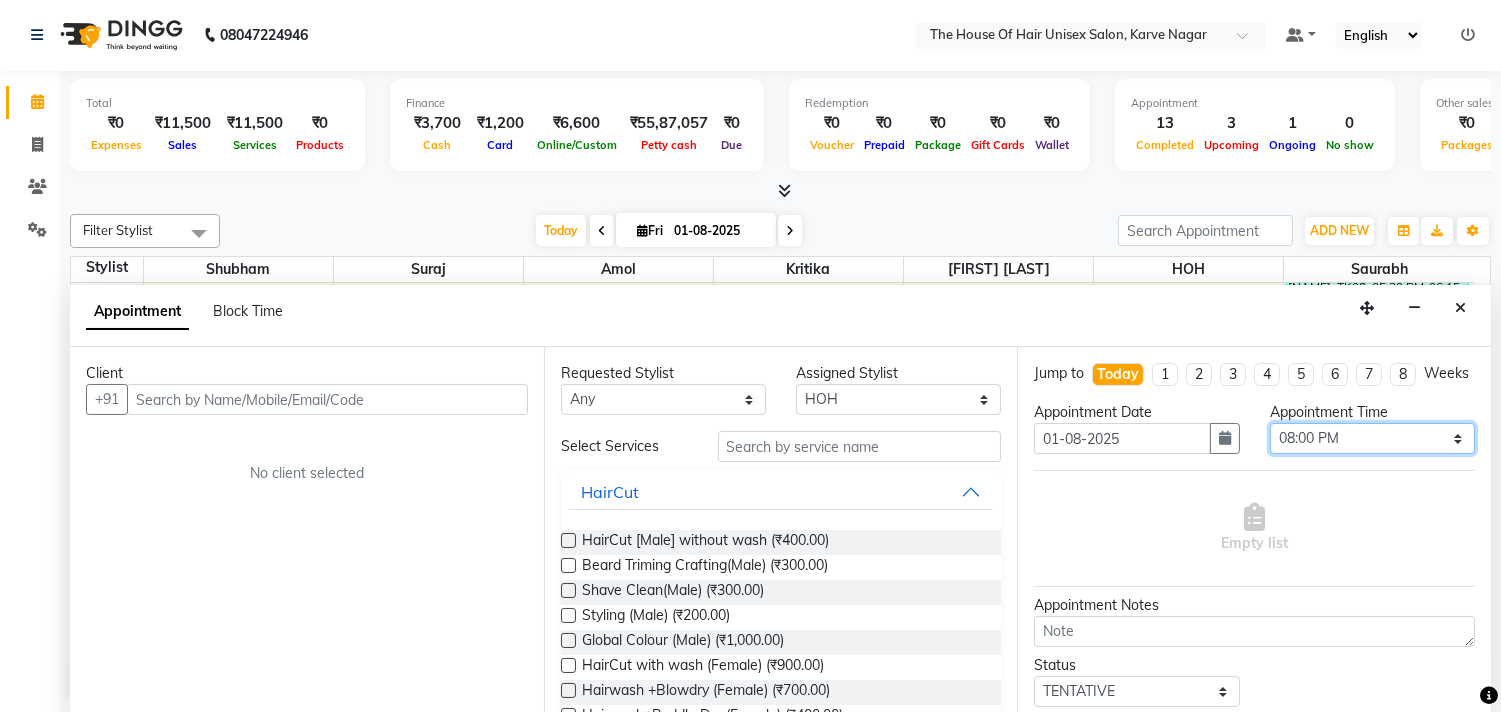 click on "Select 08:00 AM 08:15 AM 08:30 AM 08:45 AM 09:00 AM 09:15 AM 09:30 AM 09:45 AM 10:00 AM 10:15 AM 10:30 AM 10:45 AM 11:00 AM 11:15 AM 11:30 AM 11:45 AM 12:00 PM 12:15 PM 12:30 PM 12:45 PM 01:00 PM 01:15 PM 01:30 PM 01:45 PM 02:00 PM 02:15 PM 02:30 PM 02:45 PM 03:00 PM 03:15 PM 03:30 PM 03:45 PM 04:00 PM 04:15 PM 04:30 PM 04:45 PM 05:00 PM 05:15 PM 05:30 PM 05:45 PM 06:00 PM 06:15 PM 06:30 PM 06:45 PM 07:00 PM 07:15 PM 07:30 PM 07:45 PM 08:00 PM 08:15 PM 08:30 PM 08:45 PM 09:00 PM 09:15 PM 09:30 PM" at bounding box center (1372, 438) 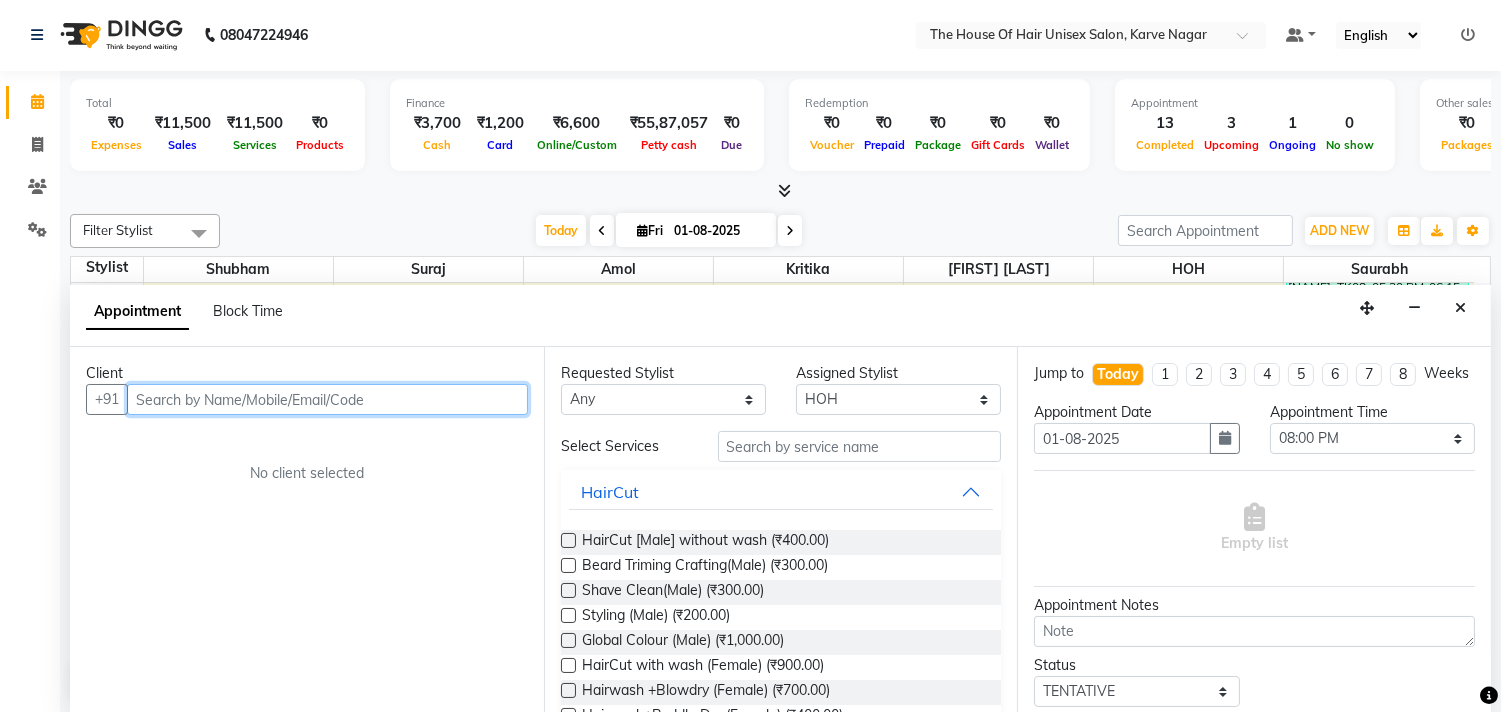click at bounding box center [327, 399] 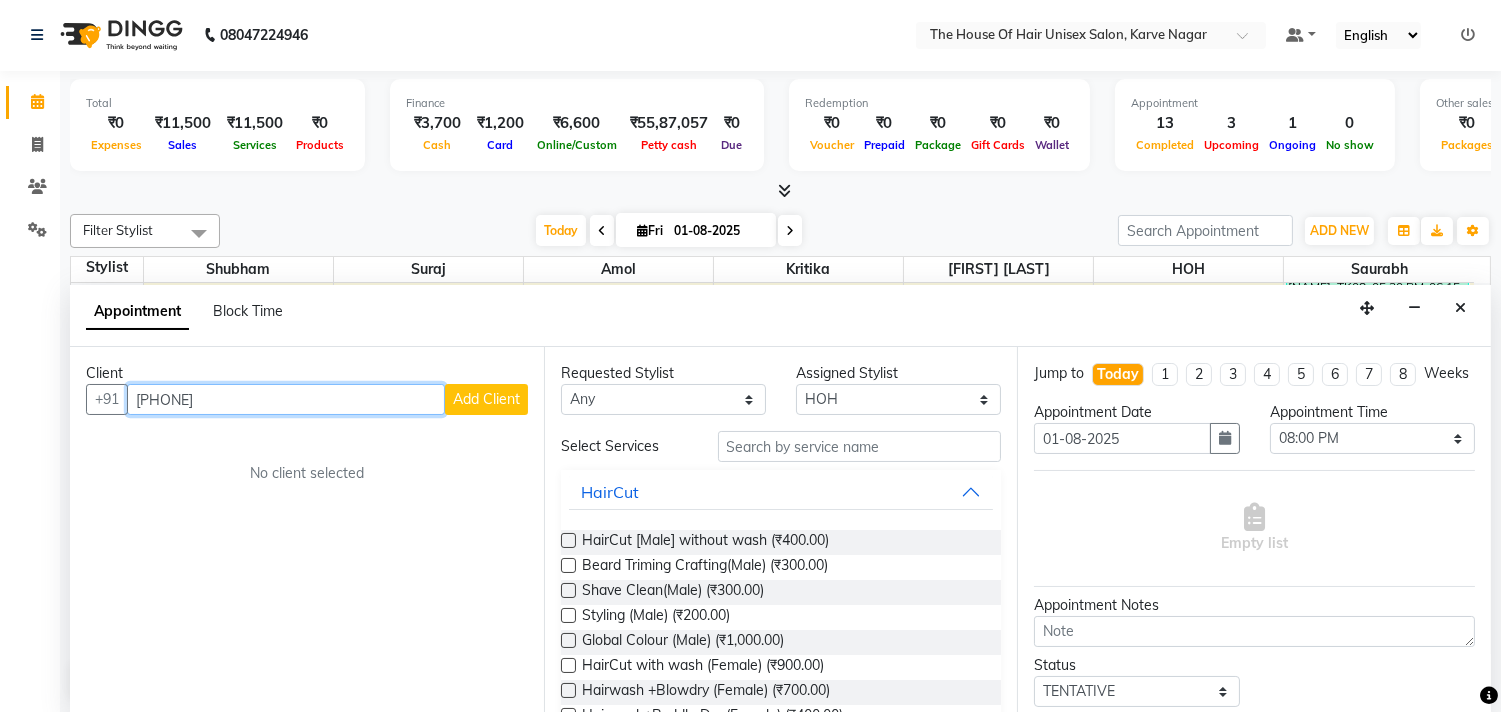 type on "[PHONE]" 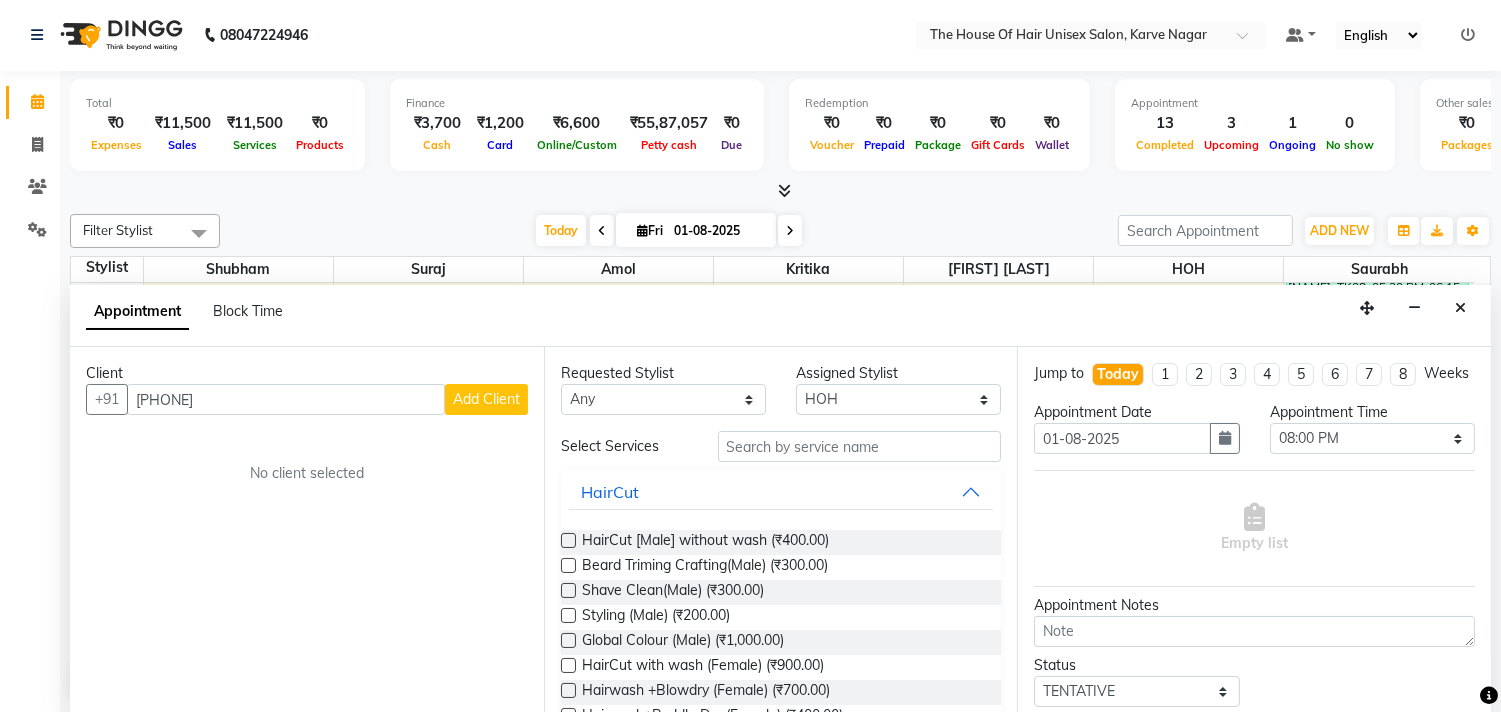 click on "Add Client" at bounding box center (486, 399) 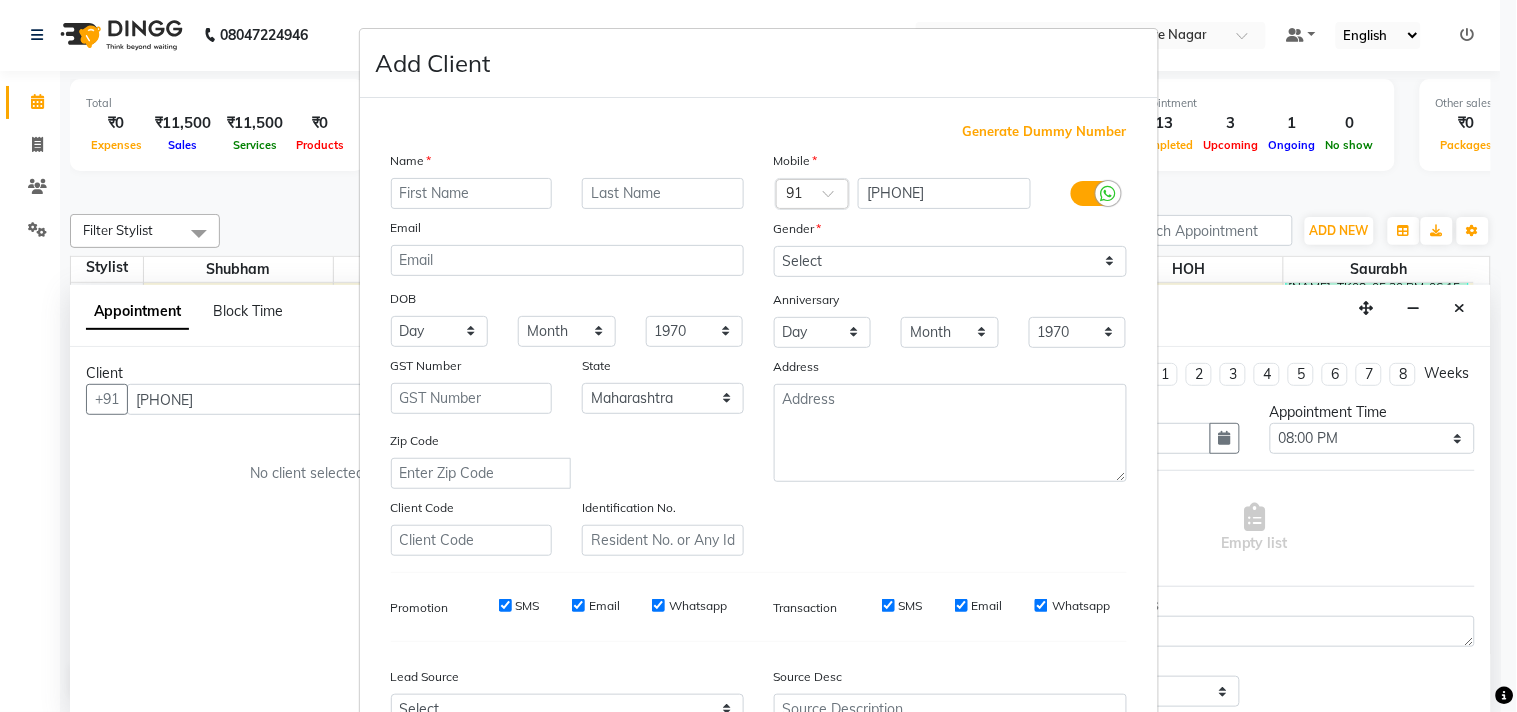 click at bounding box center [472, 193] 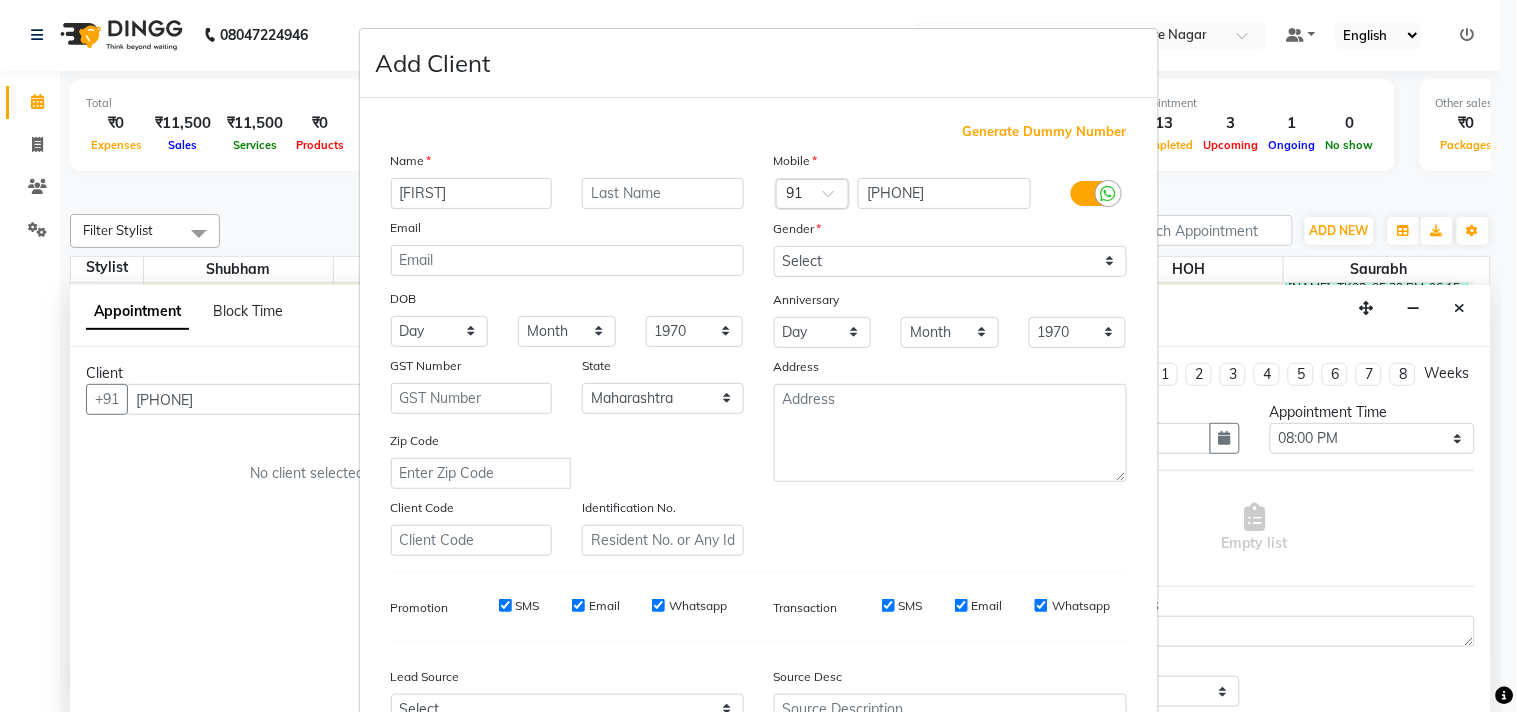 type on "[FIRST]" 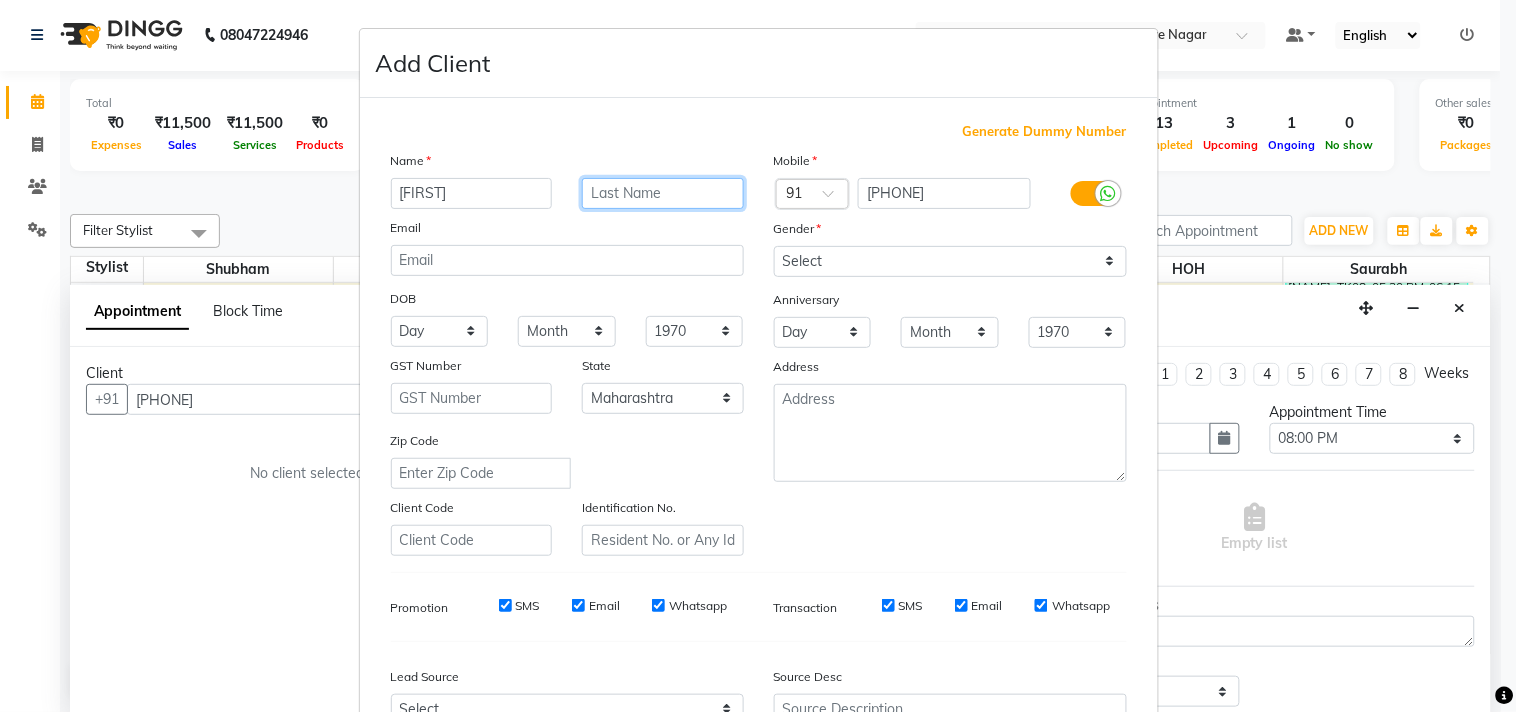 click at bounding box center (663, 193) 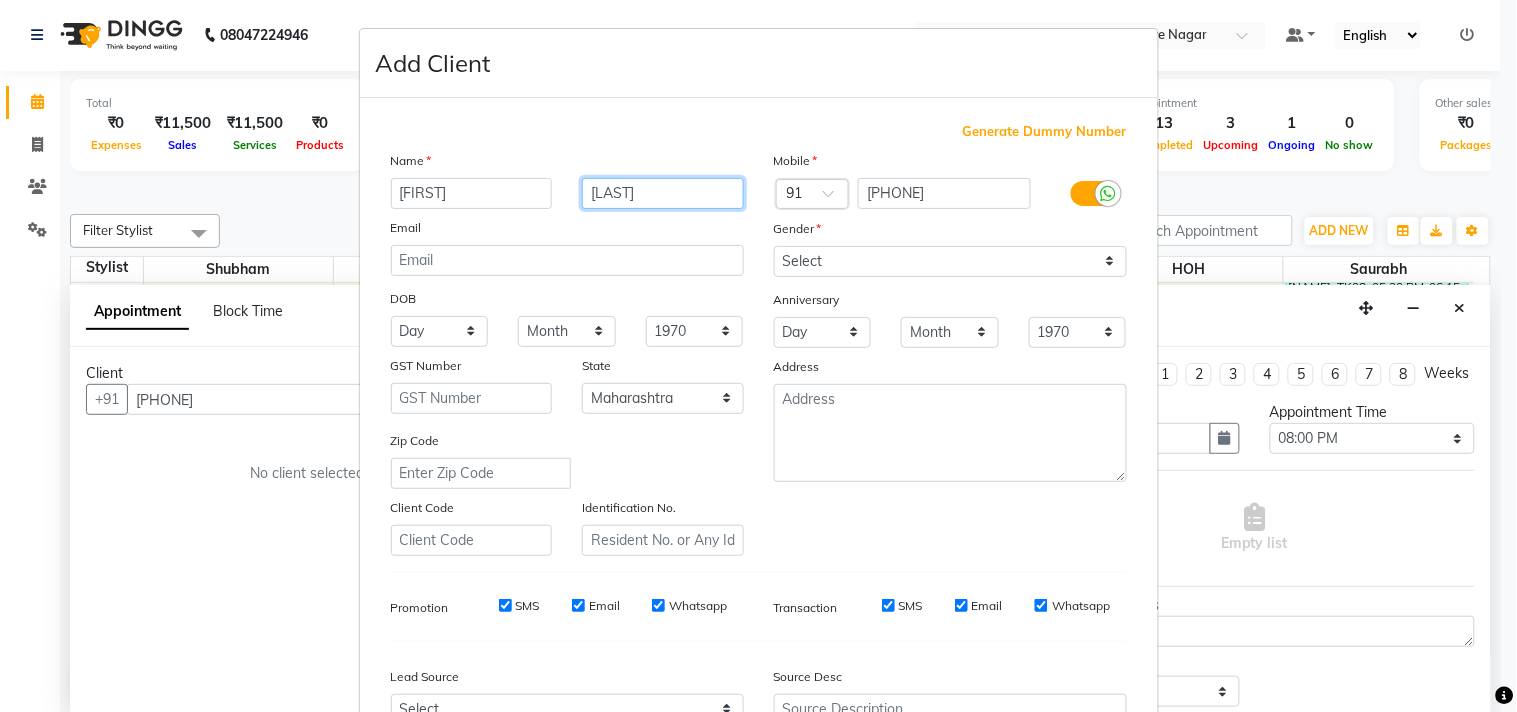 type on "[LAST]" 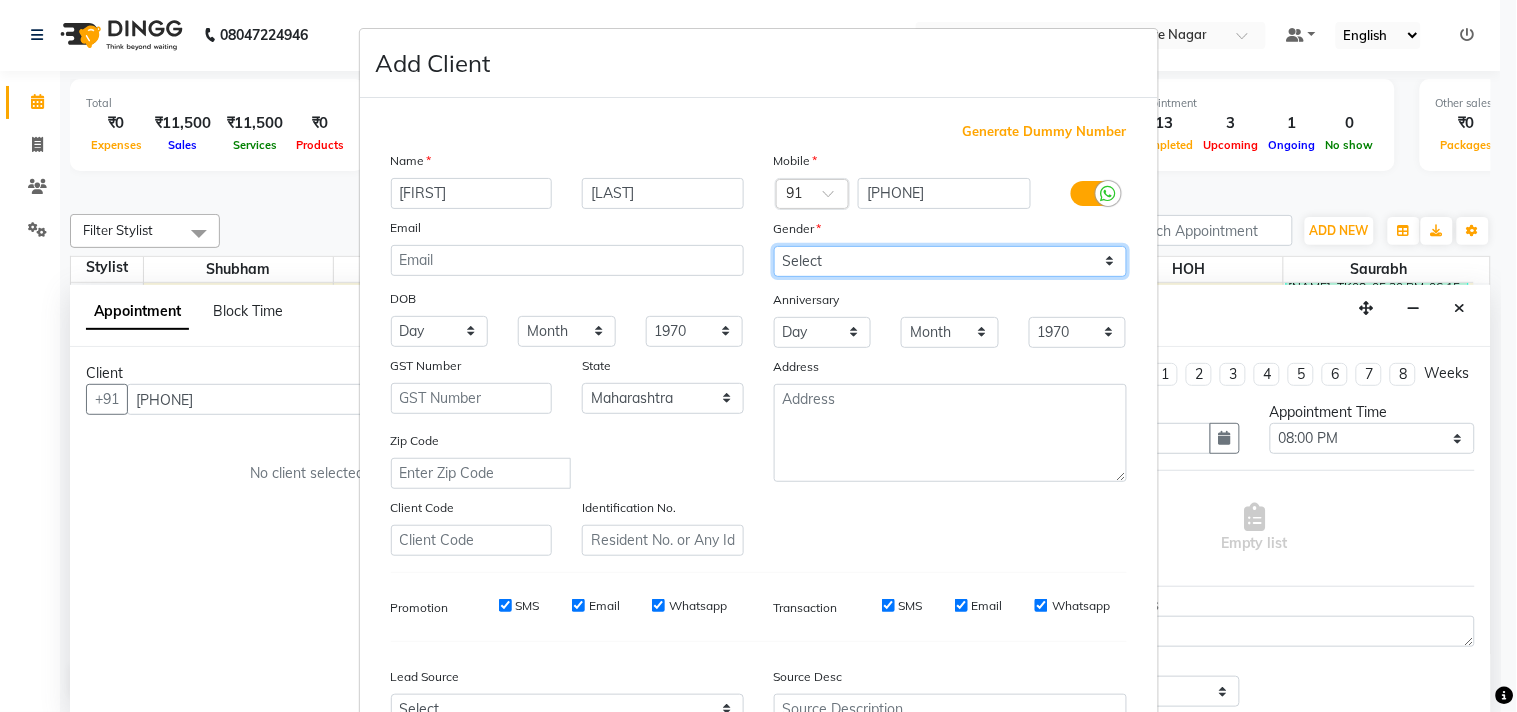 click on "Select Male Female Other Prefer Not To Say" at bounding box center [950, 261] 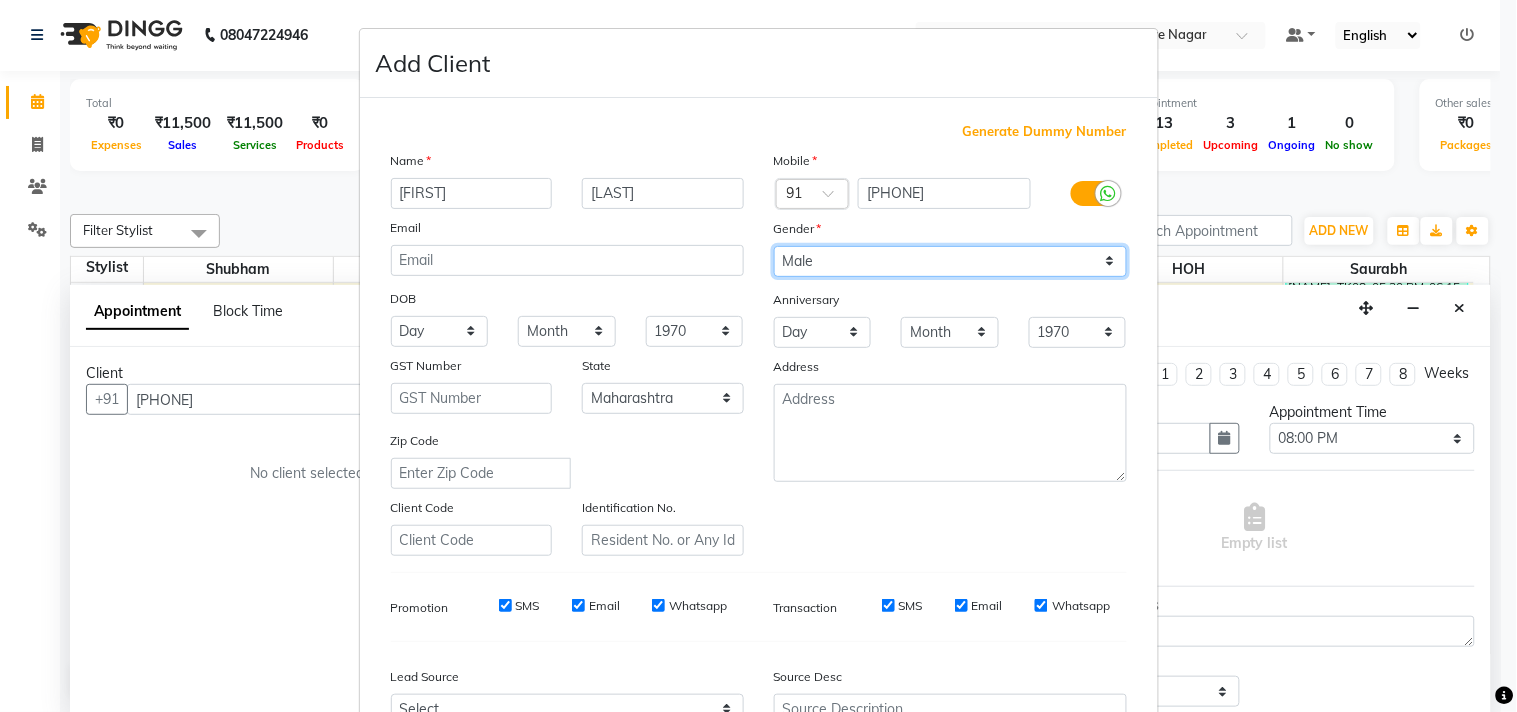 click on "Select Male Female Other Prefer Not To Say" at bounding box center (950, 261) 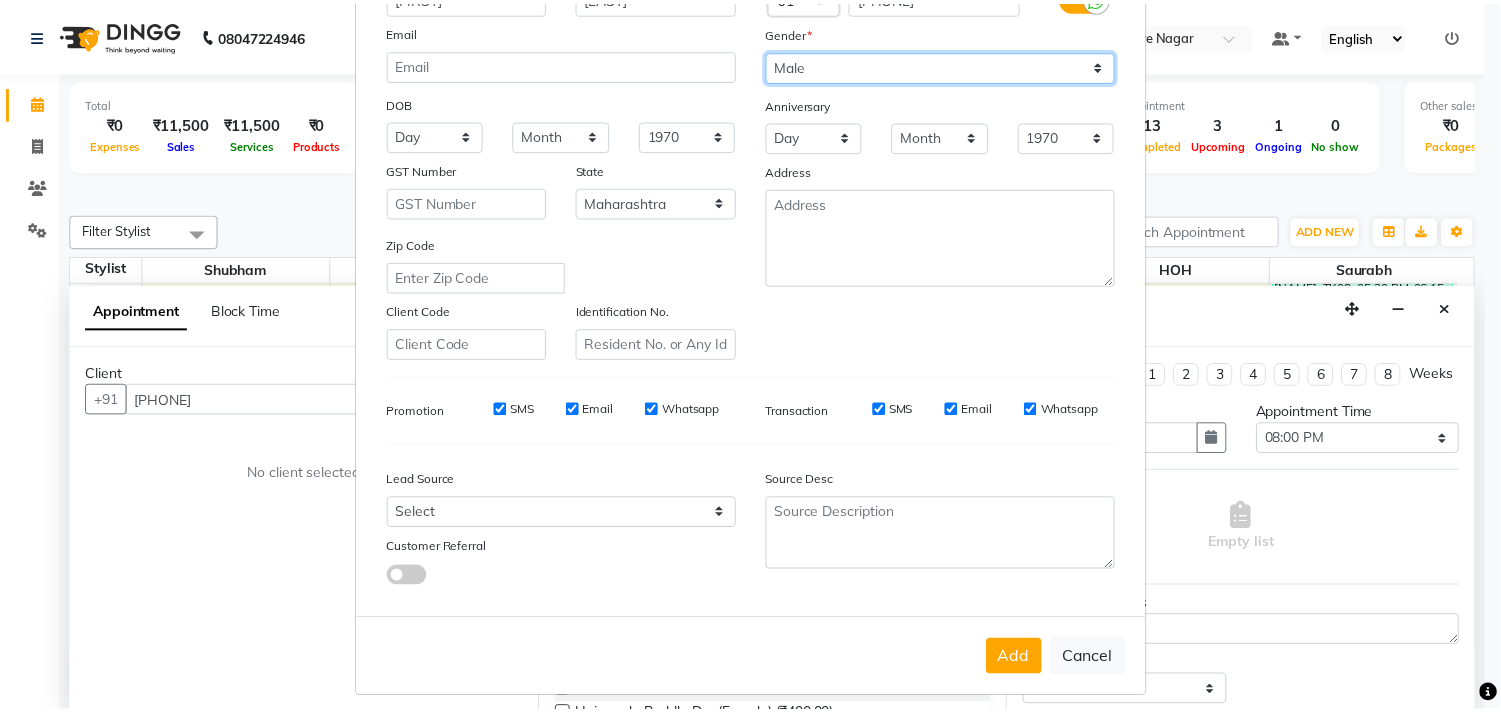 scroll, scrollTop: 212, scrollLeft: 0, axis: vertical 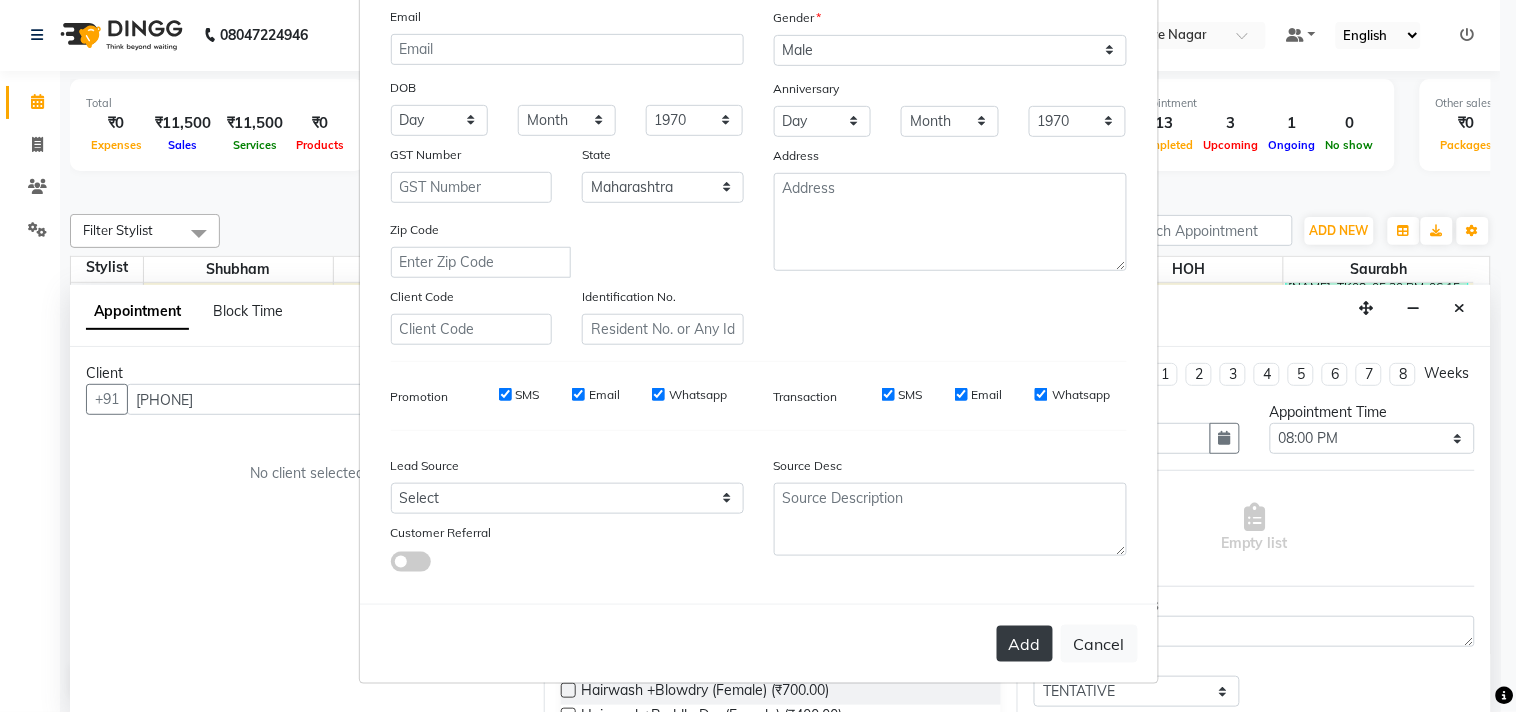 click on "Add" at bounding box center [1025, 644] 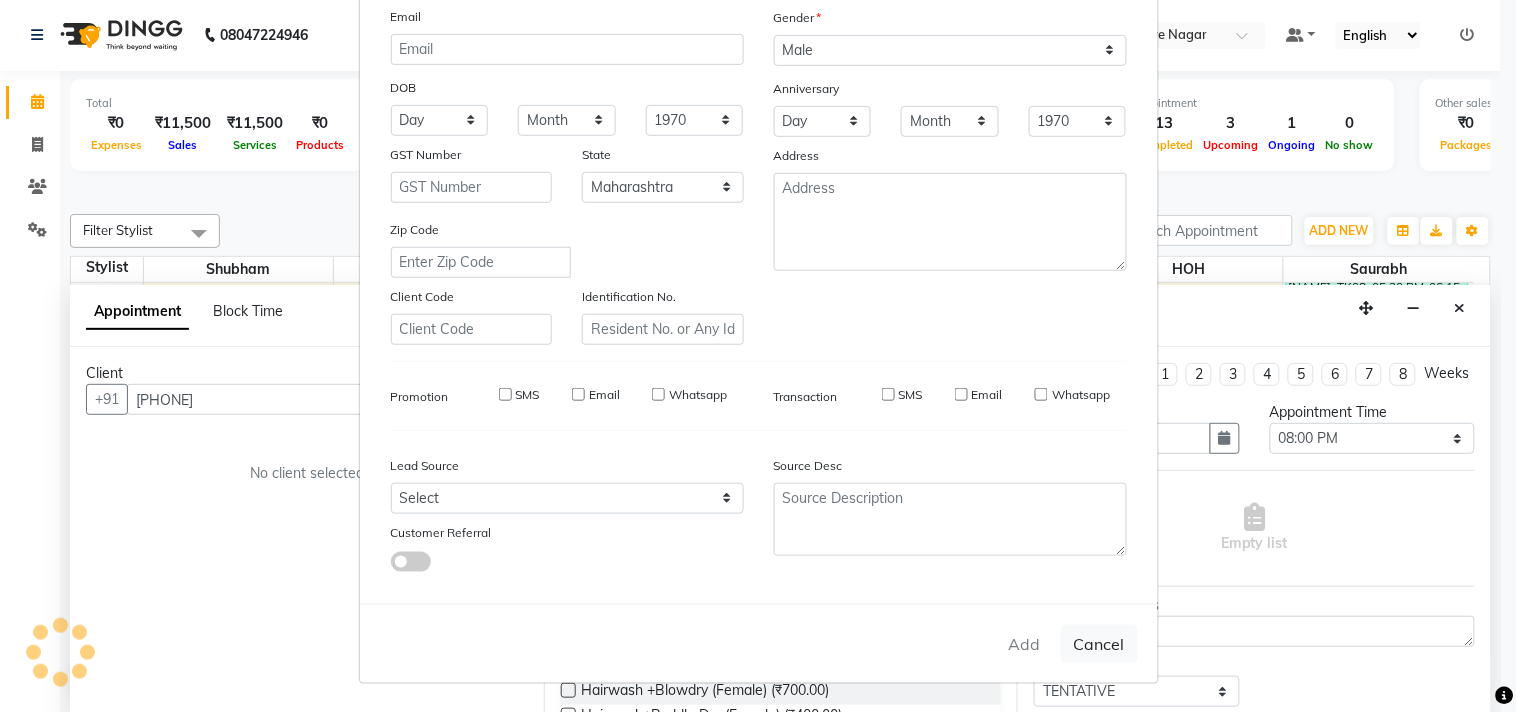 type 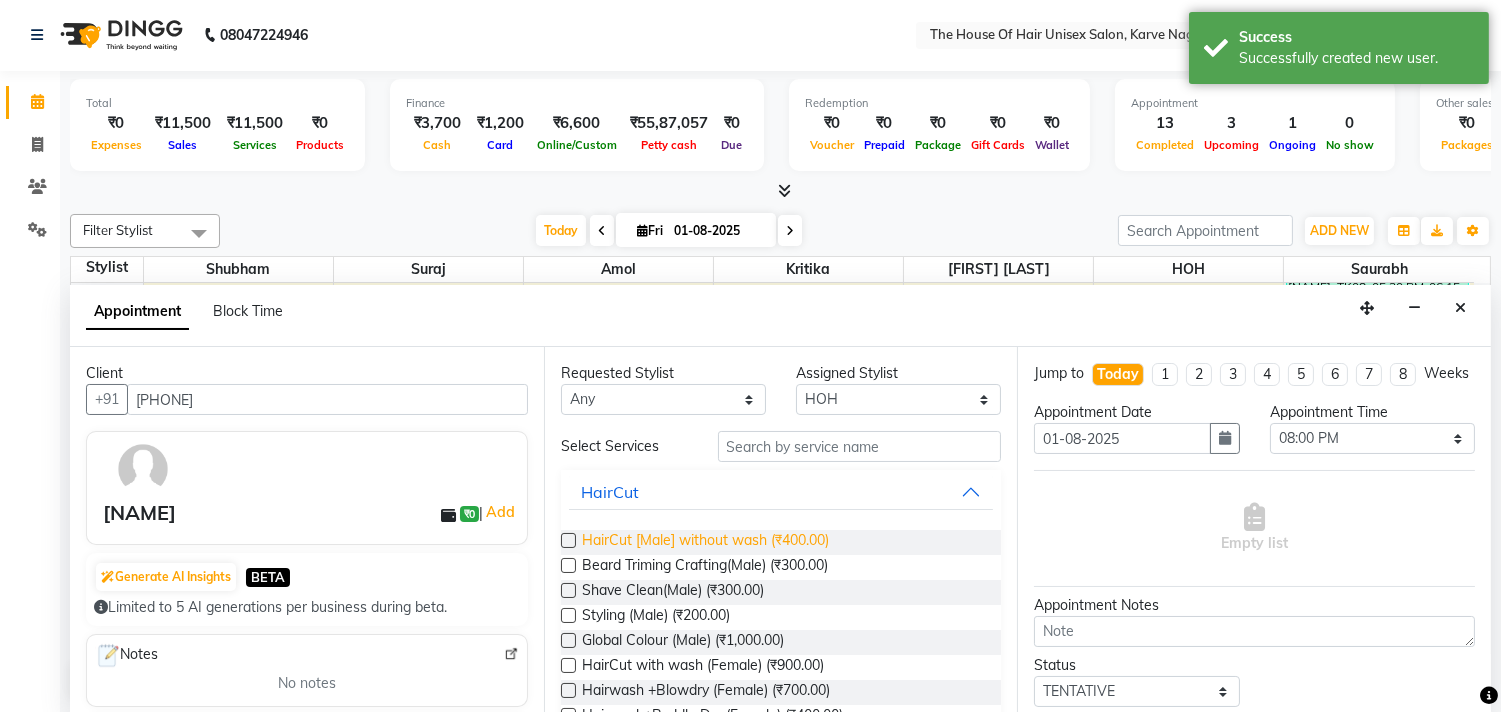 click on "HairCut [Male] without wash (₹400.00)" at bounding box center (705, 542) 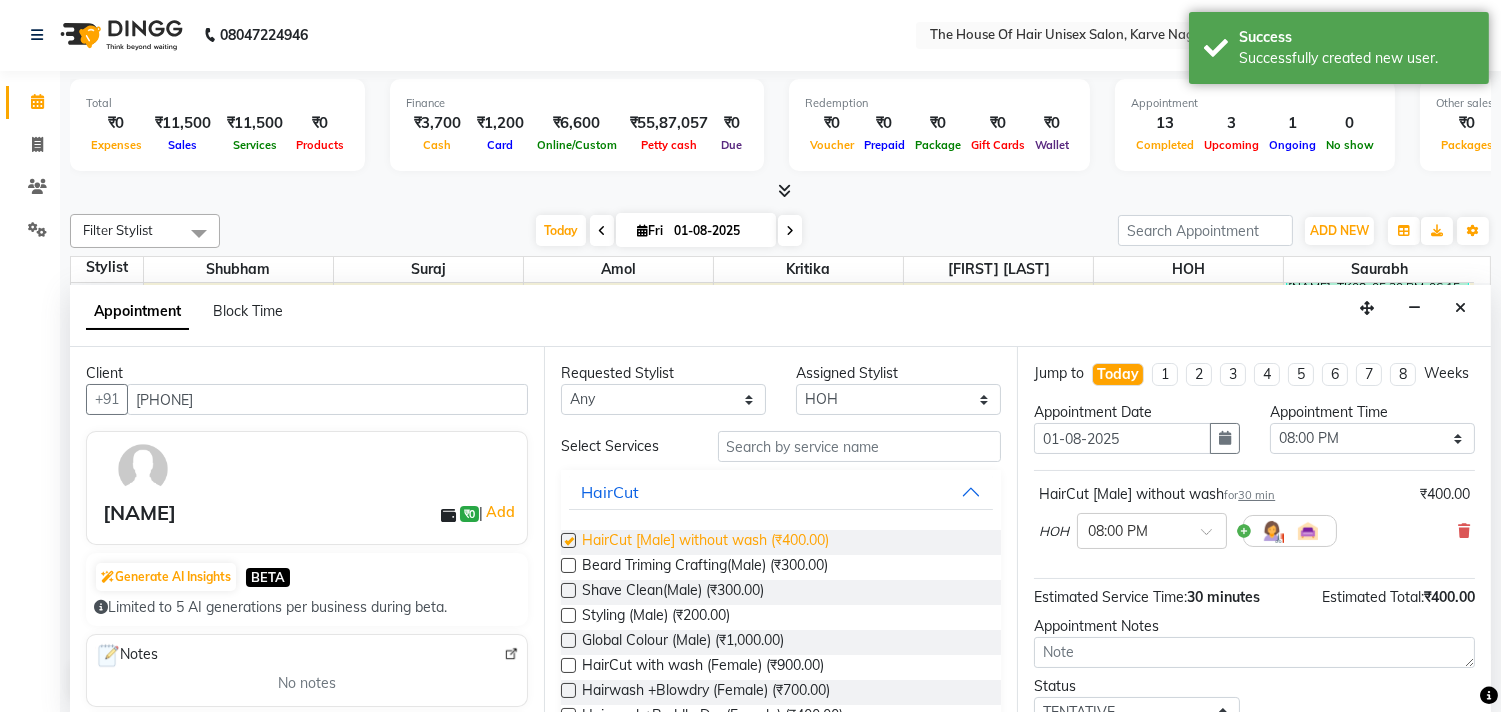 checkbox on "false" 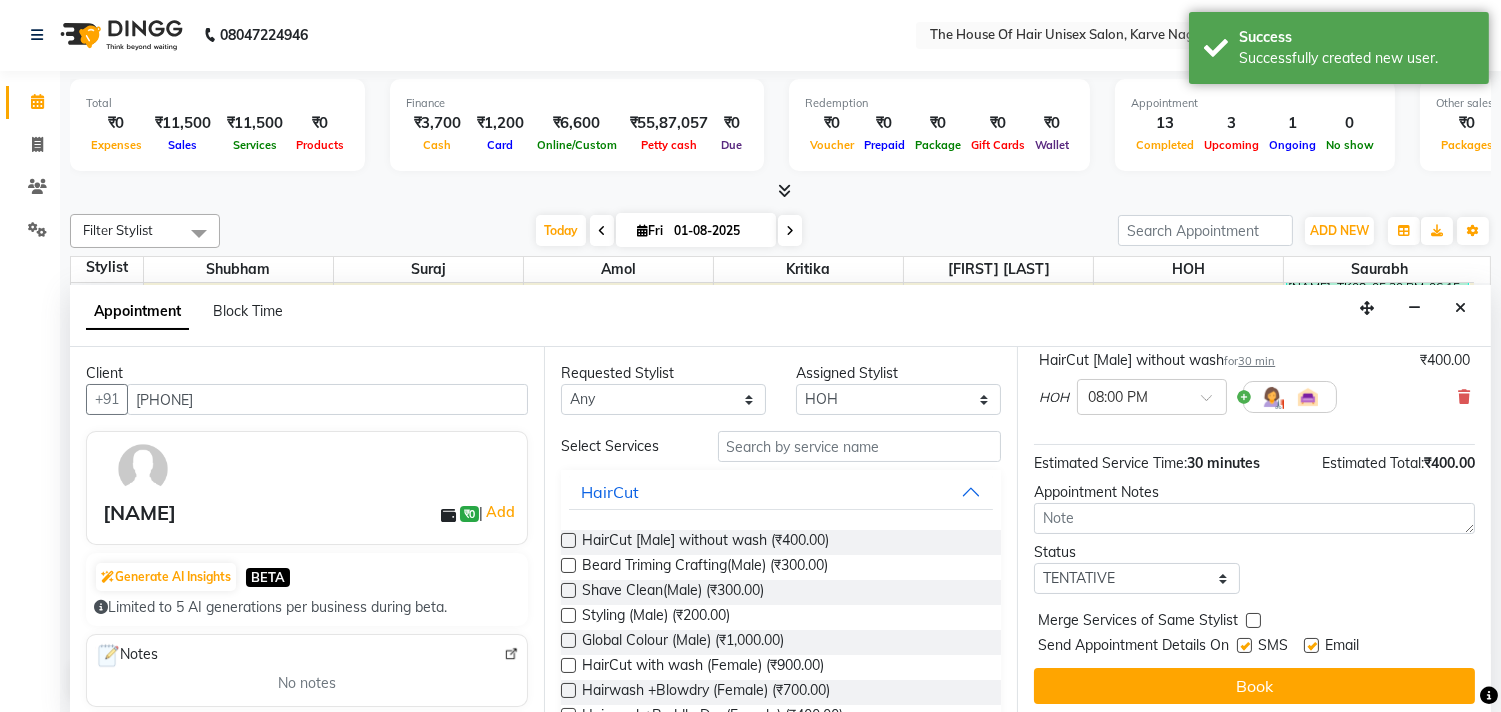 scroll, scrollTop: 161, scrollLeft: 0, axis: vertical 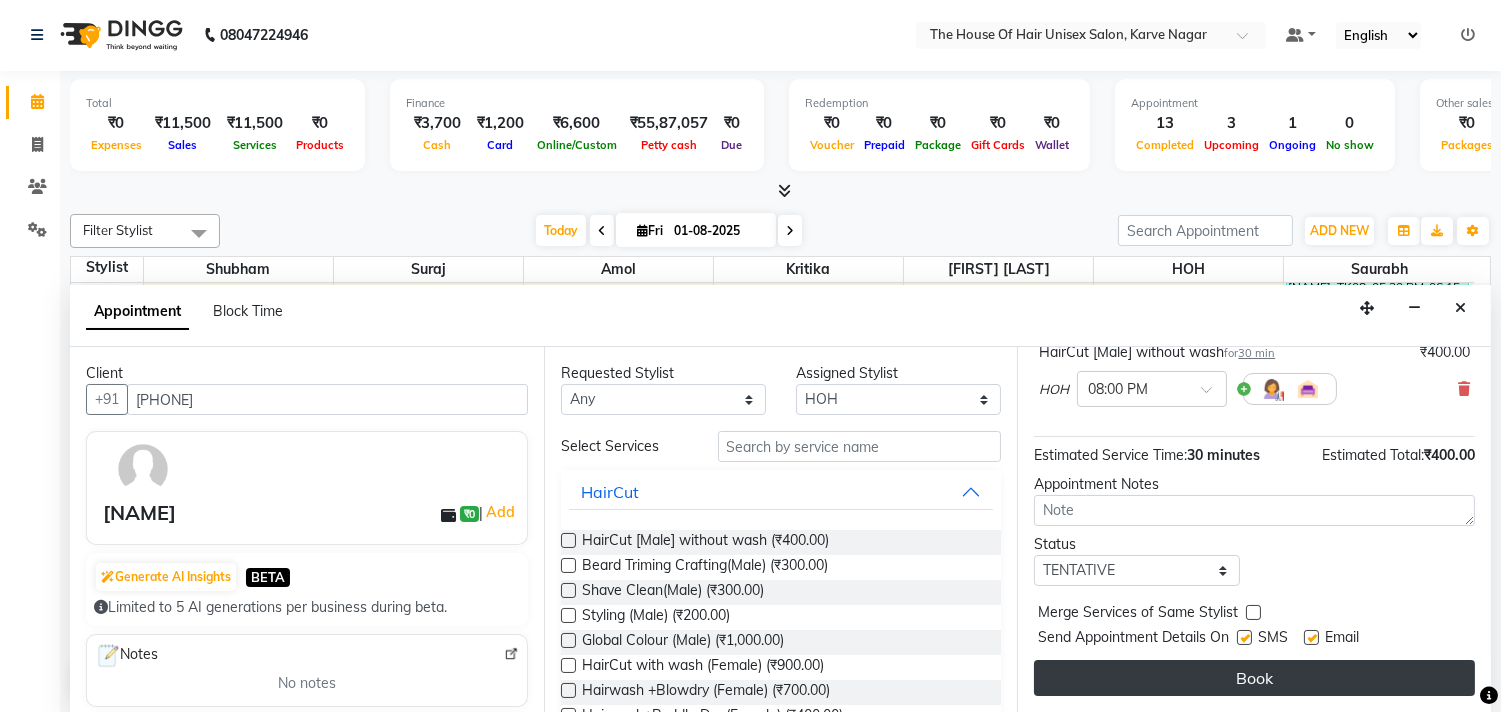 click on "Book" at bounding box center (1254, 678) 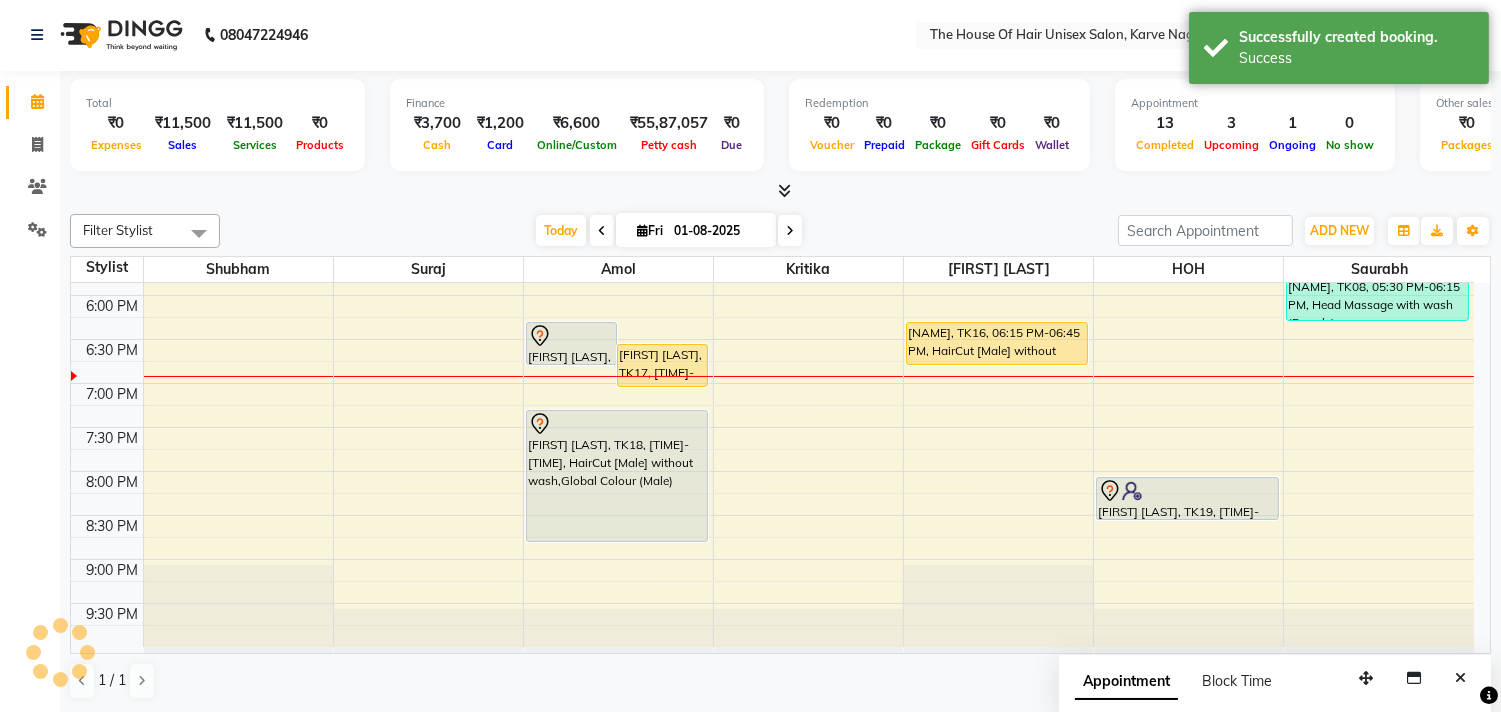 scroll, scrollTop: 0, scrollLeft: 0, axis: both 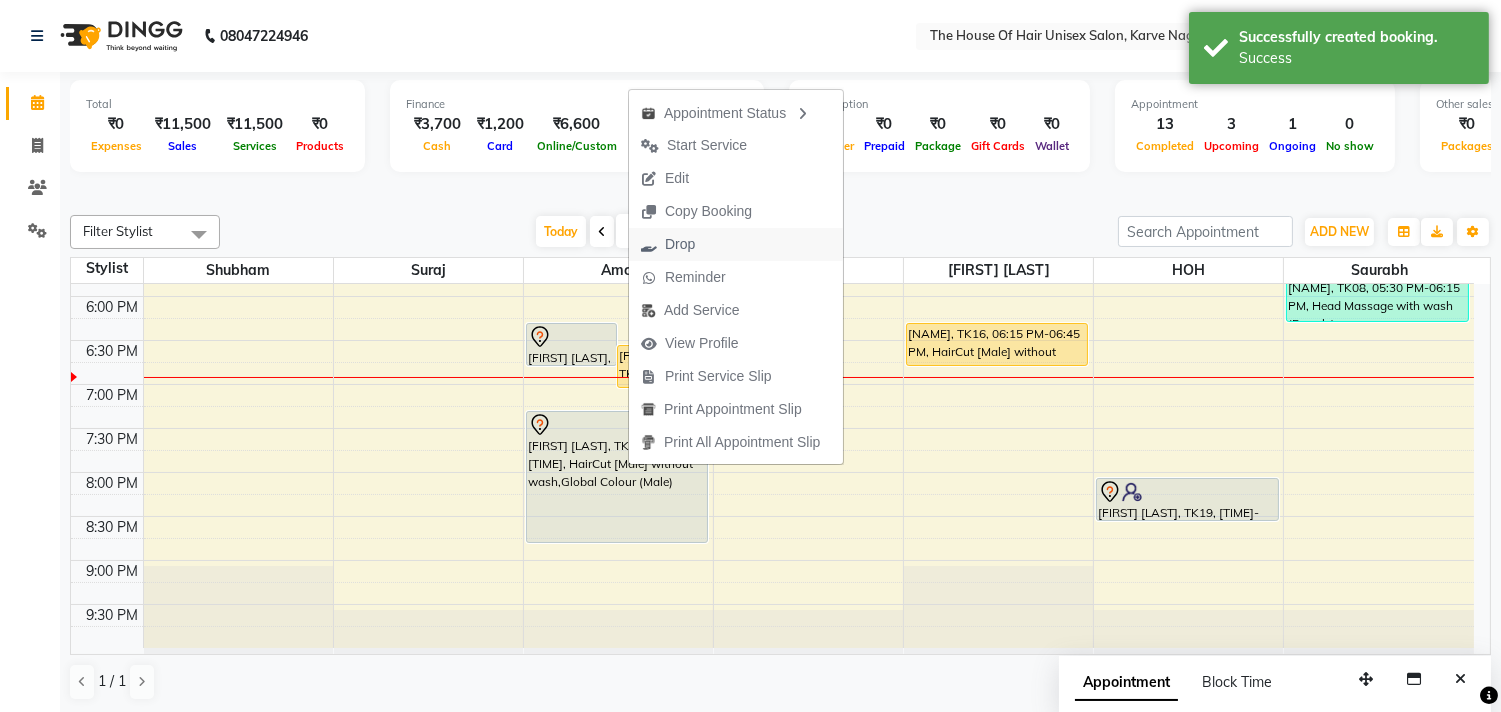click on "Drop" at bounding box center [680, 244] 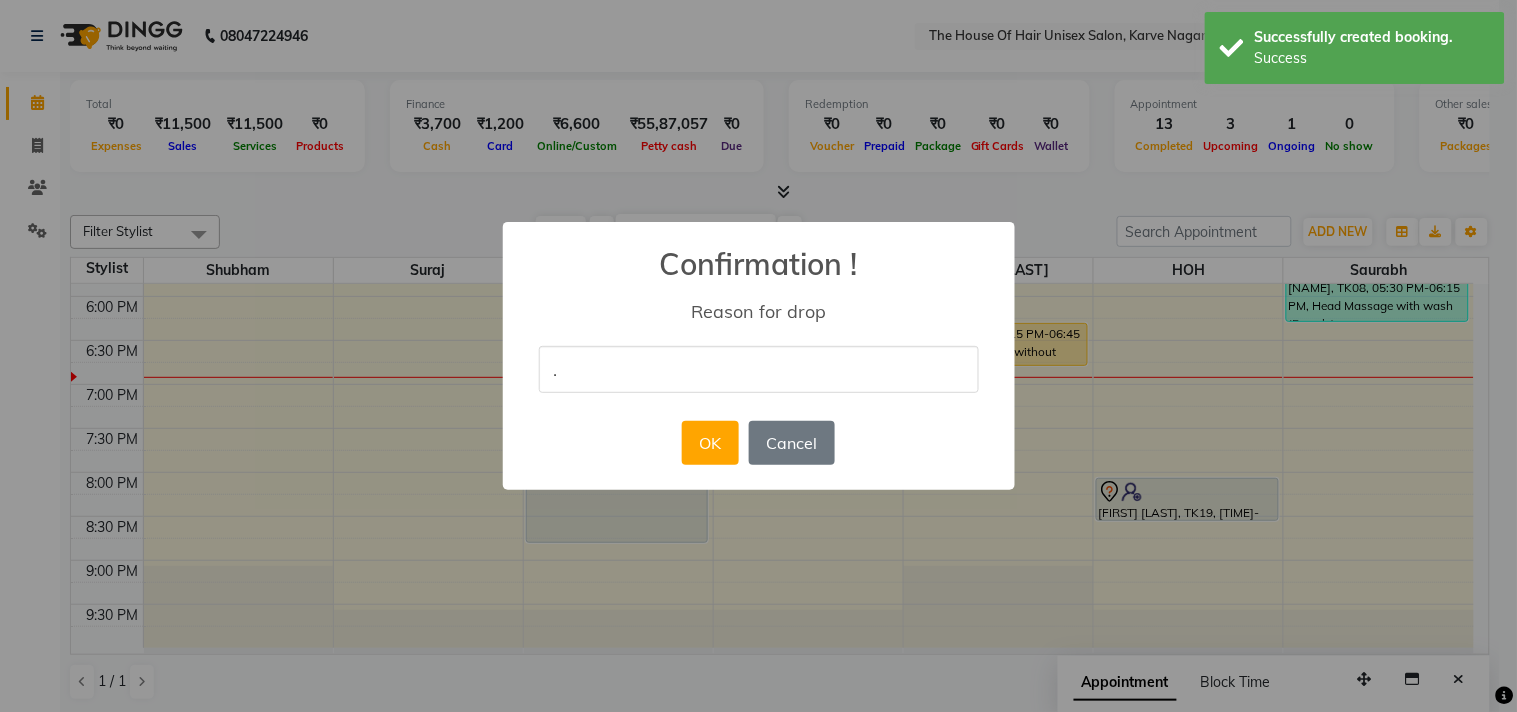 type on "." 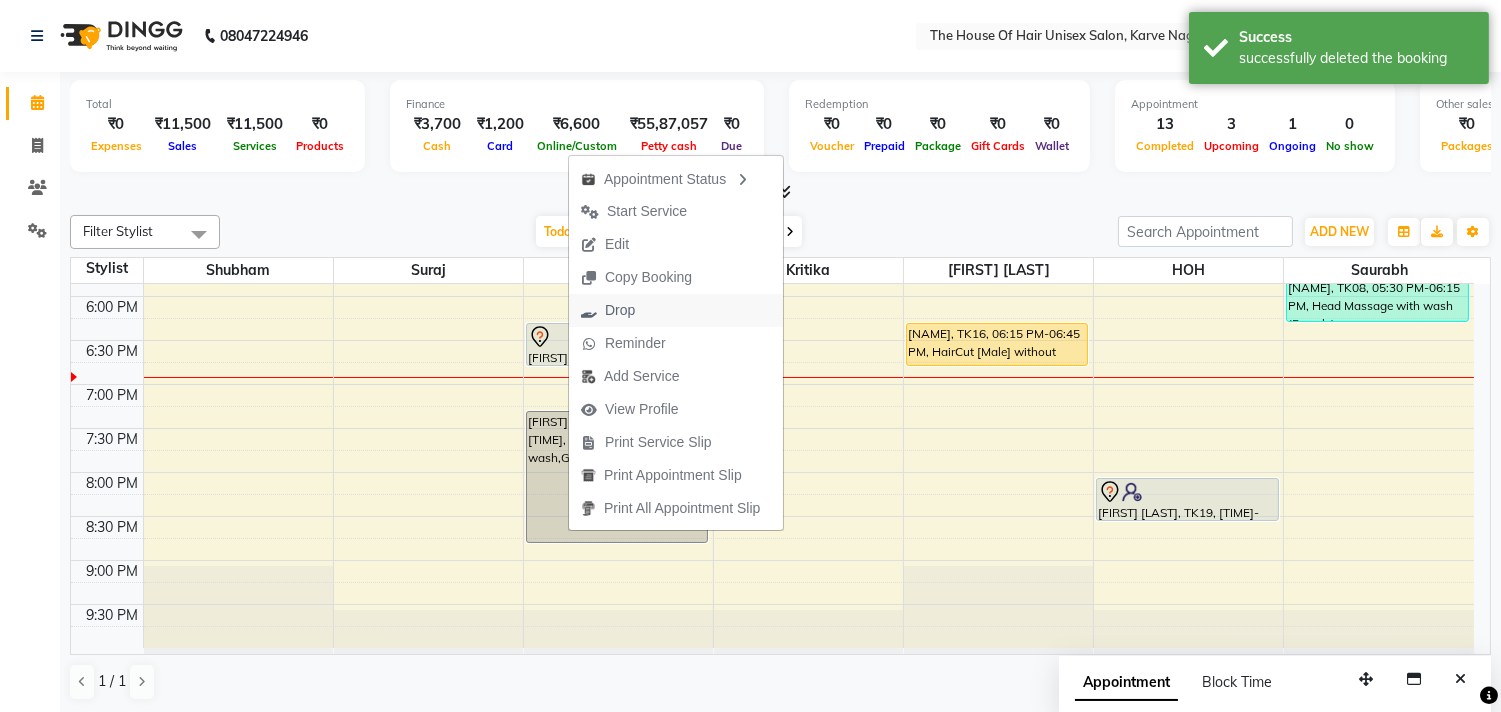 click on "Drop" at bounding box center [620, 310] 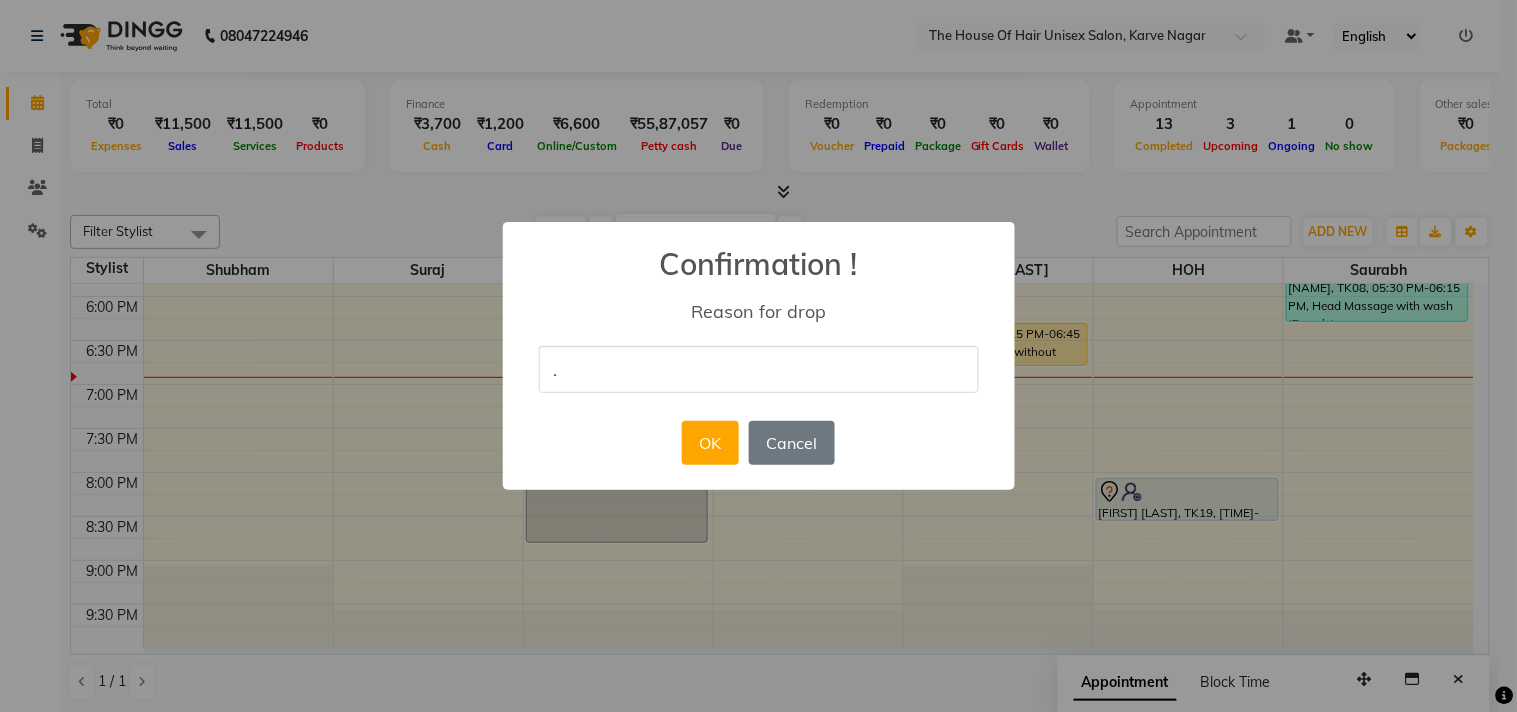 type on "." 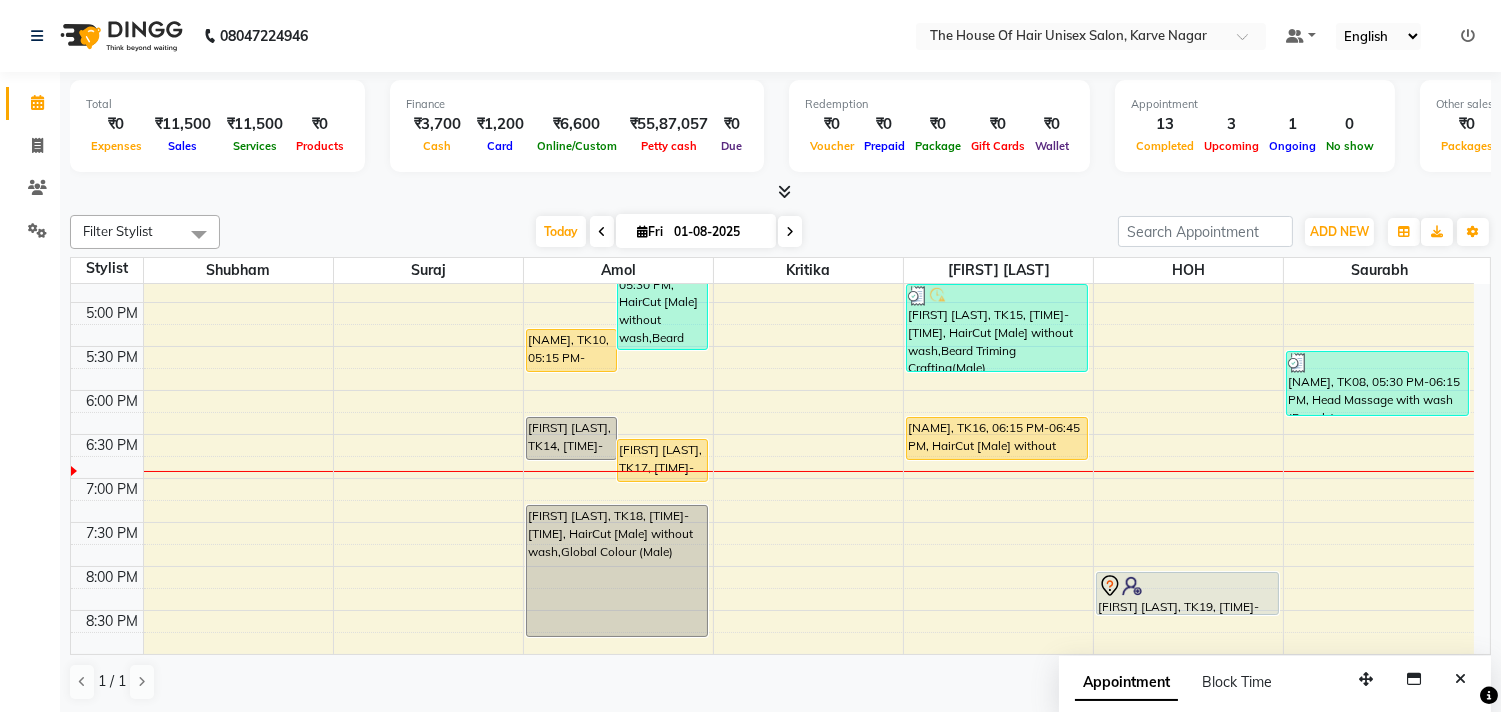 scroll, scrollTop: 858, scrollLeft: 0, axis: vertical 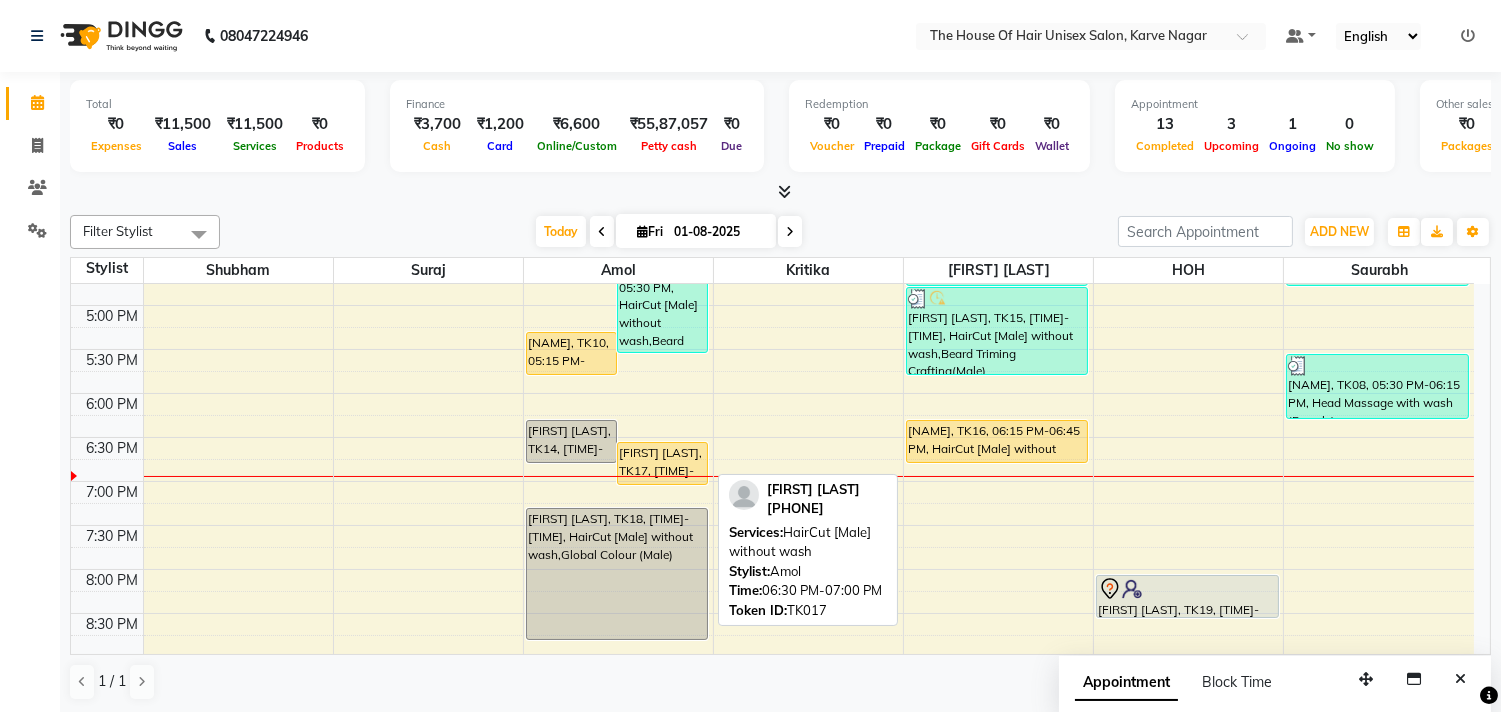 click on "[FIRST] [LAST], TK17, [TIME]-[TIME], HairCut [Male] without wash" at bounding box center [662, 463] 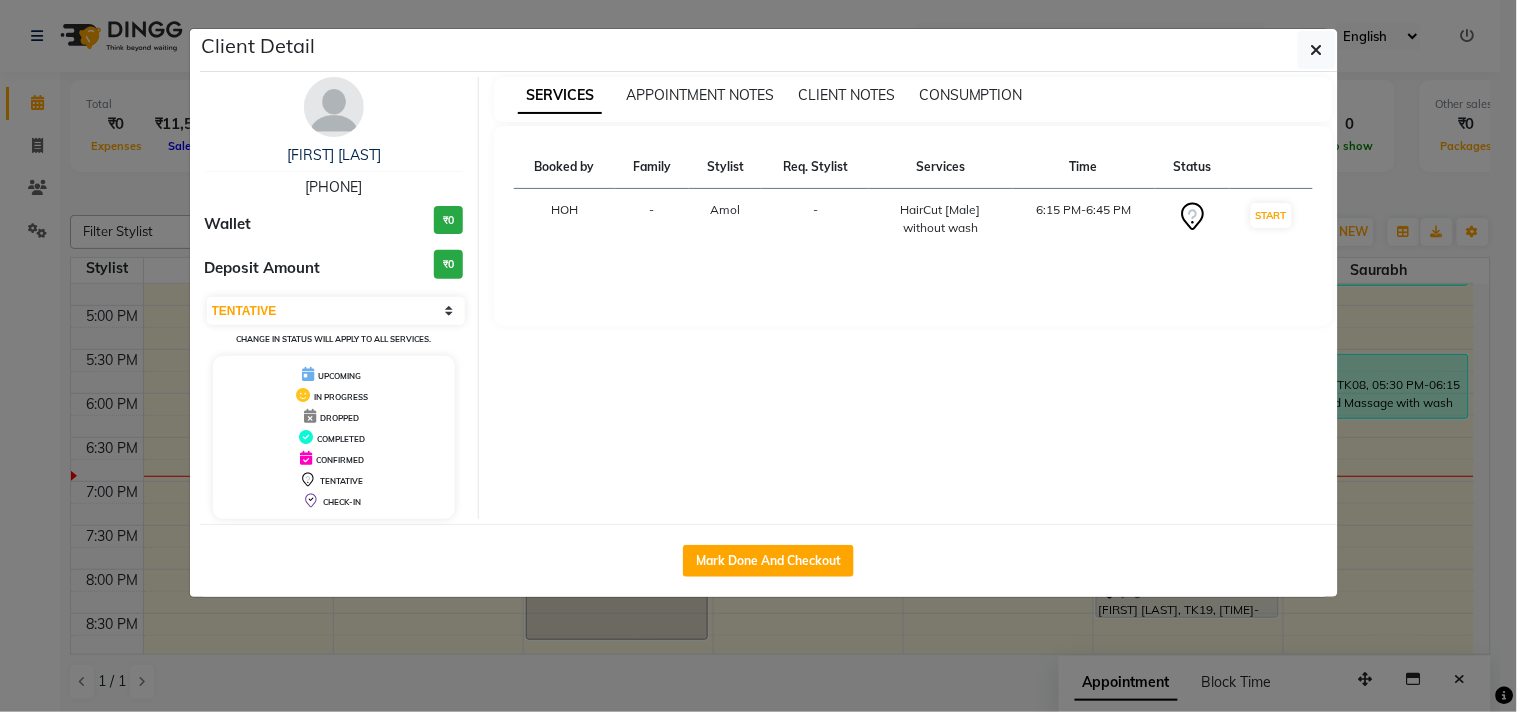 select on "1" 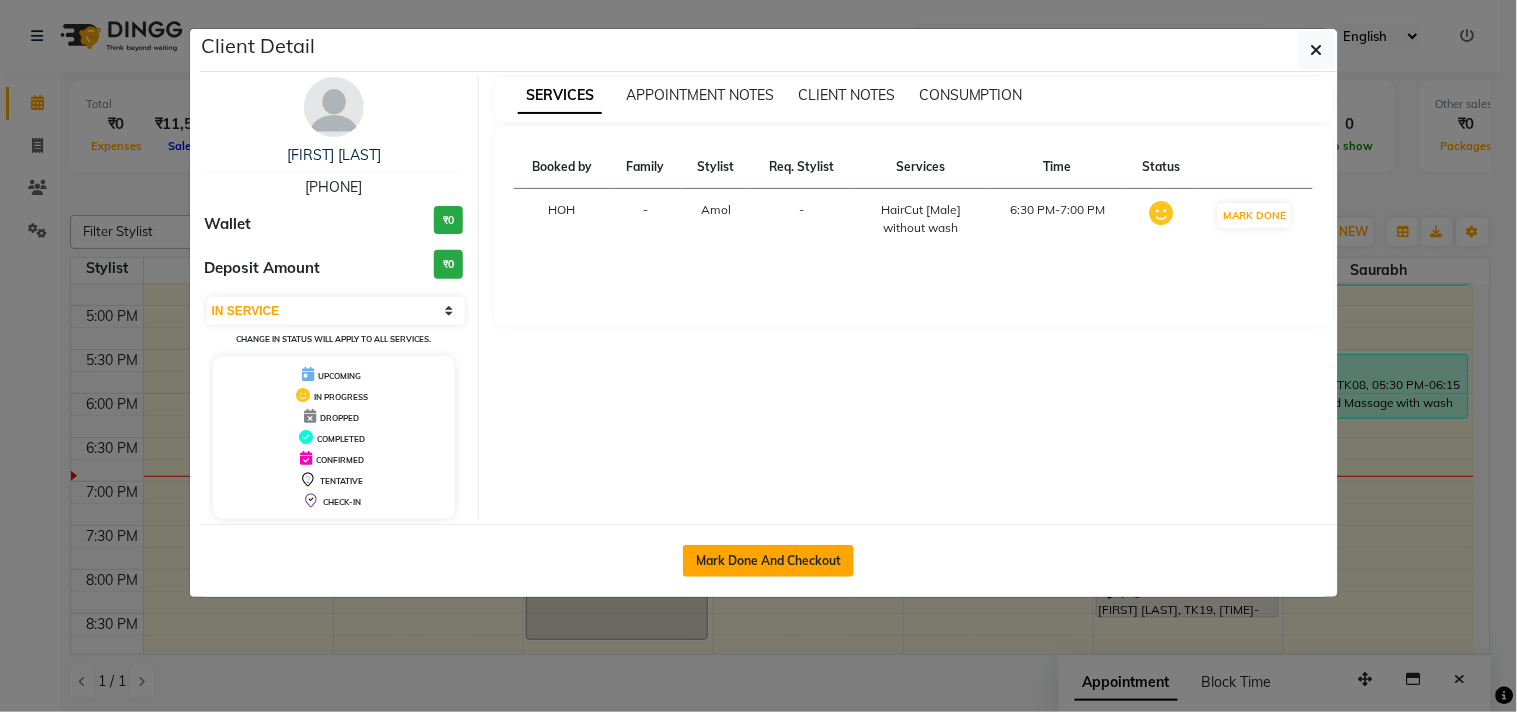 click on "Mark Done And Checkout" 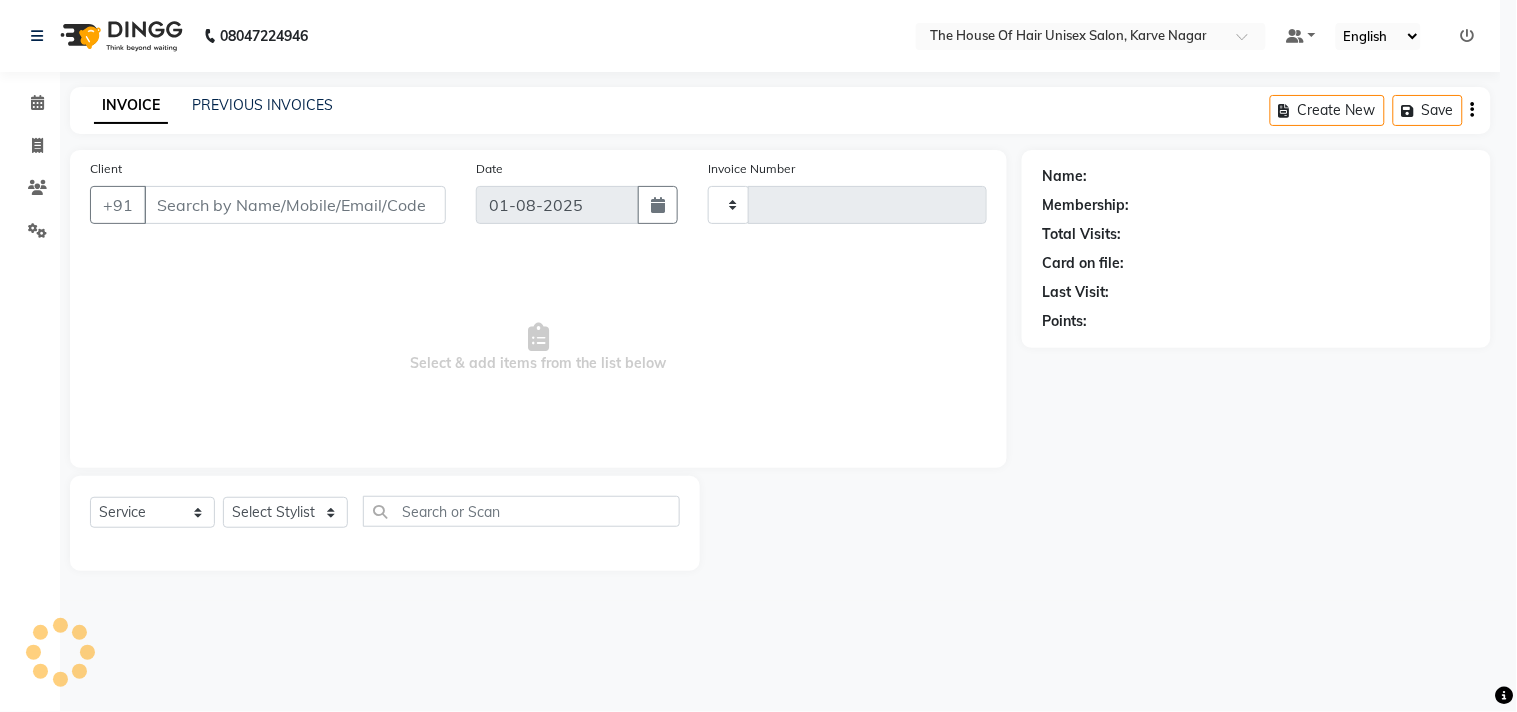 type on "2073" 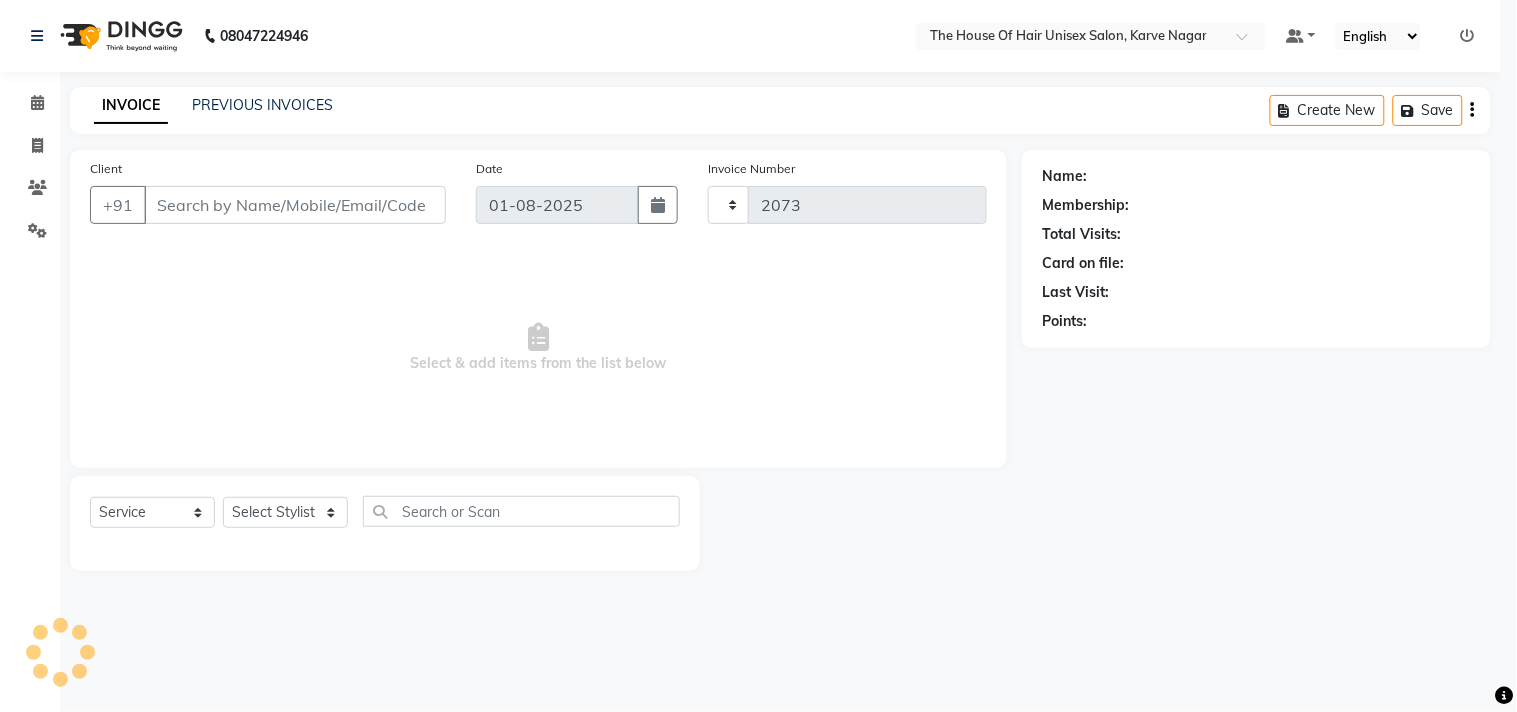 select on "598" 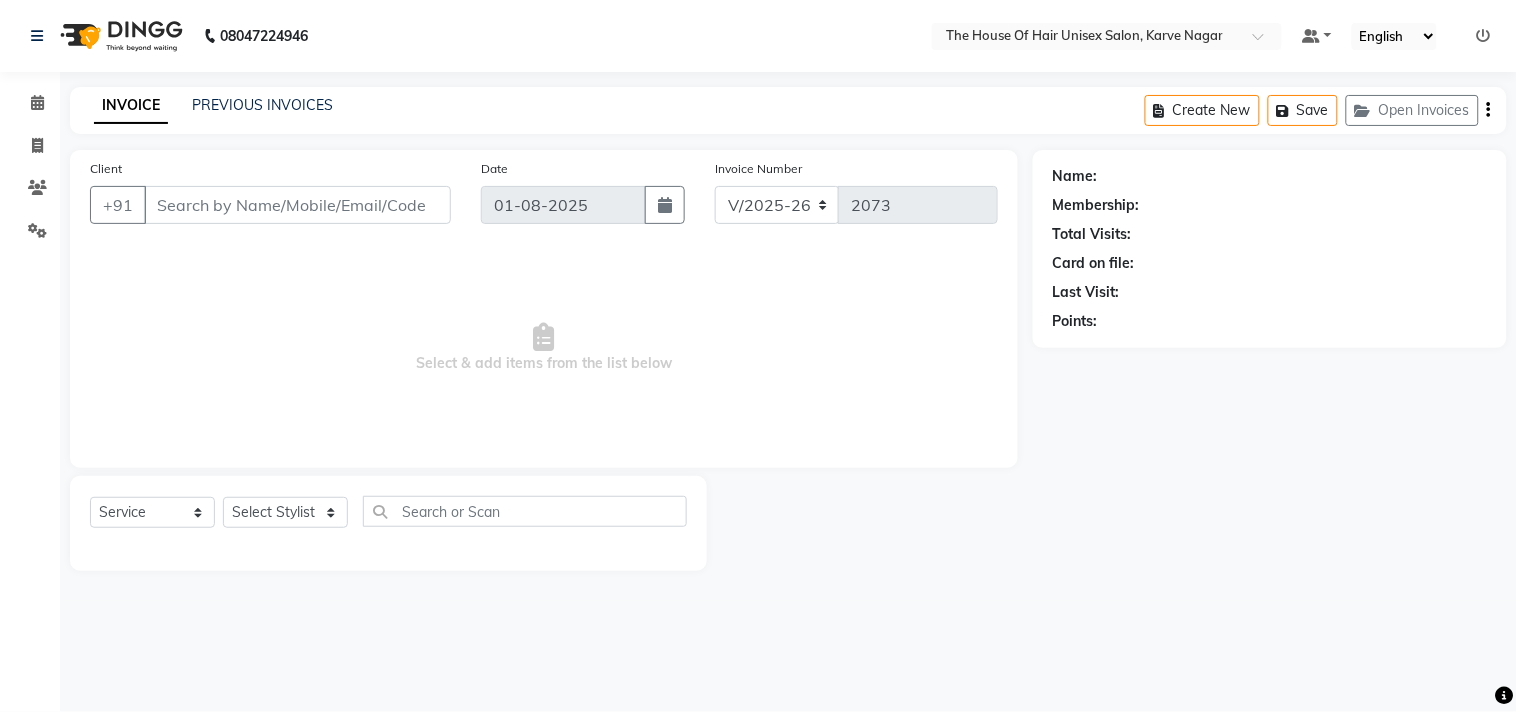 type on "[PHONE]" 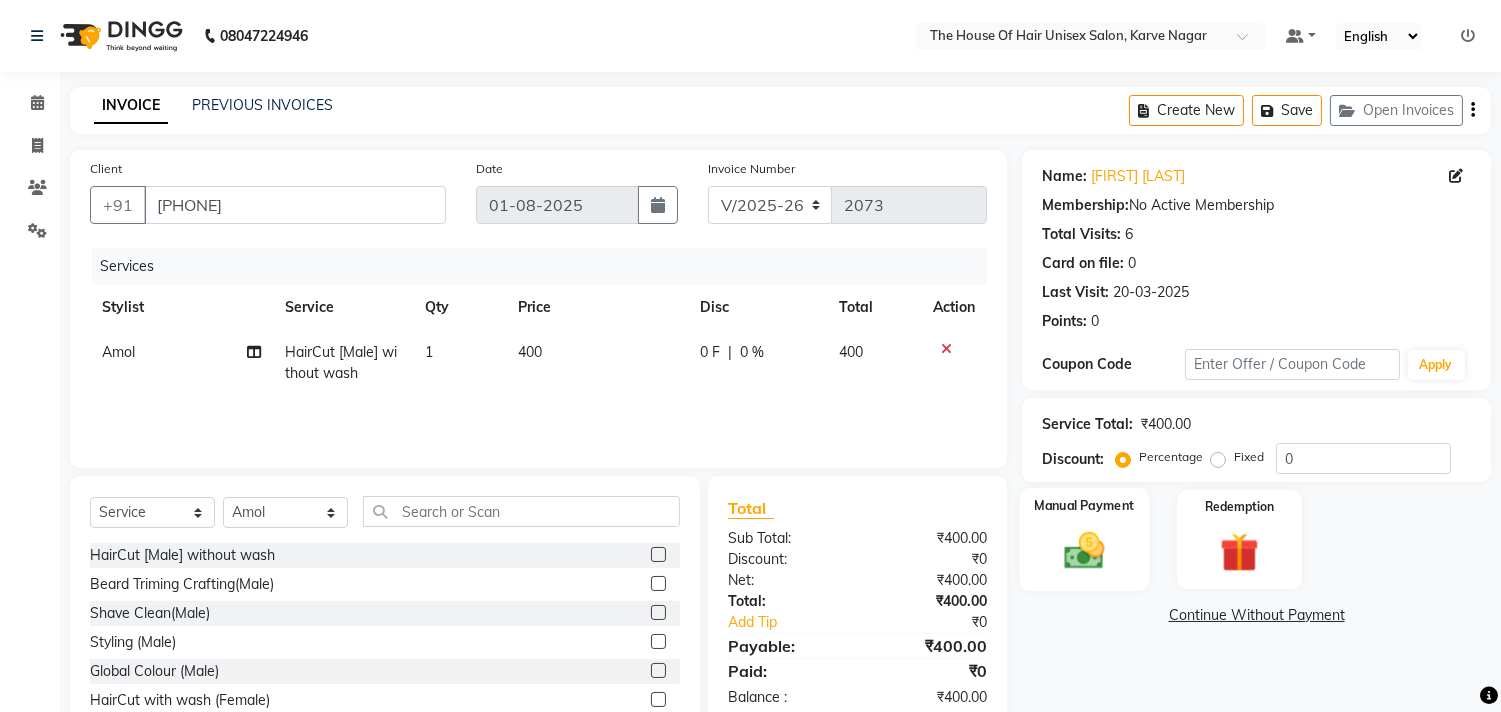 click 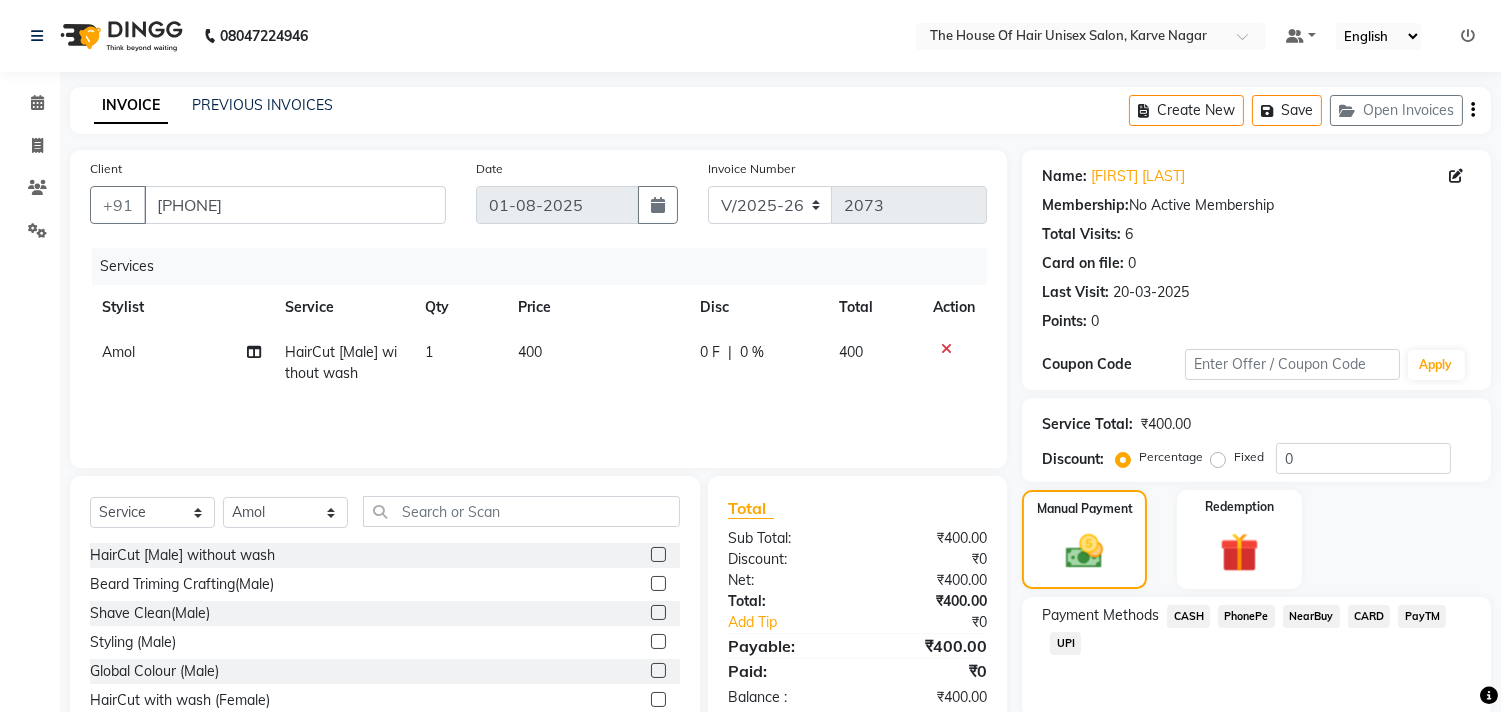 click on "CASH" 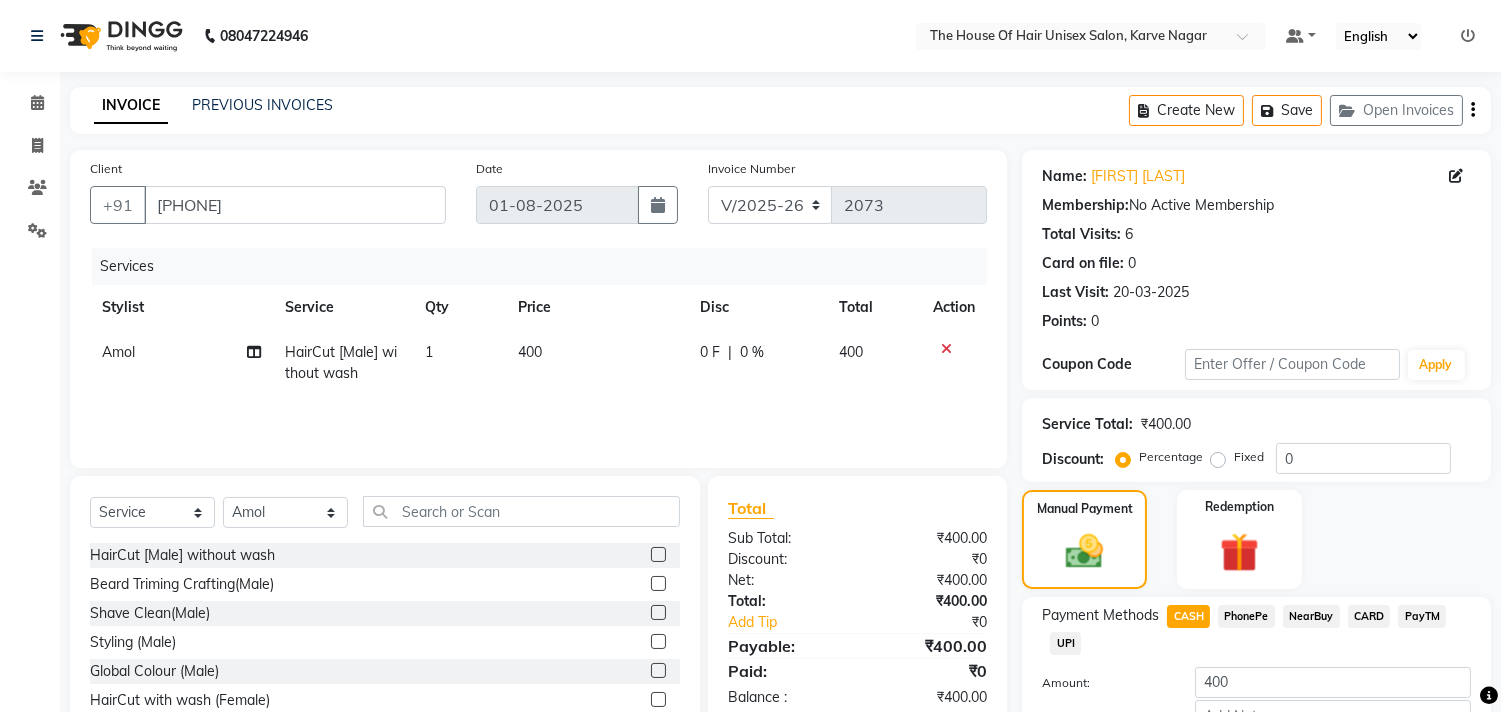 scroll, scrollTop: 132, scrollLeft: 0, axis: vertical 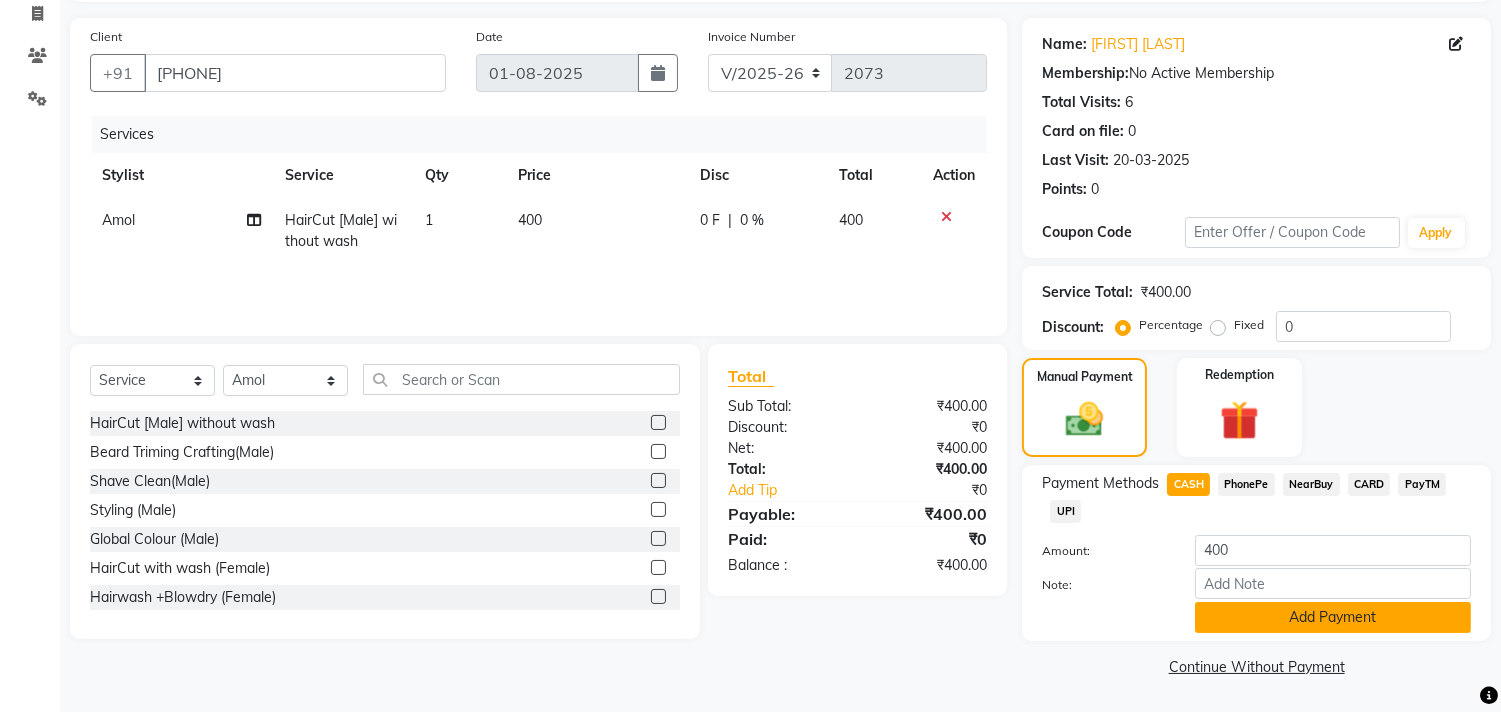click on "Add Payment" 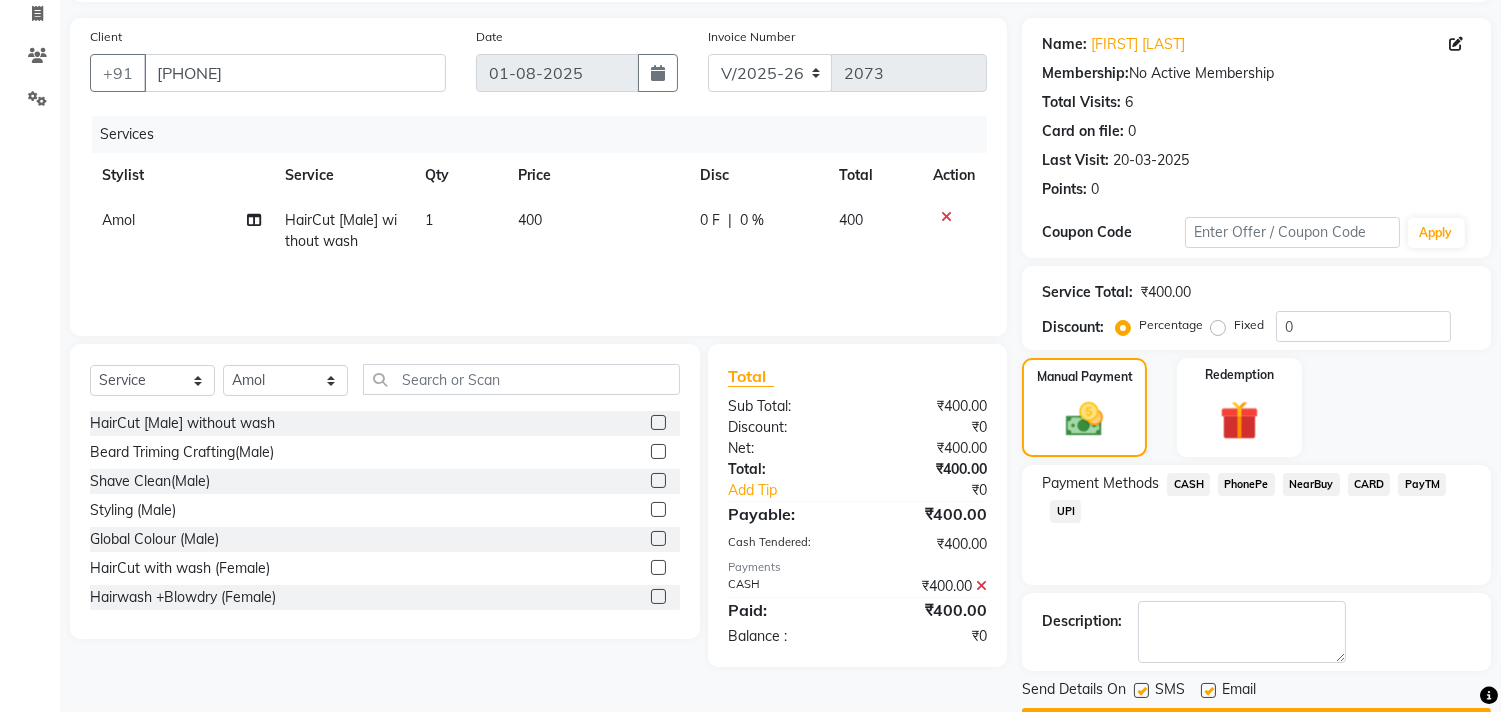 scroll, scrollTop: 187, scrollLeft: 0, axis: vertical 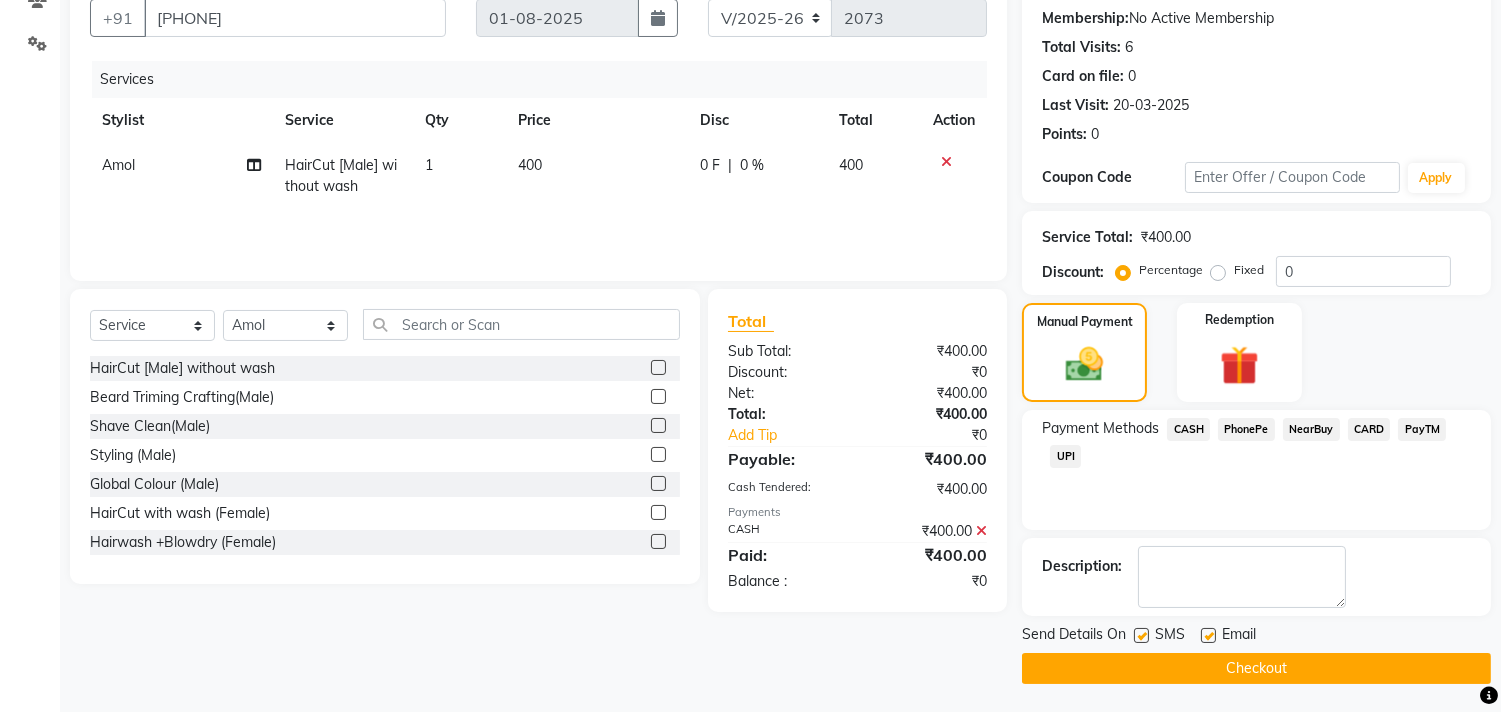 click on "Checkout" 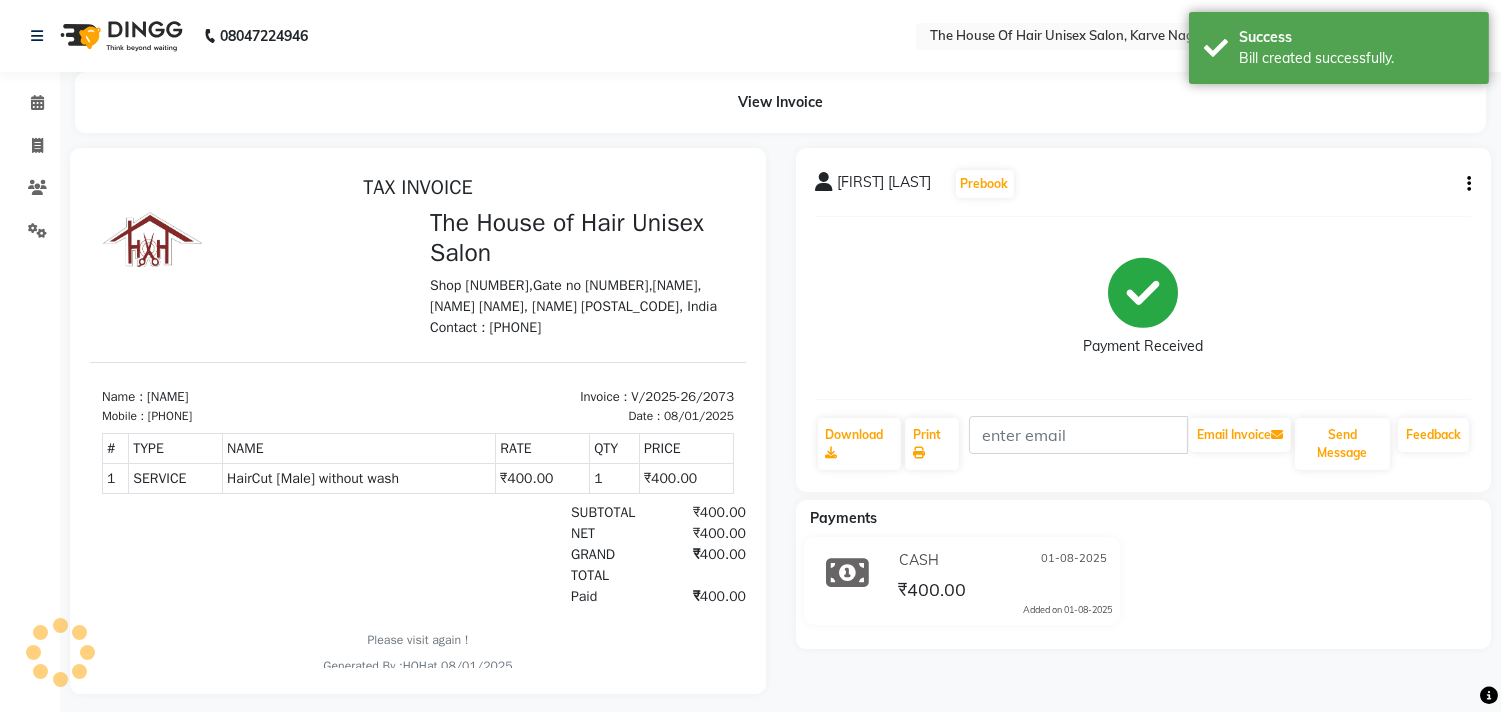 scroll, scrollTop: 0, scrollLeft: 0, axis: both 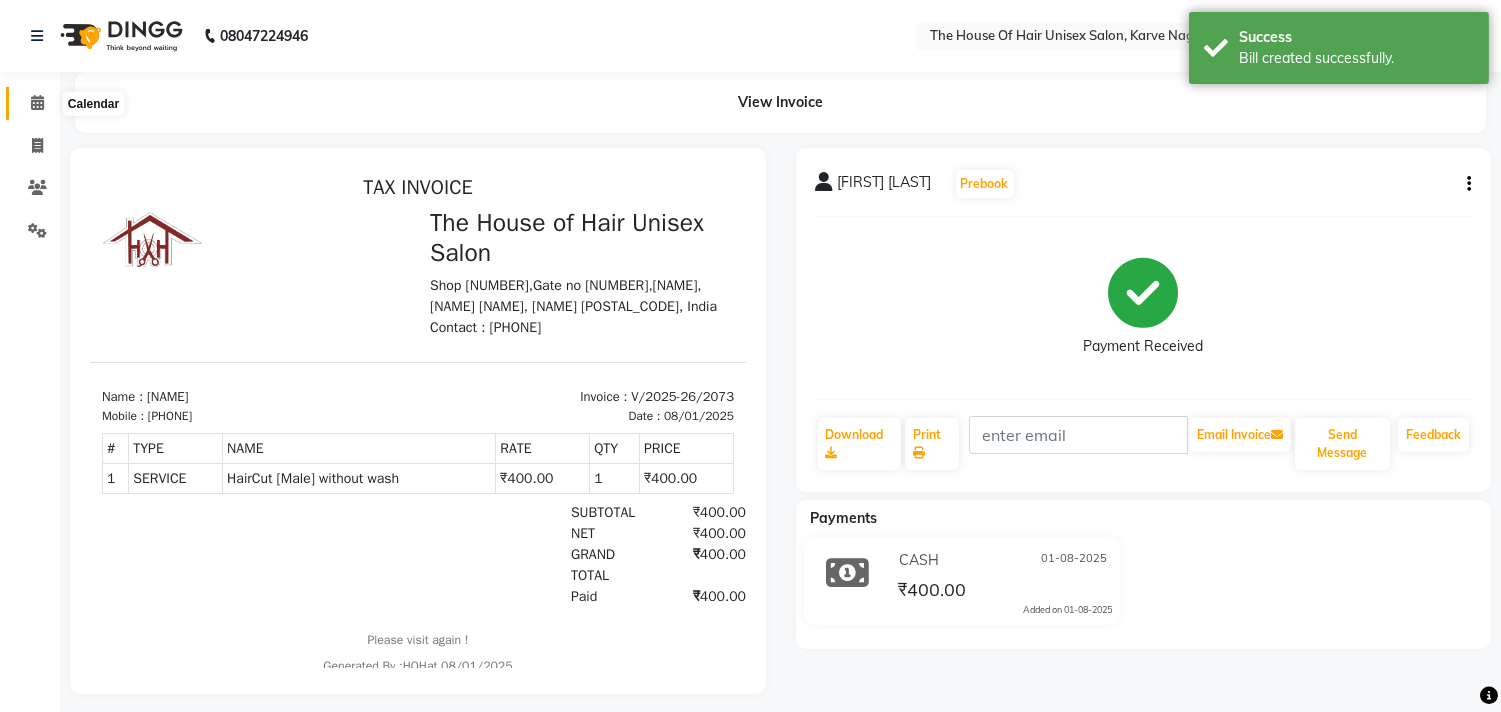 click 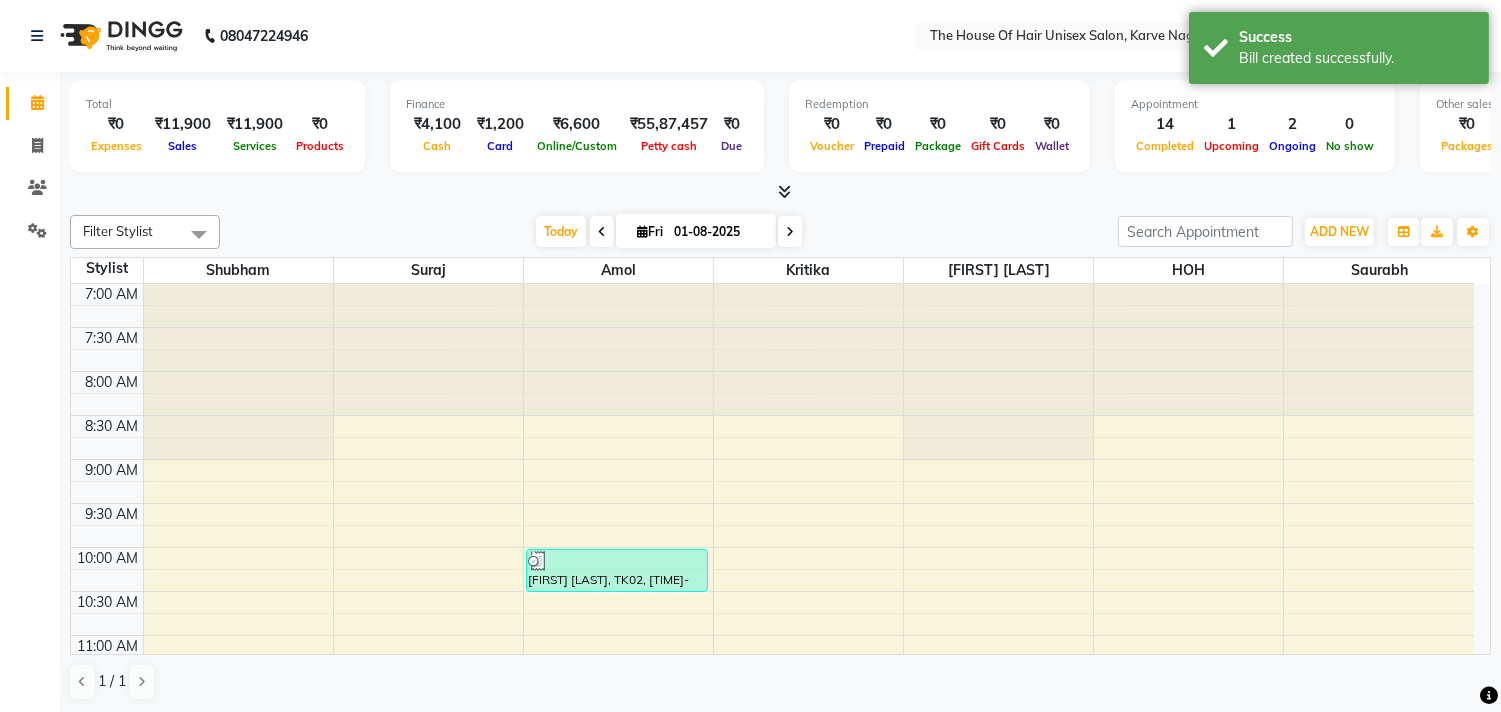 click at bounding box center [790, 232] 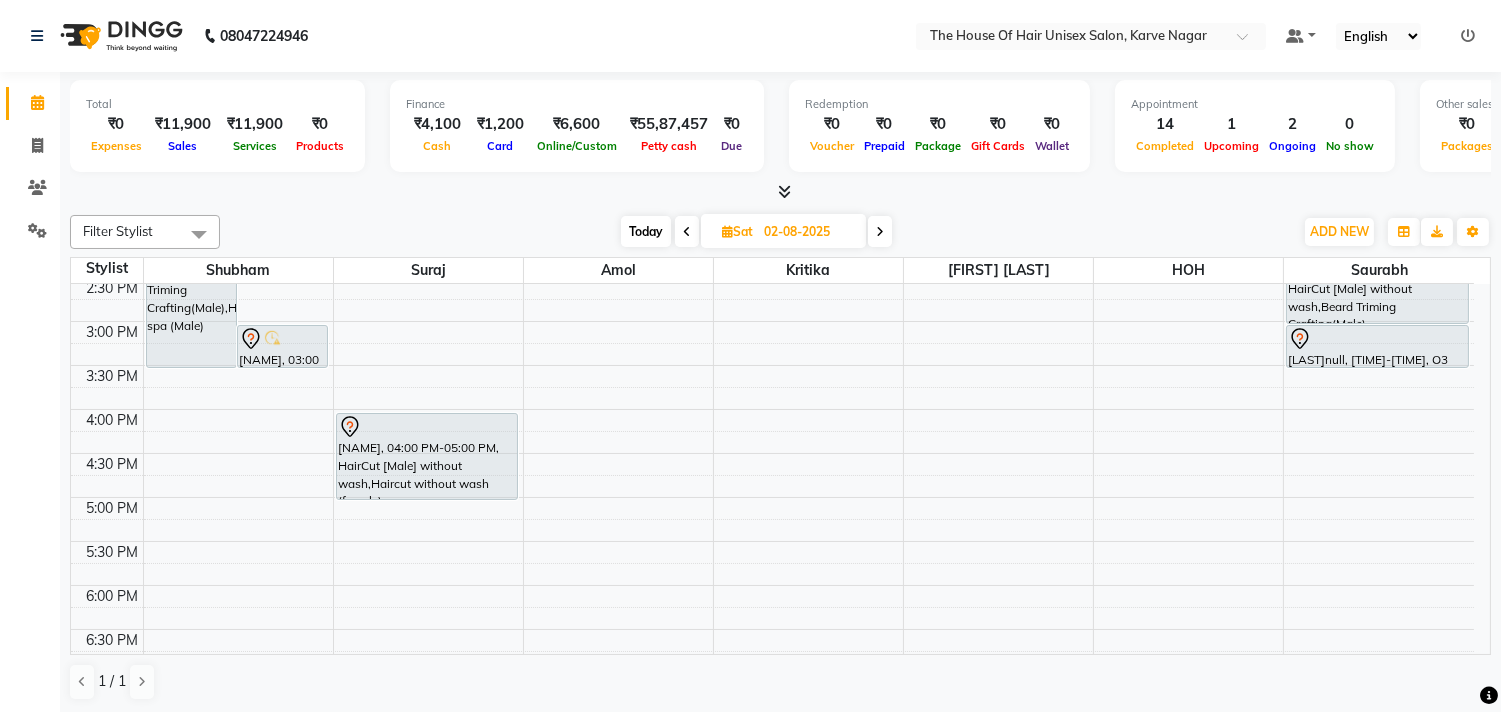 scroll, scrollTop: 732, scrollLeft: 0, axis: vertical 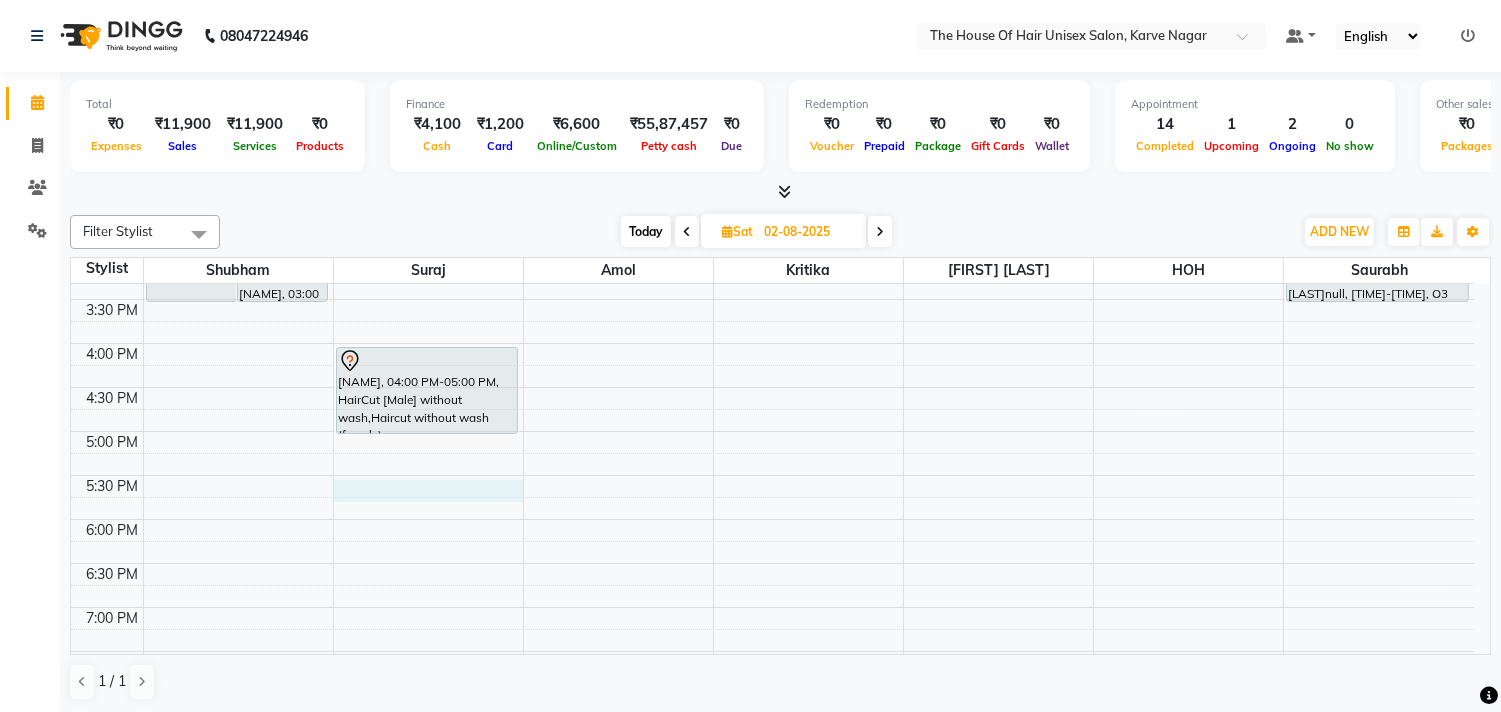 click on "7:00 AM 7:30 AM 8:00 AM 8:30 AM 9:00 AM 9:30 AM 10:00 AM 10:30 AM 11:00 AM 11:30 AM 12:00 PM 12:30 PM 1:00 PM 1:30 PM 2:00 PM 2:30 PM 3:00 PM 3:30 PM 4:00 PM 4:30 PM 5:00 PM 5:30 PM 6:00 PM 6:30 PM 7:00 PM 7:30 PM 8:00 PM 8:30 PM 9:00 PM 9:30 PM             [FIRST]null, [TIME]-[TIME], Global Colour (Male),Haircut by [FIRST] (Male),Beard Triming Crafting(Male),Hair spa (Male)             [FIRST] [LAST], [TIME]-[TIME], Haircut by [FIRST] (Male)             [FIRST]null, [TIME]-[TIME], HairCut [Male] without wash,Haircut without wash (female)             [FIRST] [LAST], [TIME]-[TIME], HairCut [Male] without wash,Beard Triming Crafting(Male)             [FIRST] [LAST], [TIME]-[TIME], Haircut without wash (female)             [FIRST]null, [TIME]-[TIME], Hair spa (Female)             [FIRST] [LAST], [TIME]-[TIME], HairCut [Male] without wash,Beard Triming Crafting(Male)             [FIRST]null, [TIME]-[TIME], O3 De-Tan" at bounding box center (772, 211) 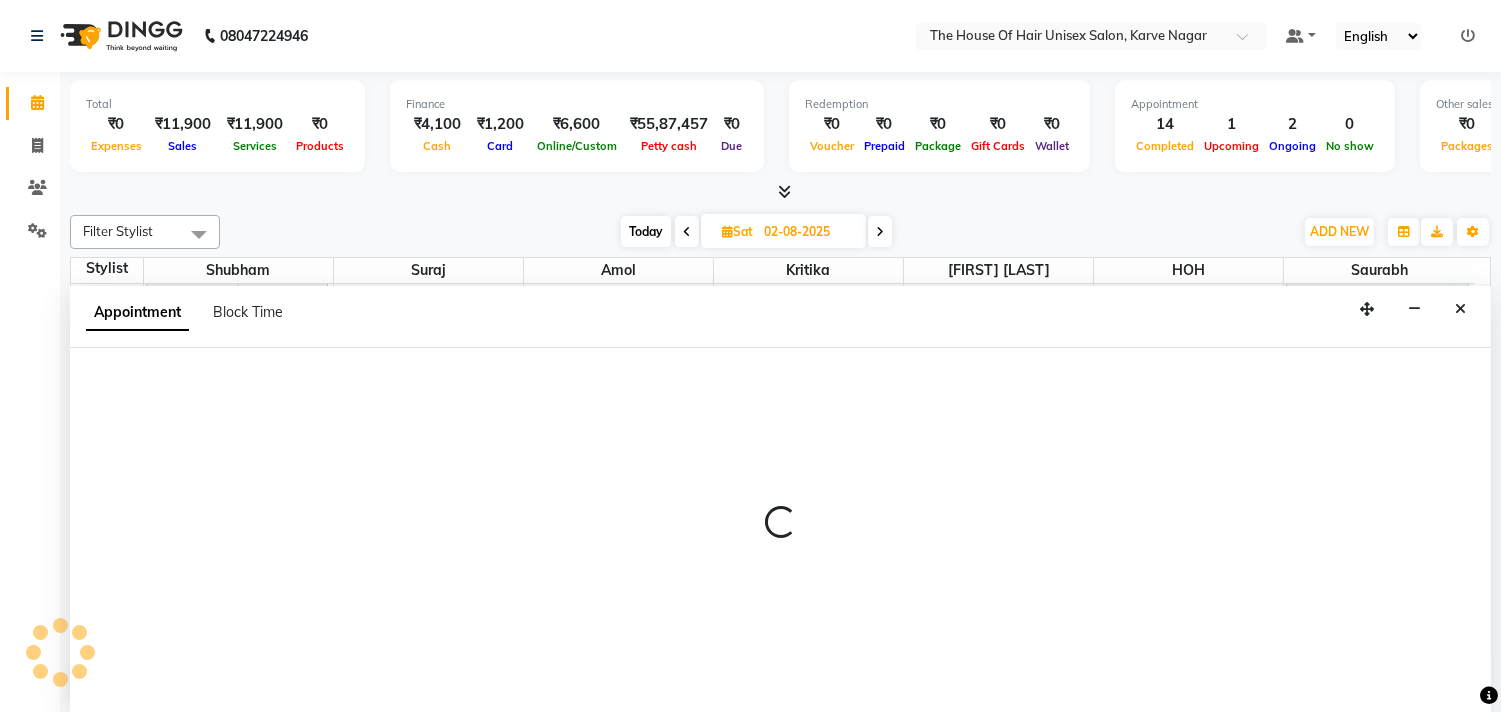 select on "[PHONE]" 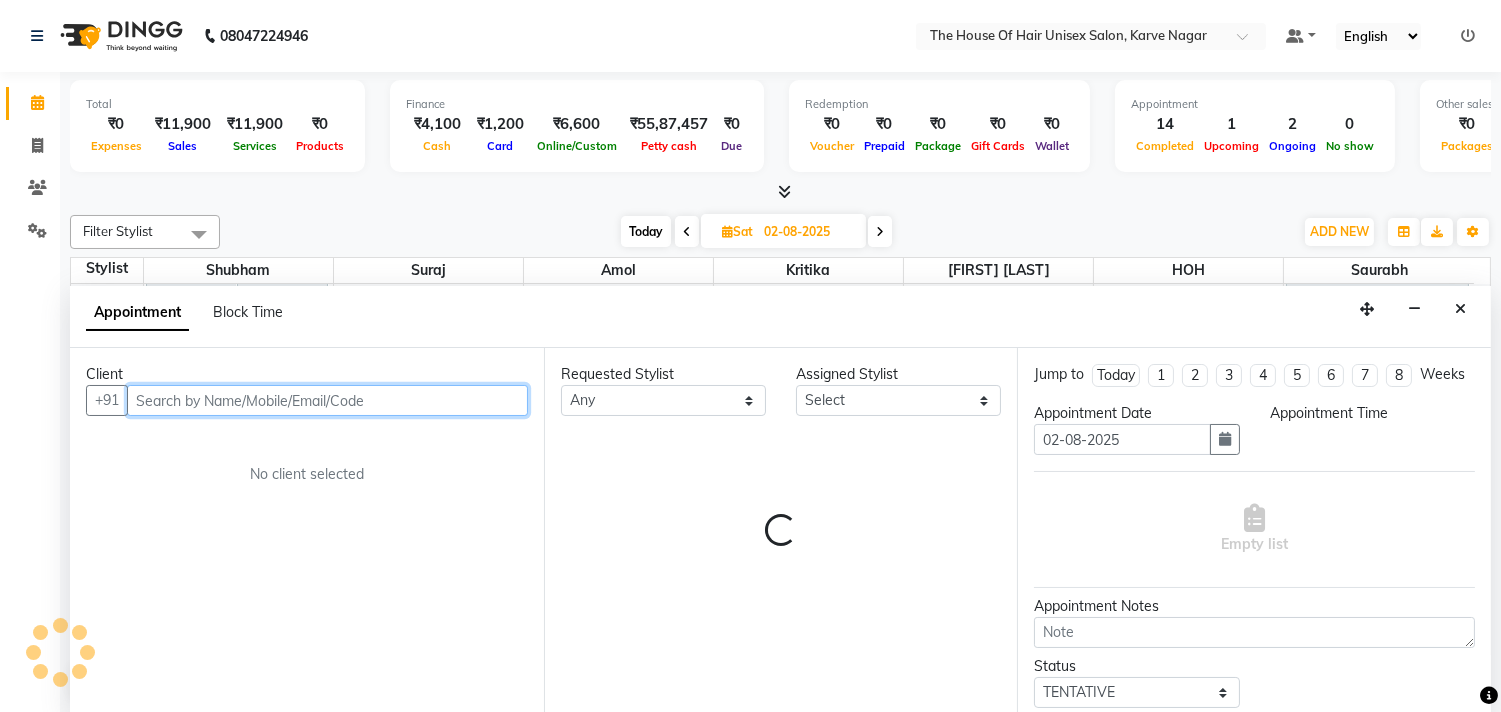 select on "1050" 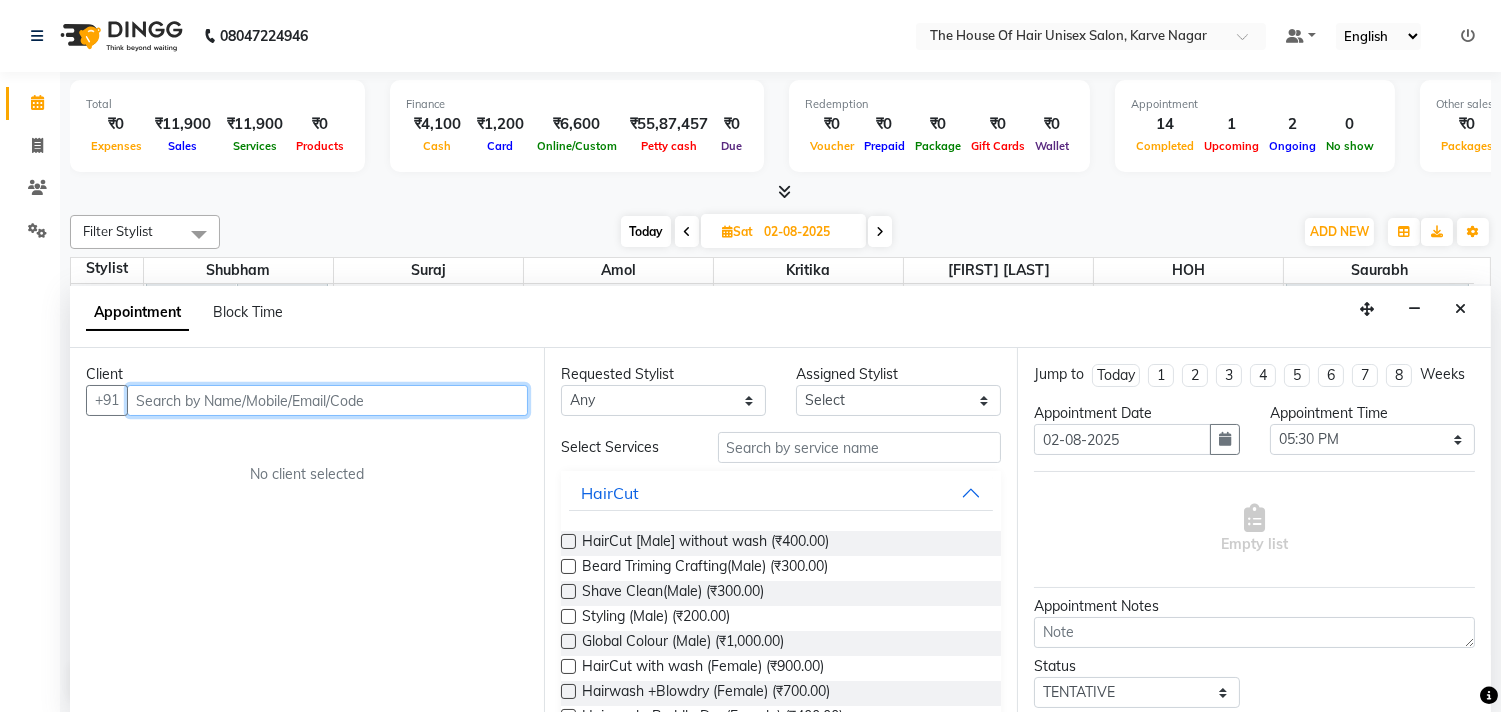 scroll, scrollTop: 1, scrollLeft: 0, axis: vertical 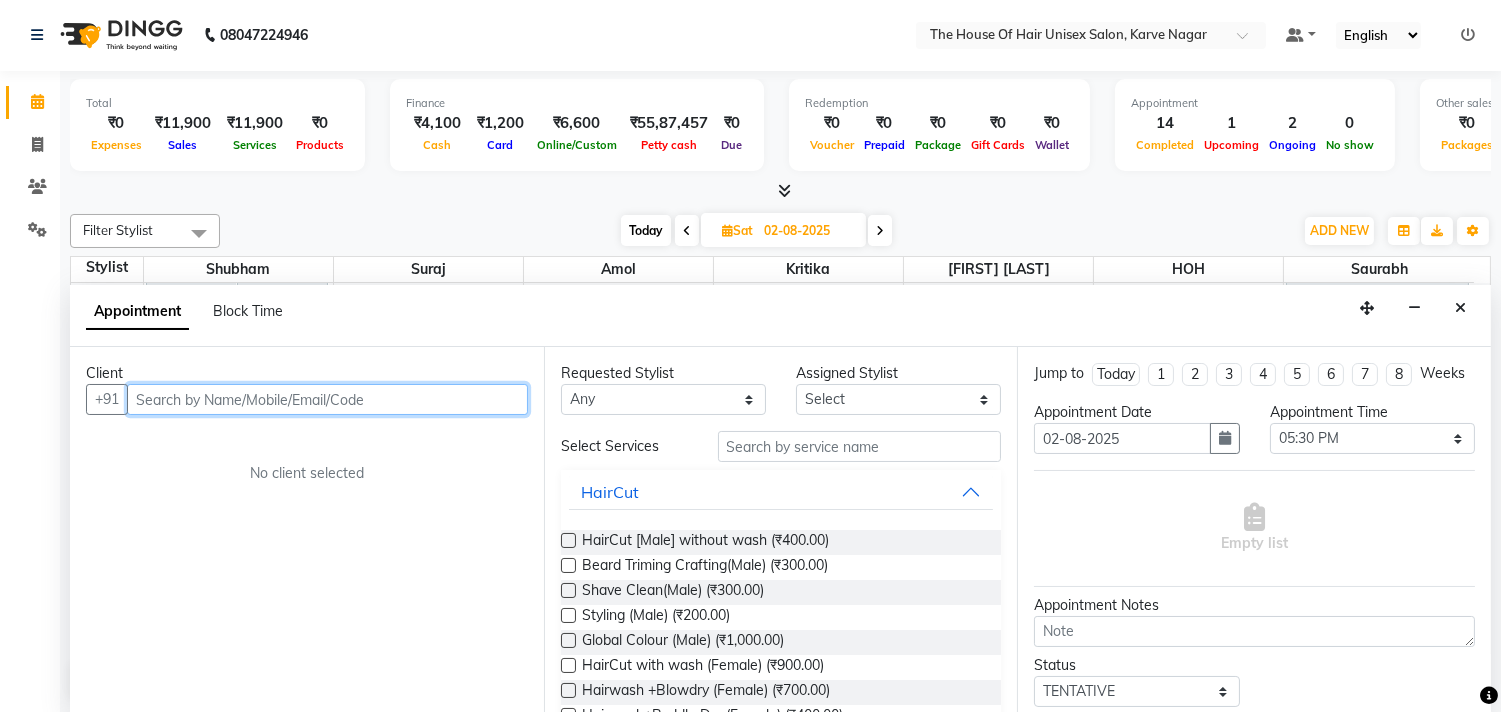 click at bounding box center (327, 399) 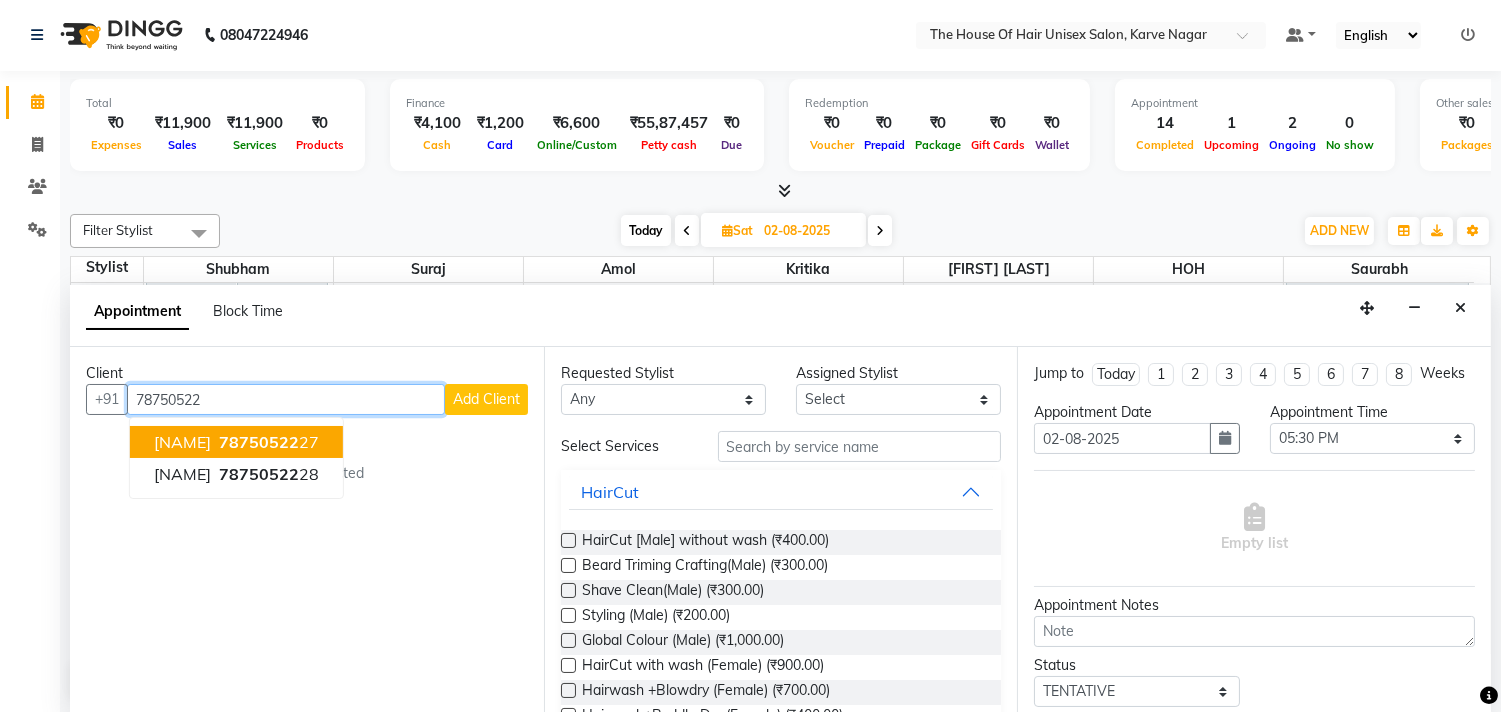 click on "78750522" at bounding box center (259, 442) 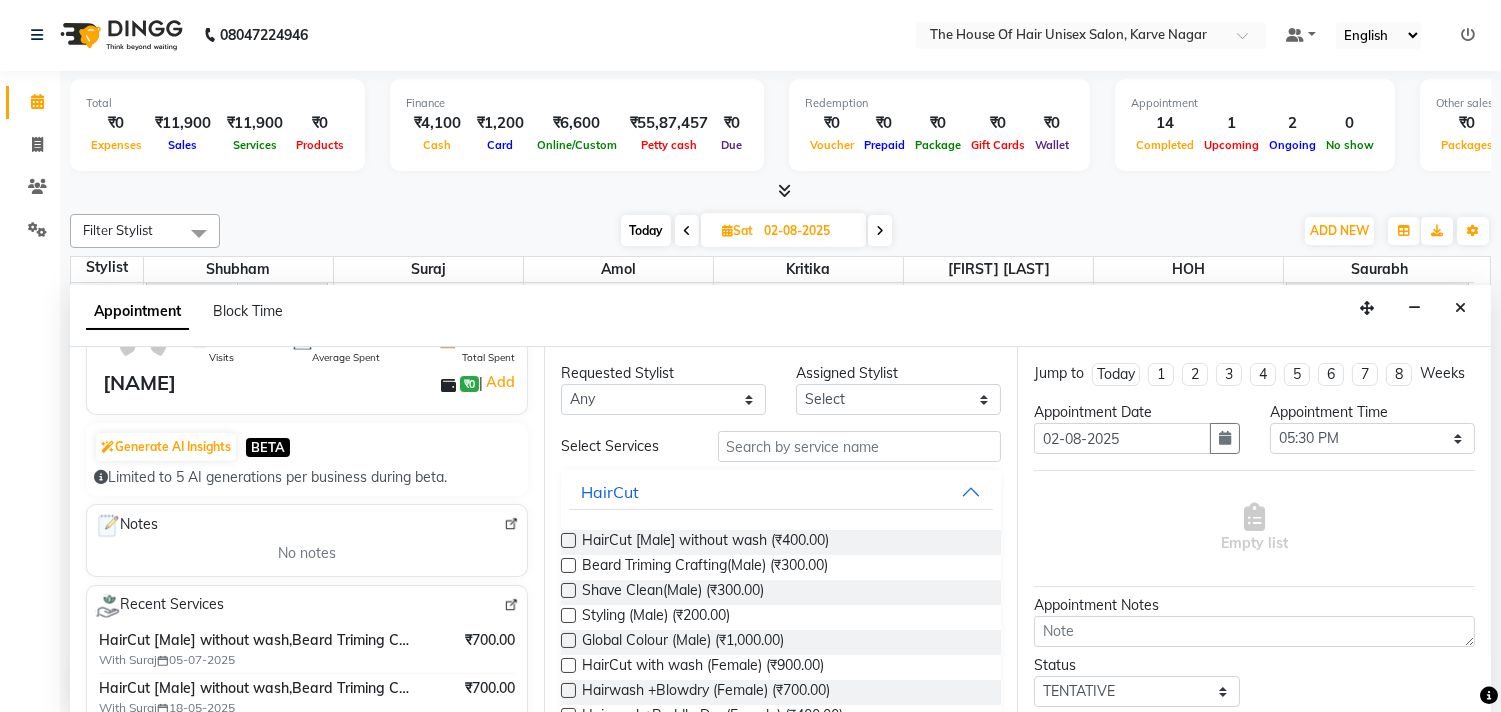 scroll, scrollTop: 255, scrollLeft: 0, axis: vertical 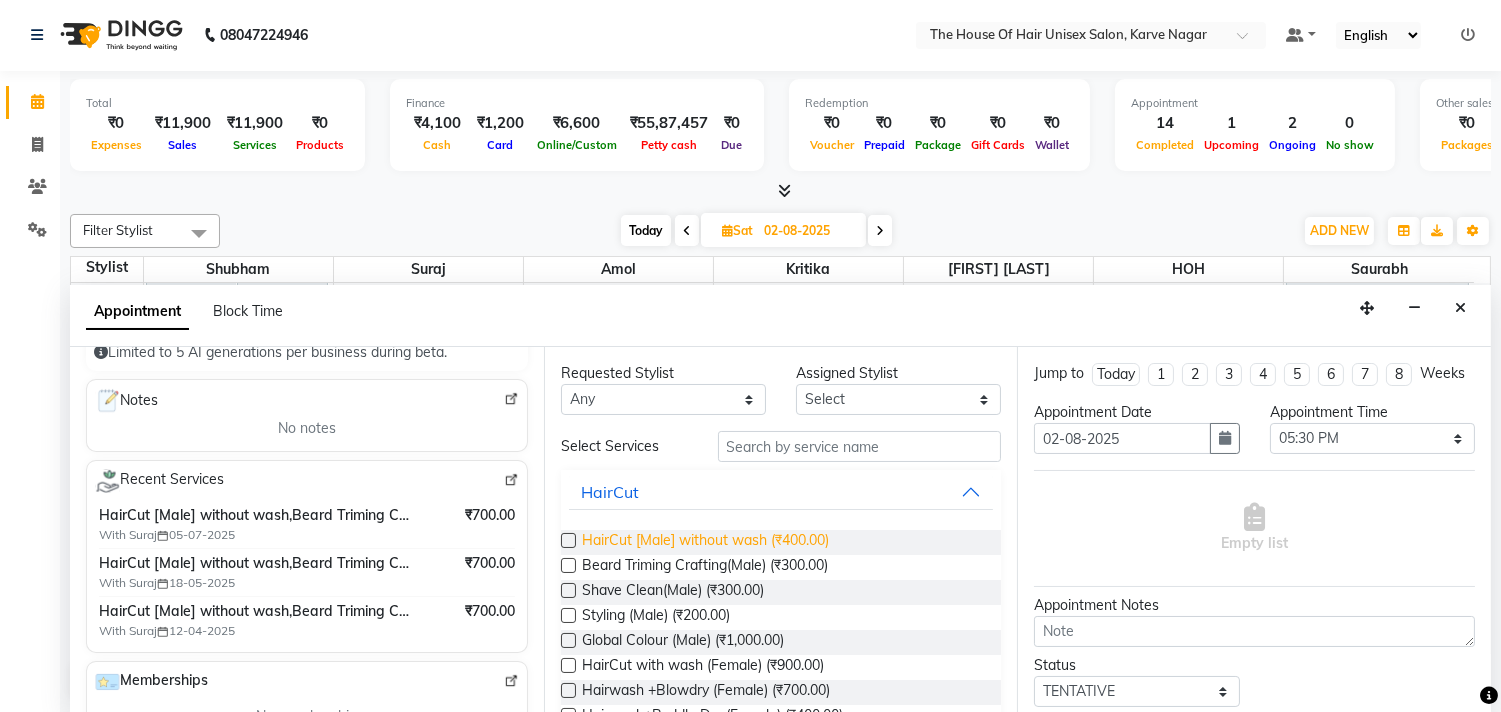 type on "[PHONE]" 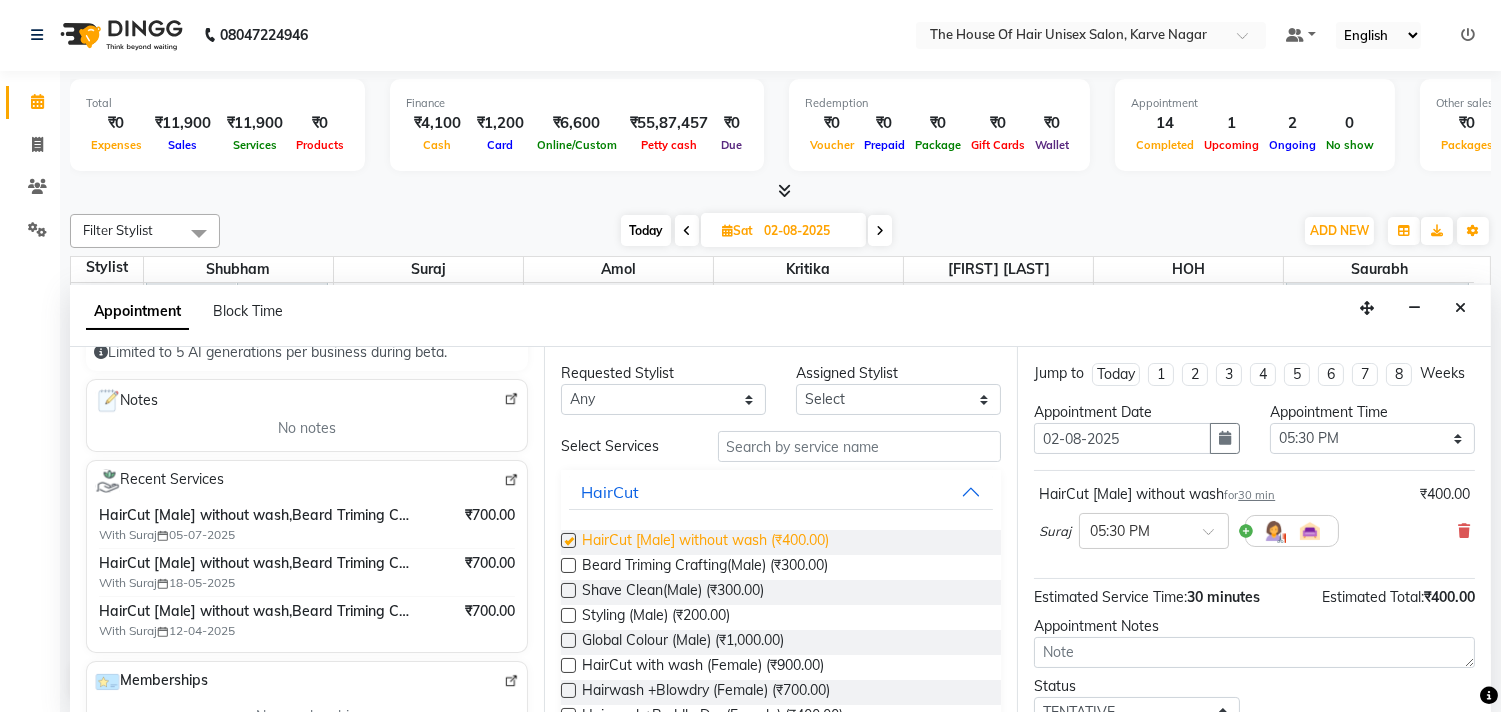 checkbox on "false" 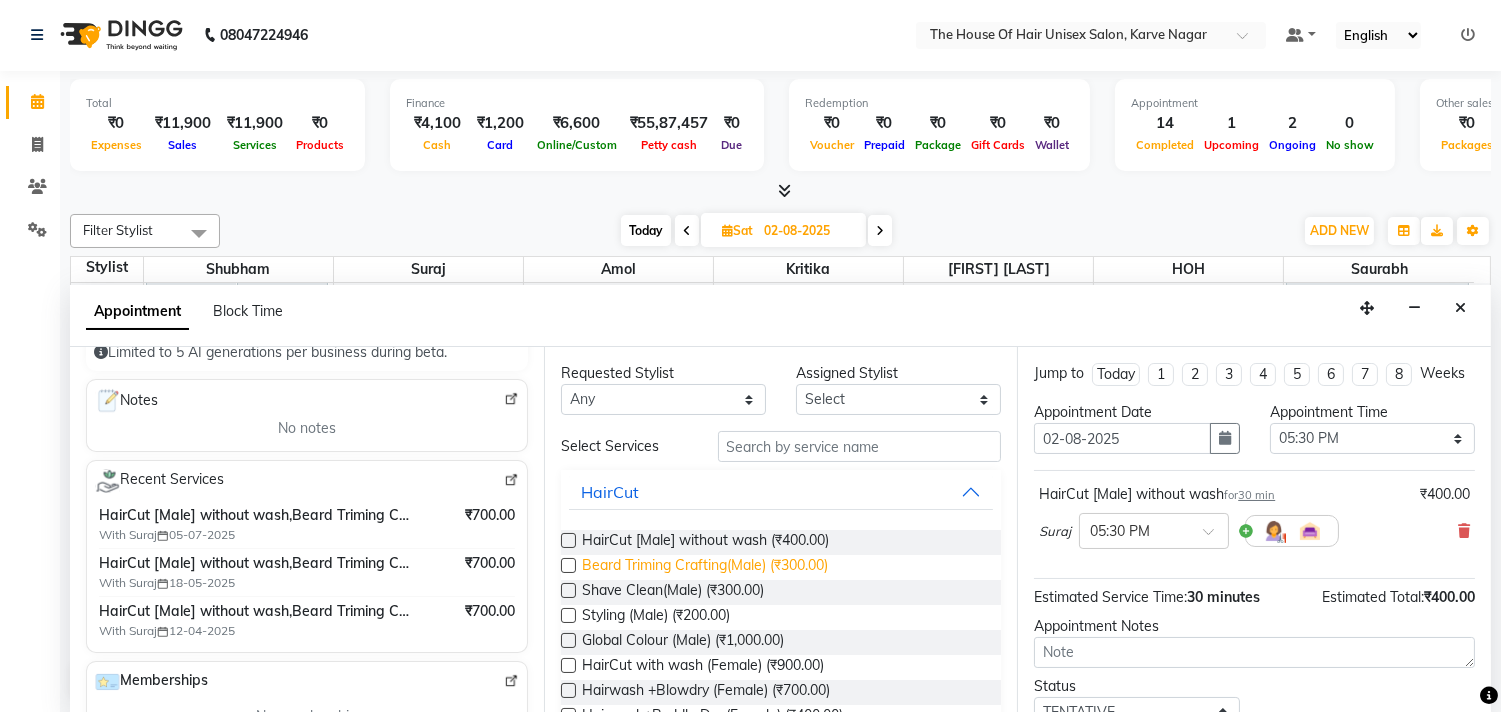 click on "Beard Triming Crafting(Male) (₹300.00)" at bounding box center (705, 567) 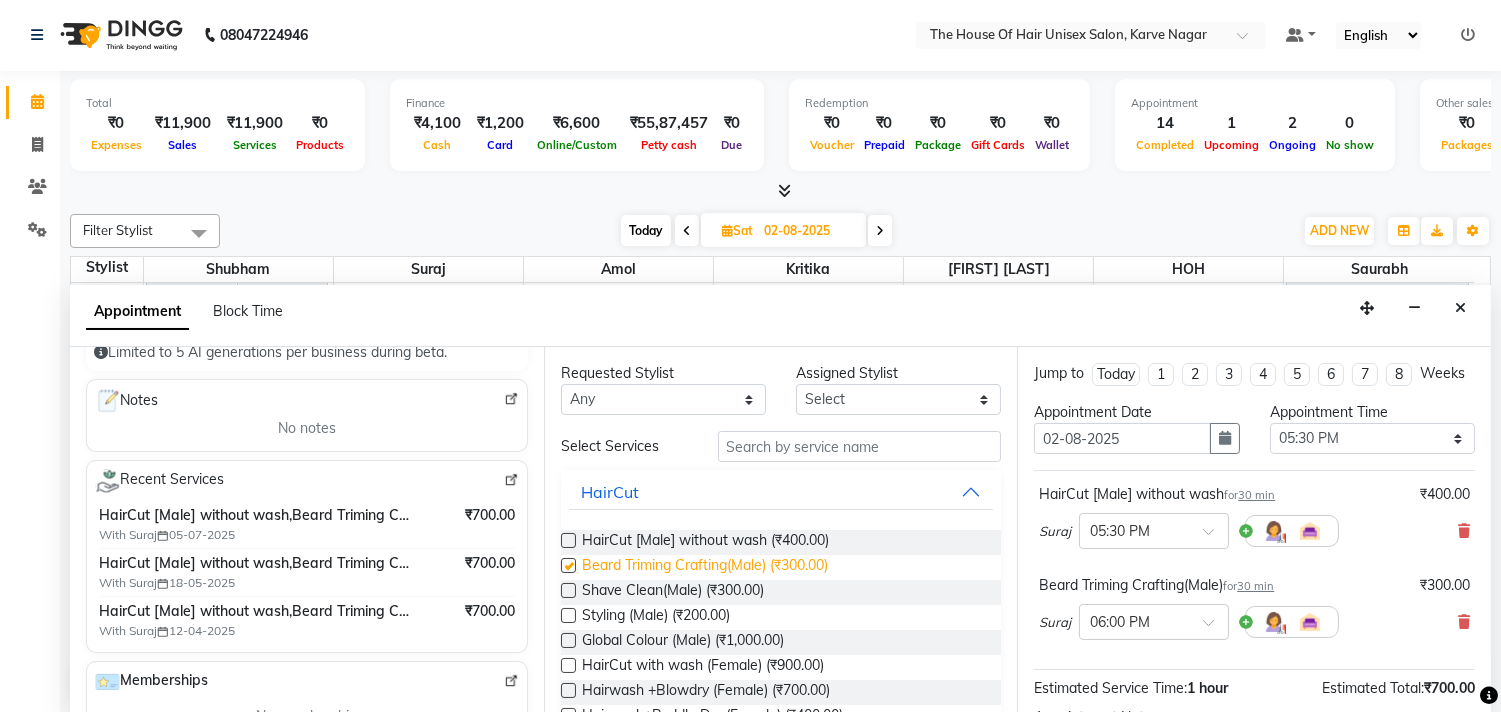 checkbox on "false" 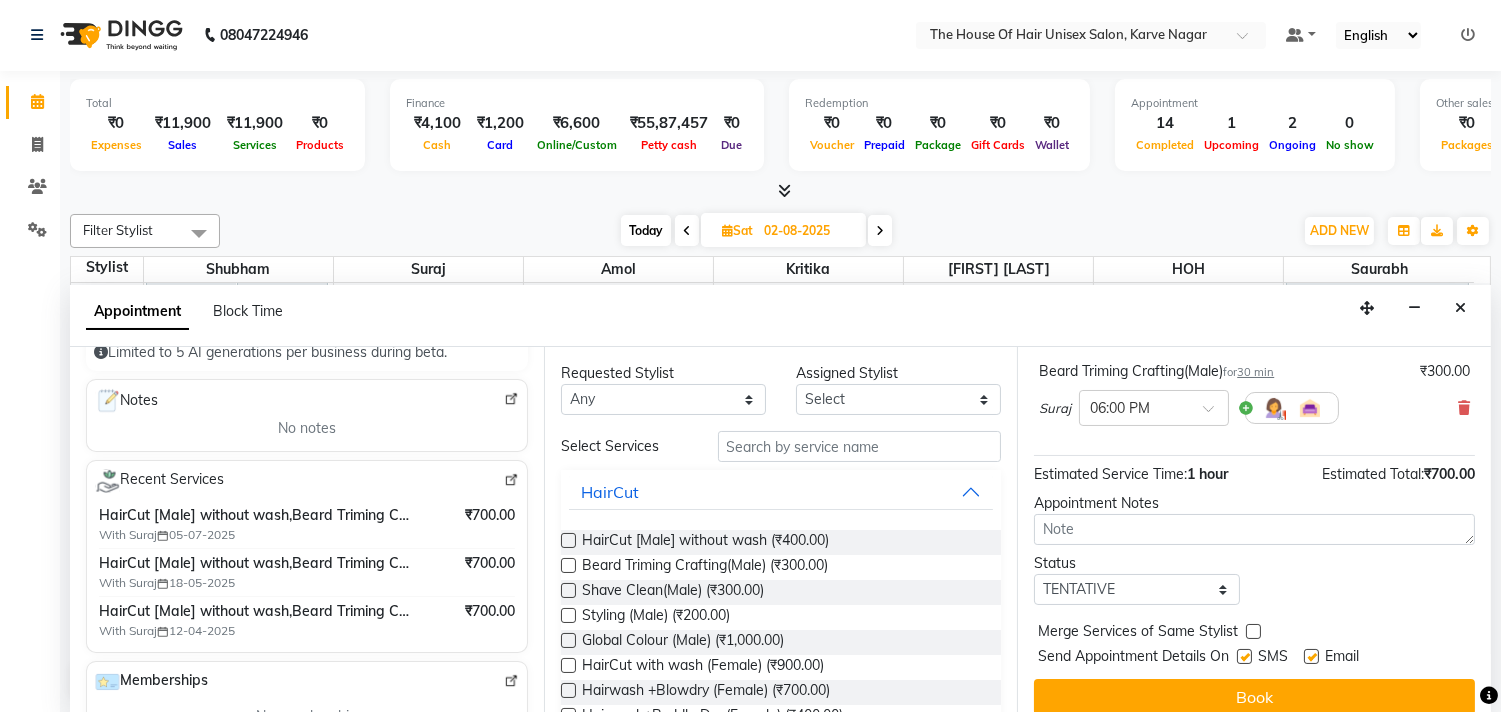 scroll, scrollTop: 240, scrollLeft: 0, axis: vertical 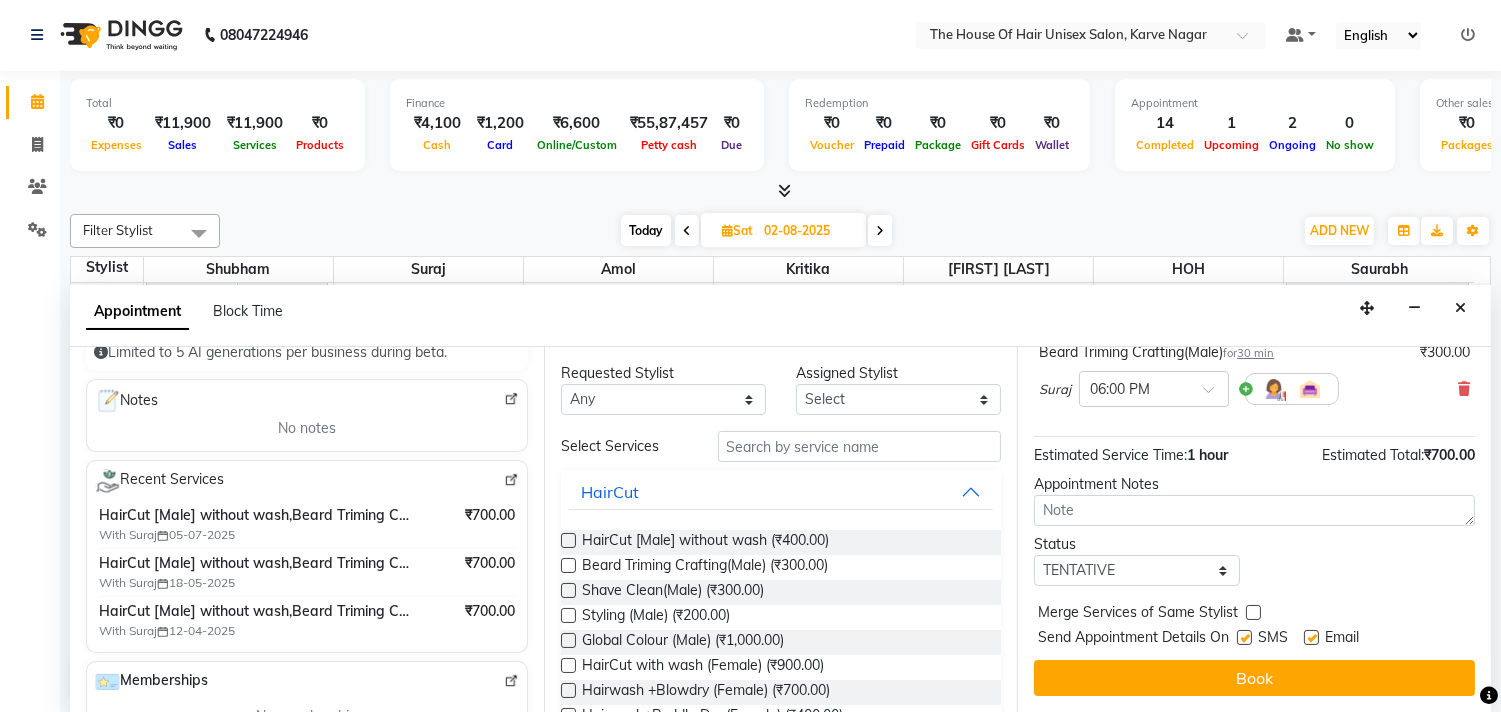 click at bounding box center [1253, 612] 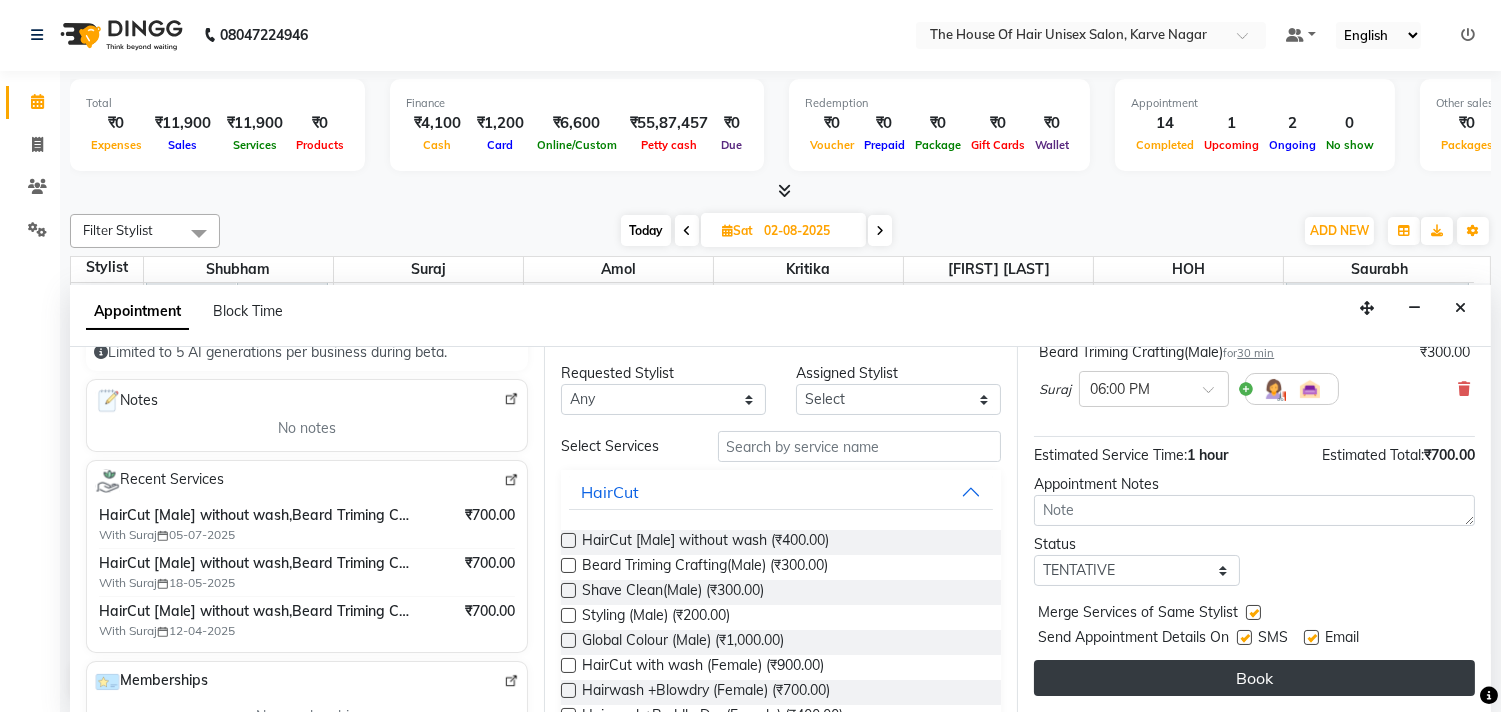 click on "Book" at bounding box center (1254, 678) 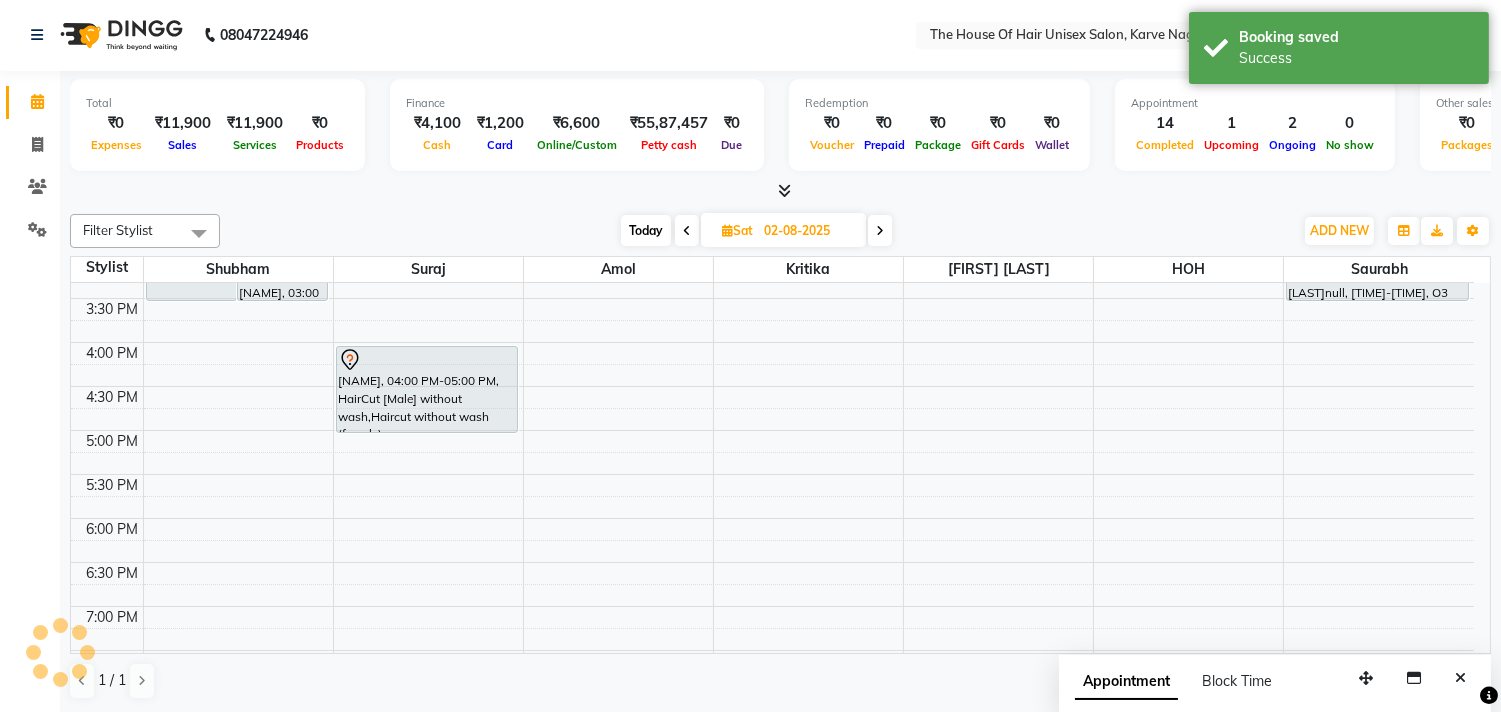 scroll, scrollTop: 0, scrollLeft: 0, axis: both 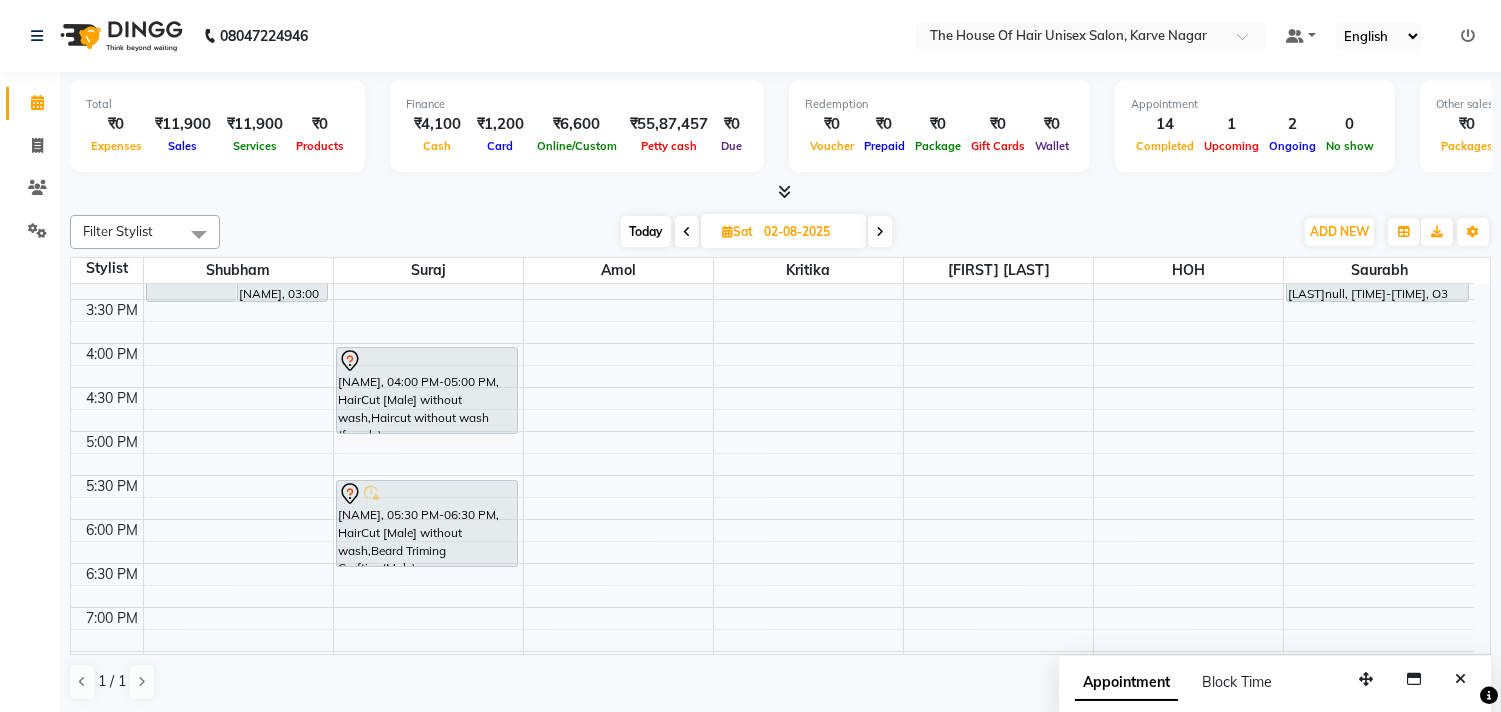 click on "Today" at bounding box center [646, 231] 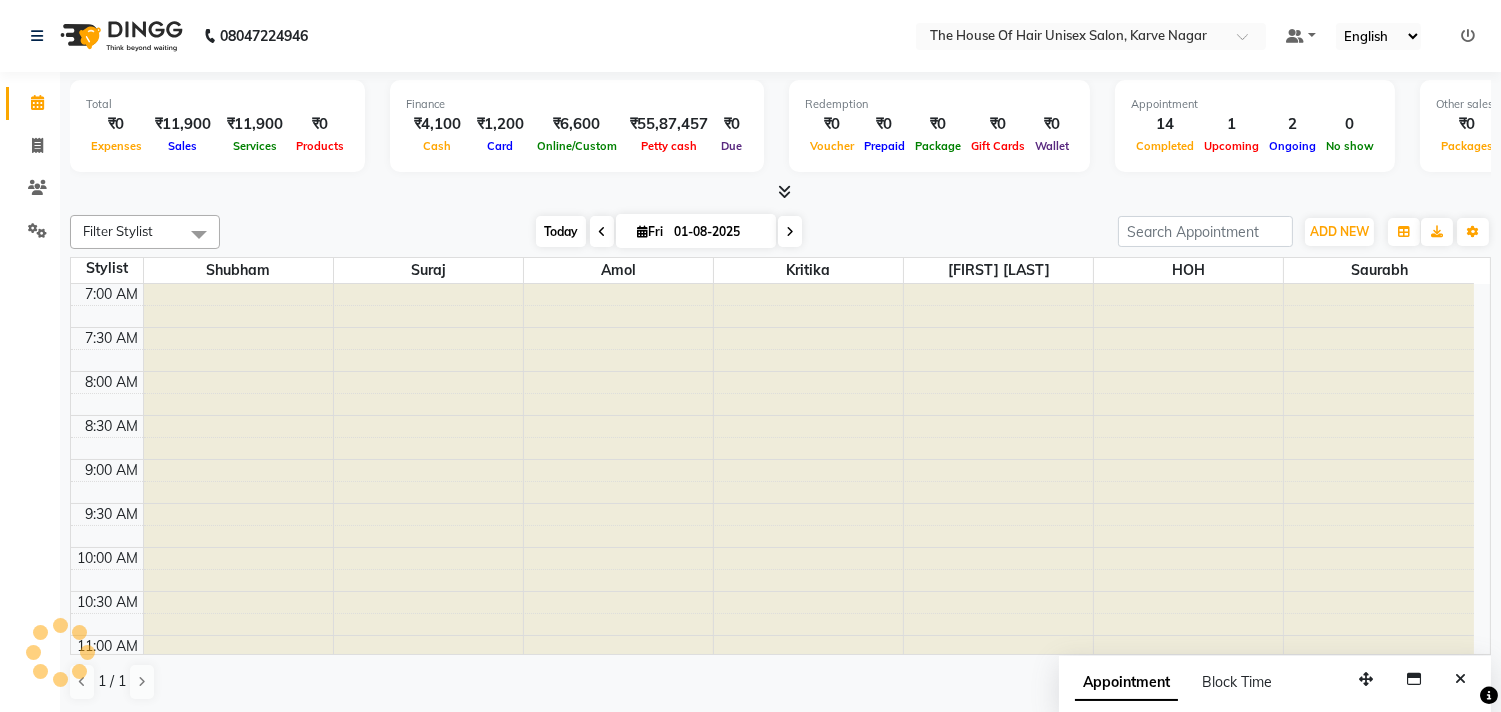 scroll, scrollTop: 956, scrollLeft: 0, axis: vertical 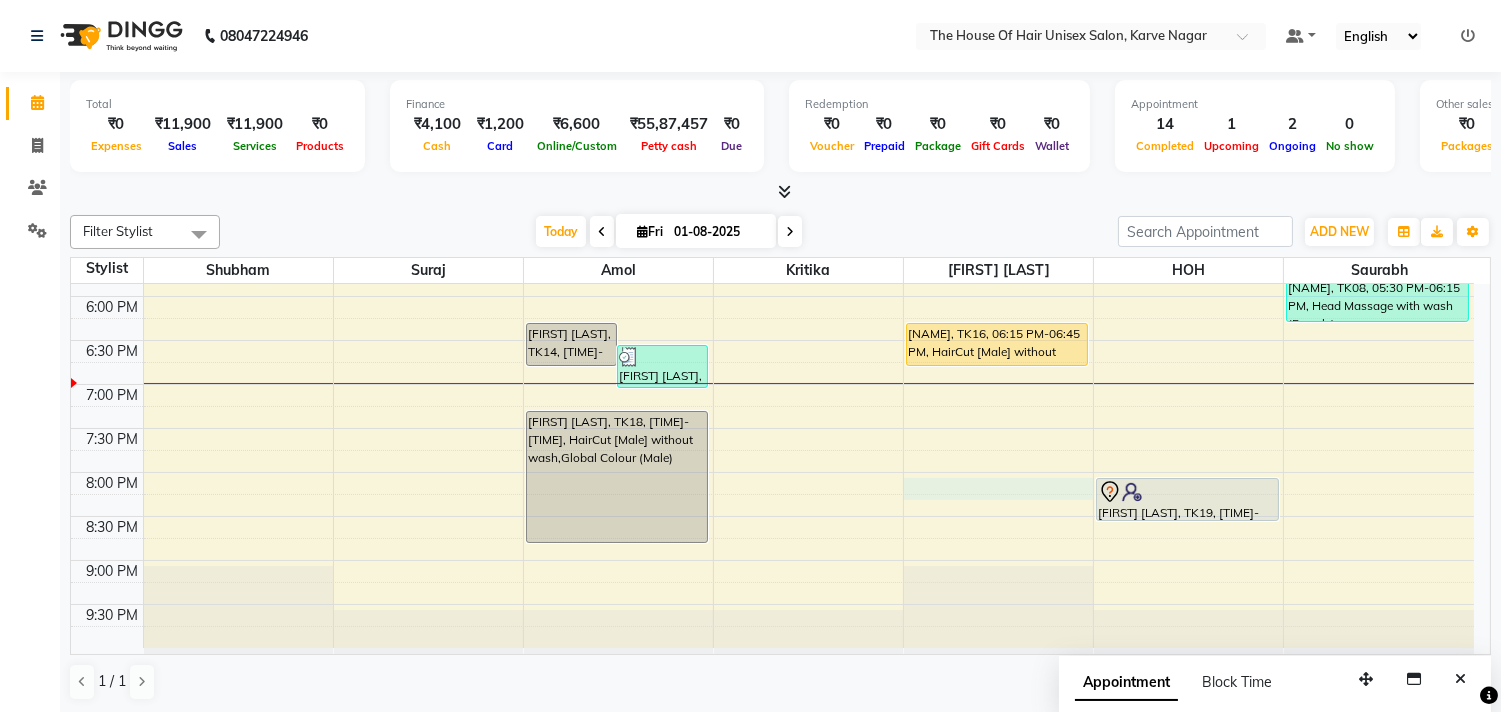 click on "7:00 AM 7:30 AM 8:00 AM 8:30 AM 9:00 AM 9:30 AM 10:00 AM 10:30 AM 11:00 AM 11:30 AM 12:00 PM 12:30 PM 1:00 PM 1:30 PM 2:00 PM 2:30 PM 3:00 PM 3:30 PM 4:00 PM 4:30 PM 5:00 PM 5:30 PM 6:00 PM 6:30 PM 7:00 PM 7:30 PM 8:00 PM 8:30 PM 9:00 PM 9:30 PM     [NAME], TK11, 03:30 PM-04:30 PM, HairCut [Male] without wash,Beard Triming Crafting(Male)     [NAME], TK04, 04:00 PM-05:30 PM, HairCut [Male] without wash,Beard Triming Crafting(Male),Haircut without wash (female)    [NAME], TK10, 05:15 PM-05:45 PM, HairCut [Male] without wash    [NAME], TK14, 06:15 PM-06:45 PM, HairCut [Male] without wash     [NAME], TK17, 06:30 PM-07:00 PM, HairCut [Male] without wash     [NAME], TK02, 10:00 AM-10:30 AM, HairCut [Male] without wash     [NAME], TK06, 11:30 AM-12:40 PM, HairCut [Male] without wash,Clear Dose (Male)     [NAME], TK07, 12:45 PM-01:35 PM, Hairwash+Paddle Dry (Female),Clear Dose(Female)            [NAME], TK13, 04:15 PM-04:45 PM, Beard Triming Crafting(Male)" at bounding box center [772, -12] 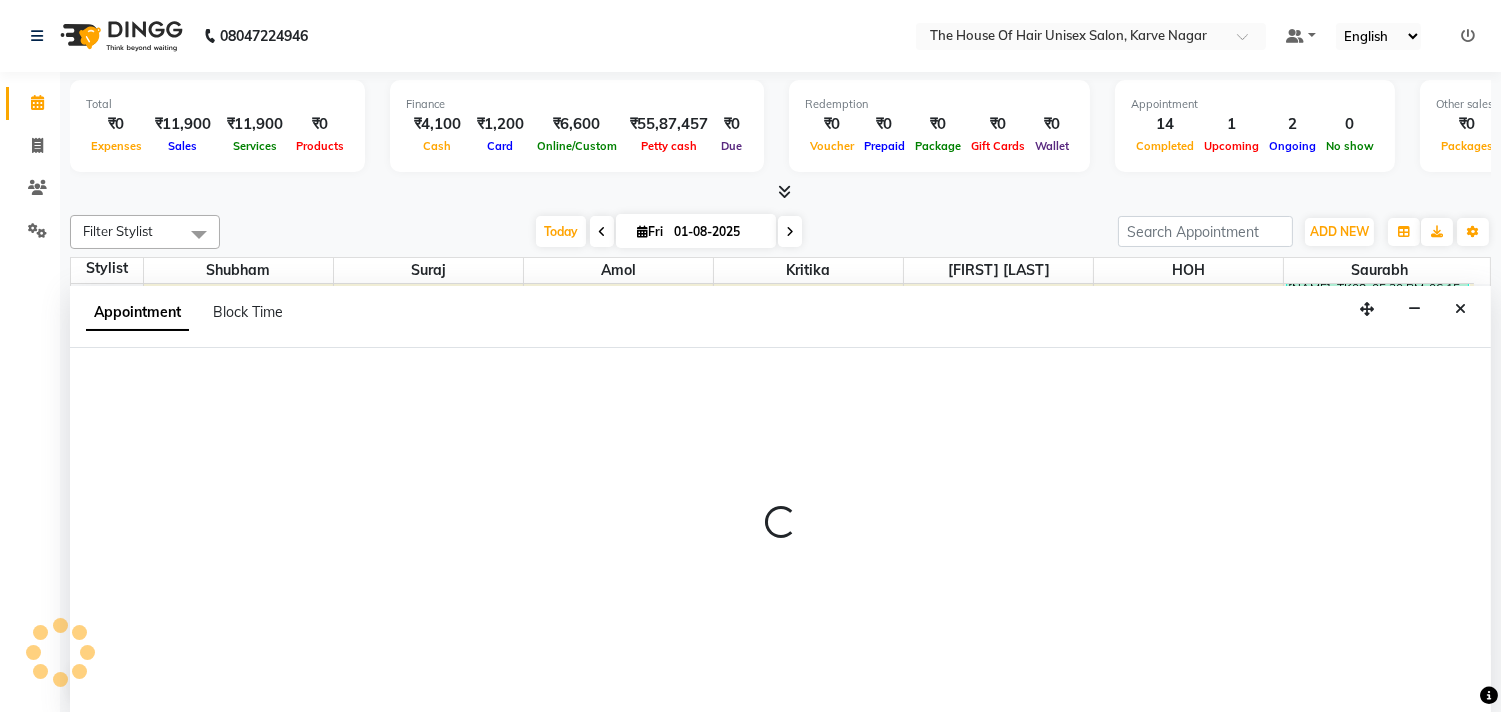 scroll, scrollTop: 1, scrollLeft: 0, axis: vertical 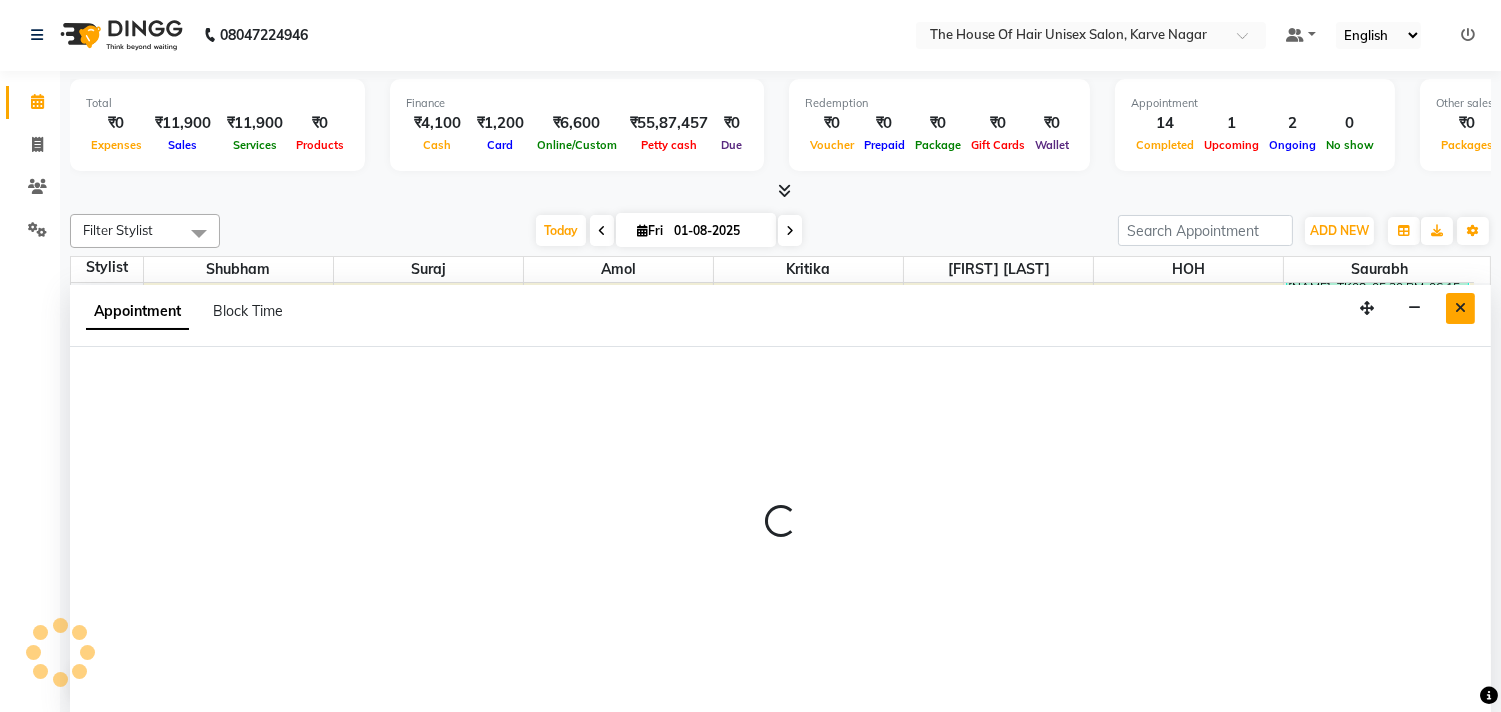 click at bounding box center [1460, 308] 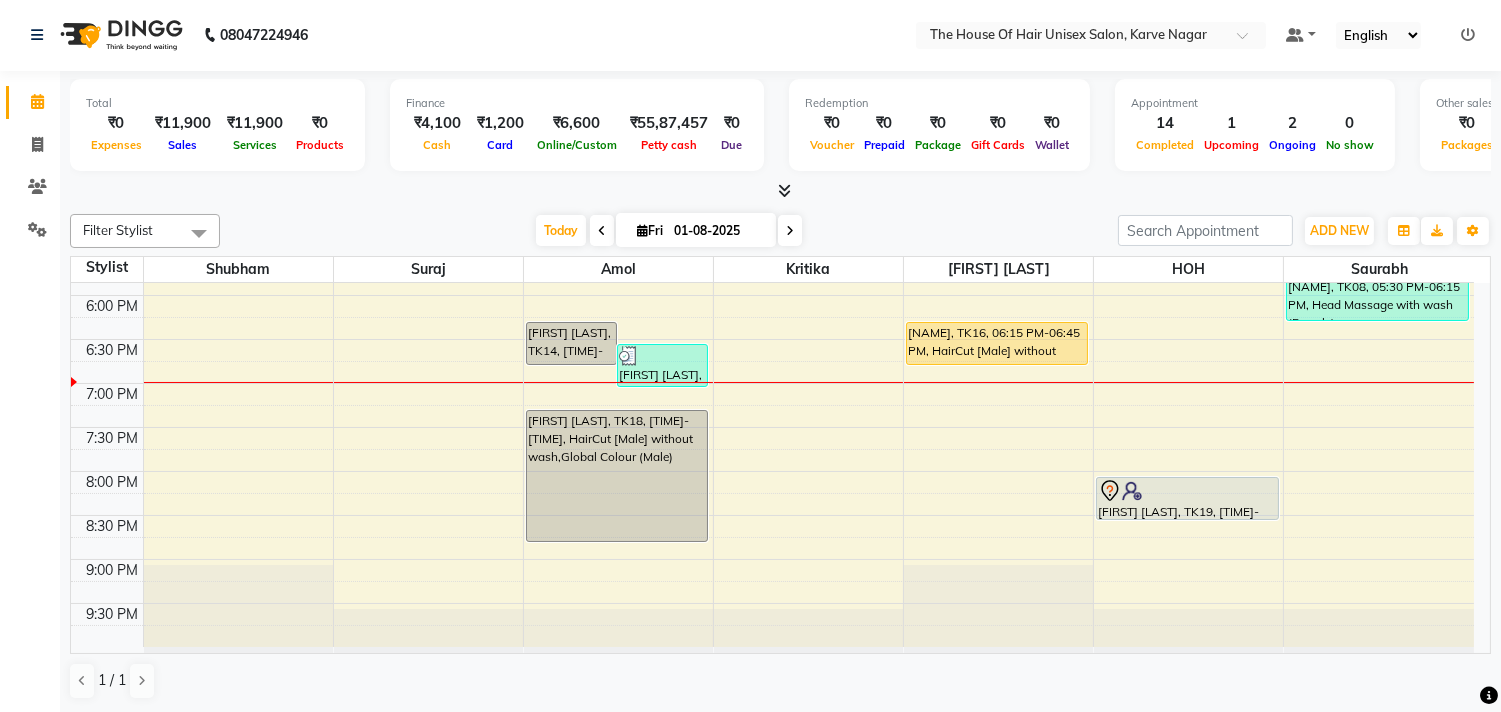 click at bounding box center [790, 231] 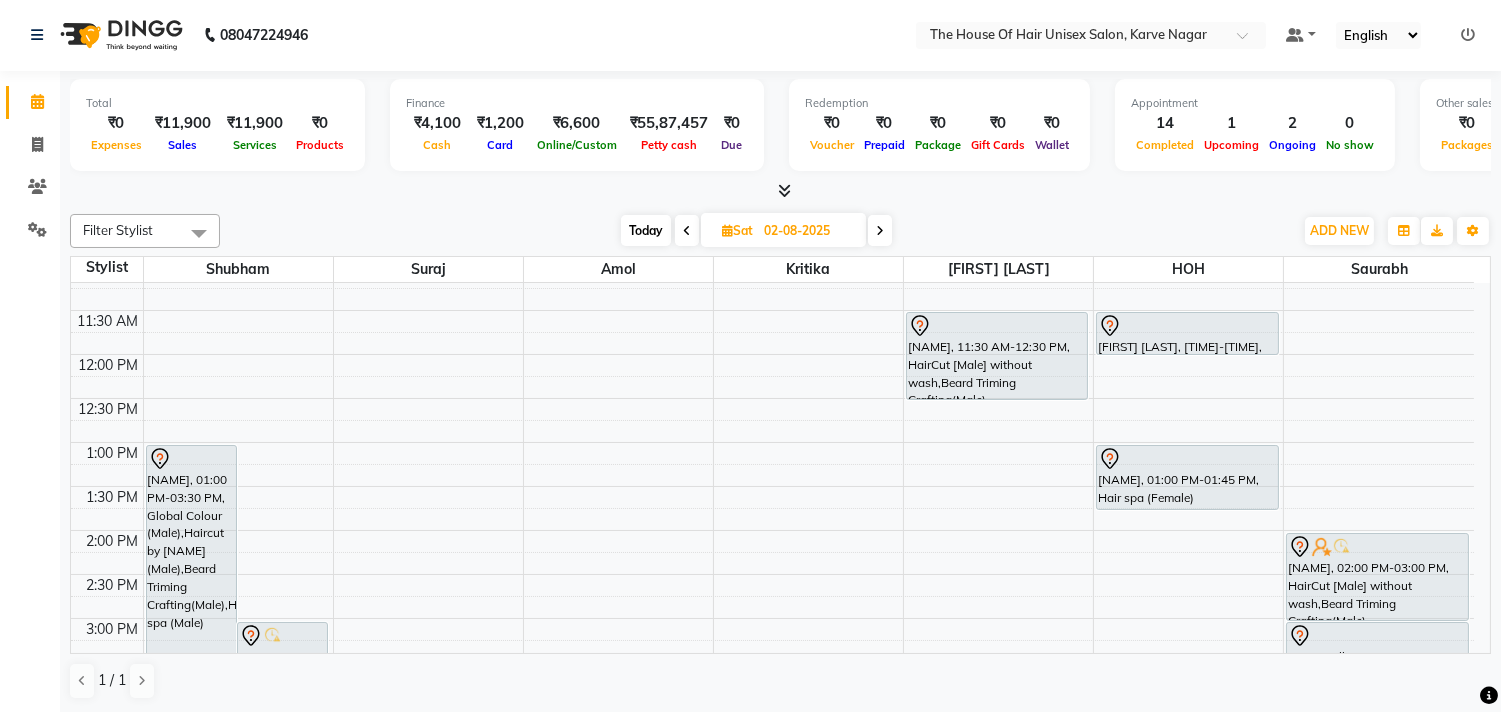 scroll, scrollTop: 367, scrollLeft: 0, axis: vertical 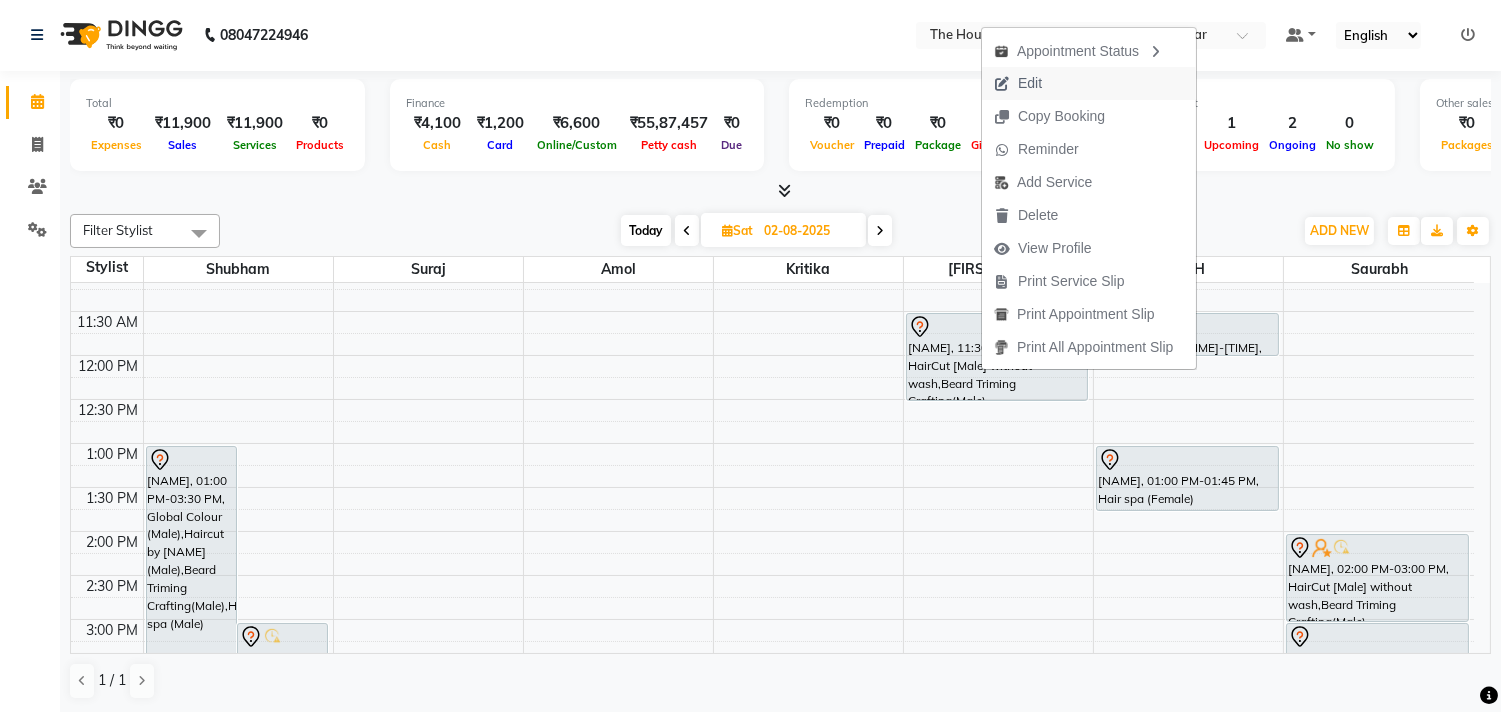 click on "Edit" at bounding box center [1030, 83] 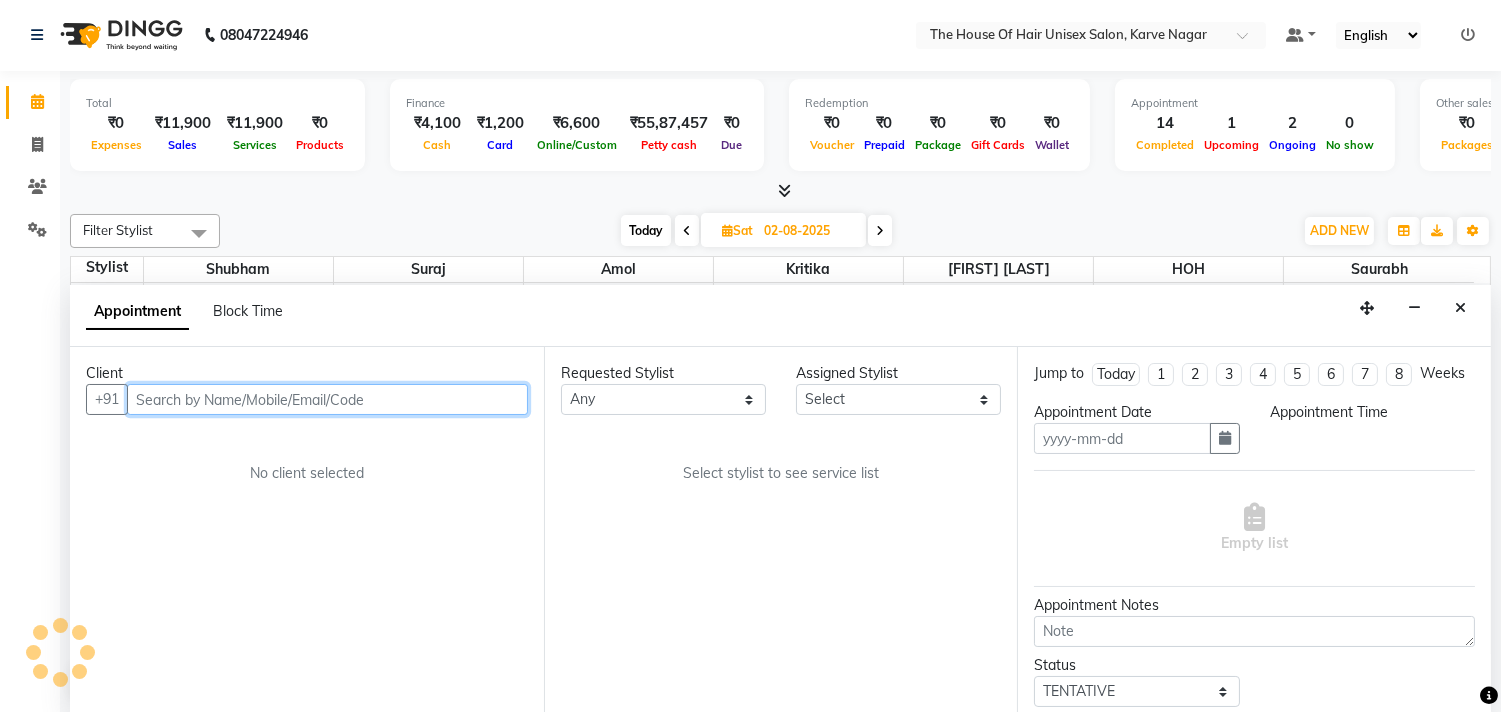 type on "02-08-2025" 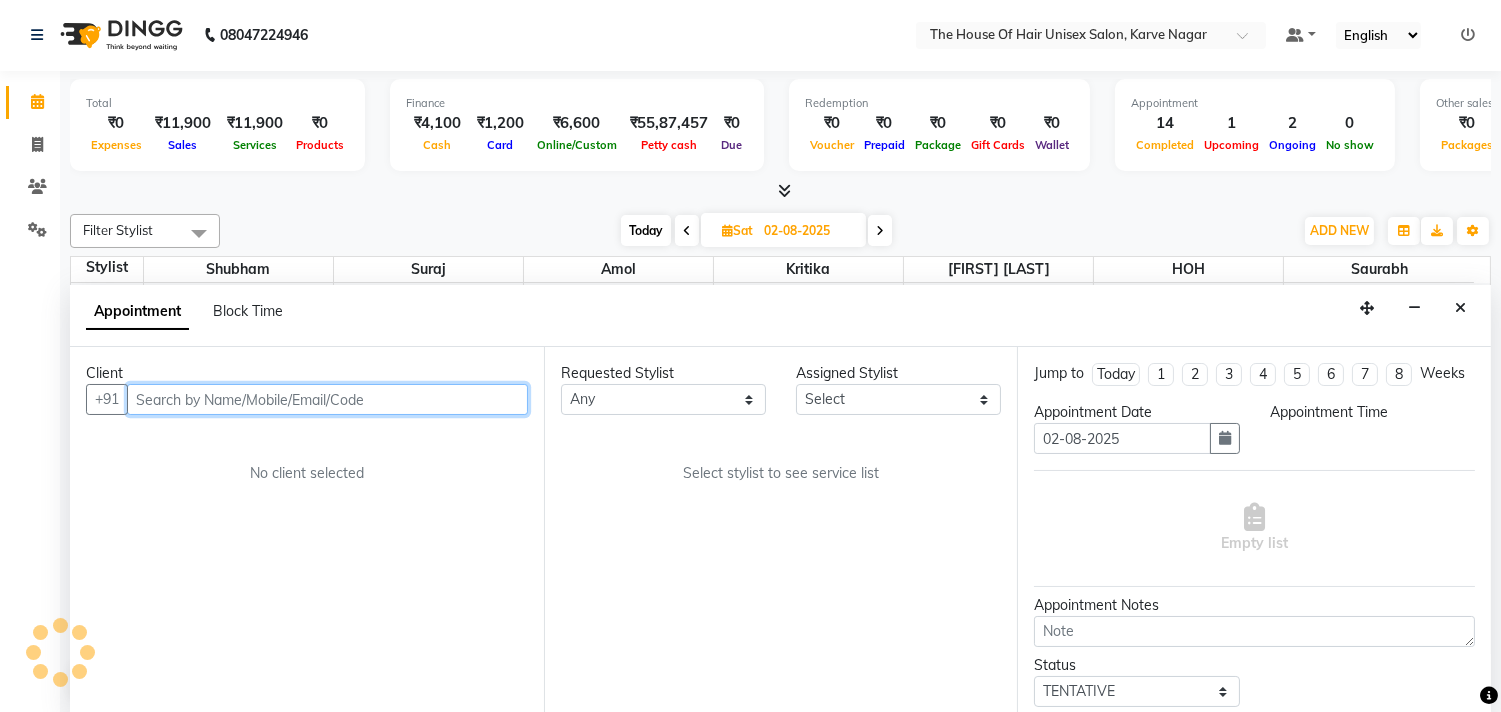 select on "690" 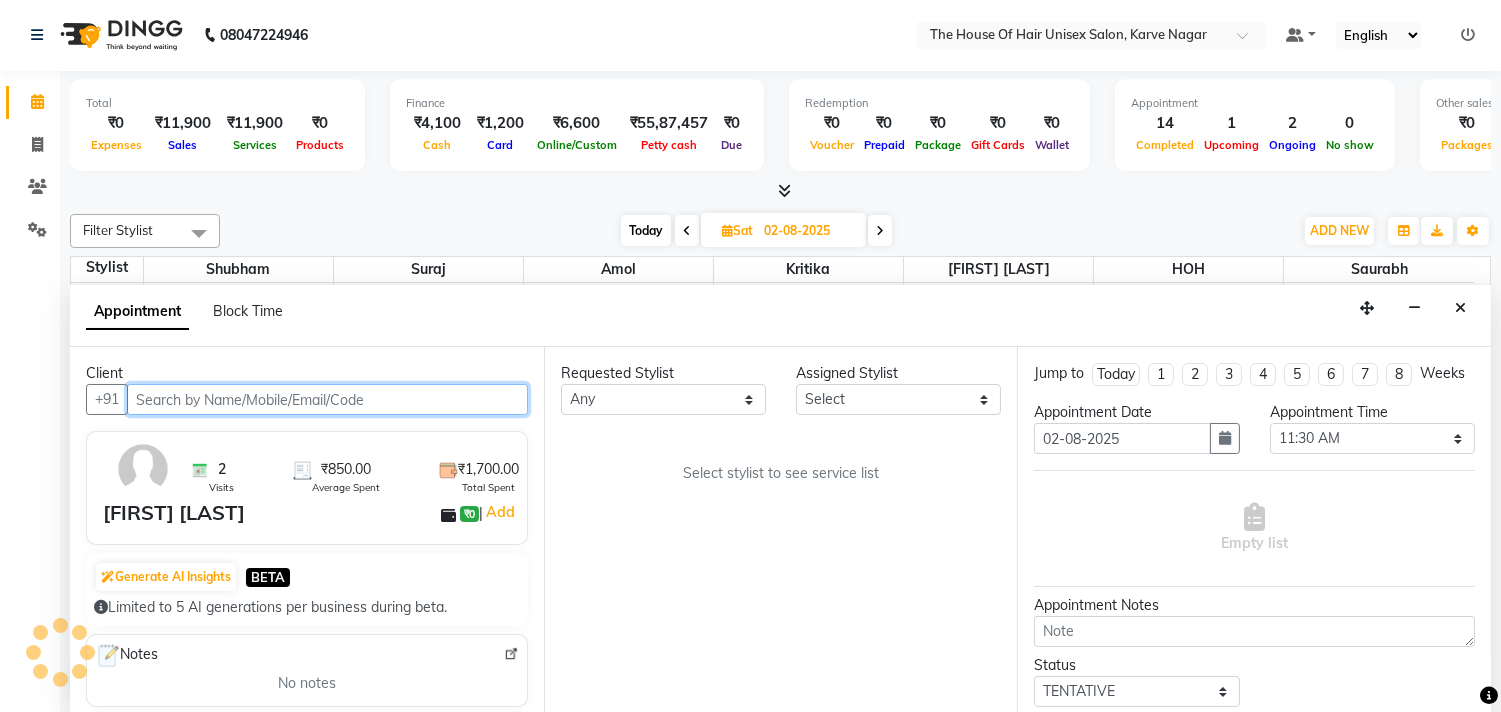 scroll, scrollTop: 956, scrollLeft: 0, axis: vertical 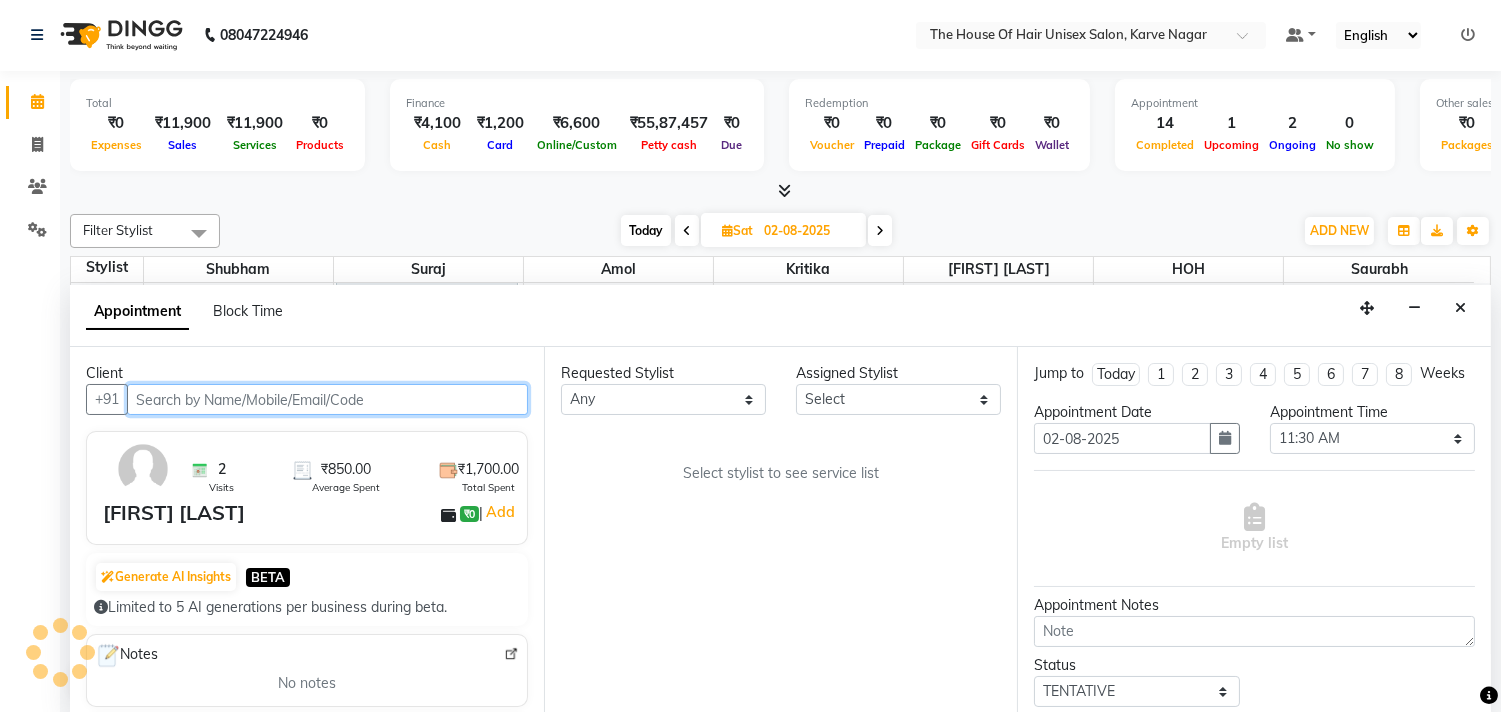select on "42814" 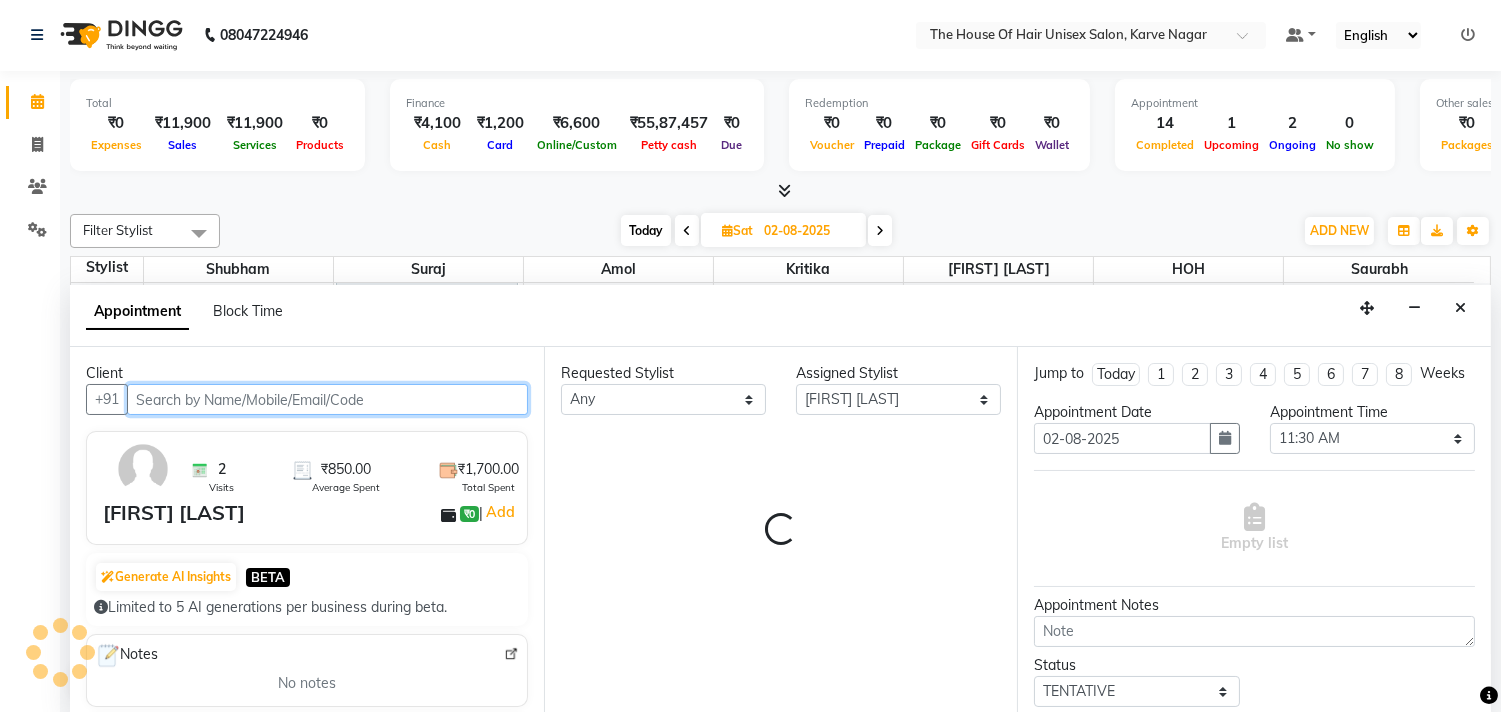 select on "160" 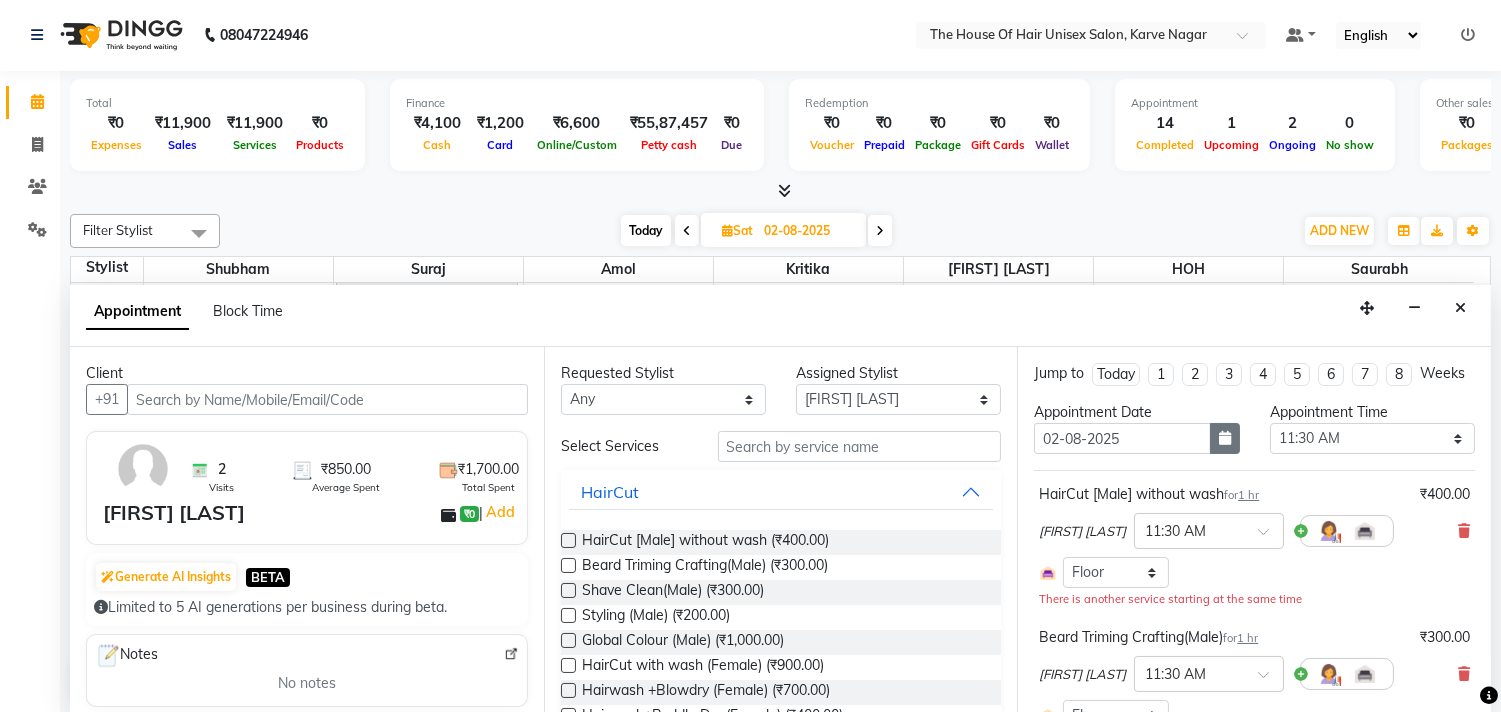 click at bounding box center (1225, 438) 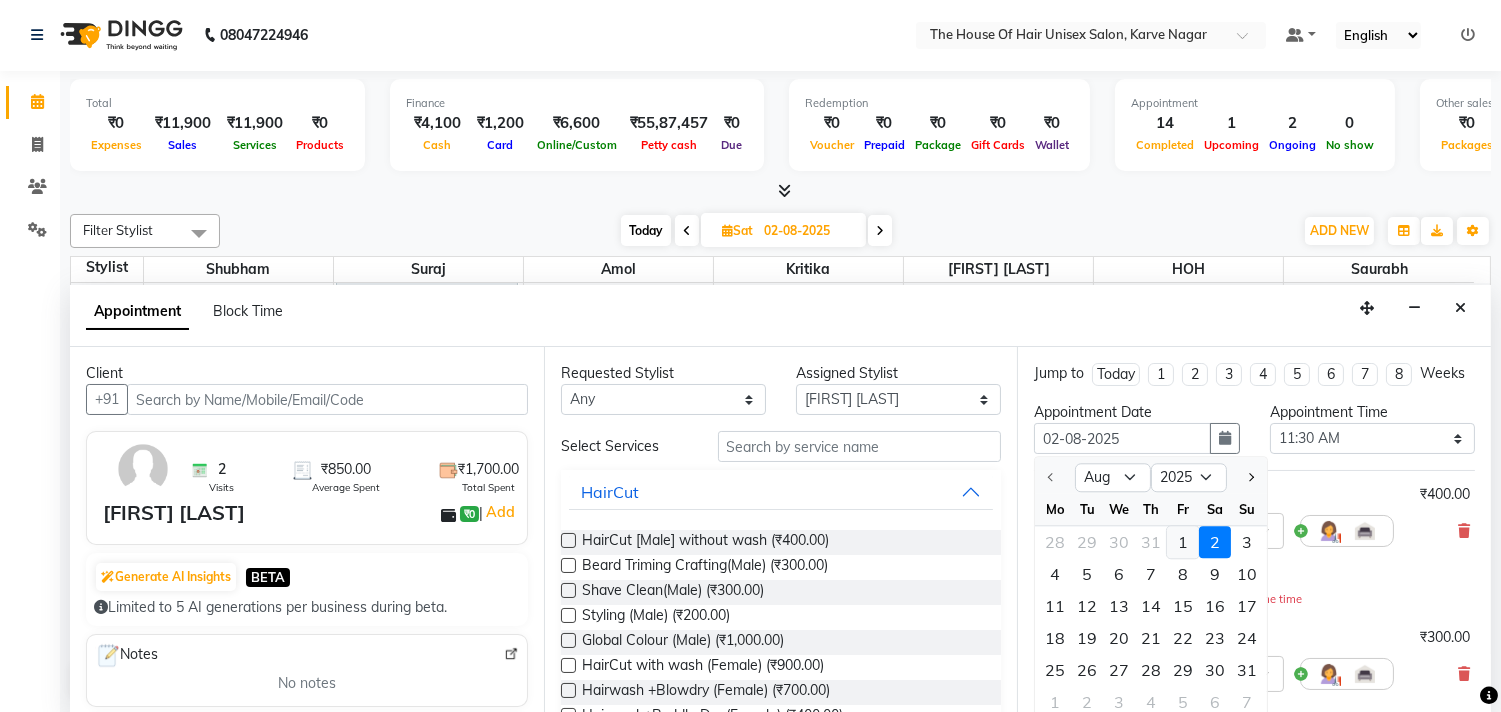 click on "1" at bounding box center [1183, 543] 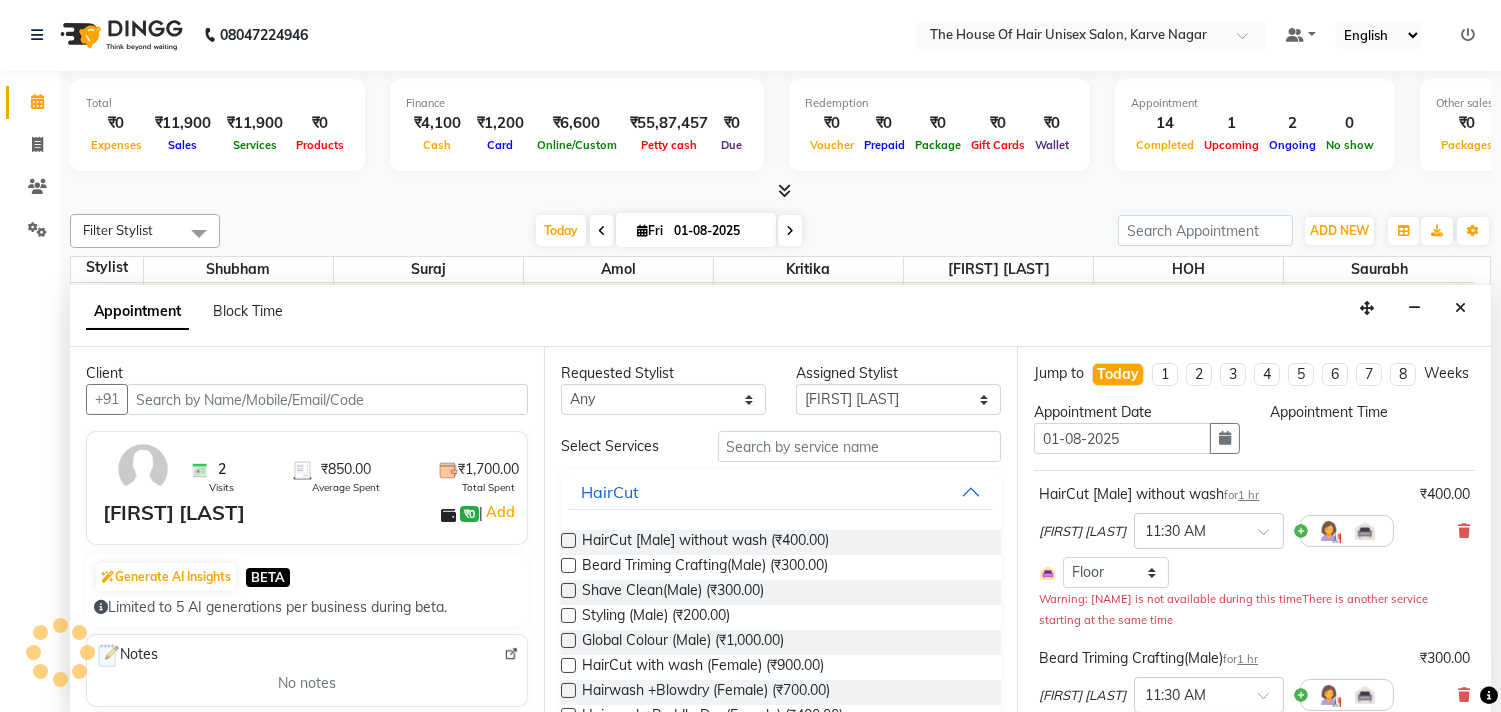 scroll, scrollTop: 956, scrollLeft: 0, axis: vertical 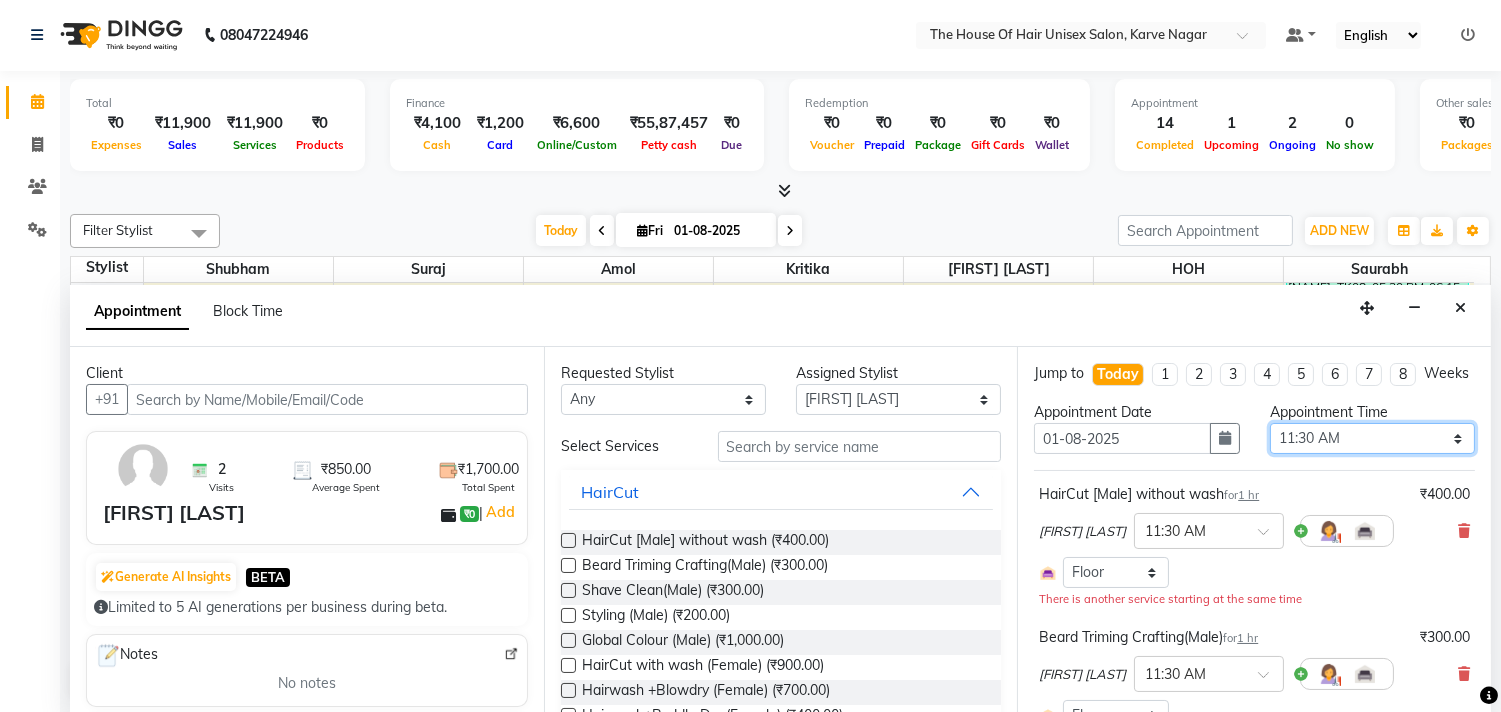 click on "Select 08:00 AM 08:15 AM 08:30 AM 08:45 AM 09:00 AM 09:15 AM 09:30 AM 09:45 AM 10:00 AM 10:15 AM 10:30 AM 10:45 AM 11:00 AM 11:15 AM 11:30 AM 11:45 AM 12:00 PM 12:15 PM 12:30 PM 12:45 PM 01:00 PM 01:15 PM 01:30 PM 01:45 PM 02:00 PM 02:15 PM 02:30 PM 02:45 PM 03:00 PM 03:15 PM 03:30 PM 03:45 PM 04:00 PM 04:15 PM 04:30 PM 04:45 PM 05:00 PM 05:15 PM 05:30 PM 05:45 PM 06:00 PM 06:15 PM 06:30 PM 06:45 PM 07:00 PM 07:15 PM 07:30 PM 07:45 PM 08:00 PM 08:15 PM 08:30 PM 08:45 PM 09:00 PM 09:15 PM 09:30 PM" at bounding box center (1372, 438) 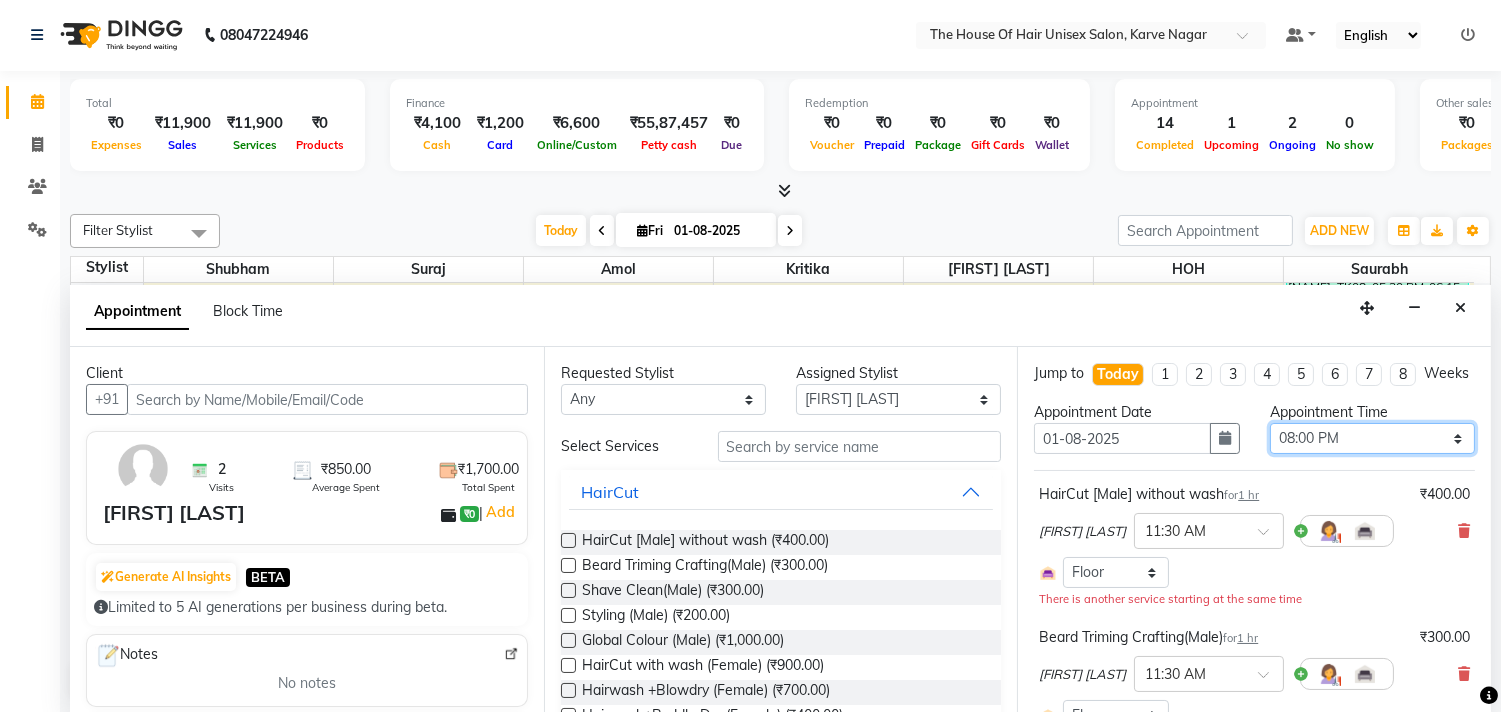 click on "Select 08:00 AM 08:15 AM 08:30 AM 08:45 AM 09:00 AM 09:15 AM 09:30 AM 09:45 AM 10:00 AM 10:15 AM 10:30 AM 10:45 AM 11:00 AM 11:15 AM 11:30 AM 11:45 AM 12:00 PM 12:15 PM 12:30 PM 12:45 PM 01:00 PM 01:15 PM 01:30 PM 01:45 PM 02:00 PM 02:15 PM 02:30 PM 02:45 PM 03:00 PM 03:15 PM 03:30 PM 03:45 PM 04:00 PM 04:15 PM 04:30 PM 04:45 PM 05:00 PM 05:15 PM 05:30 PM 05:45 PM 06:00 PM 06:15 PM 06:30 PM 06:45 PM 07:00 PM 07:15 PM 07:30 PM 07:45 PM 08:00 PM 08:15 PM 08:30 PM 08:45 PM 09:00 PM 09:15 PM 09:30 PM" at bounding box center [1372, 438] 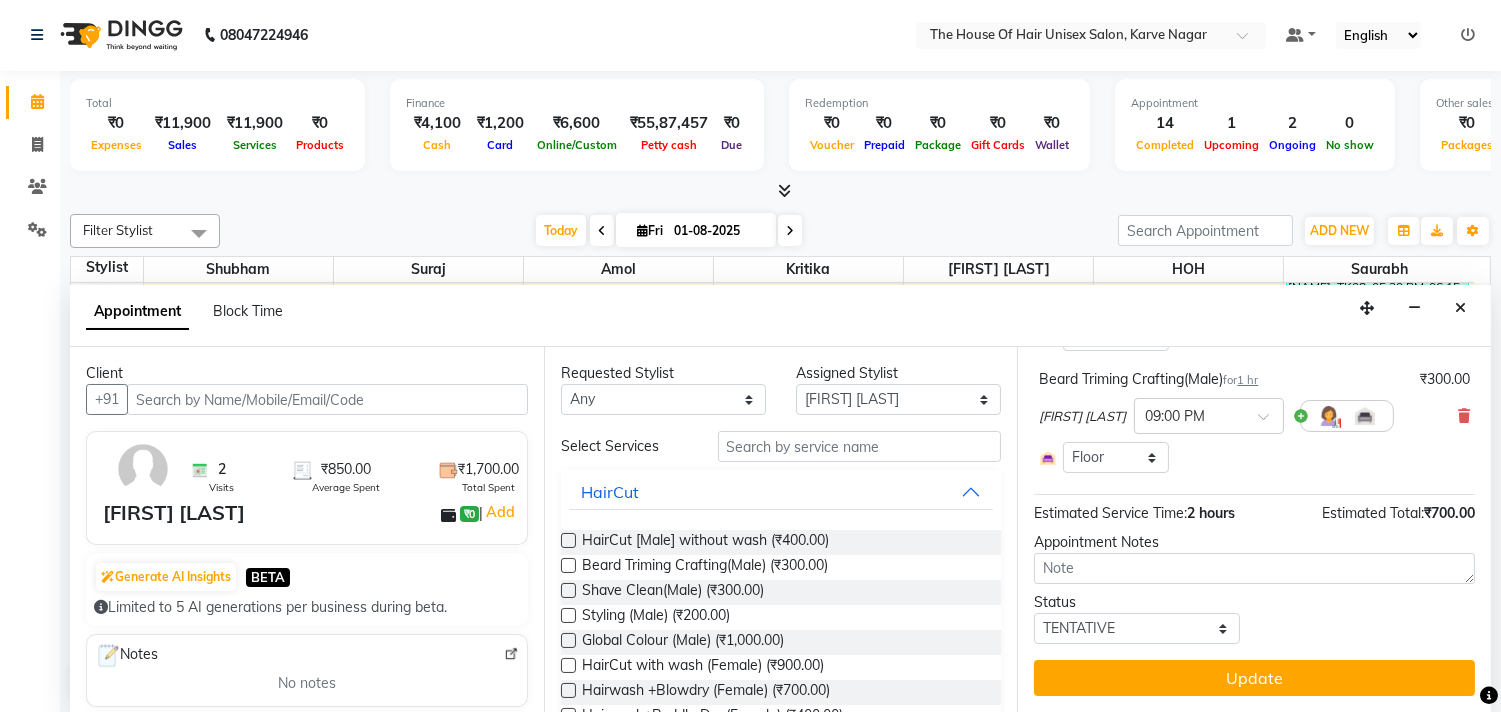 scroll, scrollTop: 255, scrollLeft: 0, axis: vertical 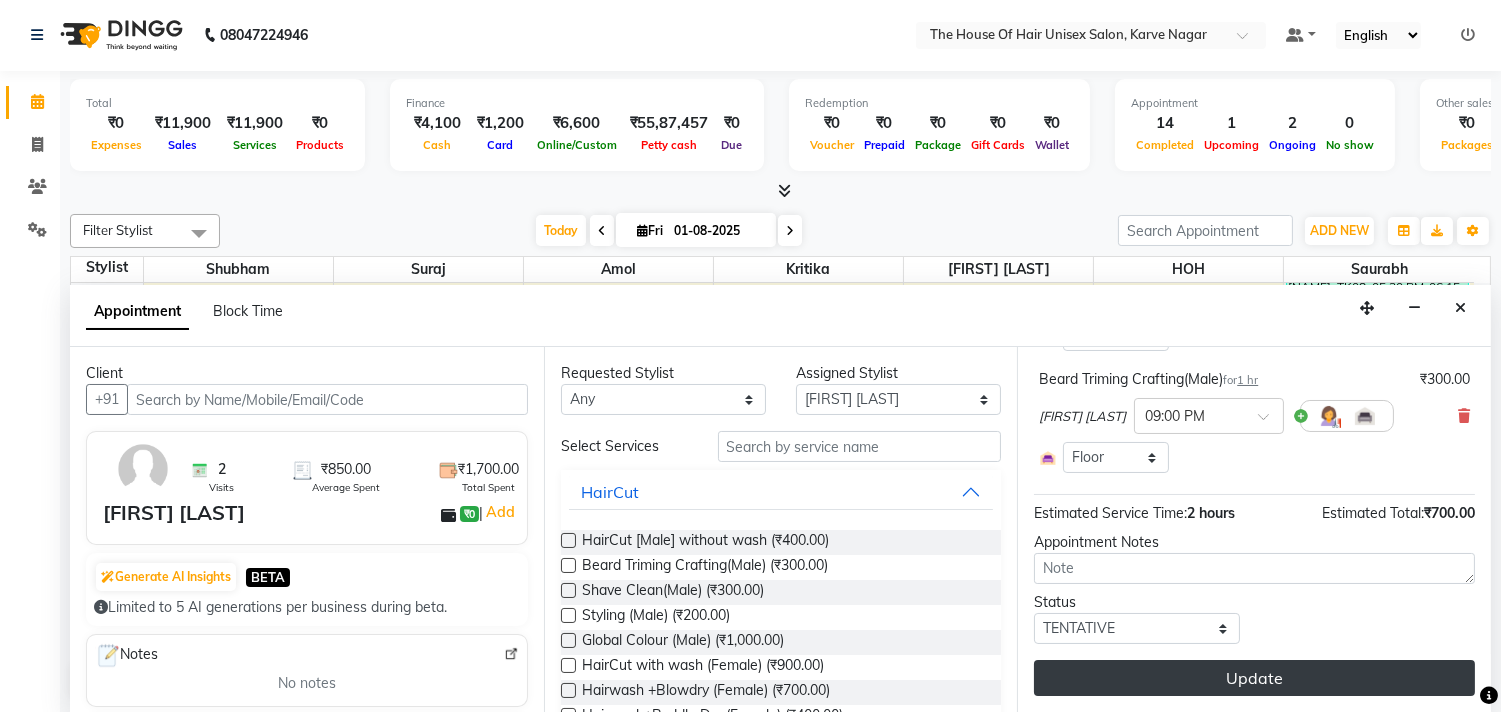 click on "Update" at bounding box center [1254, 678] 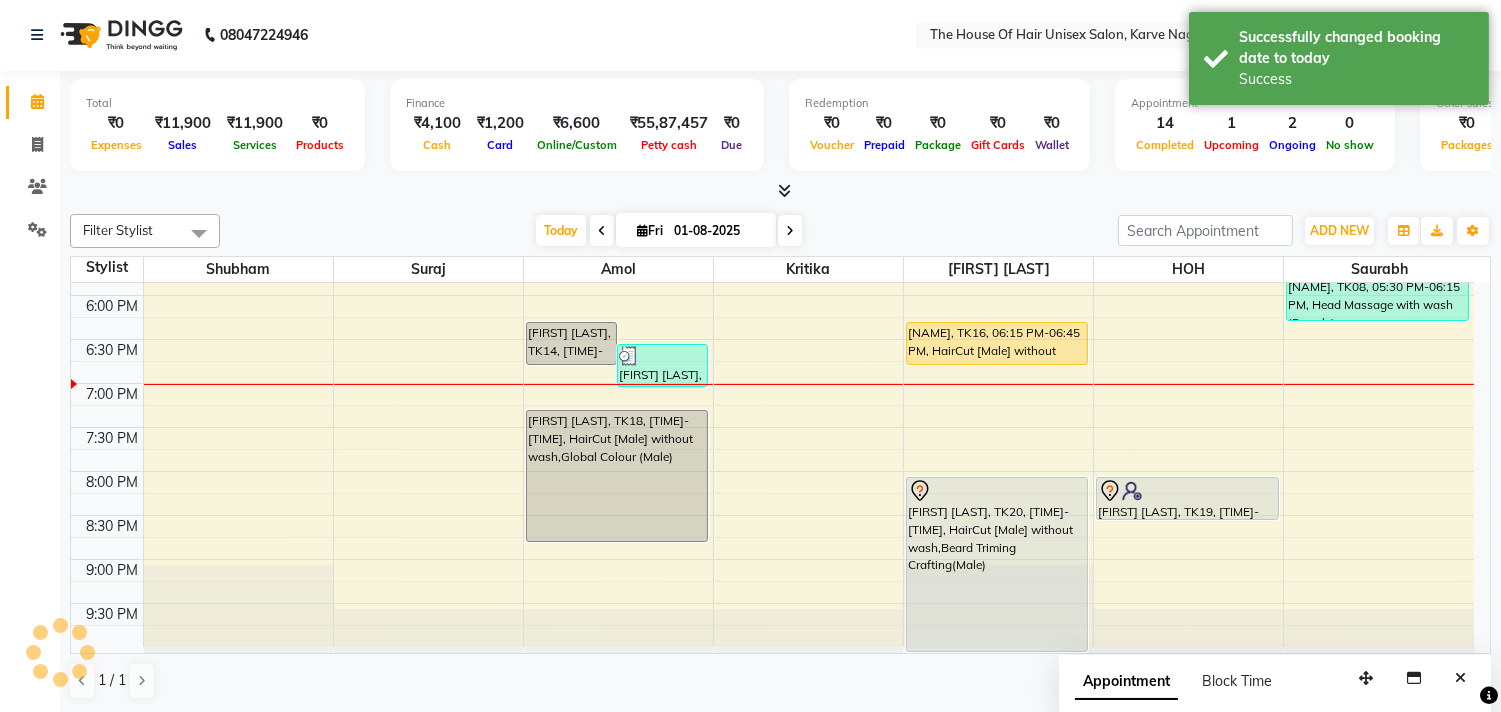 scroll, scrollTop: 0, scrollLeft: 0, axis: both 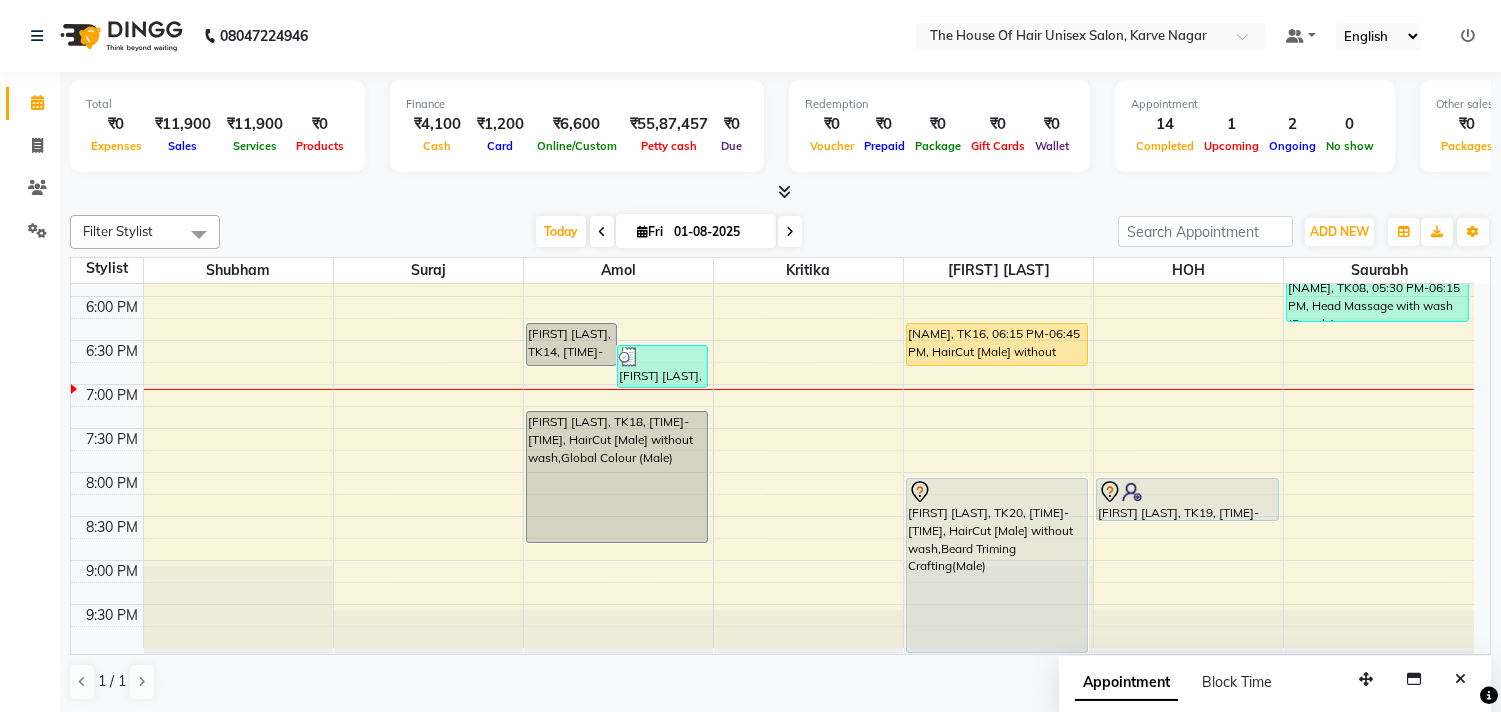 click at bounding box center (790, 232) 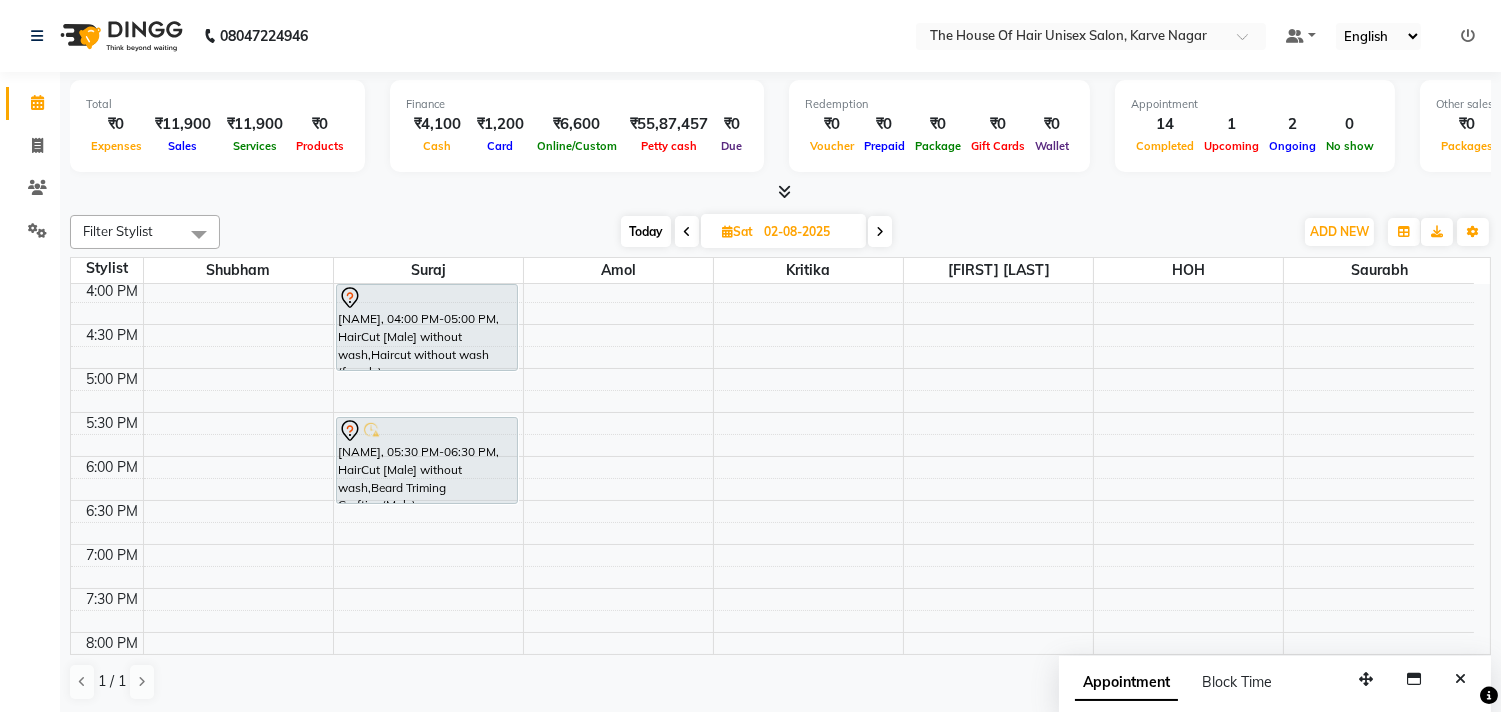 scroll, scrollTop: 794, scrollLeft: 0, axis: vertical 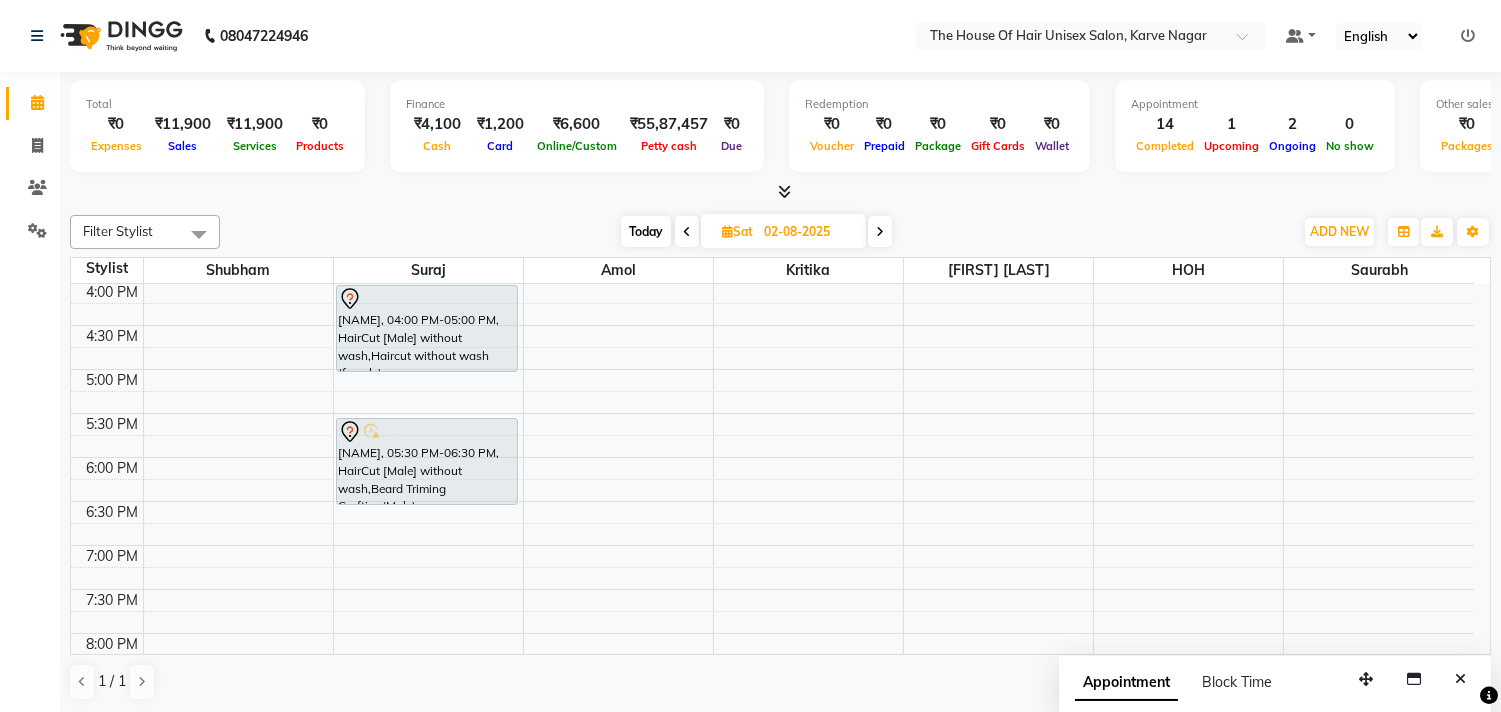 click on "Today" at bounding box center (646, 231) 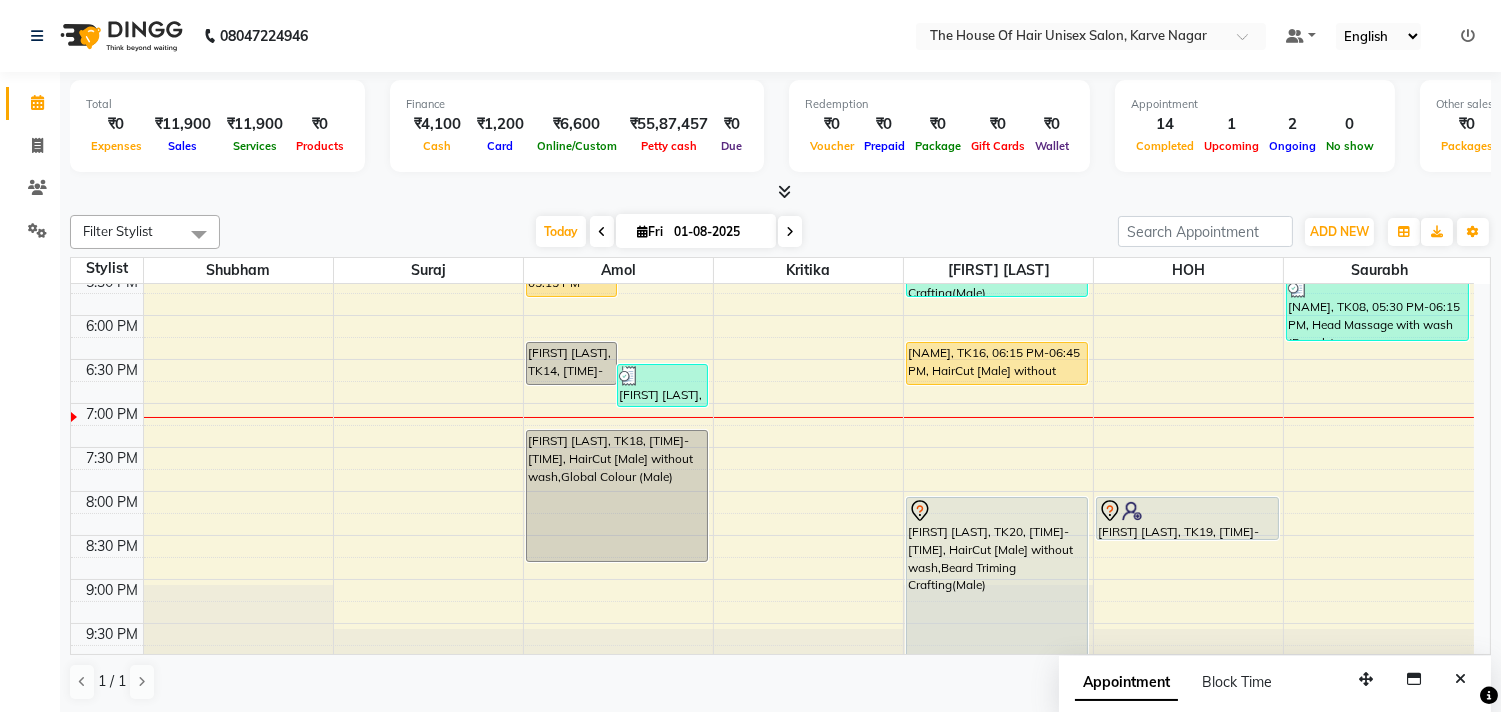scroll, scrollTop: 955, scrollLeft: 0, axis: vertical 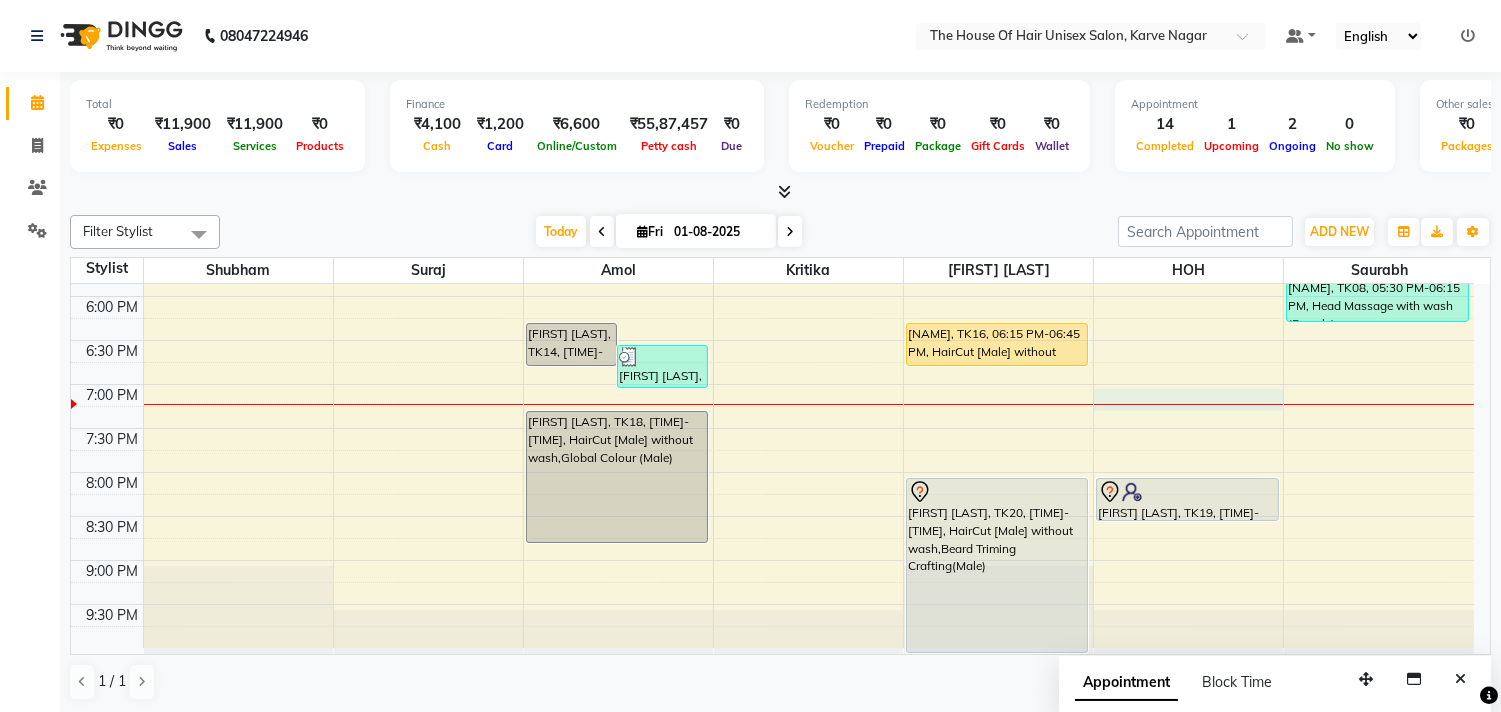 click on "7:00 AM 7:30 AM 8:00 AM 8:30 AM 9:00 AM 9:30 AM 10:00 AM 10:30 AM 11:00 AM 11:30 AM 12:00 PM 12:30 PM 1:00 PM 1:30 PM 2:00 PM 2:30 PM 3:00 PM 3:30 PM 4:00 PM 4:30 PM 5:00 PM 5:30 PM 6:00 PM 6:30 PM 7:00 PM 7:30 PM 8:00 PM 8:30 PM 9:00 PM 9:30 PM     [NAME], TK11, 03:30 PM-04:30 PM, HairCut [Male] without wash,Beard Triming Crafting(Male)     [NAME], TK04, 04:00 PM-05:30 PM, HairCut [Male] without wash,Beard Triming Crafting(Male),Haircut without wash (female)    [NAME], TK10, 05:15 PM-05:45 PM, HairCut [Male] without wash    [NAME], TK14, 06:15 PM-06:45 PM, HairCut [Male] without wash     [NAME], TK17, 06:30 PM-07:00 PM, HairCut [Male] without wash     [NAME], TK02, 10:00 AM-10:30 AM, HairCut [Male] without wash     [NAME], TK06, 11:30 AM-12:40 PM, HairCut [Male] without wash,Clear Dose (Male)     [NAME], TK07, 12:45 PM-01:35 PM, Hairwash+Paddle Dry (Female),Clear Dose(Female)            [NAME], TK13, 04:15 PM-04:45 PM, Beard Triming Crafting(Male)" at bounding box center (772, -12) 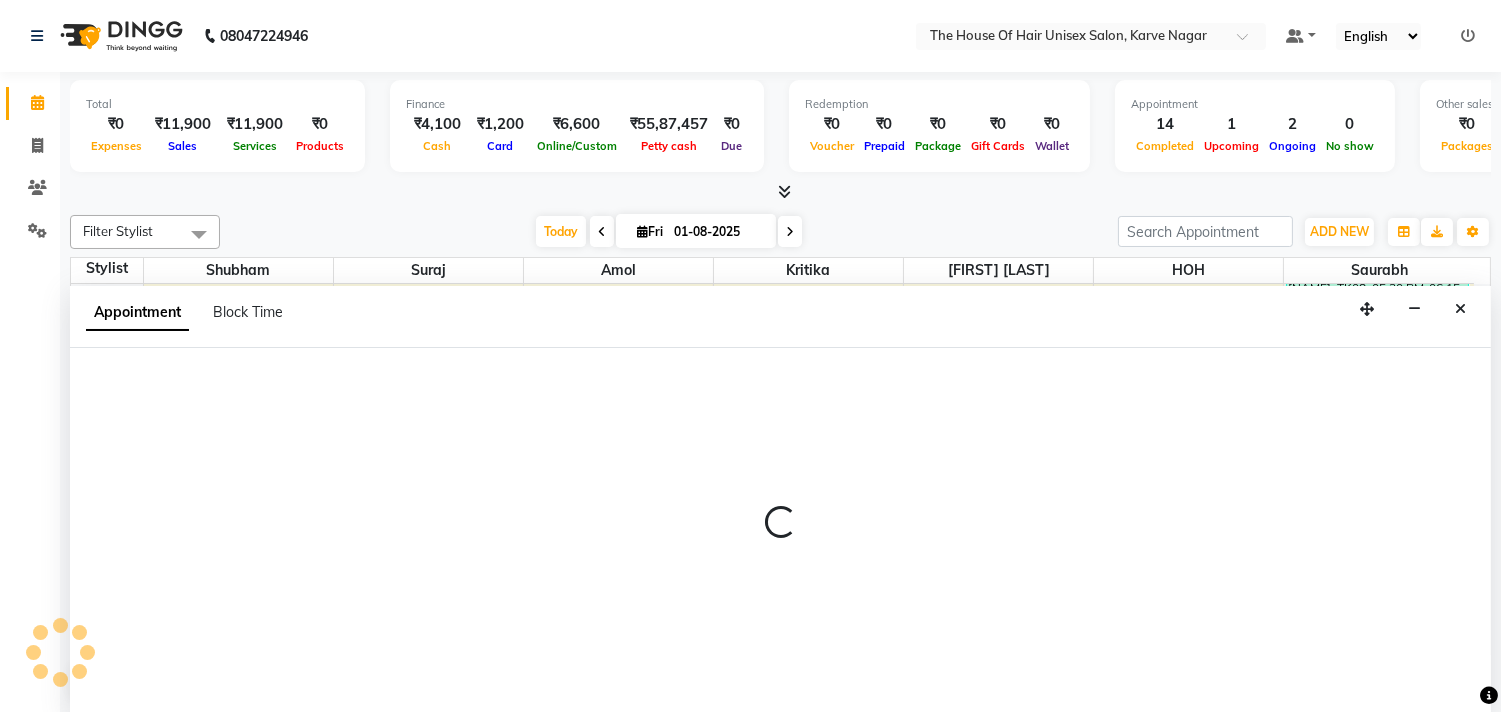 select on "85989" 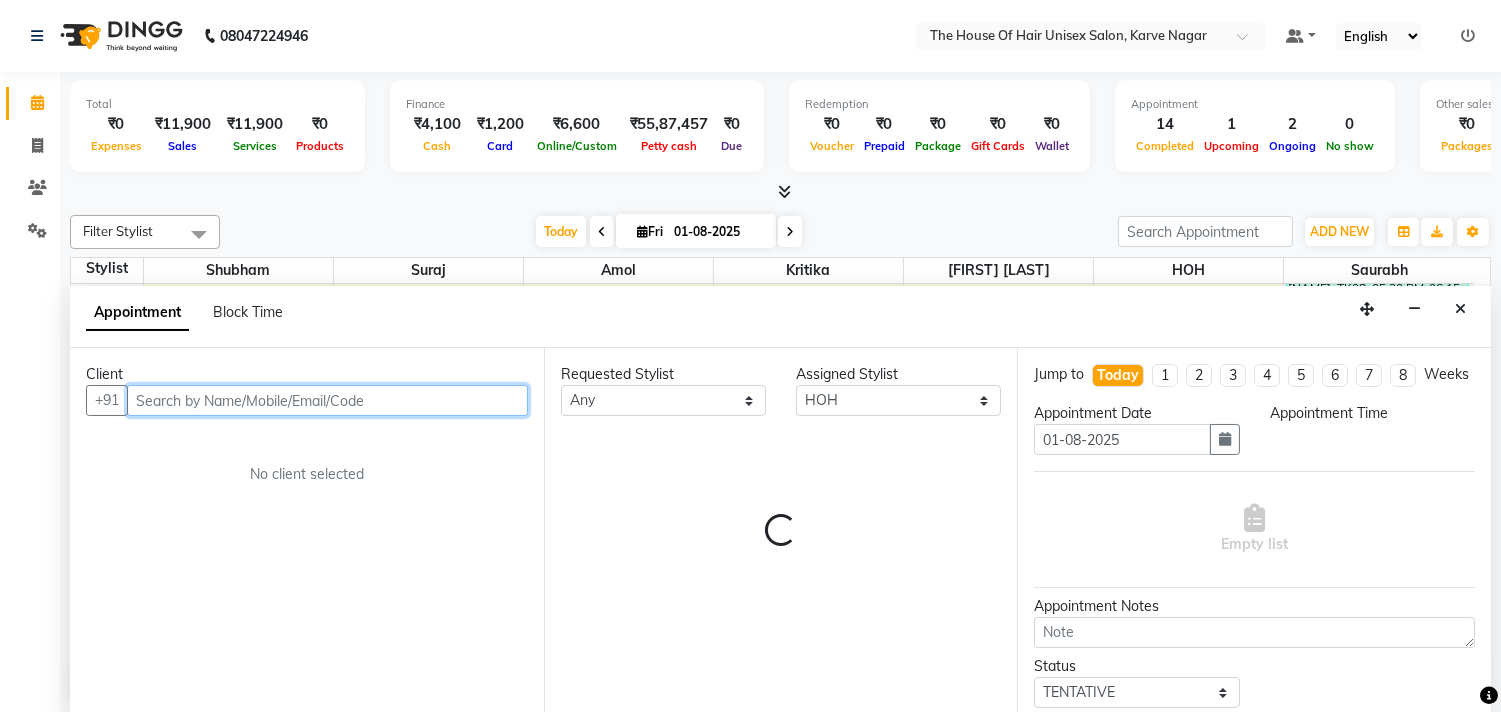 scroll, scrollTop: 1, scrollLeft: 0, axis: vertical 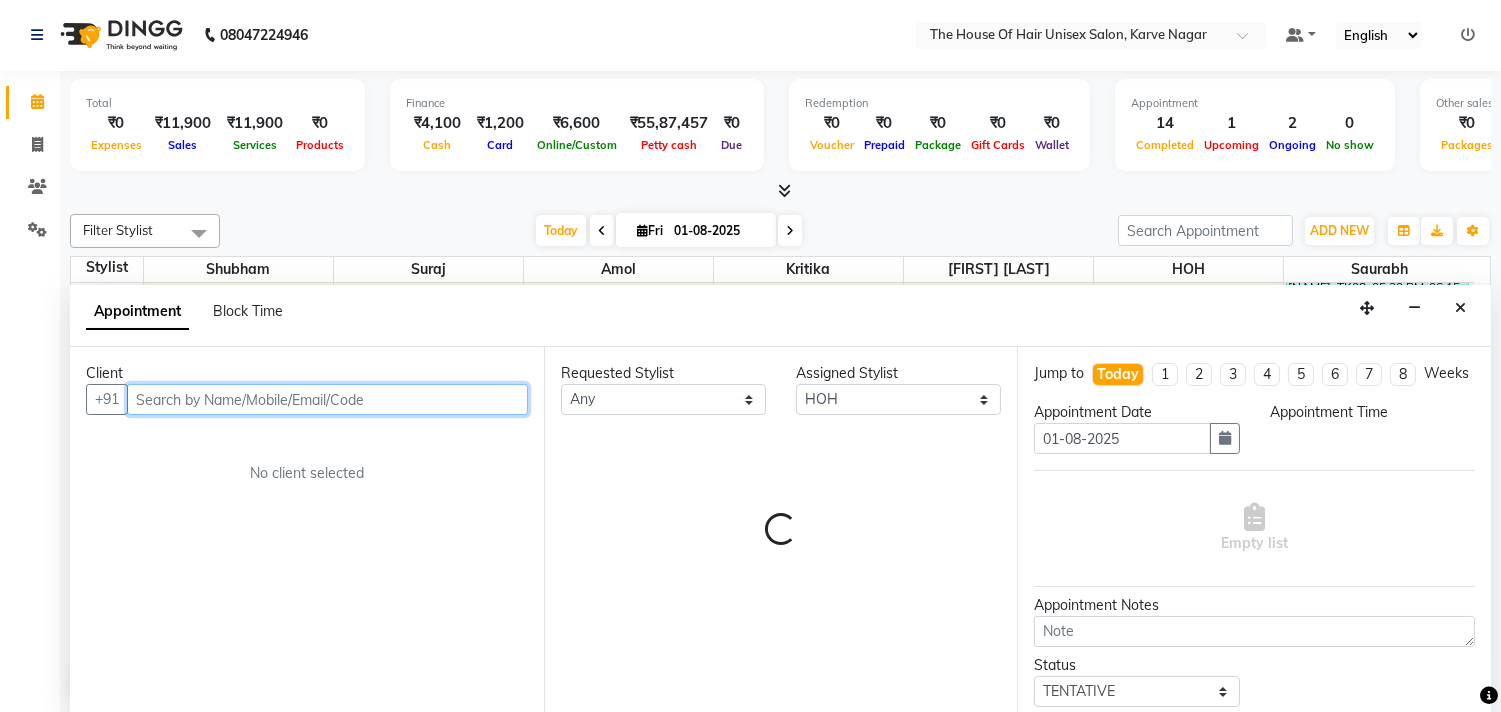 select on "1140" 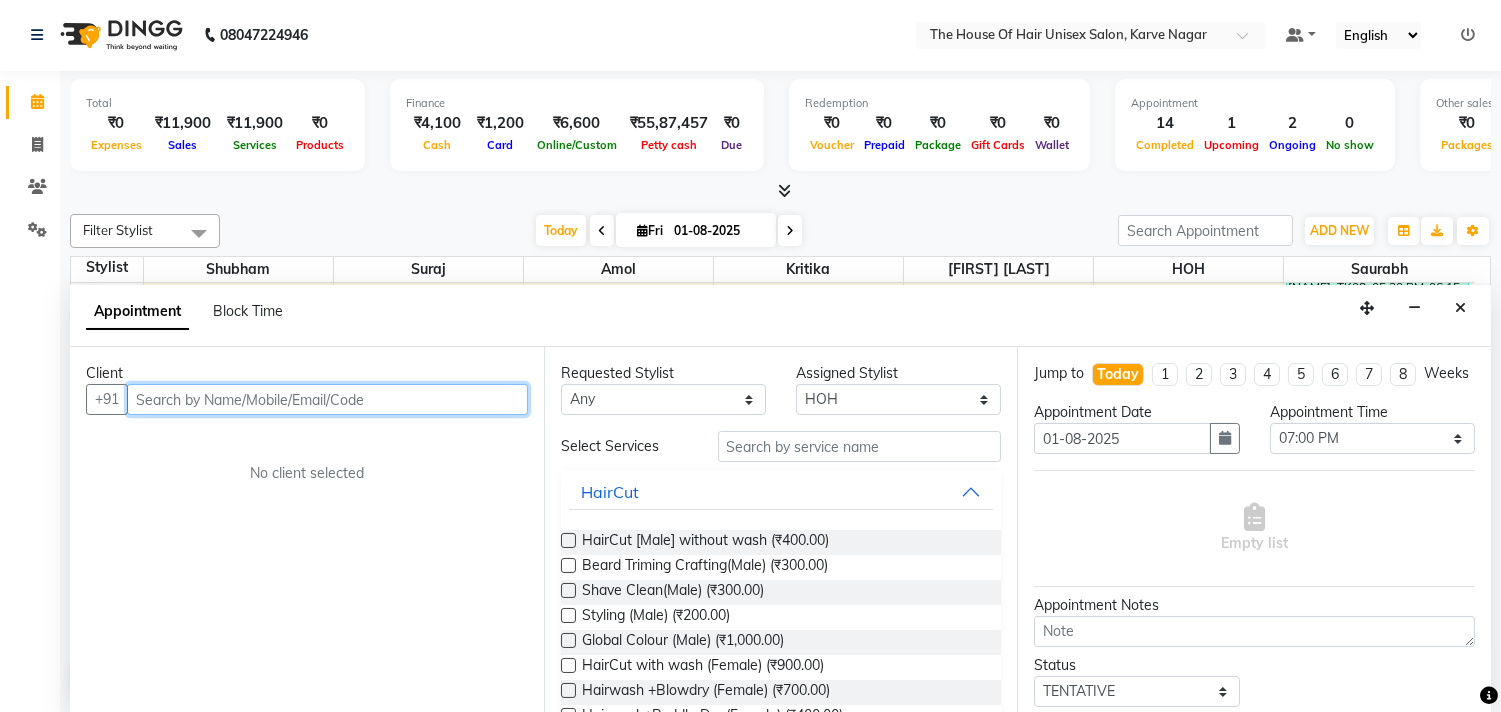 click at bounding box center (327, 399) 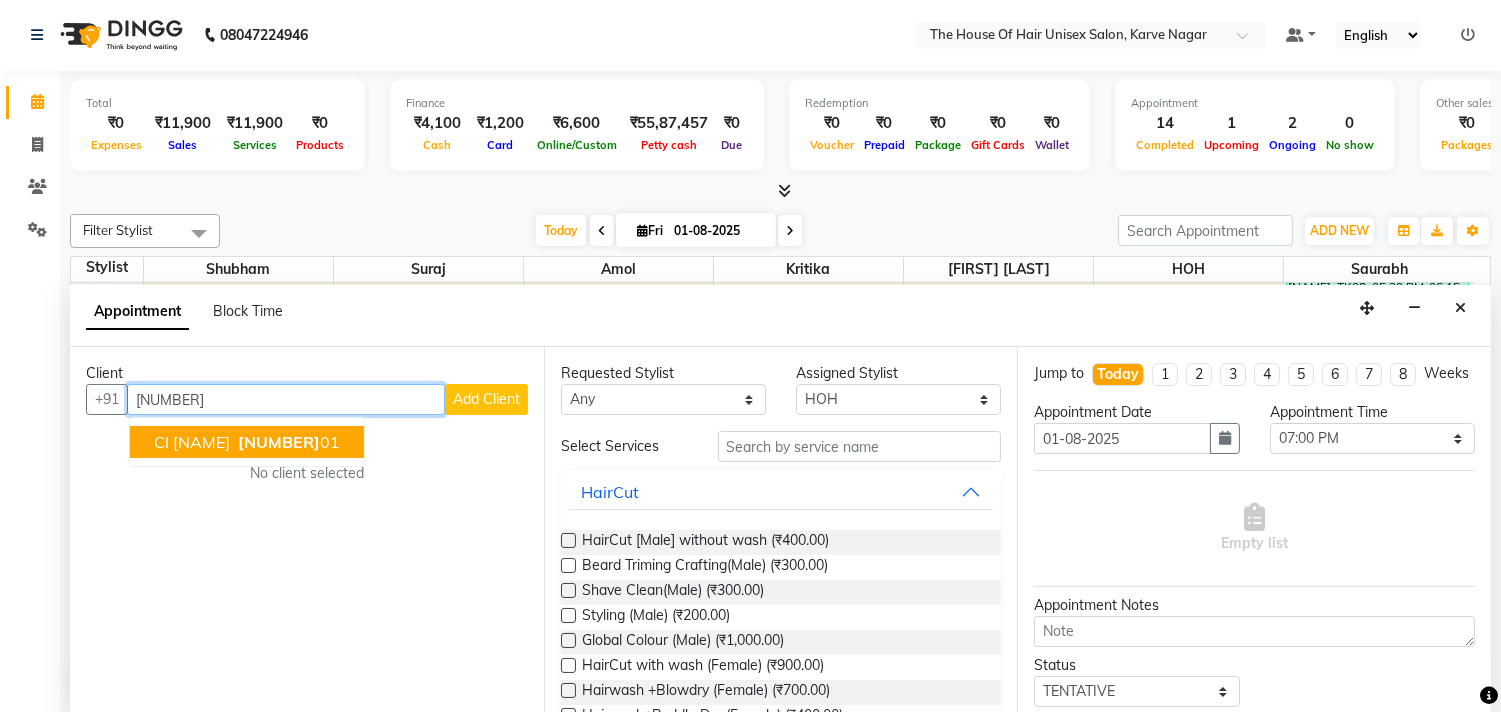 click on "[NUMBER]" at bounding box center [279, 442] 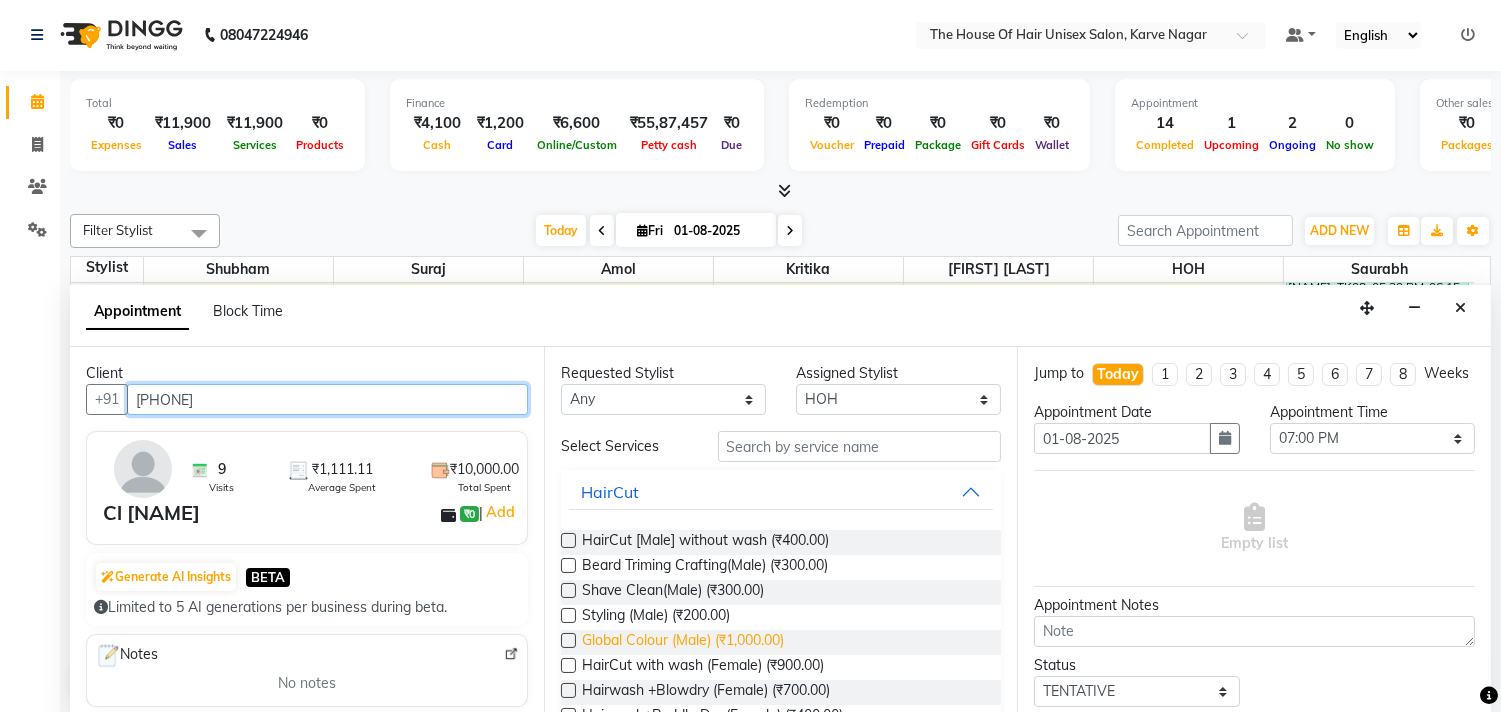 type on "[PHONE]" 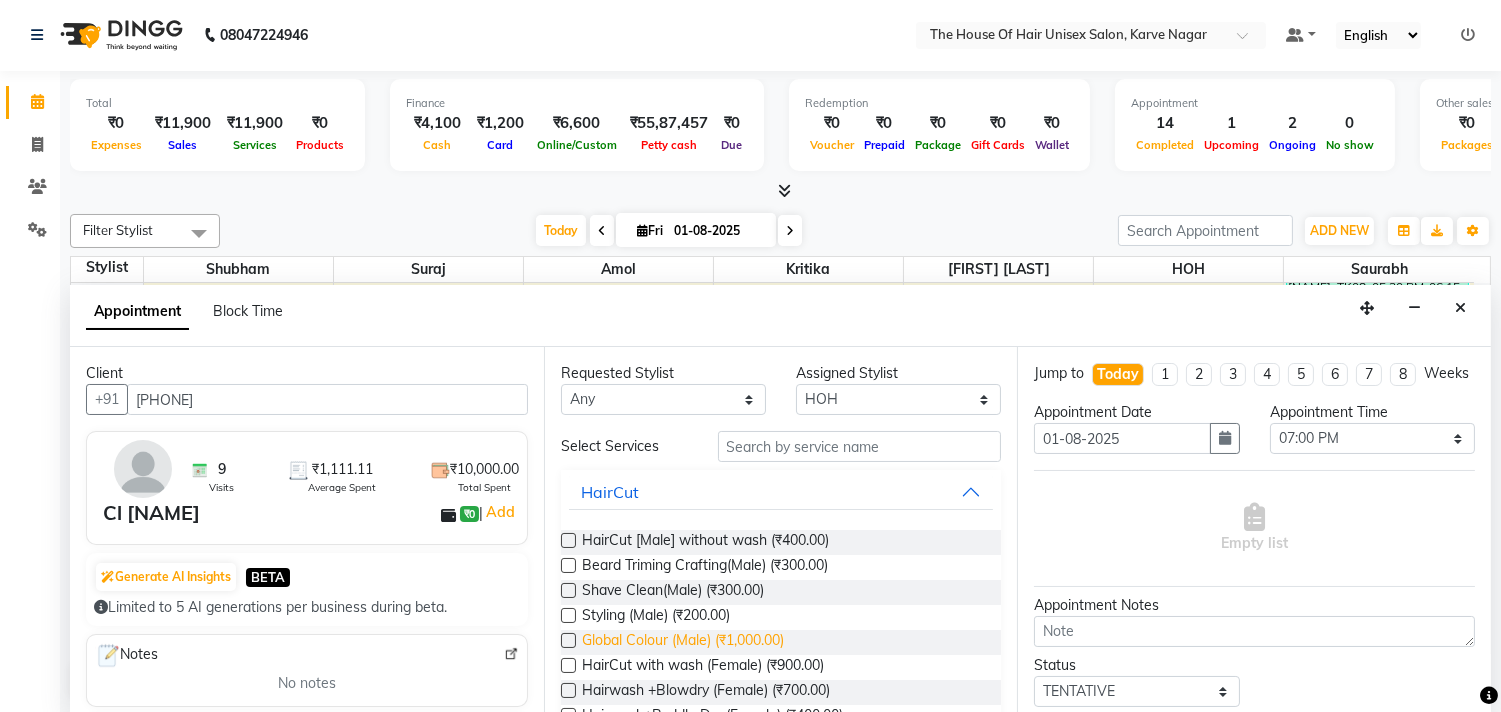click on "Global Colour (Male) (₹1,000.00)" at bounding box center [683, 642] 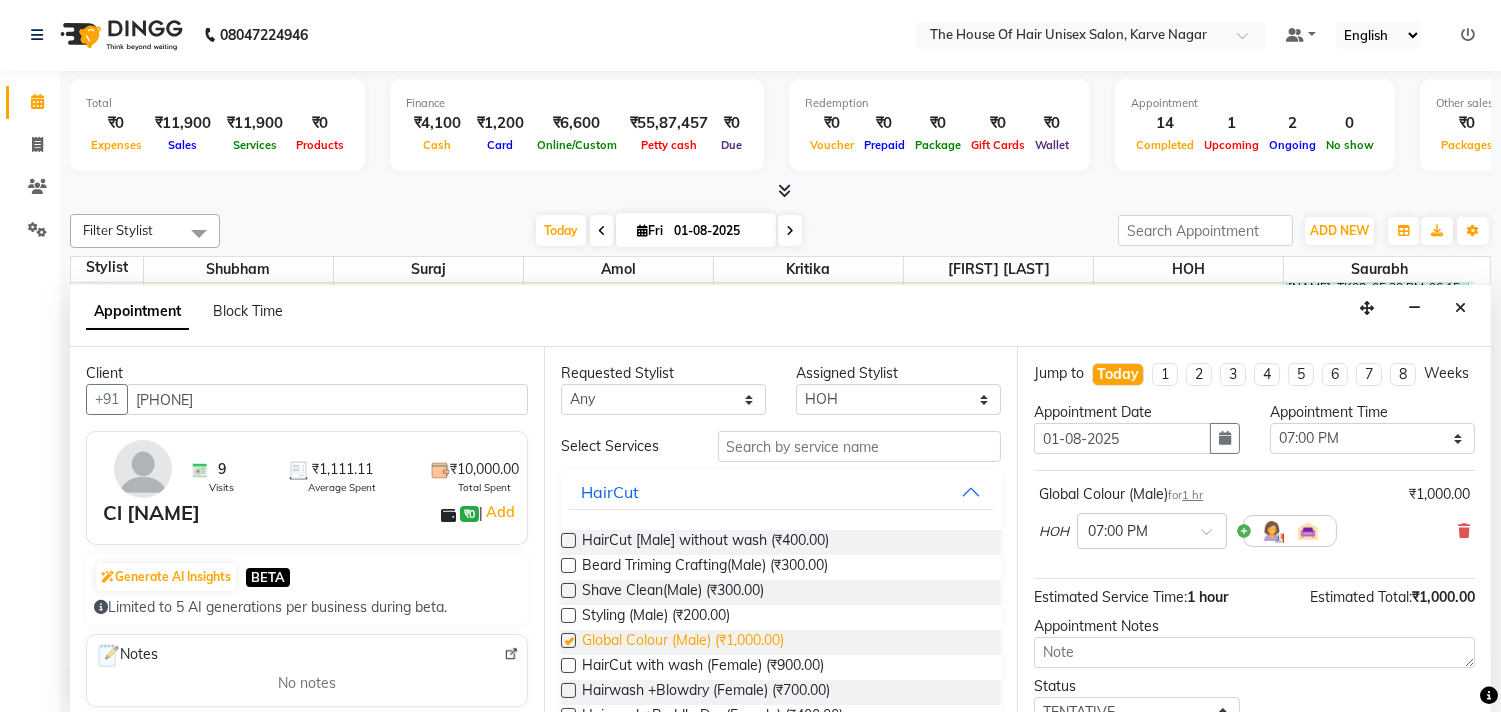 checkbox on "false" 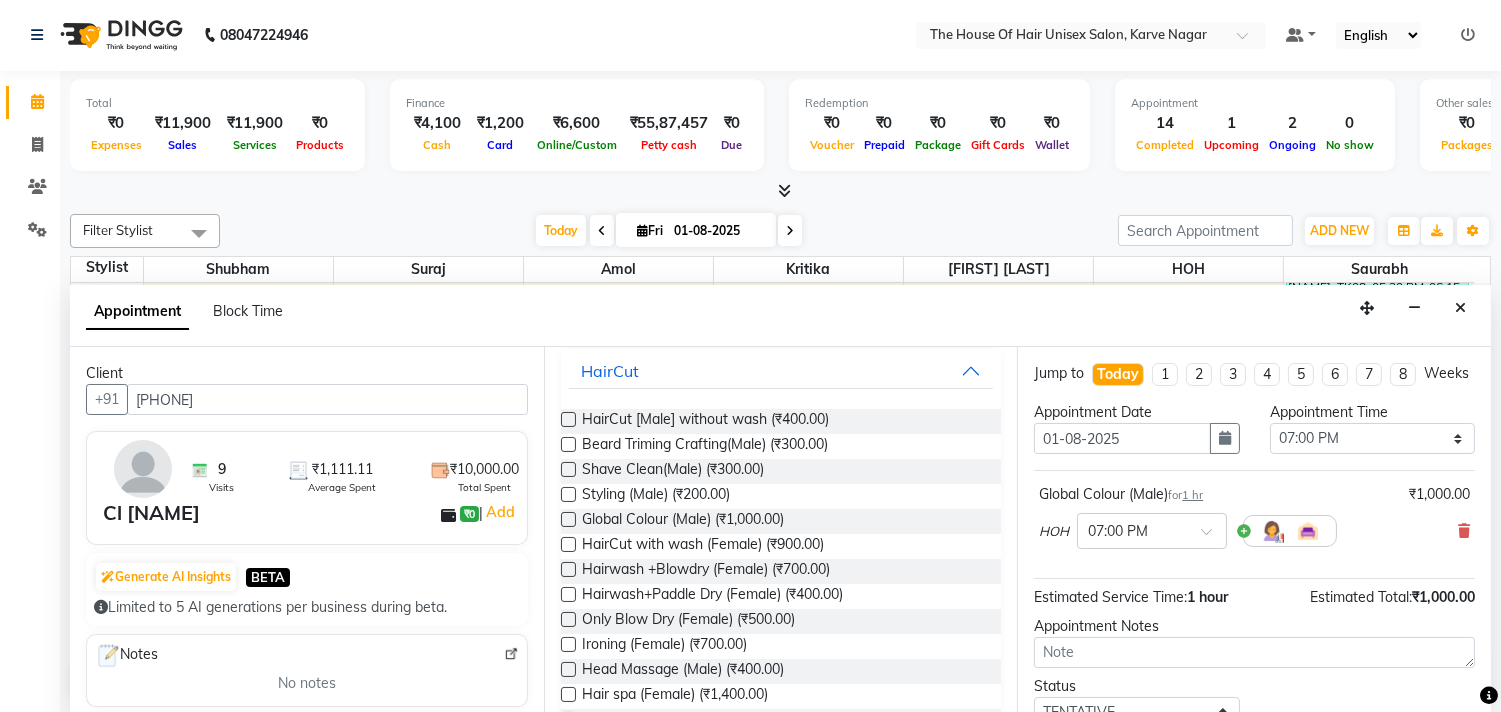 scroll, scrollTop: 264, scrollLeft: 0, axis: vertical 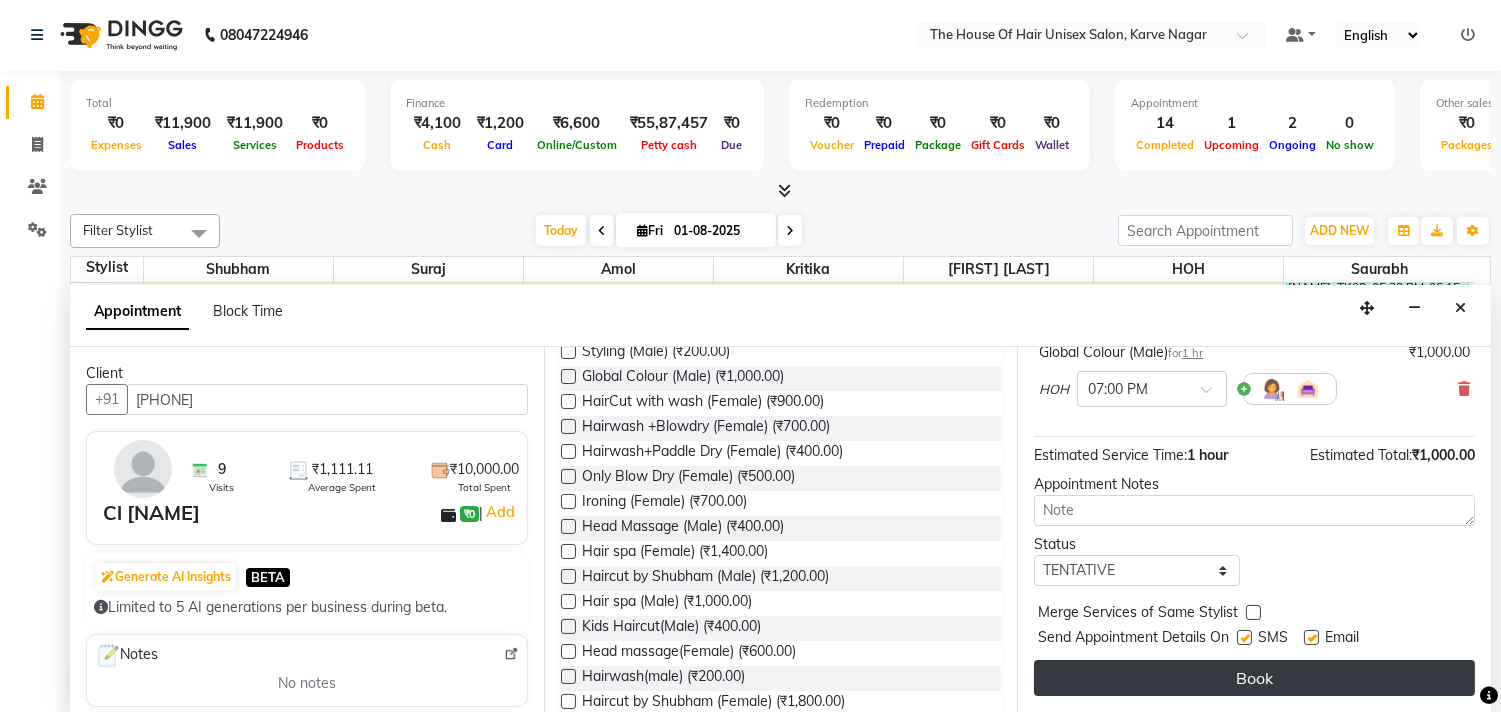 click on "Book" at bounding box center (1254, 678) 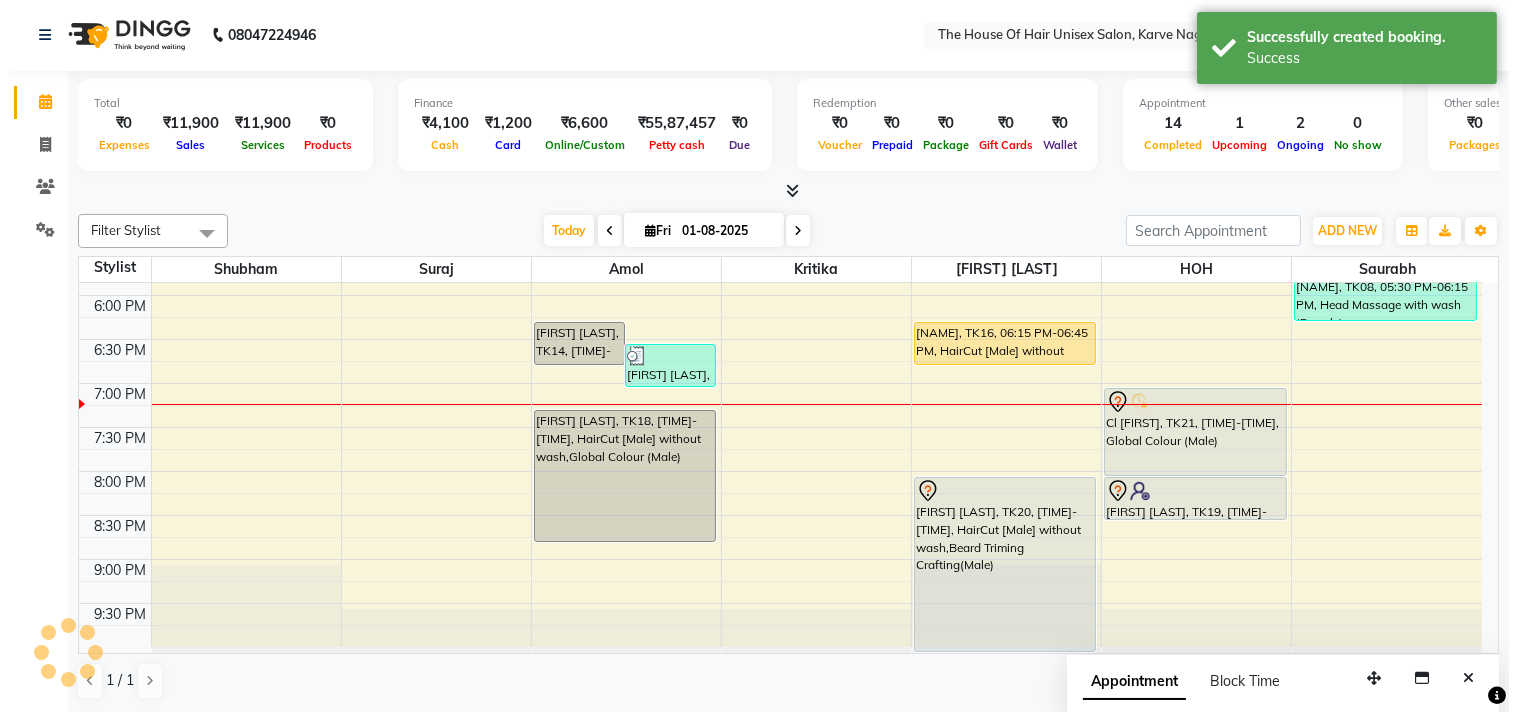scroll, scrollTop: 0, scrollLeft: 0, axis: both 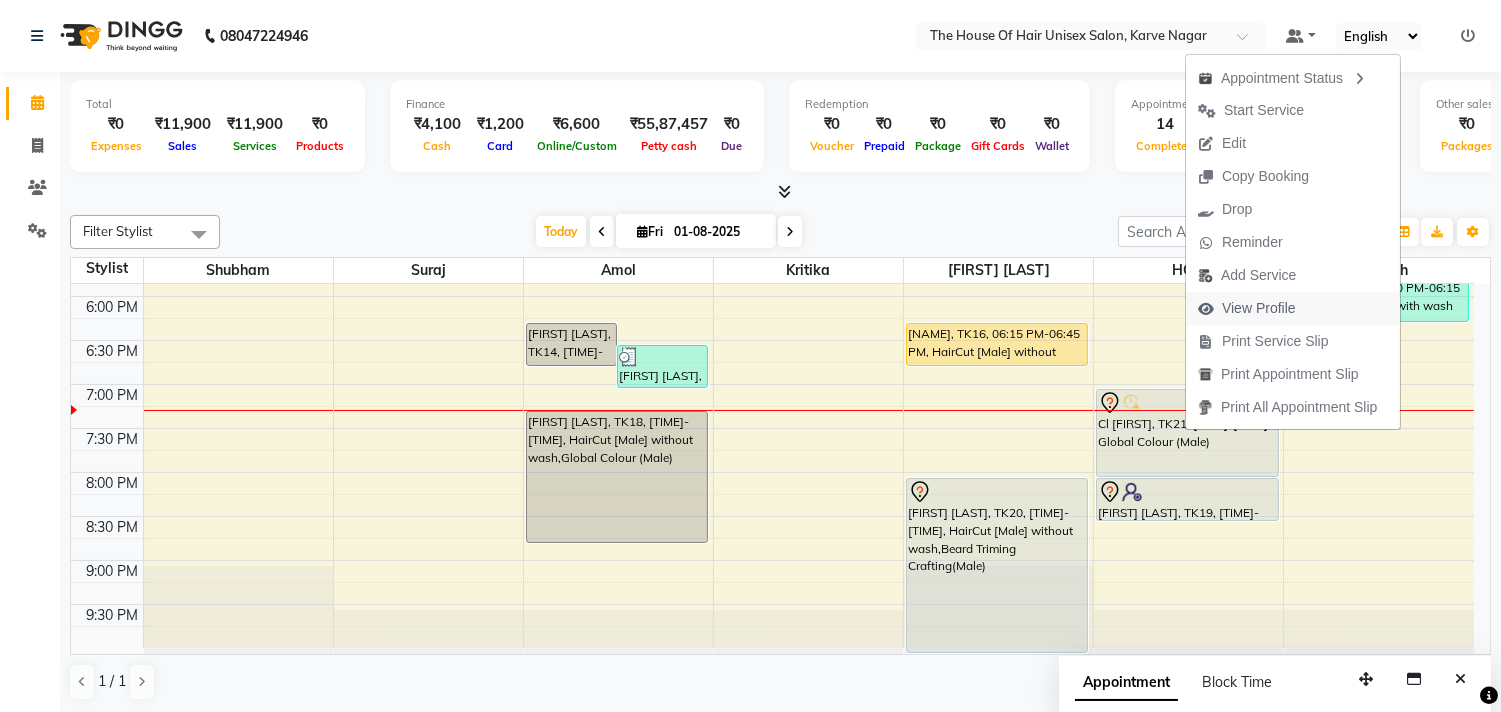 click on "View Profile" at bounding box center [1259, 308] 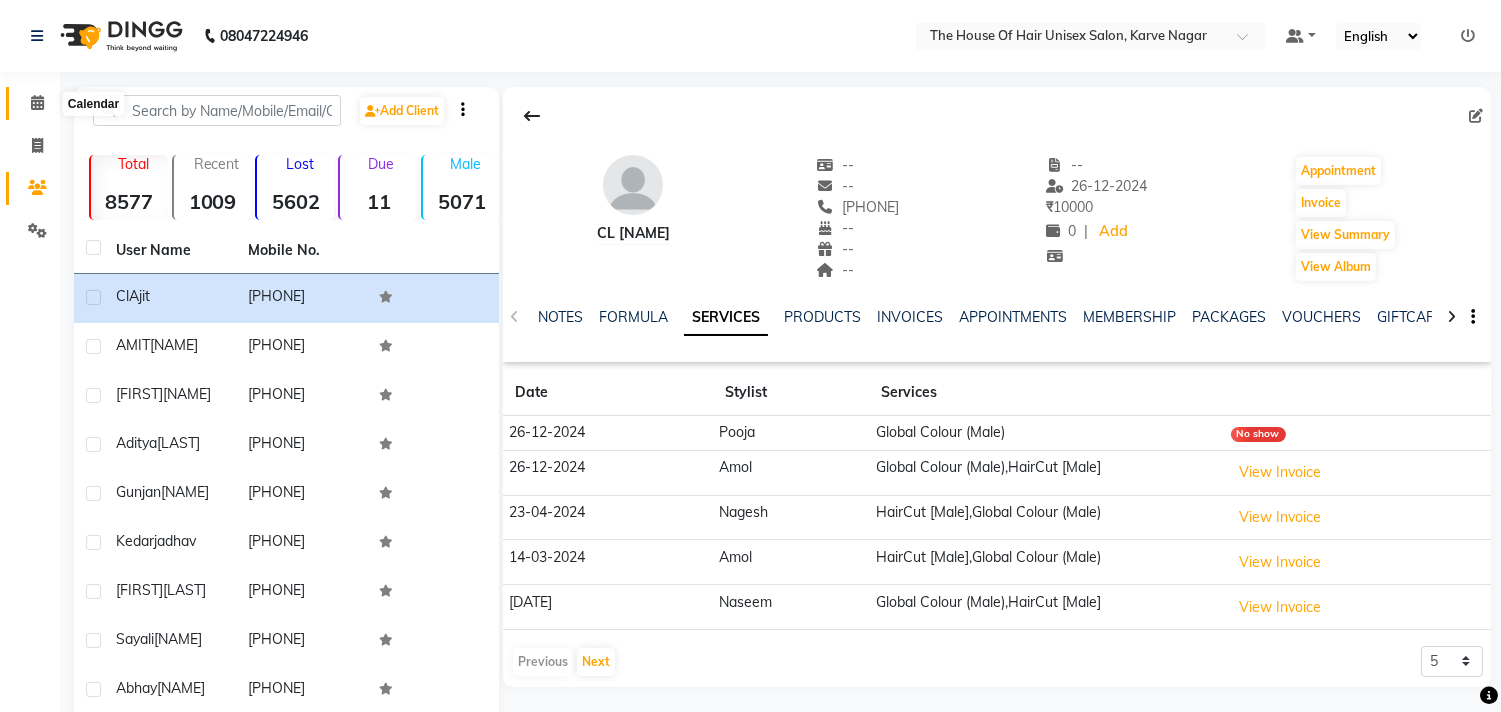 click 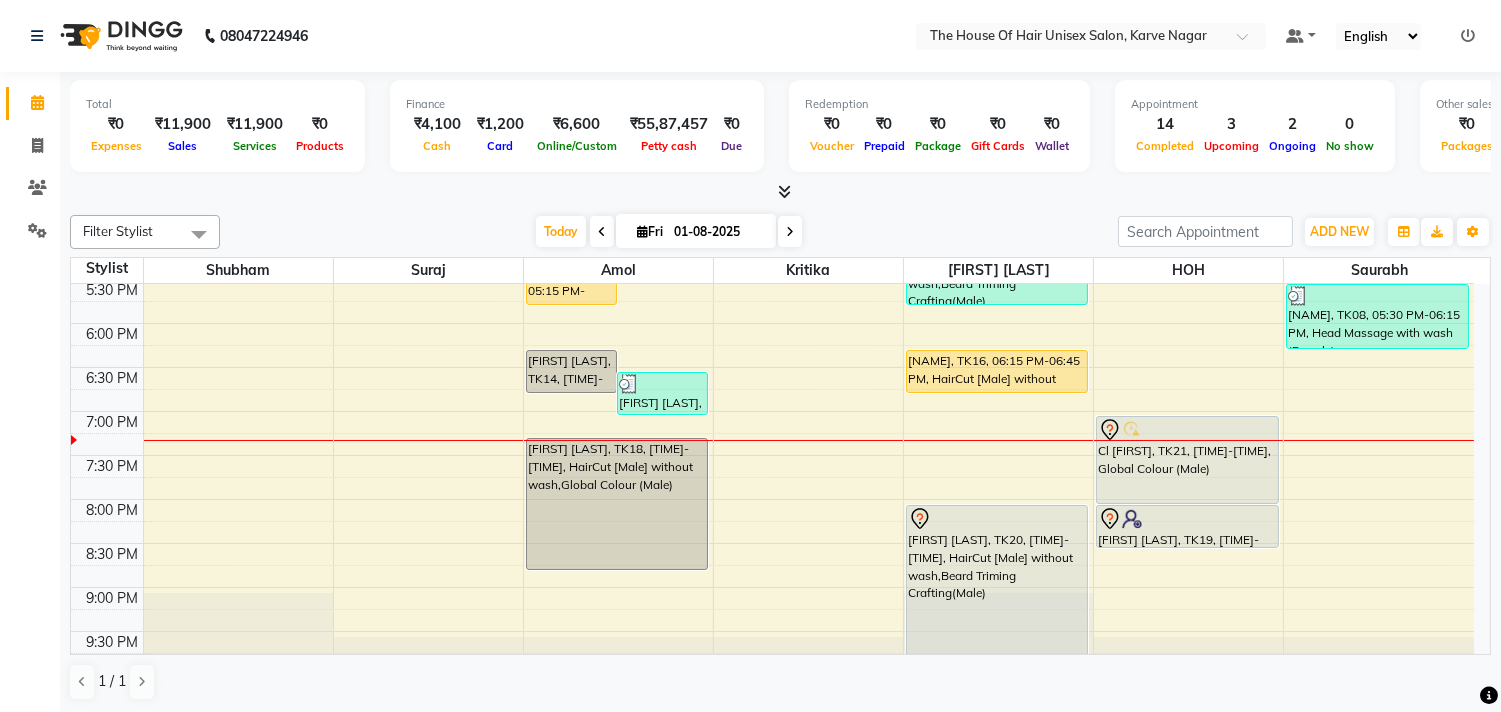 scroll, scrollTop: 933, scrollLeft: 0, axis: vertical 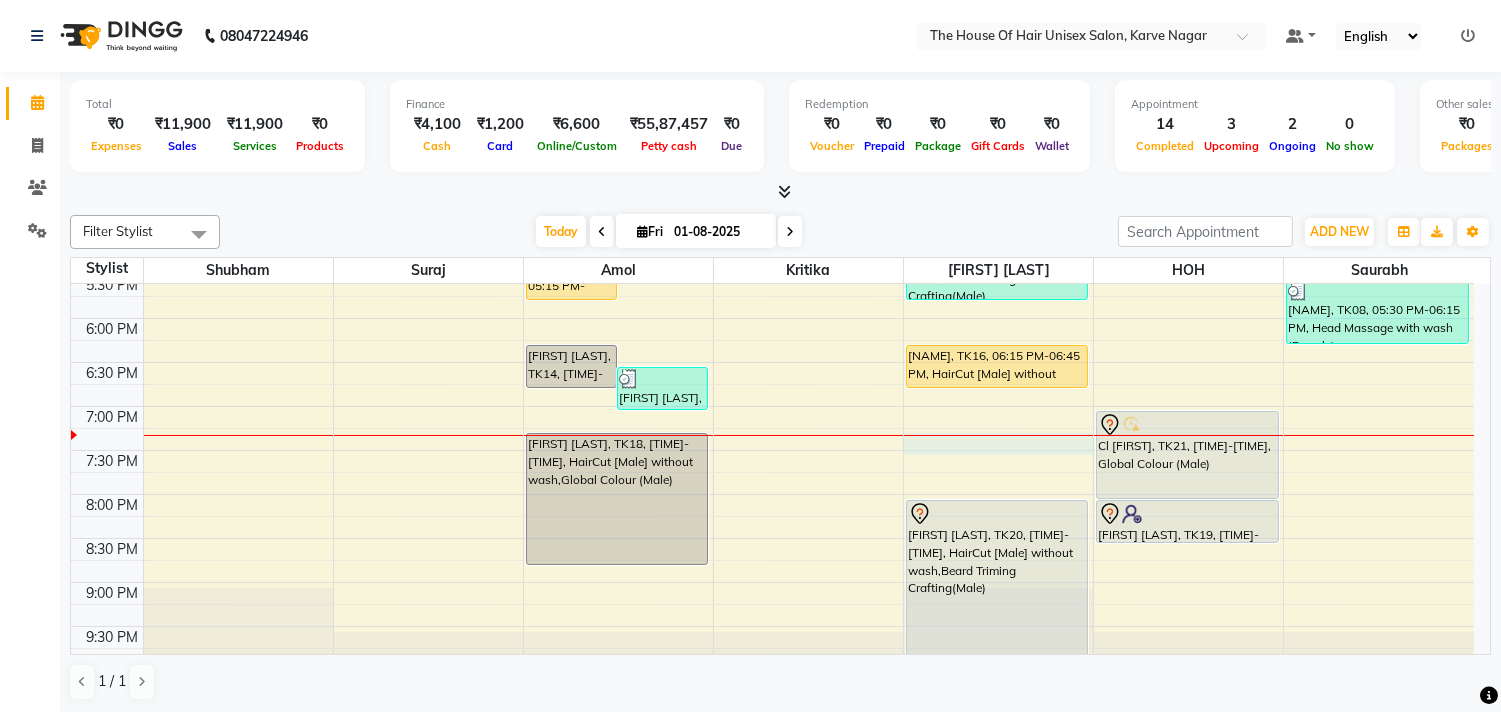 click on "7:00 AM 7:30 AM 8:00 AM 8:30 AM 9:00 AM 9:30 AM 10:00 AM 10:30 AM 11:00 AM 11:30 AM 12:00 PM 12:30 PM 1:00 PM 1:30 PM 2:00 PM 2:30 PM 3:00 PM 3:30 PM 4:00 PM 4:30 PM 5:00 PM 5:30 PM 6:00 PM 6:30 PM 7:00 PM 7:30 PM 8:00 PM 8:30 PM 9:00 PM 9:30 PM     [NAME], TK11, 03:30 PM-04:30 PM, HairCut [Male] without wash,Beard Triming Crafting(Male)     [NAME], TK04, 04:00 PM-05:30 PM, HairCut [Male] without wash,Beard Triming Crafting(Male),Haircut without wash (female)    [NAME], TK10, 05:15 PM-05:45 PM, HairCut [Male] without wash    [NAME], TK14, 06:15 PM-06:45 PM, HairCut [Male] without wash     [NAME], TK17, 06:30 PM-07:00 PM, HairCut [Male] without wash     [NAME], TK02, 10:00 AM-10:30 AM, HairCut [Male] without wash     [NAME], TK06, 11:30 AM-12:40 PM, HairCut [Male] without wash,Clear Dose (Male)     [NAME], TK07, 12:45 PM-01:35 PM, Hairwash+Paddle Dry (Female),Clear Dose(Female)            [NAME], TK13, 04:15 PM-04:45 PM, Beard Triming Crafting(Male)" at bounding box center [772, 10] 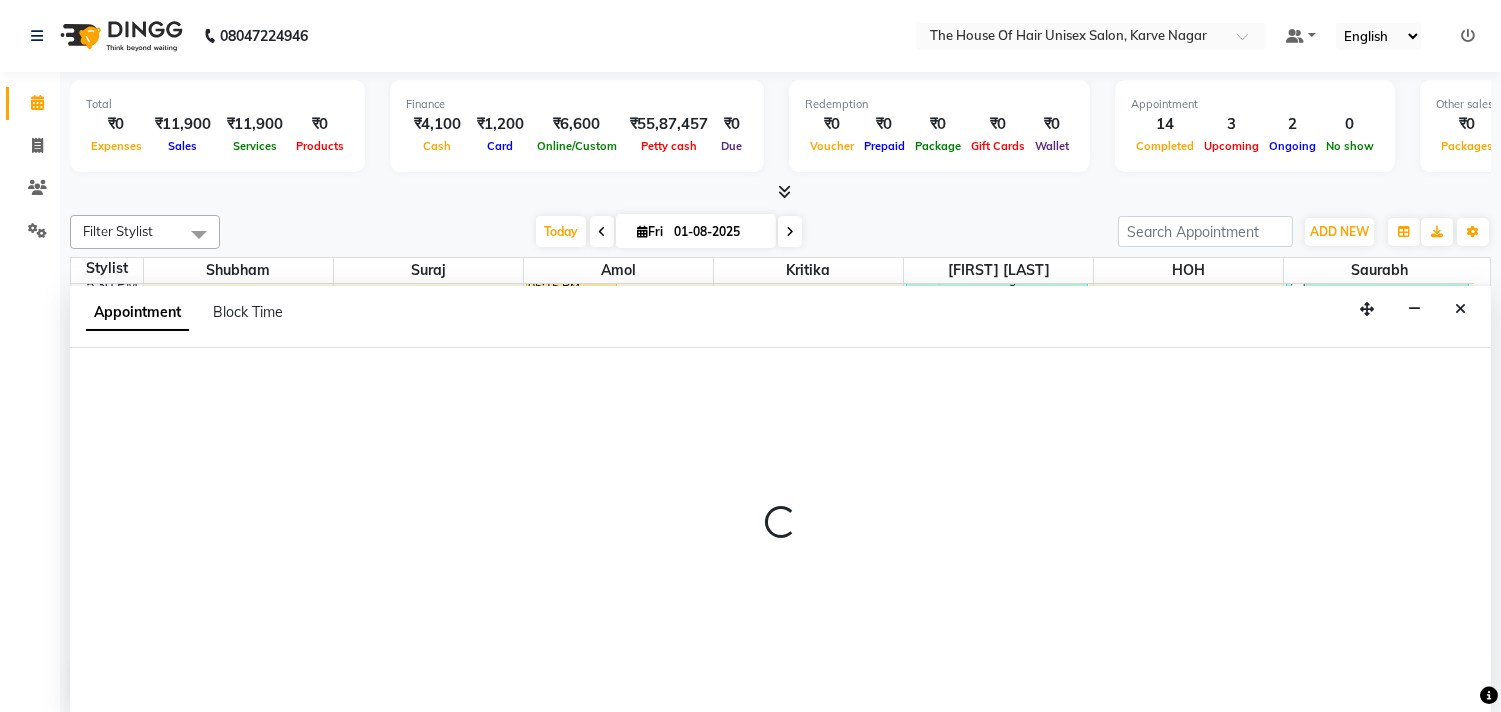 scroll, scrollTop: 1, scrollLeft: 0, axis: vertical 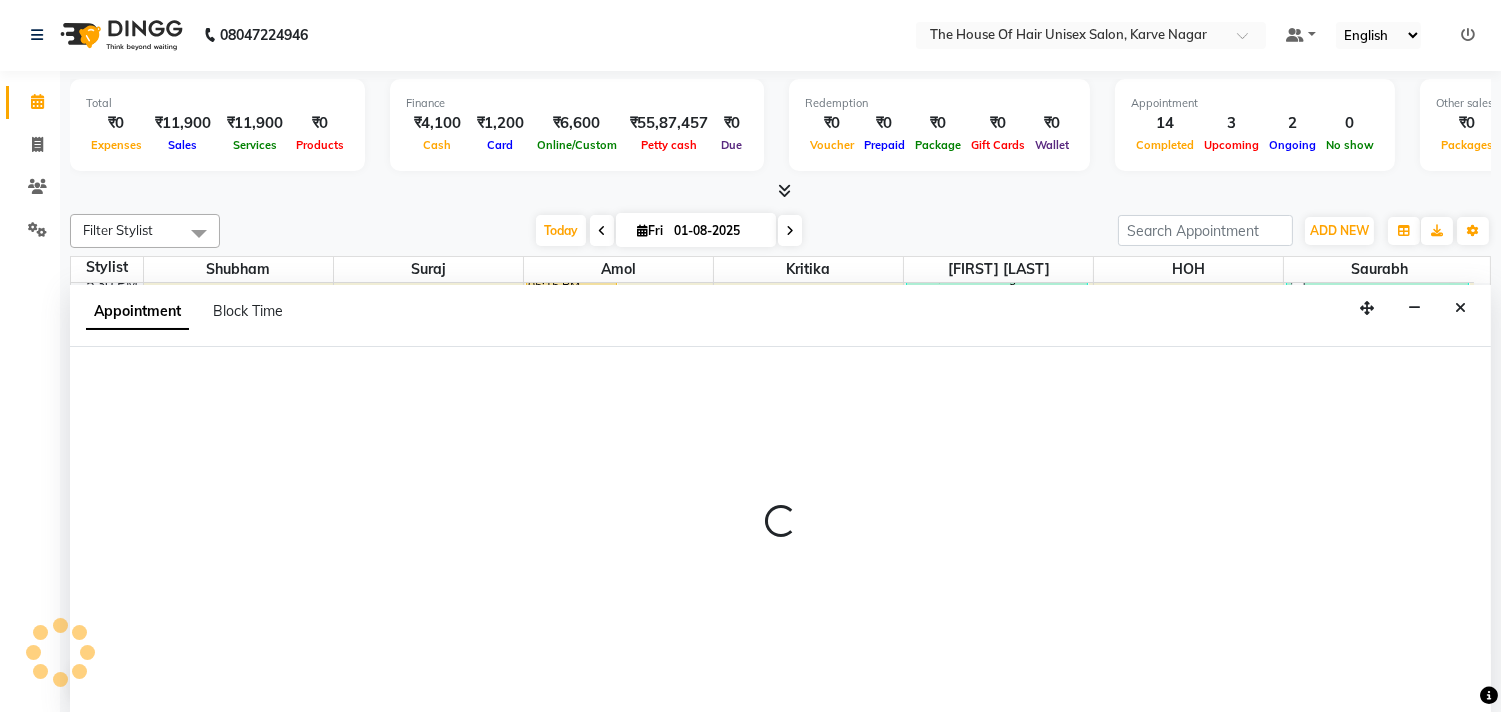select on "42814" 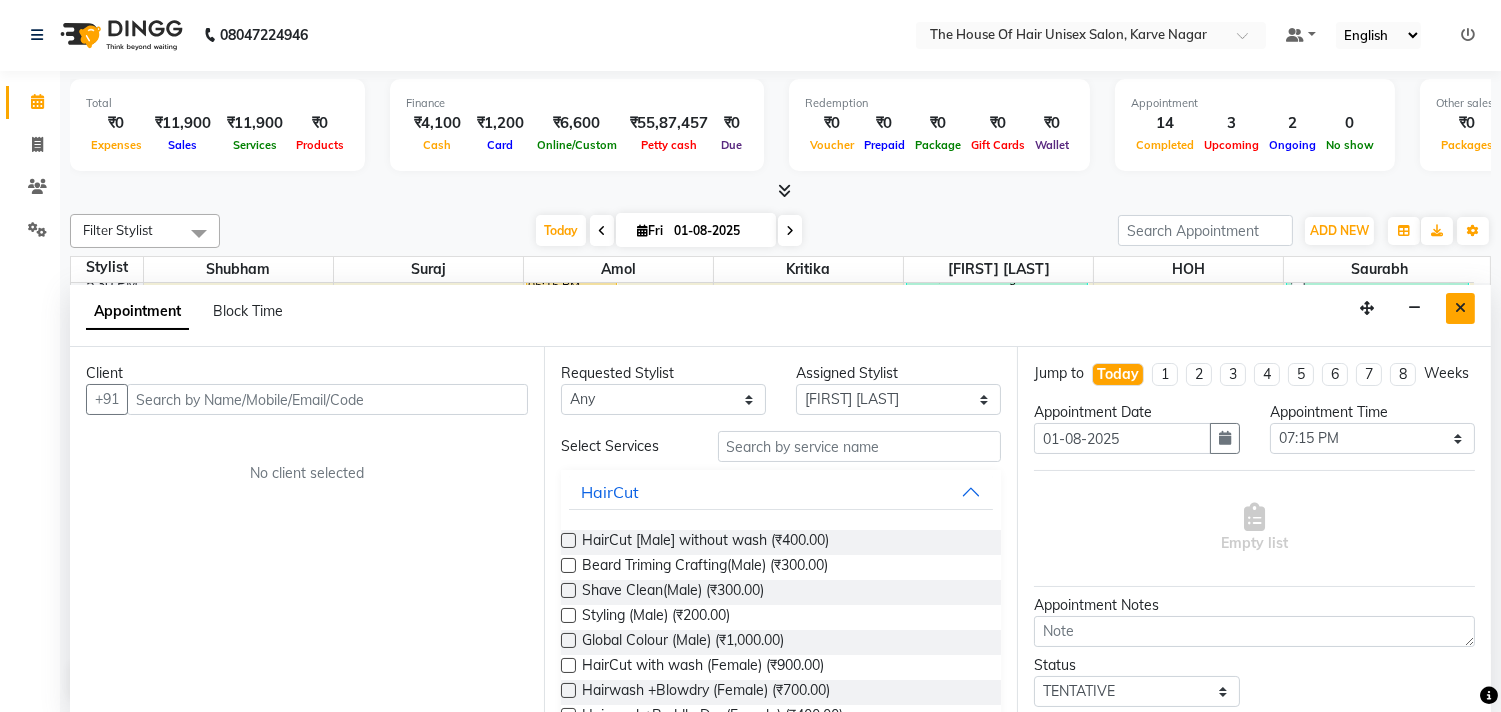 click at bounding box center [1460, 308] 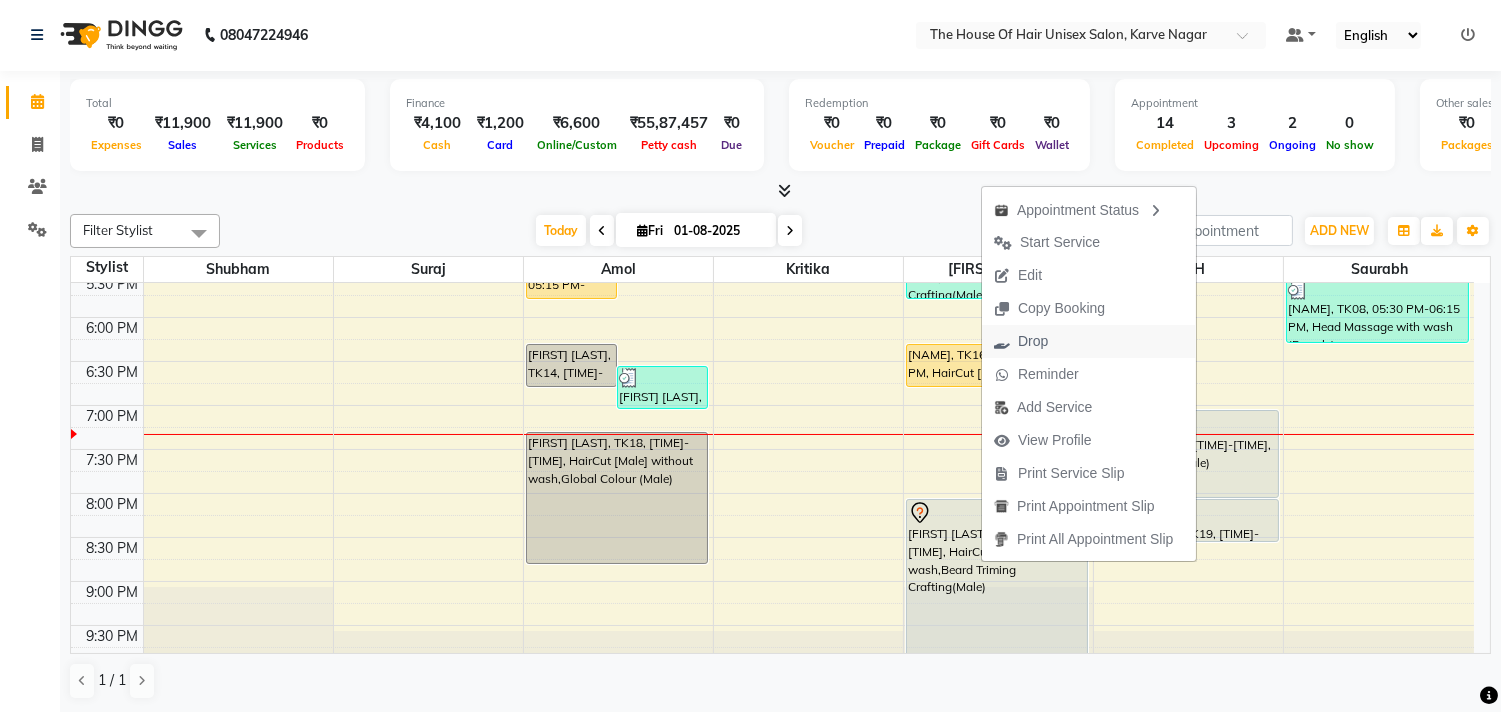 click on "Drop" at bounding box center [1033, 341] 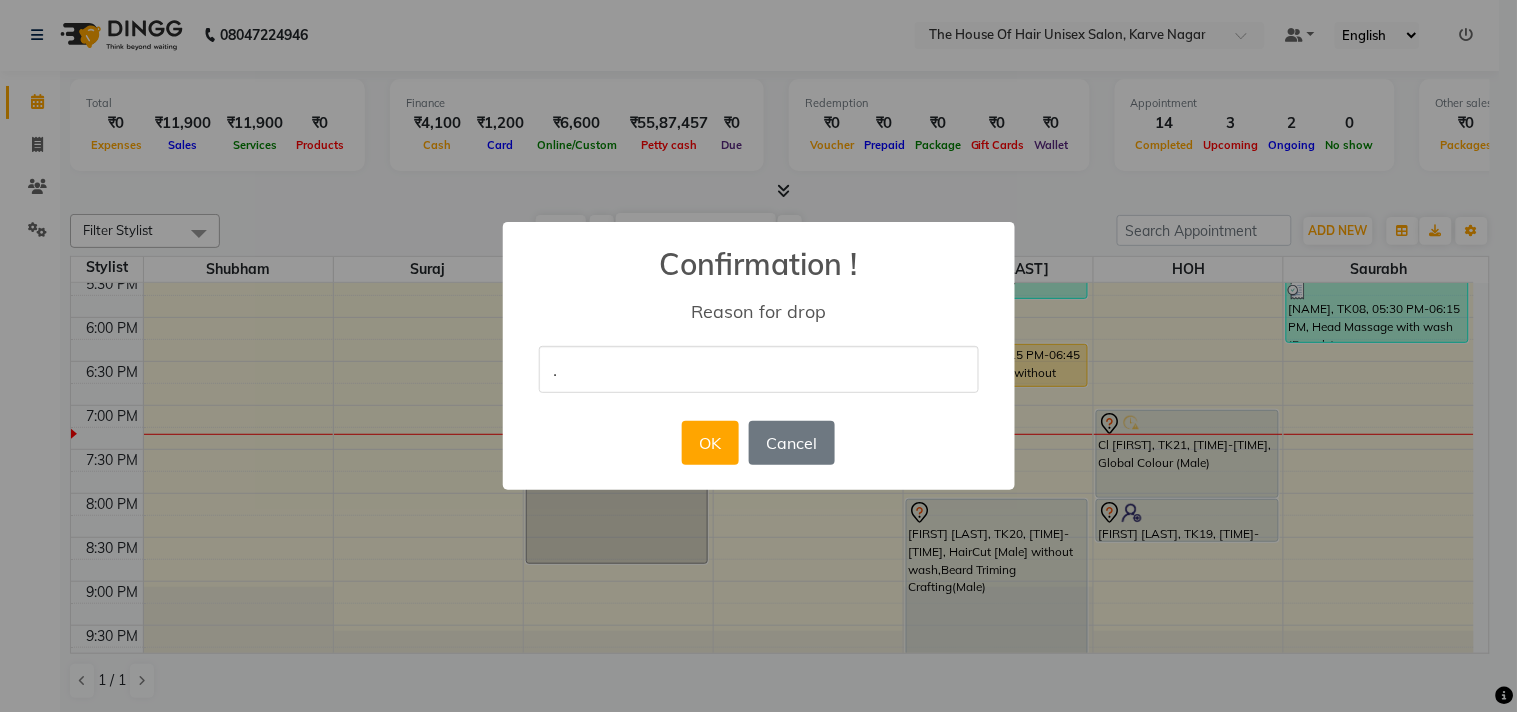 type on "." 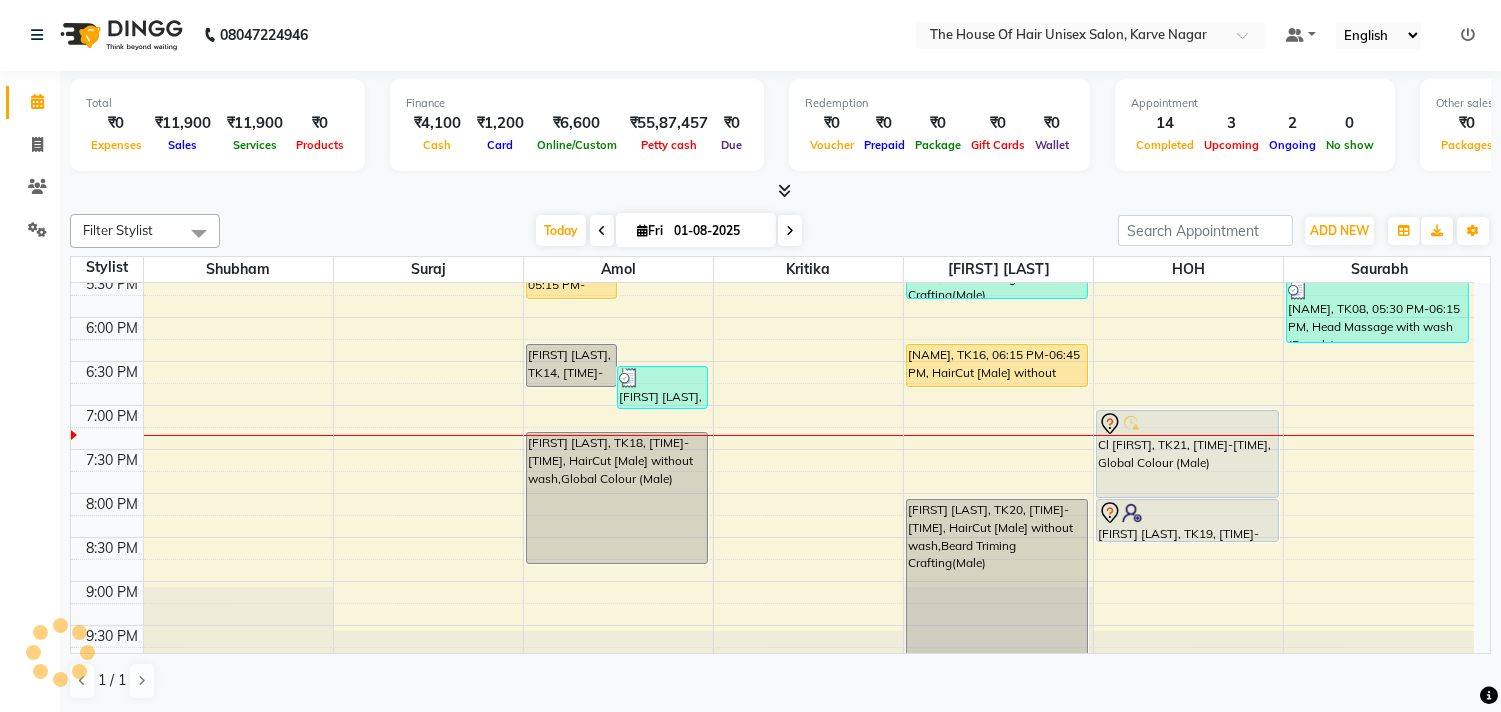 click at bounding box center (790, 231) 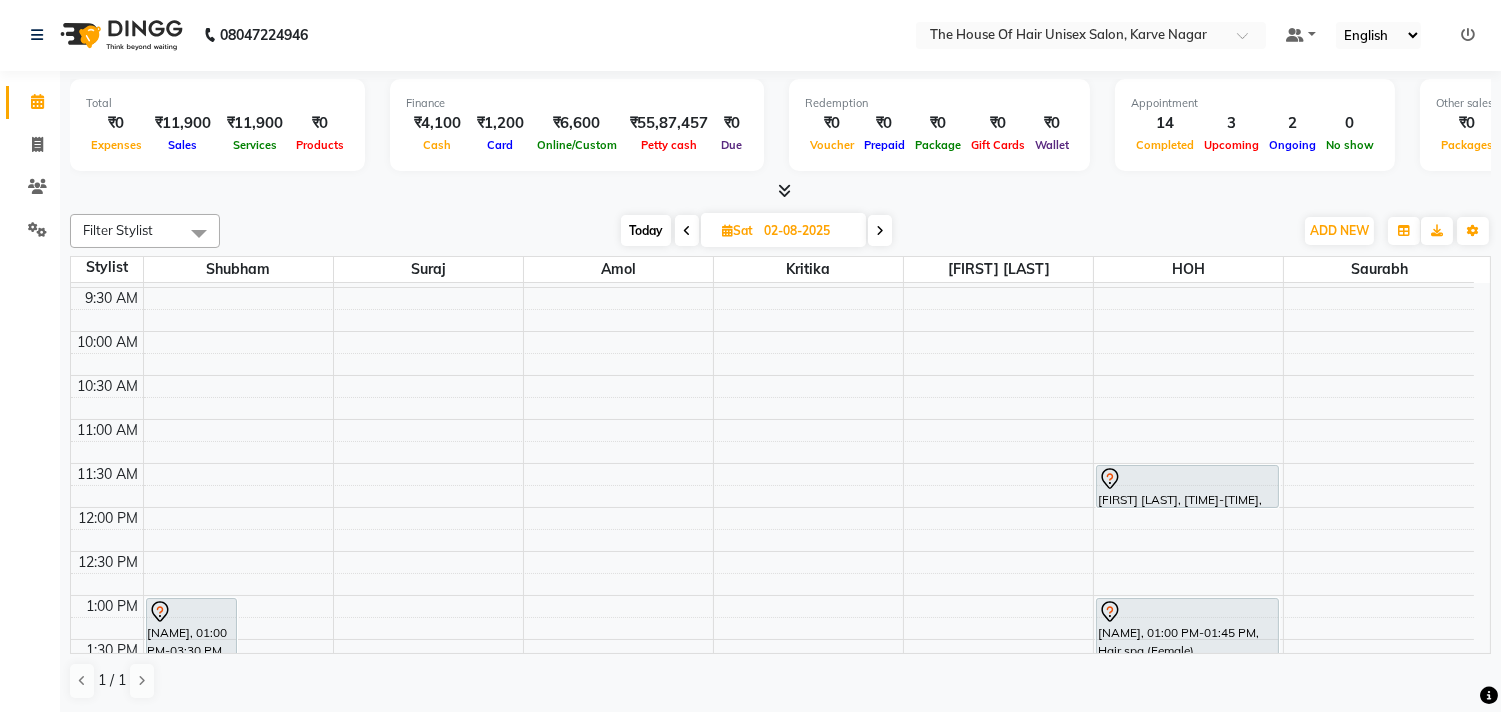scroll, scrollTop: 218, scrollLeft: 0, axis: vertical 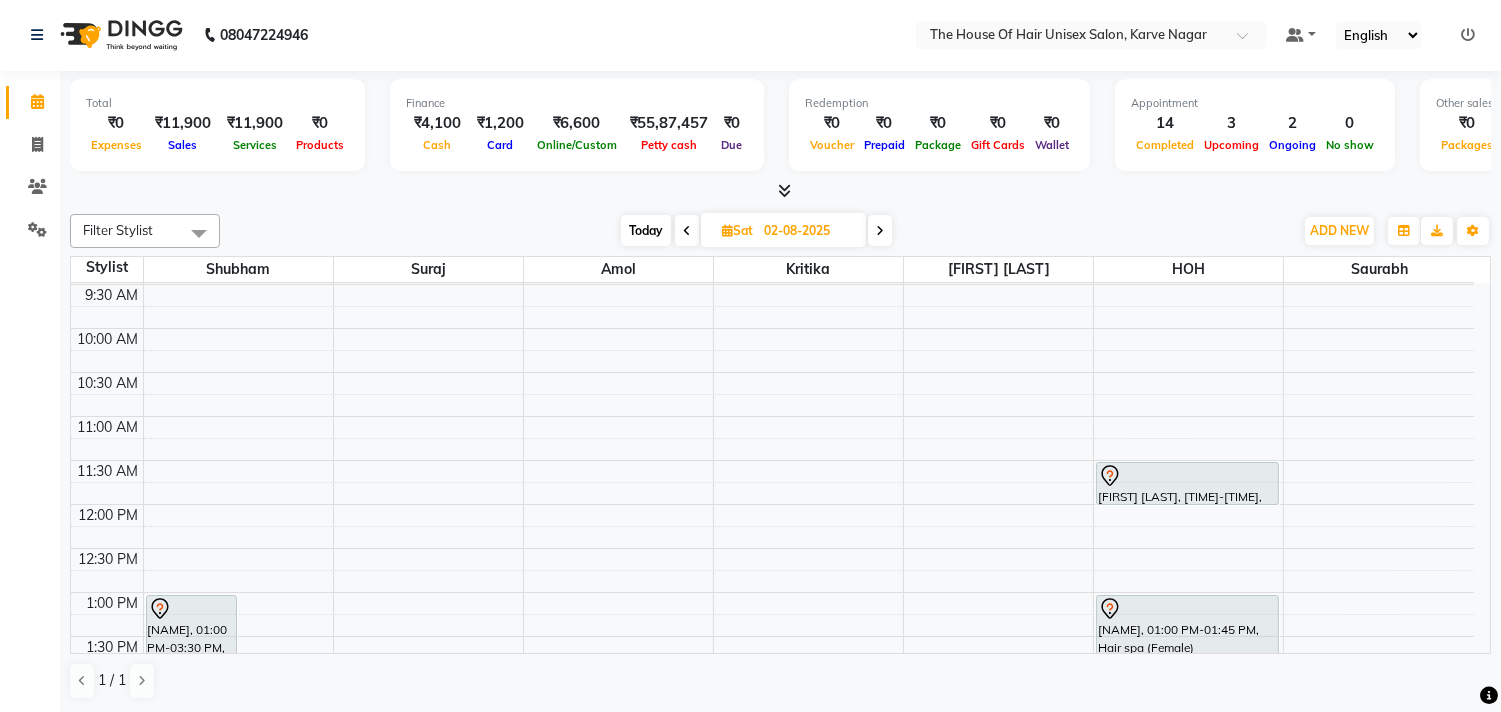 click on "Today" at bounding box center [646, 230] 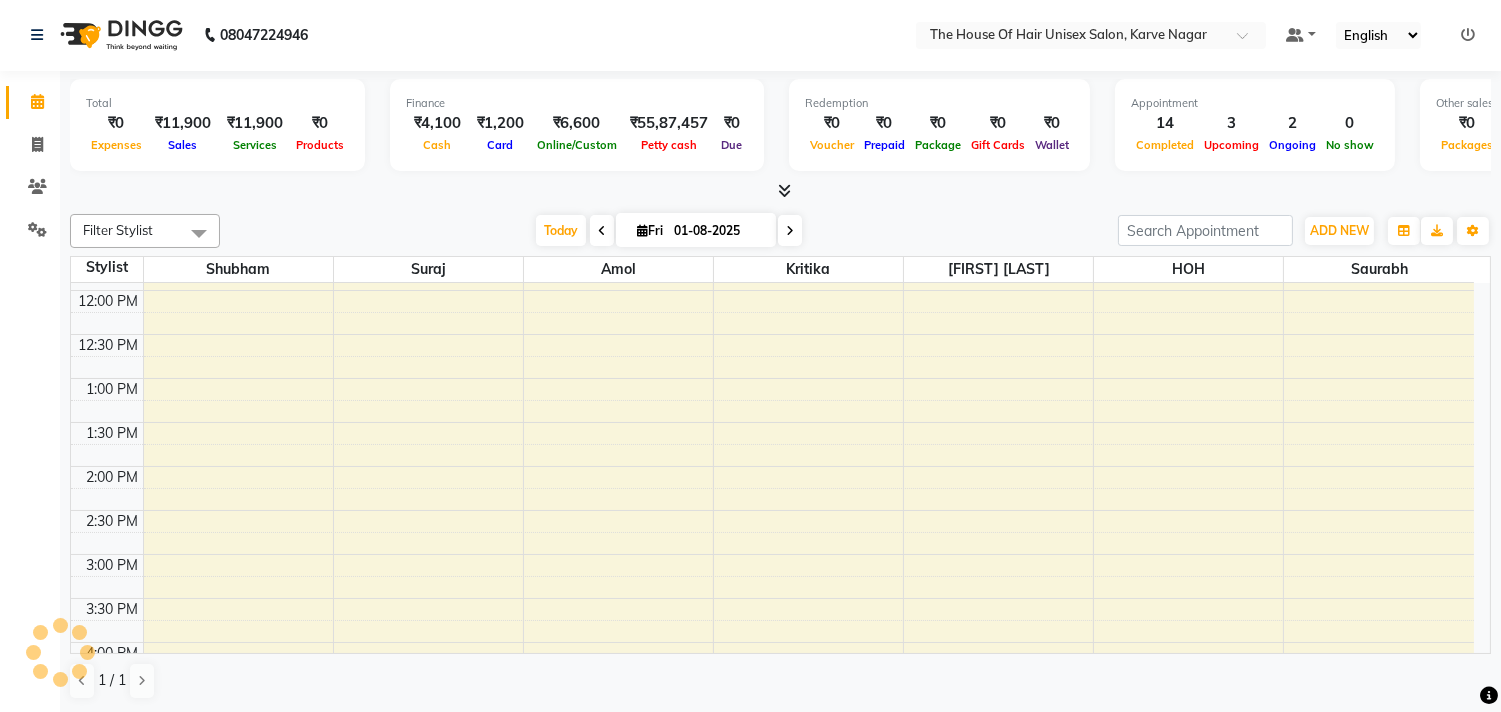 scroll, scrollTop: 955, scrollLeft: 0, axis: vertical 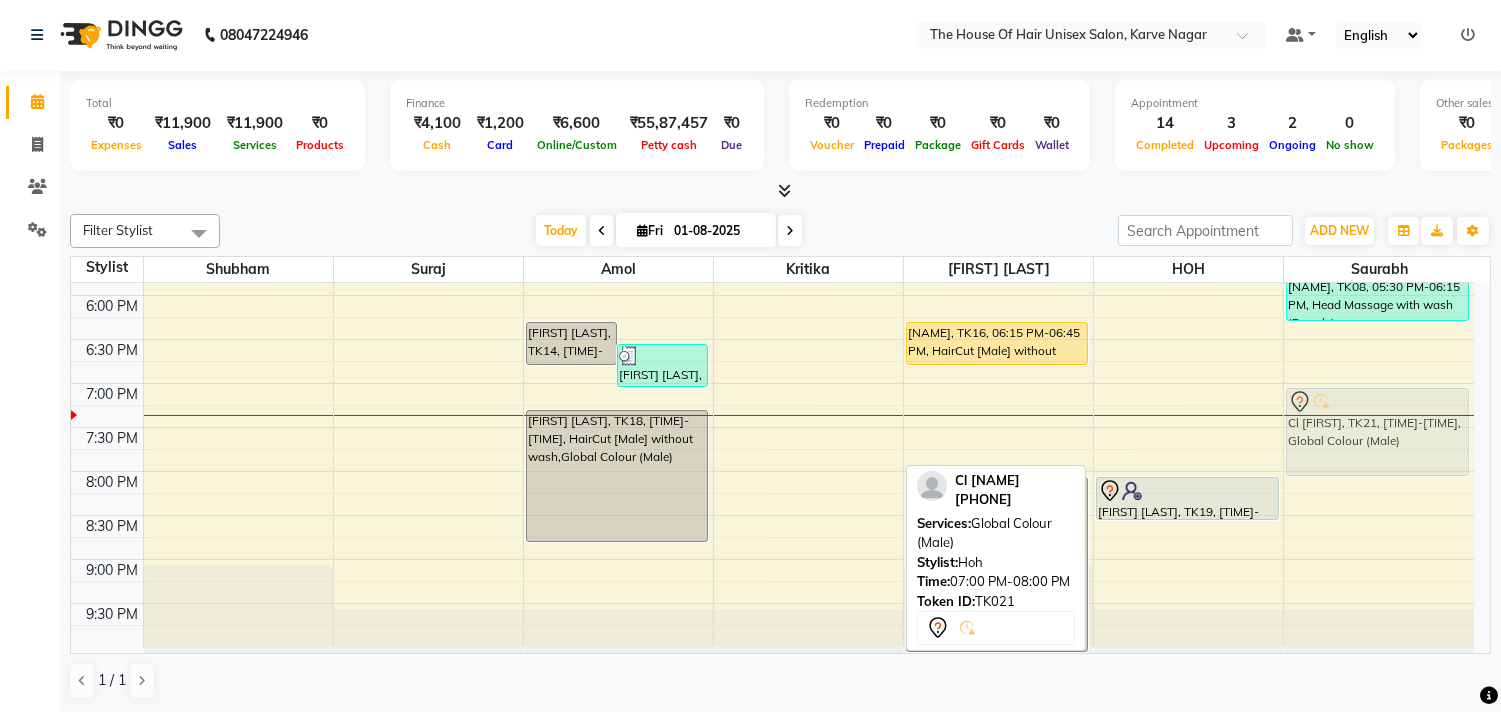 drag, startPoint x: 1124, startPoint y: 430, endPoint x: 1345, endPoint y: 428, distance: 221.00905 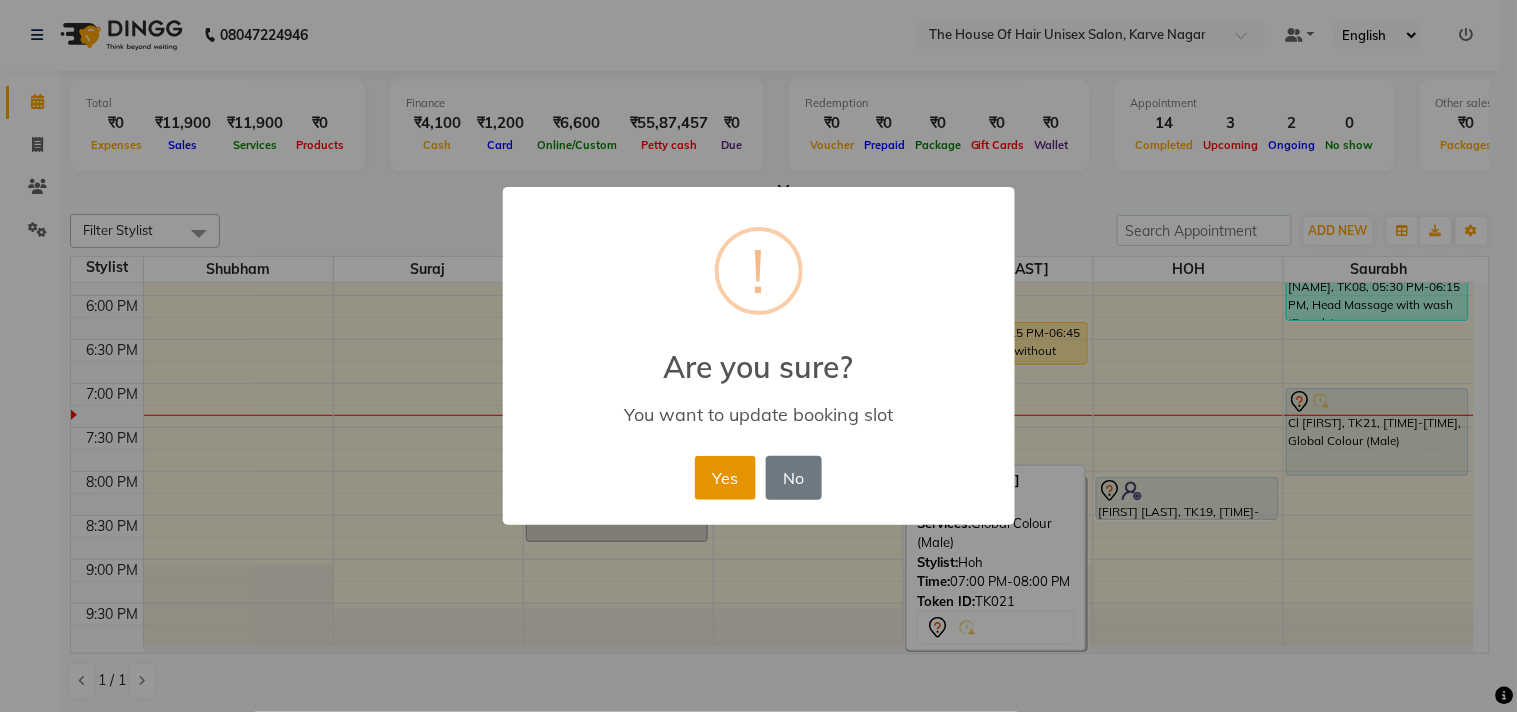 click on "Yes" at bounding box center (725, 478) 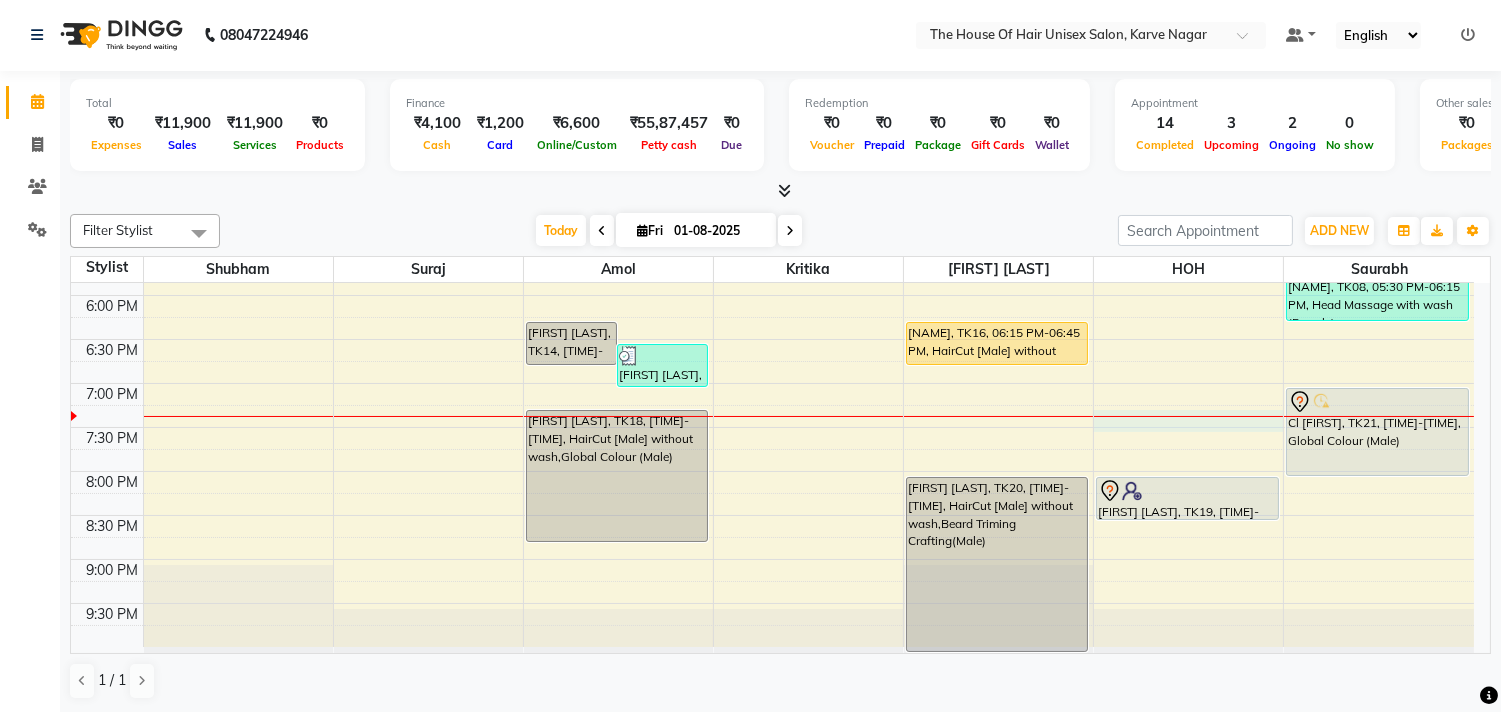 click on "7:00 AM 7:30 AM 8:00 AM 8:30 AM 9:00 AM 9:30 AM 10:00 AM 10:30 AM 11:00 AM 11:30 AM 12:00 PM 12:30 PM 1:00 PM 1:30 PM 2:00 PM 2:30 PM 3:00 PM 3:30 PM 4:00 PM 4:30 PM 5:00 PM 5:30 PM 6:00 PM 6:30 PM 7:00 PM 7:30 PM 8:00 PM 8:30 PM 9:00 PM 9:30 PM     [NAME], TK11, 03:30 PM-04:30 PM, HairCut [Male] without wash,Beard Triming Crafting(Male)     [NAME], TK04, 04:00 PM-05:30 PM, HairCut [Male] without wash,Beard Triming Crafting(Male),Haircut without wash (female)    [NAME], TK10, 05:15 PM-05:45 PM, HairCut [Male] without wash    [NAME], TK14, 06:15 PM-06:45 PM, HairCut [Male] without wash     [NAME], TK17, 06:30 PM-07:00 PM, HairCut [Male] without wash     [NAME], TK02, 10:00 AM-10:30 AM, HairCut [Male] without wash     [NAME], TK06, 11:30 AM-12:40 PM, HairCut [Male] without wash,Clear Dose (Male)     [NAME], TK07, 12:45 PM-01:35 PM, Hairwash+Paddle Dry (Female),Clear Dose(Female)            [NAME], TK13, 04:15 PM-04:45 PM, Beard Triming Crafting(Male)" at bounding box center (772, -13) 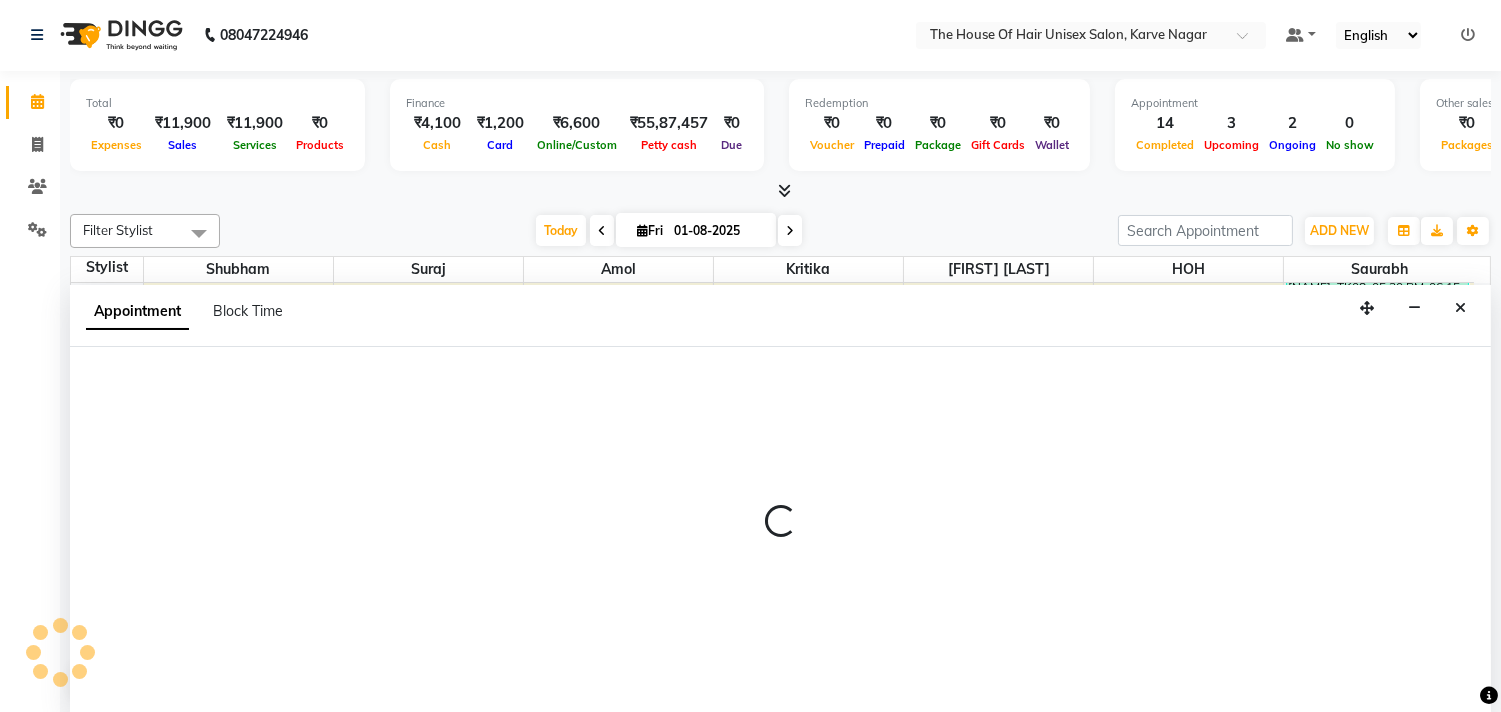 select on "85989" 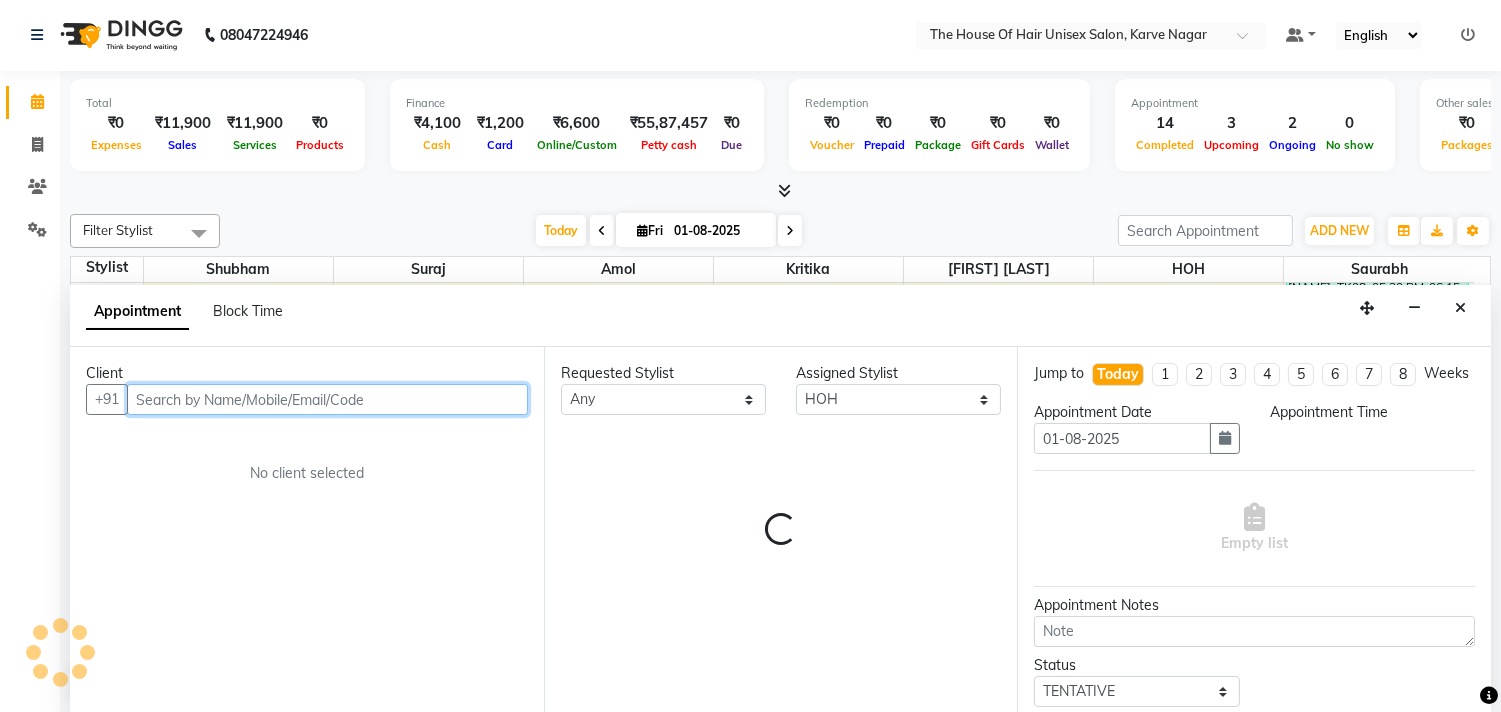select on "1155" 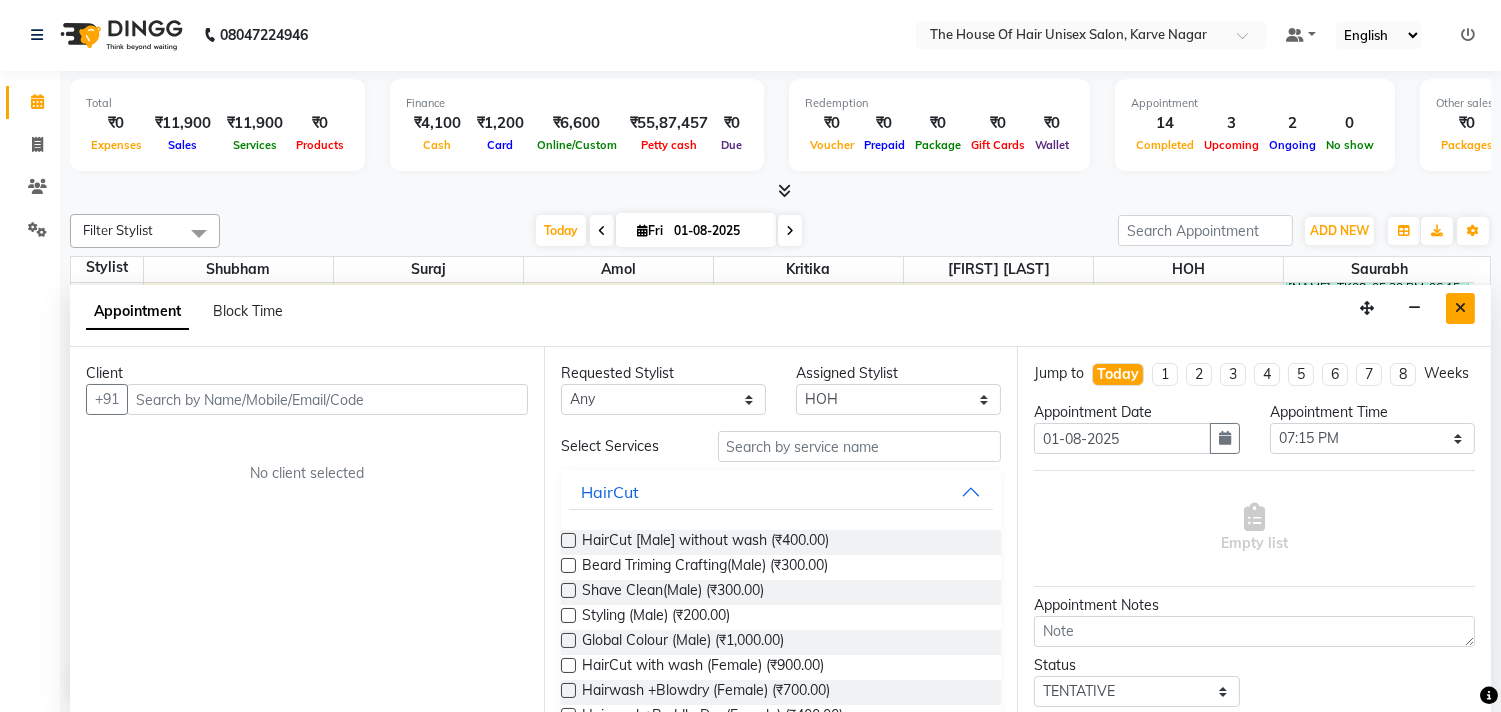 click at bounding box center [1460, 308] 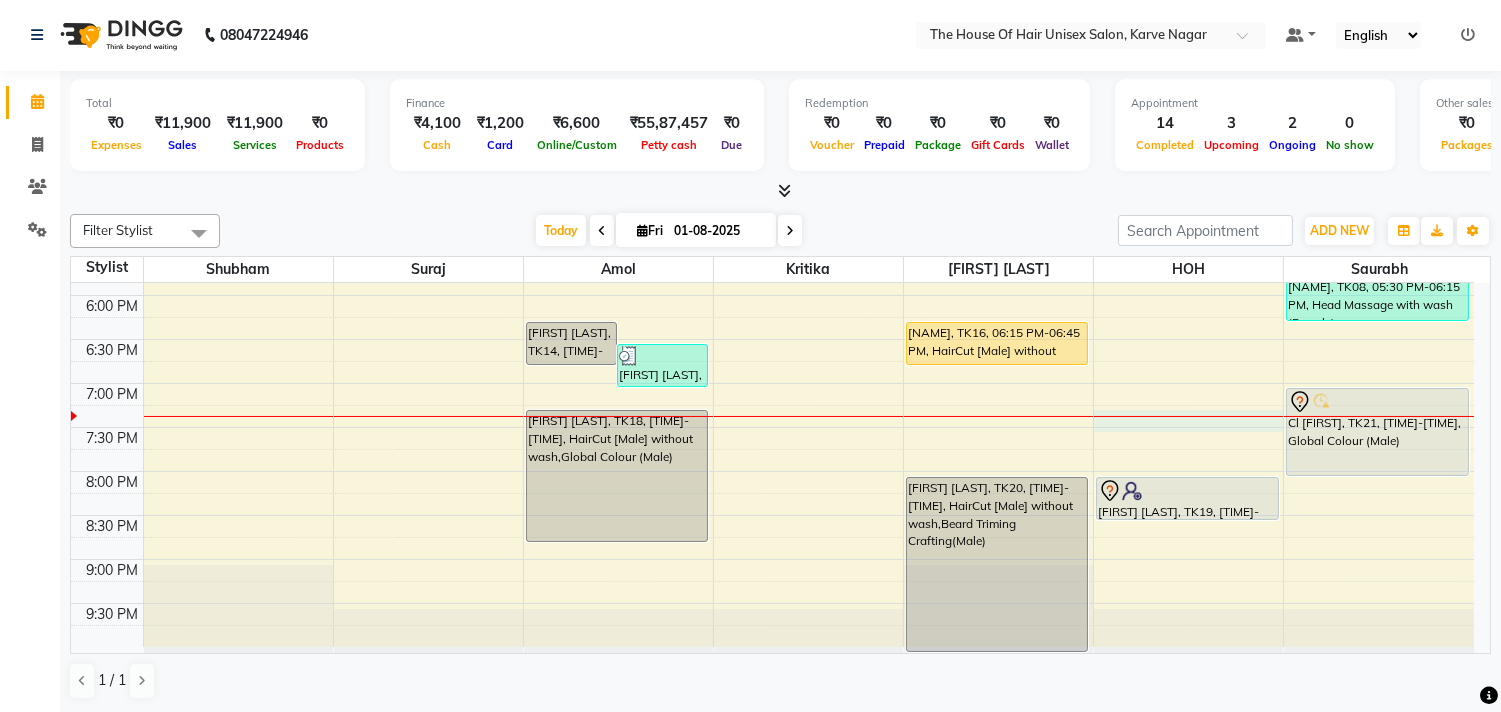 click on "7:00 AM 7:30 AM 8:00 AM 8:30 AM 9:00 AM 9:30 AM 10:00 AM 10:30 AM 11:00 AM 11:30 AM 12:00 PM 12:30 PM 1:00 PM 1:30 PM 2:00 PM 2:30 PM 3:00 PM 3:30 PM 4:00 PM 4:30 PM 5:00 PM 5:30 PM 6:00 PM 6:30 PM 7:00 PM 7:30 PM 8:00 PM 8:30 PM 9:00 PM 9:30 PM     [NAME], TK11, 03:30 PM-04:30 PM, HairCut [Male] without wash,Beard Triming Crafting(Male)     [NAME], TK04, 04:00 PM-05:30 PM, HairCut [Male] without wash,Beard Triming Crafting(Male),Haircut without wash (female)    [NAME], TK10, 05:15 PM-05:45 PM, HairCut [Male] without wash    [NAME], TK14, 06:15 PM-06:45 PM, HairCut [Male] without wash     [NAME], TK17, 06:30 PM-07:00 PM, HairCut [Male] without wash     [NAME], TK02, 10:00 AM-10:30 AM, HairCut [Male] without wash     [NAME], TK06, 11:30 AM-12:40 PM, HairCut [Male] without wash,Clear Dose (Male)     [NAME], TK07, 12:45 PM-01:35 PM, Hairwash+Paddle Dry (Female),Clear Dose(Female)            [NAME], TK13, 04:15 PM-04:45 PM, Beard Triming Crafting(Male)" at bounding box center [772, -13] 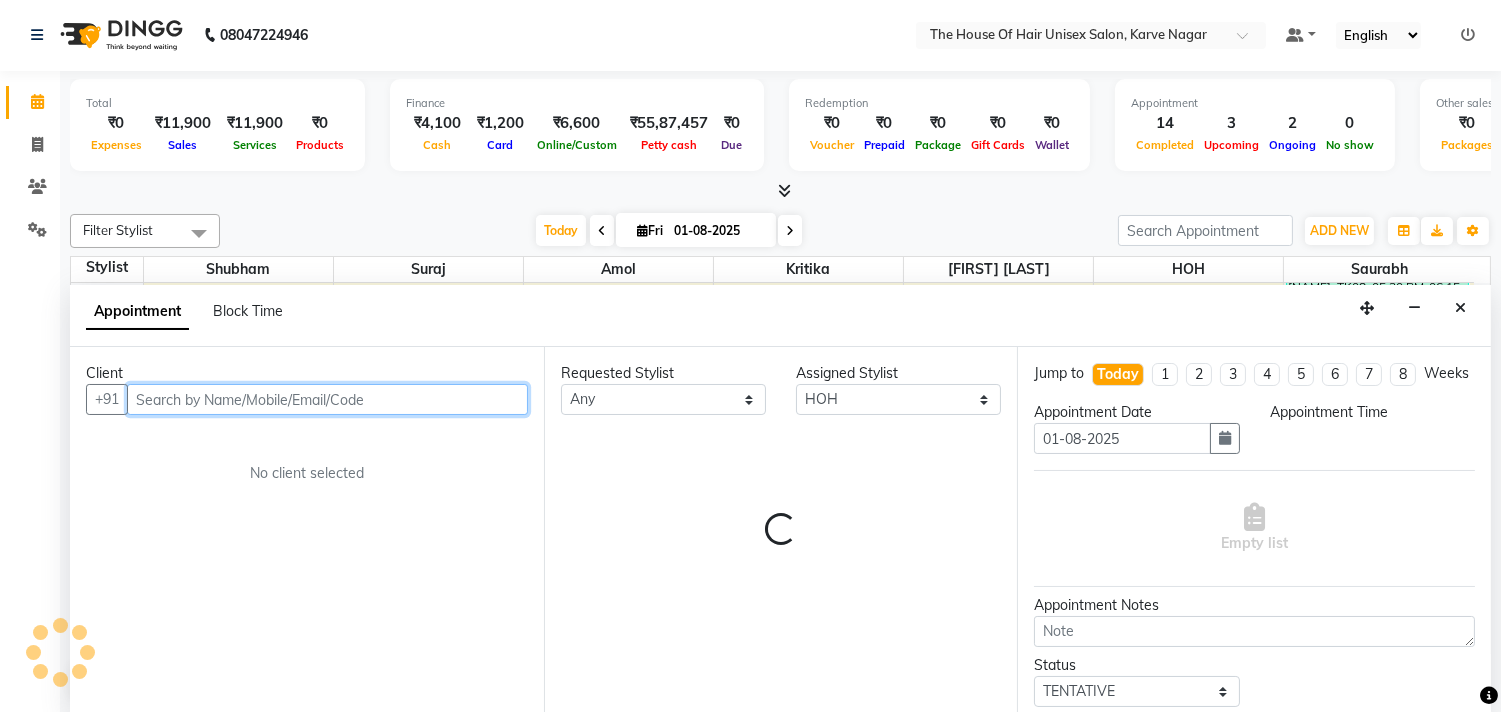 select on "1155" 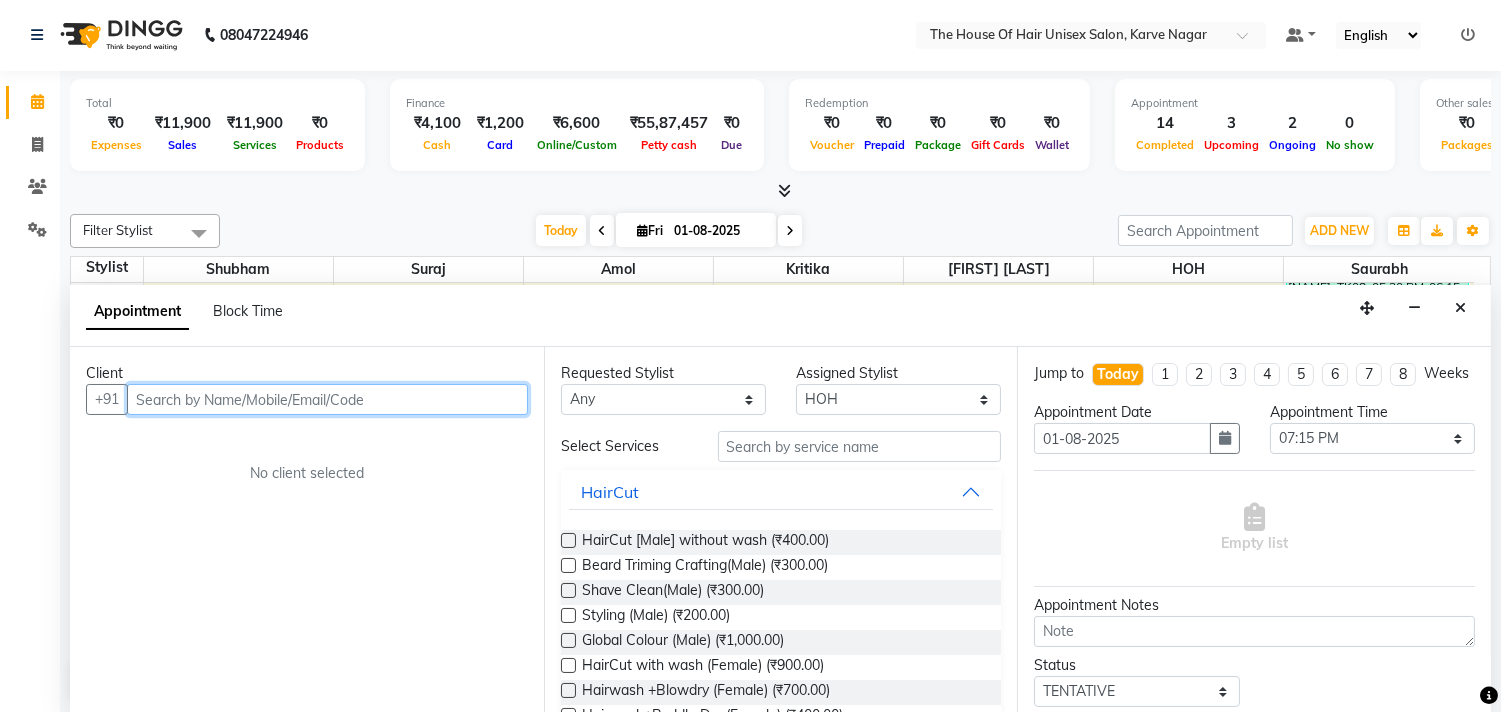 click at bounding box center [327, 399] 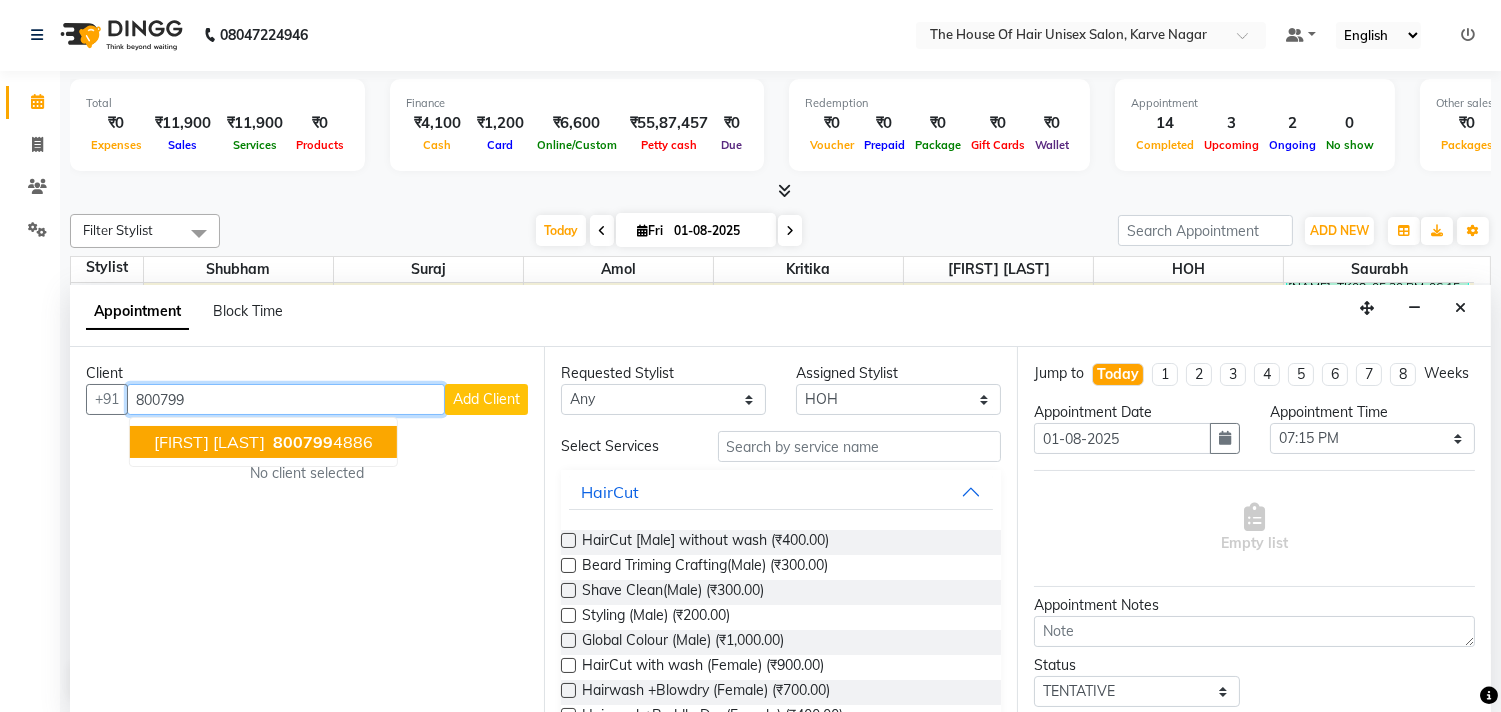 click on "800799" at bounding box center (303, 442) 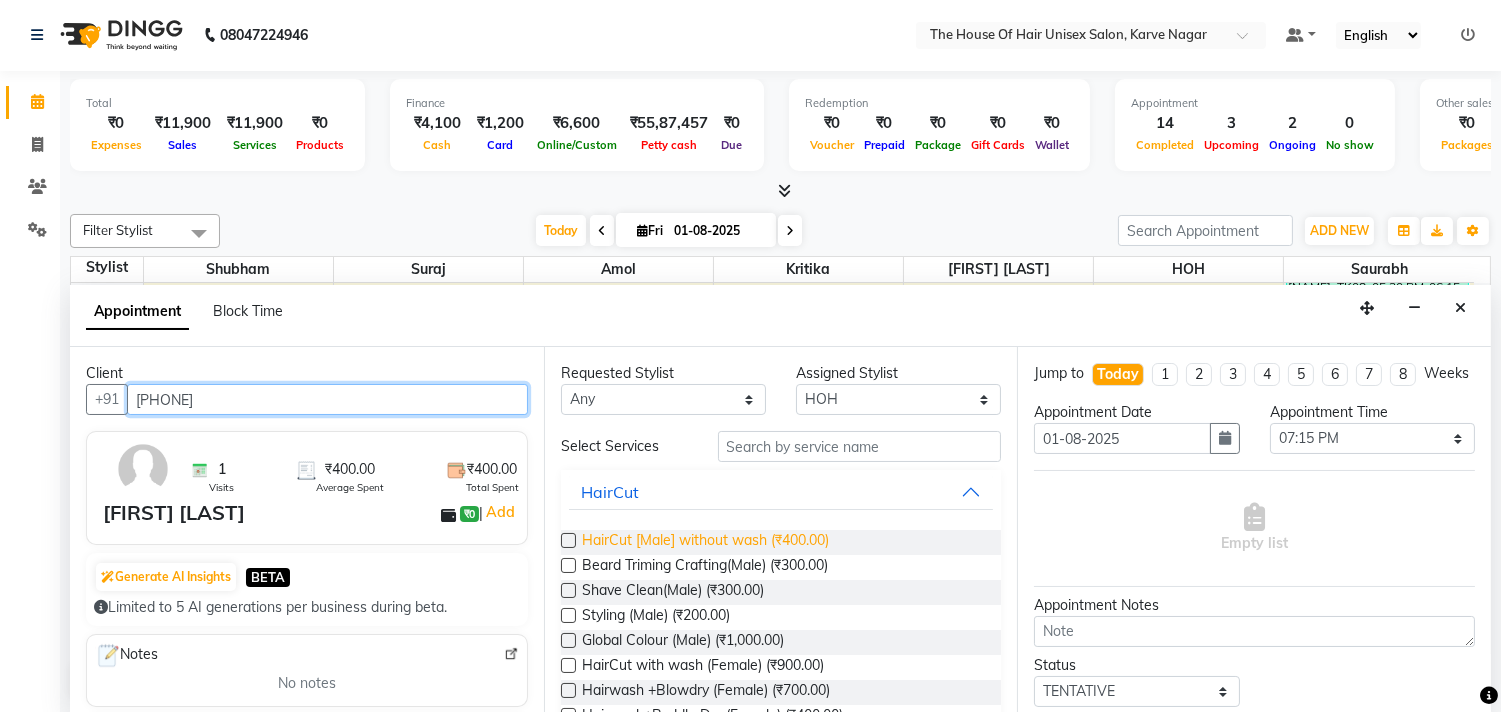 type on "[PHONE]" 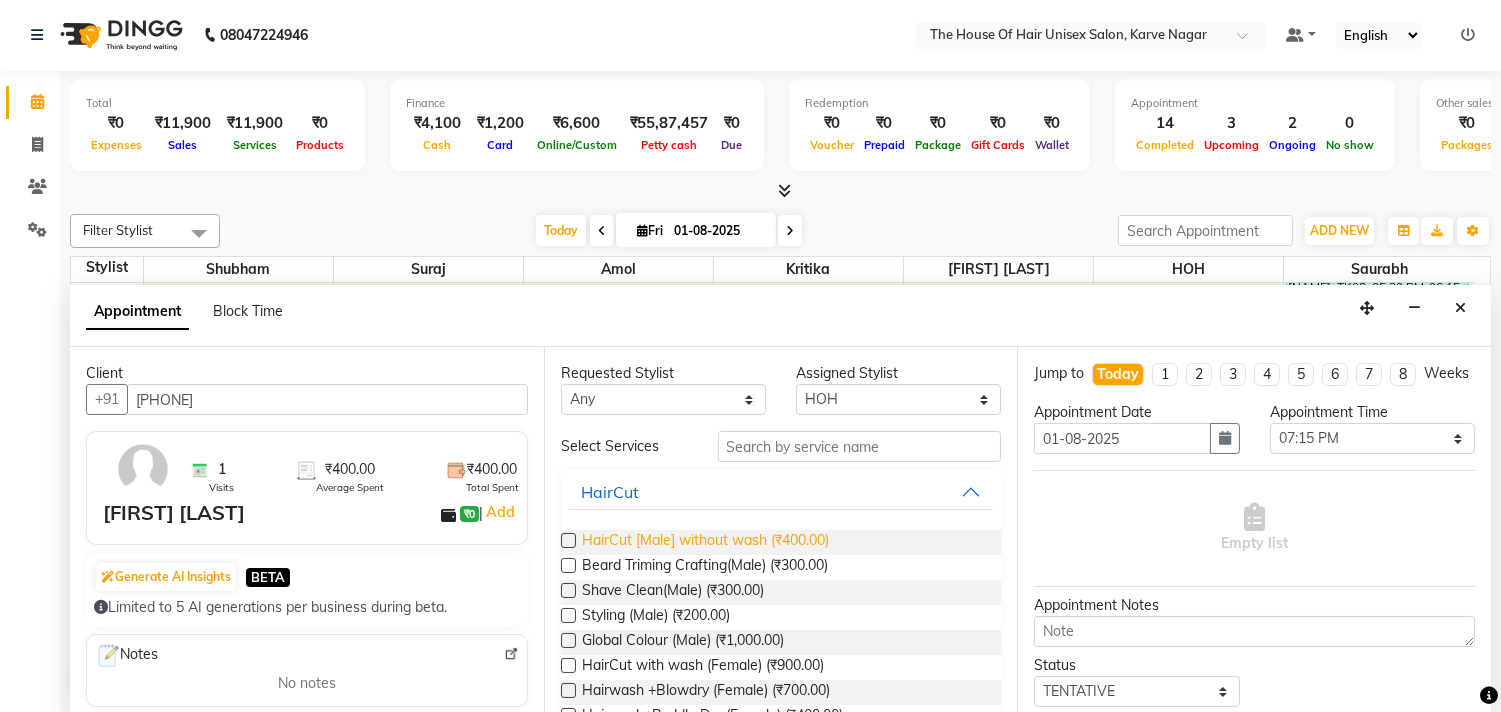 click on "HairCut [Male] without wash (₹400.00)" at bounding box center [705, 542] 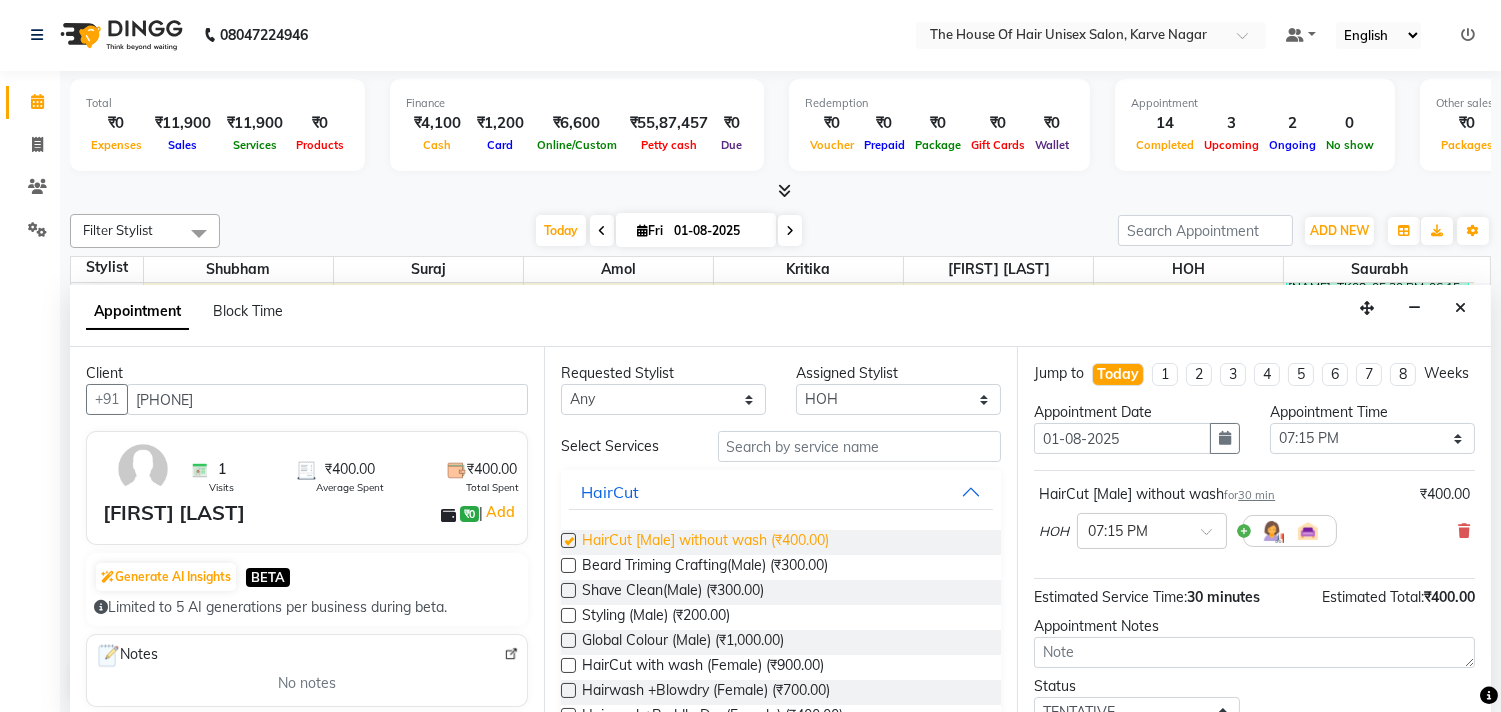 checkbox on "false" 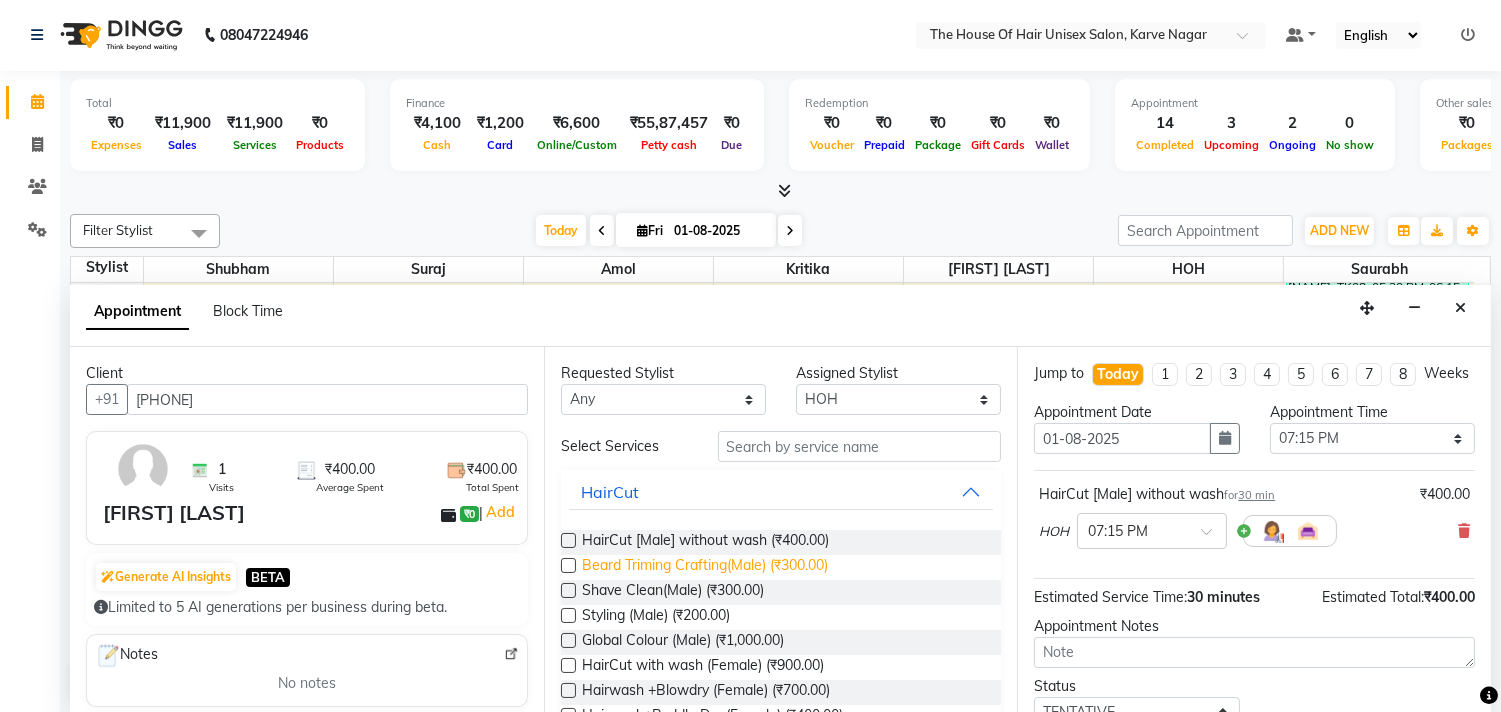 click on "Beard Triming Crafting(Male) (₹300.00)" at bounding box center [705, 567] 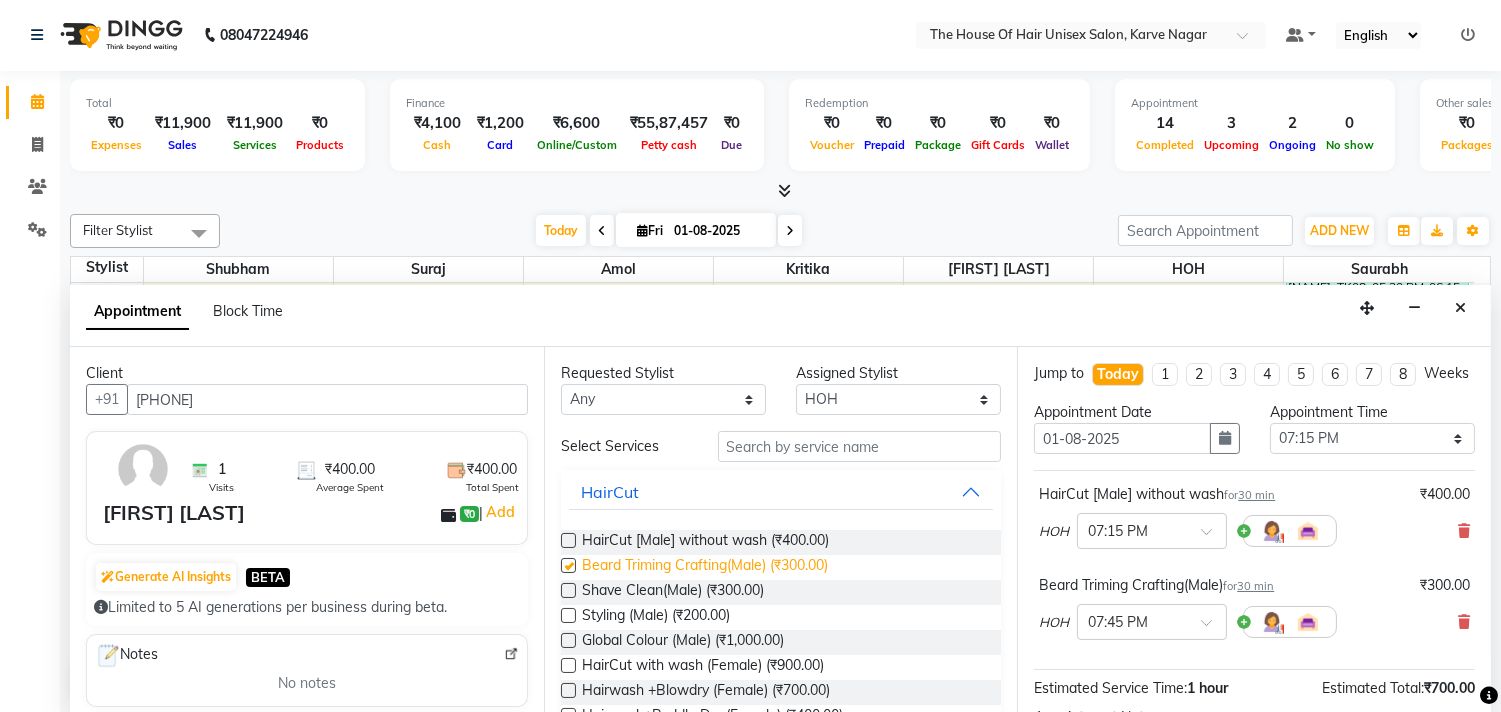 checkbox on "false" 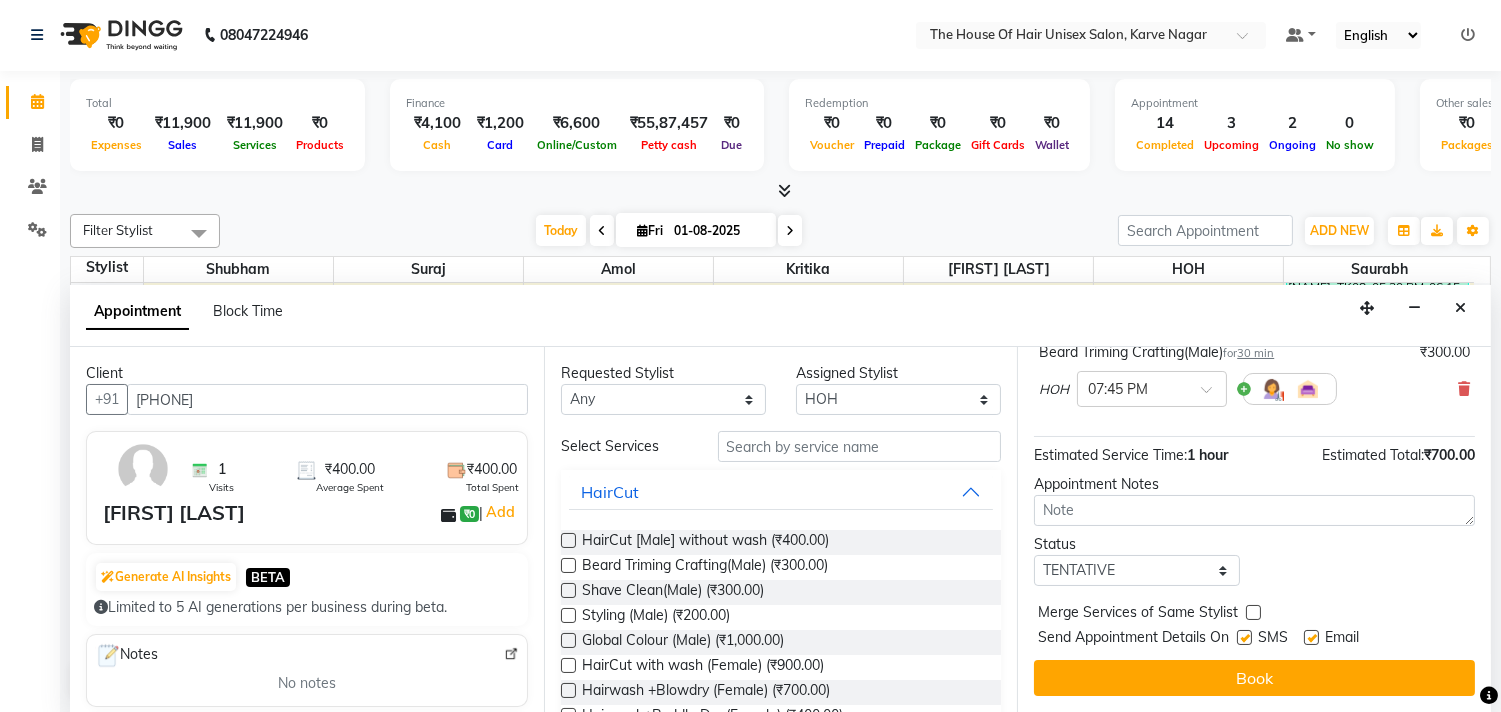 scroll, scrollTop: 251, scrollLeft: 0, axis: vertical 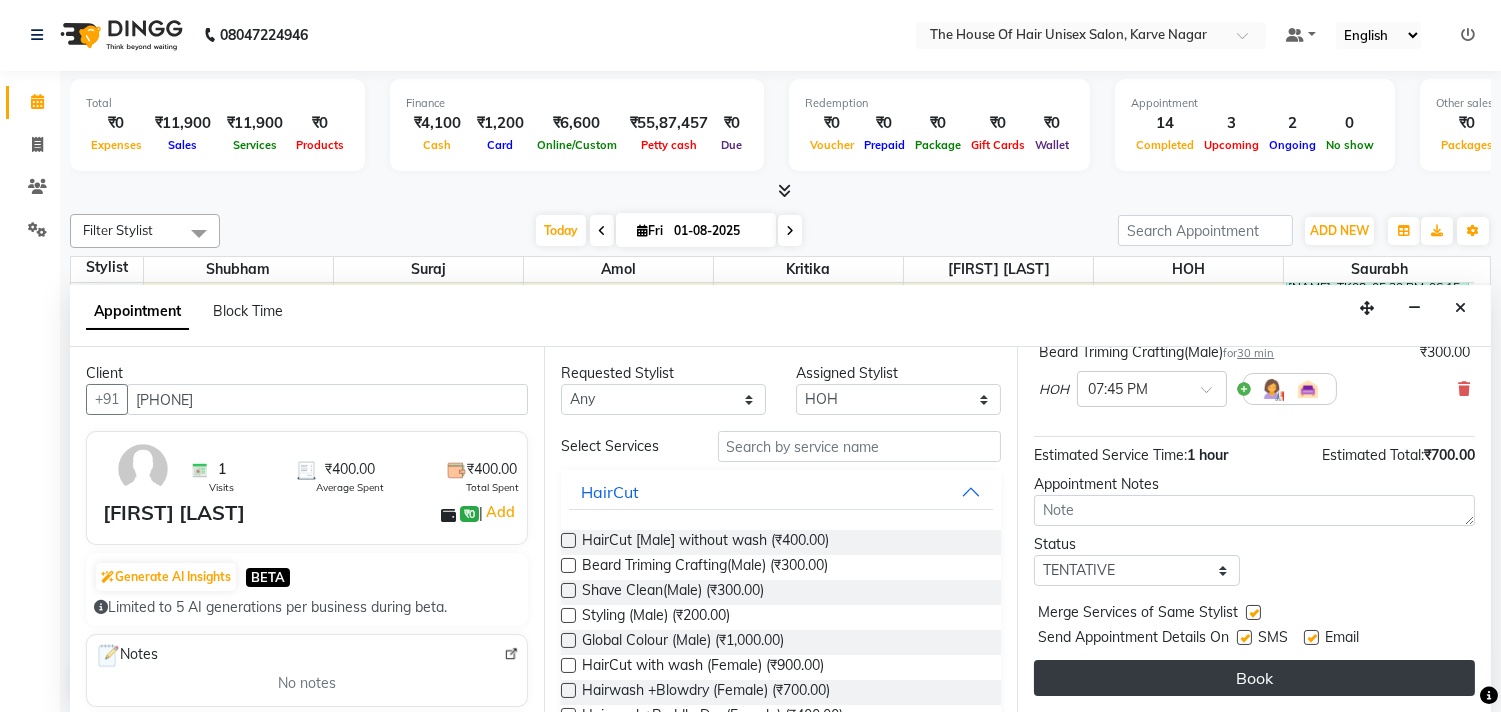click on "Book" at bounding box center (1254, 678) 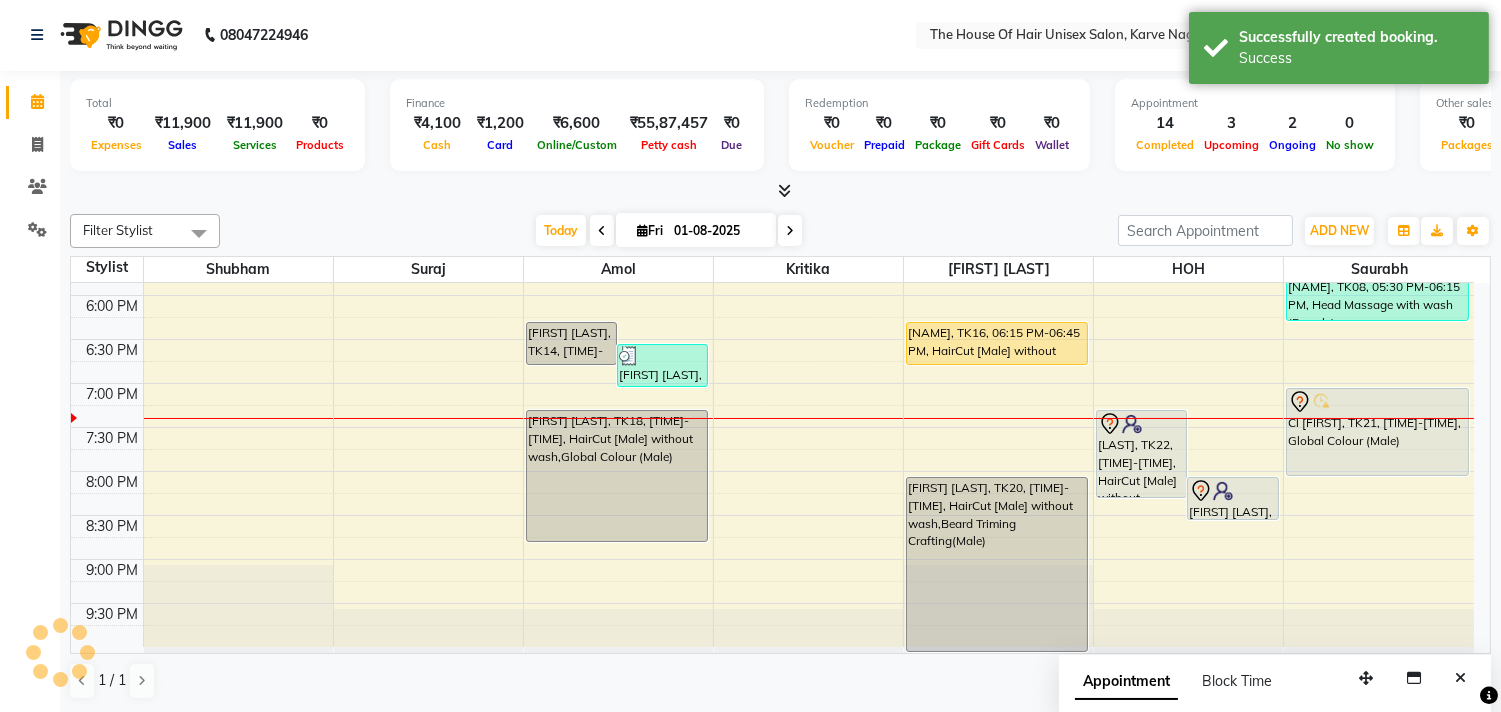 scroll, scrollTop: 0, scrollLeft: 0, axis: both 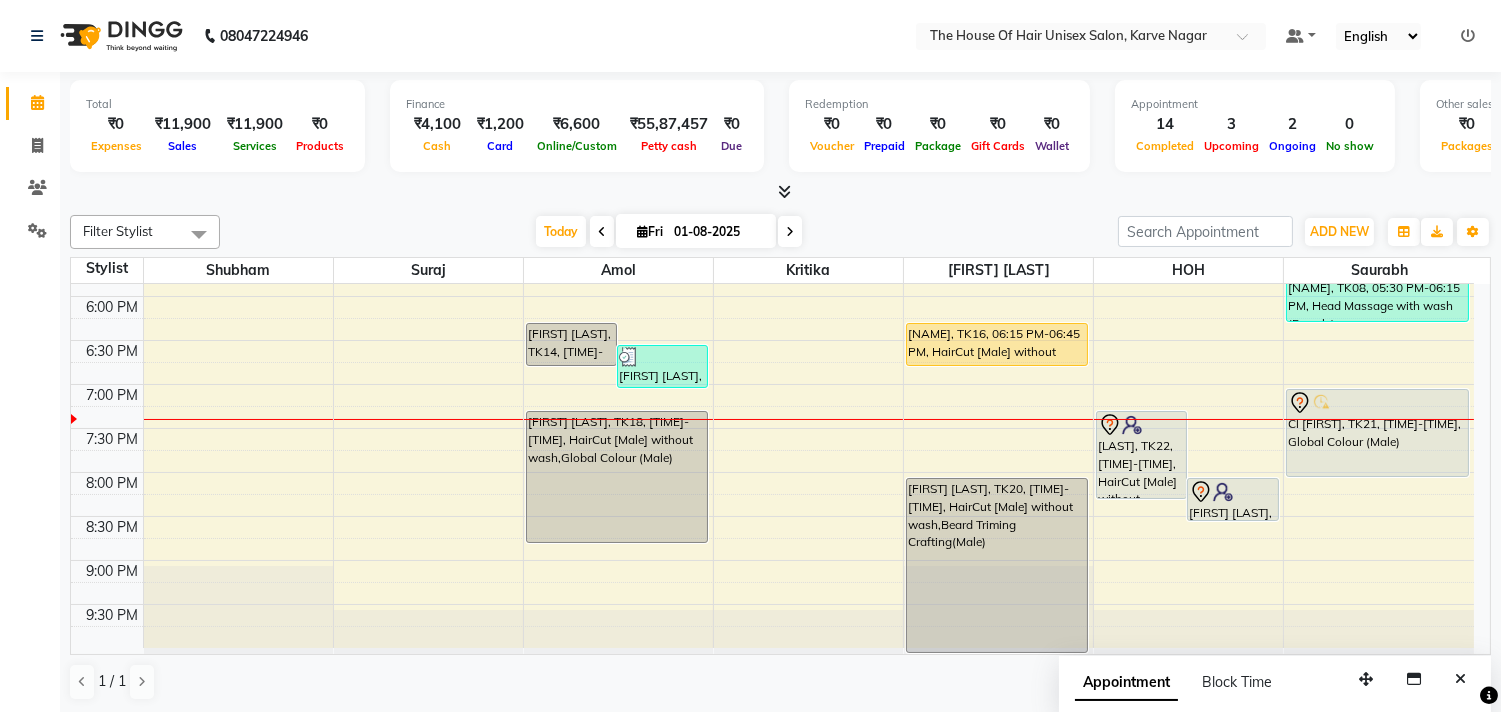 click at bounding box center [790, 232] 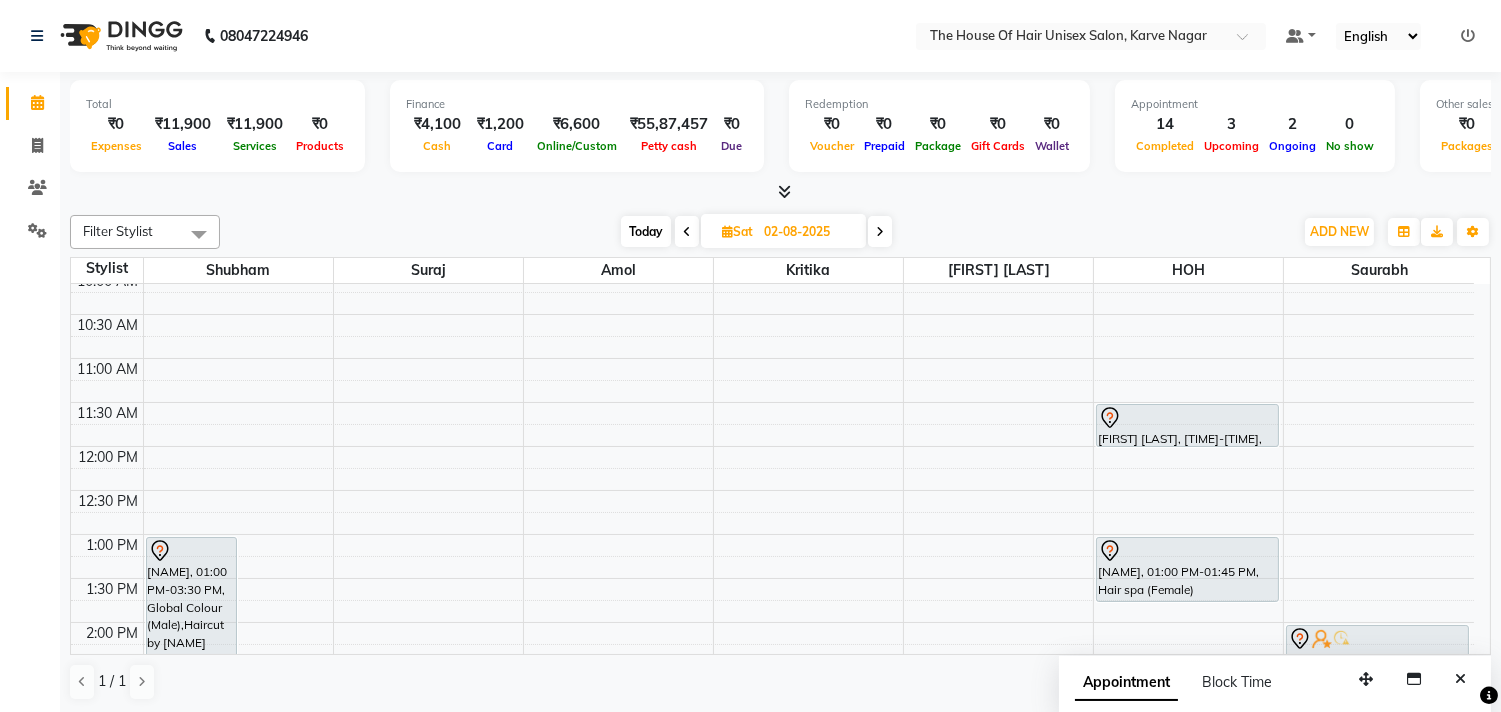 scroll, scrollTop: 272, scrollLeft: 0, axis: vertical 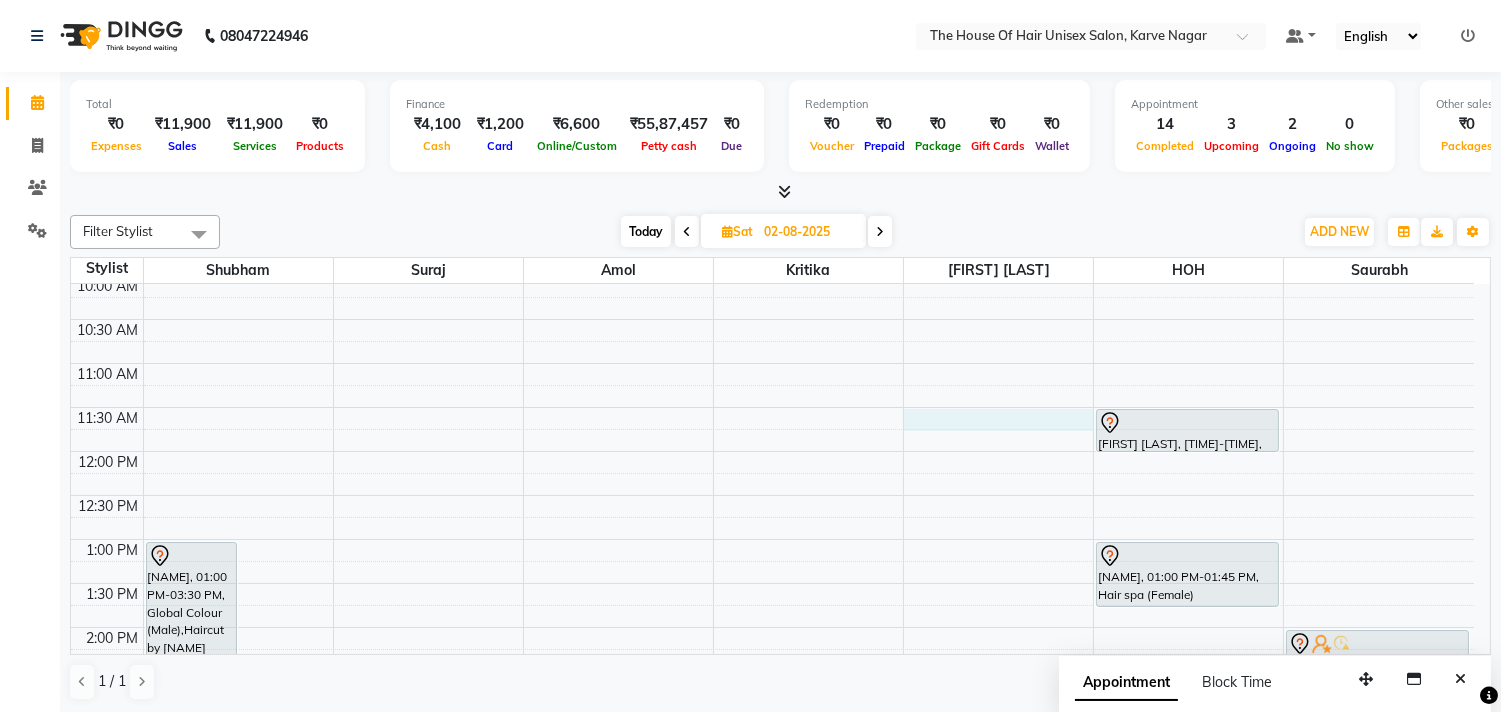click on "[LAST], [TIME]-[TIME], Global Colour (Male),Haircut by [LAST] (Male),Beard Triming Crafting(Male),Hair spa (Male)             [LAST], [TIME]-[TIME], Haircut by [LAST] (Male)             [LAST]null, [TIME]-[TIME], HairCut [Male] without wash,Haircut without wash (female)             [LAST], [TIME]-[TIME], HairCut [Male] without wash,Beard Triming Crafting(Male)             [LAST], [TIME]-[TIME], Haircut without wash (female)             [LAST]null, [TIME]-[TIME], Hair spa (Female)             [LAST], [TIME]-[TIME], HairCut [Male] without wash,Beard Triming Crafting(Male)             [LAST]null, [TIME]-[TIME], O3 De-Tan" at bounding box center (772, 671) 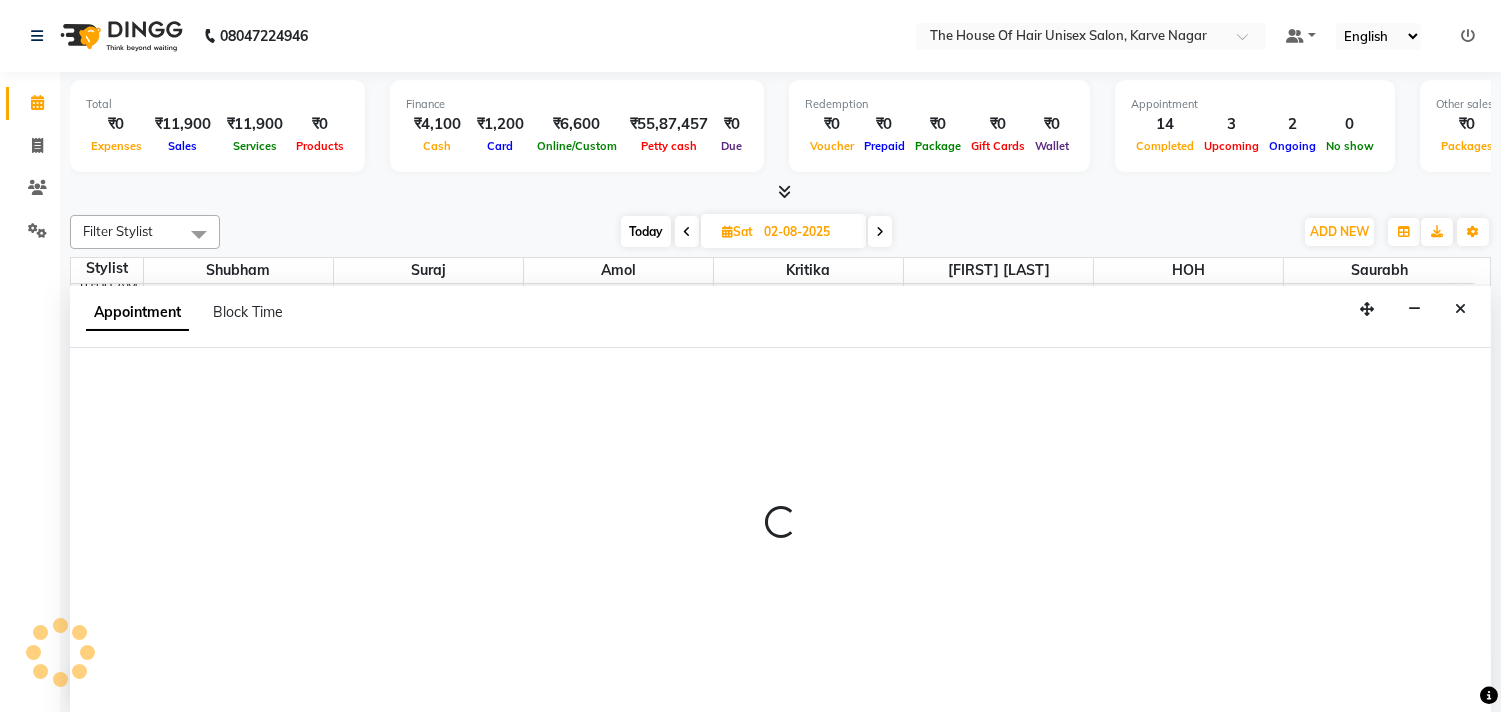 select on "42814" 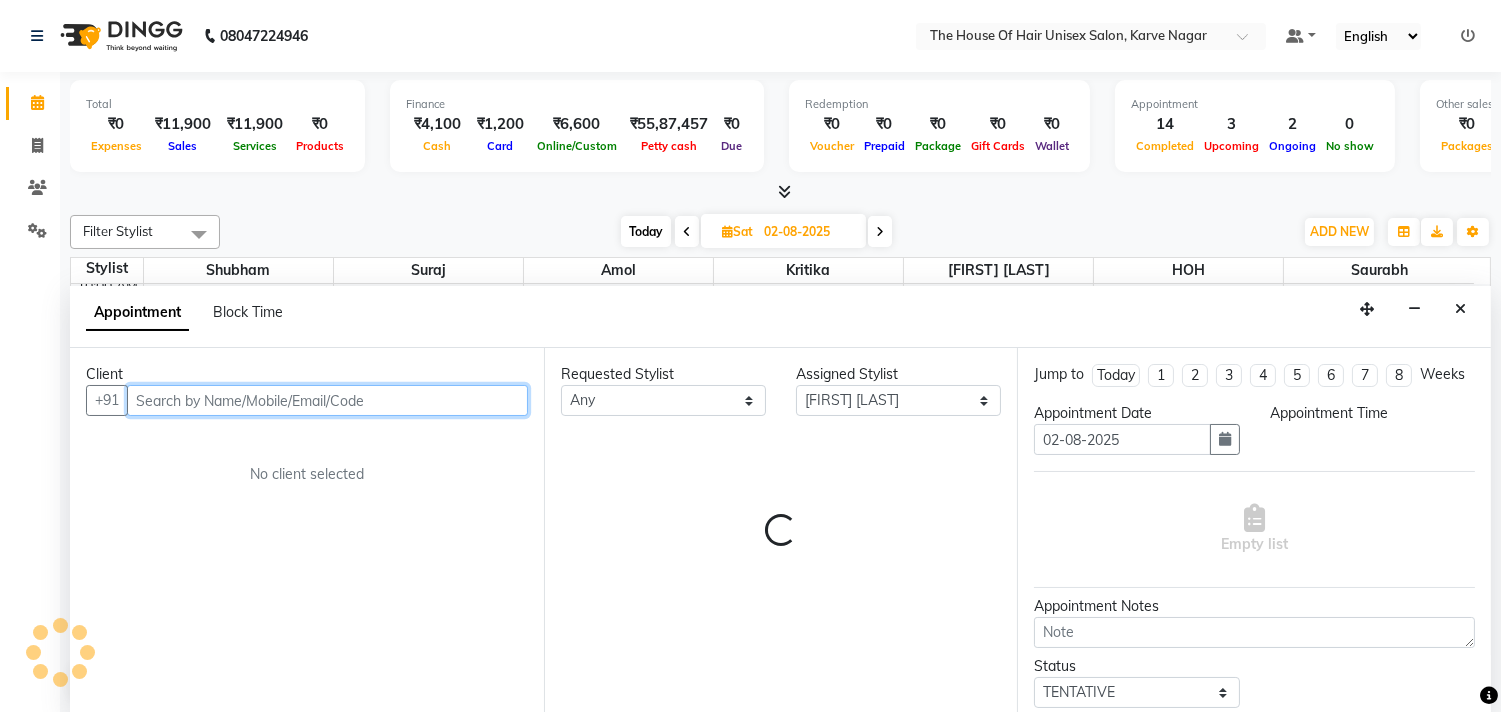 select on "690" 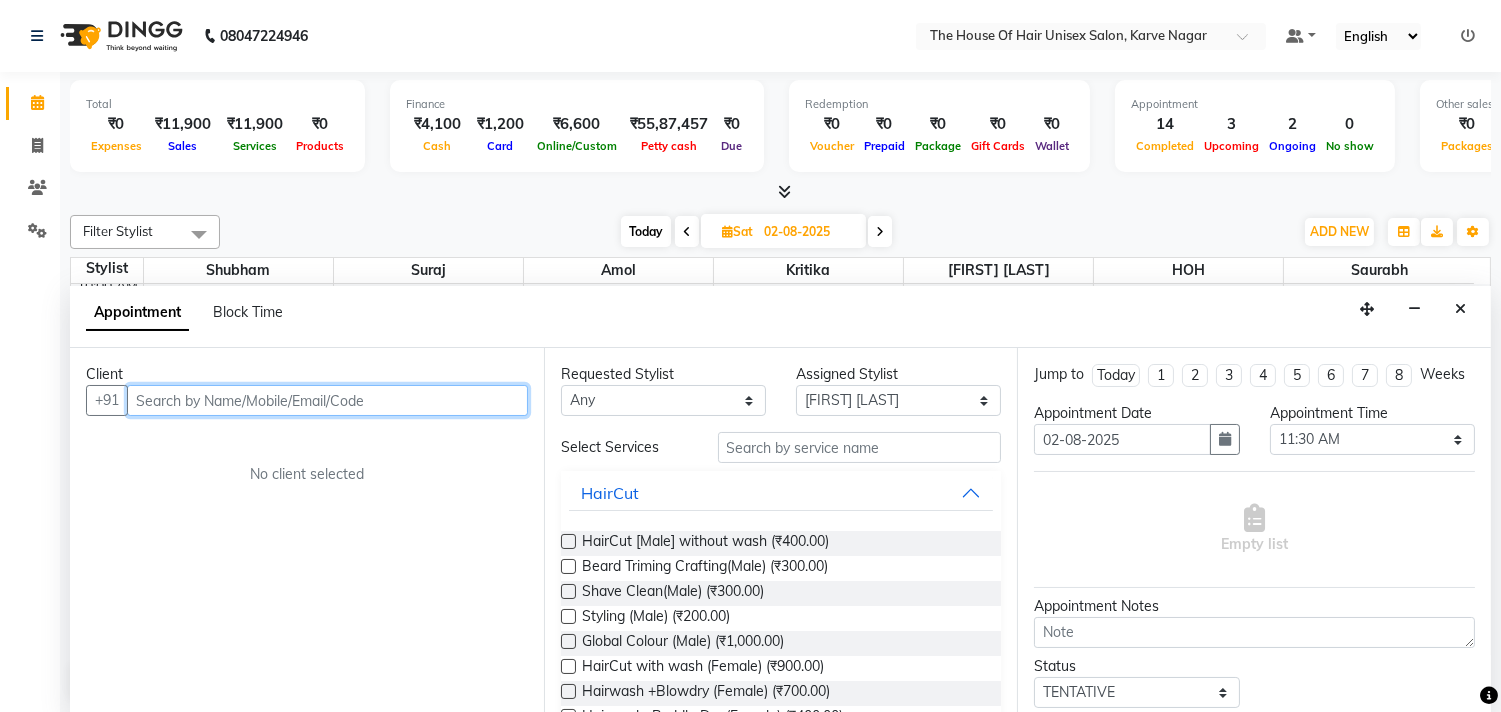 scroll, scrollTop: 1, scrollLeft: 0, axis: vertical 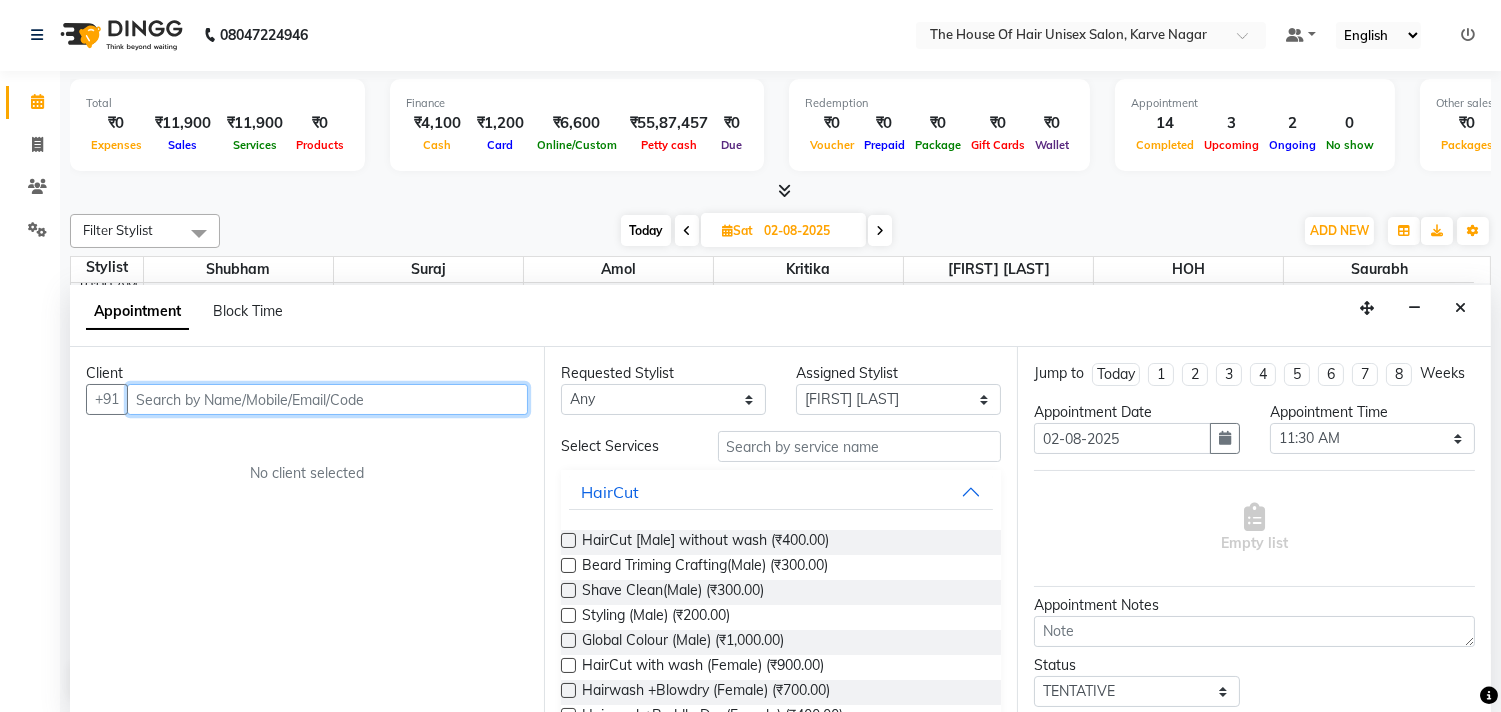 click at bounding box center (327, 399) 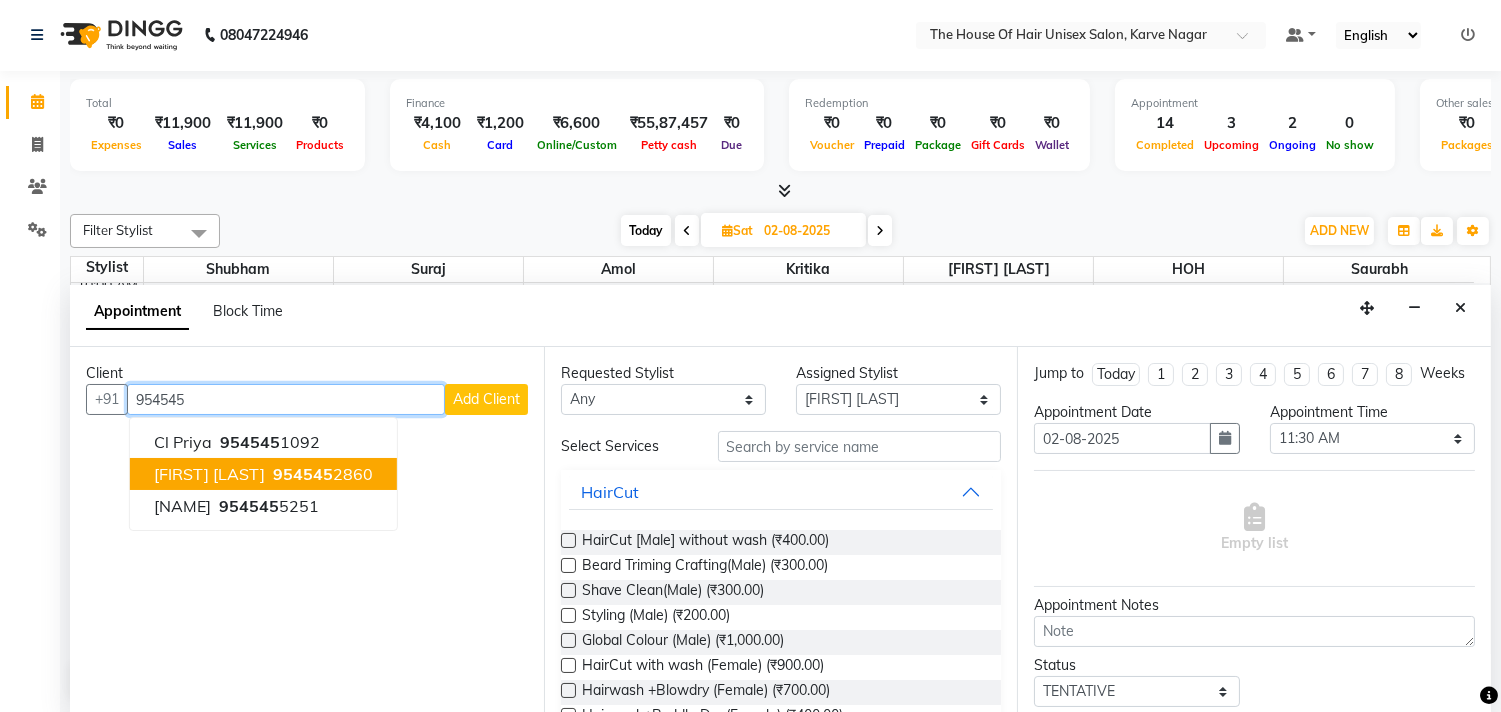 click on "[PHONE]" at bounding box center (321, 474) 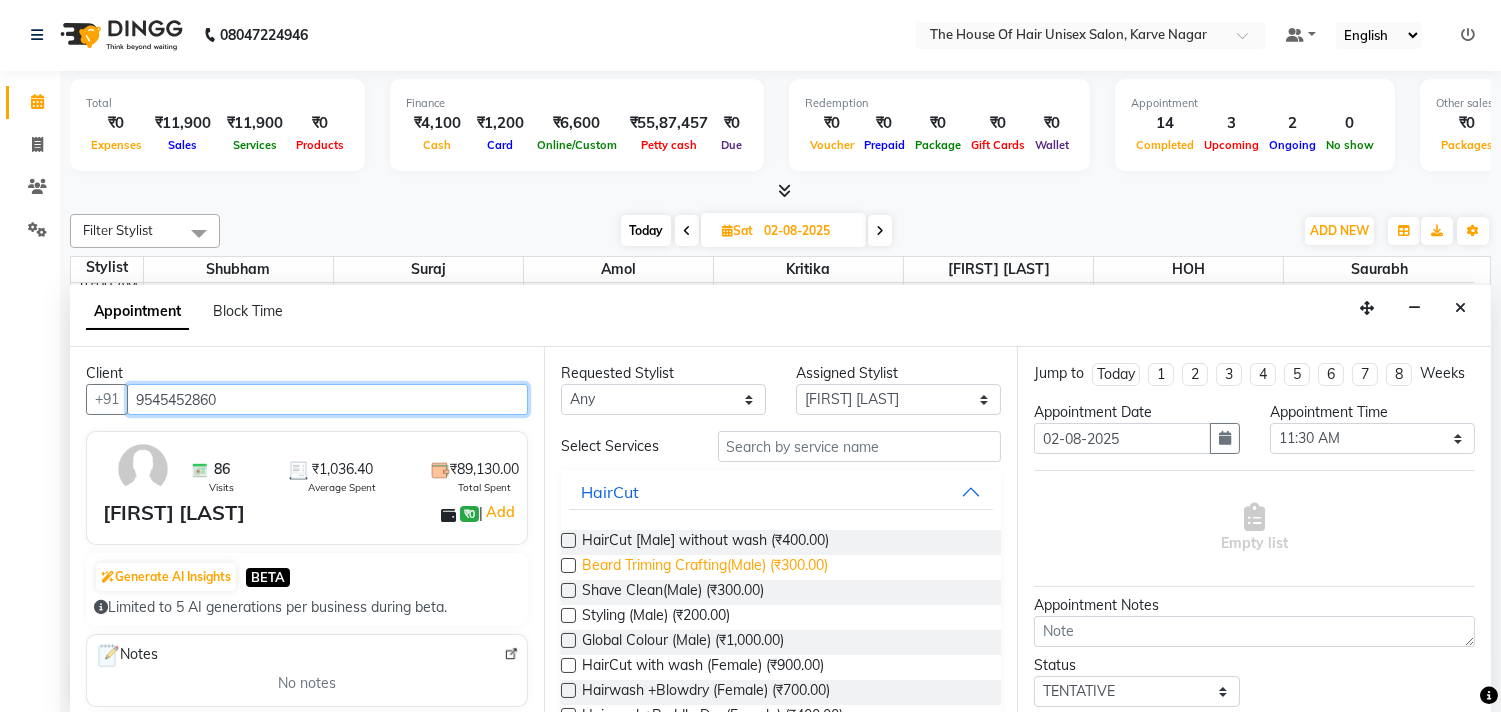 type on "9545452860" 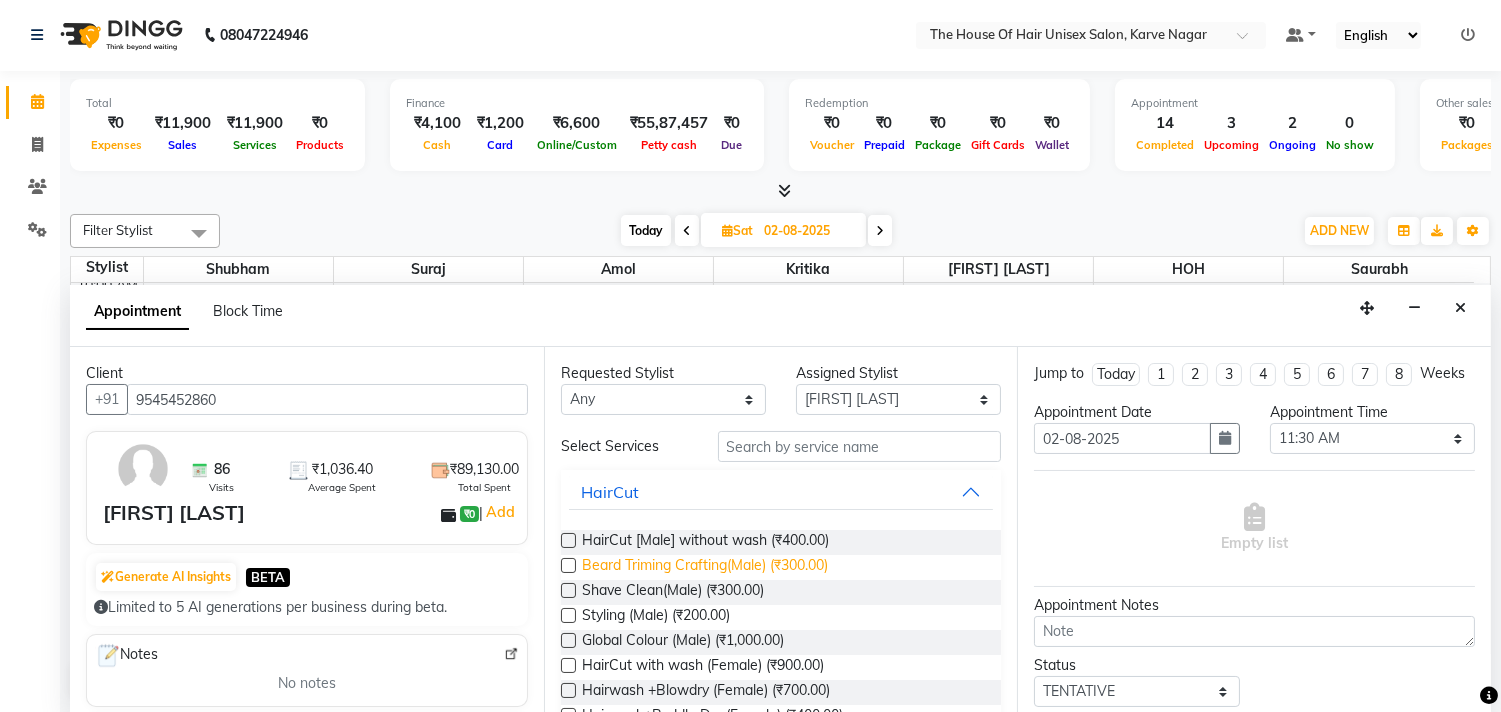 click on "Beard Triming Crafting(Male) (₹300.00)" at bounding box center [705, 567] 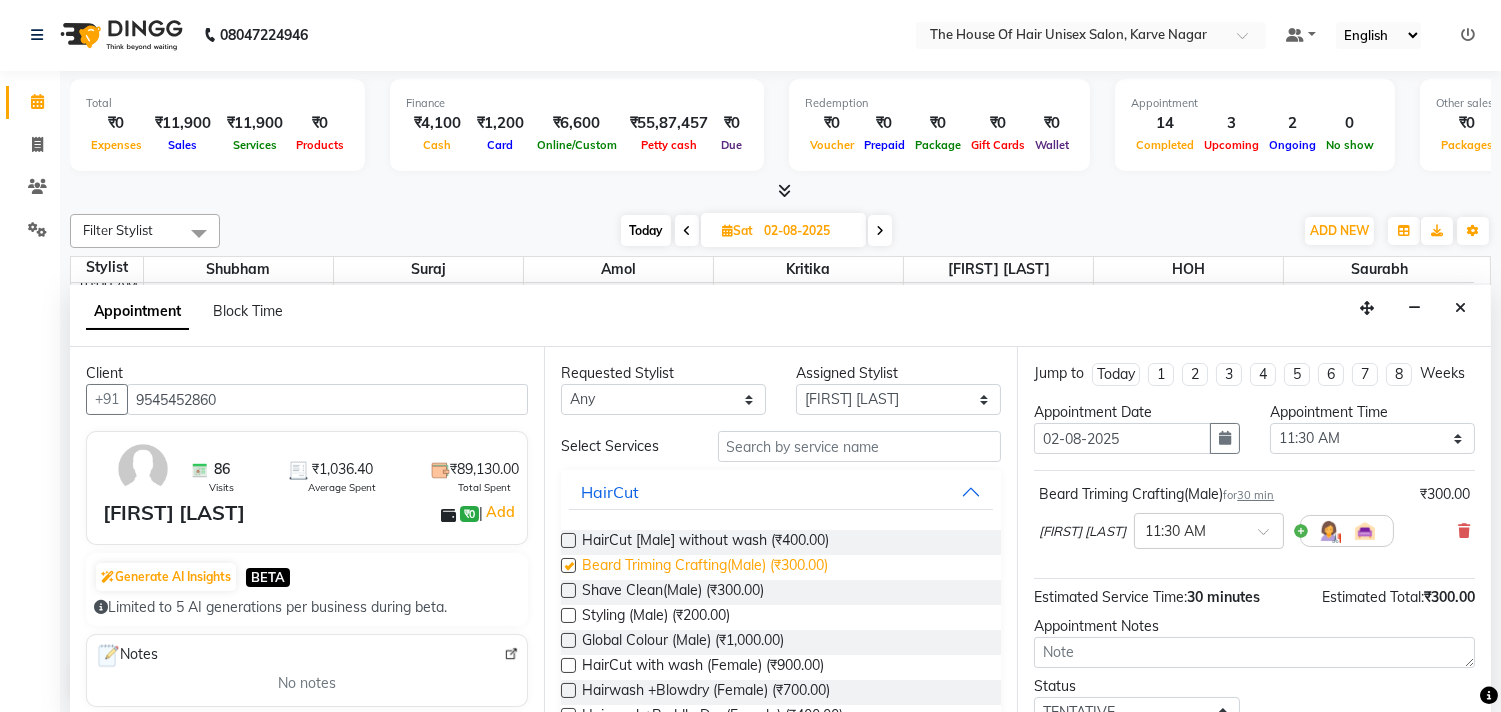 checkbox on "false" 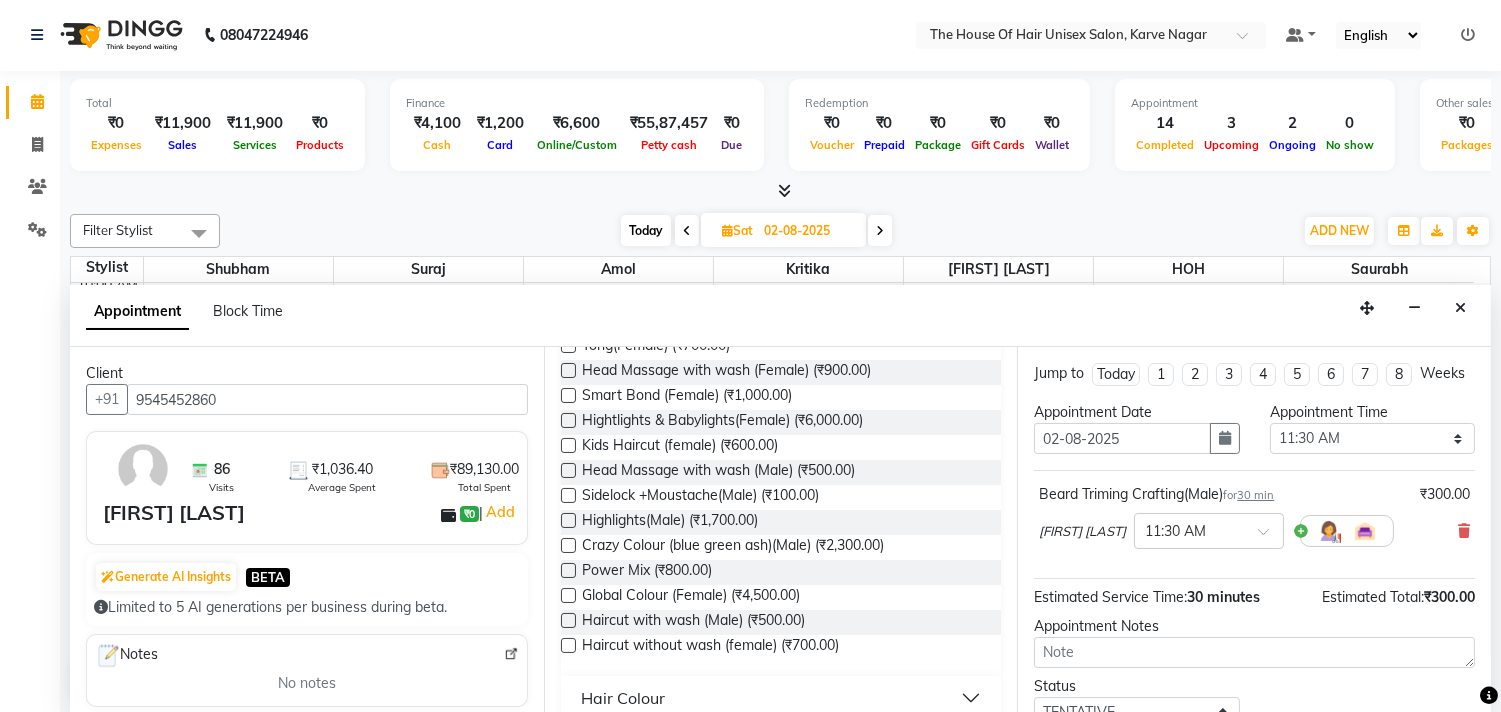 scroll, scrollTop: 752, scrollLeft: 0, axis: vertical 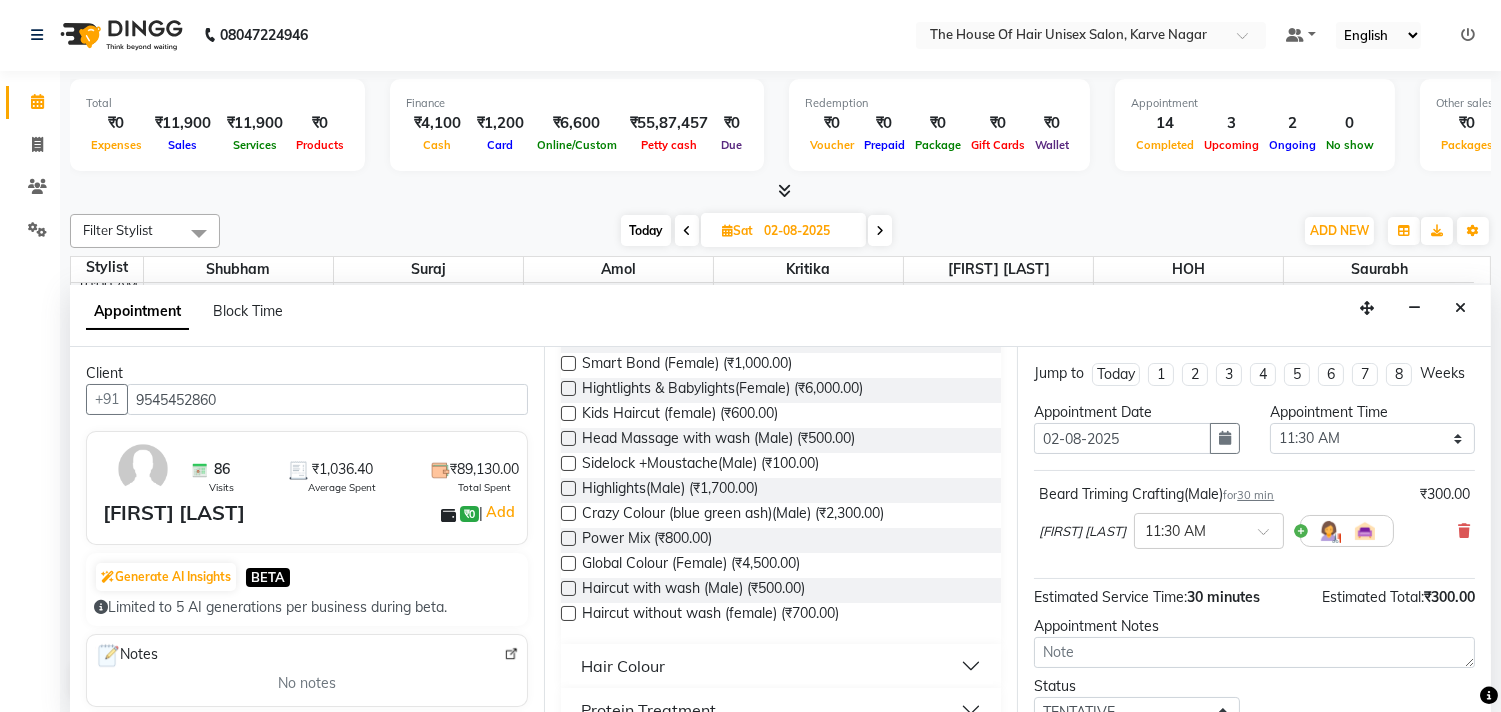 click on "Hair Colour" at bounding box center (623, 666) 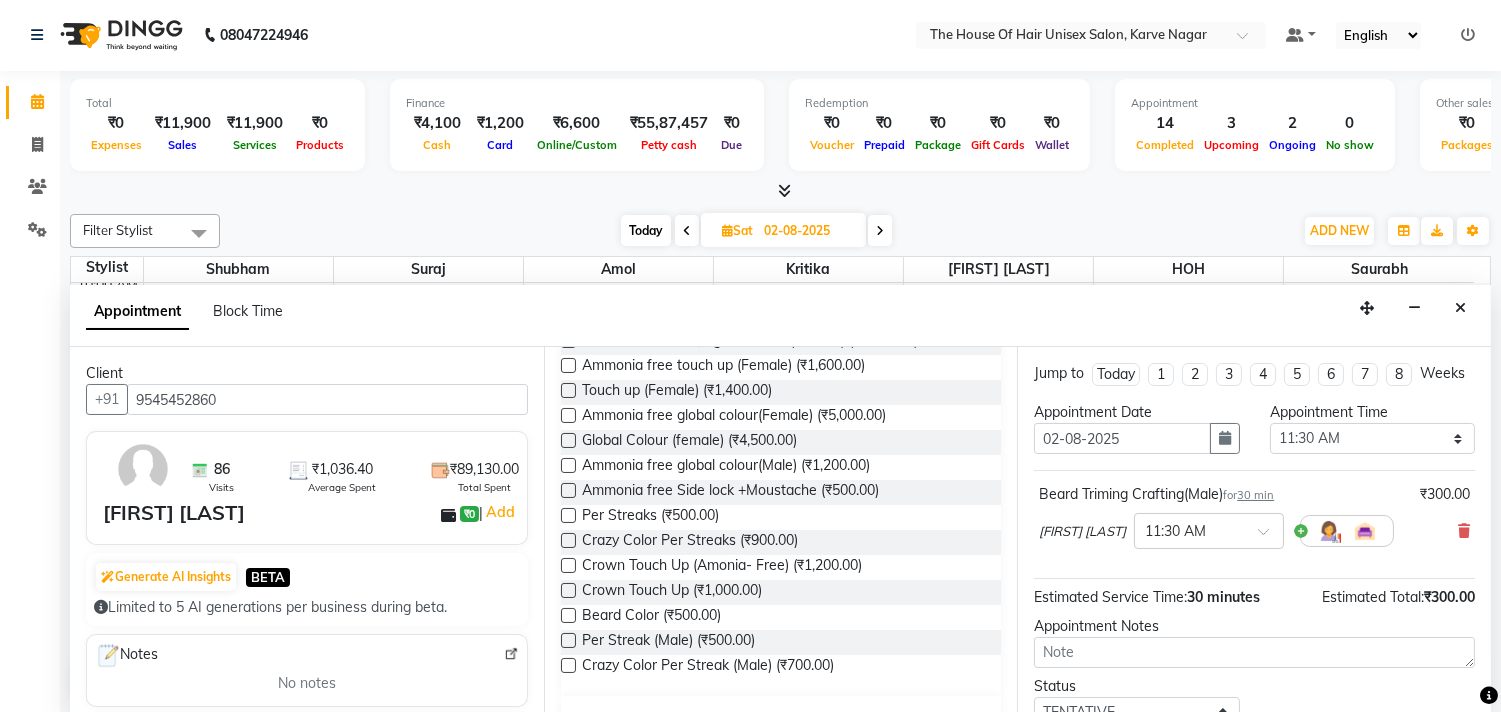 scroll, scrollTop: 1127, scrollLeft: 0, axis: vertical 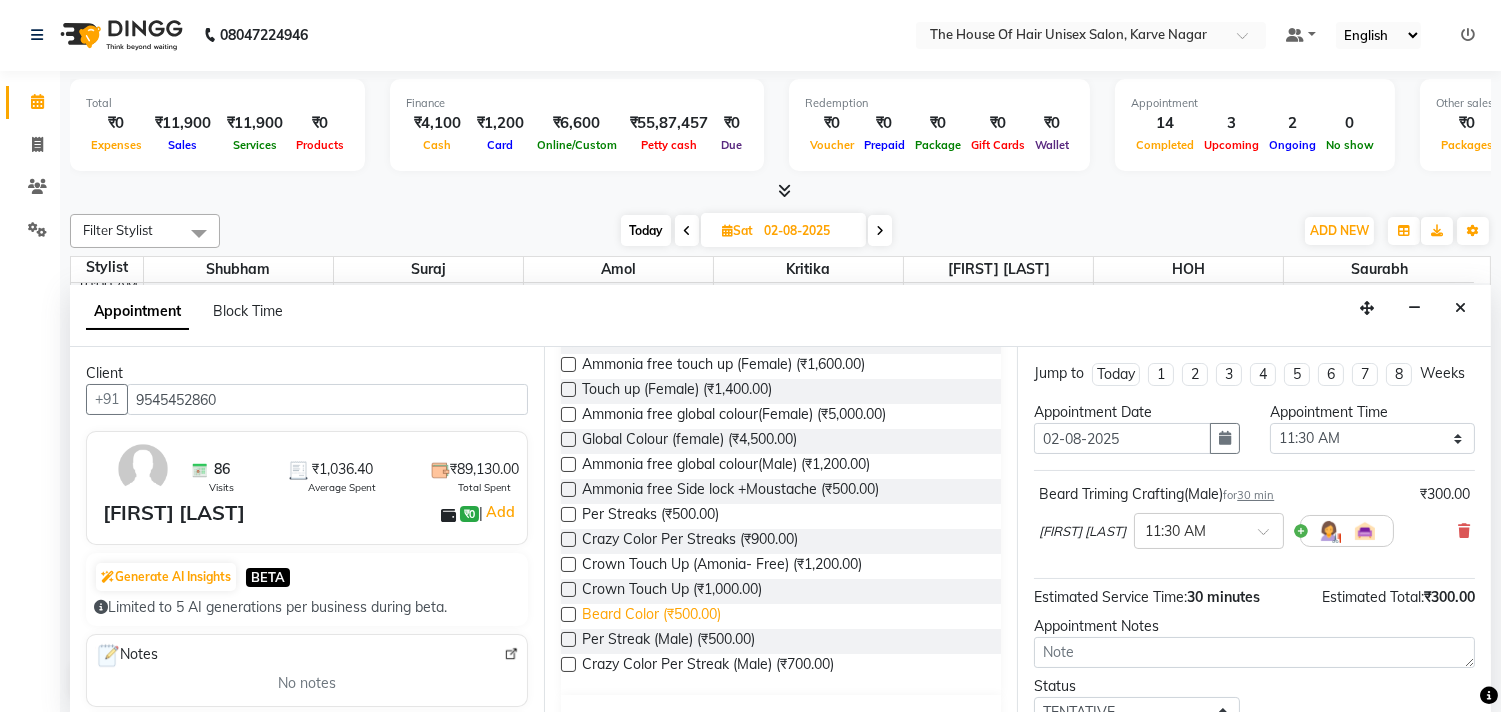 click on "Beard Color (₹500.00)" at bounding box center (651, 616) 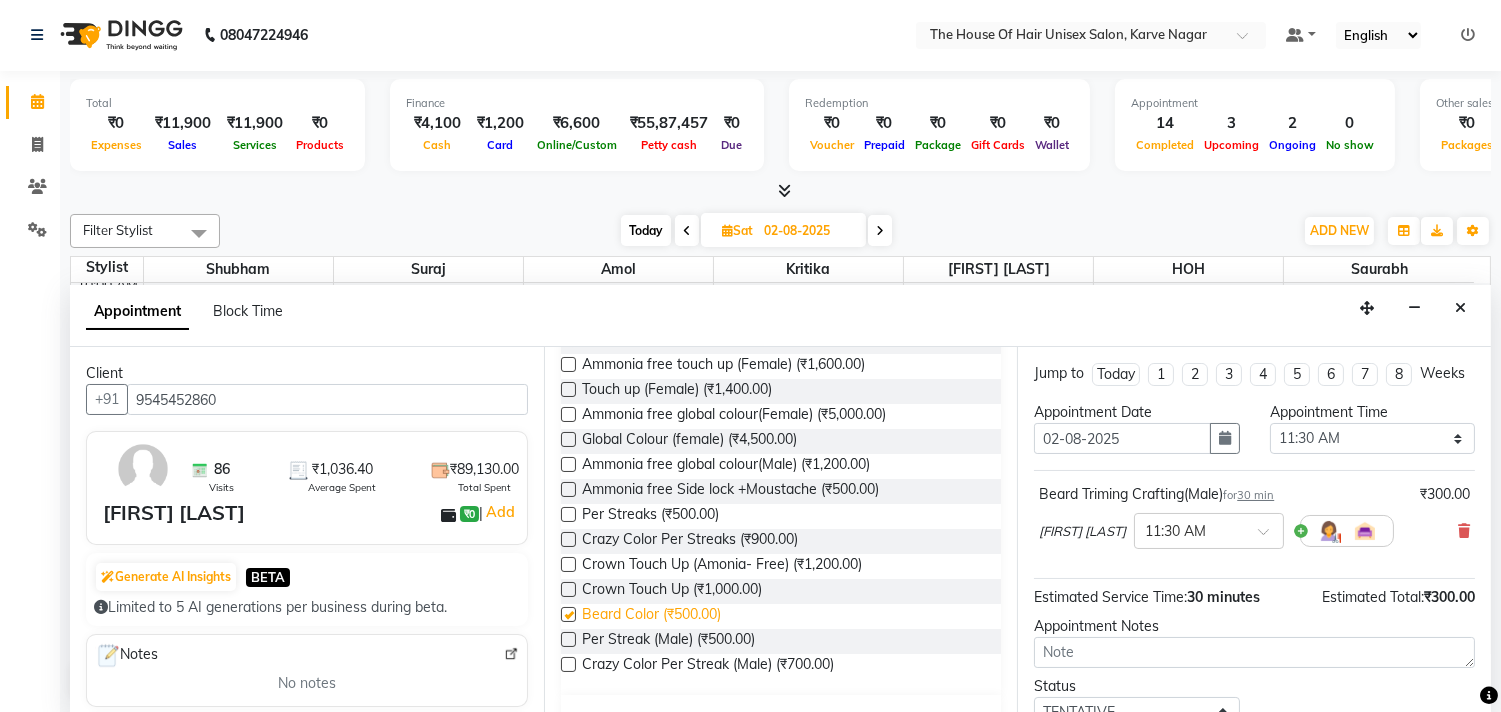 checkbox on "false" 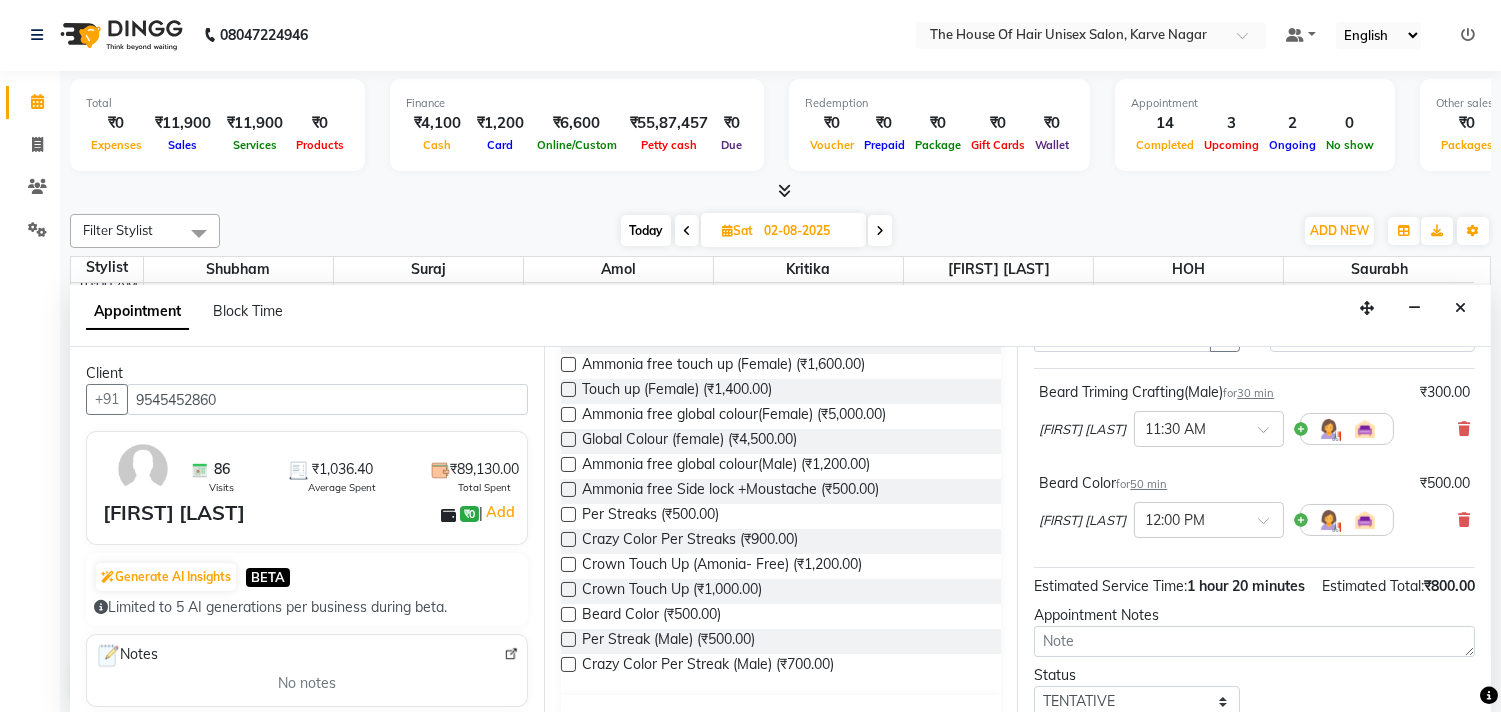 scroll, scrollTop: 272, scrollLeft: 0, axis: vertical 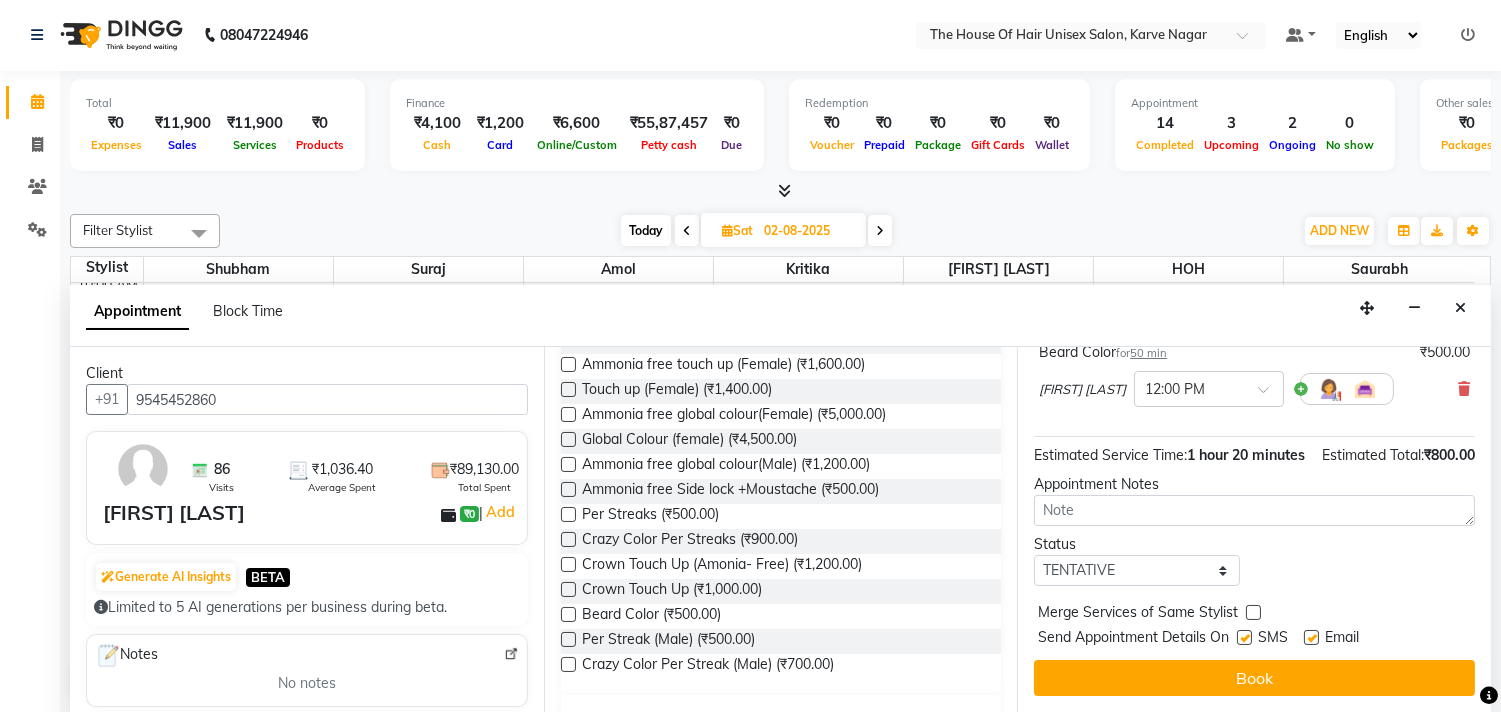 click at bounding box center [1253, 612] 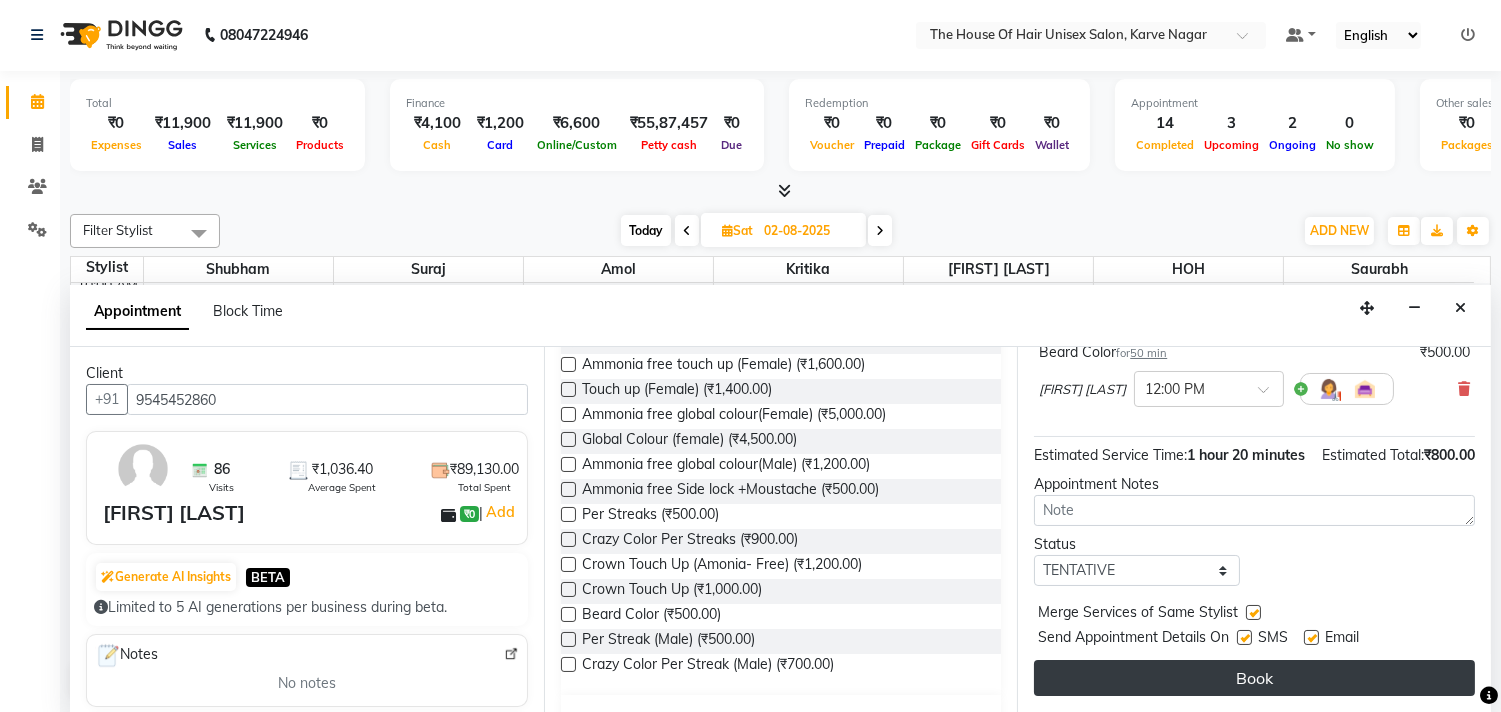 click on "Book" at bounding box center [1254, 678] 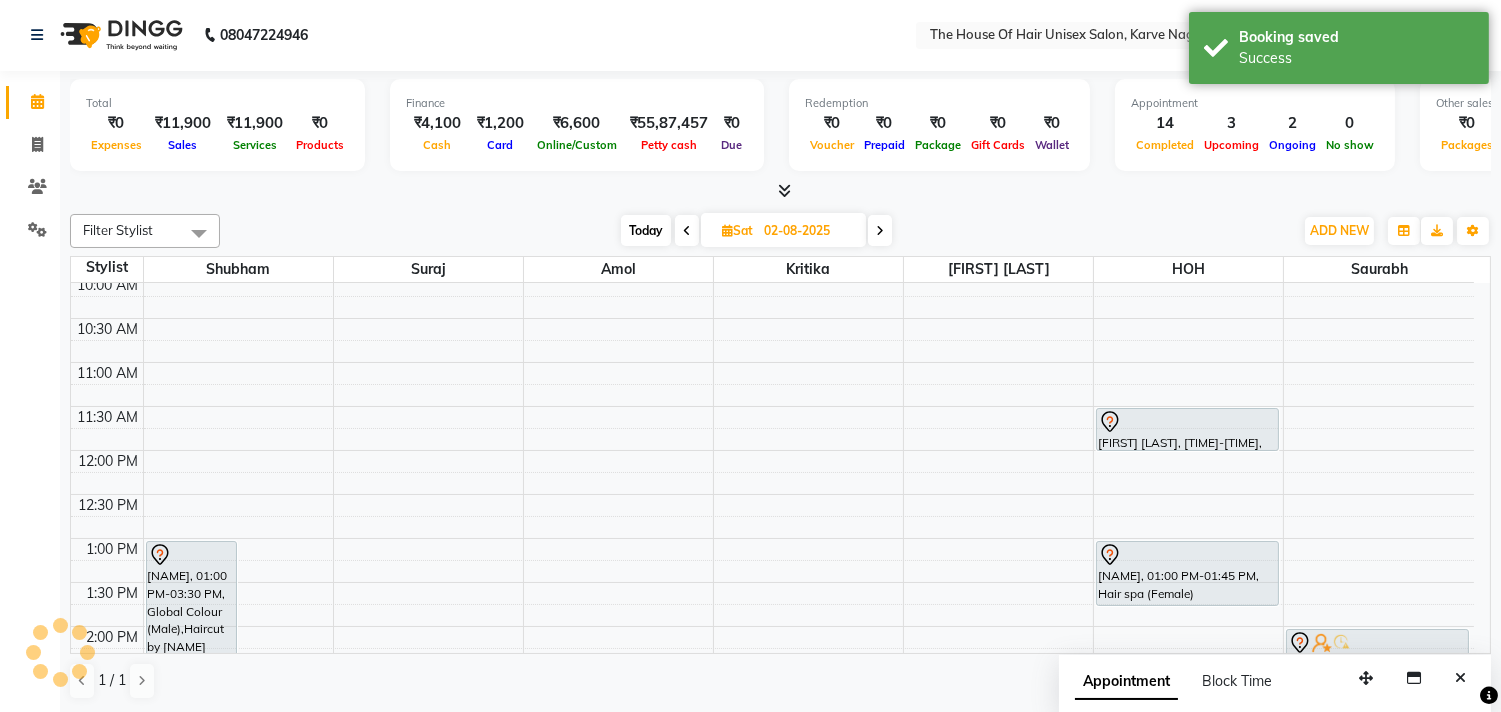 scroll, scrollTop: 0, scrollLeft: 0, axis: both 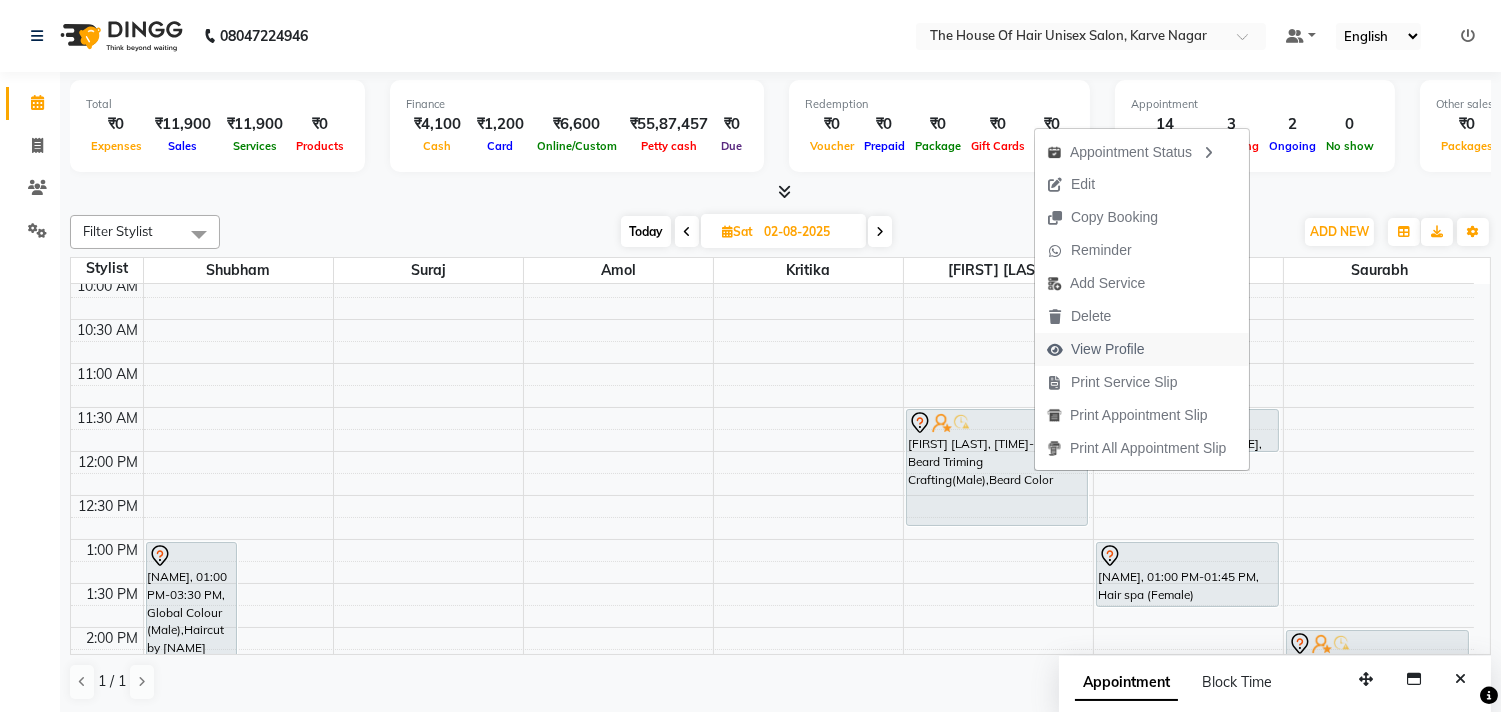 click on "View Profile" at bounding box center [1108, 349] 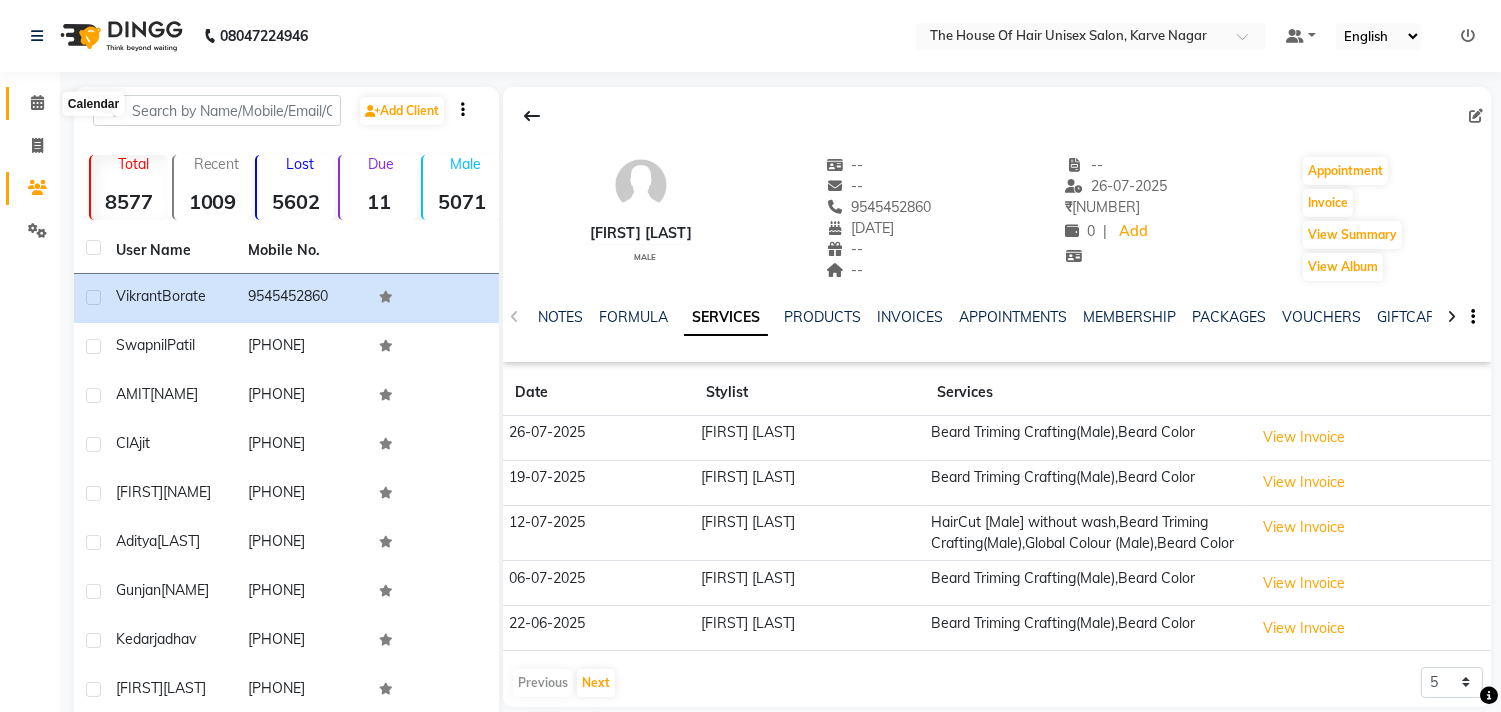 click 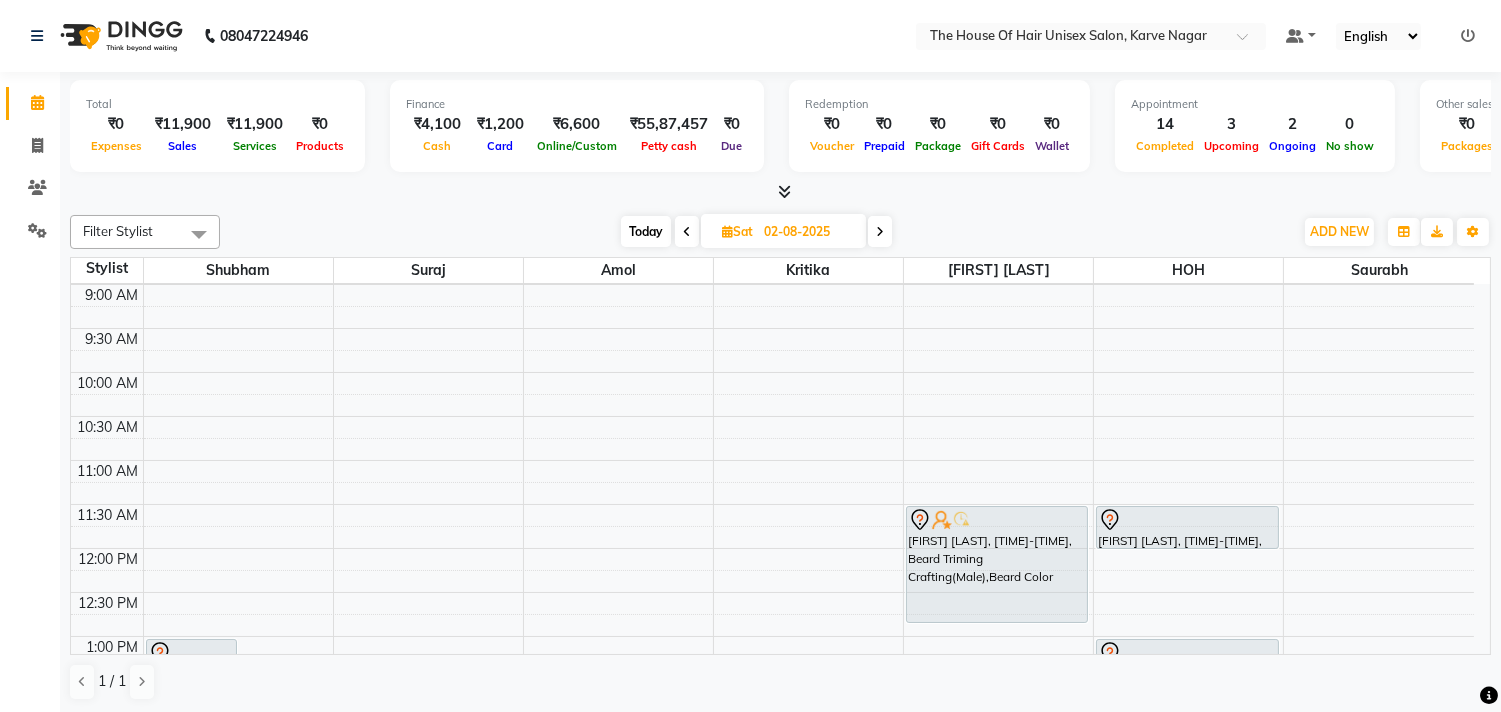 scroll, scrollTop: 276, scrollLeft: 0, axis: vertical 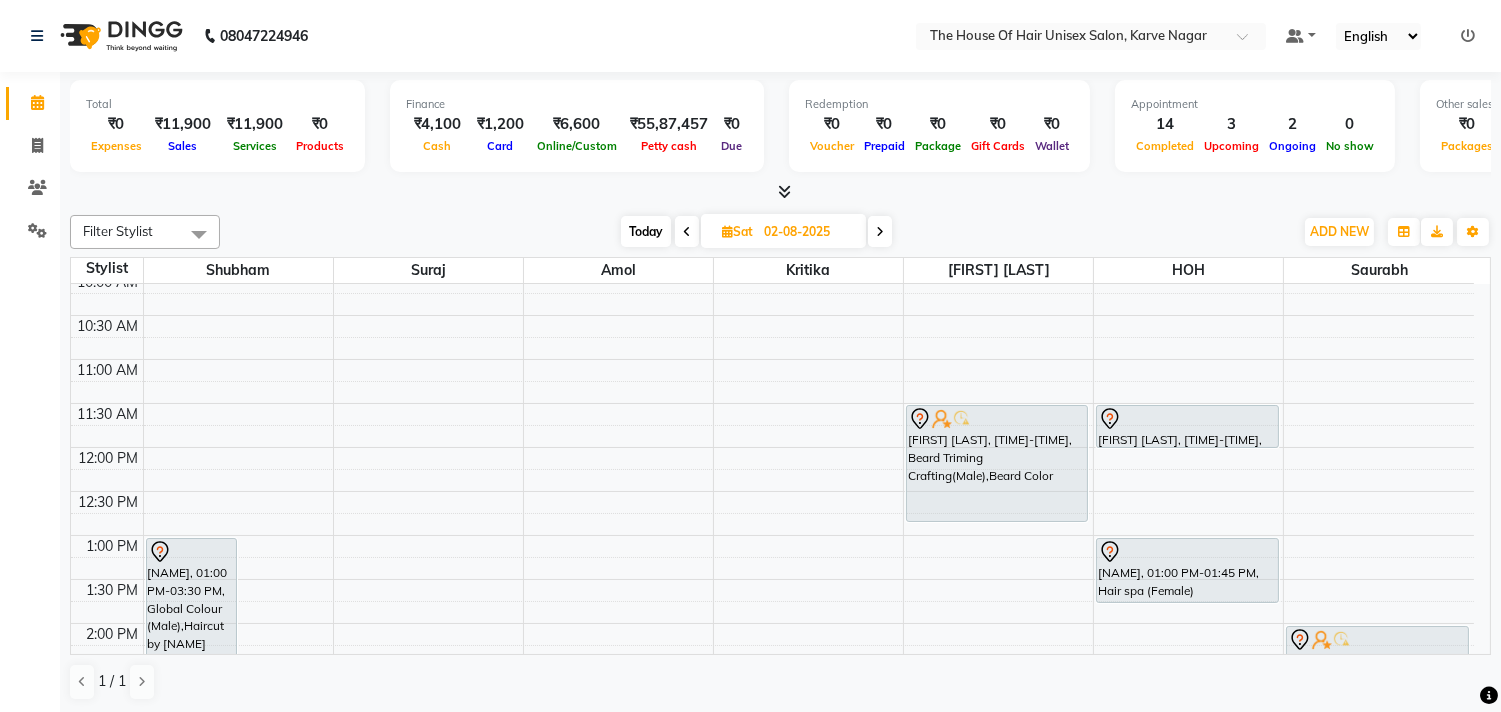 click at bounding box center (687, 232) 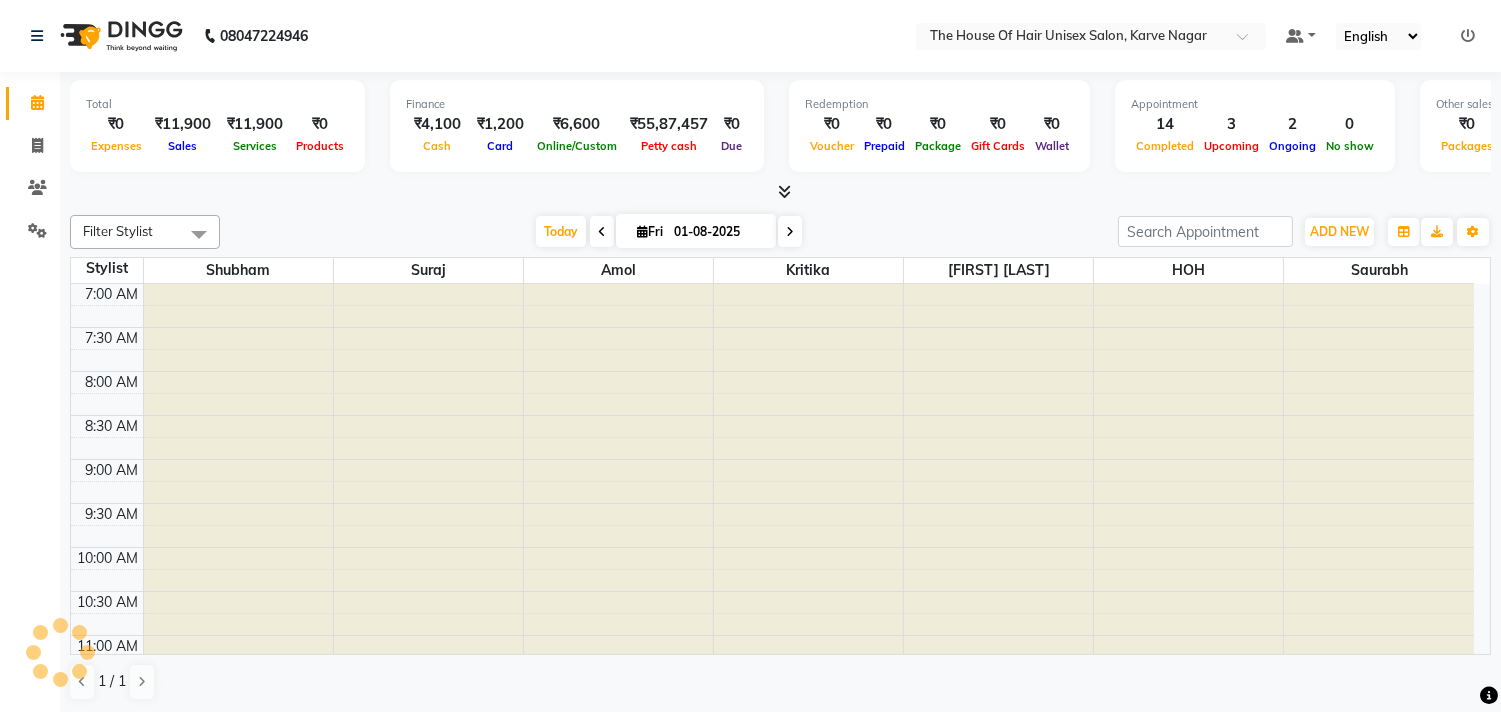 scroll, scrollTop: 956, scrollLeft: 0, axis: vertical 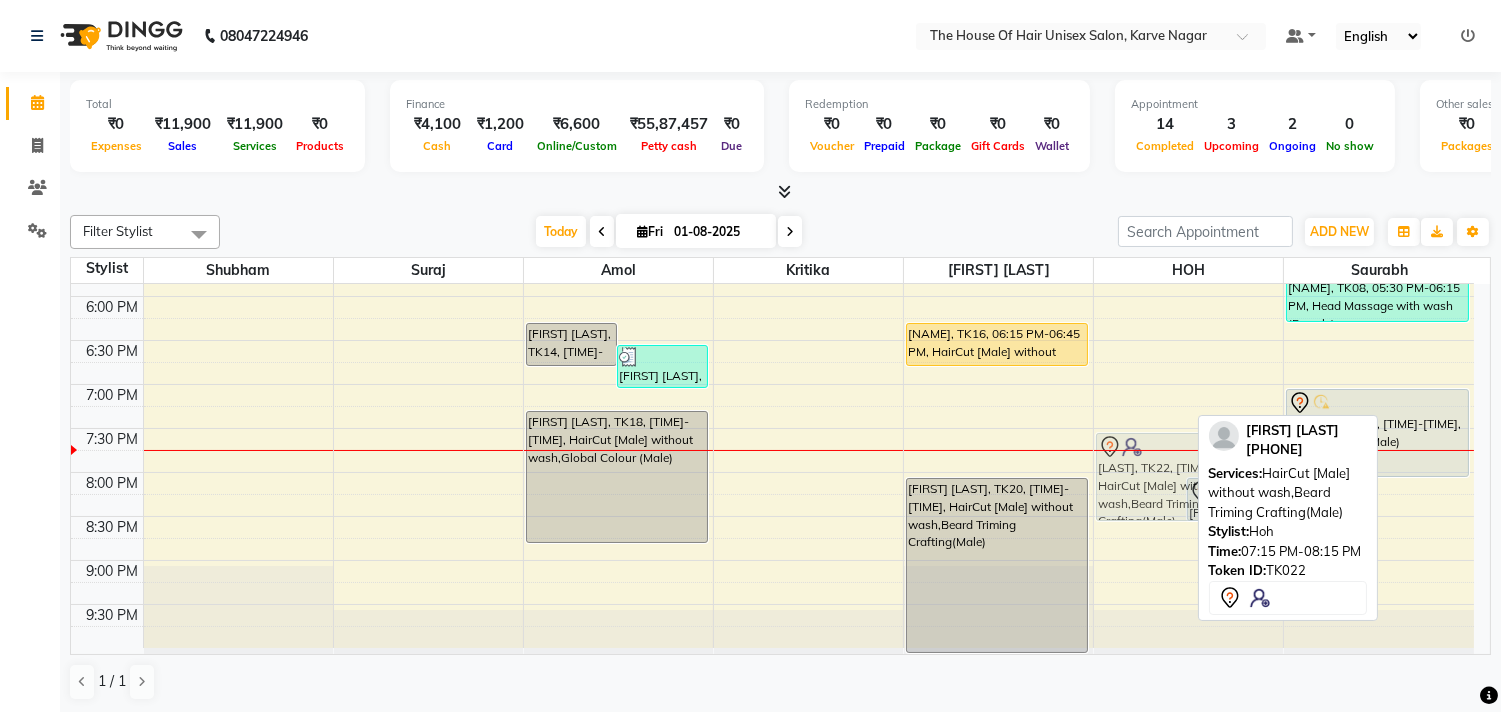 drag, startPoint x: 1147, startPoint y: 457, endPoint x: 1145, endPoint y: 483, distance: 26.076809 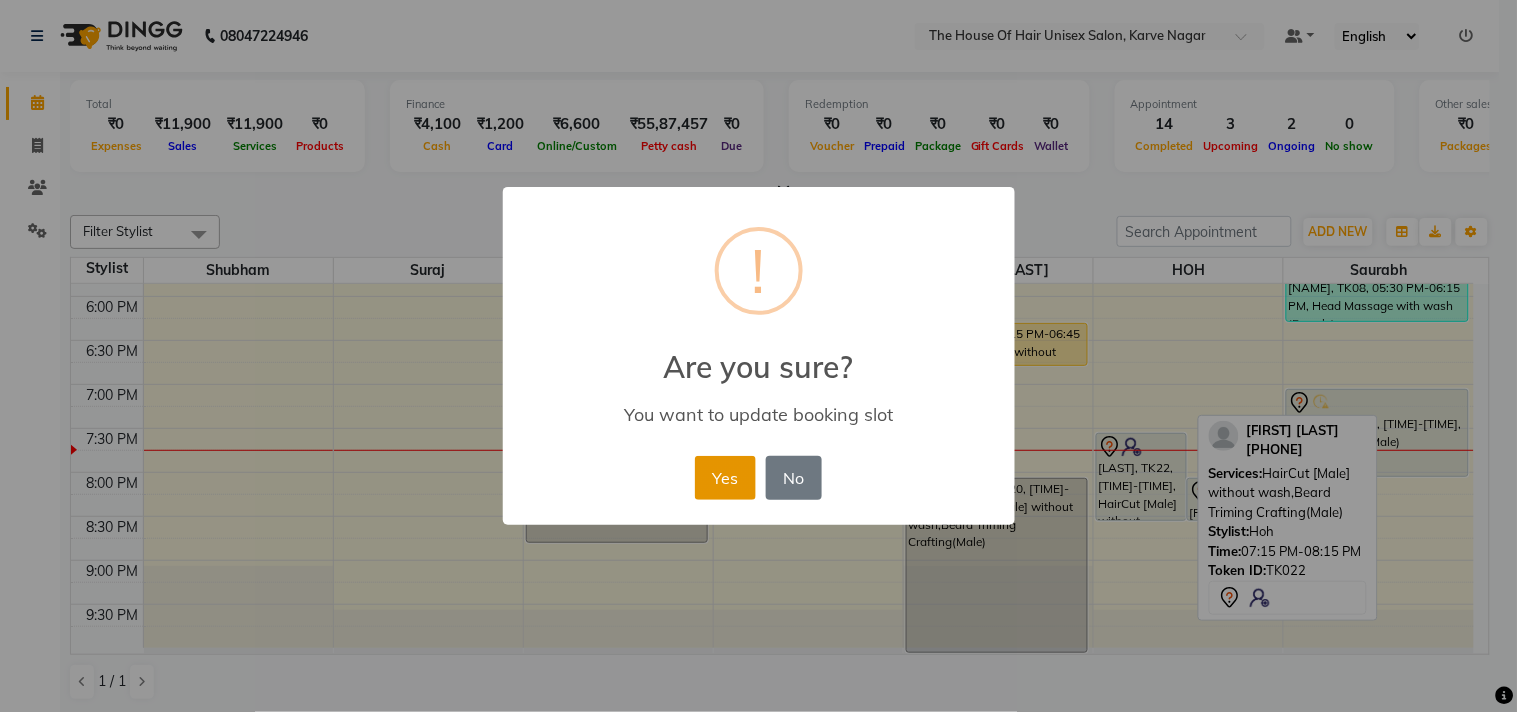 click on "Yes" at bounding box center (725, 478) 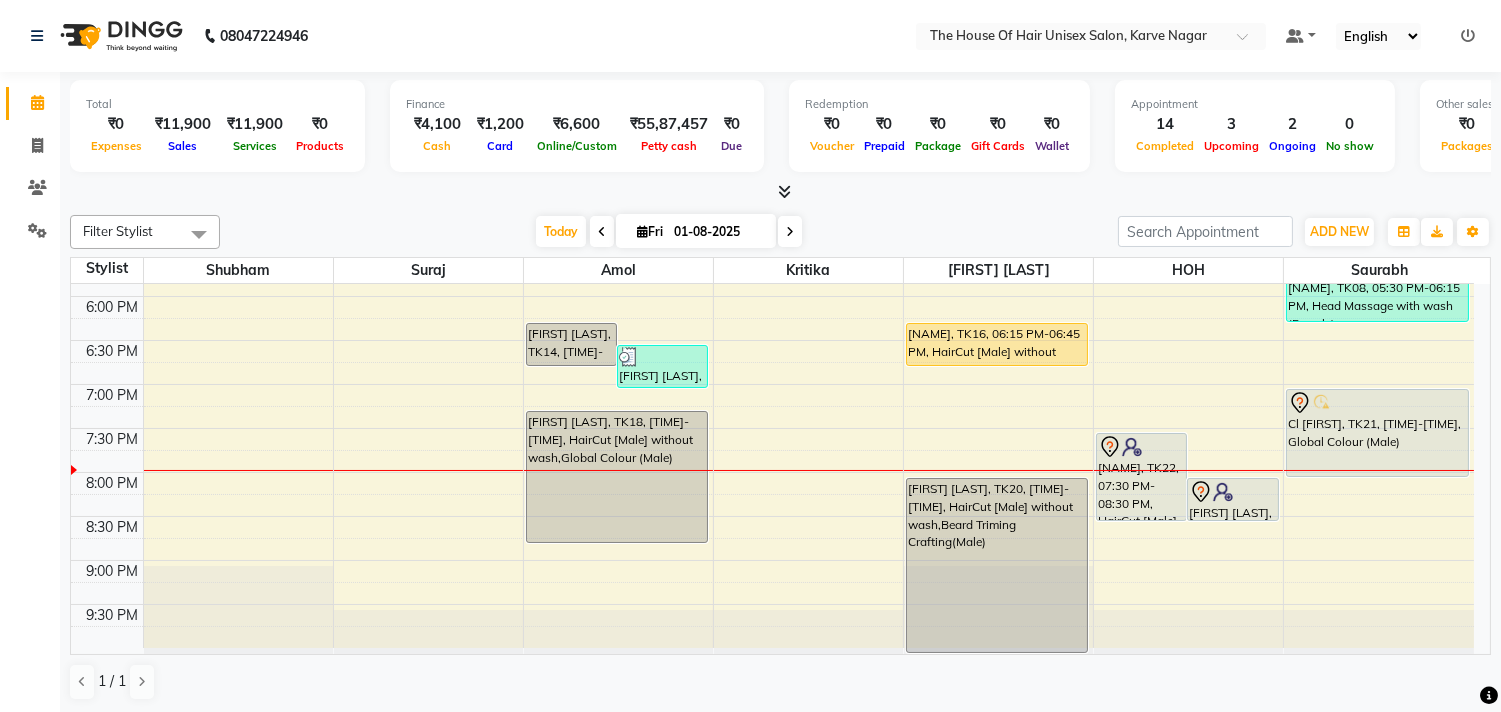 click at bounding box center (790, 231) 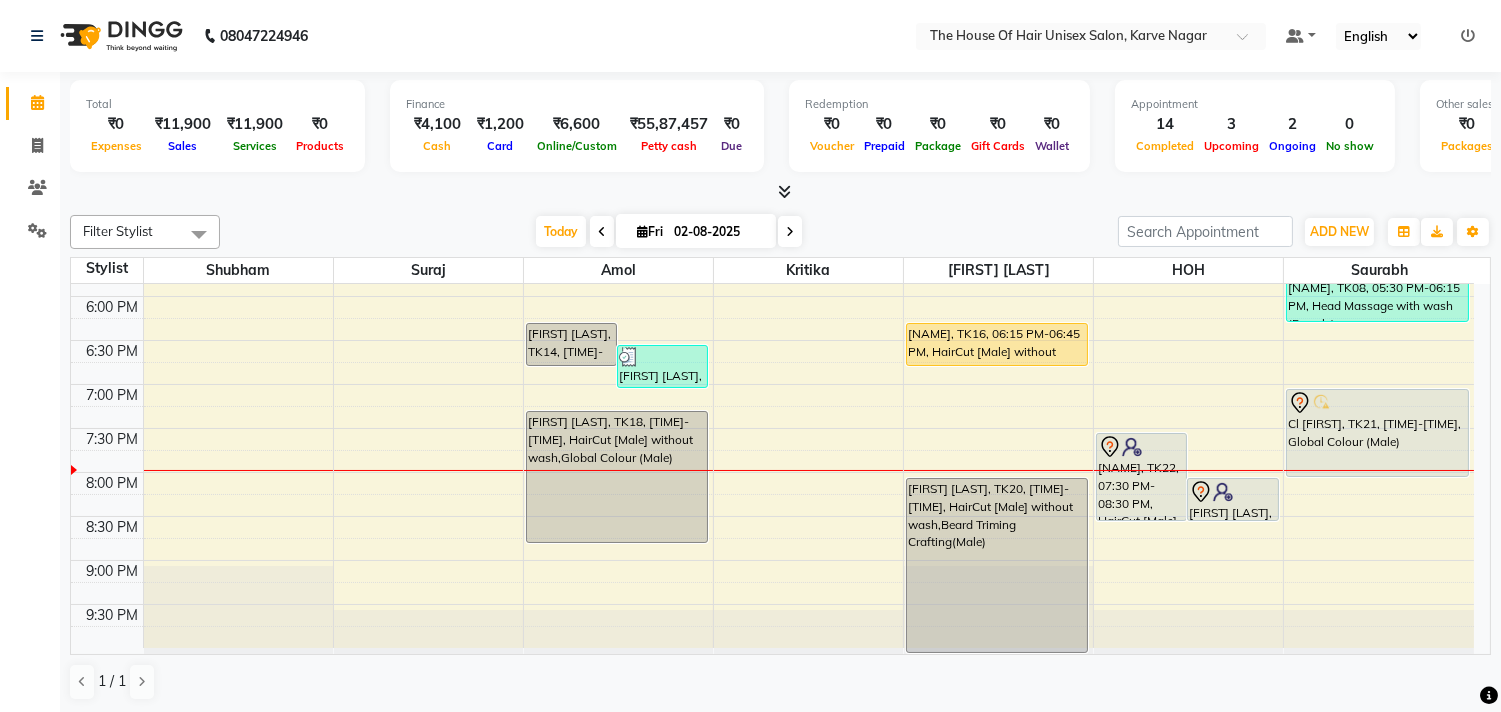 scroll, scrollTop: 956, scrollLeft: 0, axis: vertical 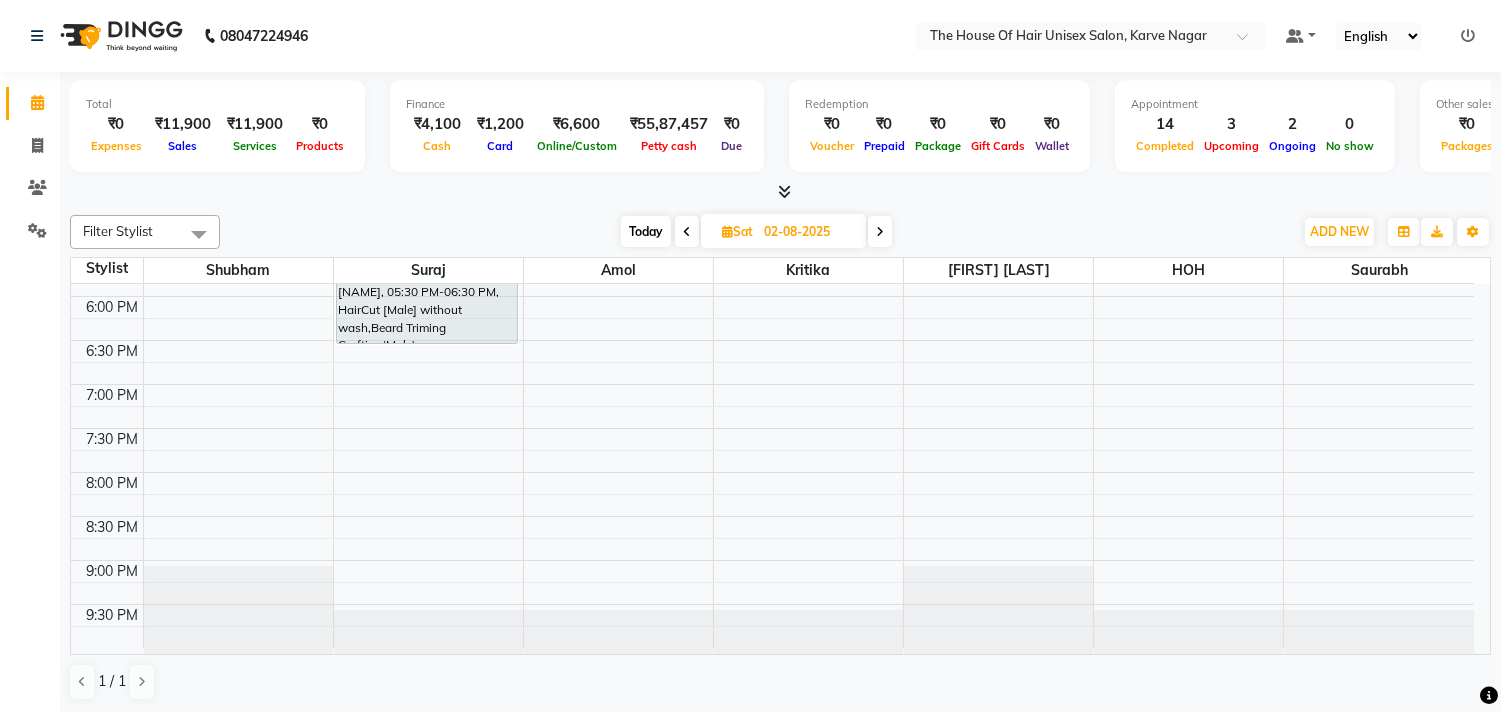 click at bounding box center (880, 232) 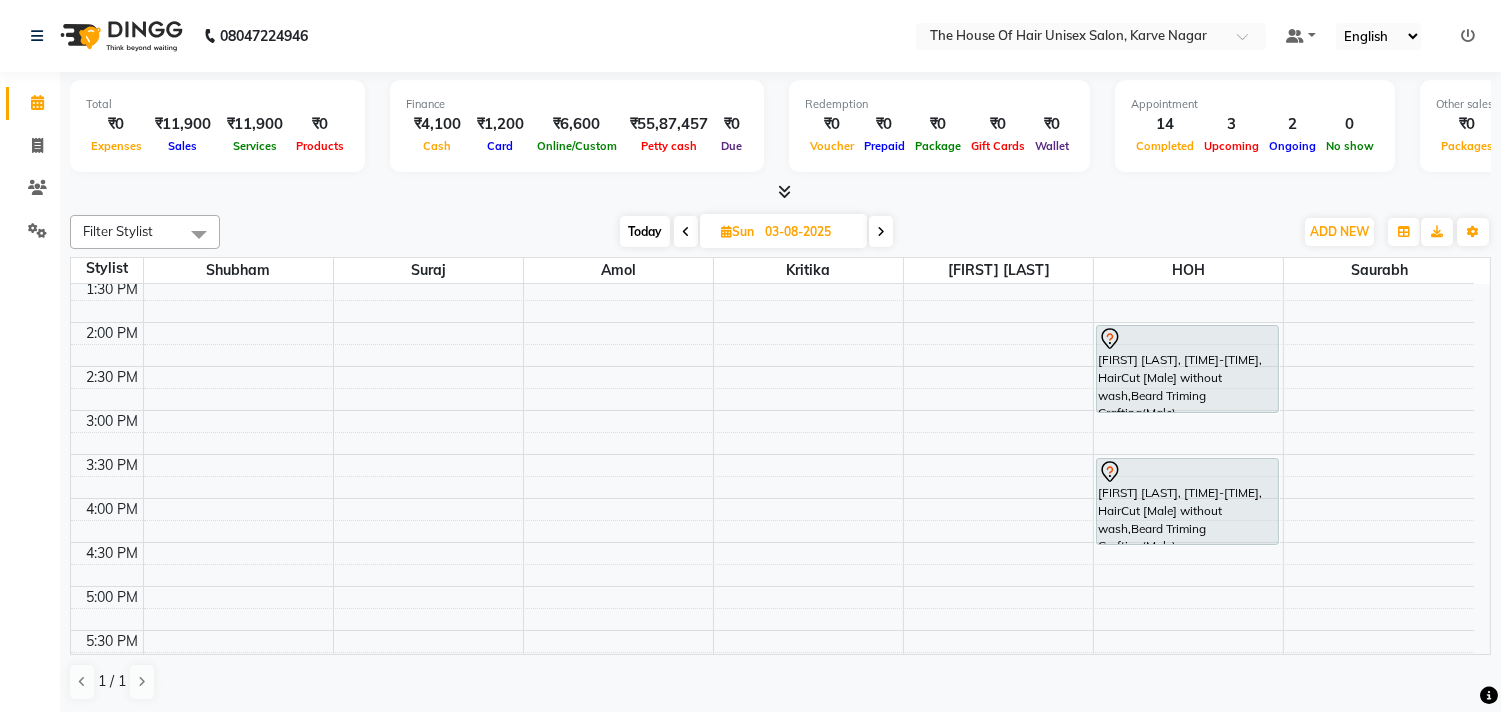 scroll, scrollTop: 562, scrollLeft: 0, axis: vertical 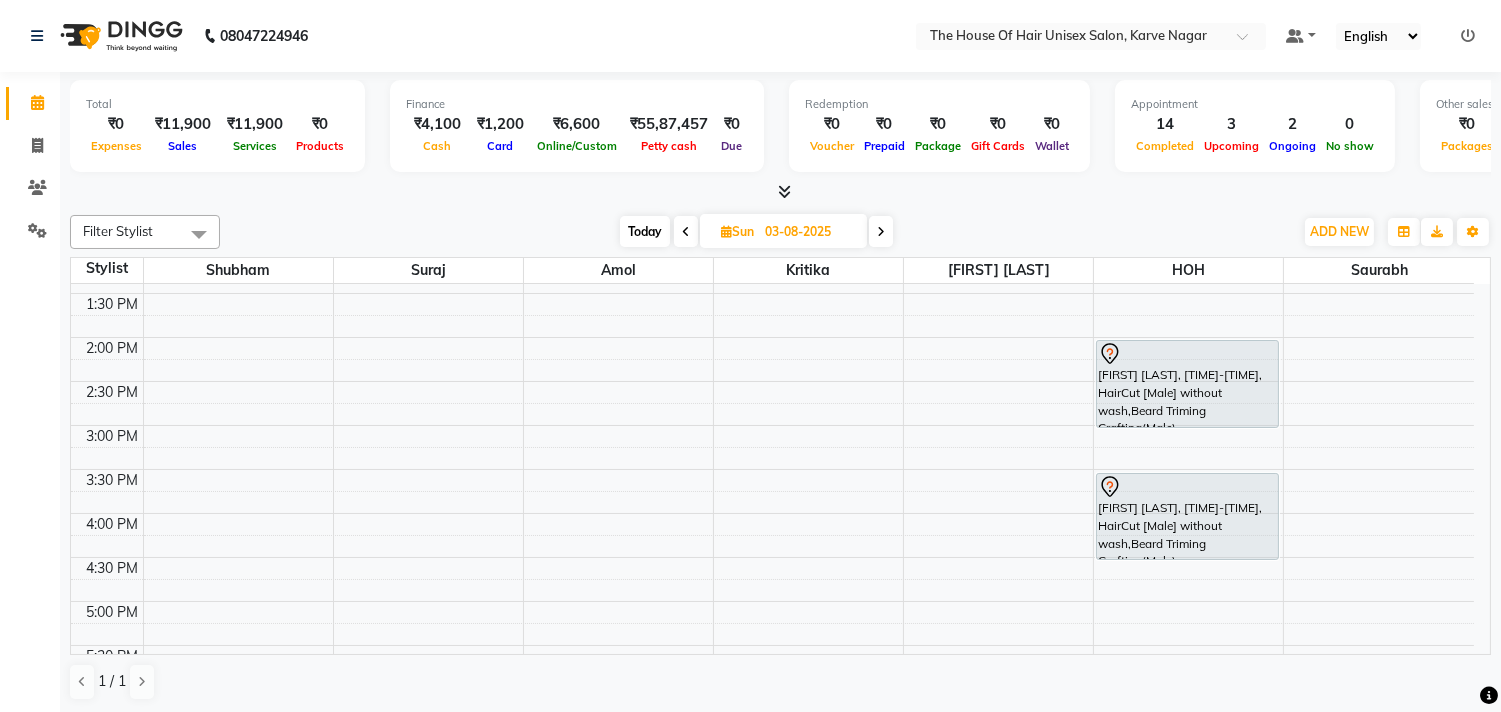 click on "Today" at bounding box center [645, 231] 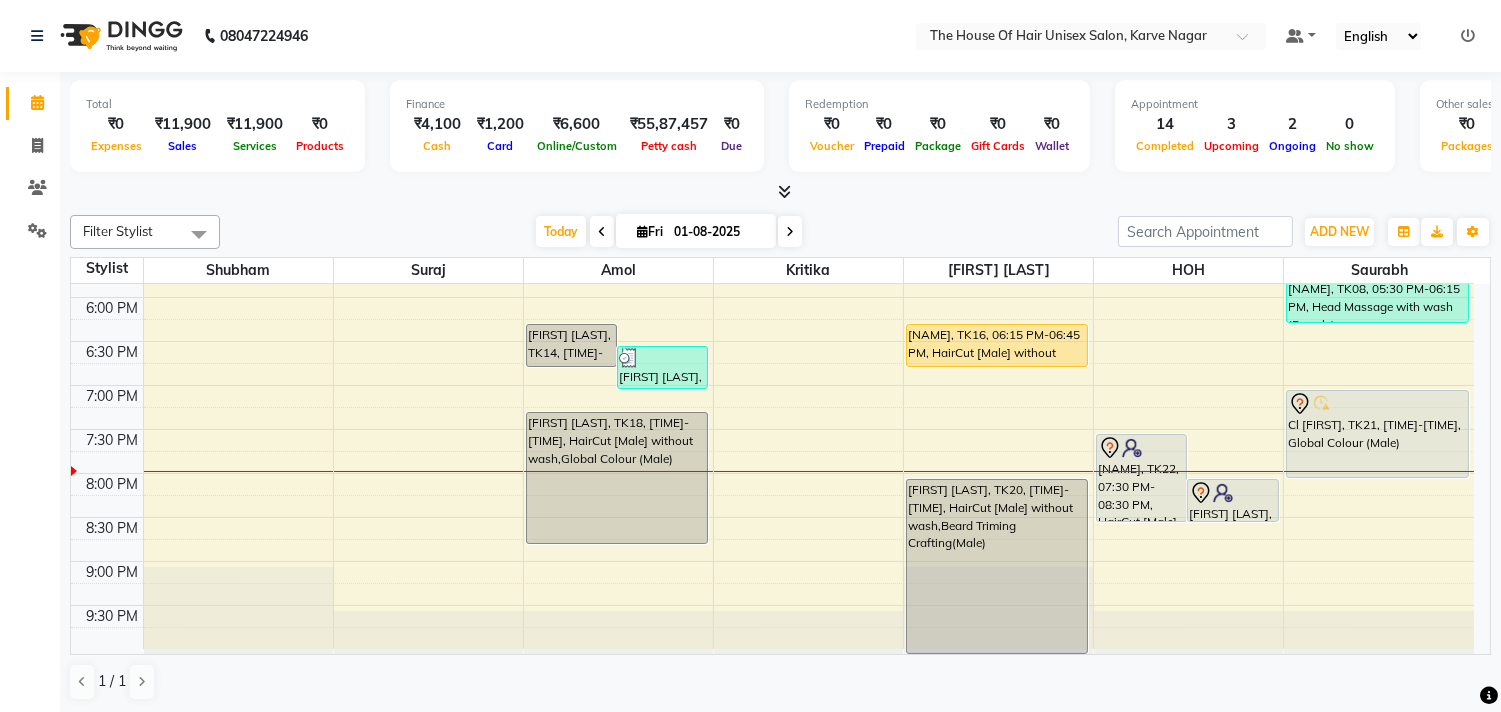 scroll, scrollTop: 955, scrollLeft: 0, axis: vertical 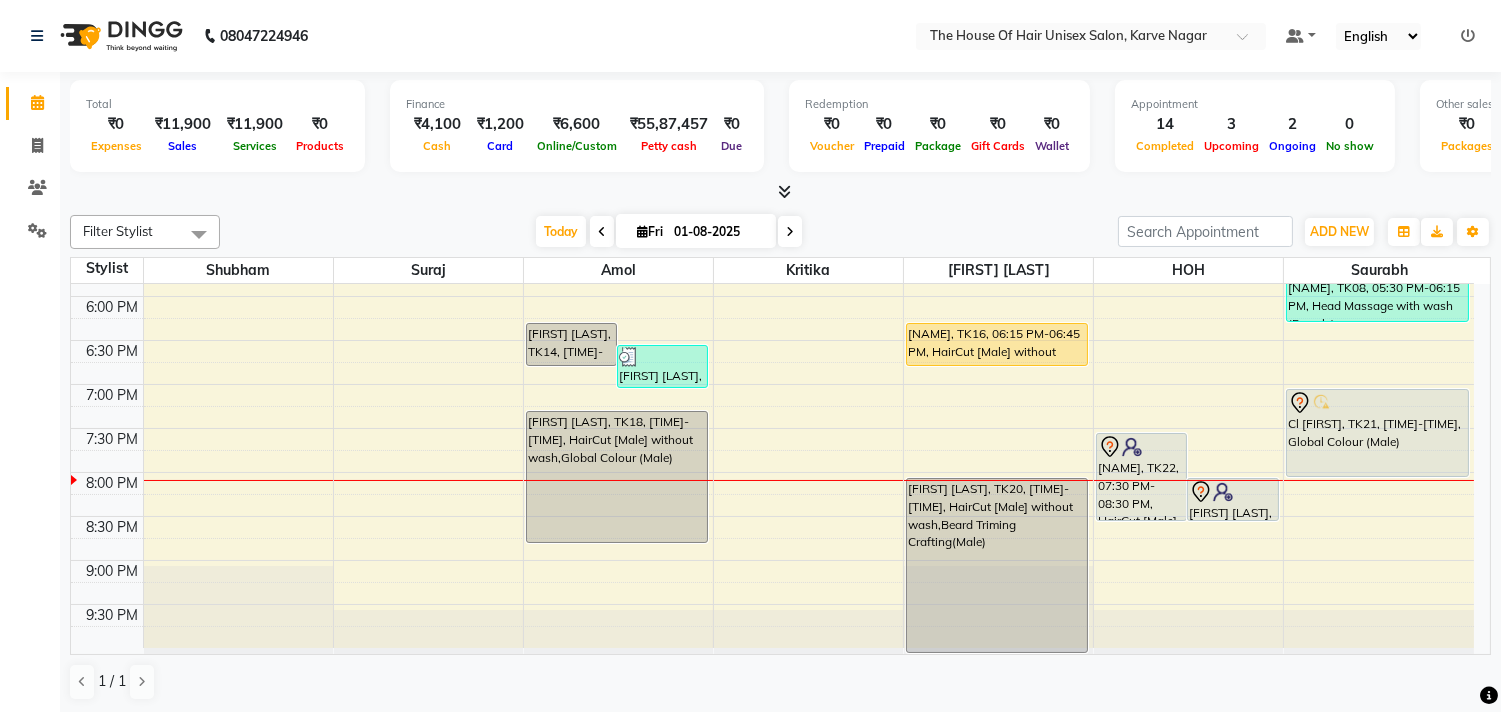 click at bounding box center (790, 232) 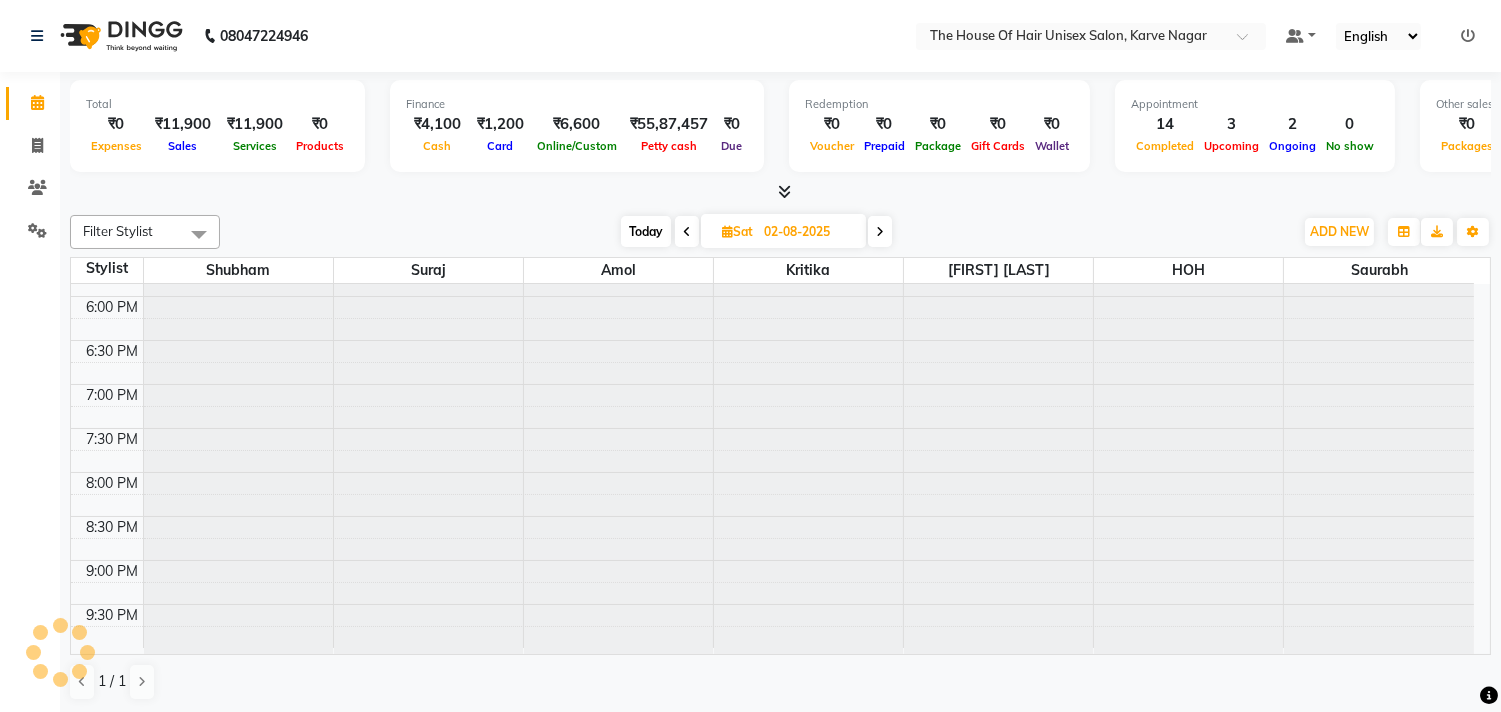 scroll, scrollTop: 956, scrollLeft: 0, axis: vertical 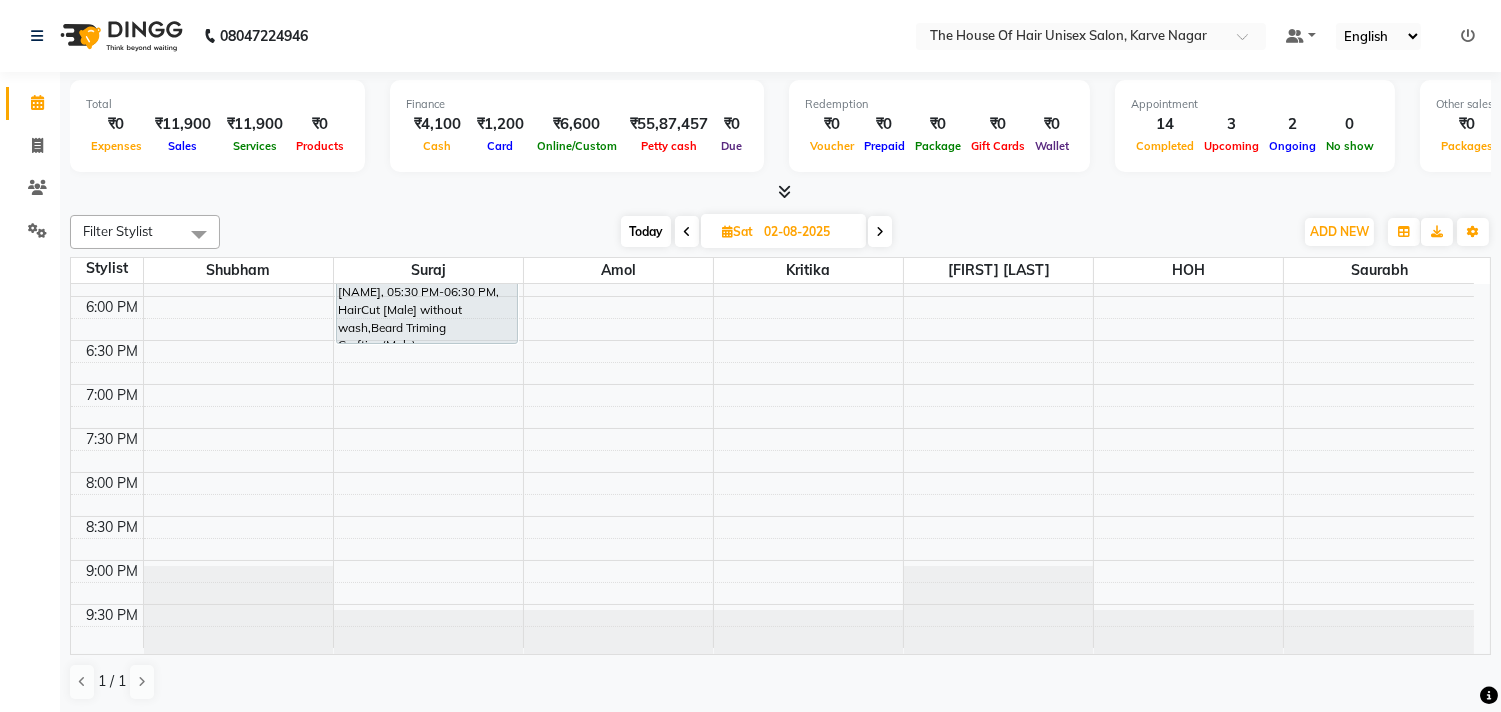 click at bounding box center [880, 231] 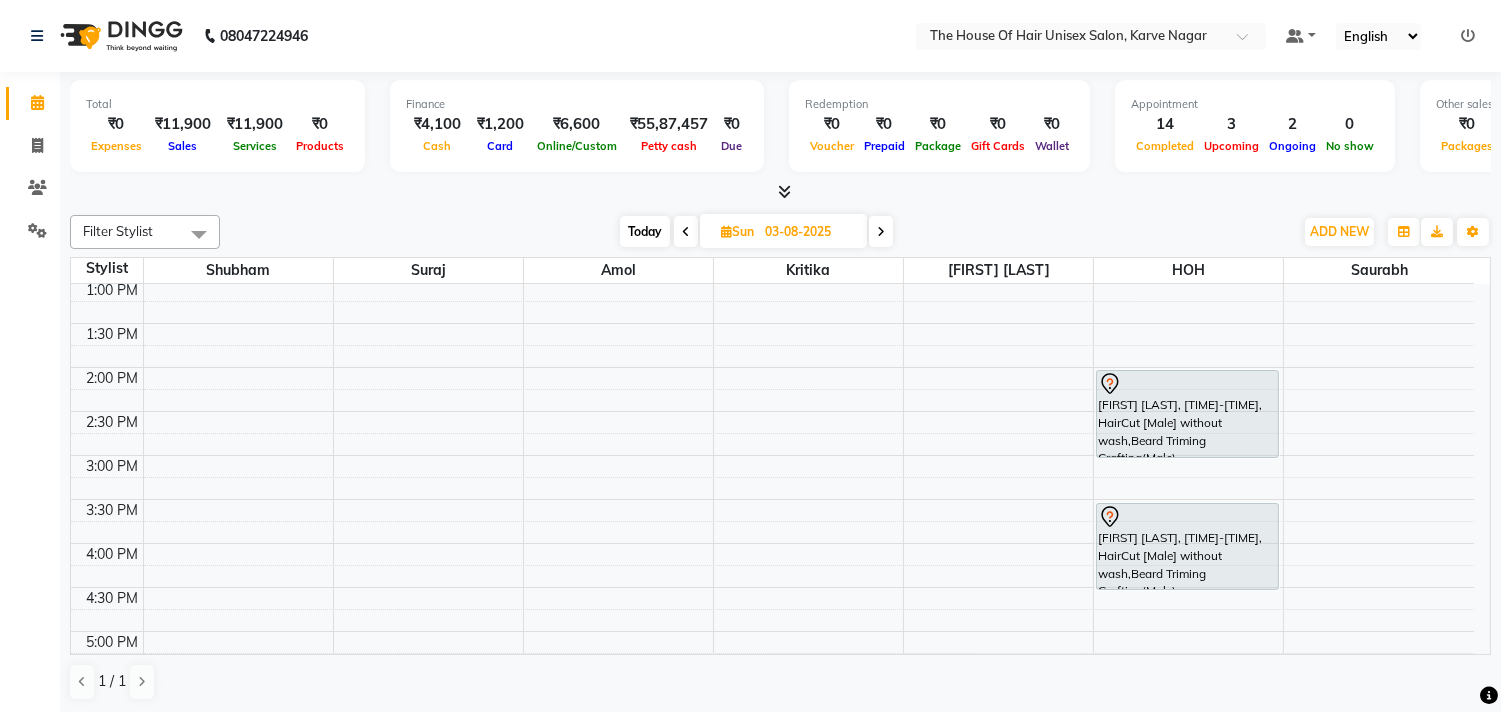 scroll, scrollTop: 523, scrollLeft: 0, axis: vertical 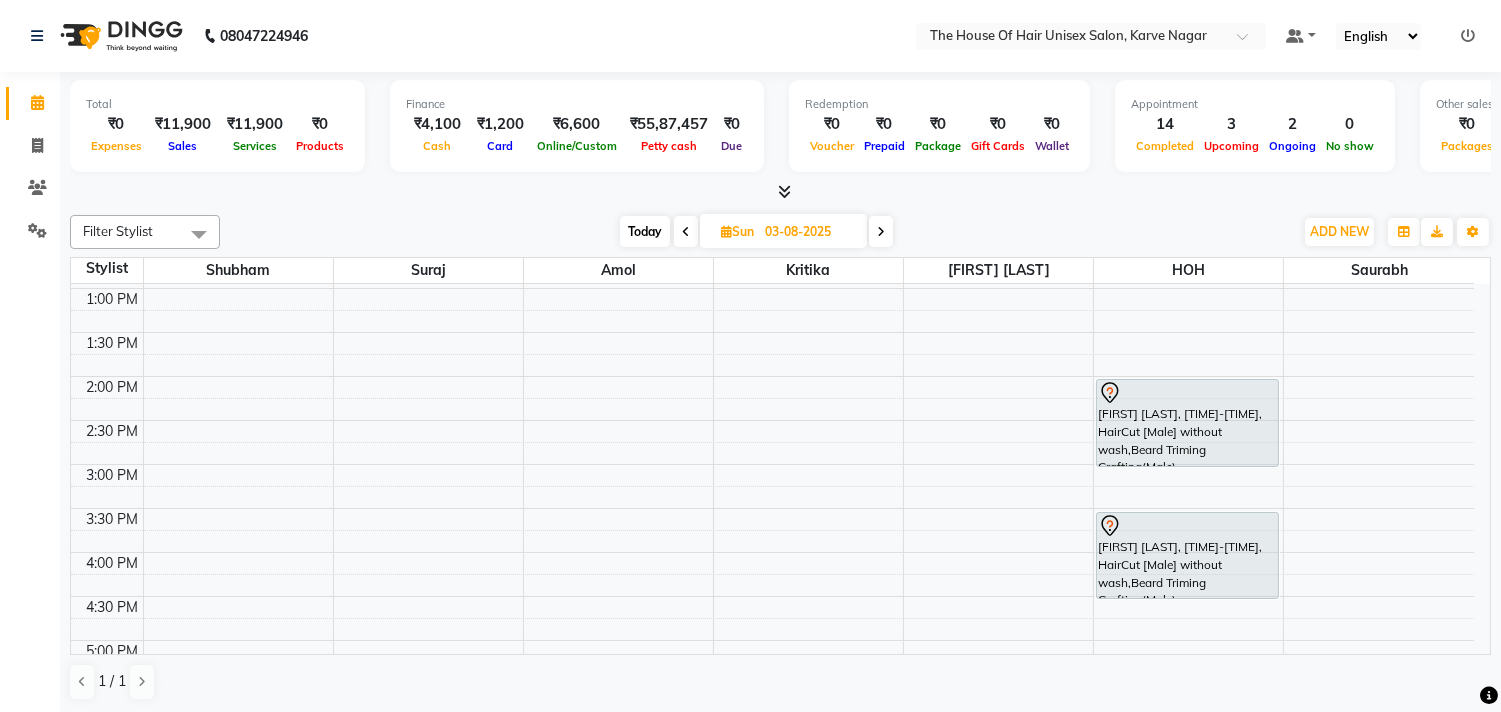 click on "Today" at bounding box center [645, 231] 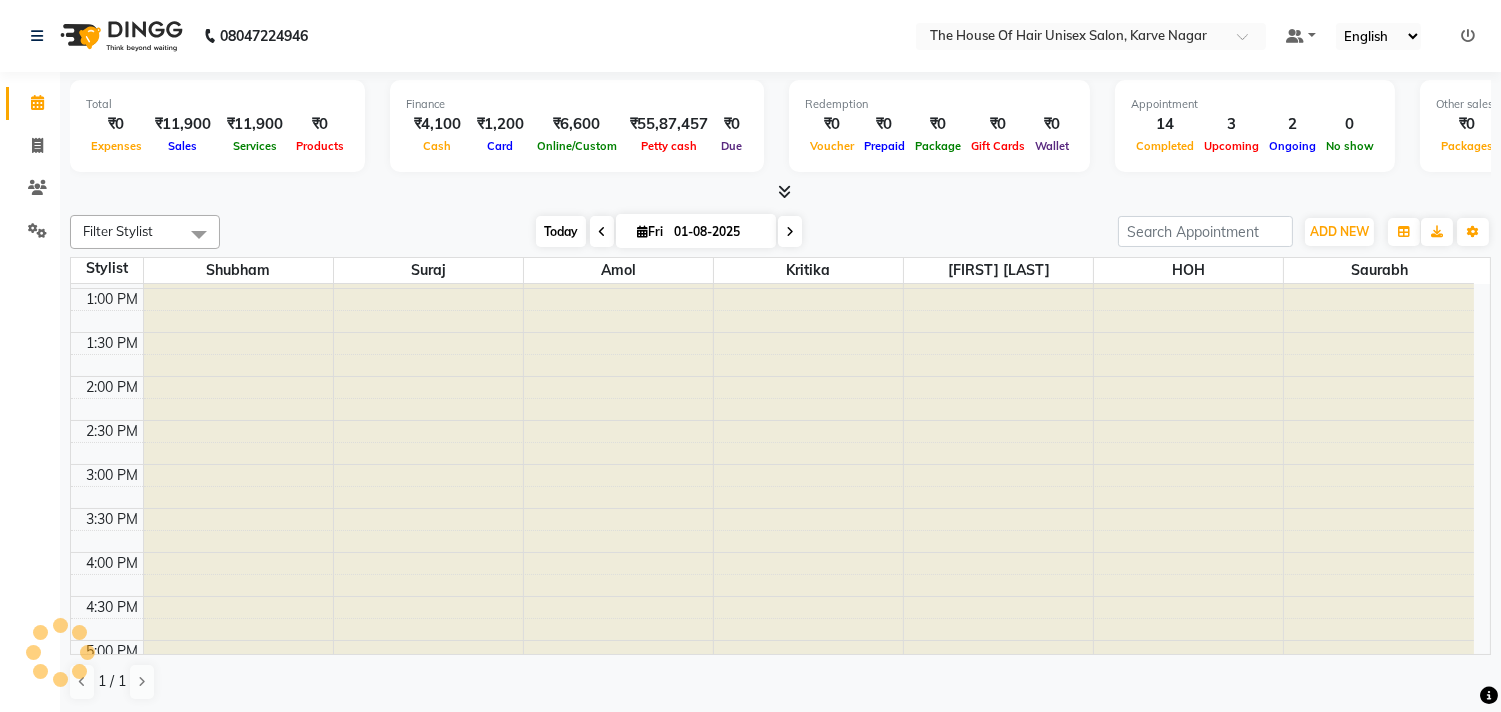 scroll, scrollTop: 956, scrollLeft: 0, axis: vertical 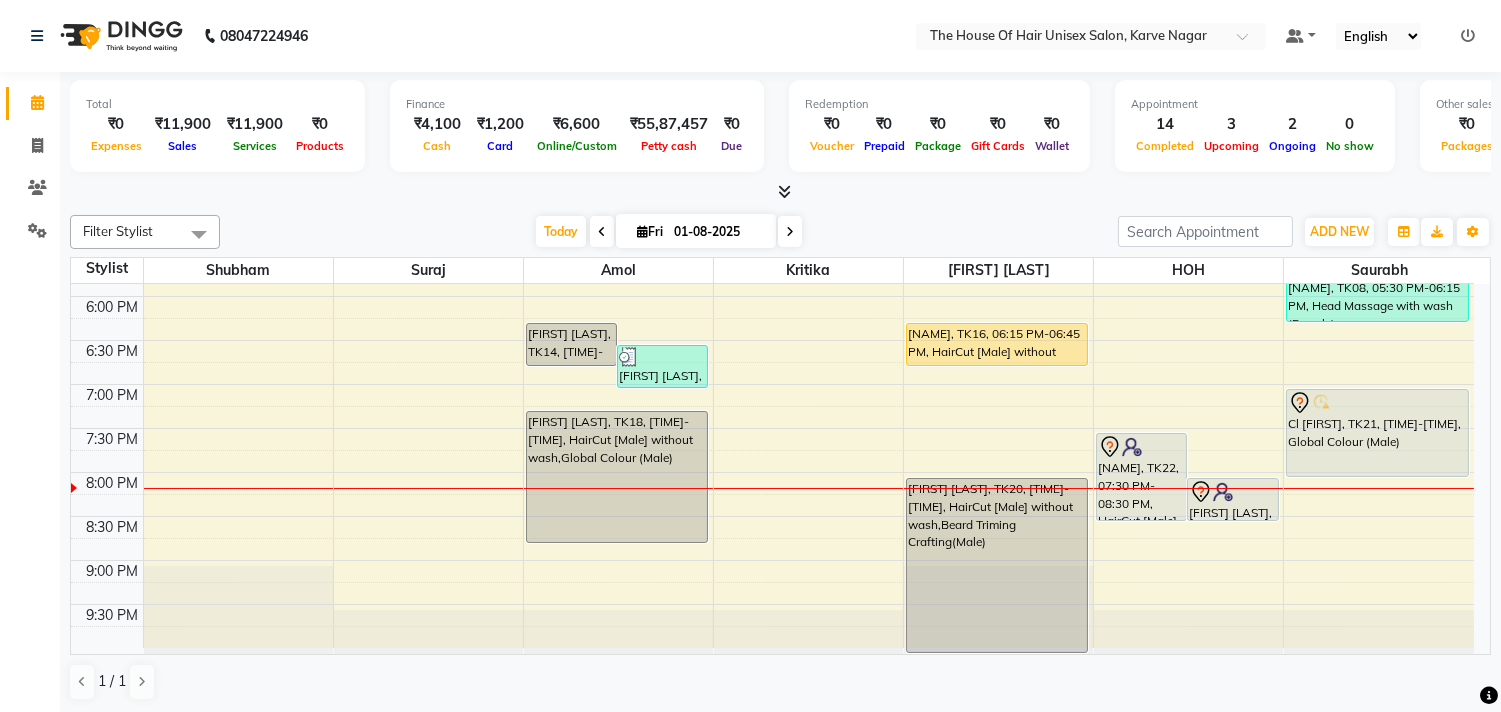click at bounding box center (790, 232) 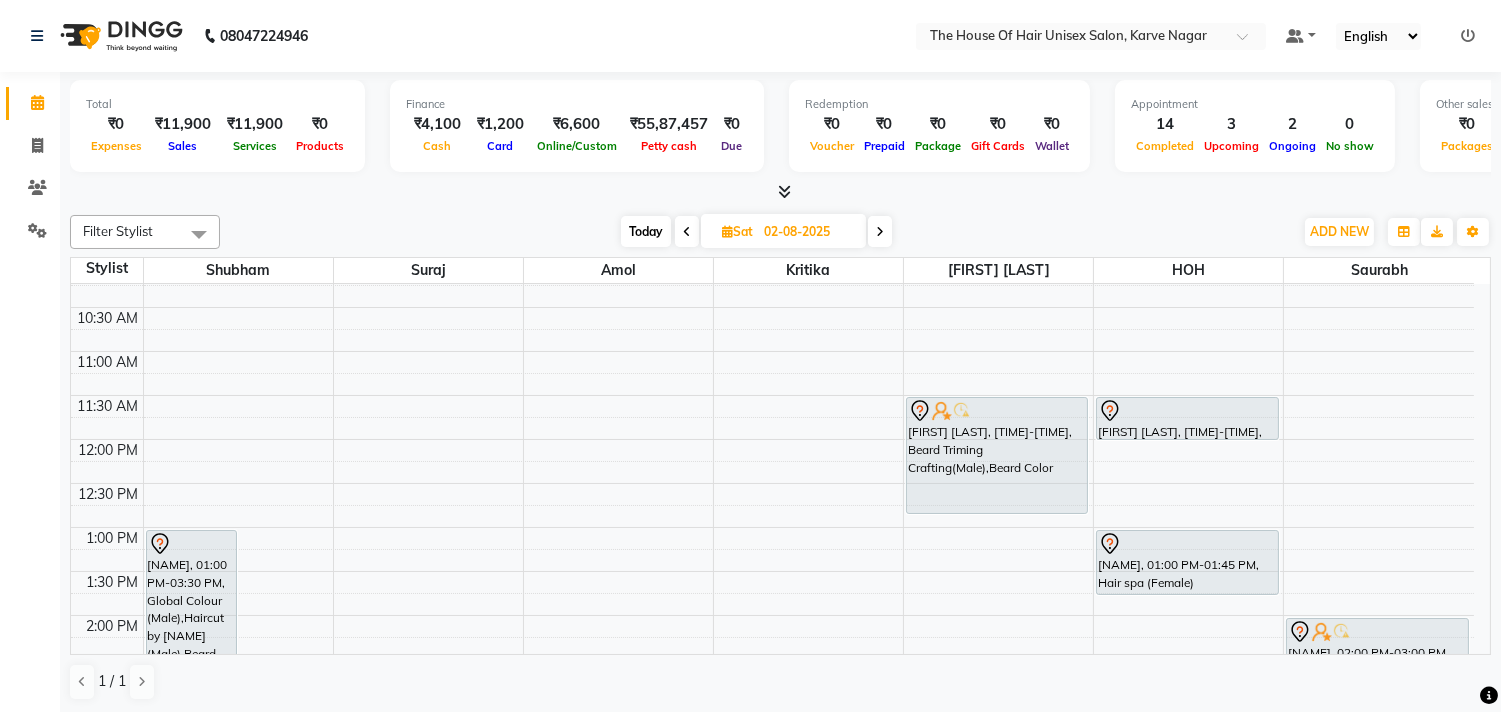 scroll, scrollTop: 285, scrollLeft: 0, axis: vertical 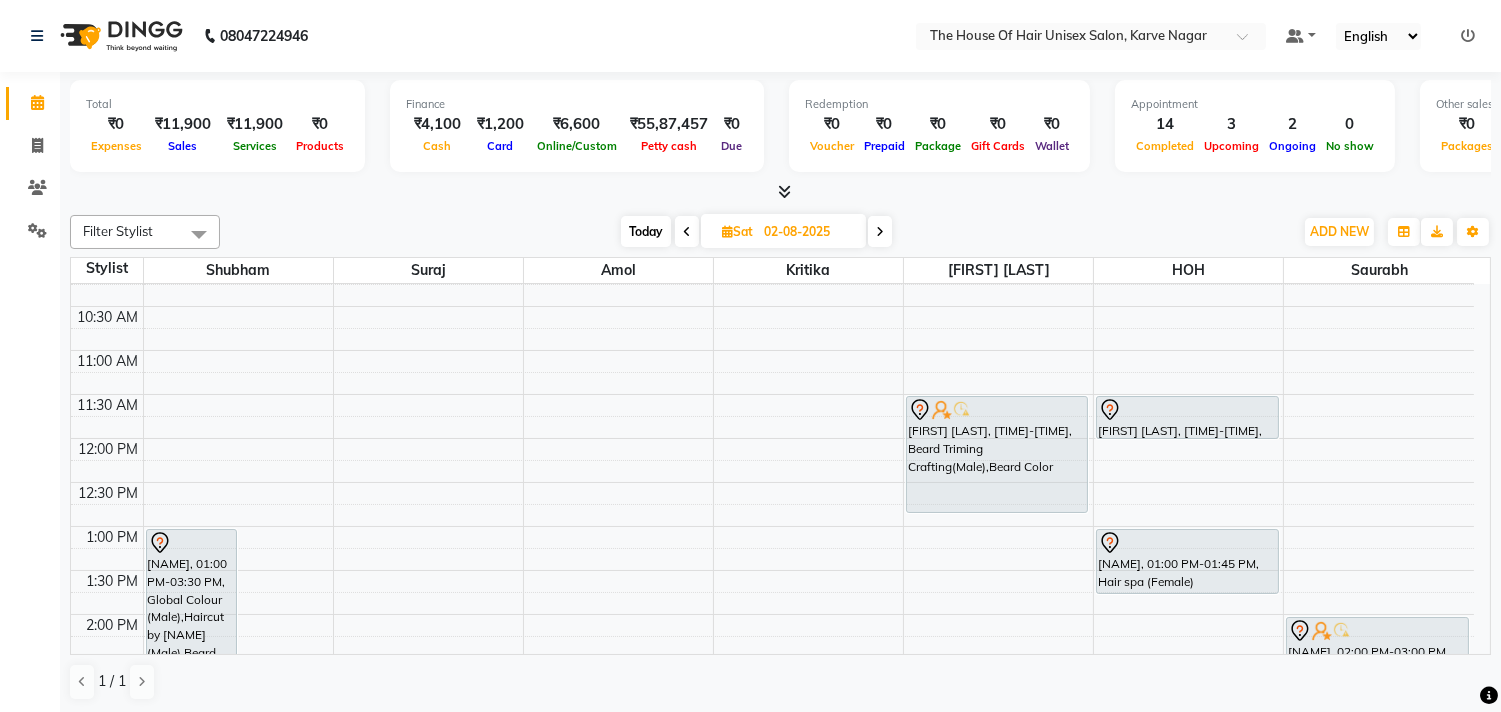 click on "Today" at bounding box center [646, 231] 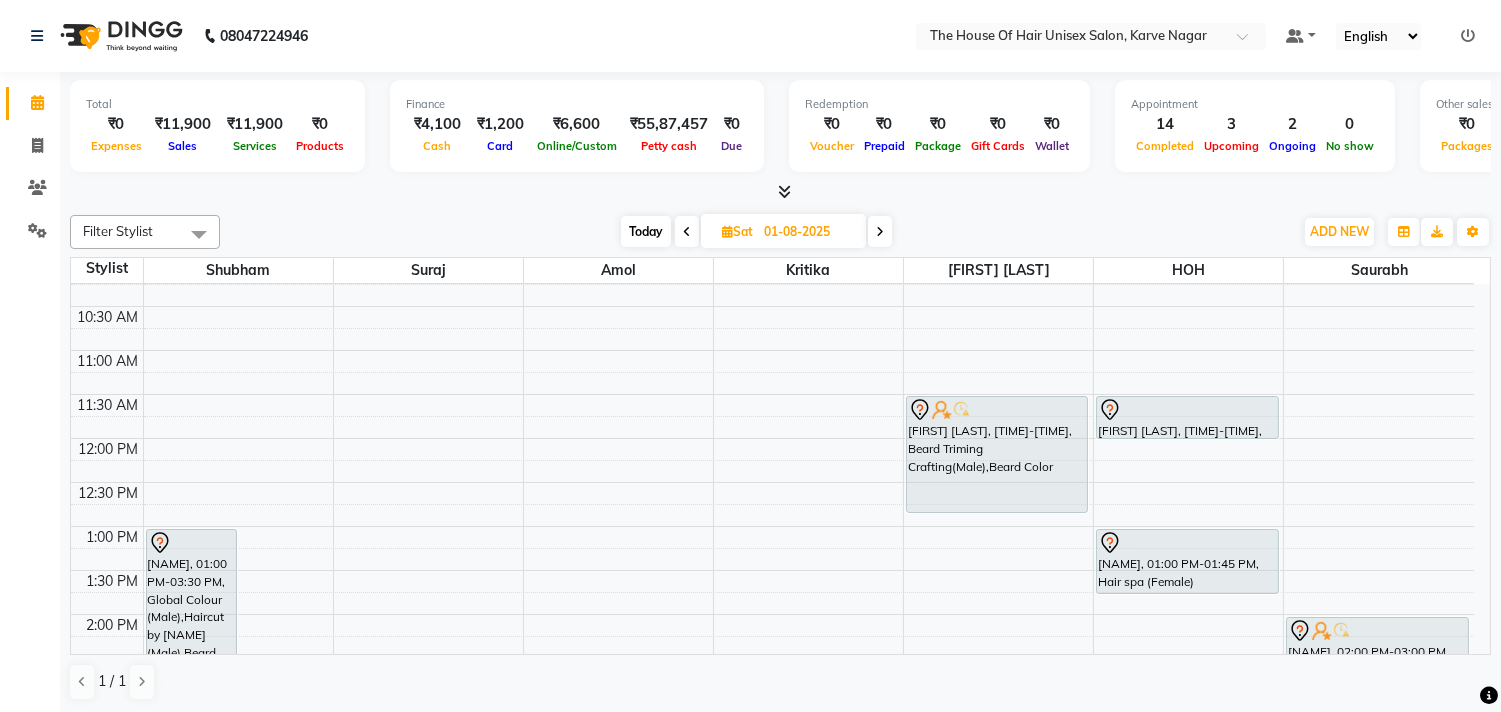 scroll, scrollTop: 956, scrollLeft: 0, axis: vertical 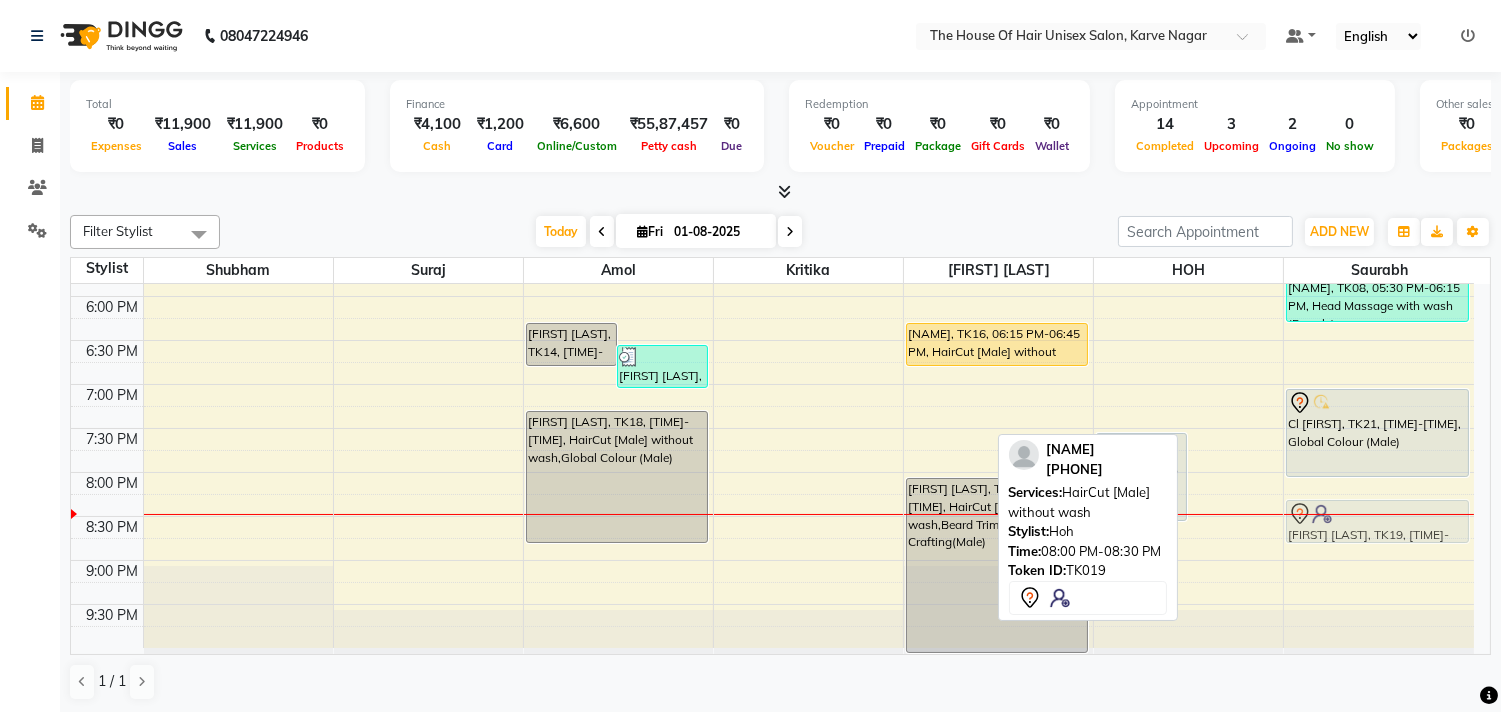 drag, startPoint x: 1232, startPoint y: 491, endPoint x: 1360, endPoint y: 504, distance: 128.65846 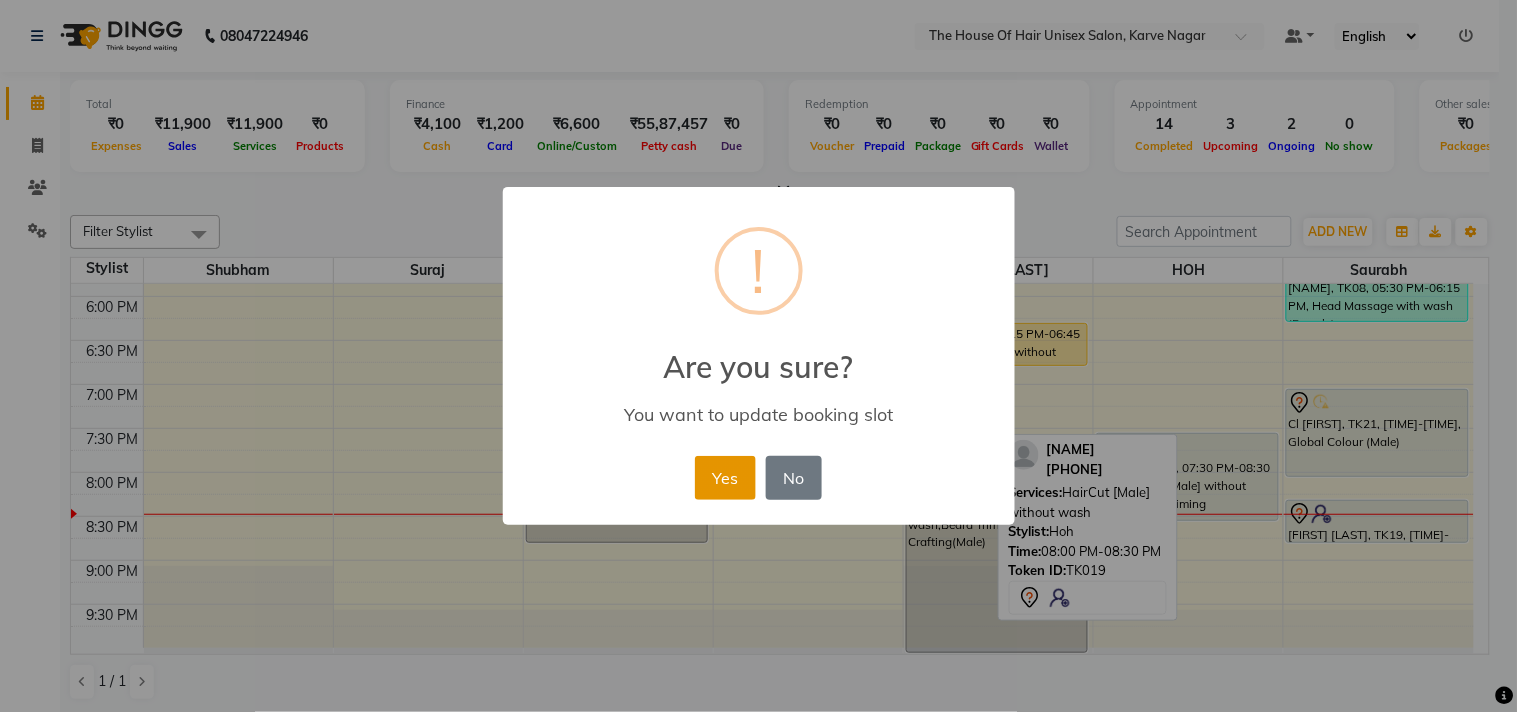 click on "Yes" at bounding box center [725, 478] 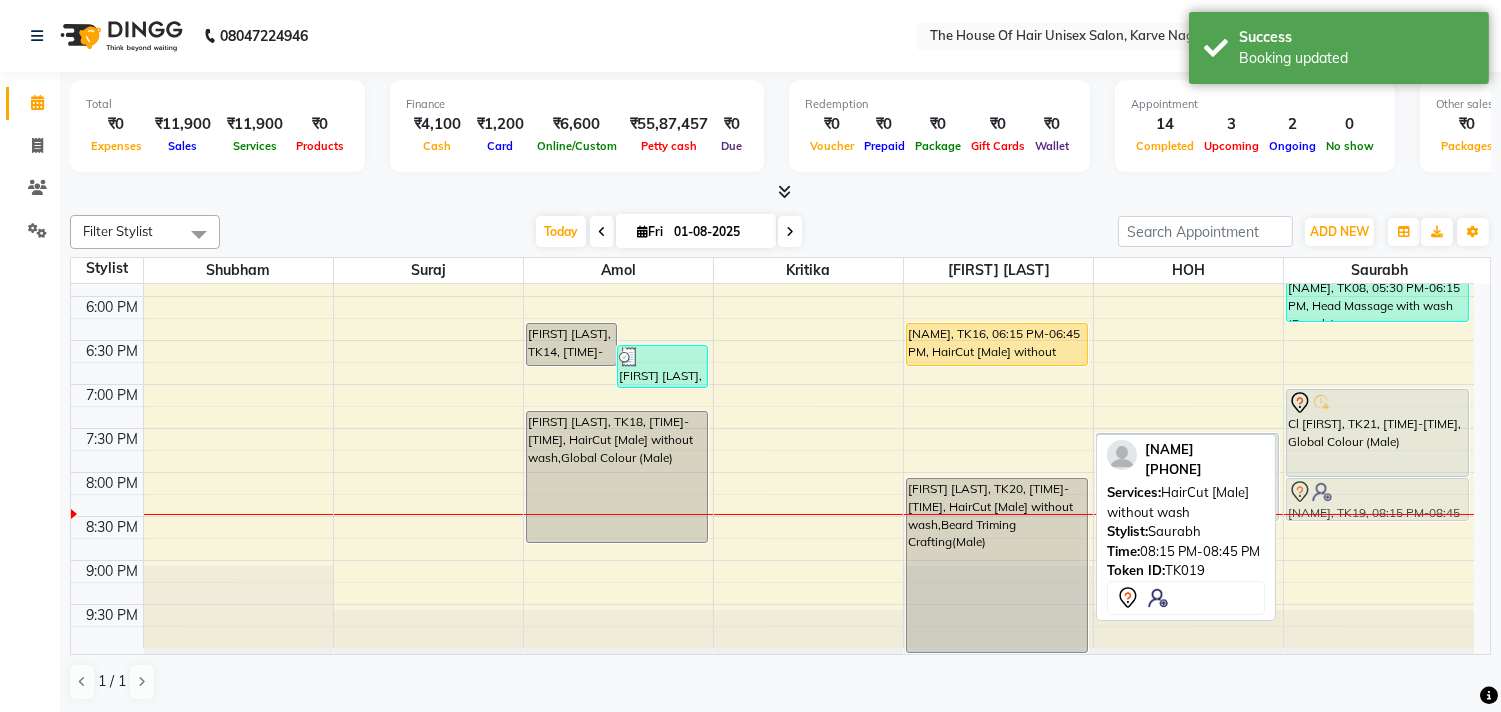 drag, startPoint x: 1318, startPoint y: 522, endPoint x: 1316, endPoint y: 501, distance: 21.095022 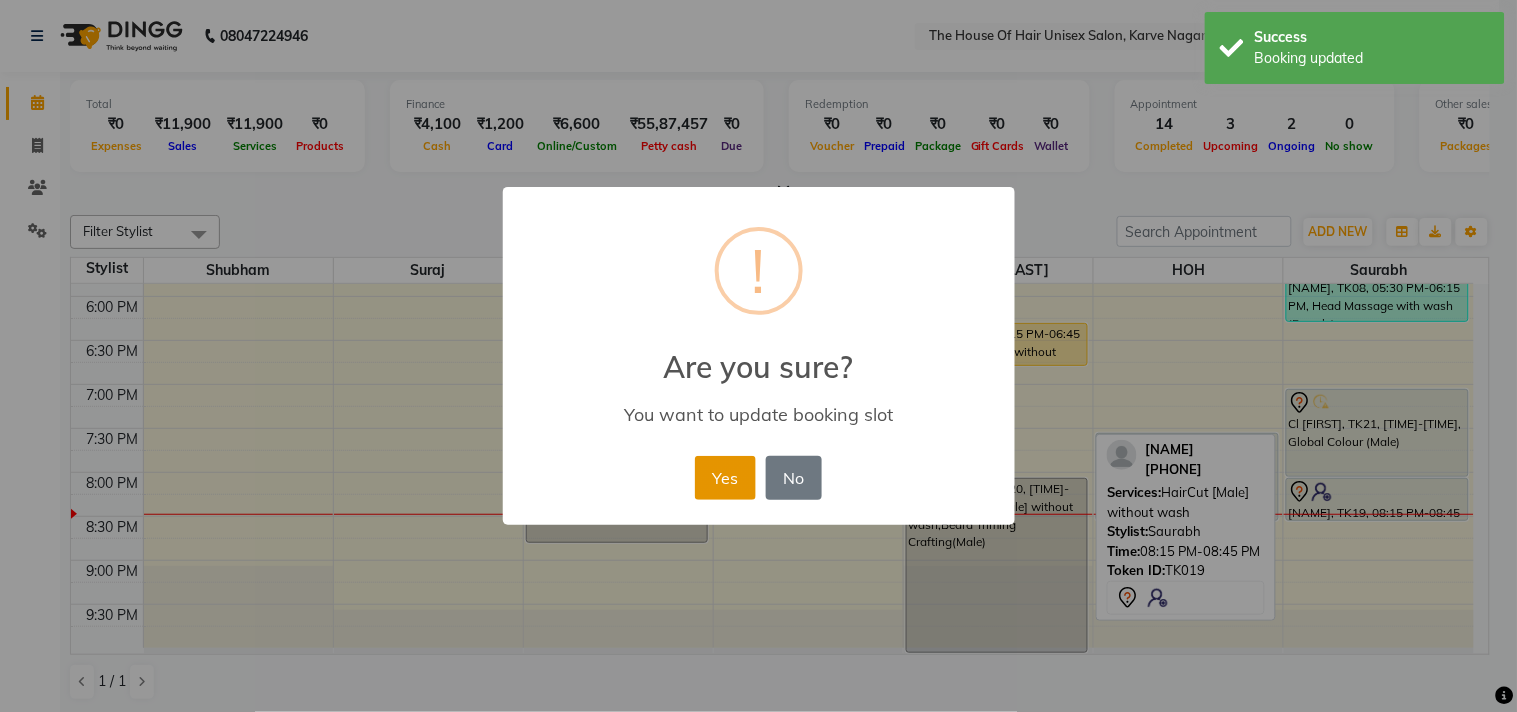 click on "Yes" at bounding box center [725, 478] 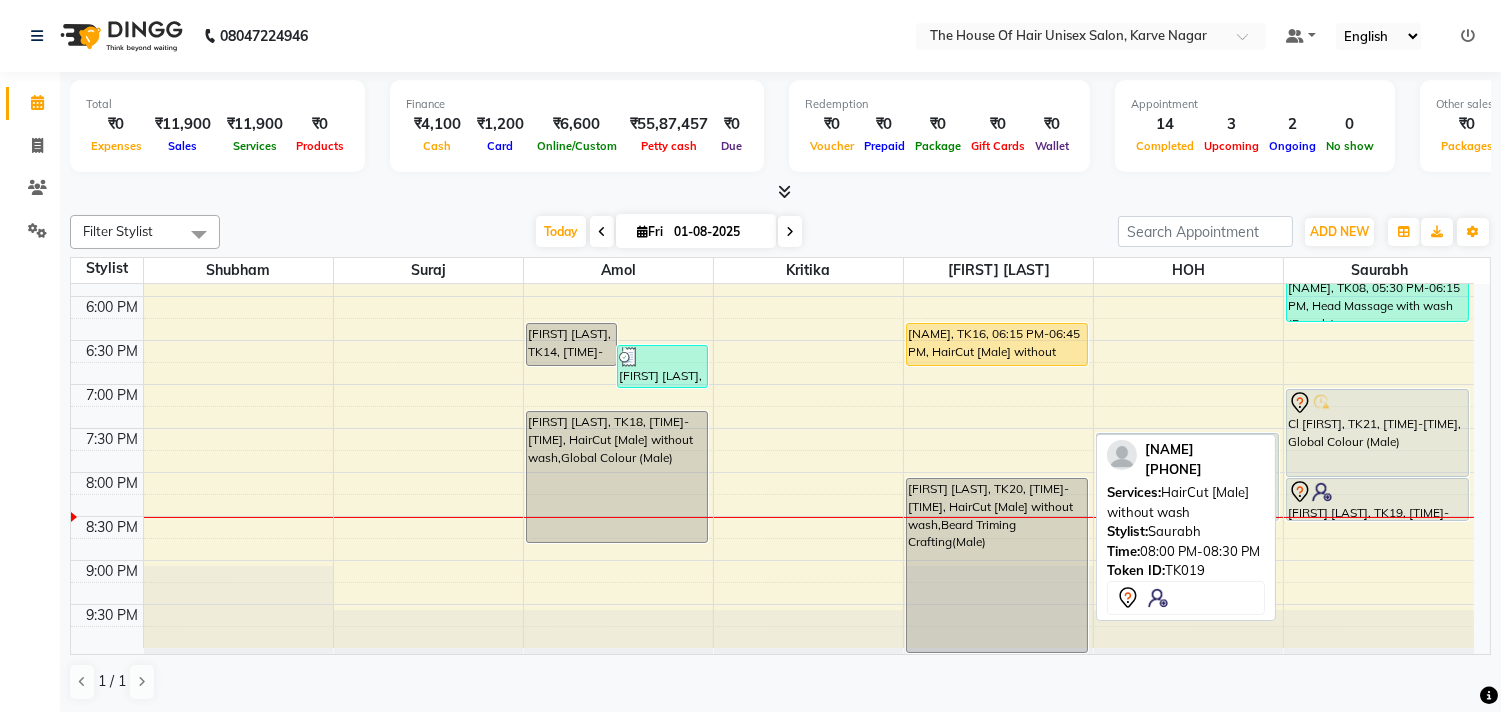 click at bounding box center [1322, 492] 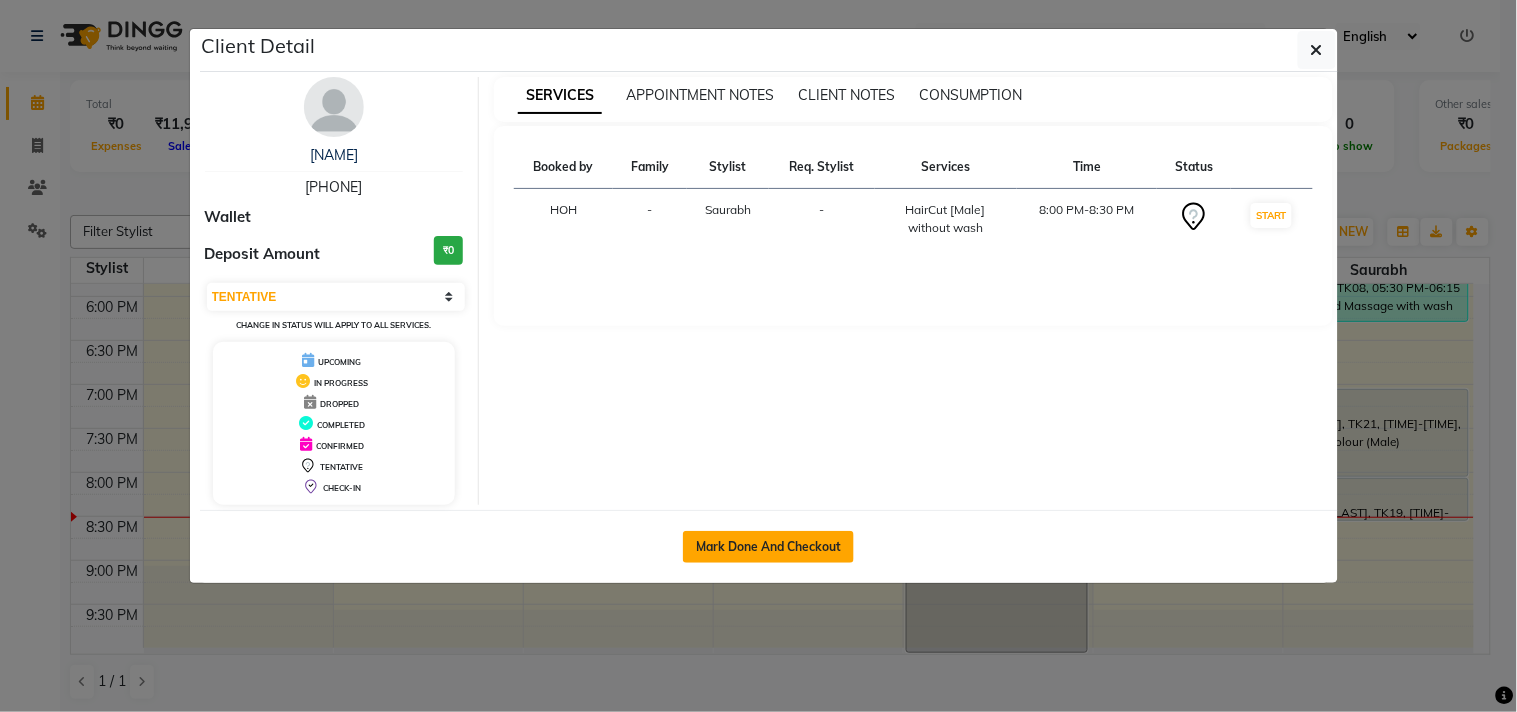 click on "Mark Done And Checkout" 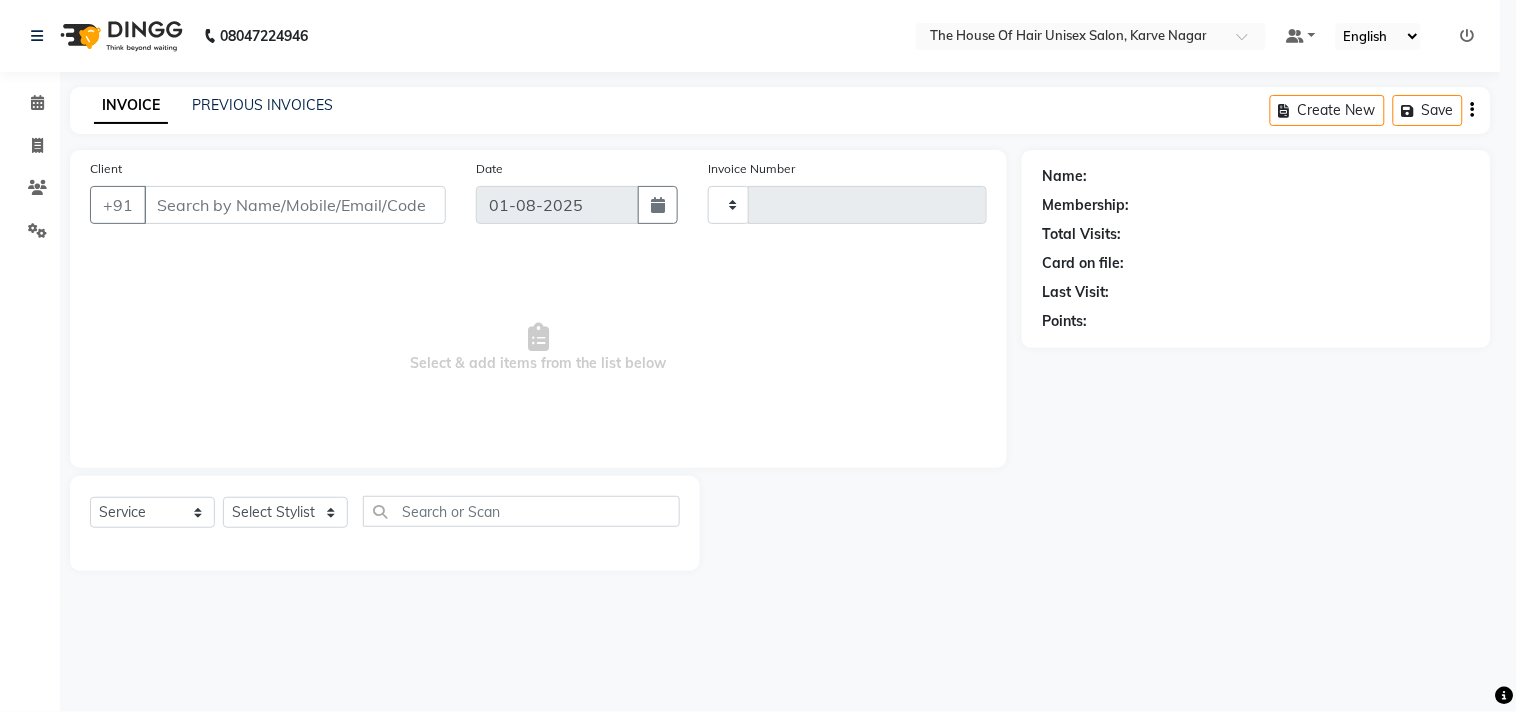 type on "2074" 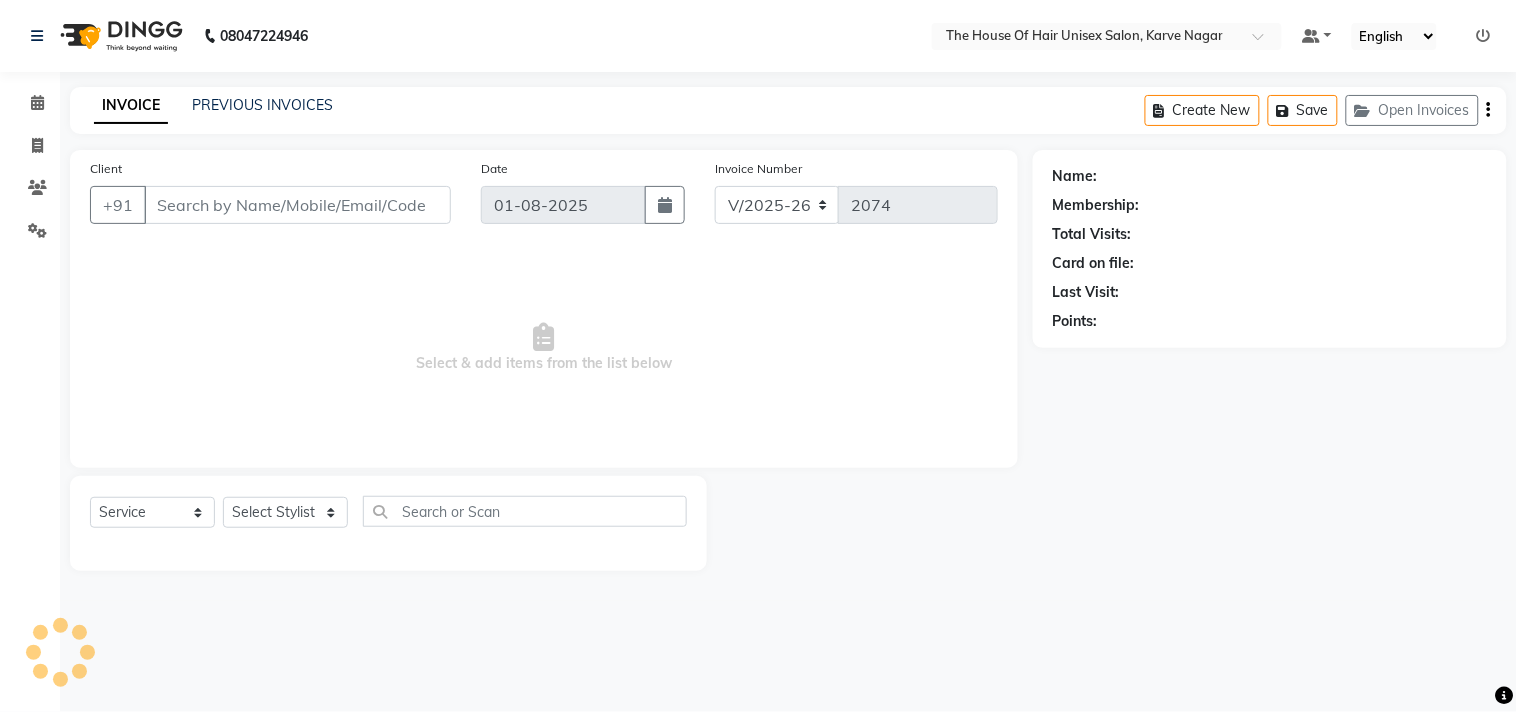 type on "[PHONE]" 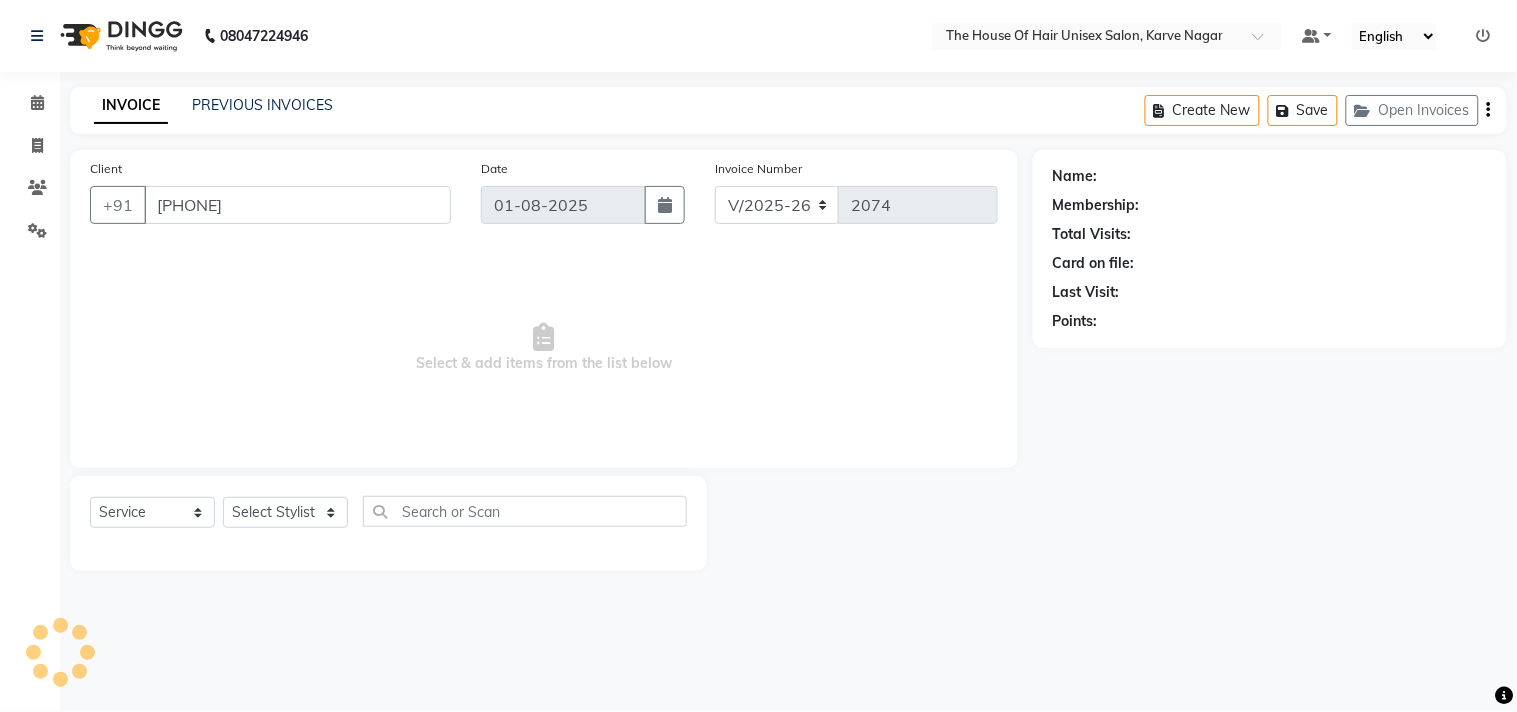 select on "86145" 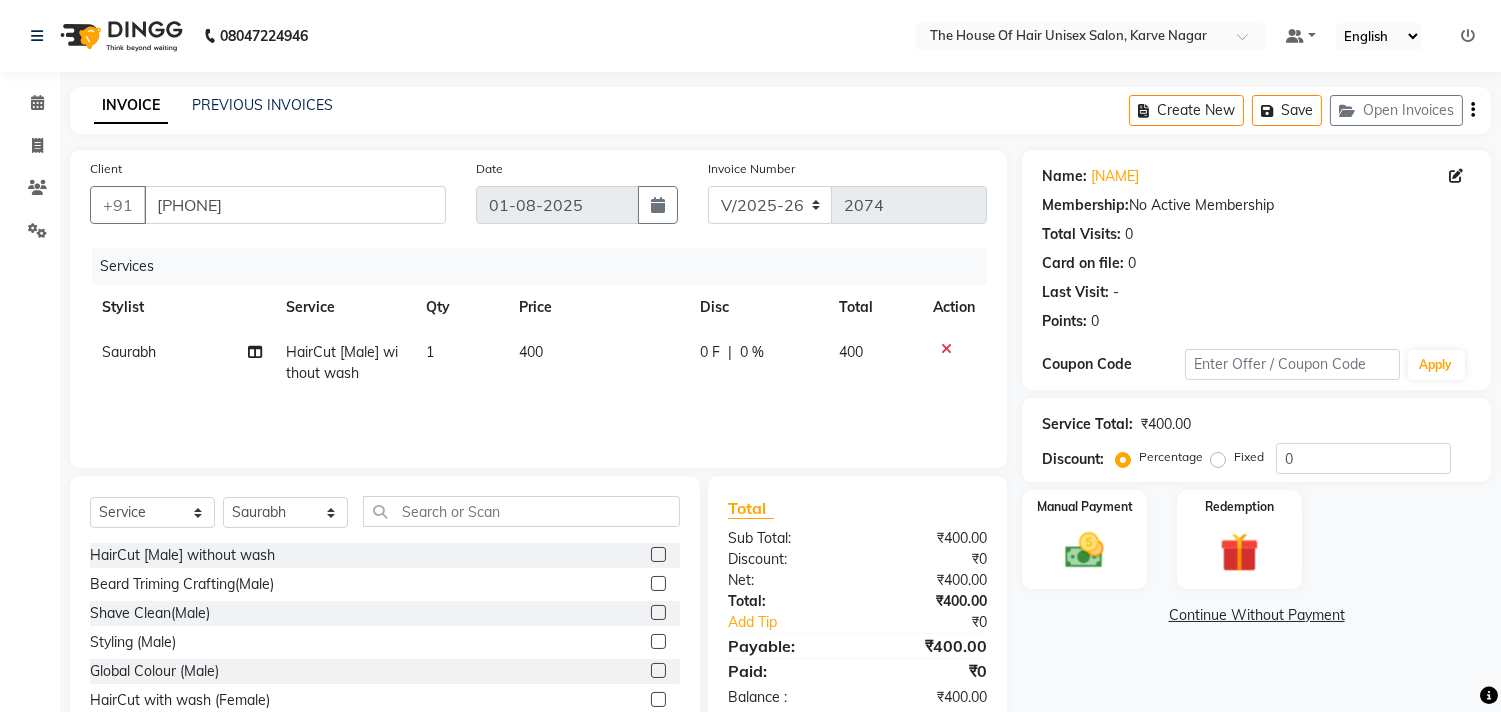 click on "400" 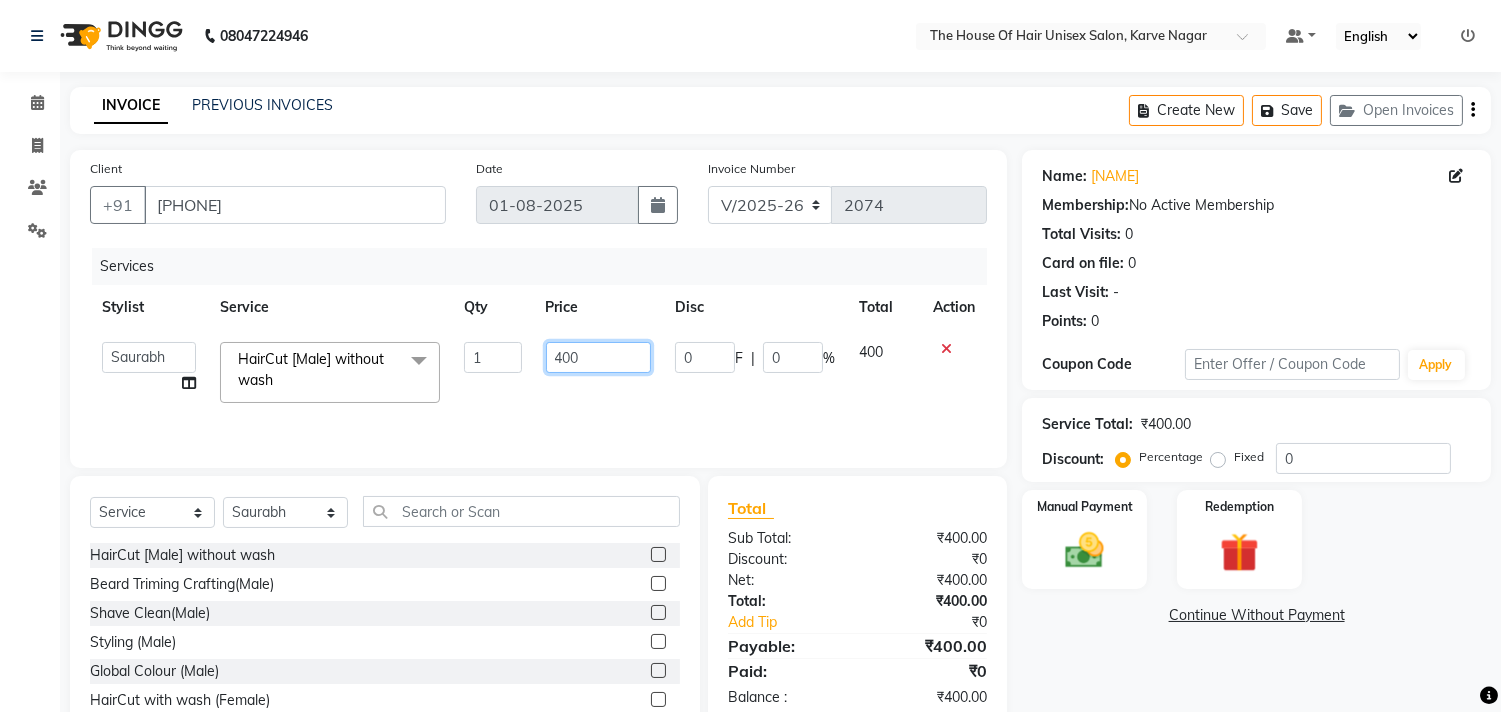 click on "400" 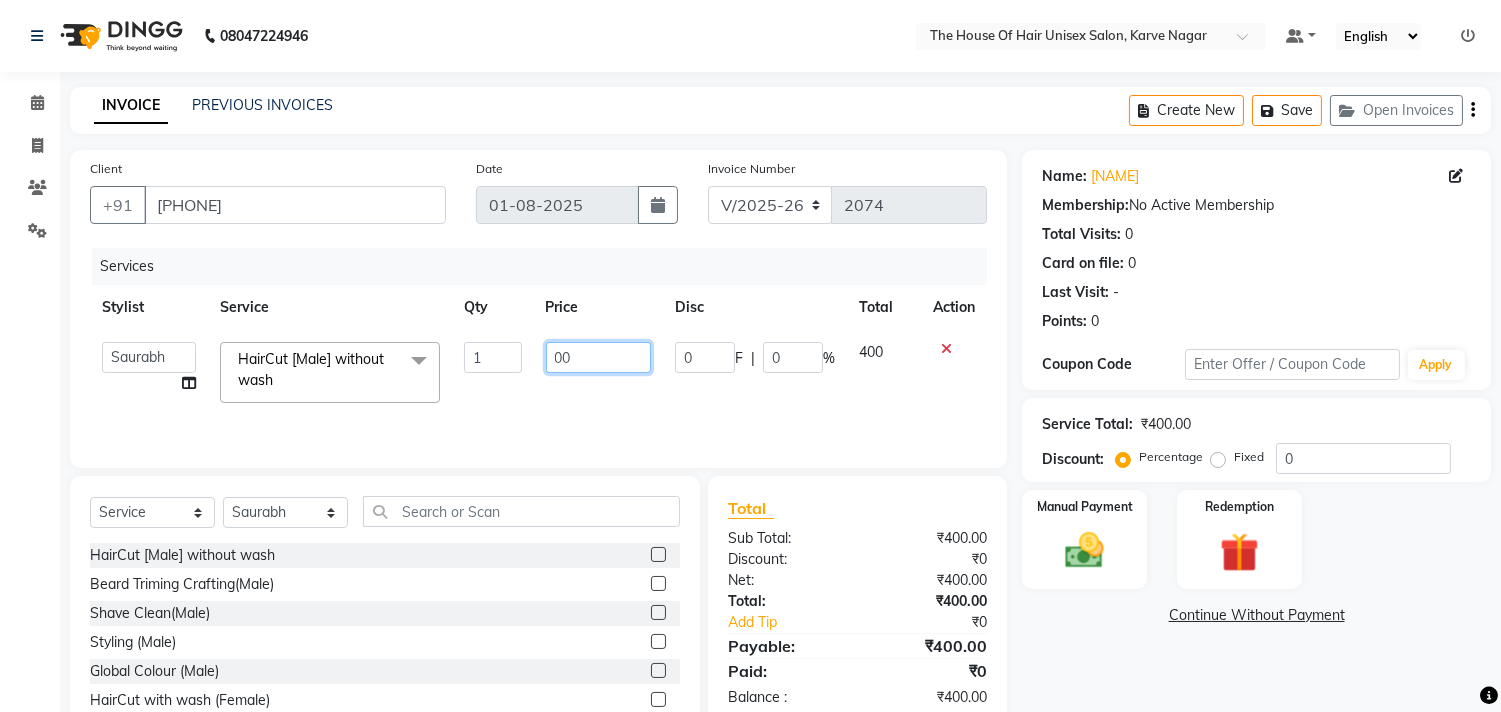 type on "500" 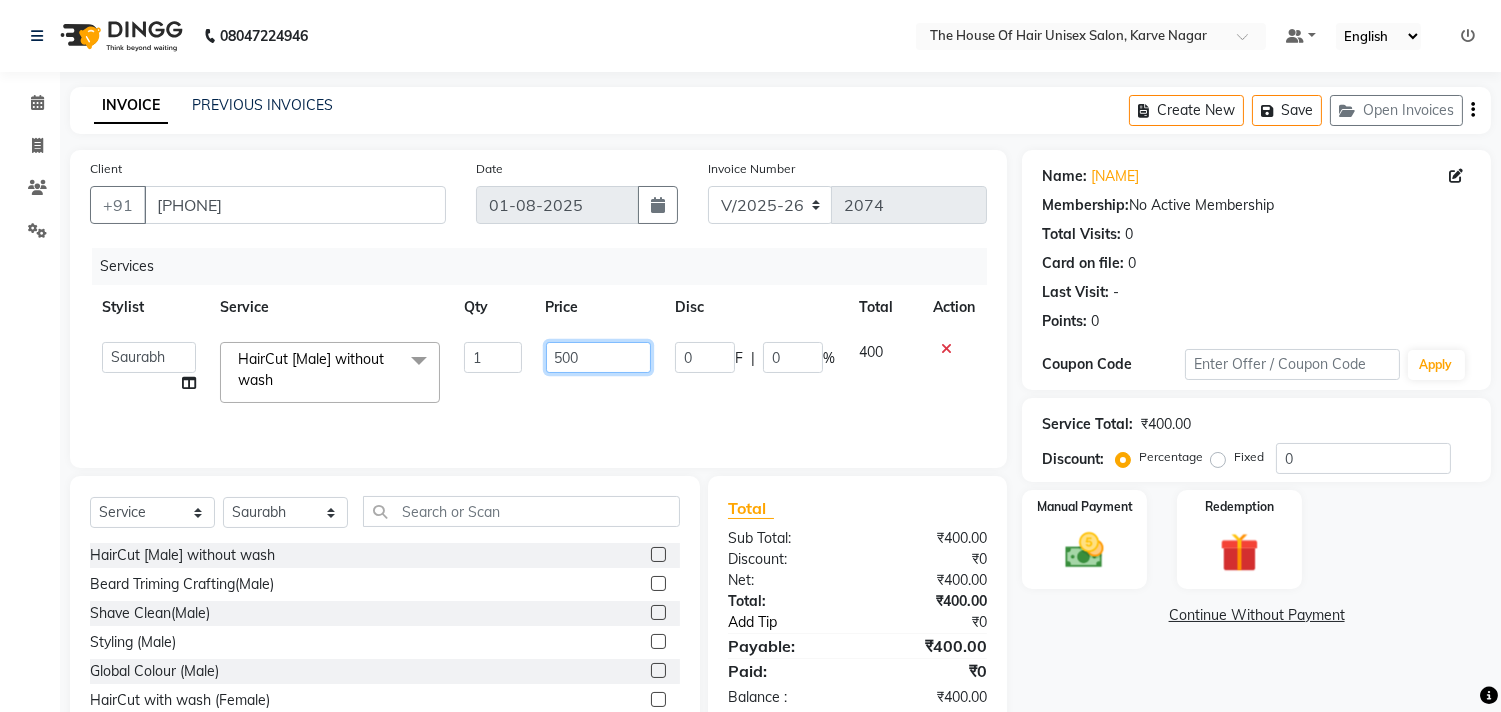 scroll, scrollTop: 88, scrollLeft: 0, axis: vertical 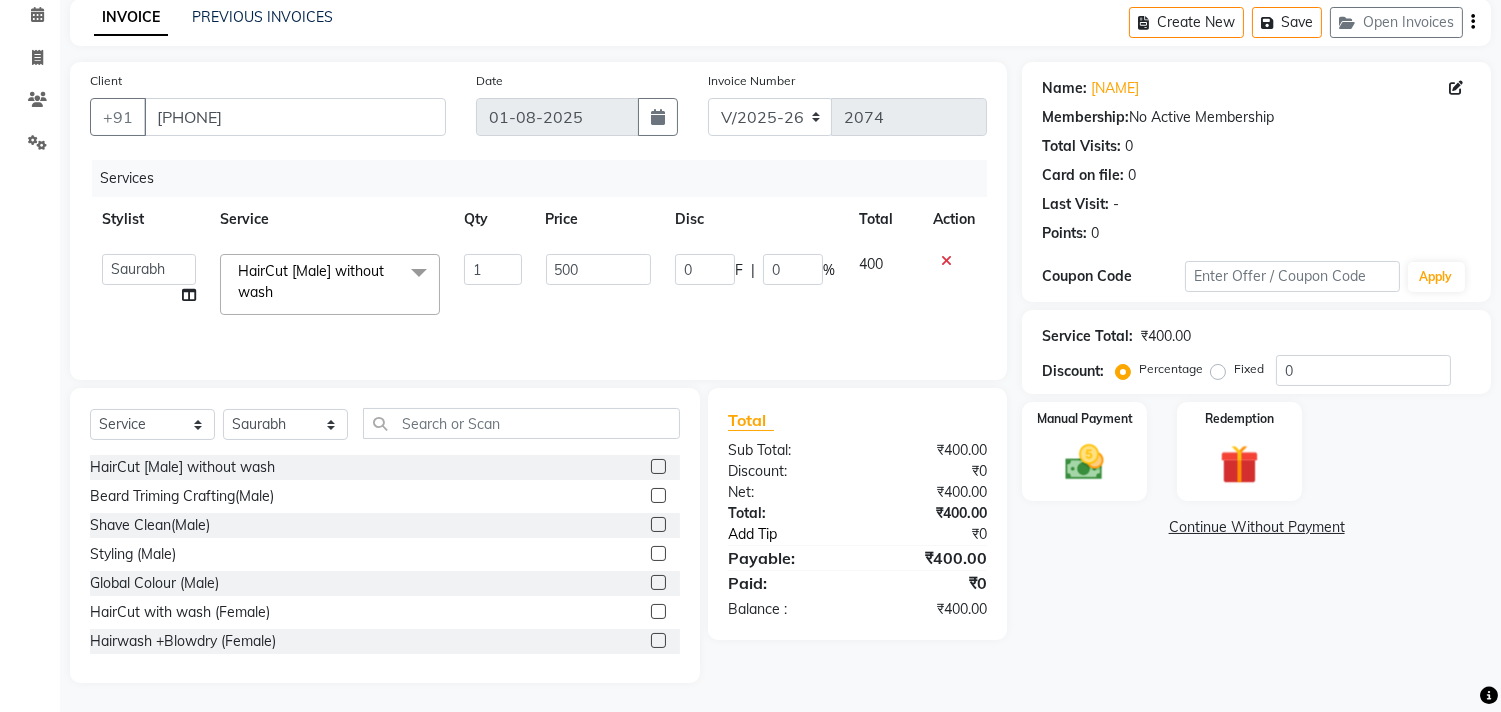 click on "Add Tip" 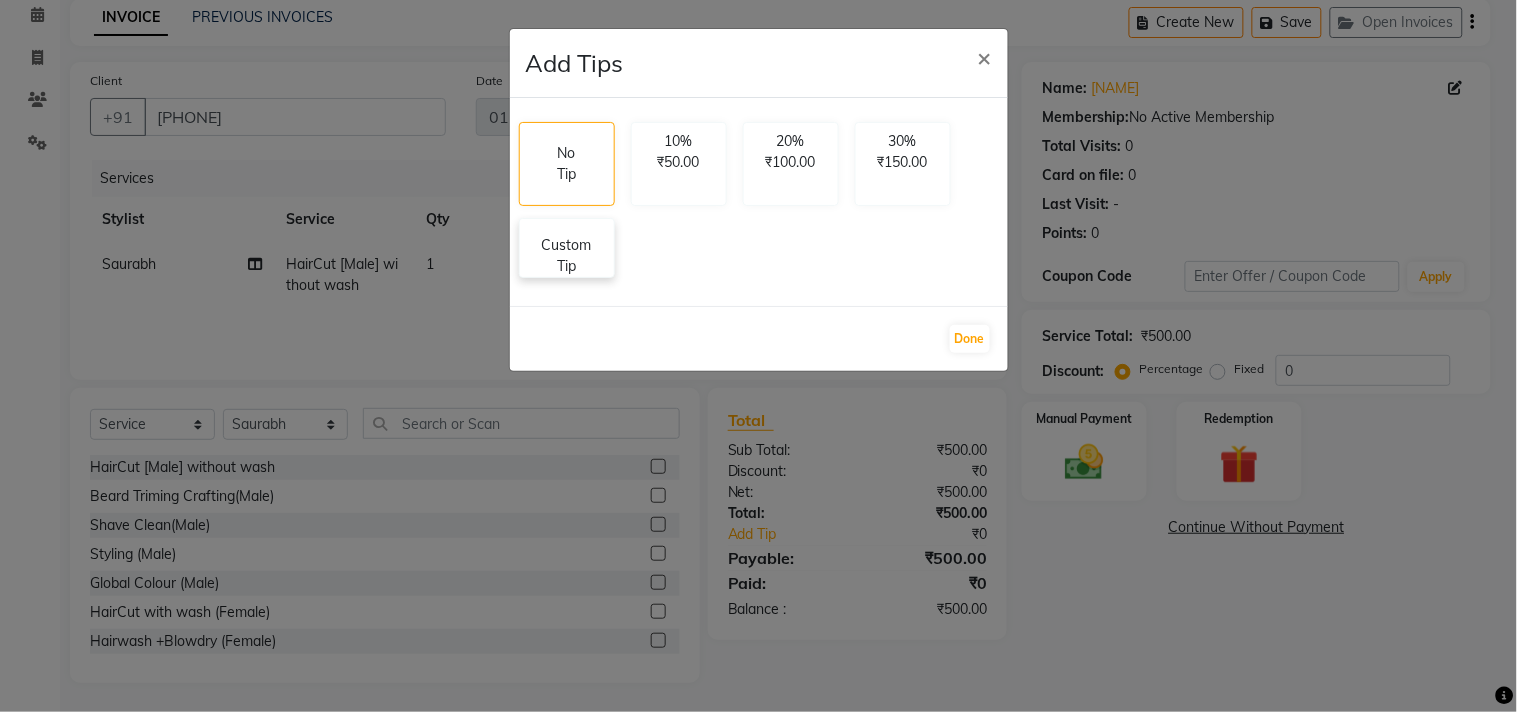 click on "Custom Tip" 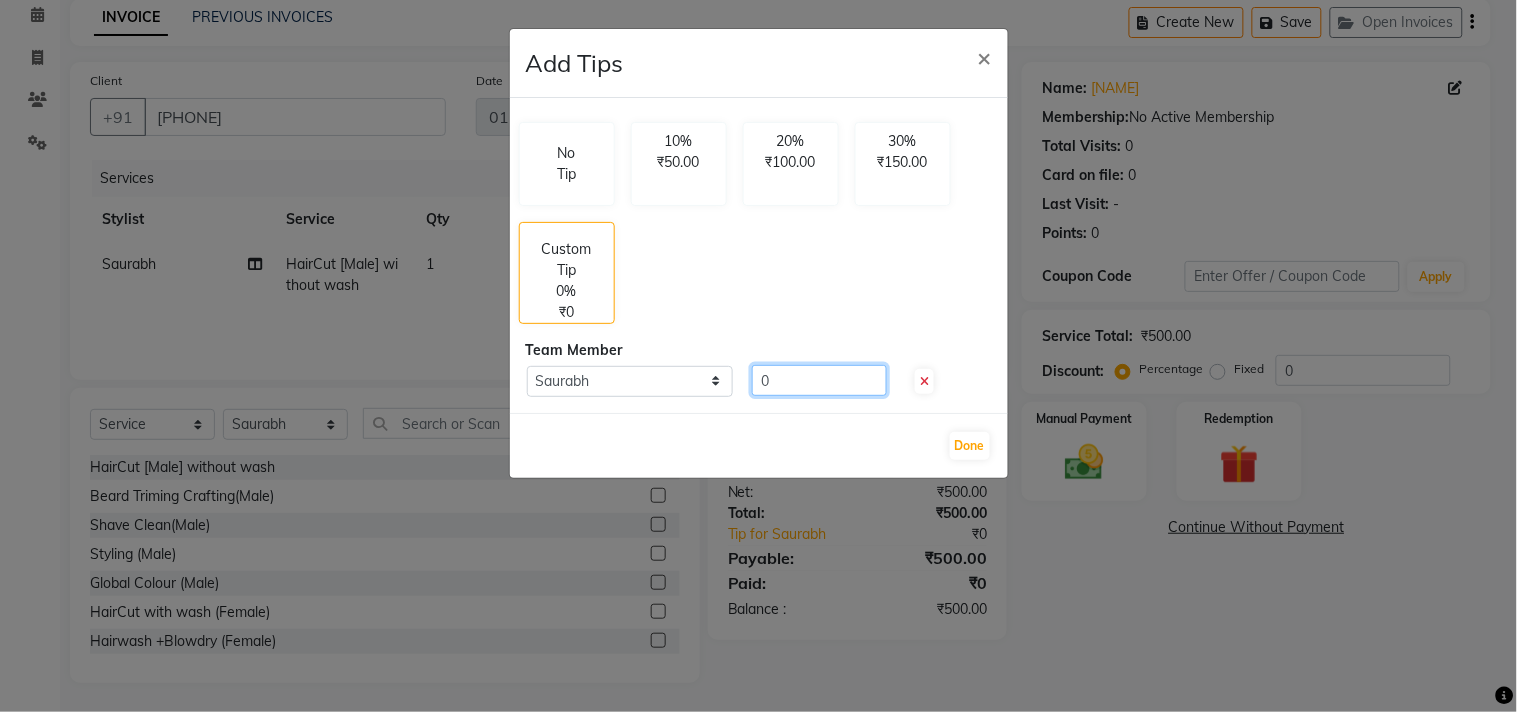 click on "0" 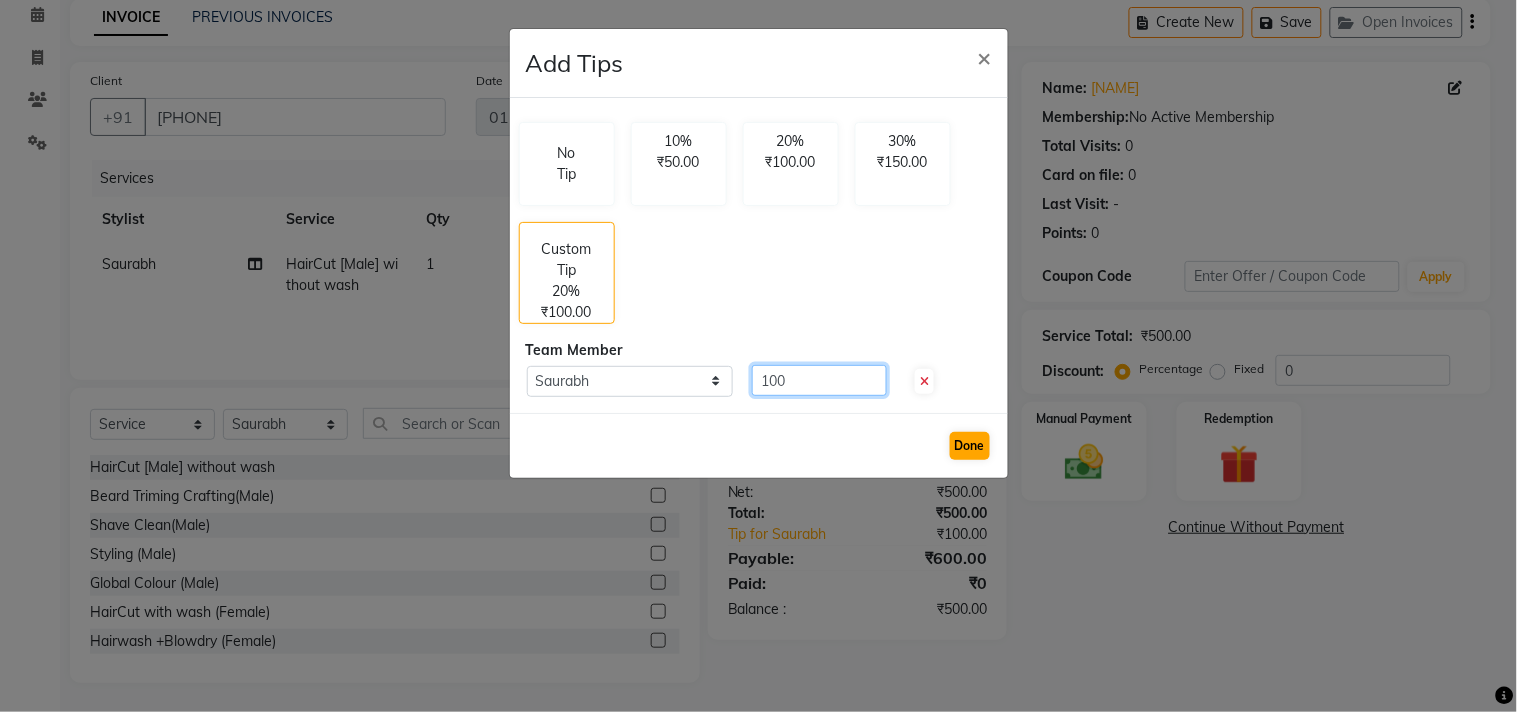 type on "100" 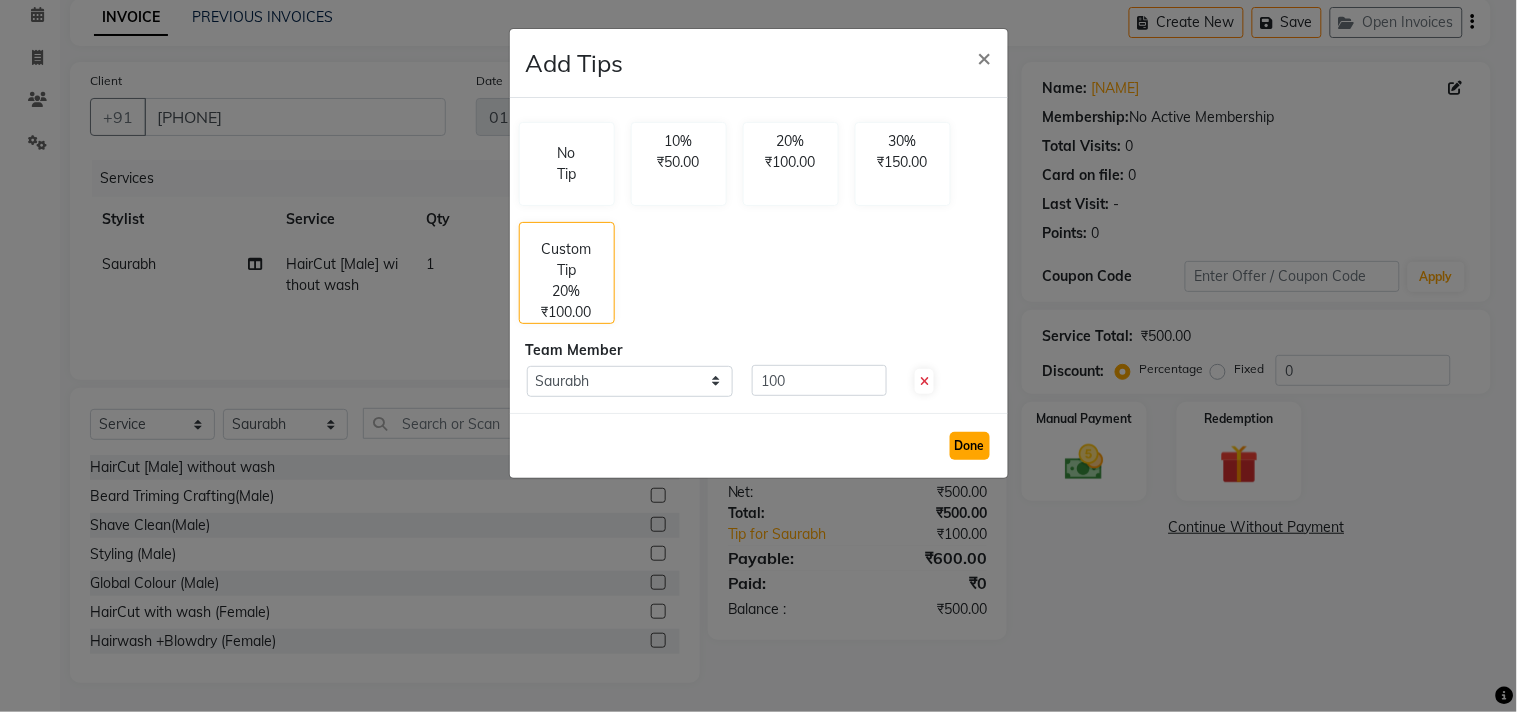 click on "Done" 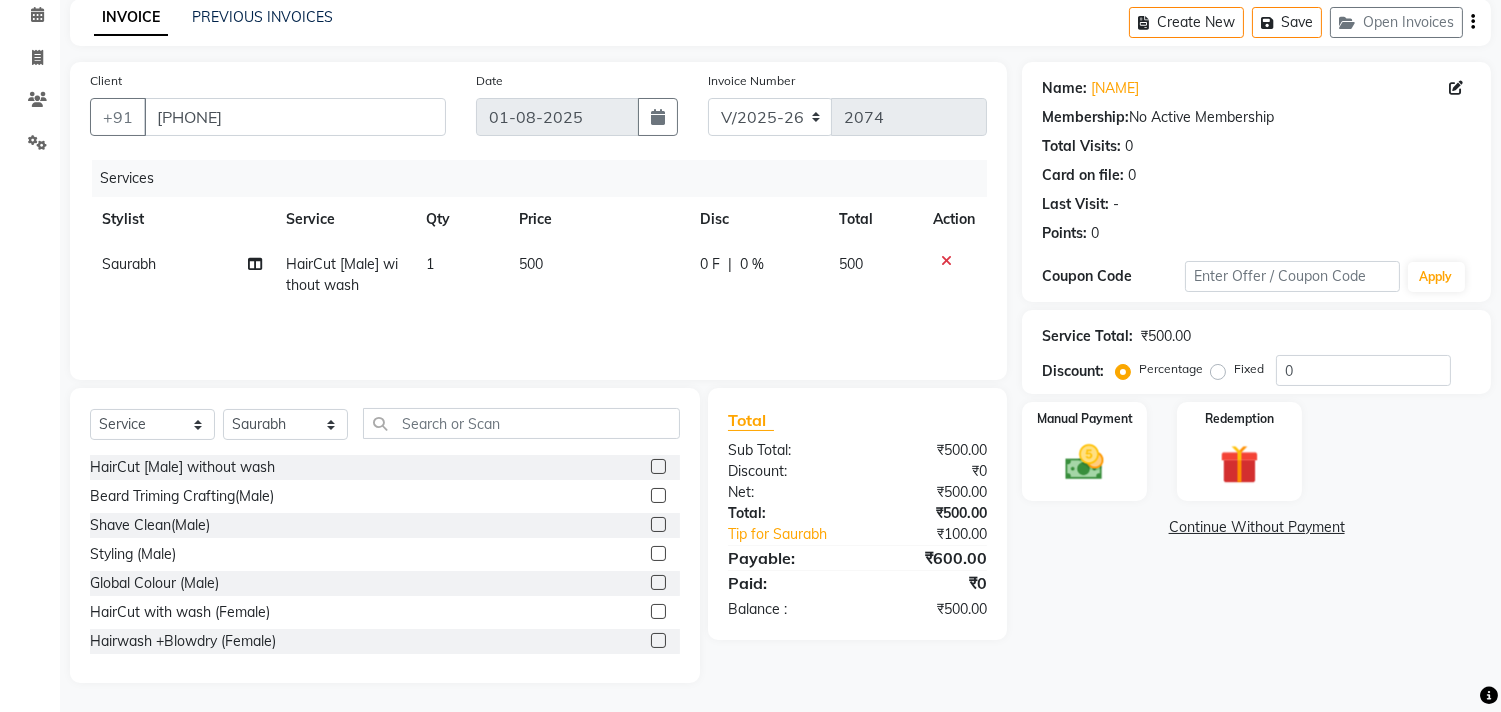 click on "500" 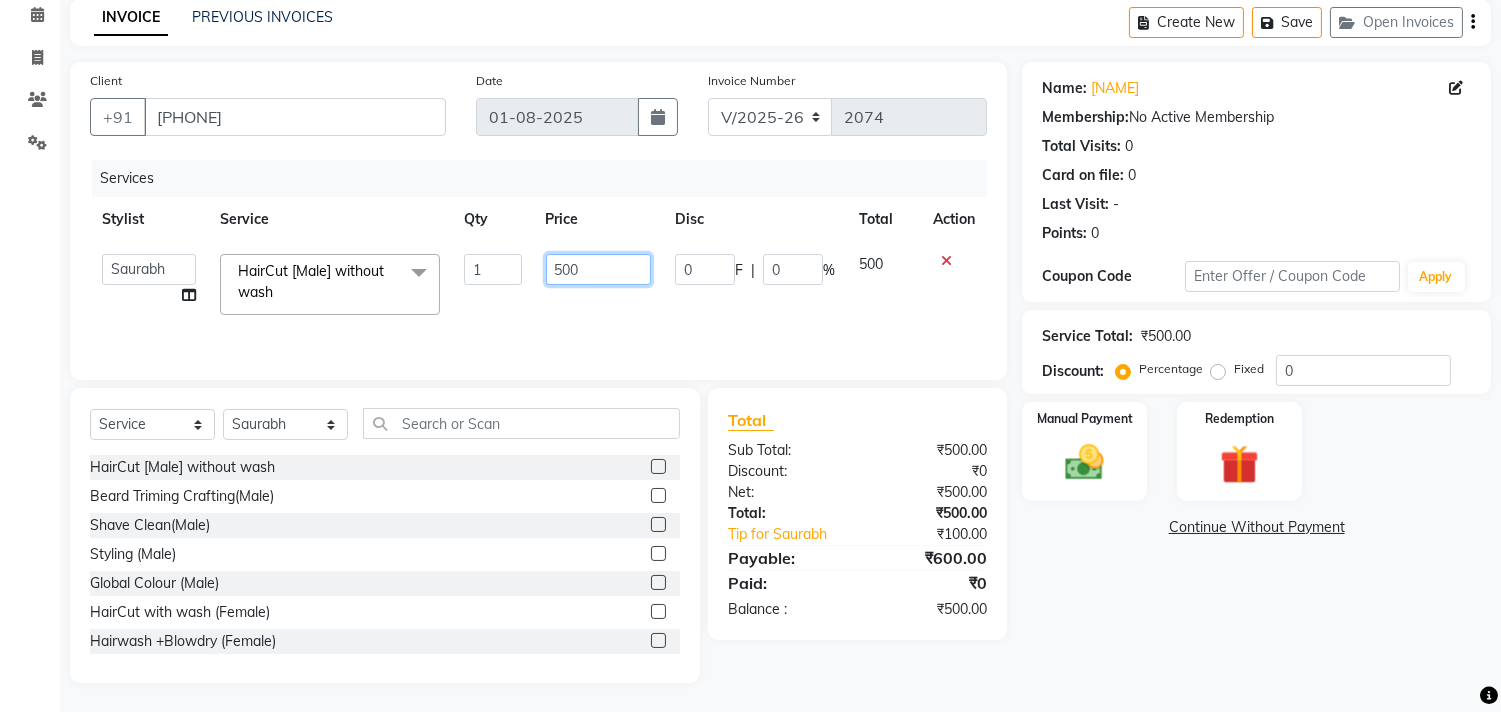 click on "500" 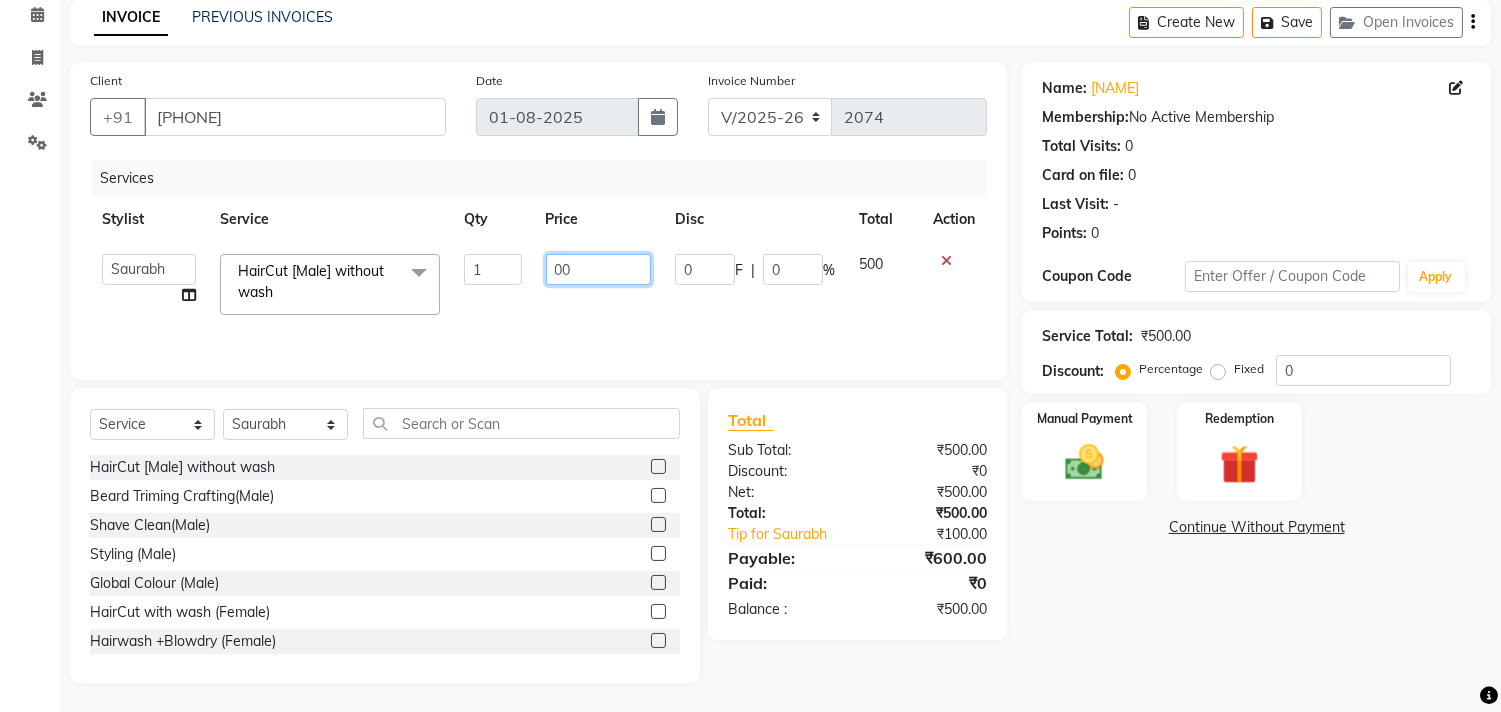 type on "400" 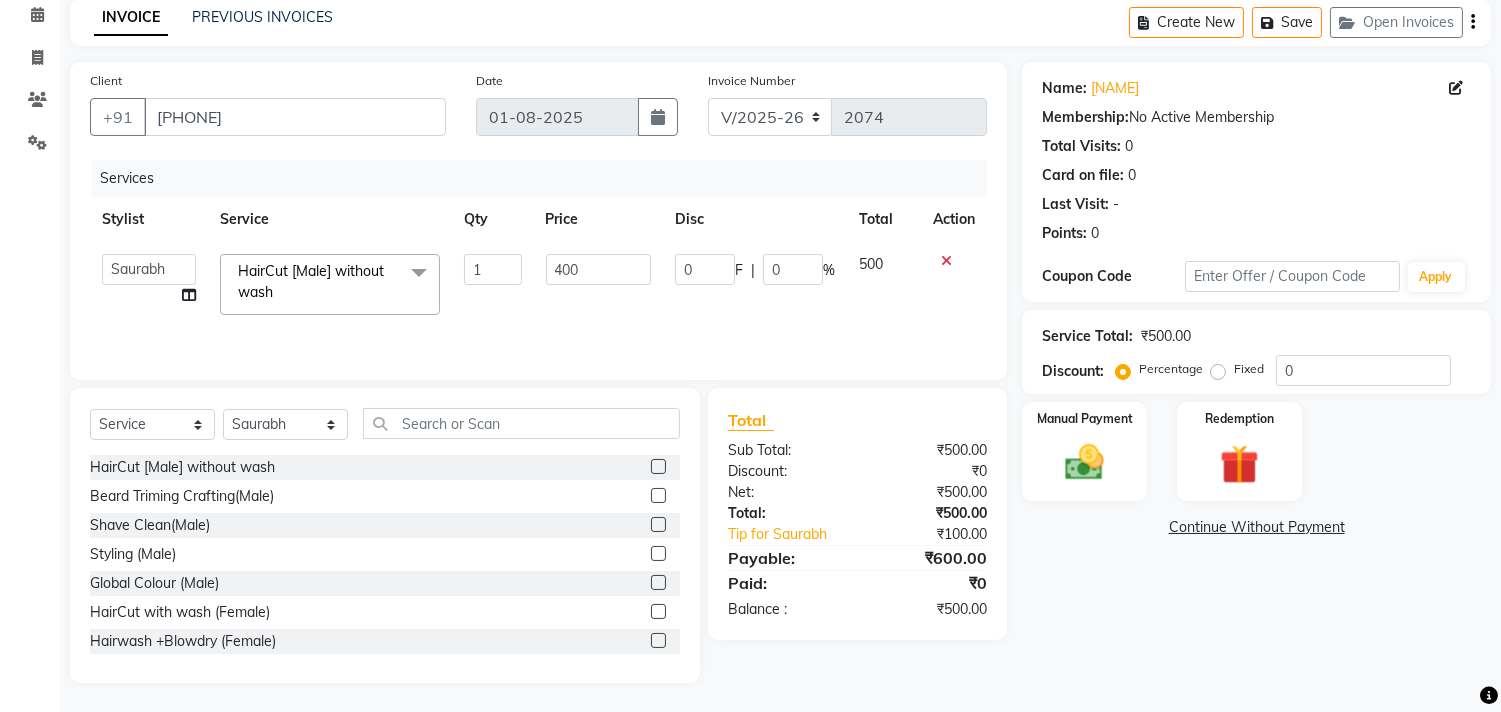 click on "Total Sub Total: ₹500.00 Discount: ₹0 Net: ₹500.00 Total: ₹500.00 Tip for [NAME] ₹100.00 Payable: ₹600.00 Paid: ₹0 Balance   : ₹500.00" 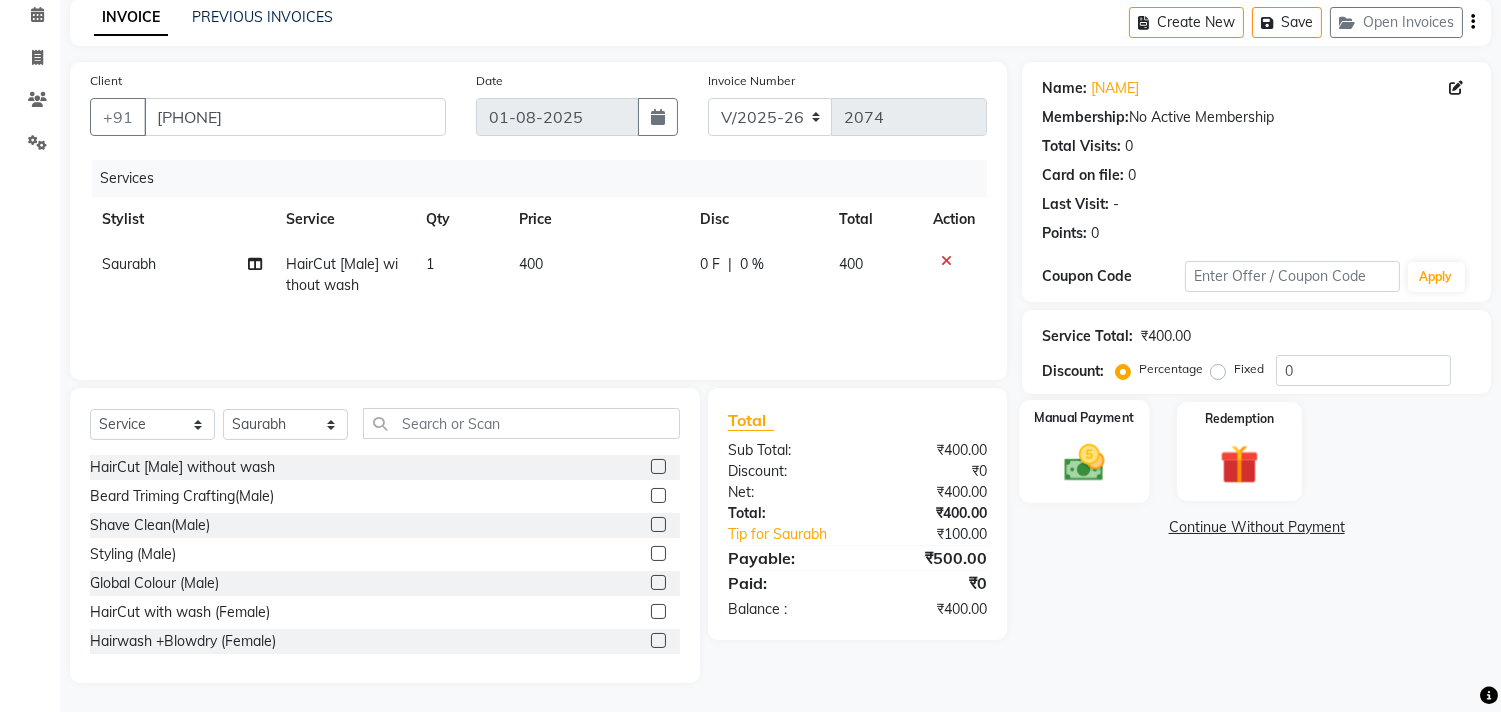 click 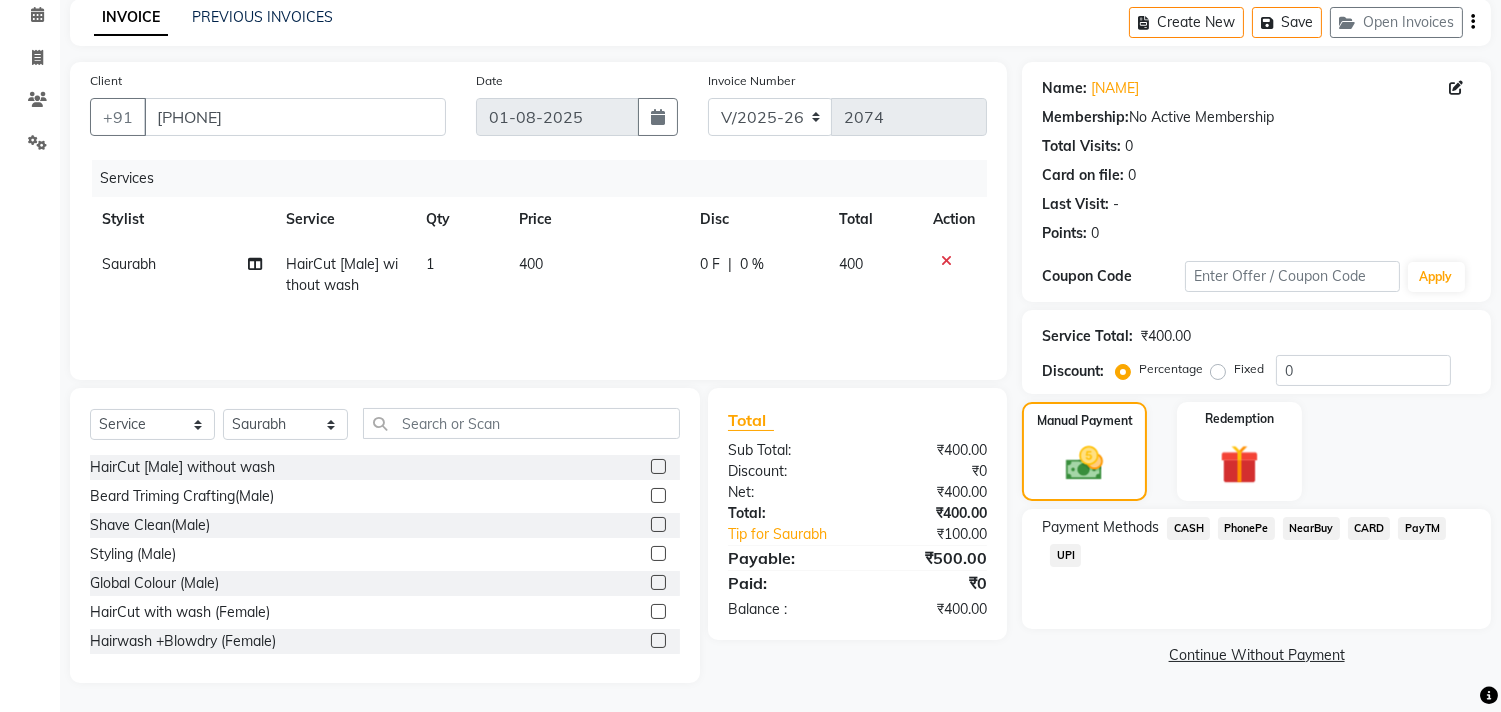 click on "UPI" 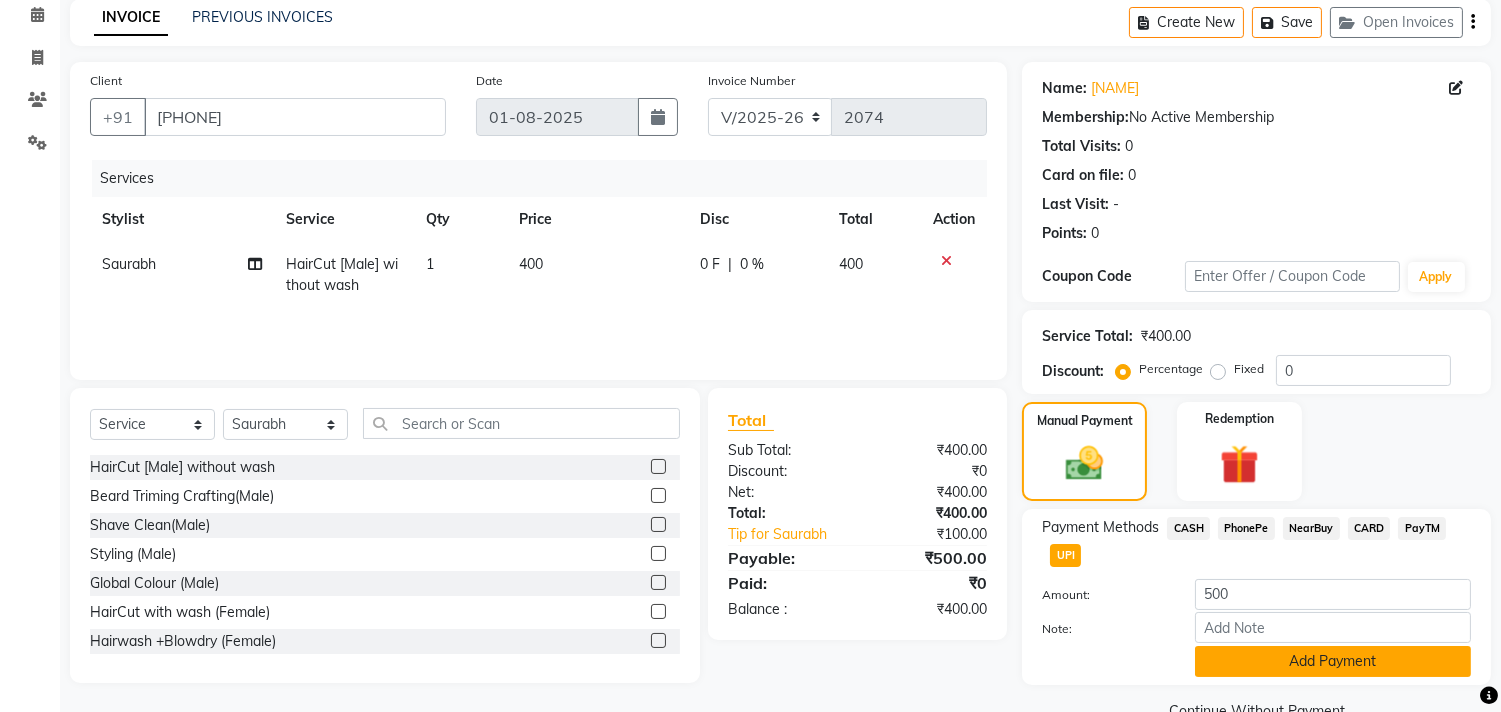 click on "Add Payment" 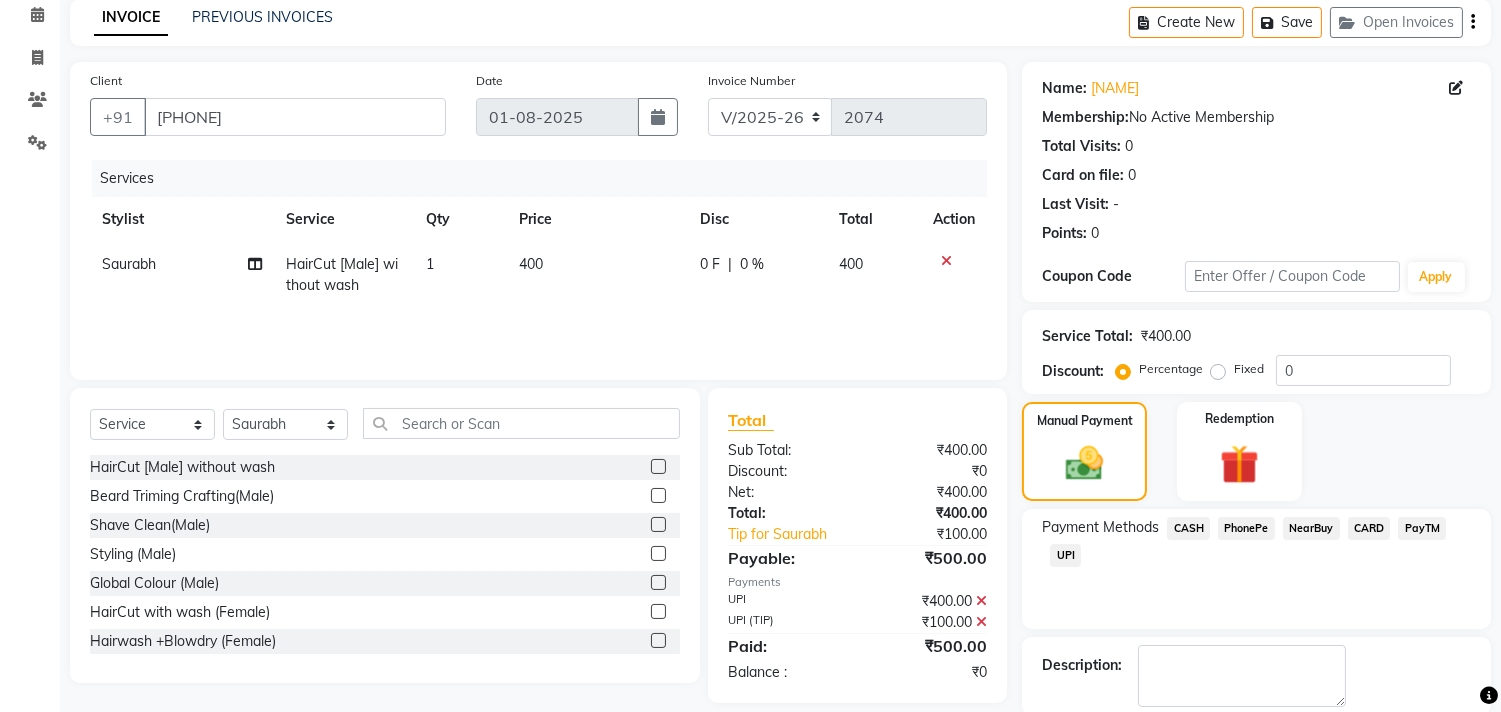 click on "Checkout" 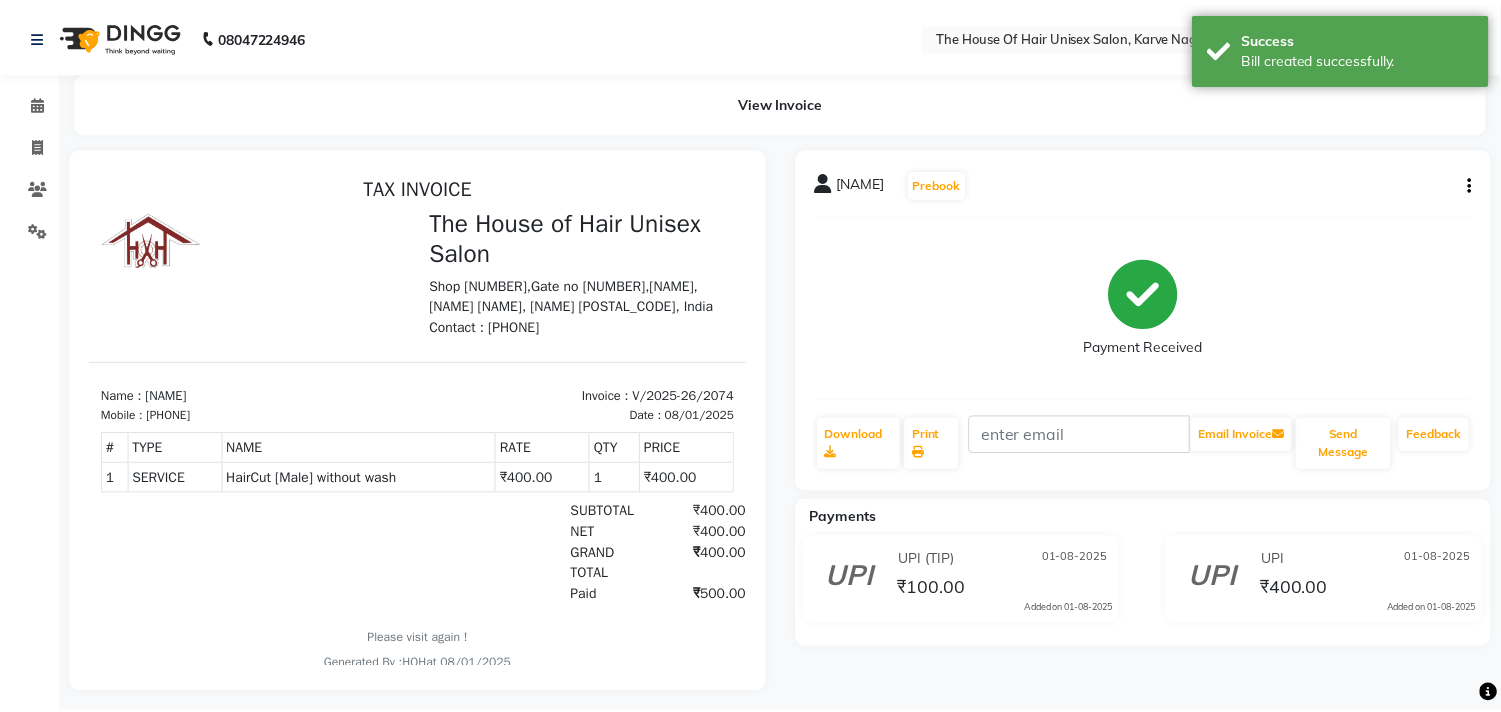 scroll, scrollTop: 0, scrollLeft: 0, axis: both 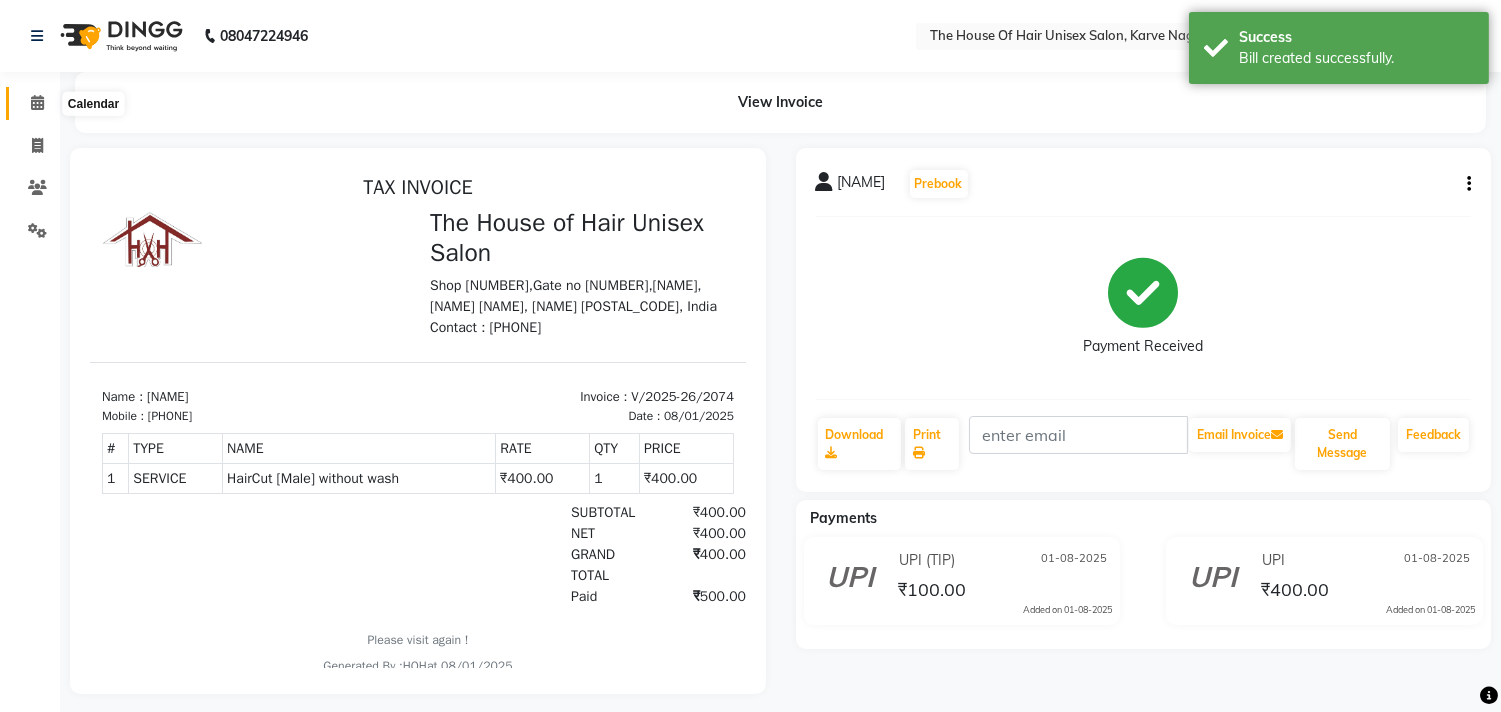 click 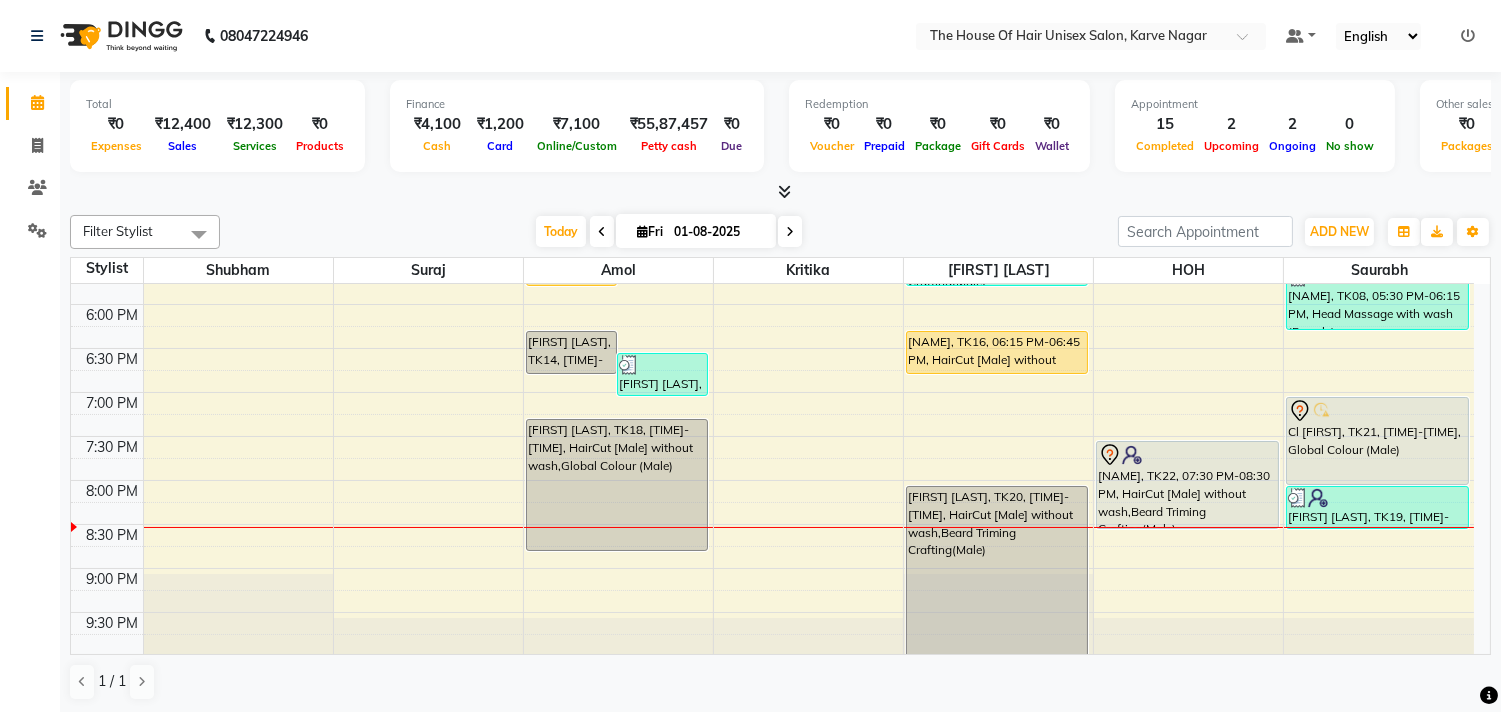 scroll, scrollTop: 955, scrollLeft: 0, axis: vertical 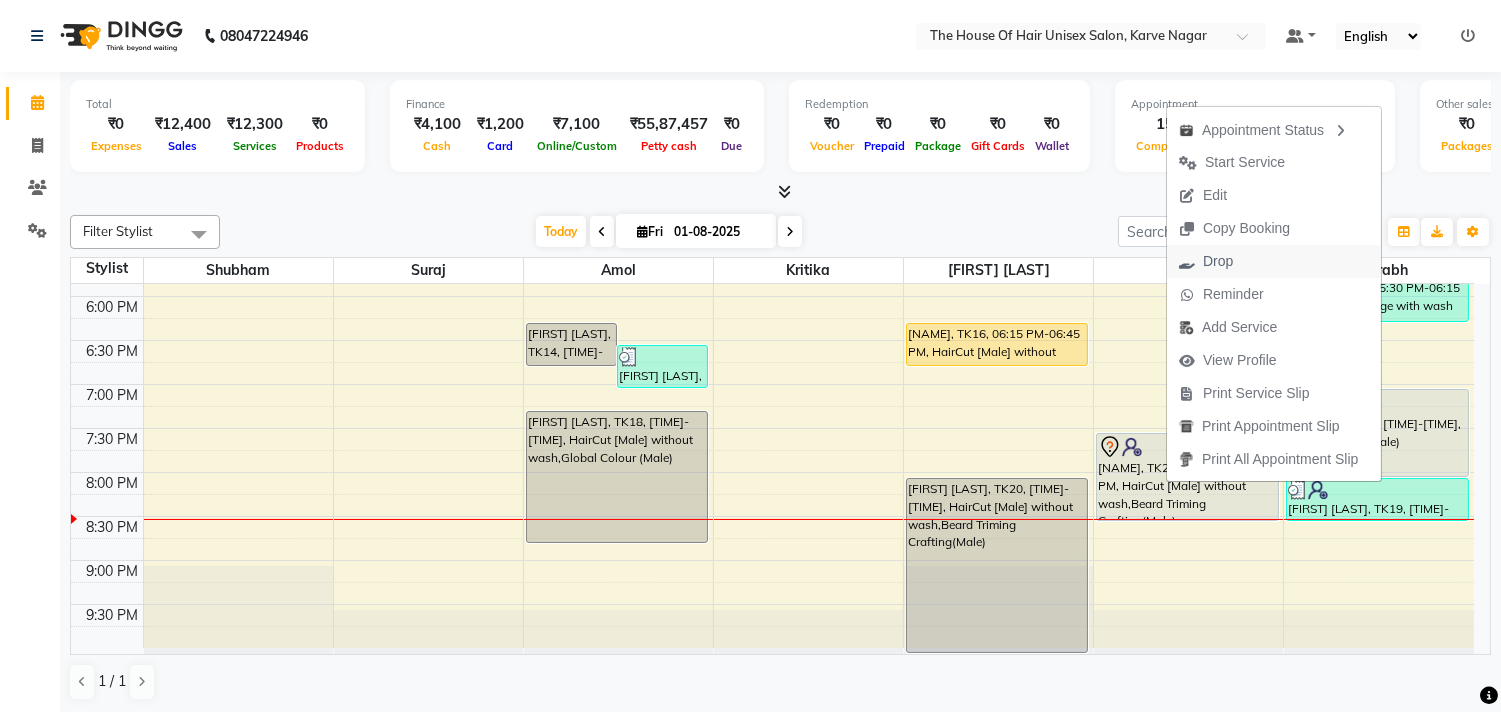 click on "Drop" at bounding box center (1206, 261) 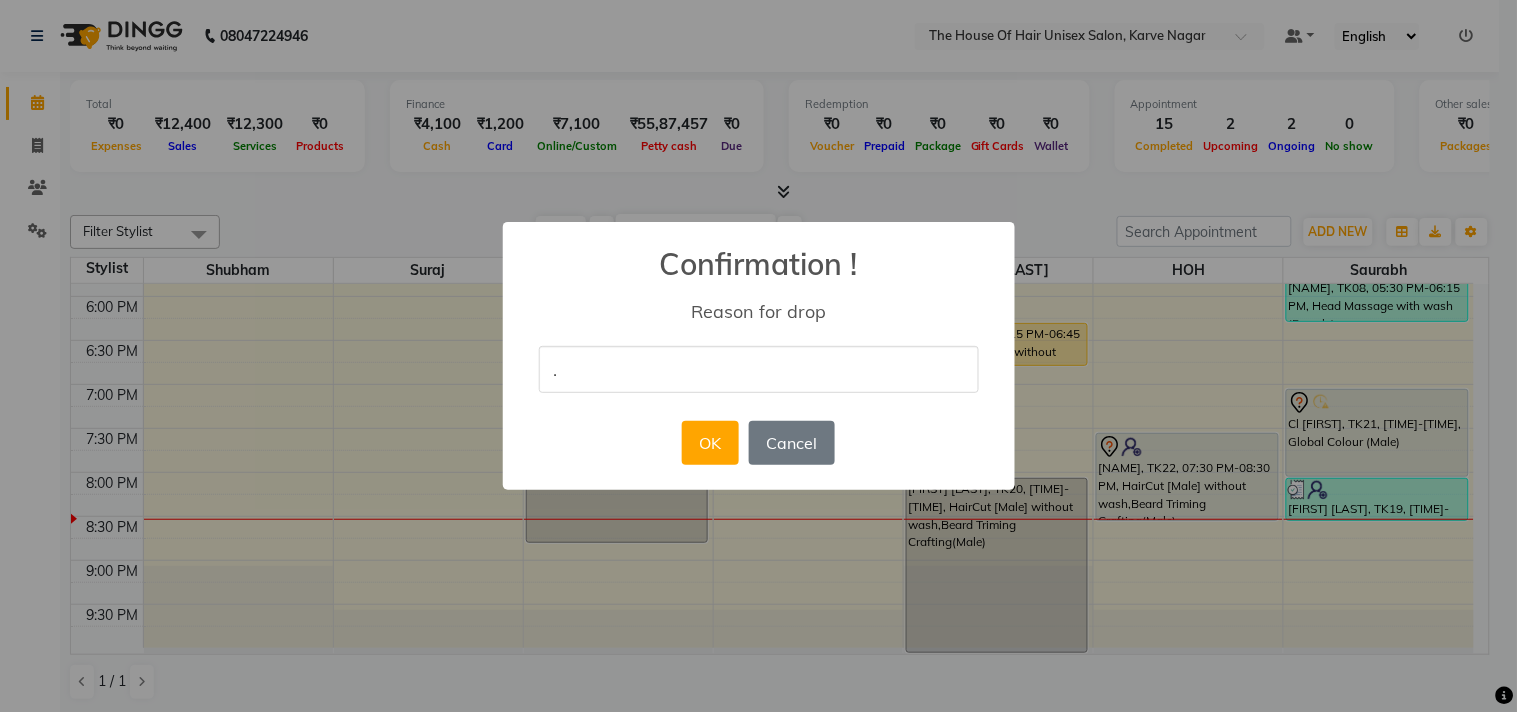 type on "." 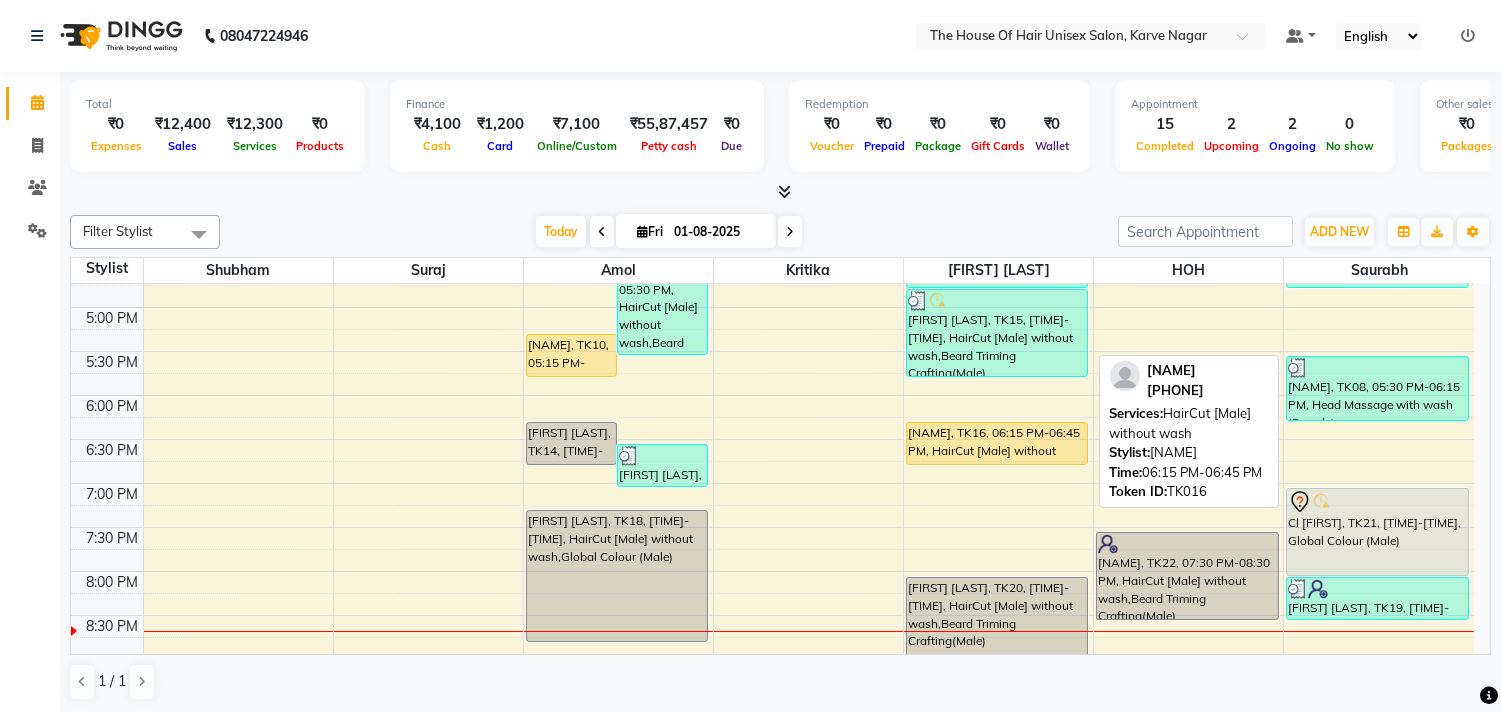 scroll, scrollTop: 852, scrollLeft: 0, axis: vertical 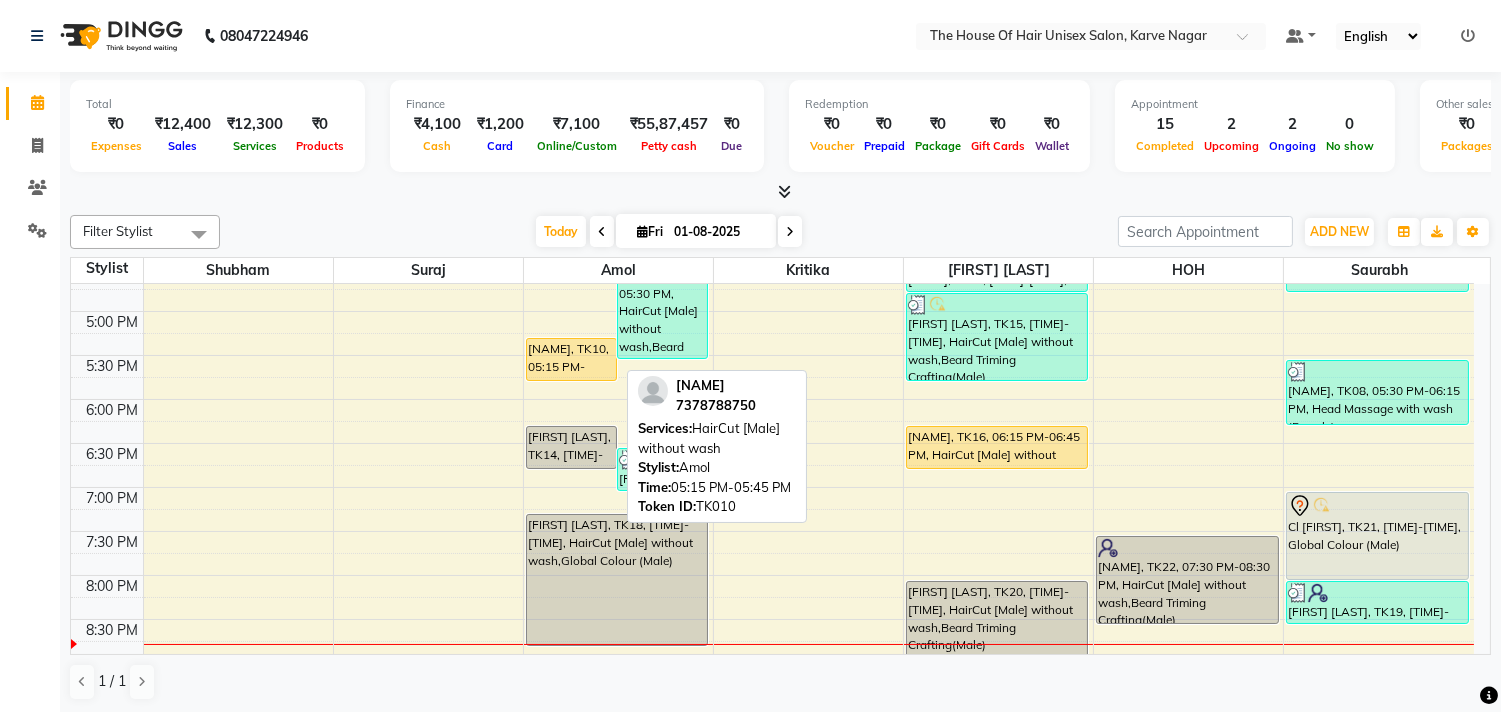click on "[NAME], TK10, 05:15 PM-05:45 PM, HairCut [Male] without wash" at bounding box center [571, 359] 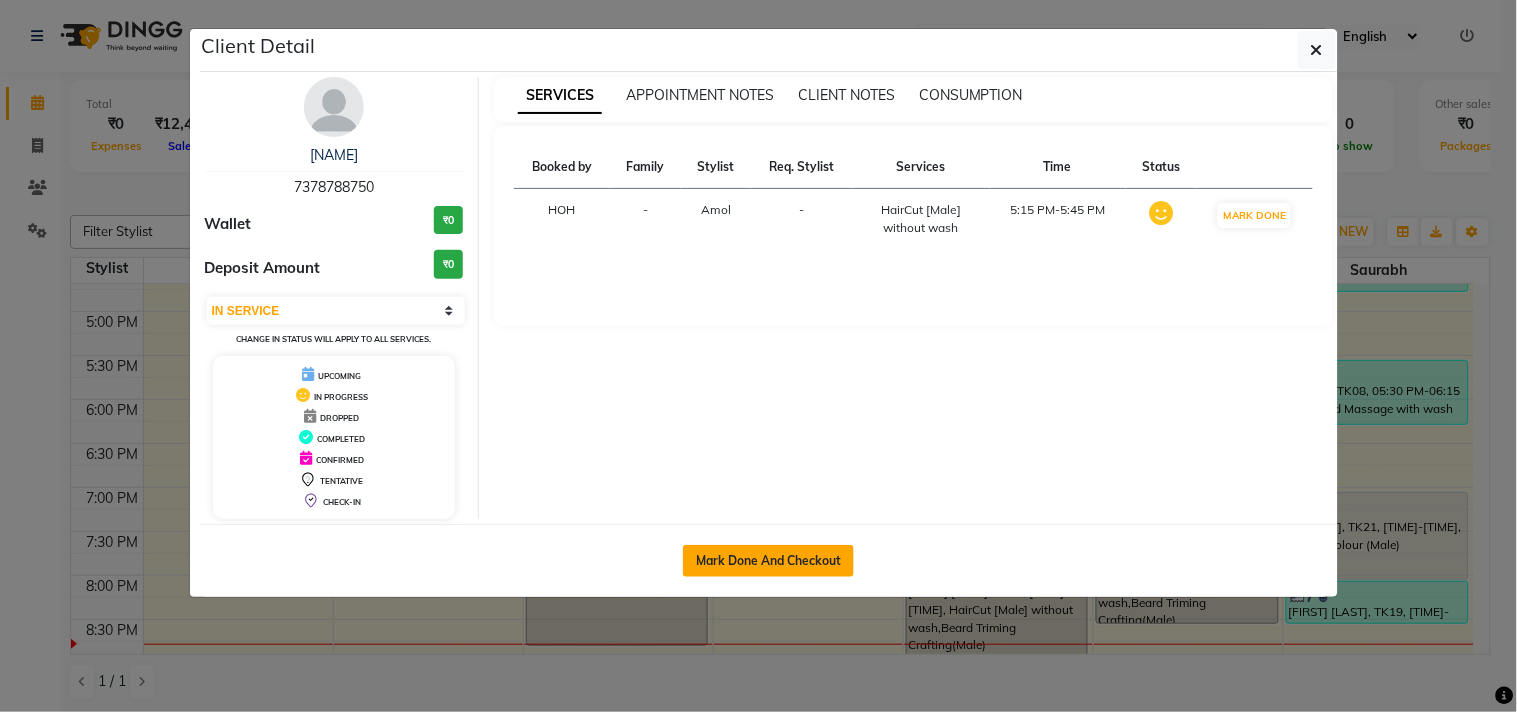 click on "Mark Done And Checkout" 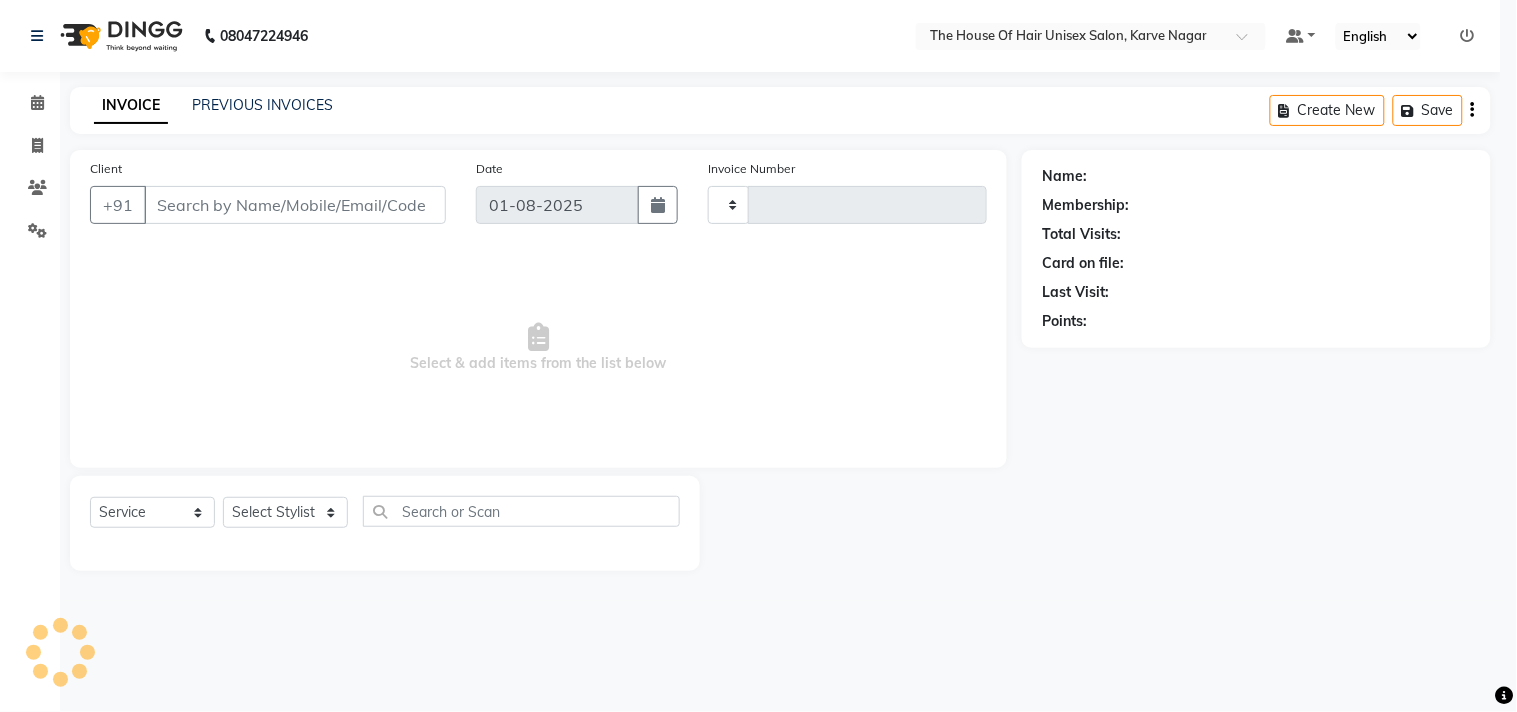 type on "2075" 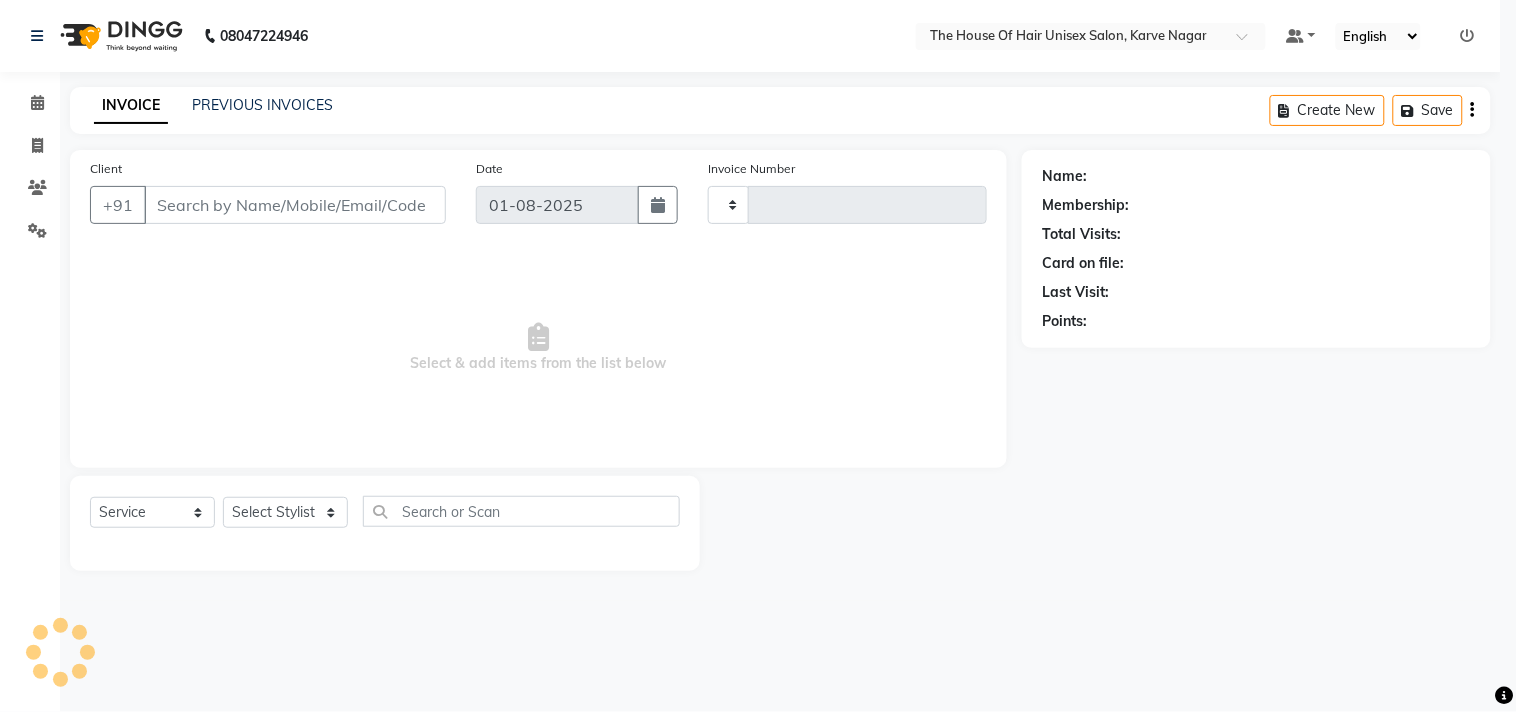 select on "598" 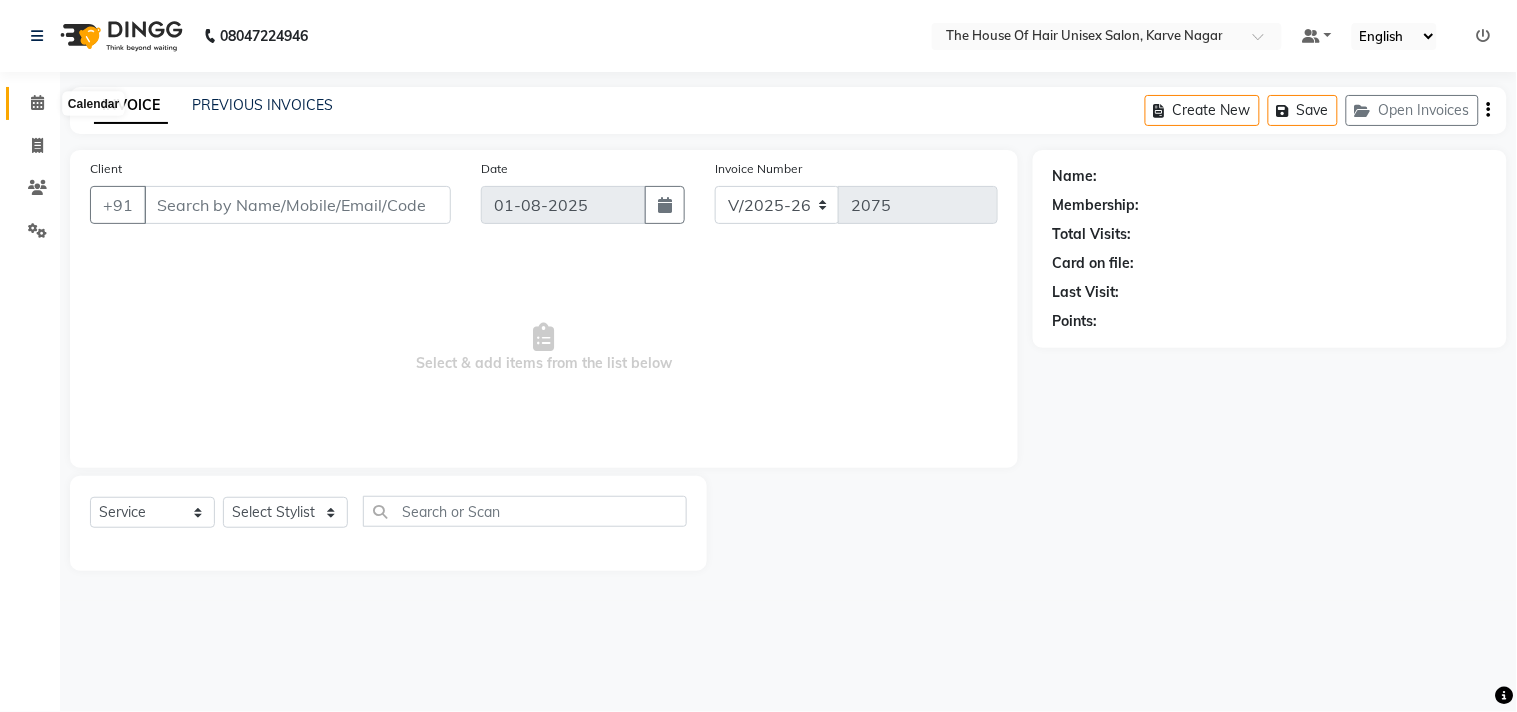 click 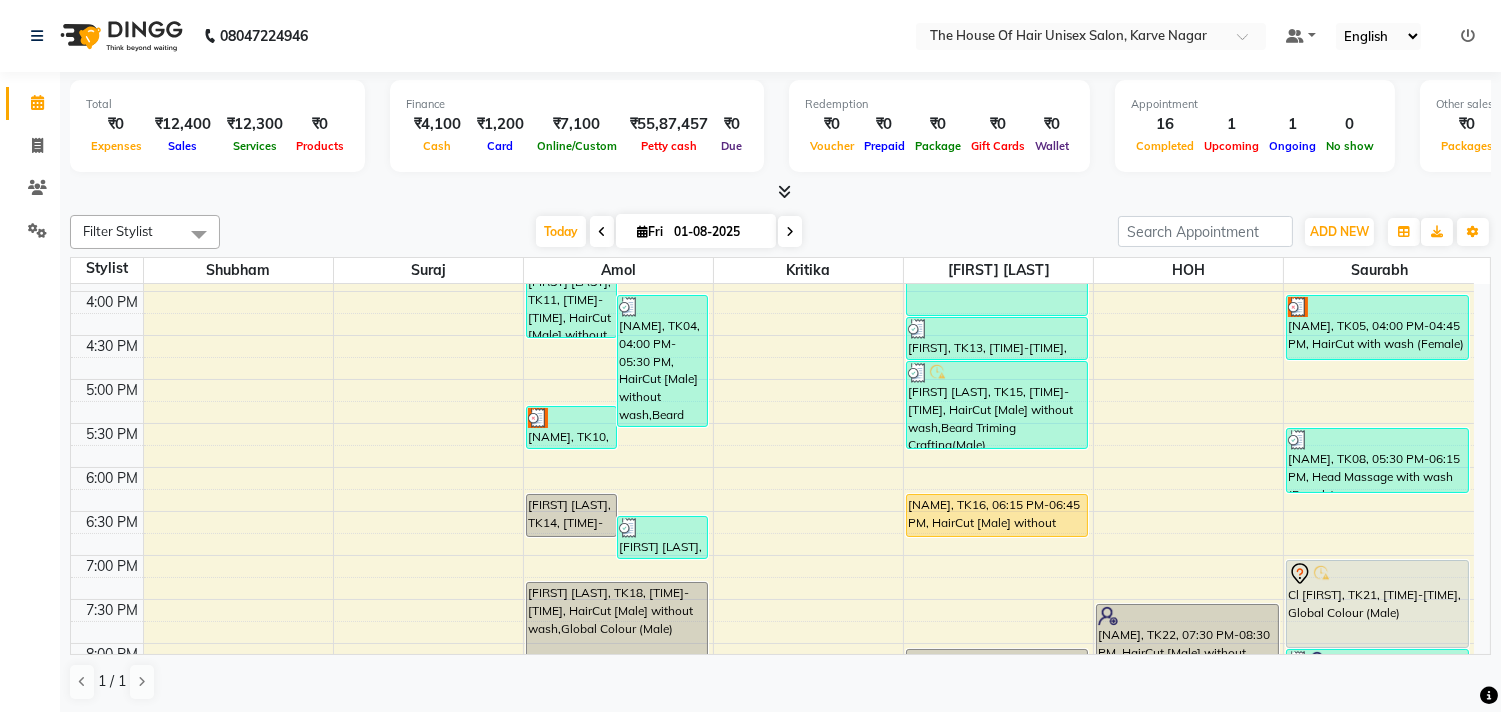 scroll, scrollTop: 786, scrollLeft: 0, axis: vertical 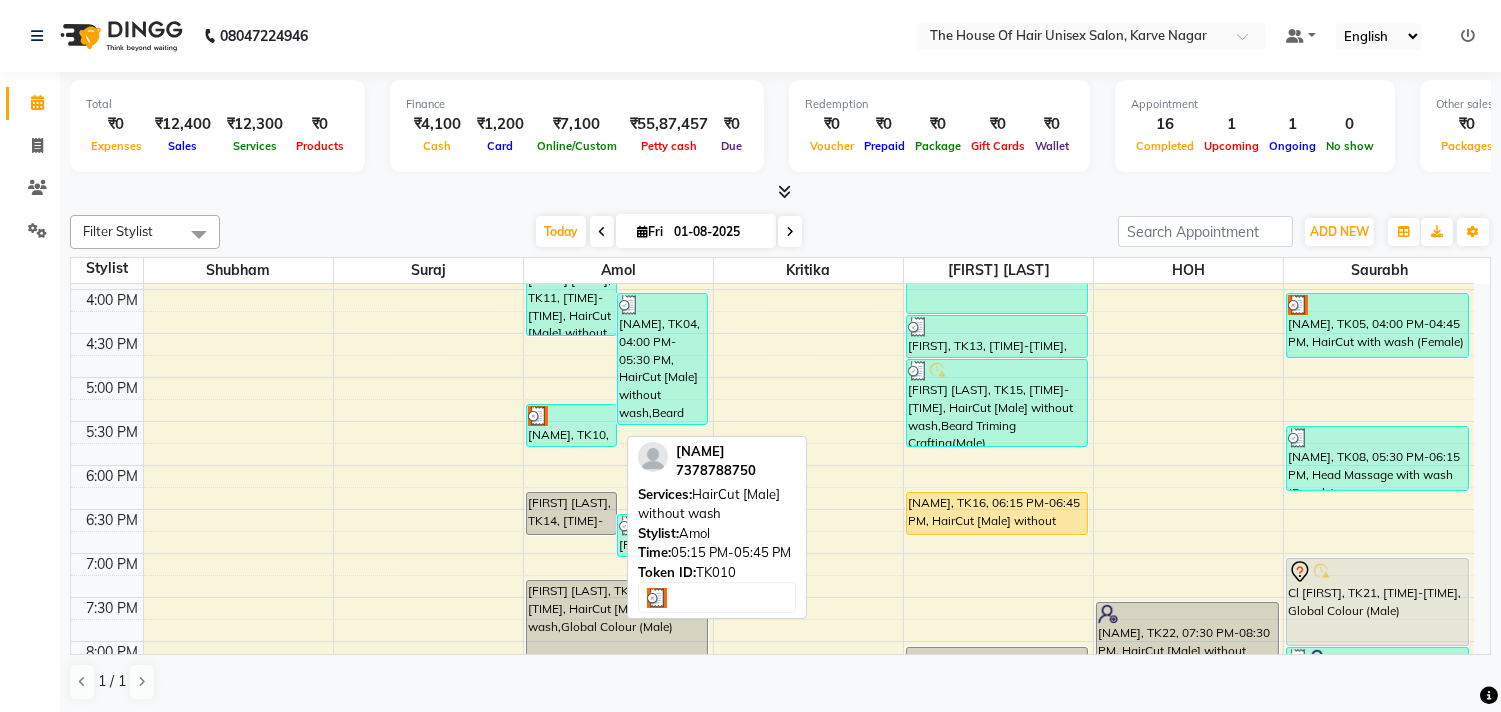 click on "[NAME], TK10, 05:15 PM-05:45 PM, HairCut [Male] without wash" at bounding box center (571, 425) 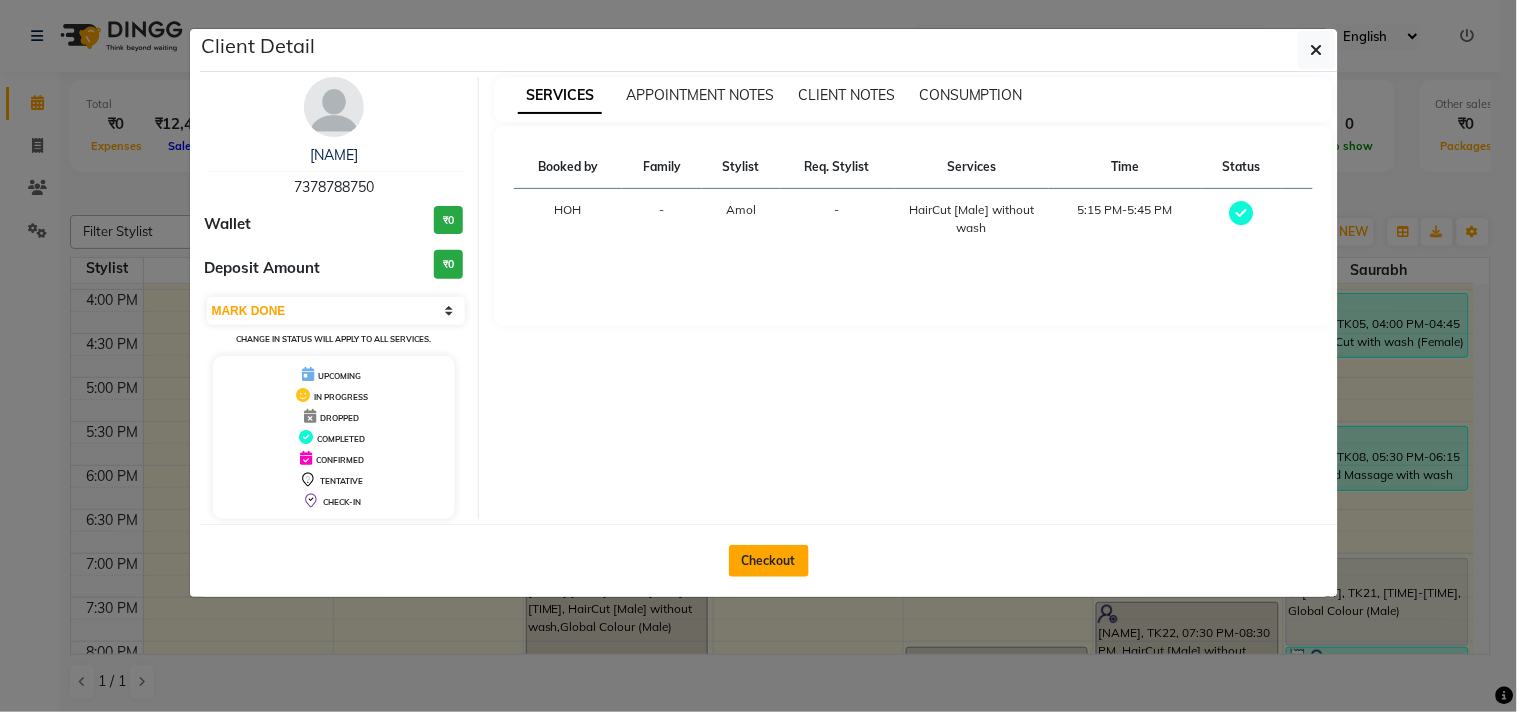 click on "Checkout" 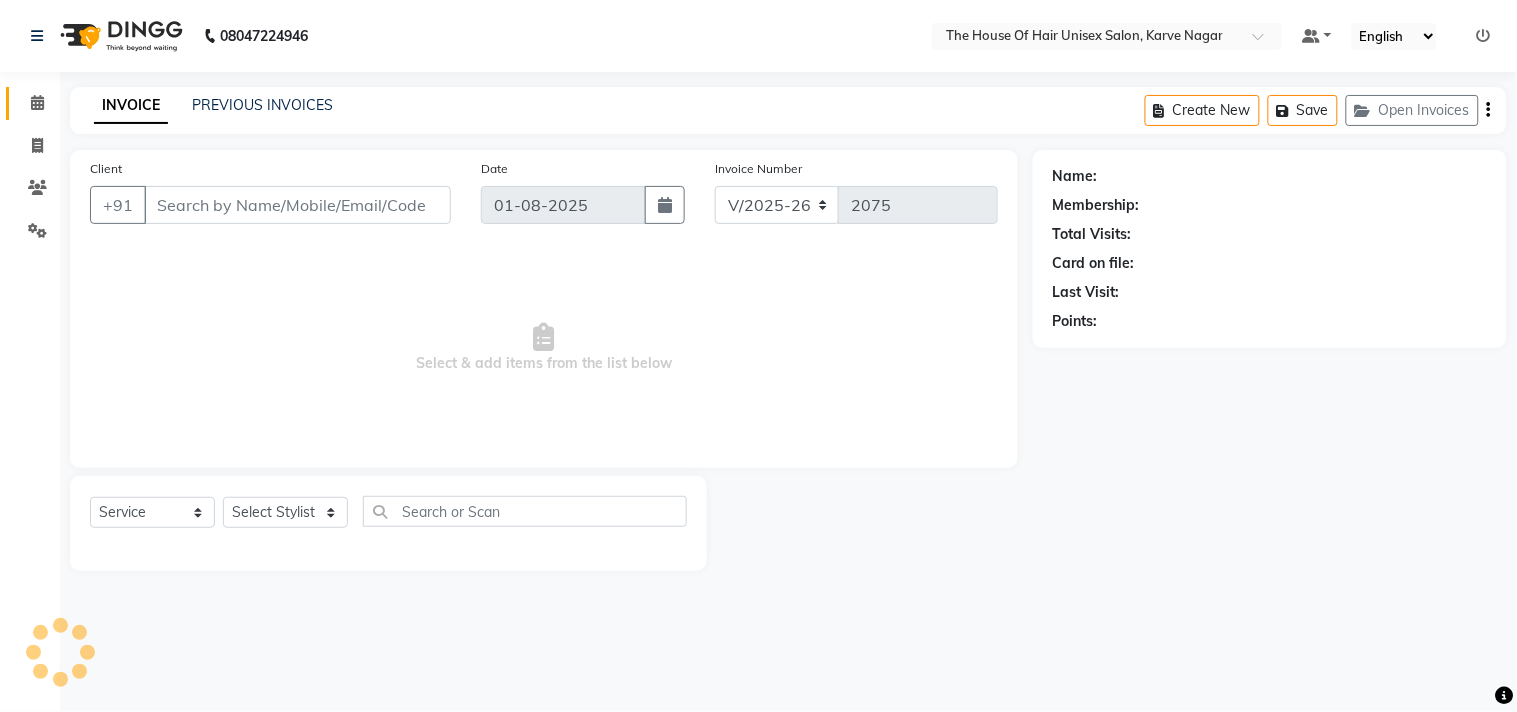 type on "7378788750" 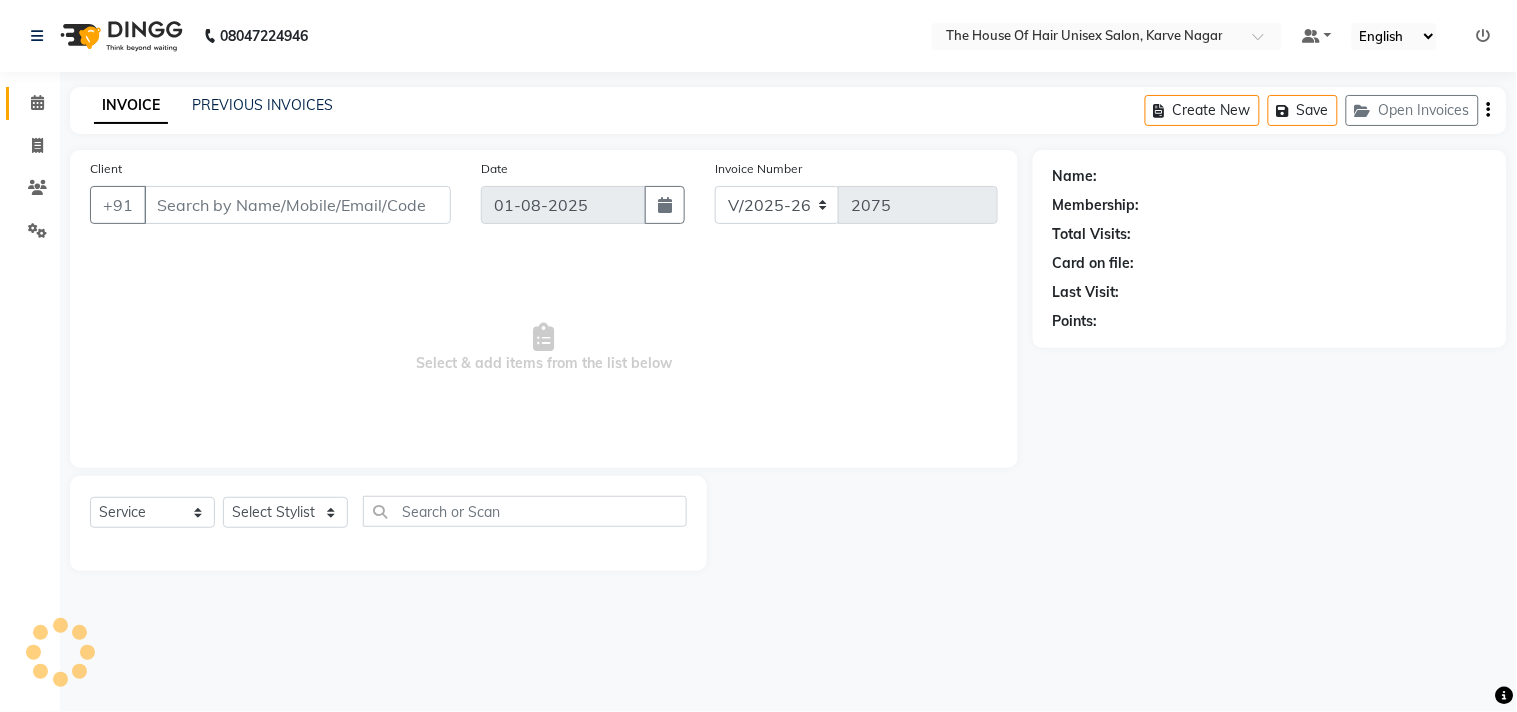 select on "13497" 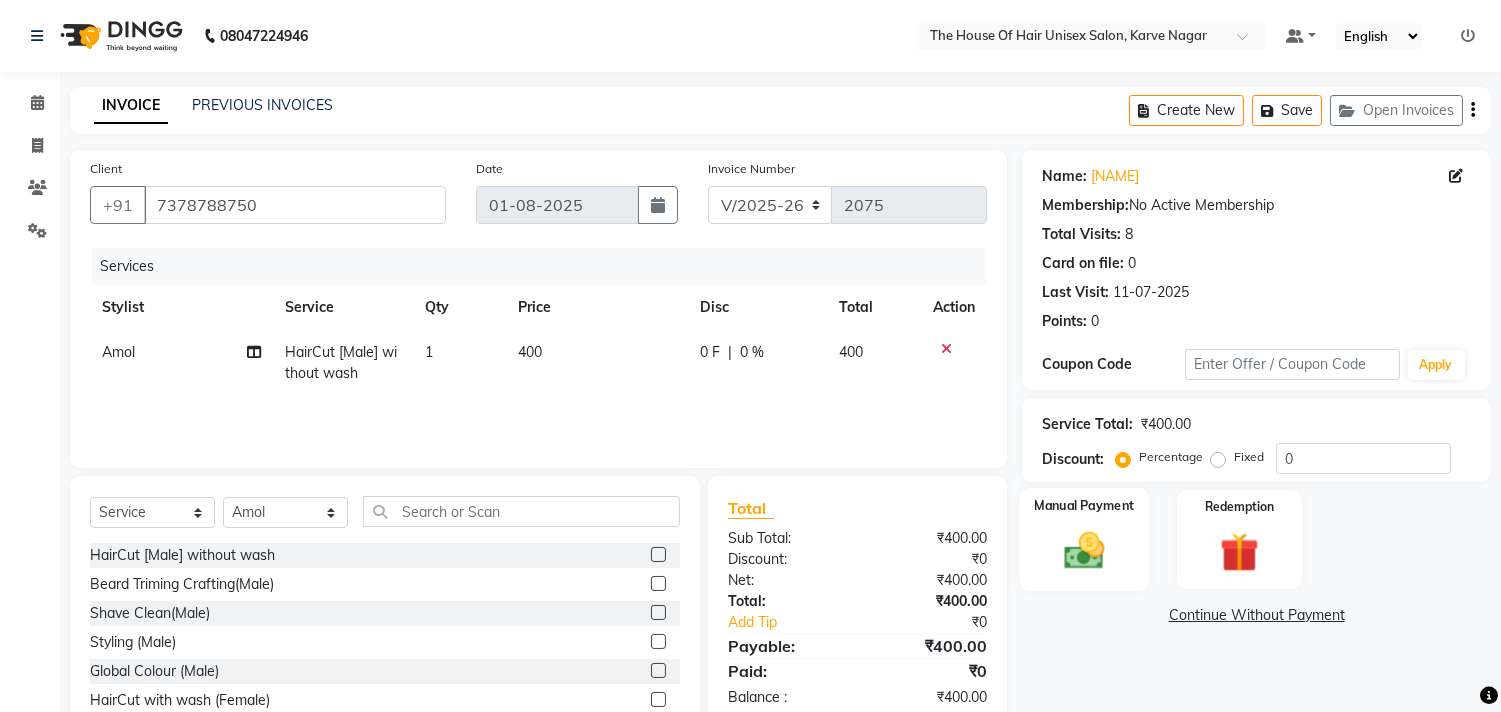 click 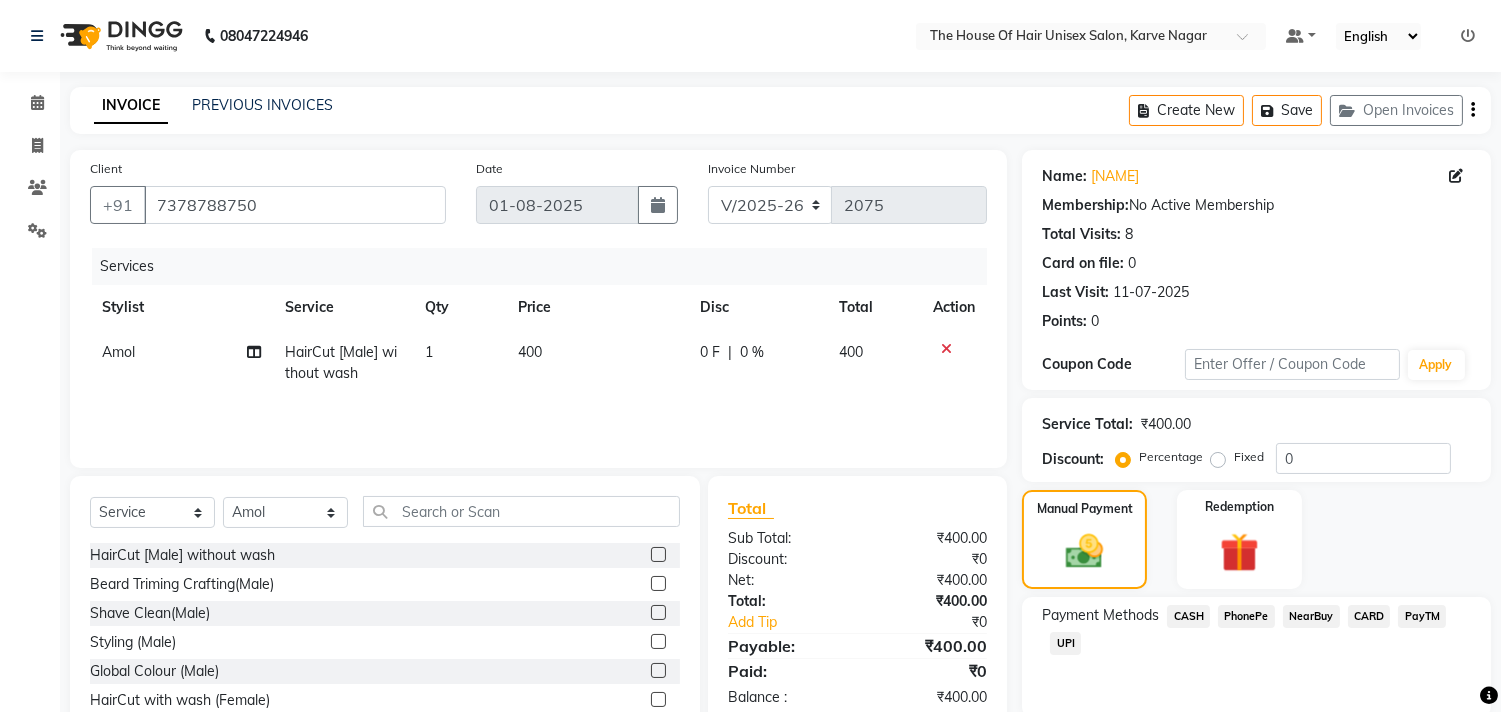 click on "UPI" 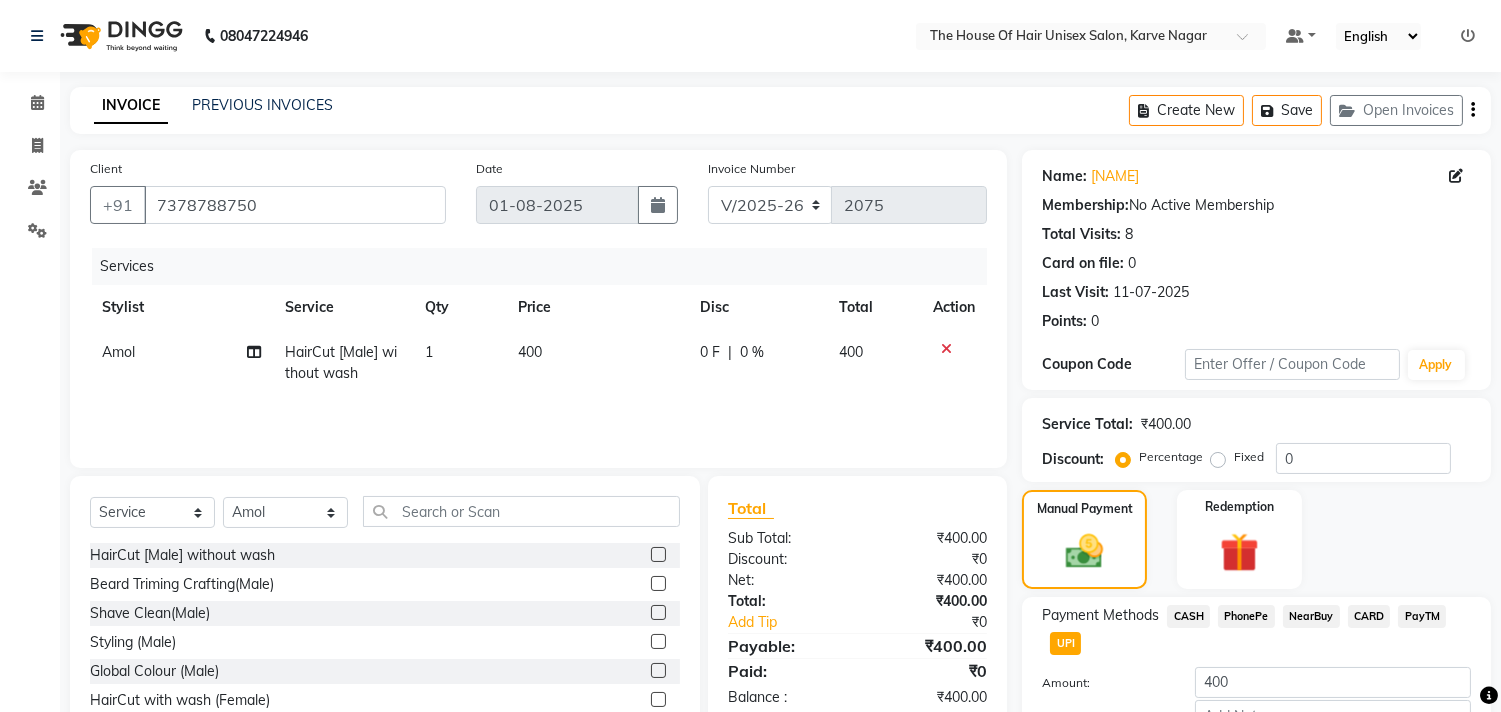 scroll, scrollTop: 132, scrollLeft: 0, axis: vertical 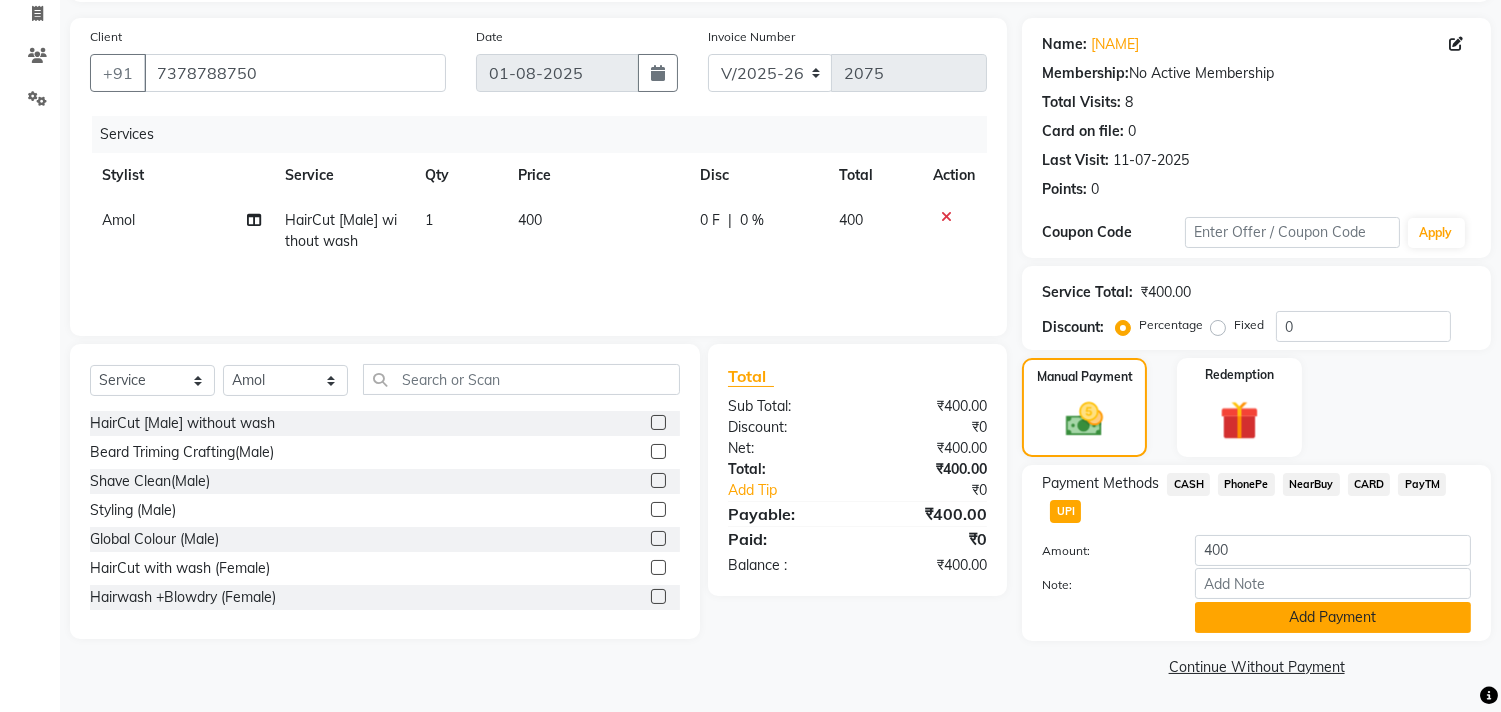 click on "Add Payment" 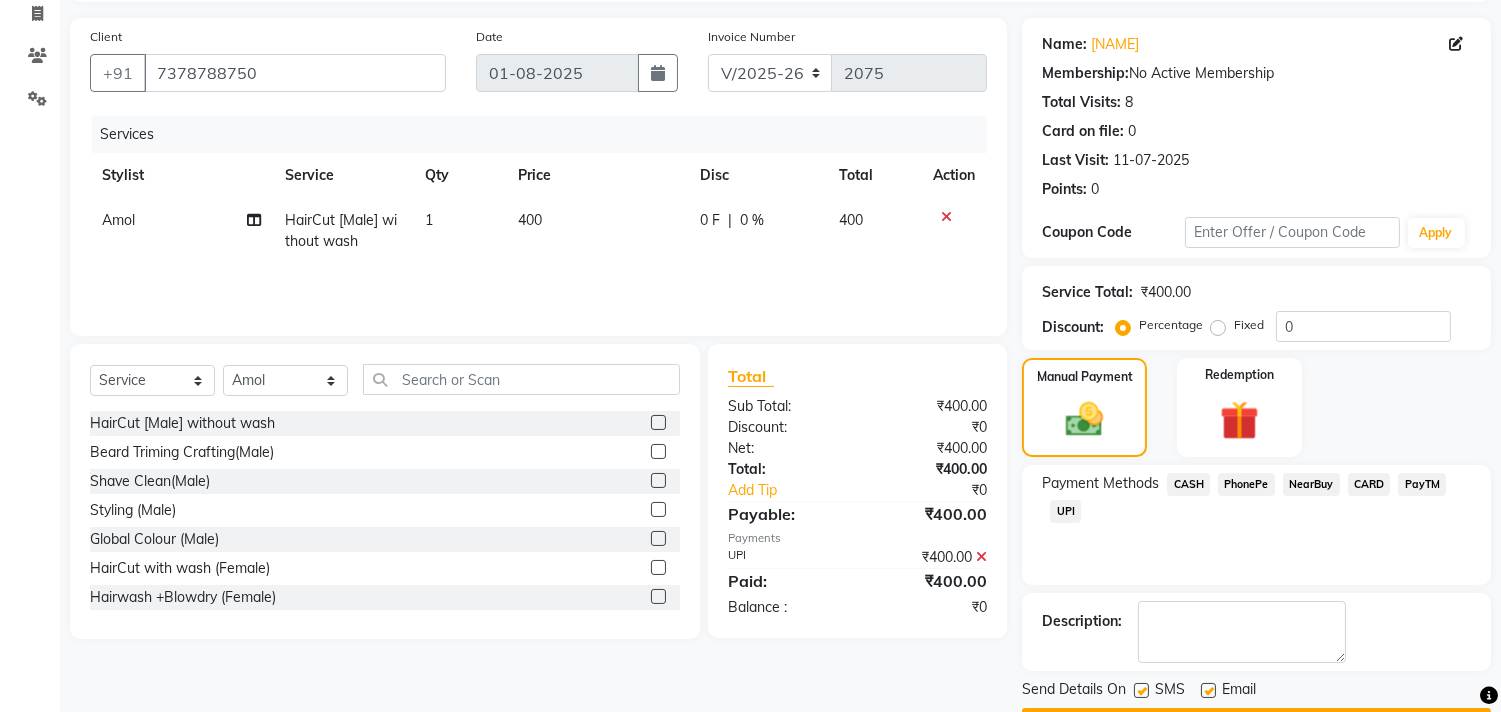 click on "Checkout" 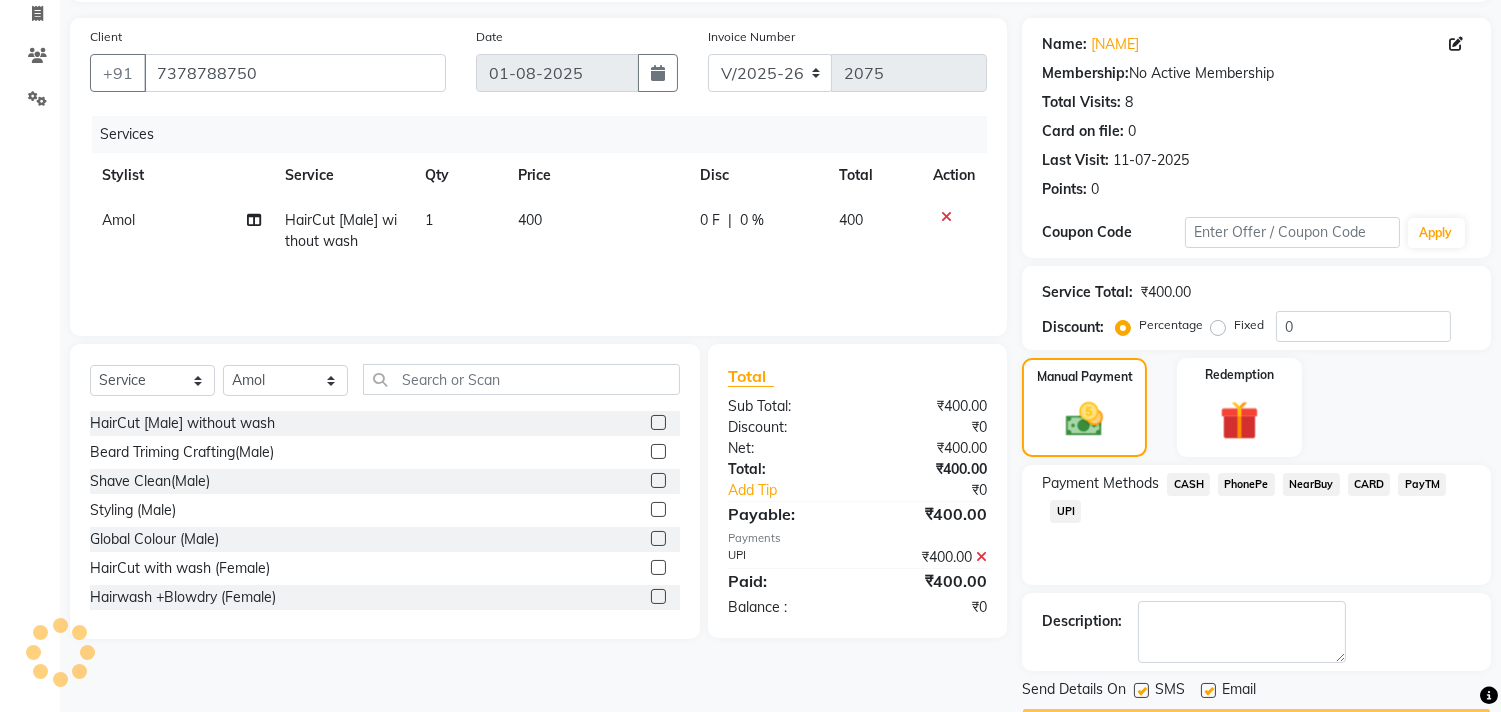 scroll, scrollTop: 187, scrollLeft: 0, axis: vertical 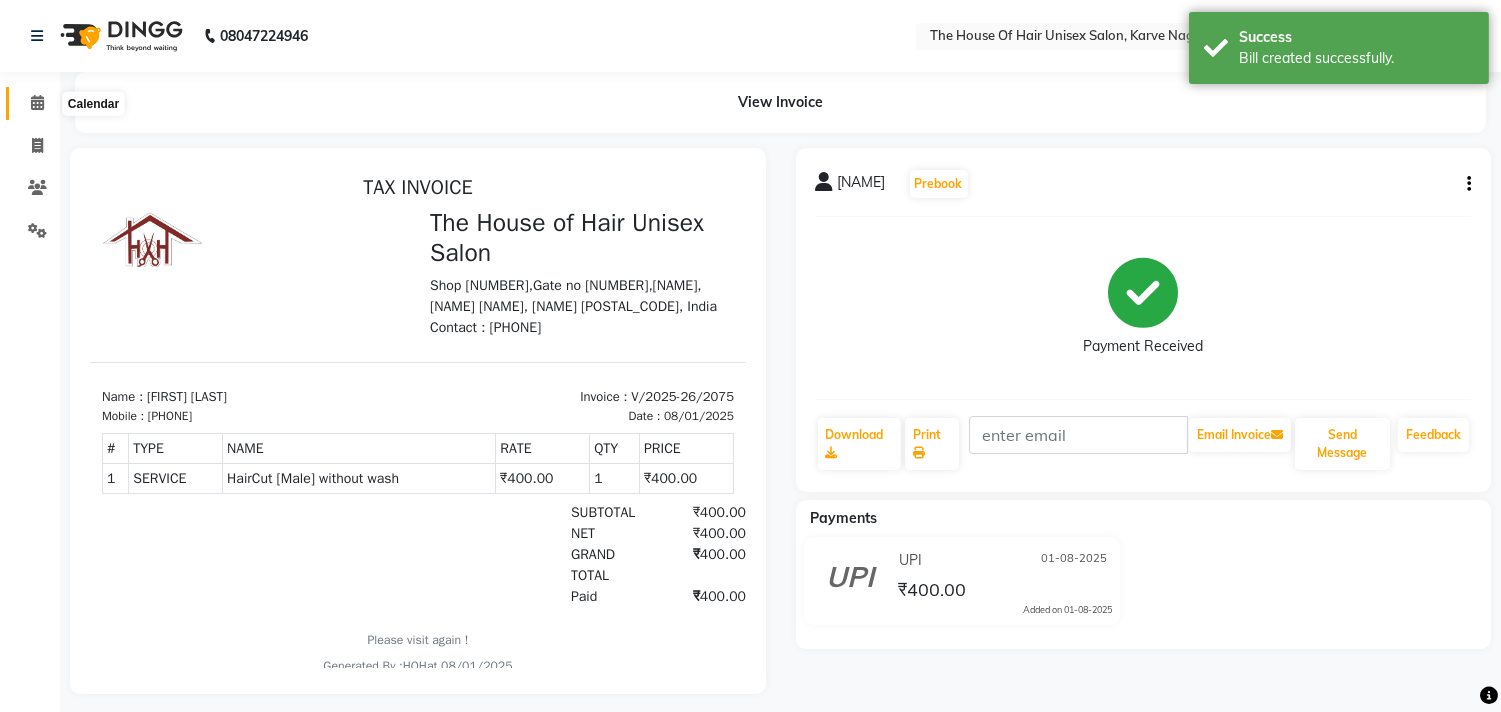 click 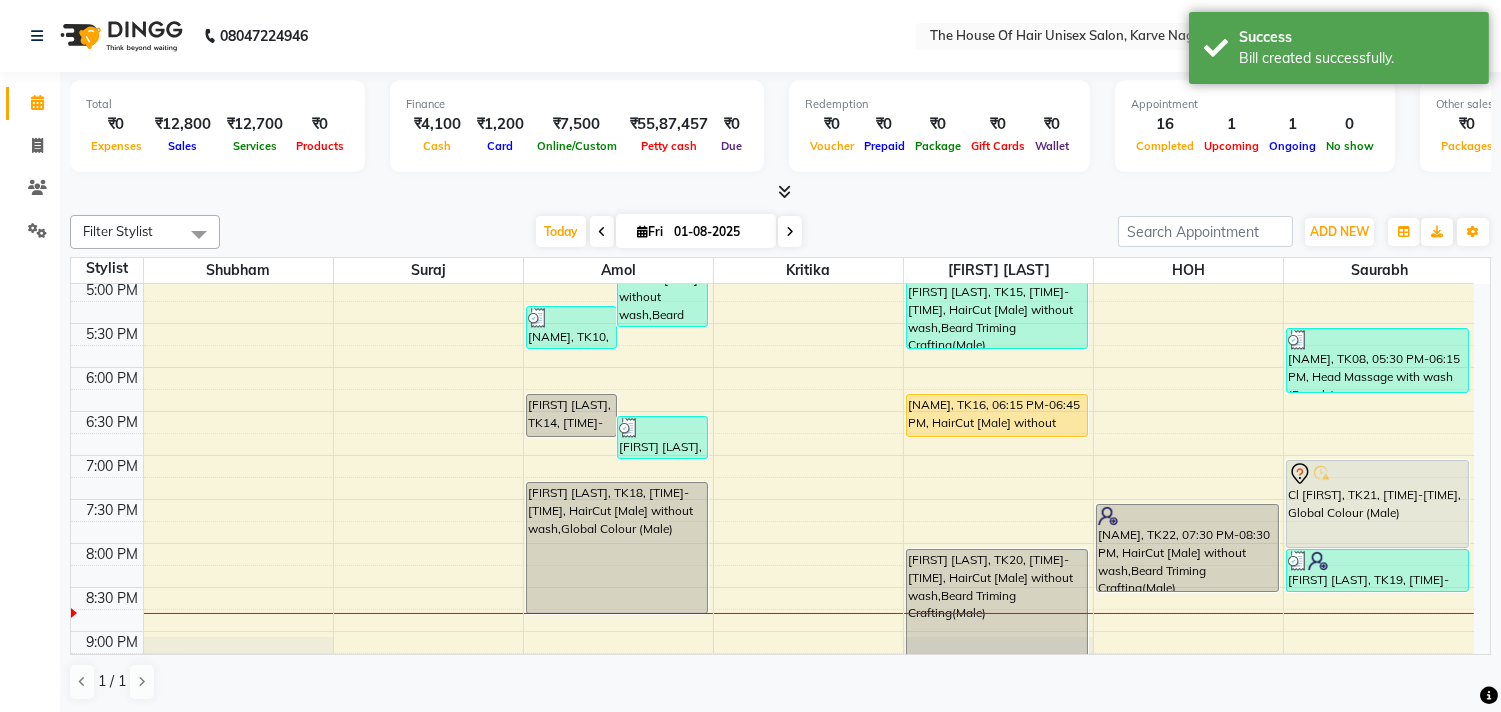 scroll, scrollTop: 885, scrollLeft: 0, axis: vertical 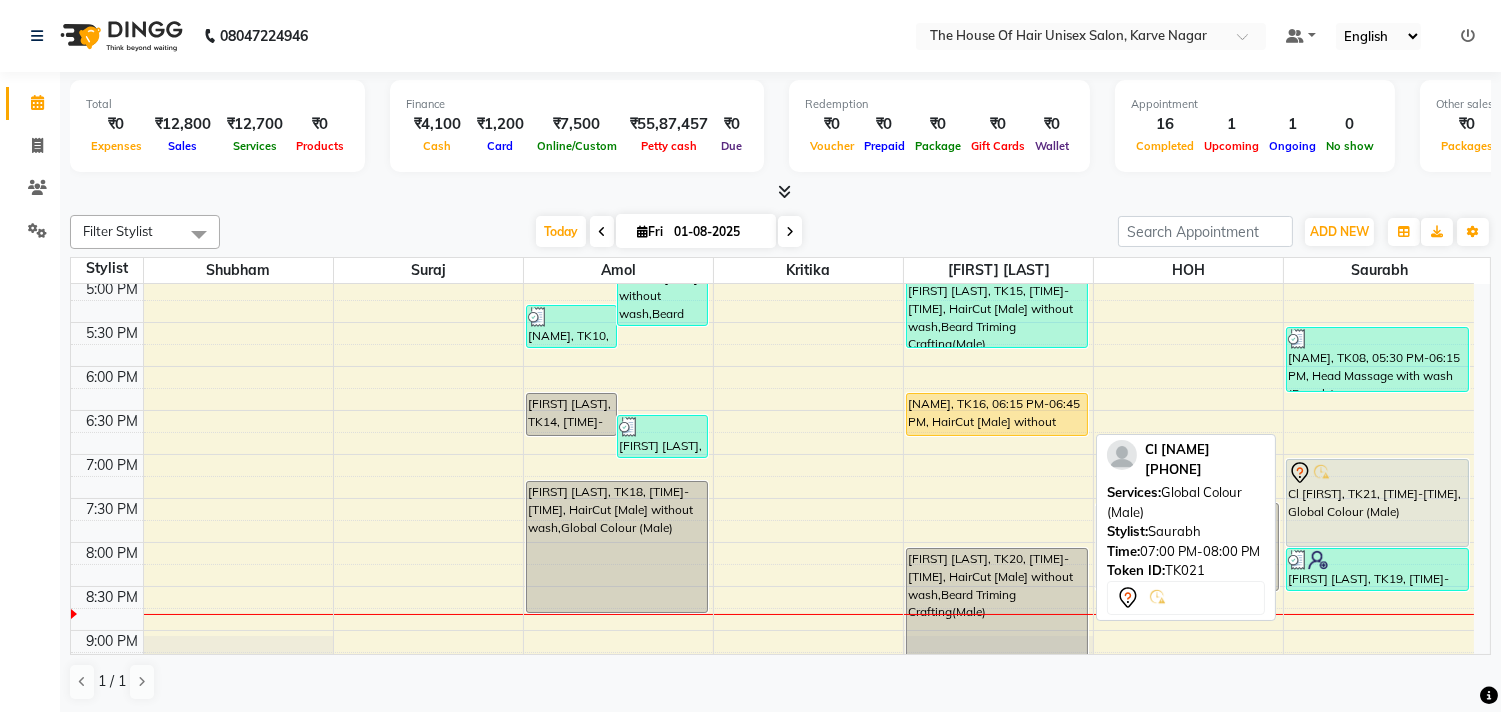 click on "Cl [FIRST], TK21, [TIME]-[TIME], Global Colour (Male)" at bounding box center [1377, 503] 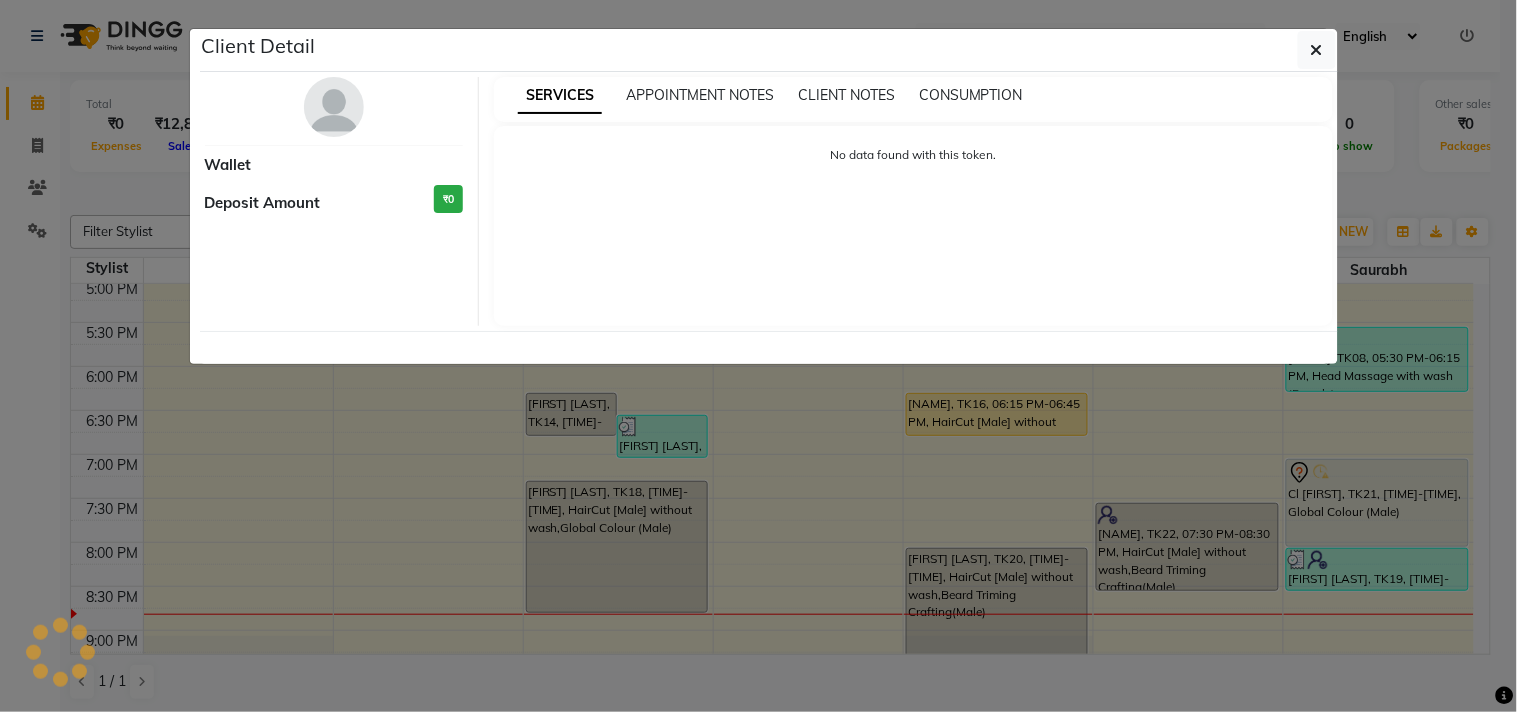 select on "7" 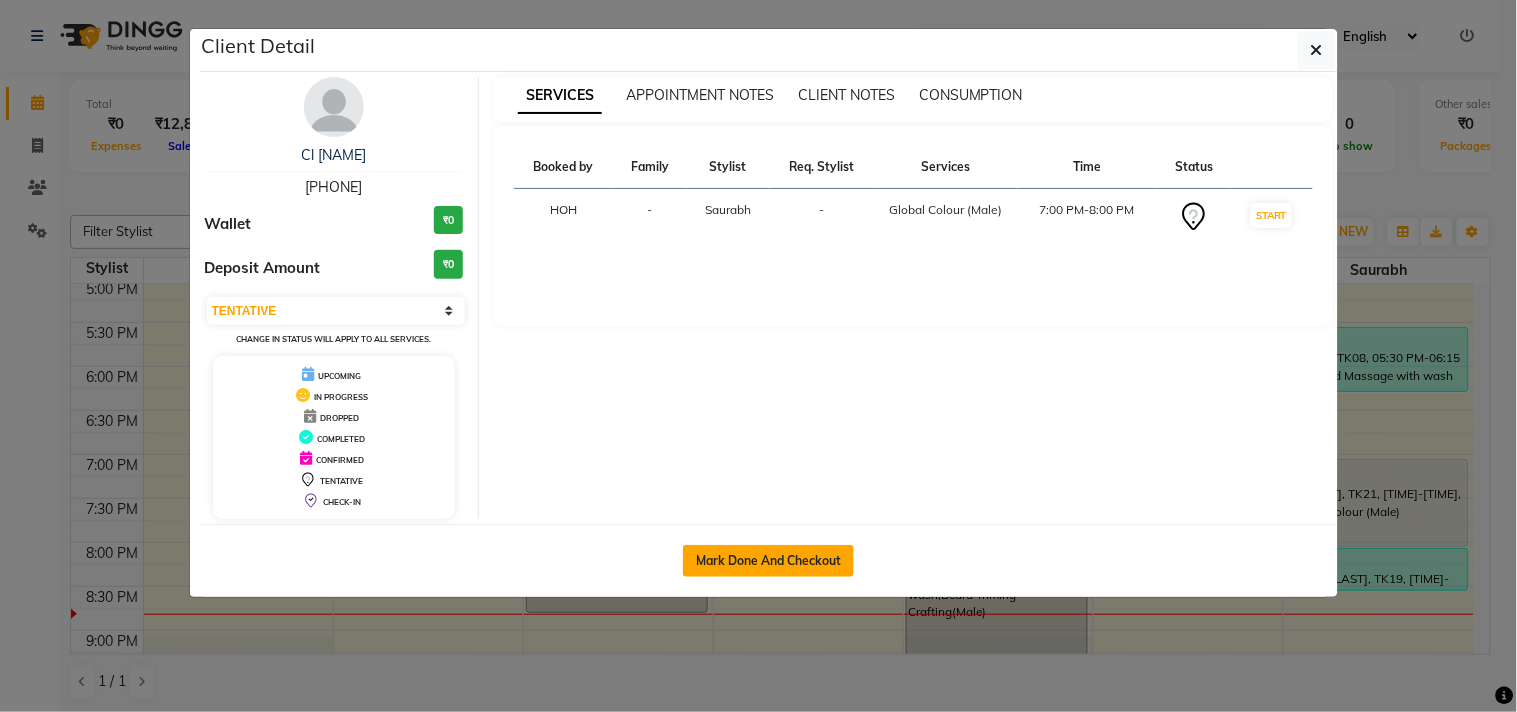 click on "Mark Done And Checkout" 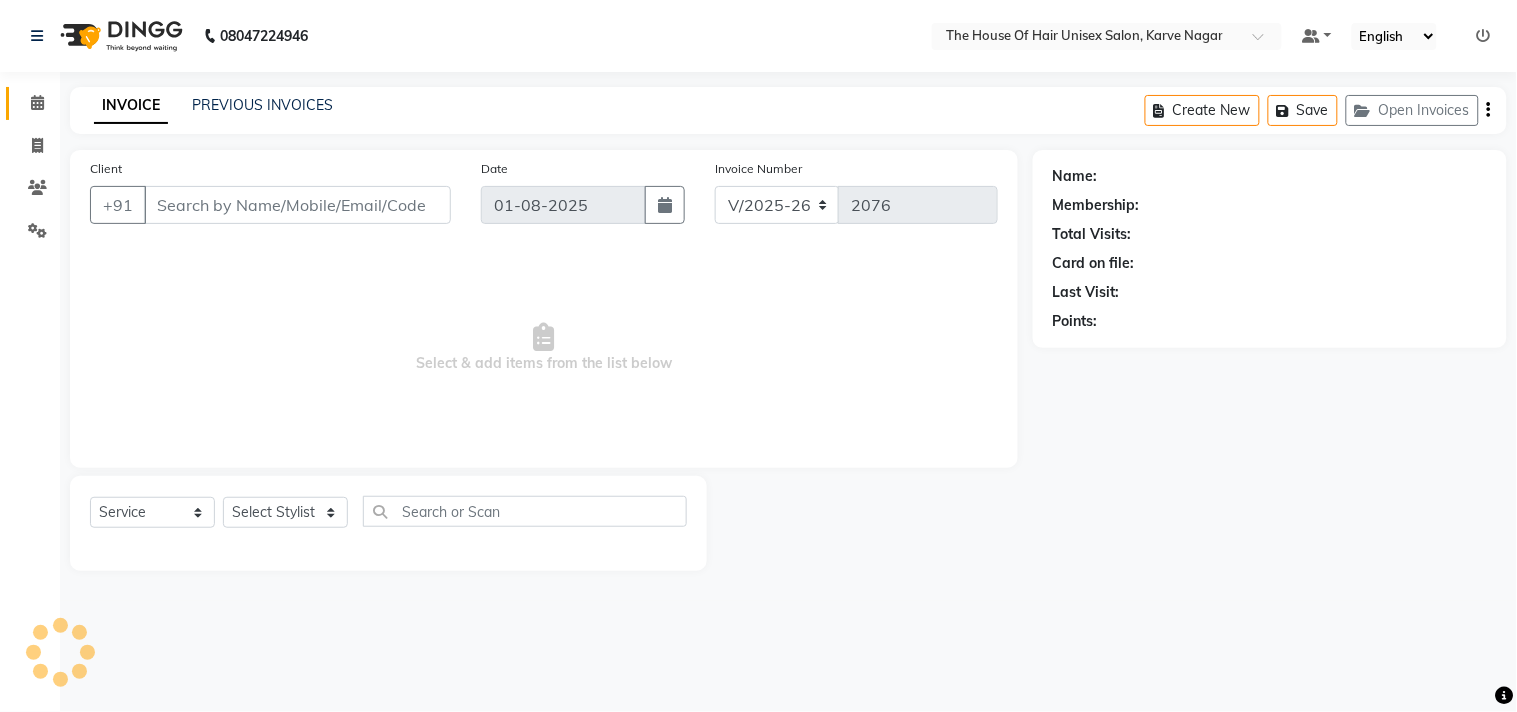 type on "[PHONE]" 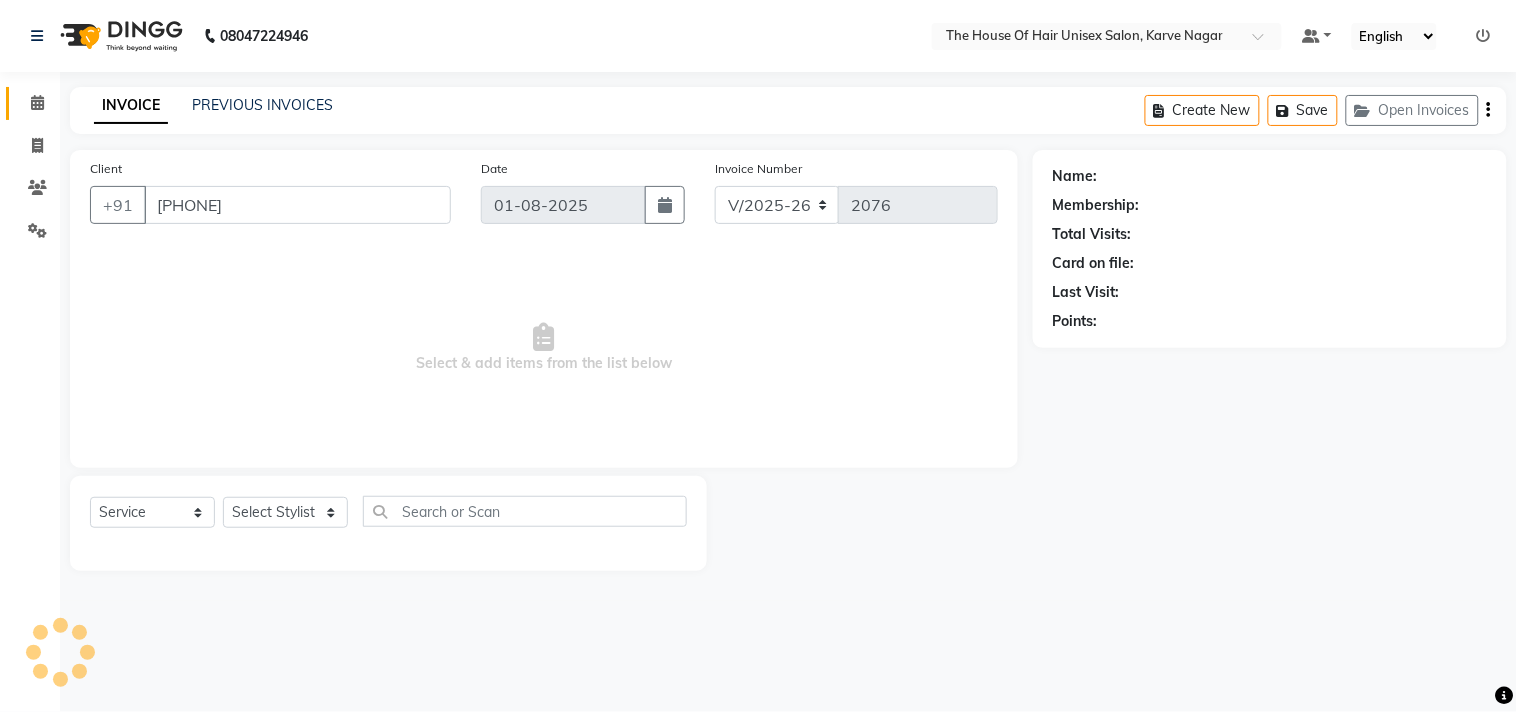 select on "86145" 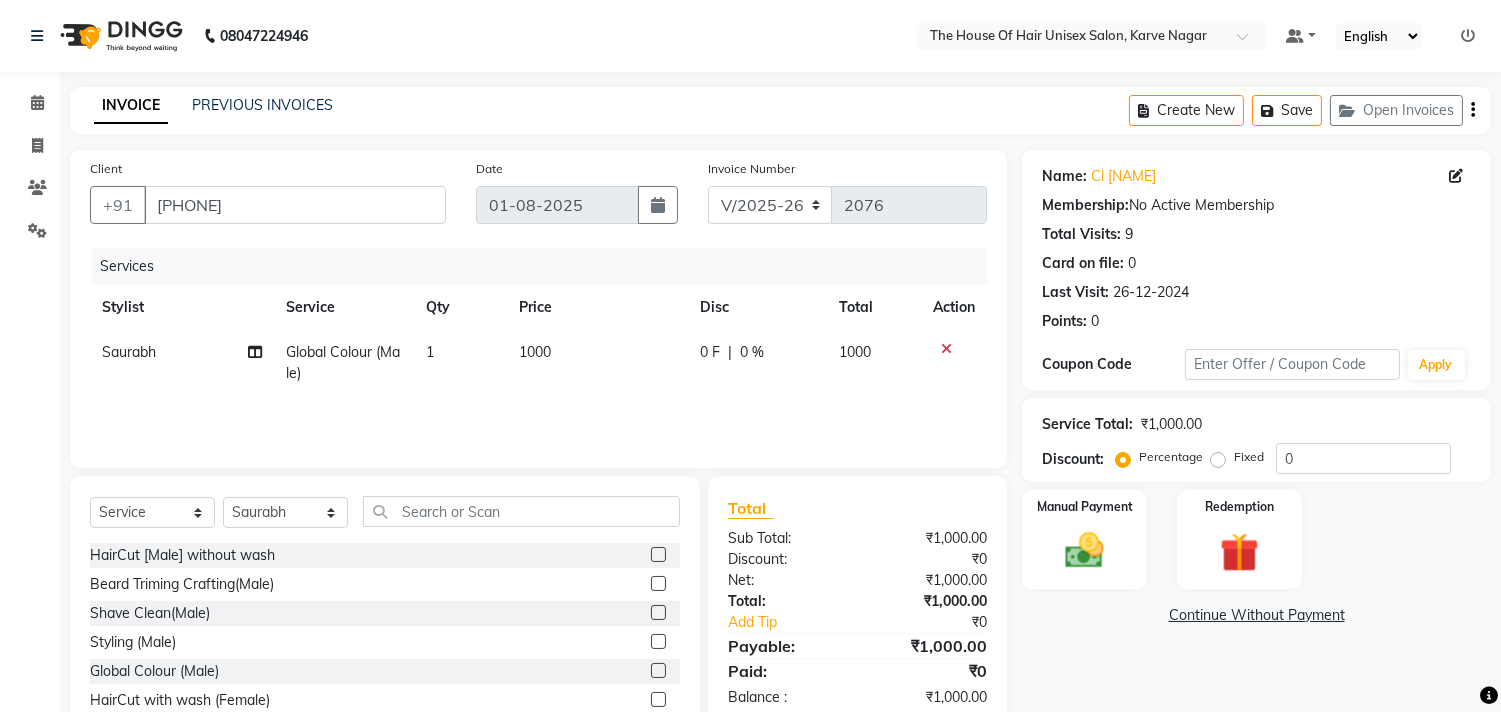 click on "1000" 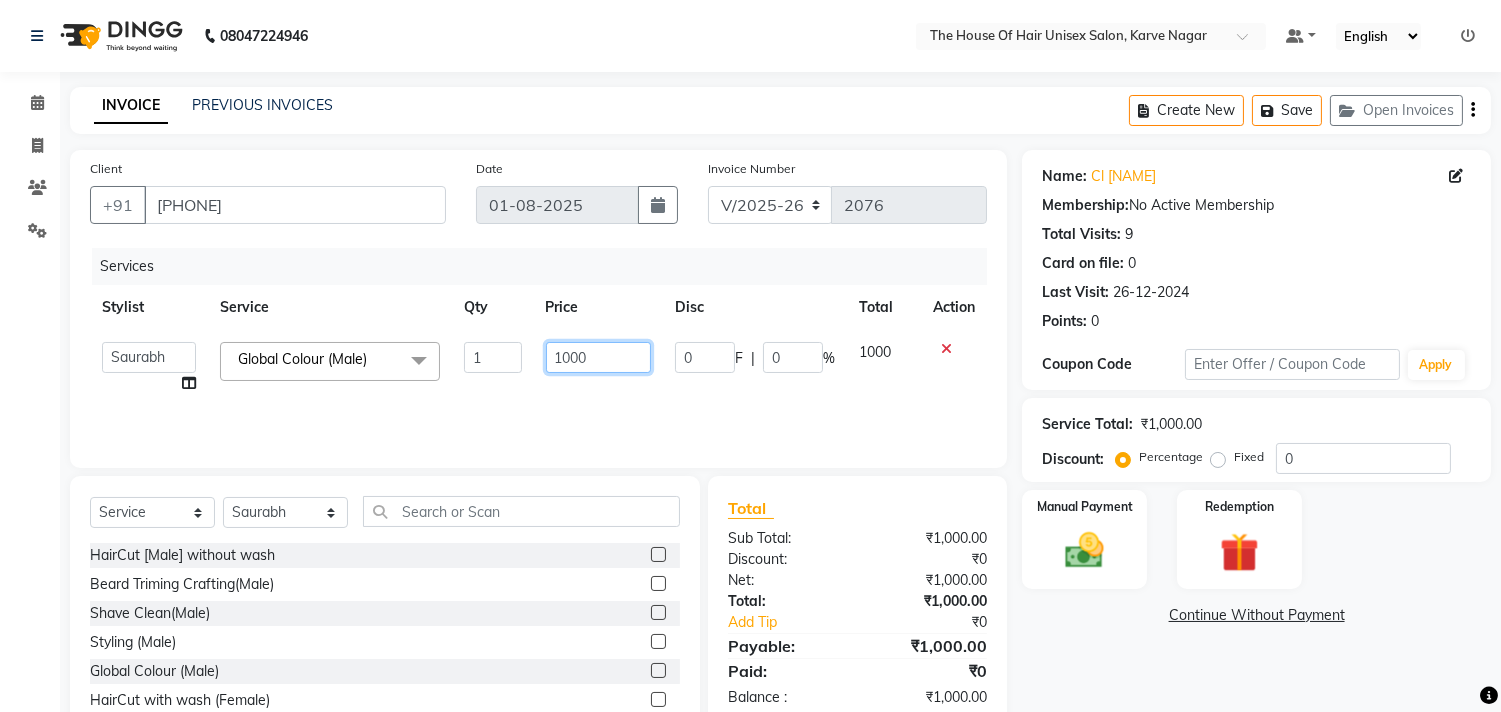 click on "1000" 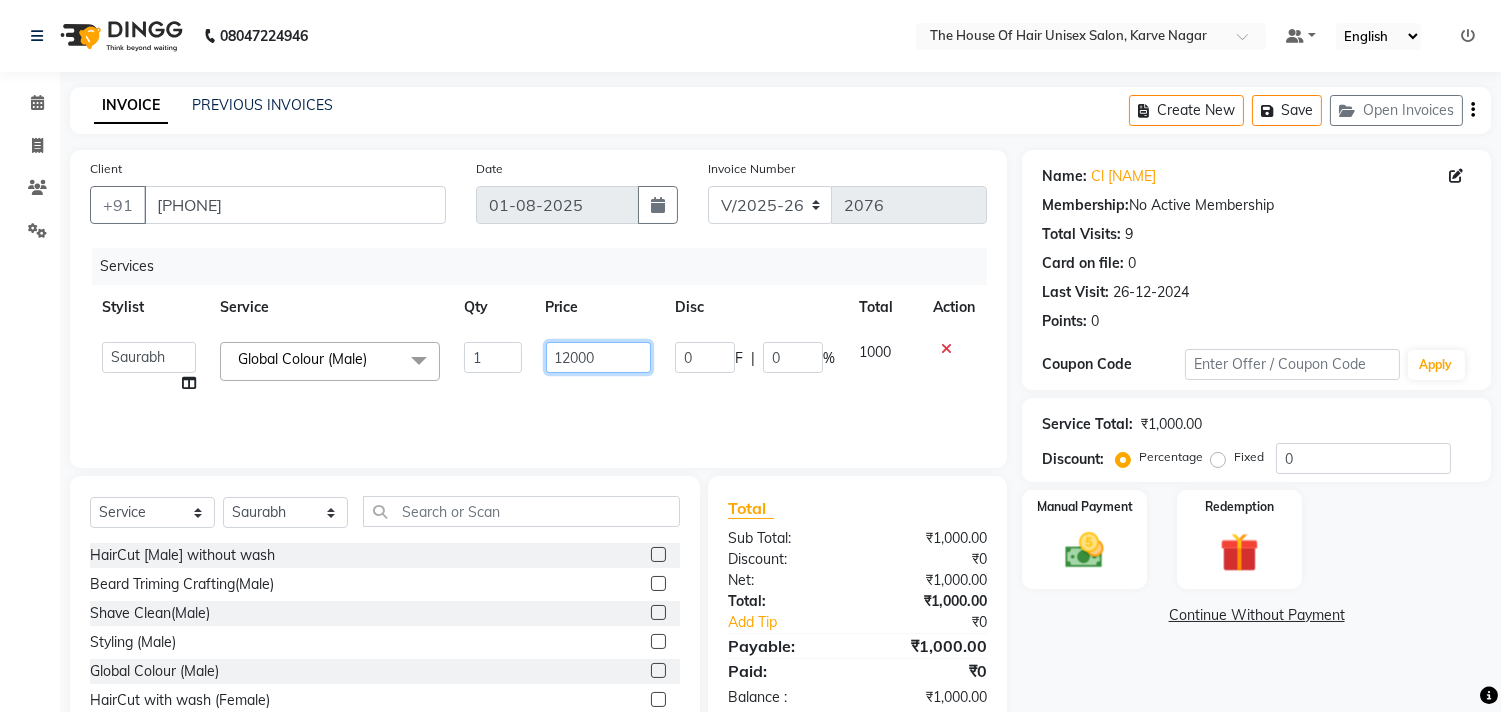 click on "12000" 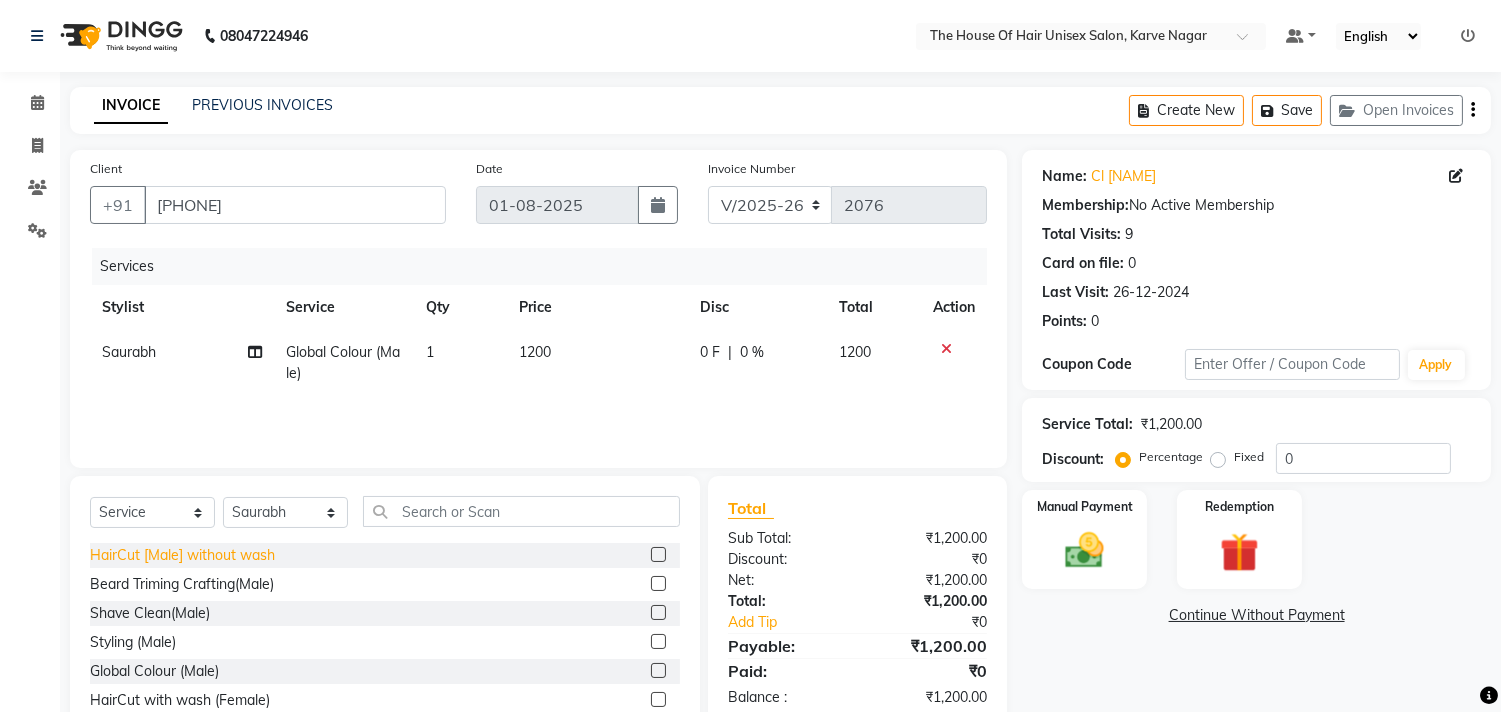 click on "HairCut [Male] without wash" 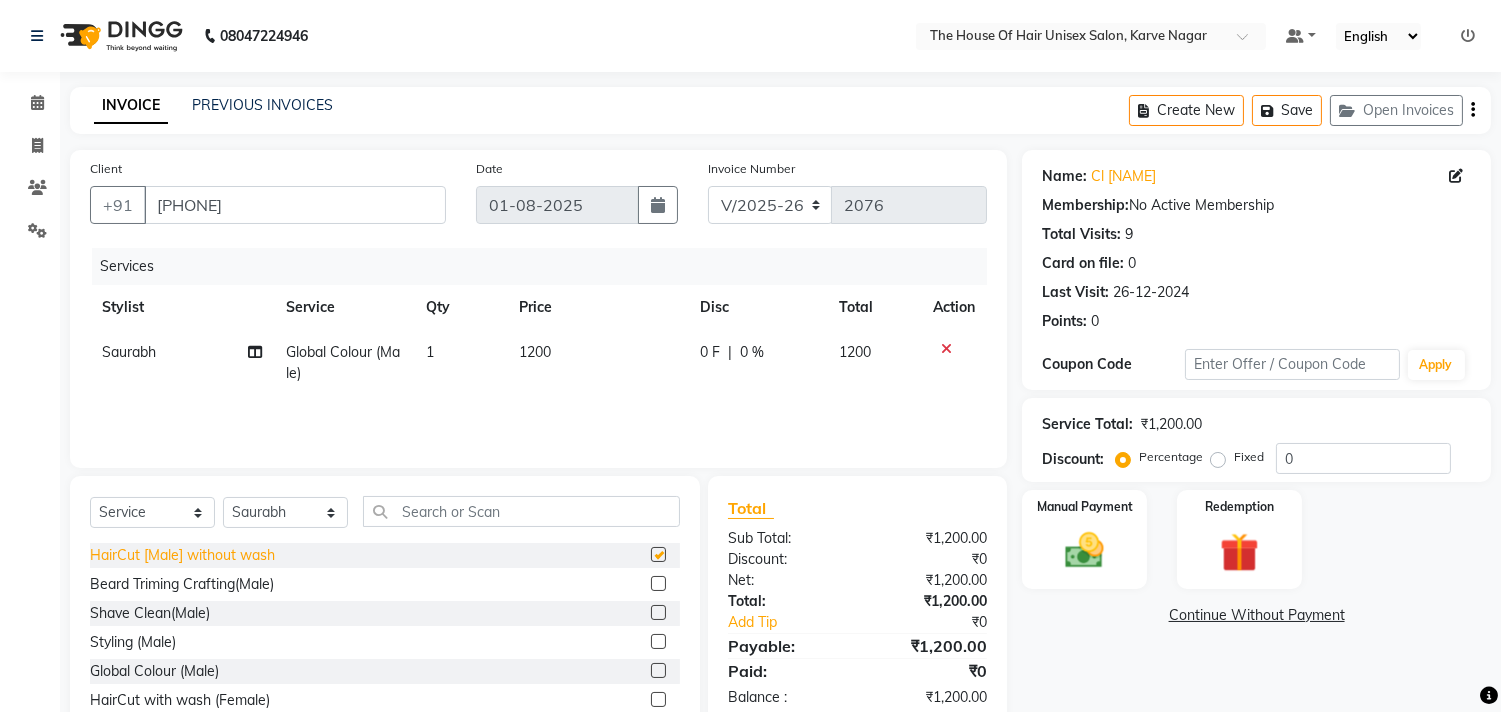 checkbox on "false" 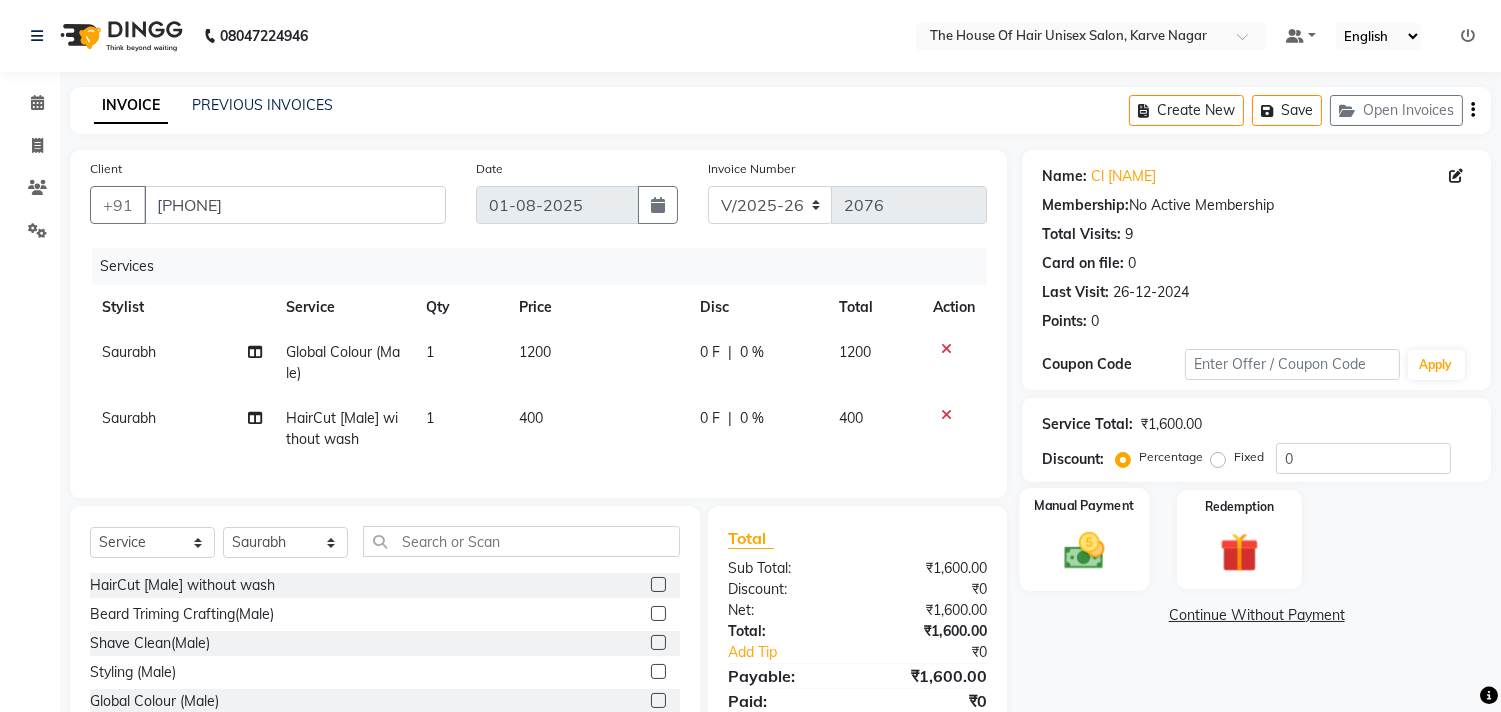 click 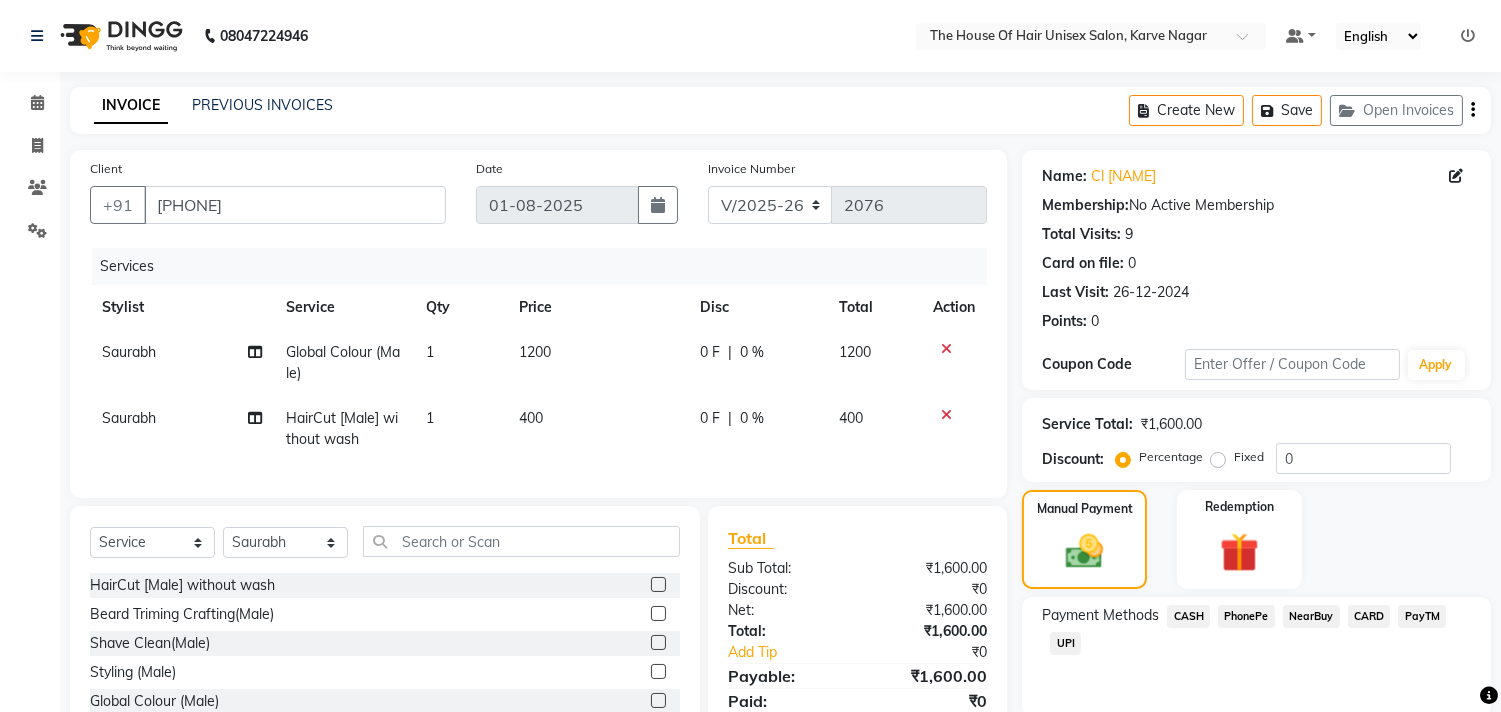 click on "CASH" 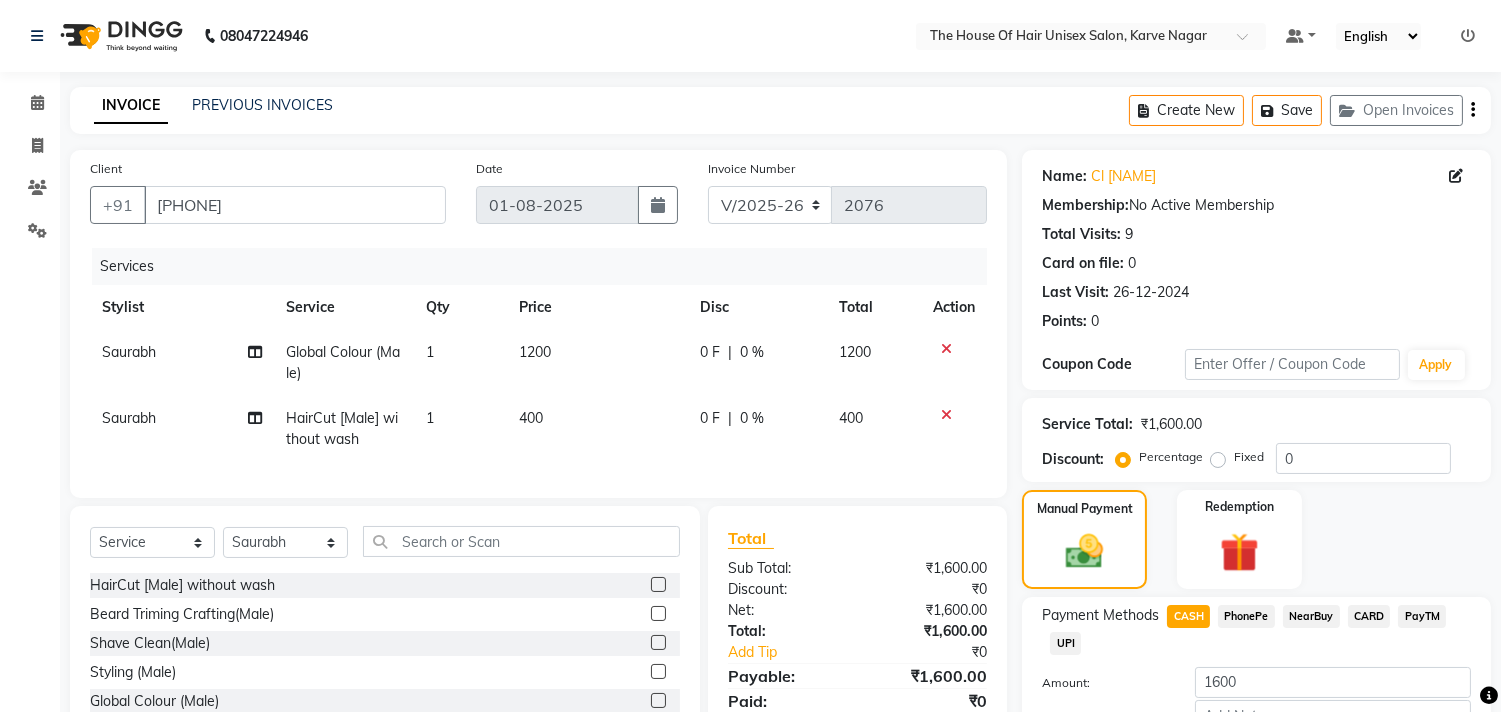 click on "Add Payment" 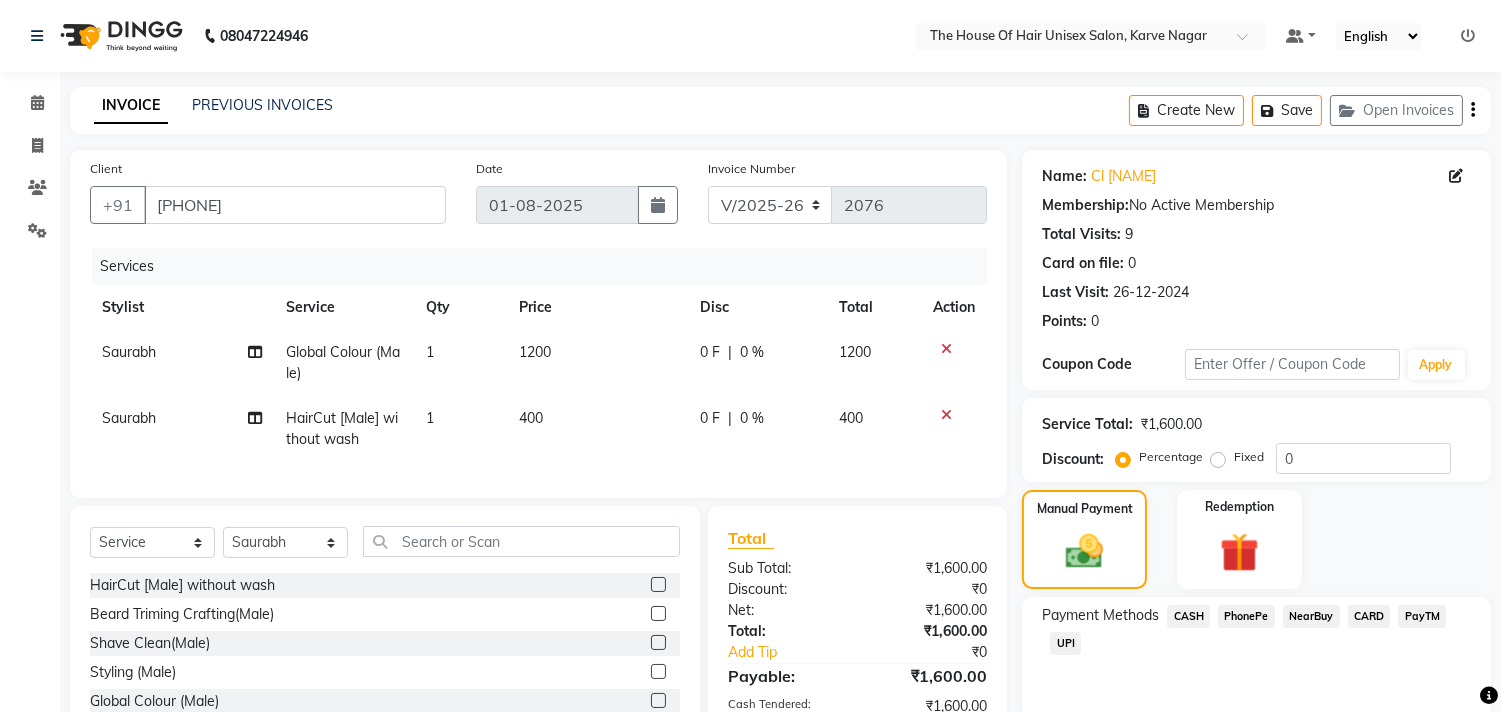 scroll, scrollTop: 135, scrollLeft: 0, axis: vertical 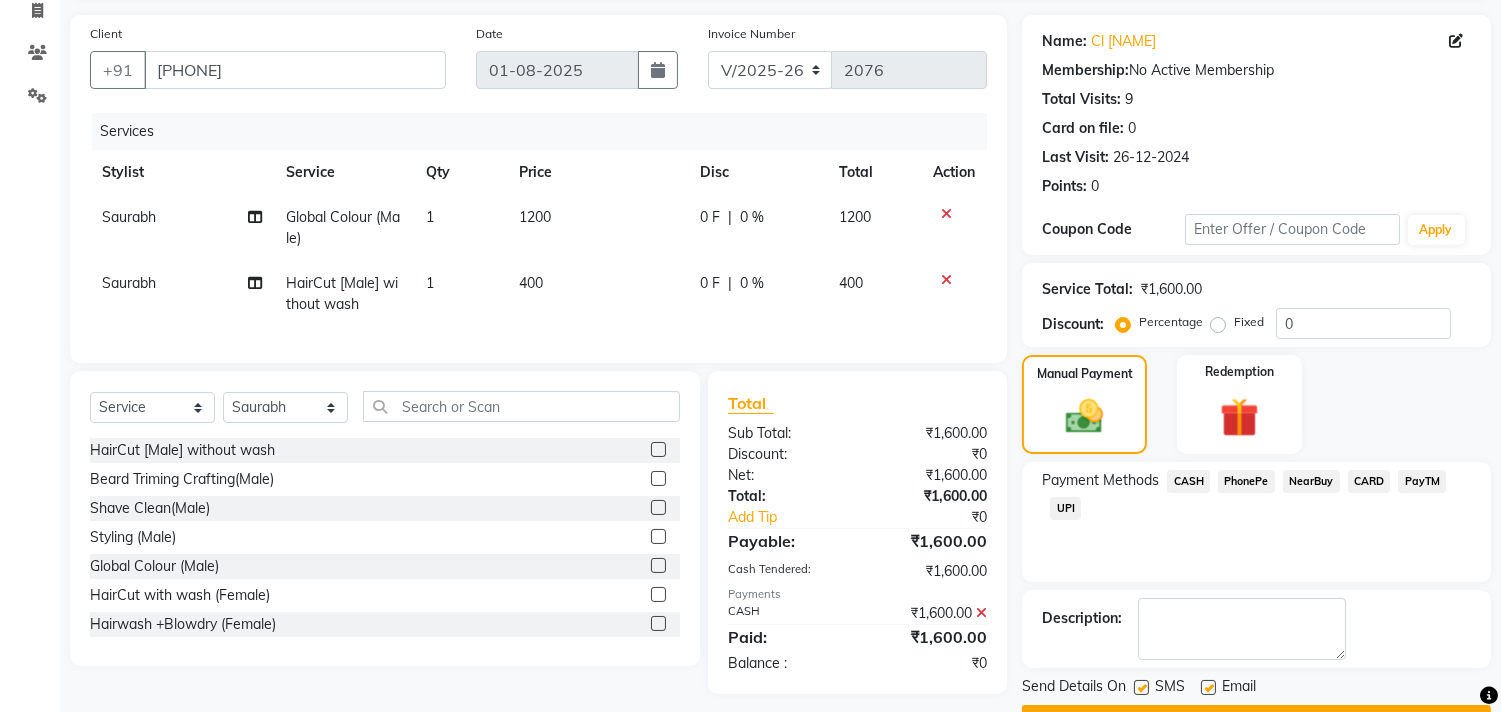 click on "Checkout" 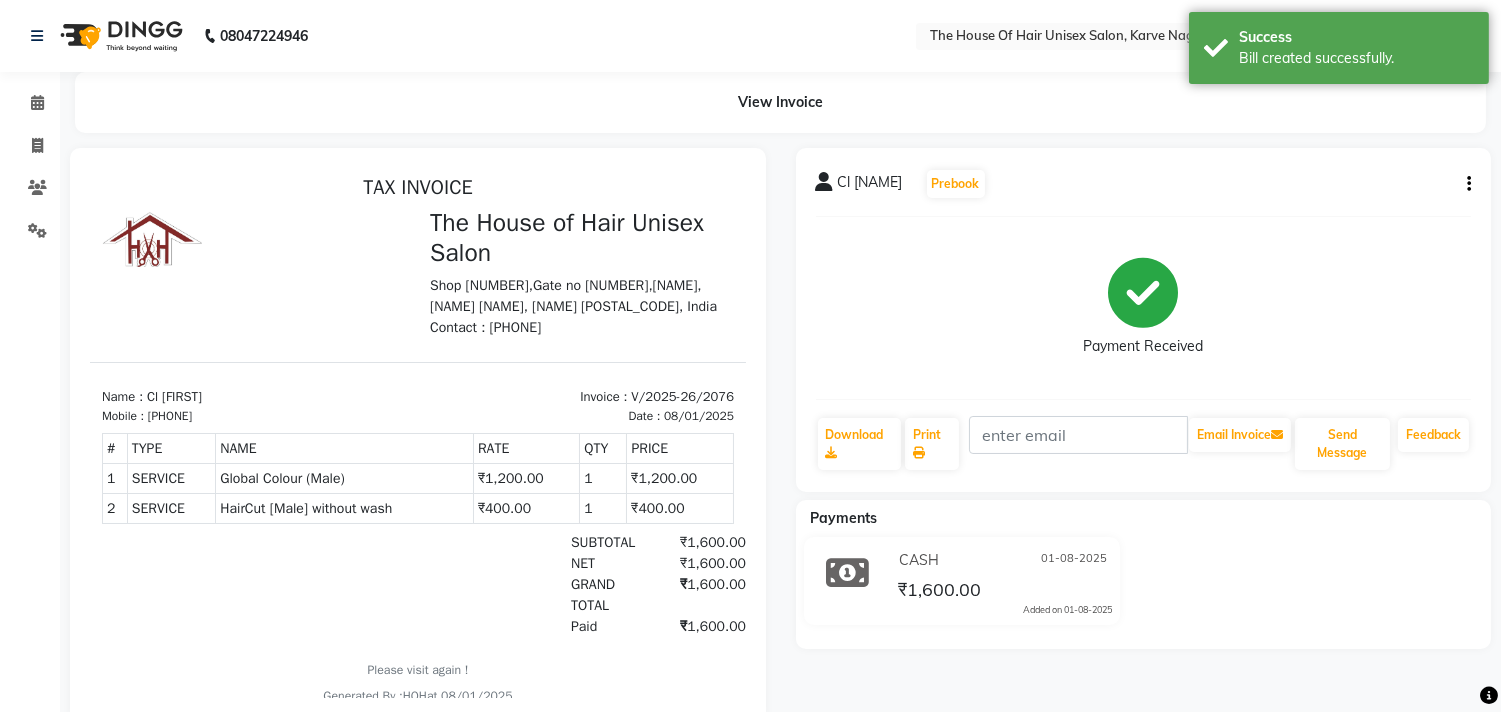 scroll, scrollTop: 0, scrollLeft: 0, axis: both 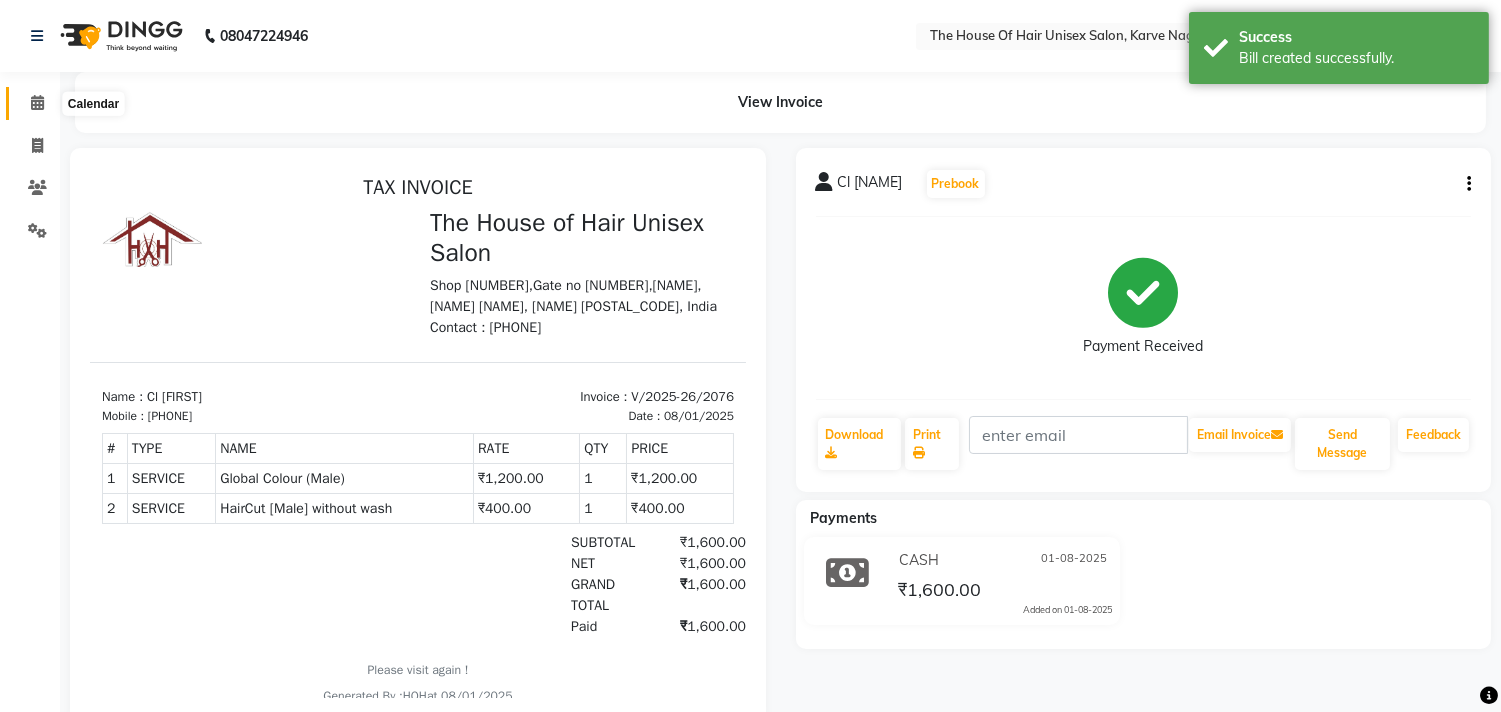 click 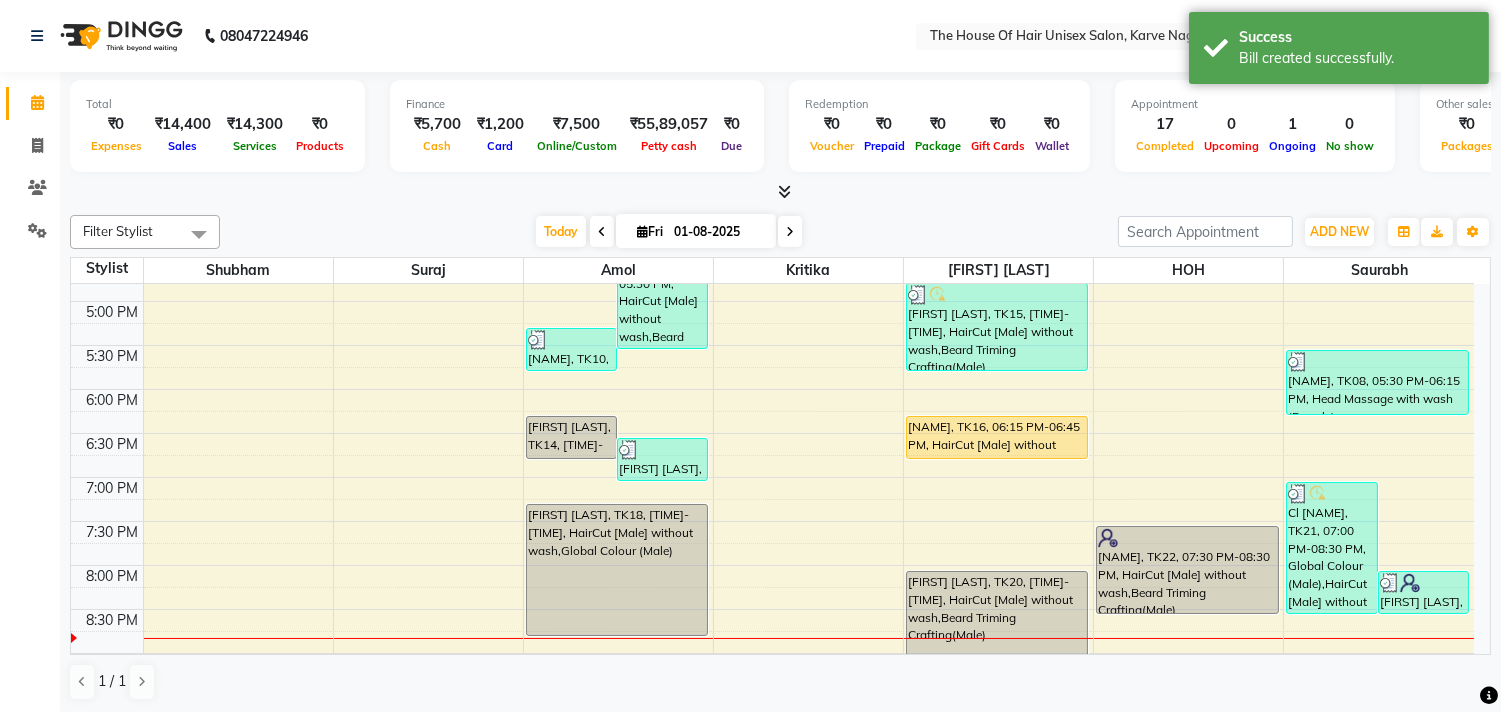 scroll, scrollTop: 804, scrollLeft: 0, axis: vertical 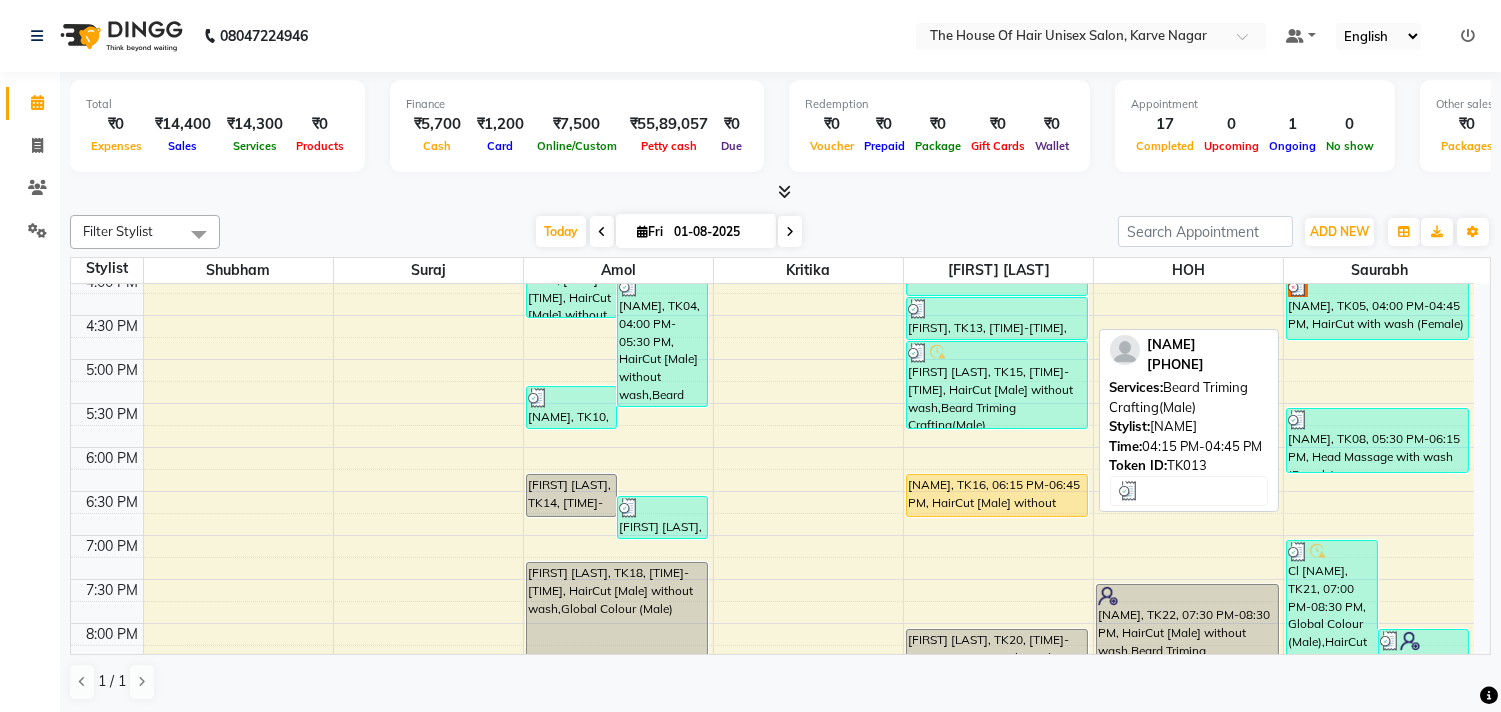 click on "[FIRST], TK13, [TIME]-[TIME], Beard Triming Crafting(Male)" at bounding box center (997, 318) 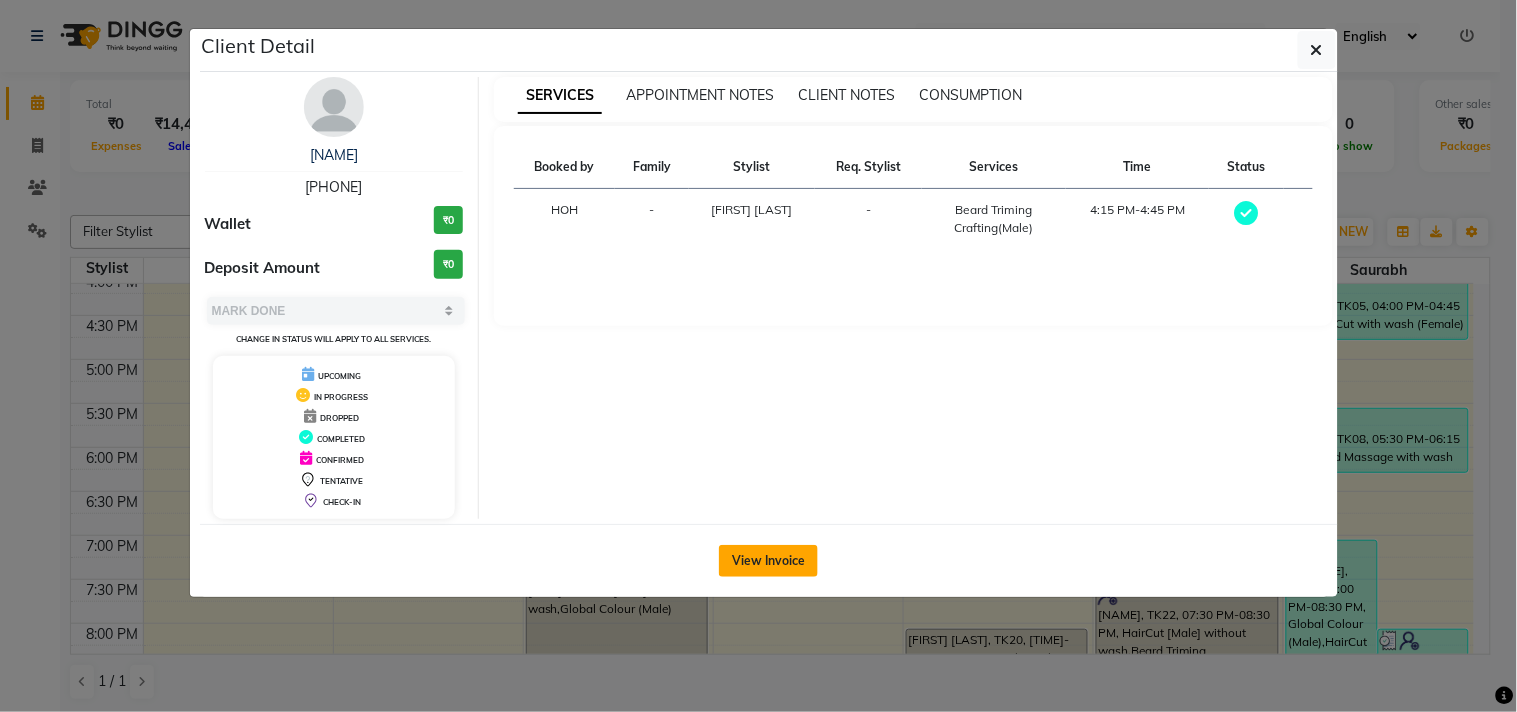 click on "View Invoice" 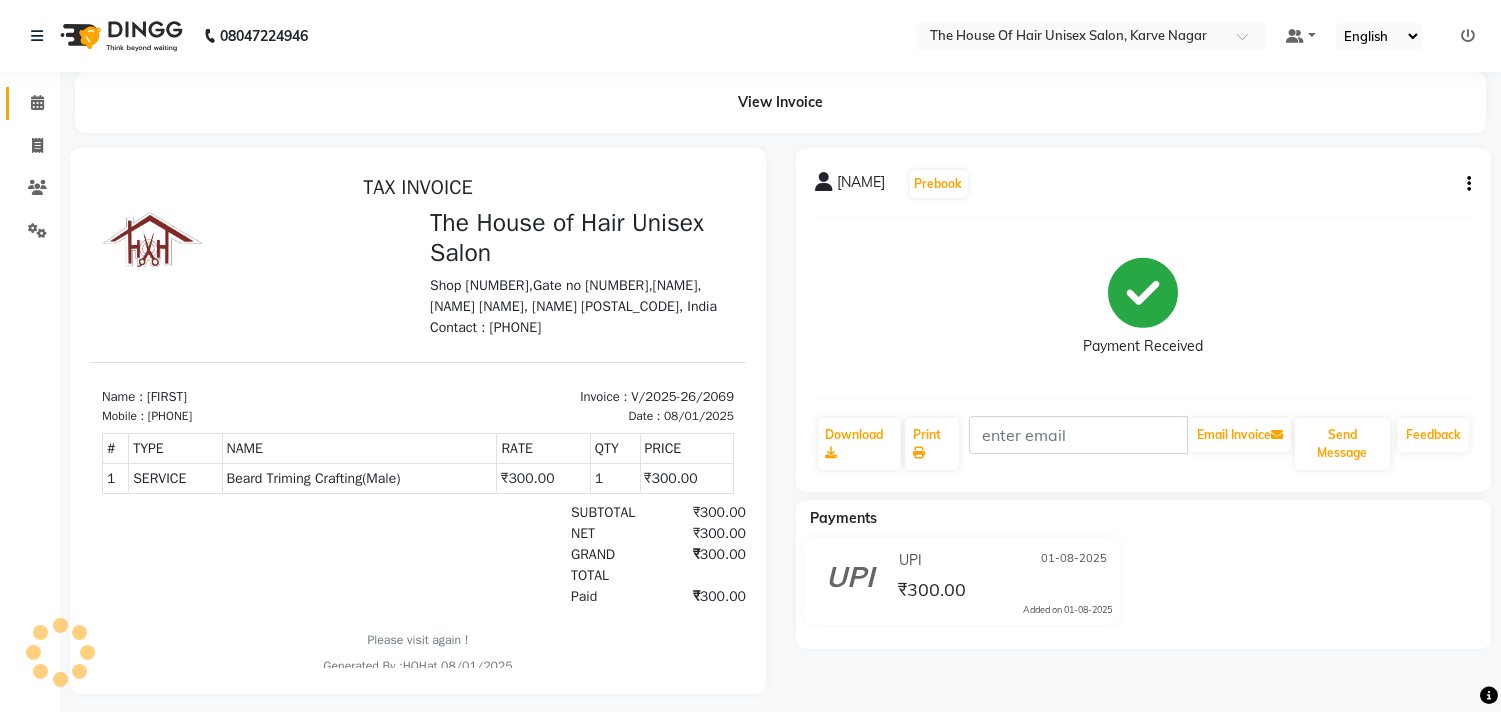 scroll, scrollTop: 0, scrollLeft: 0, axis: both 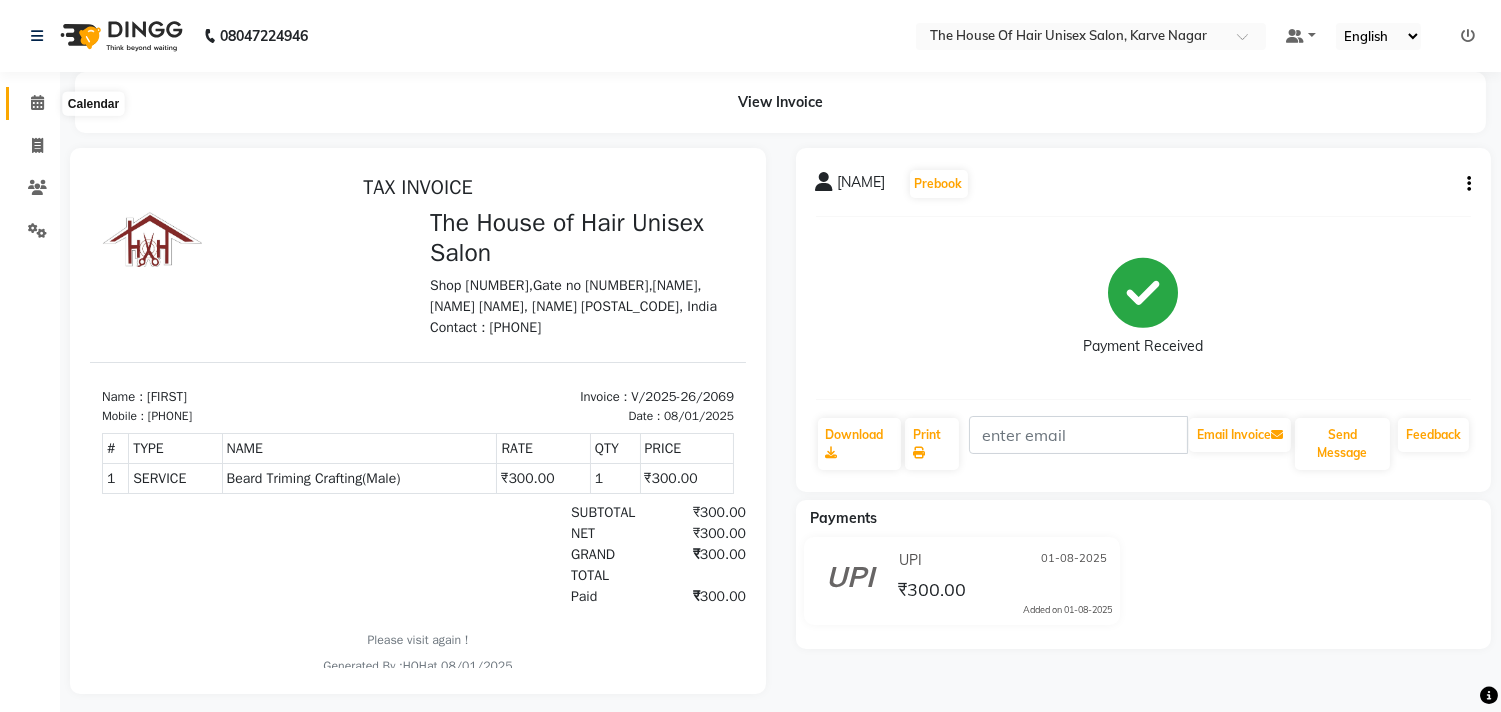 click 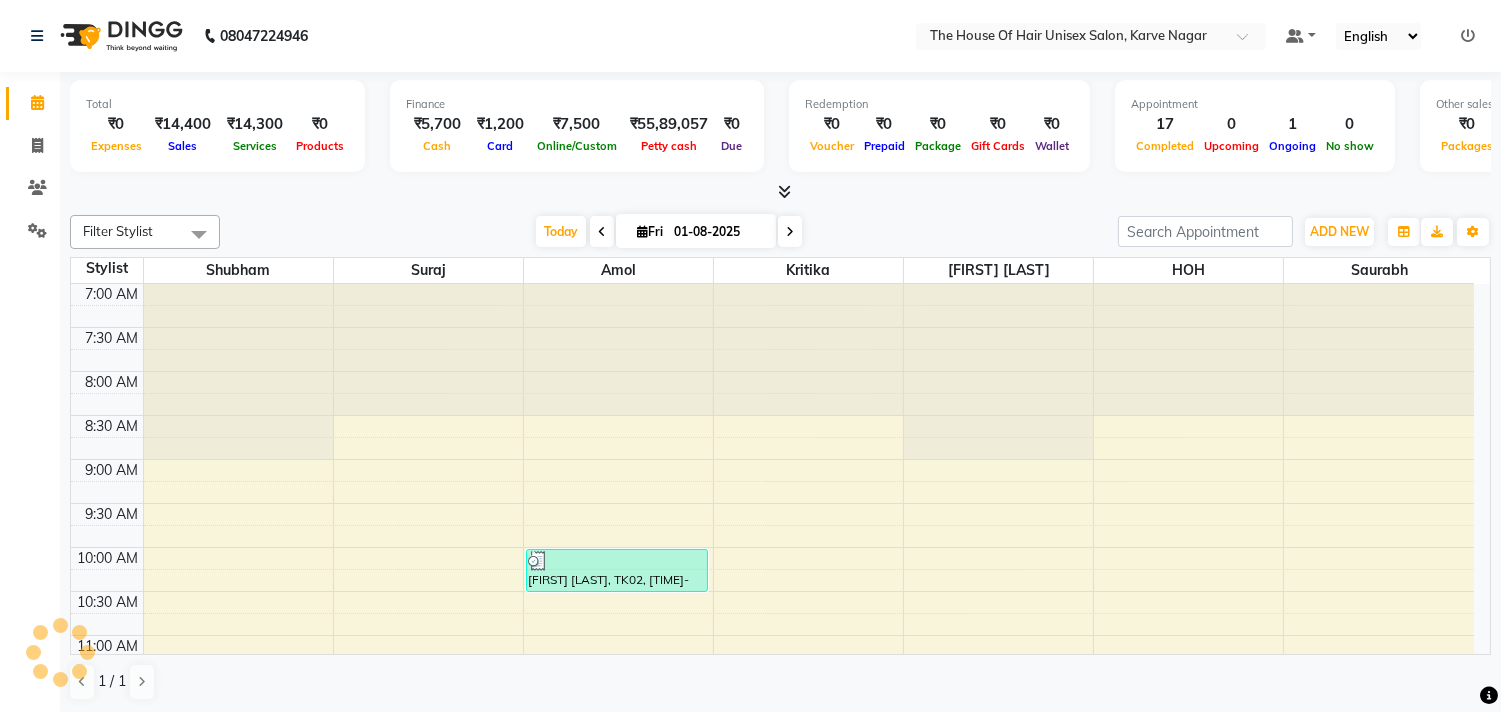scroll, scrollTop: 917, scrollLeft: 0, axis: vertical 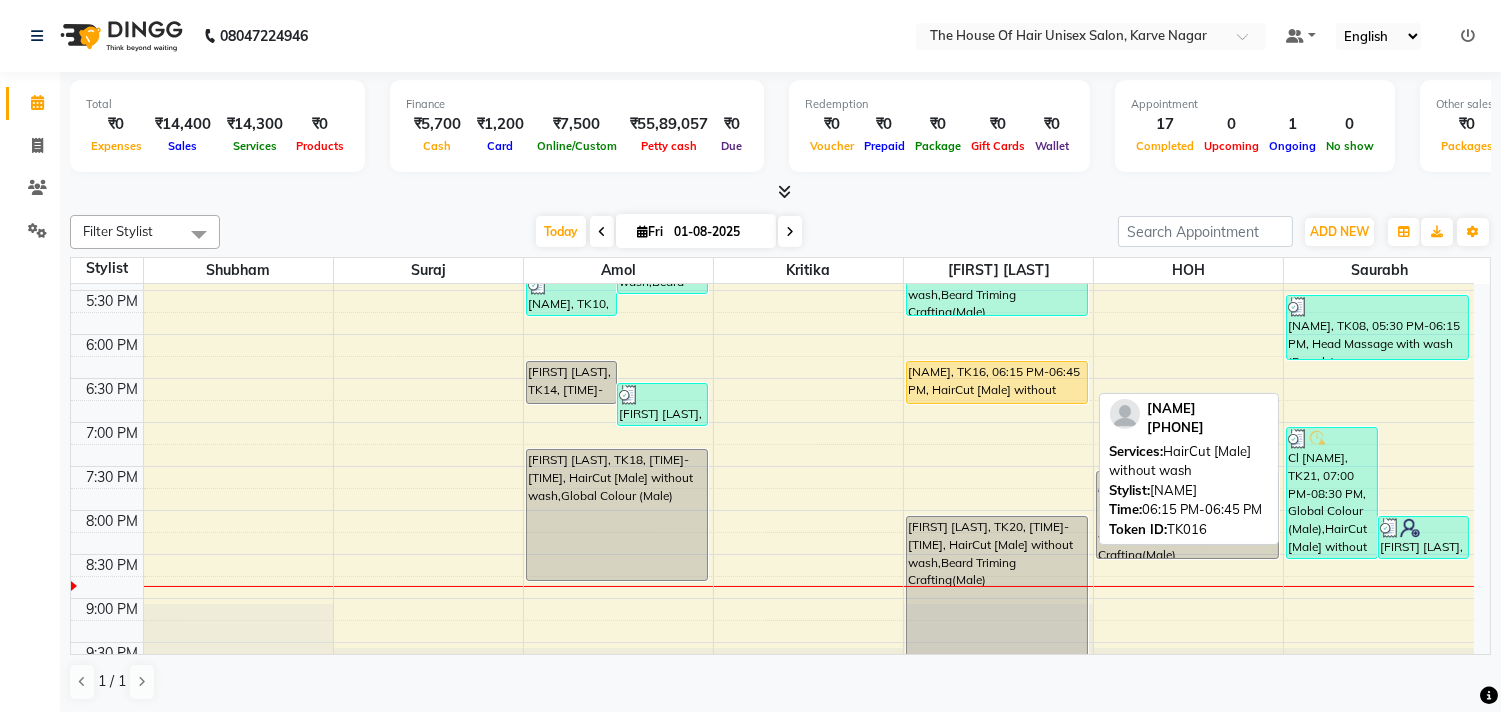 click on "[NAME], TK16, 06:15 PM-06:45 PM, HairCut [Male] without wash" at bounding box center [997, 382] 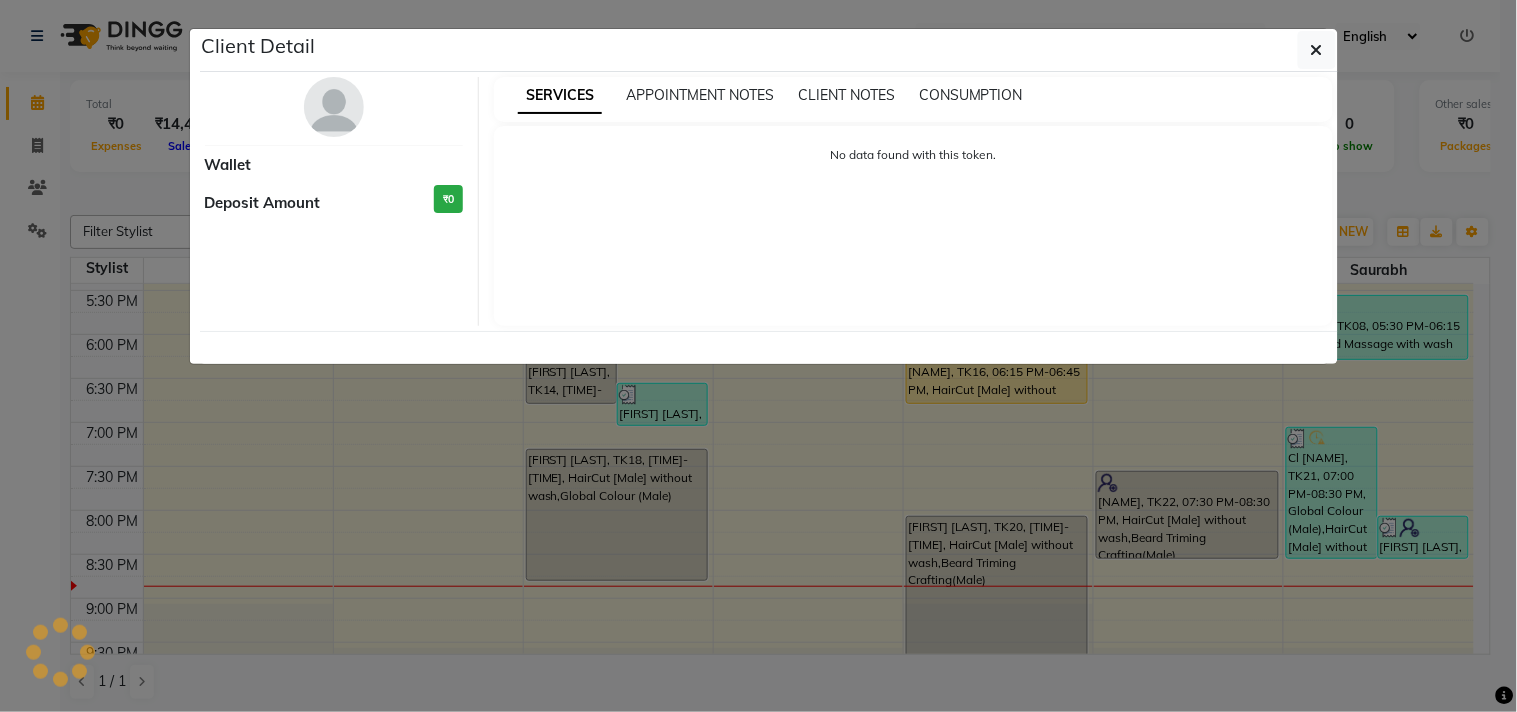 select on "1" 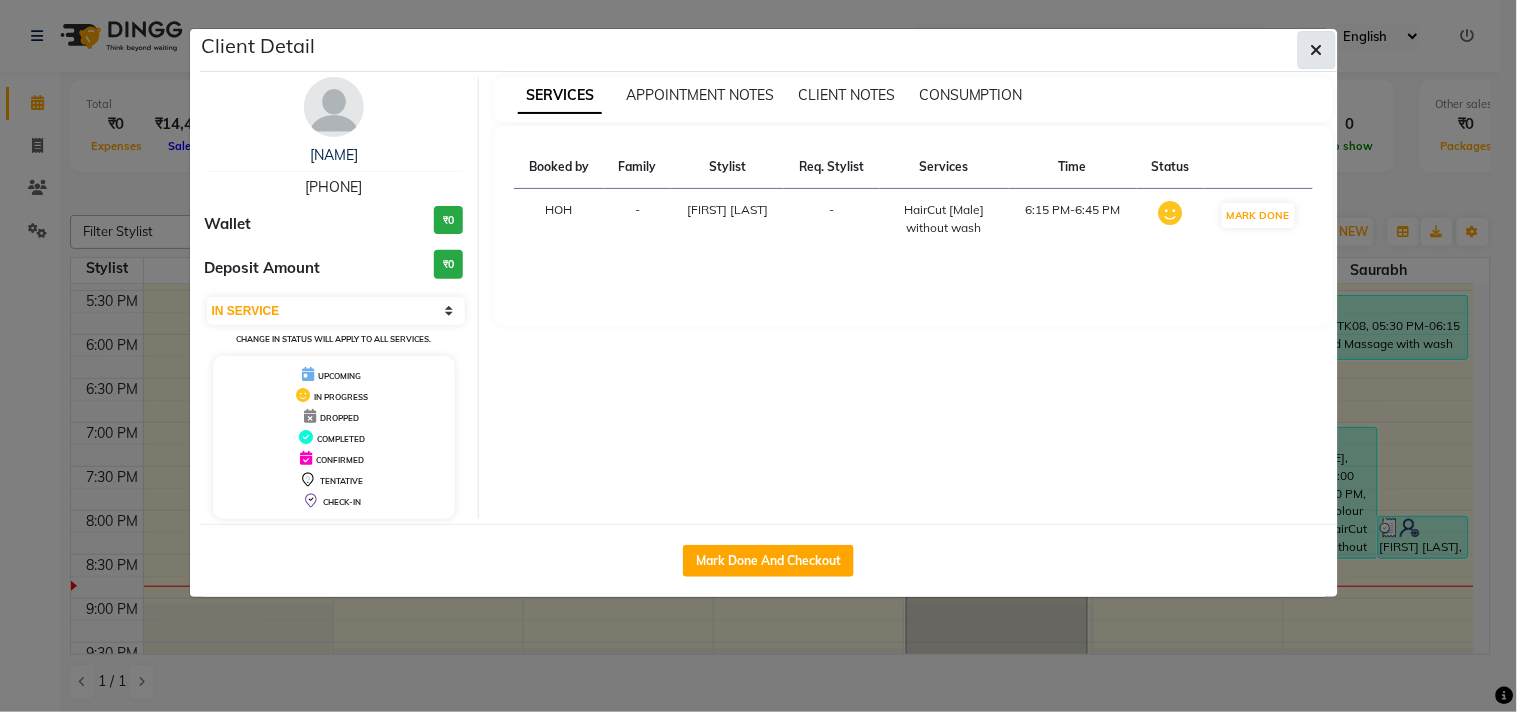 click 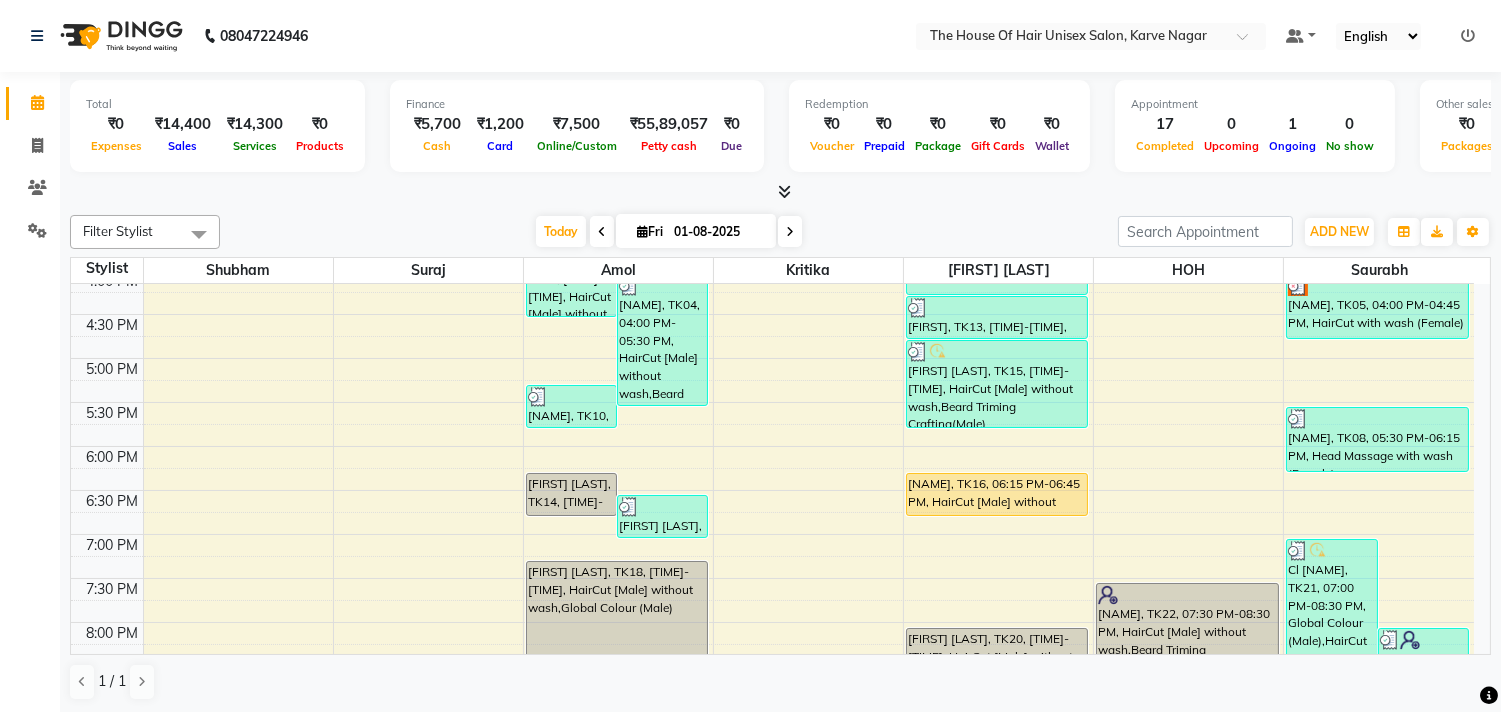 scroll, scrollTop: 776, scrollLeft: 0, axis: vertical 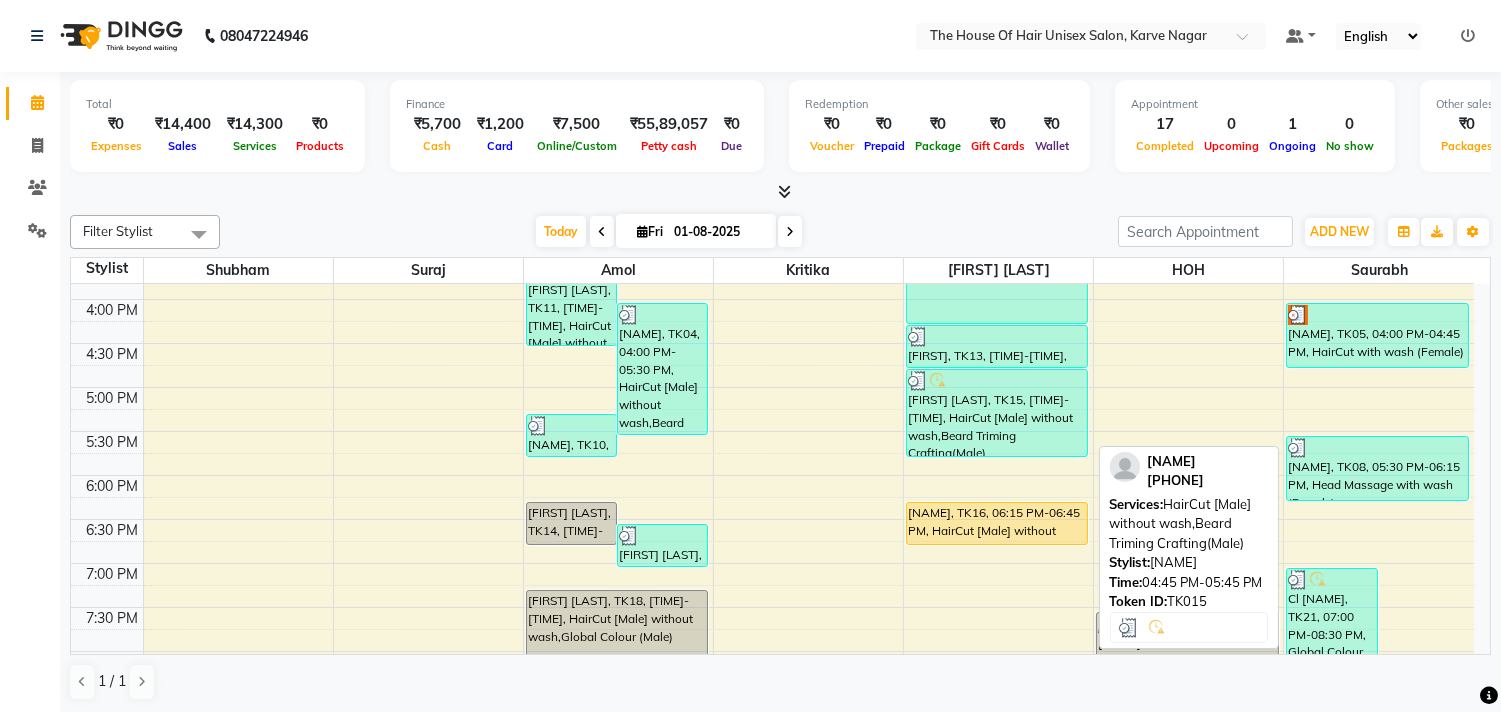 click on "[FIRST] [LAST], TK15, [TIME]-[TIME], HairCut [Male] without wash,Beard Triming Crafting(Male)" at bounding box center (997, 413) 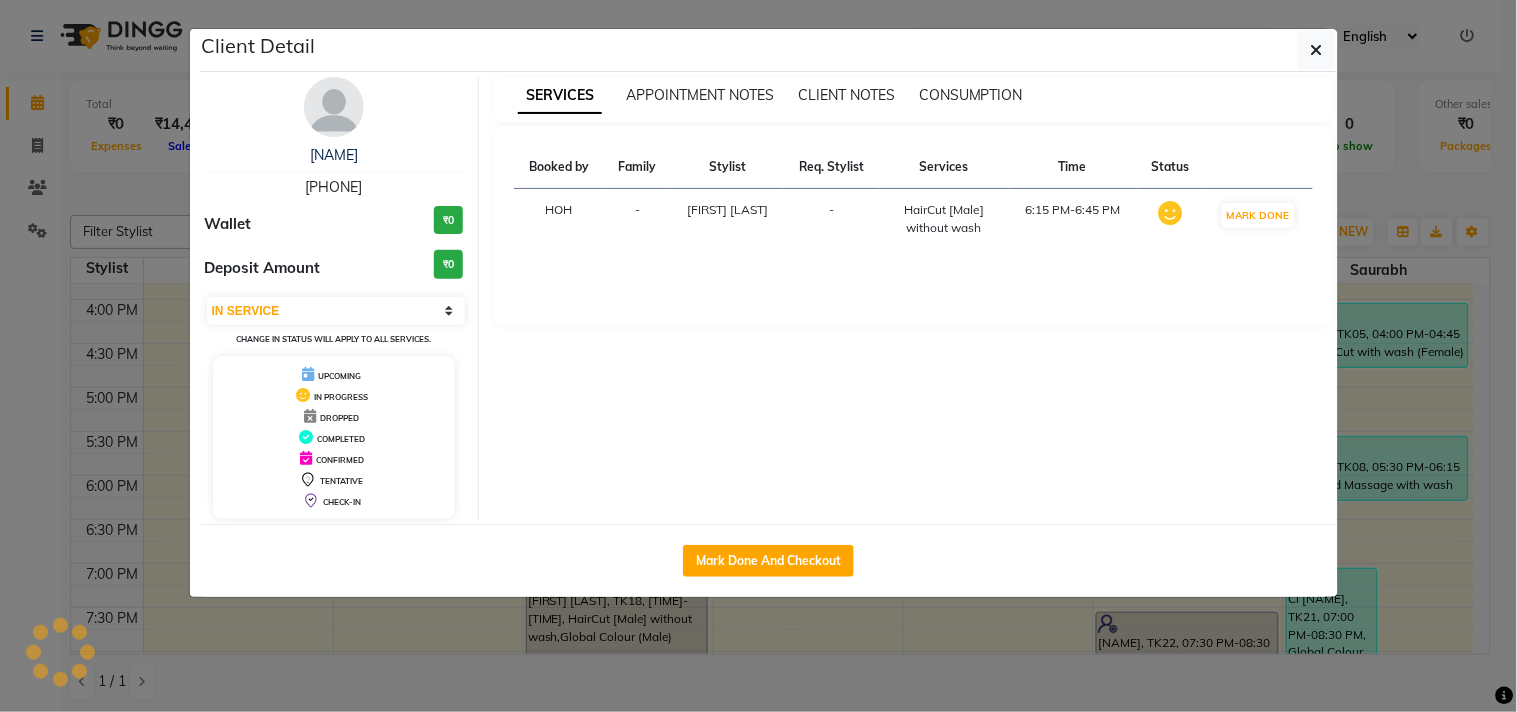 select on "3" 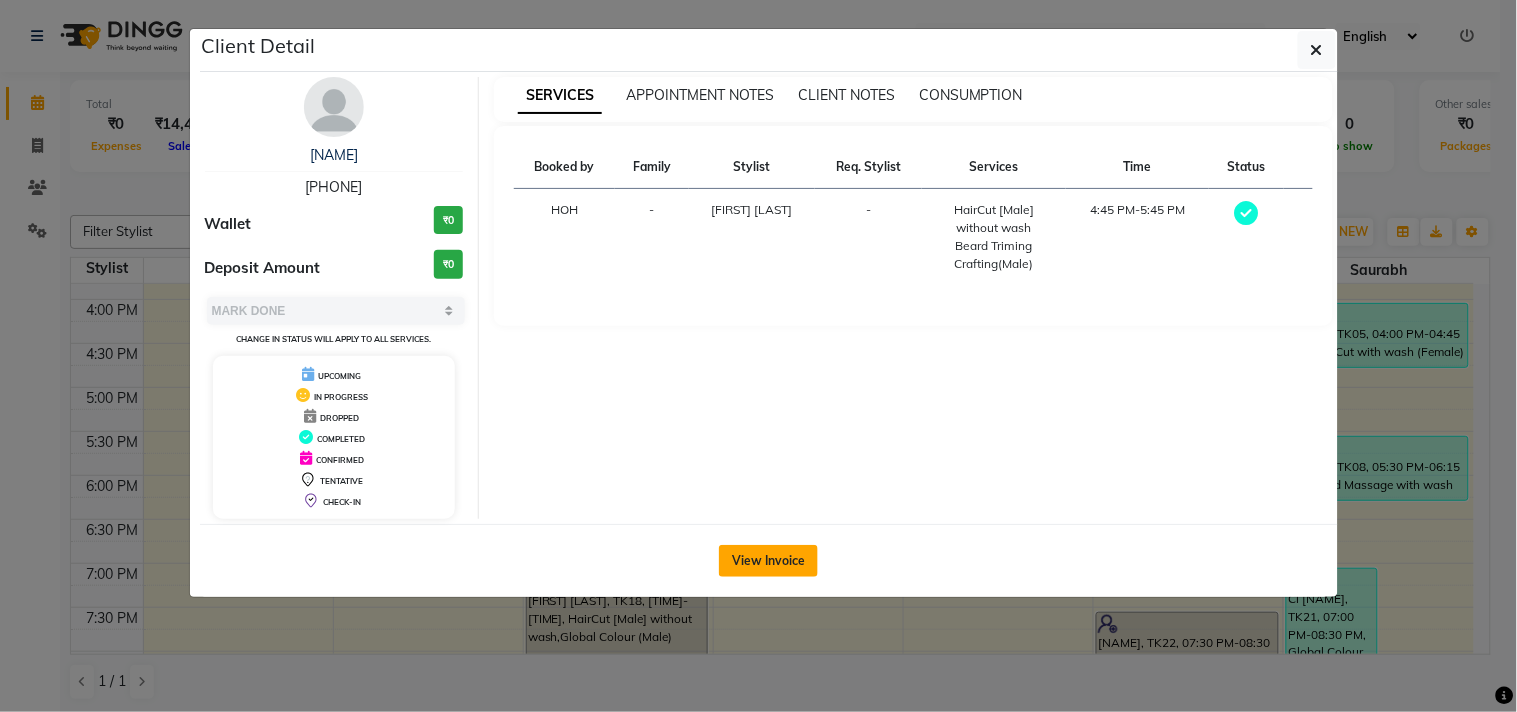 click on "View Invoice" 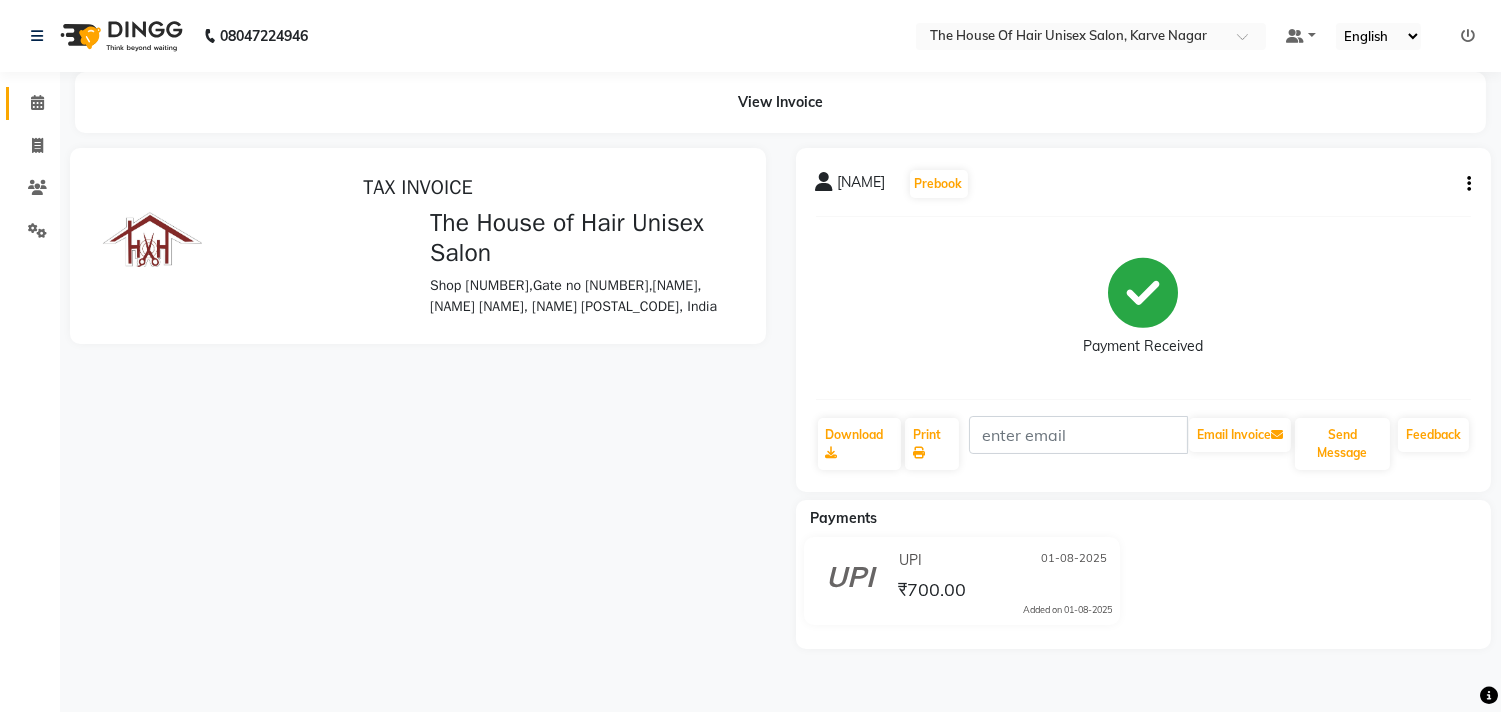 scroll, scrollTop: 0, scrollLeft: 0, axis: both 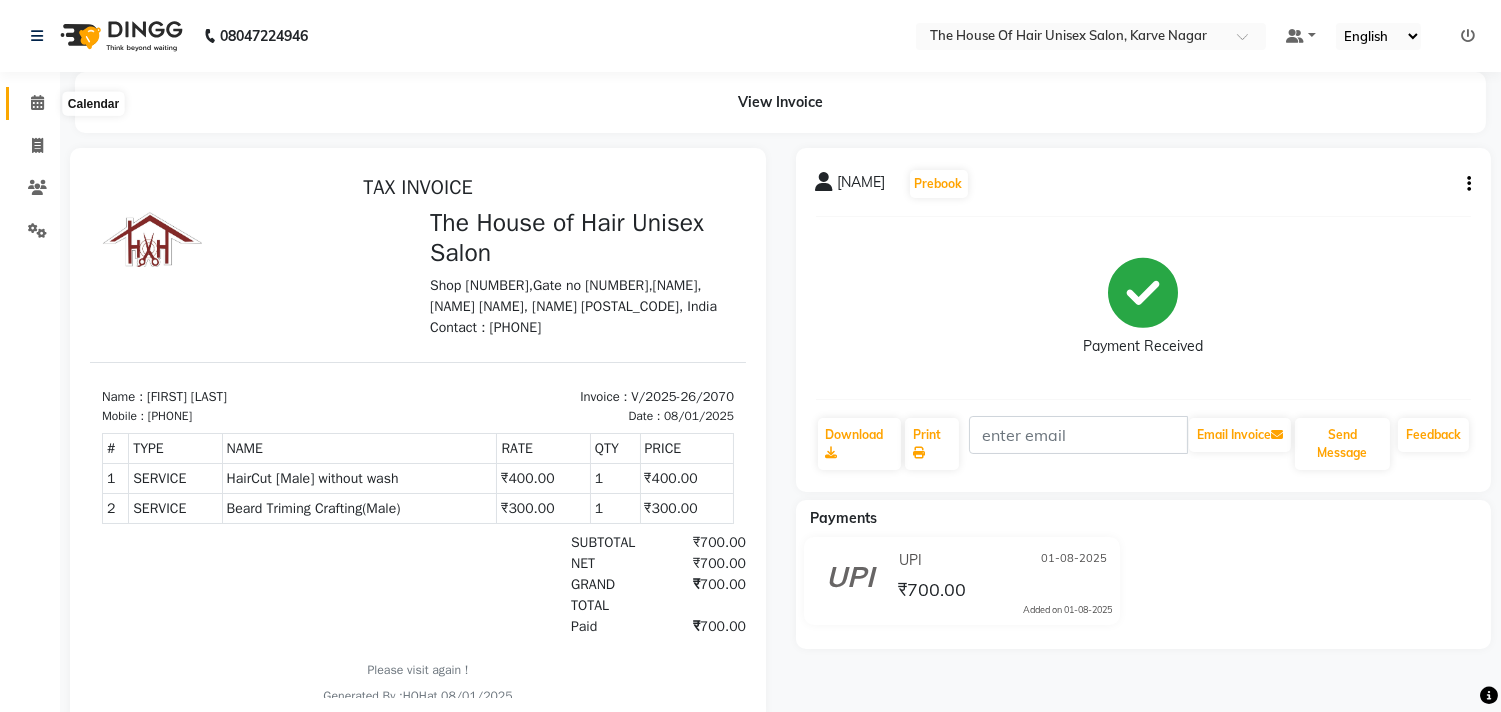 click 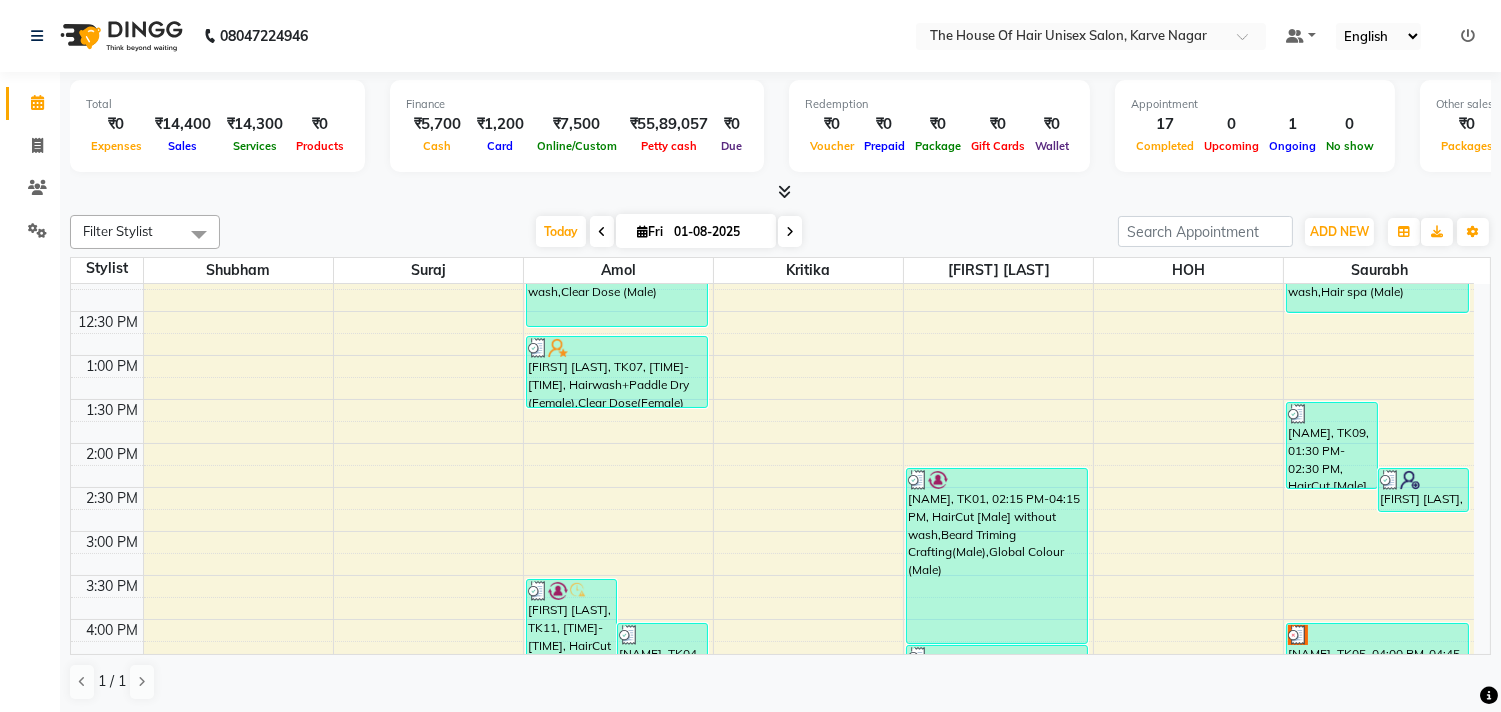 scroll, scrollTop: 460, scrollLeft: 0, axis: vertical 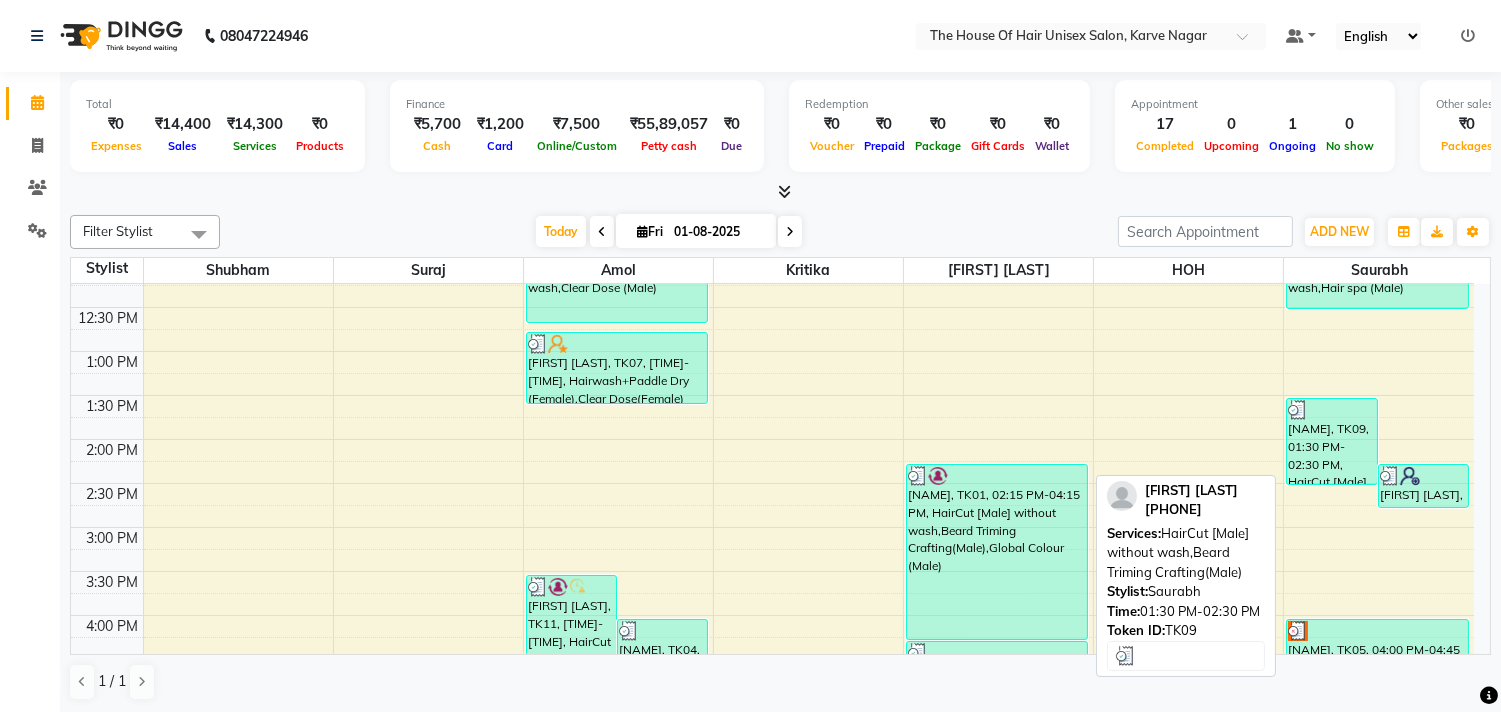 click on "[NAME], TK09, 01:30 PM-02:30 PM, HairCut [Male] without wash,Beard Triming Crafting(Male)" at bounding box center [1331, 441] 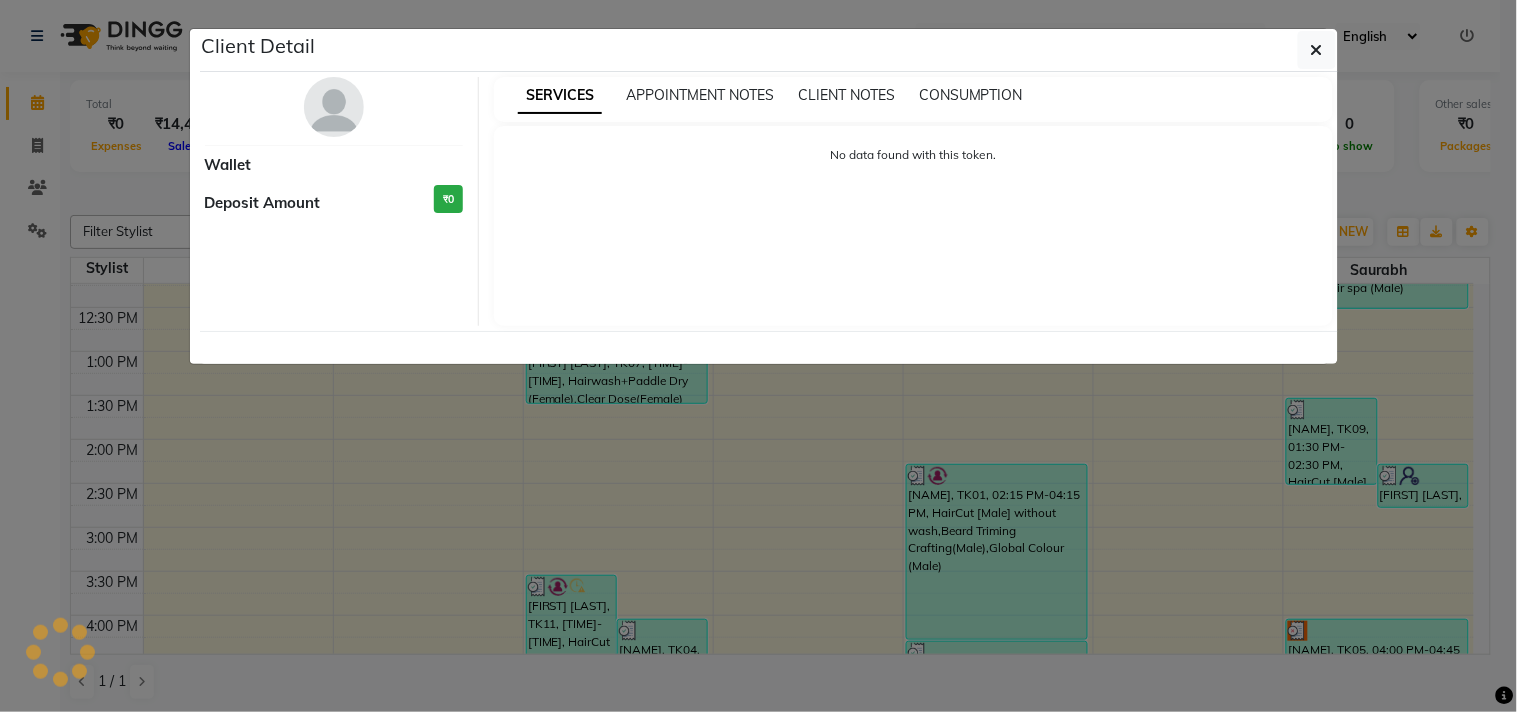 select on "3" 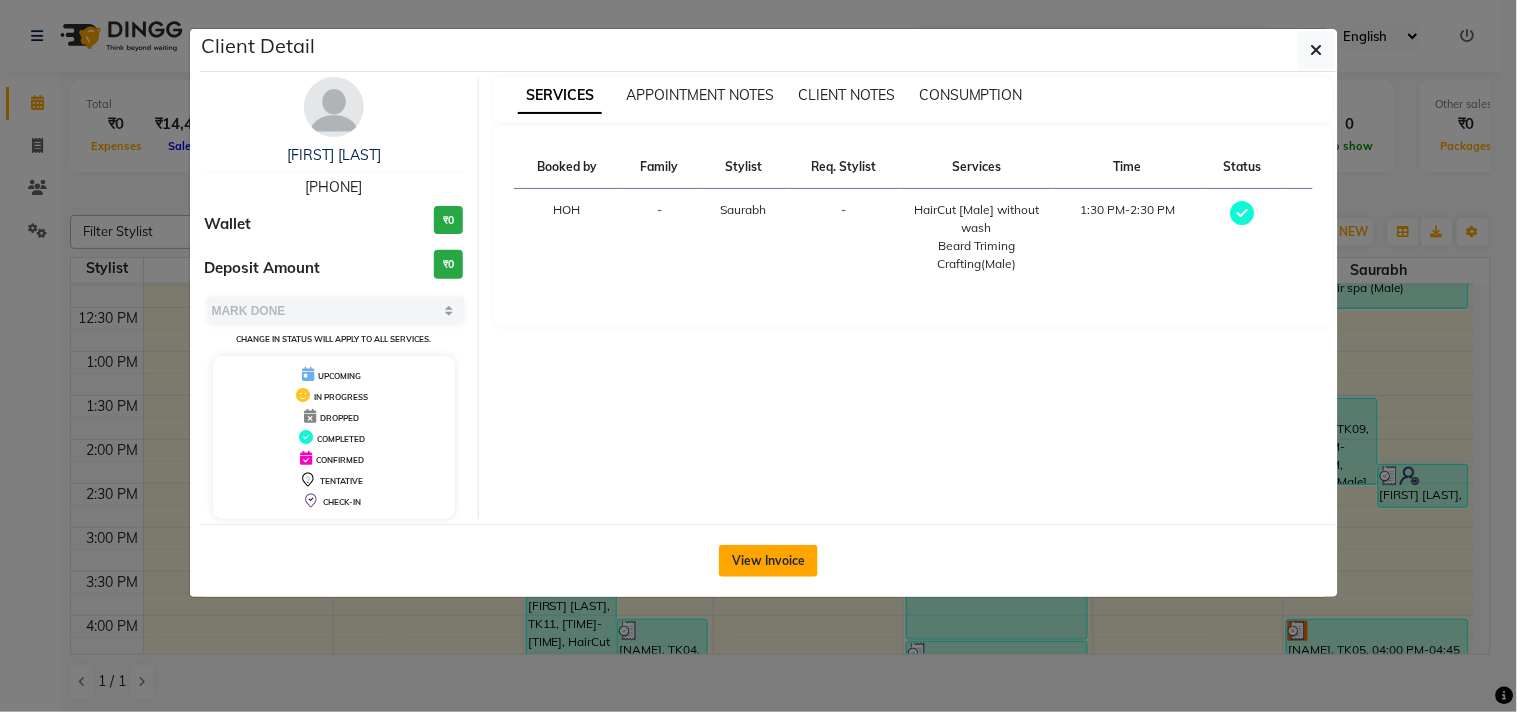click on "View Invoice" 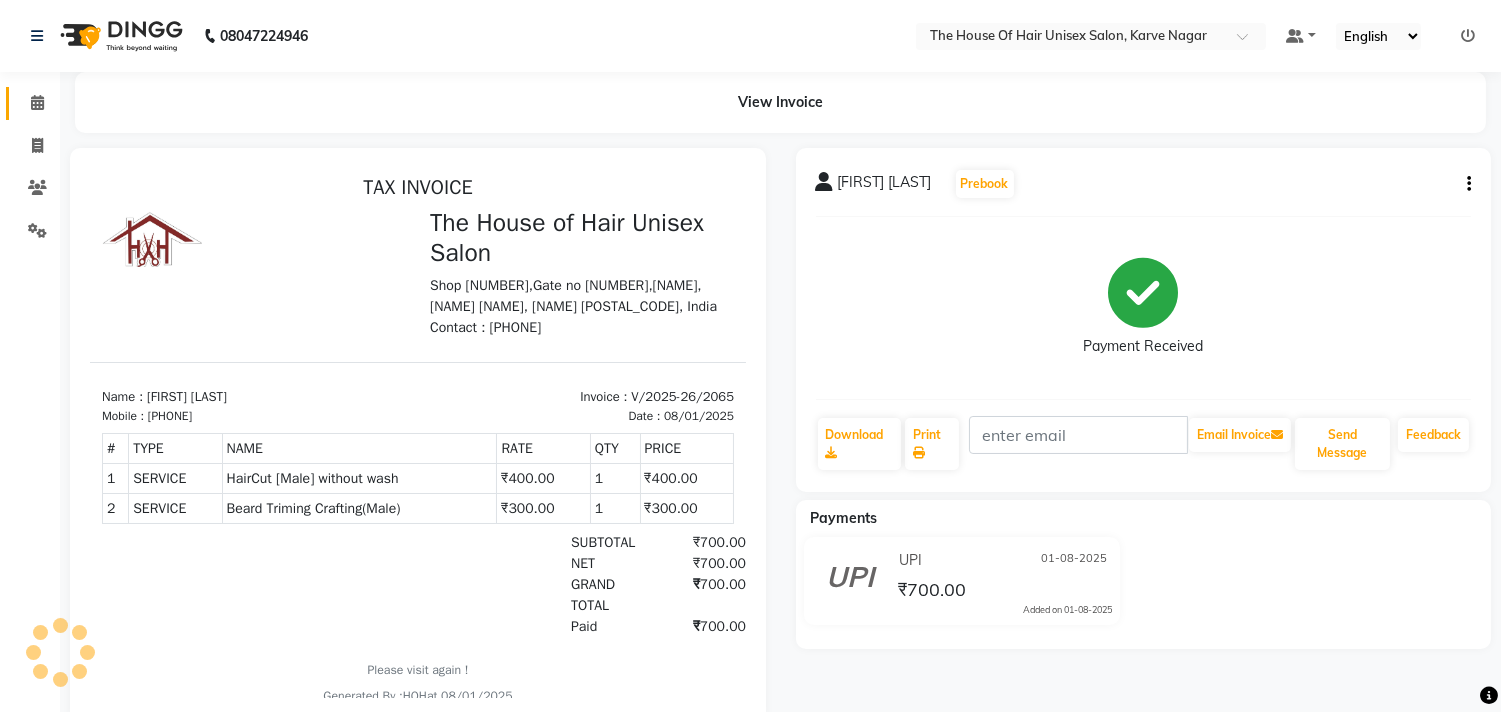 scroll, scrollTop: 0, scrollLeft: 0, axis: both 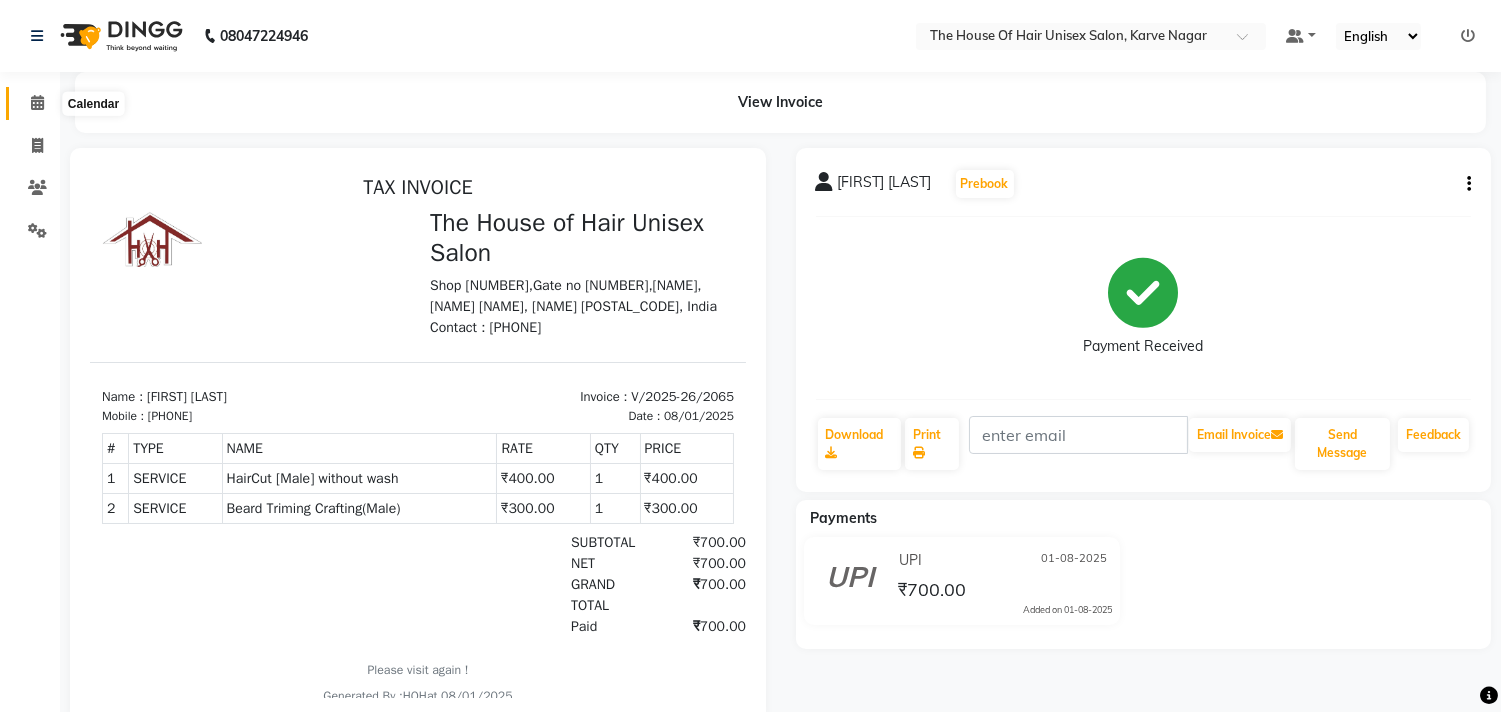 click 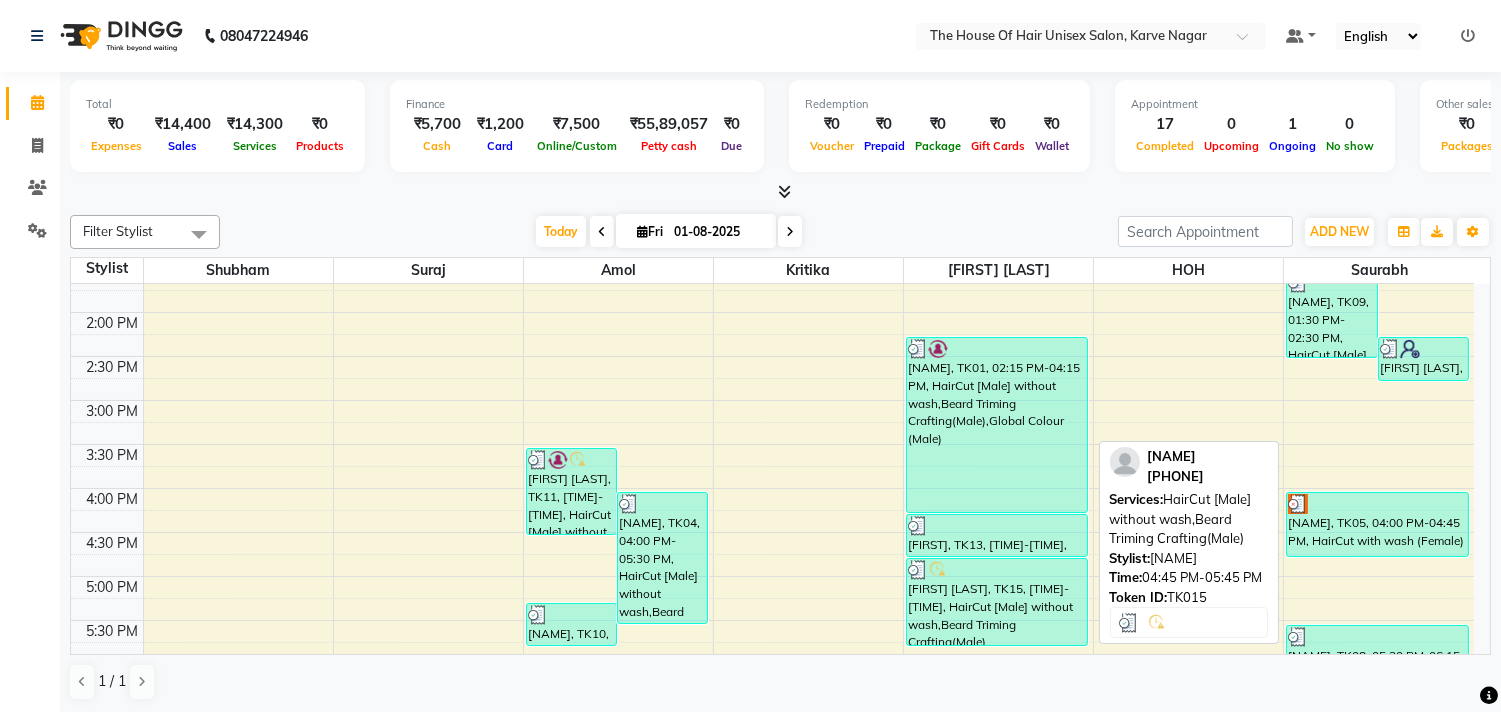 scroll, scrollTop: 582, scrollLeft: 0, axis: vertical 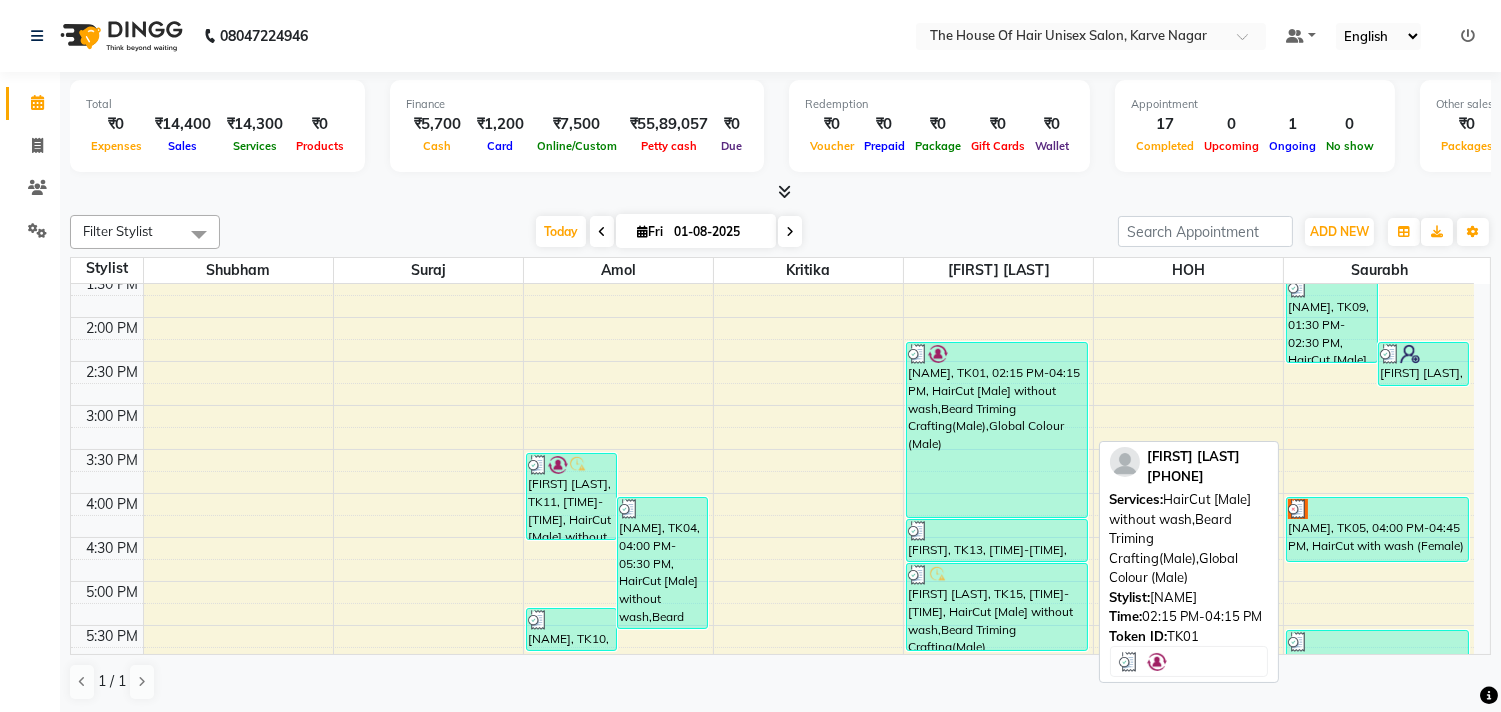 click on "[NAME], TK01, 02:15 PM-04:15 PM, HairCut [Male] without wash,Beard Triming Crafting(Male),Global Colour (Male)" at bounding box center [997, 430] 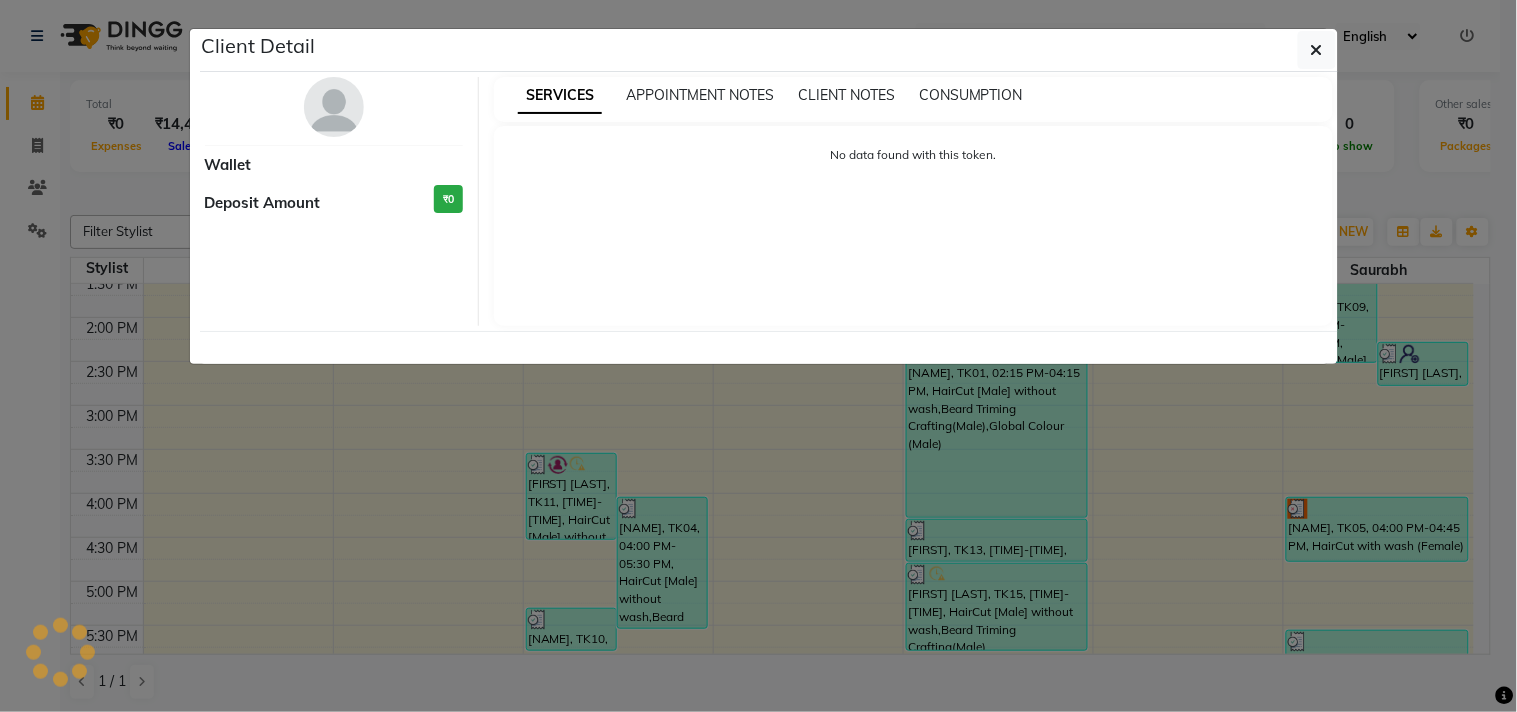 select on "3" 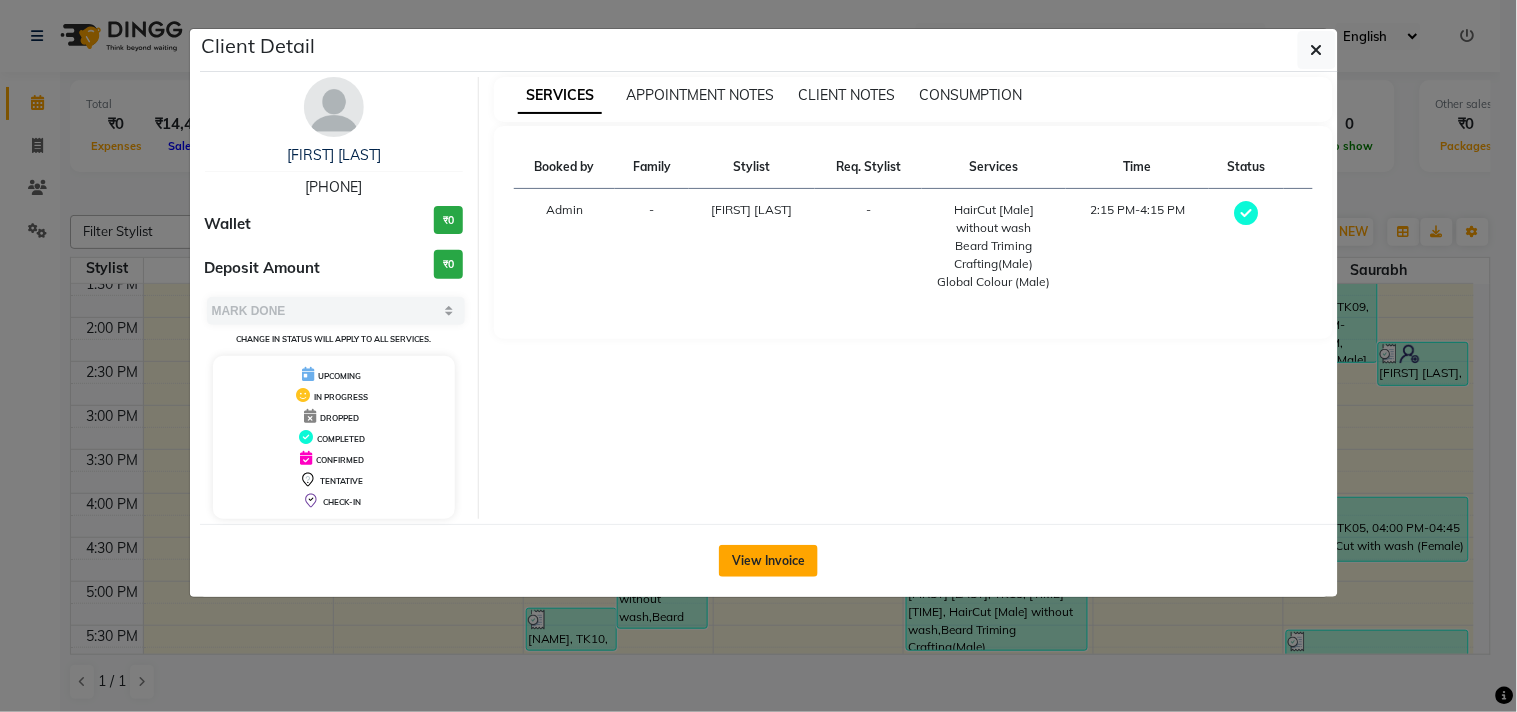 click on "View Invoice" 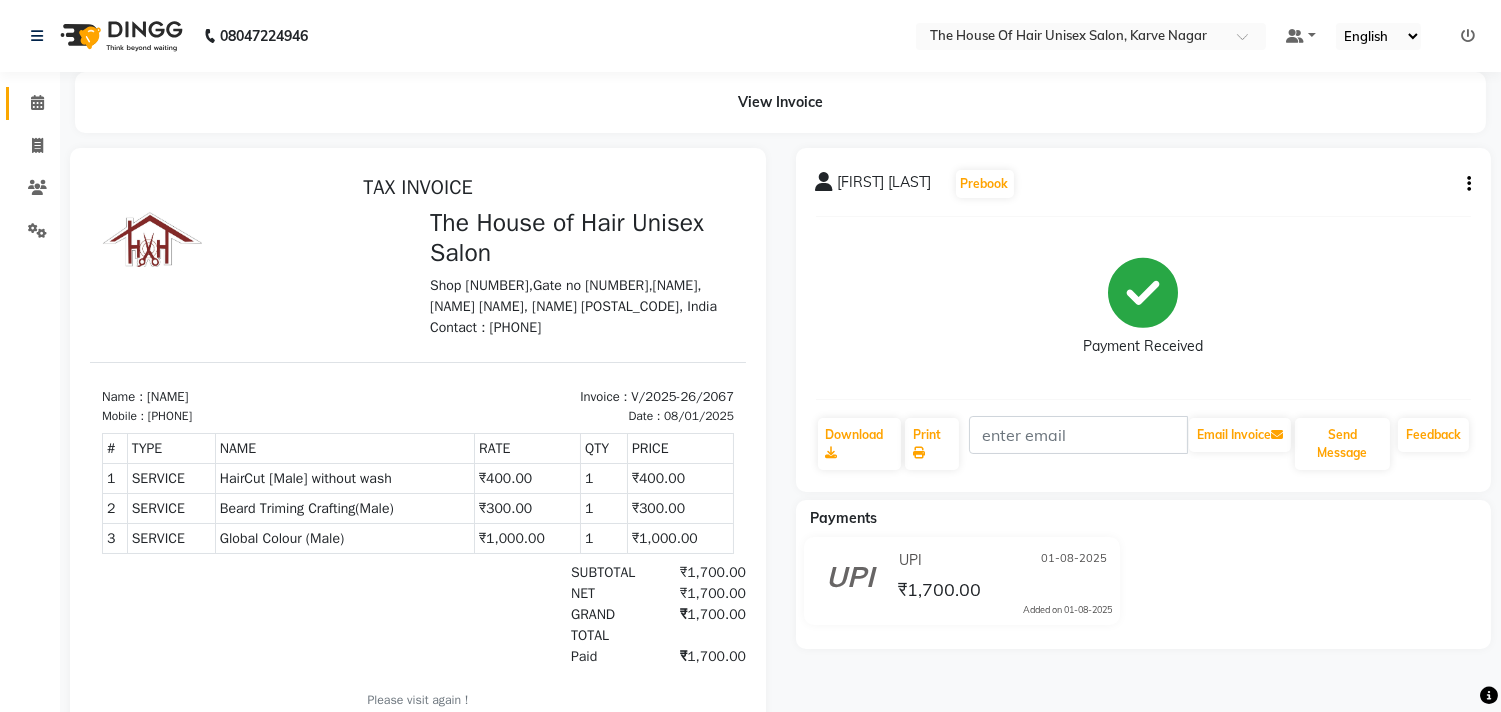 scroll, scrollTop: 0, scrollLeft: 0, axis: both 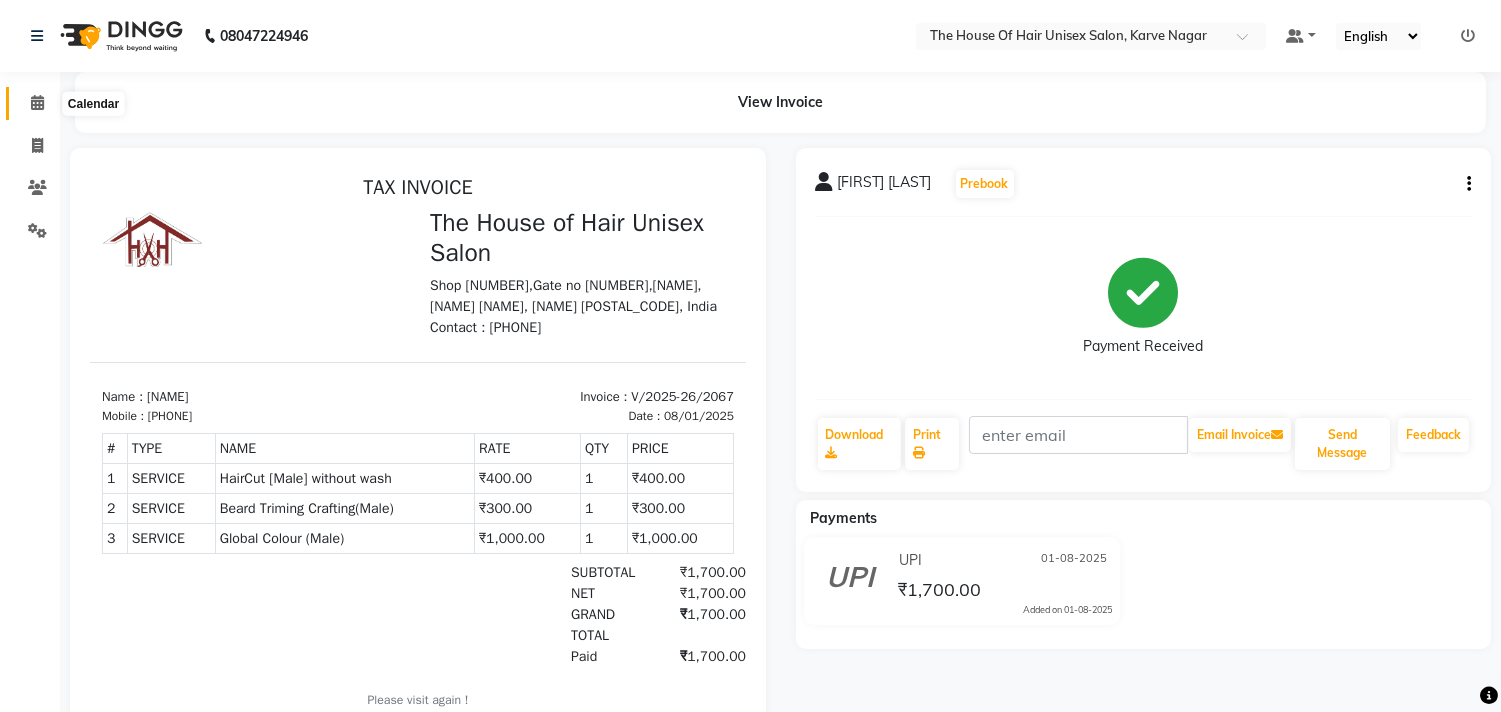 click 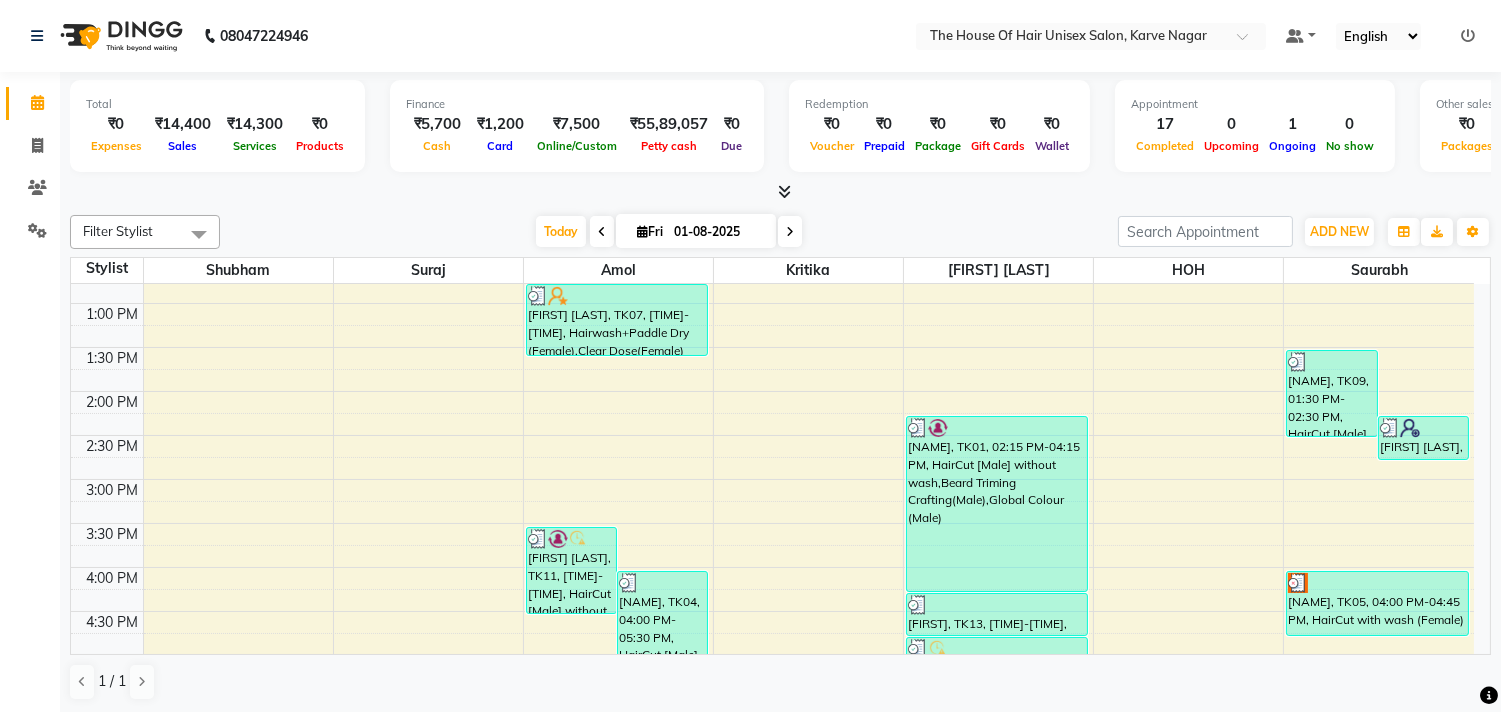 scroll, scrollTop: 507, scrollLeft: 0, axis: vertical 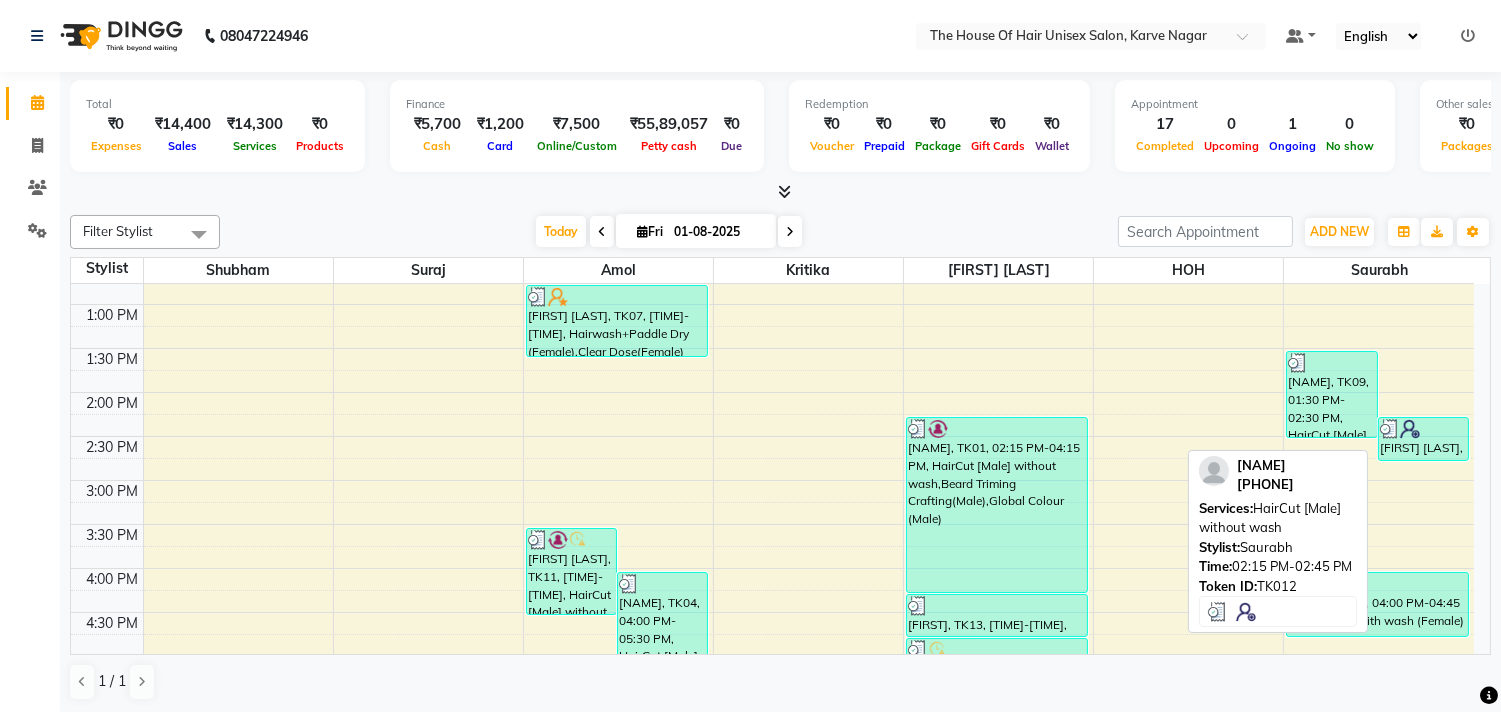 click on "[FIRST] [LAST], TK12, [TIME]-[TIME], HairCut [Male] without wash" at bounding box center (1423, 439) 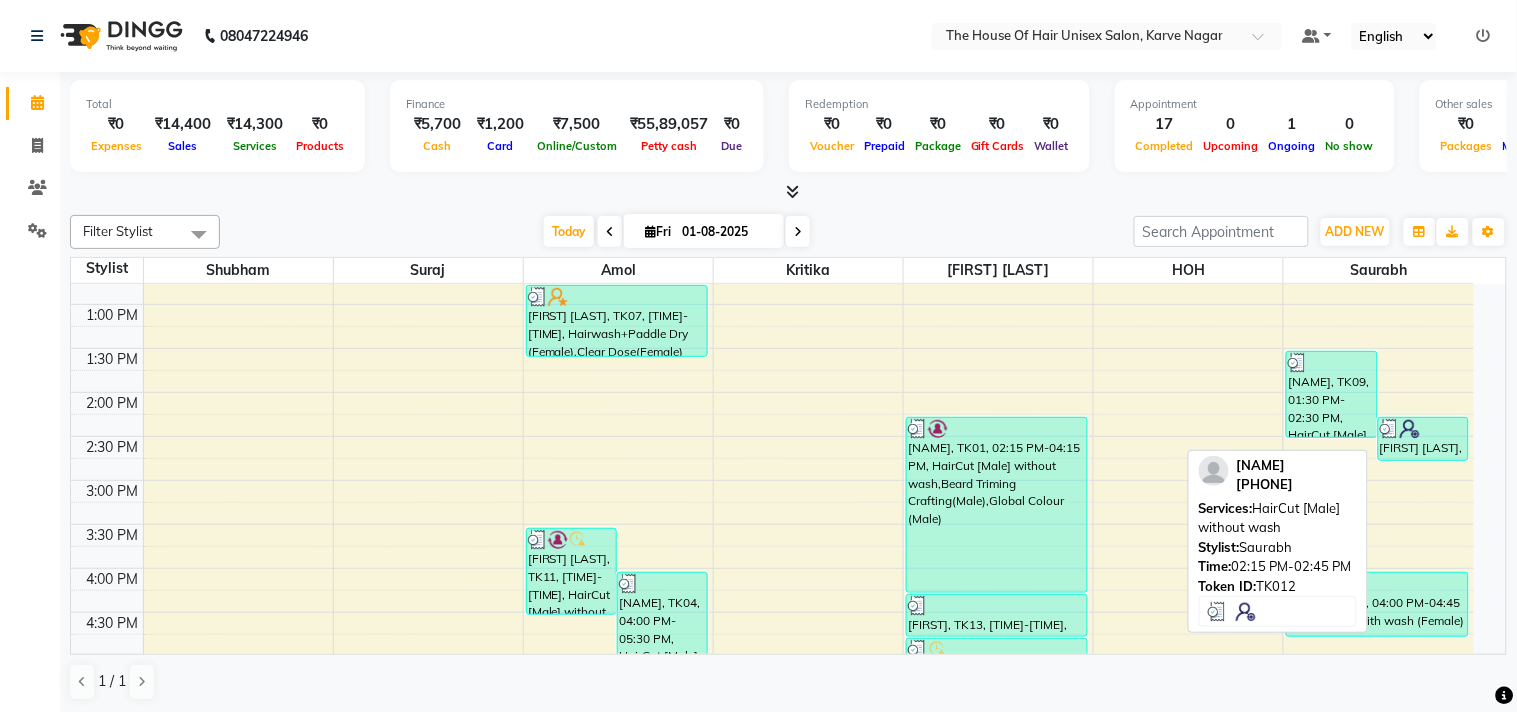 type 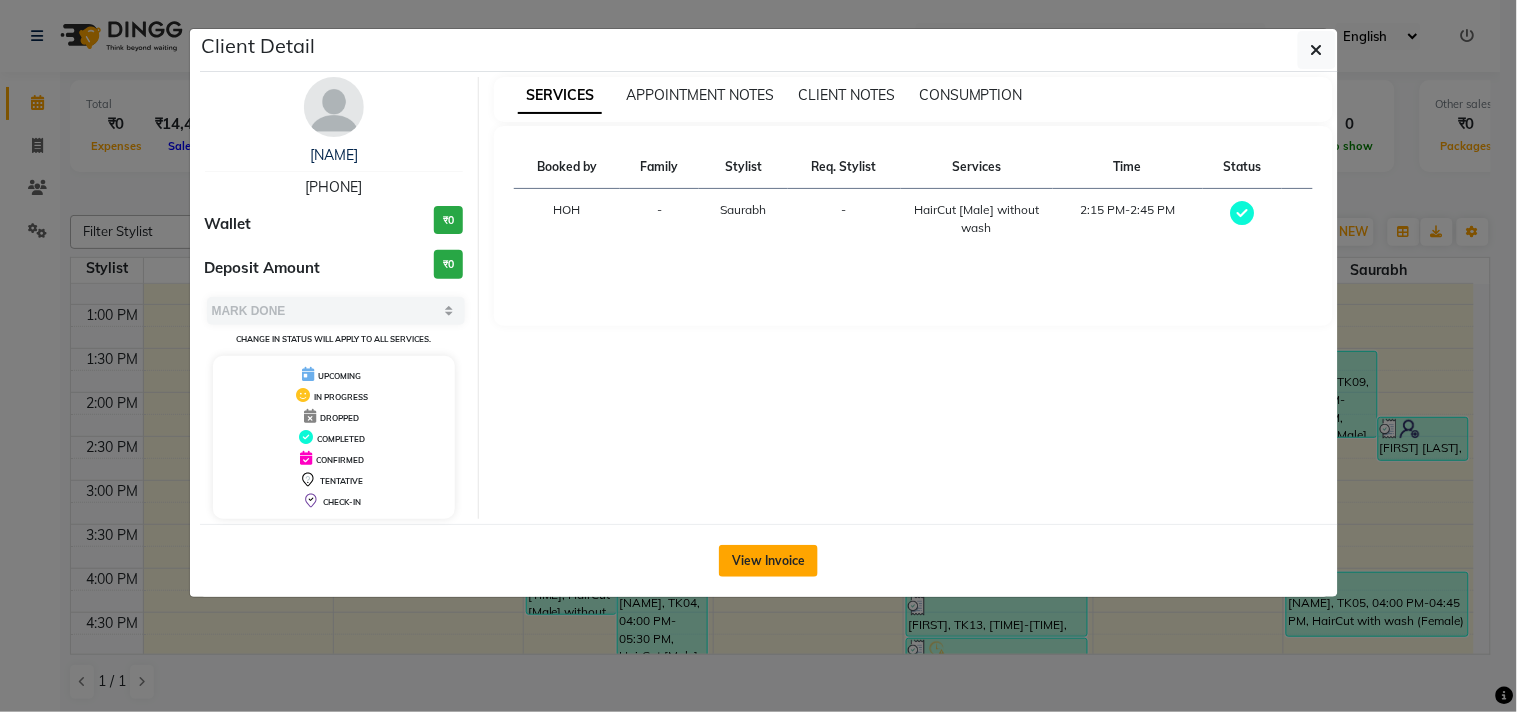 click on "View Invoice" 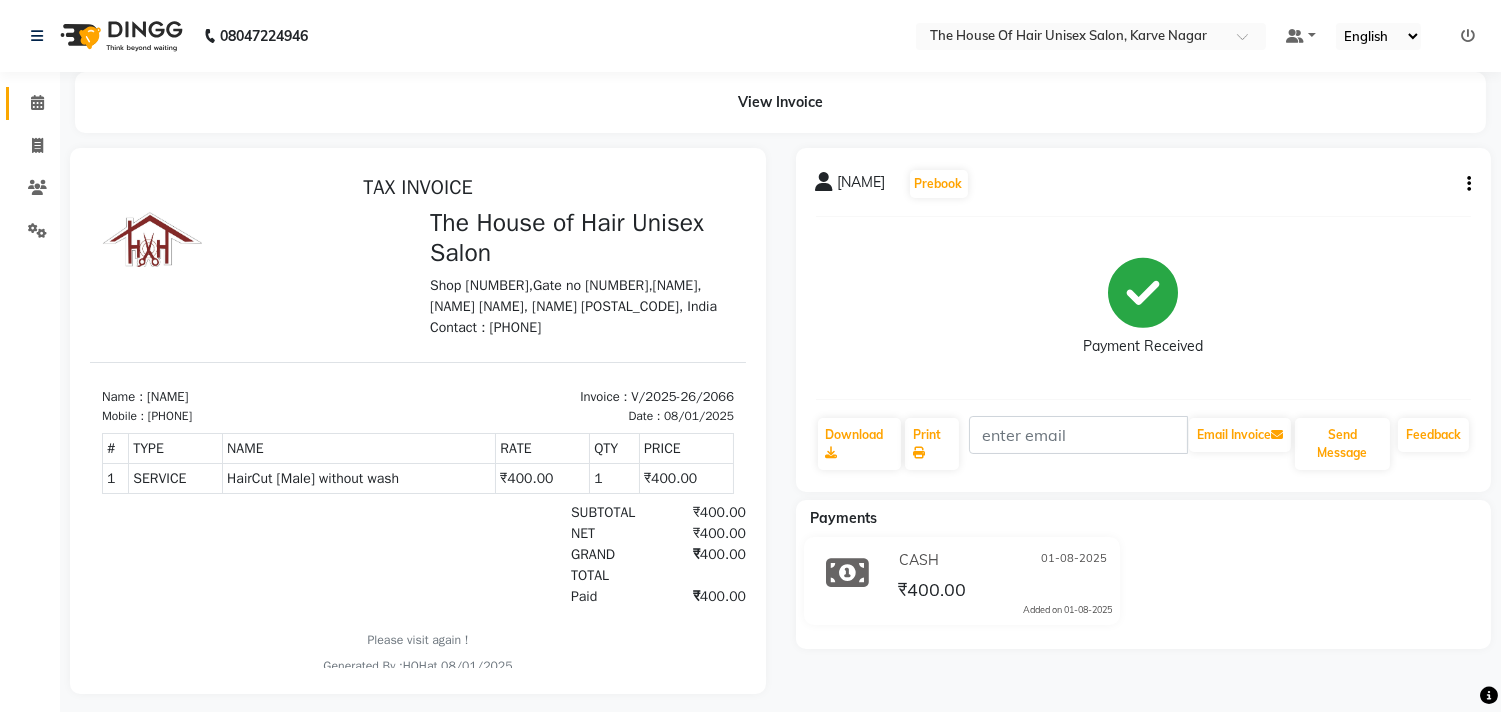 scroll, scrollTop: 0, scrollLeft: 0, axis: both 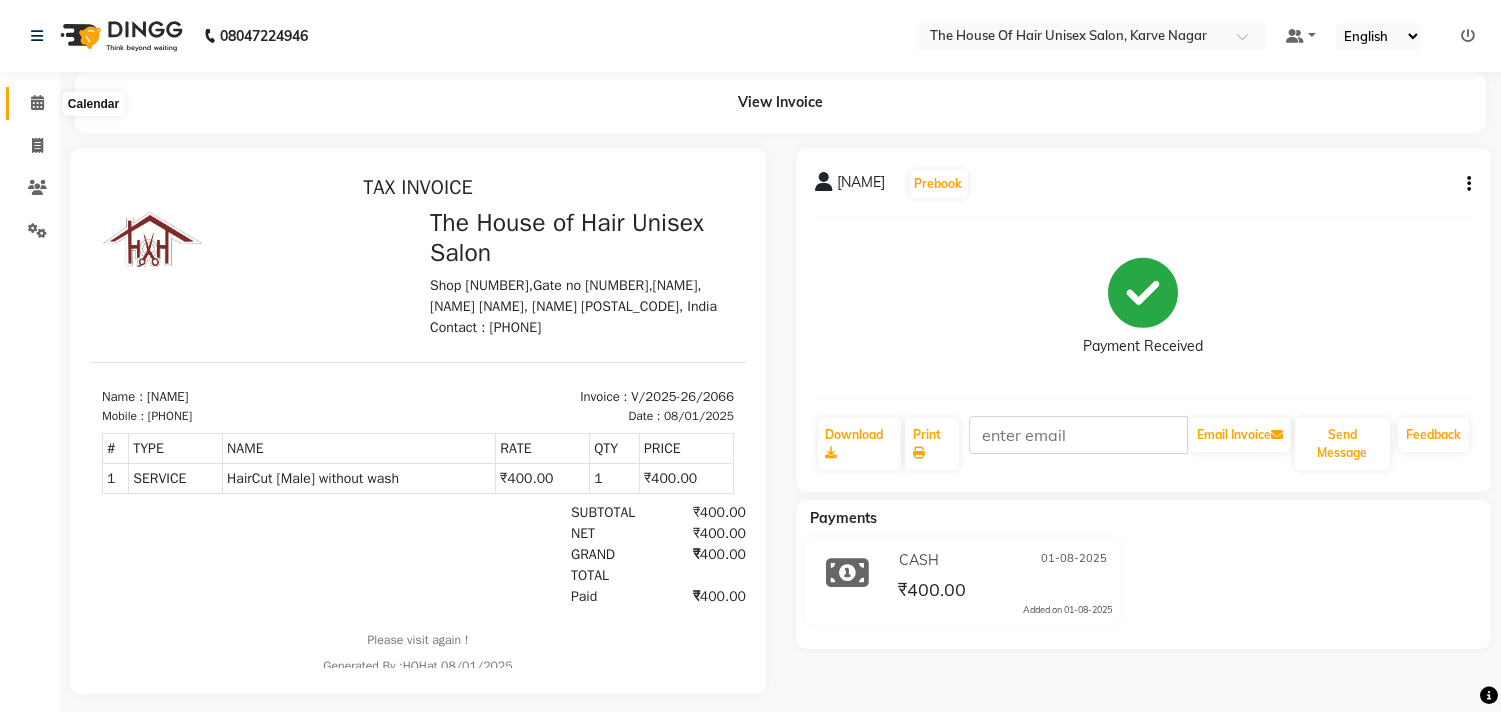 click 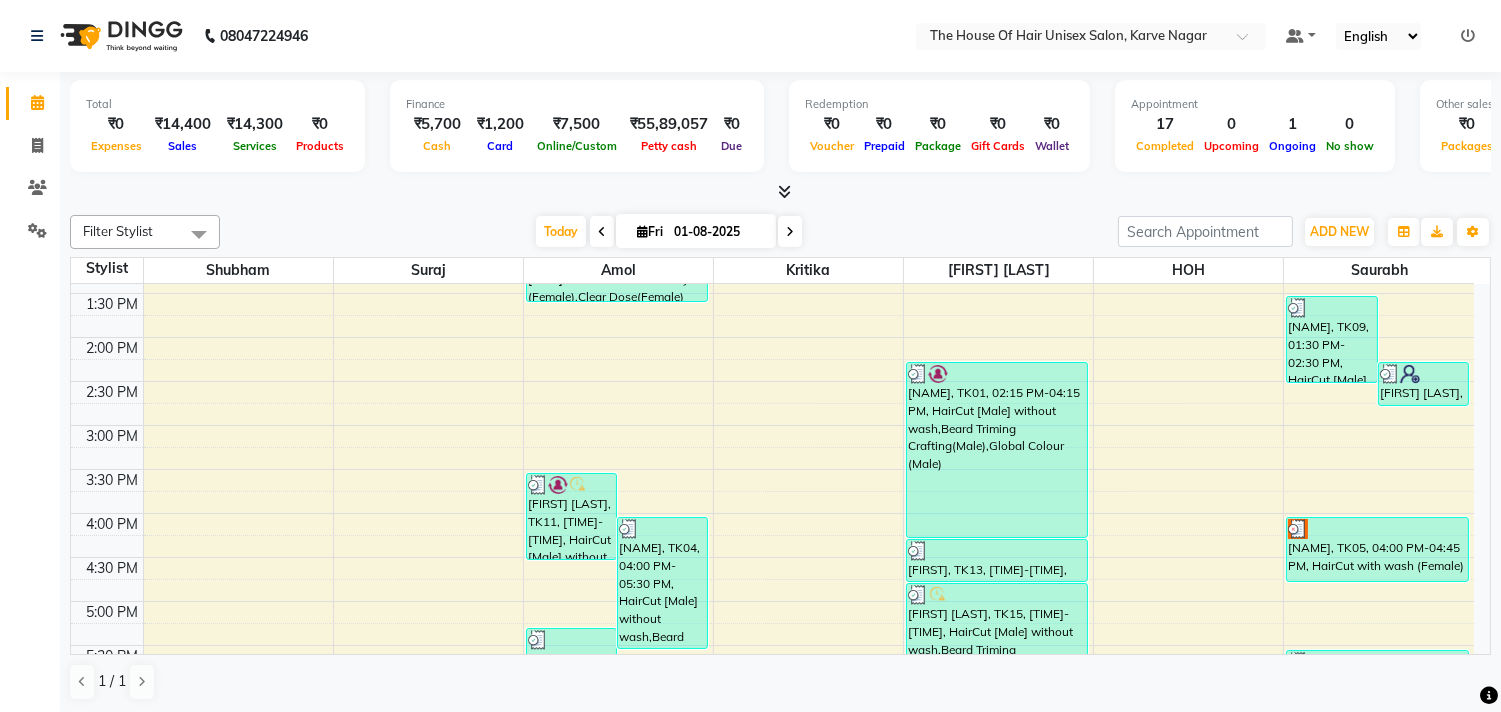 scroll, scrollTop: 561, scrollLeft: 0, axis: vertical 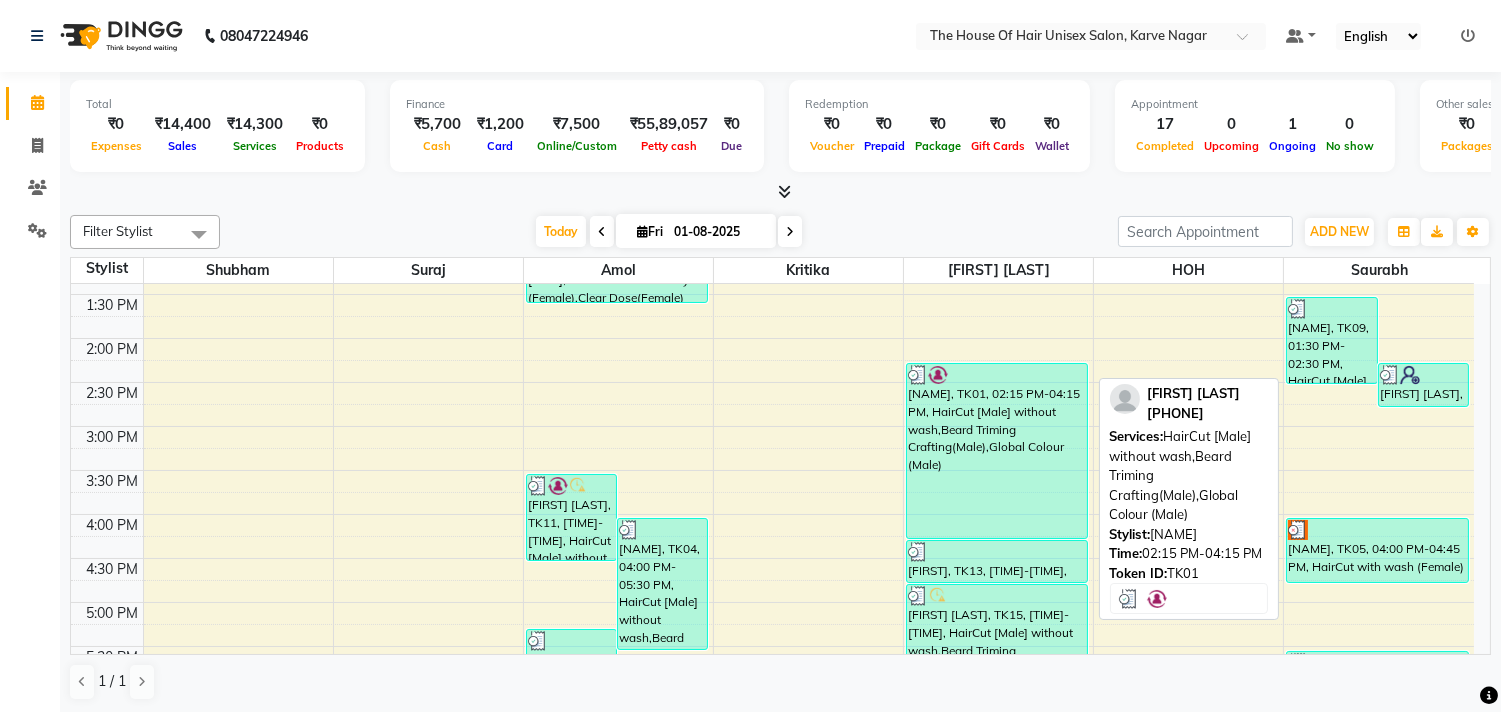 click on "[NAME], TK01, 02:15 PM-04:15 PM, HairCut [Male] without wash,Beard Triming Crafting(Male),Global Colour (Male)" at bounding box center [997, 451] 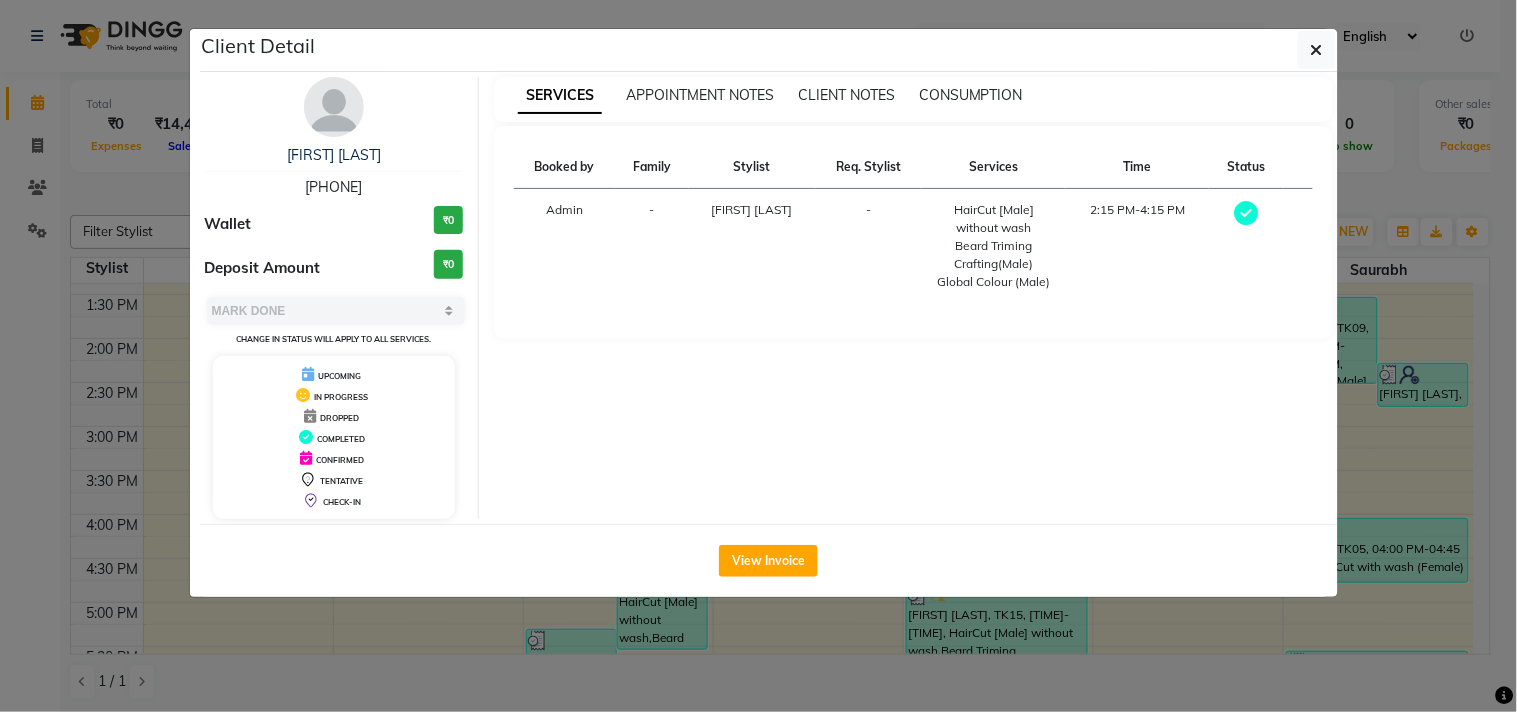 click on "SERVICES APPOINTMENT NOTES CLIENT NOTES CONSUMPTION Booked by Family Stylist Req. Stylist Services Time Status  Admin  - [FIRST] [LAST] -  HairCut [Male] without wash   Beard Triming Crafting(Male)   Global Colour (Male)   [TIME]-[TIME]" at bounding box center (913, 298) 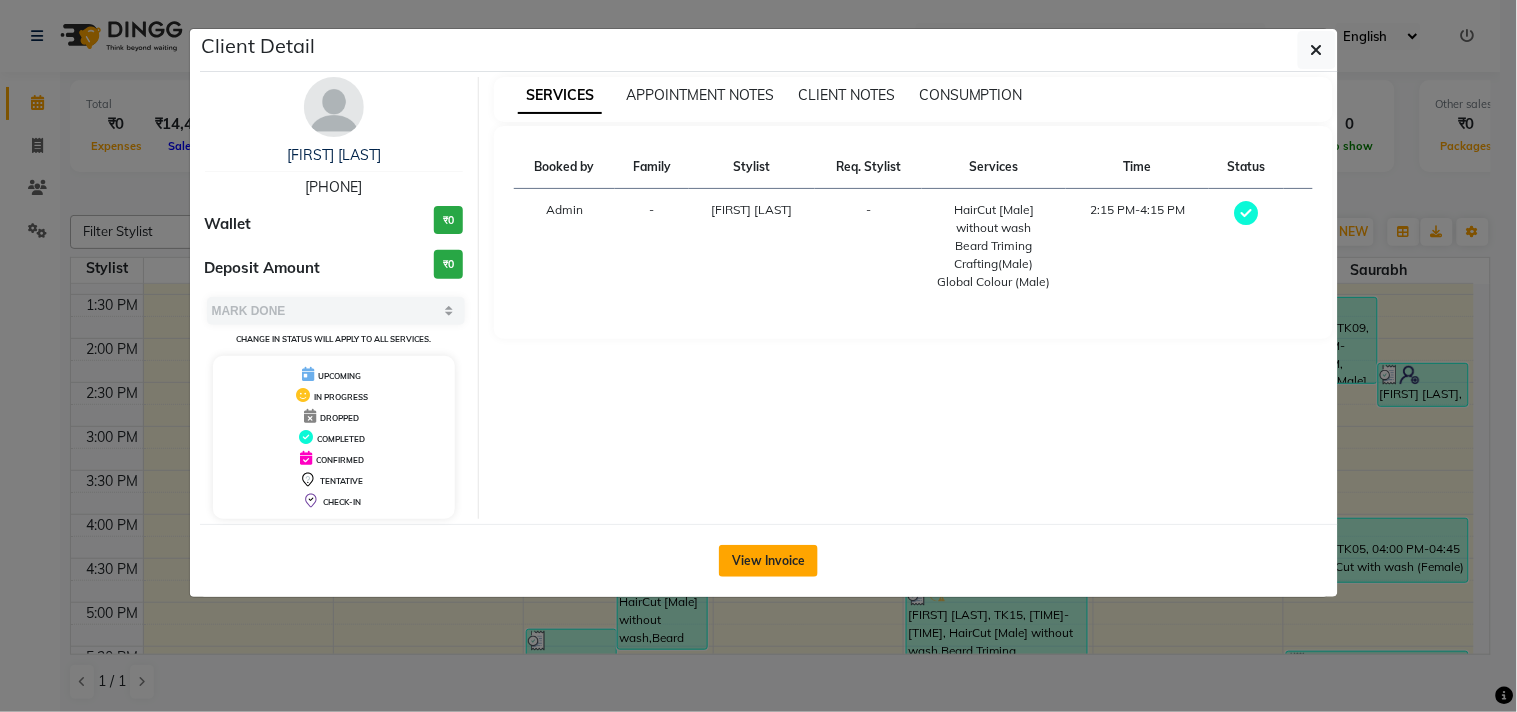 click on "View Invoice" 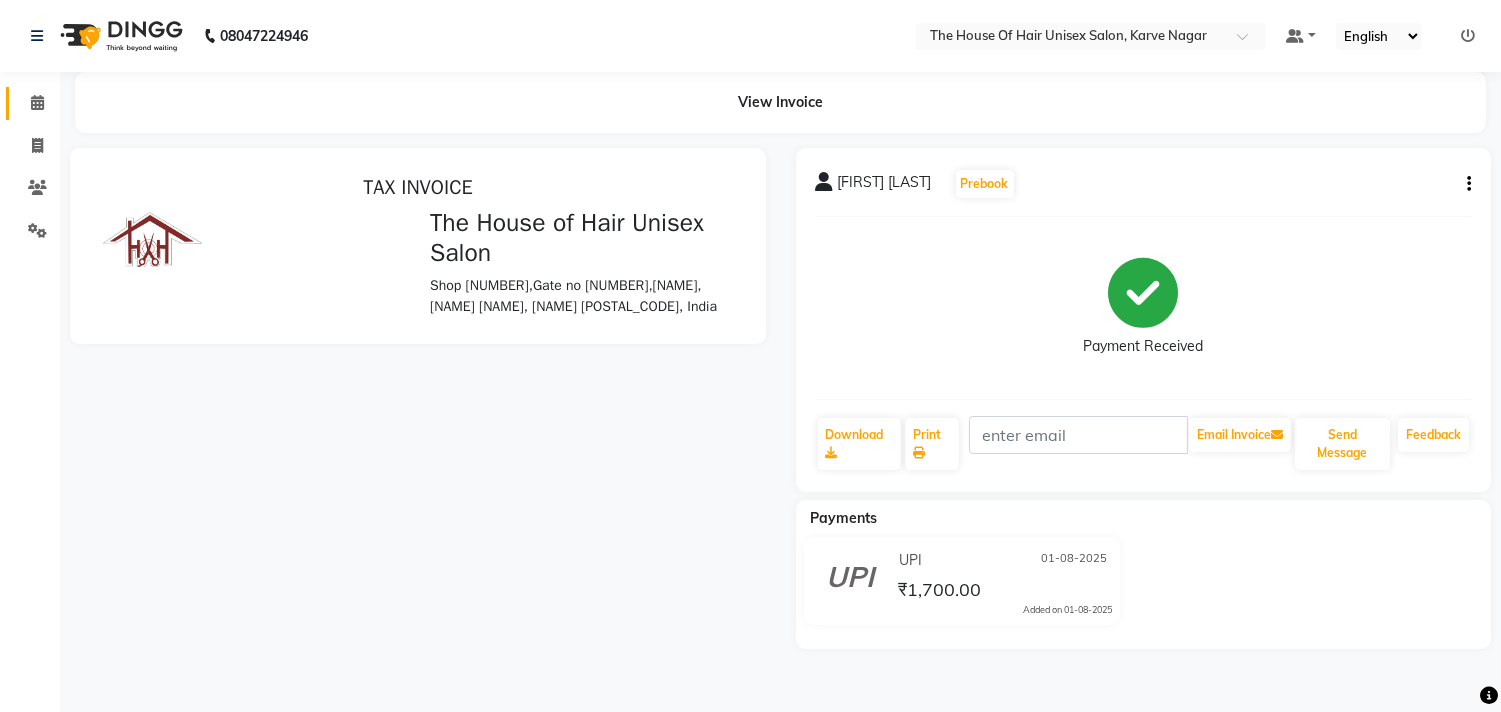 scroll, scrollTop: 0, scrollLeft: 0, axis: both 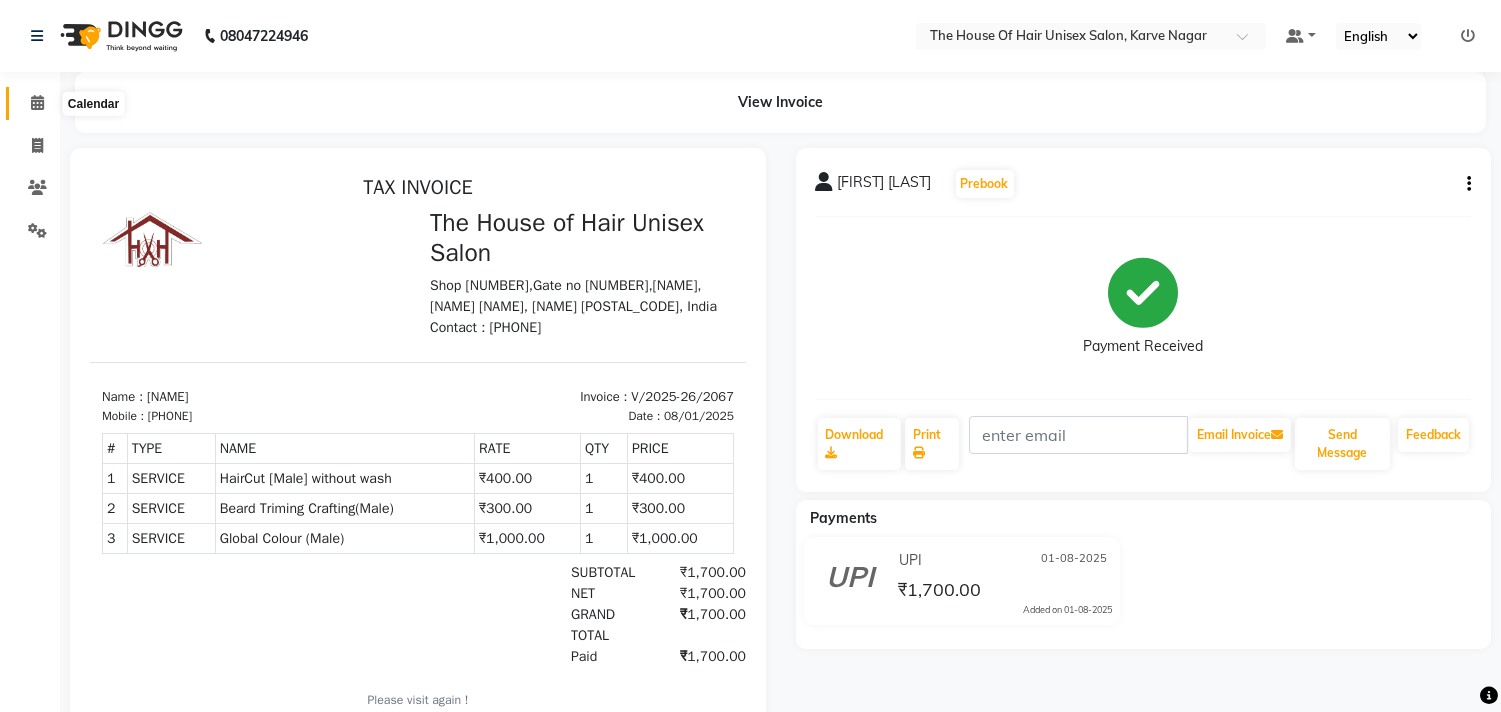 click 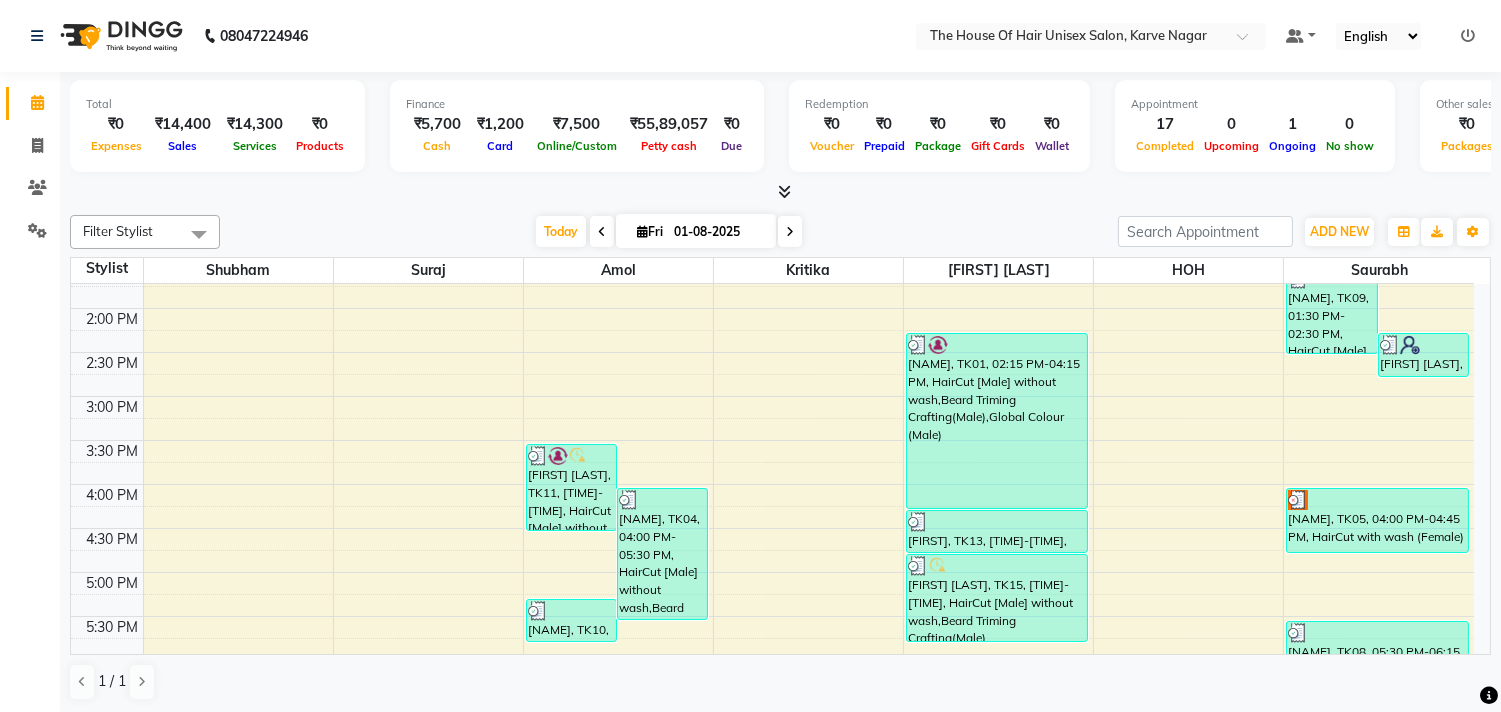 scroll, scrollTop: 592, scrollLeft: 0, axis: vertical 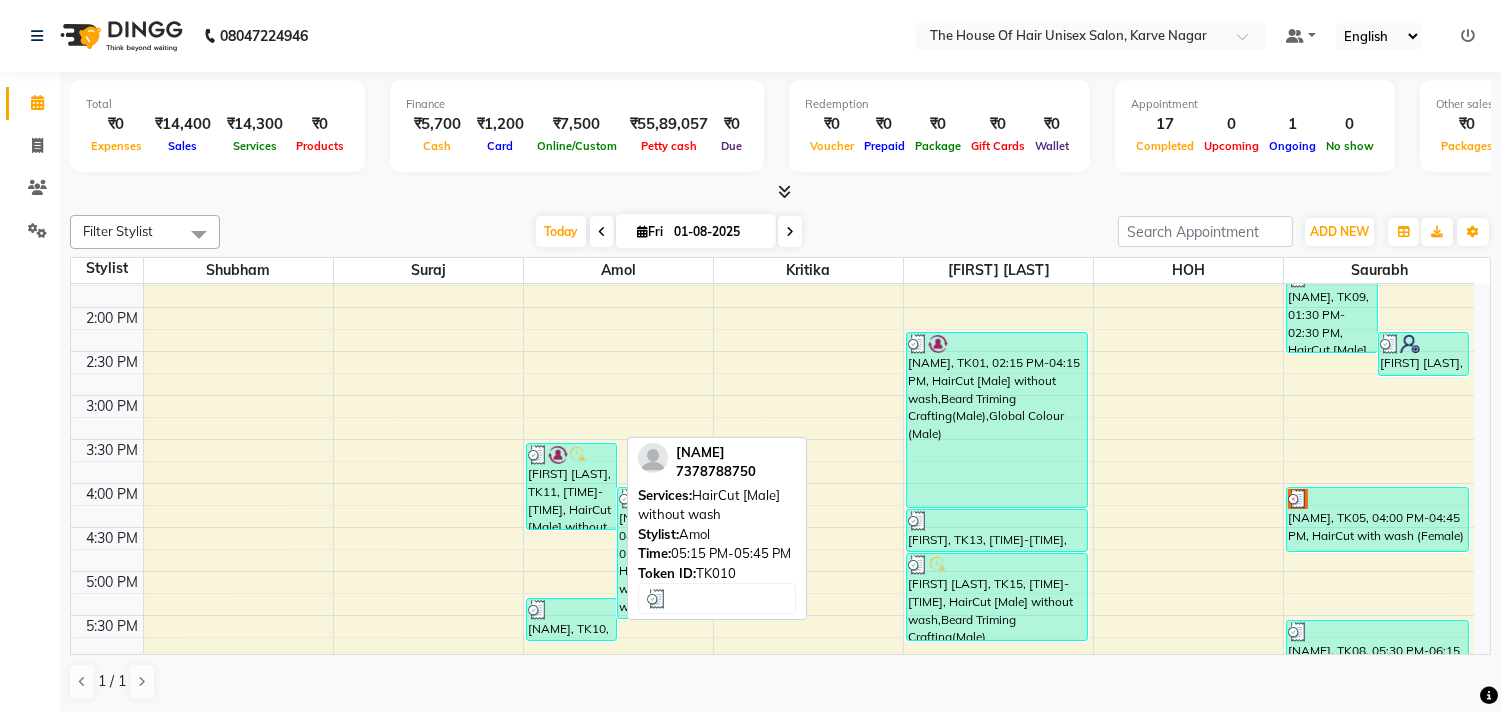 click on "[NAME], TK10, 05:15 PM-05:45 PM, HairCut [Male] without wash" at bounding box center [571, 619] 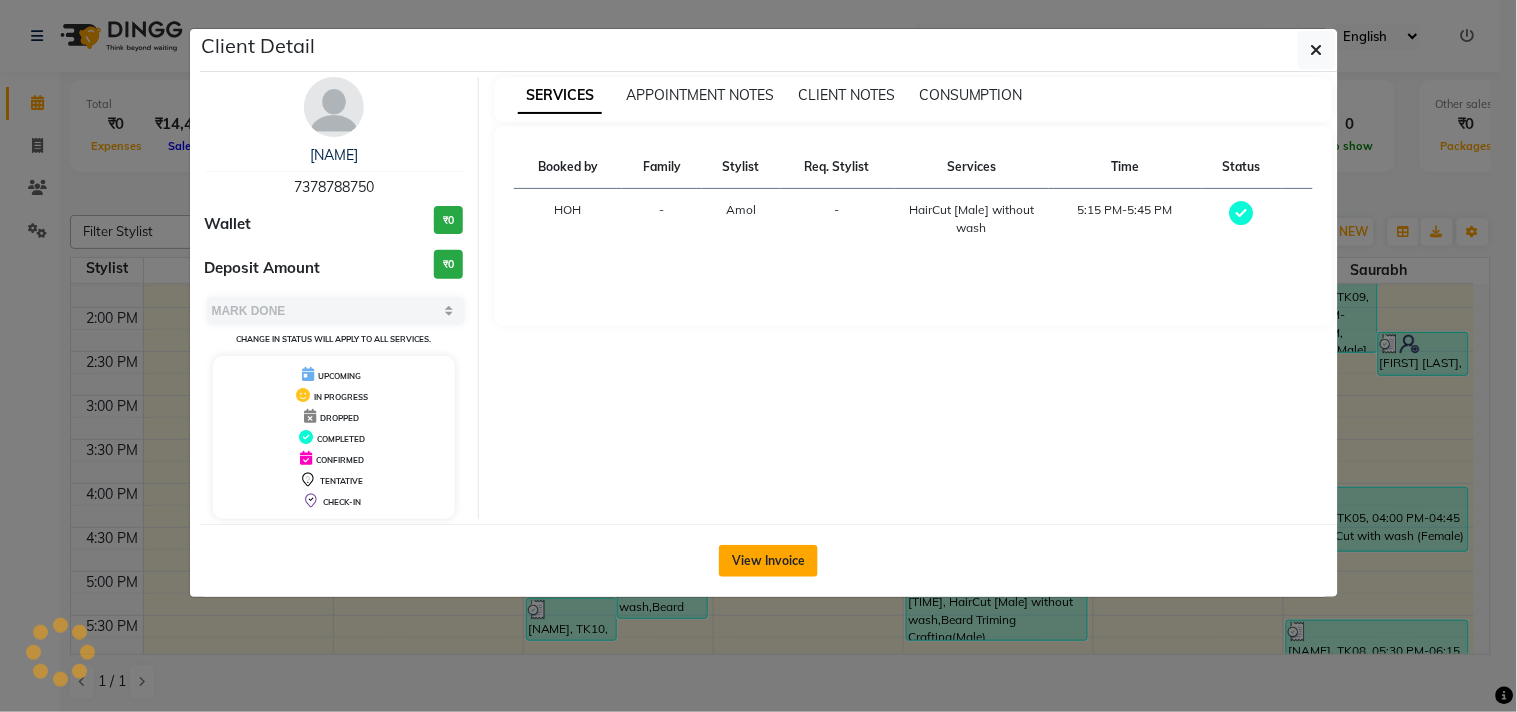 click on "View Invoice" 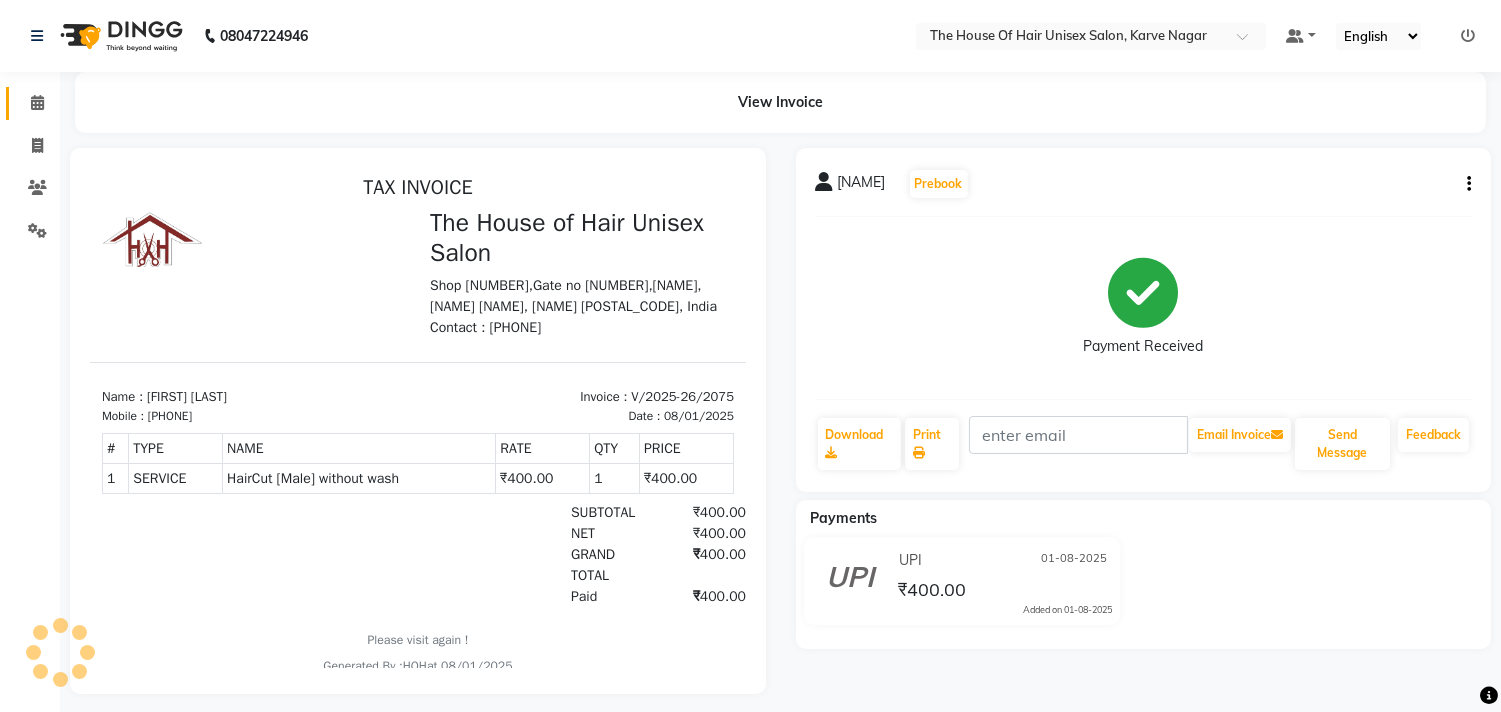 scroll, scrollTop: 0, scrollLeft: 0, axis: both 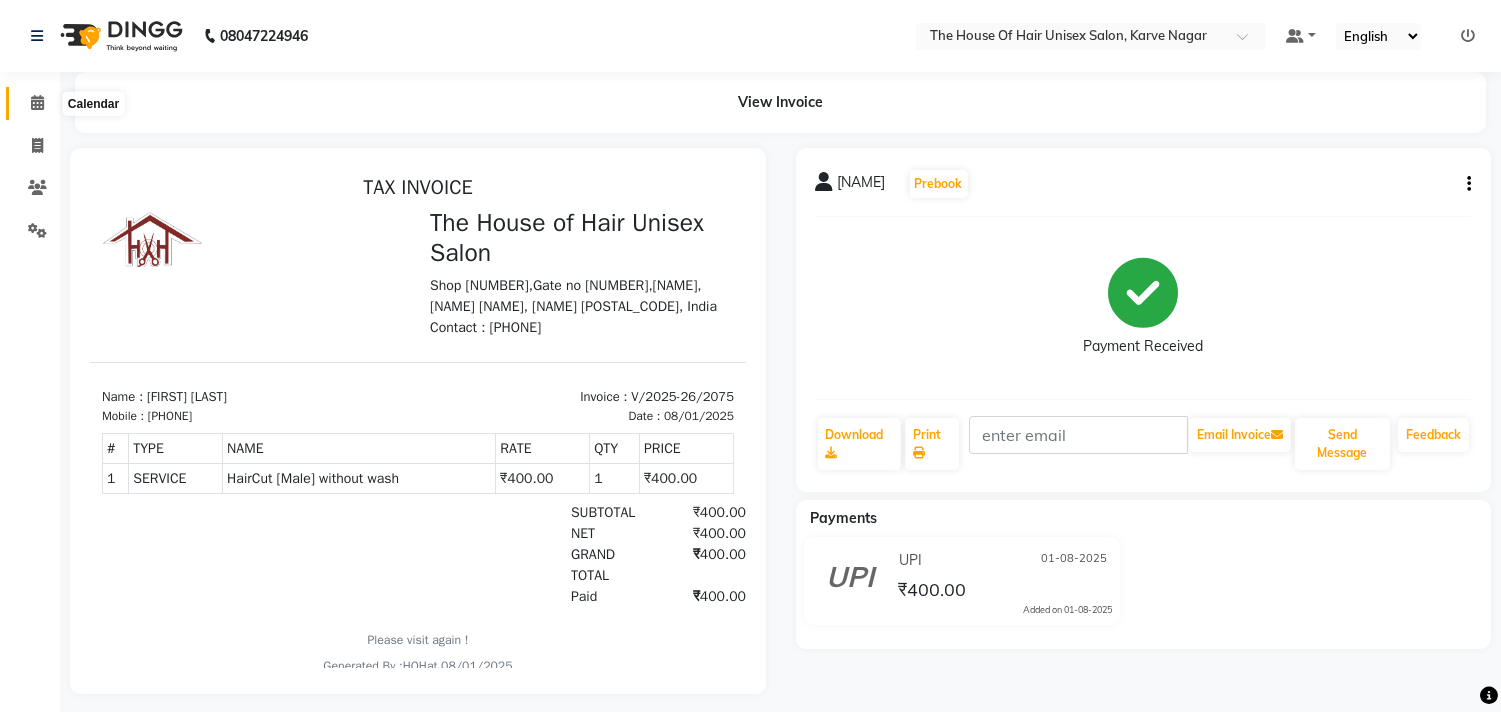 click 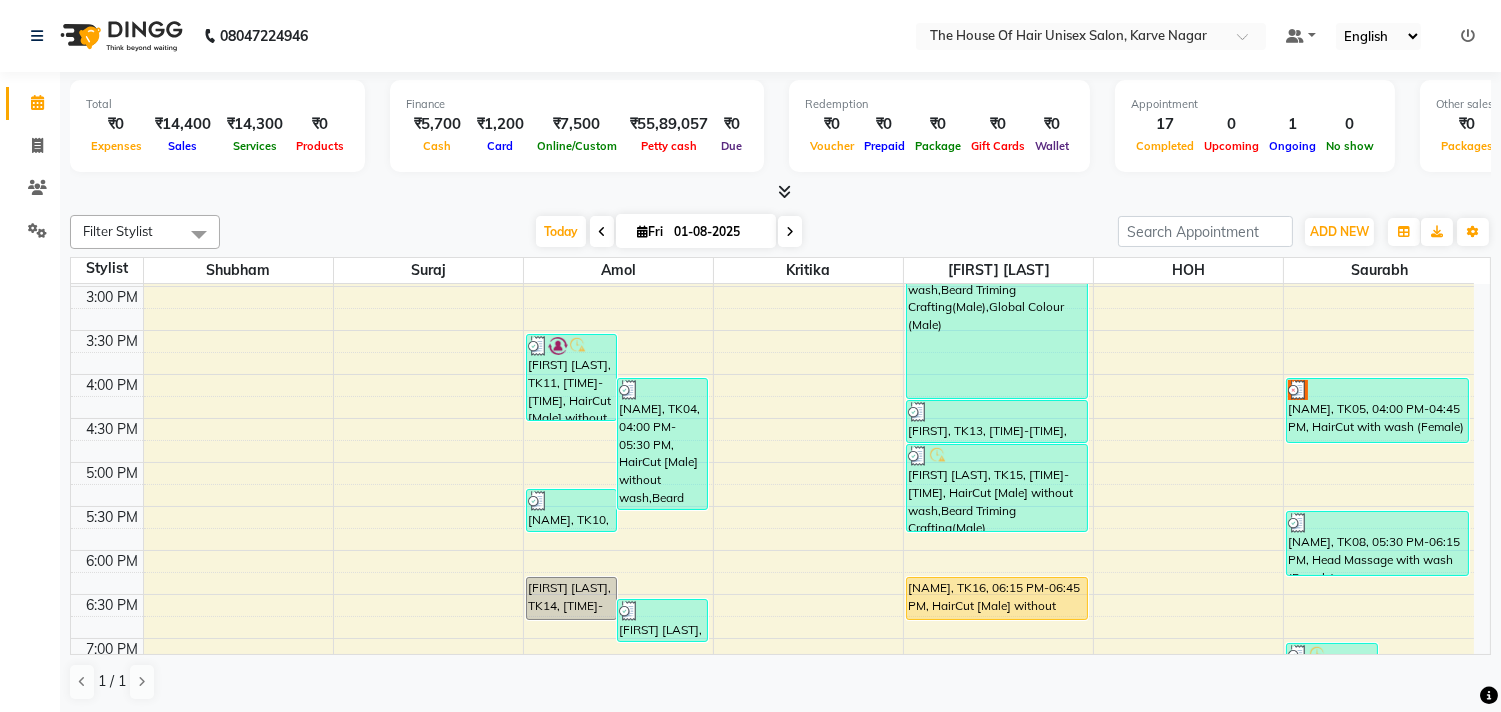 scroll, scrollTop: 705, scrollLeft: 0, axis: vertical 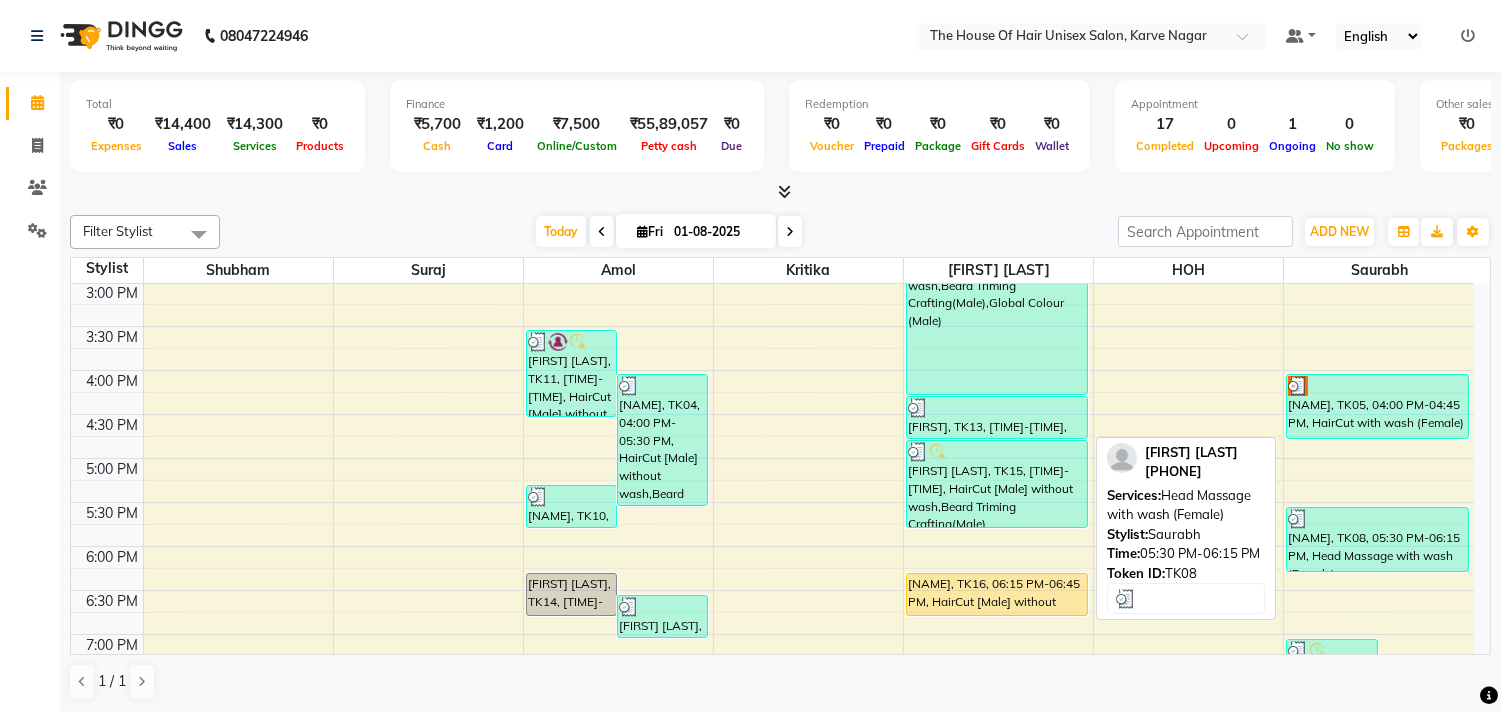 click on "[NAME], TK08, 05:30 PM-06:15 PM, Head Massage with wash (Female)" at bounding box center (1377, 539) 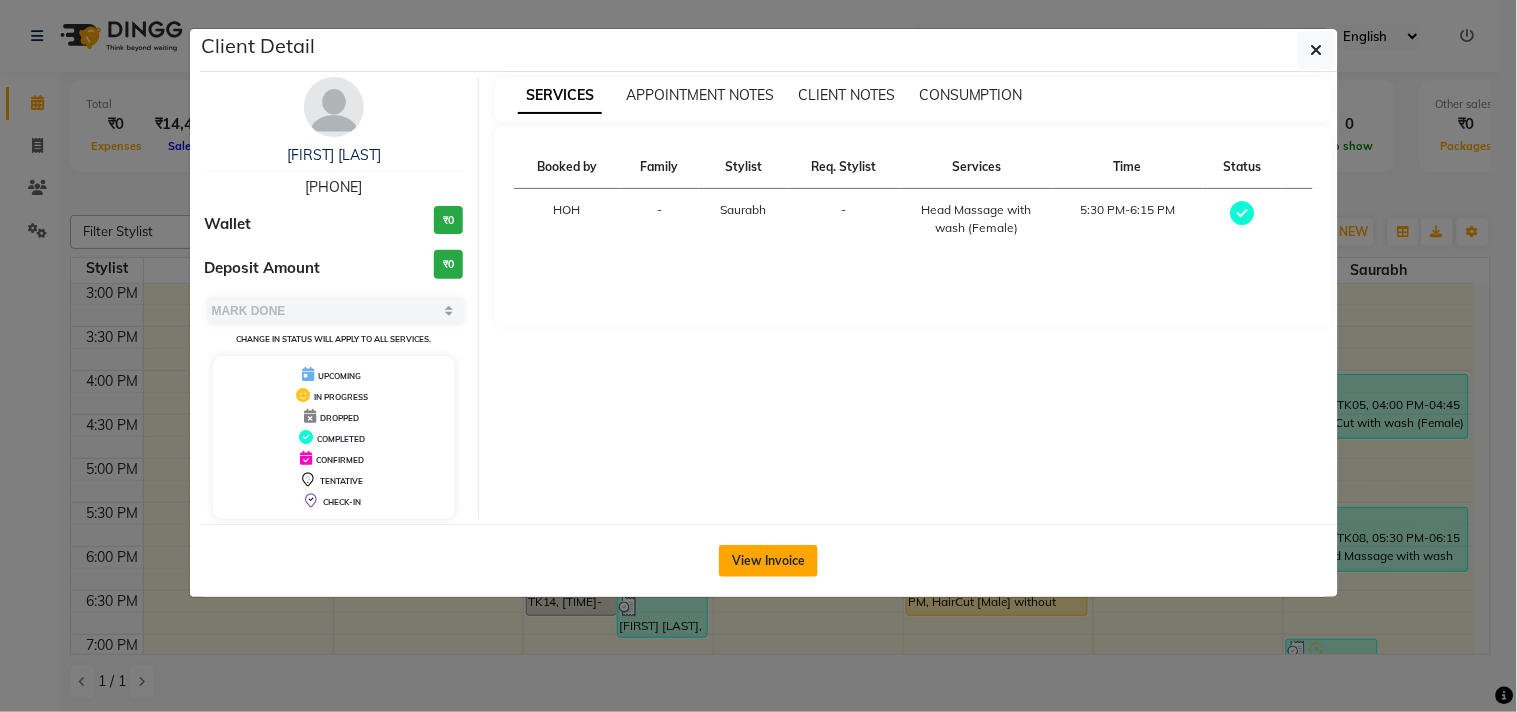 click on "View Invoice" 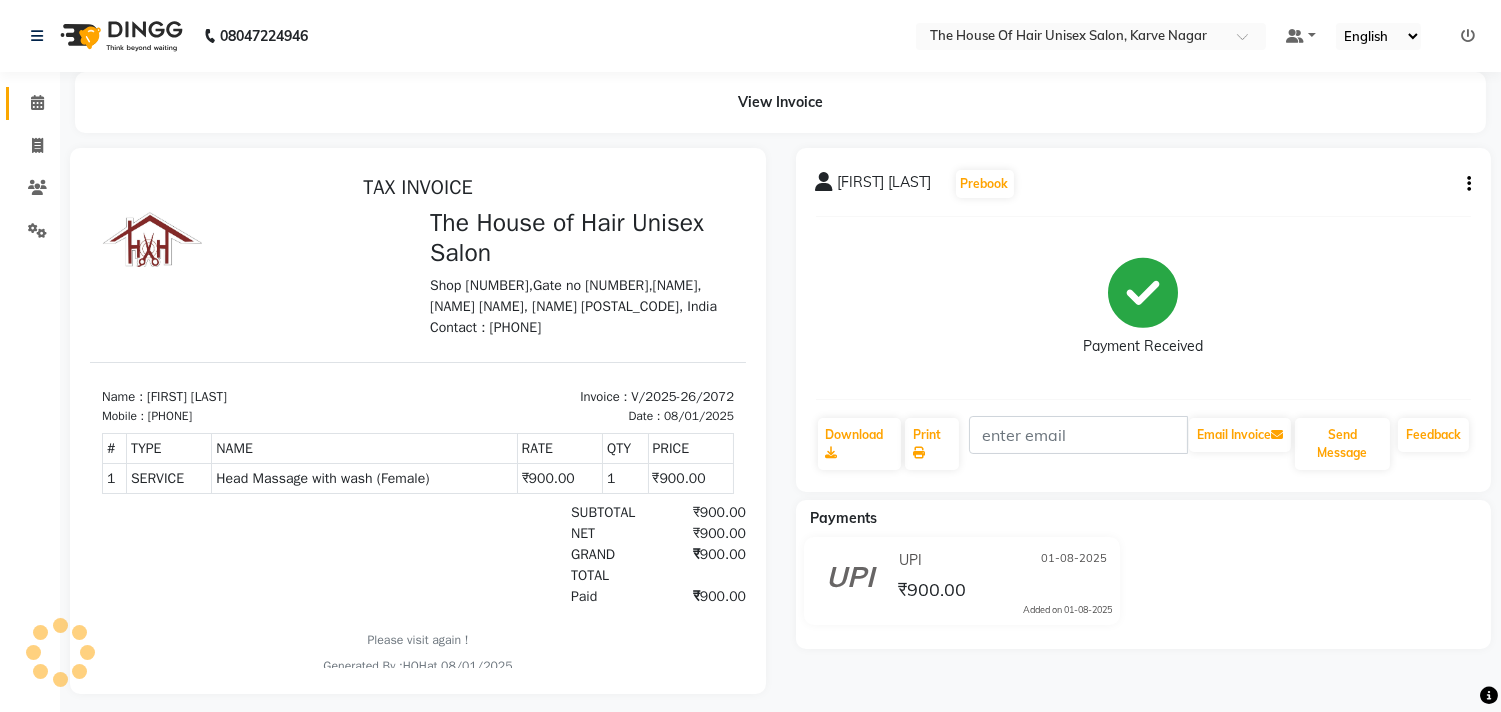 scroll, scrollTop: 0, scrollLeft: 0, axis: both 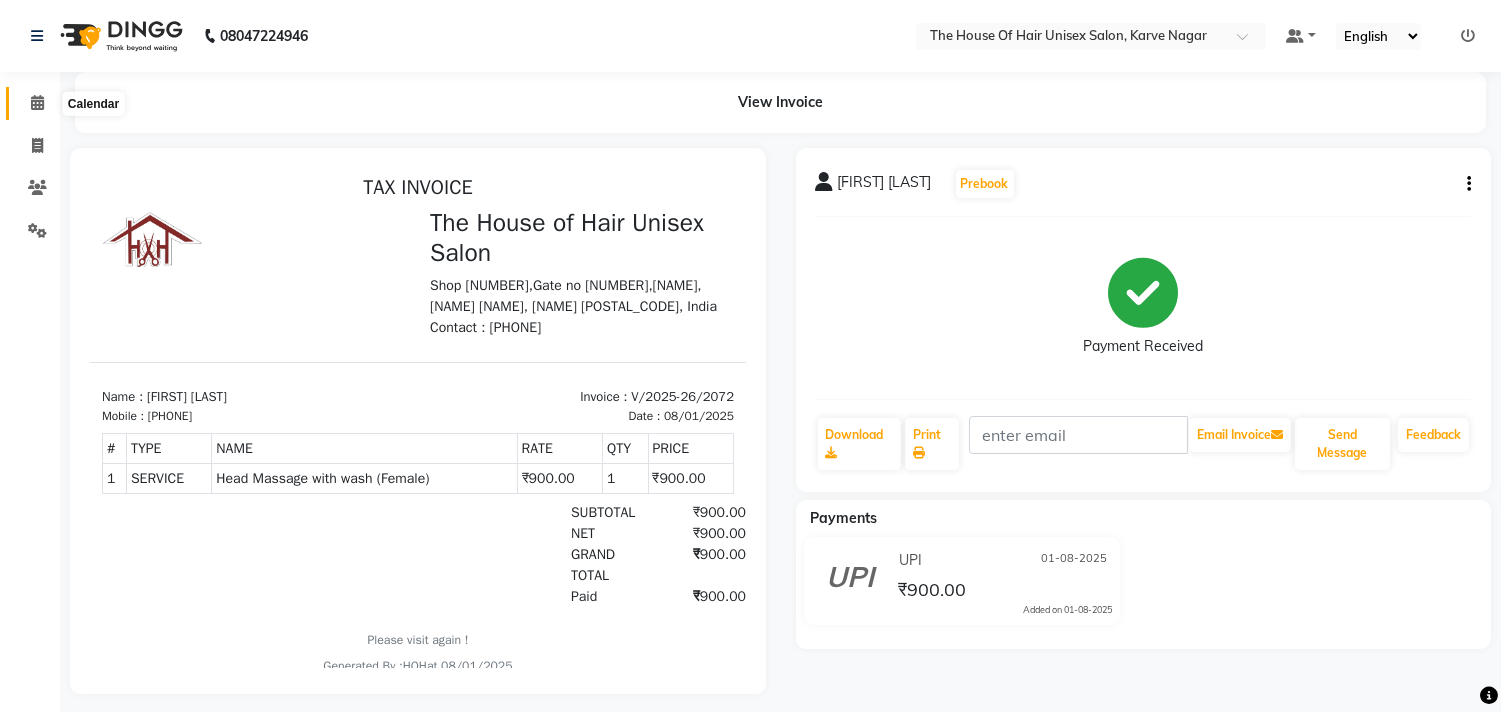 click 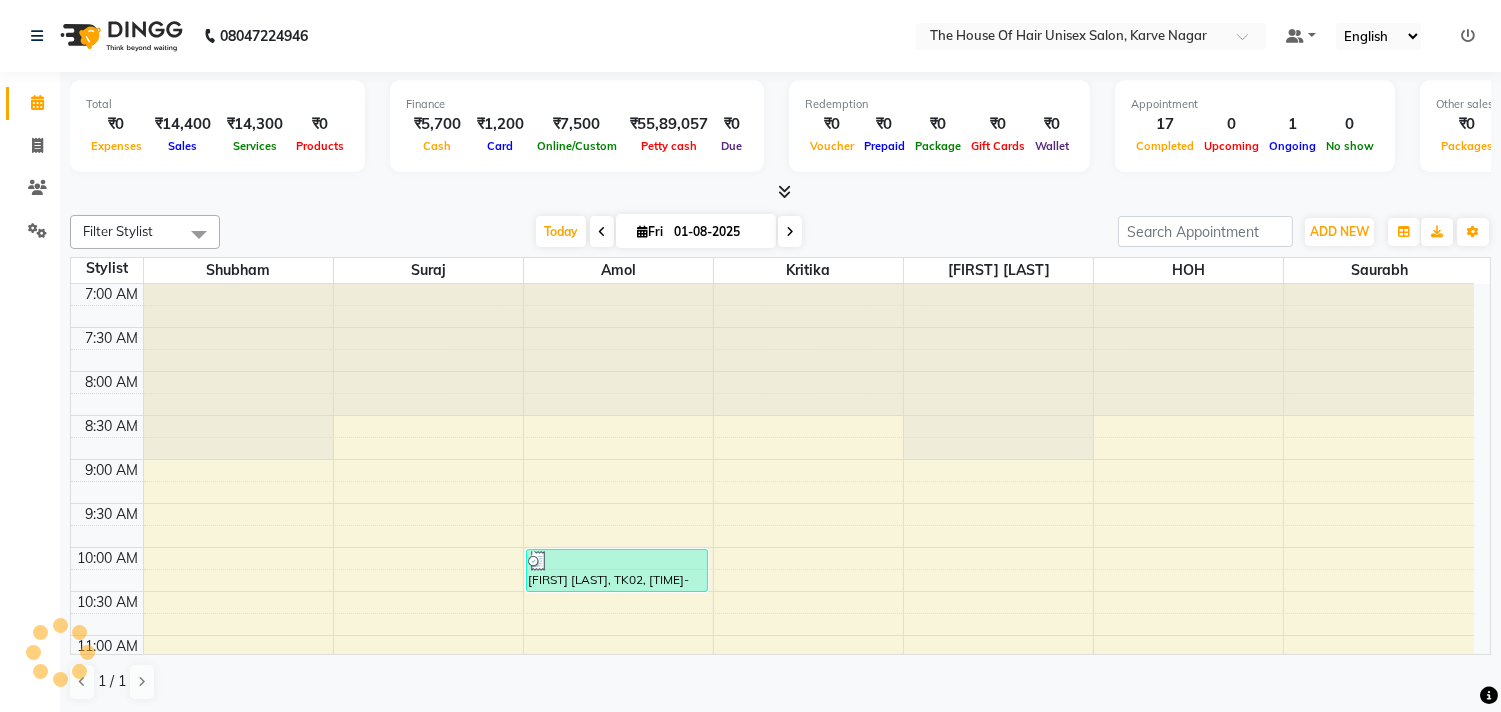 scroll, scrollTop: 917, scrollLeft: 0, axis: vertical 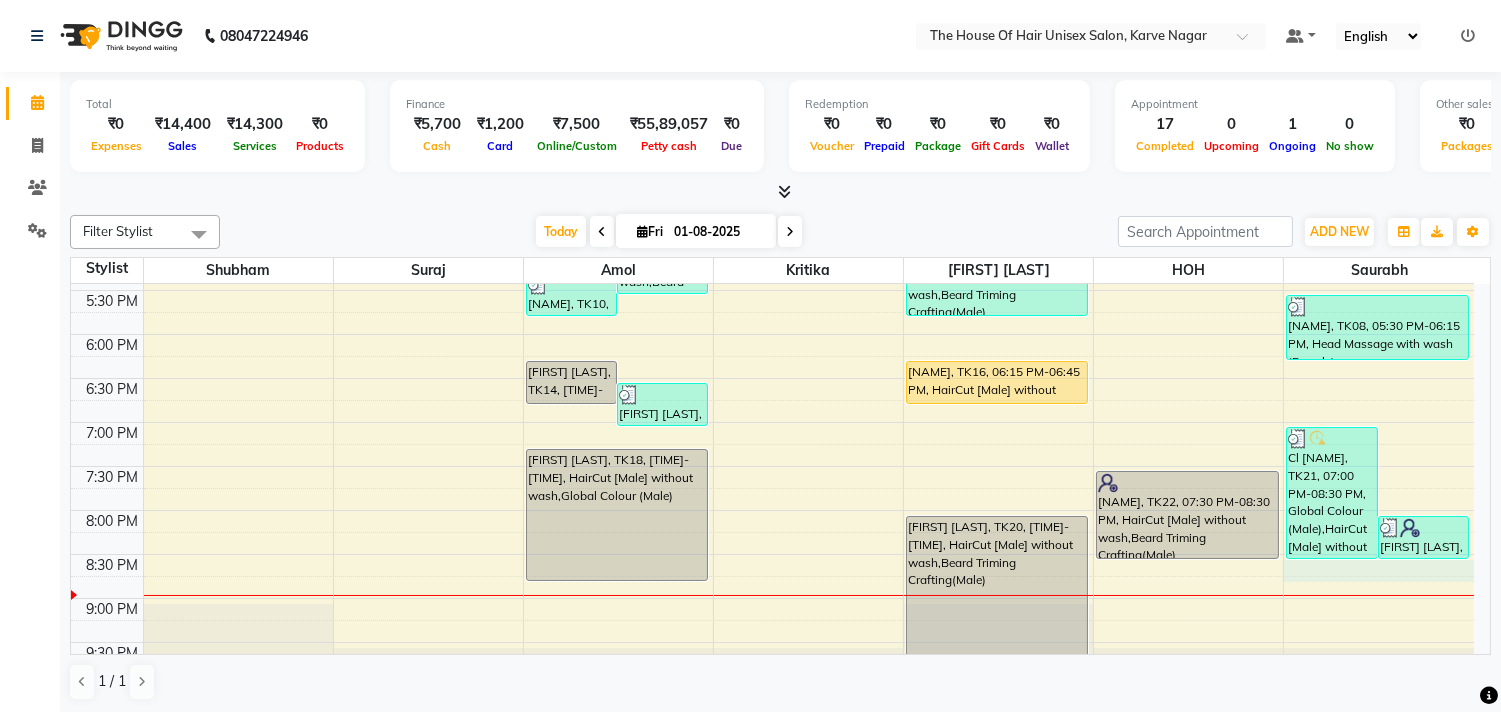 click on "[LAST], TK11, [TIME]-[TIME], HairCut [Male] without wash,Beard Triming Crafting(Male)     [LAST], TK04, [TIME]-[TIME], HairCut [Male] without wash,Beard Triming Crafting(Male),Haircut without wash (female)     [LAST], TK10, [TIME]-[TIME], HairCut [Male] without wash    [LAST], TK14, [TIME]-[TIME], HairCut [Male] without wash     [LAST], TK17, [TIME]-[TIME], HairCut [Male] without wash     [LAST], TK02, [TIME]-[TIME], HairCut [Male] without wash     [LAST], TK06, [TIME]-[TIME], HairCut [Male] without wash,Clear Dose (Male)     [LAST], TK07, [TIME]-[TIME], Hairwash+Paddle Dry (Female),Clear Dose(Female)            [LAST], TK13, [TIME]-[TIME], Beard Triming Crafting(Male)" at bounding box center (772, 26) 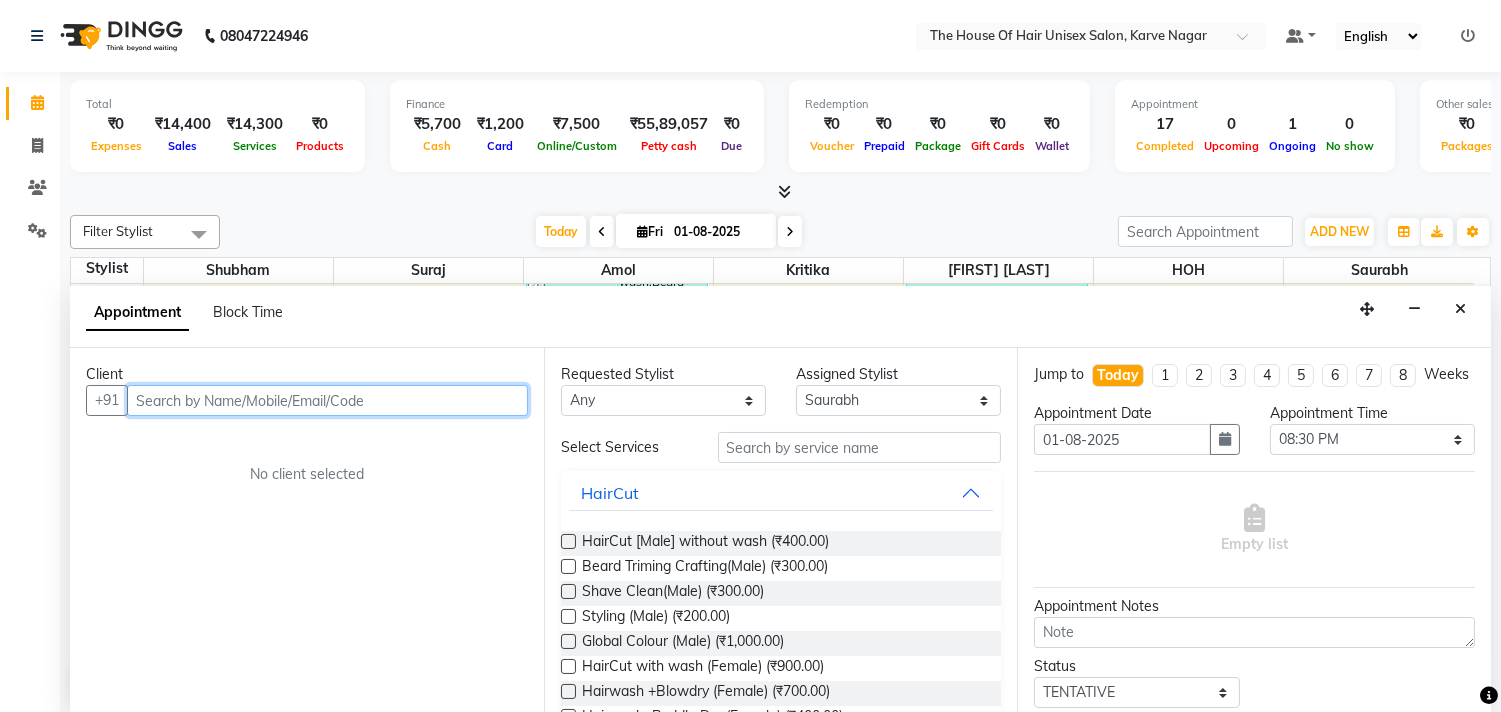 scroll, scrollTop: 1, scrollLeft: 0, axis: vertical 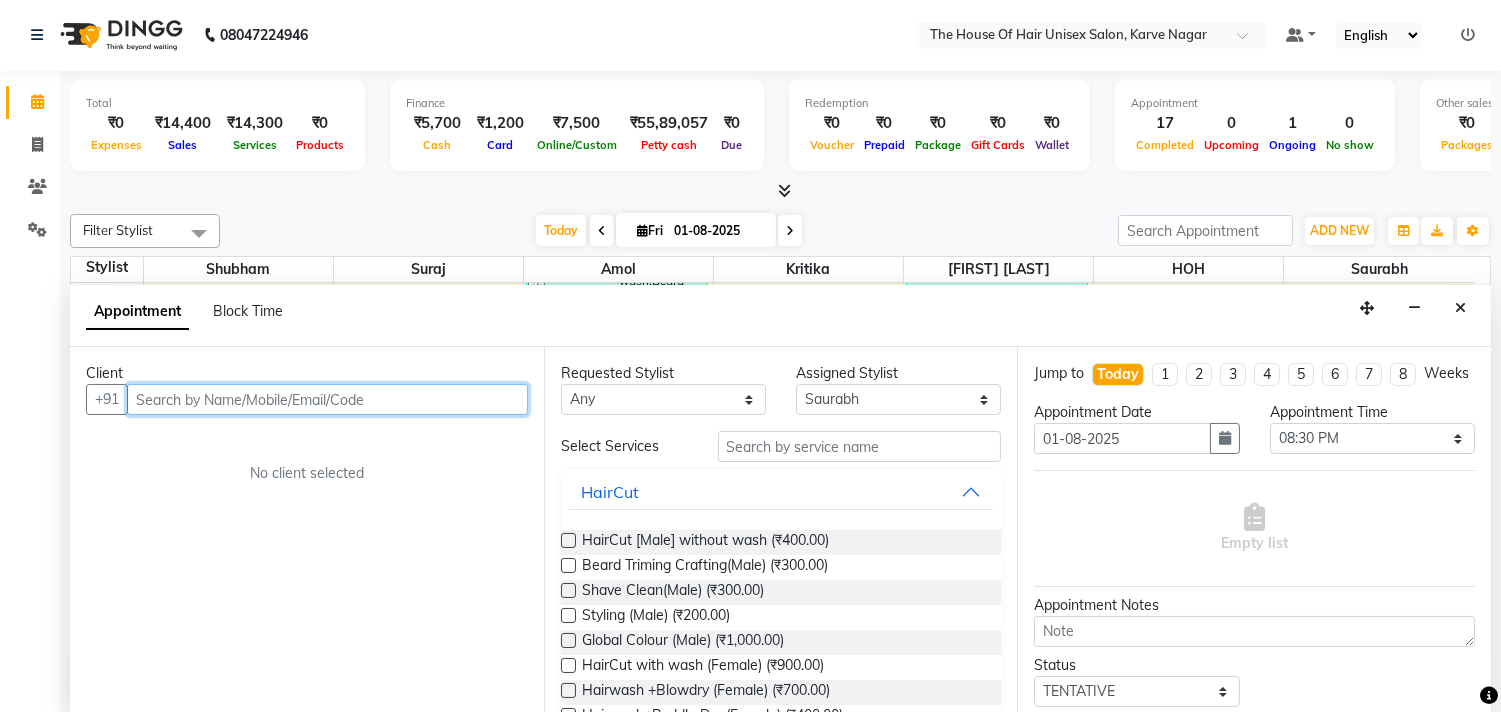 click at bounding box center [327, 399] 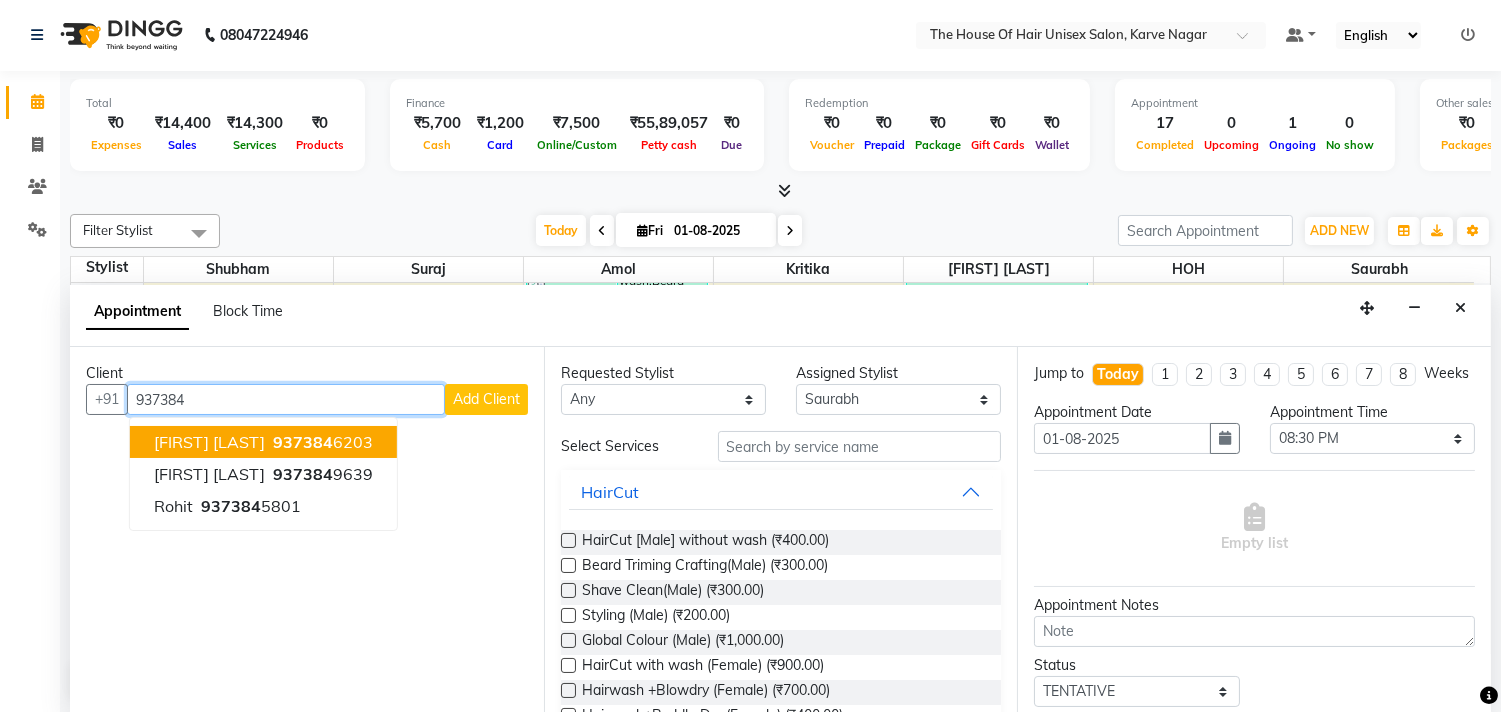 click on "937384" at bounding box center (303, 442) 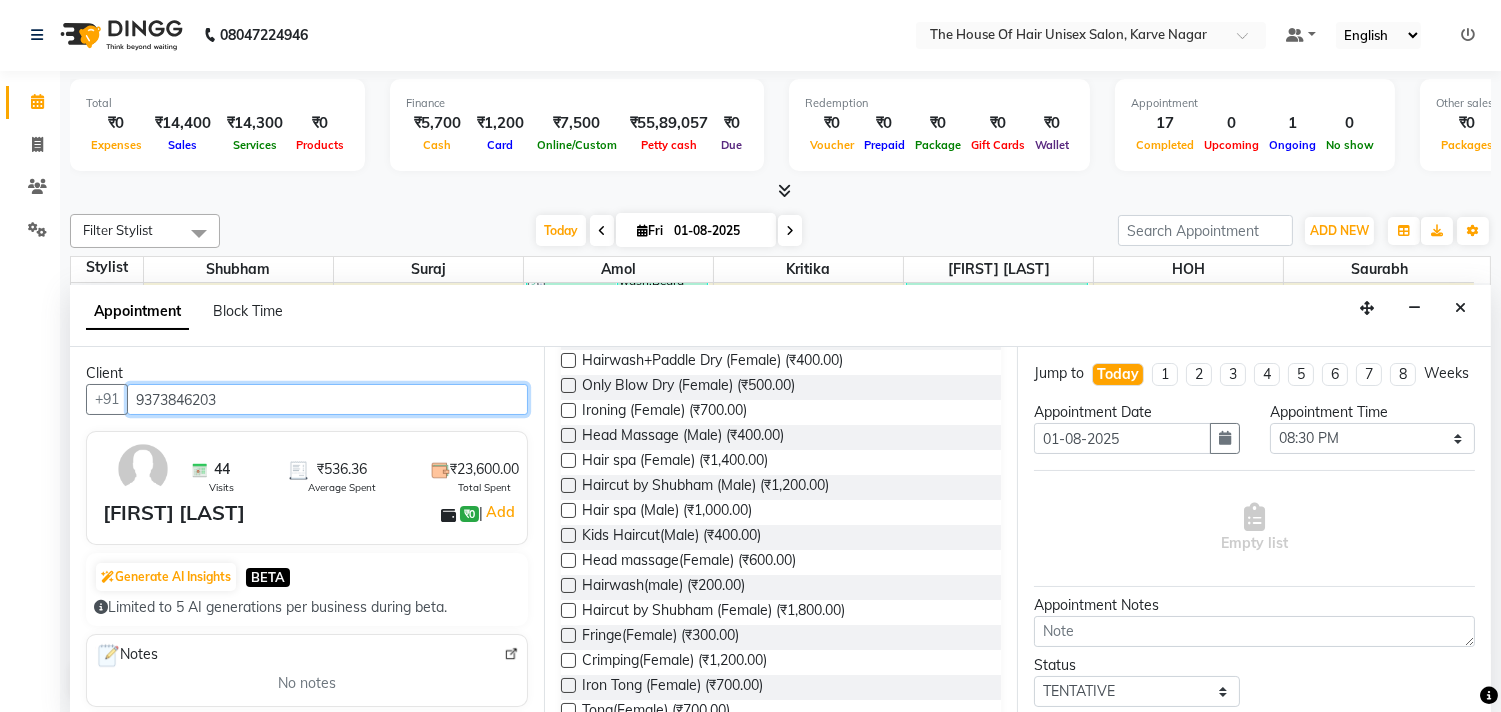 scroll, scrollTop: 363, scrollLeft: 0, axis: vertical 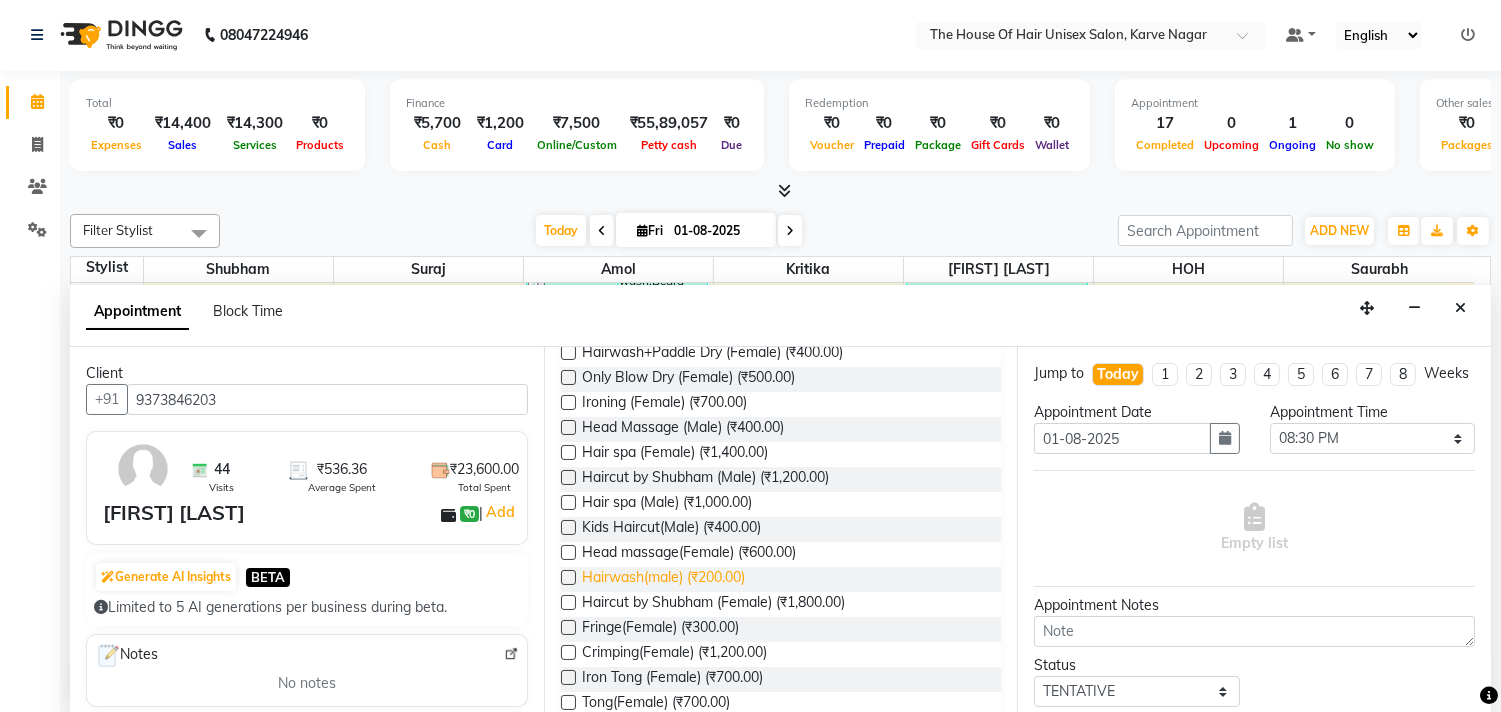 click on "Hairwash(male) (₹200.00)" at bounding box center [663, 579] 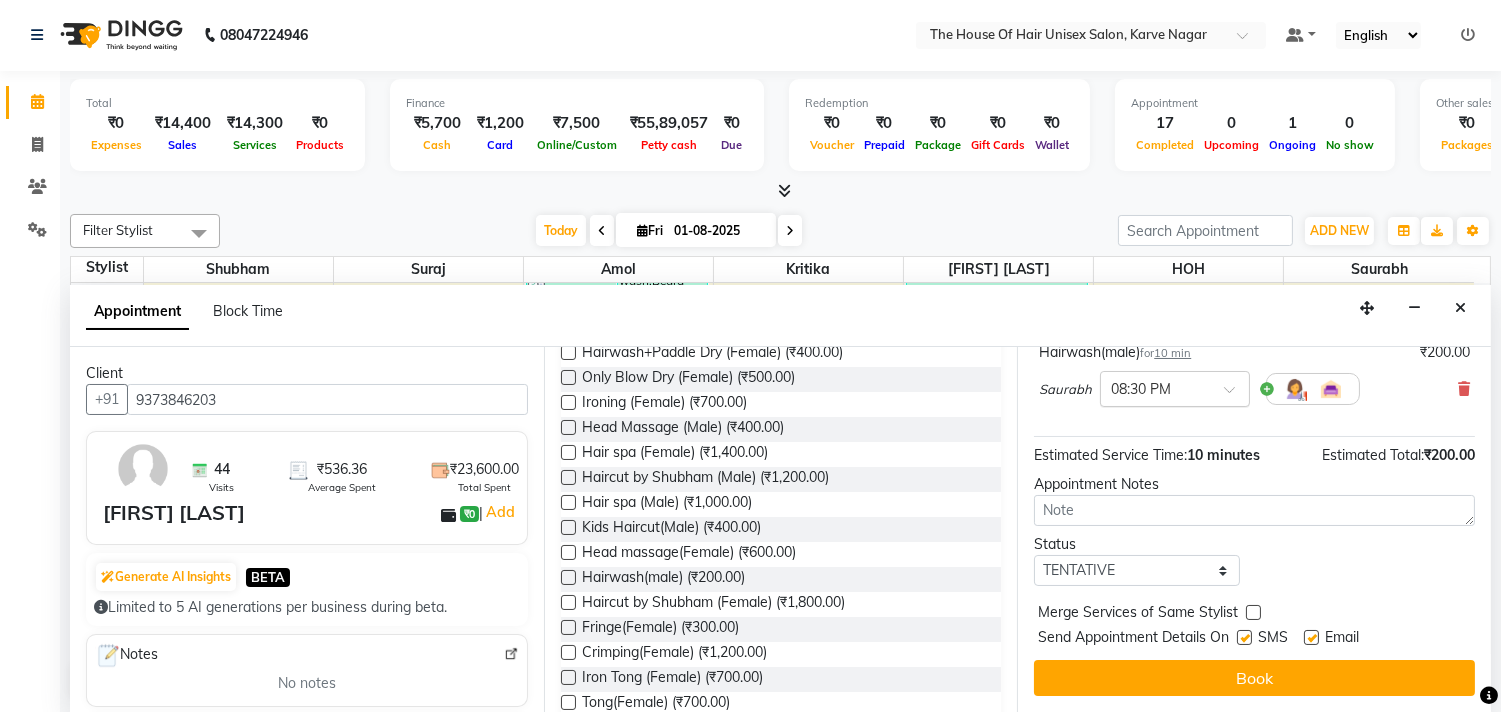 scroll, scrollTop: 161, scrollLeft: 0, axis: vertical 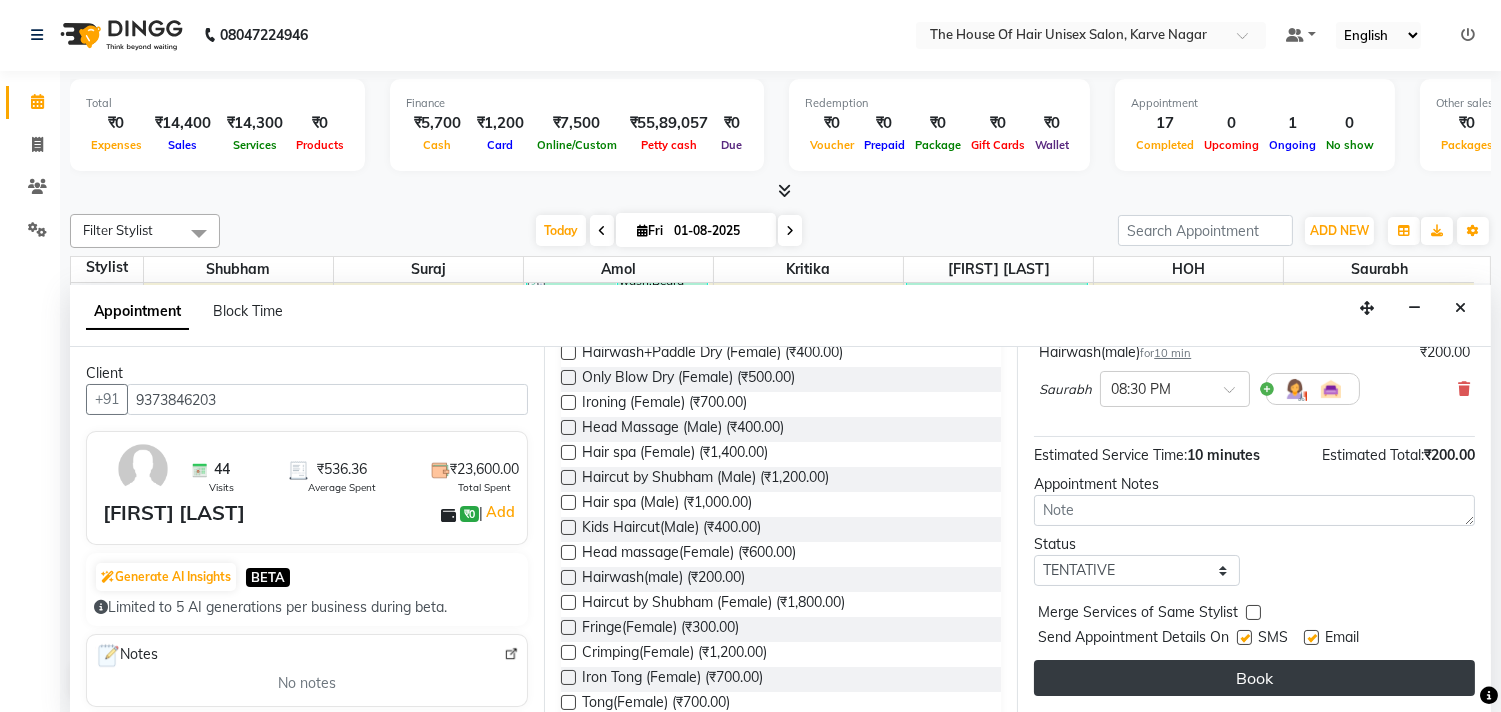 click on "Book" at bounding box center (1254, 678) 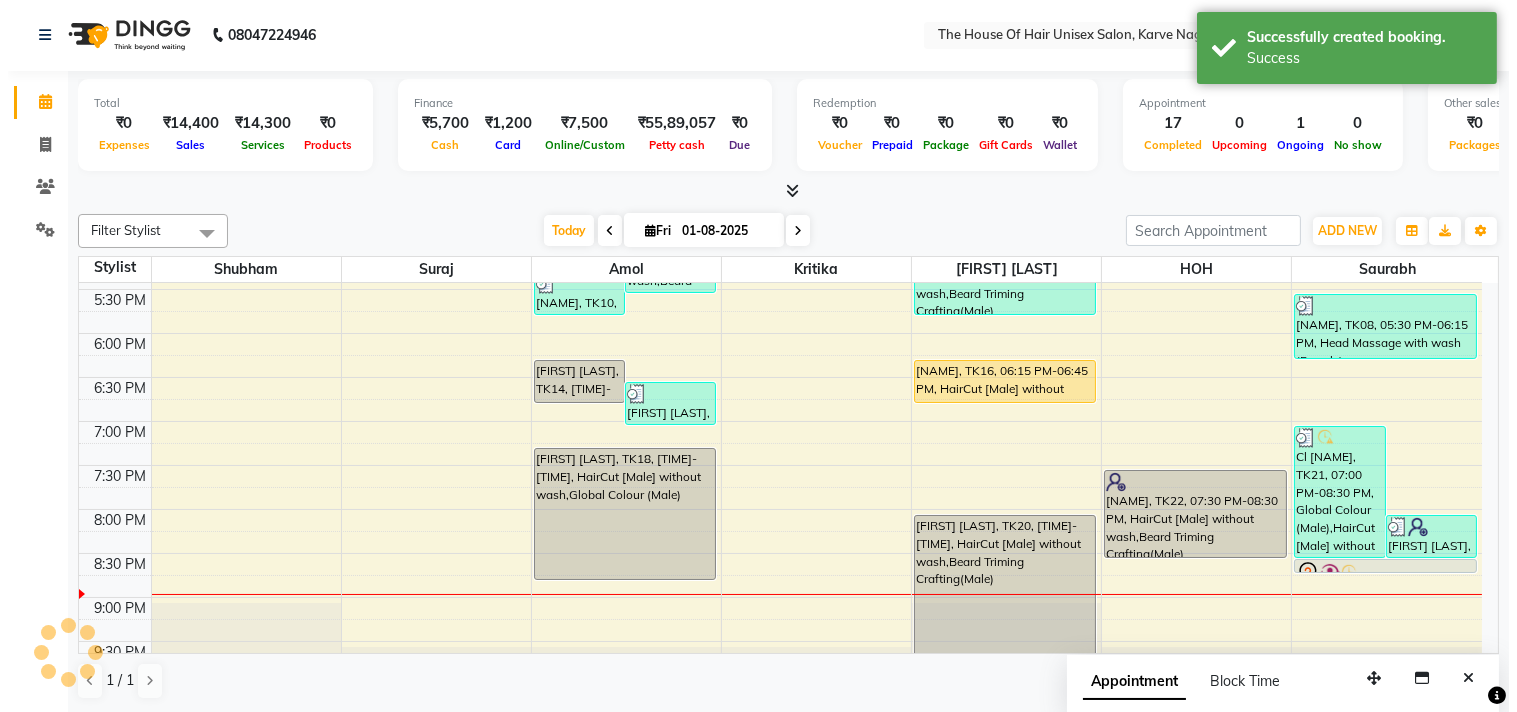 scroll, scrollTop: 0, scrollLeft: 0, axis: both 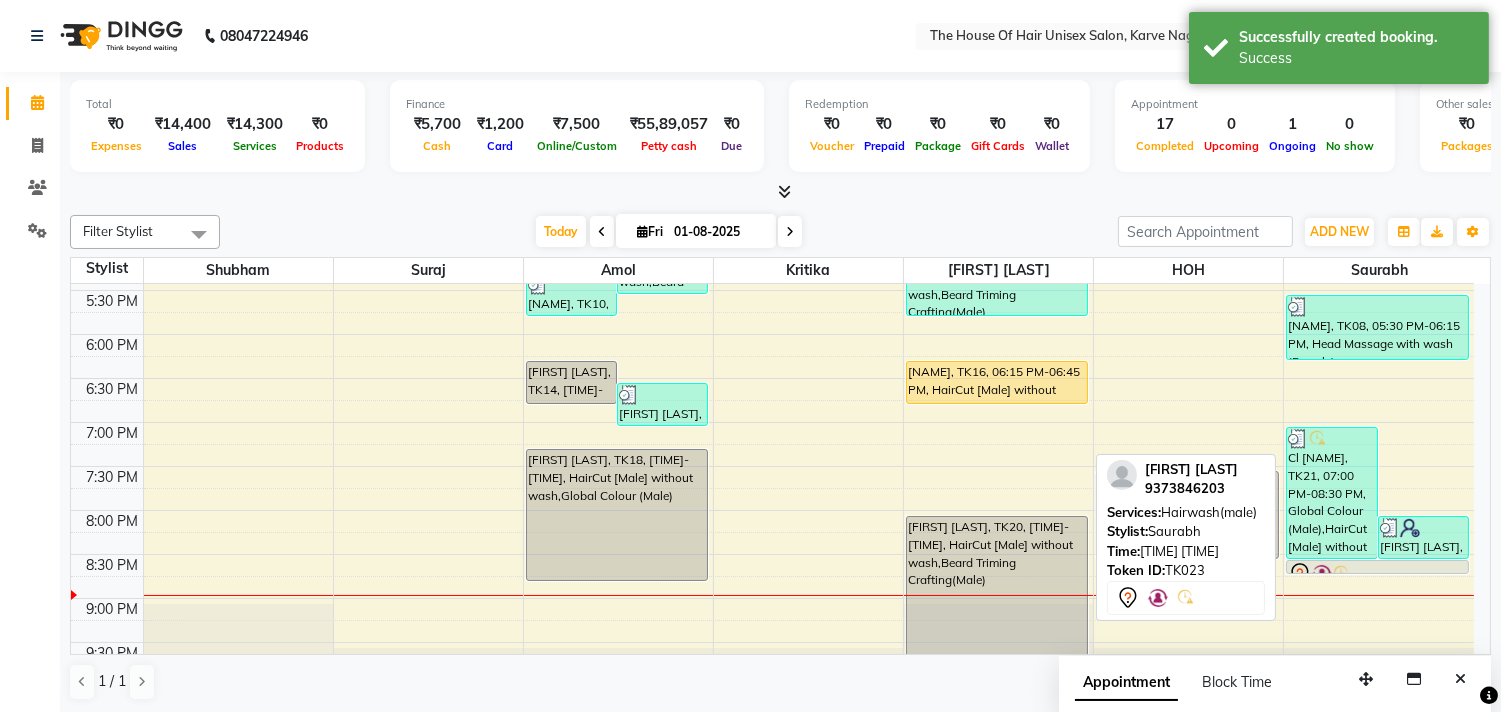 click at bounding box center [1377, 574] 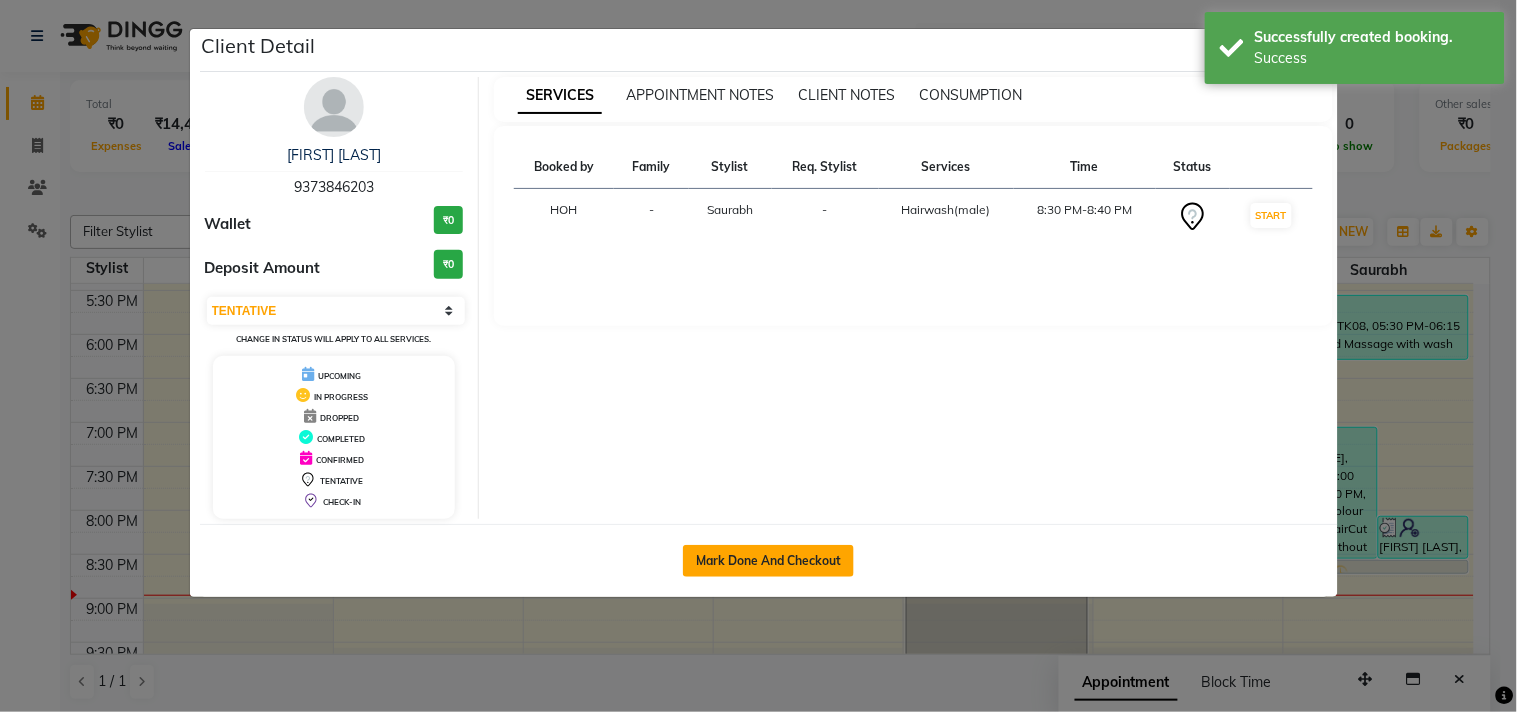 click on "Mark Done And Checkout" 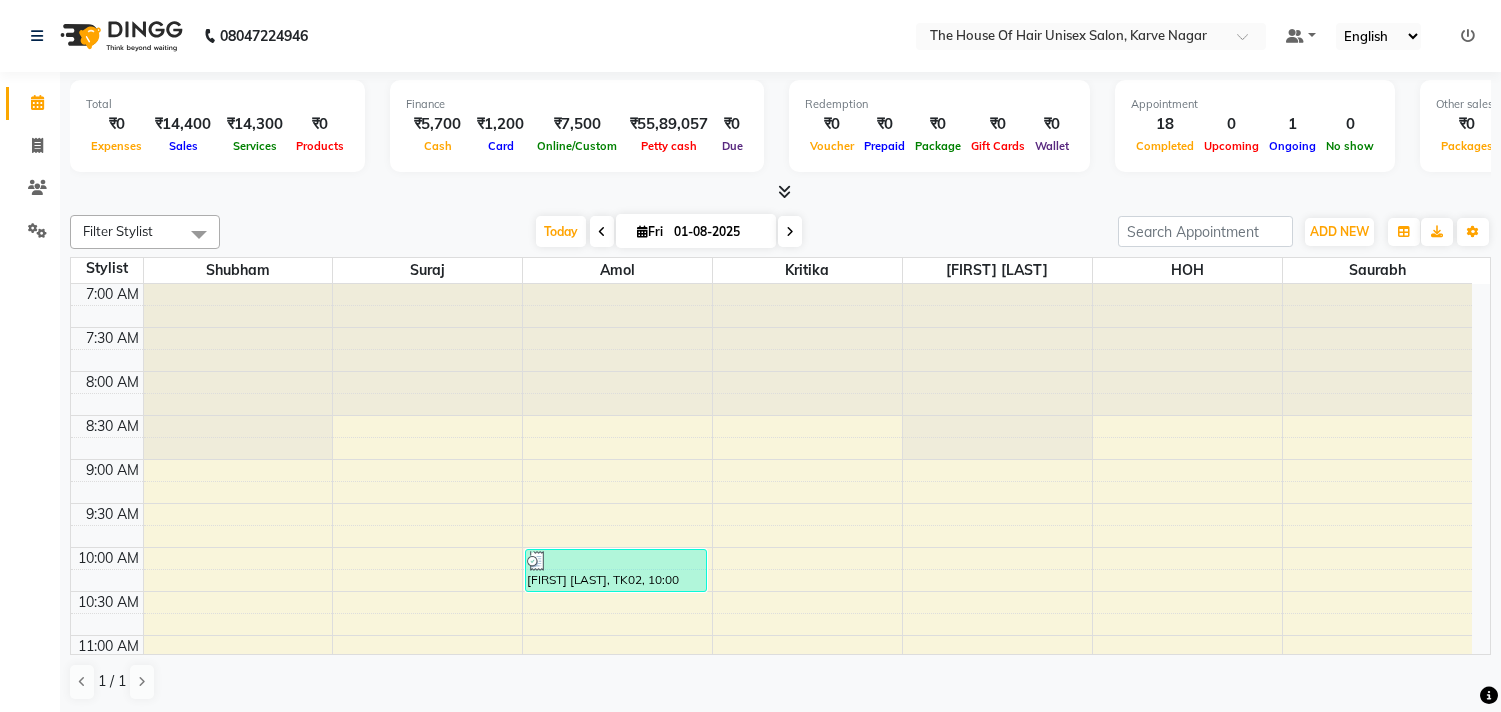 scroll, scrollTop: 0, scrollLeft: 0, axis: both 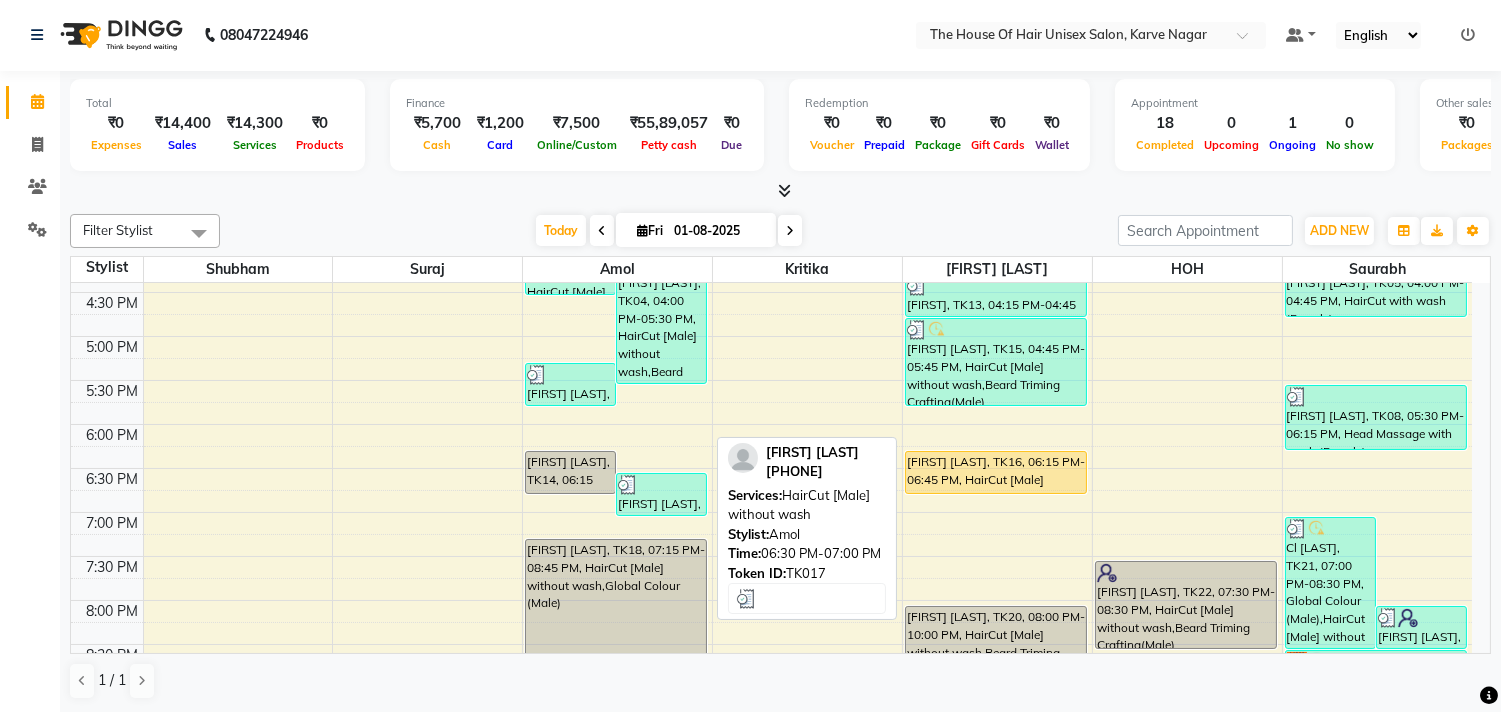 click at bounding box center (661, 485) 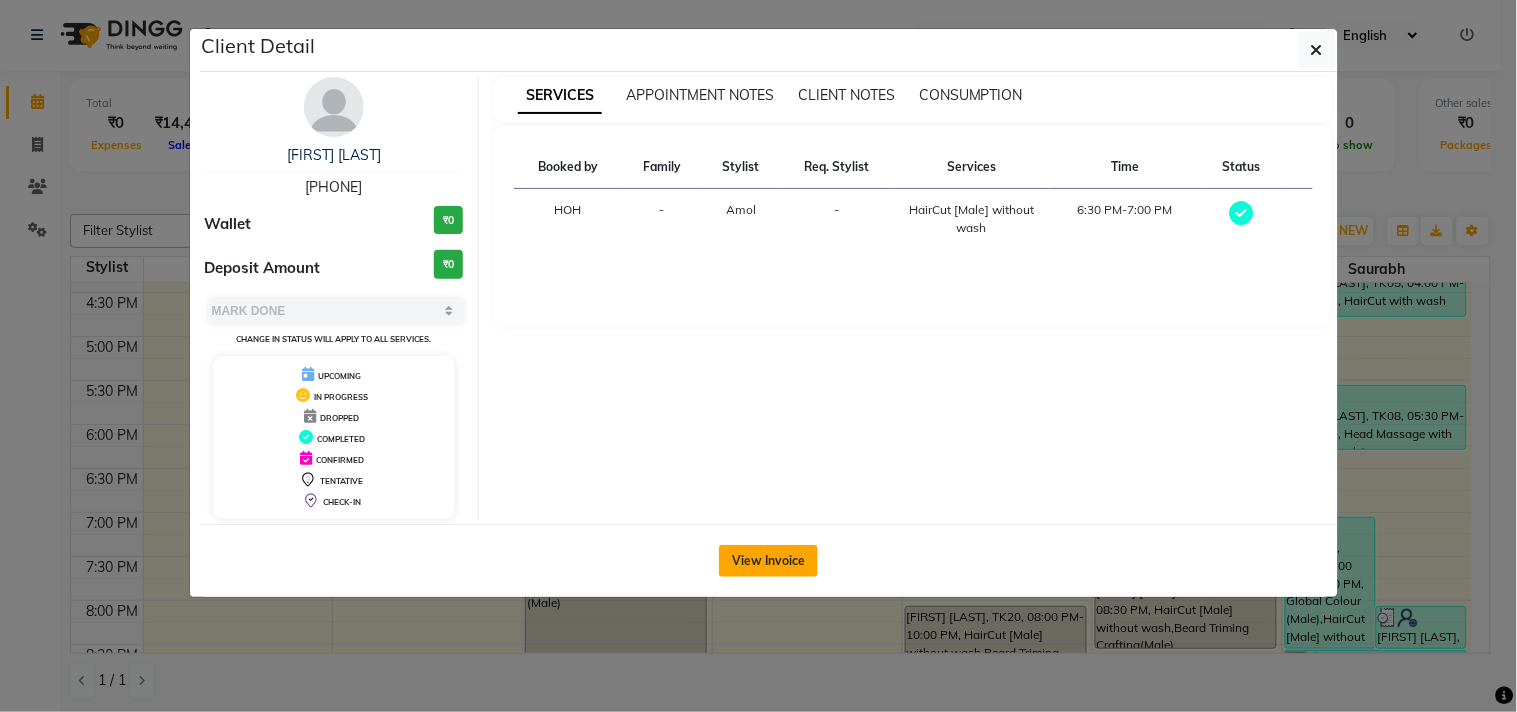 click on "View Invoice" 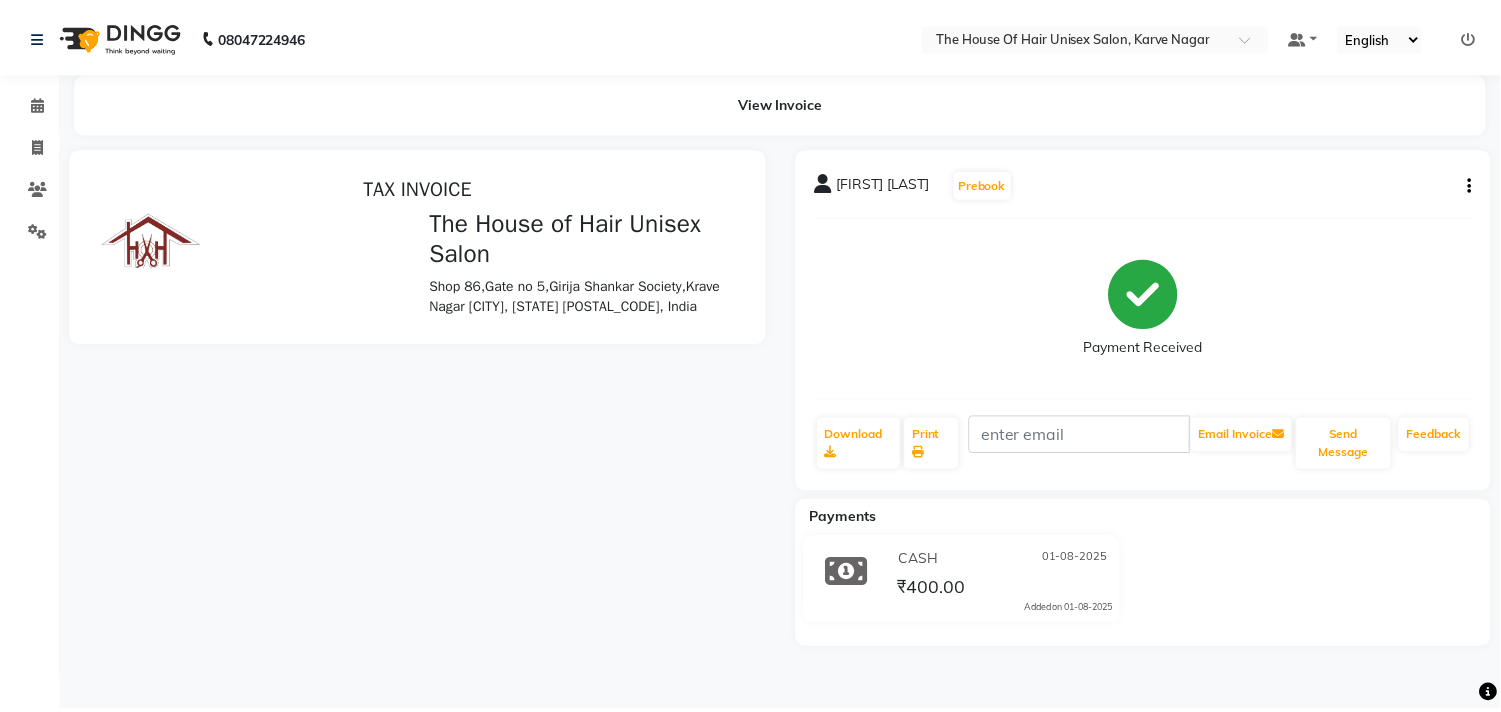 scroll, scrollTop: 0, scrollLeft: 0, axis: both 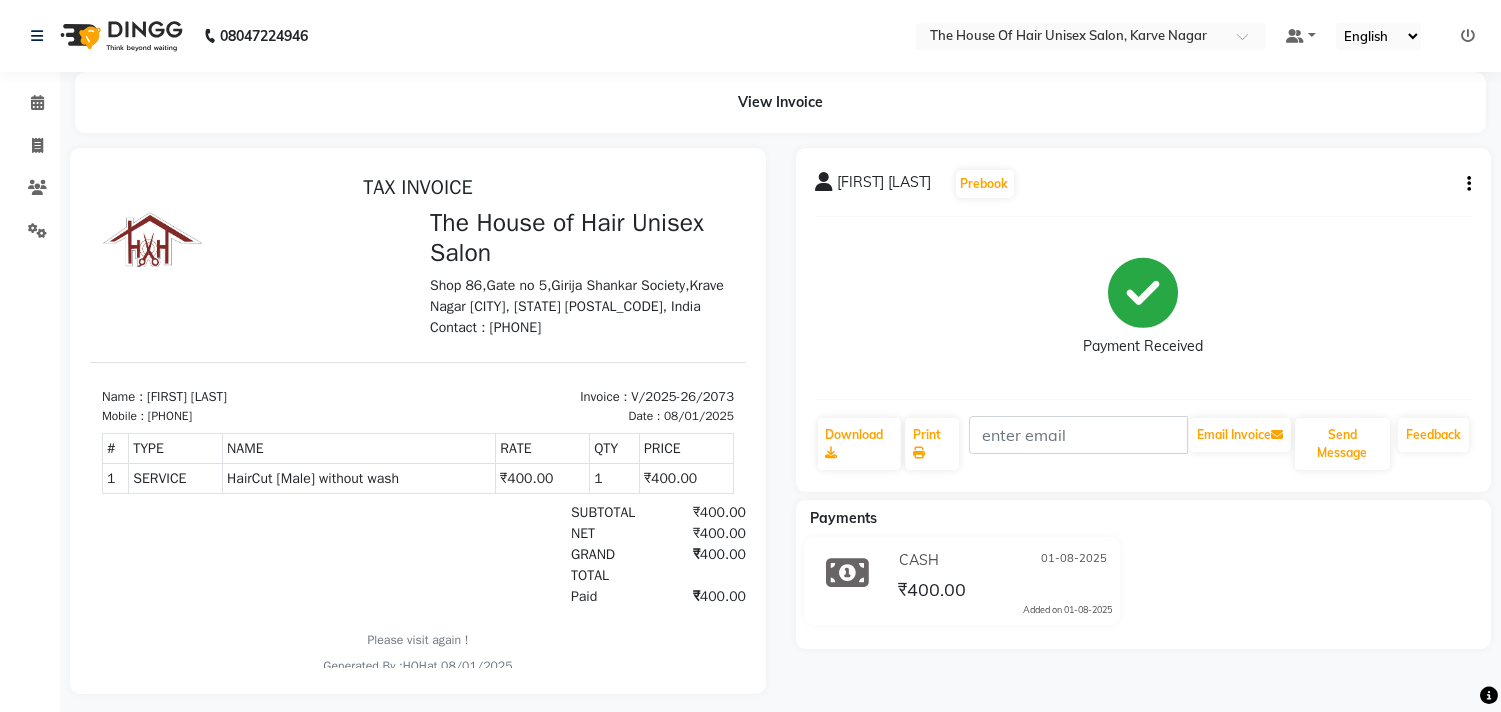 click on "Calendar  Invoice  Clients  Settings Completed InProgress Upcoming Dropped Tentative Check-In Confirm Bookings Segments Page Builder" 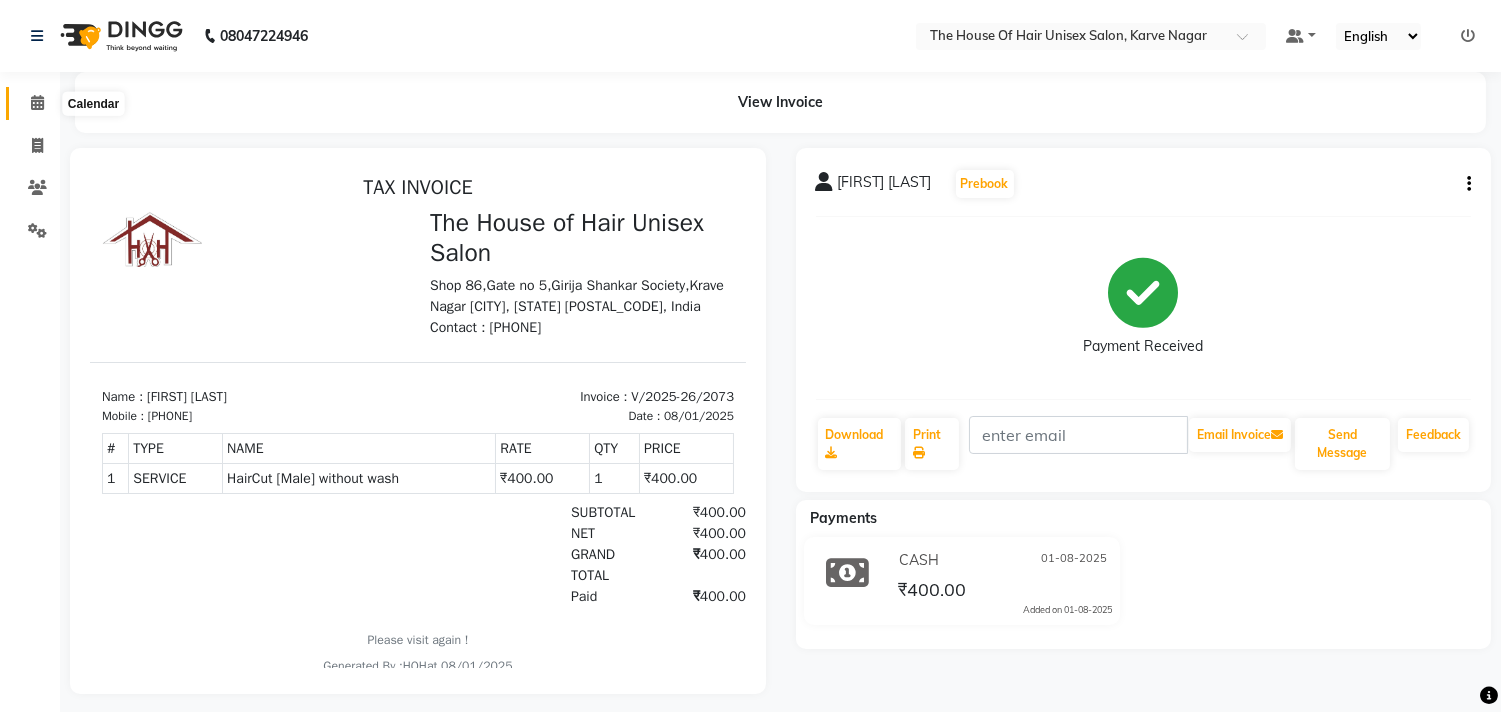 click 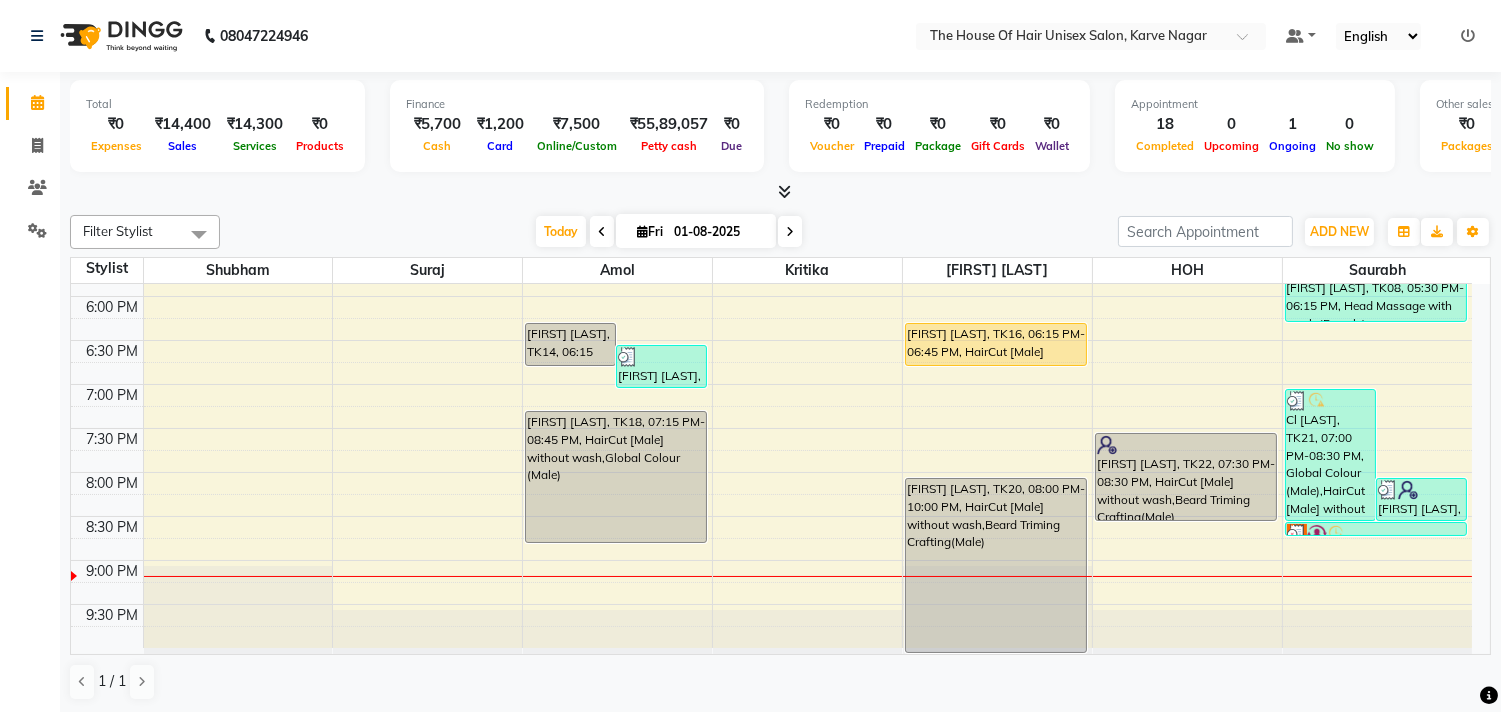 scroll, scrollTop: 954, scrollLeft: 0, axis: vertical 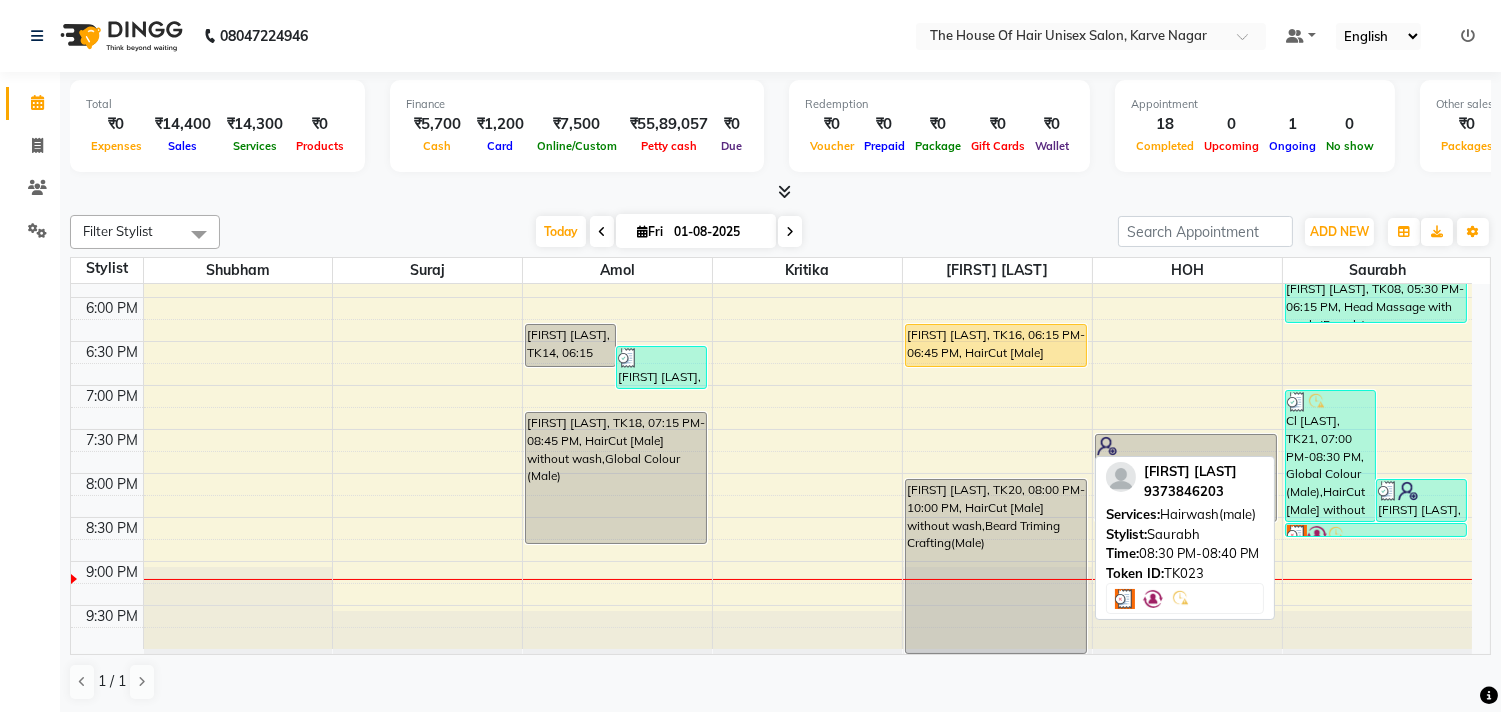 click at bounding box center [1376, 535] 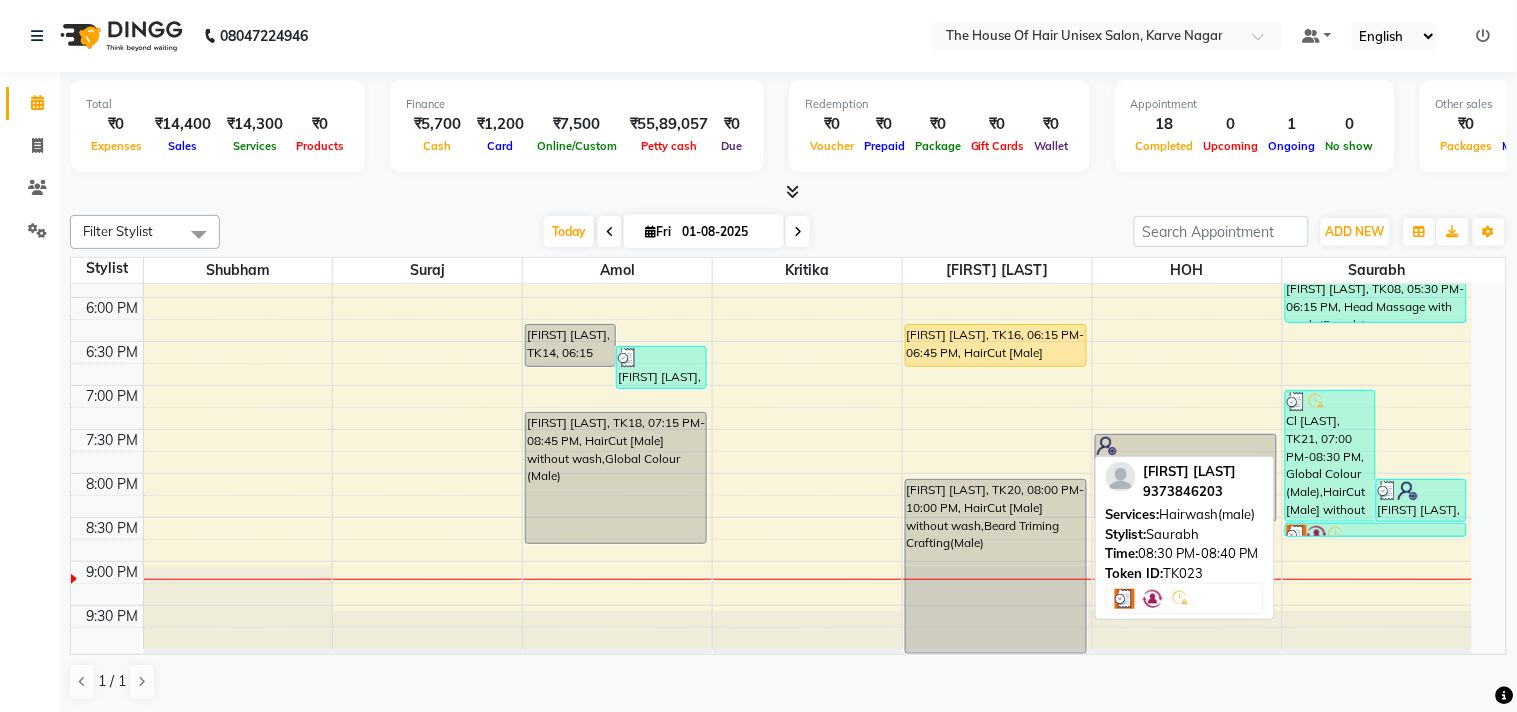 select on "3" 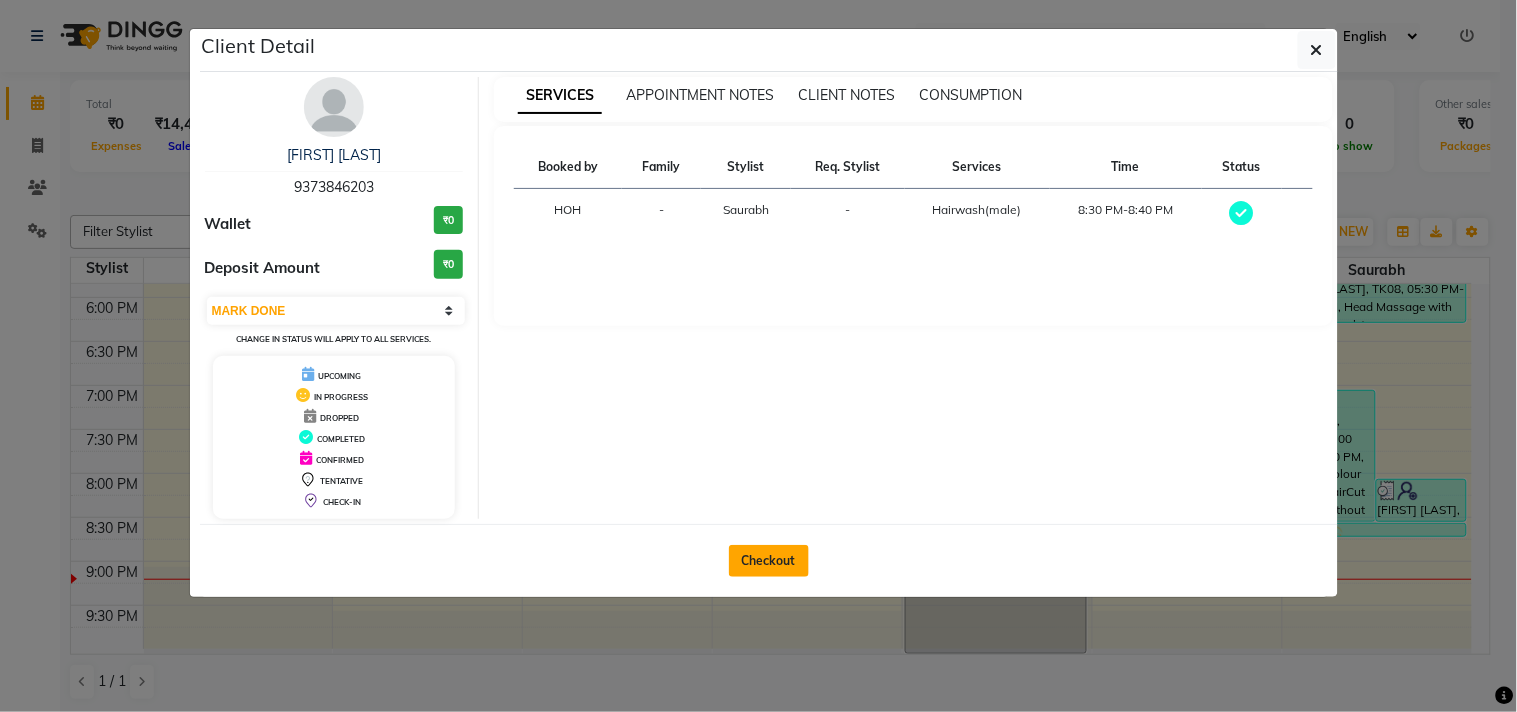 click on "Checkout" 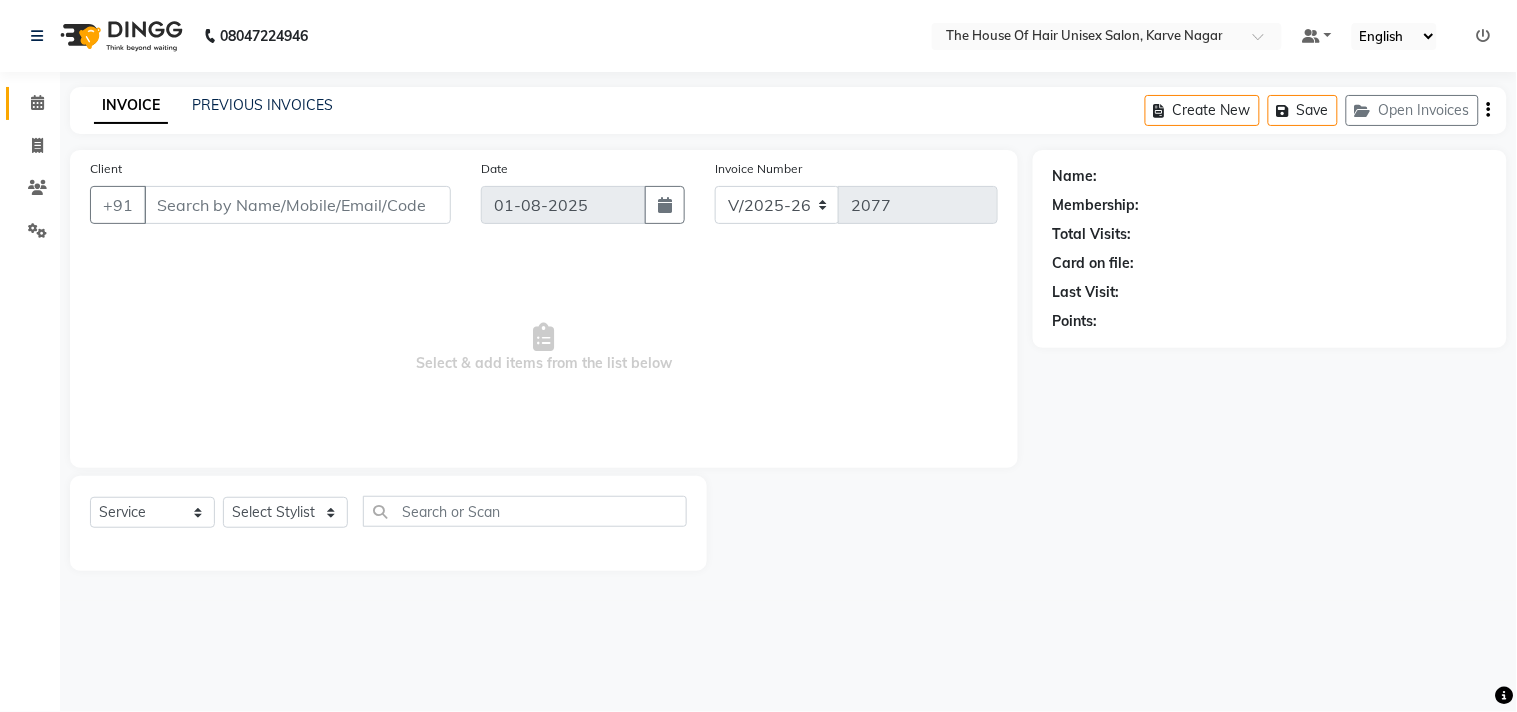type on "9373846203" 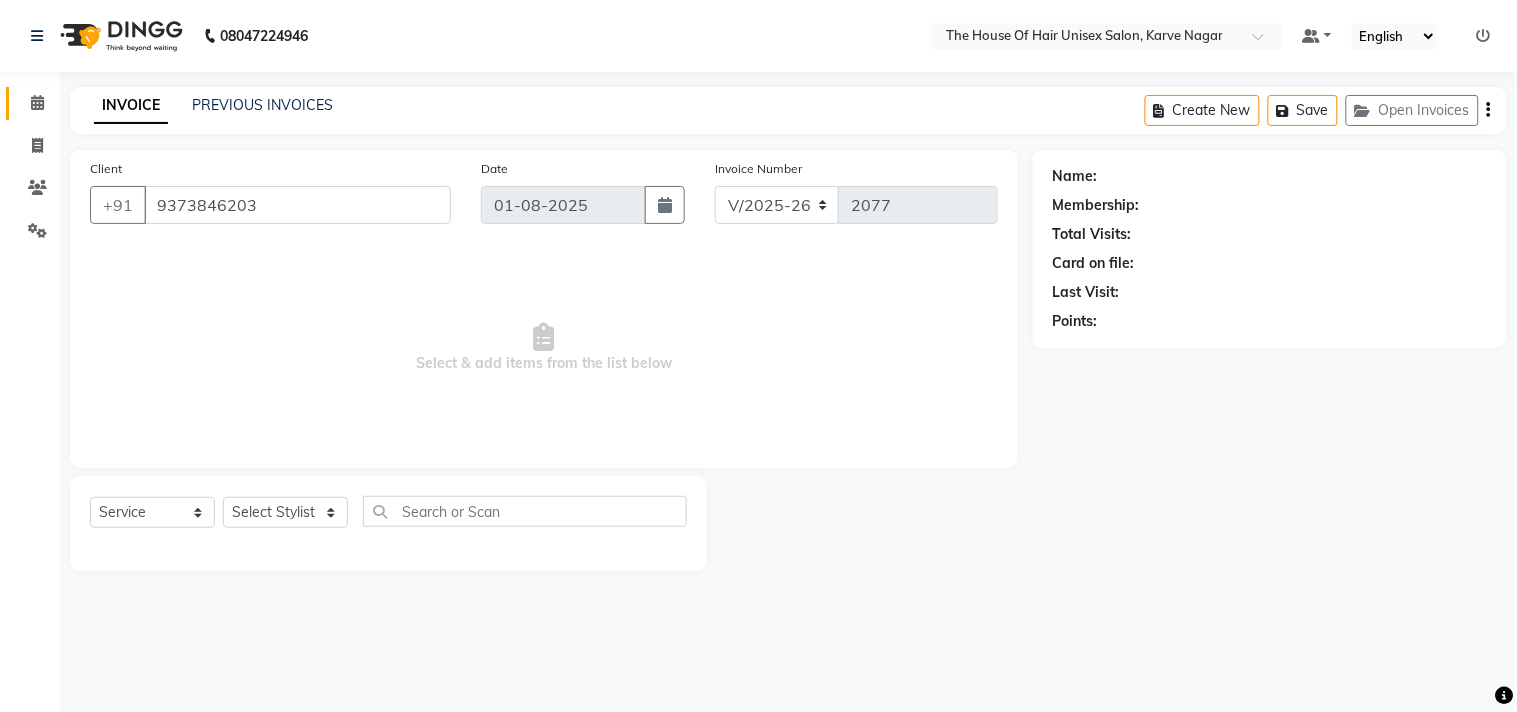 select on "86145" 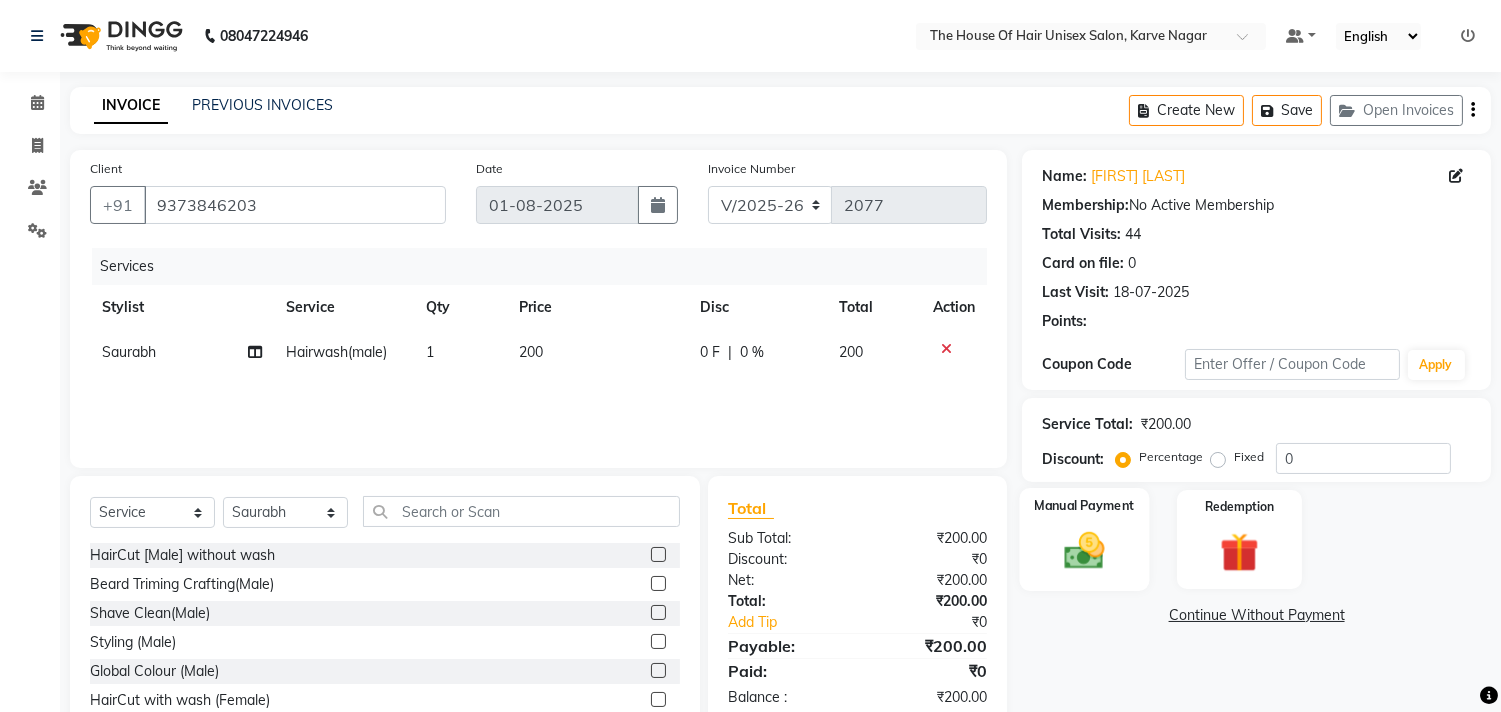click 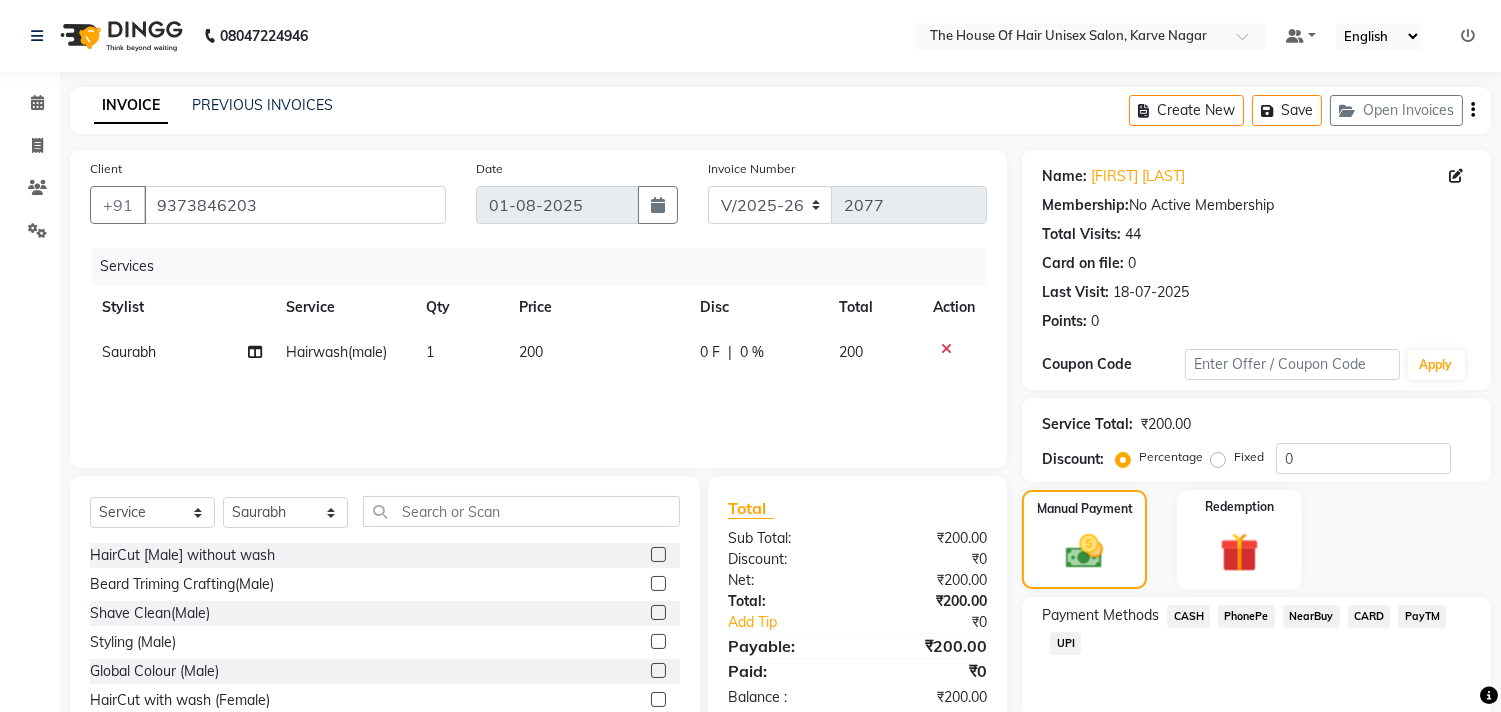 click on "UPI" 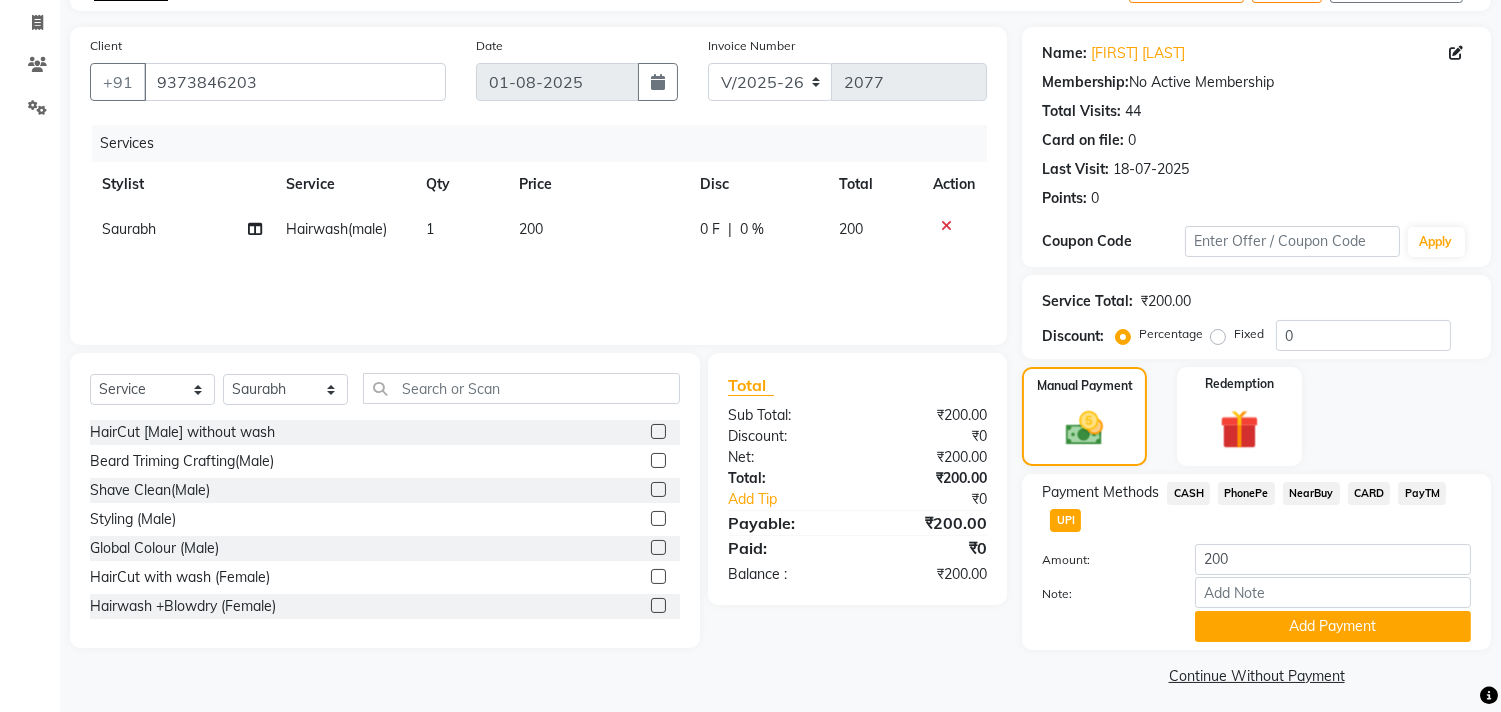 scroll, scrollTop: 132, scrollLeft: 0, axis: vertical 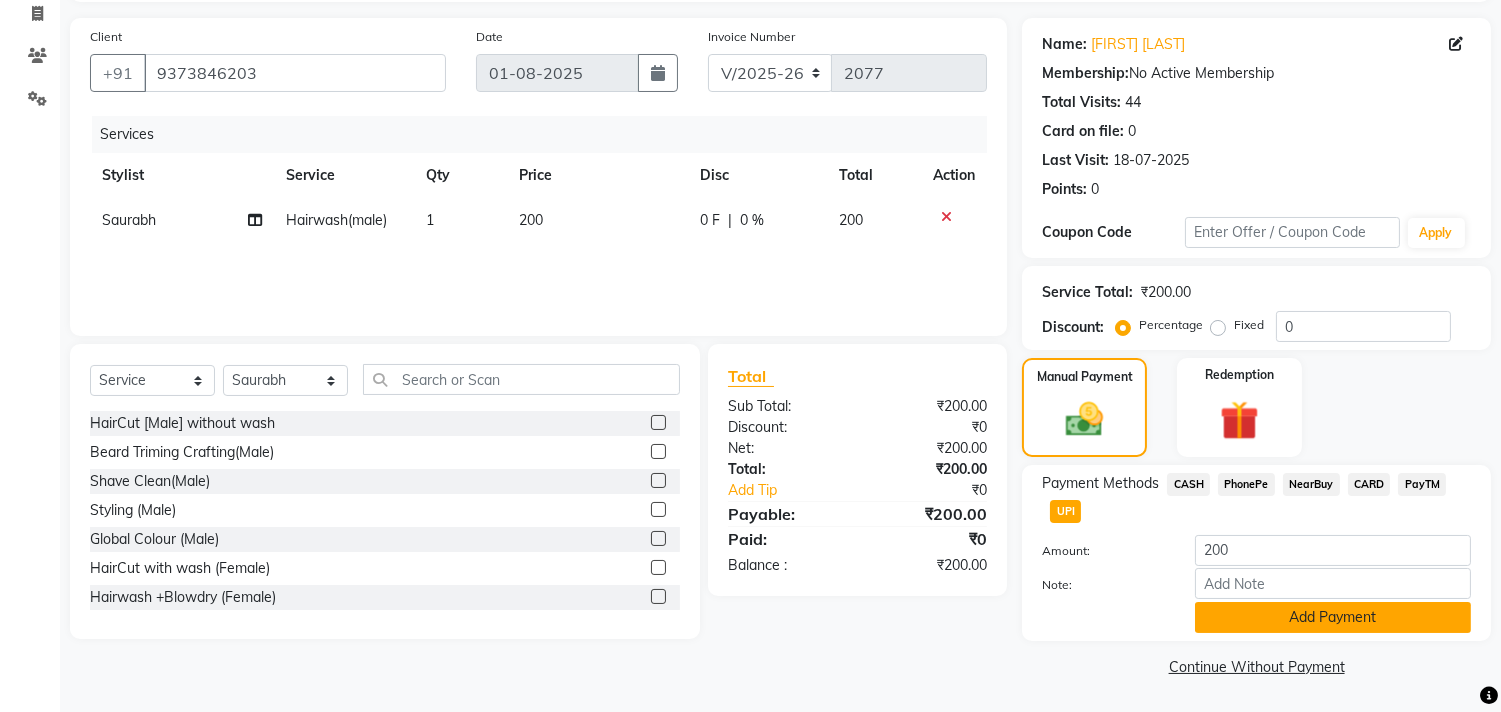 click on "Add Payment" 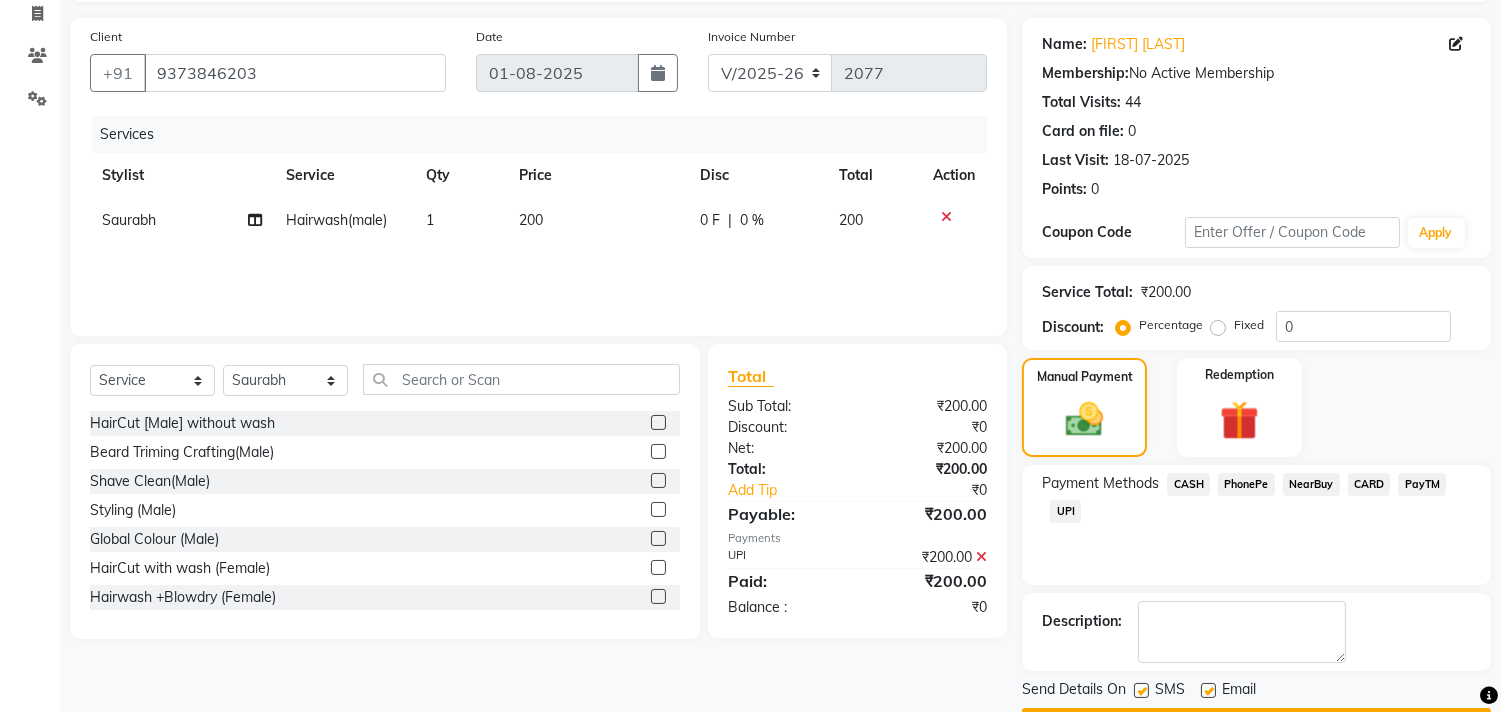 scroll, scrollTop: 187, scrollLeft: 0, axis: vertical 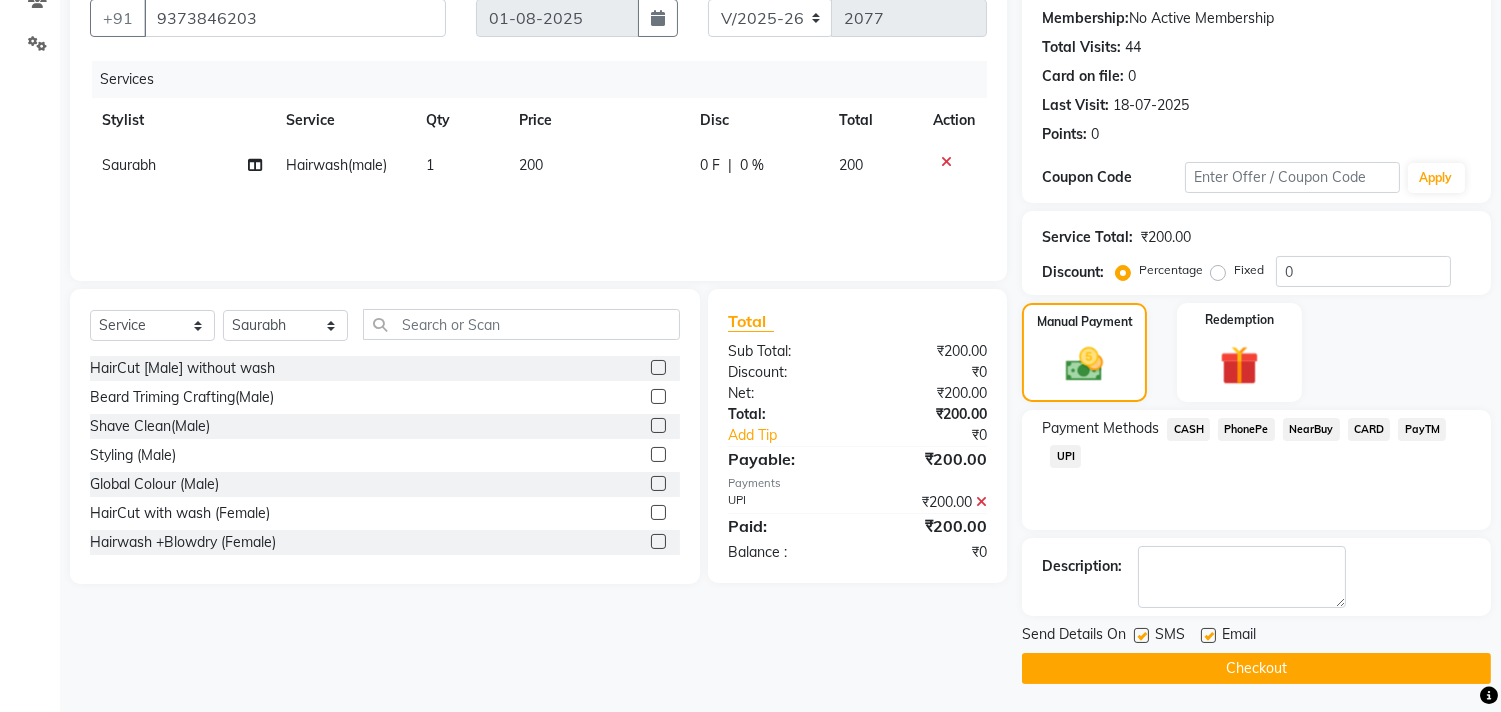 click on "Checkout" 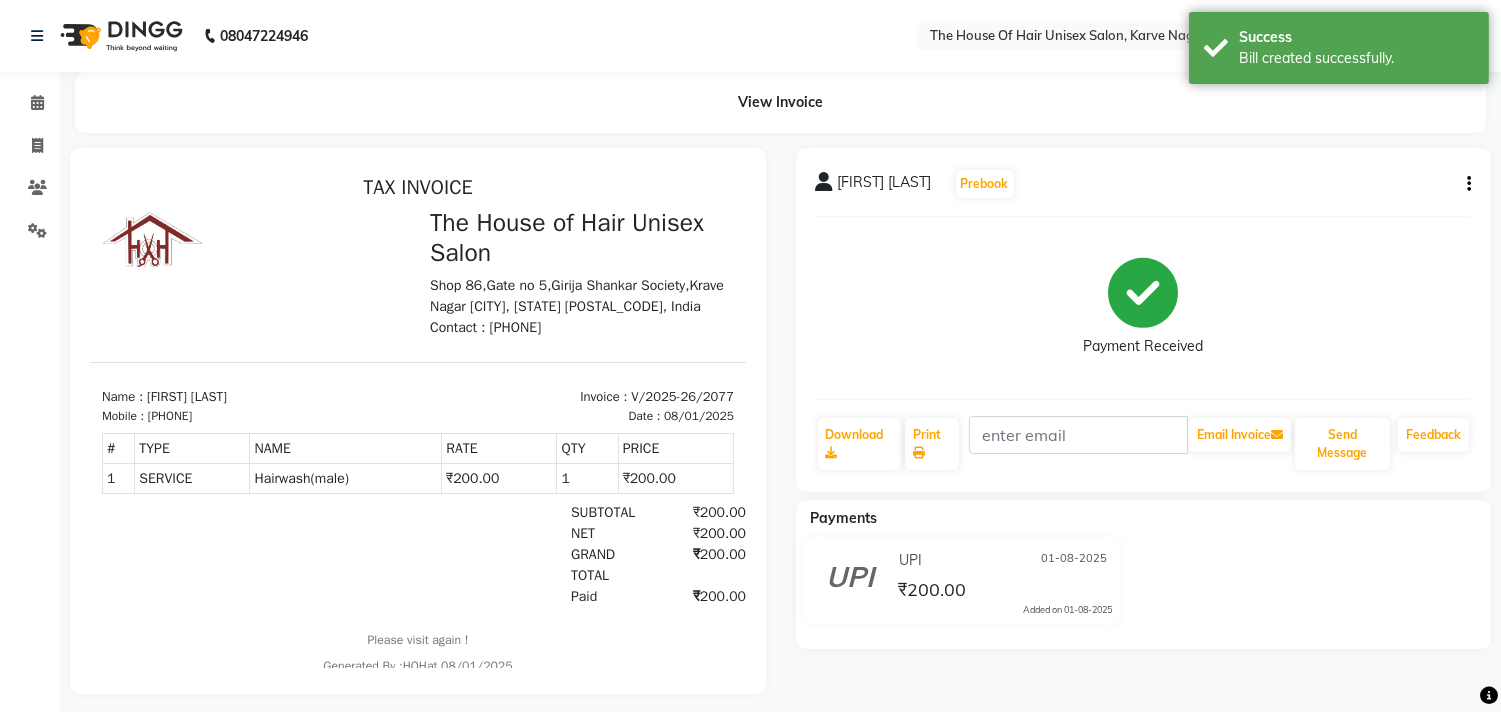 scroll, scrollTop: 0, scrollLeft: 0, axis: both 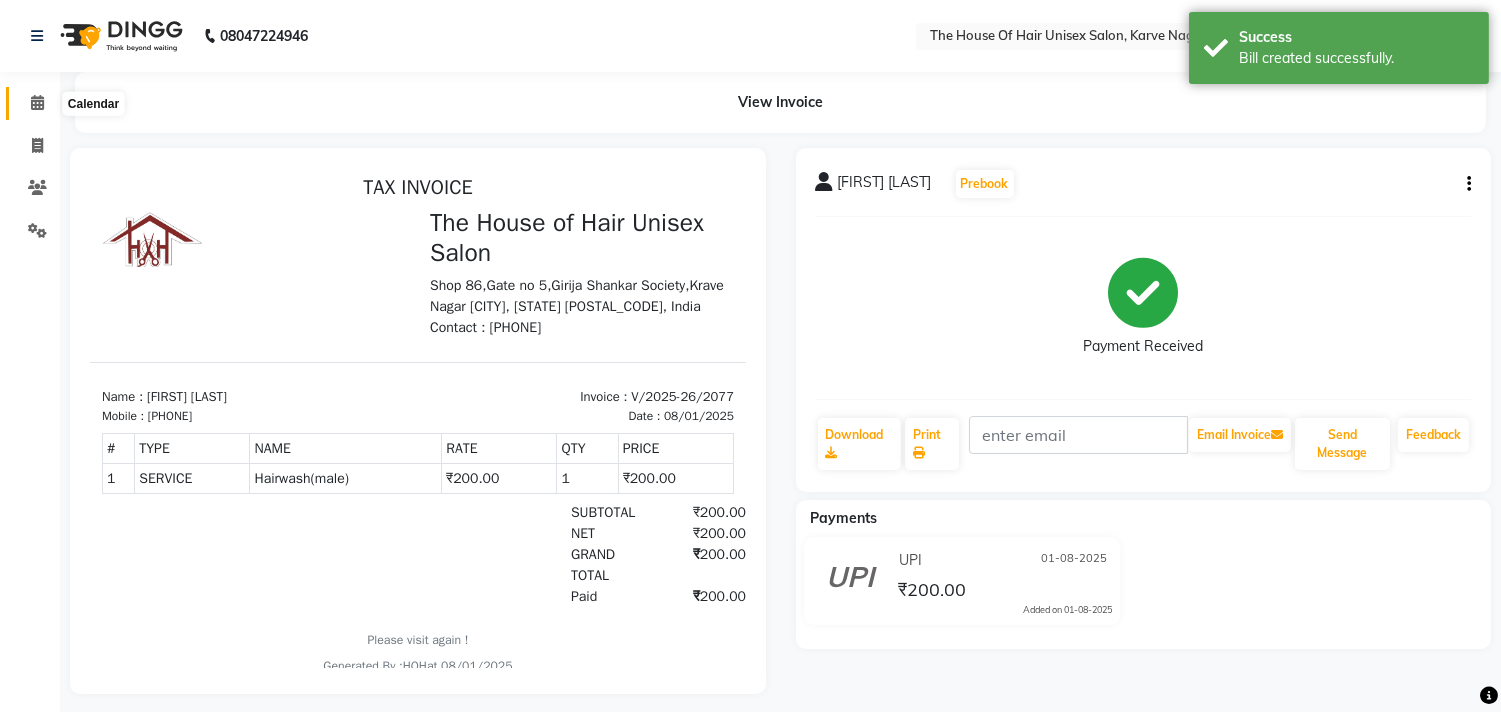 click 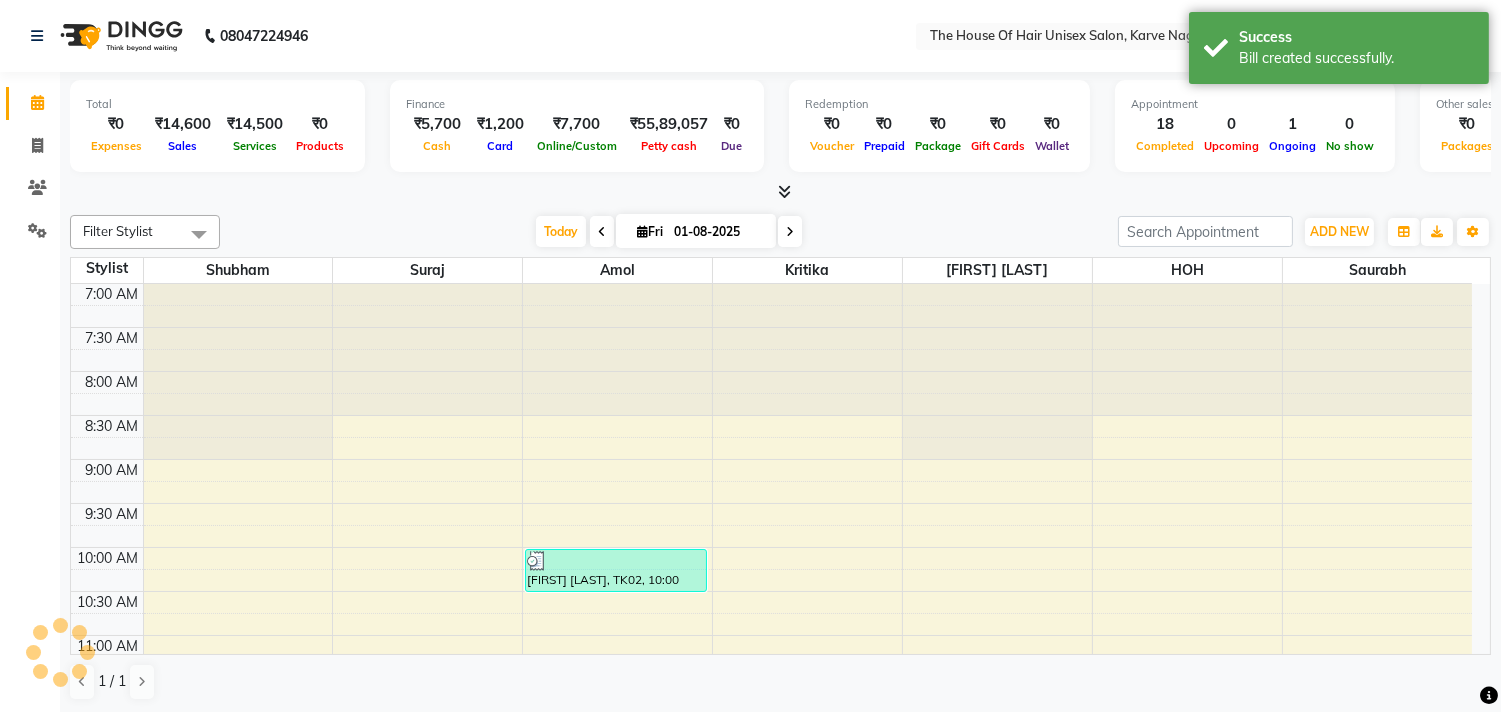 scroll, scrollTop: 0, scrollLeft: 0, axis: both 